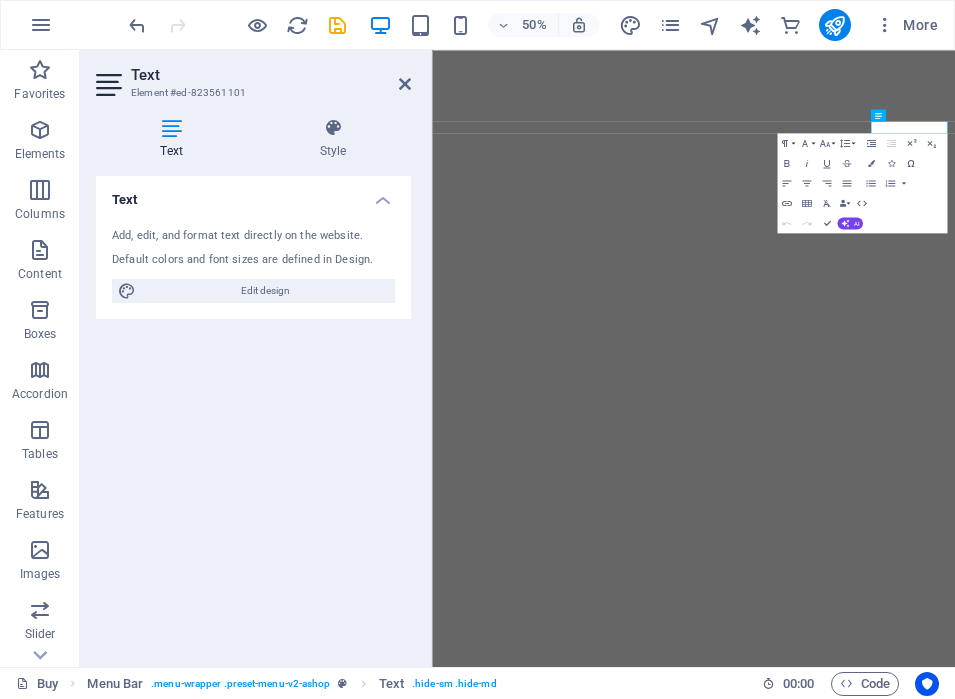 scroll, scrollTop: 0, scrollLeft: 0, axis: both 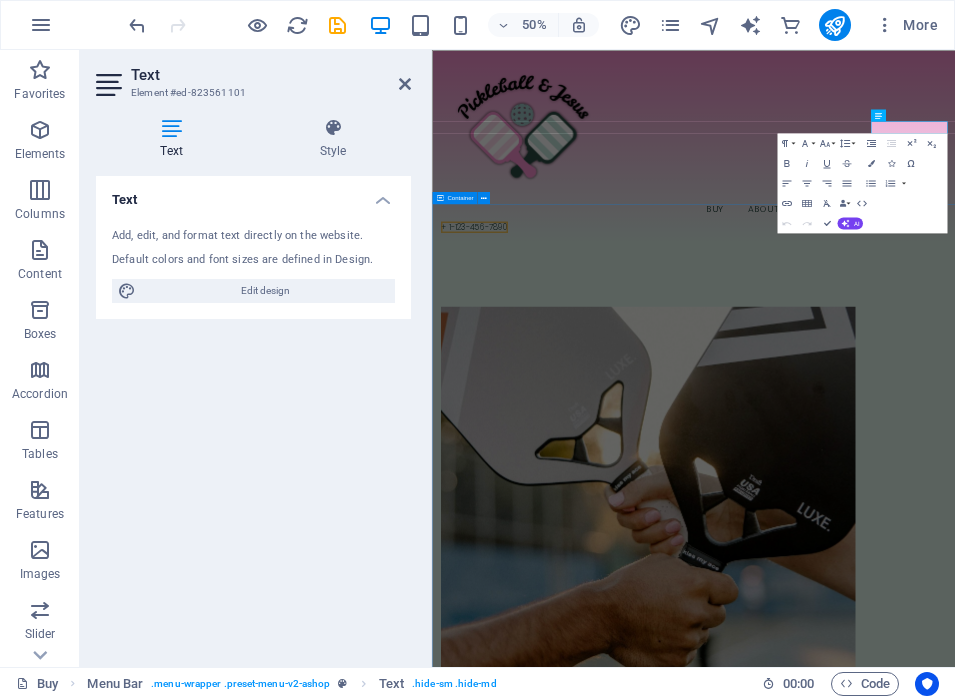 click on "JOIN OUR MINISTRY ABOUT OUR FOUNDER MOLLIE SHOP OUR GEAR Free Shipping Free shipping on all orders Support 24/7 Support 24 hours a day High Quality Best quality products Top Brands" at bounding box center [955, 2999] 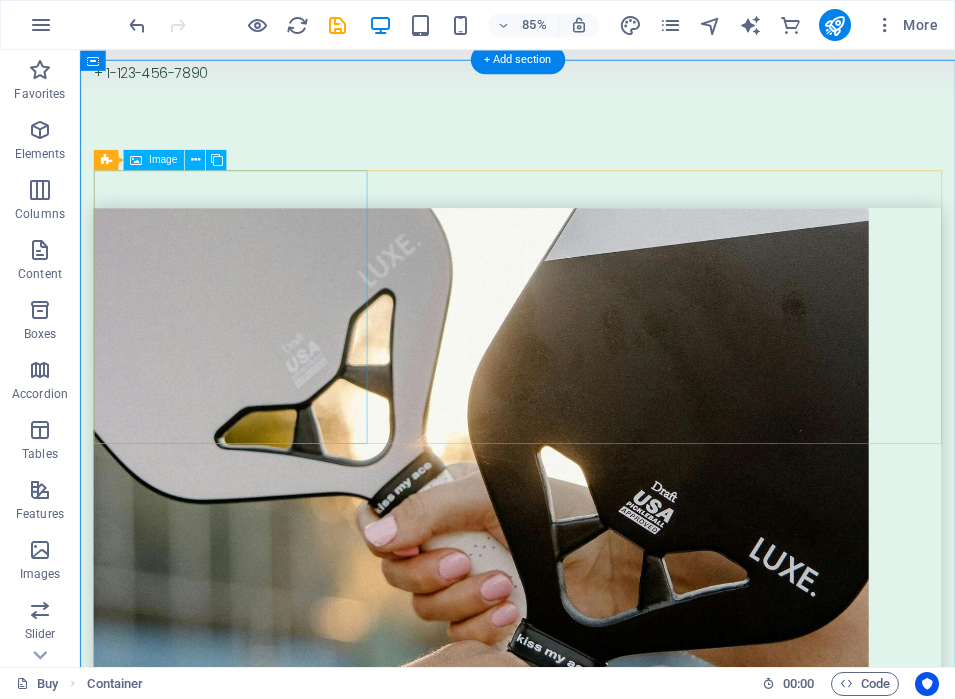 scroll, scrollTop: 57, scrollLeft: 0, axis: vertical 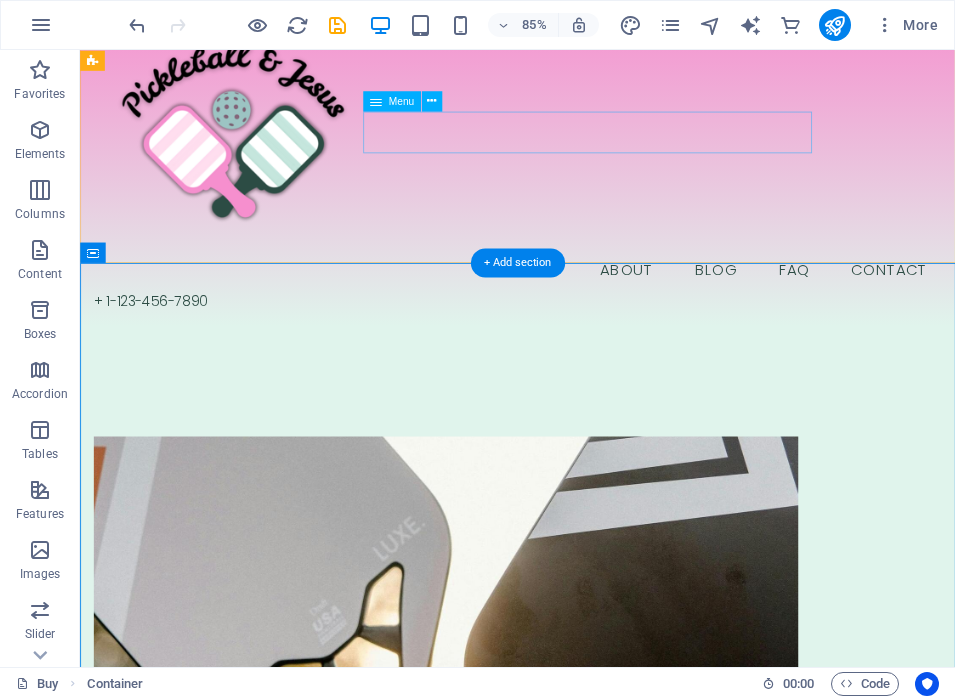 click on "Buy About Blog FAQ Contact" at bounding box center [594, 309] 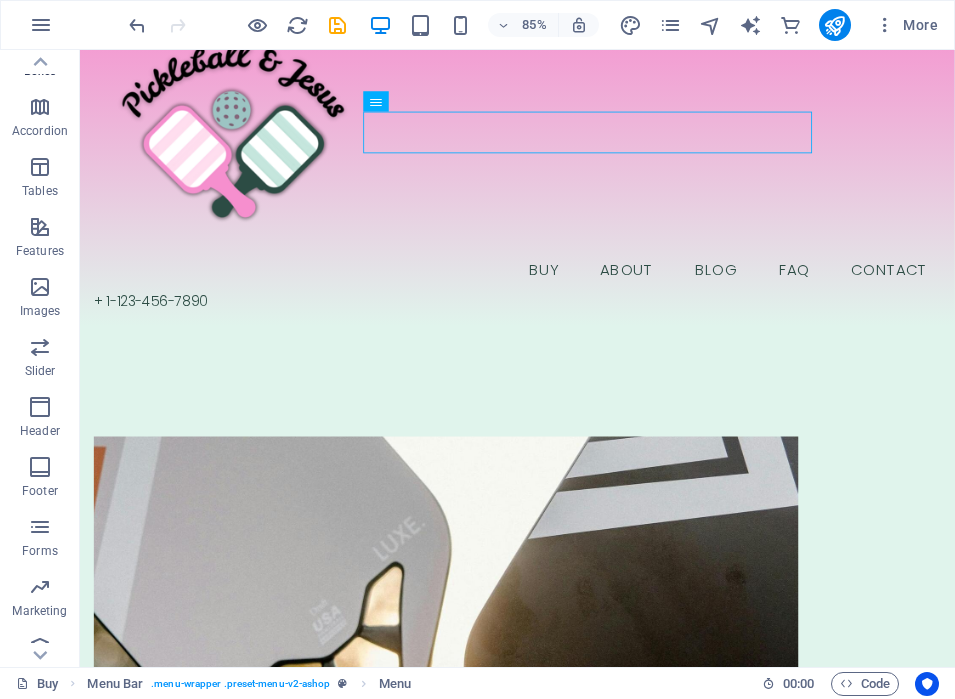 scroll, scrollTop: 269, scrollLeft: 0, axis: vertical 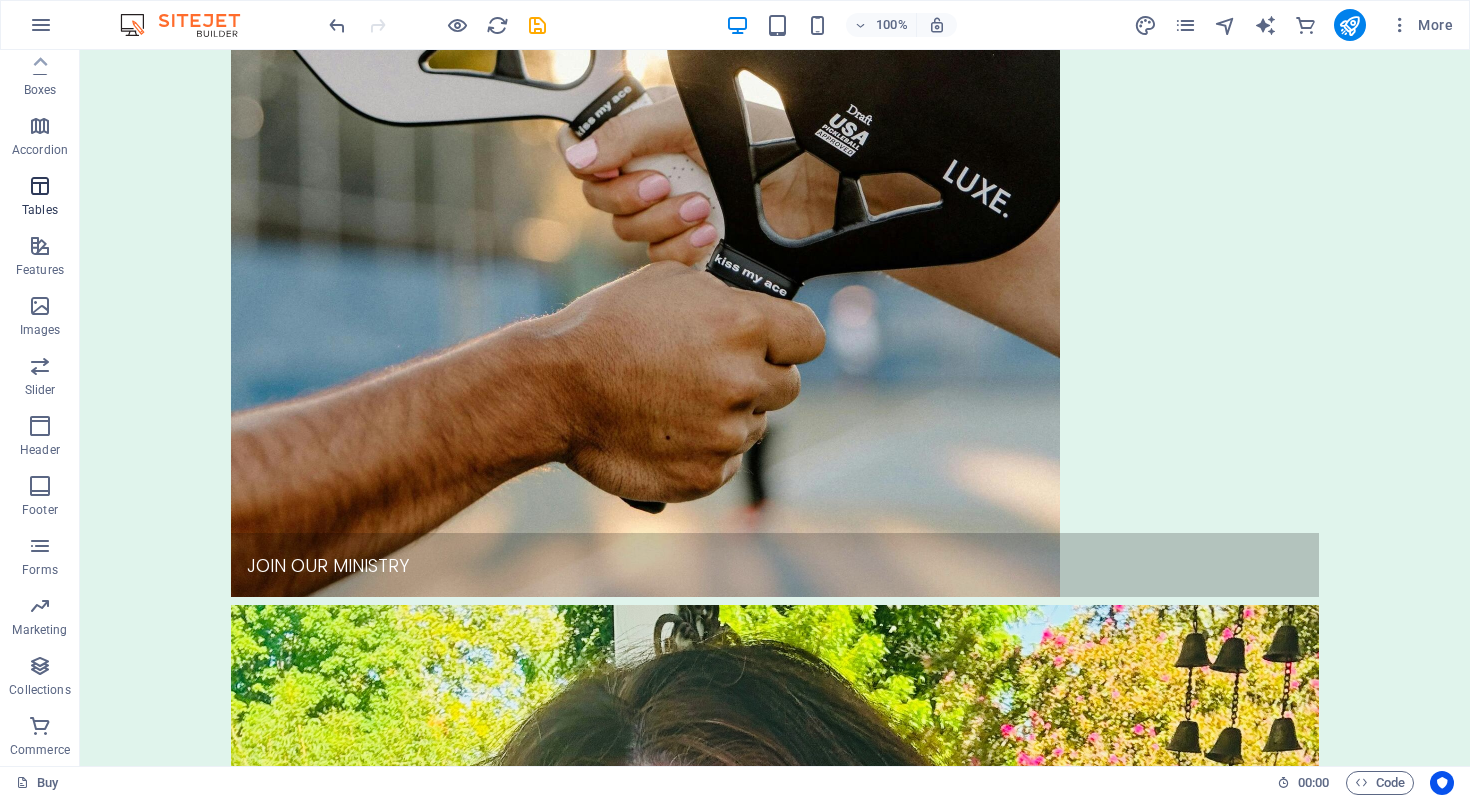 click on "Tables" at bounding box center [40, 210] 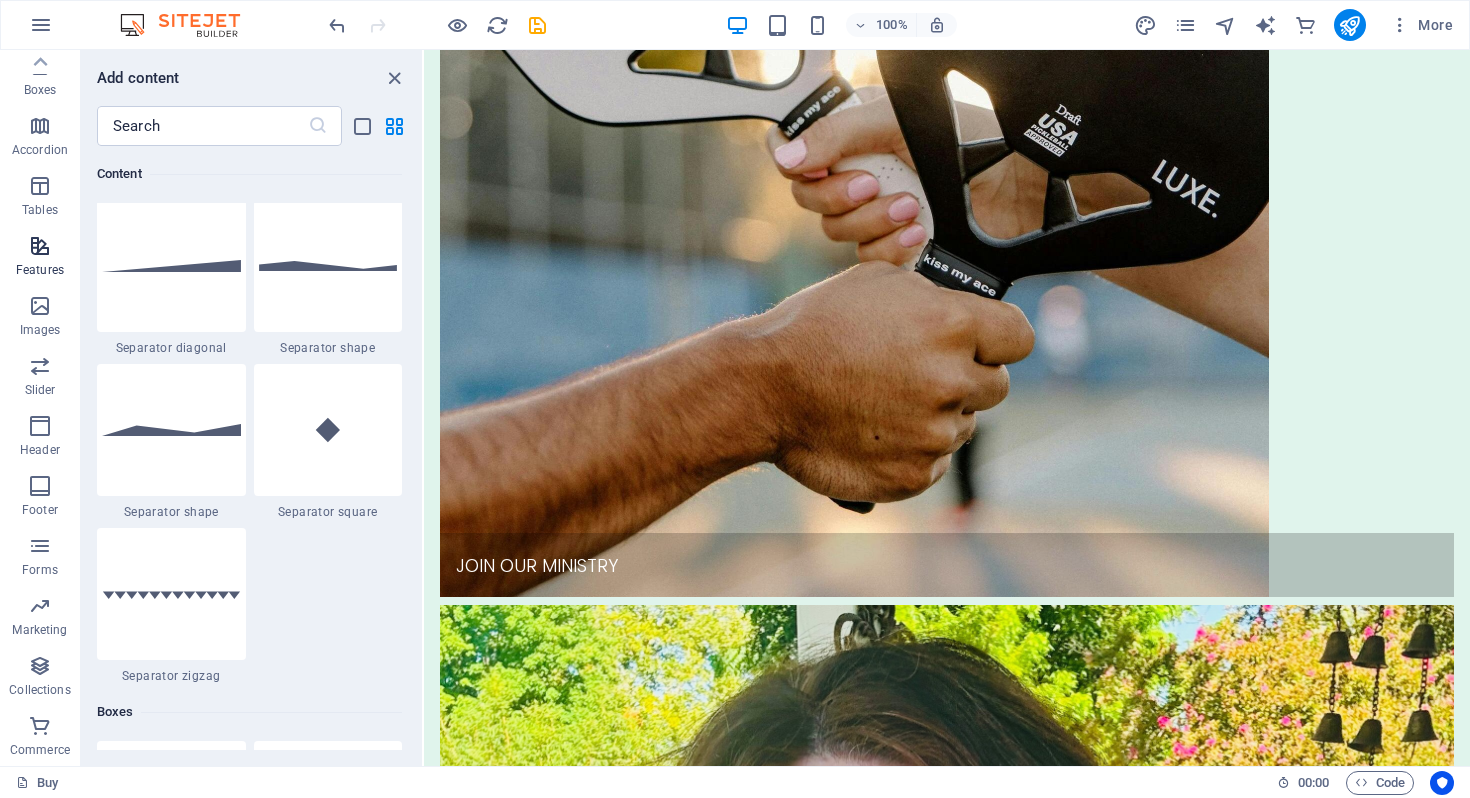 click on "Features" at bounding box center [40, 270] 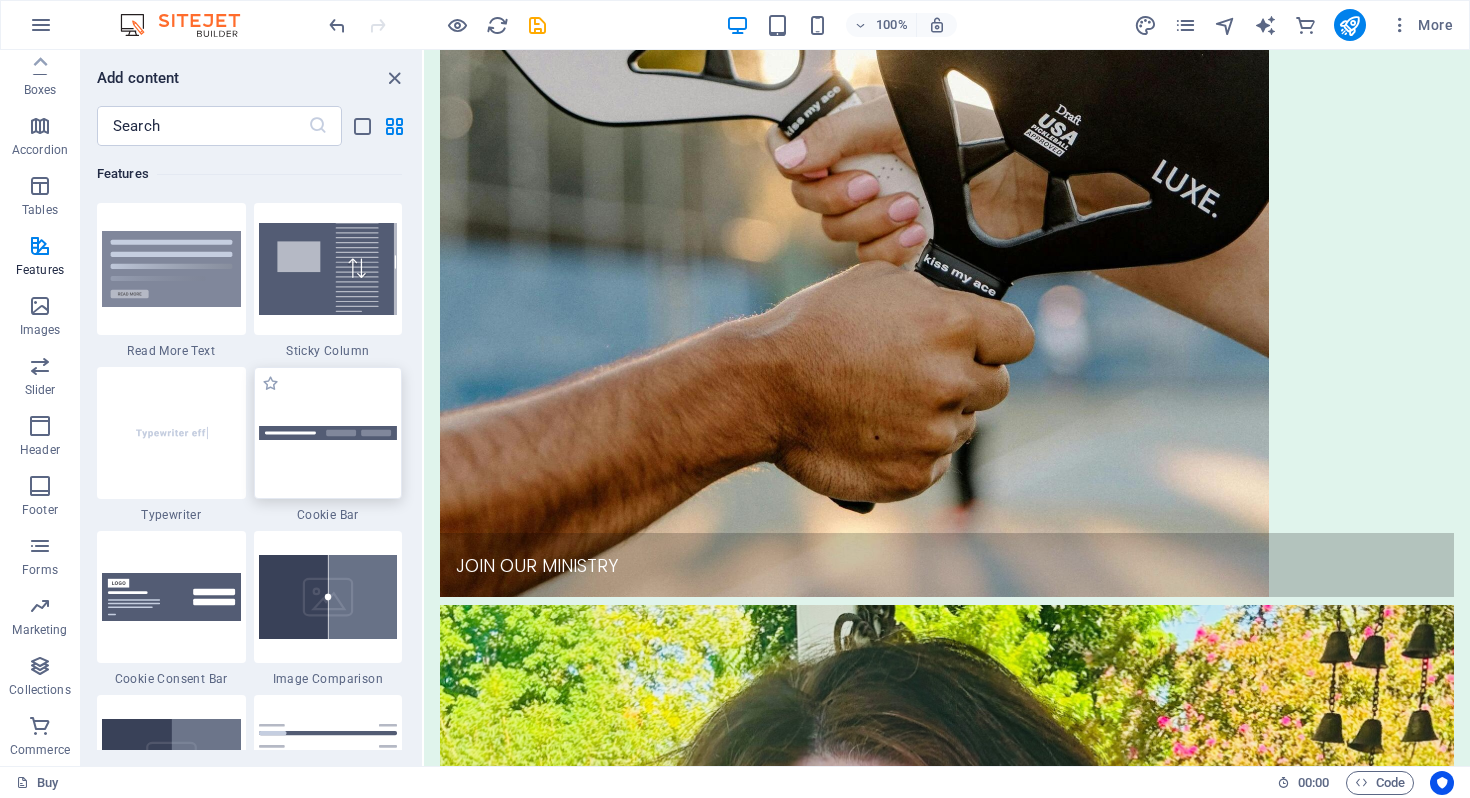 scroll, scrollTop: 7926, scrollLeft: 0, axis: vertical 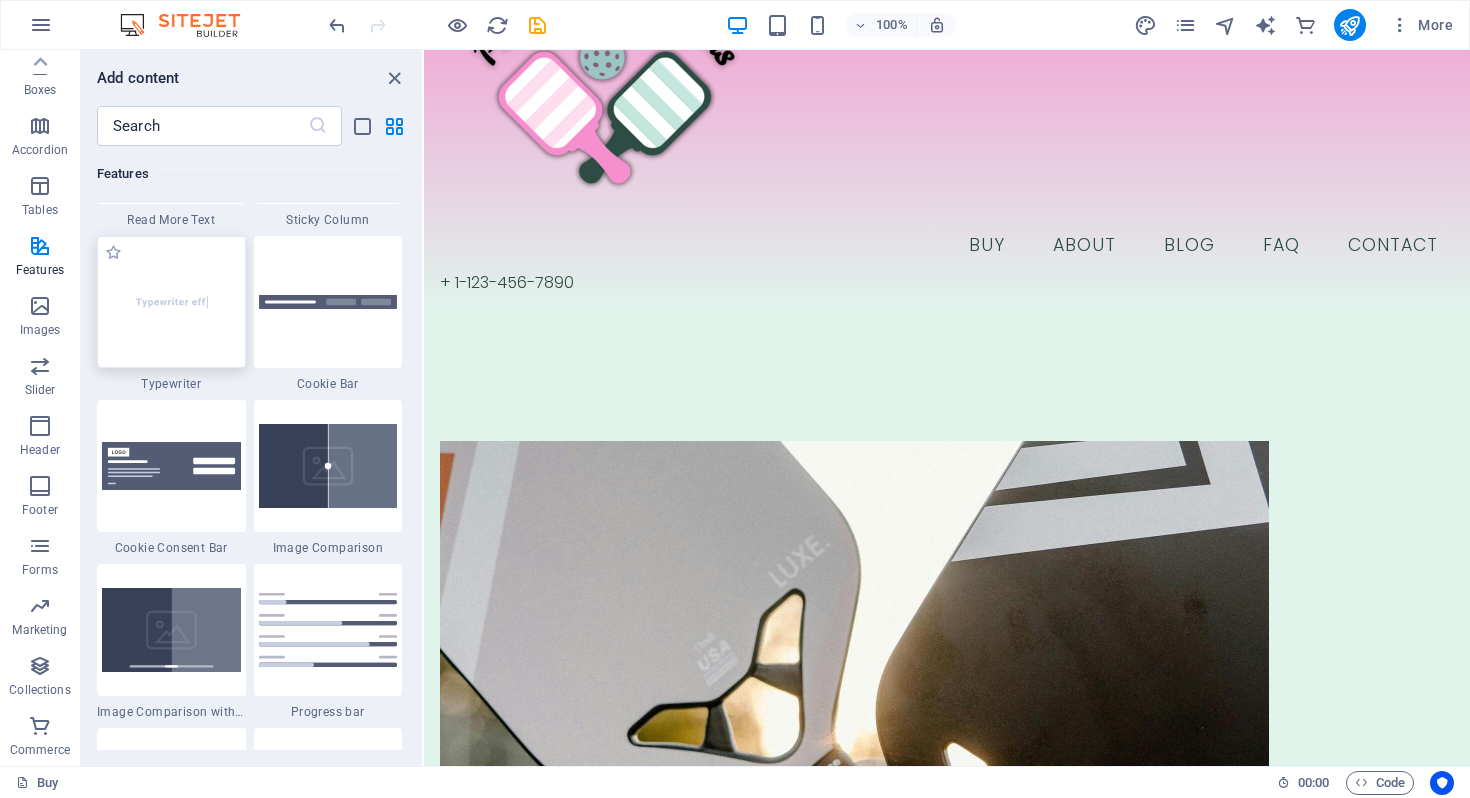 click at bounding box center [171, 302] 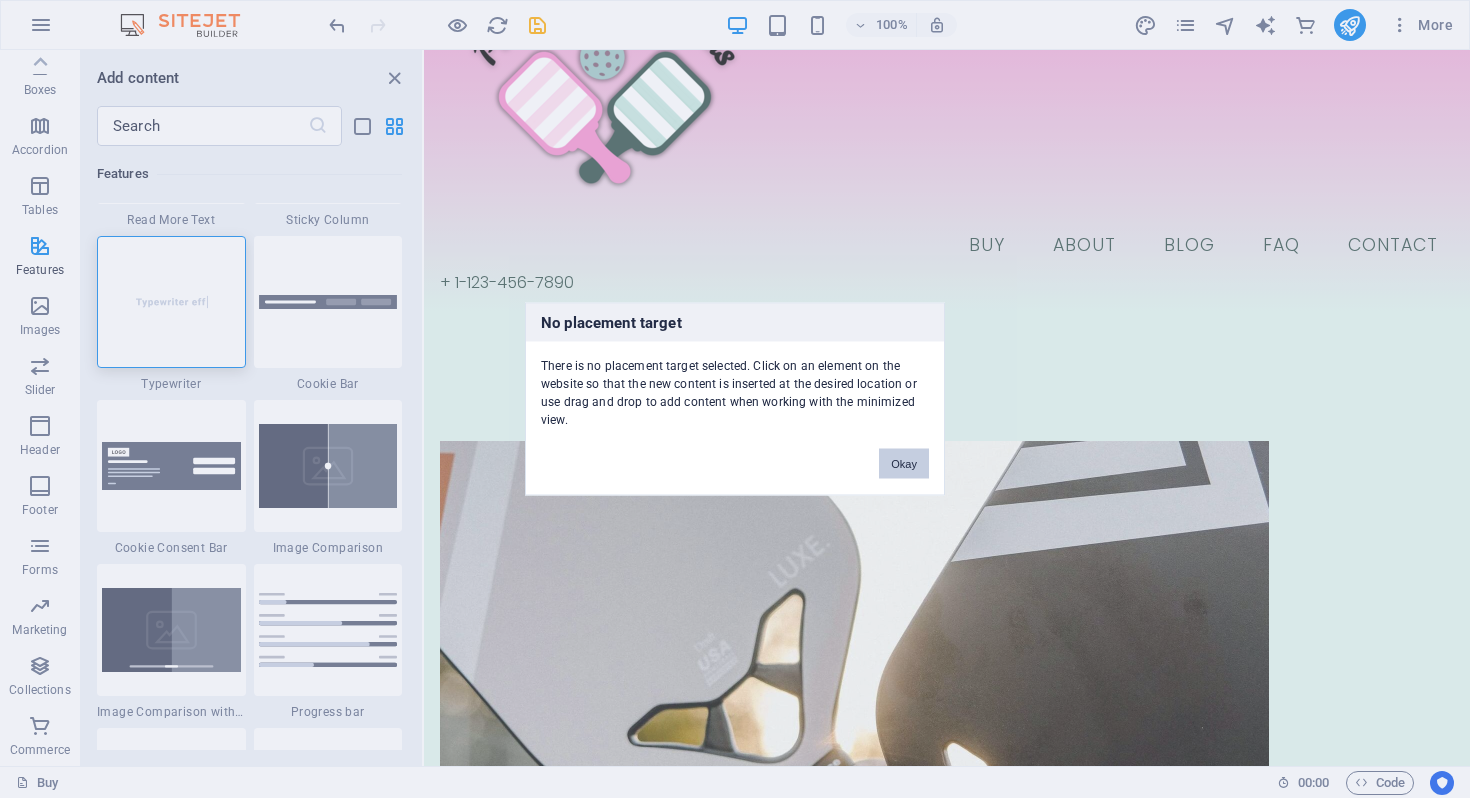 click on "Okay" at bounding box center [904, 464] 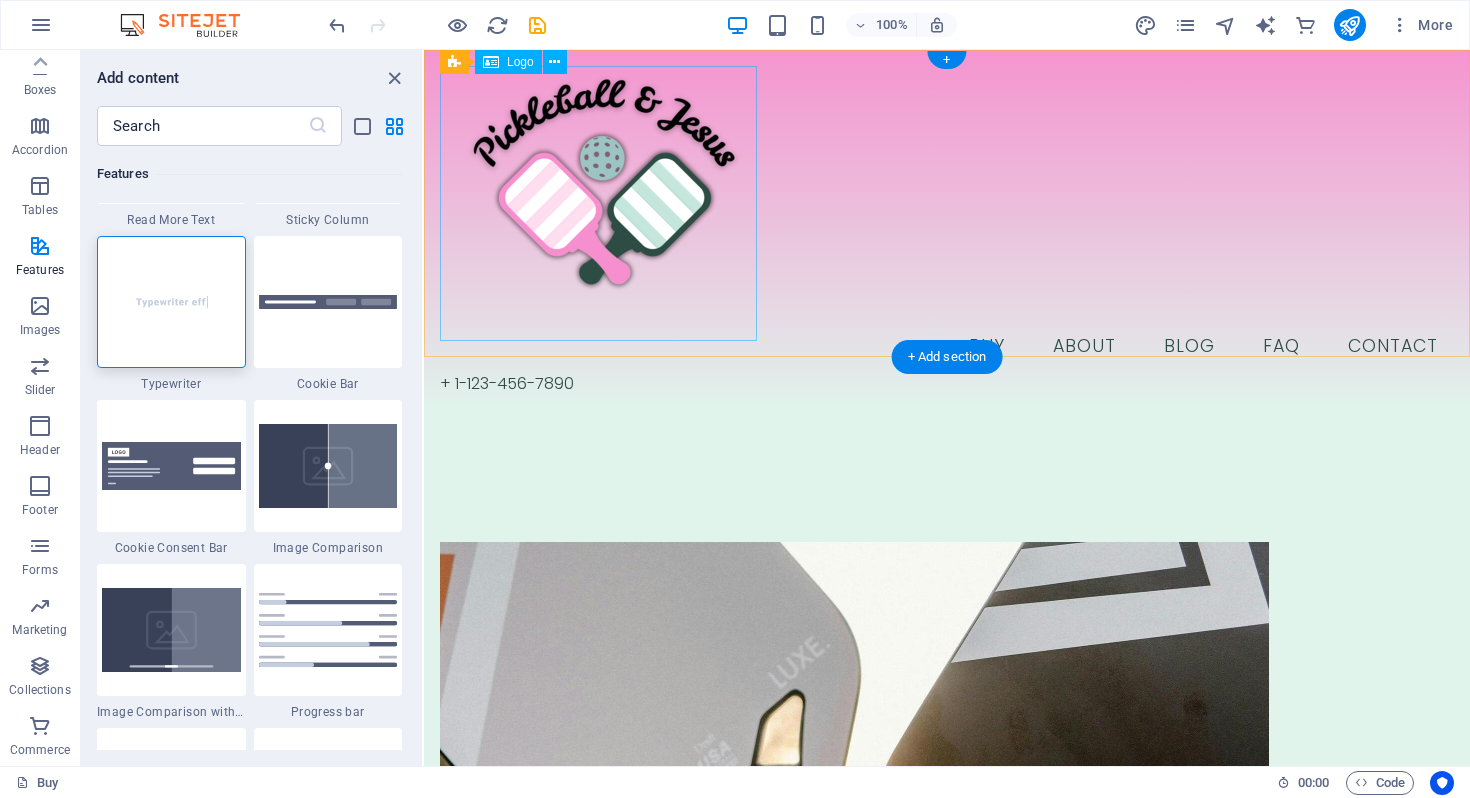 scroll, scrollTop: 0, scrollLeft: 0, axis: both 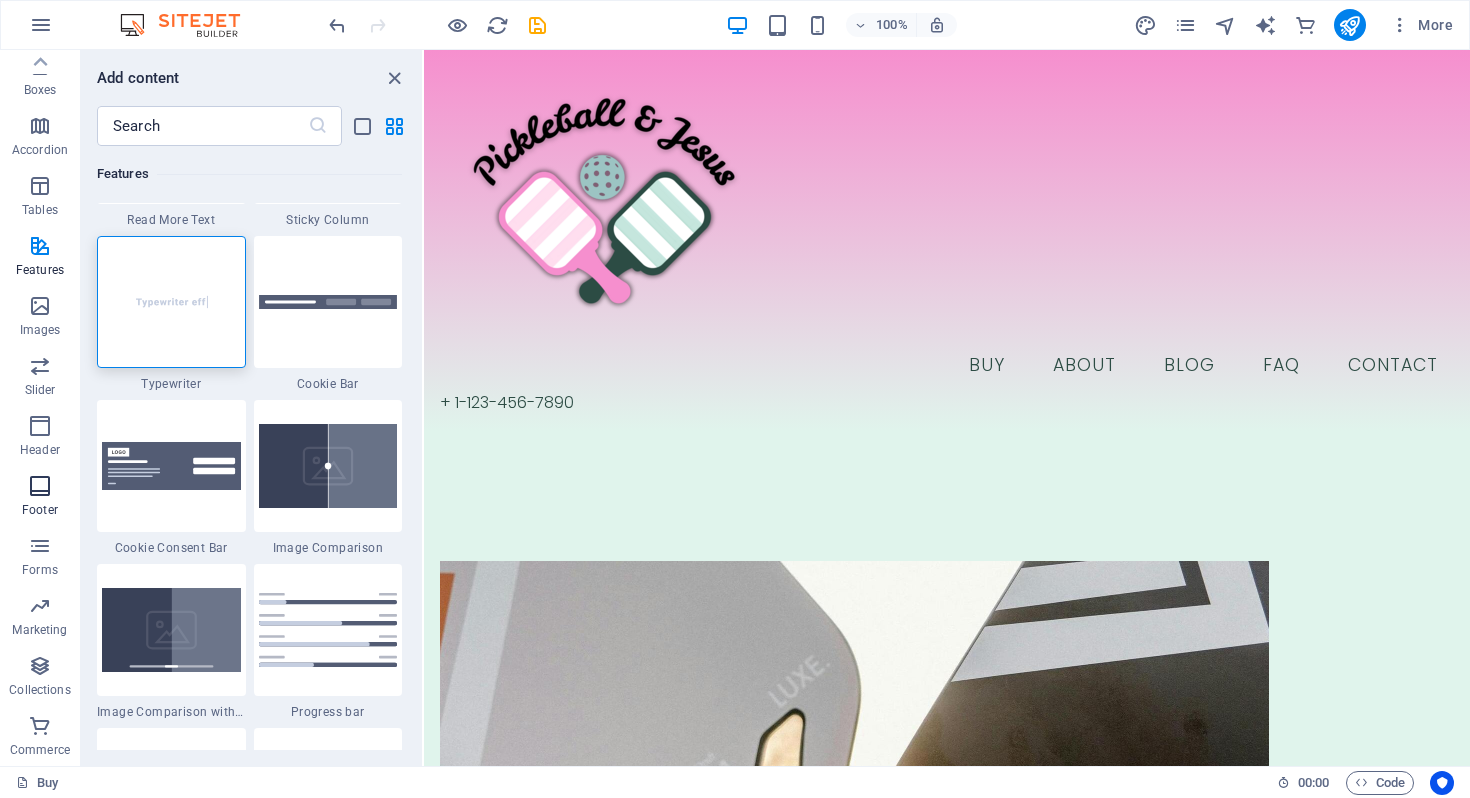 click at bounding box center (40, 486) 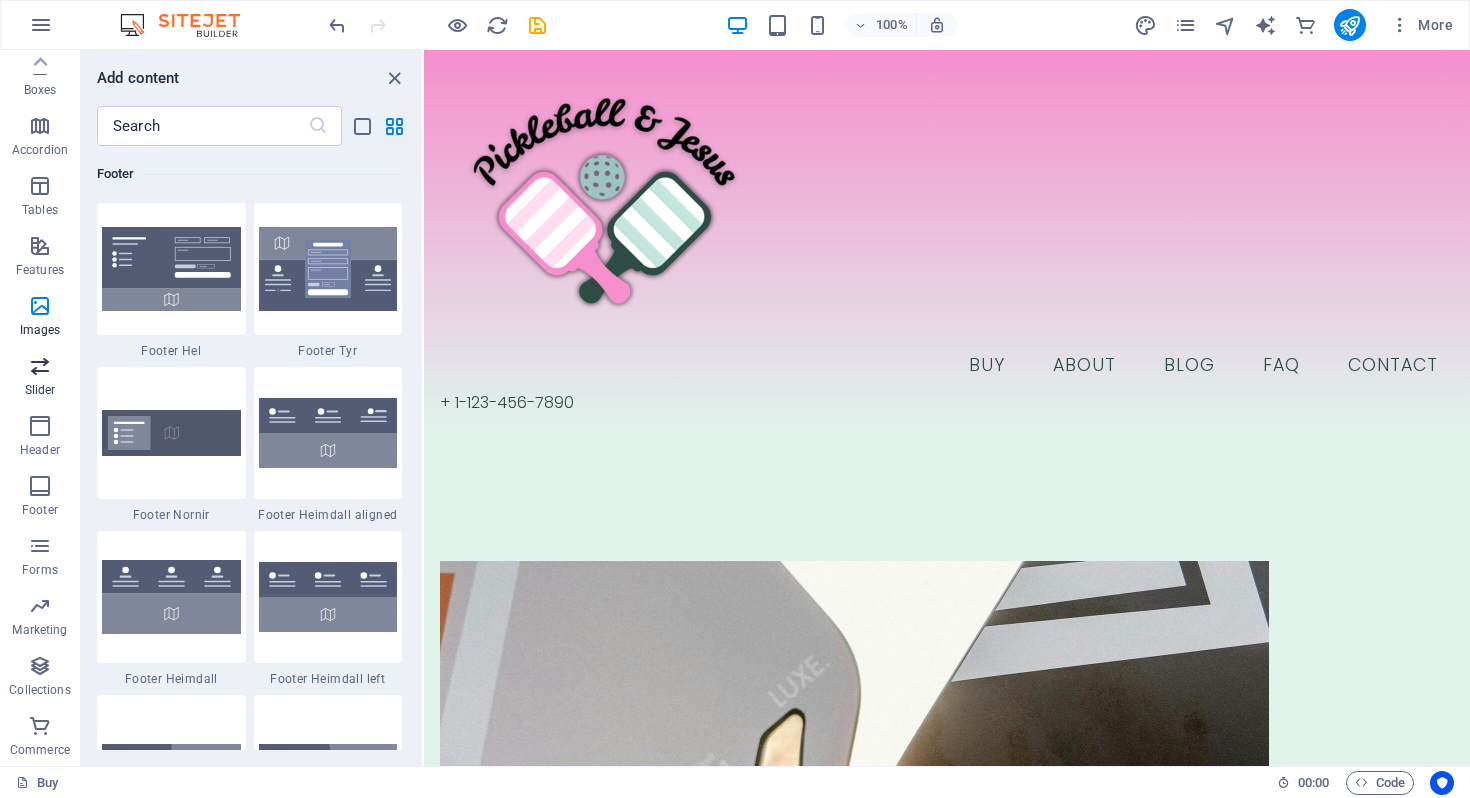click on "Slider" at bounding box center [40, 390] 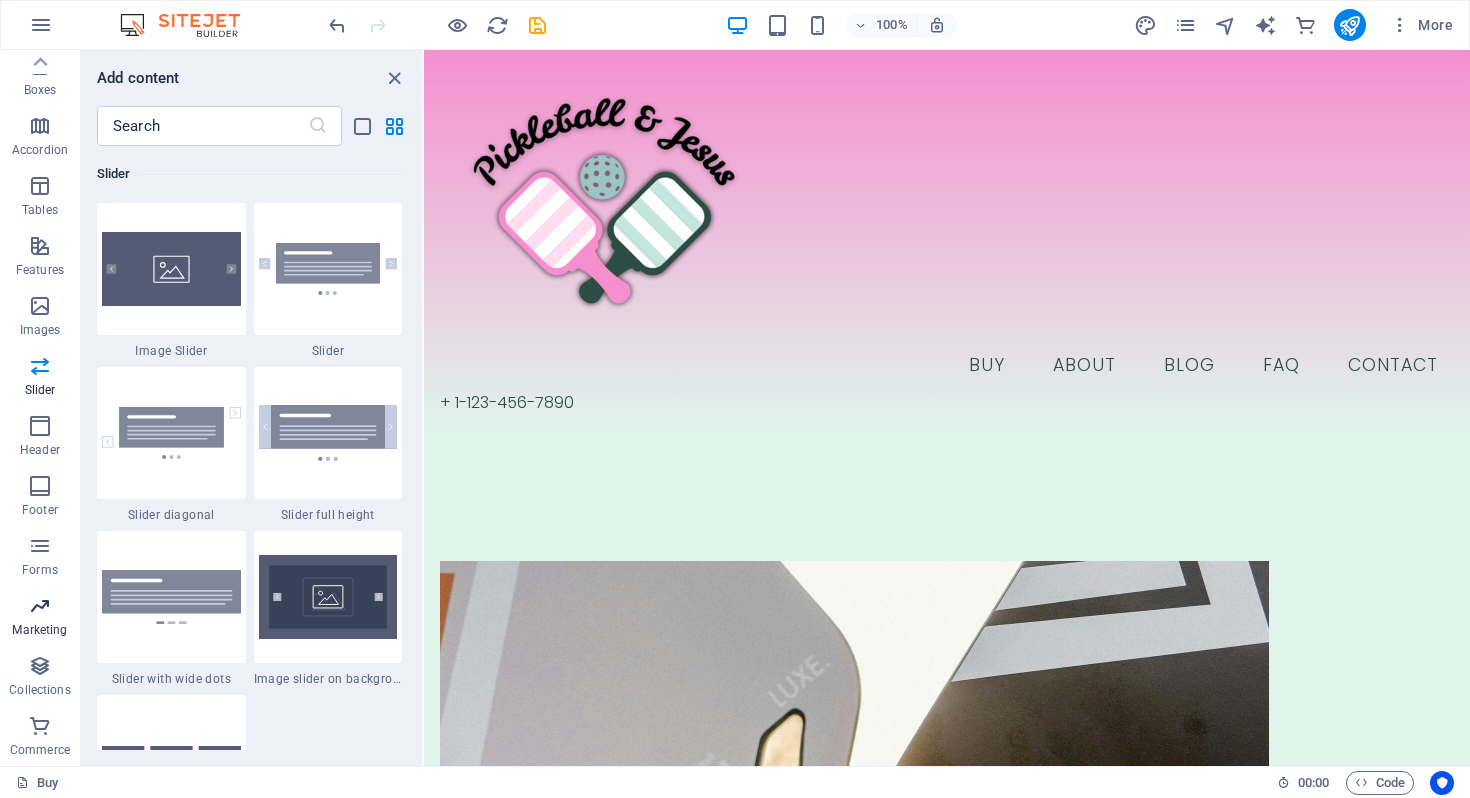 click at bounding box center (40, 606) 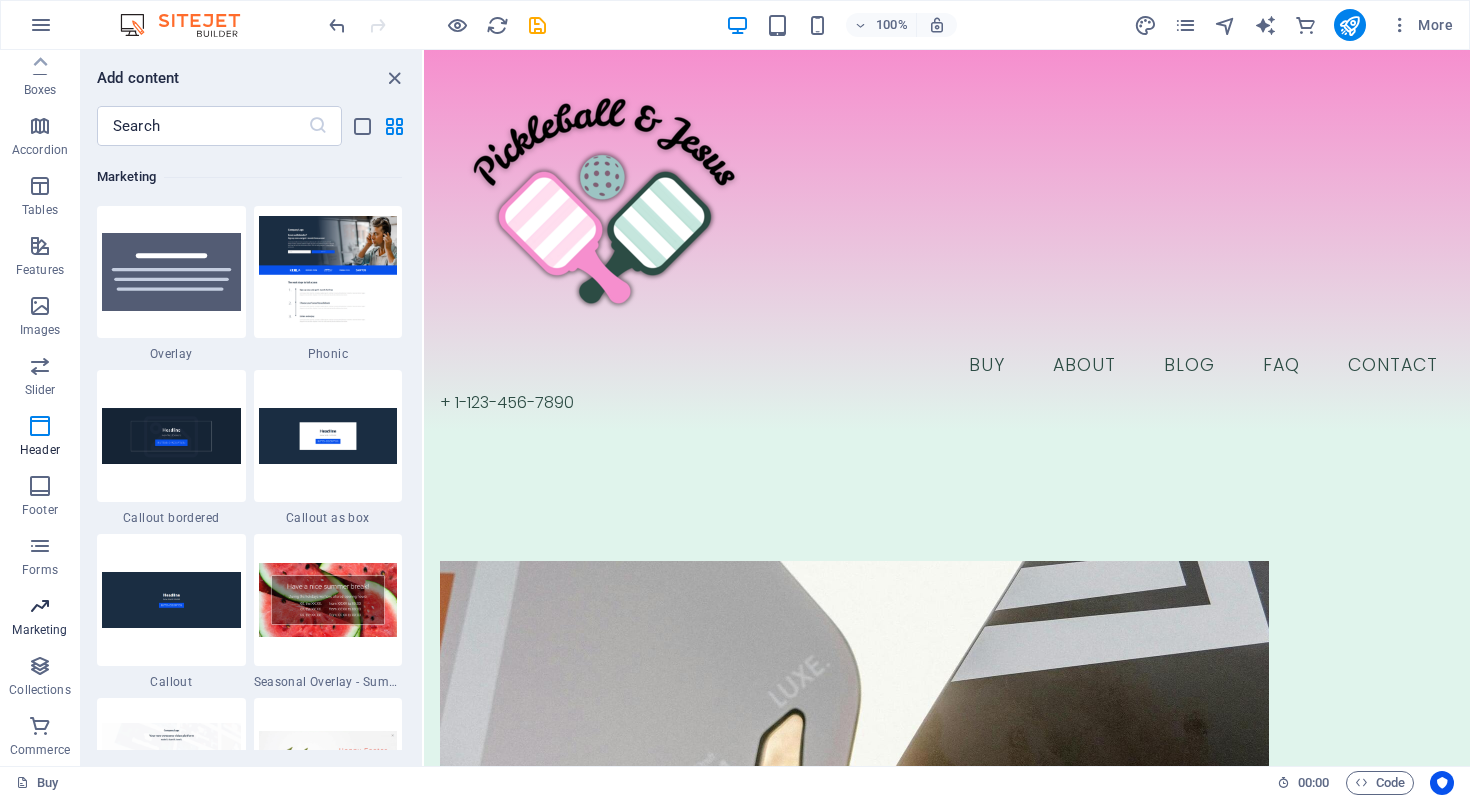 scroll, scrollTop: 16289, scrollLeft: 0, axis: vertical 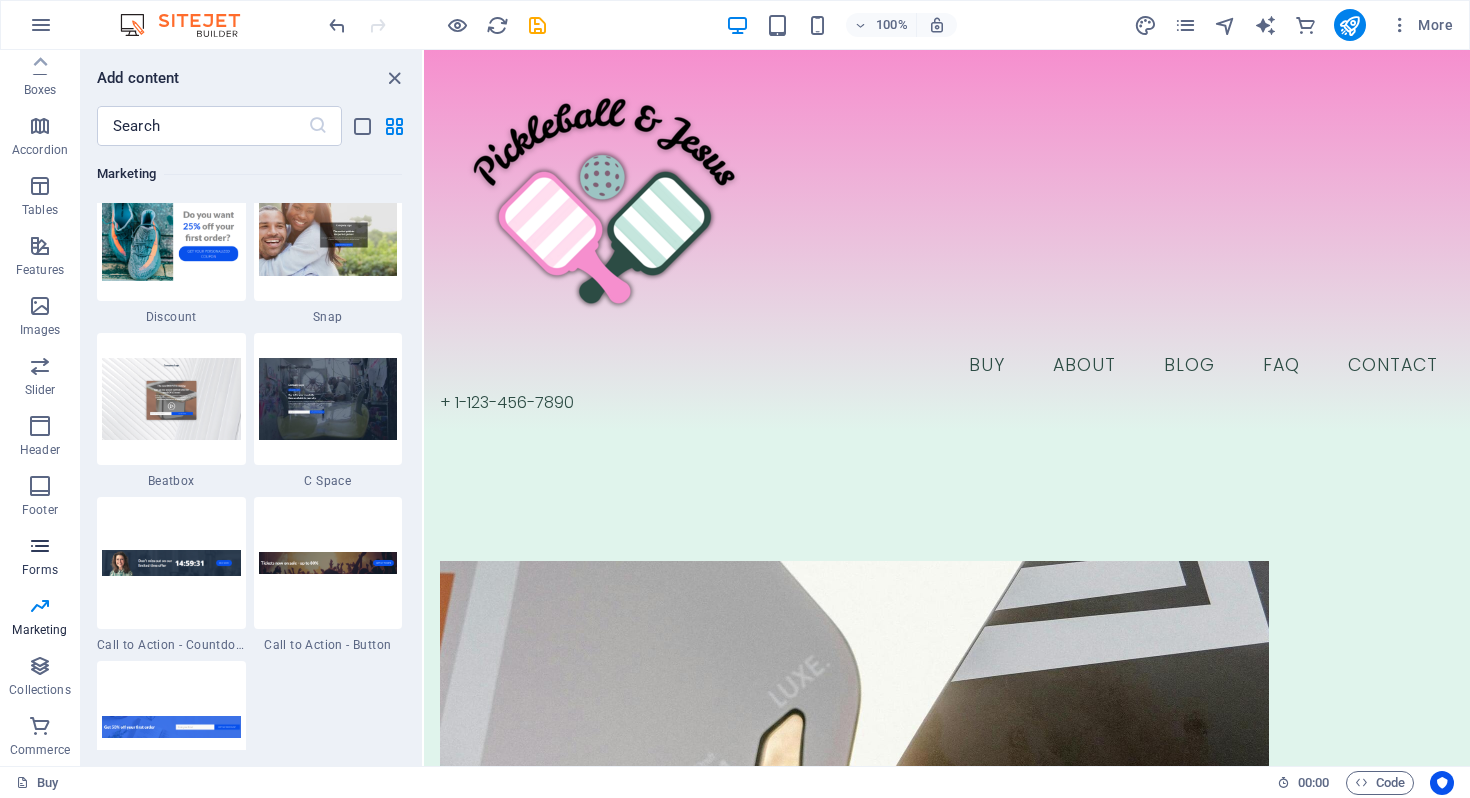 click on "Forms" at bounding box center (40, 570) 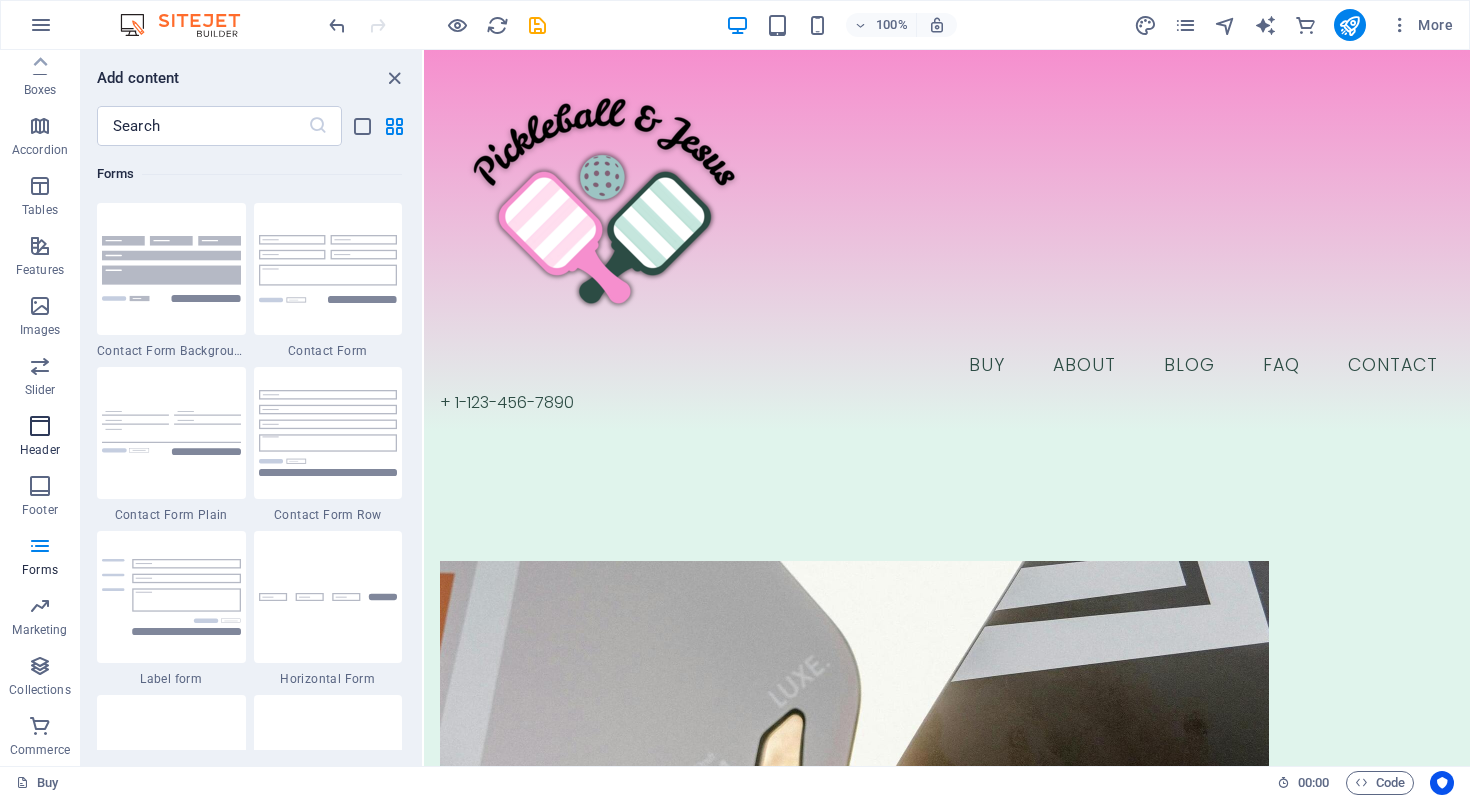click at bounding box center [40, 426] 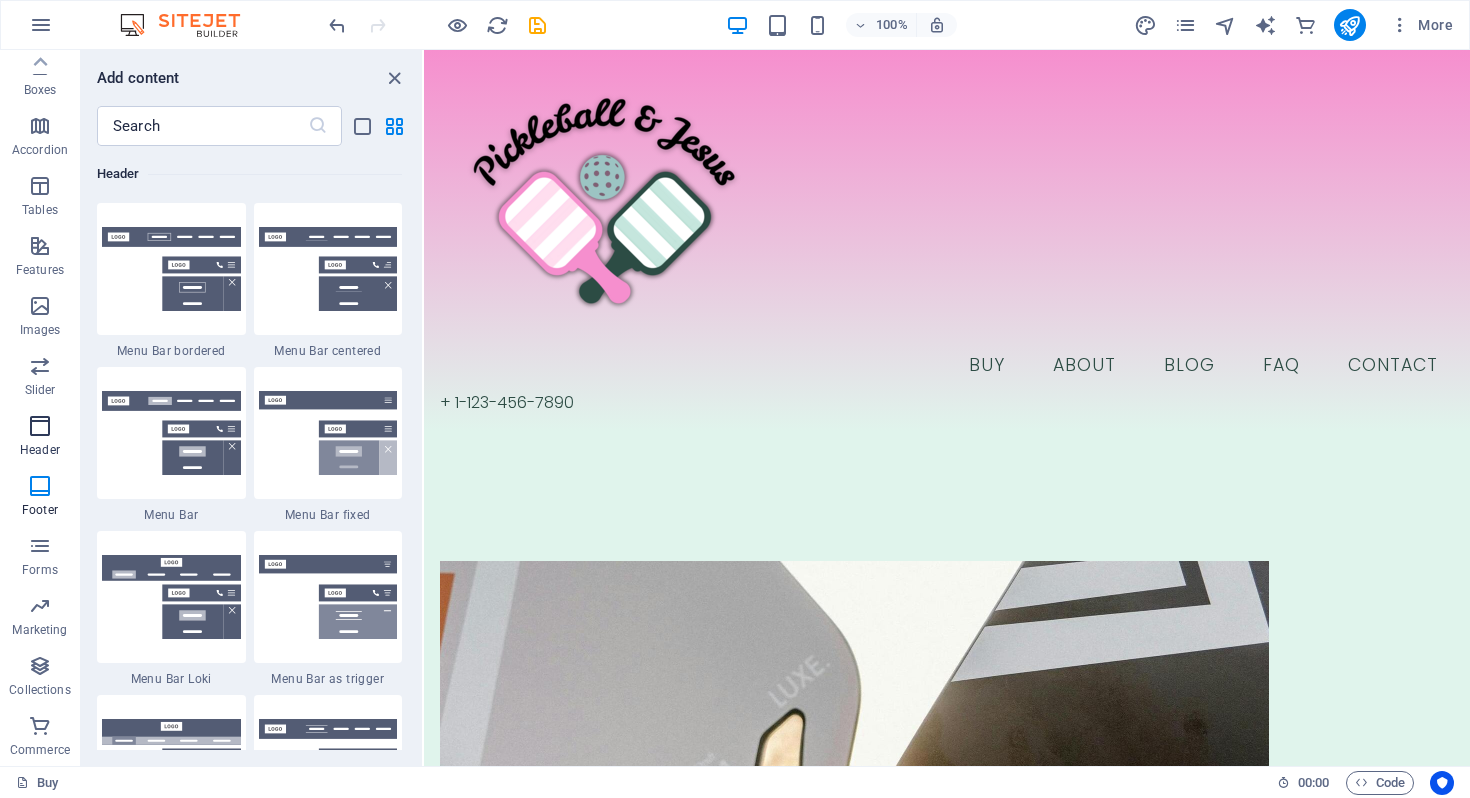 scroll, scrollTop: 12042, scrollLeft: 0, axis: vertical 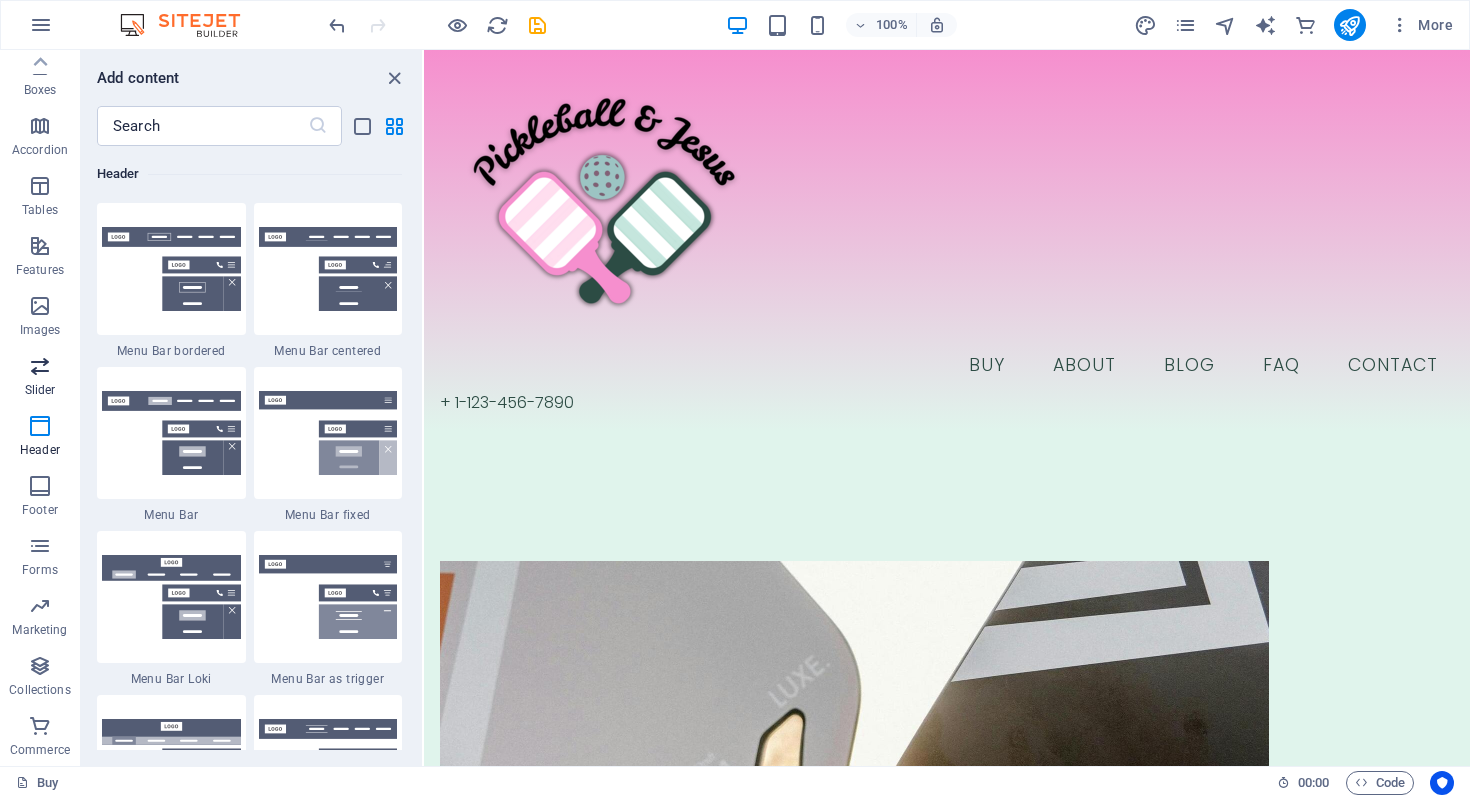 click on "Slider" at bounding box center (40, 378) 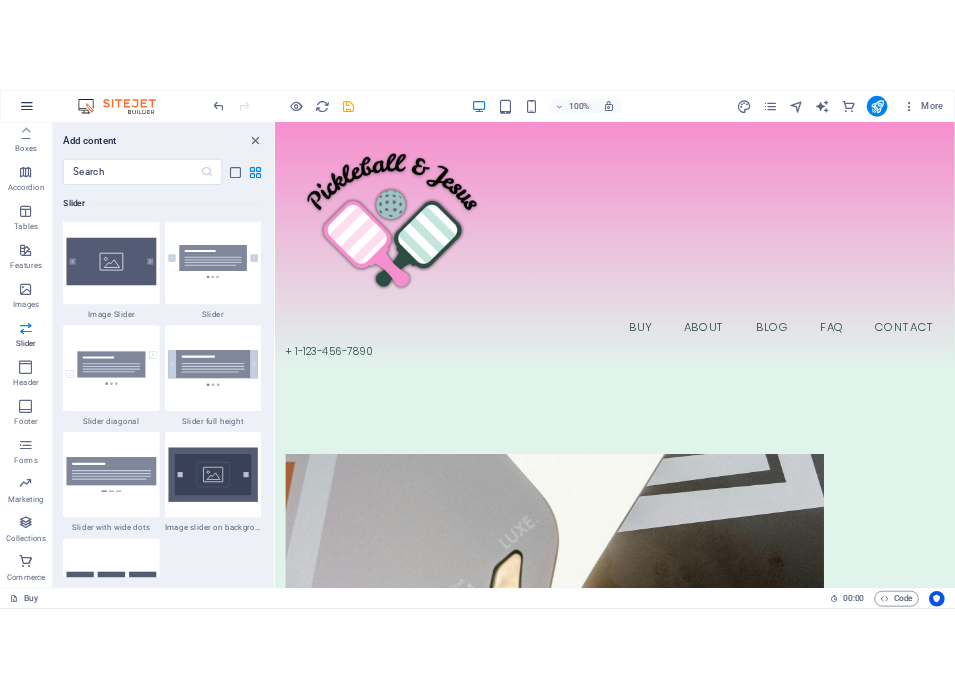 scroll, scrollTop: 11337, scrollLeft: 0, axis: vertical 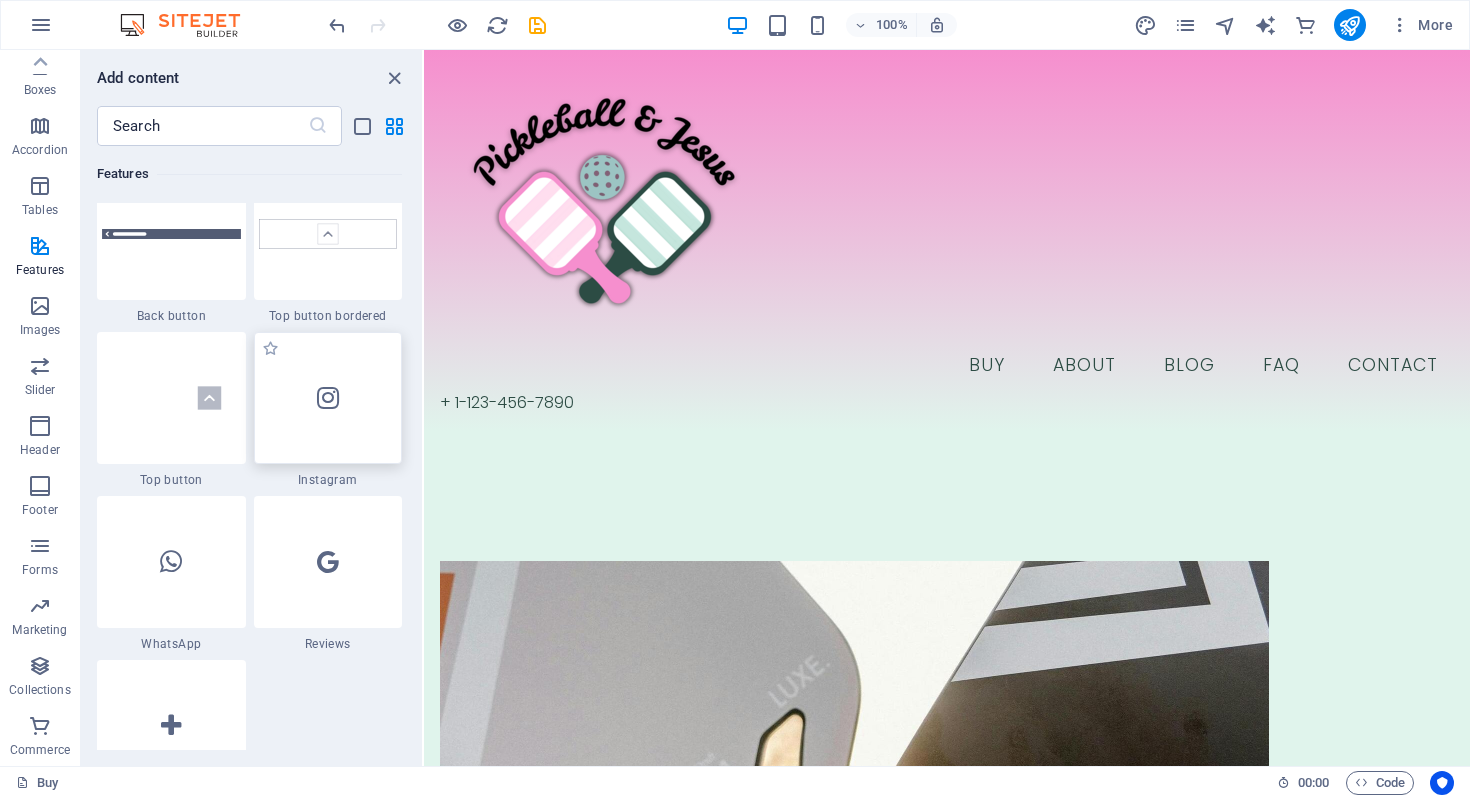 click at bounding box center (328, 398) 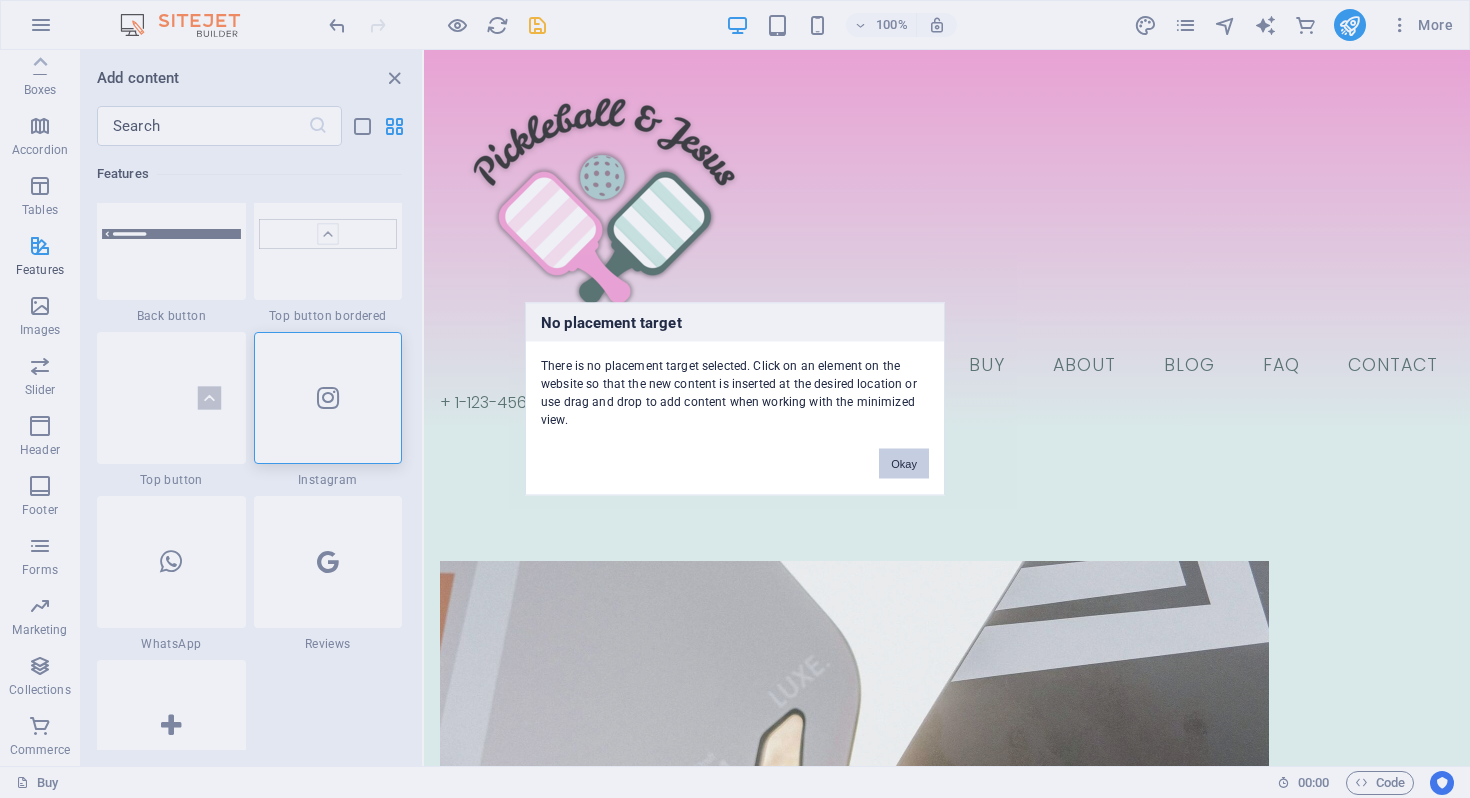 click on "Okay" at bounding box center (904, 464) 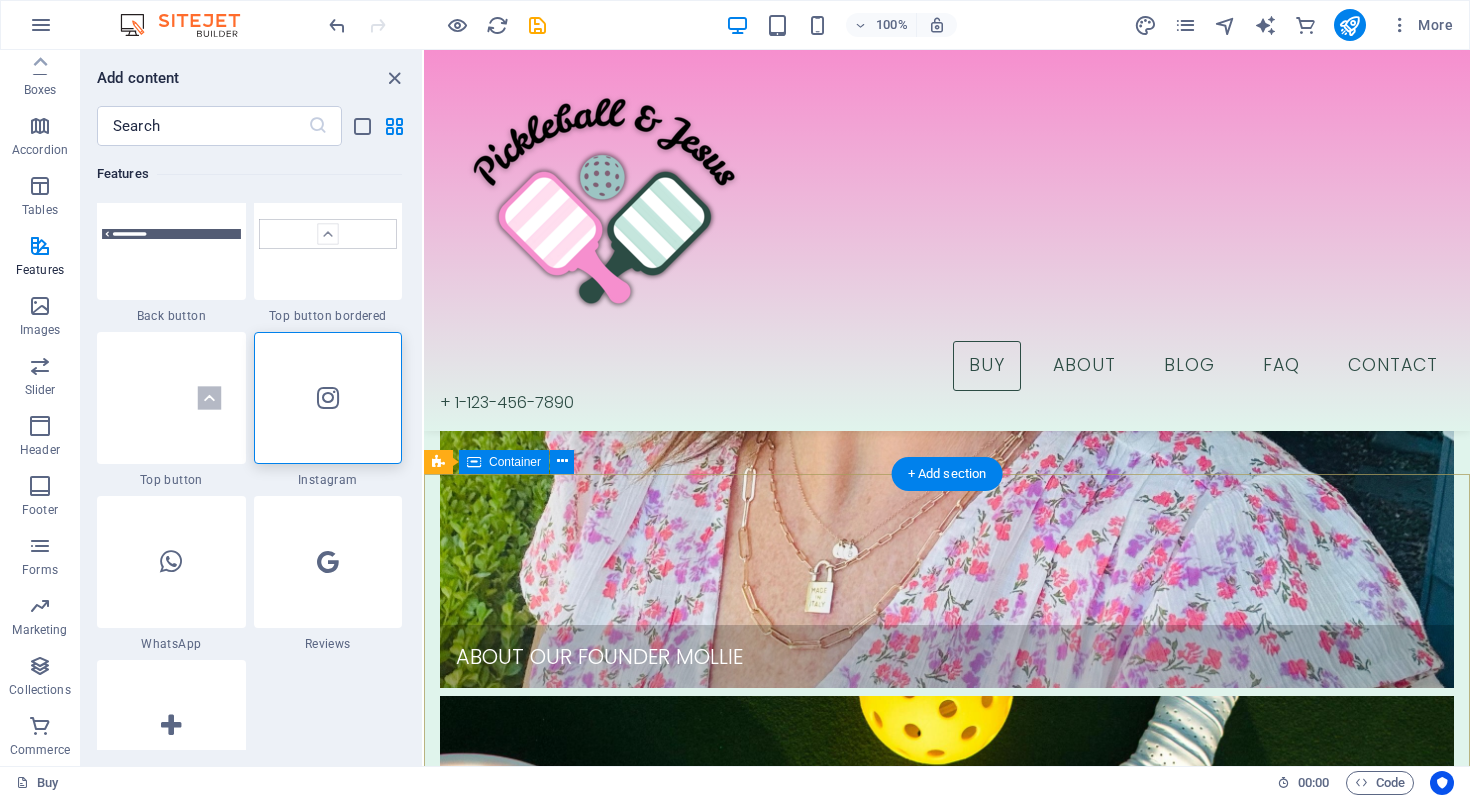 scroll, scrollTop: 1904, scrollLeft: 0, axis: vertical 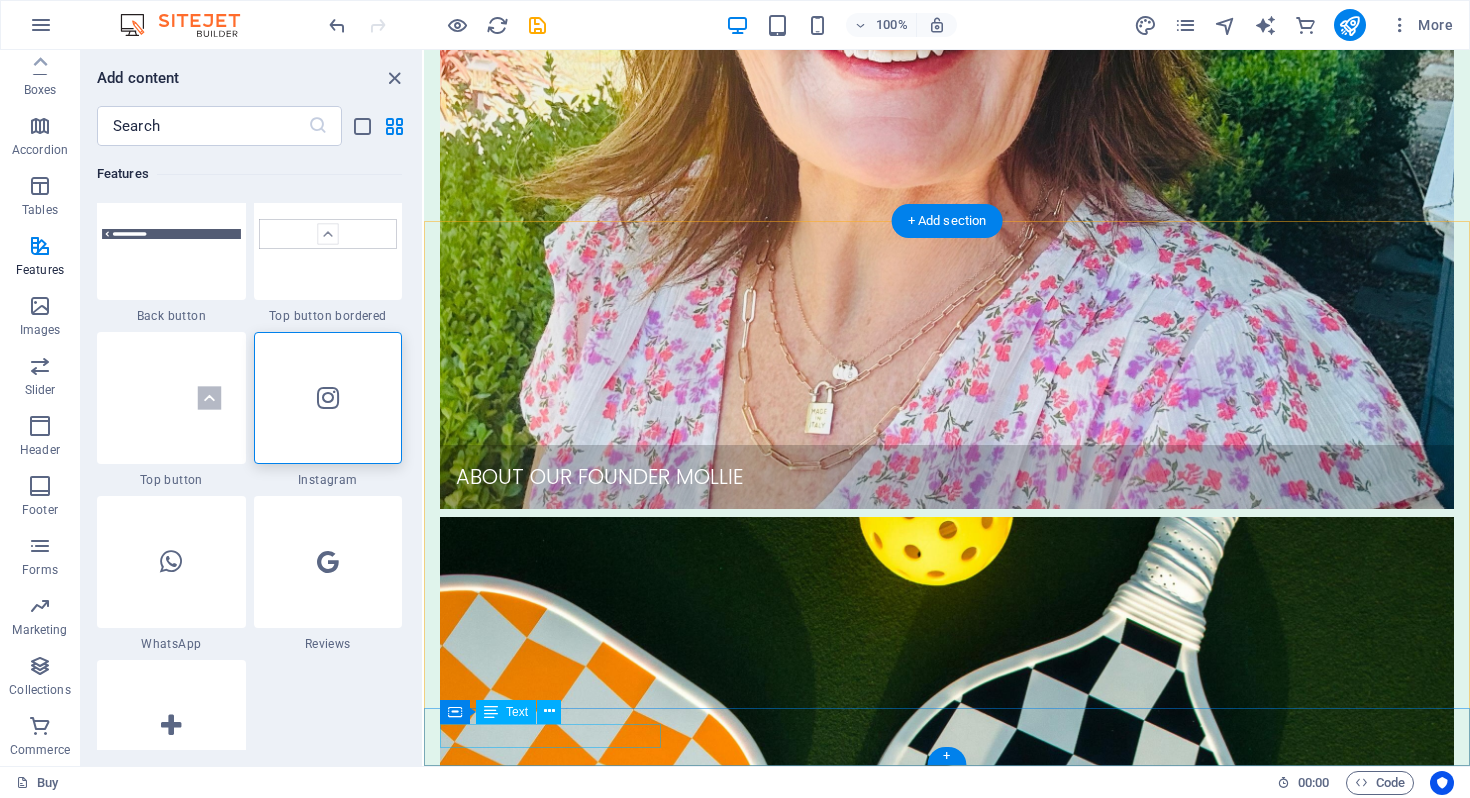 click on "© Ashop. All Rights Reserved" at bounding box center (947, 5843) 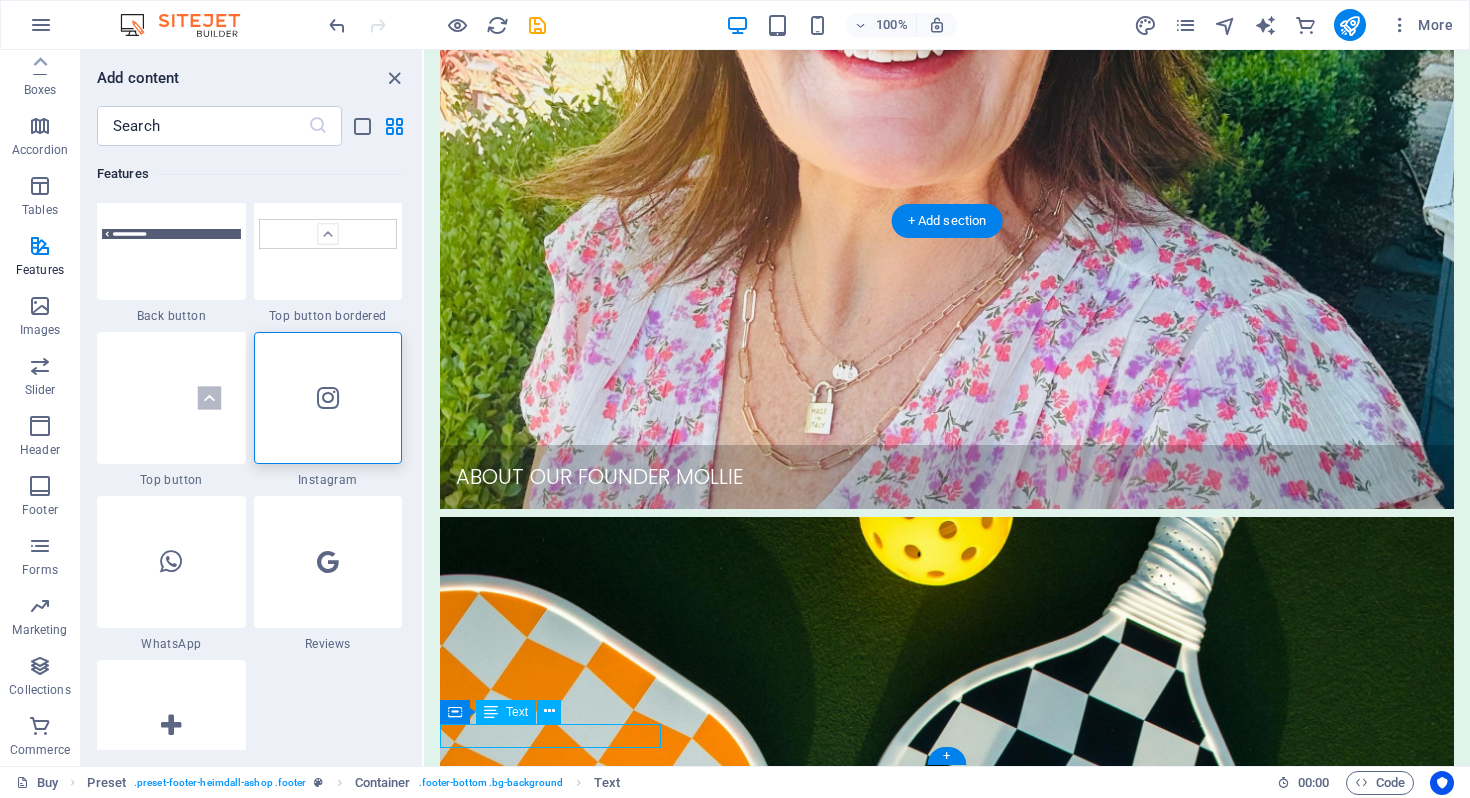 click on "© Ashop. All Rights Reserved" at bounding box center (947, 5843) 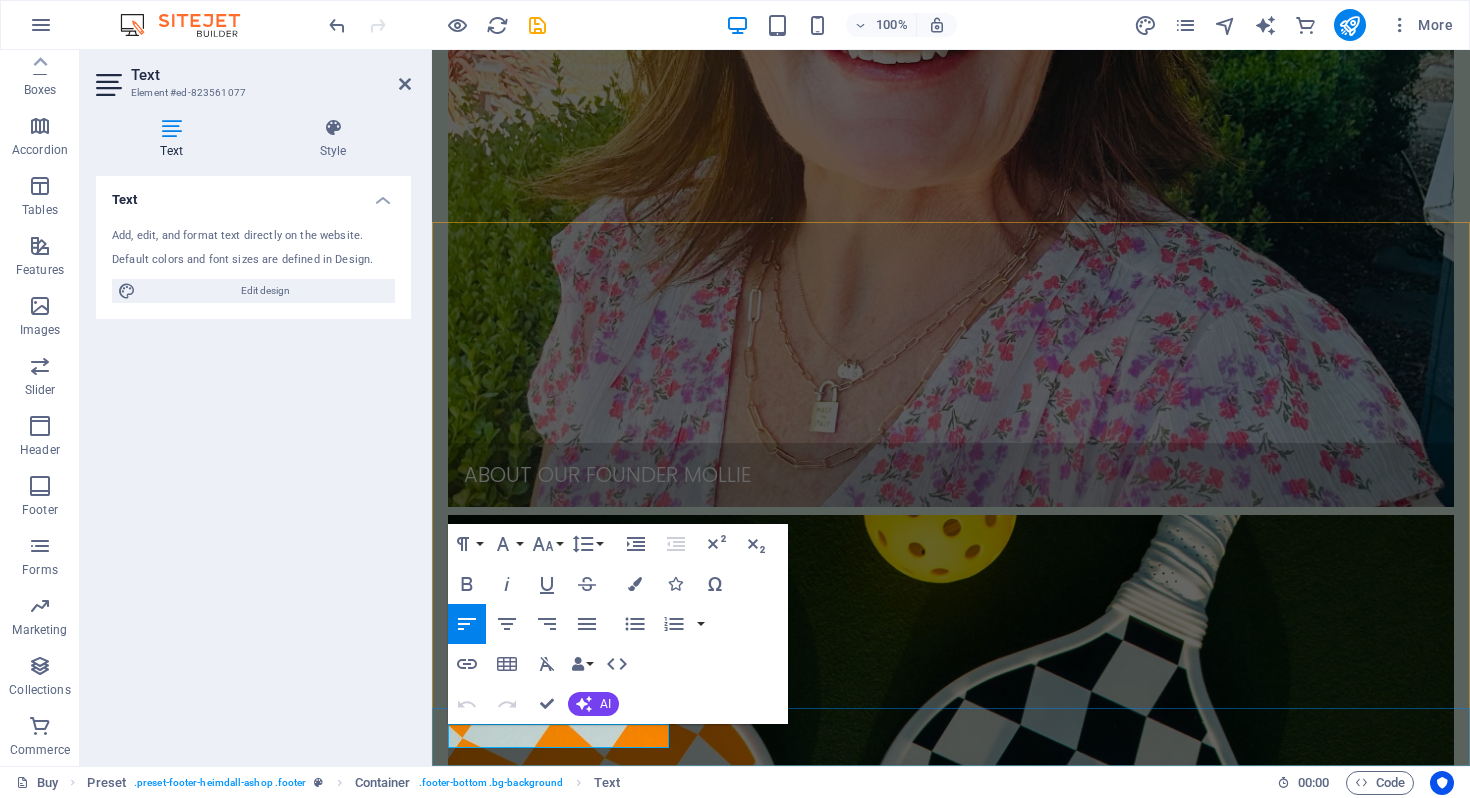 drag, startPoint x: 515, startPoint y: 739, endPoint x: 470, endPoint y: 739, distance: 45 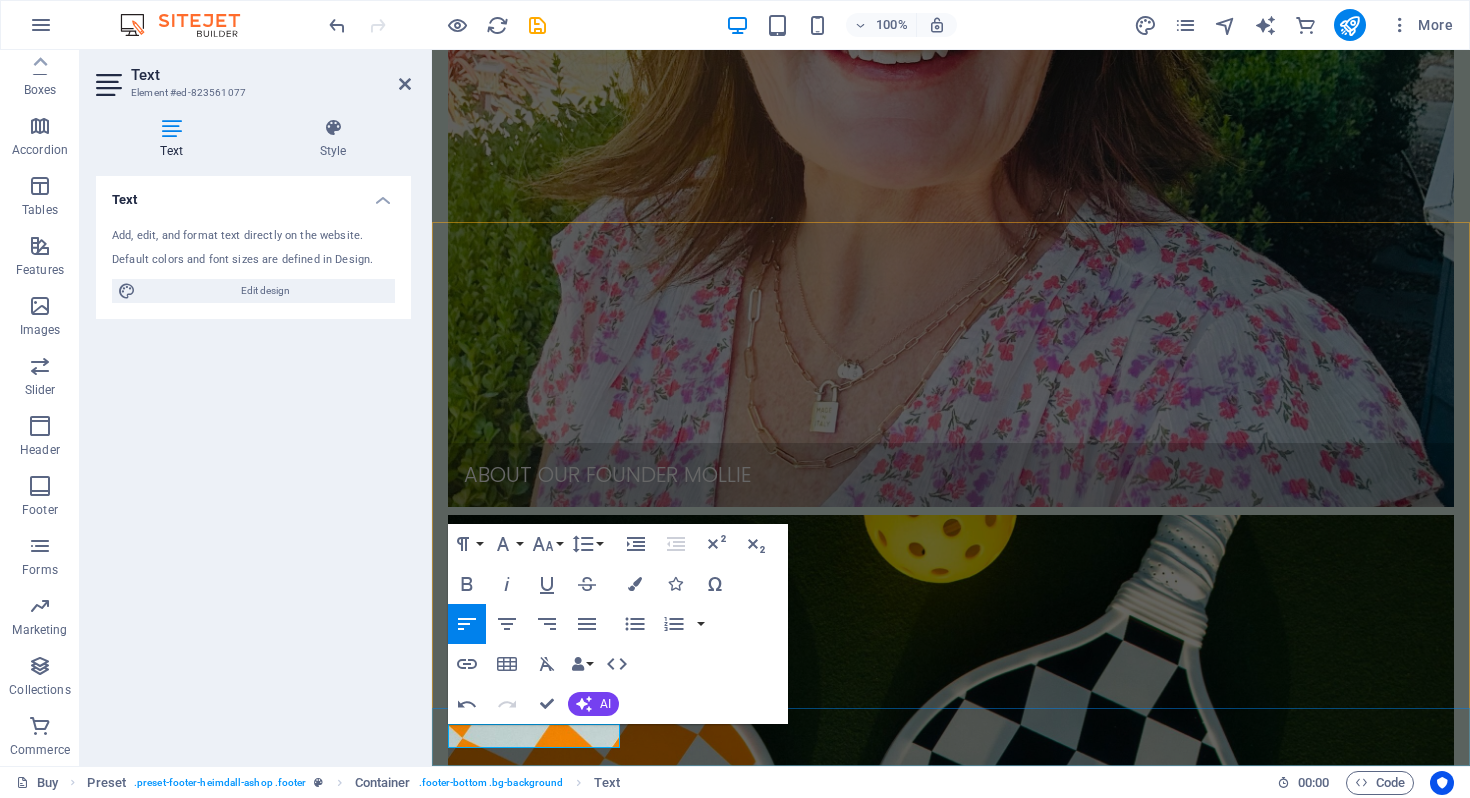 type 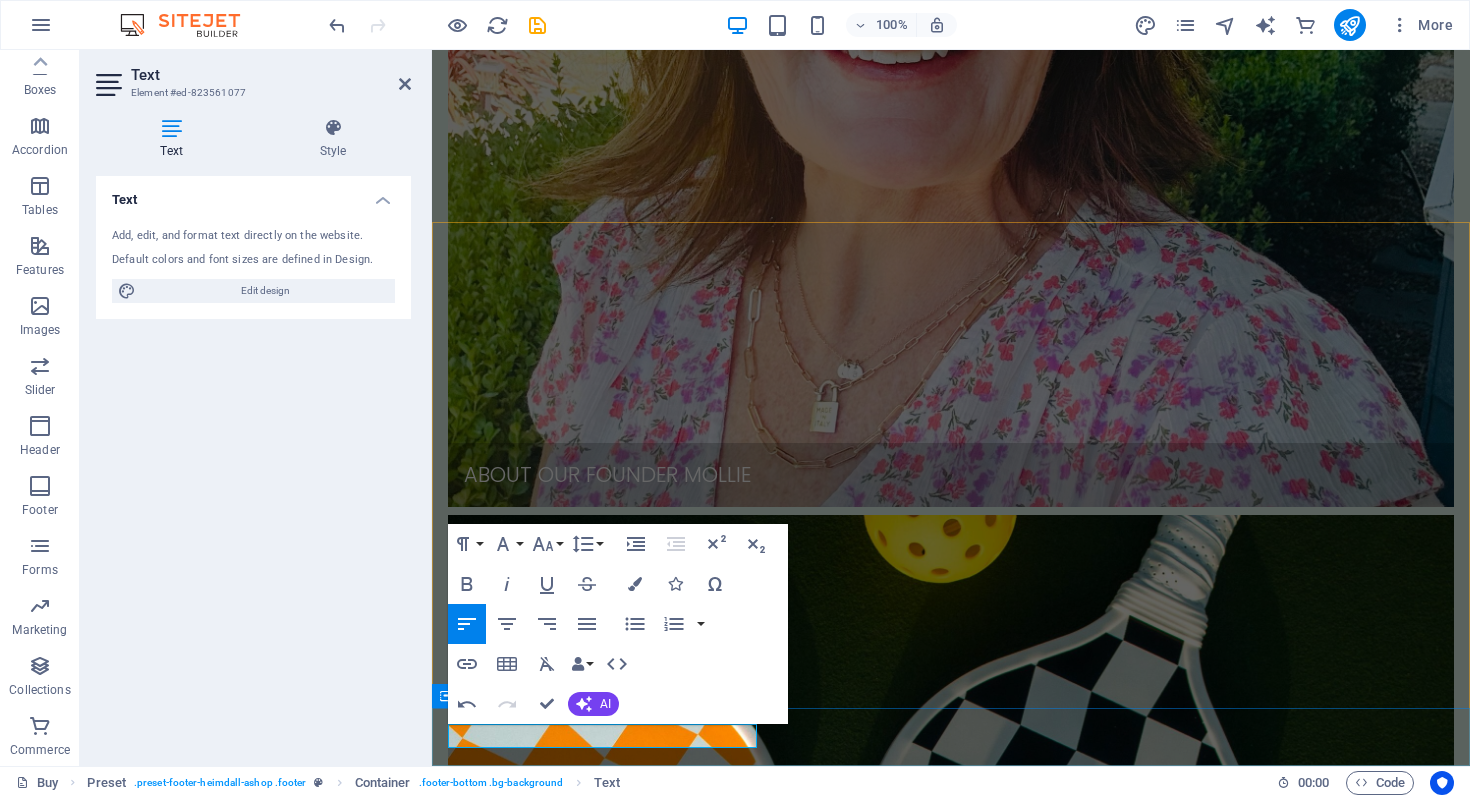 click on "© Pickleball & Jesus . All Rights Reserved" at bounding box center (951, 5863) 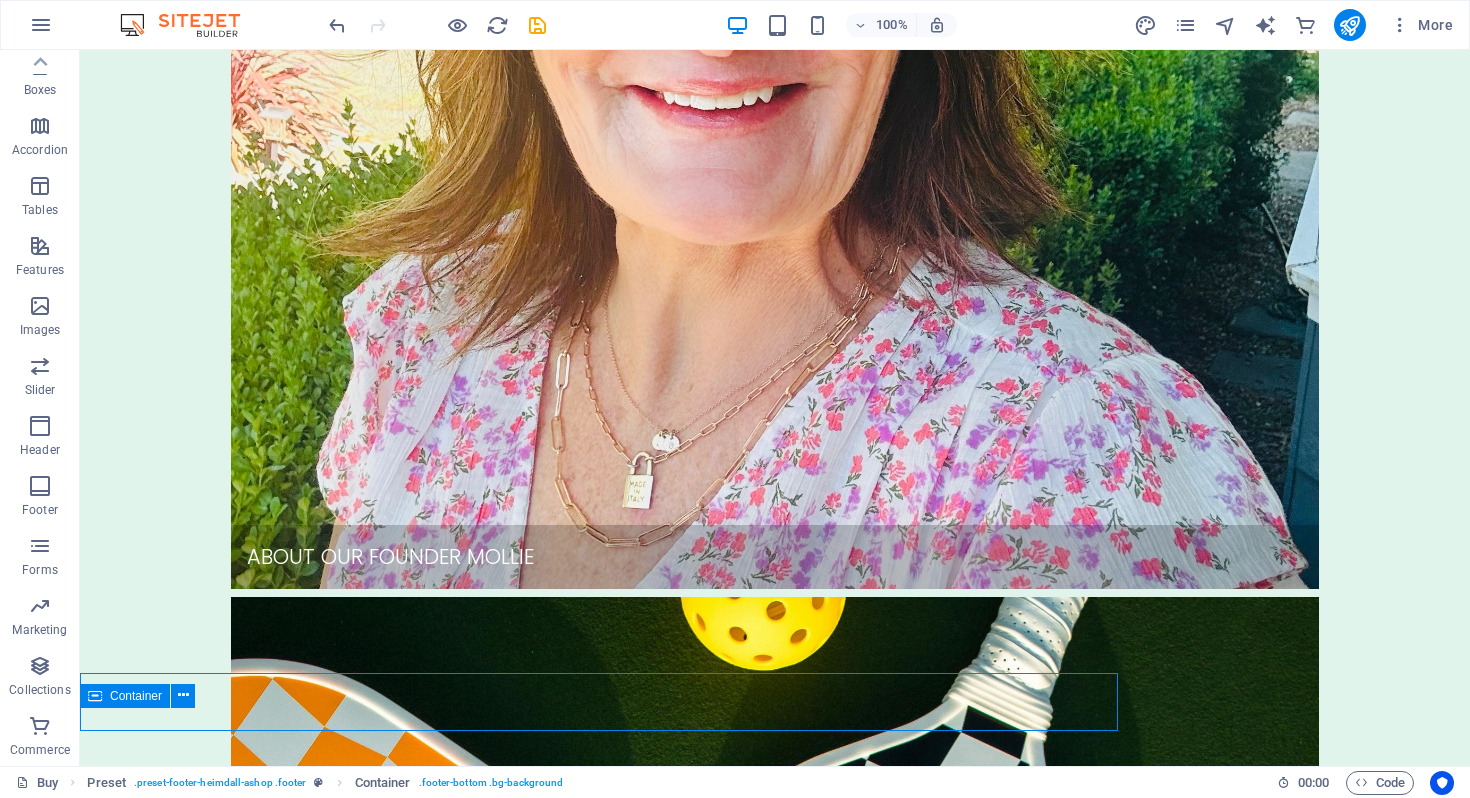 scroll, scrollTop: 1933, scrollLeft: 0, axis: vertical 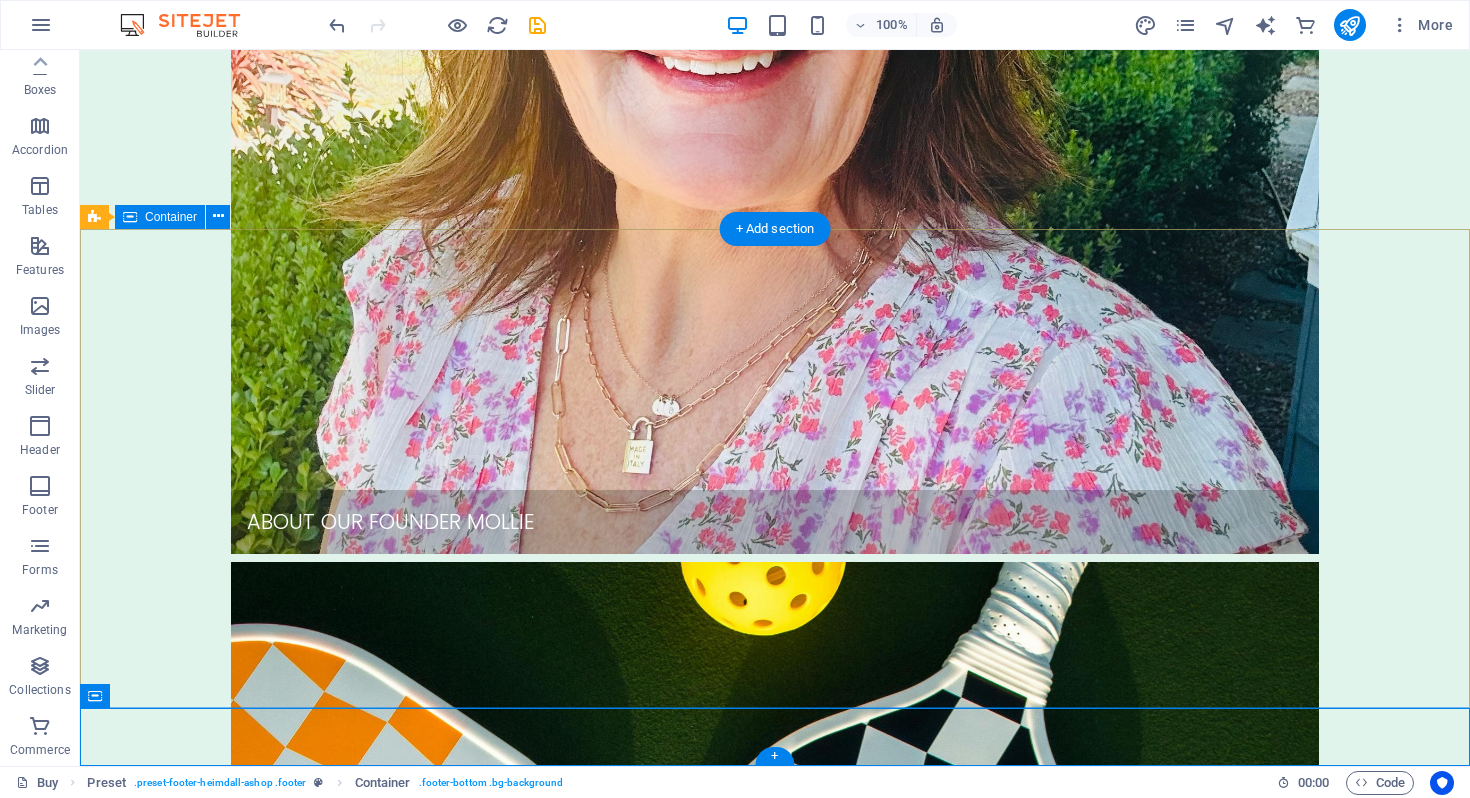 click on "Contact [NUMBER] [STREET] [CITY], [STATE] [POSTAL_CODE] Phone: [PHONE] Fax: [EMAIL] Information Hotline: [PHONE] About us FAQ Legal notice Privacy Follow us Facebook Instagram Twitter Pinterest Youtube" at bounding box center [775, 5348] 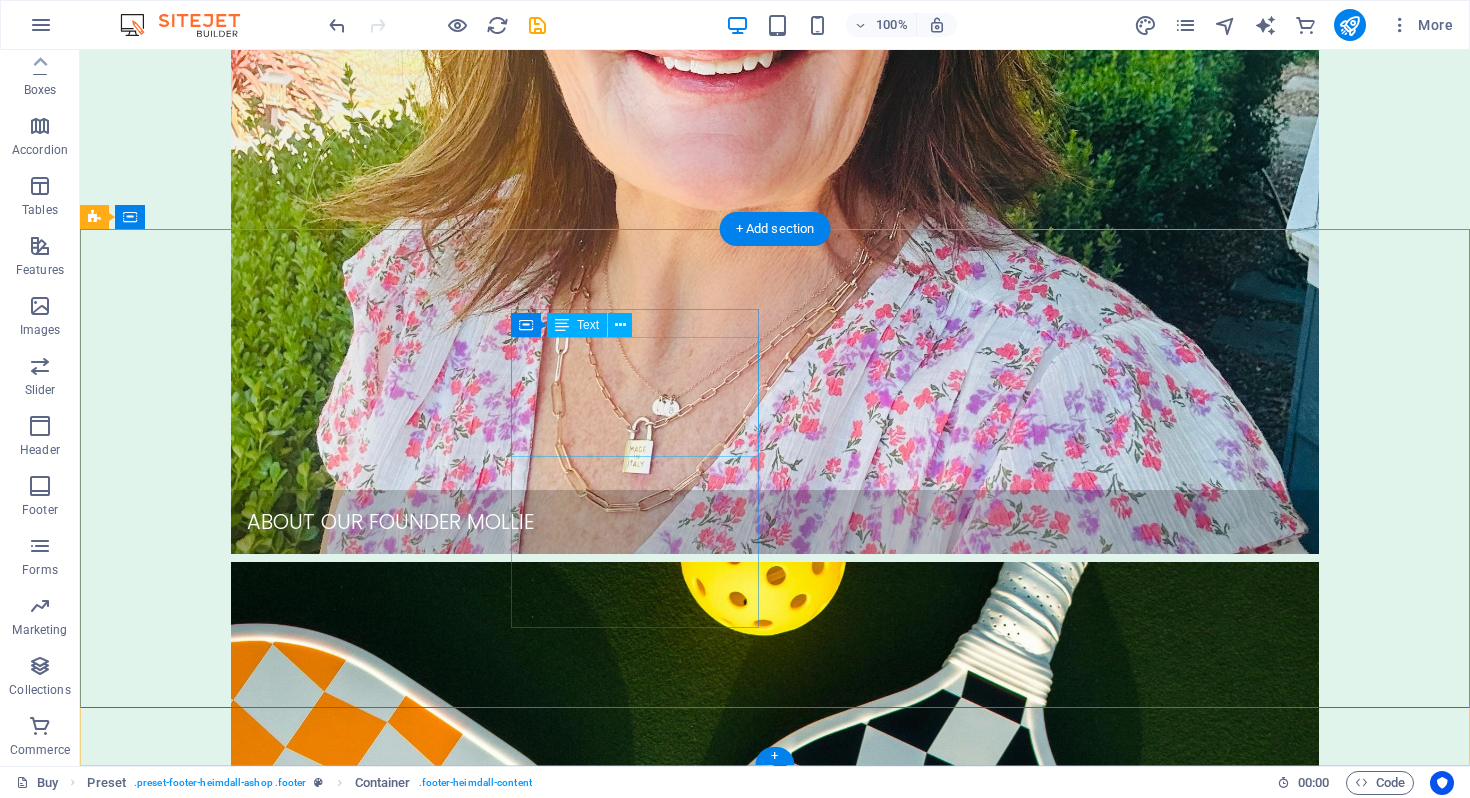click on "[NUMBER] [STREET] [CITY], [STATE] [POSTAL_CODE] Phone: [PHONE] Fax: [EMAIL]" at bounding box center (640, 5813) 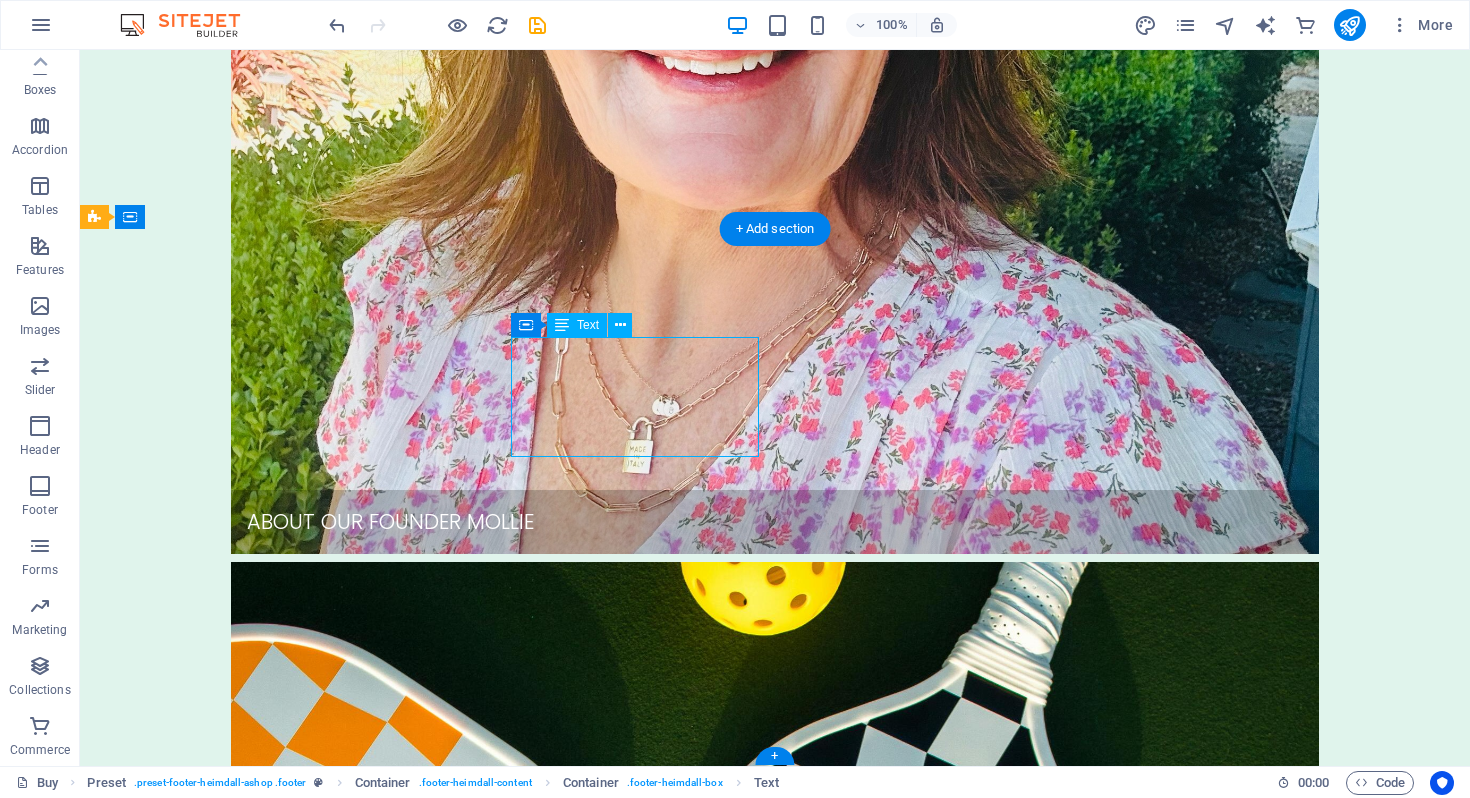 click on "[NUMBER] [STREET] [CITY], [STATE] [POSTAL_CODE] Phone: [PHONE] Fax: [EMAIL]" at bounding box center (640, 5813) 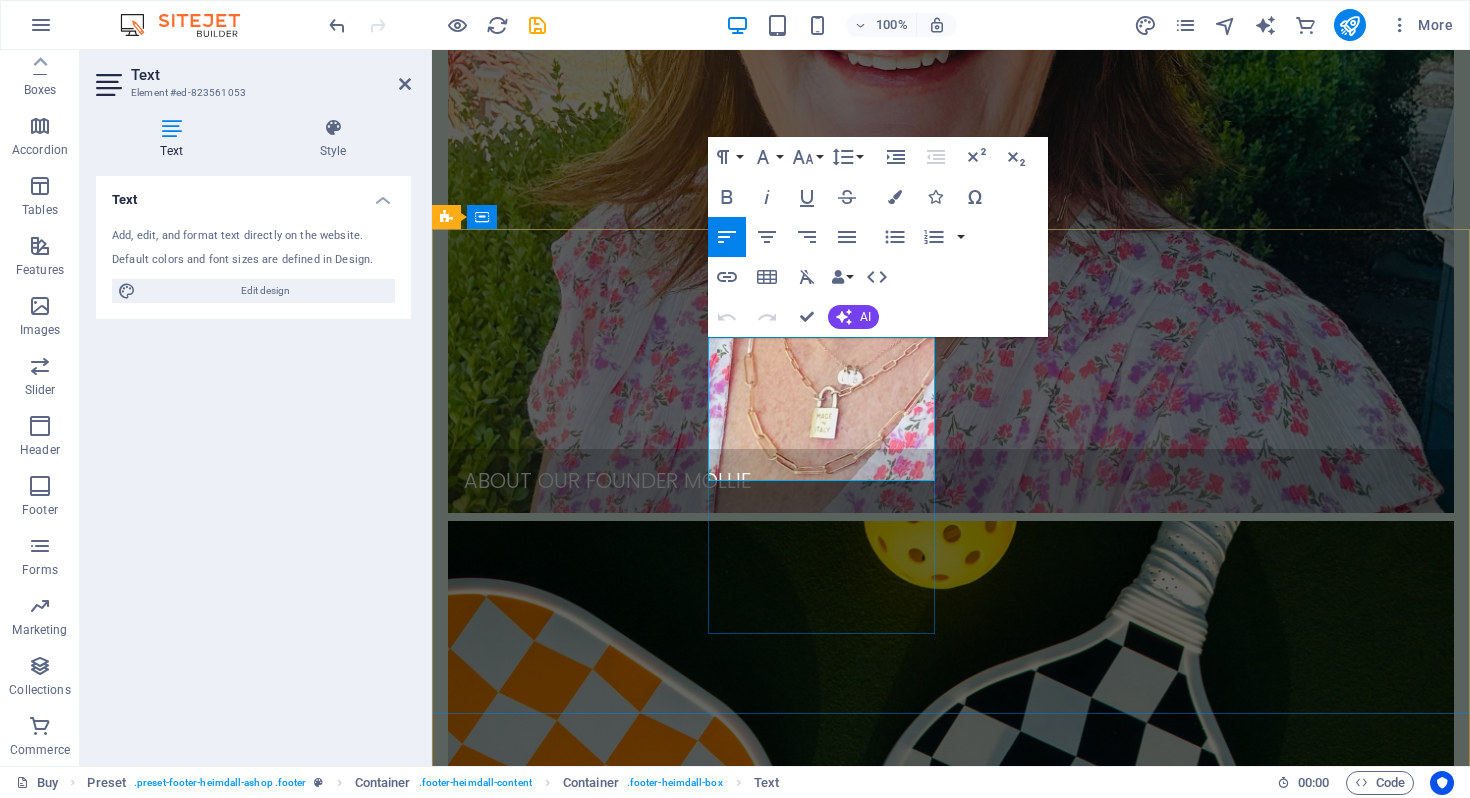 click on "New York , NY  10019" at bounding box center (951, 5278) 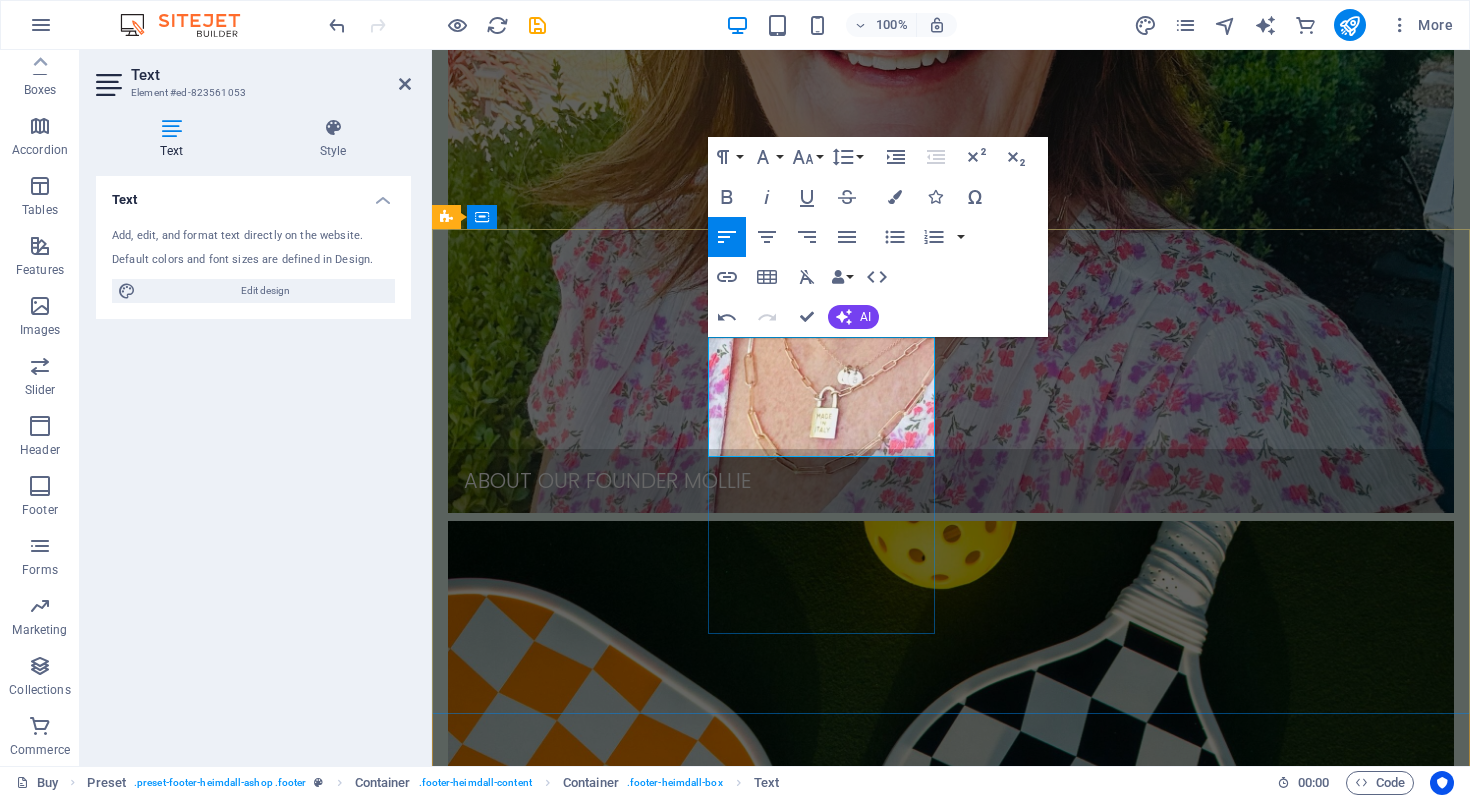 type 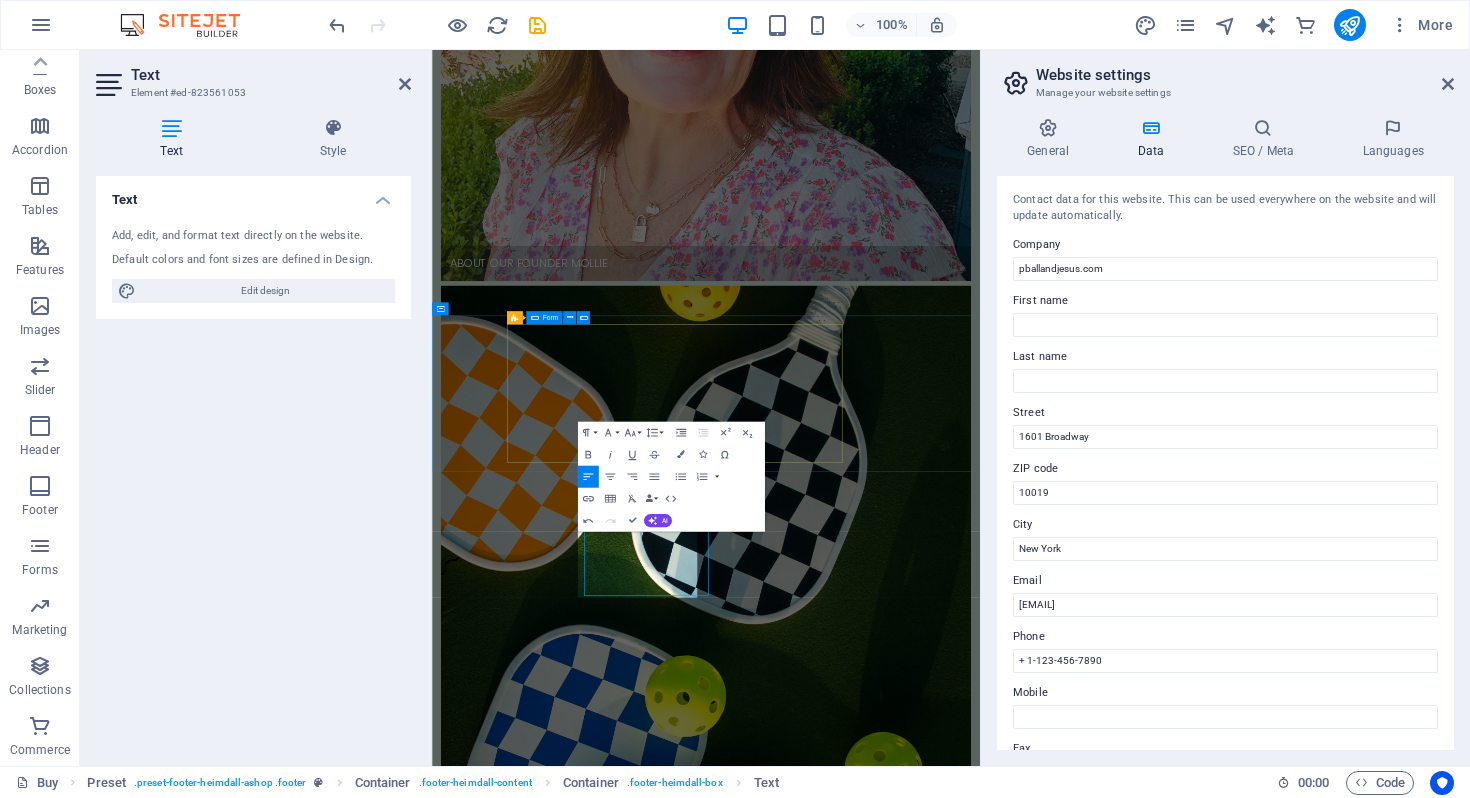 click on "Submit   I have read and understand the privacy policy. Unreadable? Load new" at bounding box center [930, 3705] 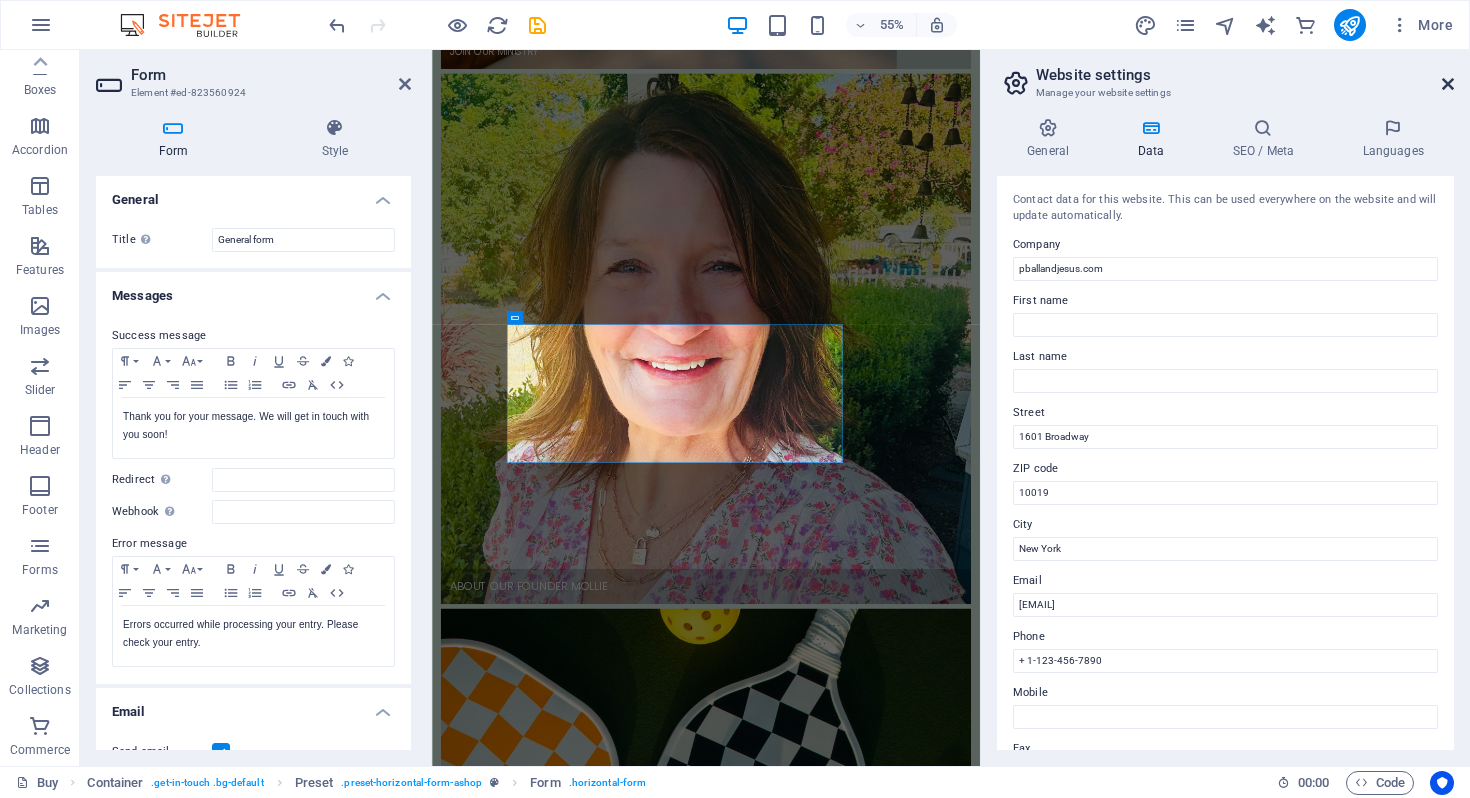 click at bounding box center (1448, 84) 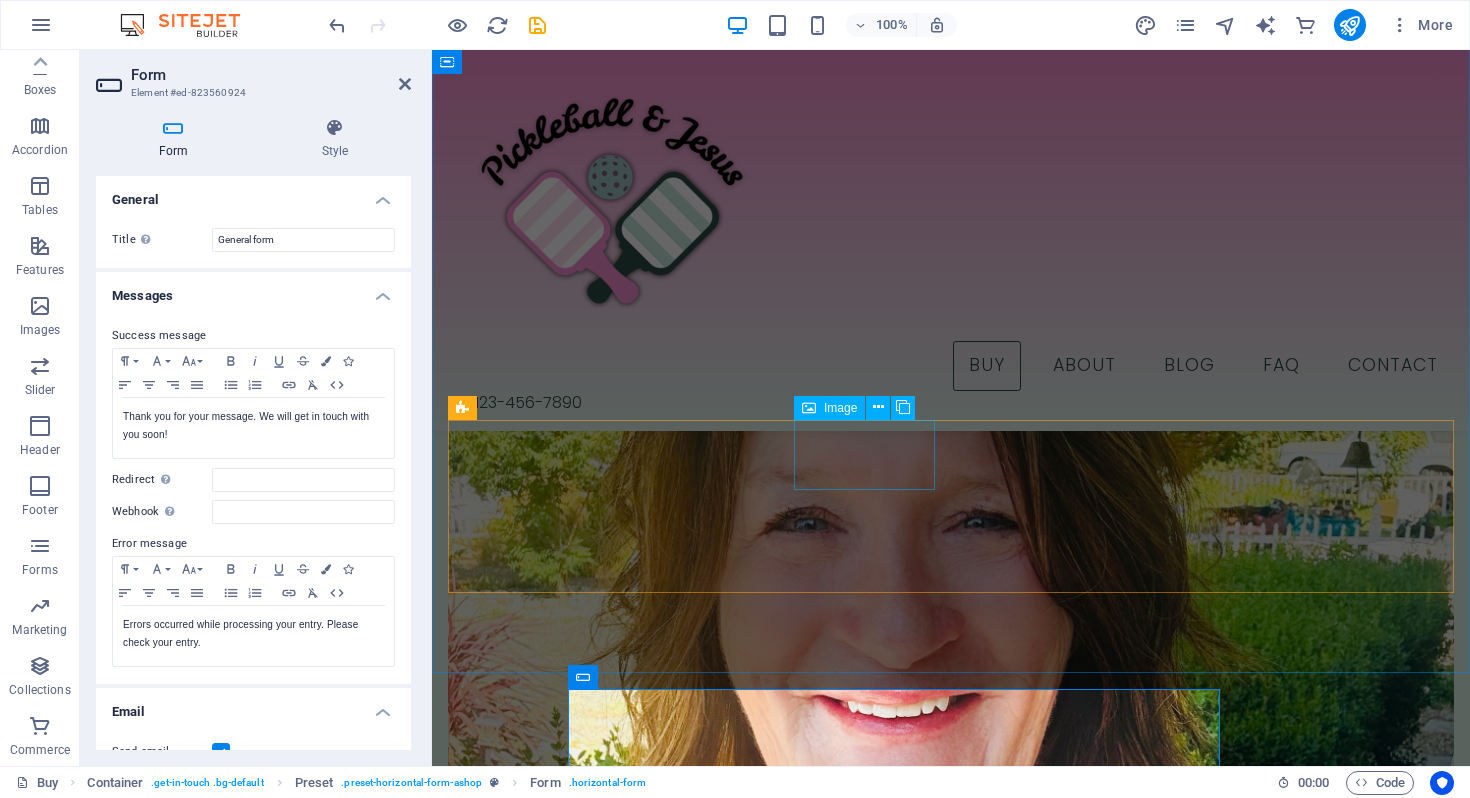 scroll, scrollTop: 1163, scrollLeft: 0, axis: vertical 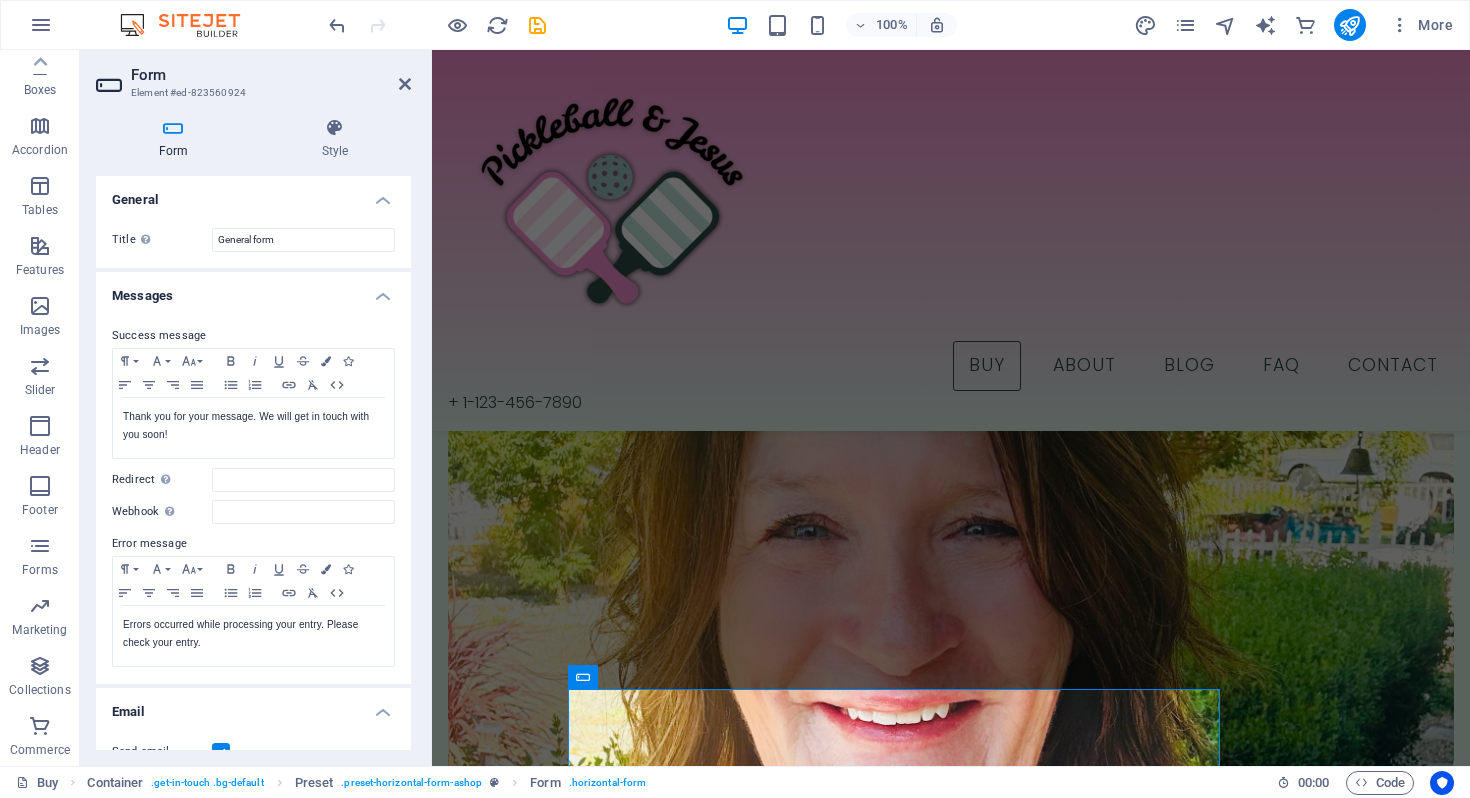 click on "Form Element #ed-823560924" at bounding box center [253, 76] 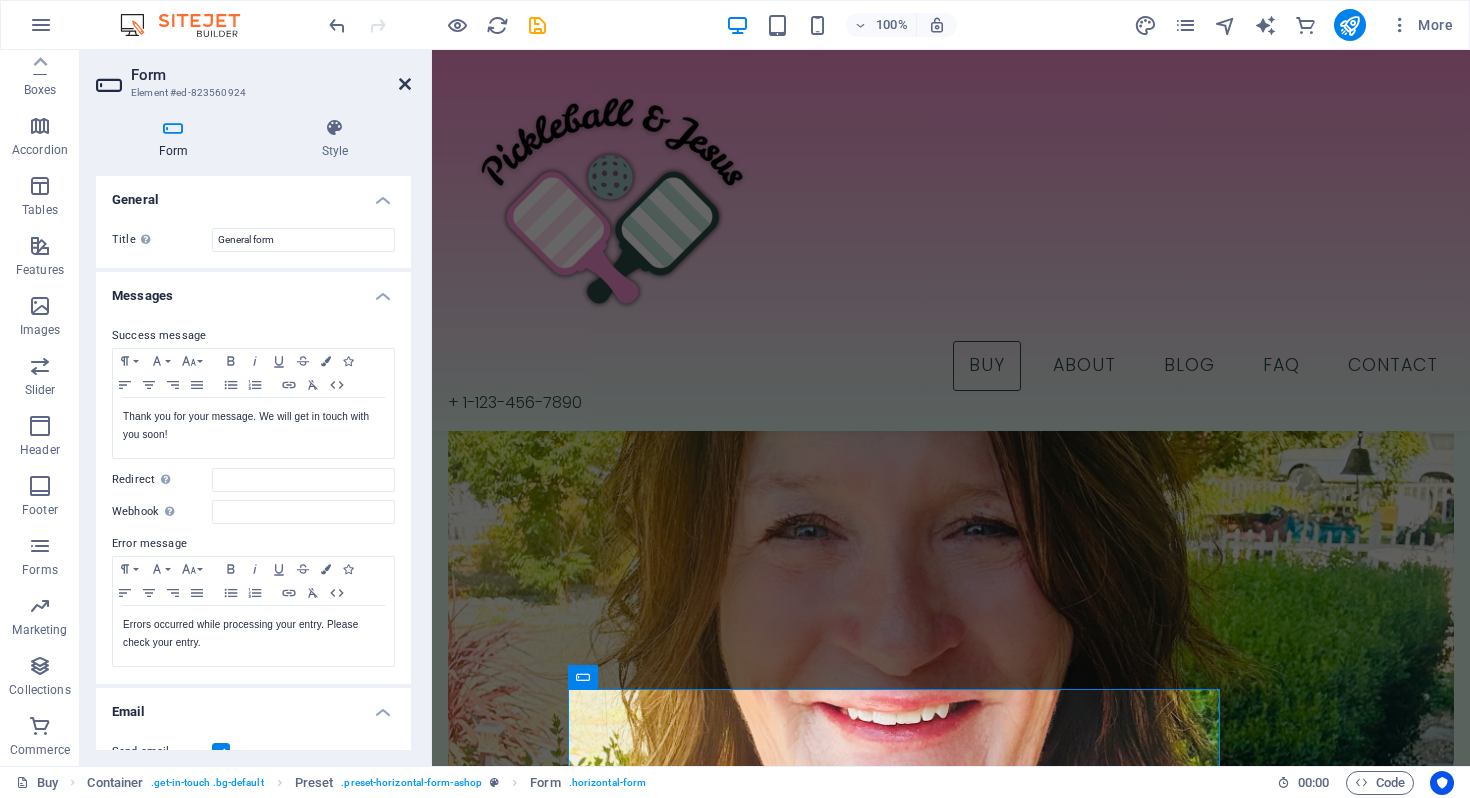 click at bounding box center (405, 84) 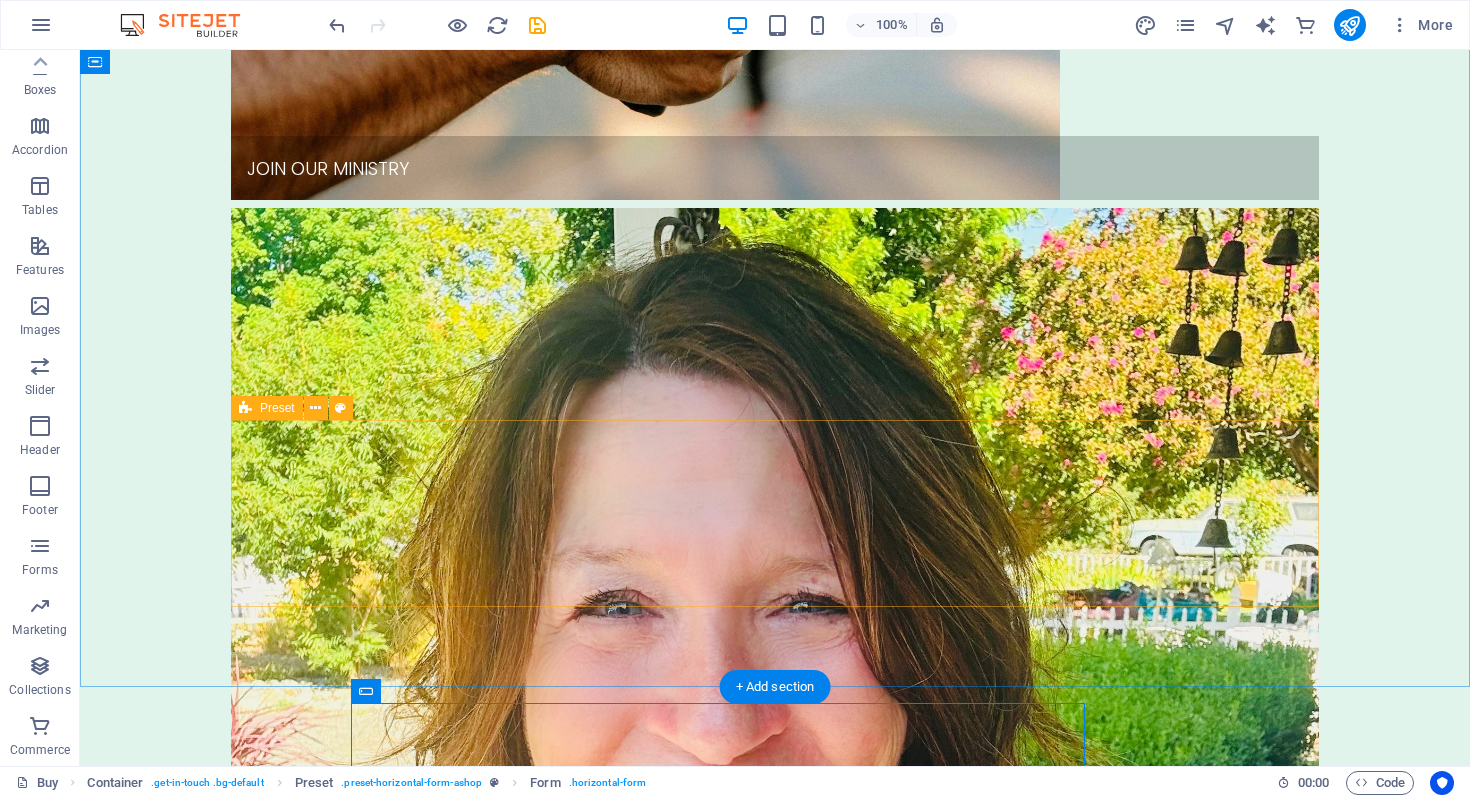 click at bounding box center [775, 3967] 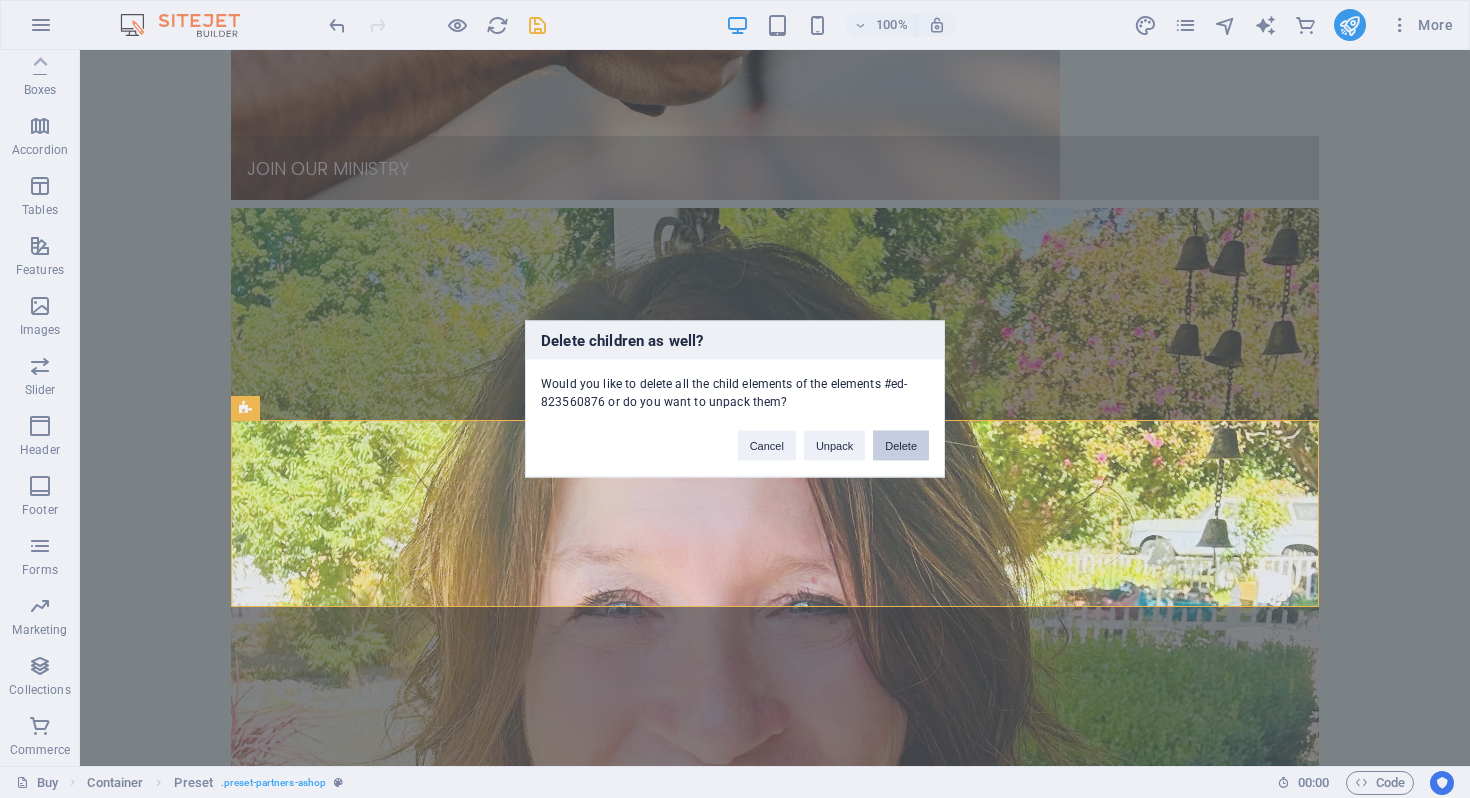 click on "Delete" at bounding box center [901, 446] 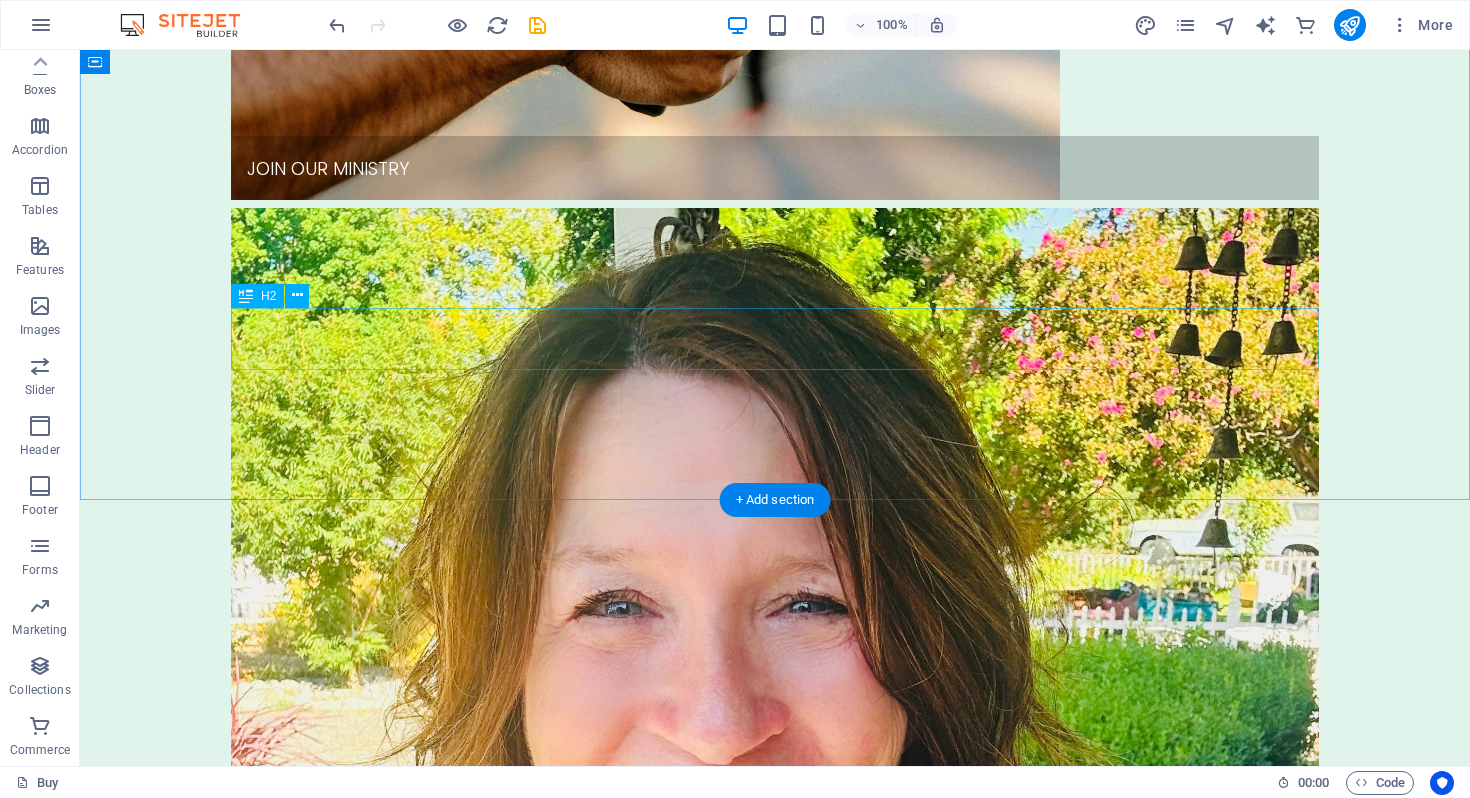 click on "Top Brands" at bounding box center (775, 3333) 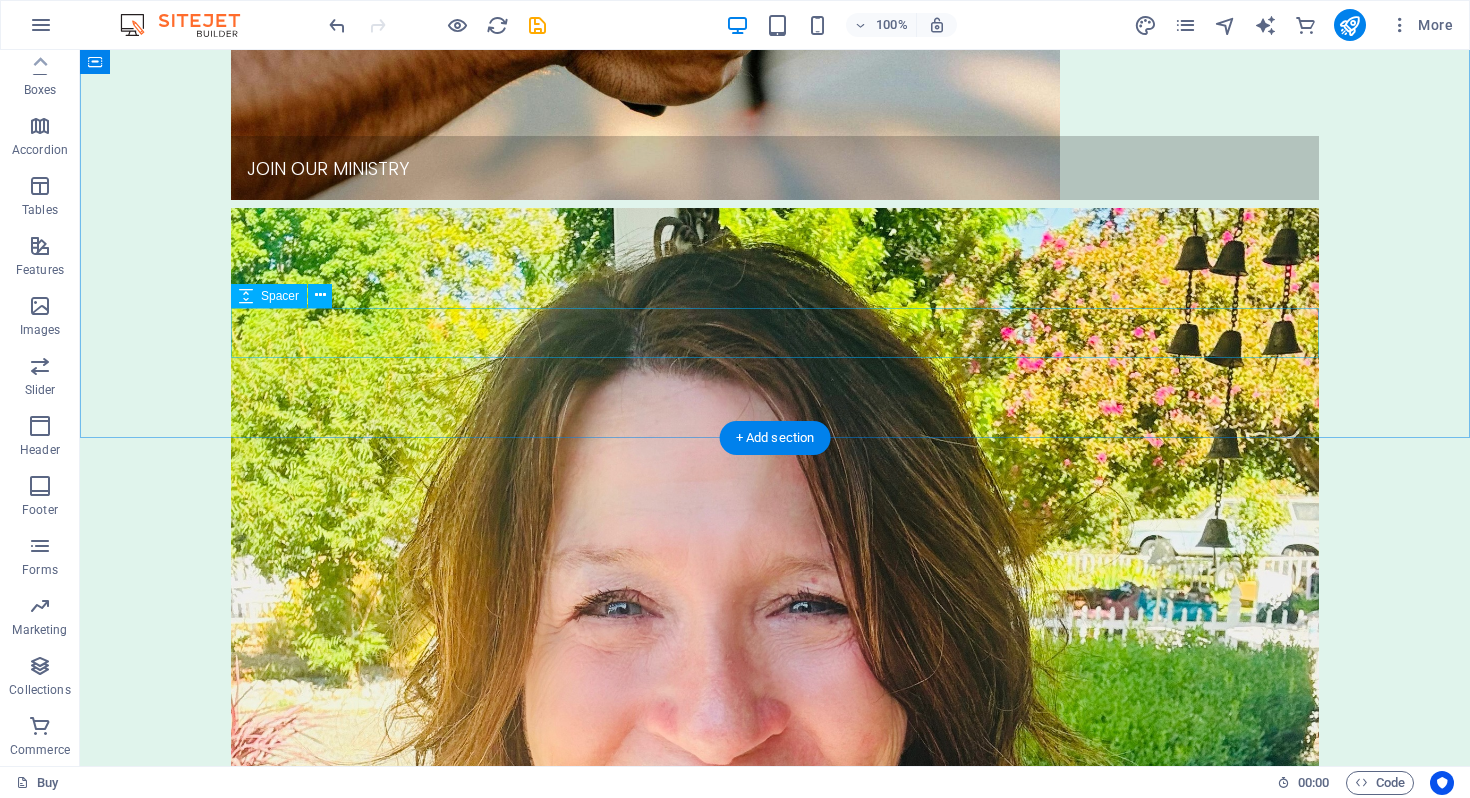 click at bounding box center (775, 3327) 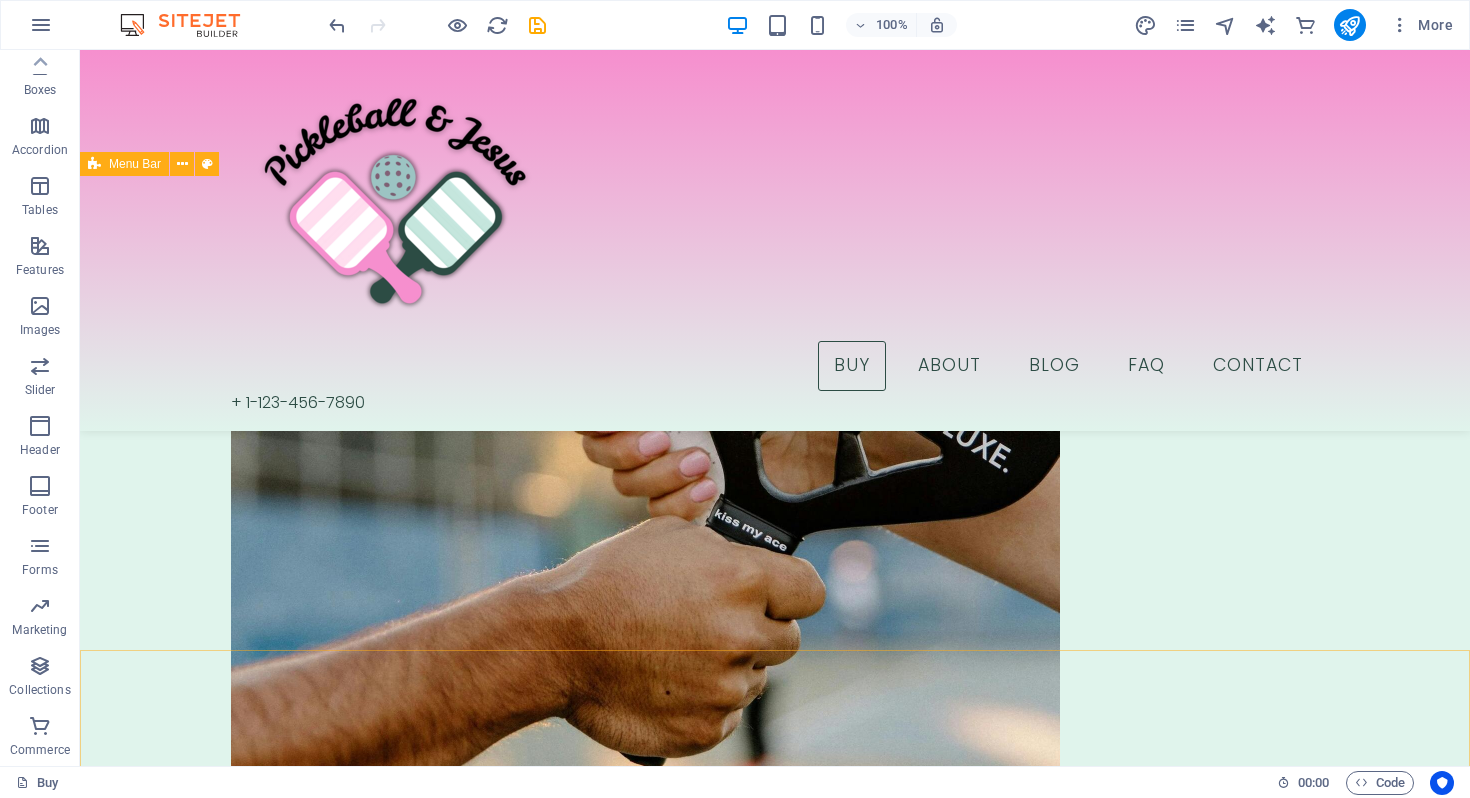 scroll, scrollTop: 429, scrollLeft: 0, axis: vertical 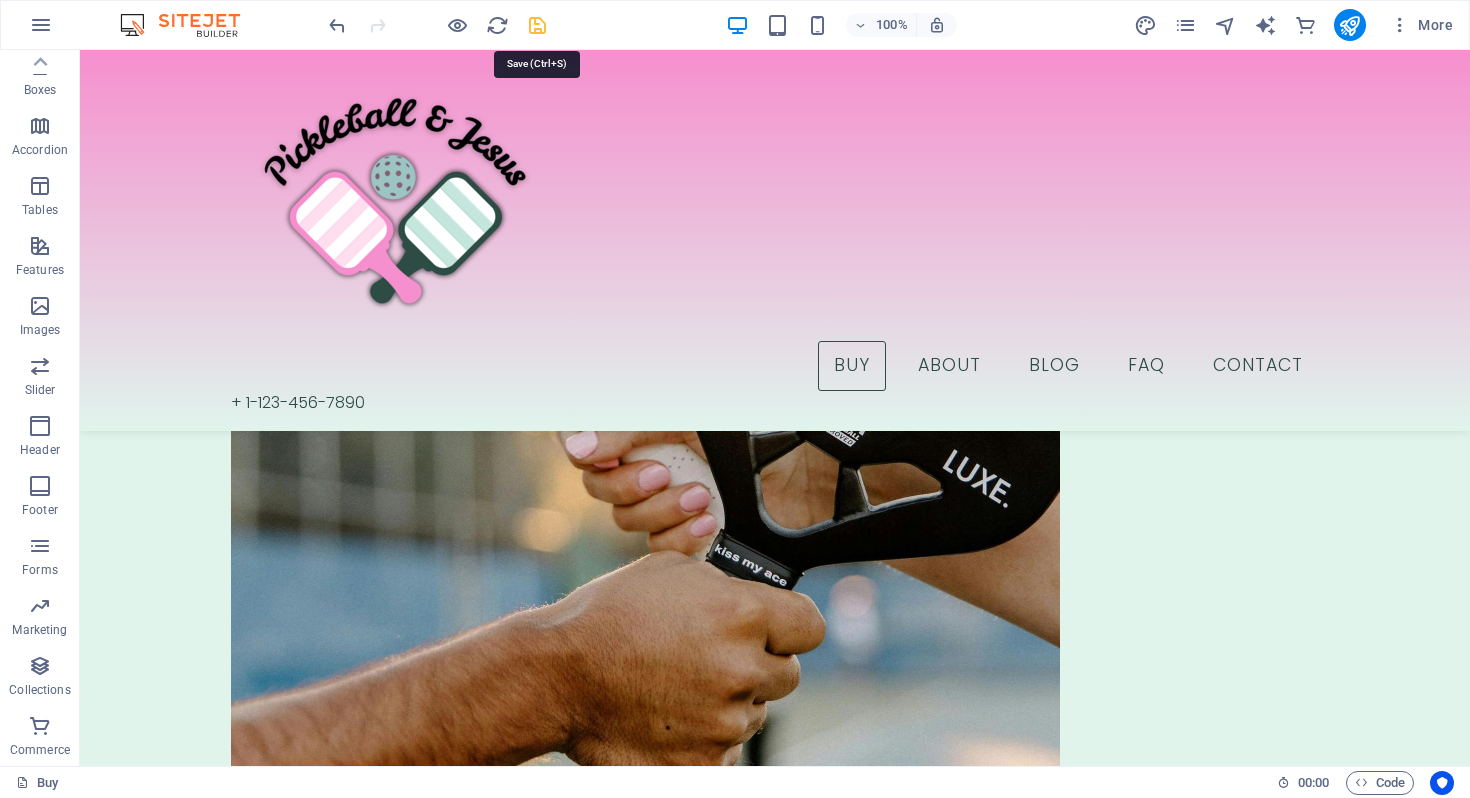 click at bounding box center (537, 25) 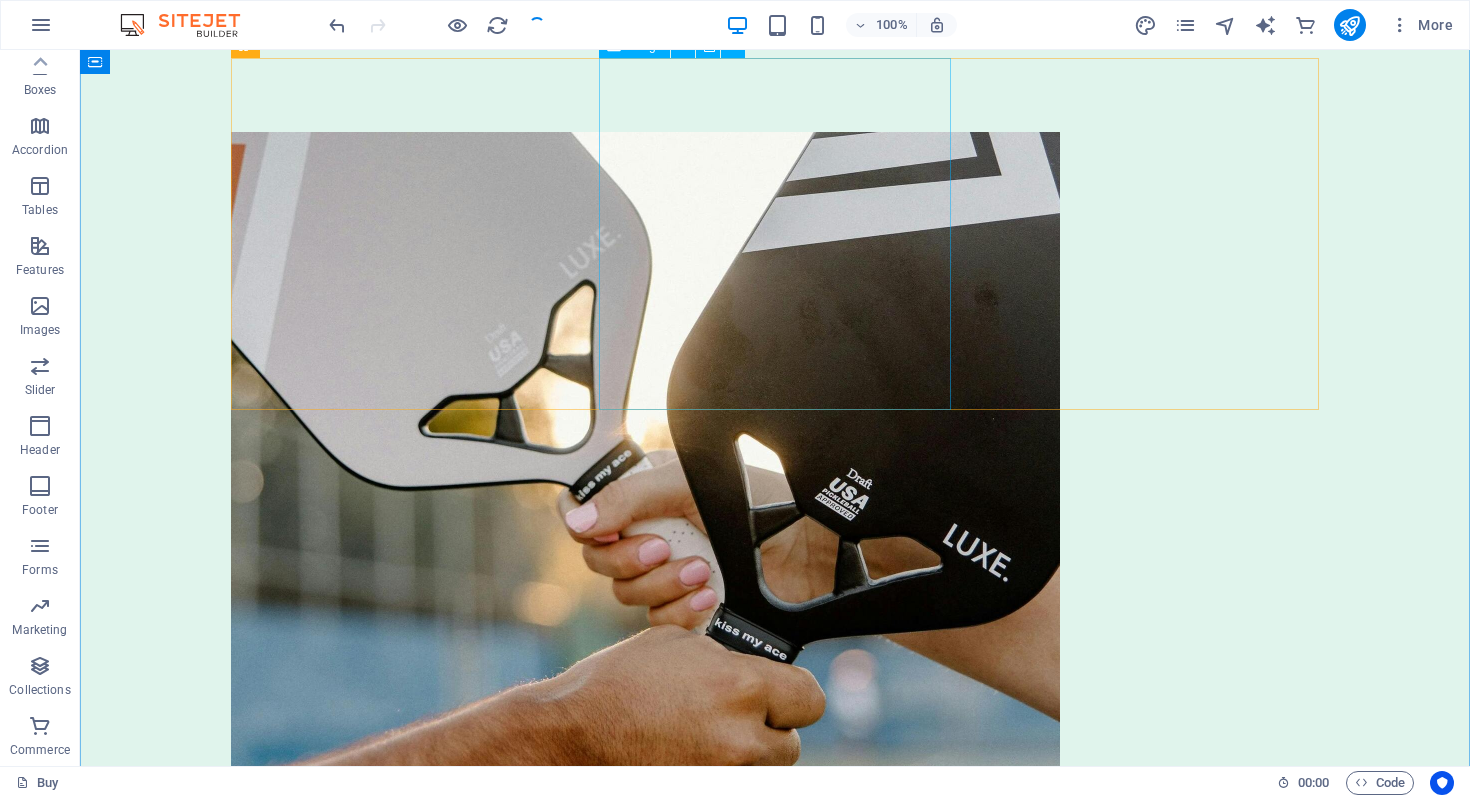 click on "ABOUT OUR FOUNDER MOLLIE" at bounding box center (775, 1513) 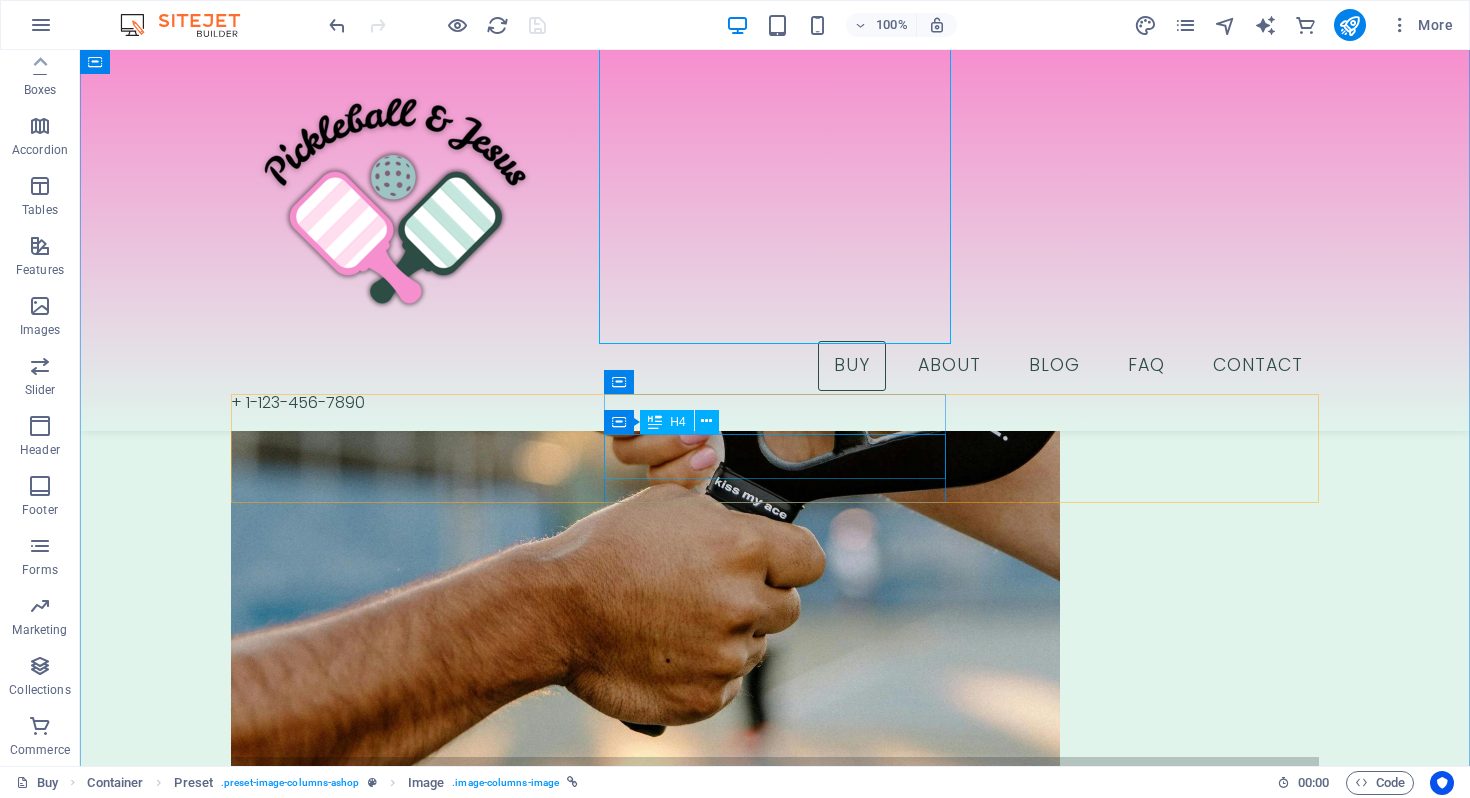 scroll, scrollTop: 495, scrollLeft: 0, axis: vertical 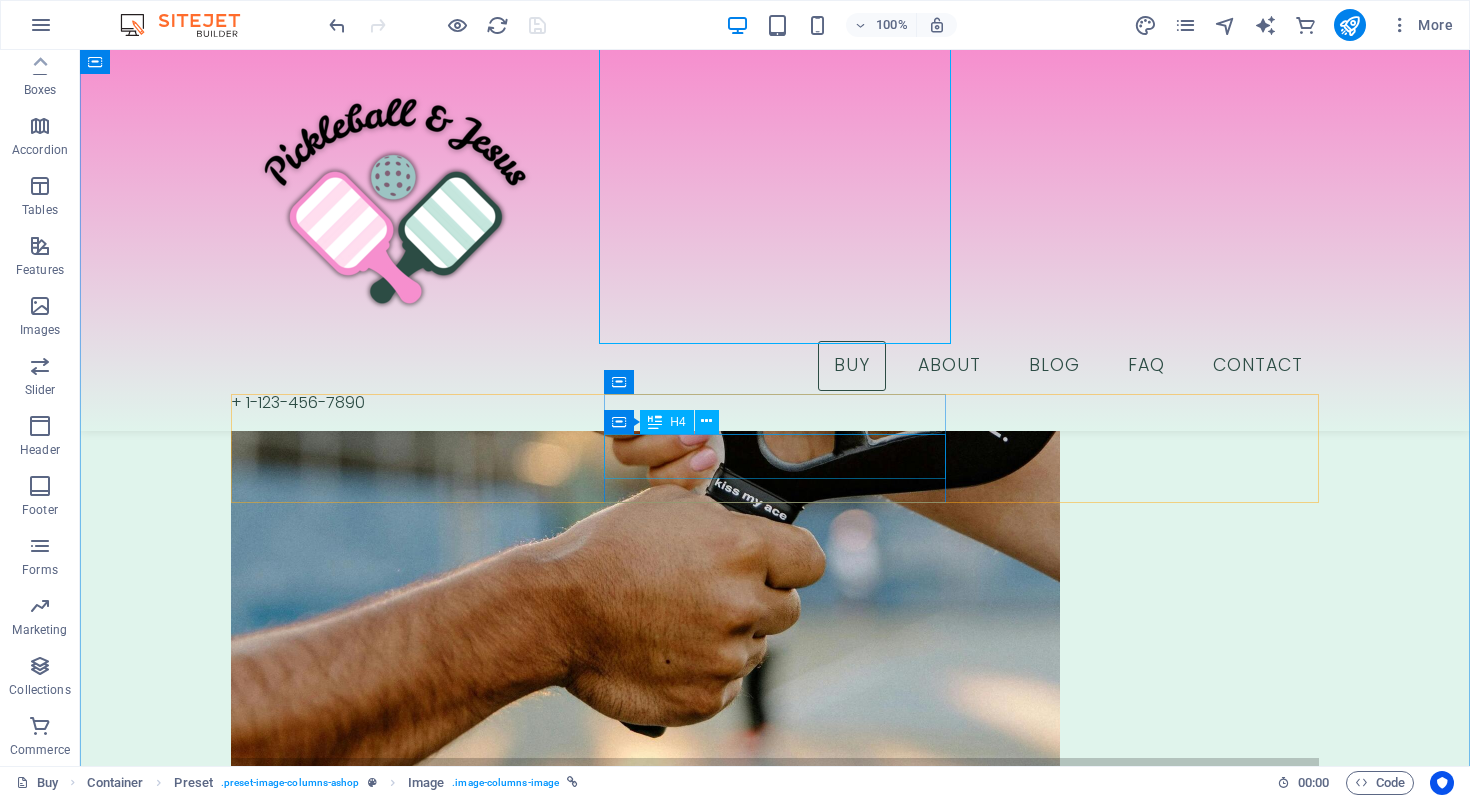 click on "Support 24/7" at bounding box center (775, 3252) 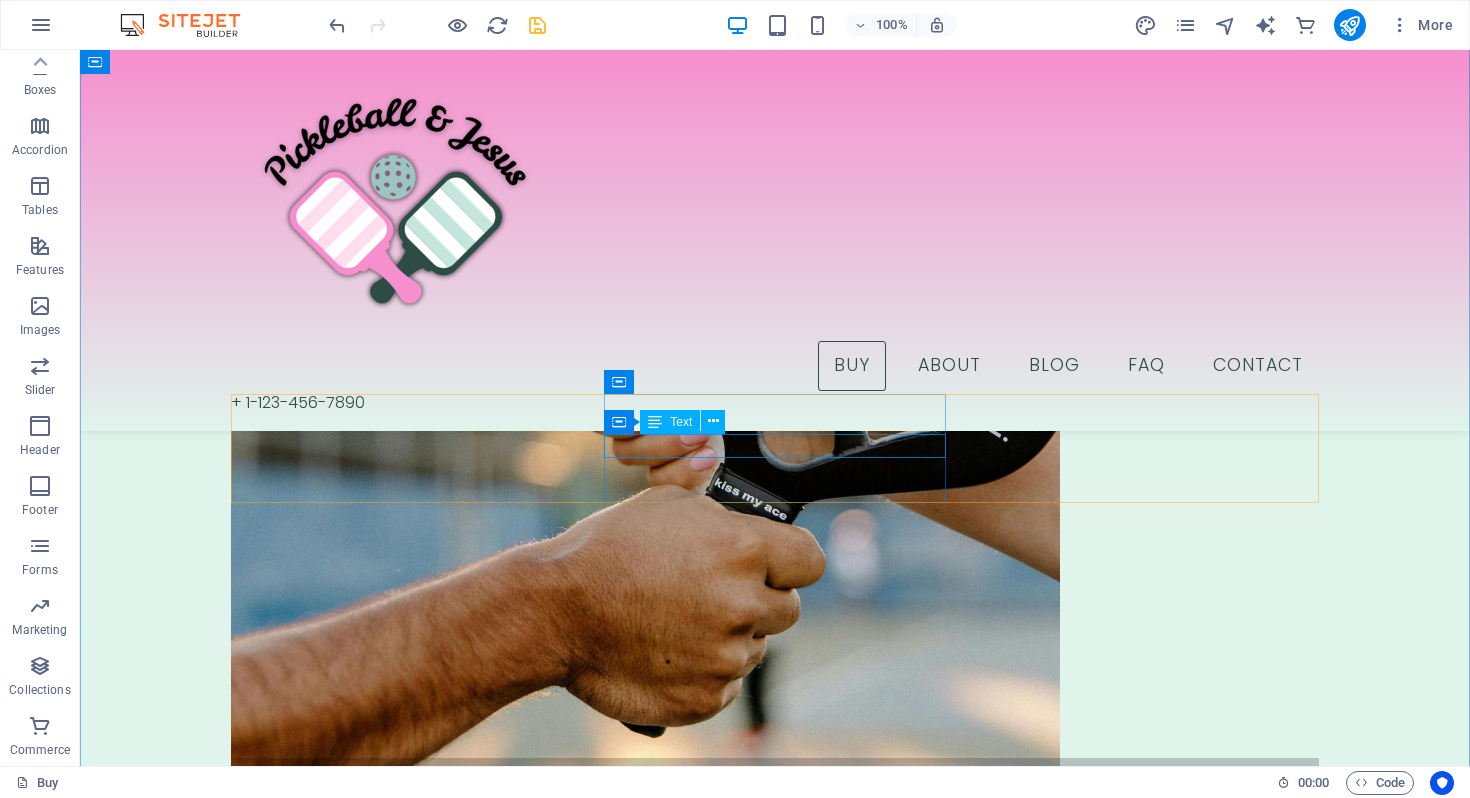 click on "Support 24 hours a day" at bounding box center (775, 3242) 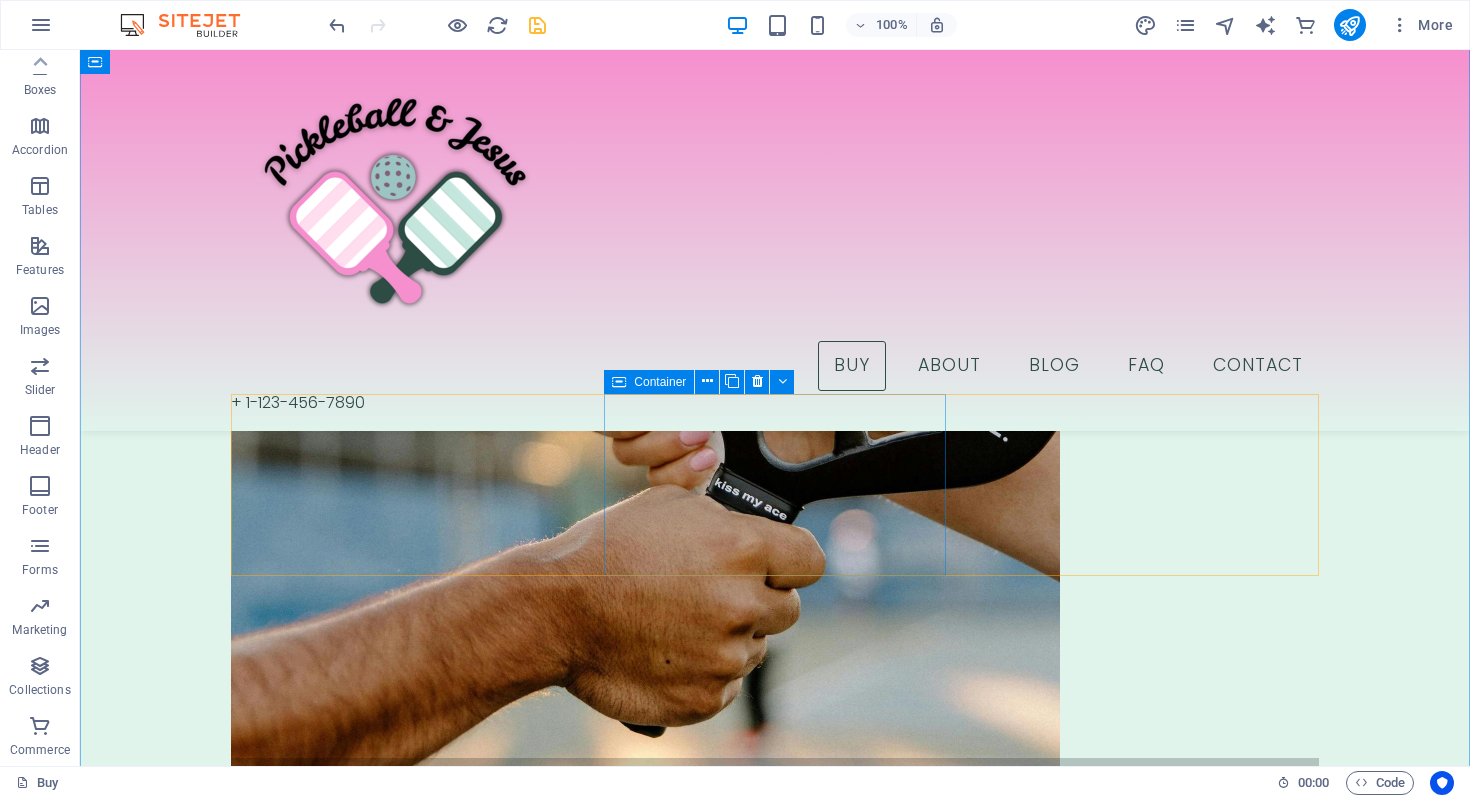 click on "Drop content here or  Add elements  Paste clipboard" at bounding box center (775, 3281) 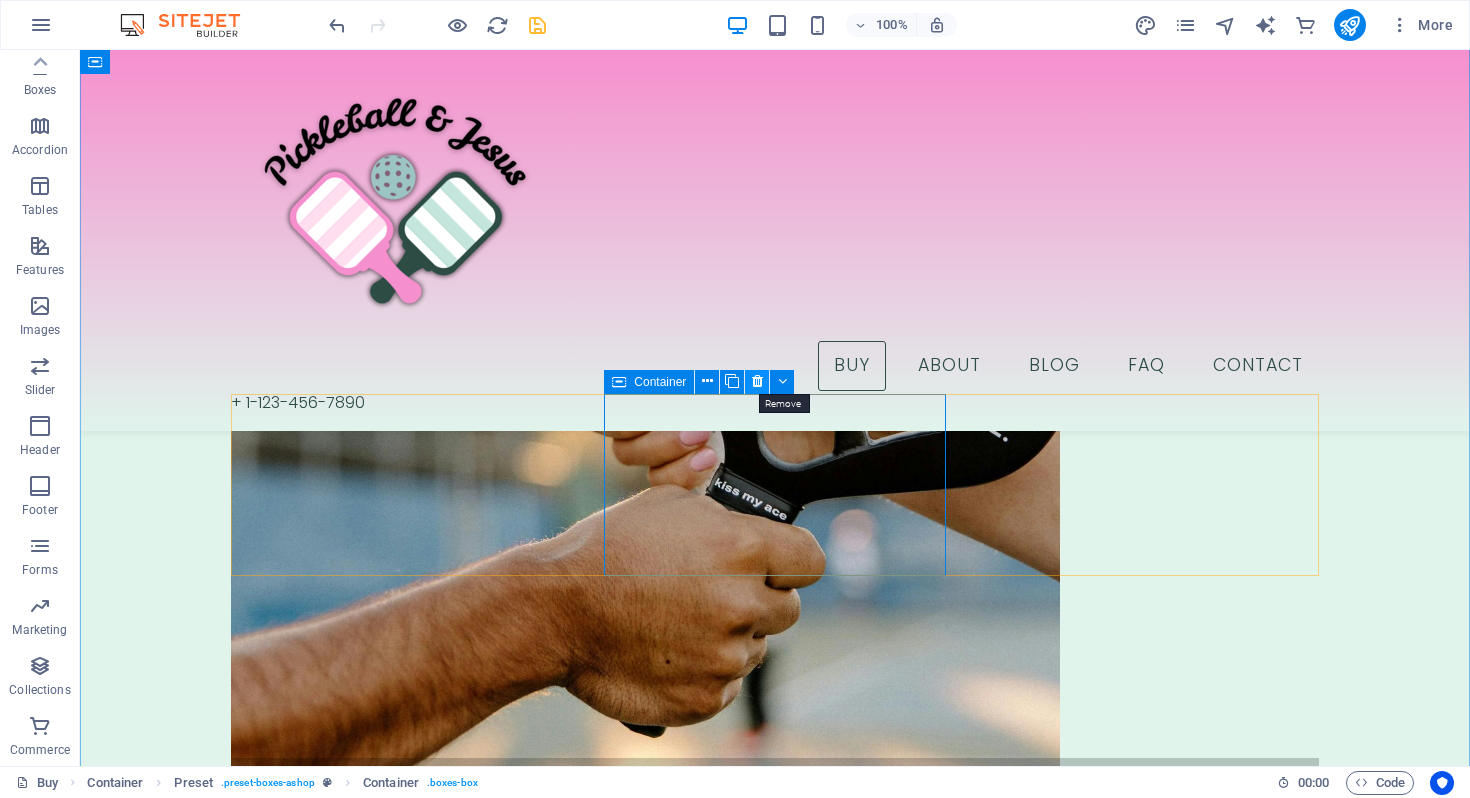 click at bounding box center [757, 381] 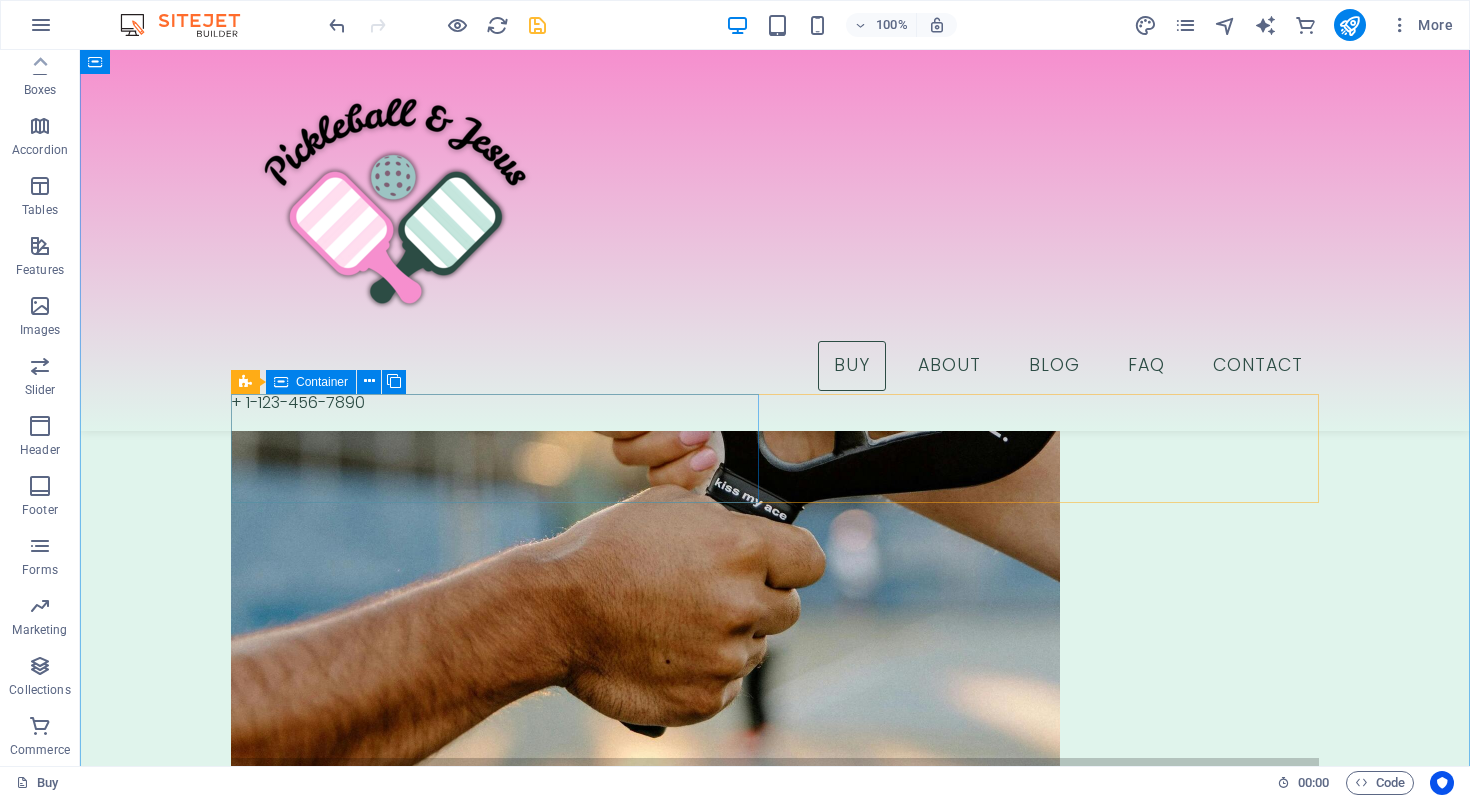 click on "Free Shipping Free shipping on all orders" at bounding box center [775, 3119] 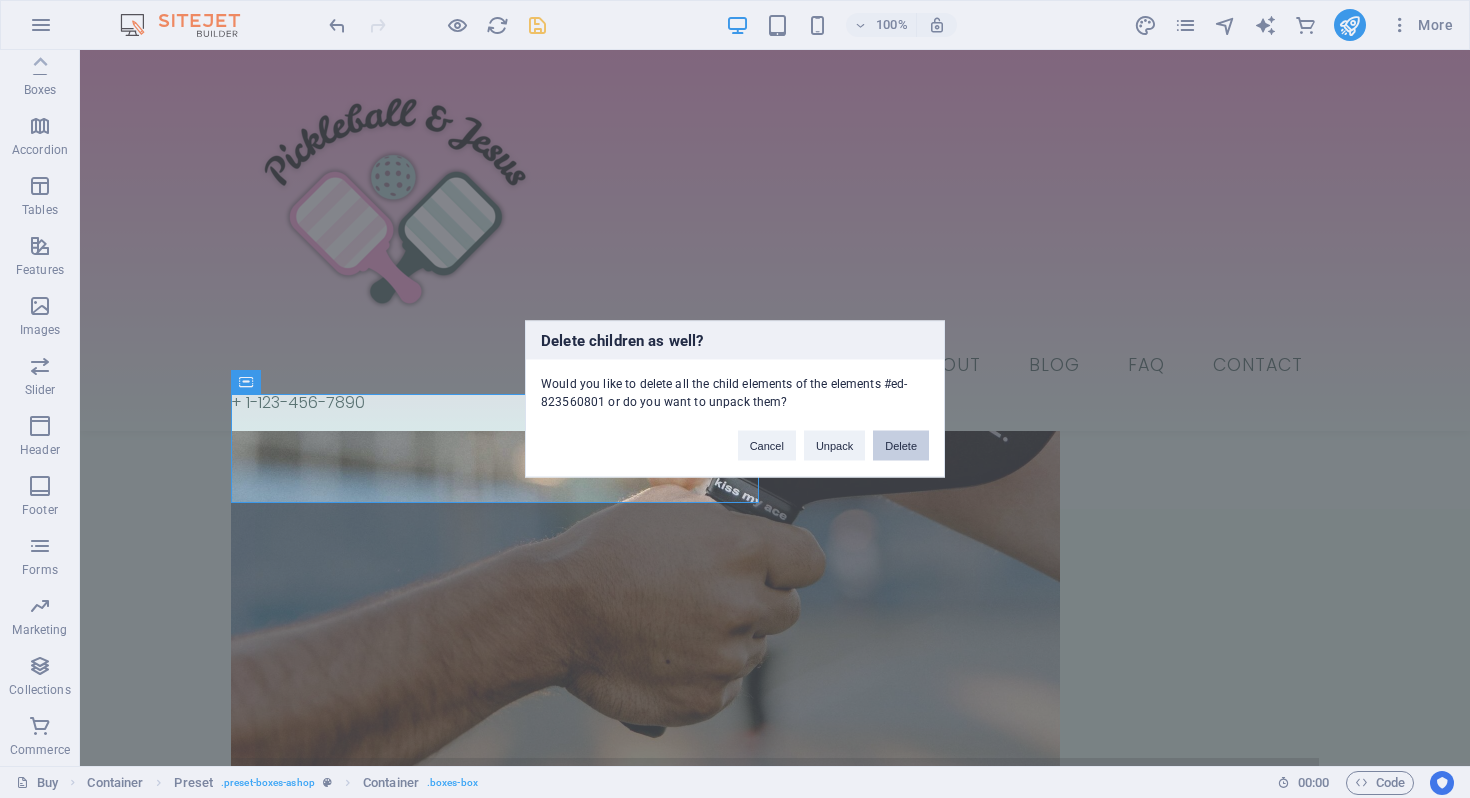 click on "Delete" at bounding box center (901, 446) 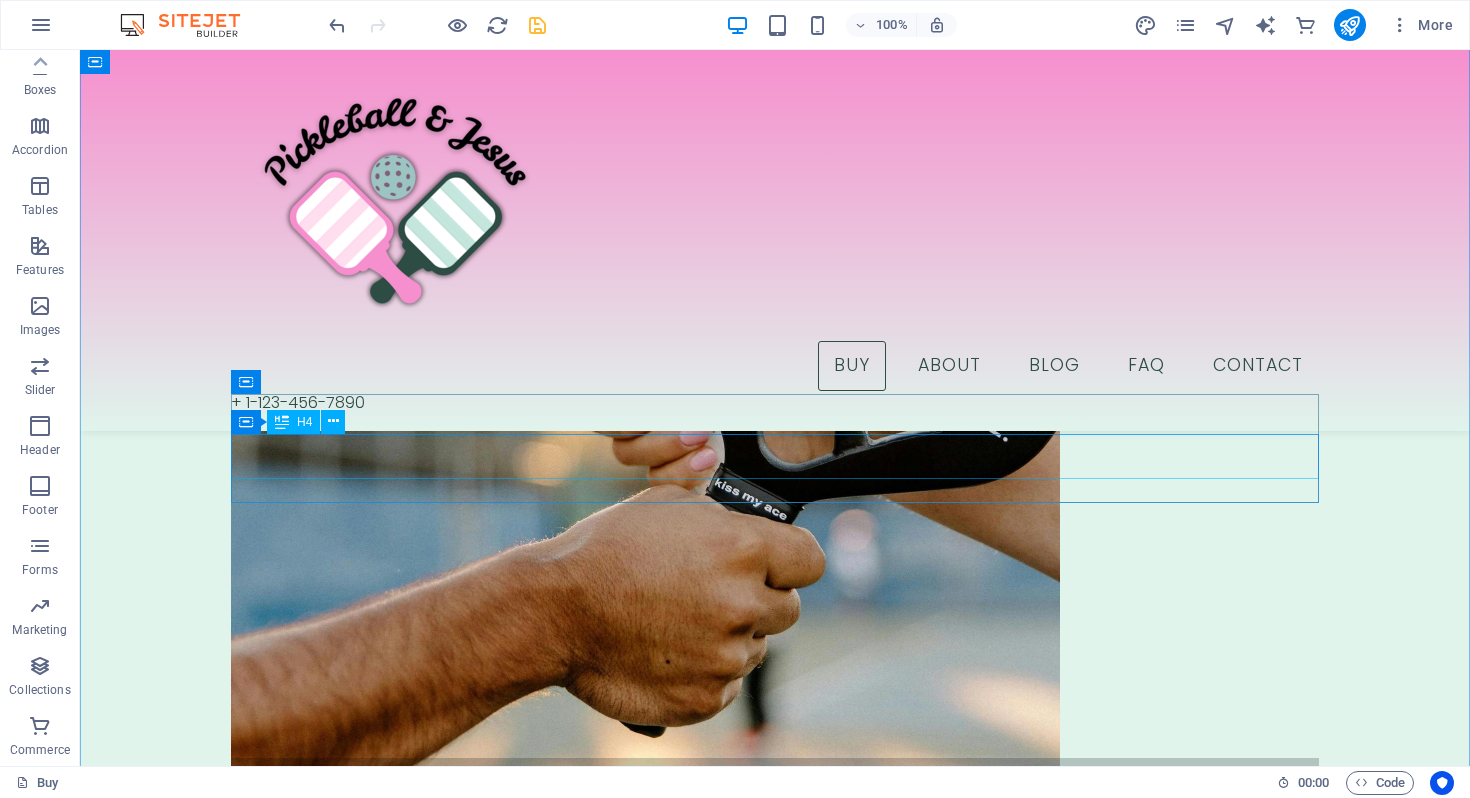 click on "High Quality" at bounding box center [775, 3127] 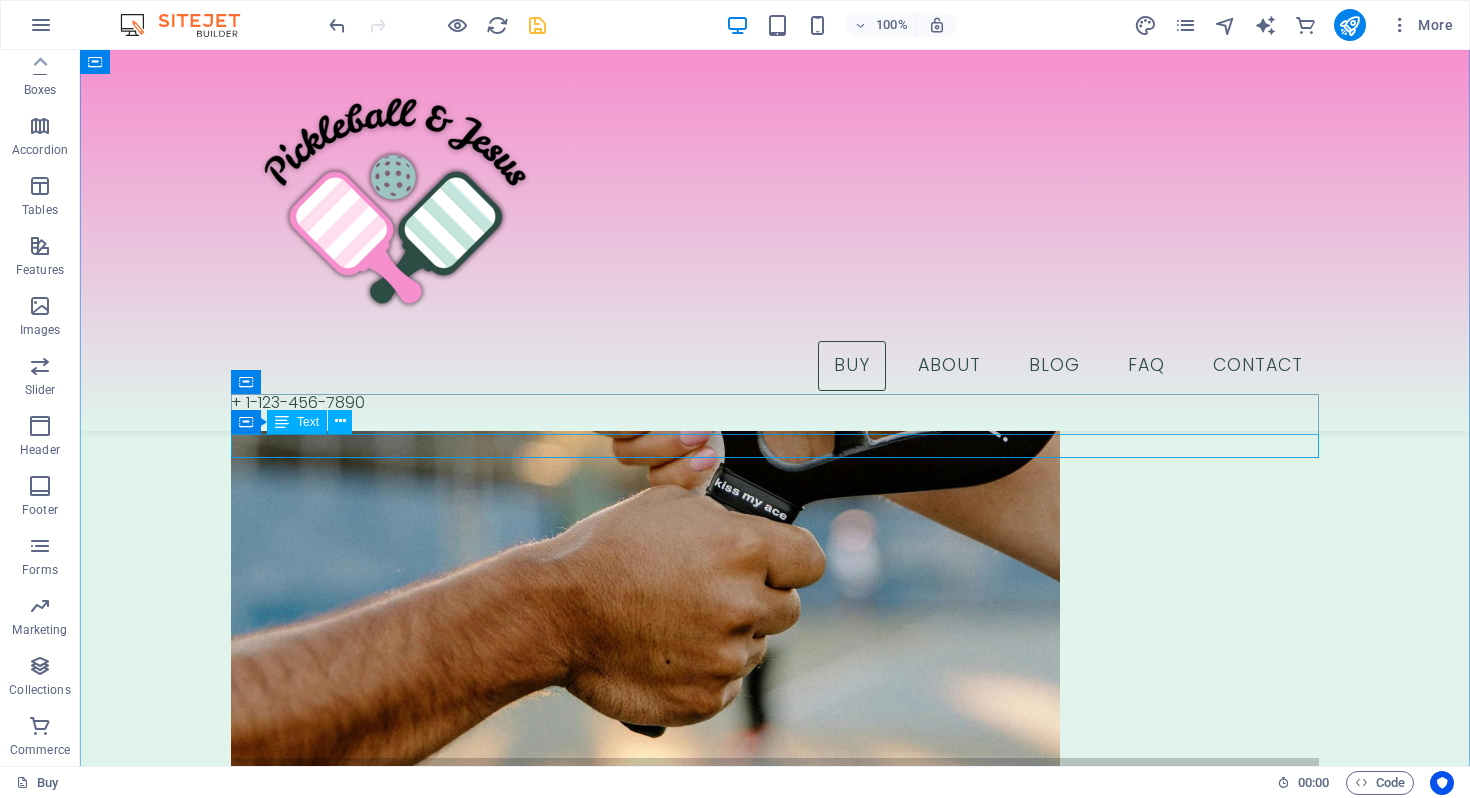 click on "Best quality products" at bounding box center (775, 3117) 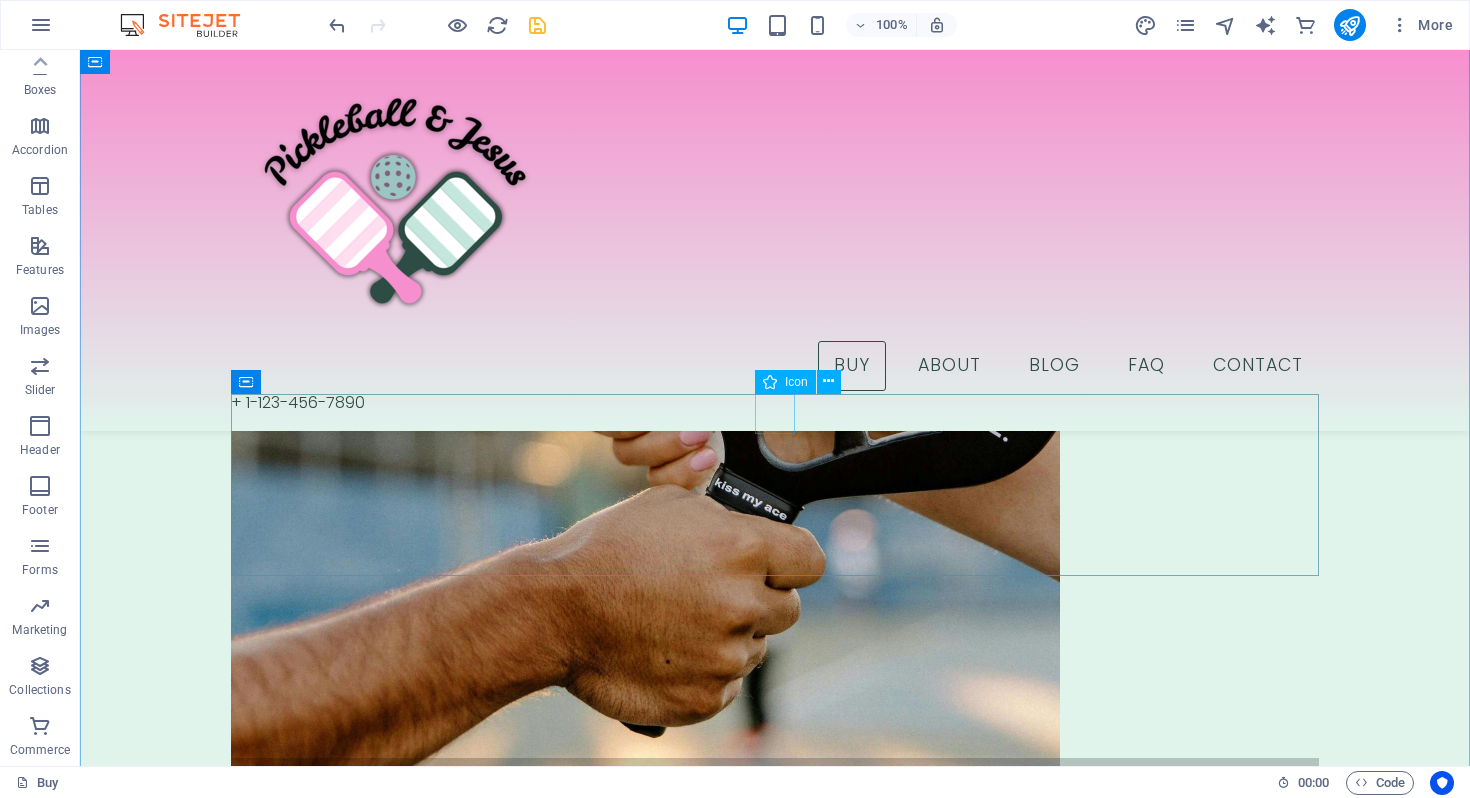 click on "Drop content here or  Add elements  Paste clipboard" at bounding box center (775, 3156) 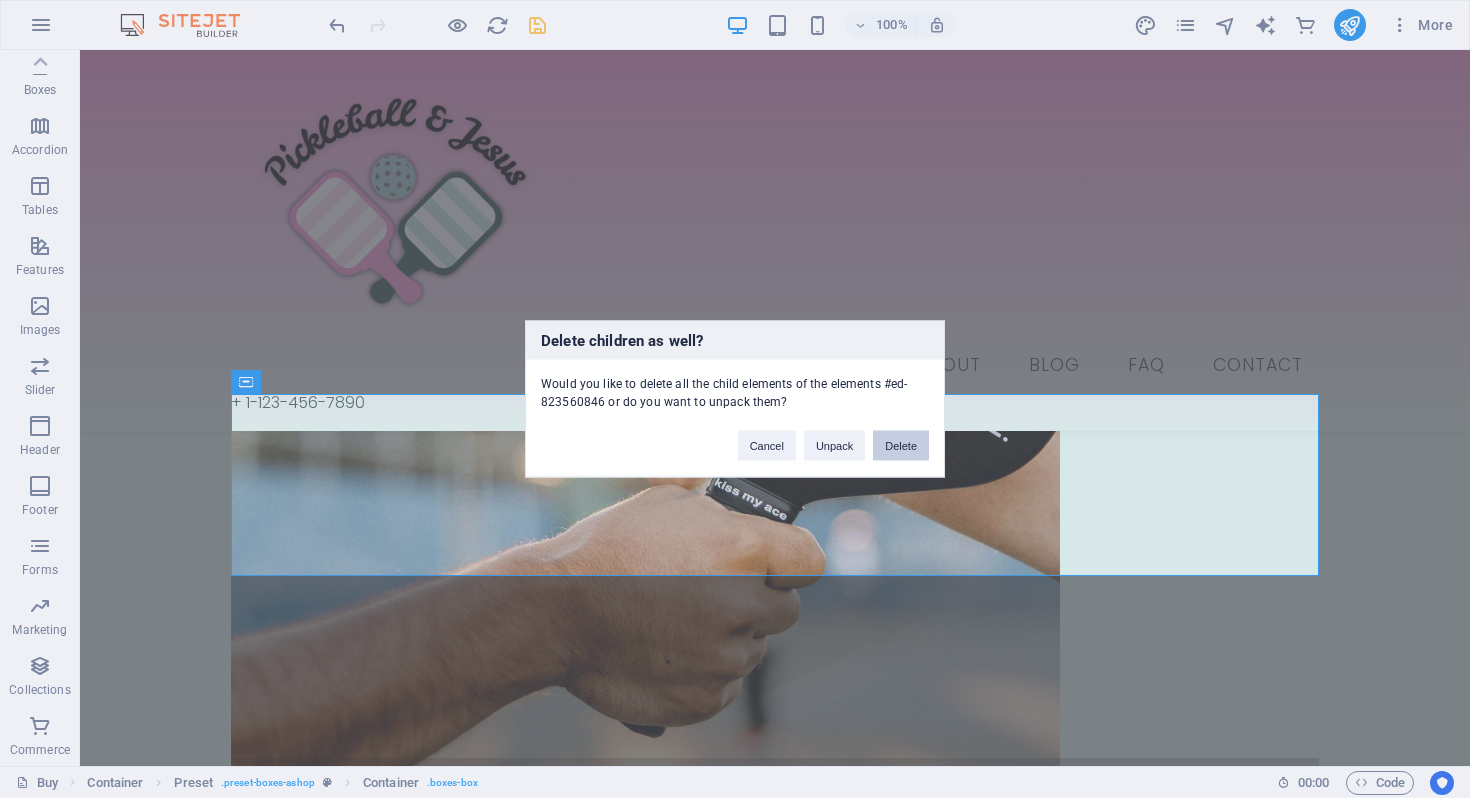 click on "Delete" at bounding box center [901, 446] 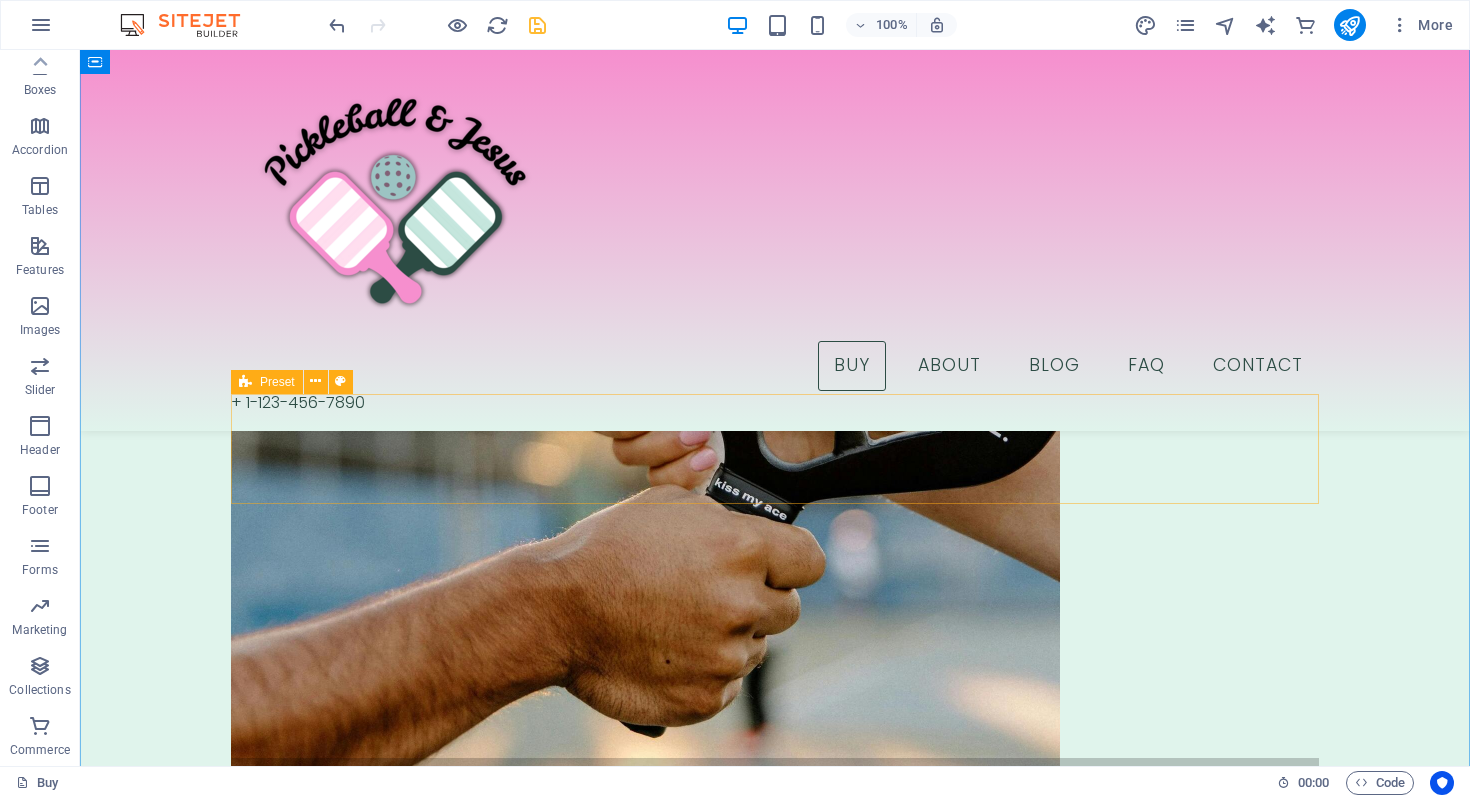 click on "Drop content here or  Add elements  Paste clipboard" at bounding box center [775, 3120] 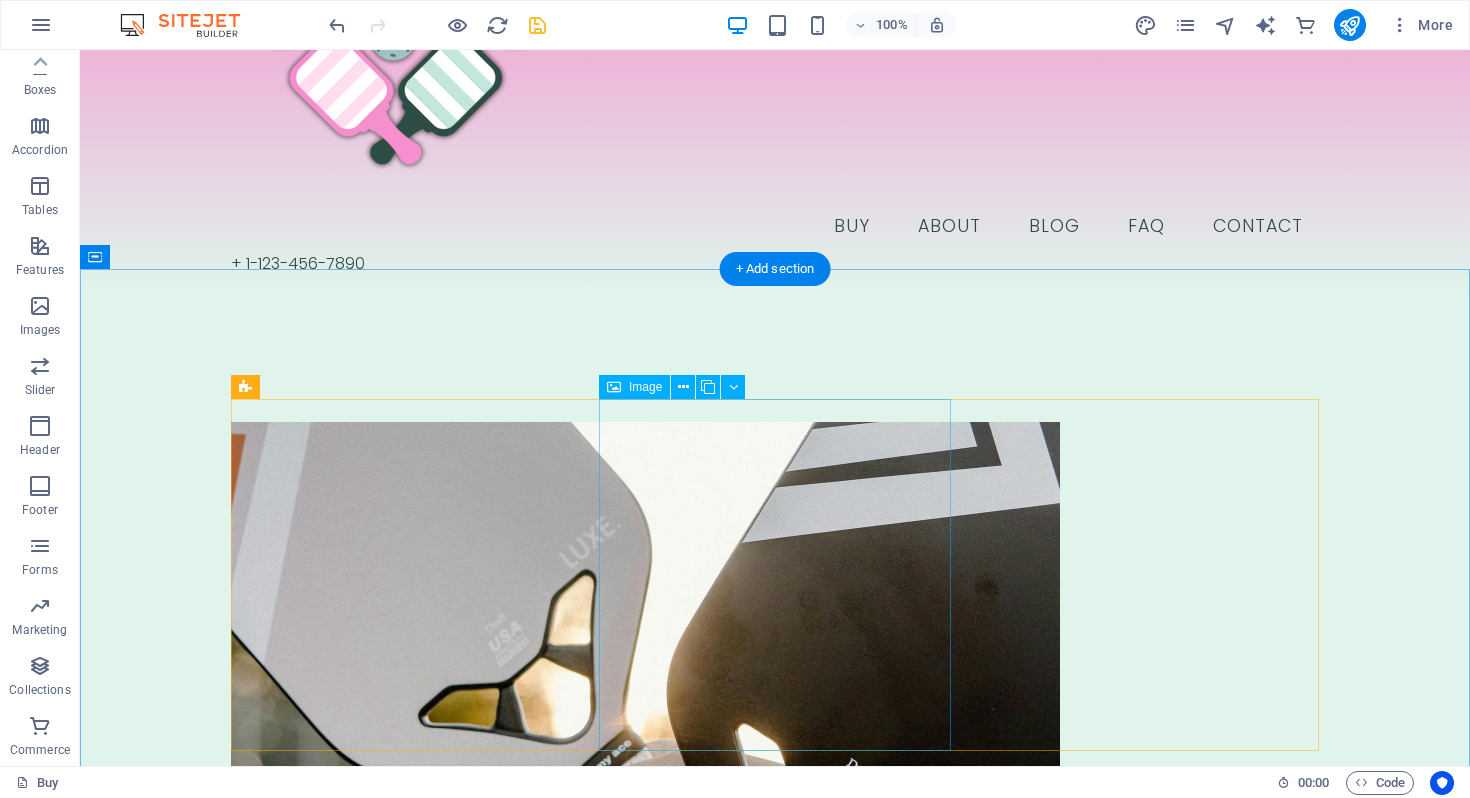 scroll, scrollTop: 85, scrollLeft: 0, axis: vertical 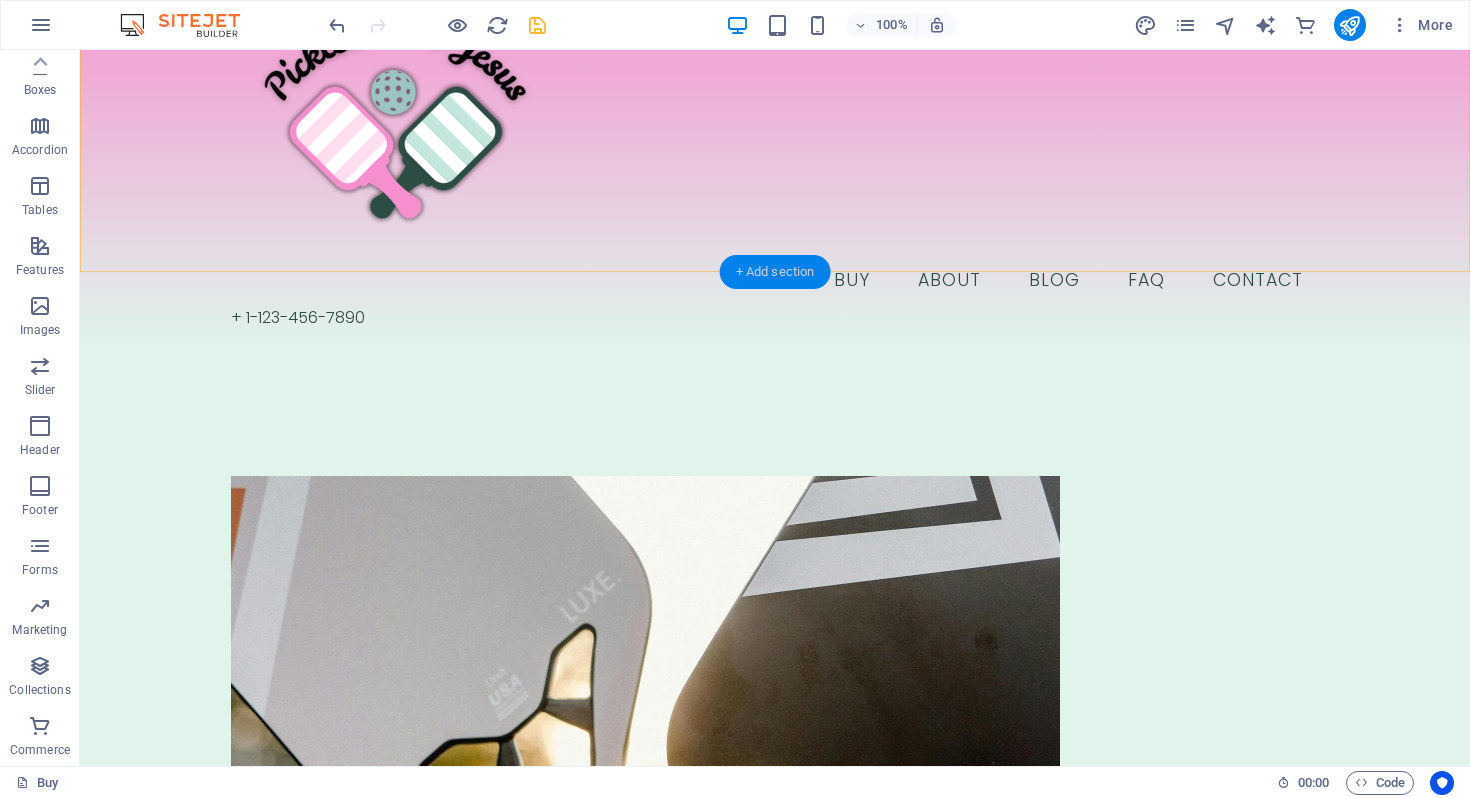 click on "+ Add section" at bounding box center [775, 272] 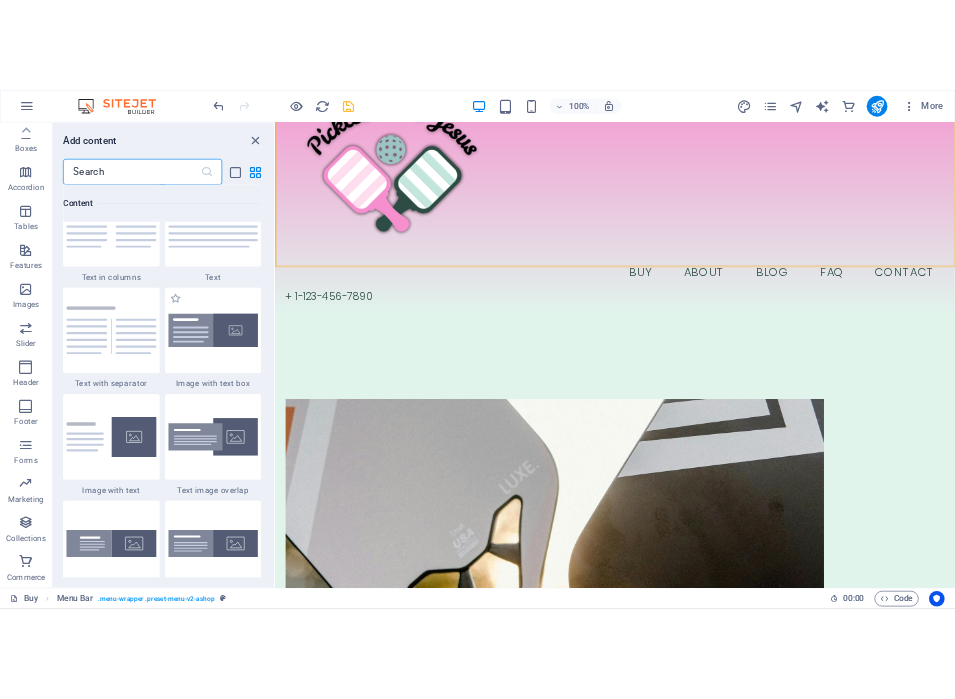 scroll, scrollTop: 3567, scrollLeft: 0, axis: vertical 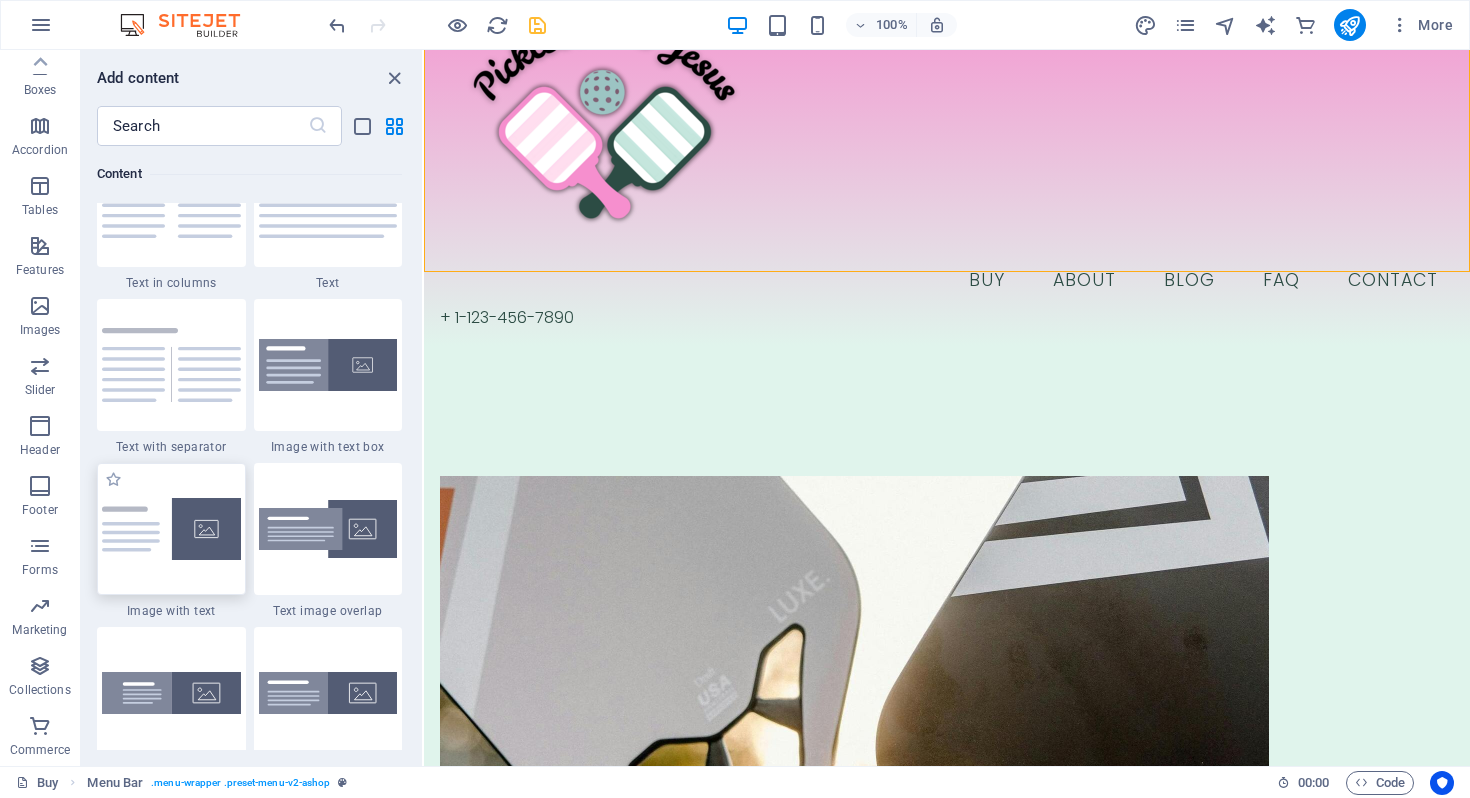 click at bounding box center [171, 529] 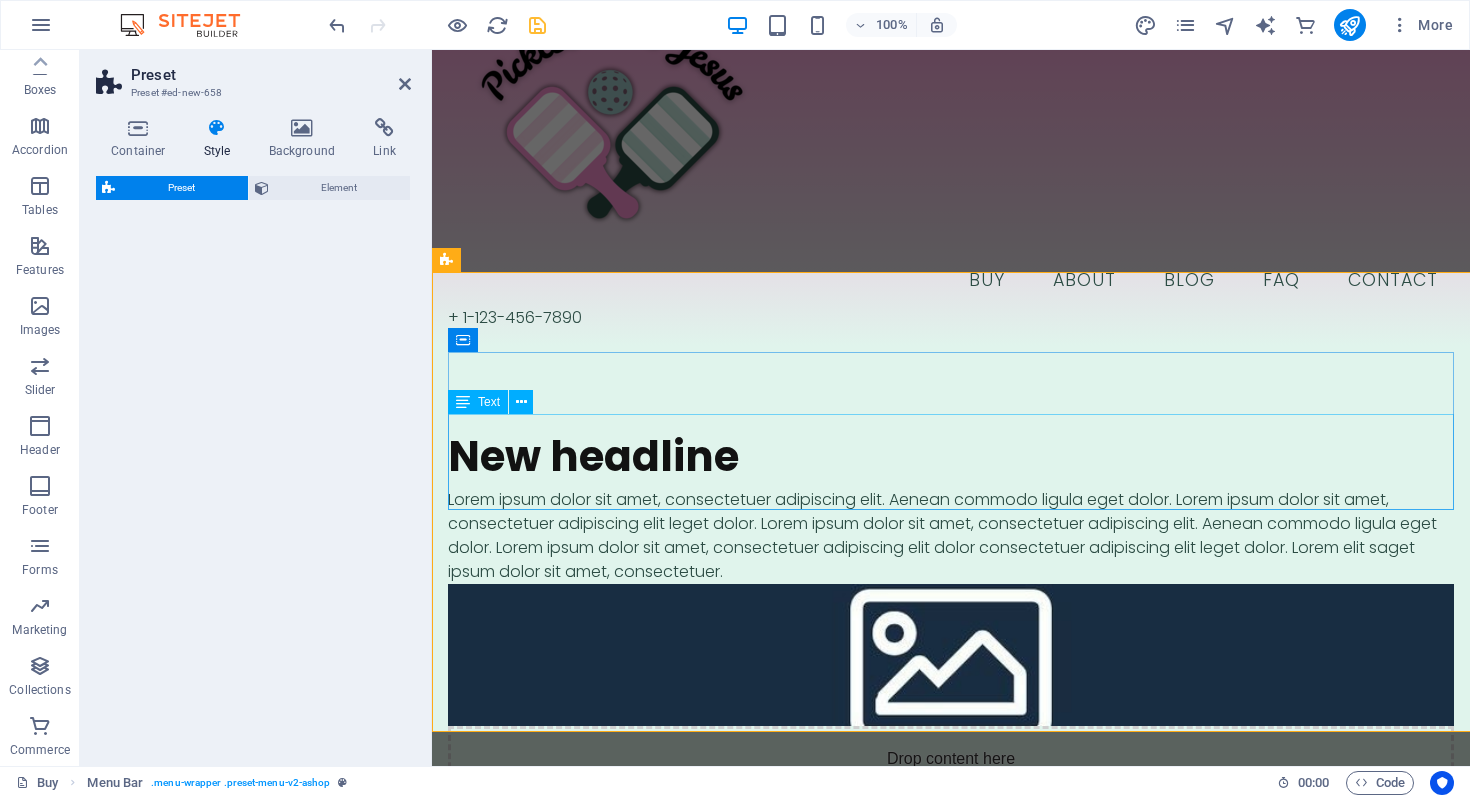 select on "rem" 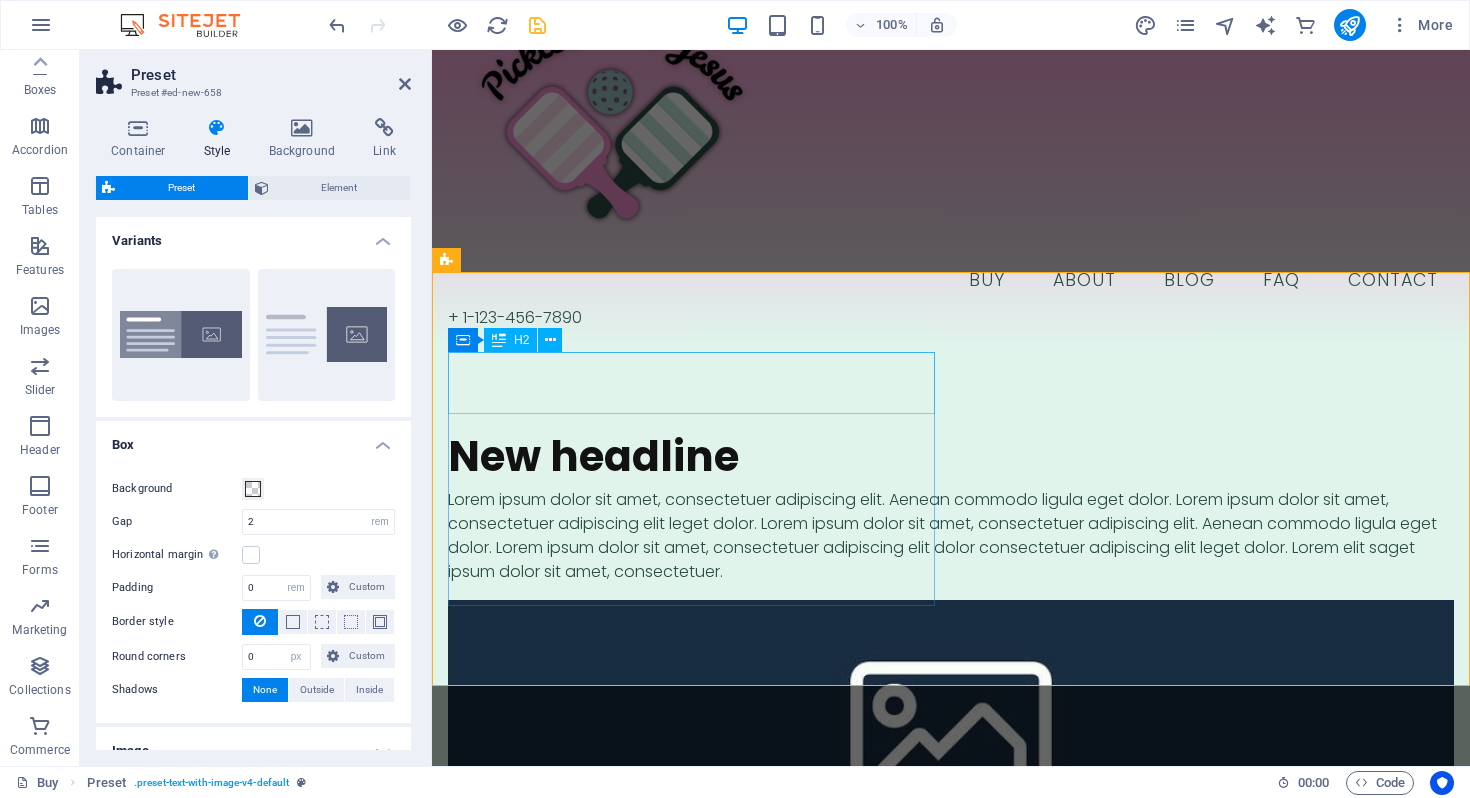click on "New headline" at bounding box center (951, 457) 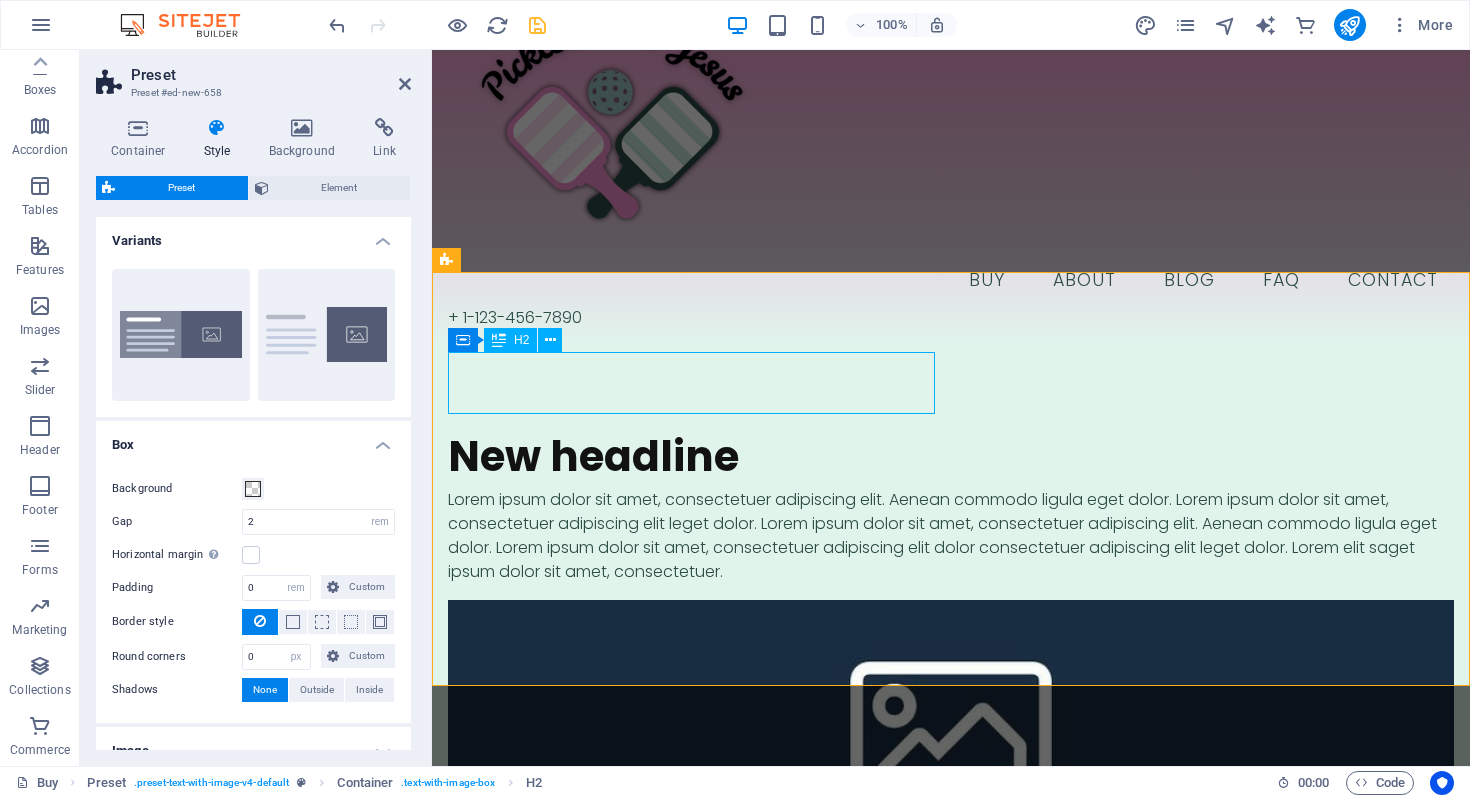 click on "New headline" at bounding box center (951, 457) 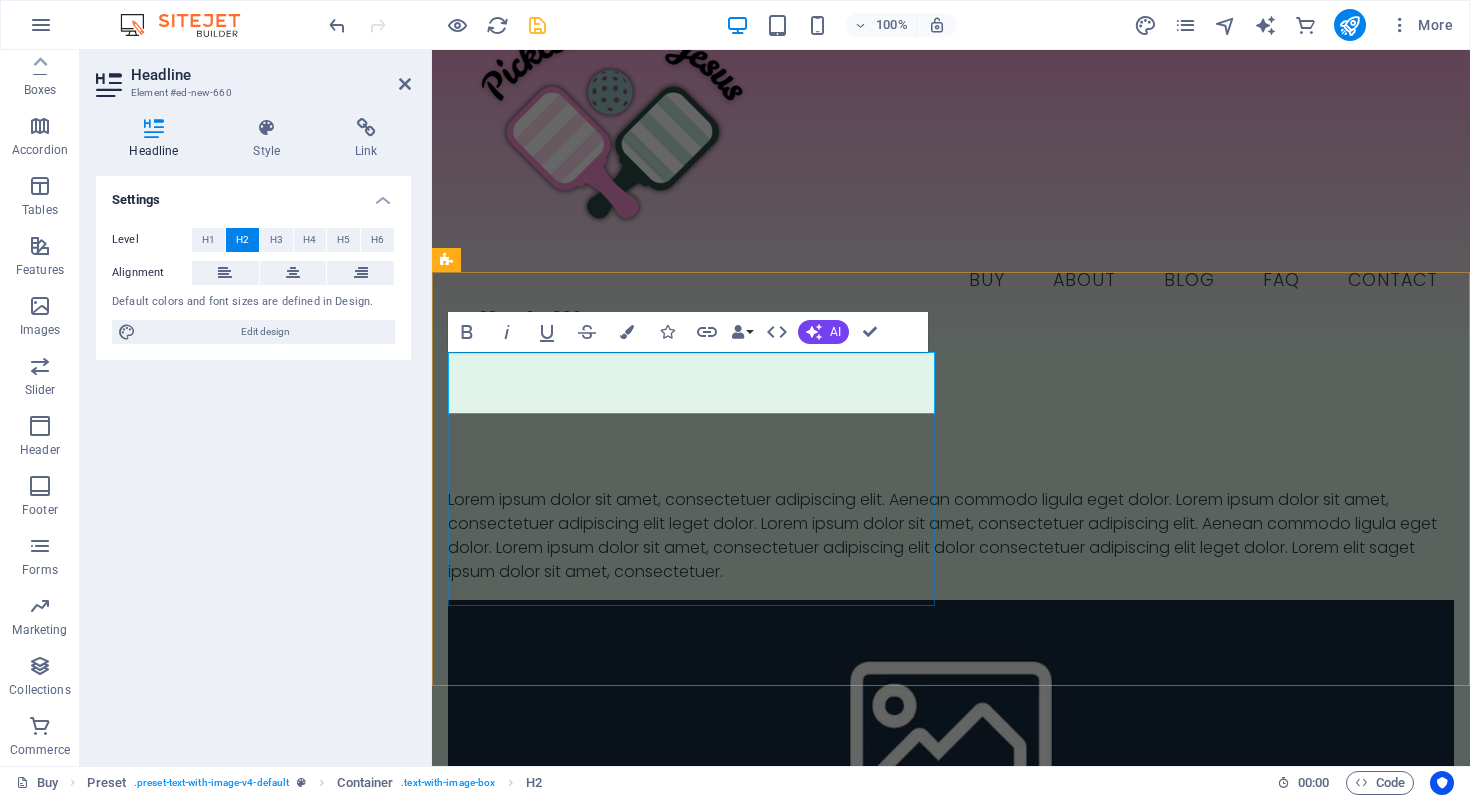 type 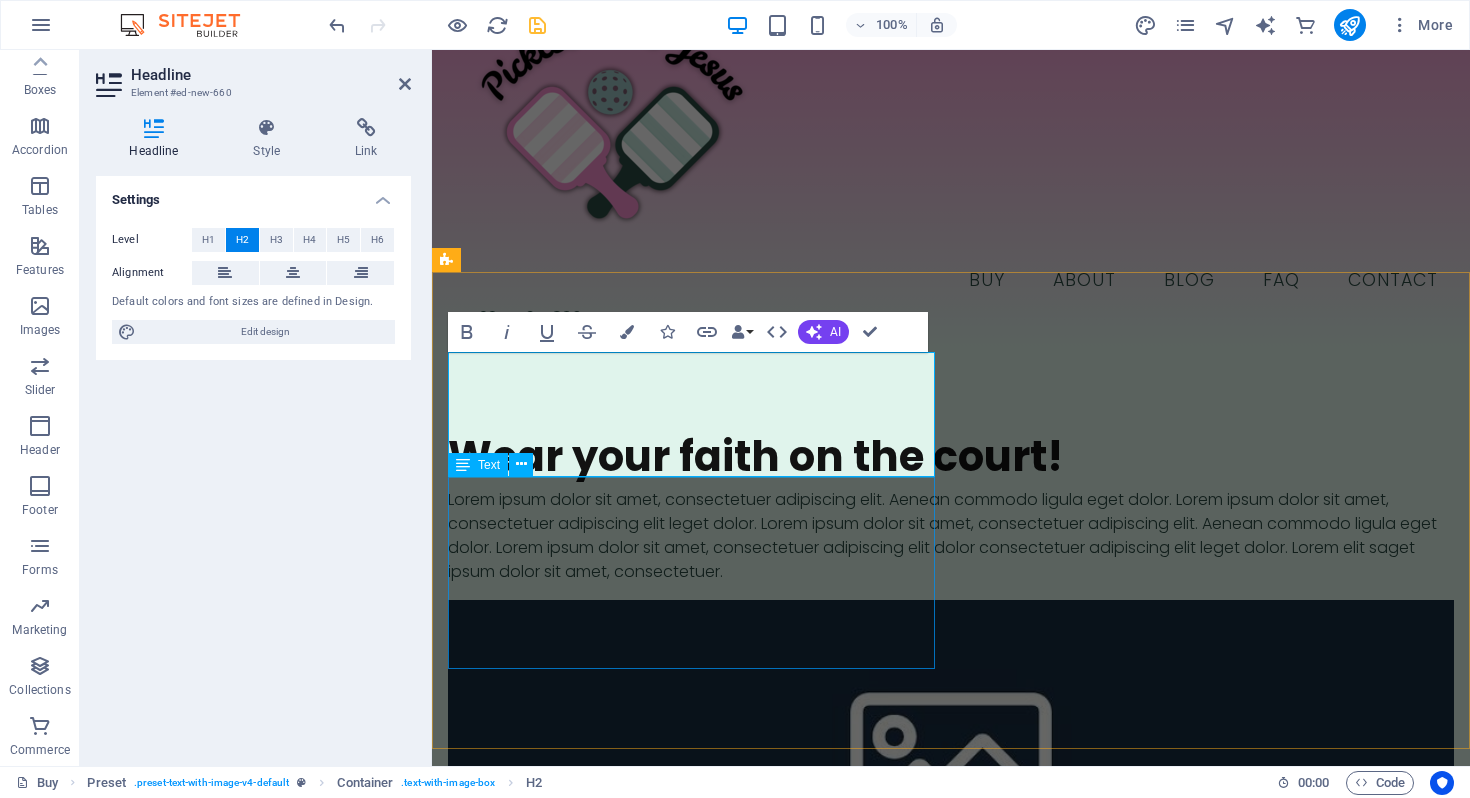 click on "Lorem ipsum dolor sit amet, consectetuer adipiscing elit. Aenean commodo ligula eget dolor. Lorem ipsum dolor sit amet, consectetuer adipiscing elit leget dolor. Lorem ipsum dolor sit amet, consectetuer adipiscing elit. Aenean commodo ligula eget dolor. Lorem ipsum dolor sit amet, consectetuer adipiscing elit dolor consectetuer adipiscing elit leget dolor. Lorem elit saget ipsum dolor sit amet, consectetuer." at bounding box center [951, 536] 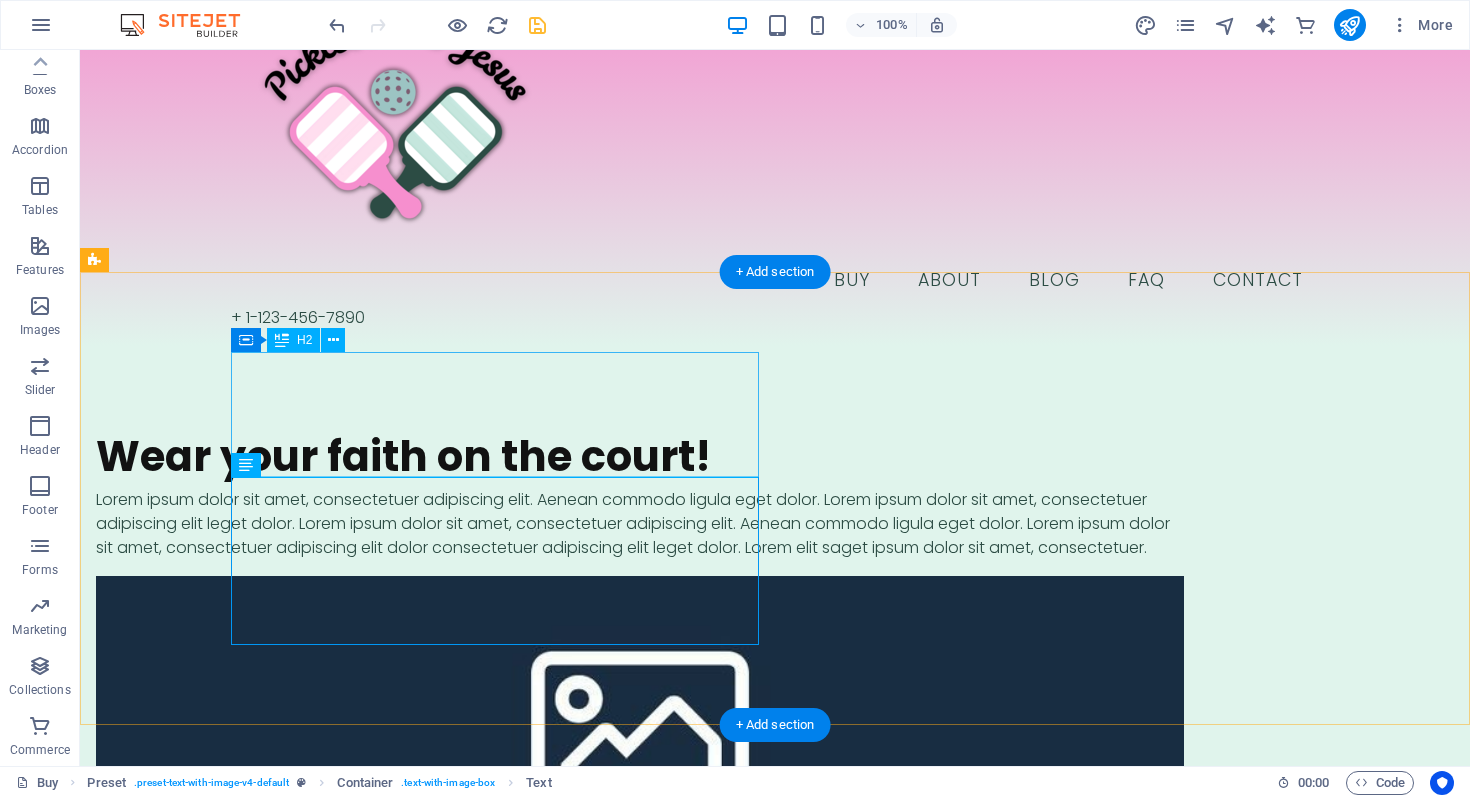 click on "Wear your faith on the court!" at bounding box center [640, 457] 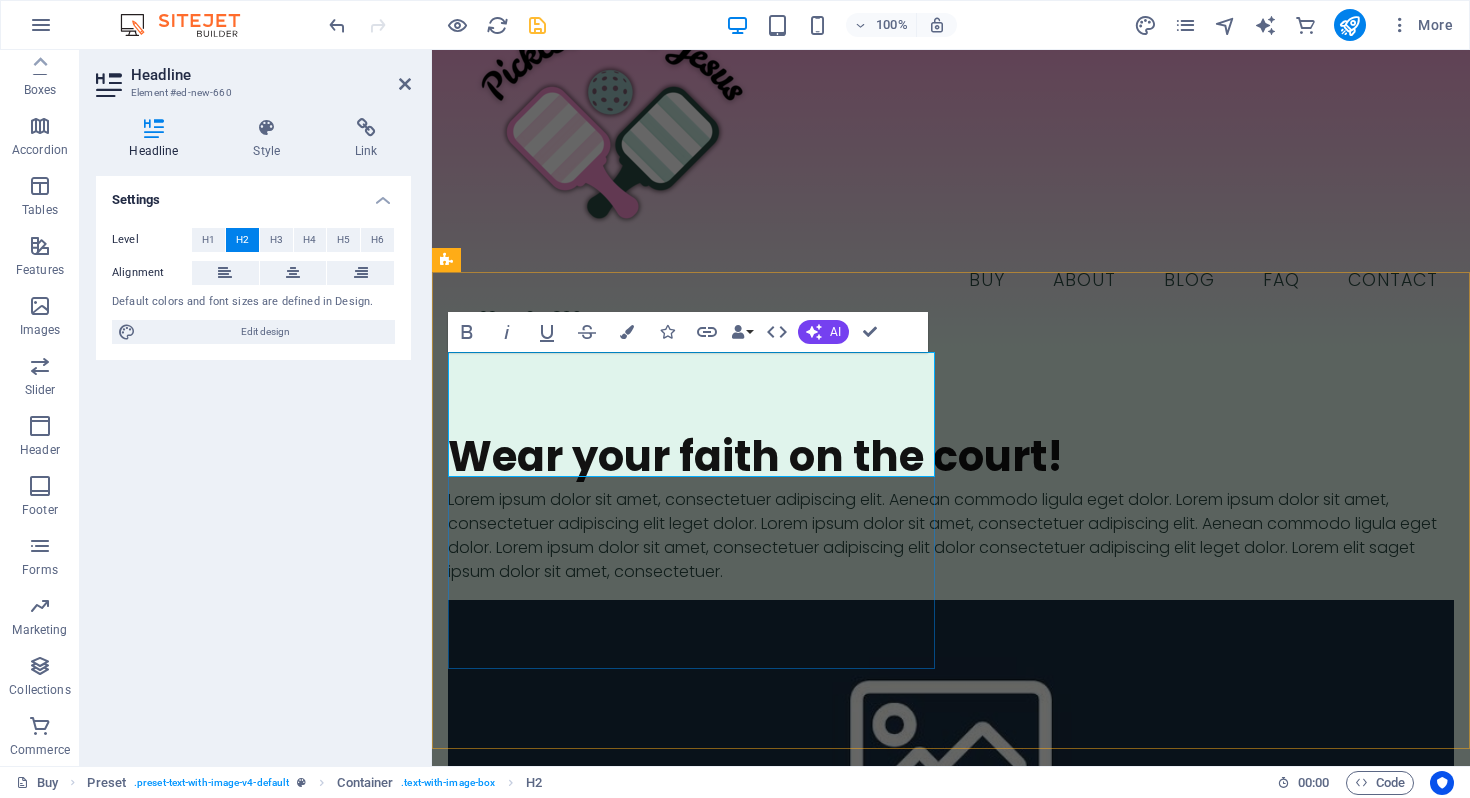 click on "Wear your faith on the court!" at bounding box center [951, 457] 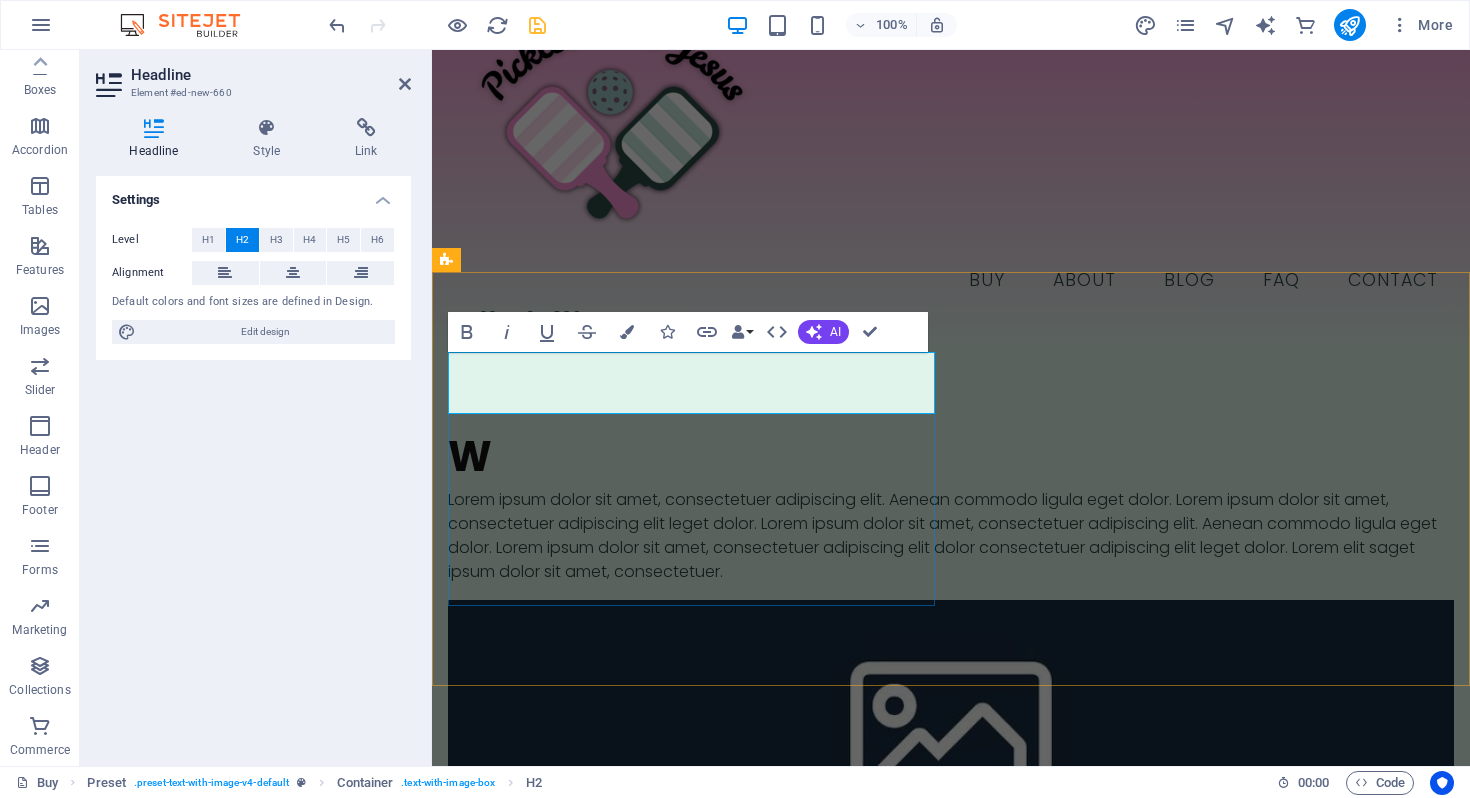 type 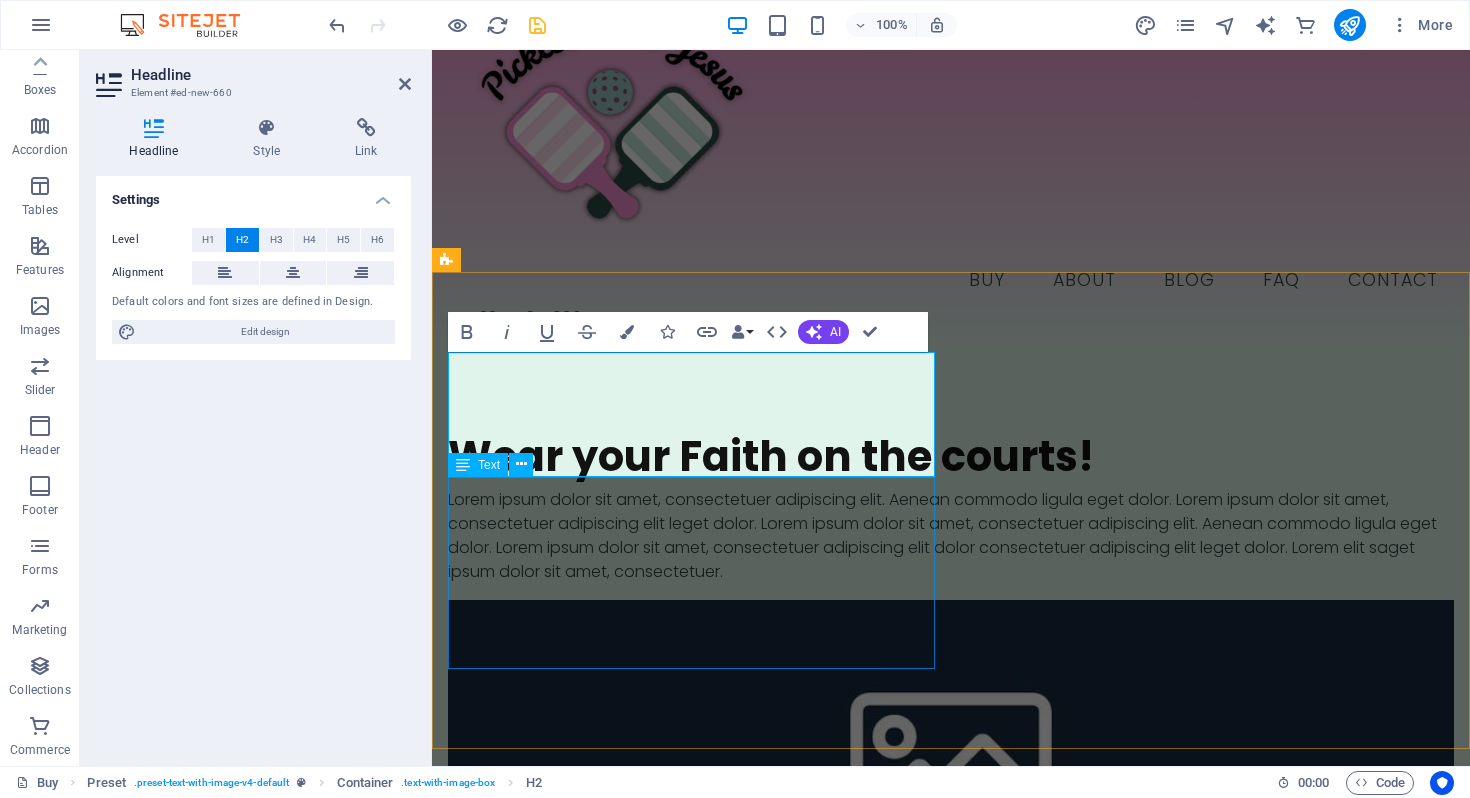 click on "Lorem ipsum dolor sit amet, consectetuer adipiscing elit. Aenean commodo ligula eget dolor. Lorem ipsum dolor sit amet, consectetuer adipiscing elit leget dolor. Lorem ipsum dolor sit amet, consectetuer adipiscing elit. Aenean commodo ligula eget dolor. Lorem ipsum dolor sit amet, consectetuer adipiscing elit dolor consectetuer adipiscing elit leget dolor. Lorem elit saget ipsum dolor sit amet, consectetuer." at bounding box center (951, 536) 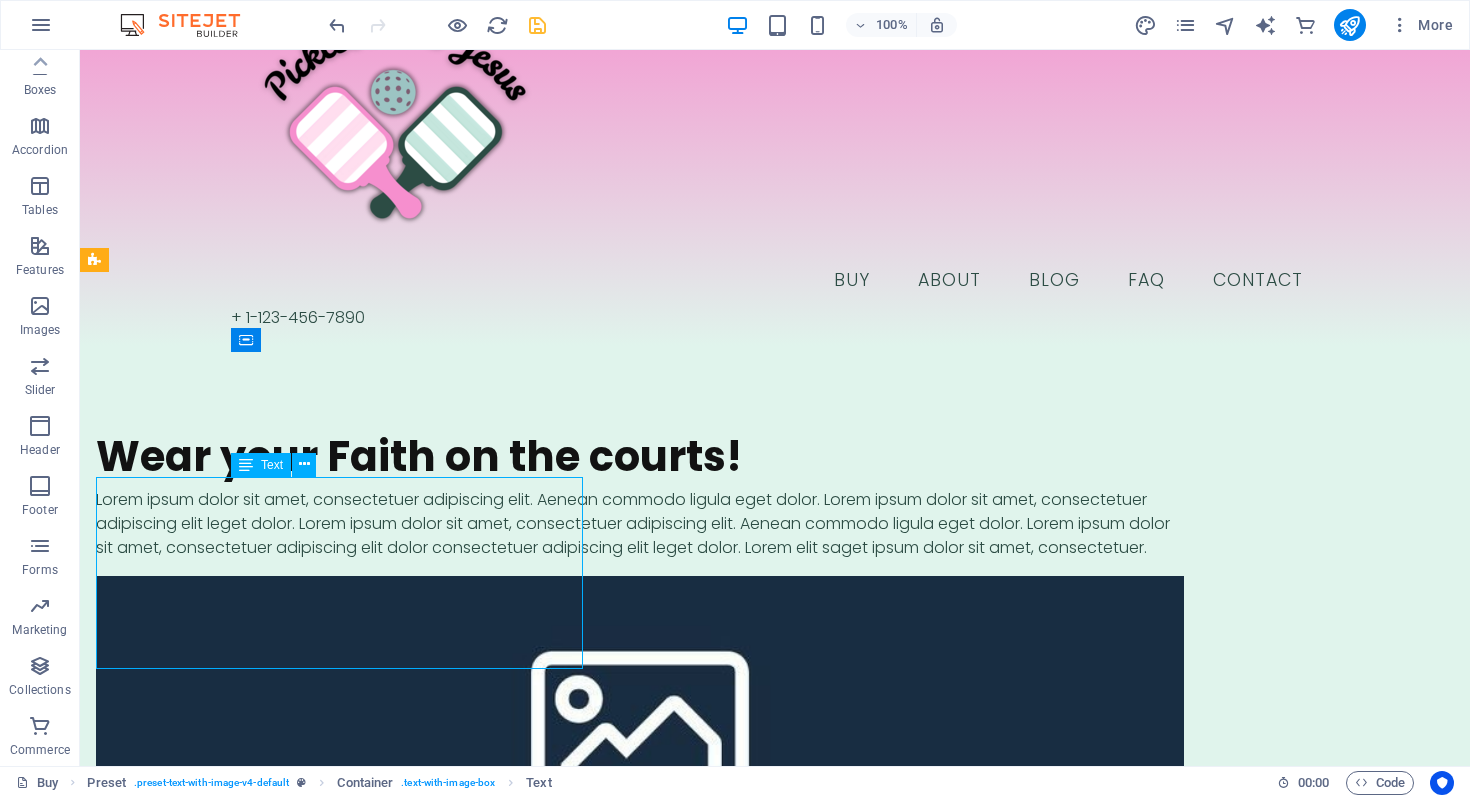 click on "Lorem ipsum dolor sit amet, consectetuer adipiscing elit. Aenean commodo ligula eget dolor. Lorem ipsum dolor sit amet, consectetuer adipiscing elit leget dolor. Lorem ipsum dolor sit amet, consectetuer adipiscing elit. Aenean commodo ligula eget dolor. Lorem ipsum dolor sit amet, consectetuer adipiscing elit dolor consectetuer adipiscing elit leget dolor. Lorem elit saget ipsum dolor sit amet, consectetuer." at bounding box center (640, 524) 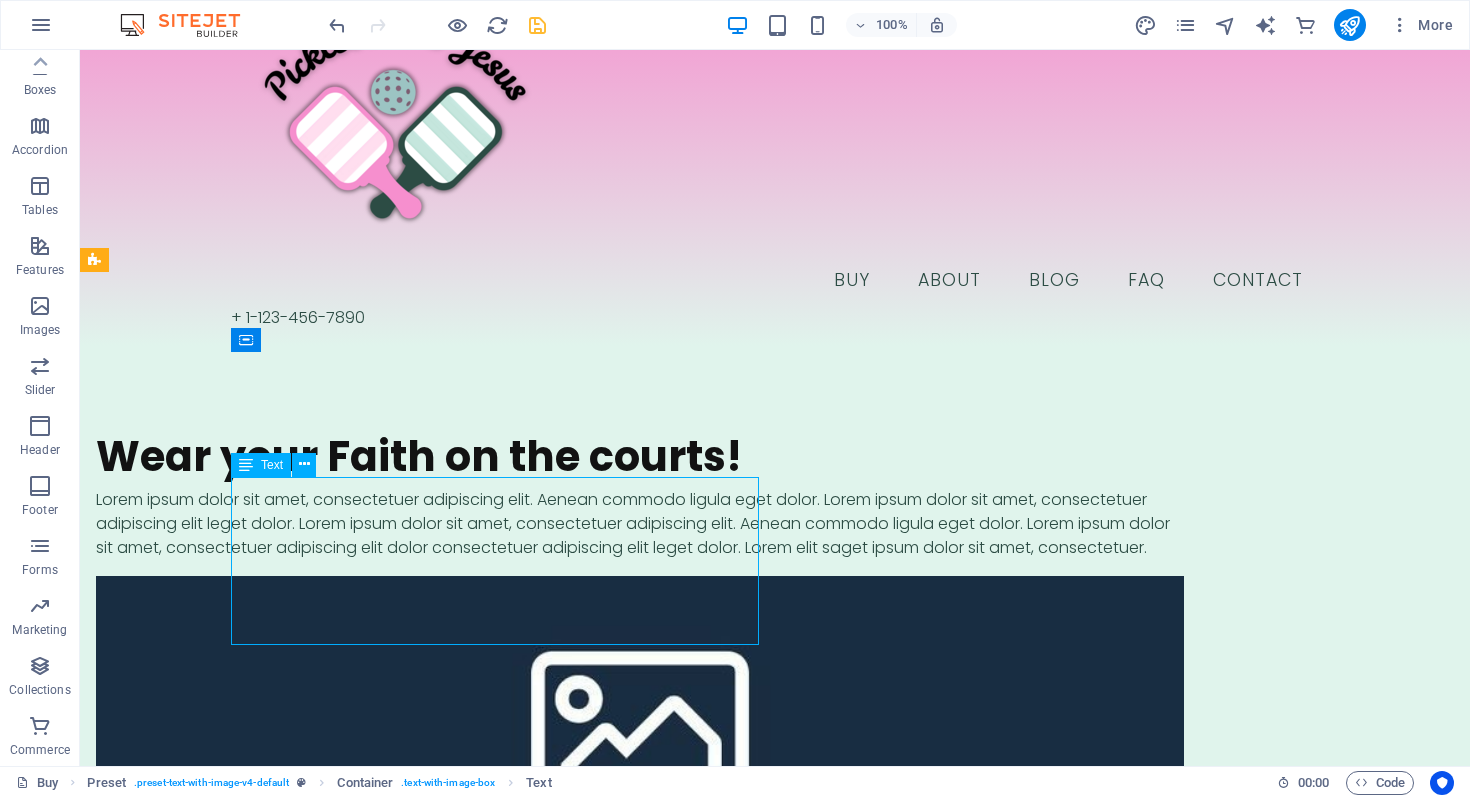 click on "Lorem ipsum dolor sit amet, consectetuer adipiscing elit. Aenean commodo ligula eget dolor. Lorem ipsum dolor sit amet, consectetuer adipiscing elit leget dolor. Lorem ipsum dolor sit amet, consectetuer adipiscing elit. Aenean commodo ligula eget dolor. Lorem ipsum dolor sit amet, consectetuer adipiscing elit dolor consectetuer adipiscing elit leget dolor. Lorem elit saget ipsum dolor sit amet, consectetuer." at bounding box center (640, 524) 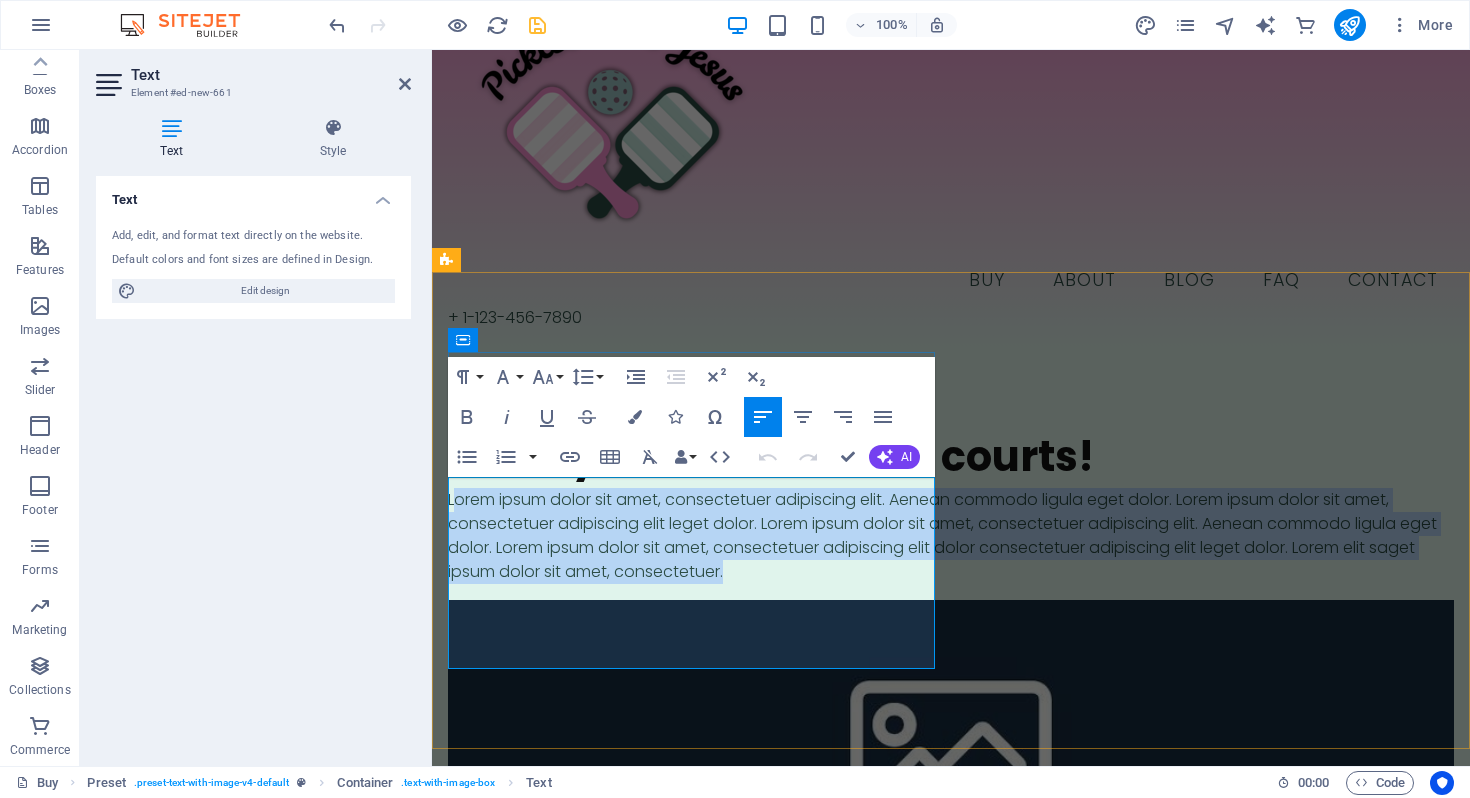 drag, startPoint x: 604, startPoint y: 647, endPoint x: 457, endPoint y: 491, distance: 214.34785 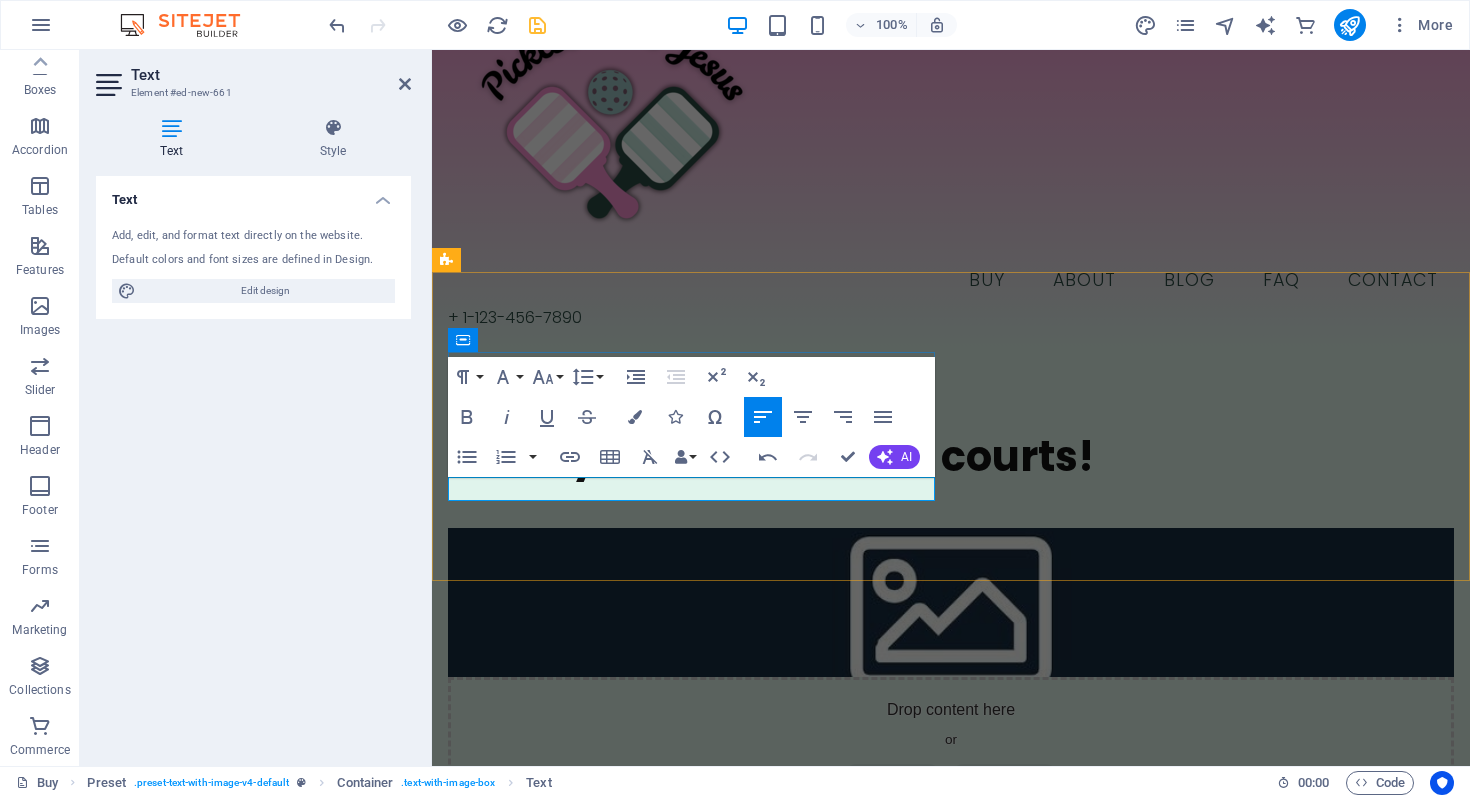 type 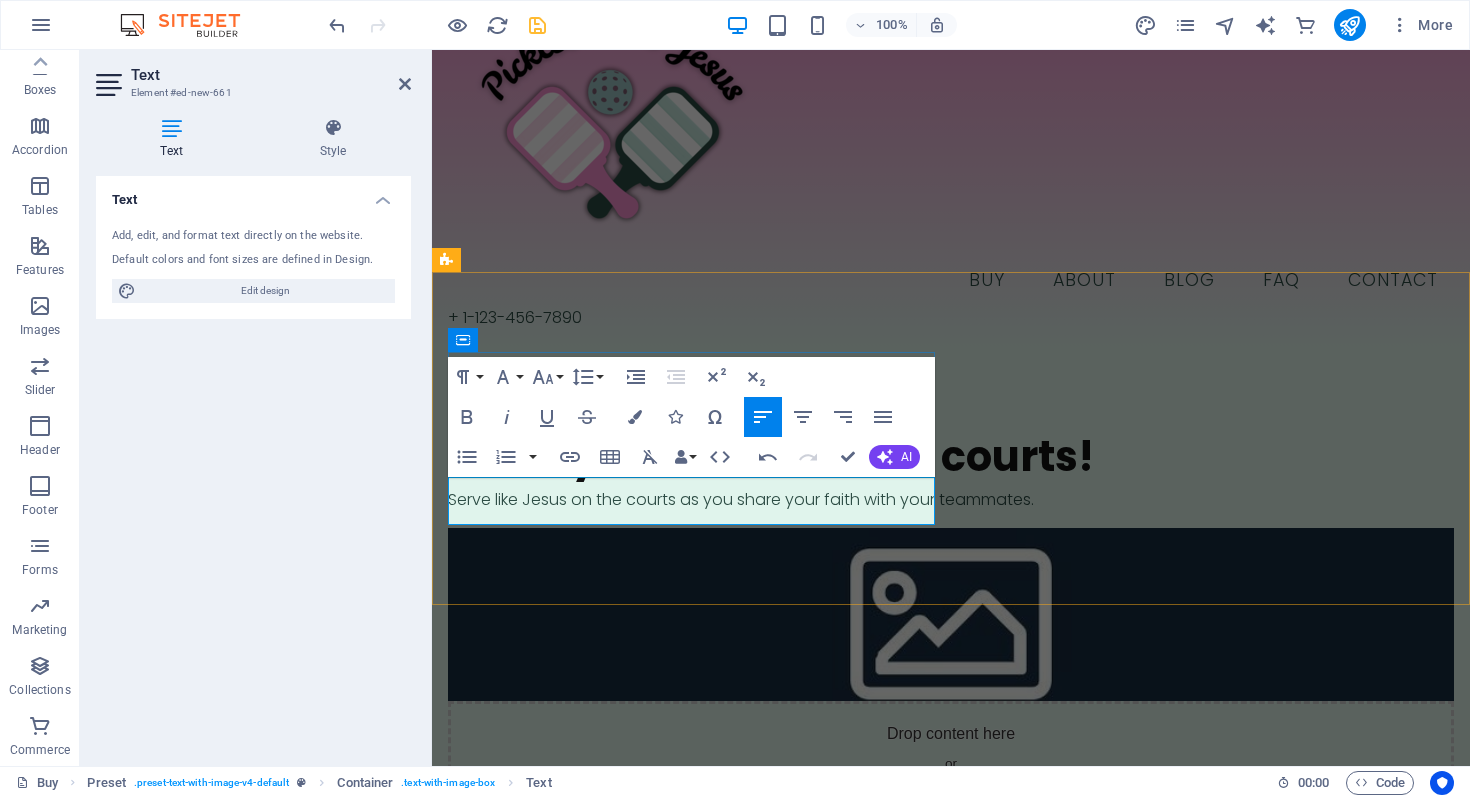 click on "​Serve like Jesus on the courts as you share your faith with your teammates." at bounding box center (951, 500) 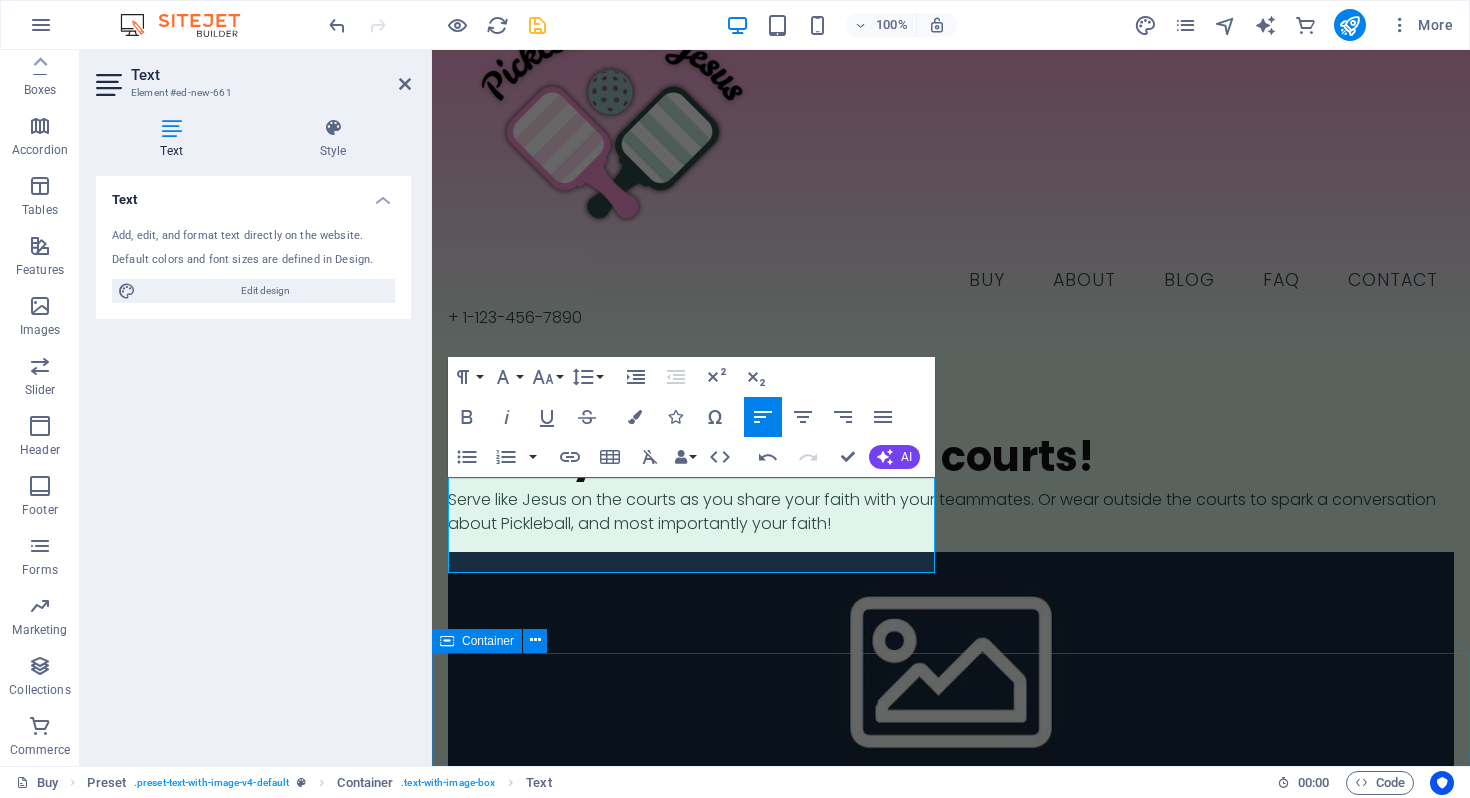 click on "JOIN OUR MINISTRY ABOUT OUR FOUNDER MOLLIE SHOP OUR GEAR" at bounding box center [951, 2804] 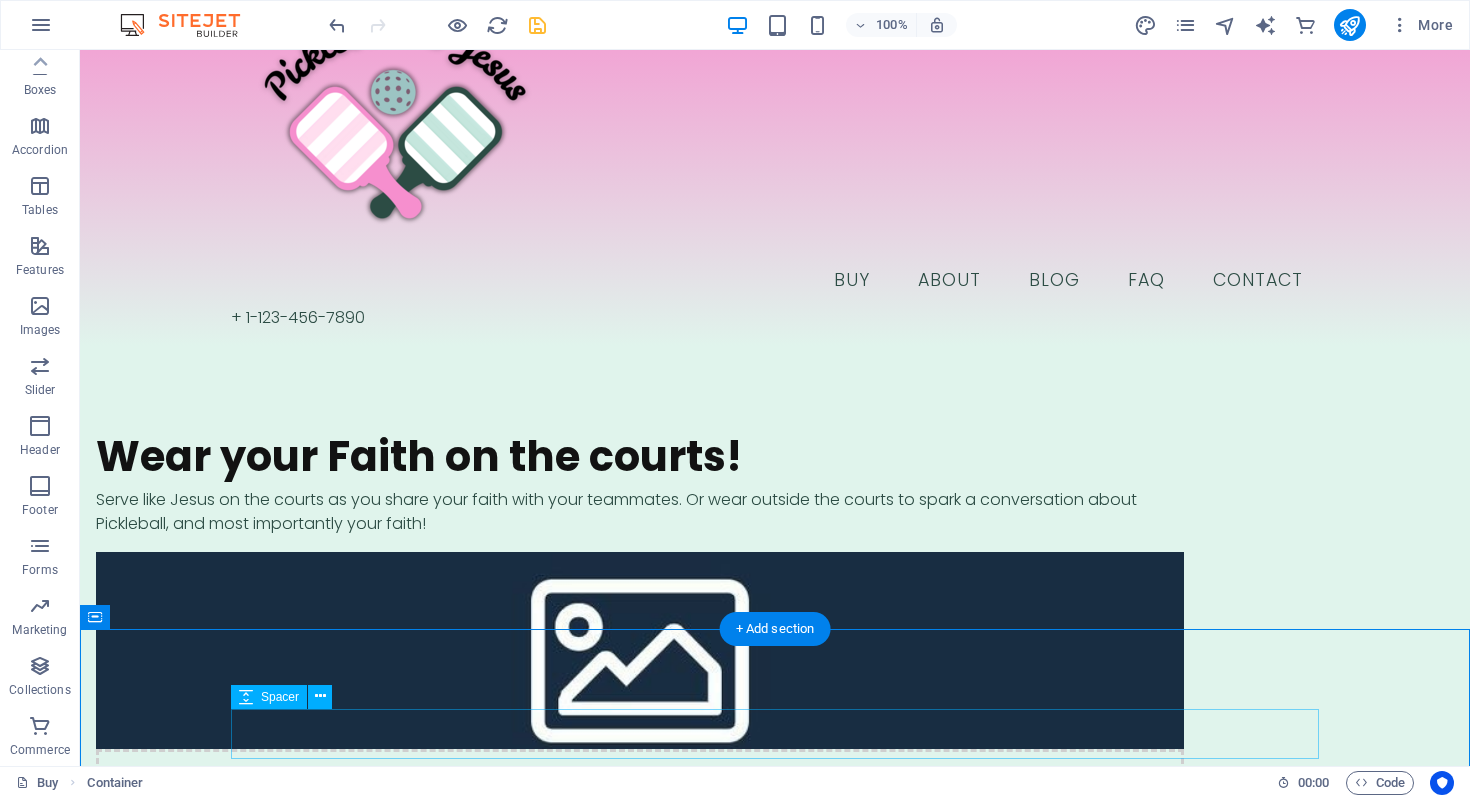click at bounding box center [775, 1076] 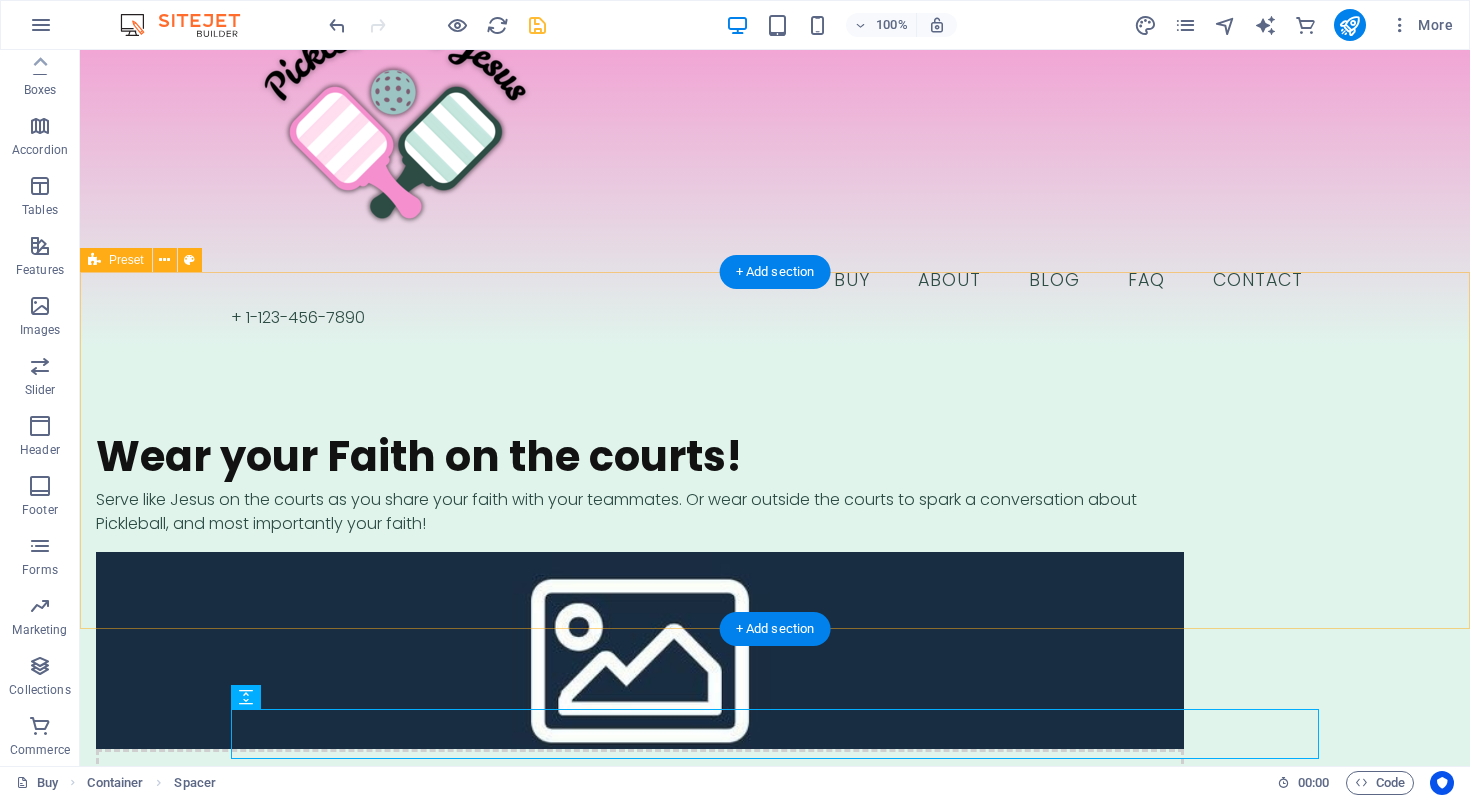 click on "Wear your Faith on the courts! Serve like Jesus on the courts as you share your faith with your teammates. Or wear outside the courts to spark a conversation about Pickleball, and most importantly your faith!  Drop content here or  Add elements  Paste clipboard" at bounding box center [775, 658] 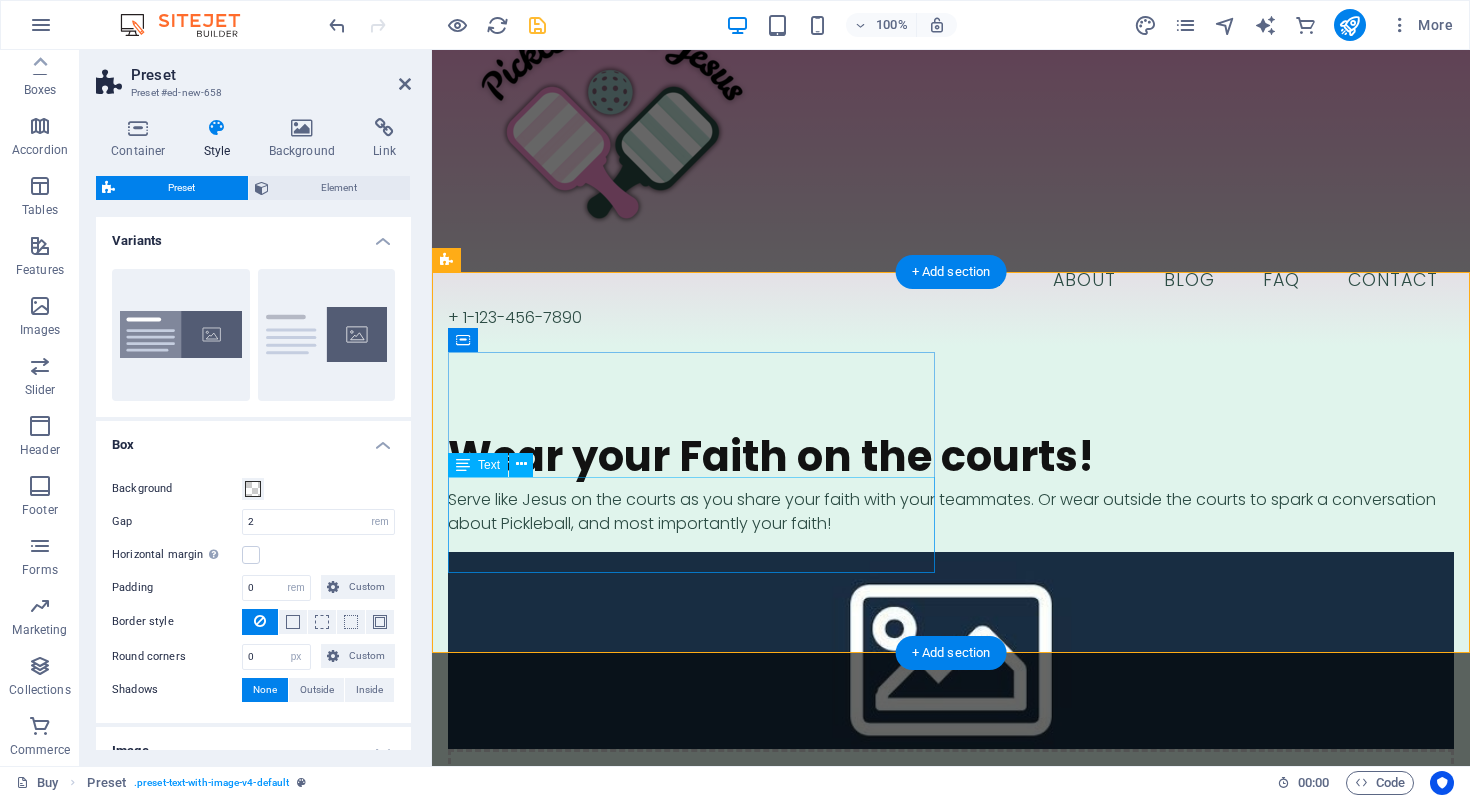 click on "Serve like Jesus on the courts as you share your faith with your teammates. Or wear outside the courts to spark a conversation about Pickleball, and most importantly your faith!" at bounding box center [951, 512] 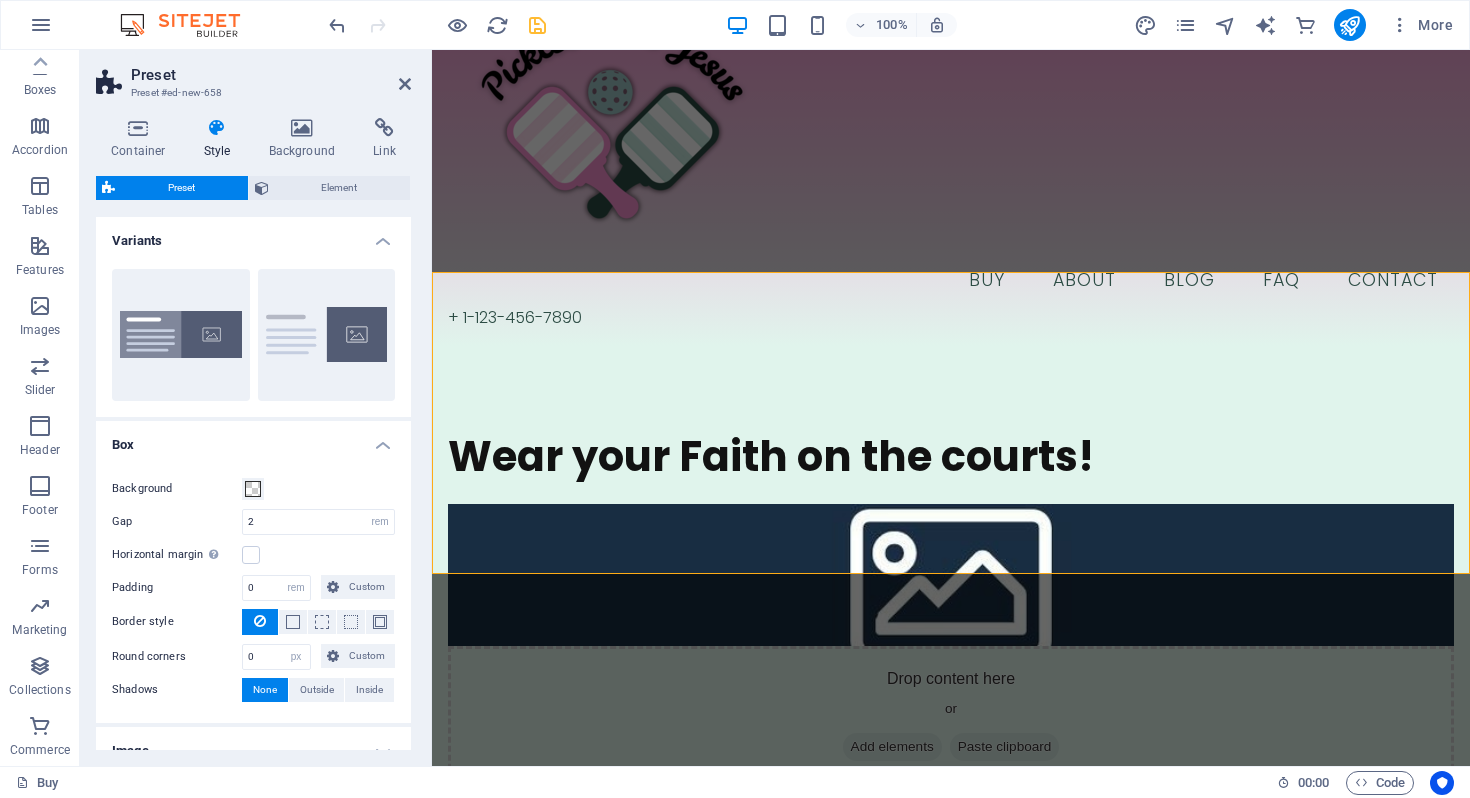 click at bounding box center (437, 25) 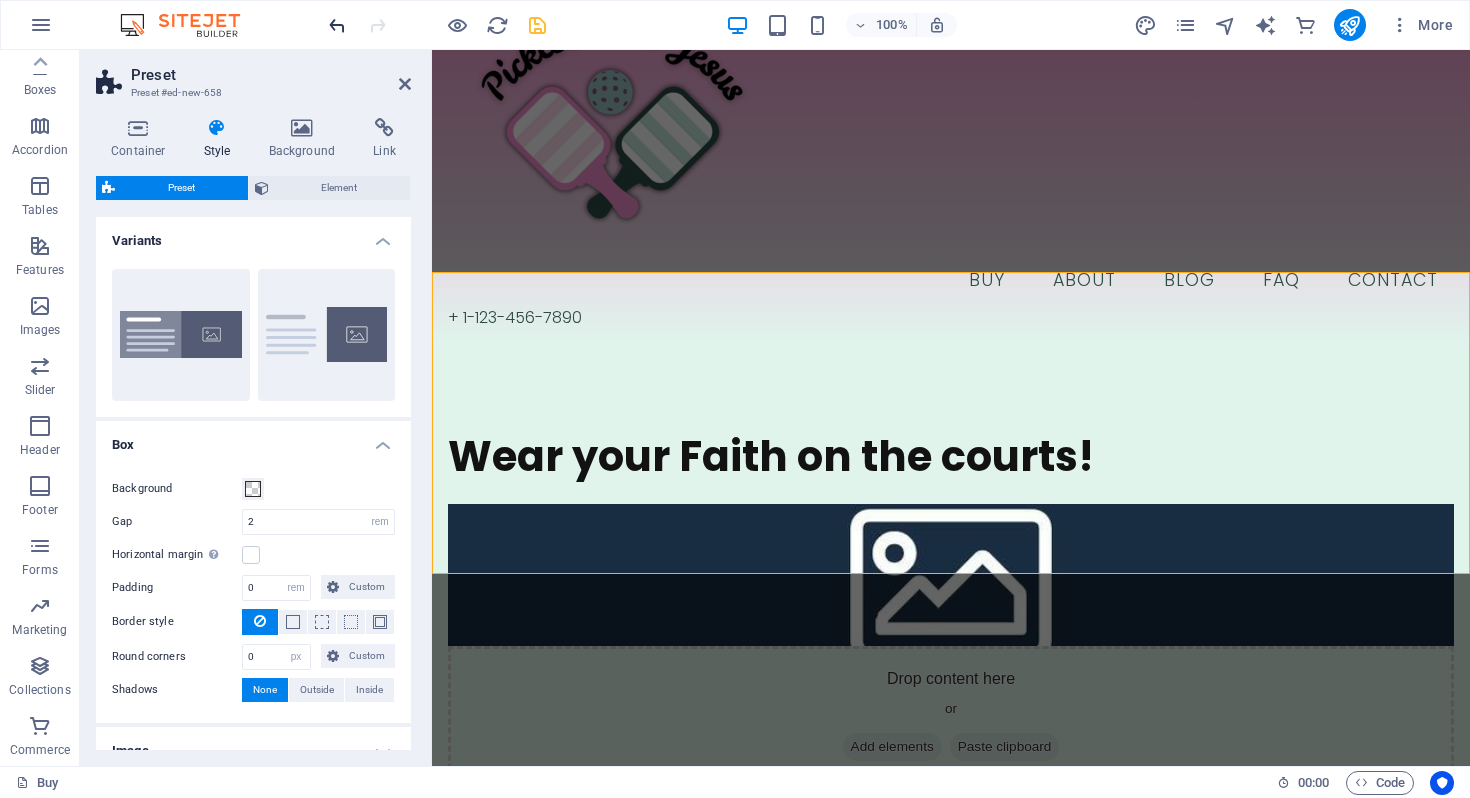click at bounding box center [337, 25] 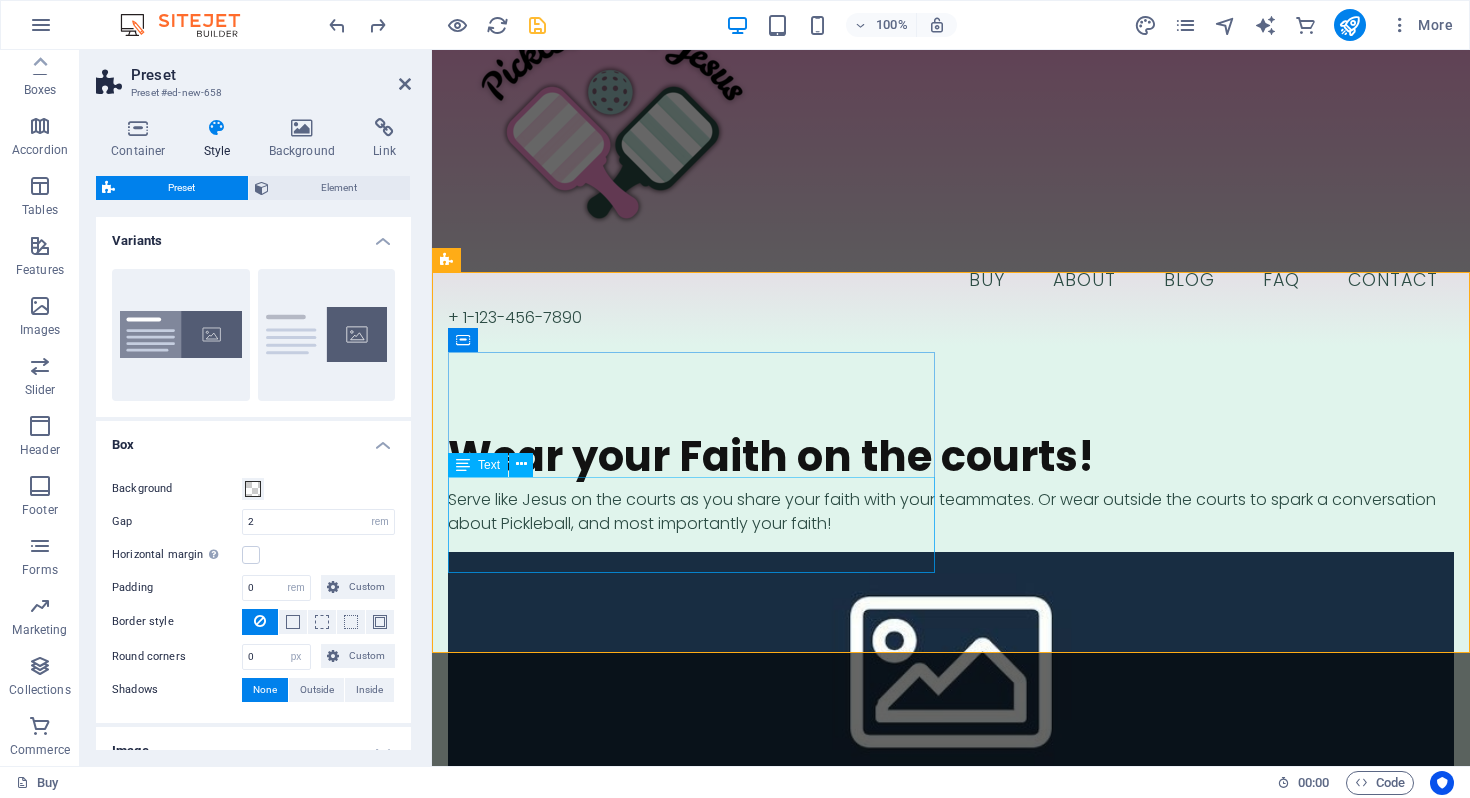 click on "Serve like Jesus on the courts as you share your faith with your teammates. Or wear outside the courts to spark a conversation about Pickleball, and most importantly your faith!" at bounding box center [951, 512] 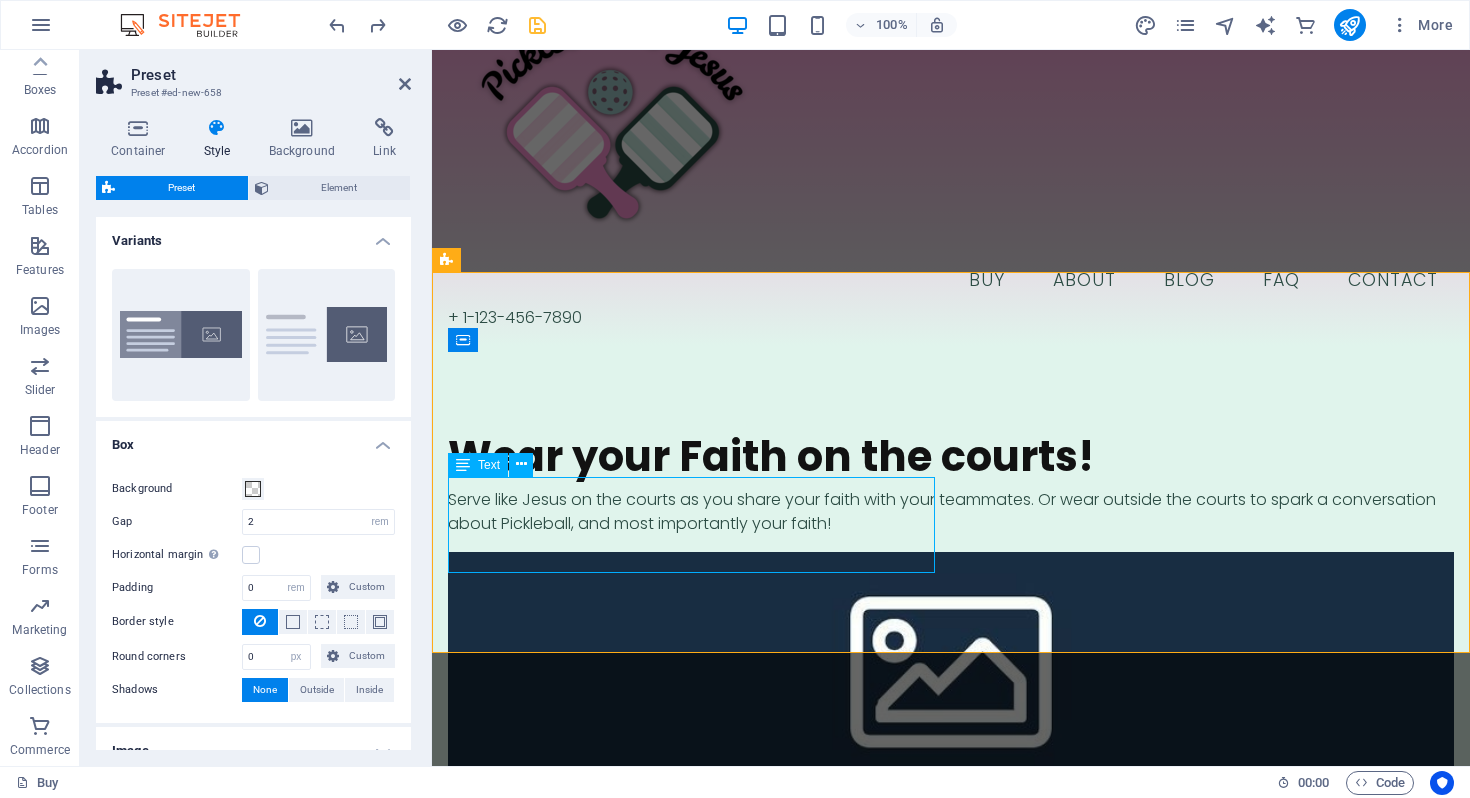 click on "Serve like Jesus on the courts as you share your faith with your teammates. Or wear outside the courts to spark a conversation about Pickleball, and most importantly your faith!" at bounding box center [951, 512] 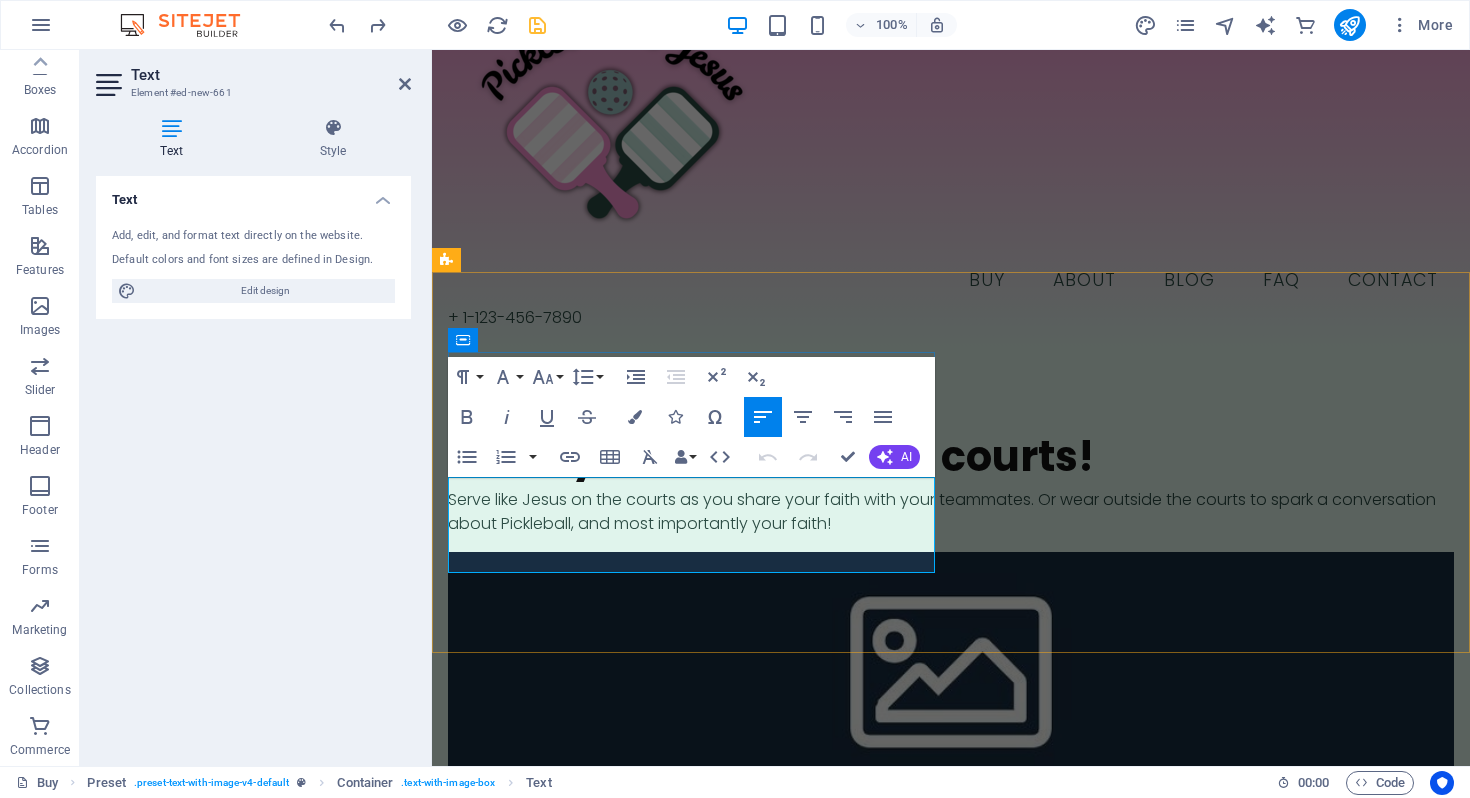 click on "Serve like Jesus on the courts as you share your faith with your teammates. Or wear outside the courts to spark a conversation about Pickleball, and most importantly your faith!" at bounding box center (951, 512) 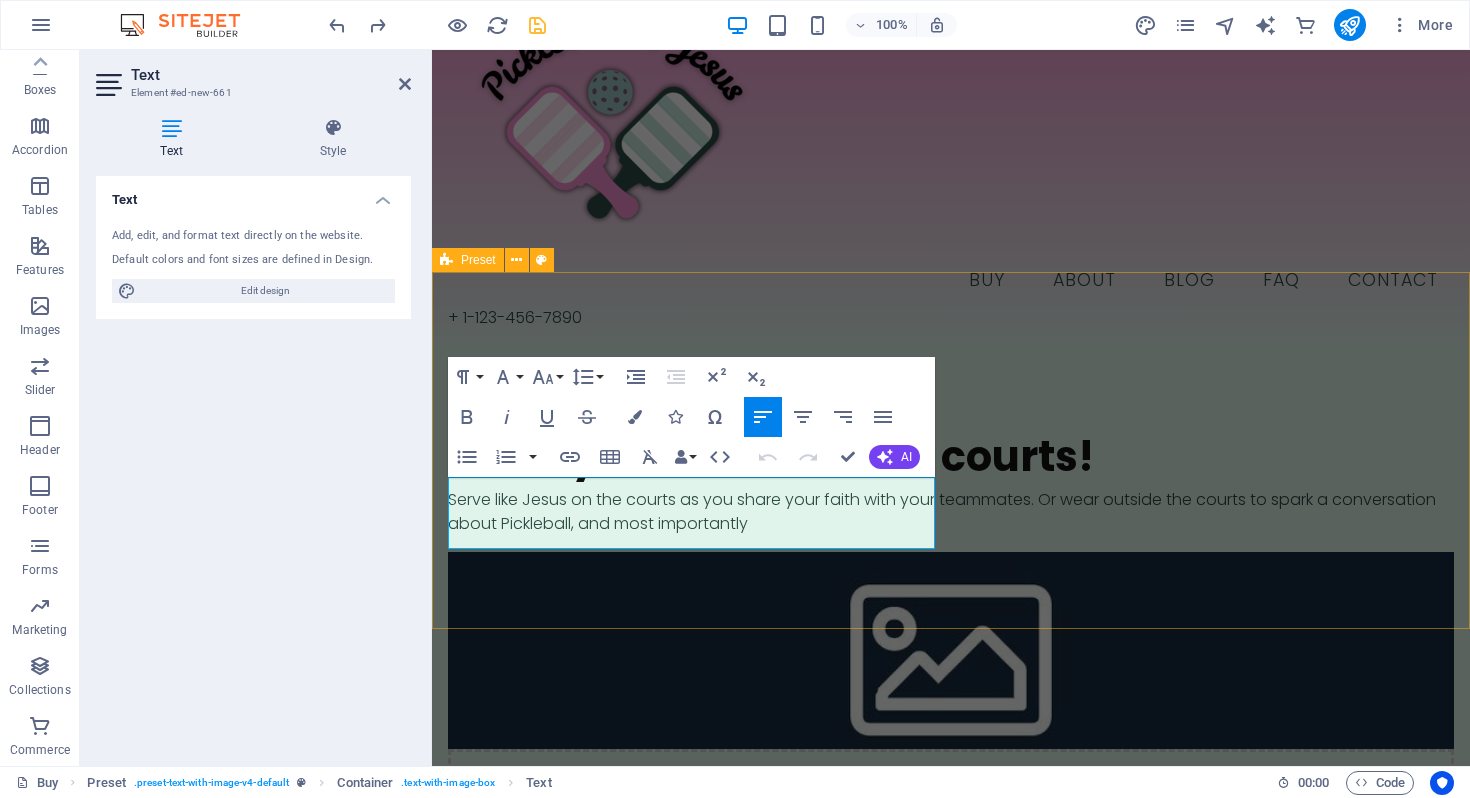 type 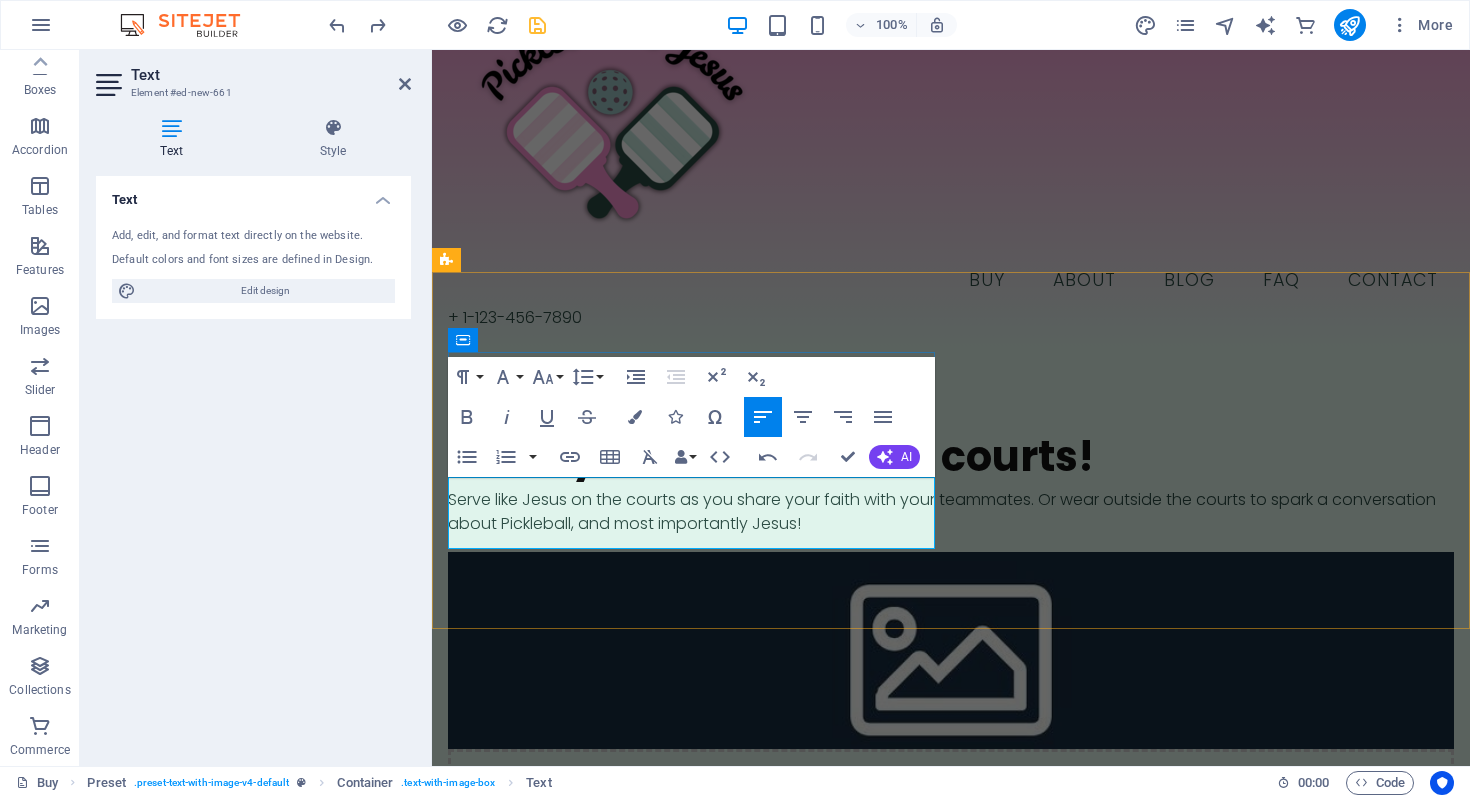 click on "Serve like Jesus on the courts as you share your faith with your teammates. Or wear outside the courts to spark a conversation about Pickleball, and most importantly Jesus!" at bounding box center [951, 512] 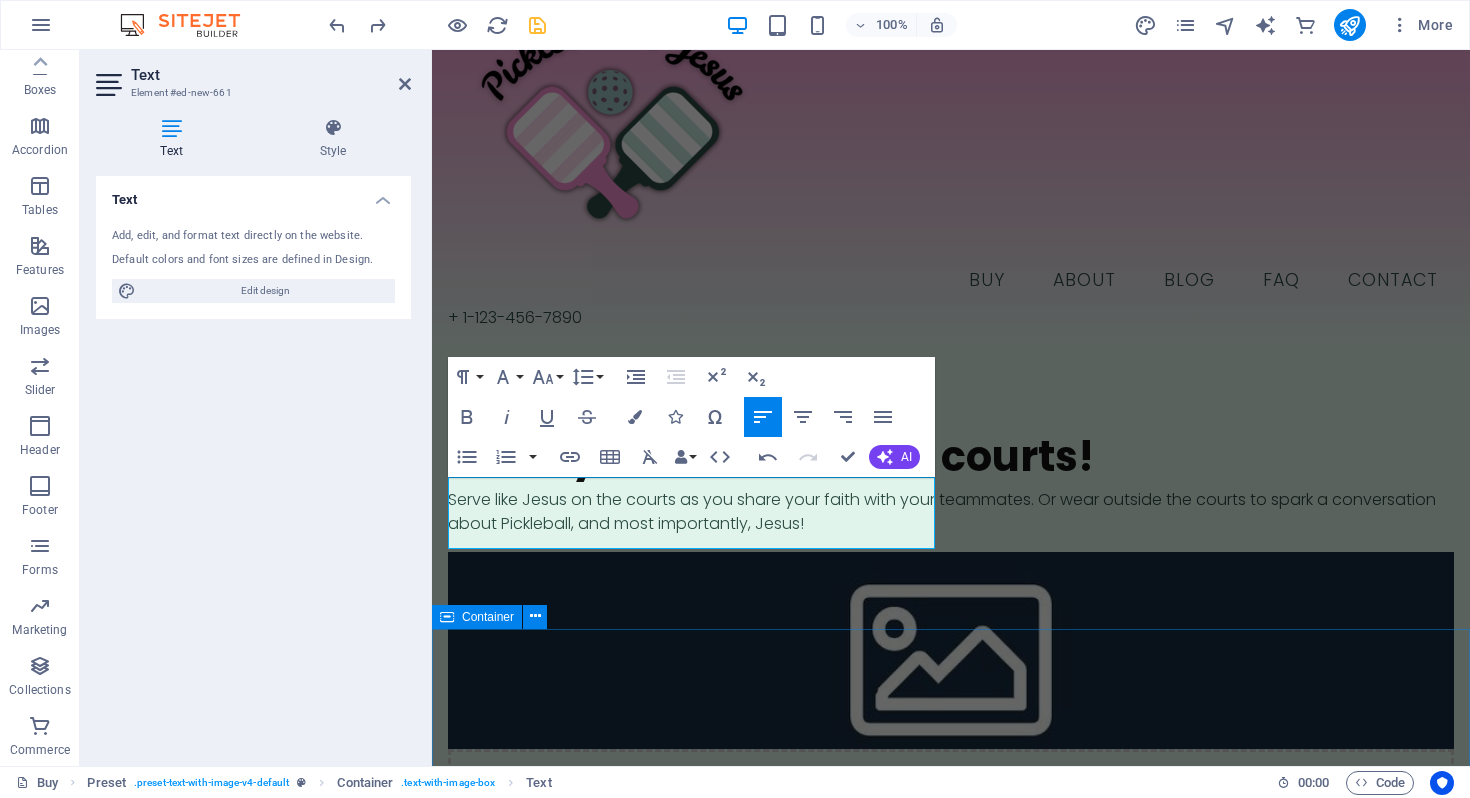 click on "JOIN OUR MINISTRY ABOUT OUR FOUNDER MOLLIE SHOP OUR GEAR" at bounding box center [951, 2780] 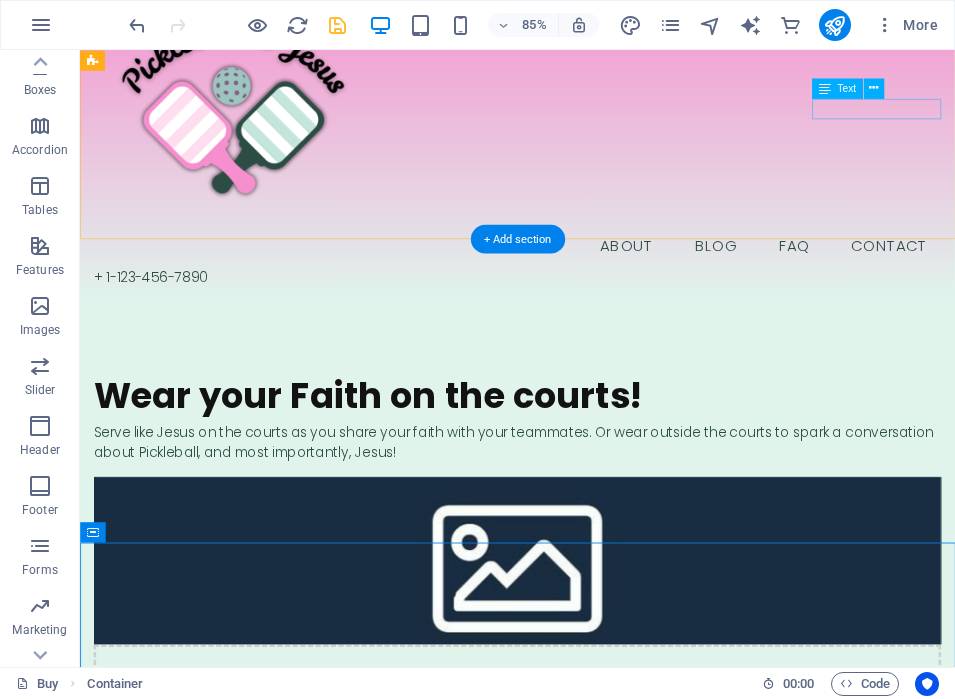 click on "Drop content here or  Add elements  Paste clipboard" at bounding box center (594, 820) 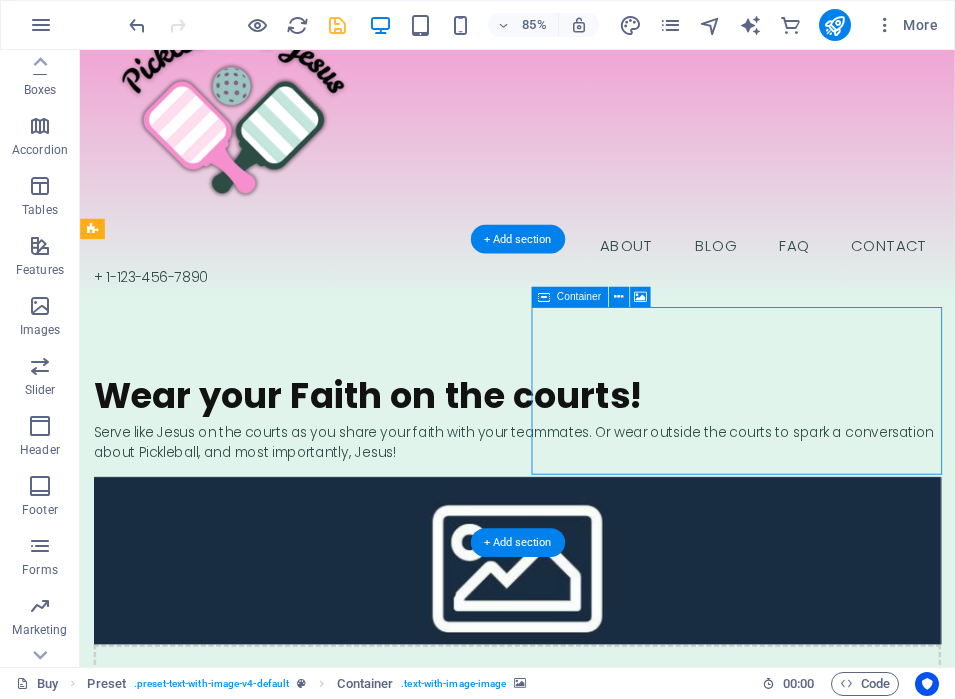 click on "Drop content here or  Add elements  Paste clipboard" at bounding box center [594, 820] 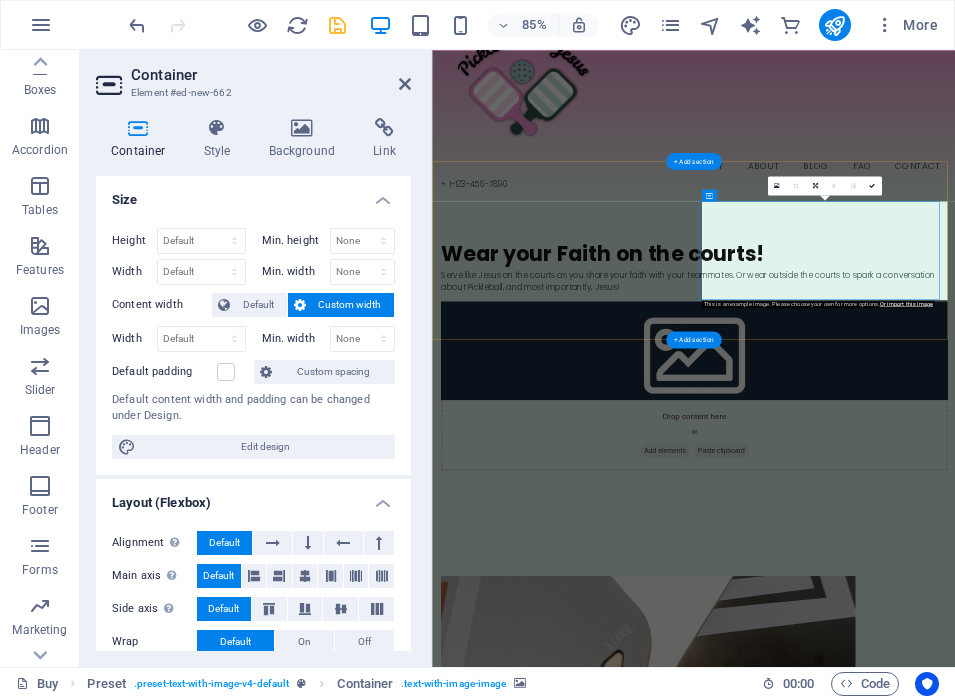 click on "+ Add section" at bounding box center (693, 339) 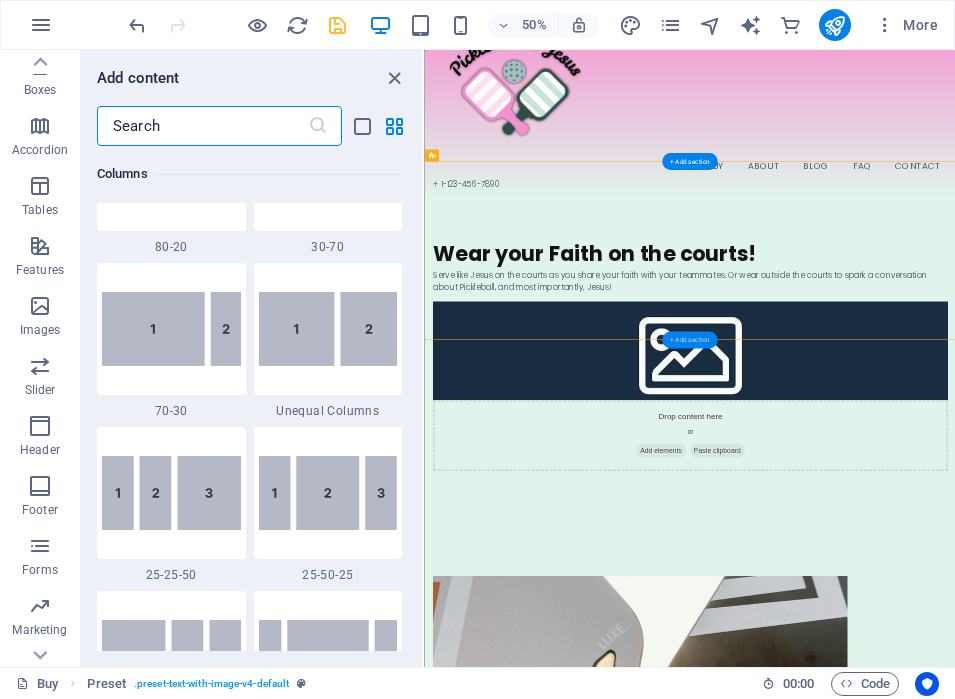 scroll, scrollTop: 3499, scrollLeft: 0, axis: vertical 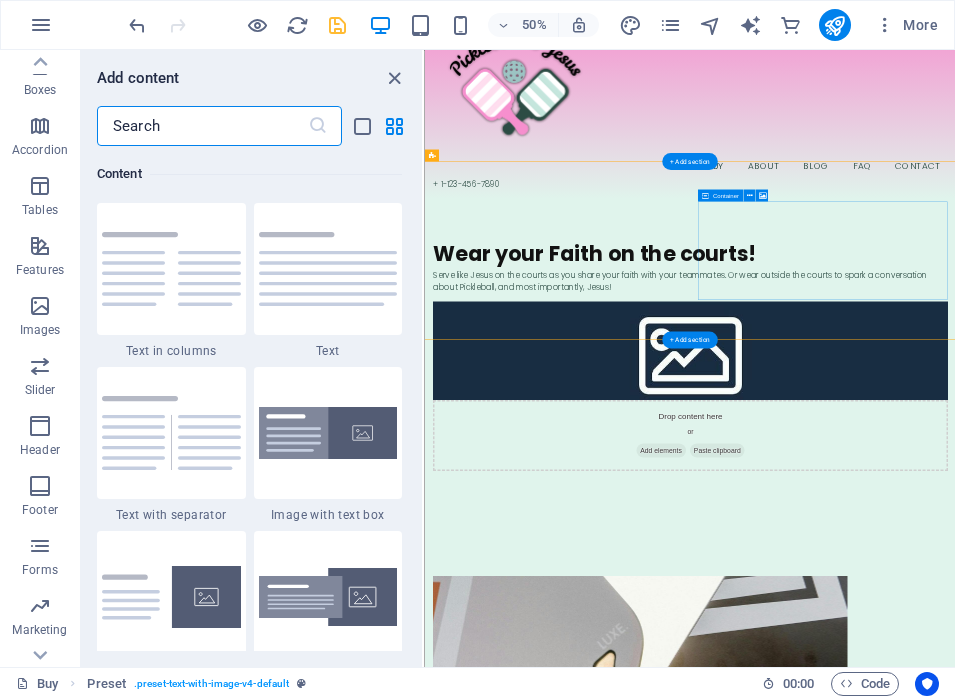 click on "Drop content here or  Add elements  Paste clipboard" at bounding box center (955, 820) 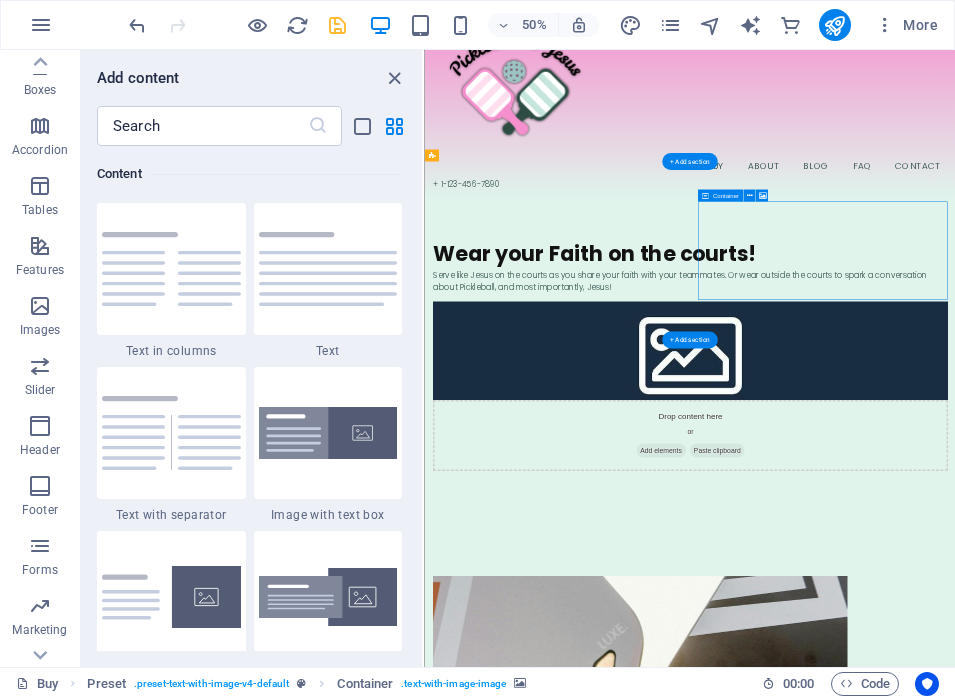 click on "Drop content here or  Add elements  Paste clipboard" at bounding box center (955, 820) 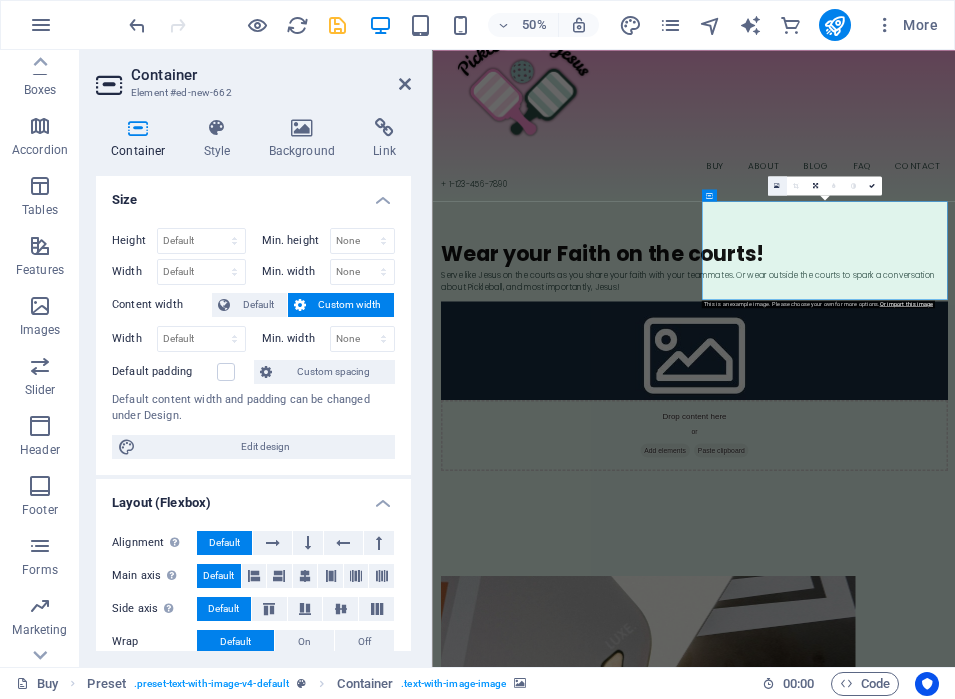 click at bounding box center [777, 185] 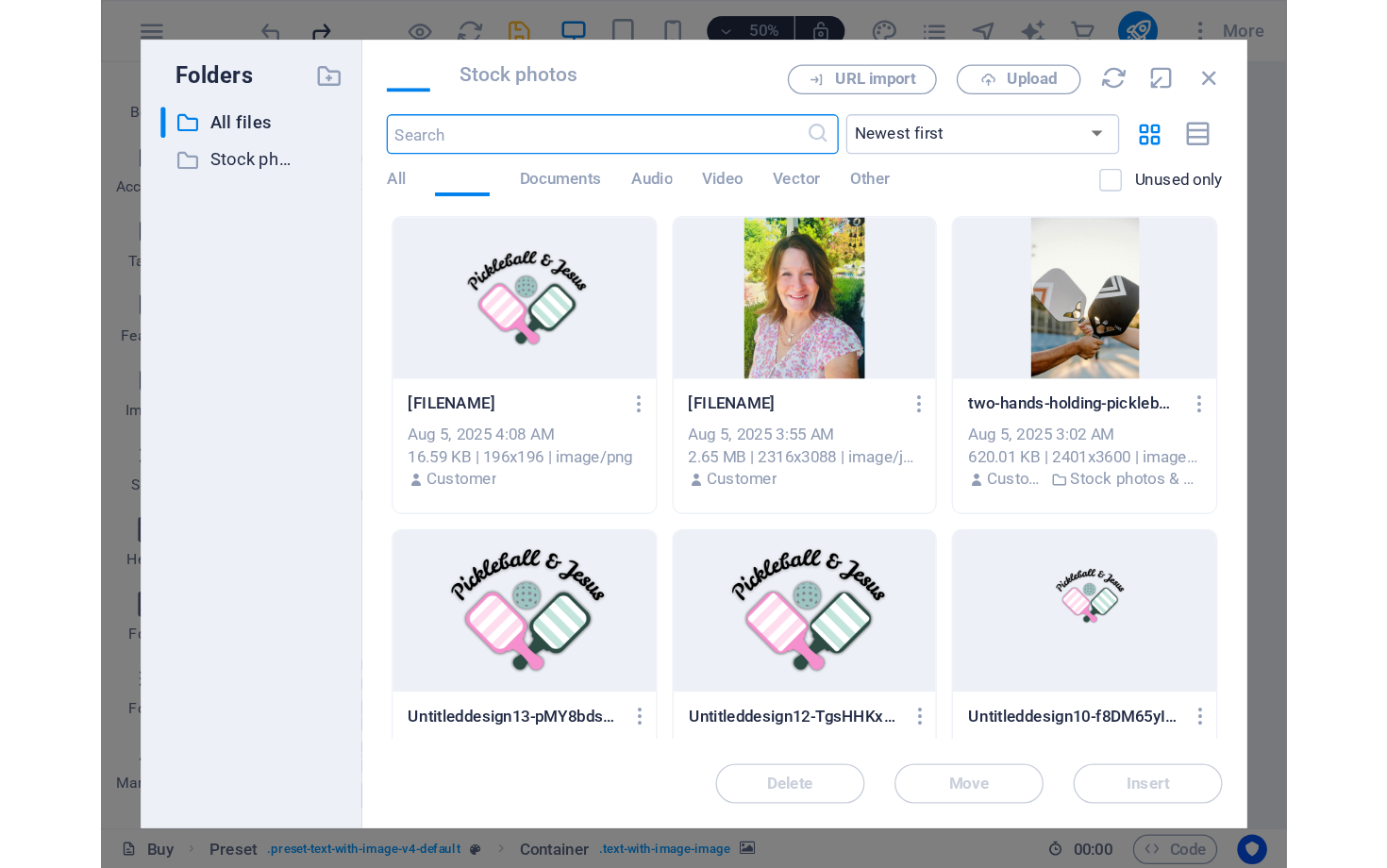 scroll, scrollTop: 0, scrollLeft: 0, axis: both 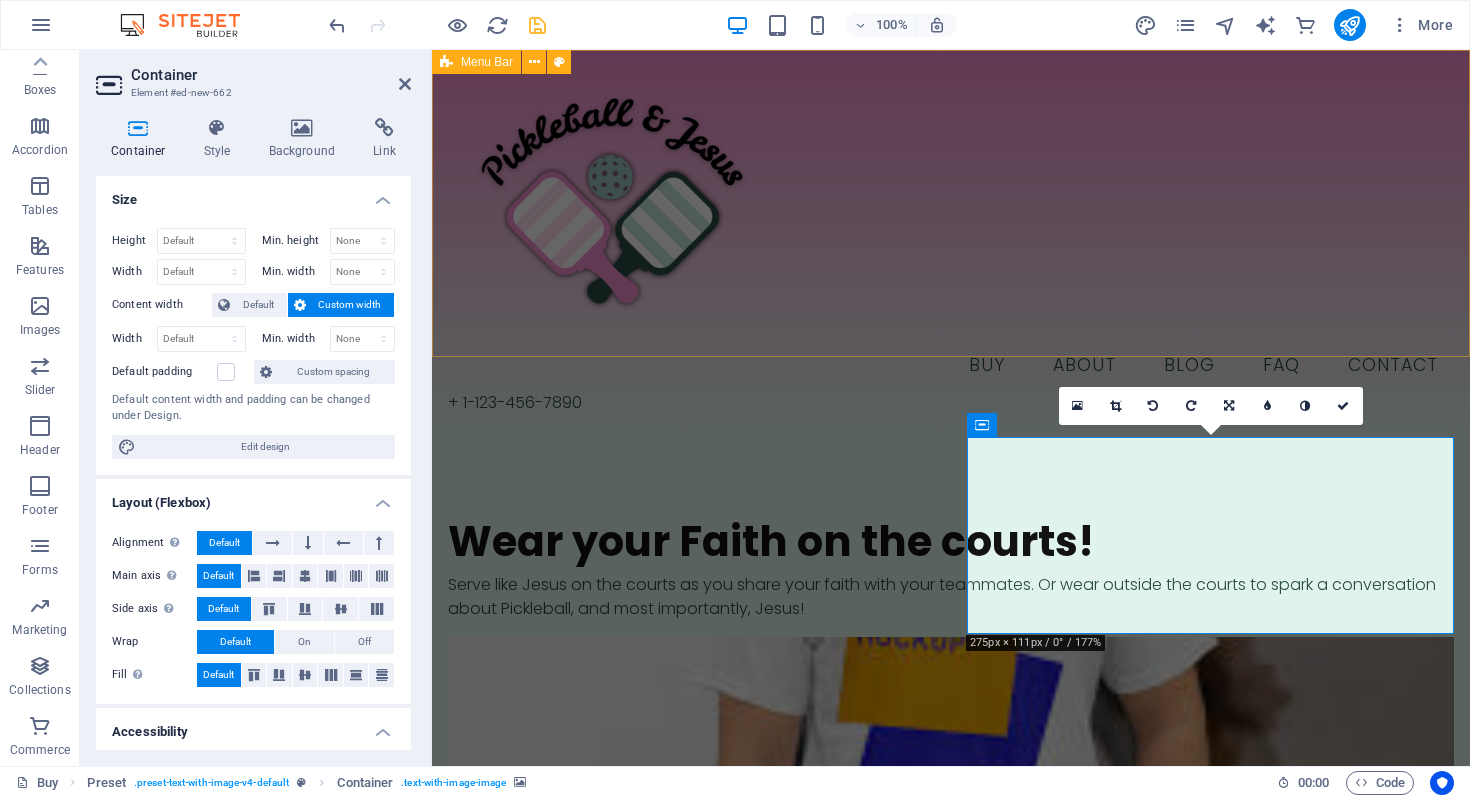 click on "Buy About Blog FAQ Contact   + 1-123-456-7890" at bounding box center (951, 240) 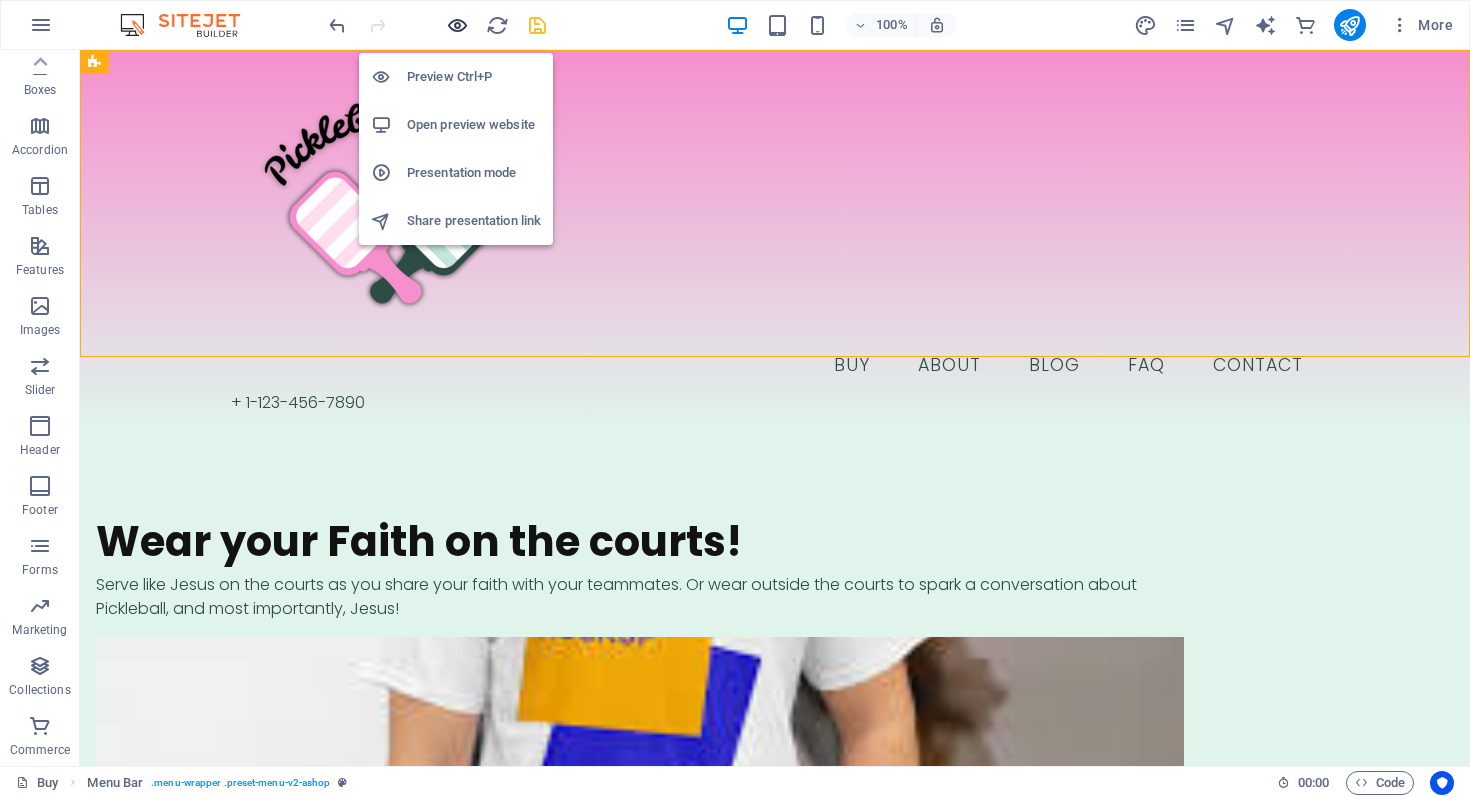 click at bounding box center (457, 25) 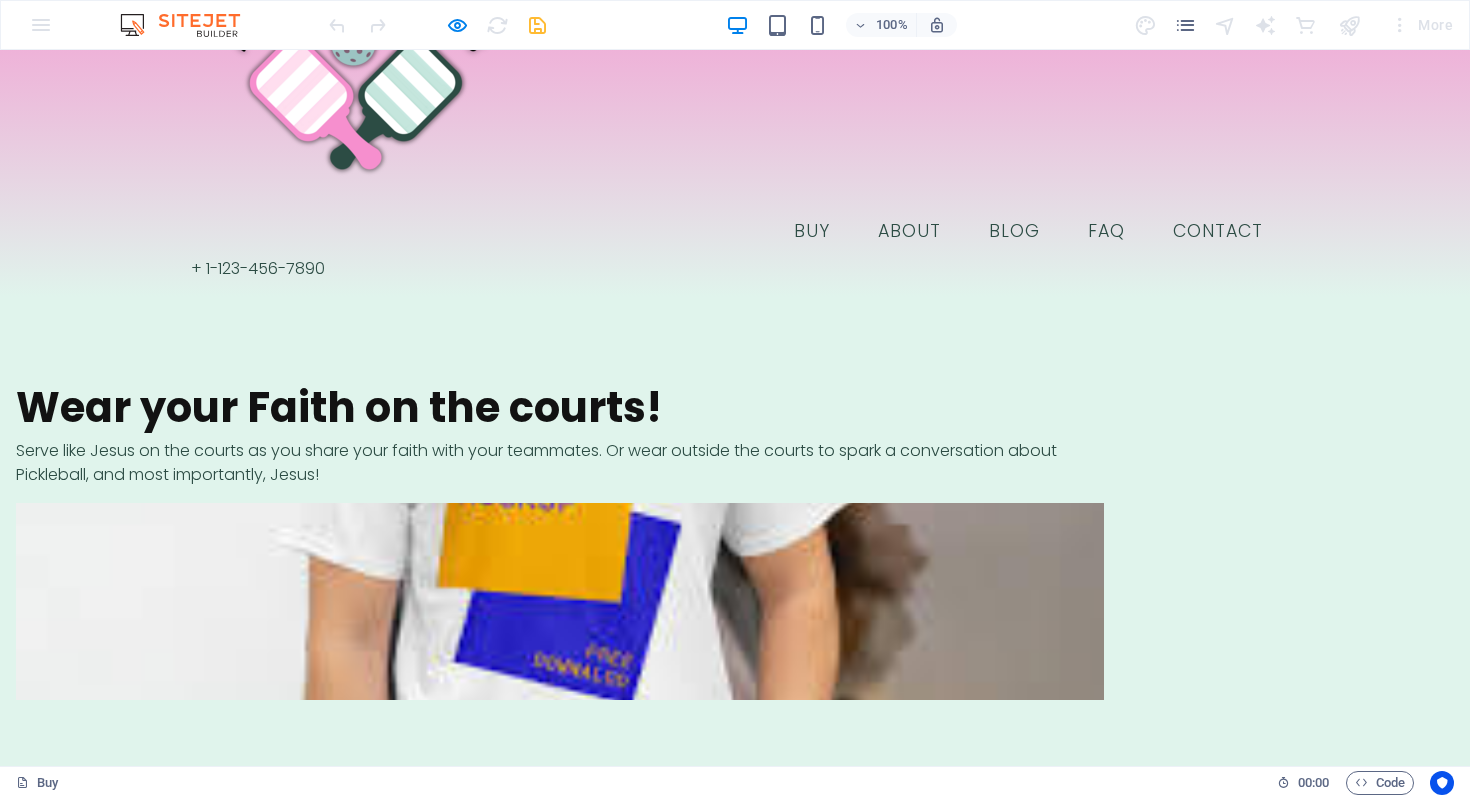 scroll, scrollTop: 132, scrollLeft: 0, axis: vertical 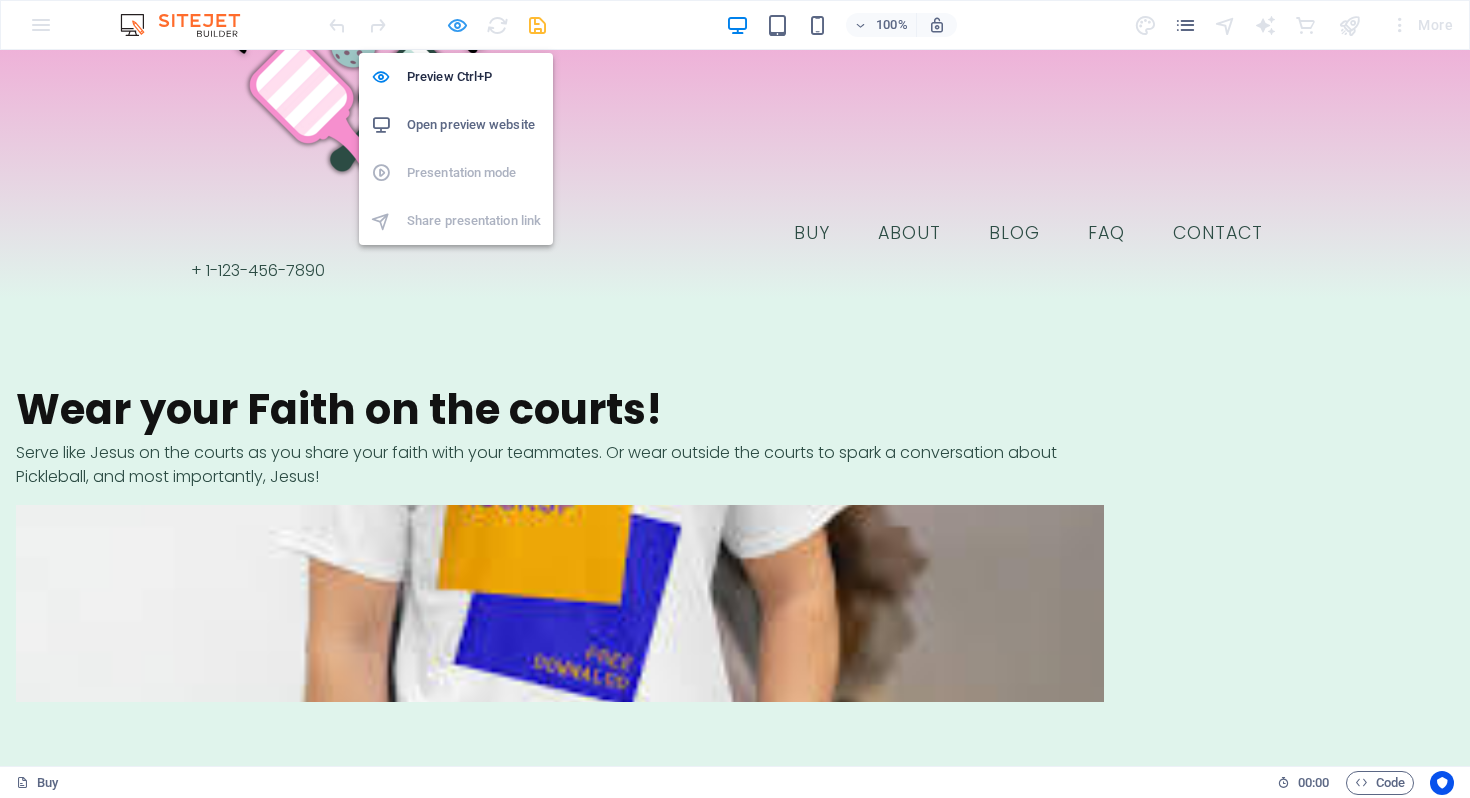 click at bounding box center (457, 25) 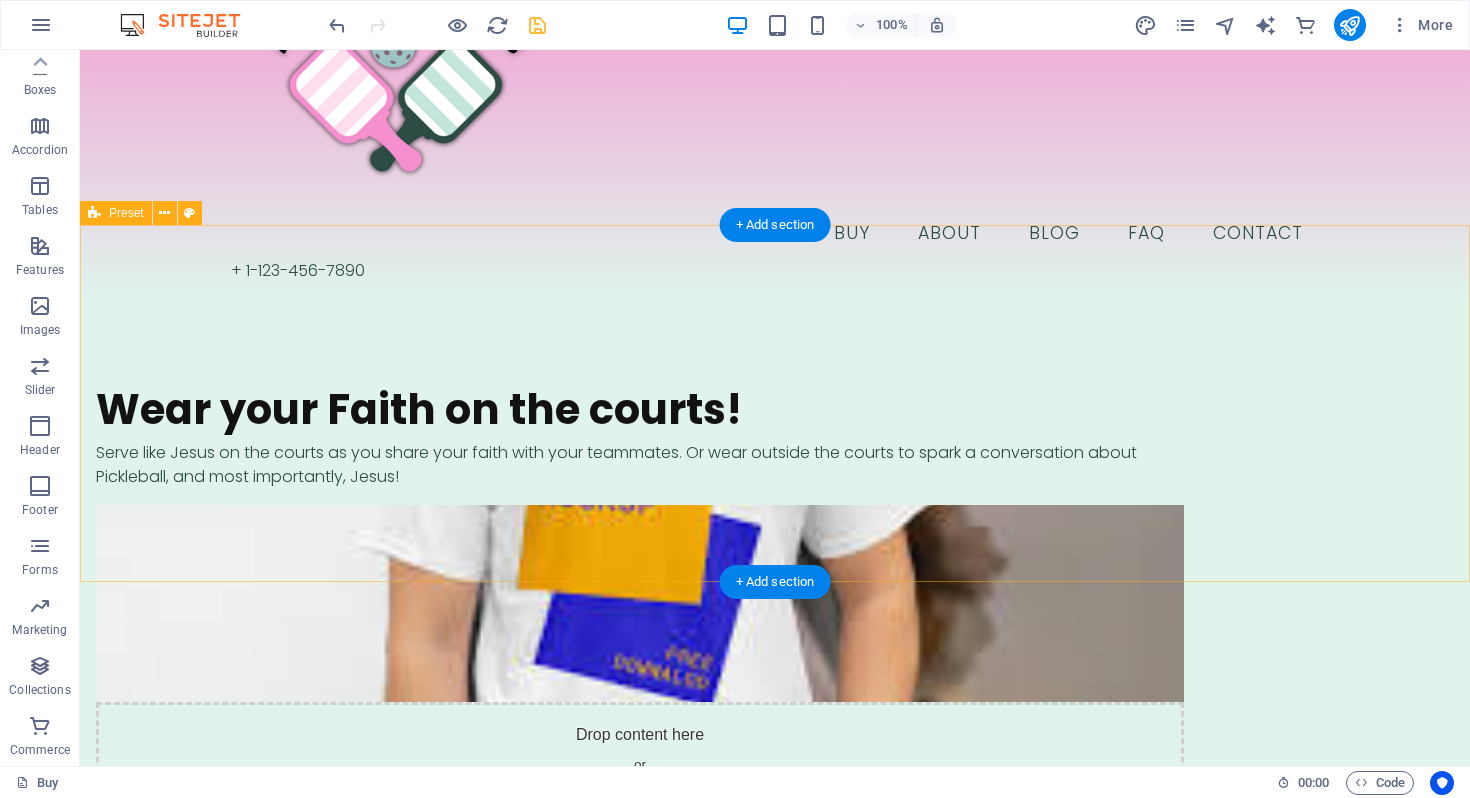 click on "Wear your Faith on the courts! Serve like Jesus on the courts as you share your faith with your teammates. Or wear outside the courts to spark a conversation about Pickleball, and most importantly, Jesus! Drop content here or  Add elements  Paste clipboard" at bounding box center (775, 611) 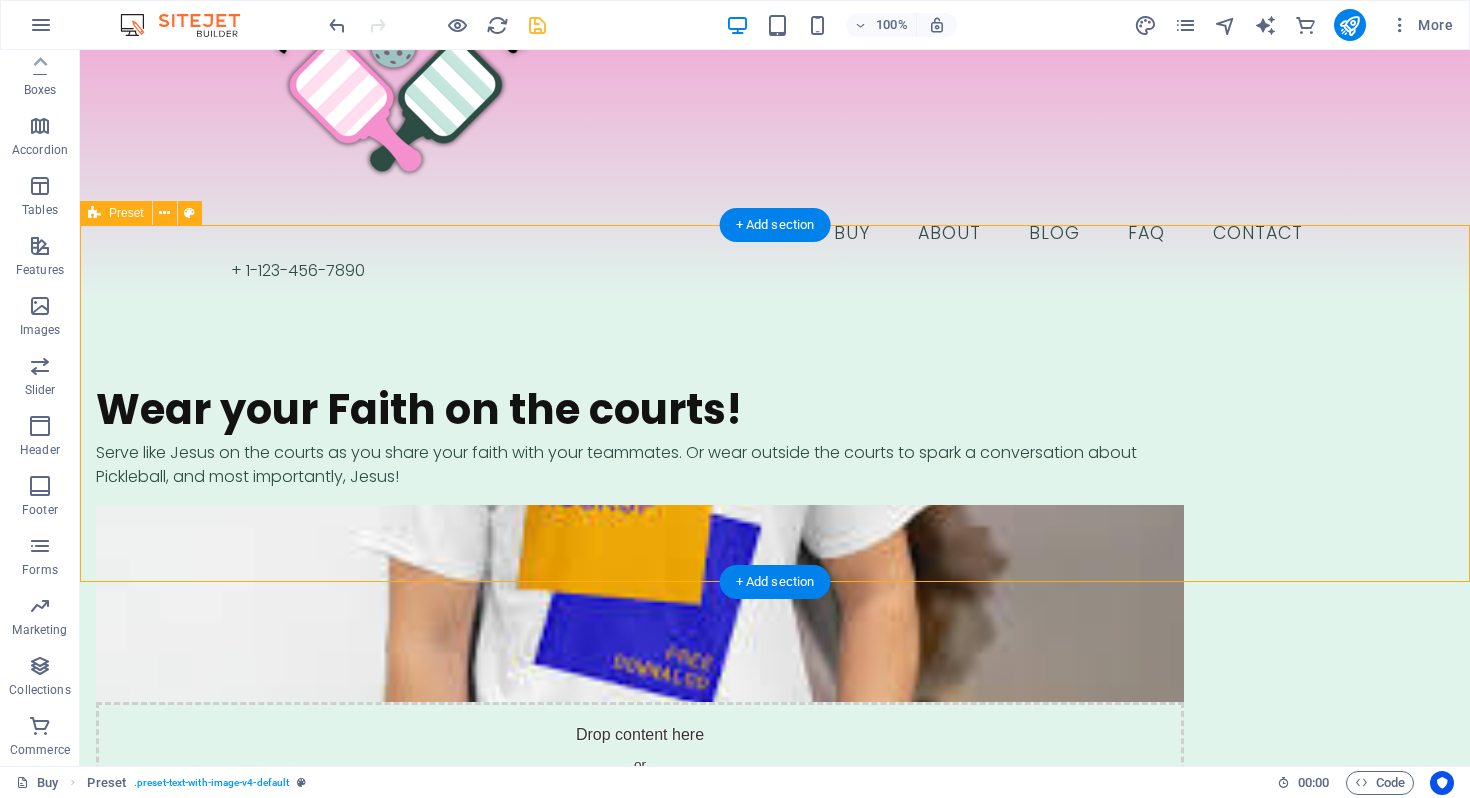 click on "Wear your Faith on the courts! Serve like Jesus on the courts as you share your faith with your teammates. Or wear outside the courts to spark a conversation about Pickleball, and most importantly, Jesus! Drop content here or  Add elements  Paste clipboard" at bounding box center [775, 611] 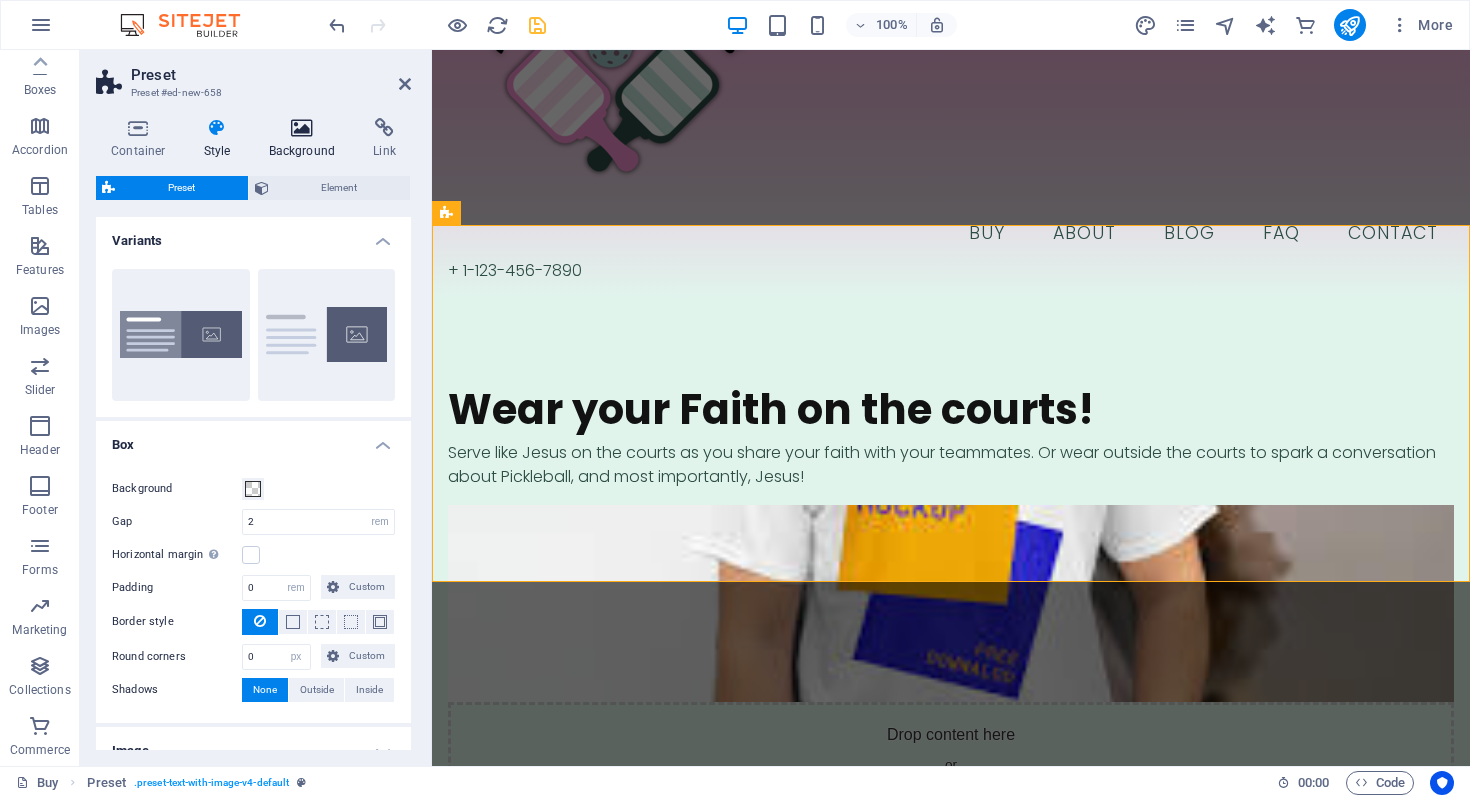 click at bounding box center (302, 128) 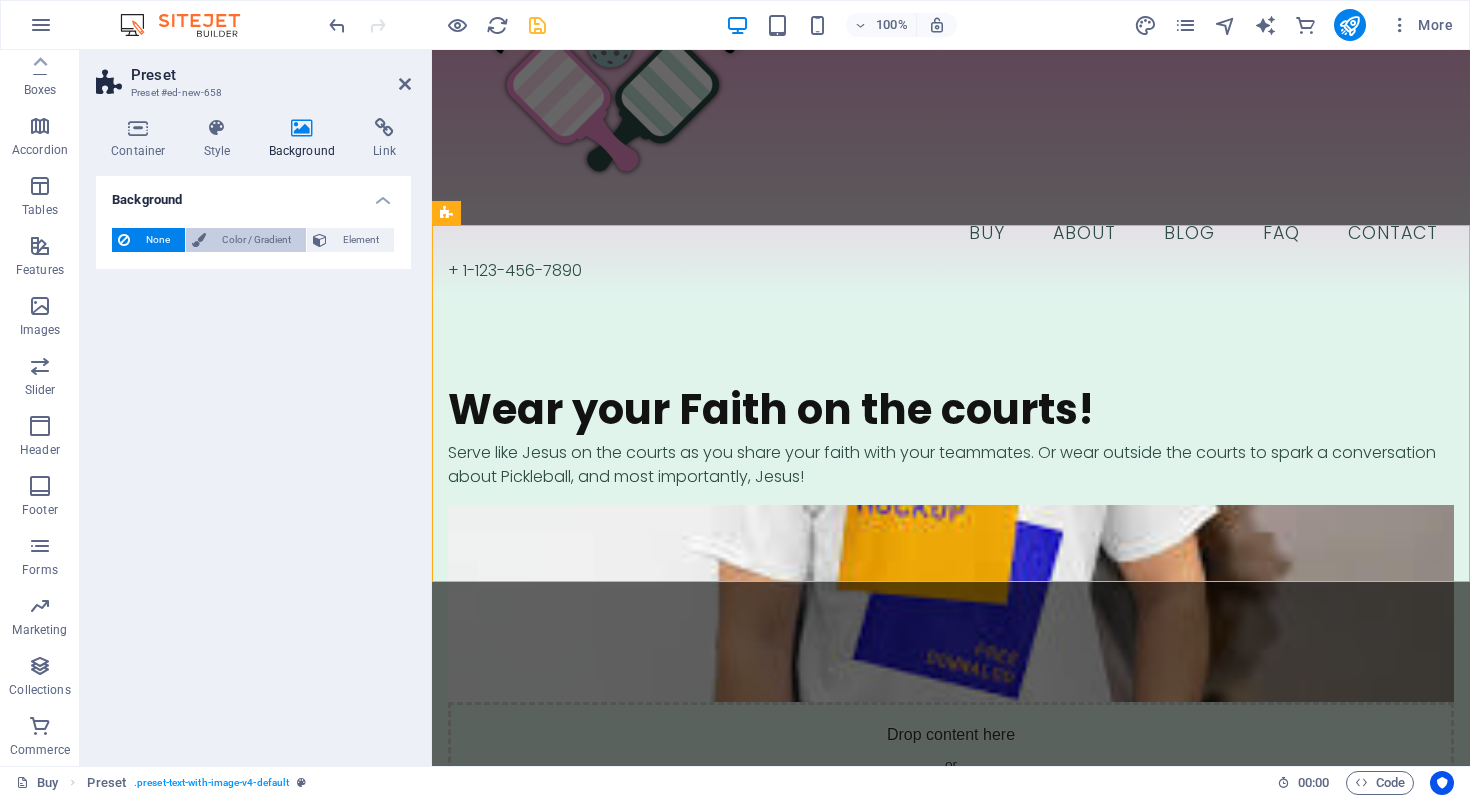 click on "Color / Gradient" at bounding box center (256, 240) 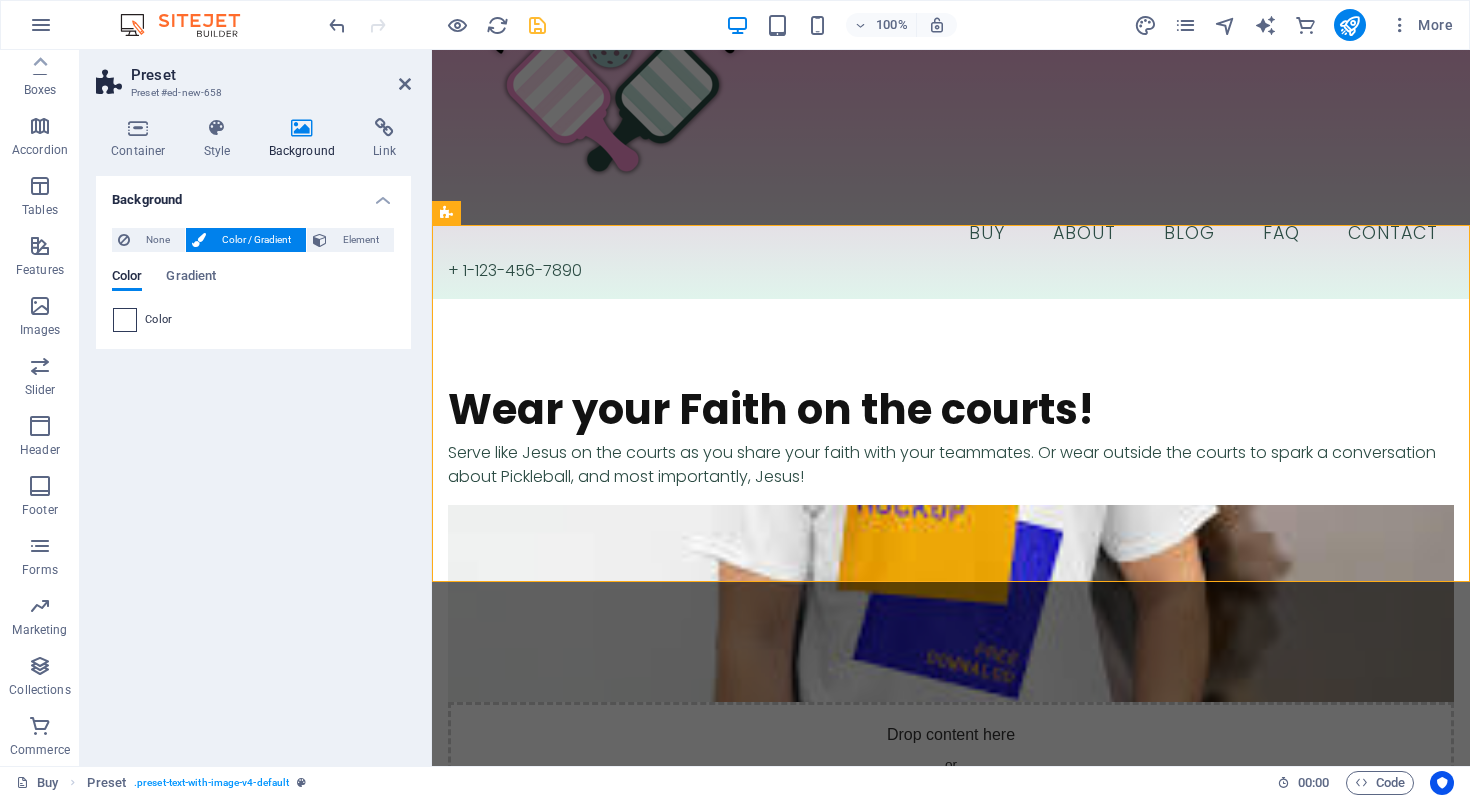 click at bounding box center (125, 320) 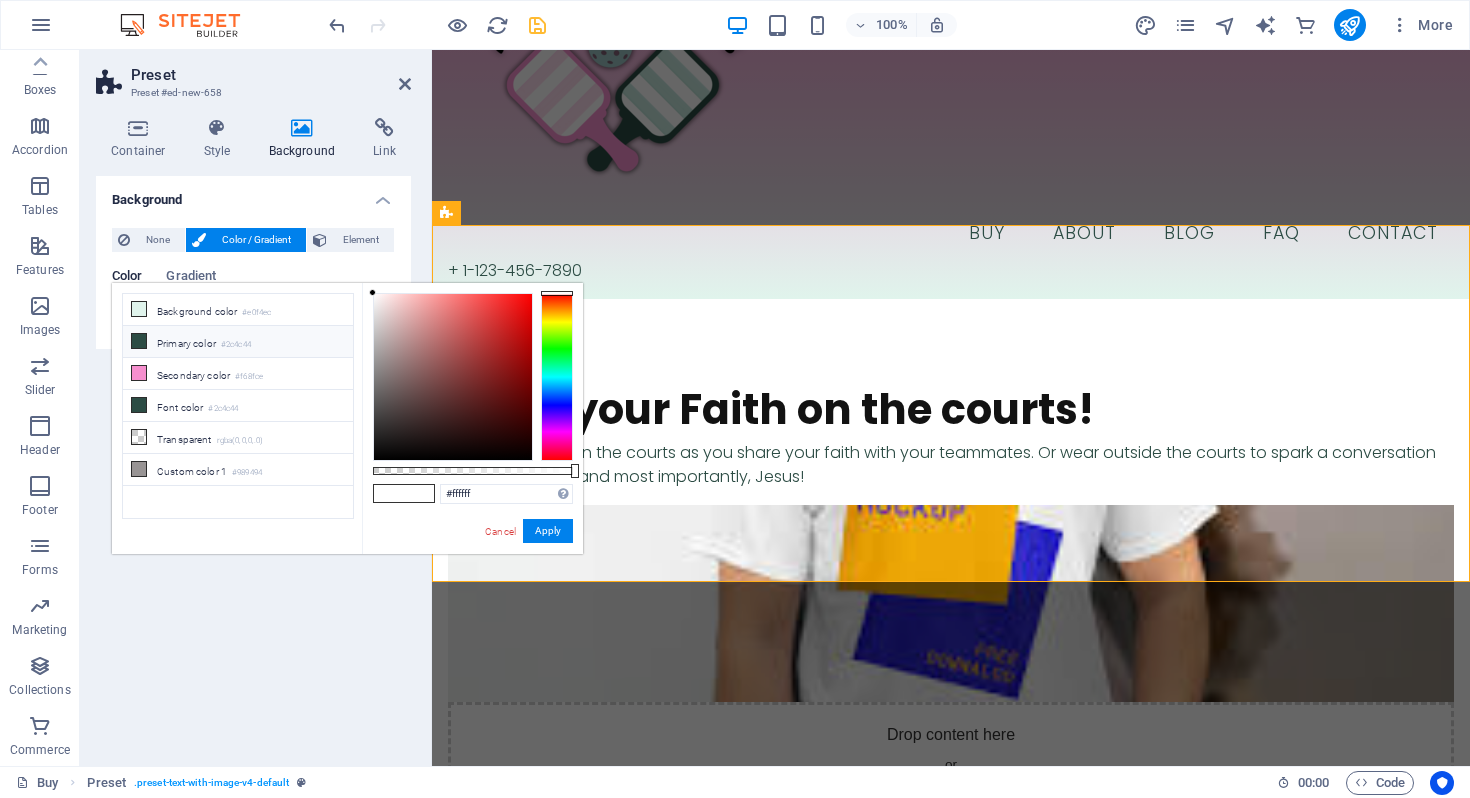 click on "Primary color
#2c4c44" at bounding box center (238, 342) 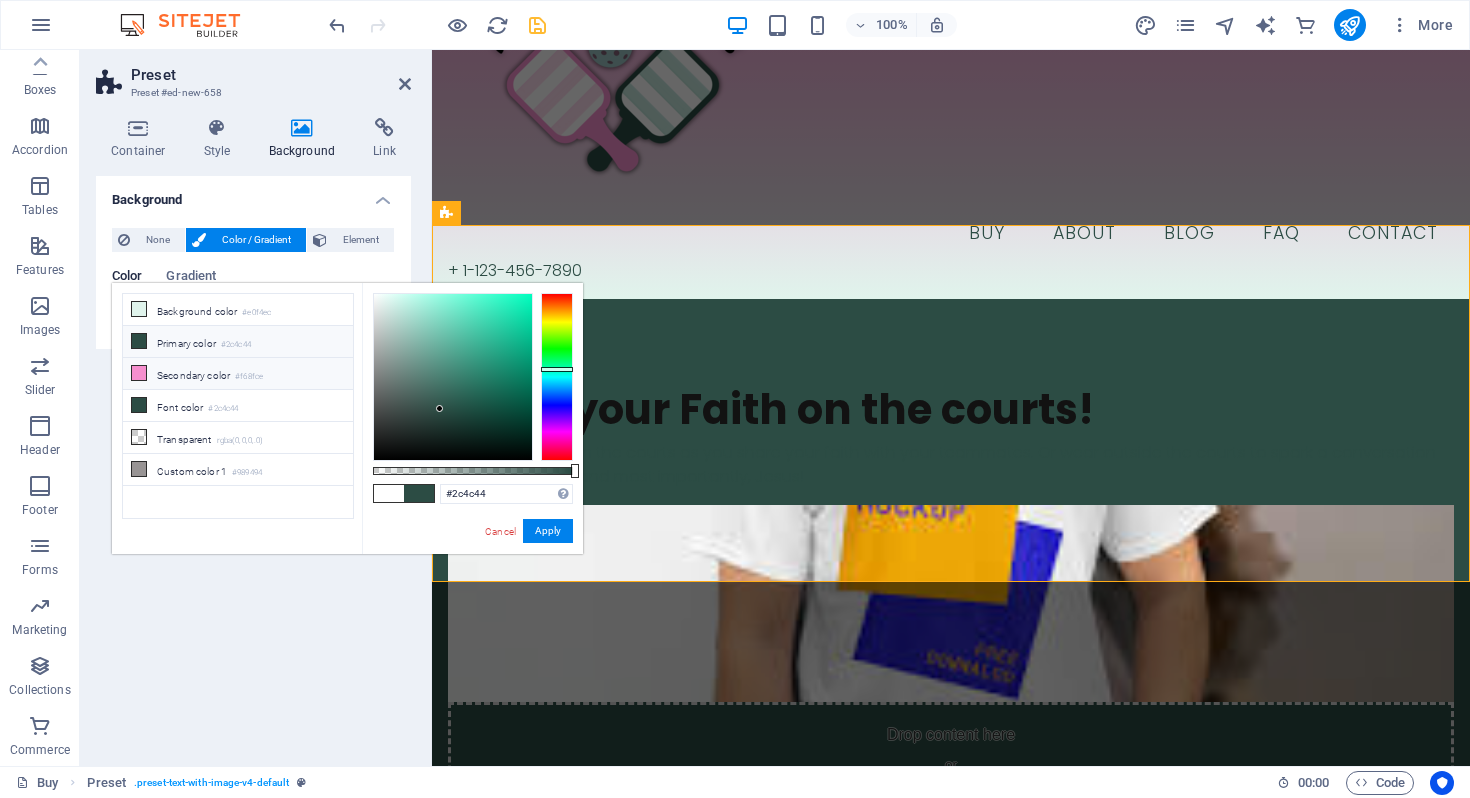 click on "Secondary color
#f68fce" at bounding box center (238, 374) 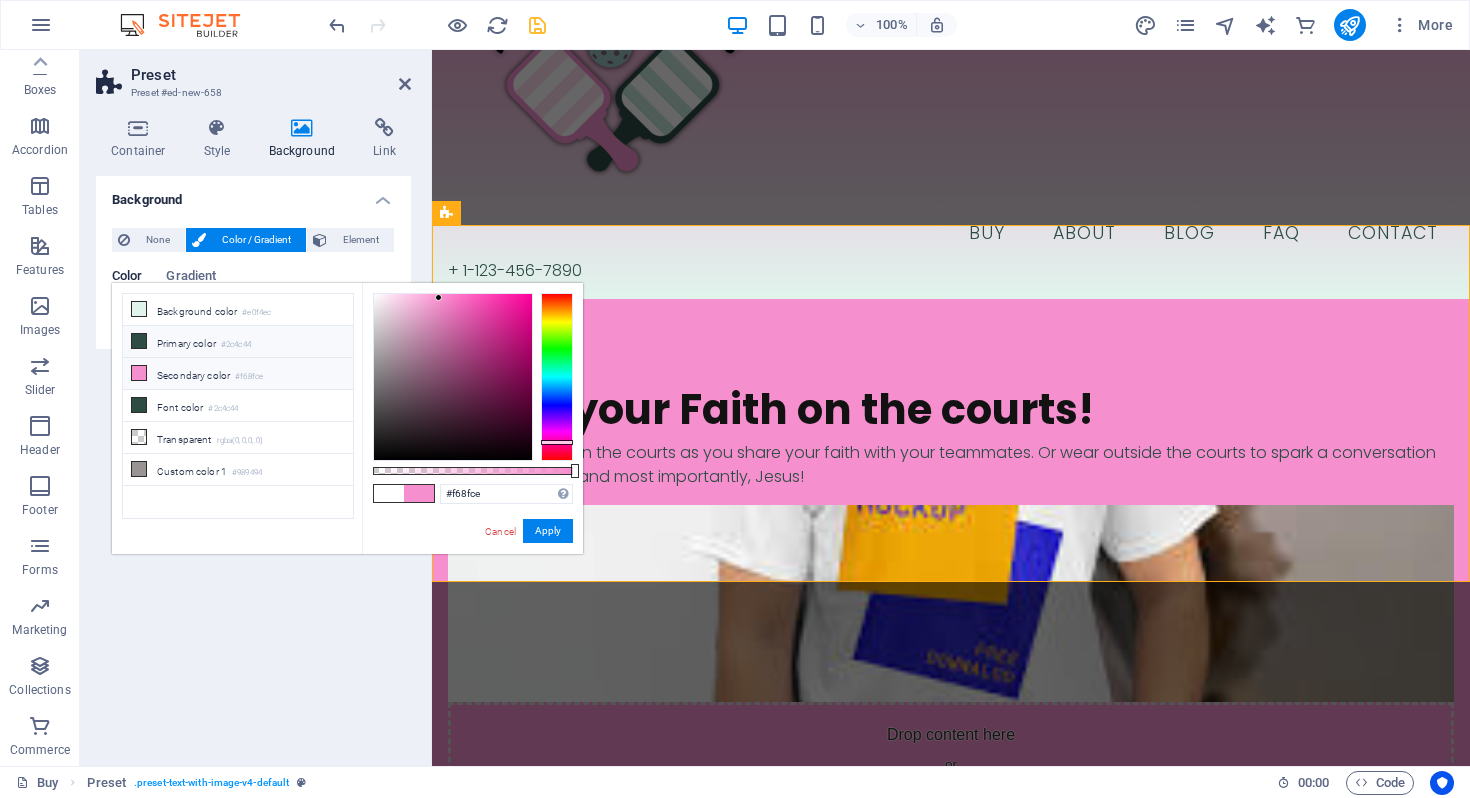 click on "Primary color
#2c4c44" at bounding box center (238, 342) 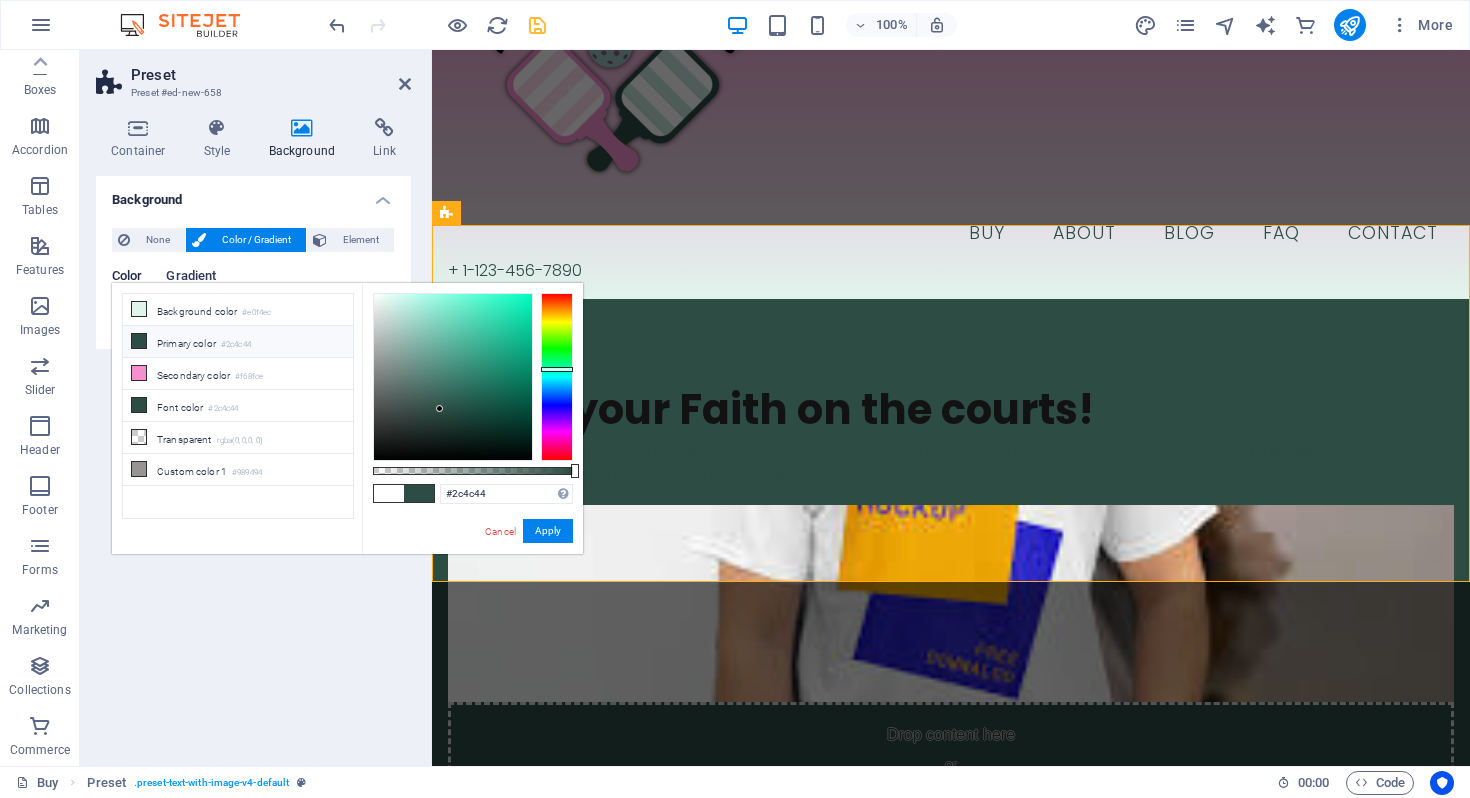 click on "Gradient" at bounding box center [191, 278] 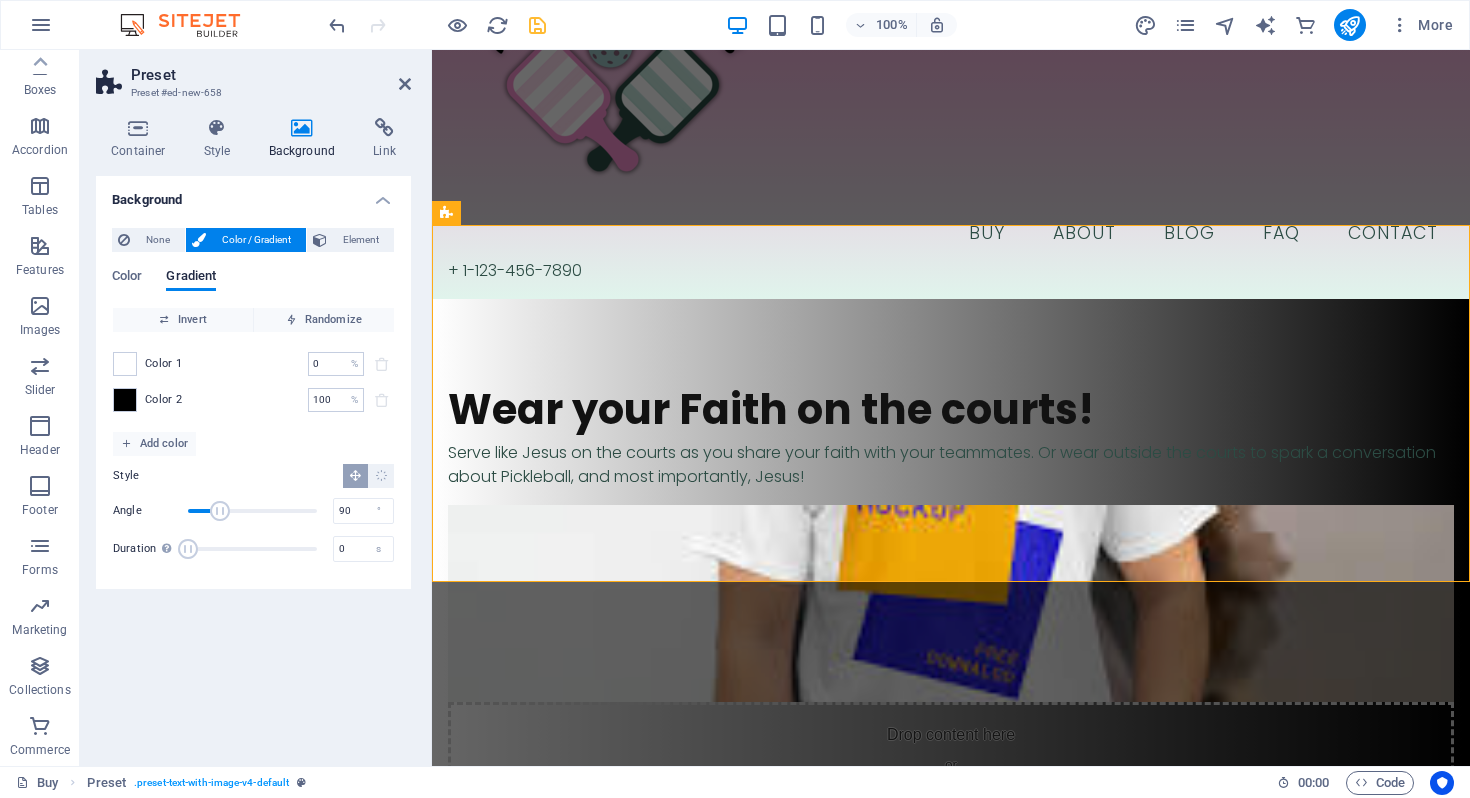 click on "Color Gradient Color Invert Randomize Color 1 0 % ​ Color 2 100 % ​ Add color Style Angle 90 ° Duration Duration of the background animation. A value of "0" disables the animation 0 s" at bounding box center [253, 413] 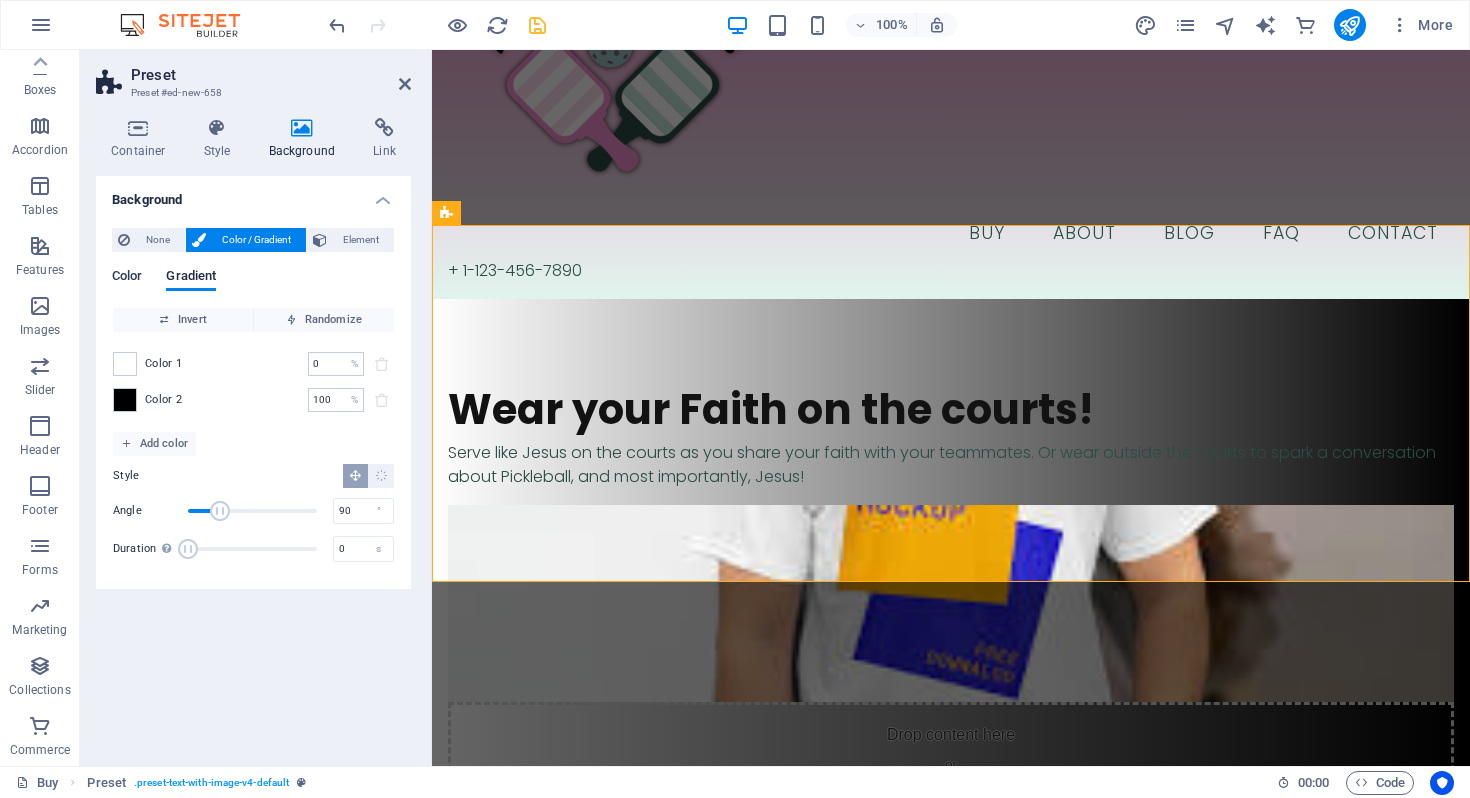click on "Color" at bounding box center [127, 278] 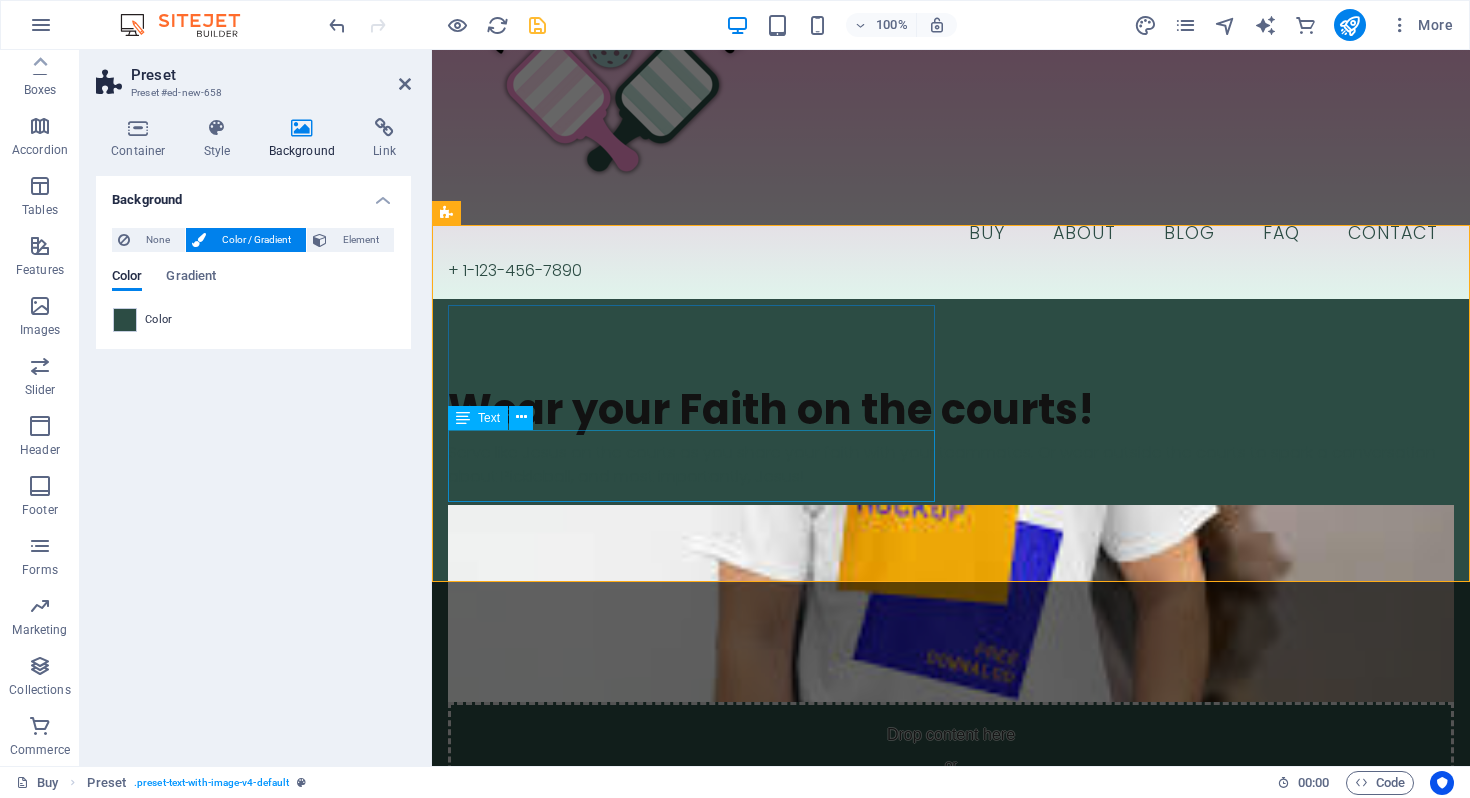 click on "Serve like Jesus on the courts as you share your faith with your teammates. Or wear outside the courts to spark a conversation about Pickleball, and most importantly, Jesus!" at bounding box center (951, 465) 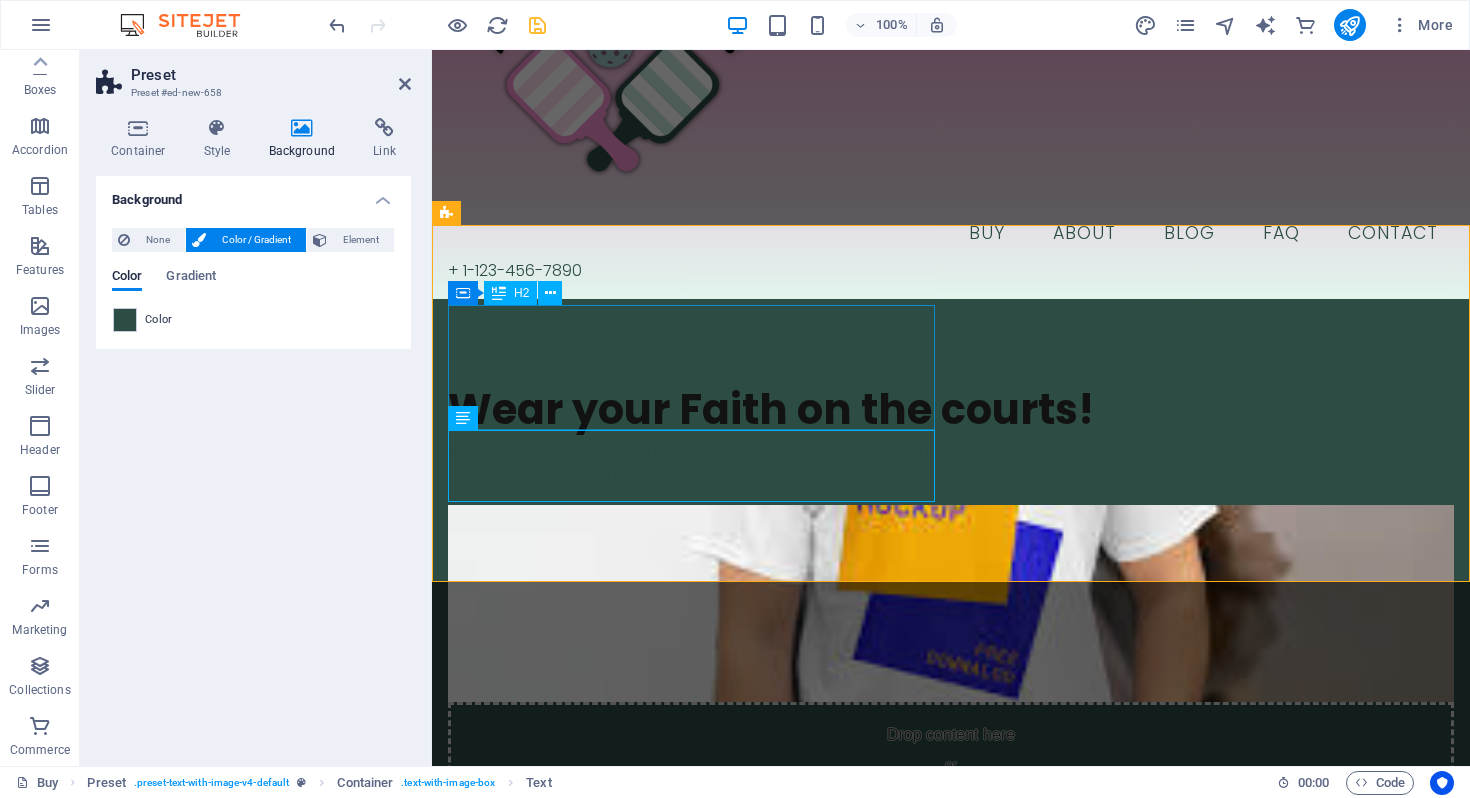 click on "Wear your Faith on the courts!" at bounding box center [951, 410] 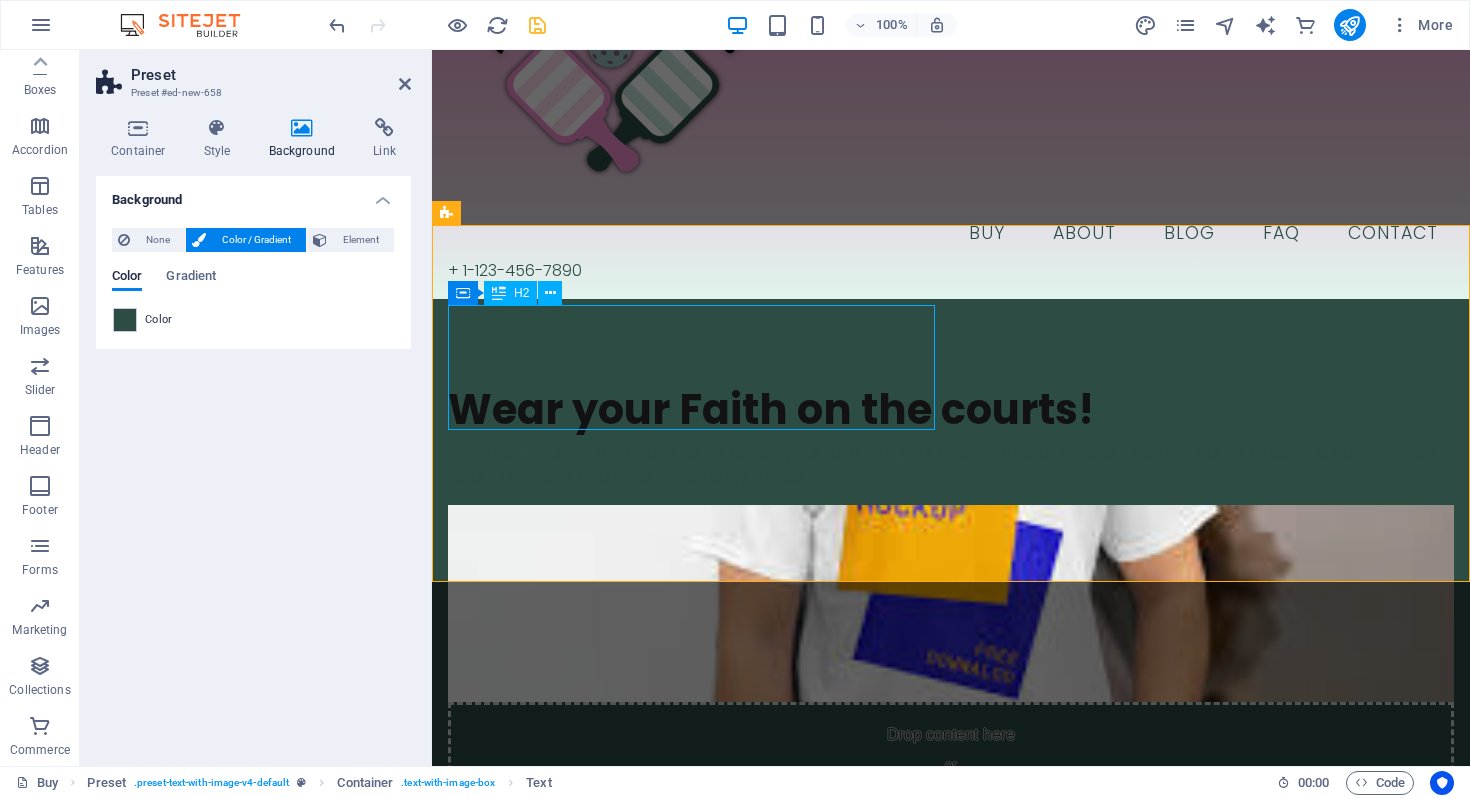 click on "Wear your Faith on the courts!" at bounding box center (951, 410) 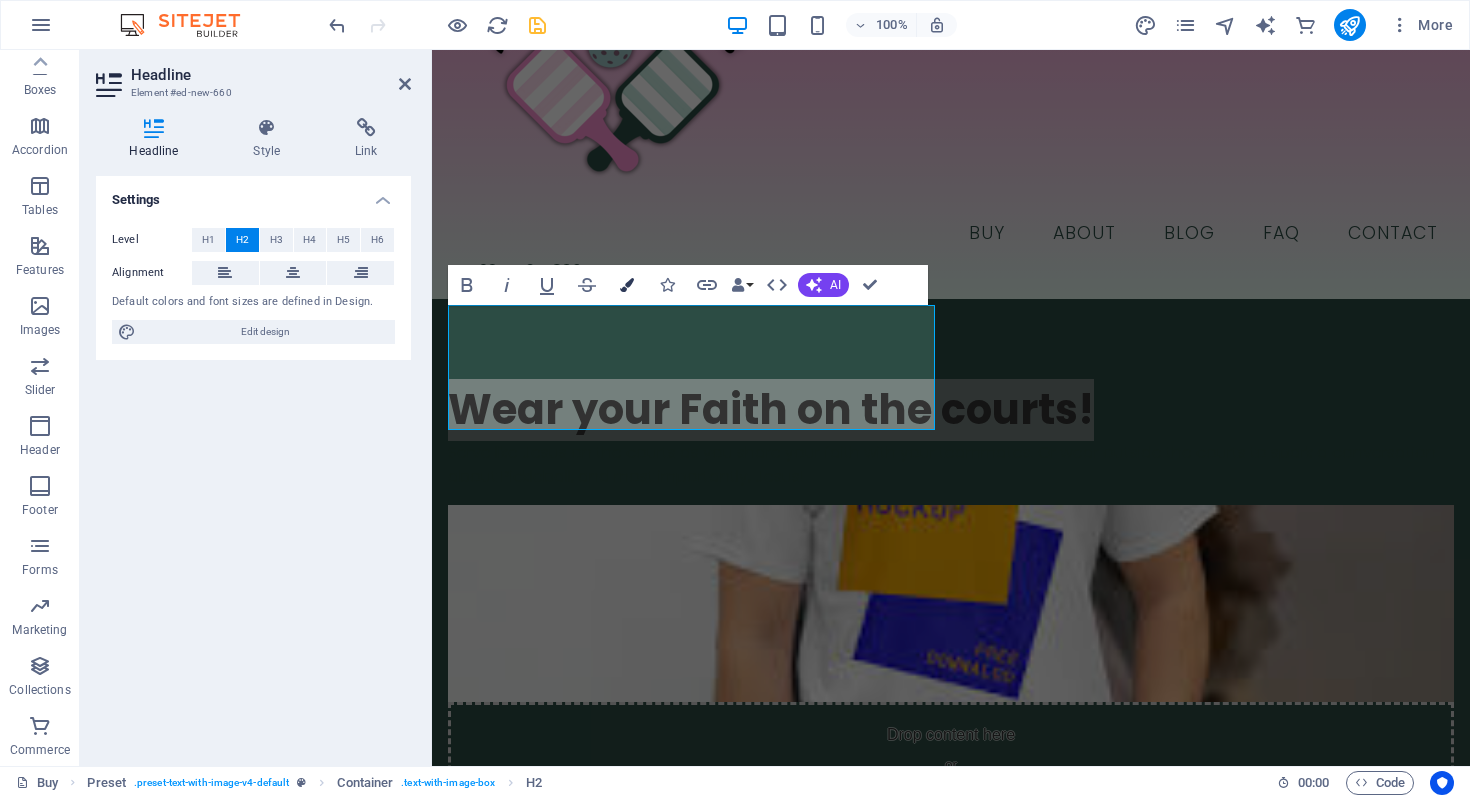 click at bounding box center (627, 285) 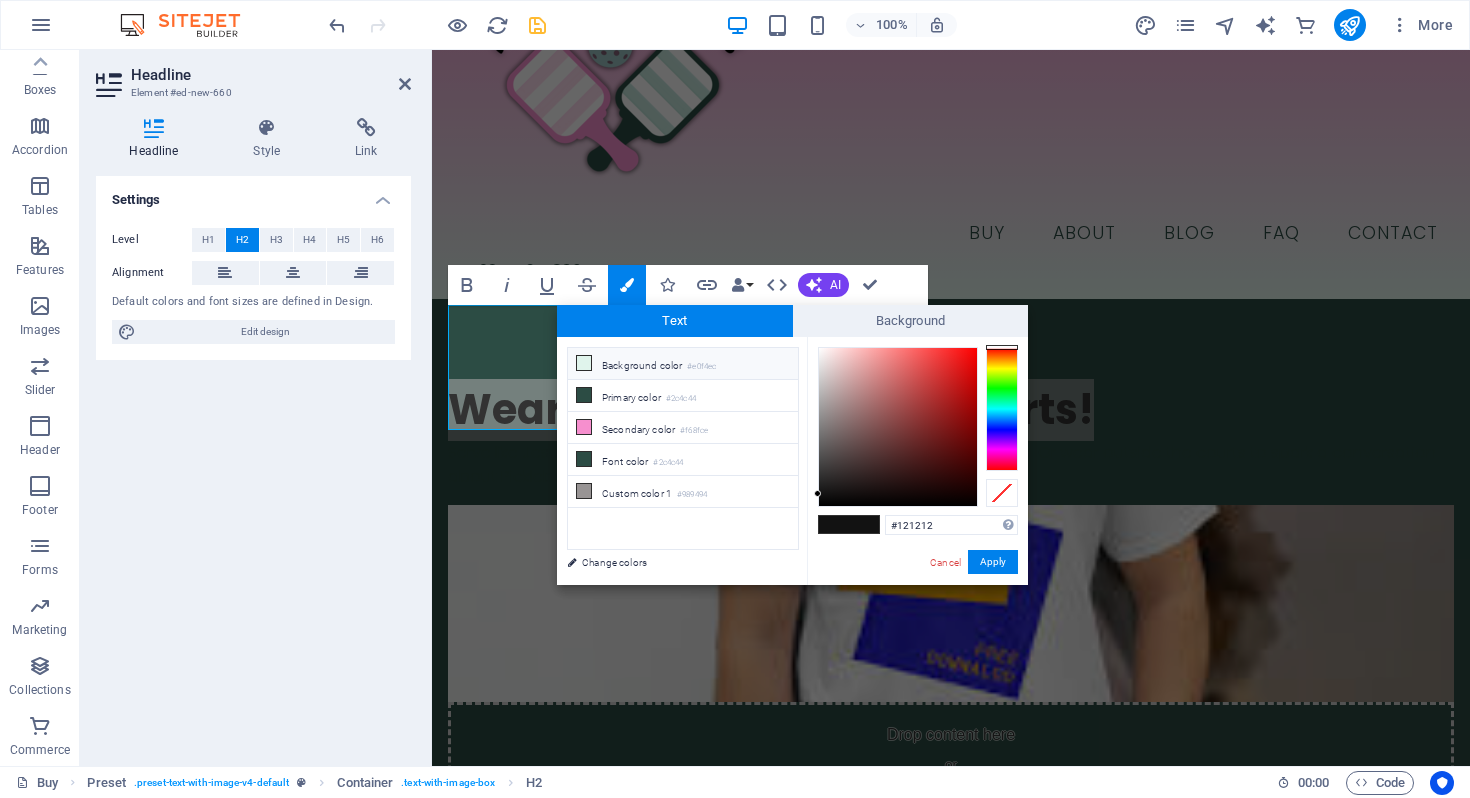 click at bounding box center (584, 363) 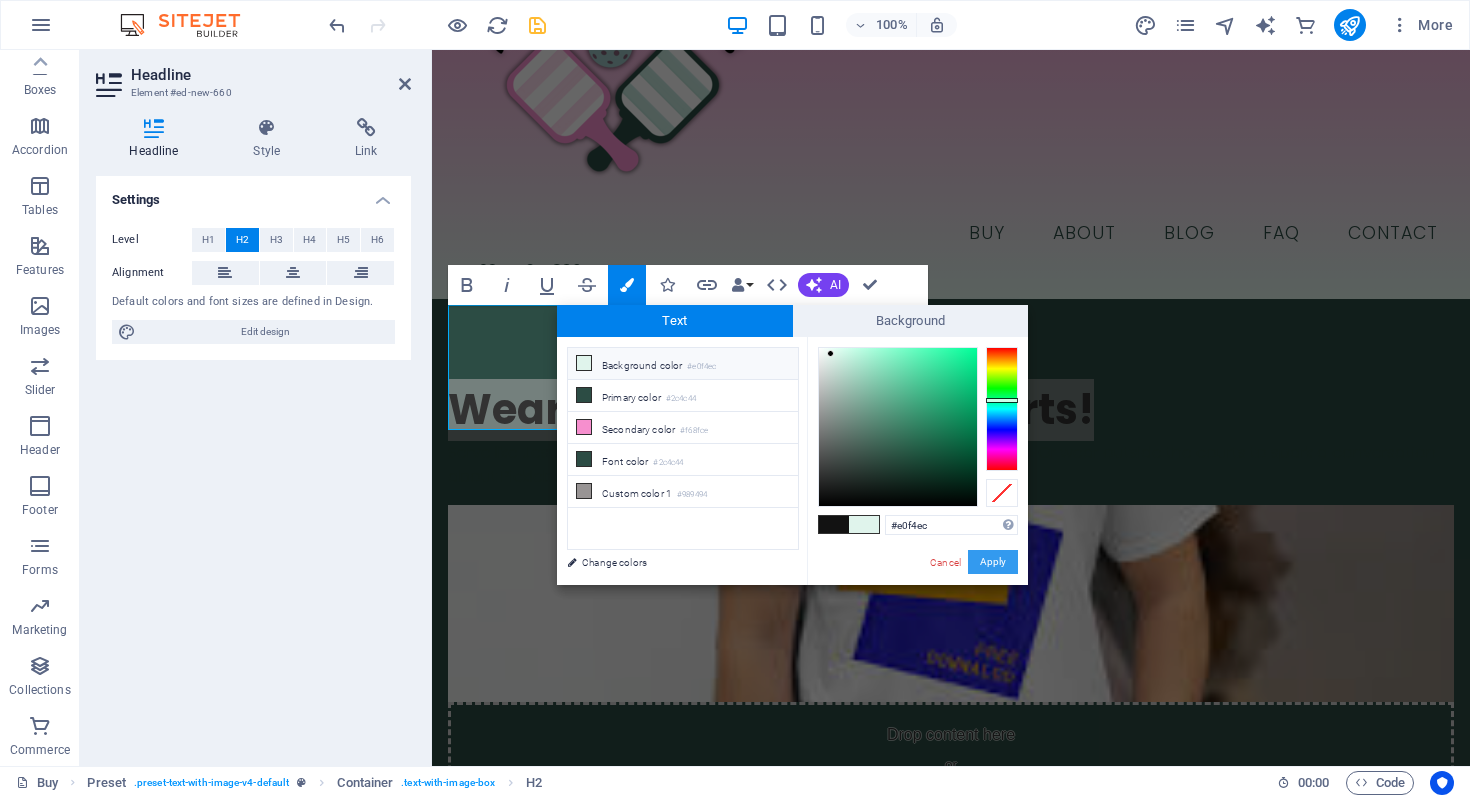 click on "Apply" at bounding box center (993, 562) 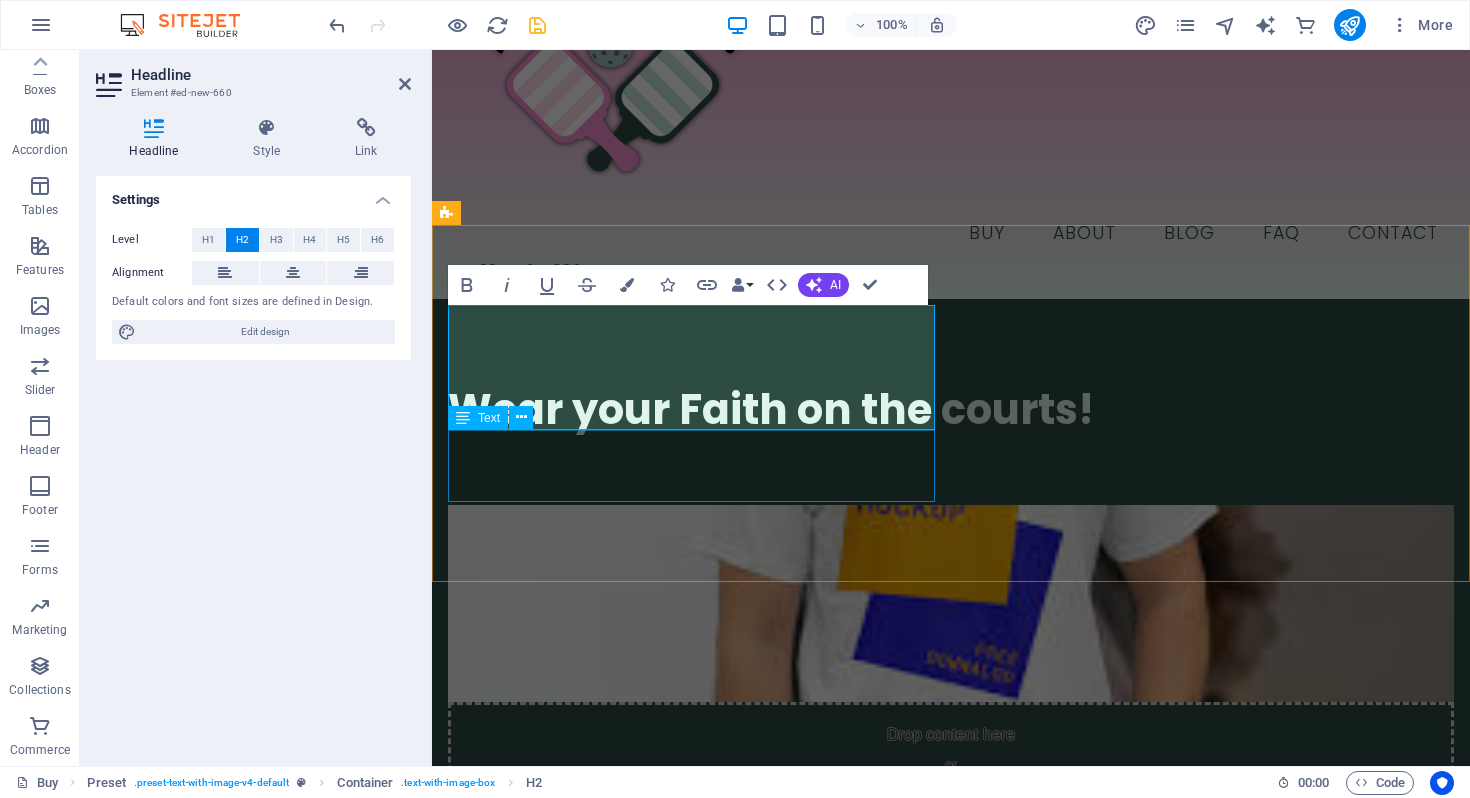 click on "Serve like Jesus on the courts as you share your faith with your teammates. Or wear outside the courts to spark a conversation about Pickleball, and most importantly, Jesus!" at bounding box center (951, 465) 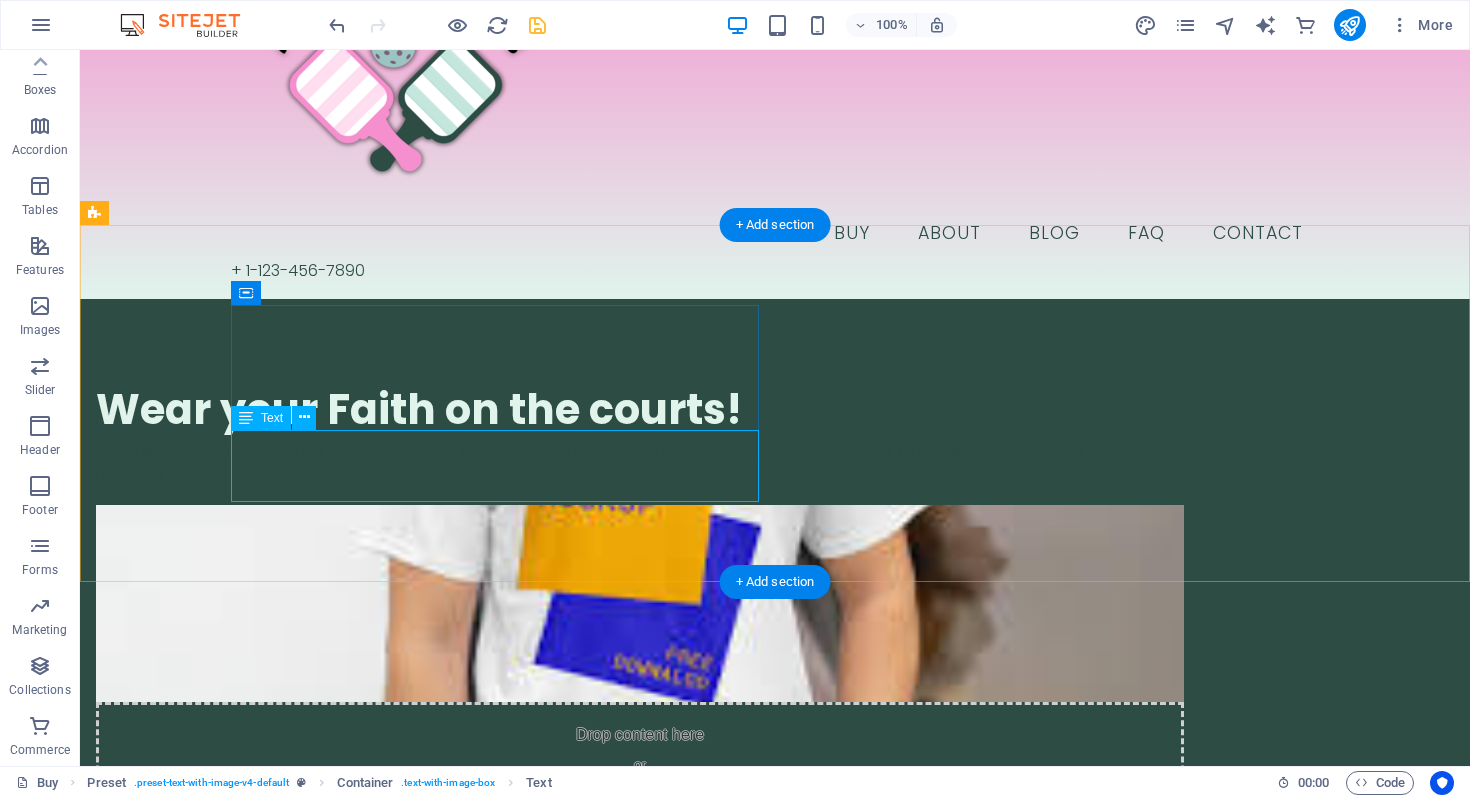 click on "Serve like Jesus on the courts as you share your faith with your teammates. Or wear outside the courts to spark a conversation about Pickleball, and most importantly, Jesus!" at bounding box center (640, 465) 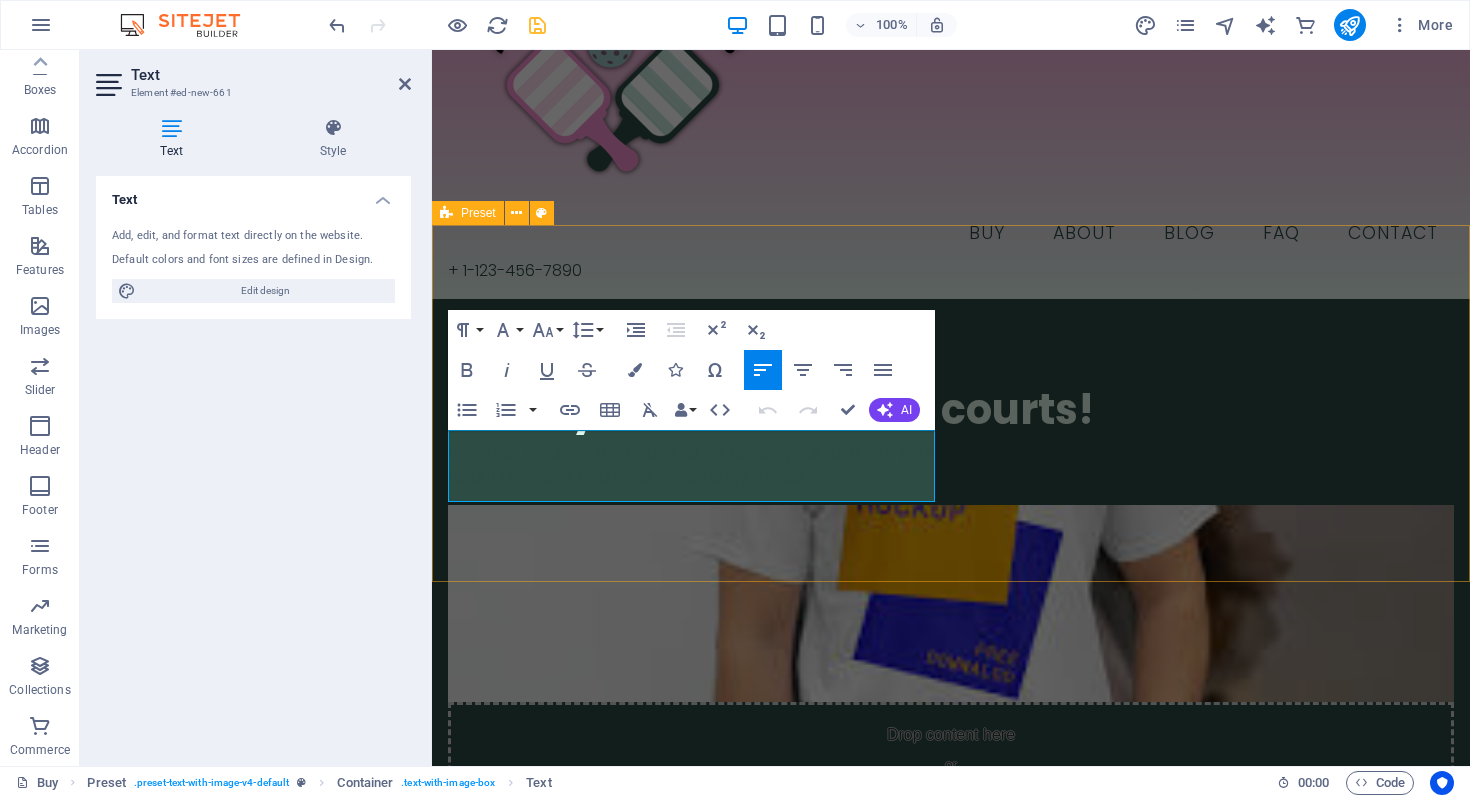 click on "Wear your Faith on the courts! Serve like Jesus on the courts as you share your faith with your teammates. Or wear outside the courts to spark a conversation about Pickleball, and most importantly, Jesus! Drop content here or  Add elements  Paste clipboard" at bounding box center (951, 611) 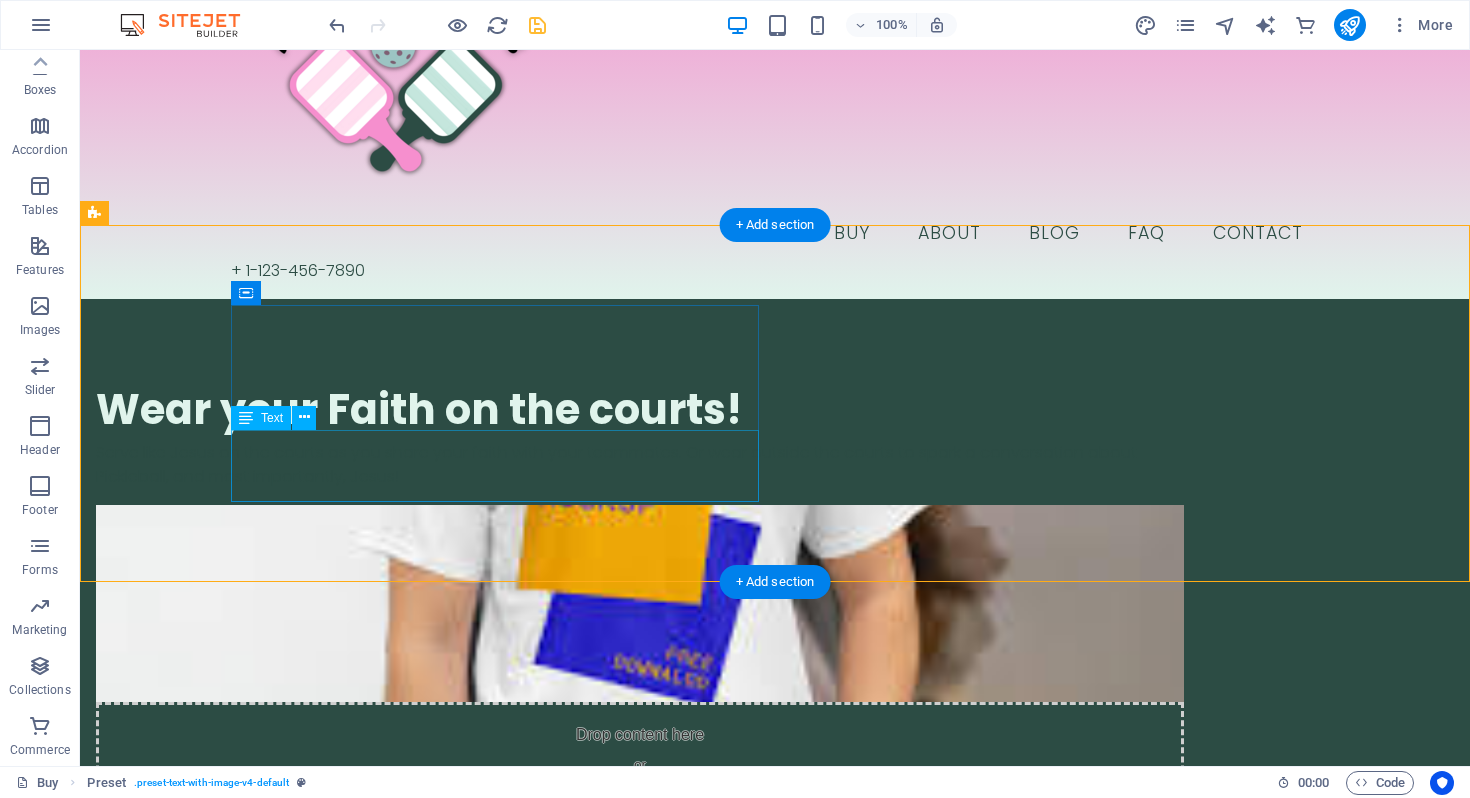 click on "Serve like Jesus on the courts as you share your faith with your teammates. Or wear outside the courts to spark a conversation about Pickleball, and most importantly, Jesus!" at bounding box center (640, 465) 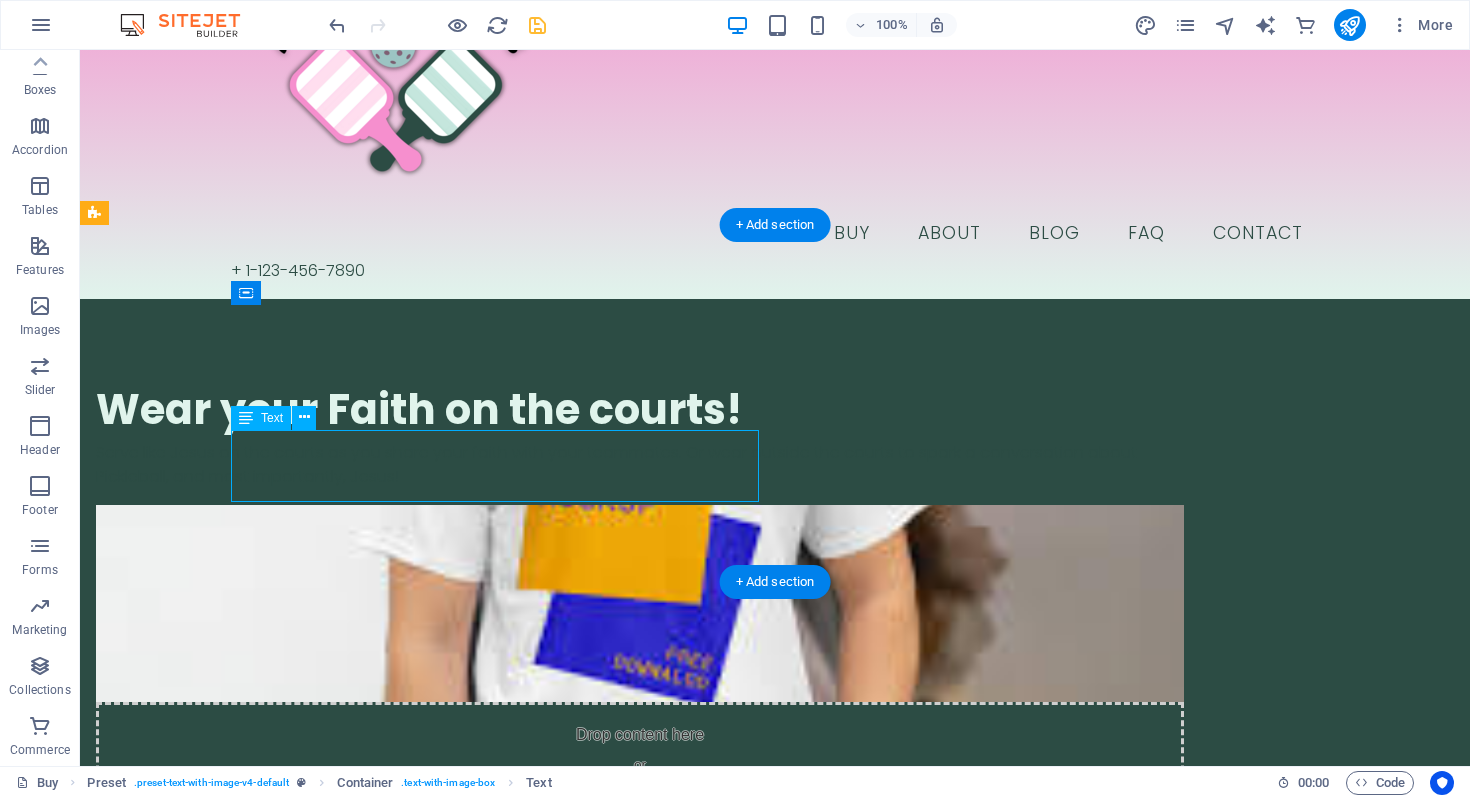 click on "Serve like Jesus on the courts as you share your faith with your teammates. Or wear outside the courts to spark a conversation about Pickleball, and most importantly, Jesus!" at bounding box center [640, 465] 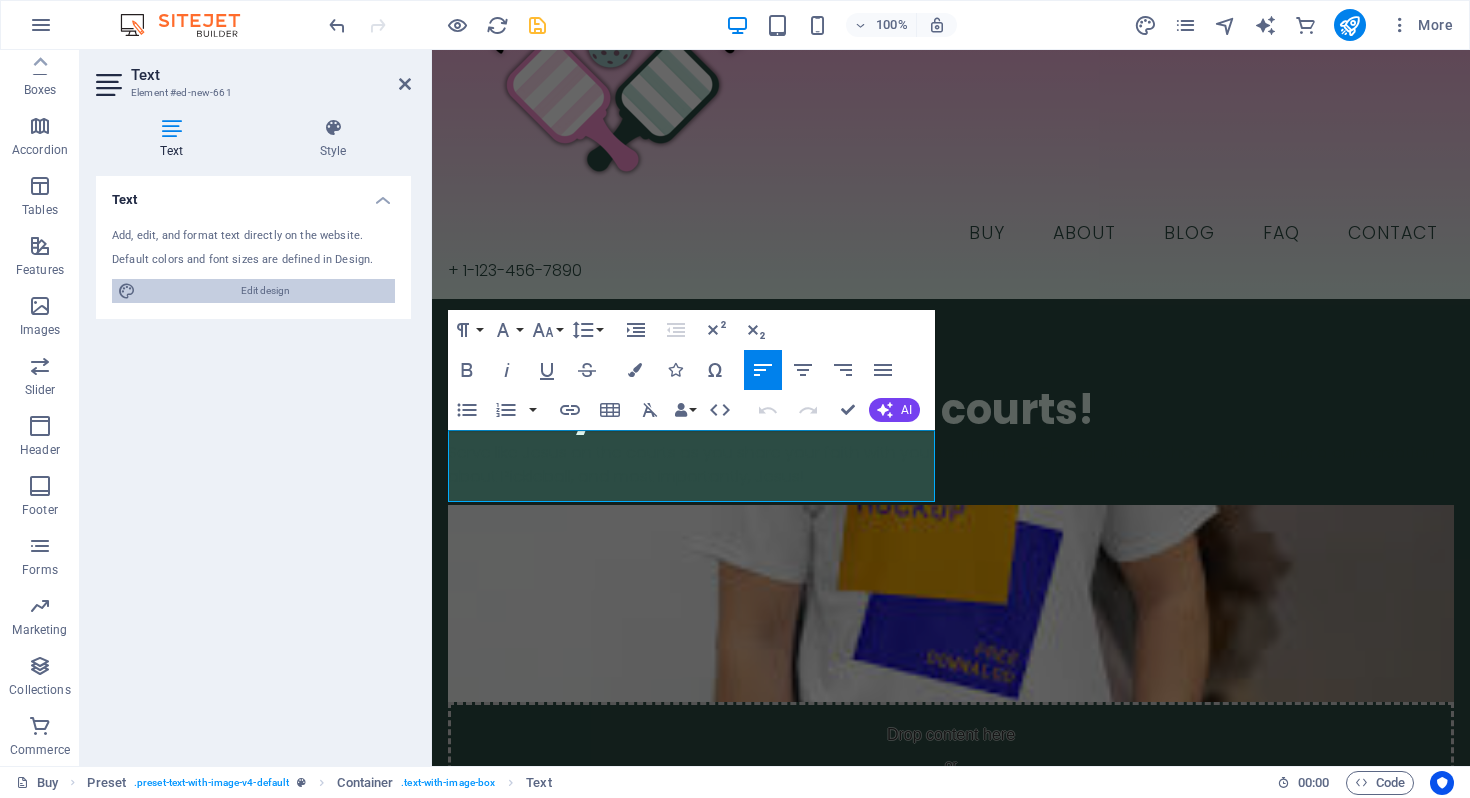 click on "Edit design" at bounding box center (265, 291) 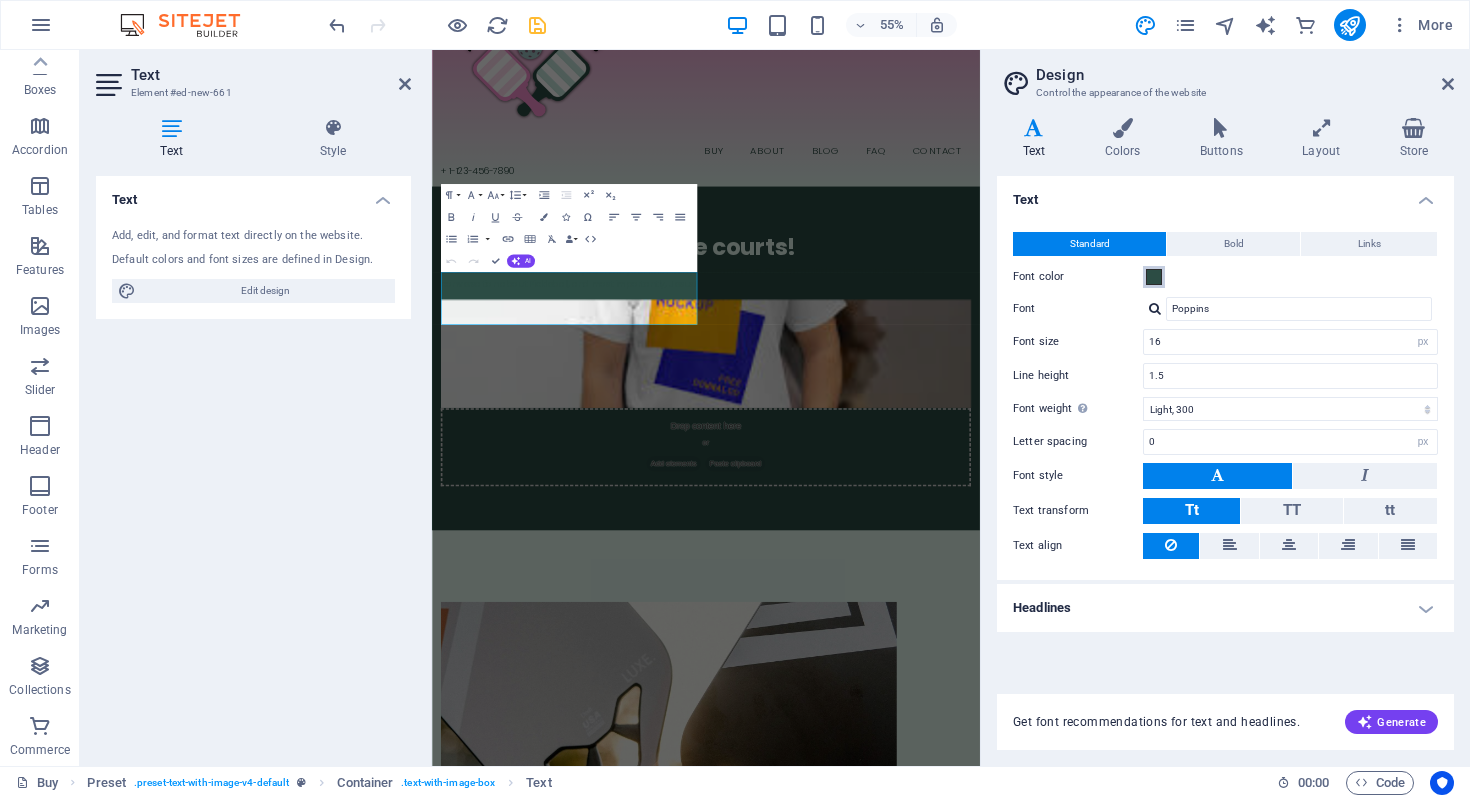 click on "Font color" at bounding box center [1154, 277] 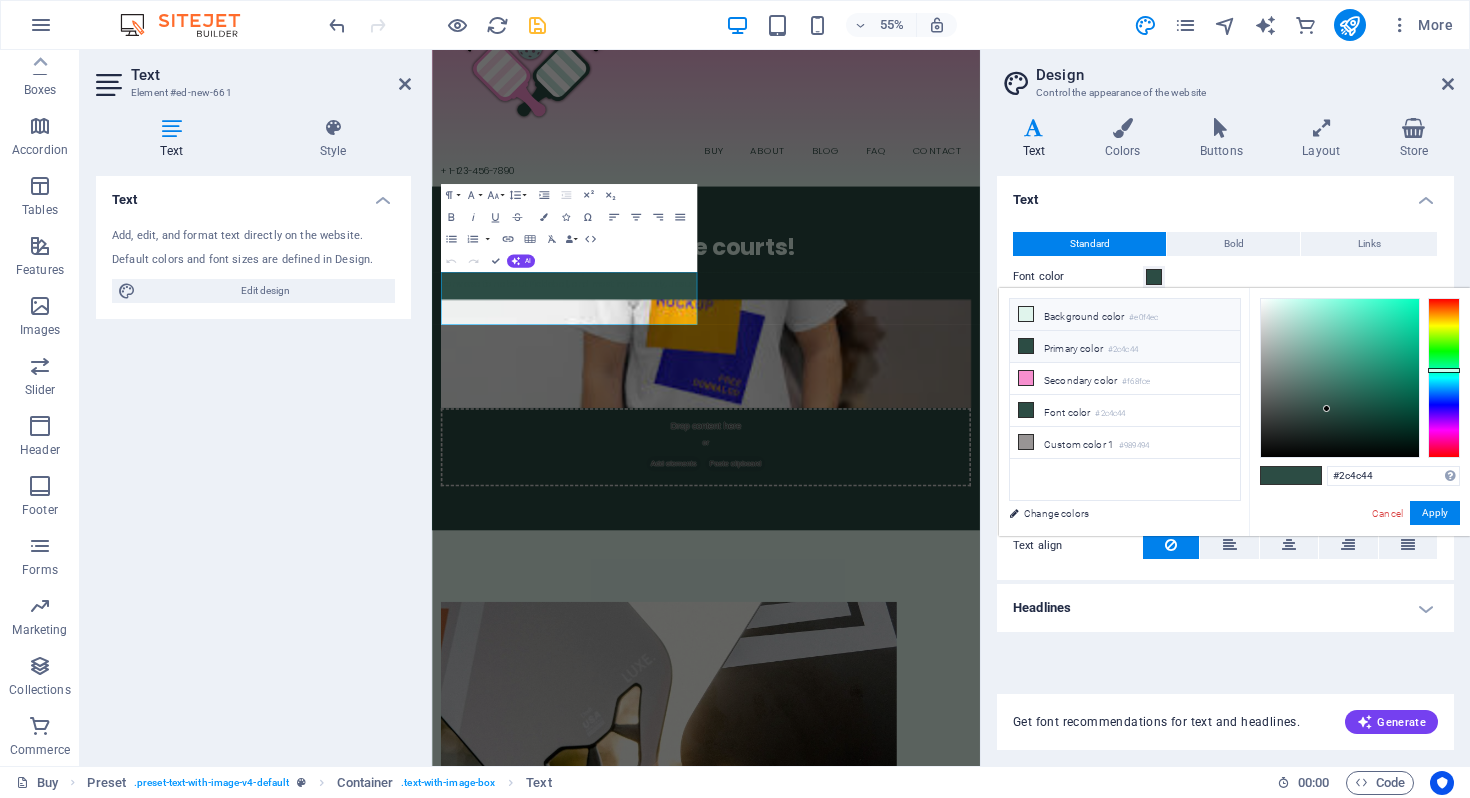 click at bounding box center (1026, 314) 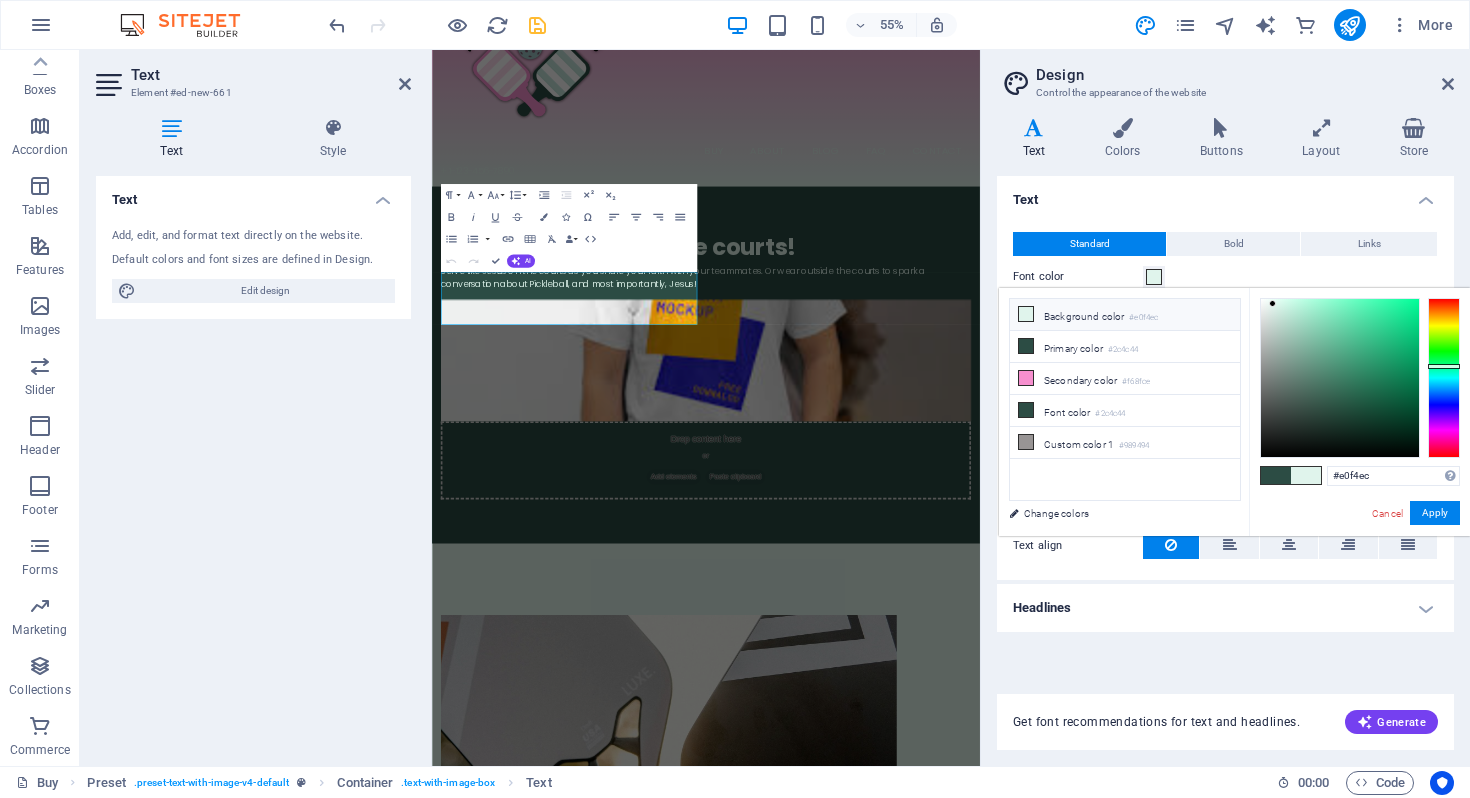 click on "Headlines" at bounding box center [1225, 608] 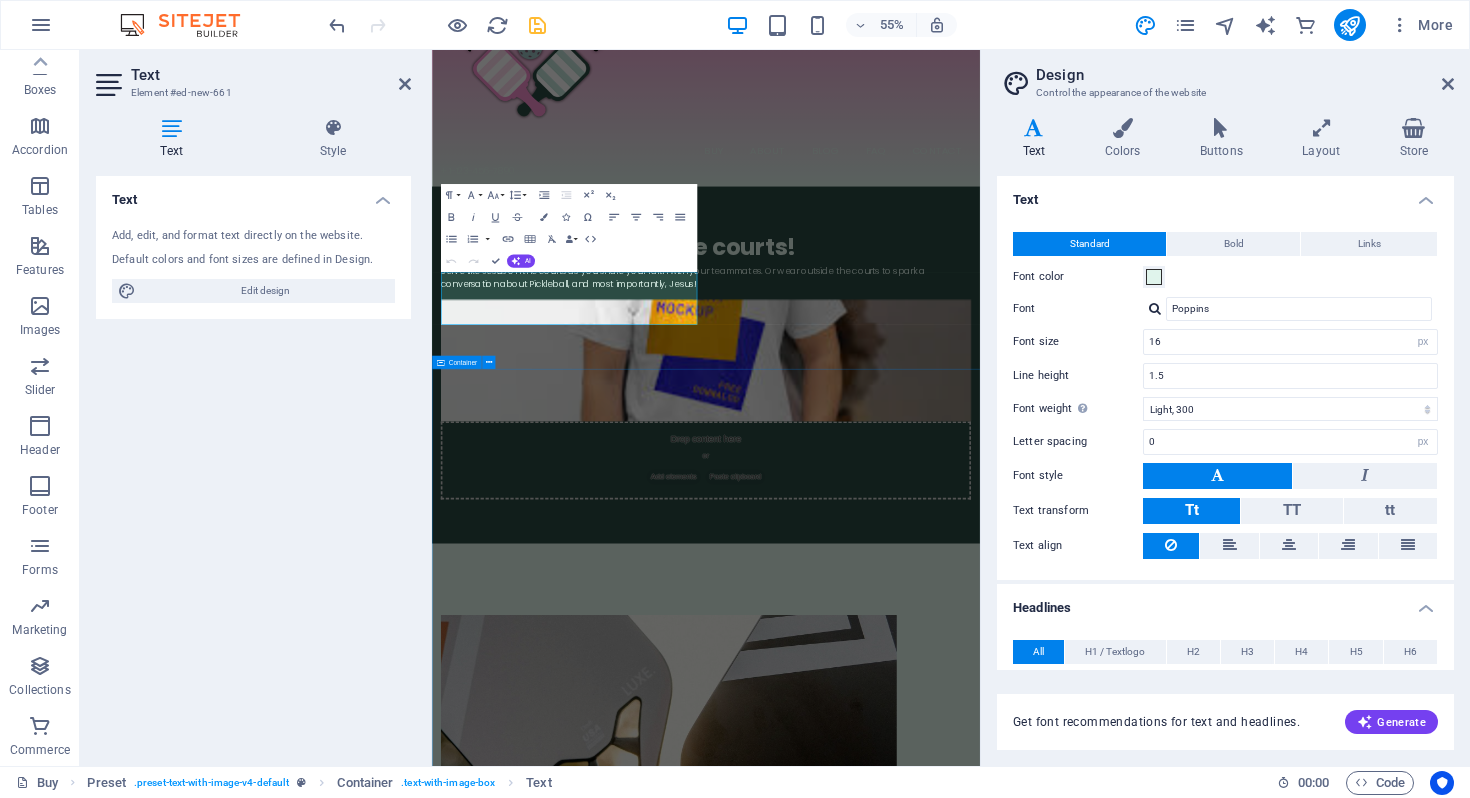 click on "JOIN OUR MINISTRY ABOUT OUR FOUNDER MOLLIE SHOP OUR GEAR" at bounding box center [930, 2715] 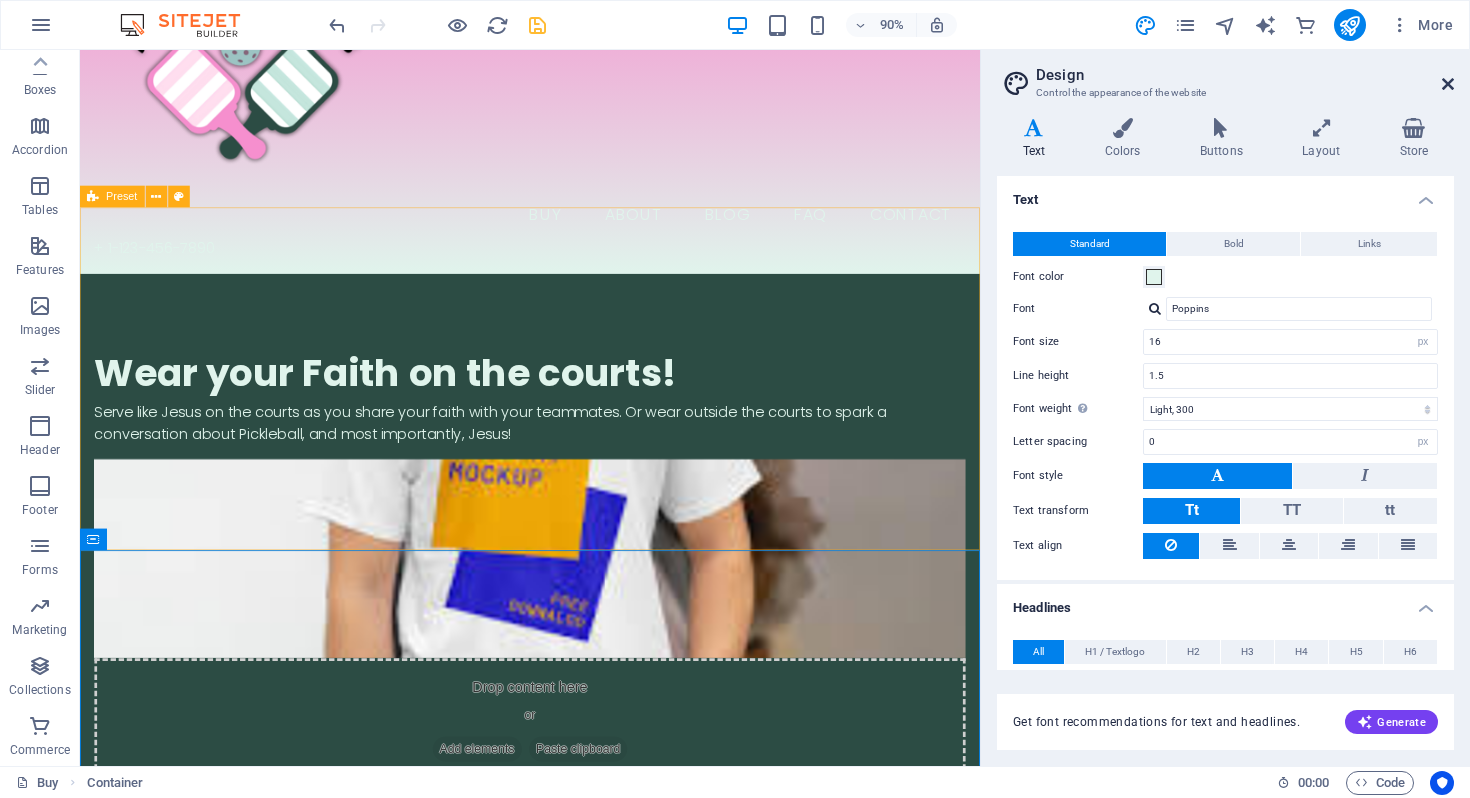 click at bounding box center [1448, 84] 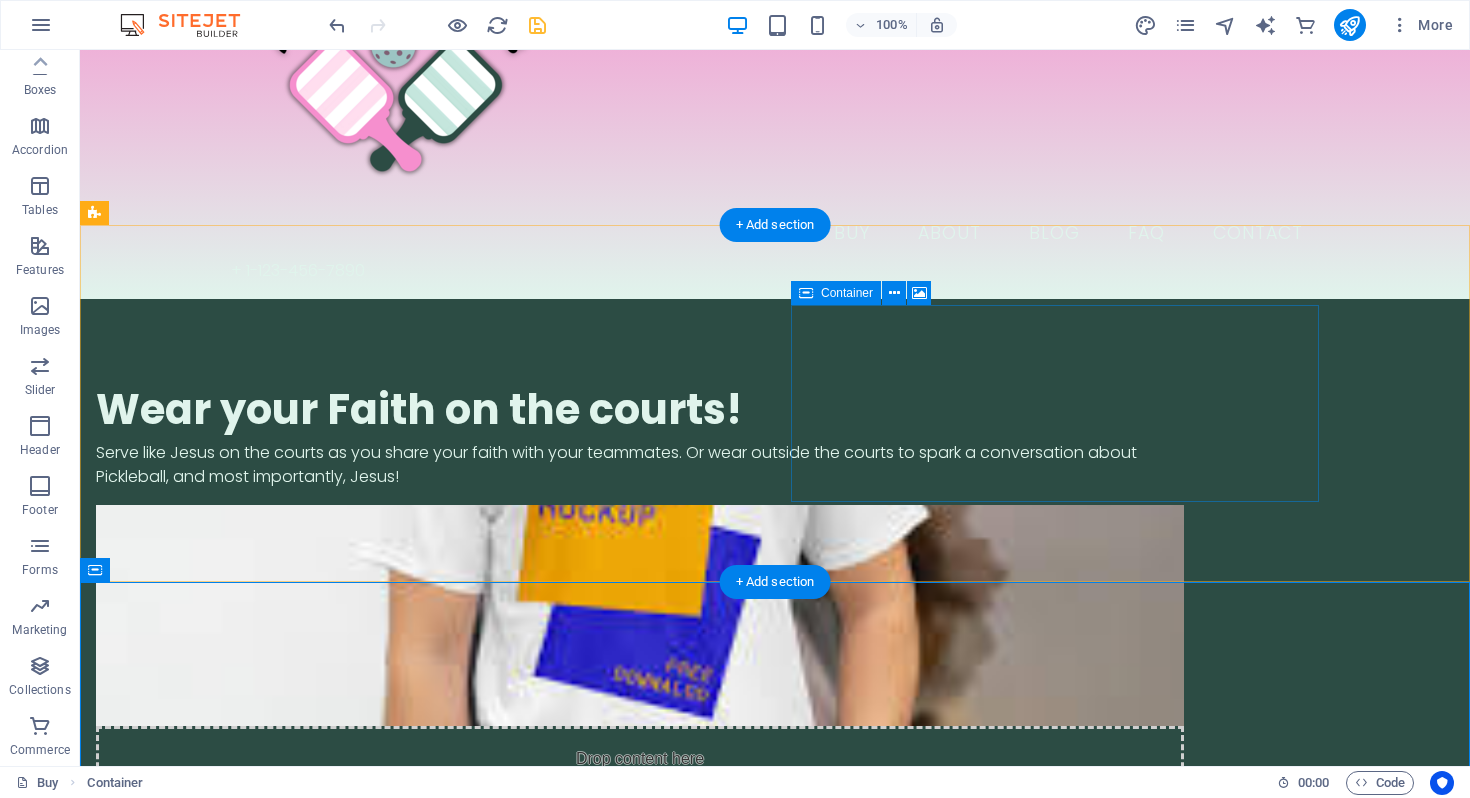 scroll, scrollTop: 0, scrollLeft: 0, axis: both 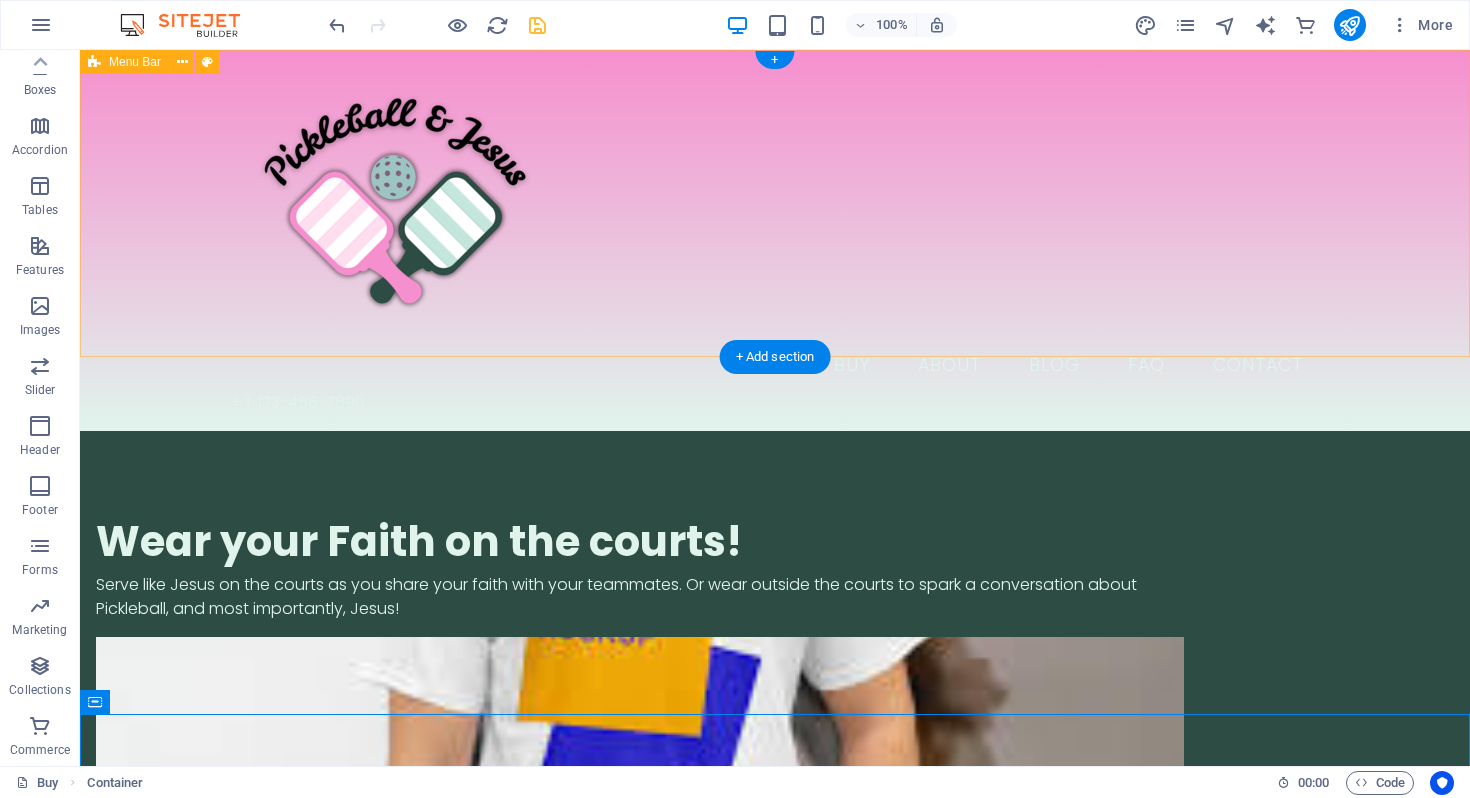 click on "Buy About Blog FAQ Contact   + 1-123-456-7890" at bounding box center (775, 240) 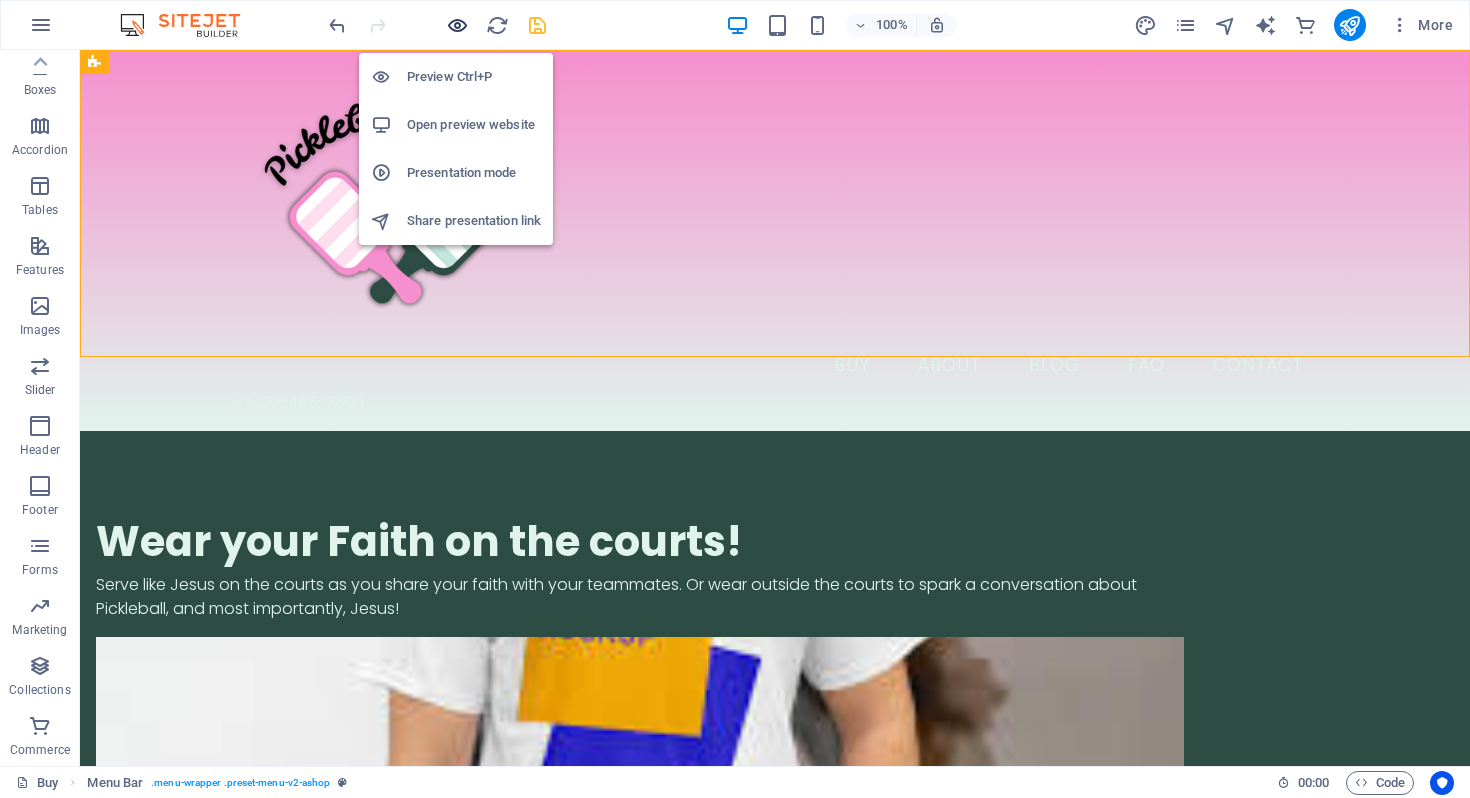 click at bounding box center [457, 25] 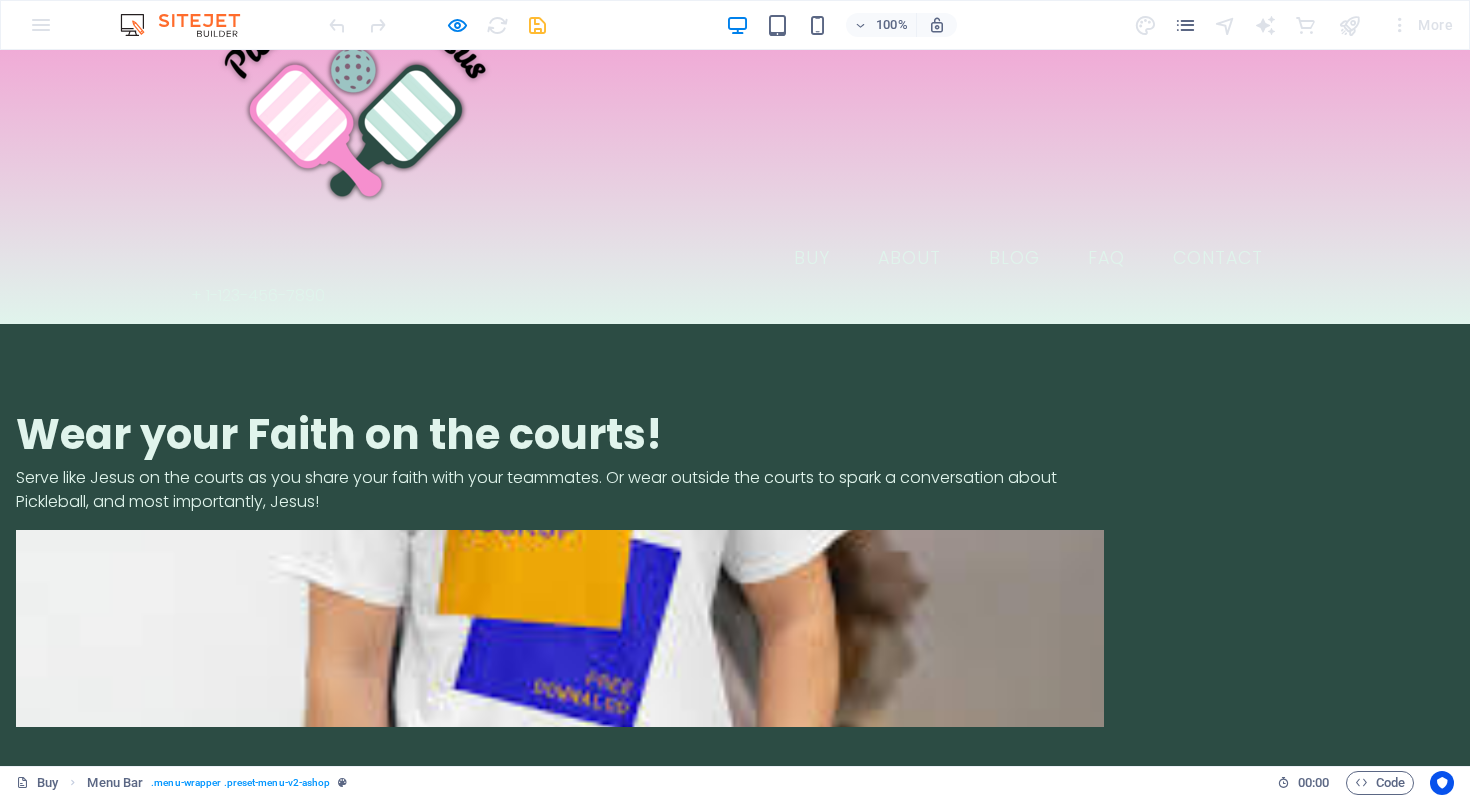 scroll, scrollTop: 97, scrollLeft: 0, axis: vertical 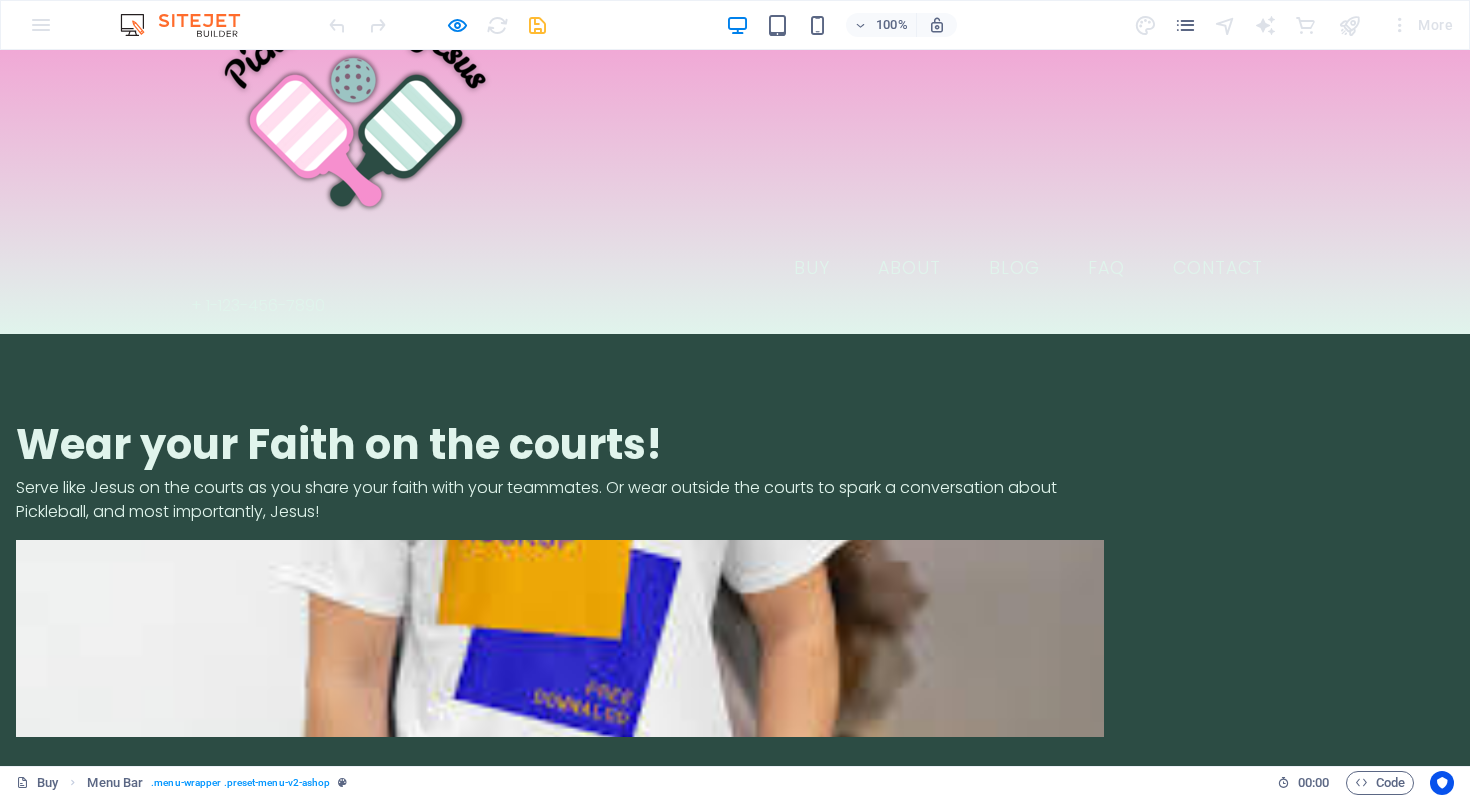 click on "Wear your Faith on the courts!" at bounding box center (560, 445) 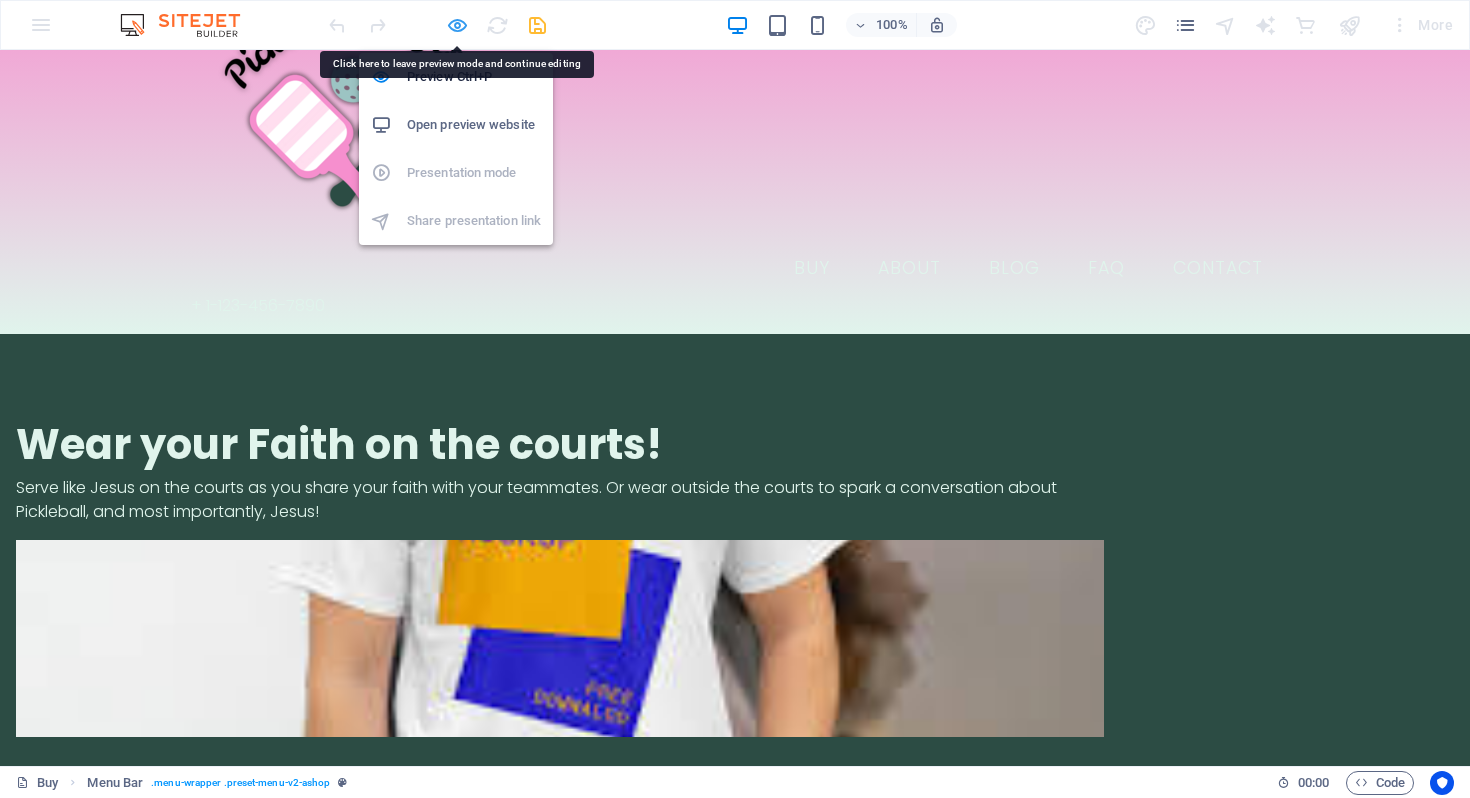 click at bounding box center (457, 25) 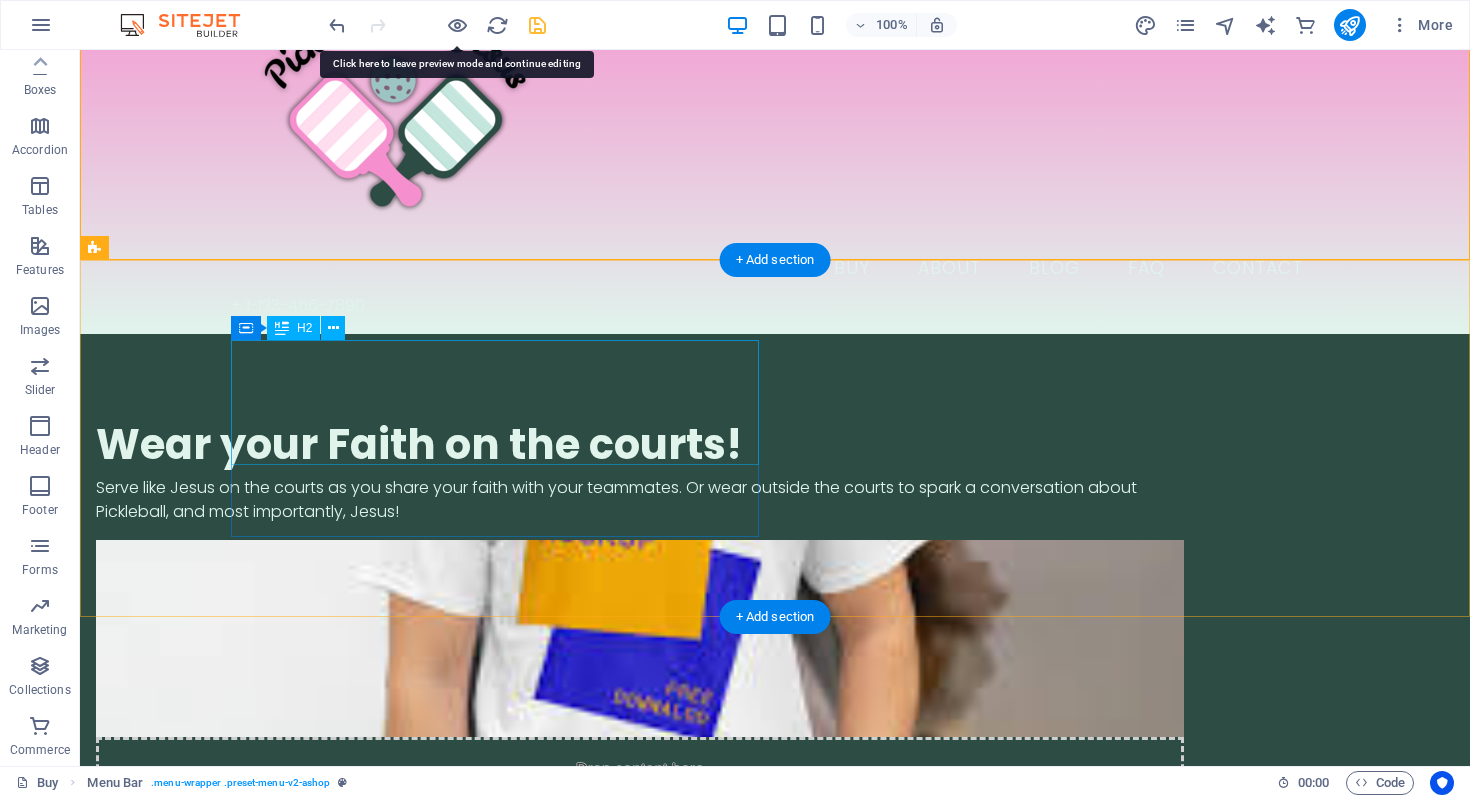 click on "Wear your Faith on the courts!" at bounding box center [640, 445] 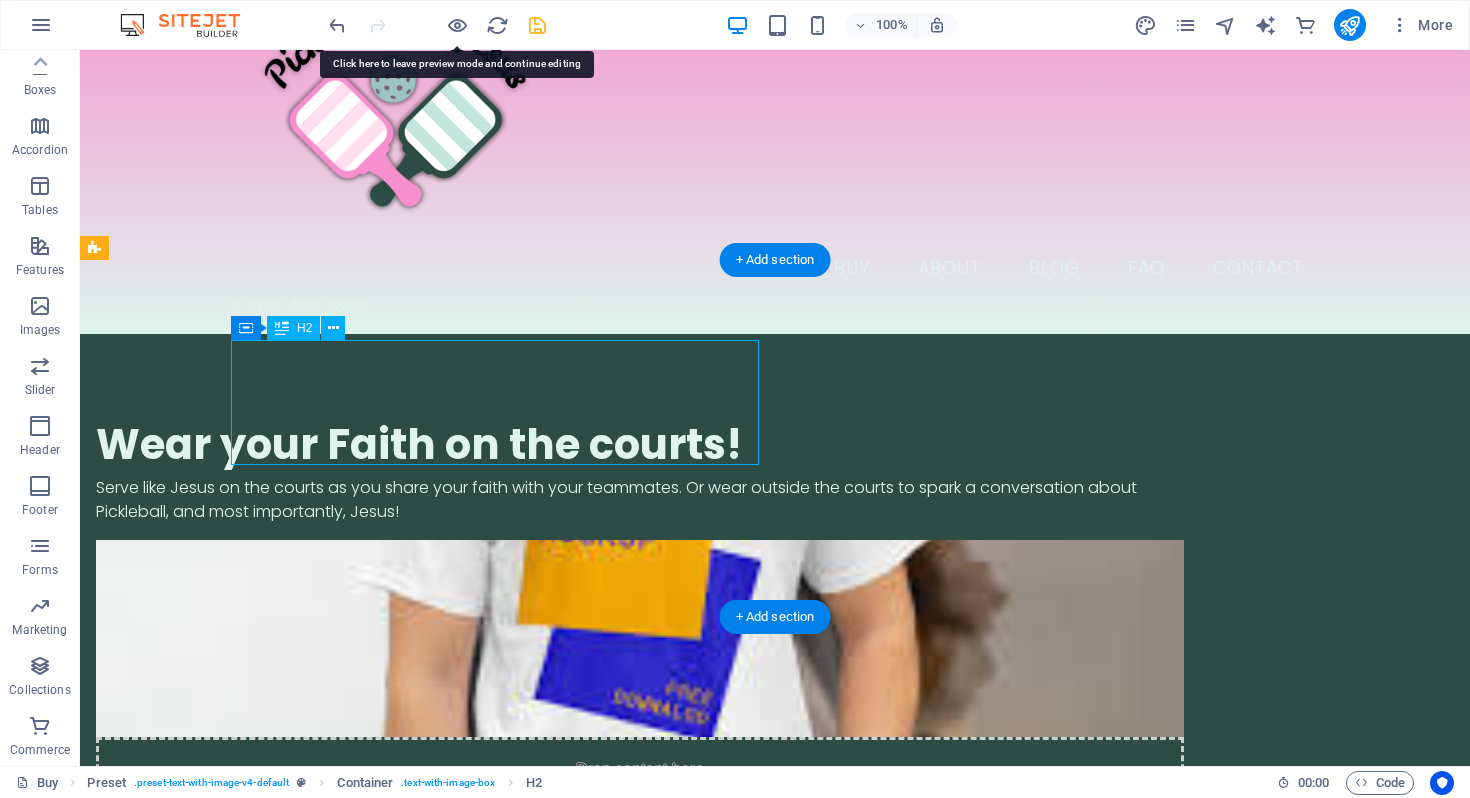 click on "Wear your Faith on the courts!" at bounding box center (640, 445) 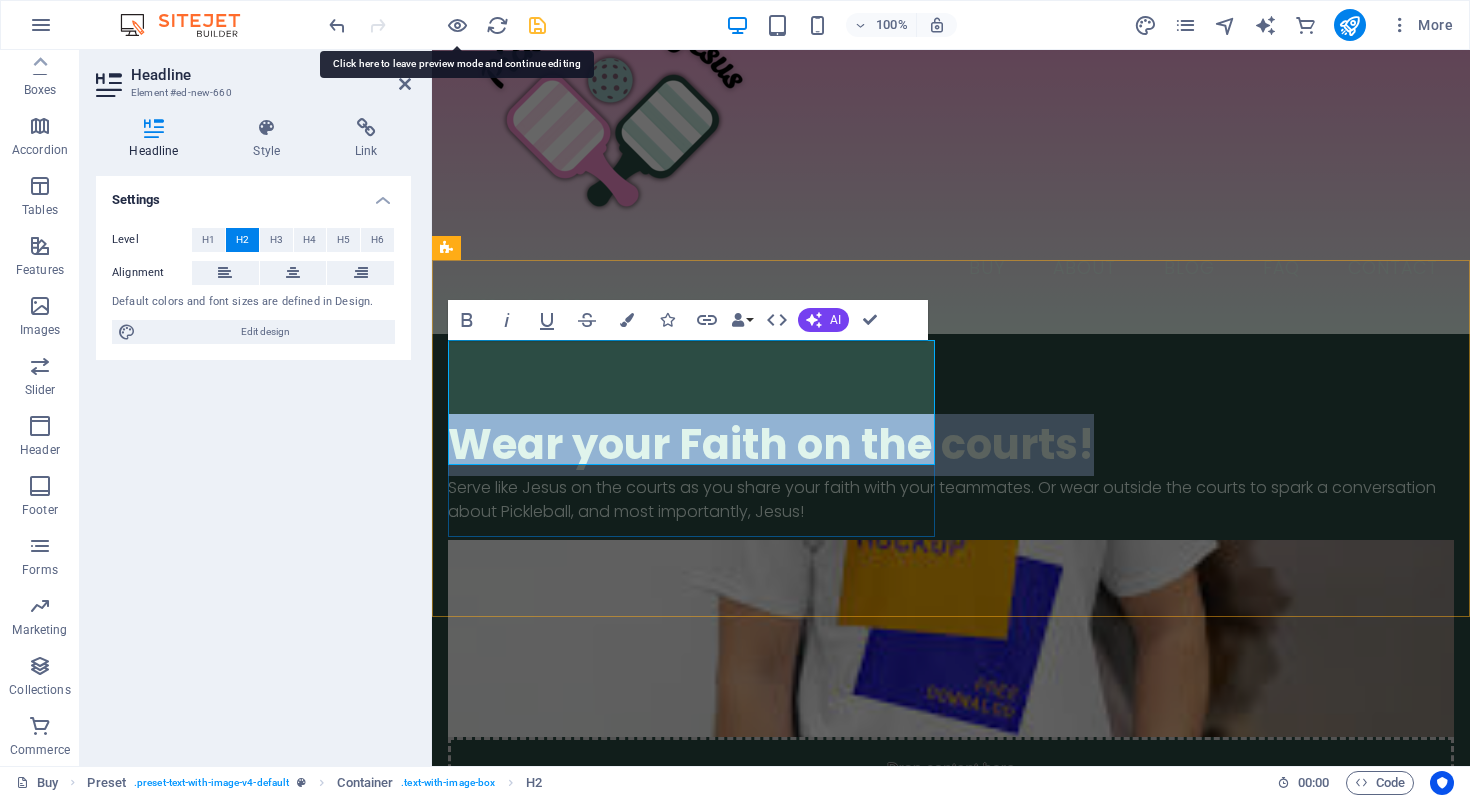 click on "Wear your Faith on the courts!" at bounding box center (951, 445) 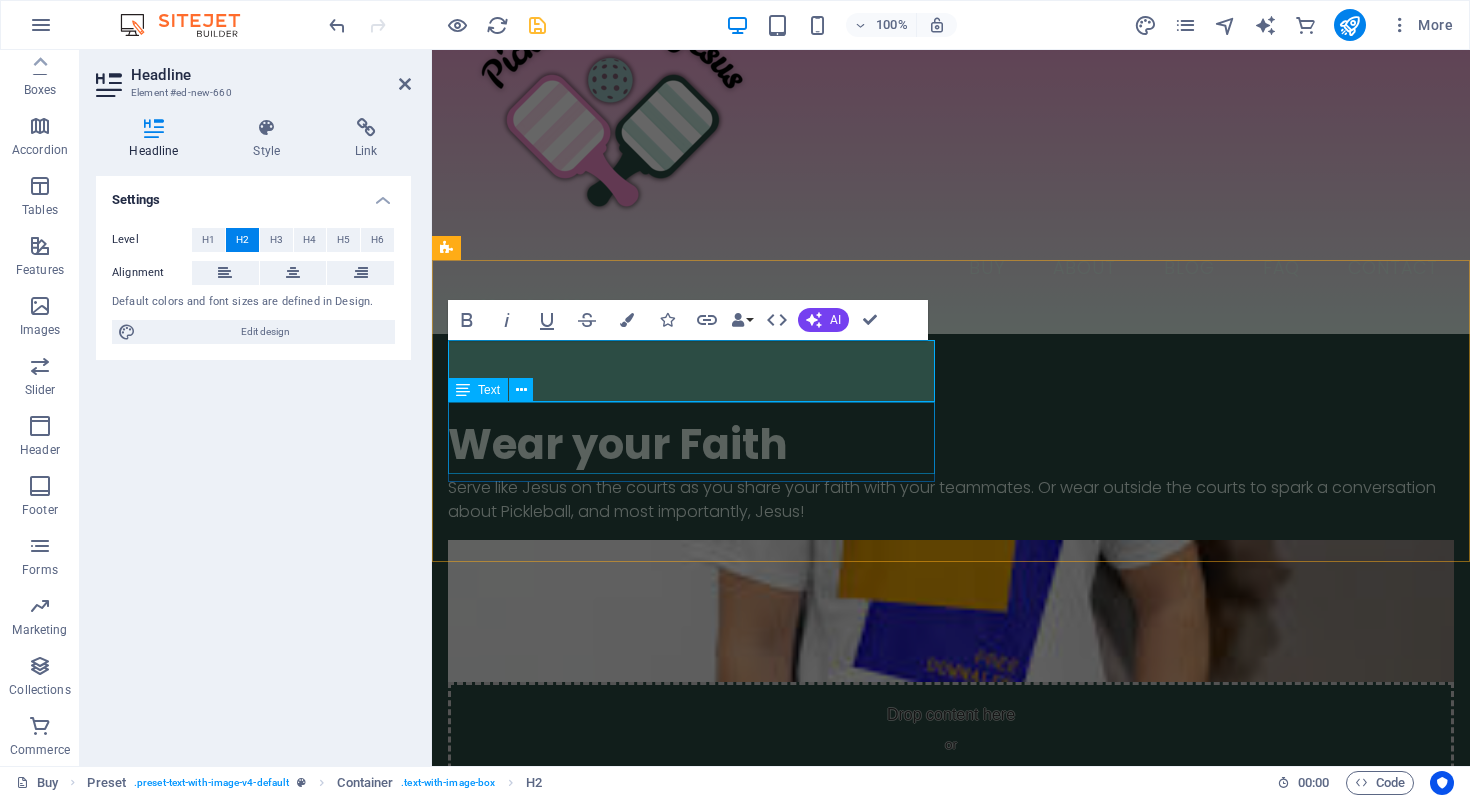 type 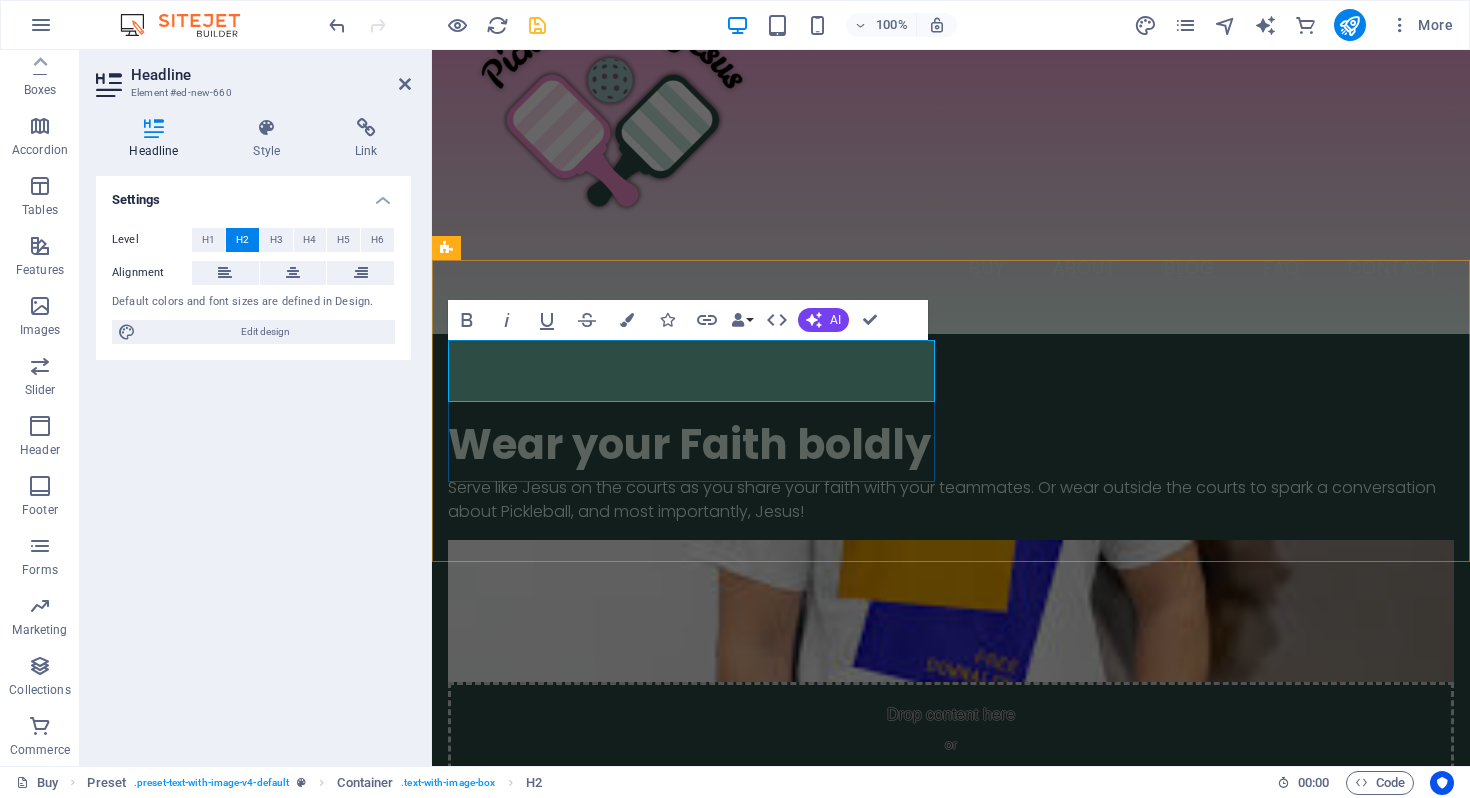 click on "Wear your Faith boldly" at bounding box center [689, 444] 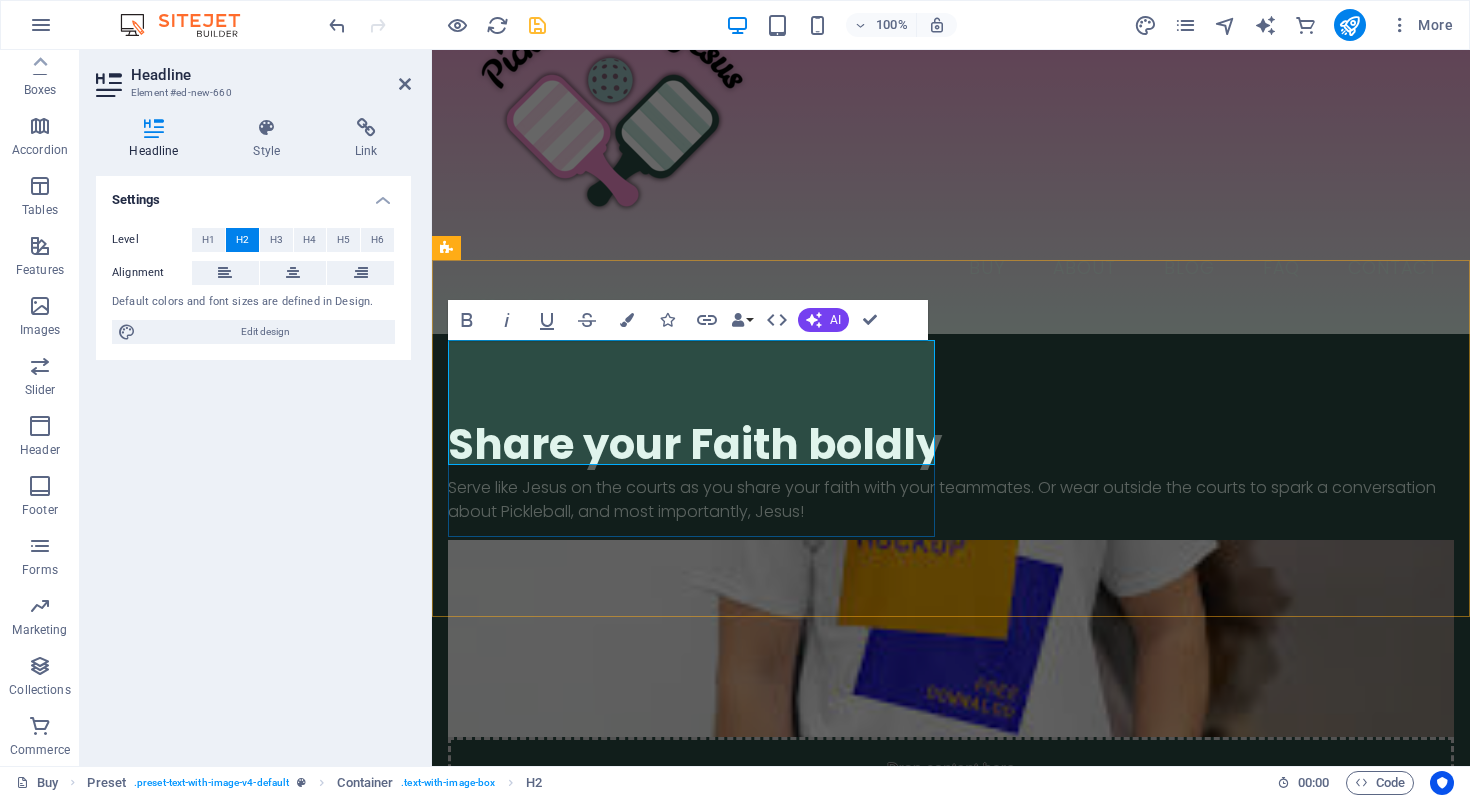 click on "Share your Faith boldly" at bounding box center [951, 445] 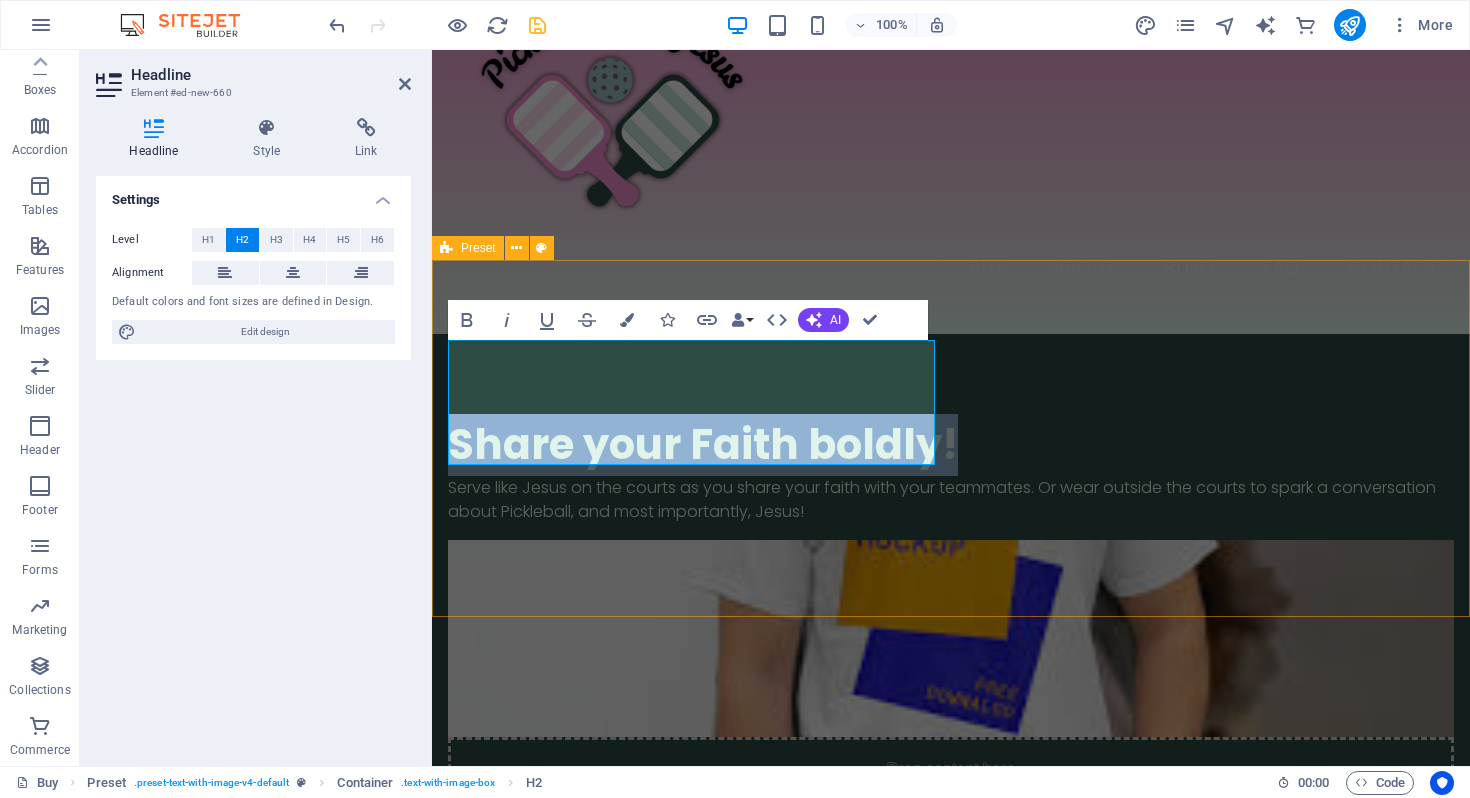 drag, startPoint x: 612, startPoint y: 430, endPoint x: 444, endPoint y: 368, distance: 179.07541 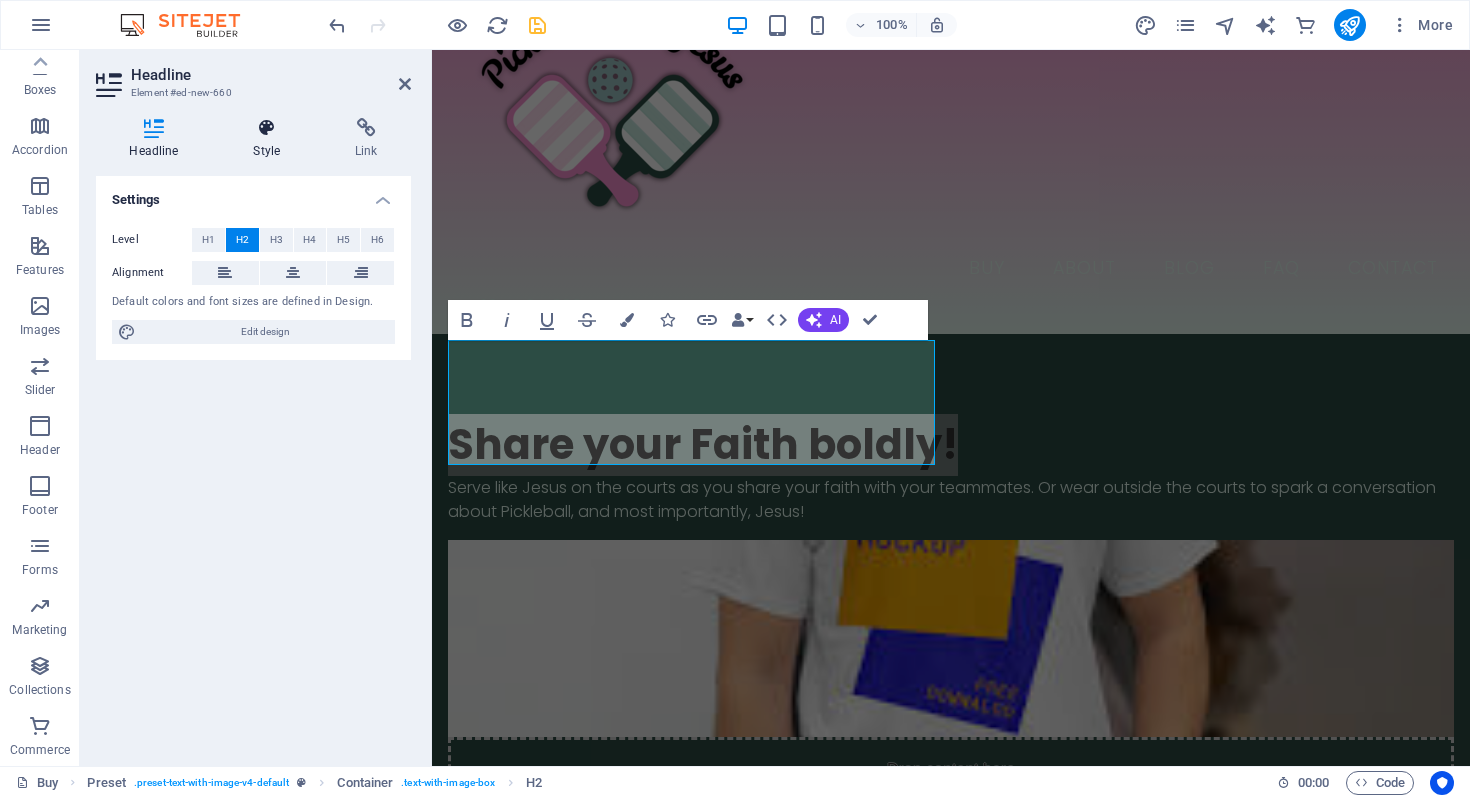 click on "Style" at bounding box center [271, 139] 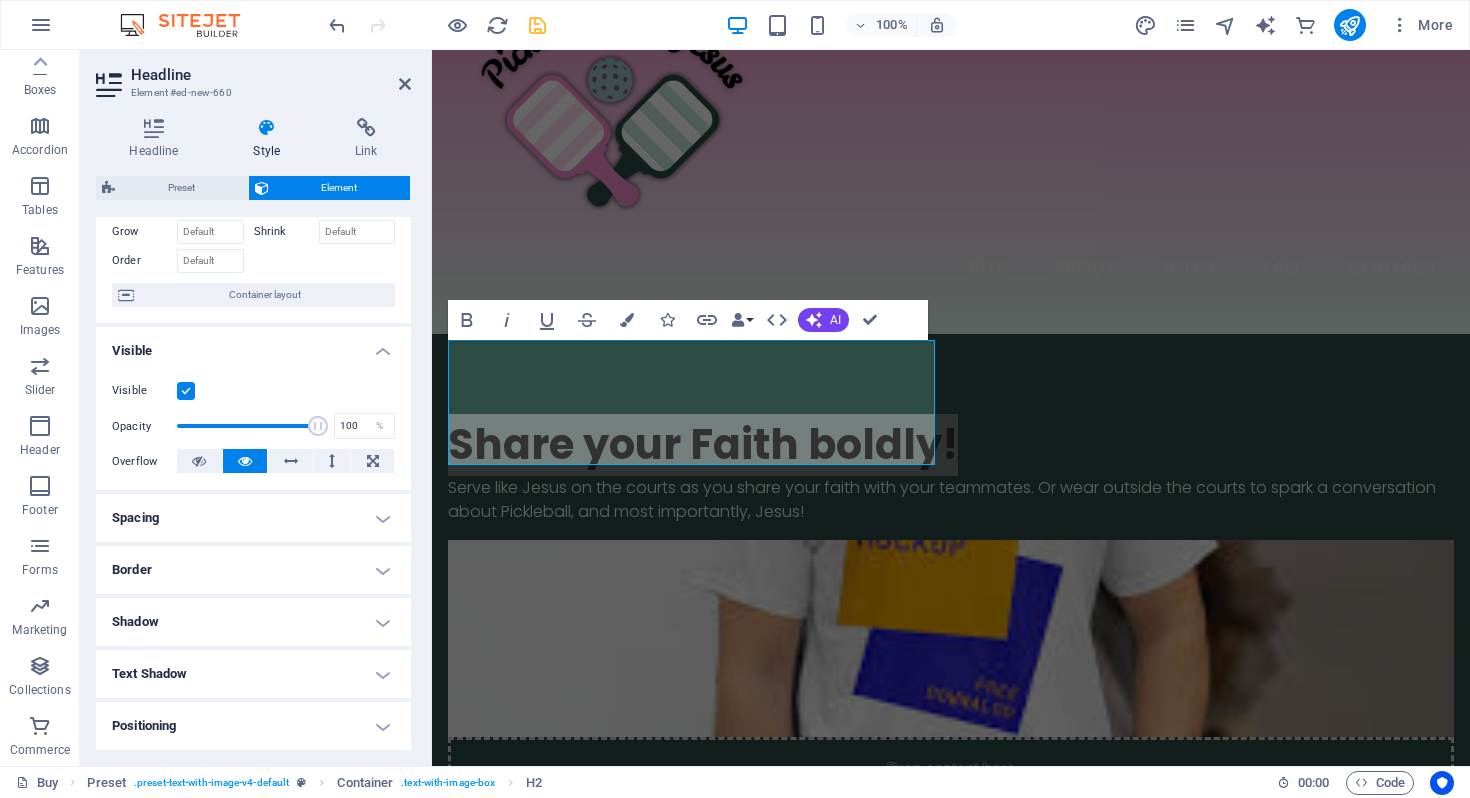 scroll, scrollTop: 111, scrollLeft: 0, axis: vertical 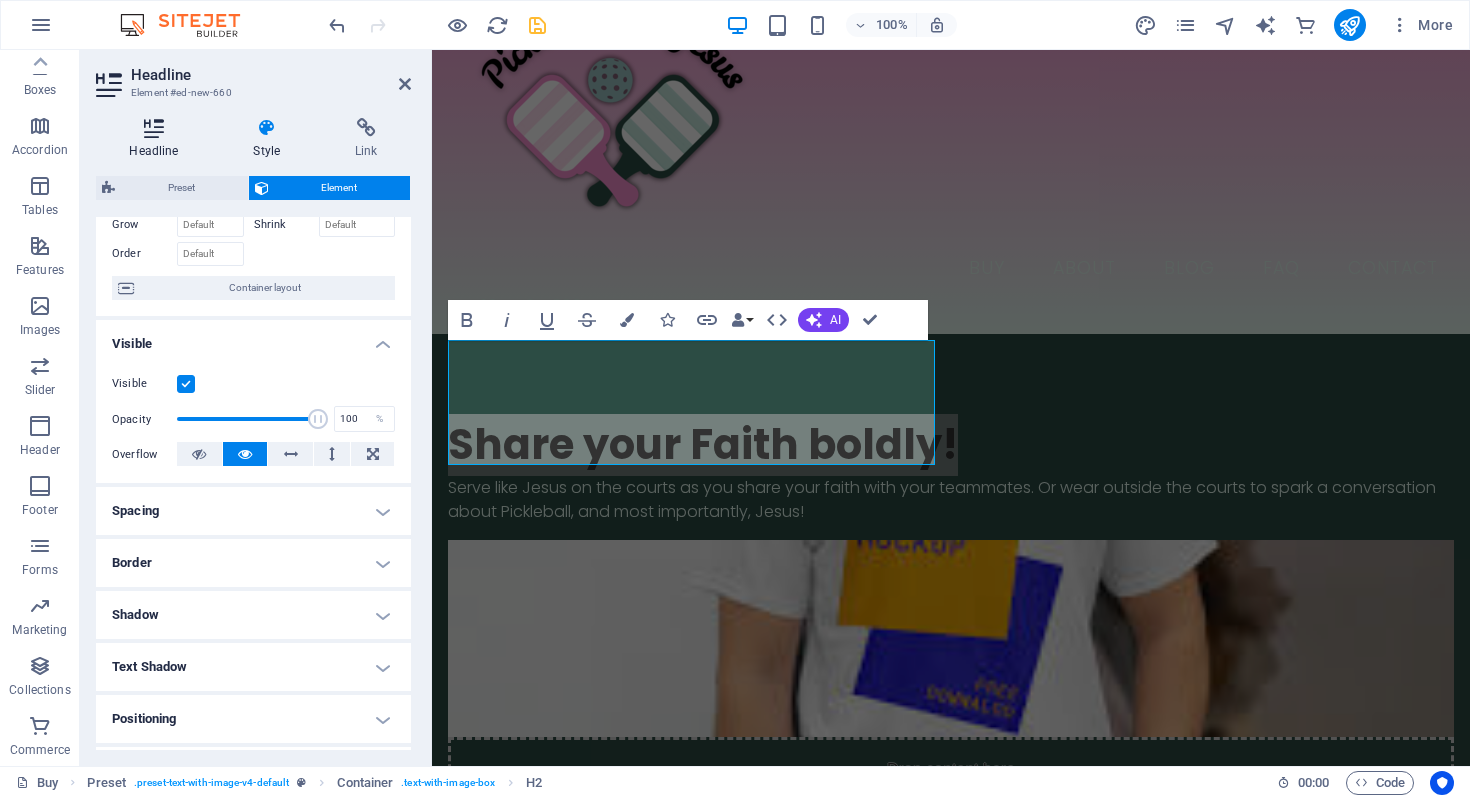 click on "Headline" at bounding box center [158, 139] 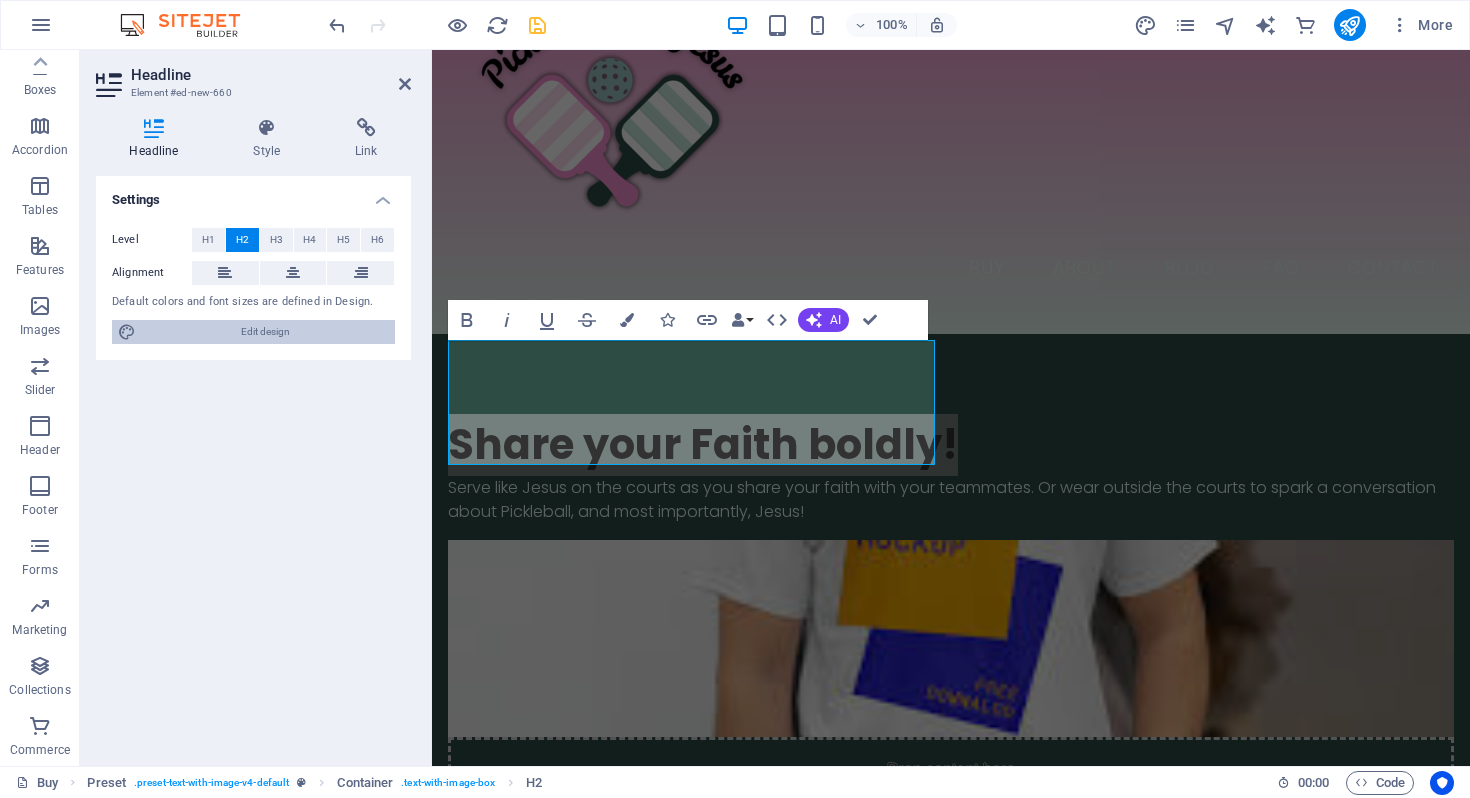 click on "Edit design" at bounding box center (265, 332) 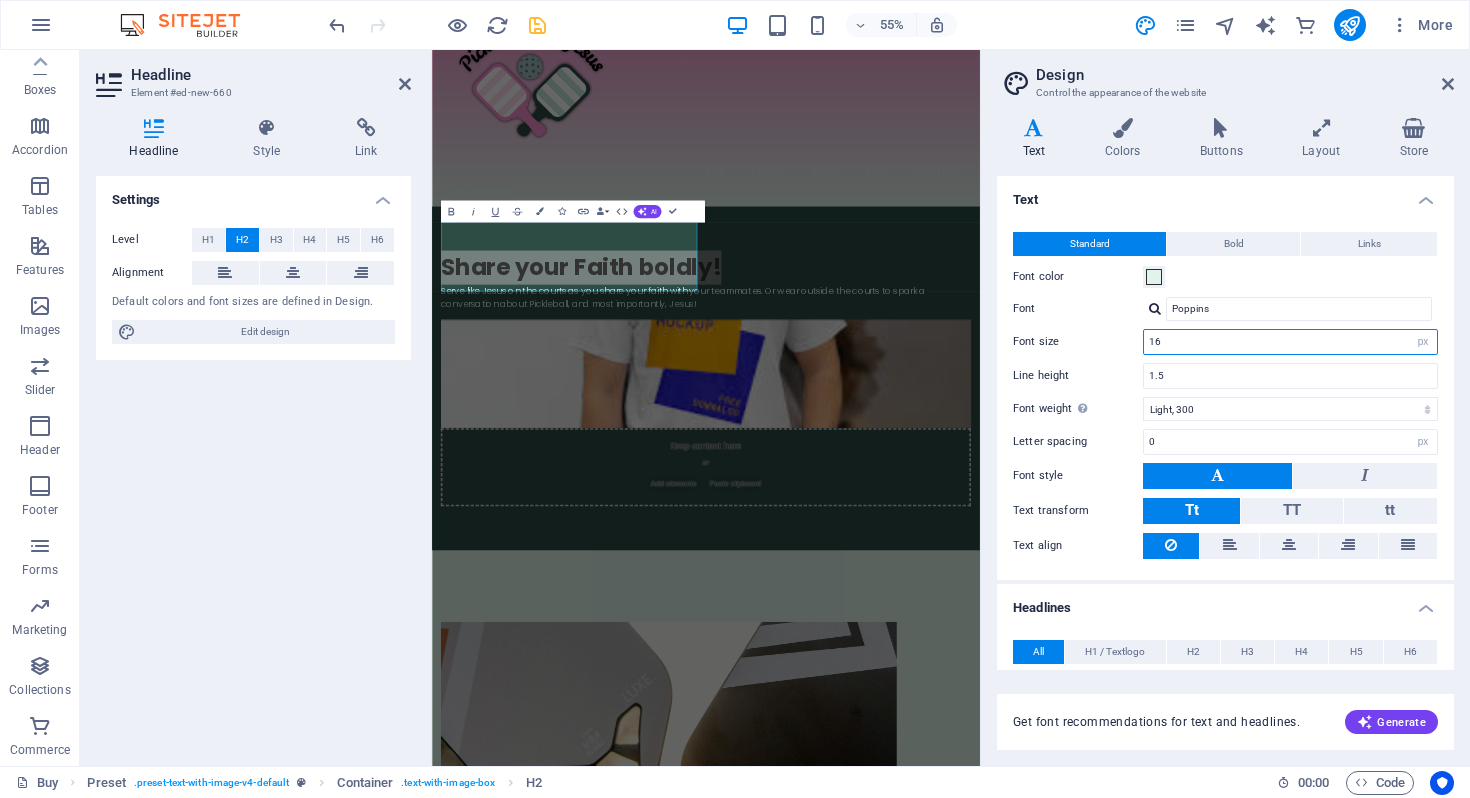 click on "16" at bounding box center [1290, 342] 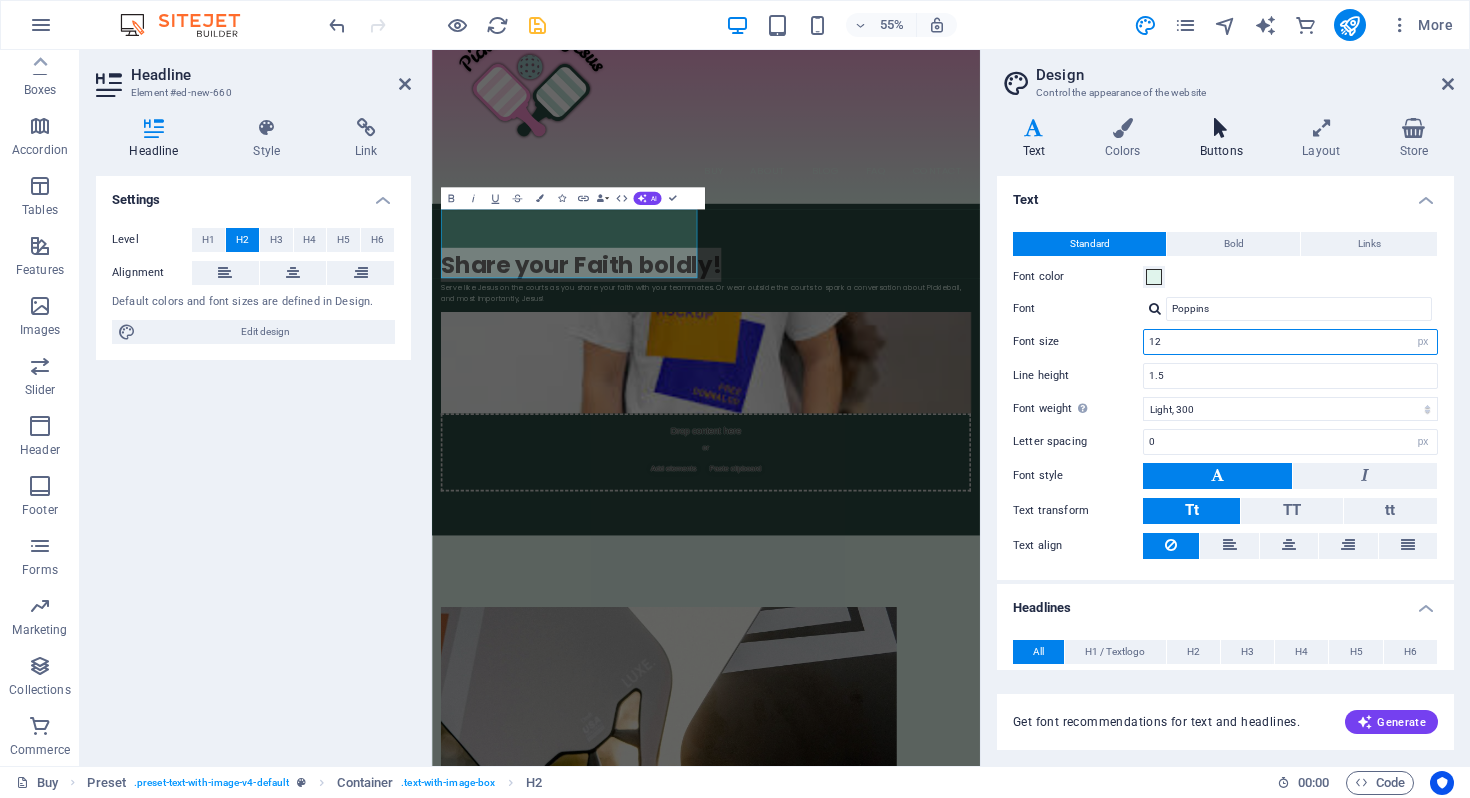 type on "1" 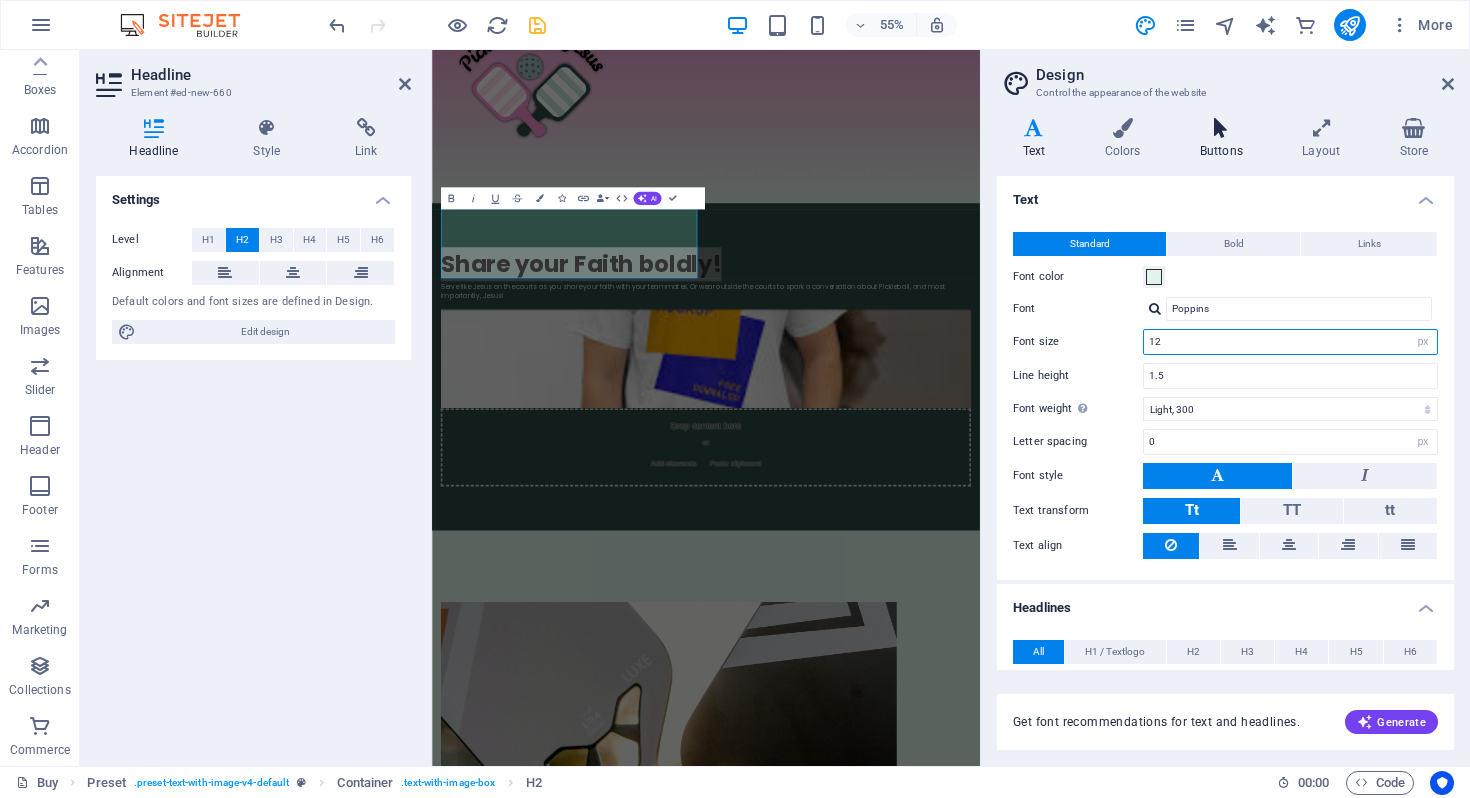 type on "1" 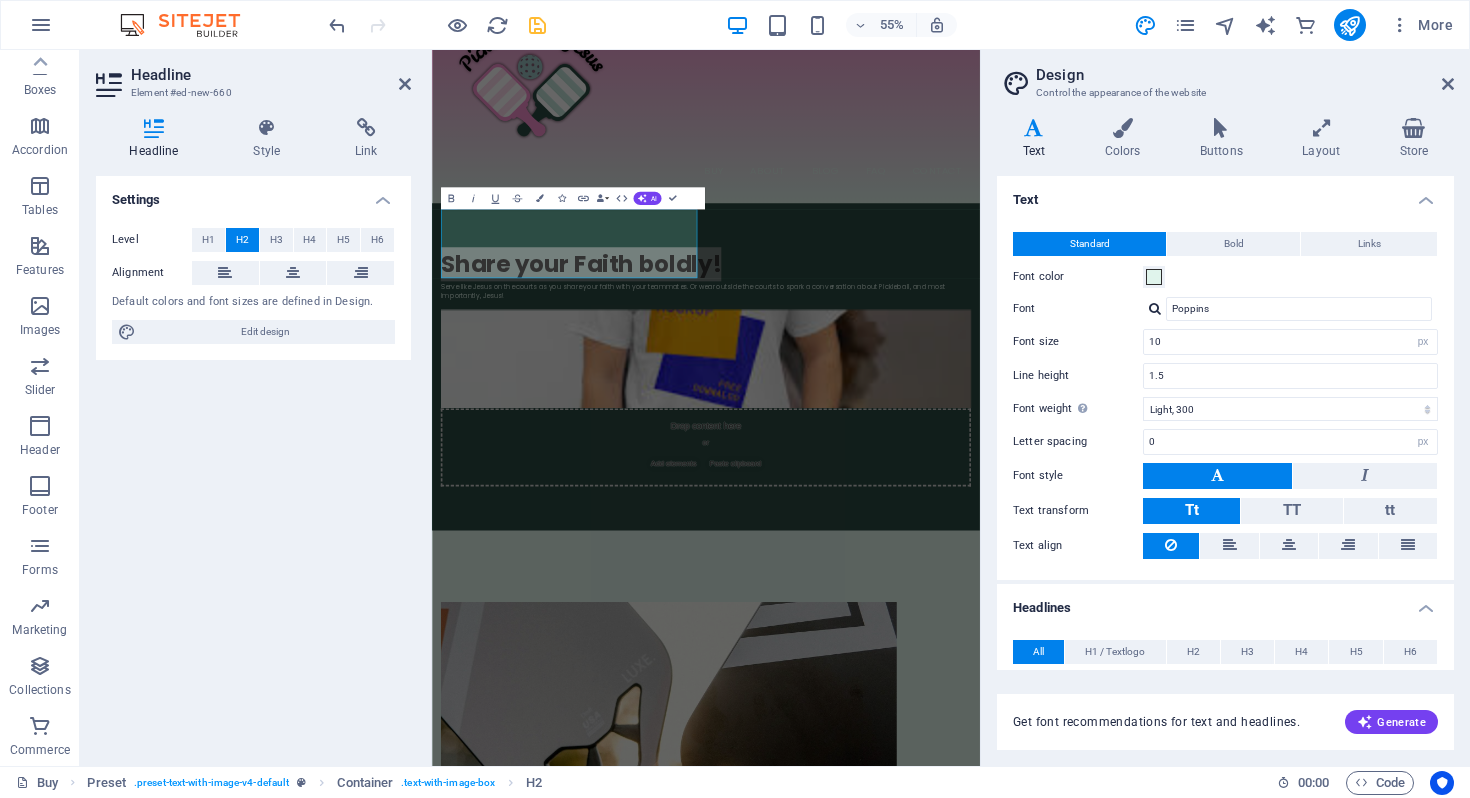 click on "Text" at bounding box center [1225, 194] 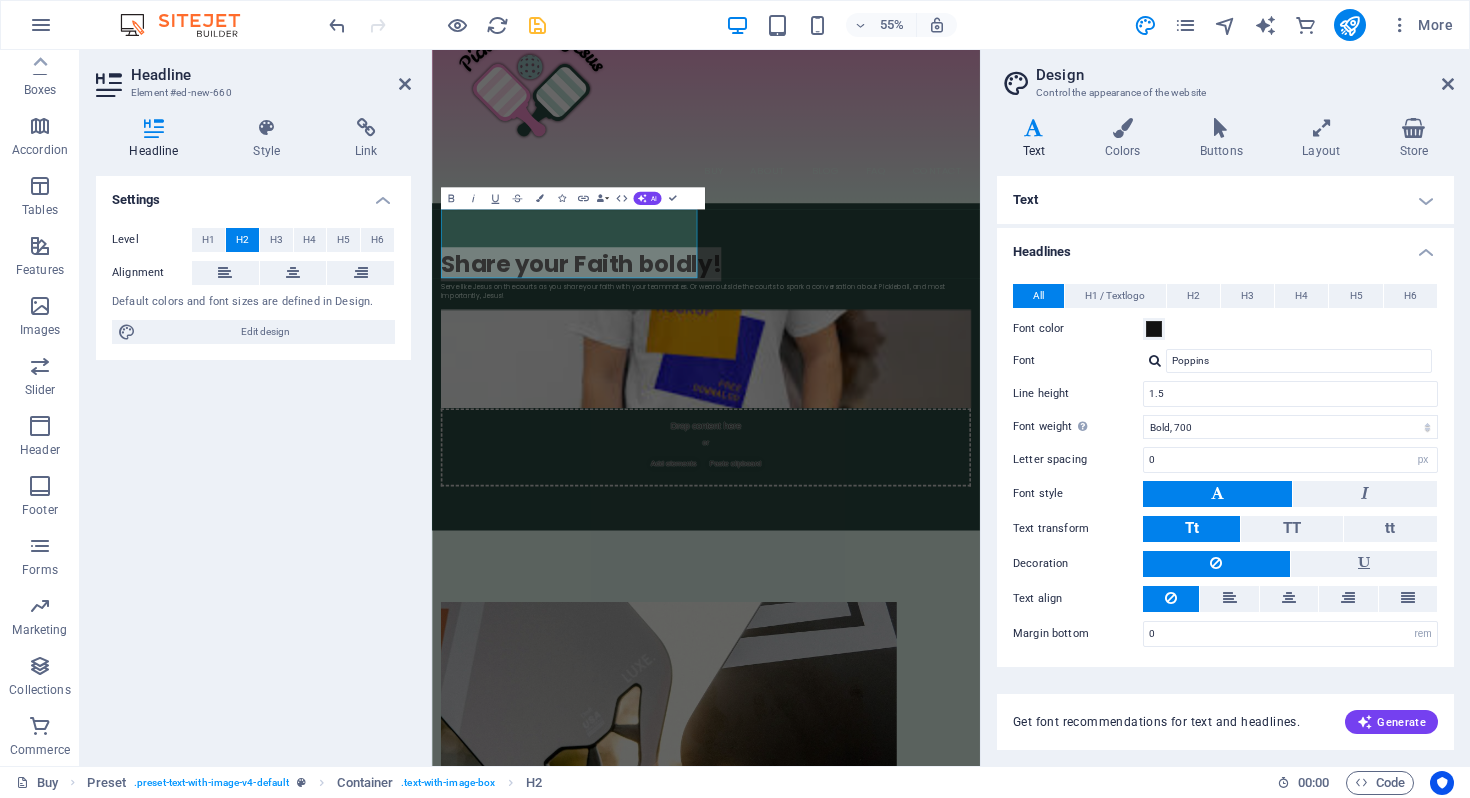 click on "Text" at bounding box center [1225, 200] 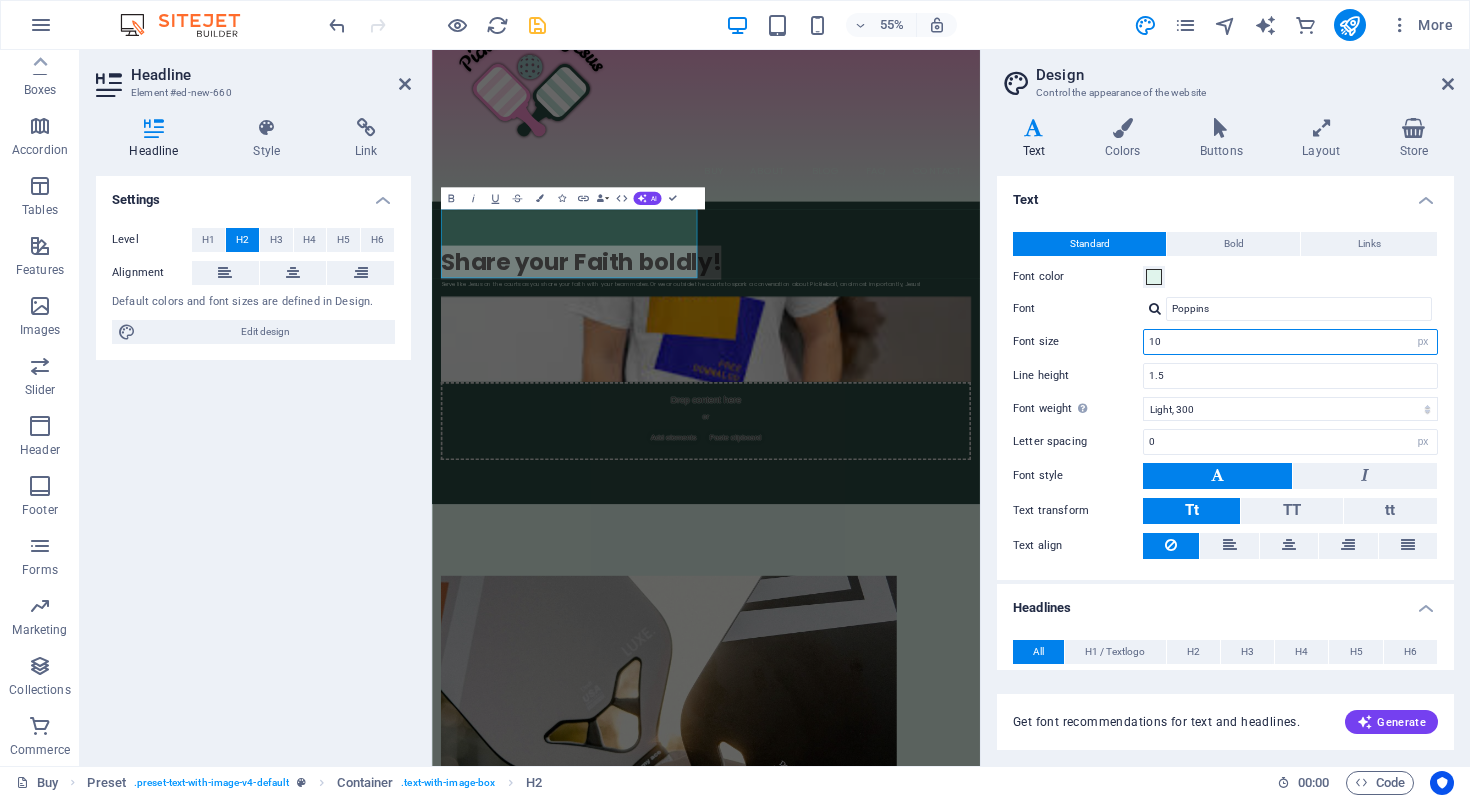 click on "10" at bounding box center [1290, 342] 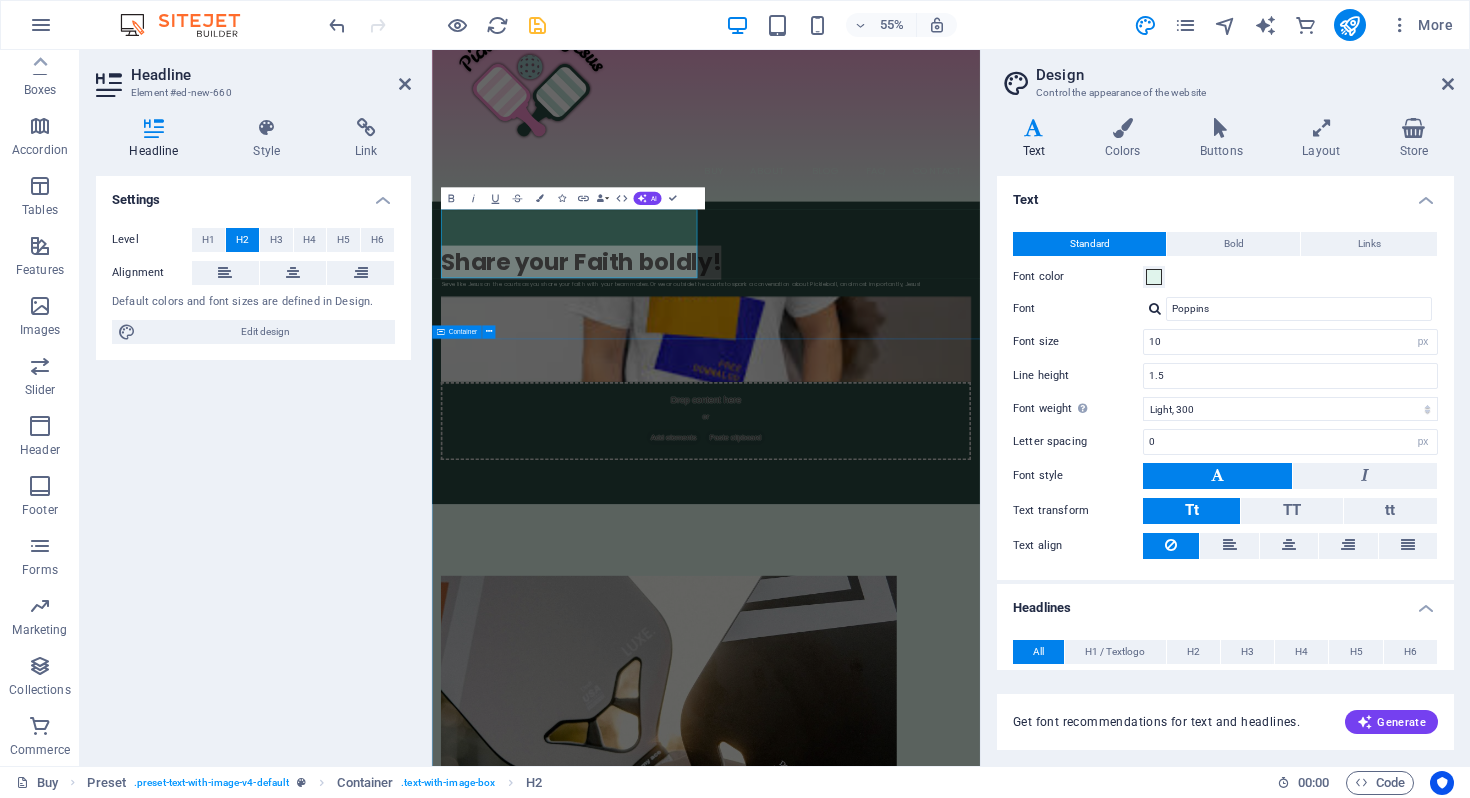 click on "JOIN OUR MINISTRY ABOUT OUR FOUNDER MOLLIE SHOP OUR GEAR" at bounding box center [930, 2642] 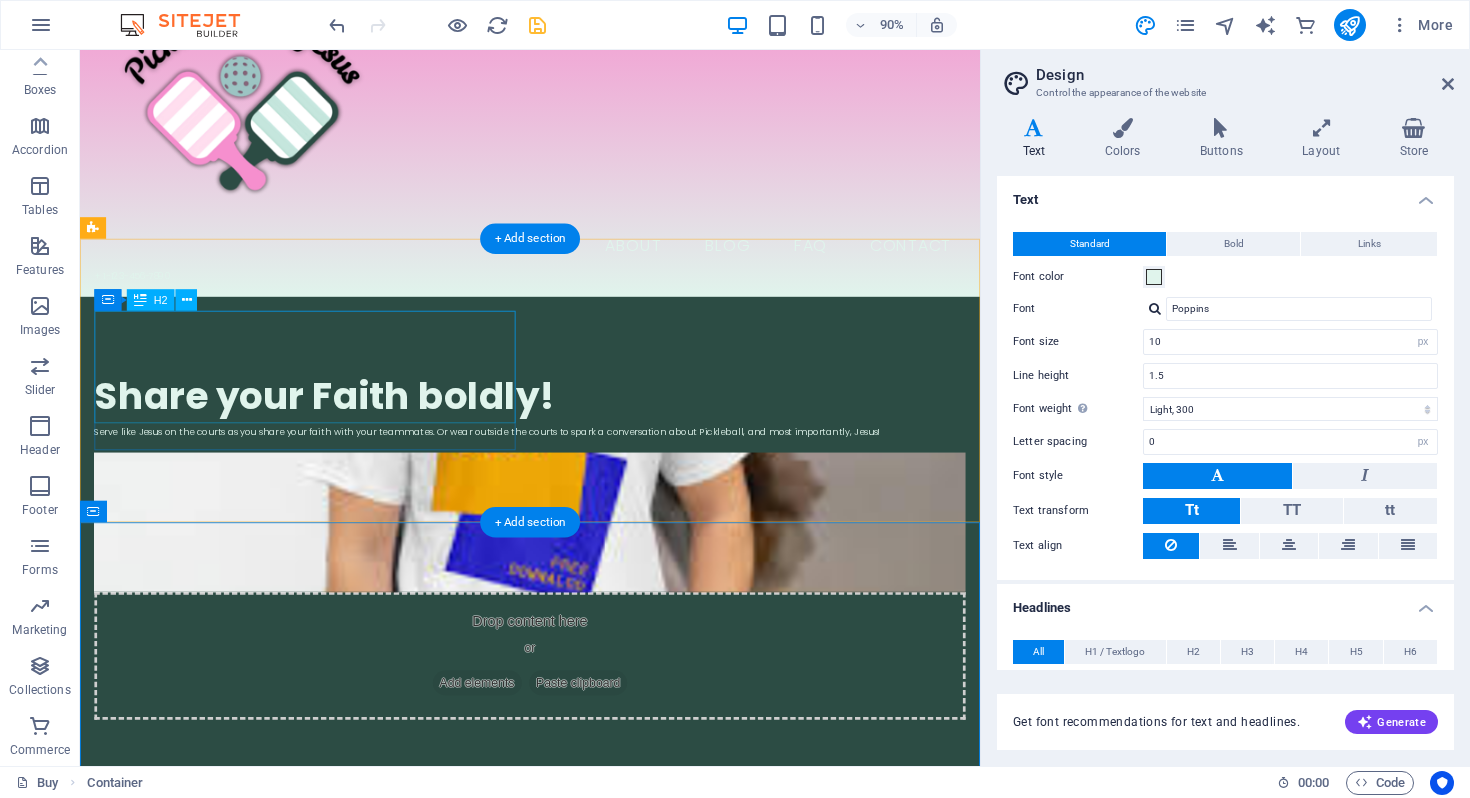 click on "Share your Faith boldly!" at bounding box center (580, 436) 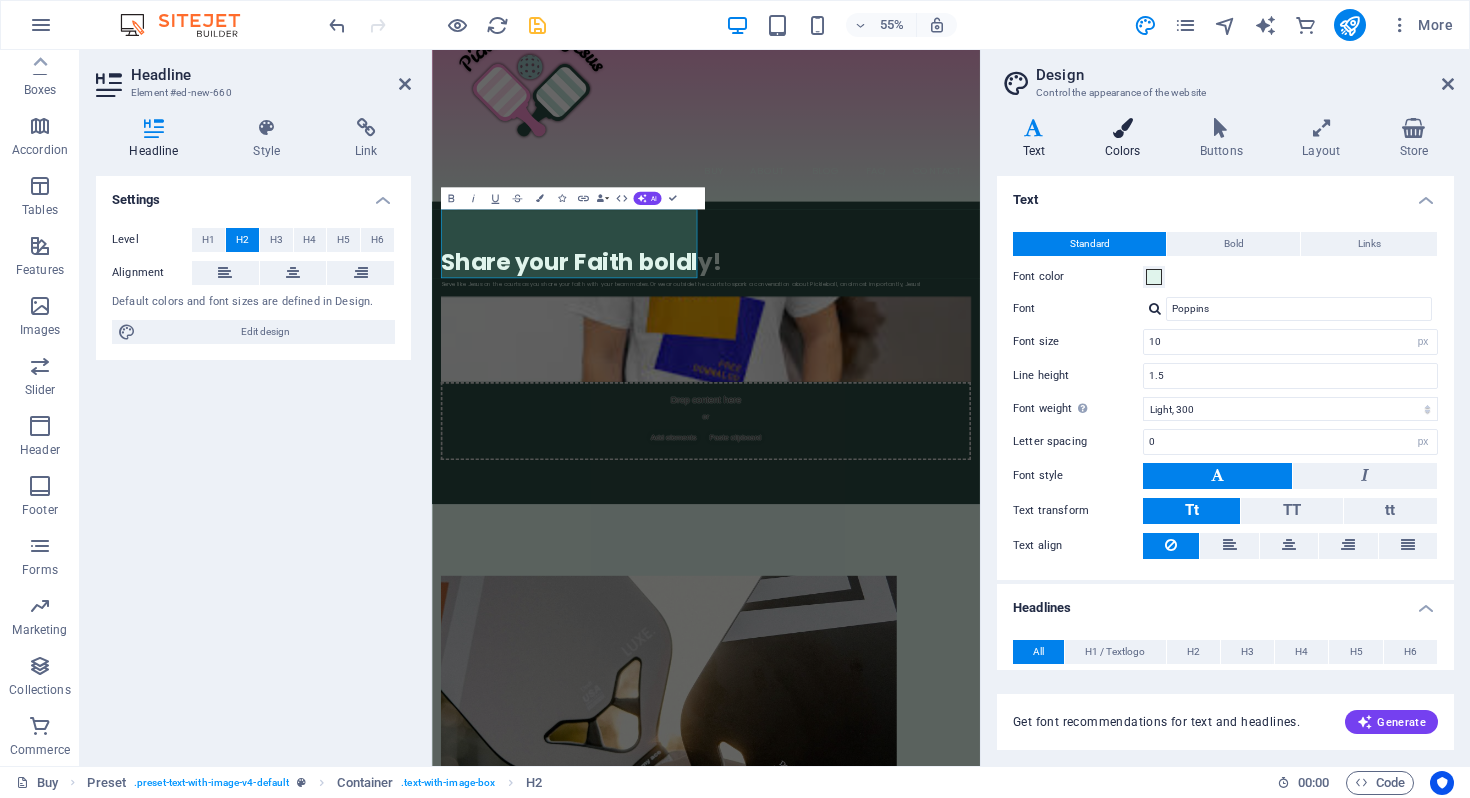 click on "Colors" at bounding box center [1126, 139] 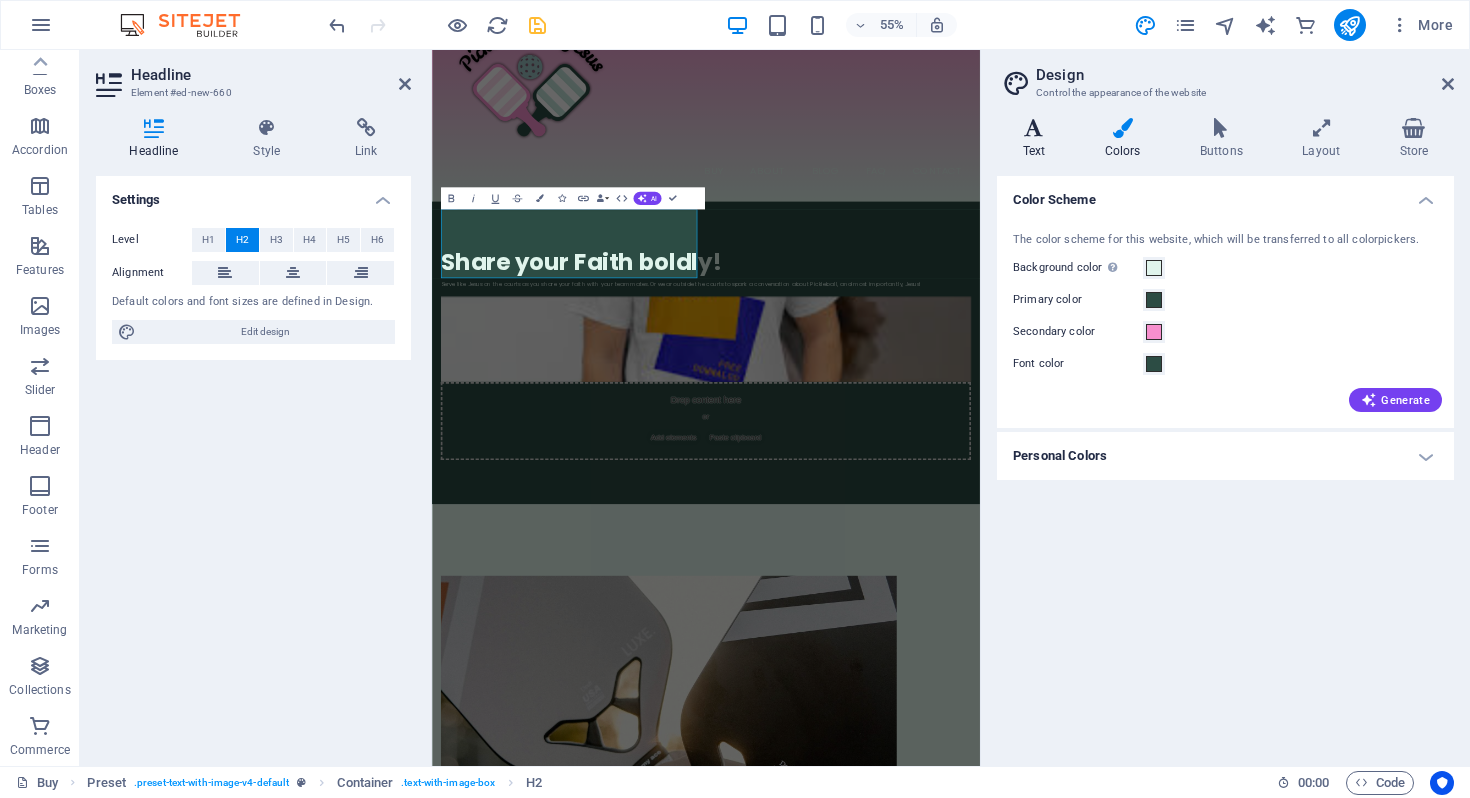 click at bounding box center [1034, 128] 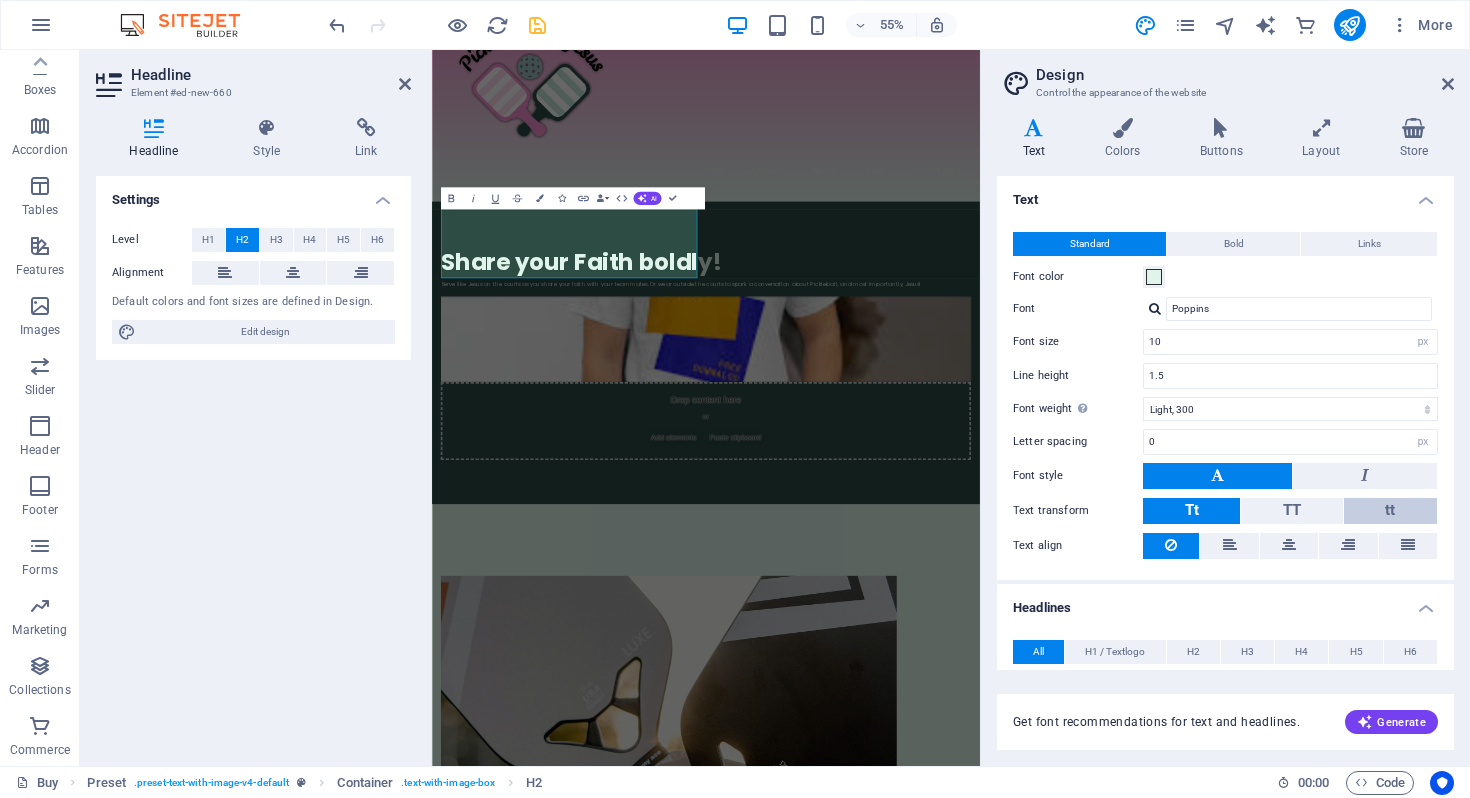click on "tt" at bounding box center (1390, 511) 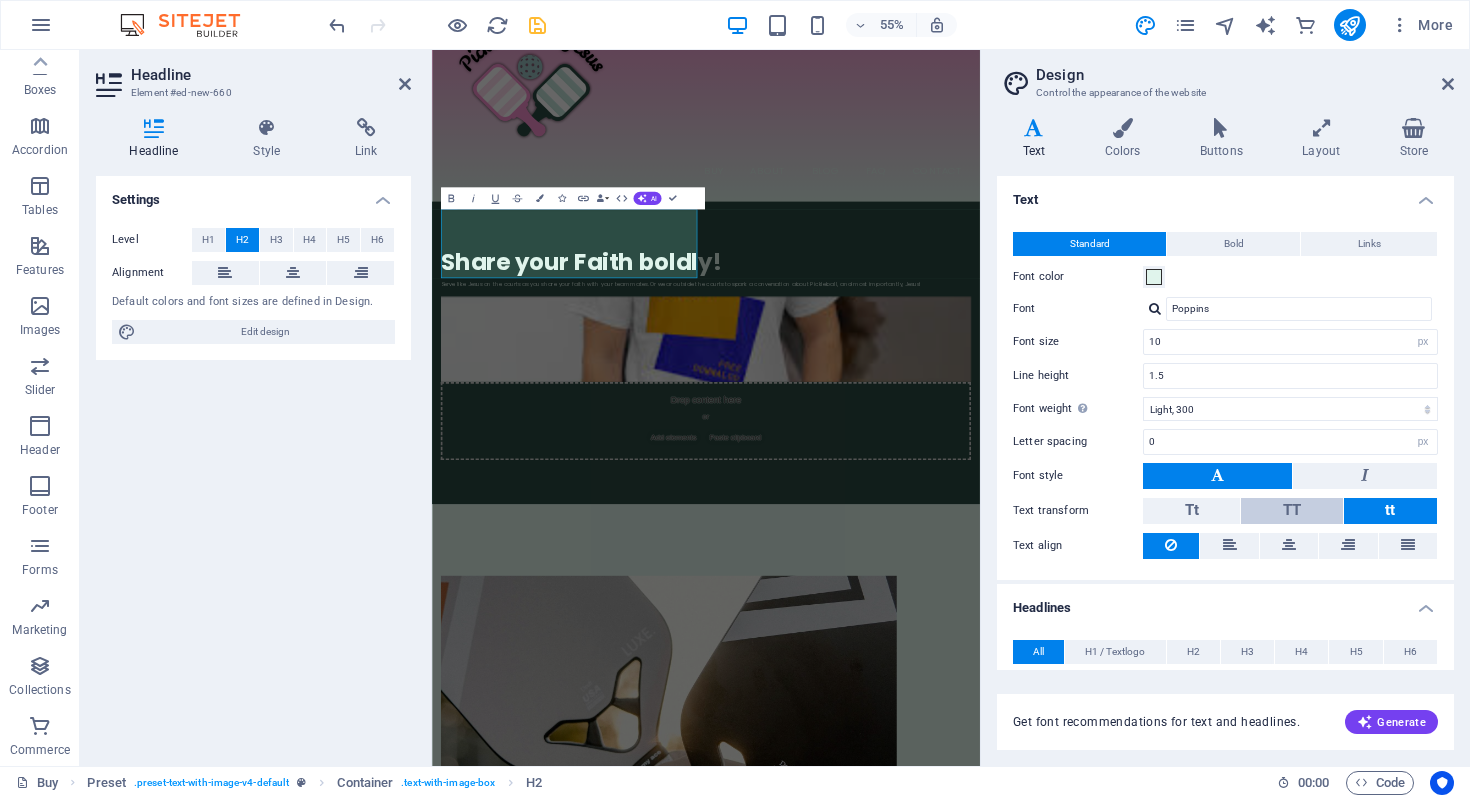 click on "TT" at bounding box center [1291, 511] 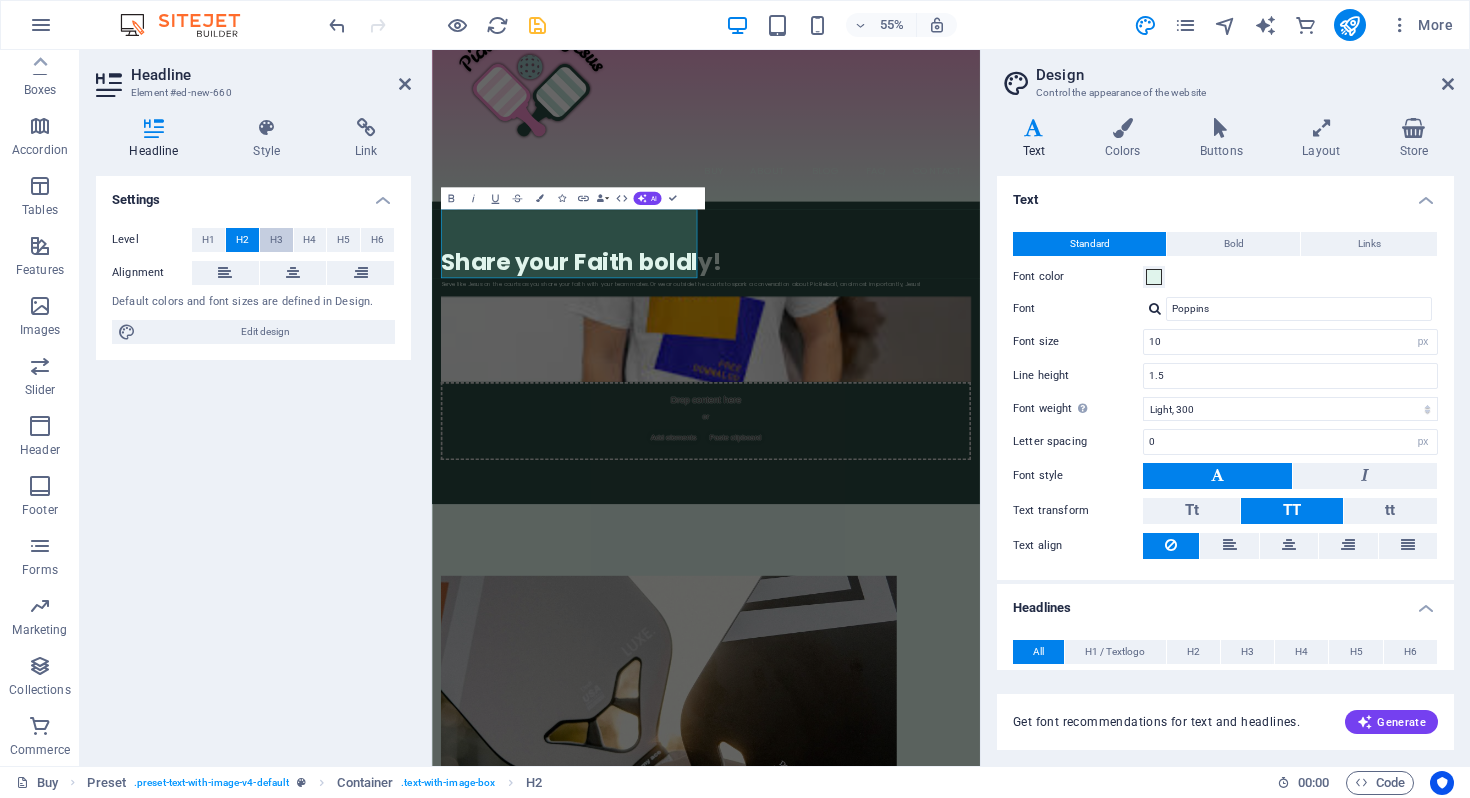 click on "H3" at bounding box center (276, 240) 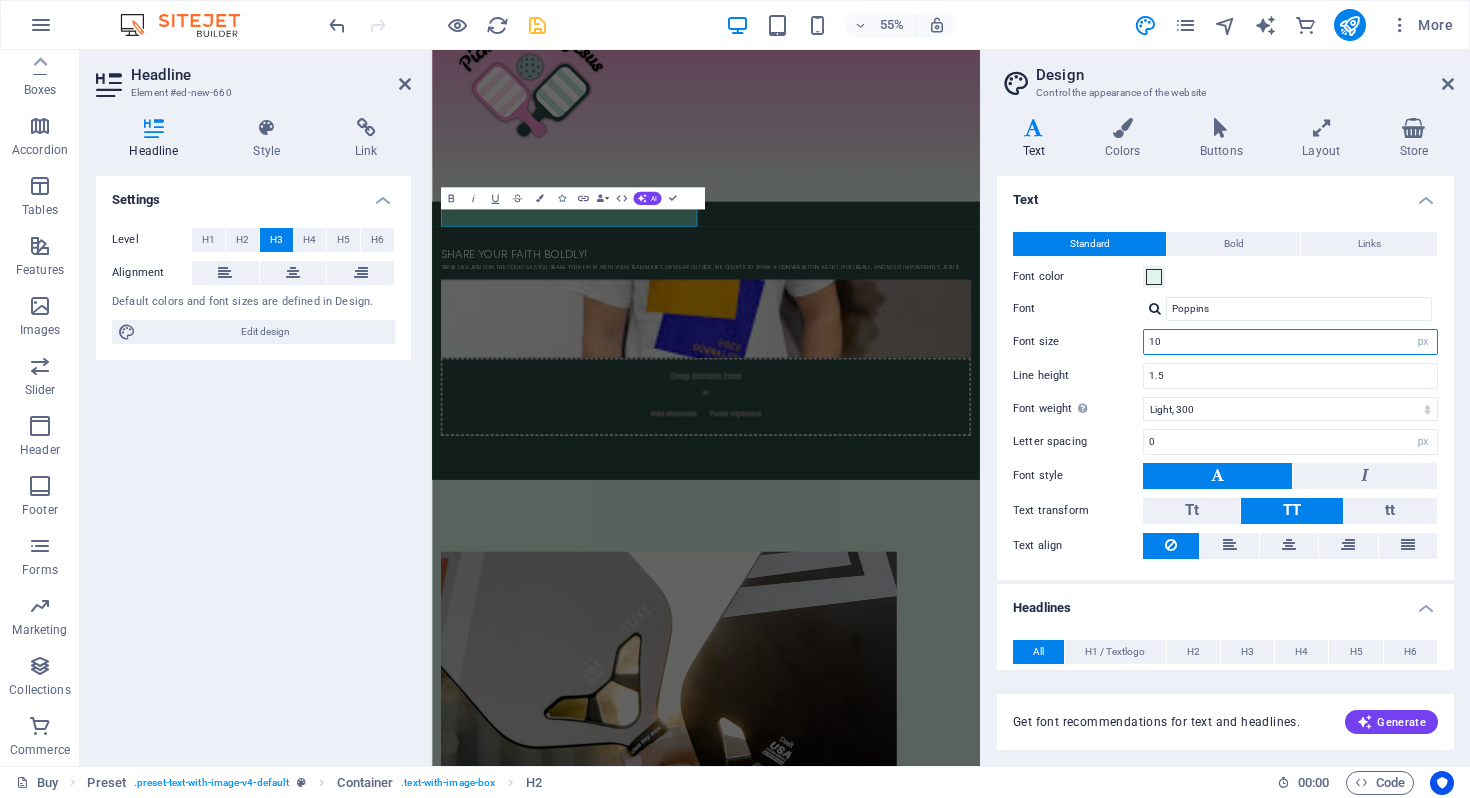 click on "10" at bounding box center (1290, 342) 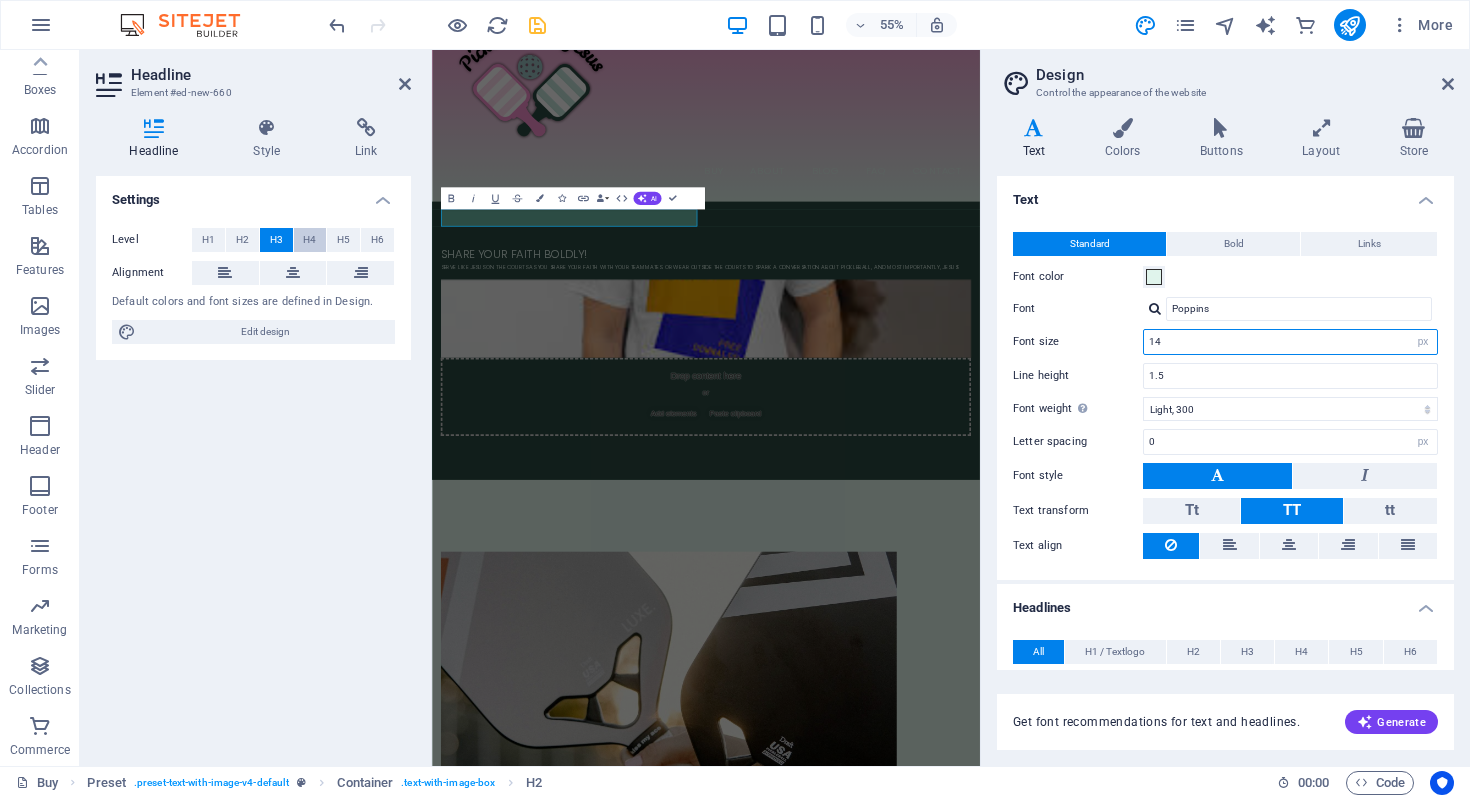 type on "14" 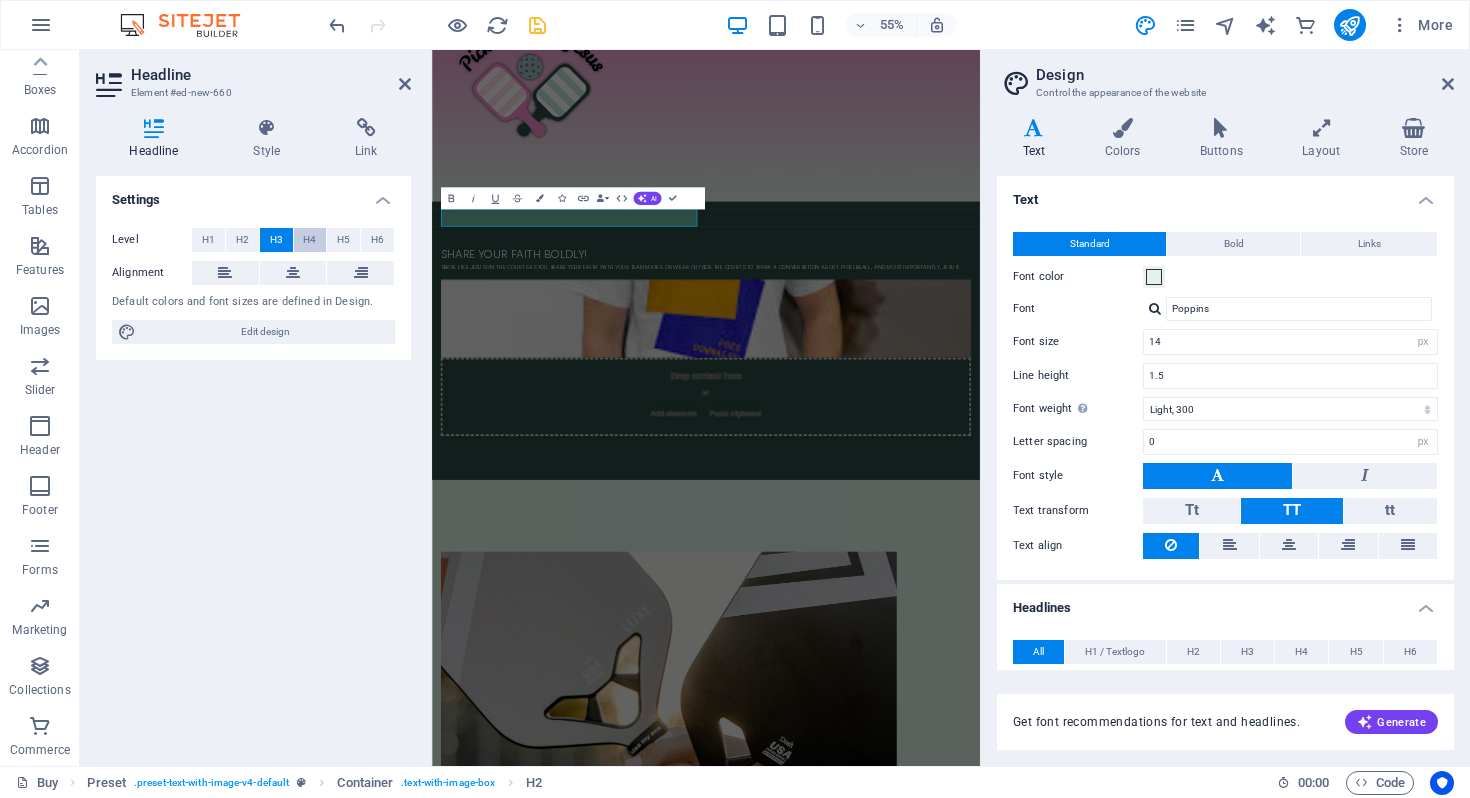 click on "H4" at bounding box center (309, 240) 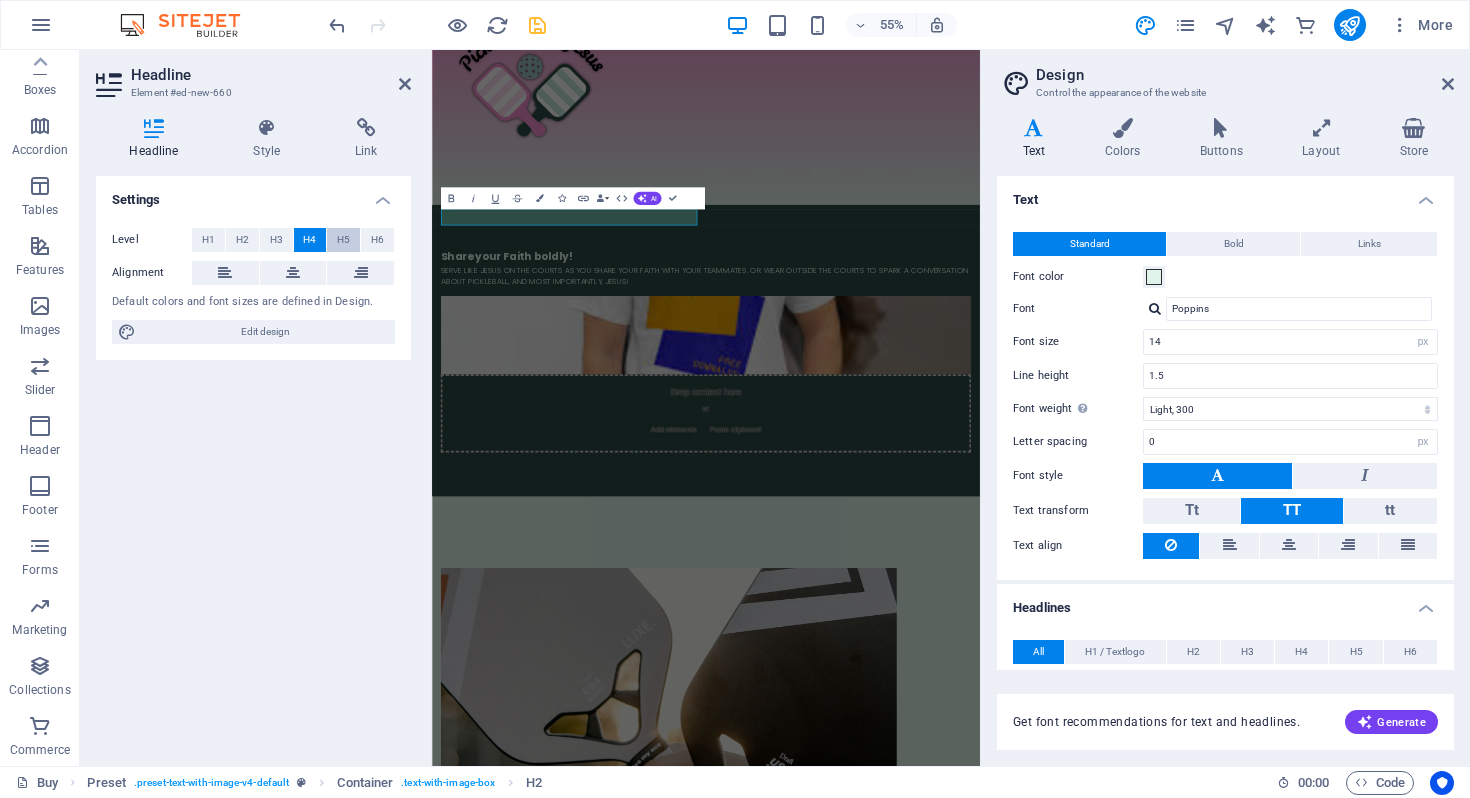 click on "H5" at bounding box center [343, 240] 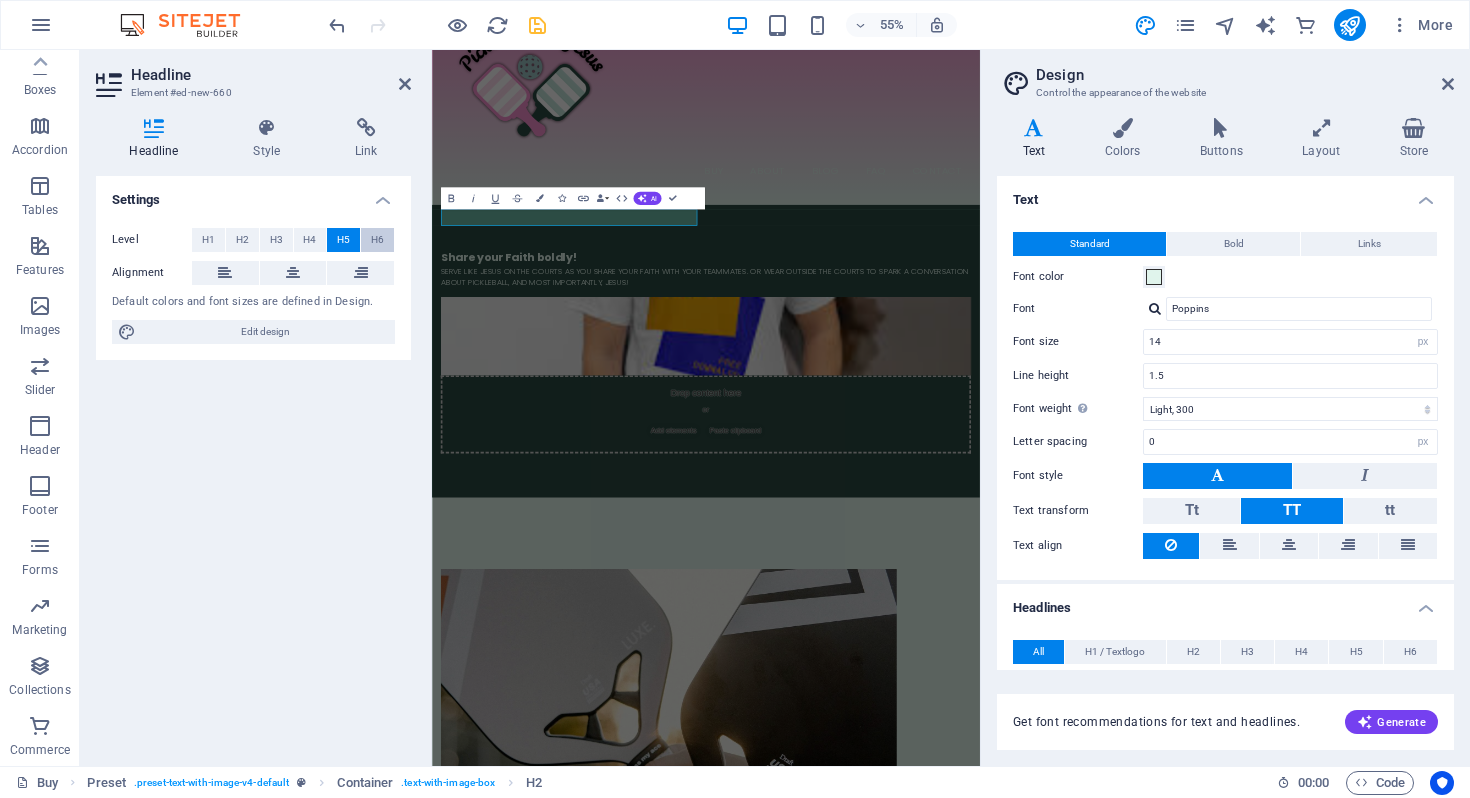 click on "H6" at bounding box center [377, 240] 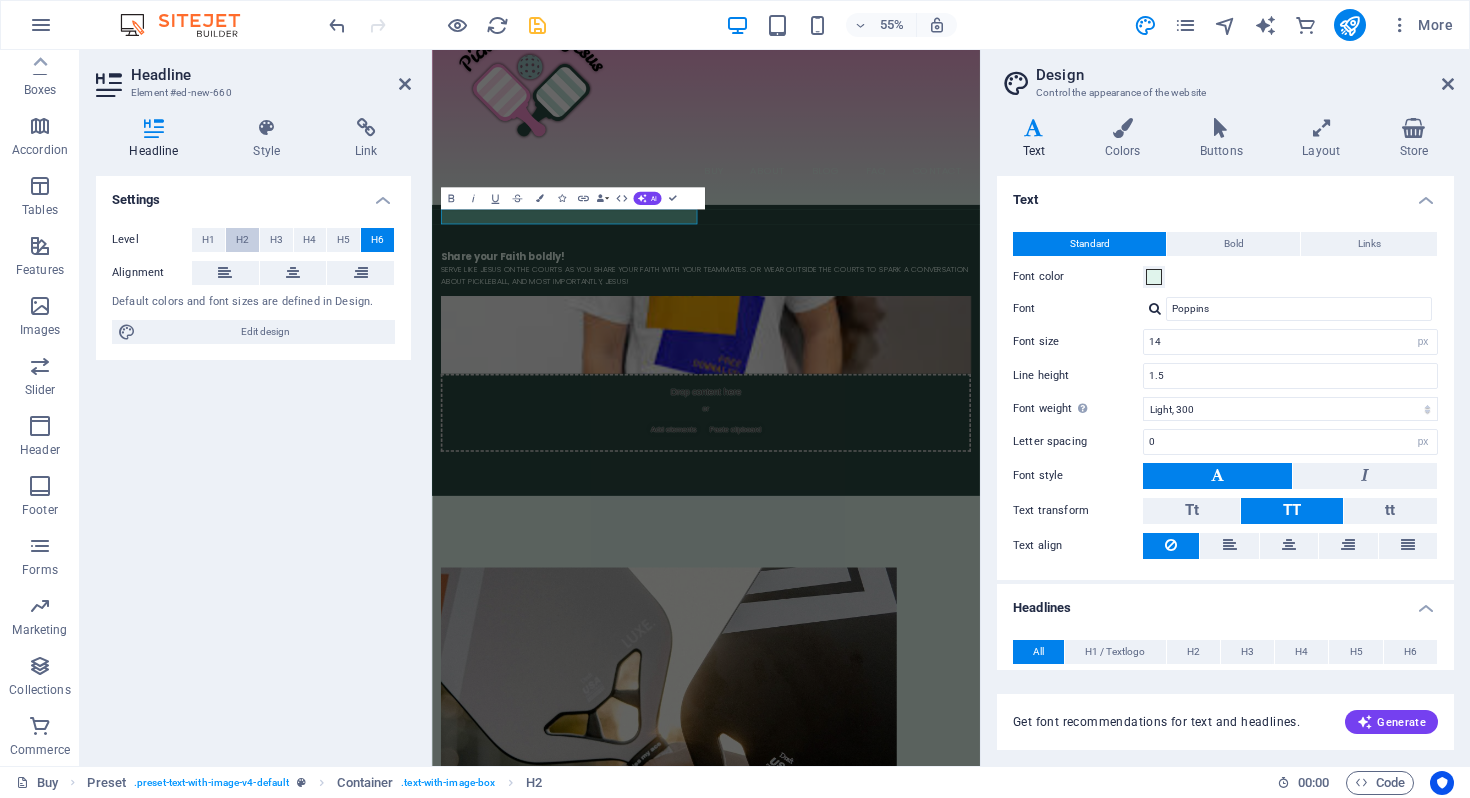 click on "H2" at bounding box center (242, 240) 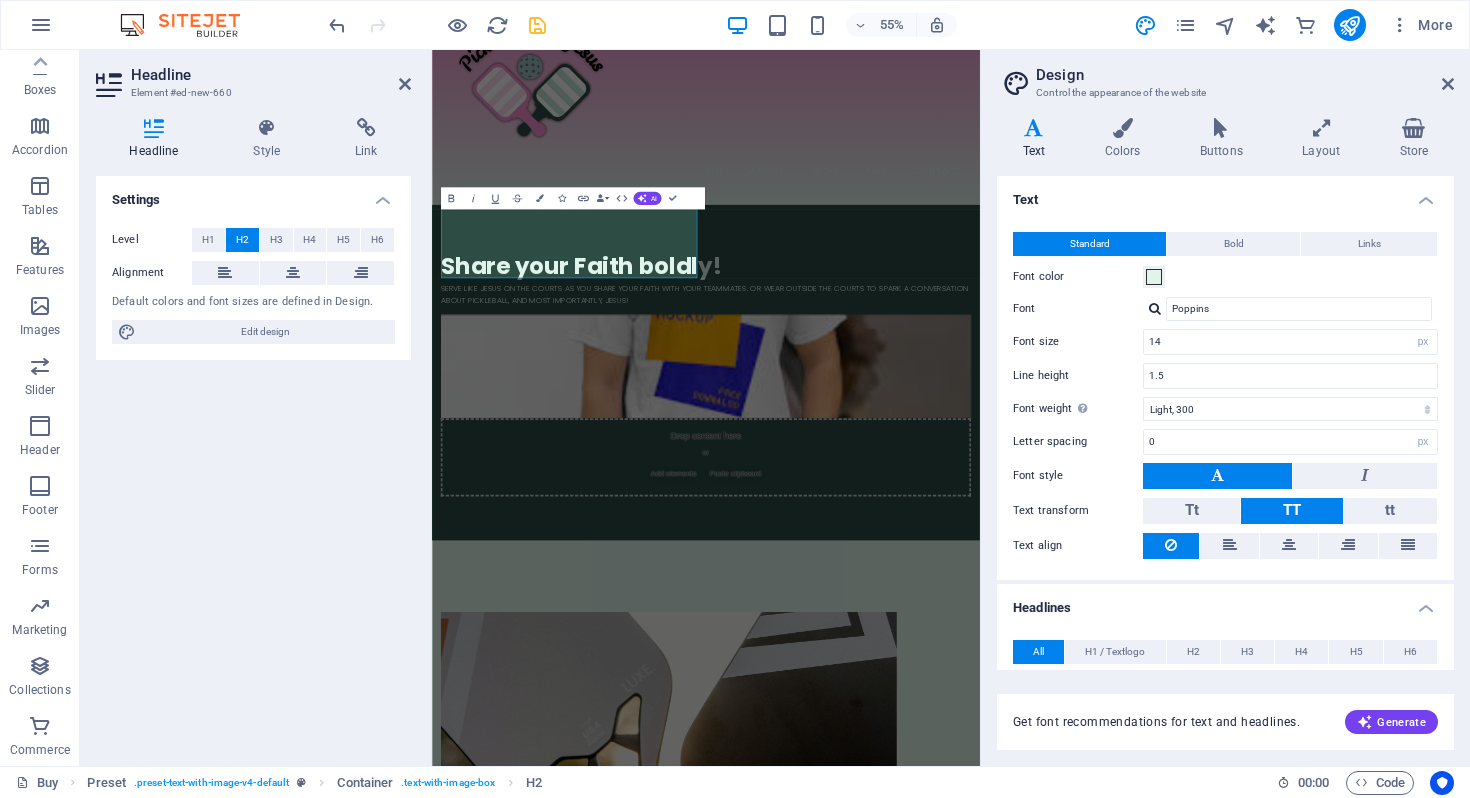 type 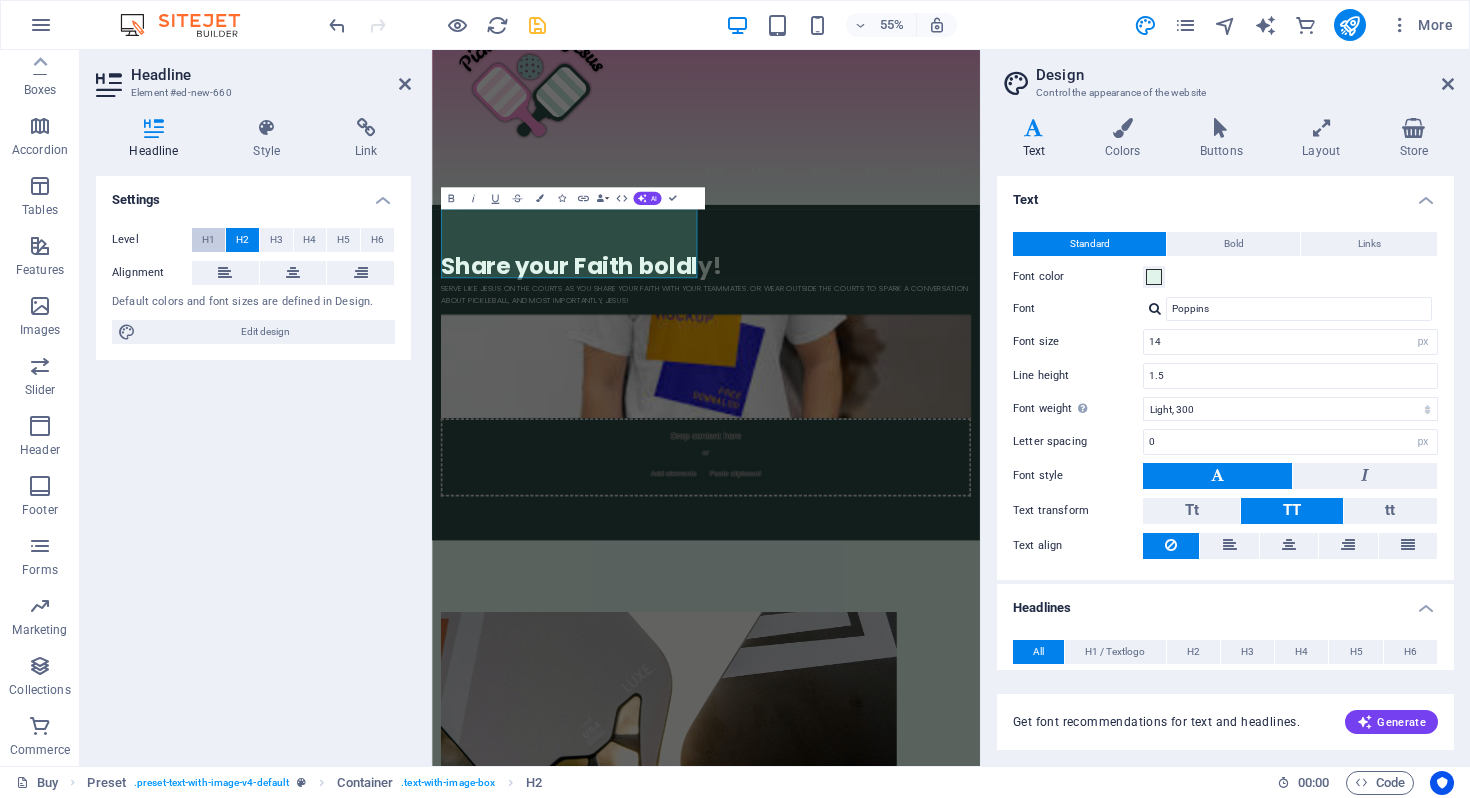 click on "H1" at bounding box center [208, 240] 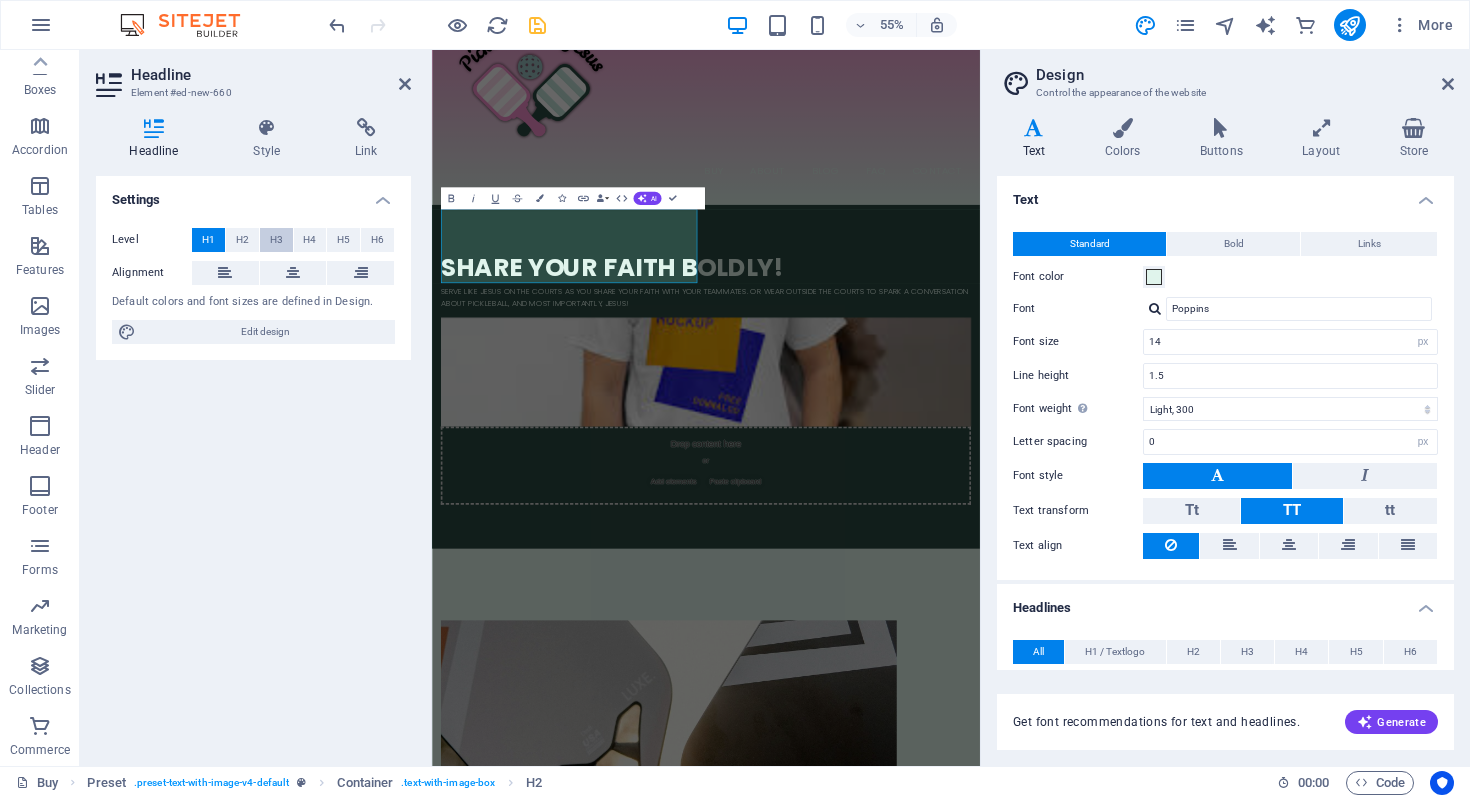 click on "H3" at bounding box center (276, 240) 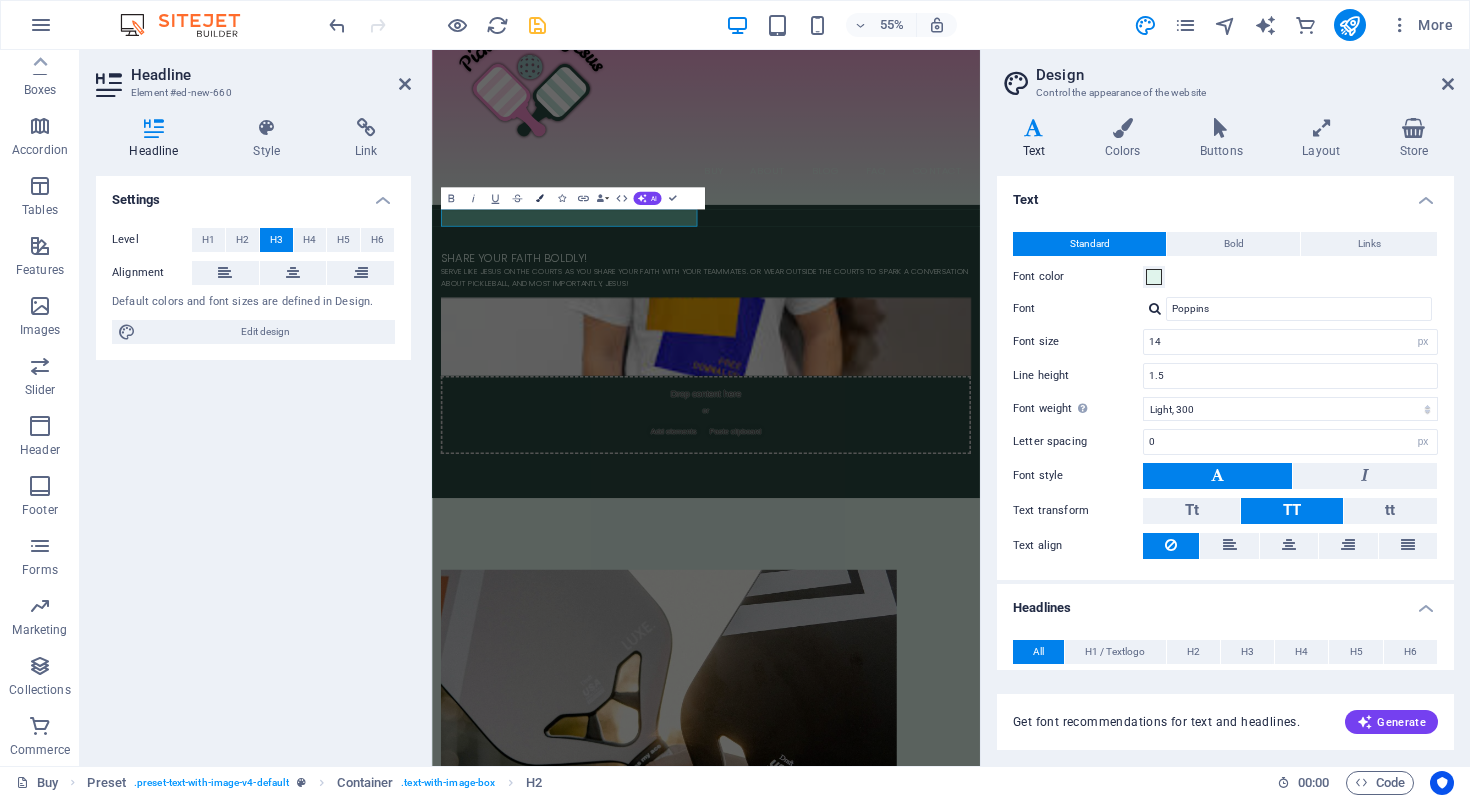 click at bounding box center [539, 199] 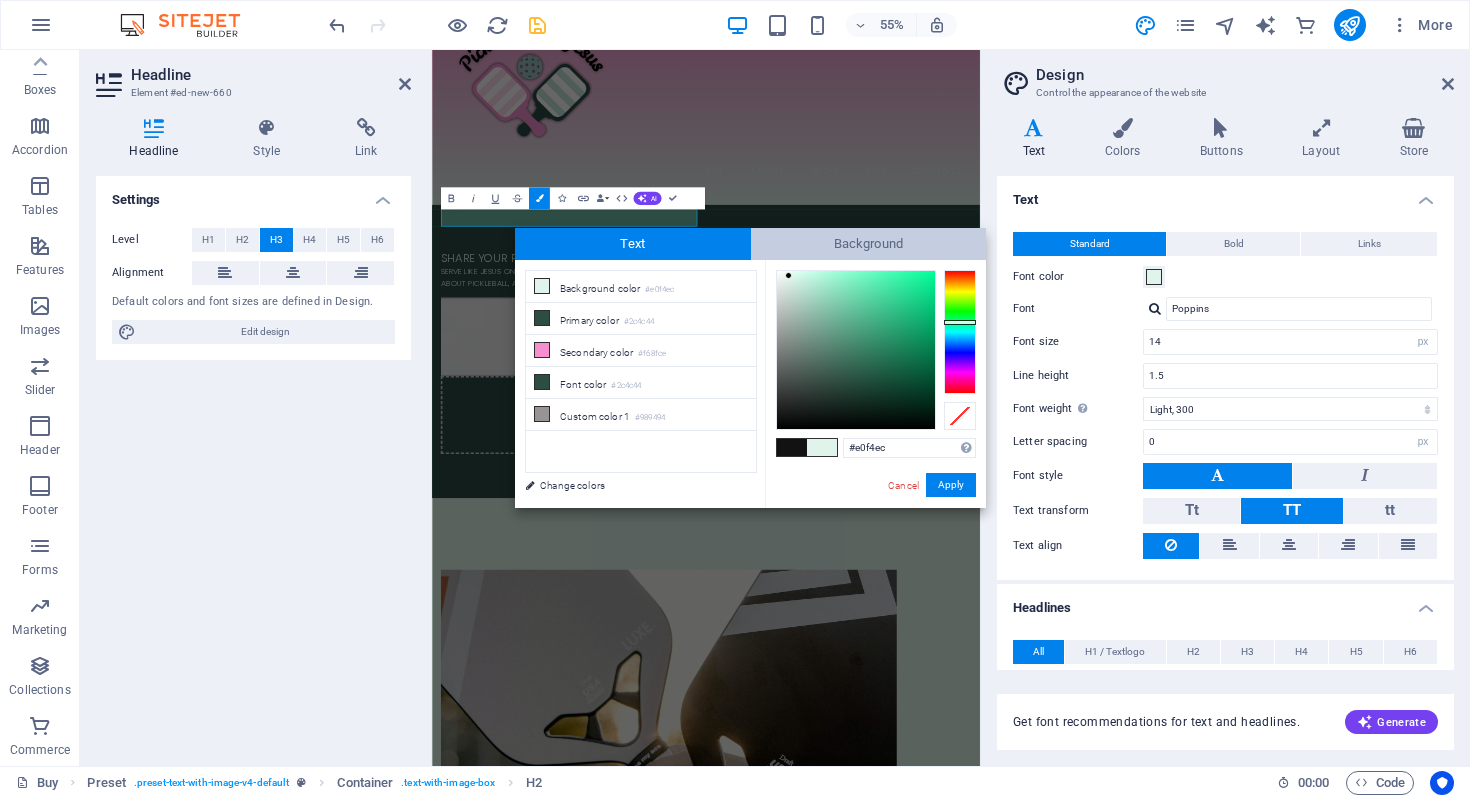 click on "Background" at bounding box center (869, 244) 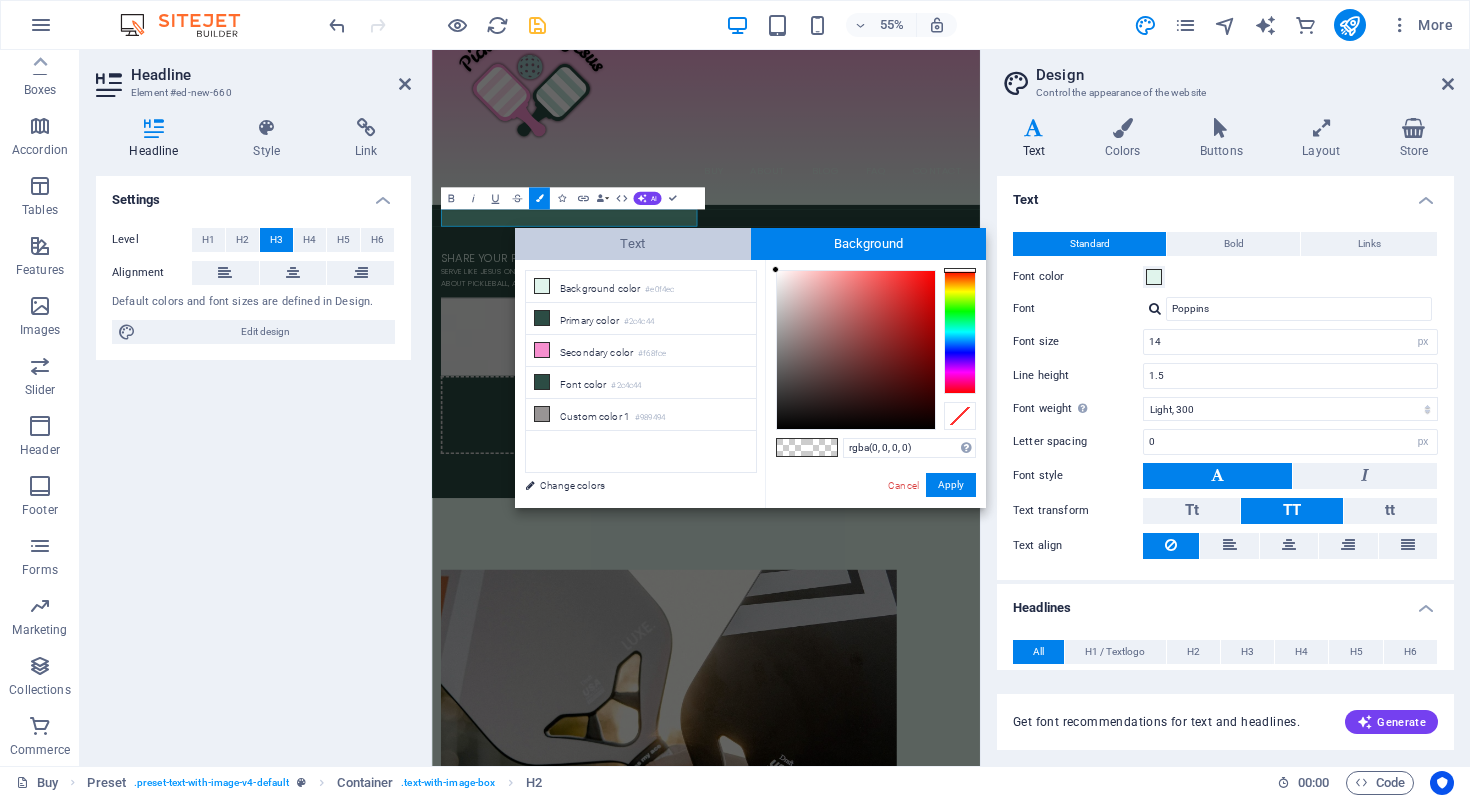 click on "Text" at bounding box center [633, 244] 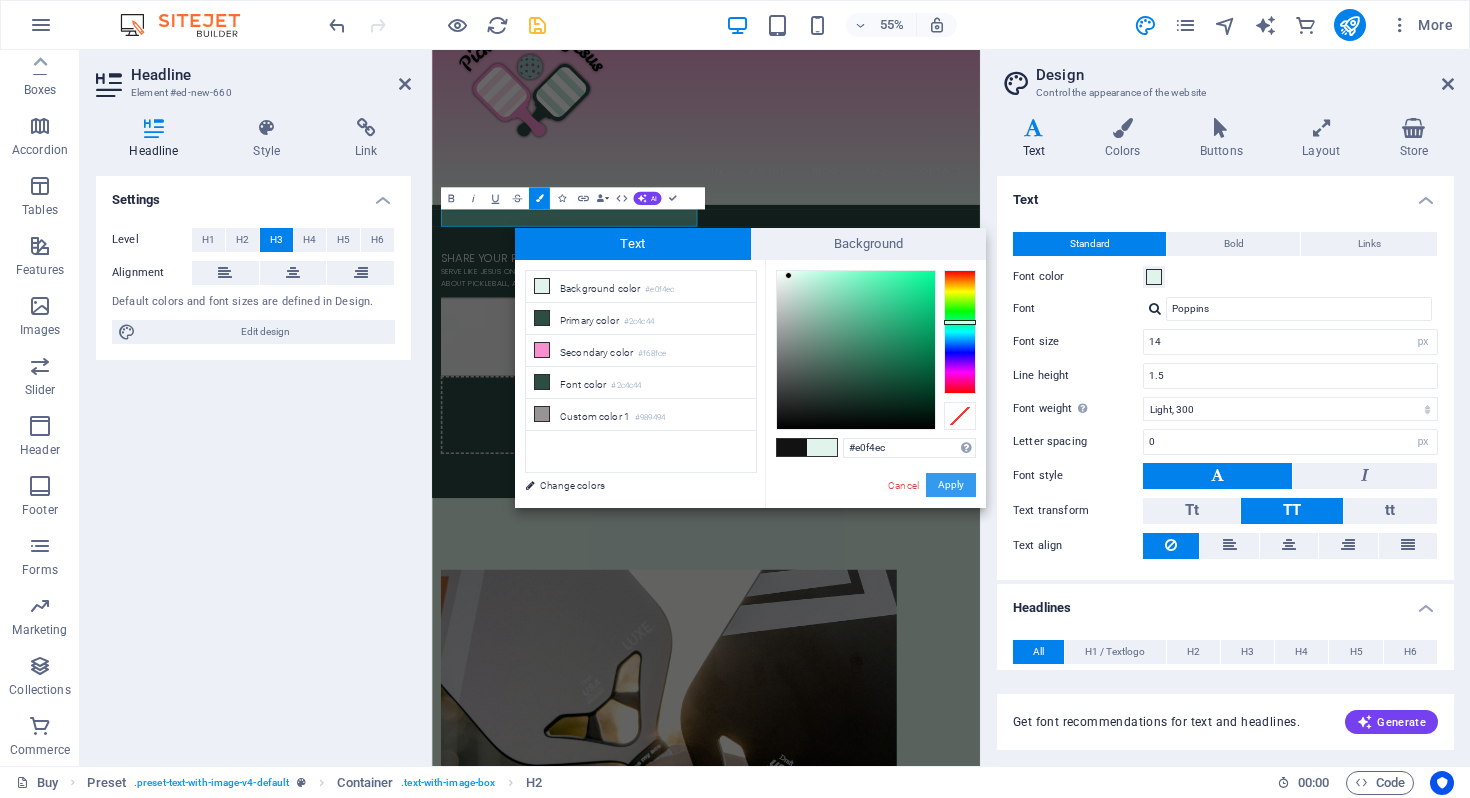 click on "Apply" at bounding box center [951, 485] 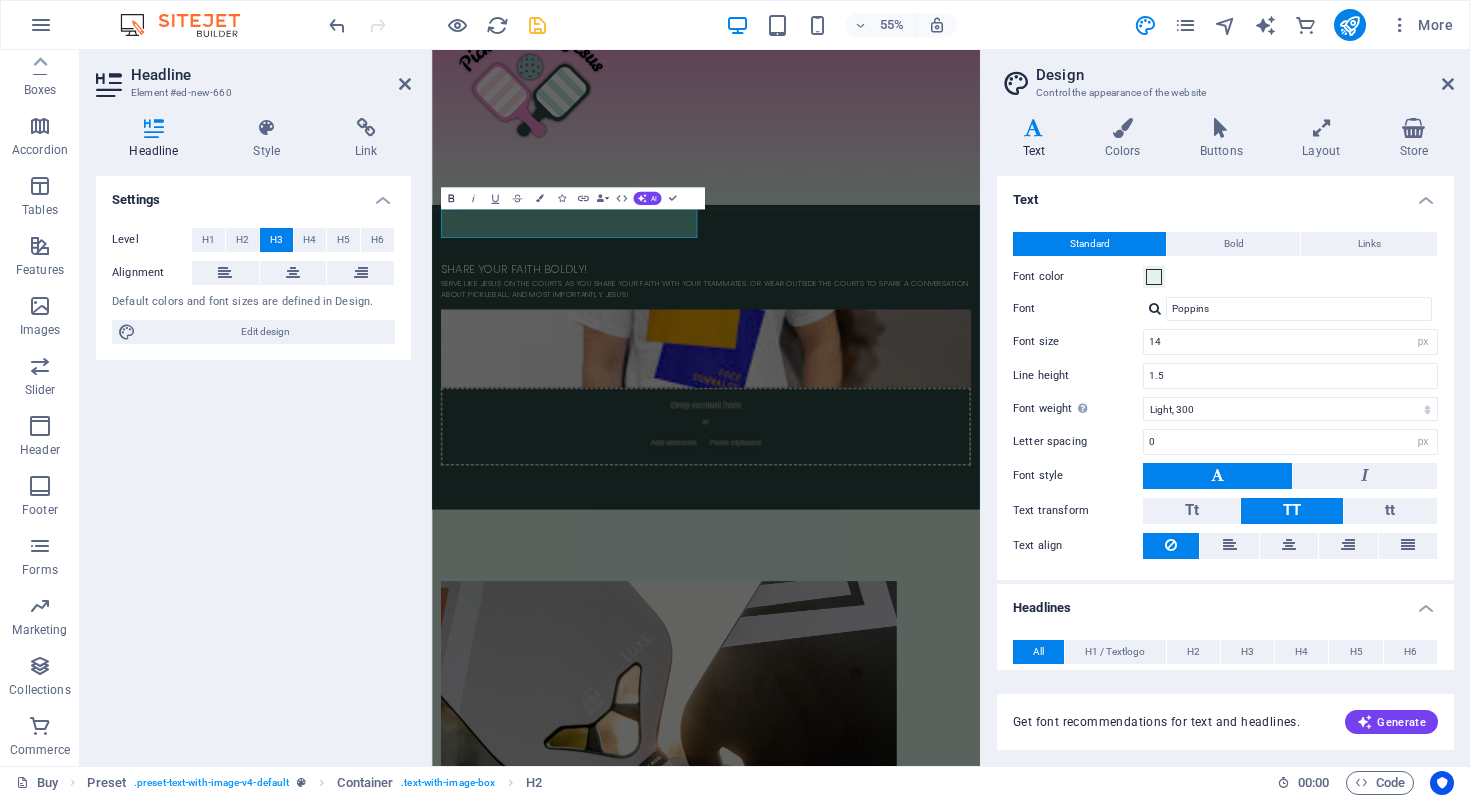 click 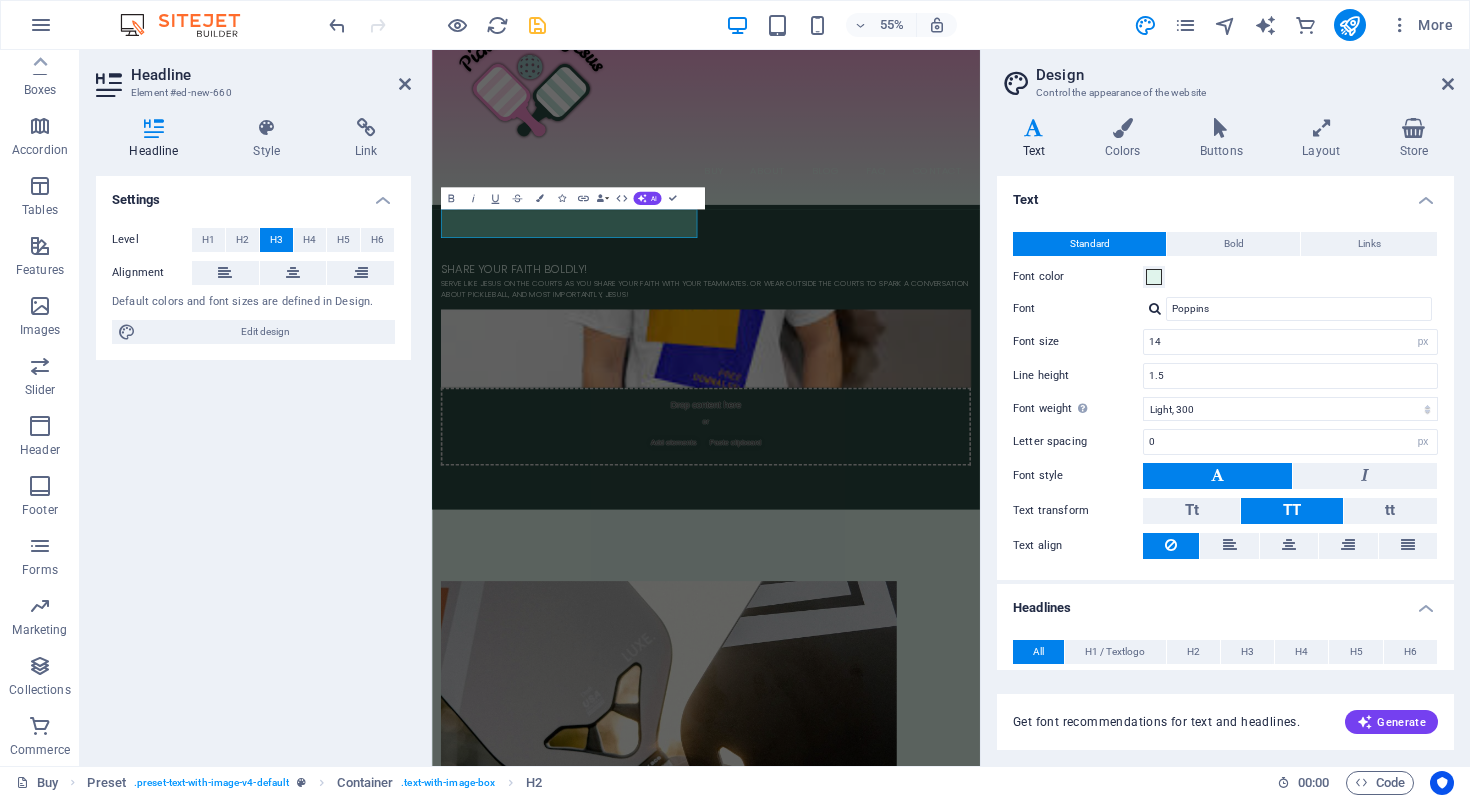 click on "Design" at bounding box center [1245, 75] 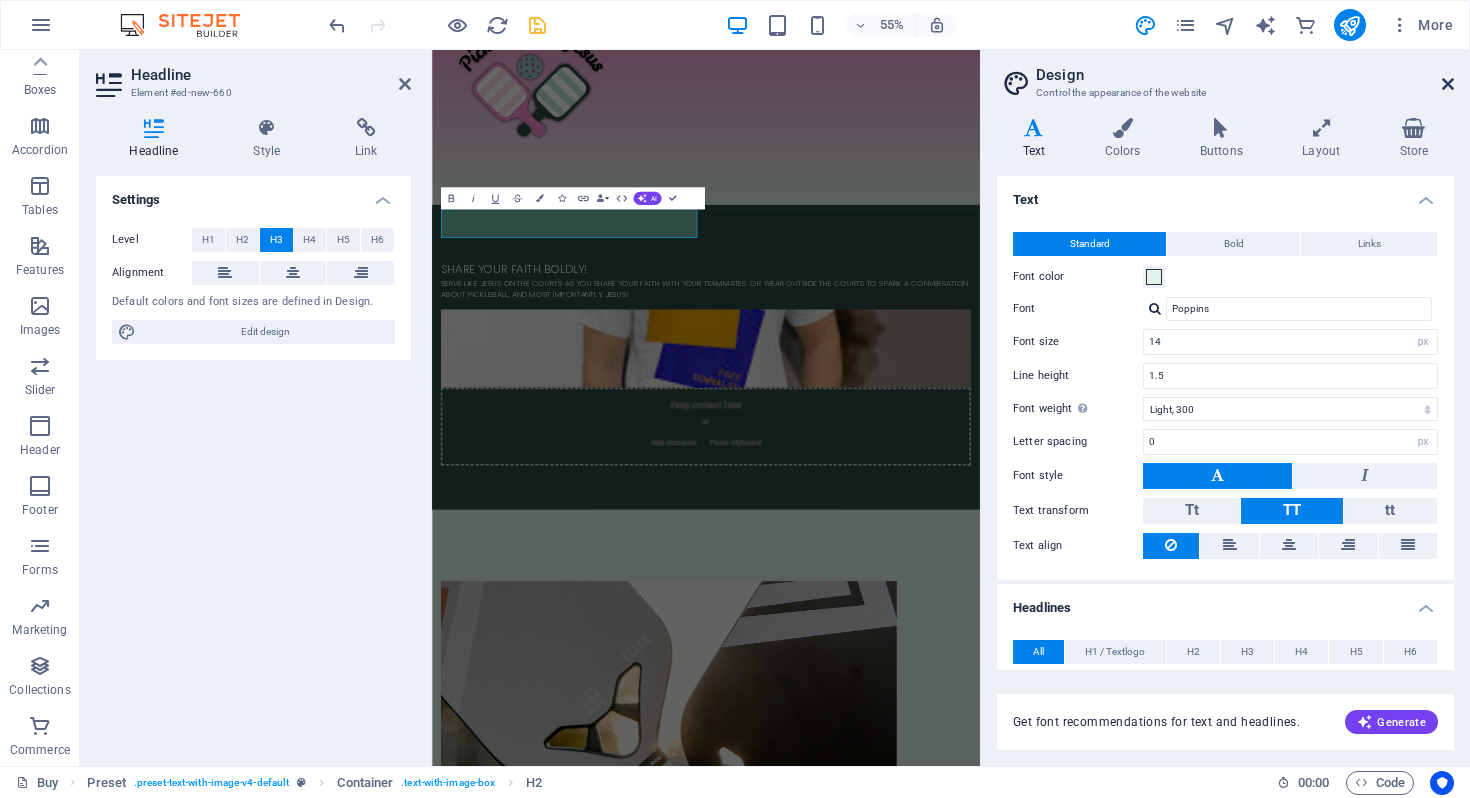 click at bounding box center (1448, 84) 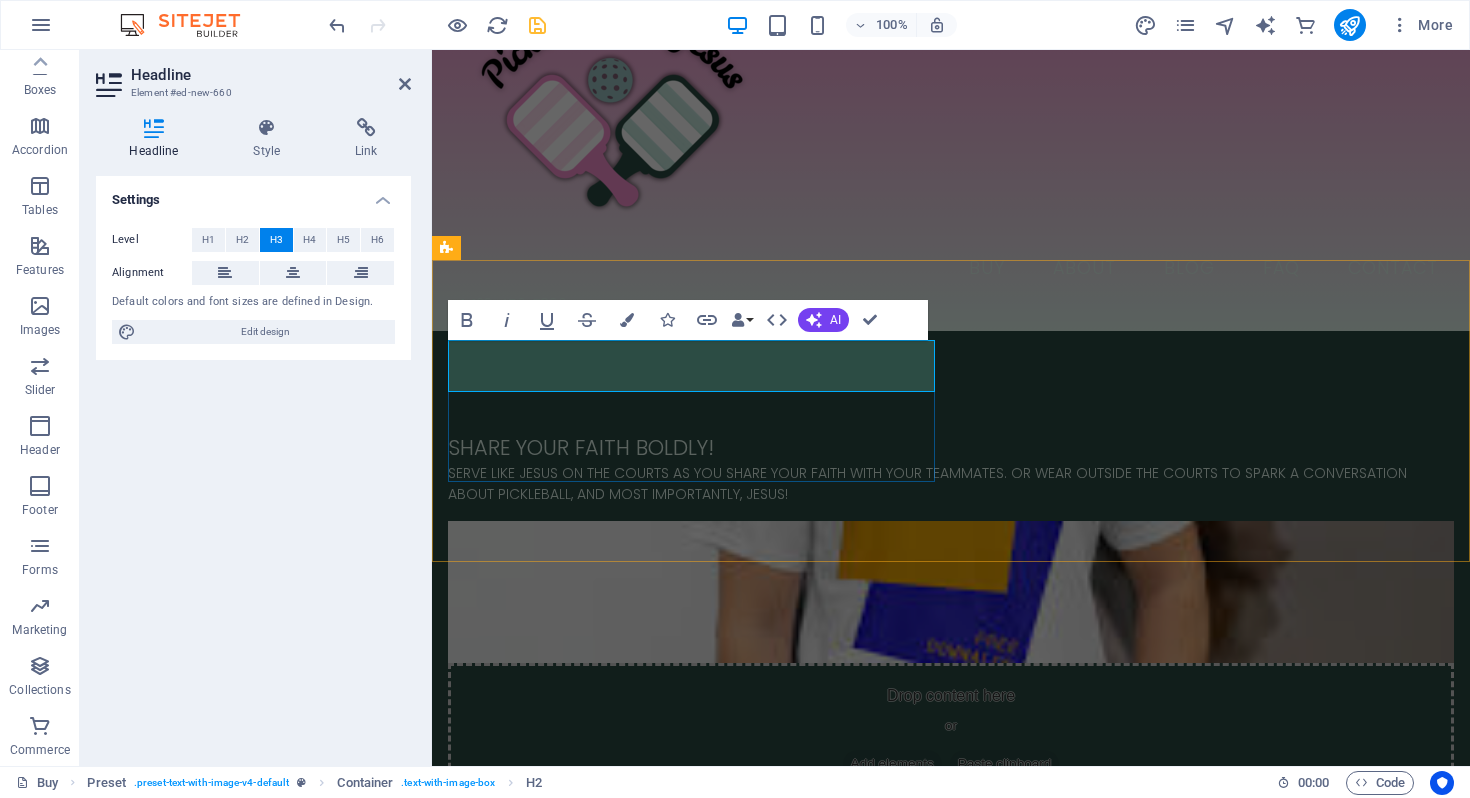 click on "Share your Faith boldly!" at bounding box center [581, 447] 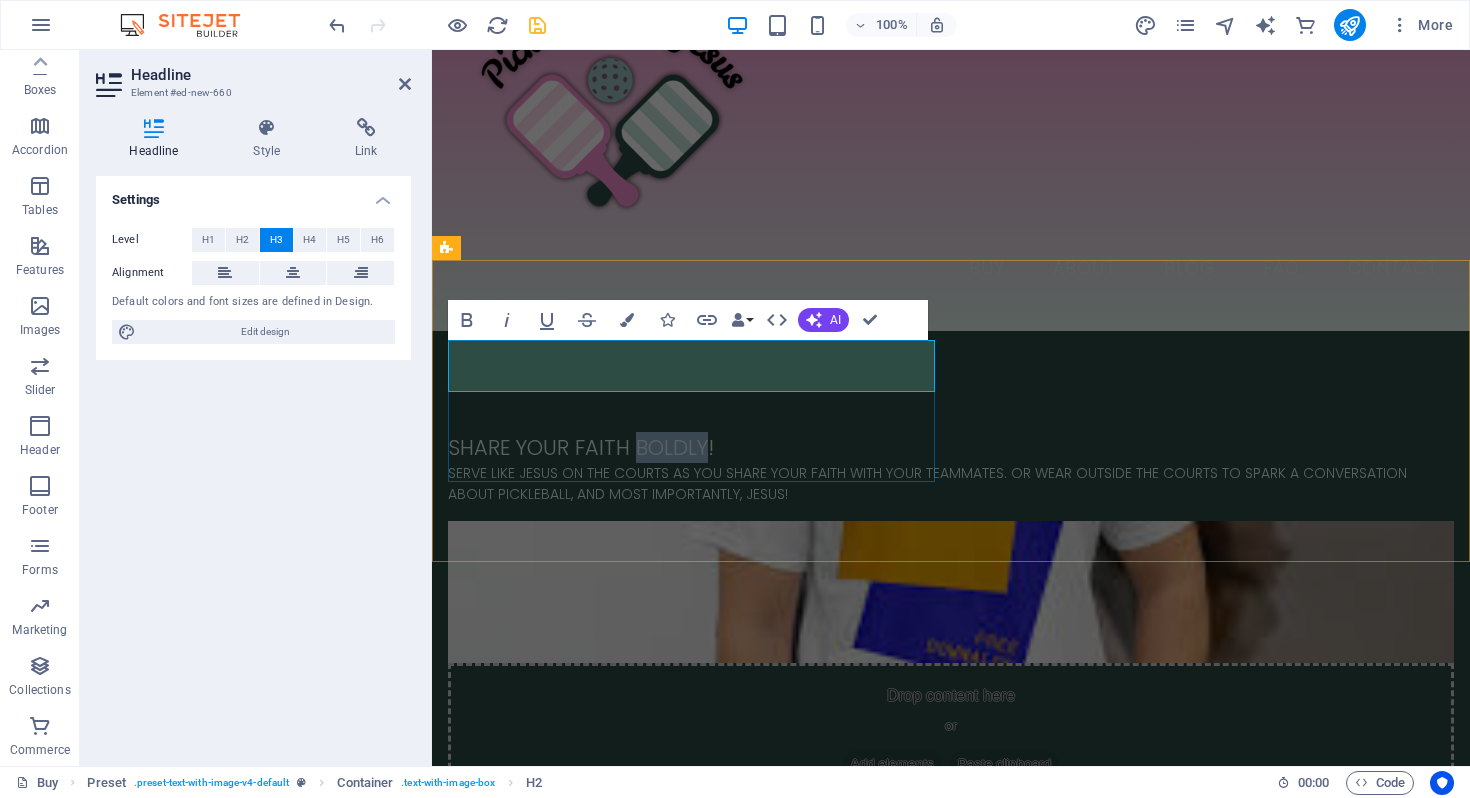 click on "Share your Faith boldly!" at bounding box center (581, 447) 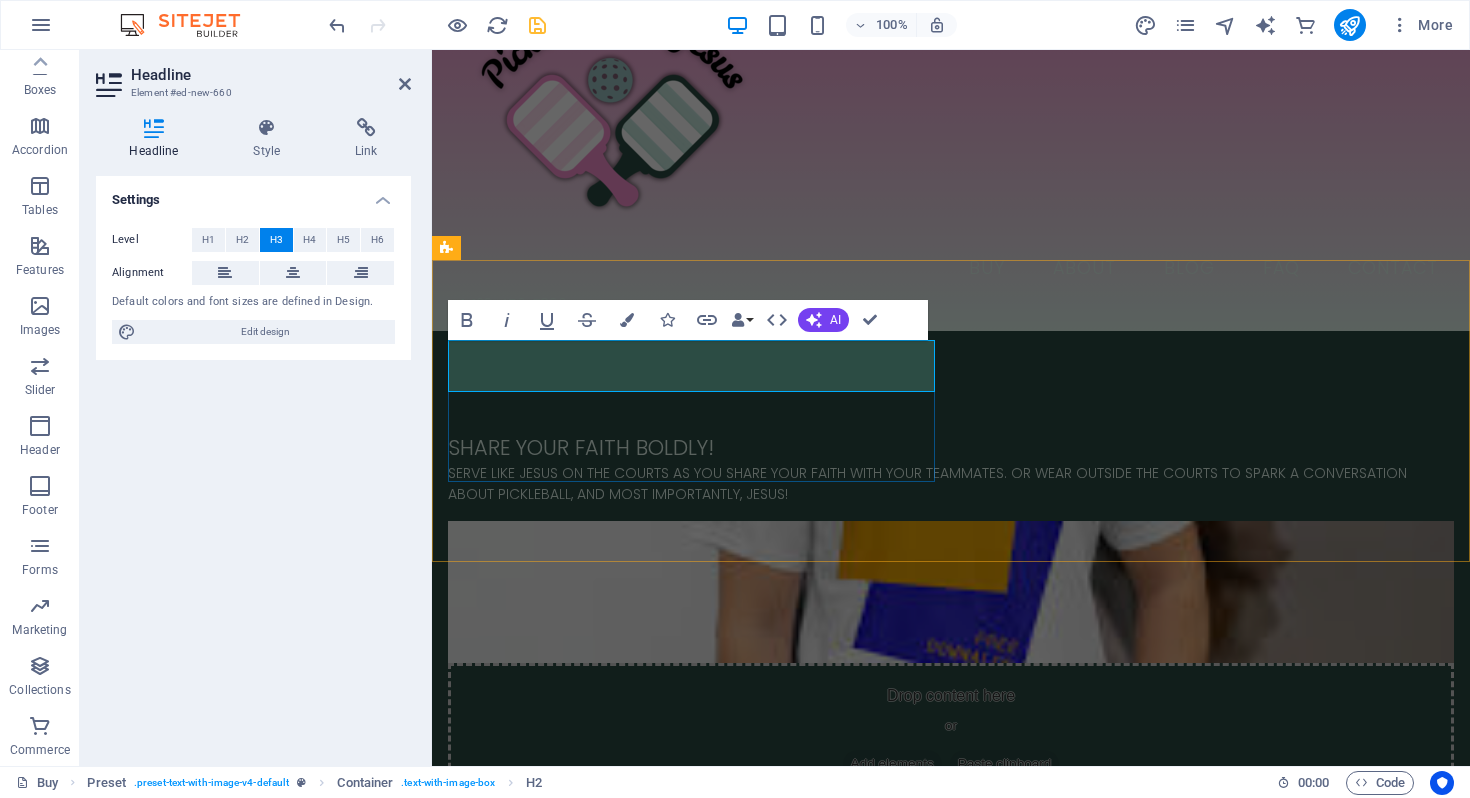 click on "Share your Faith boldly!" at bounding box center (951, 447) 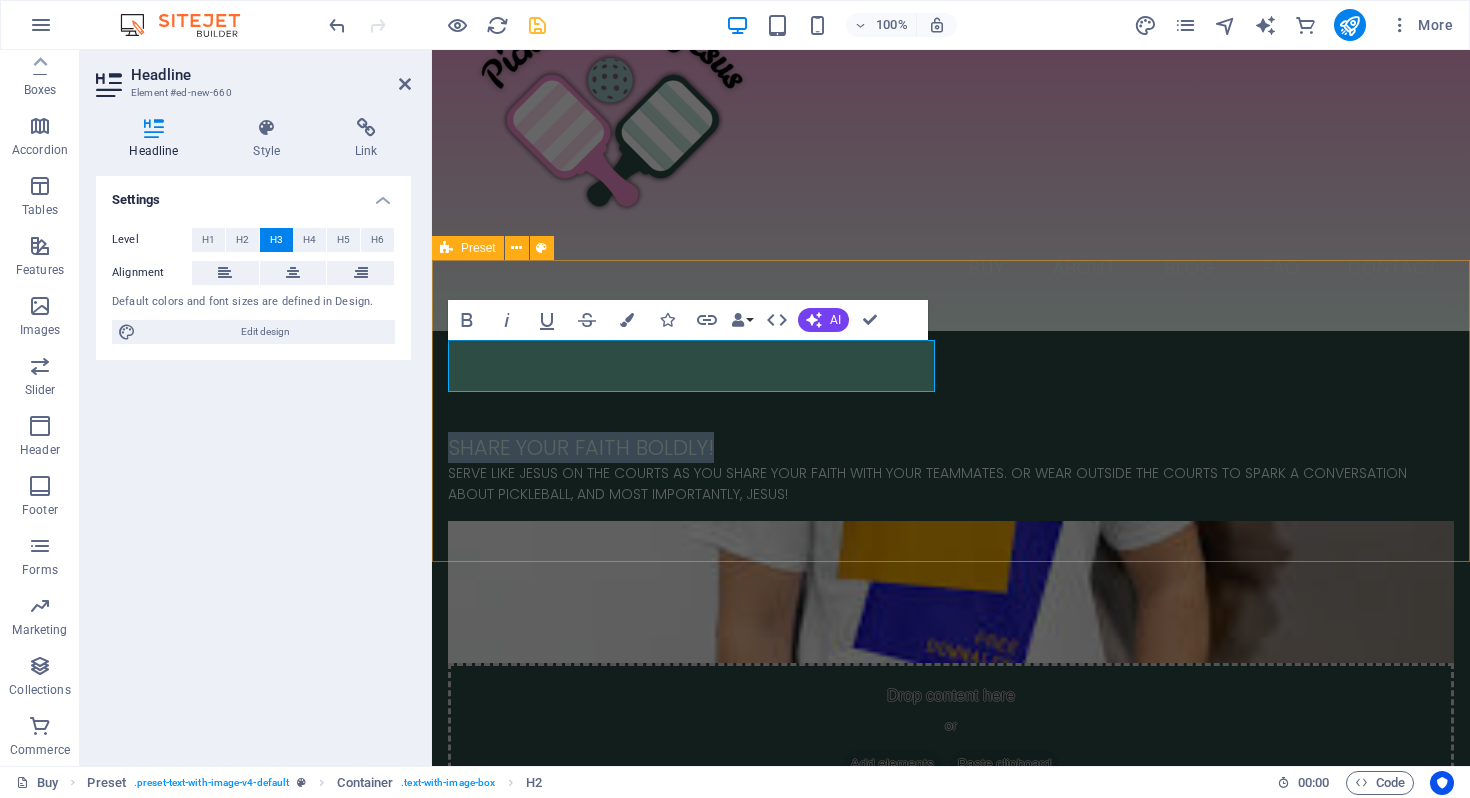 drag, startPoint x: 740, startPoint y: 372, endPoint x: 435, endPoint y: 381, distance: 305.13275 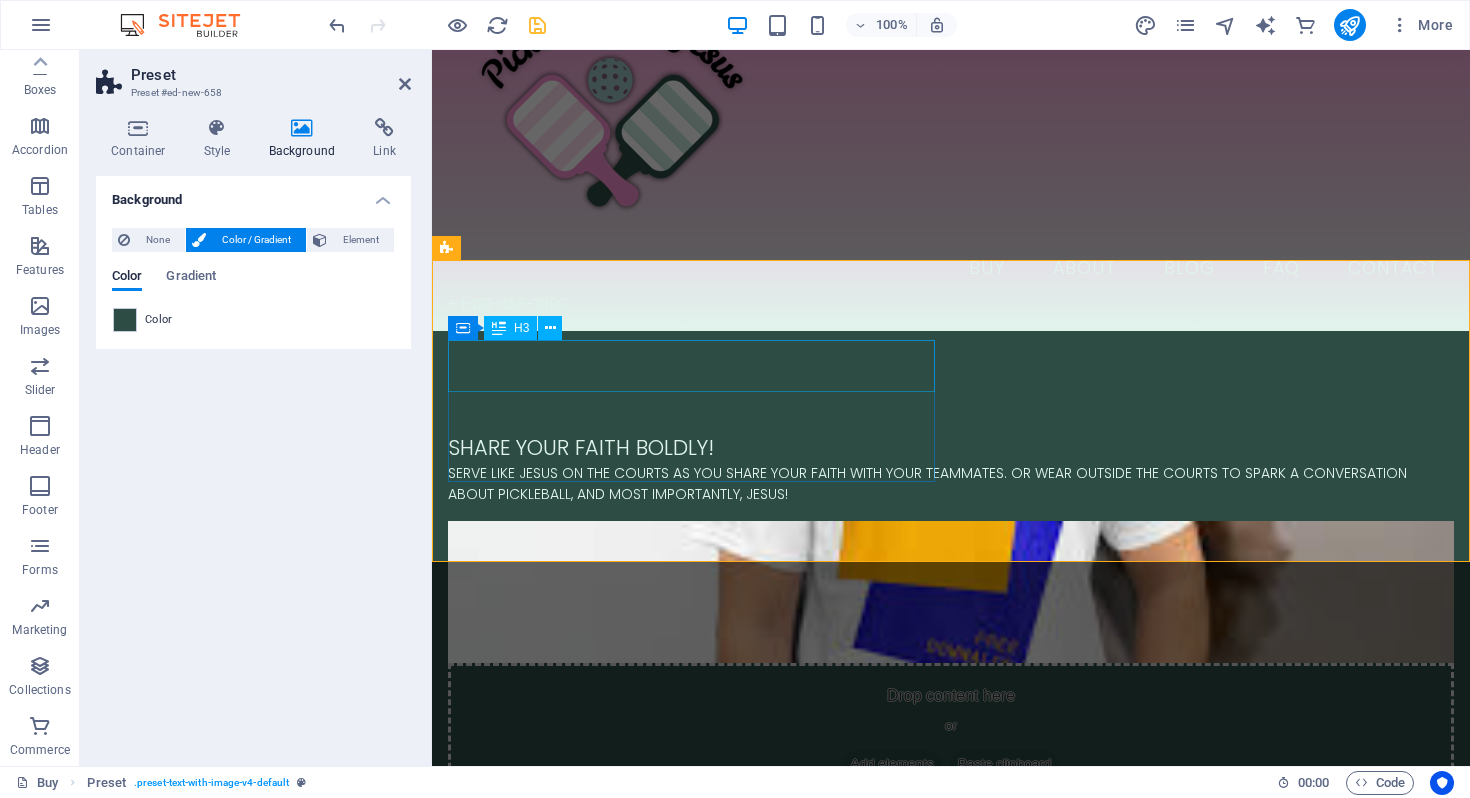 click on "​​​ Share your Faith boldly!" at bounding box center [951, 437] 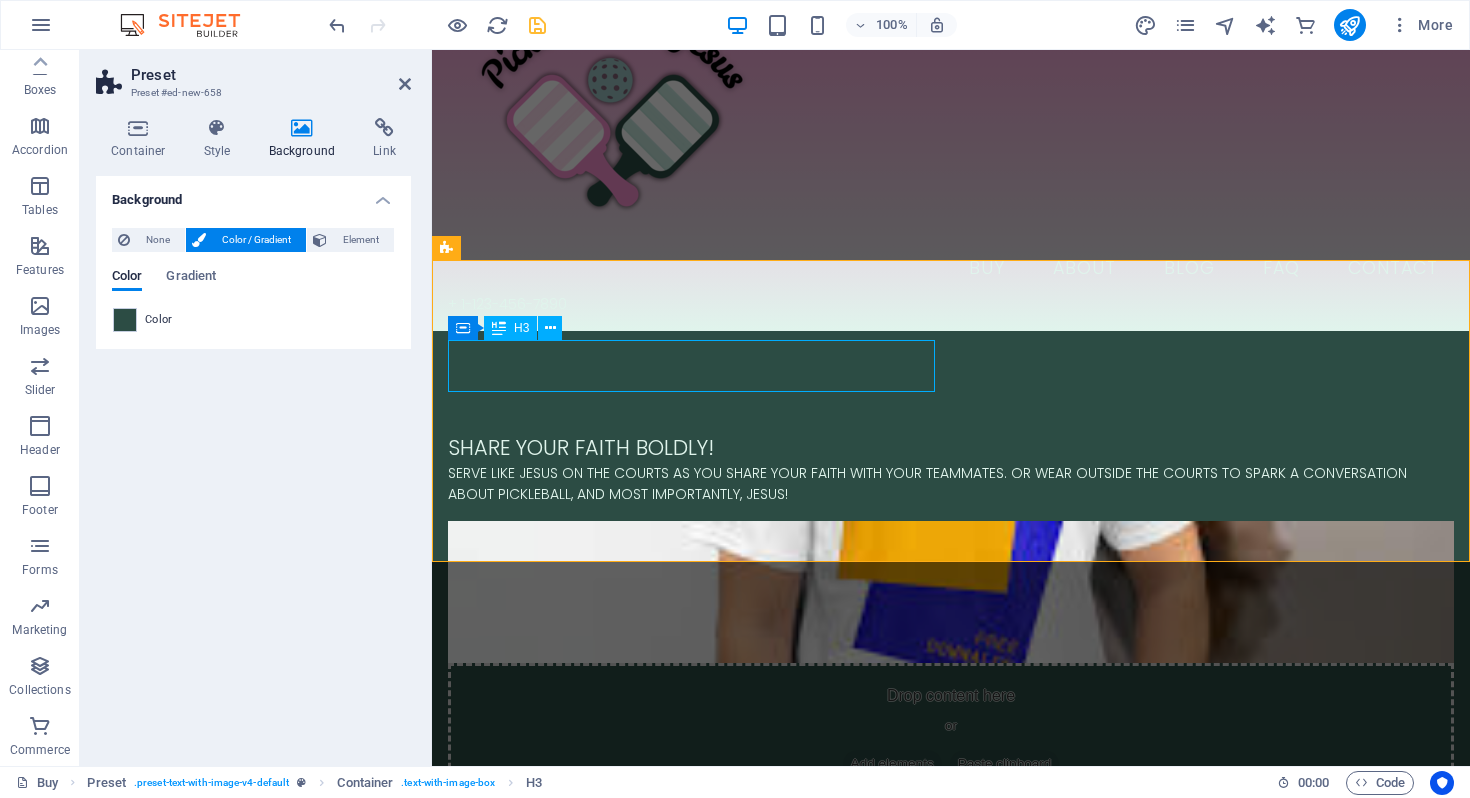 click on "​​​ Share your Faith boldly!" at bounding box center [951, 437] 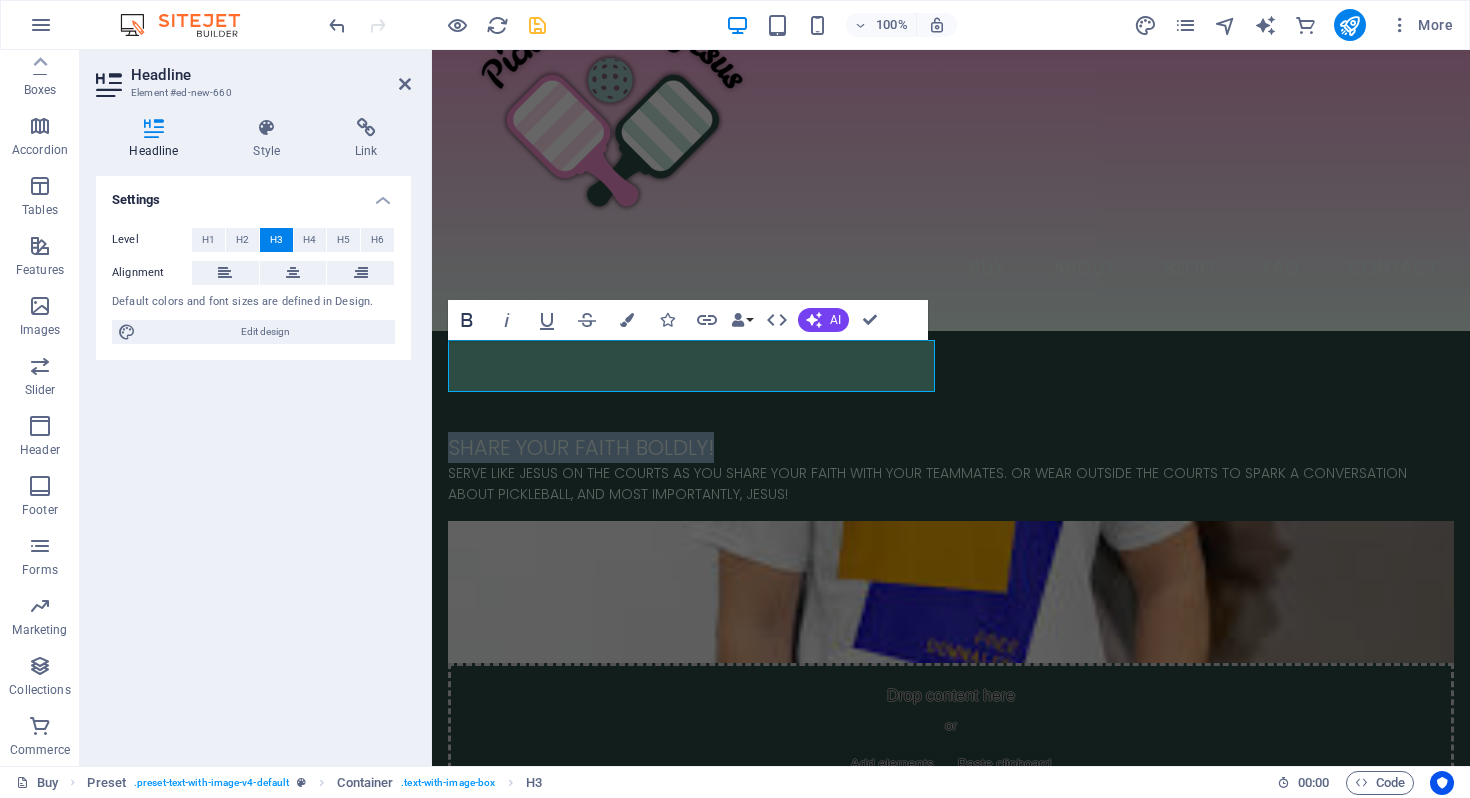 click 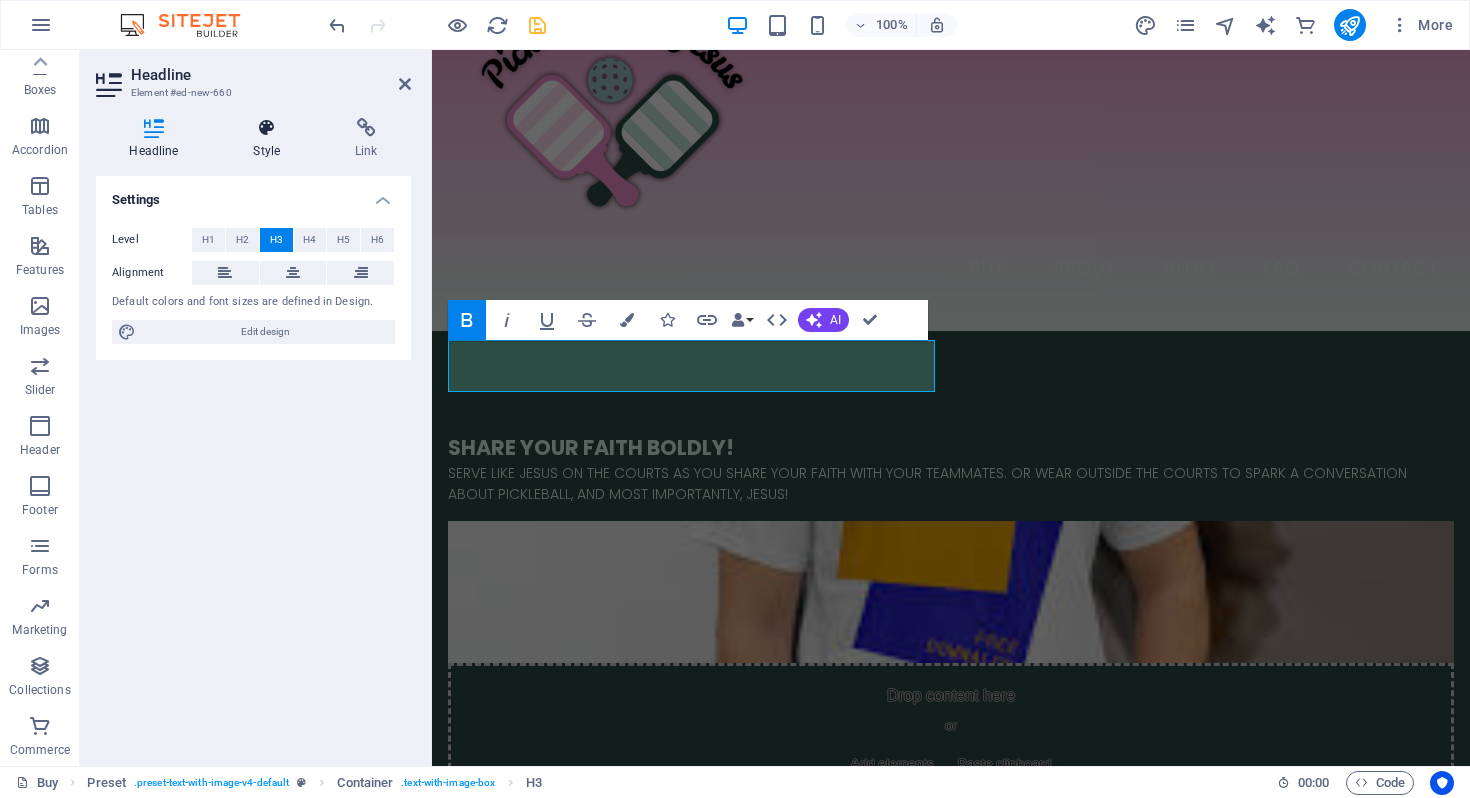 click at bounding box center [267, 128] 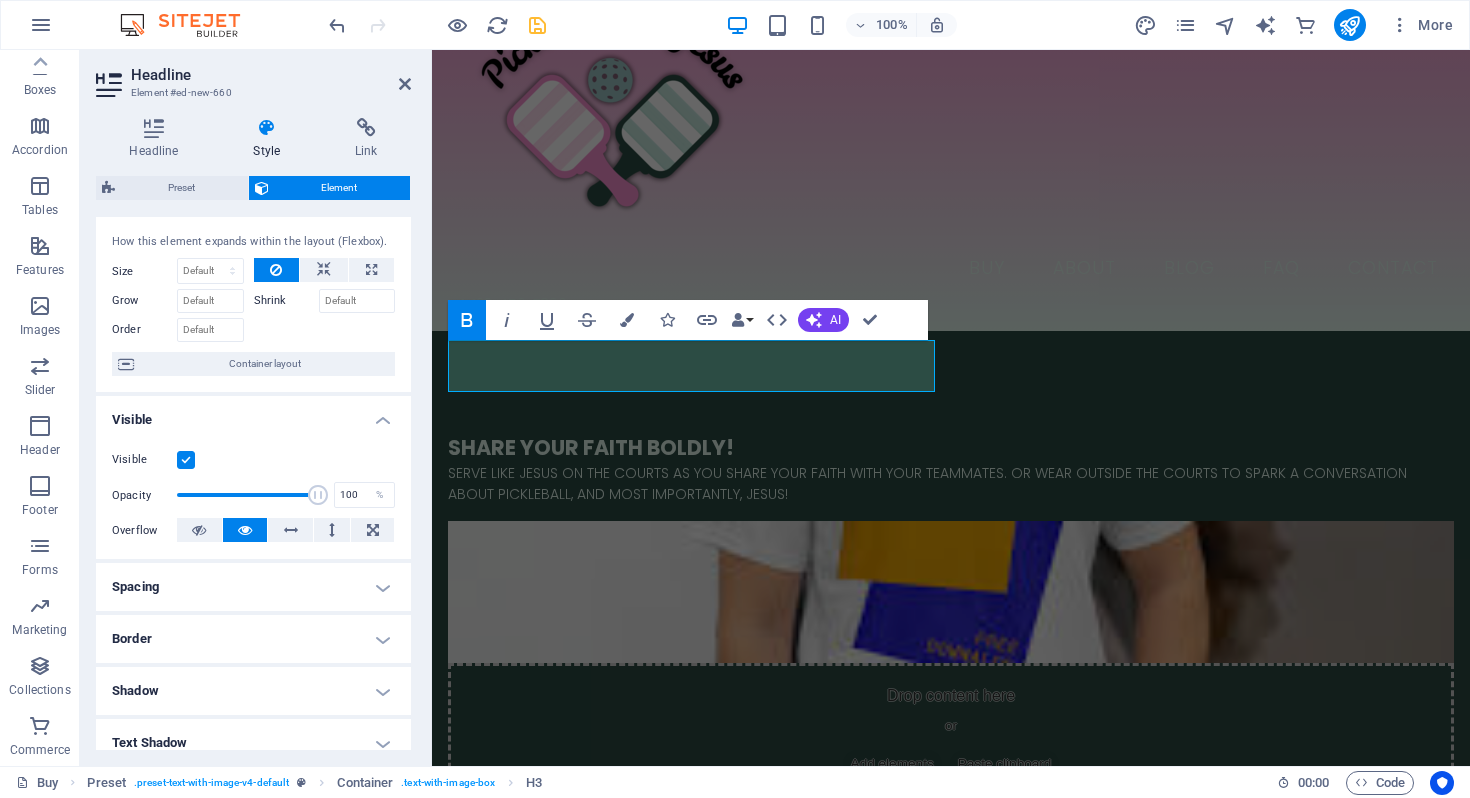scroll, scrollTop: 0, scrollLeft: 0, axis: both 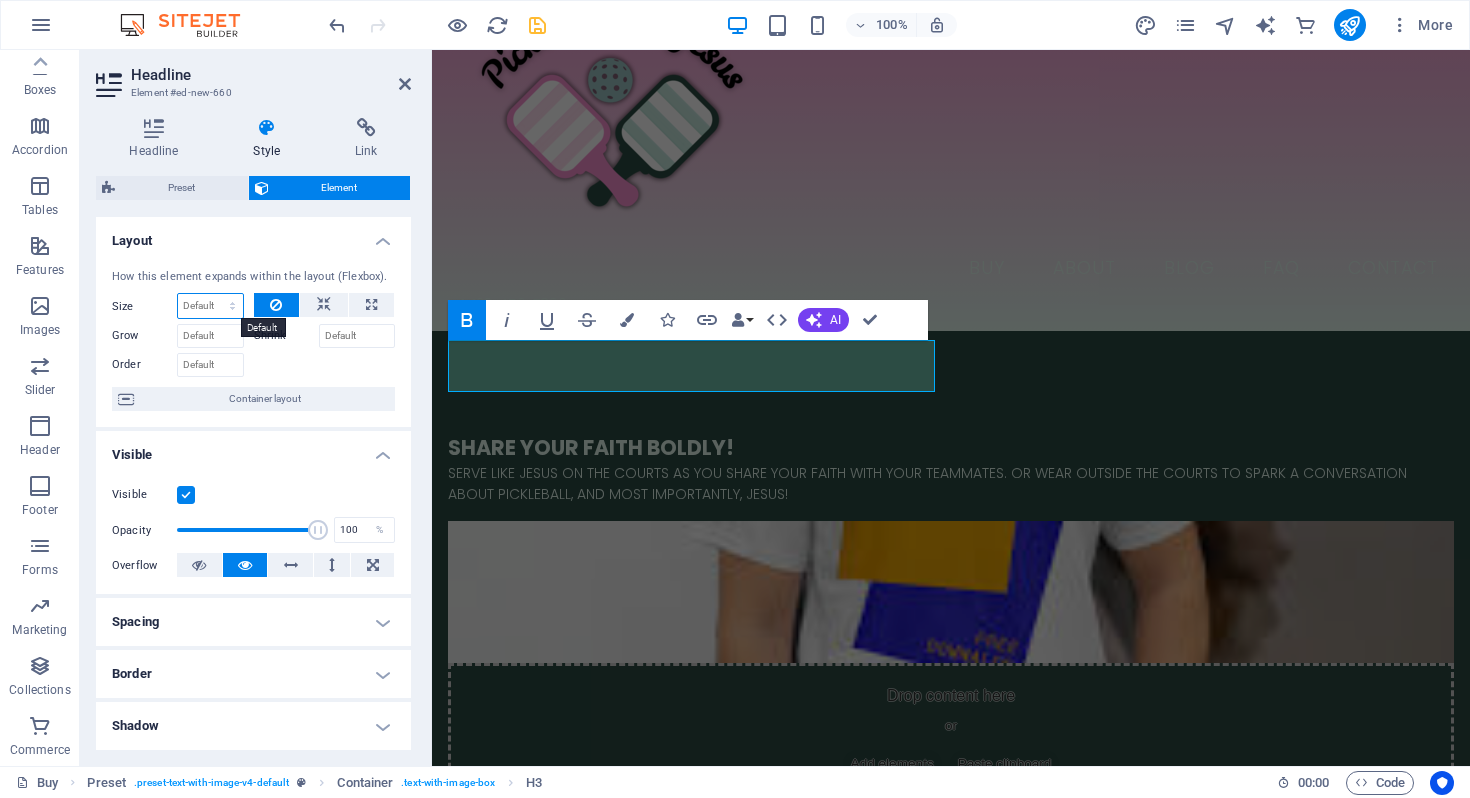 click on "Default auto px % 1/1 1/2 1/3 1/4 1/5 1/6 1/7 1/8 1/9 1/10" at bounding box center [210, 306] 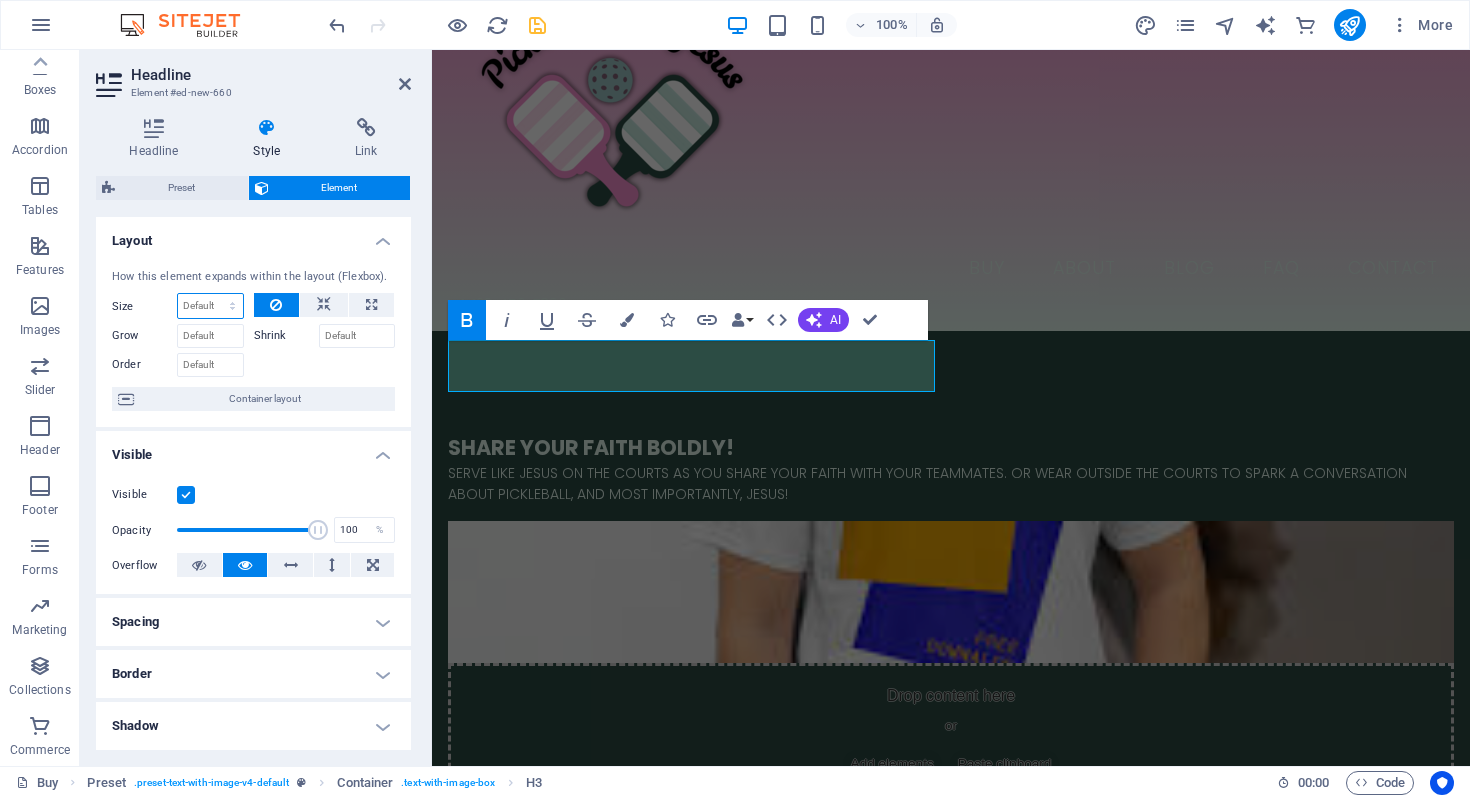 select on "1/3" 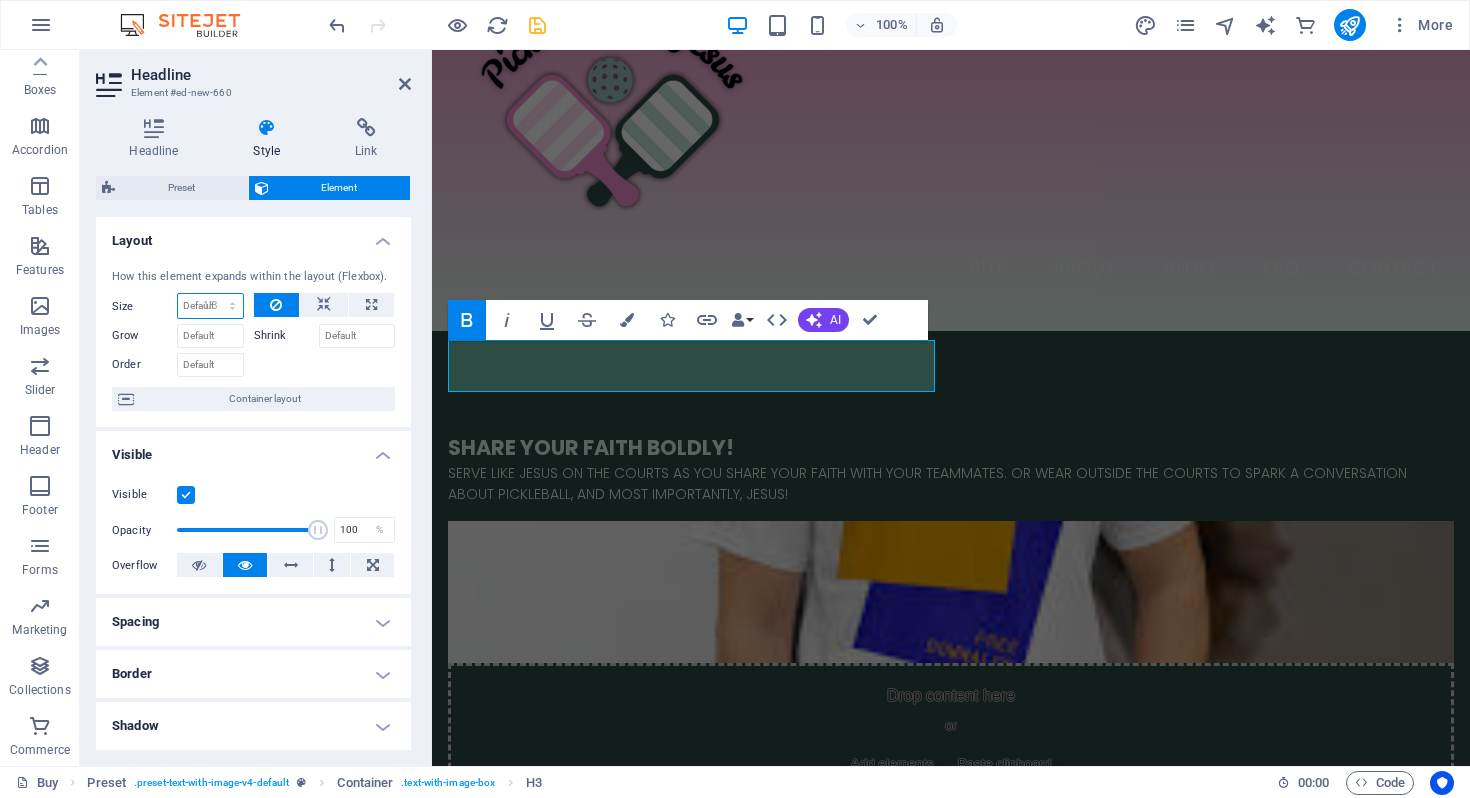 type on "33.33" 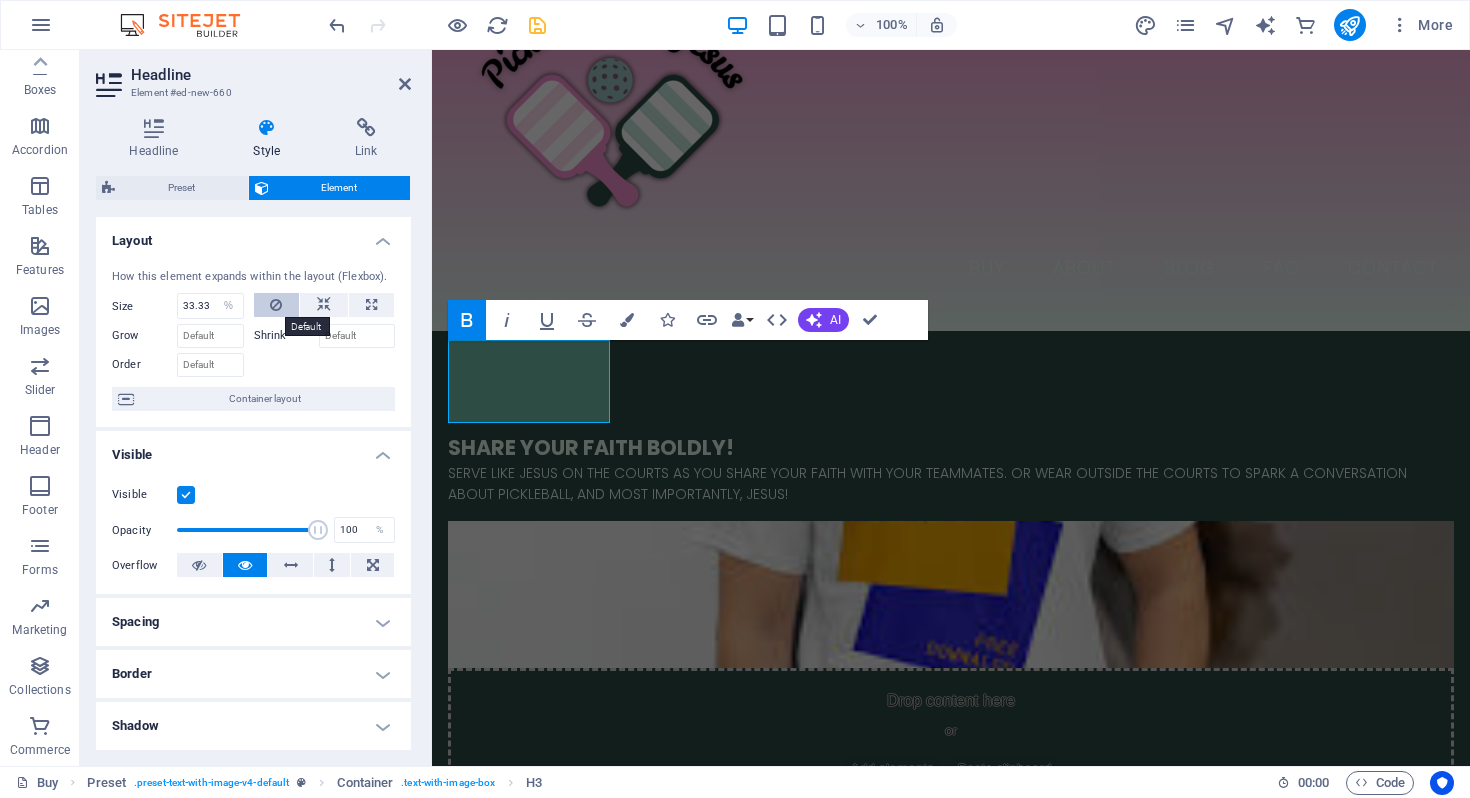click at bounding box center [277, 305] 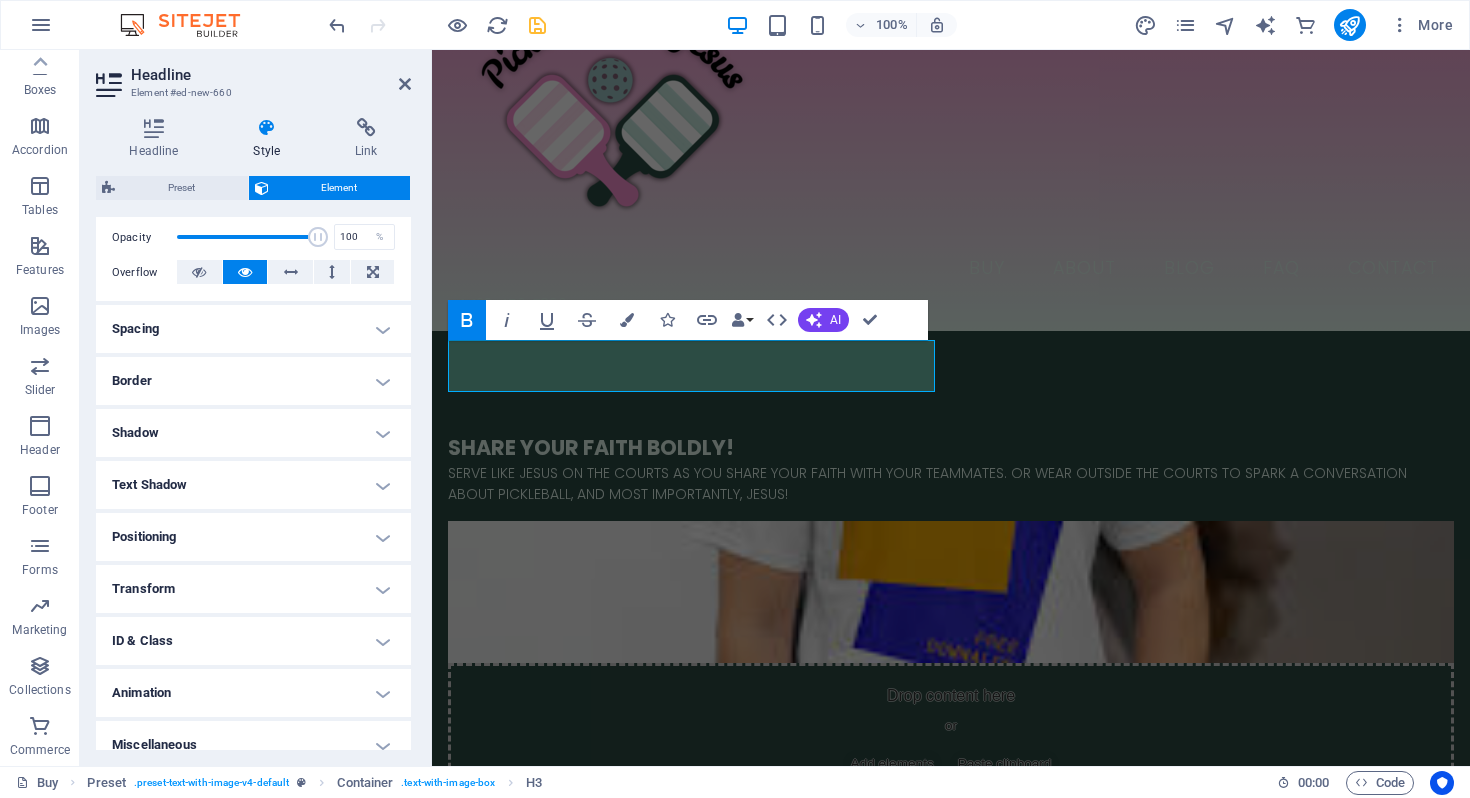 scroll, scrollTop: 312, scrollLeft: 0, axis: vertical 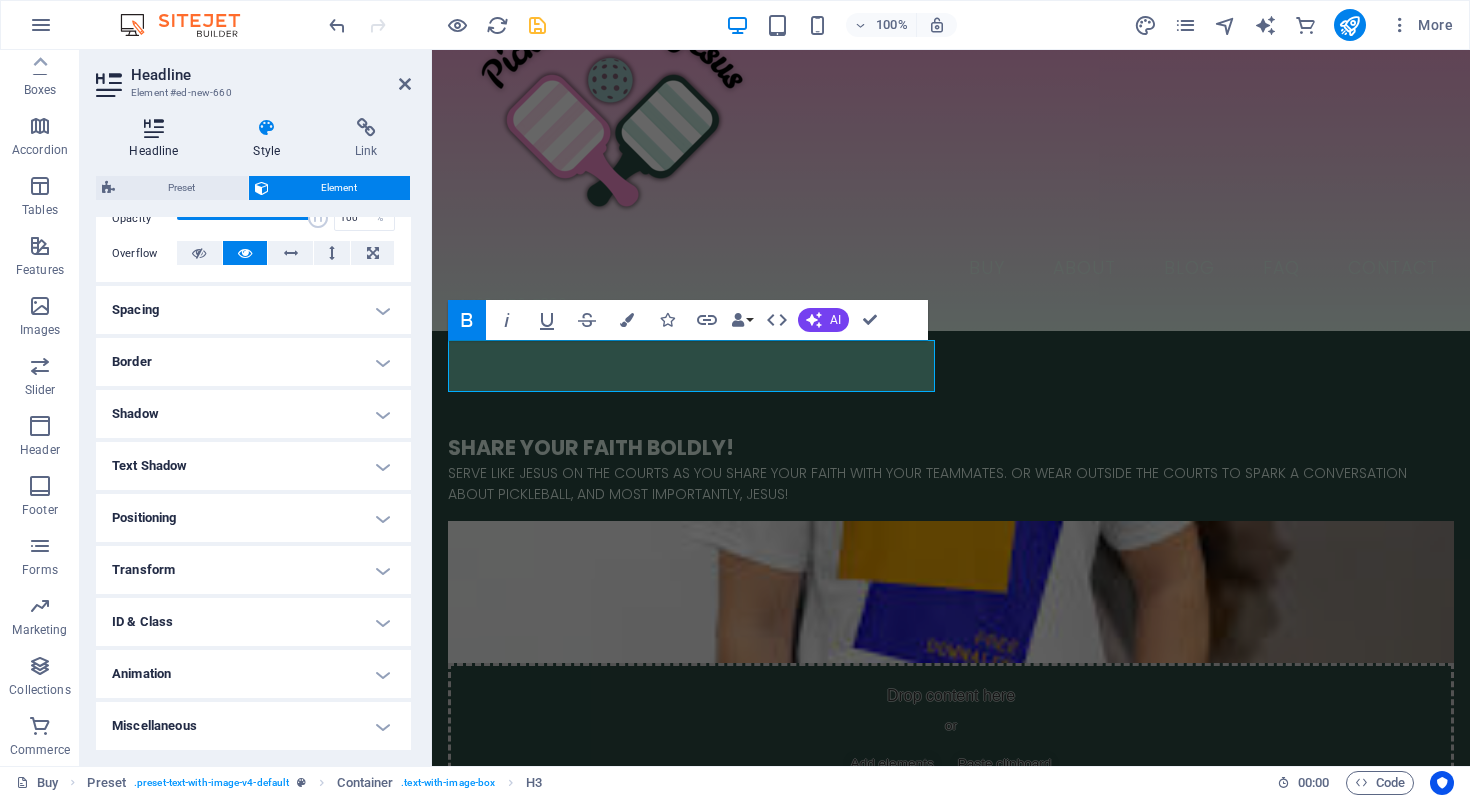 click on "Headline" at bounding box center (158, 139) 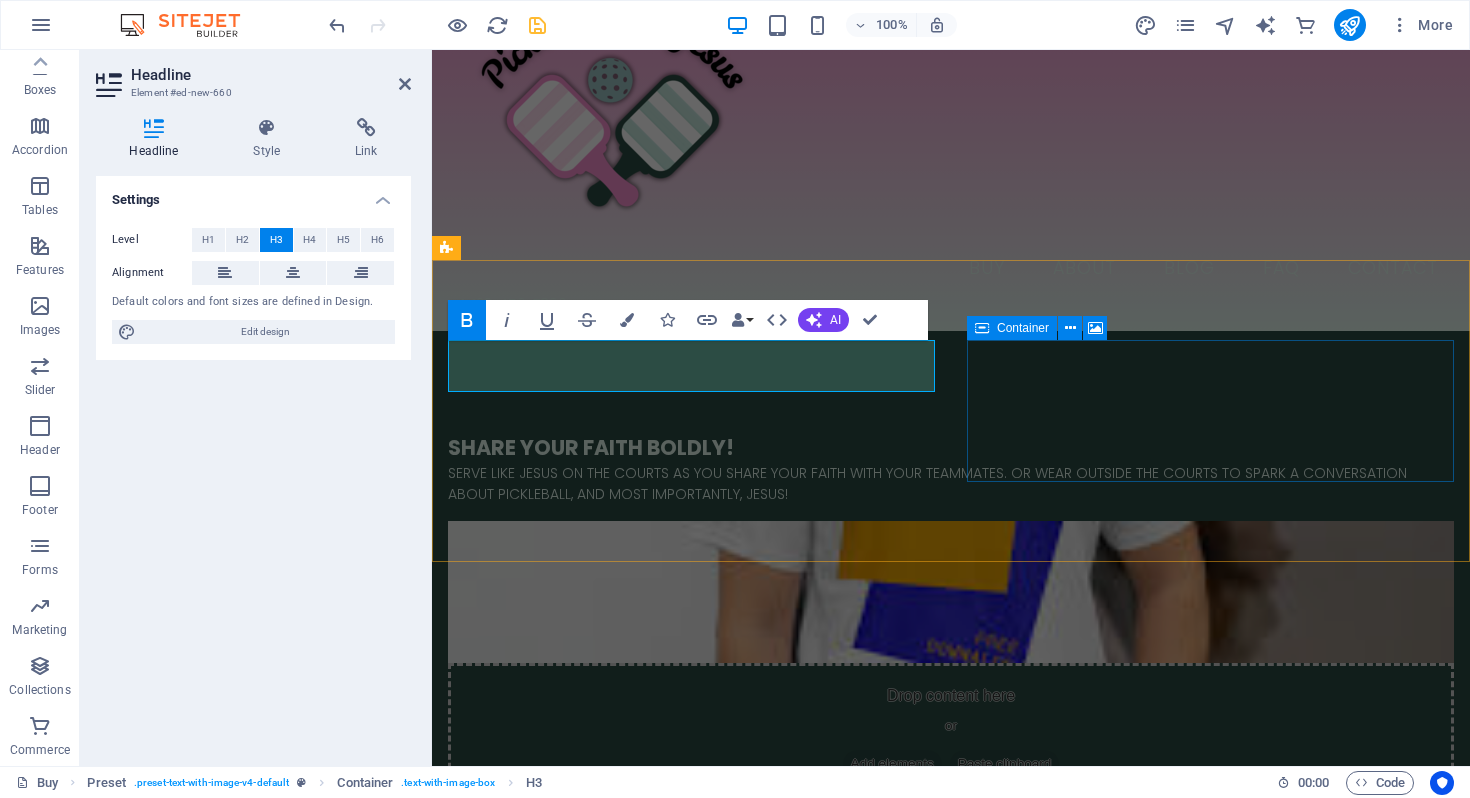 click on "Drop content here or  Add elements  Paste clipboard" at bounding box center (951, 734) 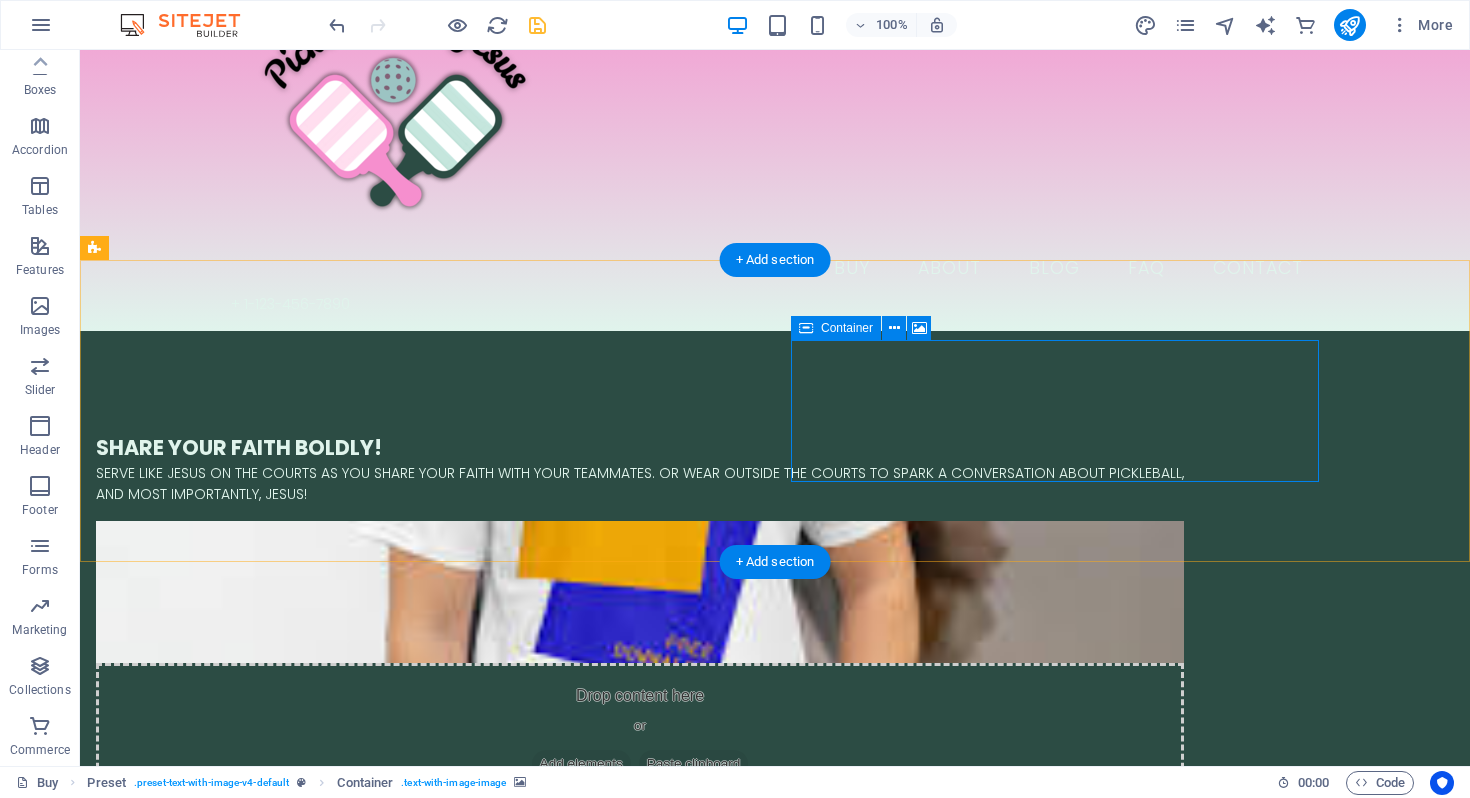 click on "Drop content here or  Add elements  Paste clipboard" at bounding box center [640, 734] 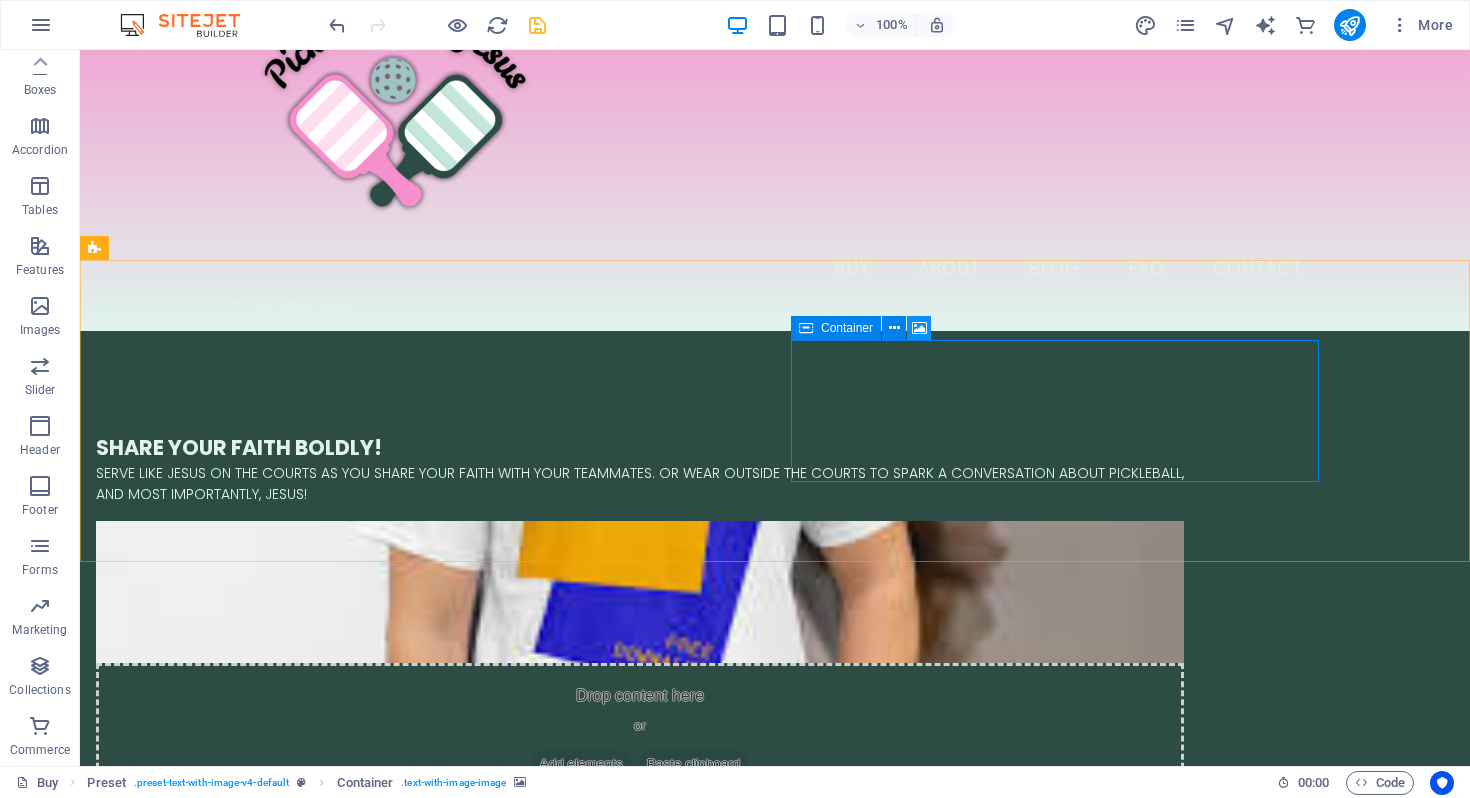 click at bounding box center [919, 328] 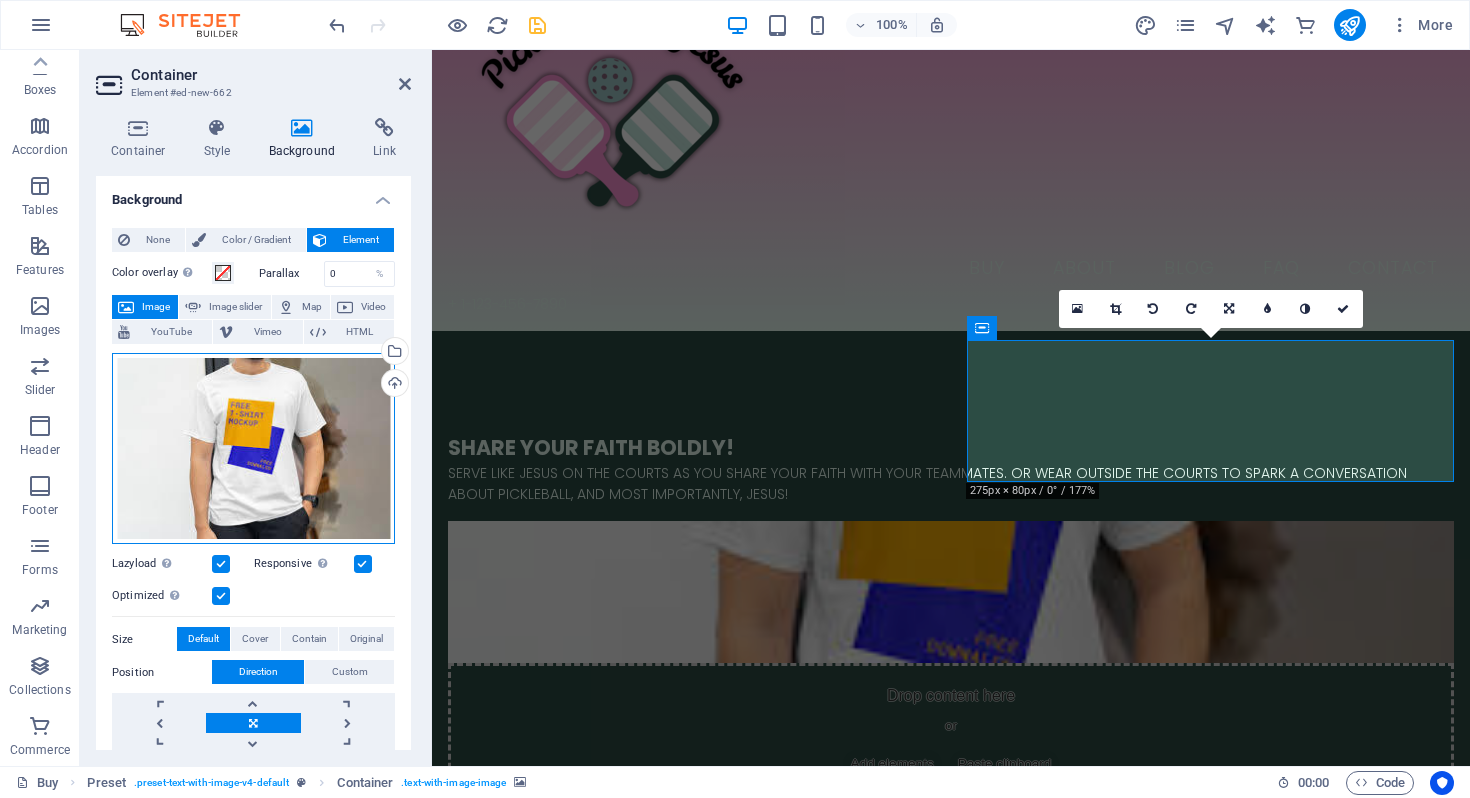 click on "Drag files here, click to choose files or select files from Files or our free stock photos & videos" at bounding box center [253, 449] 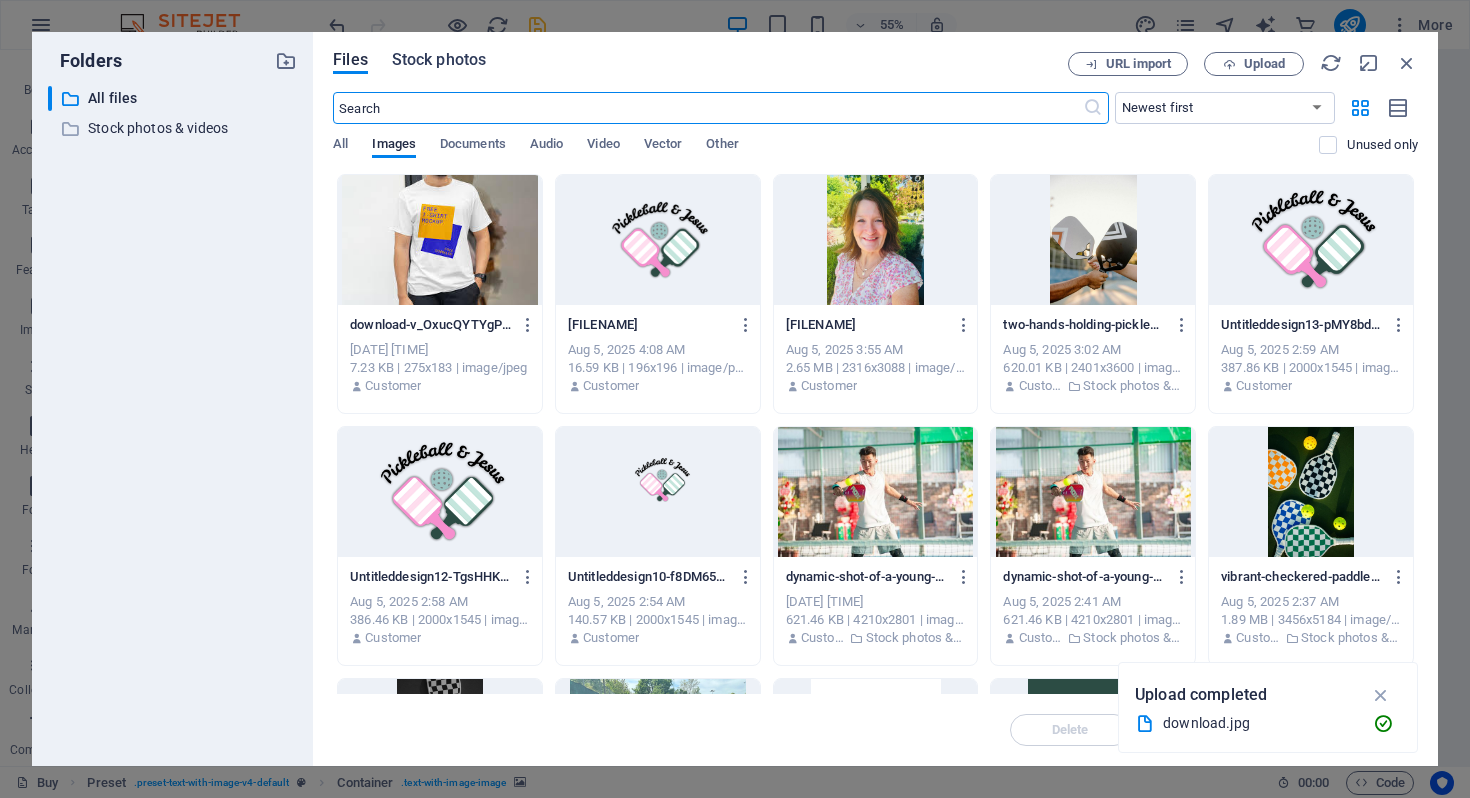 click on "Stock photos" at bounding box center [439, 60] 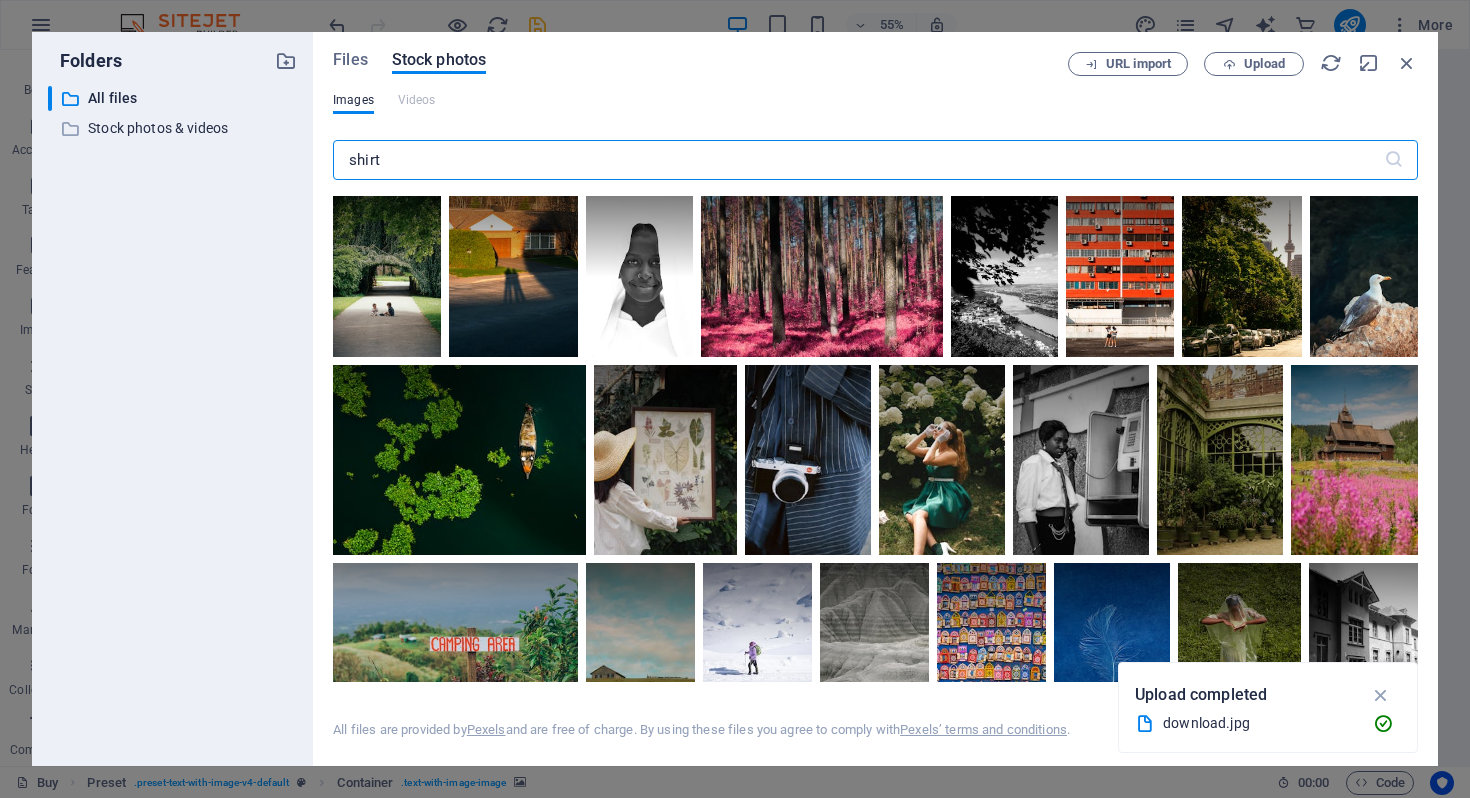 type on "shirt" 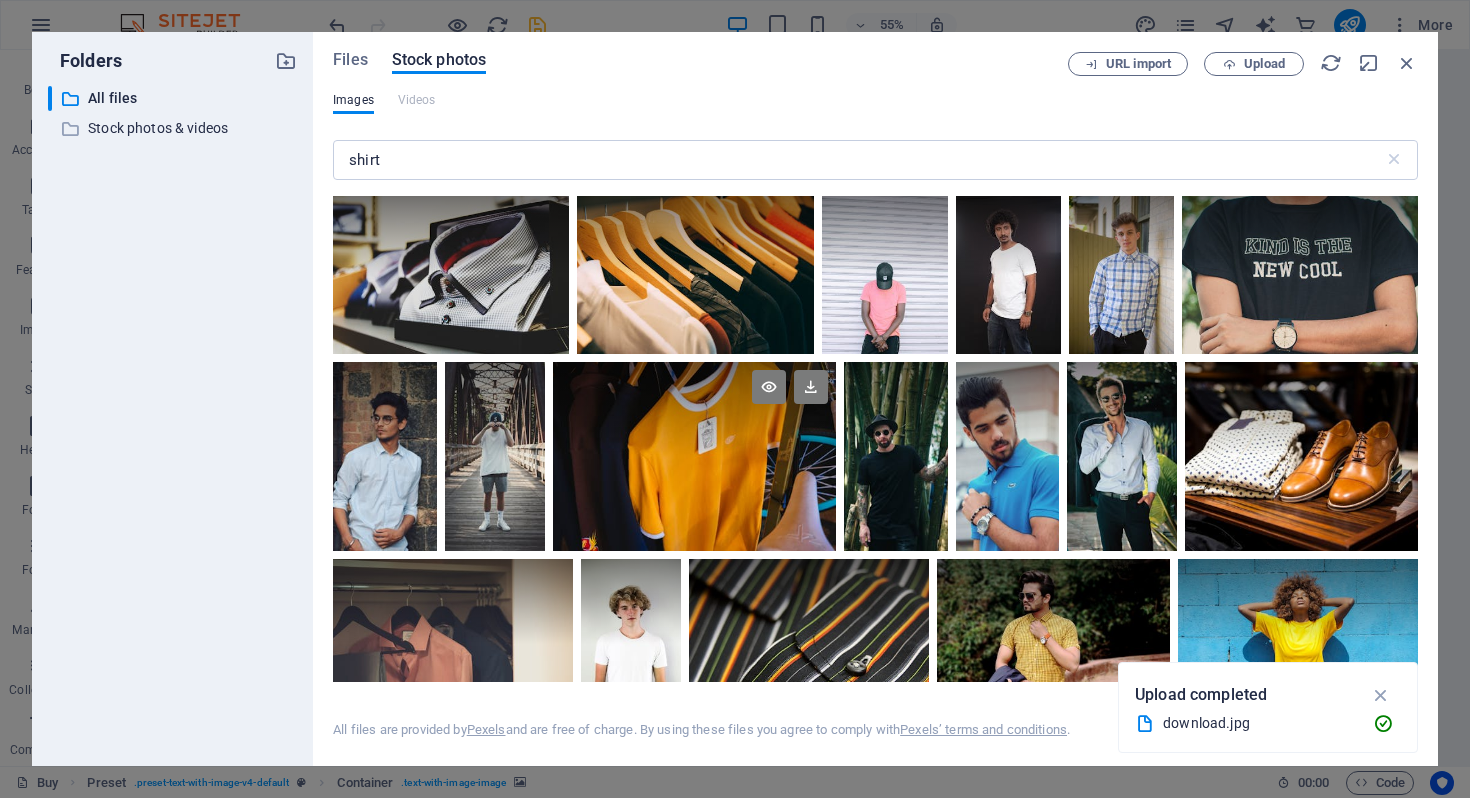 scroll, scrollTop: 88, scrollLeft: 0, axis: vertical 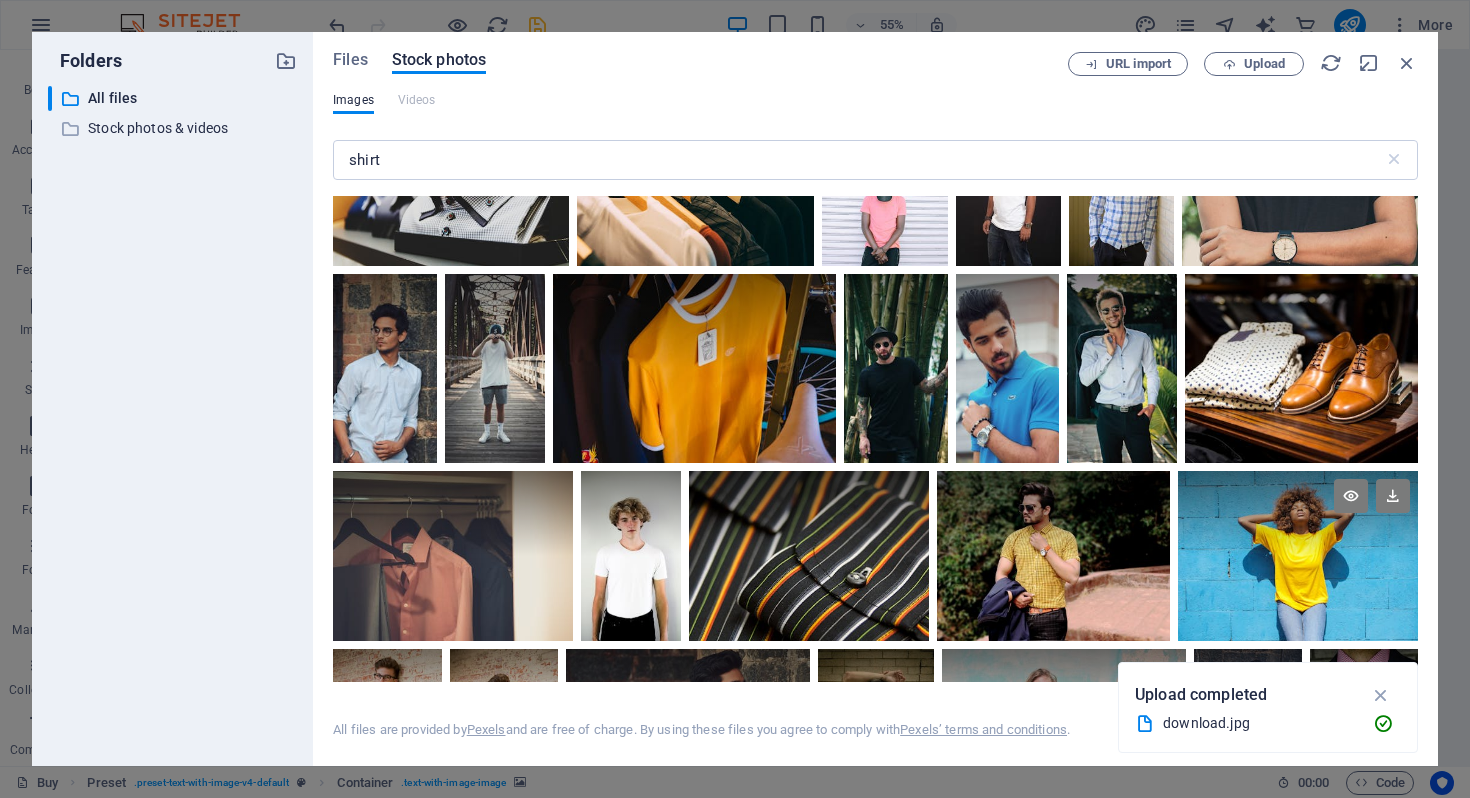 click at bounding box center [1298, 513] 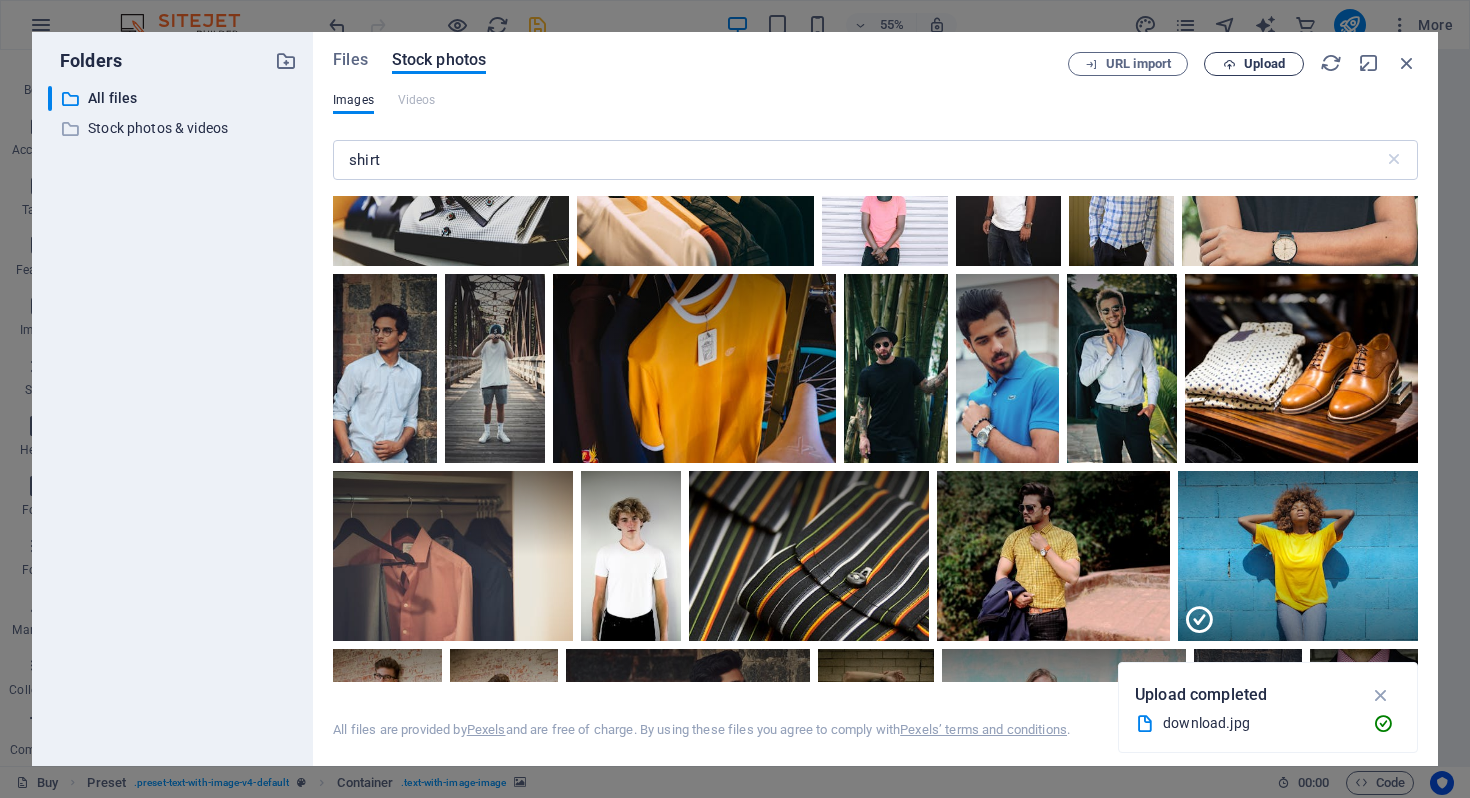 click on "Upload" at bounding box center (1254, 64) 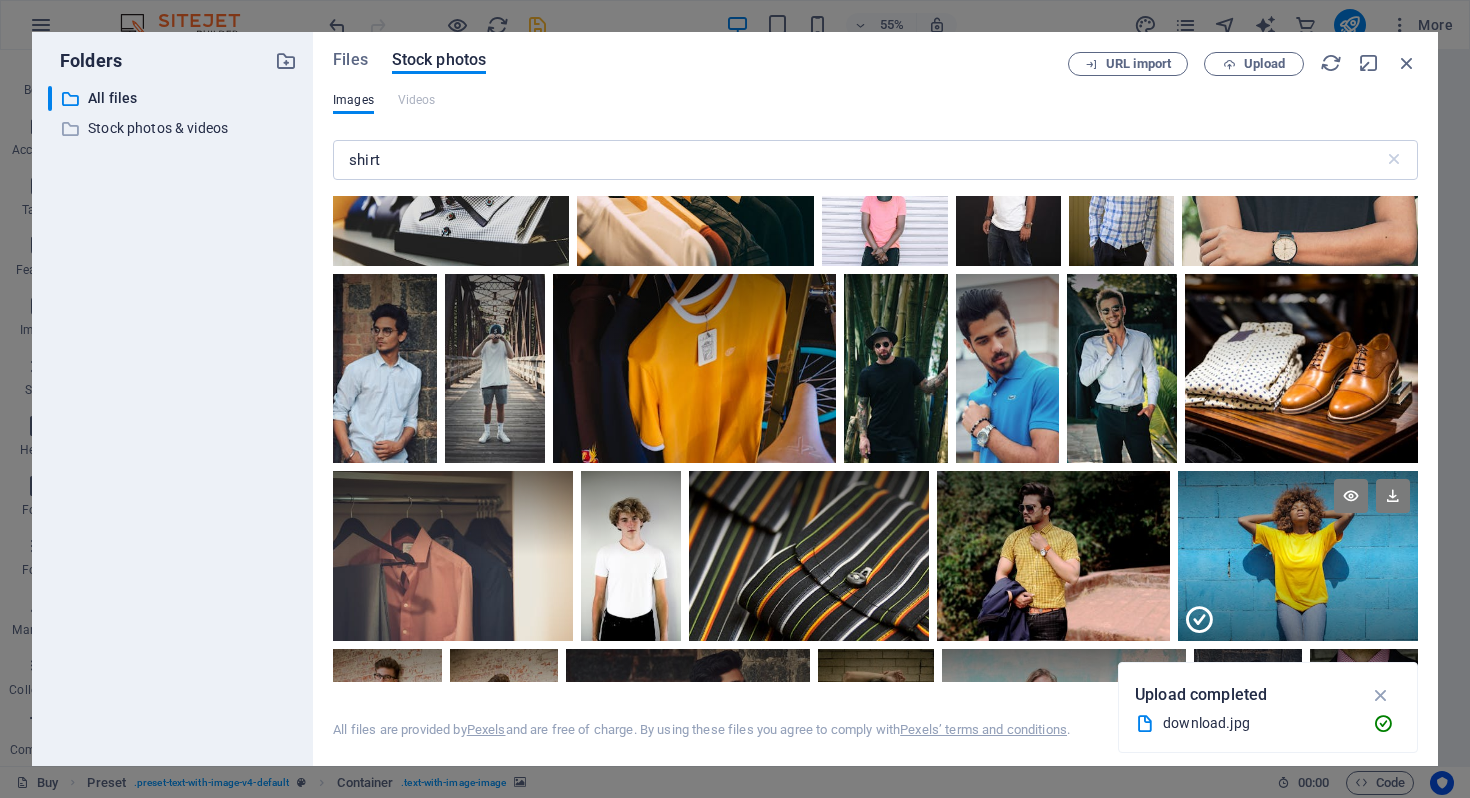 click at bounding box center [1298, 513] 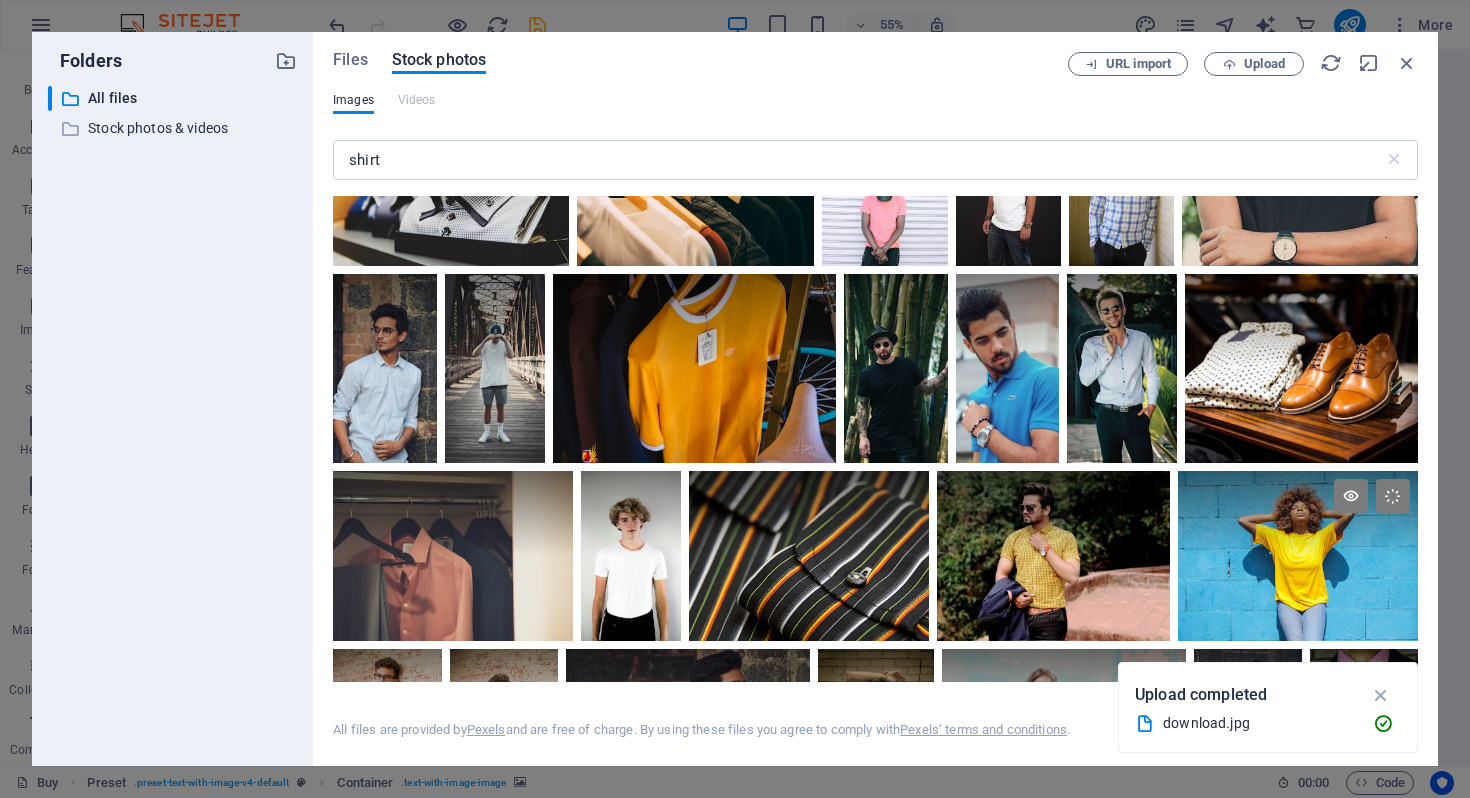 click at bounding box center [1298, 513] 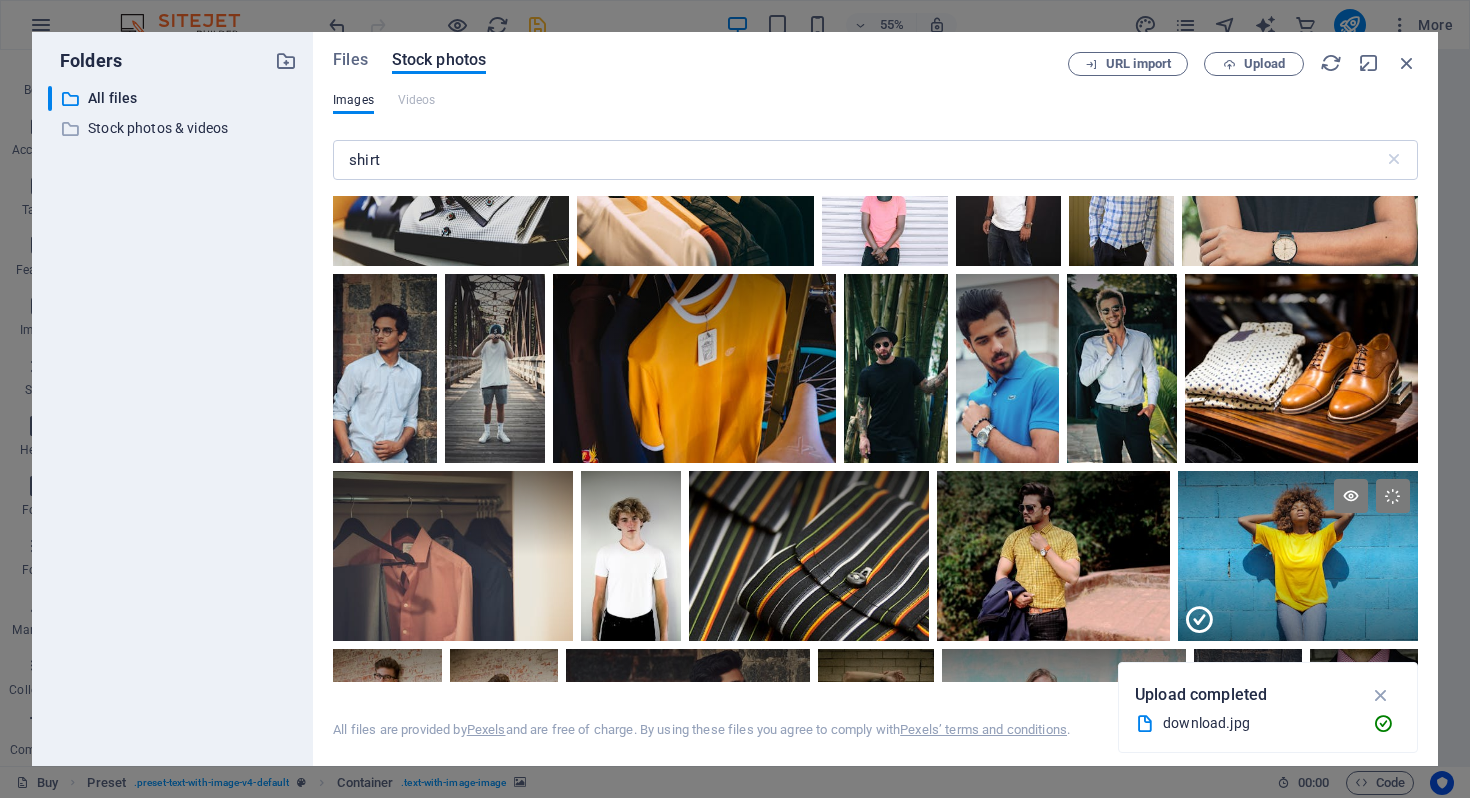 scroll, scrollTop: 203, scrollLeft: 0, axis: vertical 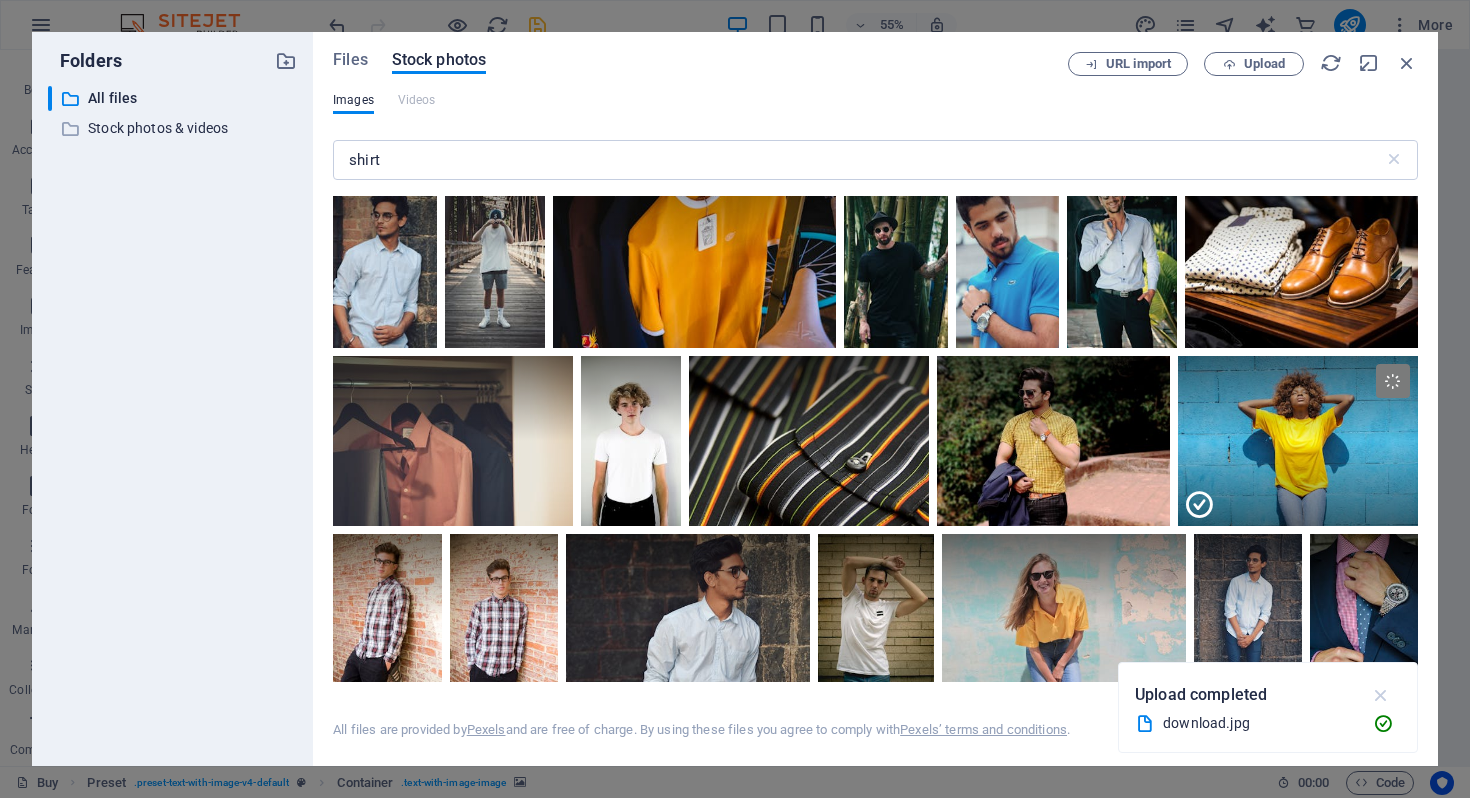 click at bounding box center [1381, 695] 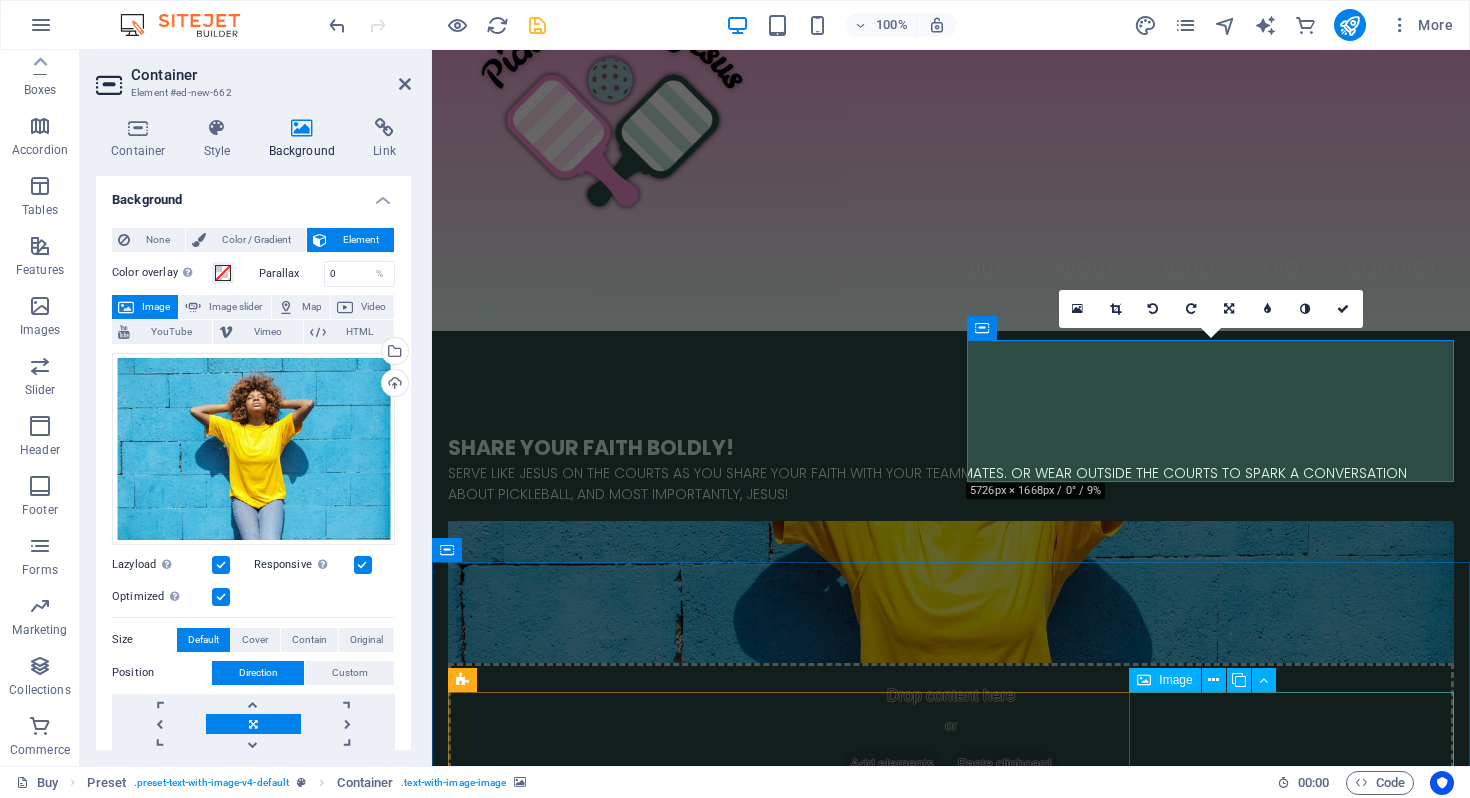 click on "SHOP OUR GEAR" at bounding box center [951, 3370] 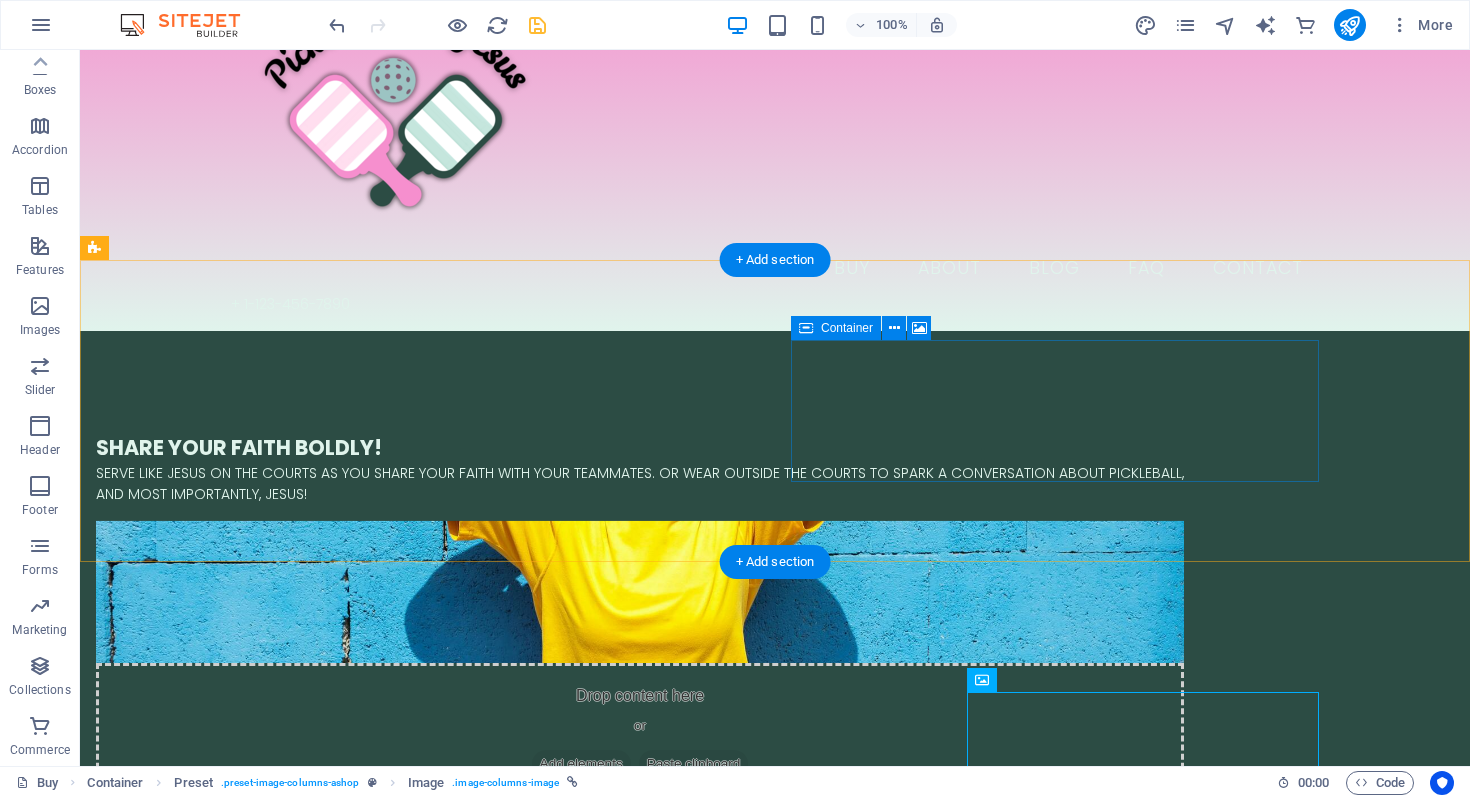 click on "Drop content here or  Add elements  Paste clipboard" at bounding box center [640, 734] 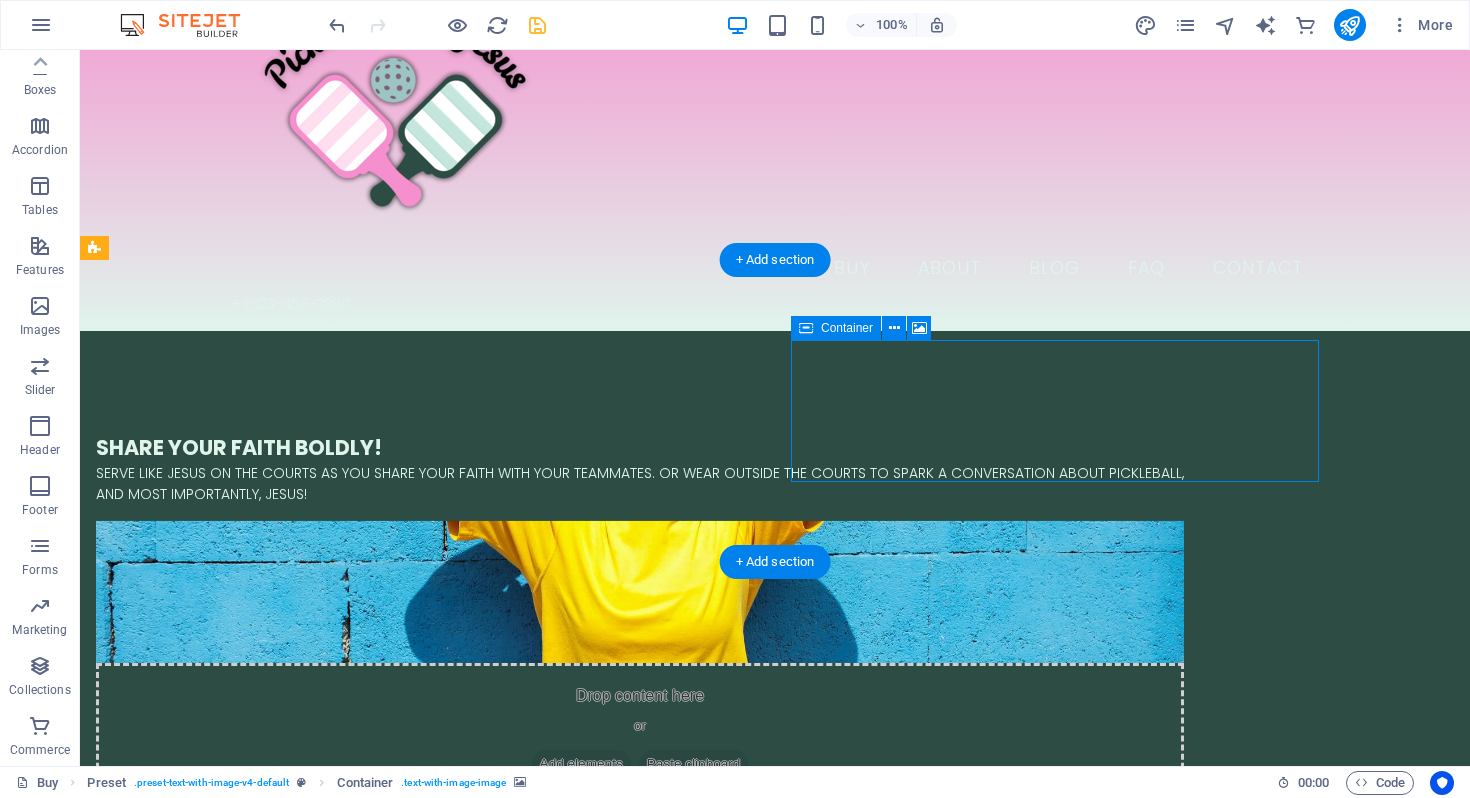 click on "Drop content here or  Add elements  Paste clipboard" at bounding box center [640, 734] 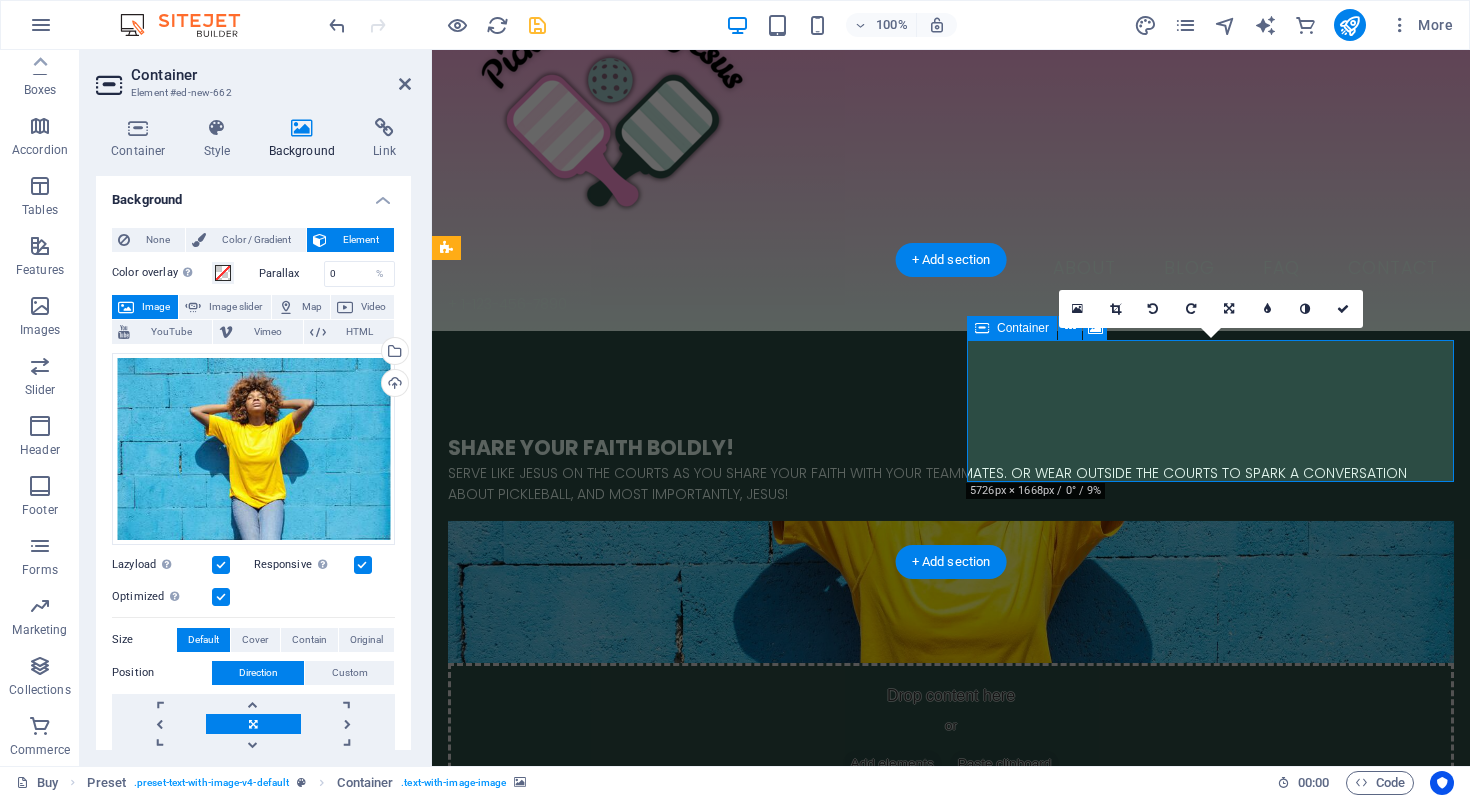 click on "Drop content here or  Add elements  Paste clipboard" at bounding box center [951, 734] 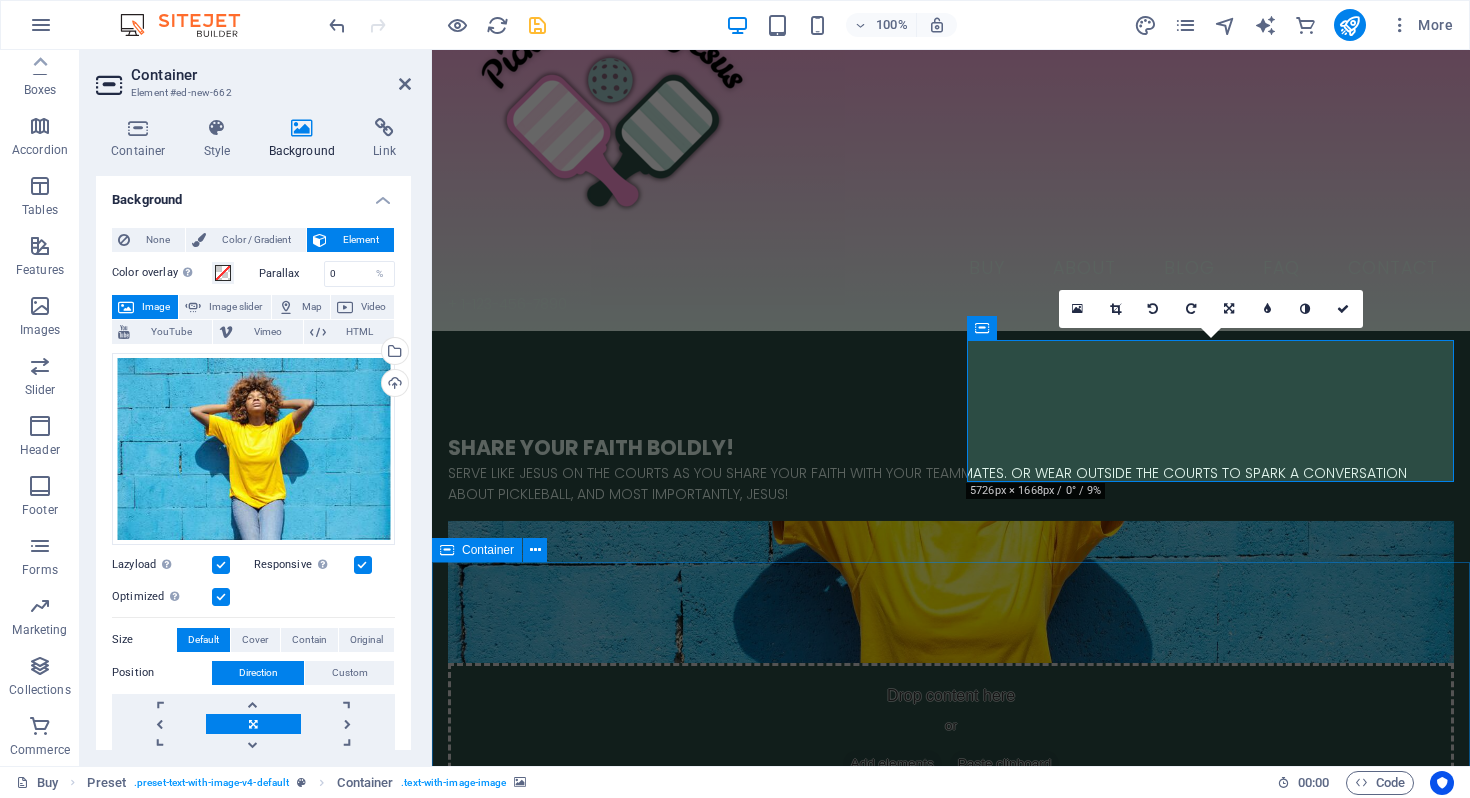 click on "JOIN OUR MINISTRY ABOUT OUR FOUNDER MOLLIE SHOP OUR GEAR" at bounding box center (951, 2694) 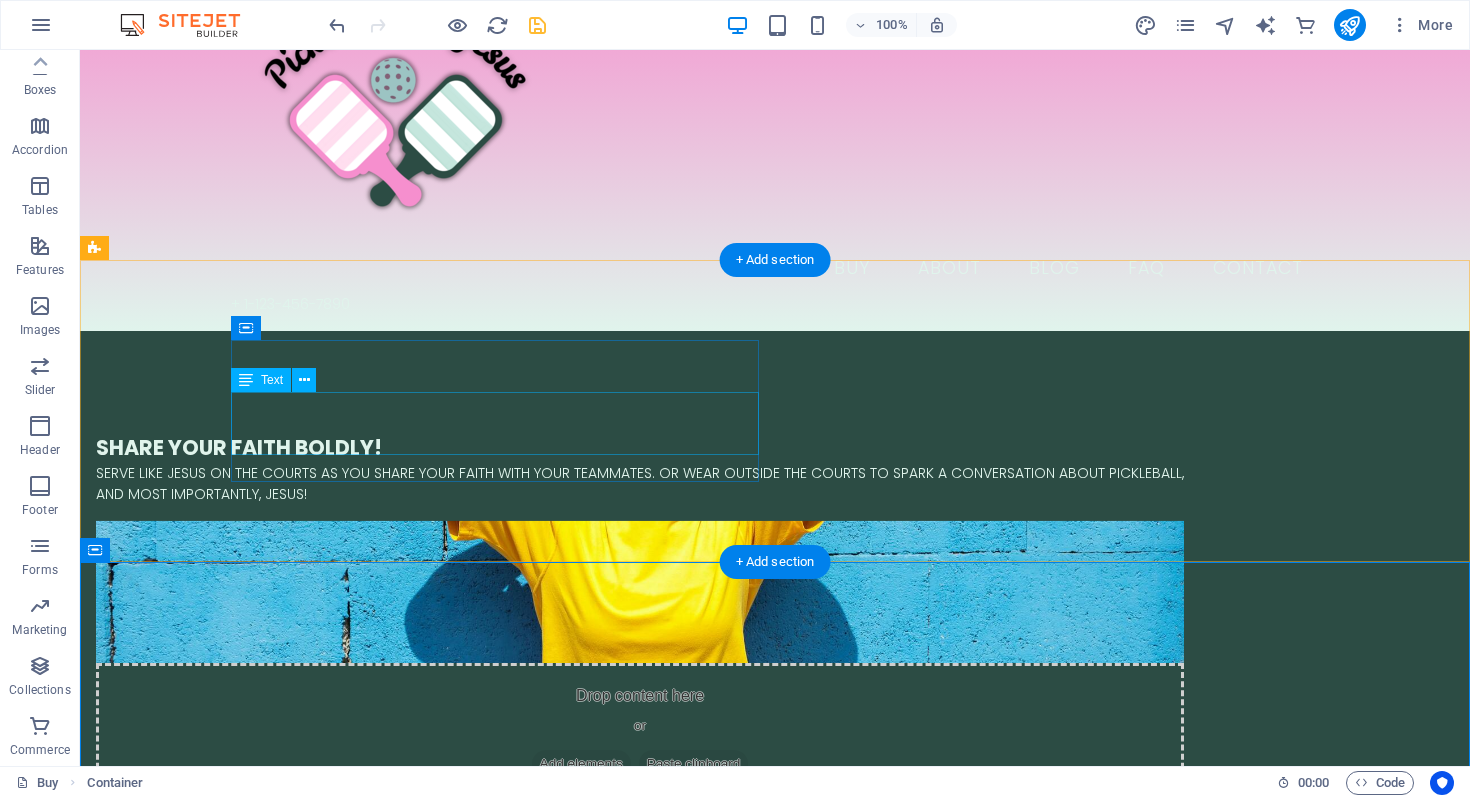 click on "Serve like Jesus on the courts as you share your faith with your teammates. Or wear outside the courts to spark a conversation about Pickleball, and most importantly, Jesus!" at bounding box center (640, 484) 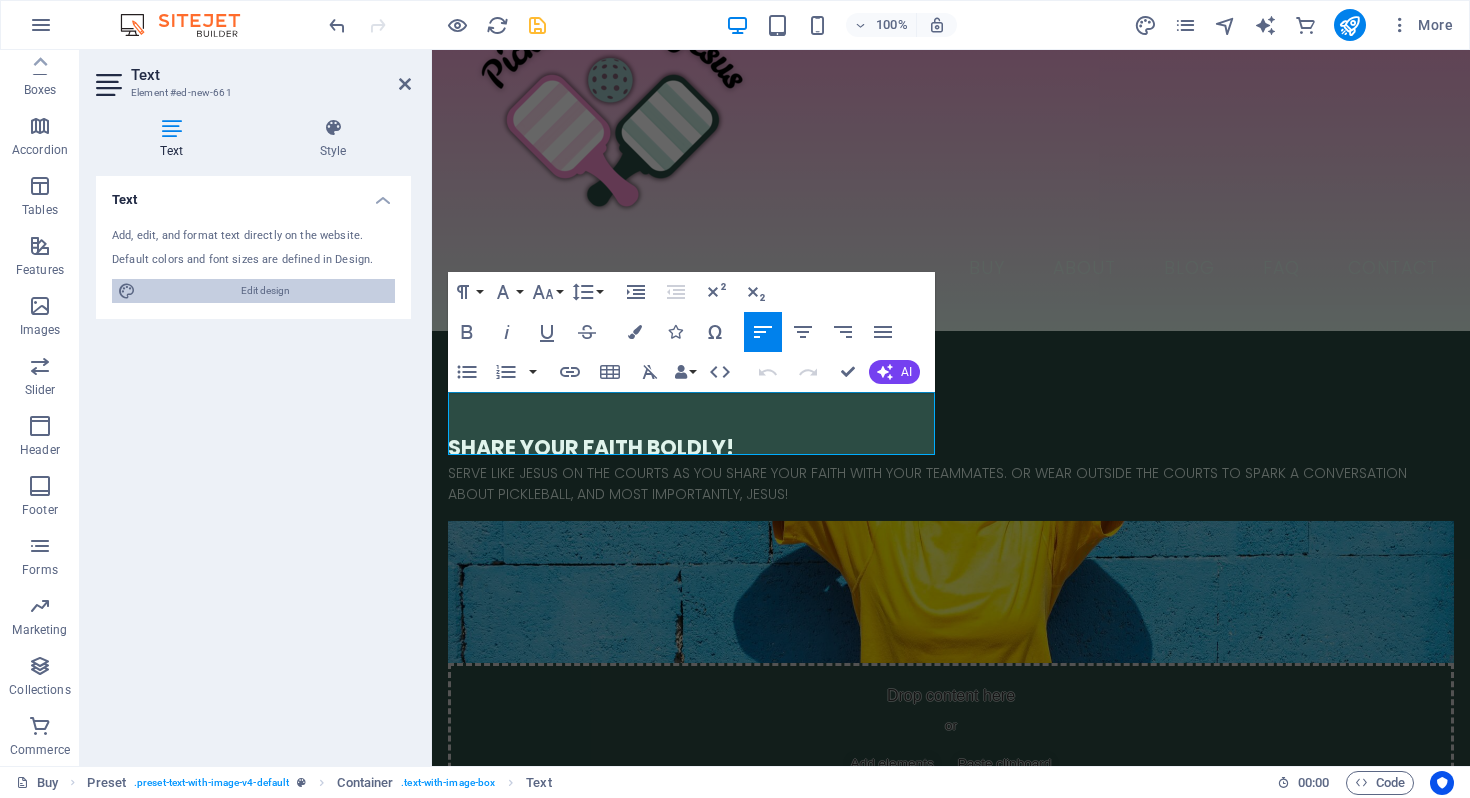 click on "Edit design" at bounding box center [265, 291] 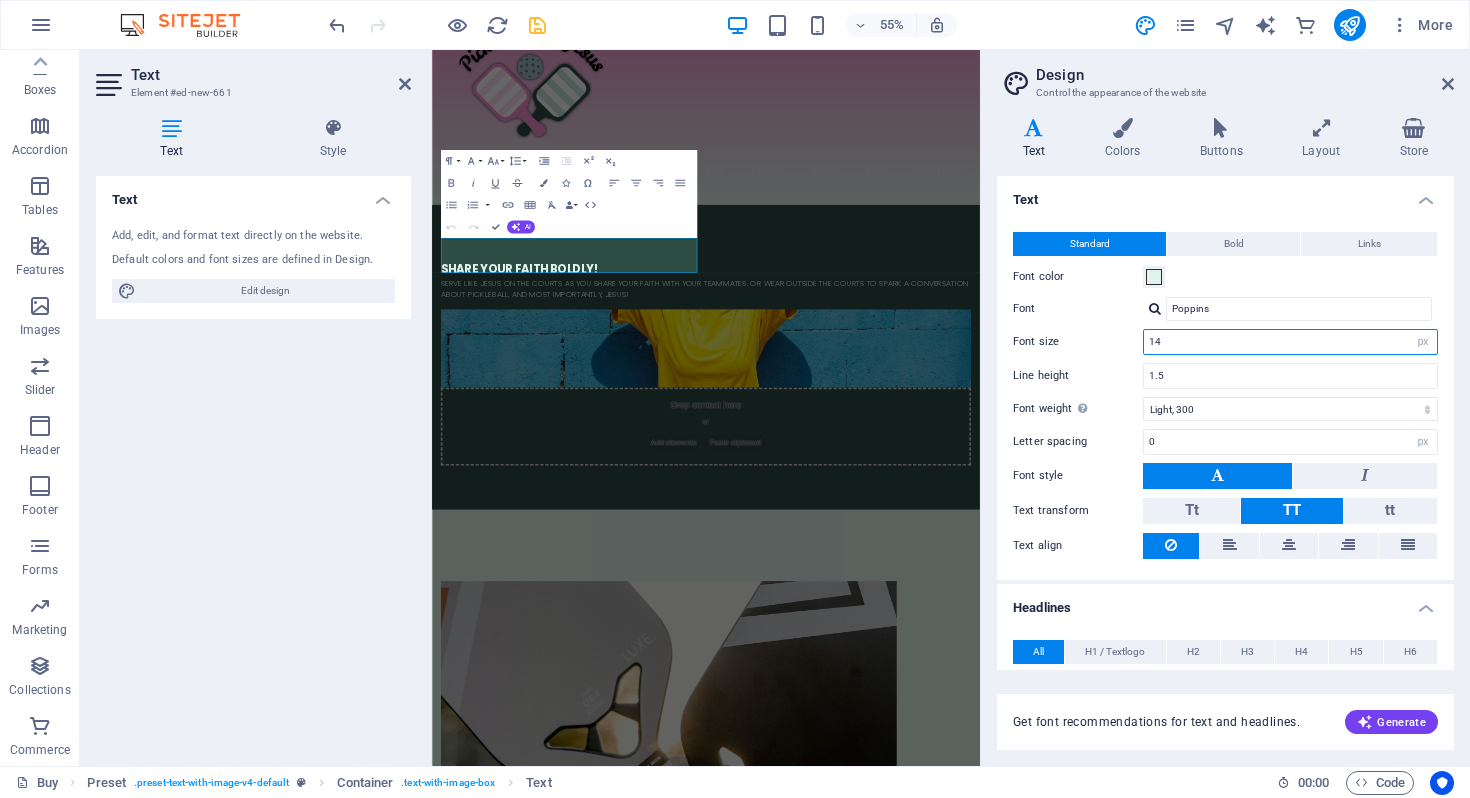 click on "14" at bounding box center (1290, 342) 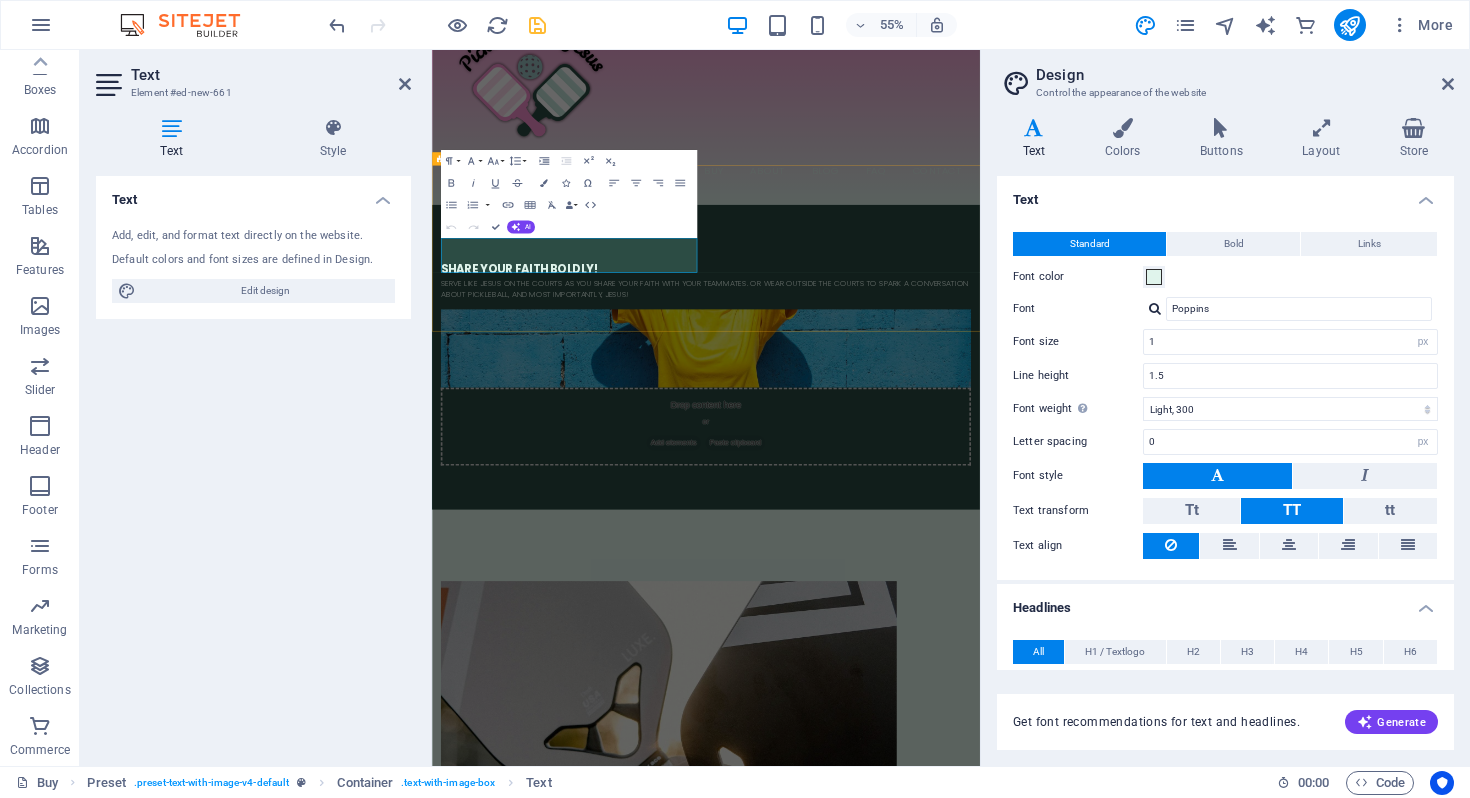 click on "​​​ Share your Faith boldly! Serve like Jesus on the courts as you share your faith with your teammates. Or wear outside the courts to spark a conversation about Pickleball, and most importantly, Jesus! Drop content here or  Add elements  Paste clipboard" at bounding box center (930, 608) 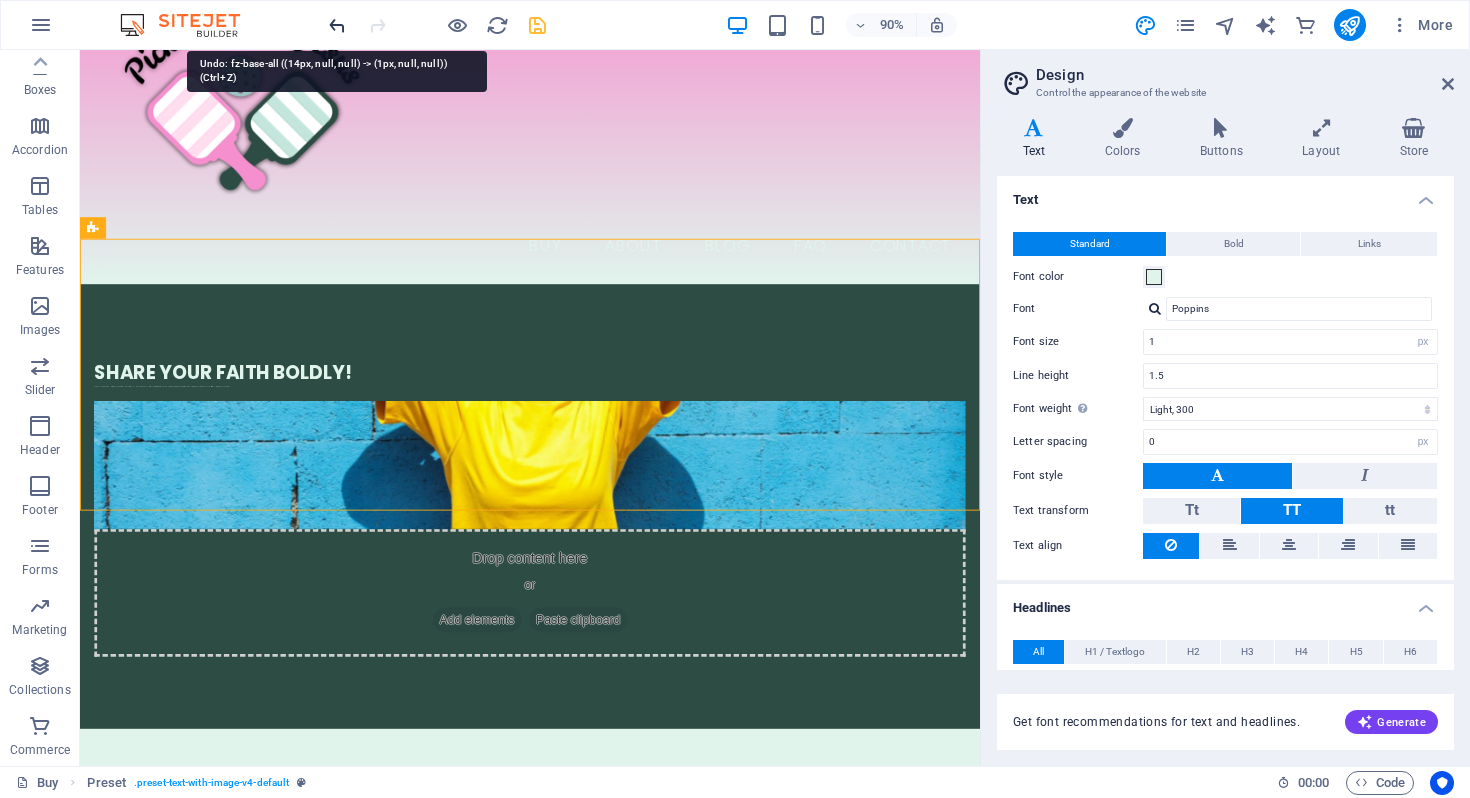 click at bounding box center (337, 25) 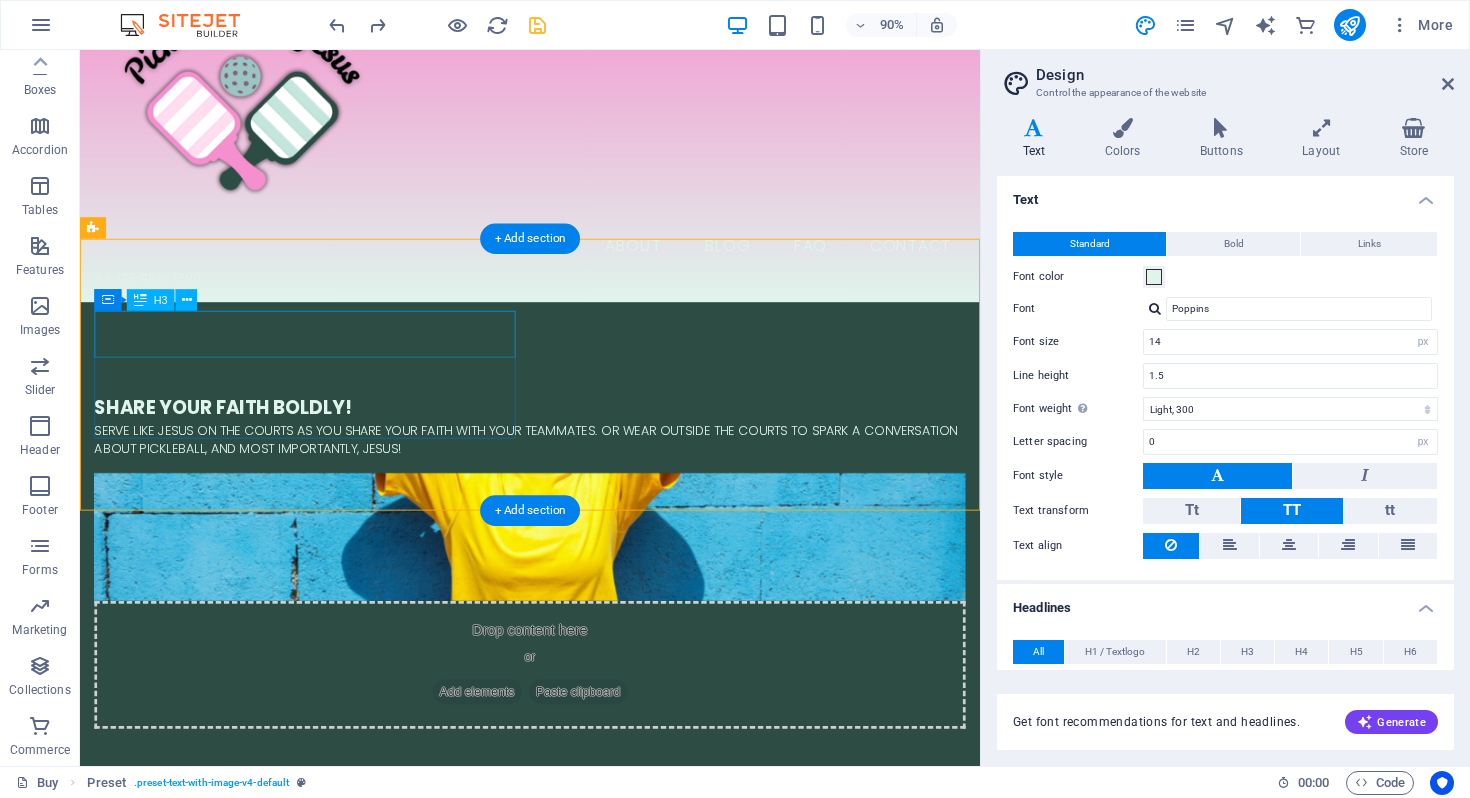click on "​​​ Share your Faith boldly!" at bounding box center (580, 437) 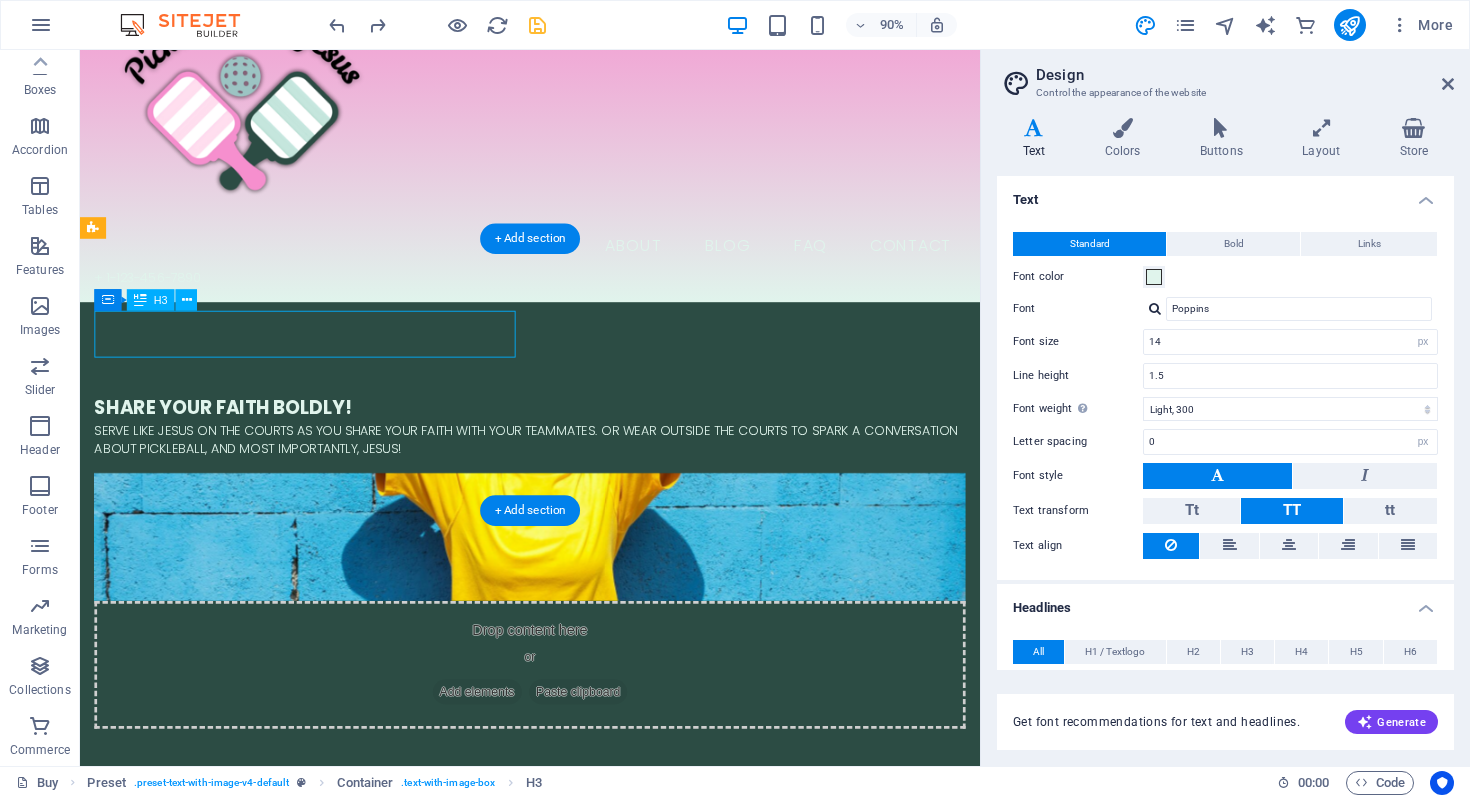 click on "​​​ Share your Faith boldly!" at bounding box center (580, 437) 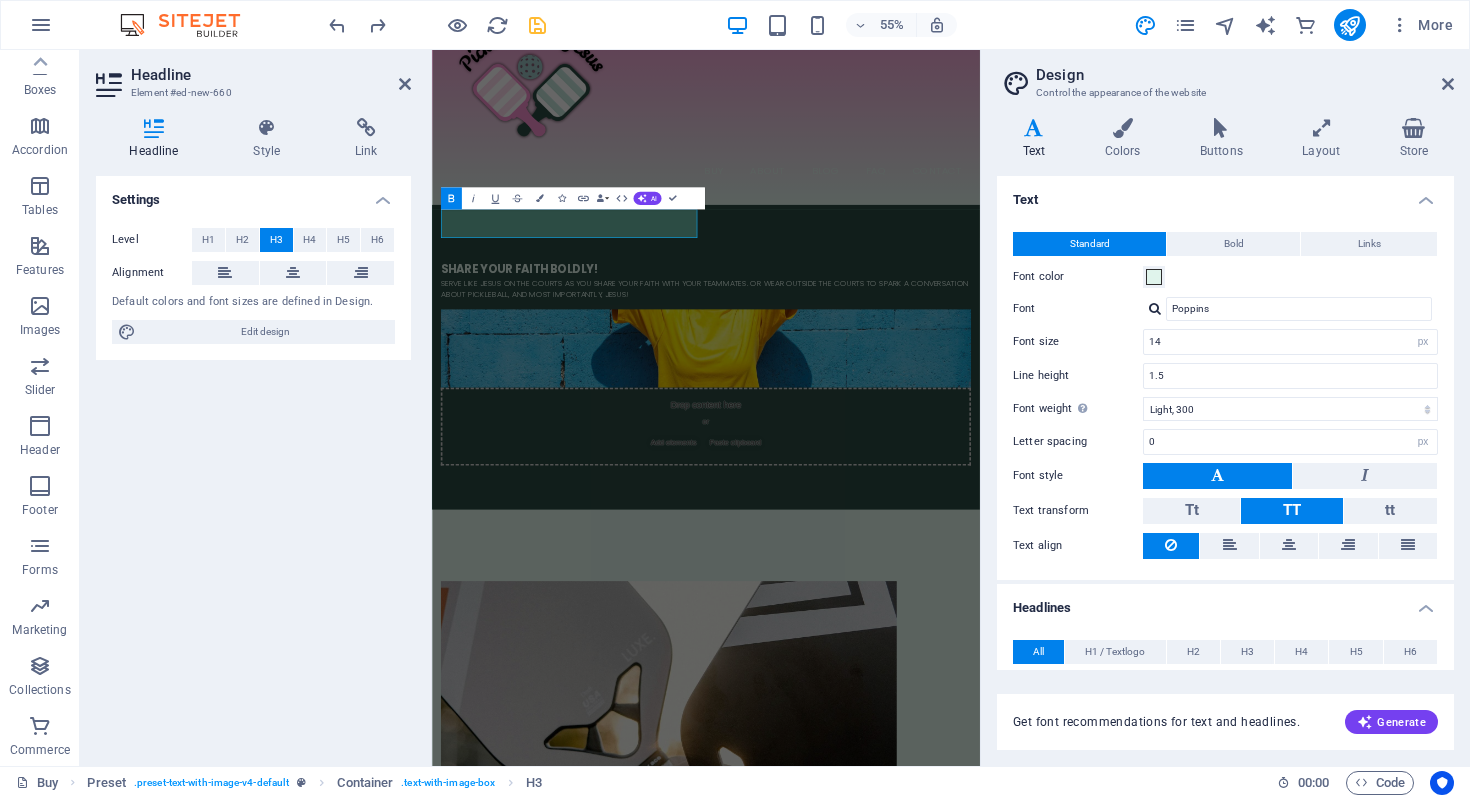 click on "Design" at bounding box center (1245, 75) 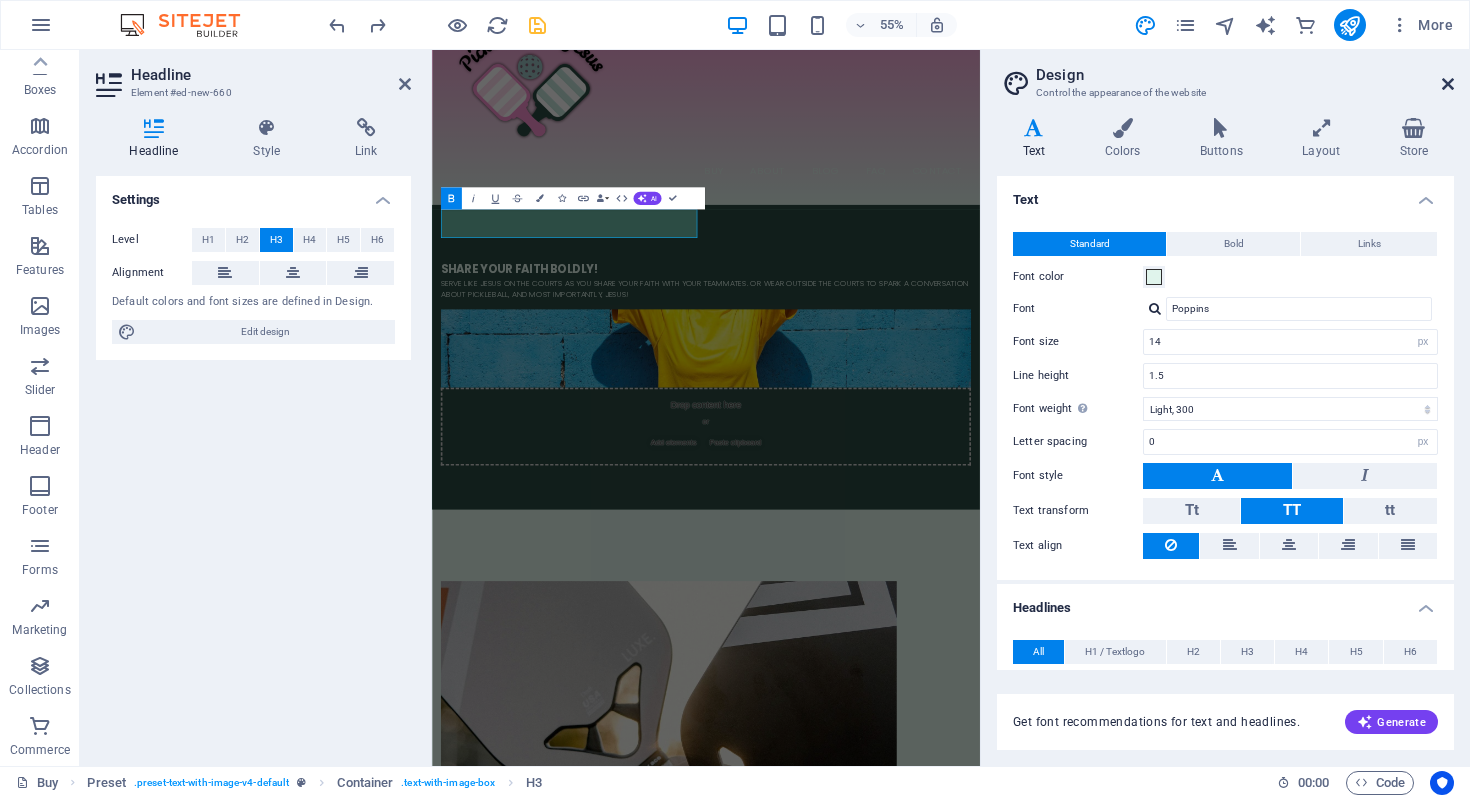 click at bounding box center [1448, 84] 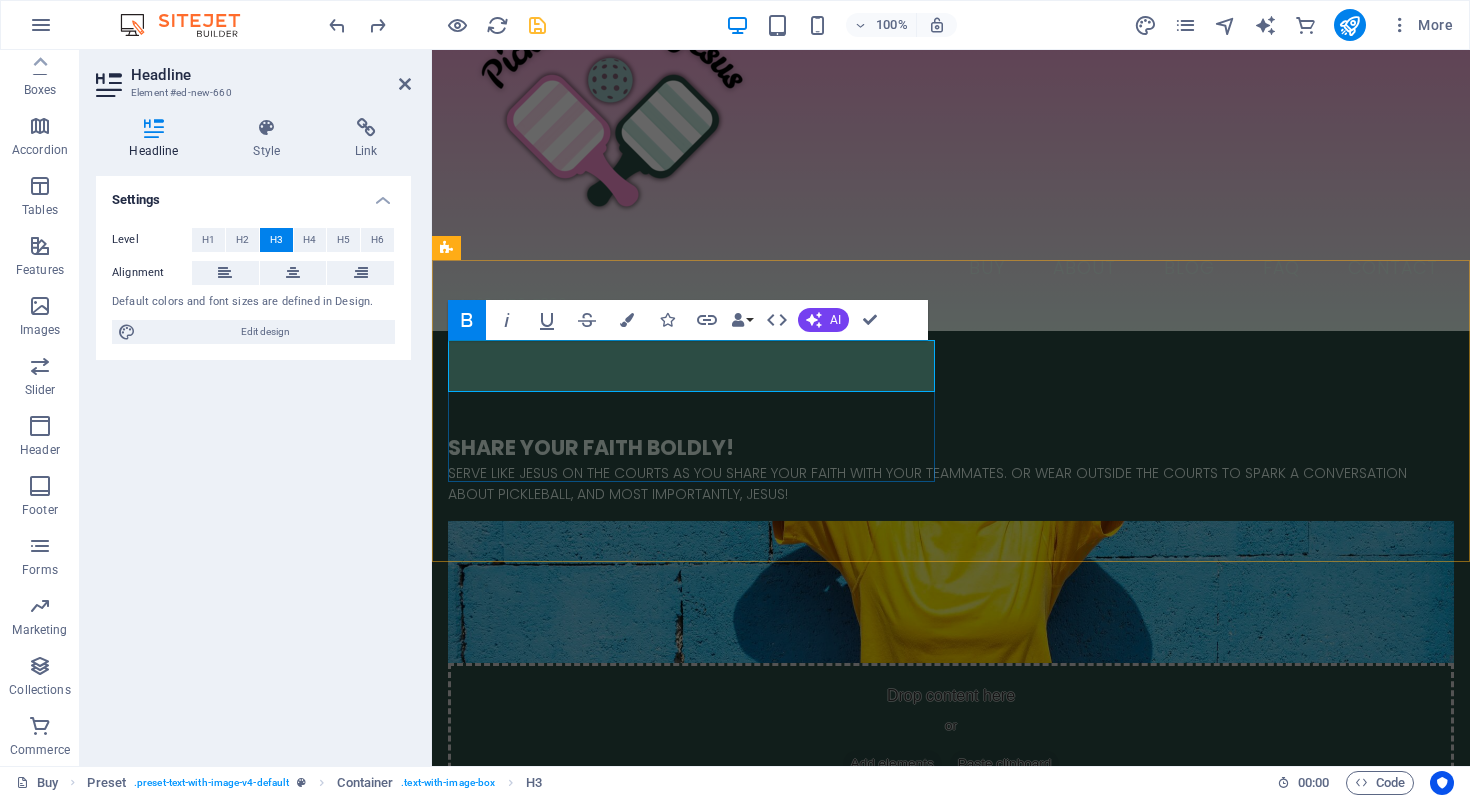 click on "Share your Faith boldly!" at bounding box center (951, 447) 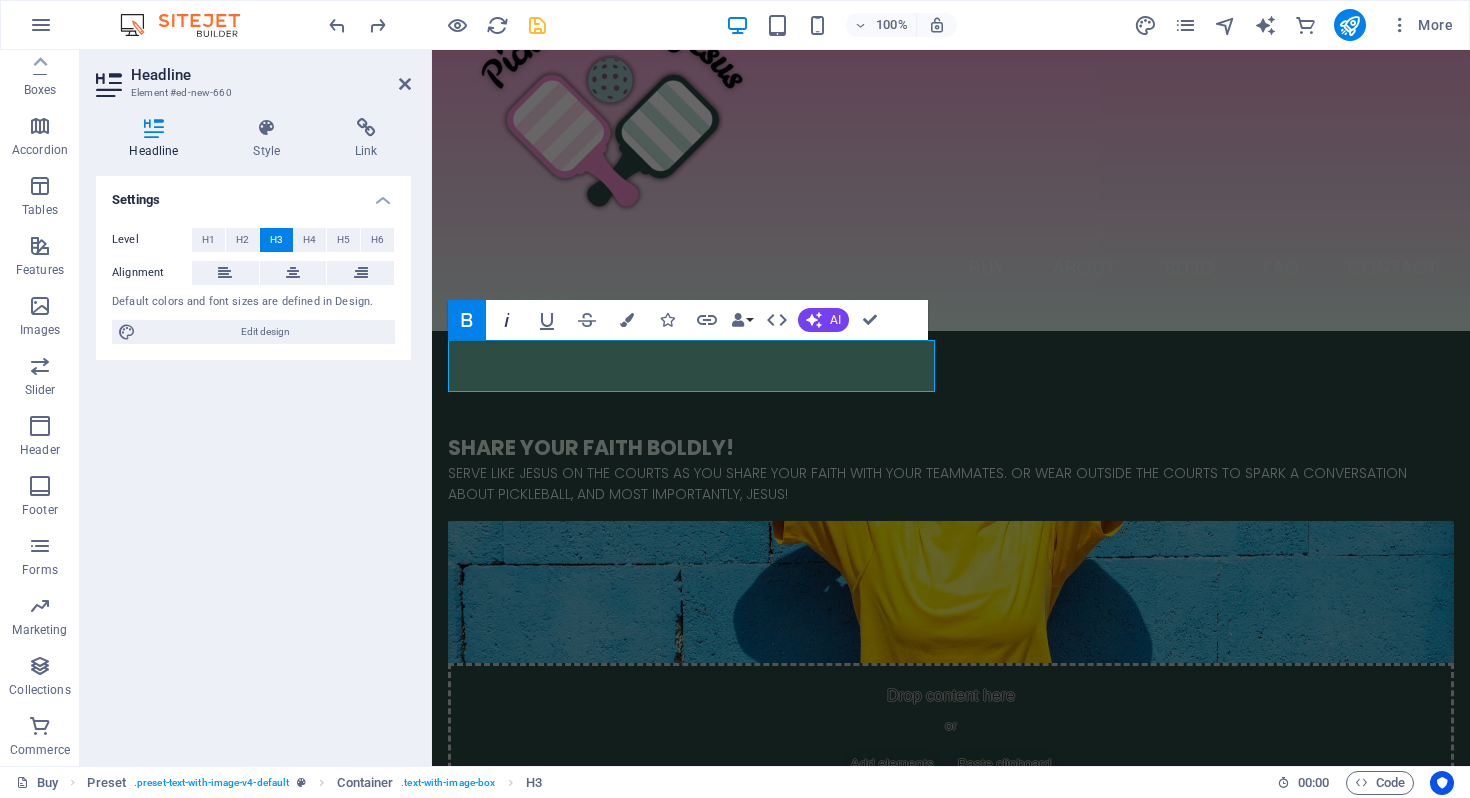 click 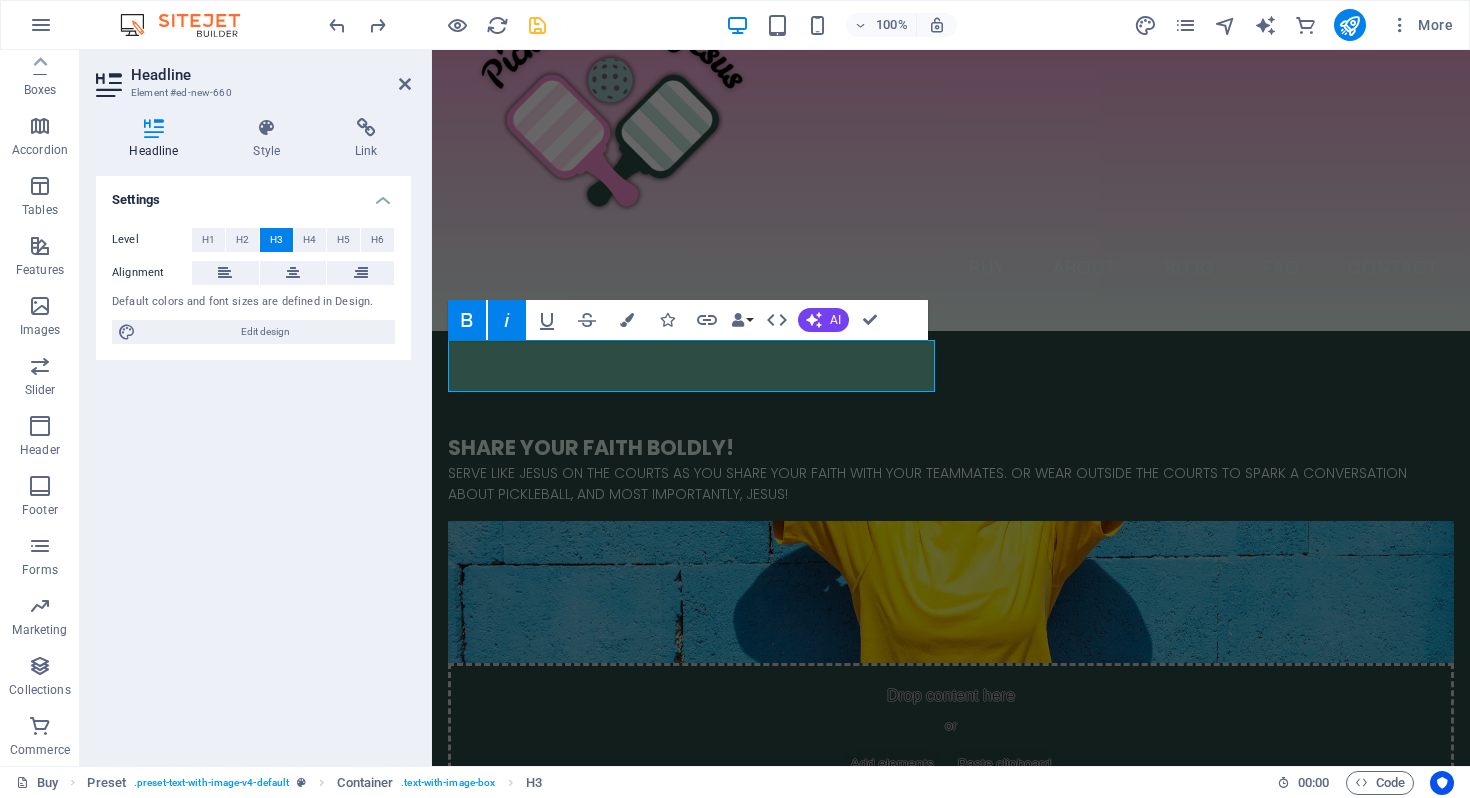 click 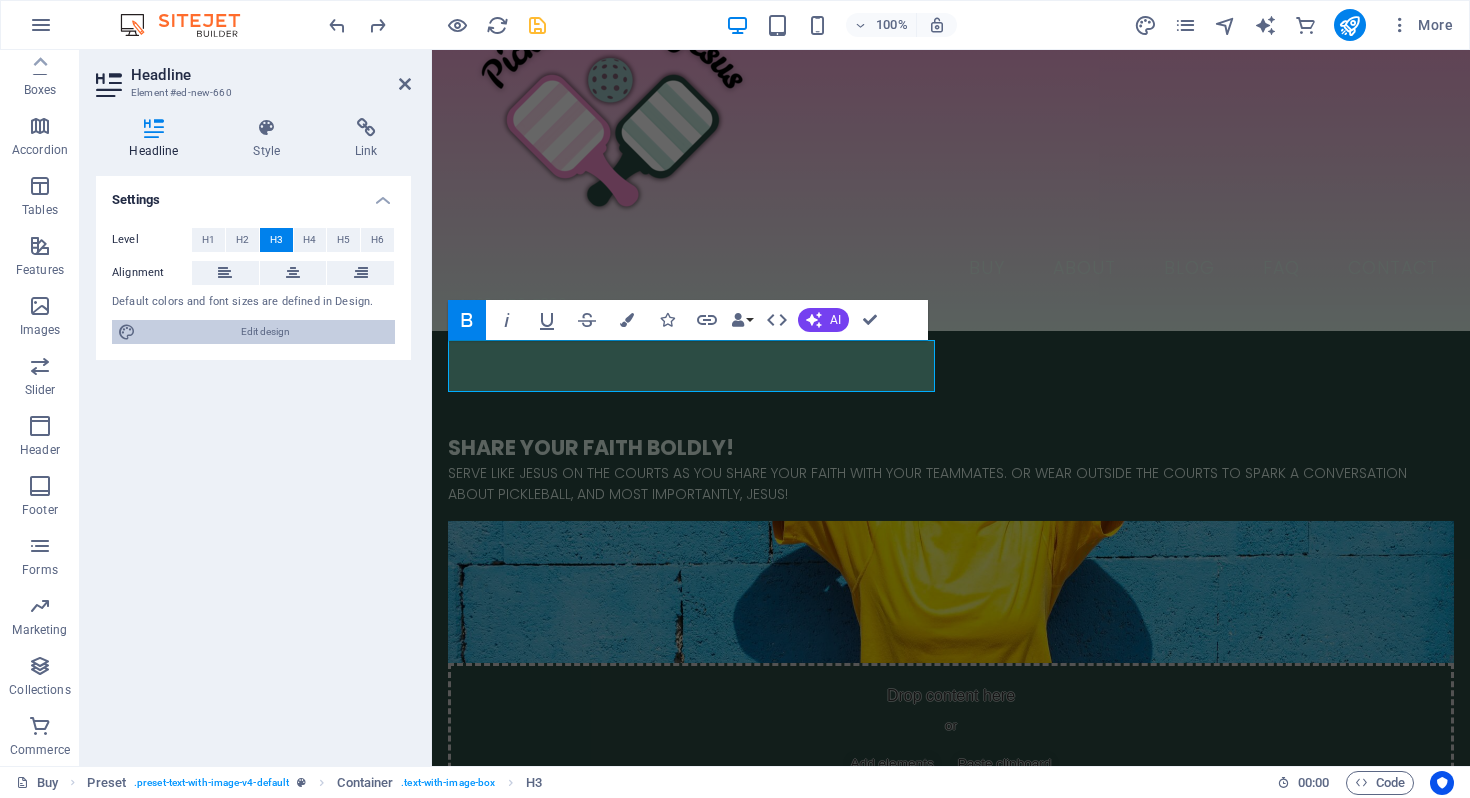 click on "Edit design" at bounding box center [265, 332] 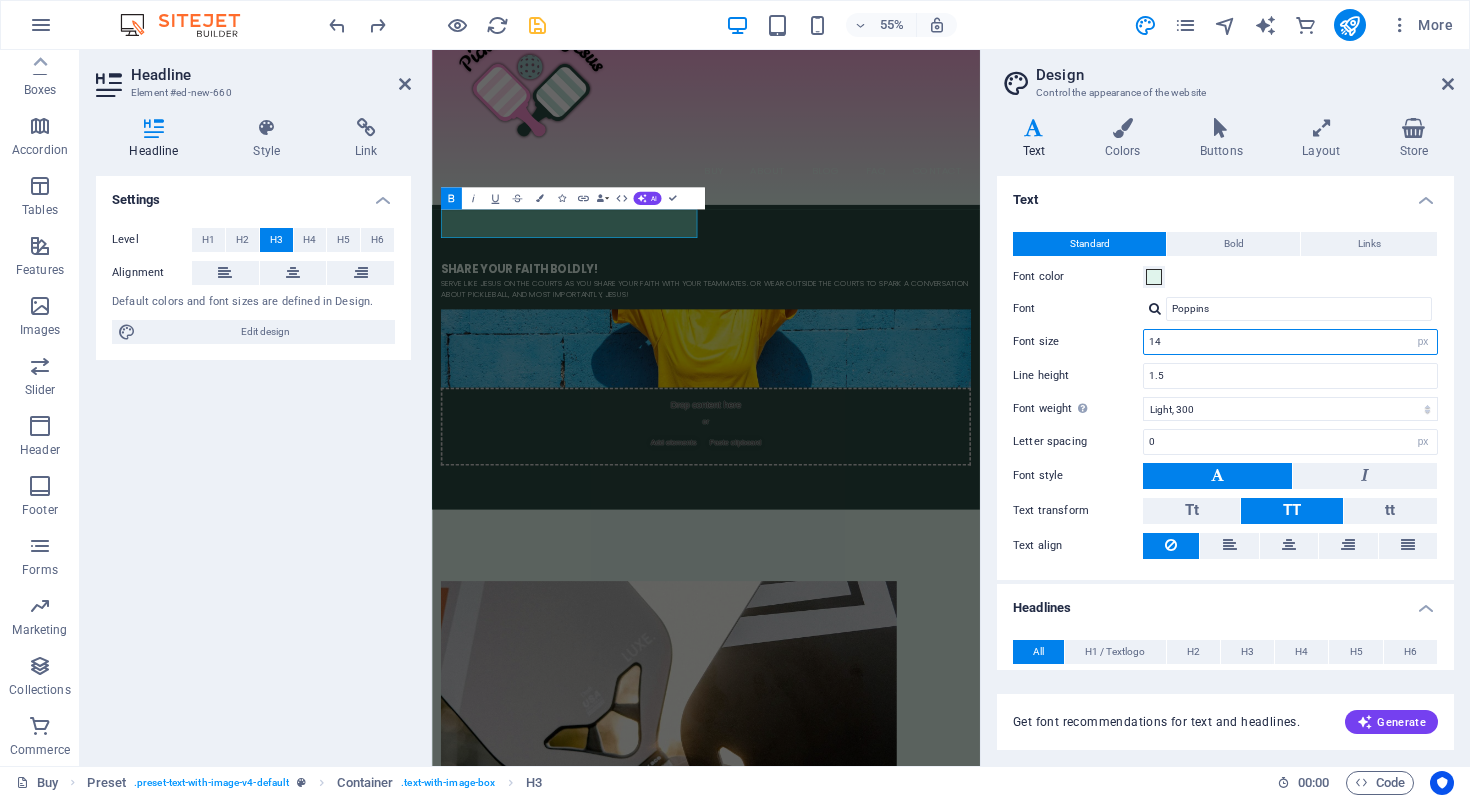 click on "14" at bounding box center [1290, 342] 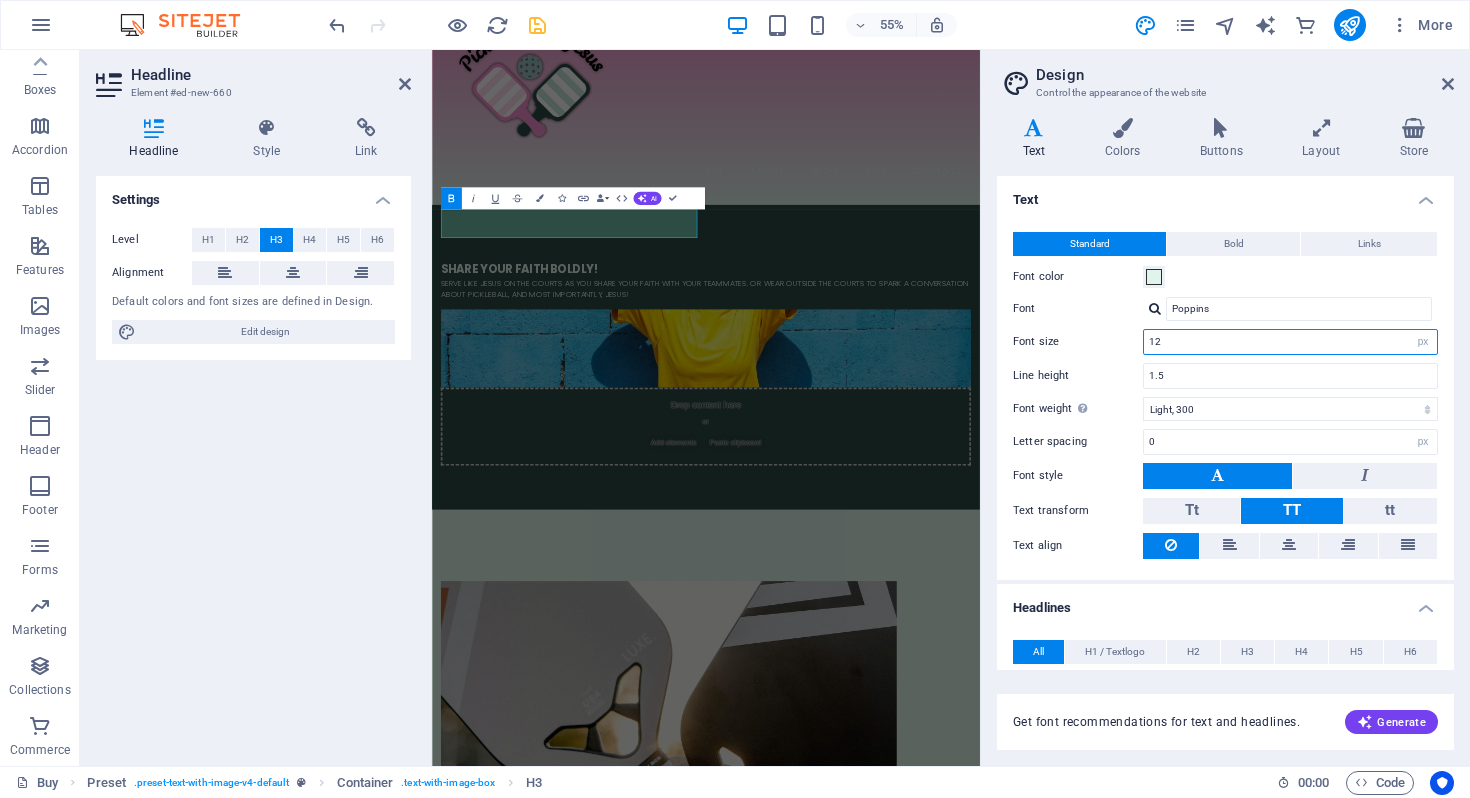 type on "1" 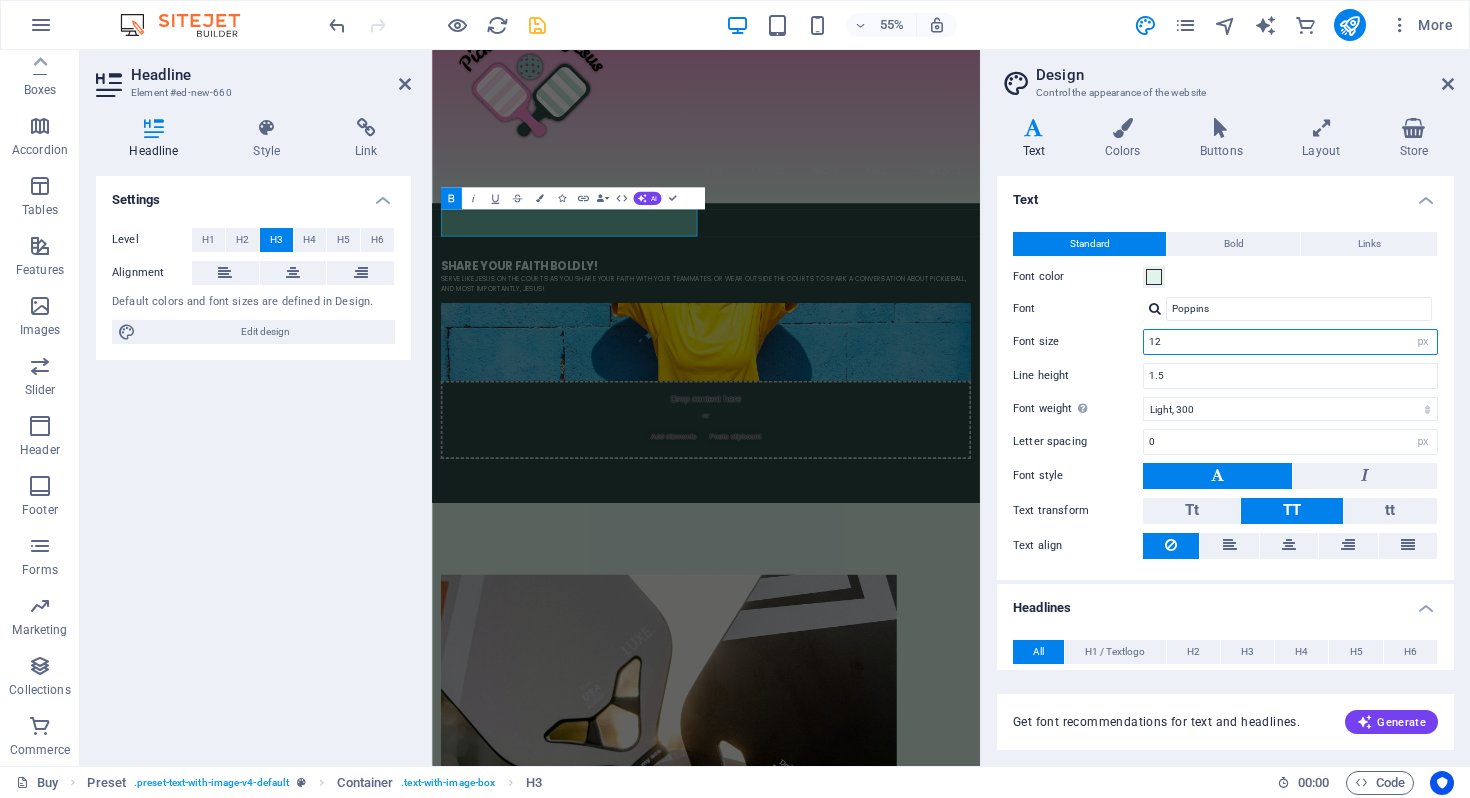 click on "12" at bounding box center (1290, 342) 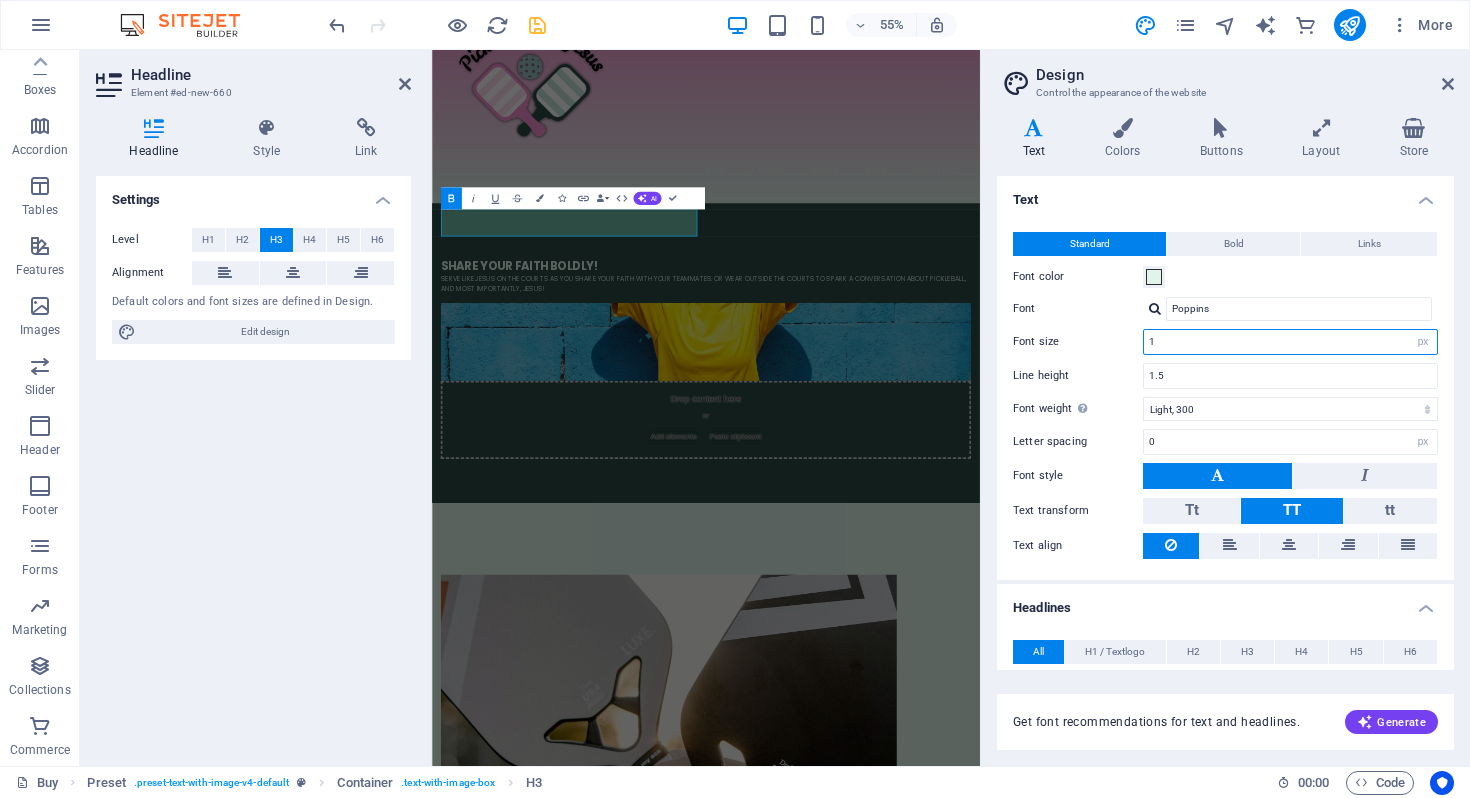 type on "14" 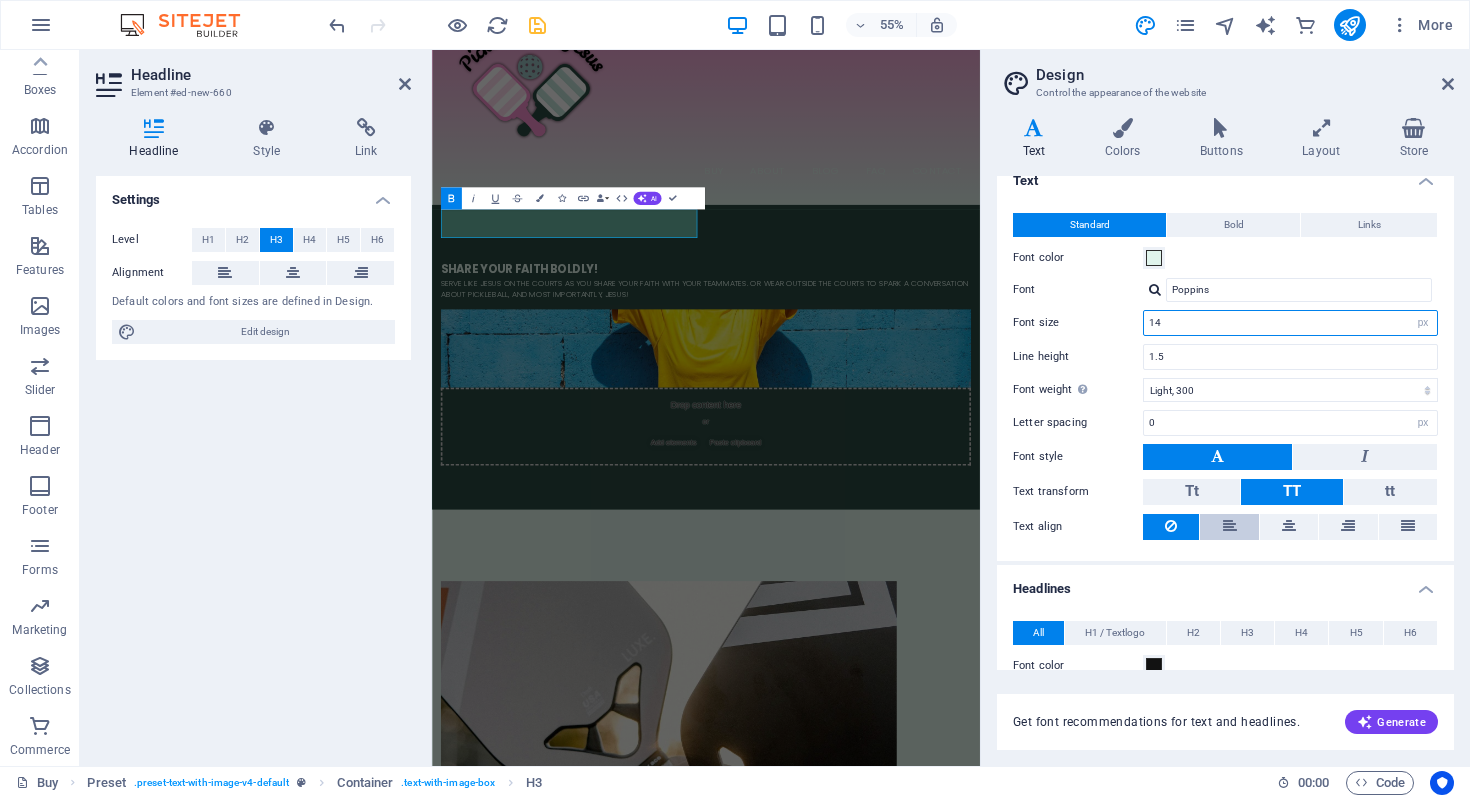 scroll, scrollTop: 22, scrollLeft: 0, axis: vertical 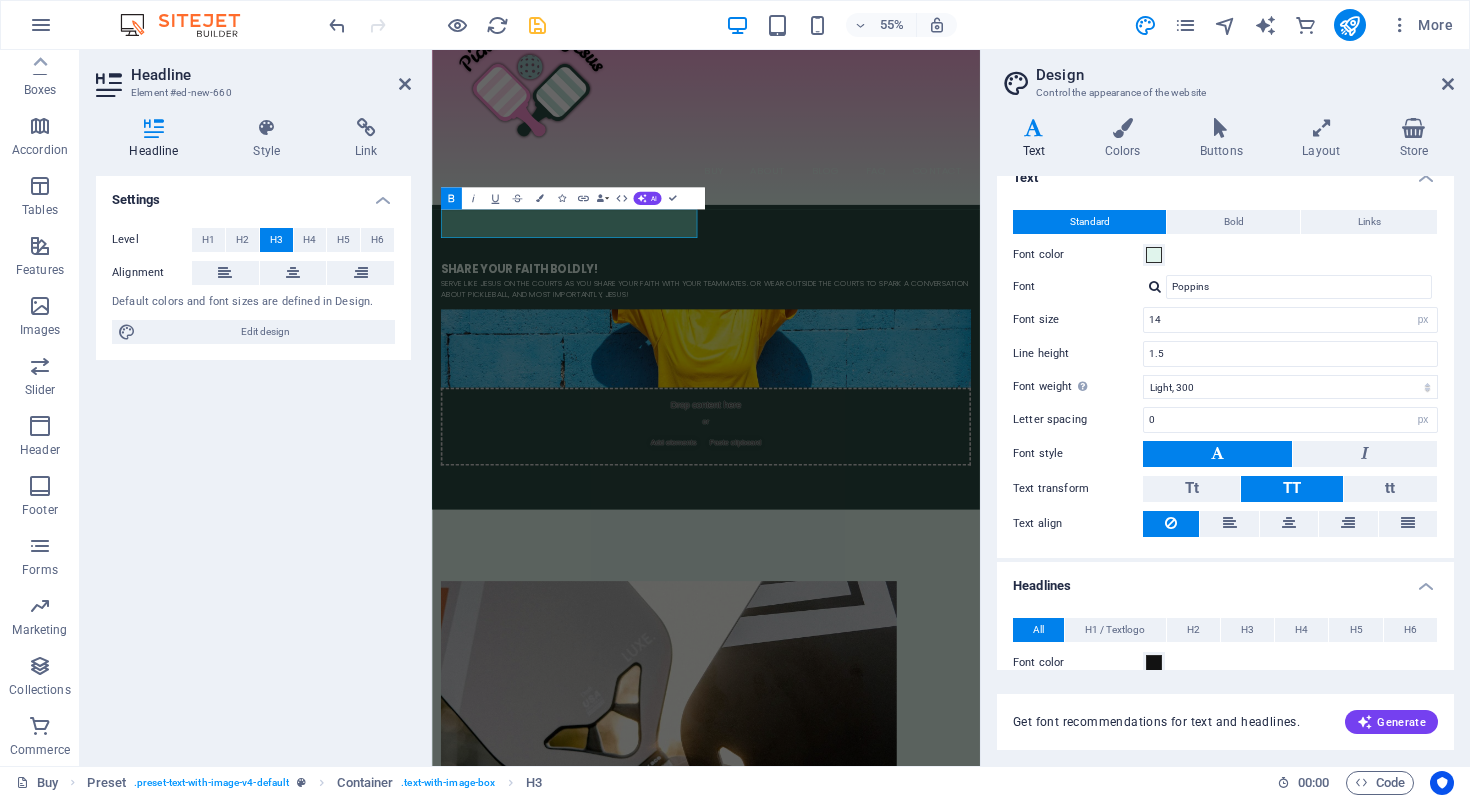 click on "Headlines" at bounding box center [1225, 580] 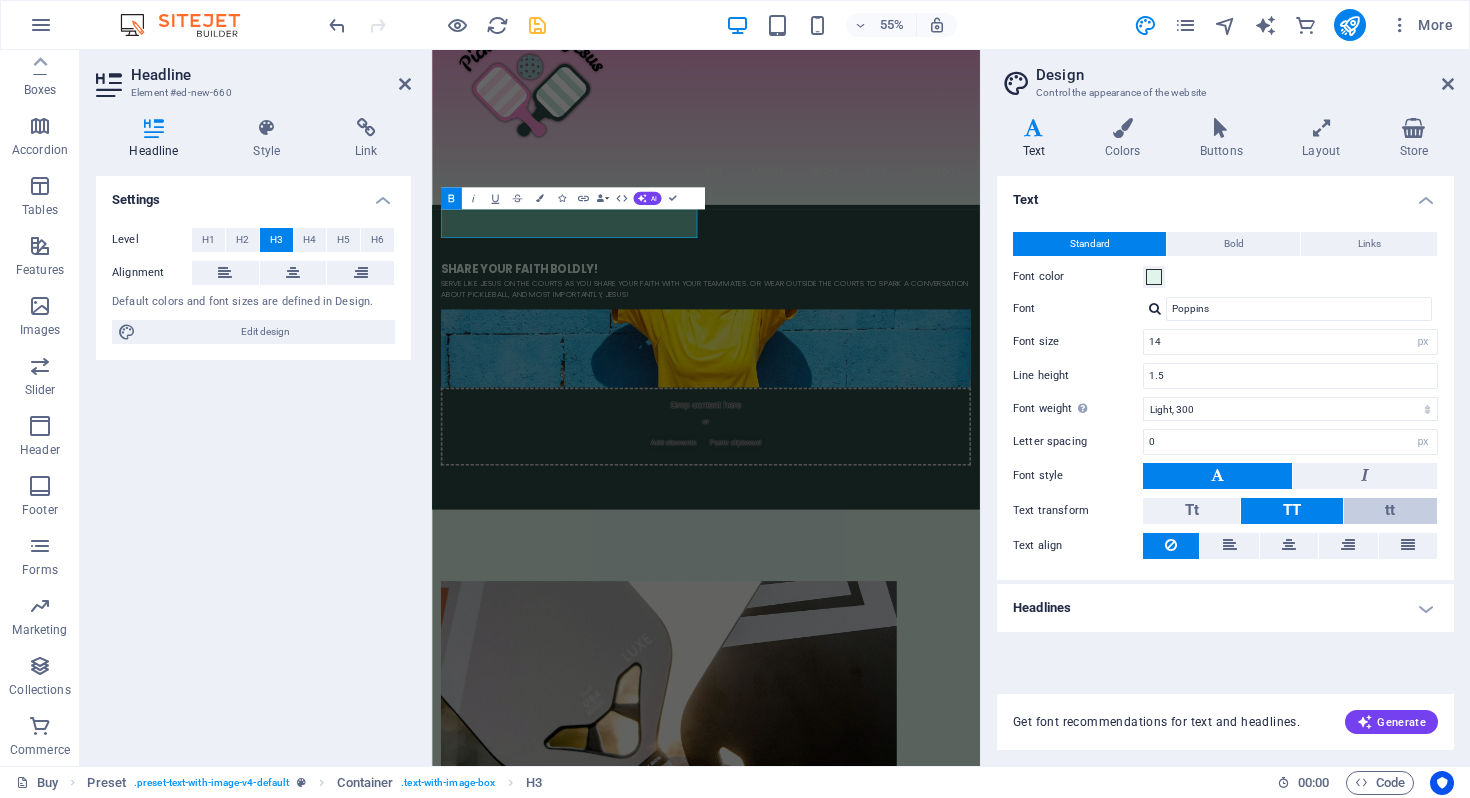 click on "tt" at bounding box center (1390, 511) 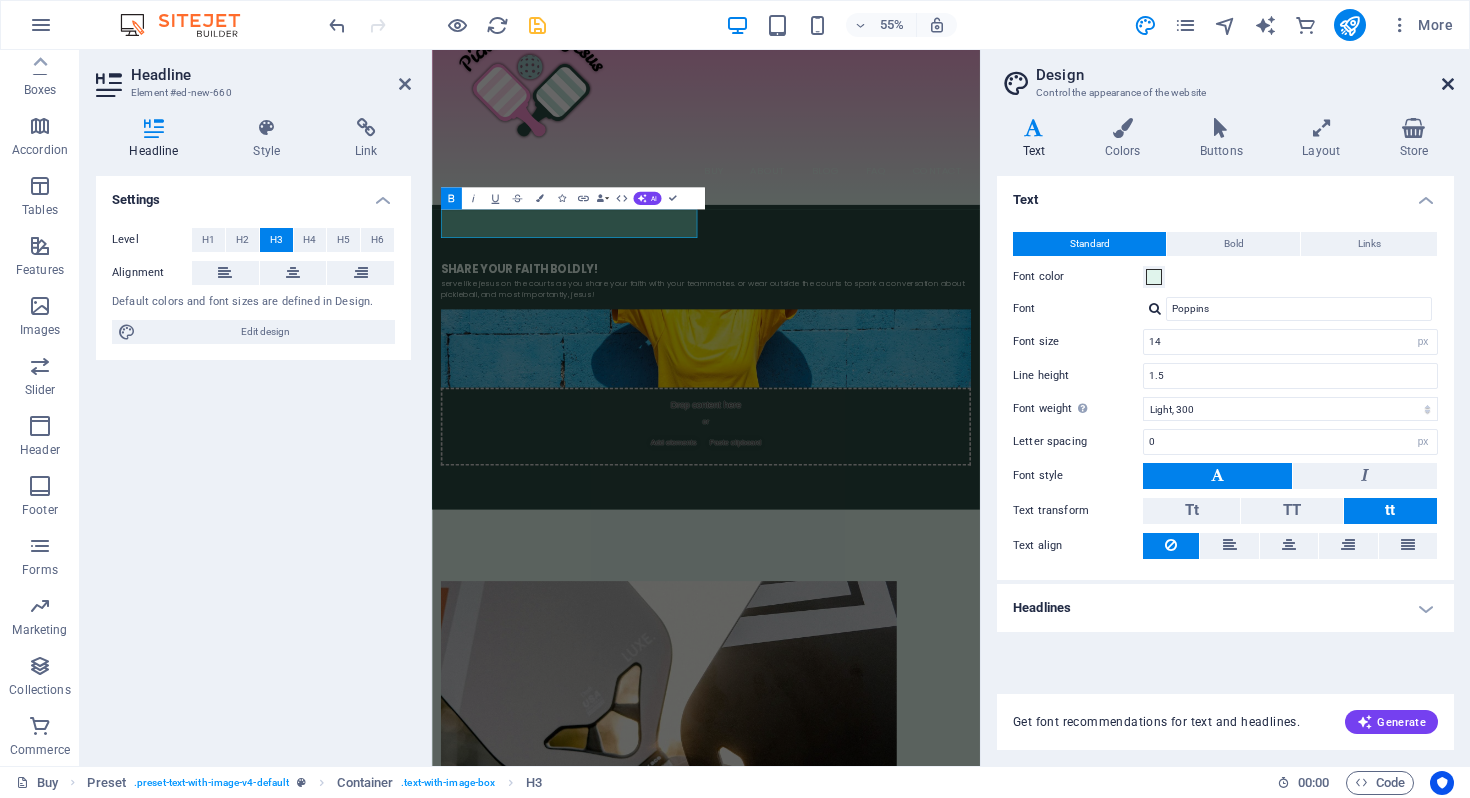 click at bounding box center (1448, 84) 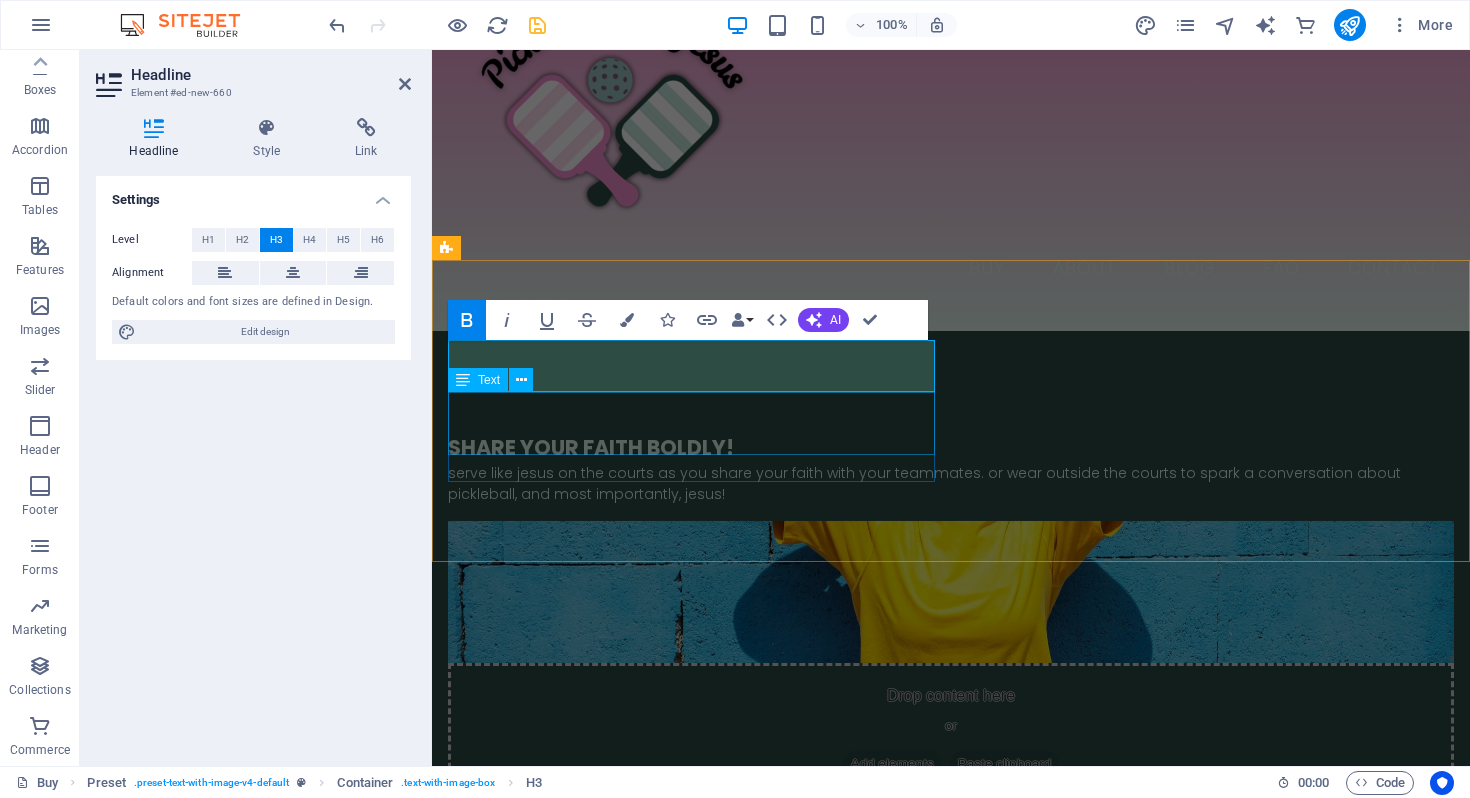 click on "Serve like Jesus on the courts as you share your faith with your teammates. Or wear outside the courts to spark a conversation about Pickleball, and most importantly, Jesus!" at bounding box center (951, 484) 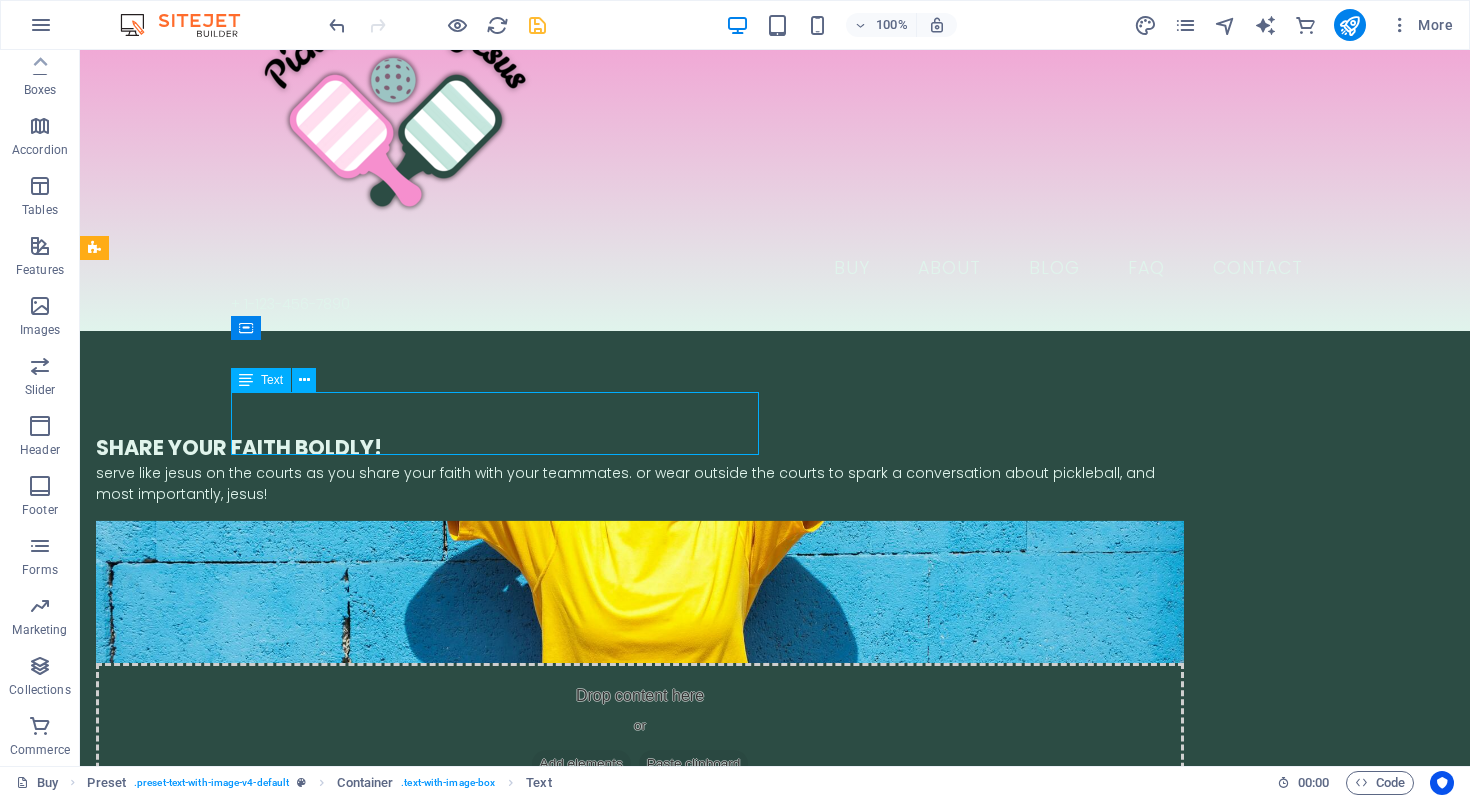 click on "Serve like Jesus on the courts as you share your faith with your teammates. Or wear outside the courts to spark a conversation about Pickleball, and most importantly, Jesus!" at bounding box center [640, 484] 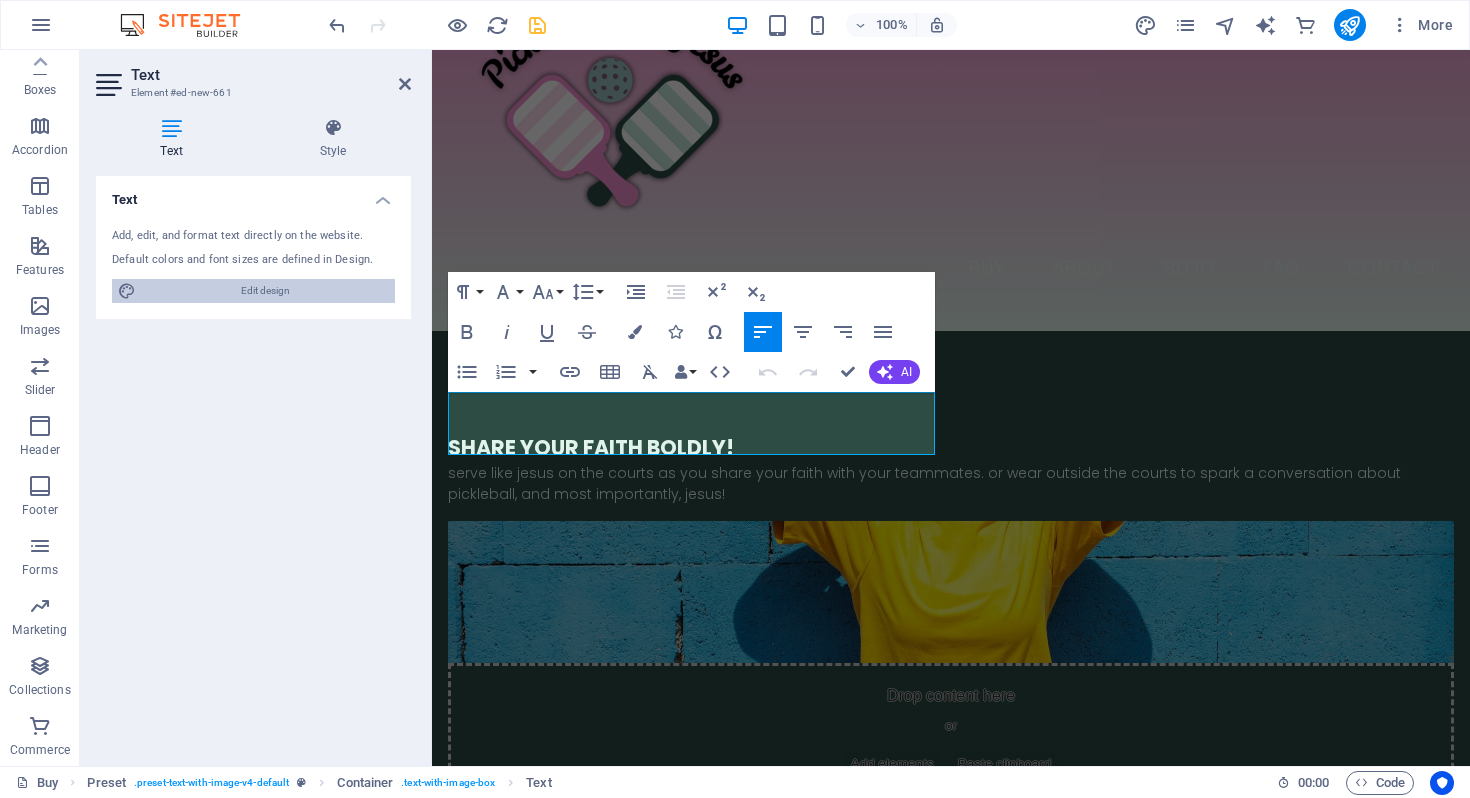 click on "Edit design" at bounding box center [265, 291] 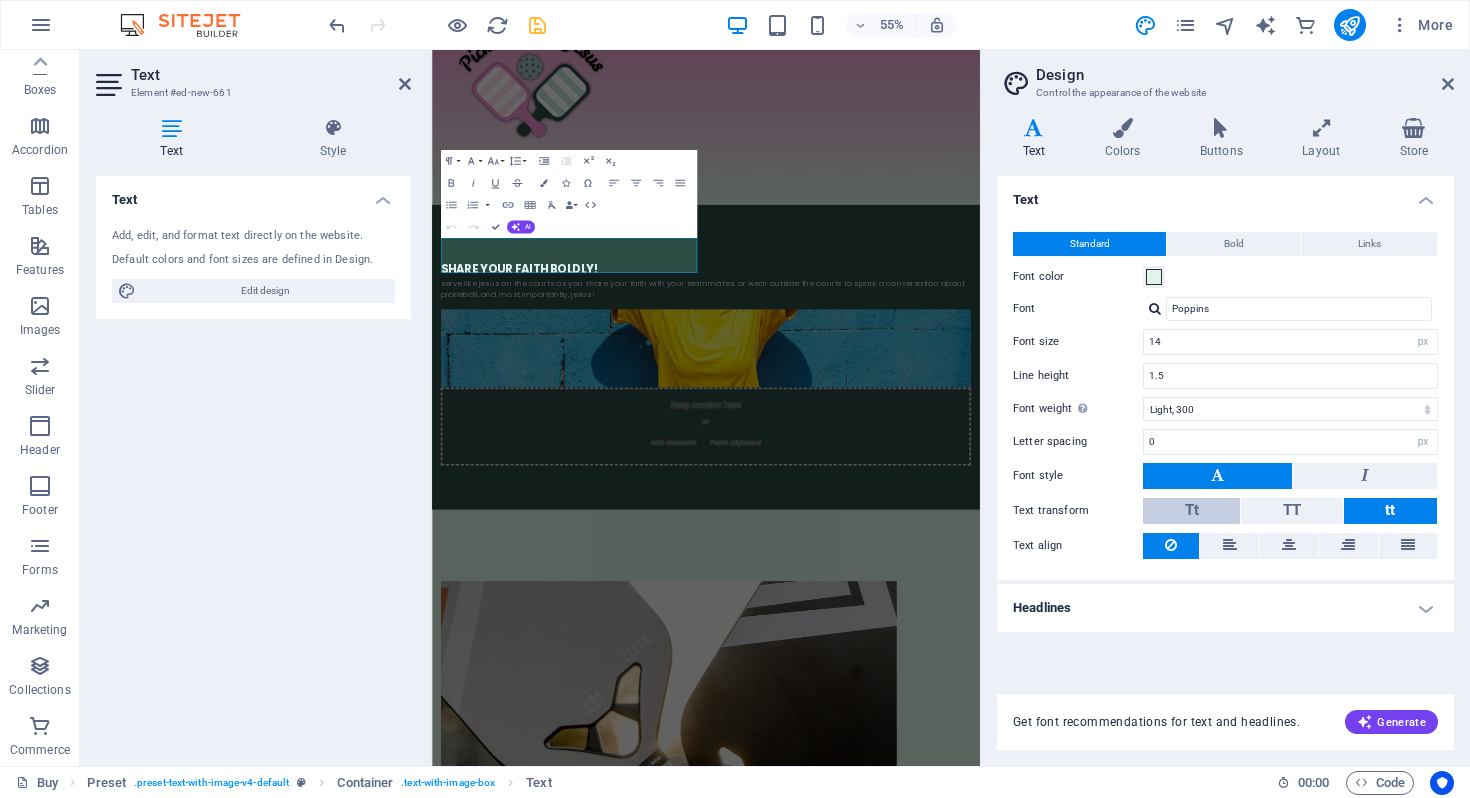 click on "Tt" at bounding box center [1191, 511] 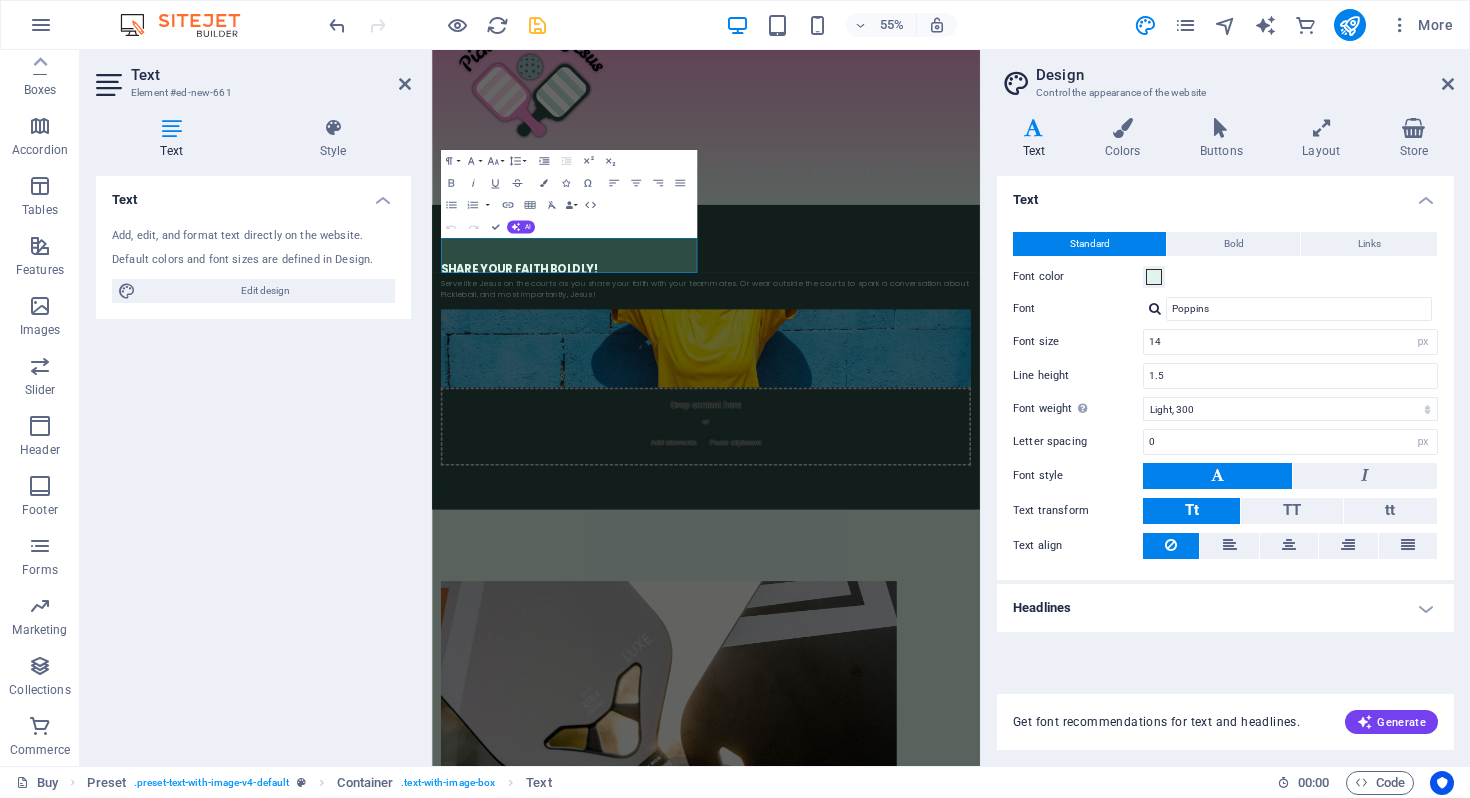 click on "Design" at bounding box center (1245, 75) 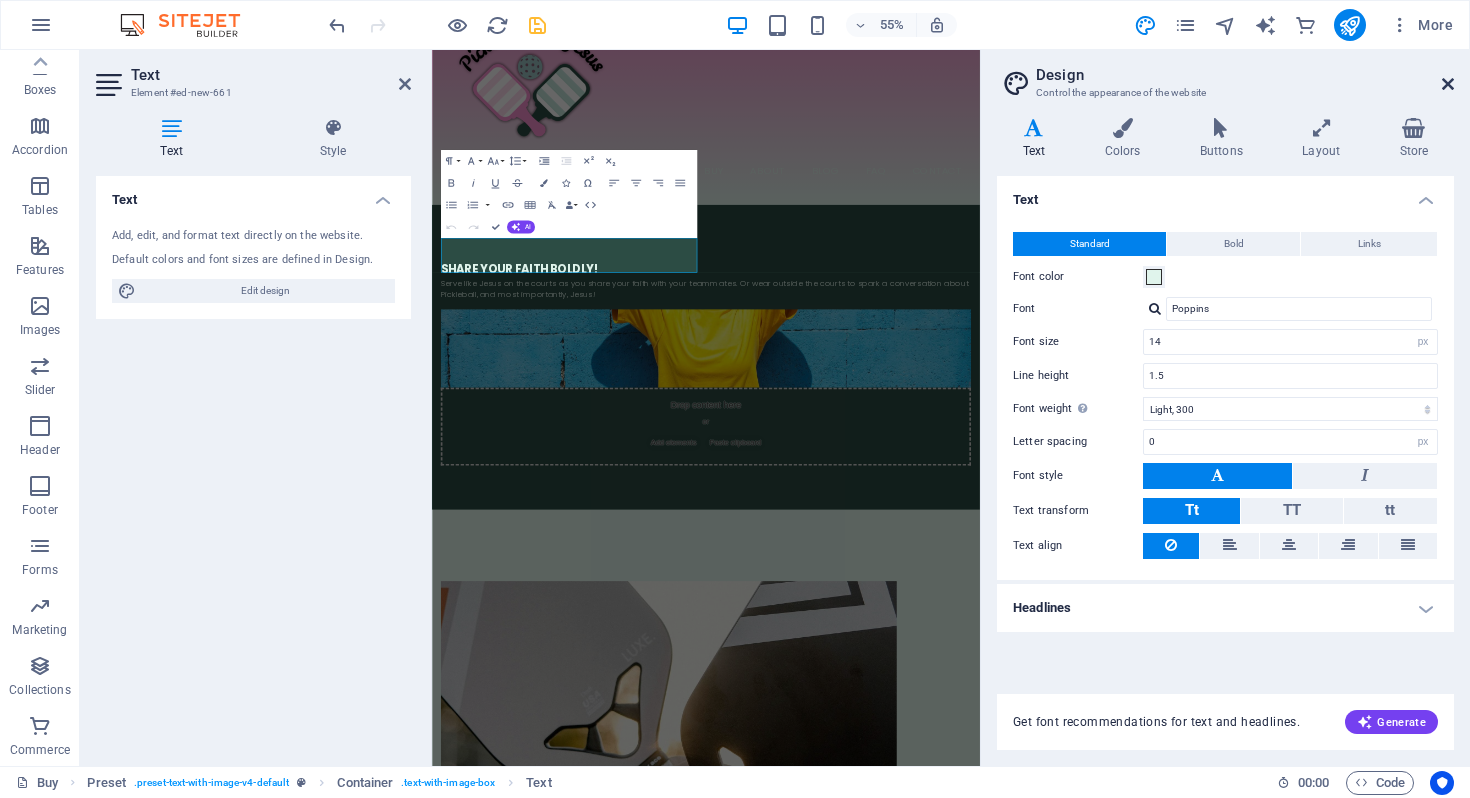click at bounding box center [1448, 84] 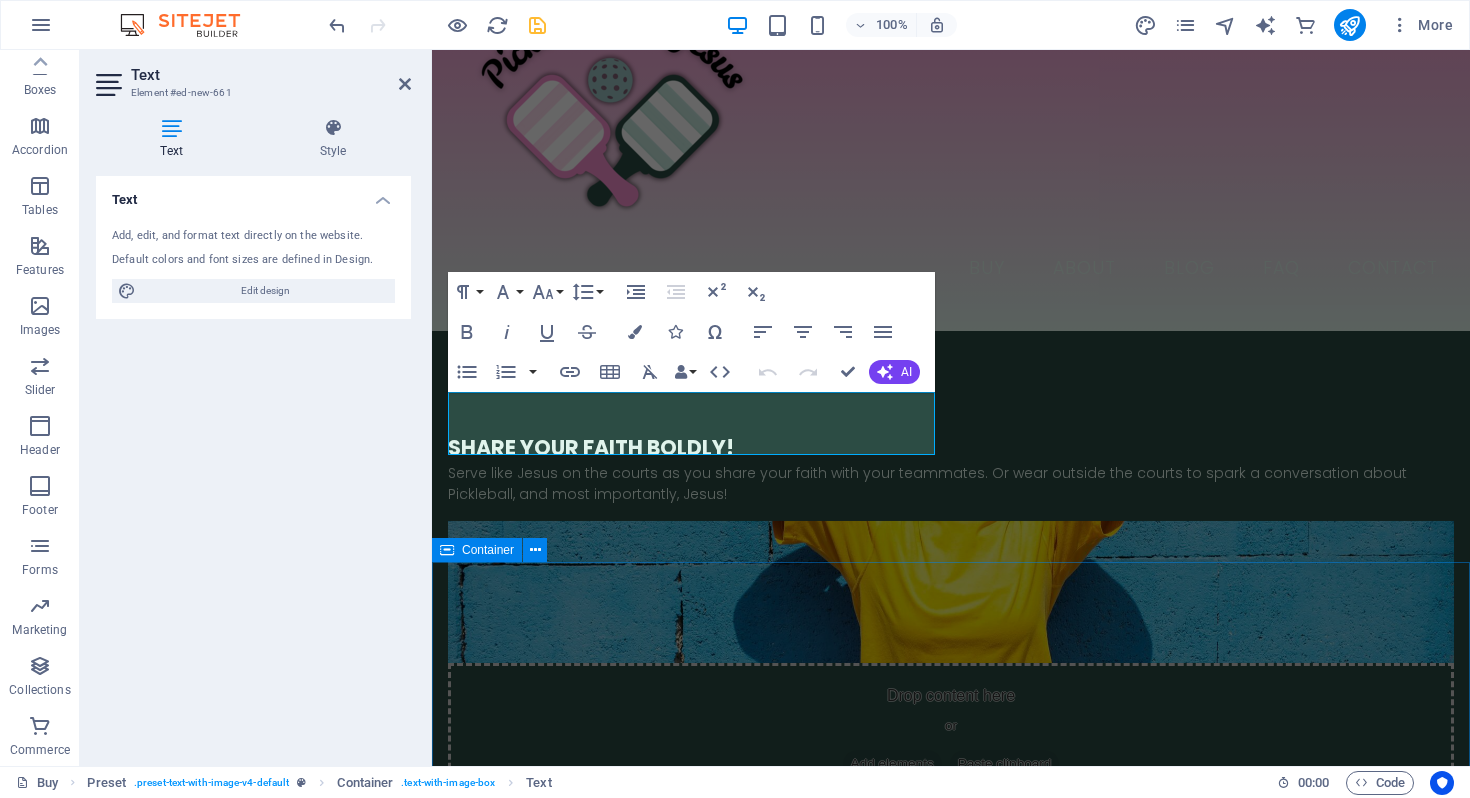 click on "JOIN OUR MINISTRY ABOUT OUR FOUNDER MOLLIE SHOP OUR GEAR" at bounding box center [951, 2694] 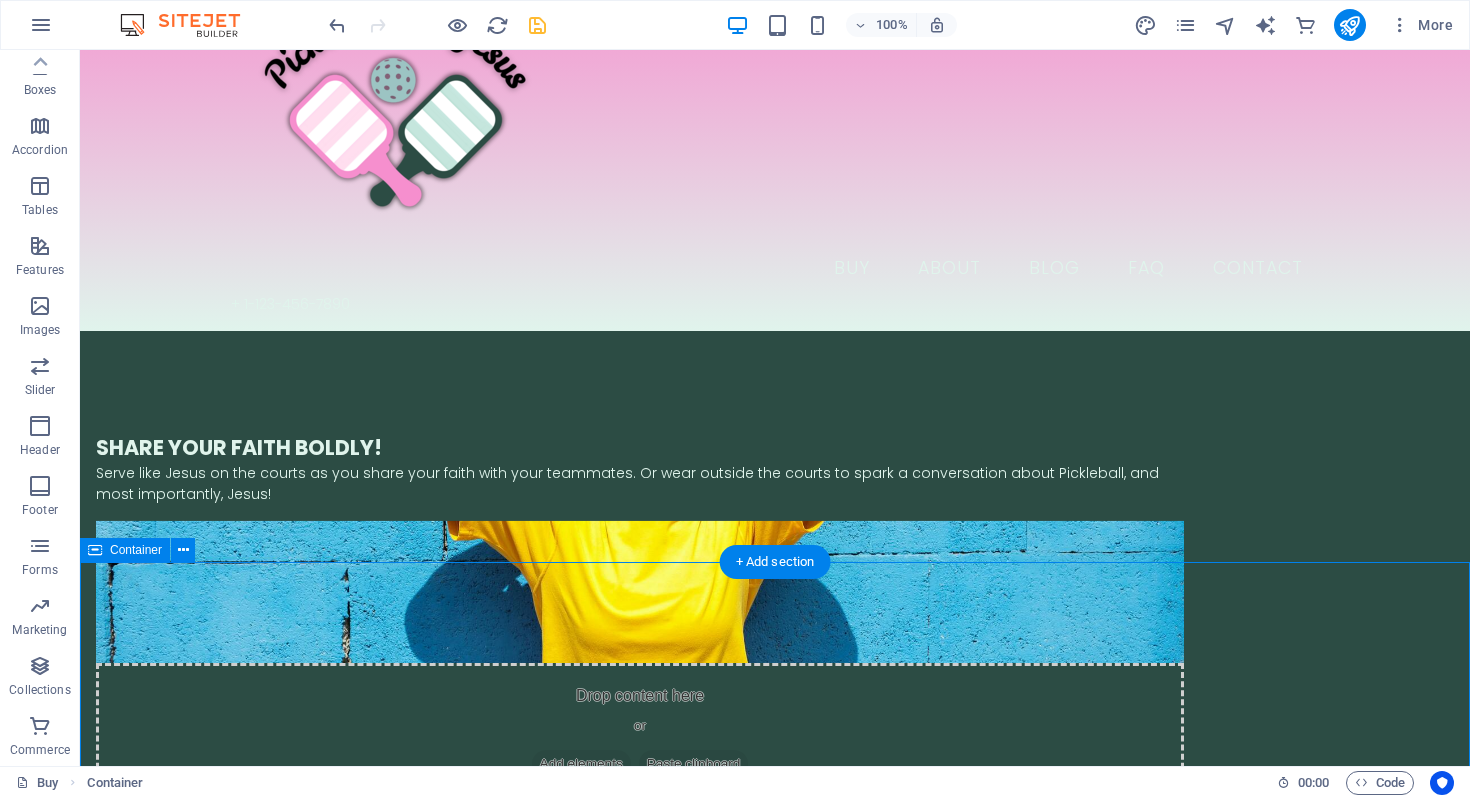 click at bounding box center [775, 990] 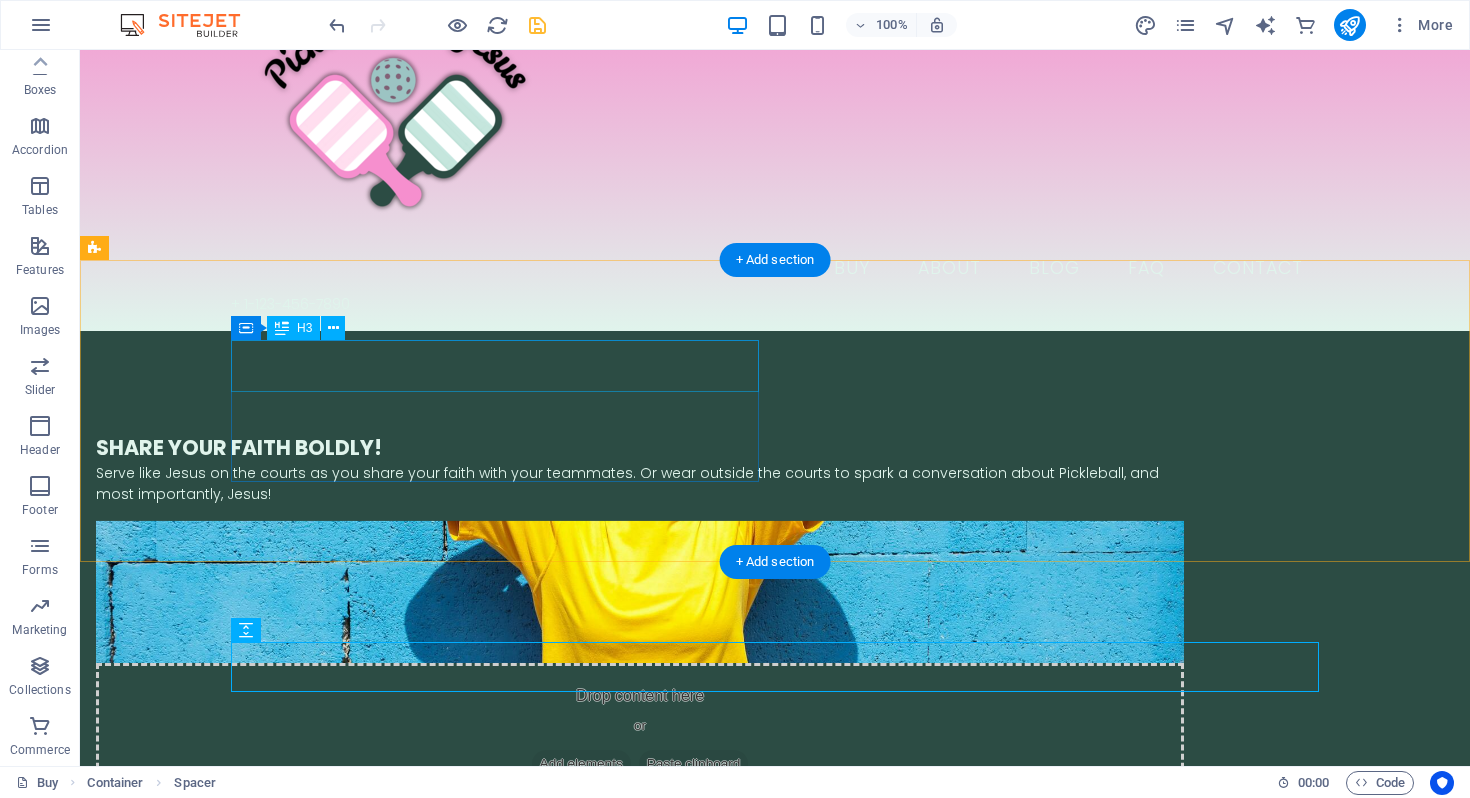 click on "​​​ Share your Faith boldly!" at bounding box center (640, 437) 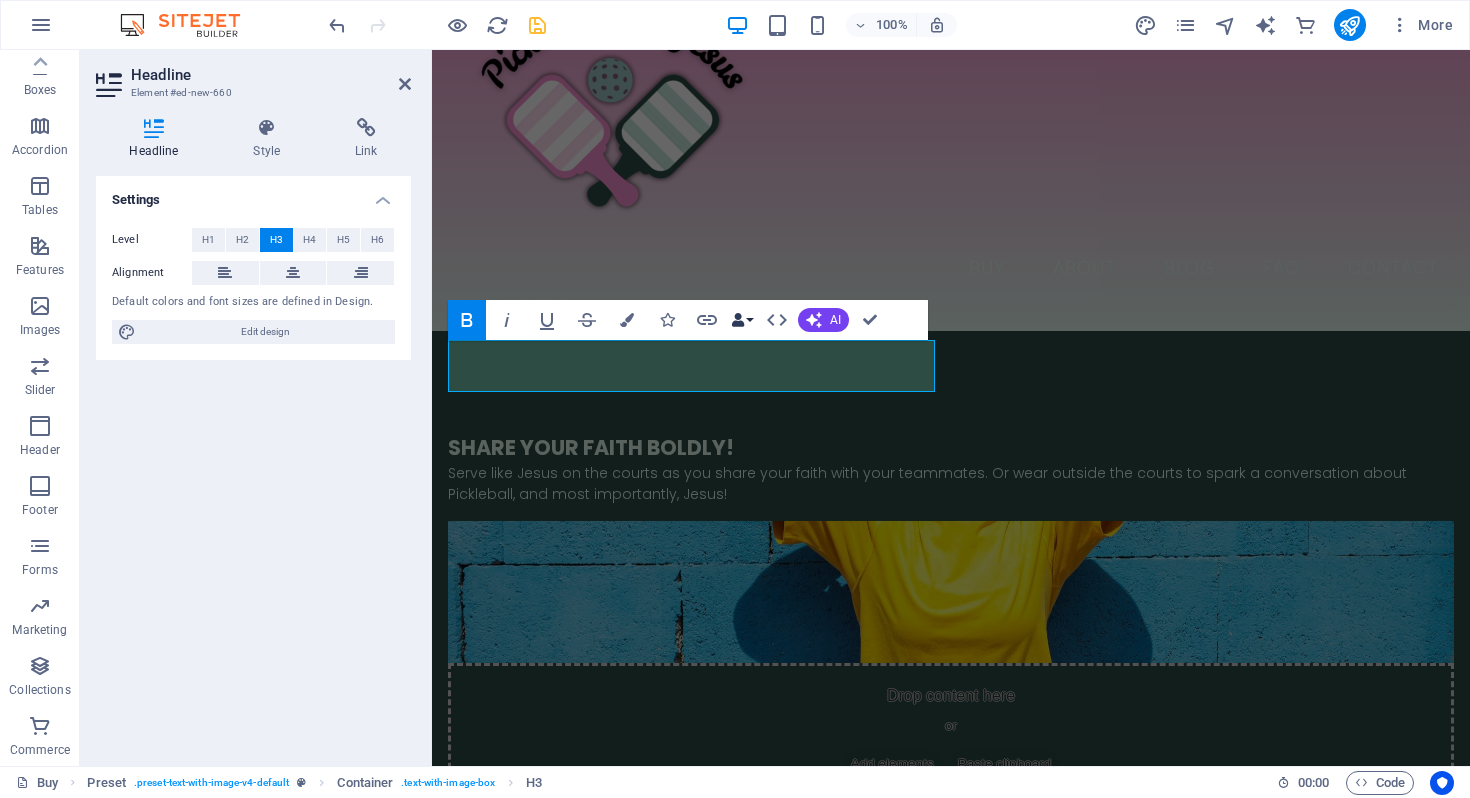 click on "Data Bindings" at bounding box center (742, 320) 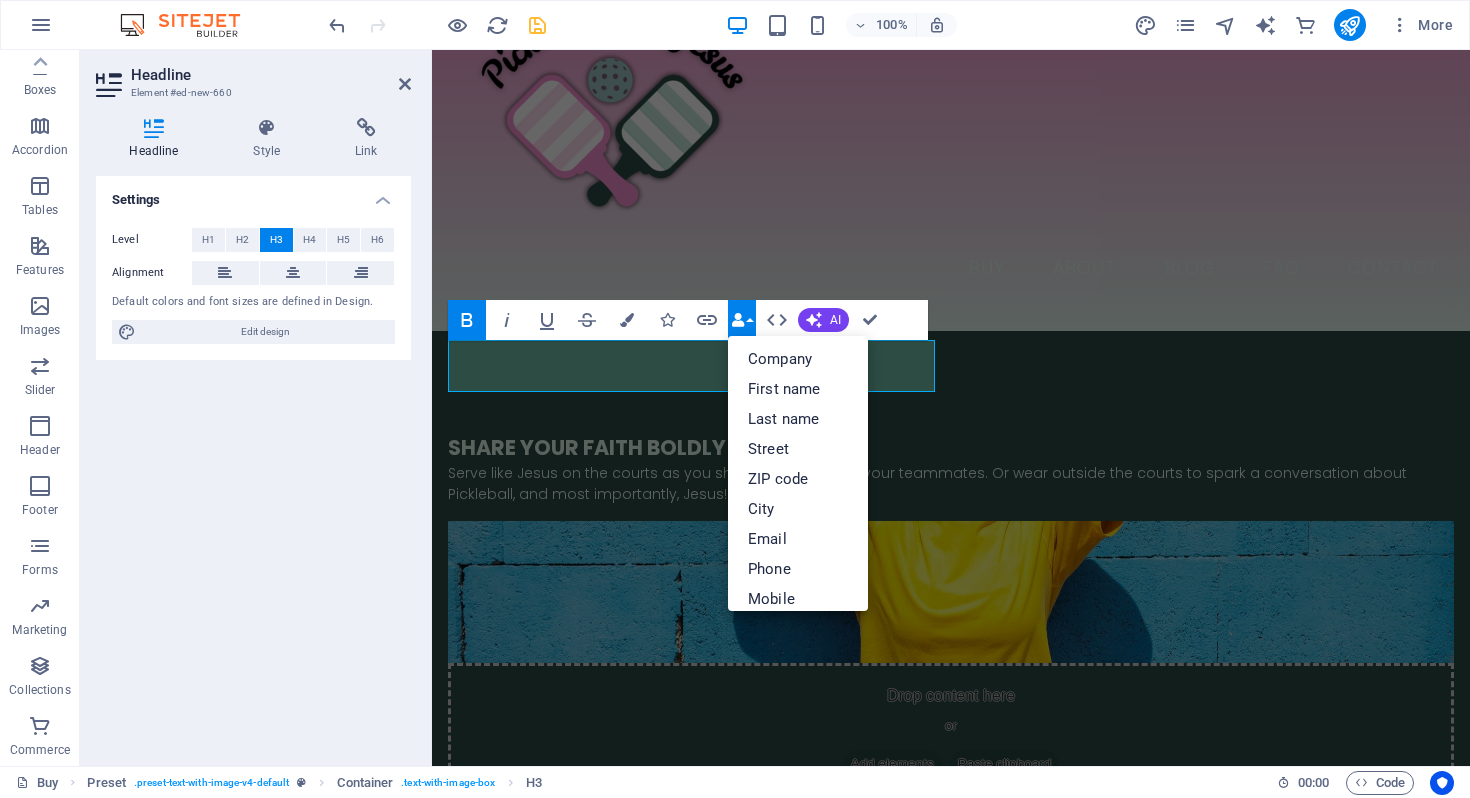 click on "Data Bindings" at bounding box center [742, 320] 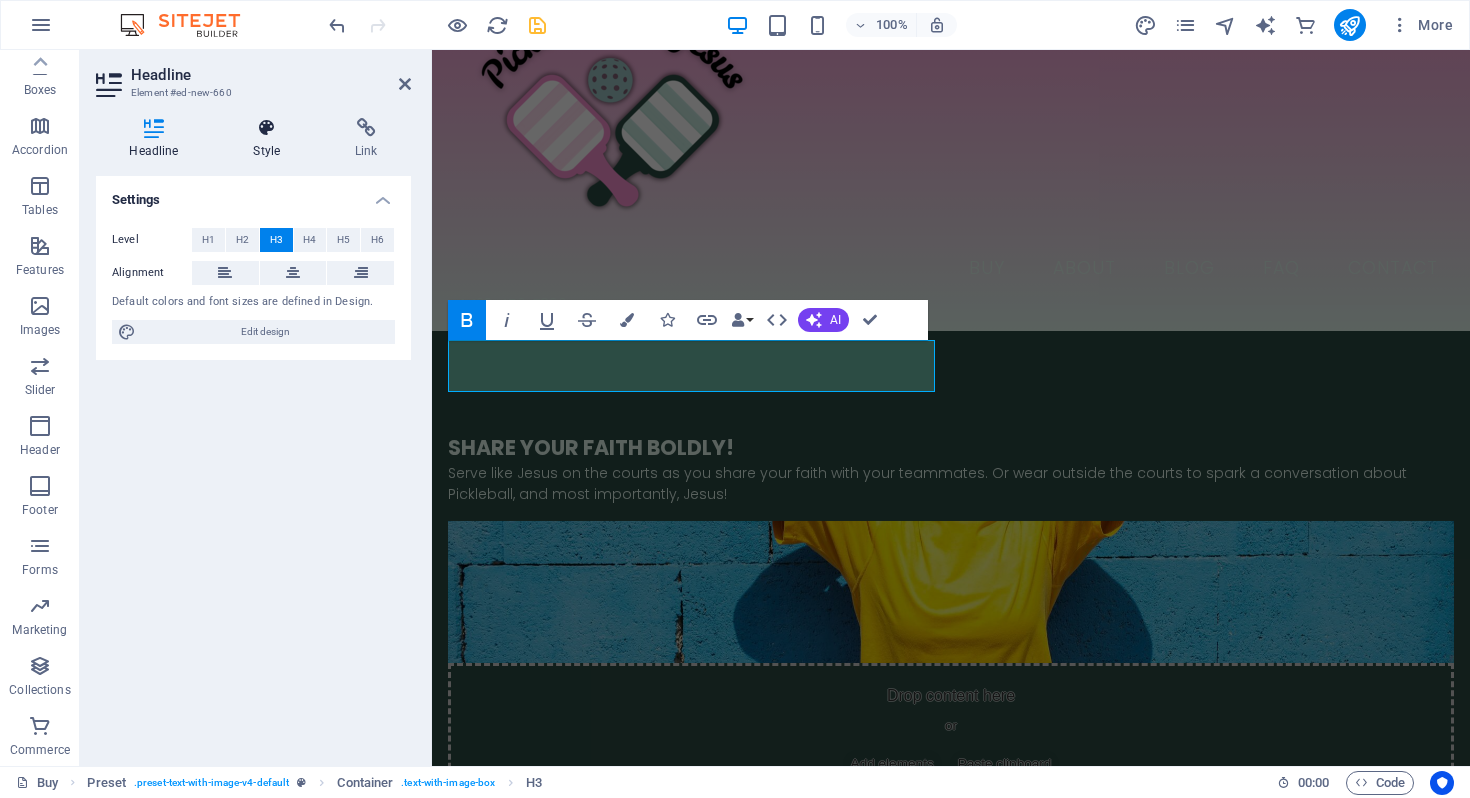click at bounding box center (267, 128) 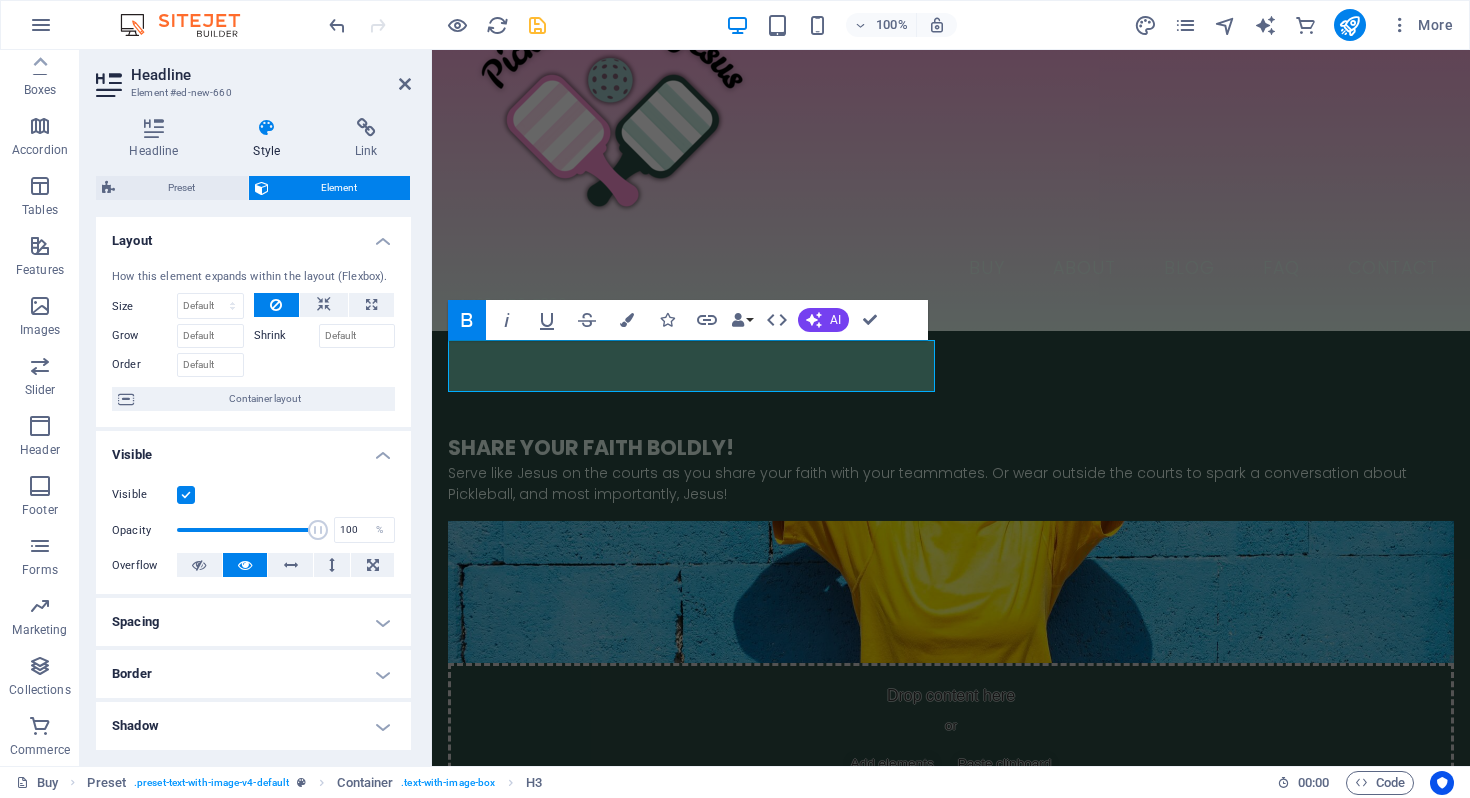 click at bounding box center (267, 128) 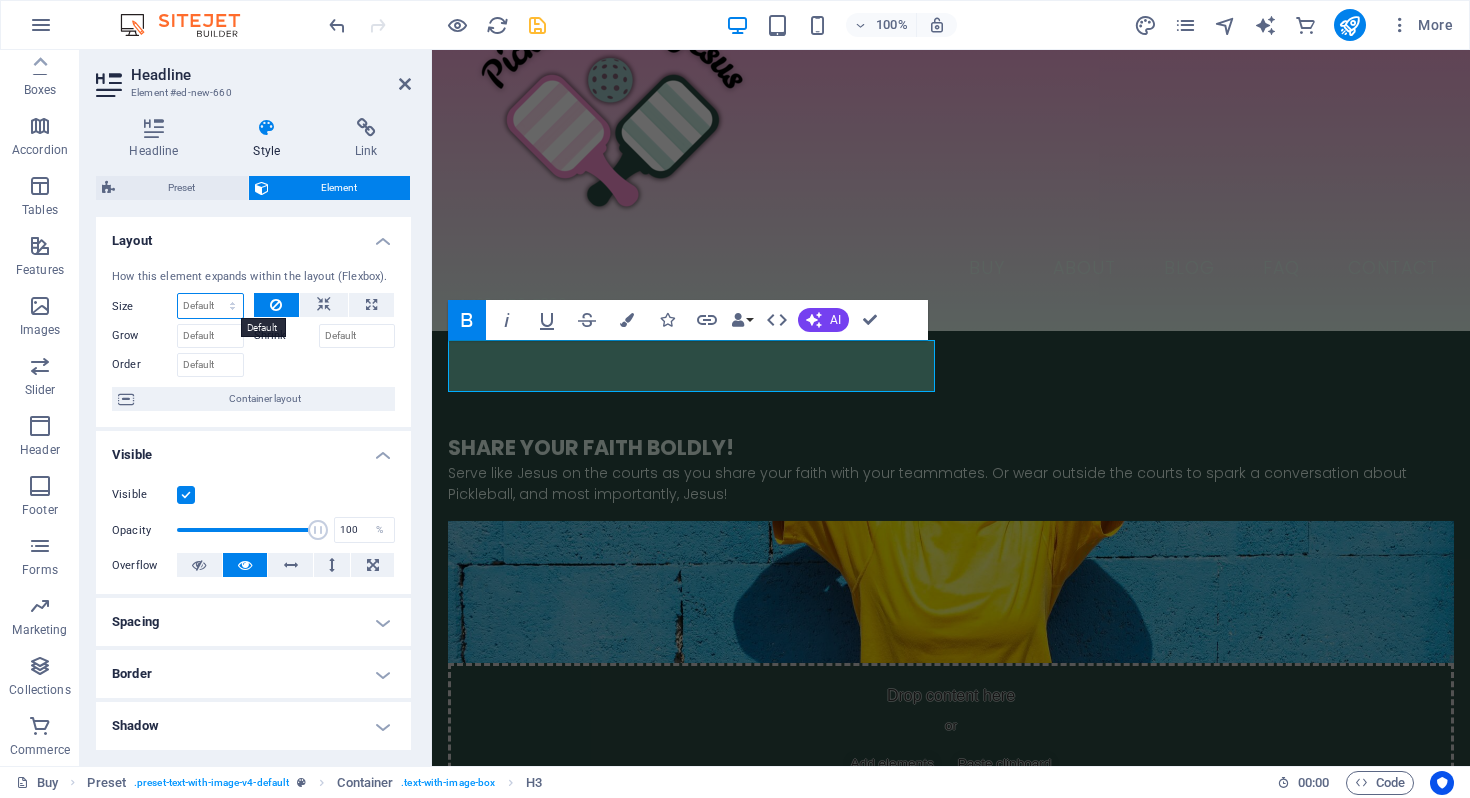 click on "Default auto px % 1/1 1/2 1/3 1/4 1/5 1/6 1/7 1/8 1/9 1/10" at bounding box center (210, 306) 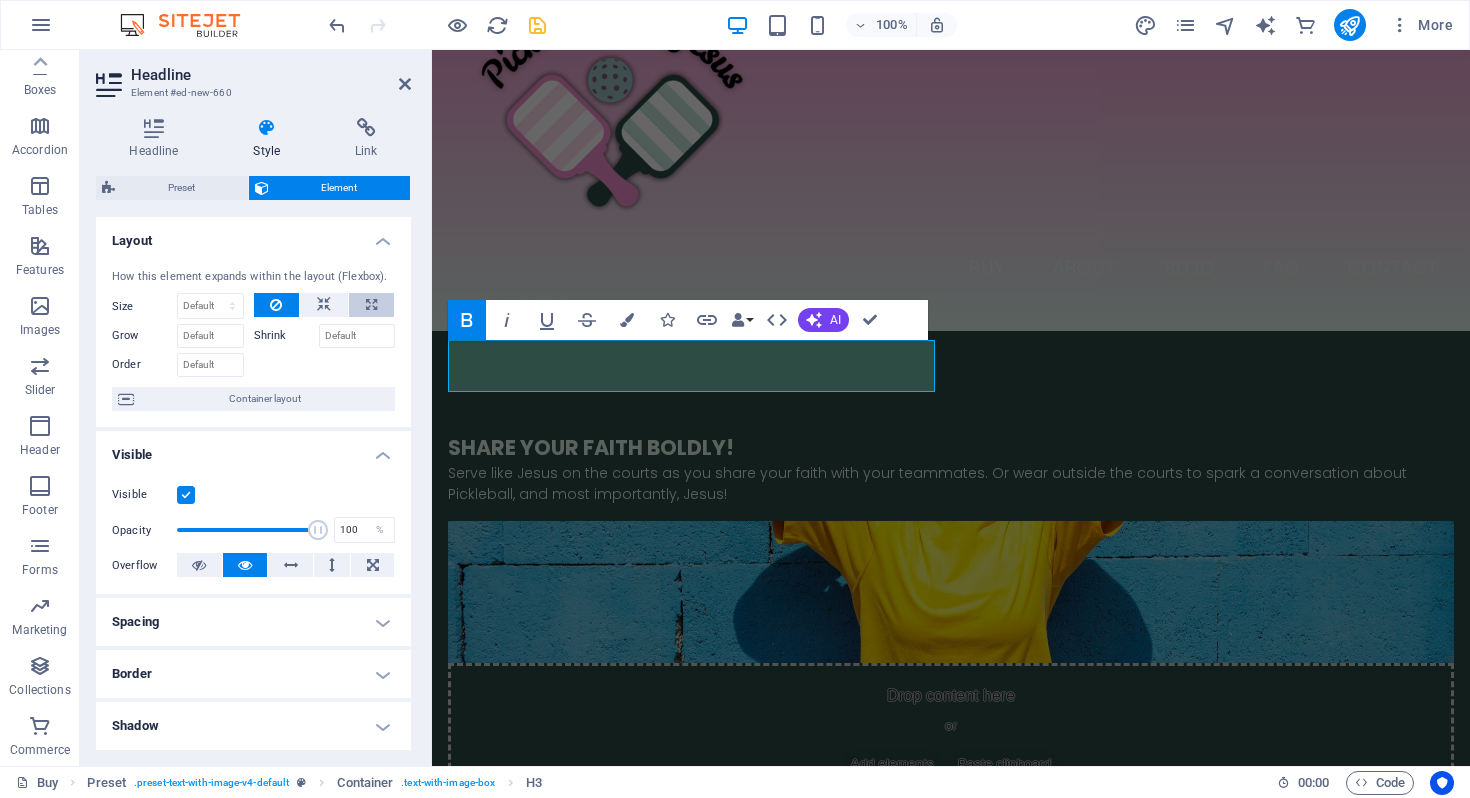 click at bounding box center (371, 305) 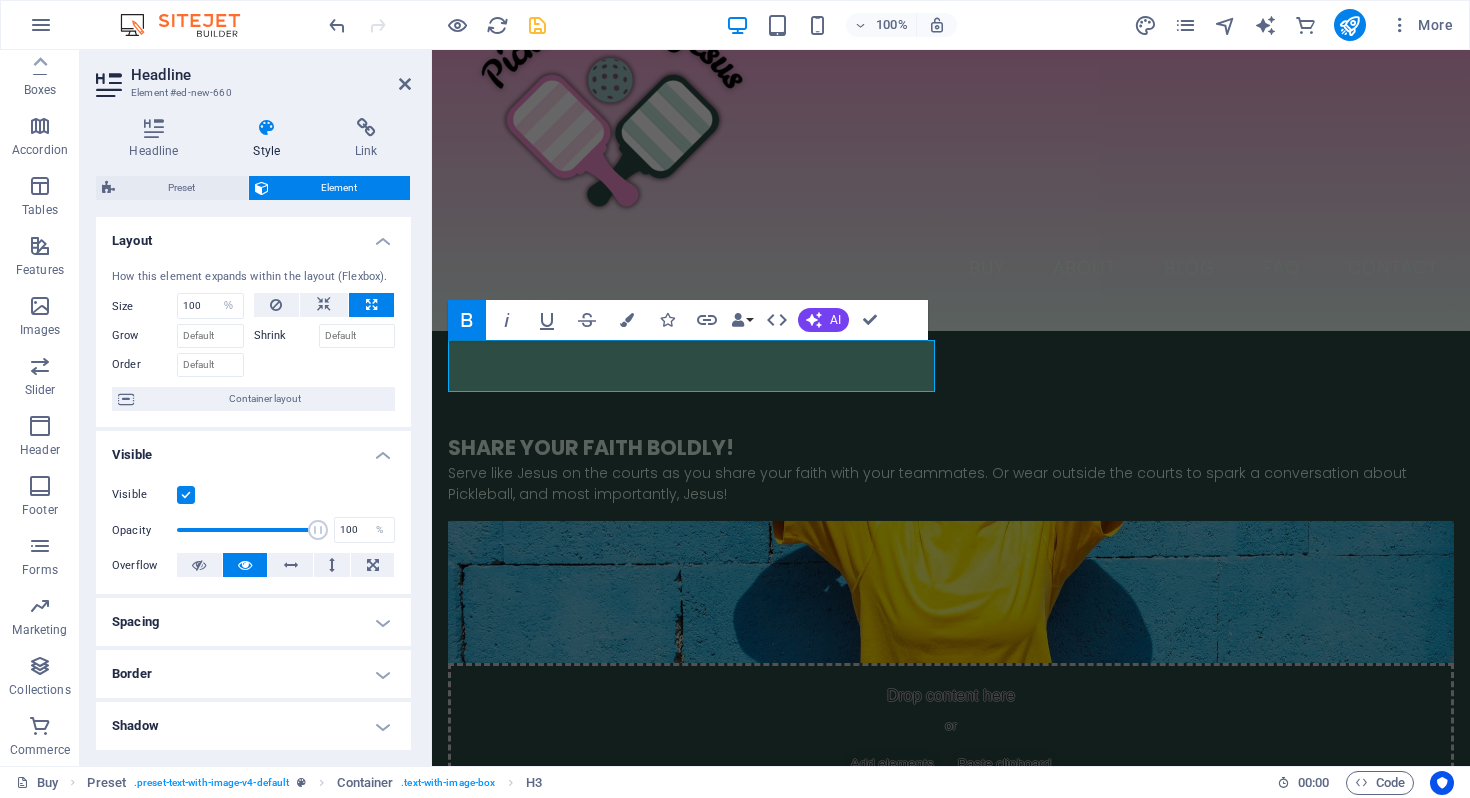 click at bounding box center (371, 305) 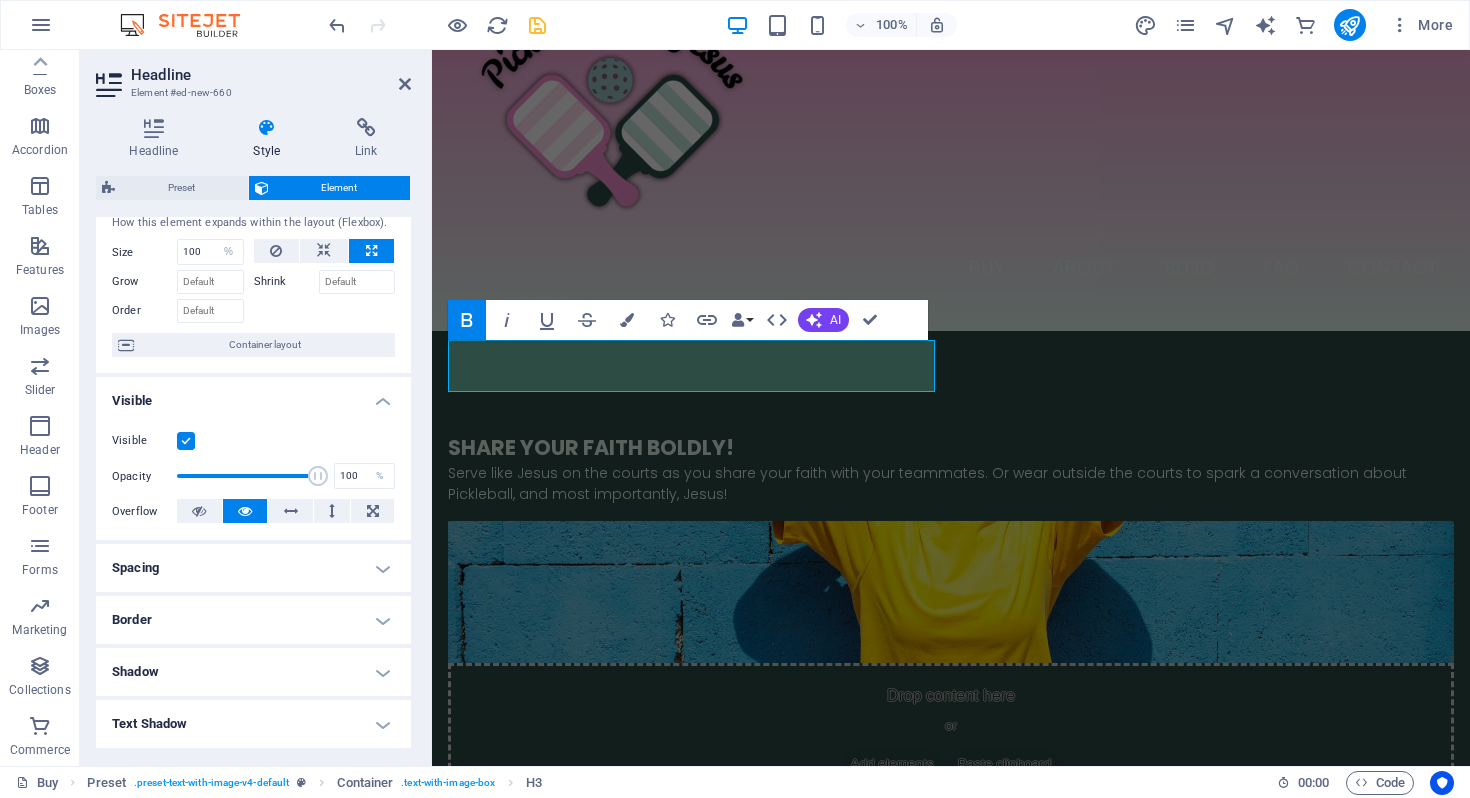 scroll, scrollTop: 56, scrollLeft: 0, axis: vertical 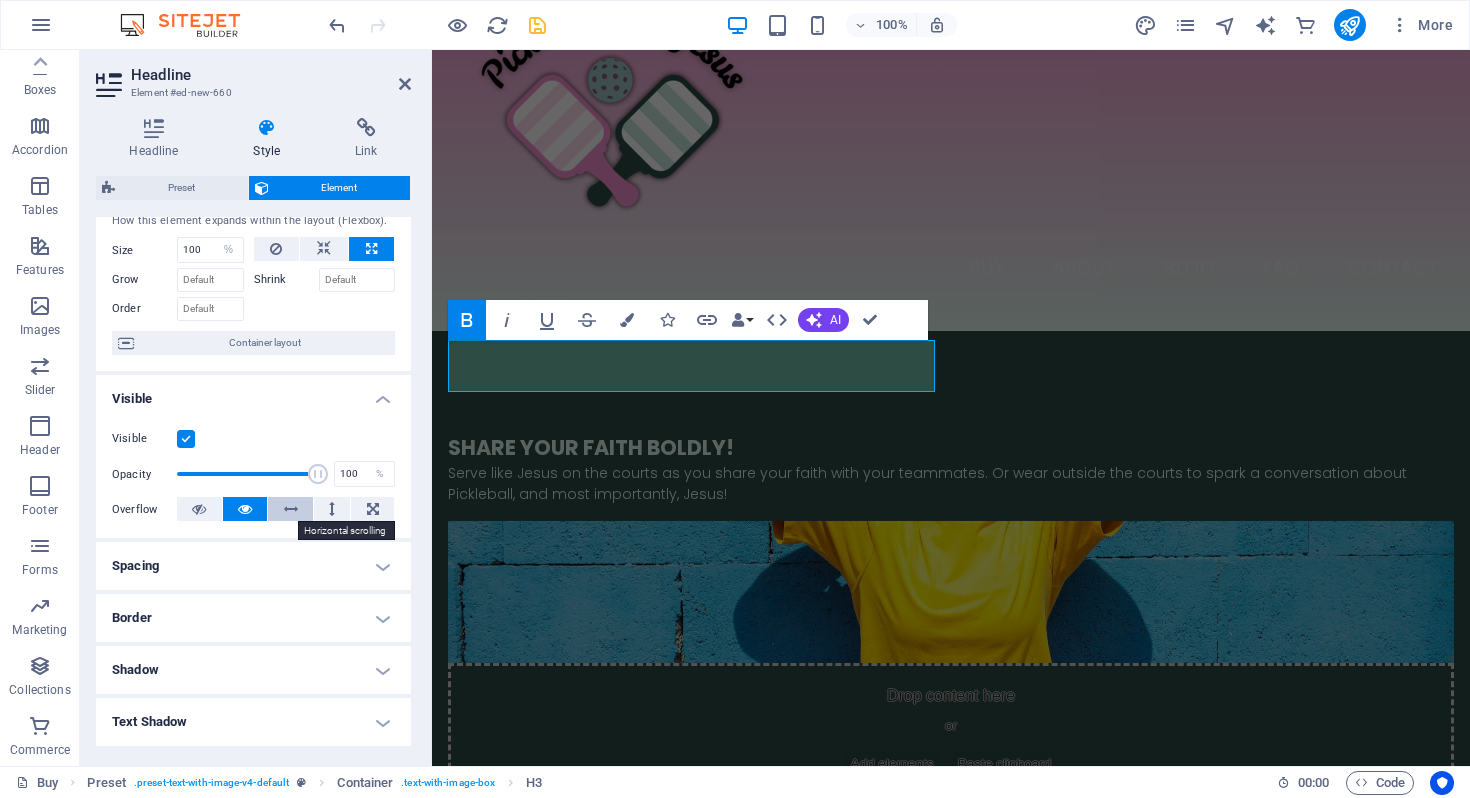 click at bounding box center (291, 509) 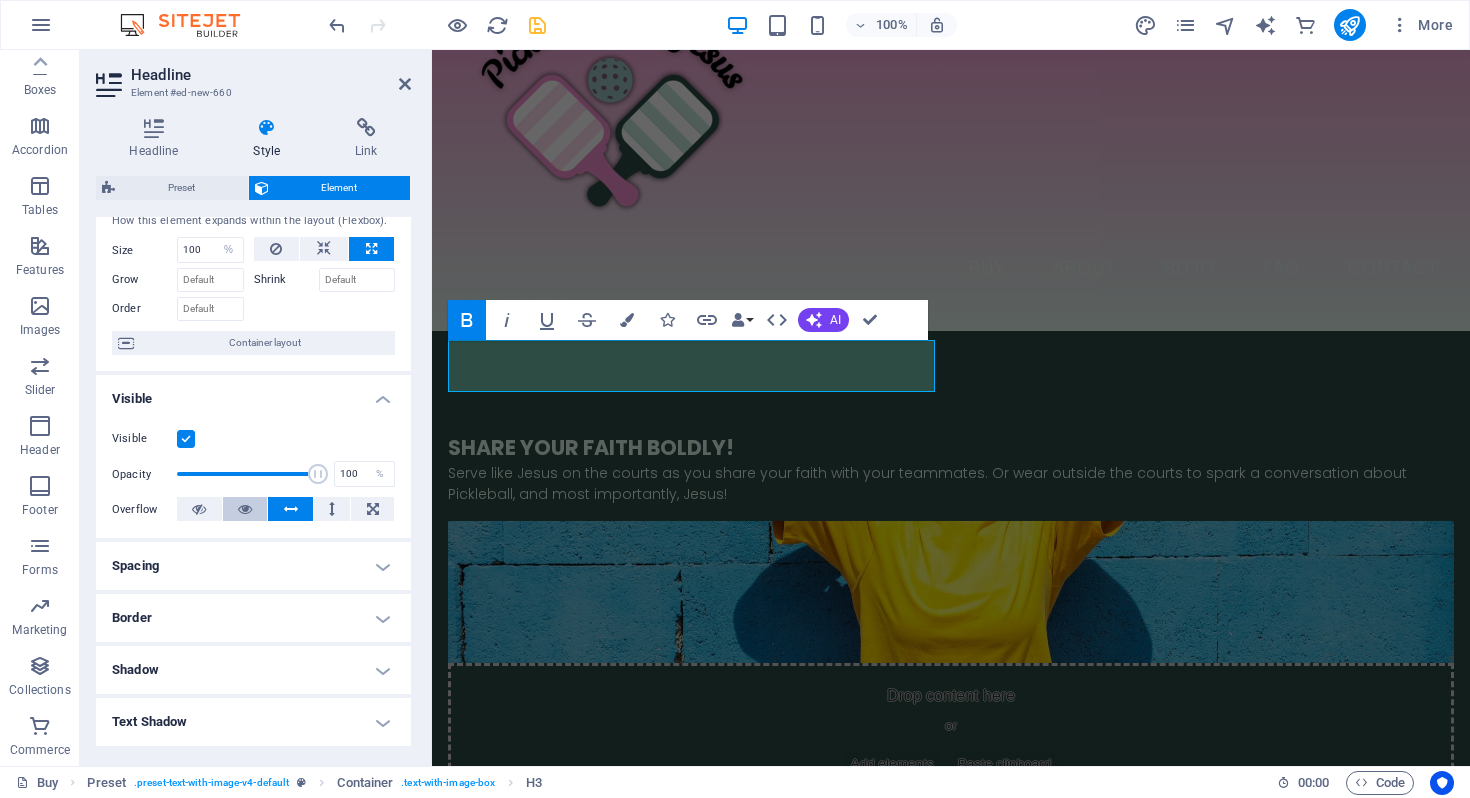 click at bounding box center (245, 509) 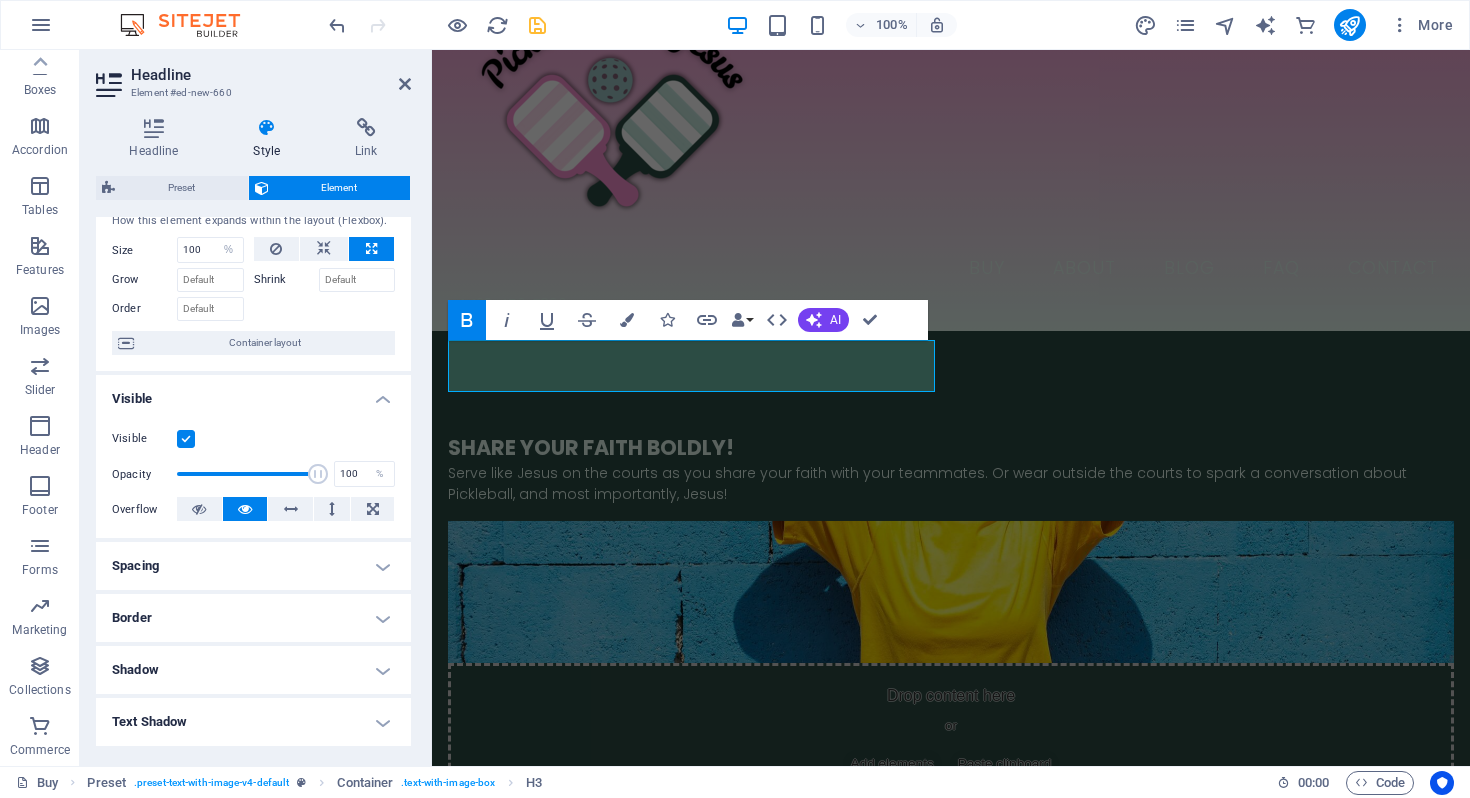 click on "Text Shadow" at bounding box center [253, 722] 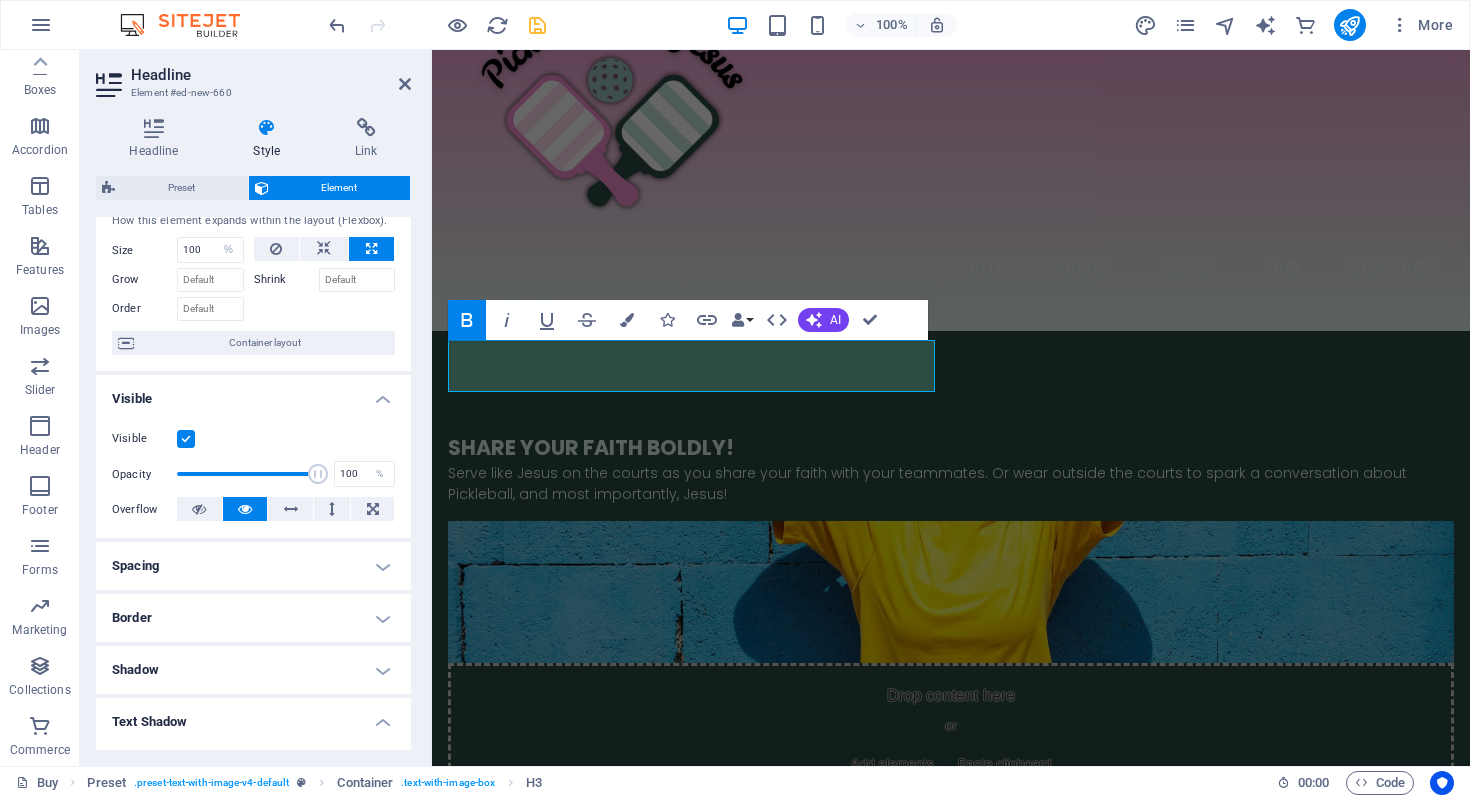 scroll, scrollTop: 197, scrollLeft: 0, axis: vertical 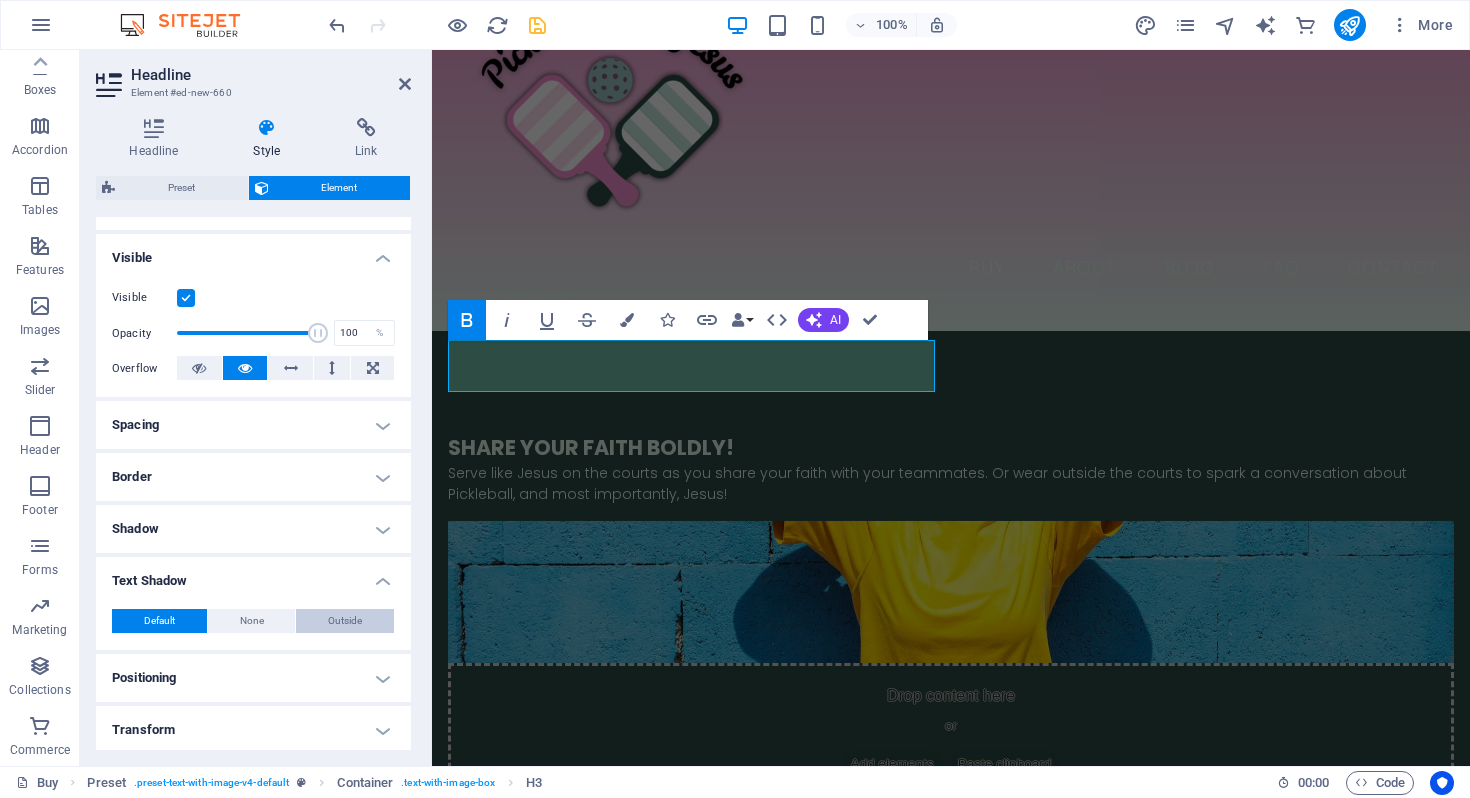 click on "Outside" at bounding box center (345, 621) 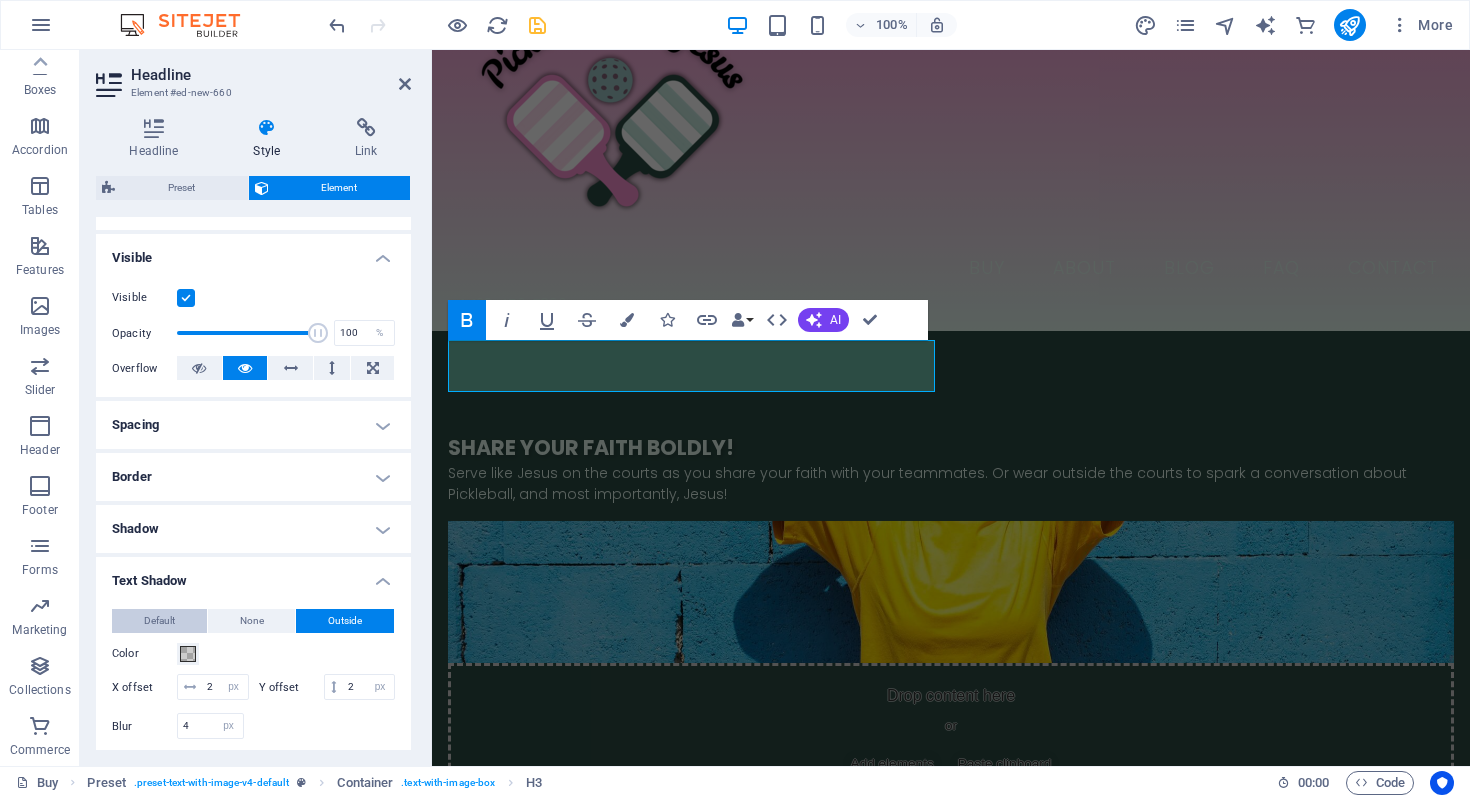 click on "Default" at bounding box center [159, 621] 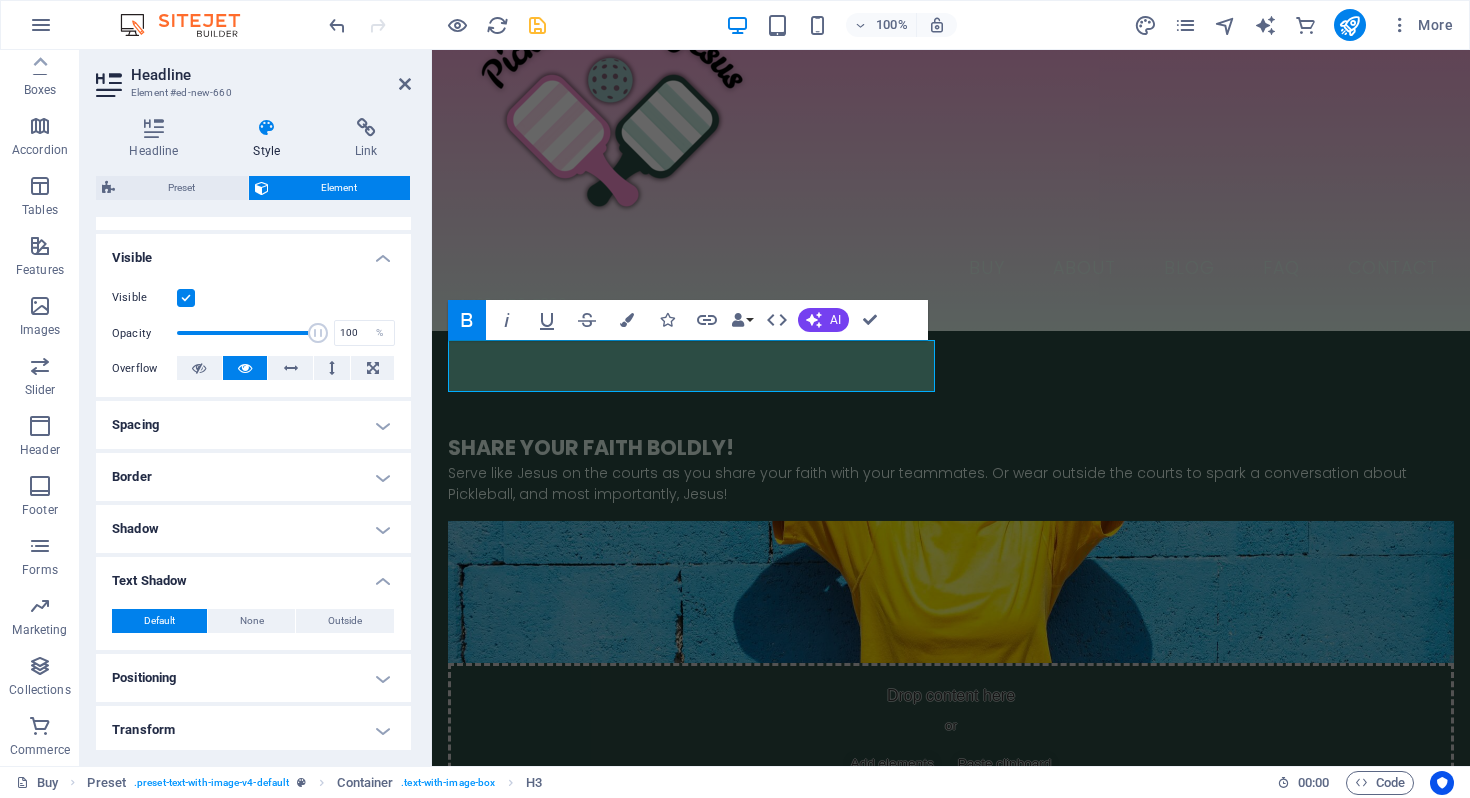 click on "Text Shadow" at bounding box center (253, 575) 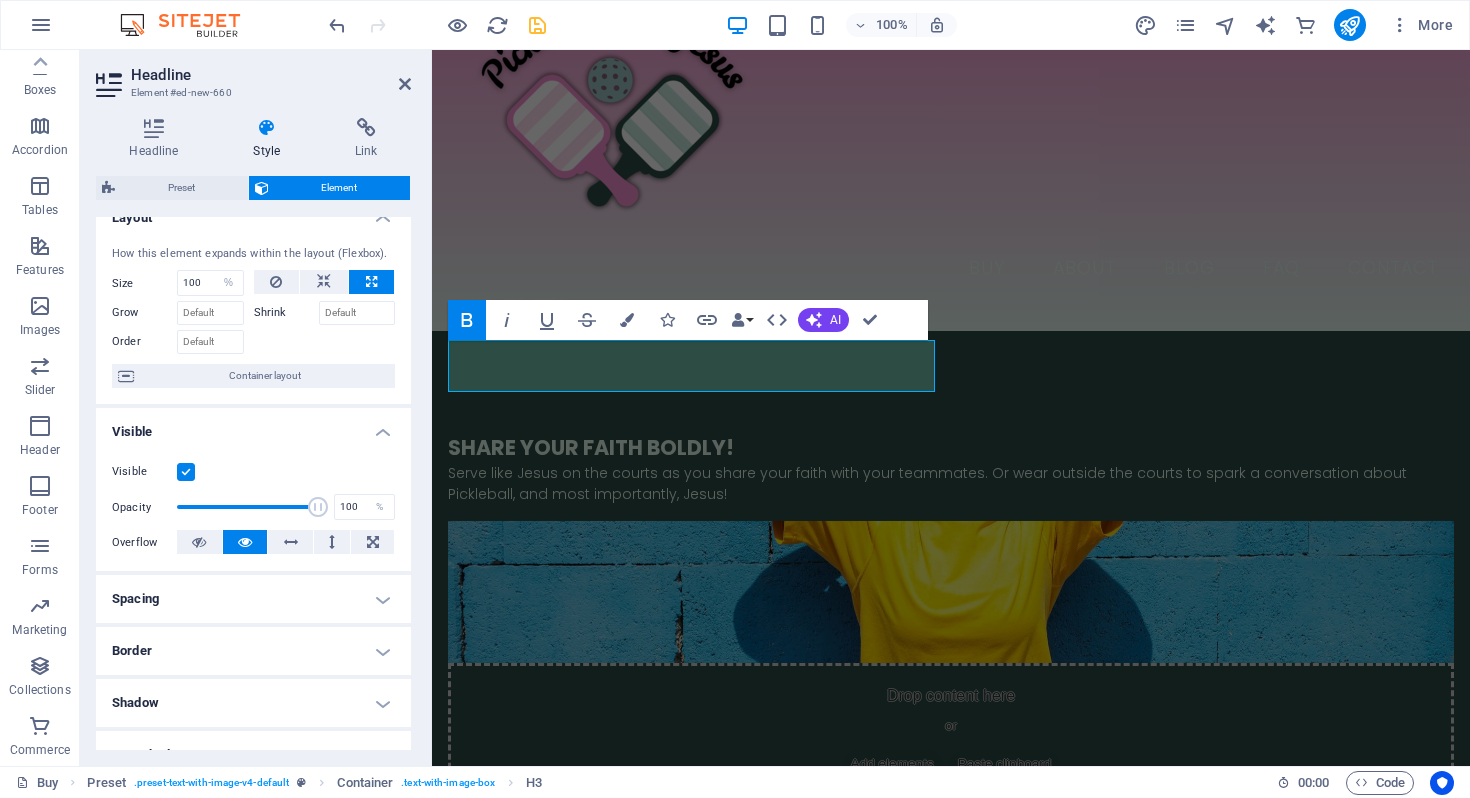 scroll, scrollTop: 0, scrollLeft: 0, axis: both 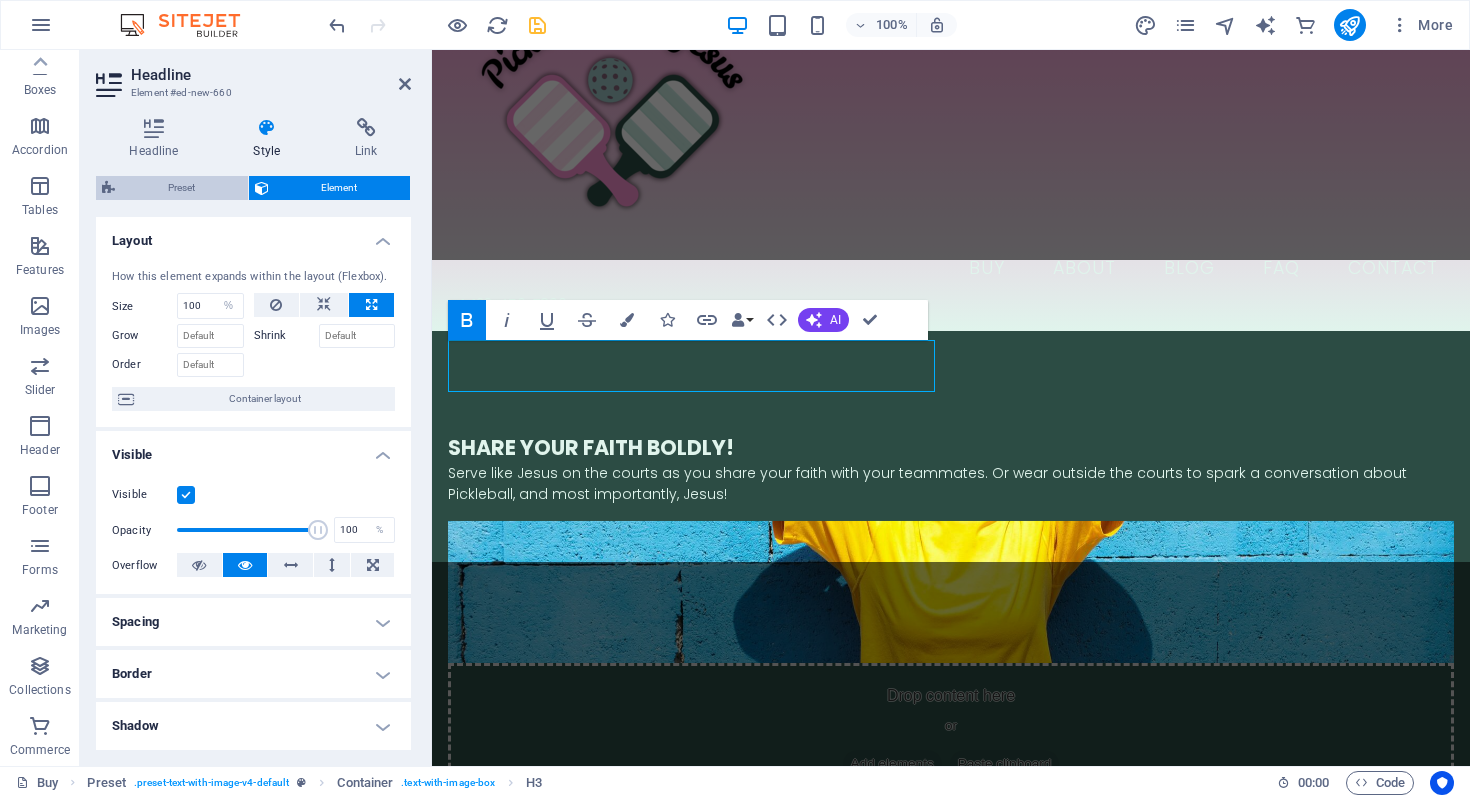 click on "Preset" at bounding box center (181, 188) 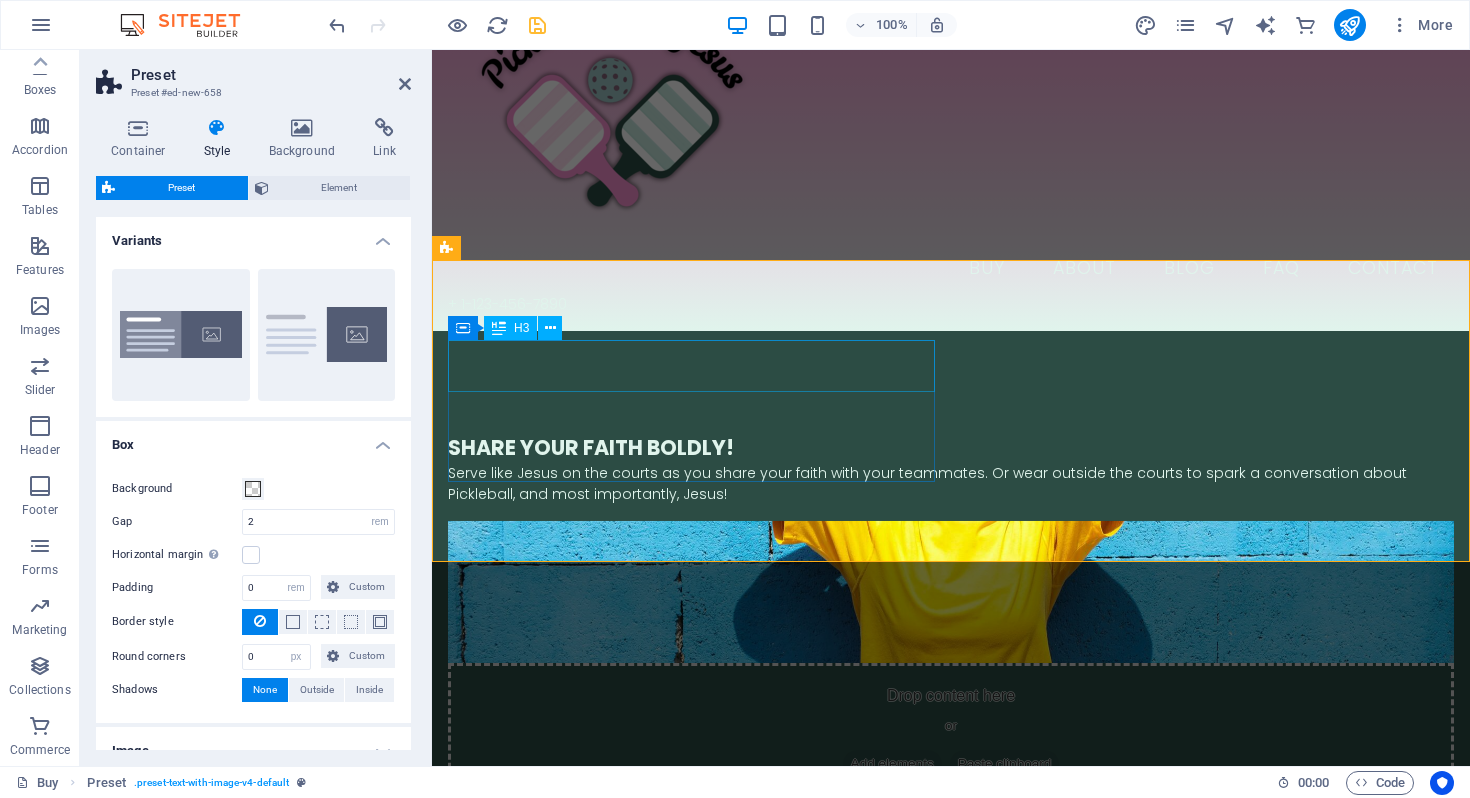 click on "​​​ Share your Faith boldly!" at bounding box center [951, 437] 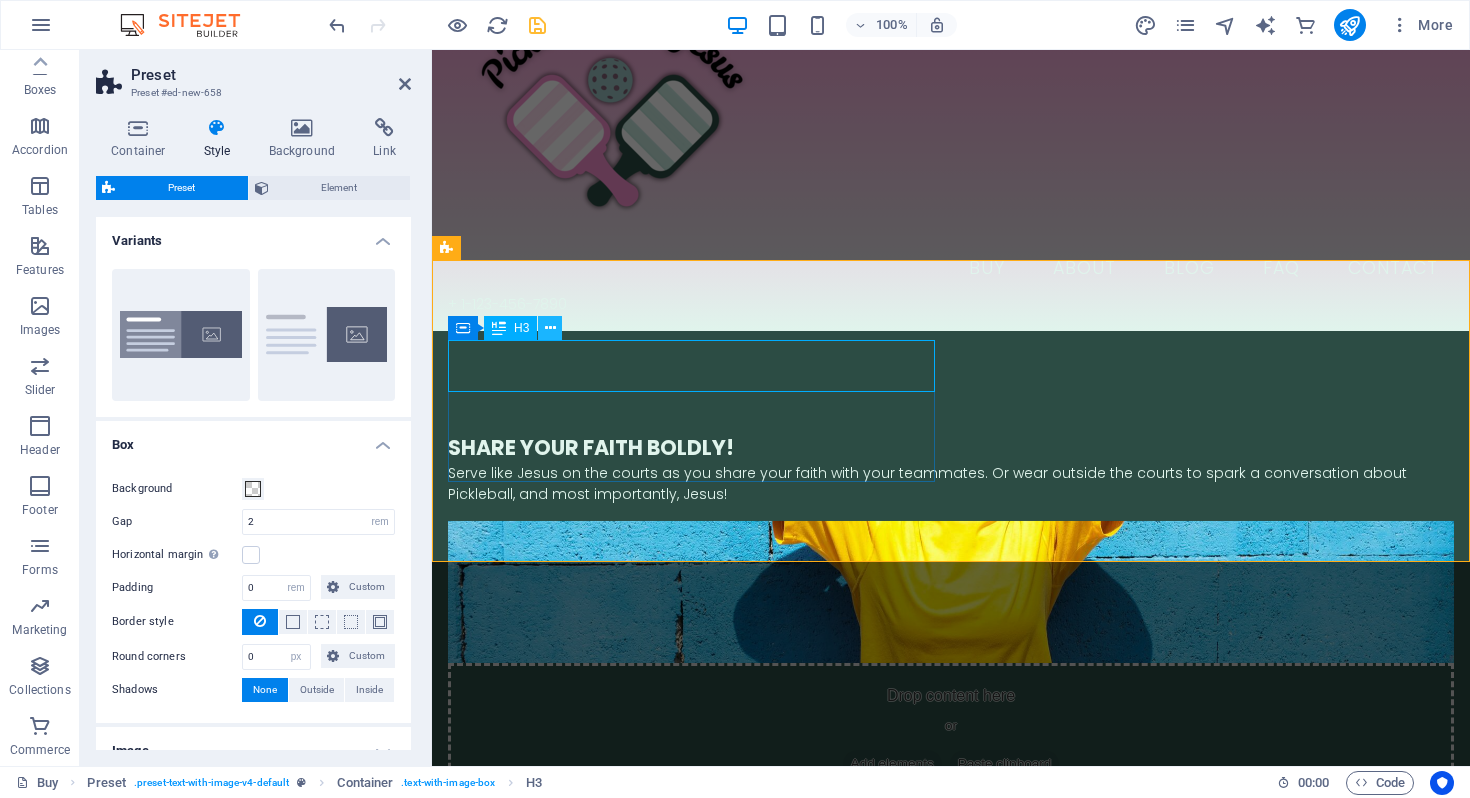 click at bounding box center (550, 328) 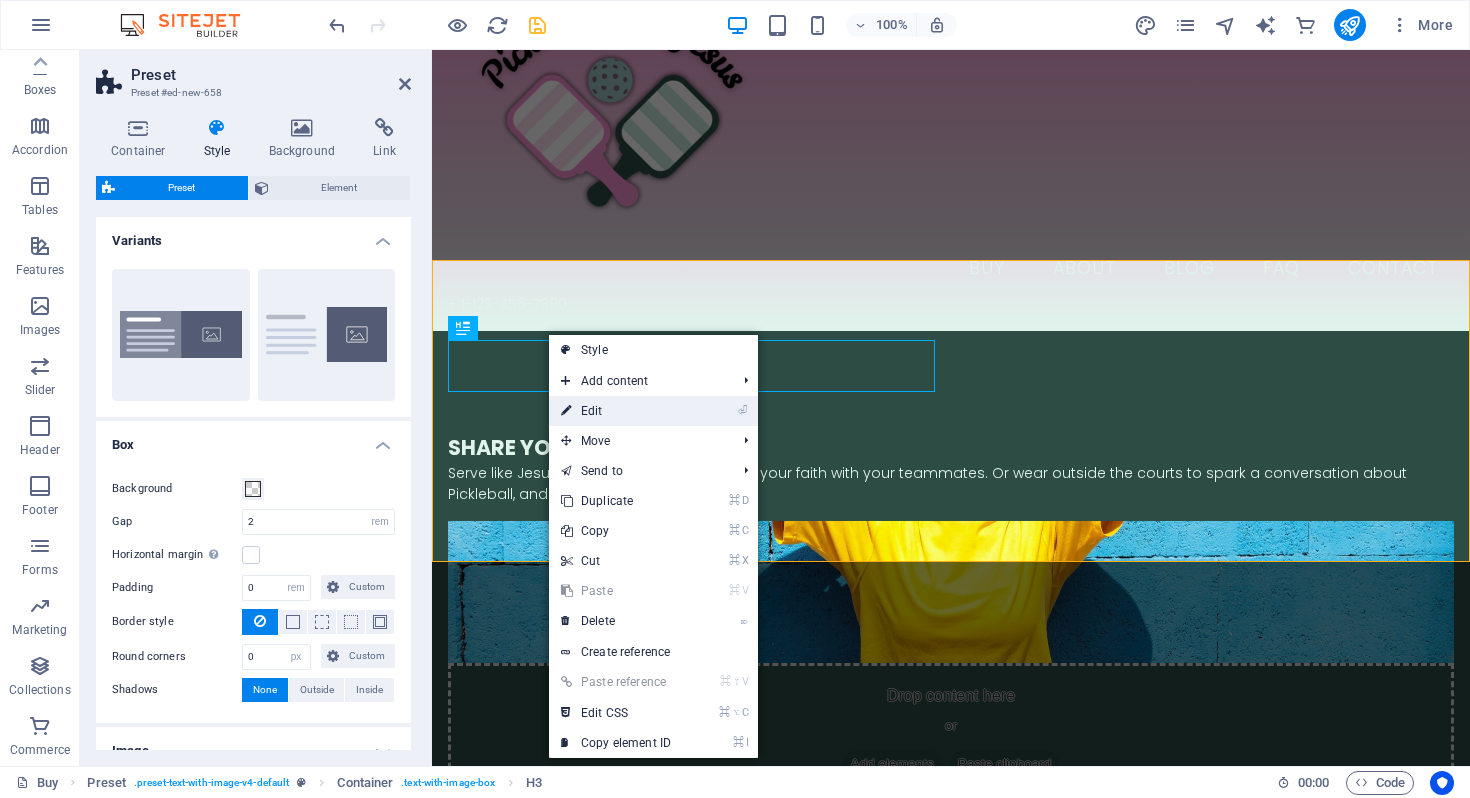 click on "⏎  Edit" at bounding box center (616, 411) 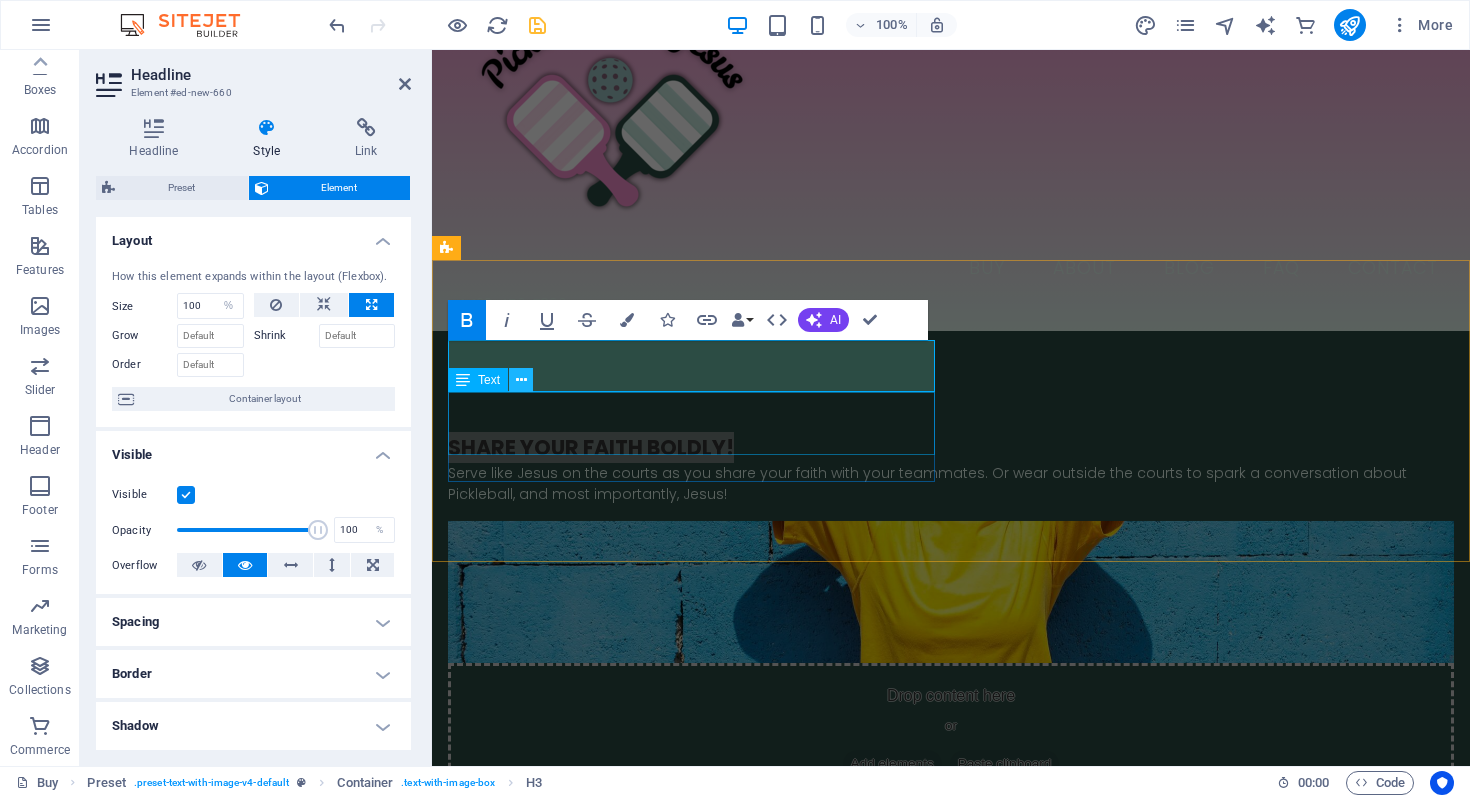 click at bounding box center (521, 380) 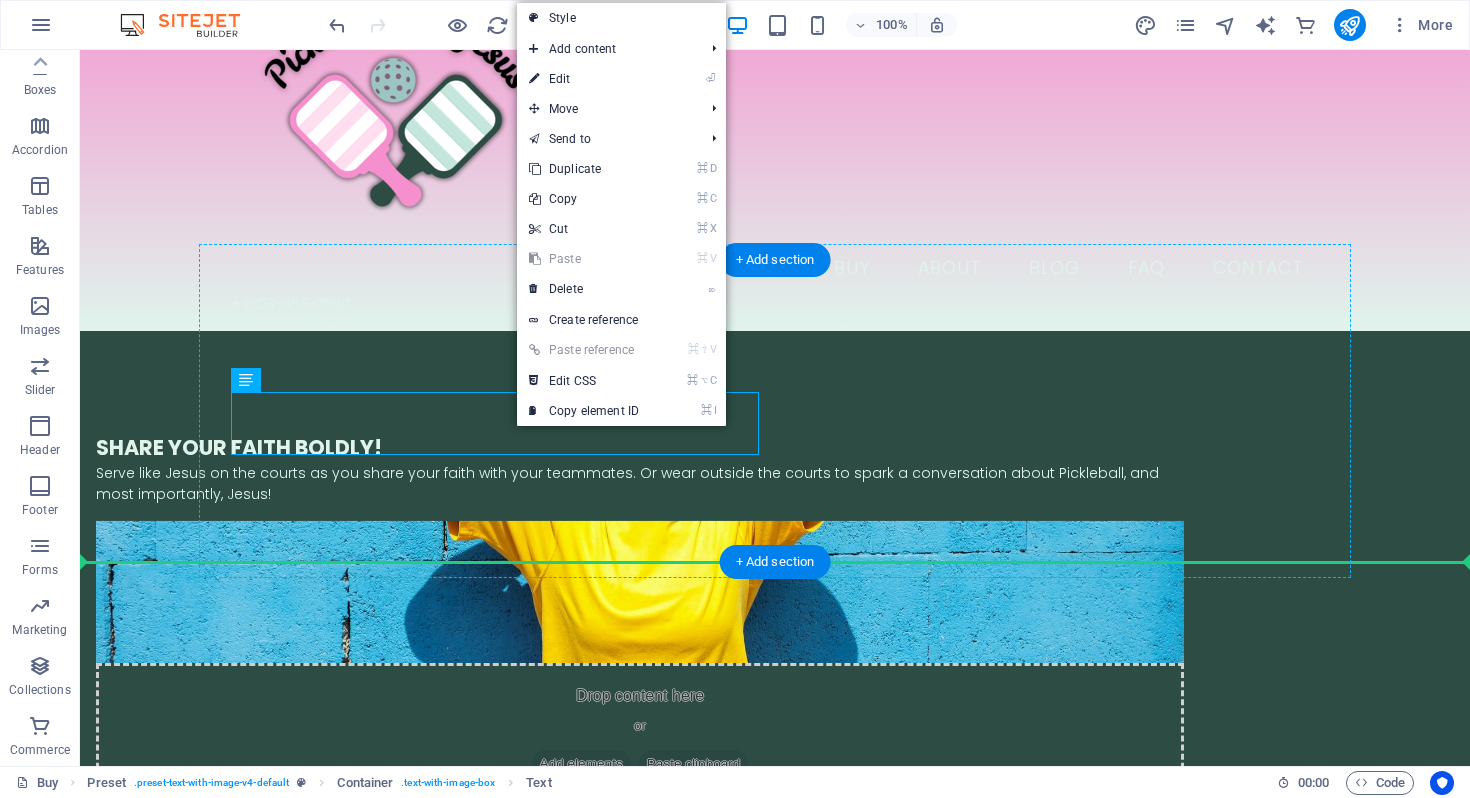 drag, startPoint x: 323, startPoint y: 429, endPoint x: 255, endPoint y: 470, distance: 79.40403 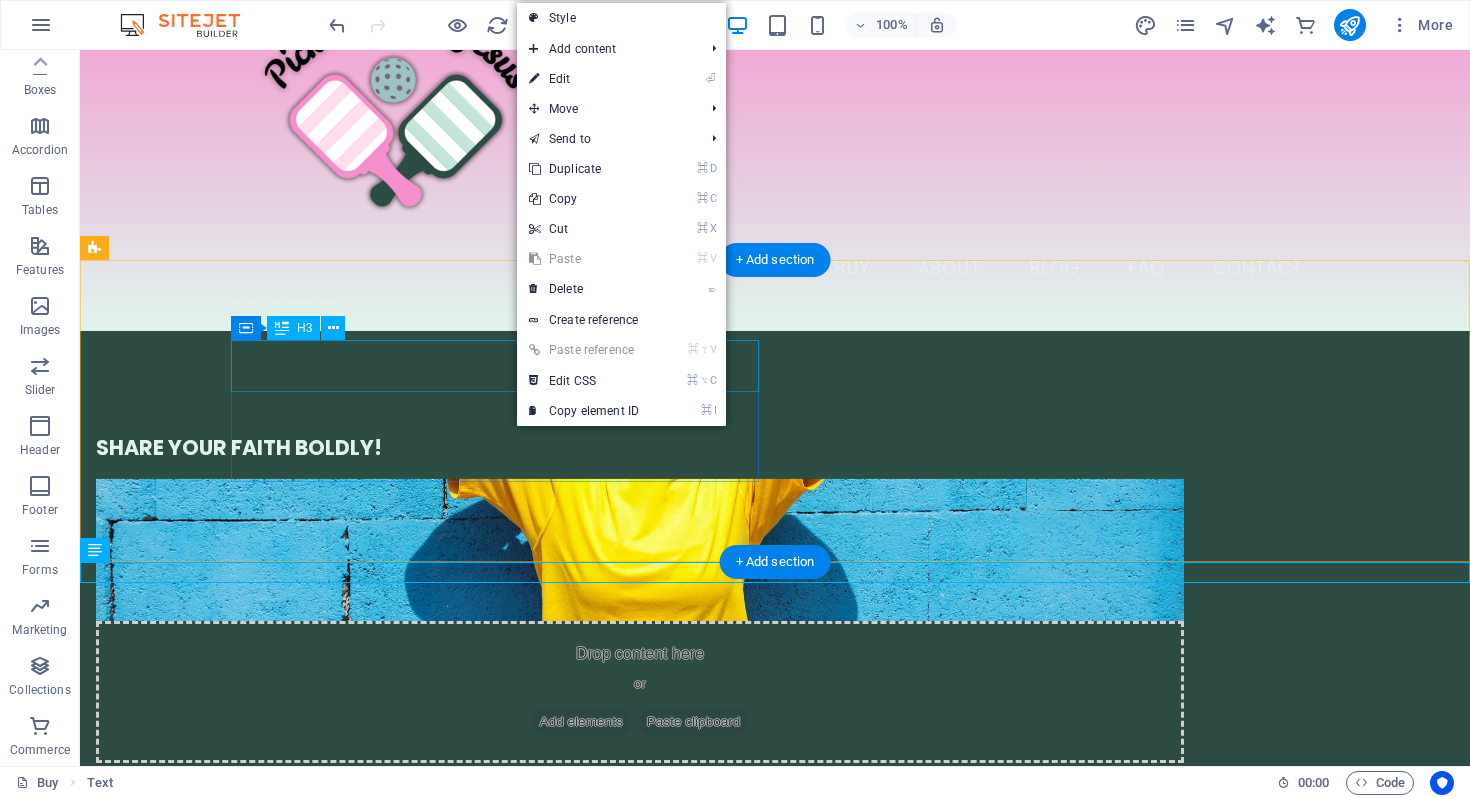 click on "​​​ Share your Faith boldly!" at bounding box center (640, 437) 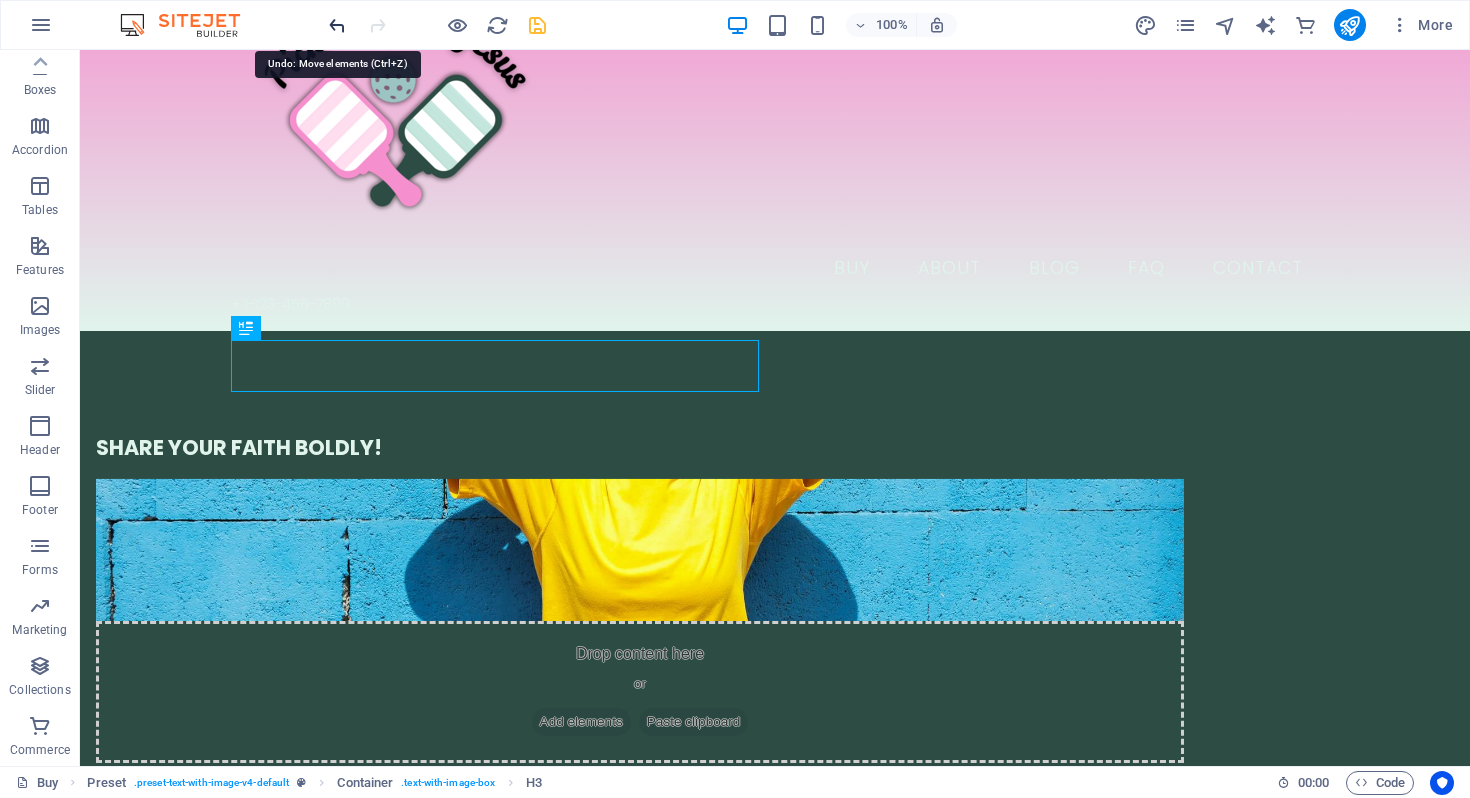 click at bounding box center (337, 25) 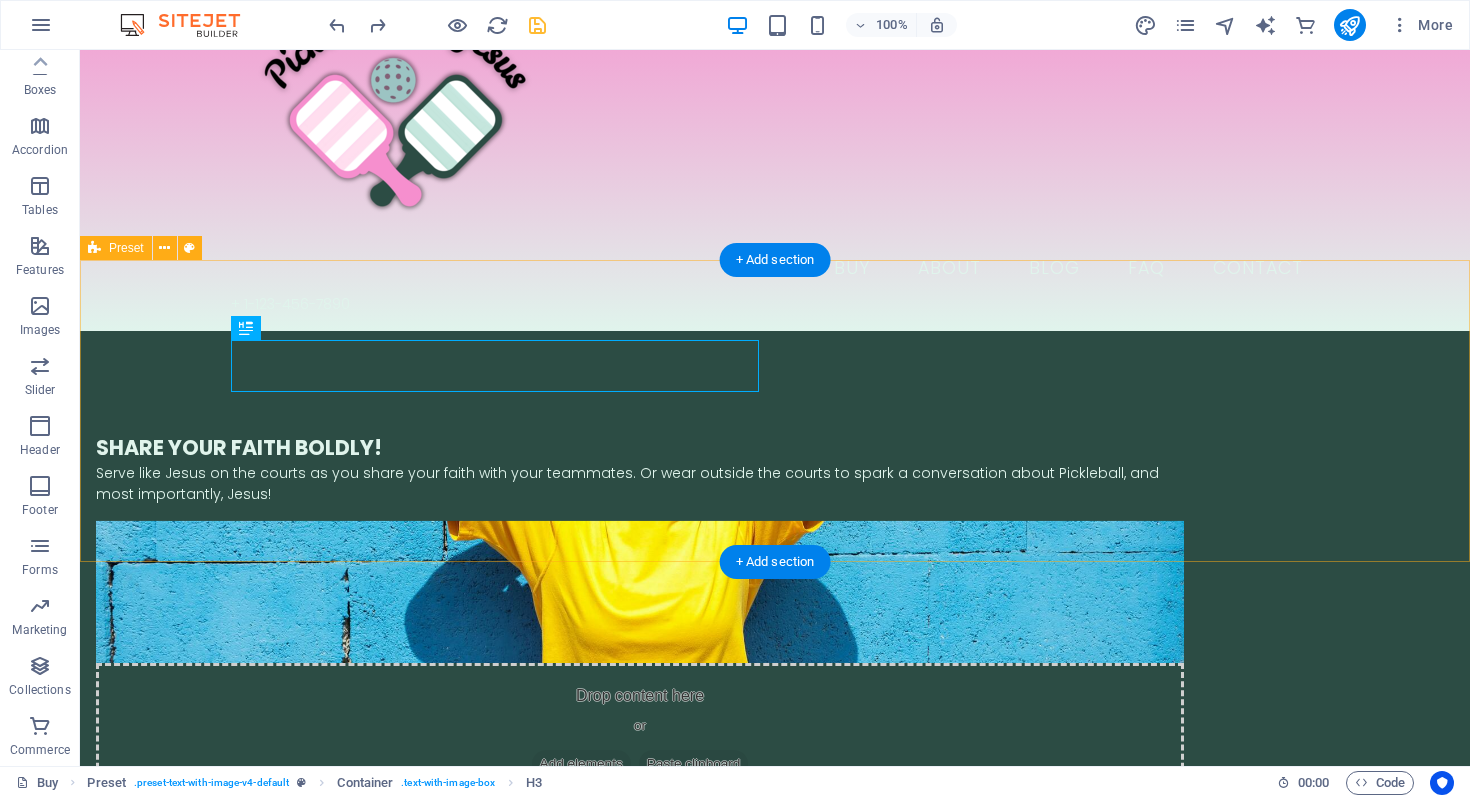 click on "​​​ Share your Faith boldly! Serve like Jesus on the courts as you share your faith with your teammates. Or wear outside the courts to spark a conversation about Pickleball, and most importantly, Jesus! Drop content here or  Add elements  Paste clipboard" at bounding box center [775, 608] 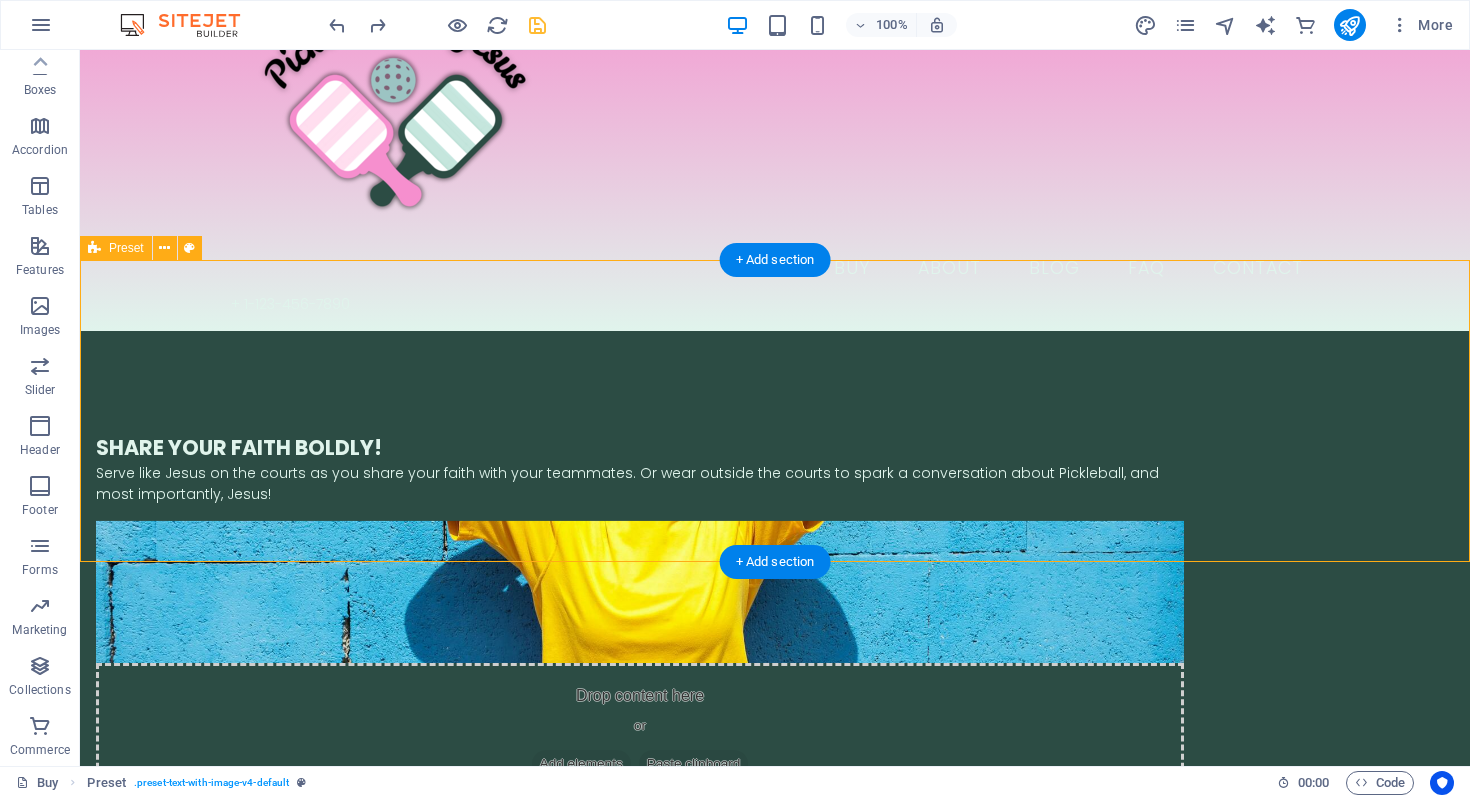 click on "​​​ Share your Faith boldly! Serve like Jesus on the courts as you share your faith with your teammates. Or wear outside the courts to spark a conversation about Pickleball, and most importantly, Jesus! Drop content here or  Add elements  Paste clipboard" at bounding box center [775, 608] 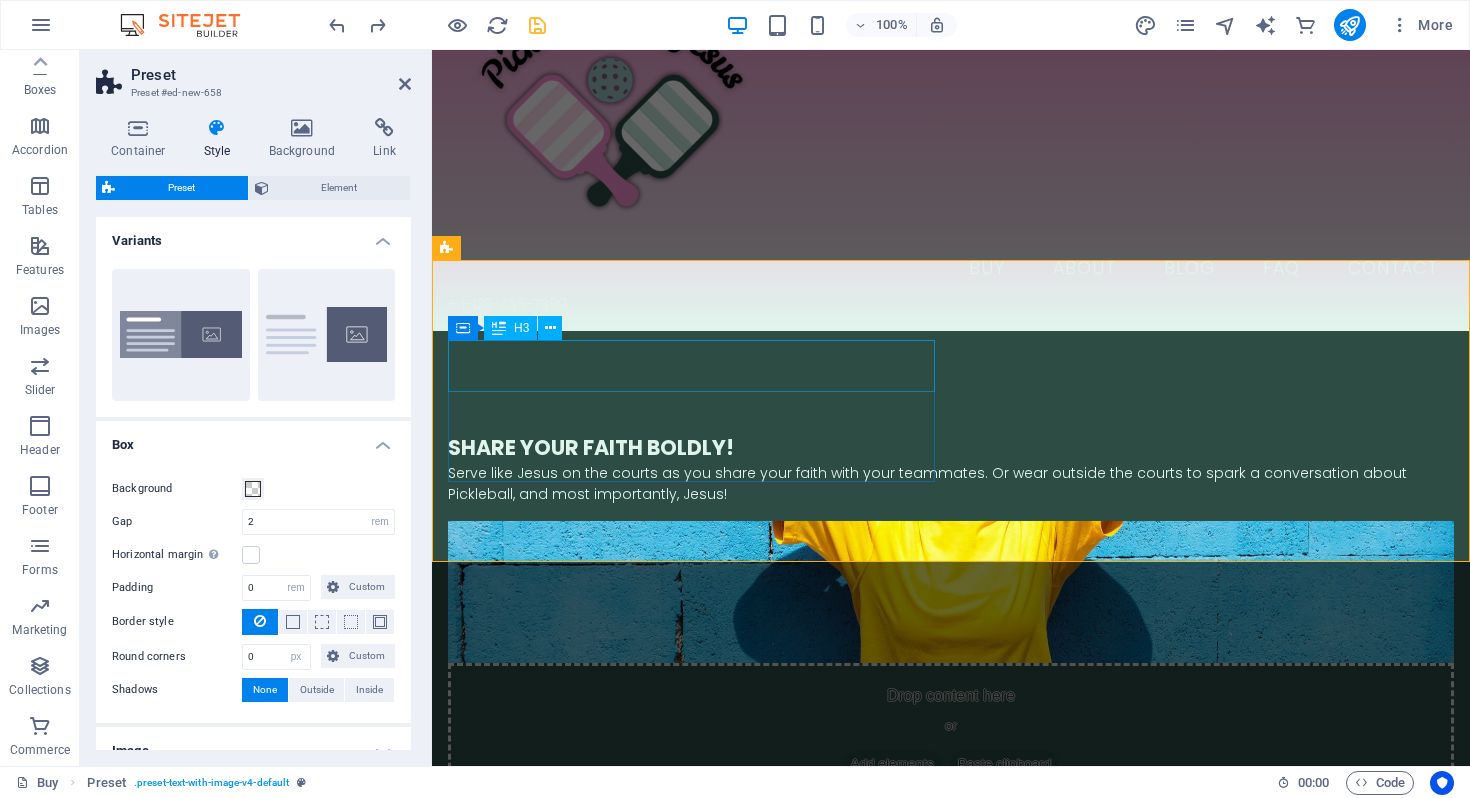 click on "Serve like Jesus on the courts as you share your faith with your teammates. Or wear outside the courts to spark a conversation about Pickleball, and most importantly, Jesus!" at bounding box center (951, 484) 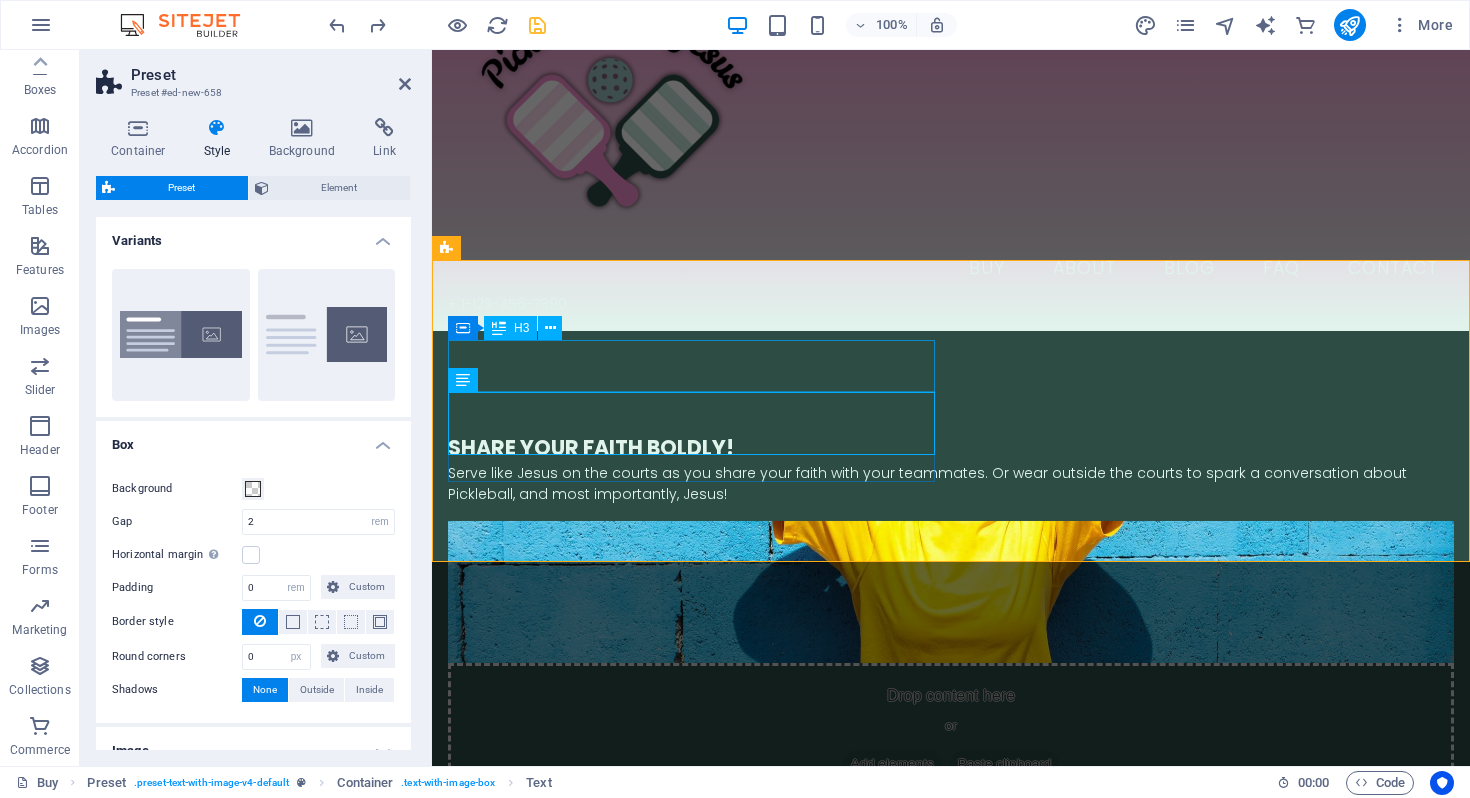 click on "​​​ Share your Faith boldly!" at bounding box center (951, 437) 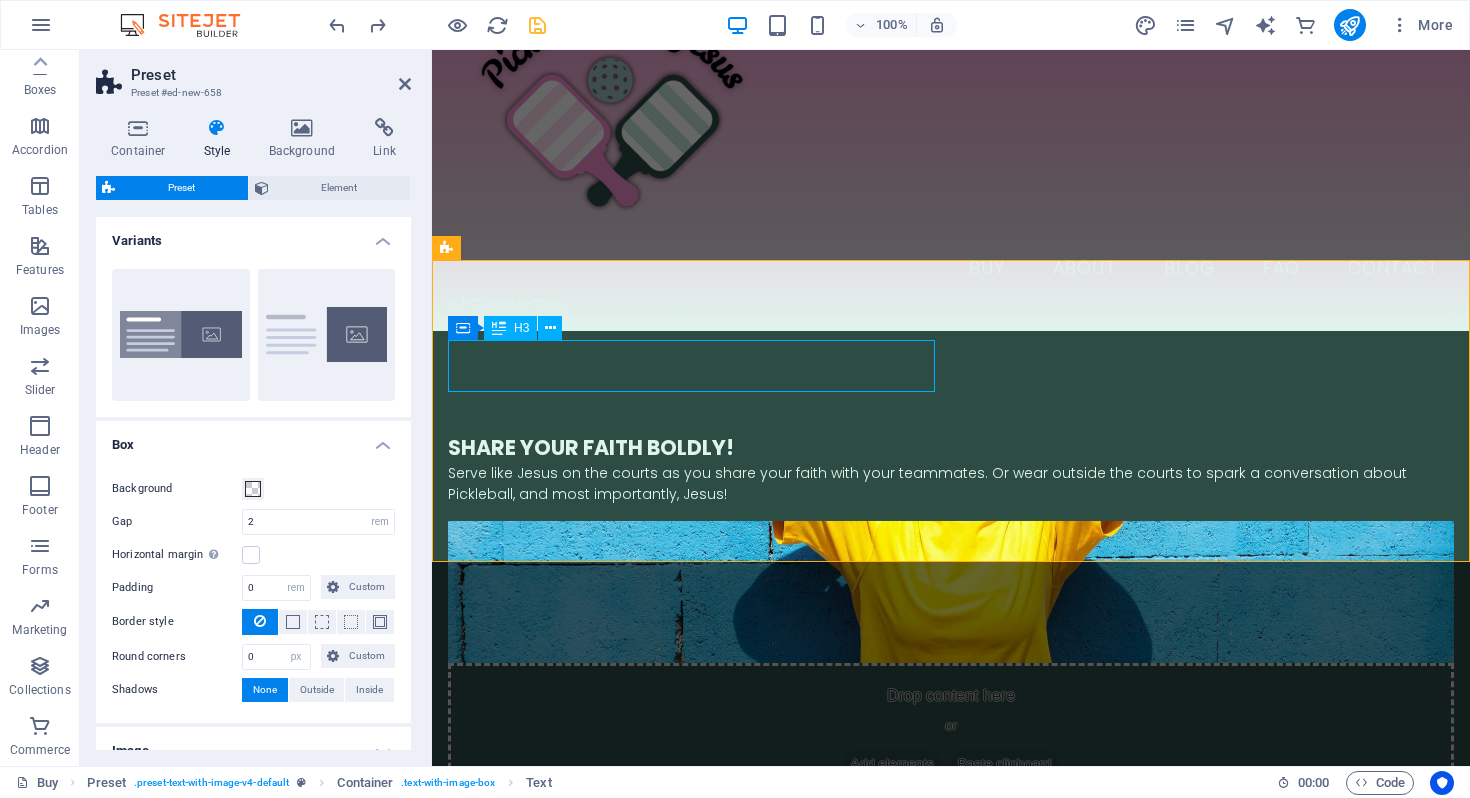 click on "​​​ Share your Faith boldly!" at bounding box center [951, 437] 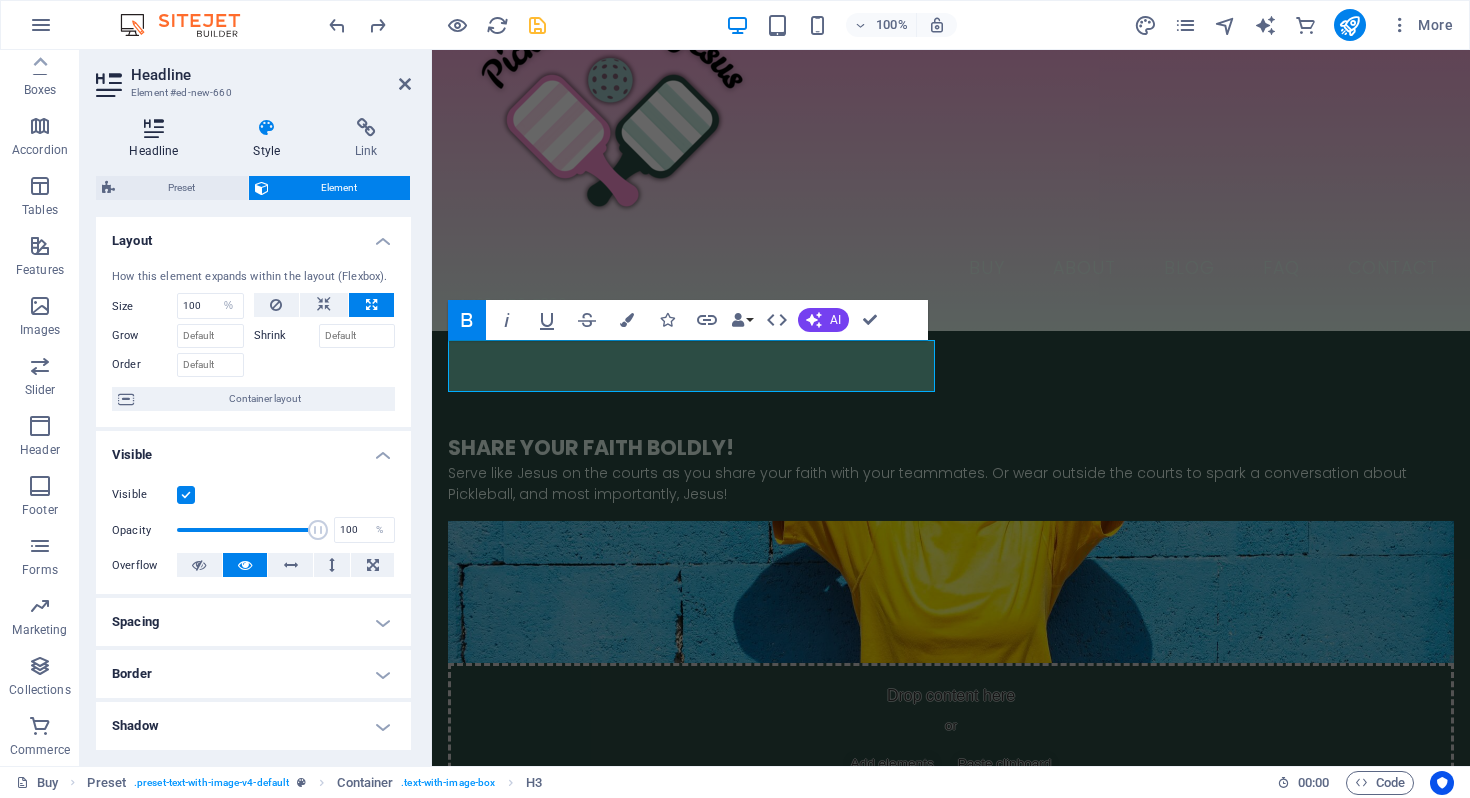 click at bounding box center (154, 128) 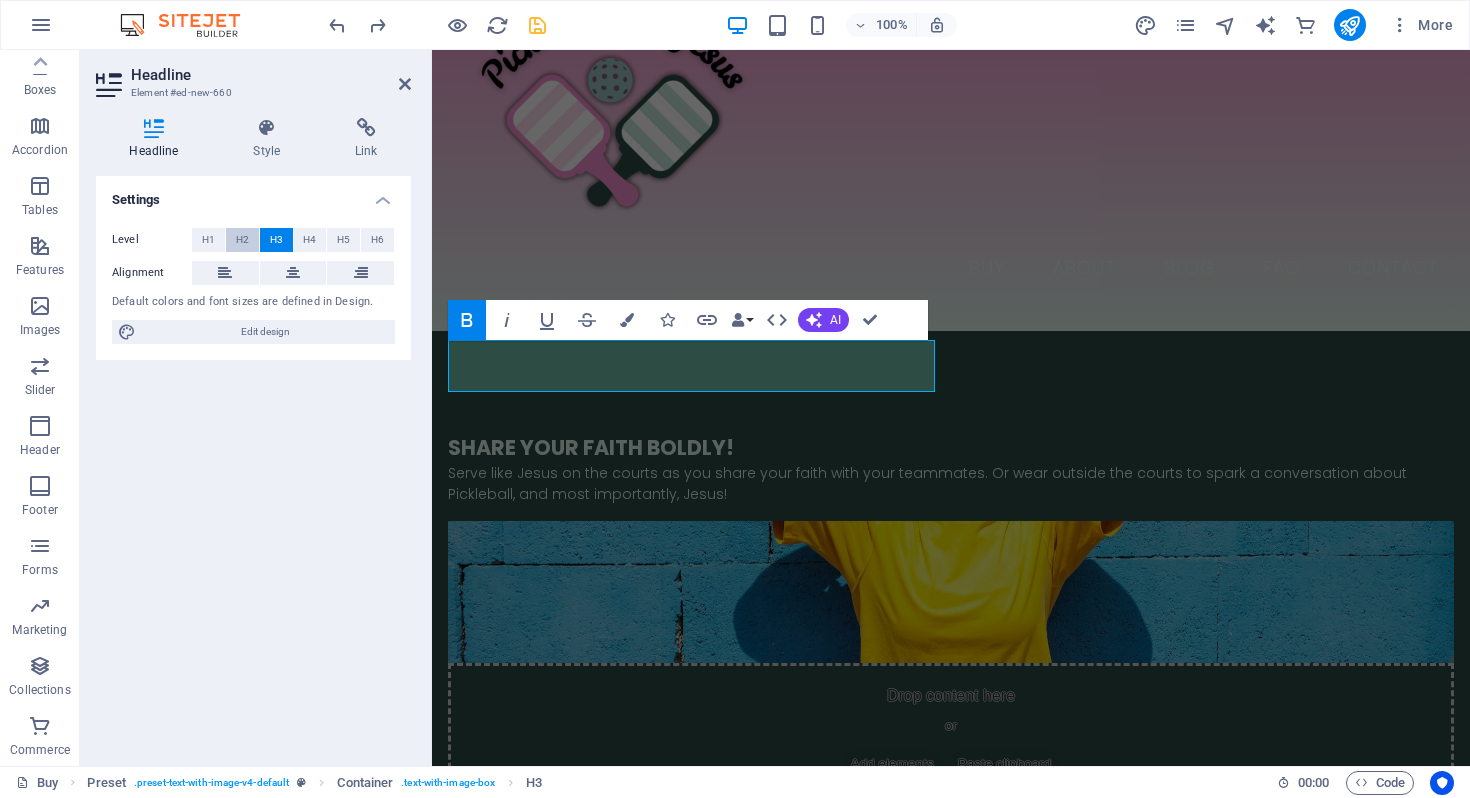 click on "H2" at bounding box center [242, 240] 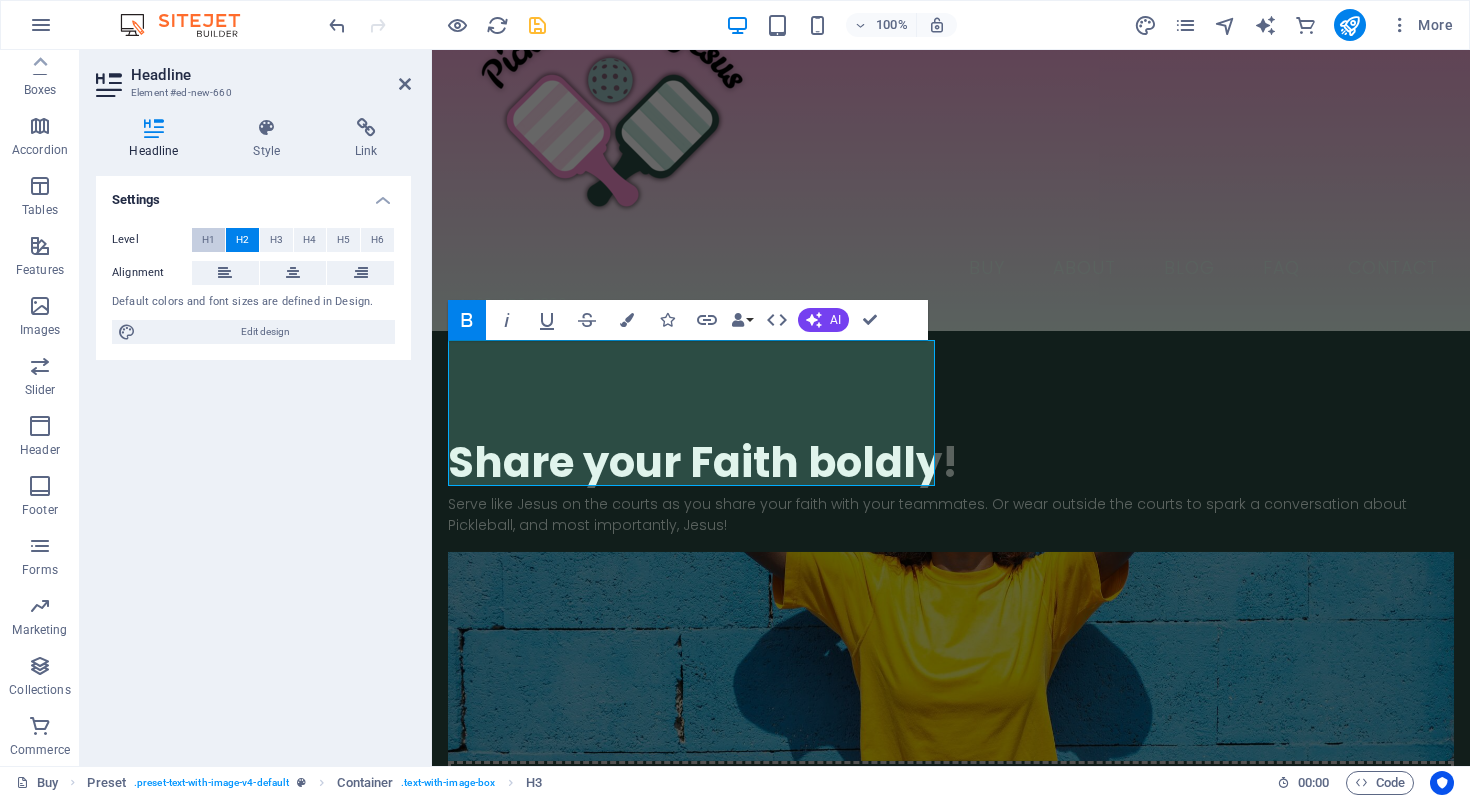click on "H1" at bounding box center (208, 240) 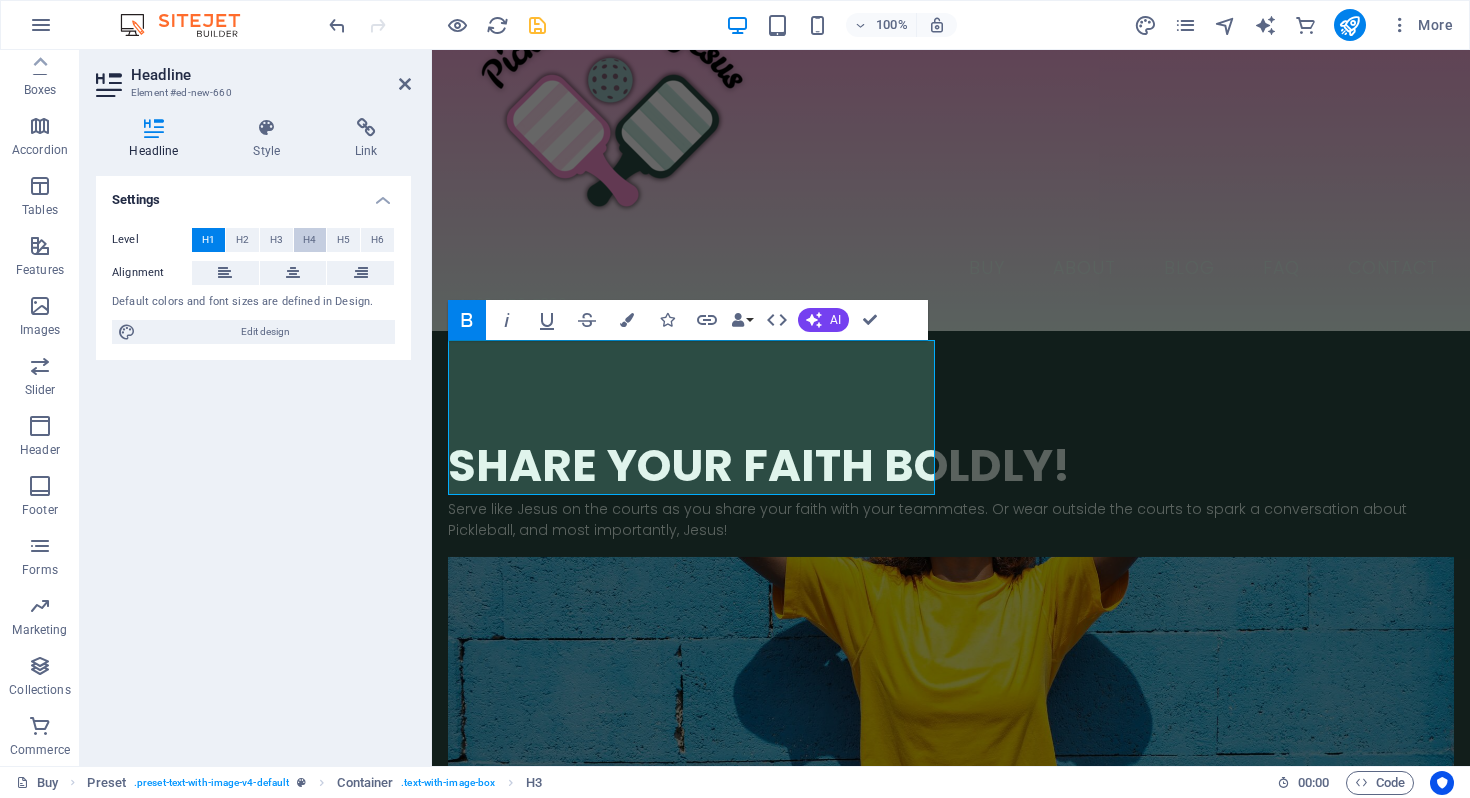 click on "H4" at bounding box center (309, 240) 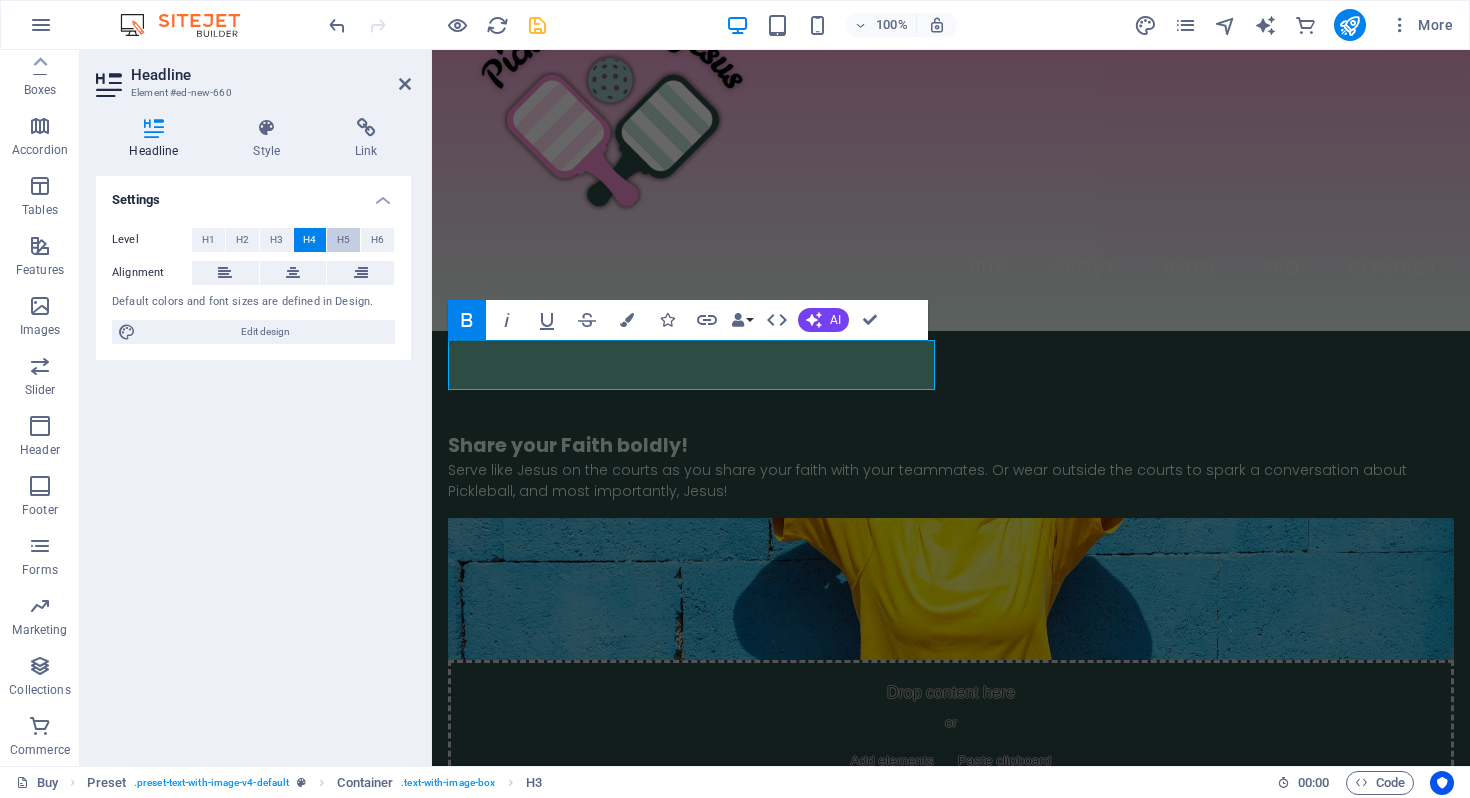 click on "H5" at bounding box center [343, 240] 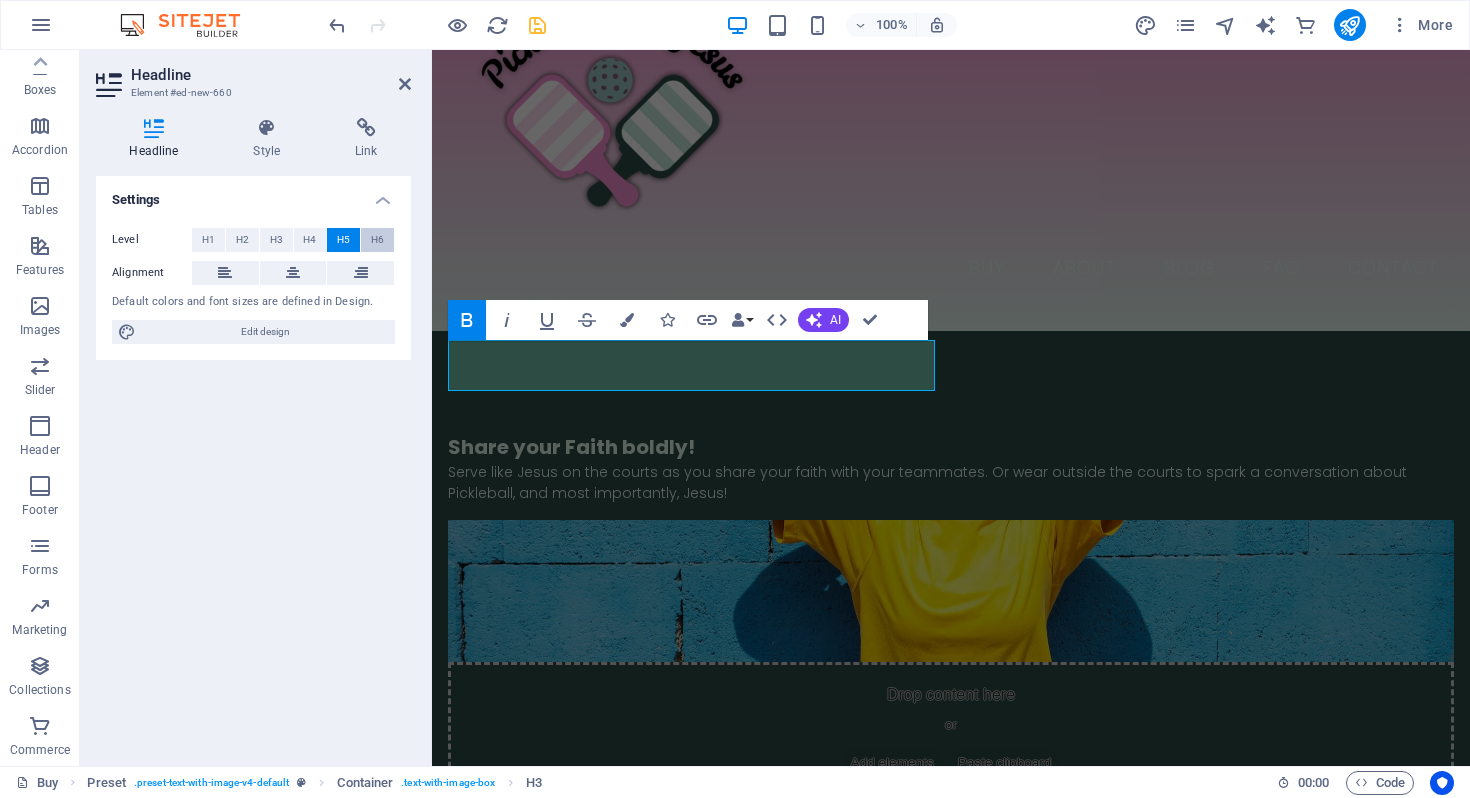 click on "H6" at bounding box center (377, 240) 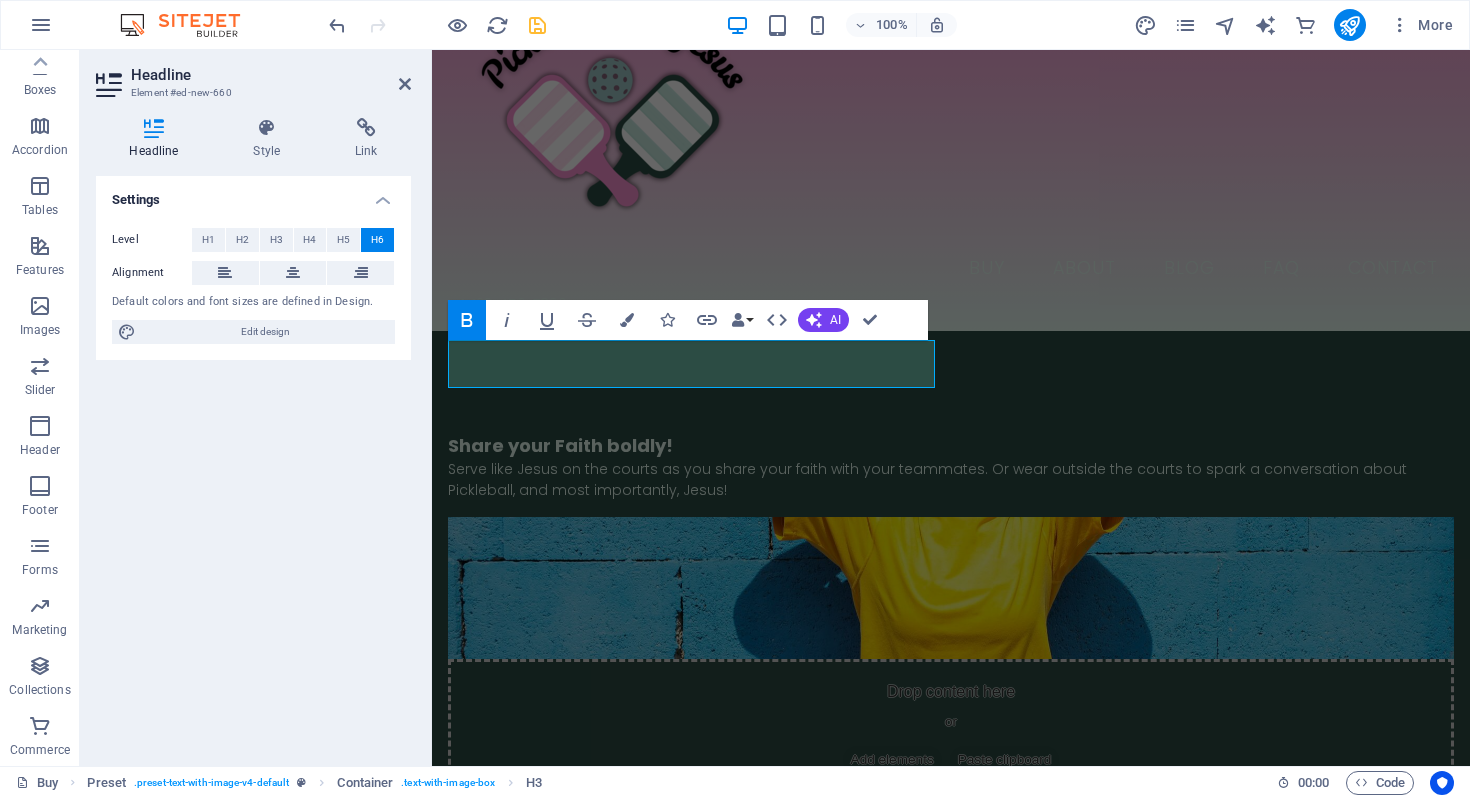 click on "Level H1 H2 H3 H4 H5 H6 Alignment Default colors and font sizes are defined in Design. Edit design" at bounding box center [253, 286] 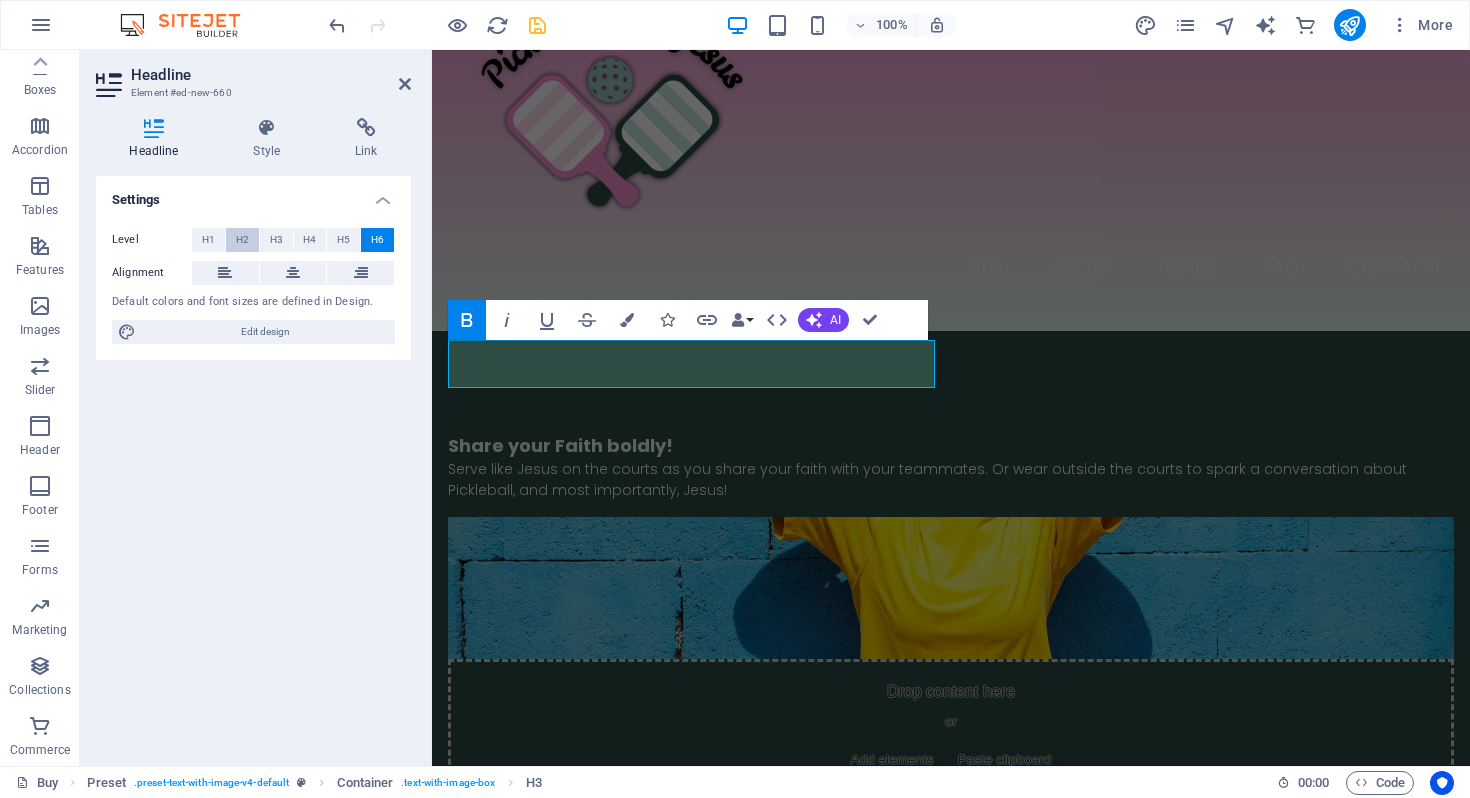 click on "H2" at bounding box center (242, 240) 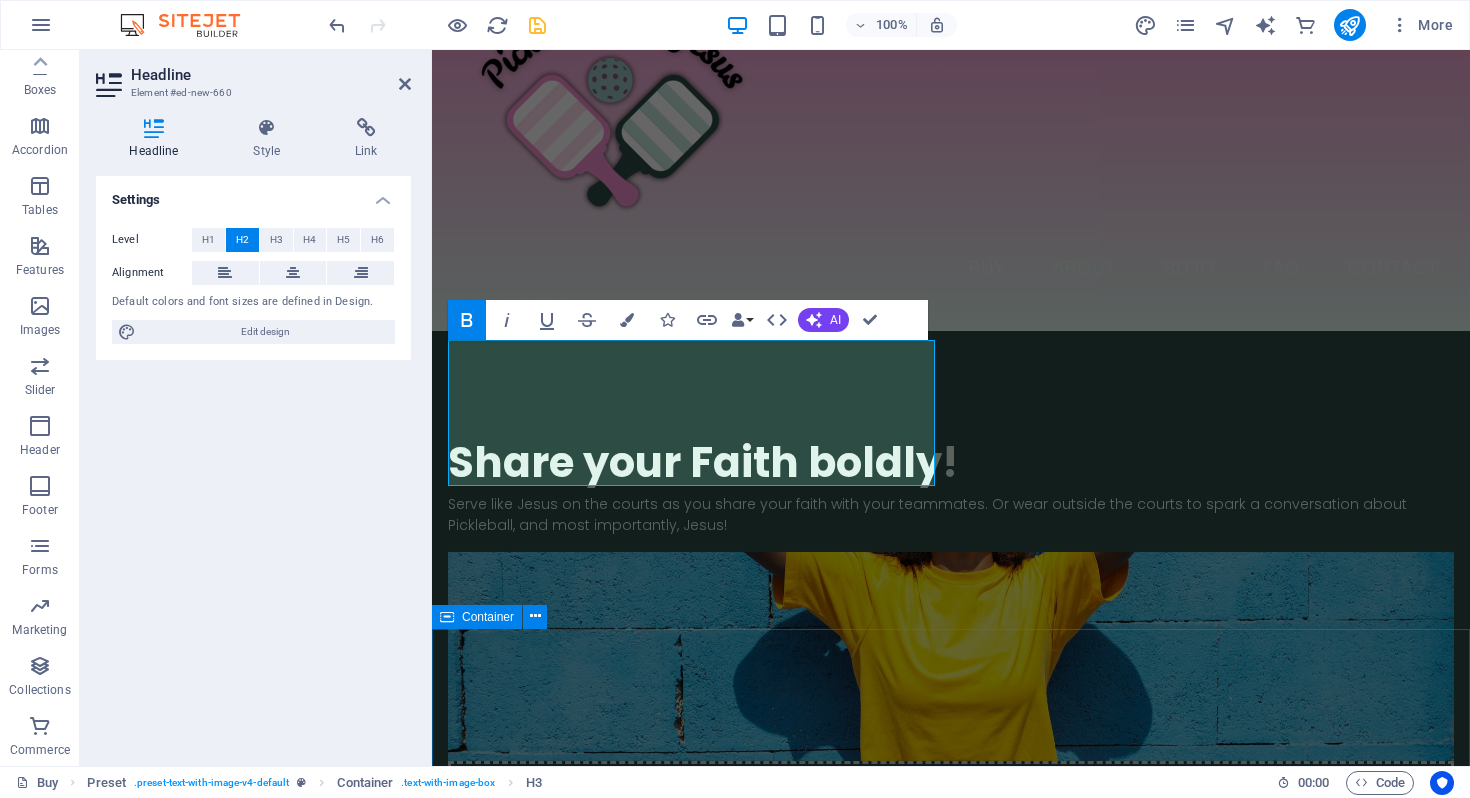 click on "JOIN OUR MINISTRY ABOUT OUR FOUNDER MOLLIE SHOP OUR GEAR" at bounding box center (951, 2792) 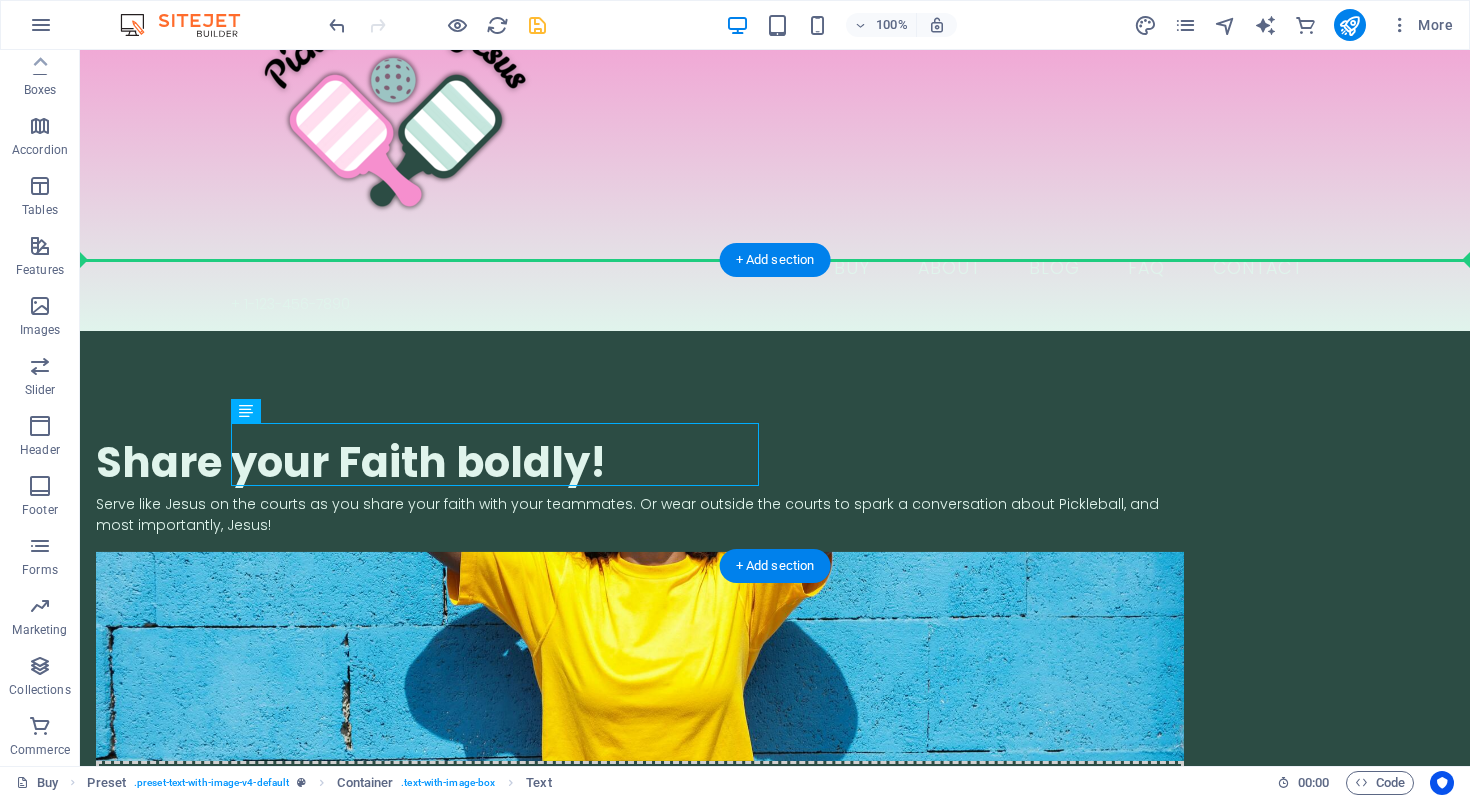 drag, startPoint x: 570, startPoint y: 423, endPoint x: 419, endPoint y: 323, distance: 181.11046 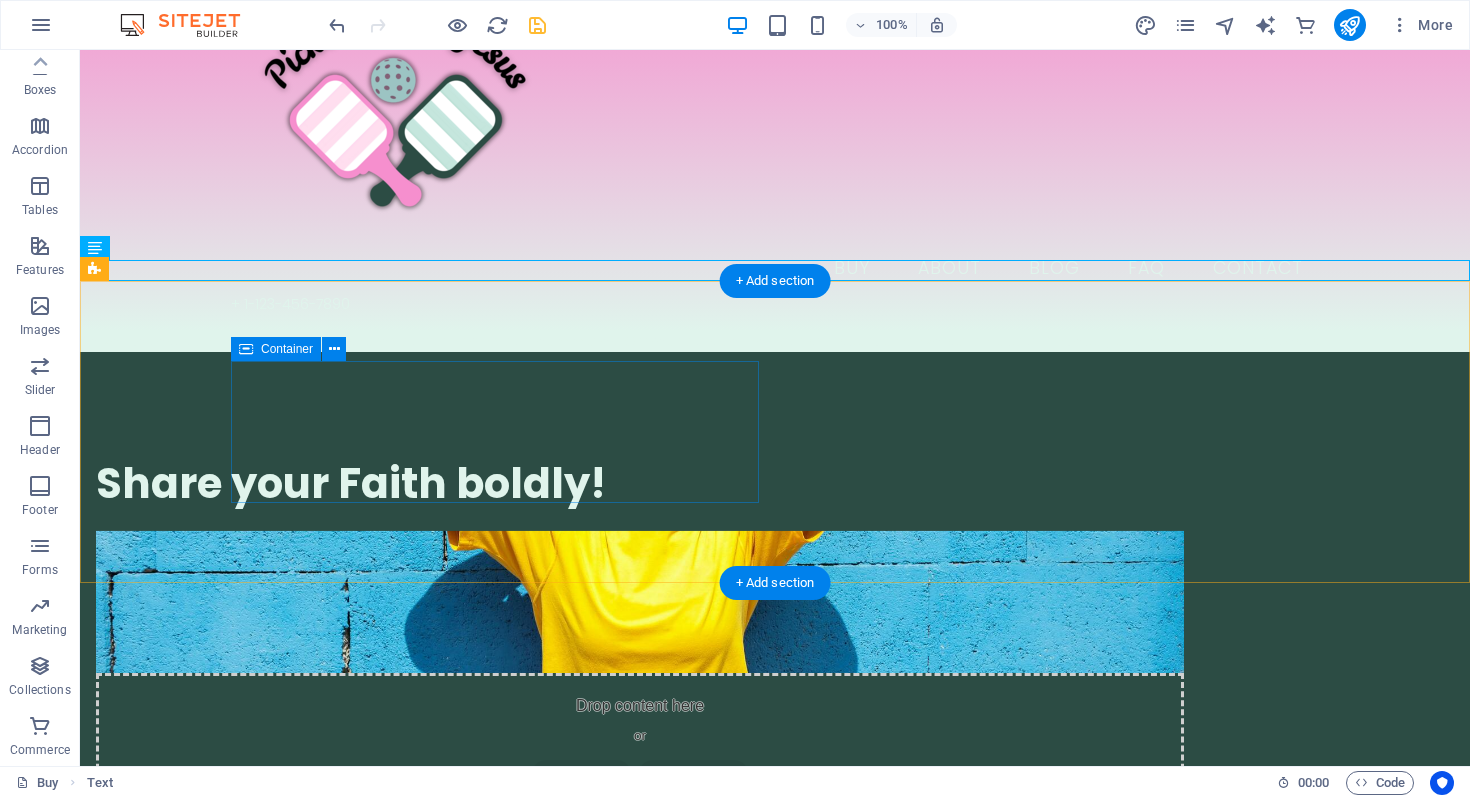click on "​​​ Share your Faith boldly!" at bounding box center [640, 473] 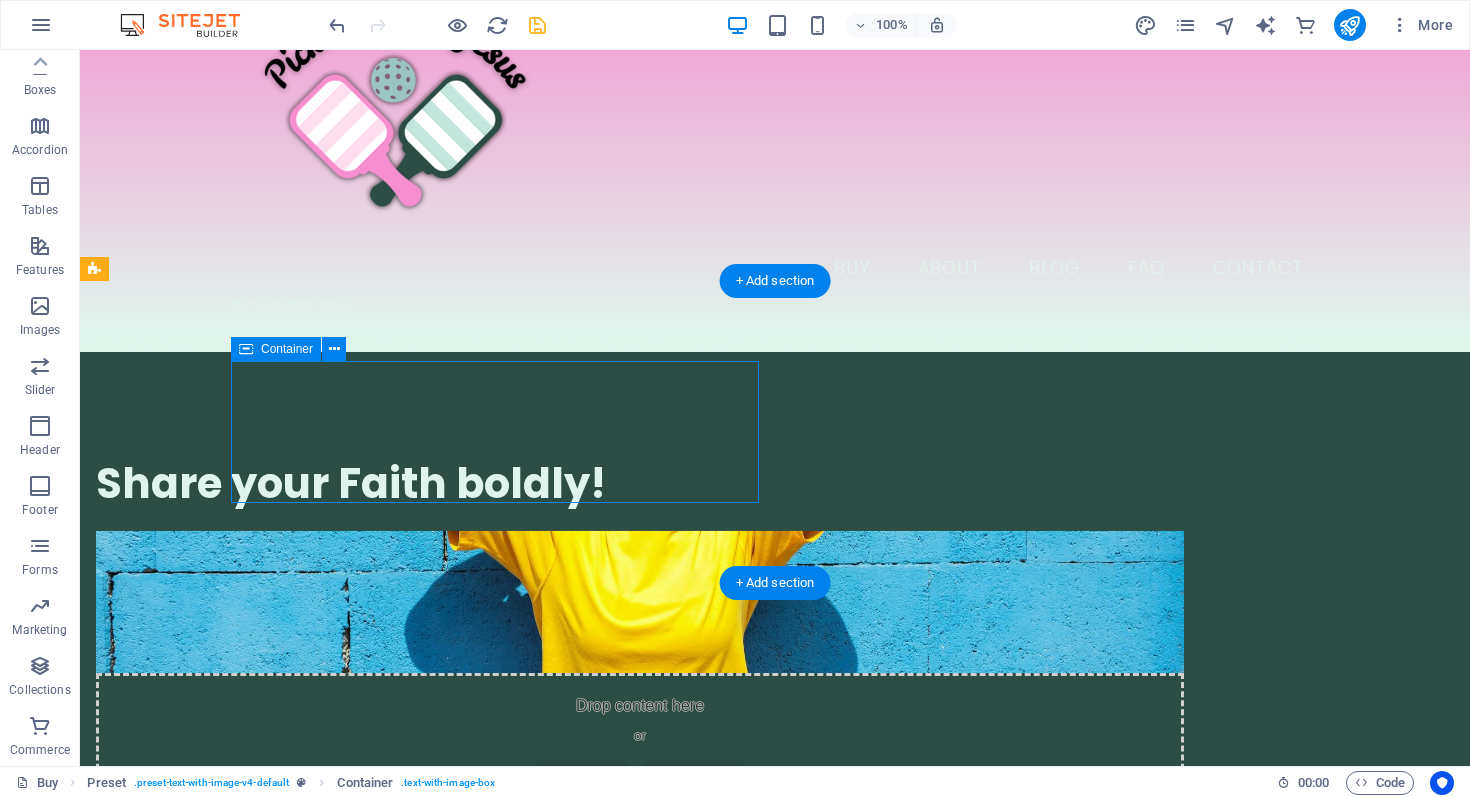 click on "​​​ Share your Faith boldly!" at bounding box center (640, 473) 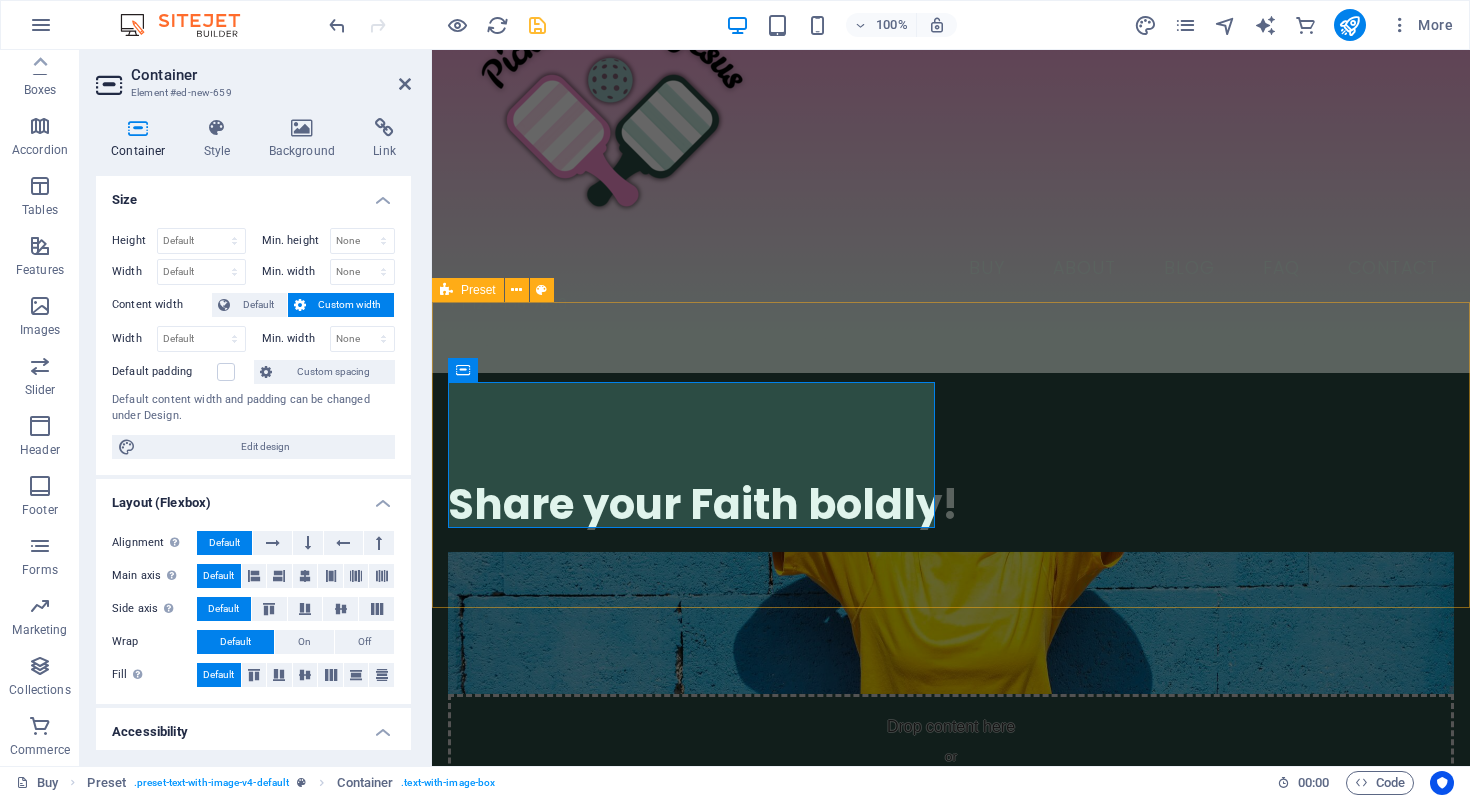 click on "​​​ Share your Faith boldly! Drop content here or  Add elements  Paste clipboard" at bounding box center [951, 644] 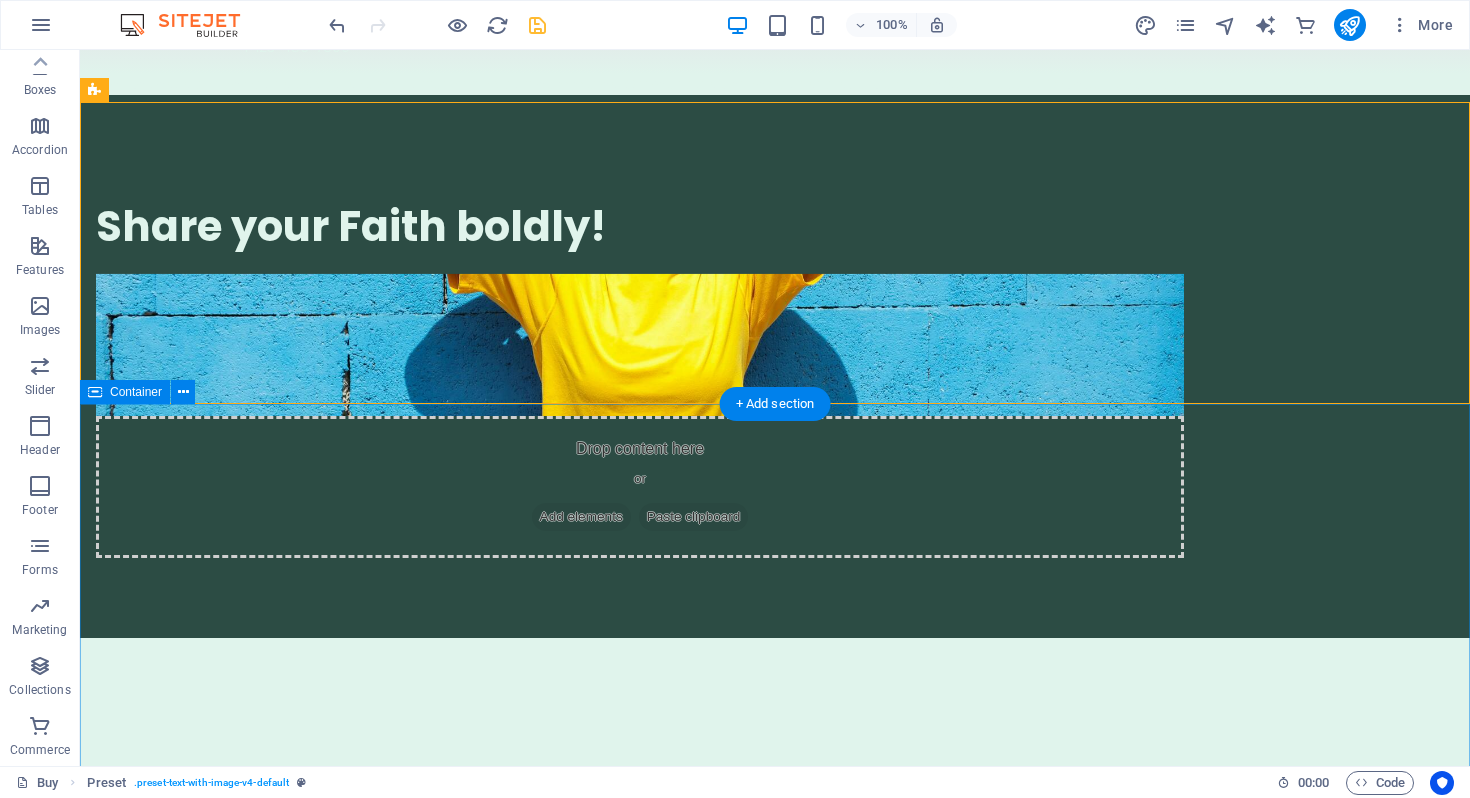 scroll, scrollTop: 0, scrollLeft: 0, axis: both 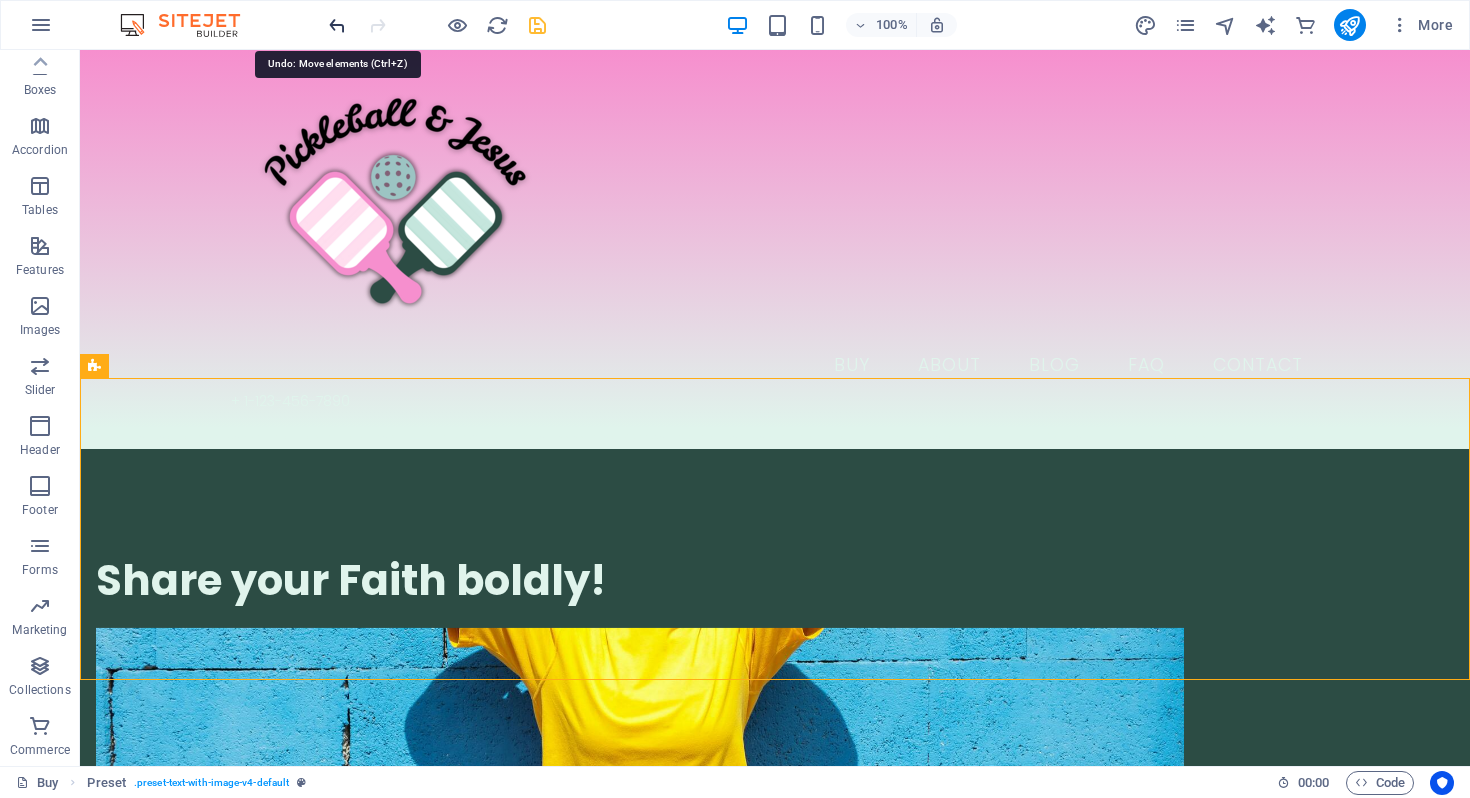 click at bounding box center [337, 25] 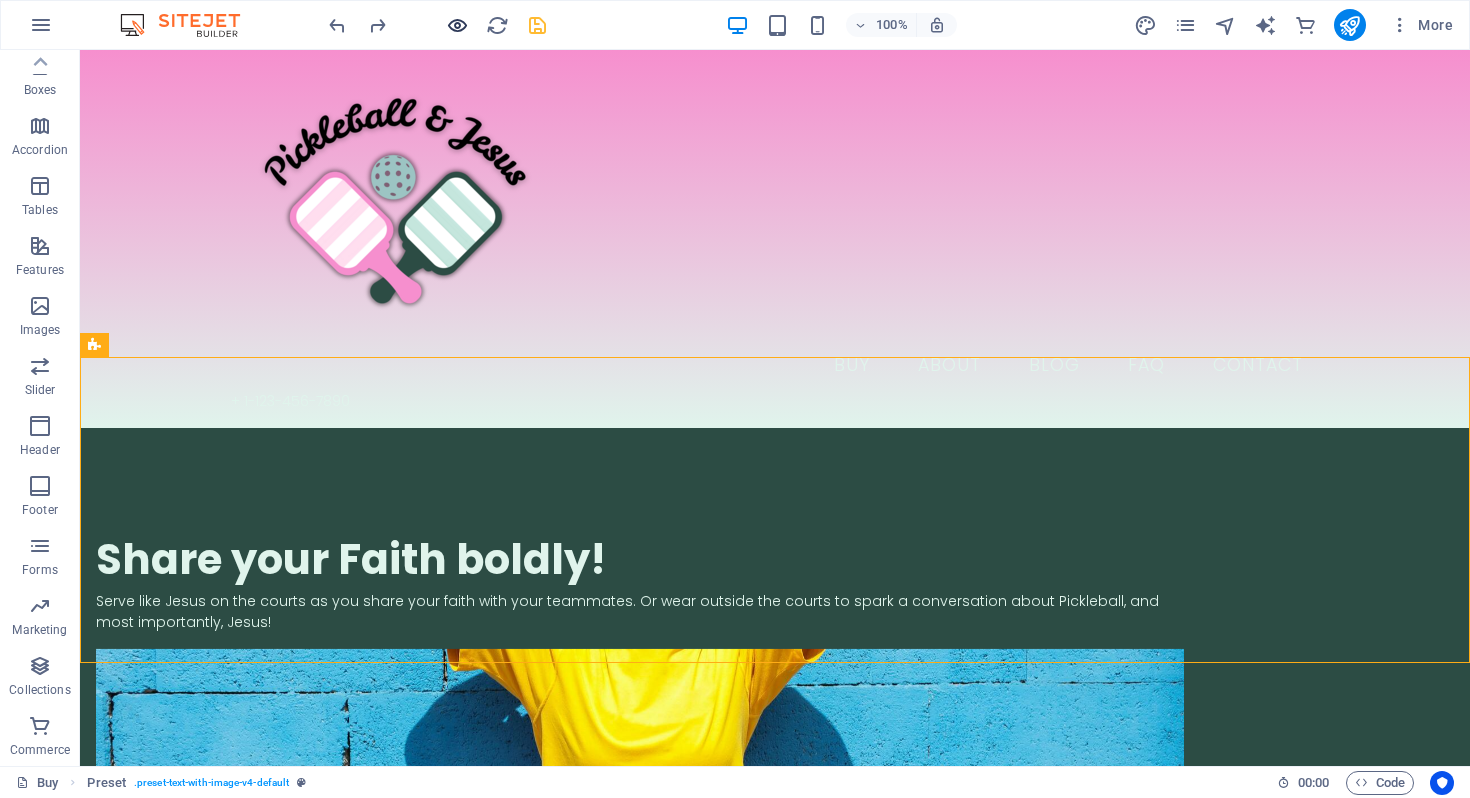 click at bounding box center (457, 25) 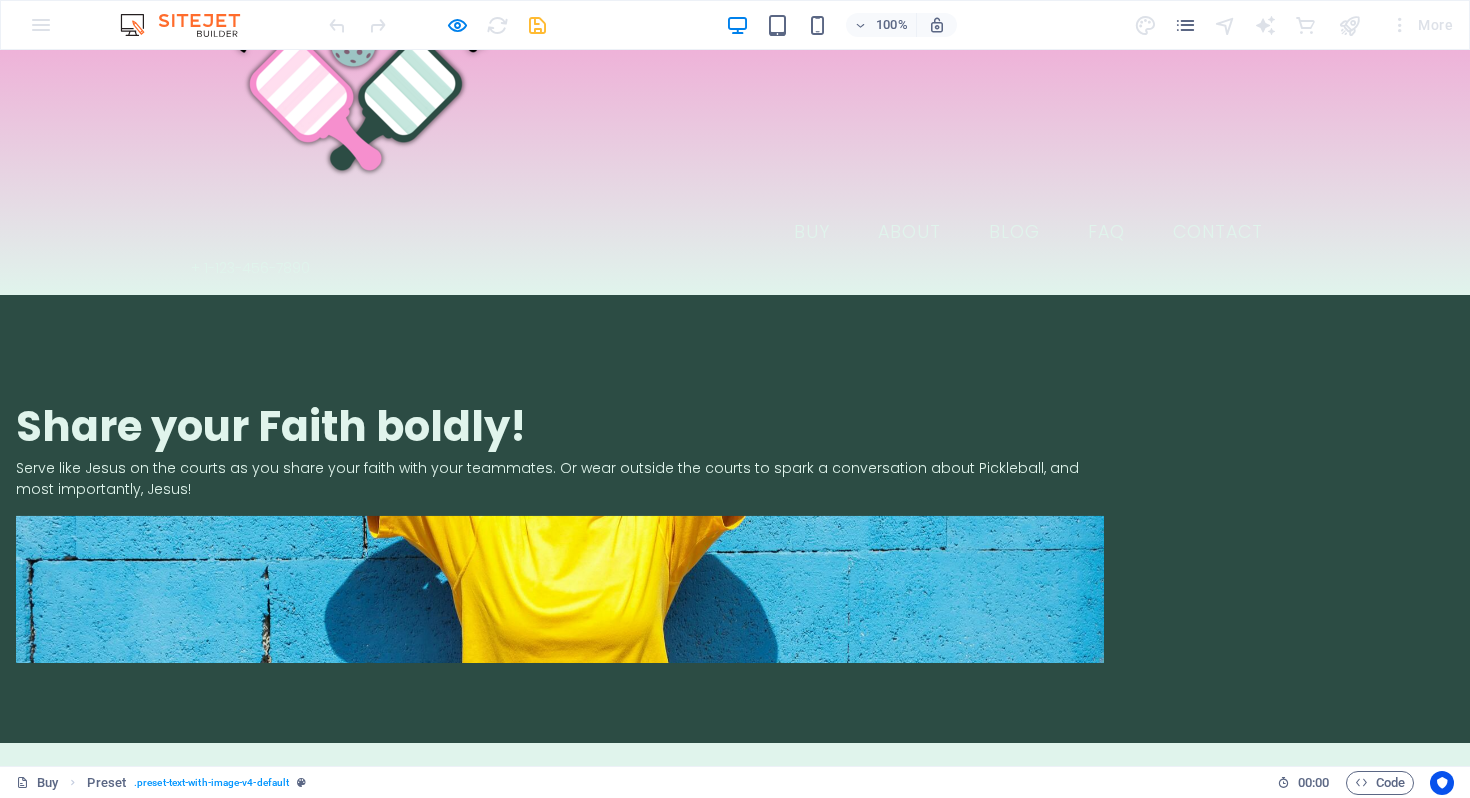 scroll, scrollTop: 0, scrollLeft: 0, axis: both 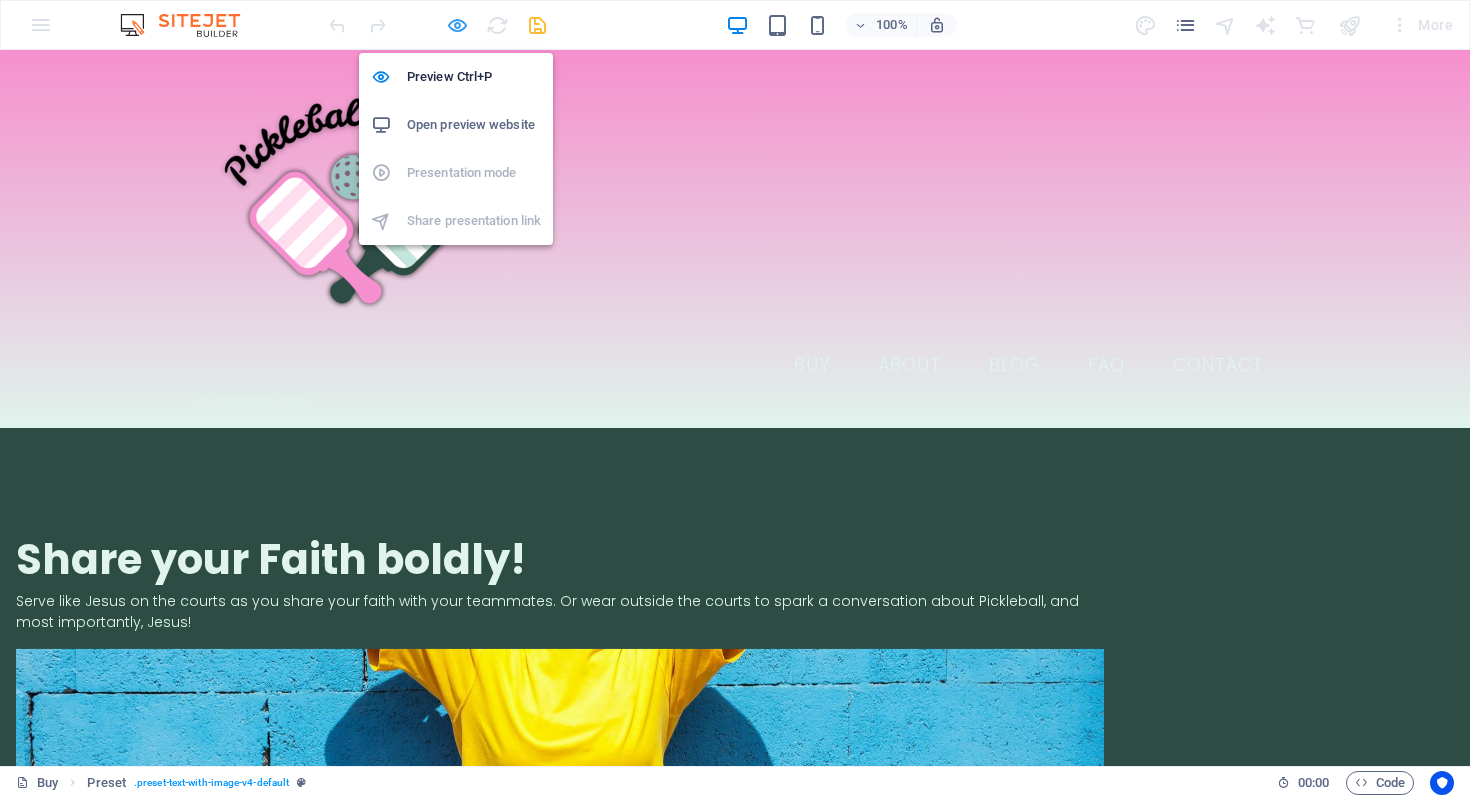 click at bounding box center [457, 25] 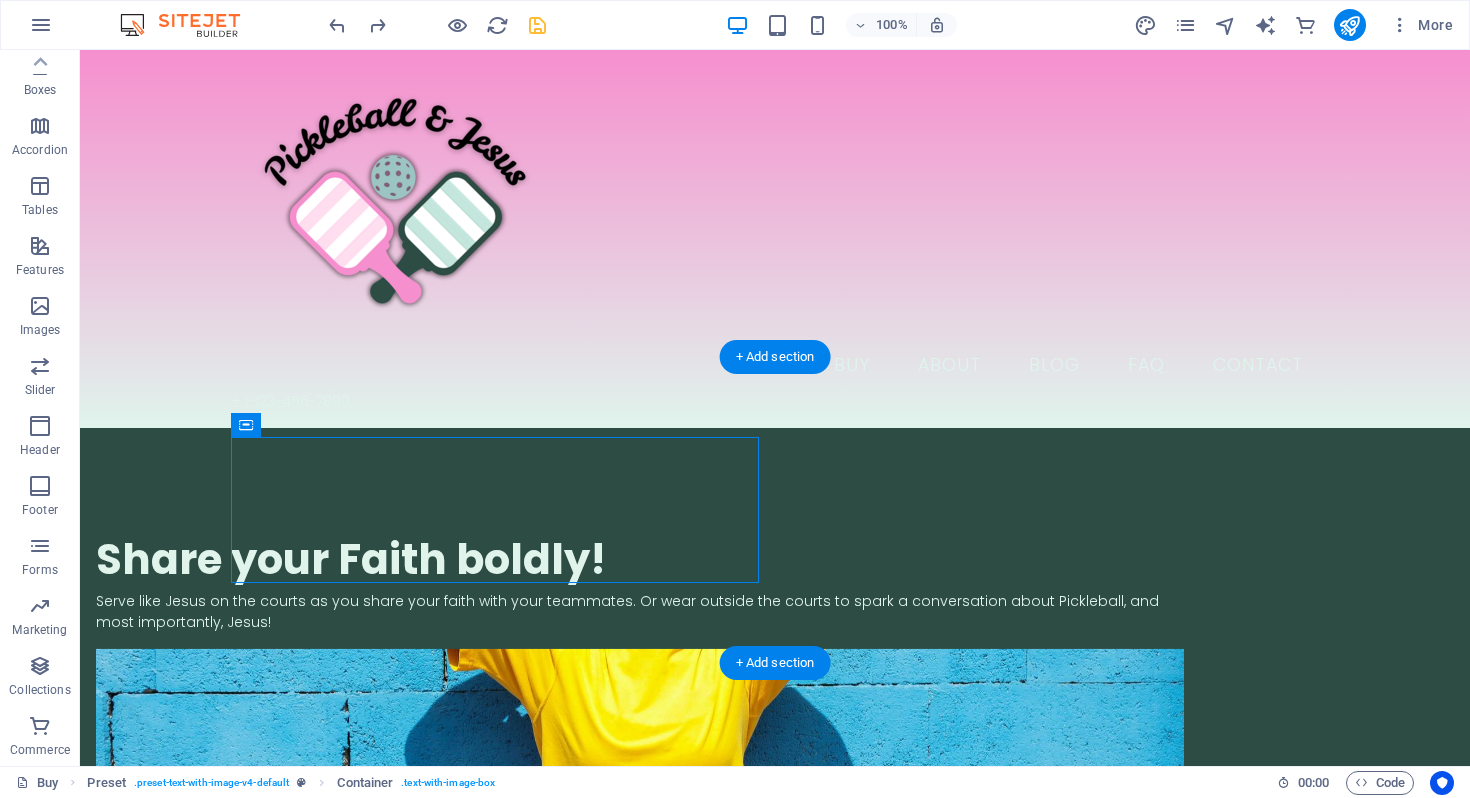 drag, startPoint x: 331, startPoint y: 476, endPoint x: 156, endPoint y: 424, distance: 182.56232 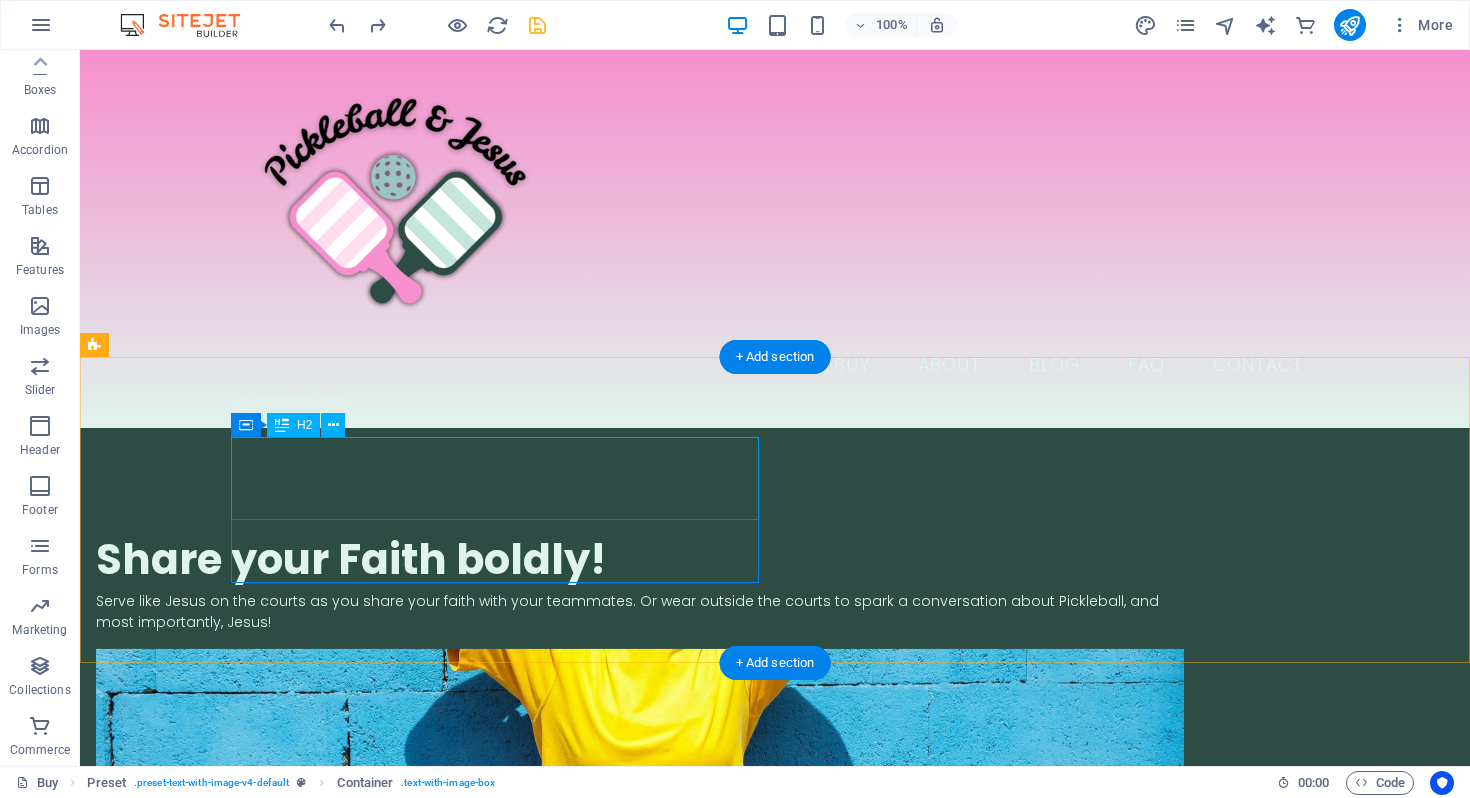 click on "​​​ Share your Faith boldly!" at bounding box center [640, 549] 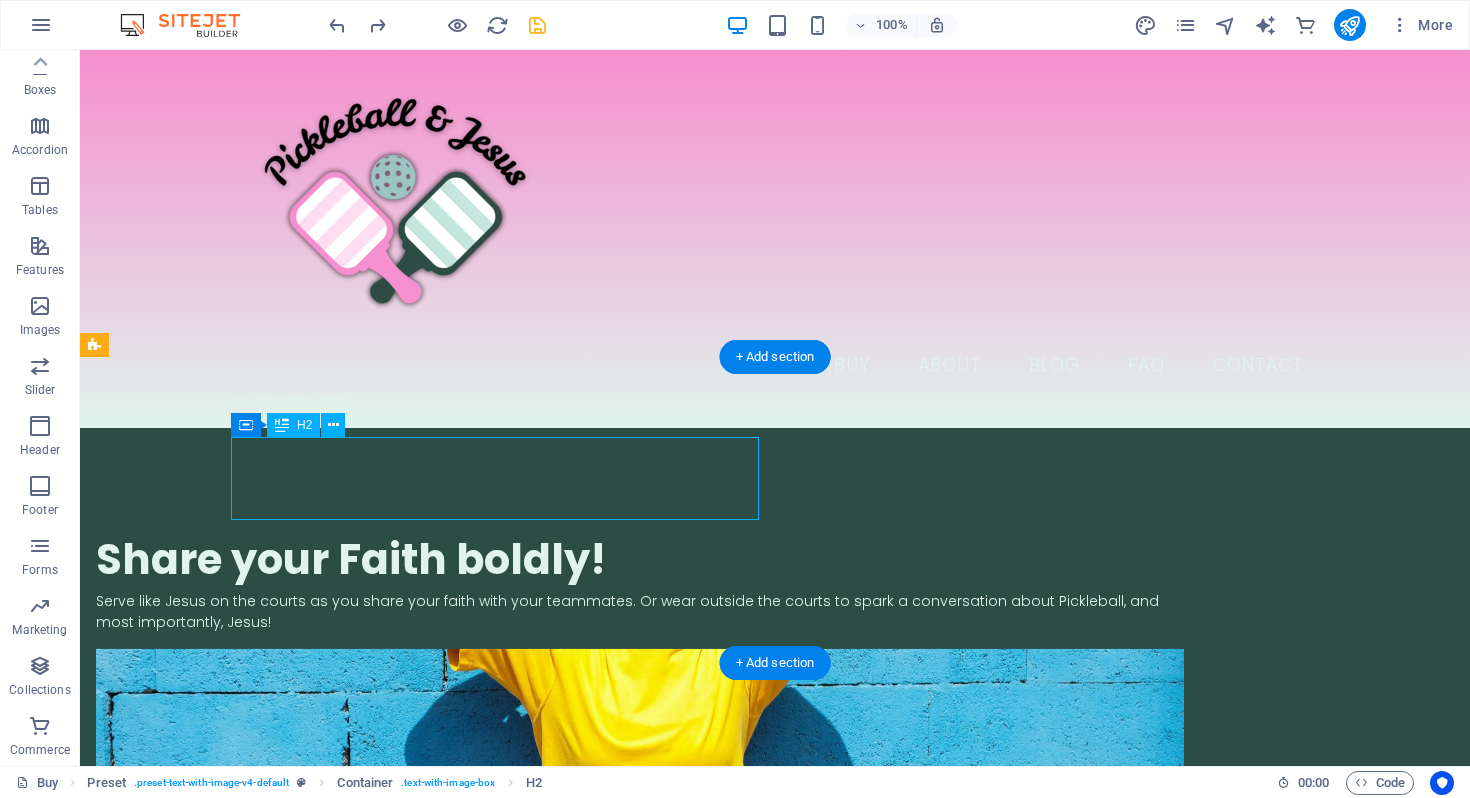 click on "​​​ Share your Faith boldly!" at bounding box center (640, 549) 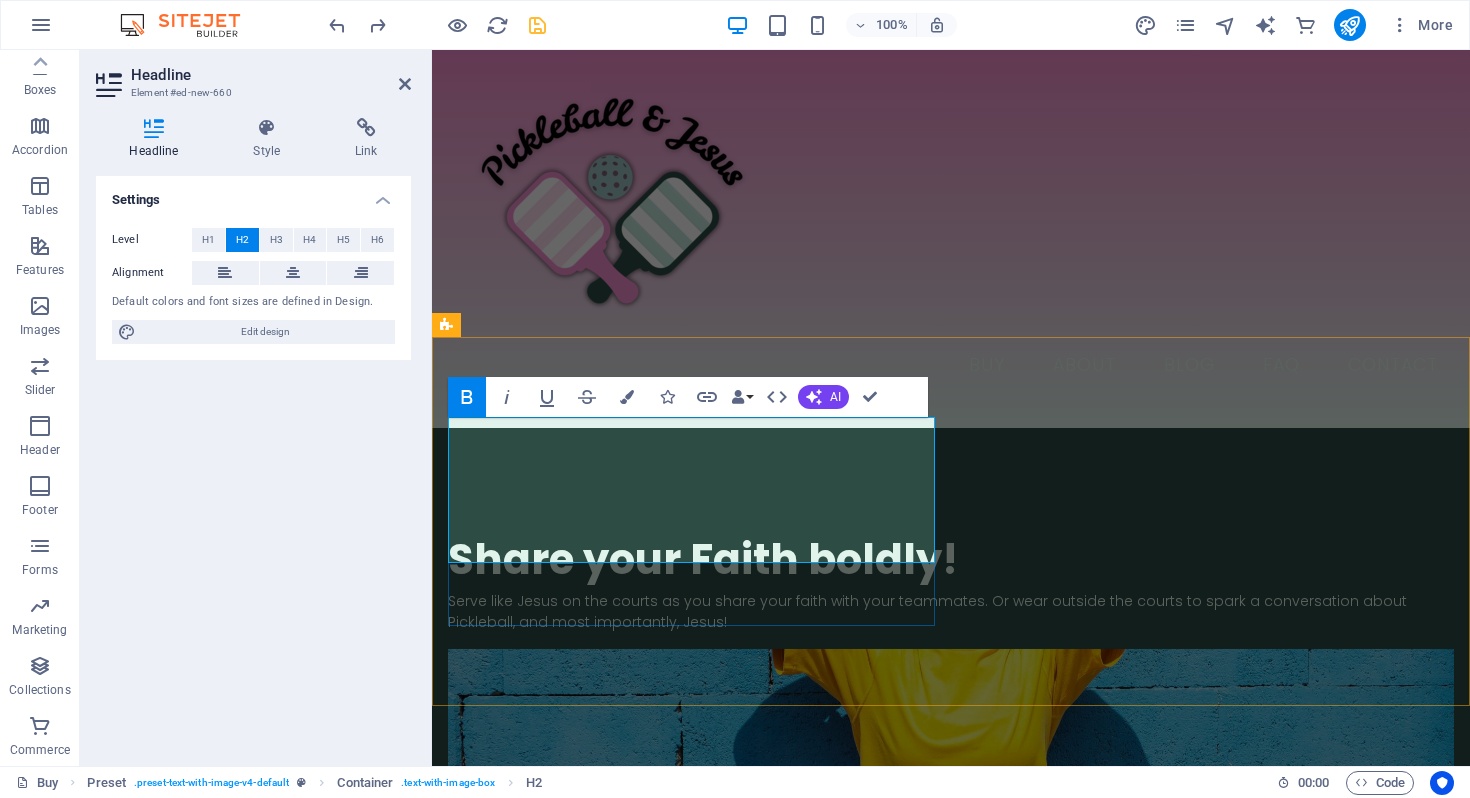 scroll, scrollTop: 20, scrollLeft: 0, axis: vertical 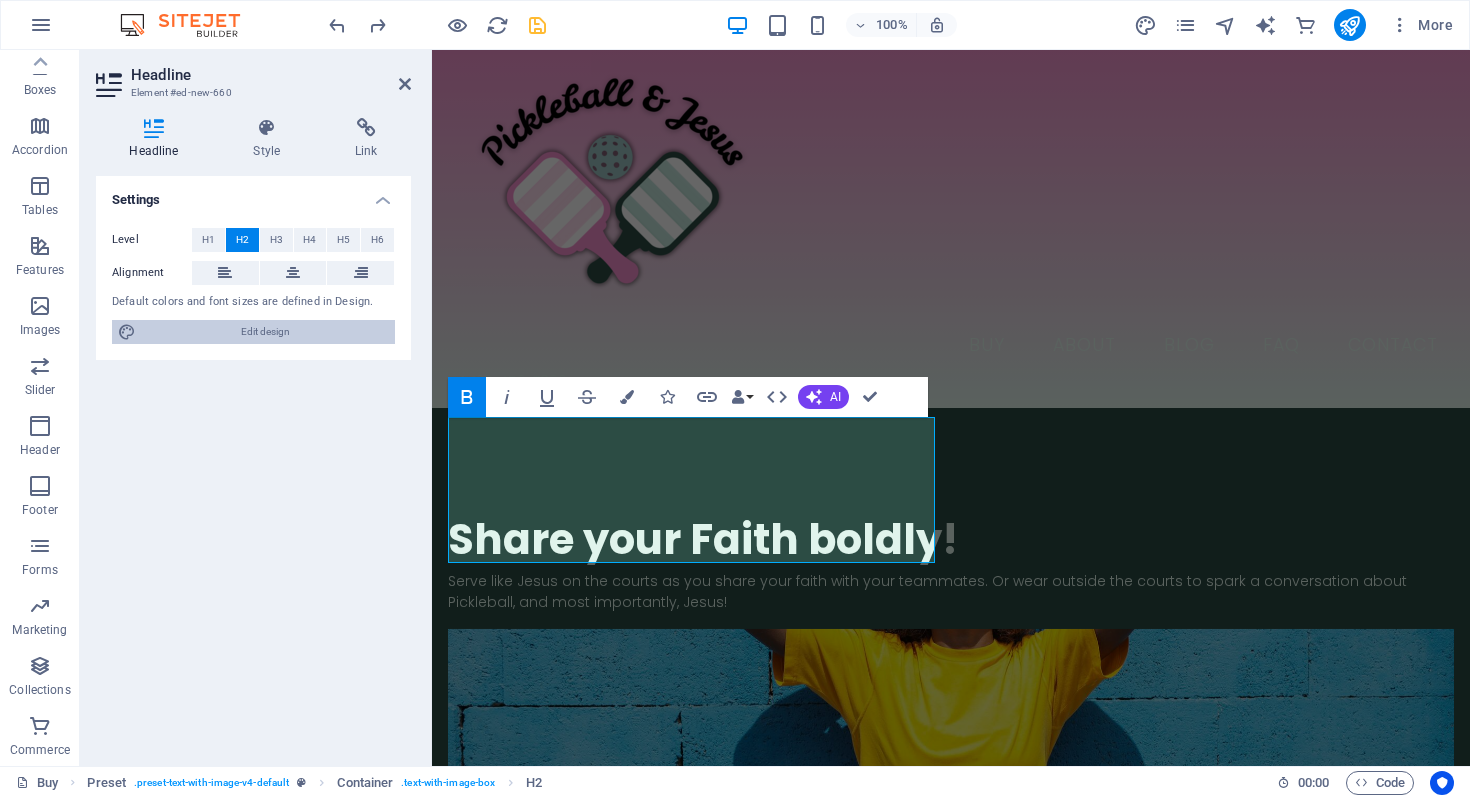 click on "Edit design" at bounding box center (265, 332) 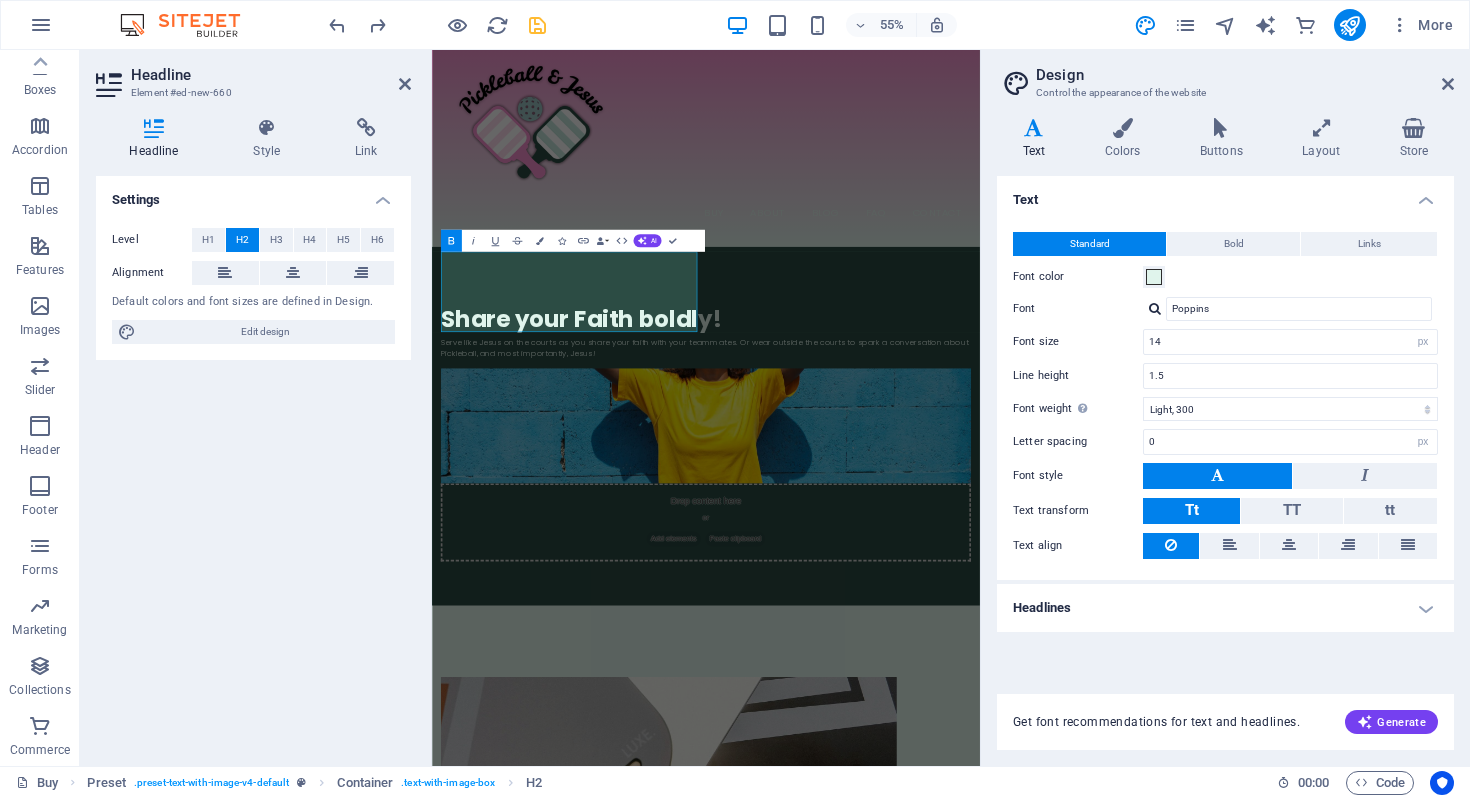 click at bounding box center [1217, 476] 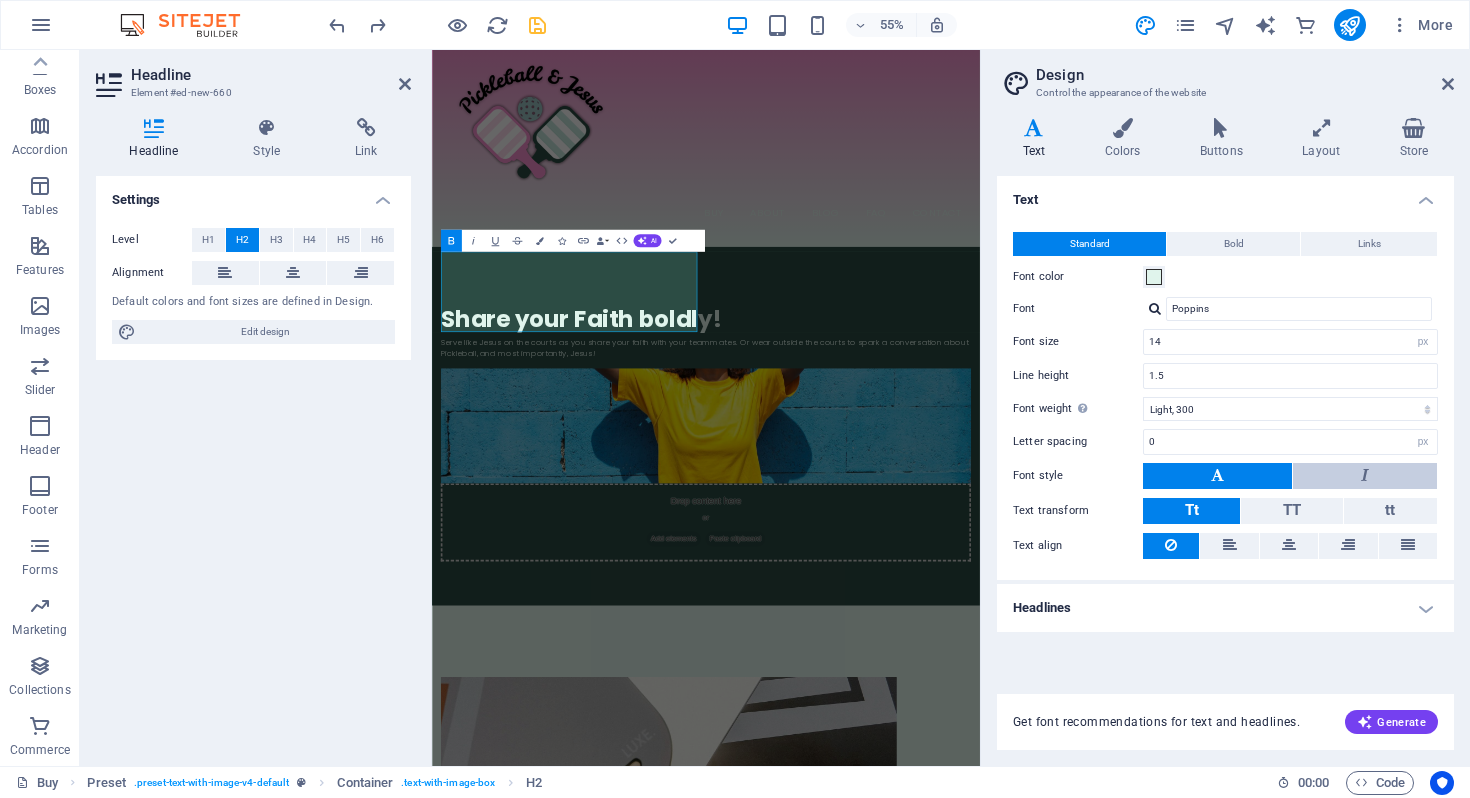 click at bounding box center (1365, 476) 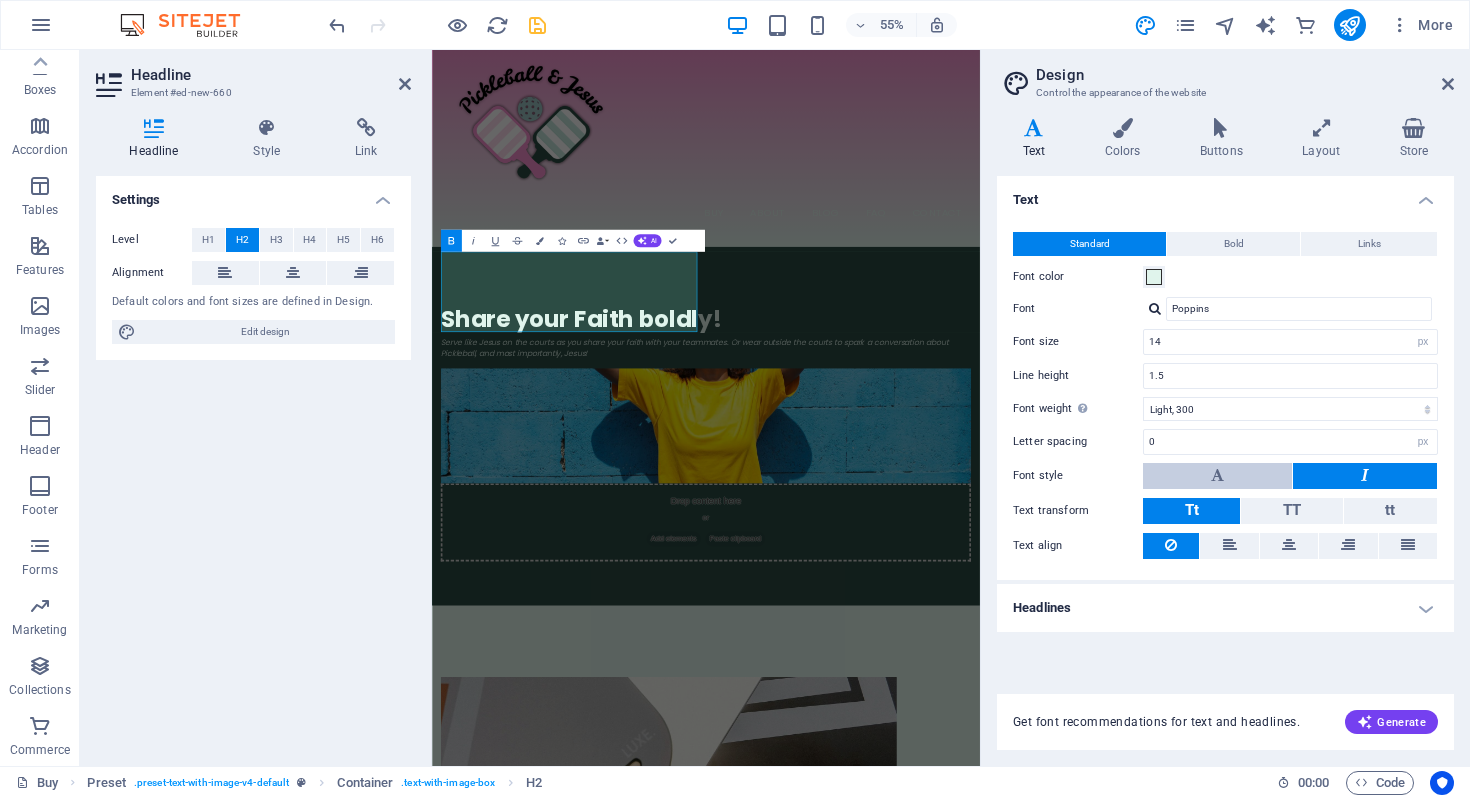 click at bounding box center (1217, 476) 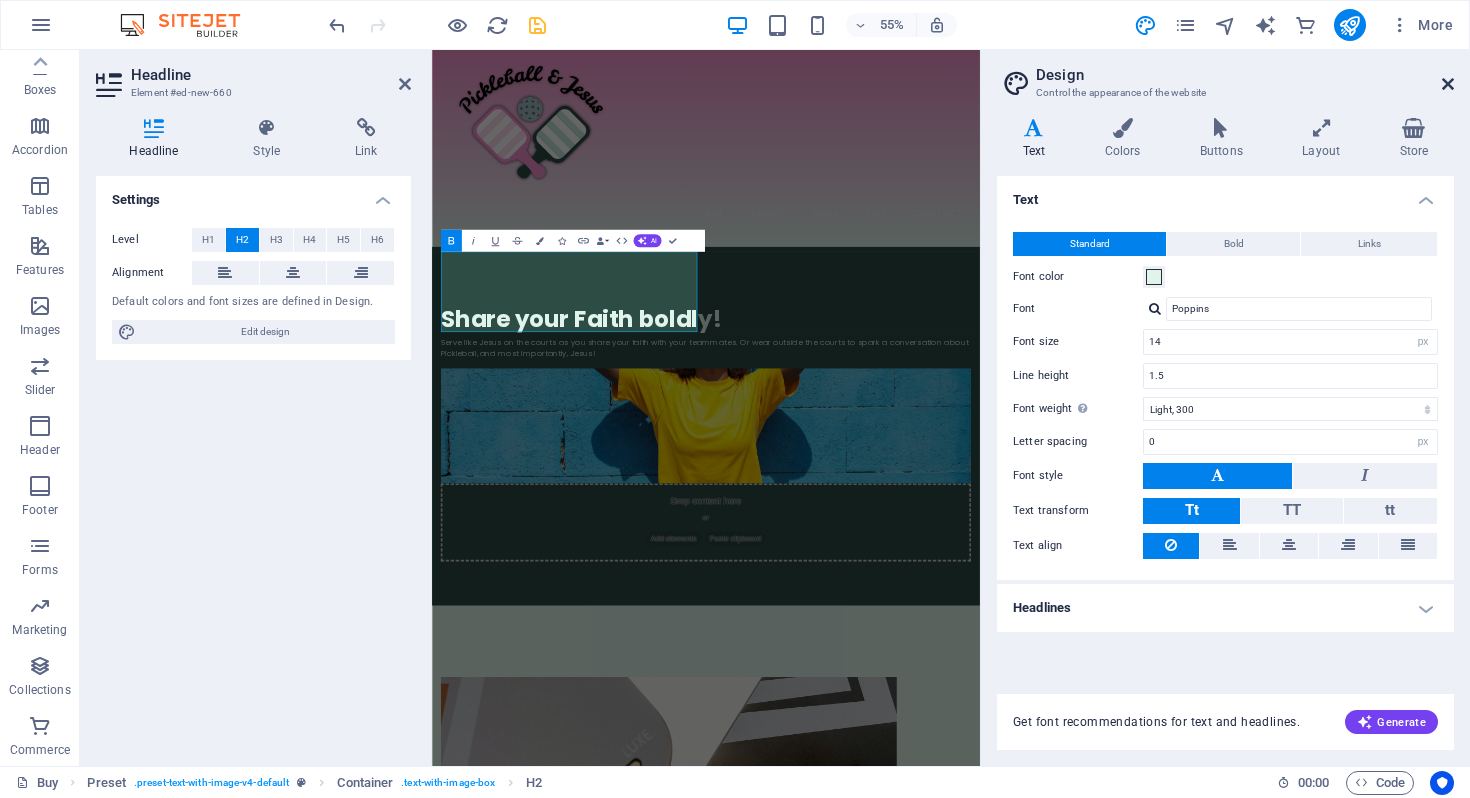click at bounding box center (1448, 84) 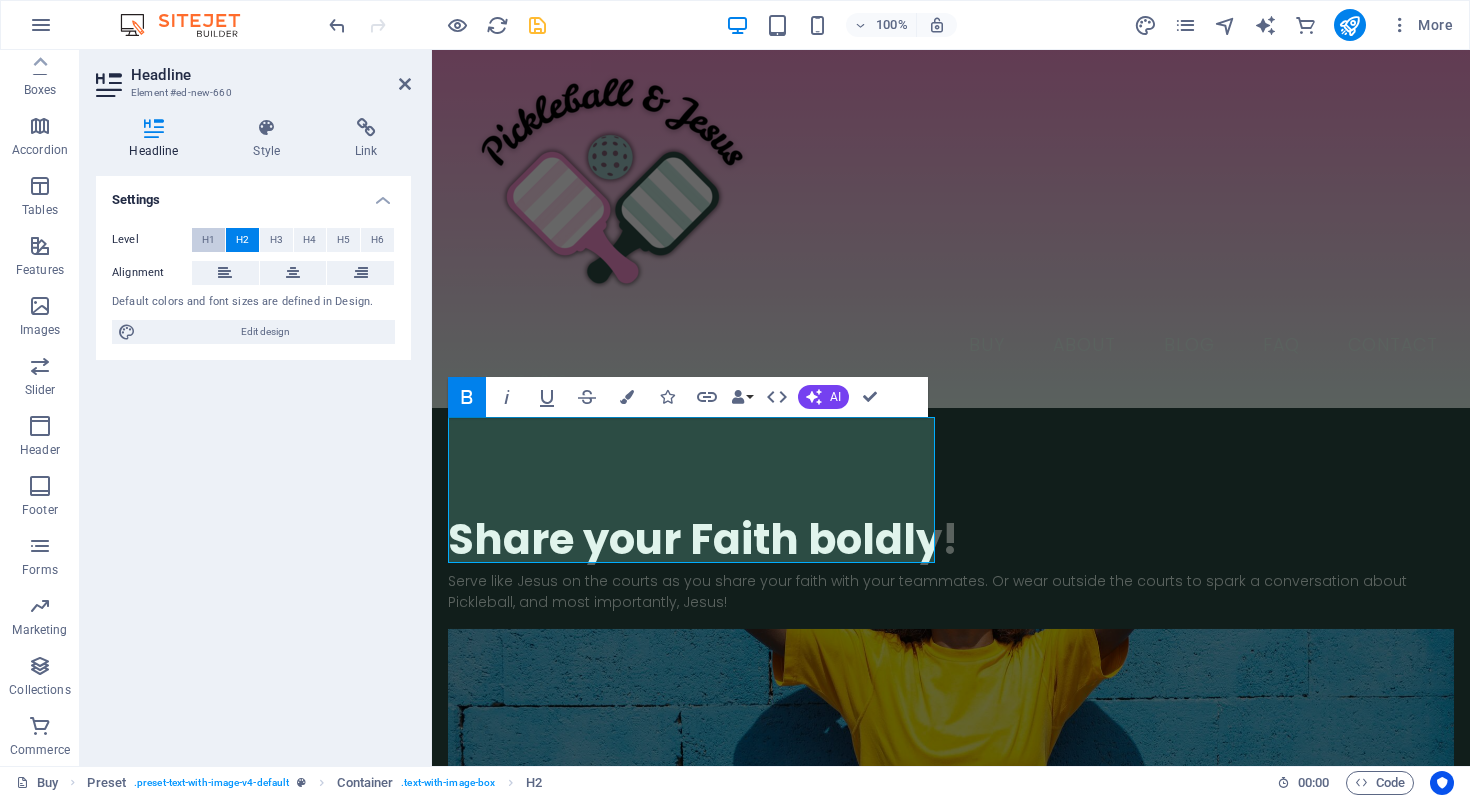 click on "H1" at bounding box center (208, 240) 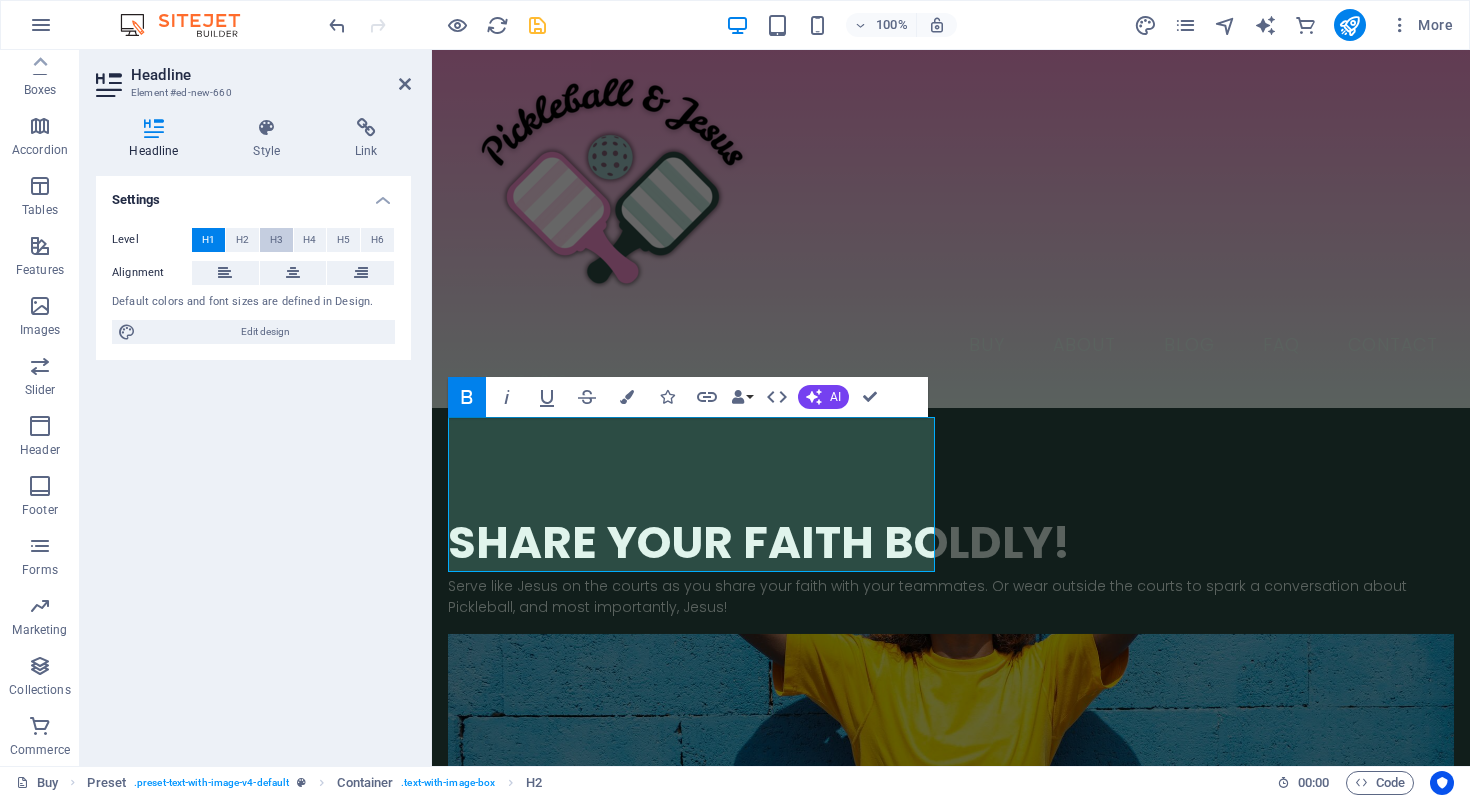 click on "H3" at bounding box center [276, 240] 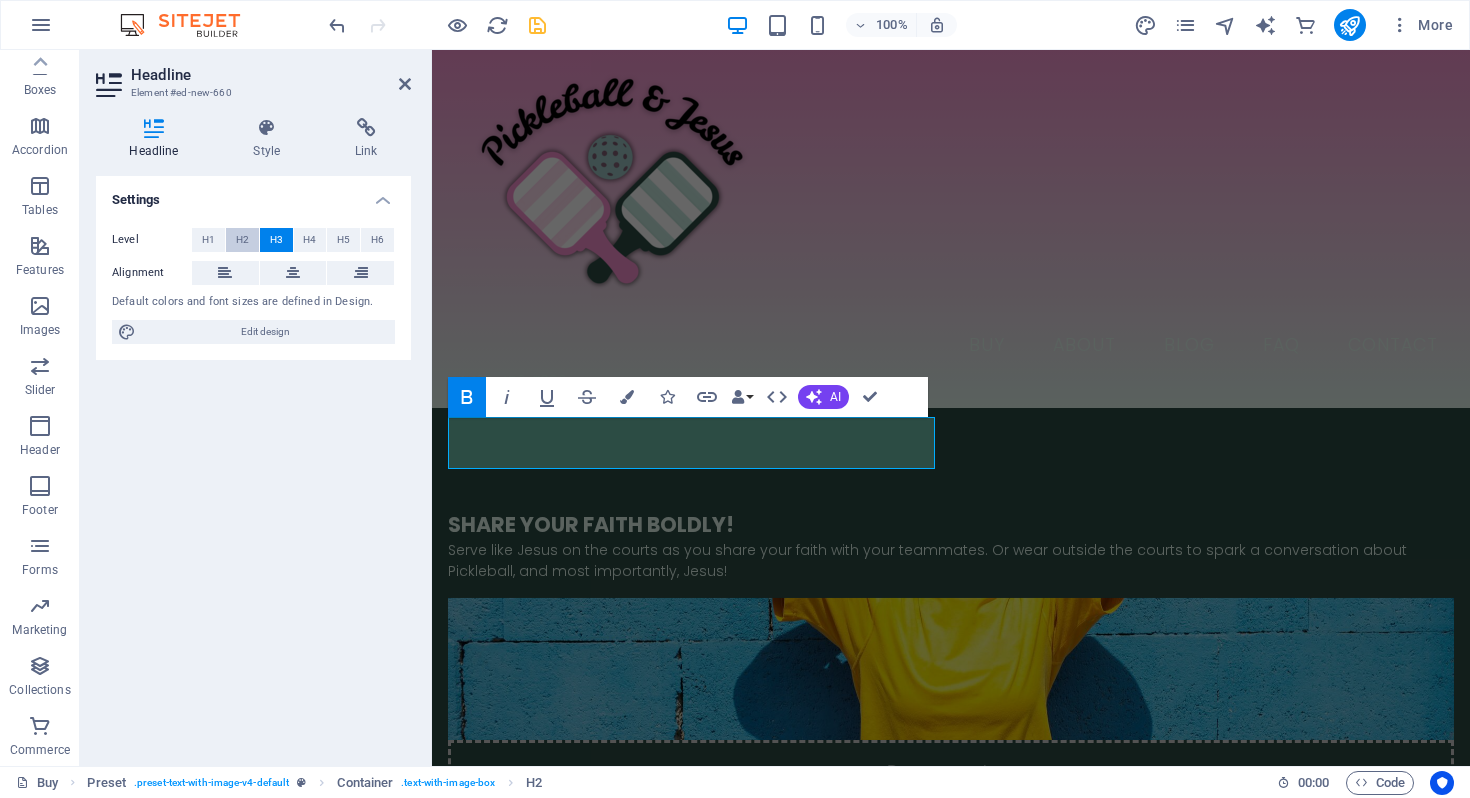 click on "H2" at bounding box center [242, 240] 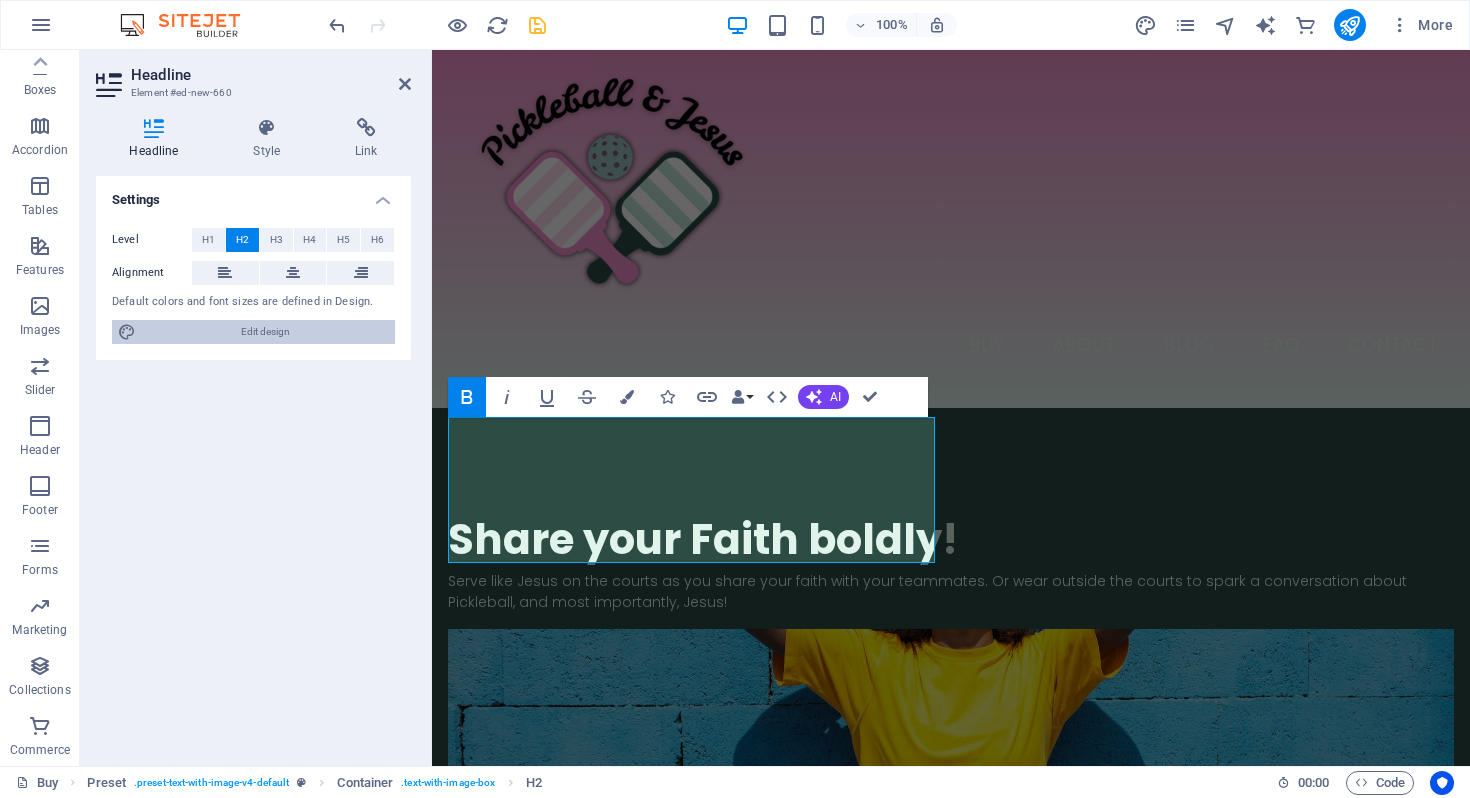 click on "Edit design" at bounding box center [265, 332] 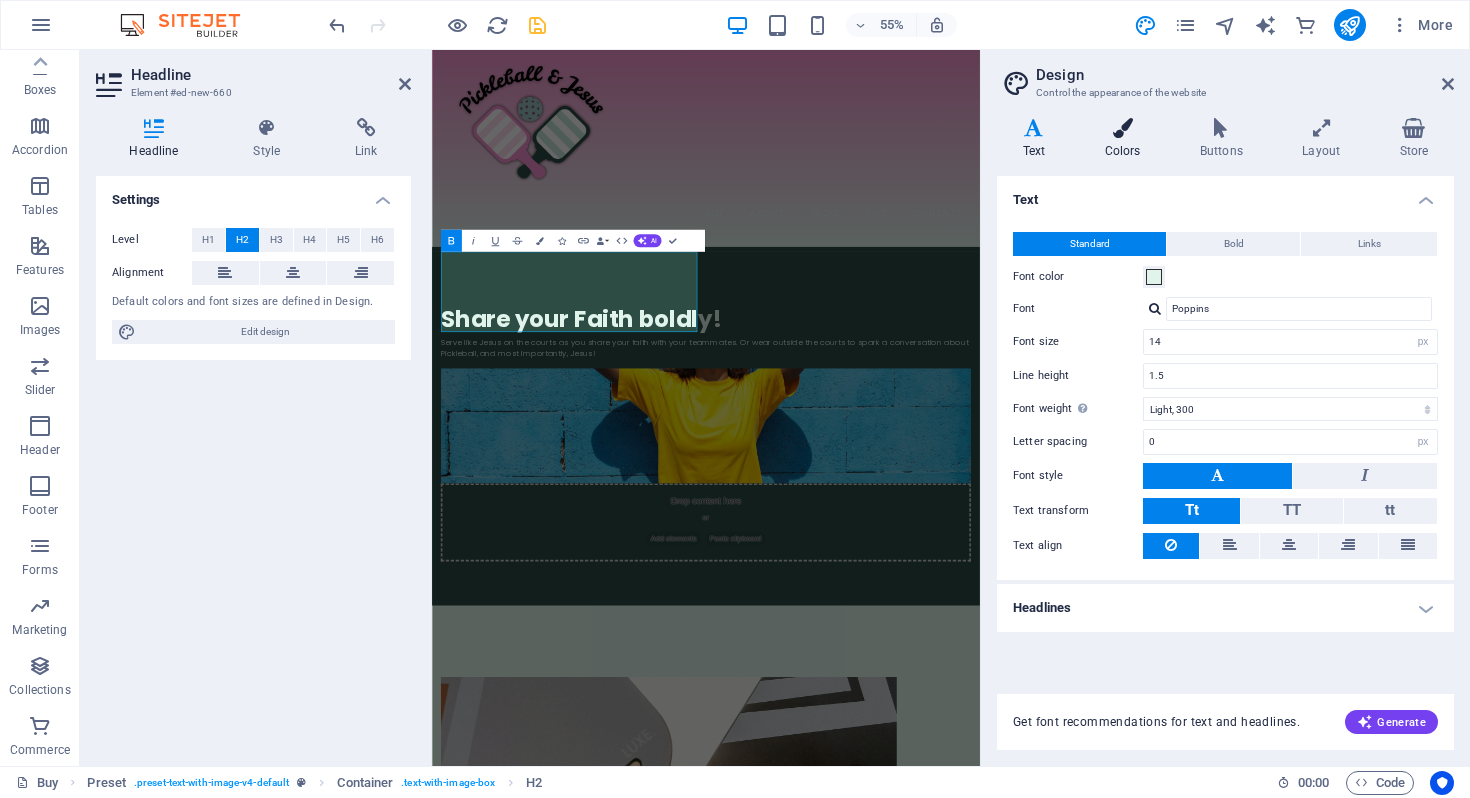 click at bounding box center [1122, 128] 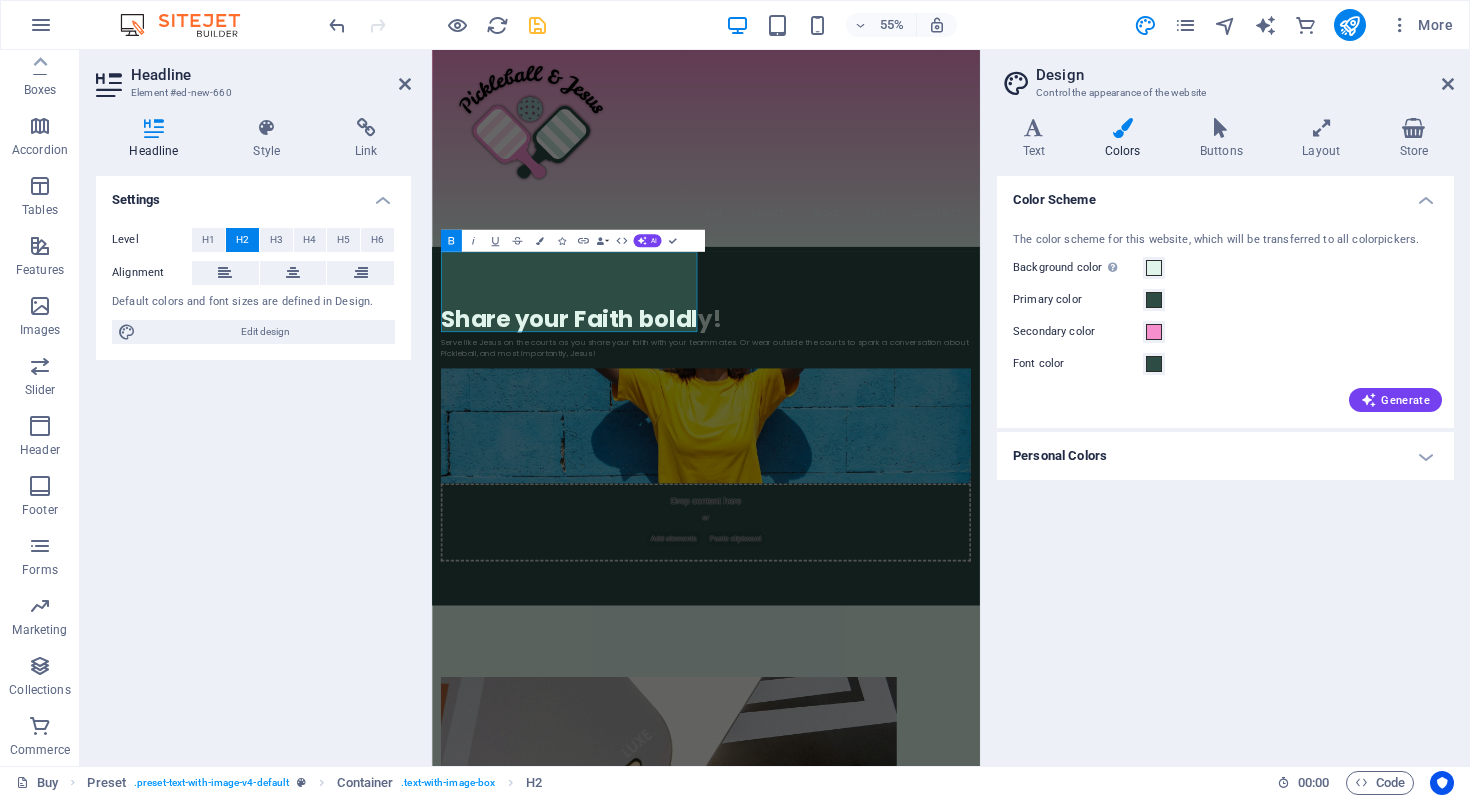 click on "Personal Colors" at bounding box center (1225, 456) 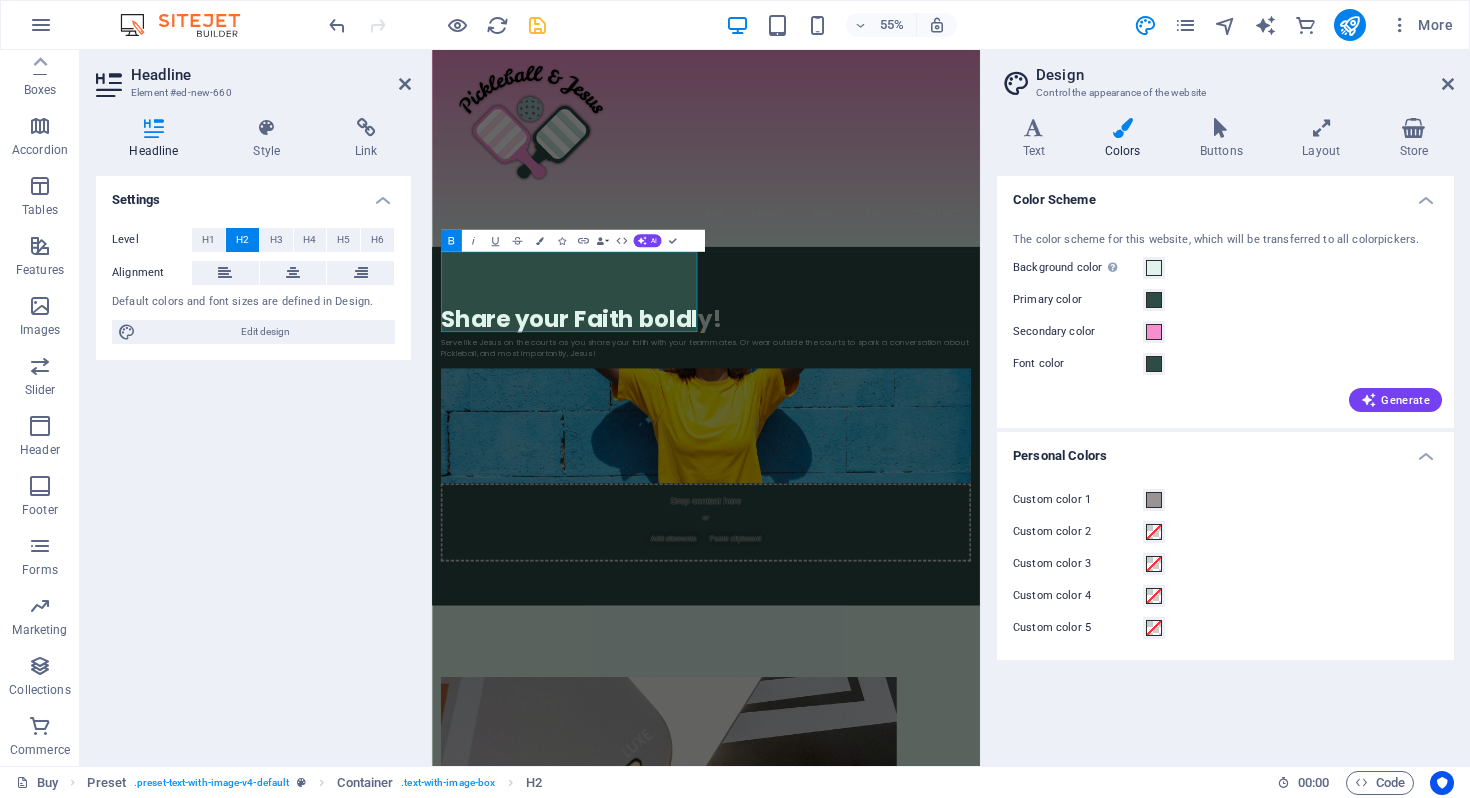 click on "Personal Colors" at bounding box center (1225, 450) 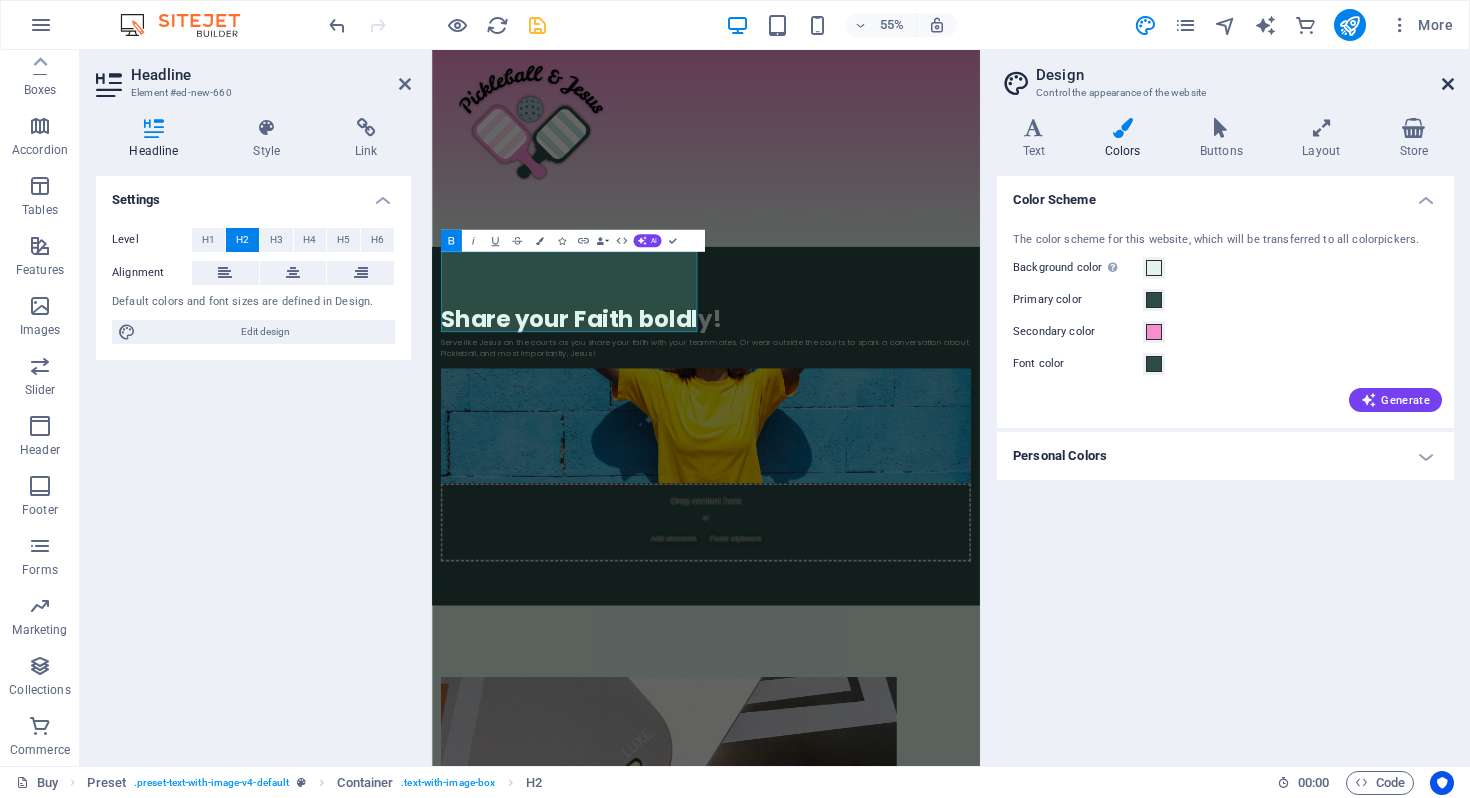 click at bounding box center (1448, 84) 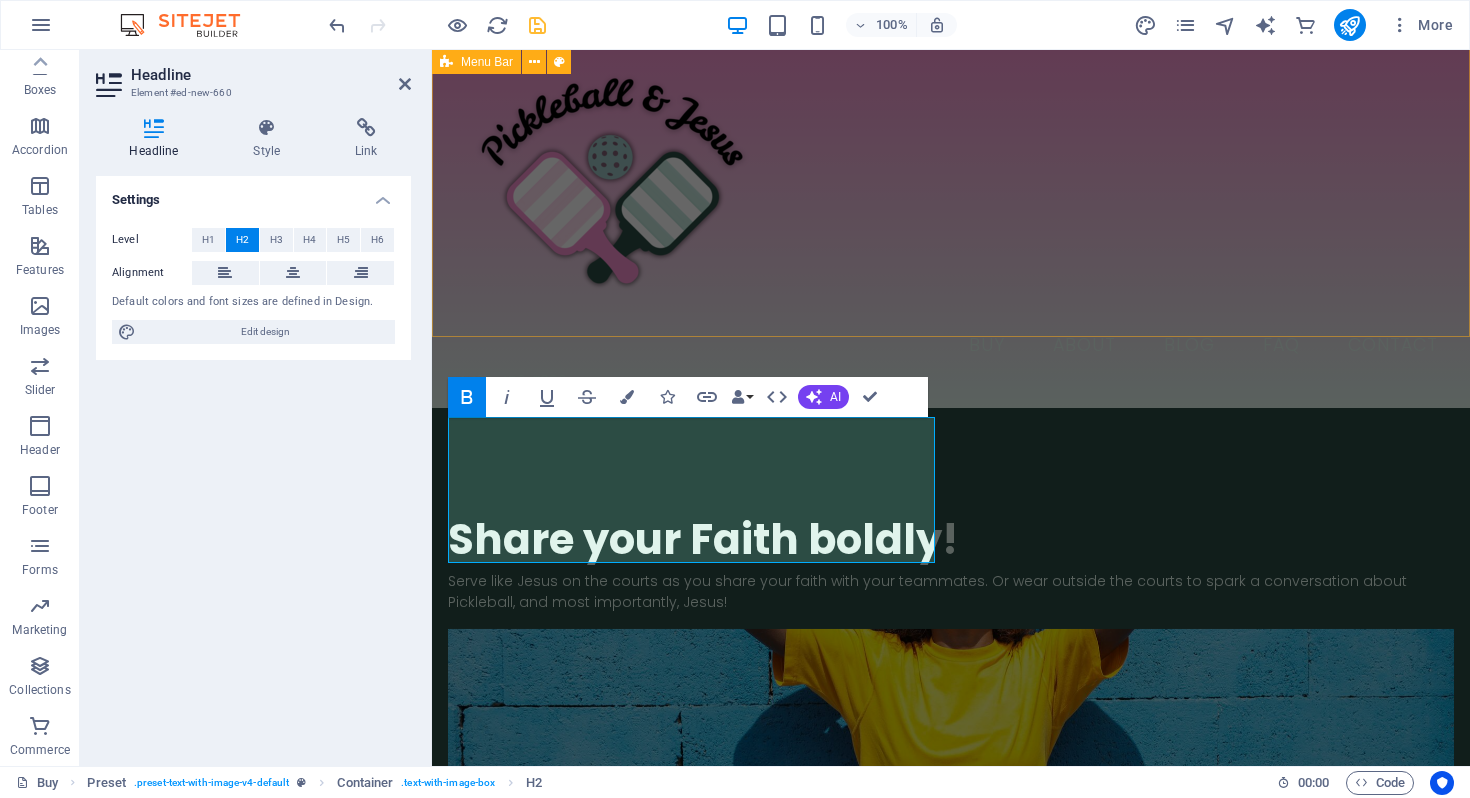 click on "Buy About Blog FAQ Contact   + 1-123-456-7890" at bounding box center (951, 219) 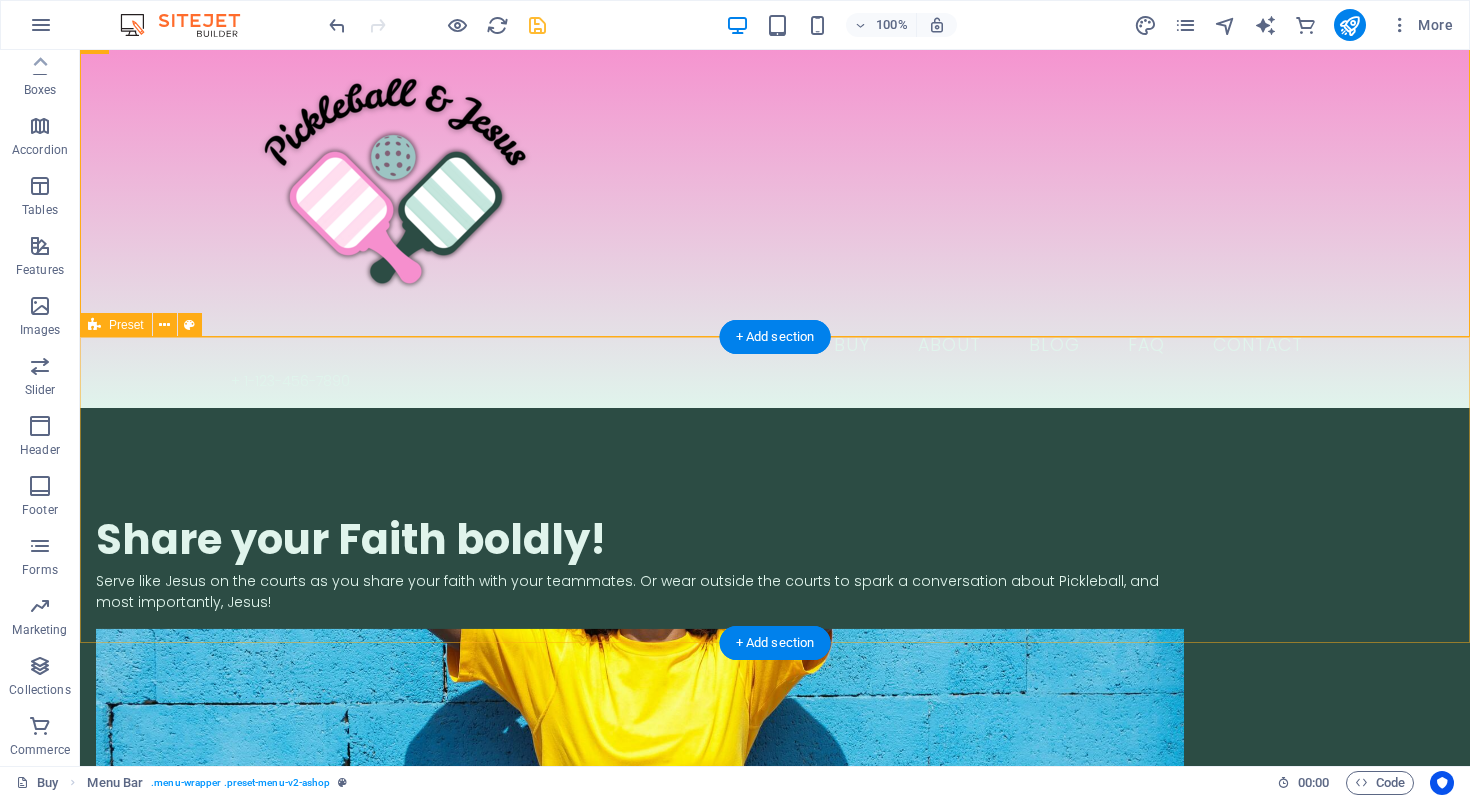 click on "​​​ Share your Faith boldly! Serve like Jesus on the courts as you share your faith with your teammates. Or wear outside the courts to spark a conversation about Pickleball, and most importantly, Jesus! Drop content here or  Add elements  Paste clipboard" at bounding box center [775, 734] 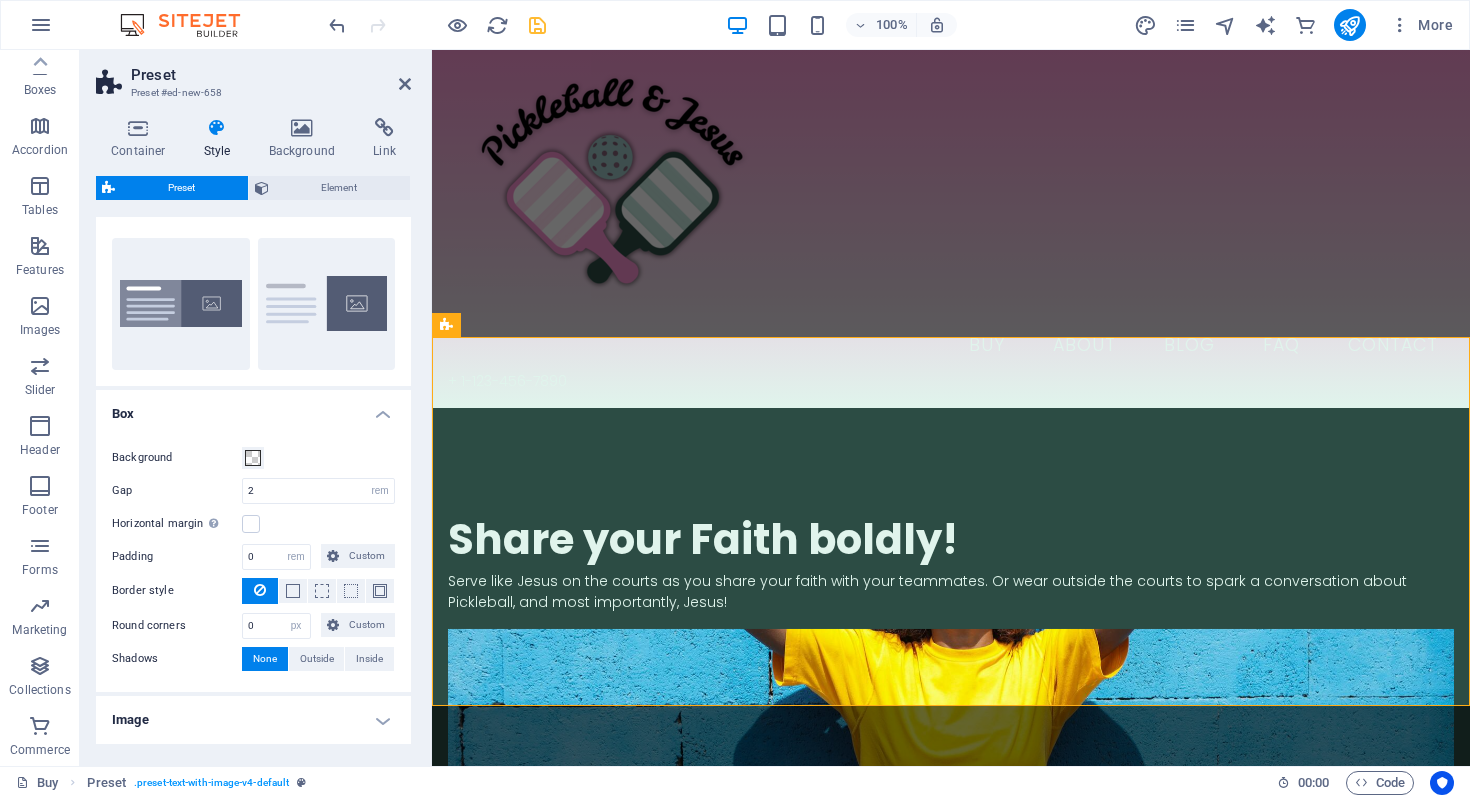 scroll, scrollTop: 35, scrollLeft: 0, axis: vertical 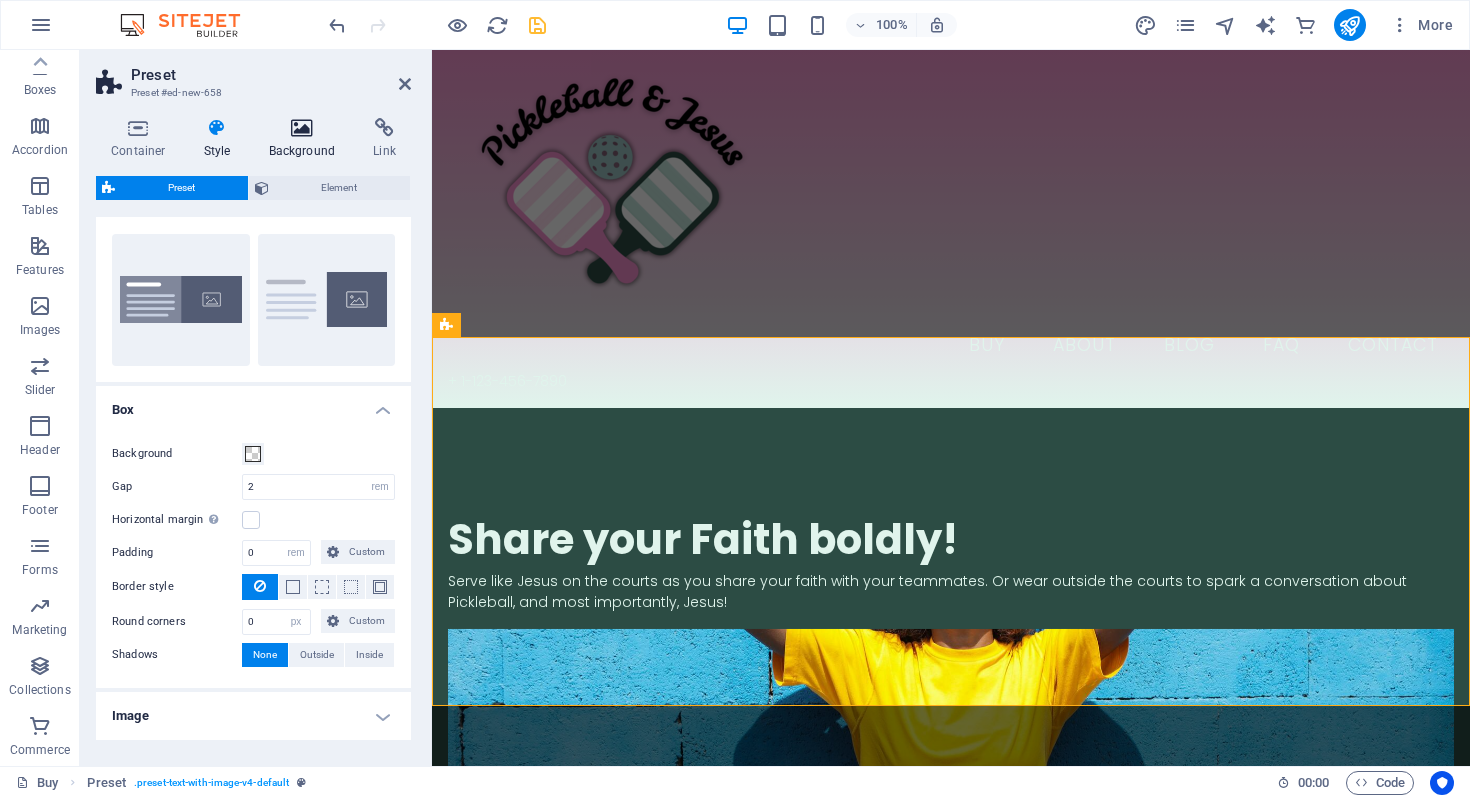 click at bounding box center [302, 128] 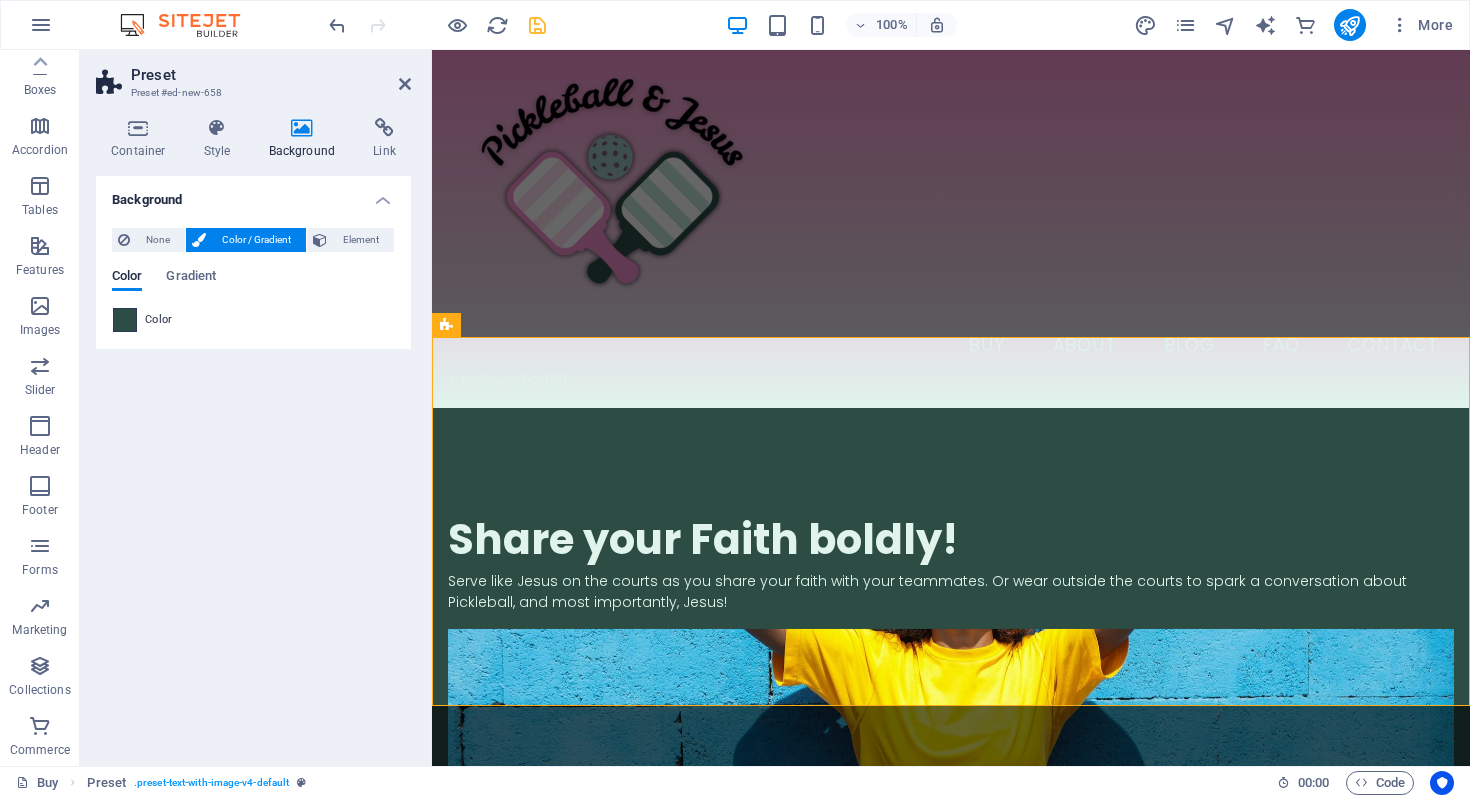 click at bounding box center [125, 320] 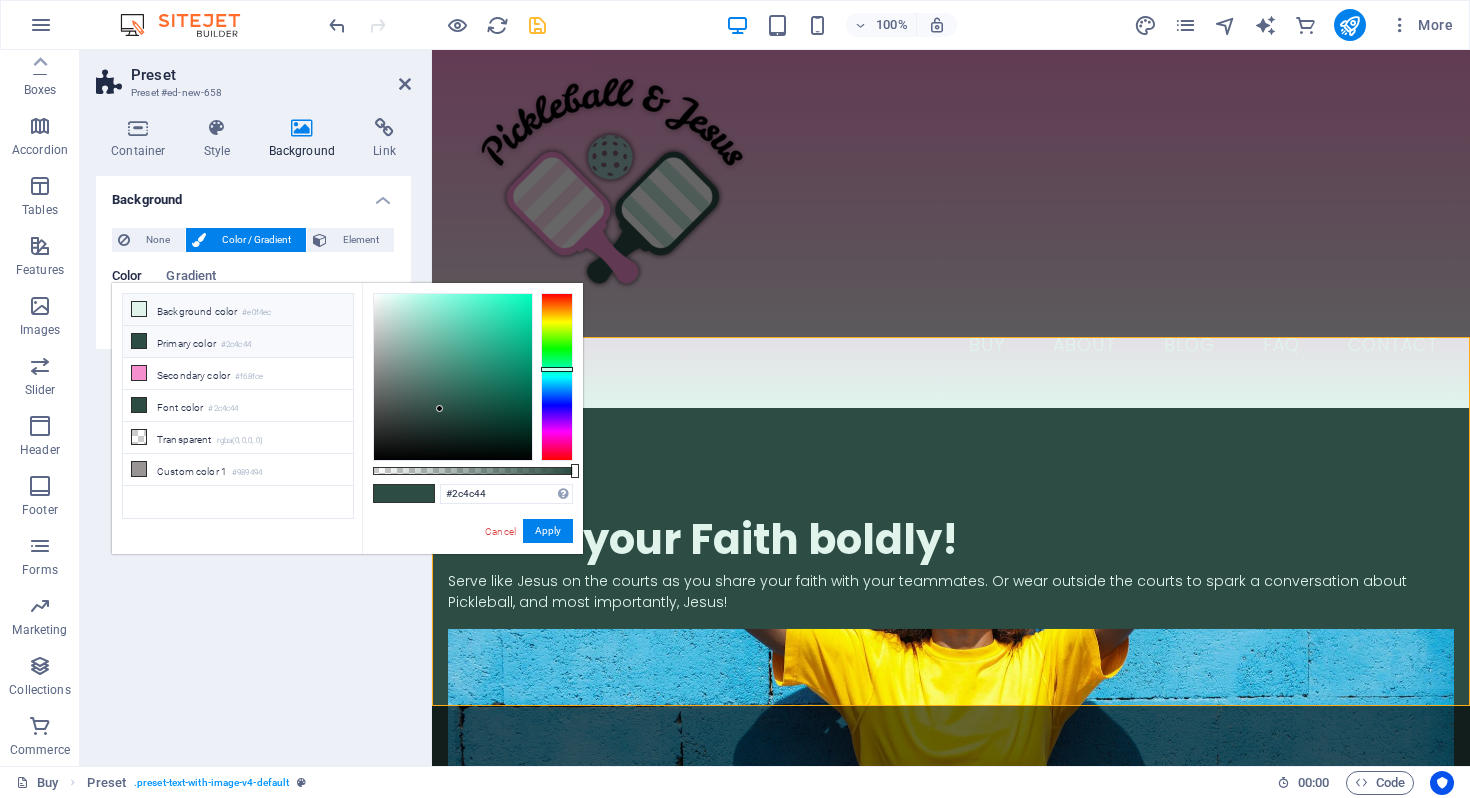 click at bounding box center [139, 309] 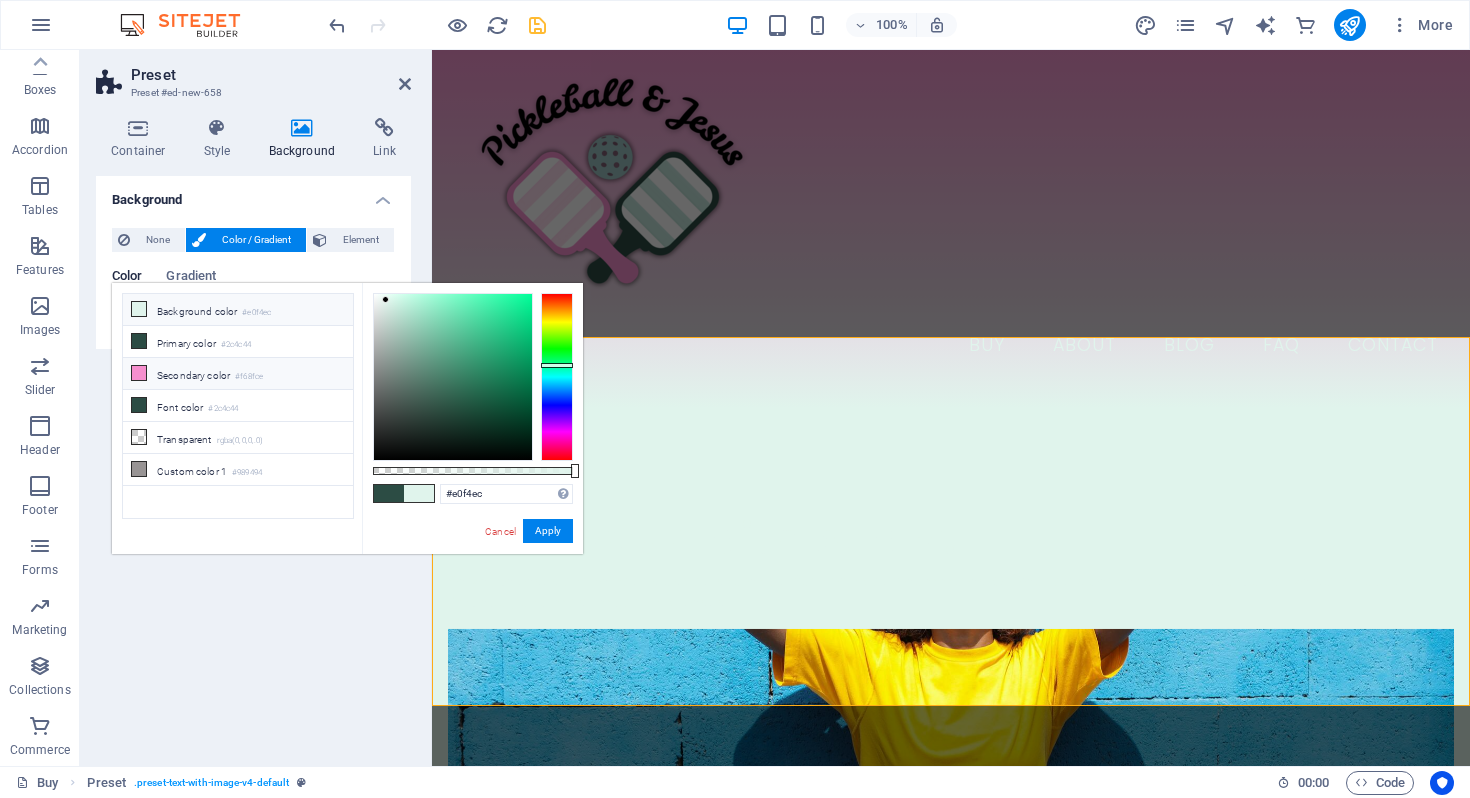 click on "Secondary color
#f68fce" at bounding box center [238, 374] 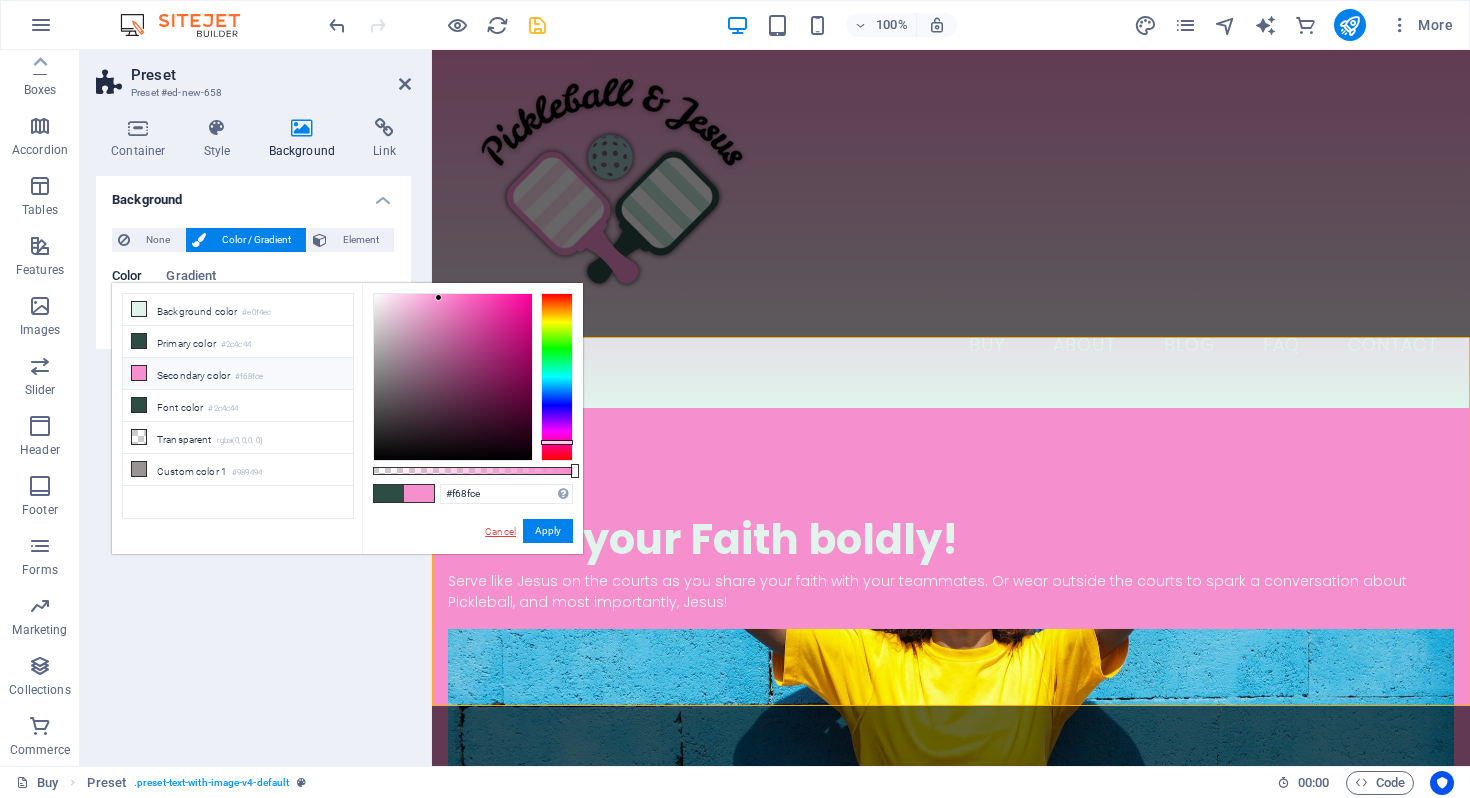click on "Cancel" at bounding box center (500, 531) 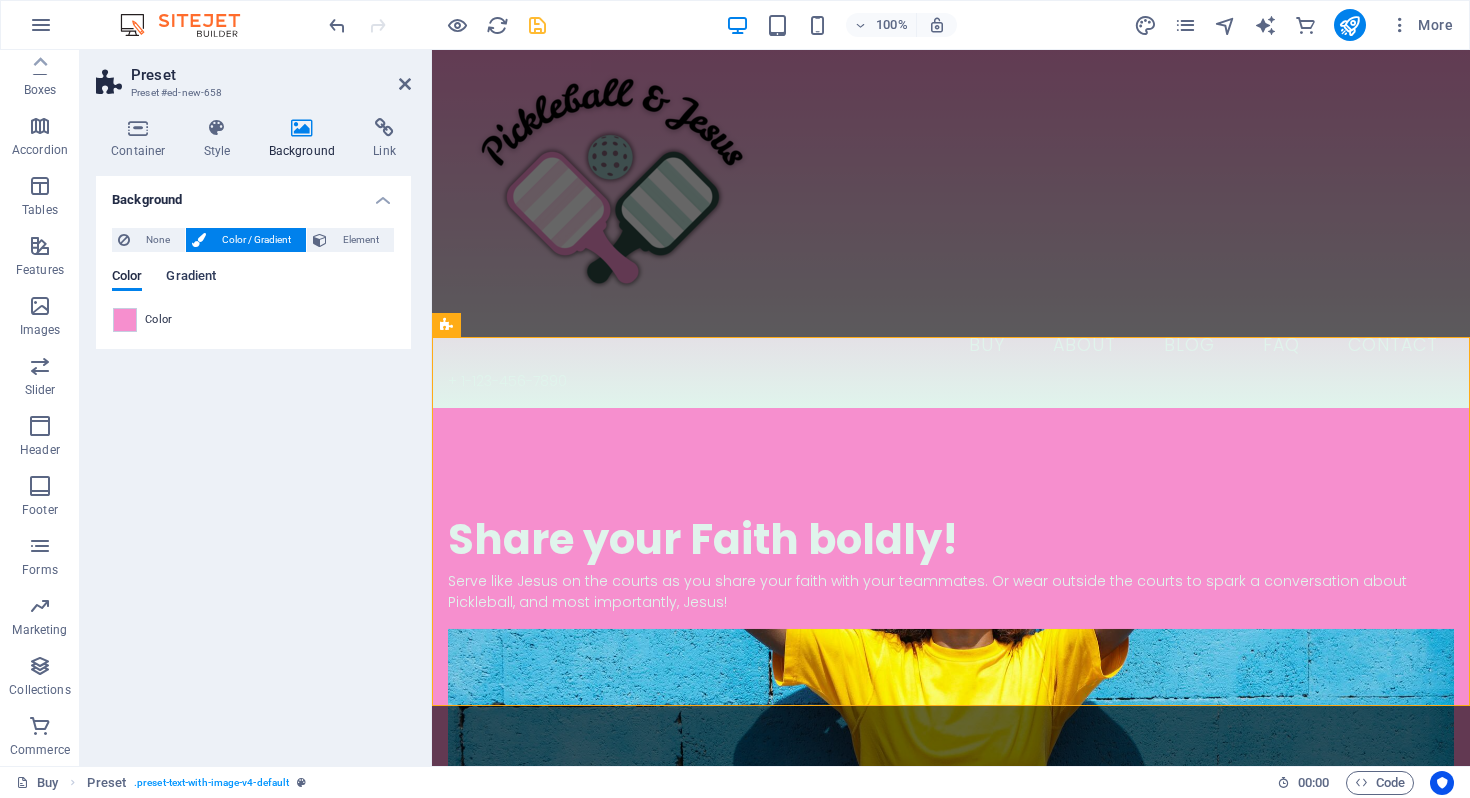 click on "Gradient" at bounding box center (191, 278) 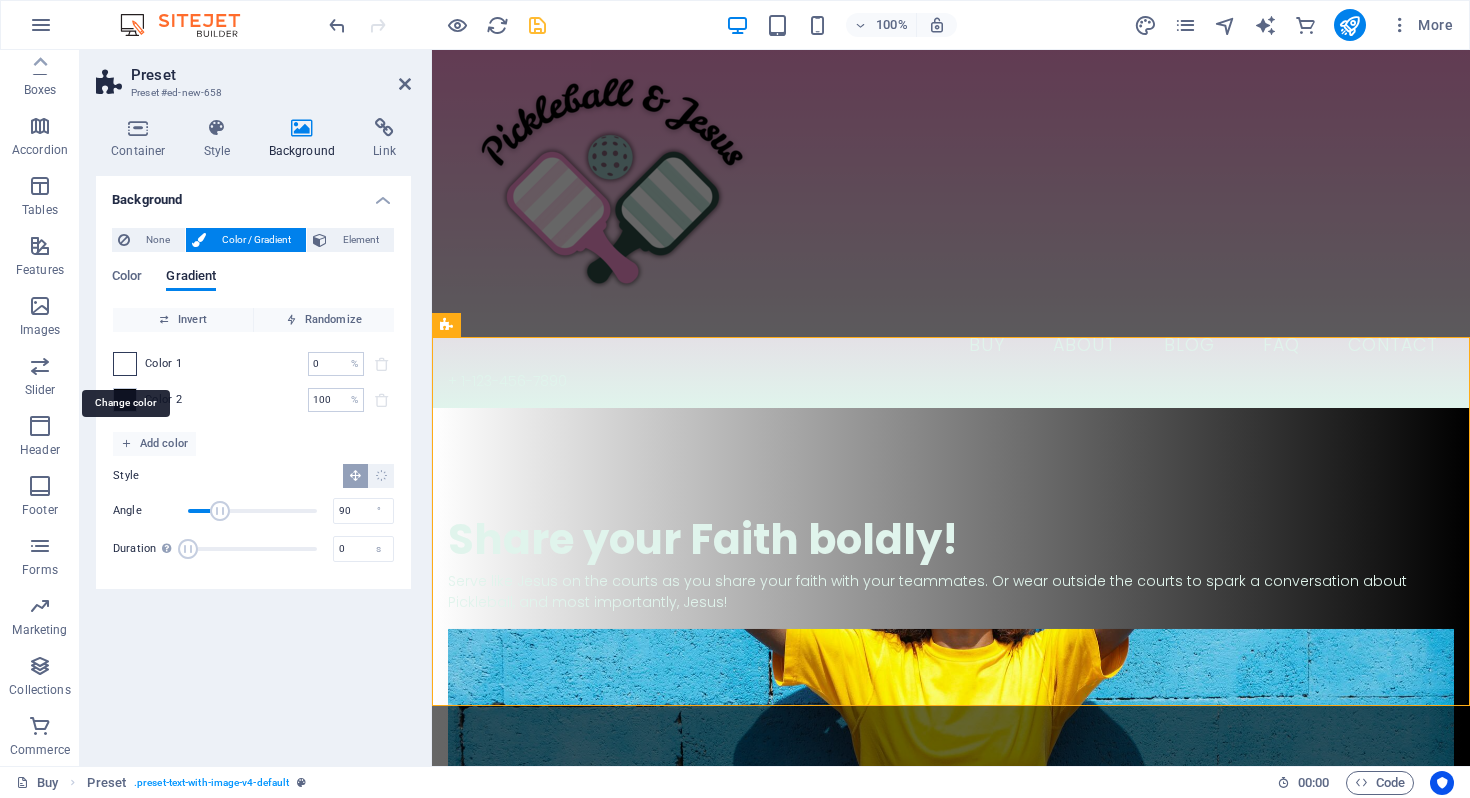 click at bounding box center [125, 364] 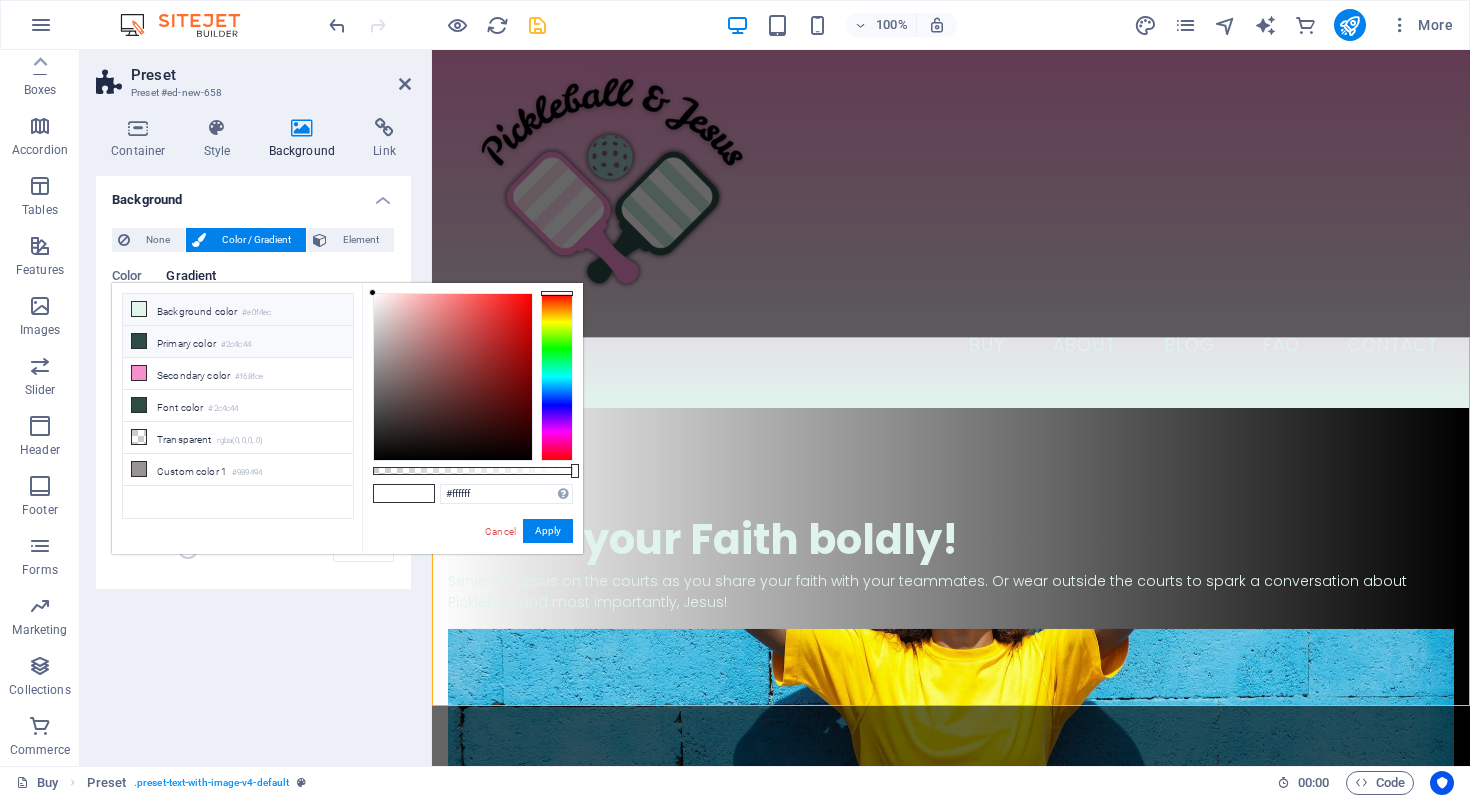 click on "Background color
#e0f4ec" at bounding box center [238, 310] 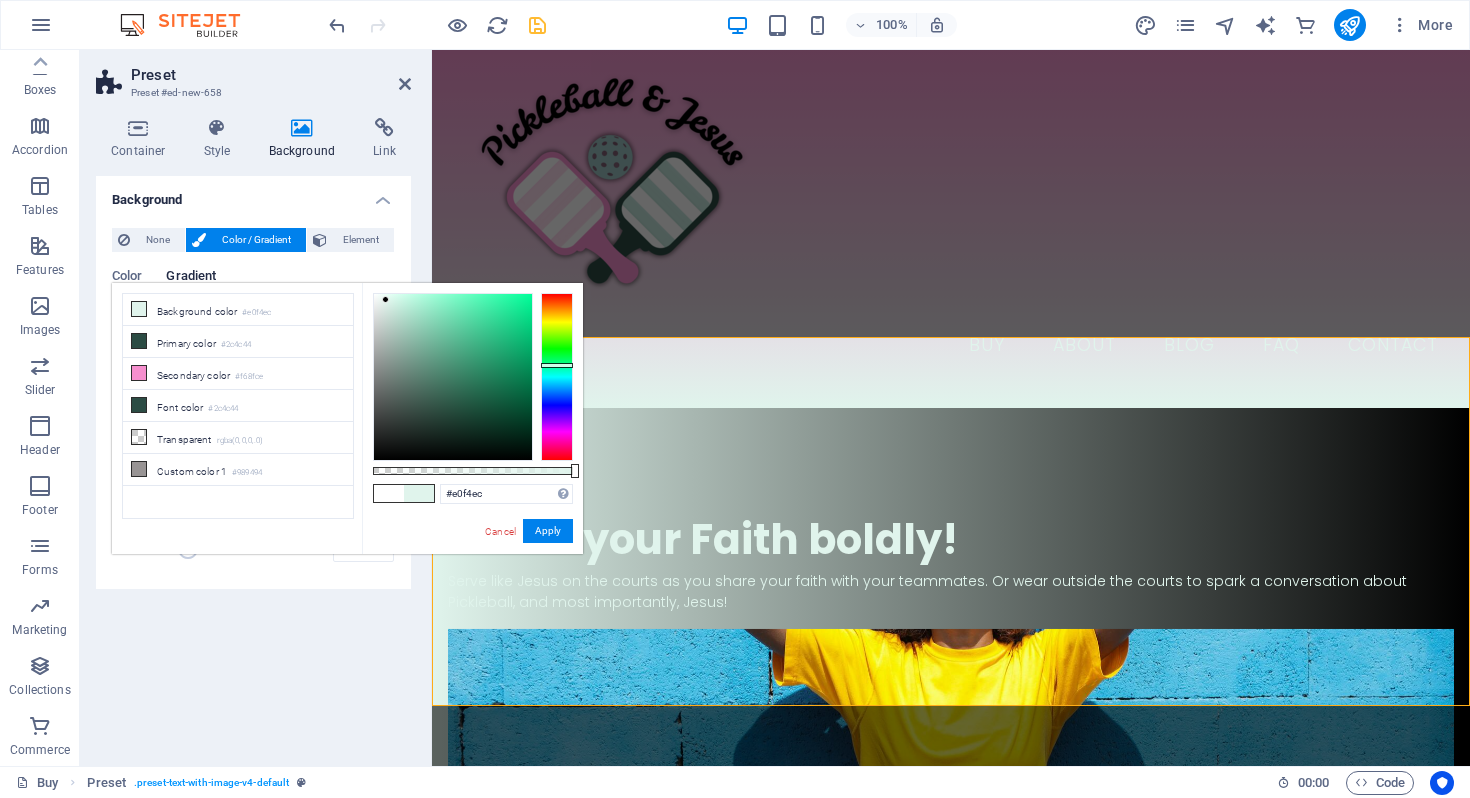 click at bounding box center (419, 493) 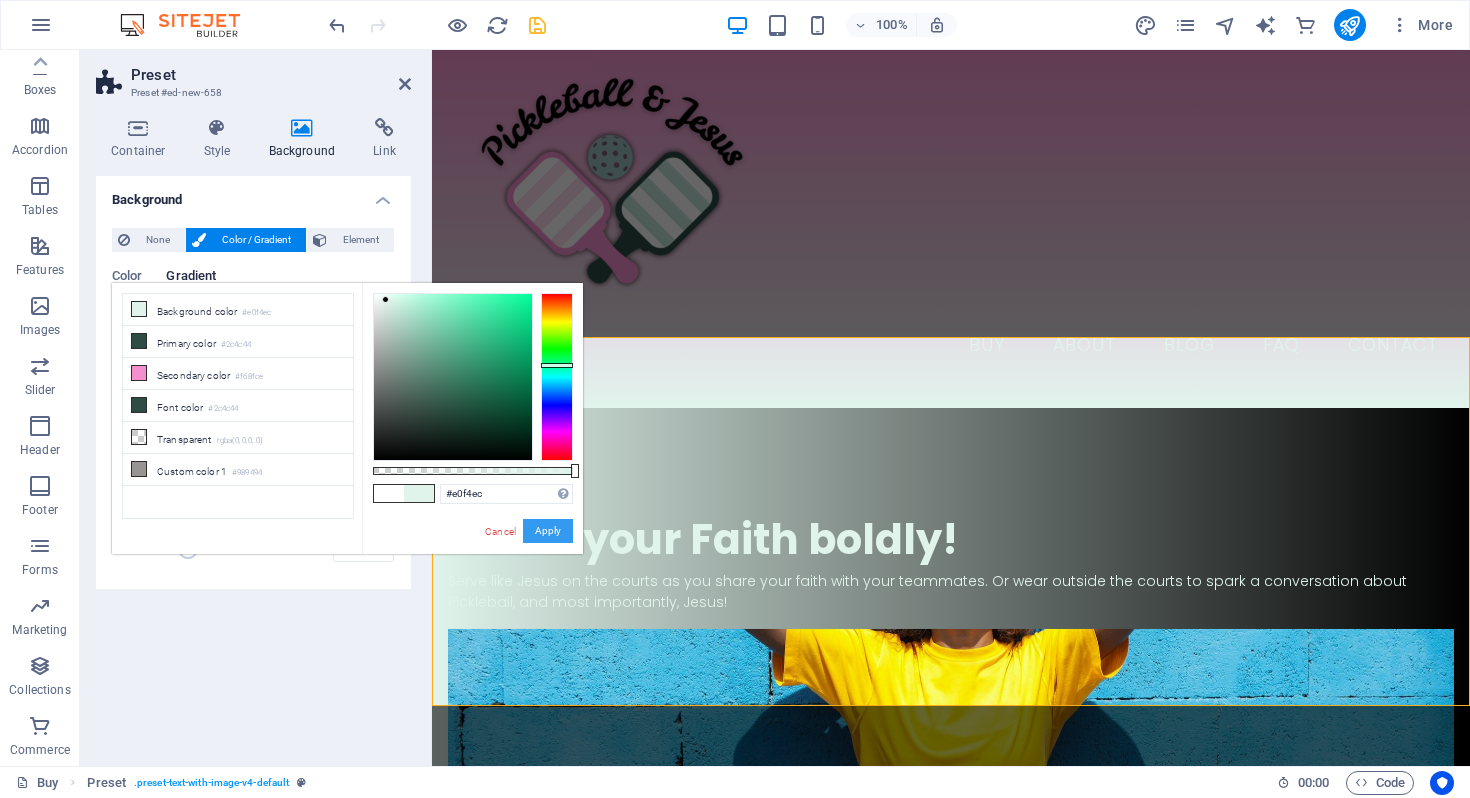 click on "Apply" at bounding box center (548, 531) 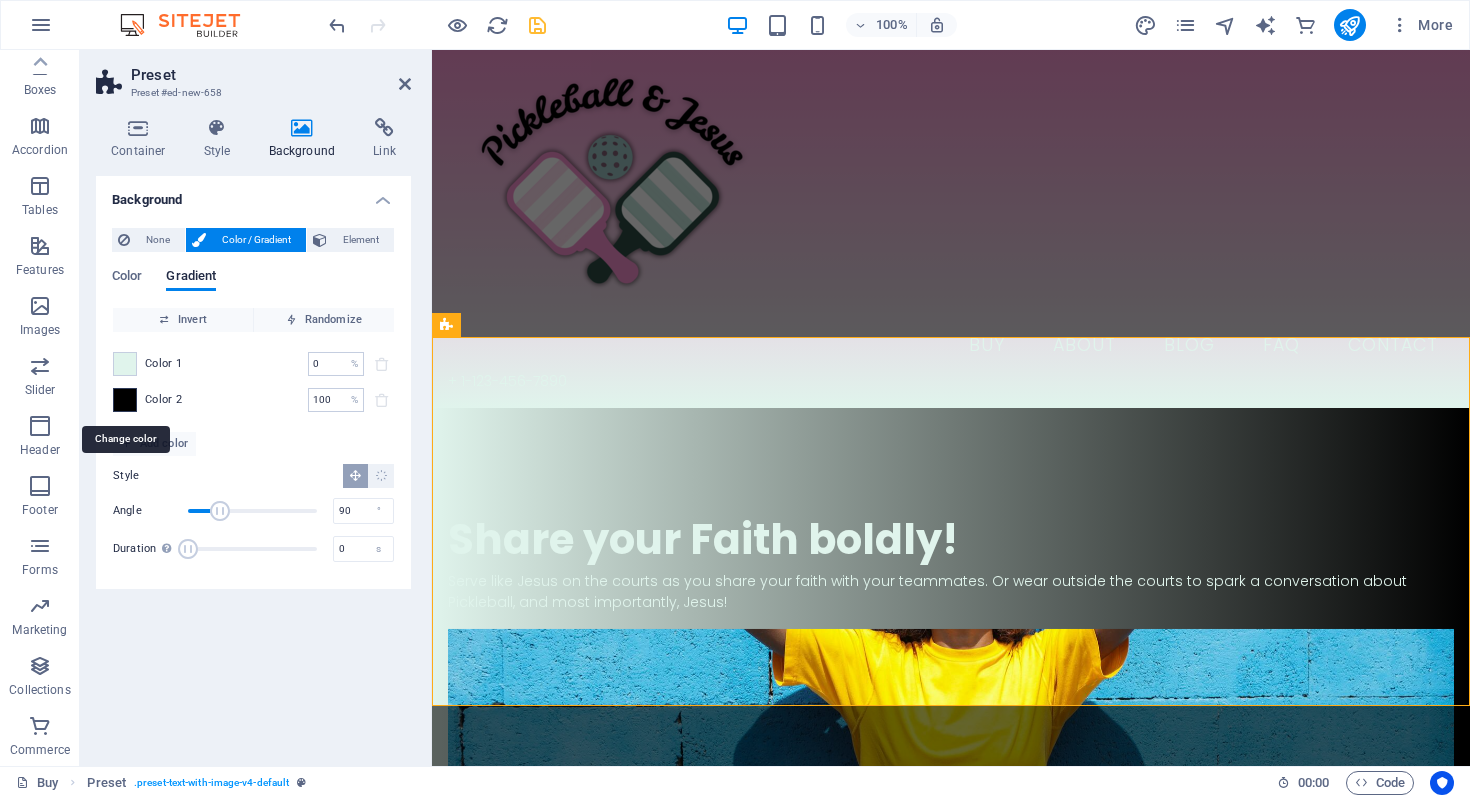 click at bounding box center [125, 400] 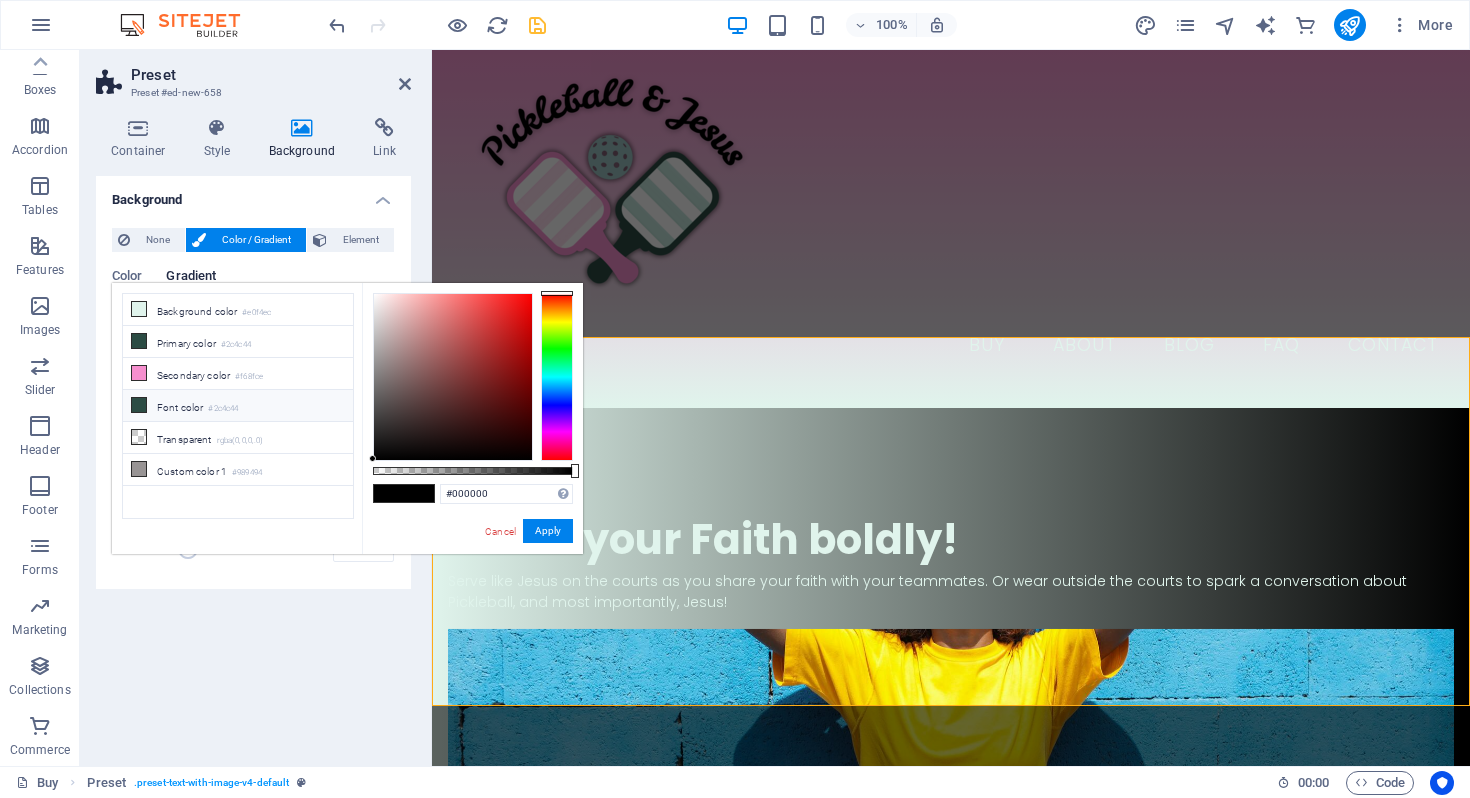 click on "Font color
#2c4c44" at bounding box center [238, 406] 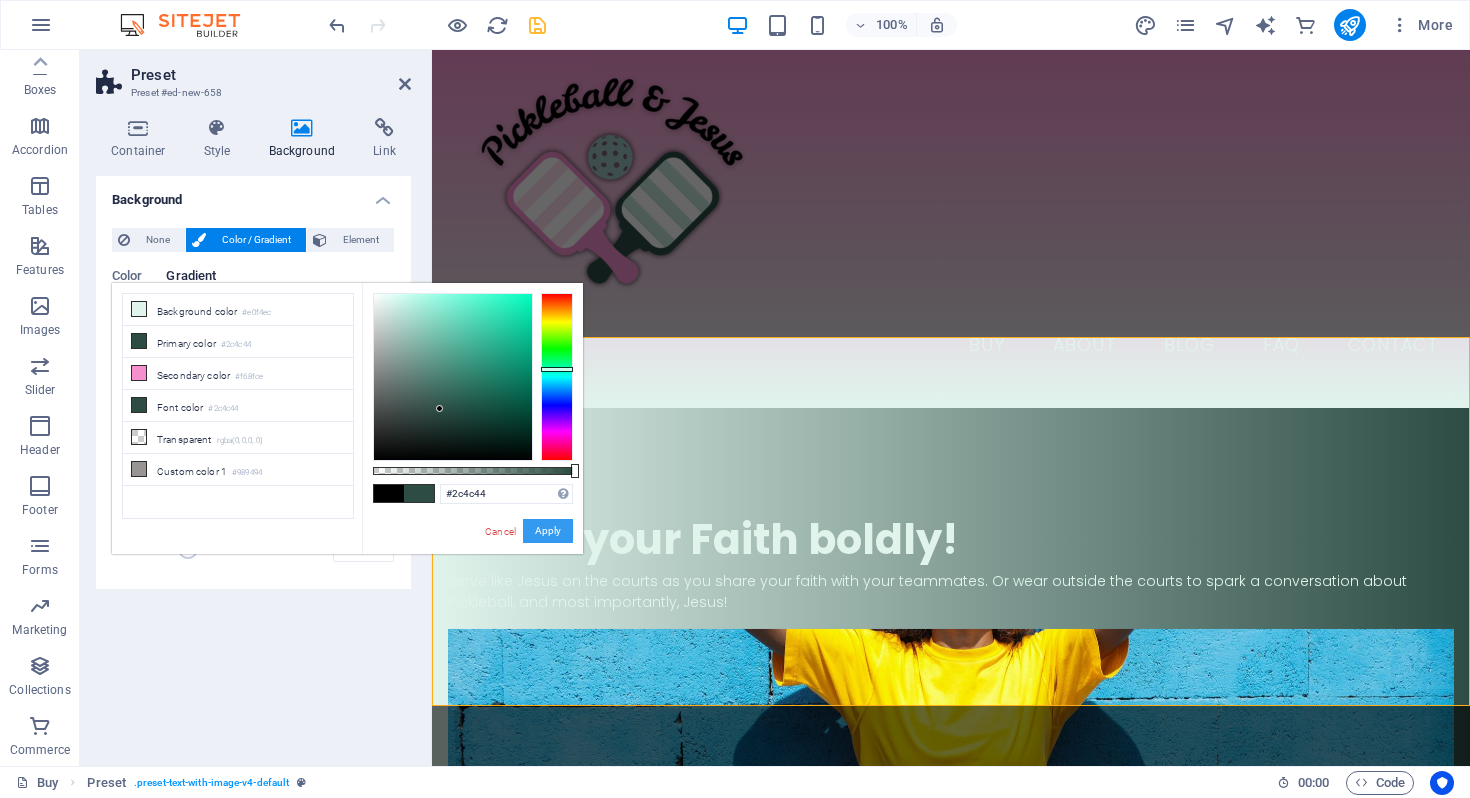 click on "Apply" at bounding box center [548, 531] 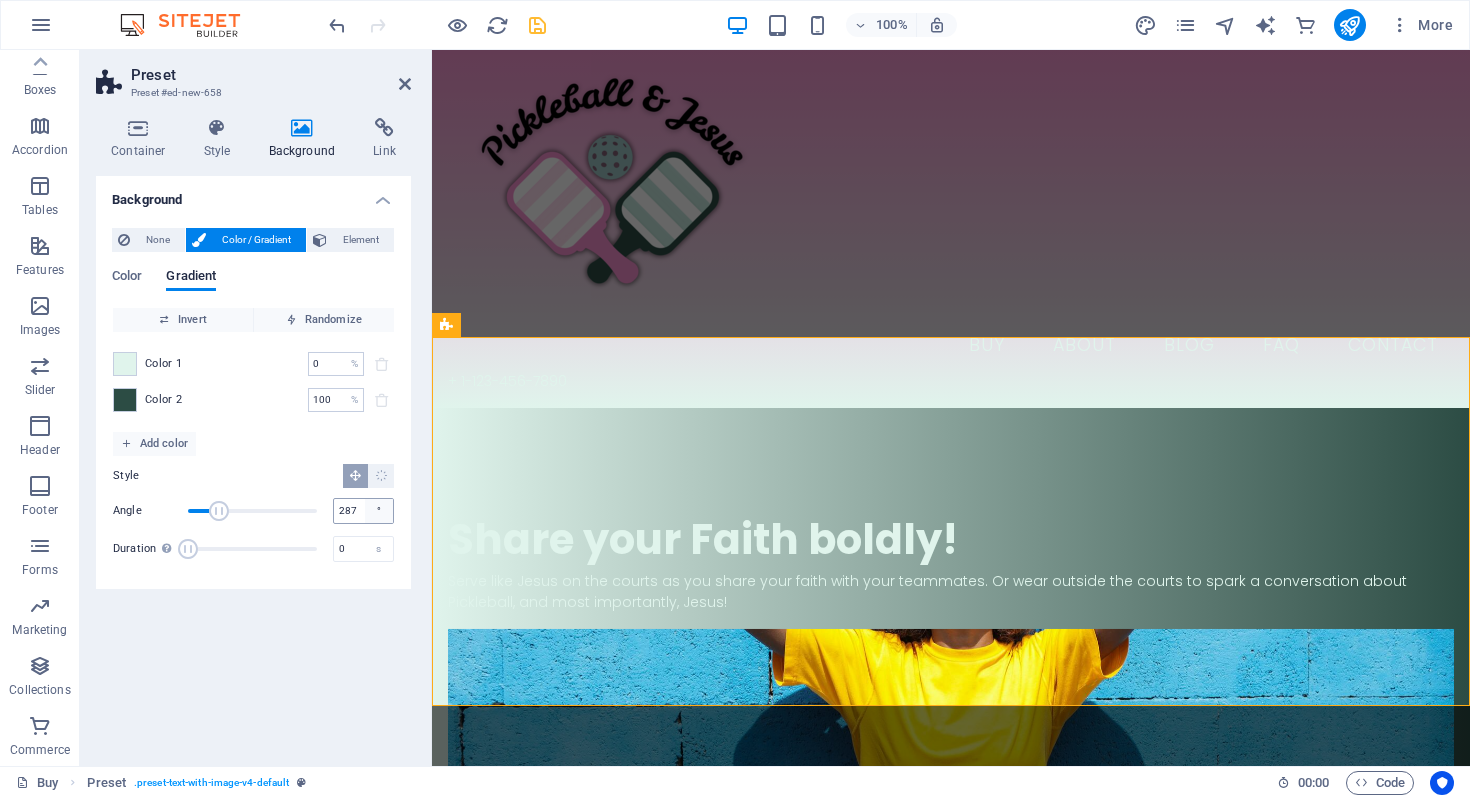 type on "360" 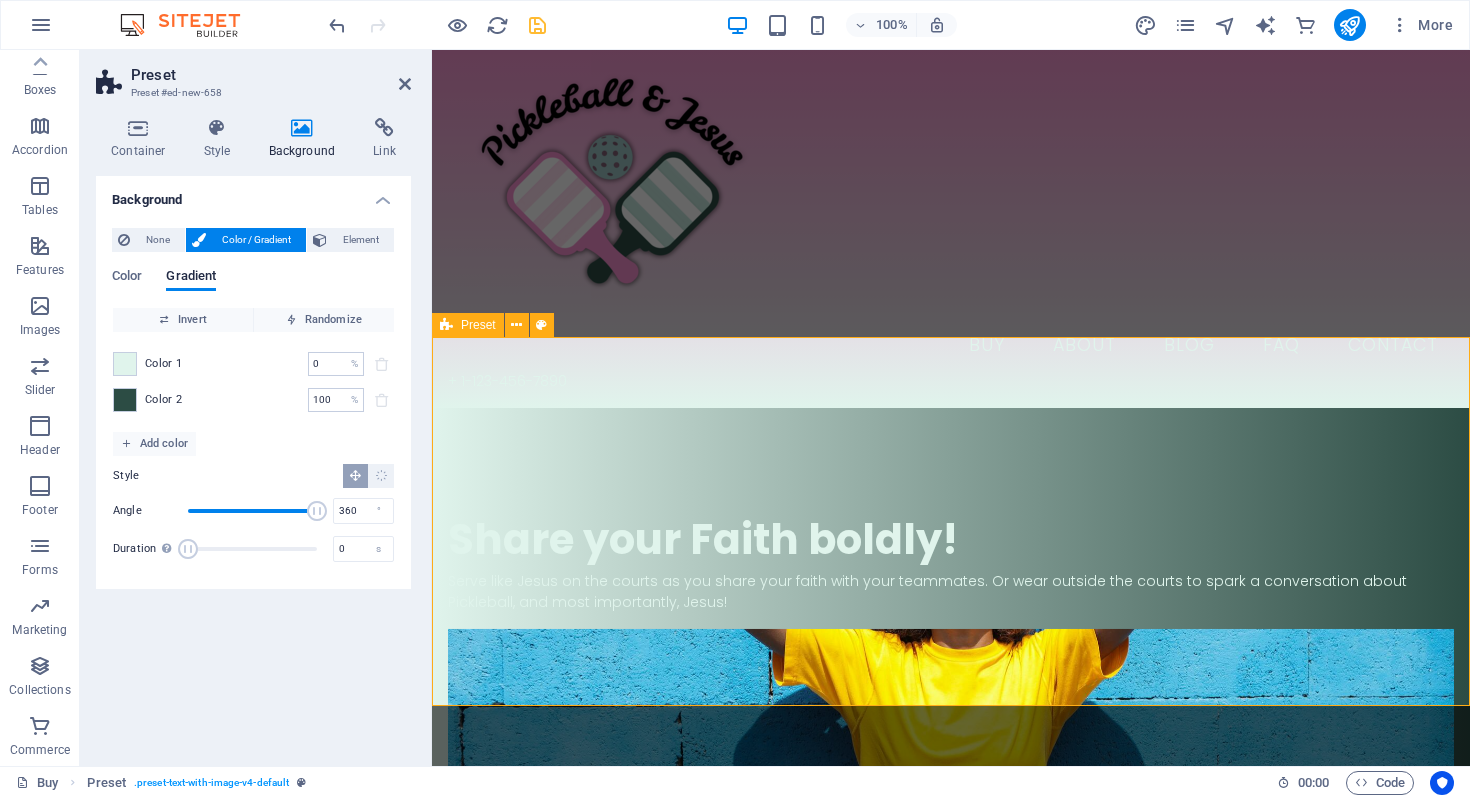 drag, startPoint x: 651, startPoint y: 565, endPoint x: 434, endPoint y: 510, distance: 223.86156 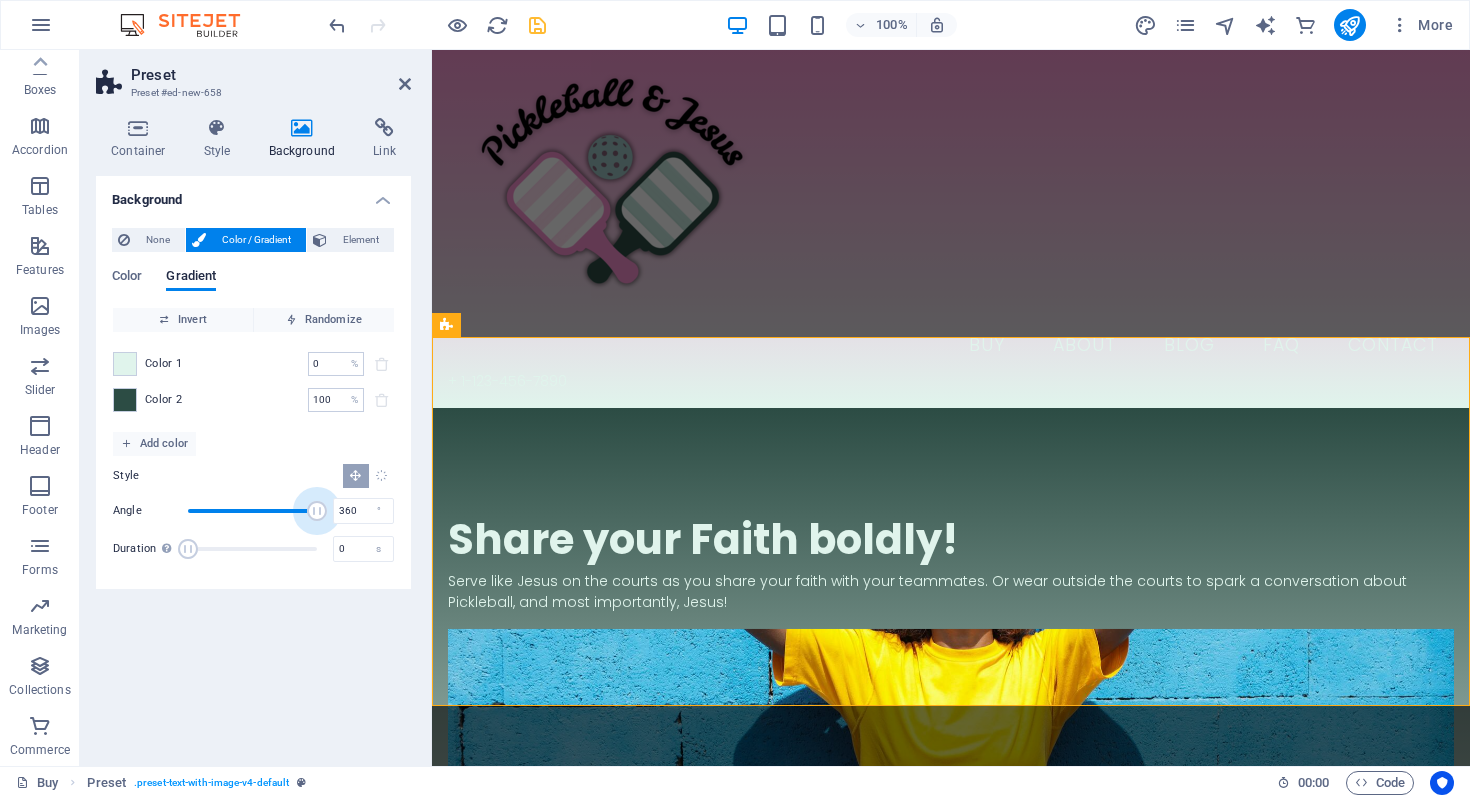 click at bounding box center [381, 476] 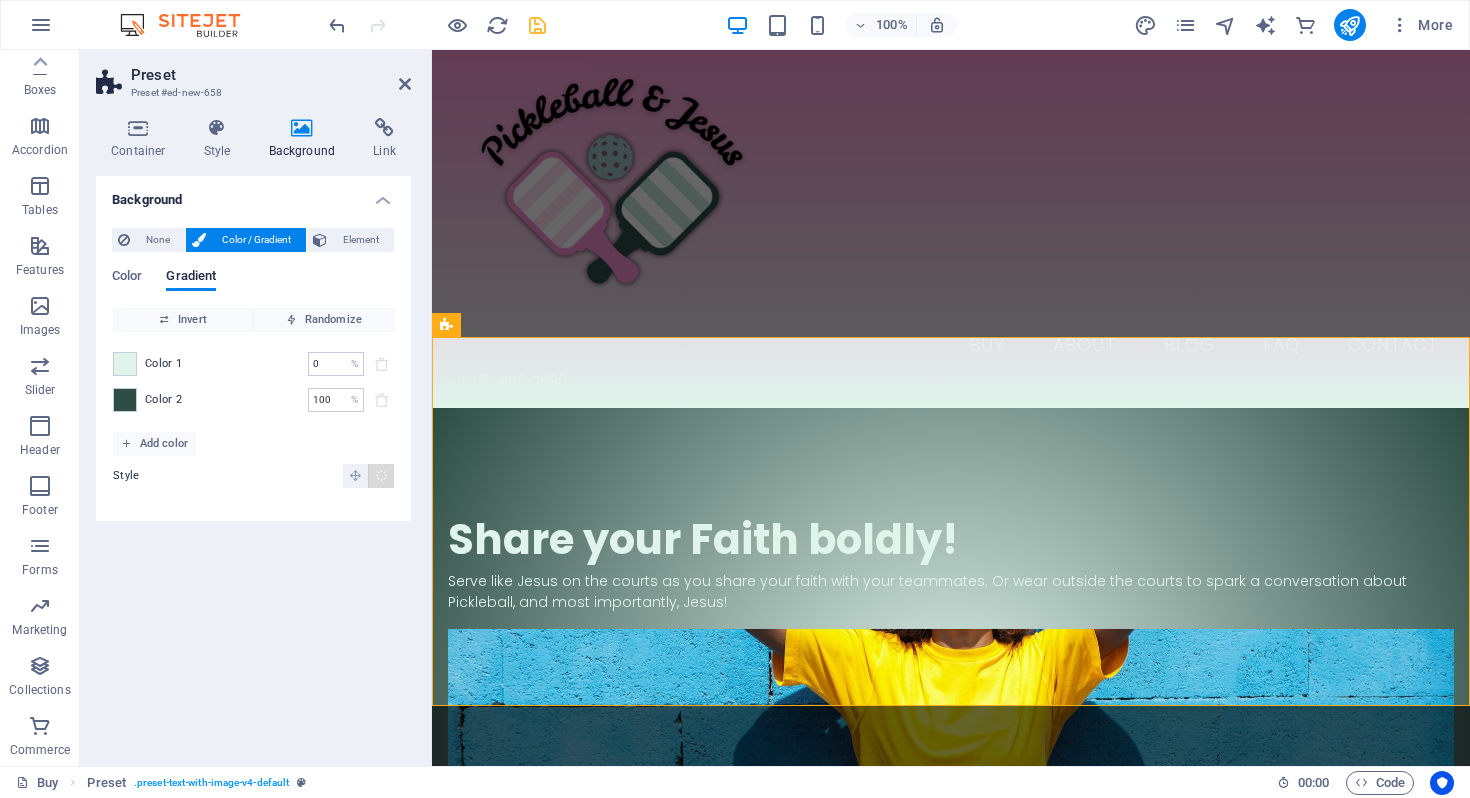 click at bounding box center (381, 476) 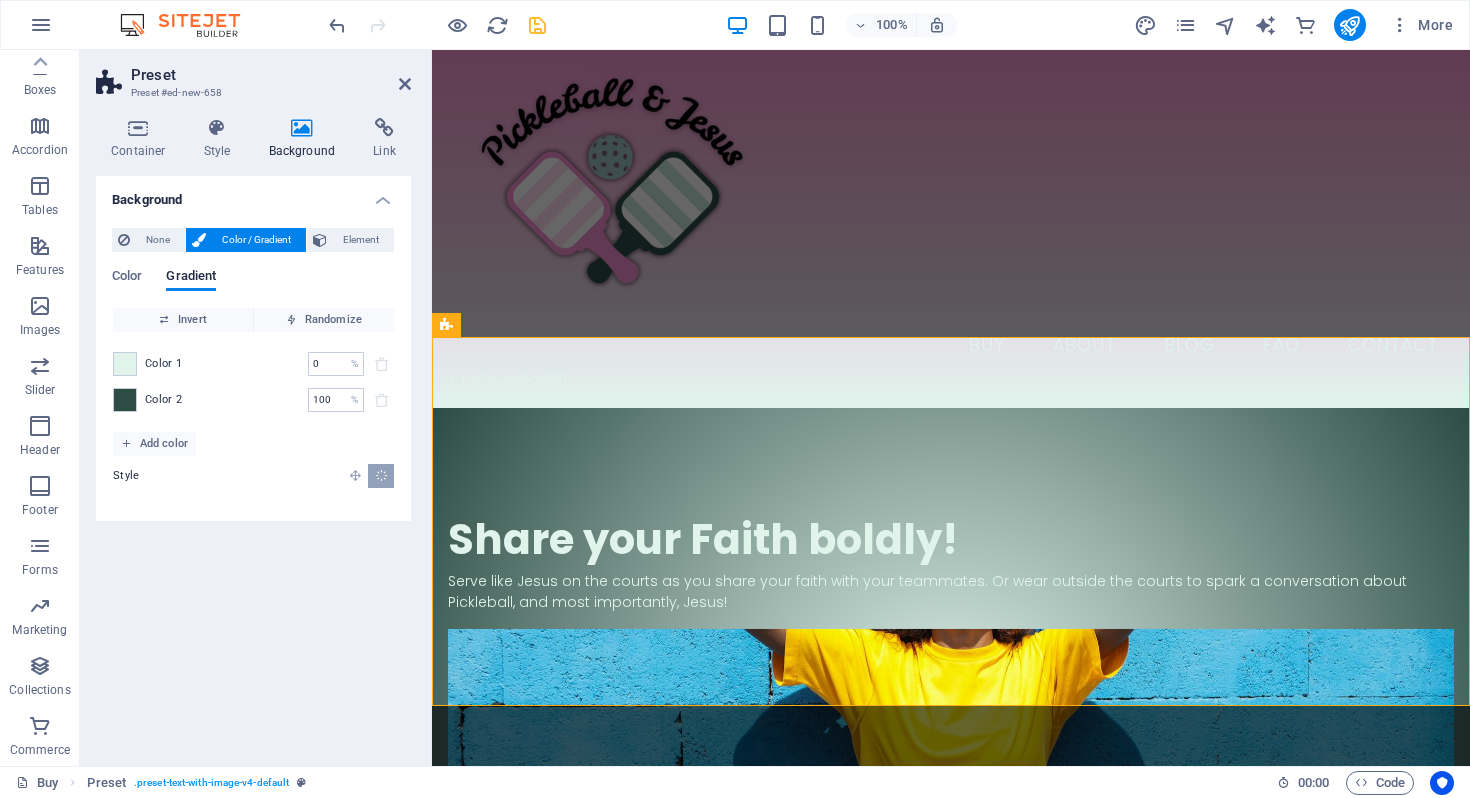 click at bounding box center [355, 476] 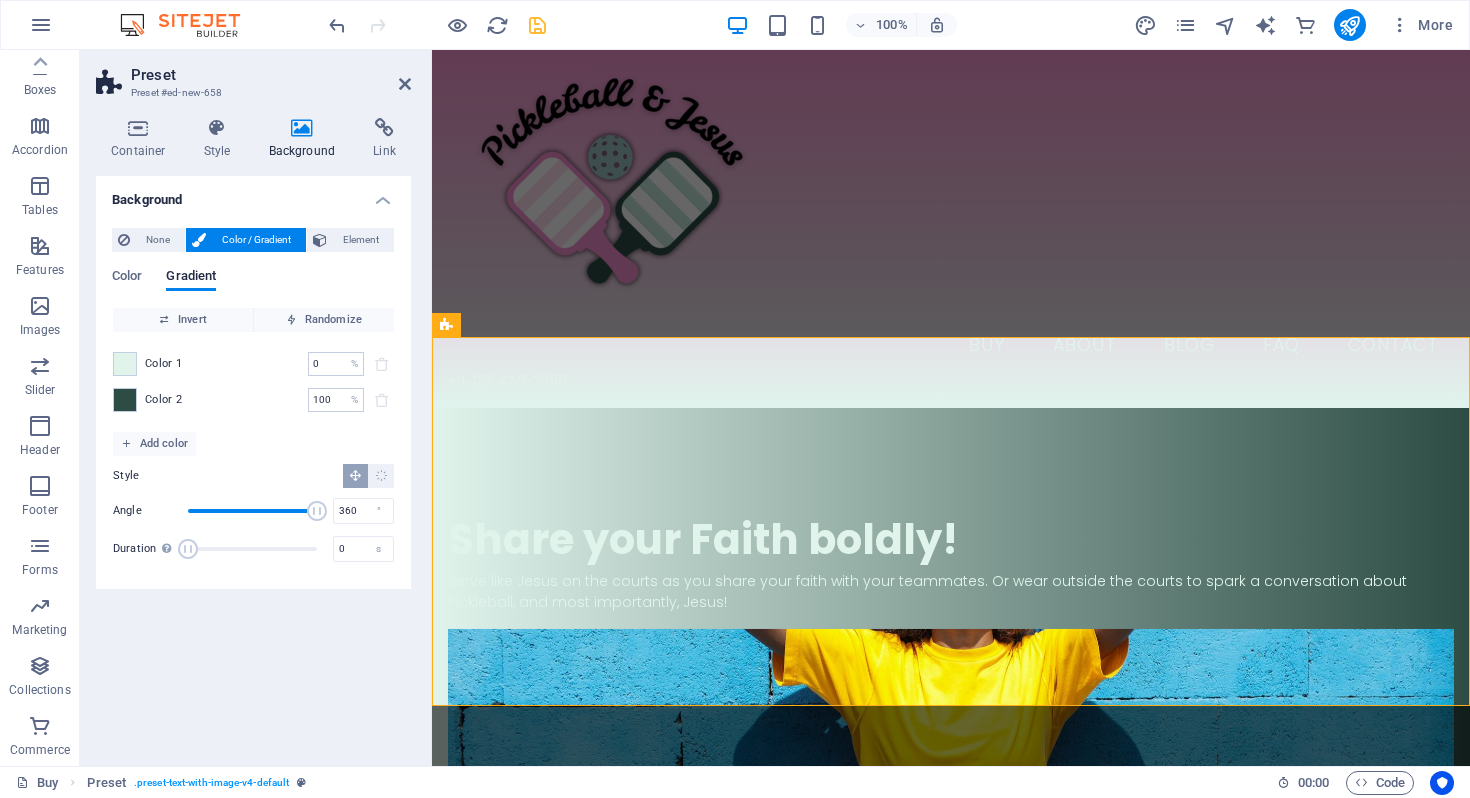drag, startPoint x: 222, startPoint y: 504, endPoint x: 430, endPoint y: 502, distance: 208.00961 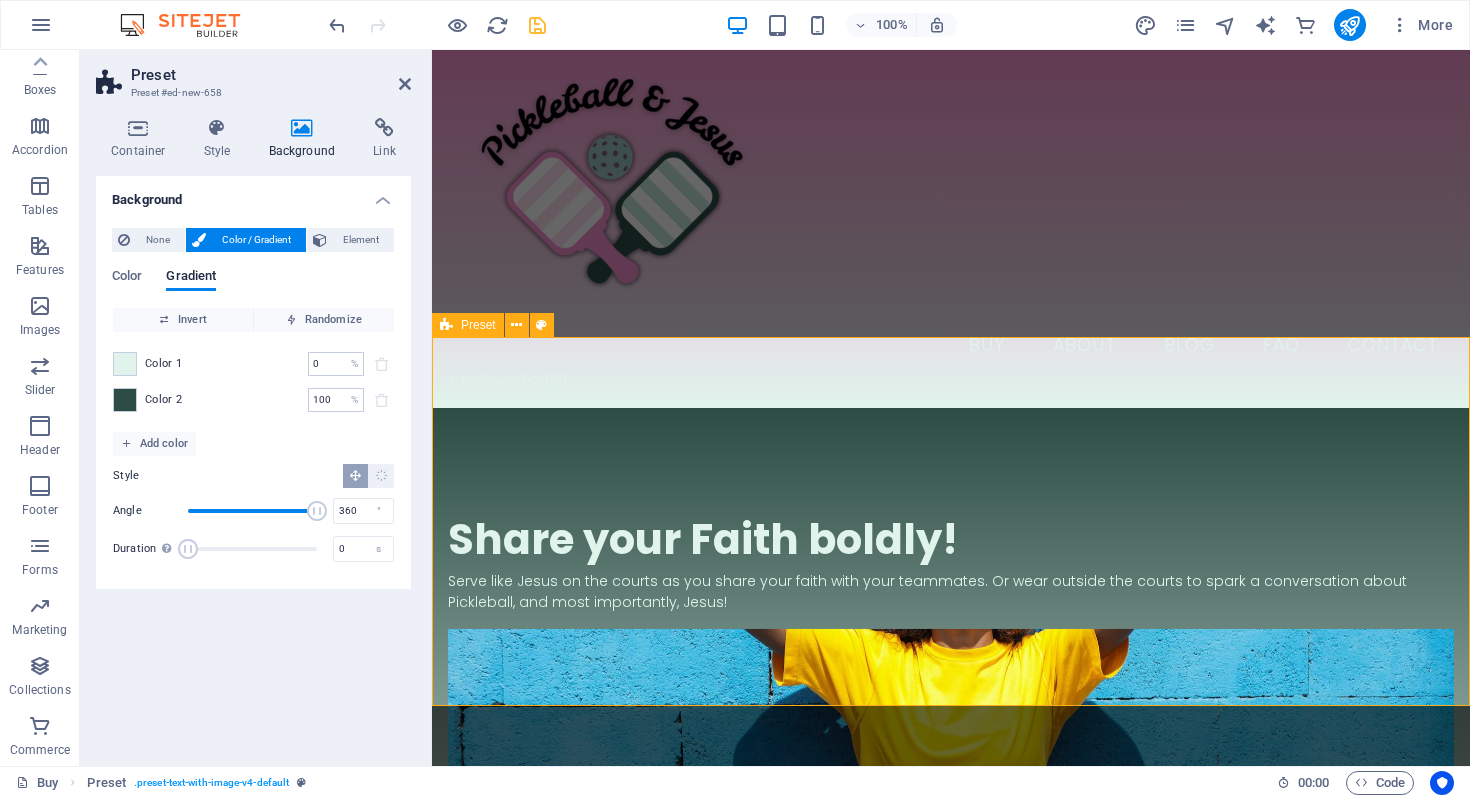 click on "​​​ Share your Faith boldly! Serve like Jesus on the courts as you share your faith with your teammates. Or wear outside the courts to spark a conversation about Pickleball, and most importantly, Jesus! Drop content here or  Add elements  Paste clipboard" at bounding box center [951, 734] 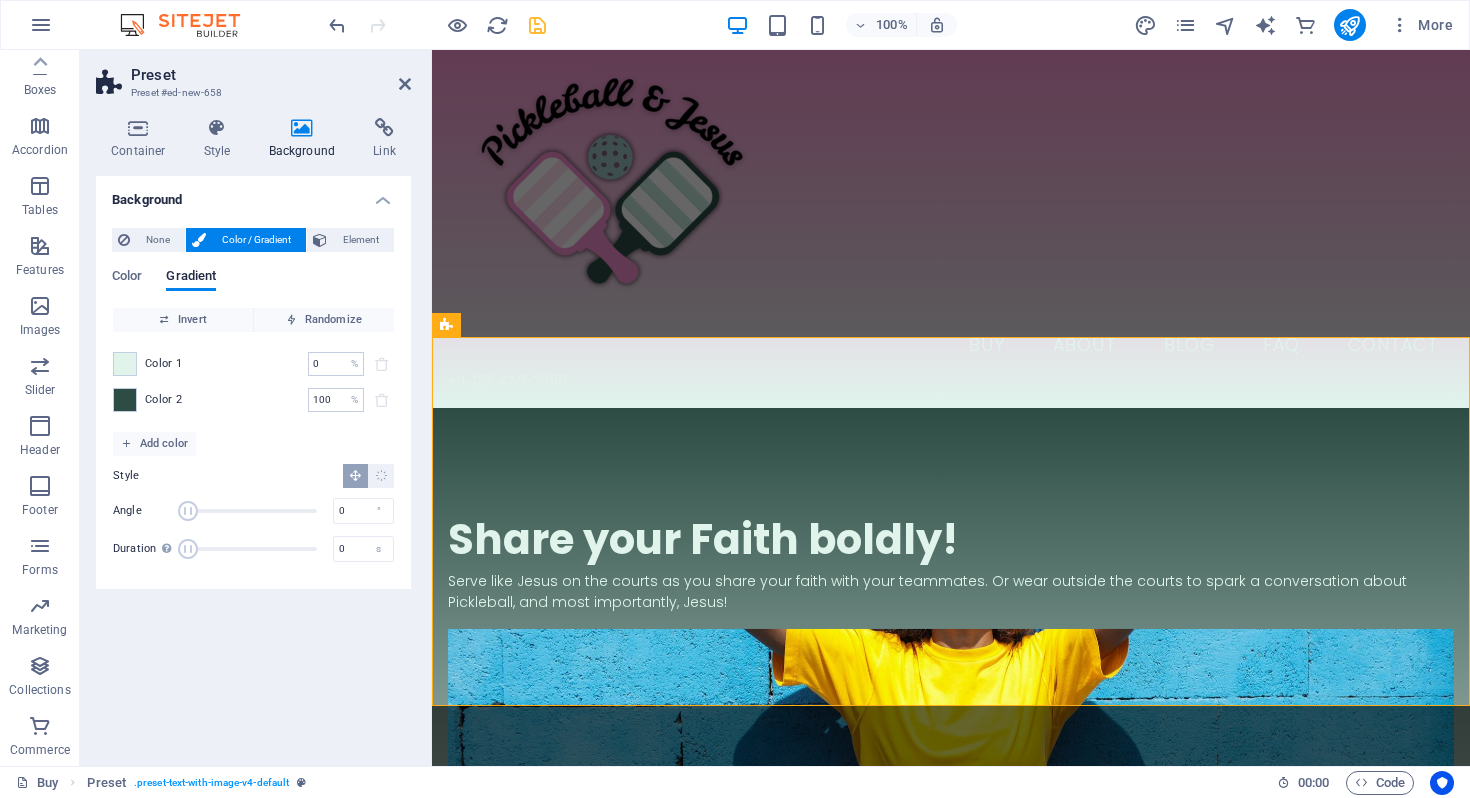 drag, startPoint x: 322, startPoint y: 515, endPoint x: 154, endPoint y: 480, distance: 171.60712 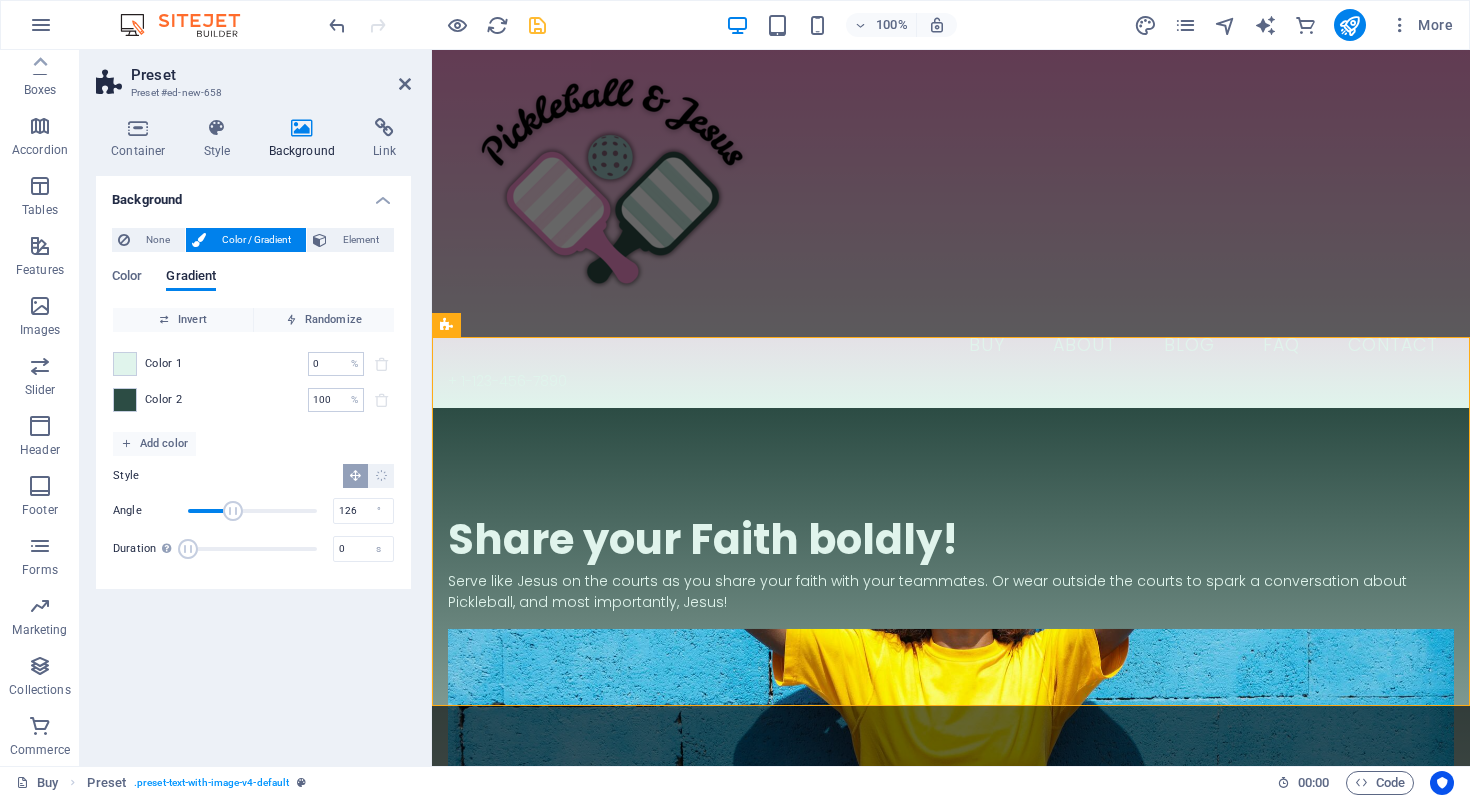 drag, startPoint x: 192, startPoint y: 518, endPoint x: 233, endPoint y: 522, distance: 41.19466 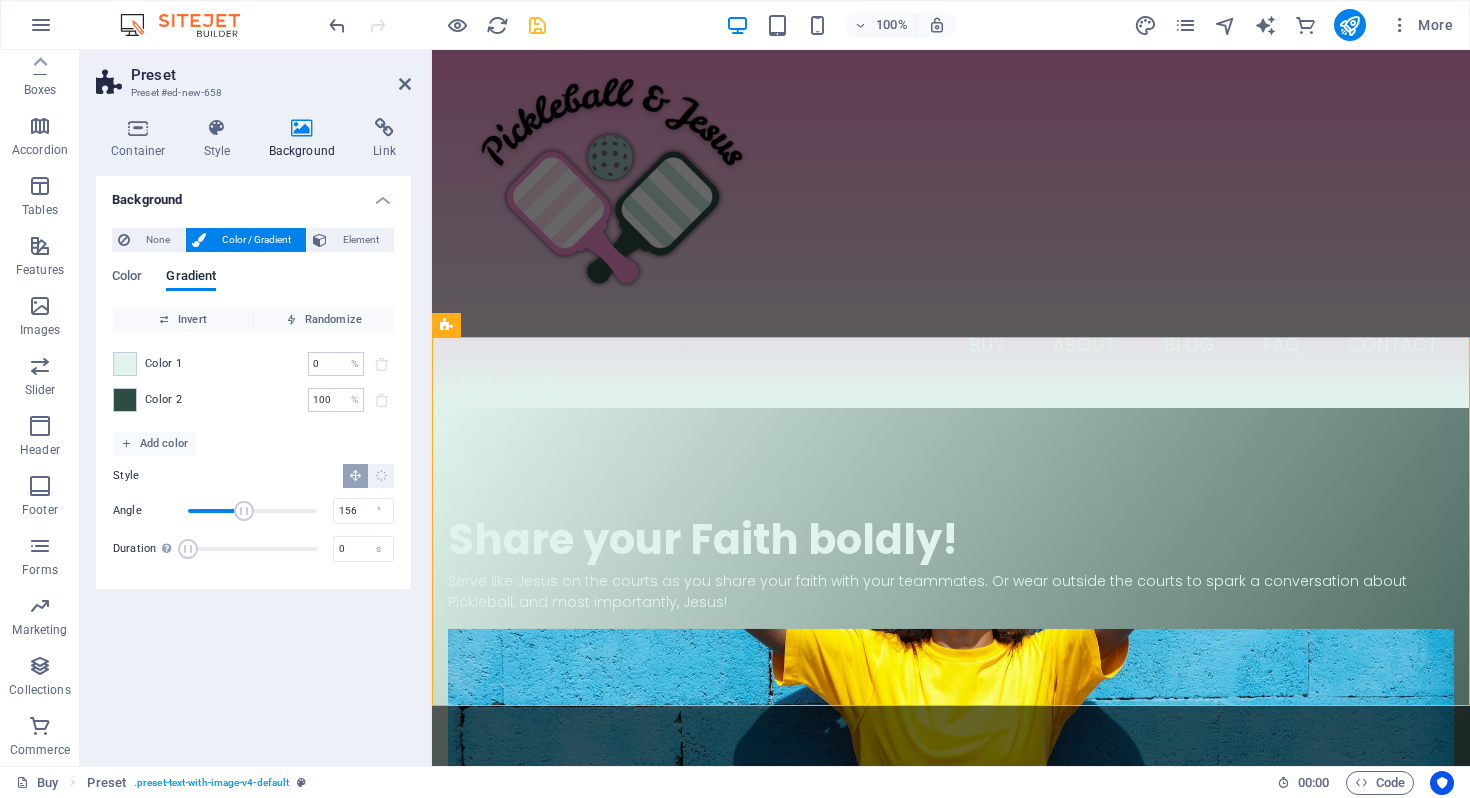 drag, startPoint x: 234, startPoint y: 516, endPoint x: 244, endPoint y: 518, distance: 10.198039 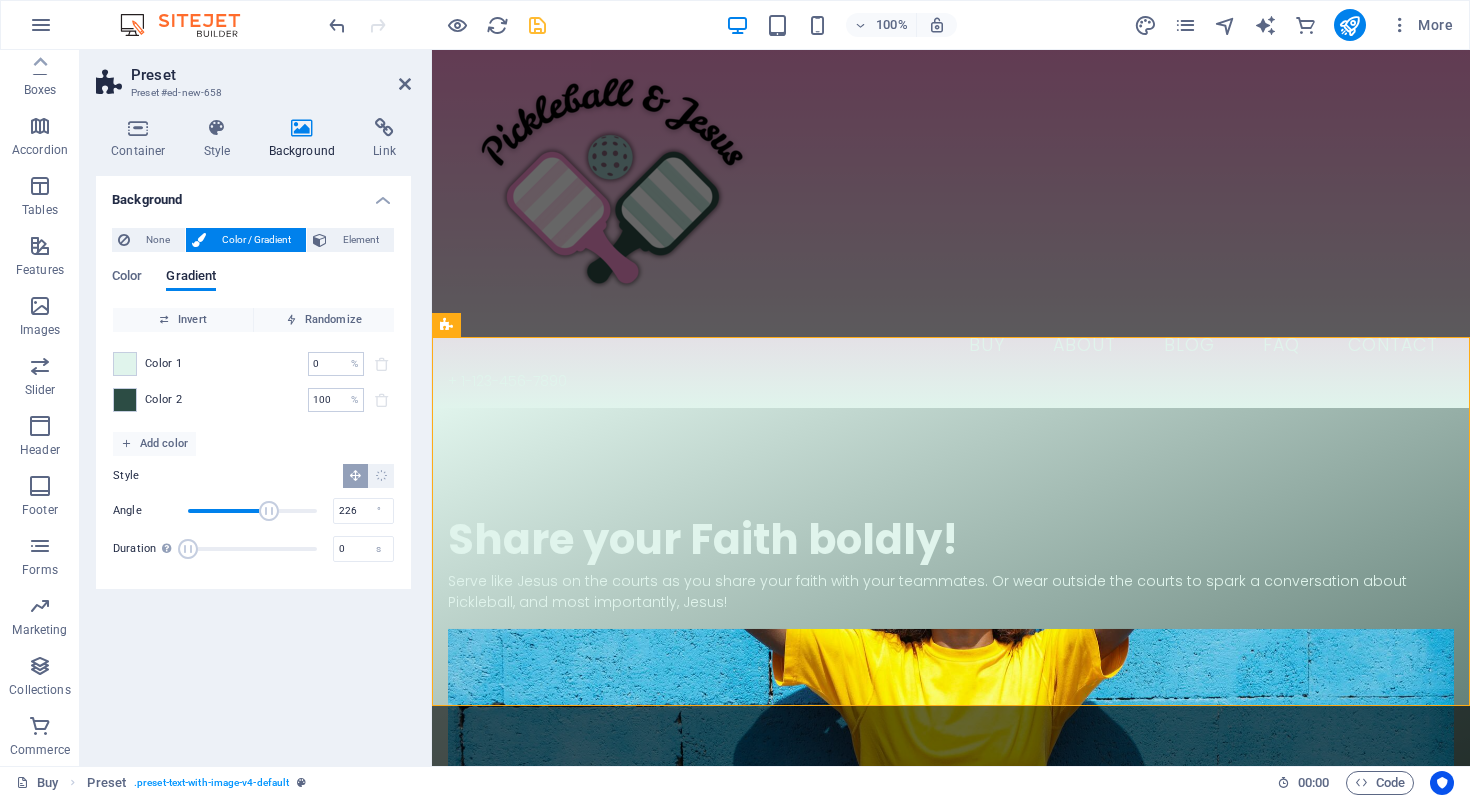 drag, startPoint x: 244, startPoint y: 518, endPoint x: 269, endPoint y: 518, distance: 25 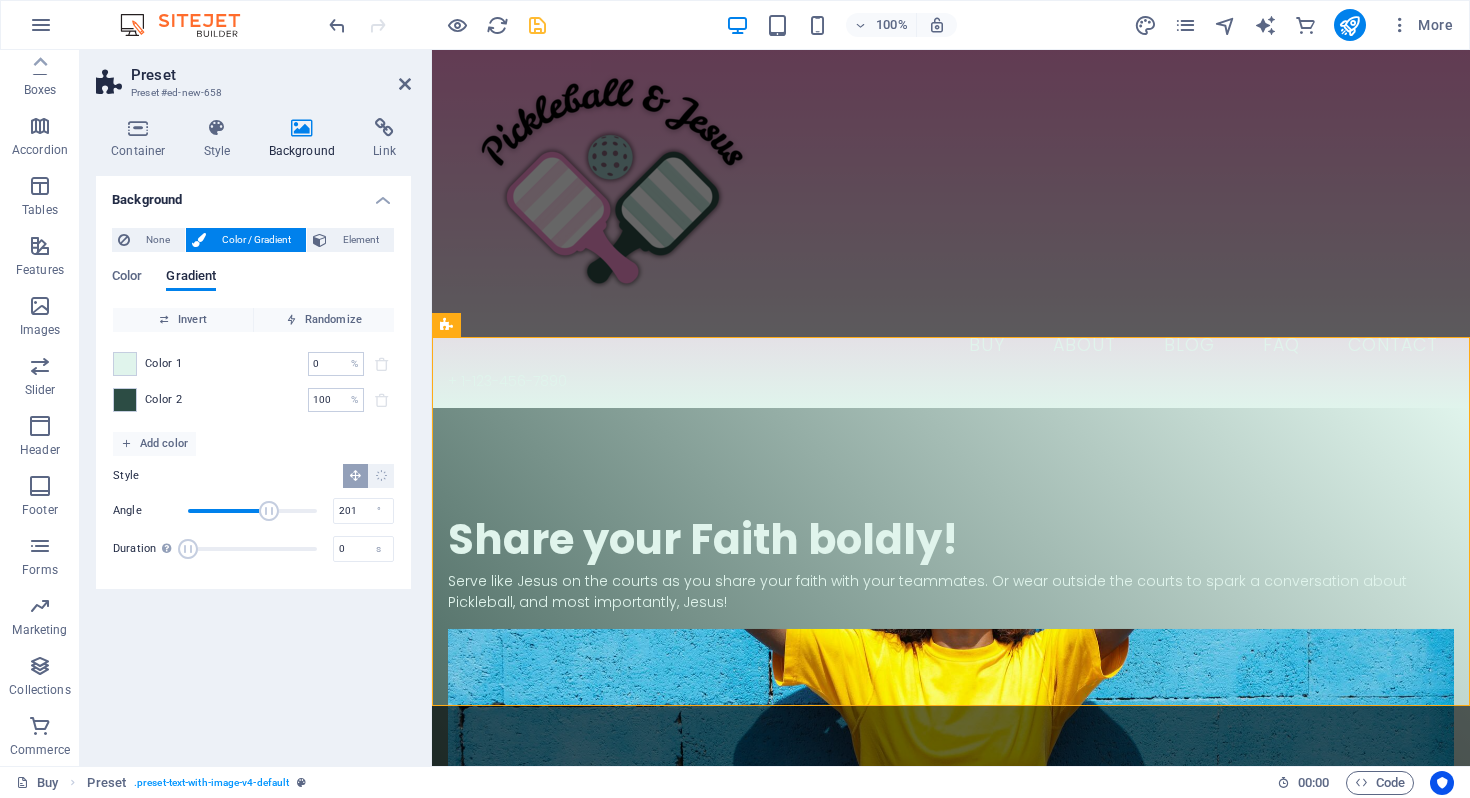 click at bounding box center (269, 511) 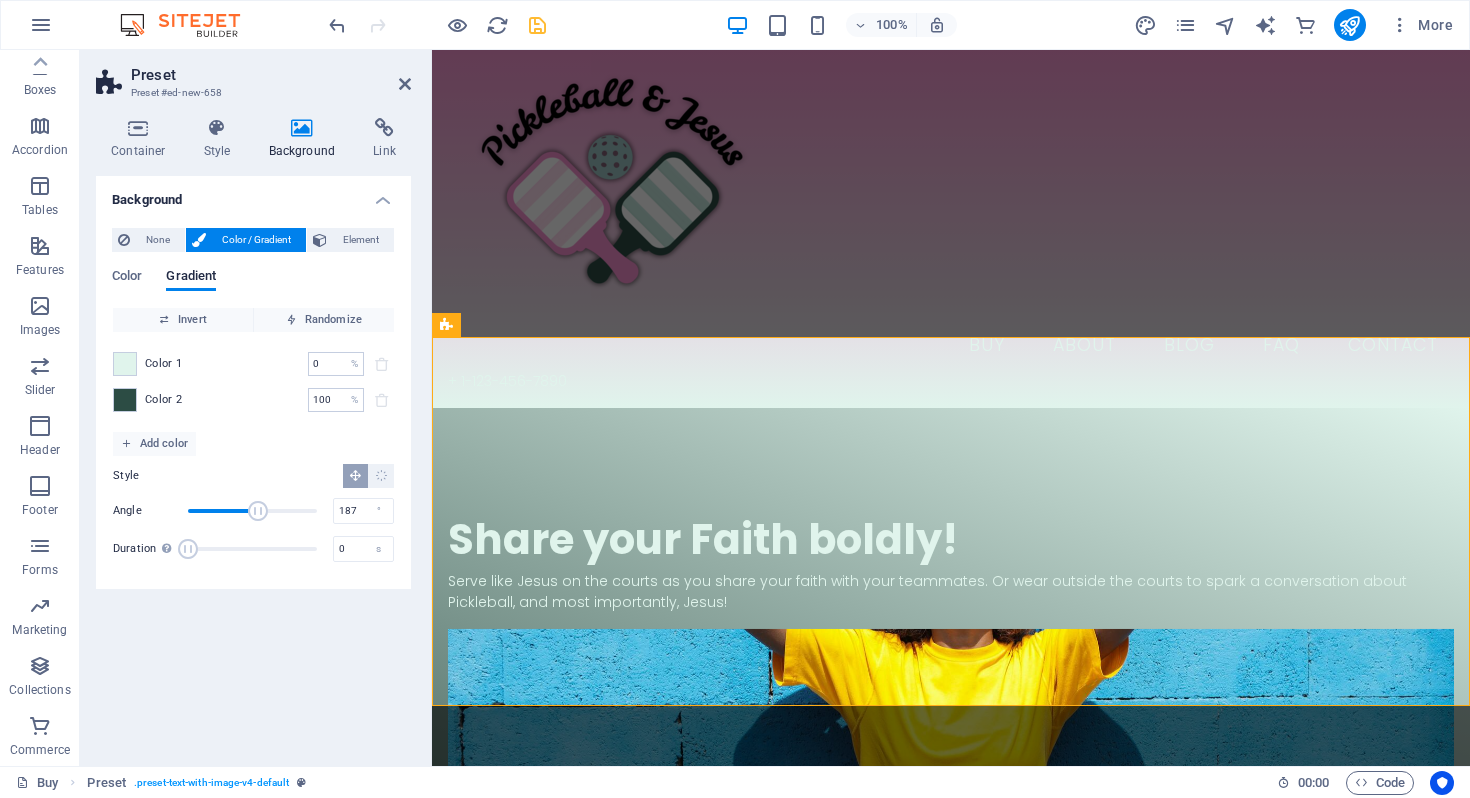 type on "184" 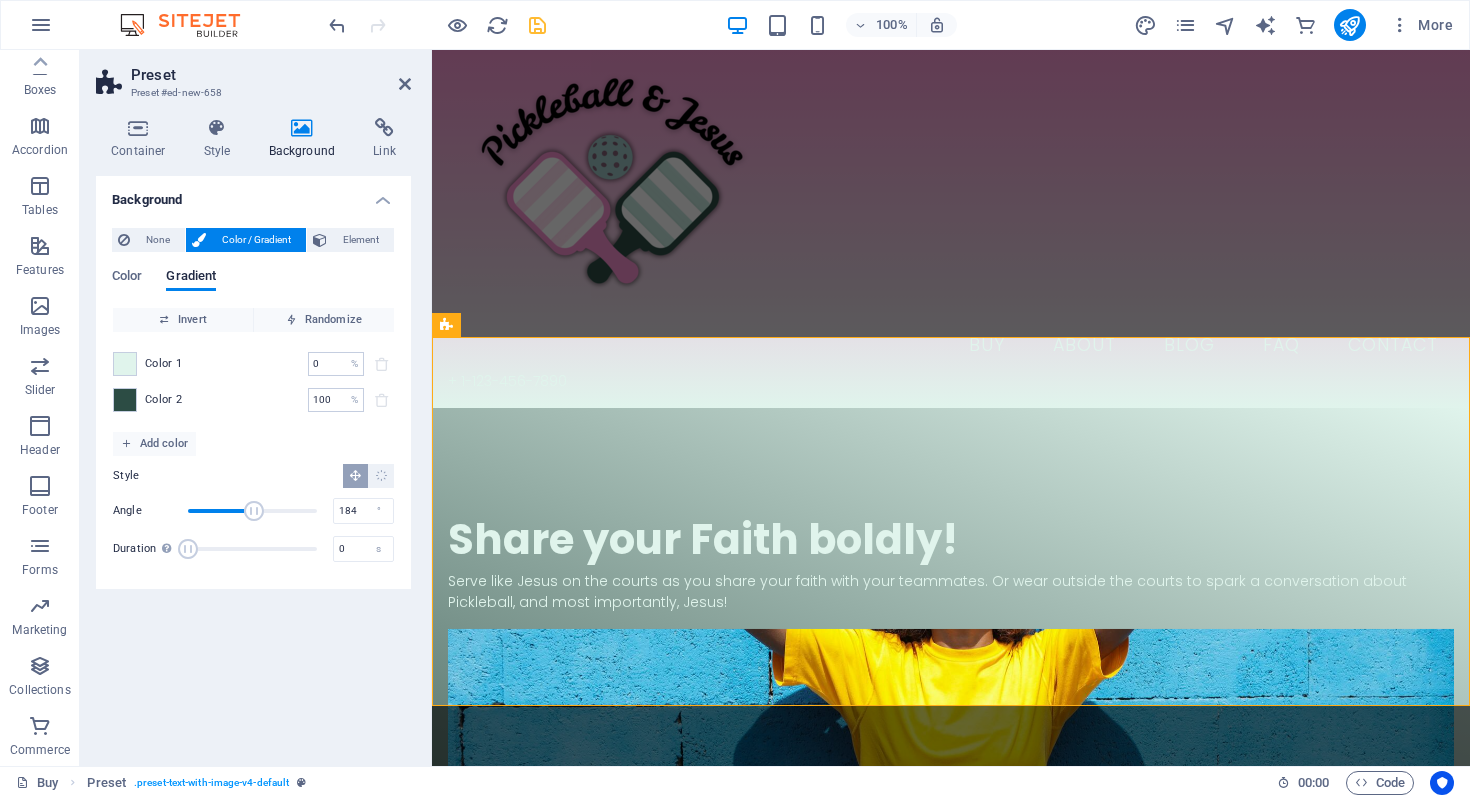 click at bounding box center (254, 511) 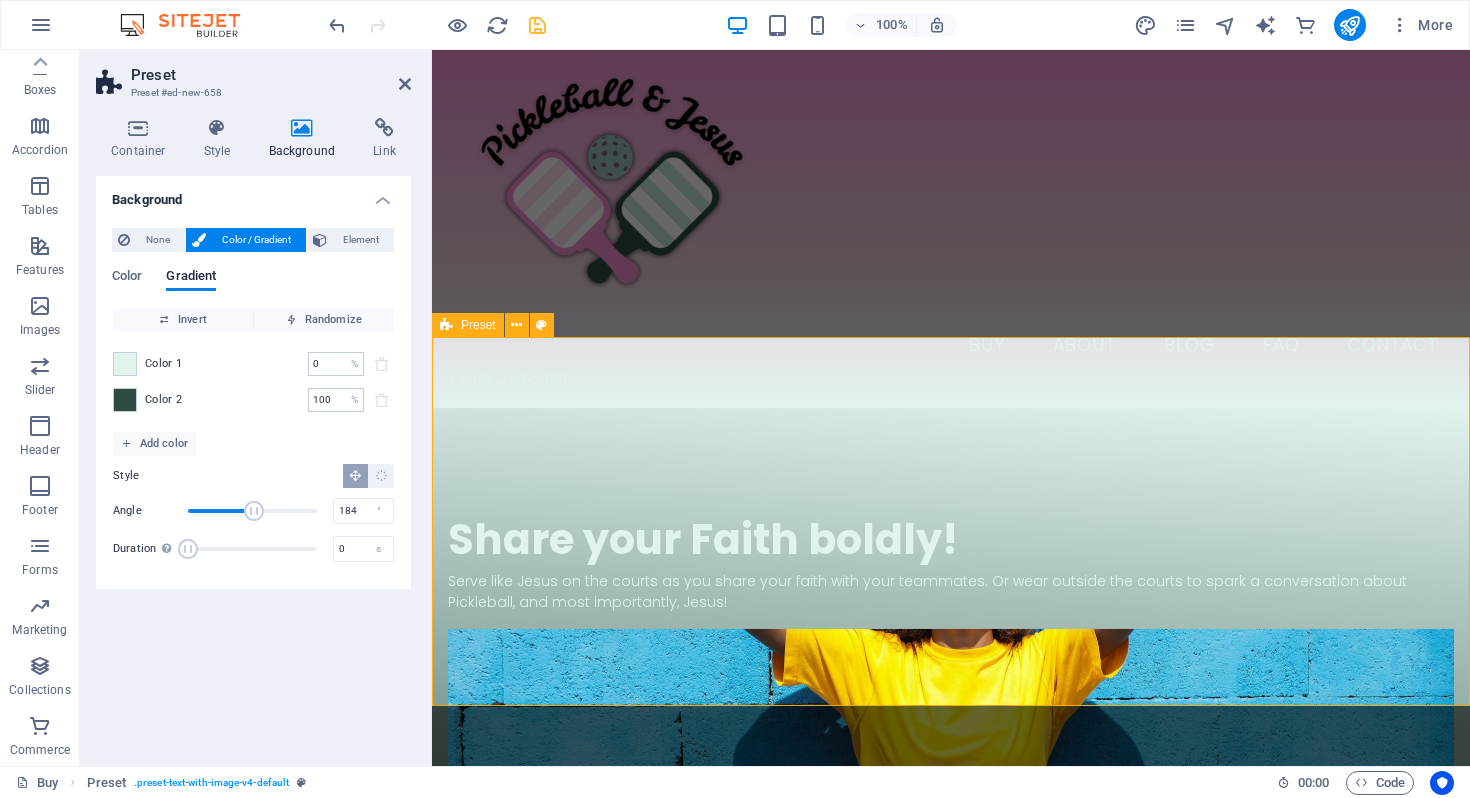 click on "​​​ Share your Faith boldly! Serve like Jesus on the courts as you share your faith with your teammates. Or wear outside the courts to spark a conversation about Pickleball, and most importantly, Jesus! Drop content here or  Add elements  Paste clipboard" at bounding box center [951, 734] 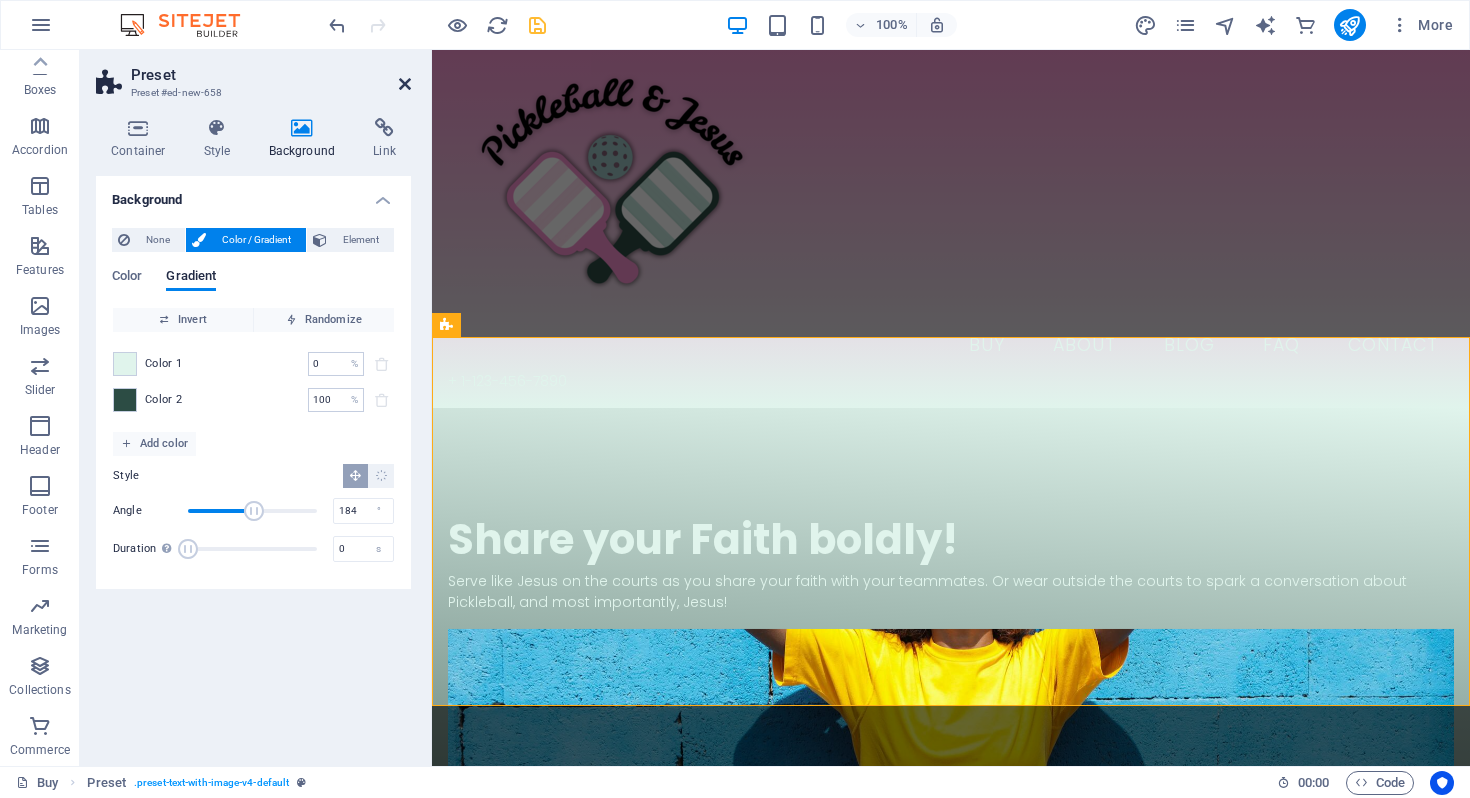 click at bounding box center [405, 84] 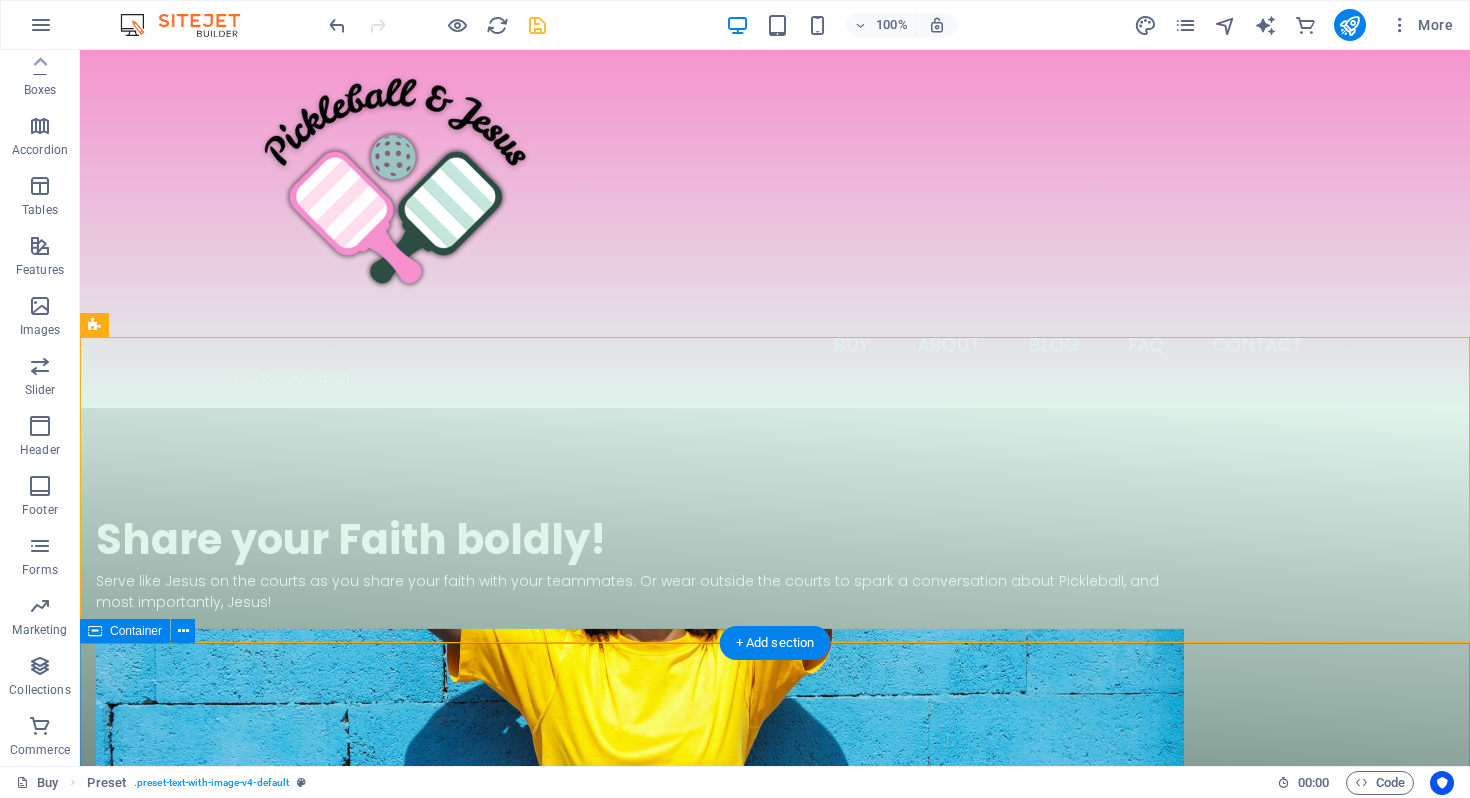 click on "JOIN OUR MINISTRY ABOUT OUR FOUNDER MOLLIE SHOP OUR GEAR" at bounding box center (775, 2951) 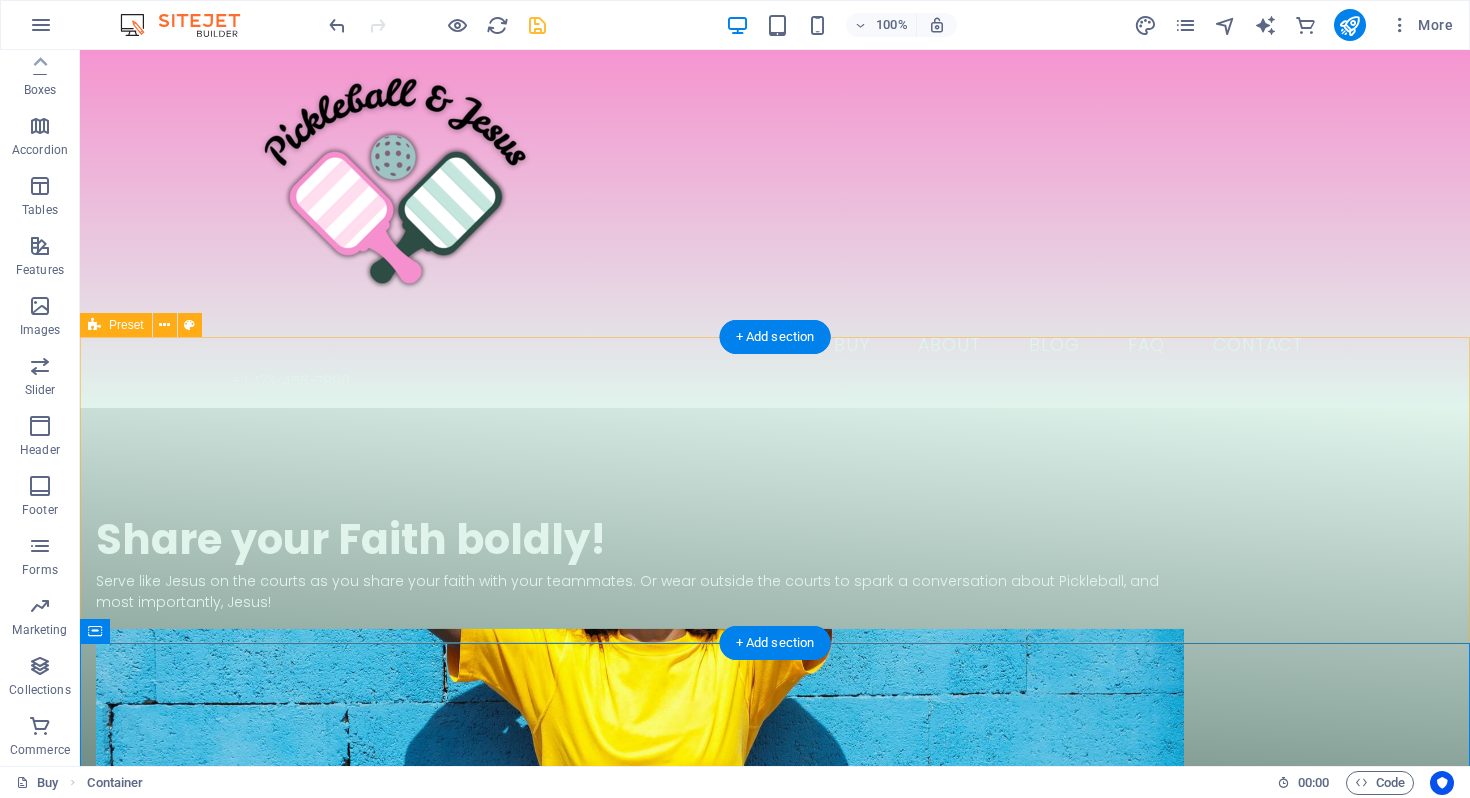 click on "​​​ Share your Faith boldly! Serve like Jesus on the courts as you share your faith with your teammates. Or wear outside the courts to spark a conversation about Pickleball, and most importantly, Jesus! Drop content here or  Add elements  Paste clipboard" at bounding box center (775, 734) 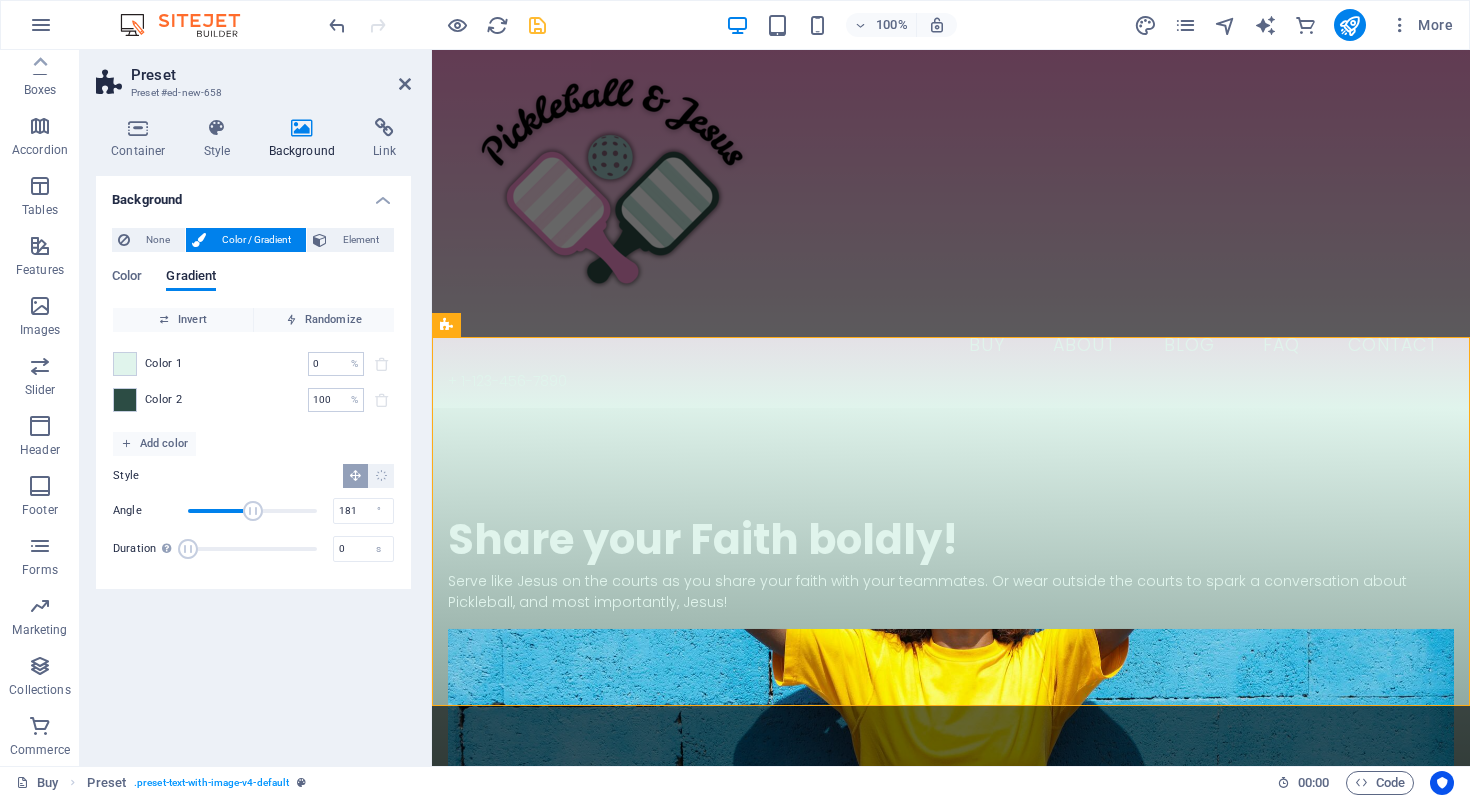 type on "179" 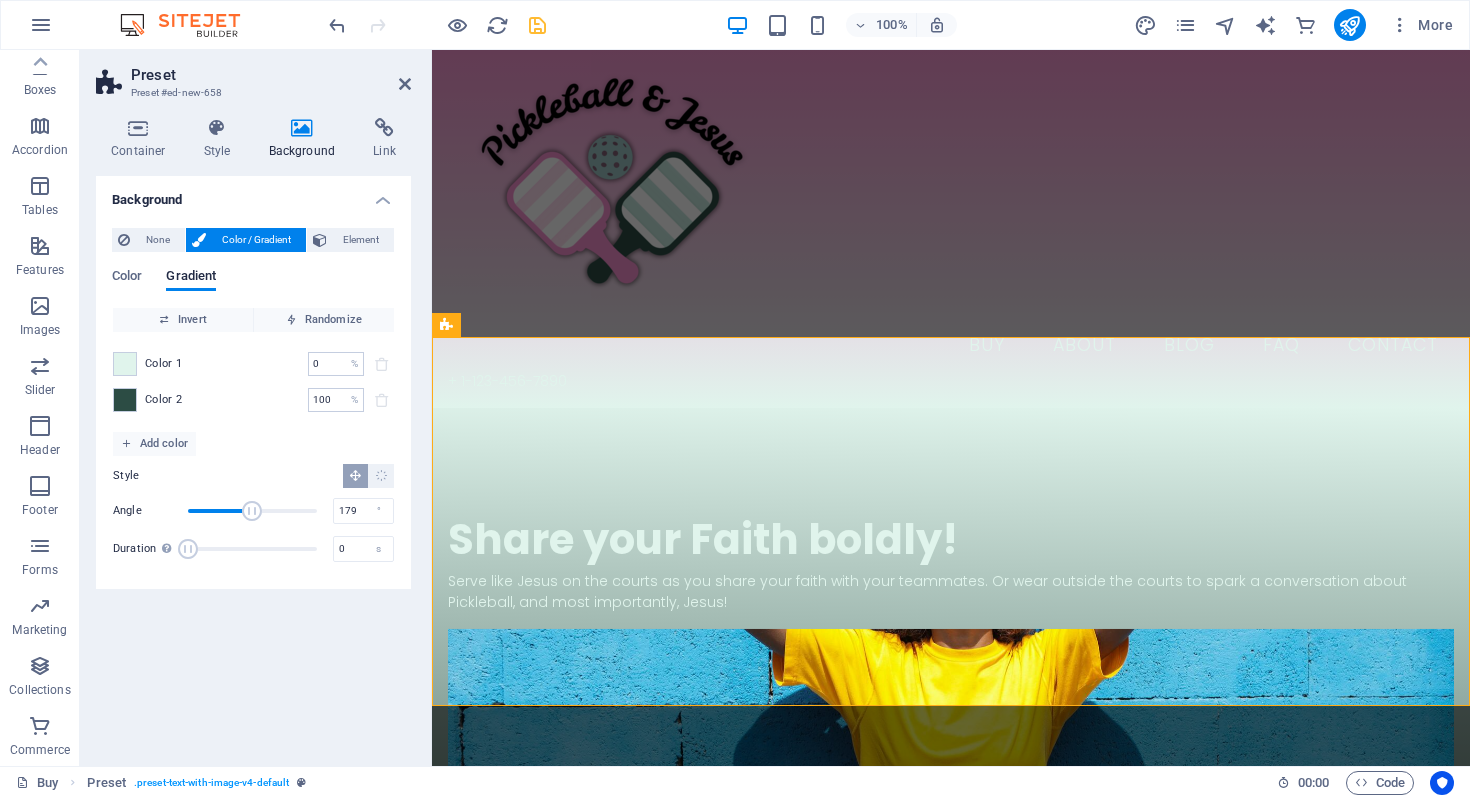 click at bounding box center [252, 511] 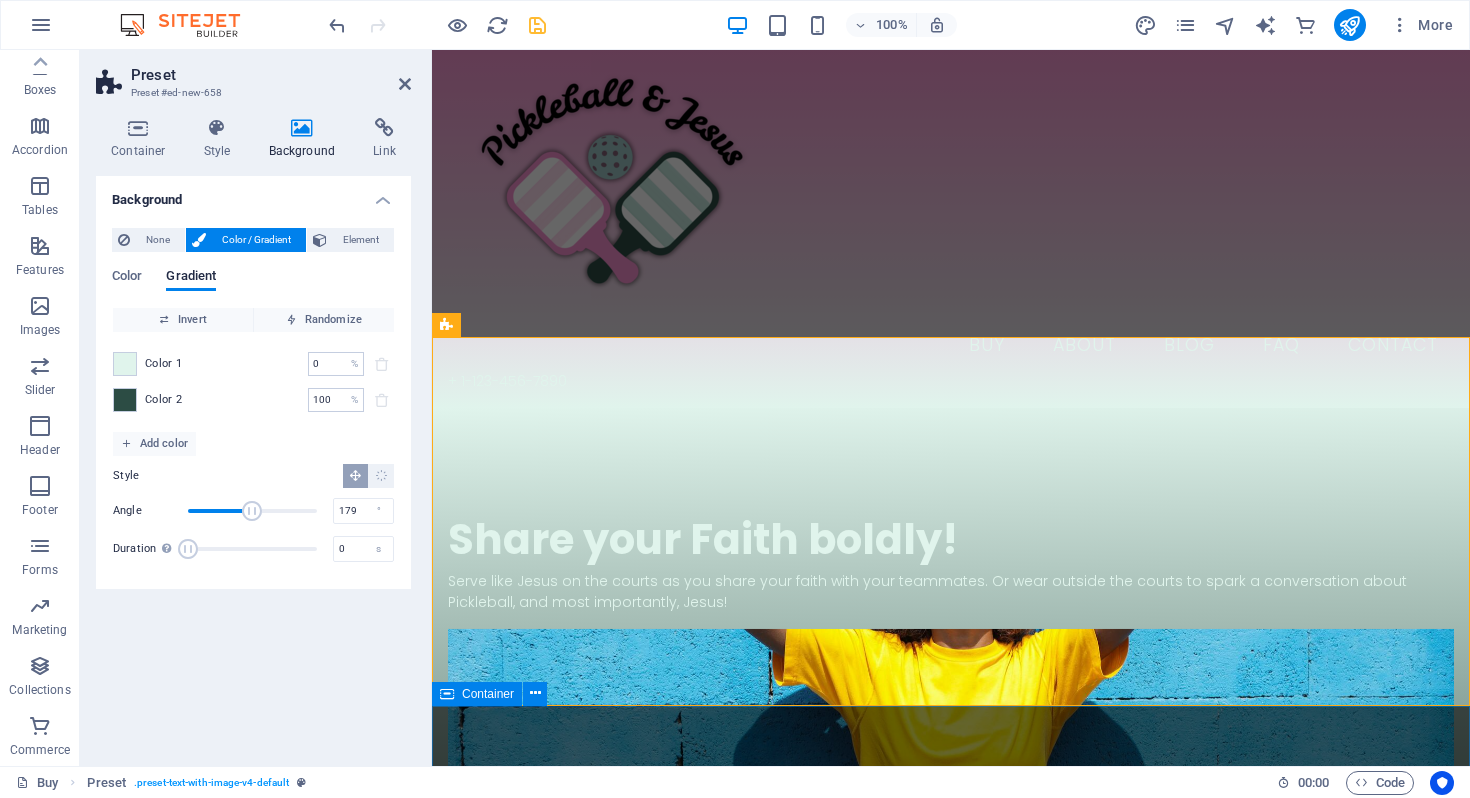 click on "JOIN OUR MINISTRY ABOUT OUR FOUNDER MOLLIE SHOP OUR GEAR" at bounding box center (951, 2869) 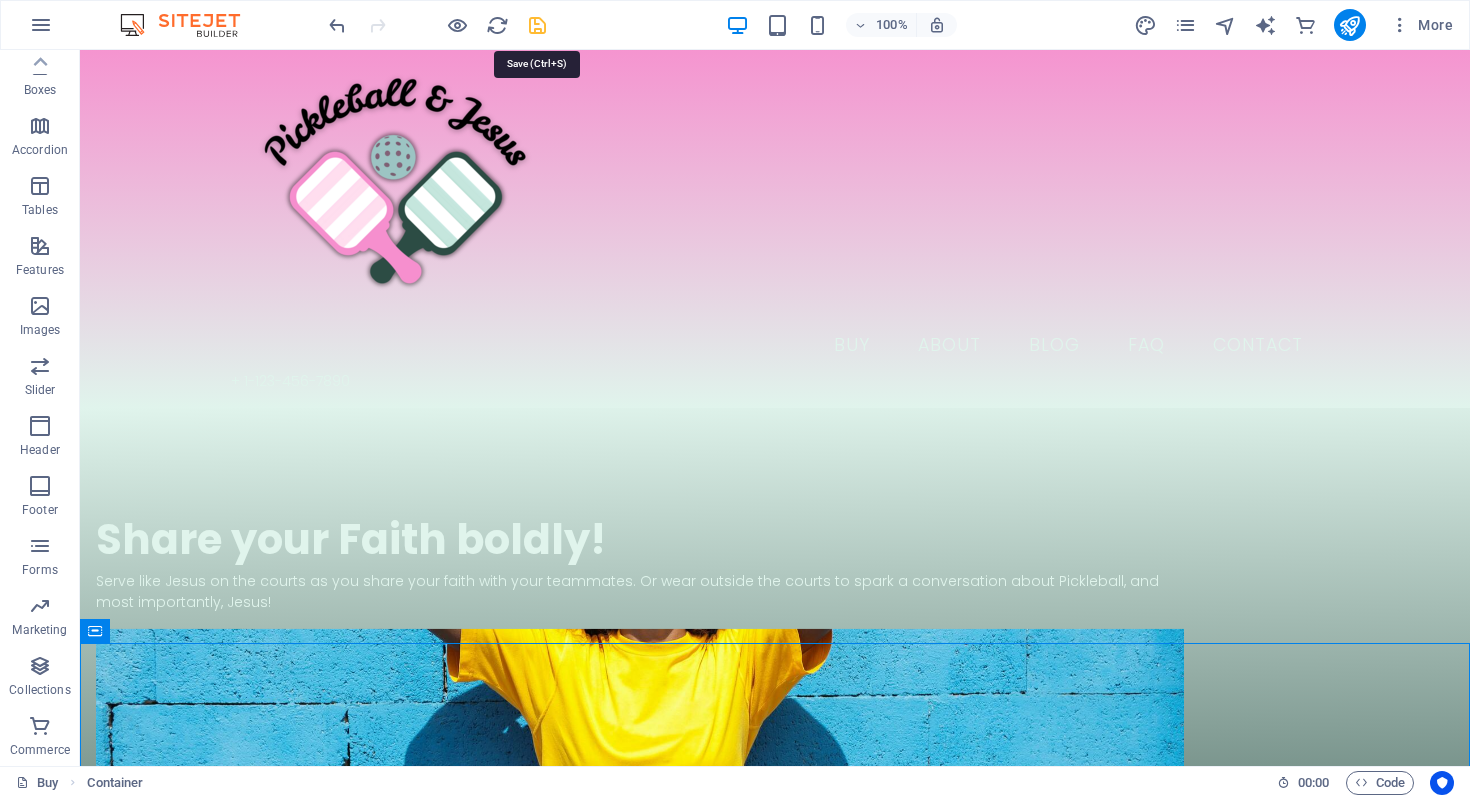 click at bounding box center [537, 25] 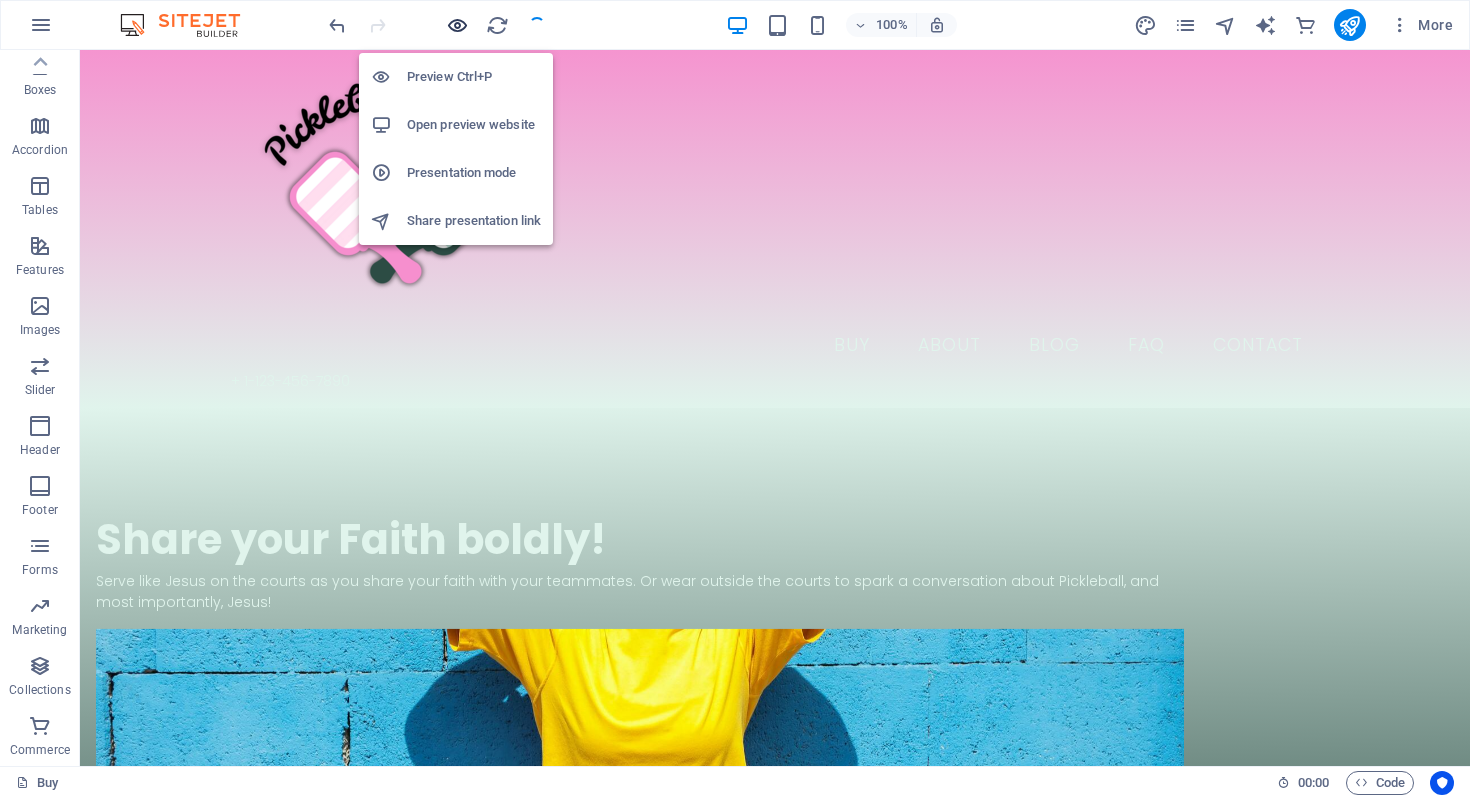 click at bounding box center [457, 25] 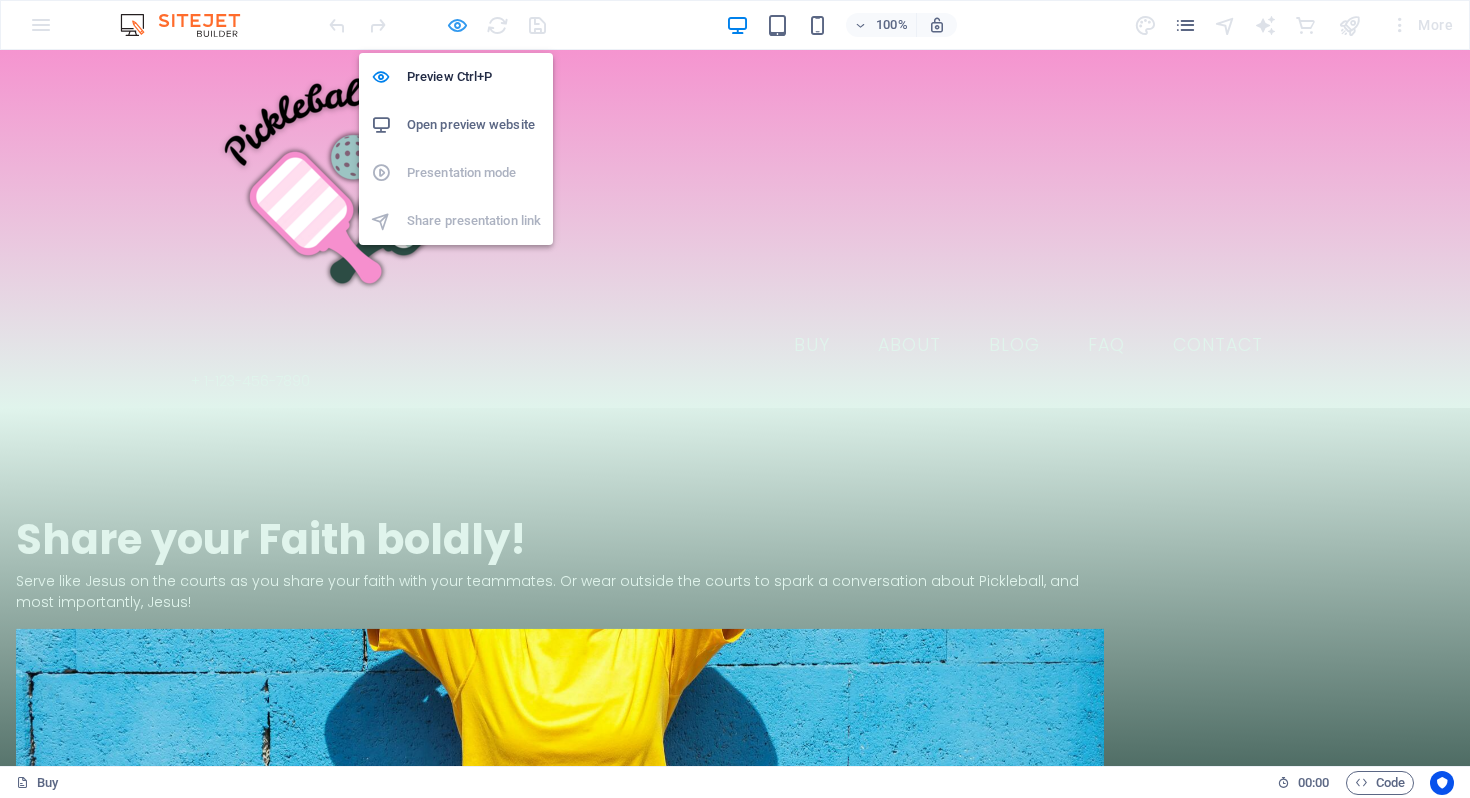 click at bounding box center [457, 25] 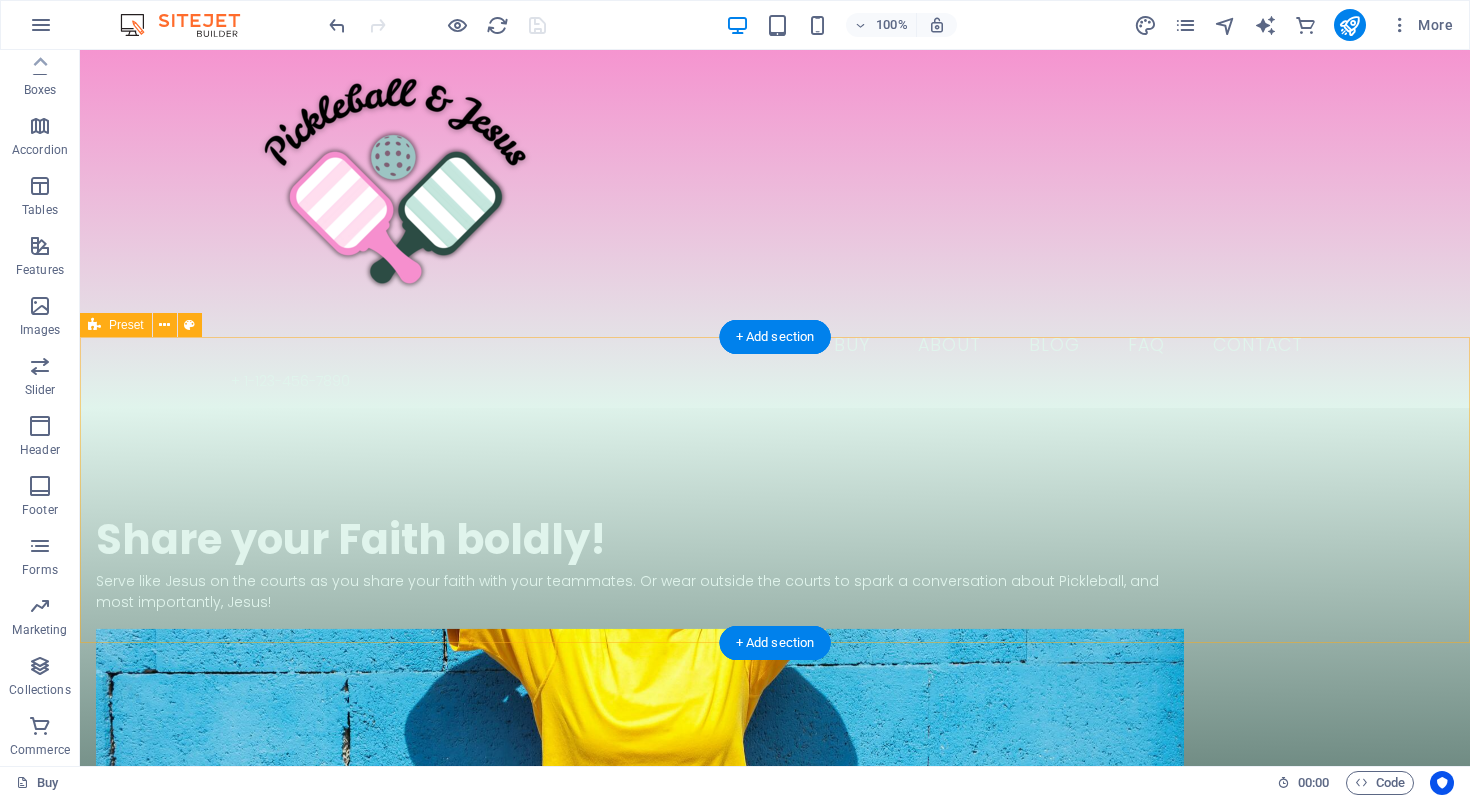 click on "​​​ Share your Faith boldly! Serve like Jesus on the courts as you share your faith with your teammates. Or wear outside the courts to spark a conversation about Pickleball, and most importantly, Jesus! Drop content here or  Add elements  Paste clipboard" at bounding box center [775, 703] 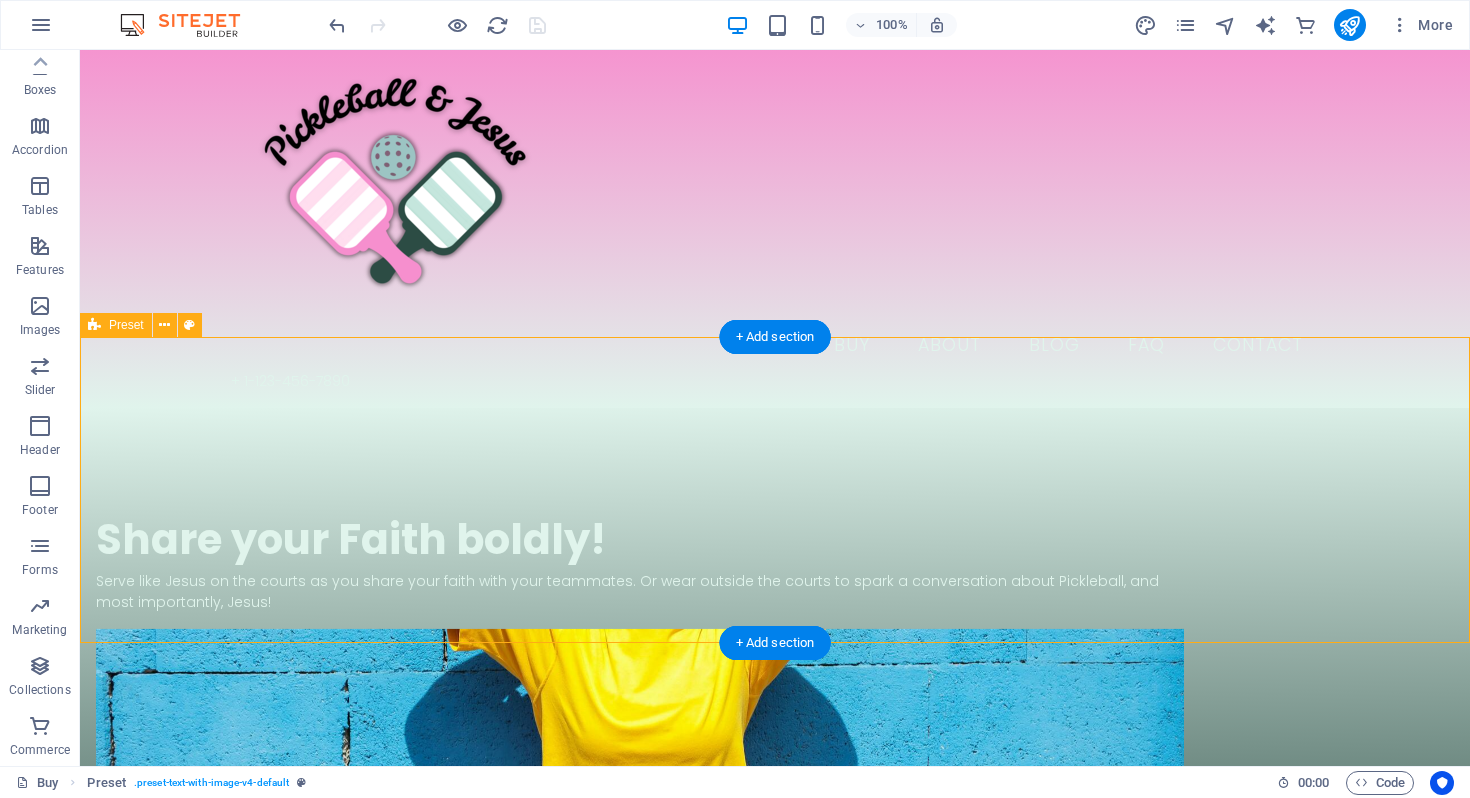 click on "​​​ Share your Faith boldly! Serve like Jesus on the courts as you share your faith with your teammates. Or wear outside the courts to spark a conversation about Pickleball, and most importantly, Jesus! Drop content here or  Add elements  Paste clipboard" at bounding box center (775, 703) 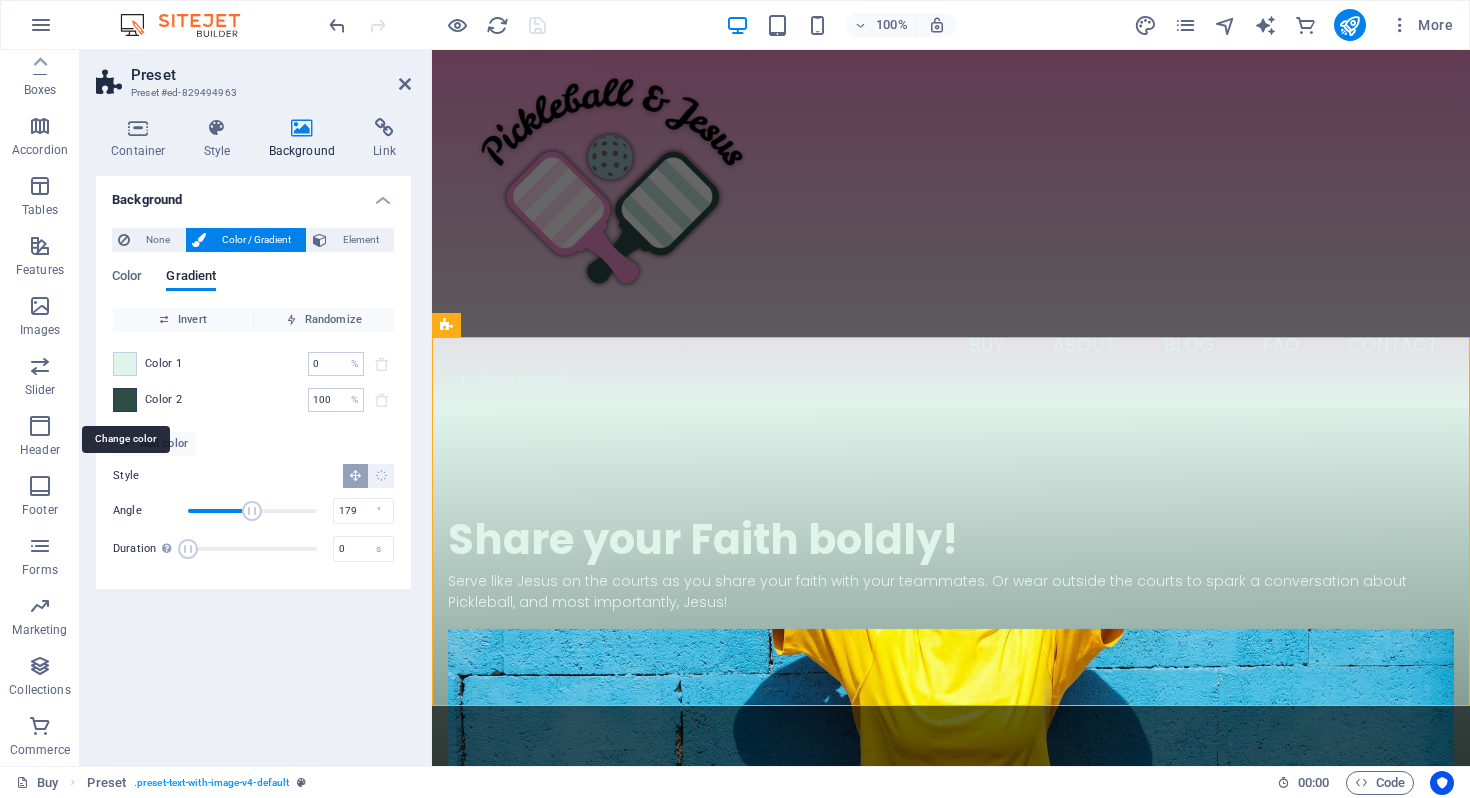 click at bounding box center [125, 400] 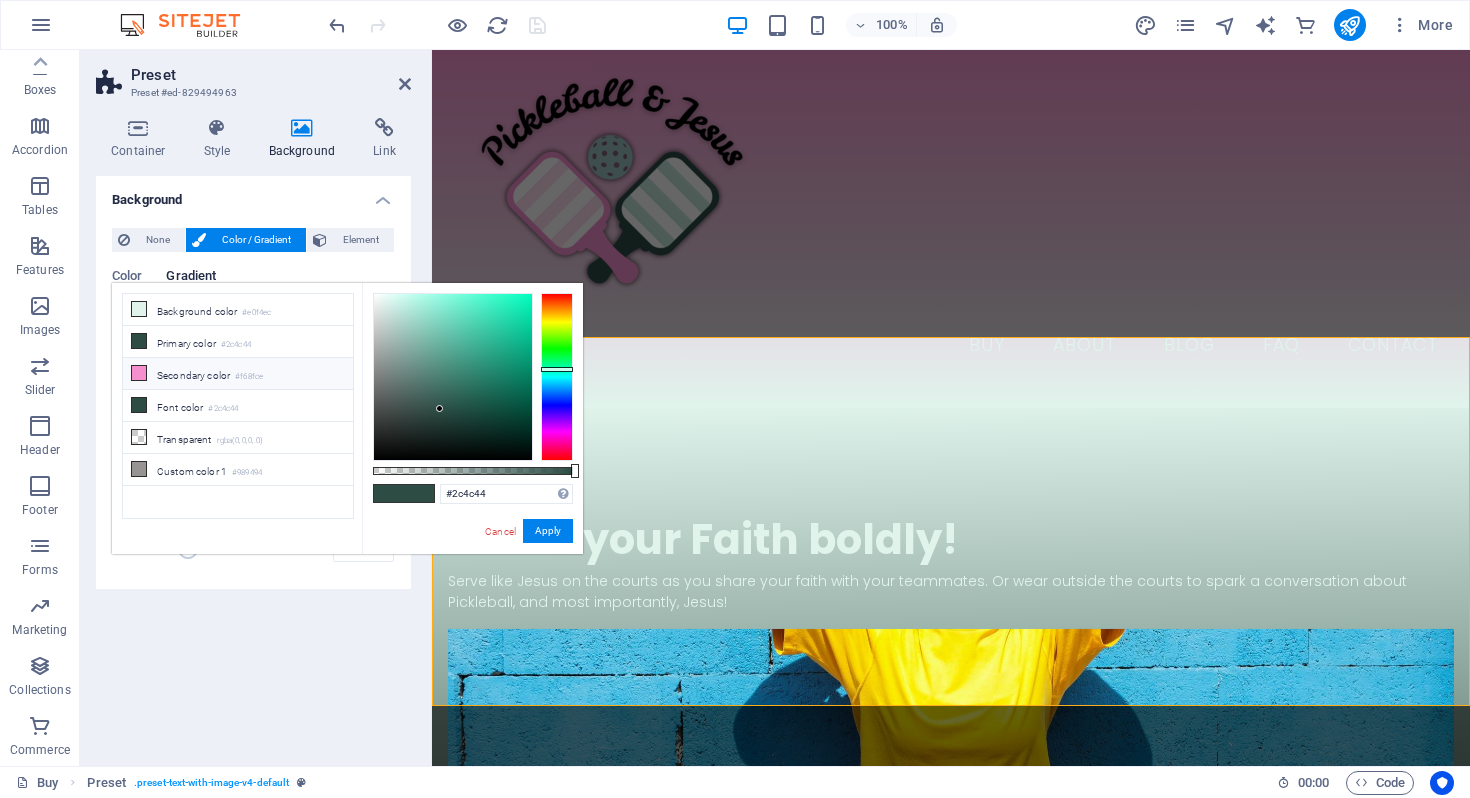 click at bounding box center (139, 373) 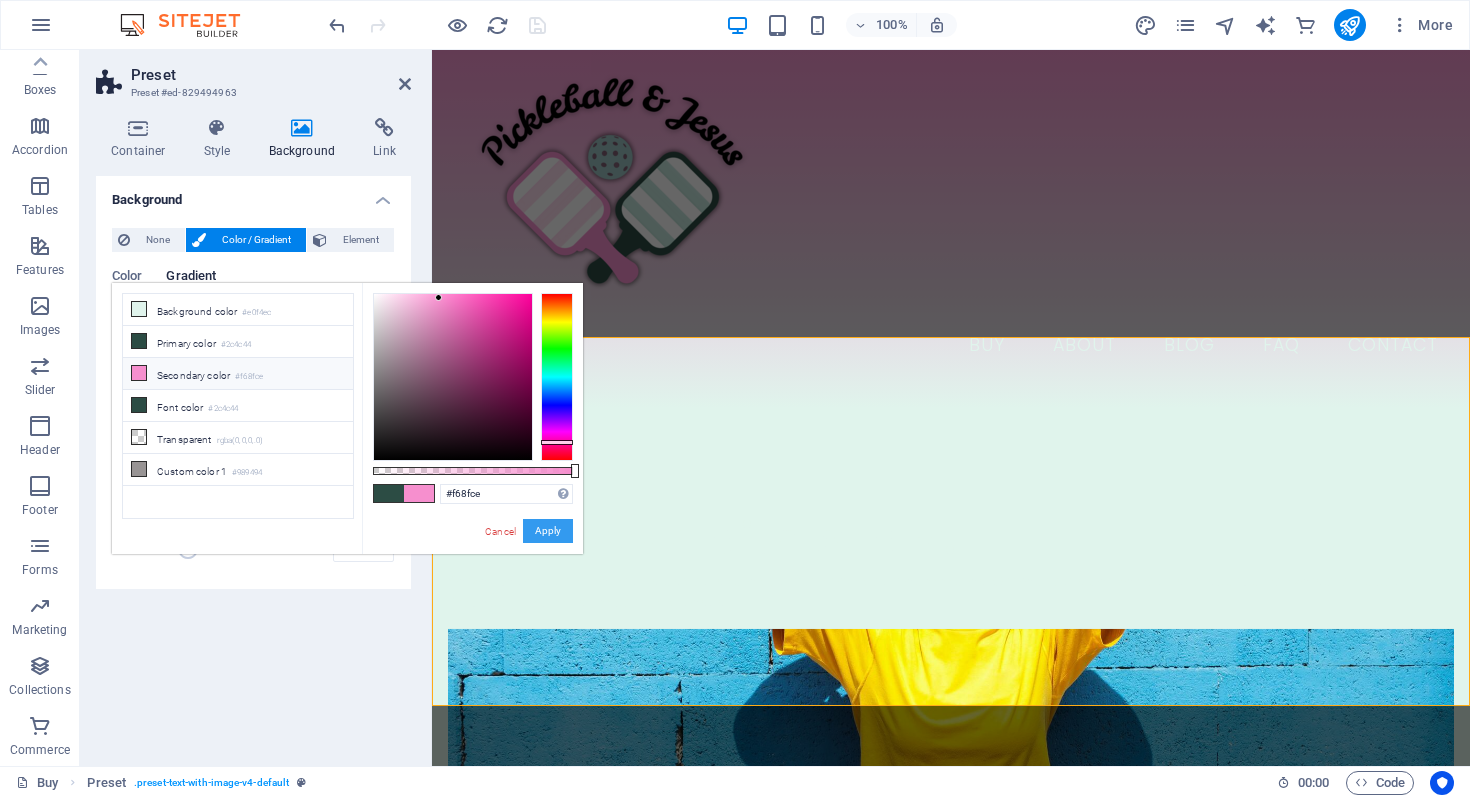 click on "Apply" at bounding box center [548, 531] 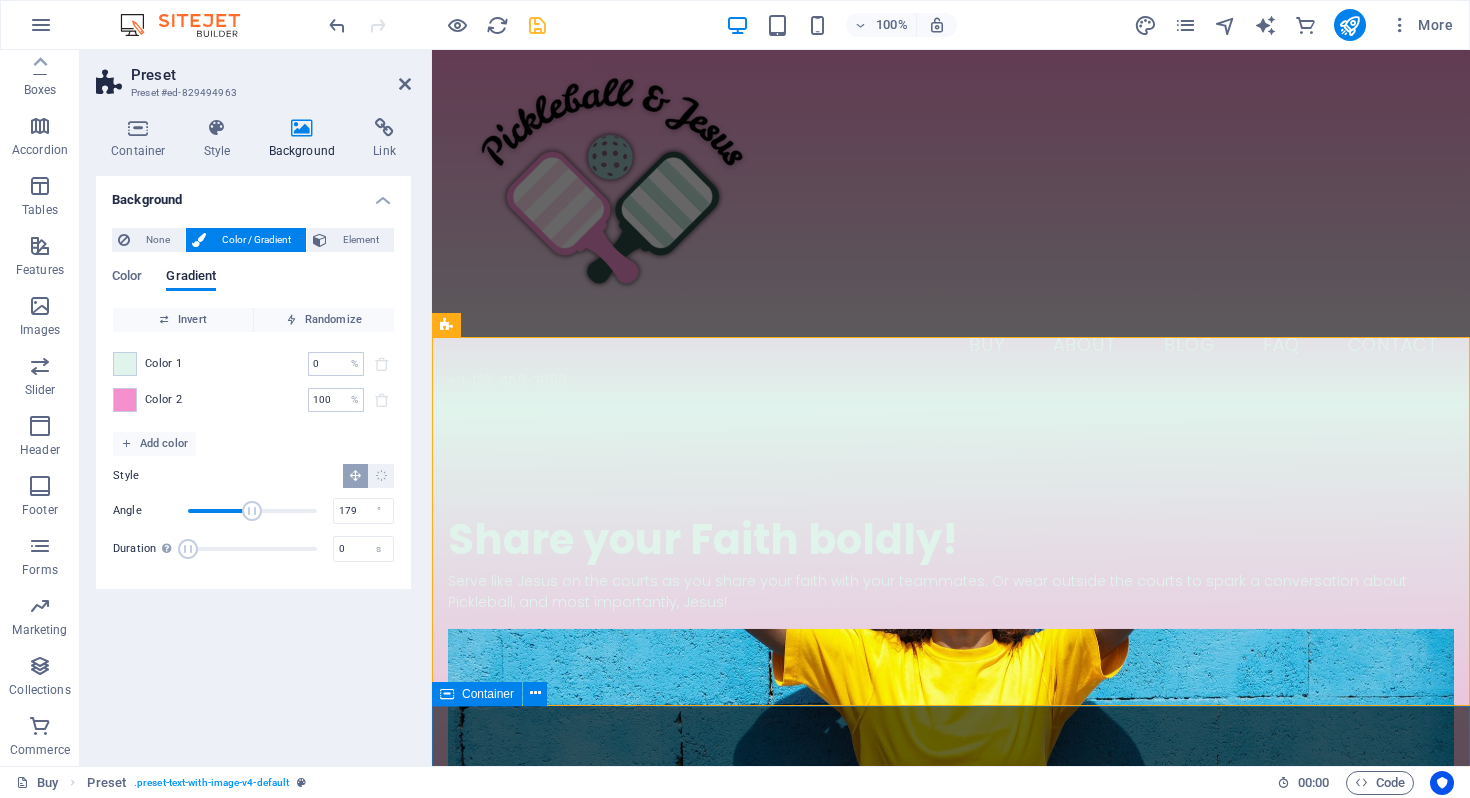 click on "JOIN OUR MINISTRY ABOUT OUR FOUNDER MOLLIE SHOP OUR GEAR" at bounding box center [951, 2869] 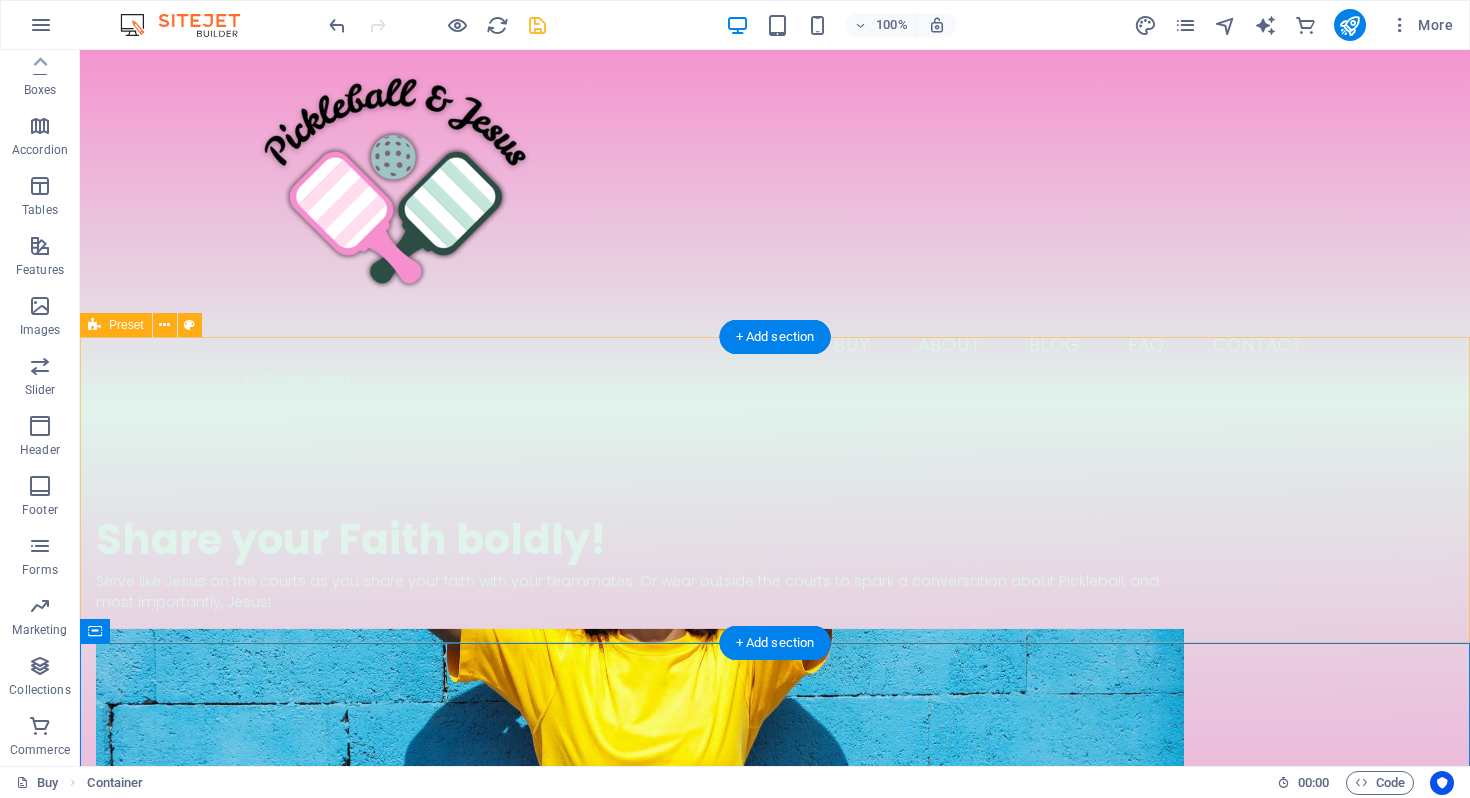 click on "​​​ Share your Faith boldly! Serve like Jesus on the courts as you share your faith with your teammates. Or wear outside the courts to spark a conversation about Pickleball, and most importantly, Jesus! Drop content here or  Add elements  Paste clipboard" at bounding box center [775, 734] 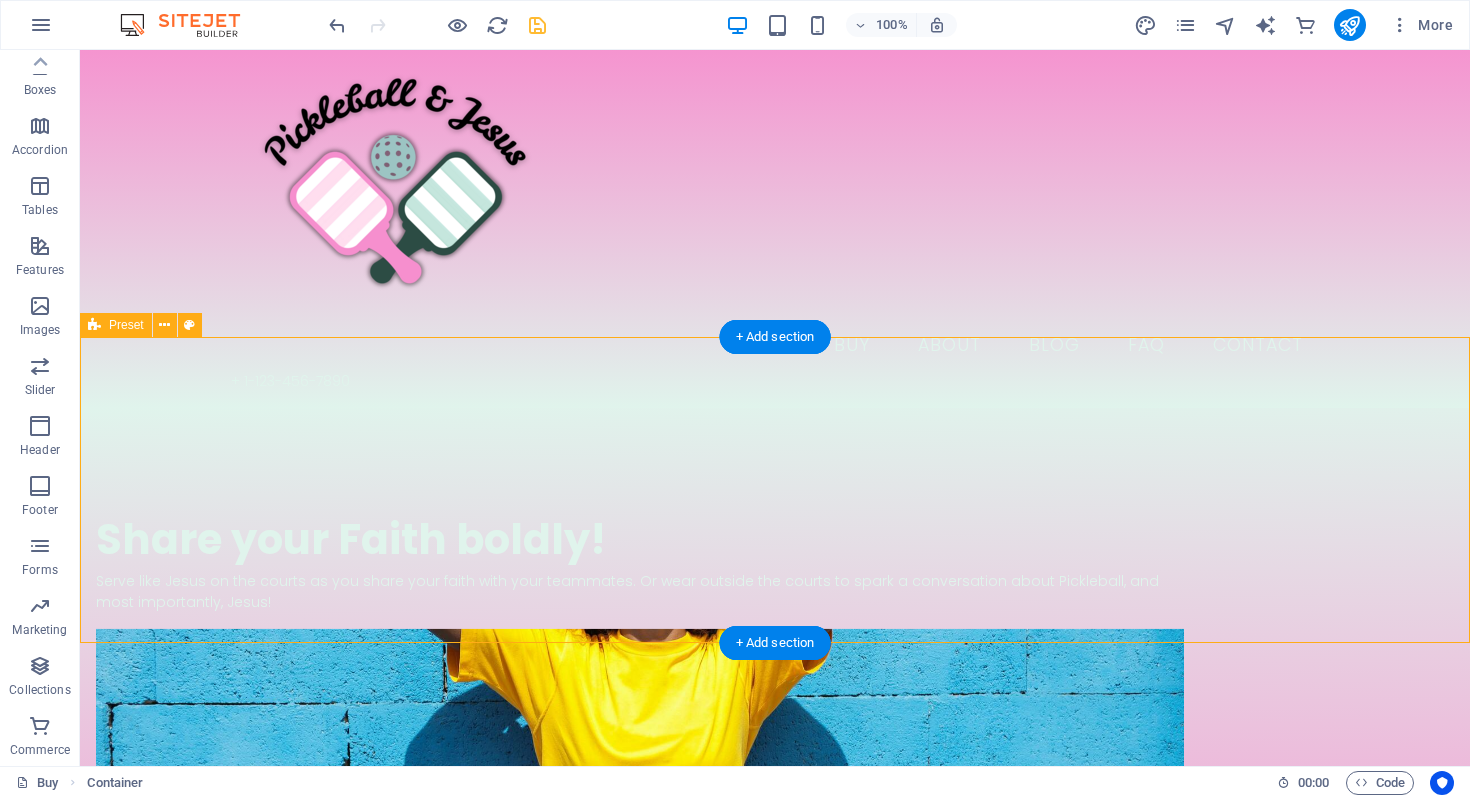 click on "​​​ Share your Faith boldly! Serve like Jesus on the courts as you share your faith with your teammates. Or wear outside the courts to spark a conversation about Pickleball, and most importantly, Jesus! Drop content here or  Add elements  Paste clipboard" at bounding box center [775, 734] 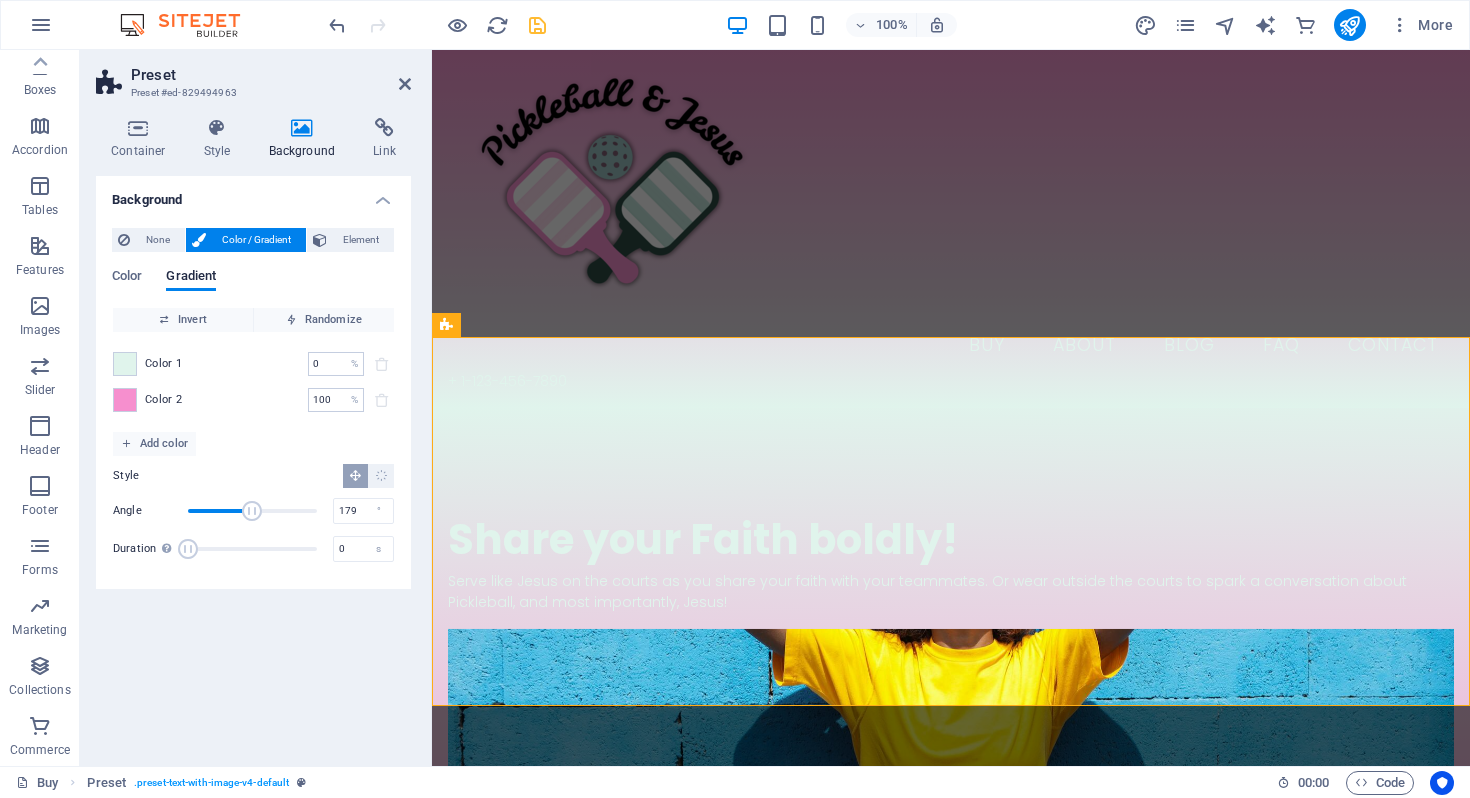 click at bounding box center [252, 511] 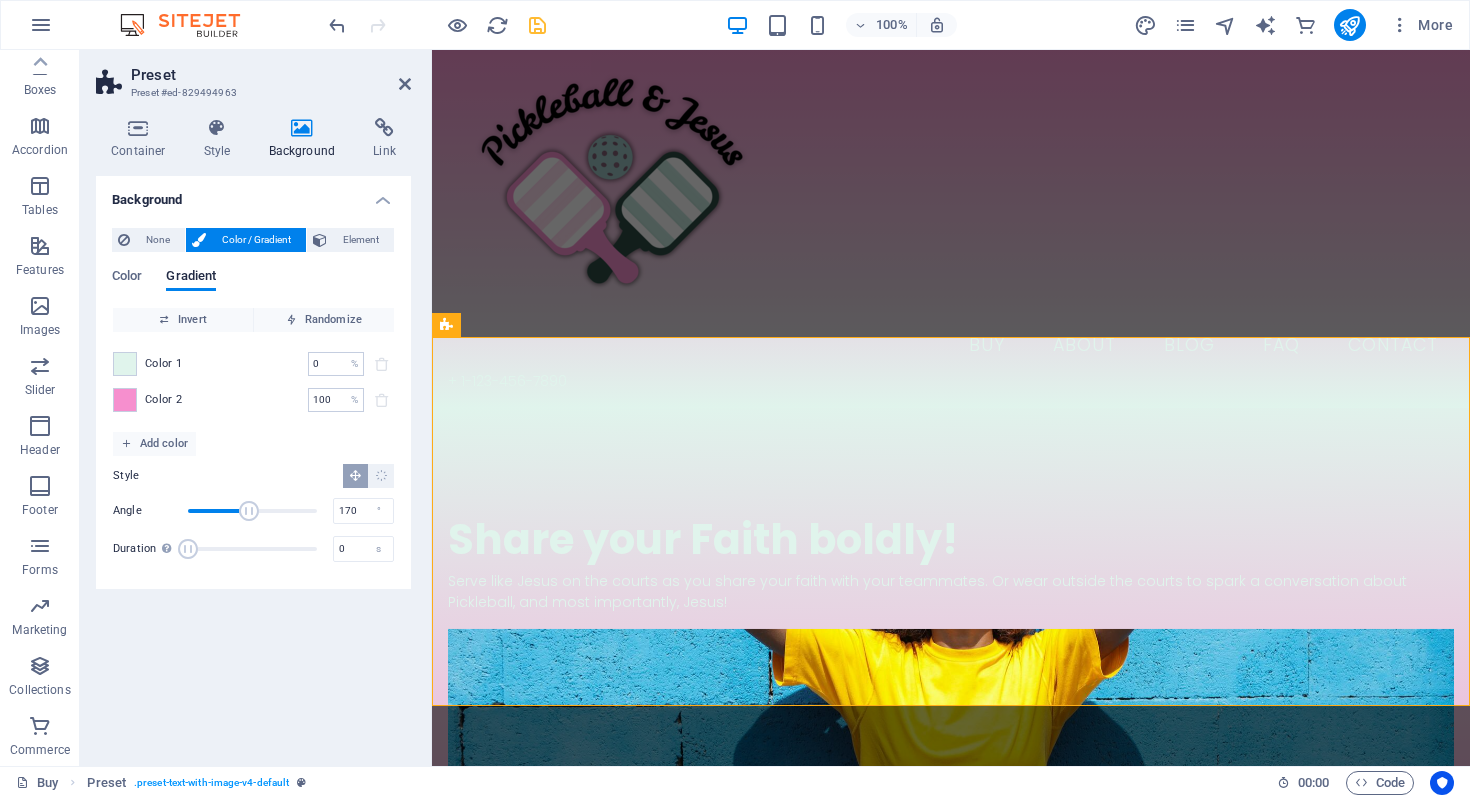 click at bounding box center (249, 511) 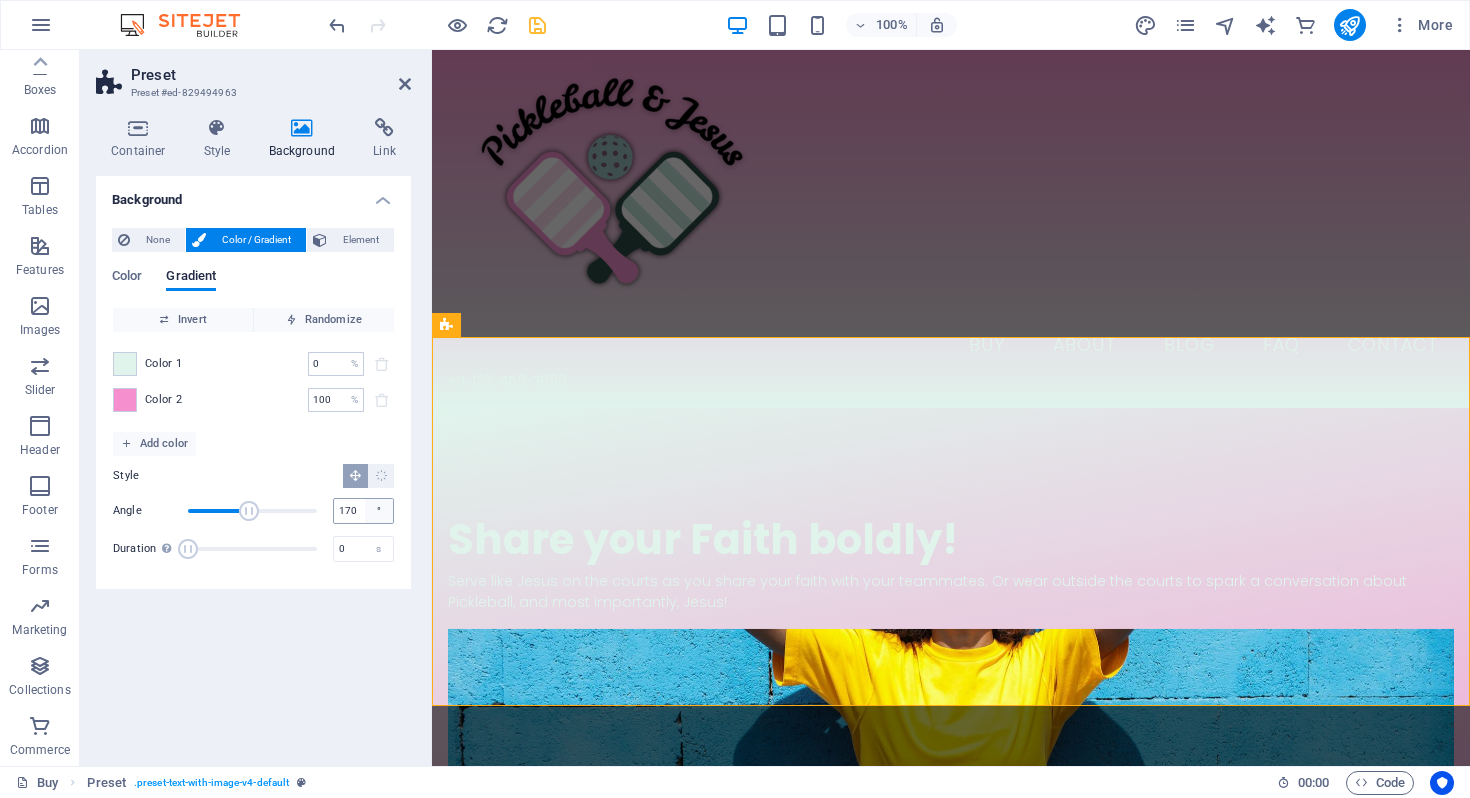 click on "°" at bounding box center (379, 511) 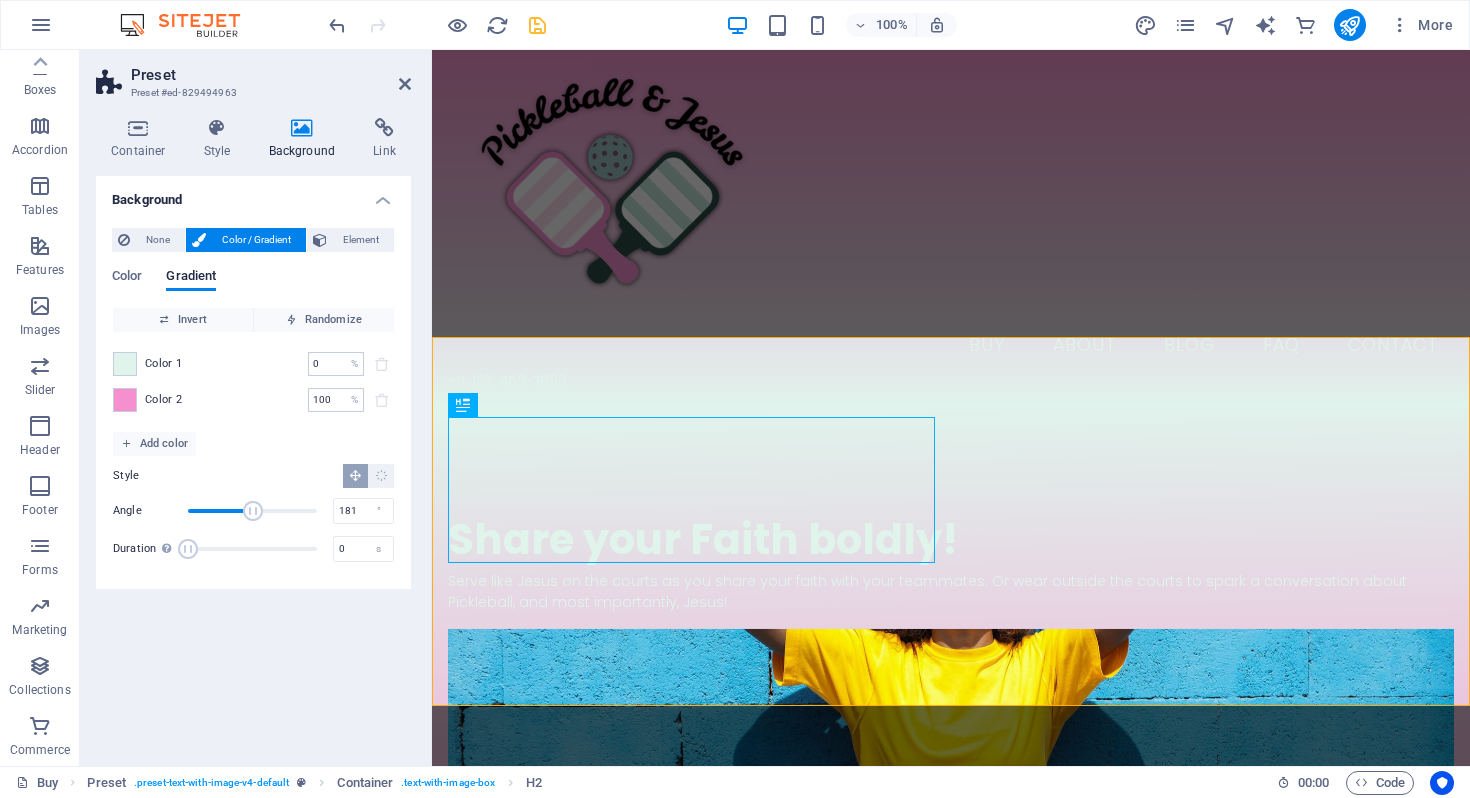click at bounding box center (253, 511) 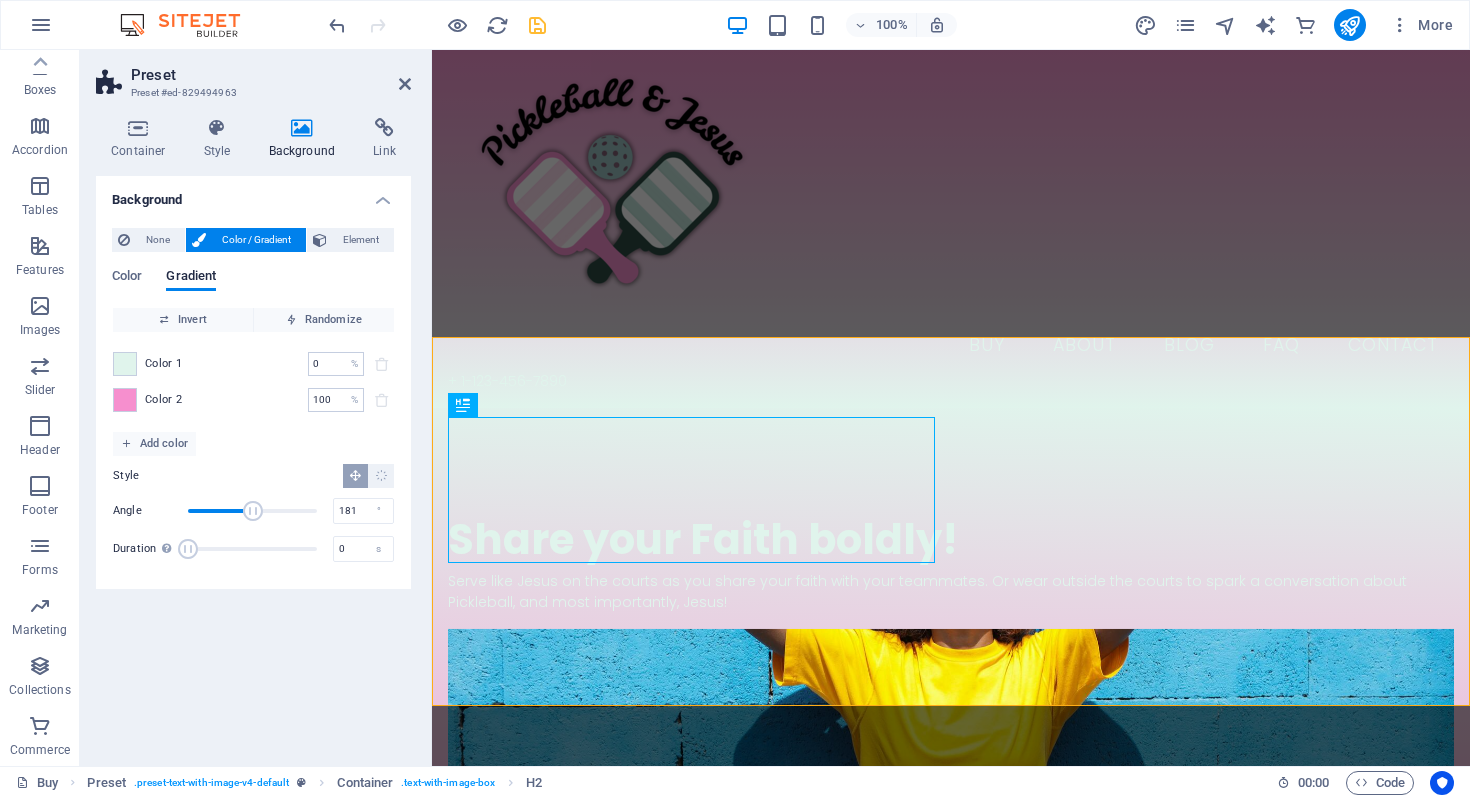 click at bounding box center [253, 511] 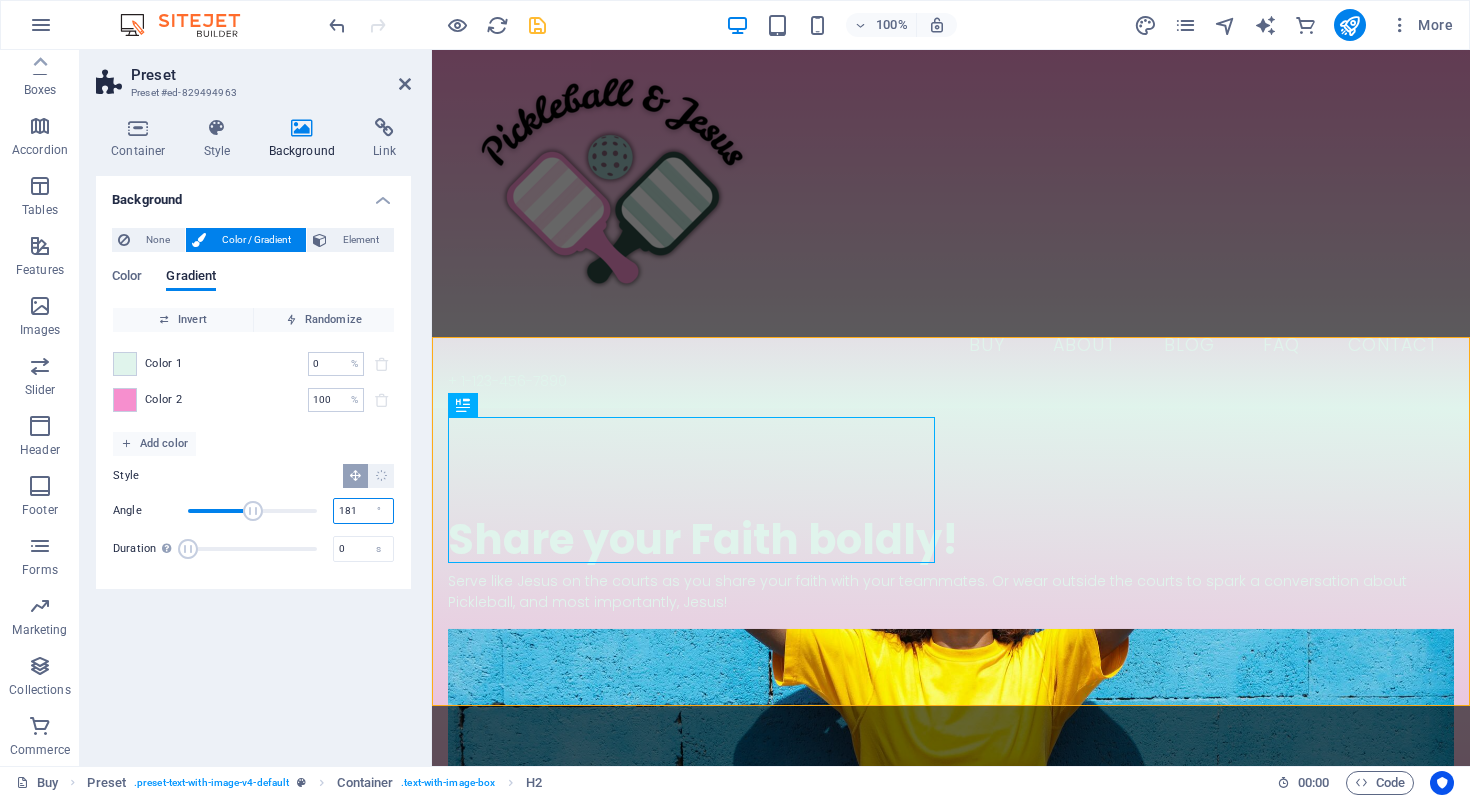 click on "181" at bounding box center [363, 511] 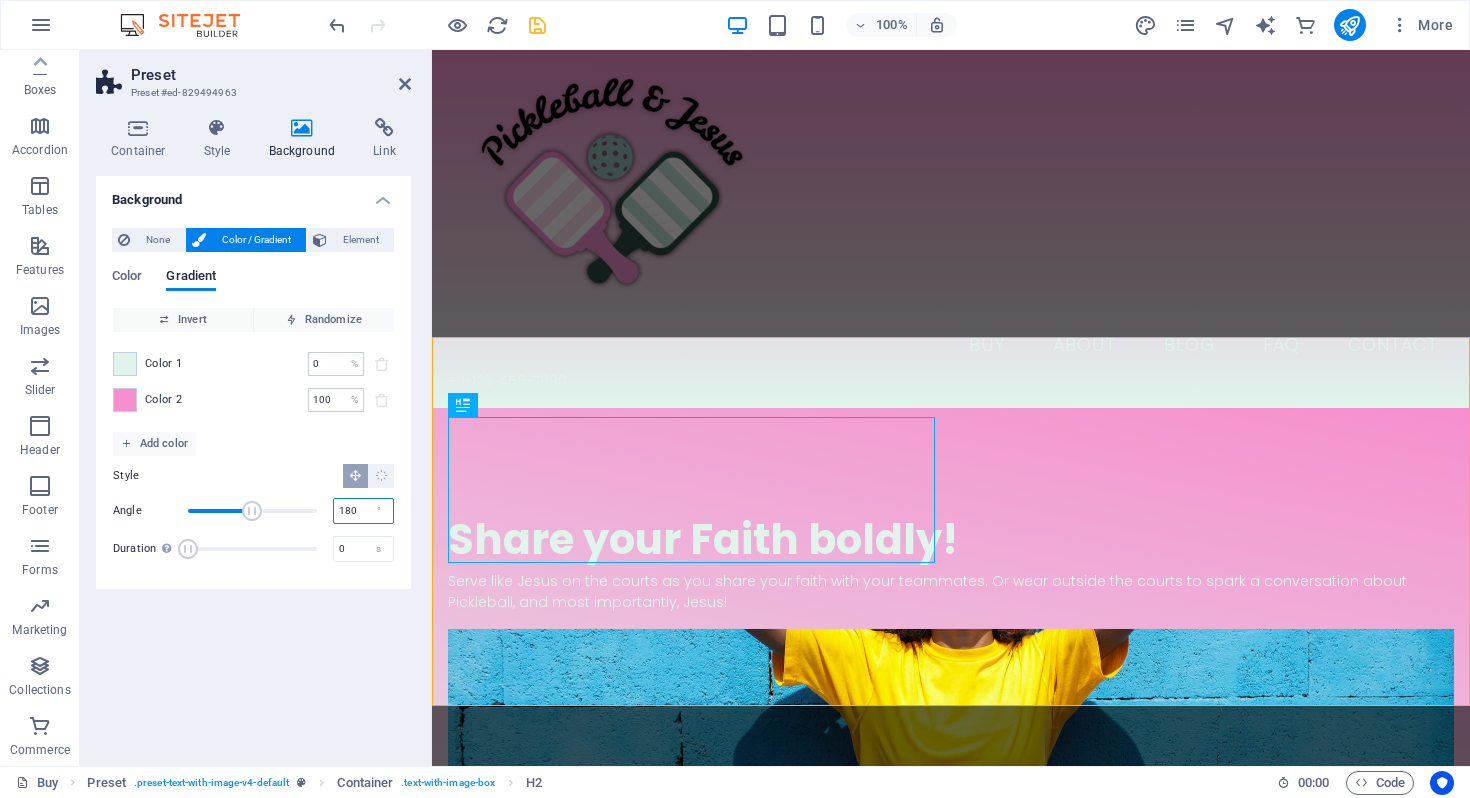type on "180" 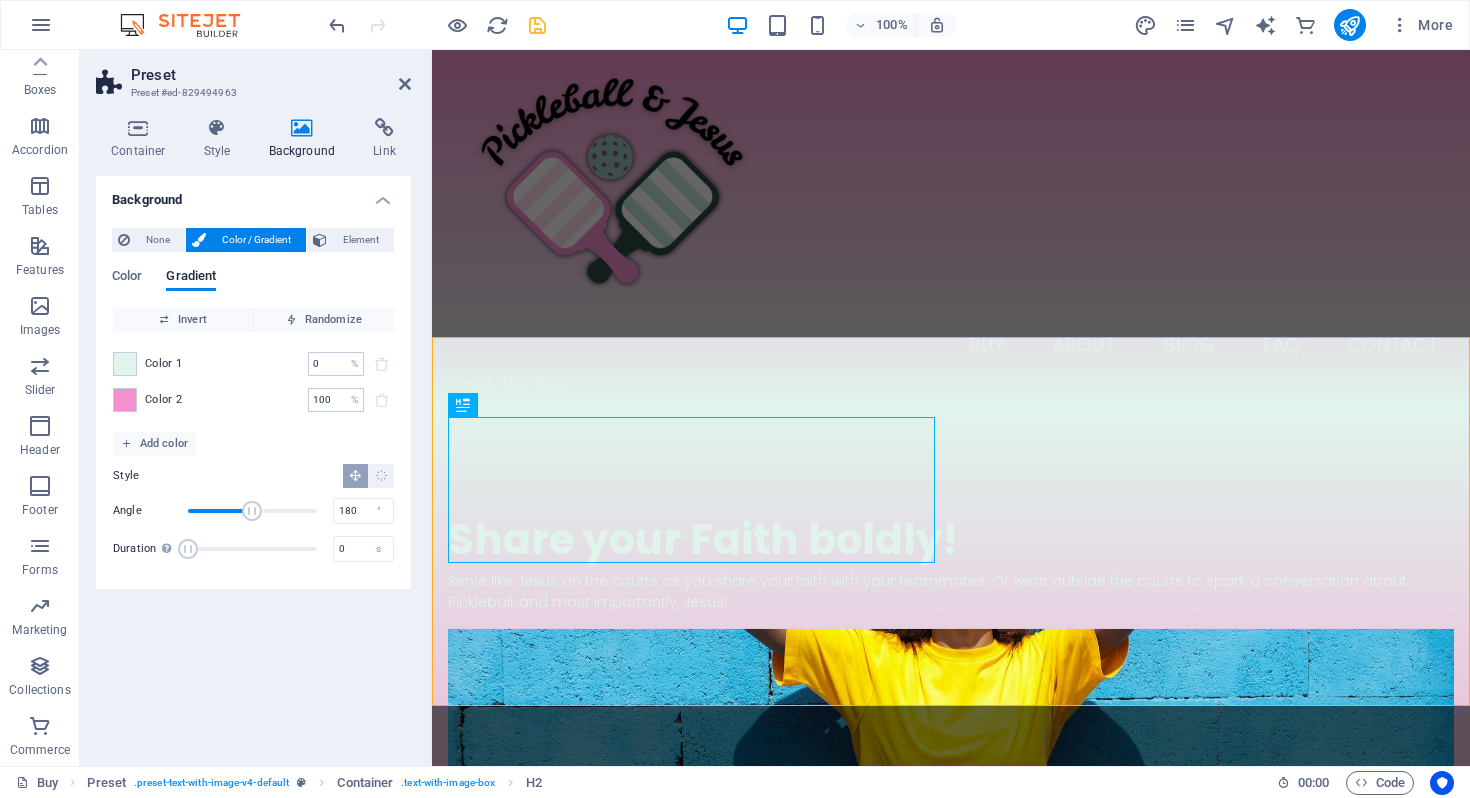 click on "Buy Preset . preset-text-with-image-v4-default Container . text-with-image-box H2" at bounding box center [638, 783] 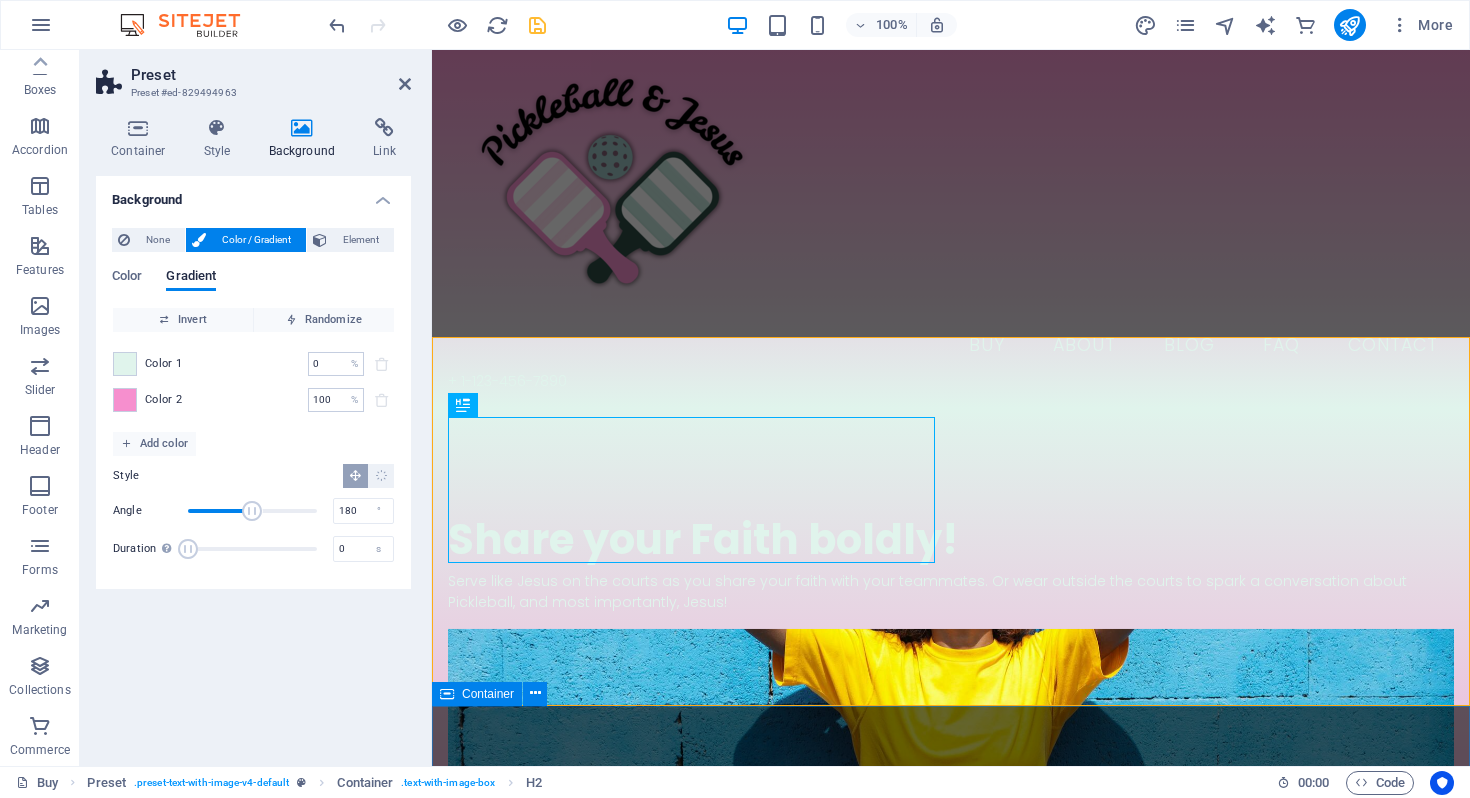 click on "JOIN OUR MINISTRY ABOUT OUR FOUNDER MOLLIE SHOP OUR GEAR" at bounding box center (951, 2869) 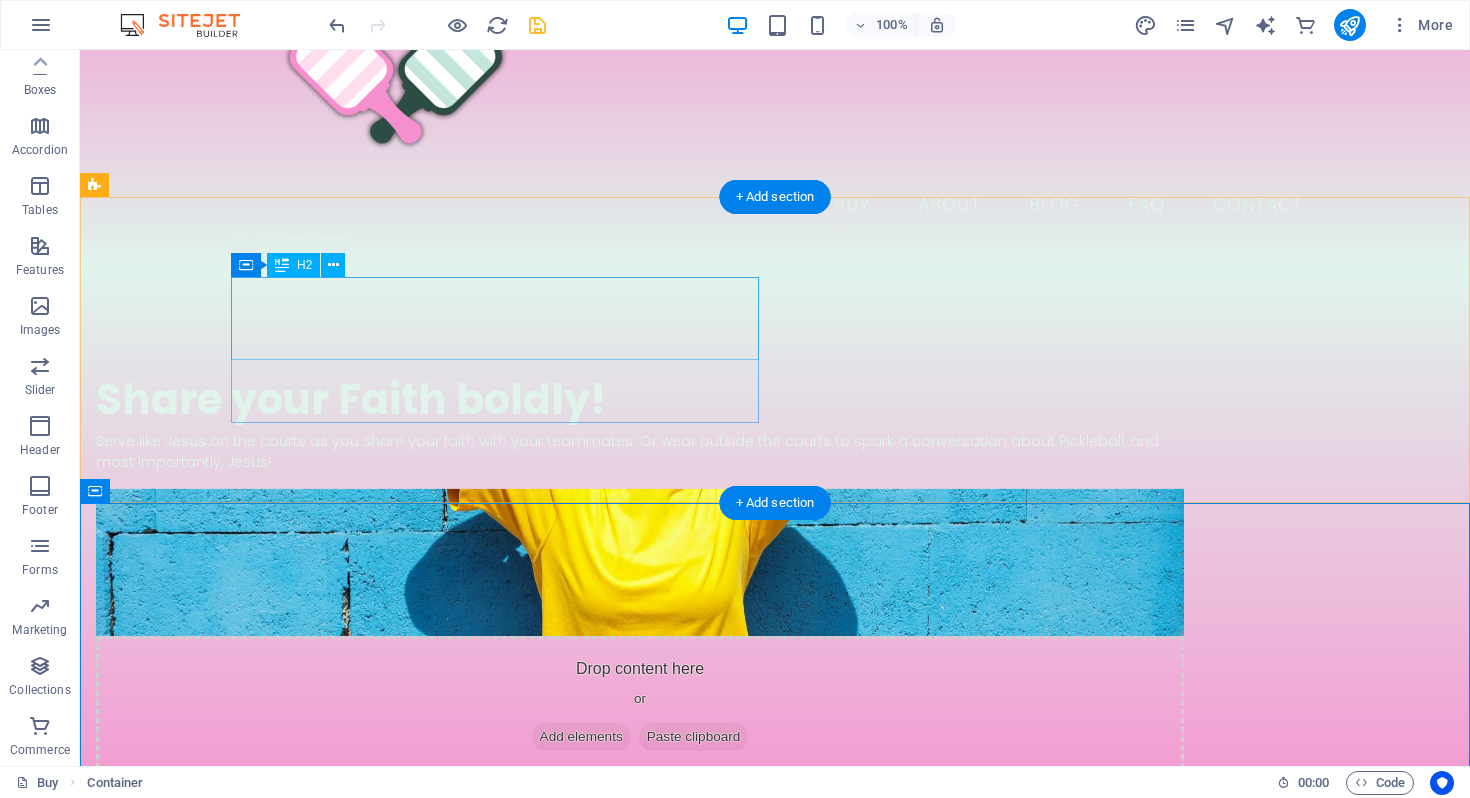 scroll, scrollTop: 0, scrollLeft: 0, axis: both 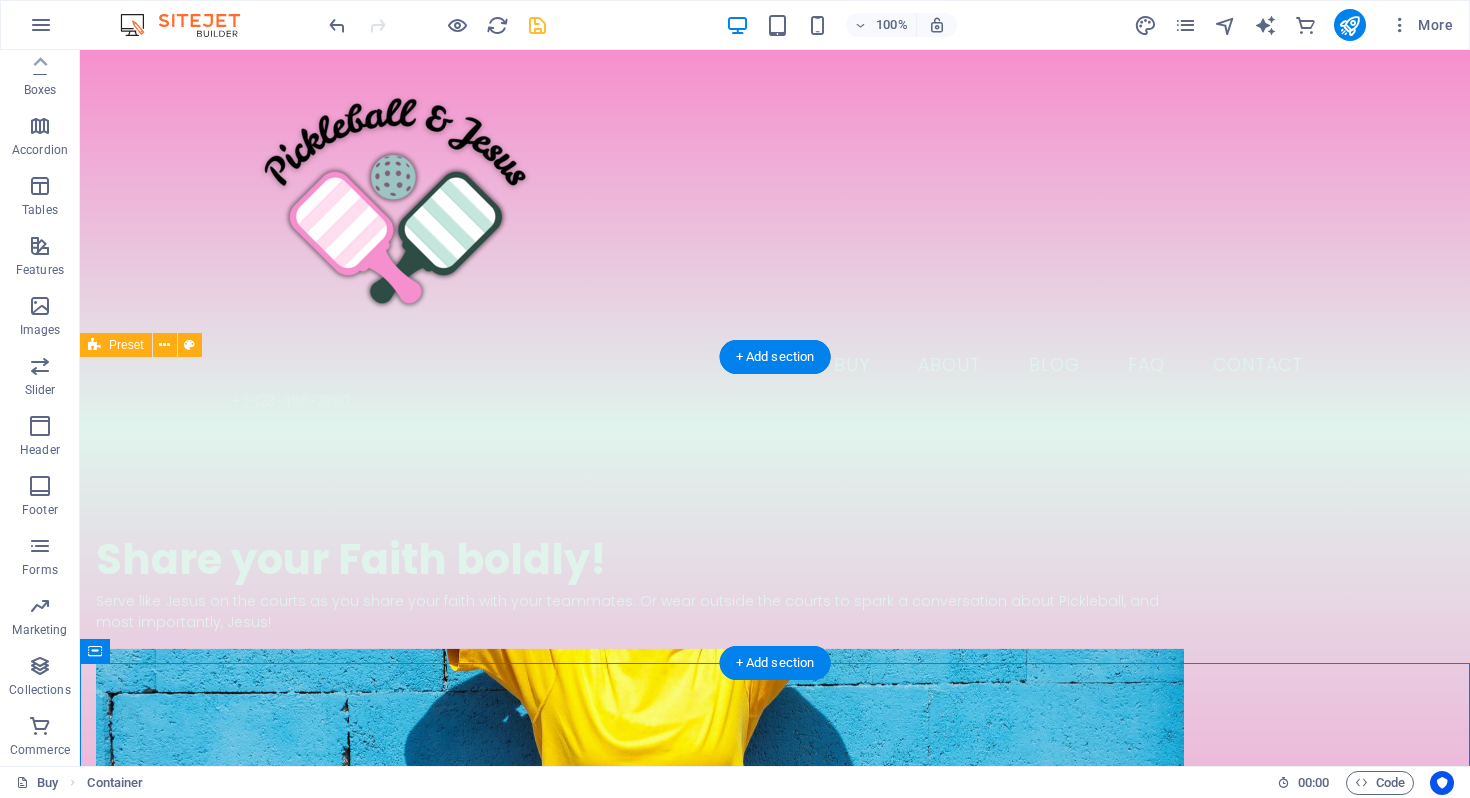 click on "​​​ Share your Faith boldly! Serve like Jesus on the courts as you share your faith with your teammates. Or wear outside the courts to spark a conversation about Pickleball, and most importantly, Jesus! Drop content here or  Add elements  Paste clipboard" at bounding box center (775, 723) 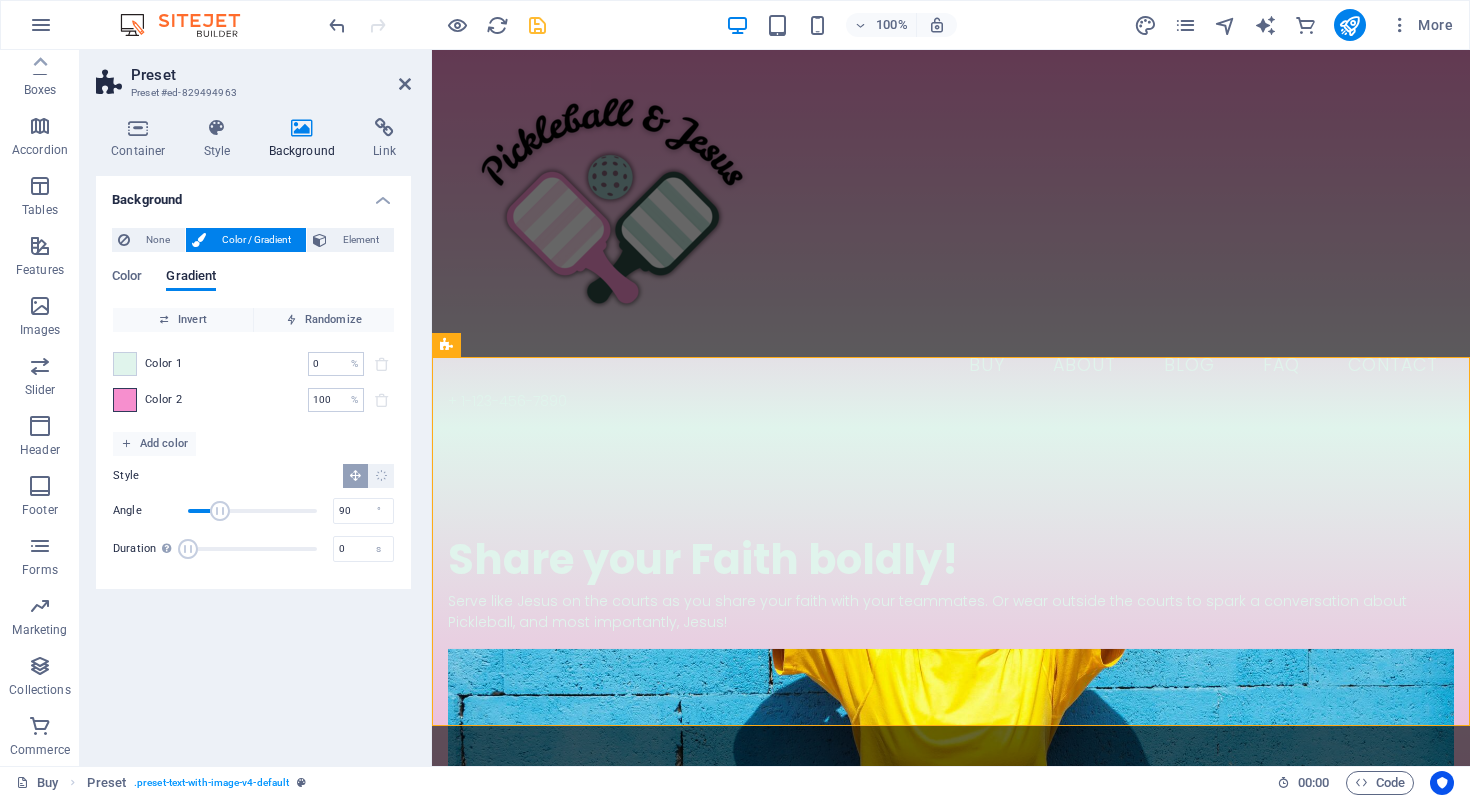 click at bounding box center [125, 400] 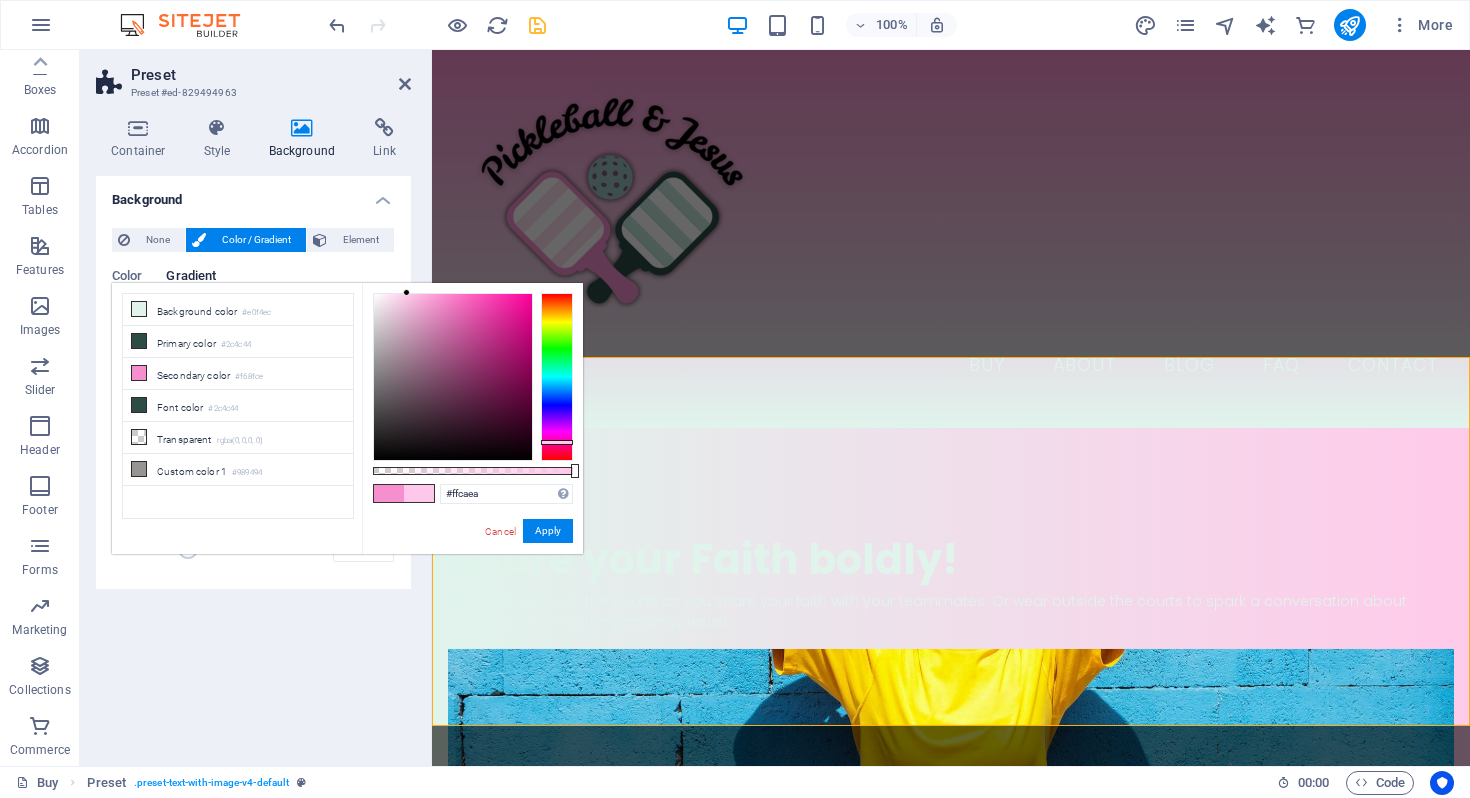 type on "#ffcbeb" 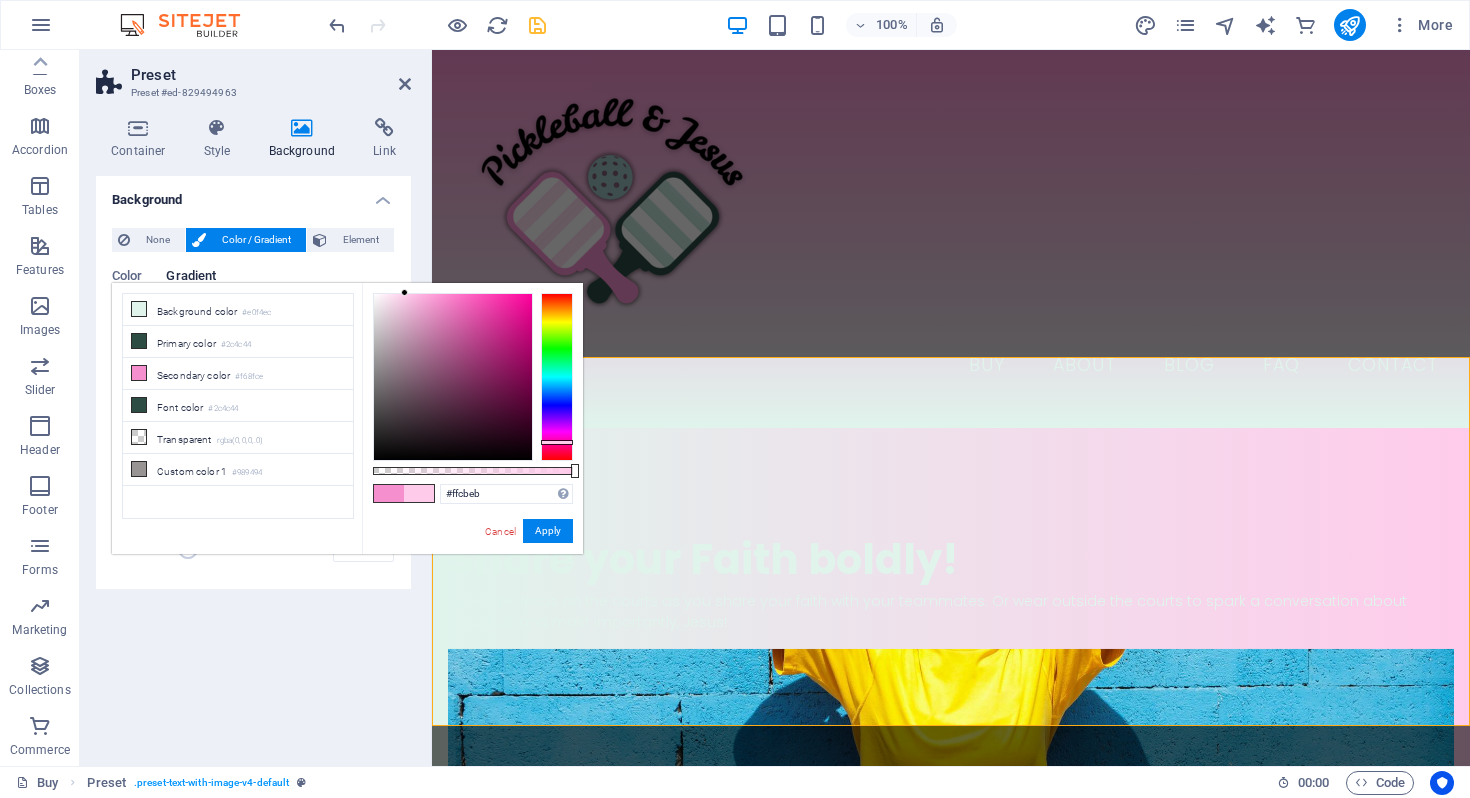 drag, startPoint x: 435, startPoint y: 299, endPoint x: 405, endPoint y: 290, distance: 31.320919 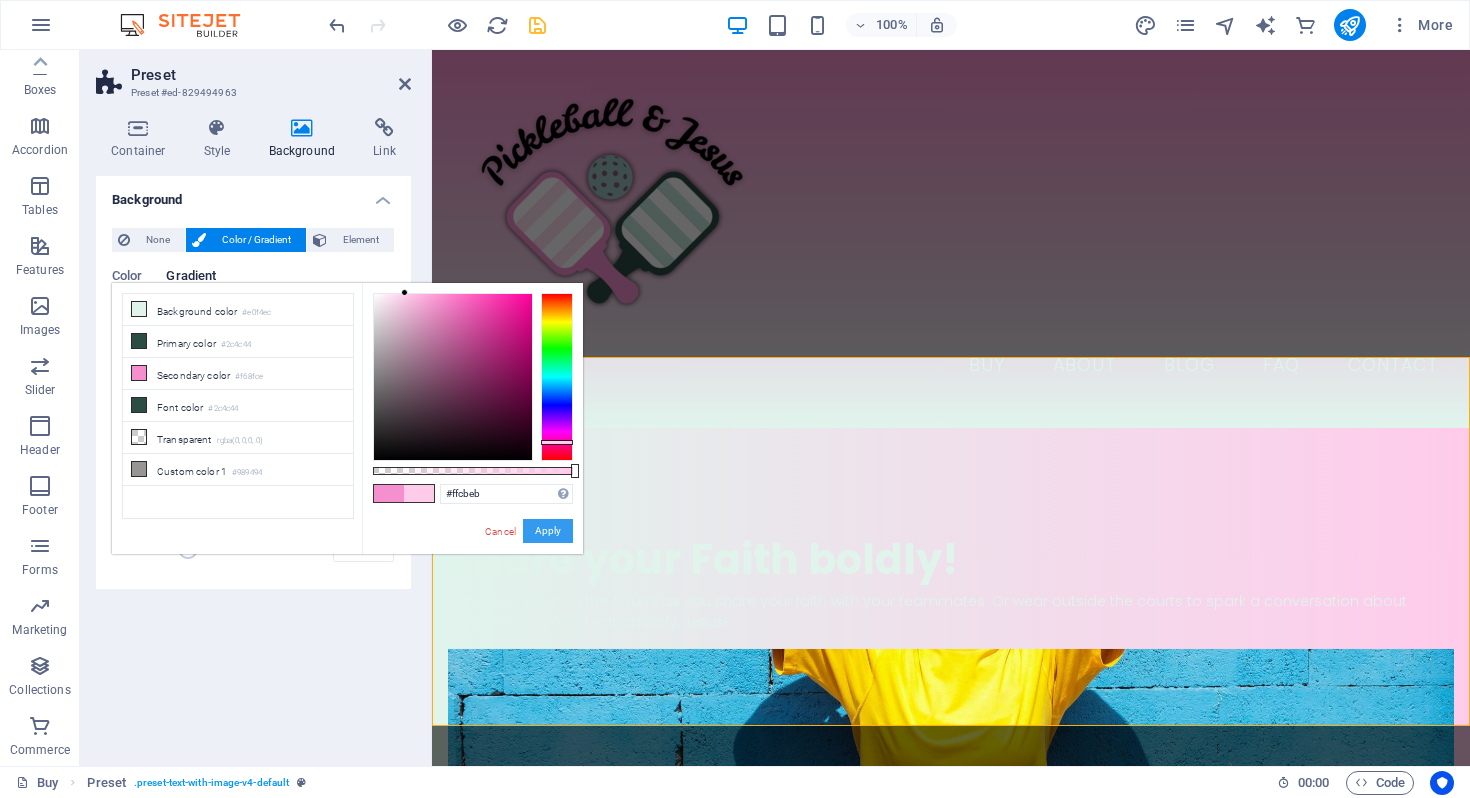 click on "Apply" at bounding box center [548, 531] 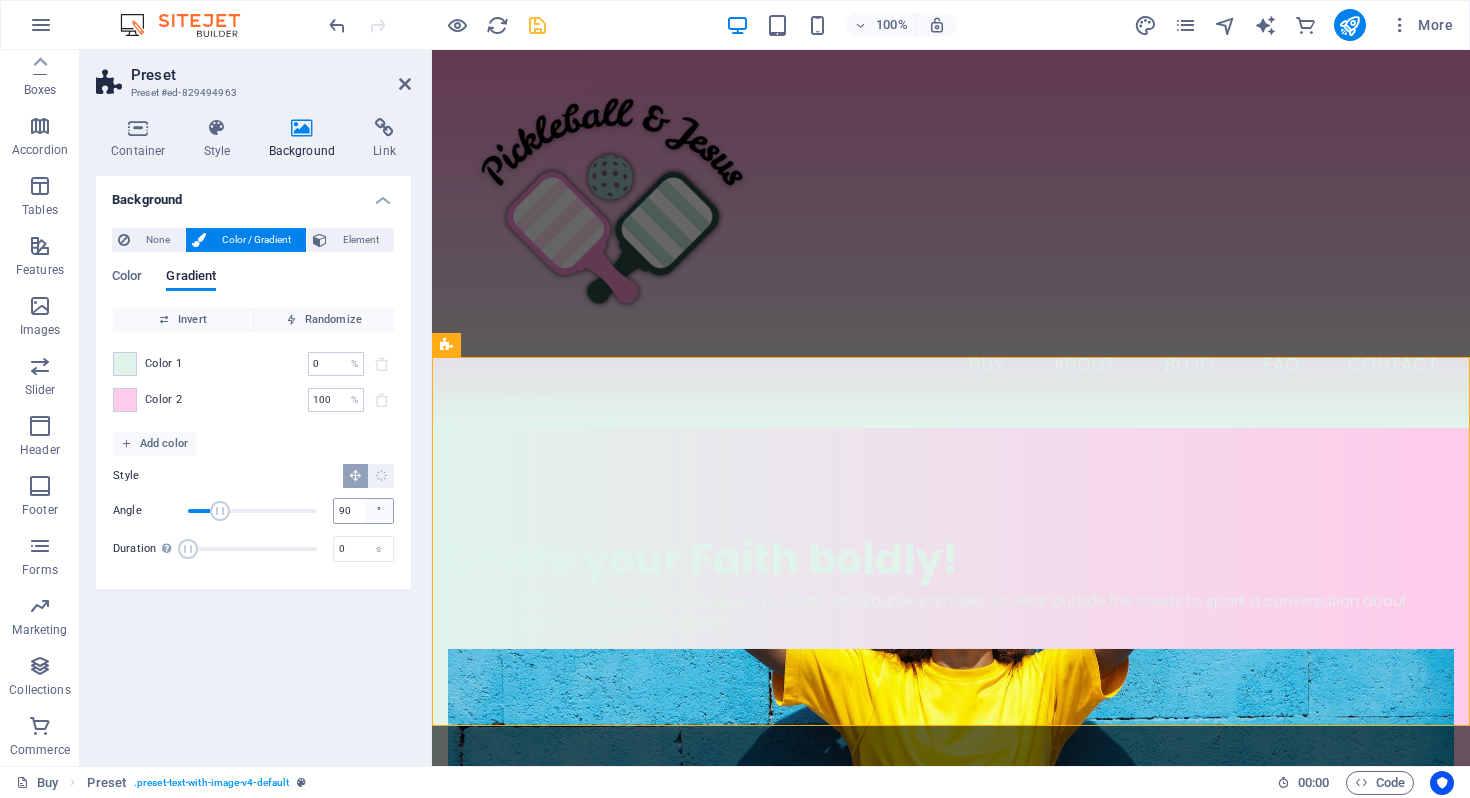 click on "°" at bounding box center [379, 511] 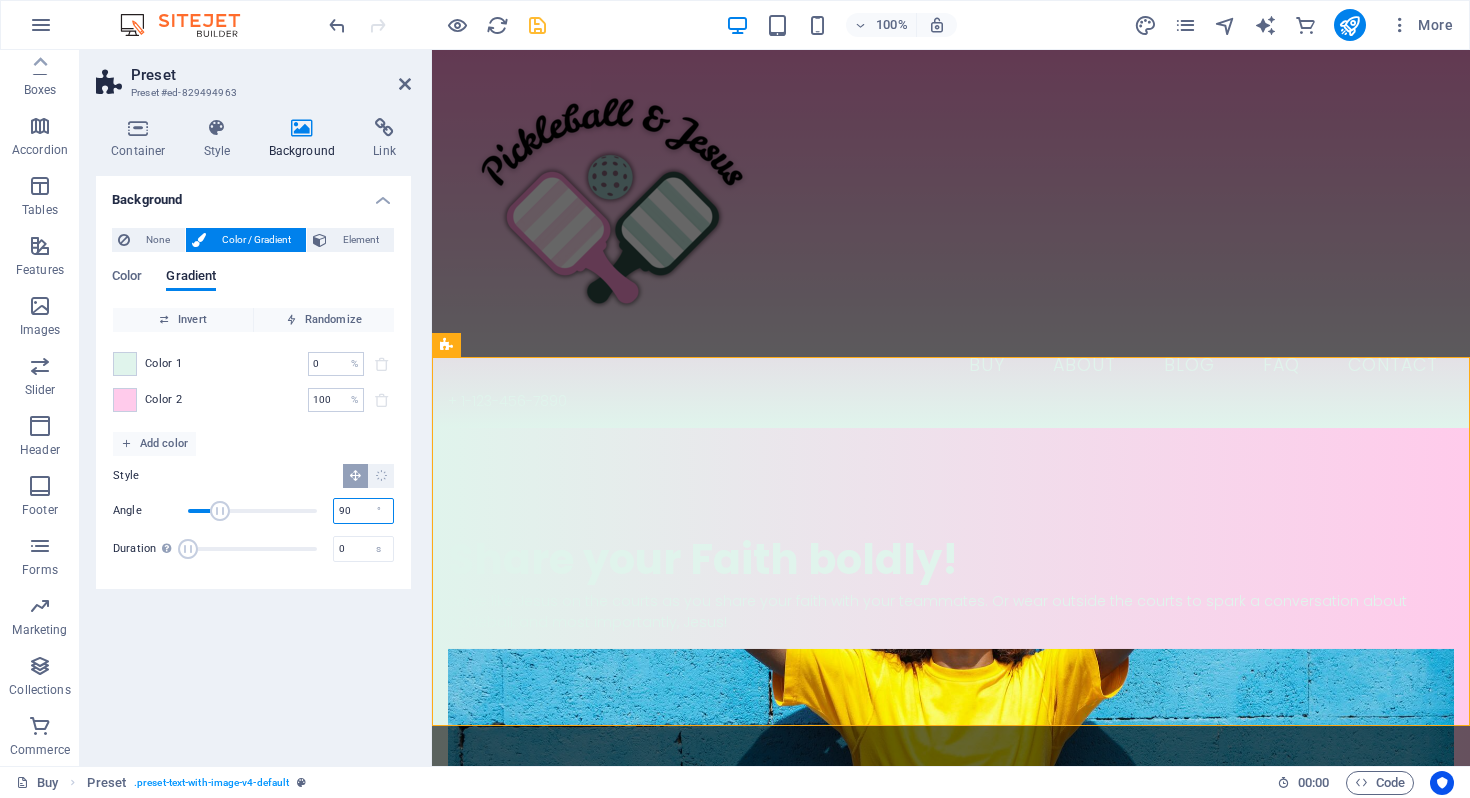 click on "90" at bounding box center (363, 511) 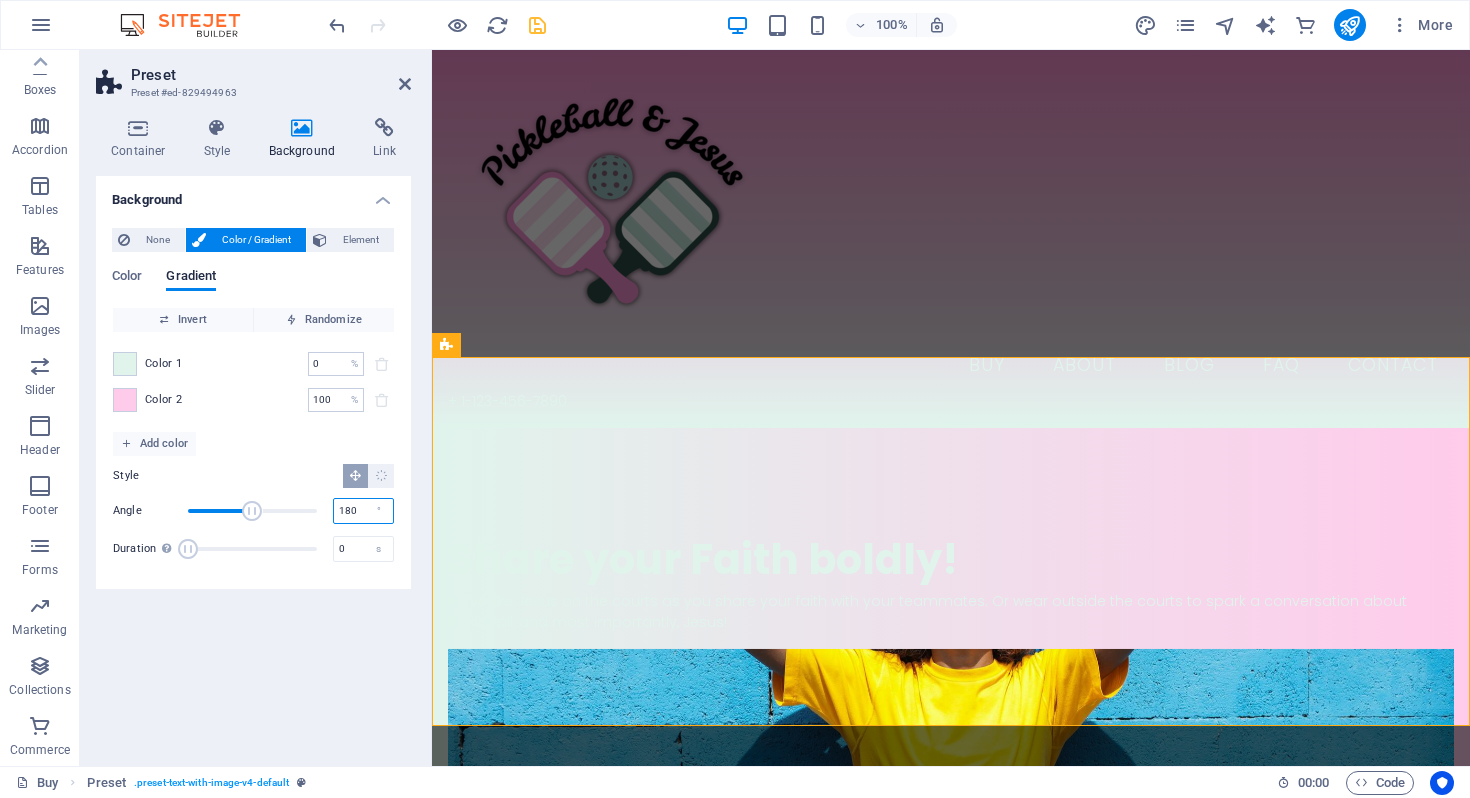 type on "180" 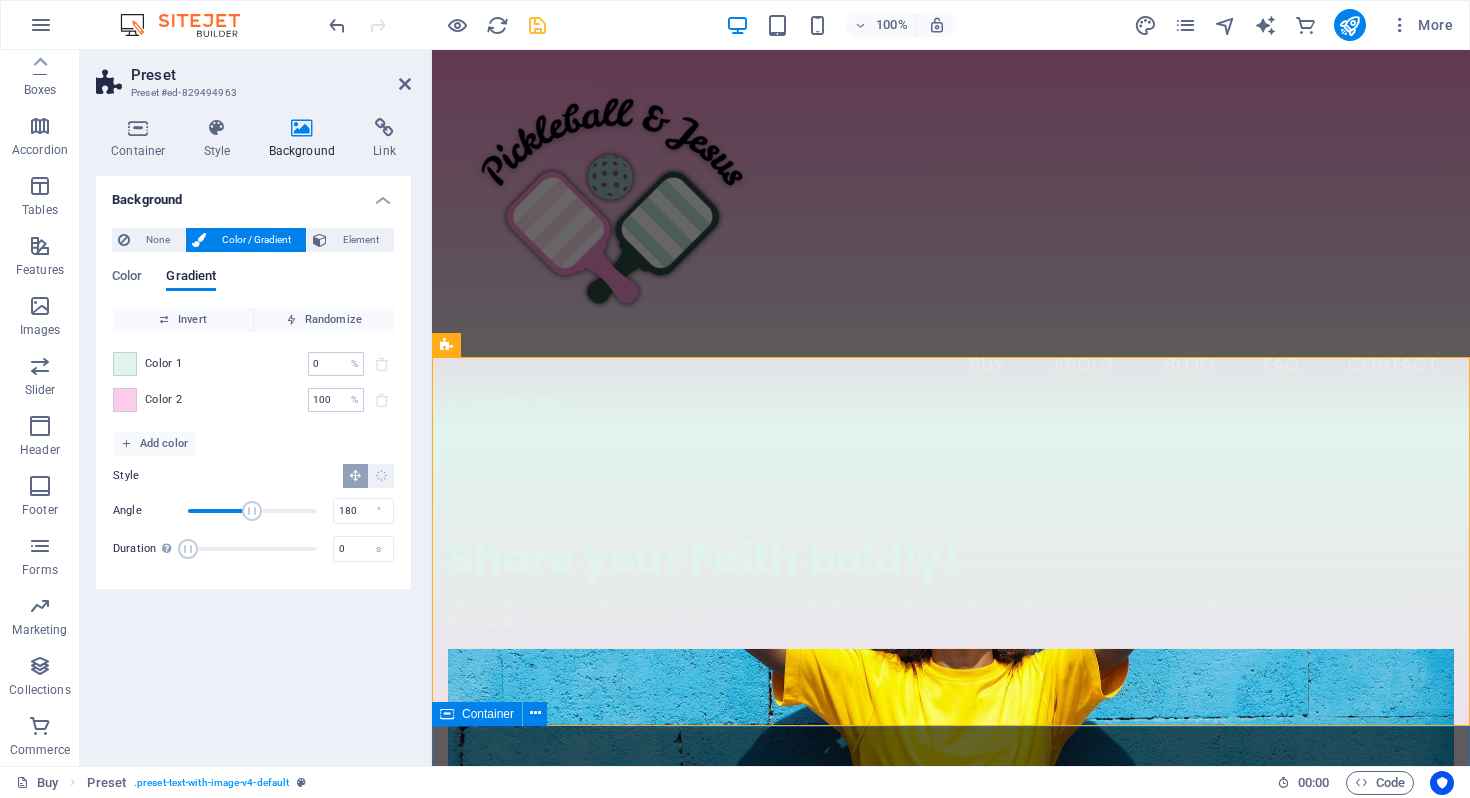 click on "JOIN OUR MINISTRY ABOUT OUR FOUNDER MOLLIE SHOP OUR GEAR" at bounding box center [951, 2889] 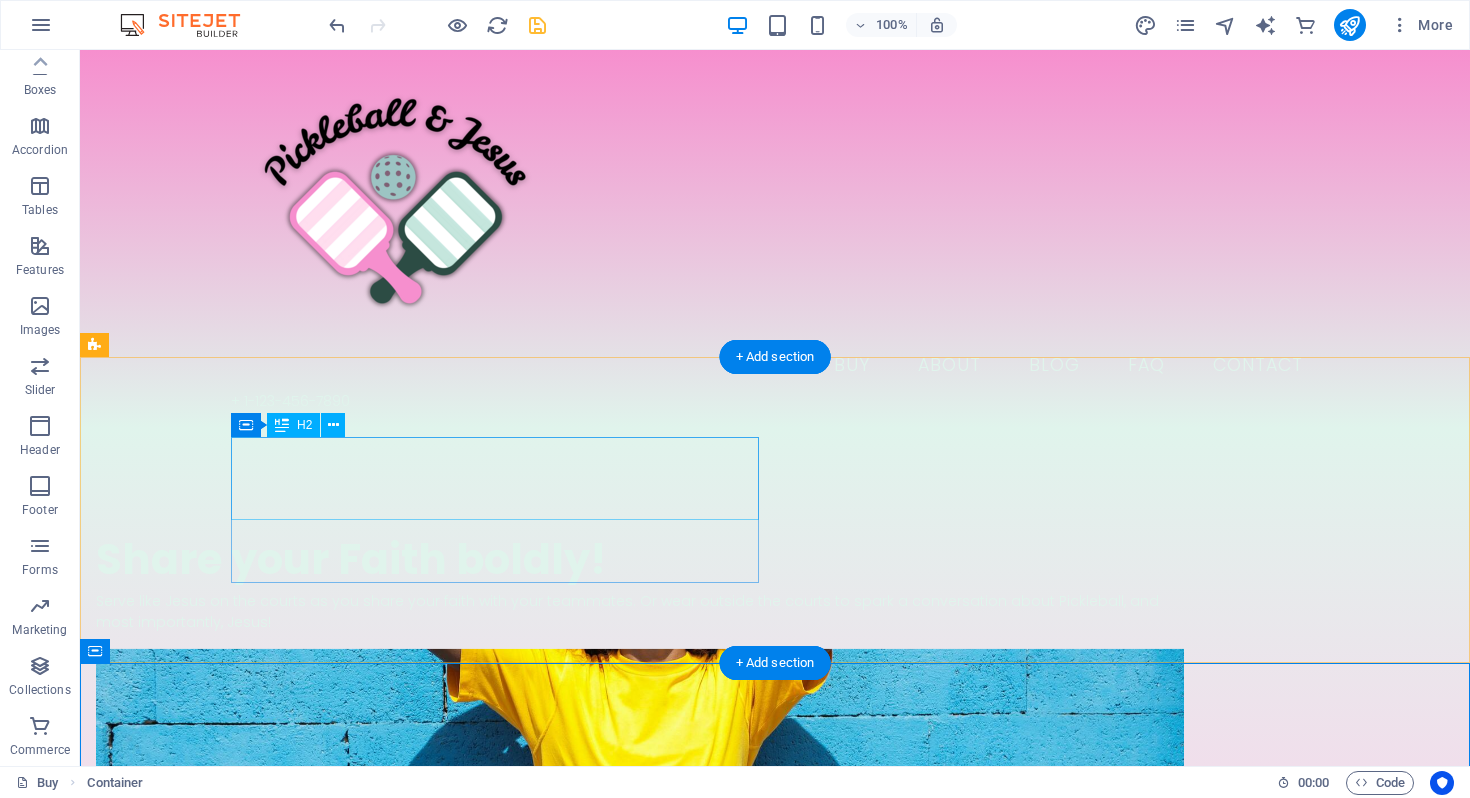 click on "​​​ Share your Faith boldly!" at bounding box center [640, 549] 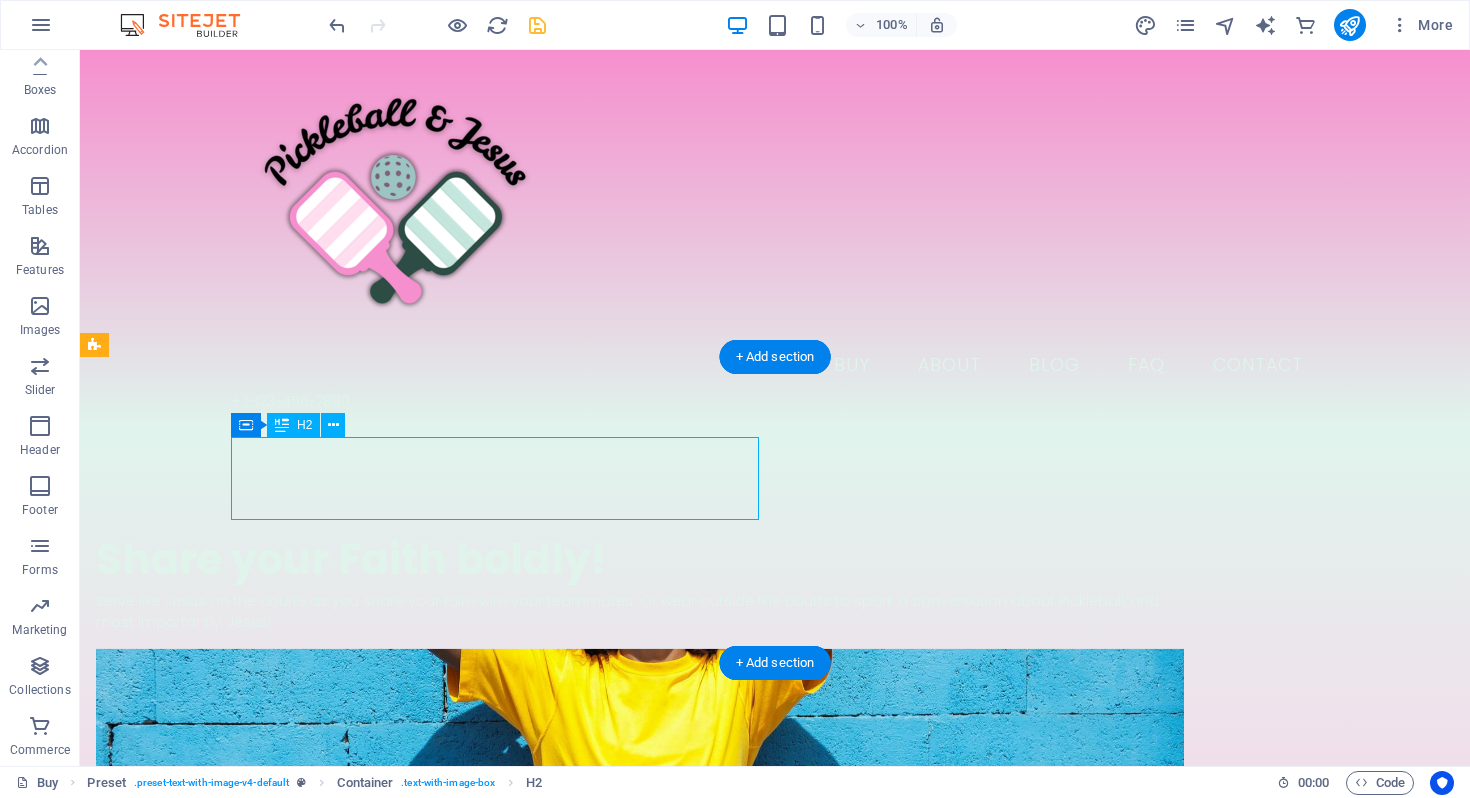 click on "​​​ Share your Faith boldly!" at bounding box center (640, 549) 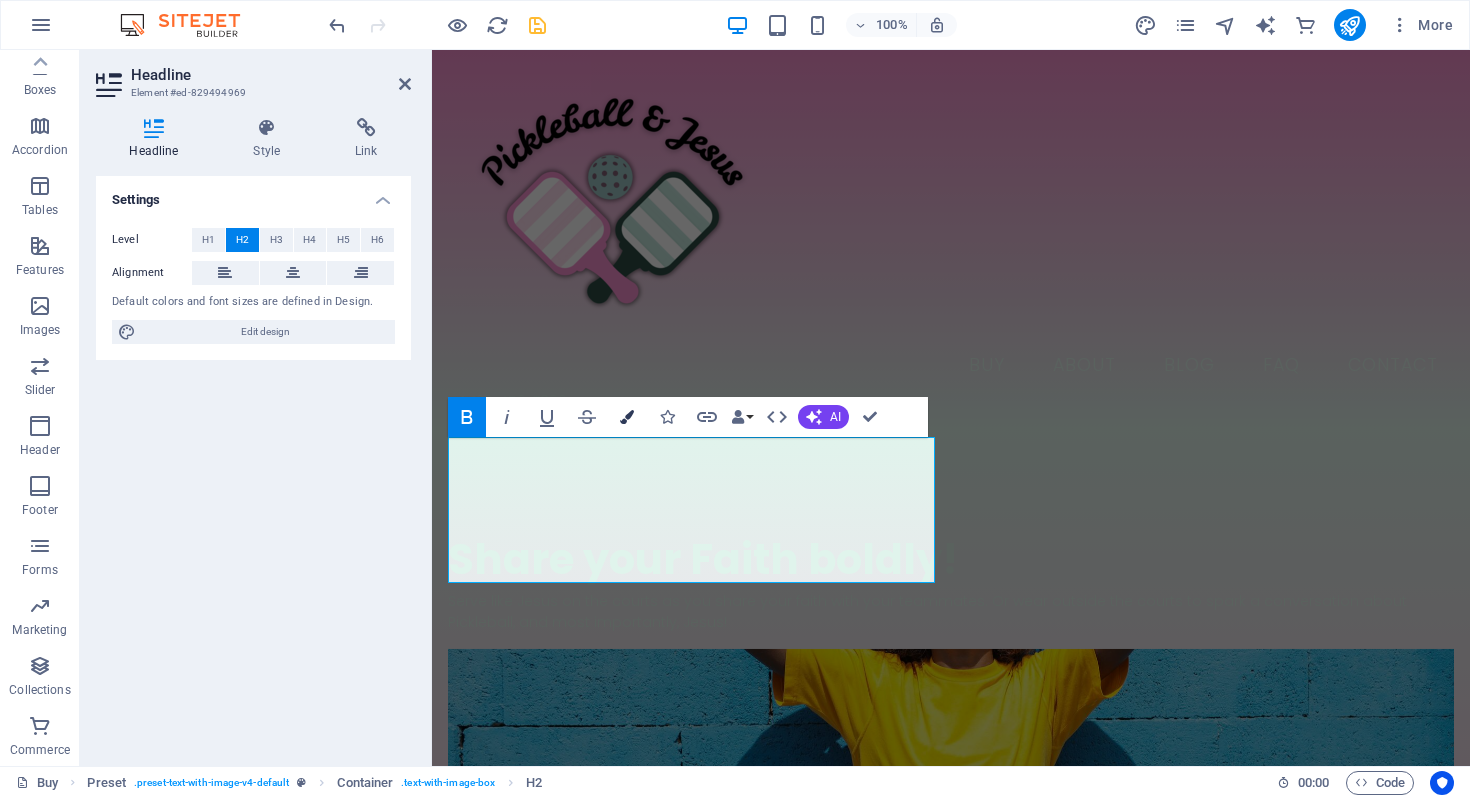 click at bounding box center (627, 417) 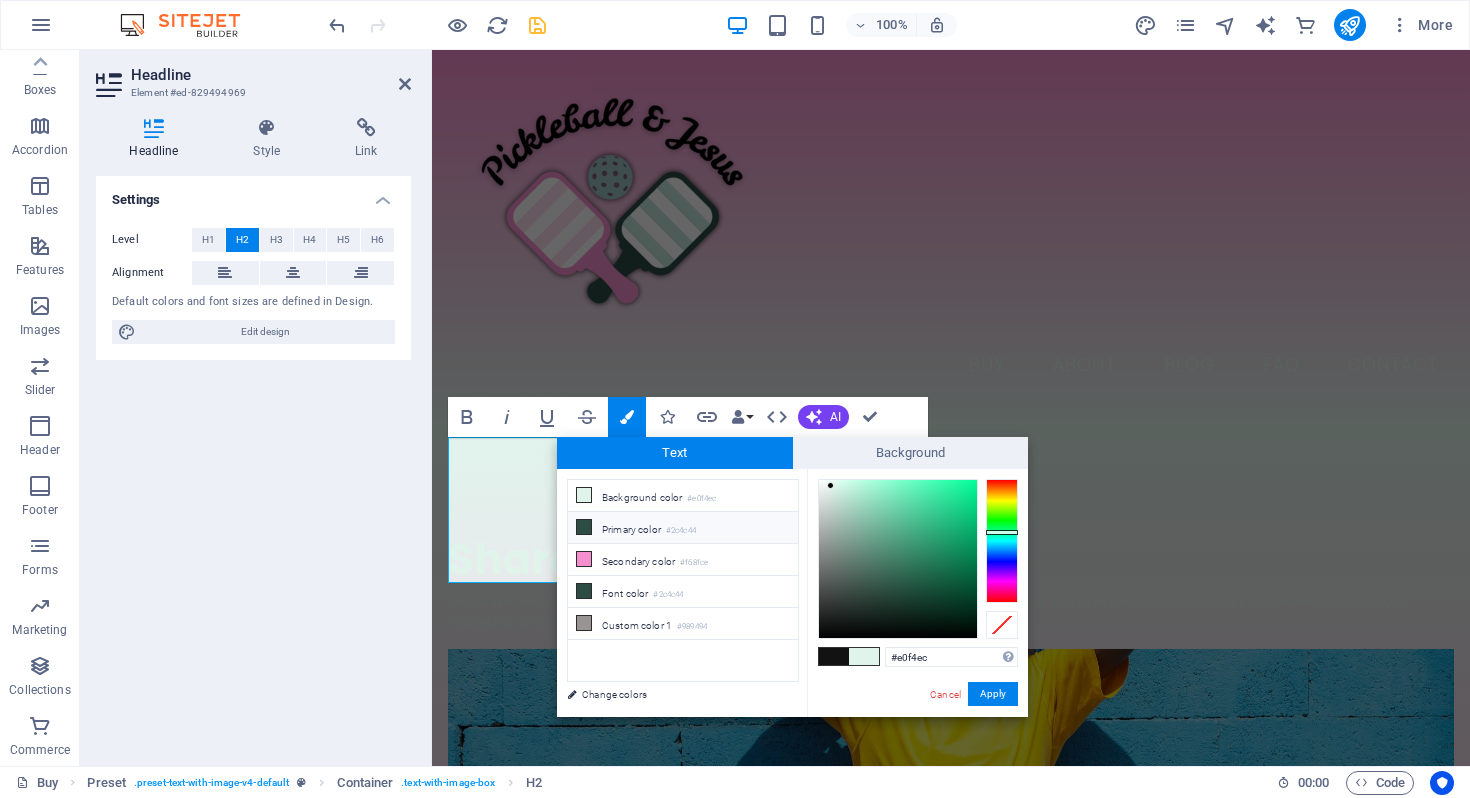 click on "Primary color
#2c4c44" at bounding box center [683, 528] 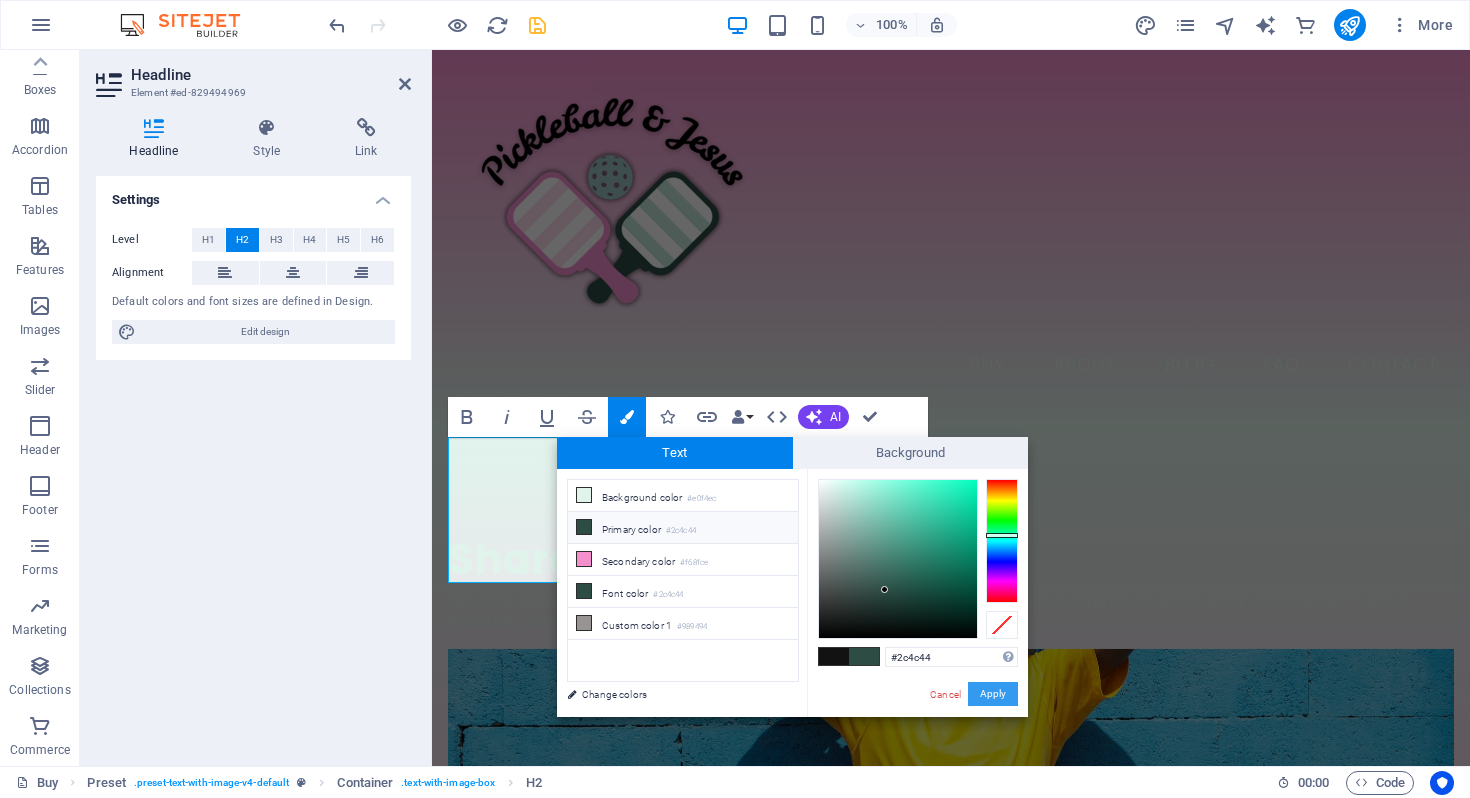 click on "Apply" at bounding box center [993, 694] 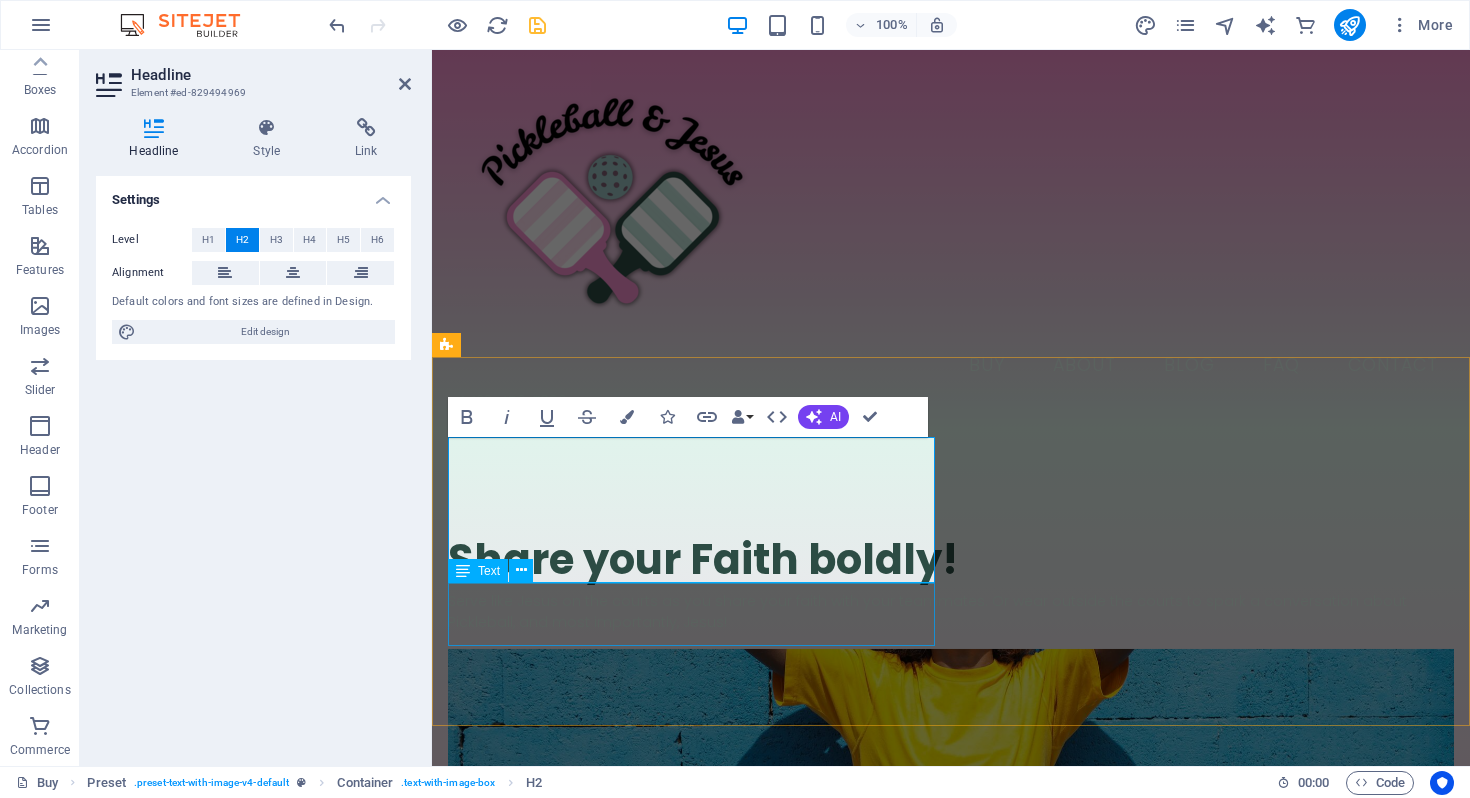click on "Serve like Jesus on the courts as you share your faith with your teammates. Or wear outside the courts to spark a conversation about Pickleball, and most importantly, Jesus!" at bounding box center (951, 612) 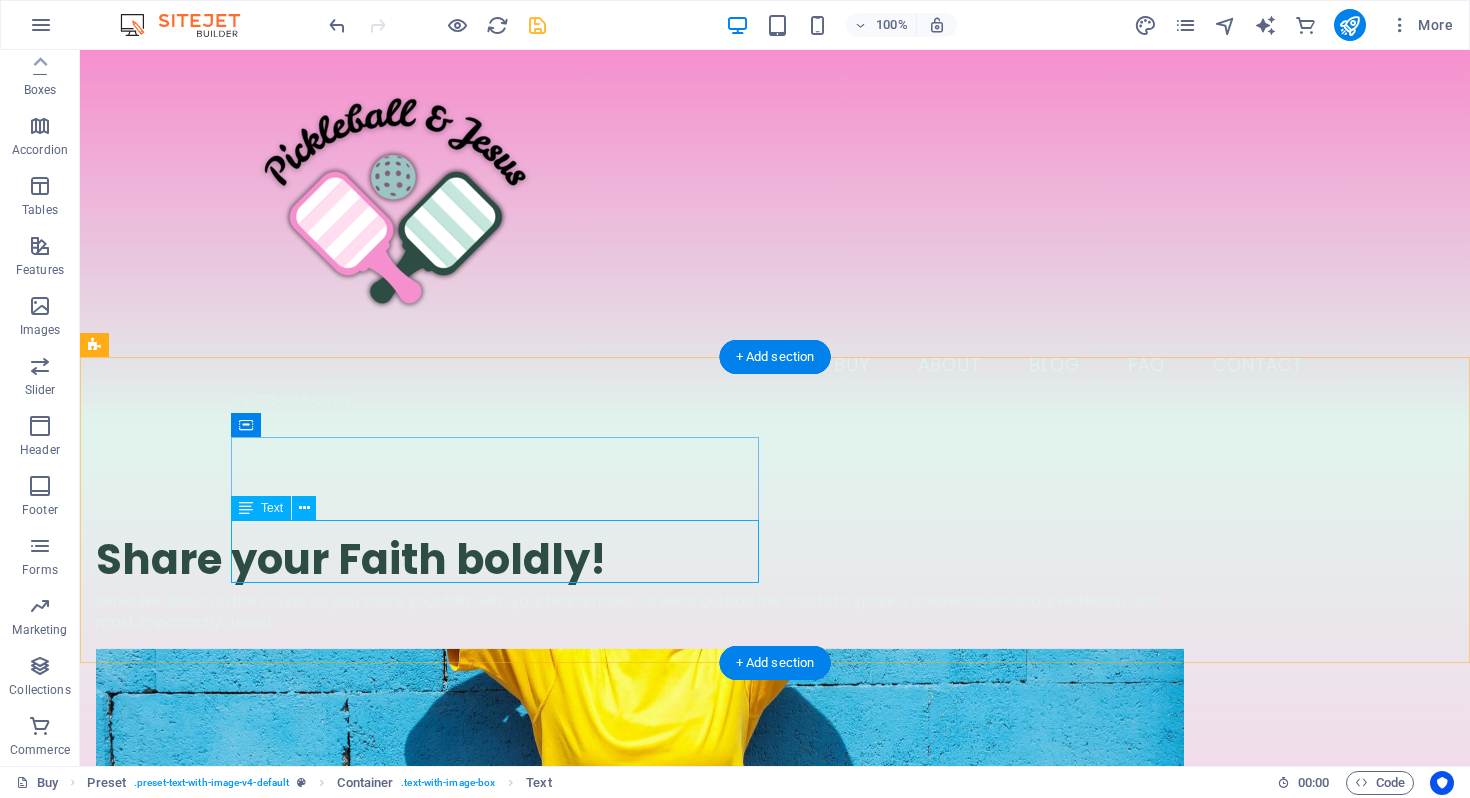 click on "Serve like Jesus on the courts as you share your faith with your teammates. Or wear outside the courts to spark a conversation about Pickleball, and most importantly, Jesus!" at bounding box center (640, 612) 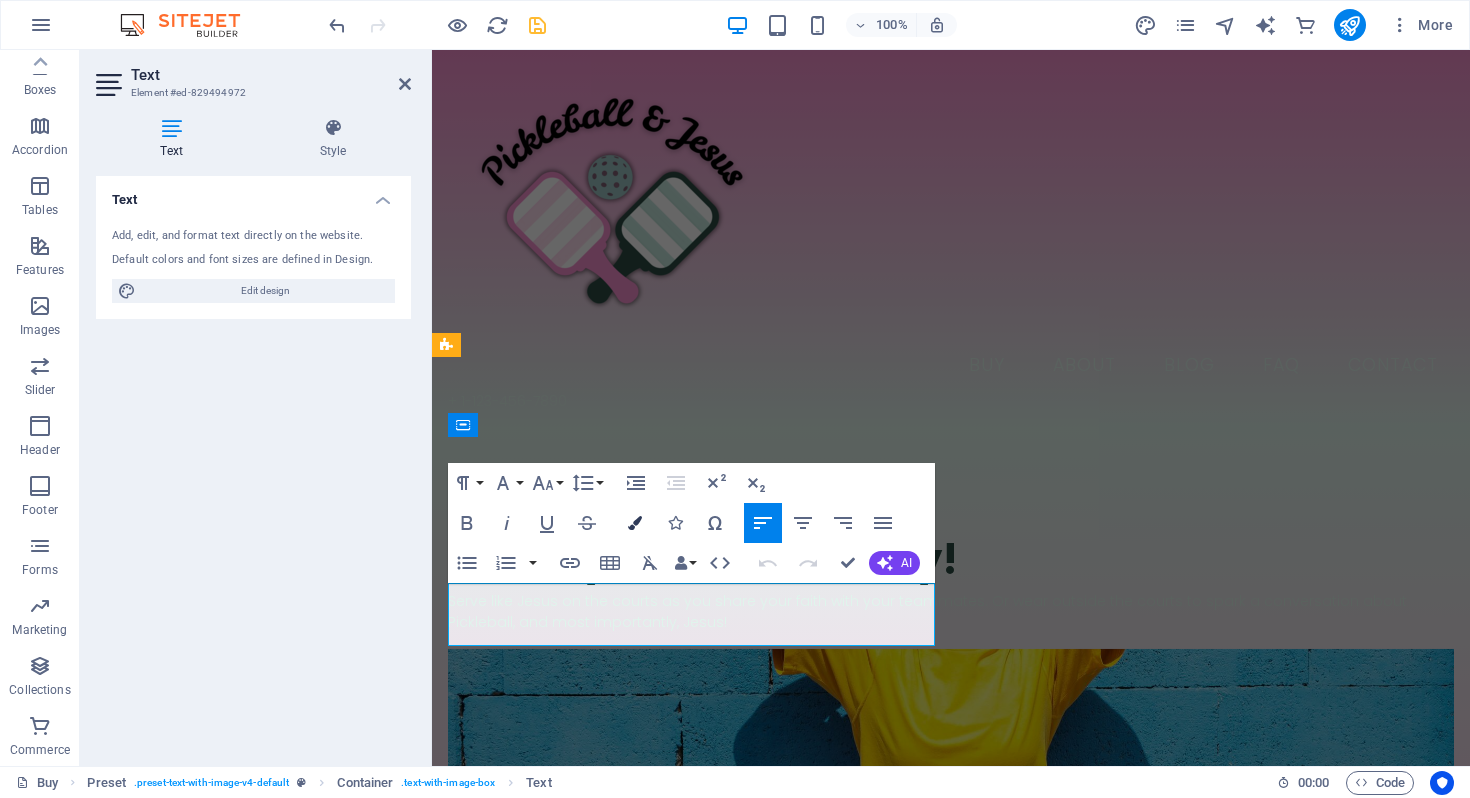 click on "Colors" at bounding box center (635, 523) 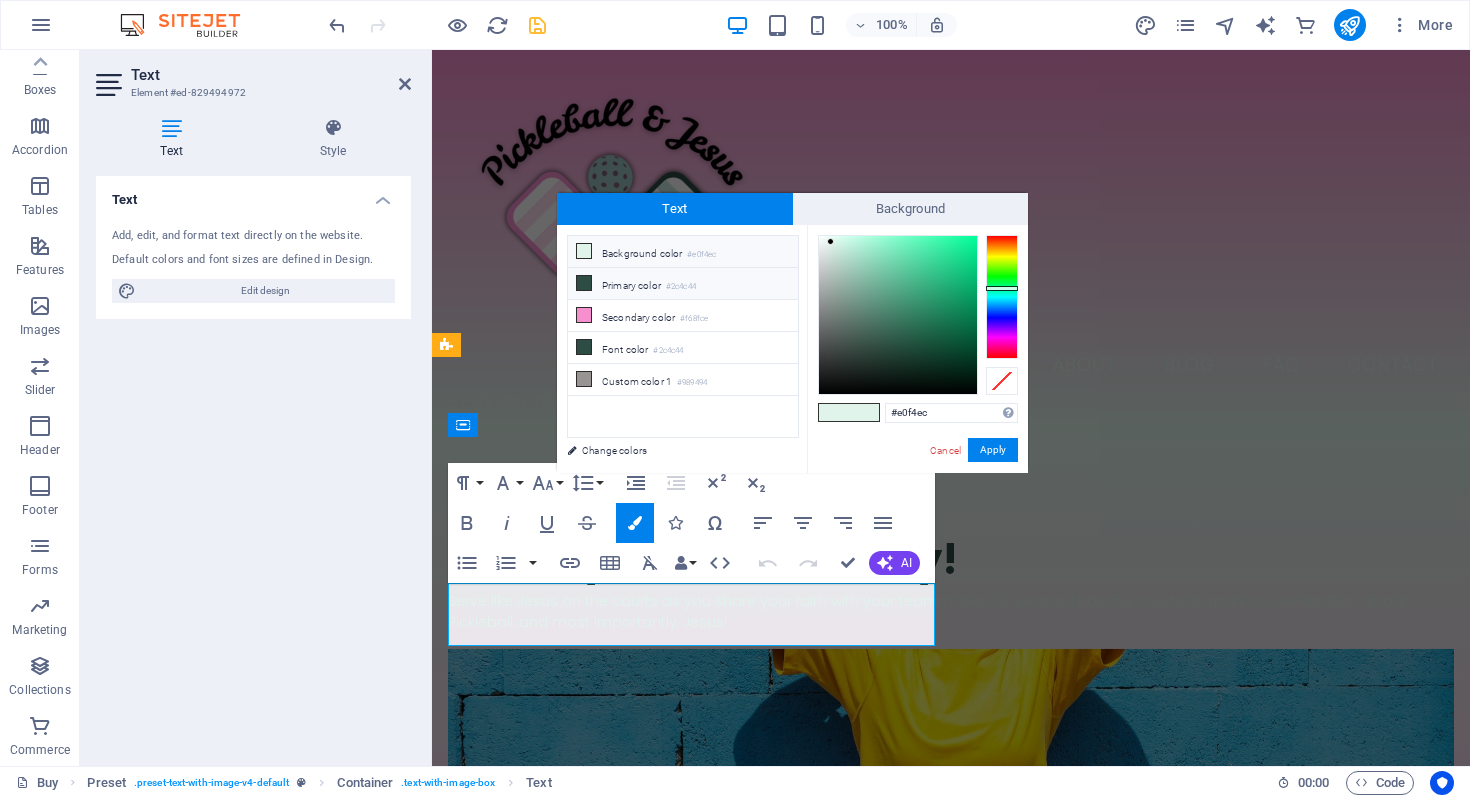 click on "#2c4c44" at bounding box center [681, 287] 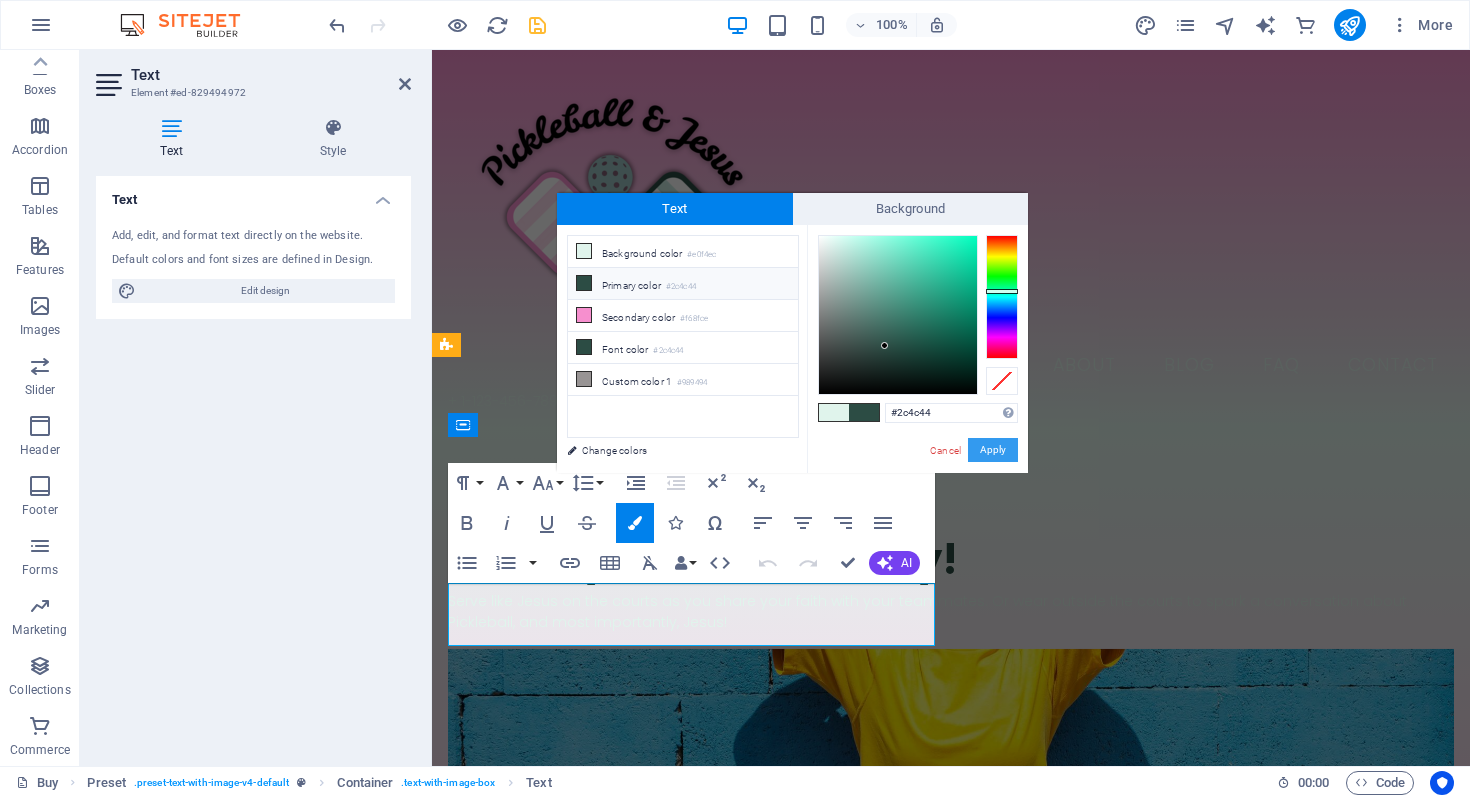 click on "Apply" at bounding box center [993, 450] 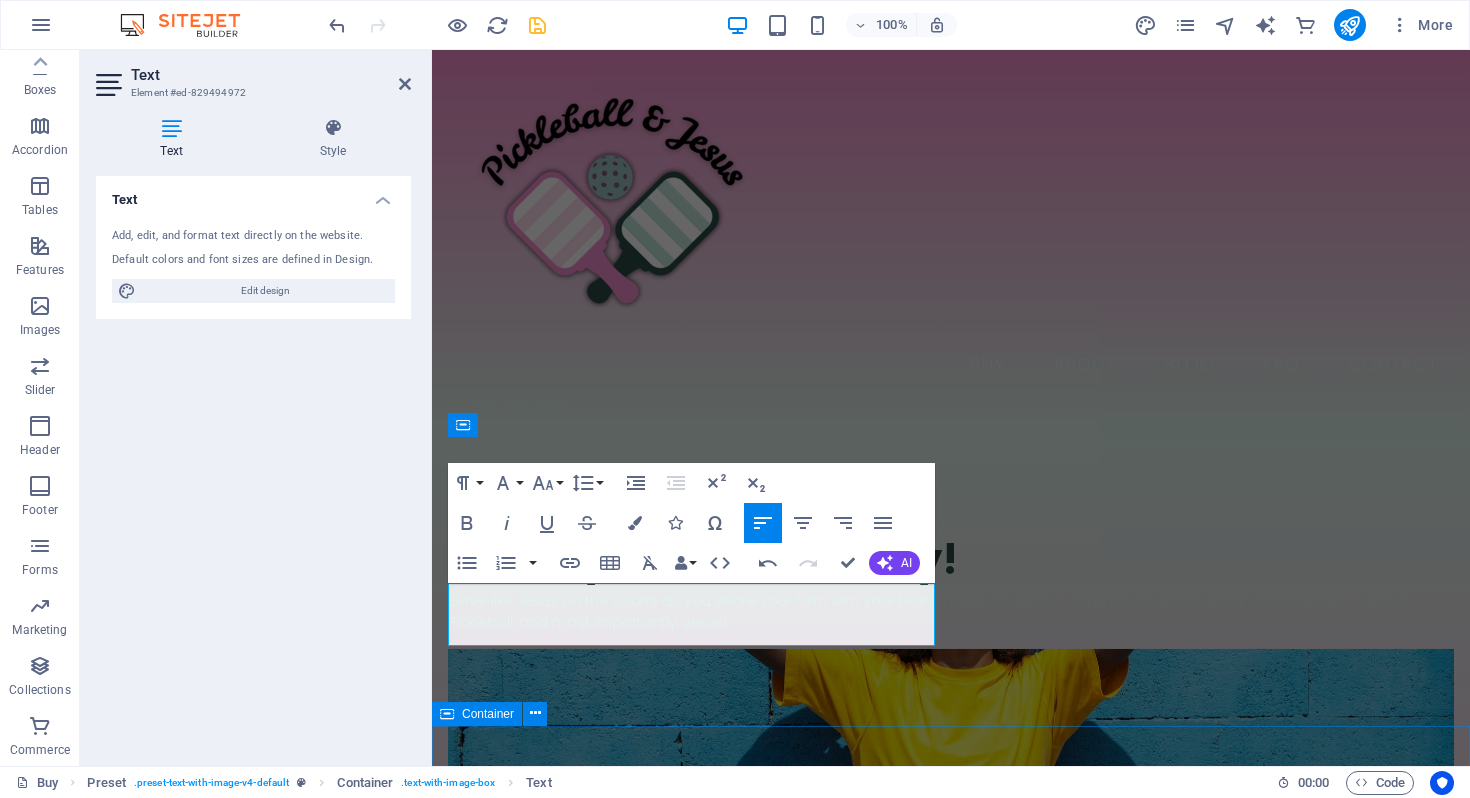 click on "JOIN OUR MINISTRY ABOUT OUR FOUNDER MOLLIE SHOP OUR GEAR" at bounding box center (951, 2889) 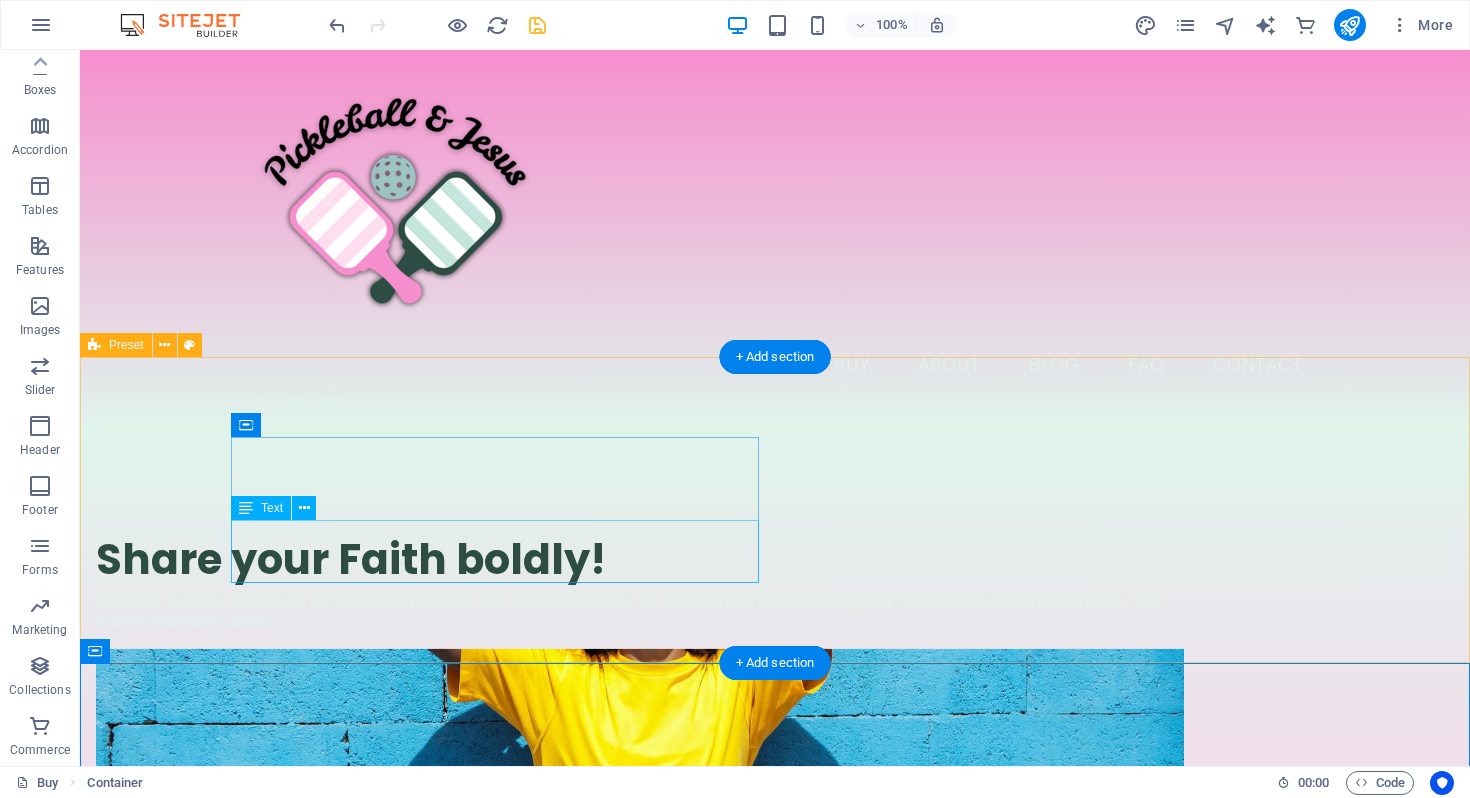 click on "Serve like Jesus on the courts as you share your faith with your teammates. Or wear outside the courts to spark a conversation about Pickleball, and most importantly, Jesus!" at bounding box center (640, 612) 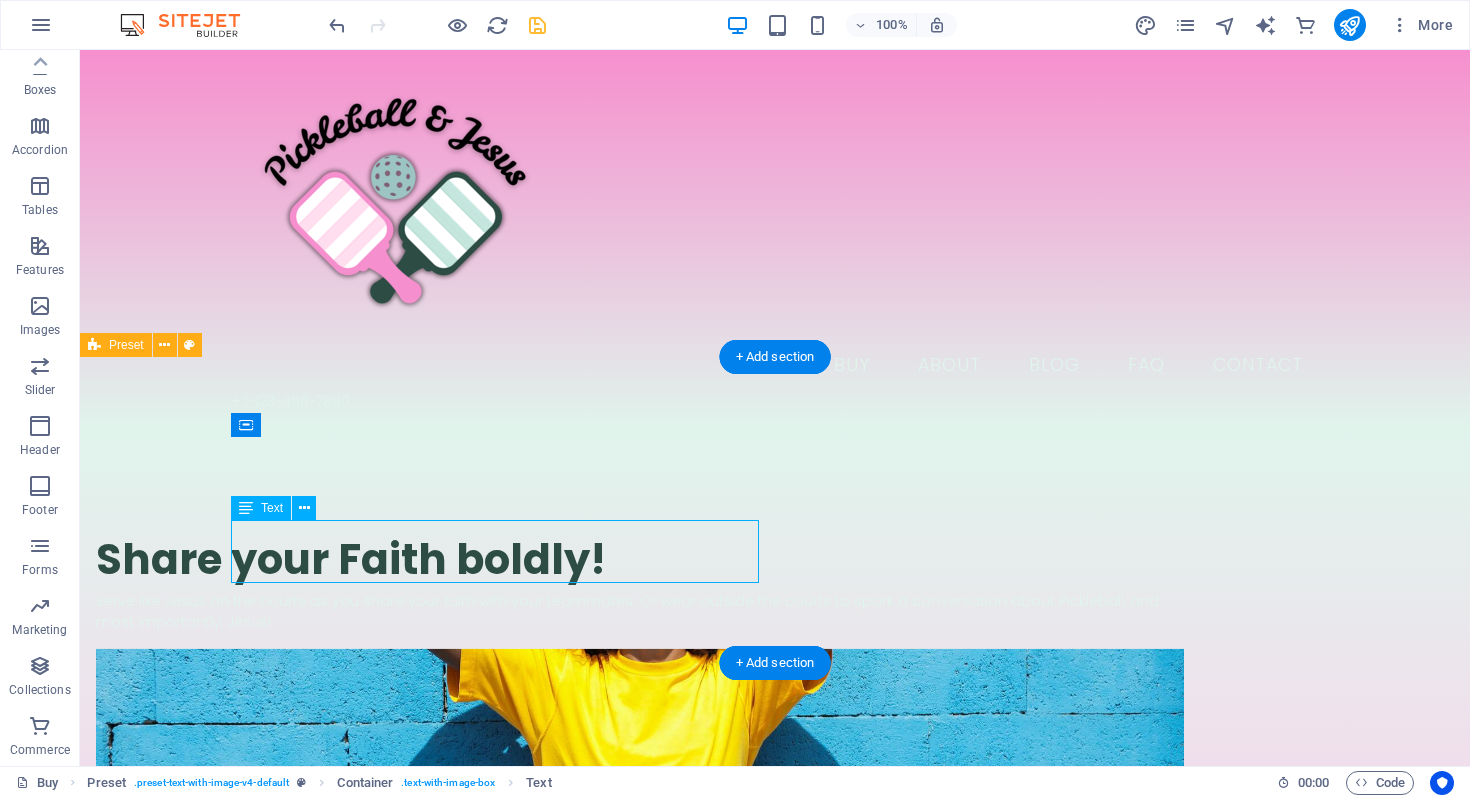 click on "Serve like Jesus on the courts as you share your faith with your teammates. Or wear outside the courts to spark a conversation about Pickleball, and most importantly, Jesus!" at bounding box center [640, 612] 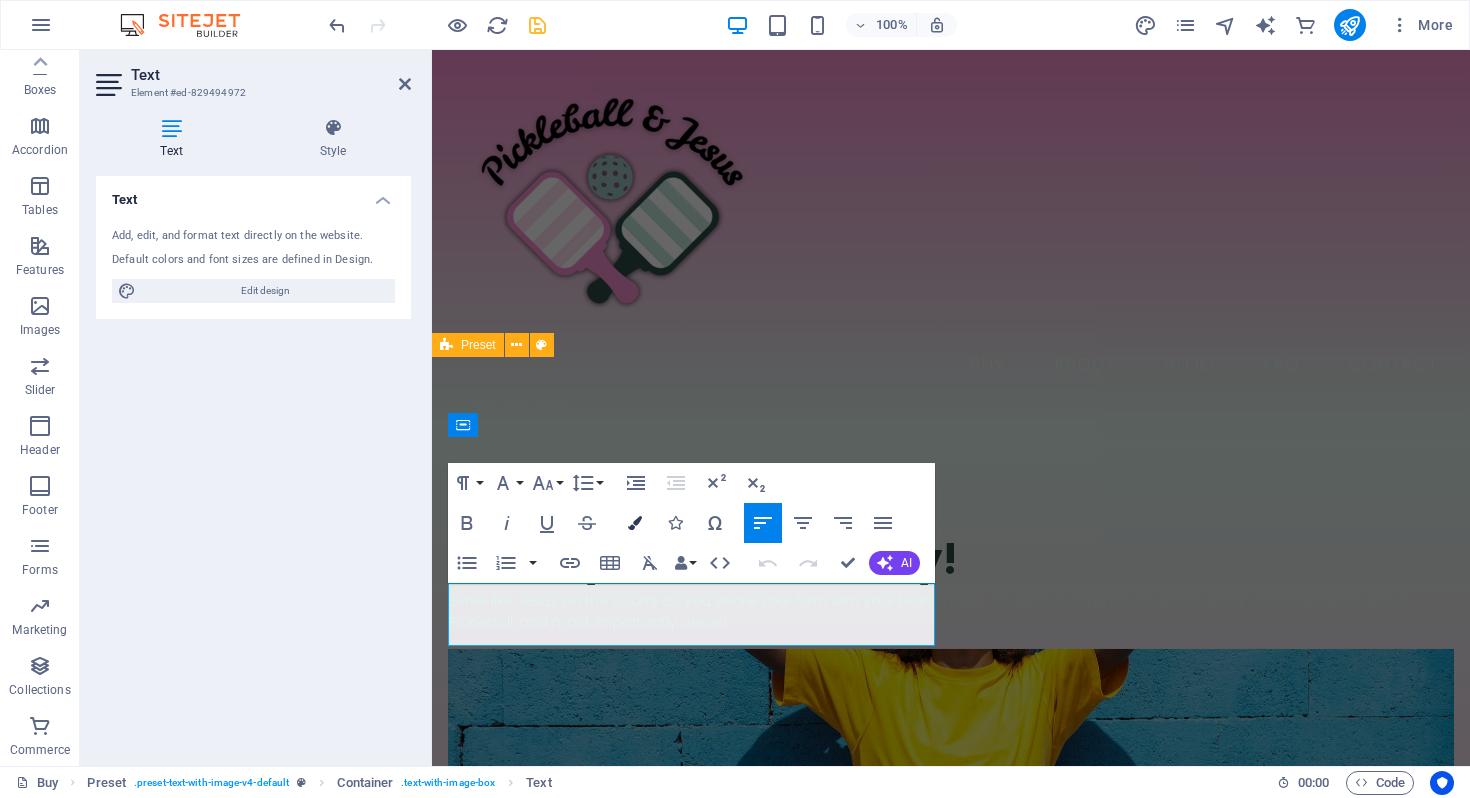 click on "Colors" at bounding box center [635, 523] 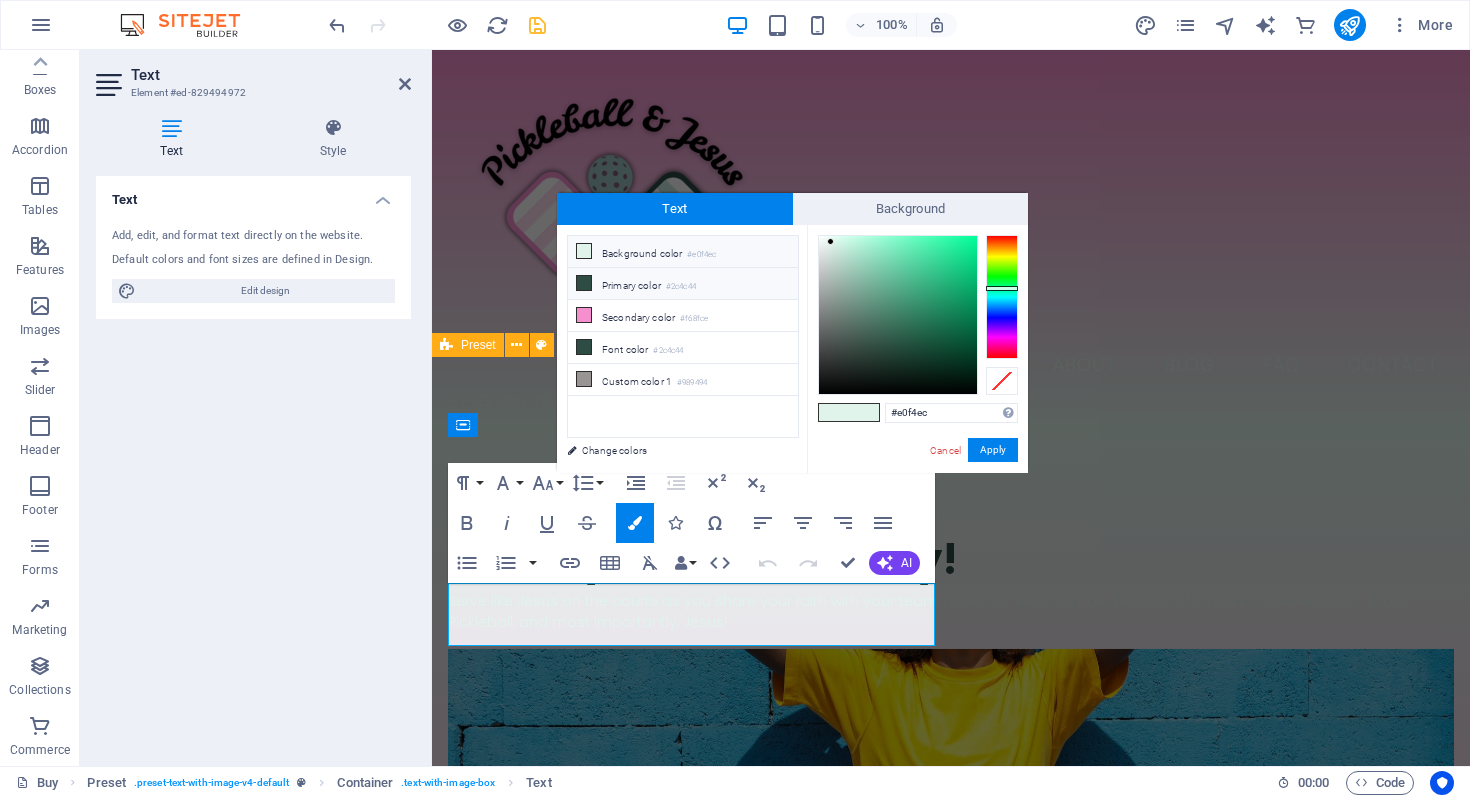 click on "Primary color
#2c4c44" at bounding box center (683, 284) 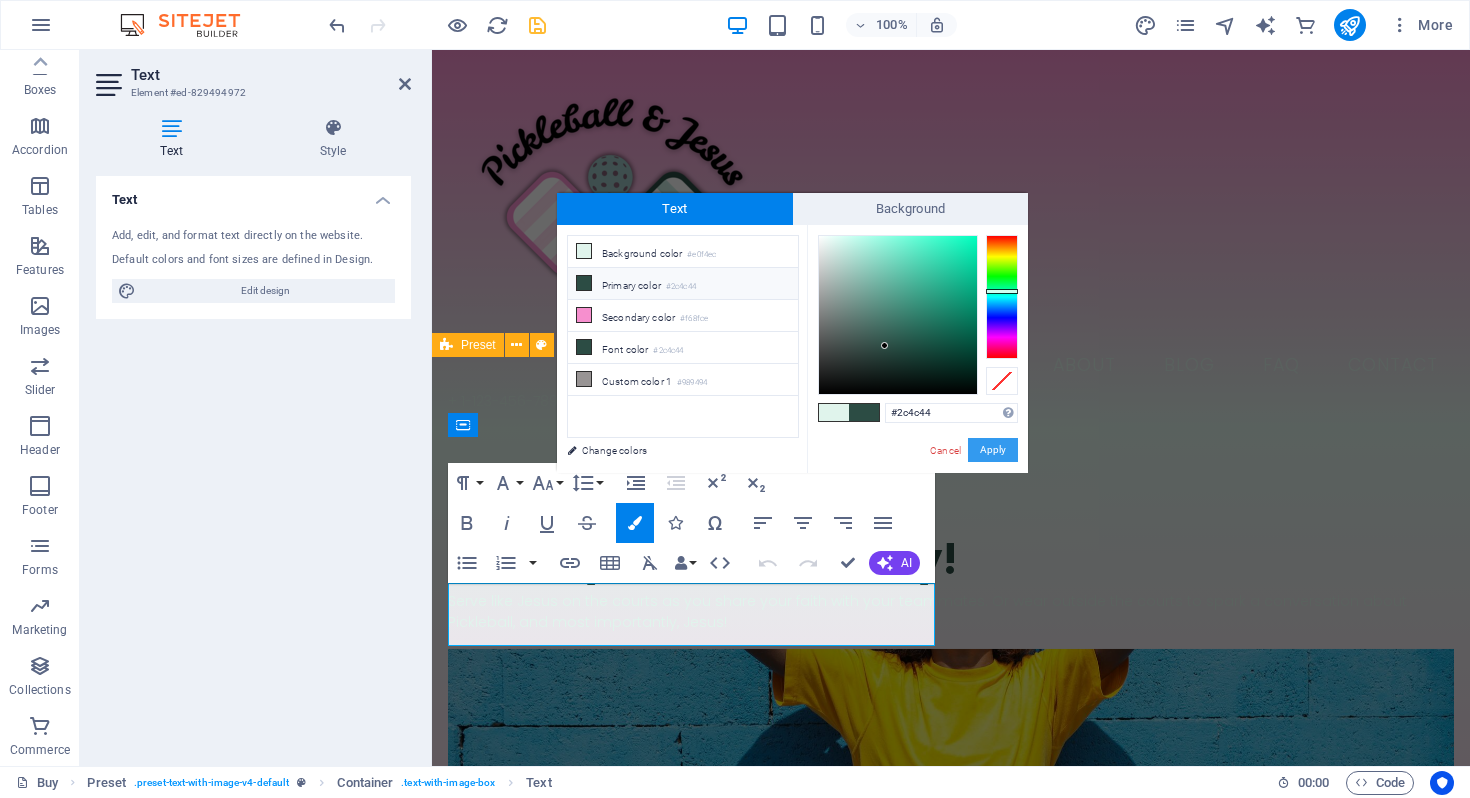 click on "Apply" at bounding box center [993, 450] 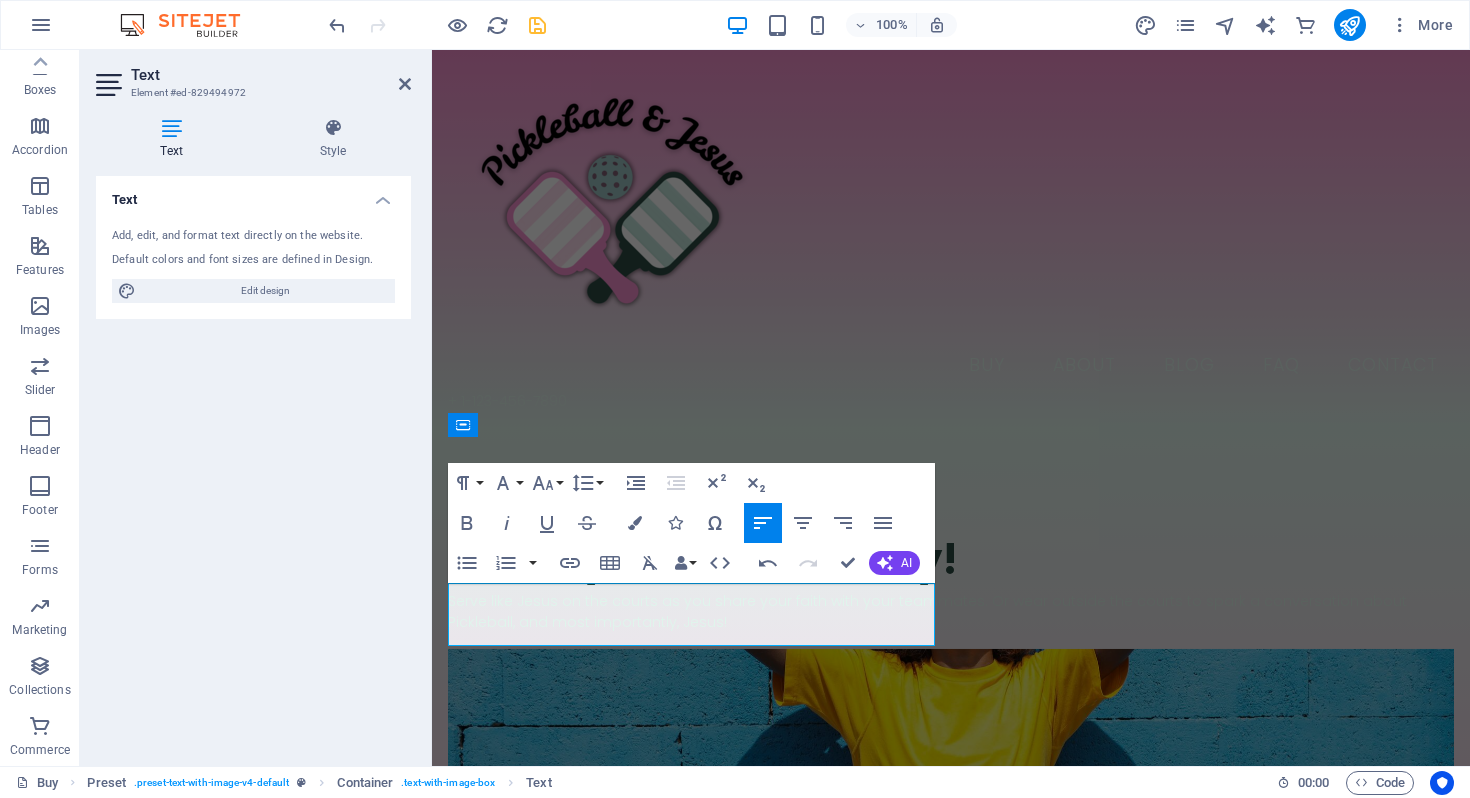 click on "Add, edit, and format text directly on the website. Default colors and font sizes are defined in Design. Edit design" at bounding box center [253, 265] 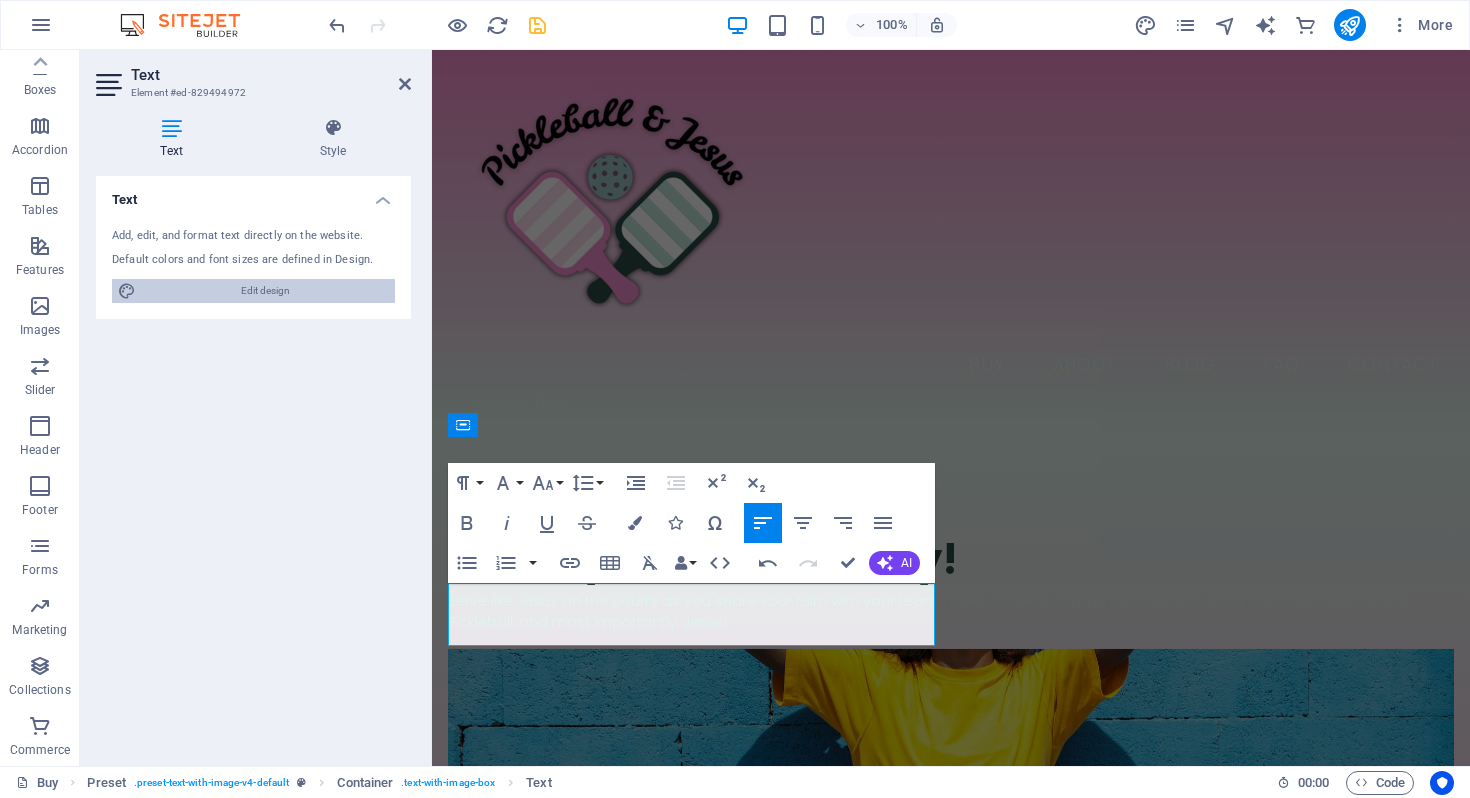 click on "Edit design" at bounding box center (265, 291) 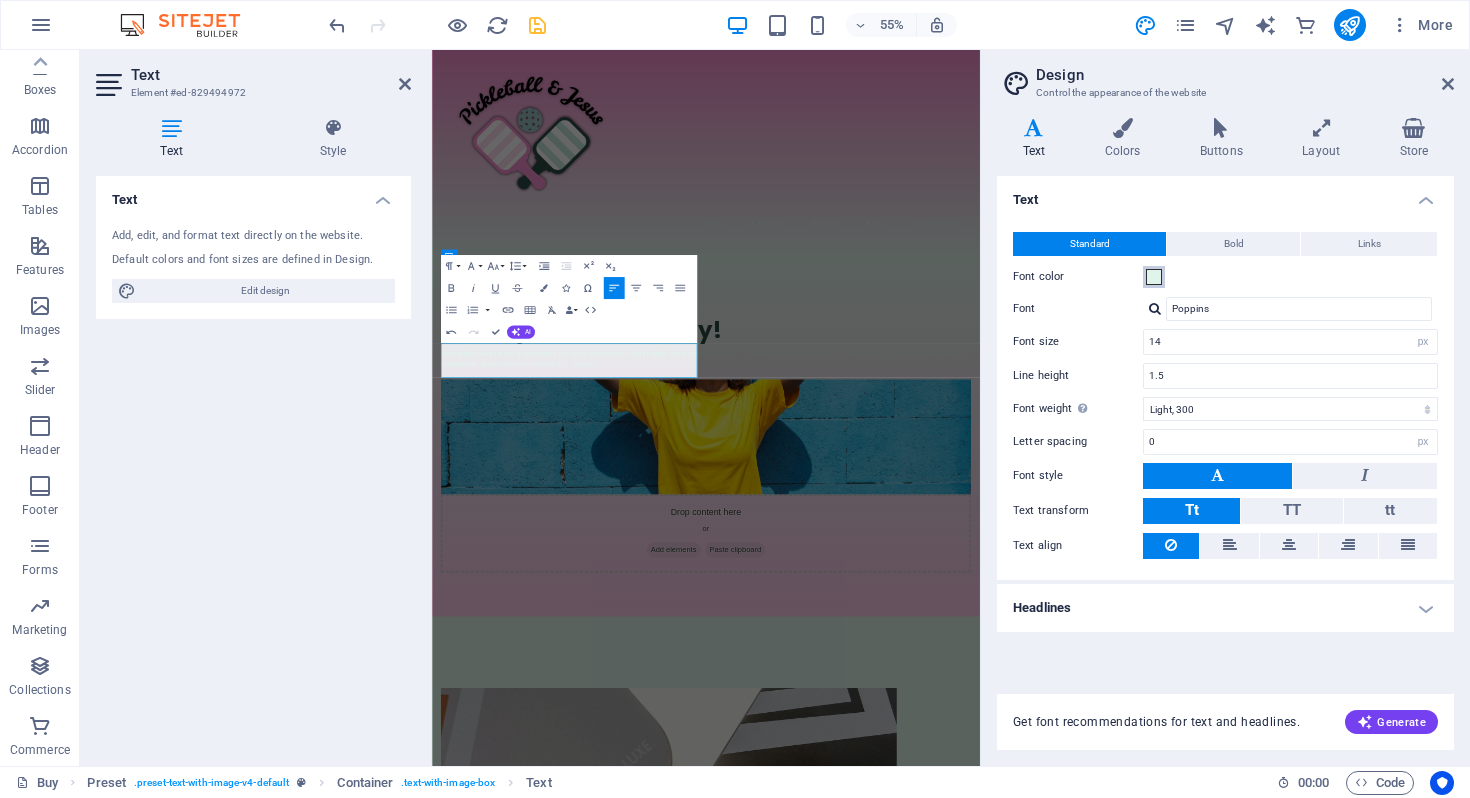 click at bounding box center [1154, 277] 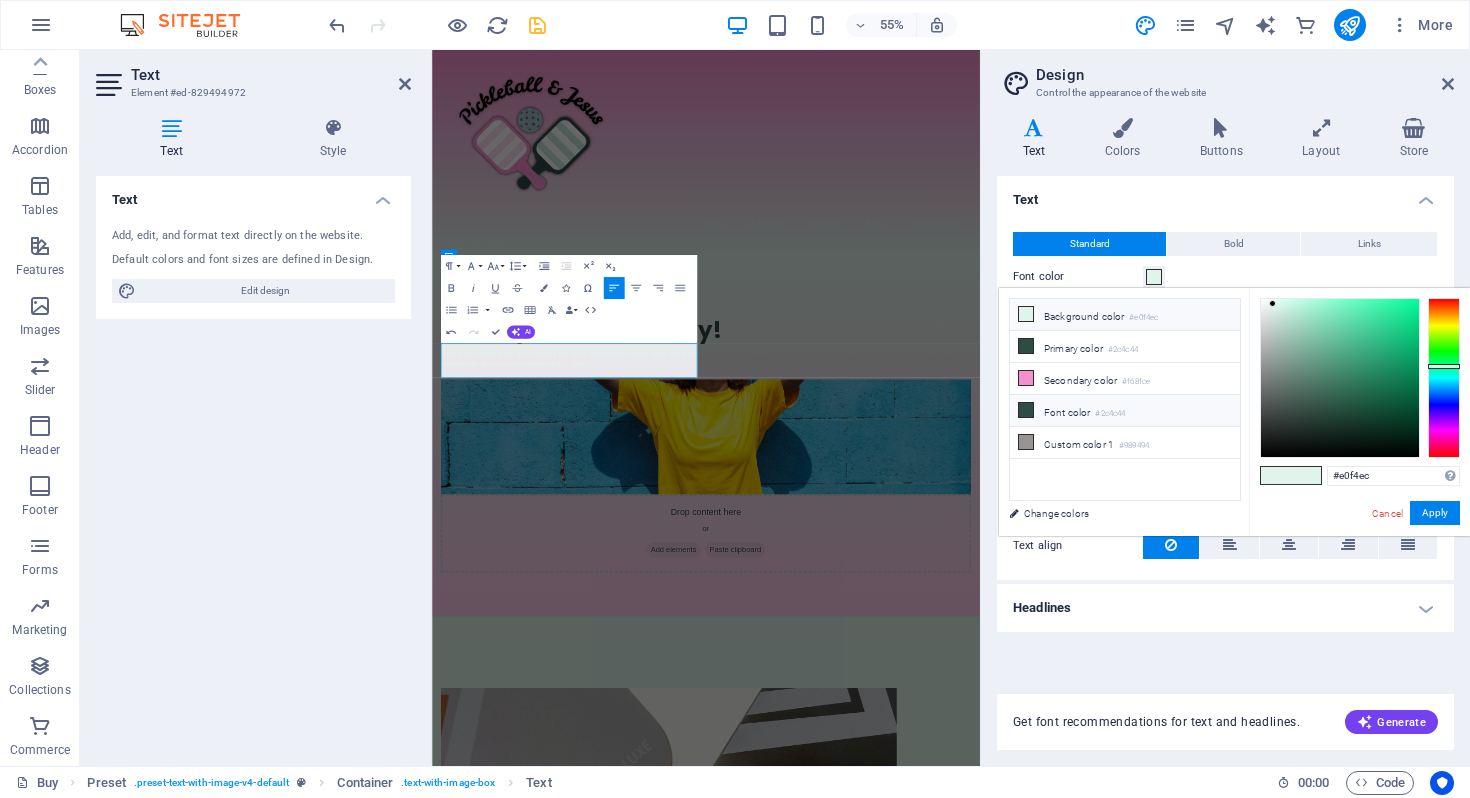 click on "Font color
#2c4c44" at bounding box center (1125, 411) 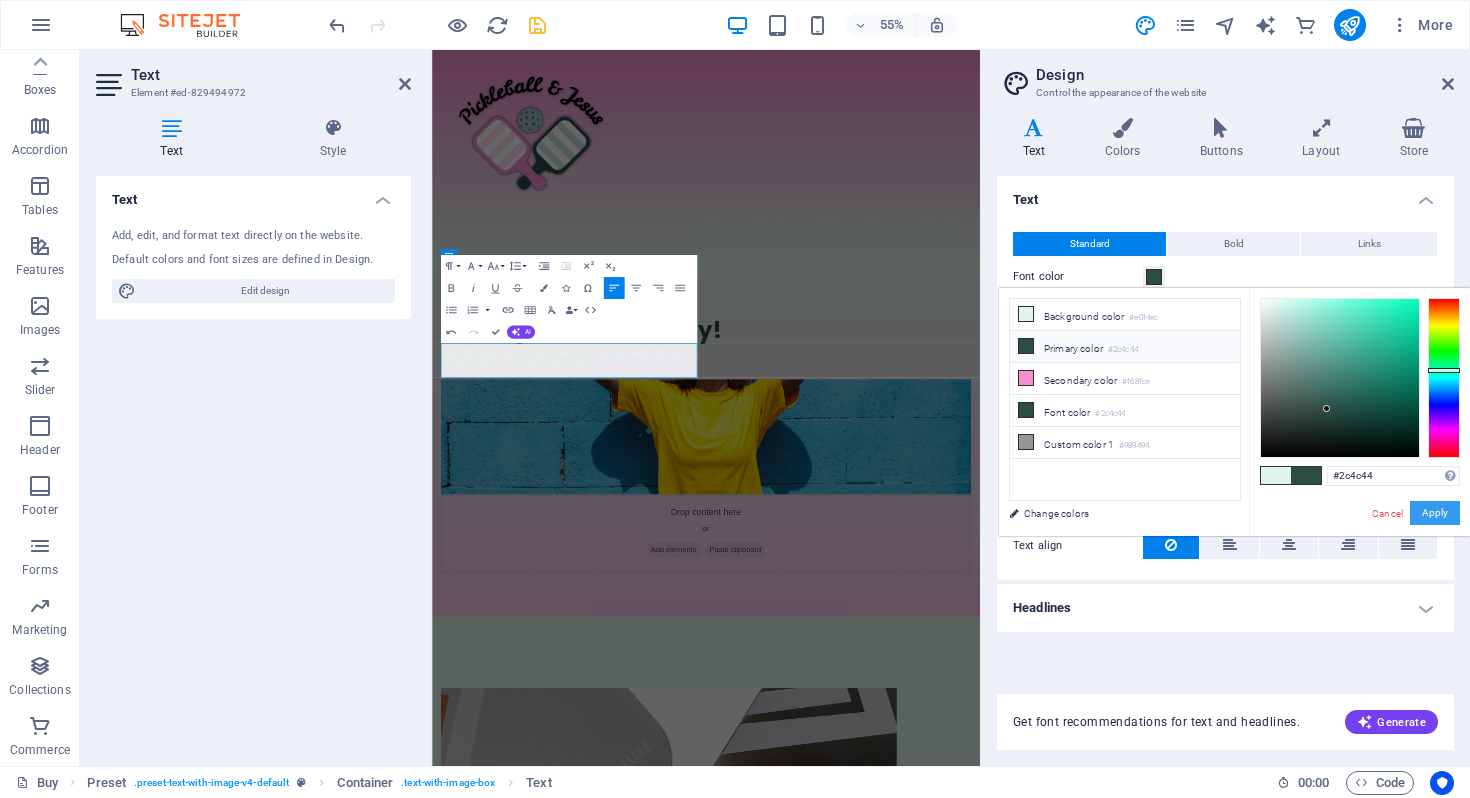 click on "Apply" at bounding box center (1435, 513) 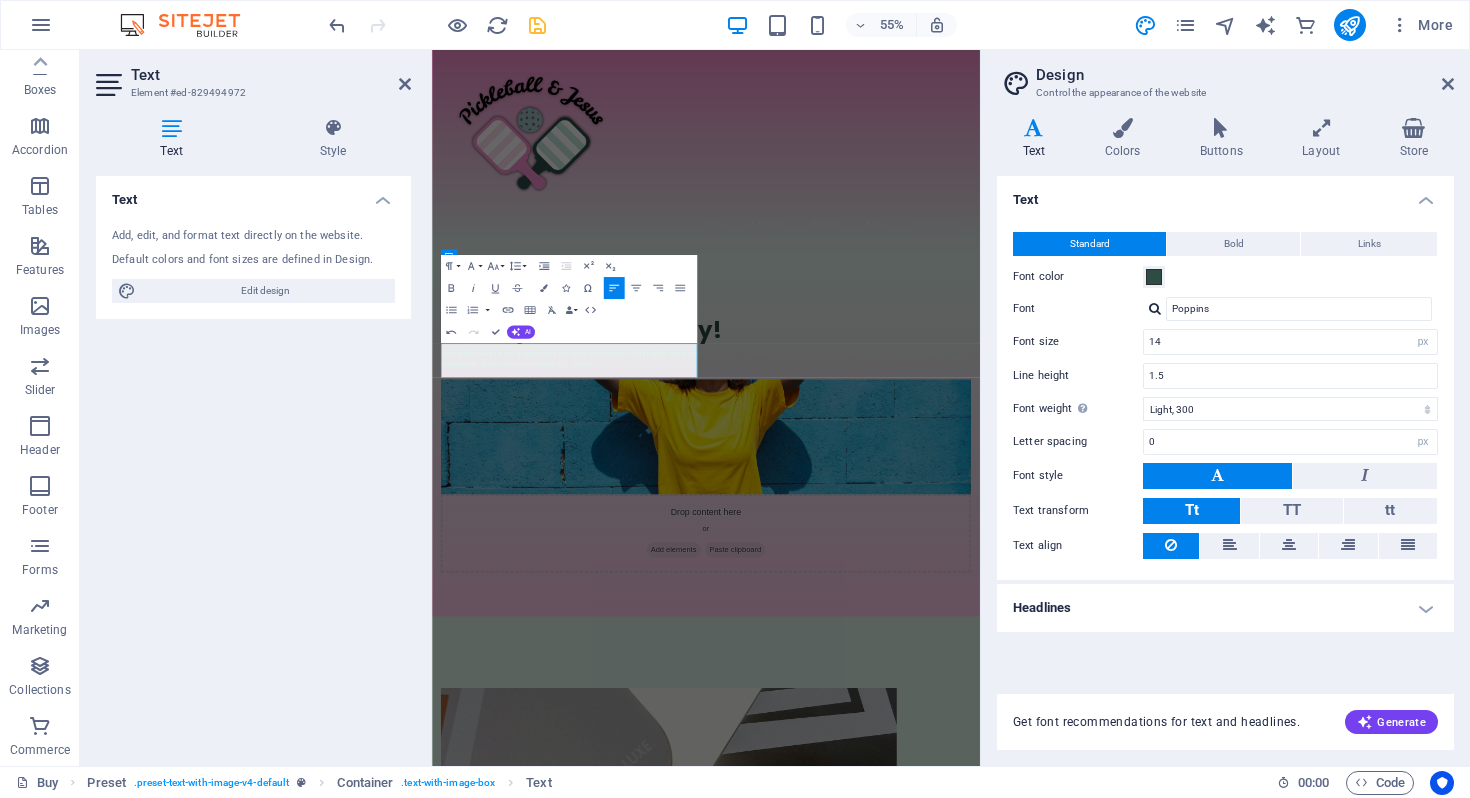 click on "Design Control the appearance of the website Variants  Text  Colors  Buttons  Layout  Store Text Standard Bold Links Font color Font Poppins Font size 14 rem px Line height 1.5 Font weight To display the font weight correctly, it may need to be enabled.  Manage Fonts Thin, 100 Extra-light, 200 Light, 300 Regular, 400 Medium, 500 Semi-bold, 600 Bold, 700 Extra-bold, 800 Black, 900 Letter spacing 0 rem px Font style Text transform Tt TT tt Text align Font weight To display the font weight correctly, it may need to be enabled.  Manage Fonts Thin, 100 Extra-light, 200 Light, 300 Regular, 400 Medium, 500 Semi-bold, 600 Bold, 700 Extra-bold, 800 Black, 900 Default Hover / Active Font color Font color Decoration Decoration Transition duration 0.3 s Transition function Ease Ease In Ease Out Ease In/Ease Out Linear Headlines All H1 / Textlogo H2 H3 H4 H5 H6 Font color Font Poppins Line height 1.5 Font weight To display the font weight correctly, it may need to be enabled.  Manage Fonts Thin, 100 Extra-light, 200 0 rem" at bounding box center [1225, 408] 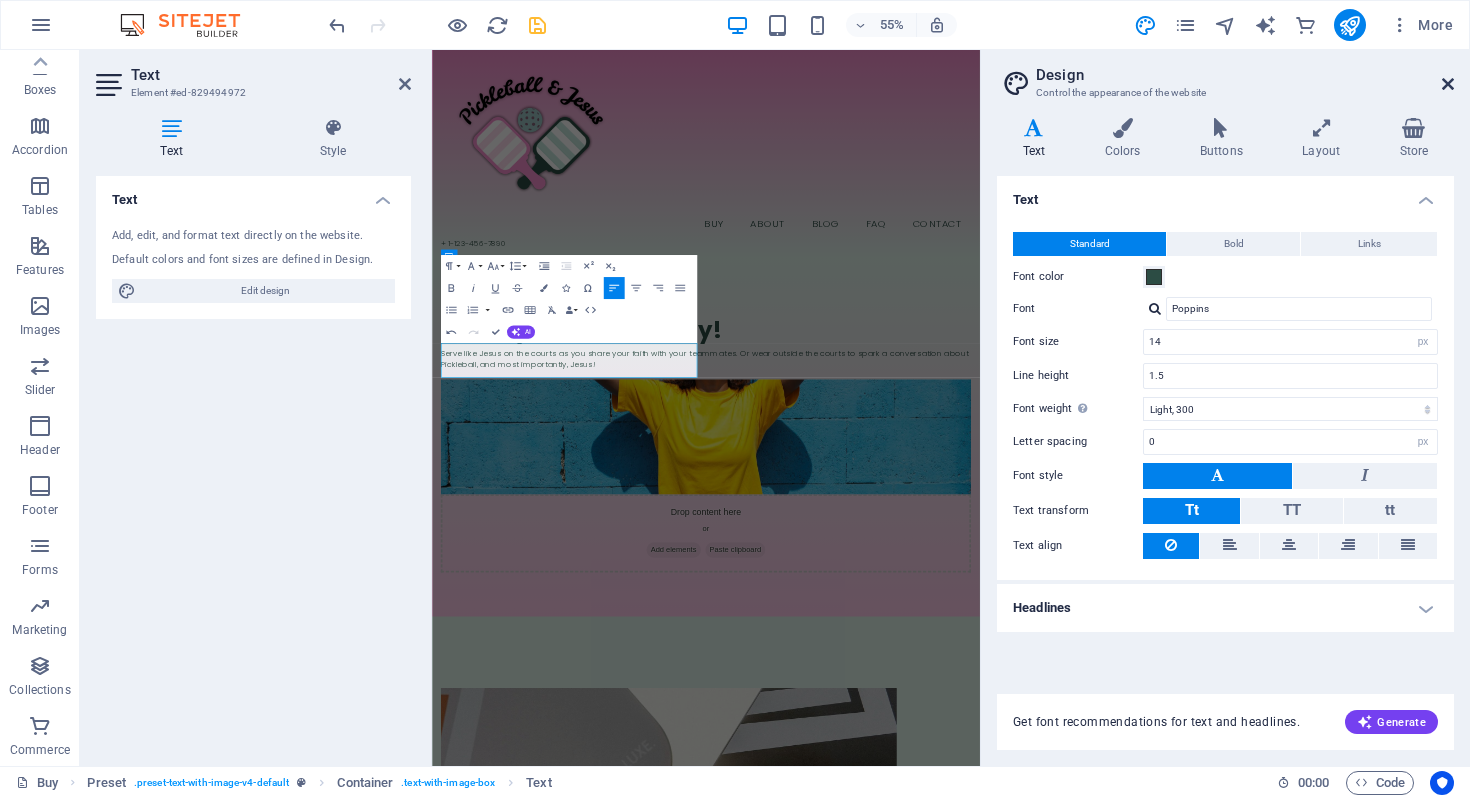 click at bounding box center (1448, 84) 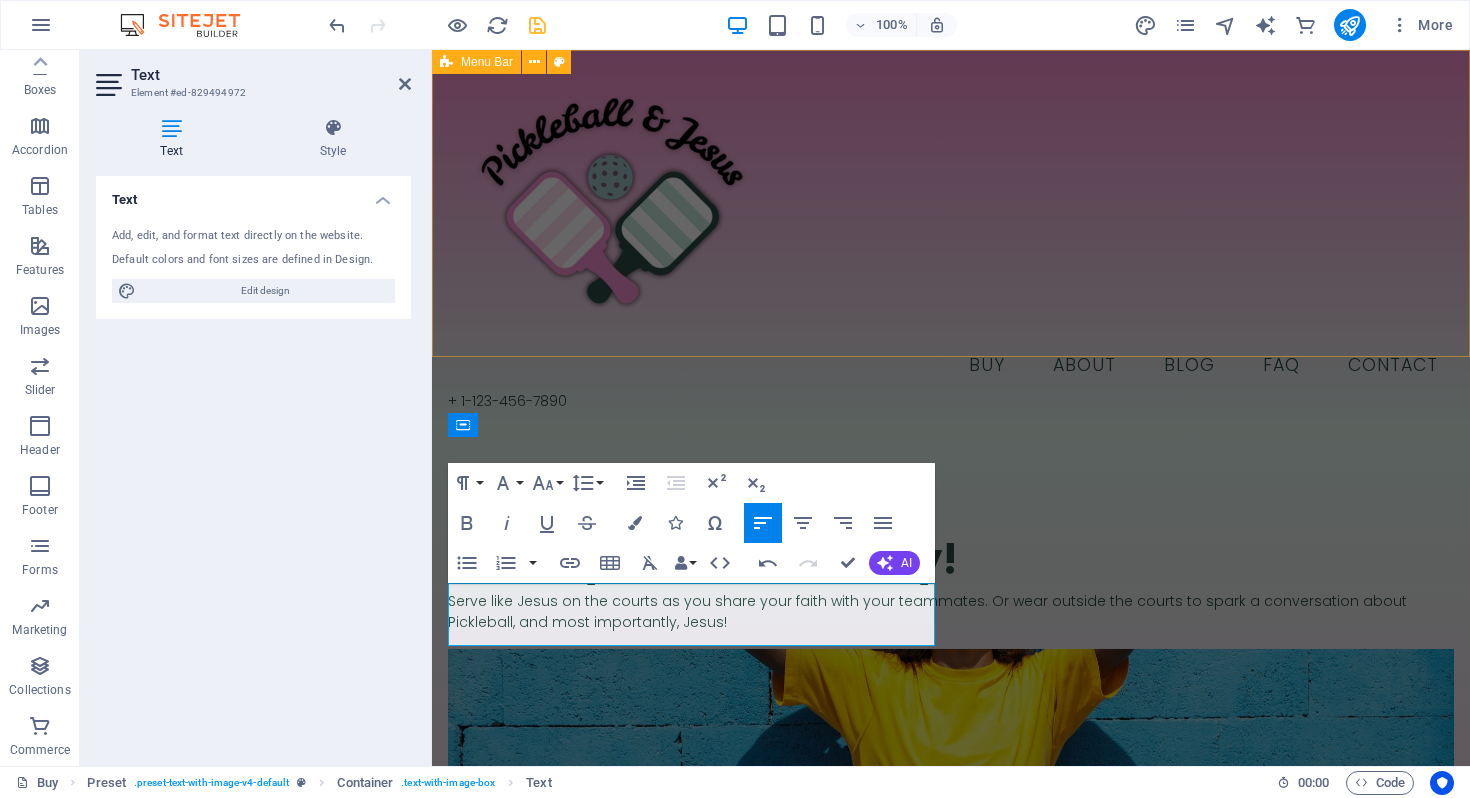 click on "Buy About Blog FAQ Contact   + 1-123-456-7890" at bounding box center [951, 239] 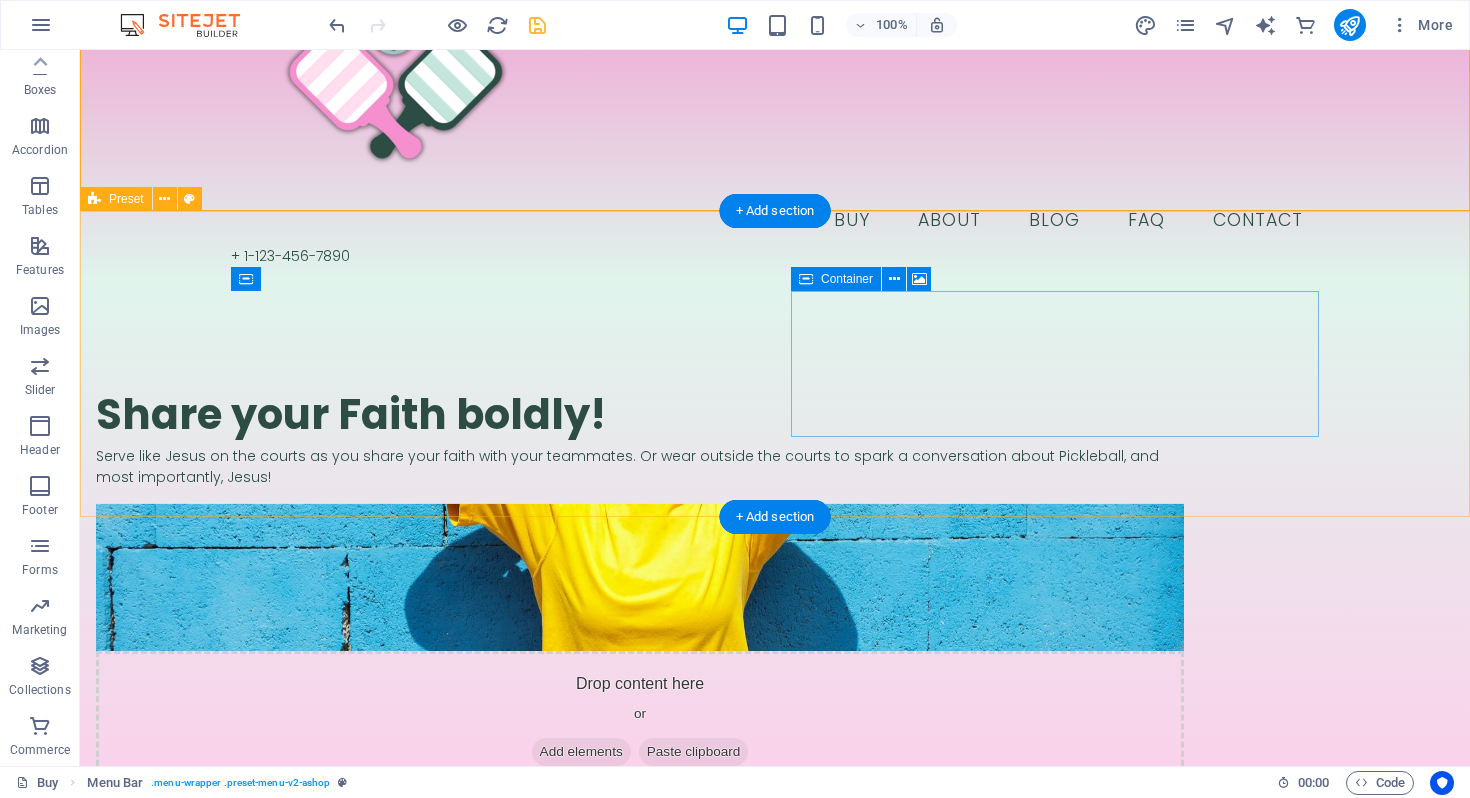 scroll, scrollTop: 146, scrollLeft: 0, axis: vertical 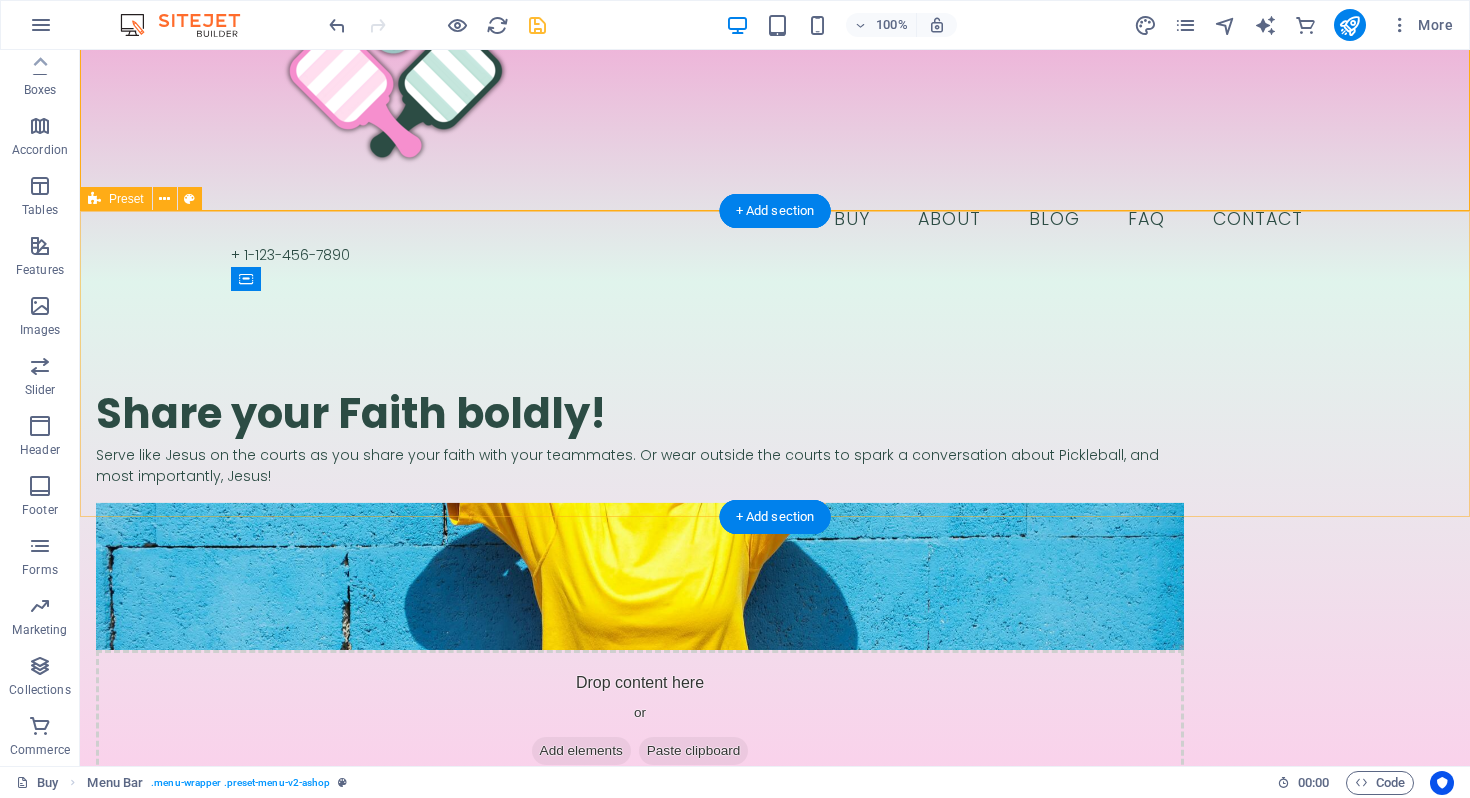 click on "​​​ Share your Faith boldly! Serve like Jesus on the courts as you share your faith with your teammates. Or wear outside the courts to spark a conversation about Pickleball, and most importantly, Jesus! Drop content here or  Add elements  Paste clipboard" at bounding box center (775, 577) 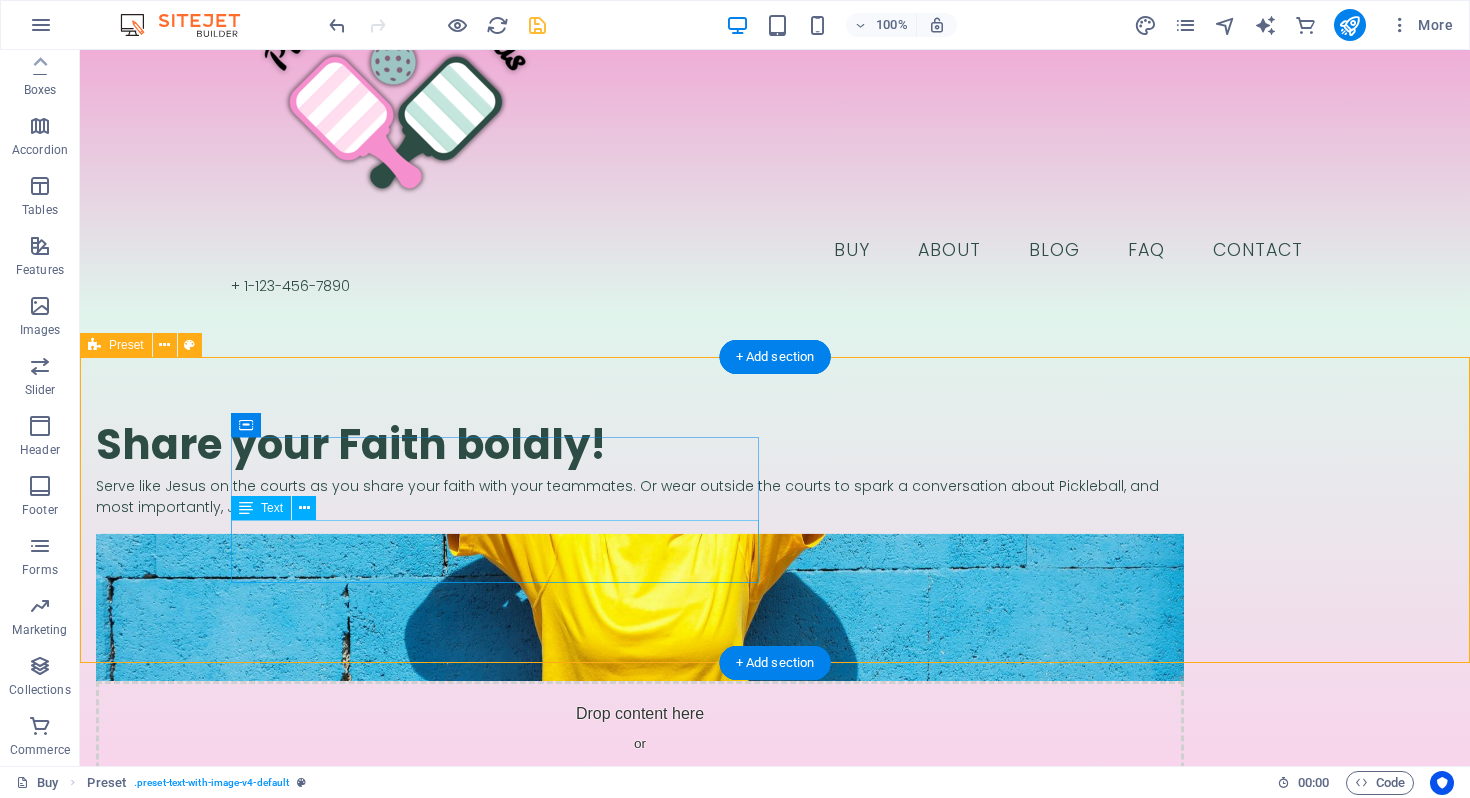 scroll, scrollTop: 0, scrollLeft: 0, axis: both 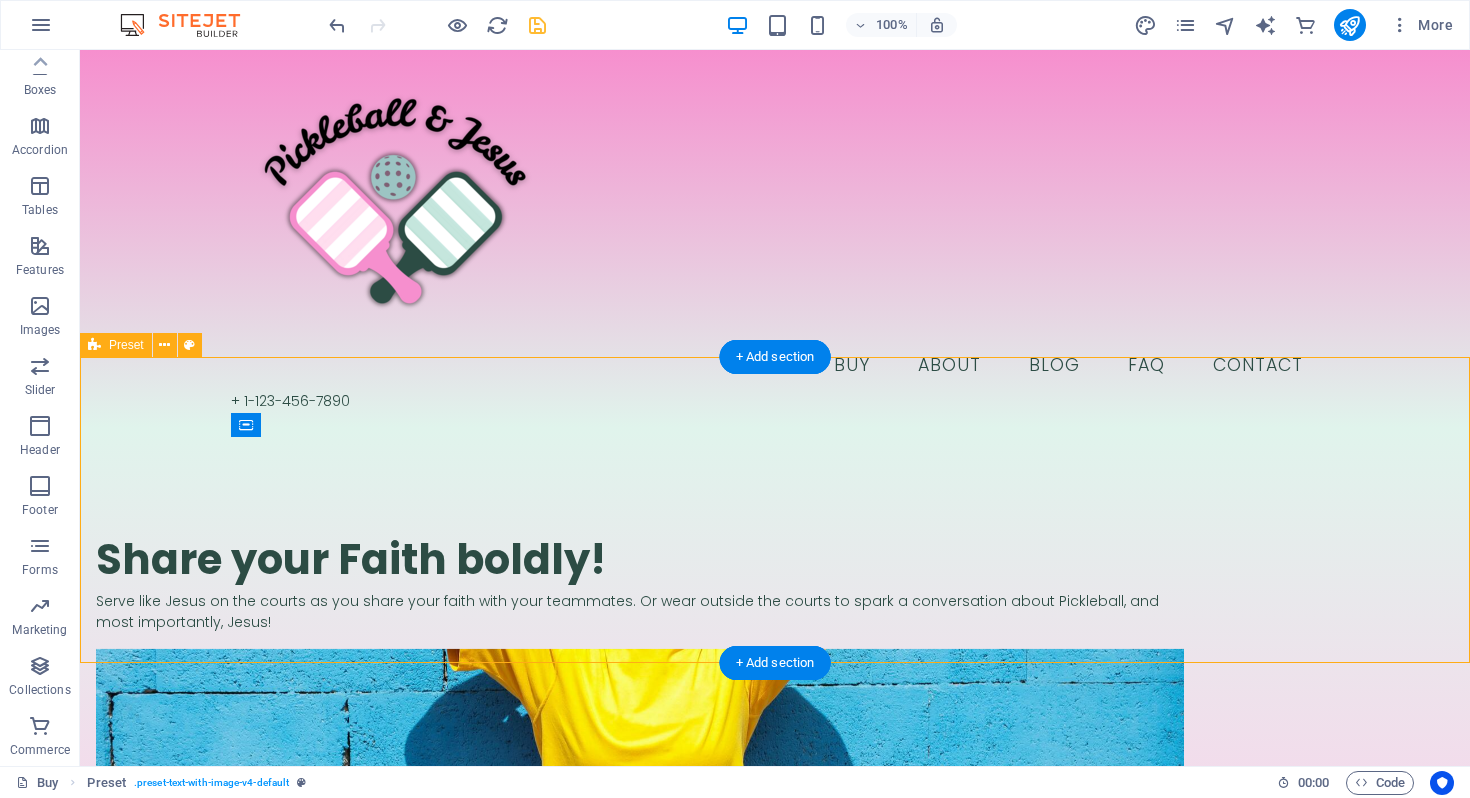 click on "​​​ Share your Faith boldly! Serve like Jesus on the courts as you share your faith with your teammates. Or wear outside the courts to spark a conversation about Pickleball, and most importantly, Jesus! Drop content here or  Add elements  Paste clipboard" at bounding box center (775, 723) 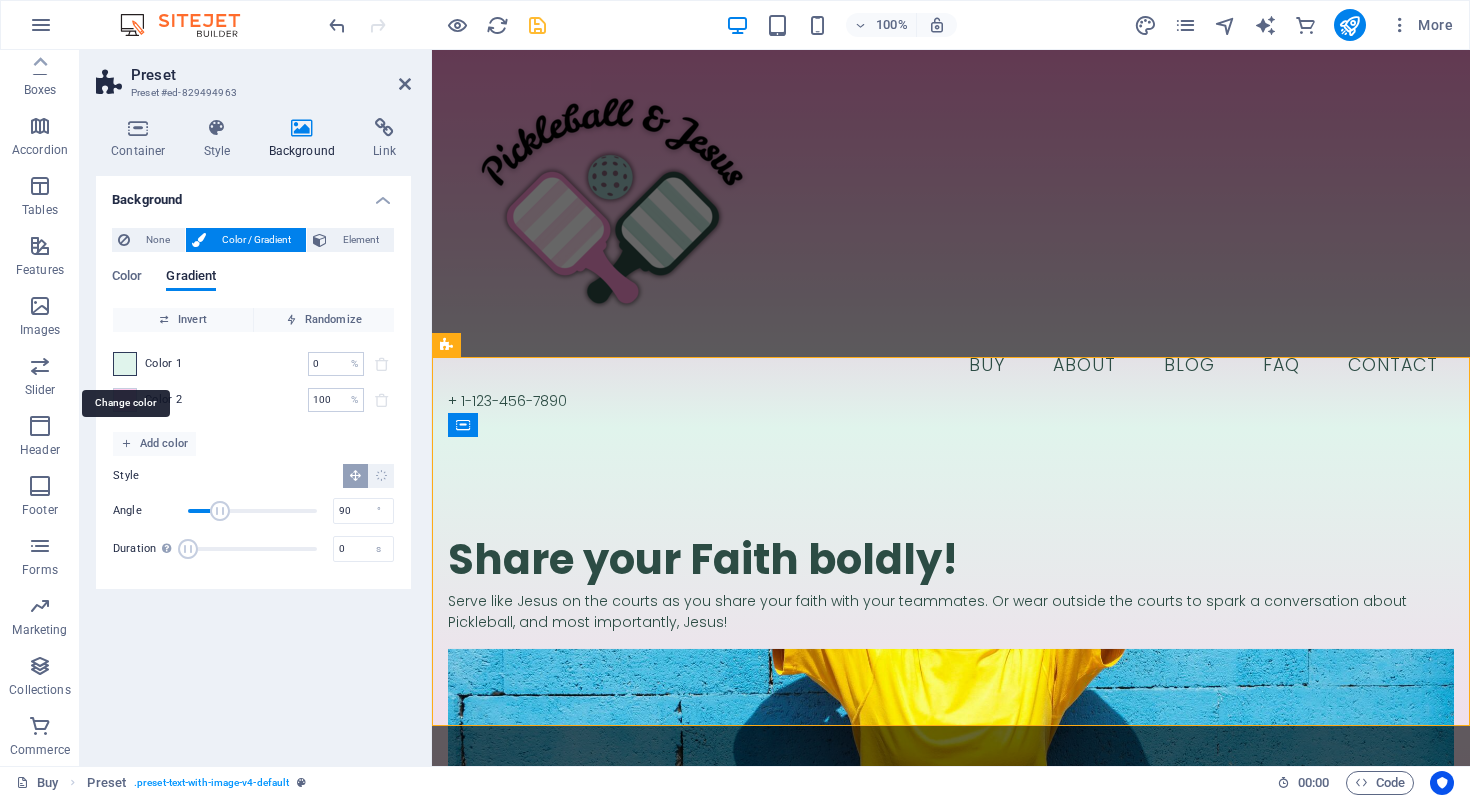 click at bounding box center (125, 364) 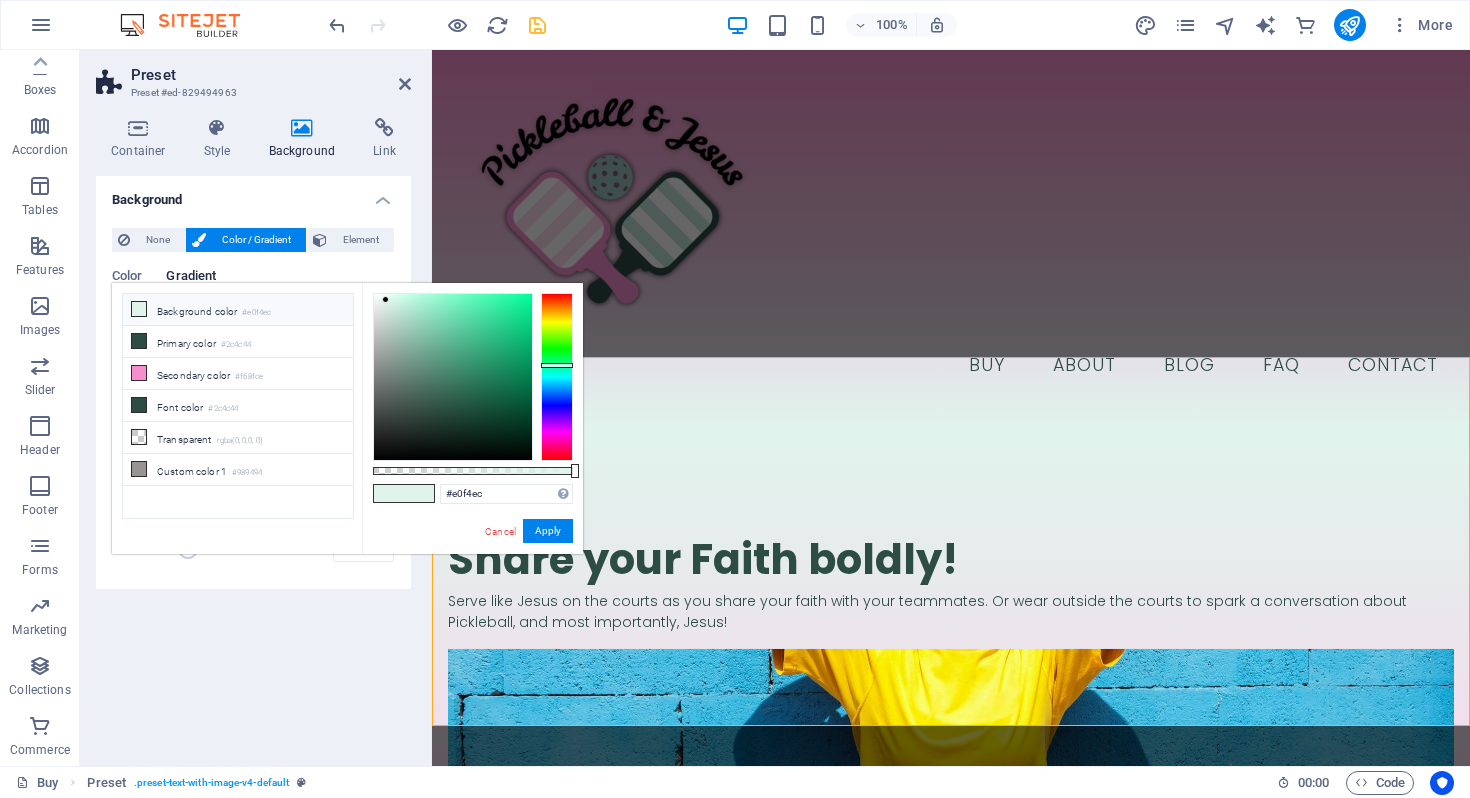 click on "Background color
#e0f4ec" at bounding box center [238, 310] 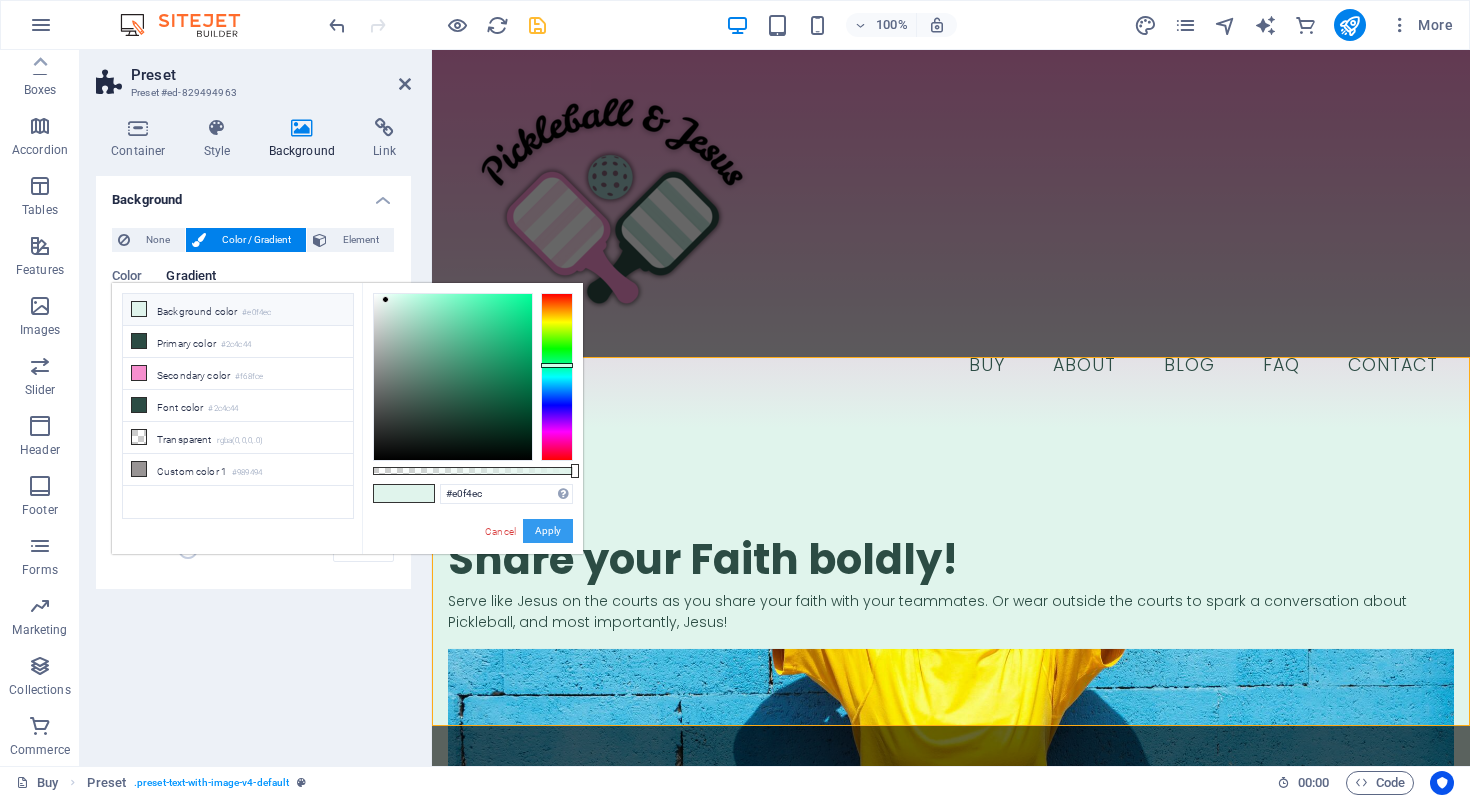 click on "Apply" at bounding box center (548, 531) 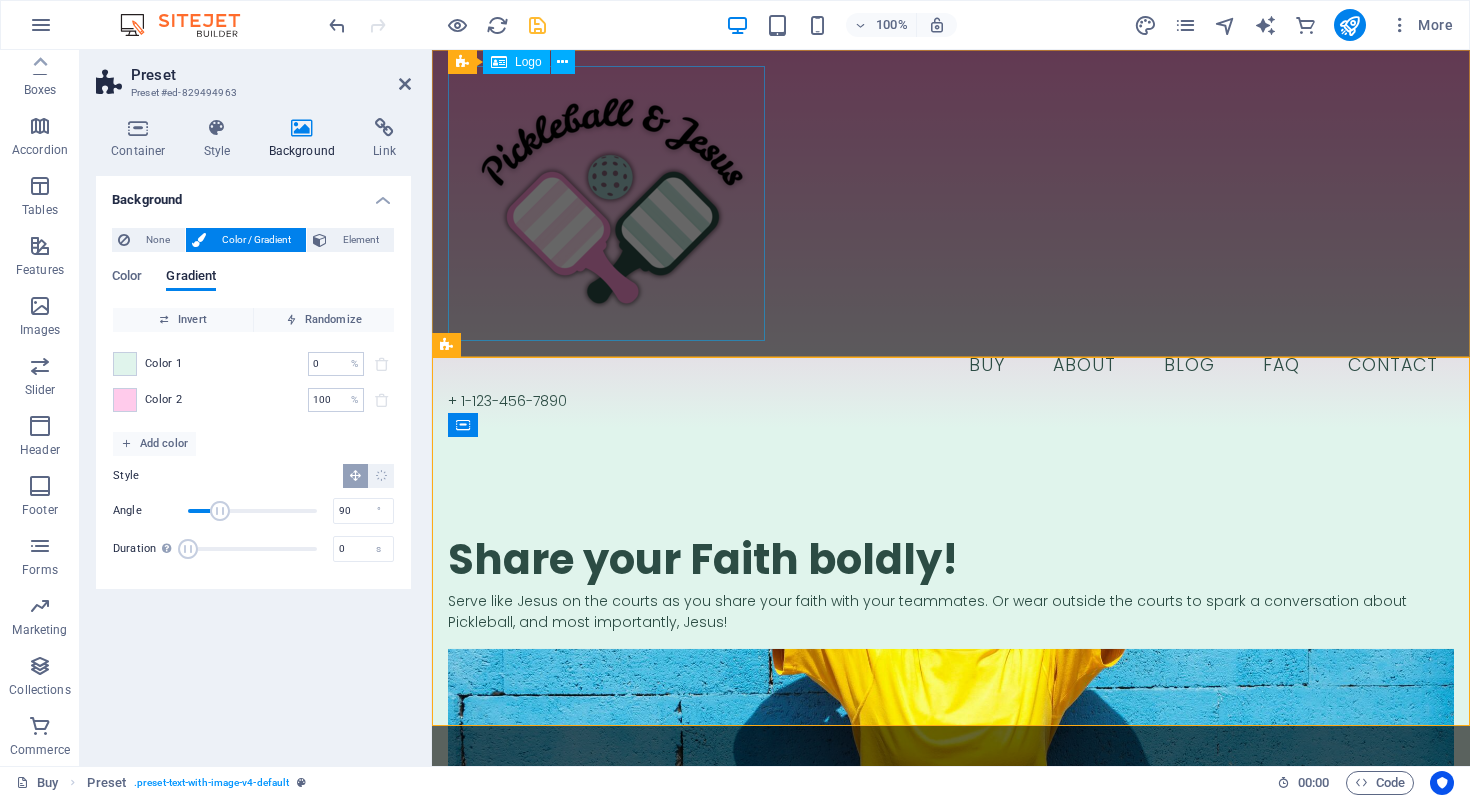 click at bounding box center [951, 203] 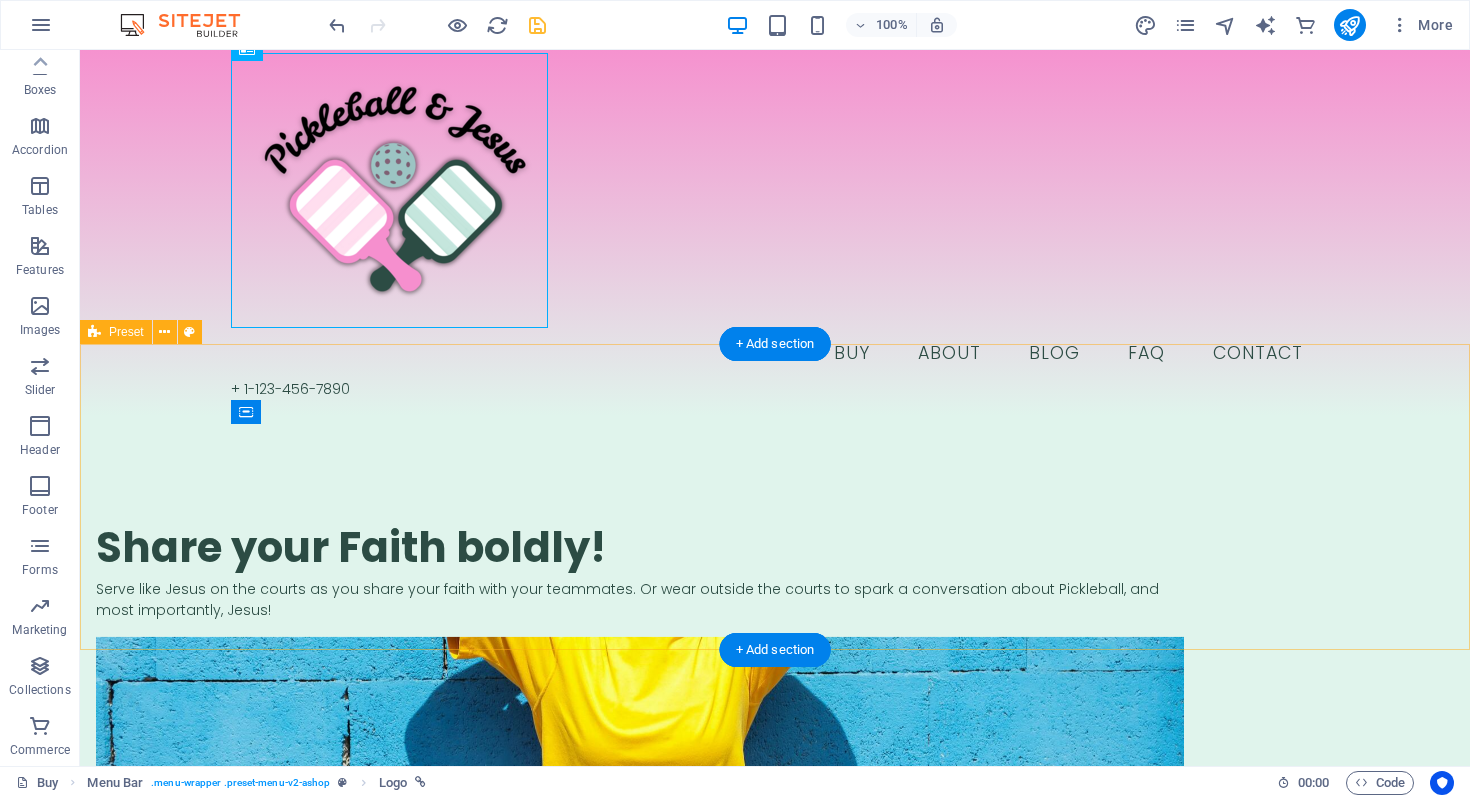 scroll, scrollTop: 13, scrollLeft: 0, axis: vertical 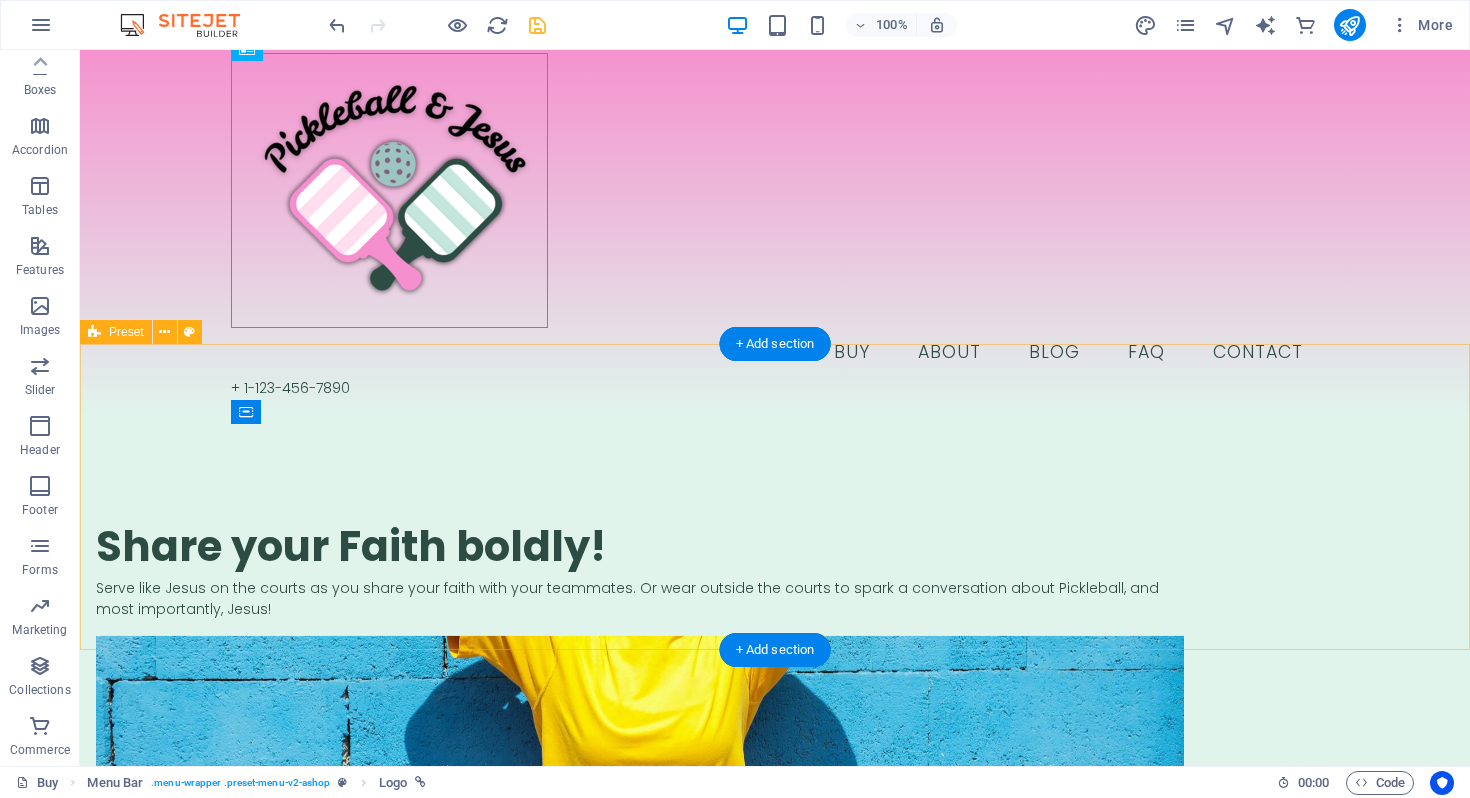 click on "​​​ Share your Faith boldly! Serve like Jesus on the courts as you share your faith with your teammates. Or wear outside the courts to spark a conversation about Pickleball, and most importantly, Jesus! Drop content here or  Add elements  Paste clipboard" at bounding box center [775, 710] 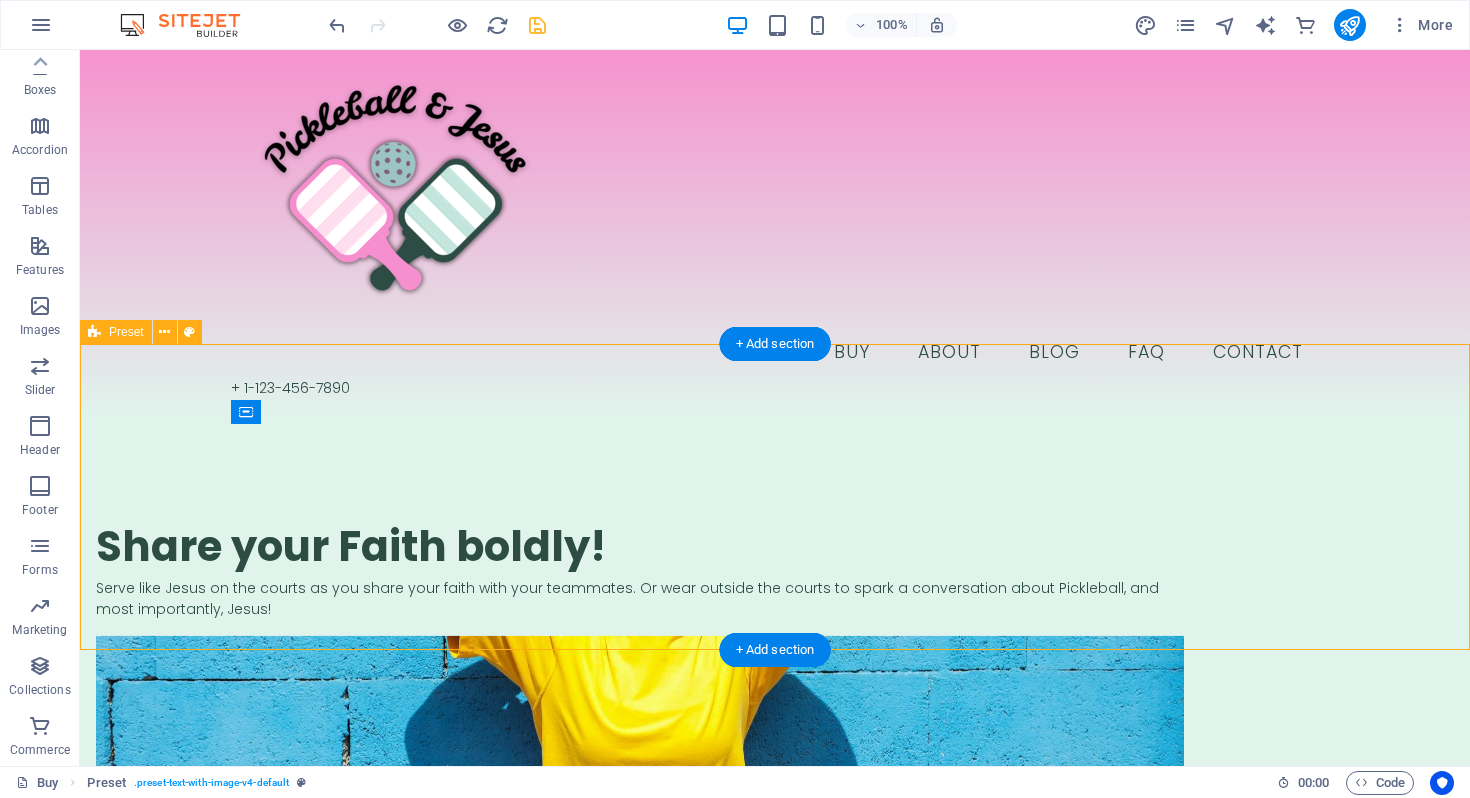 click on "​​​ Share your Faith boldly! Serve like Jesus on the courts as you share your faith with your teammates. Or wear outside the courts to spark a conversation about Pickleball, and most importantly, Jesus! Drop content here or  Add elements  Paste clipboard" at bounding box center [775, 710] 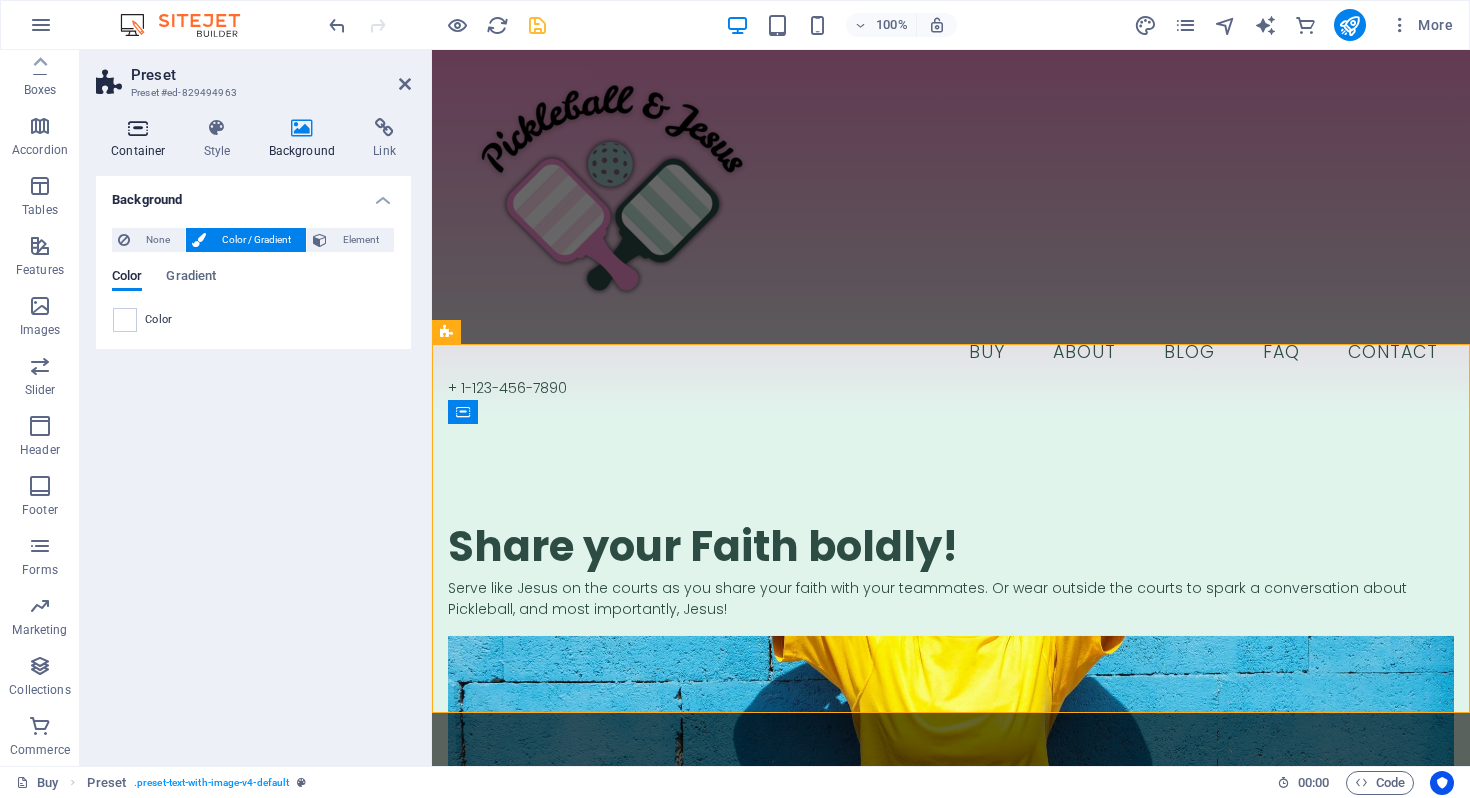 click at bounding box center [138, 128] 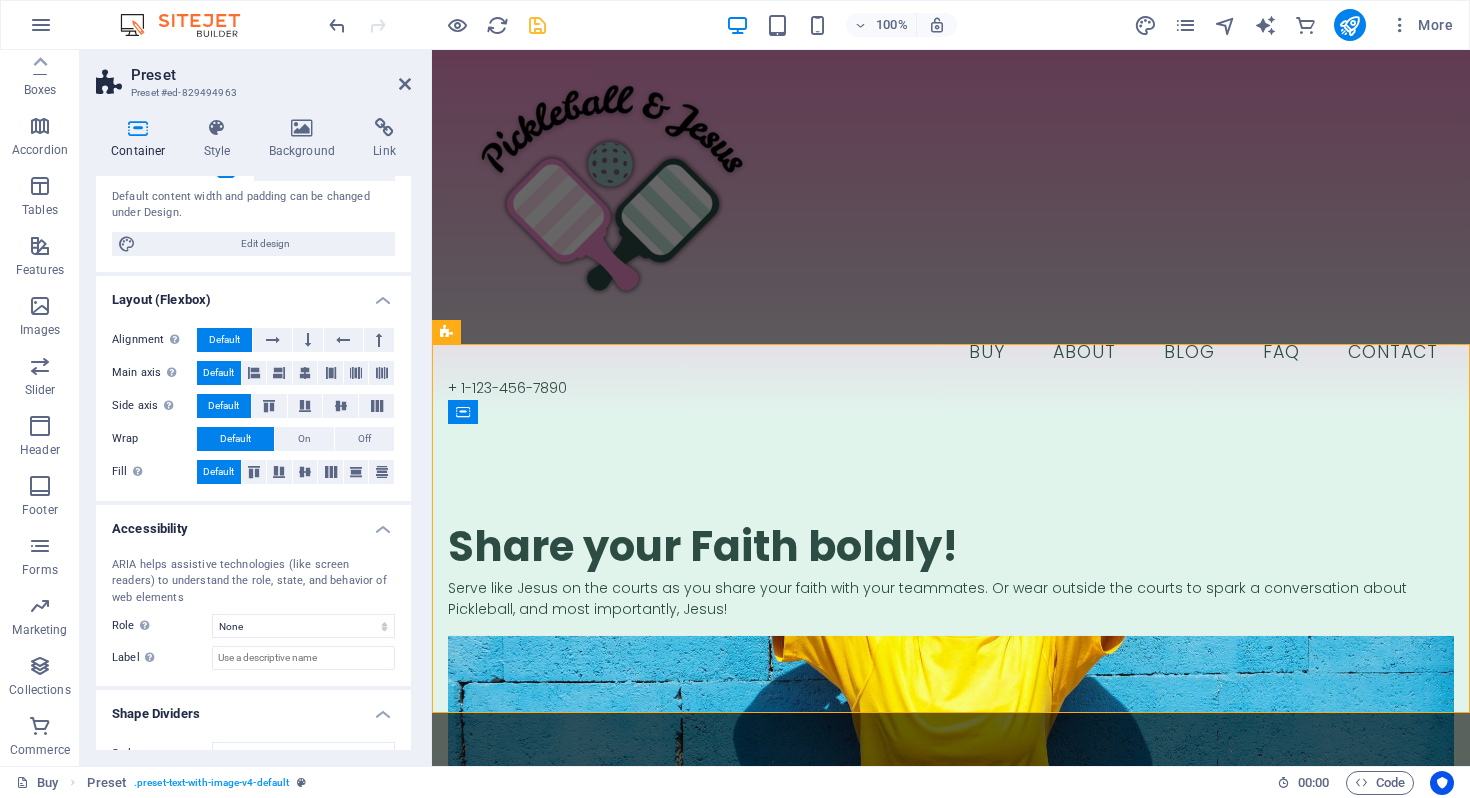 scroll, scrollTop: 201, scrollLeft: 0, axis: vertical 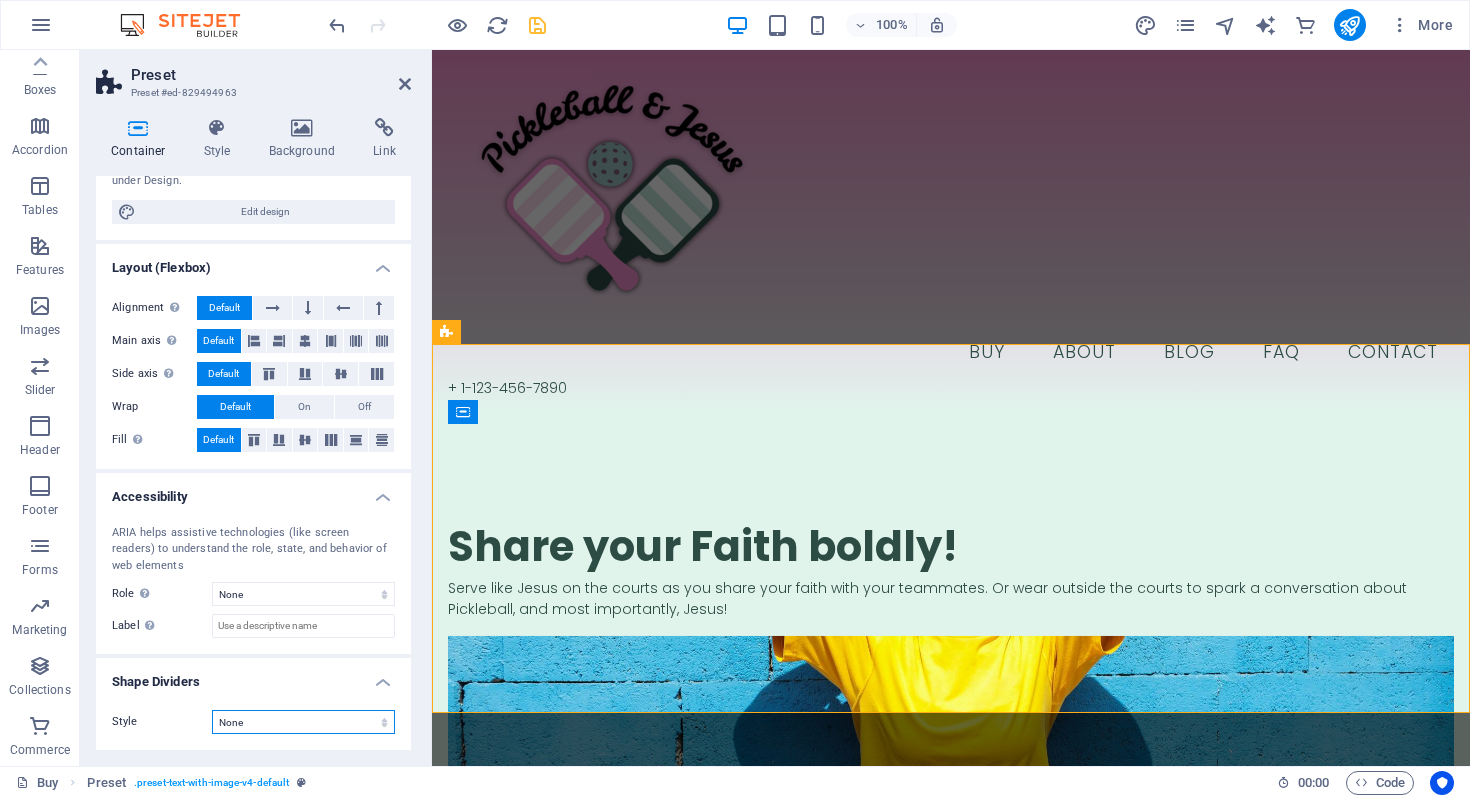 click on "None Triangle Square Diagonal Polygon 1 Polygon 2 Zigzag Multiple Zigzags Waves Multiple Waves Half Circle Circle Circle Shadow Blocks Hexagons Clouds Multiple Clouds Fan Pyramids Book Paint Drip Fire Shredded Paper Arrow" at bounding box center (303, 722) 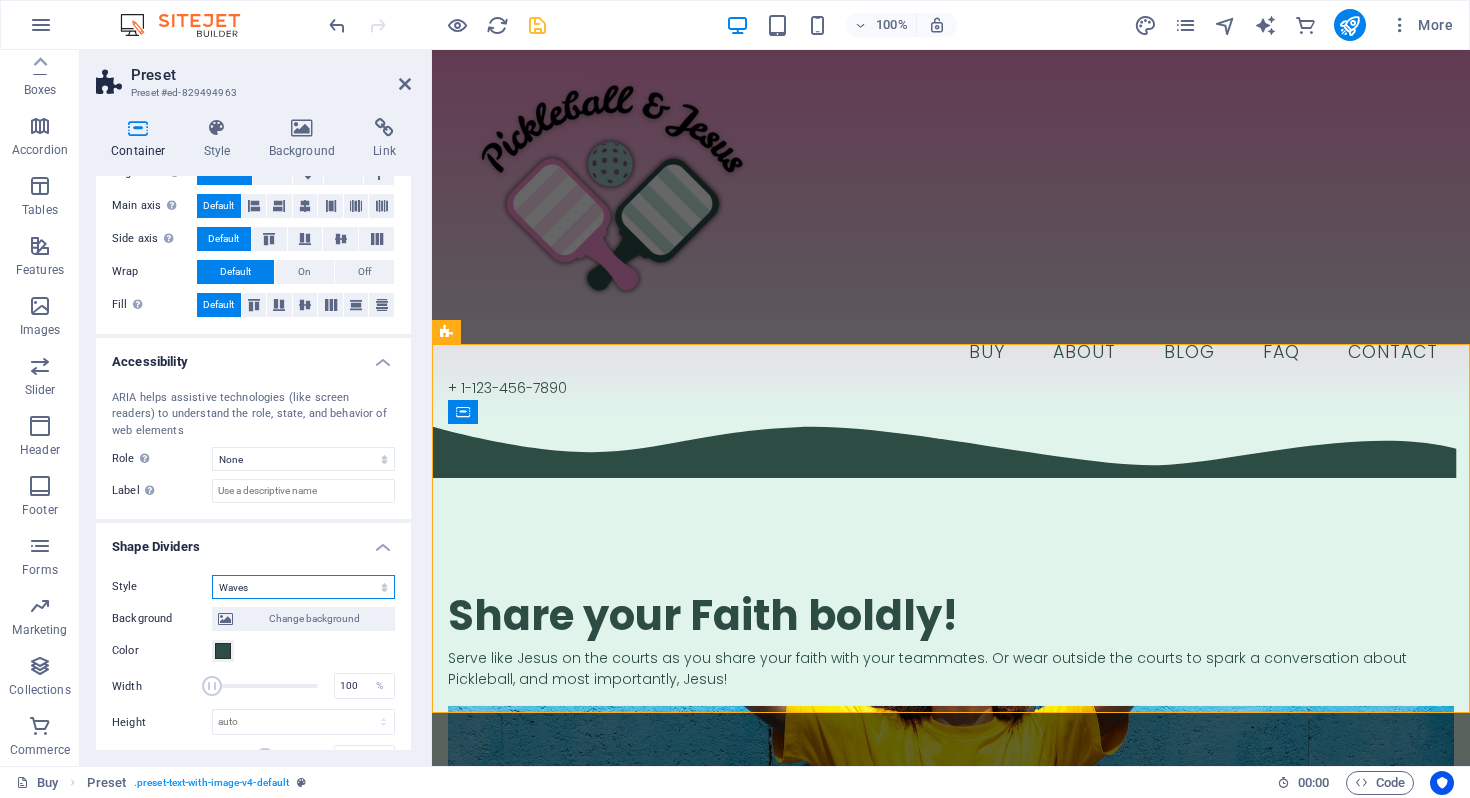 scroll, scrollTop: 364, scrollLeft: 0, axis: vertical 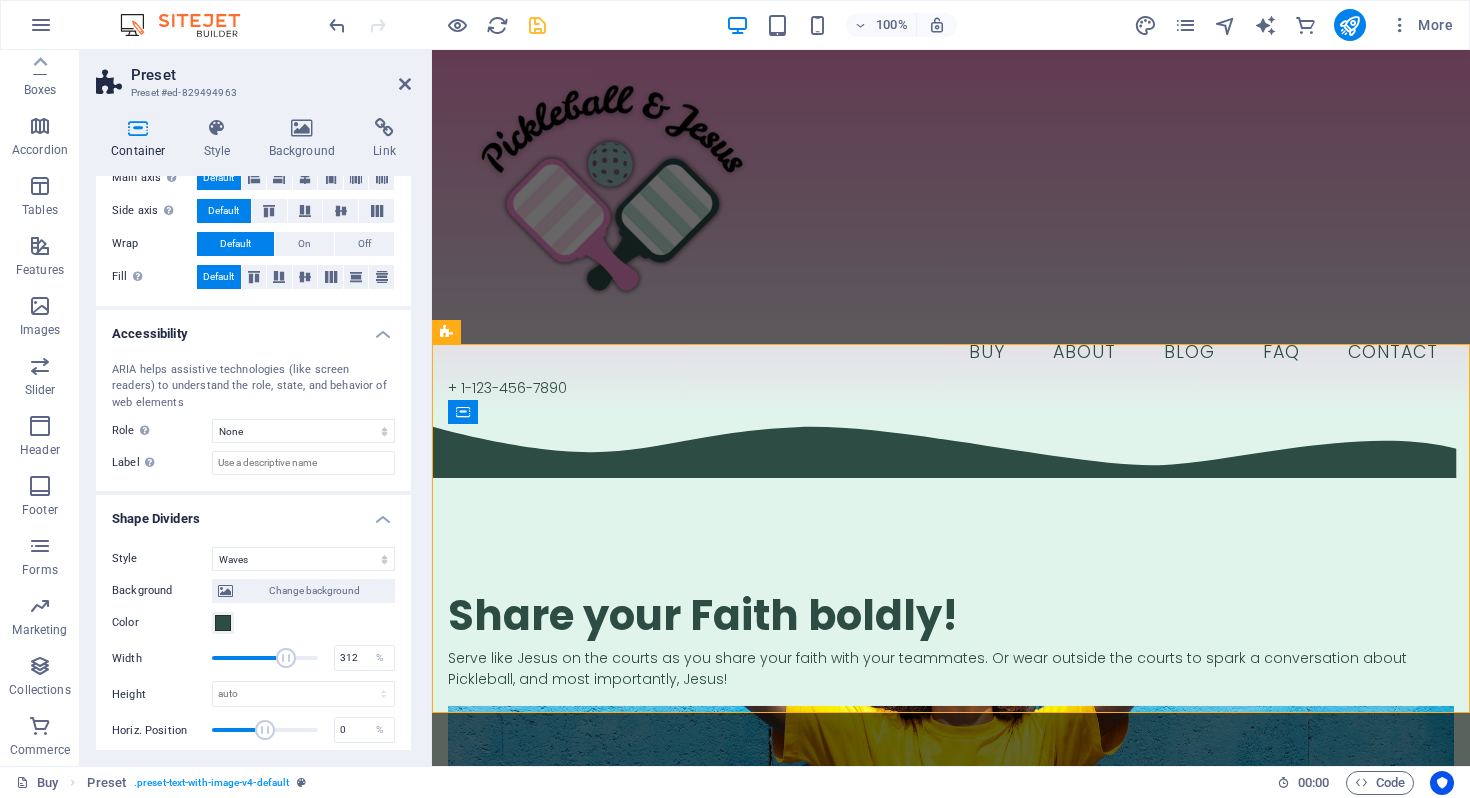 drag, startPoint x: 218, startPoint y: 657, endPoint x: 284, endPoint y: 658, distance: 66.007576 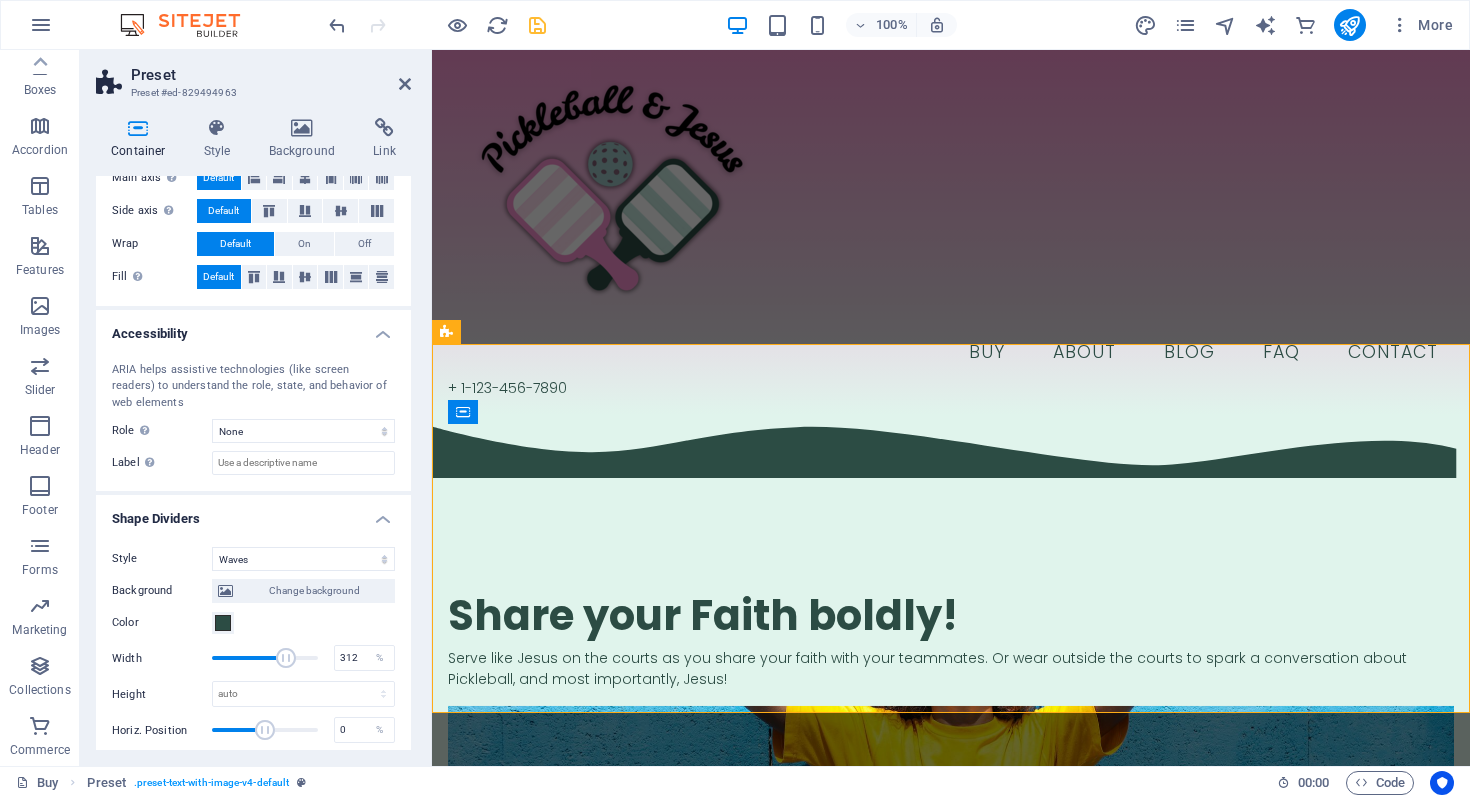 click at bounding box center (286, 658) 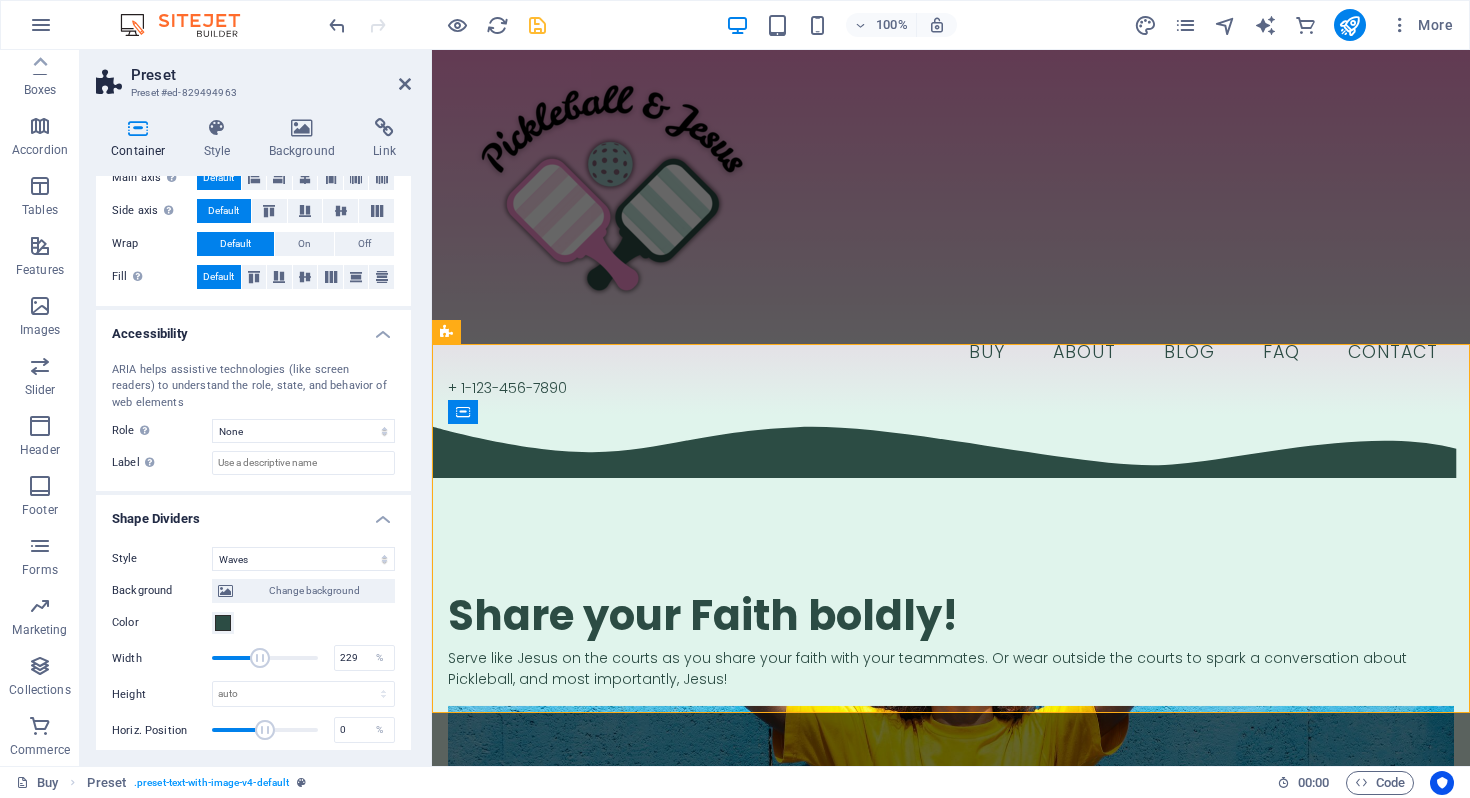 drag, startPoint x: 284, startPoint y: 658, endPoint x: 256, endPoint y: 649, distance: 29.410883 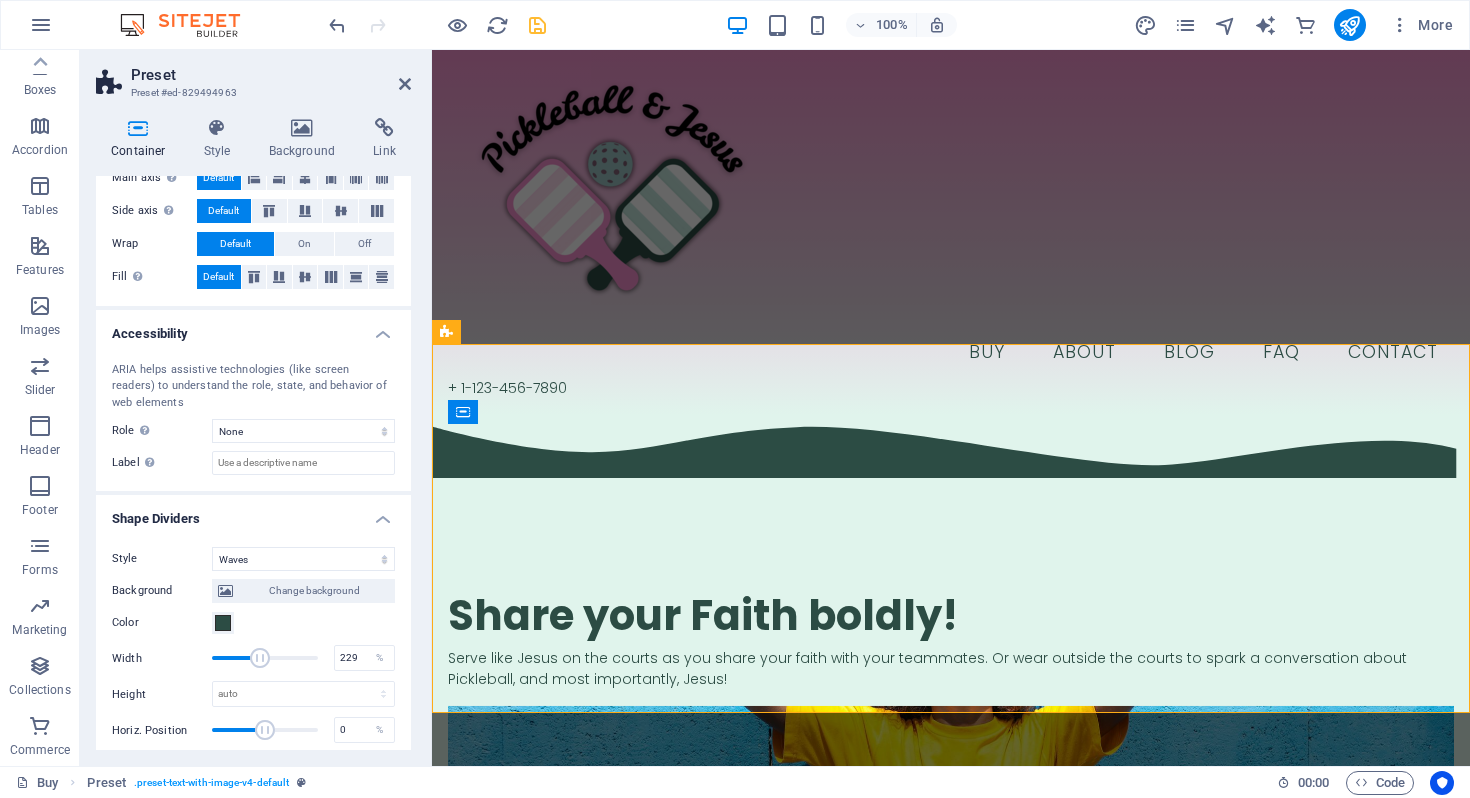click at bounding box center (260, 658) 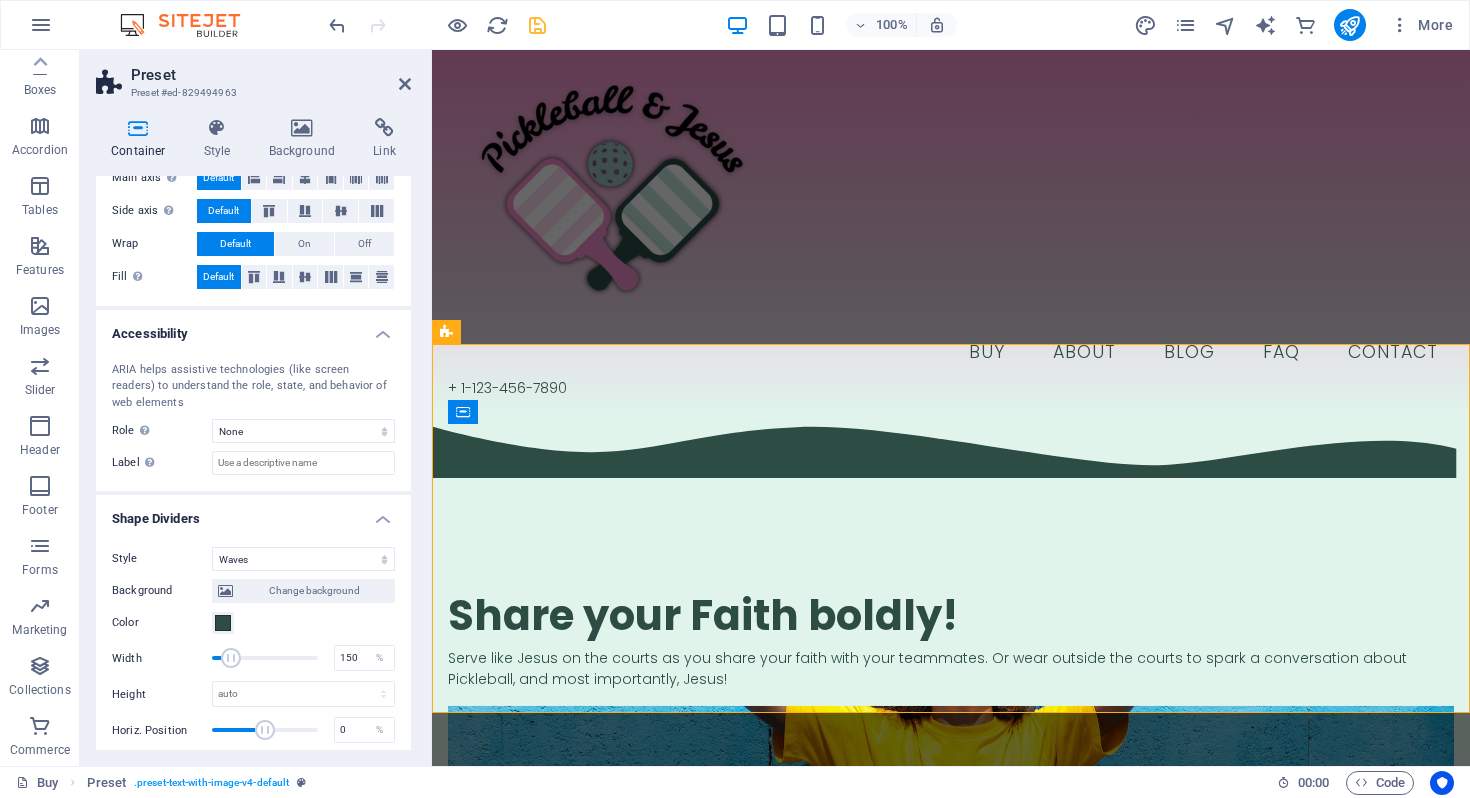 drag, startPoint x: 256, startPoint y: 649, endPoint x: 229, endPoint y: 645, distance: 27.294687 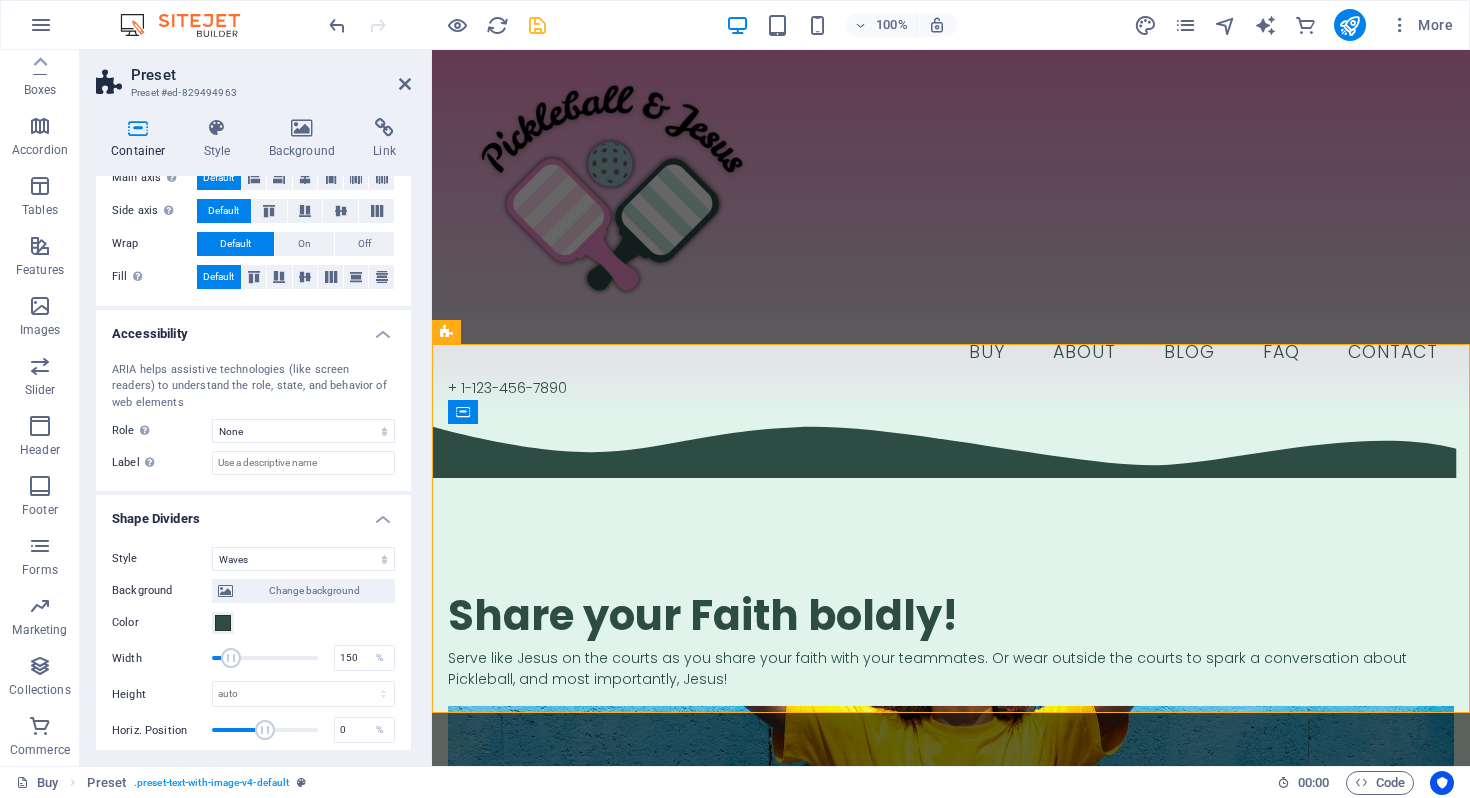 click at bounding box center (231, 658) 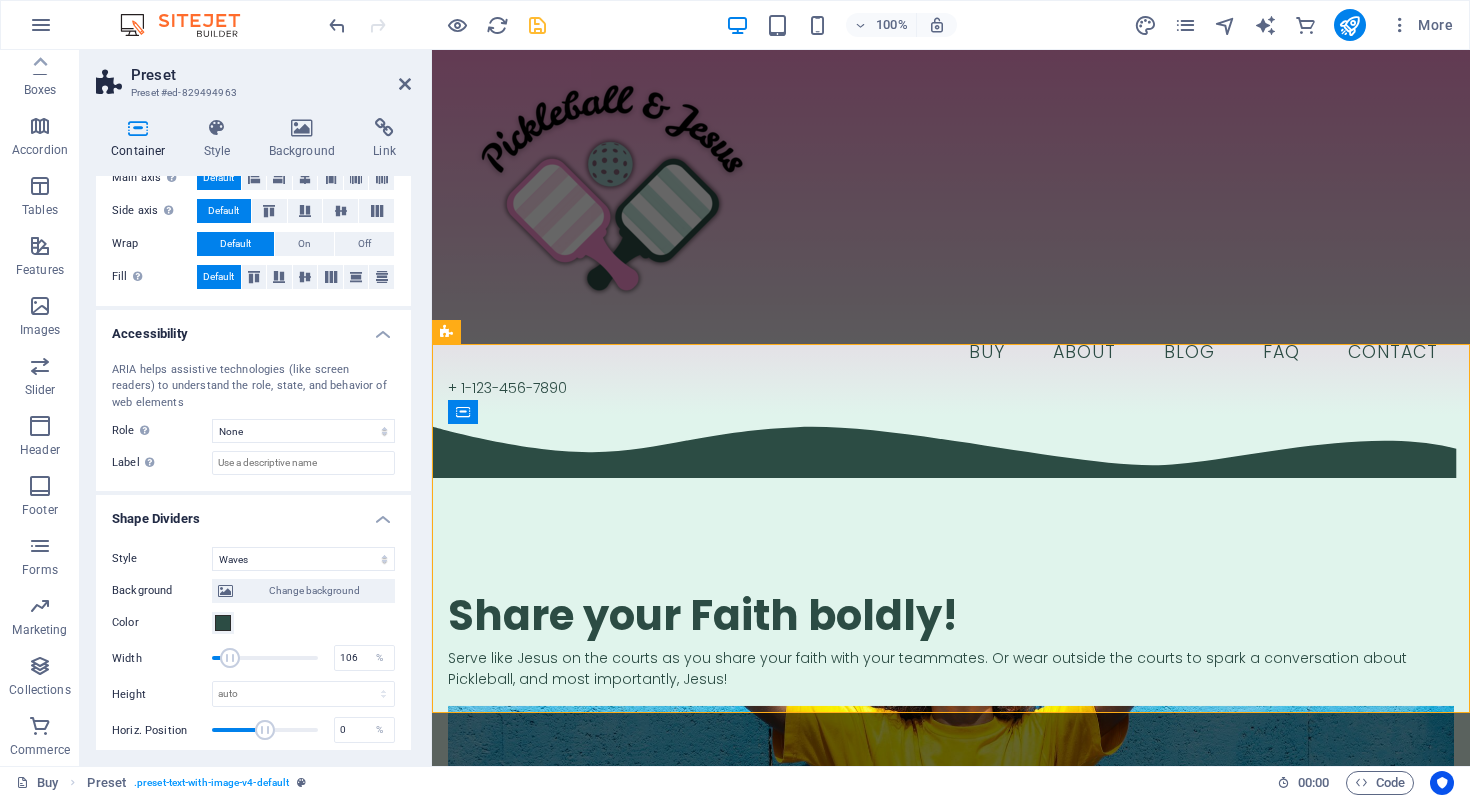 type on "100" 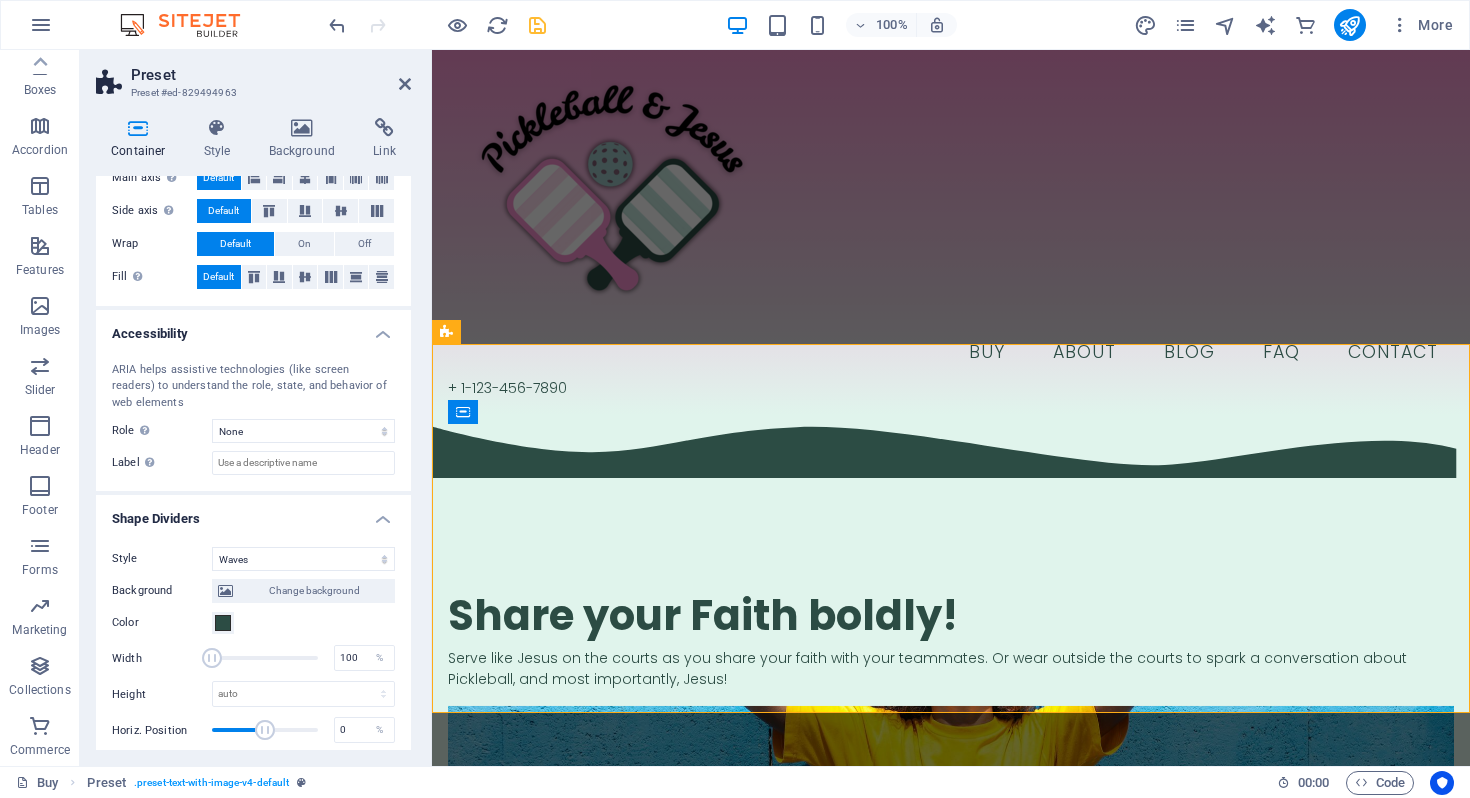 drag, startPoint x: 229, startPoint y: 645, endPoint x: 183, endPoint y: 645, distance: 46 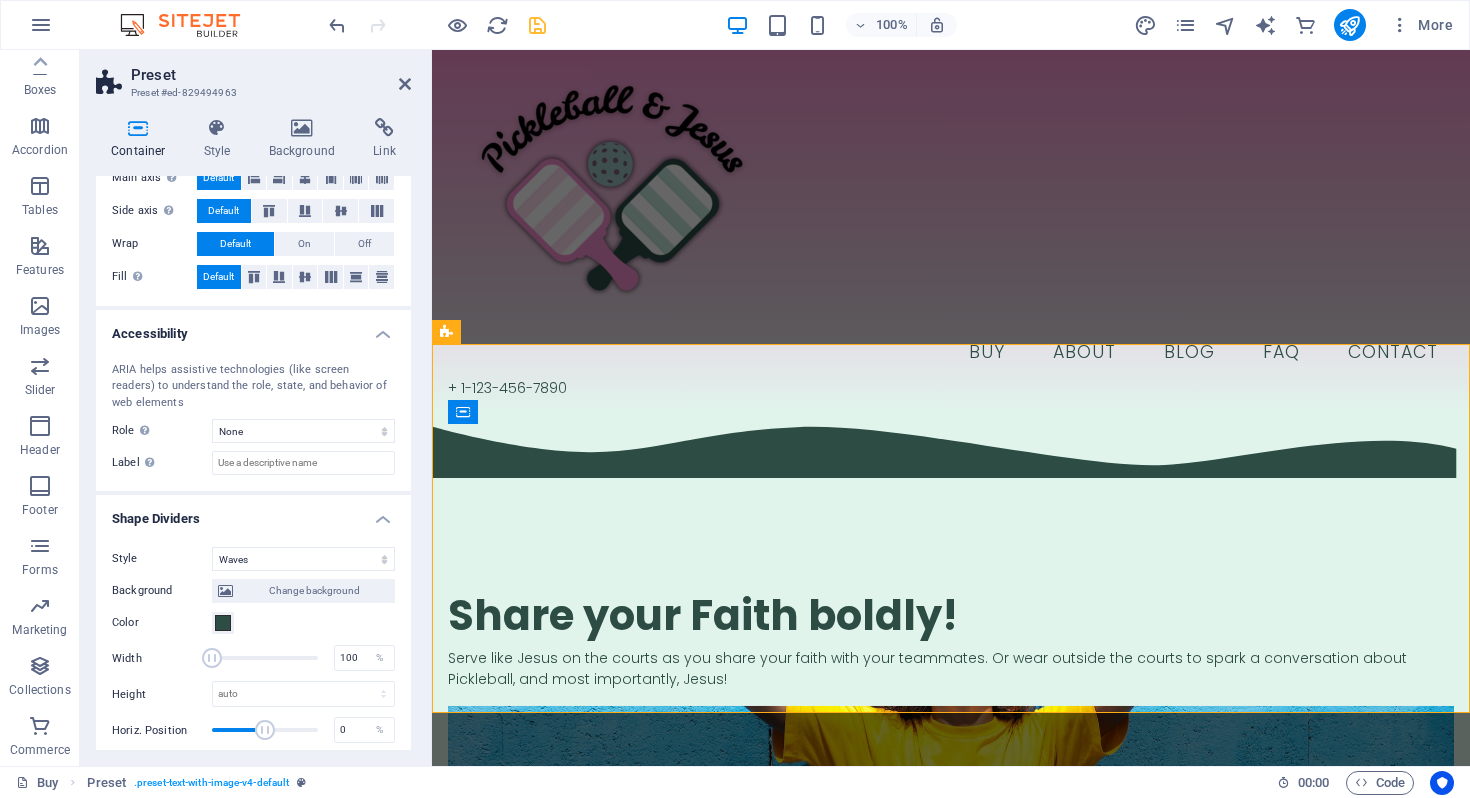 click on "Width 100 %" at bounding box center [253, 658] 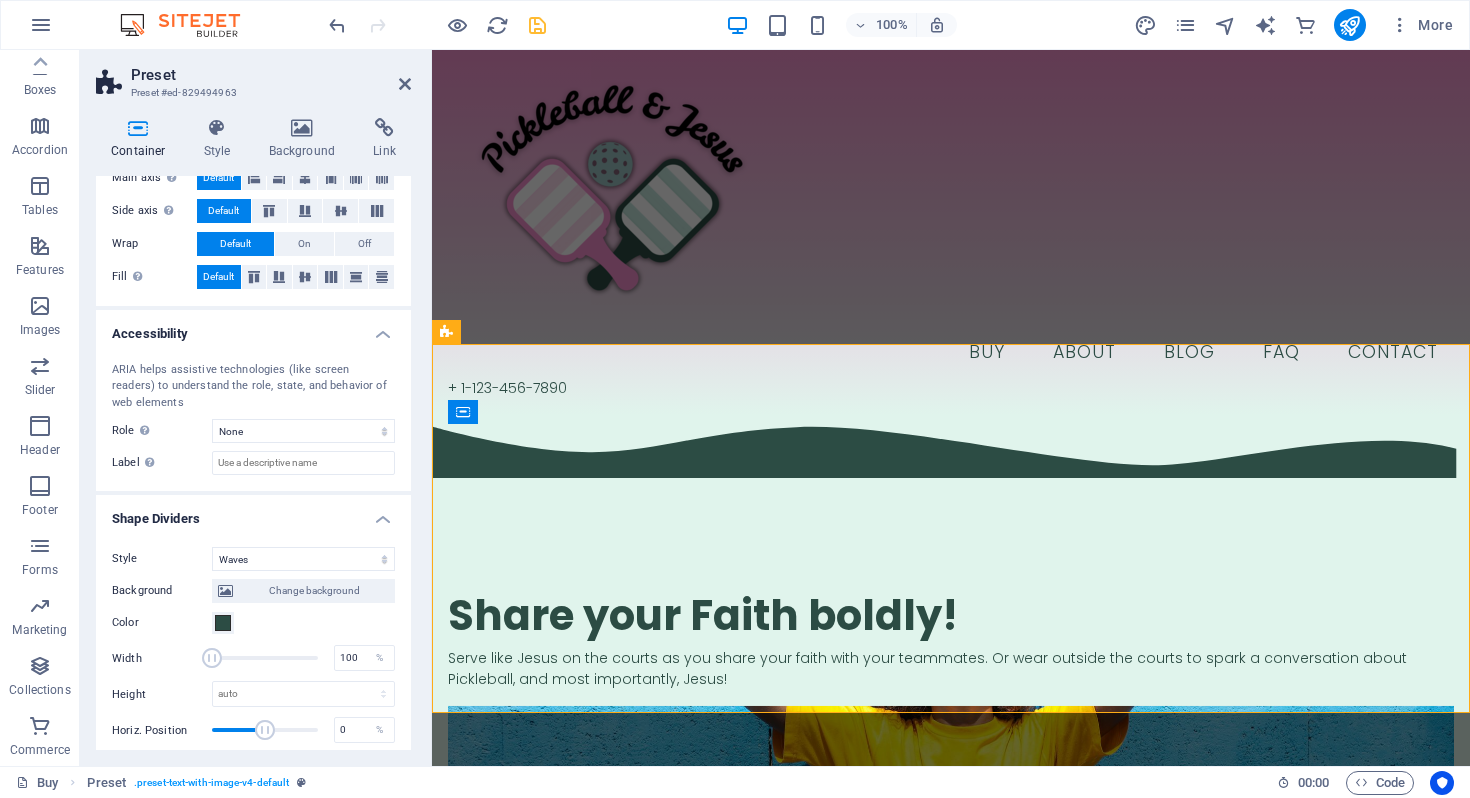 scroll, scrollTop: 397, scrollLeft: 0, axis: vertical 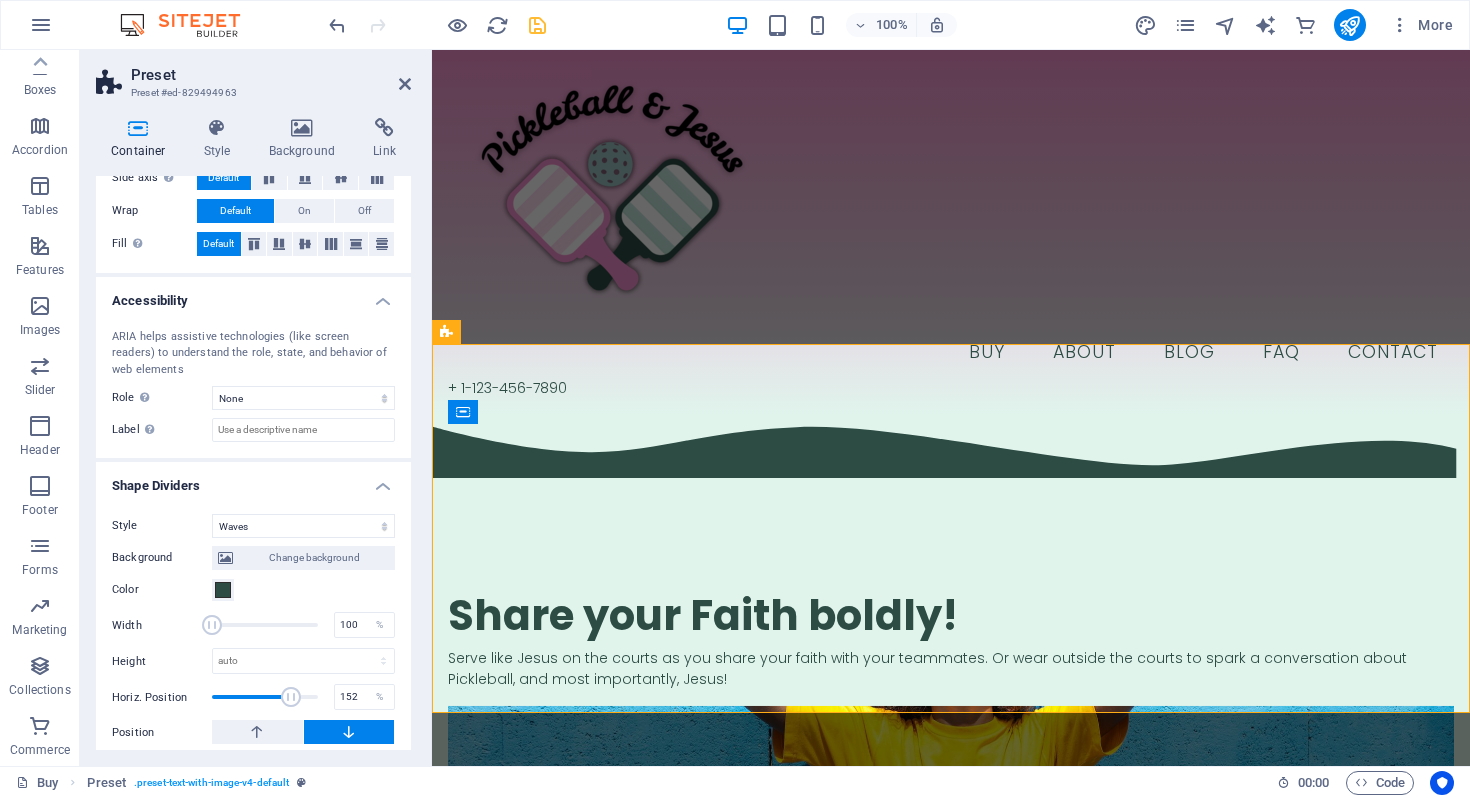 drag, startPoint x: 263, startPoint y: 698, endPoint x: 294, endPoint y: 698, distance: 31 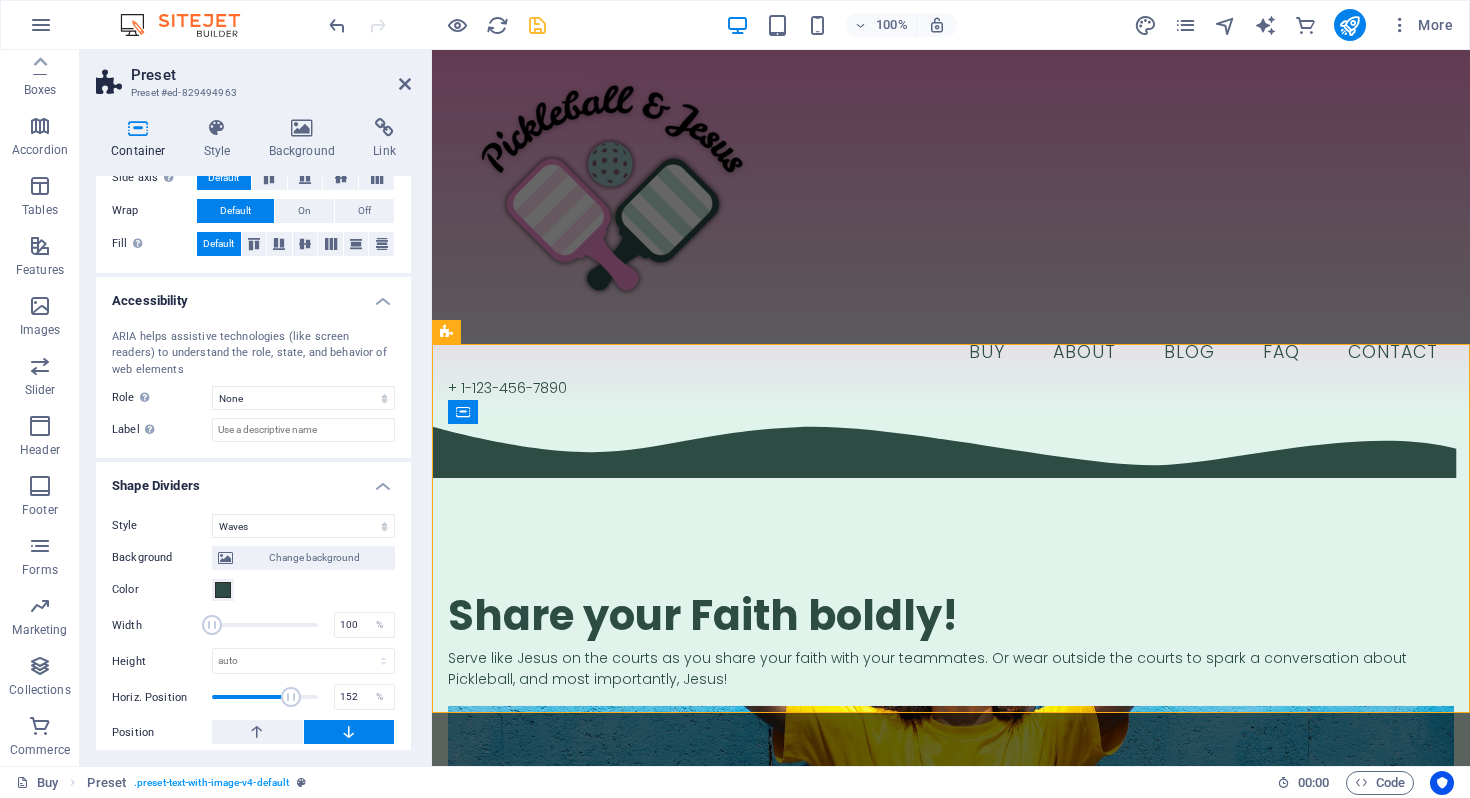 click at bounding box center (291, 697) 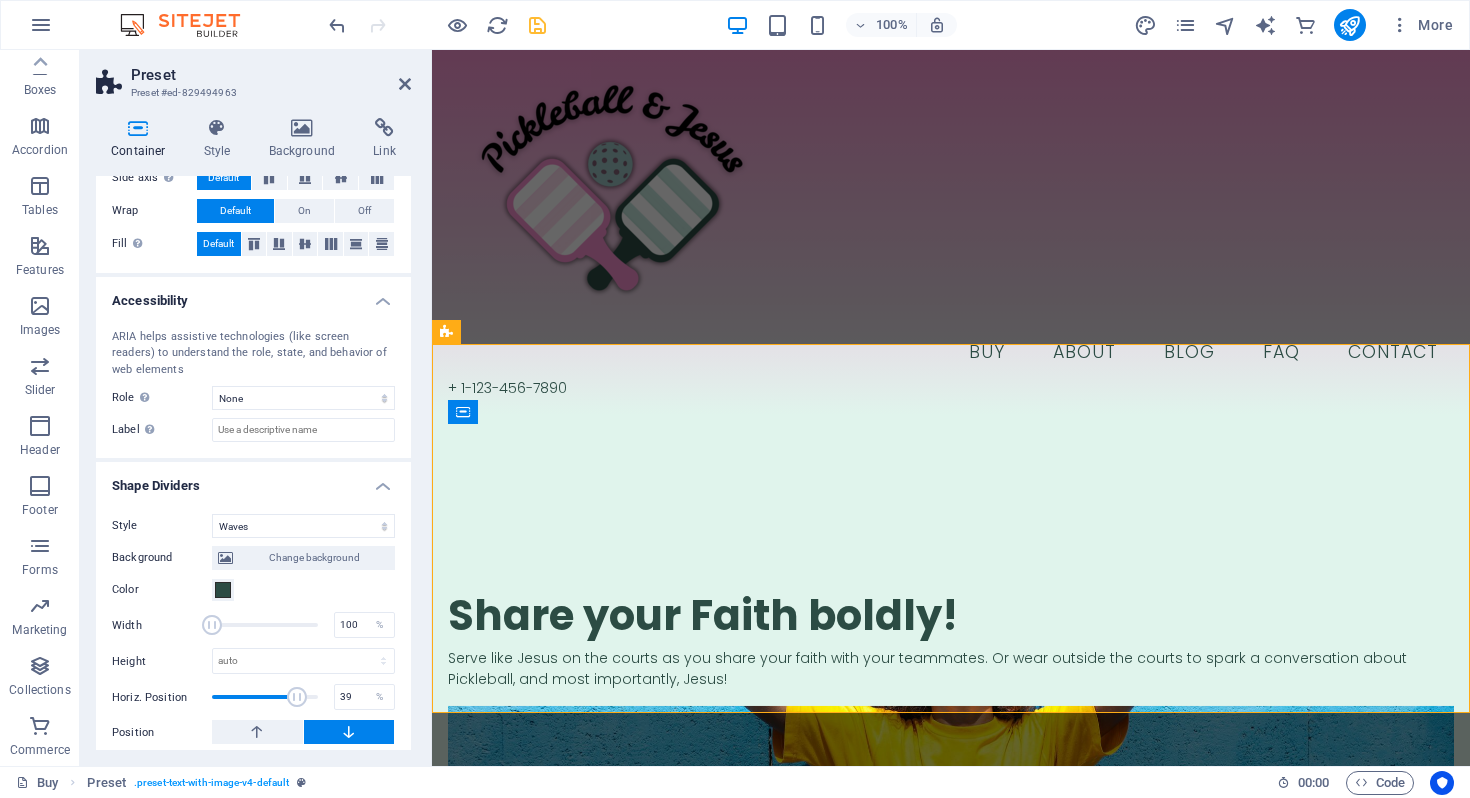 drag, startPoint x: 294, startPoint y: 698, endPoint x: 271, endPoint y: 698, distance: 23 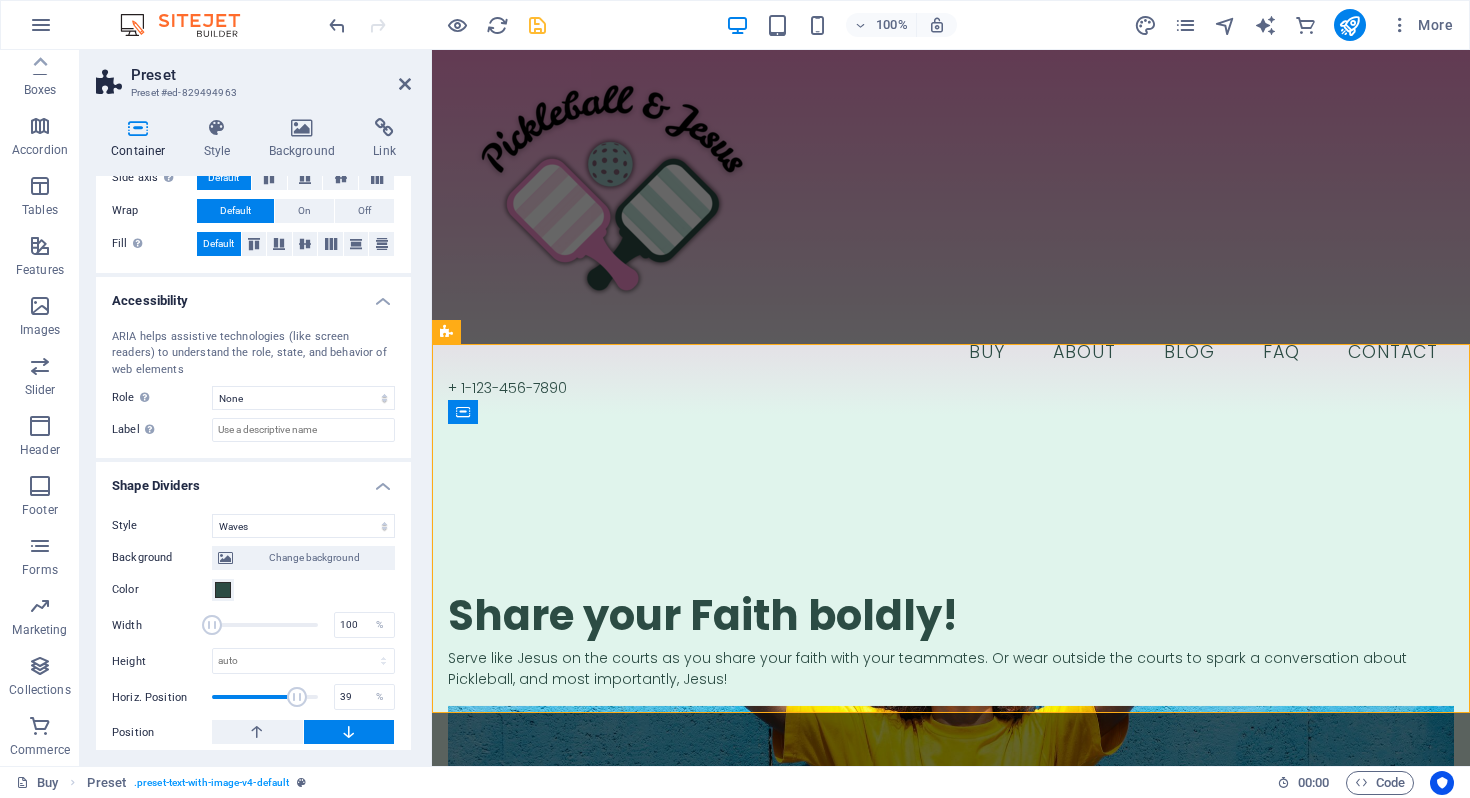 click at bounding box center (297, 697) 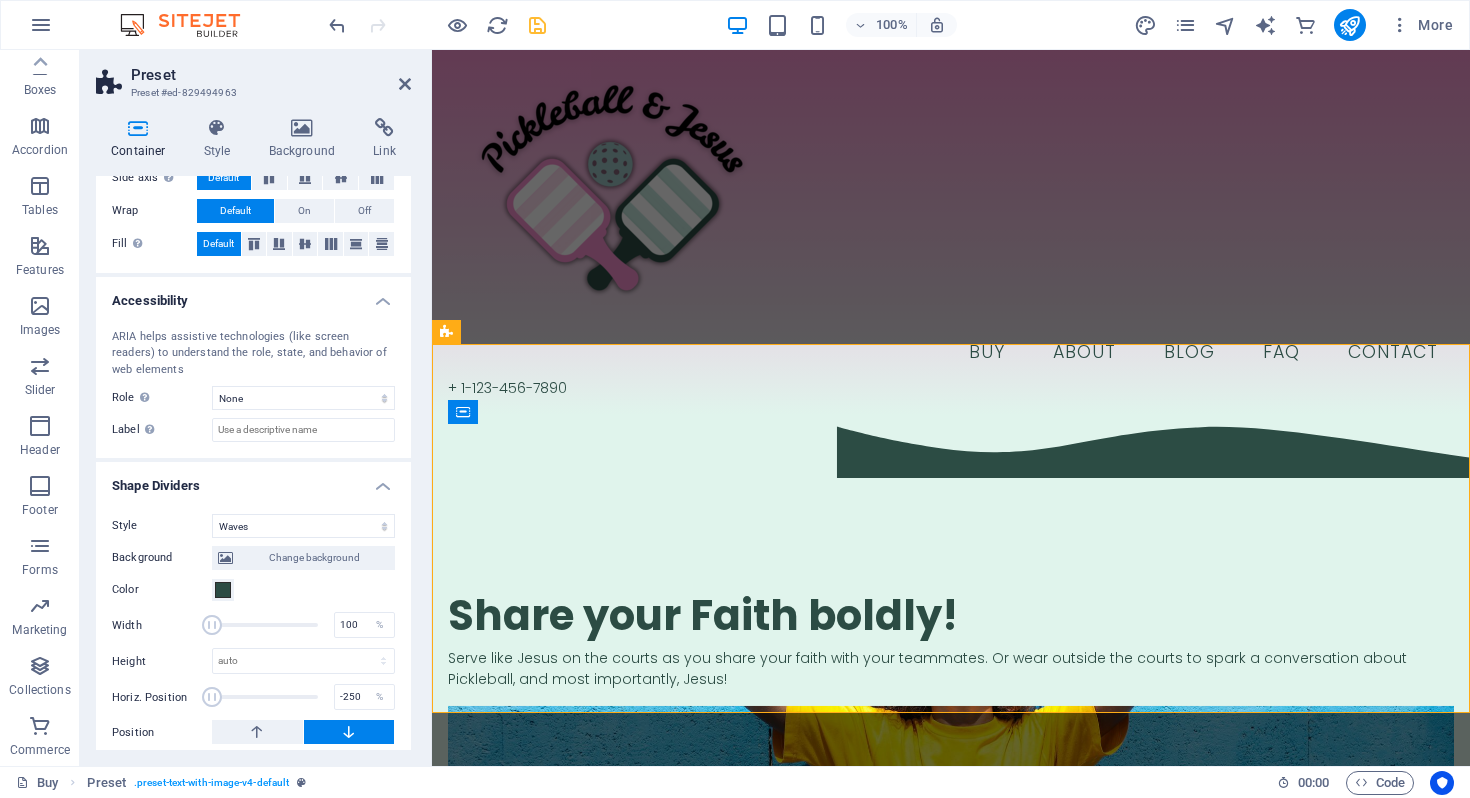 drag, startPoint x: 271, startPoint y: 698, endPoint x: 210, endPoint y: 698, distance: 61 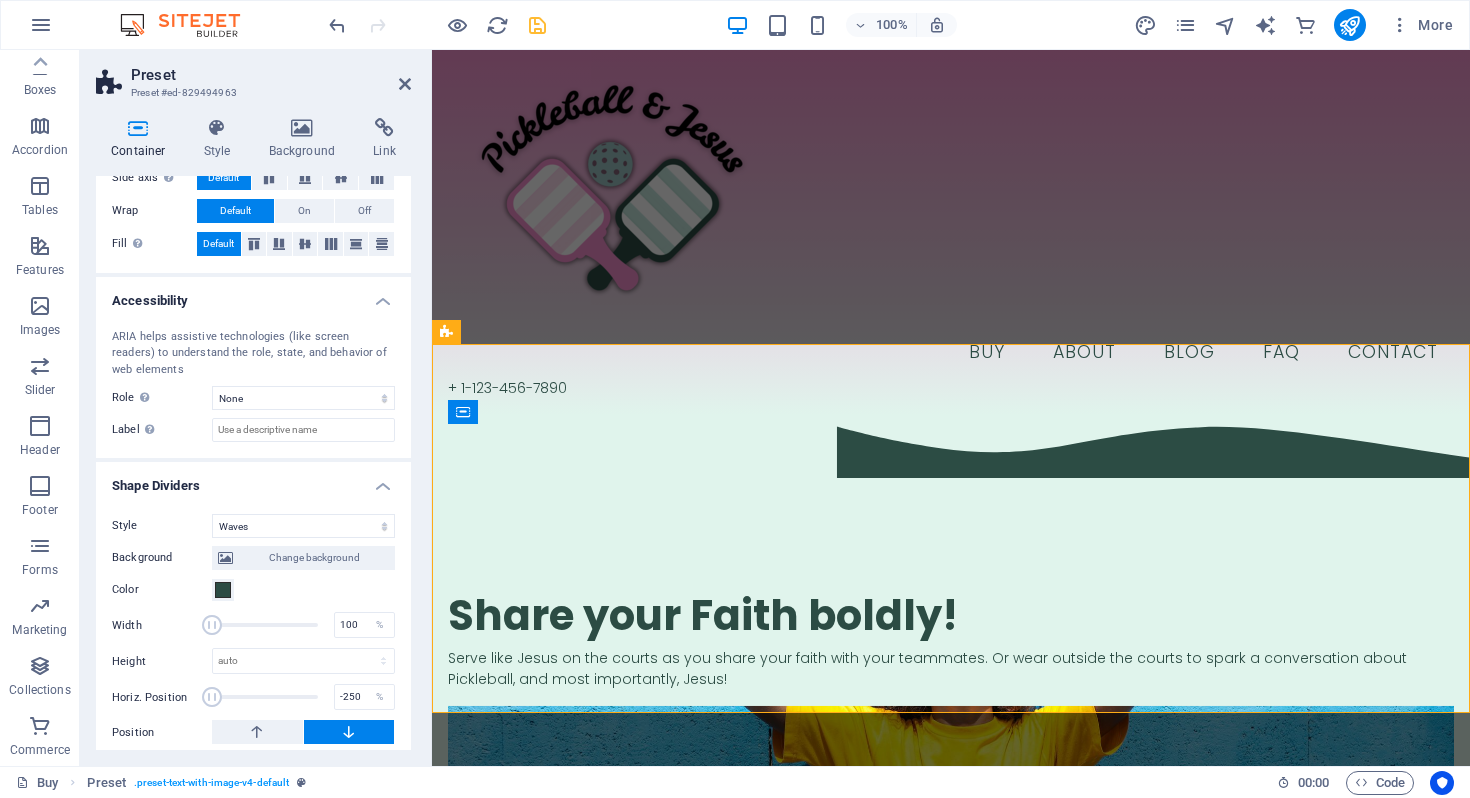 click at bounding box center (212, 697) 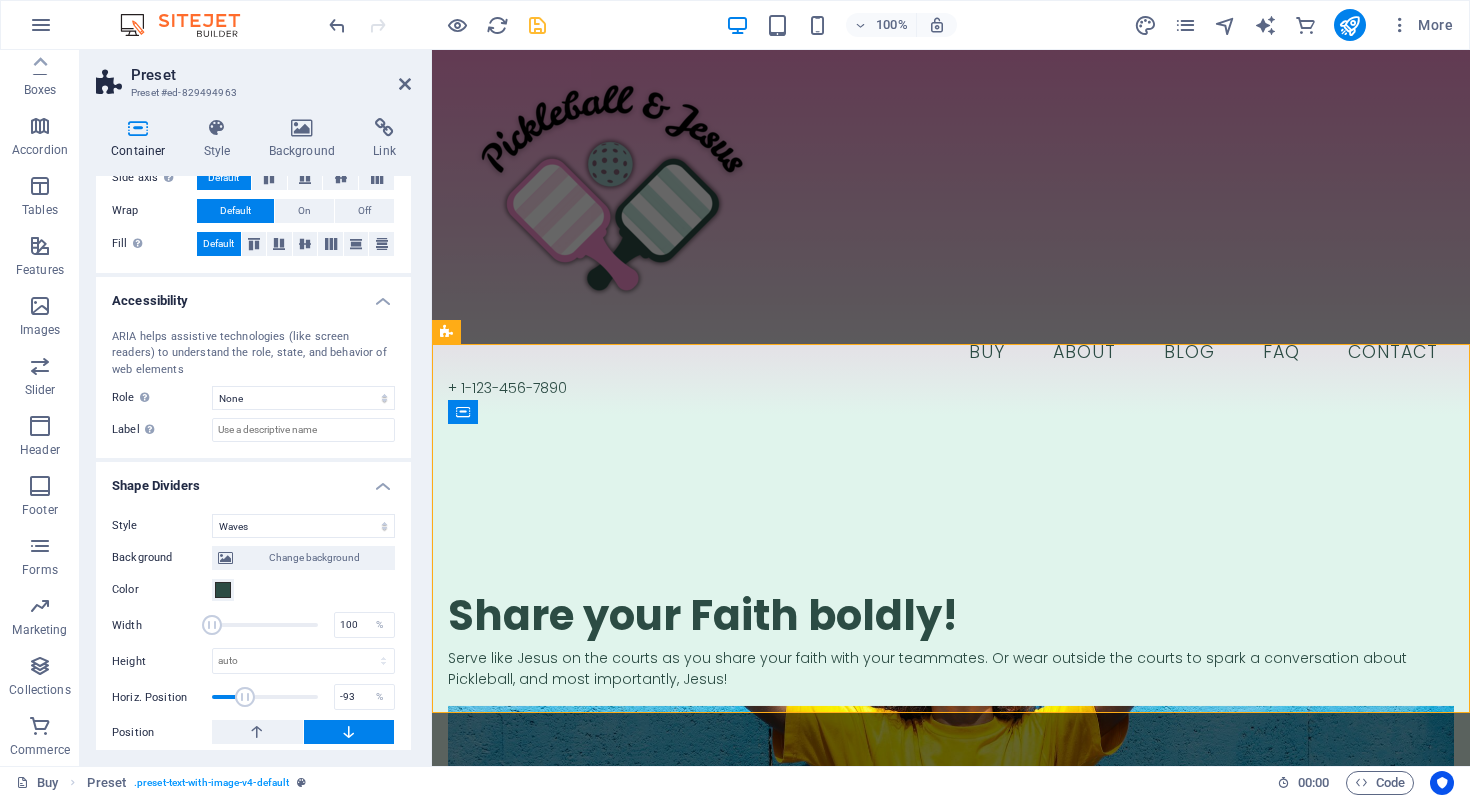 drag, startPoint x: 221, startPoint y: 694, endPoint x: 244, endPoint y: 694, distance: 23 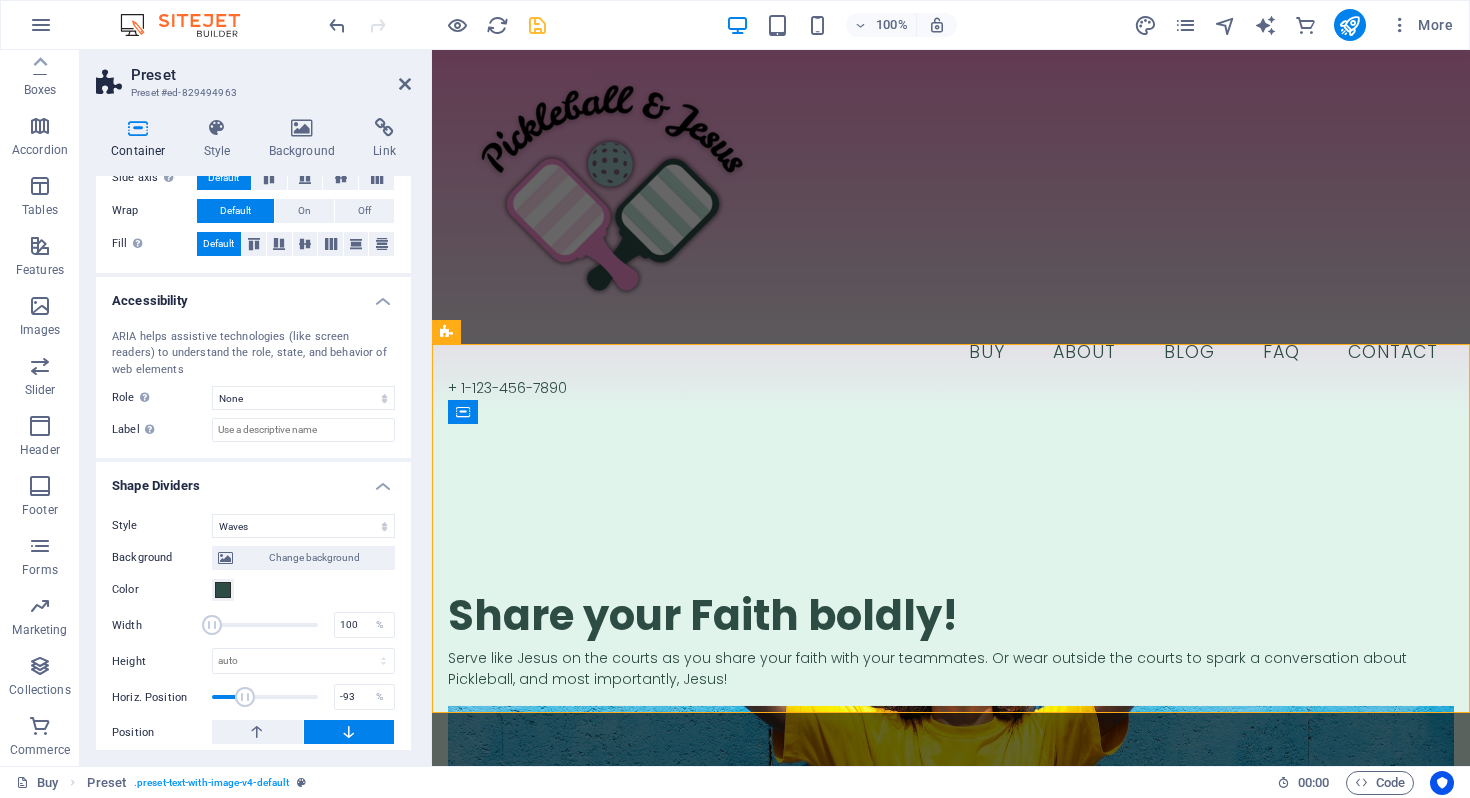 click at bounding box center [245, 697] 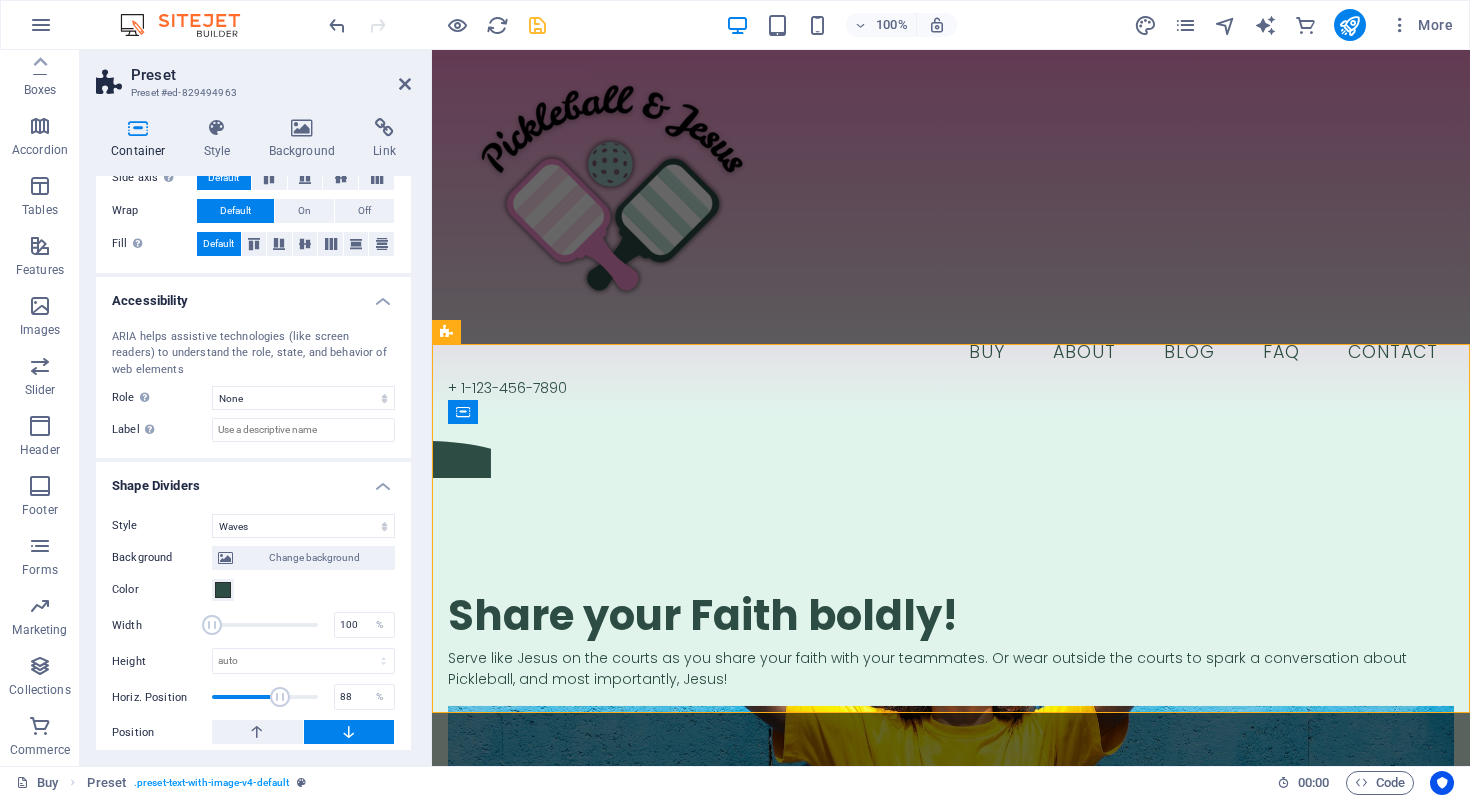 drag, startPoint x: 244, startPoint y: 694, endPoint x: 281, endPoint y: 692, distance: 37.054016 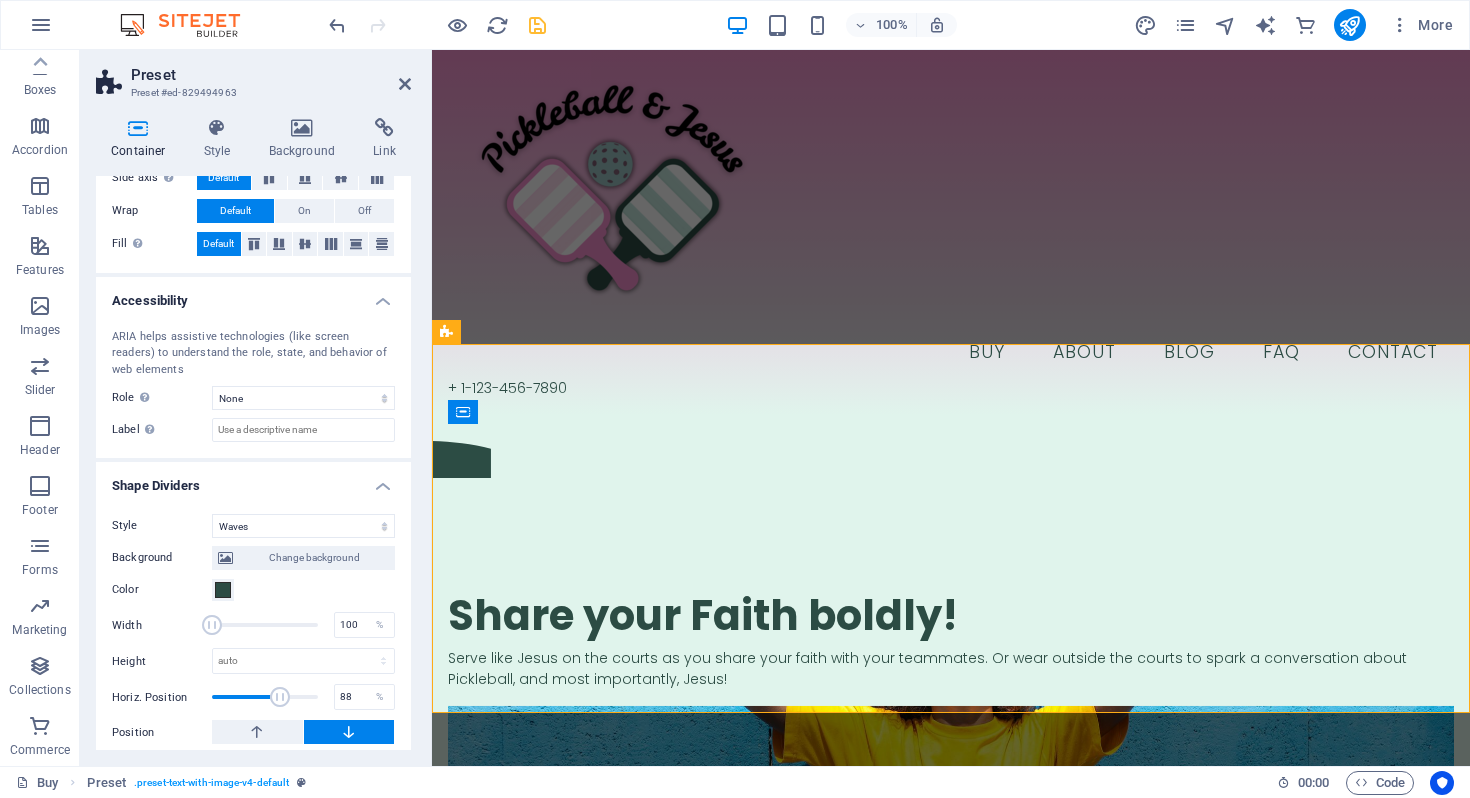 click at bounding box center (280, 697) 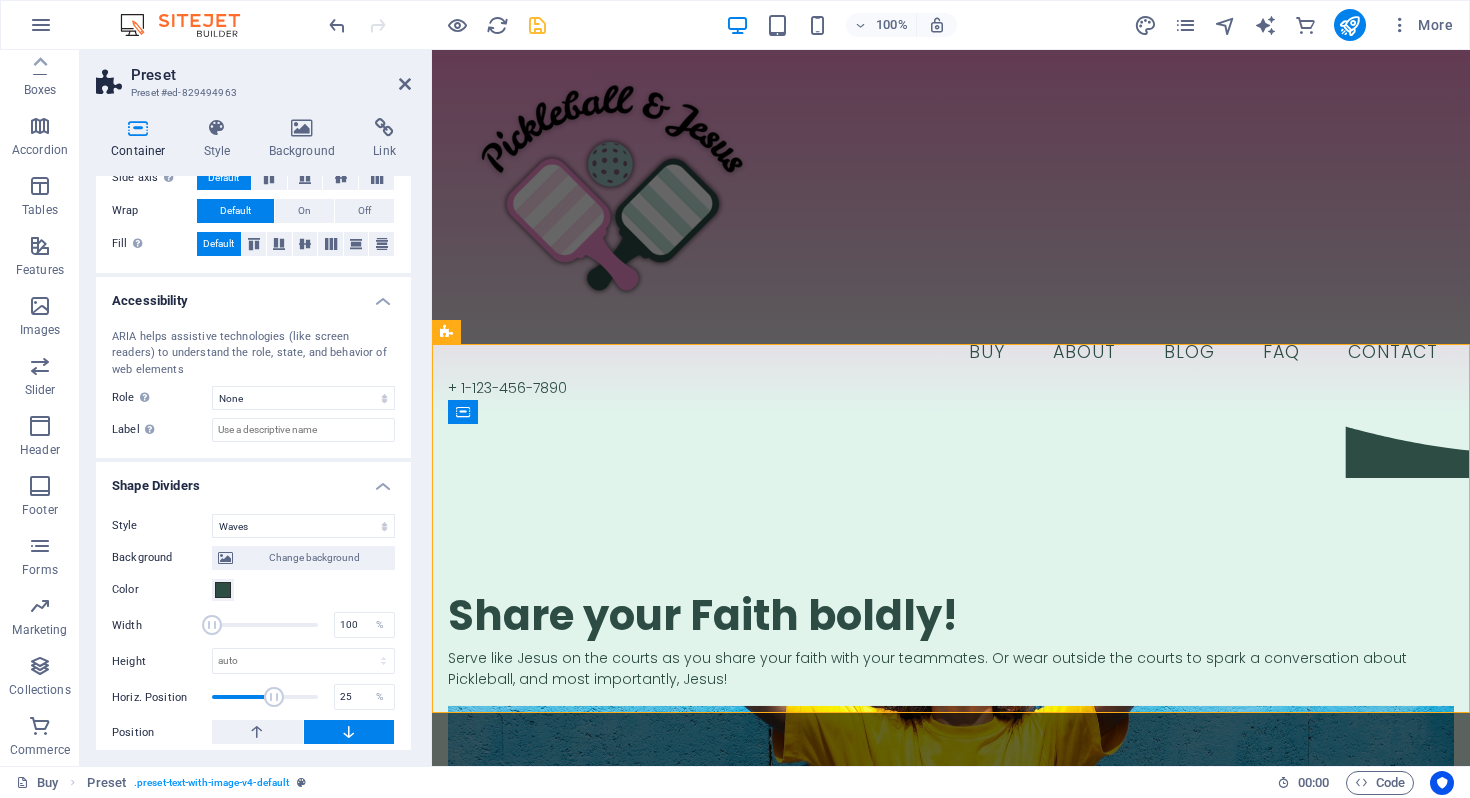 drag, startPoint x: 281, startPoint y: 692, endPoint x: 268, endPoint y: 691, distance: 13.038404 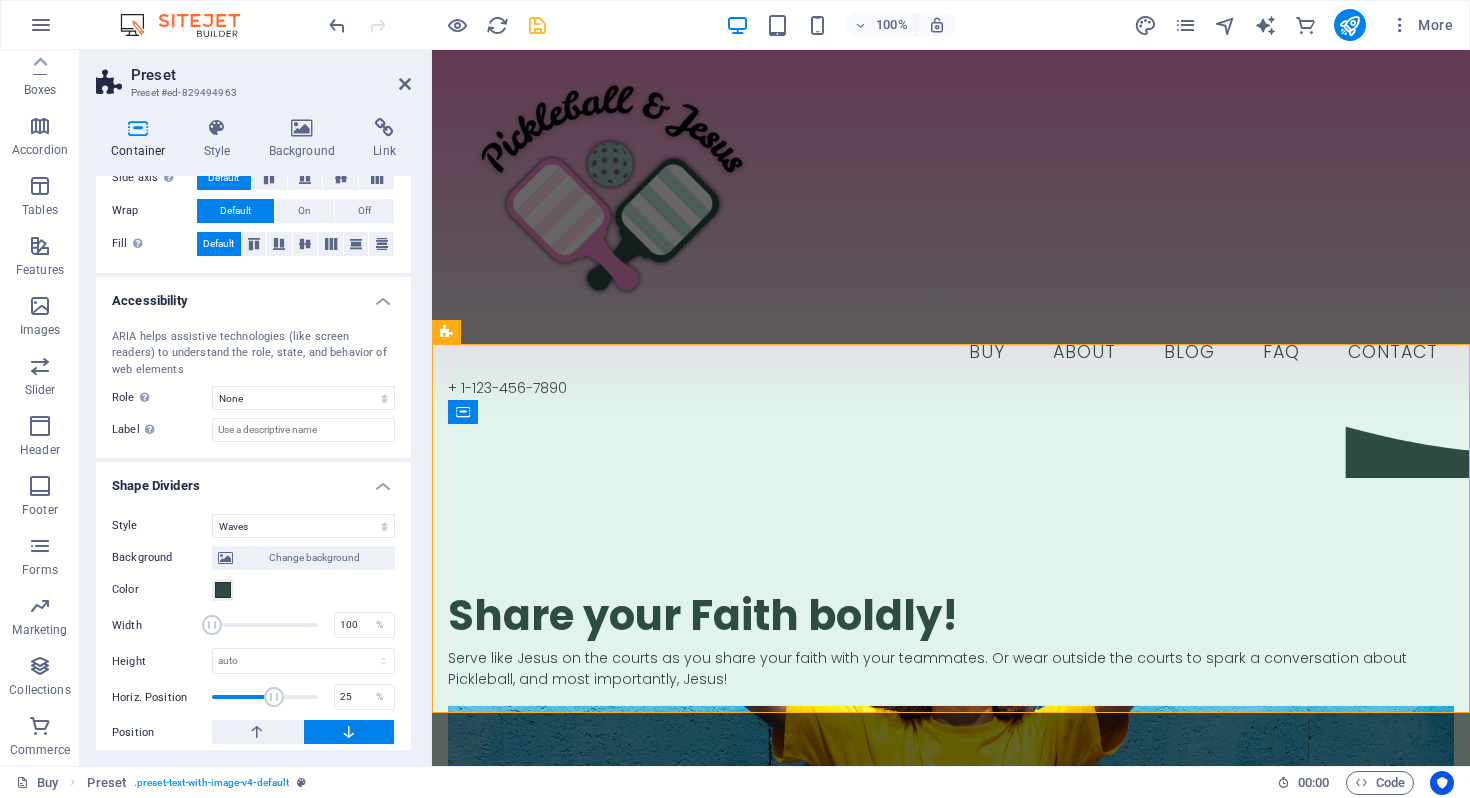 click at bounding box center (274, 697) 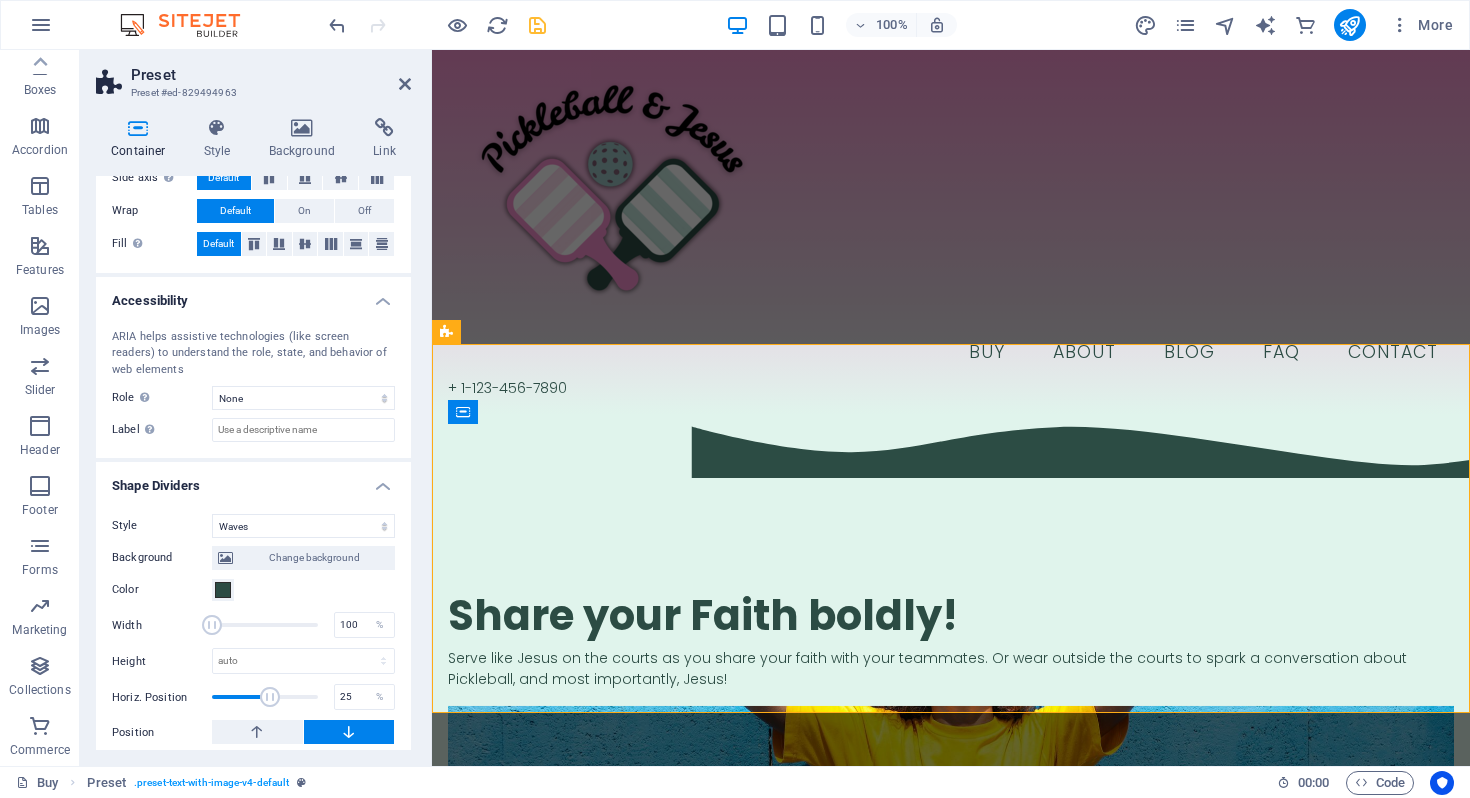 scroll, scrollTop: 427, scrollLeft: 0, axis: vertical 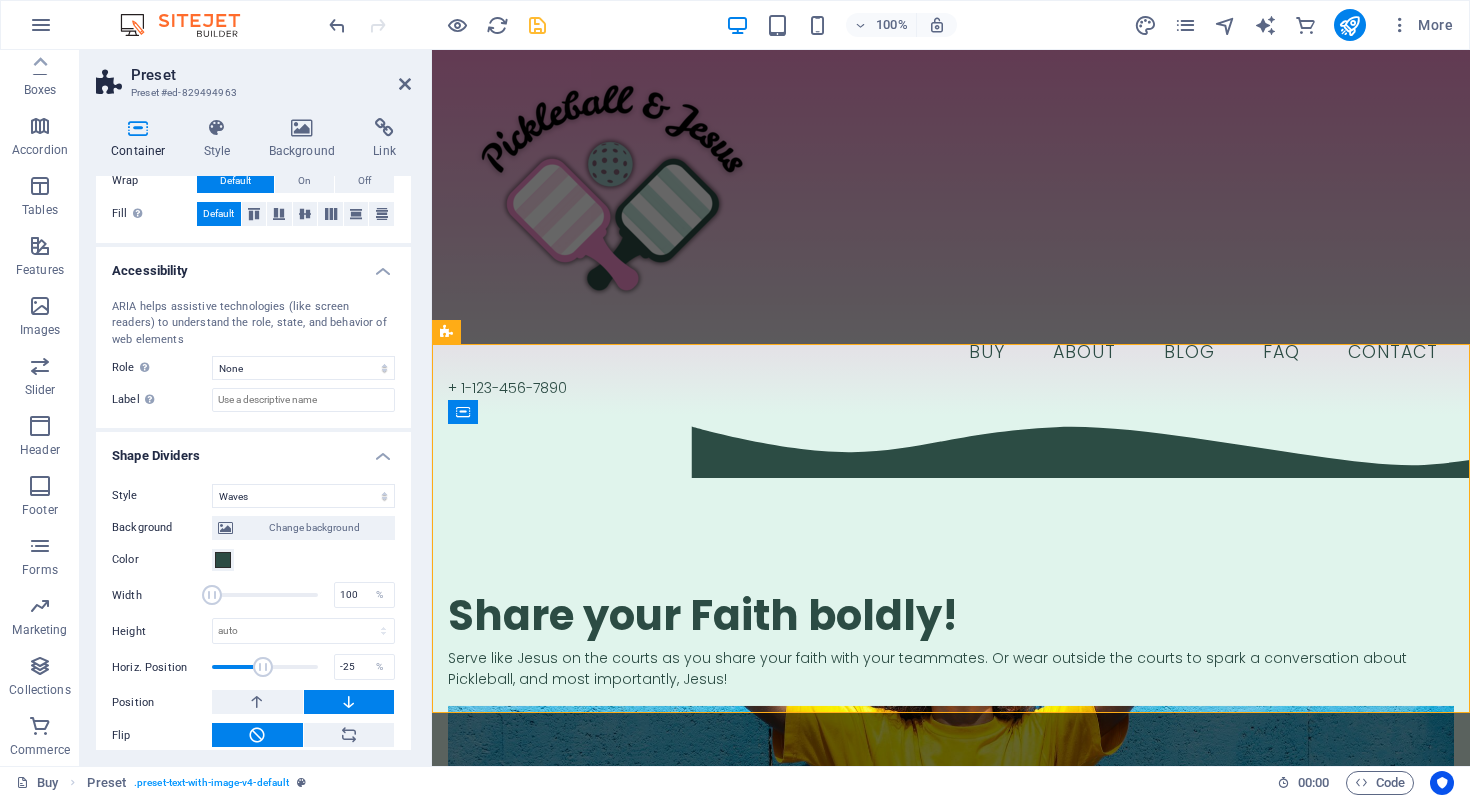 drag, startPoint x: 268, startPoint y: 670, endPoint x: 258, endPoint y: 669, distance: 10.049875 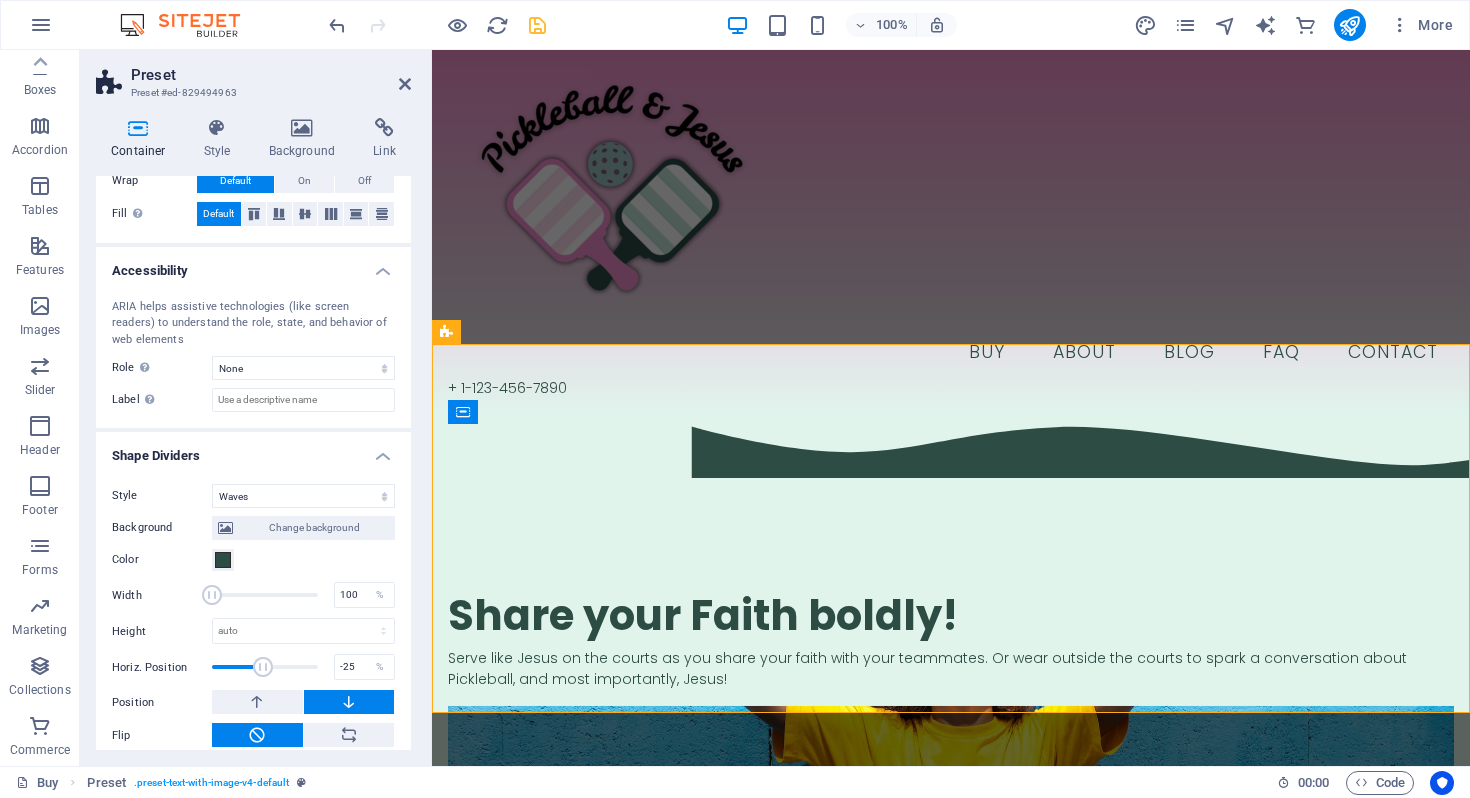 click at bounding box center [263, 667] 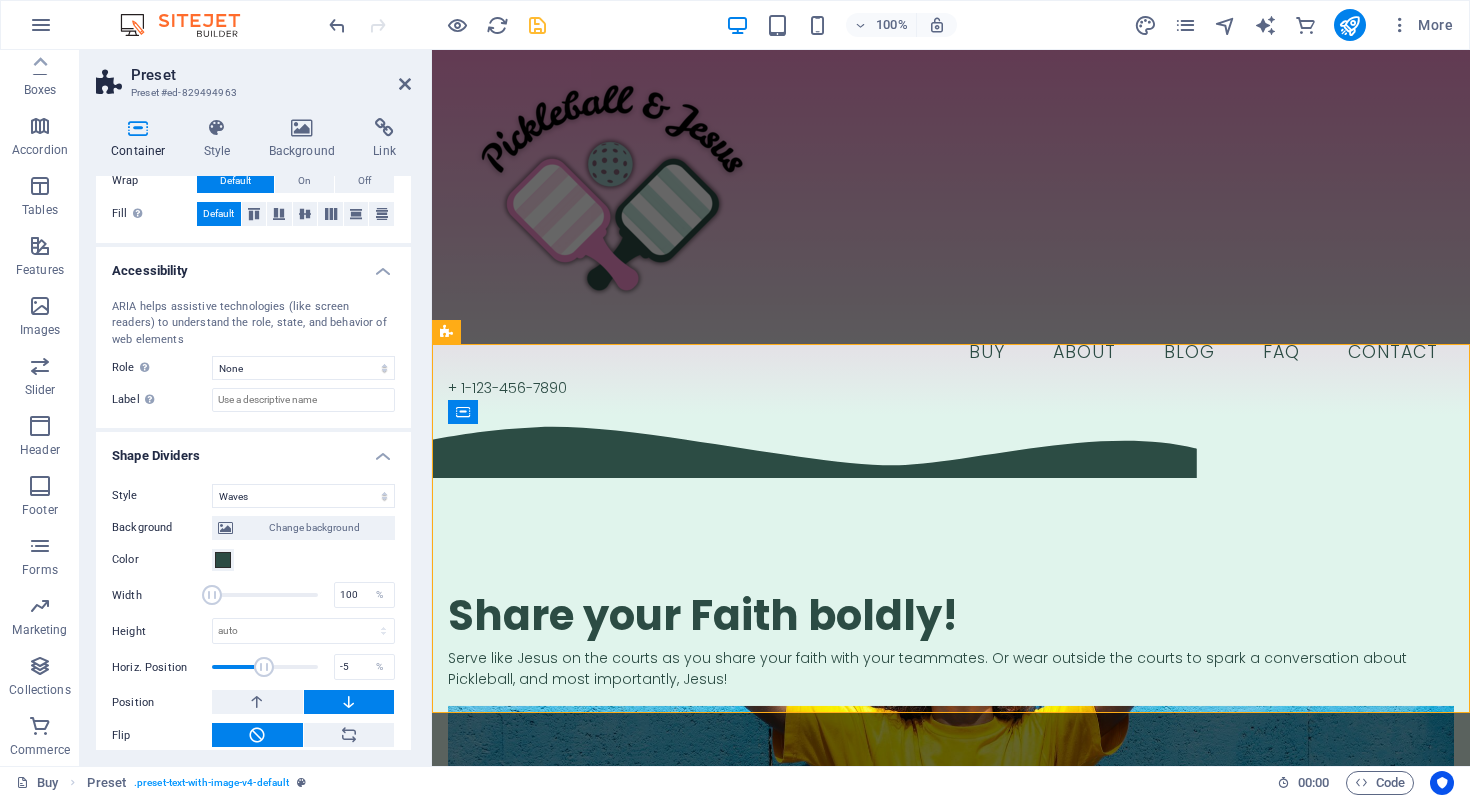 click at bounding box center [264, 667] 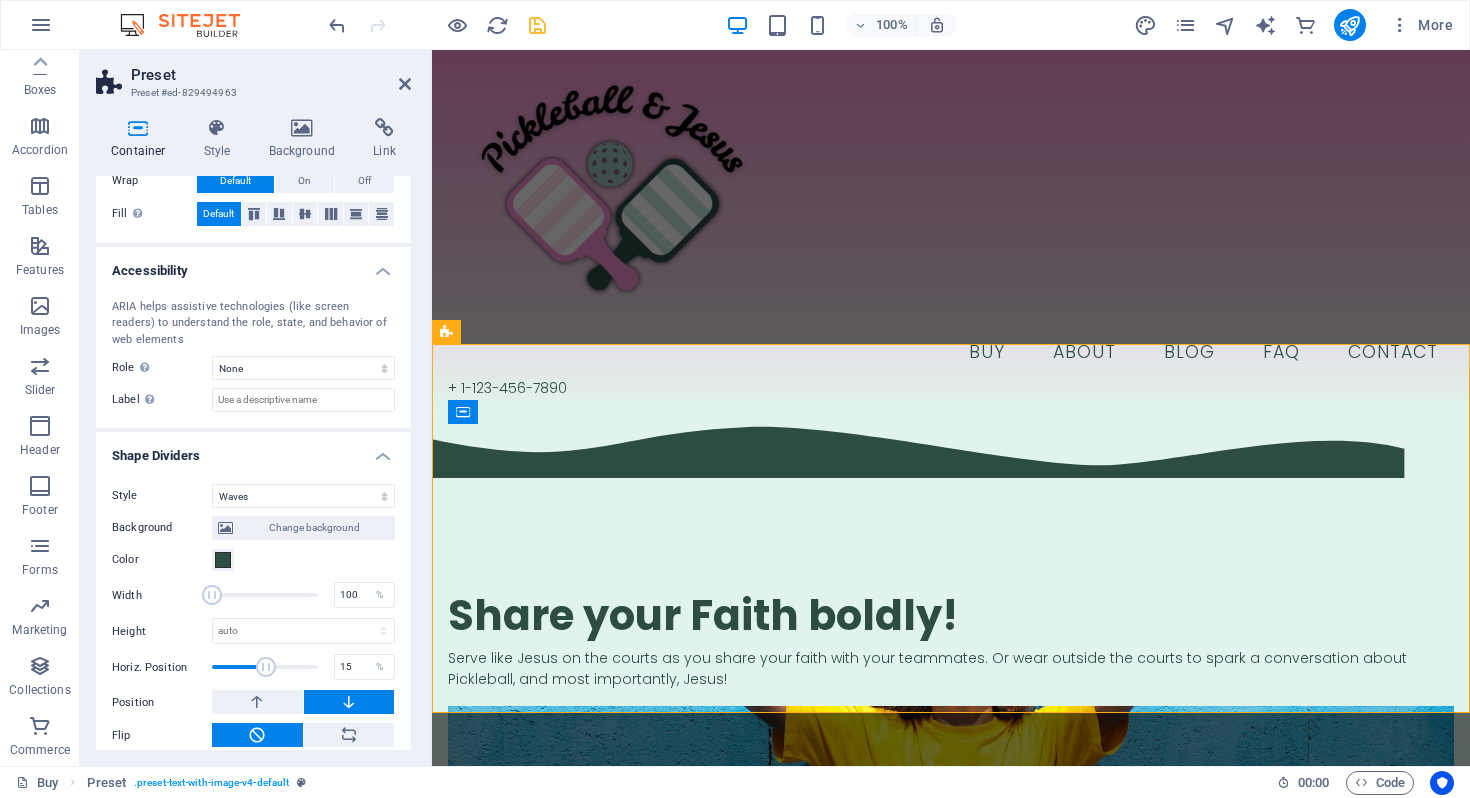 click at bounding box center [266, 667] 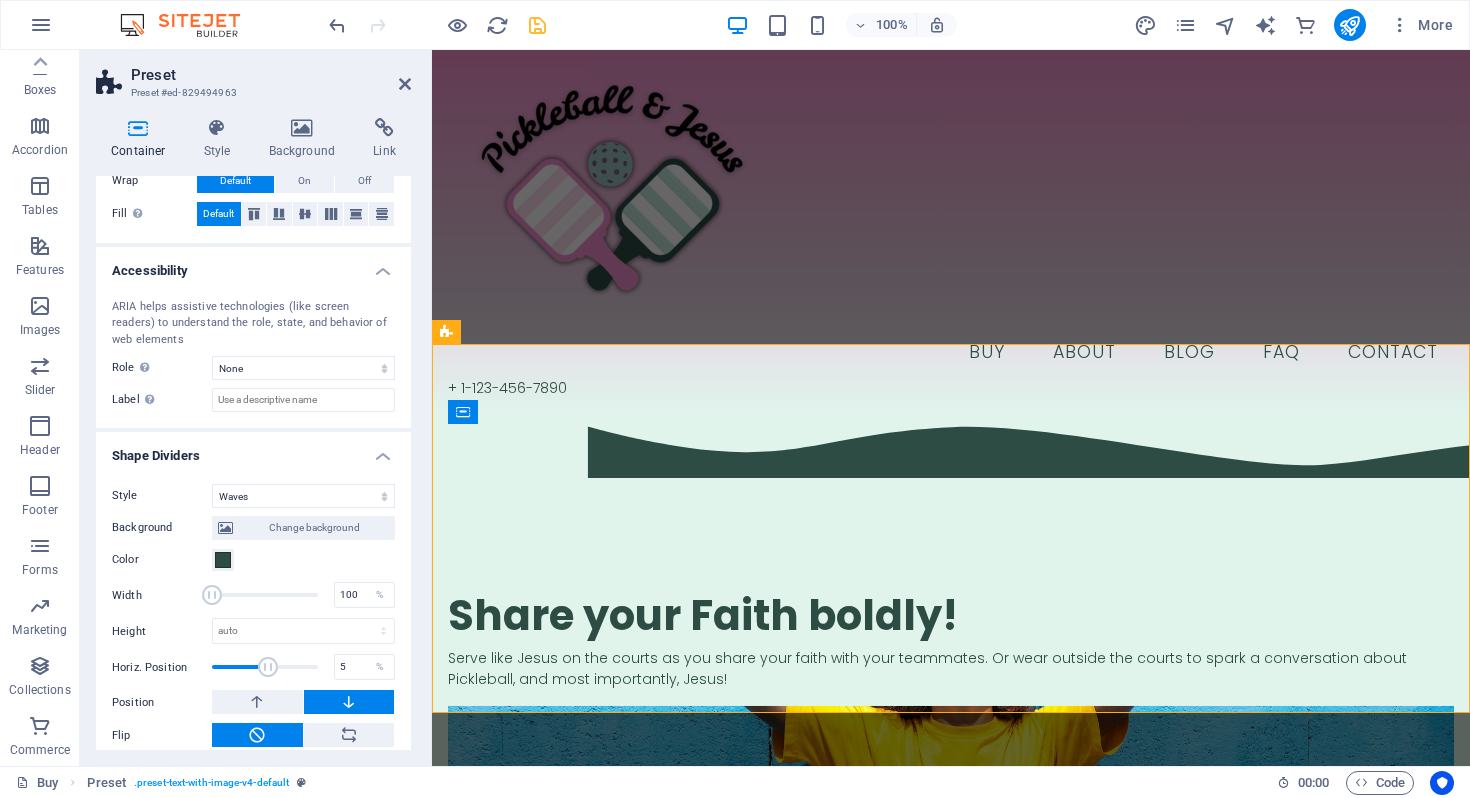 type on "0" 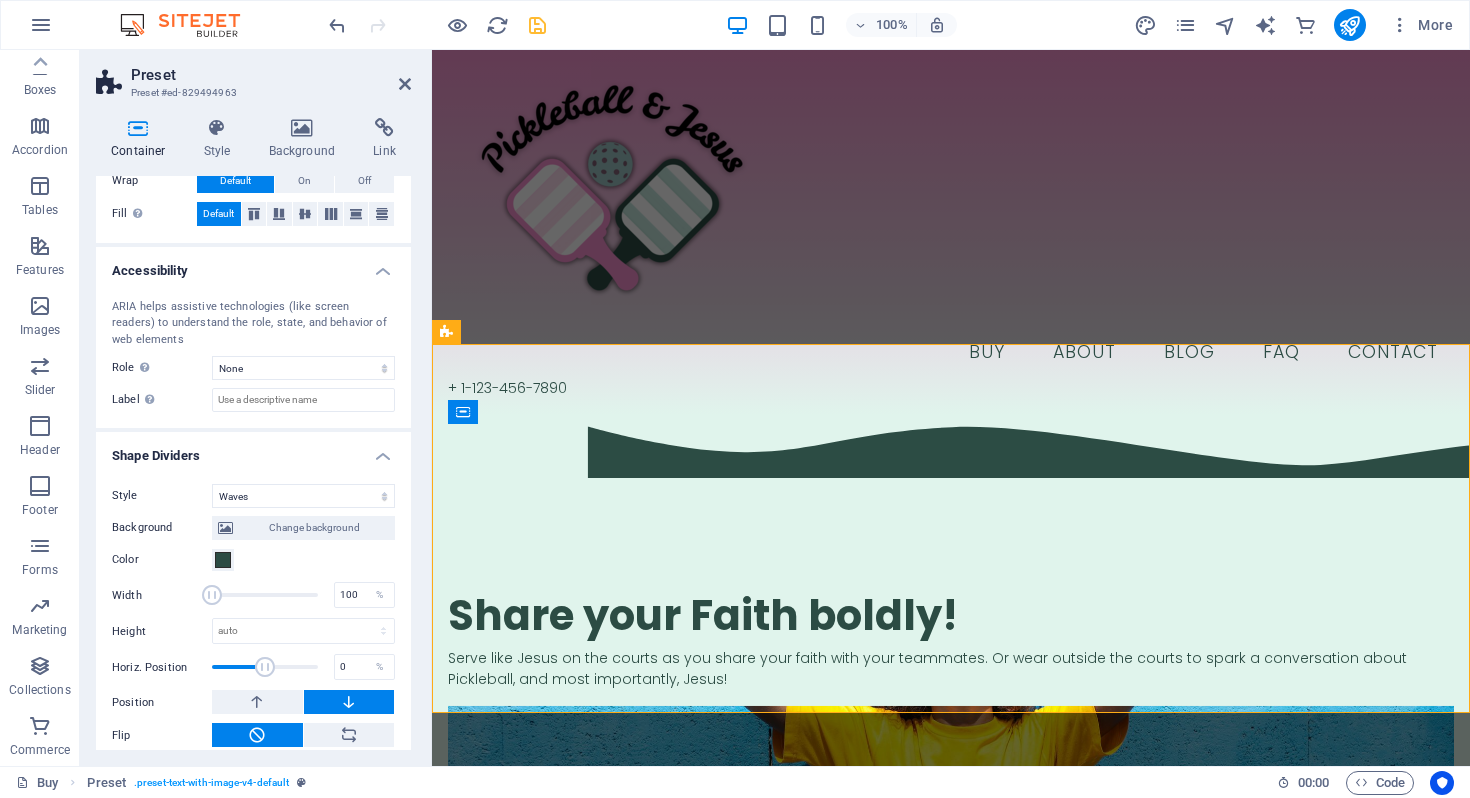 click at bounding box center (265, 667) 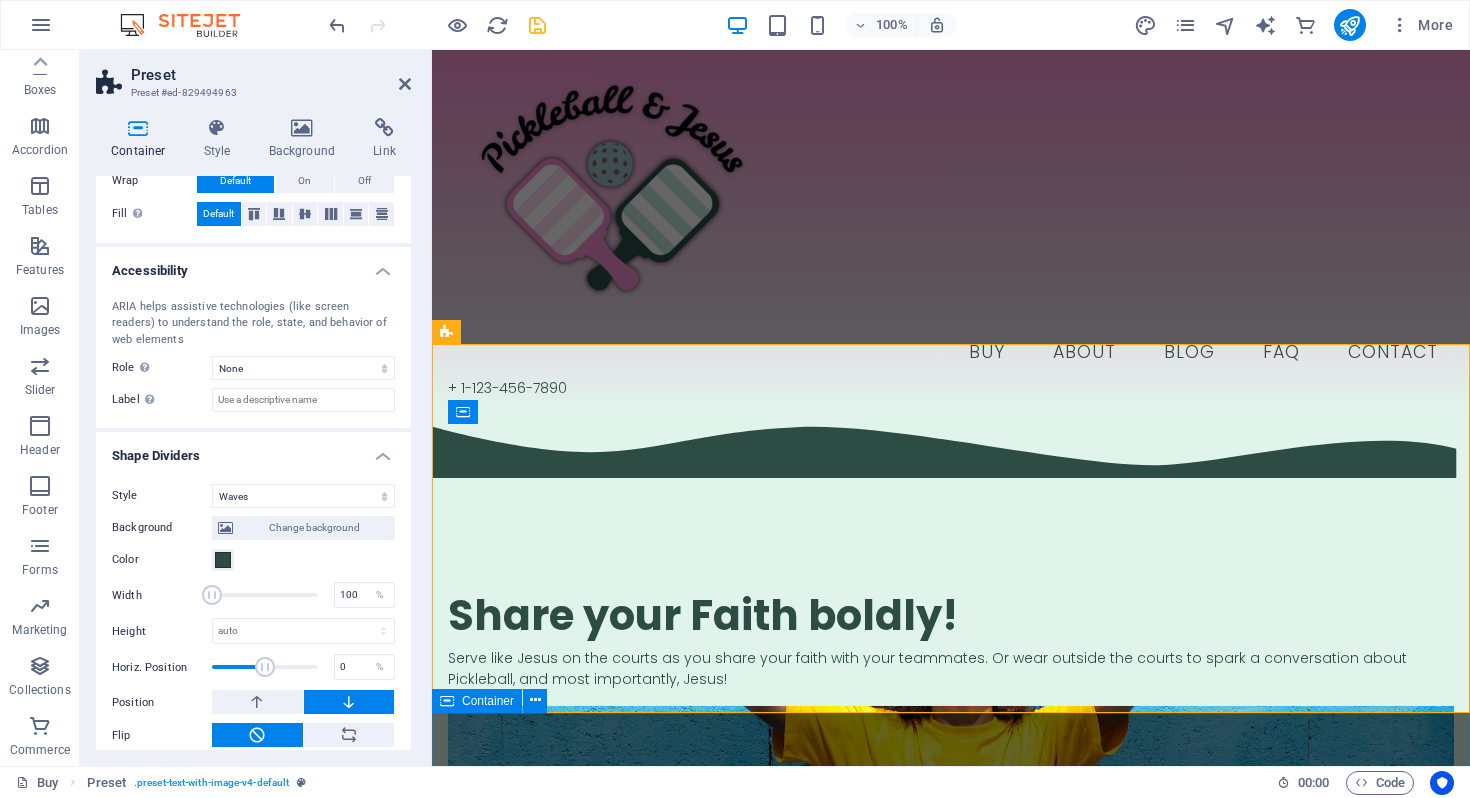click on "JOIN OUR MINISTRY ABOUT OUR FOUNDER MOLLIE SHOP OUR GEAR" at bounding box center (951, 2946) 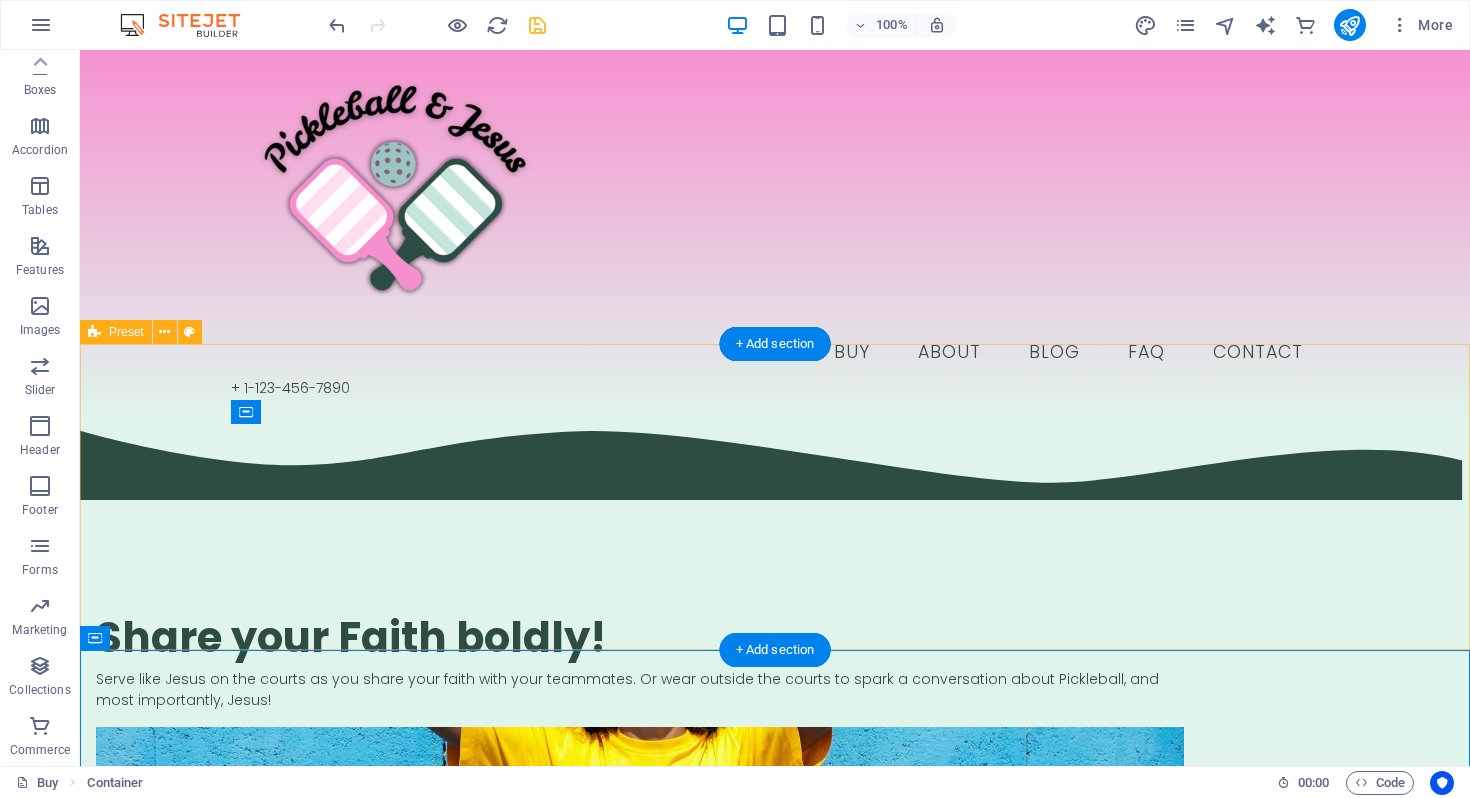 scroll, scrollTop: 12, scrollLeft: 0, axis: vertical 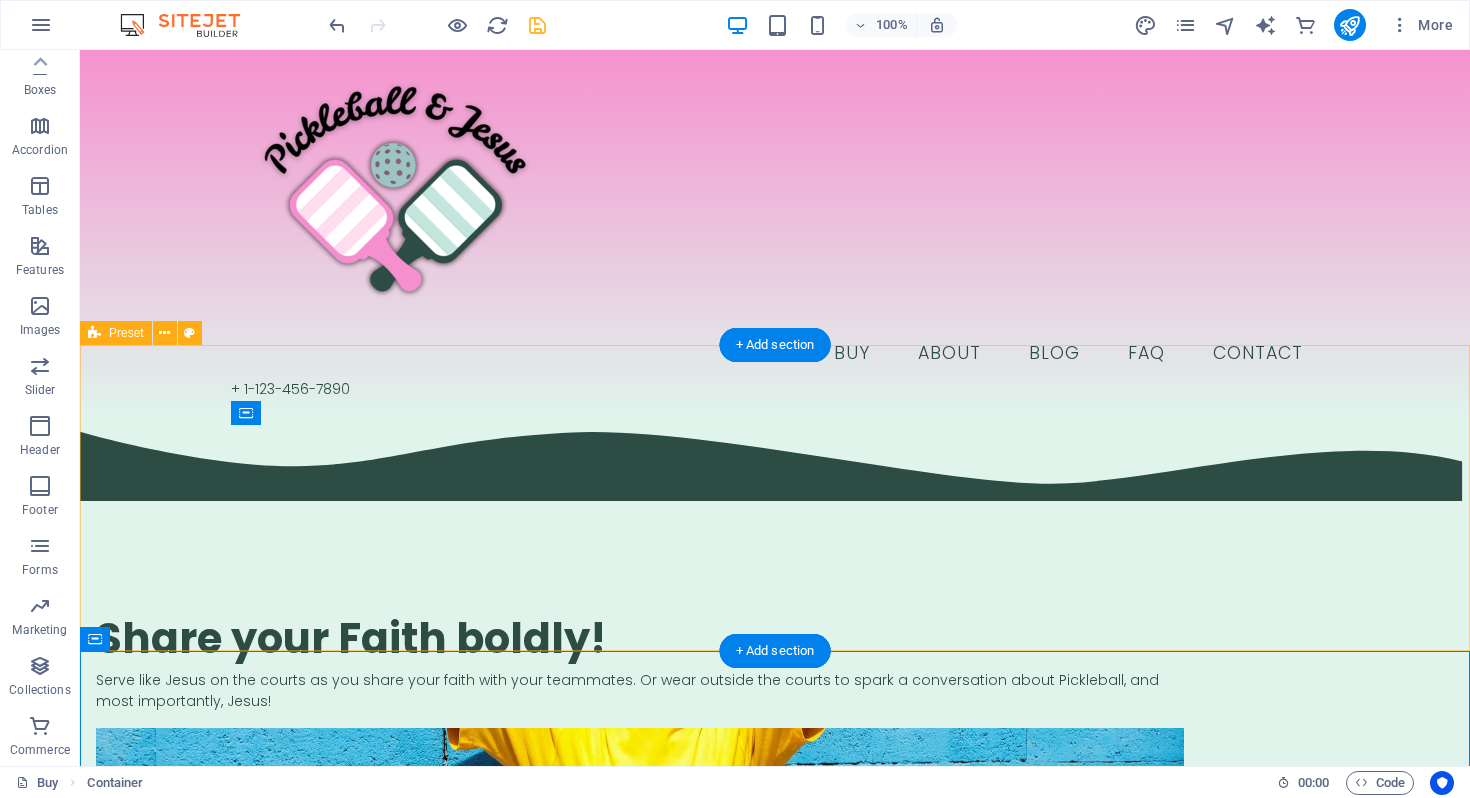 click on "​​​ Share your Faith boldly! Serve like Jesus on the courts as you share your faith with your teammates. Or wear outside the courts to spark a conversation about Pickleball, and most importantly, Jesus! Drop content here or  Add elements  Paste clipboard" at bounding box center [775, 757] 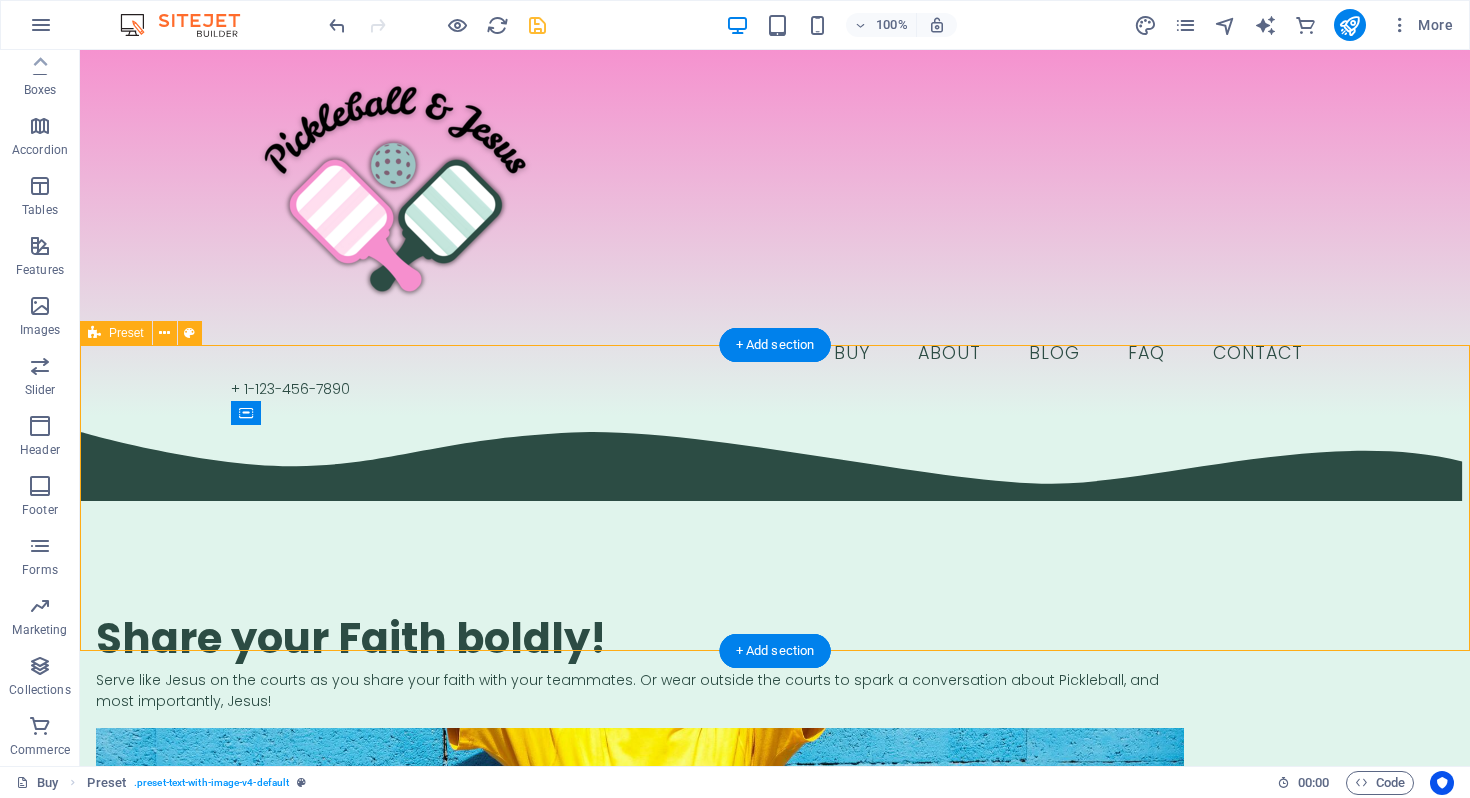 click on "​​​ Share your Faith boldly! Serve like Jesus on the courts as you share your faith with your teammates. Or wear outside the courts to spark a conversation about Pickleball, and most importantly, Jesus! Drop content here or  Add elements  Paste clipboard" at bounding box center (775, 757) 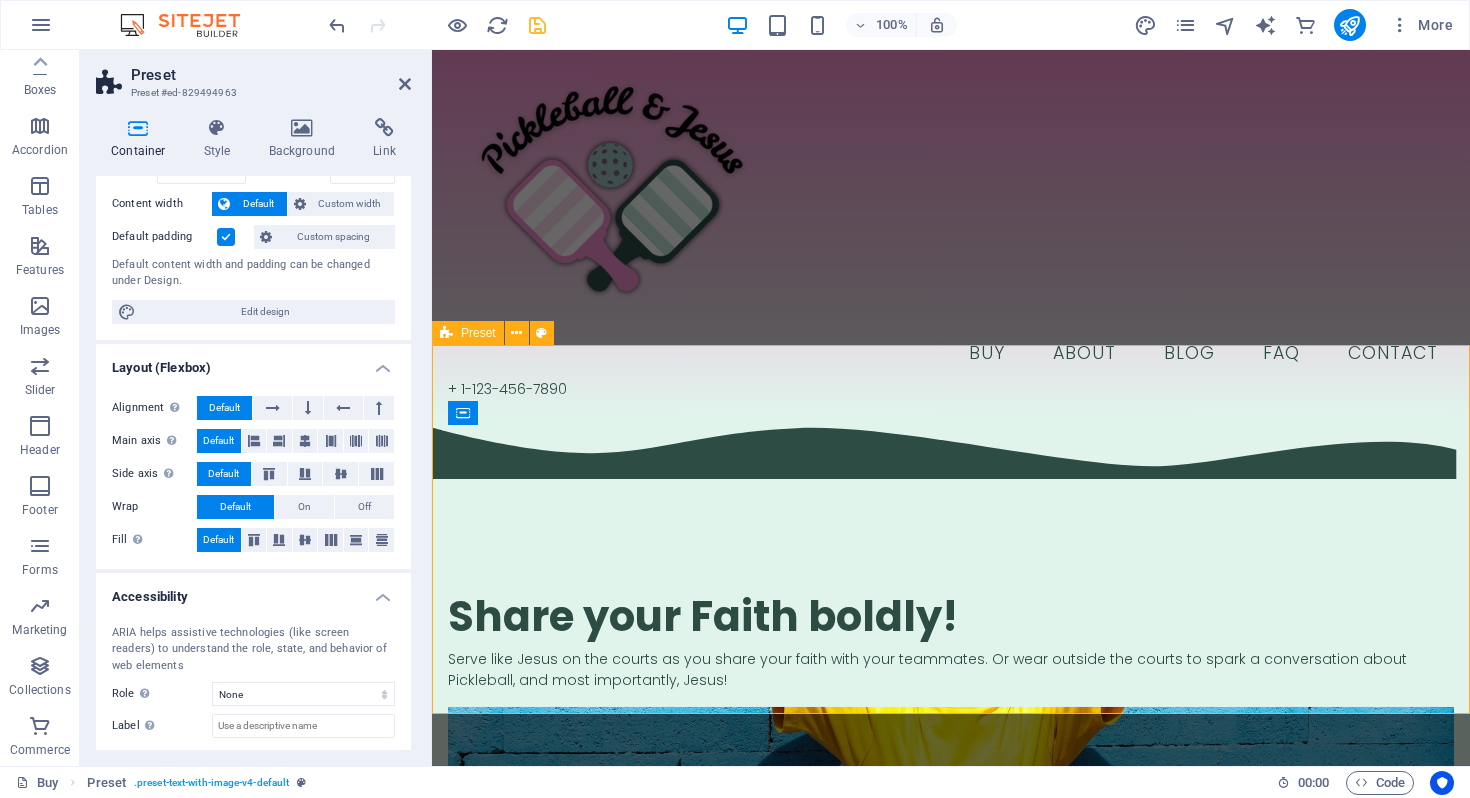 scroll, scrollTop: 0, scrollLeft: 0, axis: both 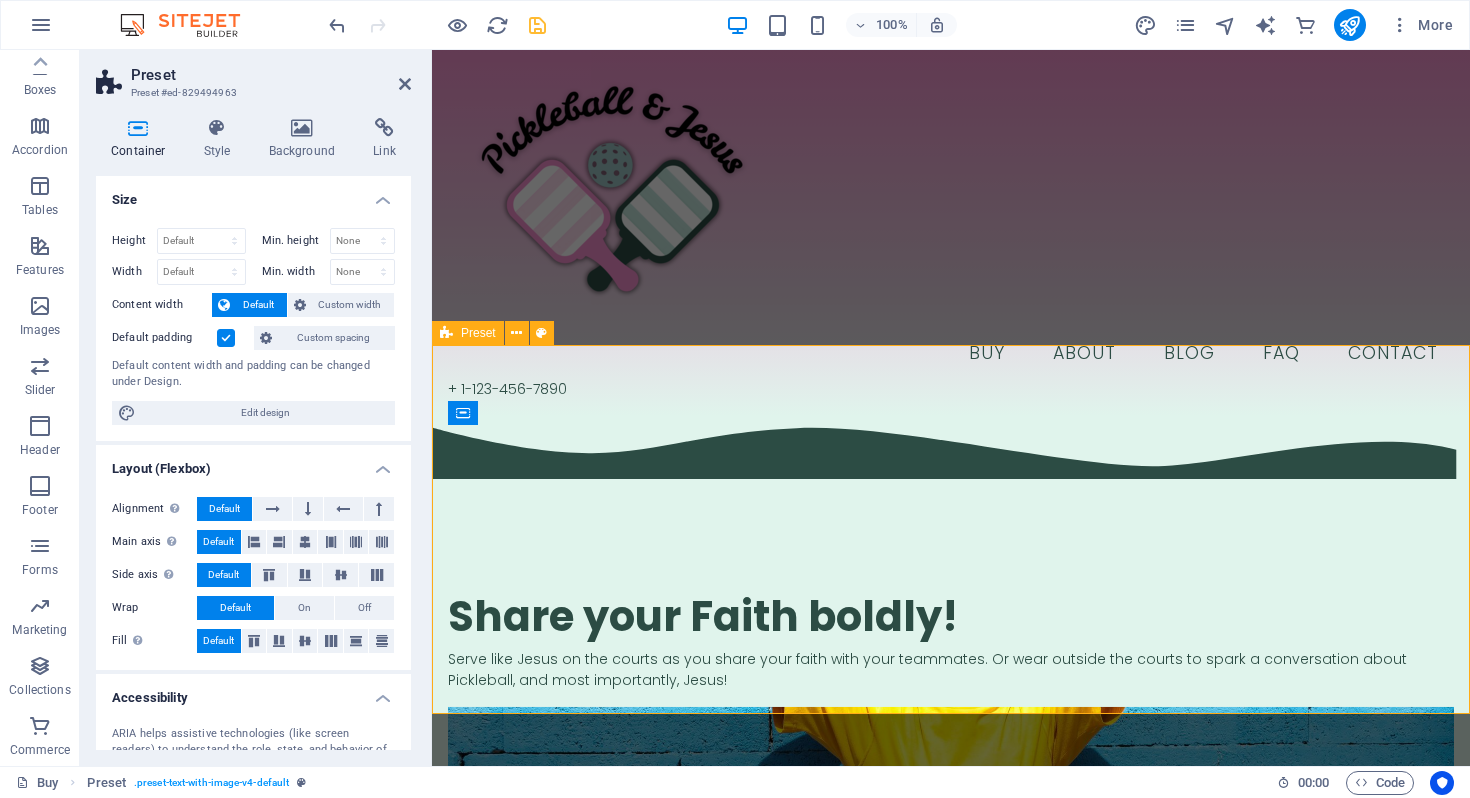 click at bounding box center [138, 128] 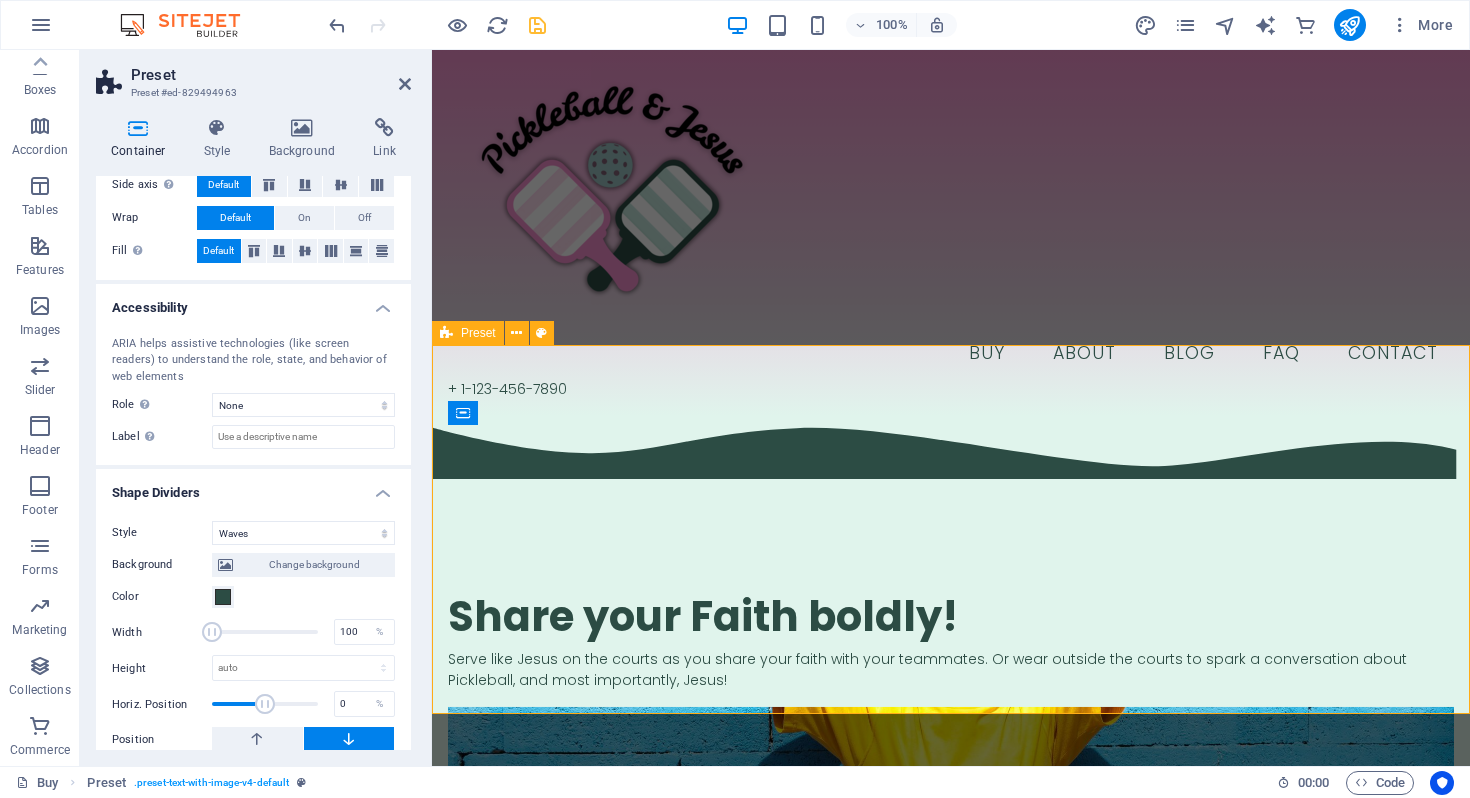 scroll, scrollTop: 392, scrollLeft: 0, axis: vertical 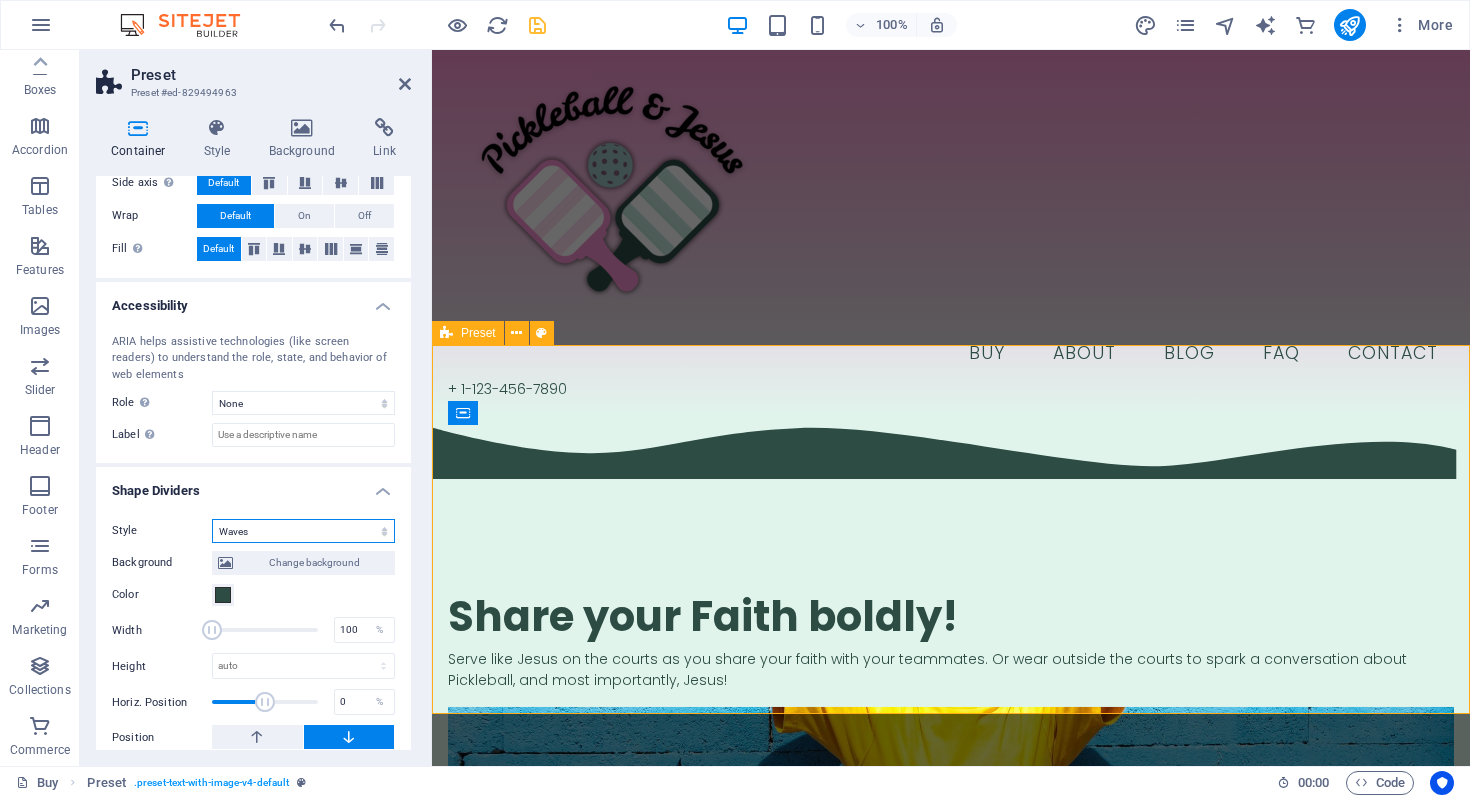 click on "None Triangle Square Diagonal Polygon 1 Polygon 2 Zigzag Multiple Zigzags Waves Multiple Waves Half Circle Circle Circle Shadow Blocks Hexagons Clouds Multiple Clouds Fan Pyramids Book Paint Drip Fire Shredded Paper Arrow" at bounding box center [303, 531] 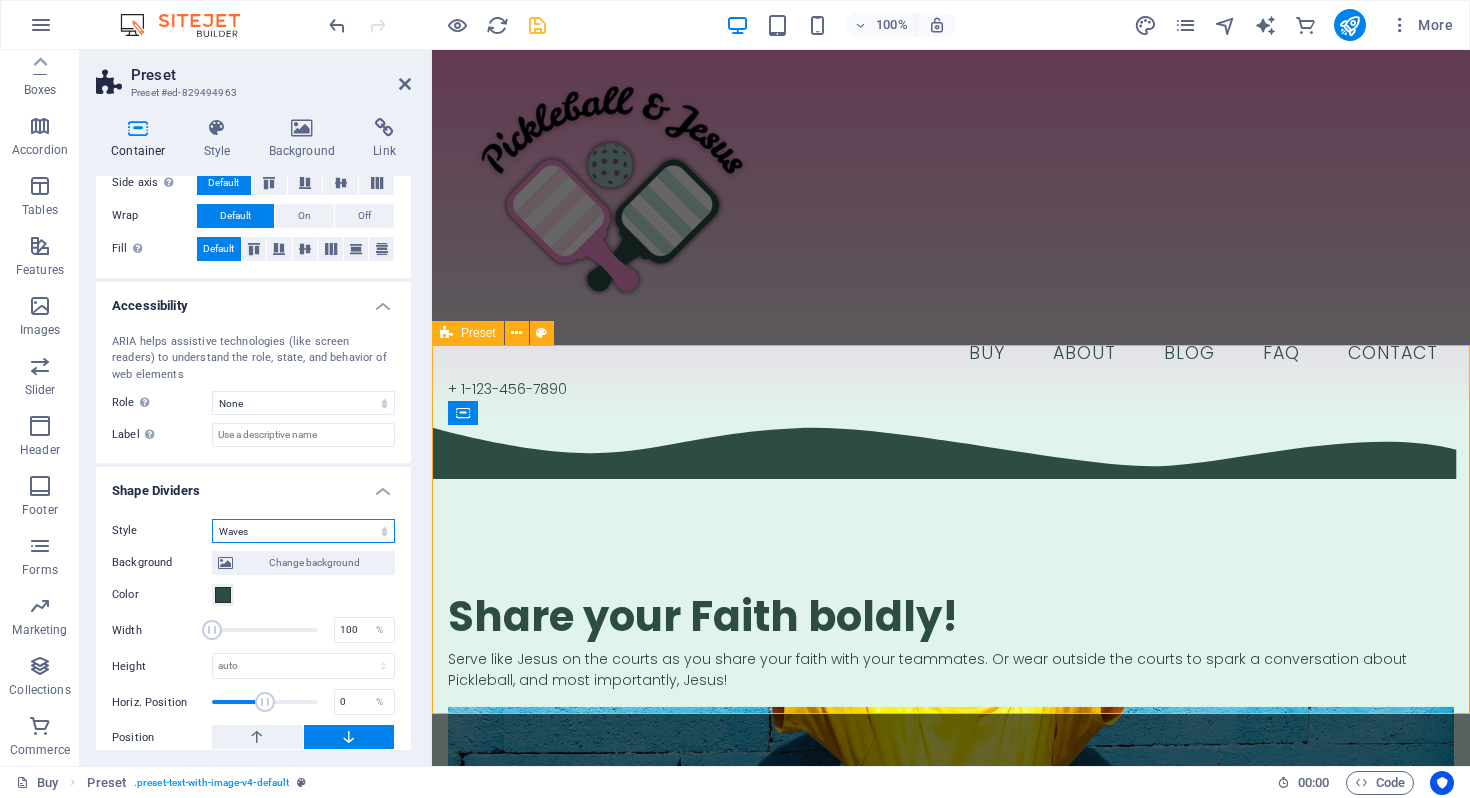 select on "fan" 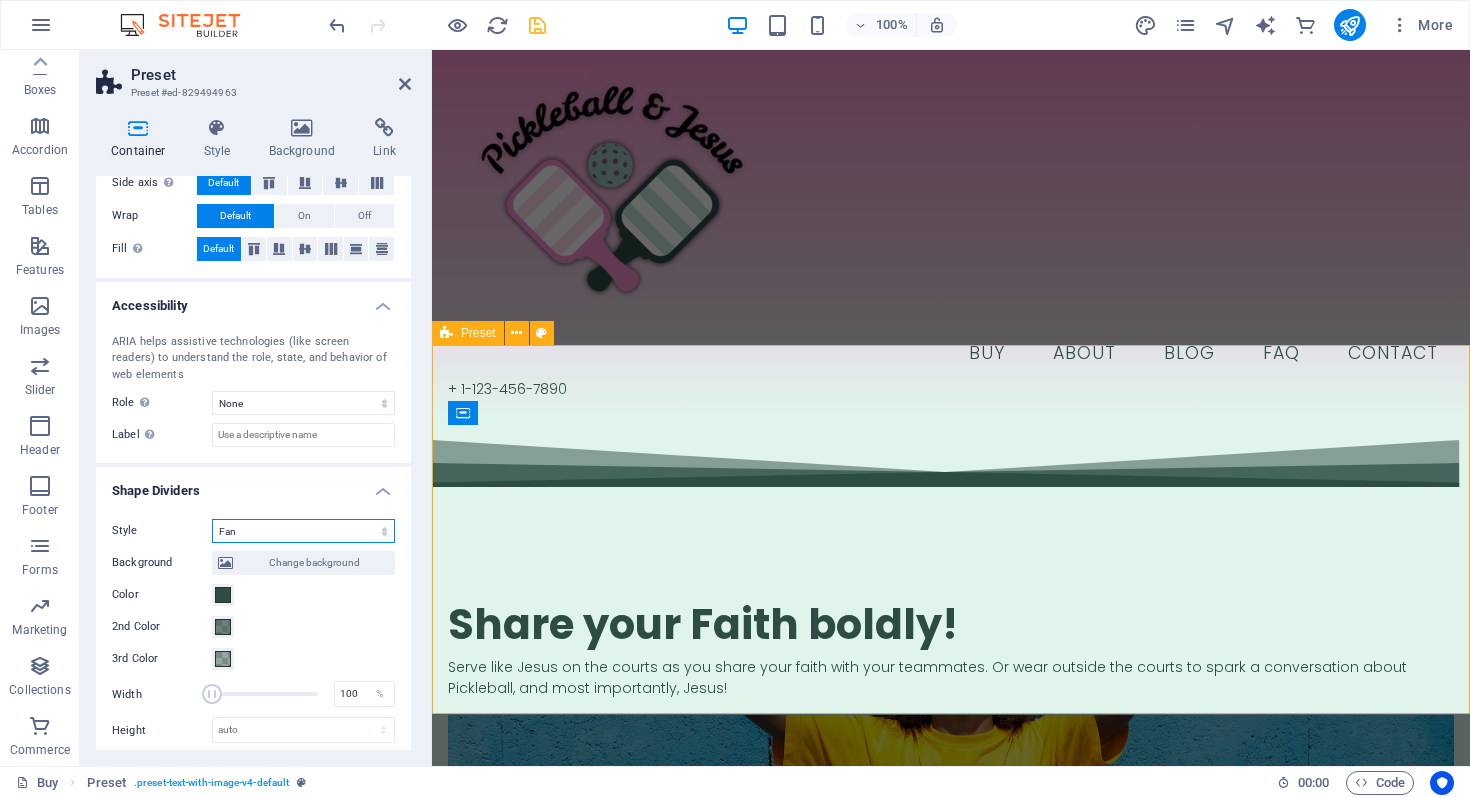 scroll, scrollTop: 472, scrollLeft: 0, axis: vertical 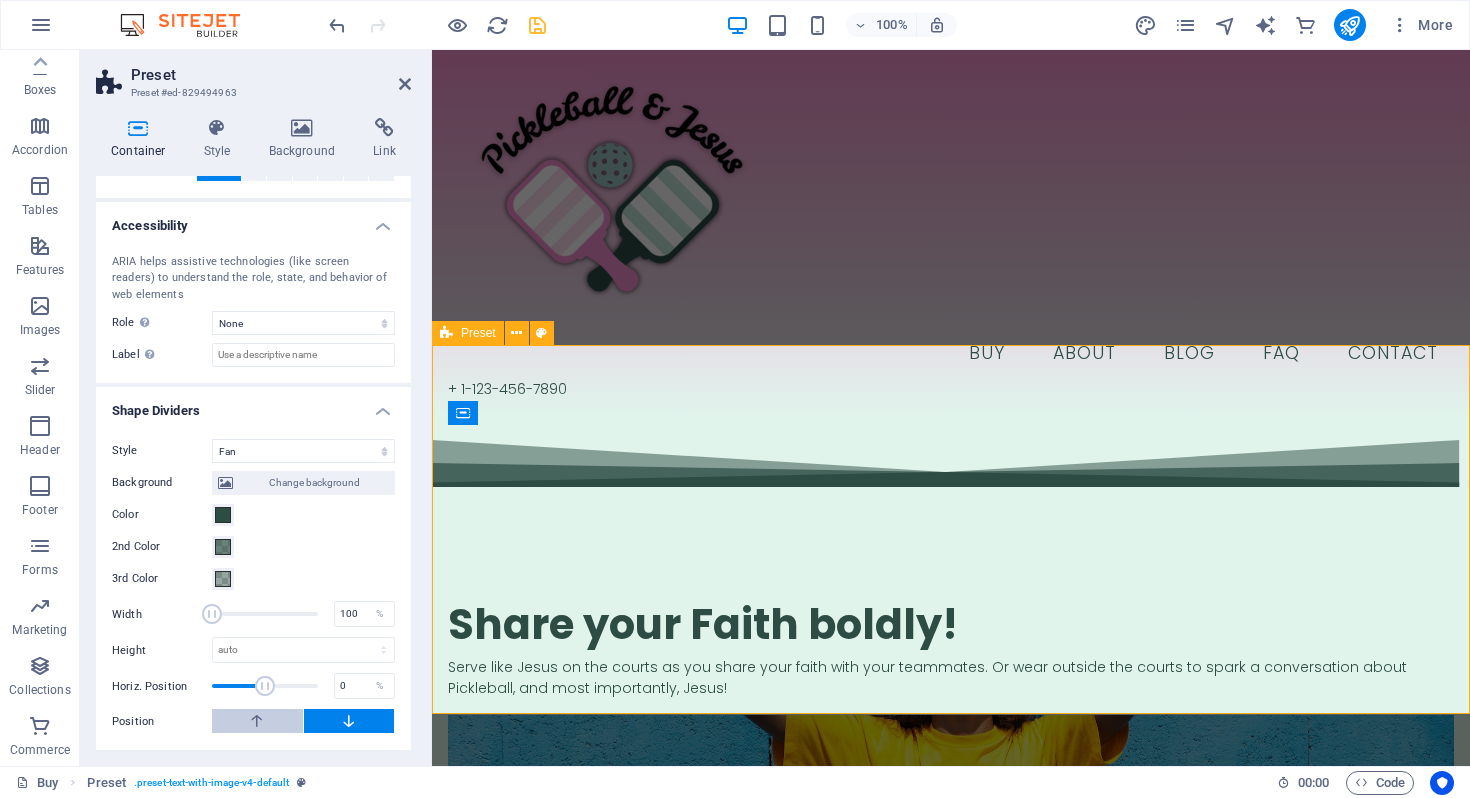 click at bounding box center (257, 721) 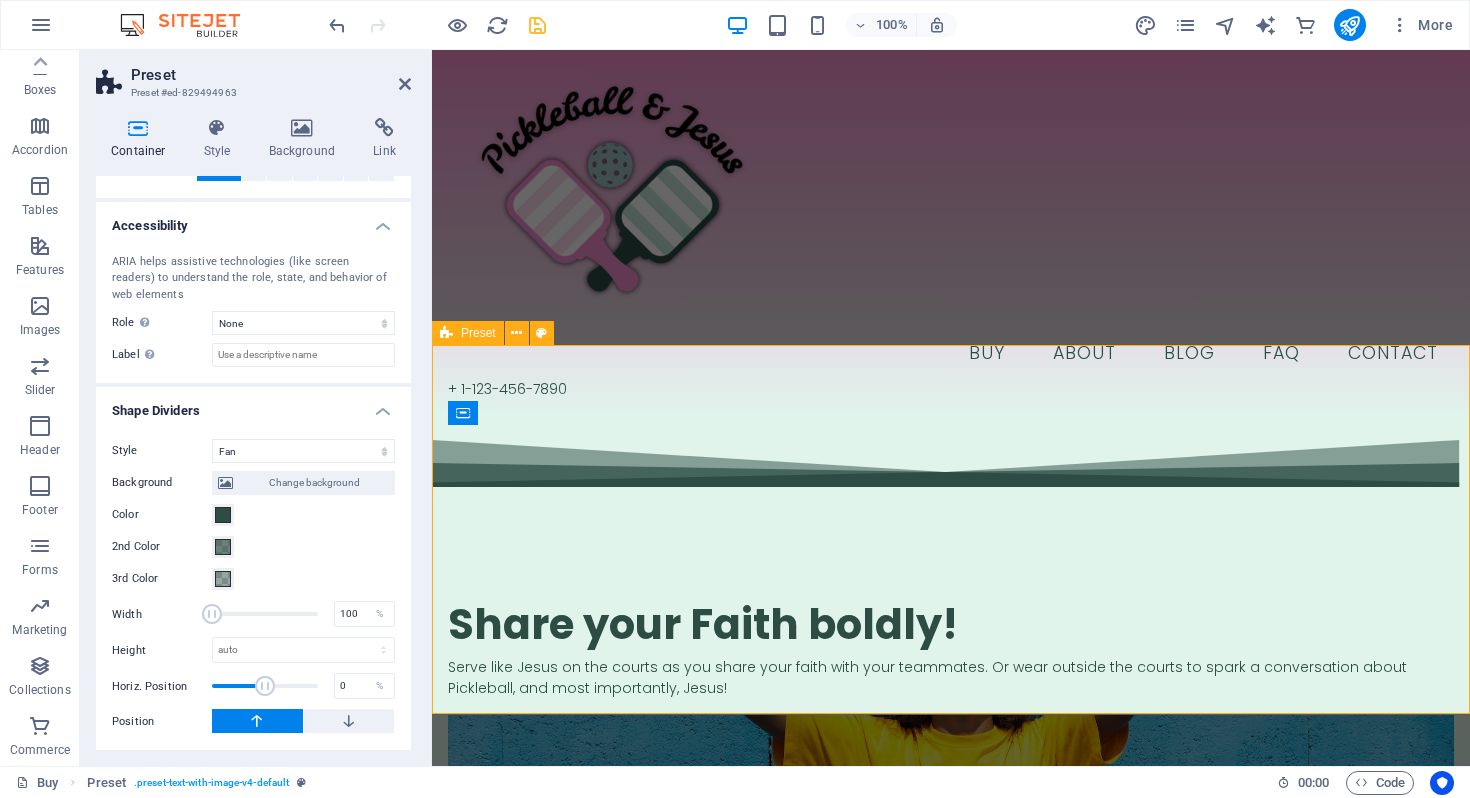 click at bounding box center (257, 721) 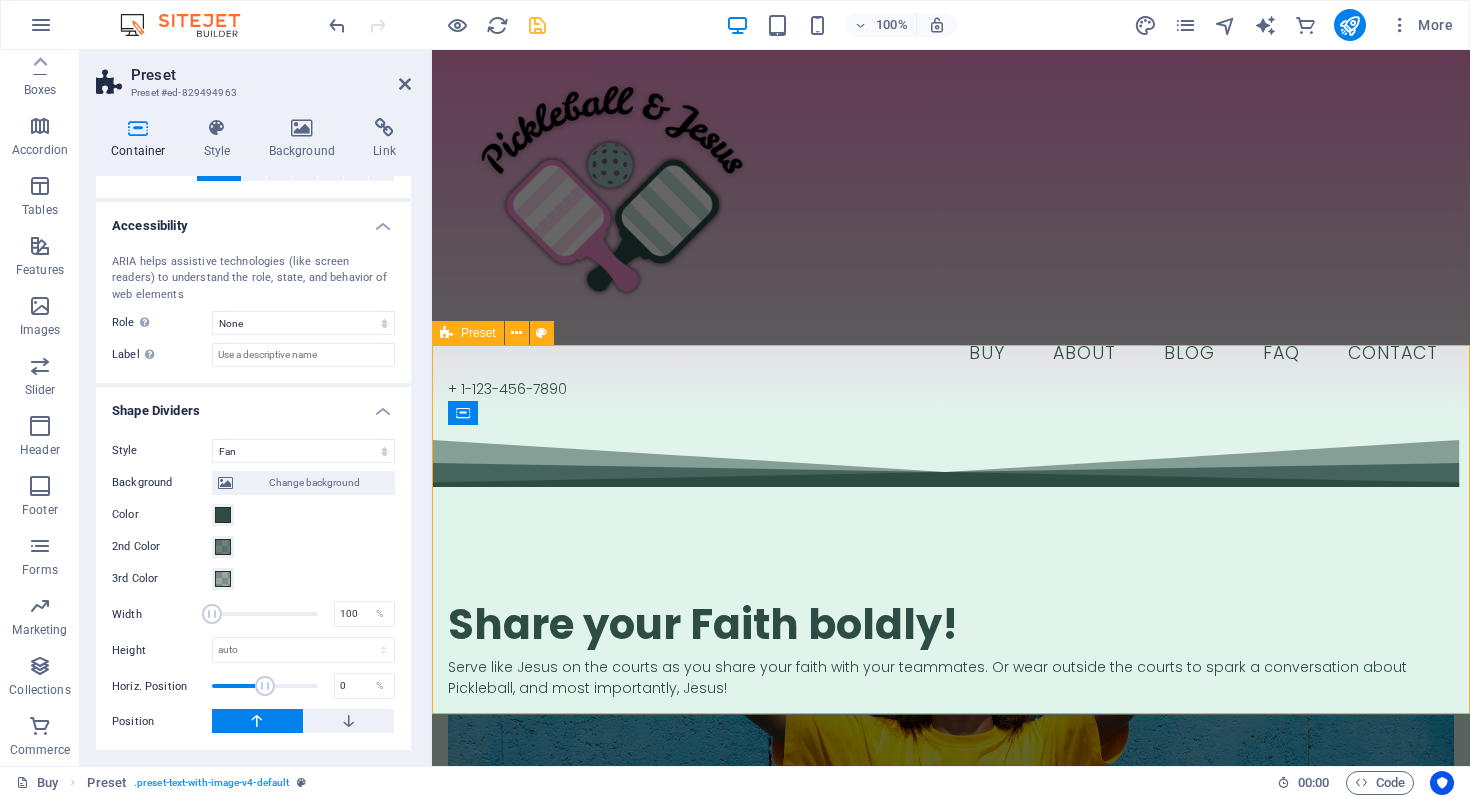 click at bounding box center (257, 721) 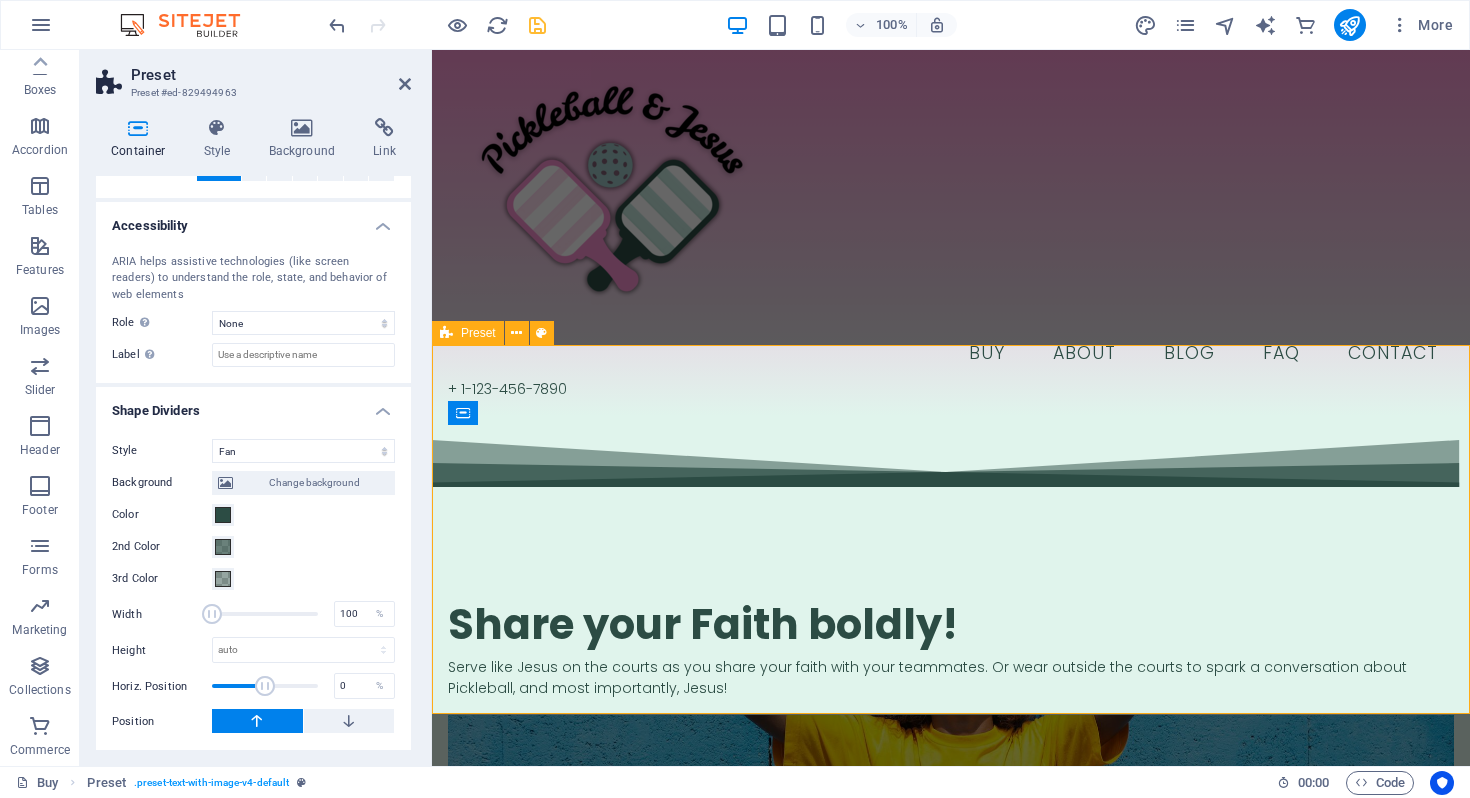 click at bounding box center [257, 721] 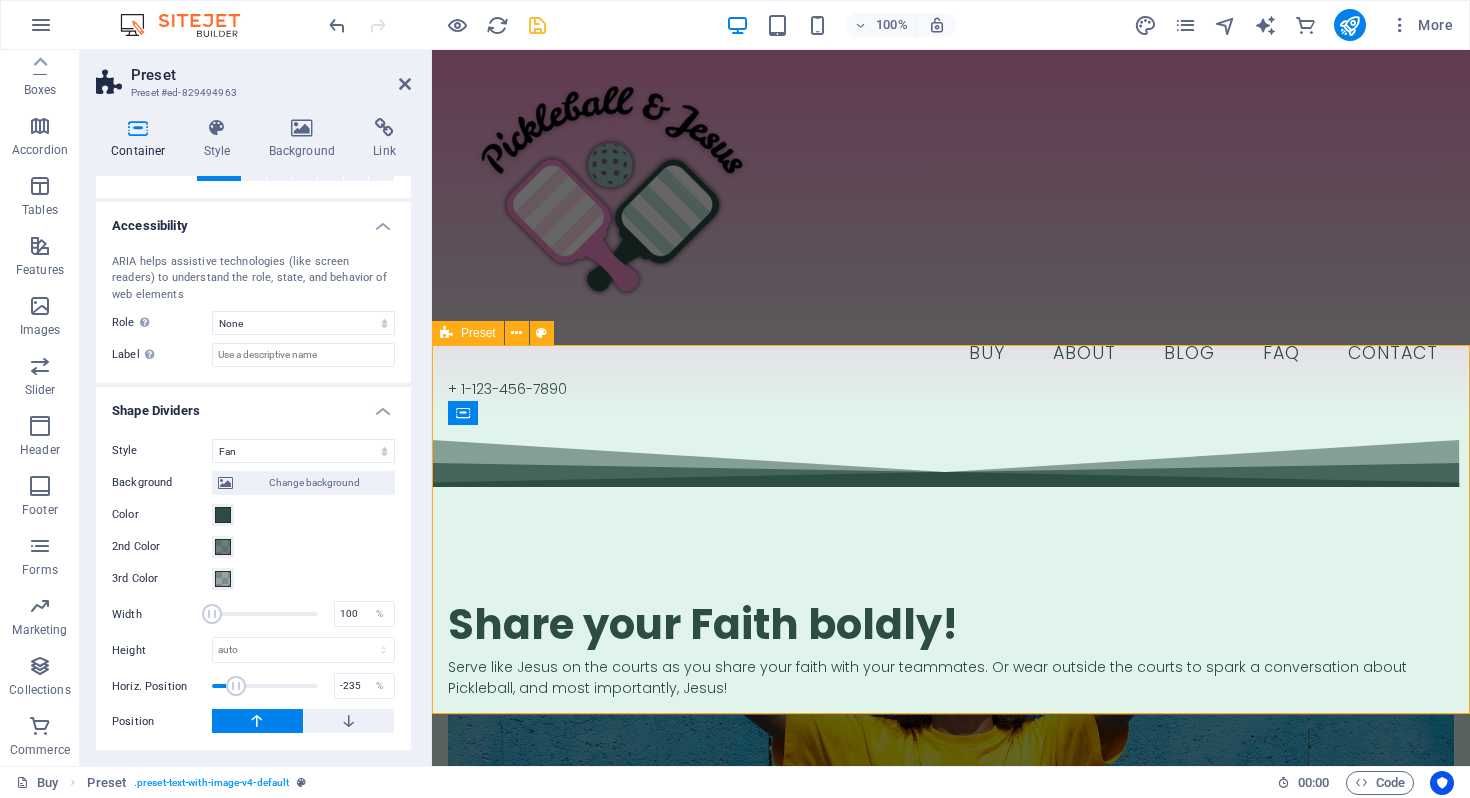 type on "-240" 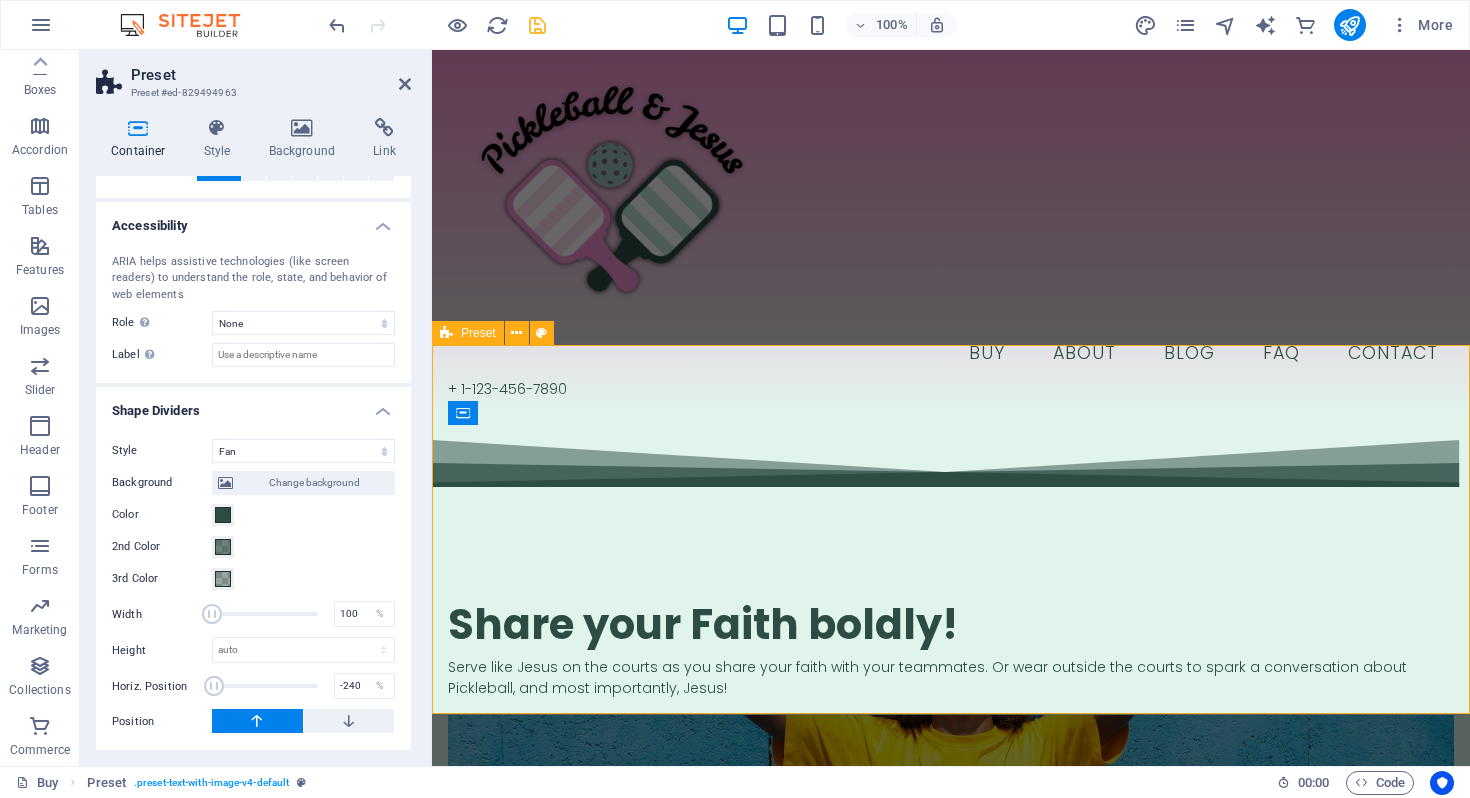drag, startPoint x: 264, startPoint y: 688, endPoint x: 214, endPoint y: 676, distance: 51.41984 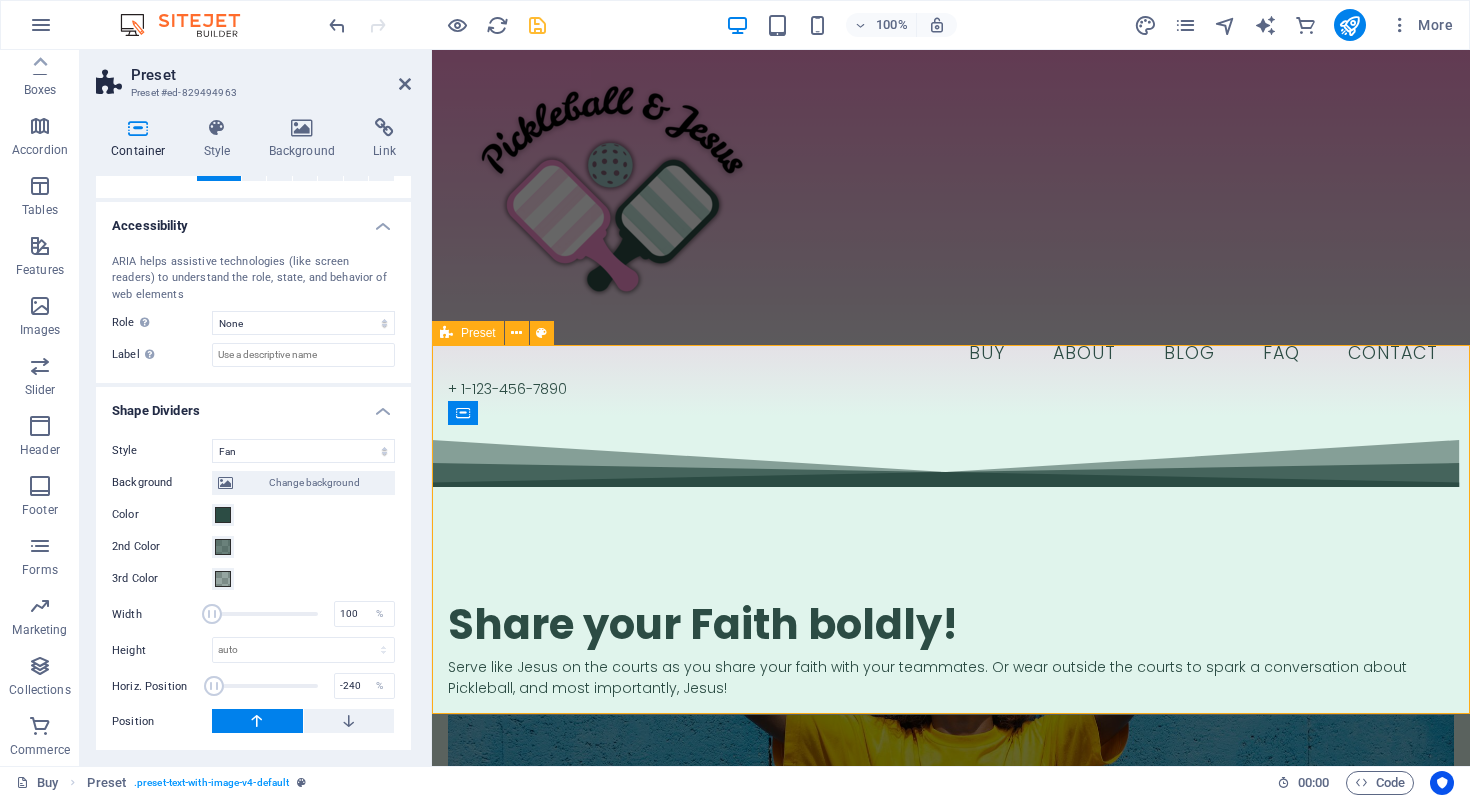 click at bounding box center (214, 686) 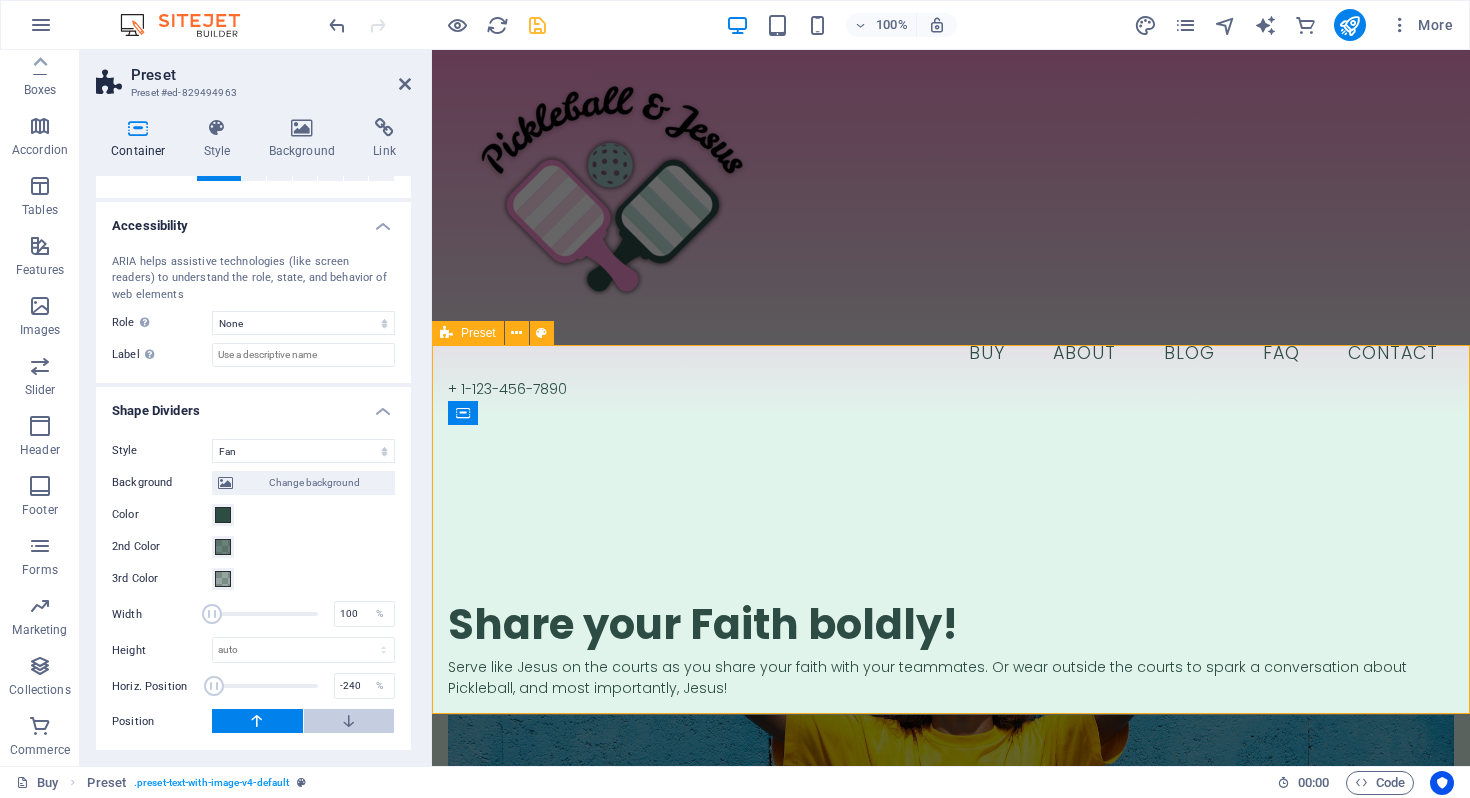click at bounding box center [349, 721] 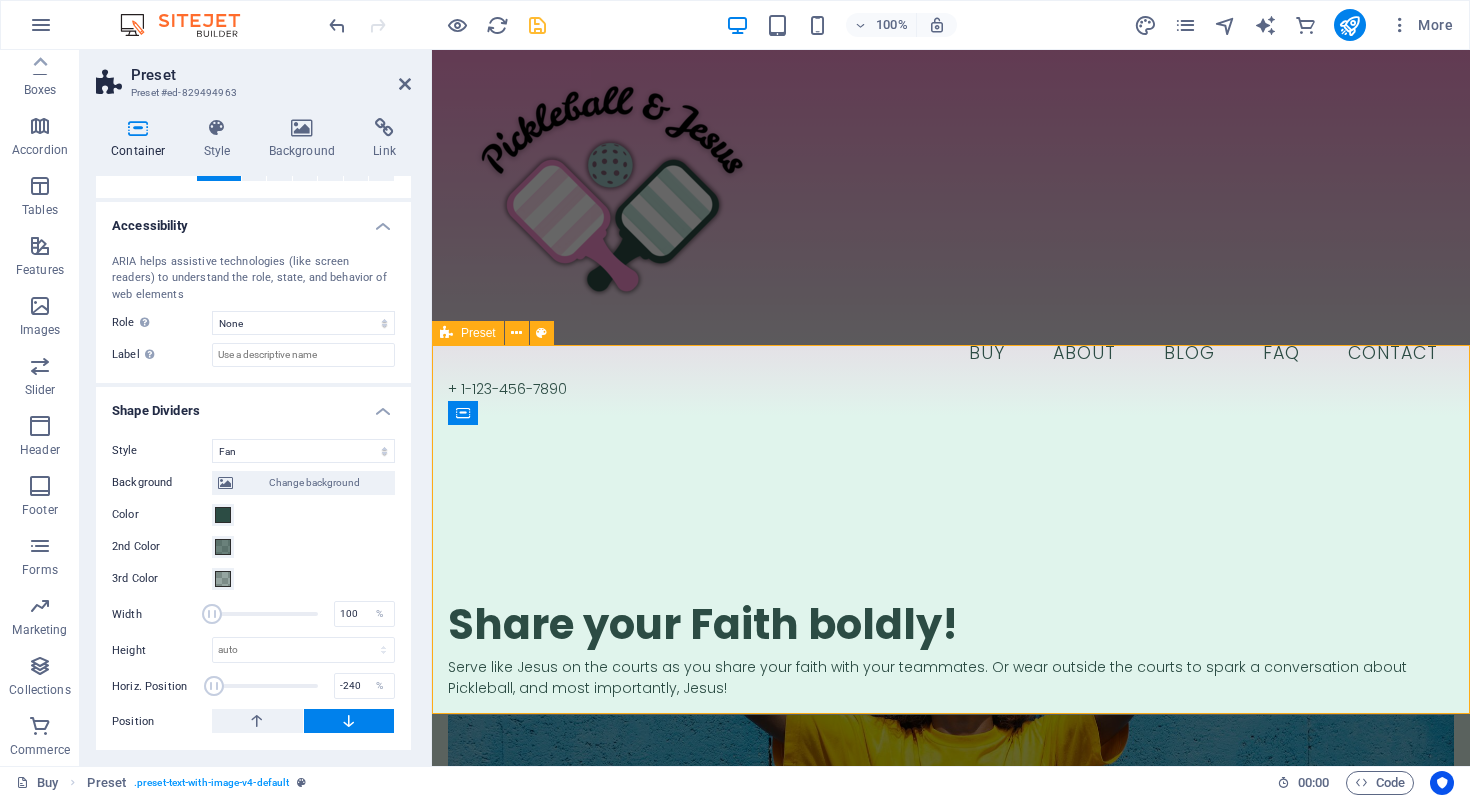 click on "Shape Dividers" at bounding box center [253, 405] 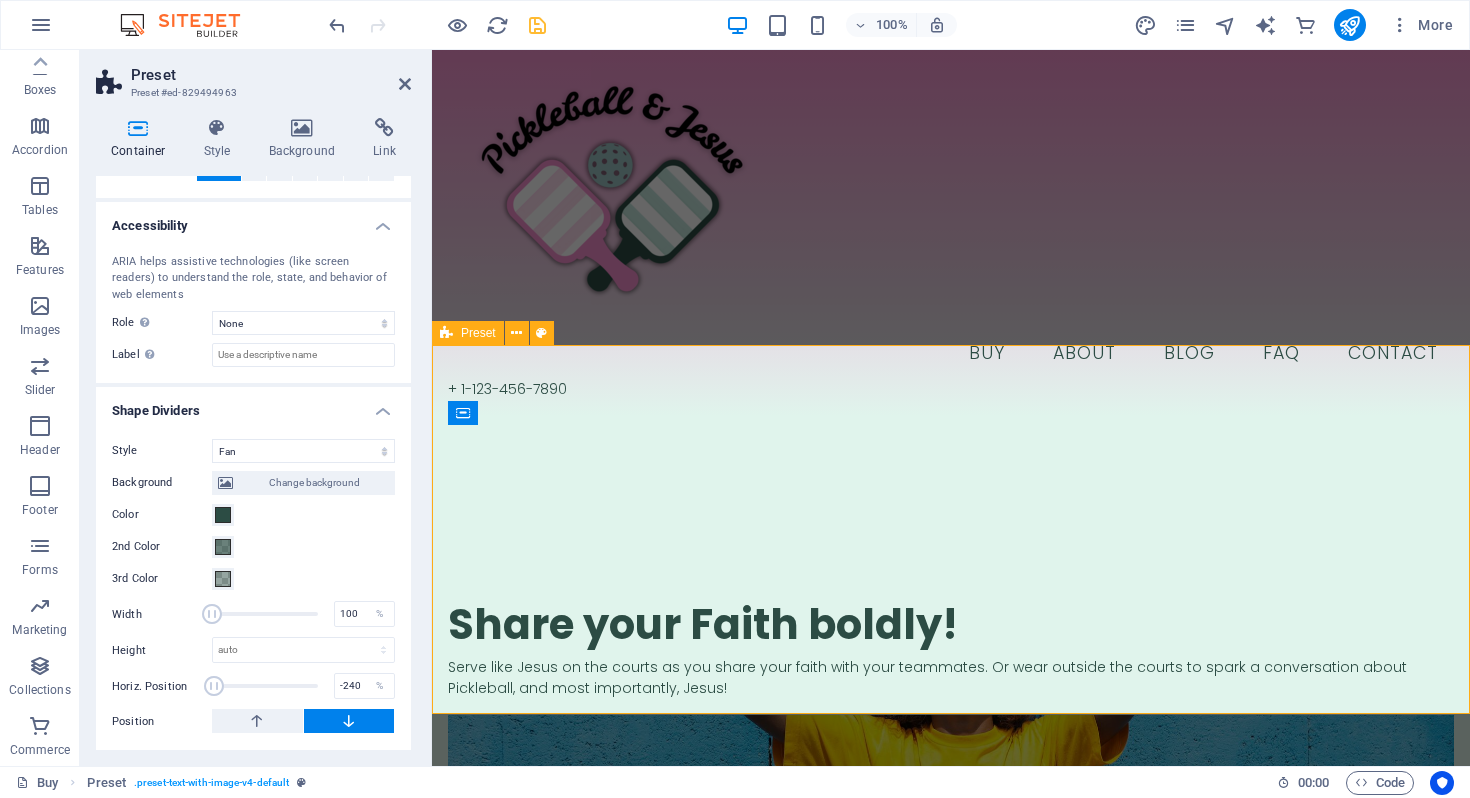 scroll, scrollTop: 157, scrollLeft: 0, axis: vertical 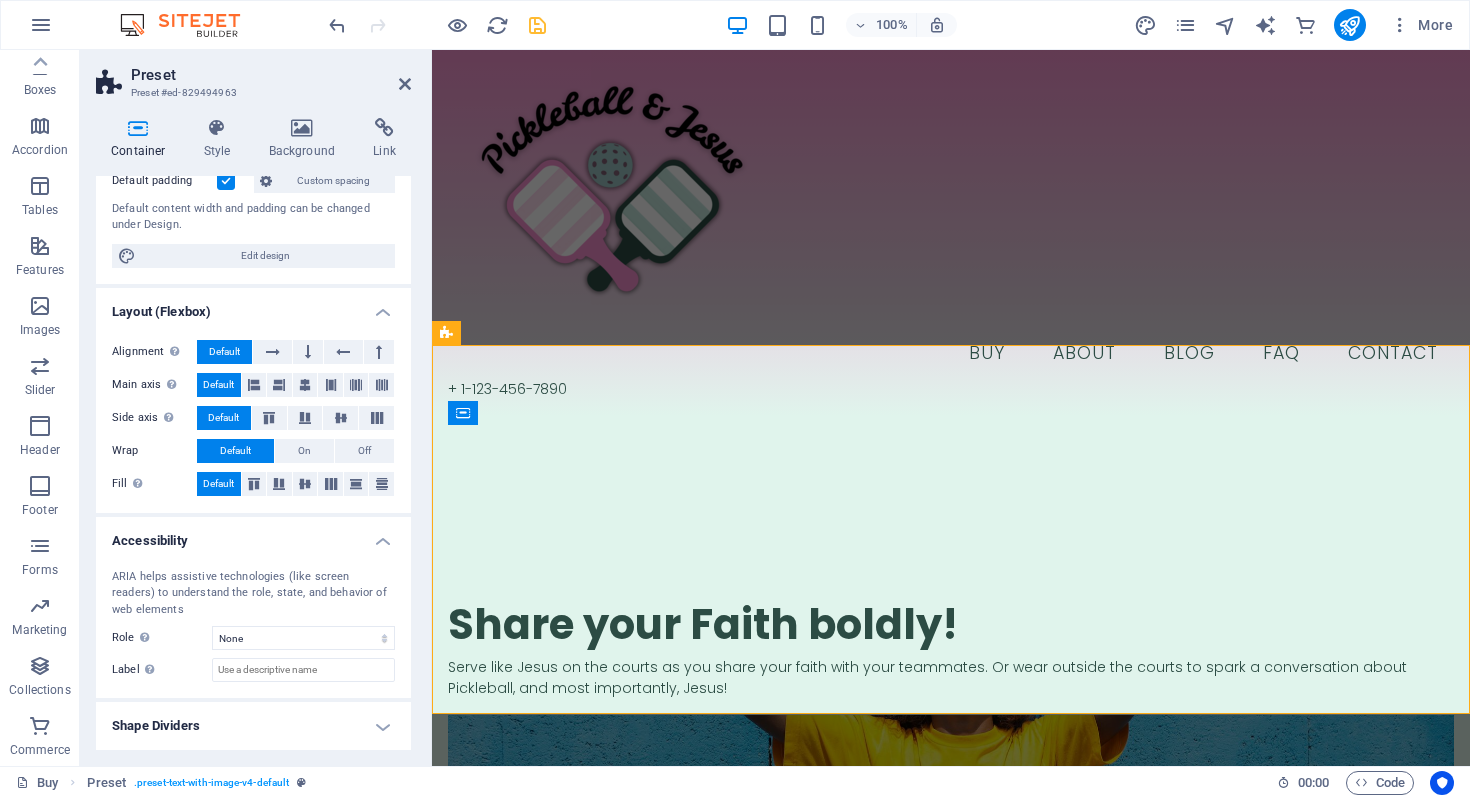 click on "Shape Dividers" at bounding box center [253, 726] 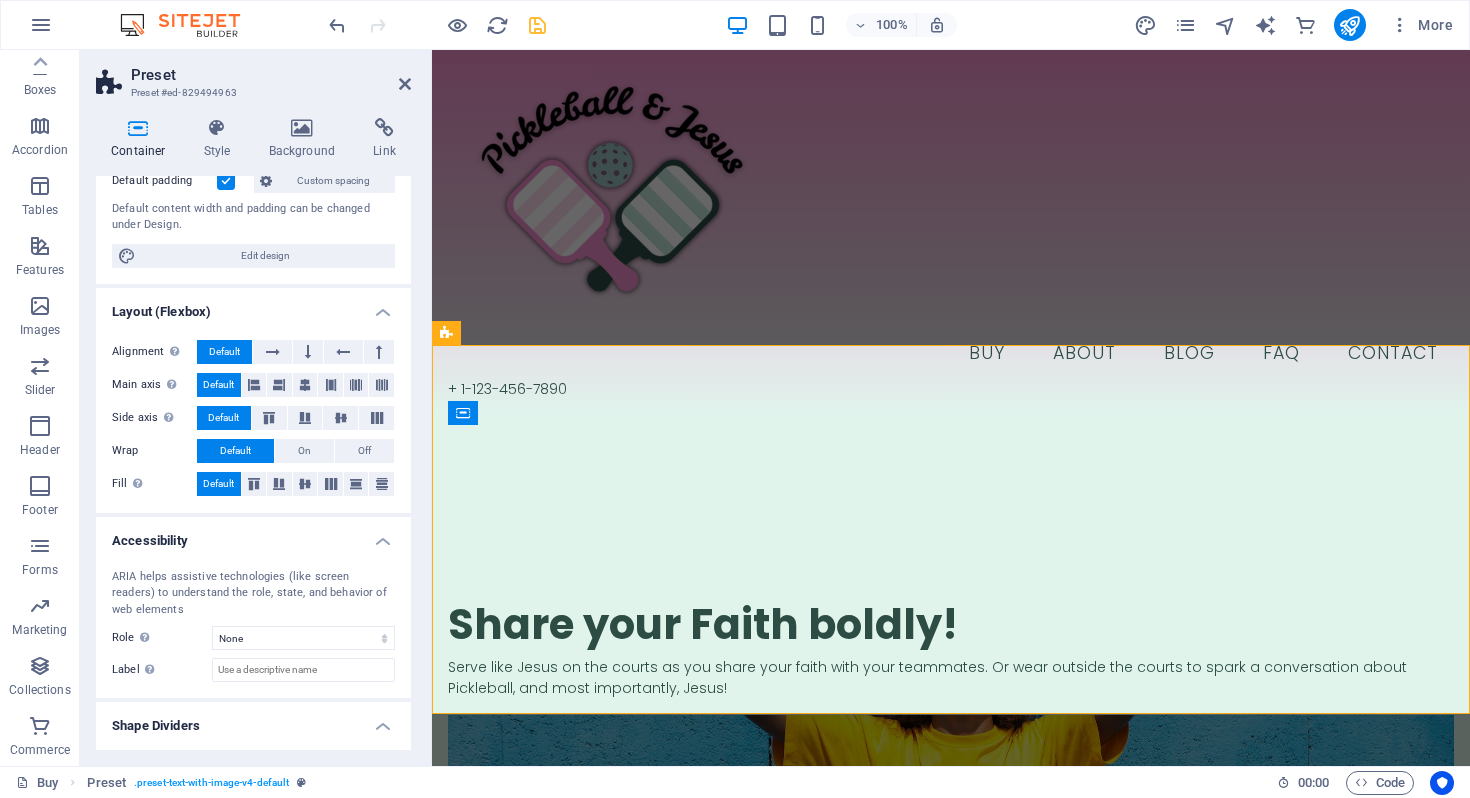 scroll, scrollTop: 472, scrollLeft: 0, axis: vertical 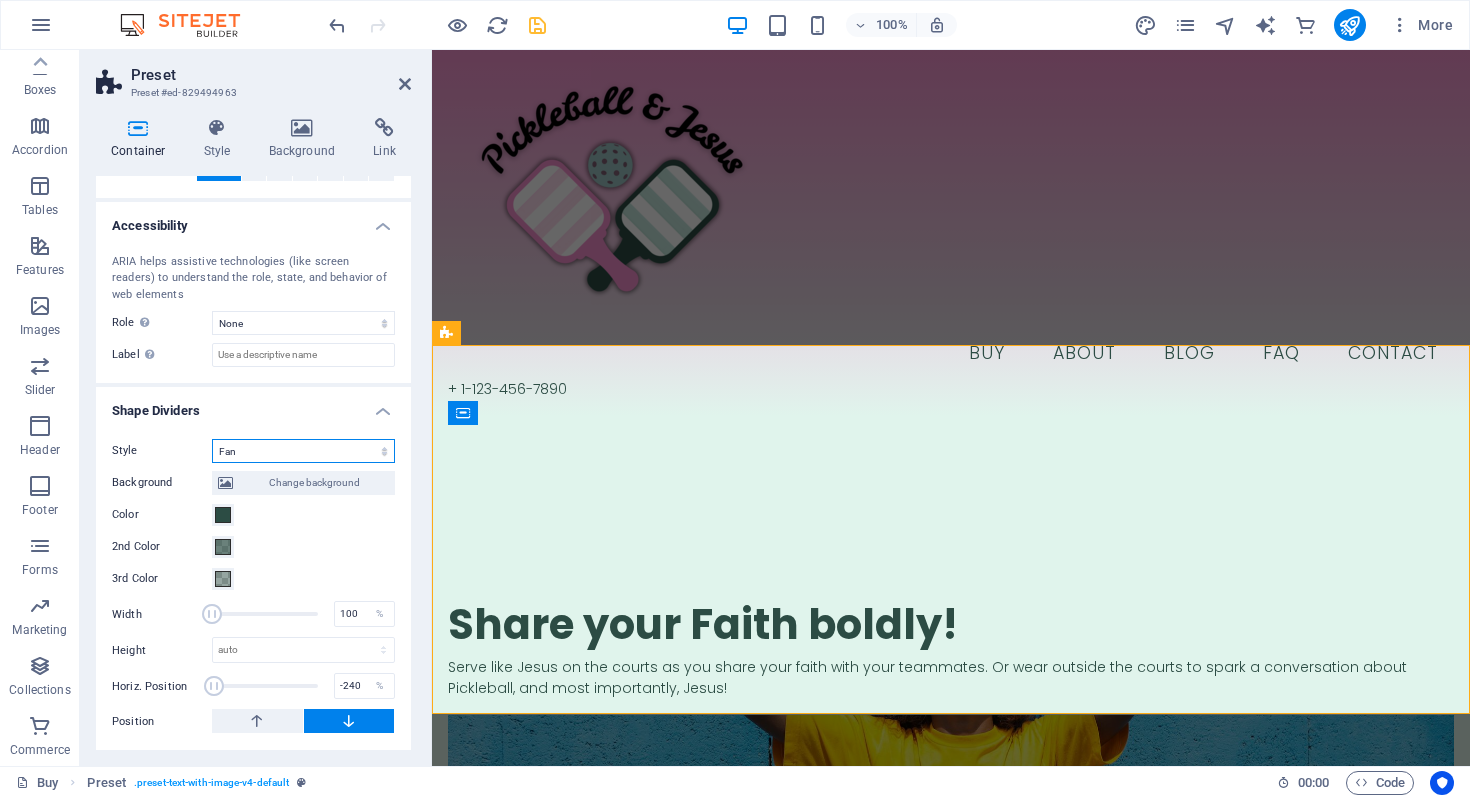 click on "None Triangle Square Diagonal Polygon 1 Polygon 2 Zigzag Multiple Zigzags Waves Multiple Waves Half Circle Circle Circle Shadow Blocks Hexagons Clouds Multiple Clouds Fan Pyramids Book Paint Drip Fire Shredded Paper Arrow" at bounding box center (303, 451) 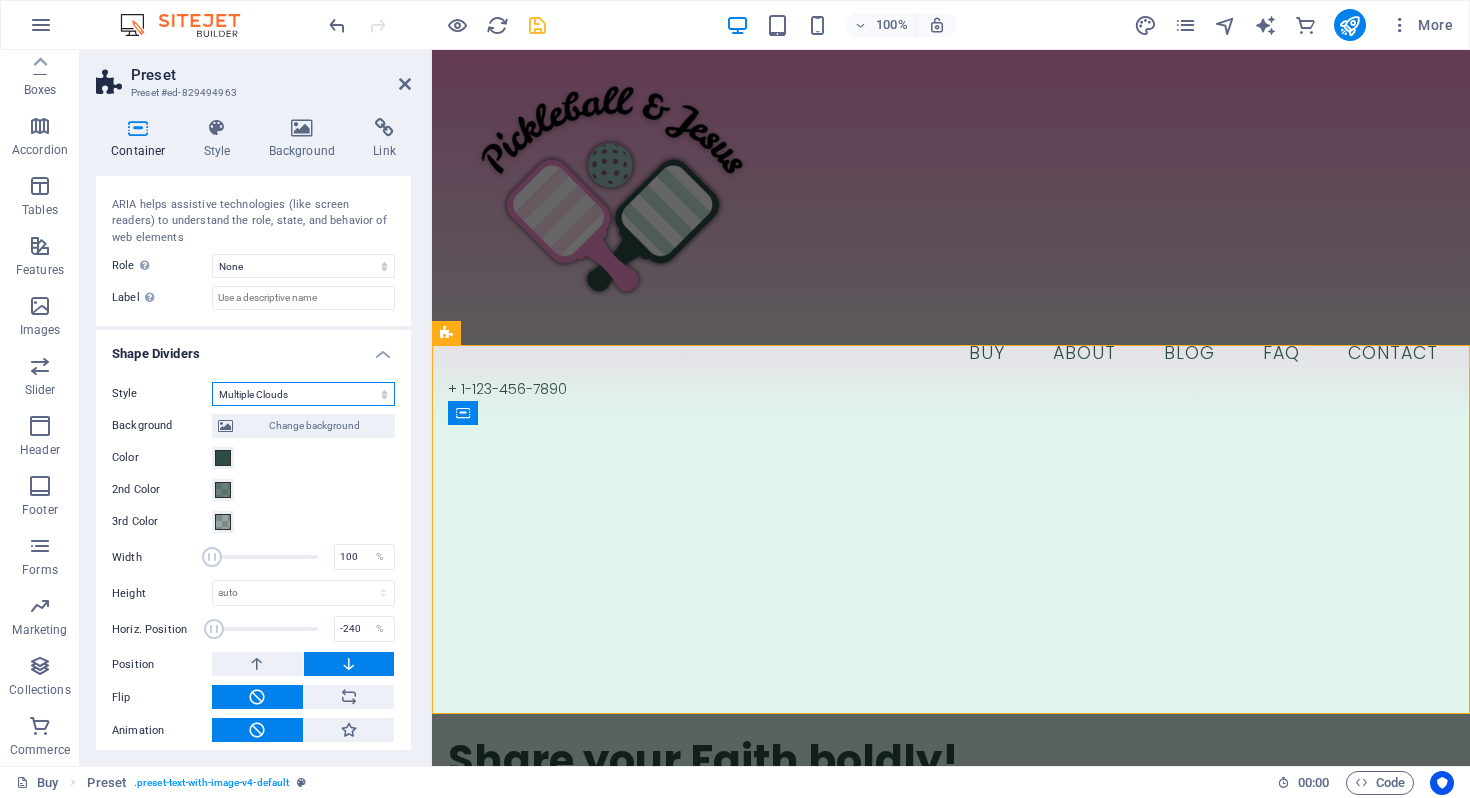 scroll, scrollTop: 538, scrollLeft: 0, axis: vertical 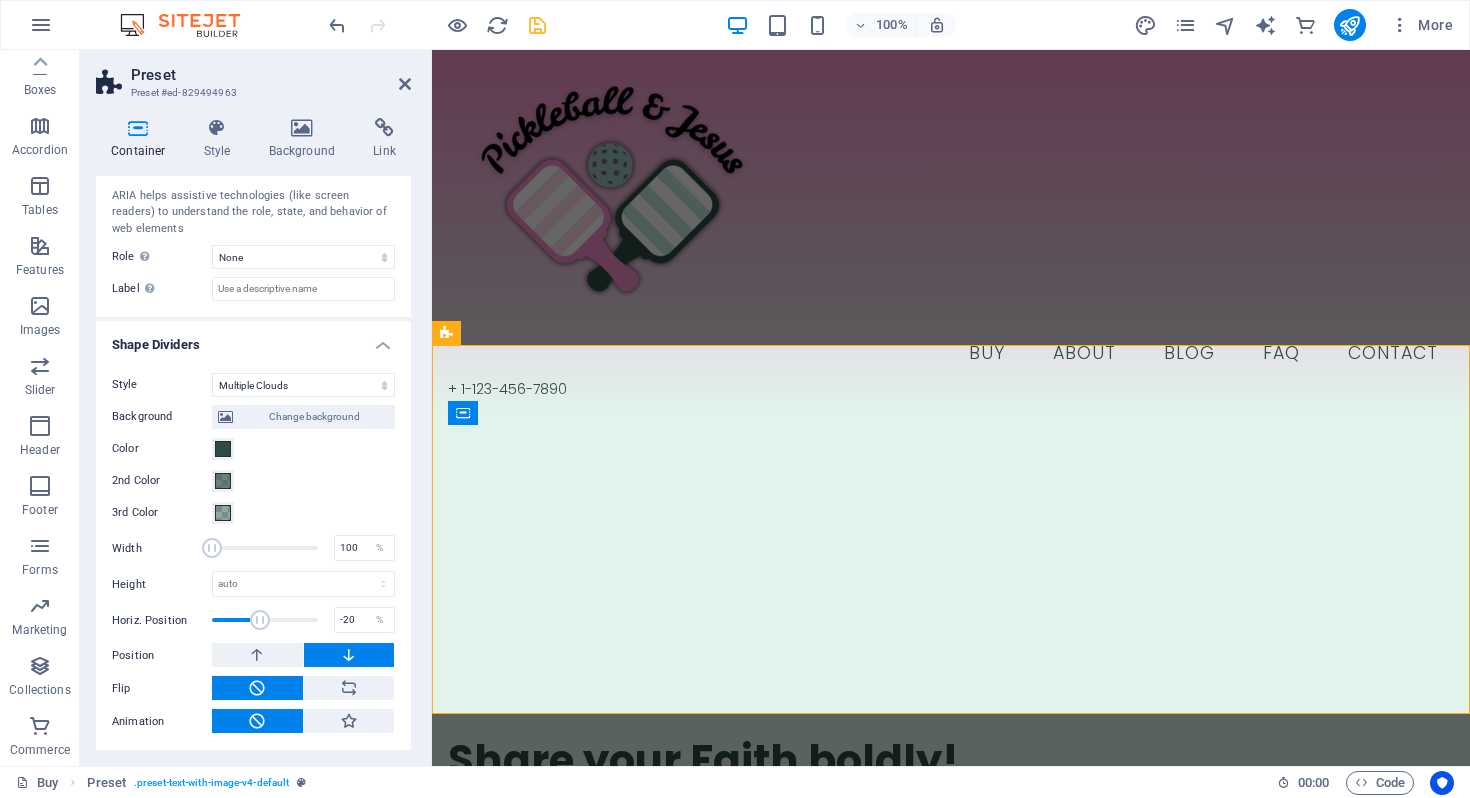 drag, startPoint x: 247, startPoint y: 624, endPoint x: 259, endPoint y: 623, distance: 12.0415945 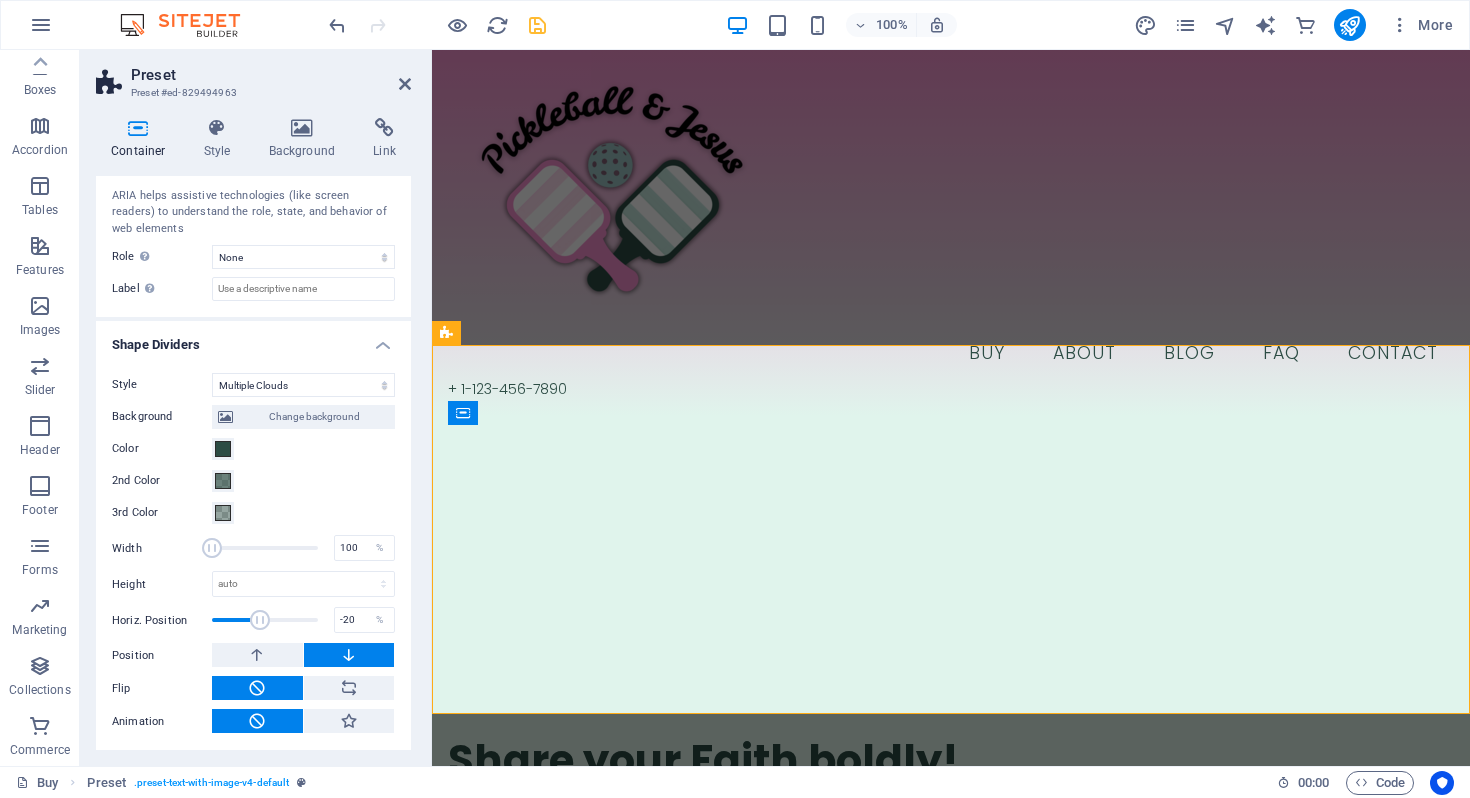 click at bounding box center (265, 620) 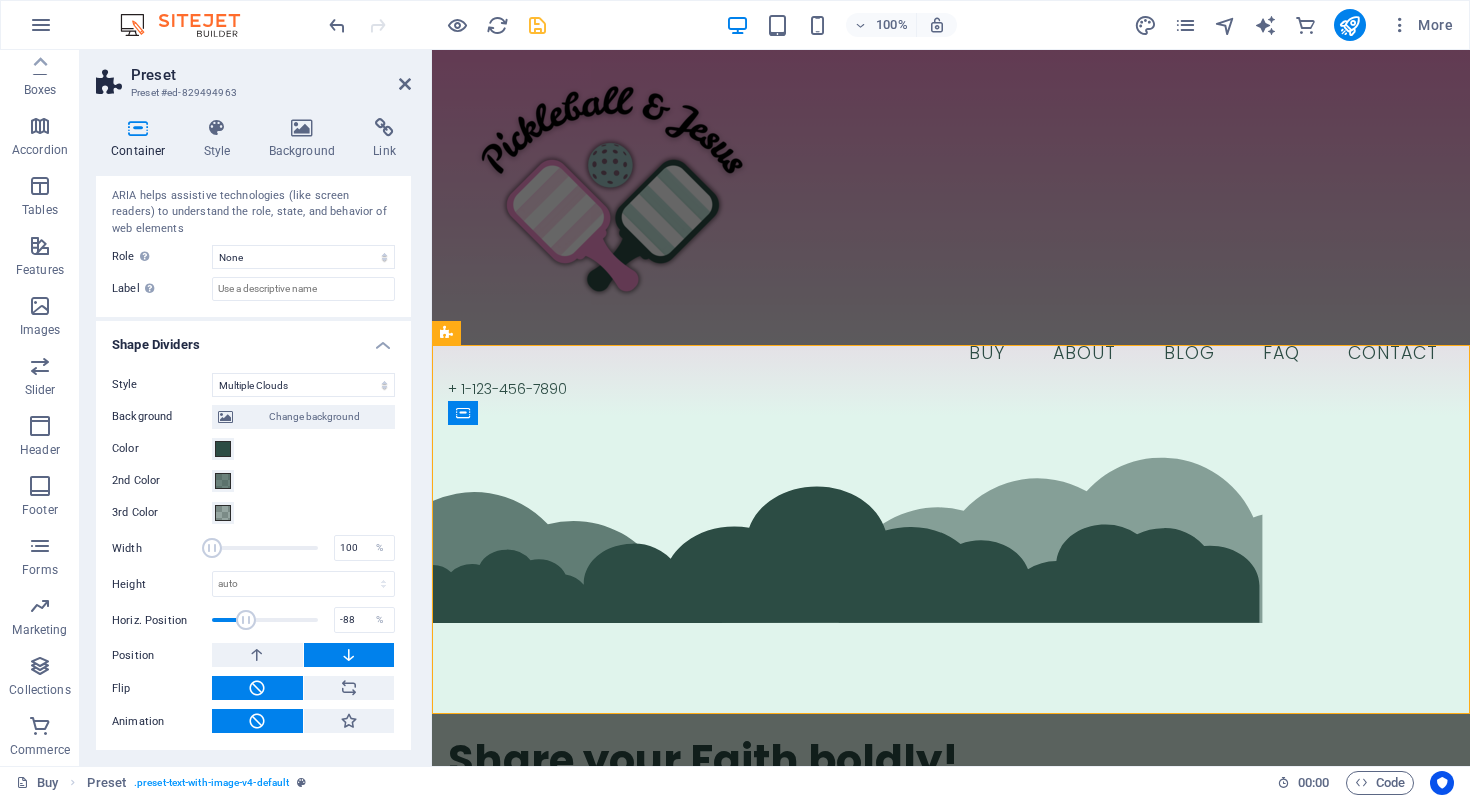 type on "-93" 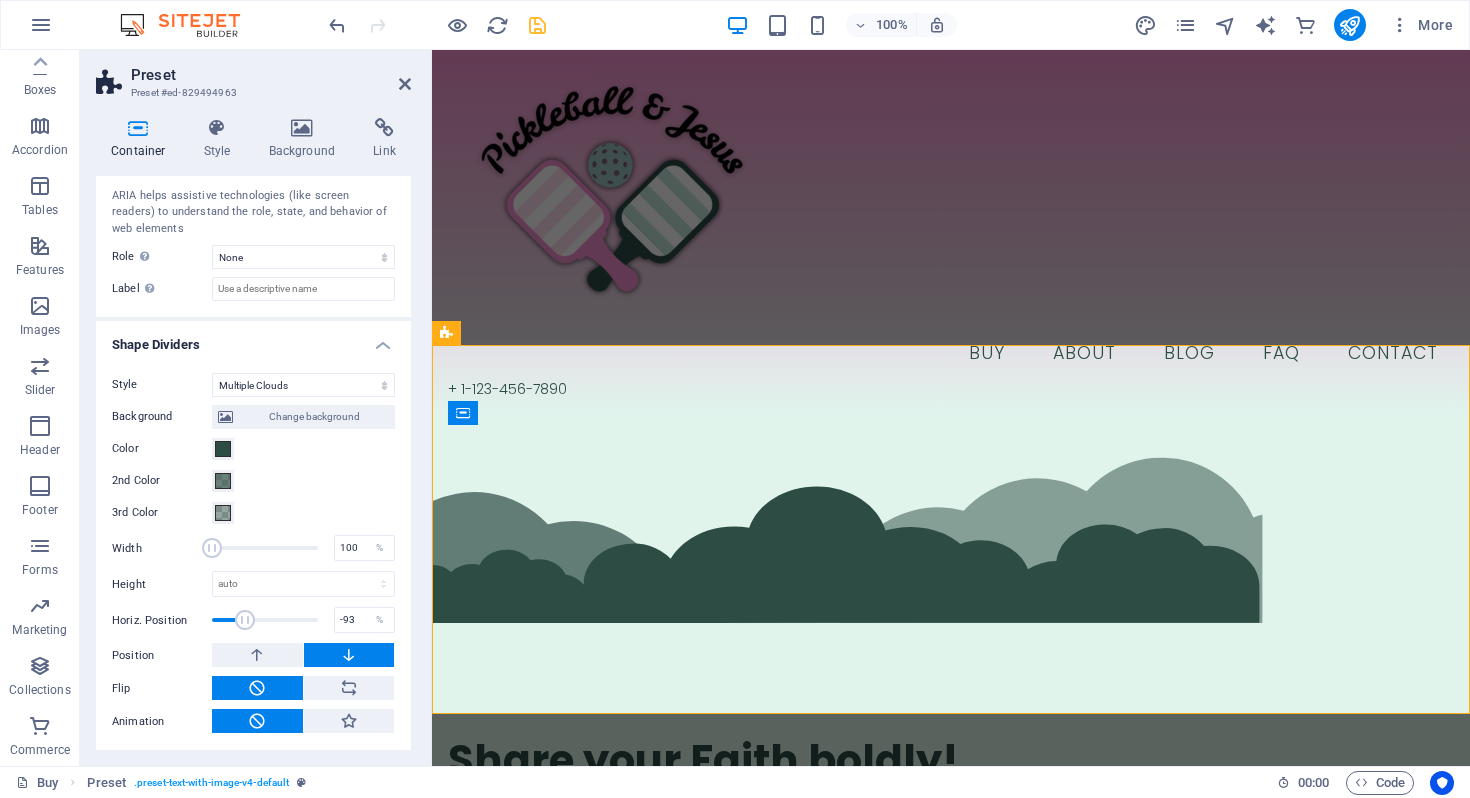 drag, startPoint x: 259, startPoint y: 623, endPoint x: 244, endPoint y: 624, distance: 15.033297 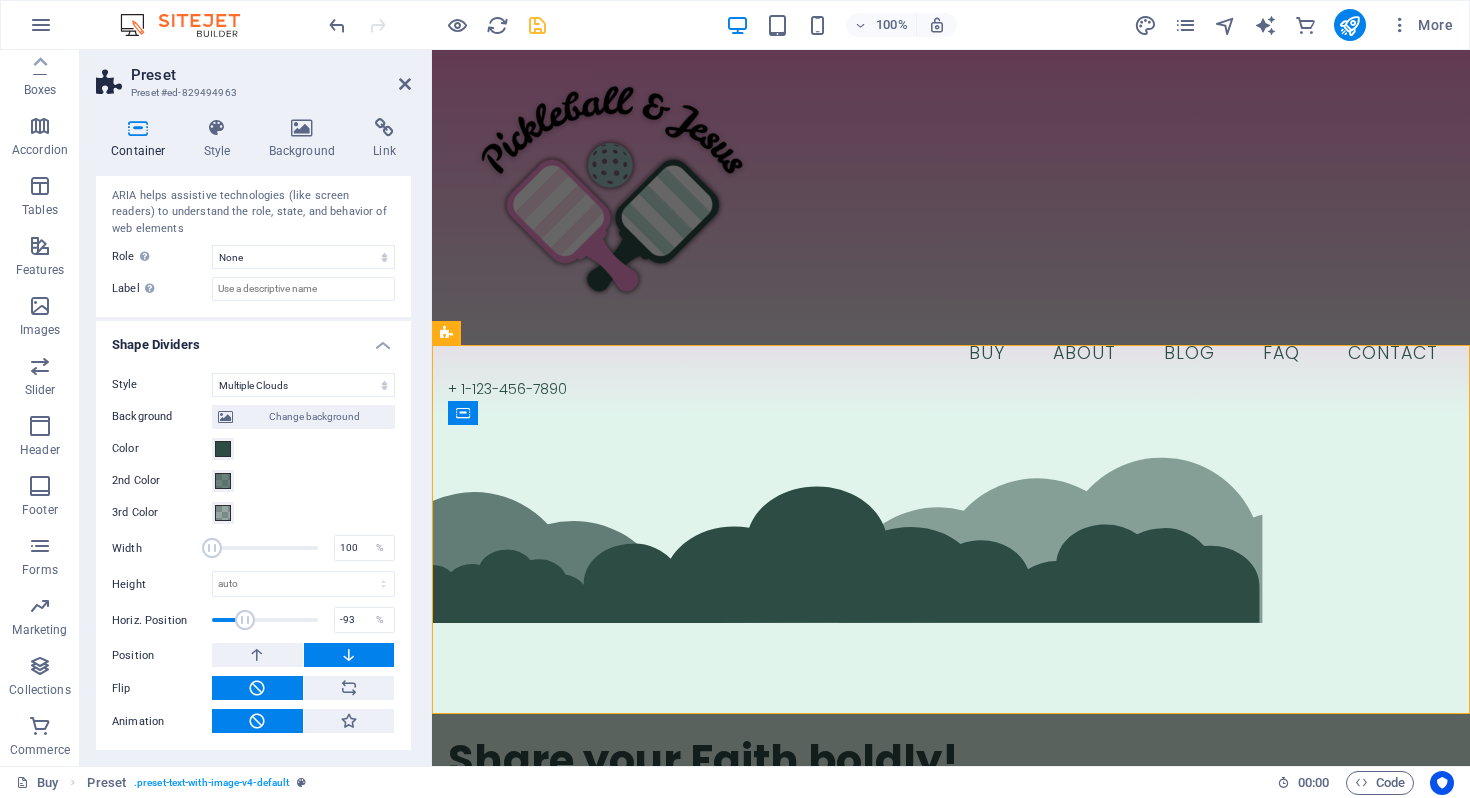 click at bounding box center (245, 620) 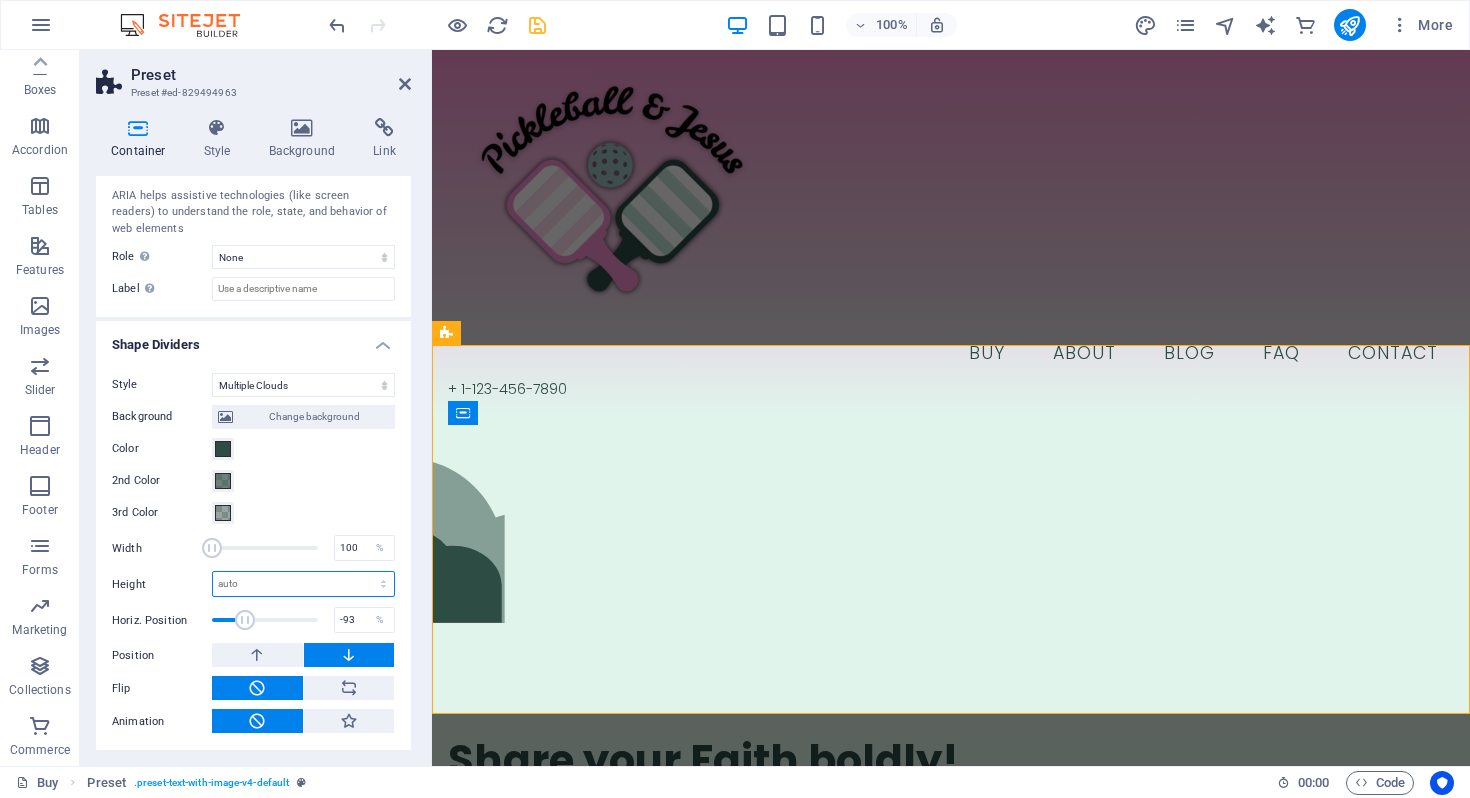 click on "auto px rem em vh vw" at bounding box center [303, 584] 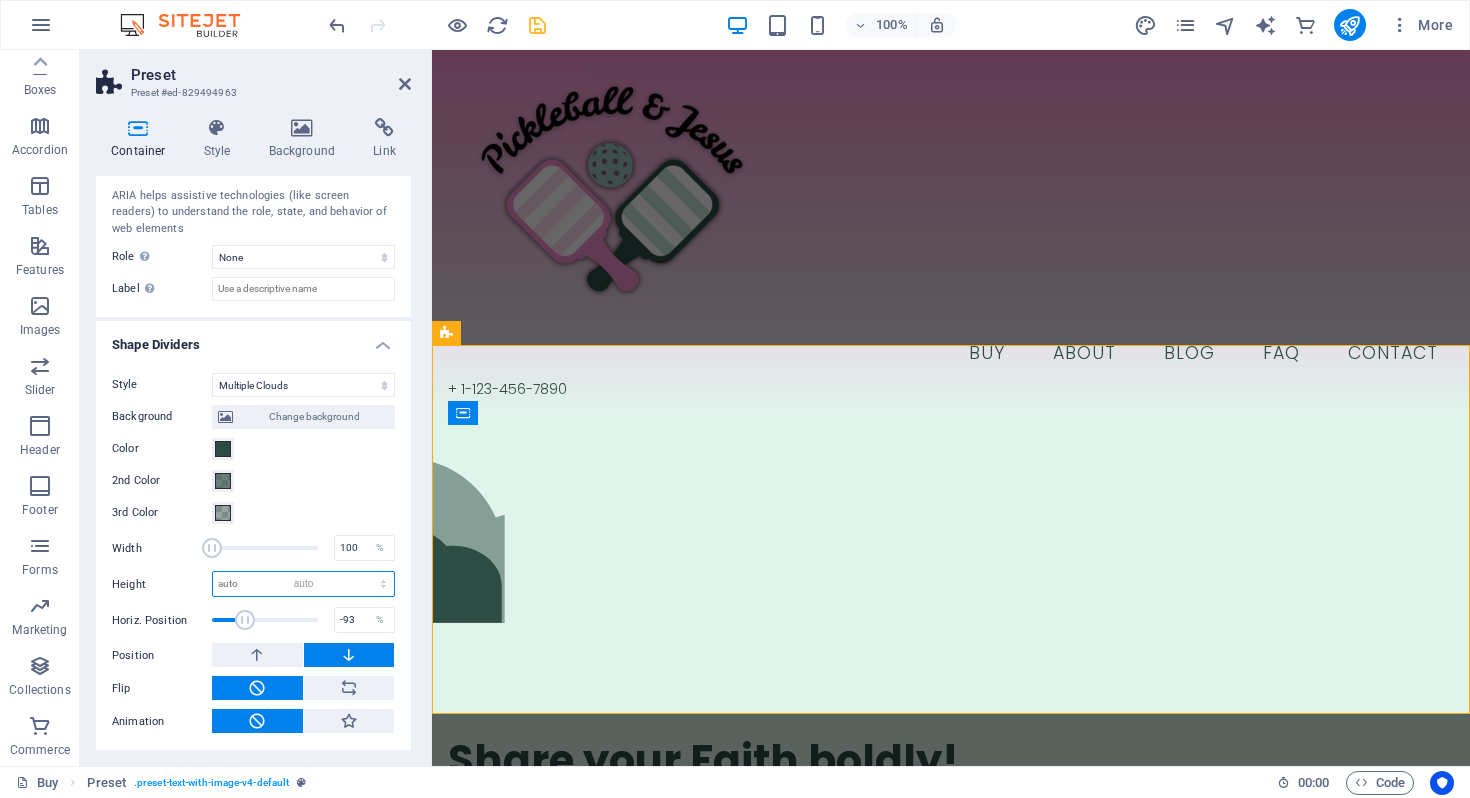 select on "DISABLED_OPTION_VALUE" 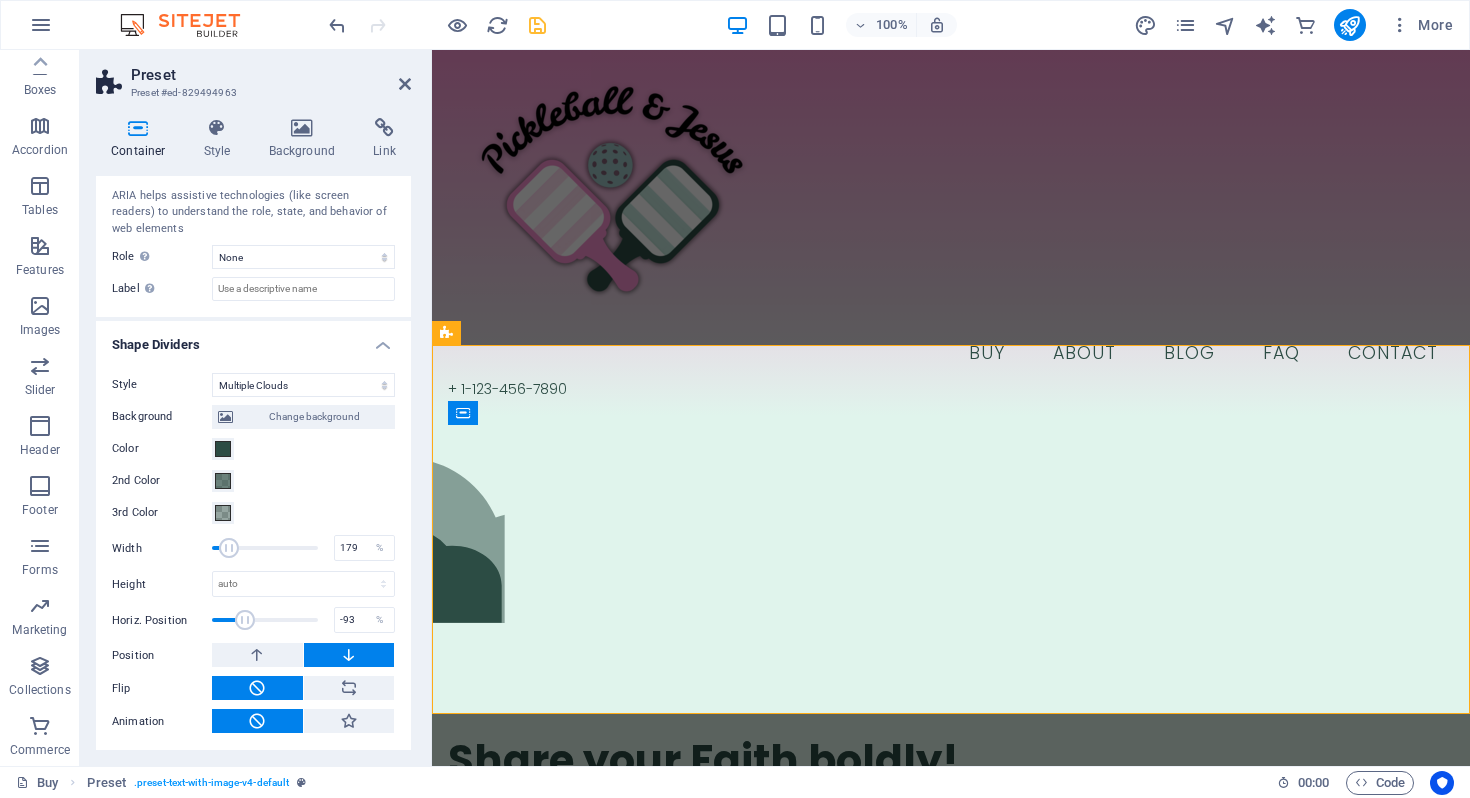 drag, startPoint x: 214, startPoint y: 552, endPoint x: 239, endPoint y: 551, distance: 25.019993 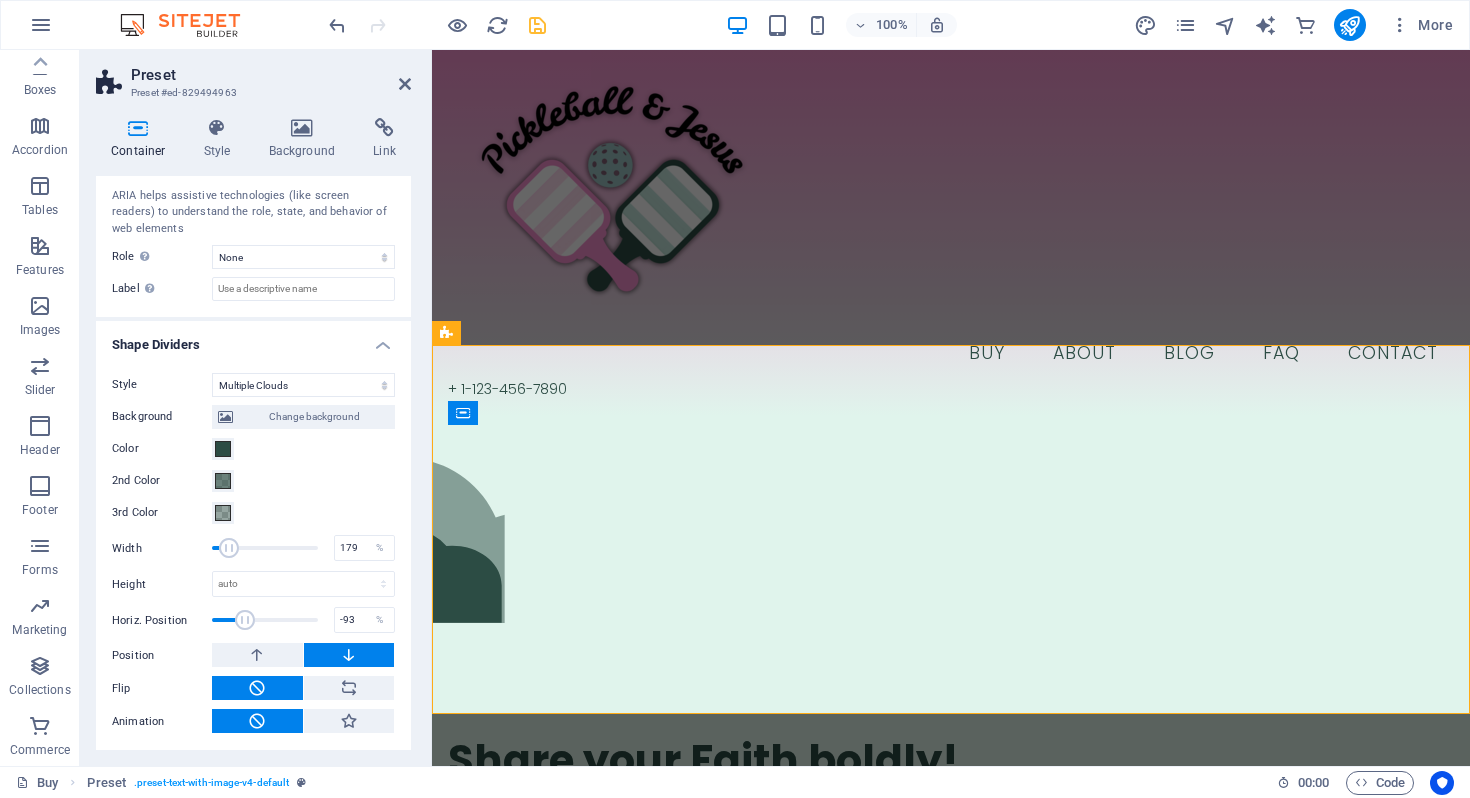 click at bounding box center (229, 548) 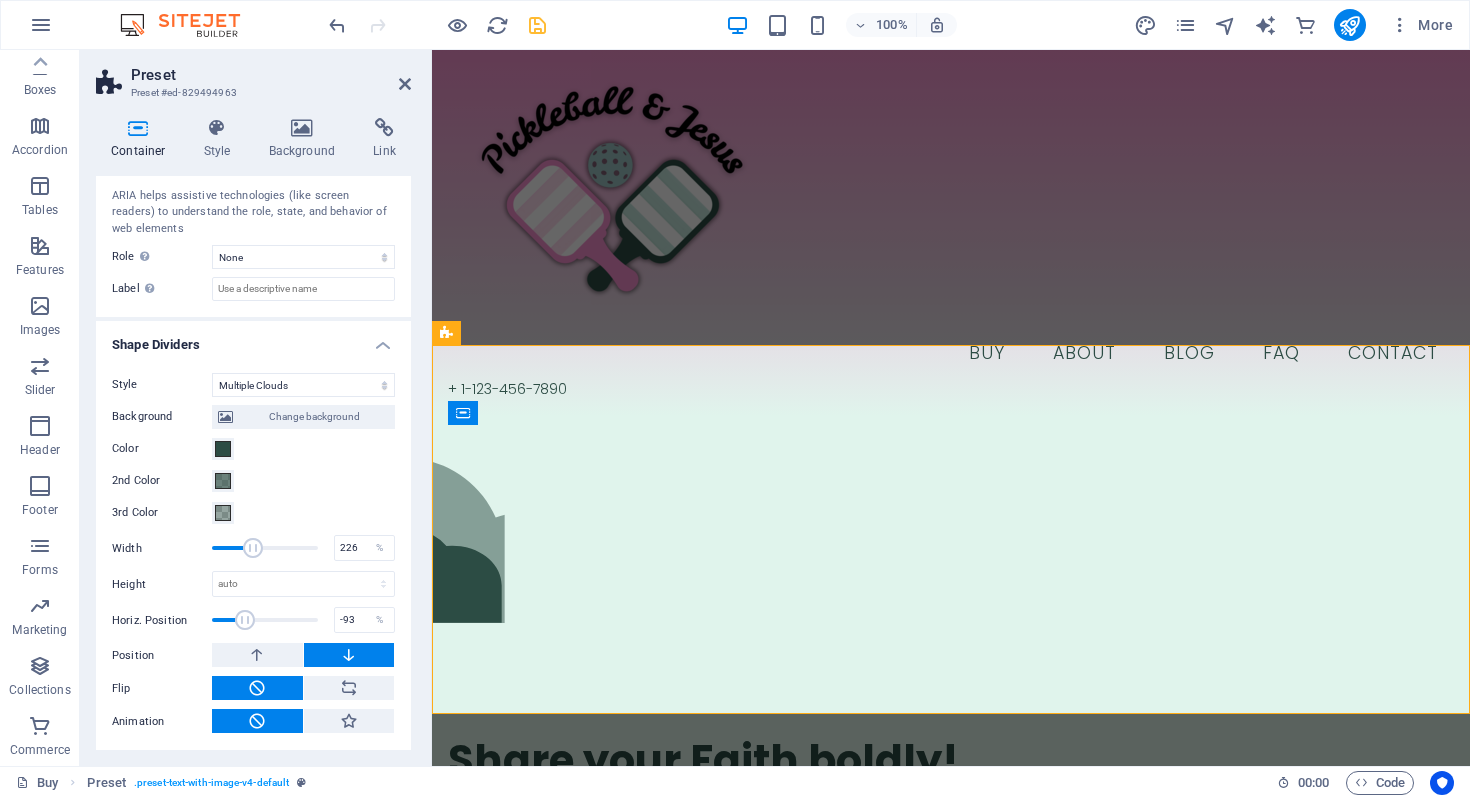 drag, startPoint x: 239, startPoint y: 551, endPoint x: 255, endPoint y: 544, distance: 17.464249 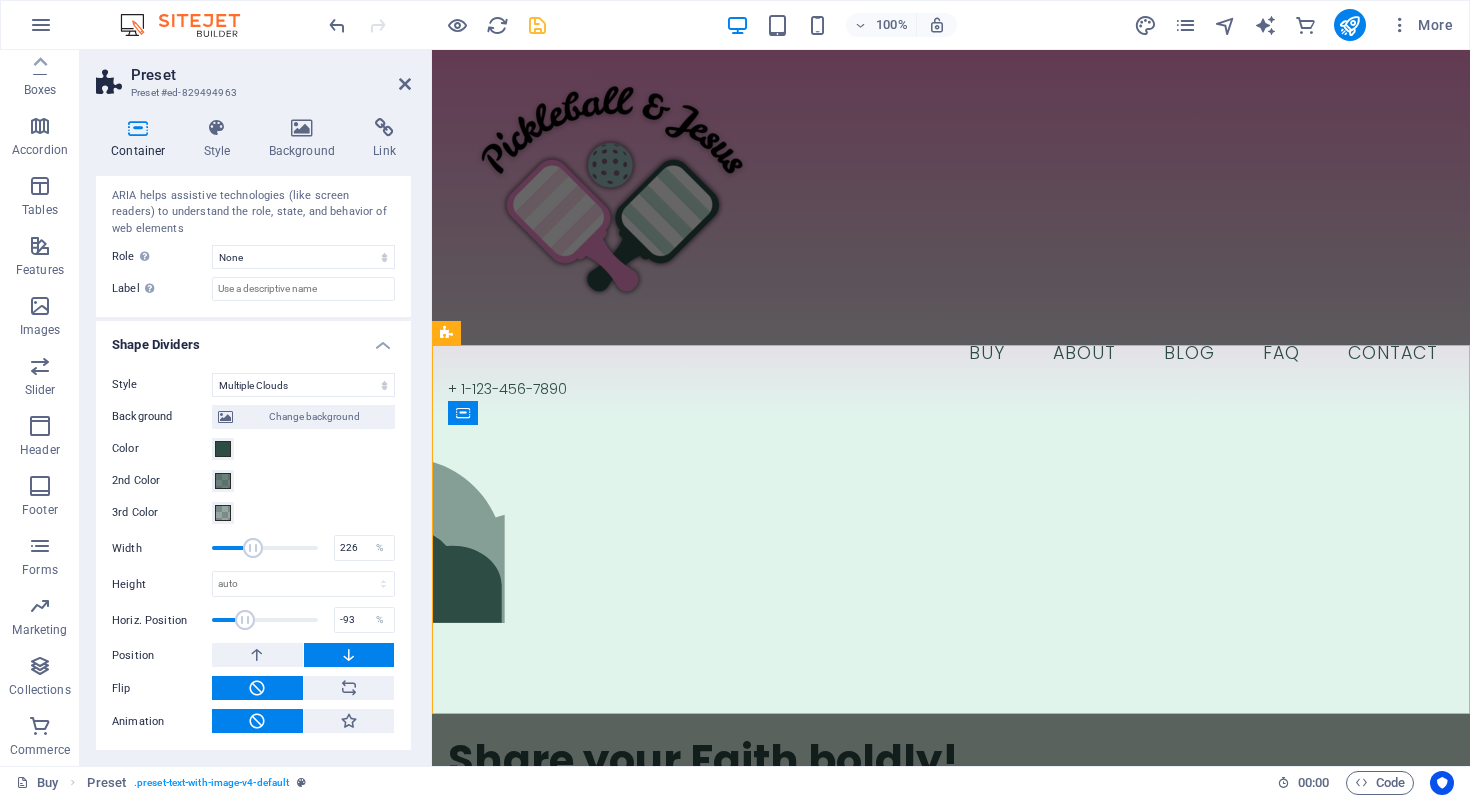 click at bounding box center (253, 548) 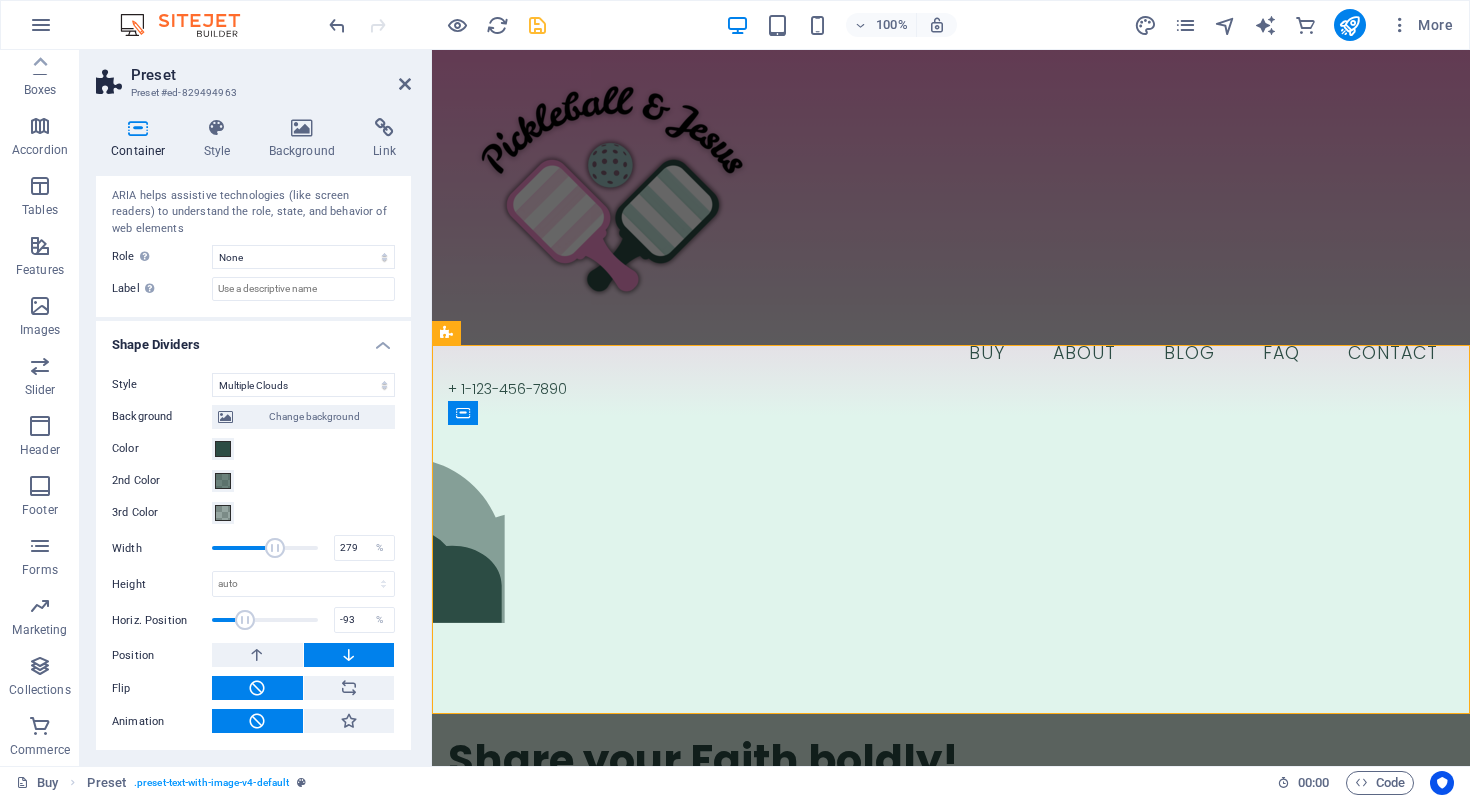 drag, startPoint x: 255, startPoint y: 544, endPoint x: 273, endPoint y: 543, distance: 18.027756 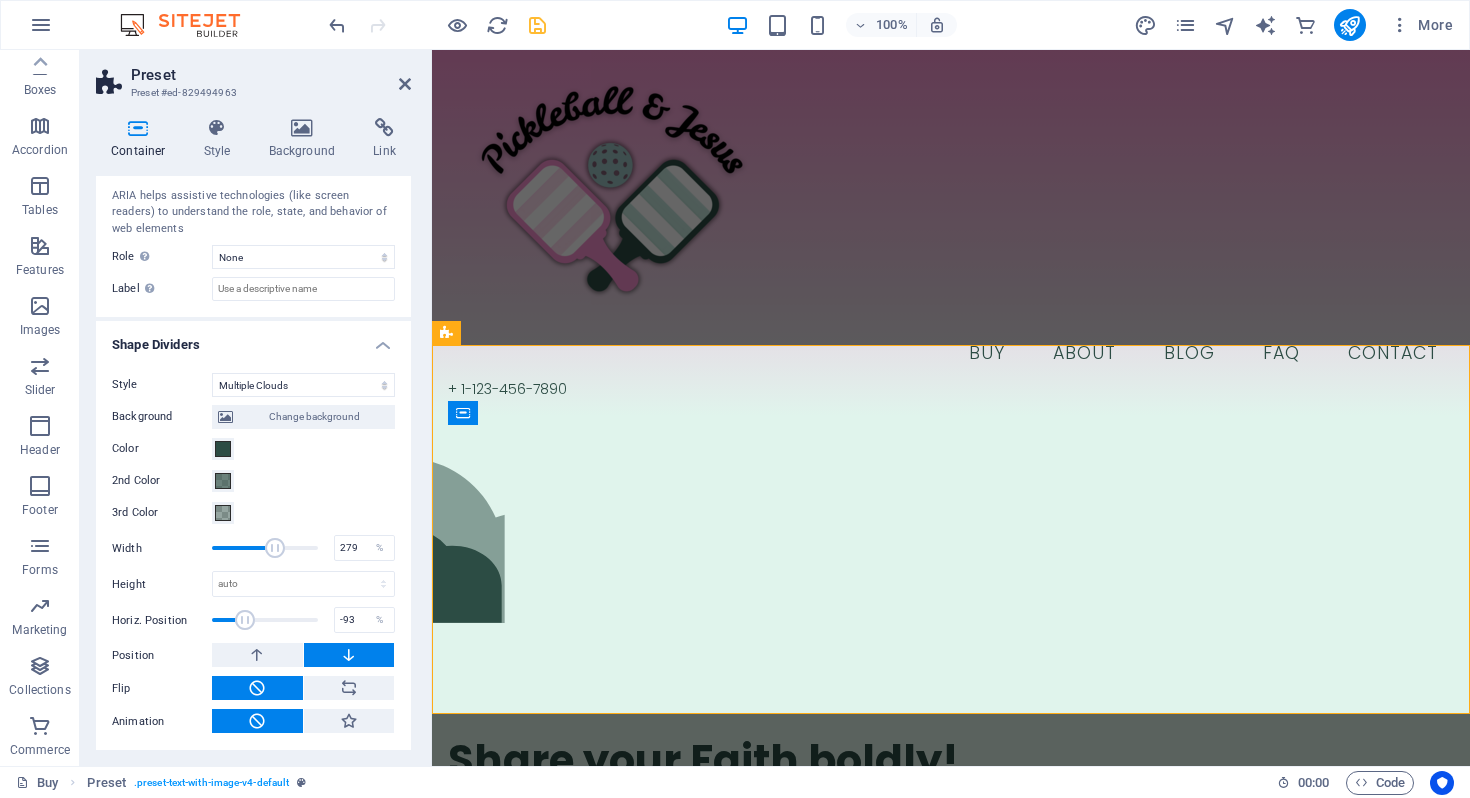 click at bounding box center [275, 548] 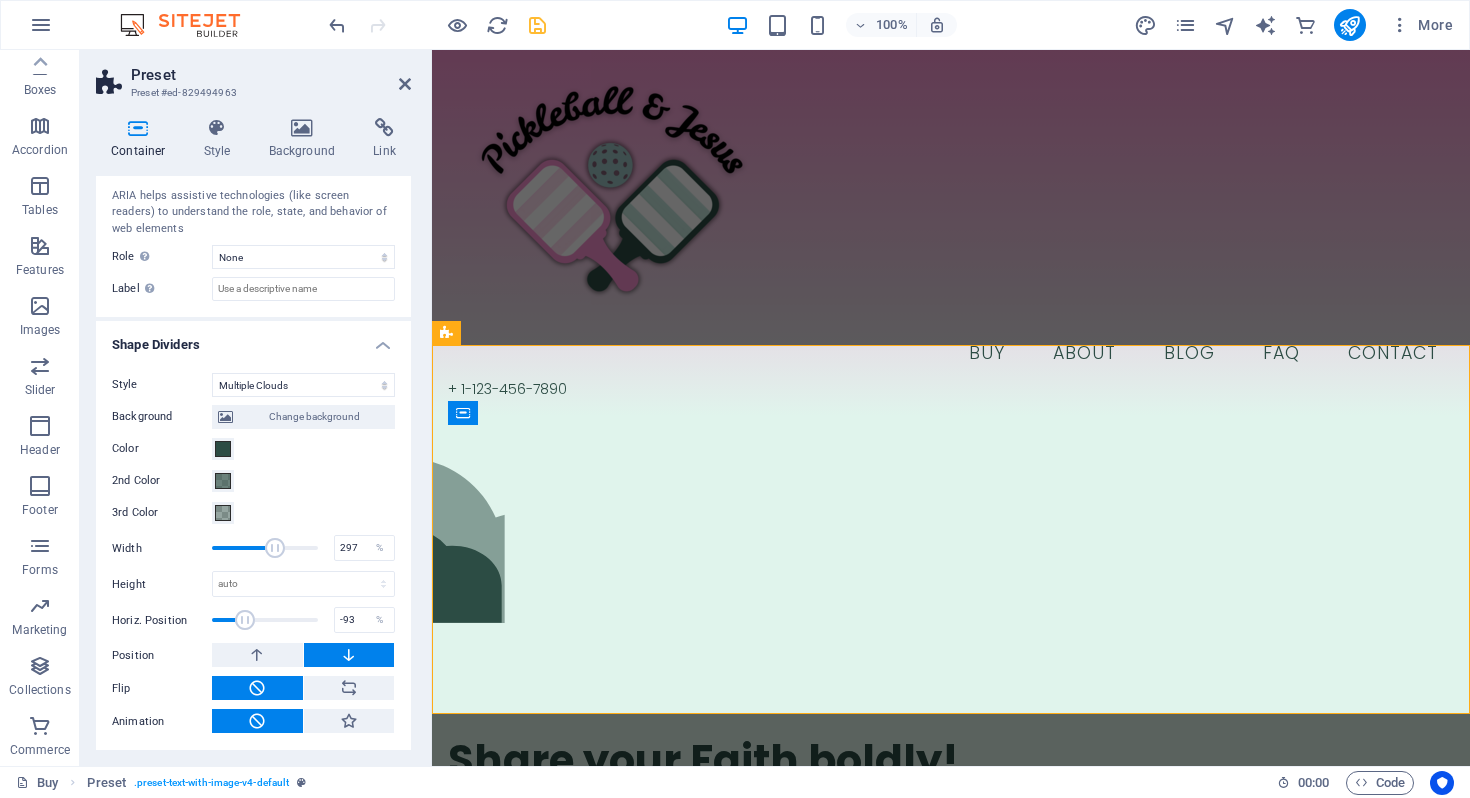 type on "300" 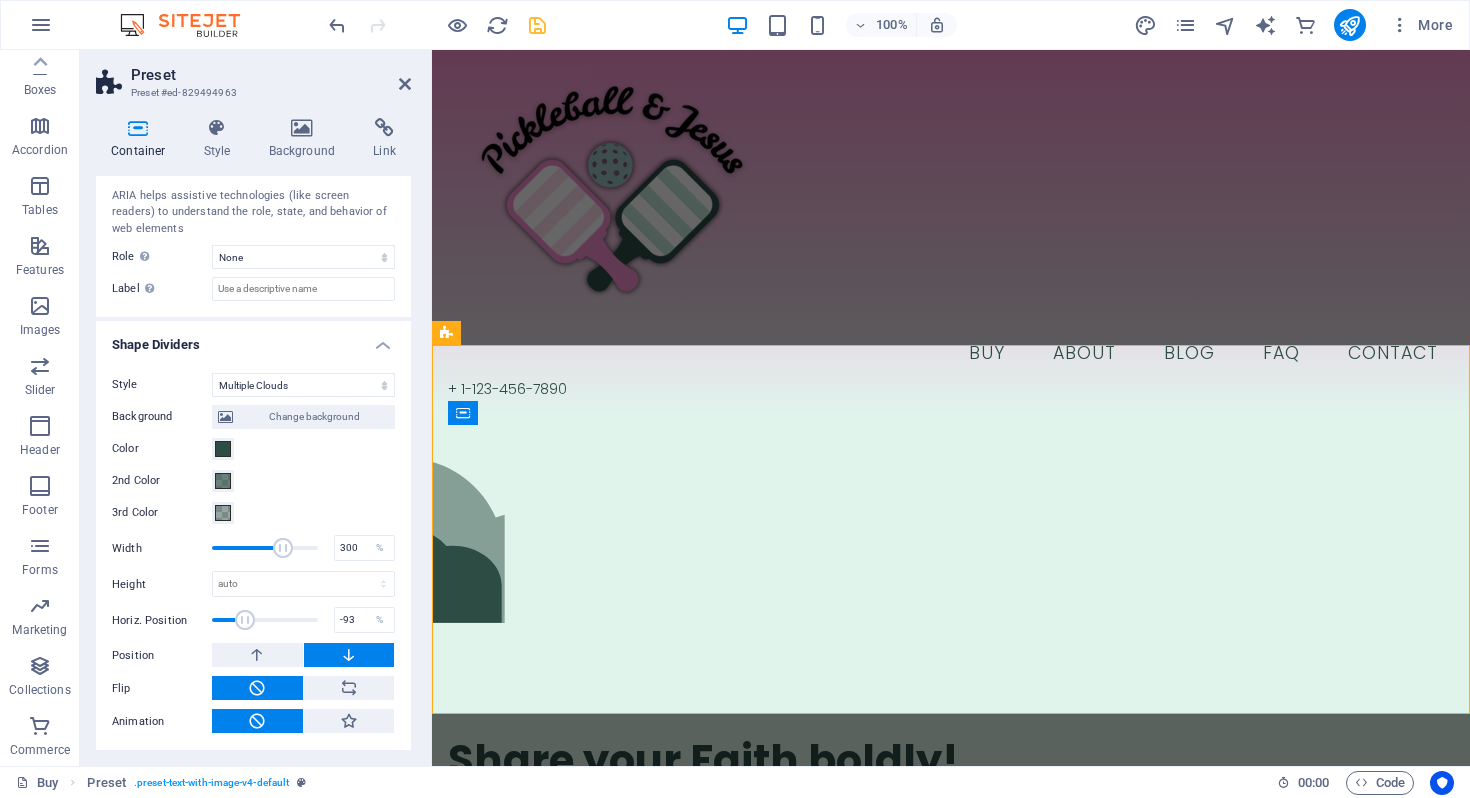 click at bounding box center [283, 548] 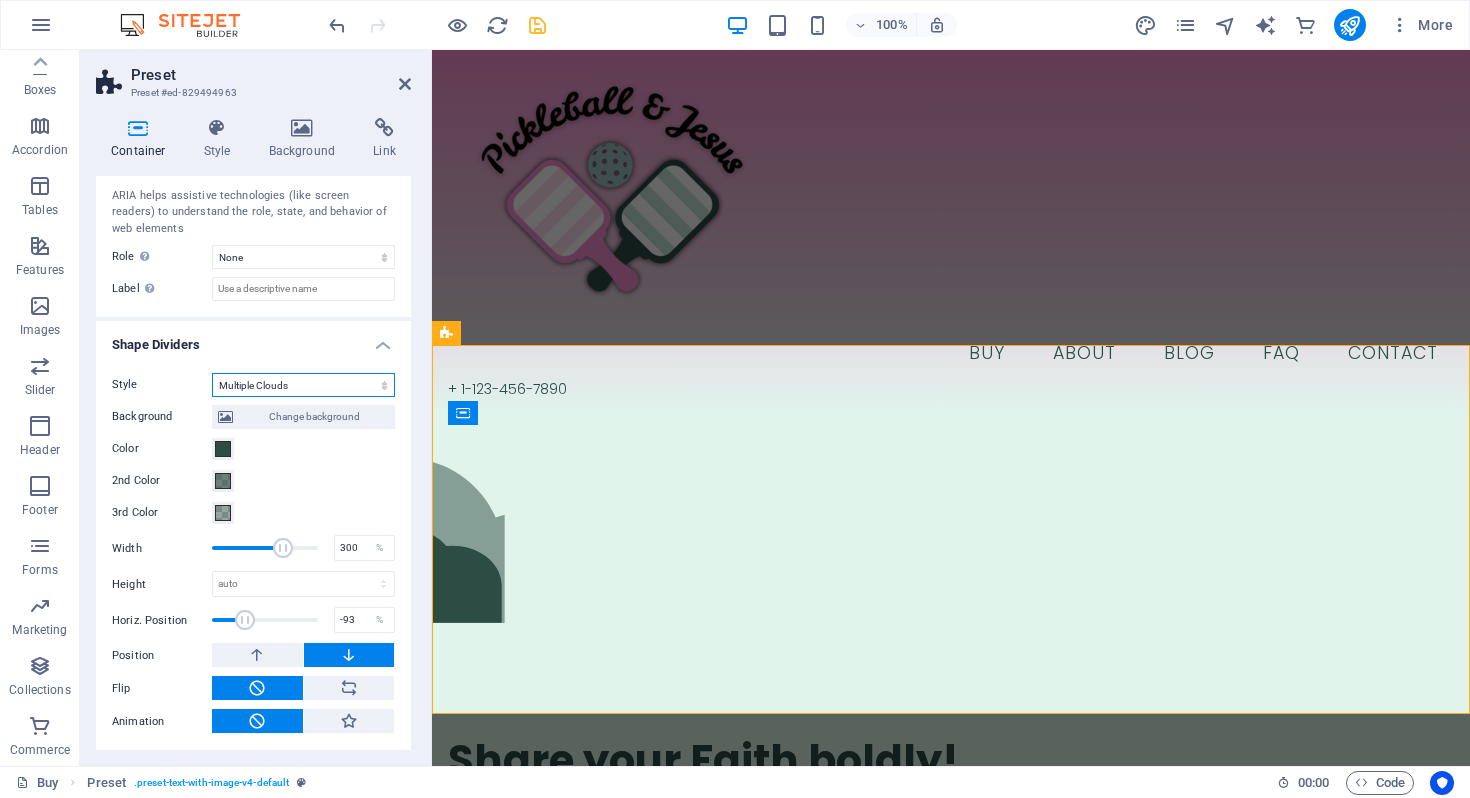 click on "None Triangle Square Diagonal Polygon 1 Polygon 2 Zigzag Multiple Zigzags Waves Multiple Waves Half Circle Circle Circle Shadow Blocks Hexagons Clouds Multiple Clouds Fan Pyramids Book Paint Drip Fire Shredded Paper Arrow" at bounding box center [303, 385] 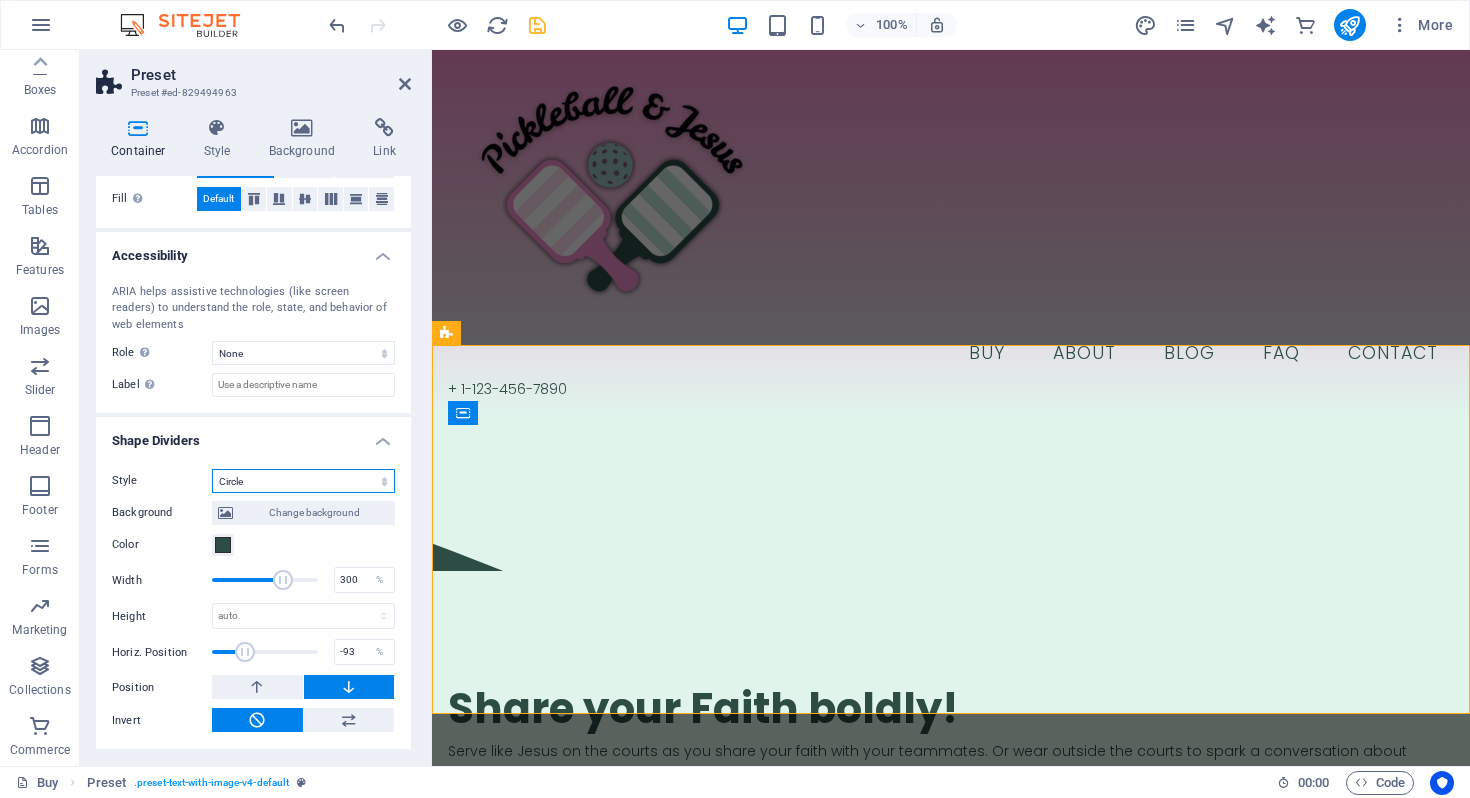 scroll, scrollTop: 441, scrollLeft: 0, axis: vertical 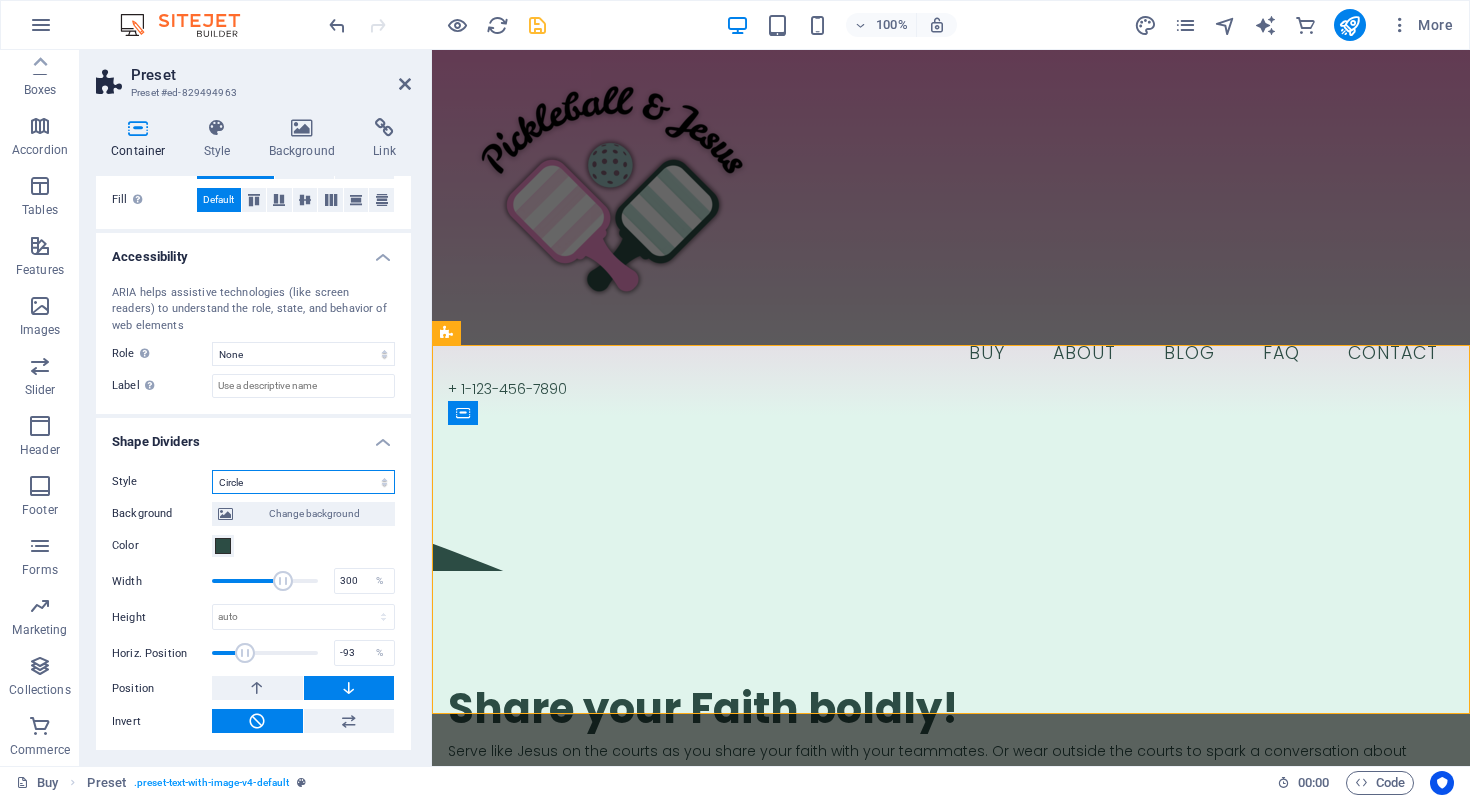click on "None Triangle Square Diagonal Polygon 1 Polygon 2 Zigzag Multiple Zigzags Waves Multiple Waves Half Circle Circle Circle Shadow Blocks Hexagons Clouds Multiple Clouds Fan Pyramids Book Paint Drip Fire Shredded Paper Arrow" at bounding box center (303, 482) 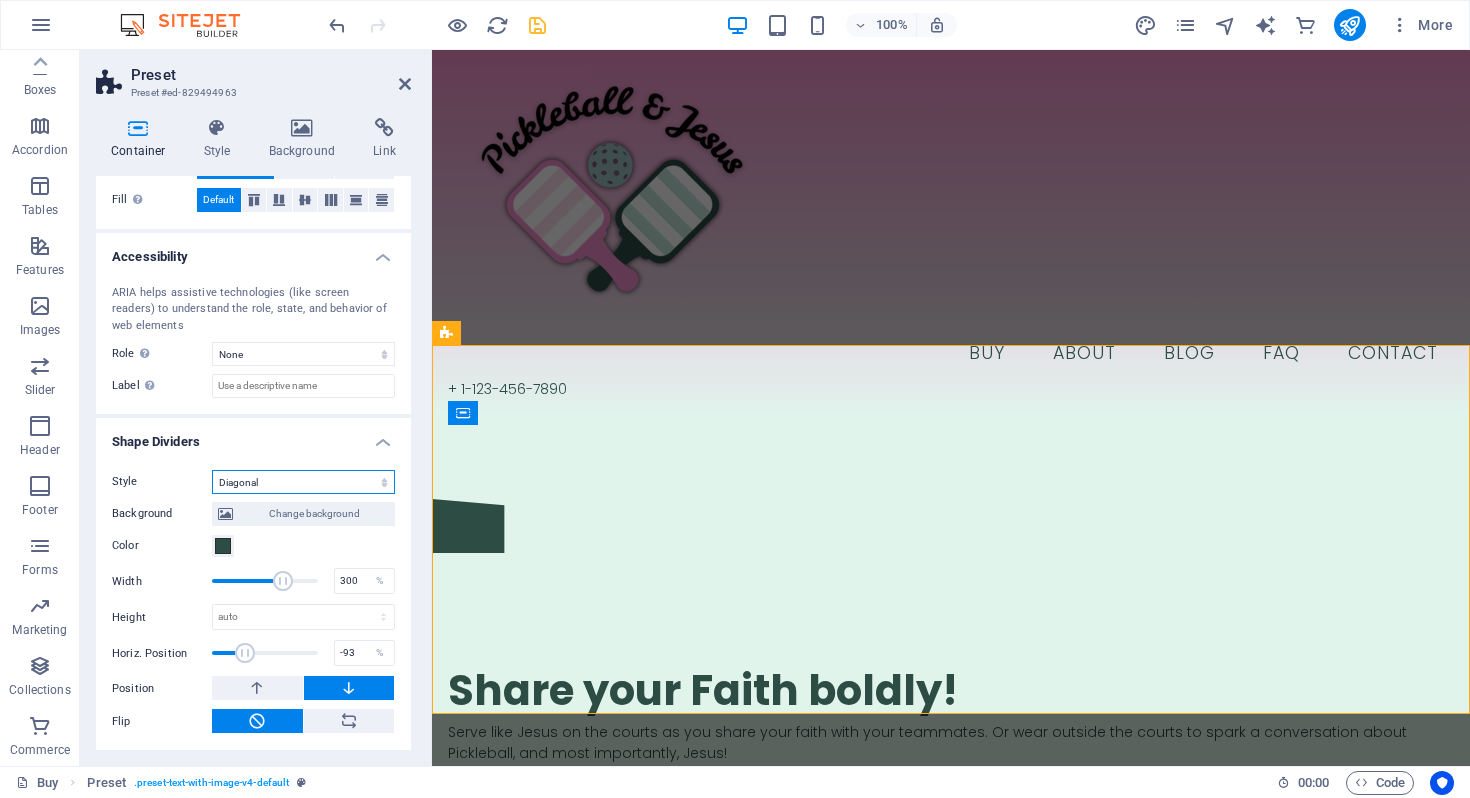 click on "None Triangle Square Diagonal Polygon 1 Polygon 2 Zigzag Multiple Zigzags Waves Multiple Waves Half Circle Circle Circle Shadow Blocks Hexagons Clouds Multiple Clouds Fan Pyramids Book Paint Drip Fire Shredded Paper Arrow" at bounding box center (303, 482) 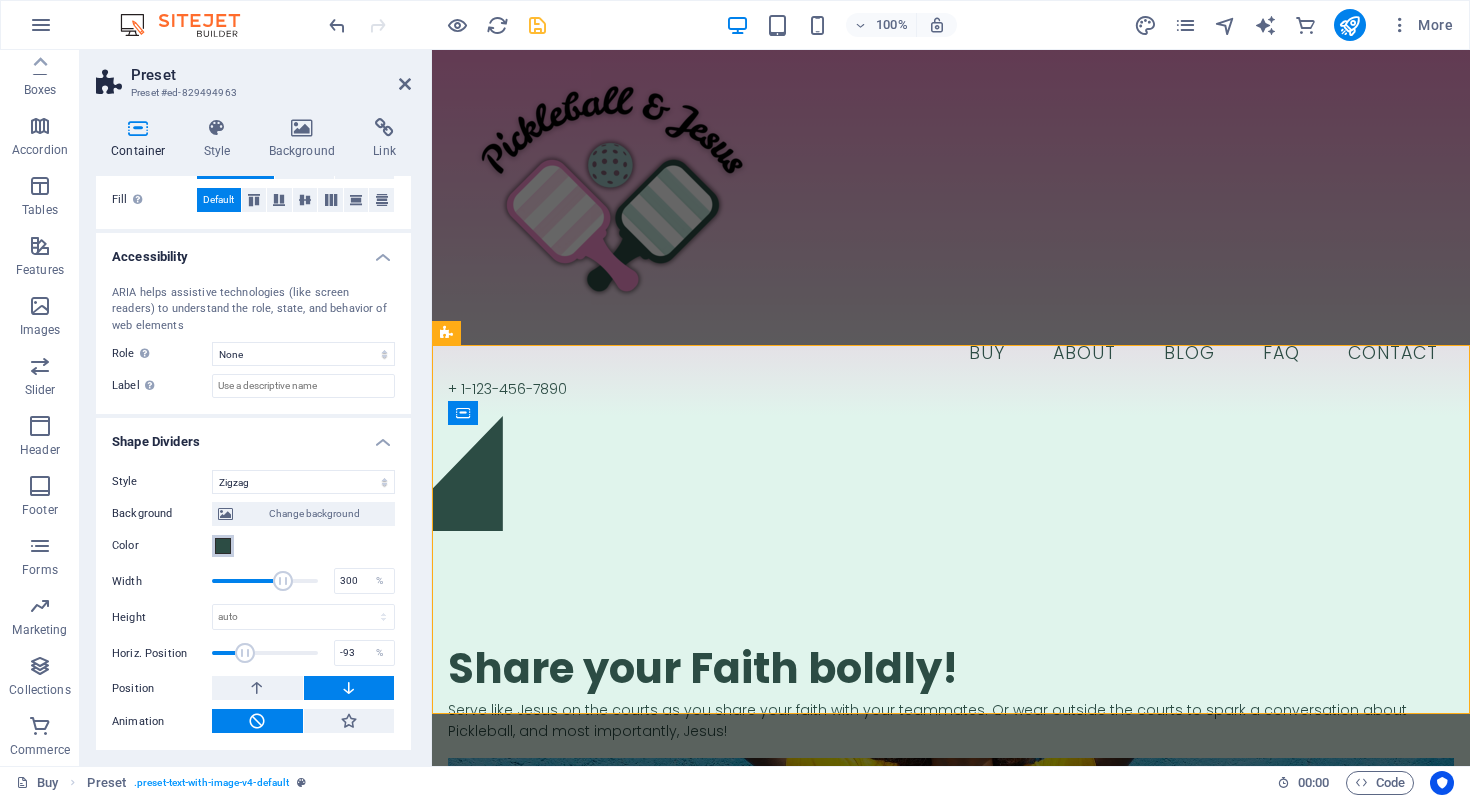 click at bounding box center (223, 546) 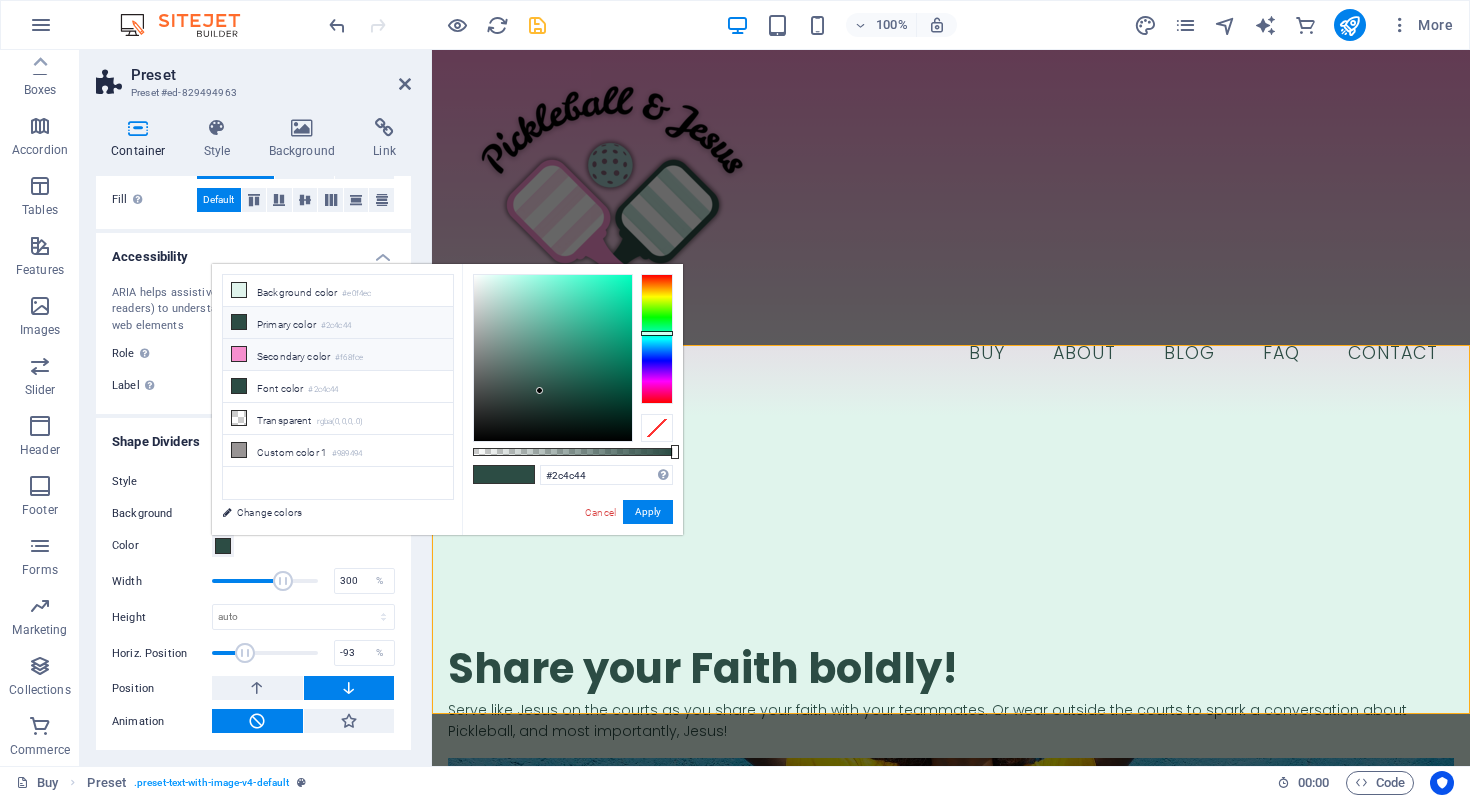 click on "Secondary color
#f68fce" at bounding box center [338, 355] 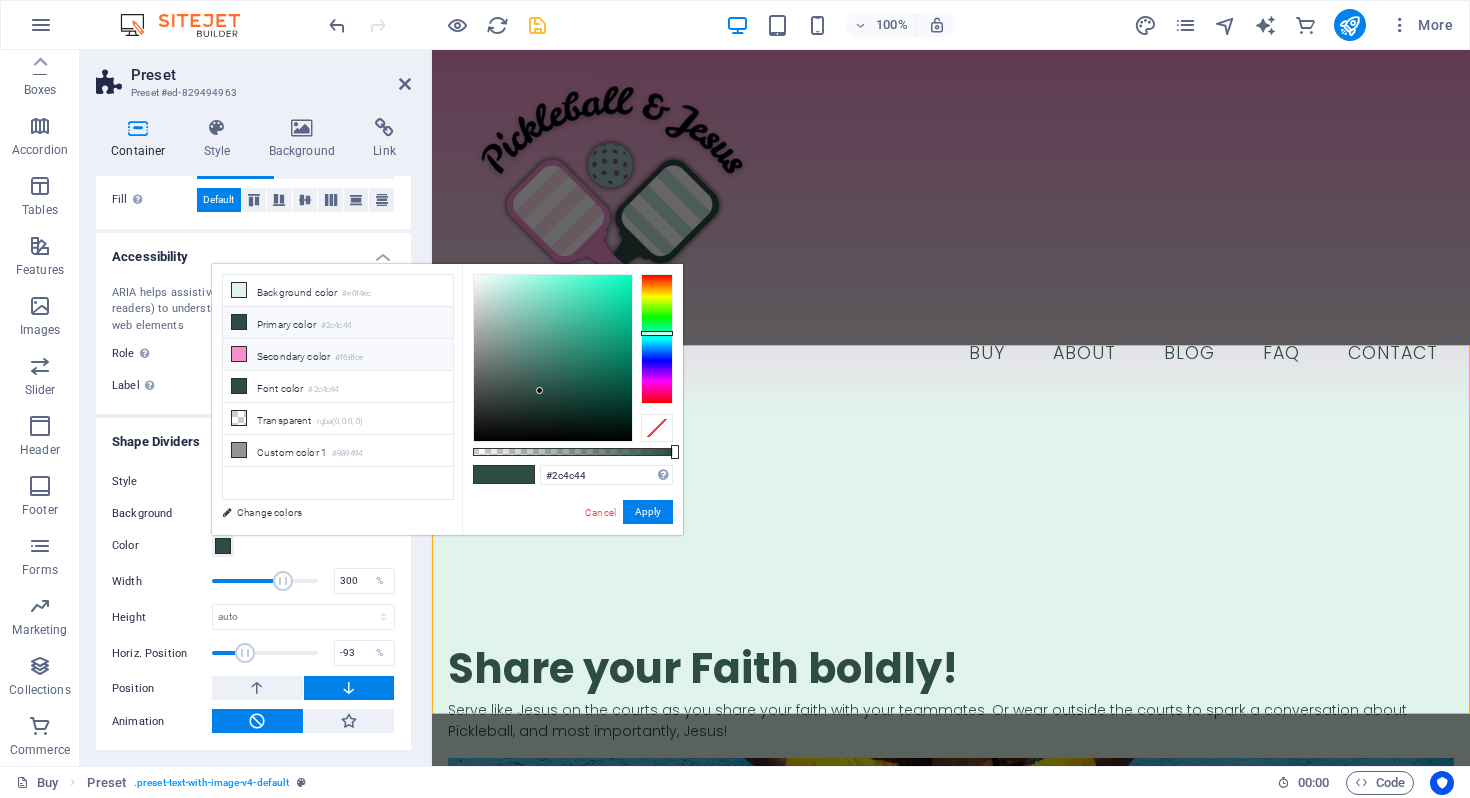 type on "#f68fce" 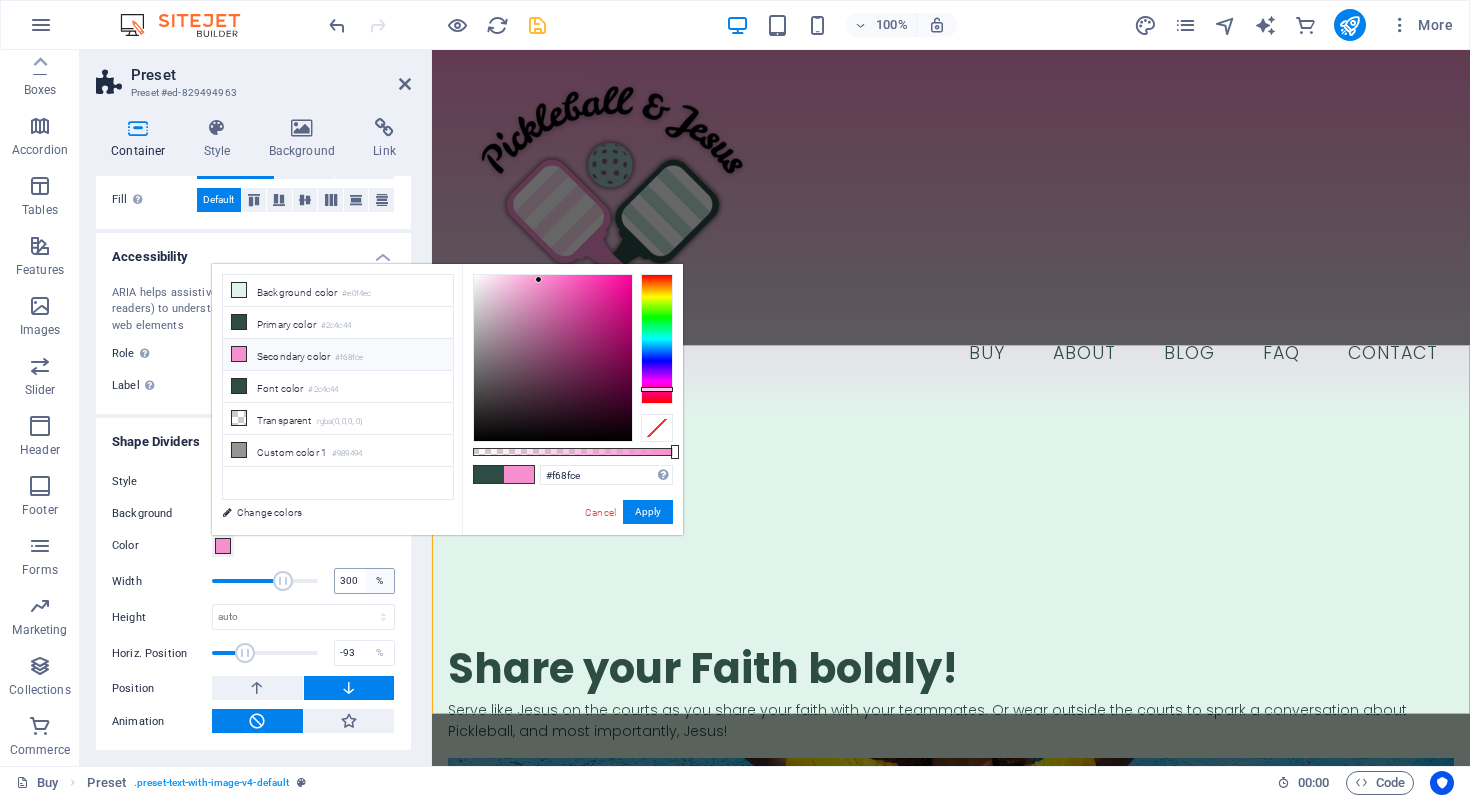 click on "%" at bounding box center [380, 581] 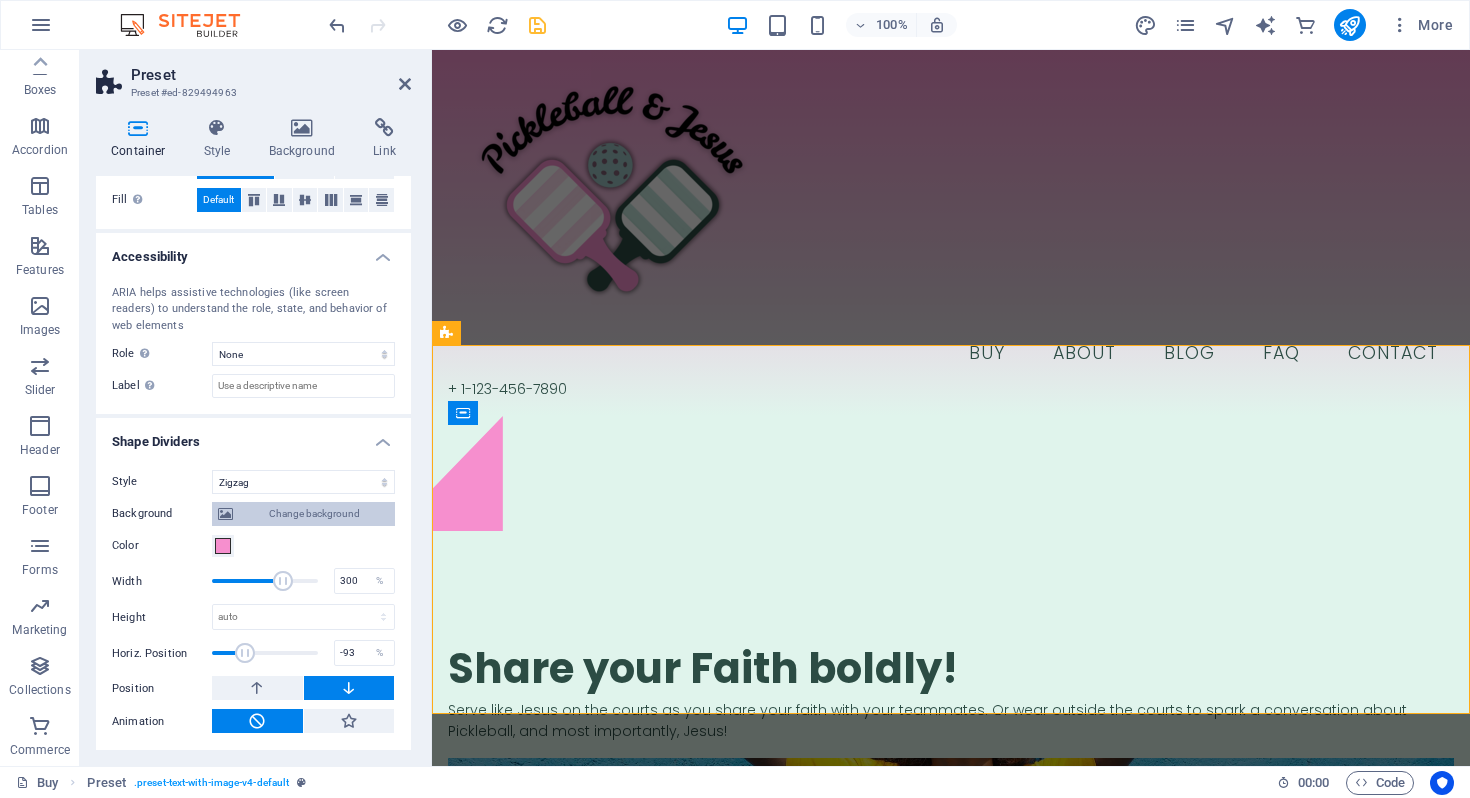 click on "Change background" at bounding box center [314, 514] 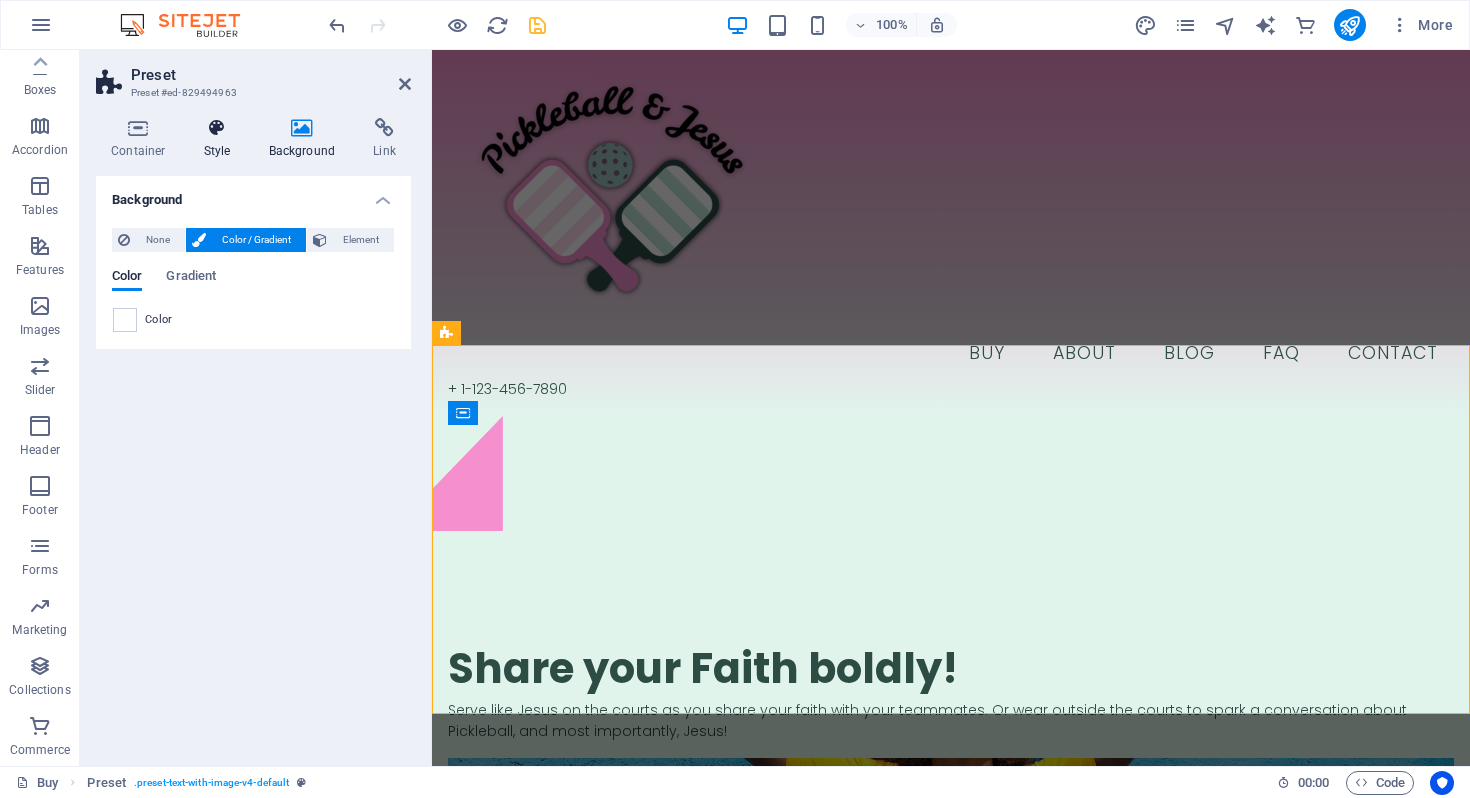 click on "Style" at bounding box center (221, 139) 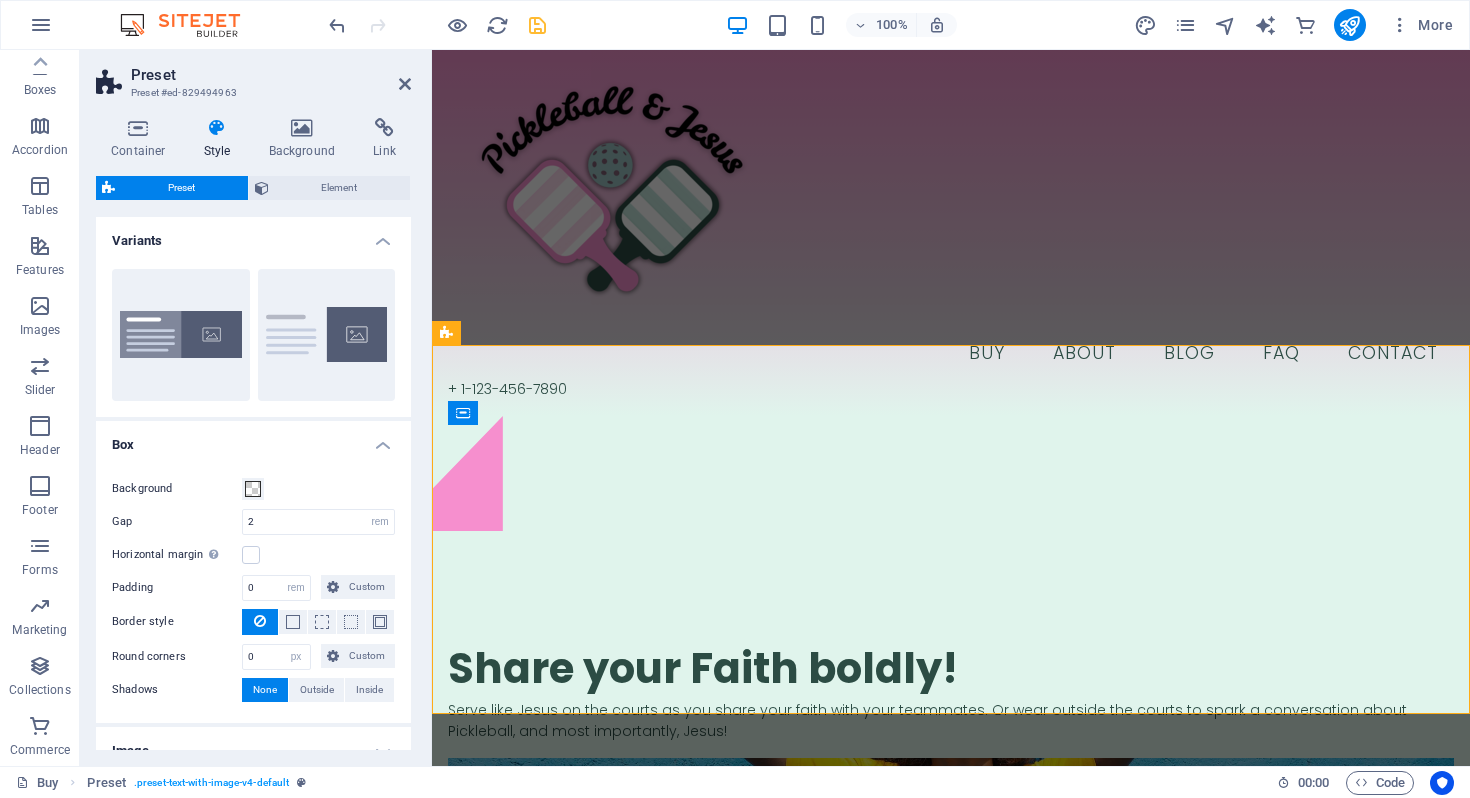 scroll, scrollTop: 104, scrollLeft: 0, axis: vertical 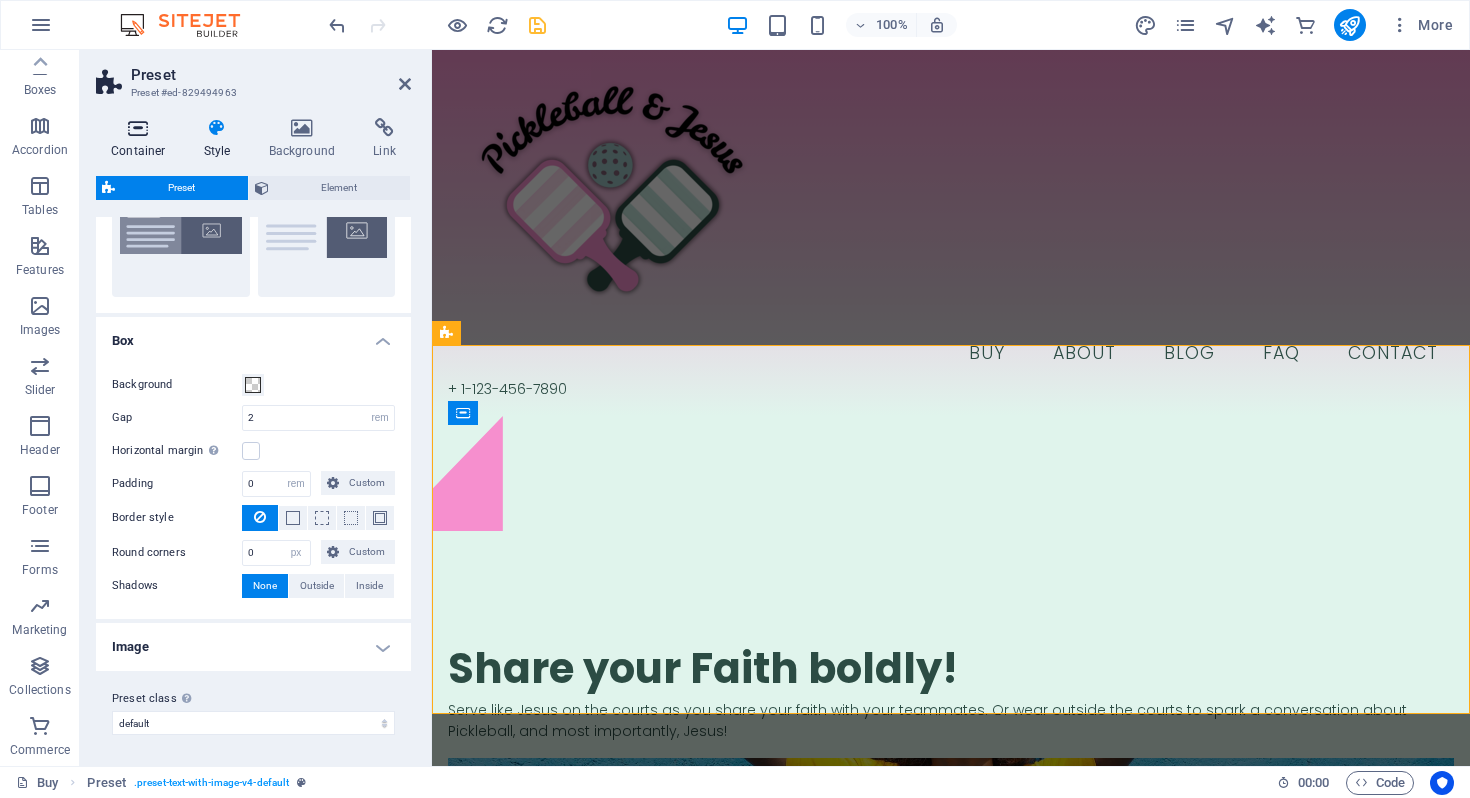 click on "Container" at bounding box center [142, 139] 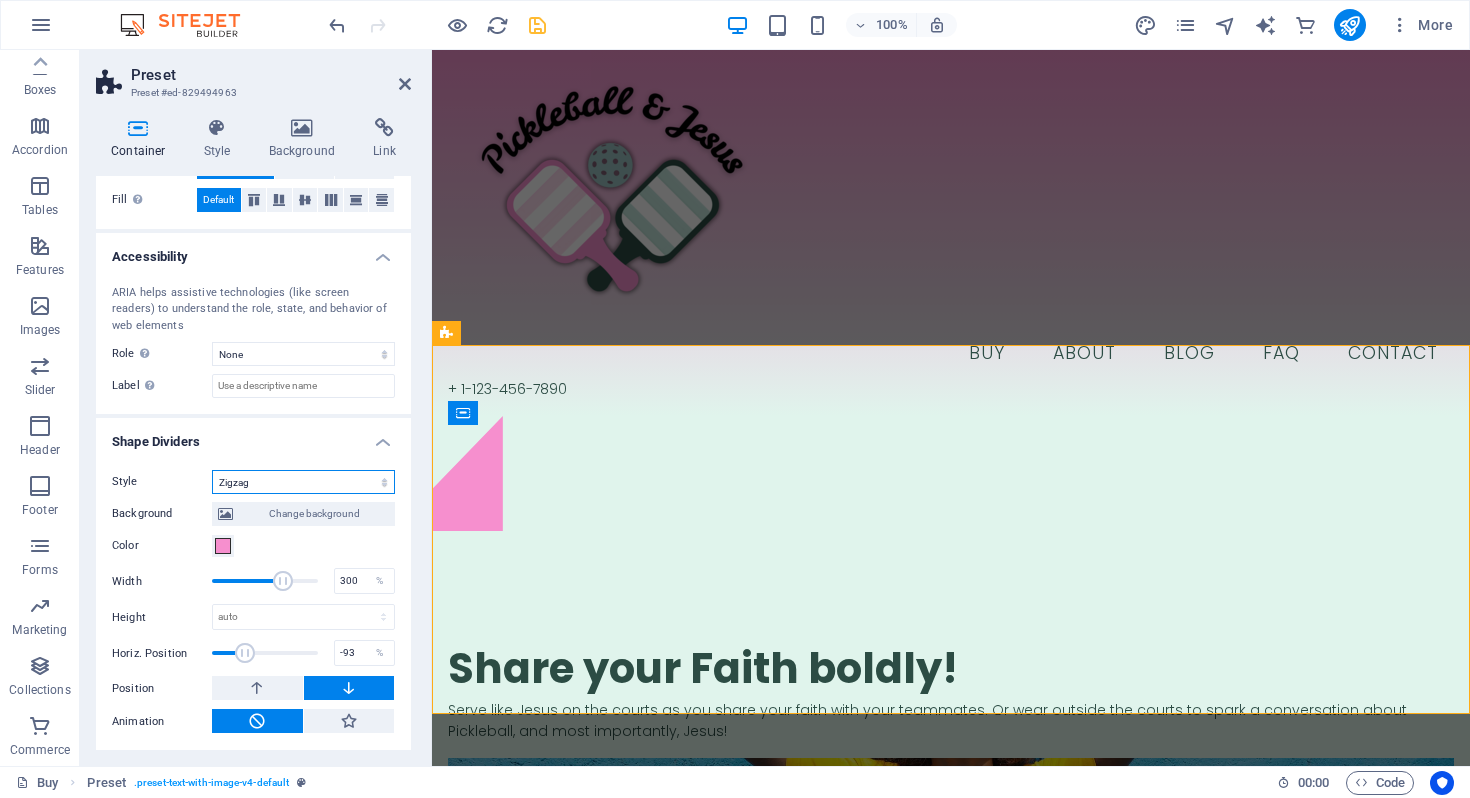 click on "None Triangle Square Diagonal Polygon 1 Polygon 2 Zigzag Multiple Zigzags Waves Multiple Waves Half Circle Circle Circle Shadow Blocks Hexagons Clouds Multiple Clouds Fan Pyramids Book Paint Drip Fire Shredded Paper Arrow" at bounding box center (303, 482) 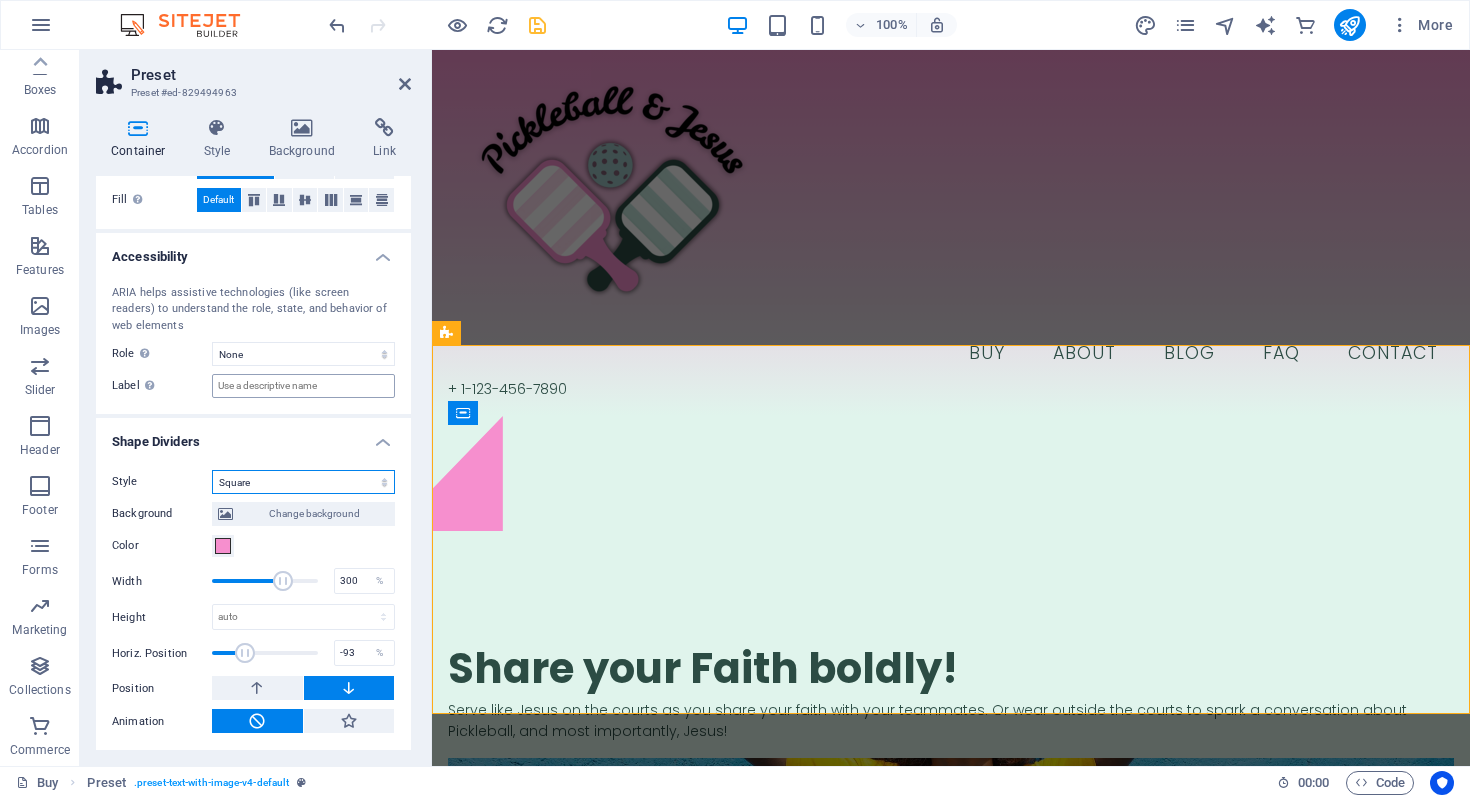 scroll, scrollTop: 408, scrollLeft: 0, axis: vertical 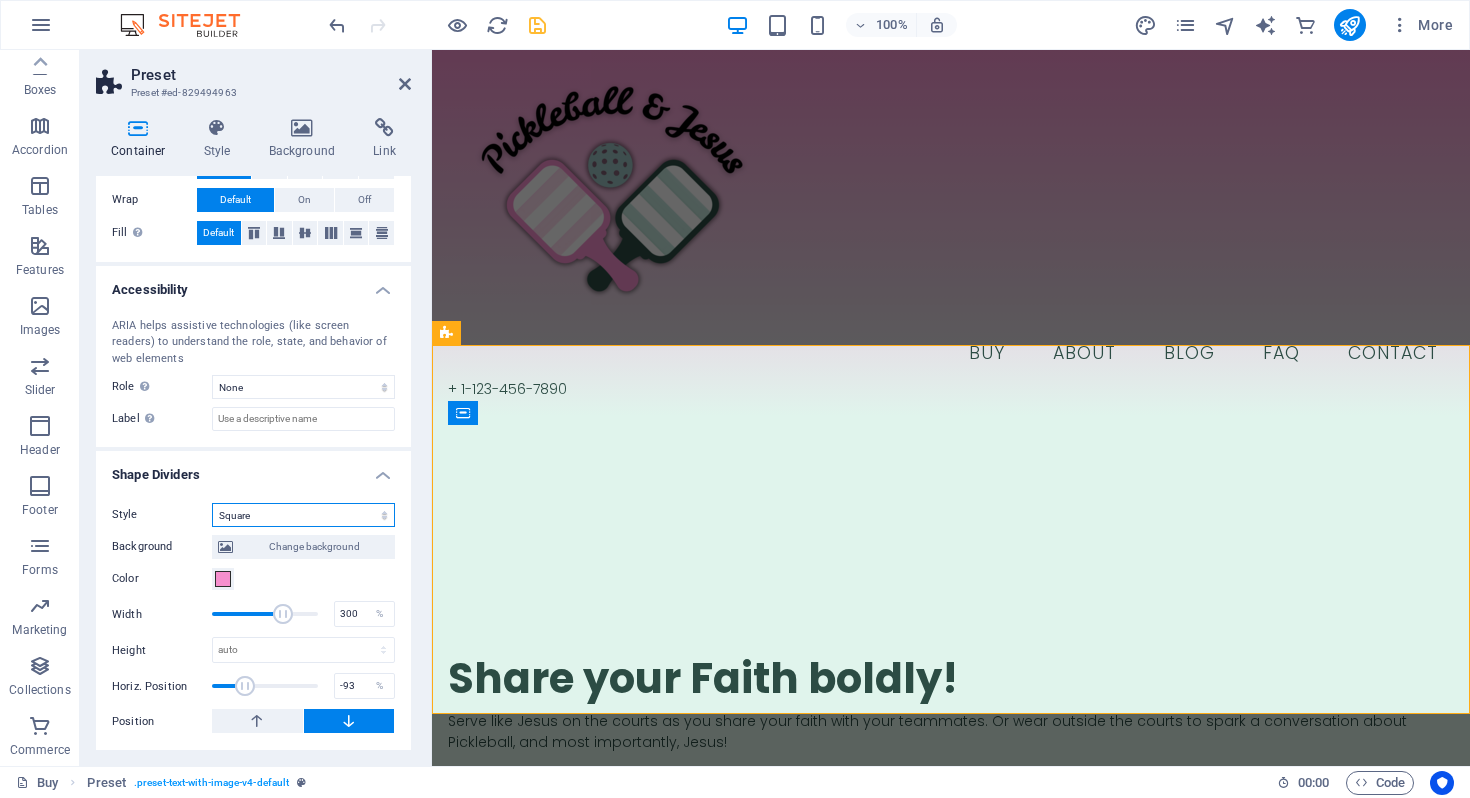 click on "None Triangle Square Diagonal Polygon 1 Polygon 2 Zigzag Multiple Zigzags Waves Multiple Waves Half Circle Circle Circle Shadow Blocks Hexagons Clouds Multiple Clouds Fan Pyramids Book Paint Drip Fire Shredded Paper Arrow" at bounding box center (303, 515) 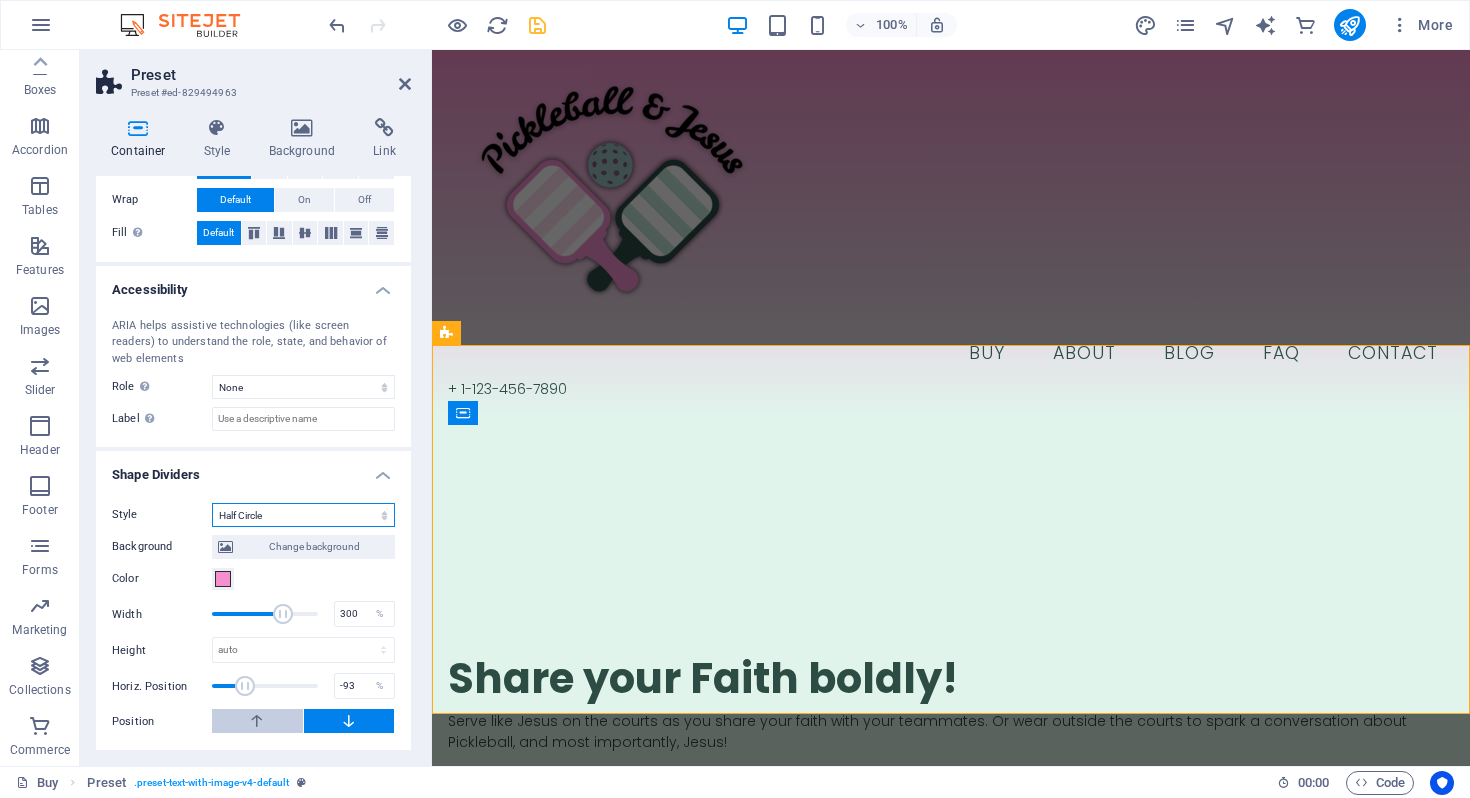 scroll, scrollTop: 441, scrollLeft: 0, axis: vertical 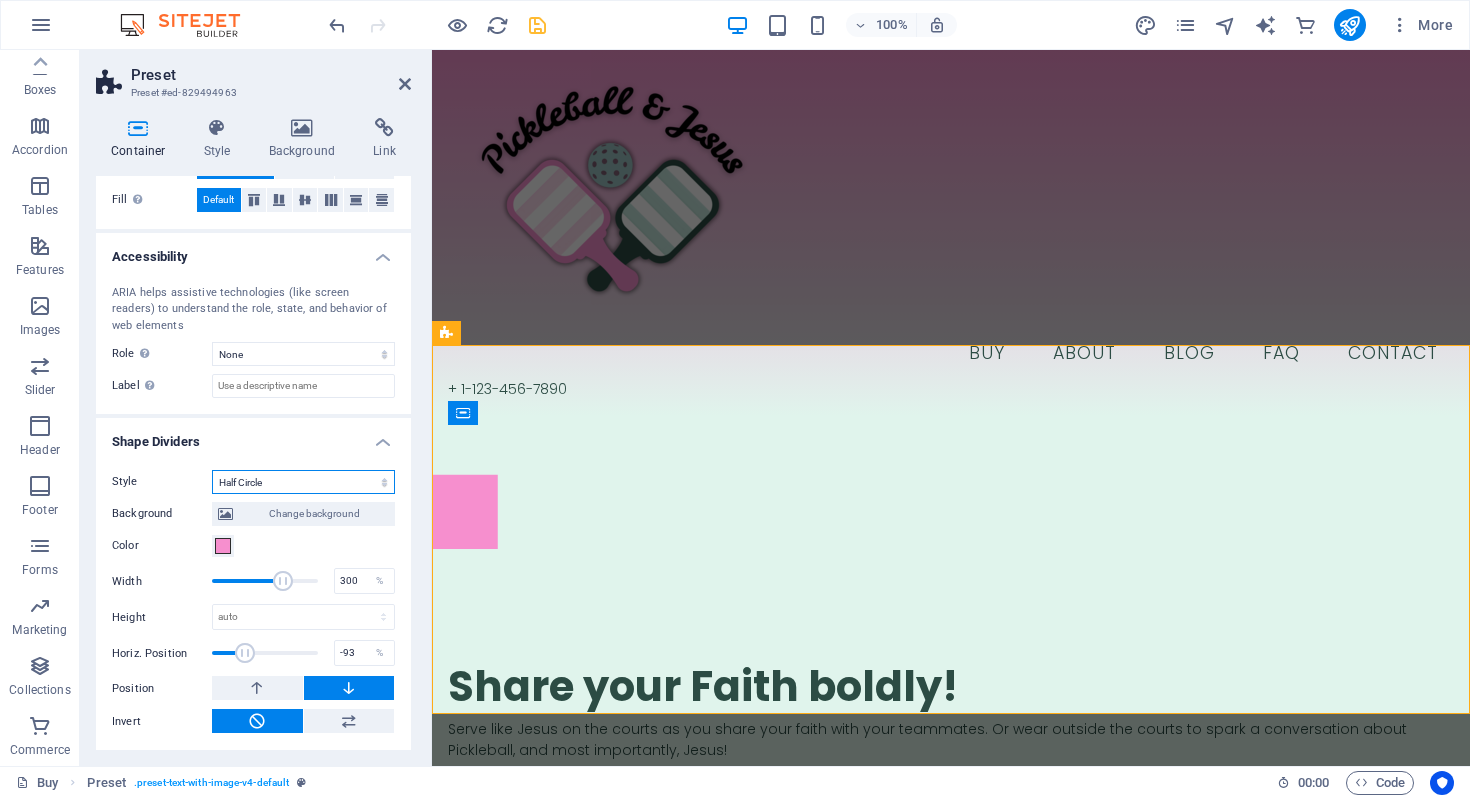 click on "None Triangle Square Diagonal Polygon 1 Polygon 2 Zigzag Multiple Zigzags Waves Multiple Waves Half Circle Circle Circle Shadow Blocks Hexagons Clouds Multiple Clouds Fan Pyramids Book Paint Drip Fire Shredded Paper Arrow" at bounding box center (303, 482) 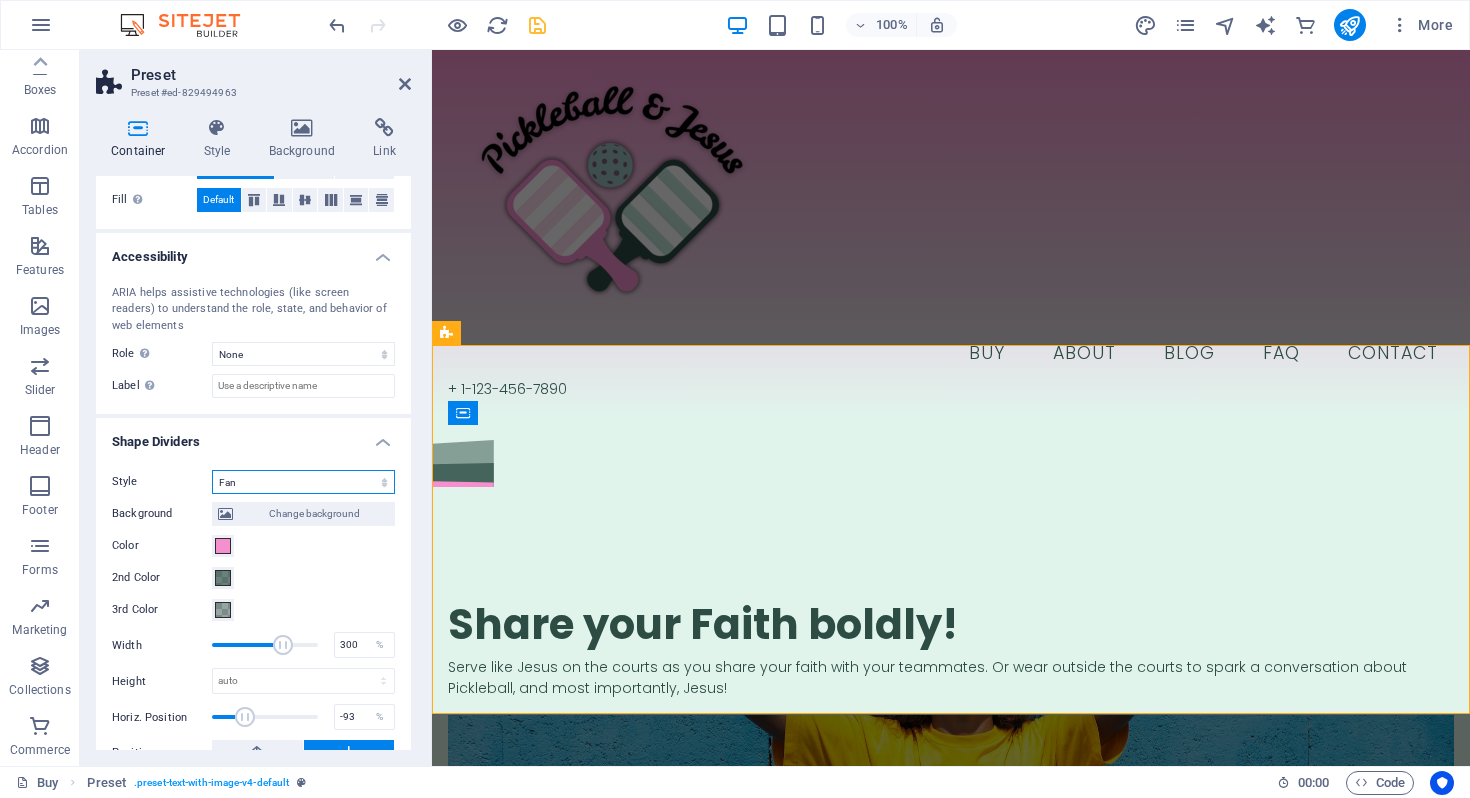 click on "None Triangle Square Diagonal Polygon 1 Polygon 2 Zigzag Multiple Zigzags Waves Multiple Waves Half Circle Circle Circle Shadow Blocks Hexagons Clouds Multiple Clouds Fan Pyramids Book Paint Drip Fire Shredded Paper Arrow" at bounding box center [303, 482] 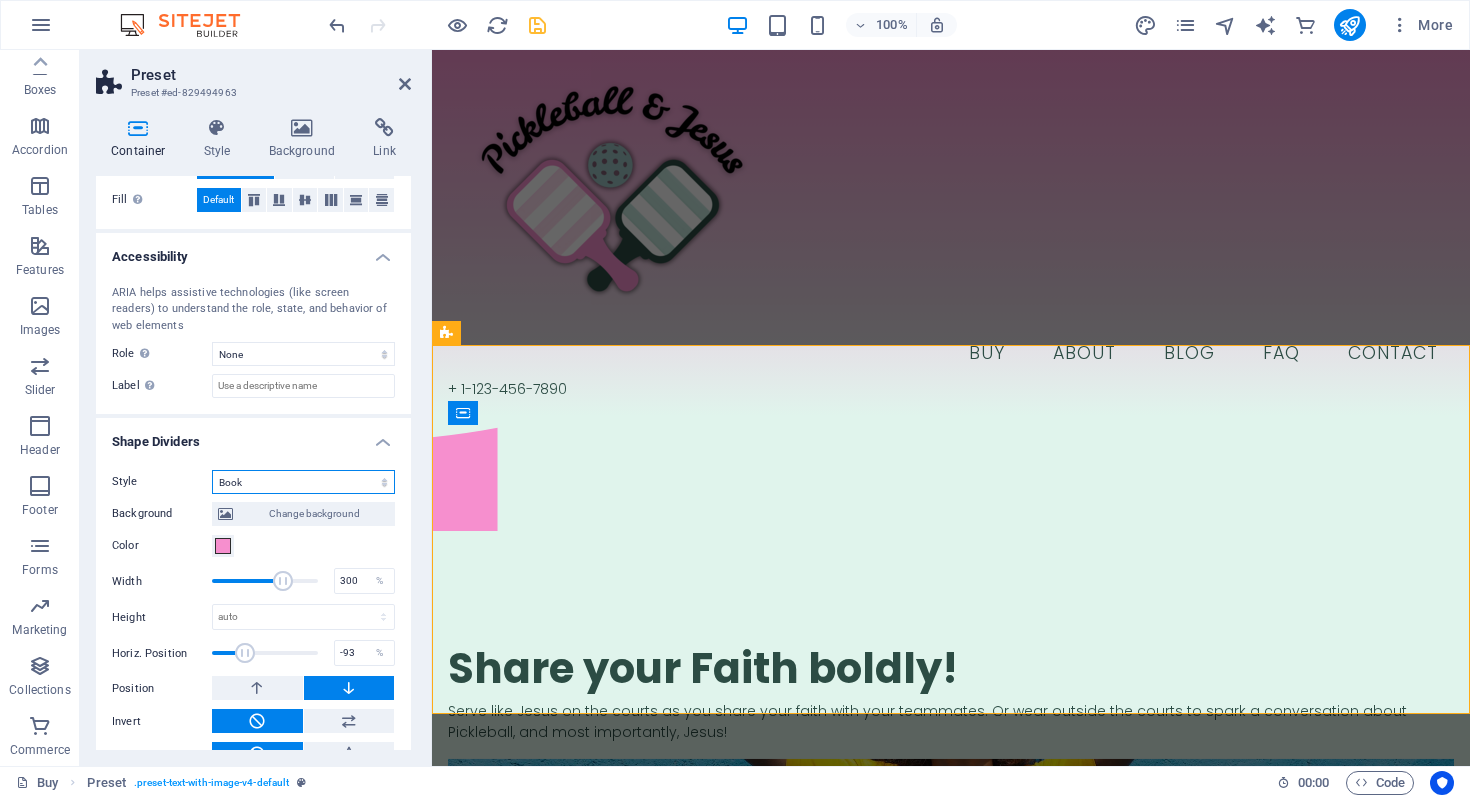 click on "None Triangle Square Diagonal Polygon 1 Polygon 2 Zigzag Multiple Zigzags Waves Multiple Waves Half Circle Circle Circle Shadow Blocks Hexagons Clouds Multiple Clouds Fan Pyramids Book Paint Drip Fire Shredded Paper Arrow" at bounding box center [303, 482] 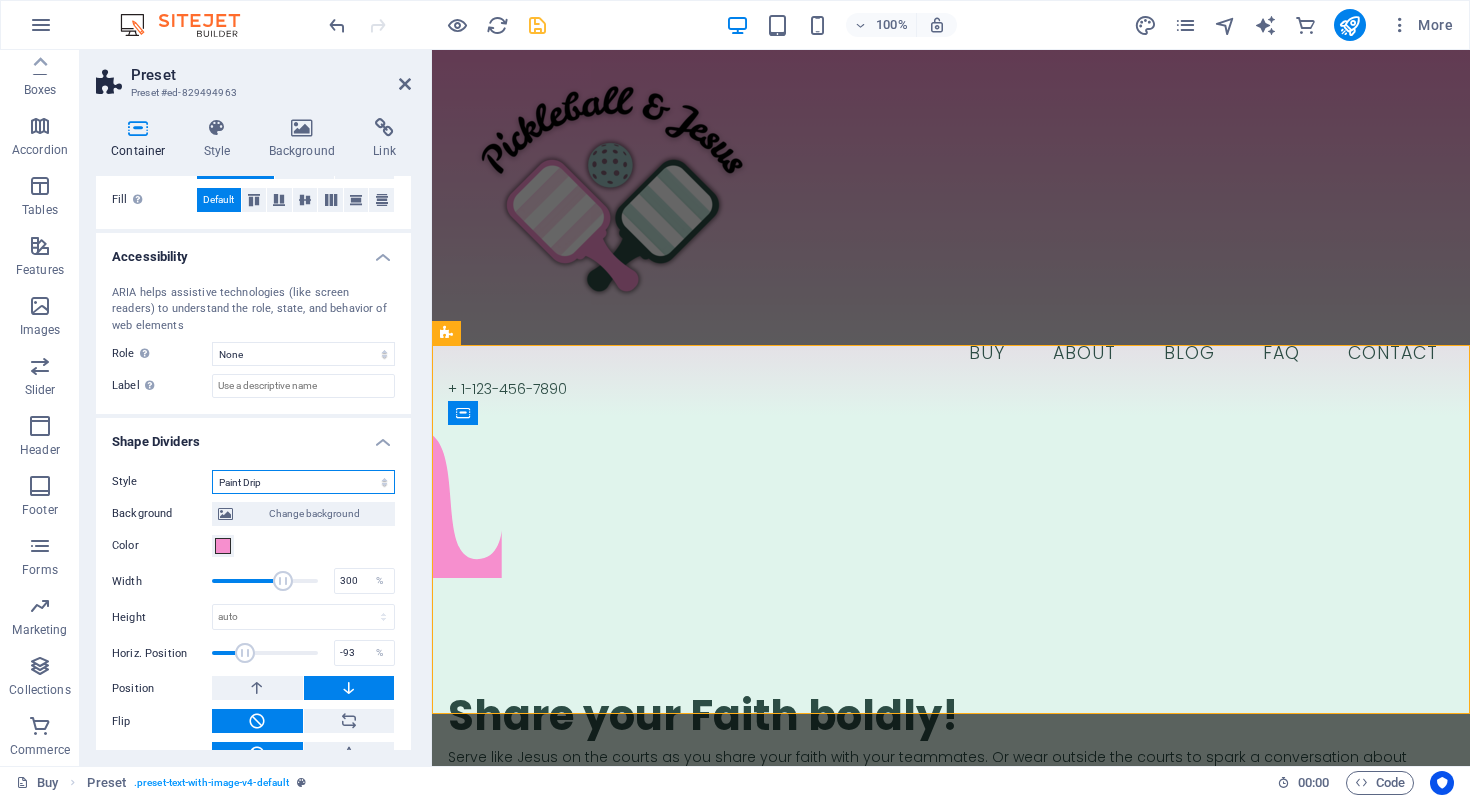 click on "None Triangle Square Diagonal Polygon 1 Polygon 2 Zigzag Multiple Zigzags Waves Multiple Waves Half Circle Circle Circle Shadow Blocks Hexagons Clouds Multiple Clouds Fan Pyramids Book Paint Drip Fire Shredded Paper Arrow" at bounding box center [303, 482] 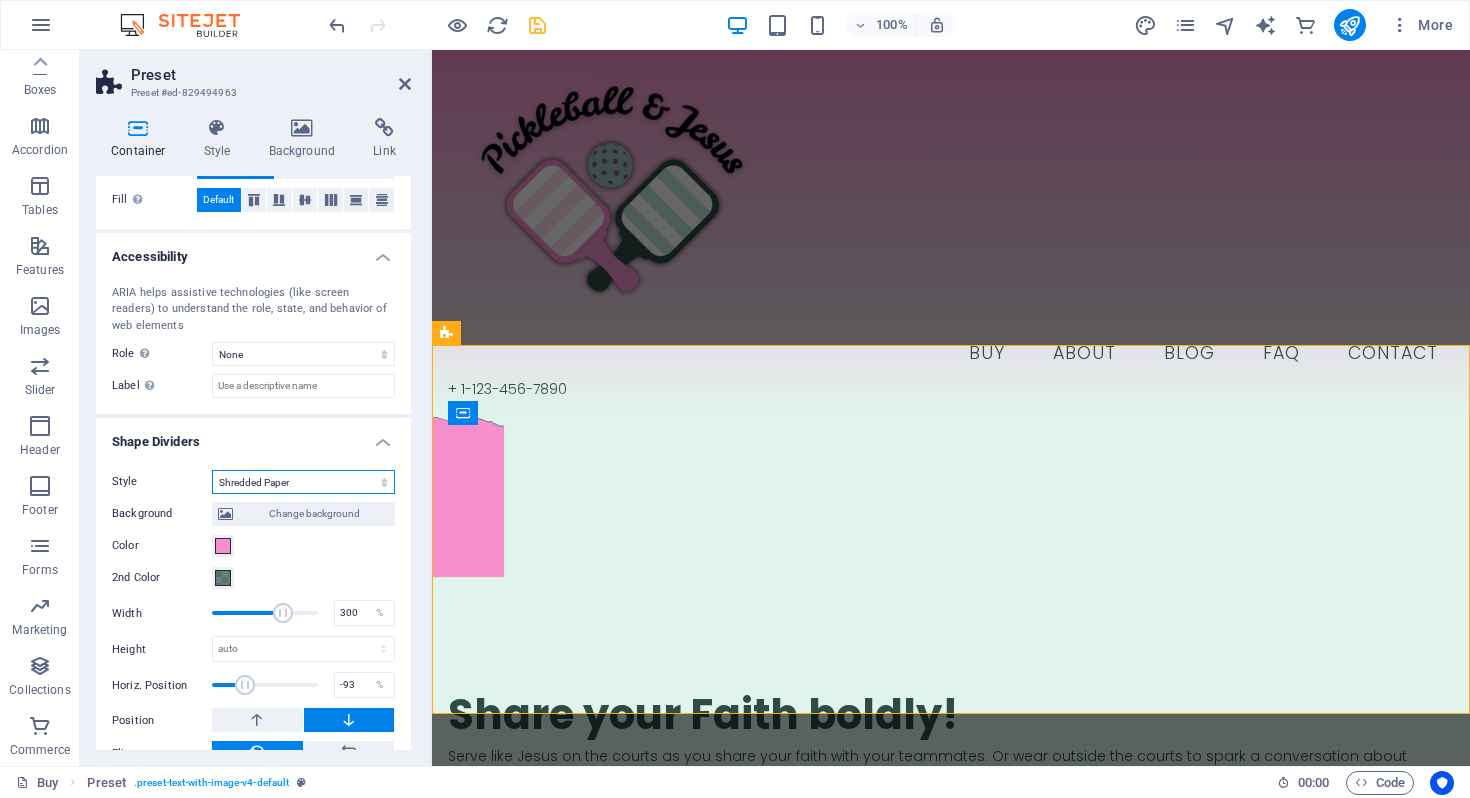 click on "None Triangle Square Diagonal Polygon 1 Polygon 2 Zigzag Multiple Zigzags Waves Multiple Waves Half Circle Circle Circle Shadow Blocks Hexagons Clouds Multiple Clouds Fan Pyramids Book Paint Drip Fire Shredded Paper Arrow" at bounding box center [303, 482] 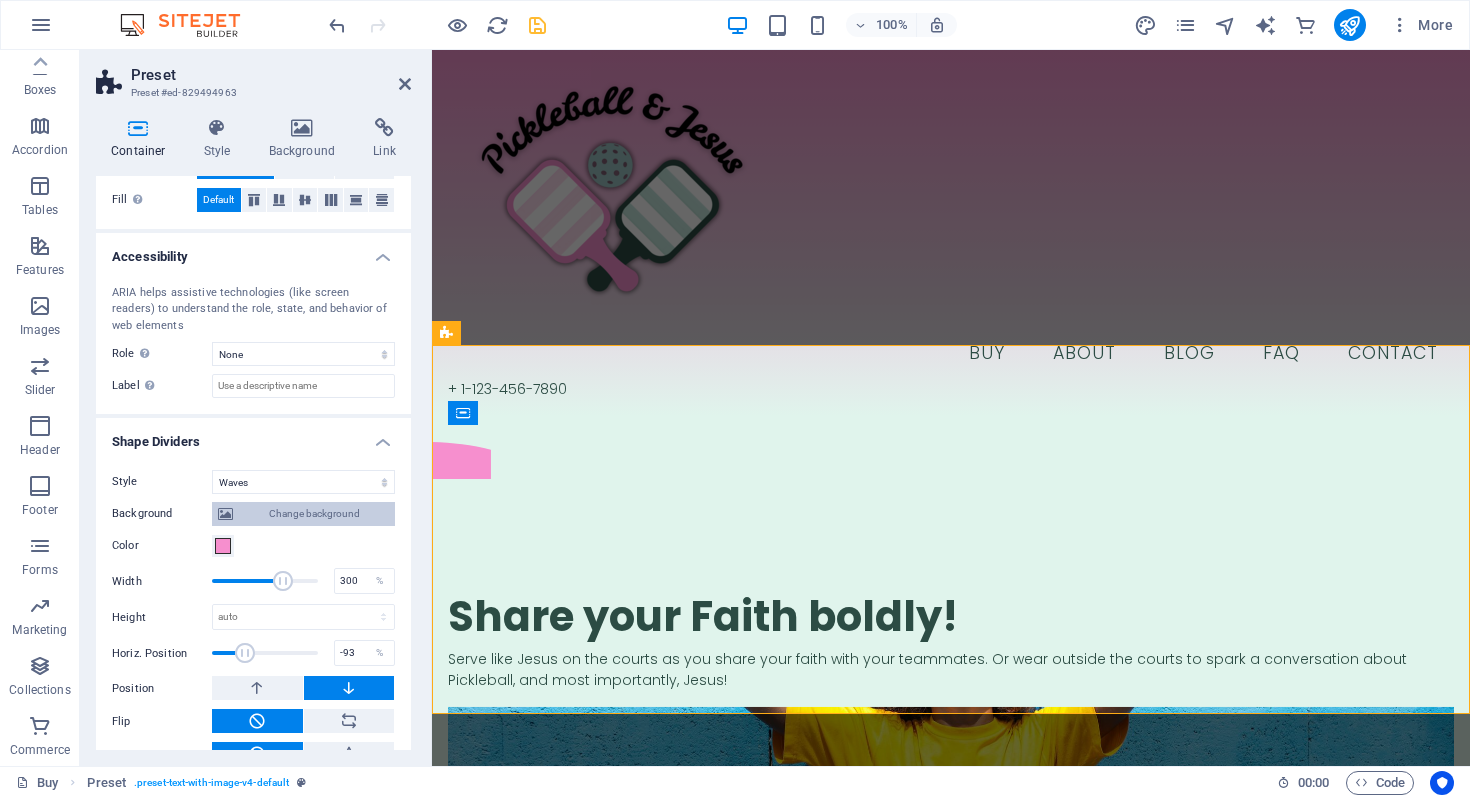 click on "Change background" at bounding box center [314, 514] 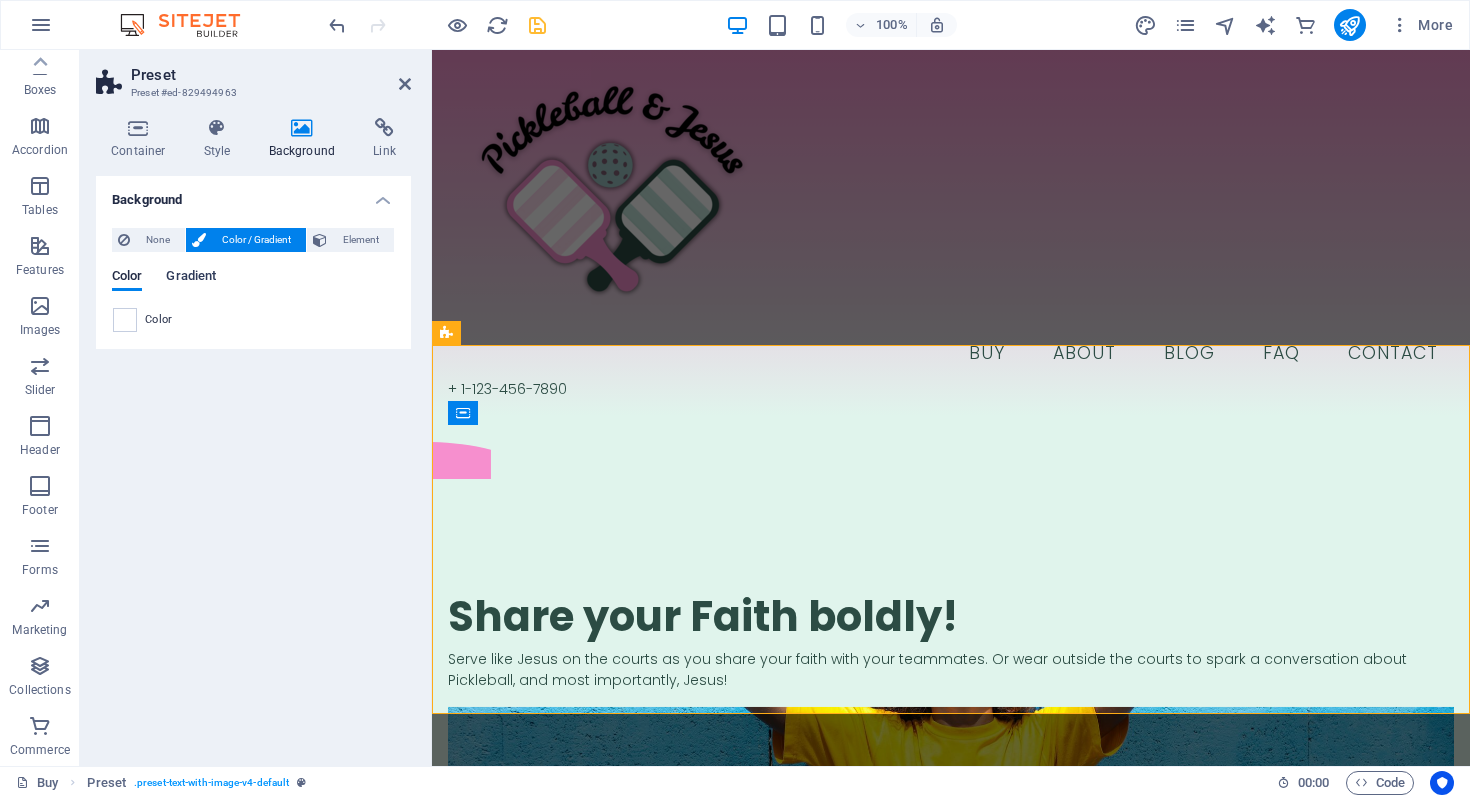 click on "Gradient" at bounding box center (191, 278) 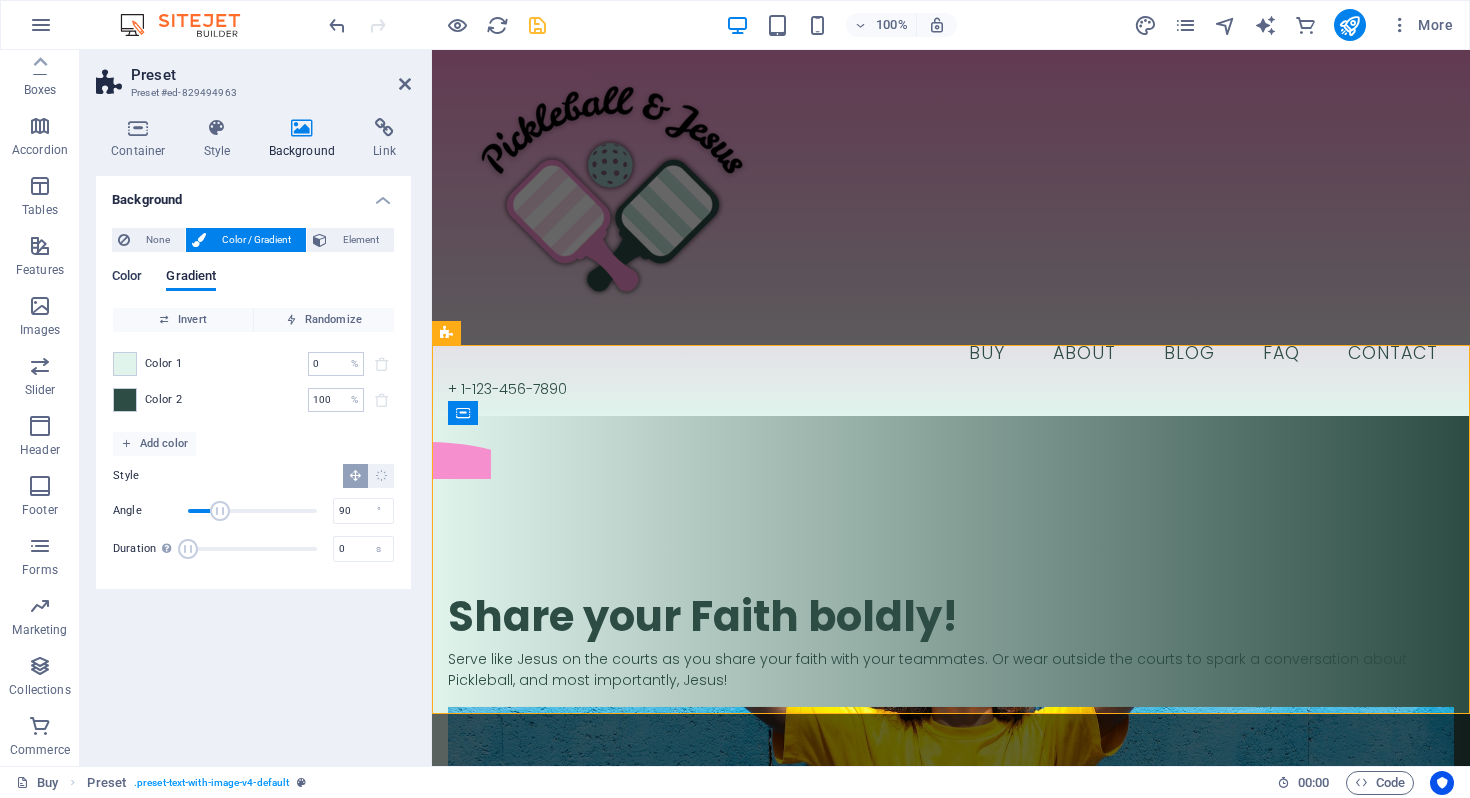 click on "Color" at bounding box center (127, 278) 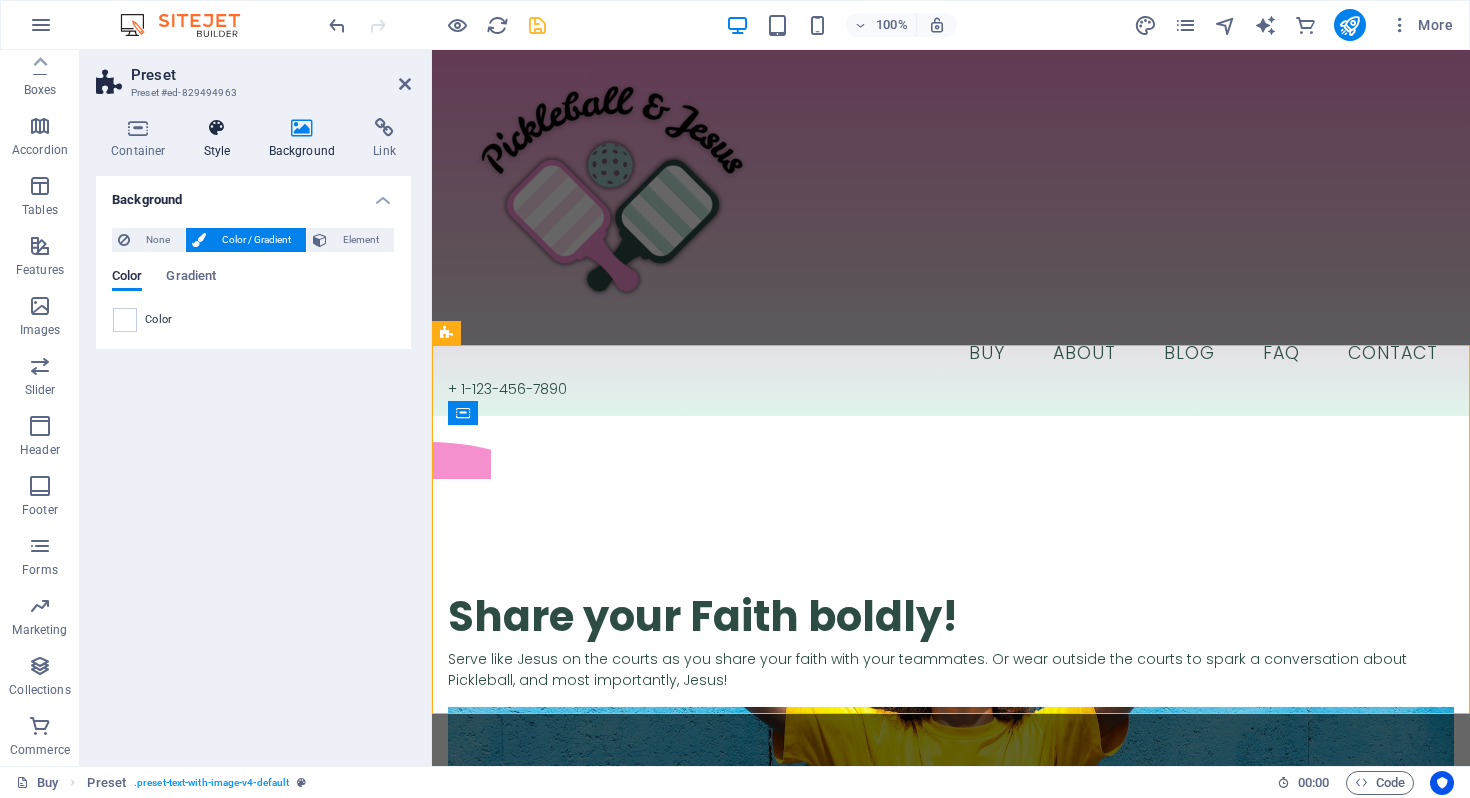 click on "Style" at bounding box center (221, 139) 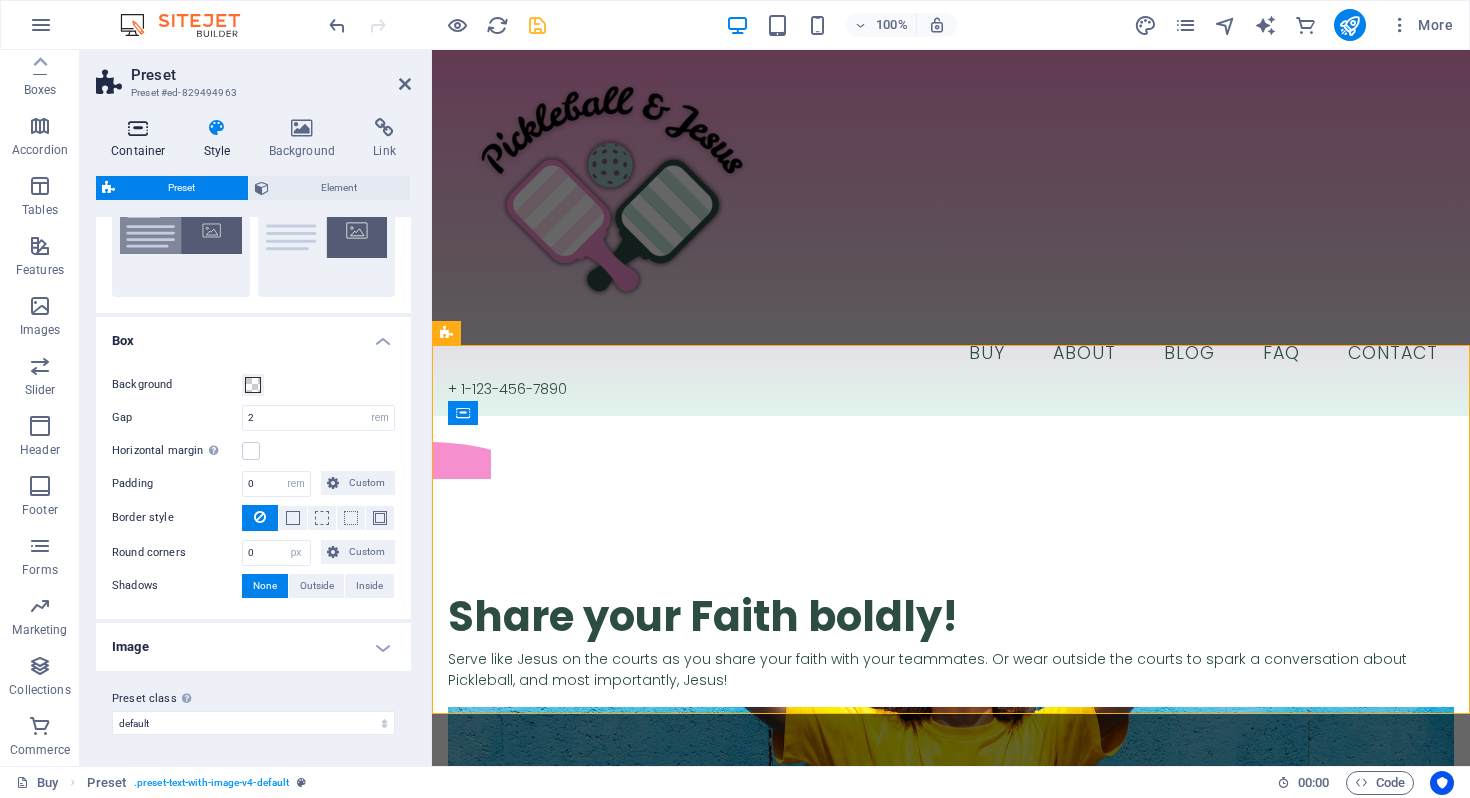 click on "Container" at bounding box center [142, 139] 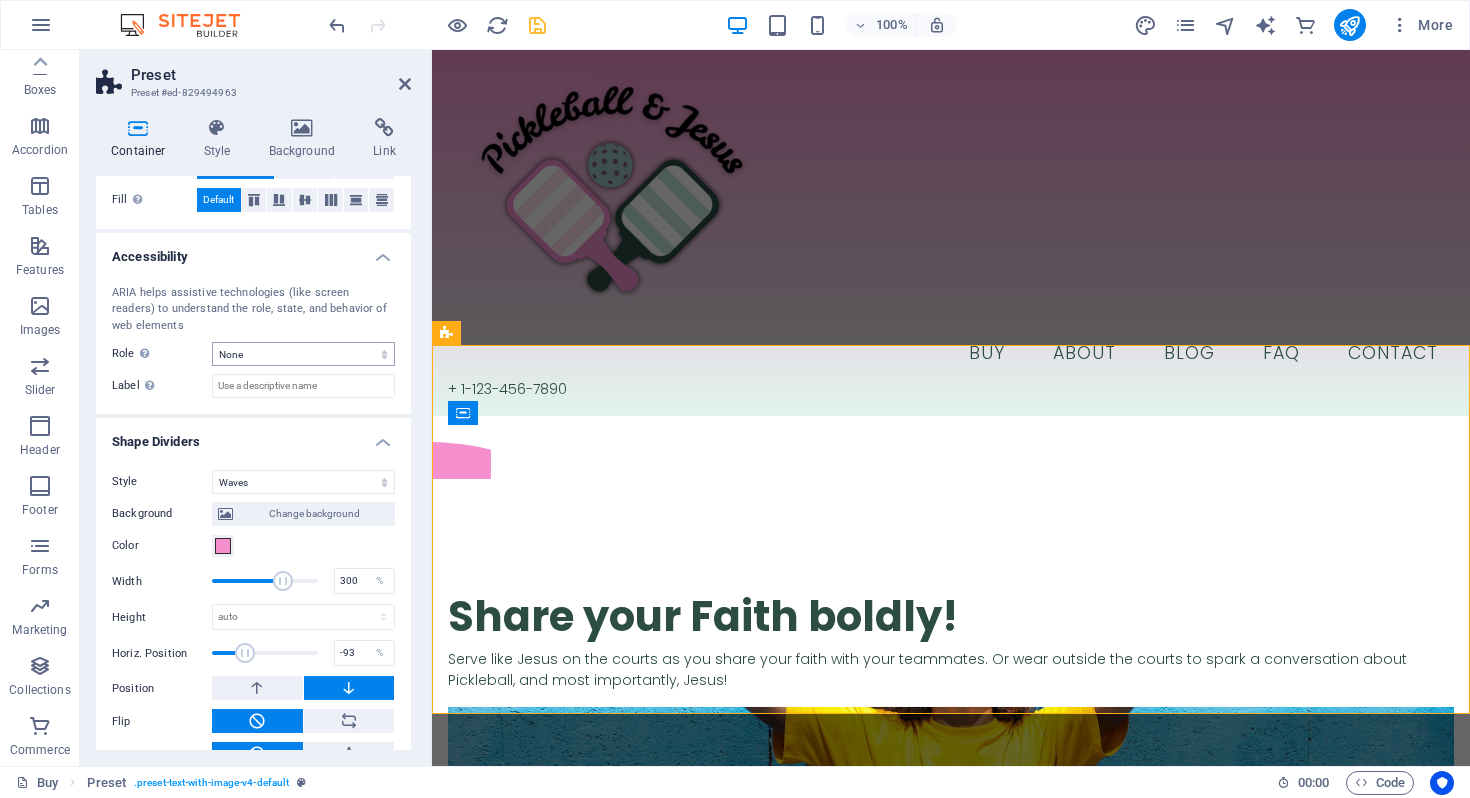 scroll, scrollTop: 474, scrollLeft: 0, axis: vertical 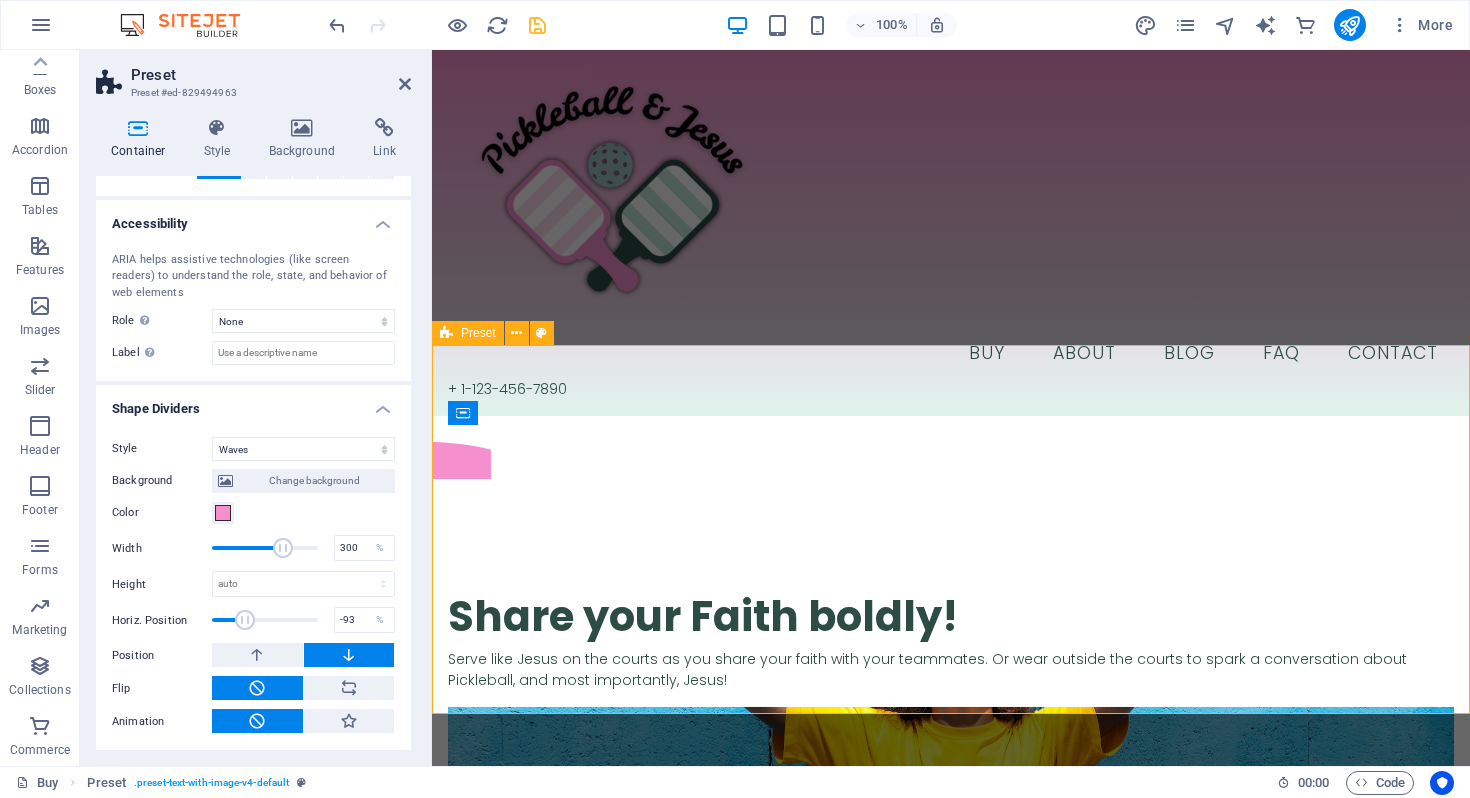 click on "​​​ Share your Faith boldly! Serve like Jesus on the courts as you share your faith with your teammates. Or wear outside the courts to spark a conversation about Pickleball, and most importantly, Jesus! Drop content here or  Add elements  Paste clipboard" at bounding box center [951, 777] 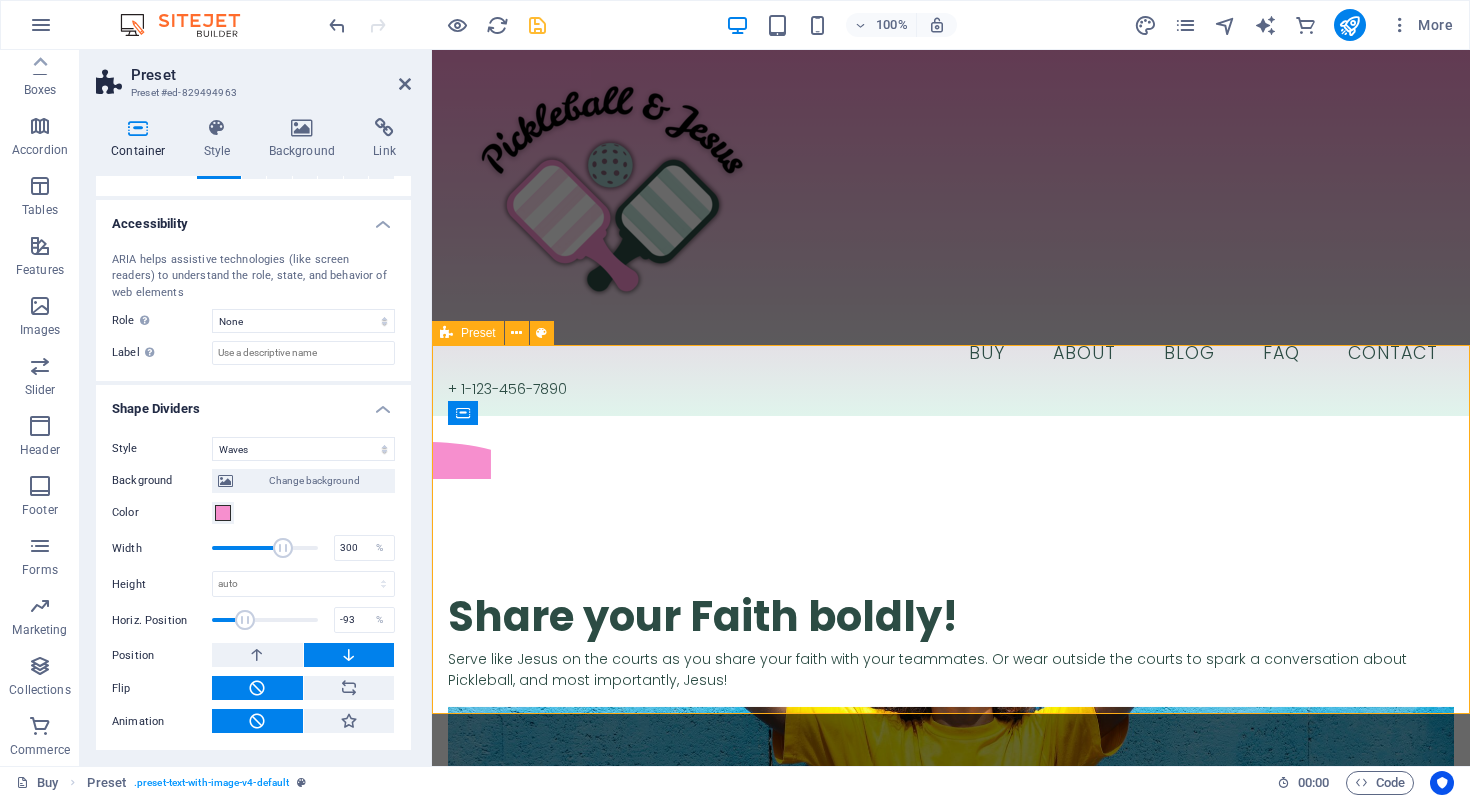 click on "​​​ Share your Faith boldly! Serve like Jesus on the courts as you share your faith with your teammates. Or wear outside the courts to spark a conversation about Pickleball, and most importantly, Jesus! Drop content here or  Add elements  Paste clipboard" at bounding box center (951, 777) 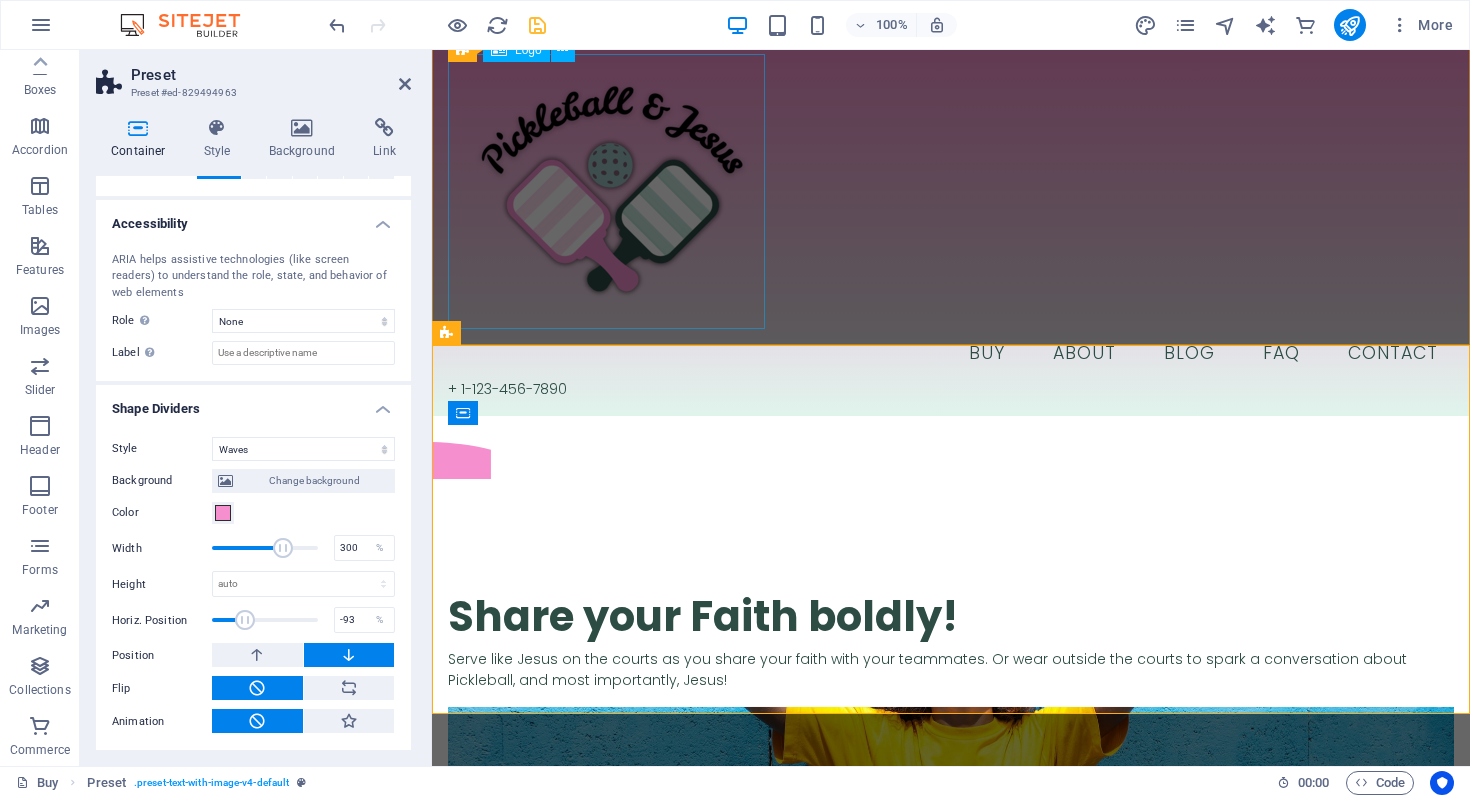 click at bounding box center (951, 191) 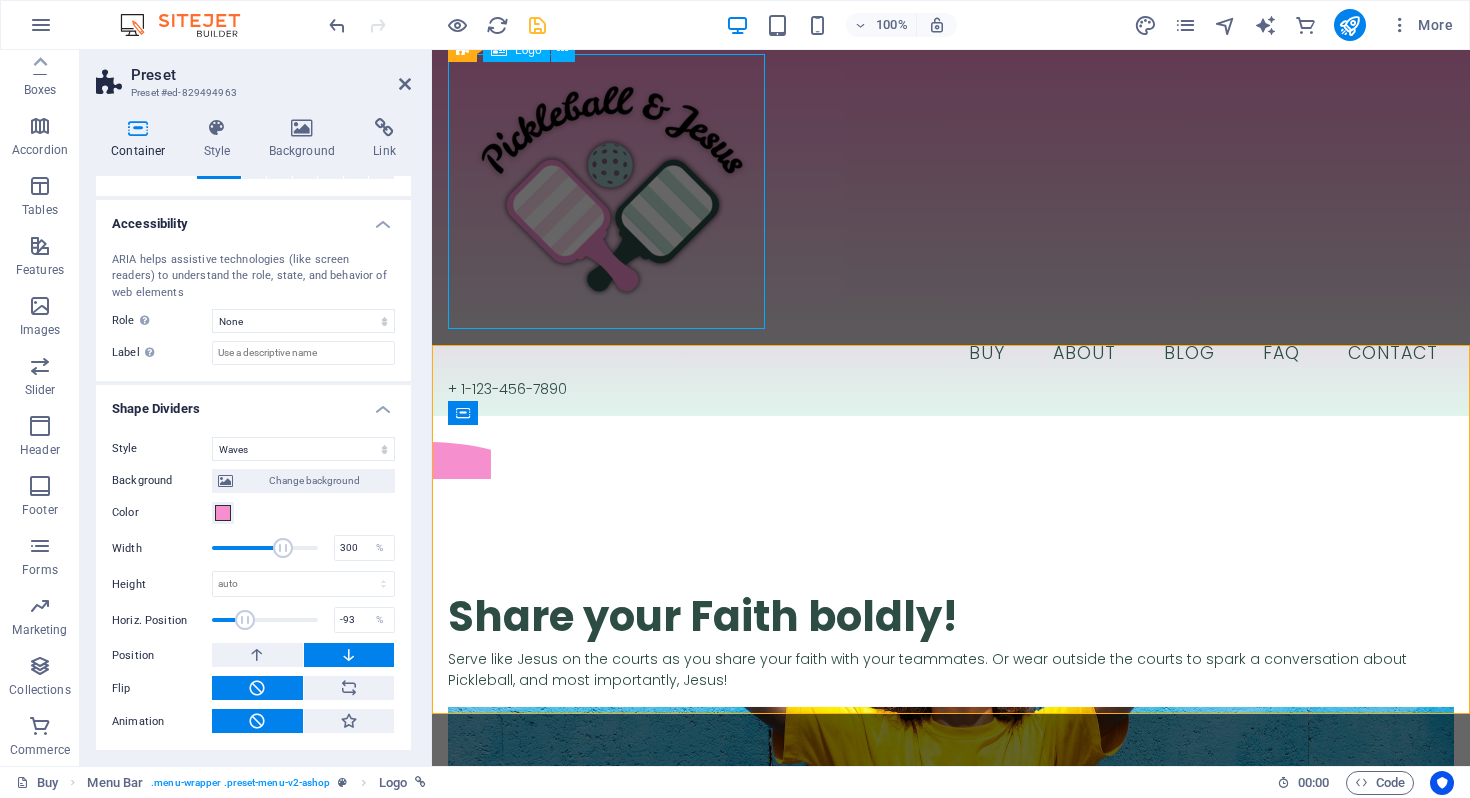 click at bounding box center (951, 191) 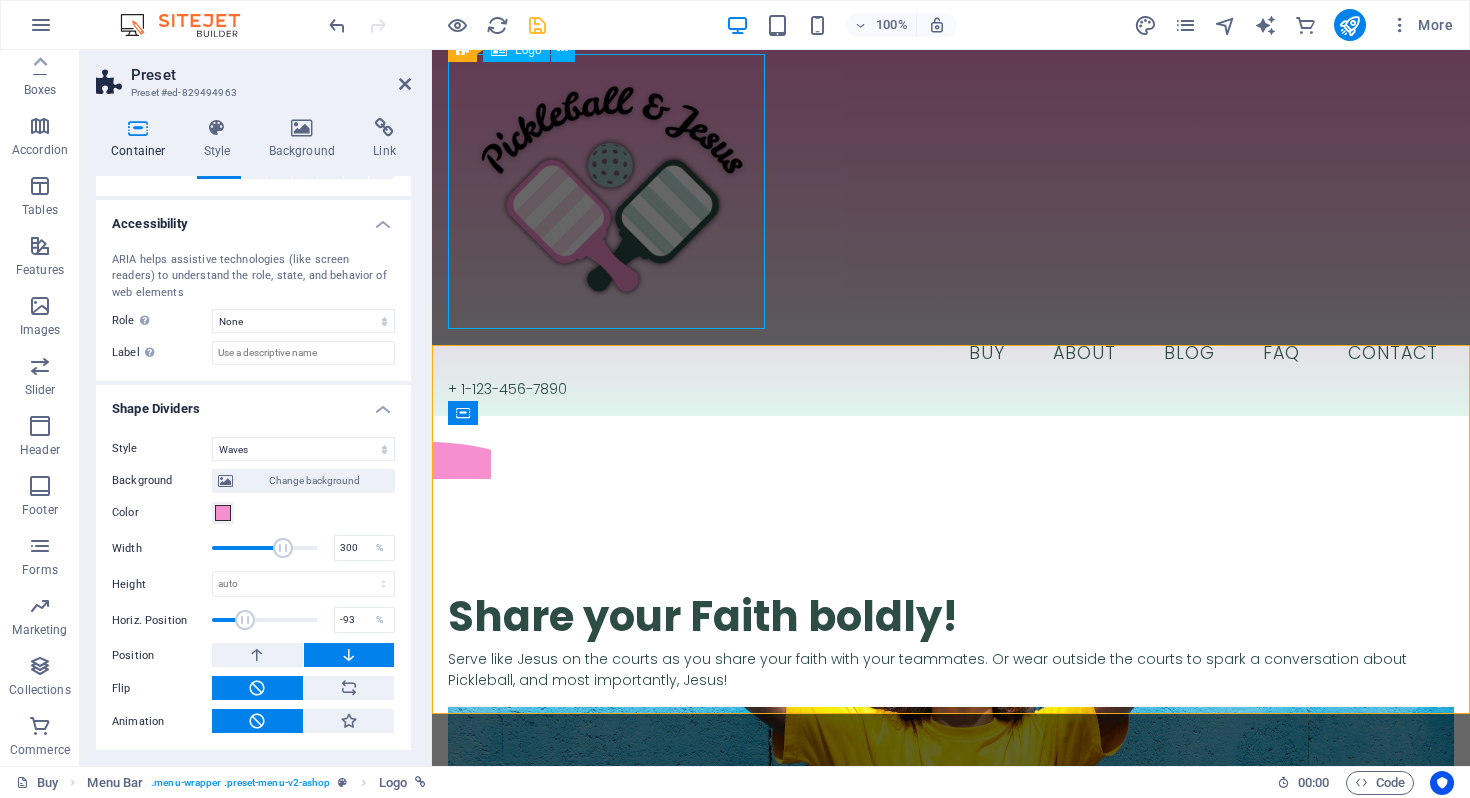 select on "px" 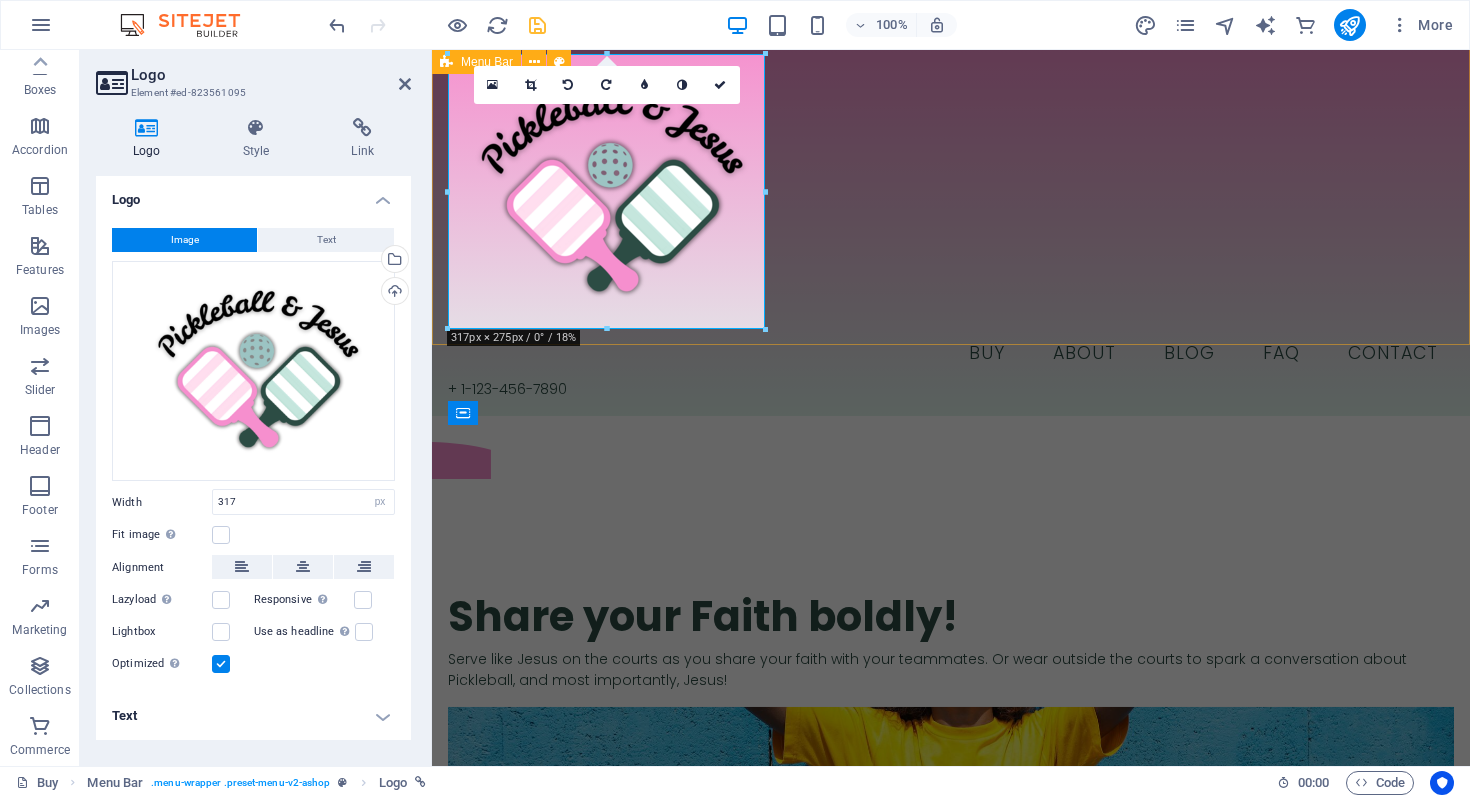 click on "Buy About Blog FAQ Contact   + 1-123-456-7890" at bounding box center [951, 227] 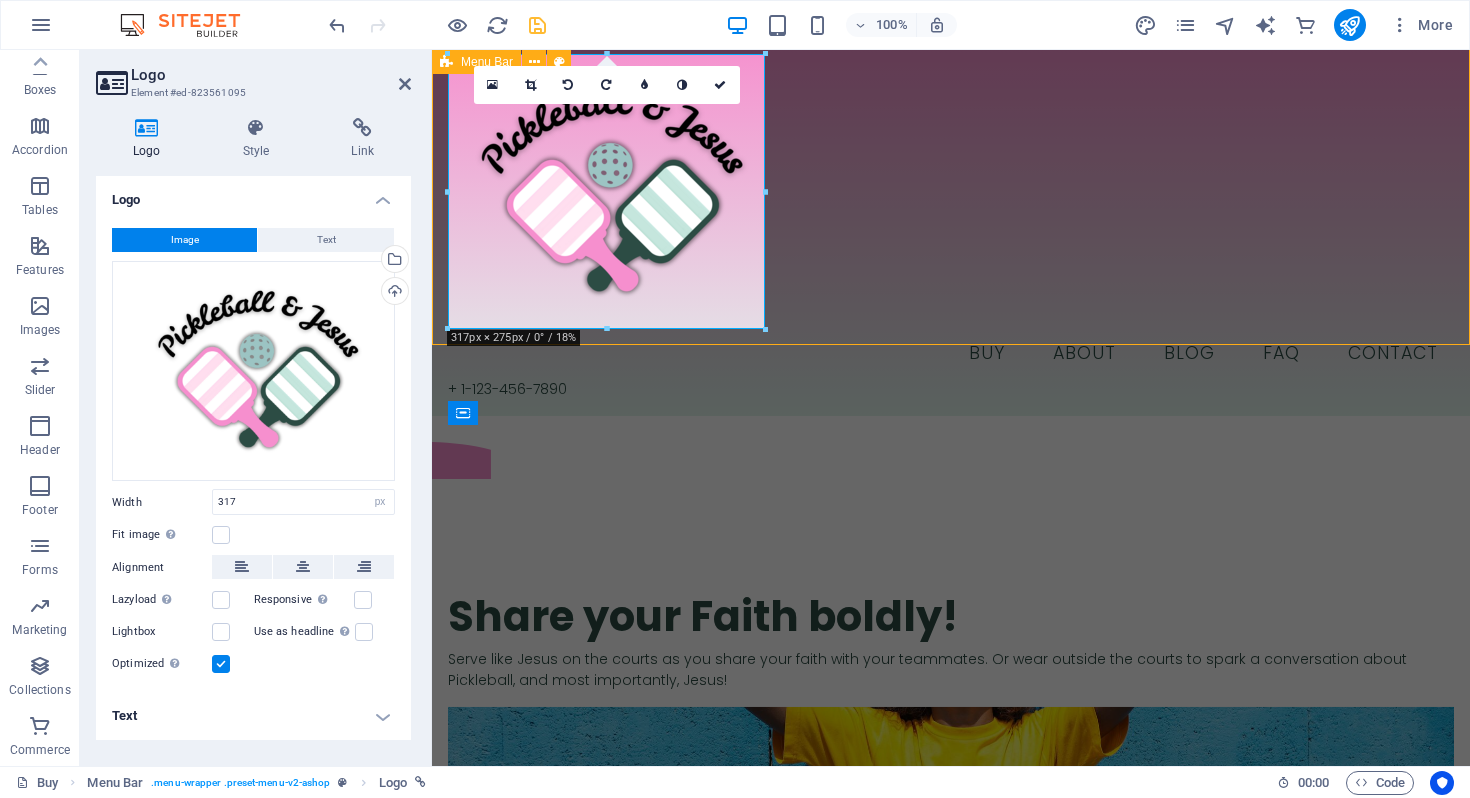 click on "Buy About Blog FAQ Contact   + 1-123-456-7890" at bounding box center (951, 227) 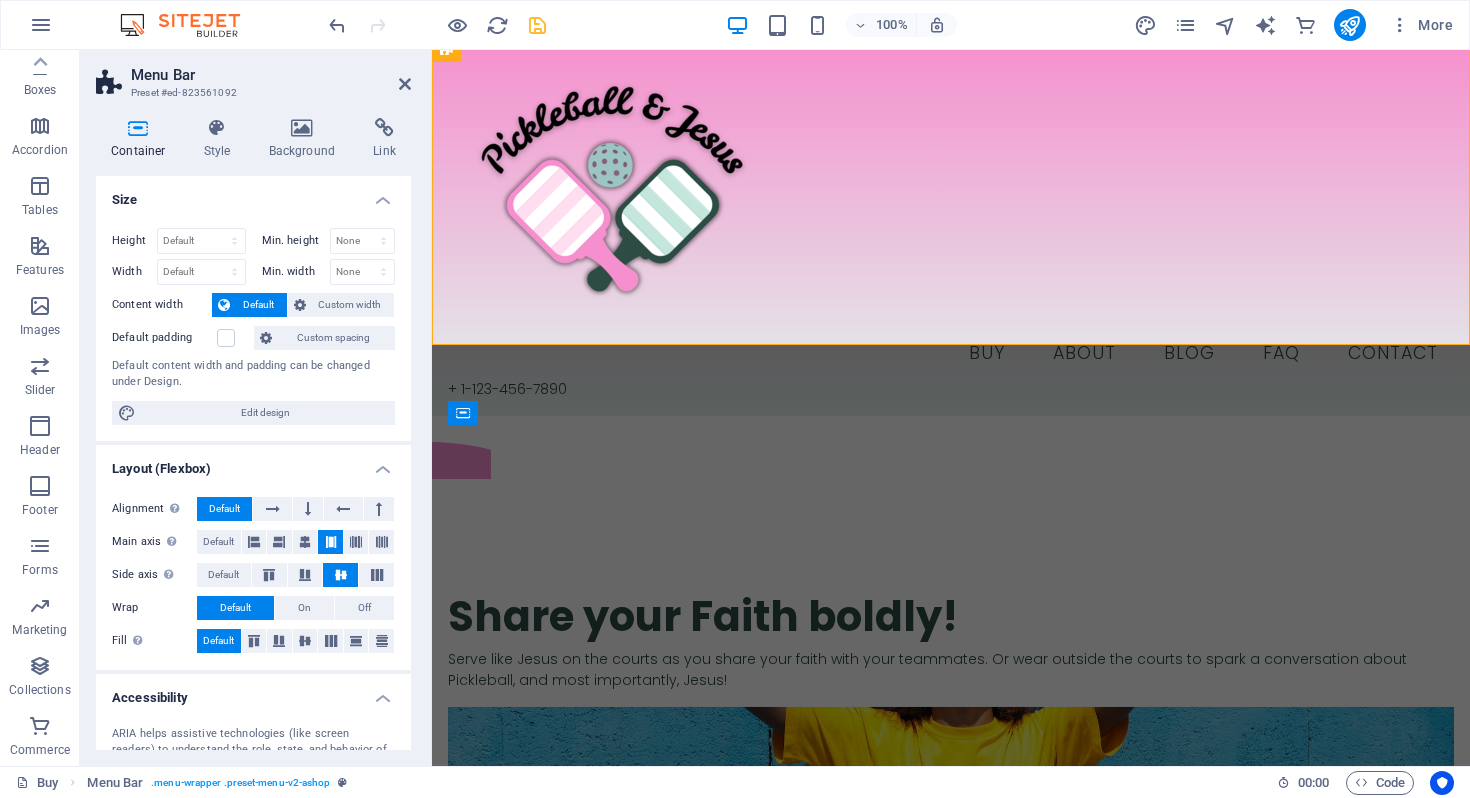 scroll, scrollTop: 201, scrollLeft: 0, axis: vertical 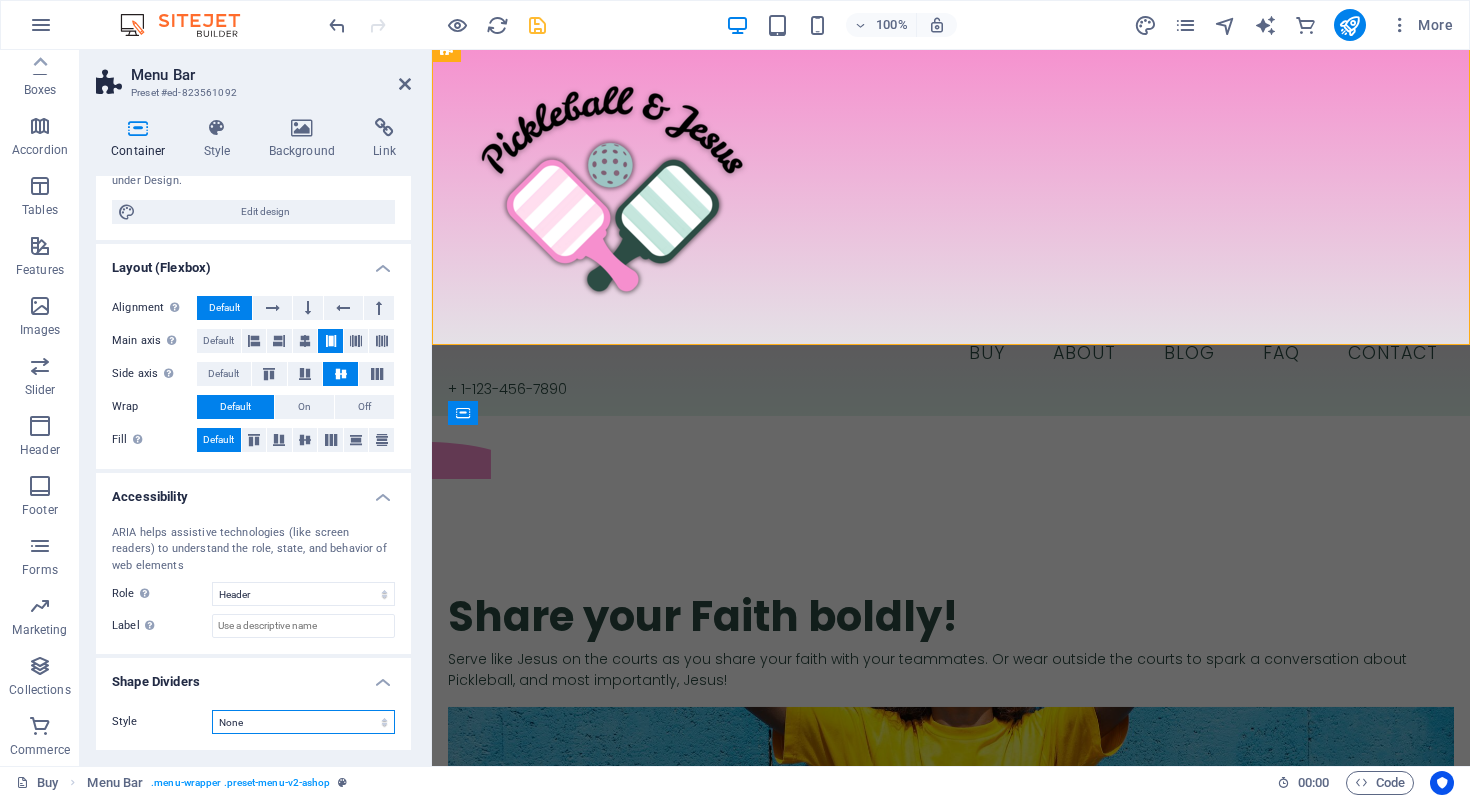 click on "None Triangle Square Diagonal Polygon 1 Polygon 2 Zigzag Multiple Zigzags Waves Multiple Waves Half Circle Circle Circle Shadow Blocks Hexagons Clouds Multiple Clouds Fan Pyramids Book Paint Drip Fire Shredded Paper Arrow" at bounding box center (303, 722) 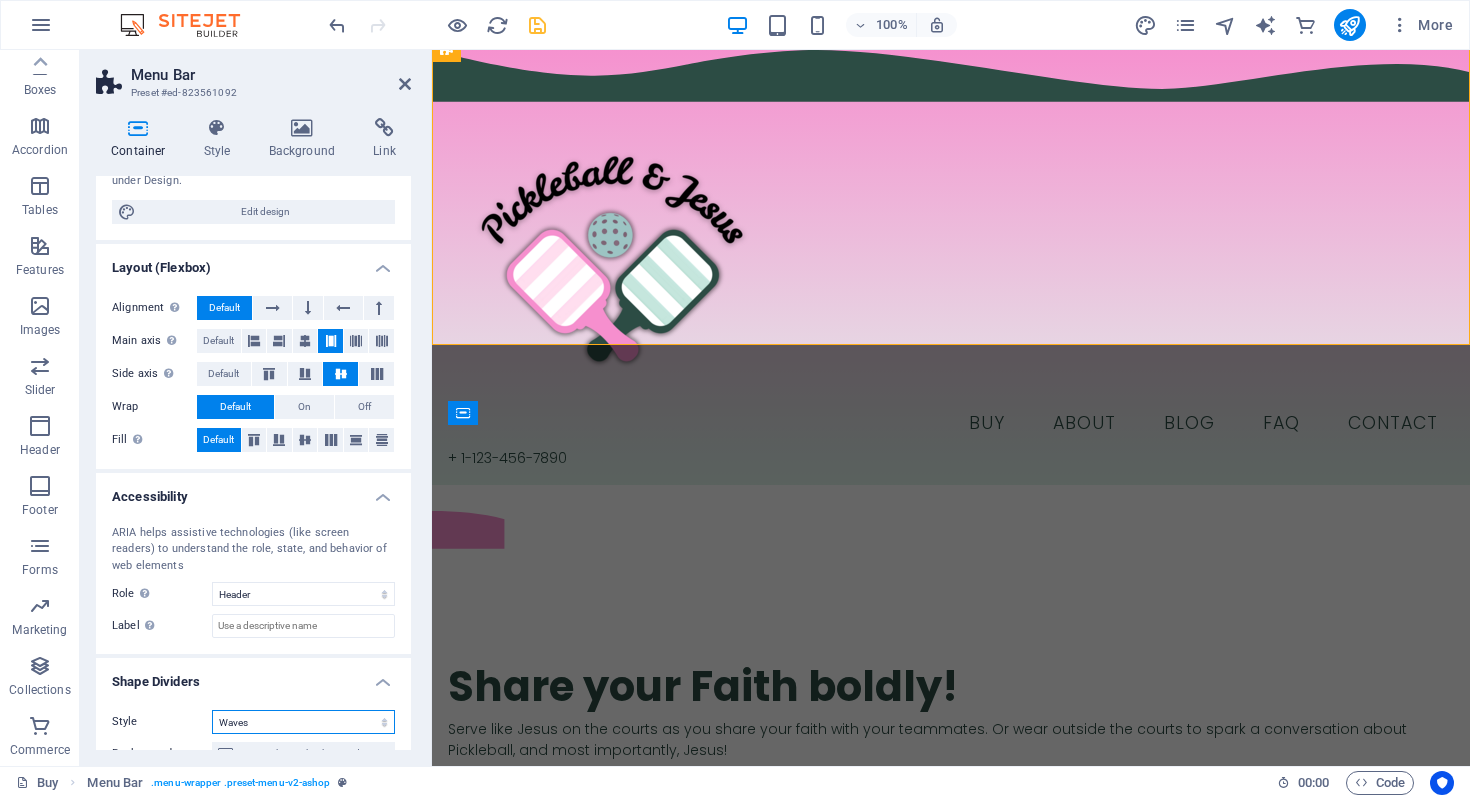scroll, scrollTop: 0, scrollLeft: 0, axis: both 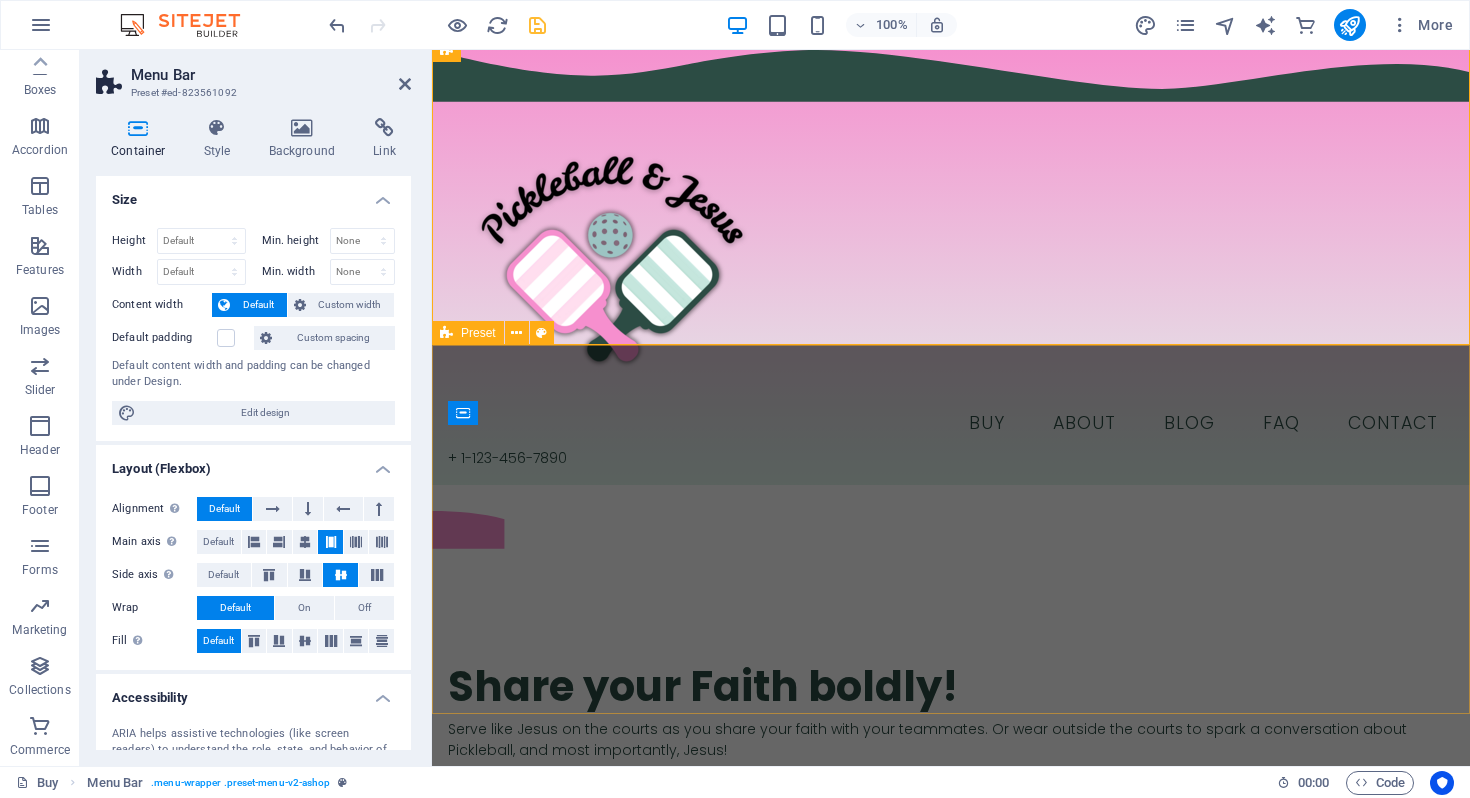 click on "​​​ Share your Faith boldly! Serve like Jesus on the courts as you share your faith with your teammates. Or wear outside the courts to spark a conversation about Pickleball, and most importantly, Jesus! Drop content here or  Add elements  Paste clipboard" at bounding box center [951, 846] 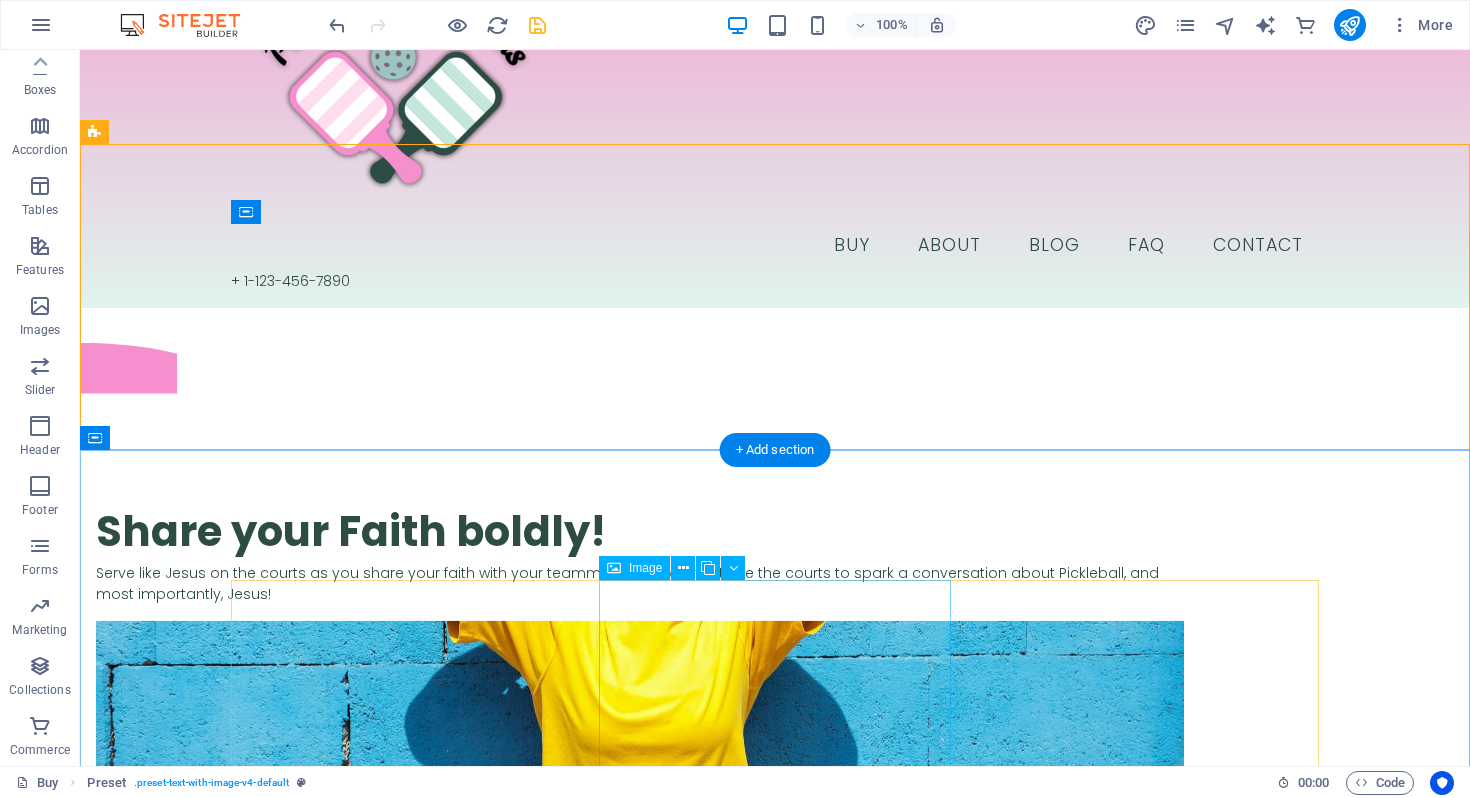scroll, scrollTop: 215, scrollLeft: 0, axis: vertical 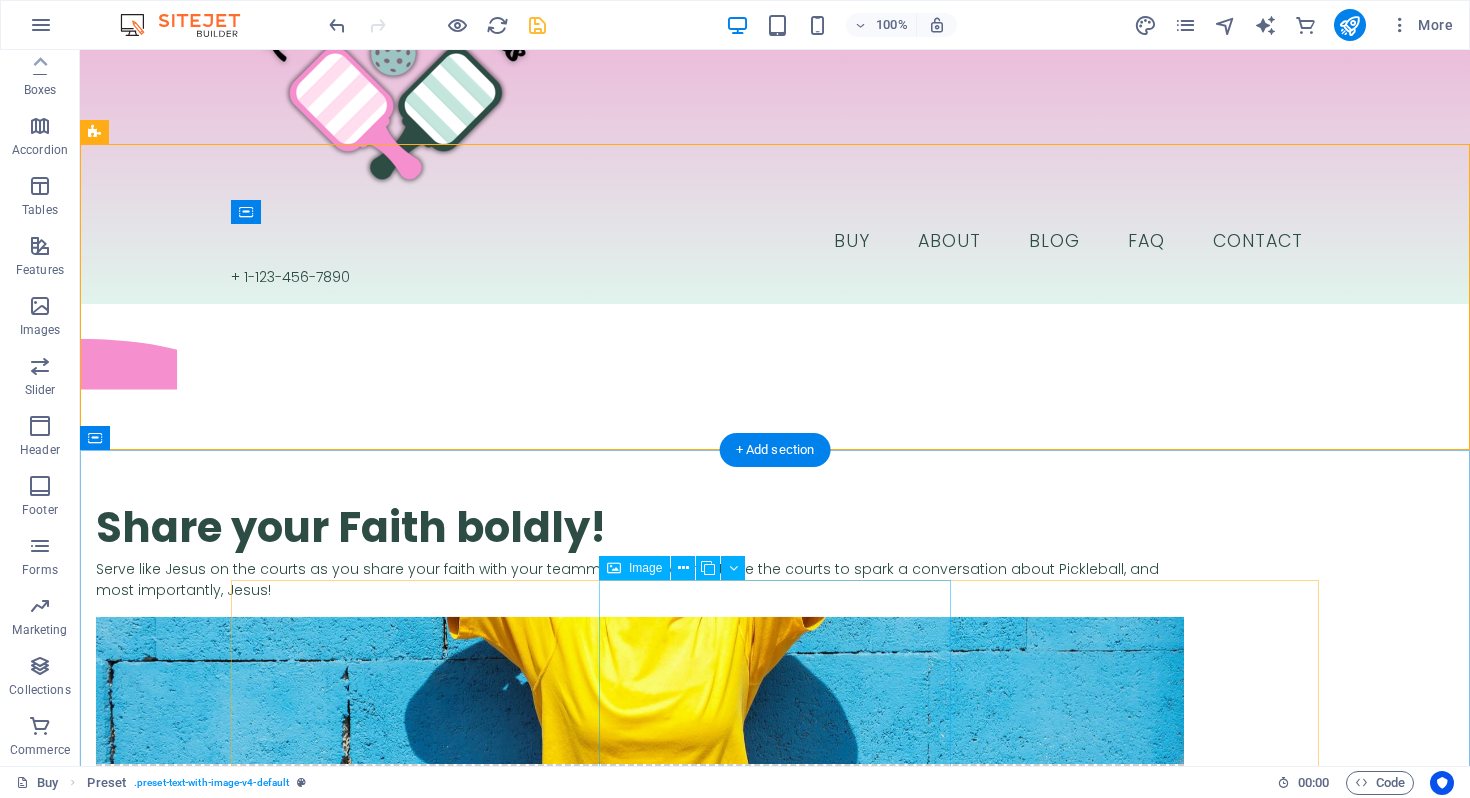 click on "ABOUT OUR FOUNDER MOLLIE" at bounding box center (775, 2497) 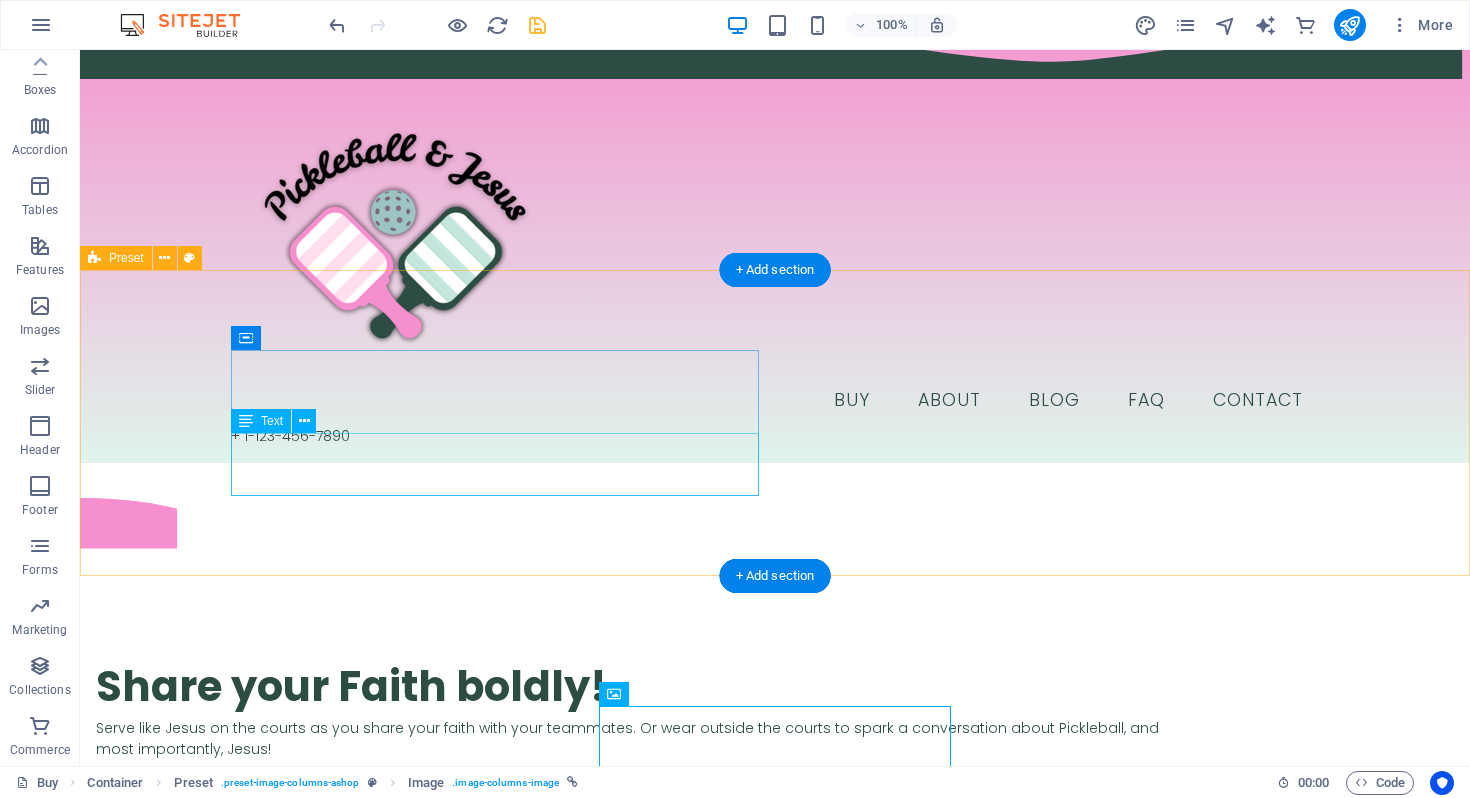scroll, scrollTop: 48, scrollLeft: 0, axis: vertical 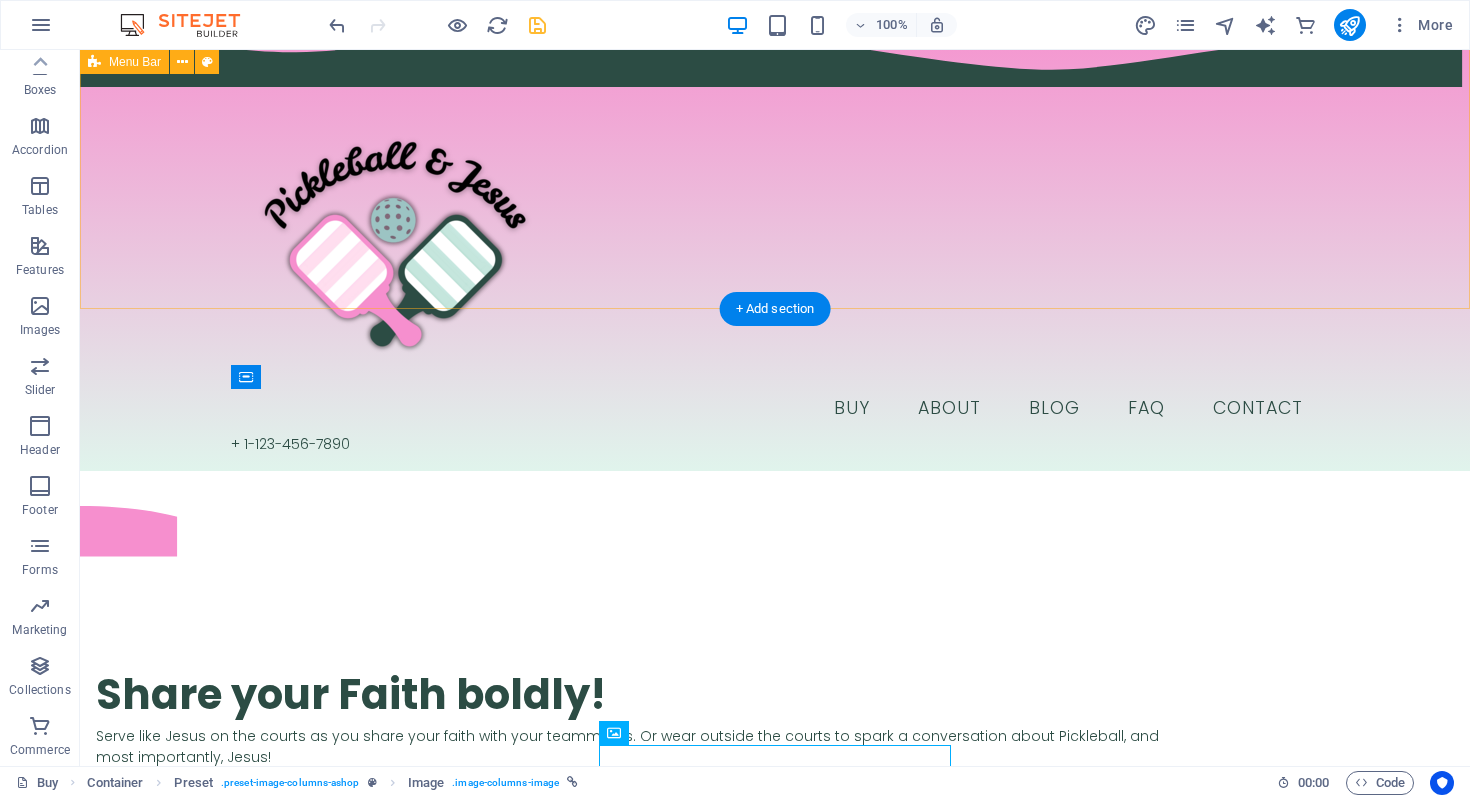 click on "Buy About Blog FAQ Contact   + 1-123-456-7890" at bounding box center (775, 236) 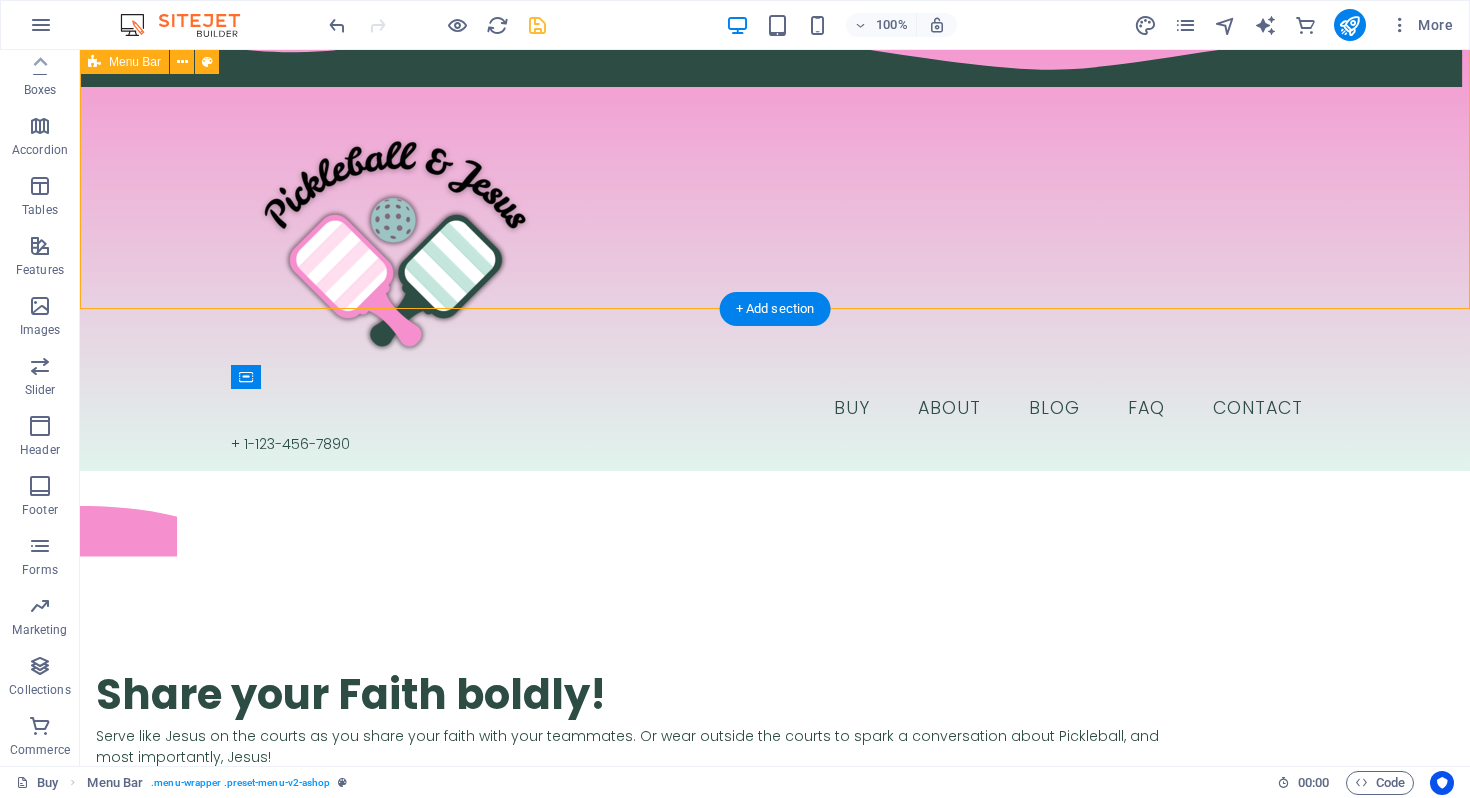 click on "Buy About Blog FAQ Contact   + 1-123-456-7890" at bounding box center (775, 236) 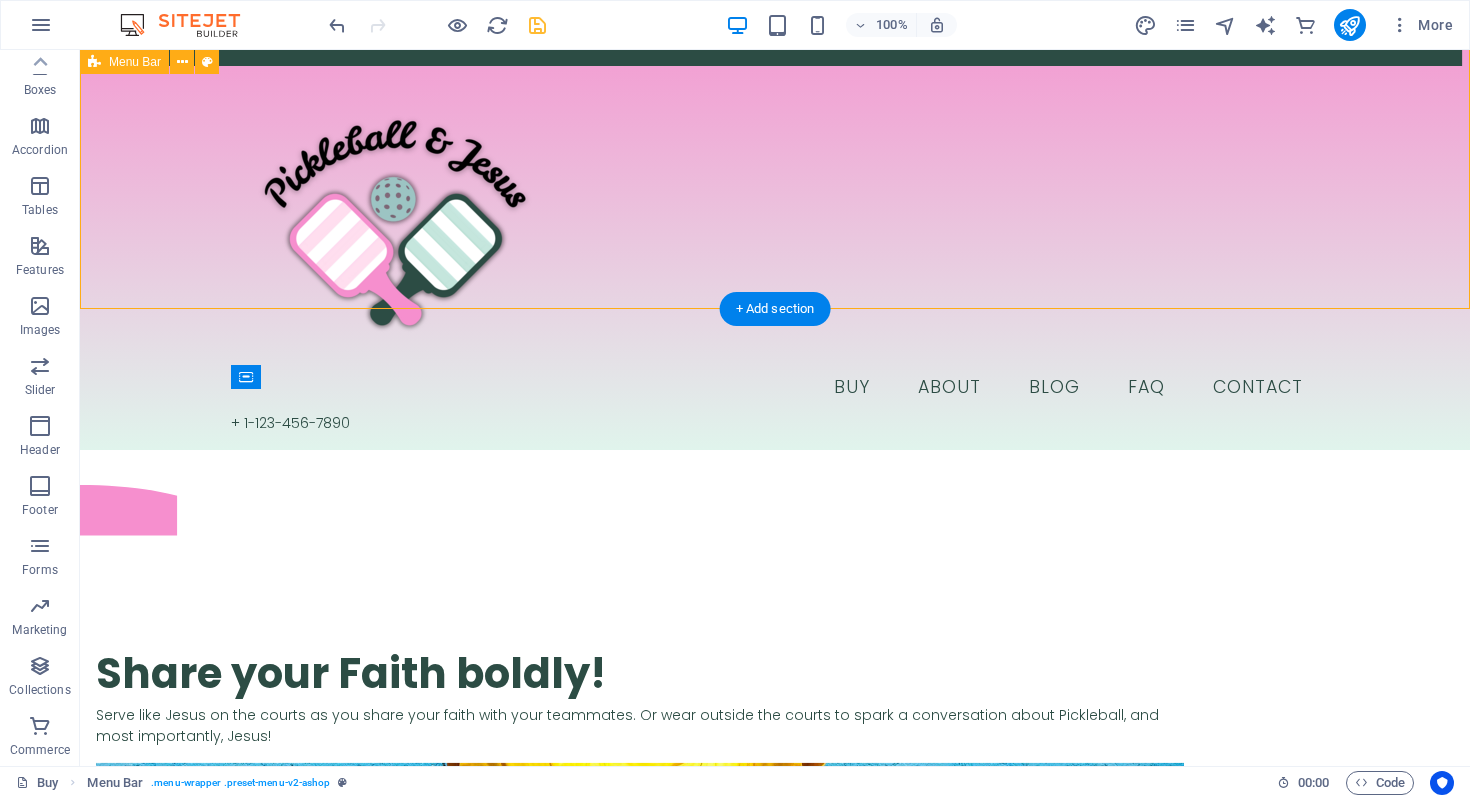 select on "header" 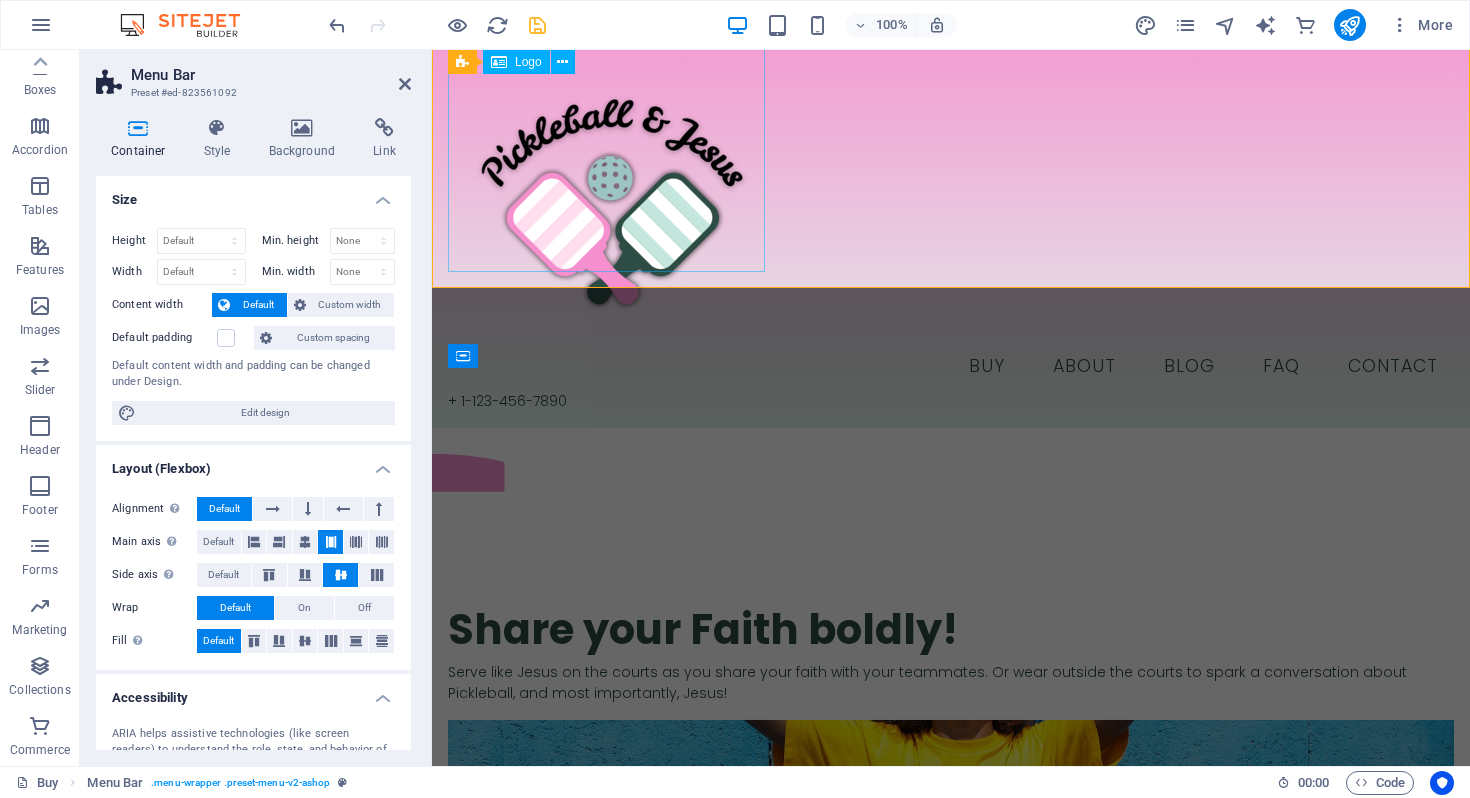click at bounding box center [951, 204] 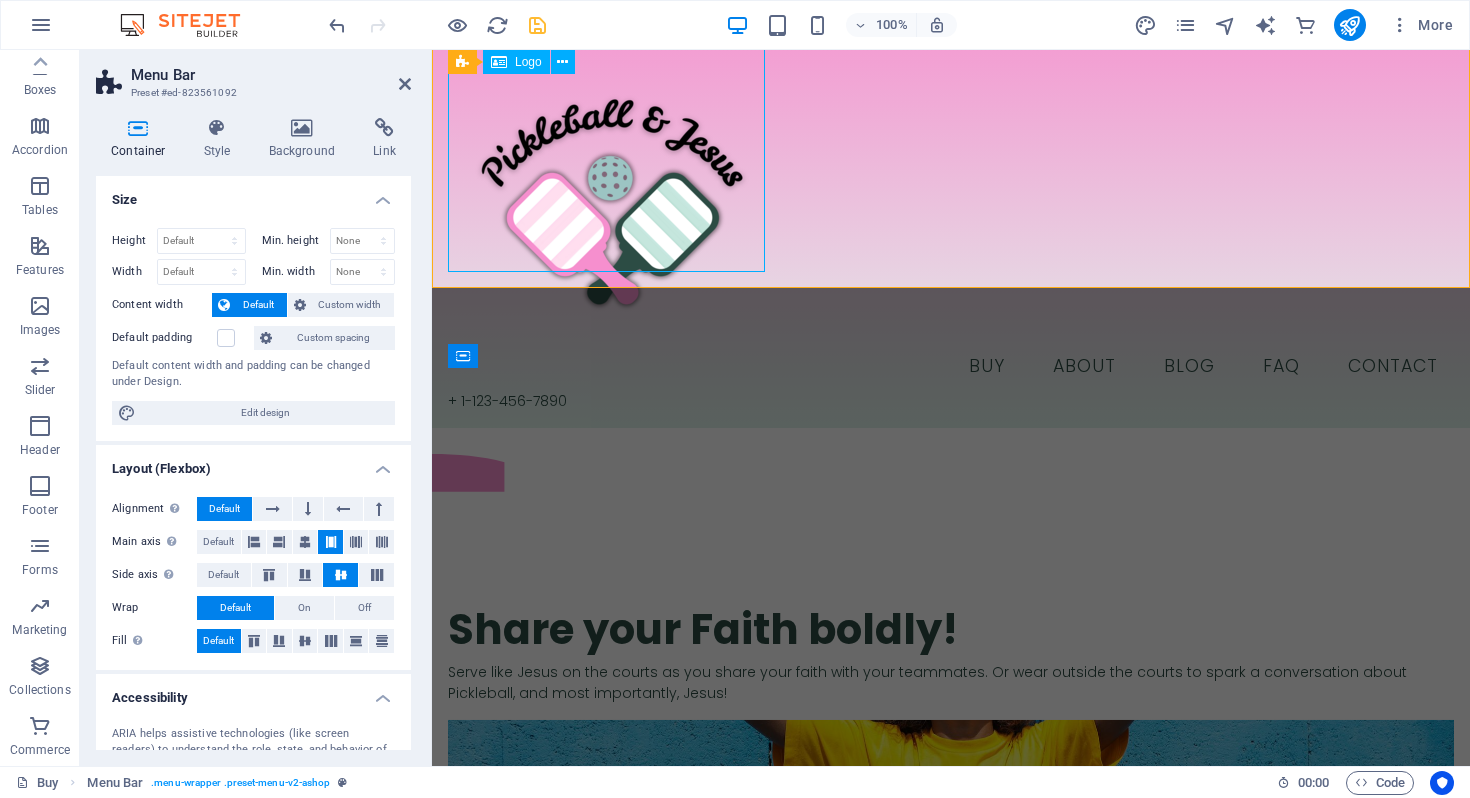 click at bounding box center (951, 204) 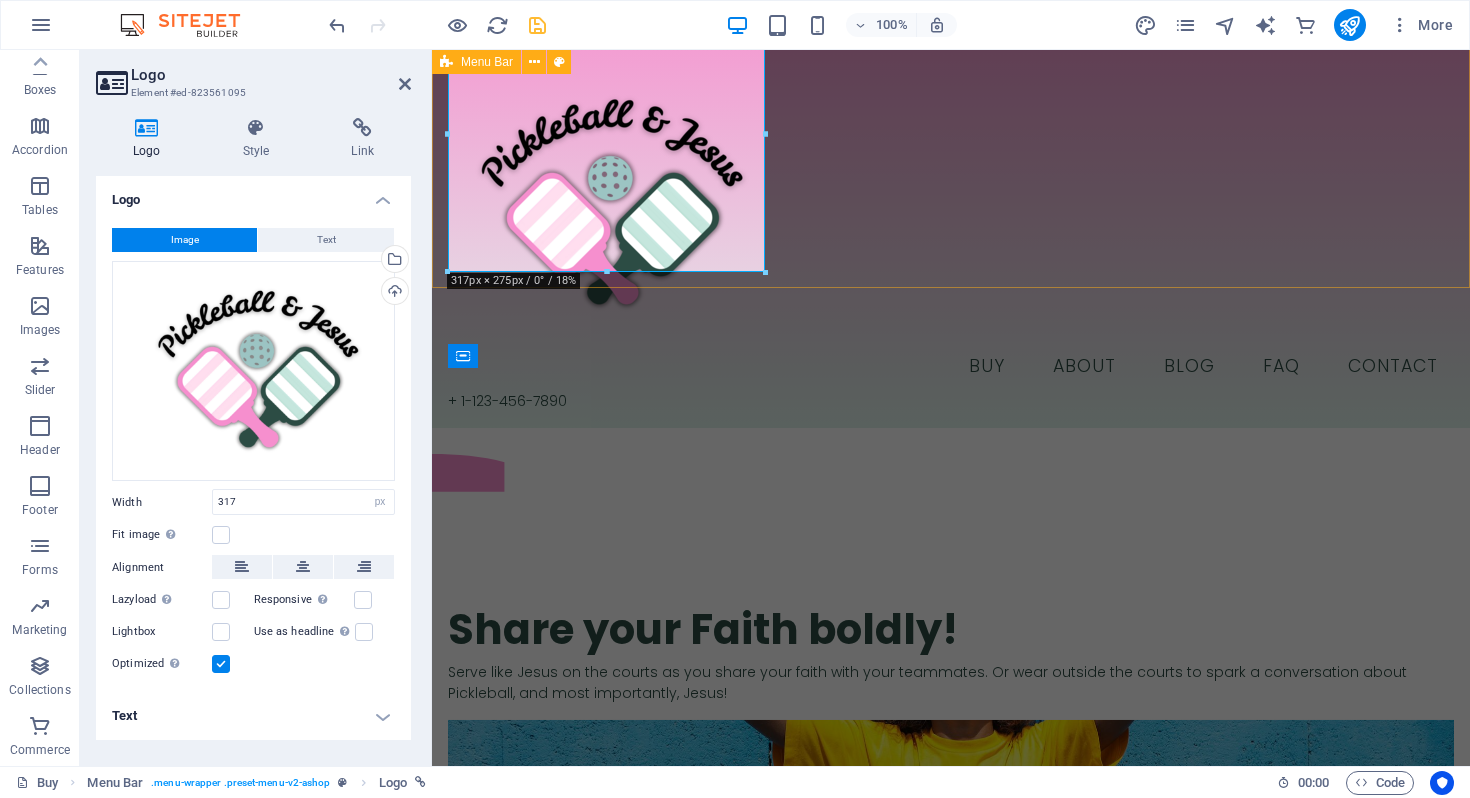 click on "Buy About Blog FAQ Contact   + 1-123-456-7890" at bounding box center [951, 204] 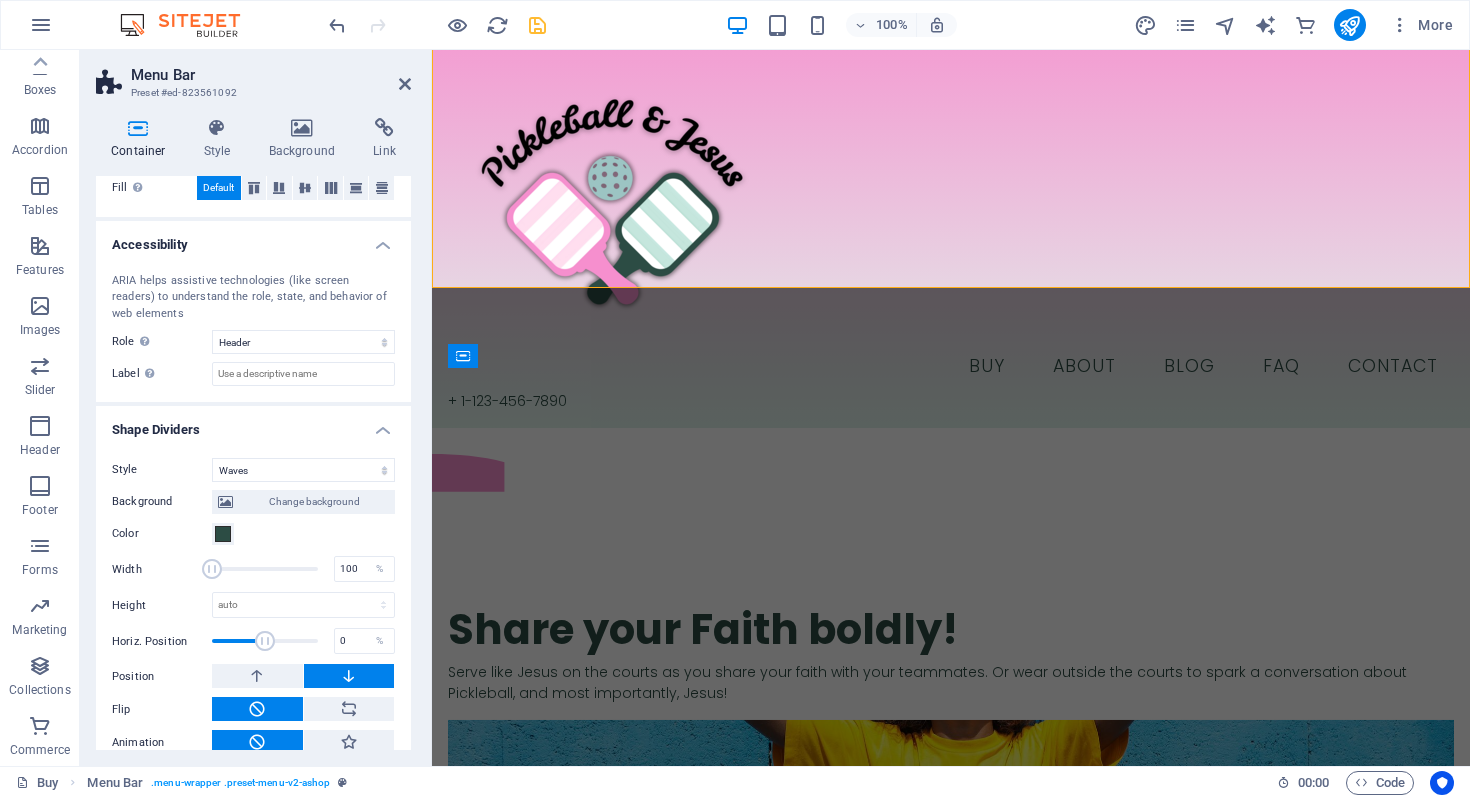 scroll, scrollTop: 474, scrollLeft: 0, axis: vertical 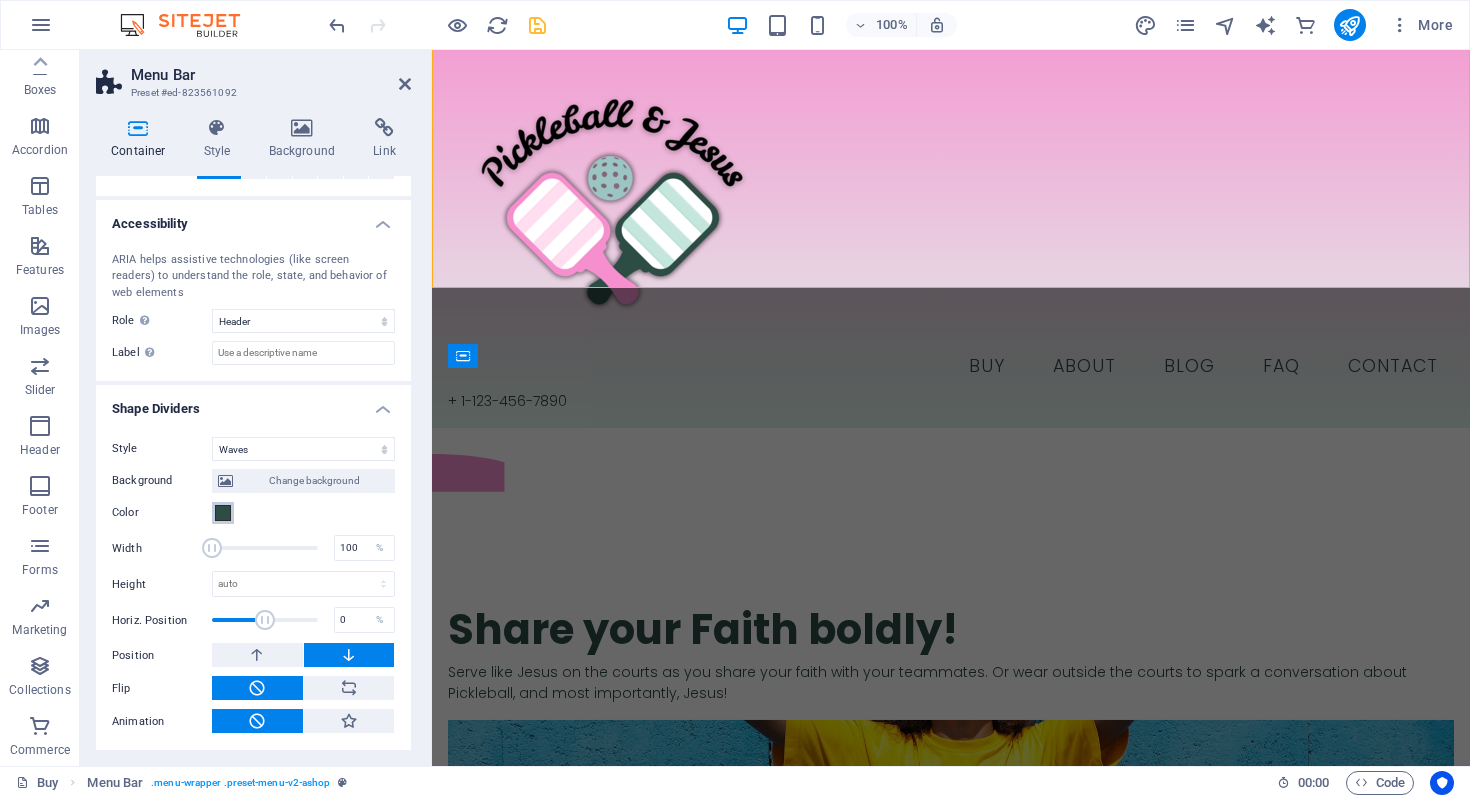 click at bounding box center (223, 513) 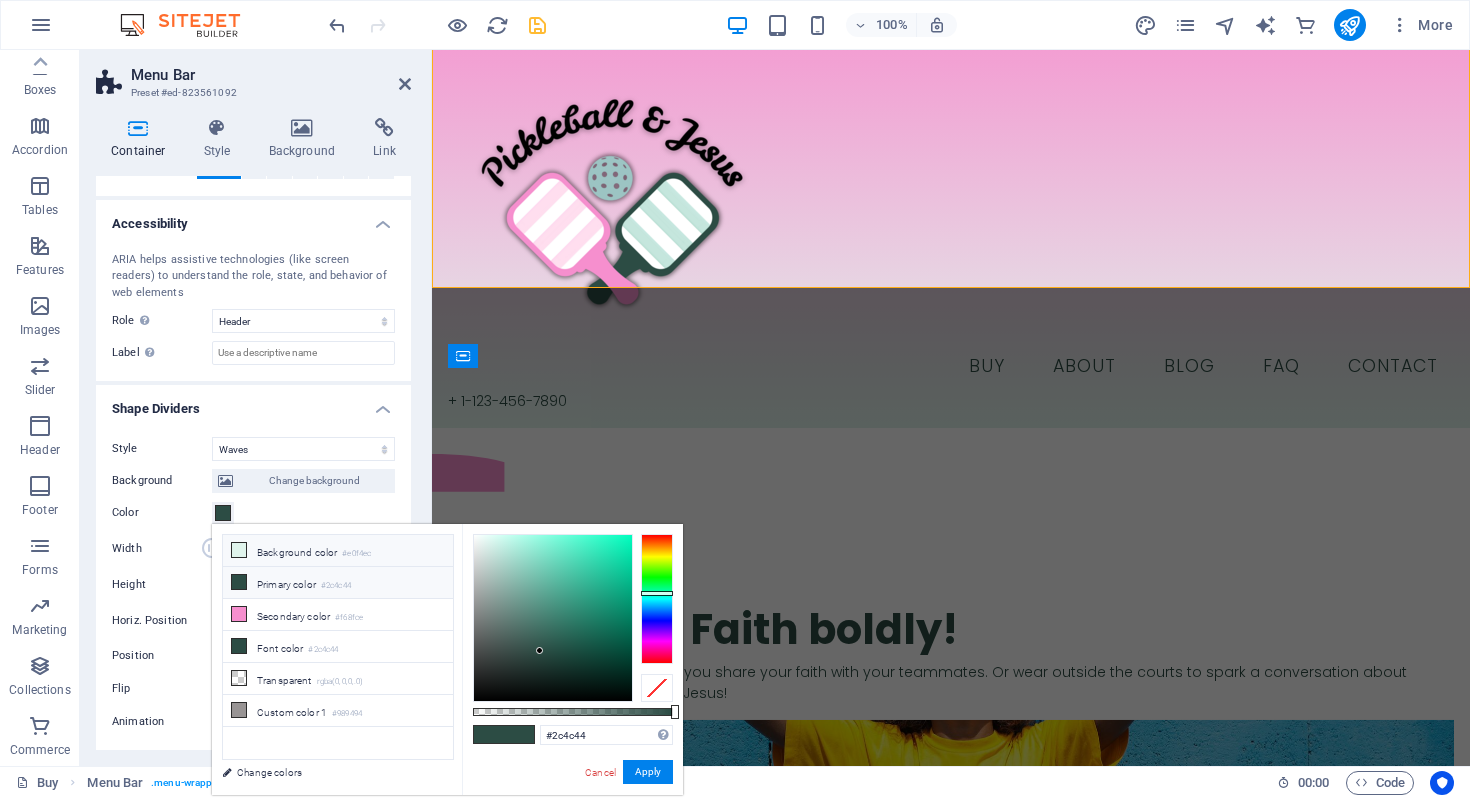 click on "Background color
#e0f4ec" at bounding box center (338, 551) 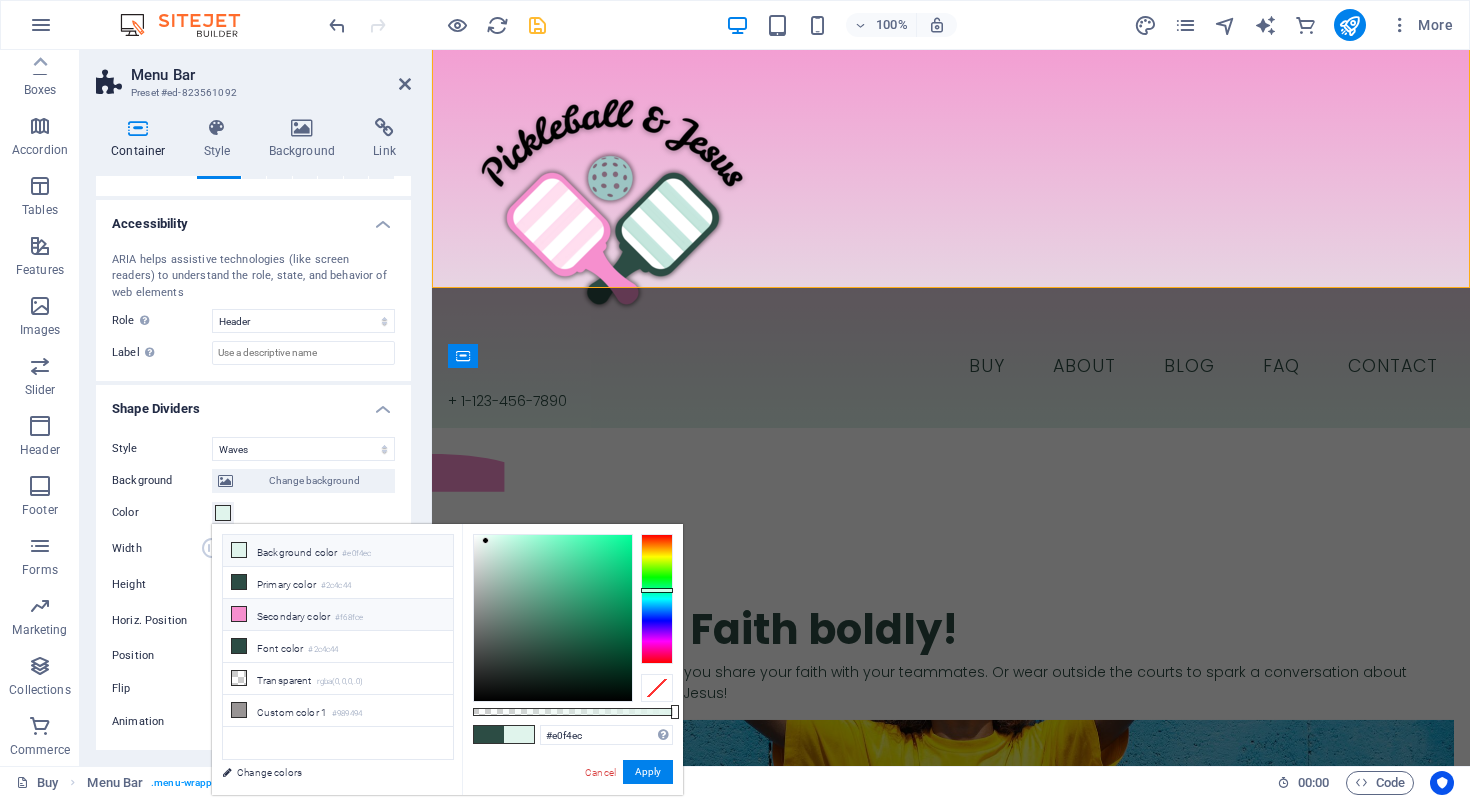click on "Secondary color
#f68fce" at bounding box center [338, 615] 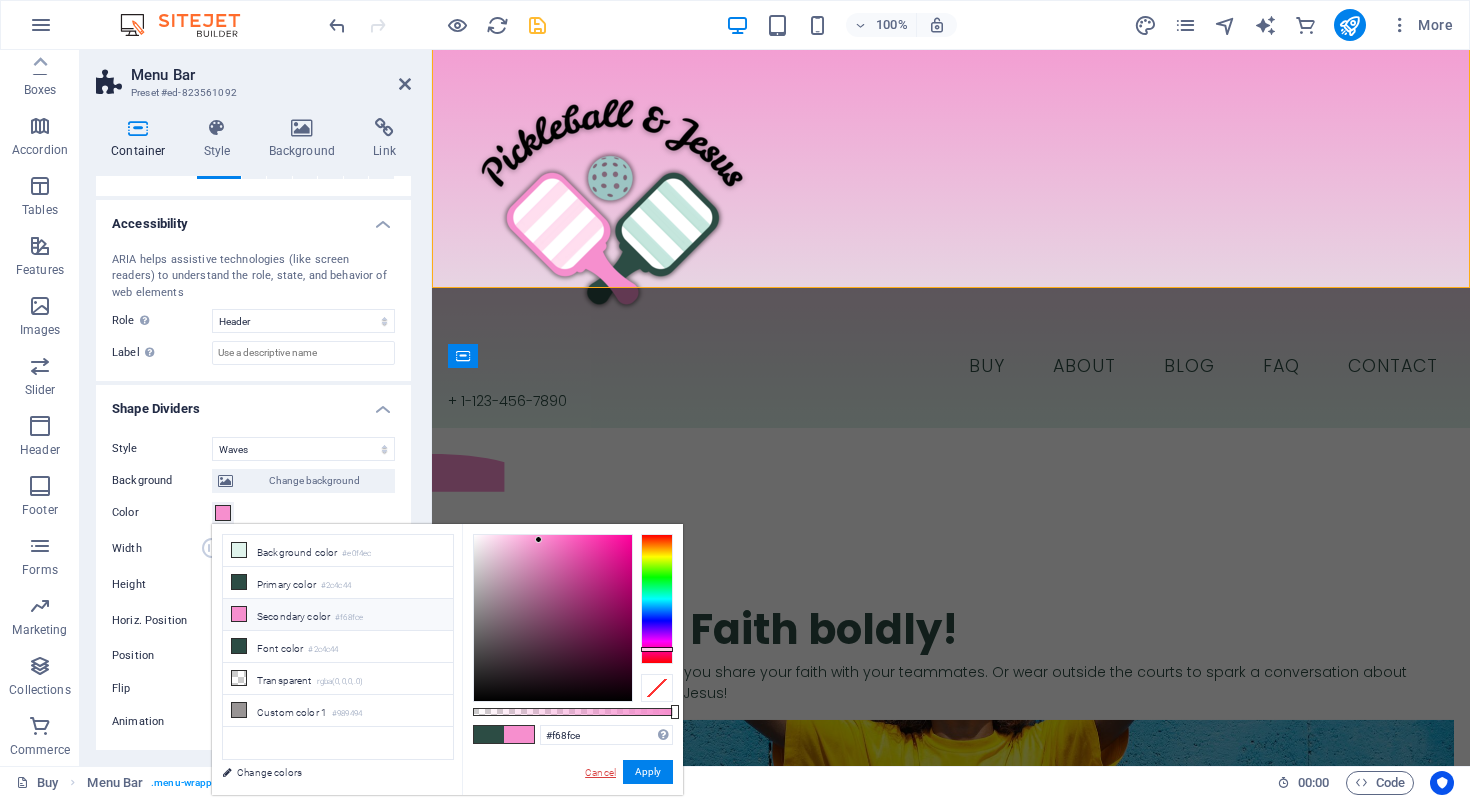 click on "Cancel" at bounding box center (600, 772) 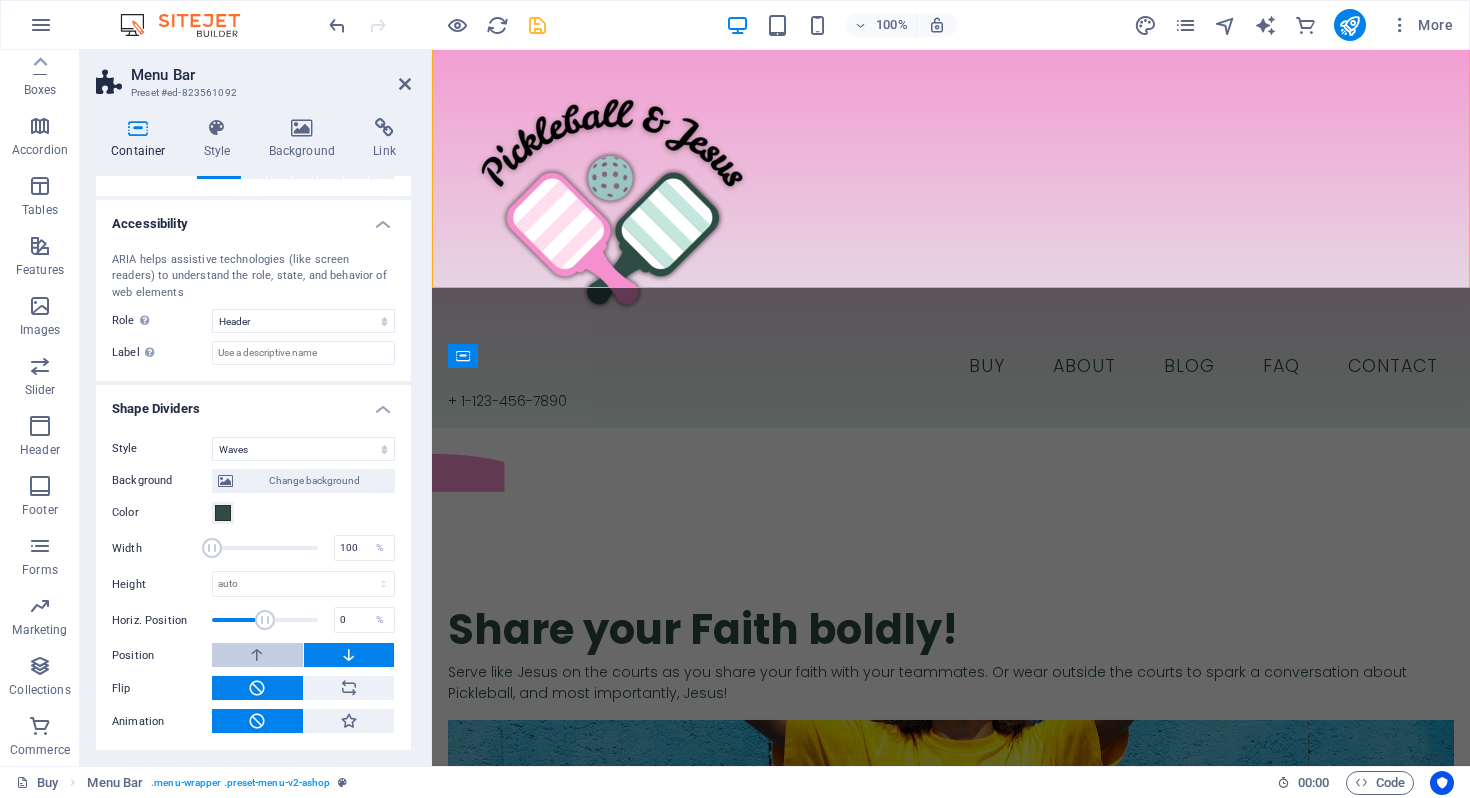click at bounding box center [257, 655] 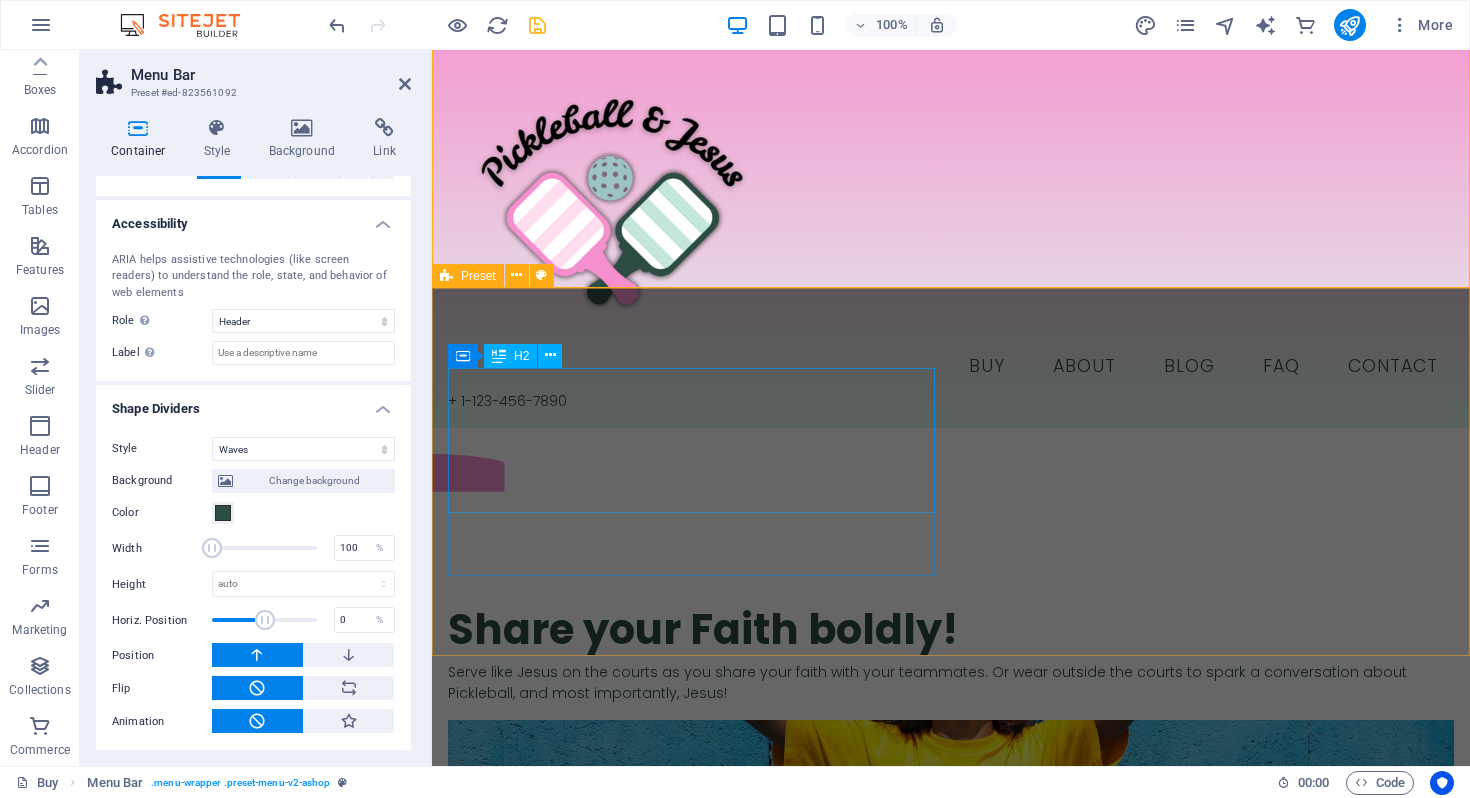 scroll, scrollTop: 0, scrollLeft: 0, axis: both 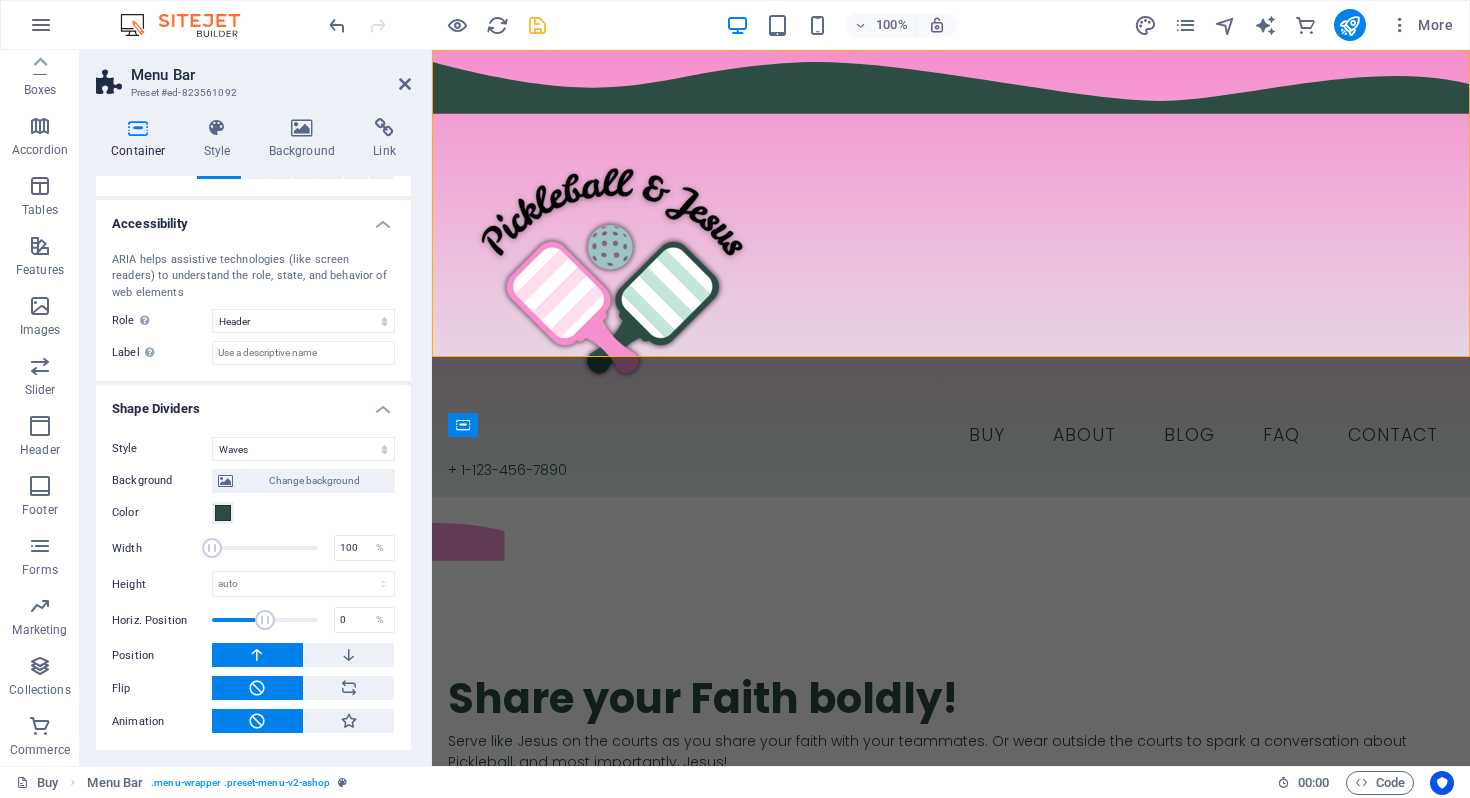click on "Shape Dividers" at bounding box center (253, 403) 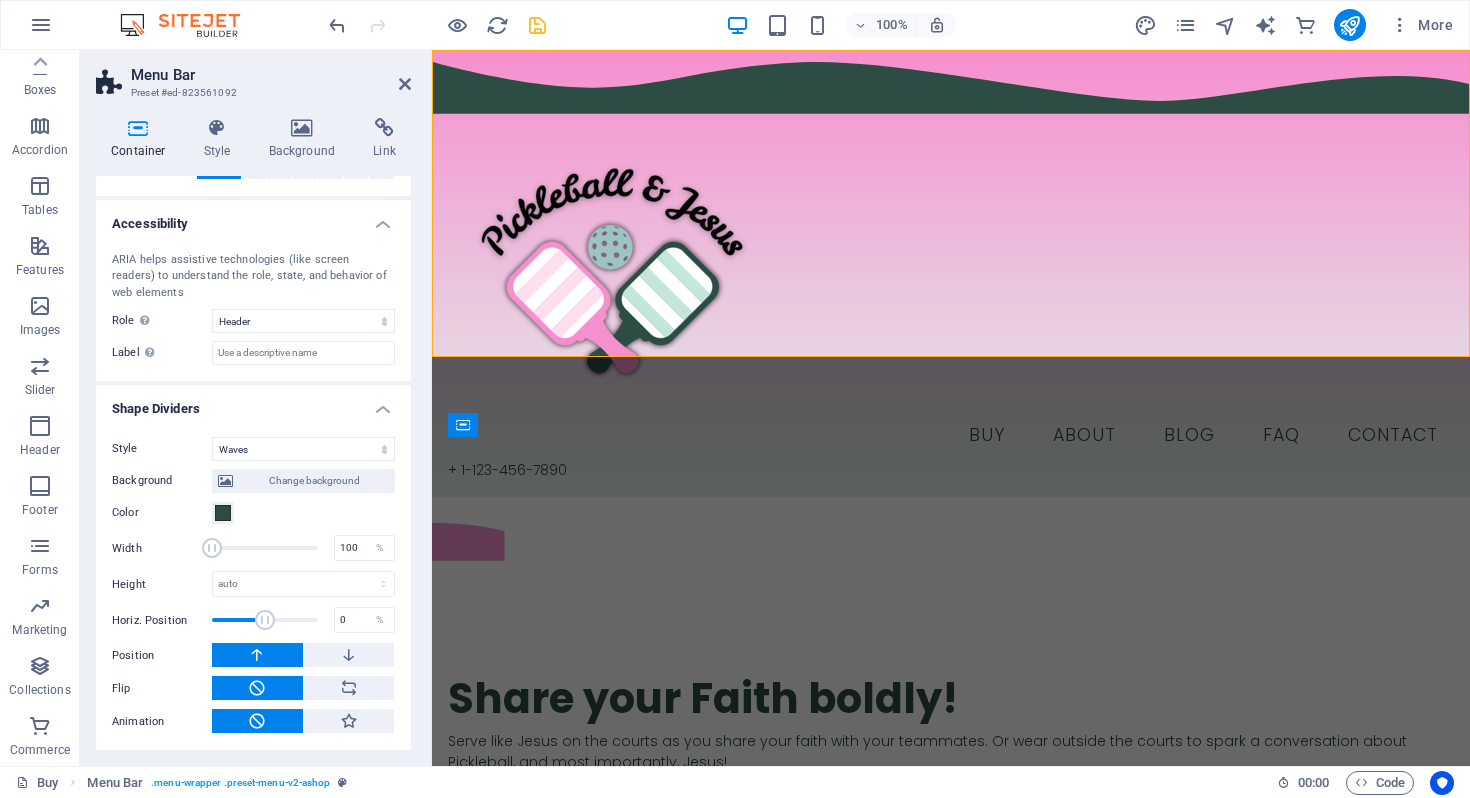 scroll, scrollTop: 157, scrollLeft: 0, axis: vertical 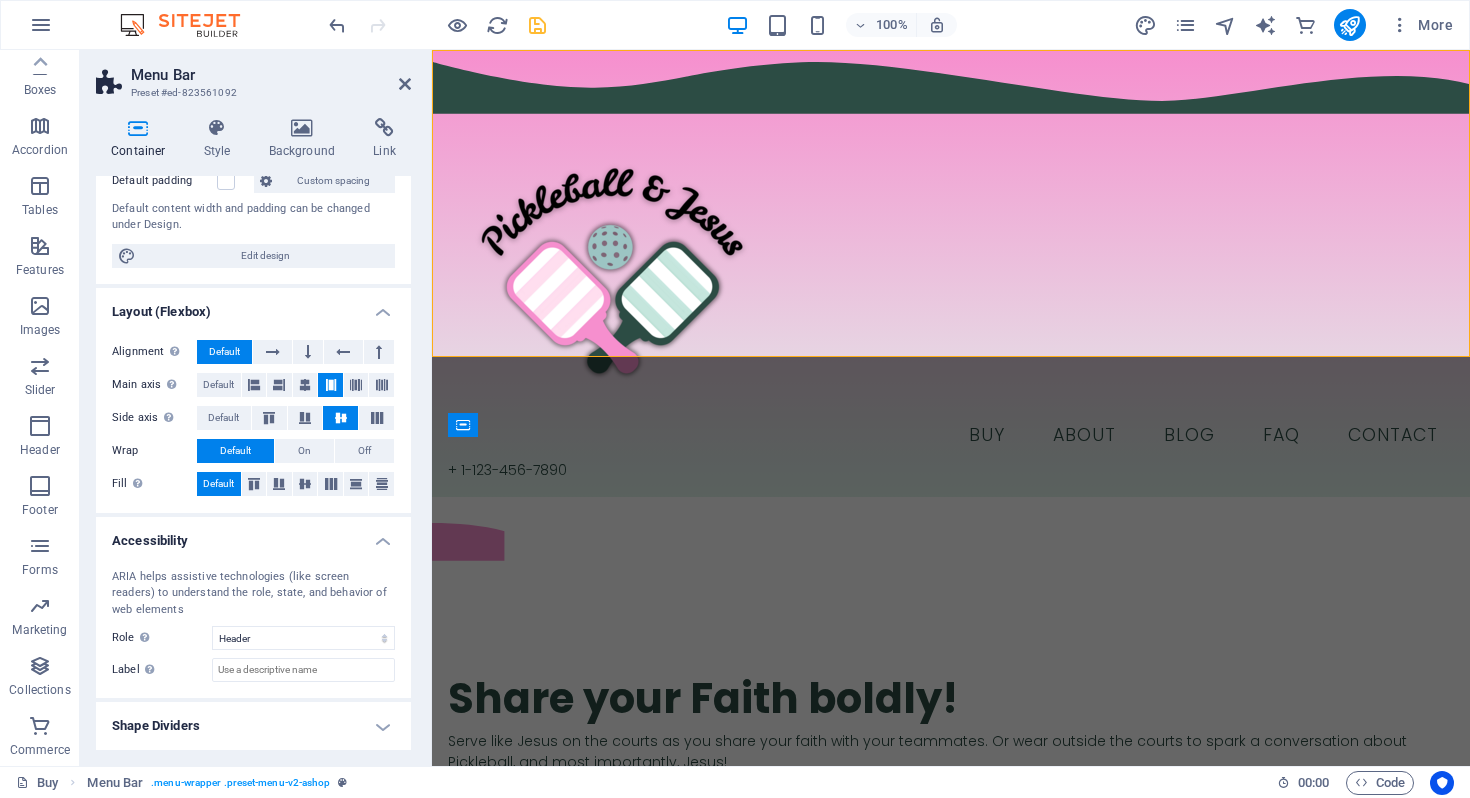 click on "Shape Dividers" at bounding box center (253, 726) 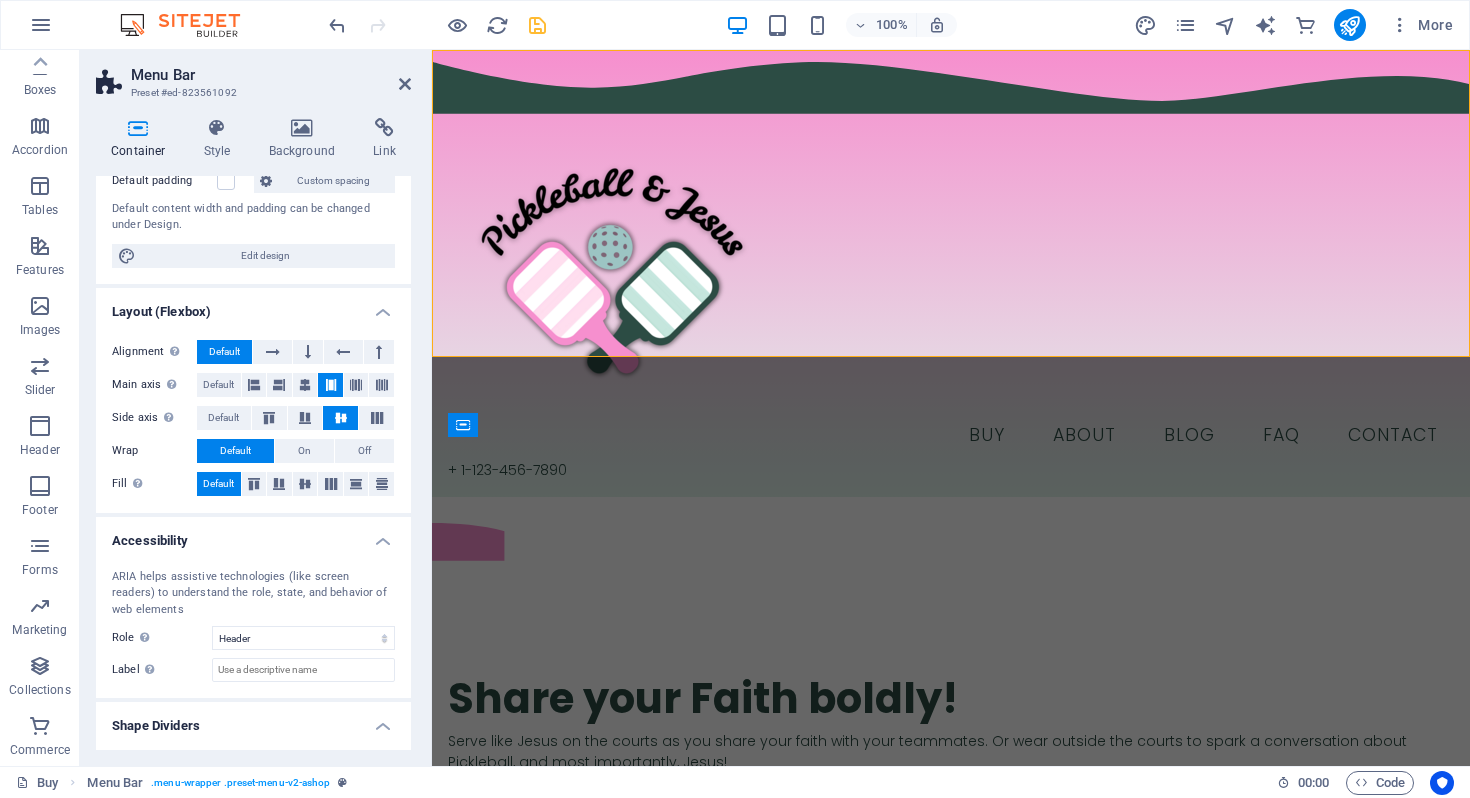 scroll, scrollTop: 474, scrollLeft: 0, axis: vertical 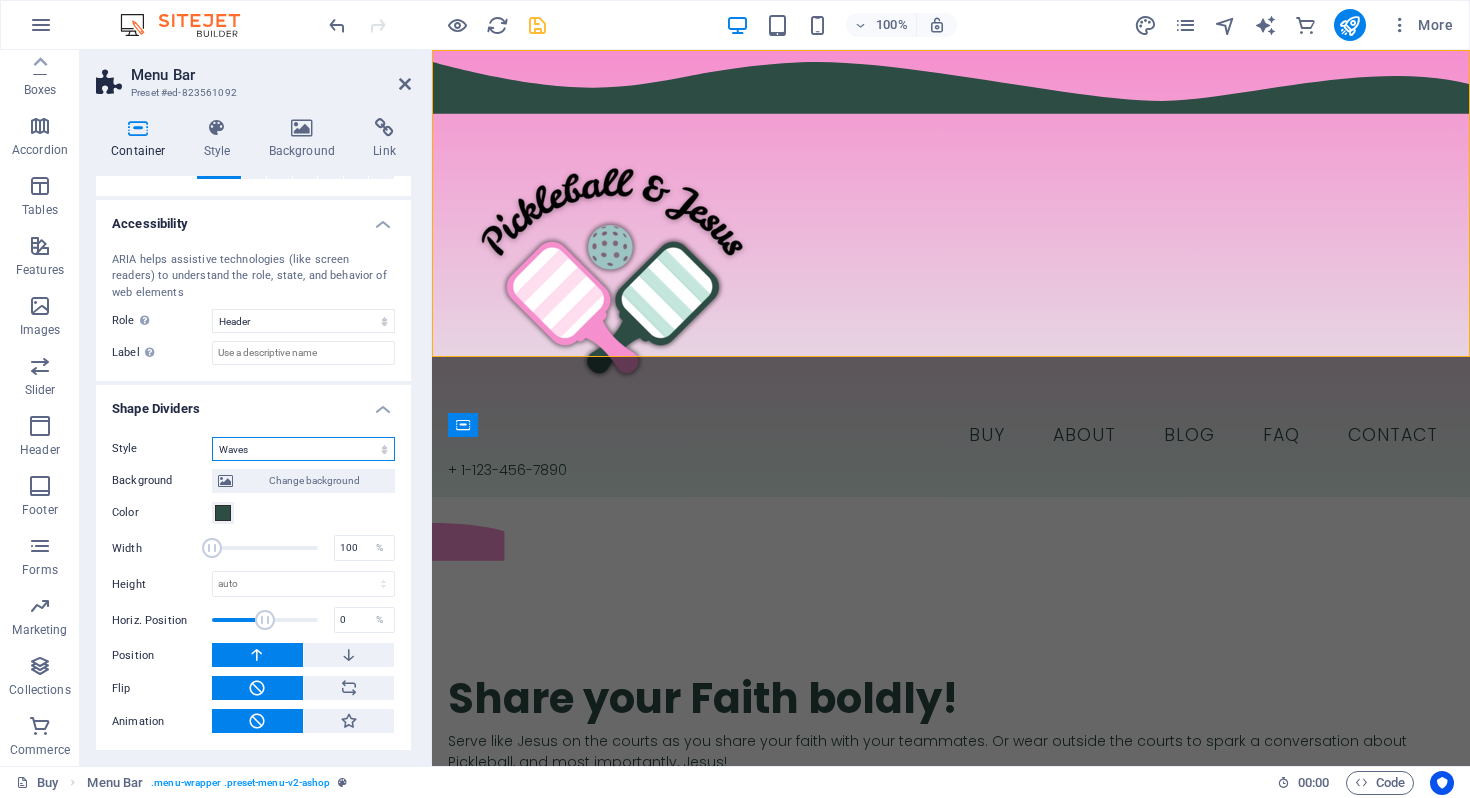 click on "None Triangle Square Diagonal Polygon 1 Polygon 2 Zigzag Multiple Zigzags Waves Multiple Waves Half Circle Circle Circle Shadow Blocks Hexagons Clouds Multiple Clouds Fan Pyramids Book Paint Drip Fire Shredded Paper Arrow" at bounding box center [303, 449] 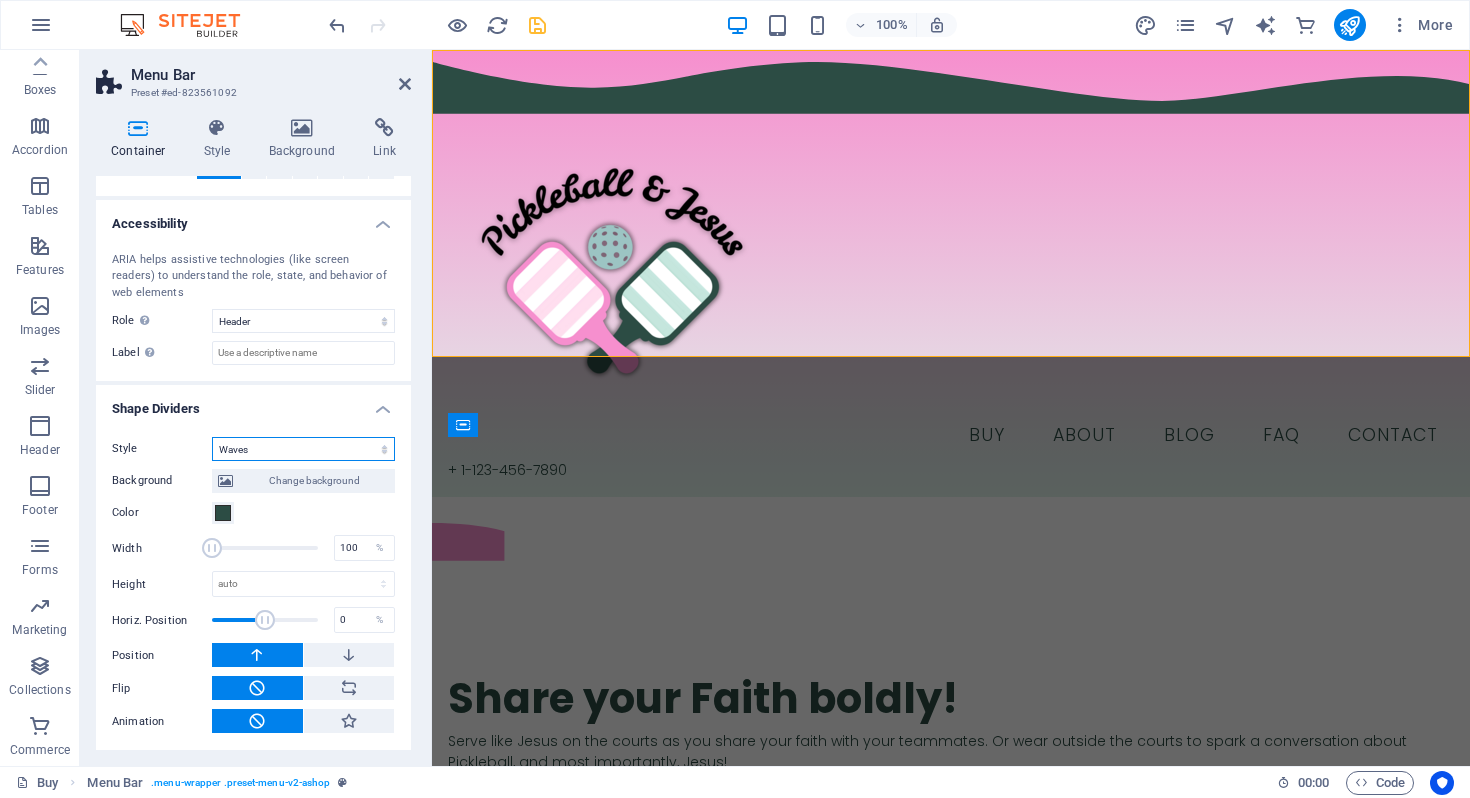 select on "none" 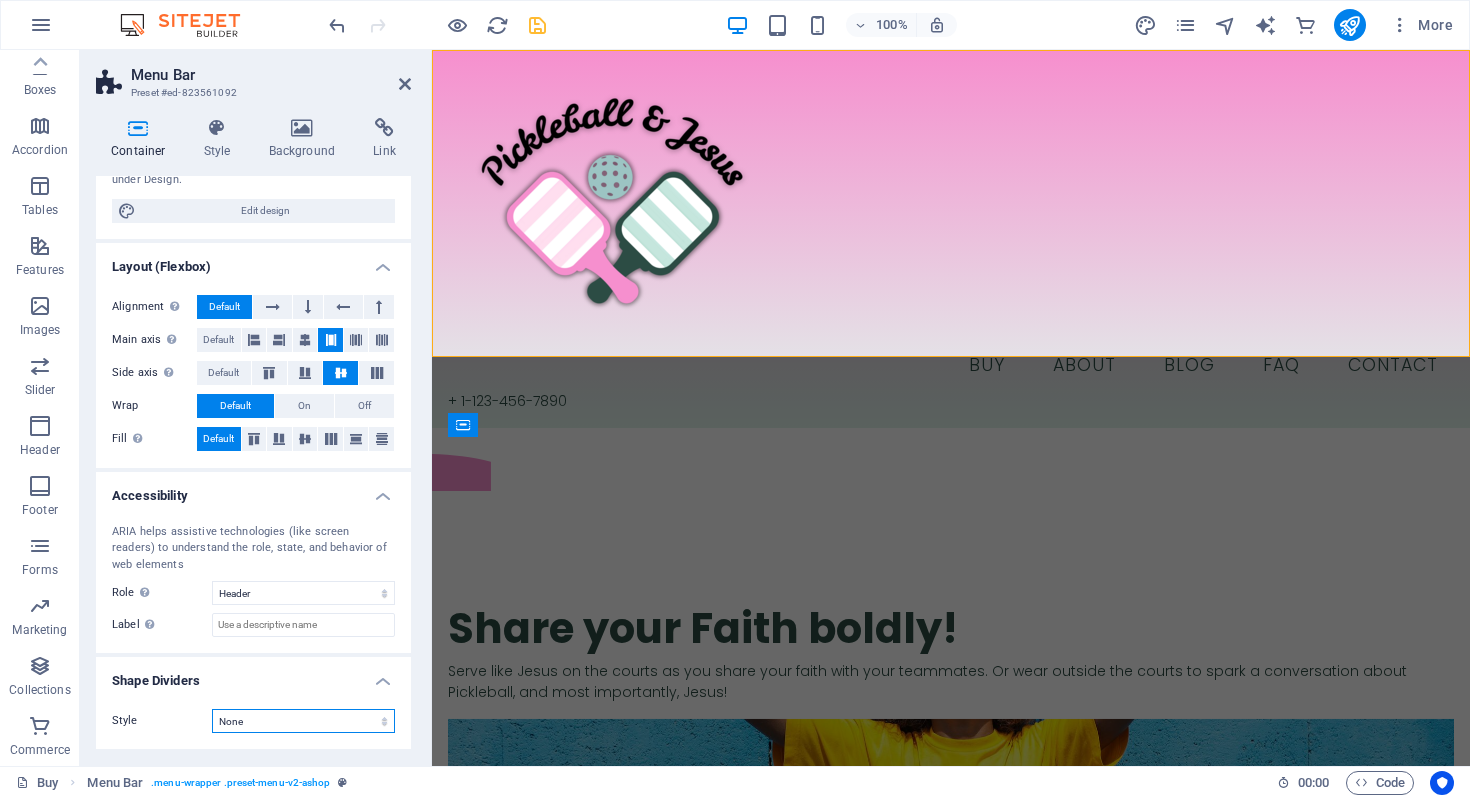 scroll, scrollTop: 201, scrollLeft: 0, axis: vertical 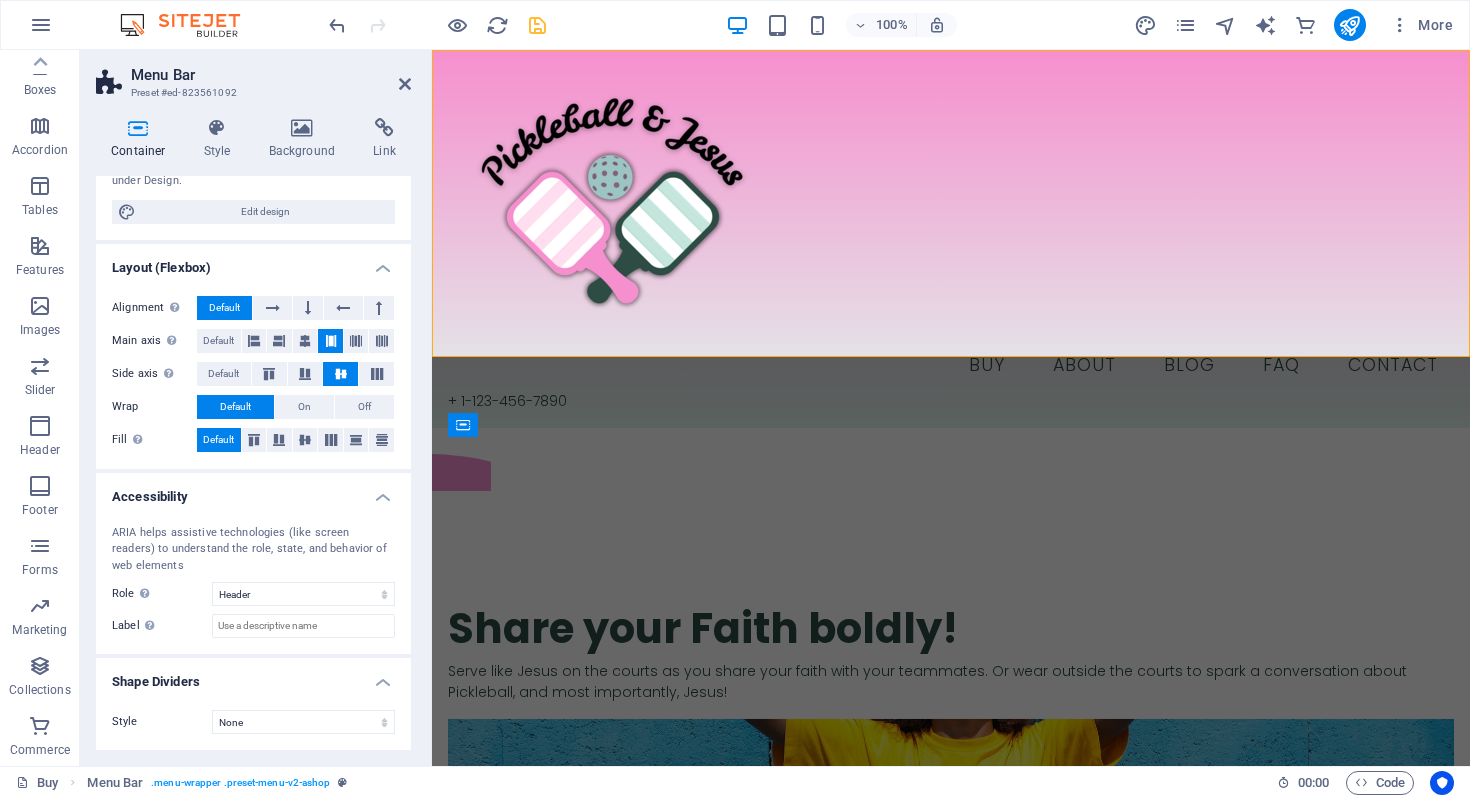 click on "​​​ Share your Faith boldly! Serve like Jesus on the courts as you share your faith with your teammates. Or wear outside the courts to spark a conversation about Pickleball, and most importantly, Jesus! Drop content here or  Add elements  Paste clipboard" at bounding box center [951, 789] 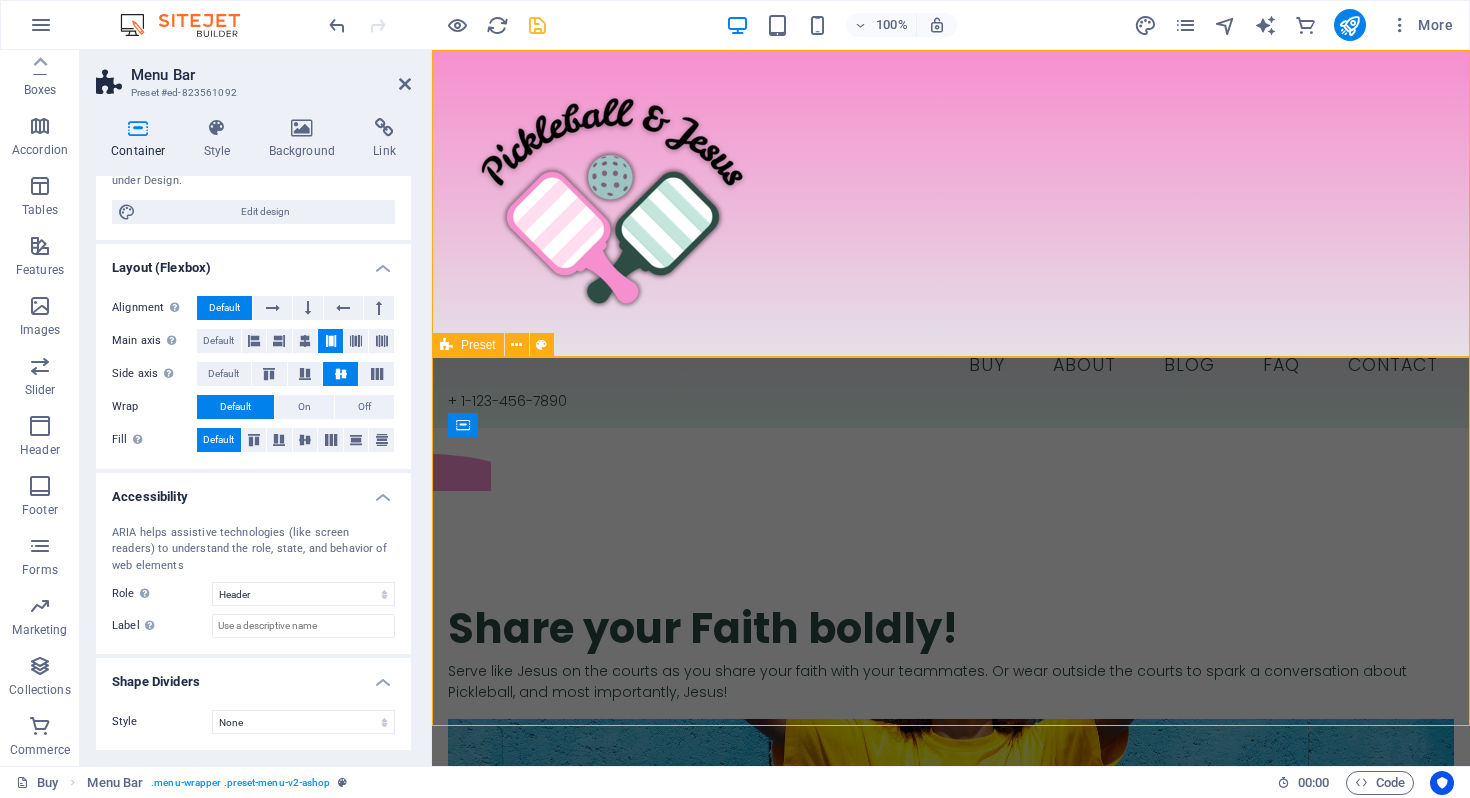 click on "​​​ Share your Faith boldly! Serve like Jesus on the courts as you share your faith with your teammates. Or wear outside the courts to spark a conversation about Pickleball, and most importantly, Jesus! Drop content here or  Add elements  Paste clipboard" at bounding box center (951, 789) 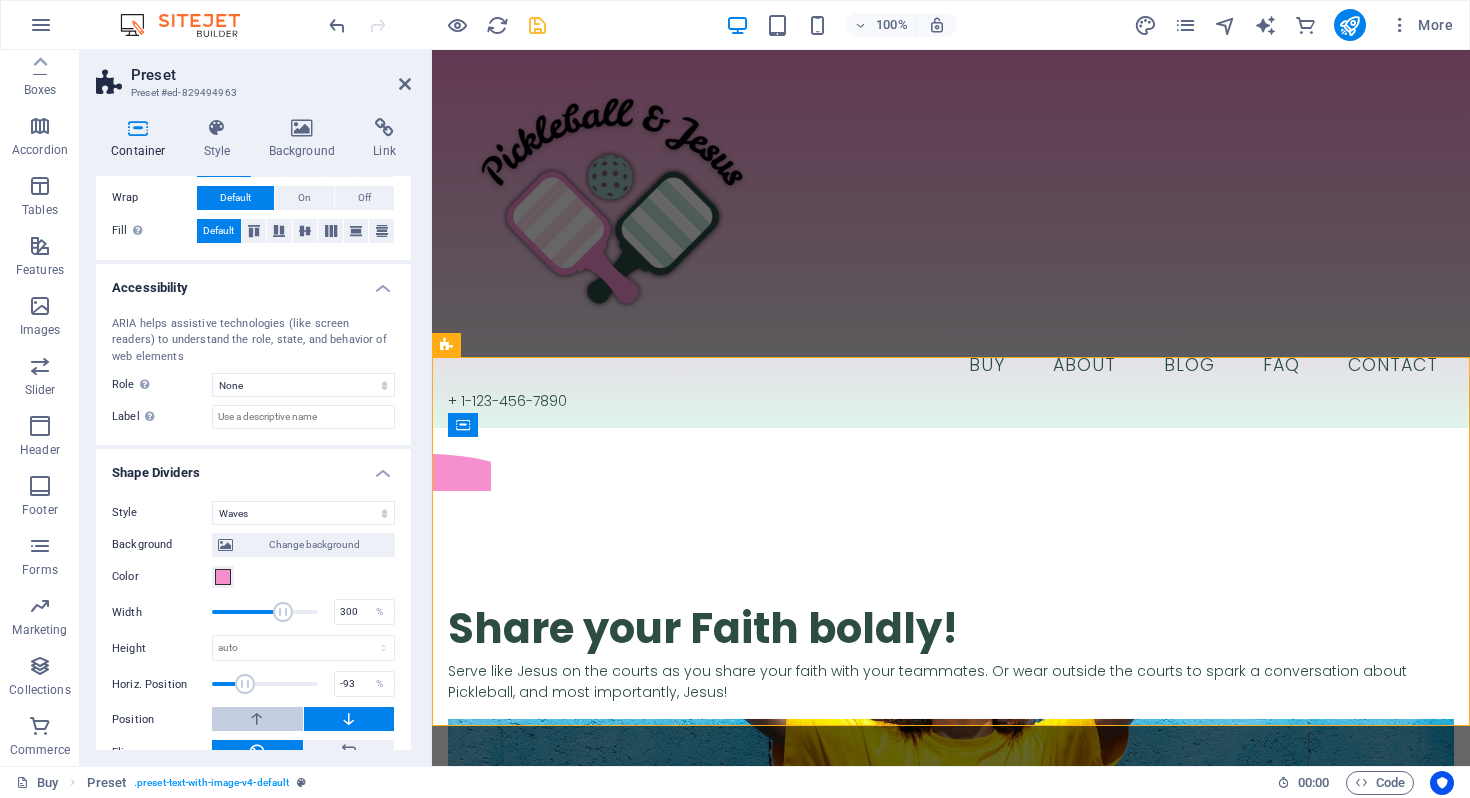scroll, scrollTop: 474, scrollLeft: 0, axis: vertical 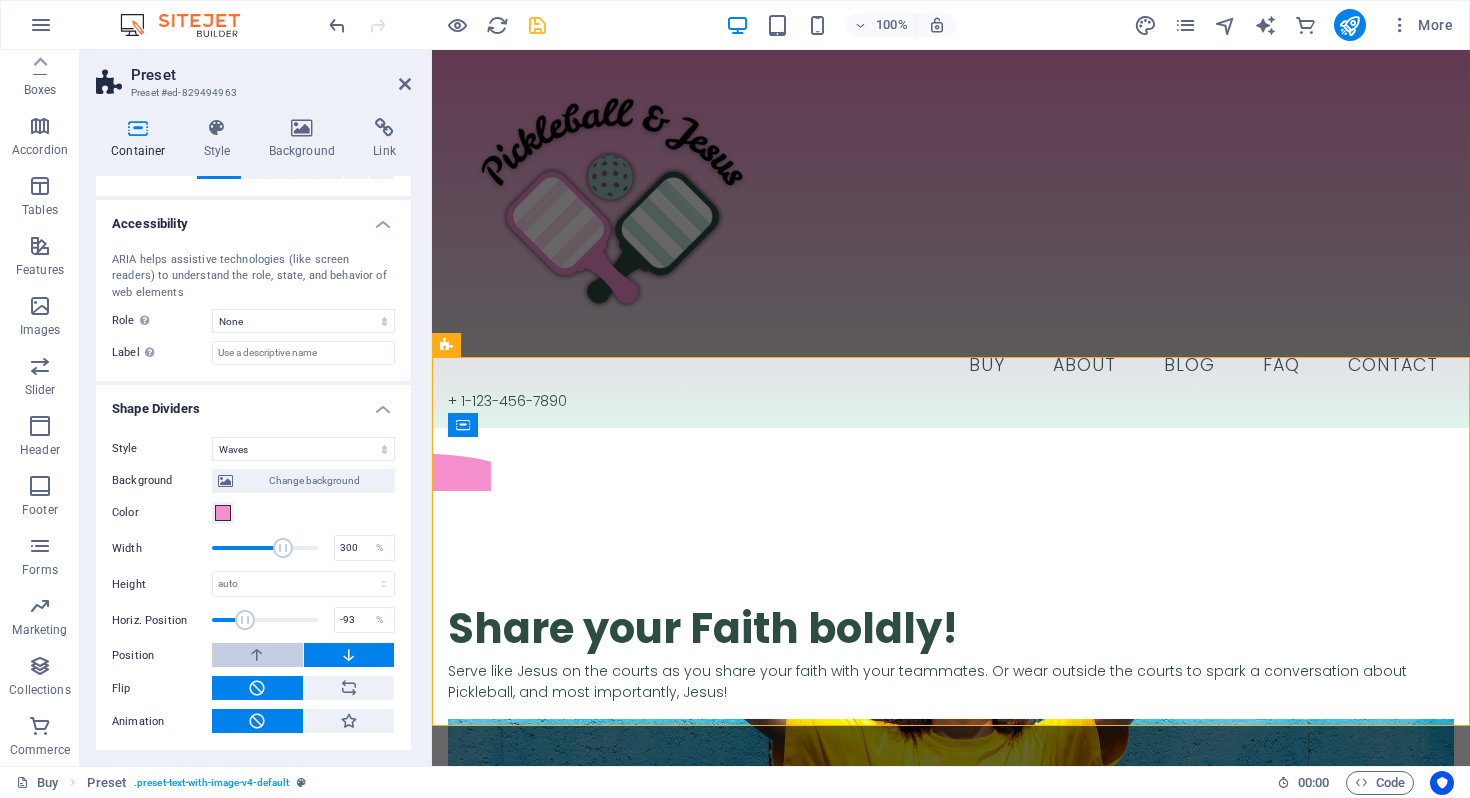 click at bounding box center [257, 655] 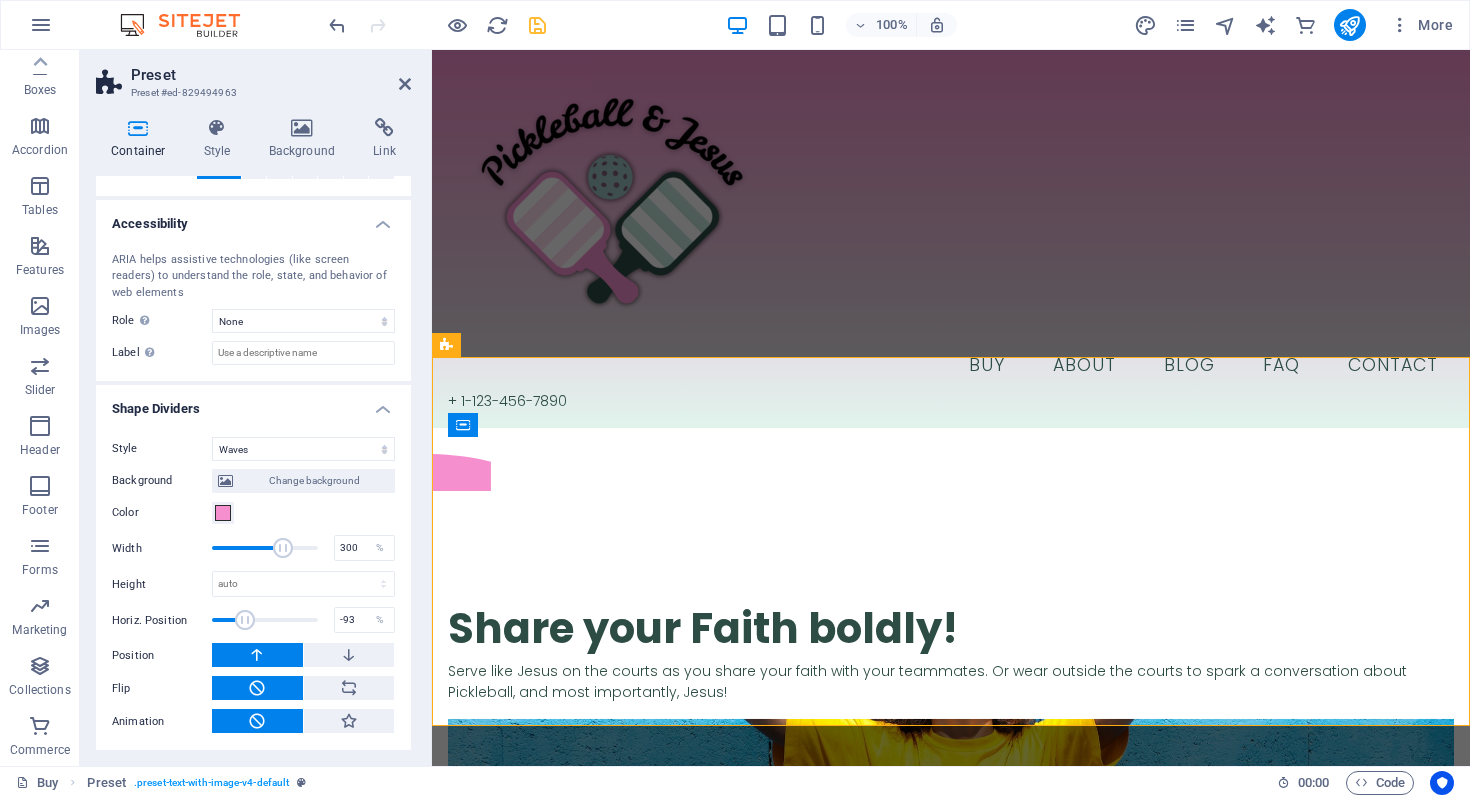 click at bounding box center (257, 655) 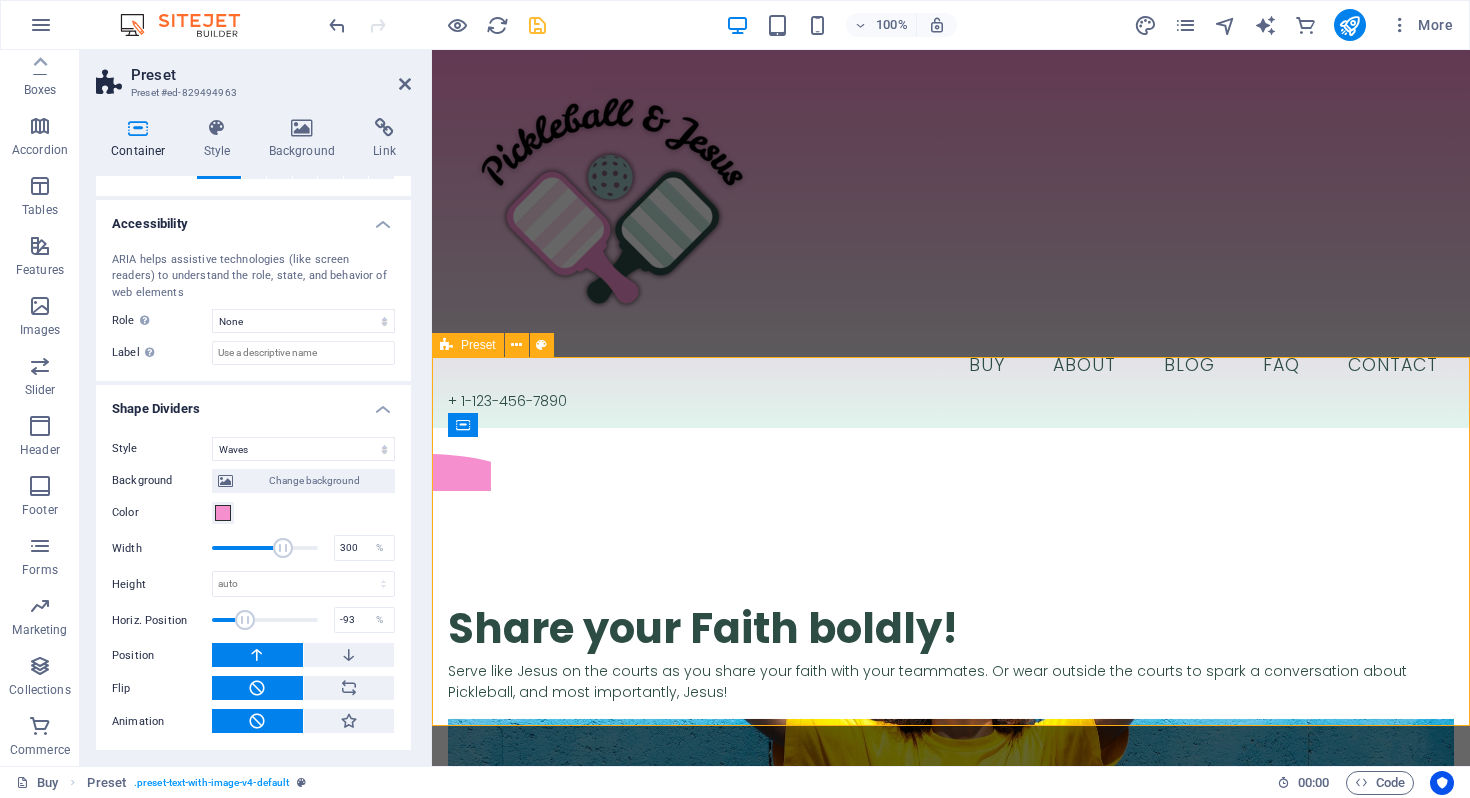 click on "​​​ Share your Faith boldly! Serve like Jesus on the courts as you share your faith with your teammates. Or wear outside the courts to spark a conversation about Pickleball, and most importantly, Jesus! Drop content here or  Add elements  Paste clipboard" at bounding box center [951, 789] 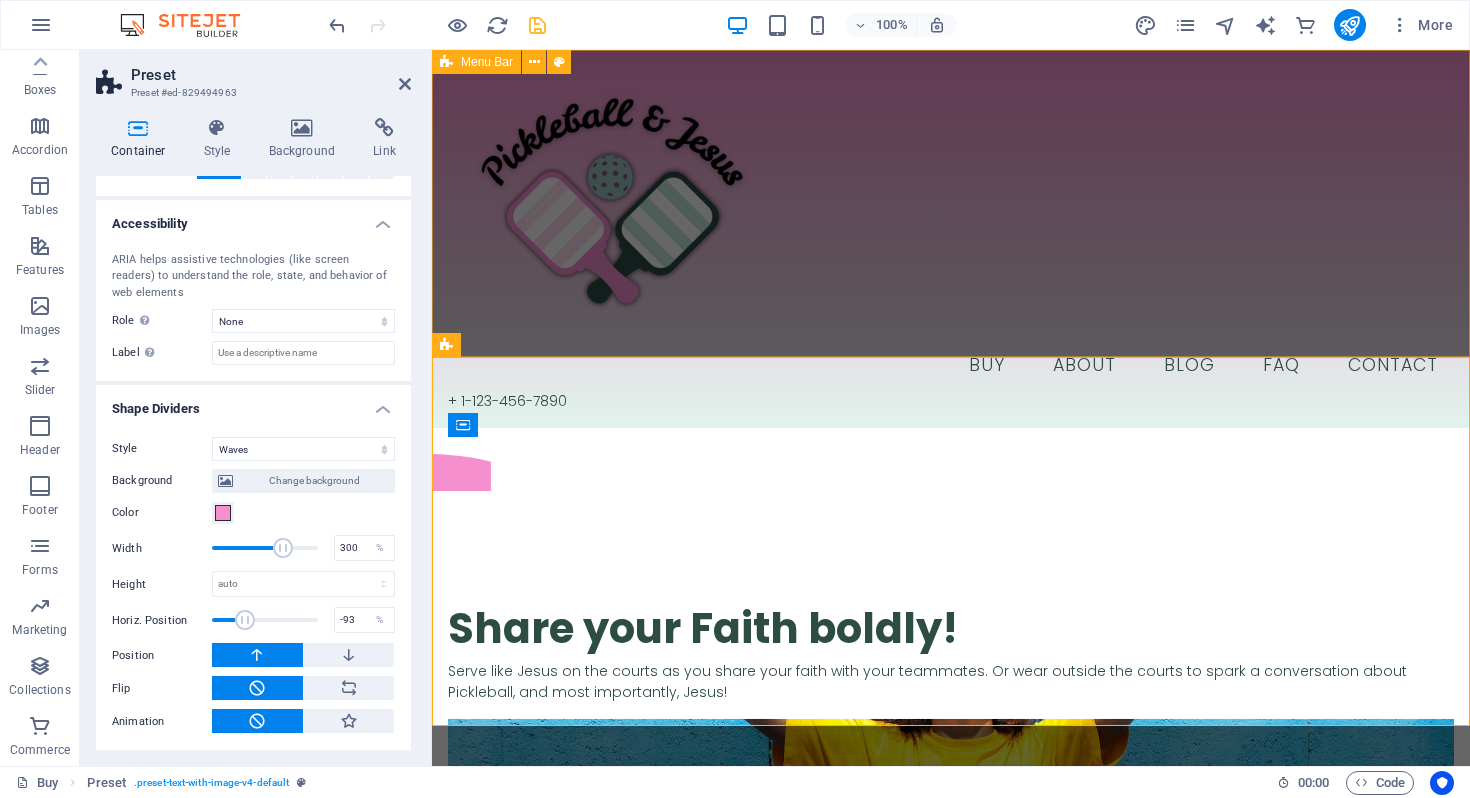 click on "Buy About Blog FAQ Contact   + 1-123-456-7890" at bounding box center (951, 239) 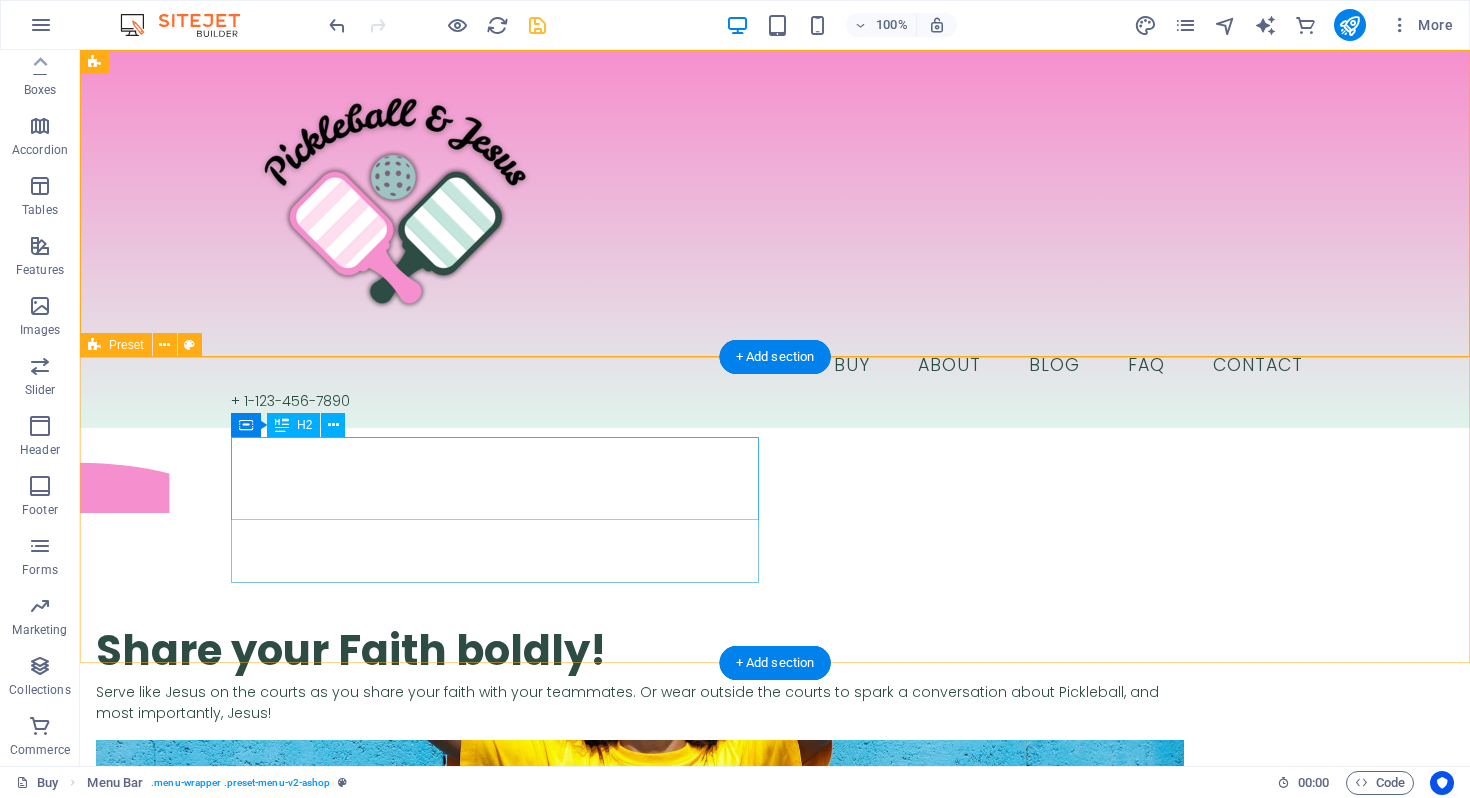 click on "​​​ Share your Faith boldly!" at bounding box center [640, 640] 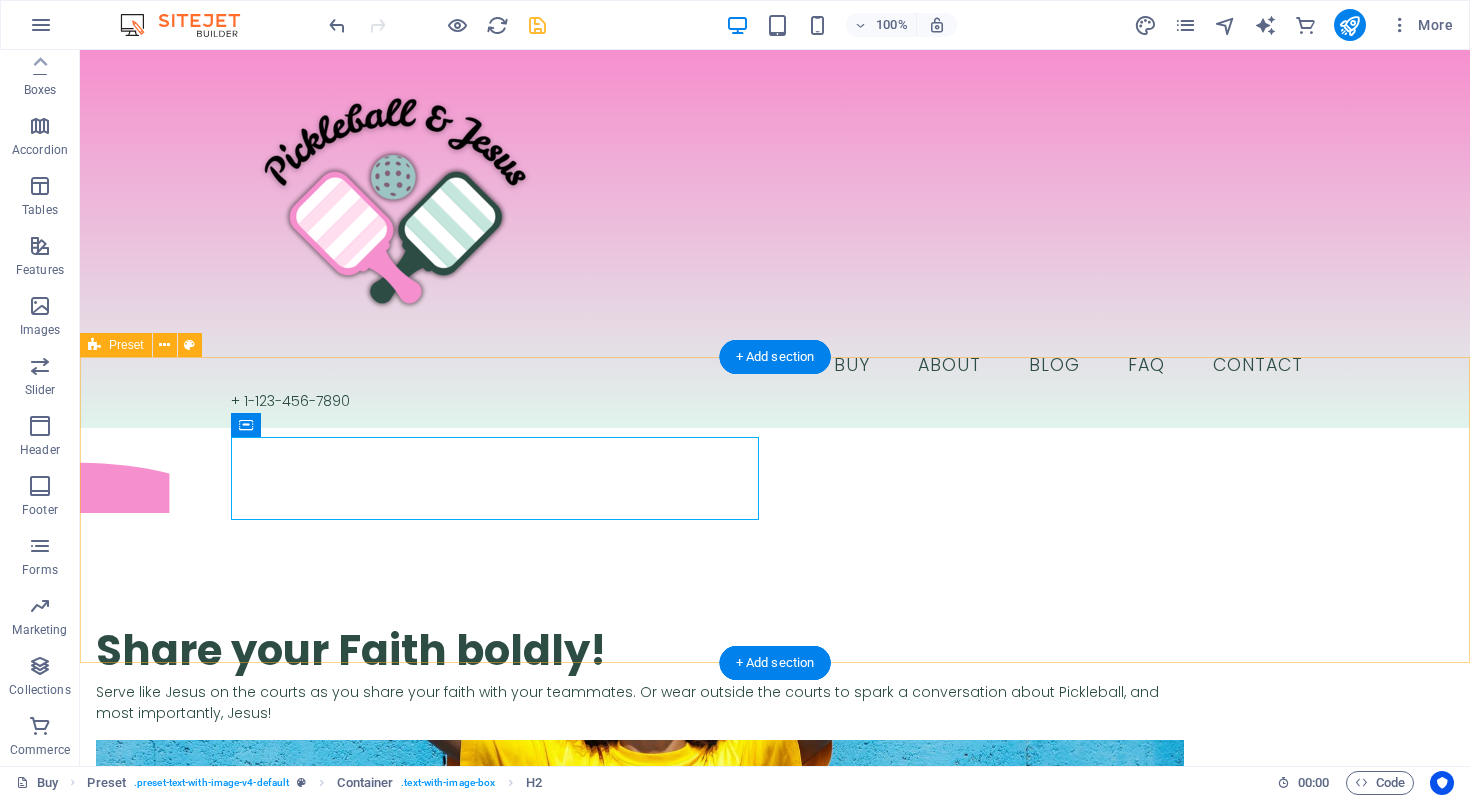 click on "​​​ Share your Faith boldly! Serve like Jesus on the courts as you share your faith with your teammates. Or wear outside the courts to spark a conversation about Pickleball, and most importantly, Jesus! Drop content here or  Add elements  Paste clipboard" at bounding box center (775, 800) 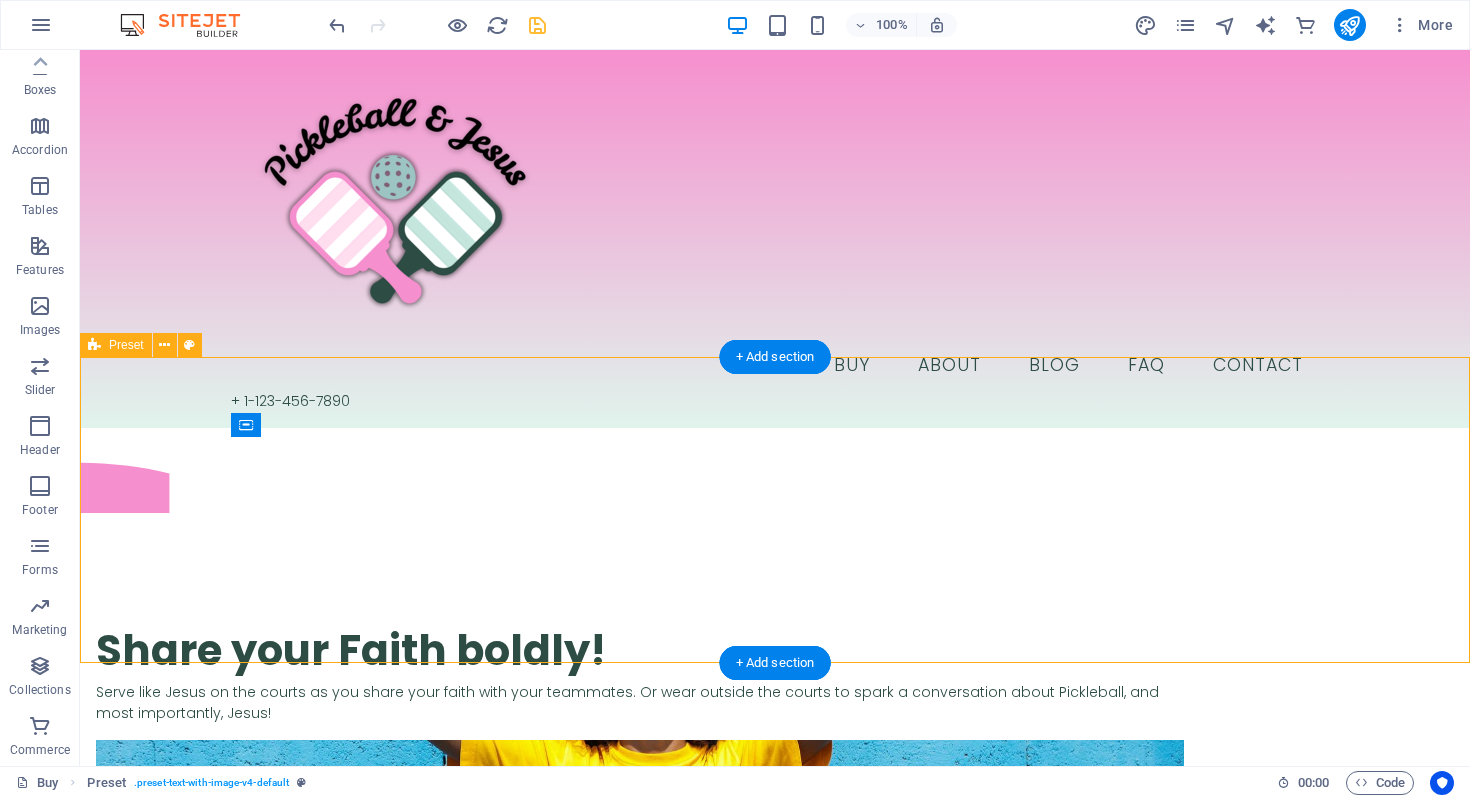 click on "​​​ Share your Faith boldly! Serve like Jesus on the courts as you share your faith with your teammates. Or wear outside the courts to spark a conversation about Pickleball, and most importantly, Jesus! Drop content here or  Add elements  Paste clipboard" at bounding box center [775, 800] 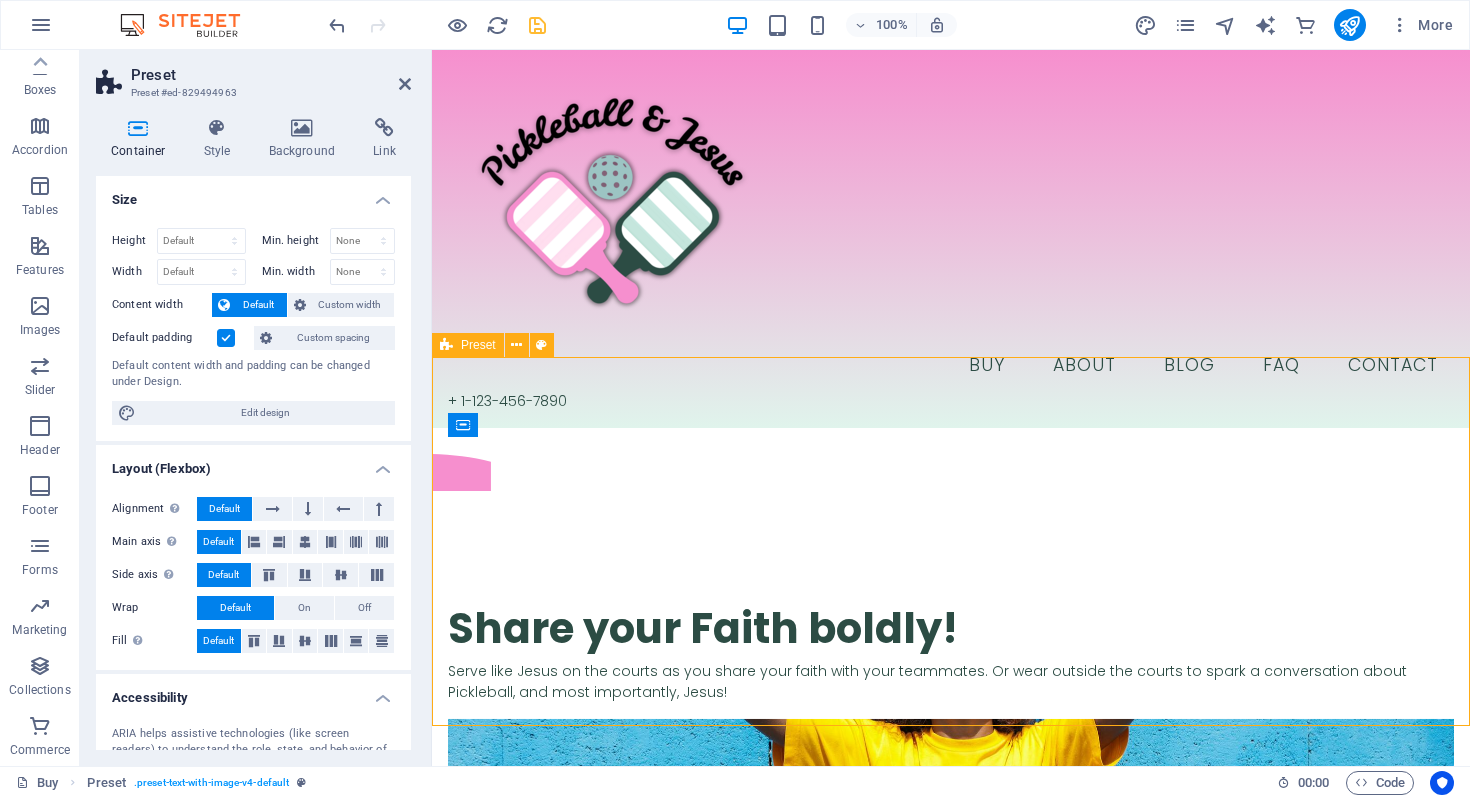 drag, startPoint x: 951, startPoint y: 515, endPoint x: 929, endPoint y: 439, distance: 79.12016 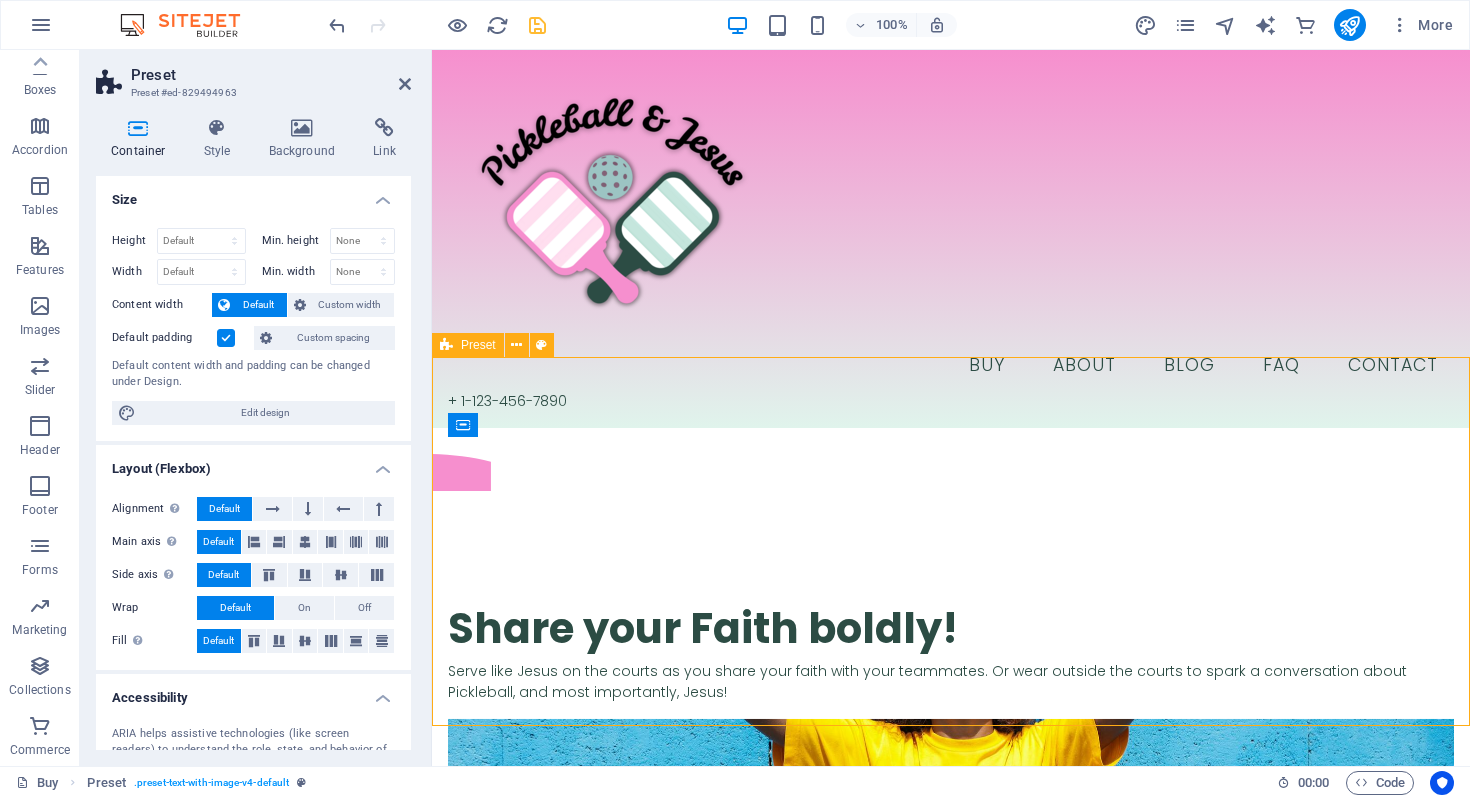 click on "​​​ Share your Faith boldly! Serve like Jesus on the courts as you share your faith with your teammates. Or wear outside the courts to spark a conversation about Pickleball, and most importantly, Jesus! Drop content here or  Add elements  Paste clipboard" at bounding box center [951, 789] 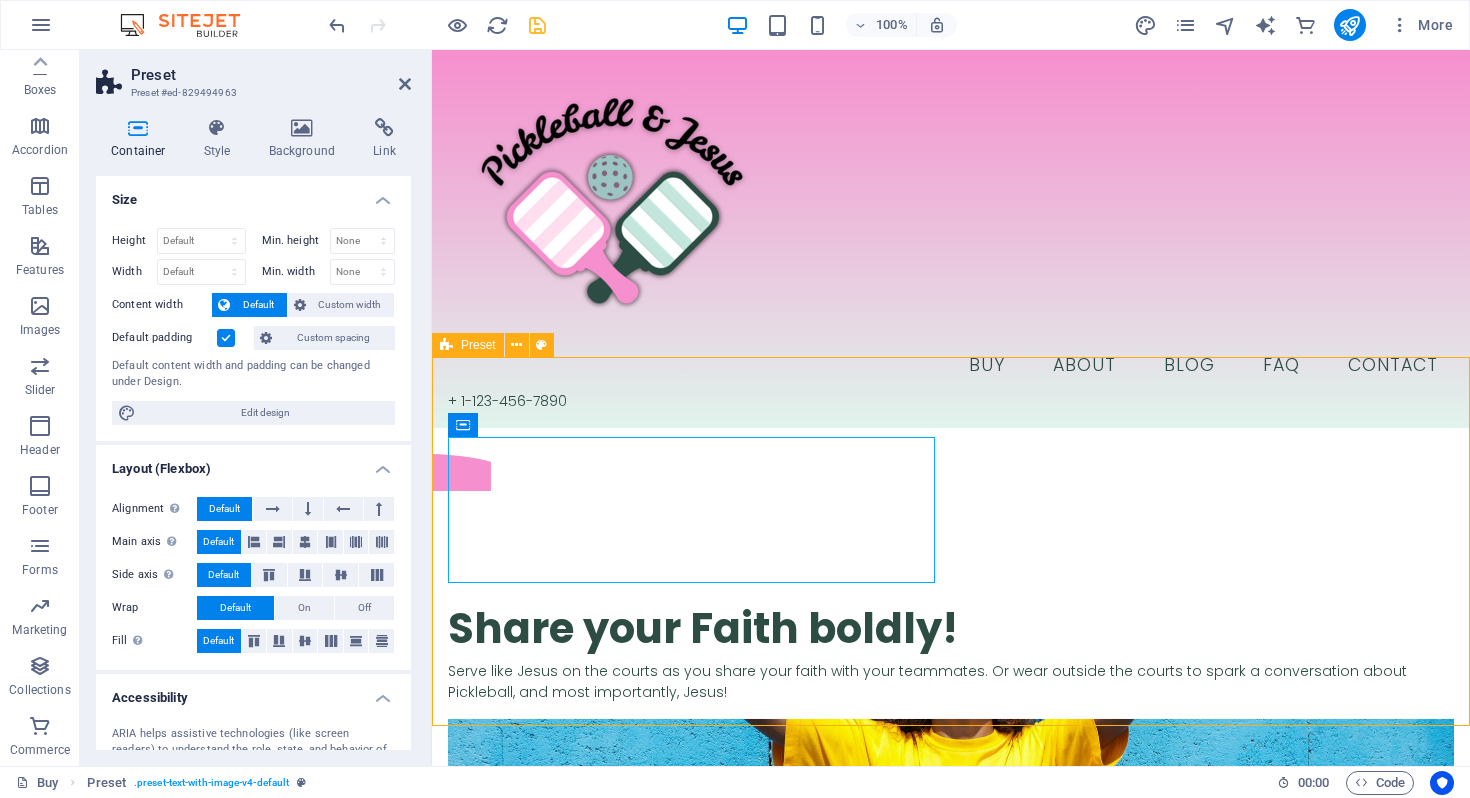 click on "​​​ Share your Faith boldly!" at bounding box center (951, 618) 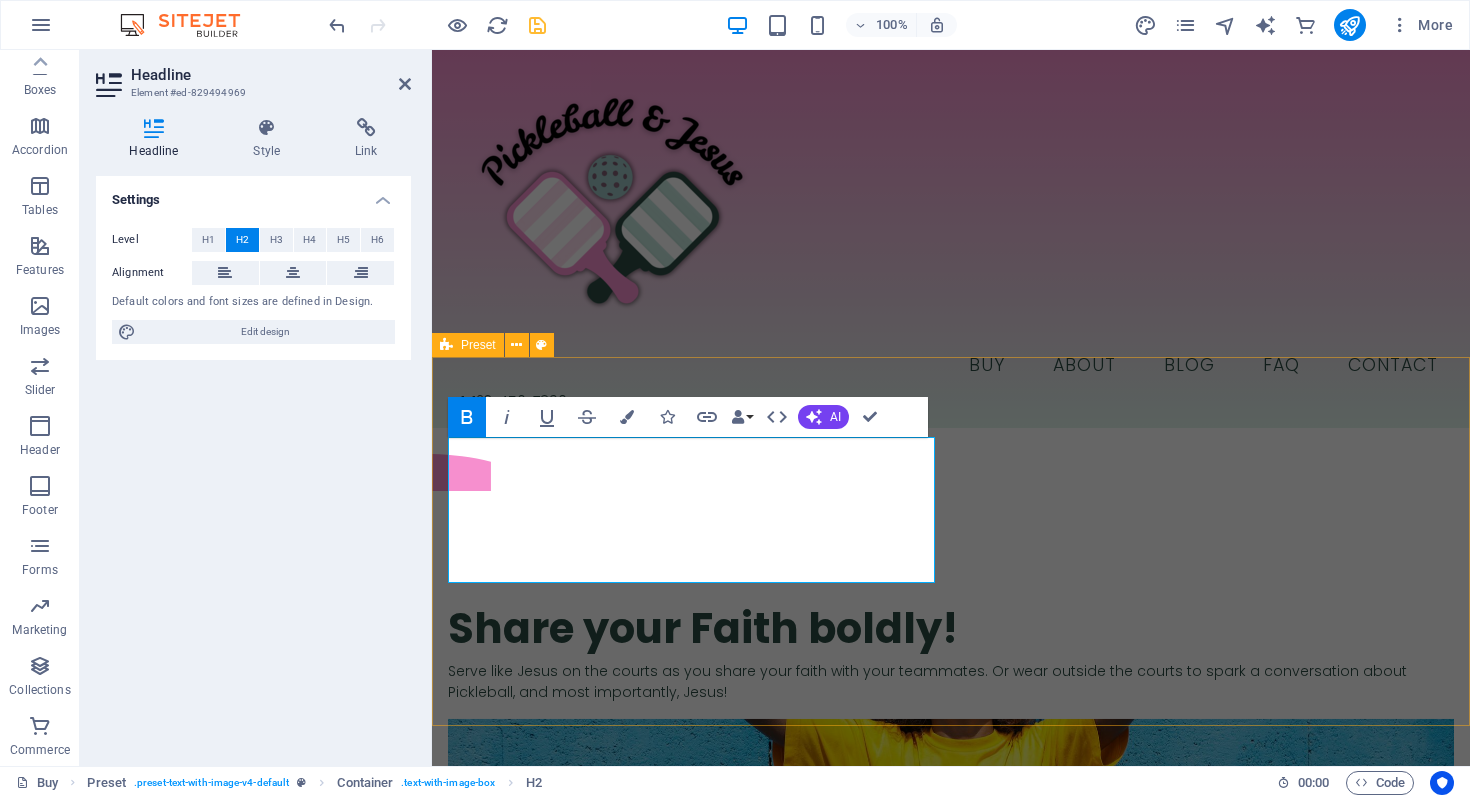 click on "​​​ Share your Faith boldly! Serve like Jesus on the courts as you share your faith with your teammates. Or wear outside the courts to spark a conversation about Pickleball, and most importantly, Jesus! Drop content here or  Add elements  Paste clipboard" at bounding box center (951, 789) 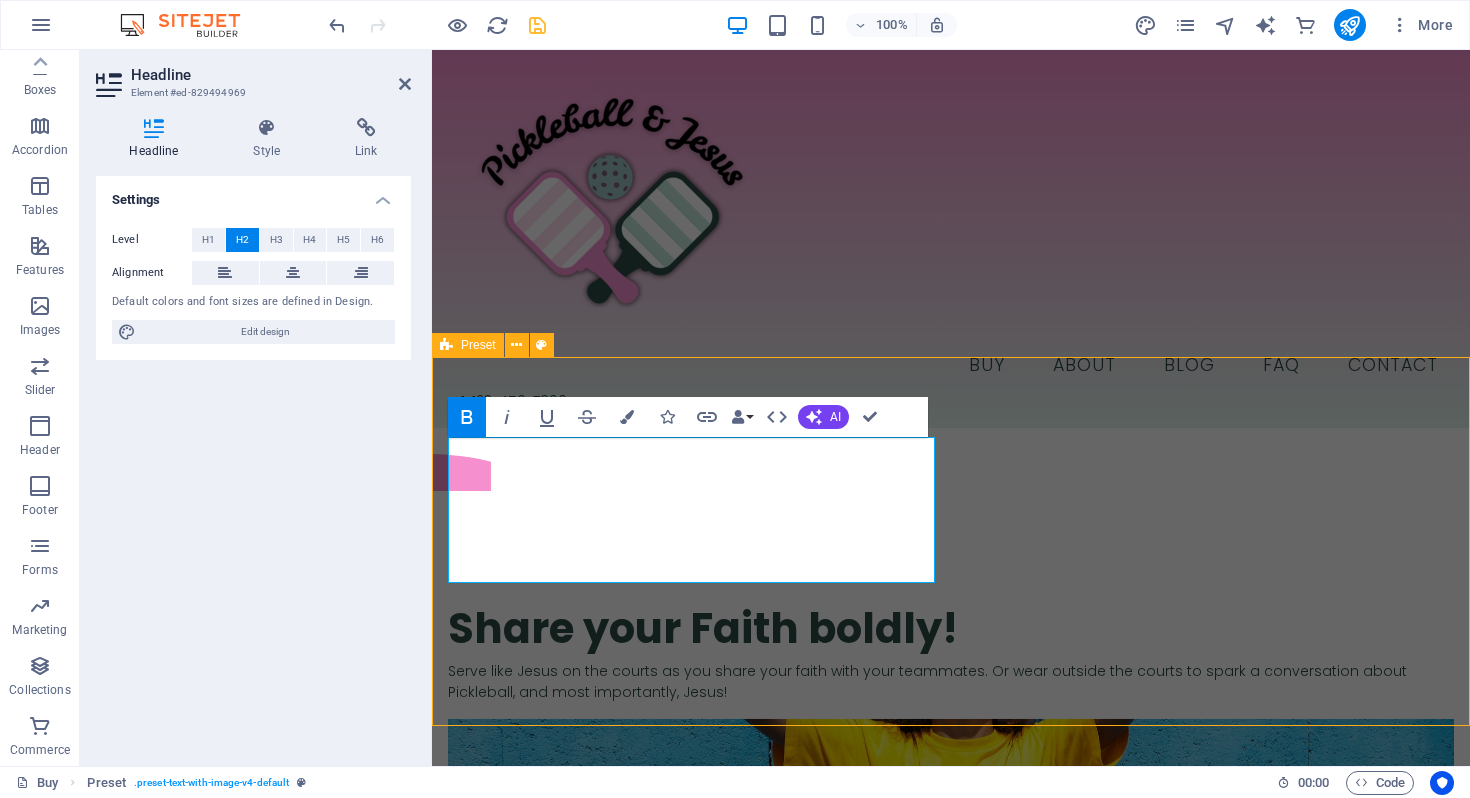 click on "​​​ Share your Faith boldly! Serve like Jesus on the courts as you share your faith with your teammates. Or wear outside the courts to spark a conversation about Pickleball, and most importantly, Jesus! Drop content here or  Add elements  Paste clipboard" at bounding box center (951, 789) 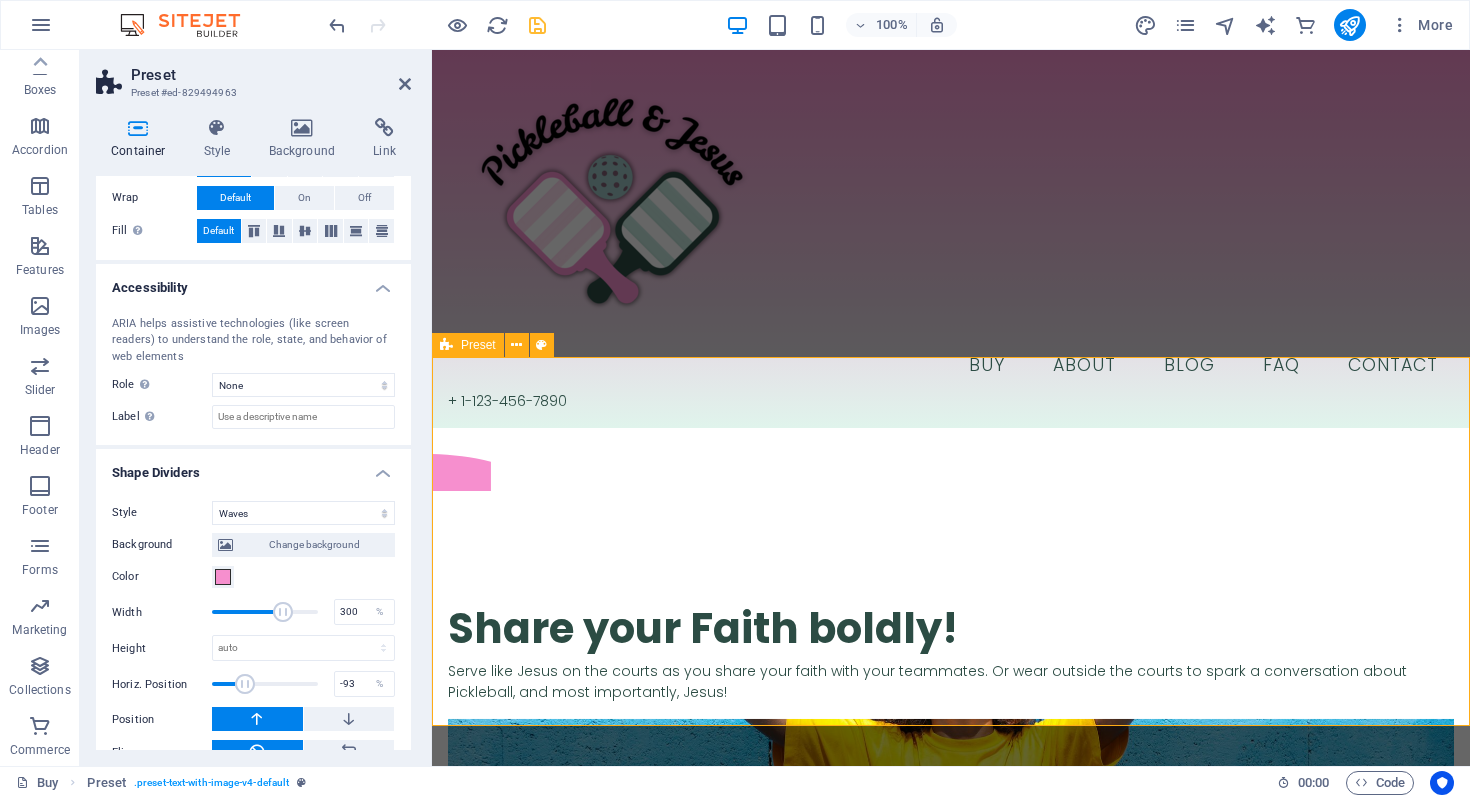 scroll, scrollTop: 474, scrollLeft: 0, axis: vertical 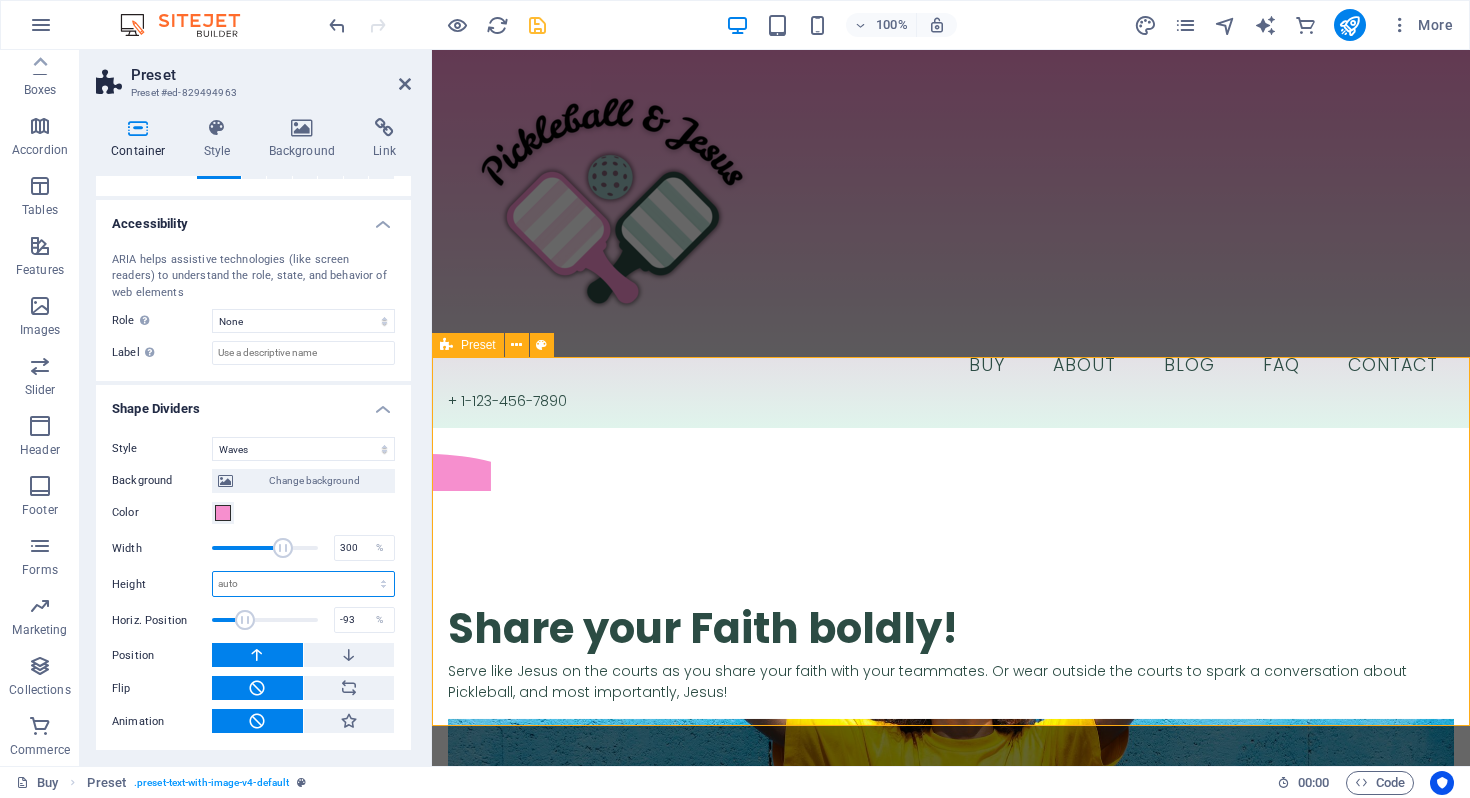 click on "auto px rem em vh vw" at bounding box center [303, 584] 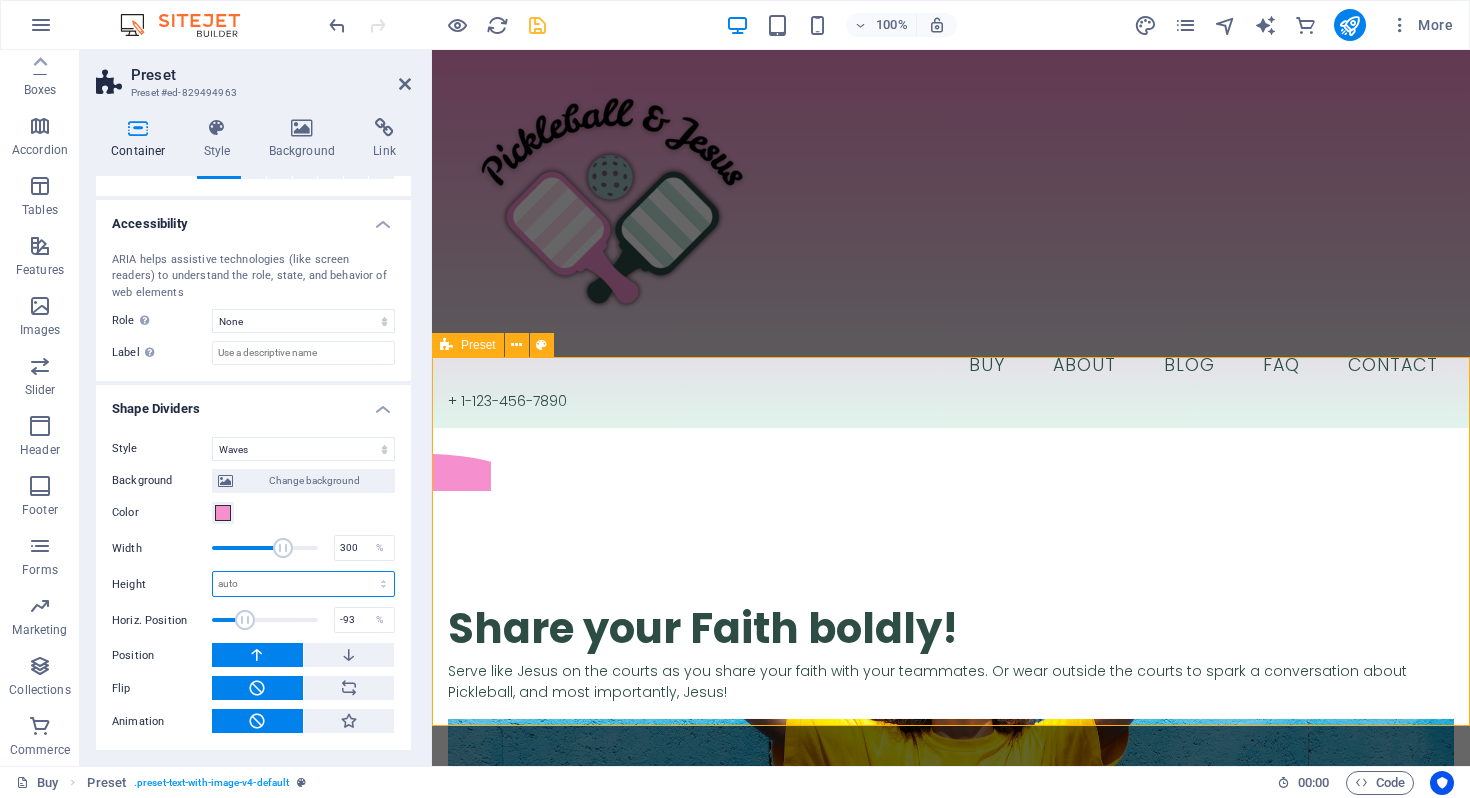 select on "px" 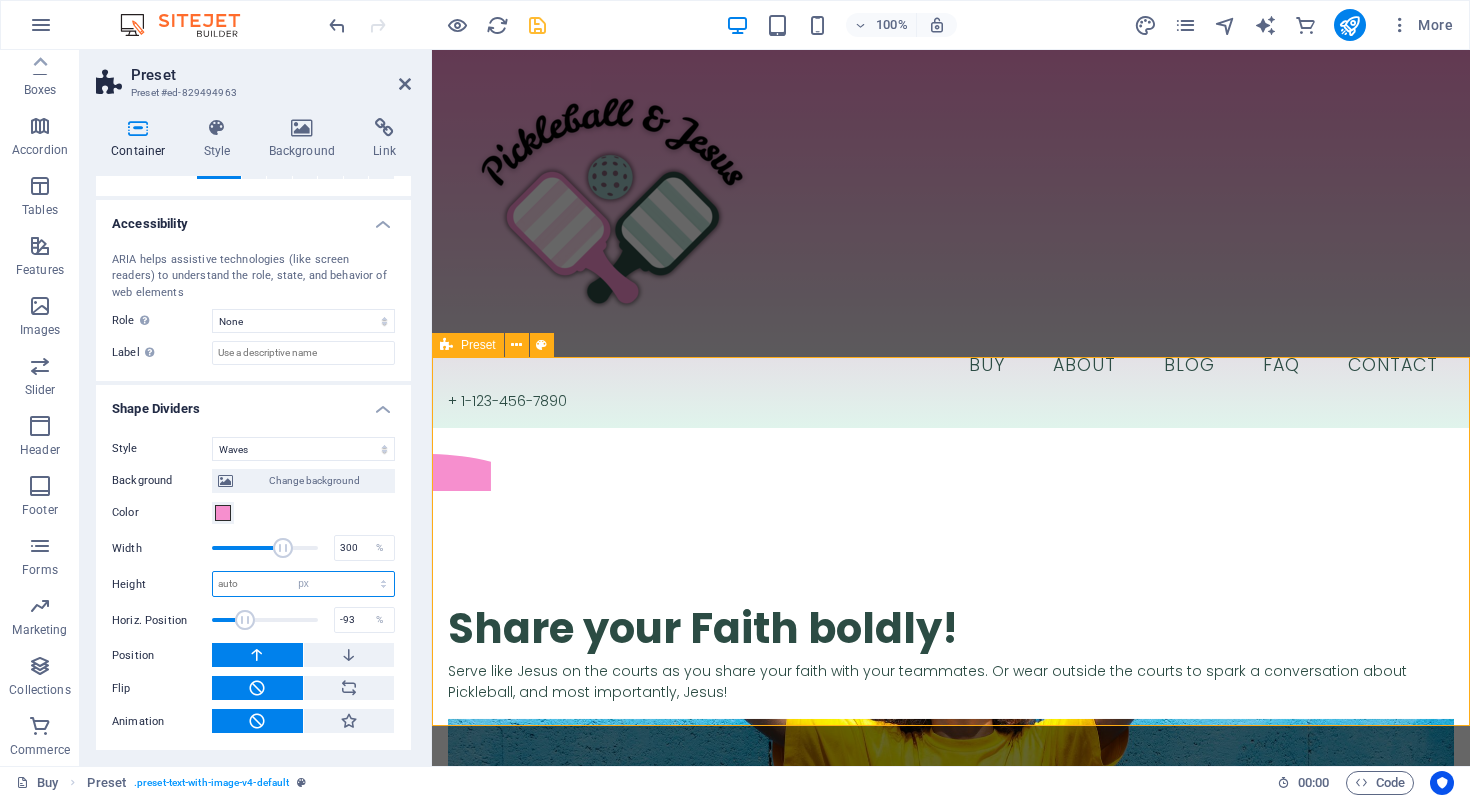 type on "64" 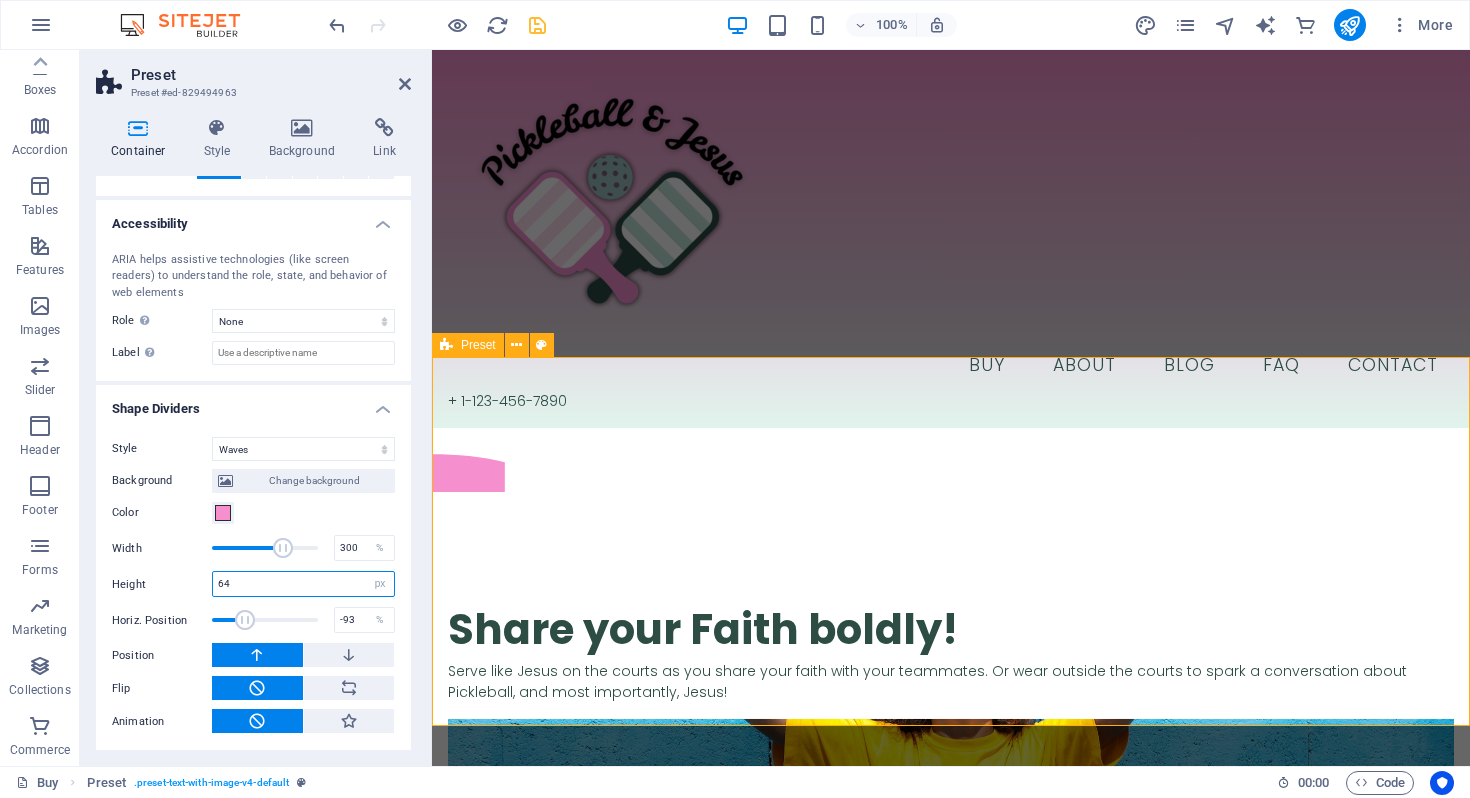 click on "64" at bounding box center (303, 584) 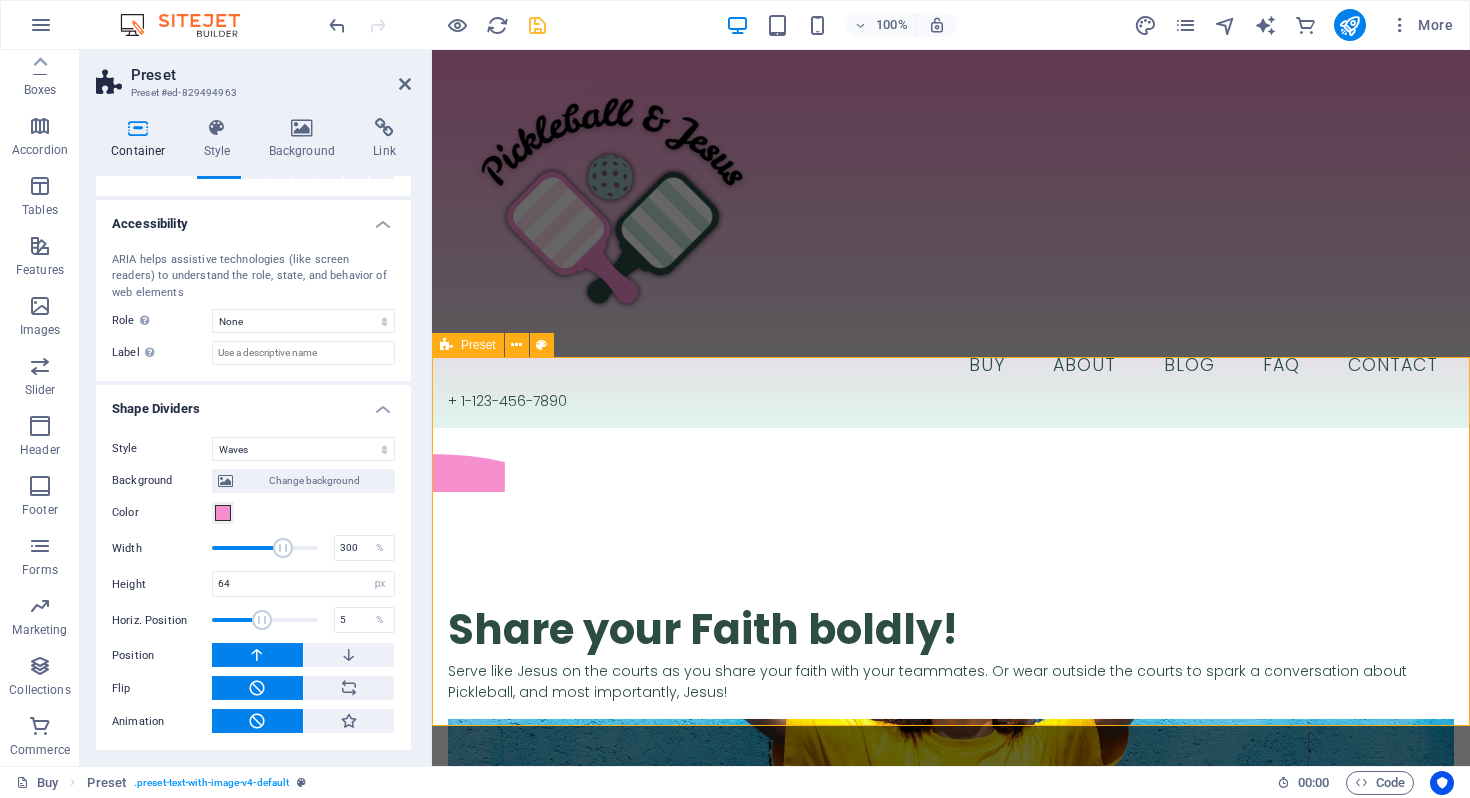 drag, startPoint x: 248, startPoint y: 625, endPoint x: 264, endPoint y: 625, distance: 16 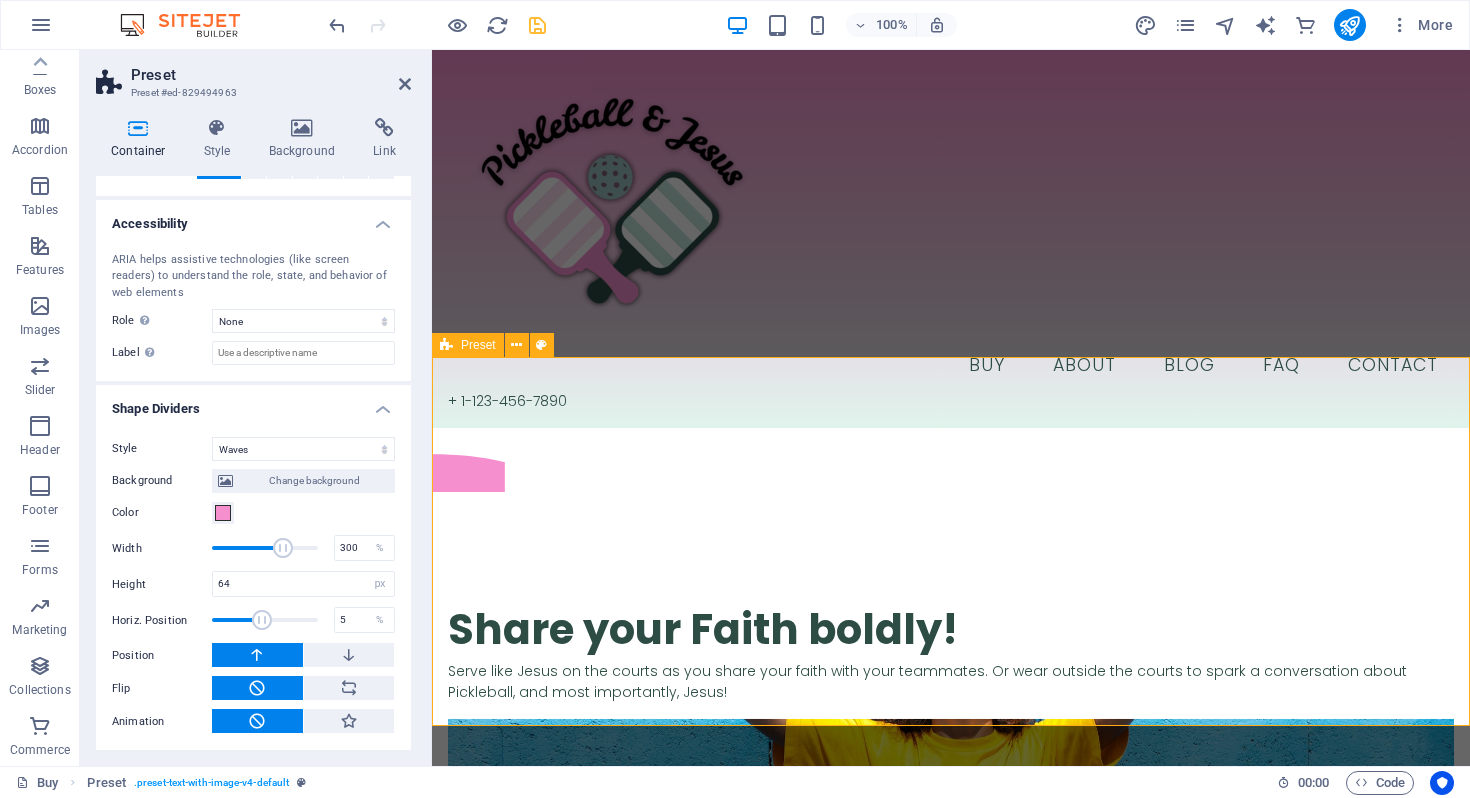 click at bounding box center [262, 620] 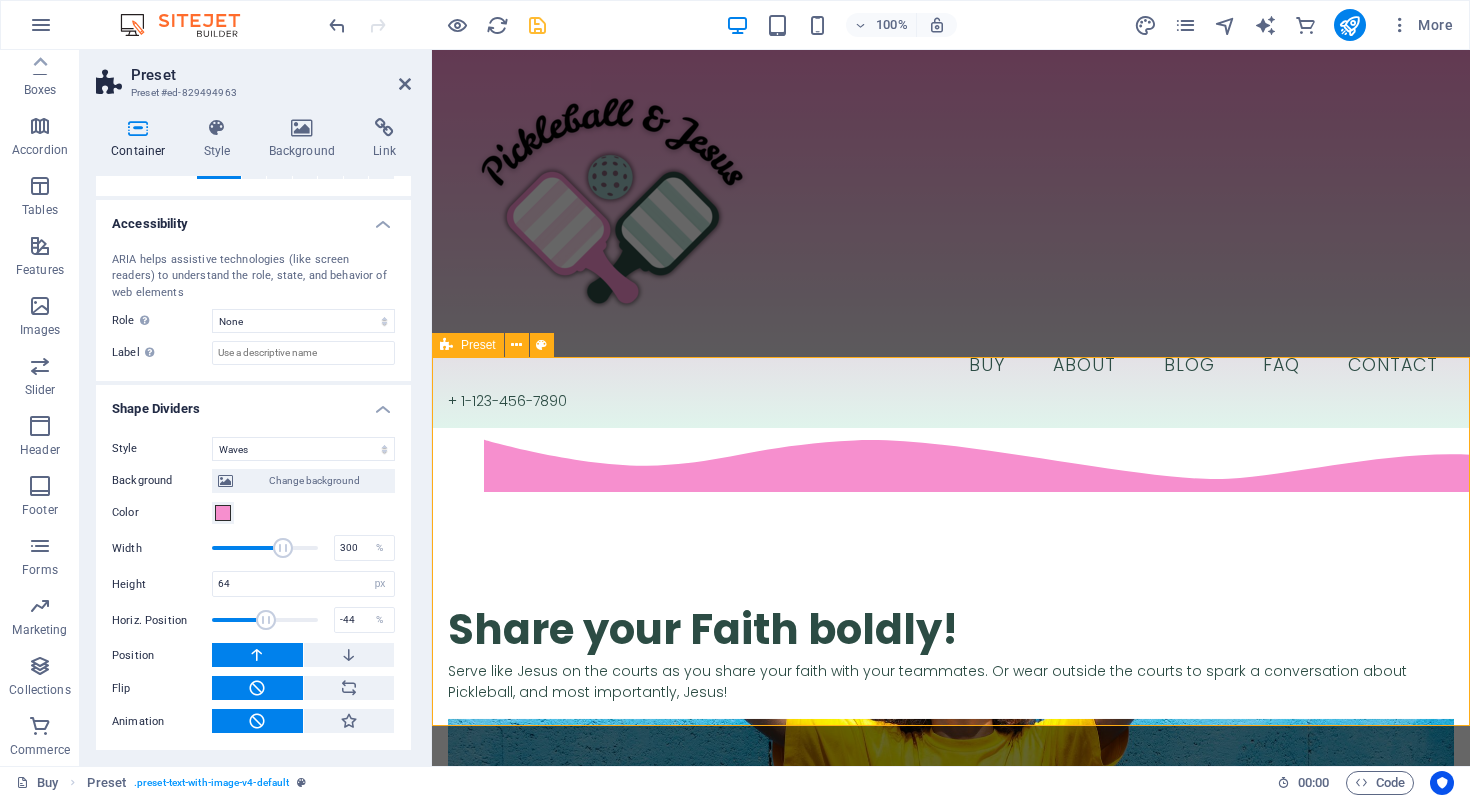 type on "-49" 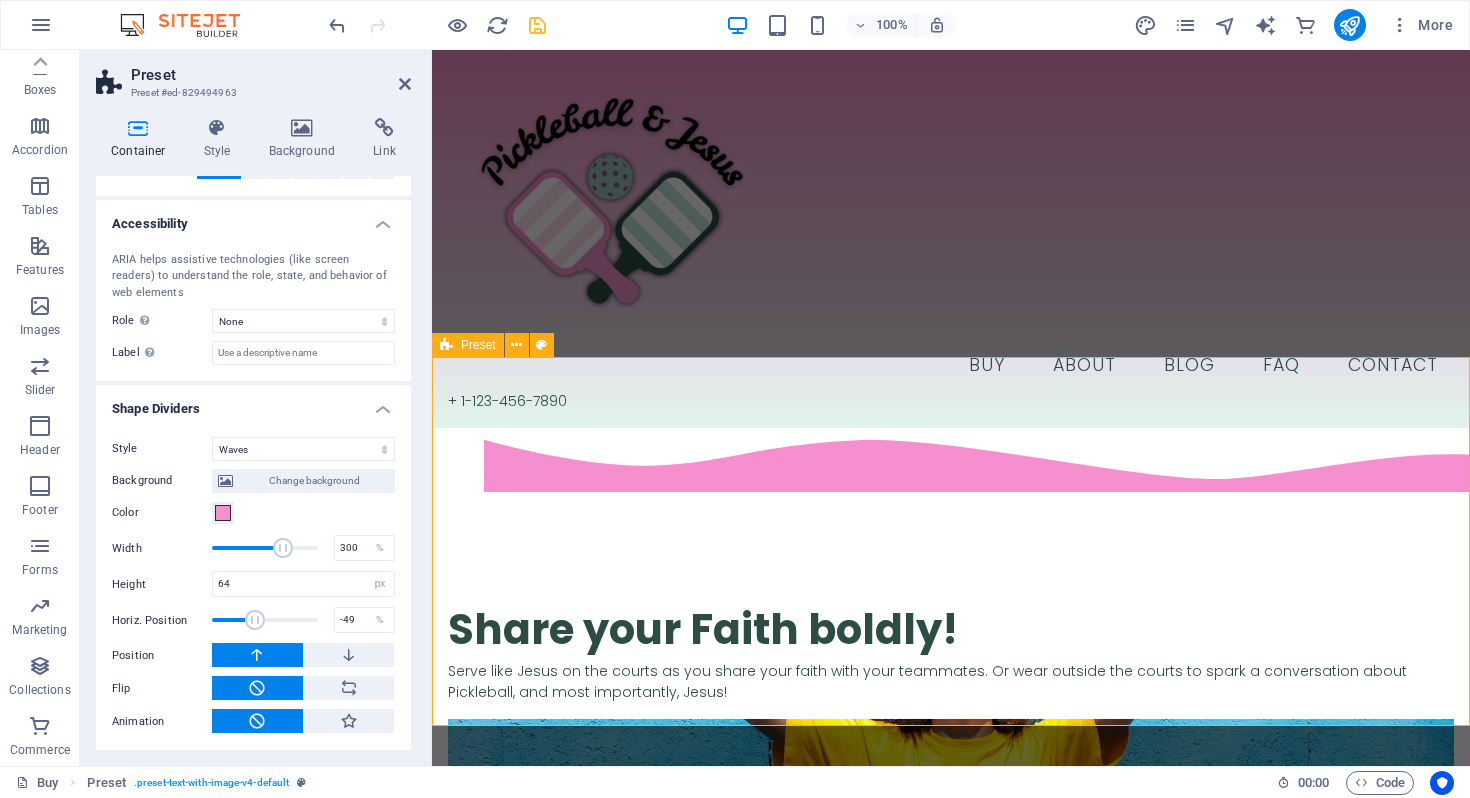 drag, startPoint x: 264, startPoint y: 625, endPoint x: 253, endPoint y: 623, distance: 11.18034 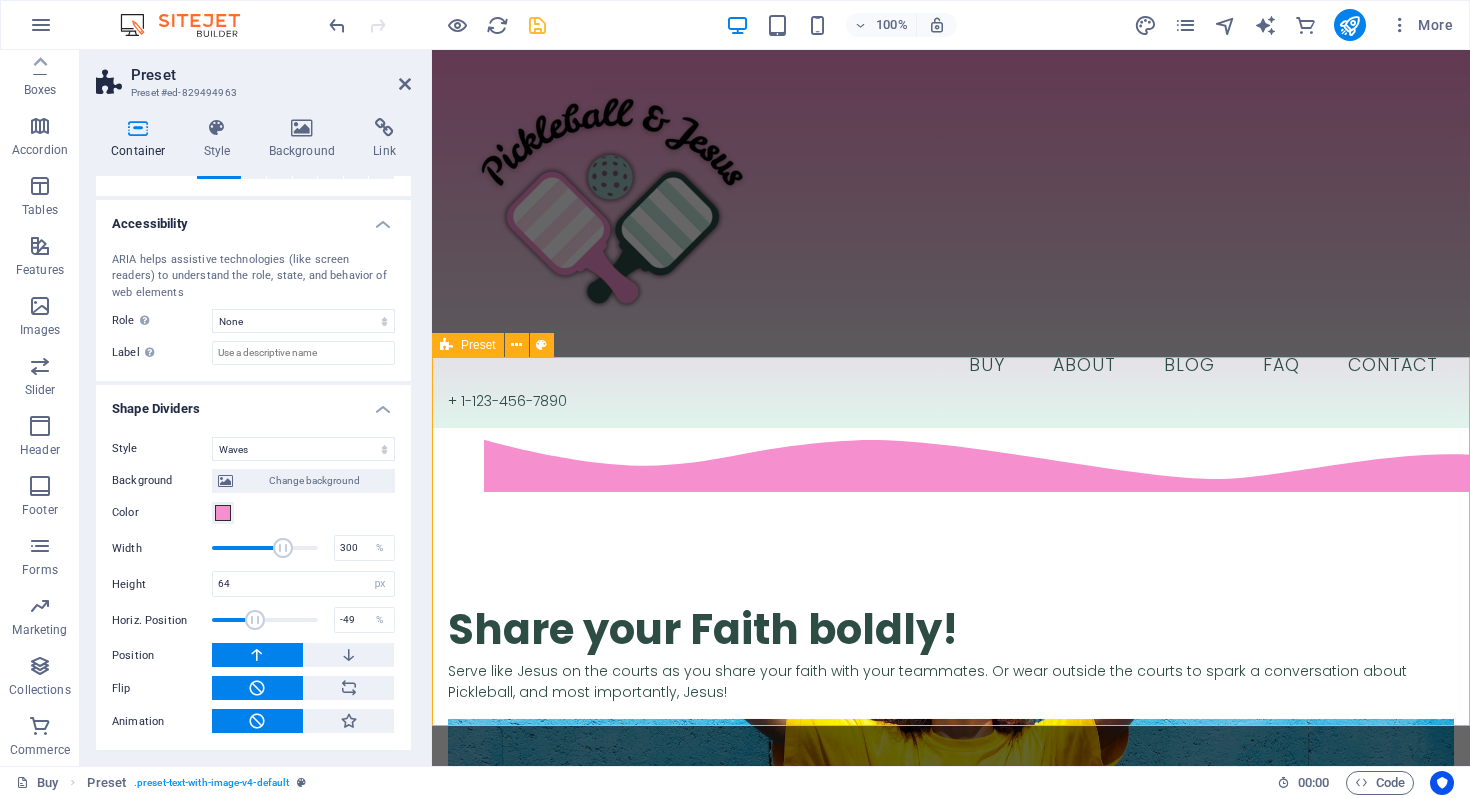 click at bounding box center (255, 620) 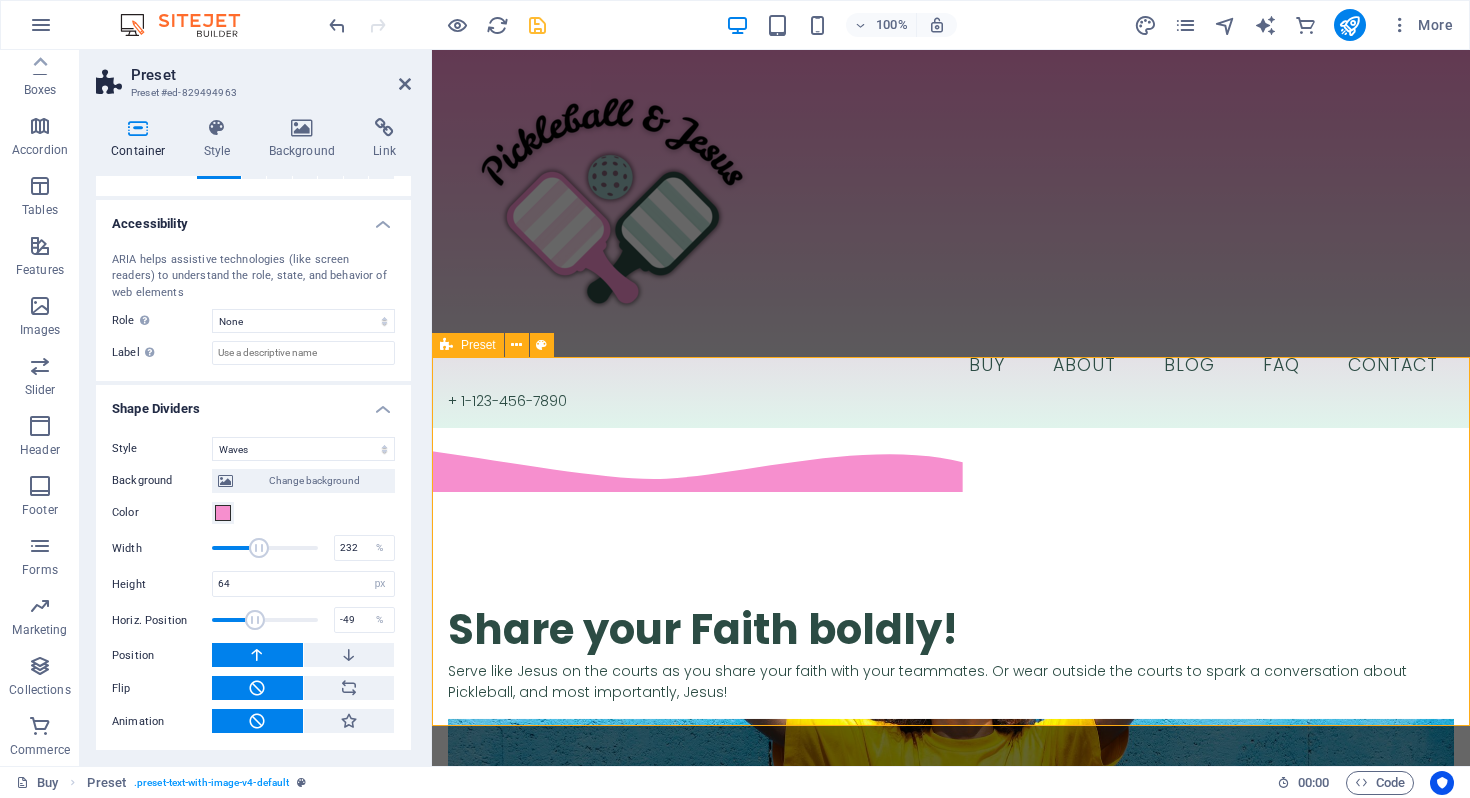 drag, startPoint x: 274, startPoint y: 545, endPoint x: 257, endPoint y: 544, distance: 17.029387 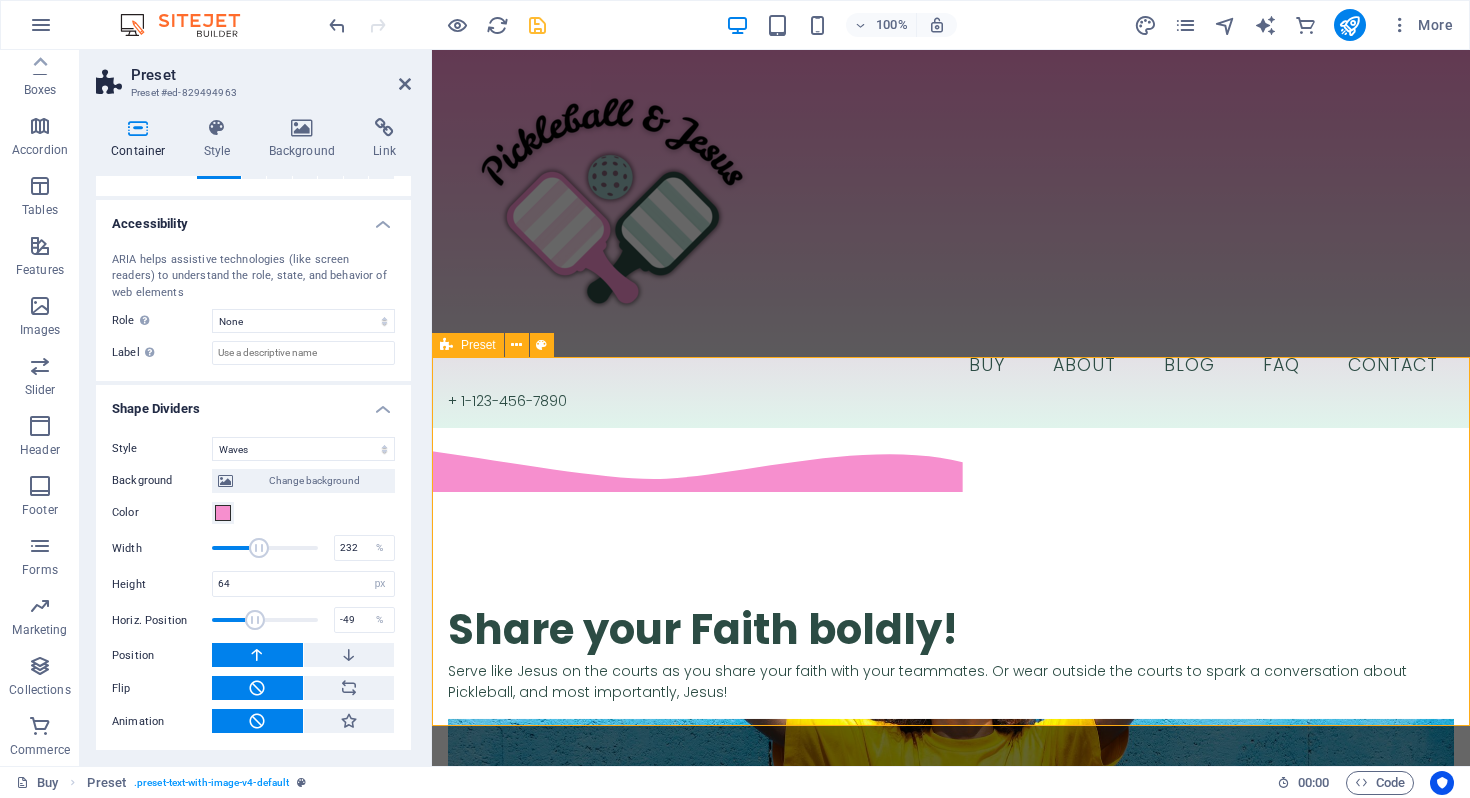 click at bounding box center [259, 548] 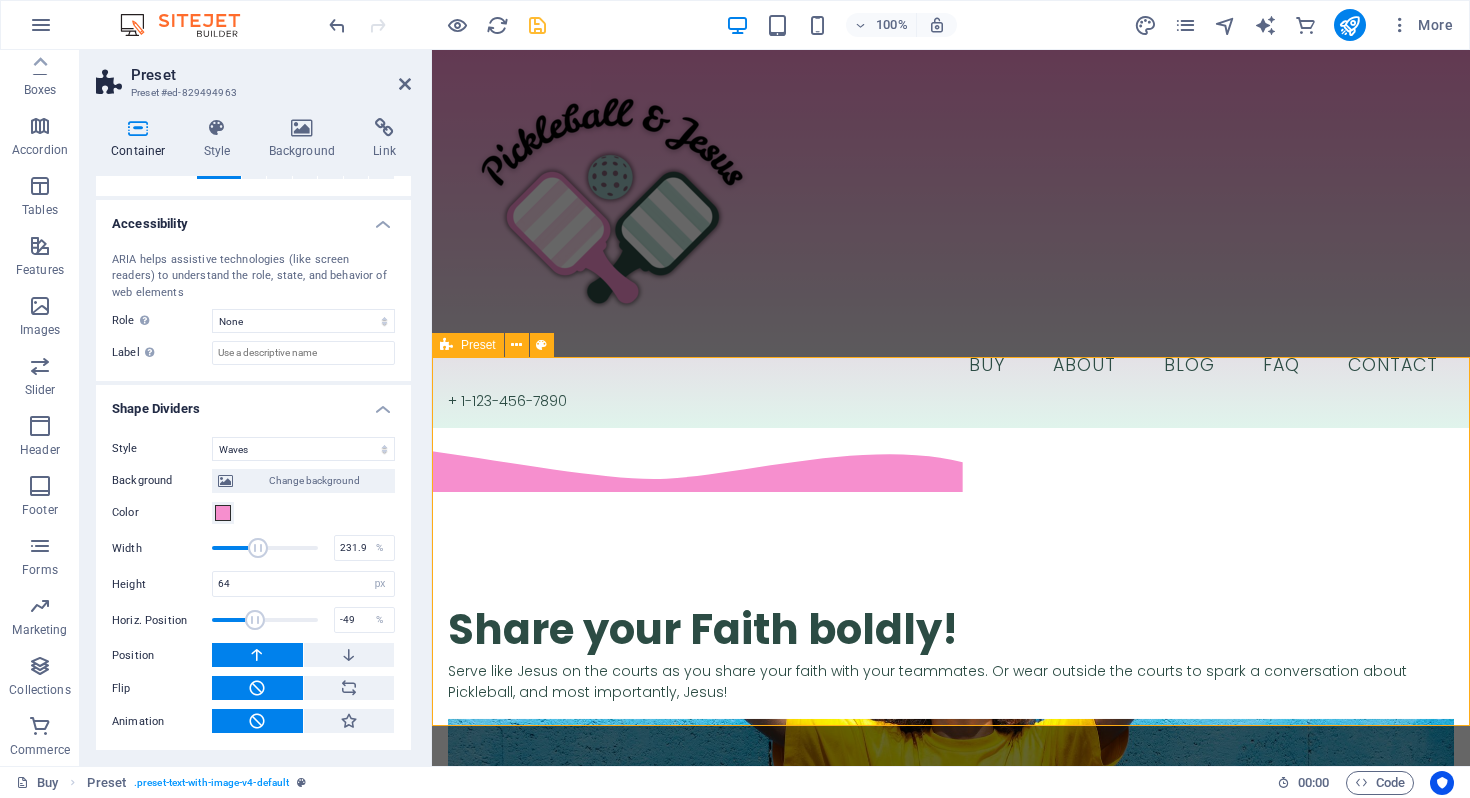 click at bounding box center [257, 655] 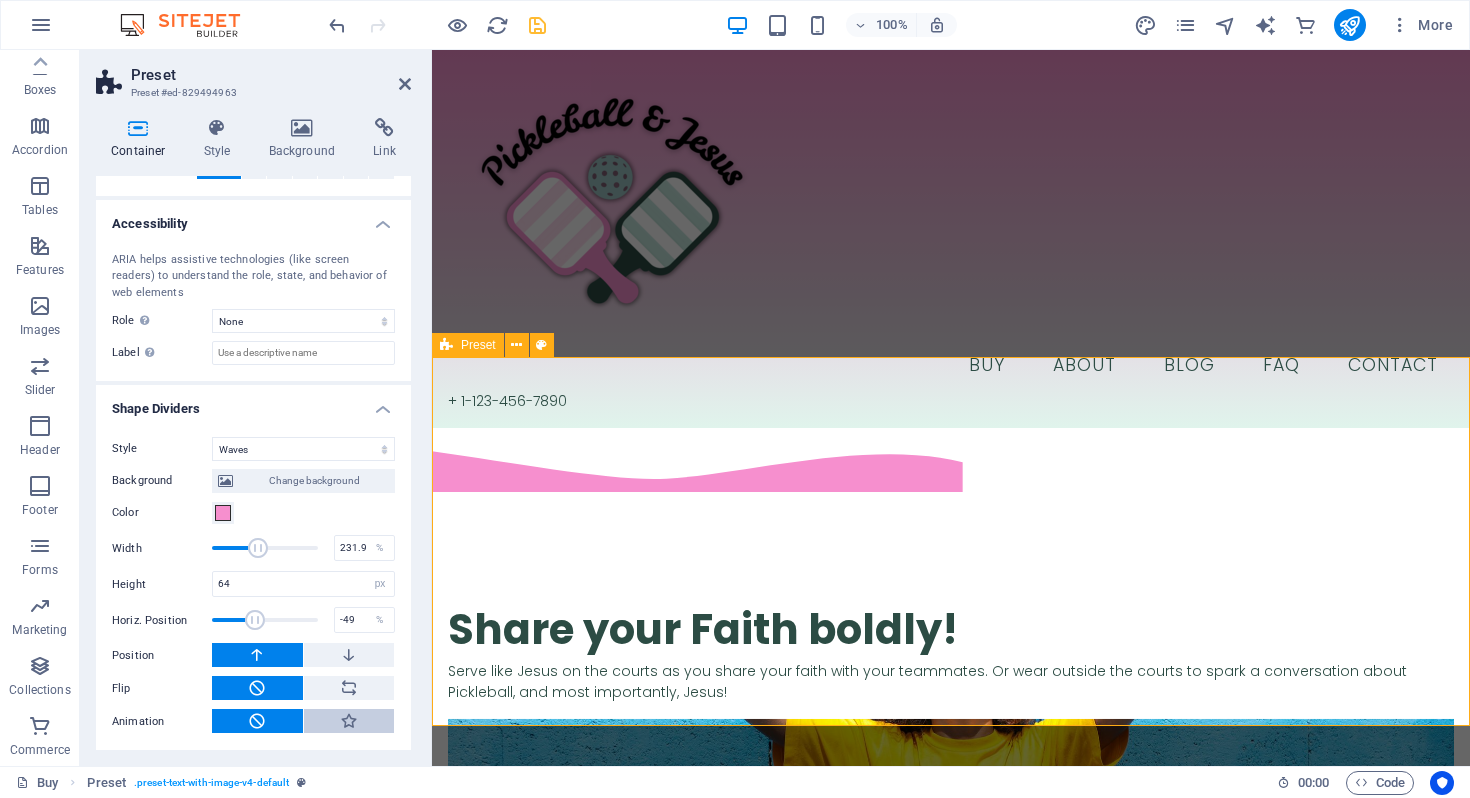 click at bounding box center [349, 721] 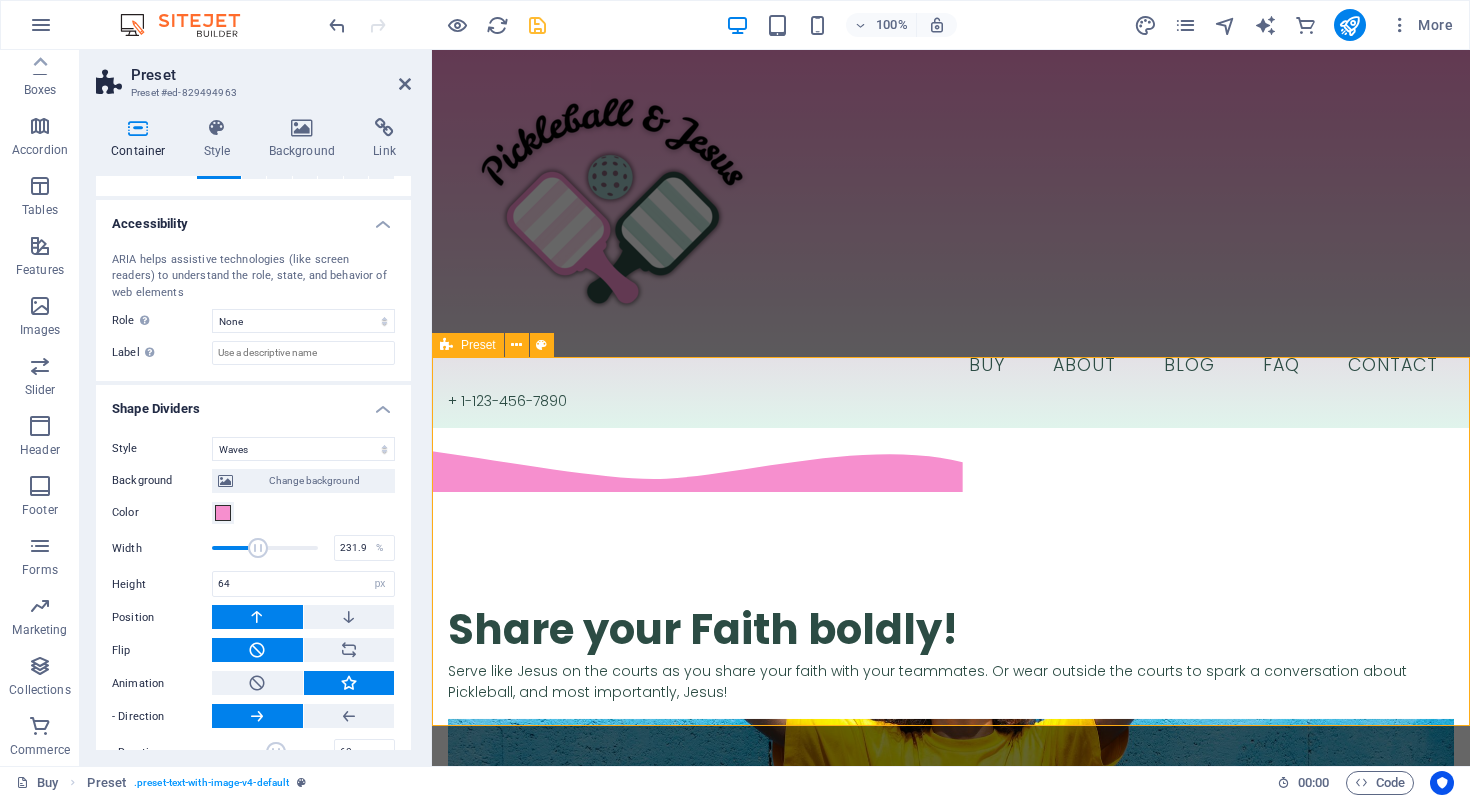 scroll, scrollTop: 507, scrollLeft: 0, axis: vertical 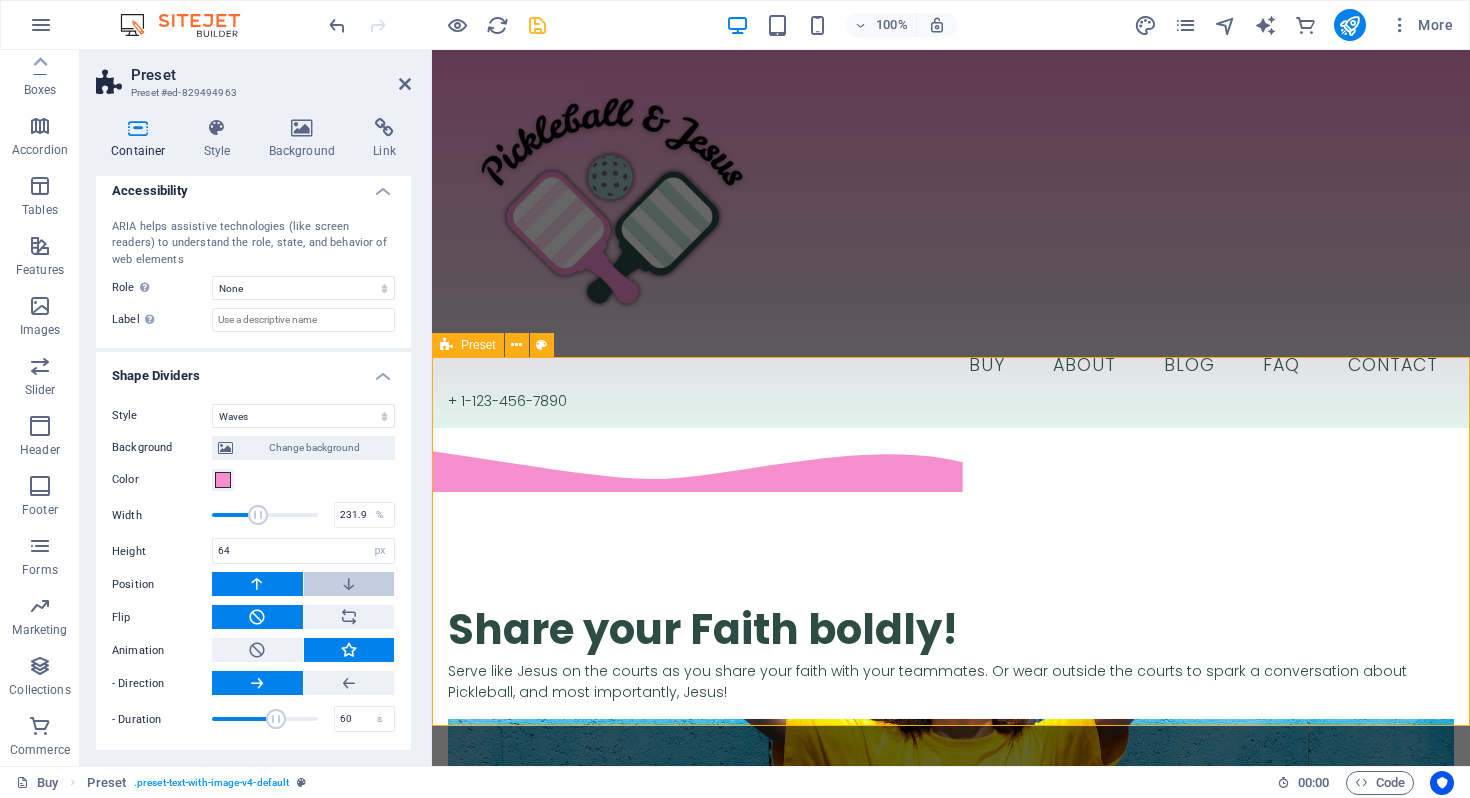click at bounding box center [349, 584] 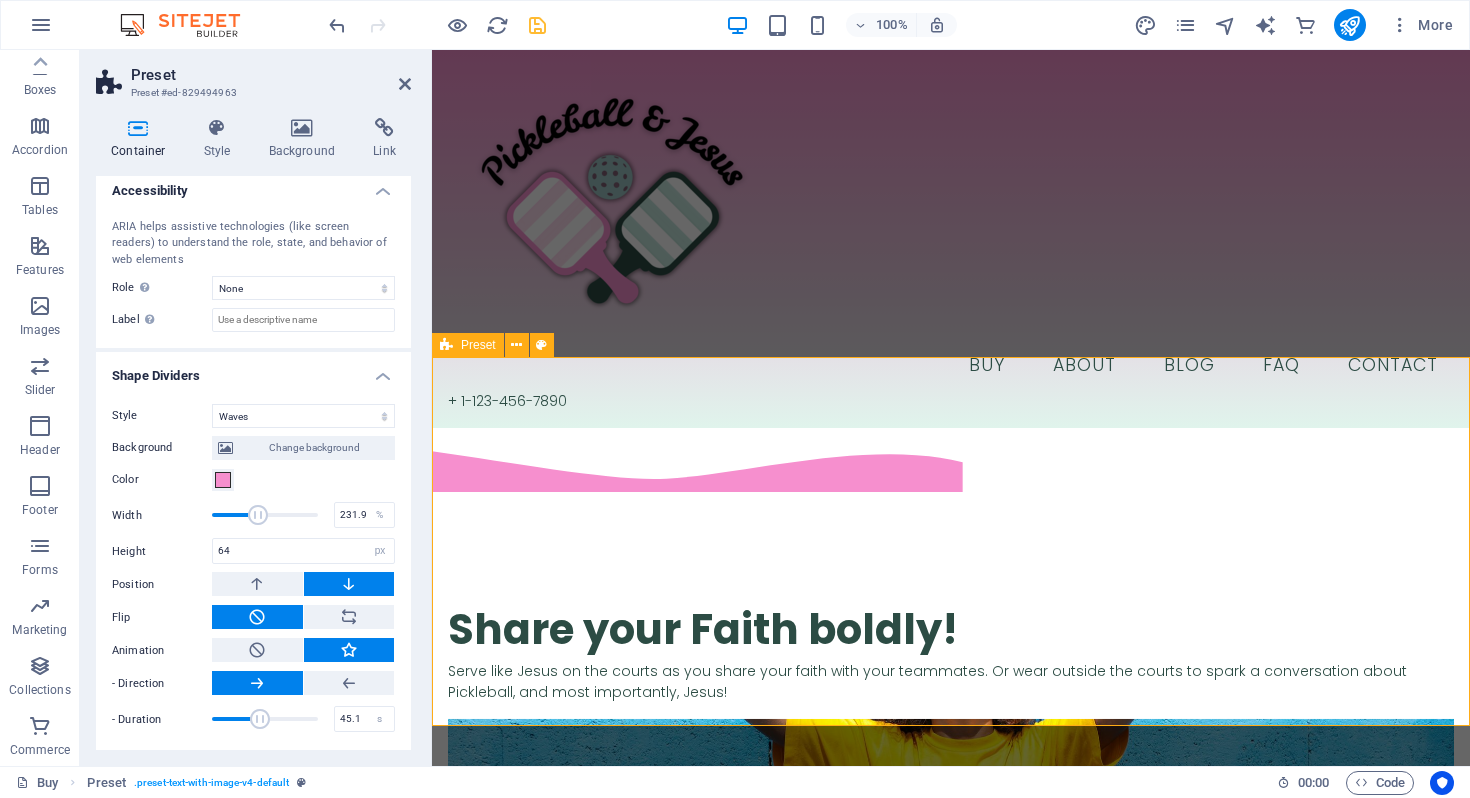 type on "44.1" 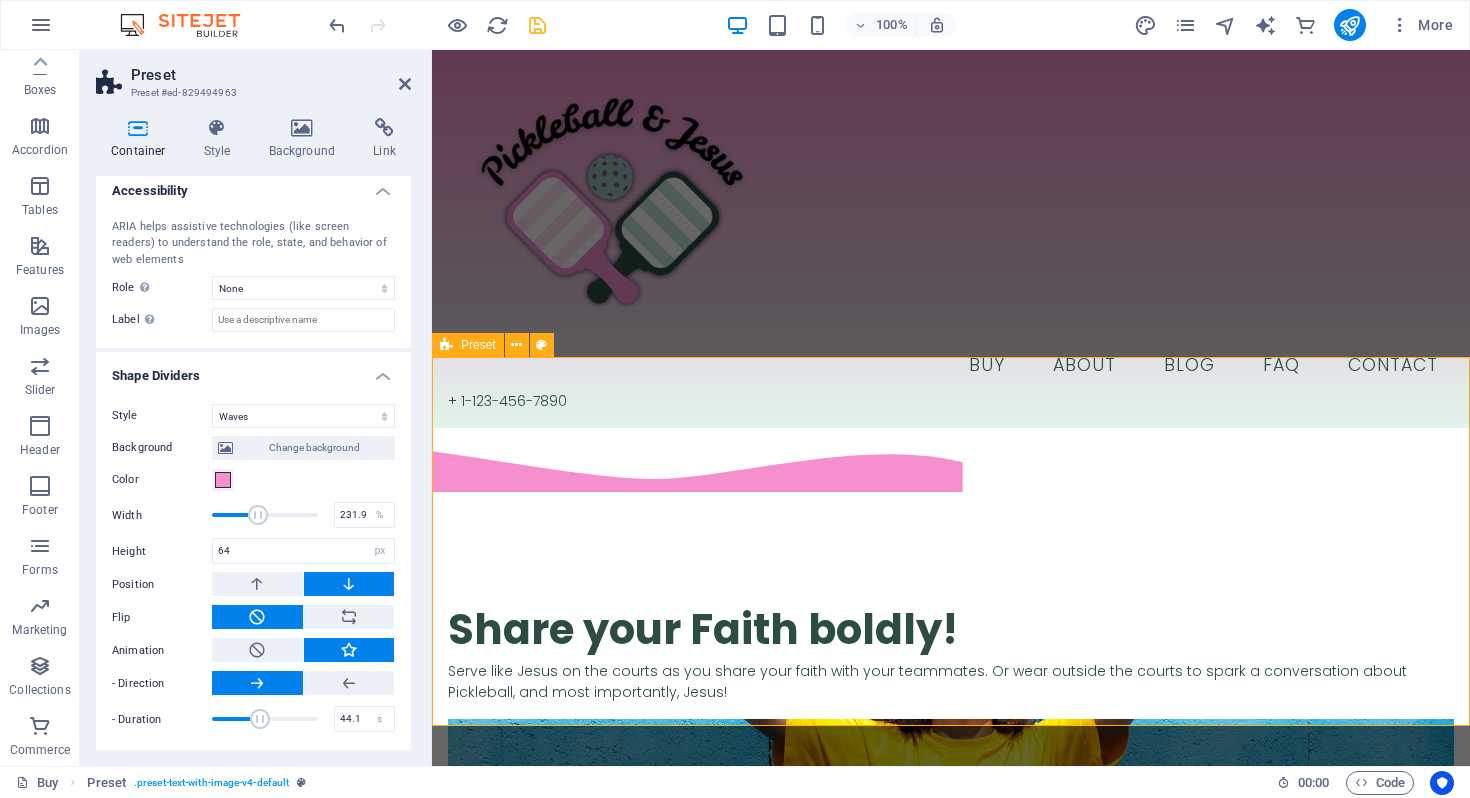 drag, startPoint x: 271, startPoint y: 721, endPoint x: 257, endPoint y: 718, distance: 14.3178215 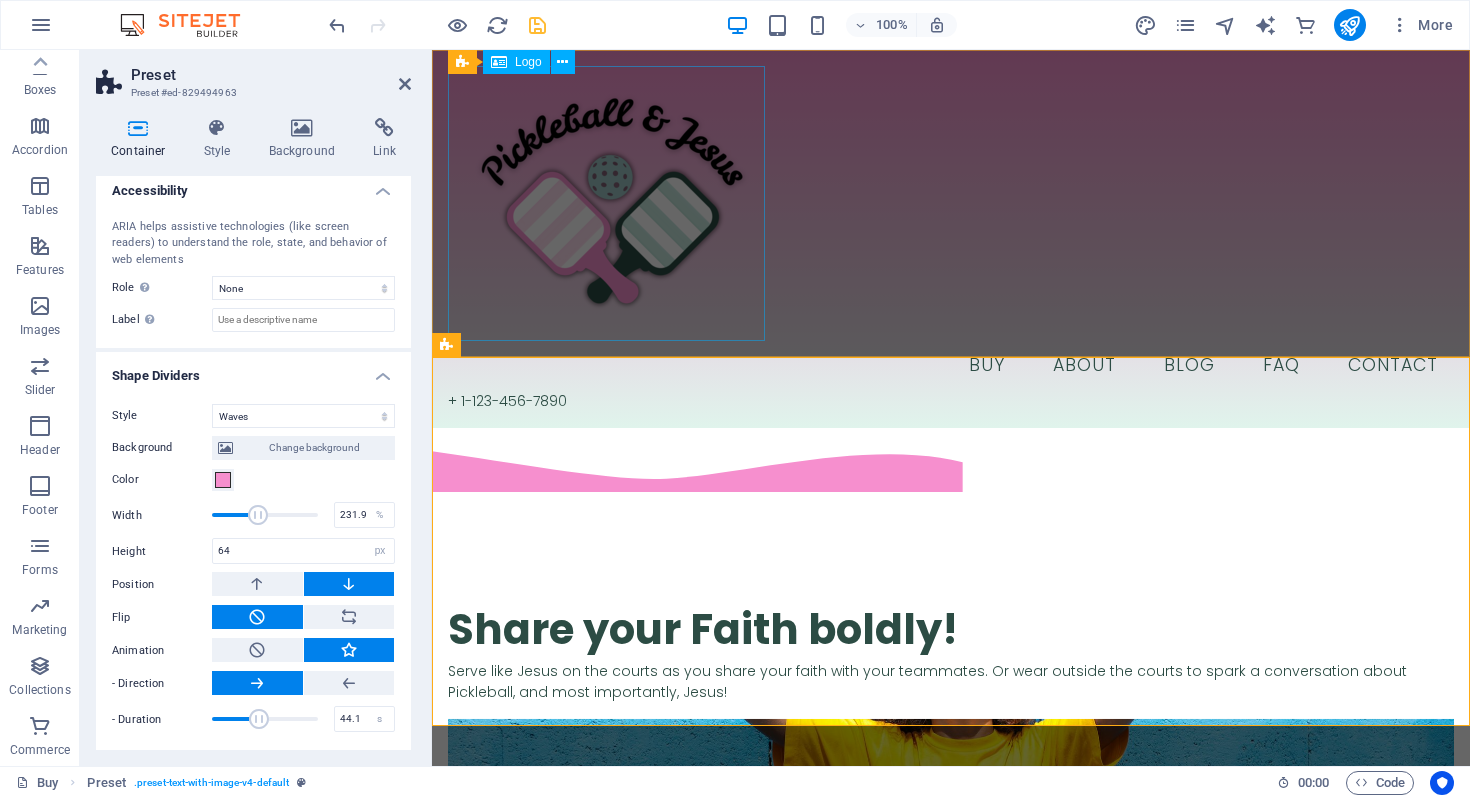 click at bounding box center [951, 203] 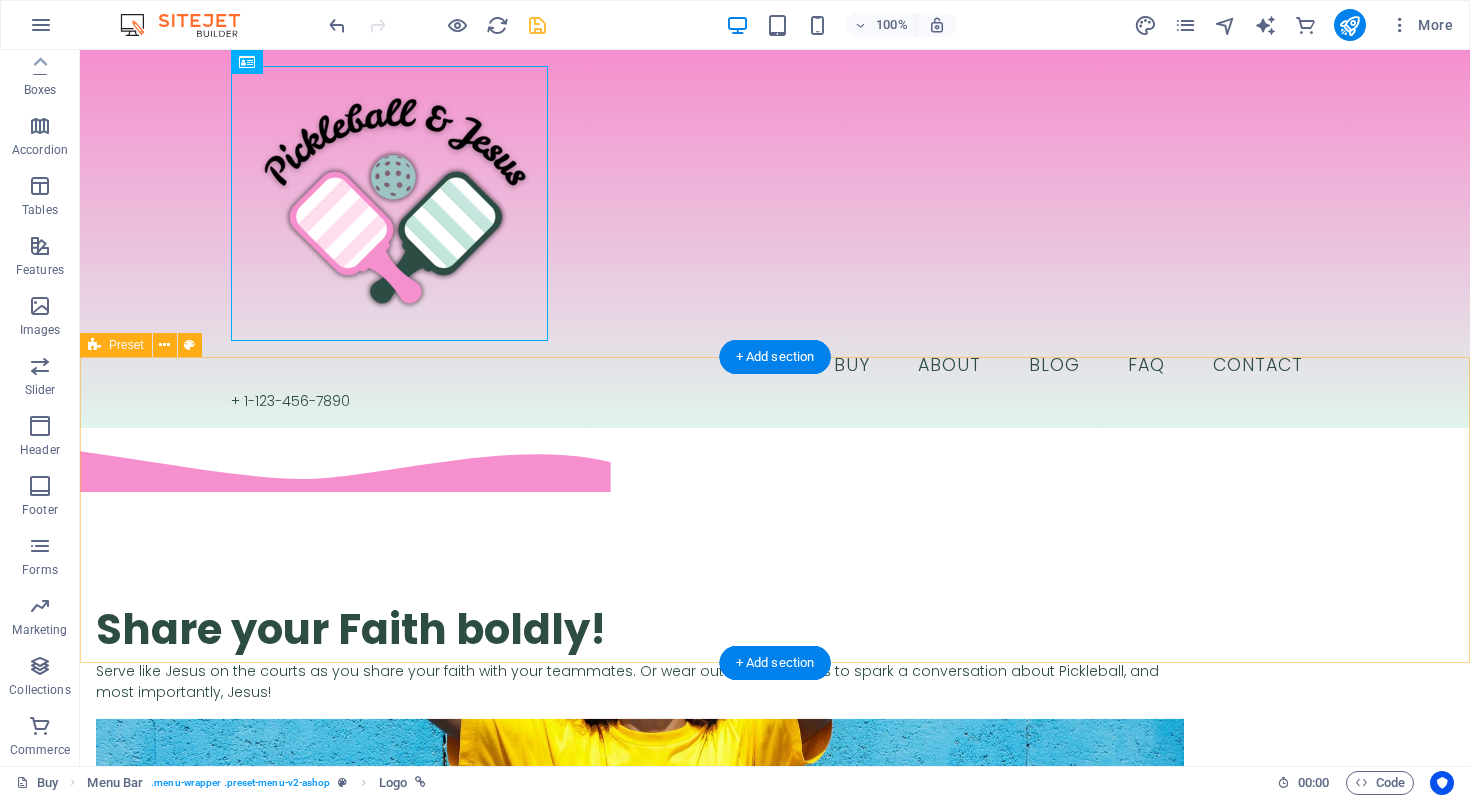 click on "​​​ Share your Faith boldly! Serve like Jesus on the courts as you share your faith with your teammates. Or wear outside the courts to spark a conversation about Pickleball, and most importantly, Jesus! Drop content here or  Add elements  Paste clipboard" at bounding box center (775, 789) 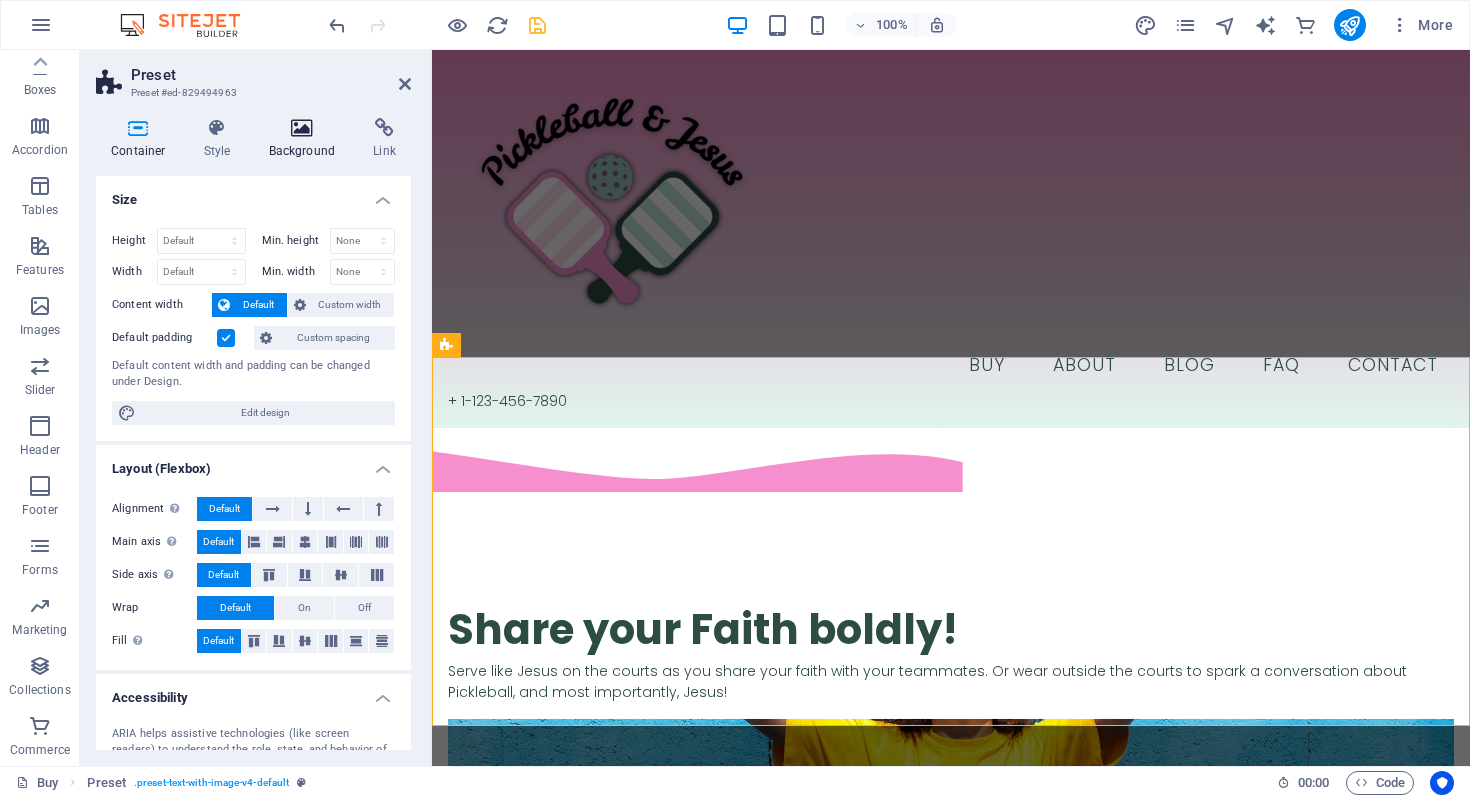 click at bounding box center [302, 128] 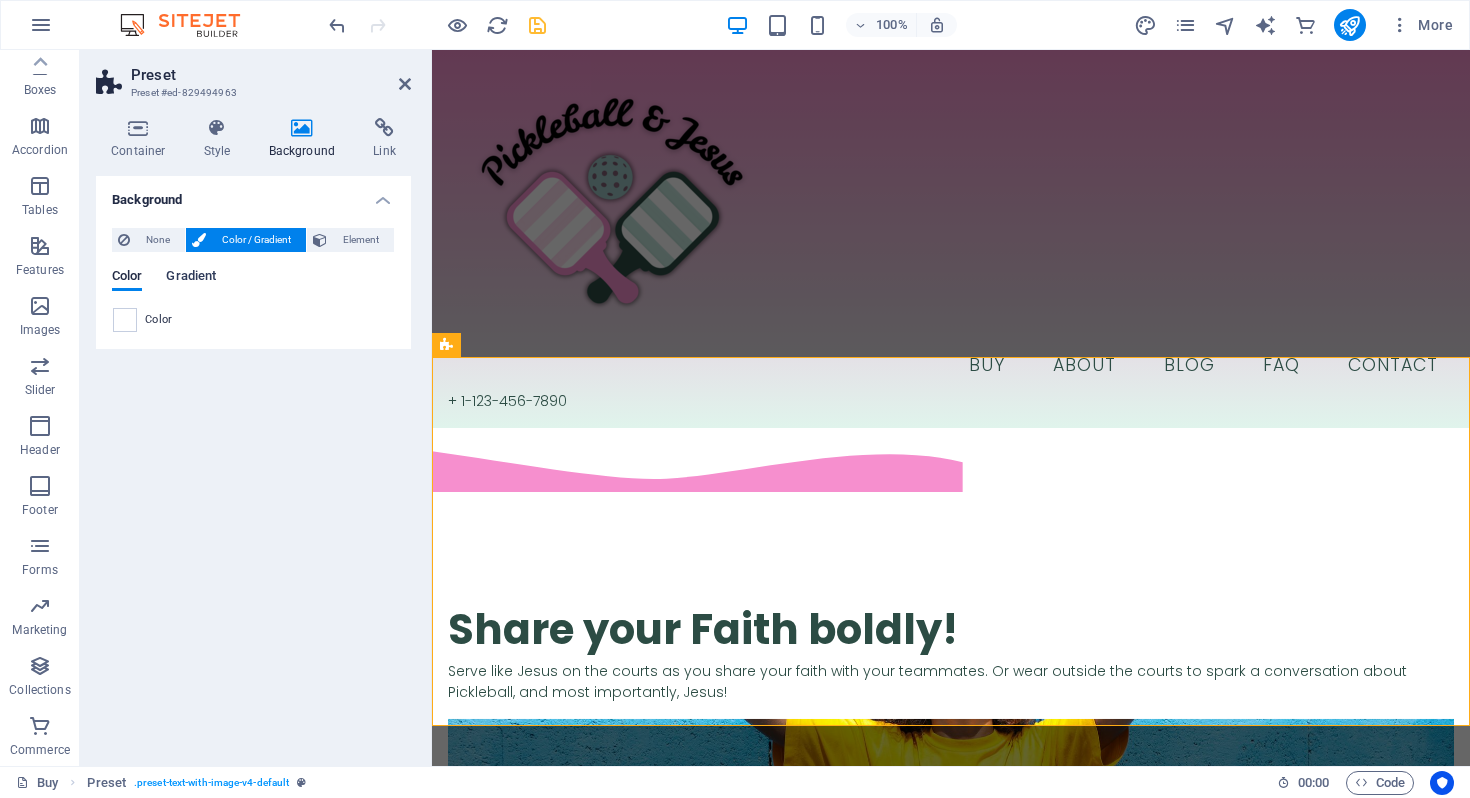 click on "Gradient" at bounding box center [191, 278] 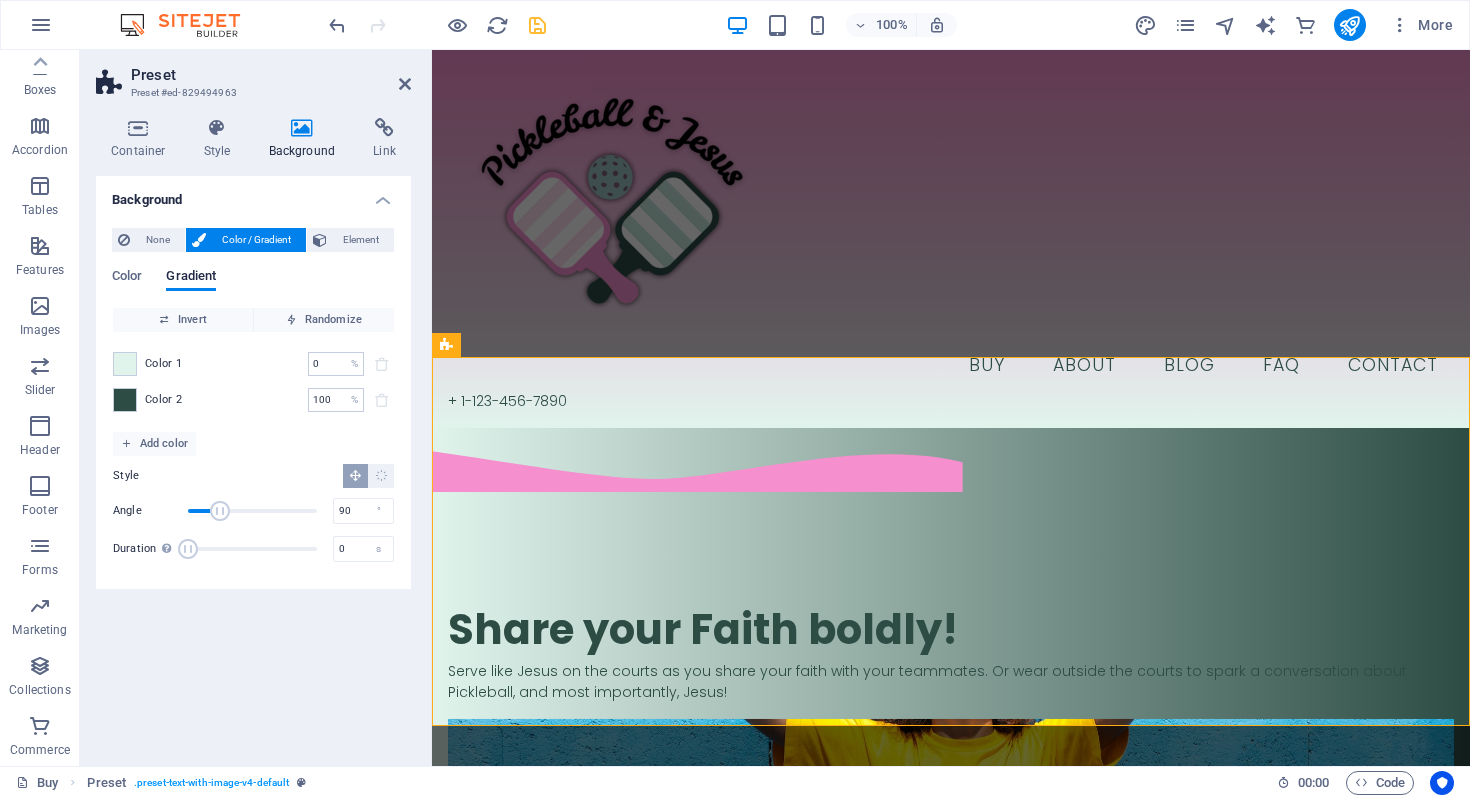 click on "Color Gradient" at bounding box center (253, 288) 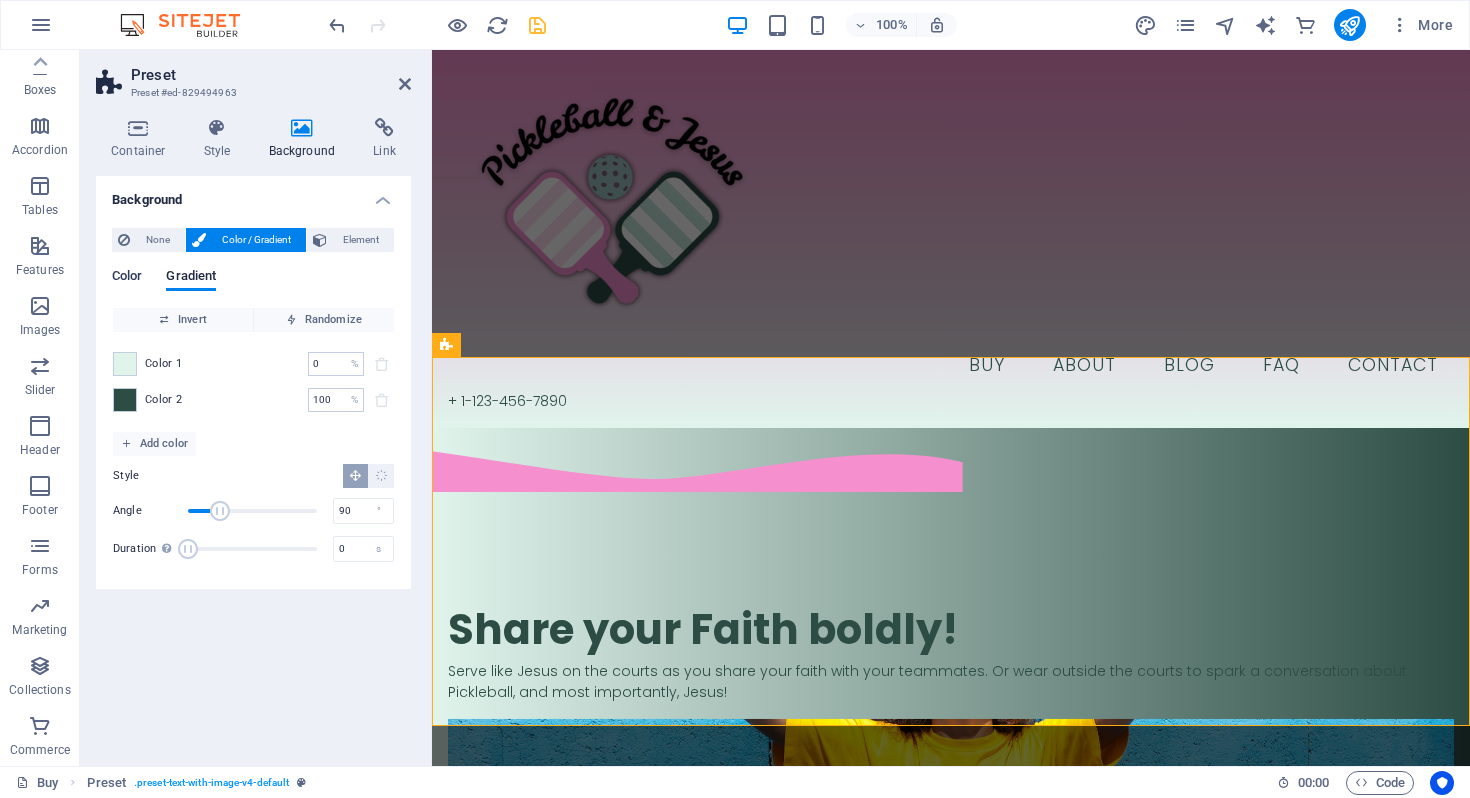 click on "Color" at bounding box center [127, 278] 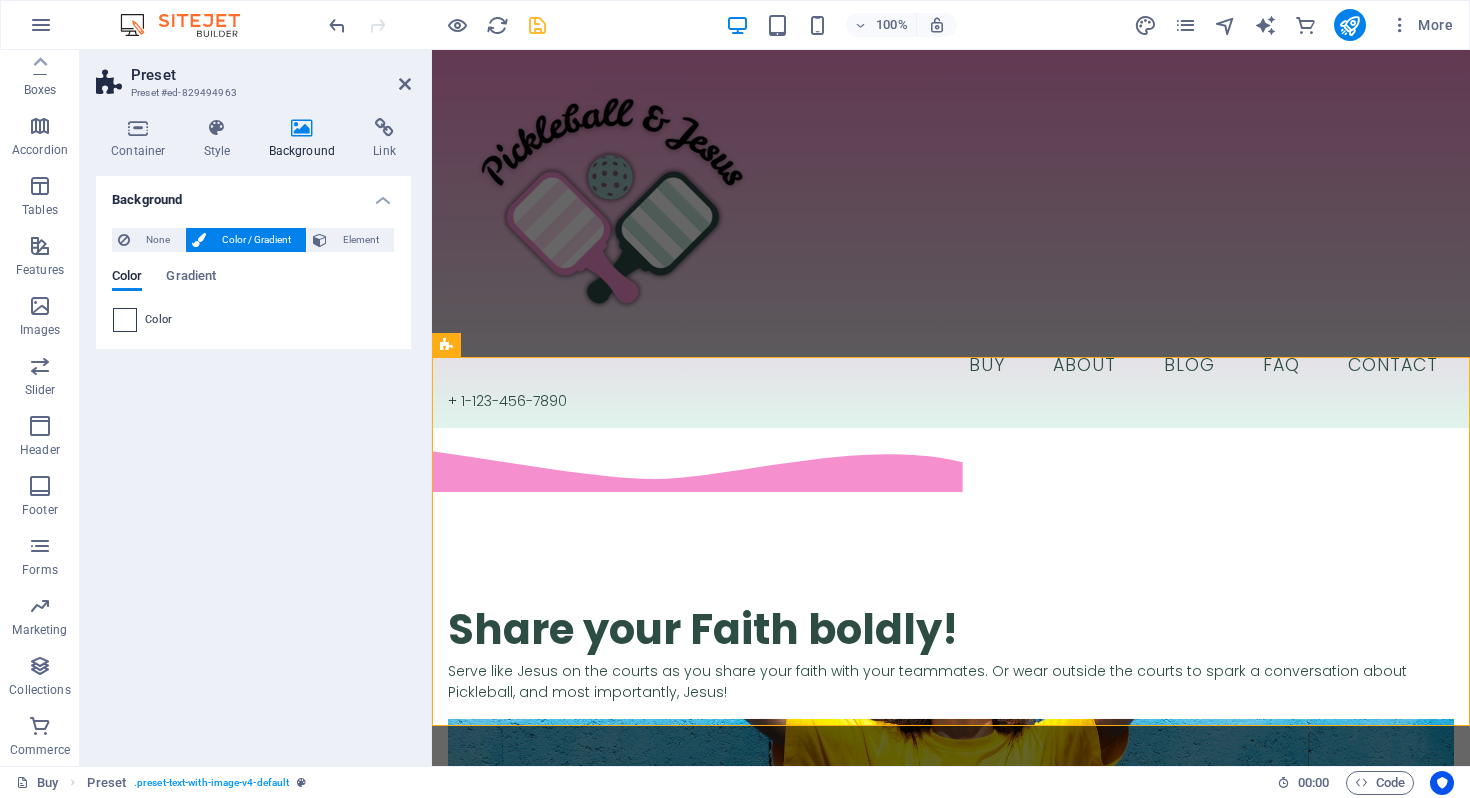 click at bounding box center [125, 320] 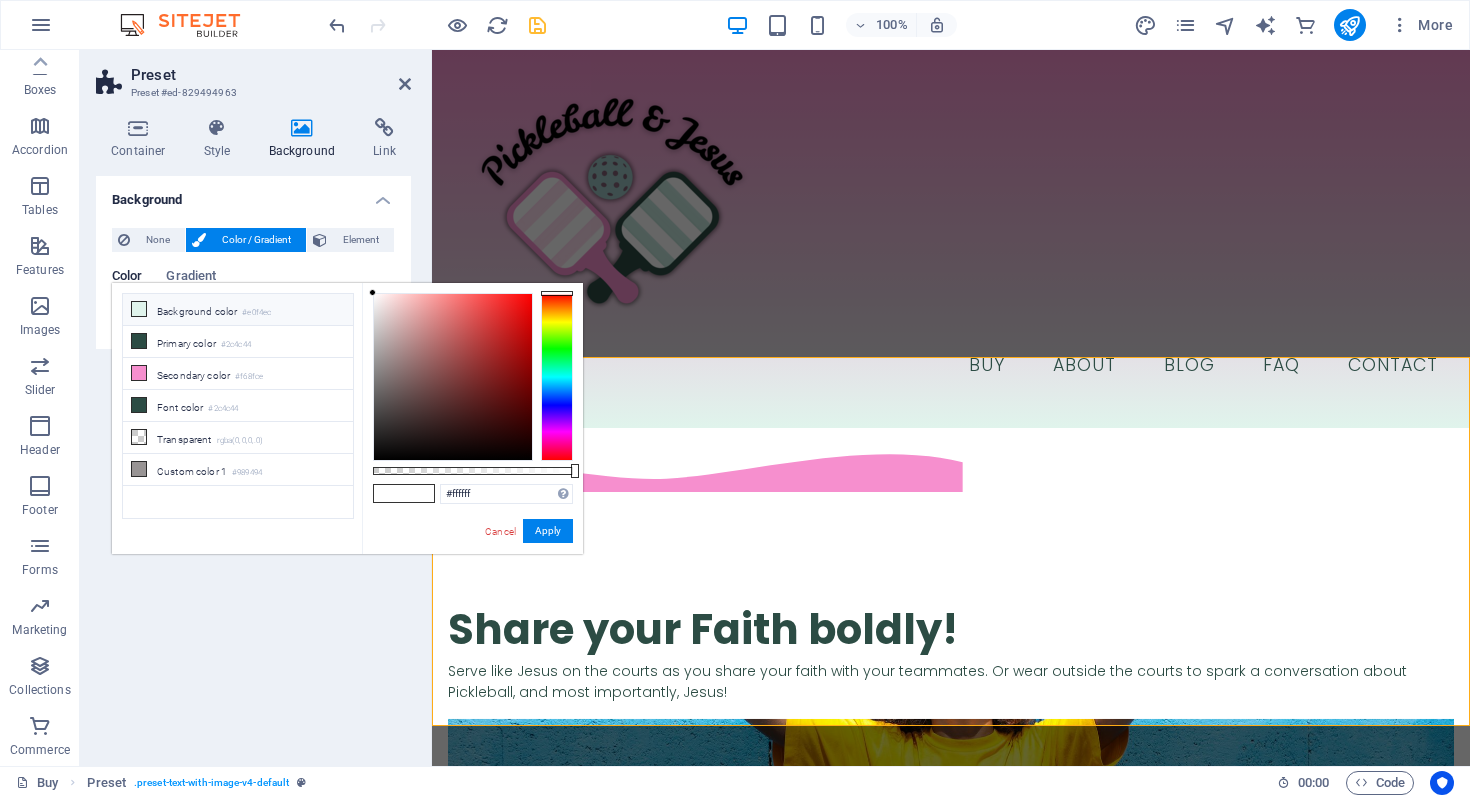 click on "Background color
#e0f4ec" at bounding box center (238, 310) 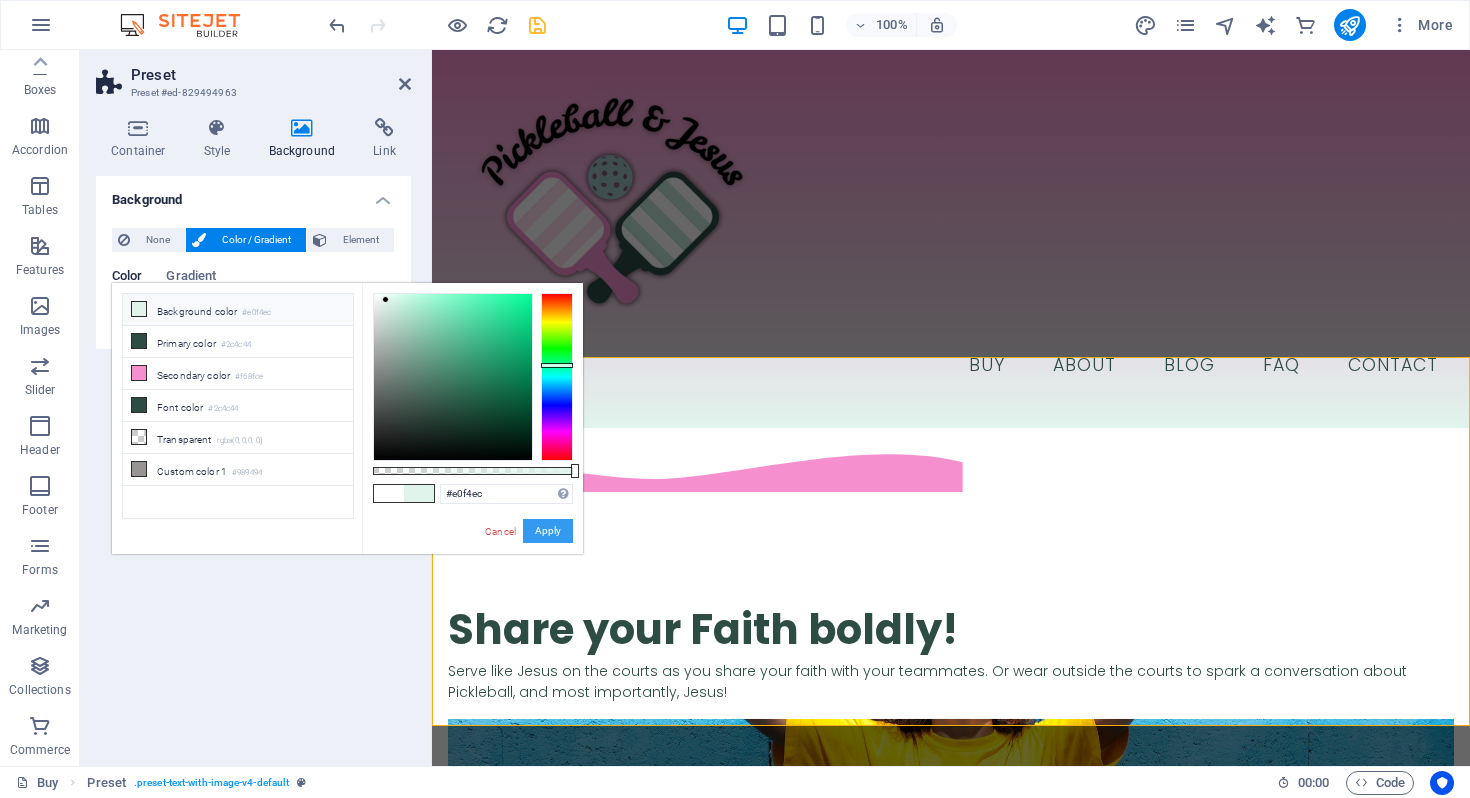 click on "Apply" at bounding box center [548, 531] 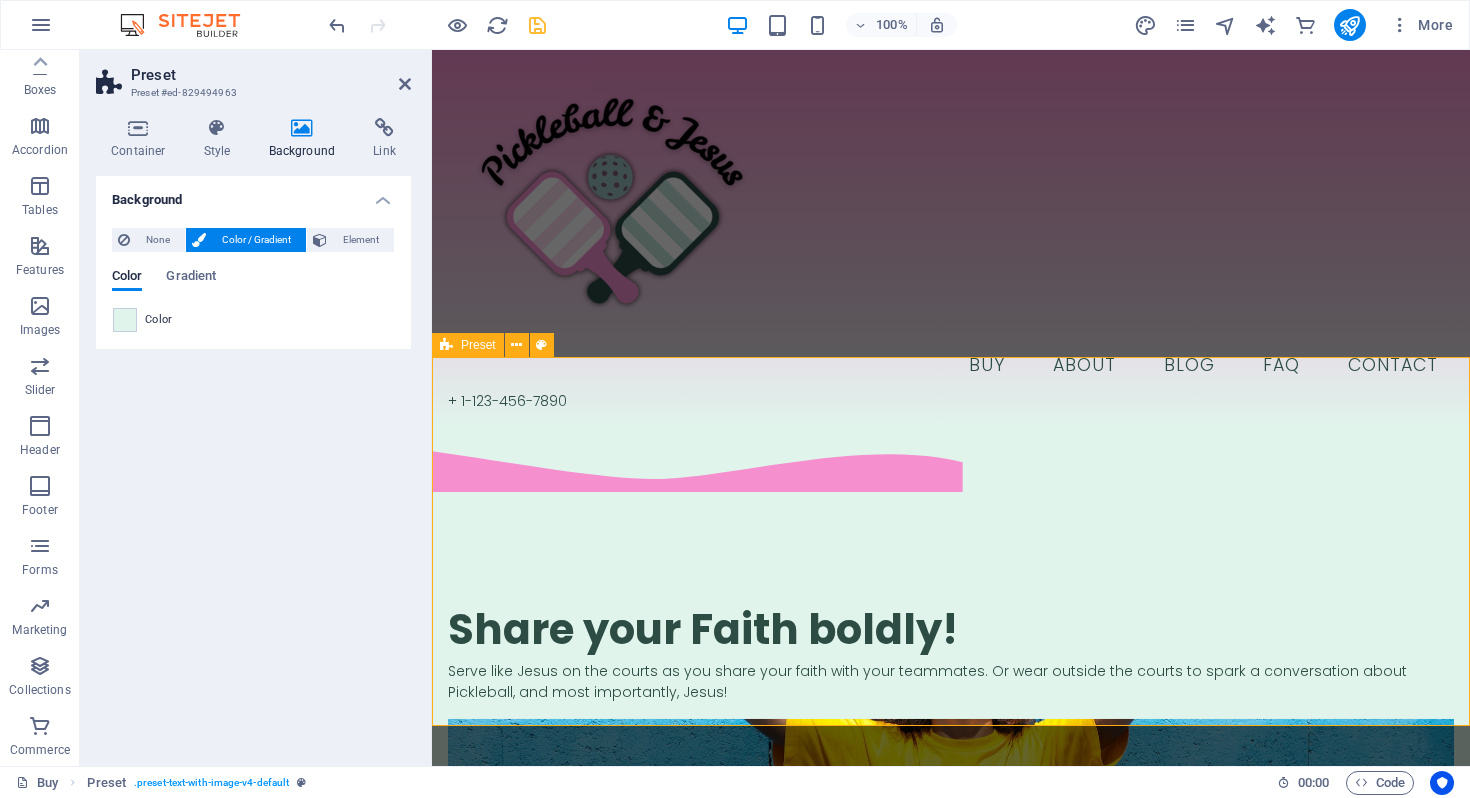 click on "​​​ Share your Faith boldly! Serve like Jesus on the courts as you share your faith with your teammates. Or wear outside the courts to spark a conversation about Pickleball, and most importantly, Jesus! Drop content here or  Add elements  Paste clipboard" at bounding box center [951, 789] 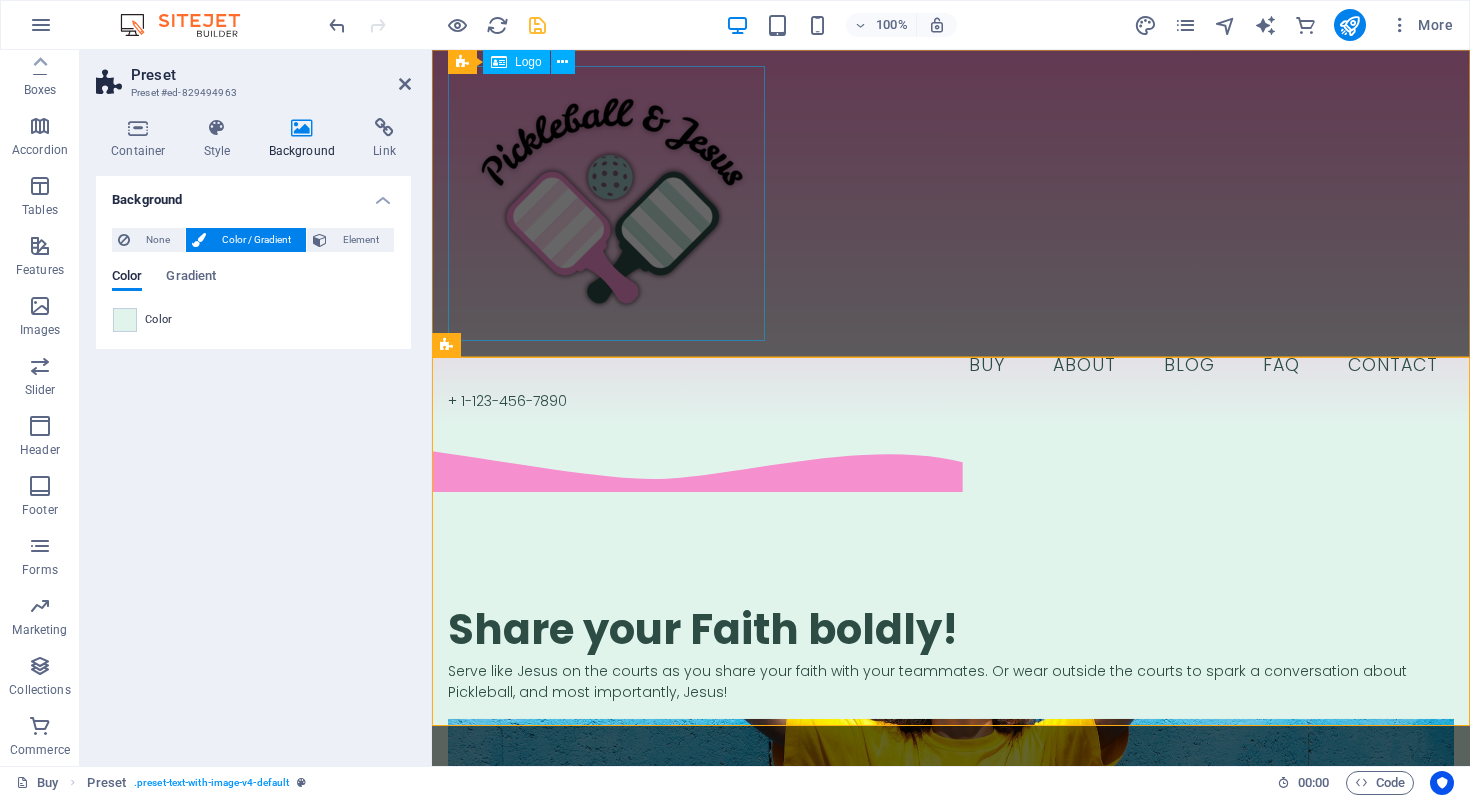 click at bounding box center (951, 203) 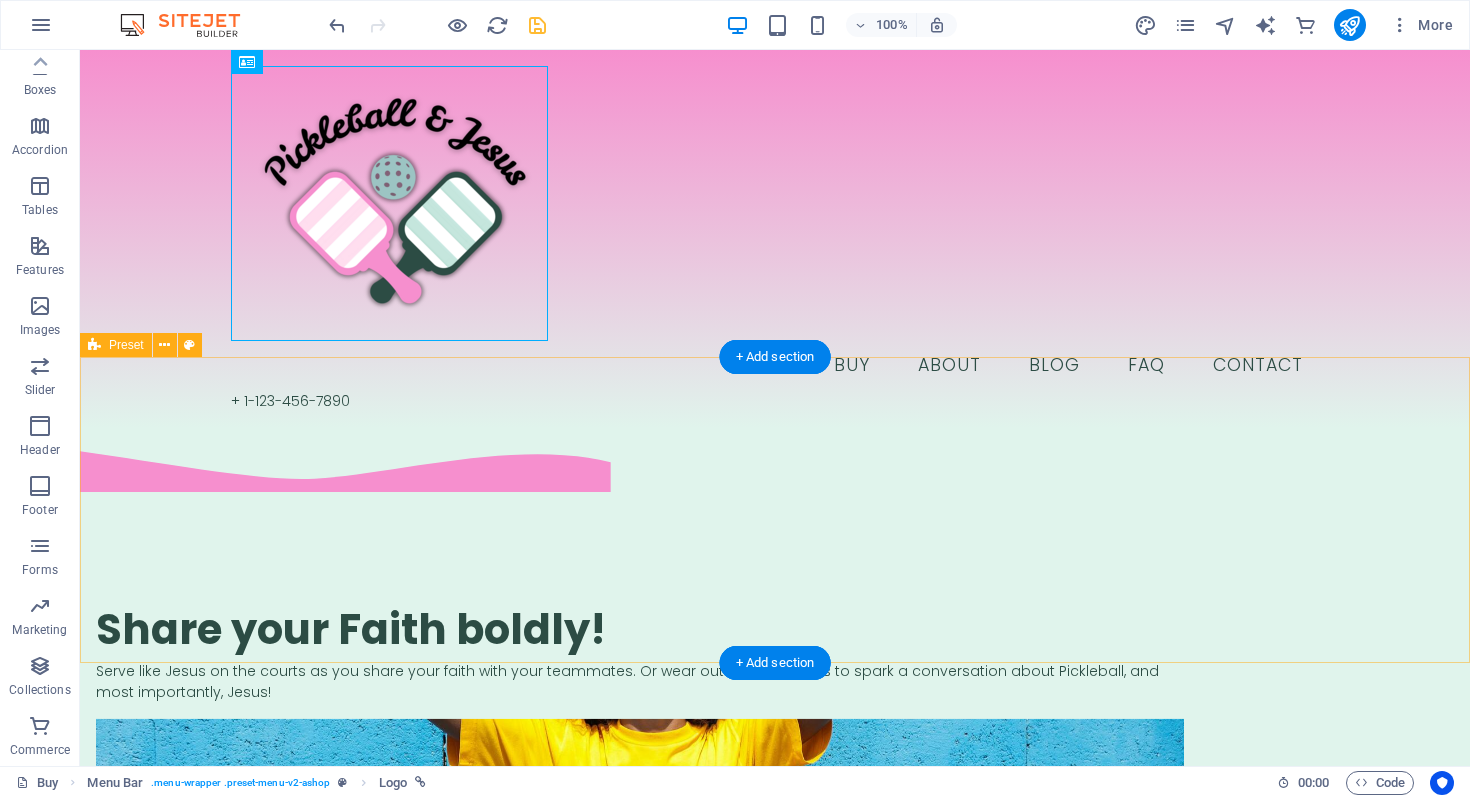 click at bounding box center (640, 823) 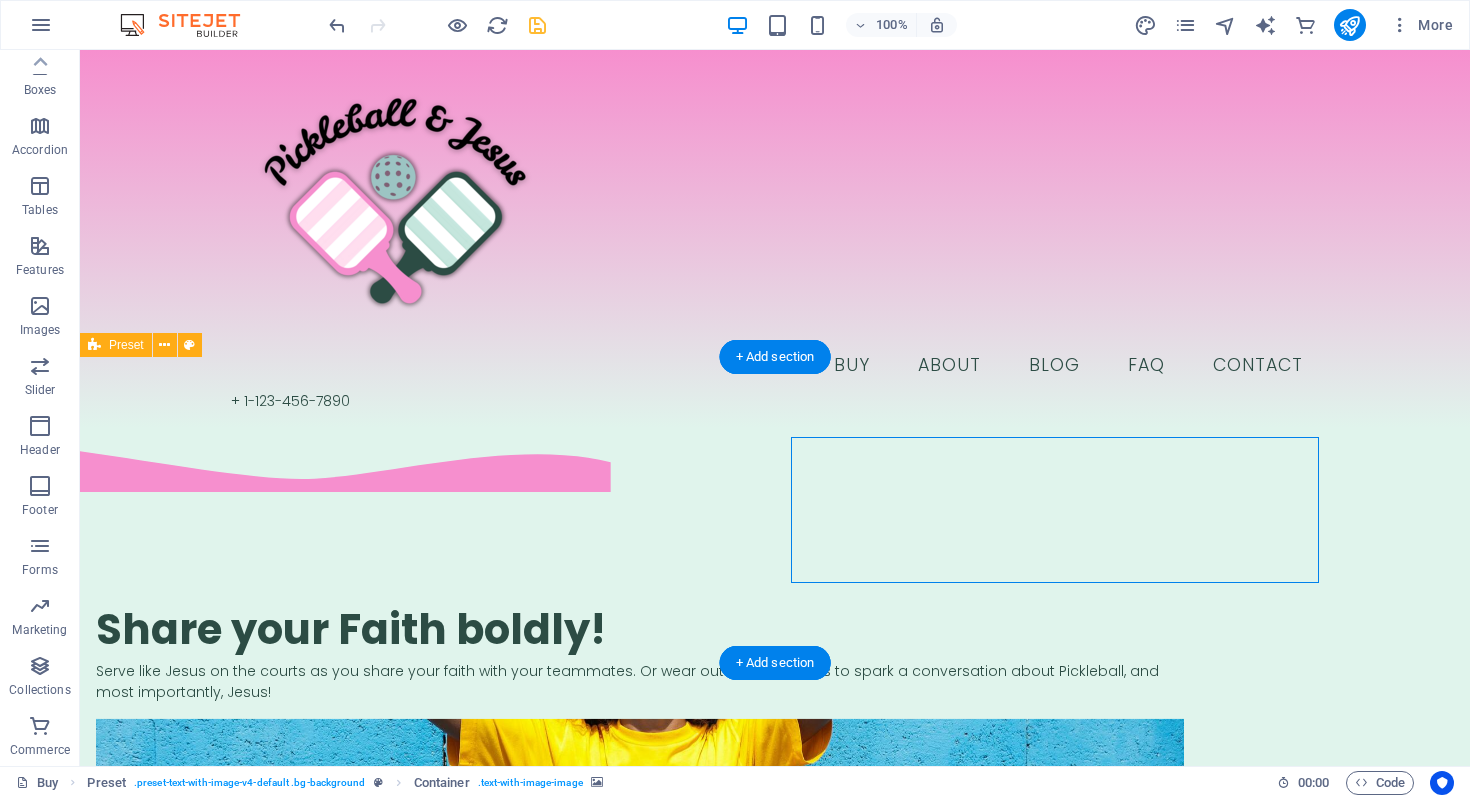 click at bounding box center [640, 823] 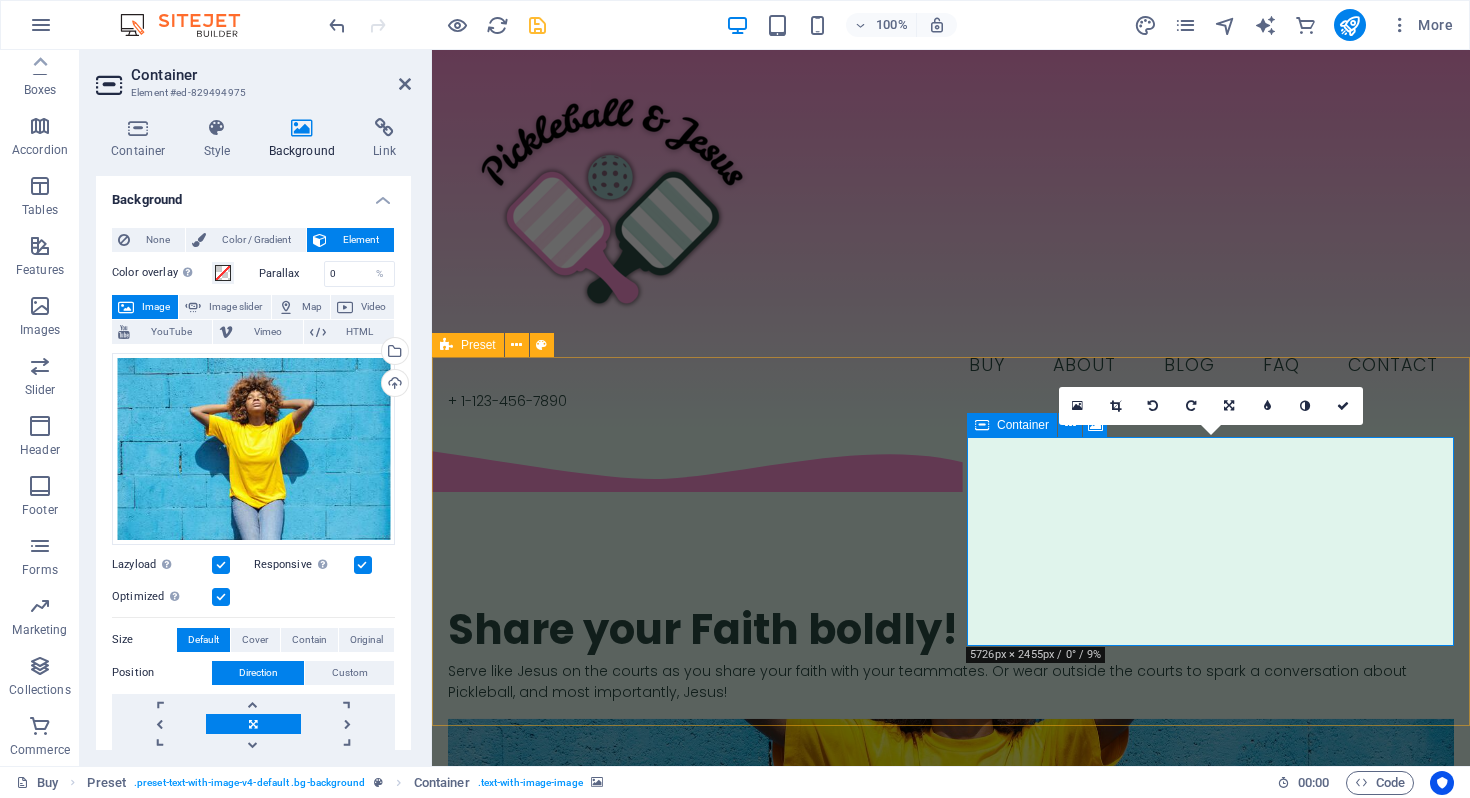 click on "Drop content here or  Add elements  Paste clipboard" at bounding box center (951, 999) 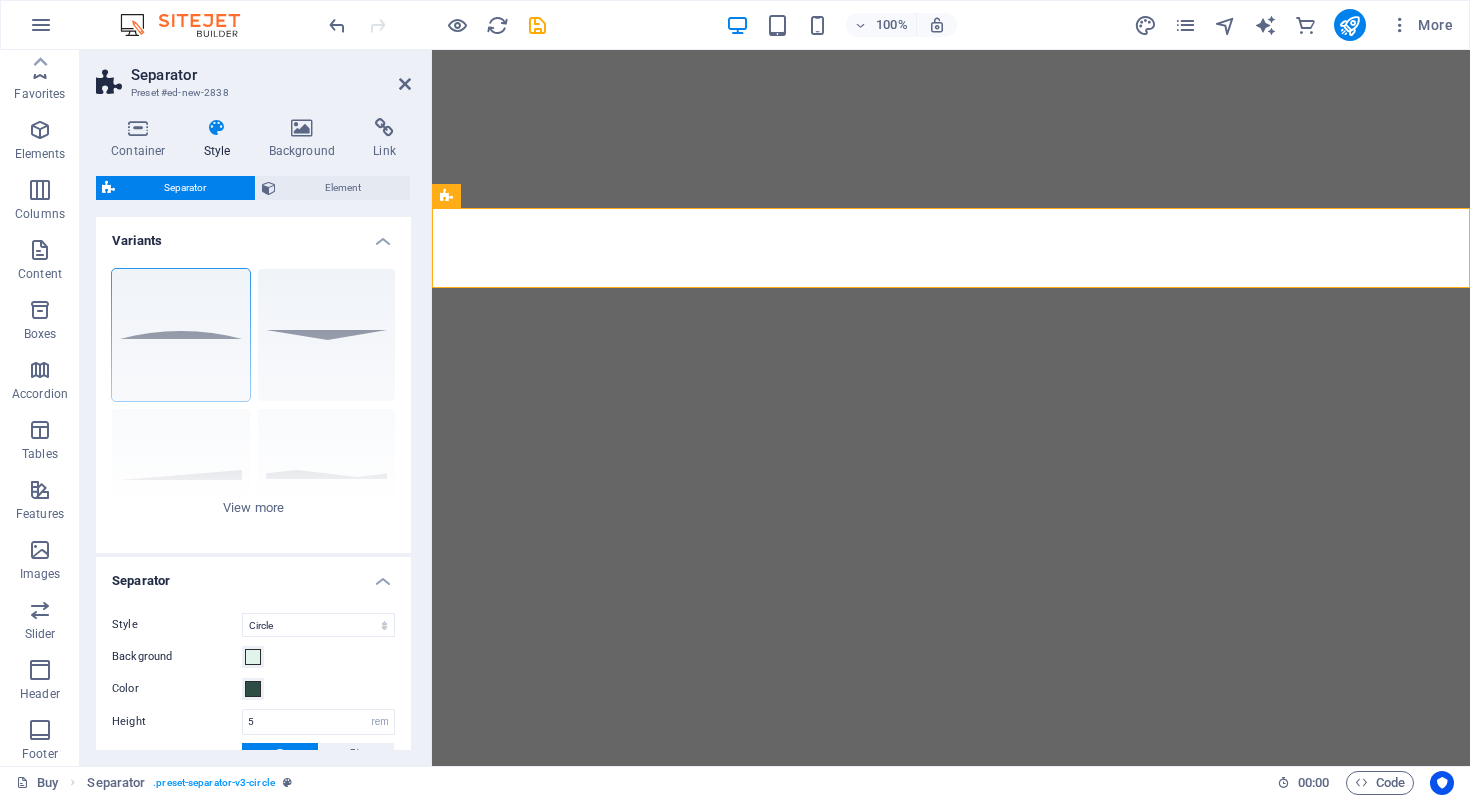 select on "circle" 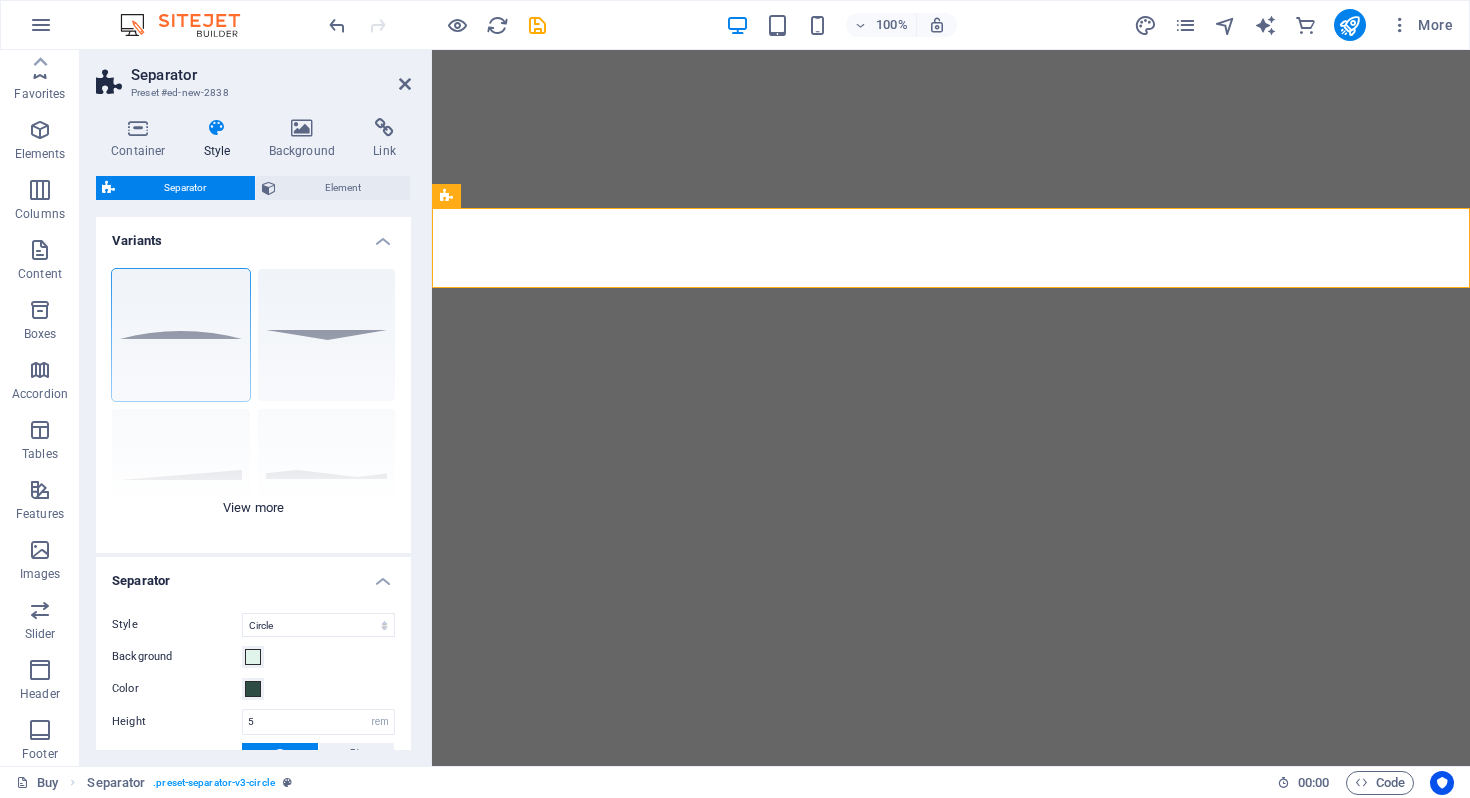 scroll, scrollTop: 0, scrollLeft: 0, axis: both 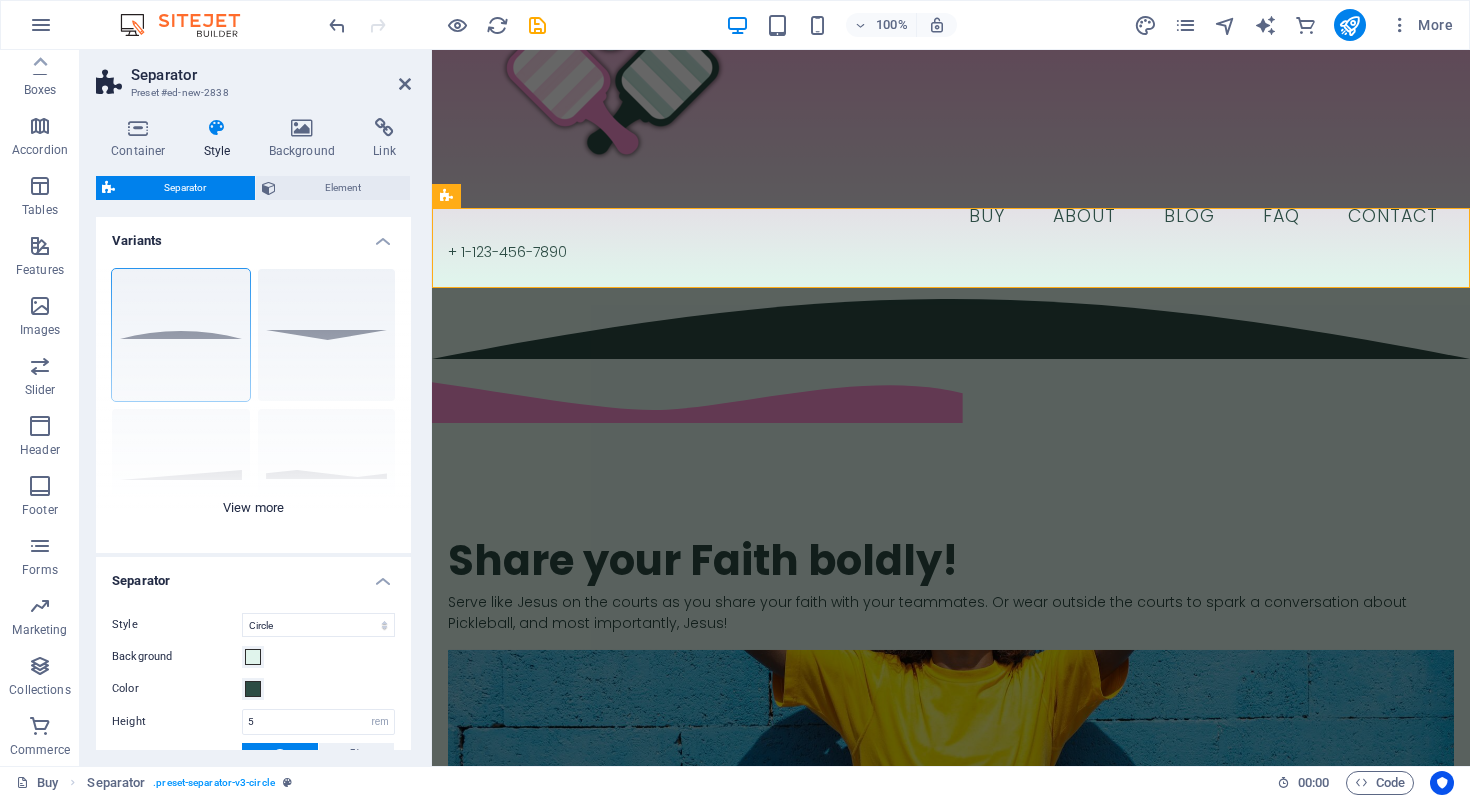 click on "Circle Default Diagonal Polygon 1 Polygon 2 Square Zigzag" at bounding box center (253, 403) 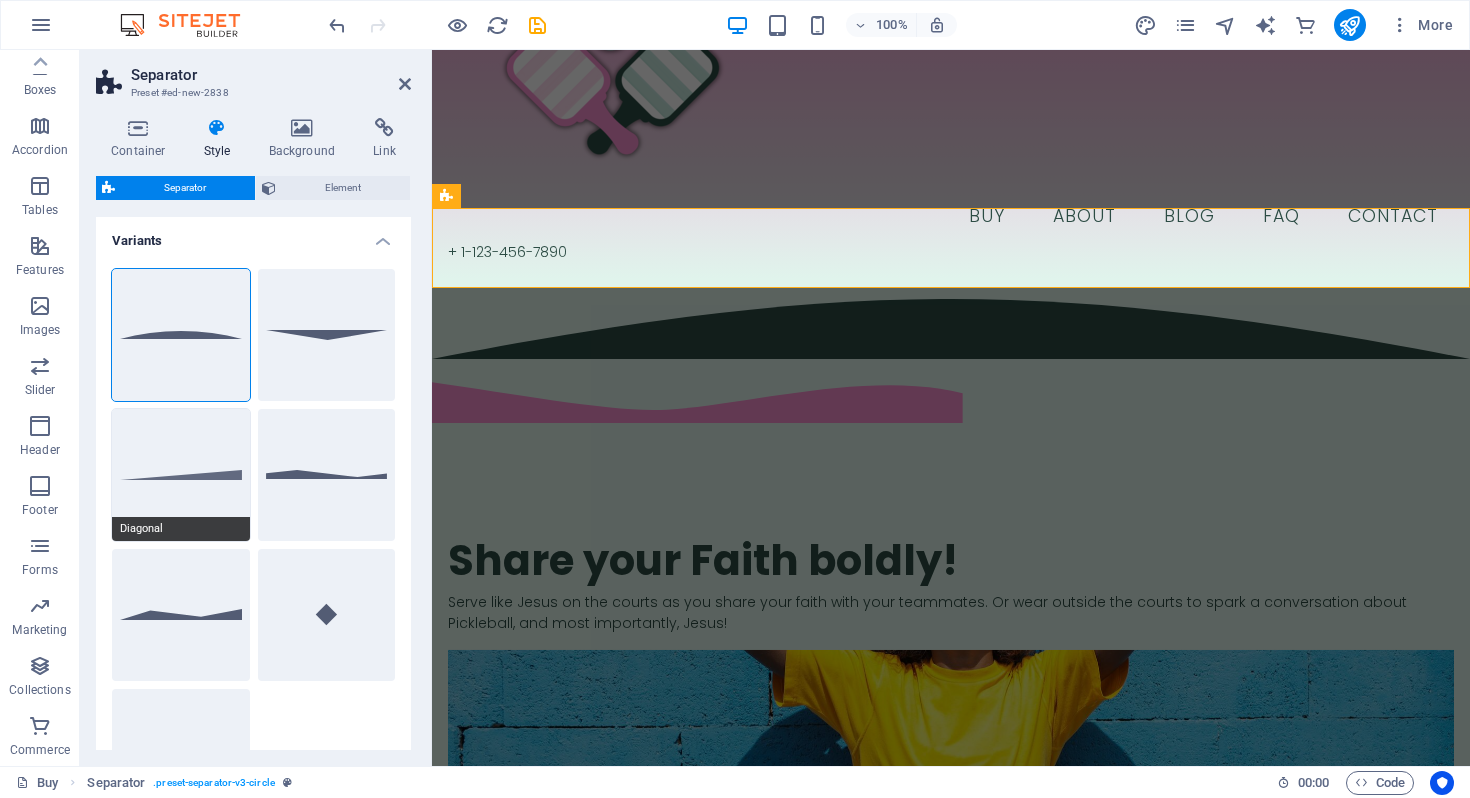 click on "Diagonal" at bounding box center [181, 475] 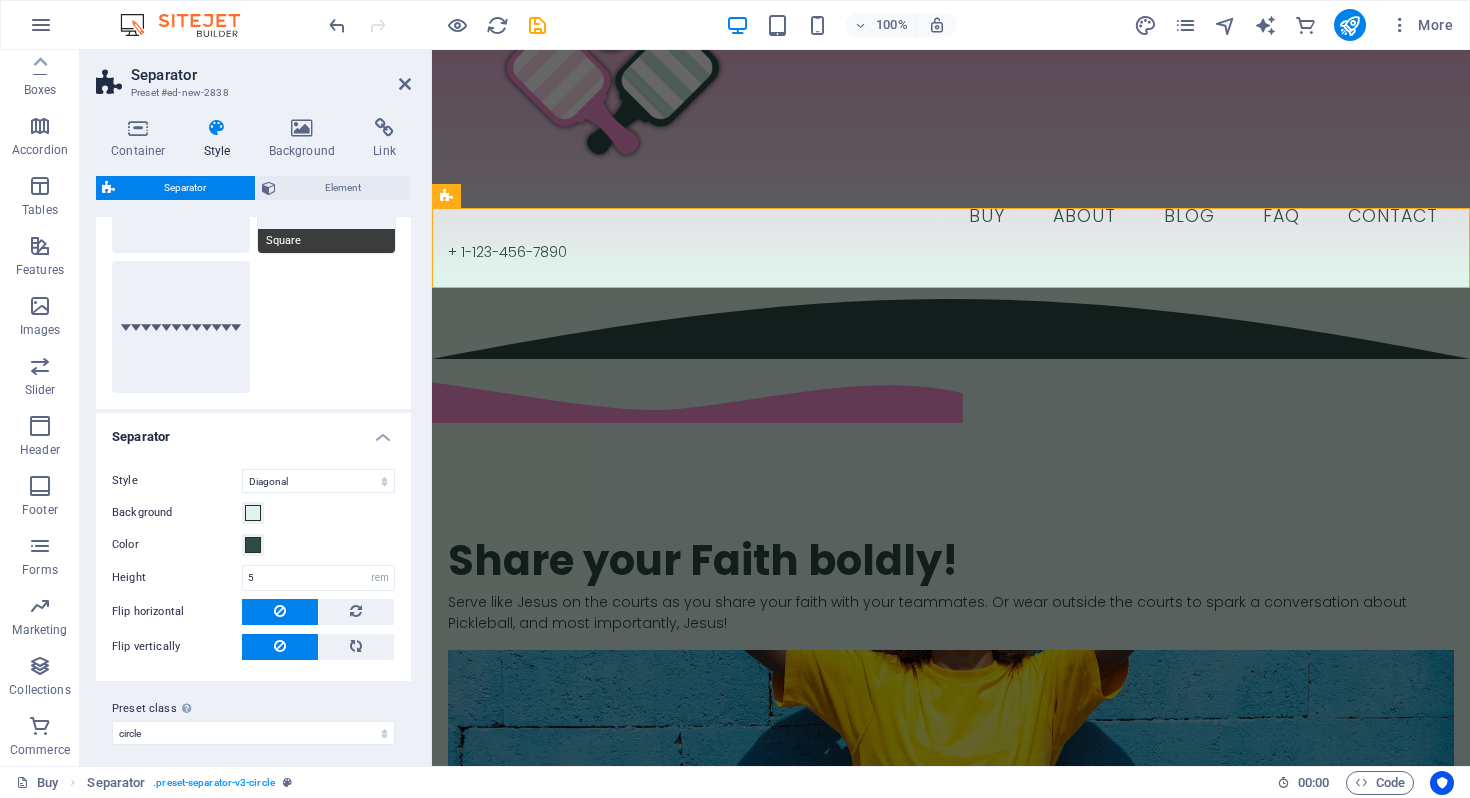 scroll, scrollTop: 429, scrollLeft: 0, axis: vertical 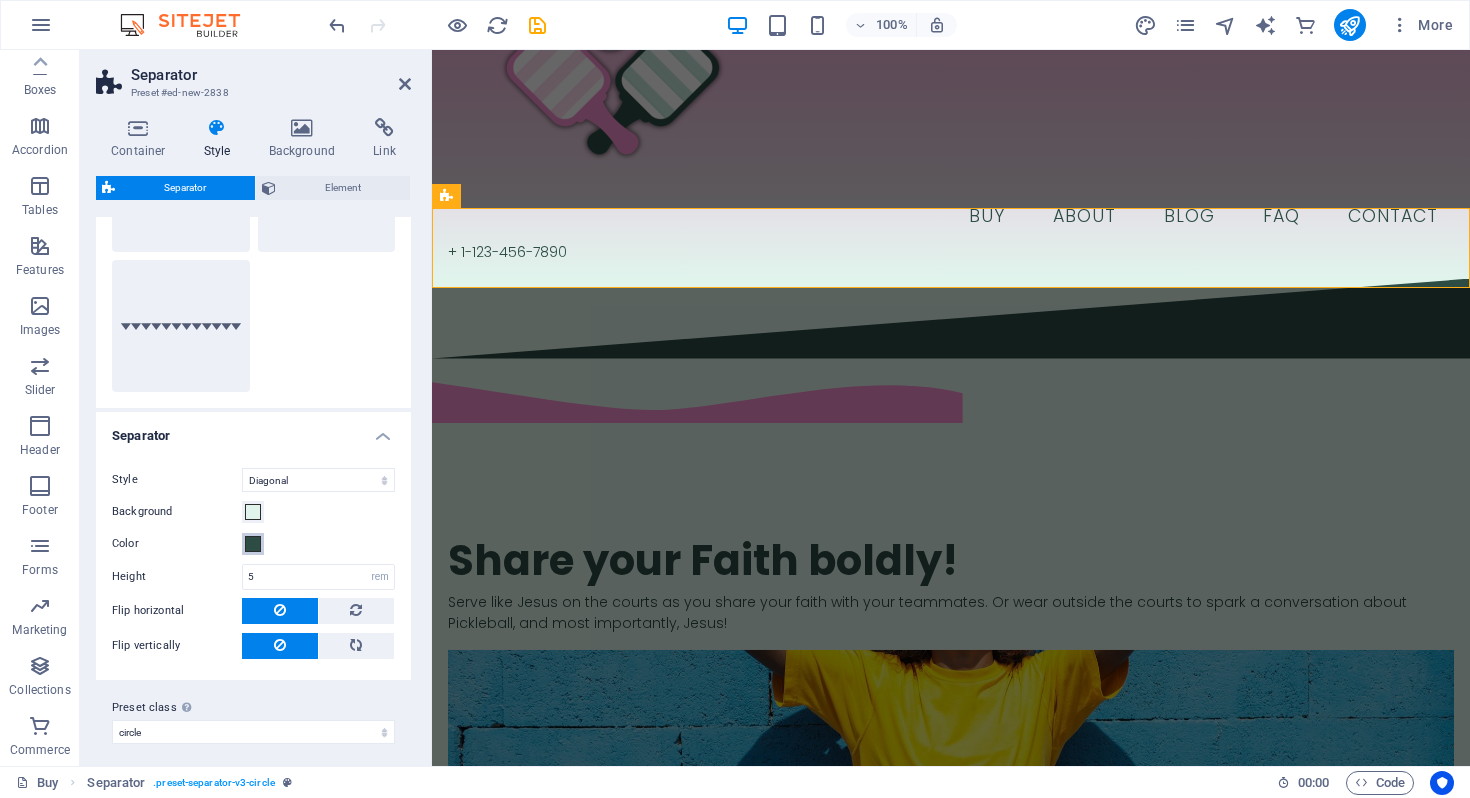 click at bounding box center [253, 544] 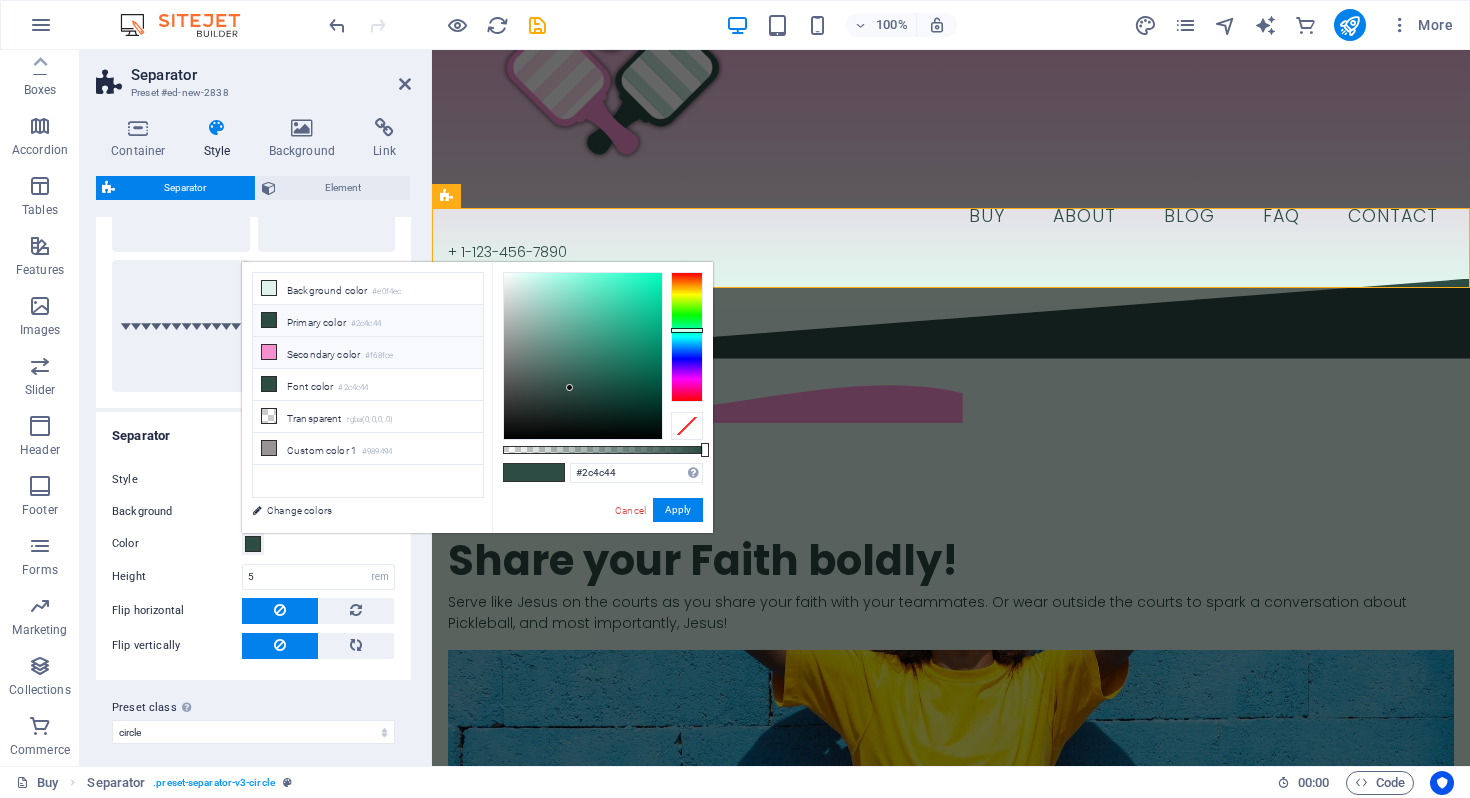 click on "Secondary color
#f68fce" at bounding box center [368, 353] 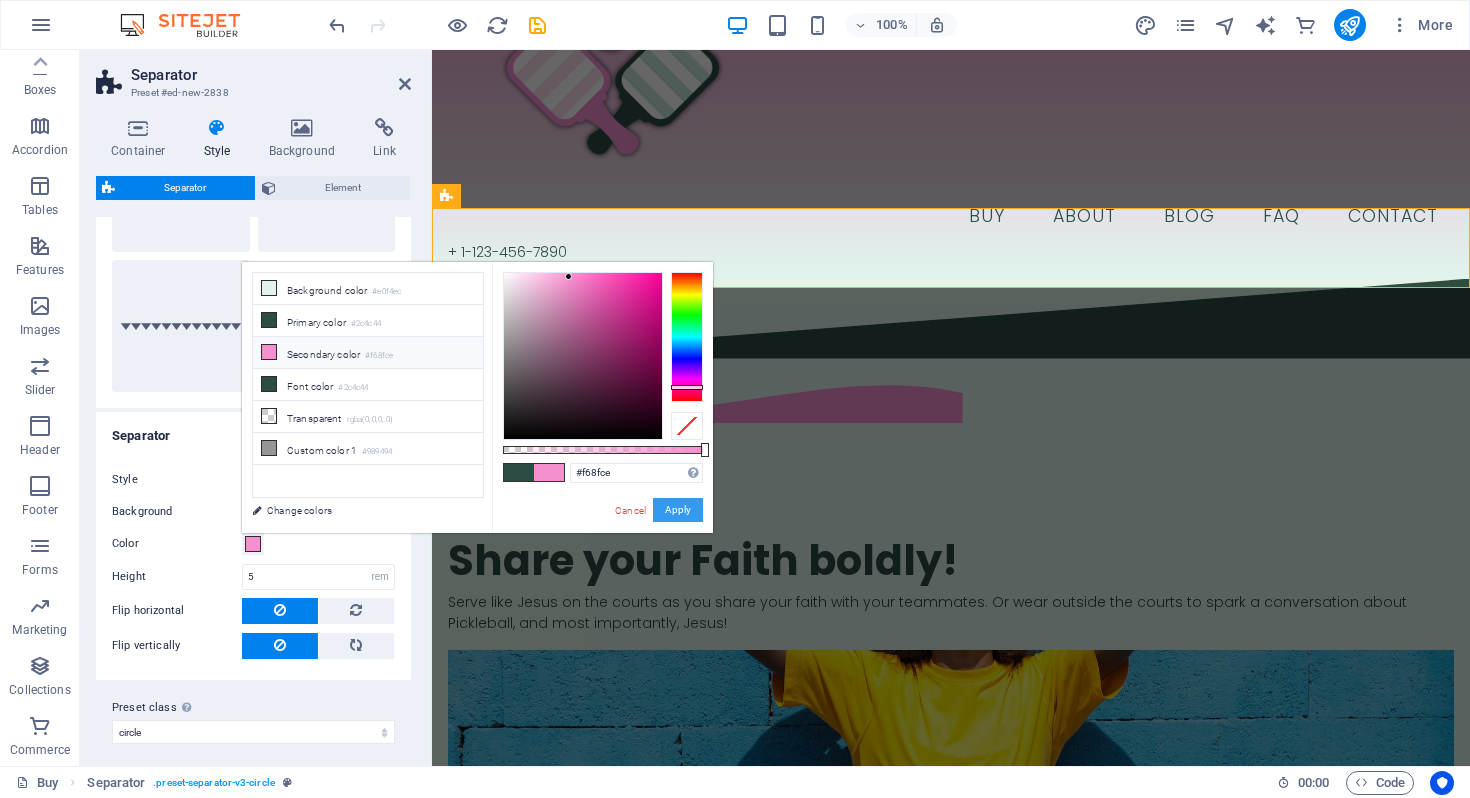 click on "Apply" at bounding box center (678, 510) 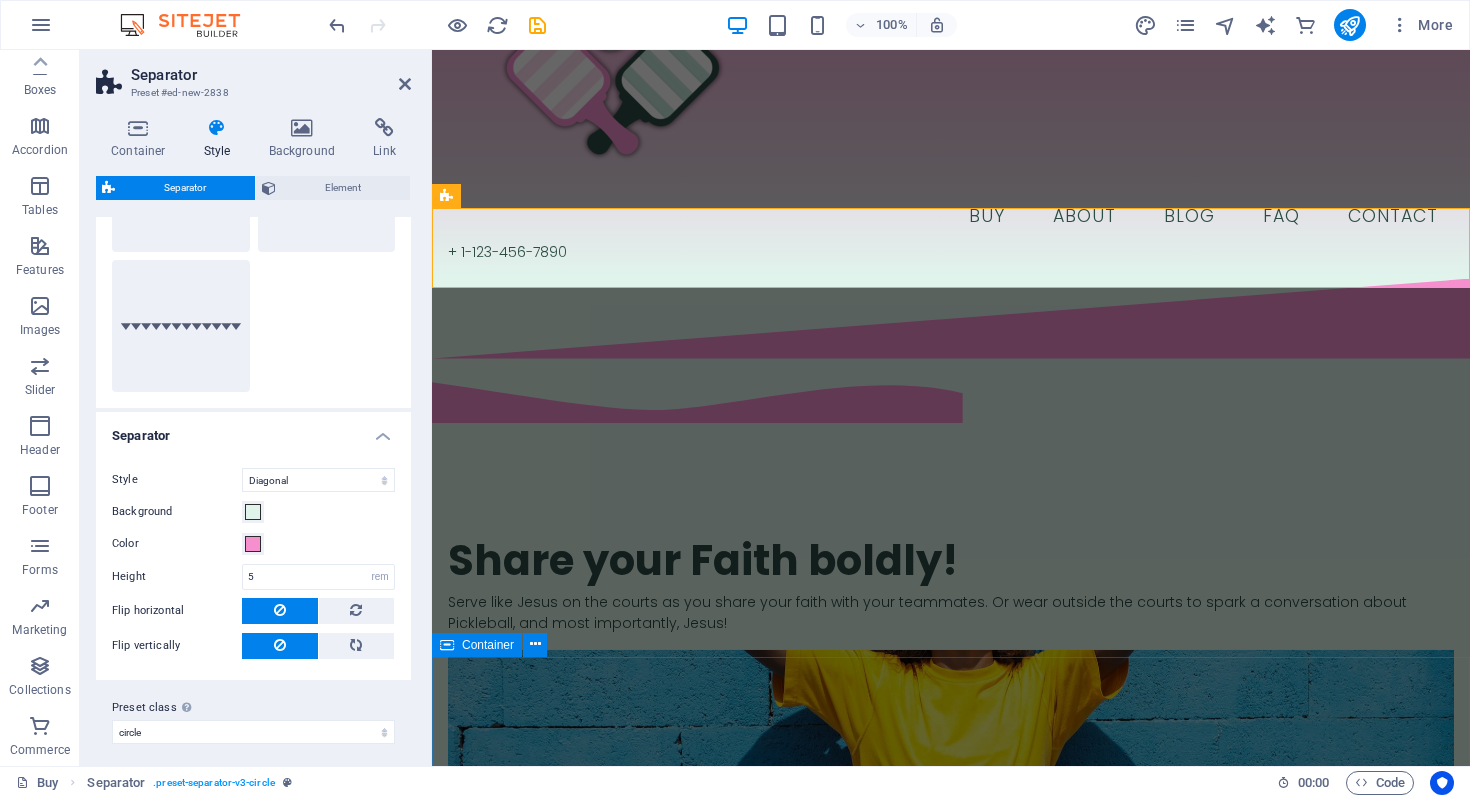 click on "JOIN OUR MINISTRY ABOUT OUR FOUNDER MOLLIE SHOP OUR GEAR" at bounding box center [951, 2890] 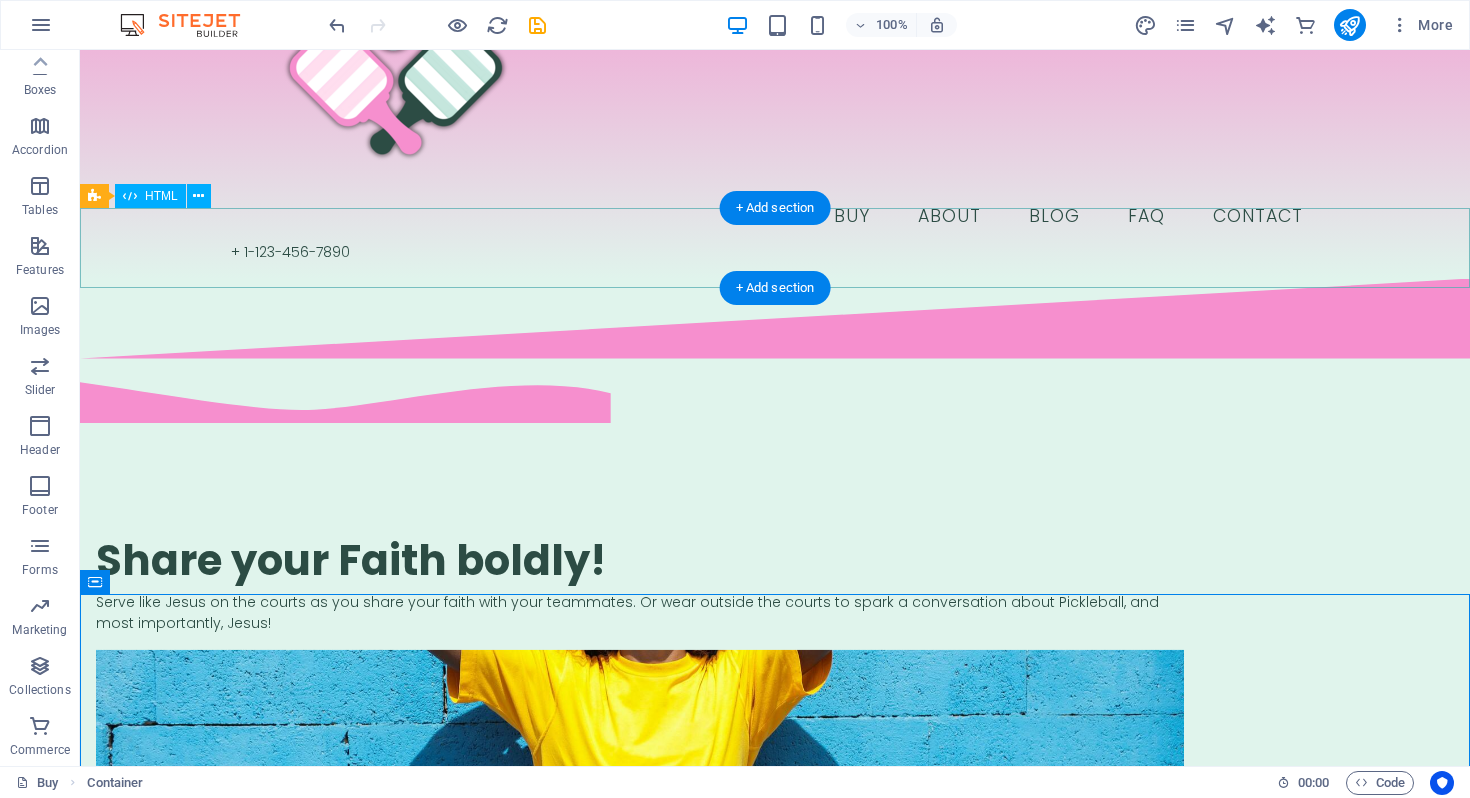 click at bounding box center [775, 319] 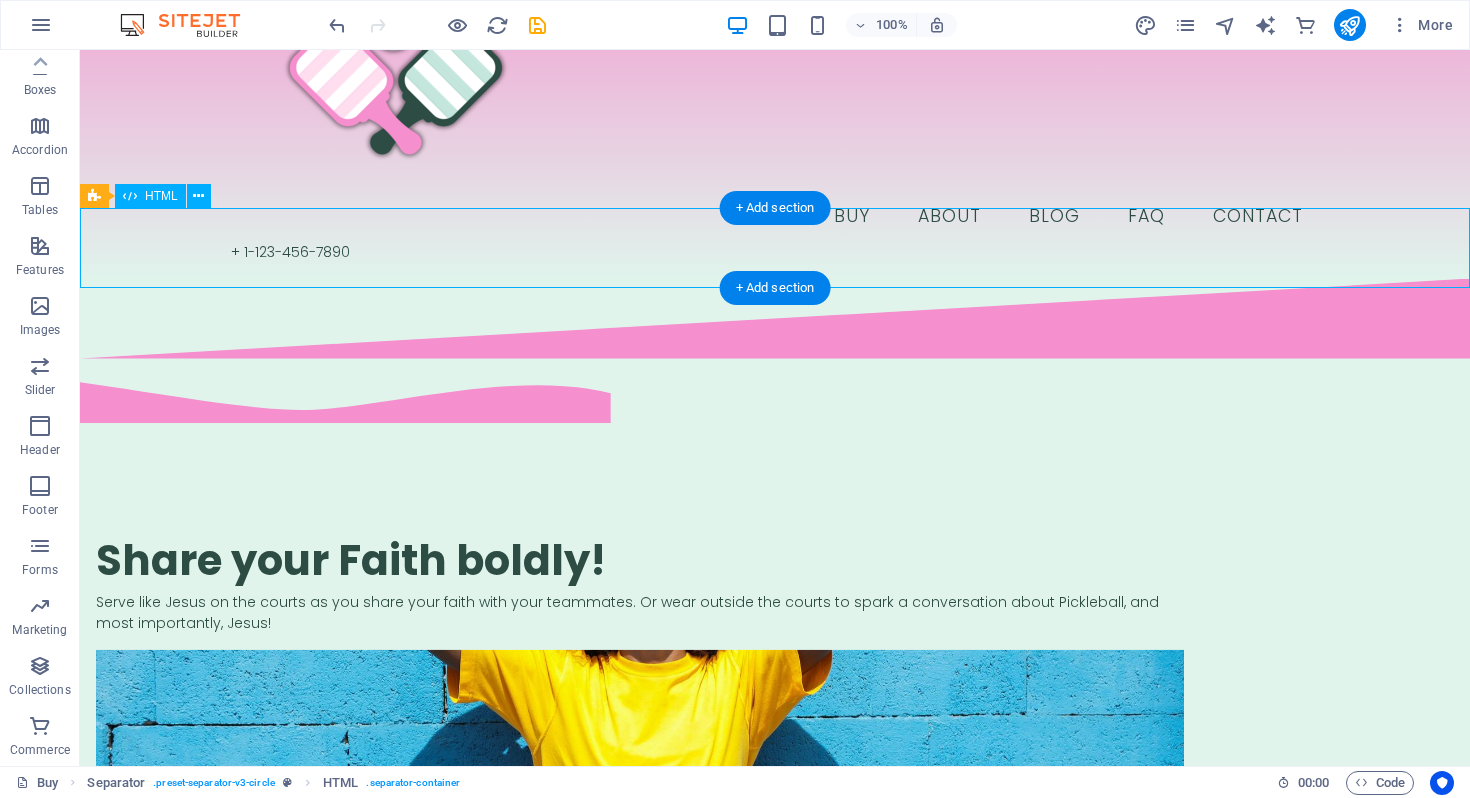 click at bounding box center (775, 319) 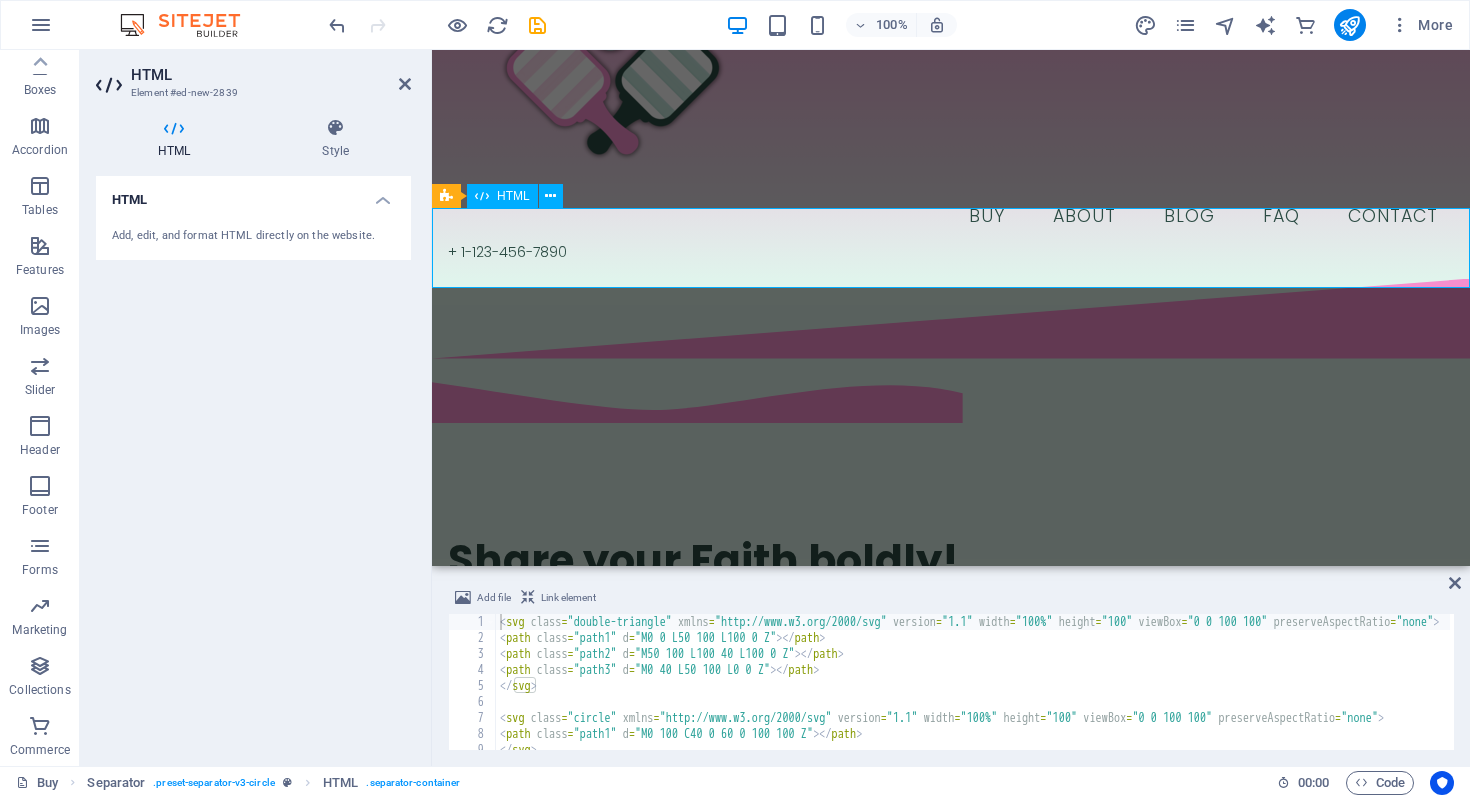 click at bounding box center (951, 319) 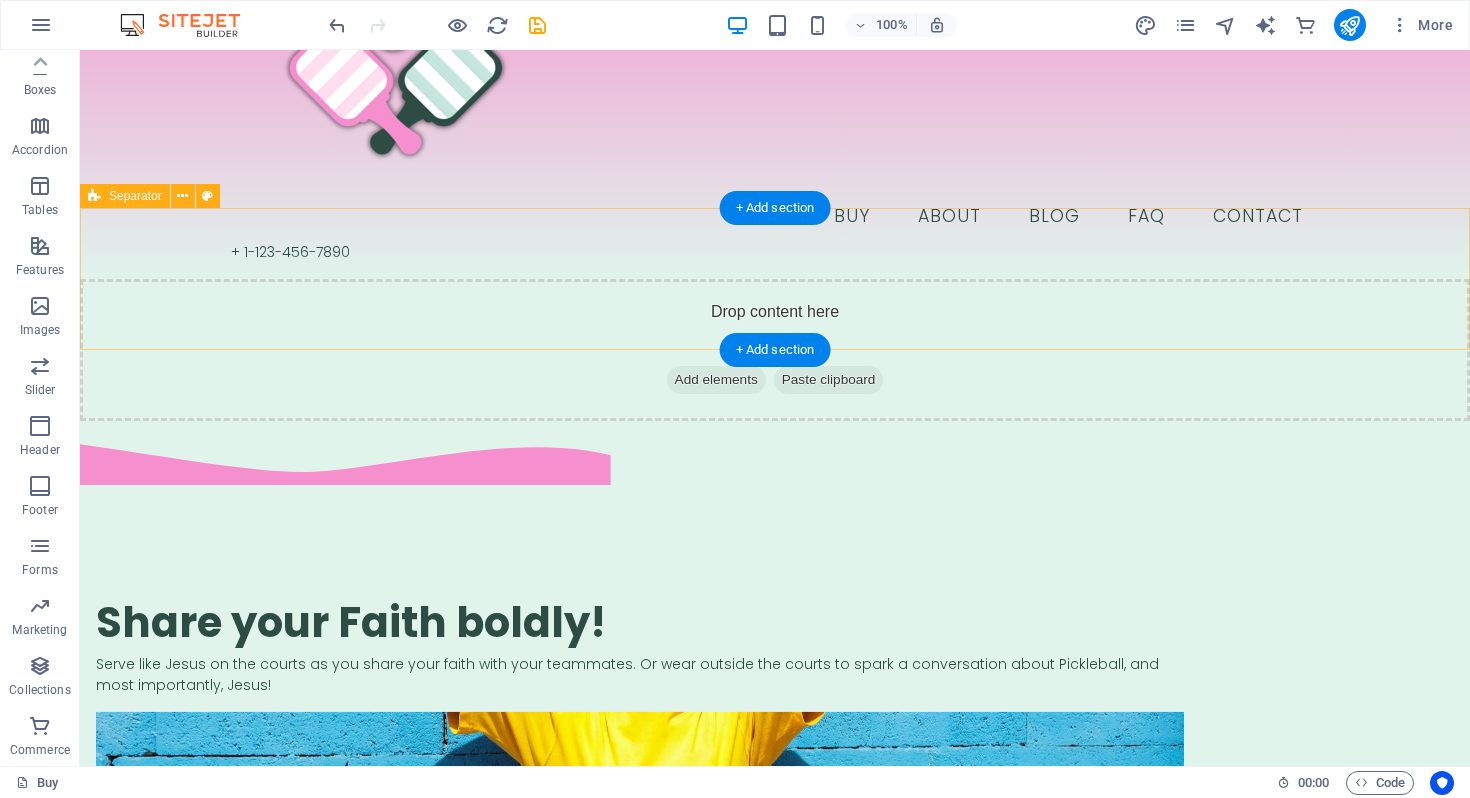 click on "Add elements" at bounding box center (716, 380) 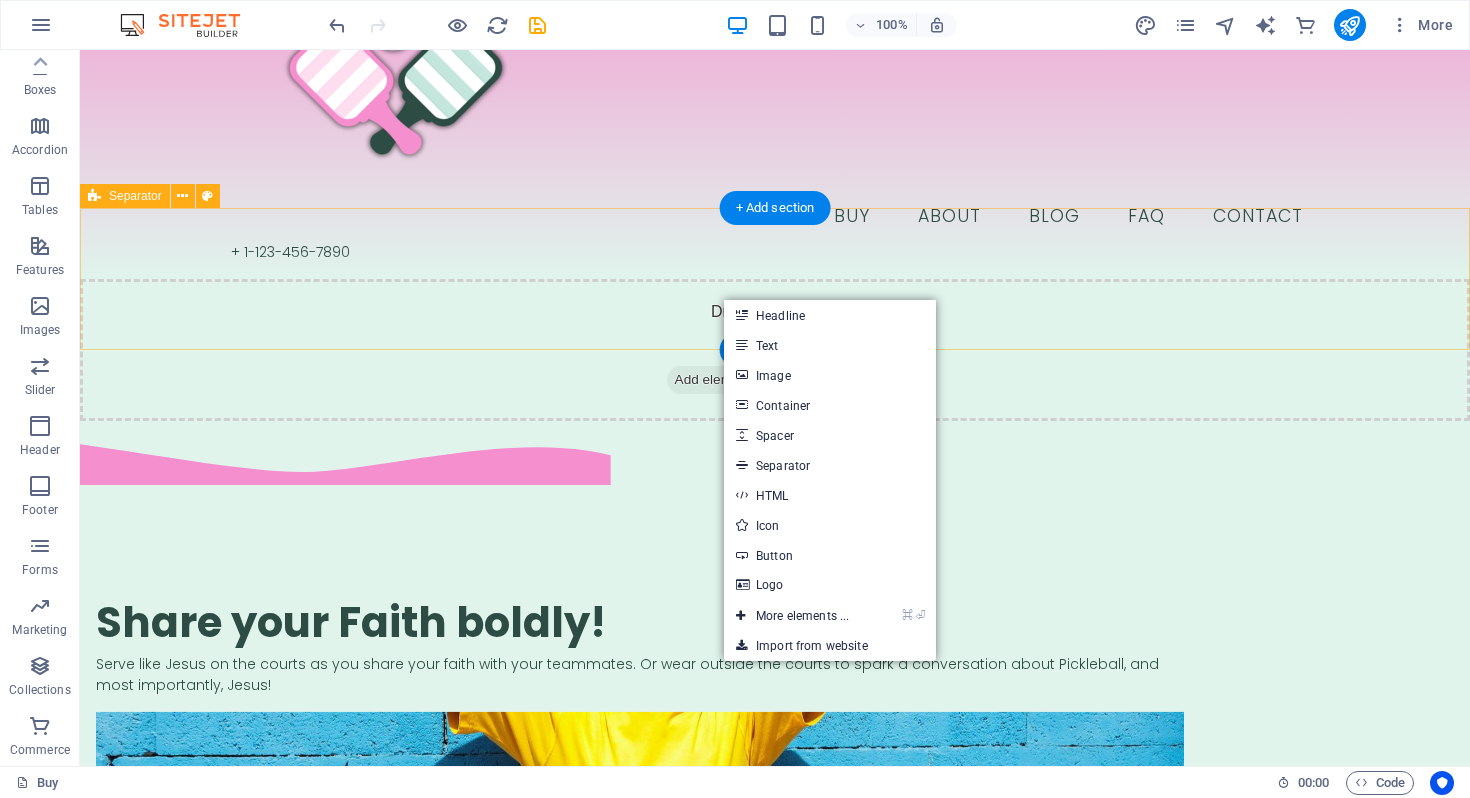 click on "Drop content here or  Add elements  Paste clipboard" at bounding box center (775, 350) 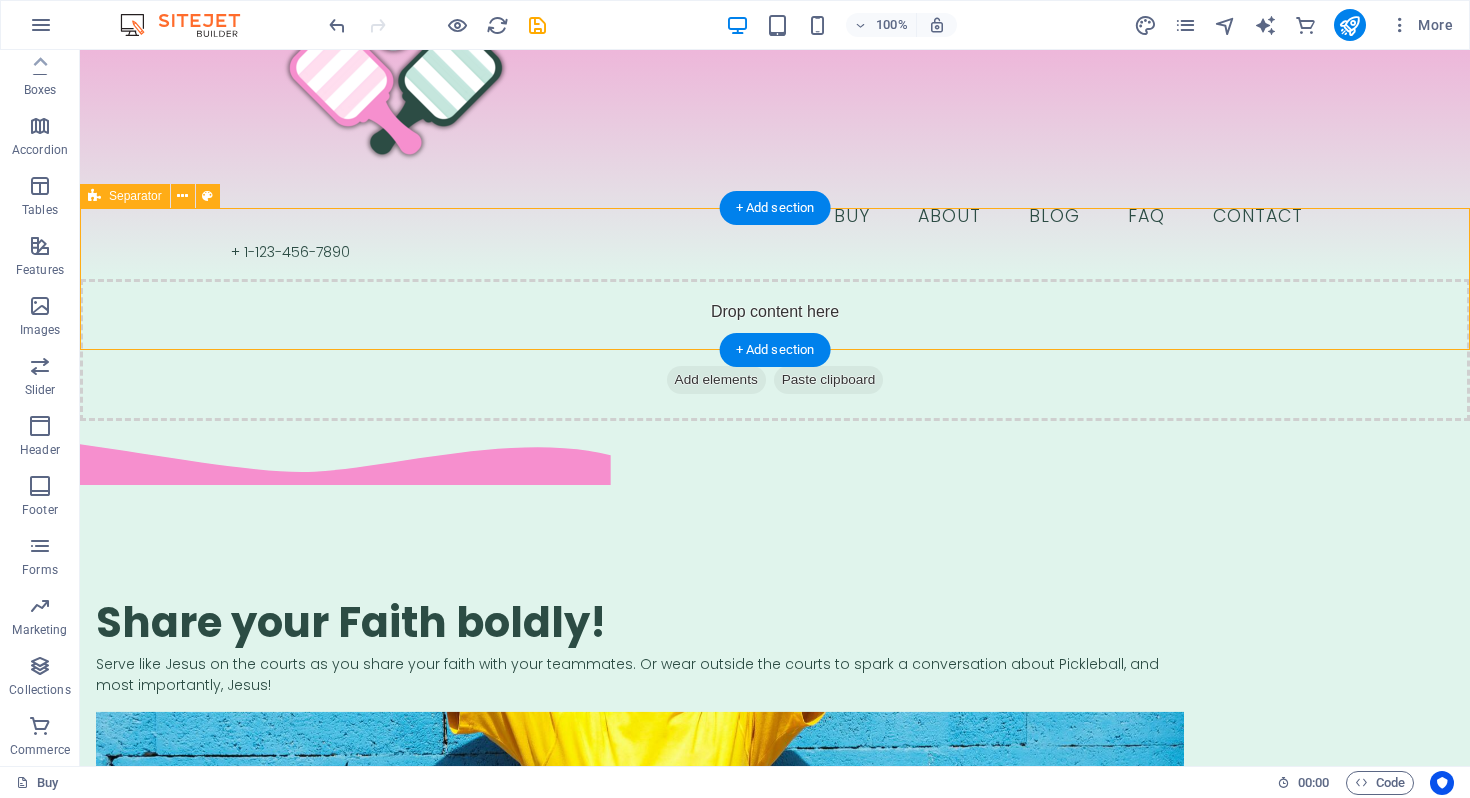 click on "Drop content here or  Add elements  Paste clipboard" at bounding box center (775, 350) 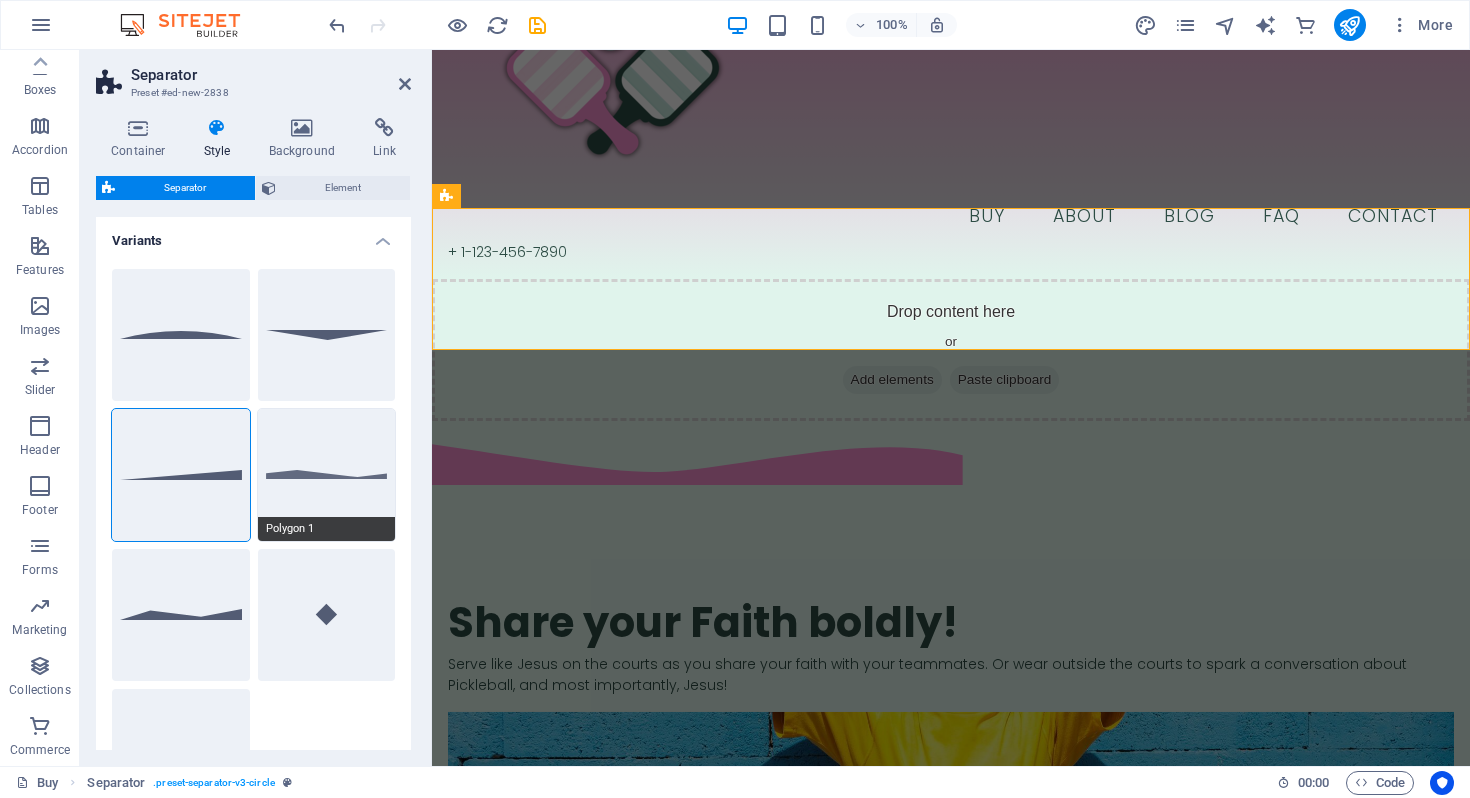 scroll, scrollTop: 140, scrollLeft: 0, axis: vertical 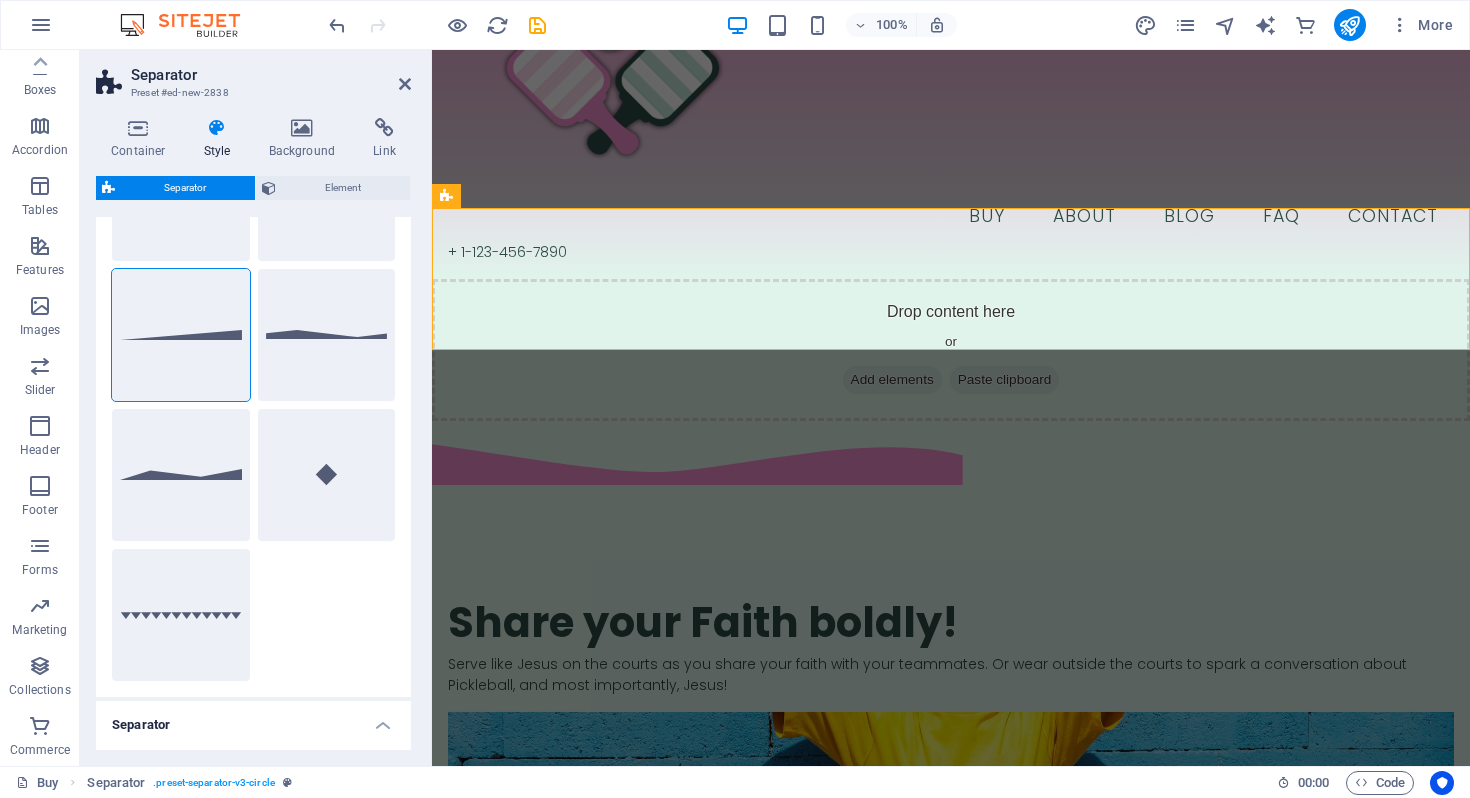 click on "Container Style Background Link Size Height Default px rem % vh vw Min. height None px rem % vh vw Width Default px rem % em vh vw Min. width None px rem % vh vw Content width Default Custom width Width Default px rem % em vh vw Min. width None px rem % vh vw Default padding Custom spacing Default content width and padding can be changed under Design. Edit design Layout (Flexbox) Alignment Determines the flex direction. Default Main axis Determine how elements should behave along the main axis inside this container (justify content). Default Side axis Control the vertical direction of the element inside of the container (align items). Default Wrap Default On Off Fill Controls the distances and direction of elements on the y-axis across several lines (align content). Default Accessibility ARIA helps assistive technologies (like screen readers) to understand the role, state, and behavior of web elements Role The ARIA role defines the purpose of an element.  None Alert Article Banner Comment Fan" at bounding box center (253, 434) 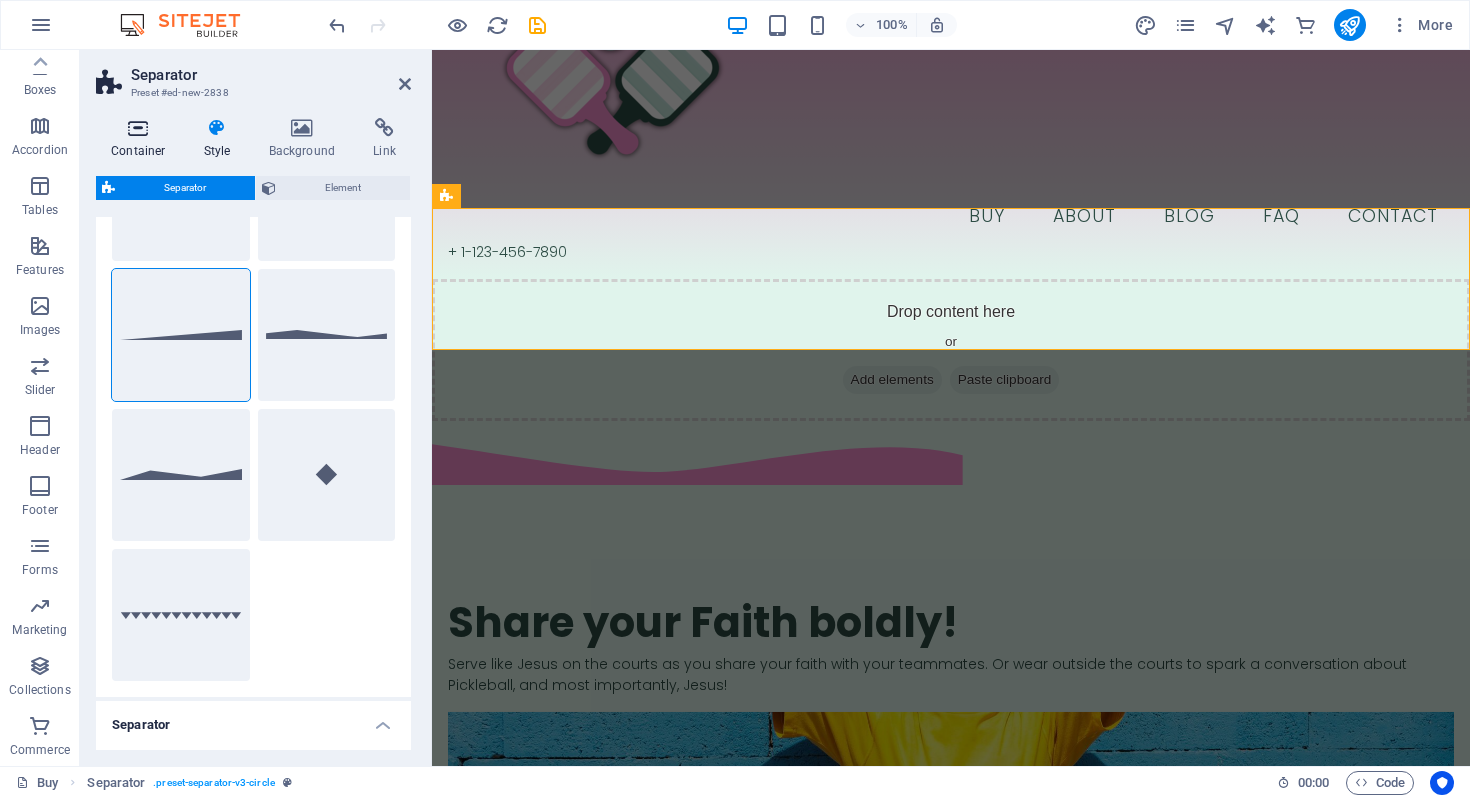 click at bounding box center (138, 128) 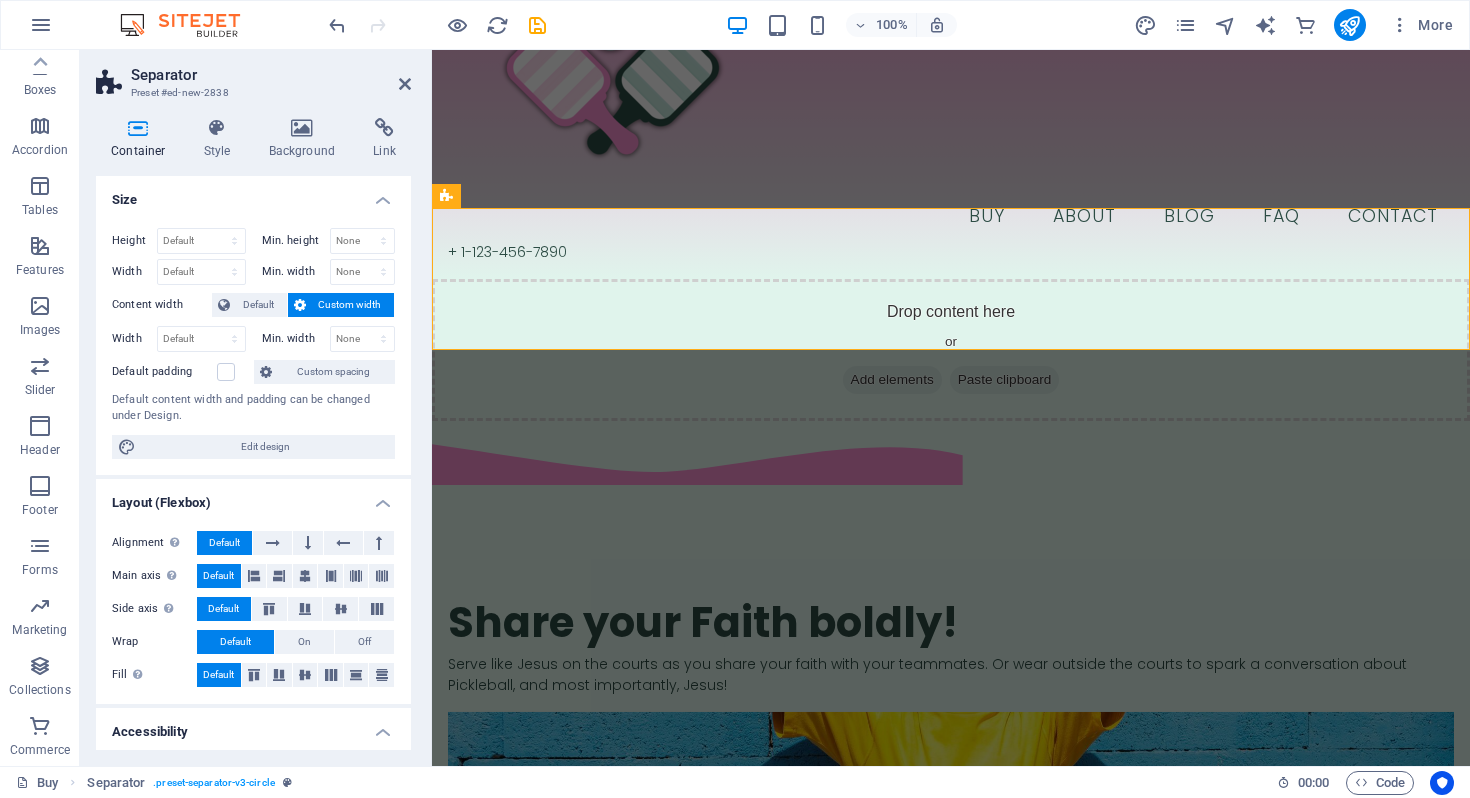 scroll, scrollTop: 235, scrollLeft: 0, axis: vertical 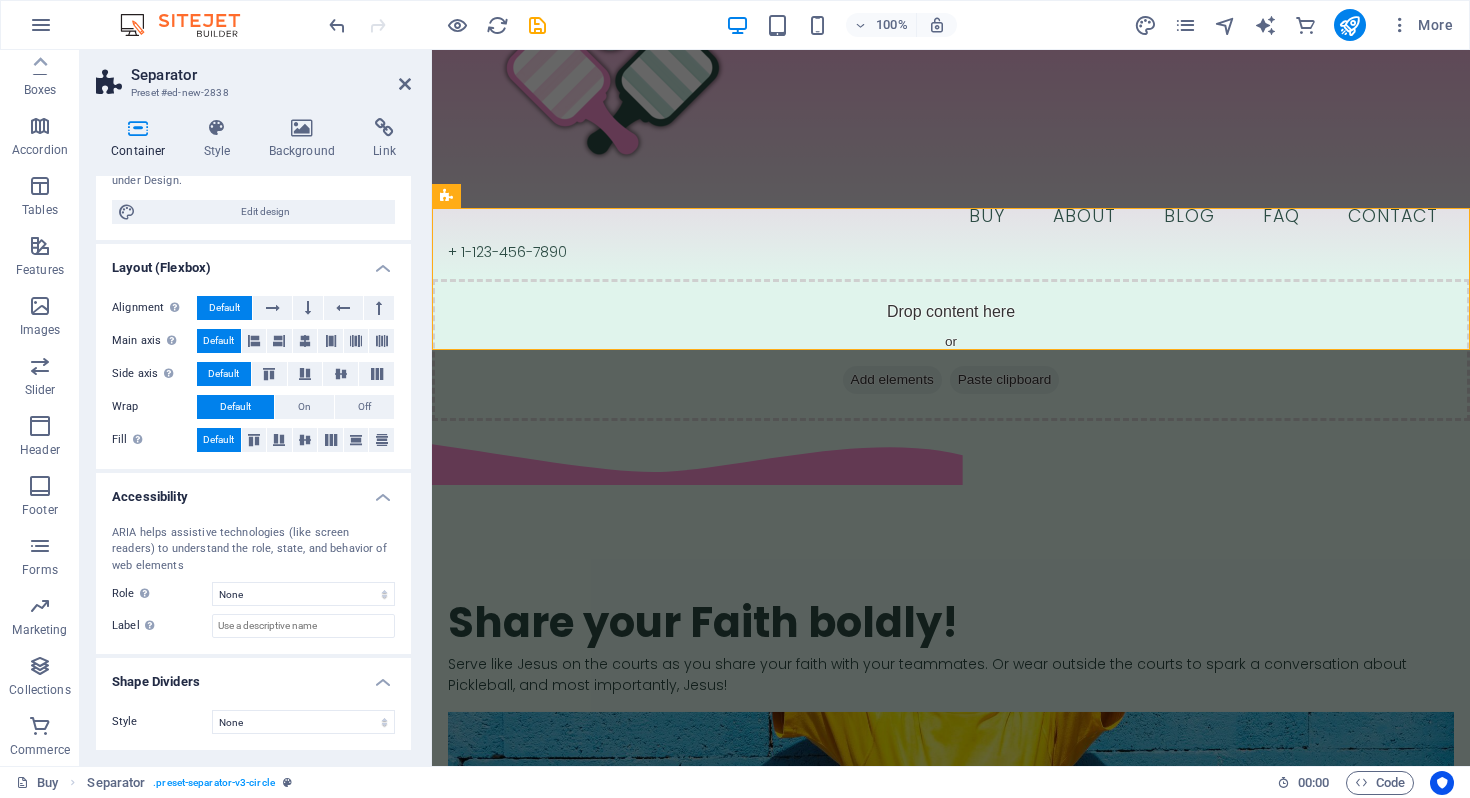 click on "Shape Dividers" at bounding box center [253, 676] 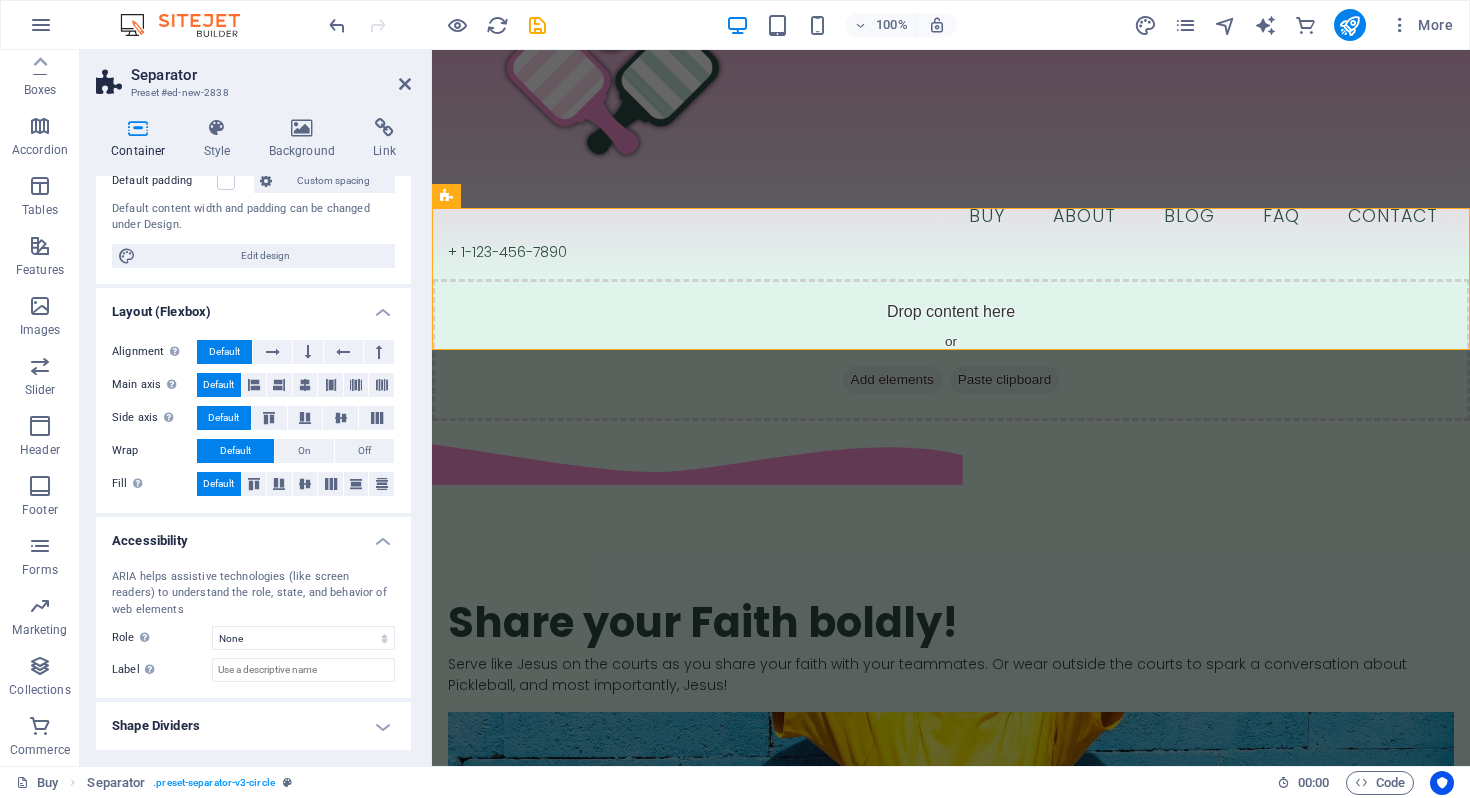 click on "Shape Dividers" at bounding box center (253, 726) 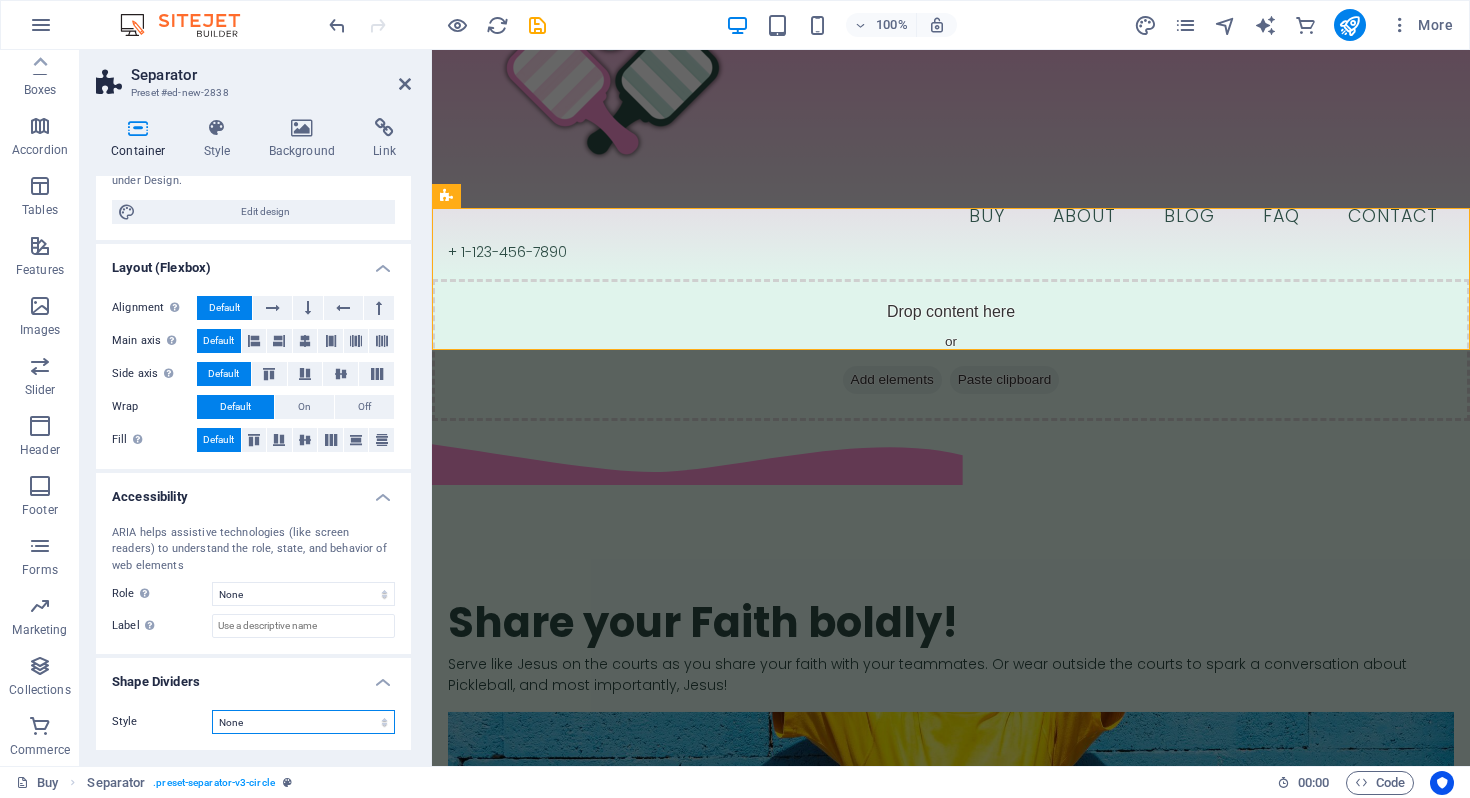 click on "None Triangle Square Diagonal Polygon 1 Polygon 2 Zigzag Multiple Zigzags Waves Multiple Waves Half Circle Circle Circle Shadow Blocks Hexagons Clouds Multiple Clouds Fan Pyramids Book Paint Drip Fire Shredded Paper Arrow" at bounding box center (303, 722) 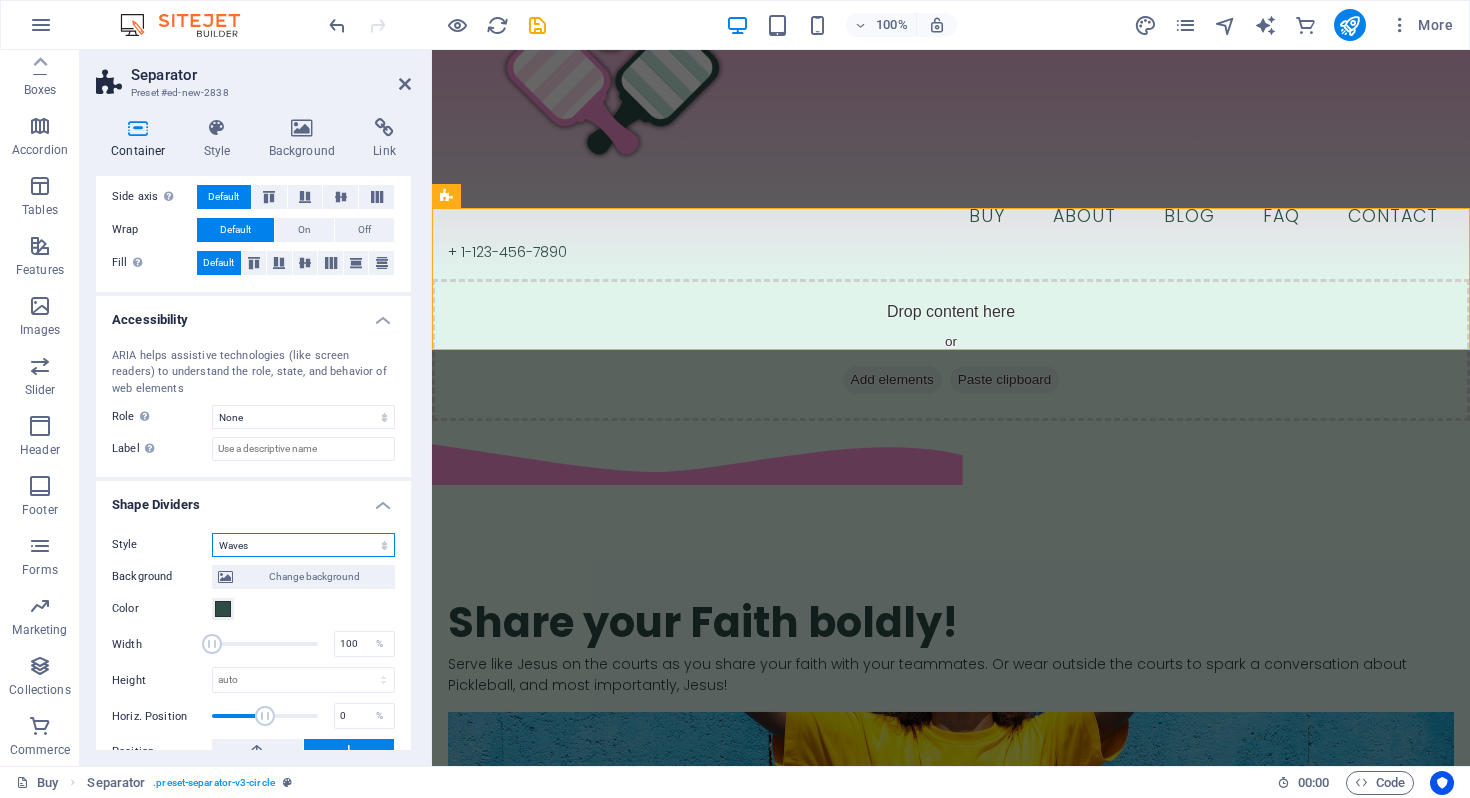 scroll, scrollTop: 448, scrollLeft: 0, axis: vertical 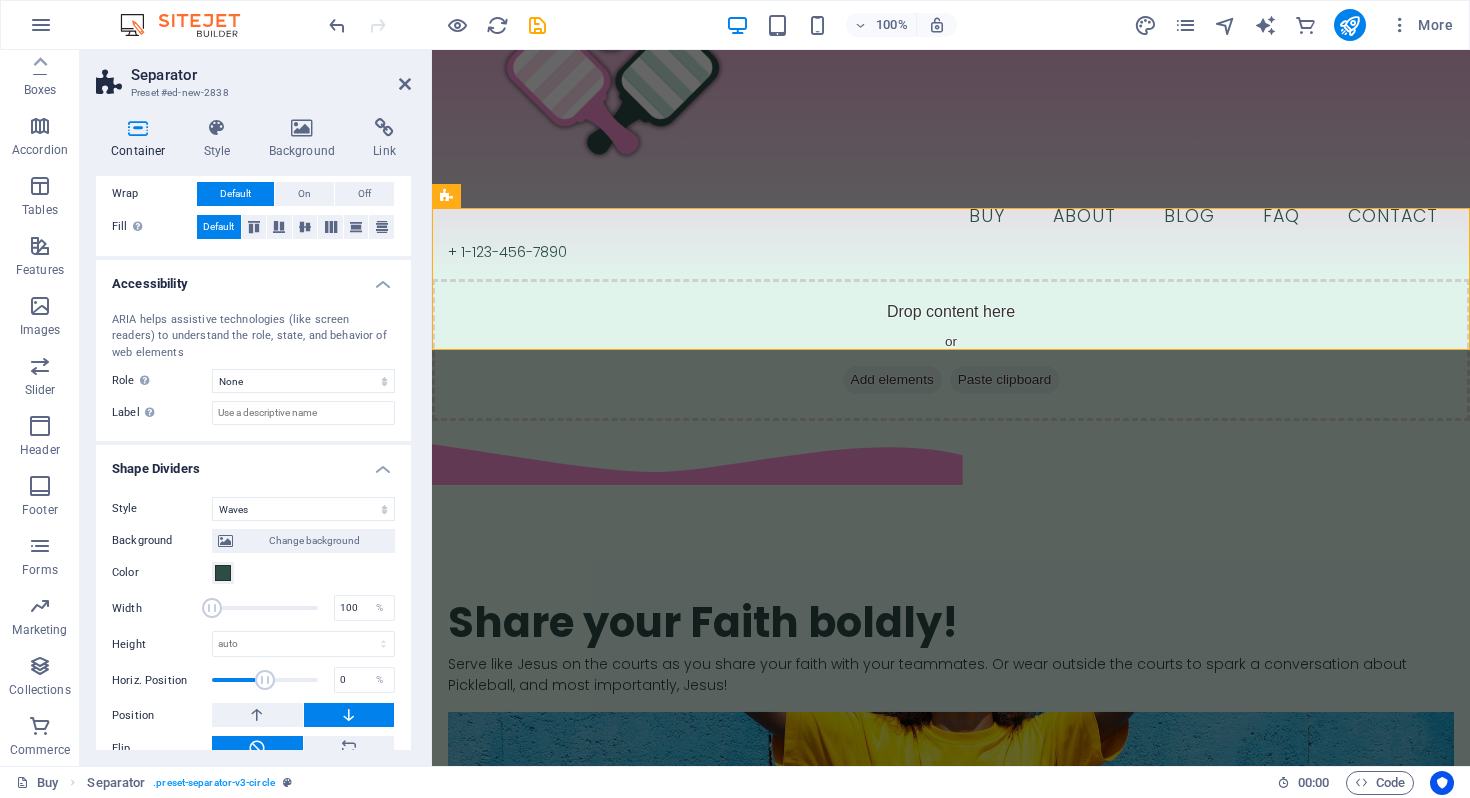 click on "Color" at bounding box center [253, 573] 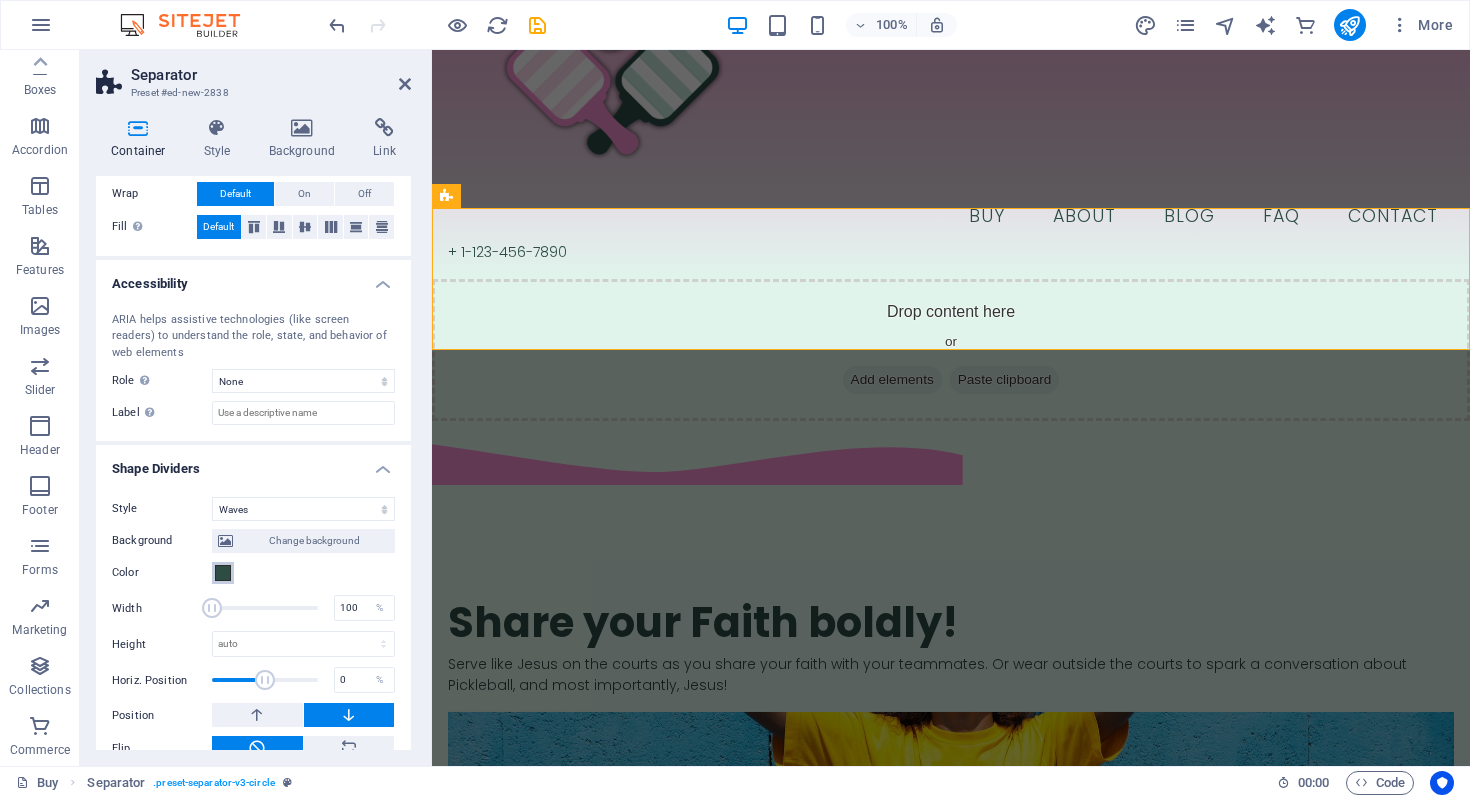 click on "Color" at bounding box center (223, 573) 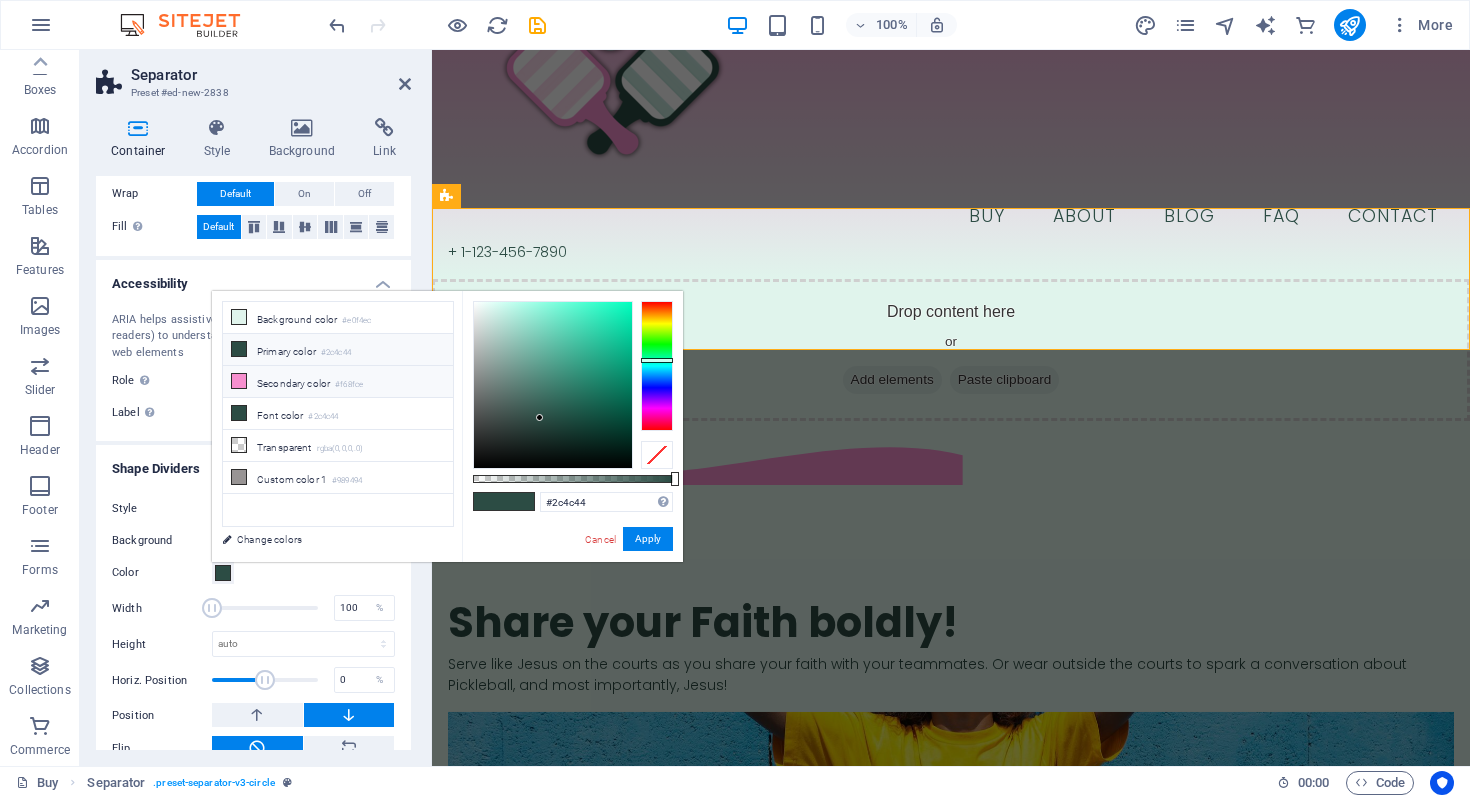 click on "Secondary color
#f68fce" at bounding box center (338, 382) 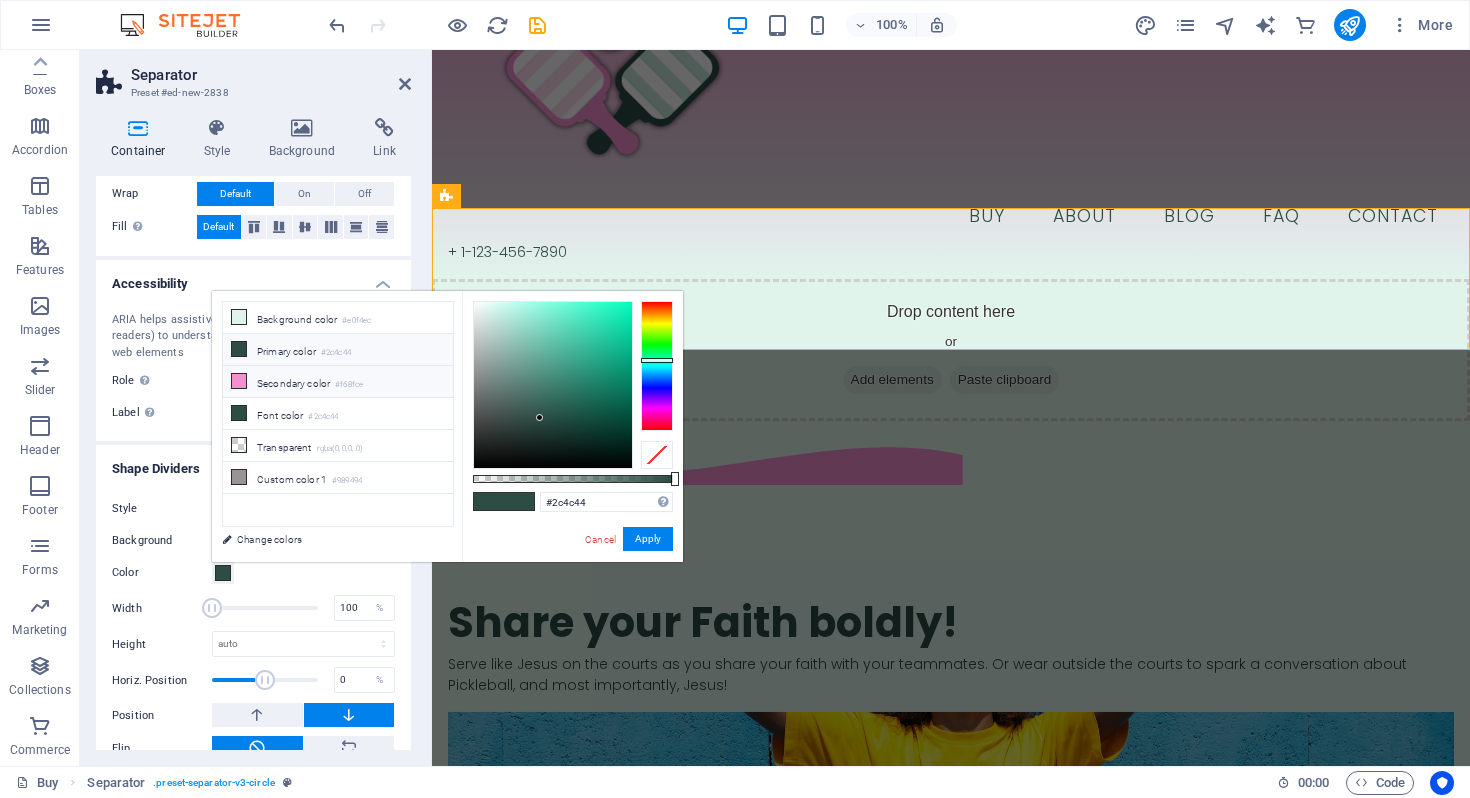 type on "#f68fce" 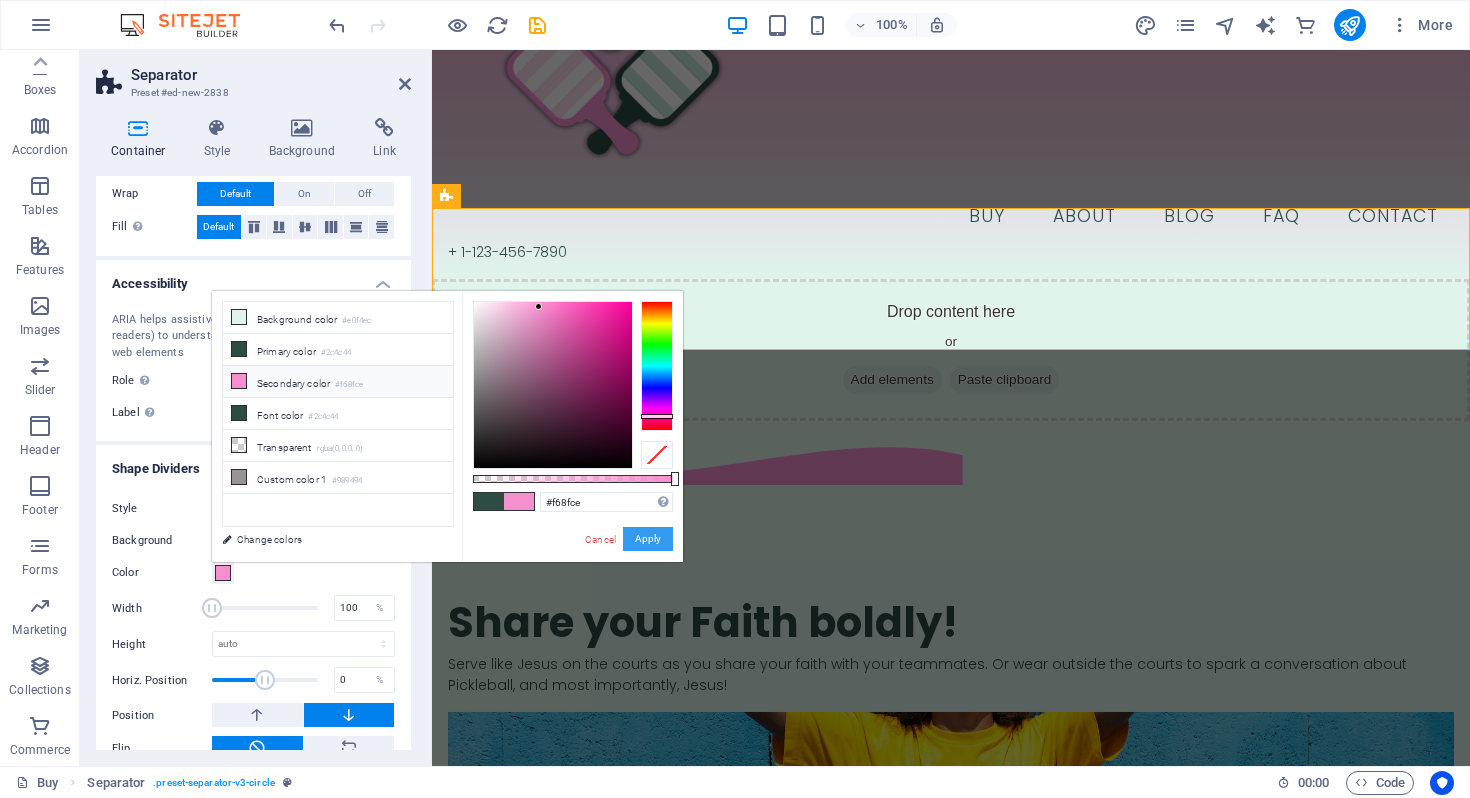 click on "Apply" at bounding box center (648, 539) 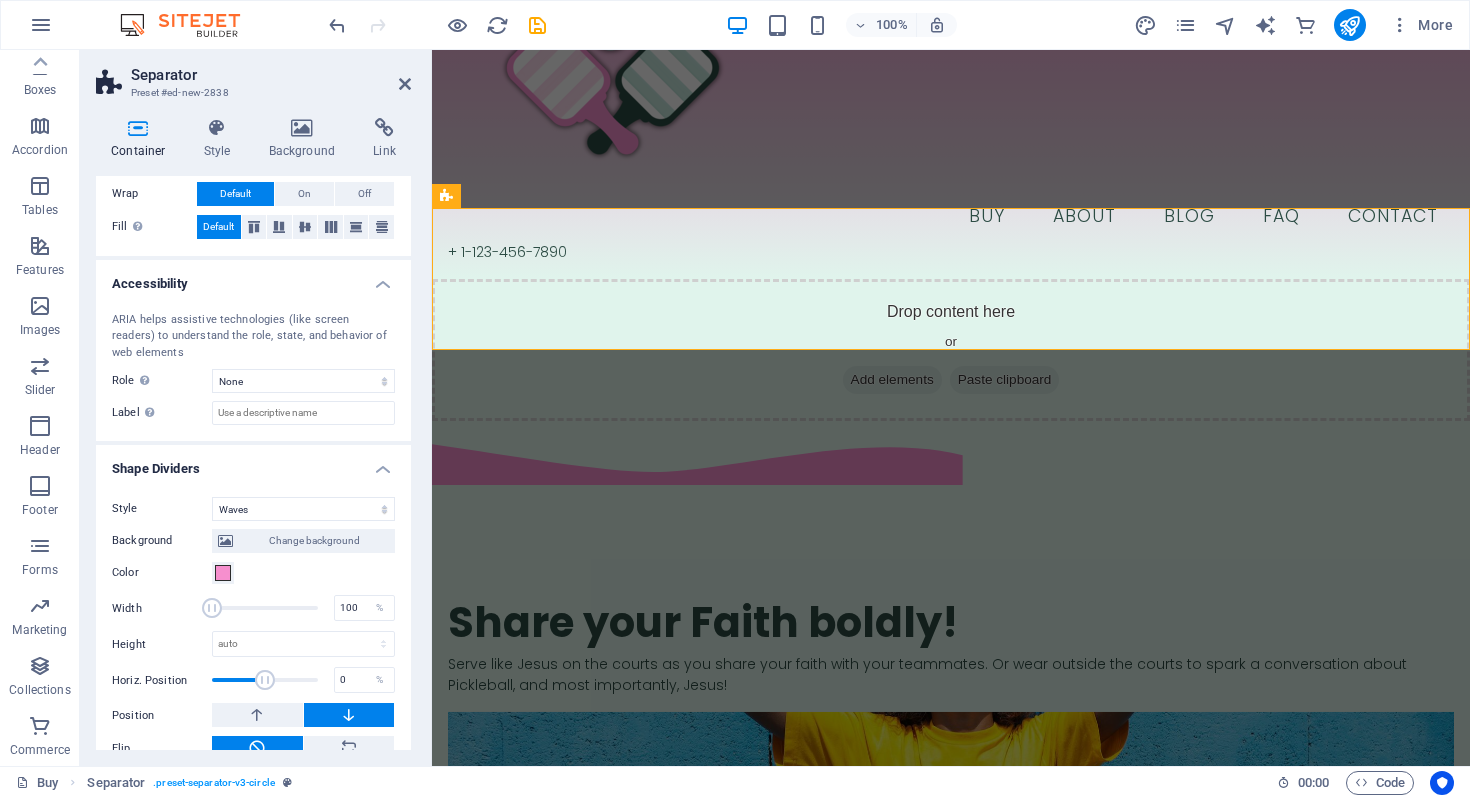 scroll, scrollTop: 508, scrollLeft: 0, axis: vertical 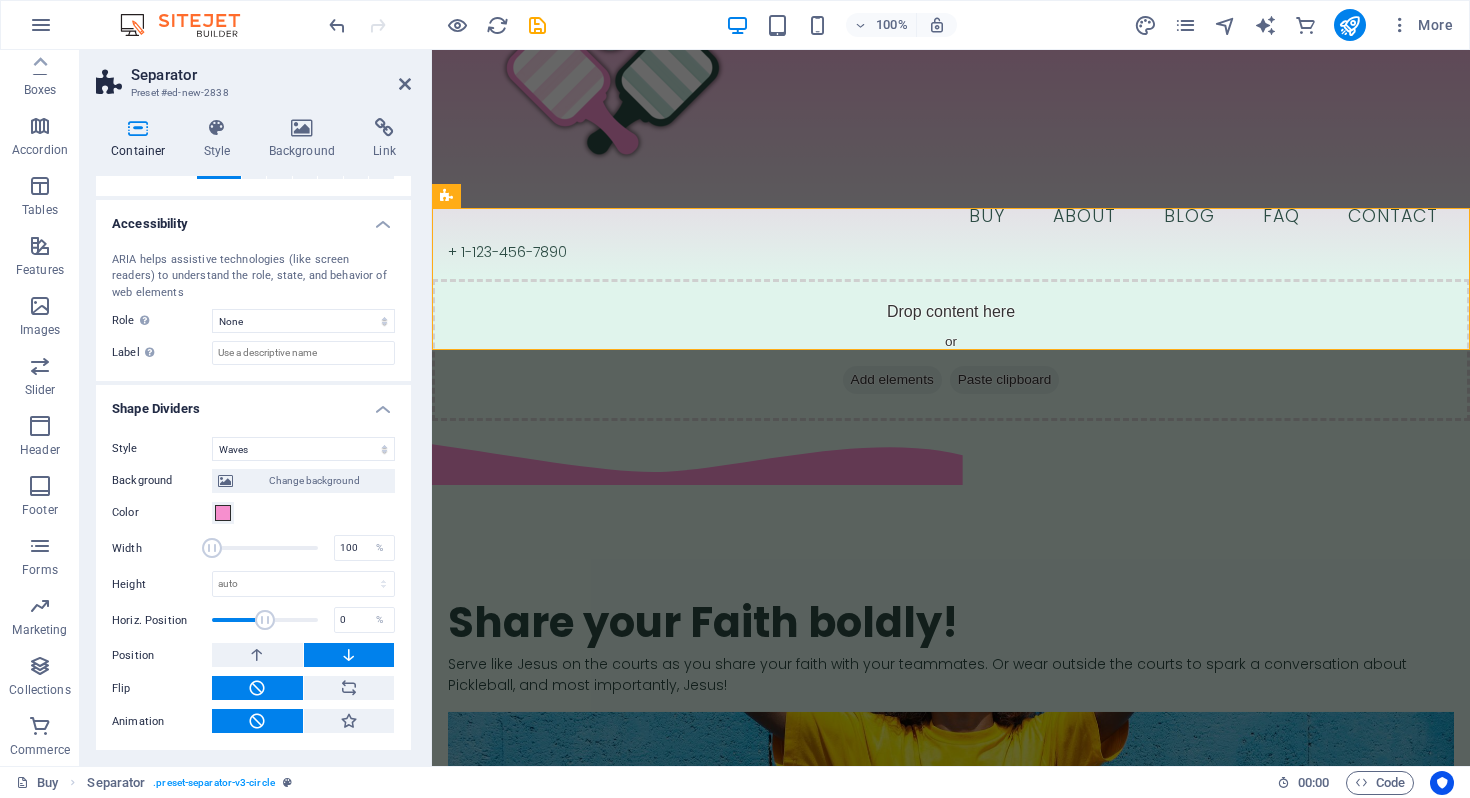 click at bounding box center [349, 655] 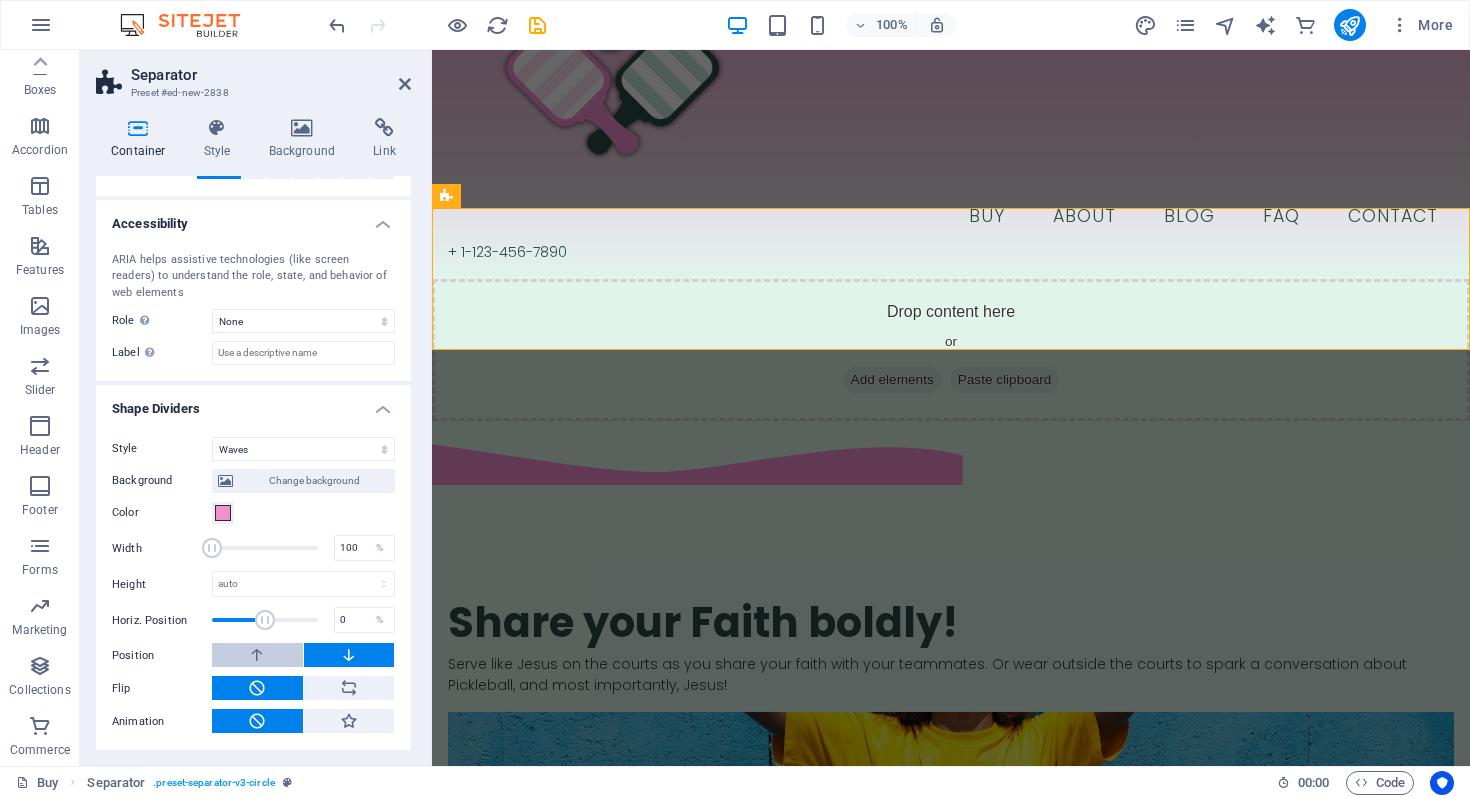click at bounding box center (257, 655) 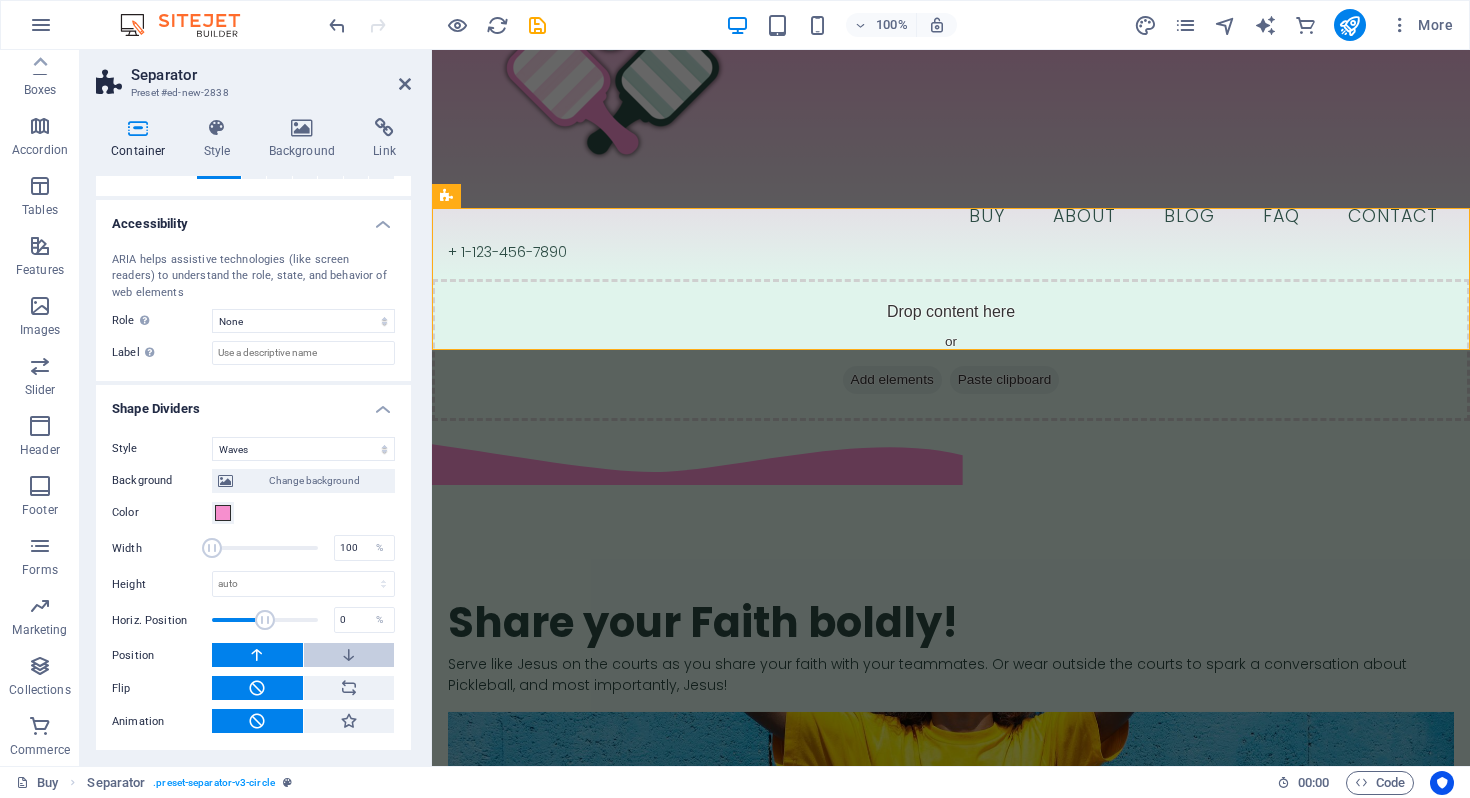 click at bounding box center (349, 655) 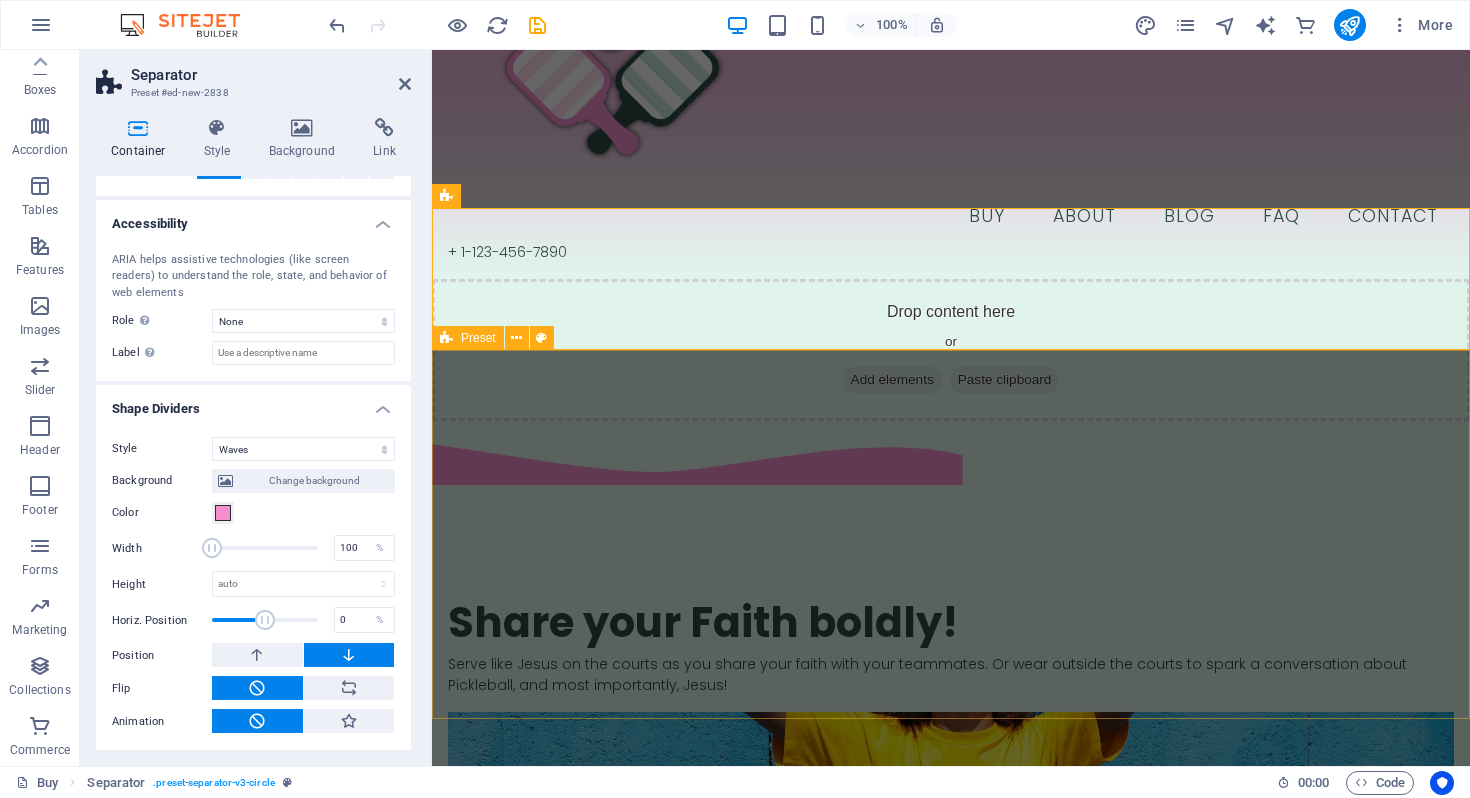 click on "​​​ Share your Faith boldly! Serve like Jesus on the courts as you share your faith with your teammates. Or wear outside the courts to spark a conversation about Pickleball, and most importantly, Jesus! Drop content here or  Add elements  Paste clipboard" at bounding box center (951, 782) 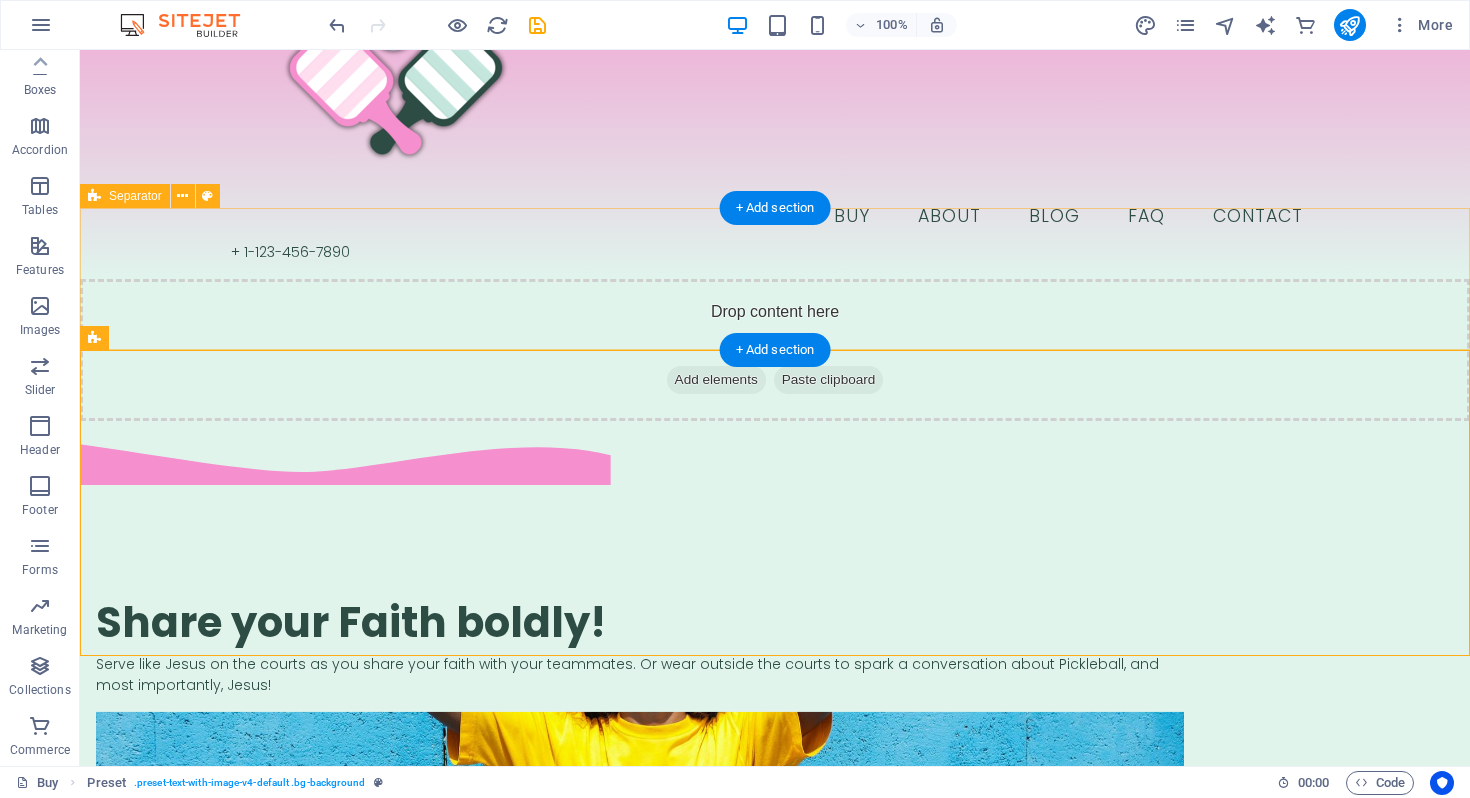click on "Drop content here or  Add elements  Paste clipboard" at bounding box center [775, 350] 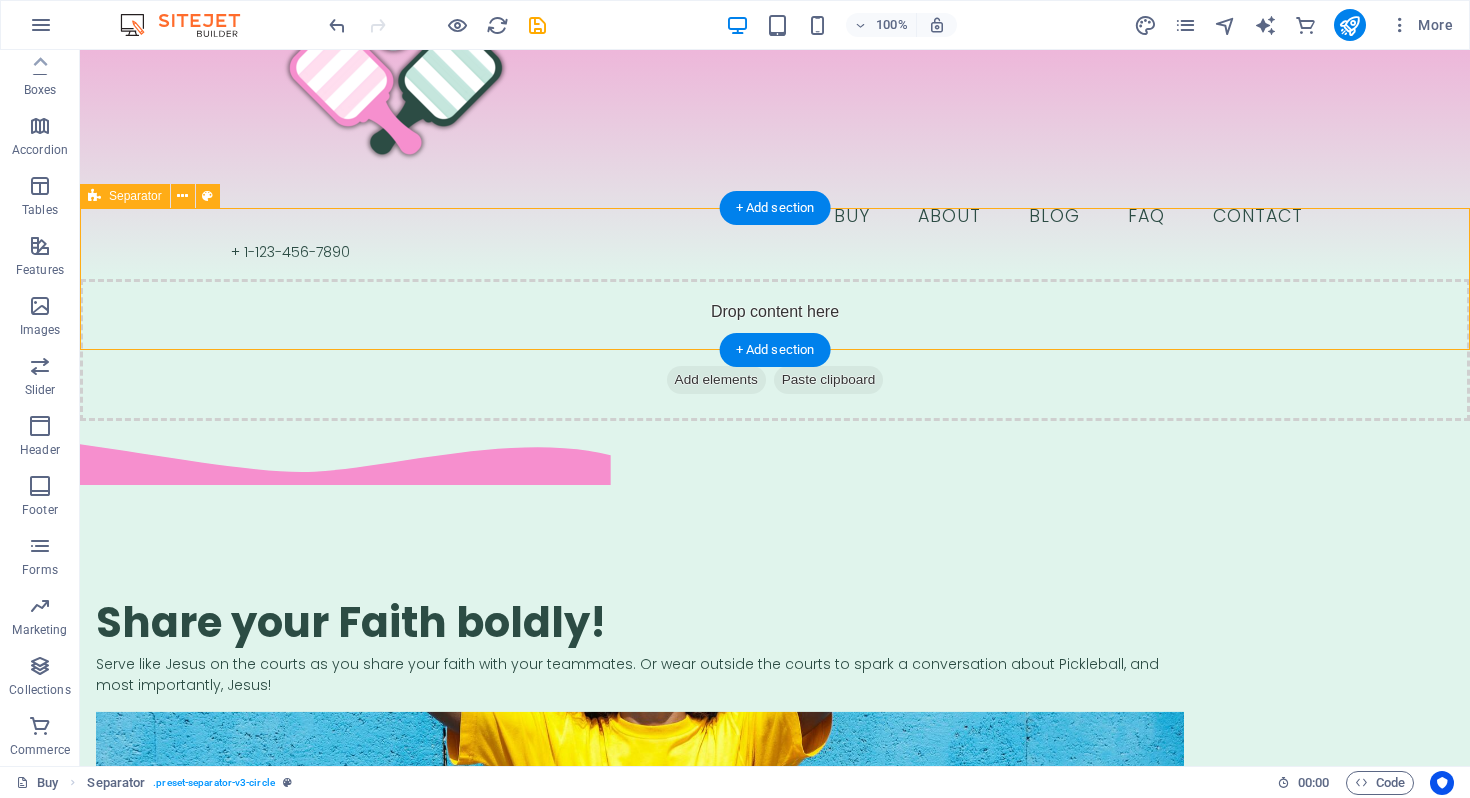 click on "Add elements" at bounding box center (716, 380) 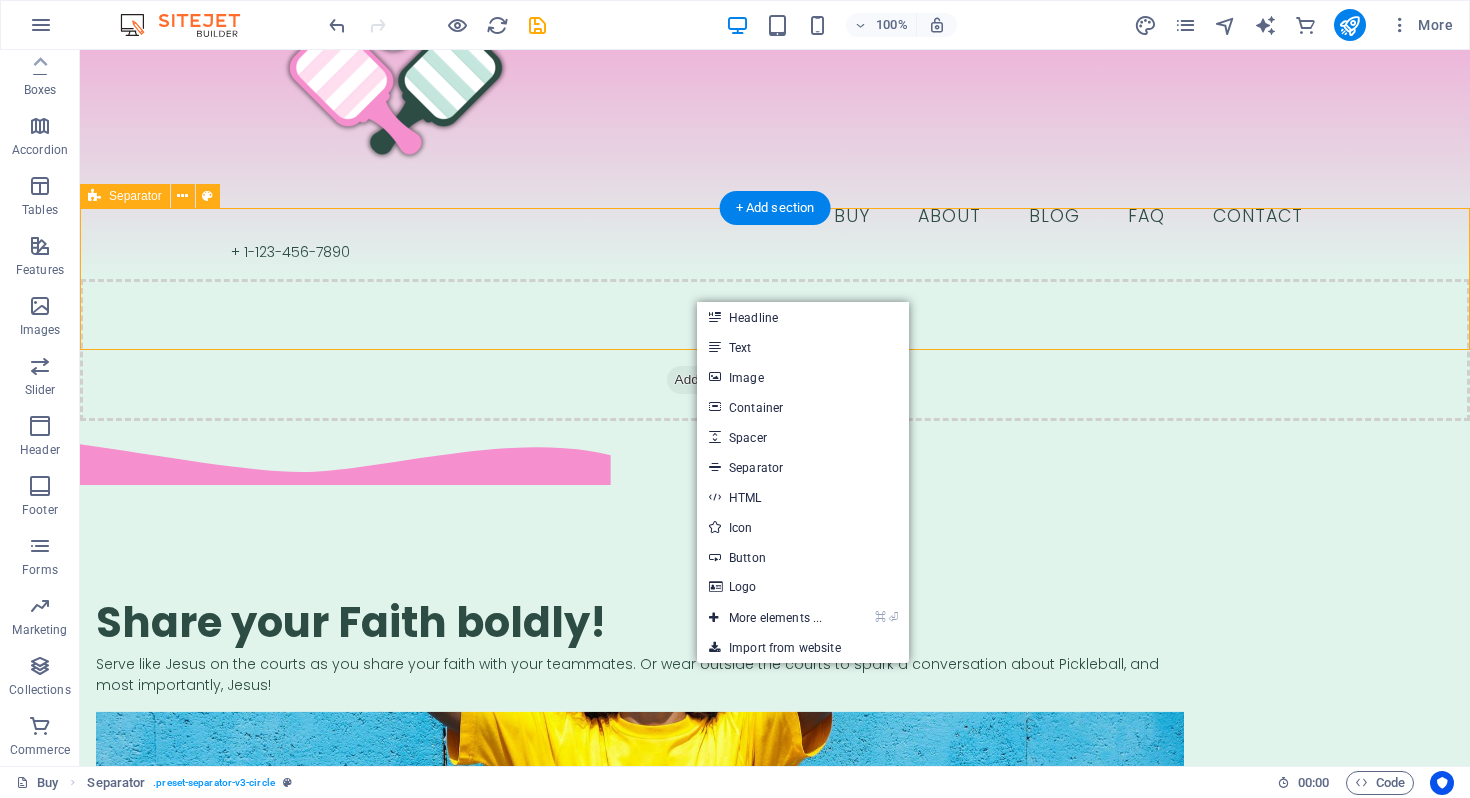 click on "Drop content here or  Add elements  Paste clipboard" at bounding box center [775, 350] 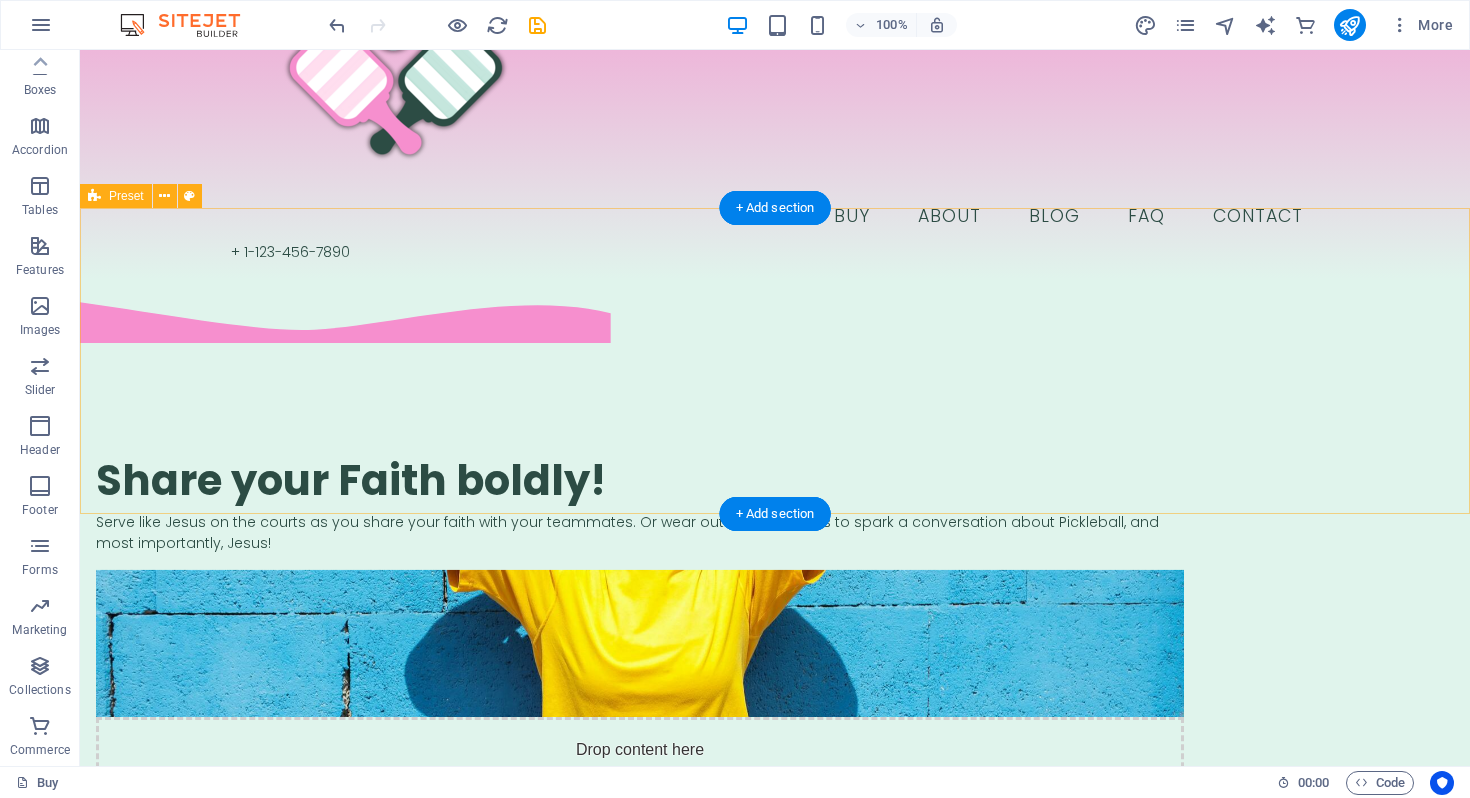 click on "​​​ Share your Faith boldly! Serve like Jesus on the courts as you share your faith with your teammates. Or wear outside the courts to spark a conversation about Pickleball, and most importantly, Jesus! Drop content here or  Add elements  Paste clipboard" at bounding box center (775, 609) 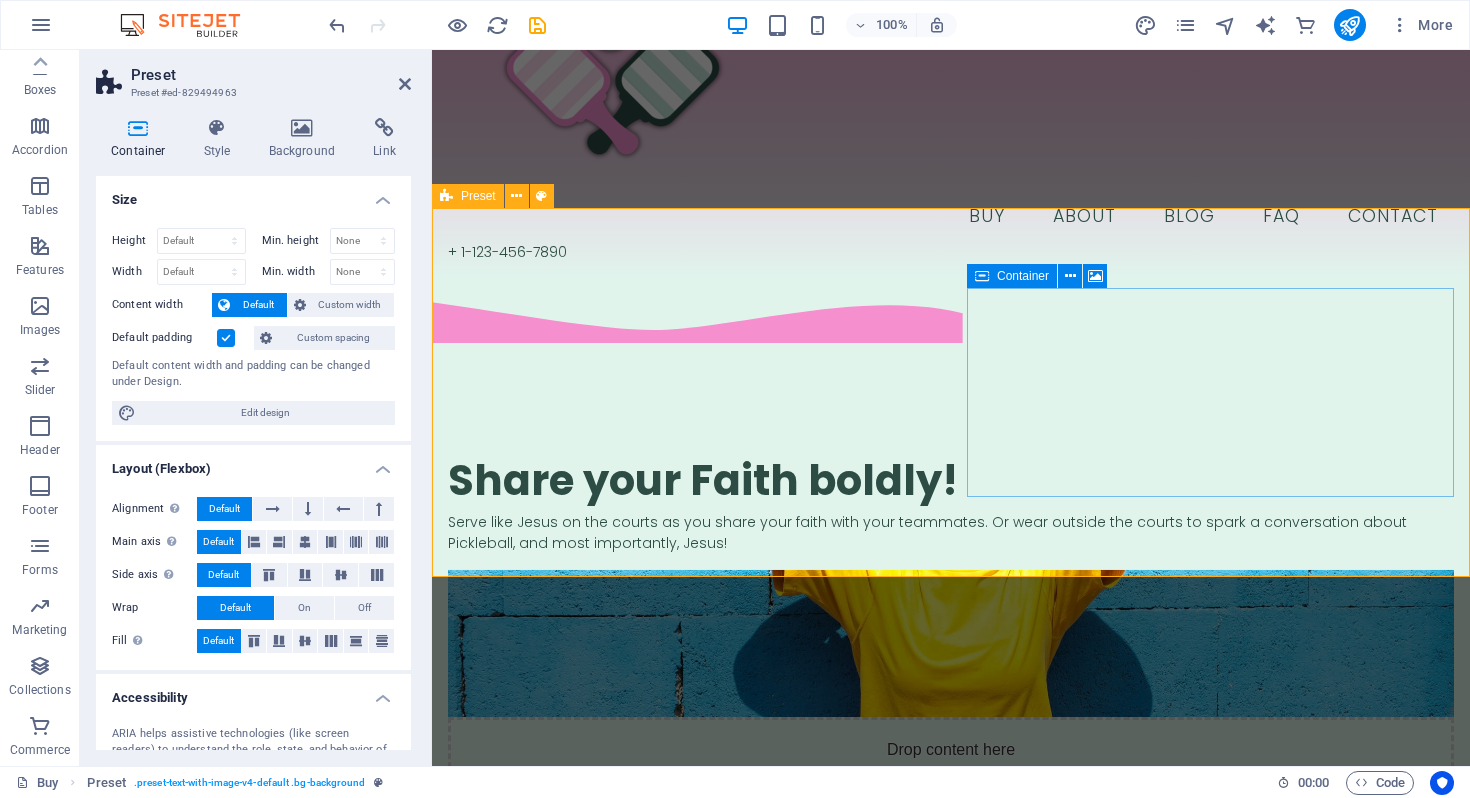 click on "Drop content here or  Add elements  Paste clipboard" at bounding box center [951, 714] 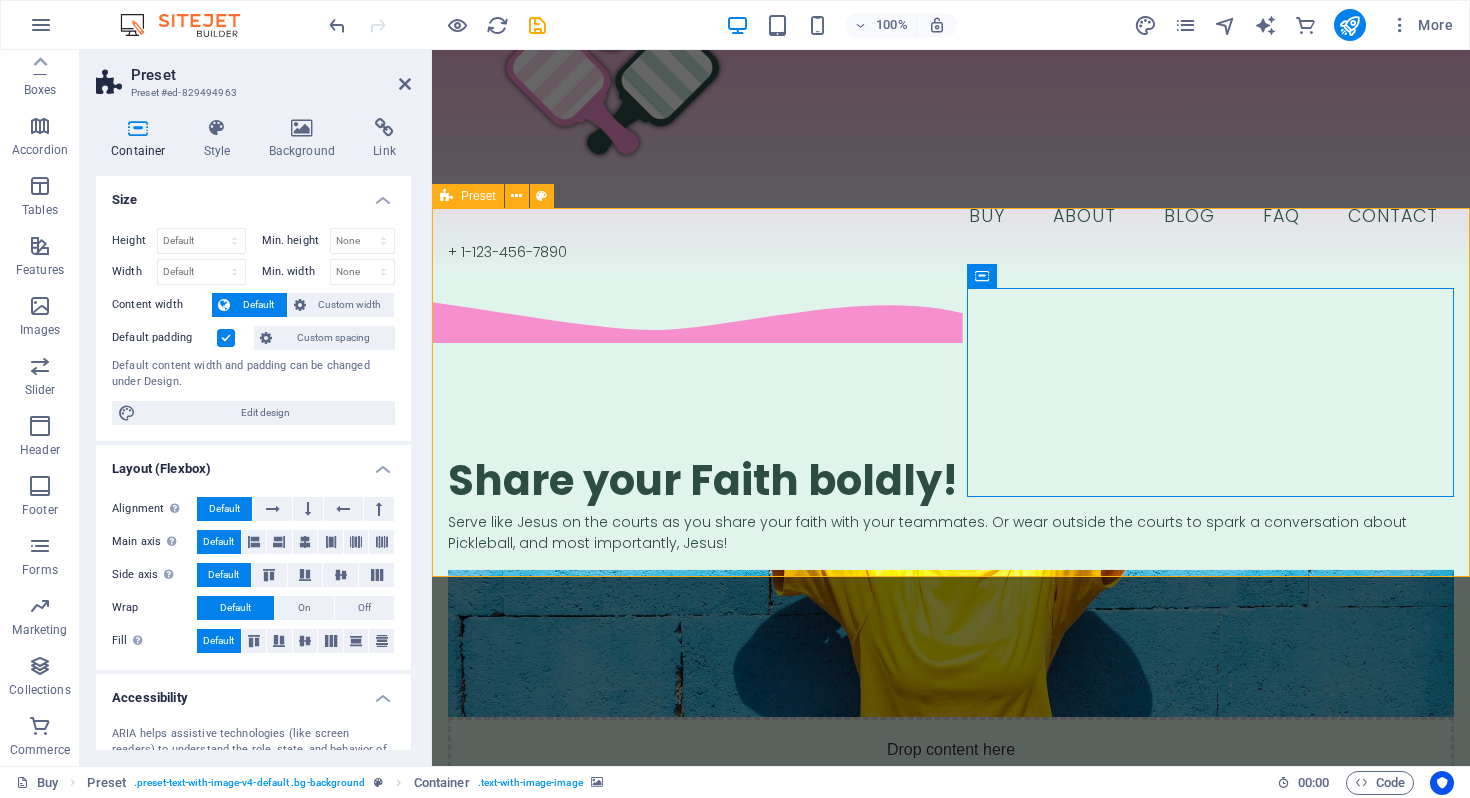 click on "​​​ Share your Faith boldly! Serve like Jesus on the courts as you share your faith with your teammates. Or wear outside the courts to spark a conversation about Pickleball, and most importantly, Jesus! Drop content here or  Add elements  Paste clipboard" at bounding box center (951, 609) 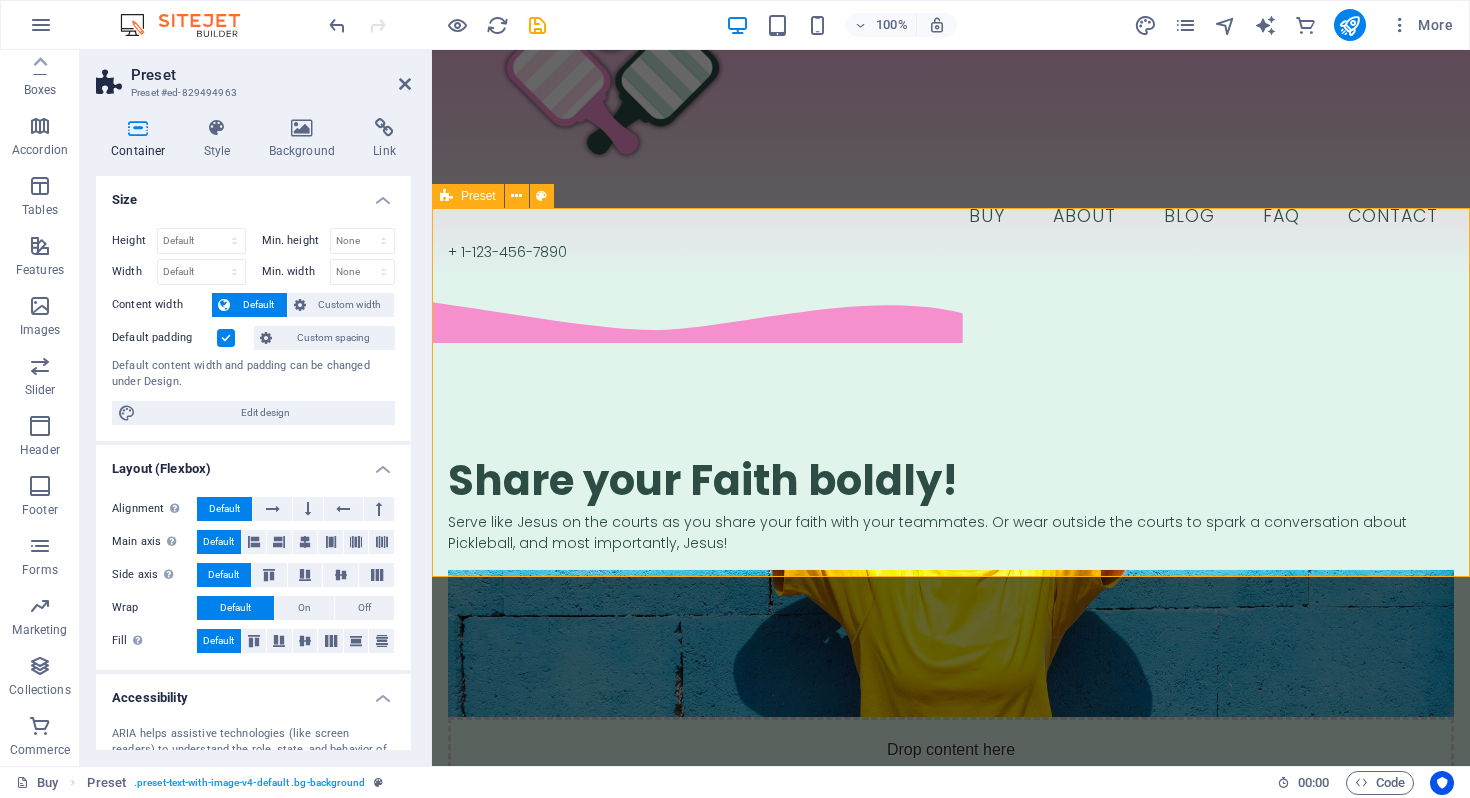 click on "​​​ Share your Faith boldly! Serve like Jesus on the courts as you share your faith with your teammates. Or wear outside the courts to spark a conversation about Pickleball, and most importantly, Jesus! Drop content here or  Add elements  Paste clipboard" at bounding box center [951, 609] 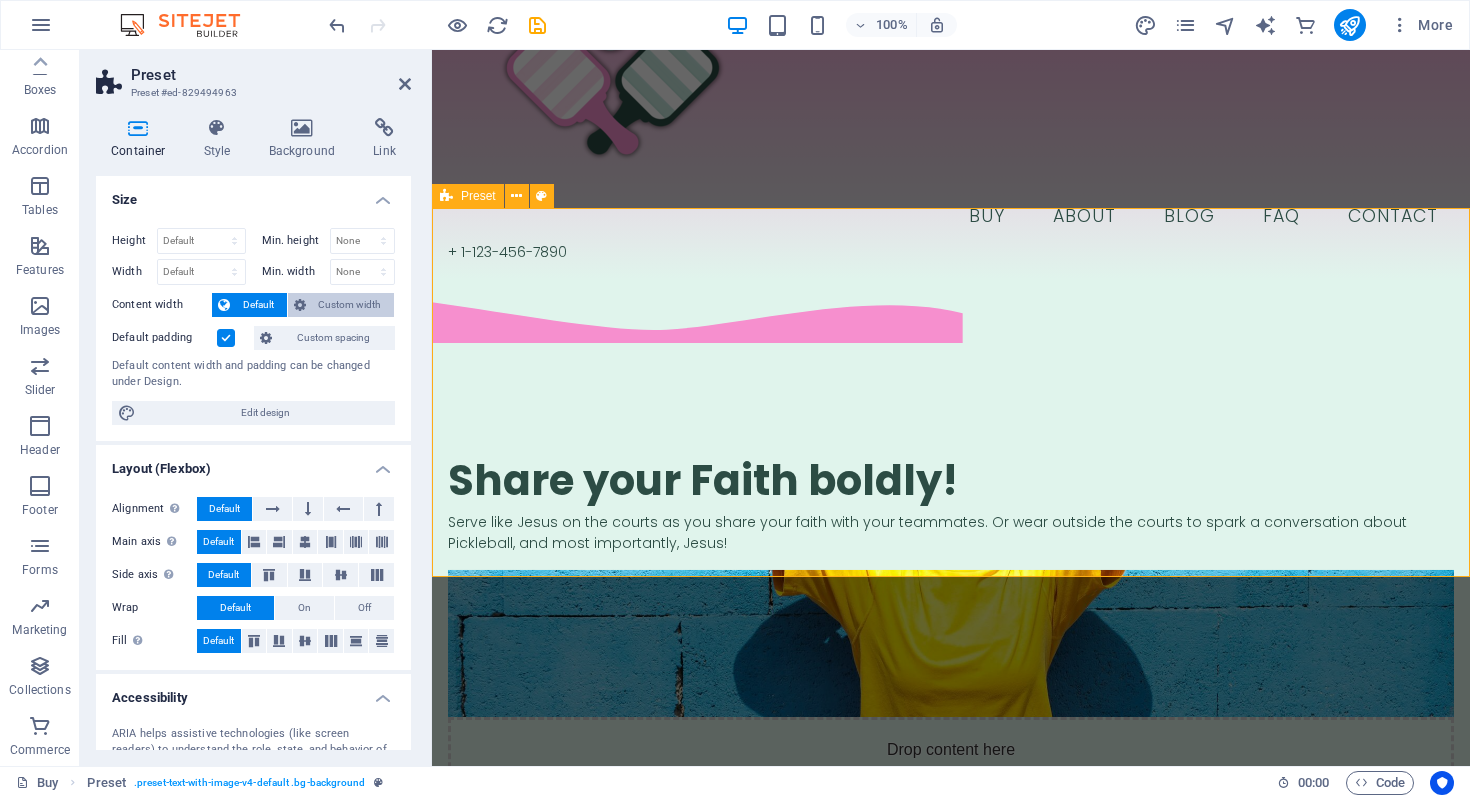 click on "Custom width" at bounding box center (350, 305) 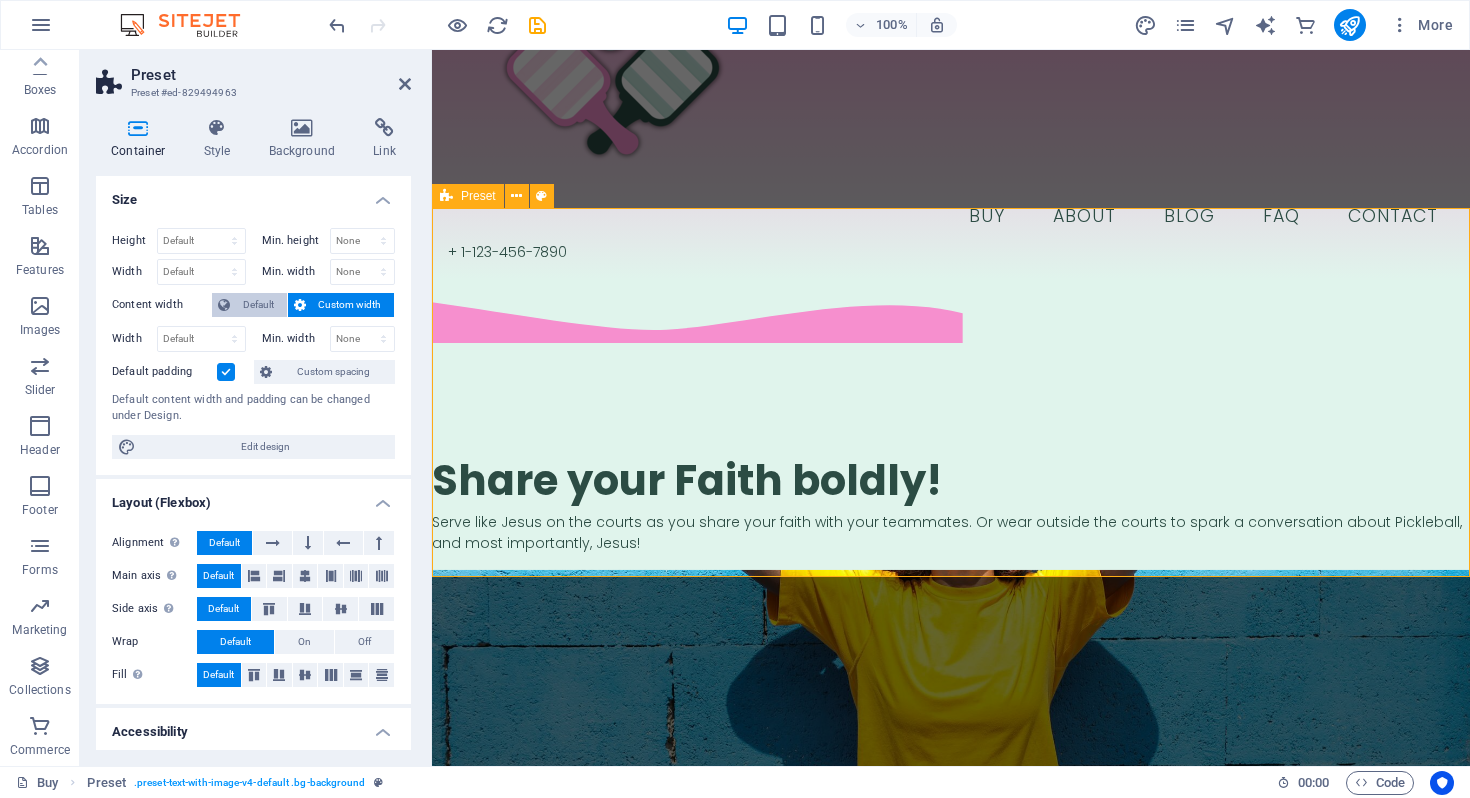 click on "Default" at bounding box center [258, 305] 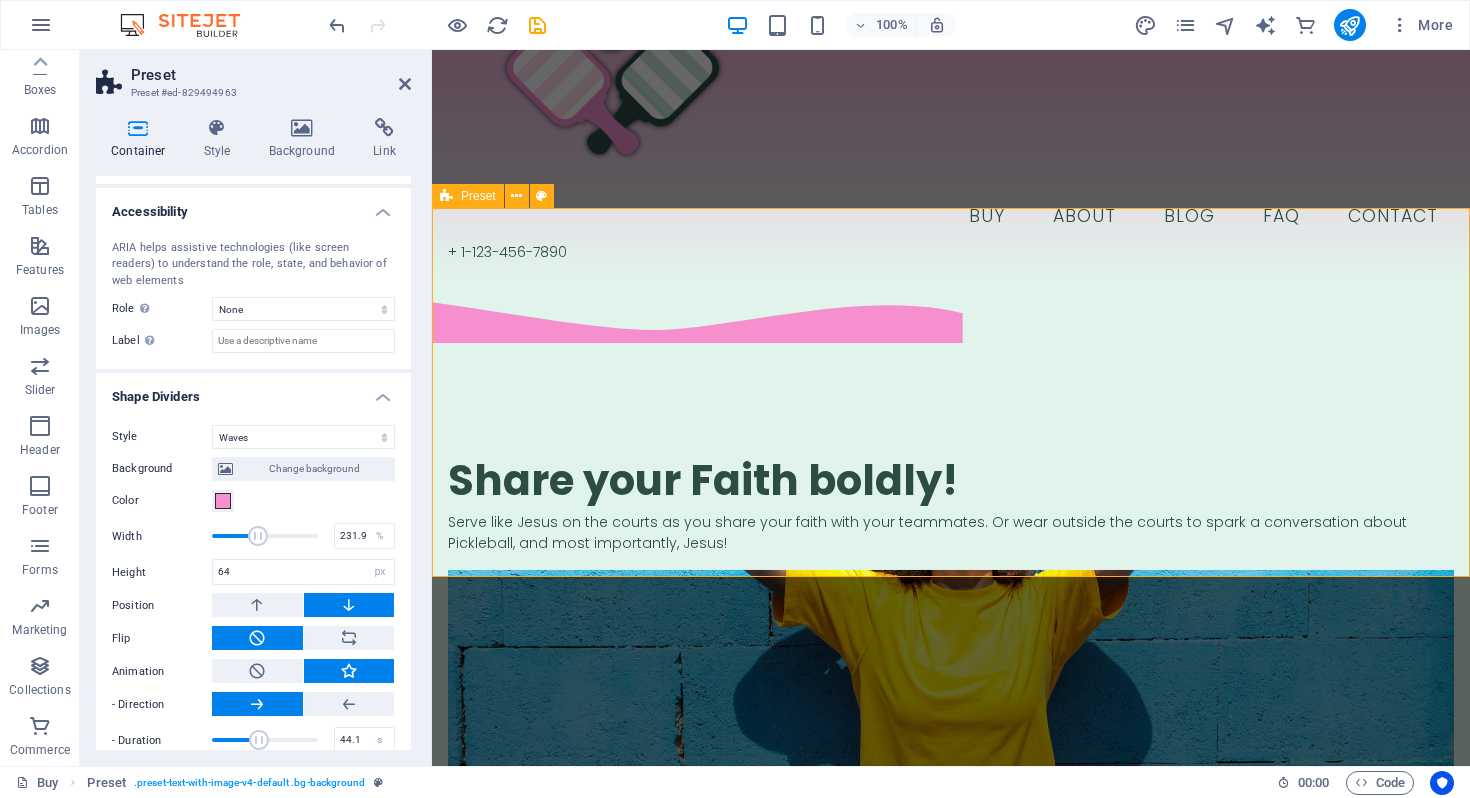 scroll, scrollTop: 507, scrollLeft: 0, axis: vertical 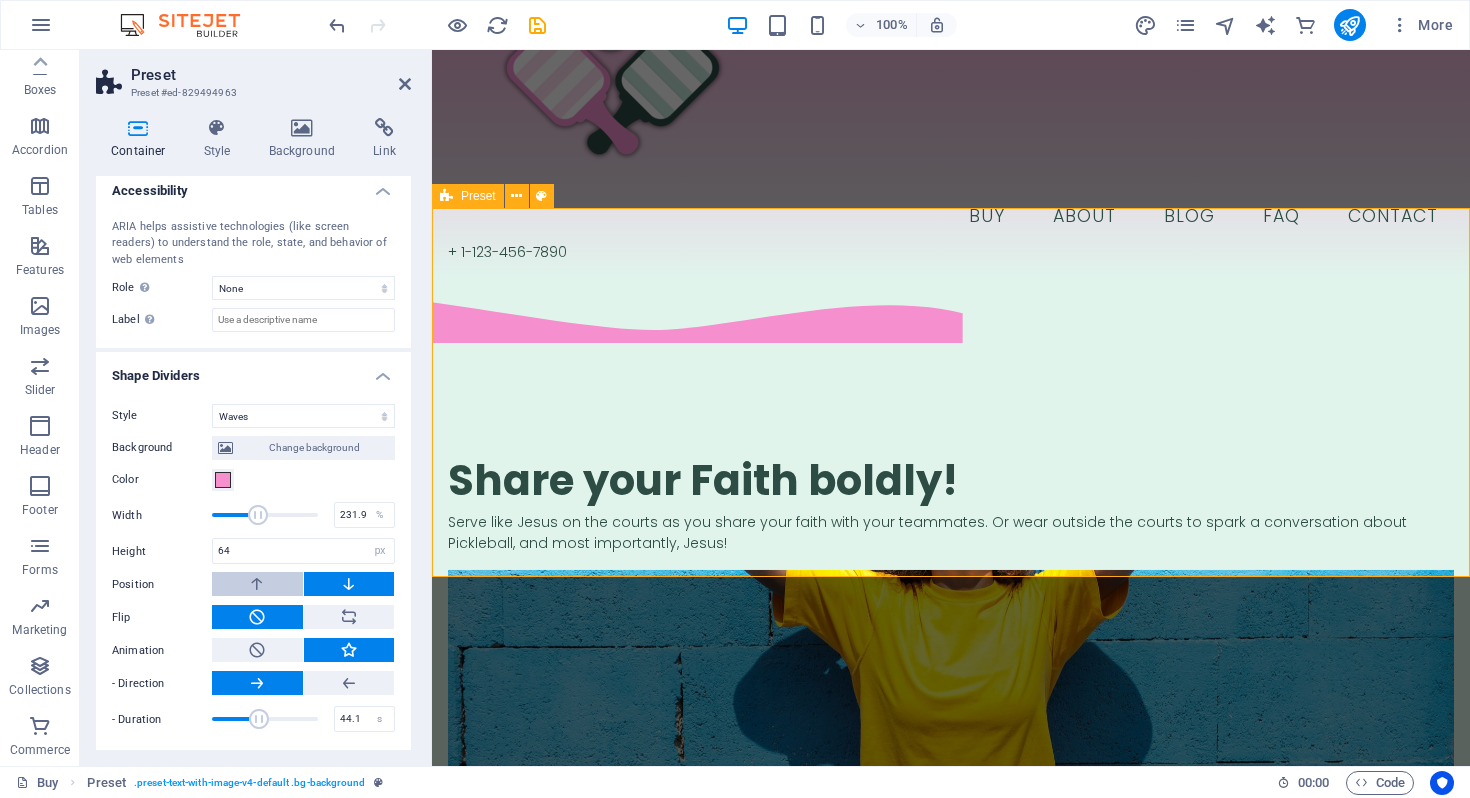 click at bounding box center [257, 584] 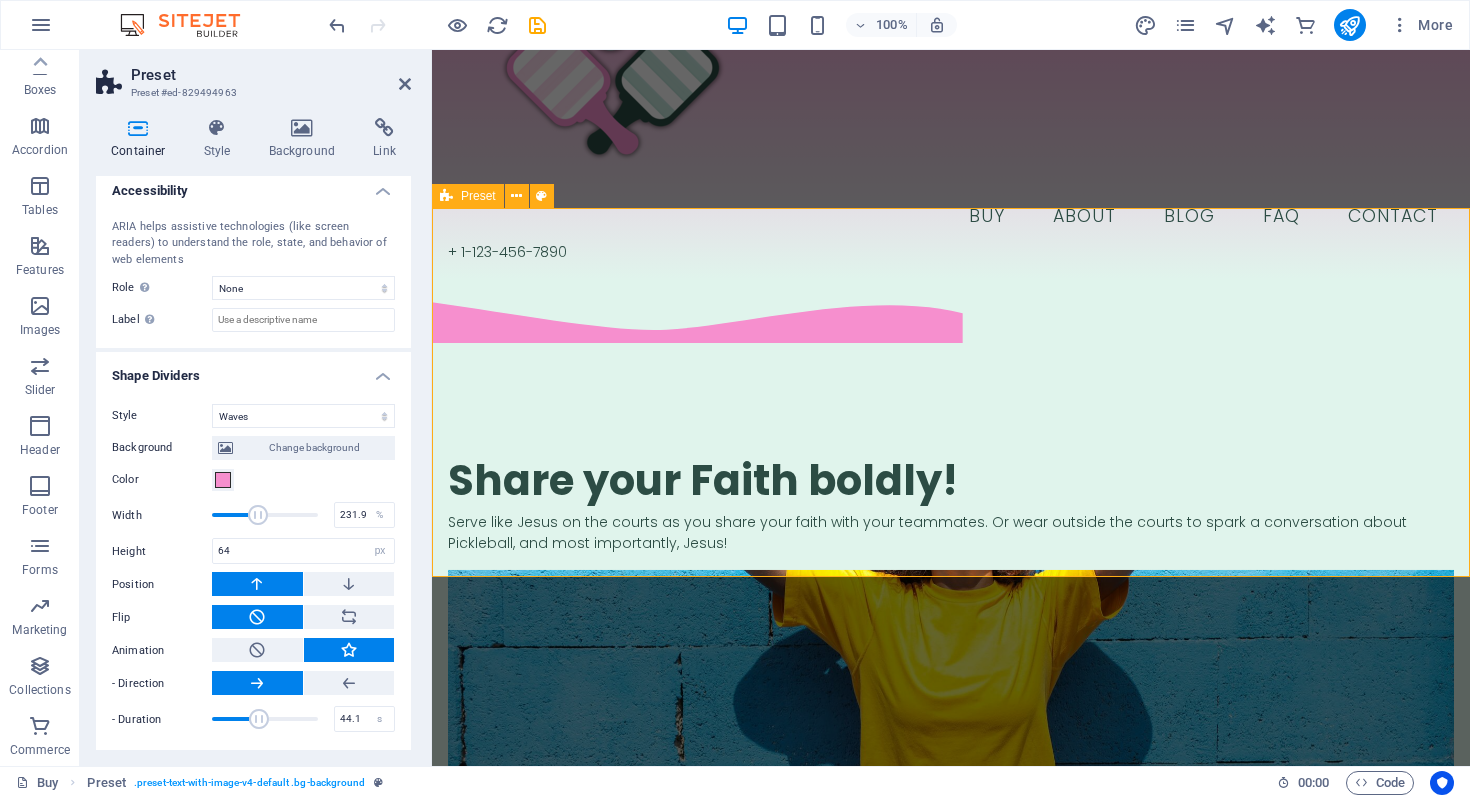 click at bounding box center [257, 584] 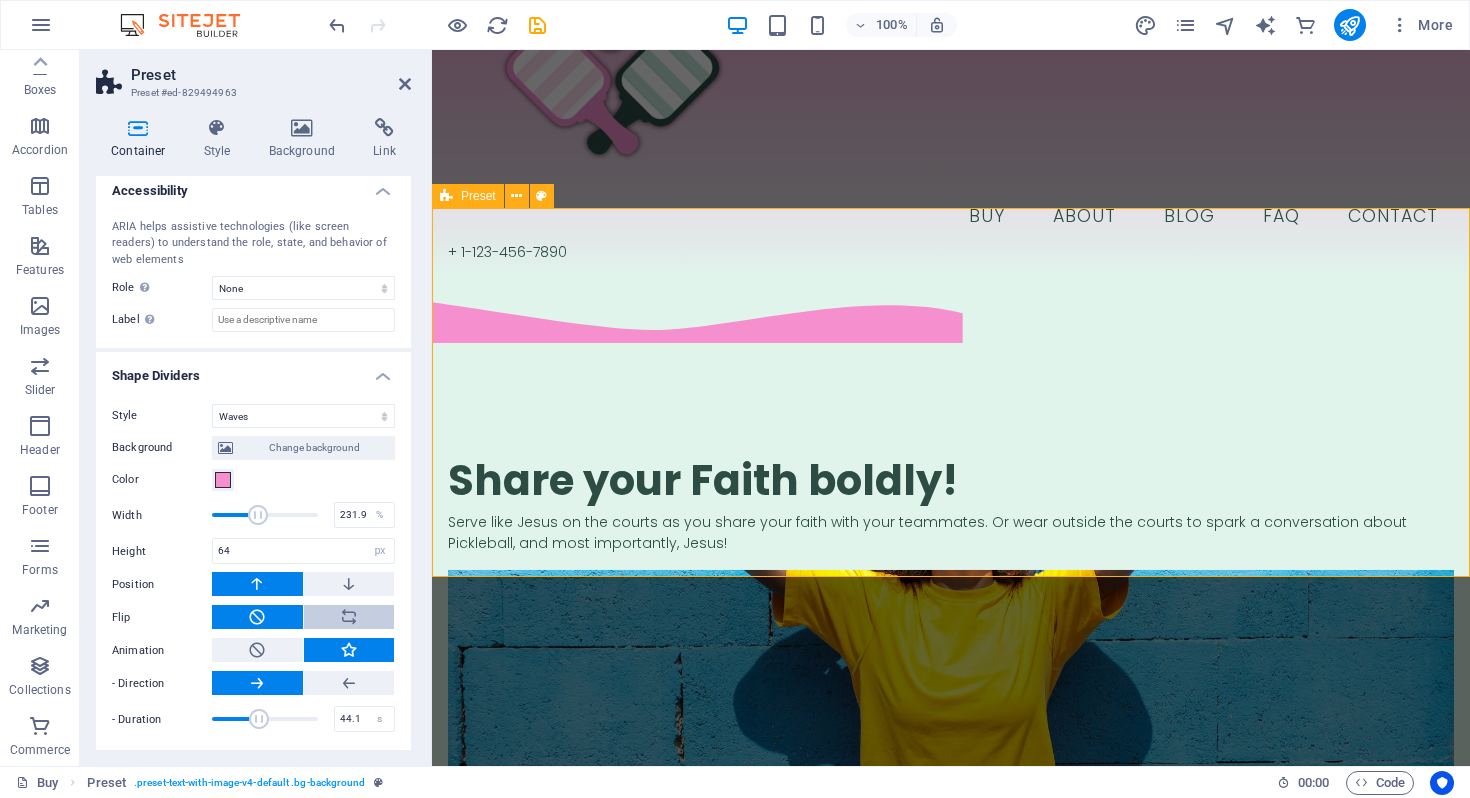 click at bounding box center [349, 617] 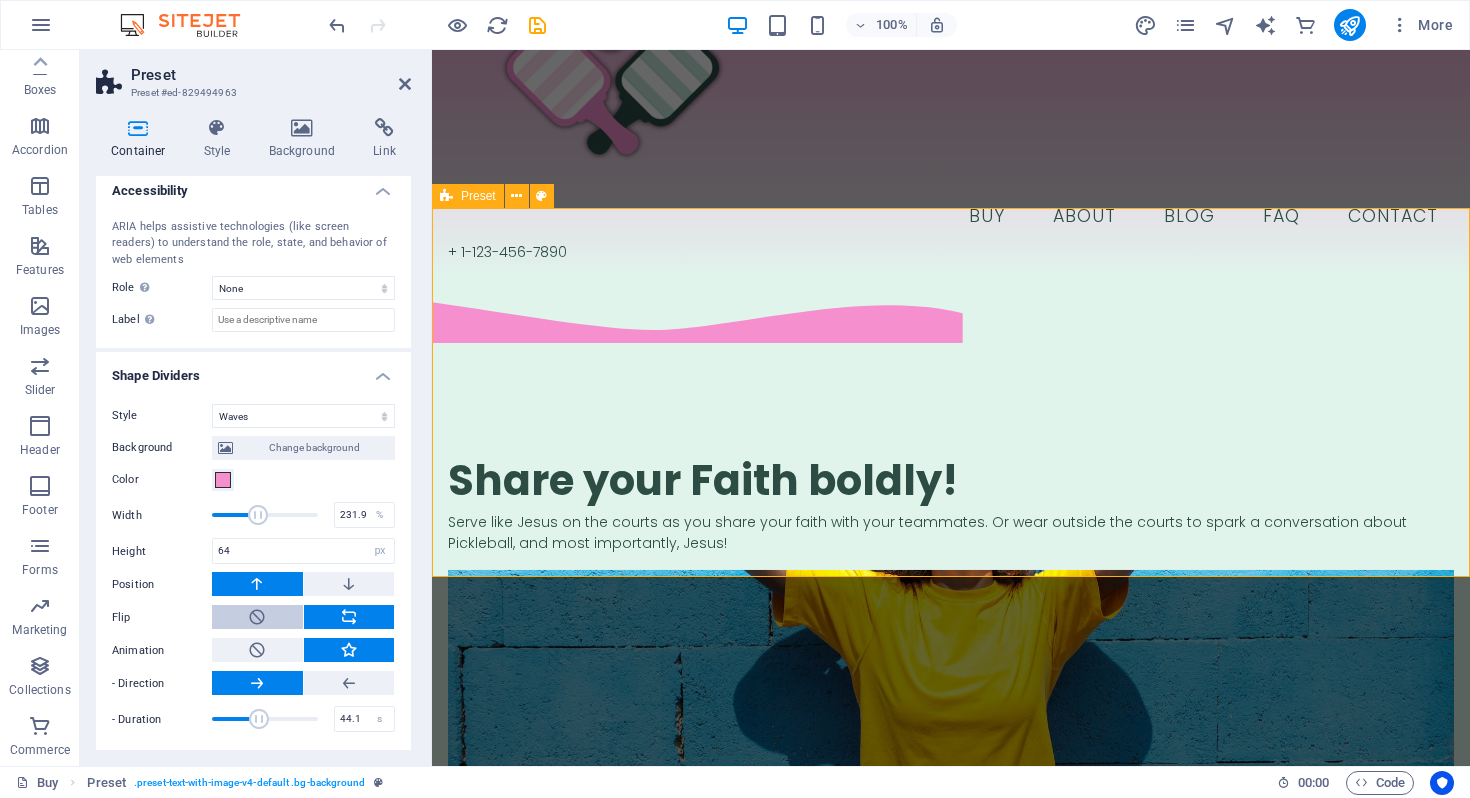 click at bounding box center (257, 617) 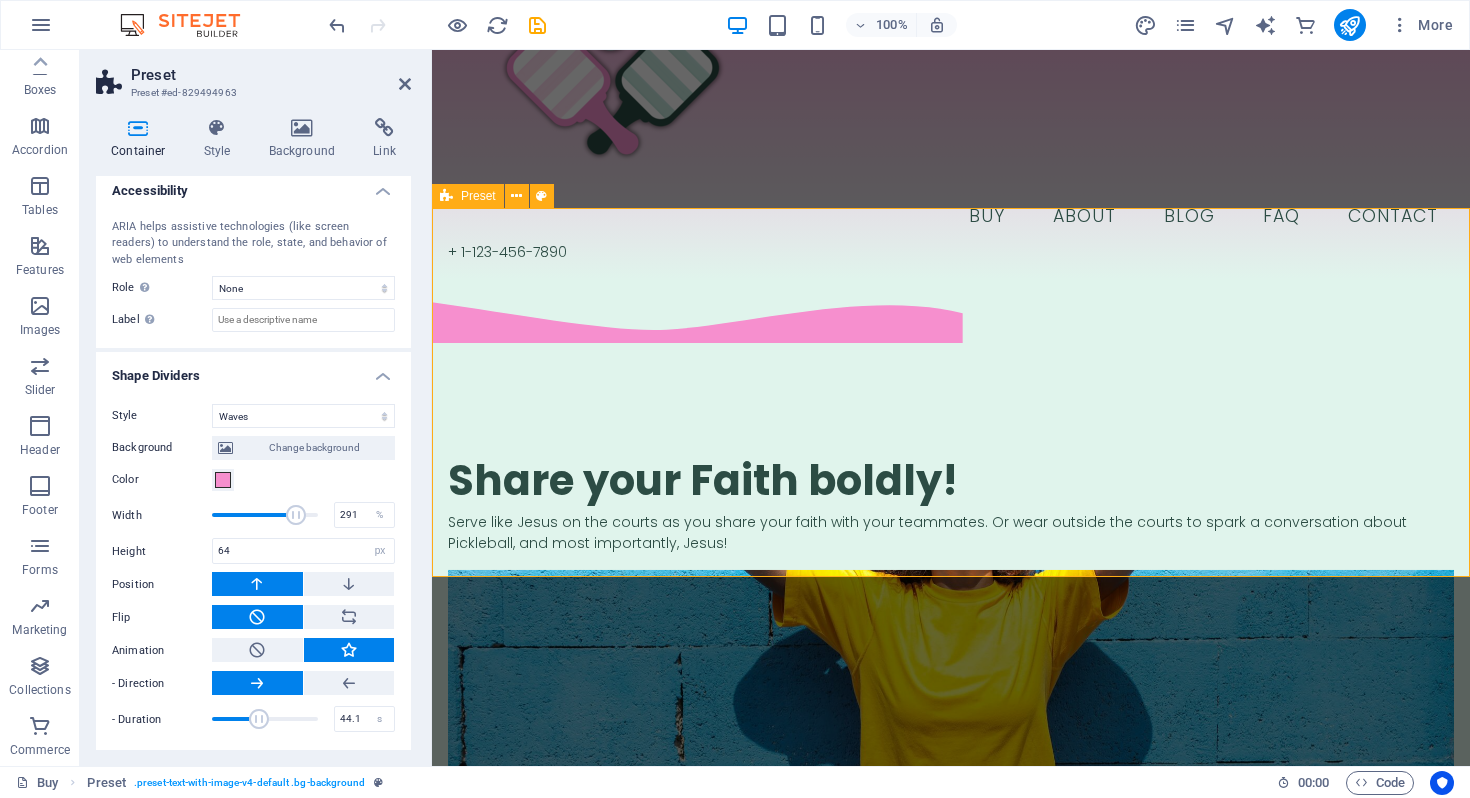 type on "285" 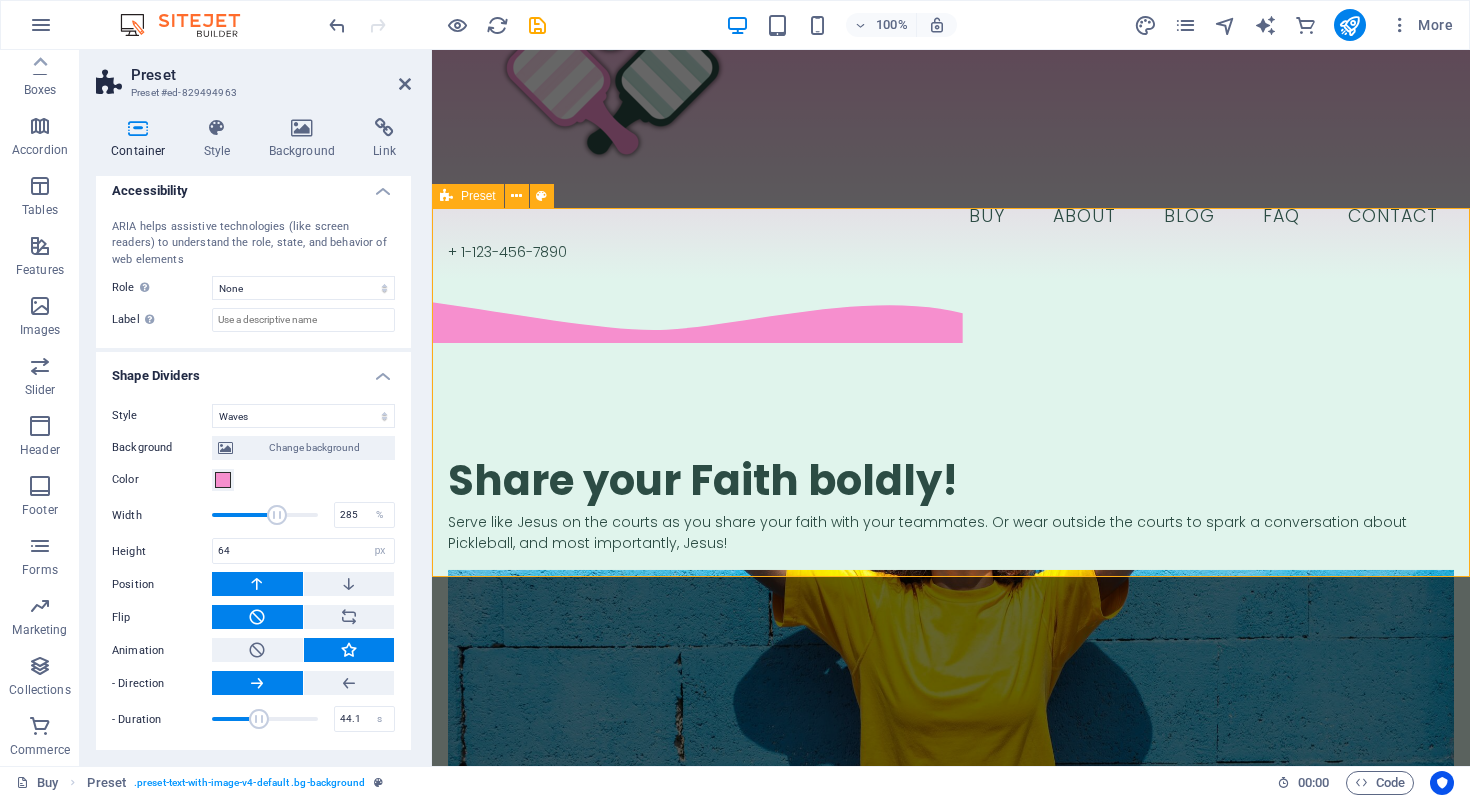 drag, startPoint x: 260, startPoint y: 514, endPoint x: 275, endPoint y: 502, distance: 19.209373 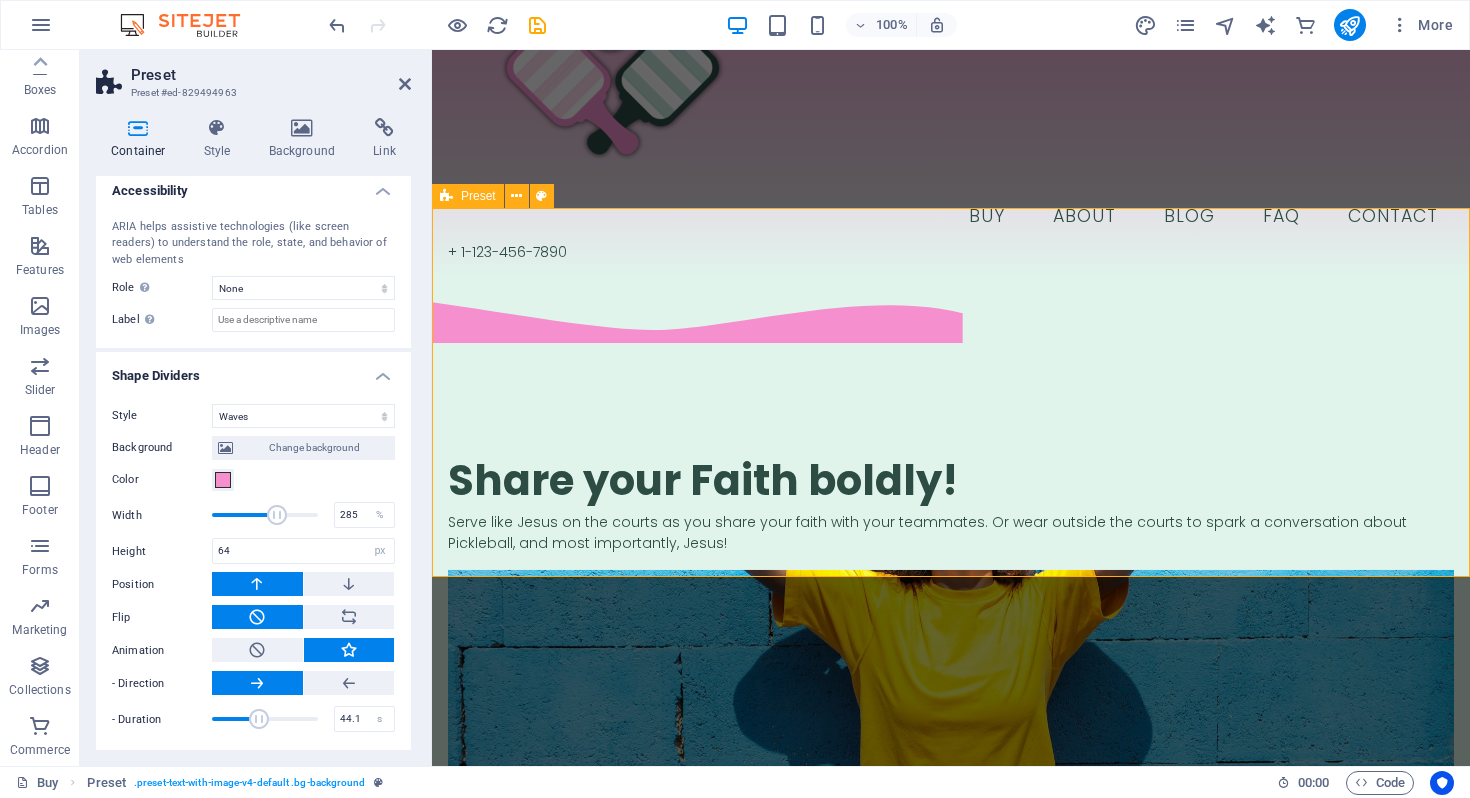 click at bounding box center [265, 515] 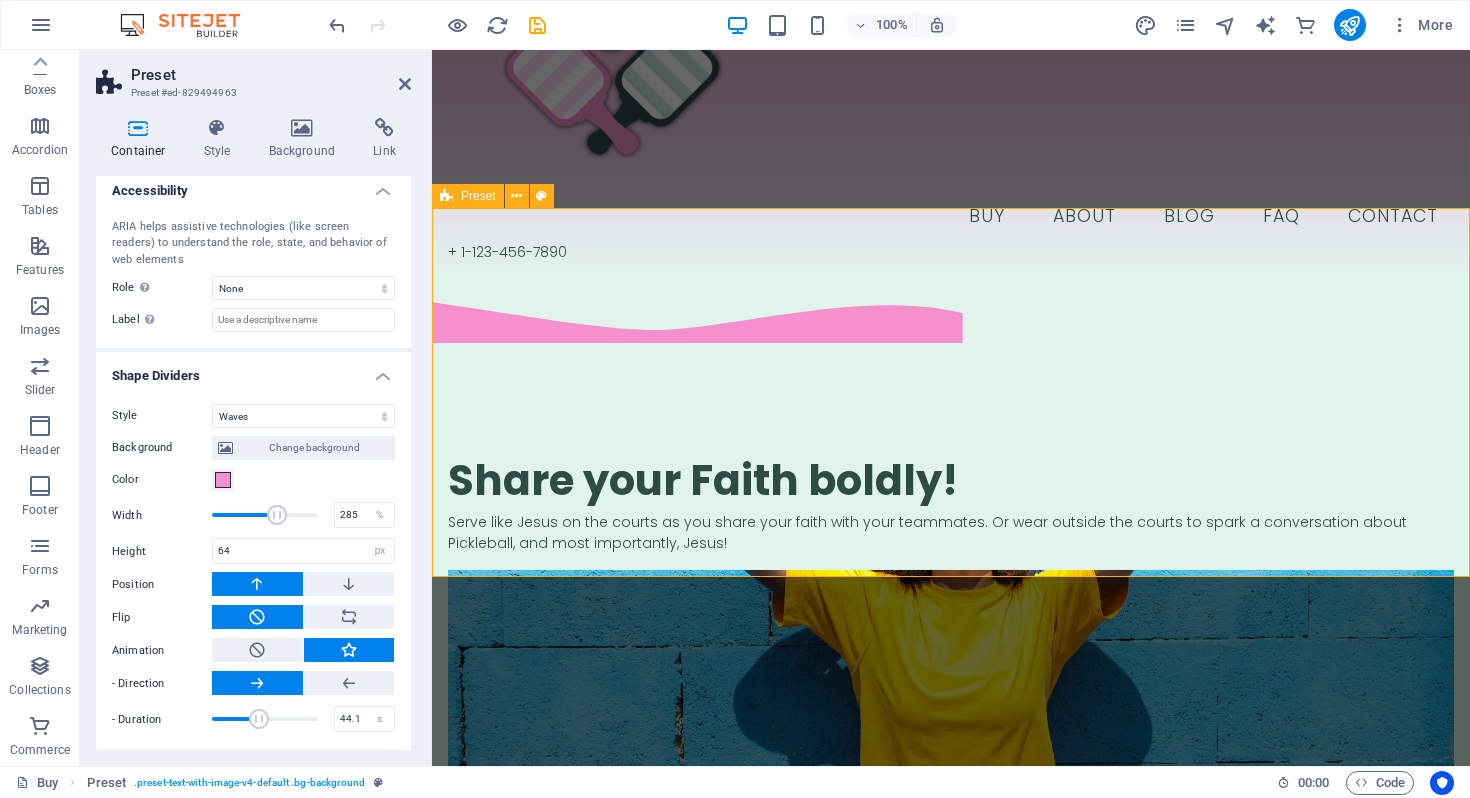 click at bounding box center (257, 584) 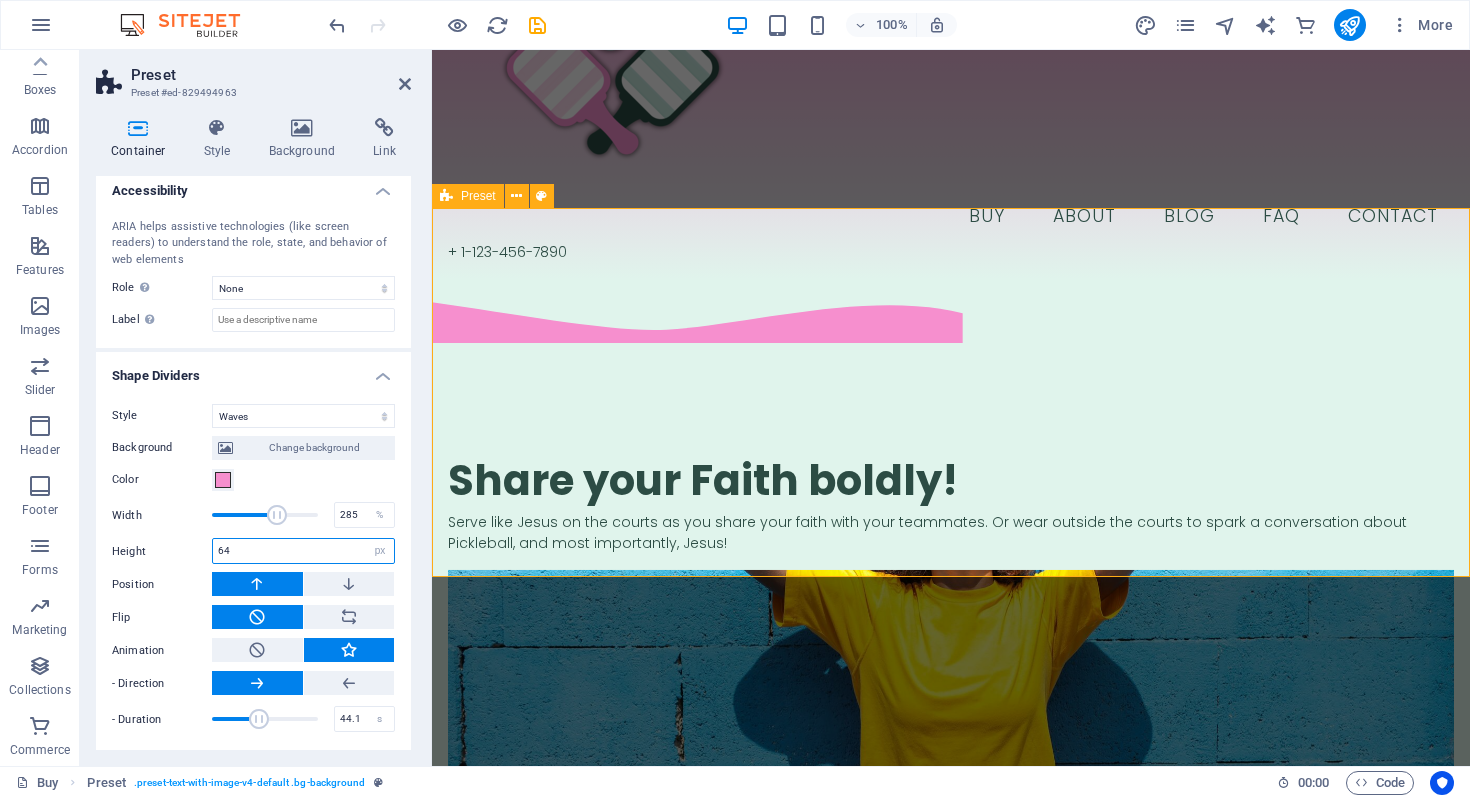 click on "64" at bounding box center (303, 551) 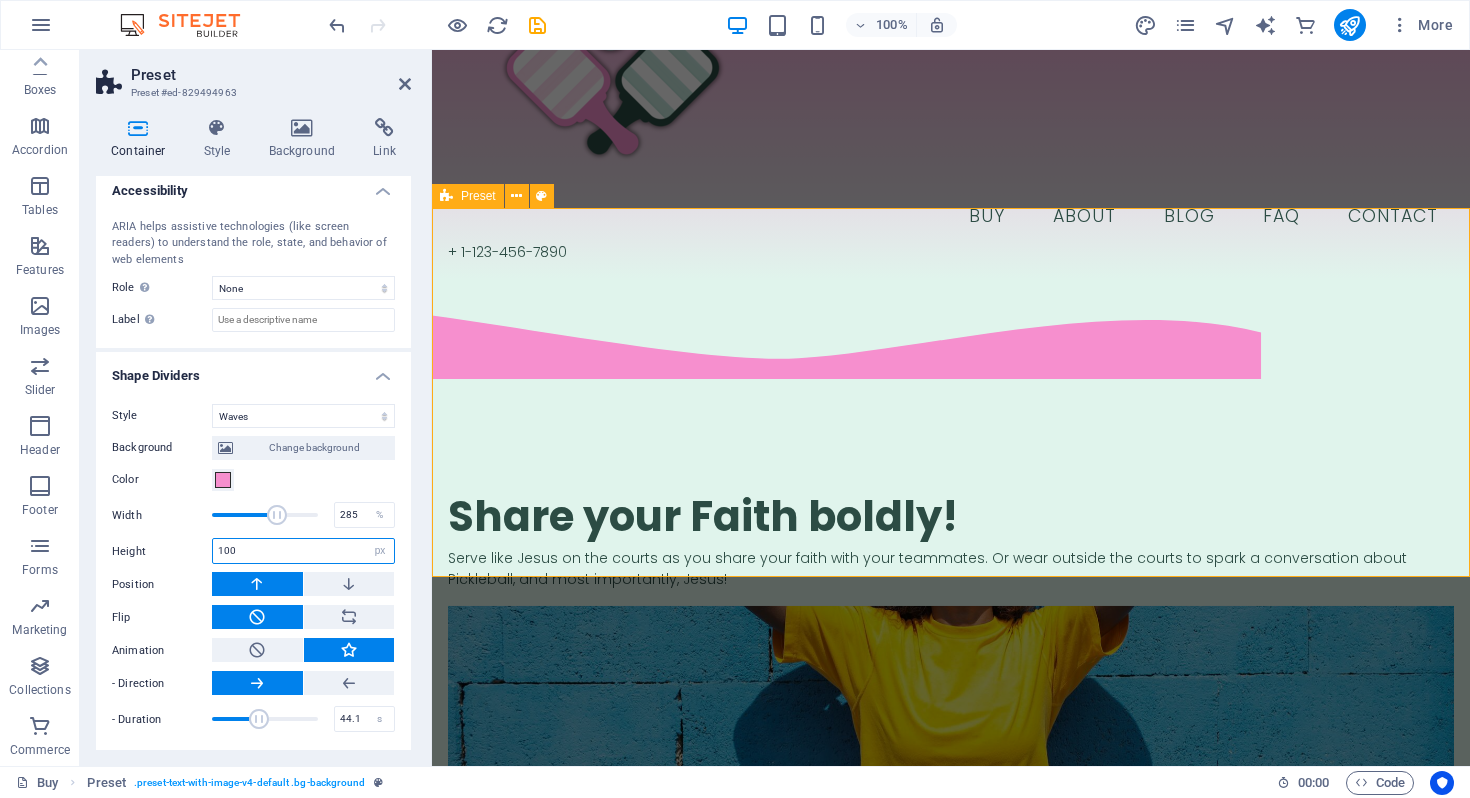 click on "100" at bounding box center (303, 551) 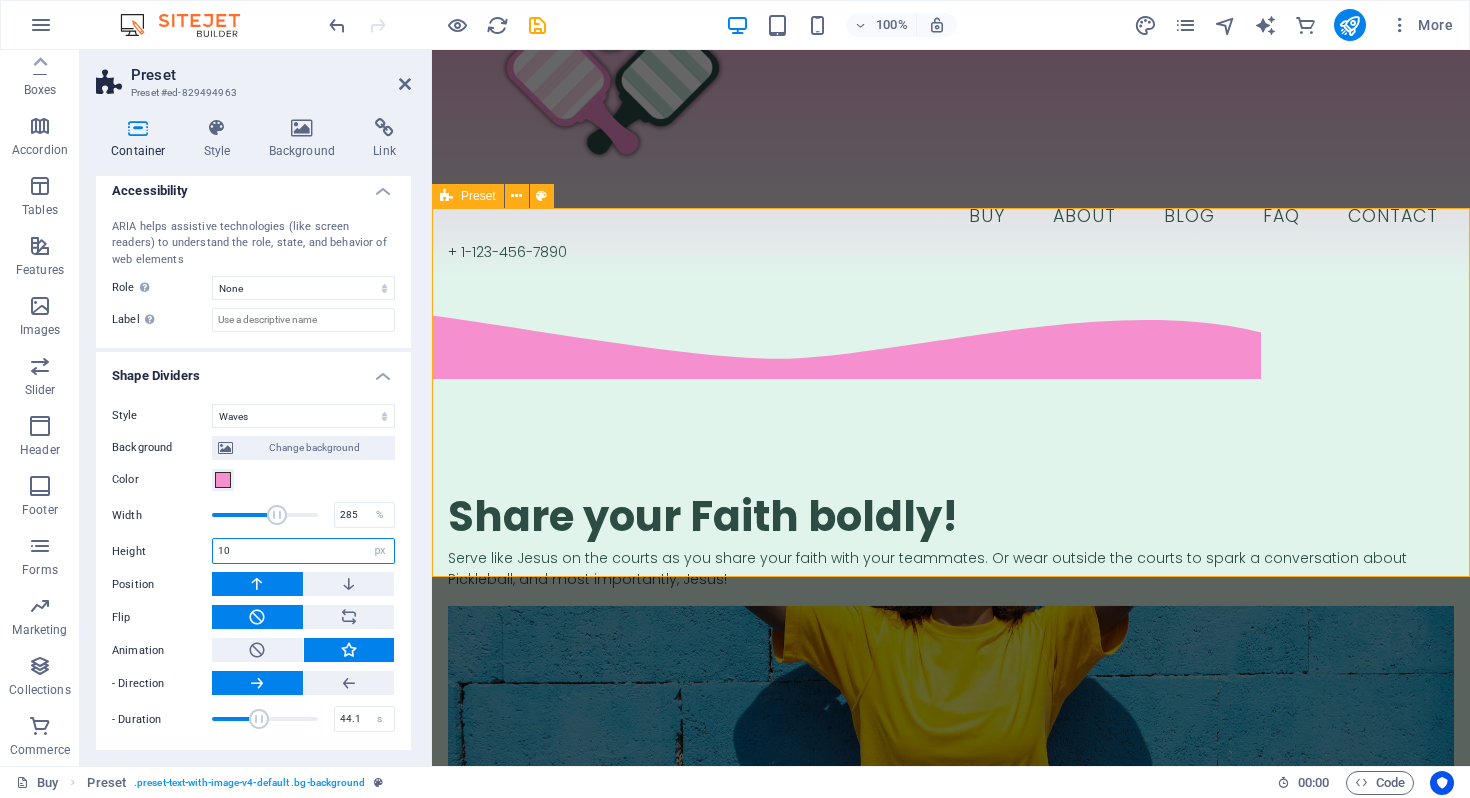 type on "1" 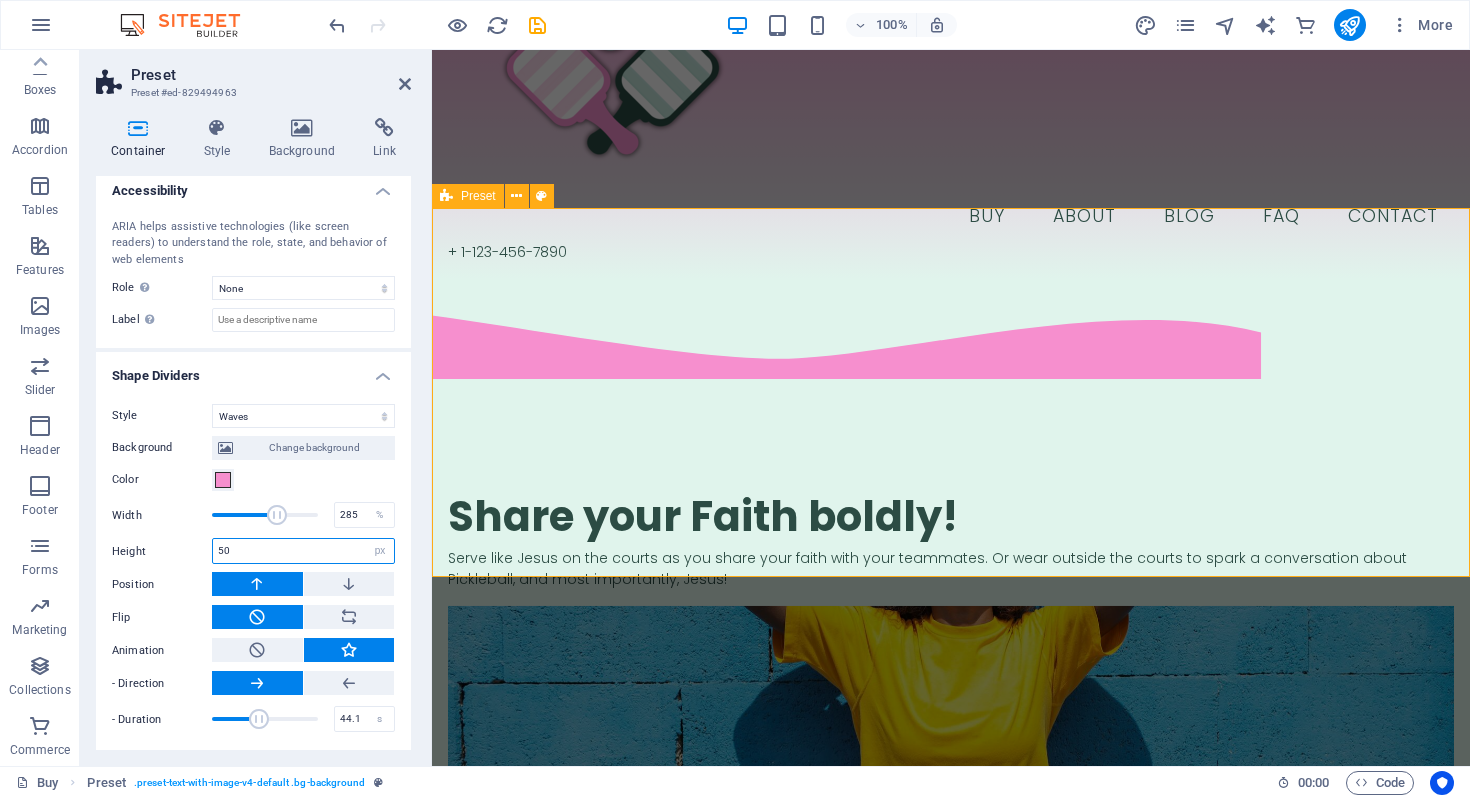 type on "50" 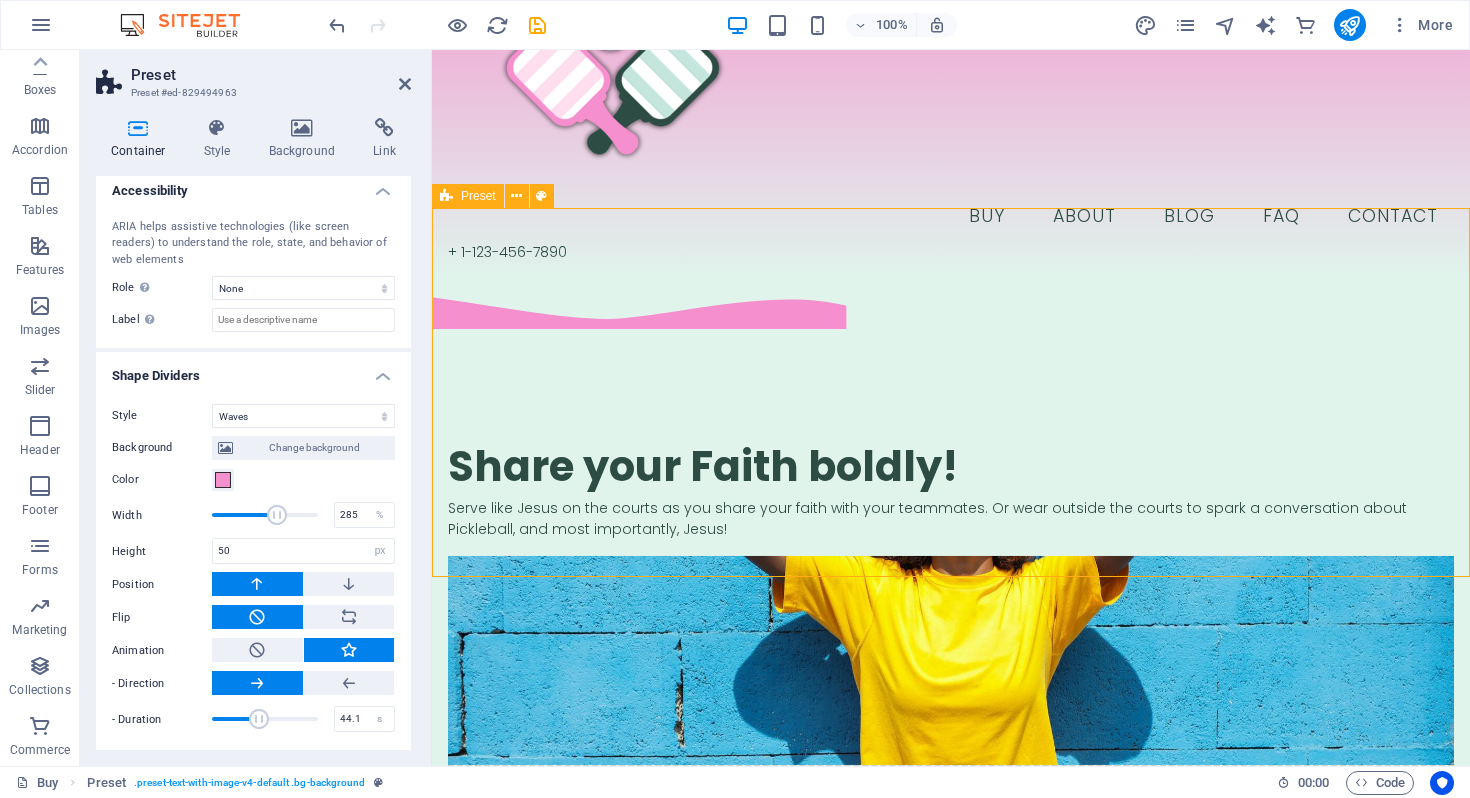 drag, startPoint x: 949, startPoint y: 372, endPoint x: 940, endPoint y: 259, distance: 113.35784 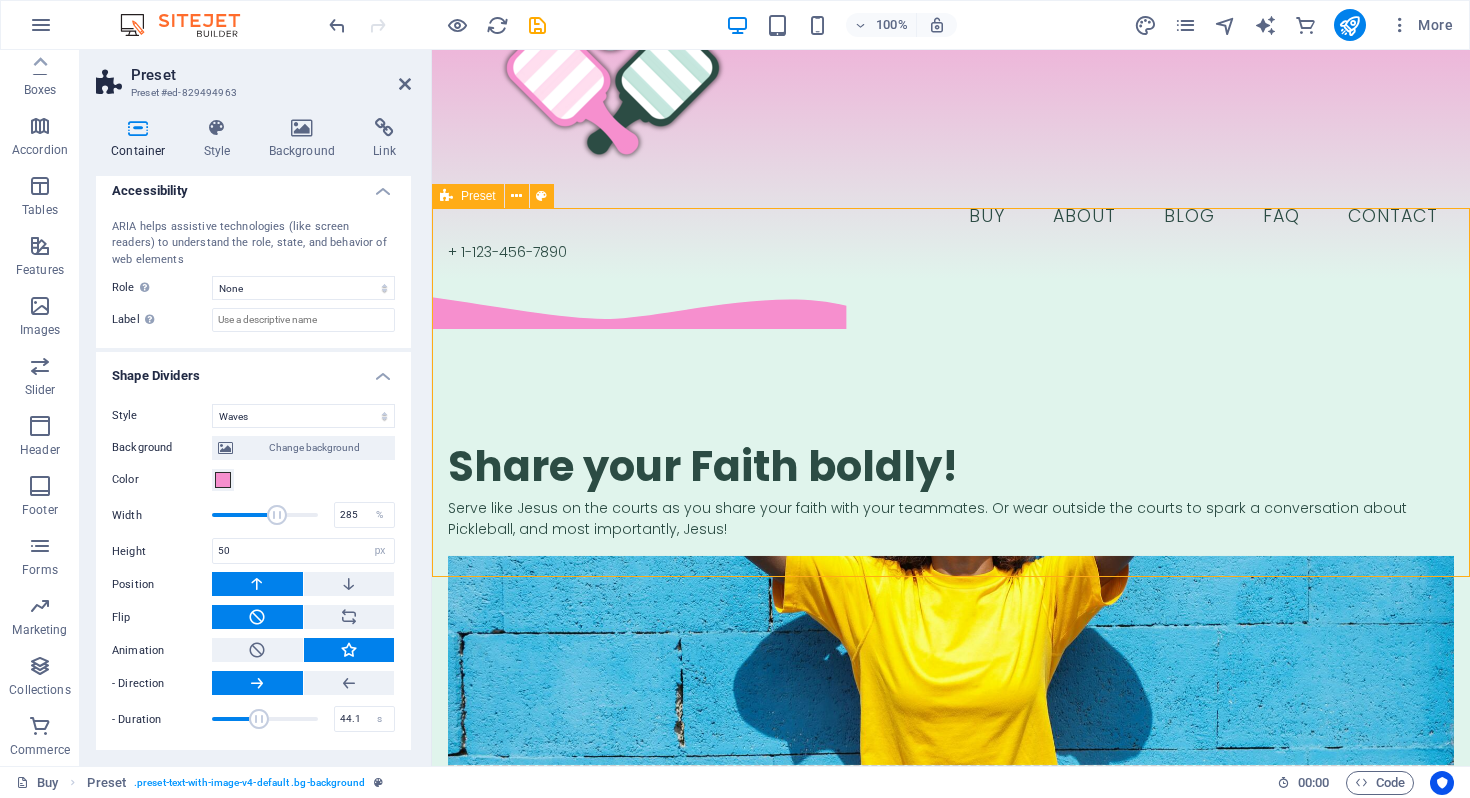 click on "​​​ Share your Faith boldly! Serve like Jesus on the courts as you share your faith with your teammates. Or wear outside the courts to spark a conversation about Pickleball, and most importantly, Jesus! Drop content here or  Add elements  Paste clipboard" at bounding box center [951, 633] 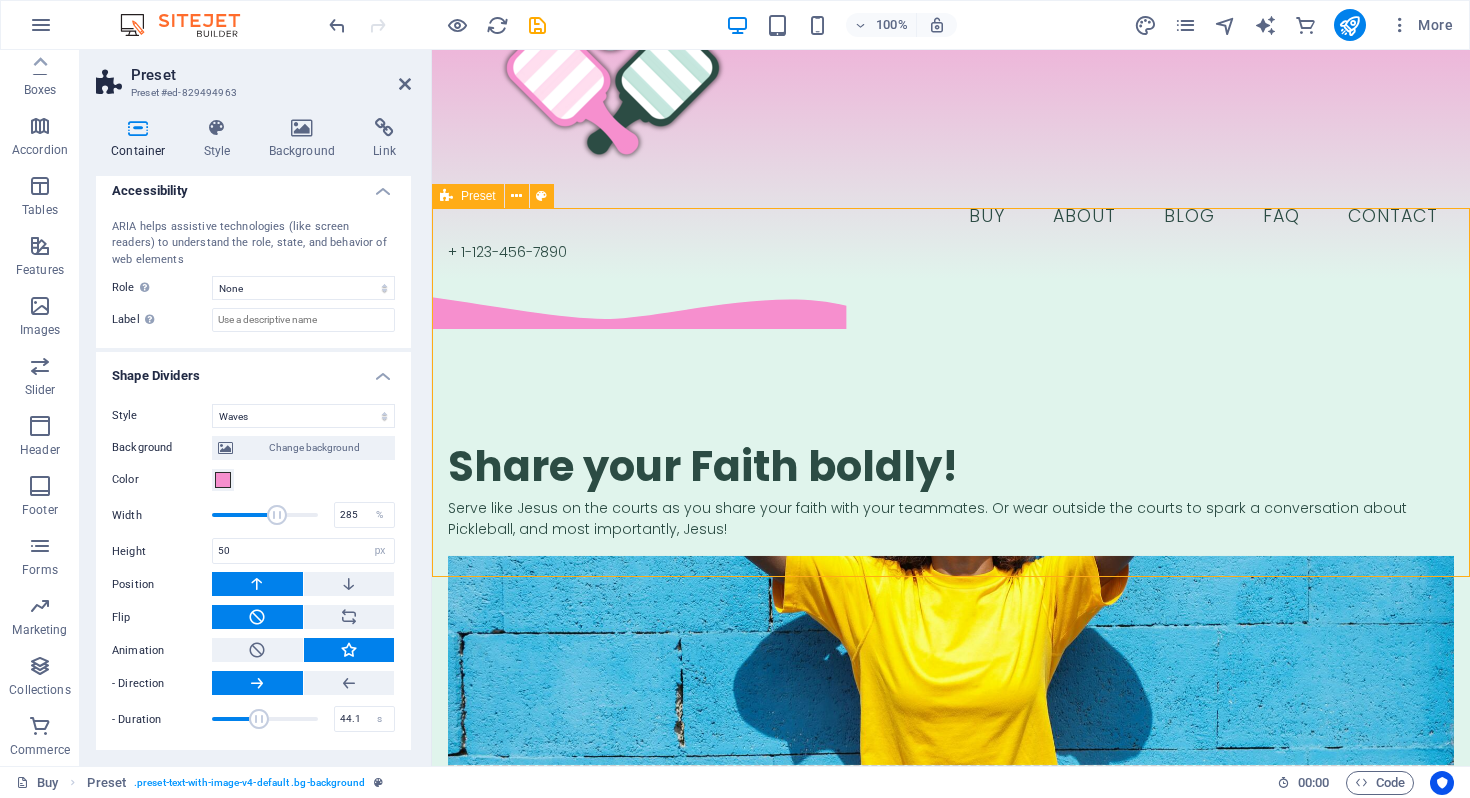 click on "​​​ Share your Faith boldly!" at bounding box center (951, 456) 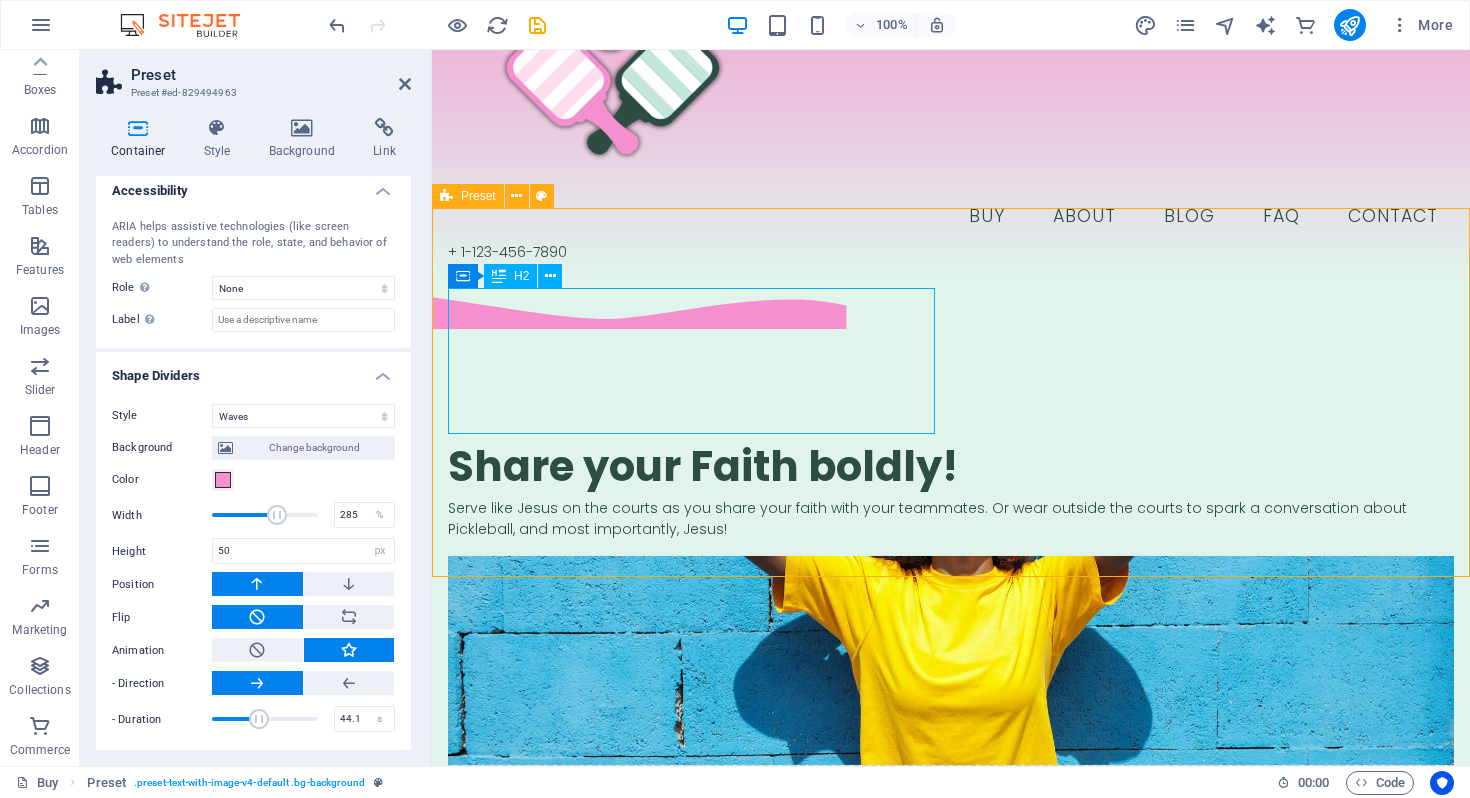 click on "​​​ Share your Faith boldly!" at bounding box center (951, 456) 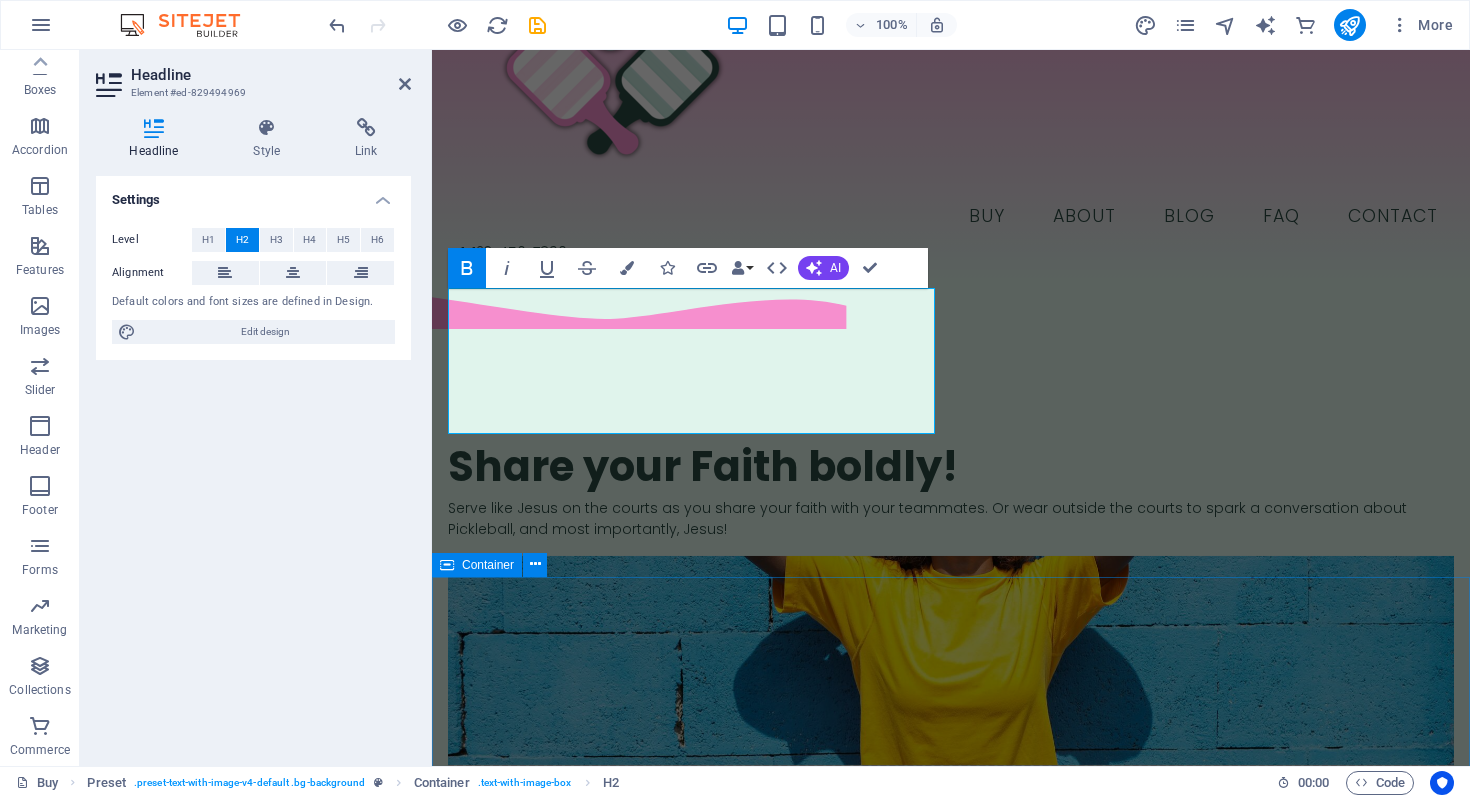 click on "JOIN OUR MINISTRY ABOUT OUR FOUNDER MOLLIE SHOP OUR GEAR" at bounding box center (951, 2796) 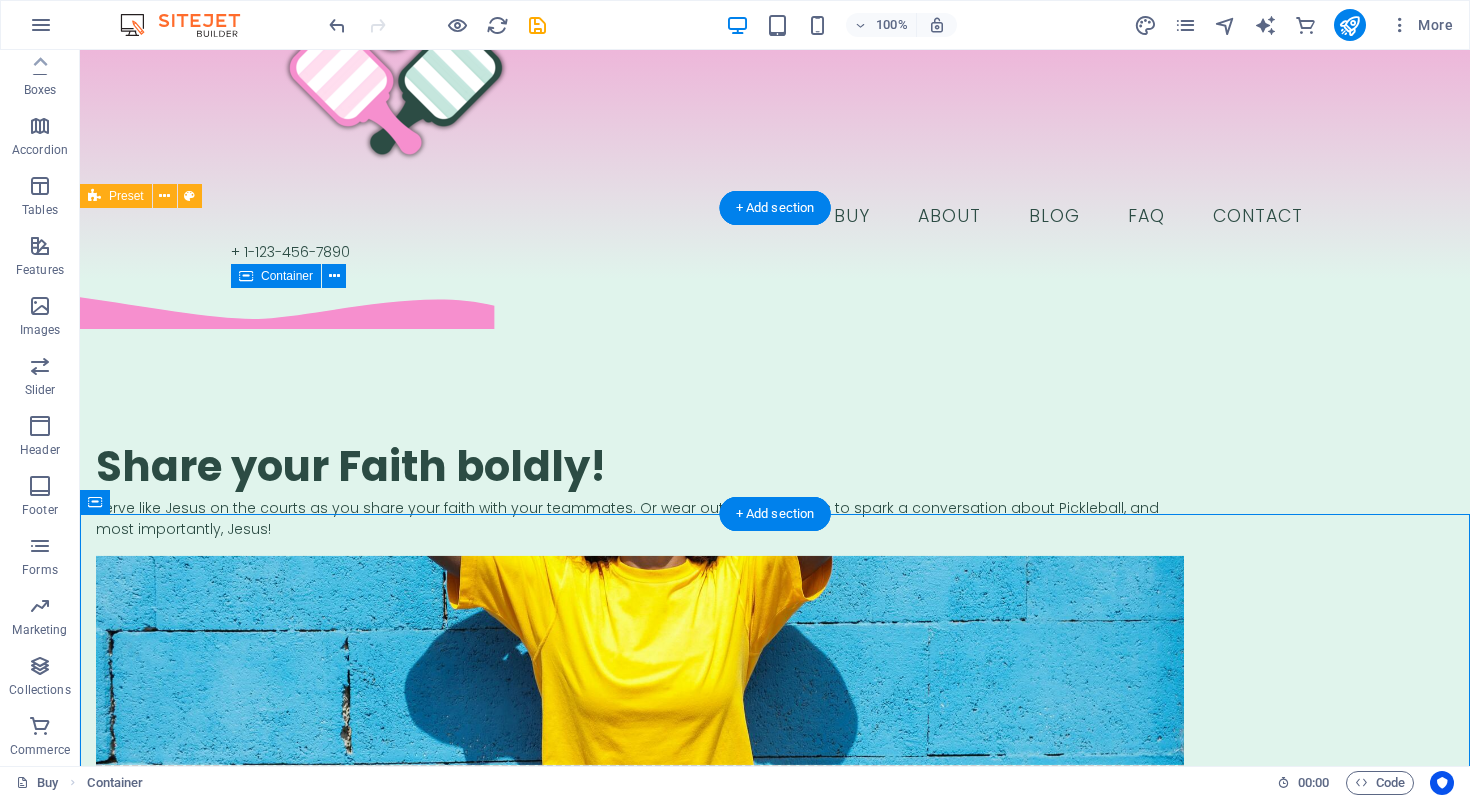click on "​​​ Share your Faith boldly! Serve like Jesus on the courts as you share your faith with your teammates. Or wear outside the courts to spark a conversation about Pickleball, and most importantly, Jesus! Drop content here or  Add elements  Paste clipboard" at bounding box center [775, 633] 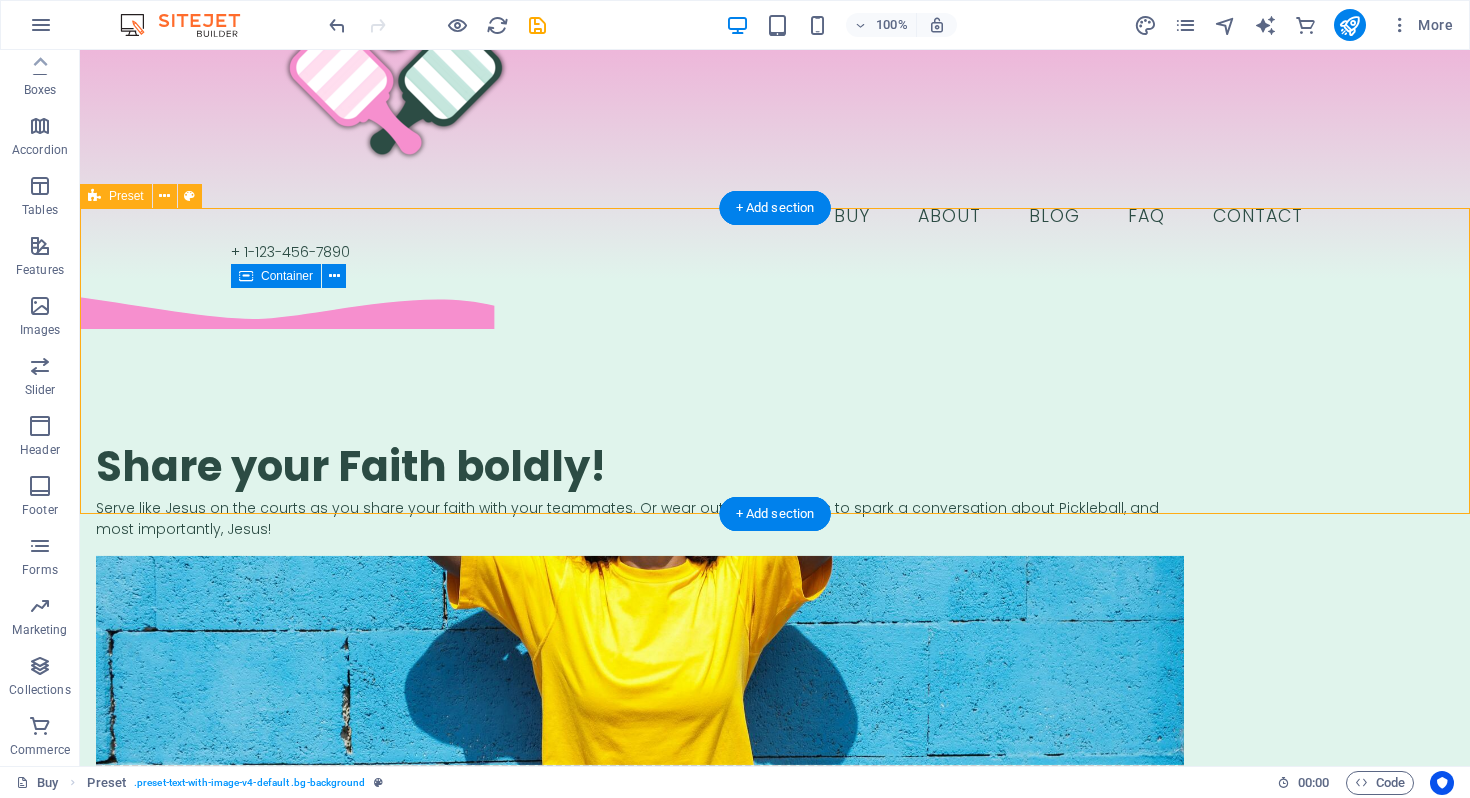 click on "​​​ Share your Faith boldly! Serve like Jesus on the courts as you share your faith with your teammates. Or wear outside the courts to spark a conversation about Pickleball, and most importantly, Jesus! Drop content here or  Add elements  Paste clipboard" at bounding box center (775, 633) 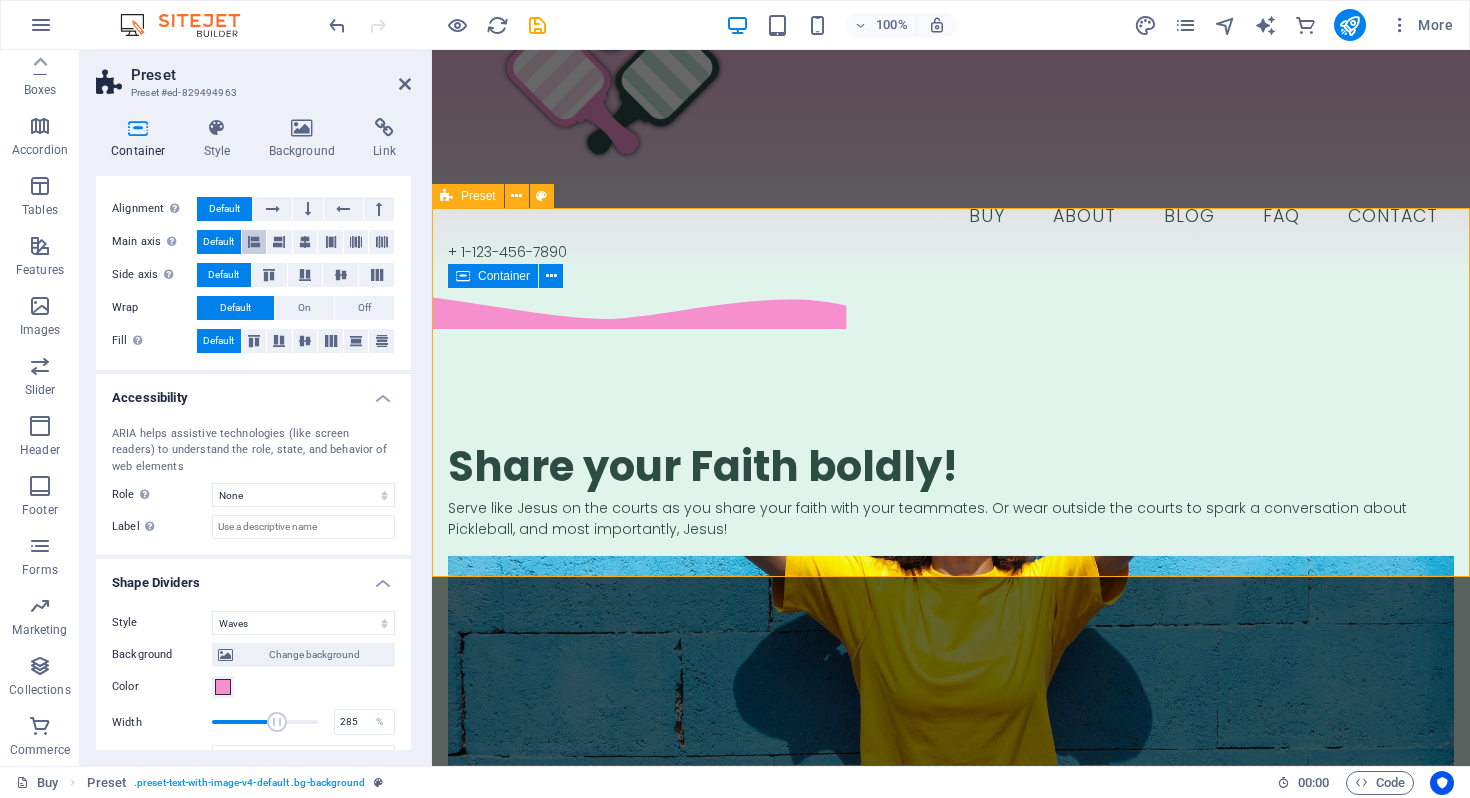 scroll, scrollTop: 507, scrollLeft: 0, axis: vertical 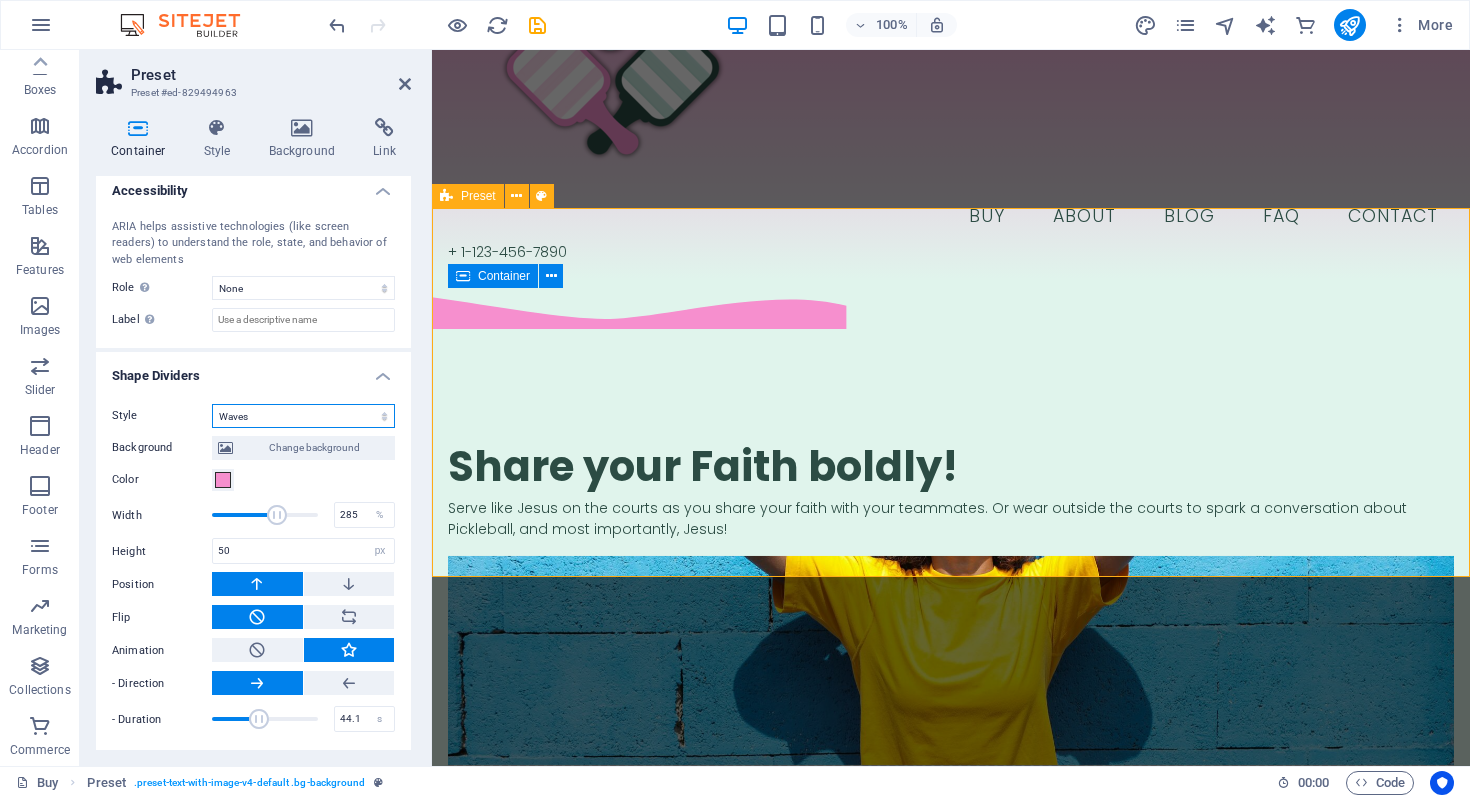 click on "None Triangle Square Diagonal Polygon 1 Polygon 2 Zigzag Multiple Zigzags Waves Multiple Waves Half Circle Circle Circle Shadow Blocks Hexagons Clouds Multiple Clouds Fan Pyramids Book Paint Drip Fire Shredded Paper Arrow" at bounding box center (303, 416) 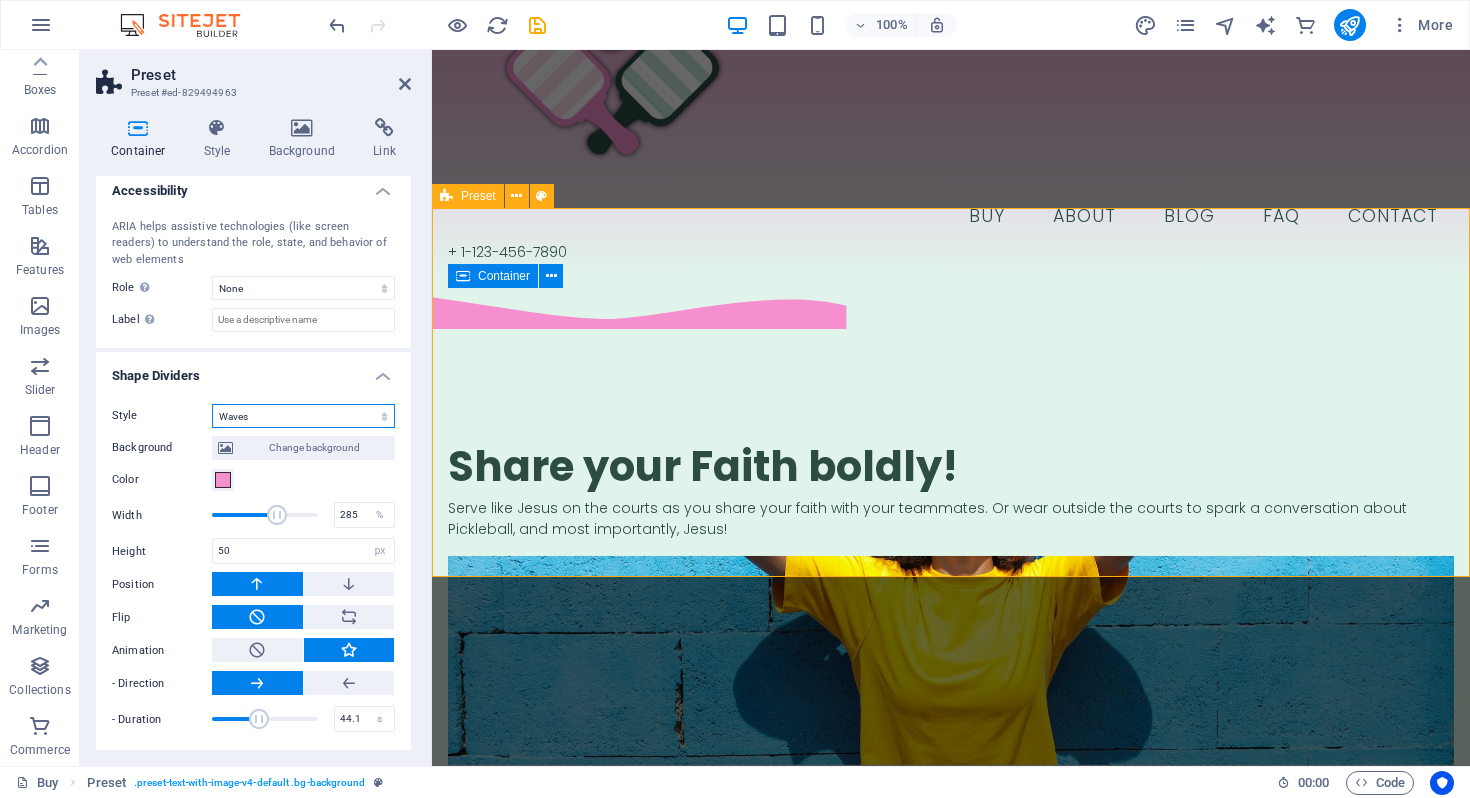 select on "none" 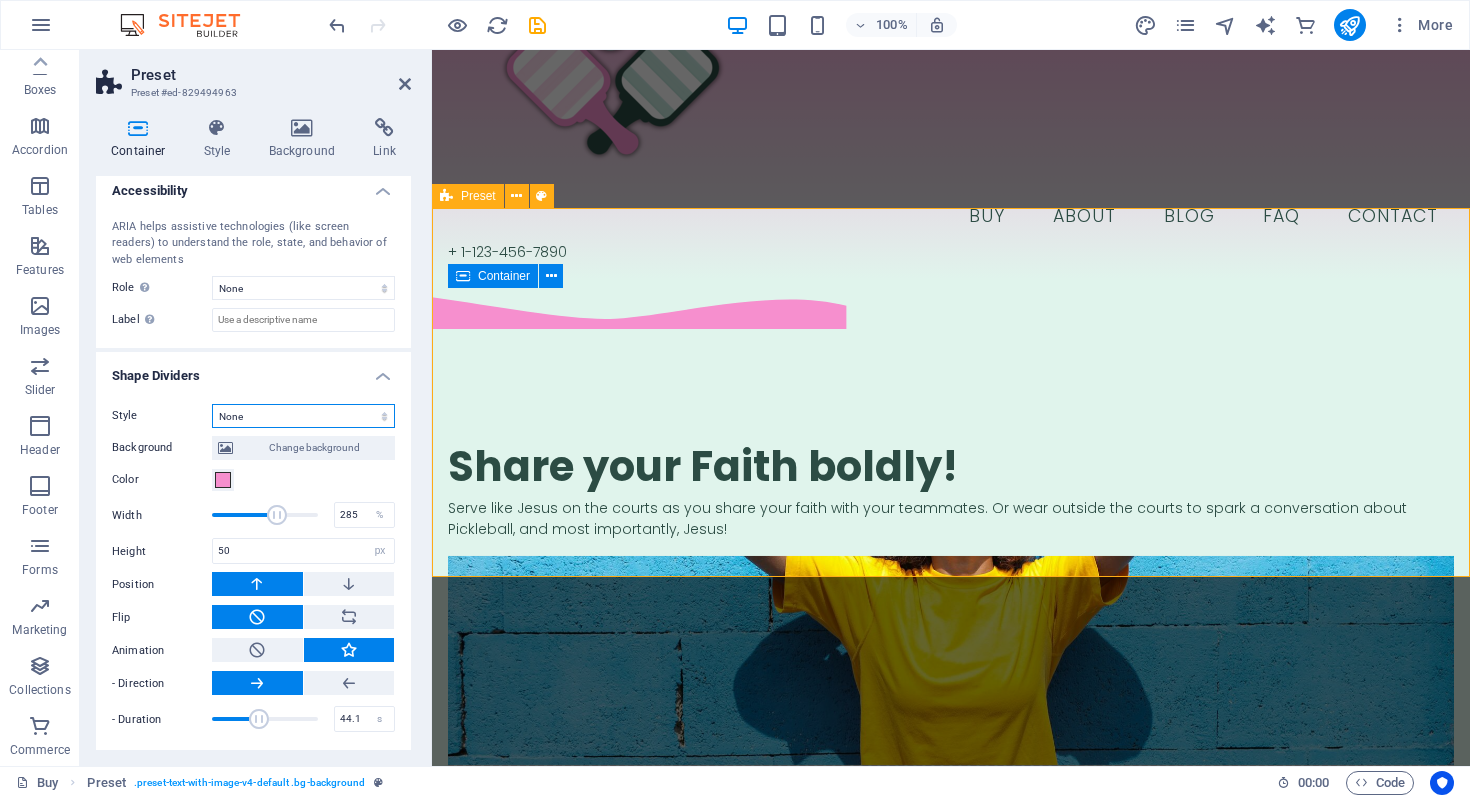 scroll, scrollTop: 201, scrollLeft: 0, axis: vertical 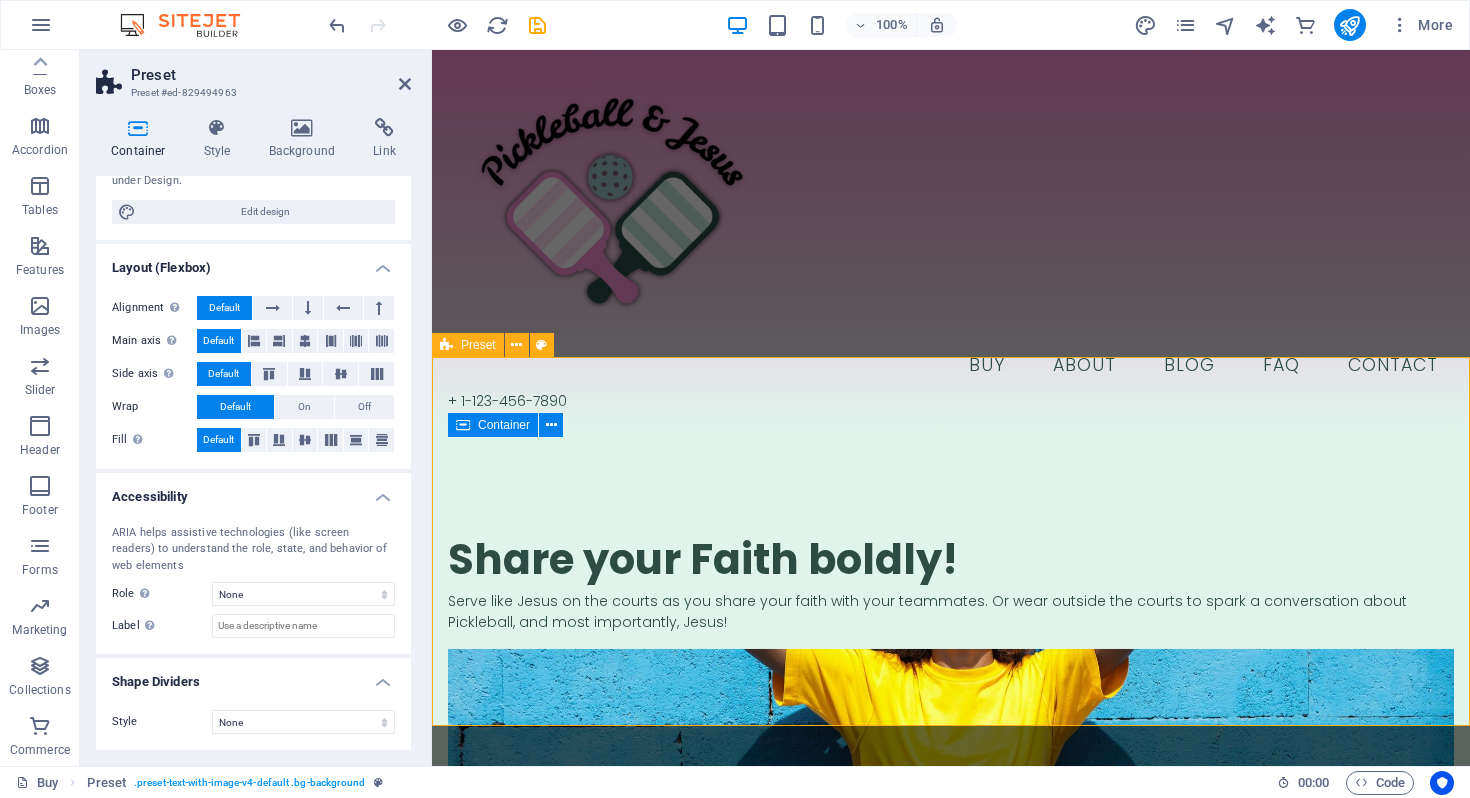 click on "Buy About Blog FAQ Contact   + 1-123-456-7890" at bounding box center [951, 239] 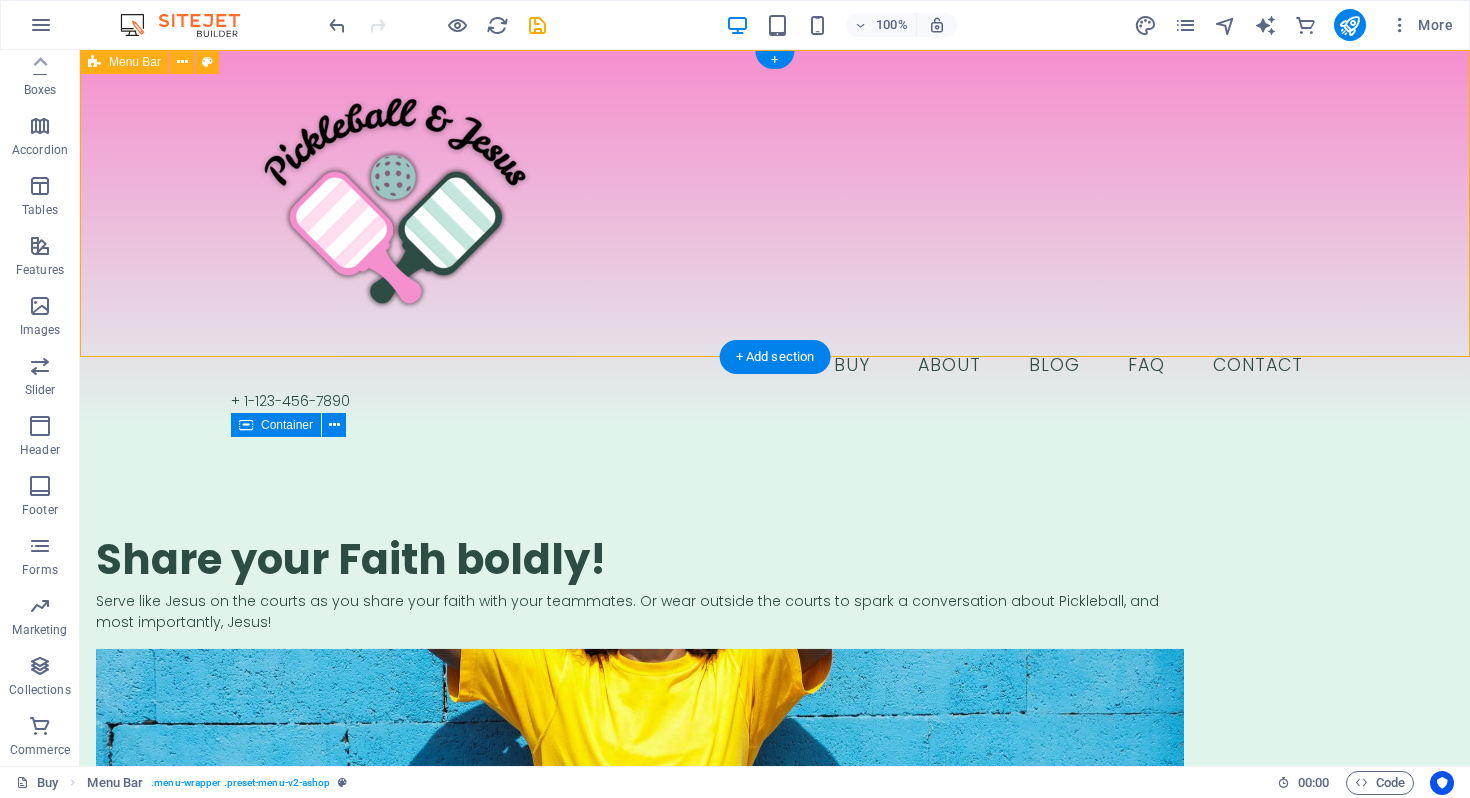 click on "Buy About Blog FAQ Contact   + 1-123-456-7890" at bounding box center [775, 239] 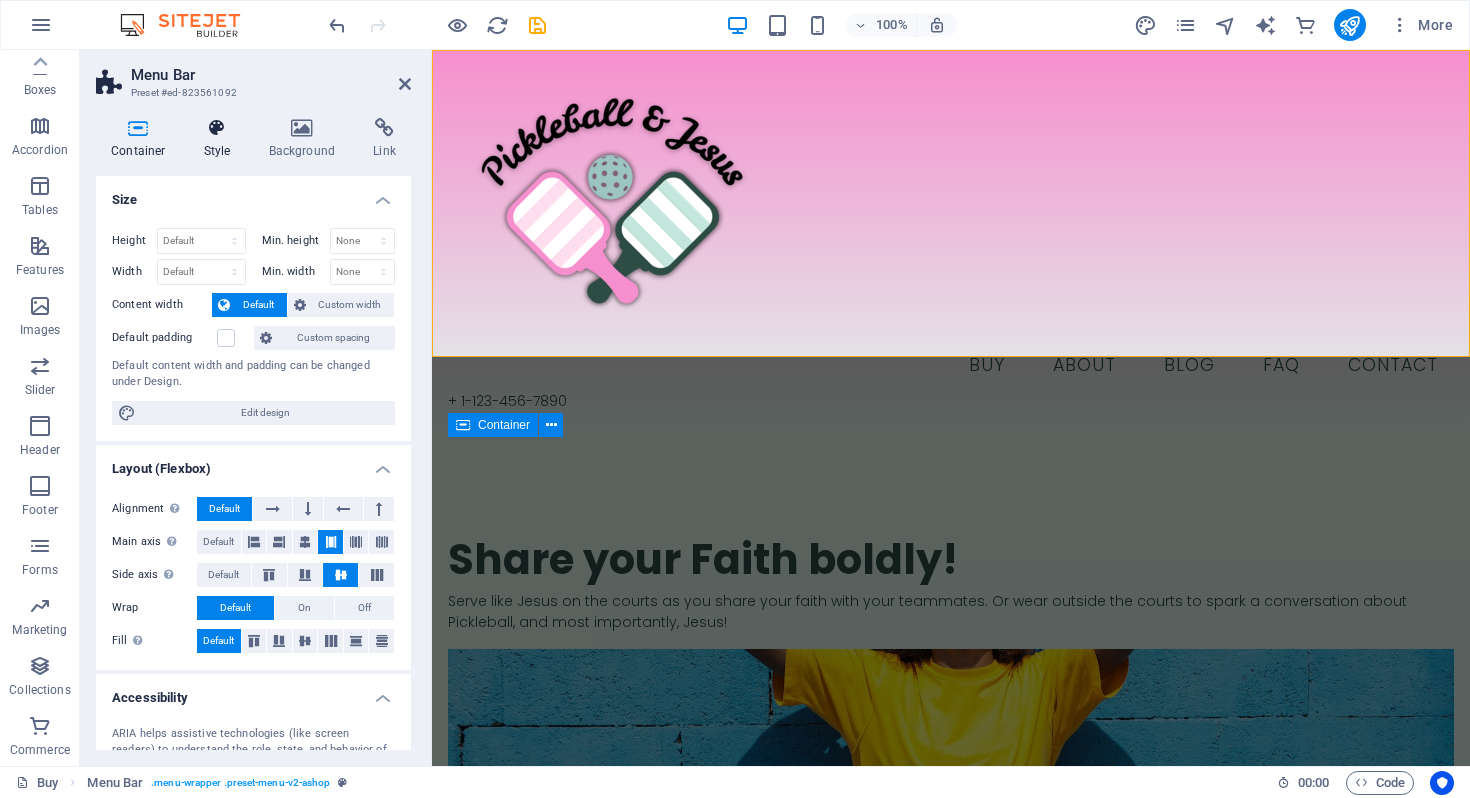 click on "Style" at bounding box center [221, 139] 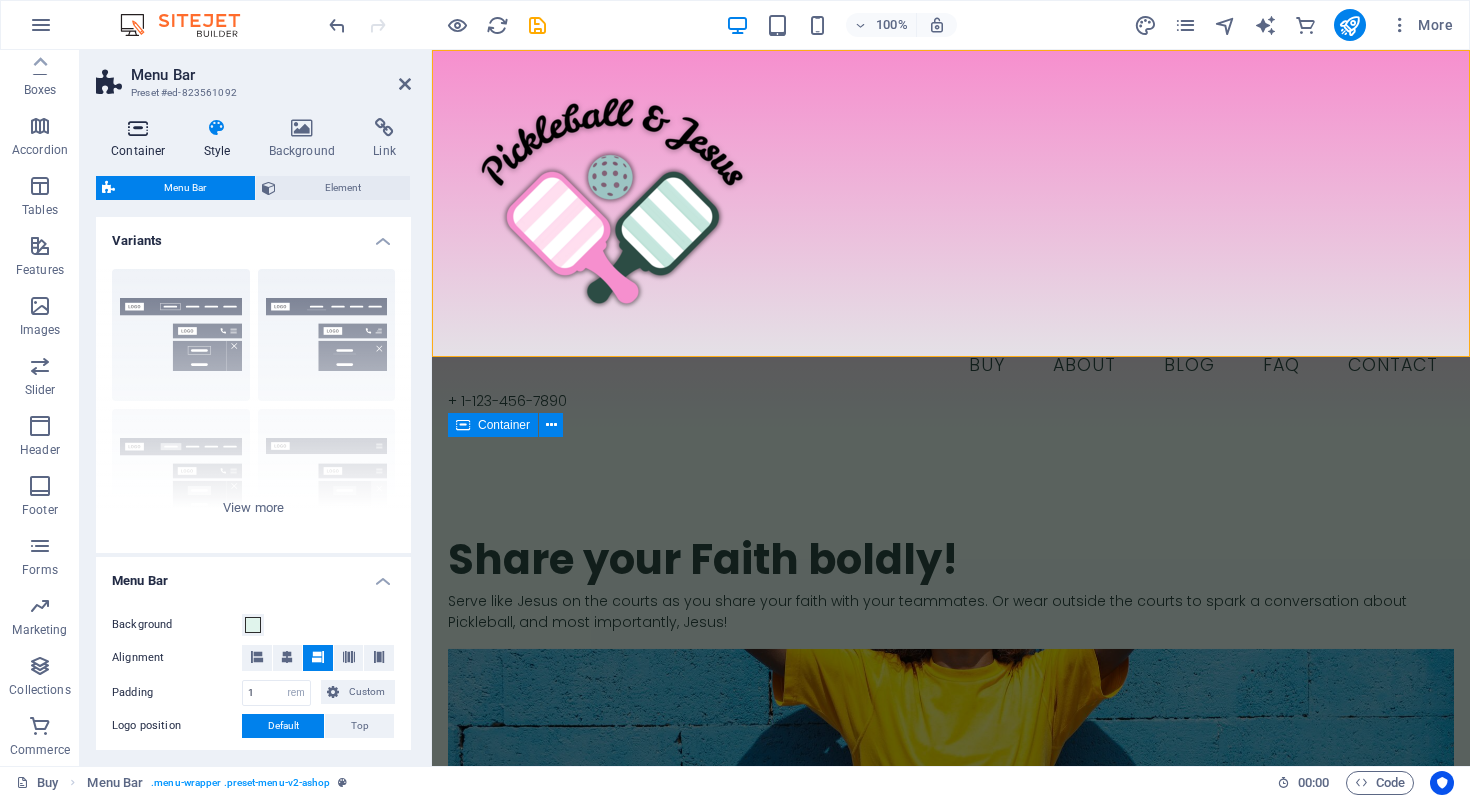 click at bounding box center (138, 128) 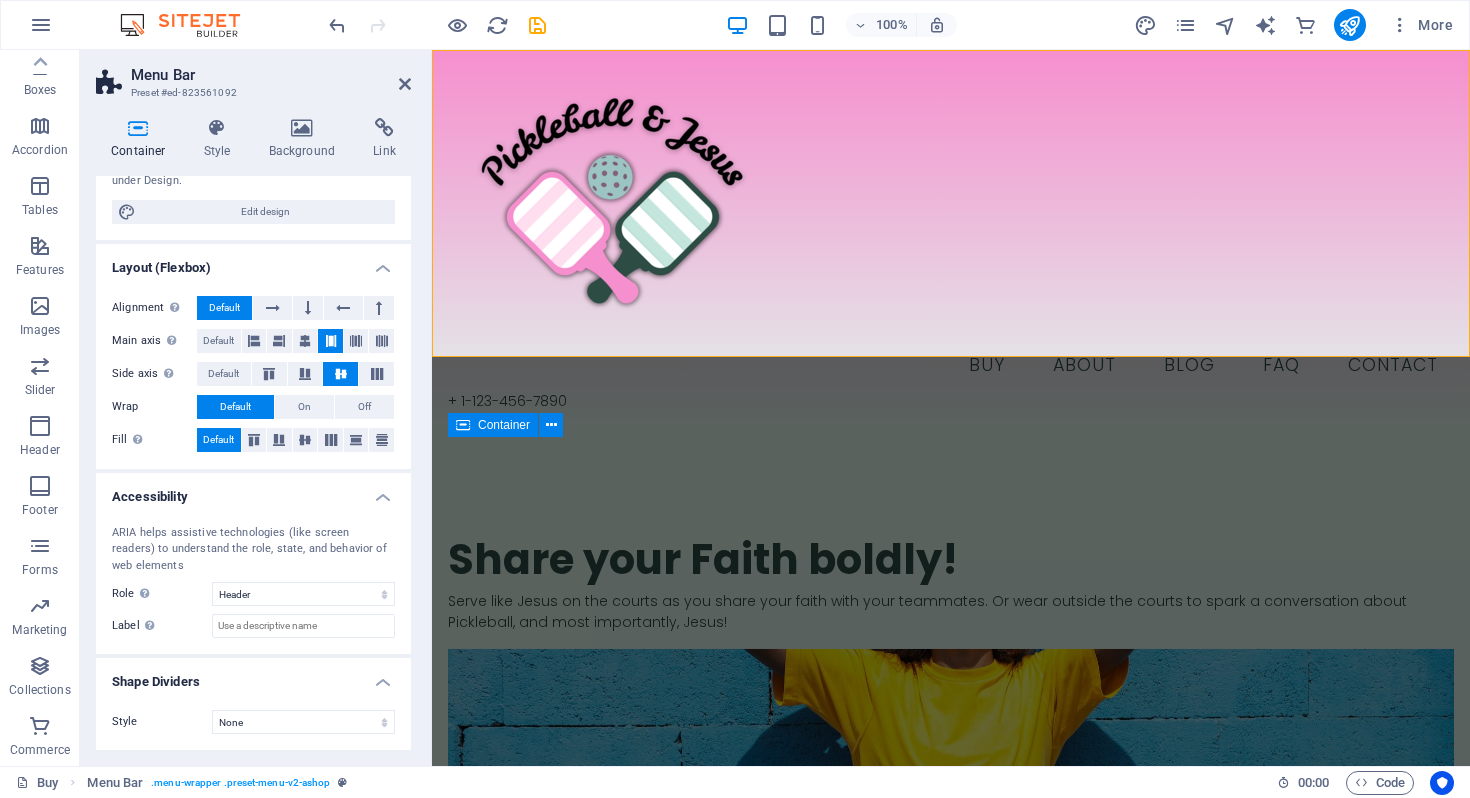 scroll, scrollTop: 0, scrollLeft: 0, axis: both 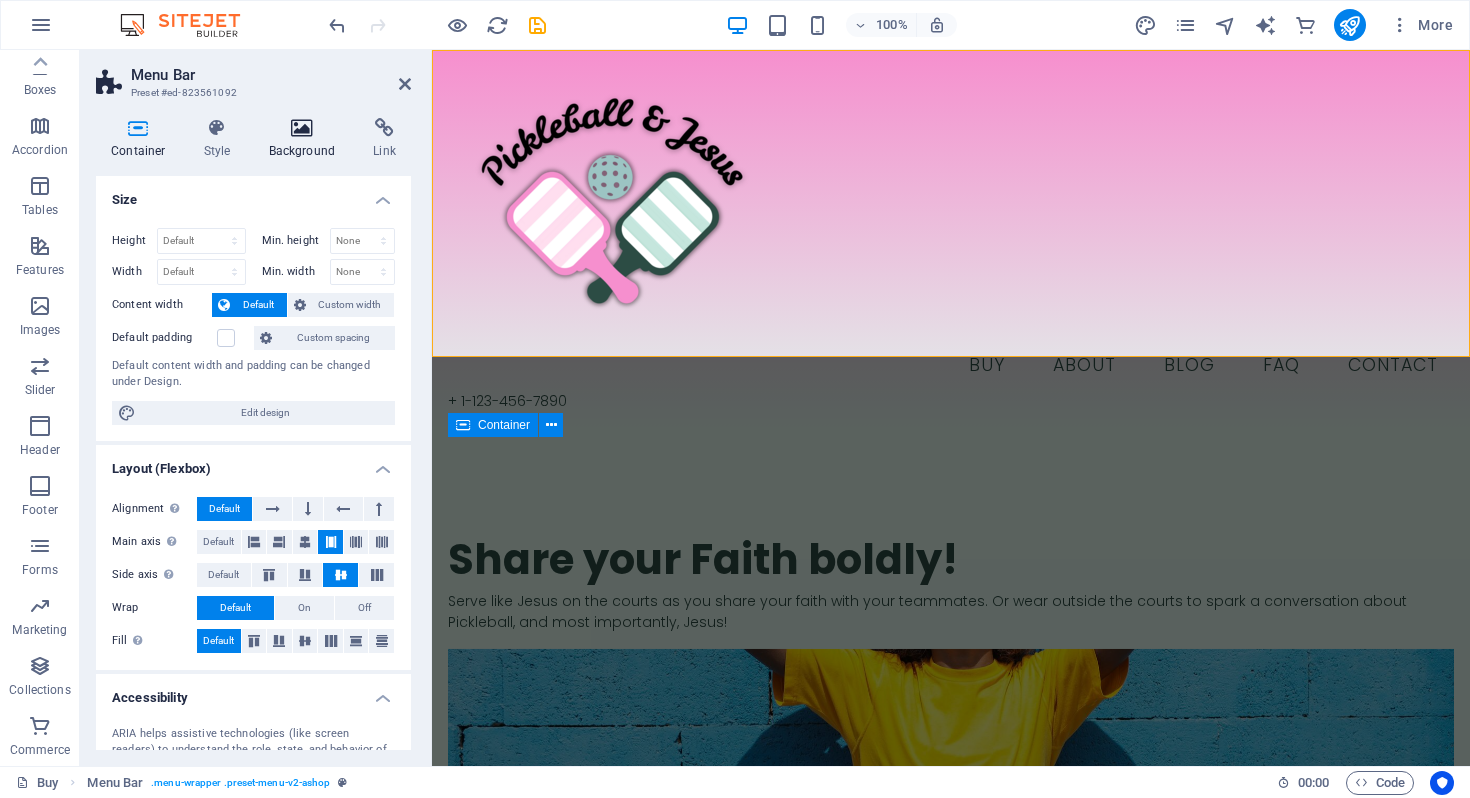 click on "Background" at bounding box center [306, 139] 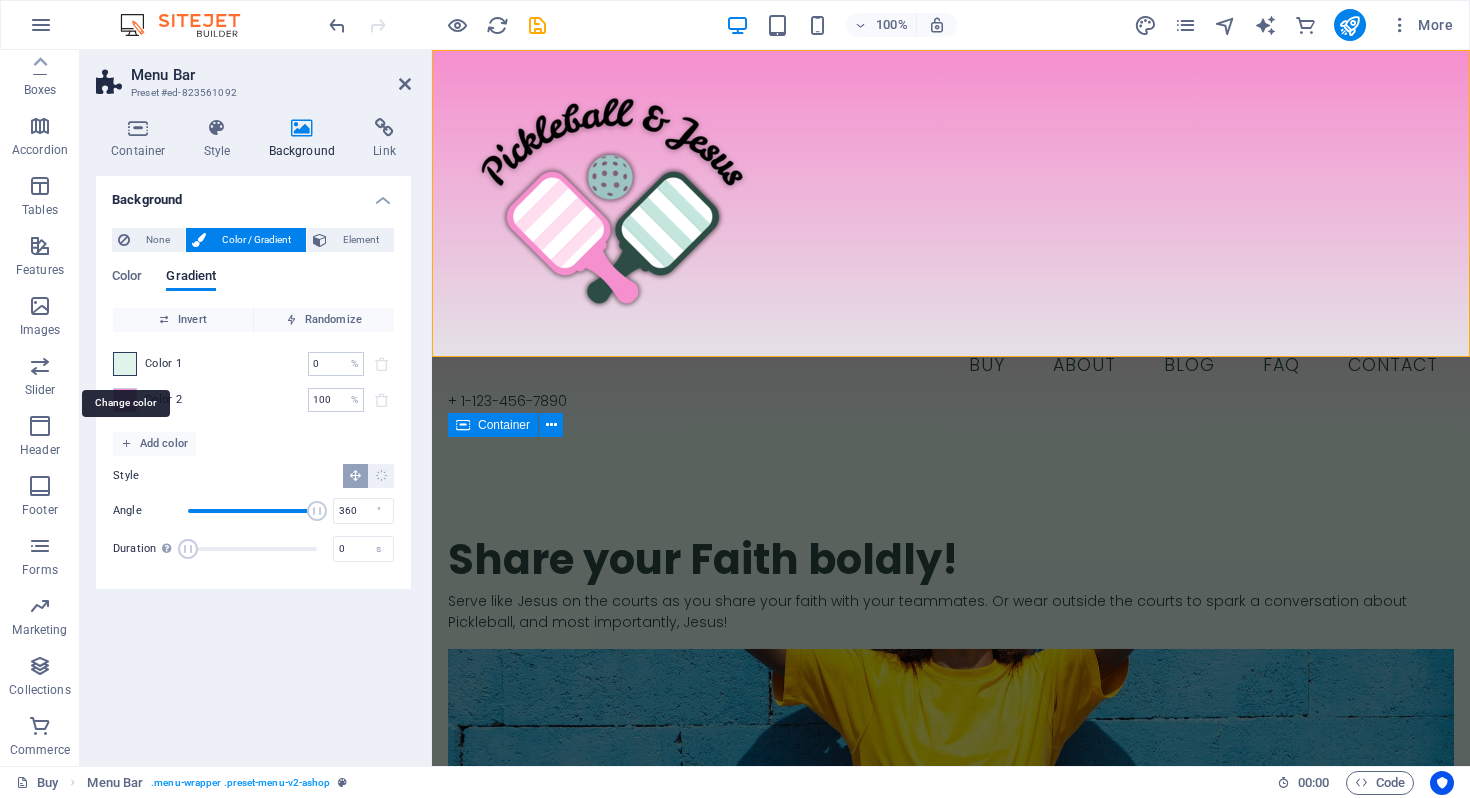 click at bounding box center [125, 364] 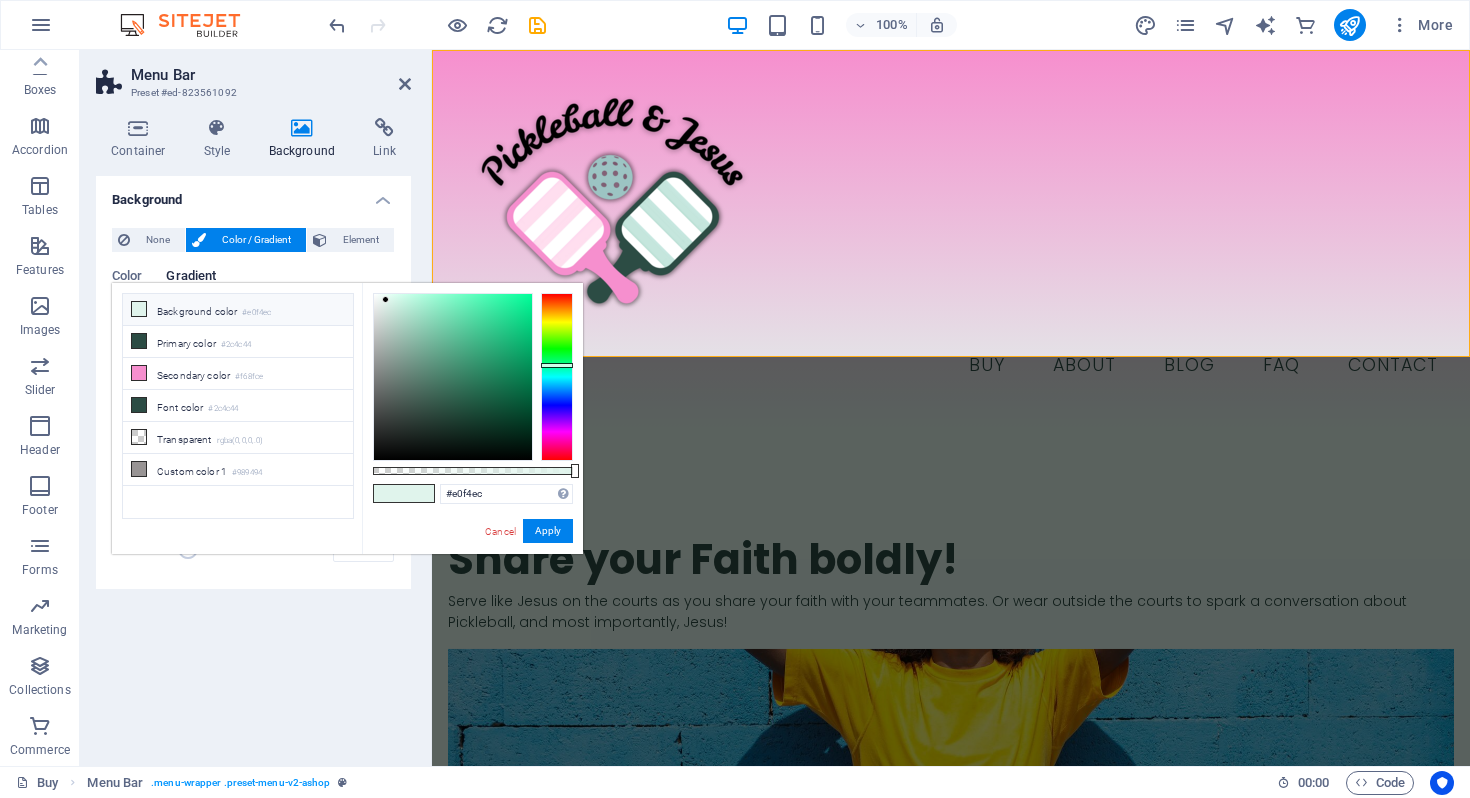 click on "Background color
#e0f4ec" at bounding box center [238, 310] 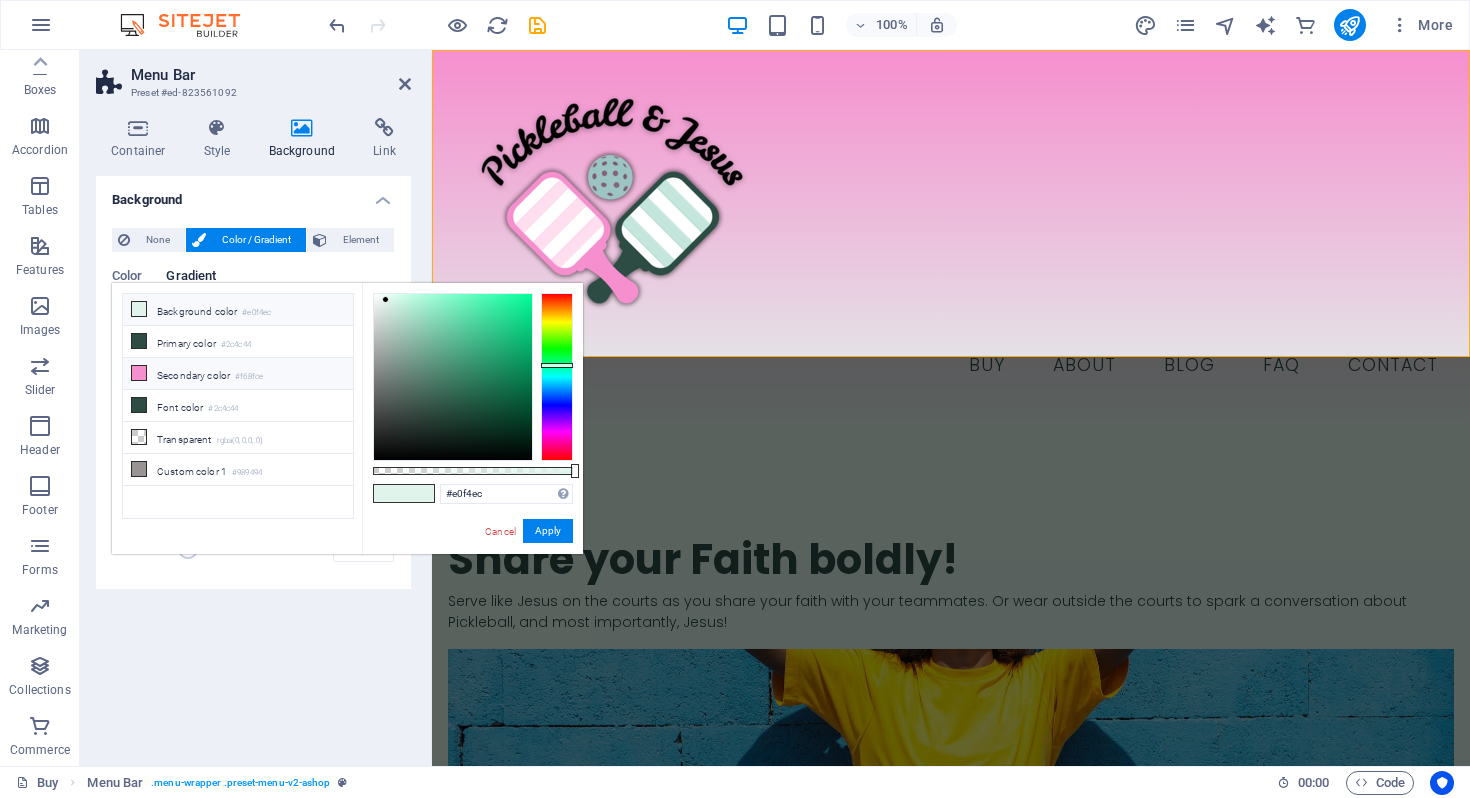 click at bounding box center [139, 373] 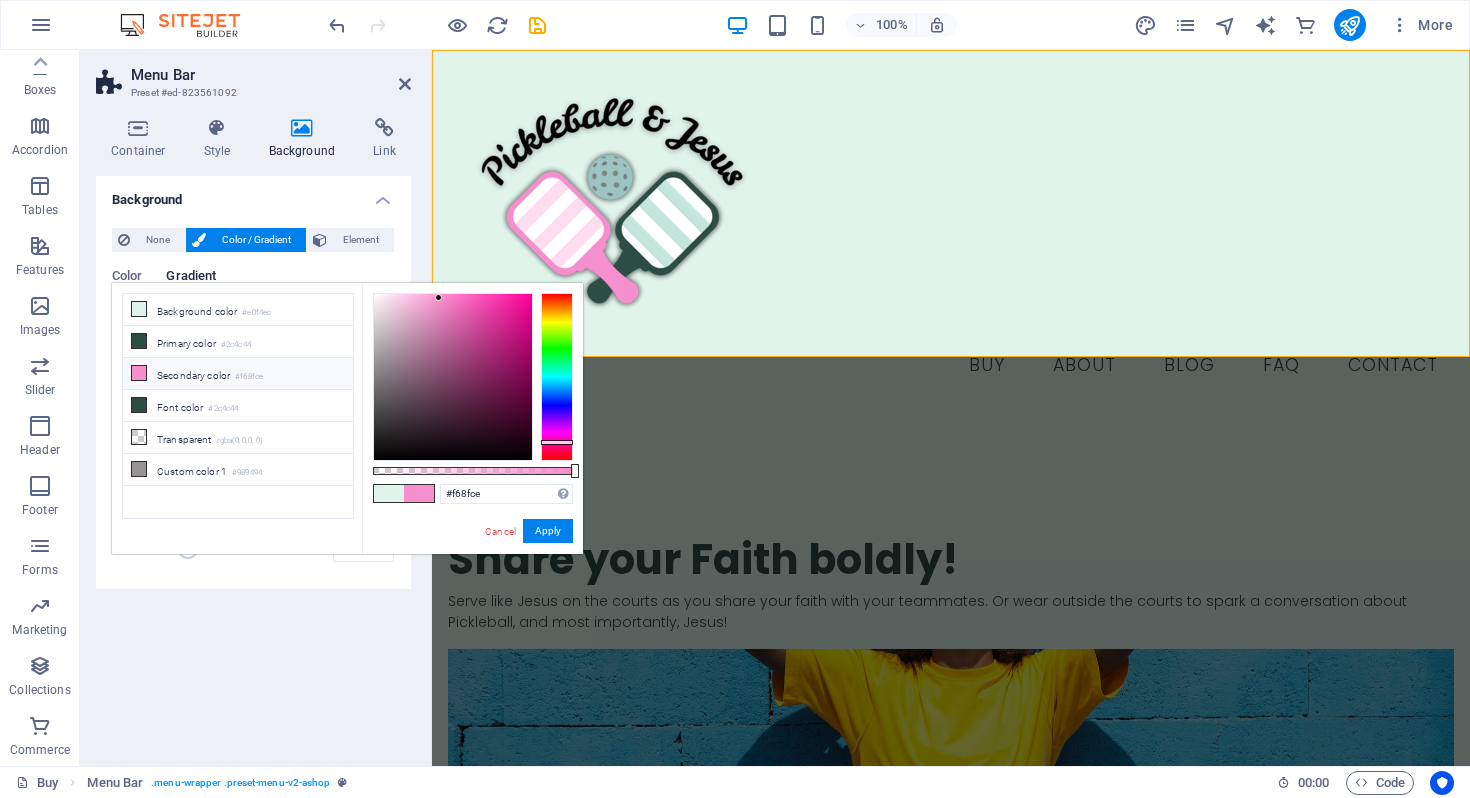 click at bounding box center (139, 373) 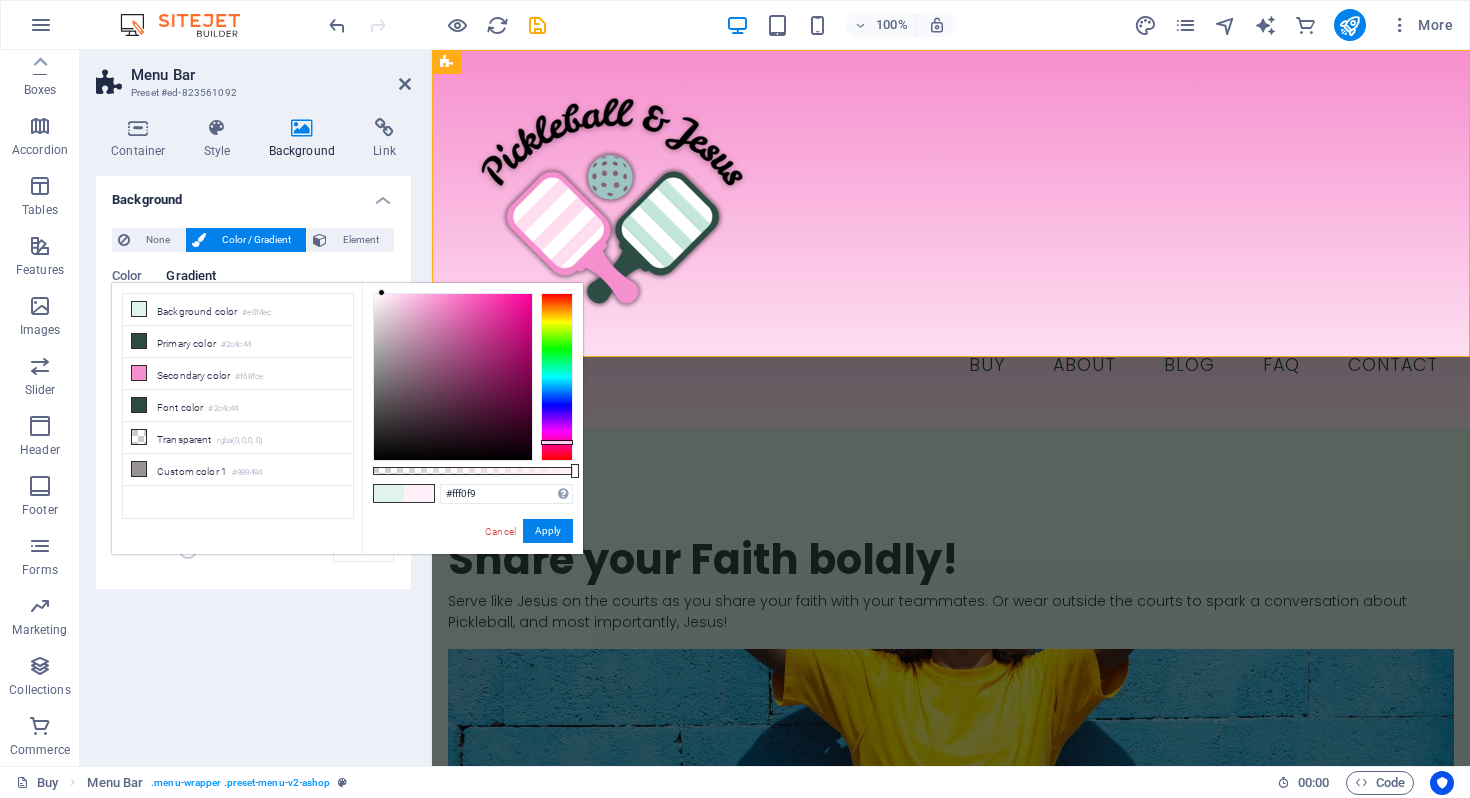 drag, startPoint x: 437, startPoint y: 301, endPoint x: 382, endPoint y: 276, distance: 60.41523 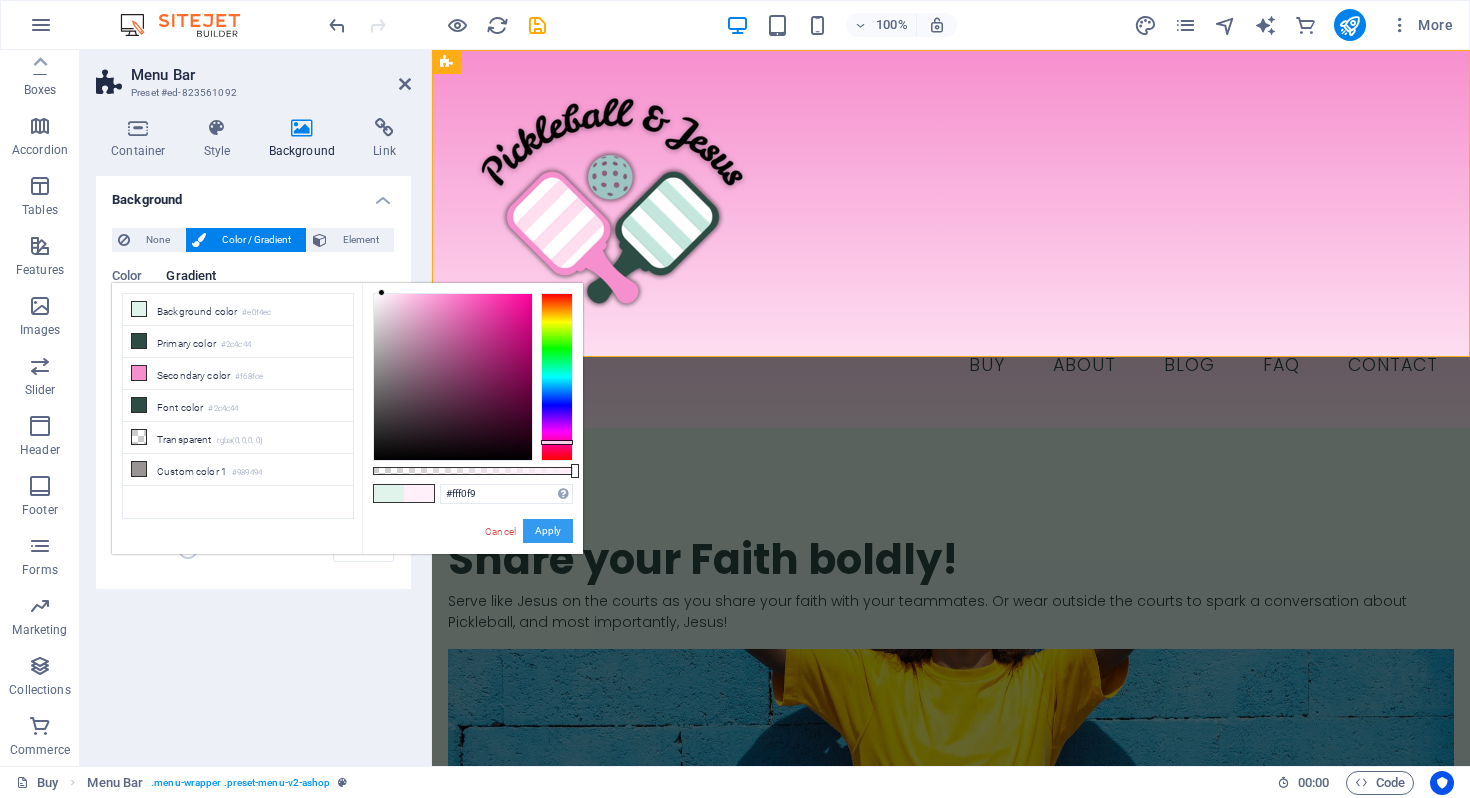 click on "Apply" at bounding box center (548, 531) 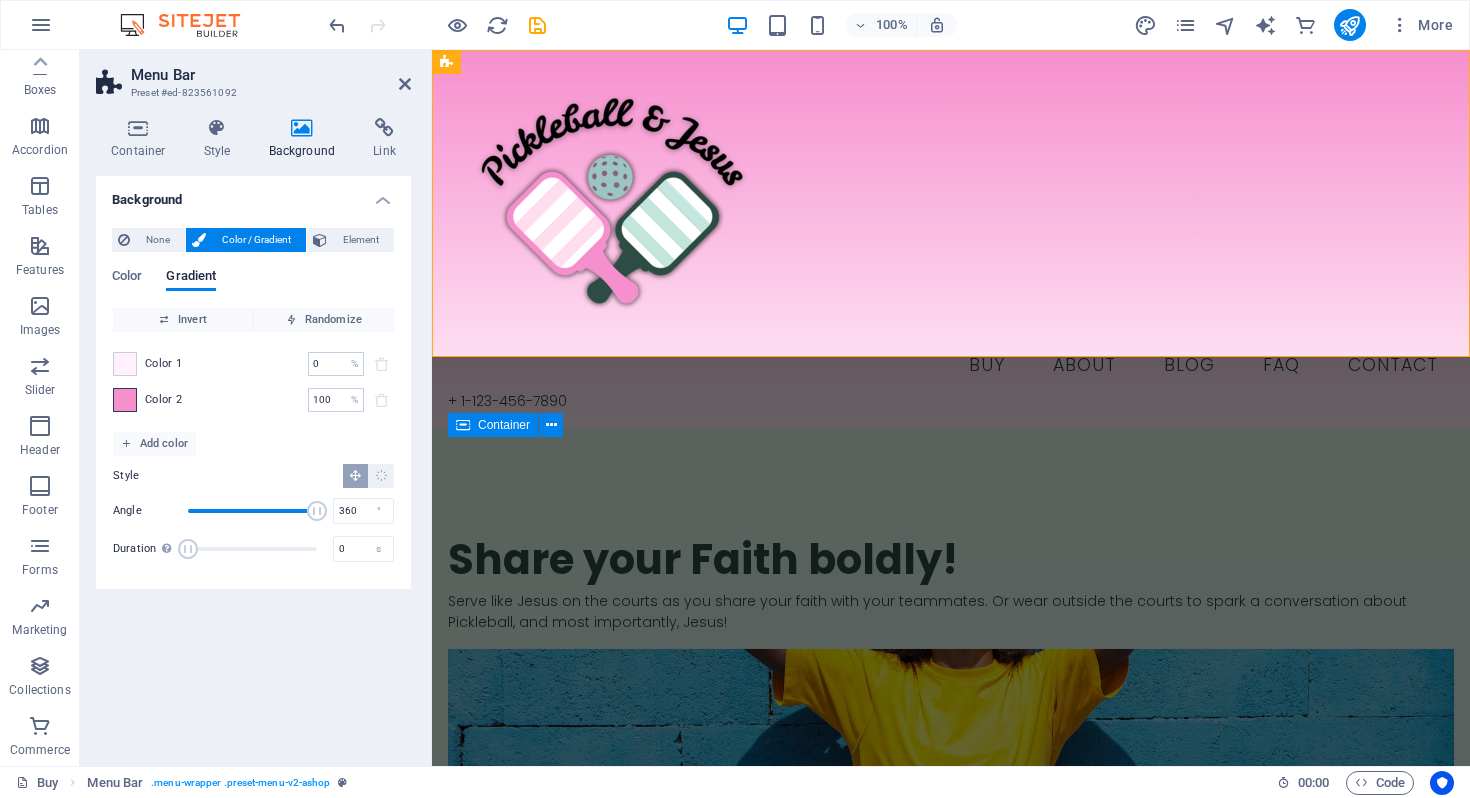 click at bounding box center [125, 400] 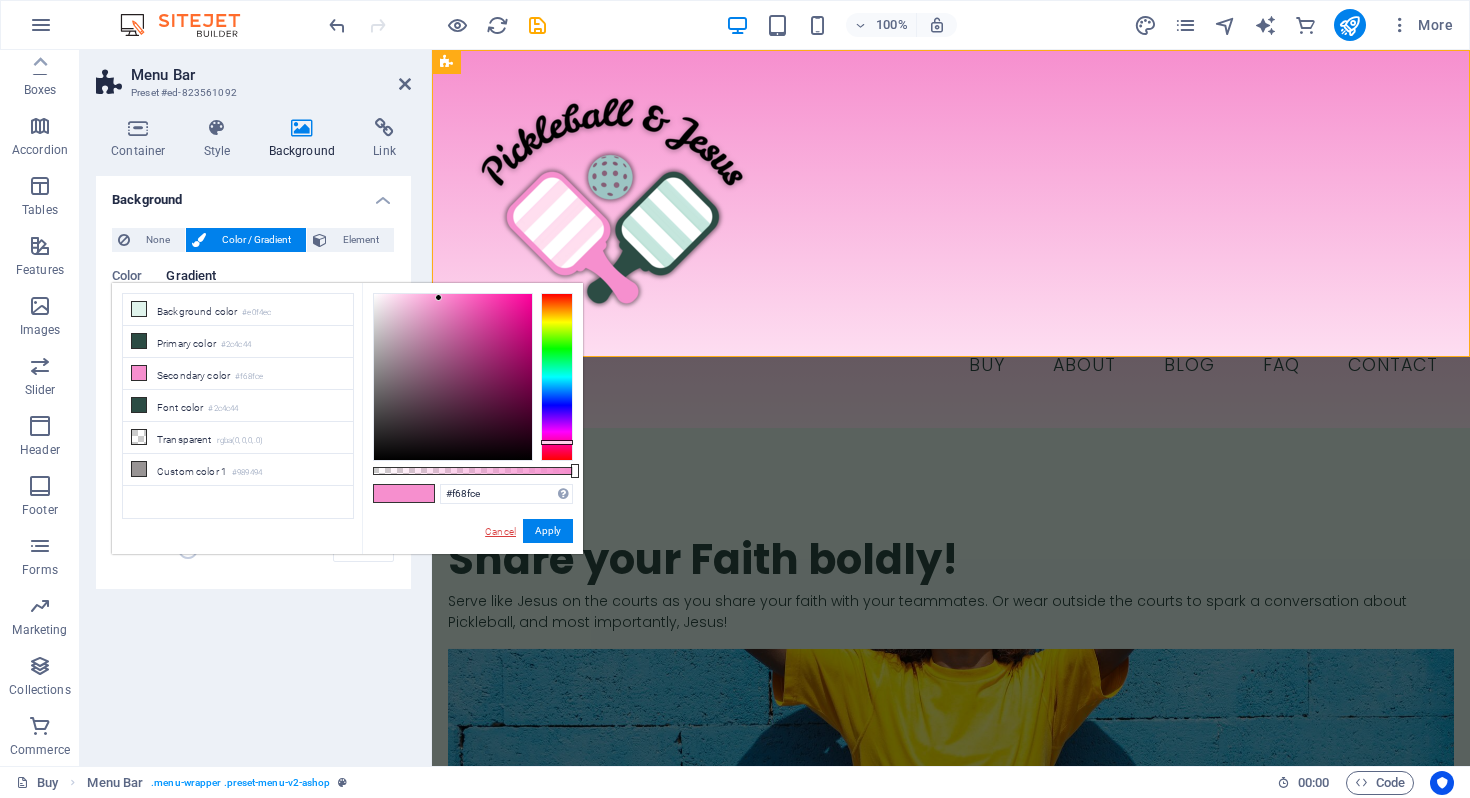 click on "Cancel" at bounding box center [500, 531] 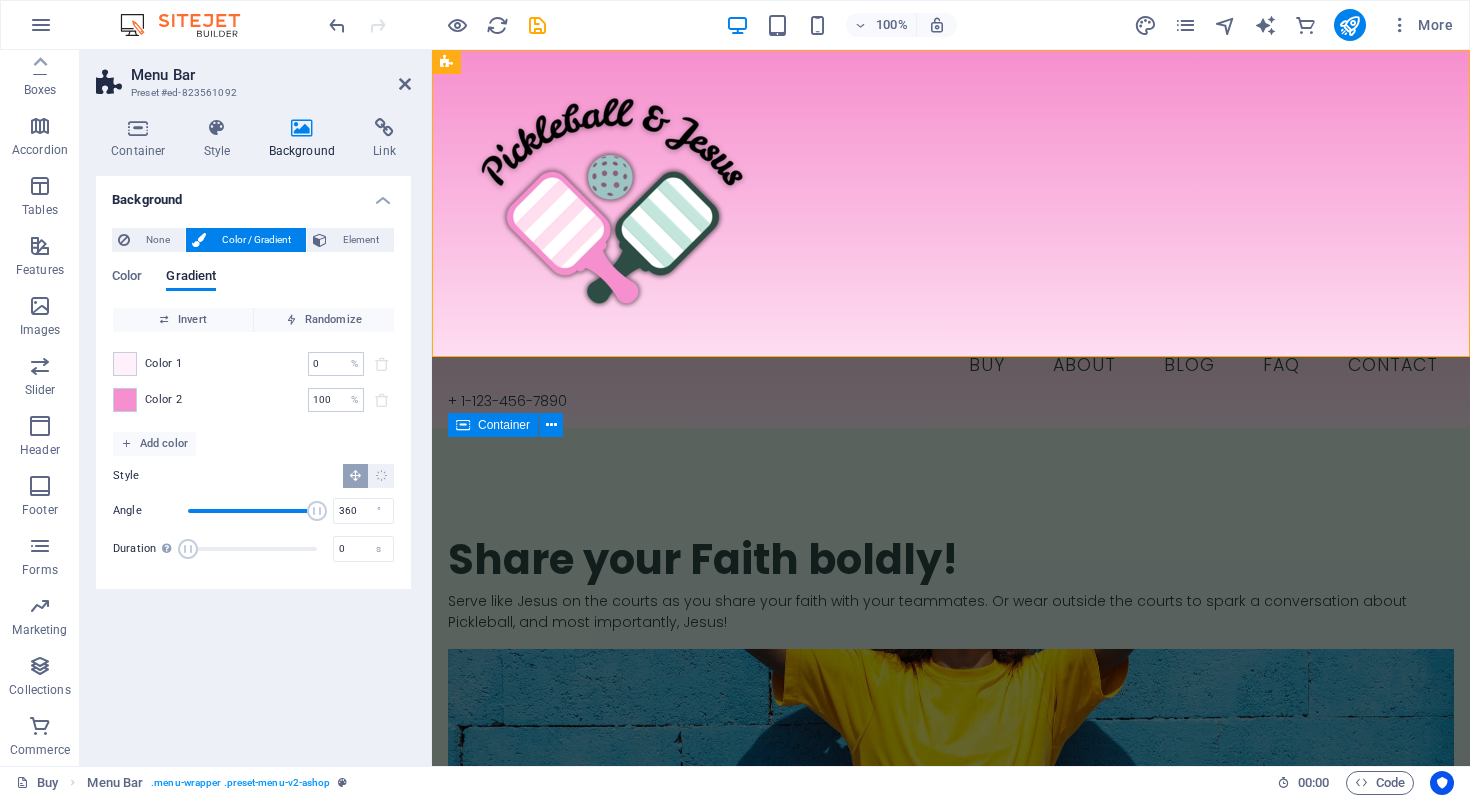 click on "Color 1 0 % ​" at bounding box center (253, 364) 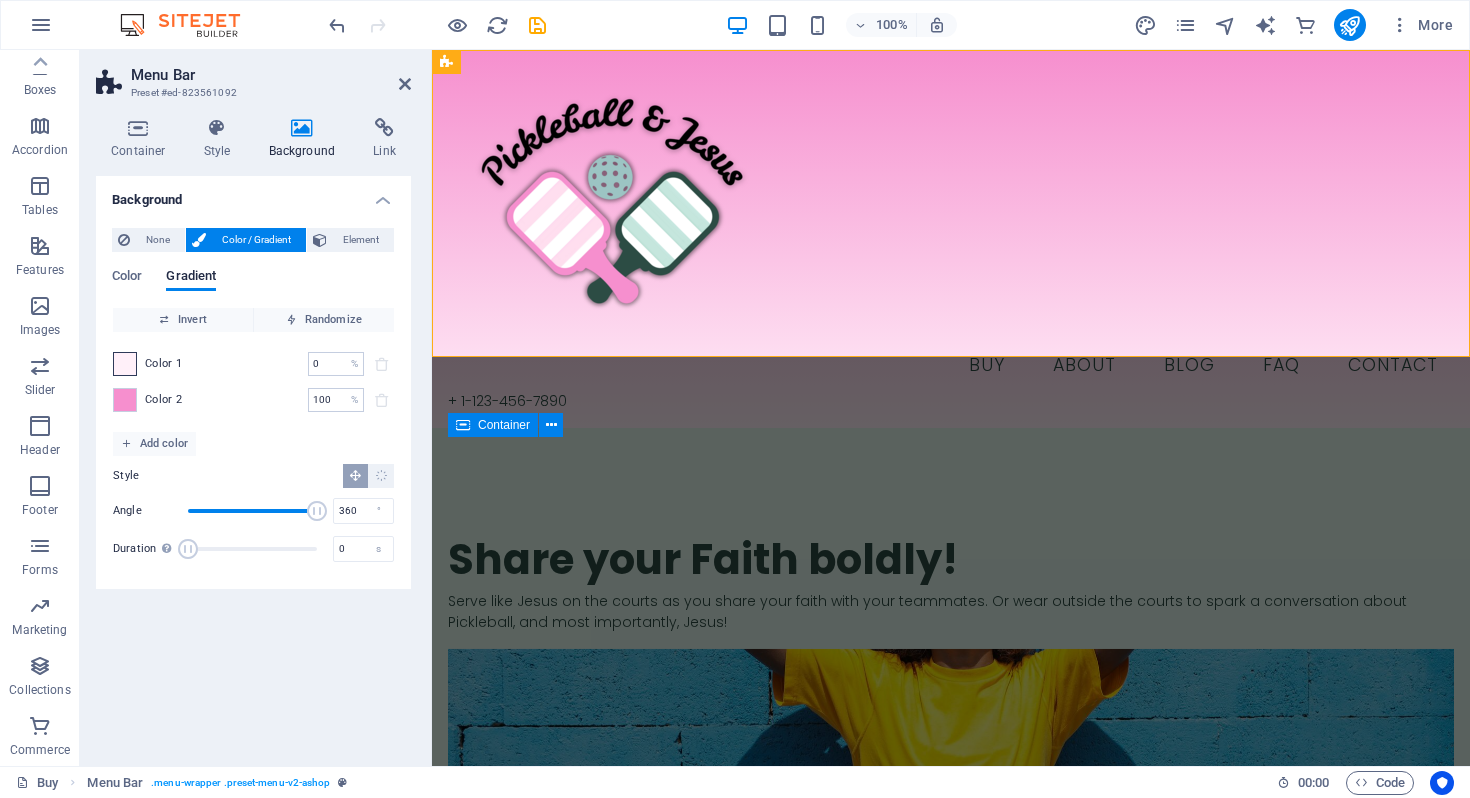 click at bounding box center (125, 364) 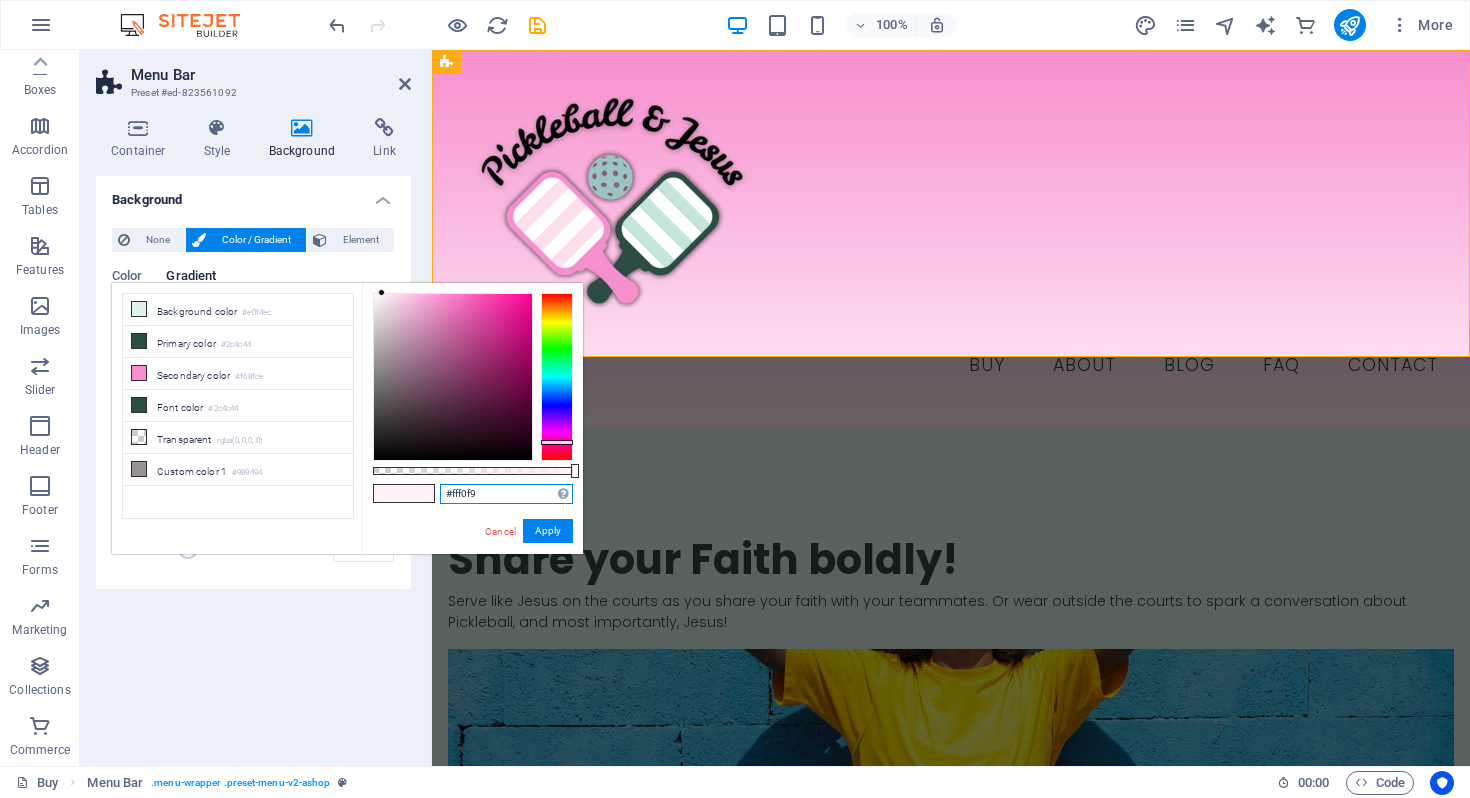 drag, startPoint x: 496, startPoint y: 498, endPoint x: 452, endPoint y: 489, distance: 44.911022 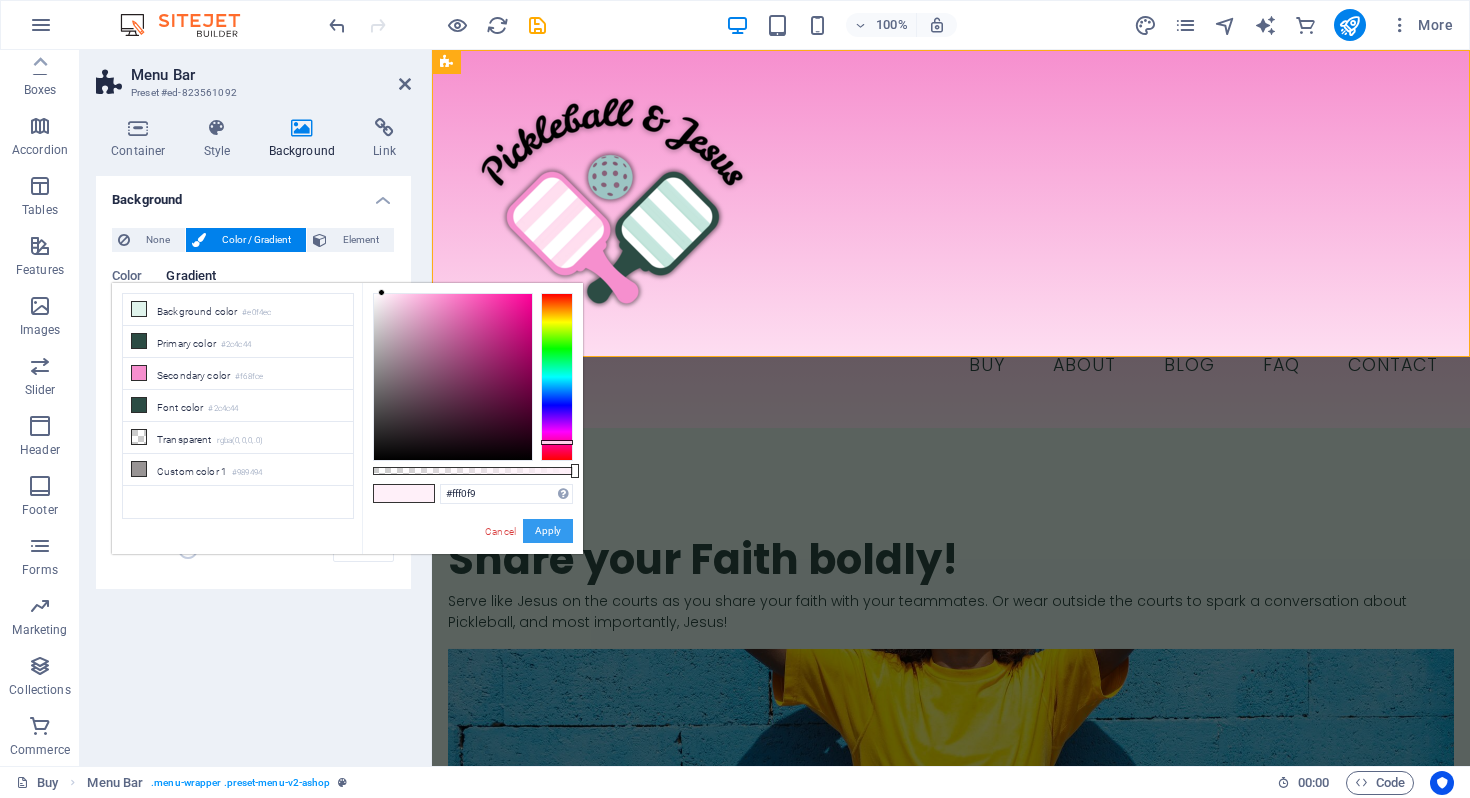click on "Apply" at bounding box center (548, 531) 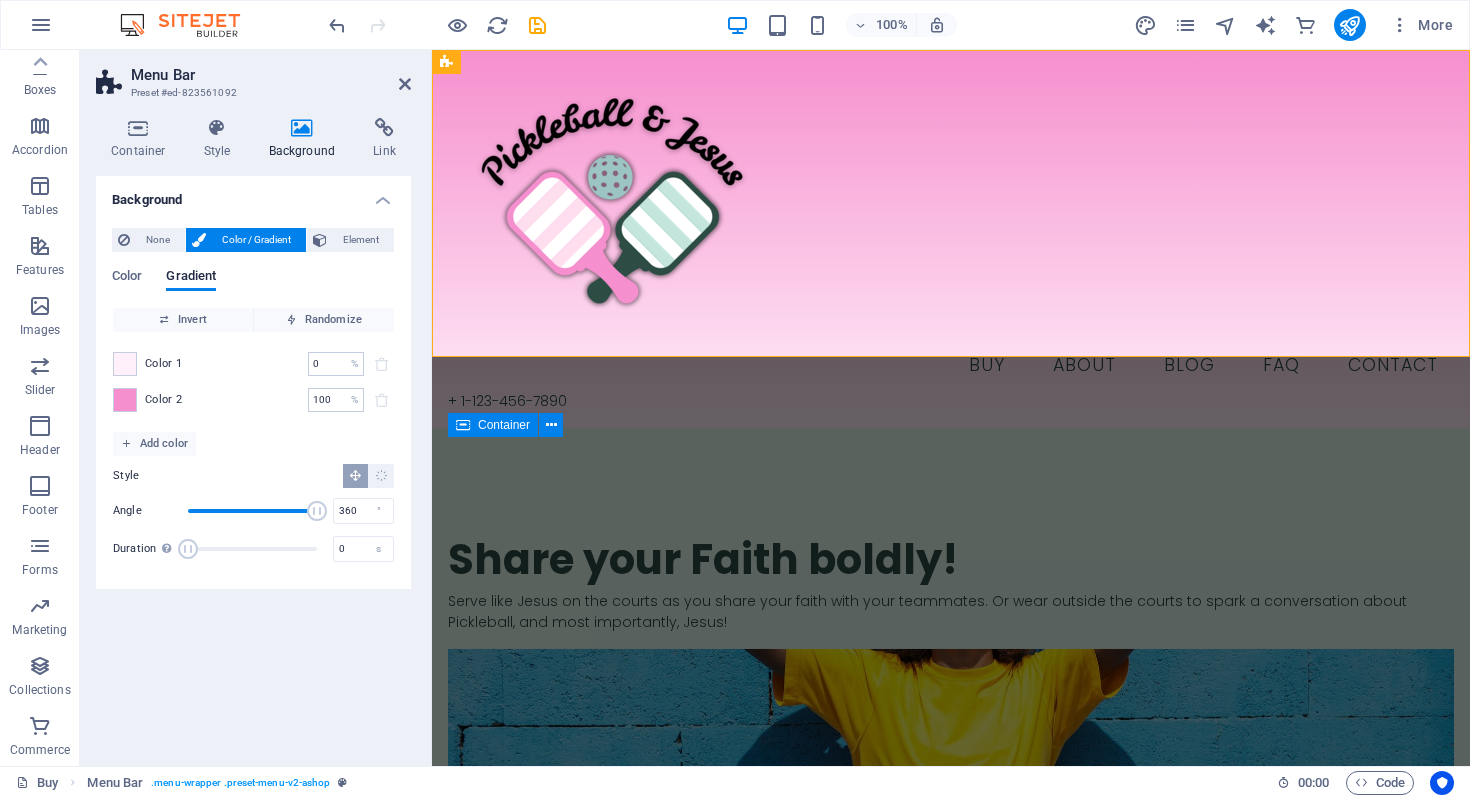 click on "Color 2 100 % ​" at bounding box center [253, 400] 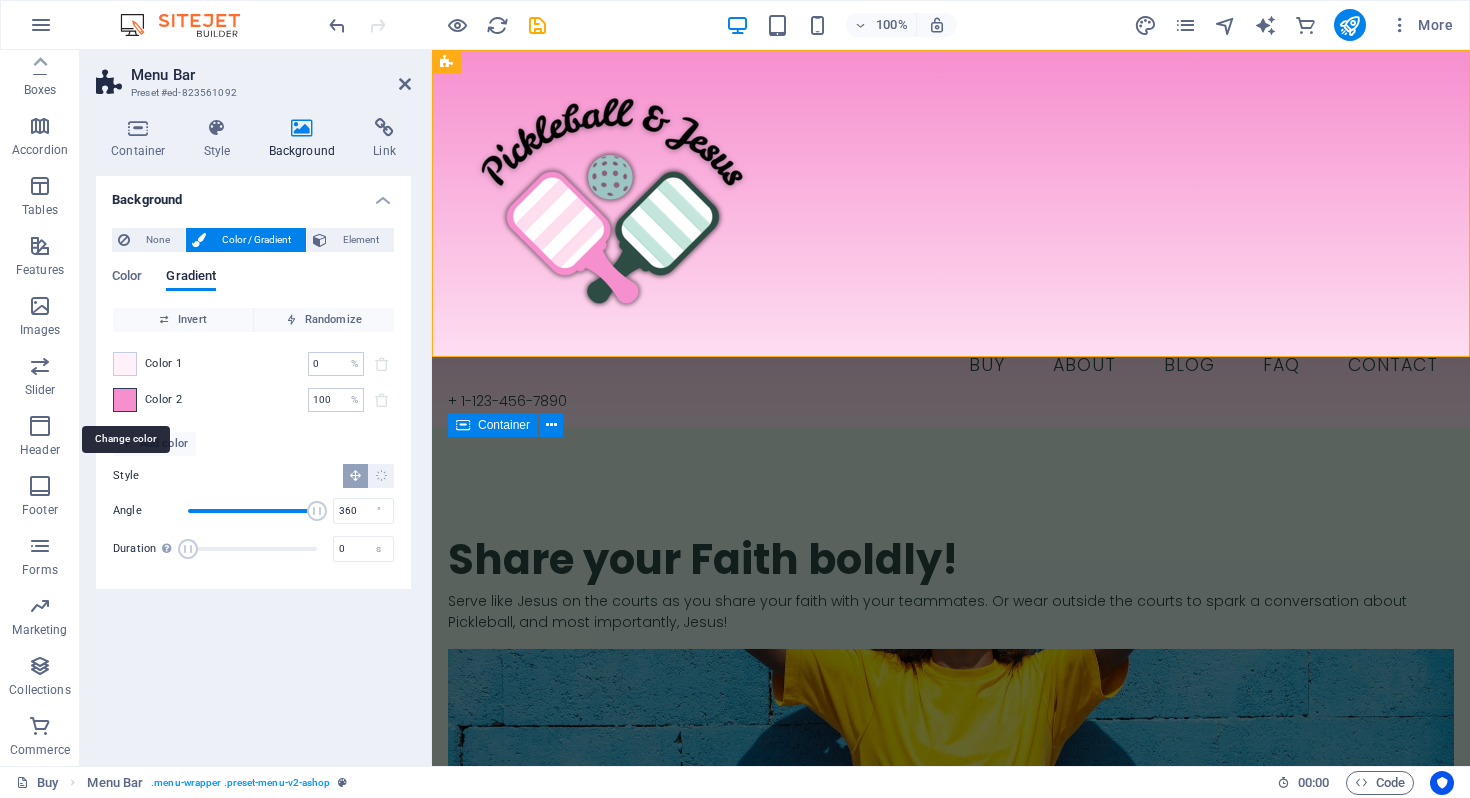 click at bounding box center (125, 400) 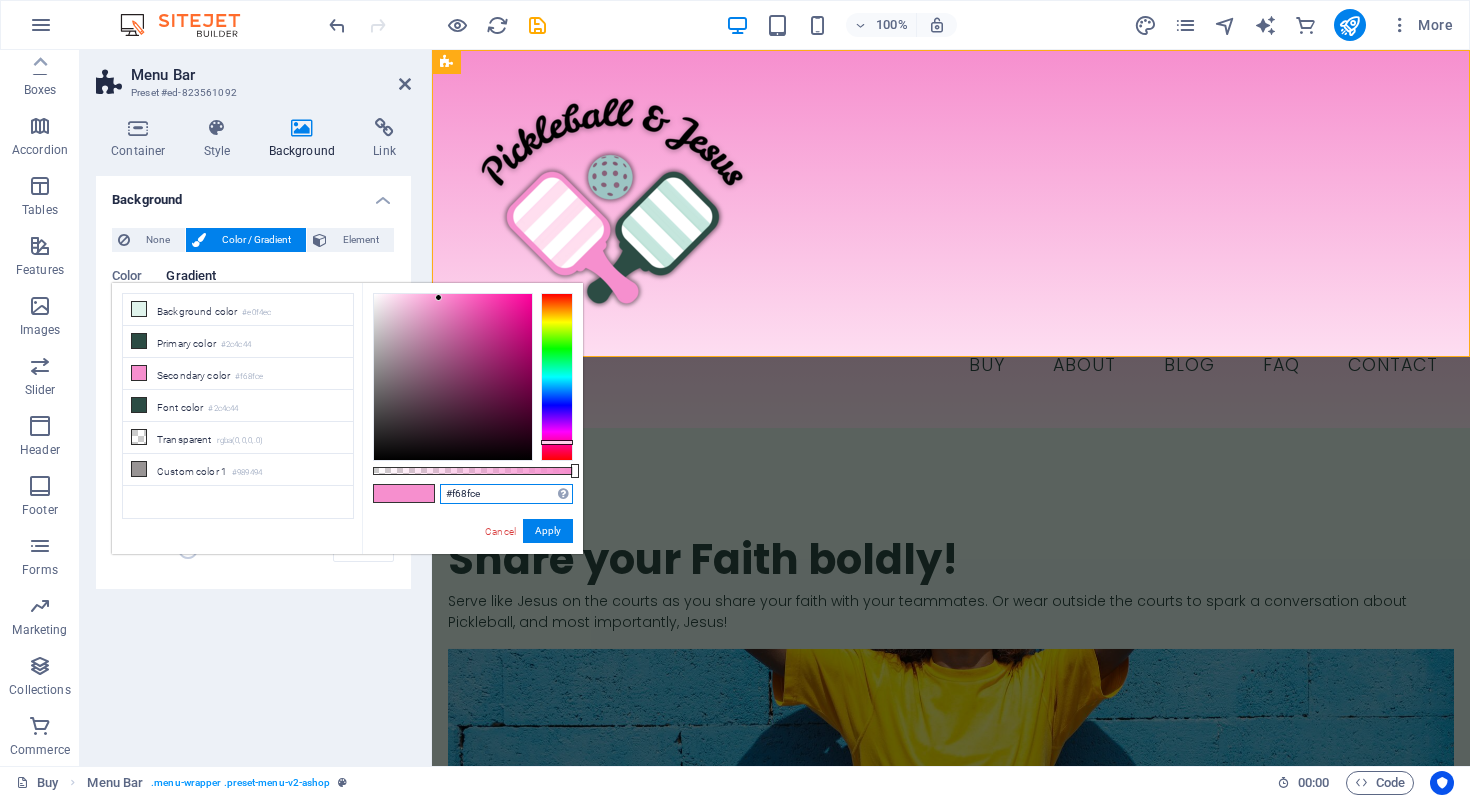 drag, startPoint x: 491, startPoint y: 490, endPoint x: 432, endPoint y: 476, distance: 60.63827 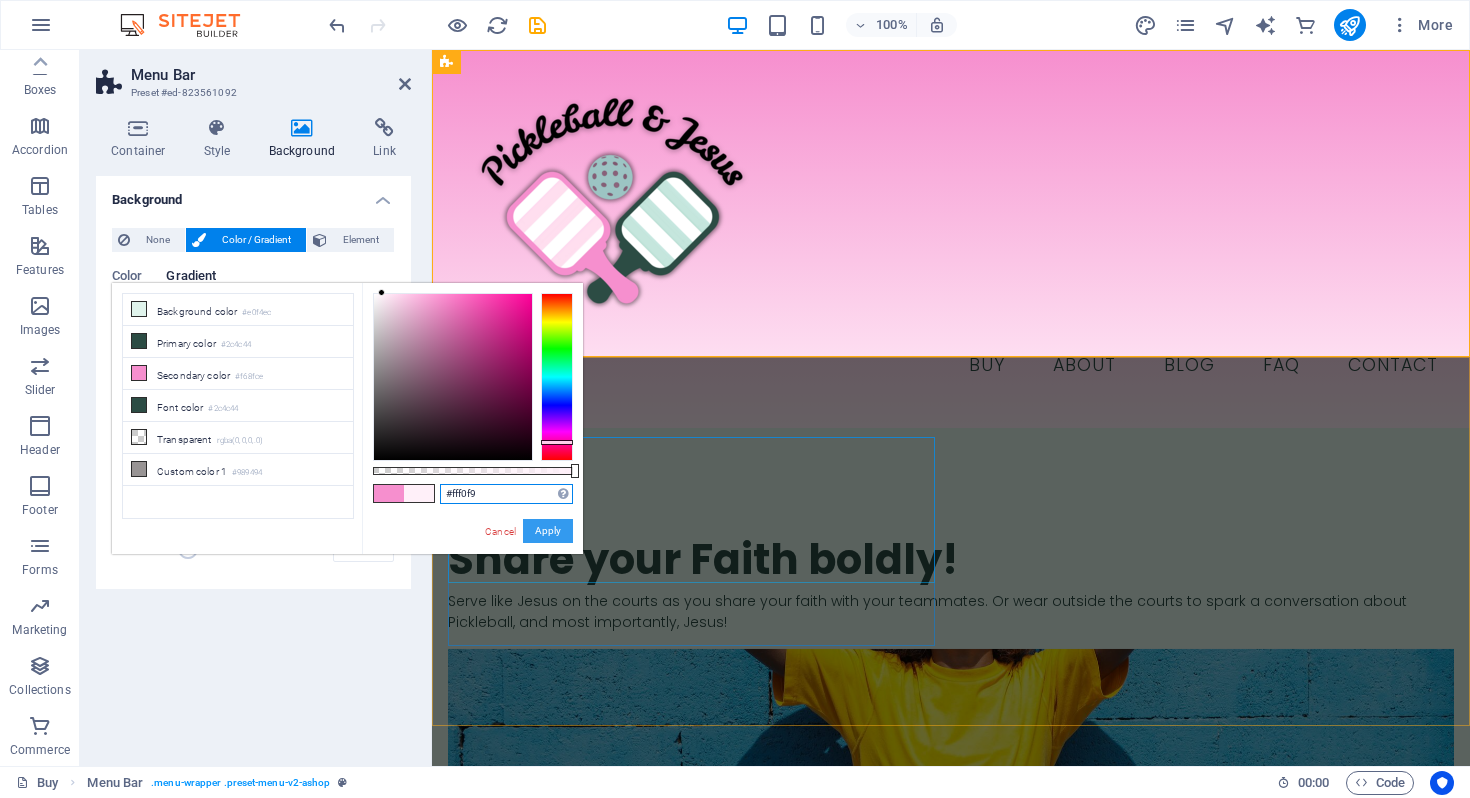 type on "#fff0f9" 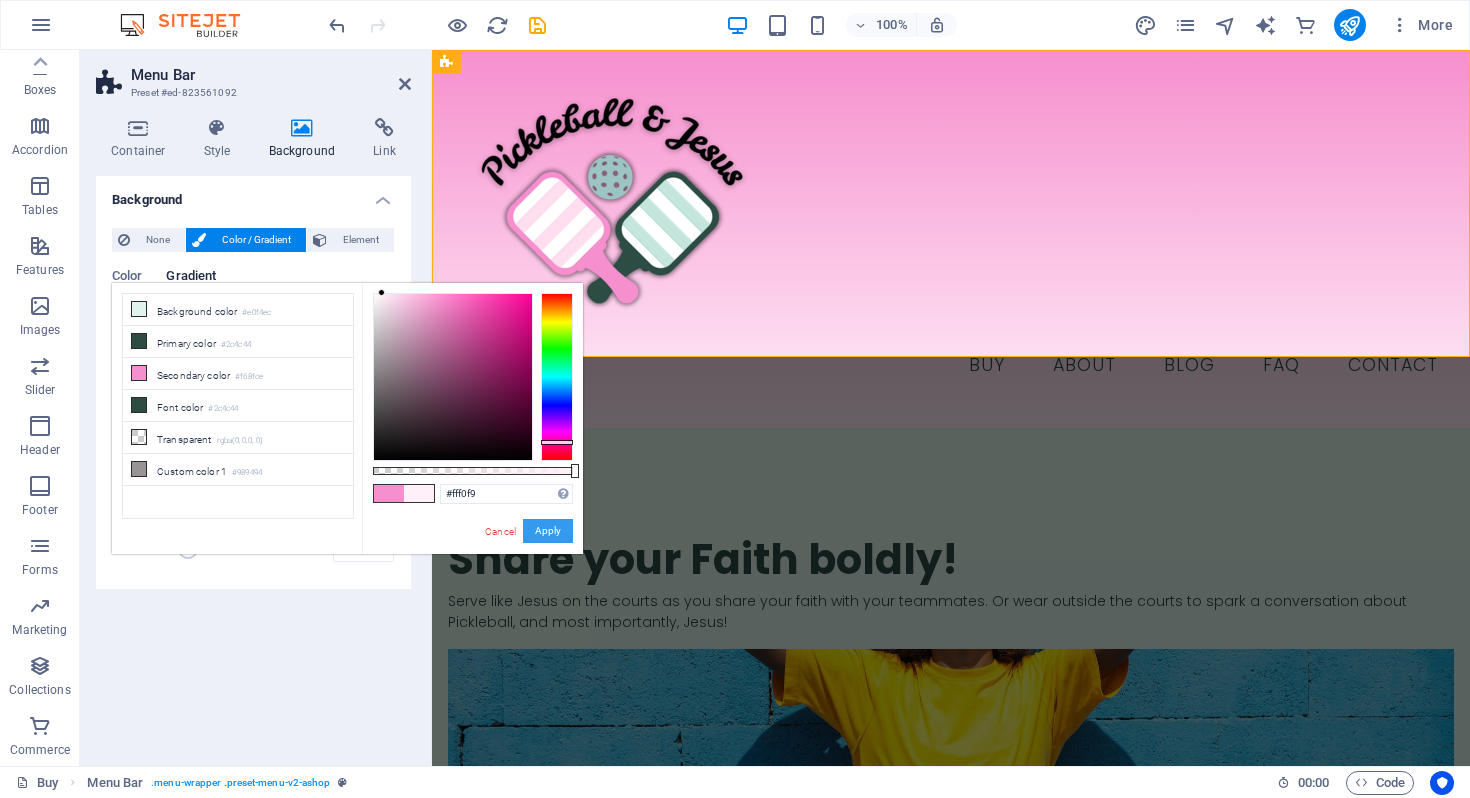 click on "Apply" at bounding box center [548, 531] 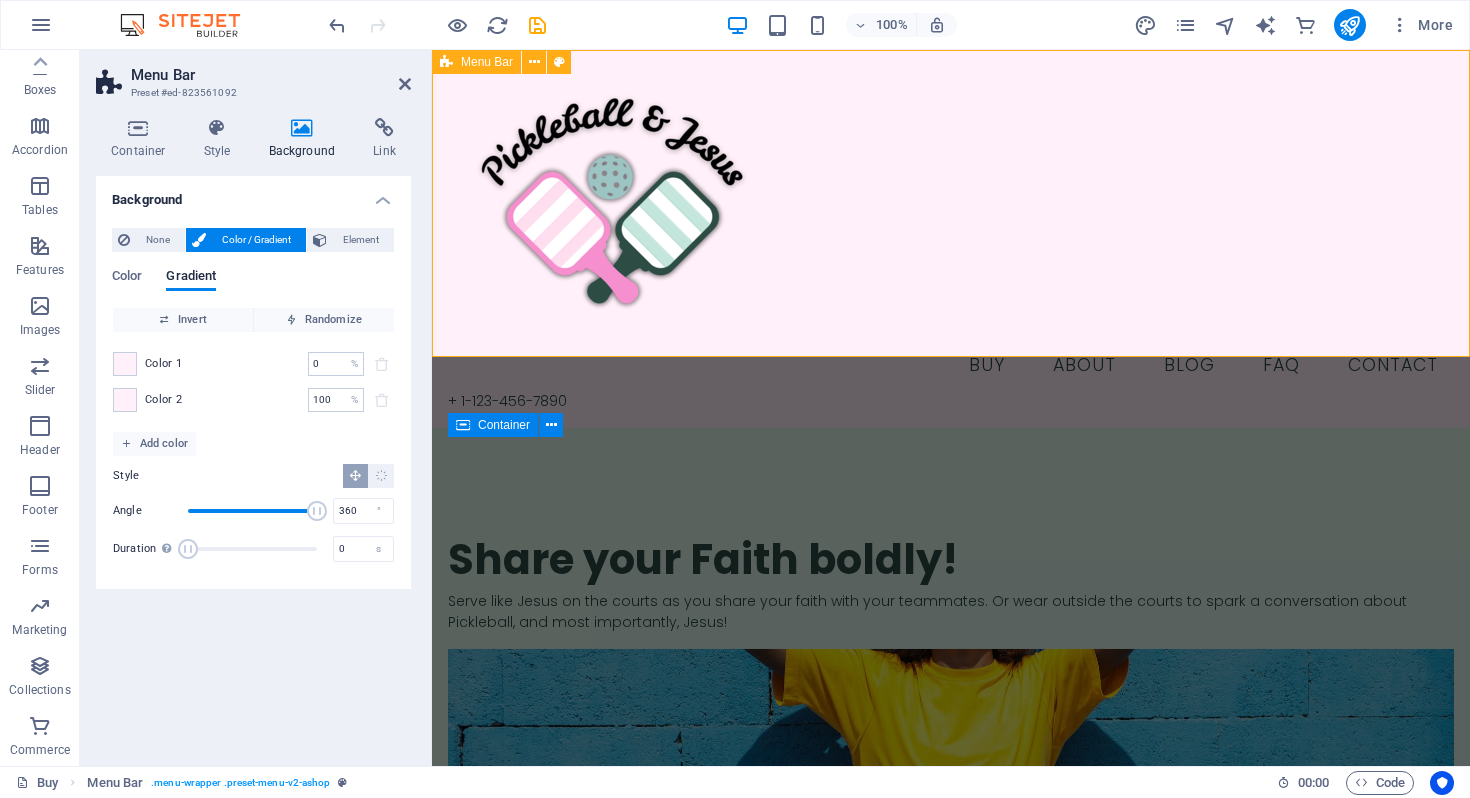 click on "Buy About Blog FAQ Contact   + 1-123-456-7890" at bounding box center [951, 239] 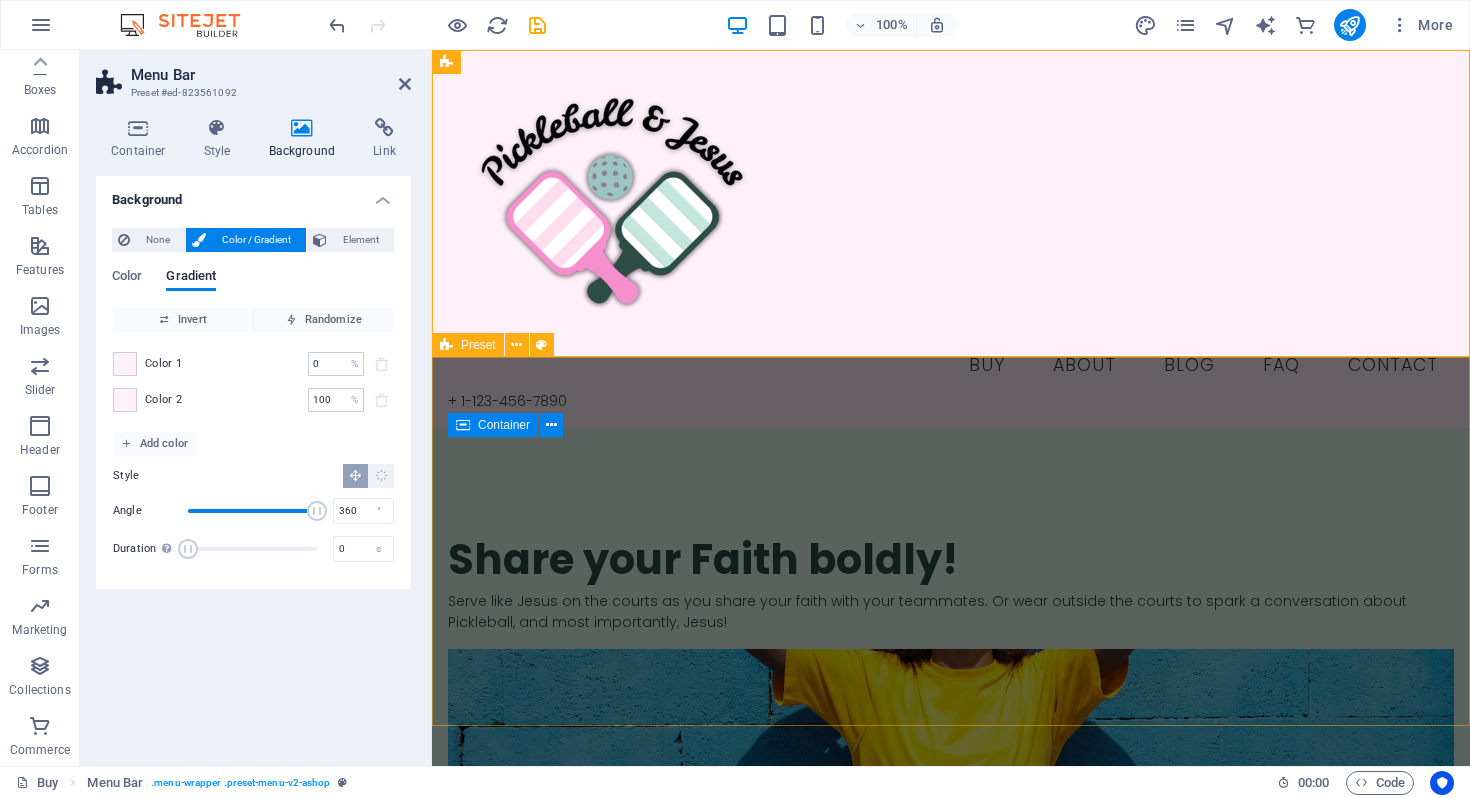 click on "​​​ Share your Faith boldly! Serve like Jesus on the courts as you share your faith with your teammates. Or wear outside the courts to spark a conversation about Pickleball, and most importantly, Jesus! Drop content here or  Add elements  Paste clipboard" at bounding box center (951, 754) 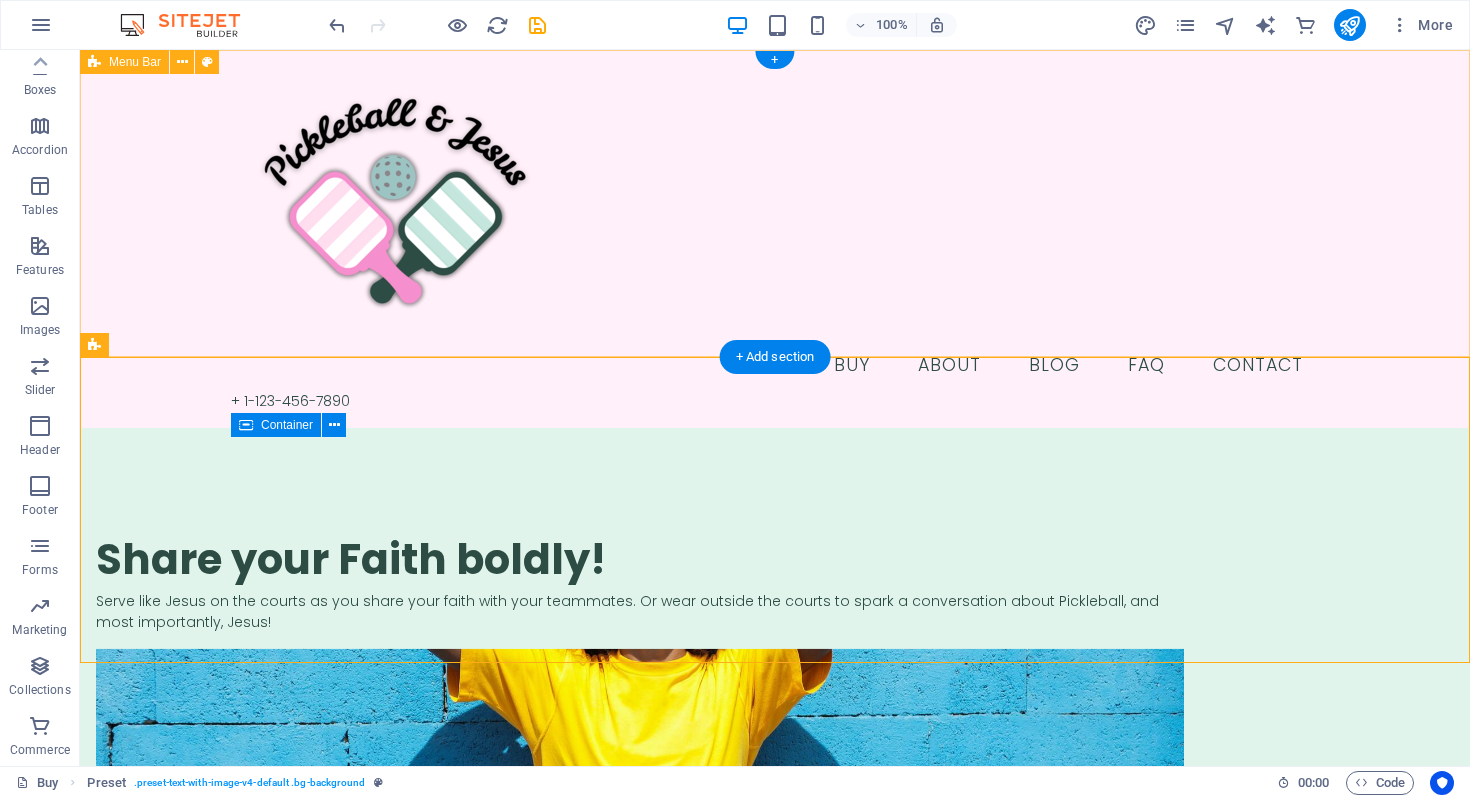 click on "Buy About Blog FAQ Contact   + 1-123-456-7890" at bounding box center [775, 239] 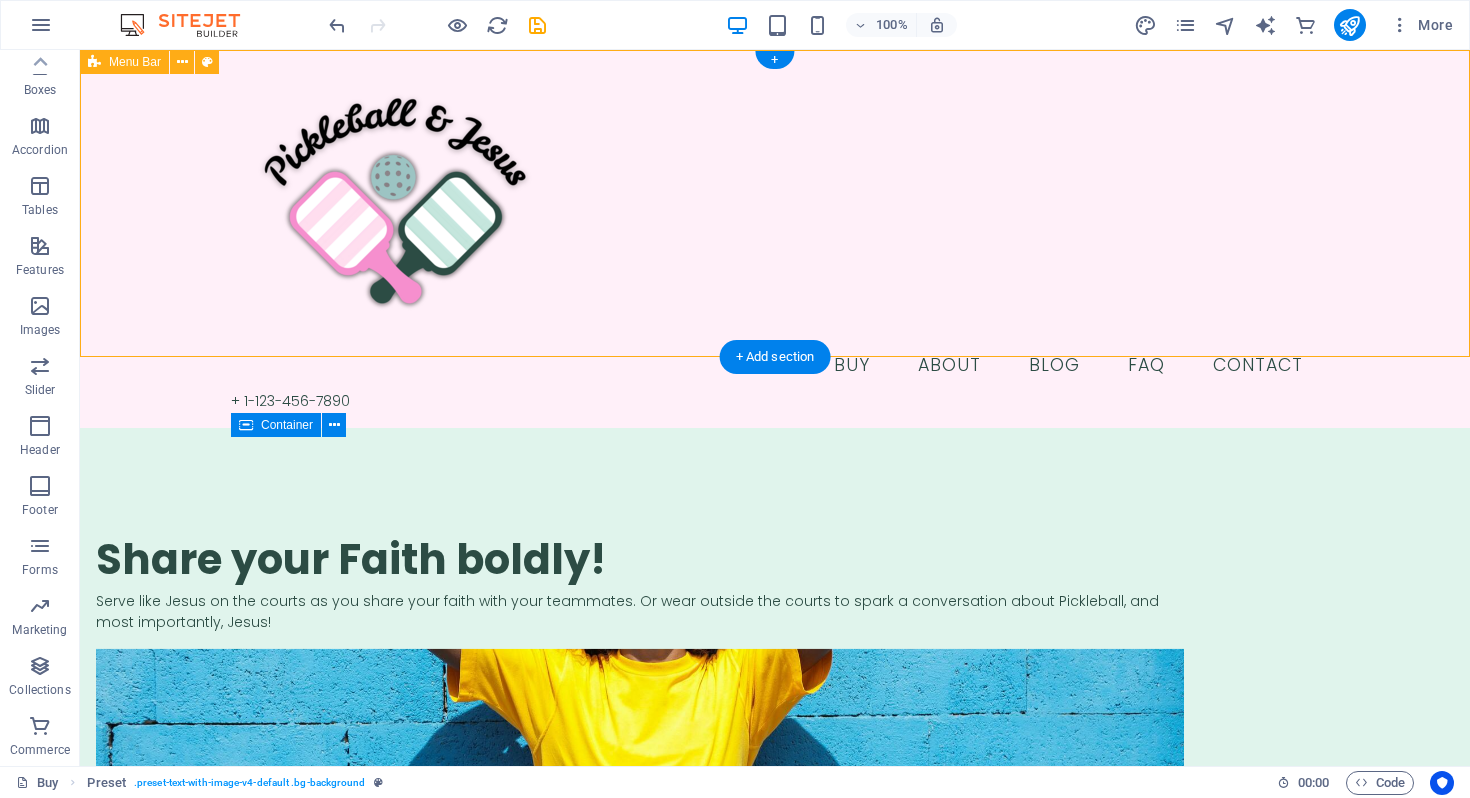 click on "Buy About Blog FAQ Contact   + 1-123-456-7890" at bounding box center [775, 239] 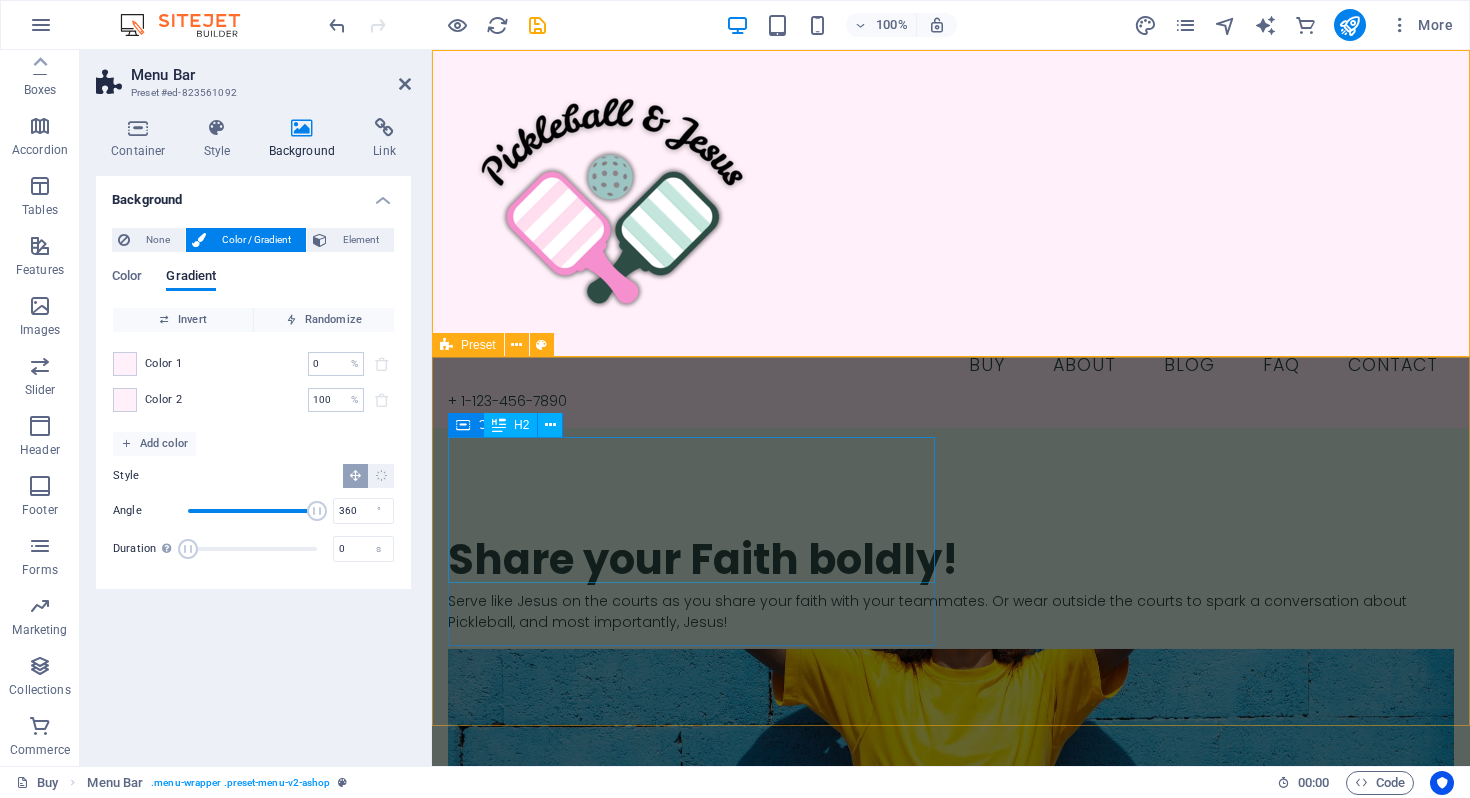 click on "​​​ Share your Faith boldly!" at bounding box center (951, 549) 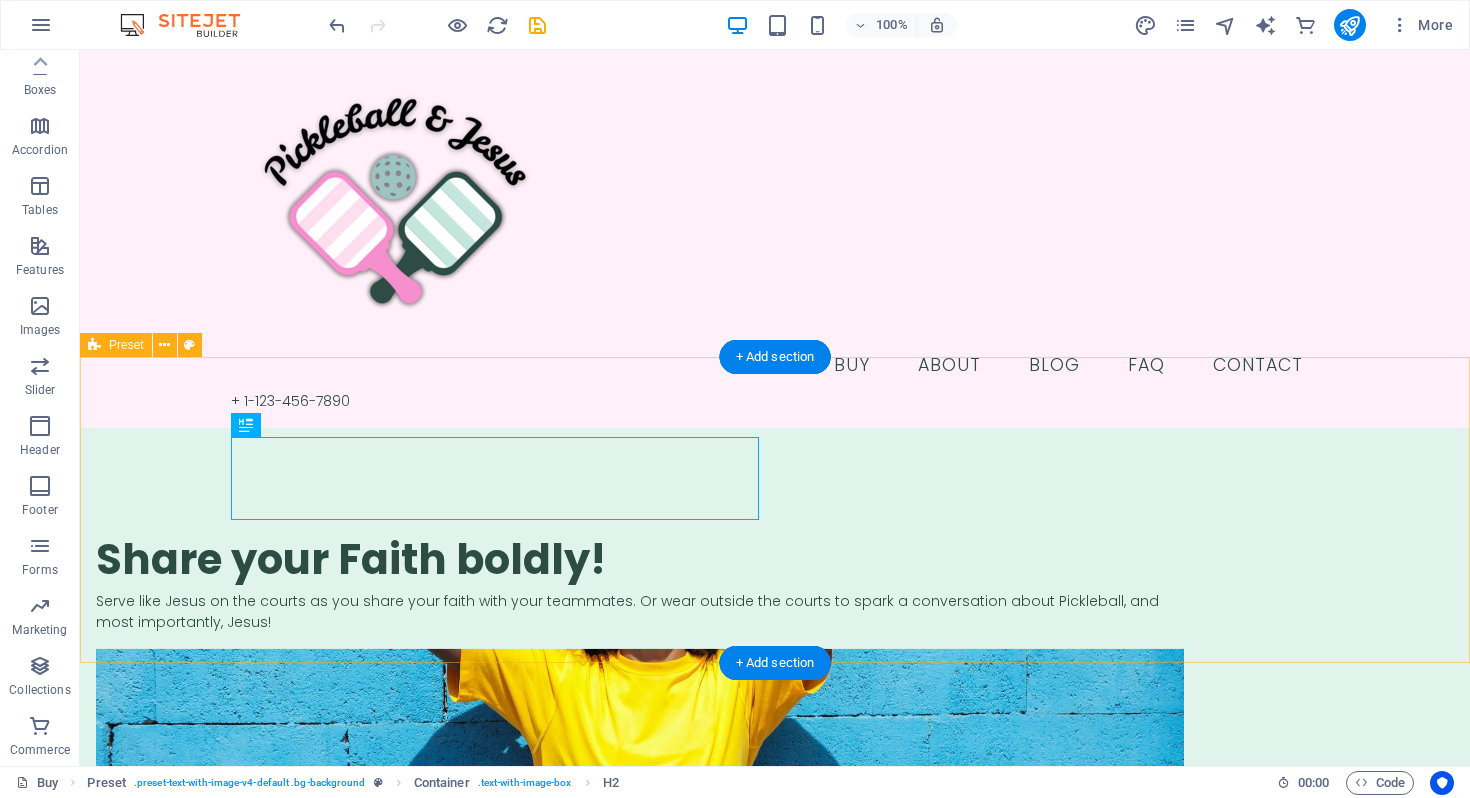 click on "​​​ Share your Faith boldly! Serve like Jesus on the courts as you share your faith with your teammates. Or wear outside the courts to spark a conversation about Pickleball, and most importantly, Jesus! Drop content here or  Add elements  Paste clipboard" at bounding box center [775, 754] 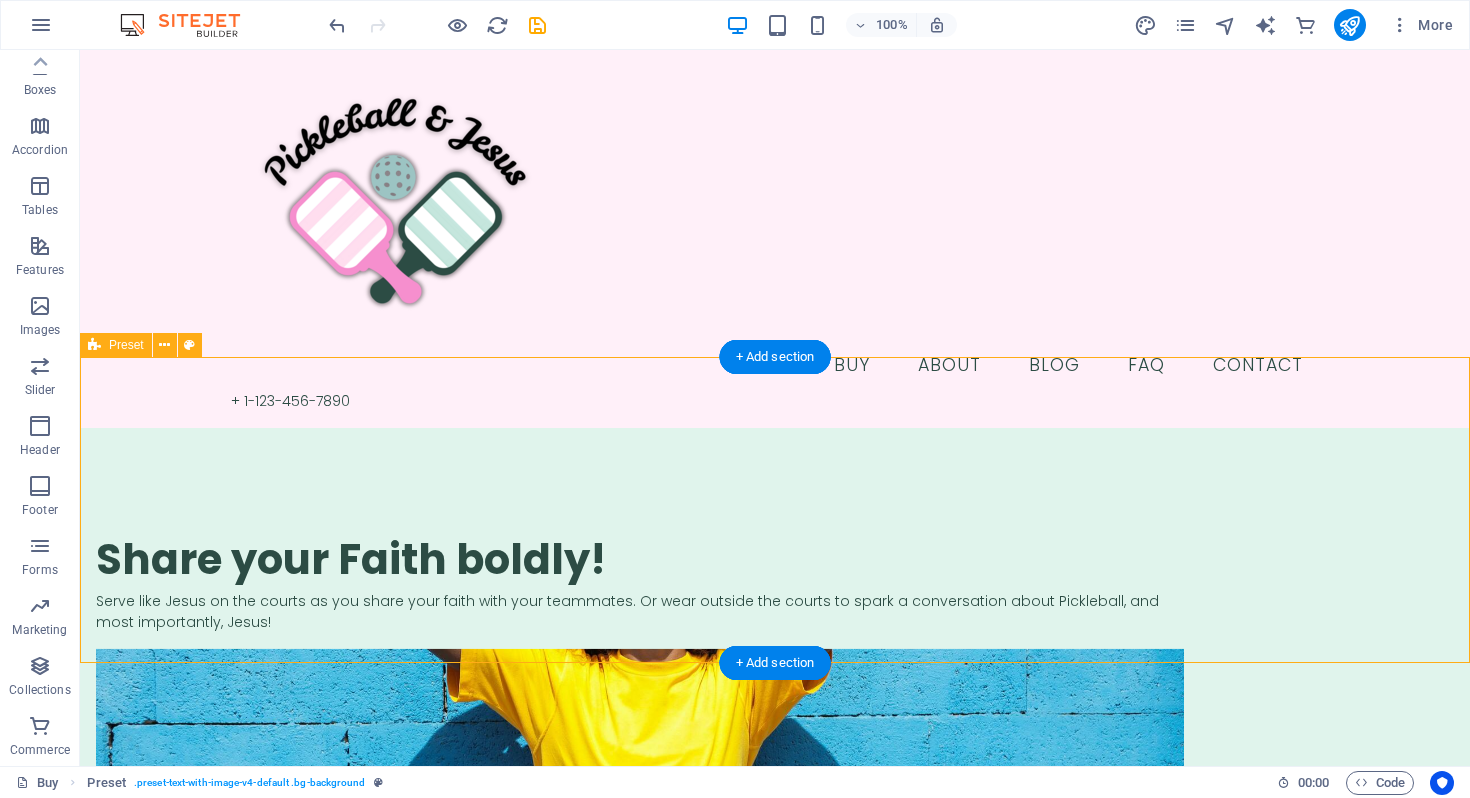 click on "​​​ Share your Faith boldly! Serve like Jesus on the courts as you share your faith with your teammates. Or wear outside the courts to spark a conversation about Pickleball, and most importantly, Jesus! Drop content here or  Add elements  Paste clipboard" at bounding box center [775, 754] 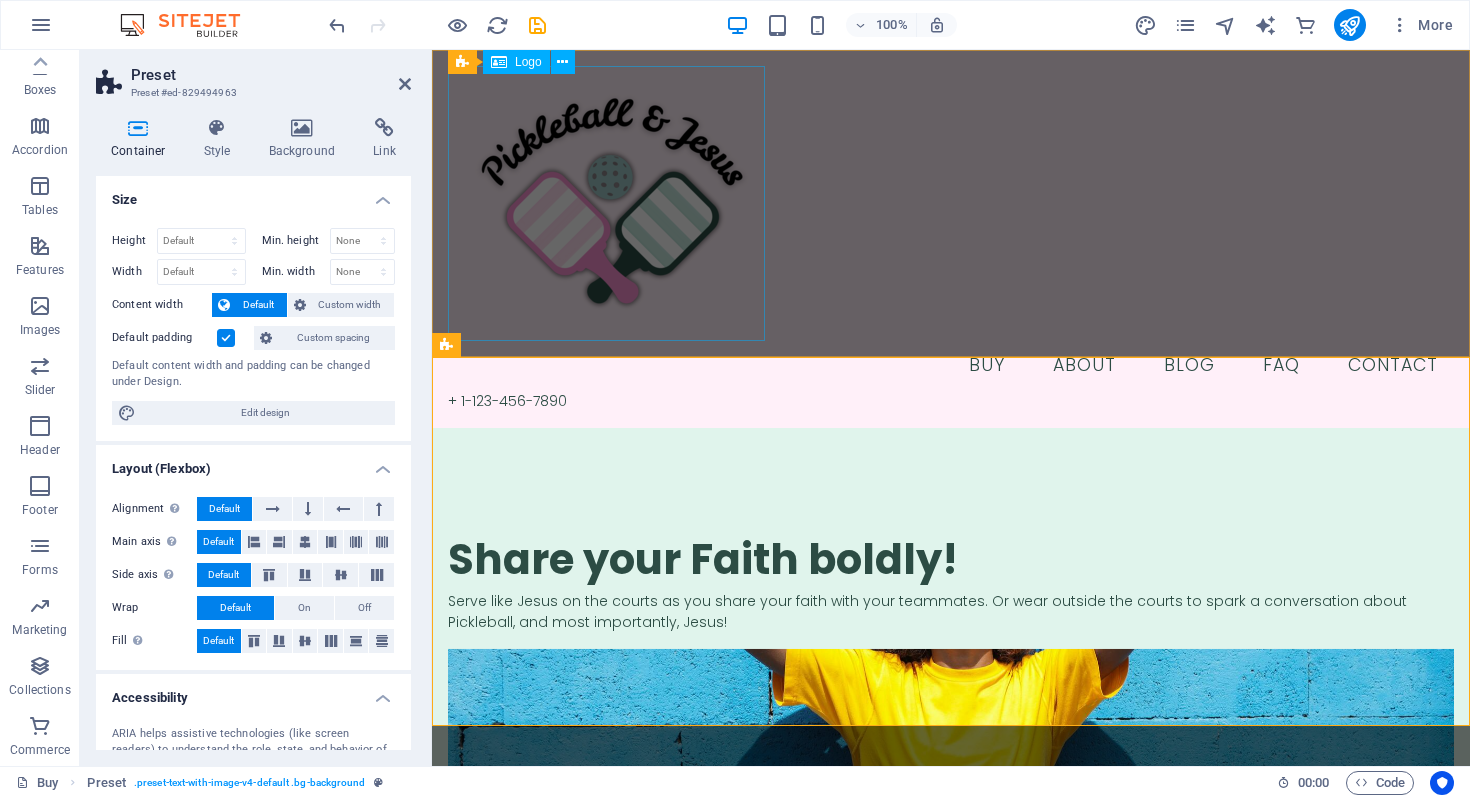 click at bounding box center [951, 203] 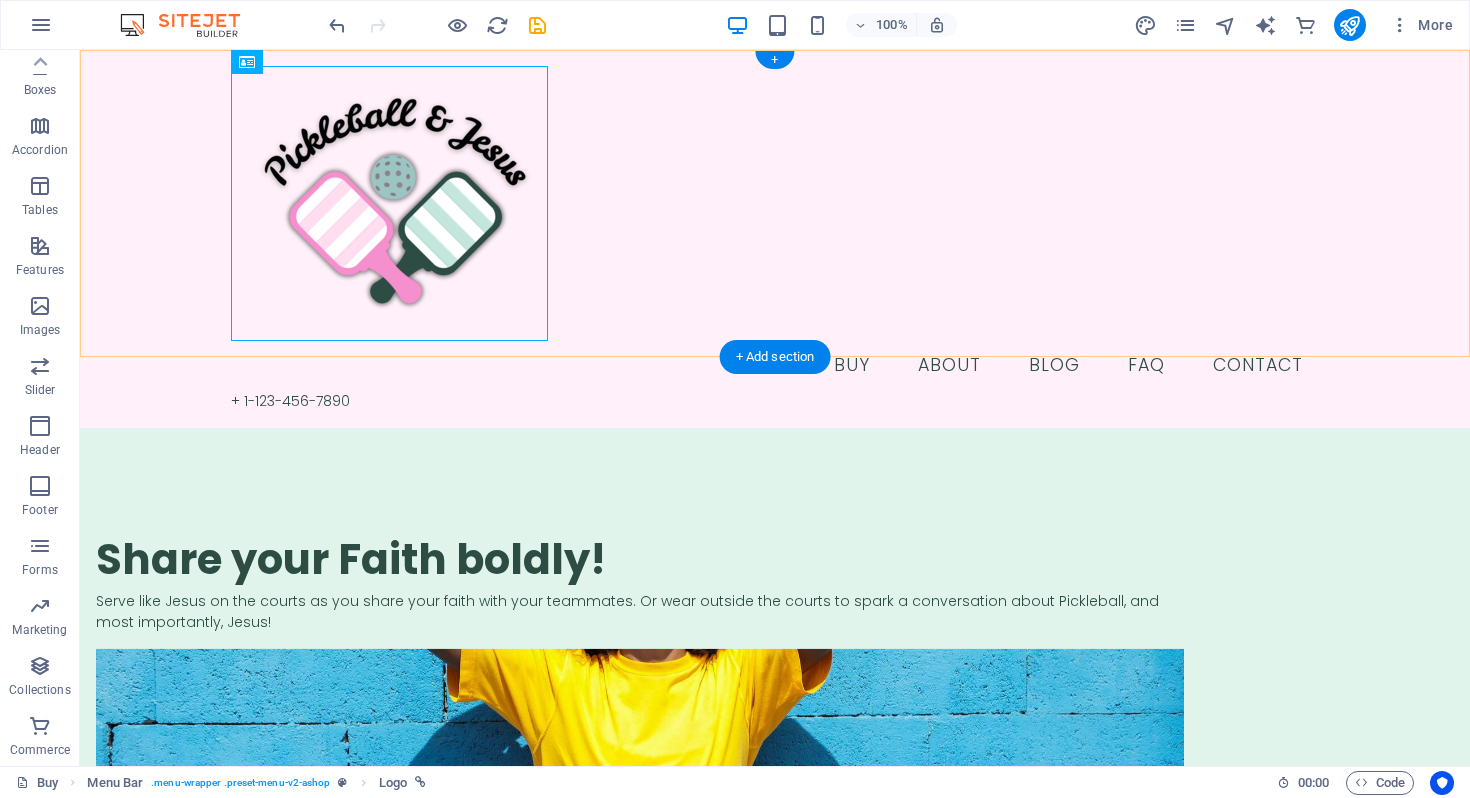 click on "Buy About Blog FAQ Contact   + 1-123-456-7890" at bounding box center (775, 239) 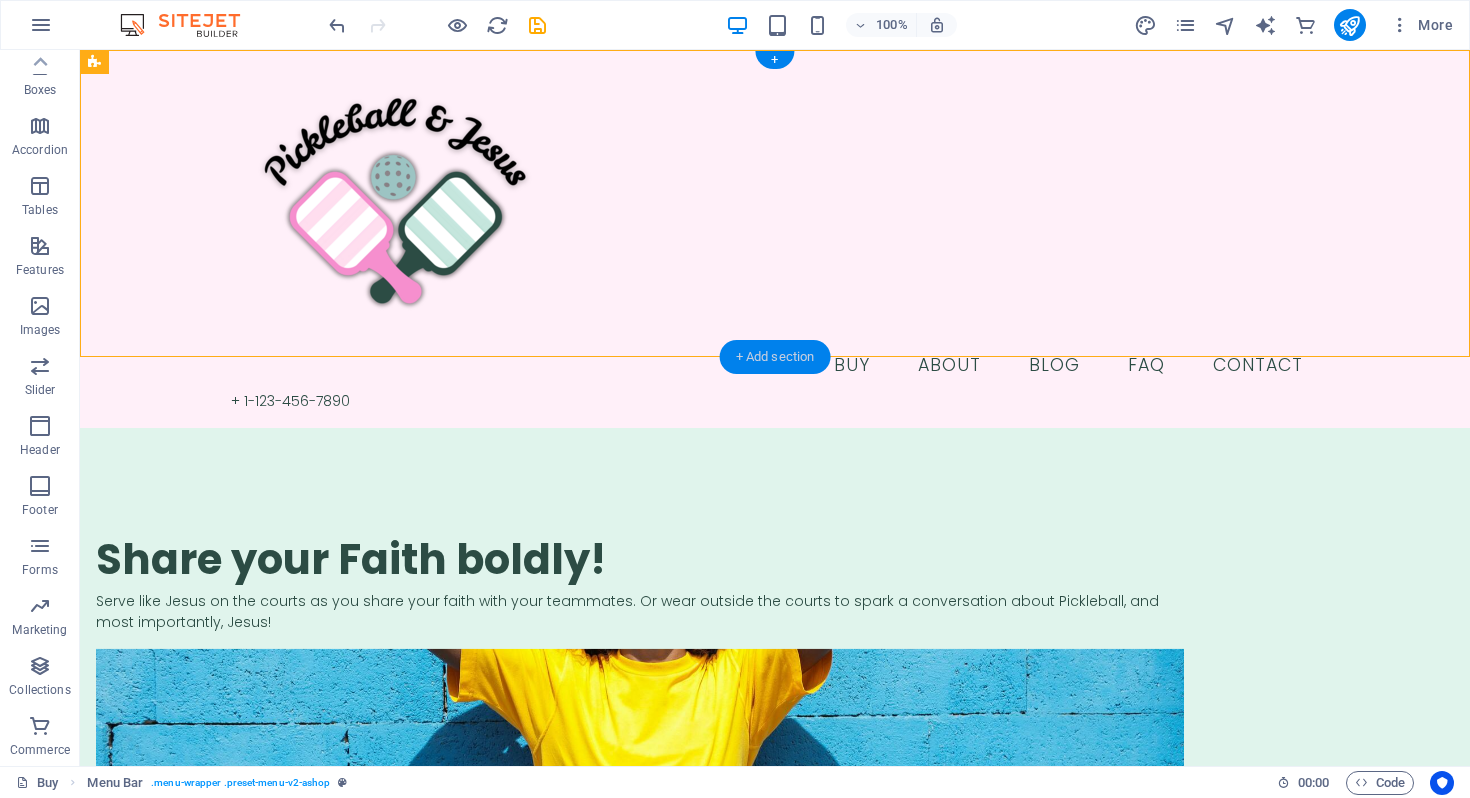 click on "+ Add section" at bounding box center [775, 357] 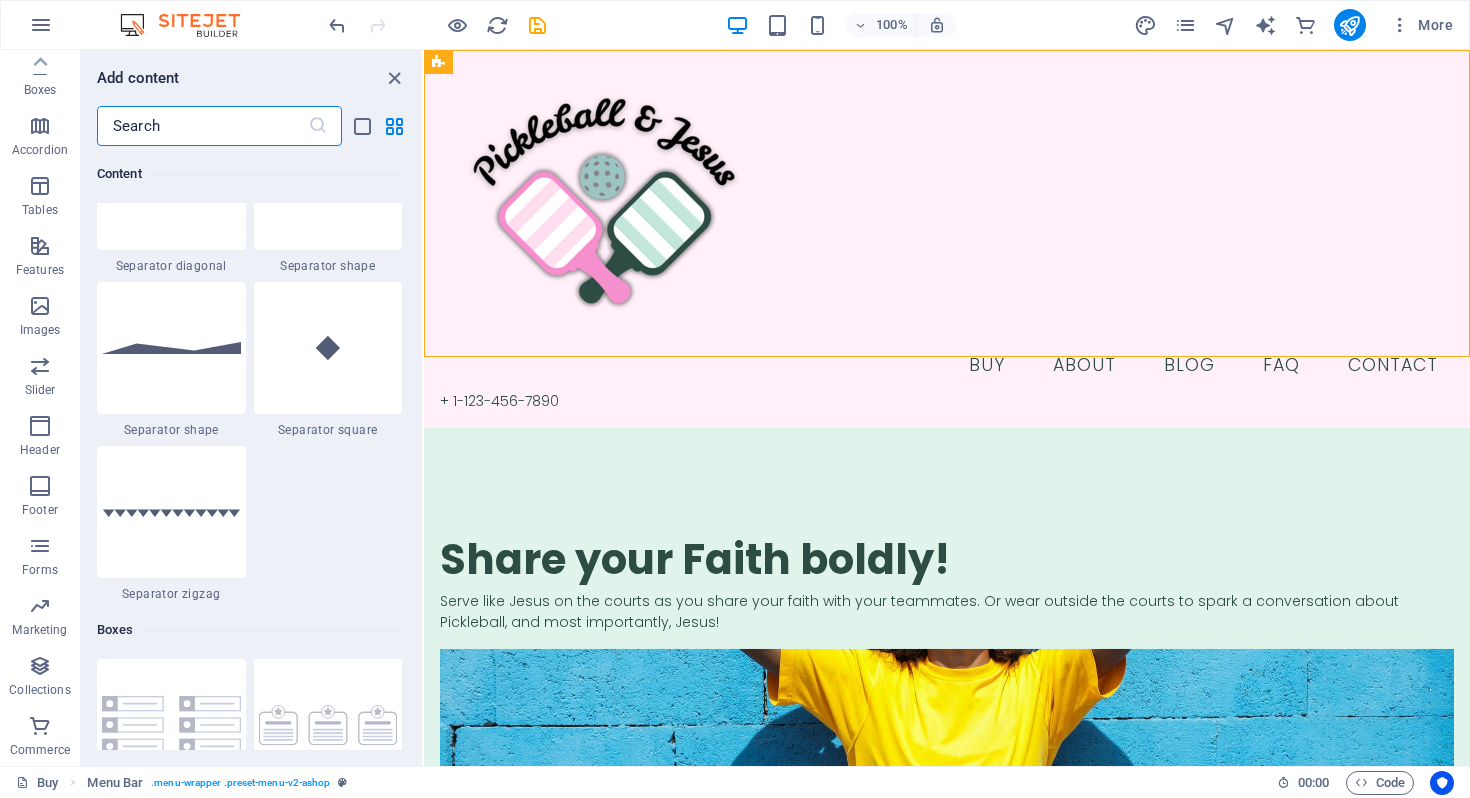 scroll, scrollTop: 5065, scrollLeft: 0, axis: vertical 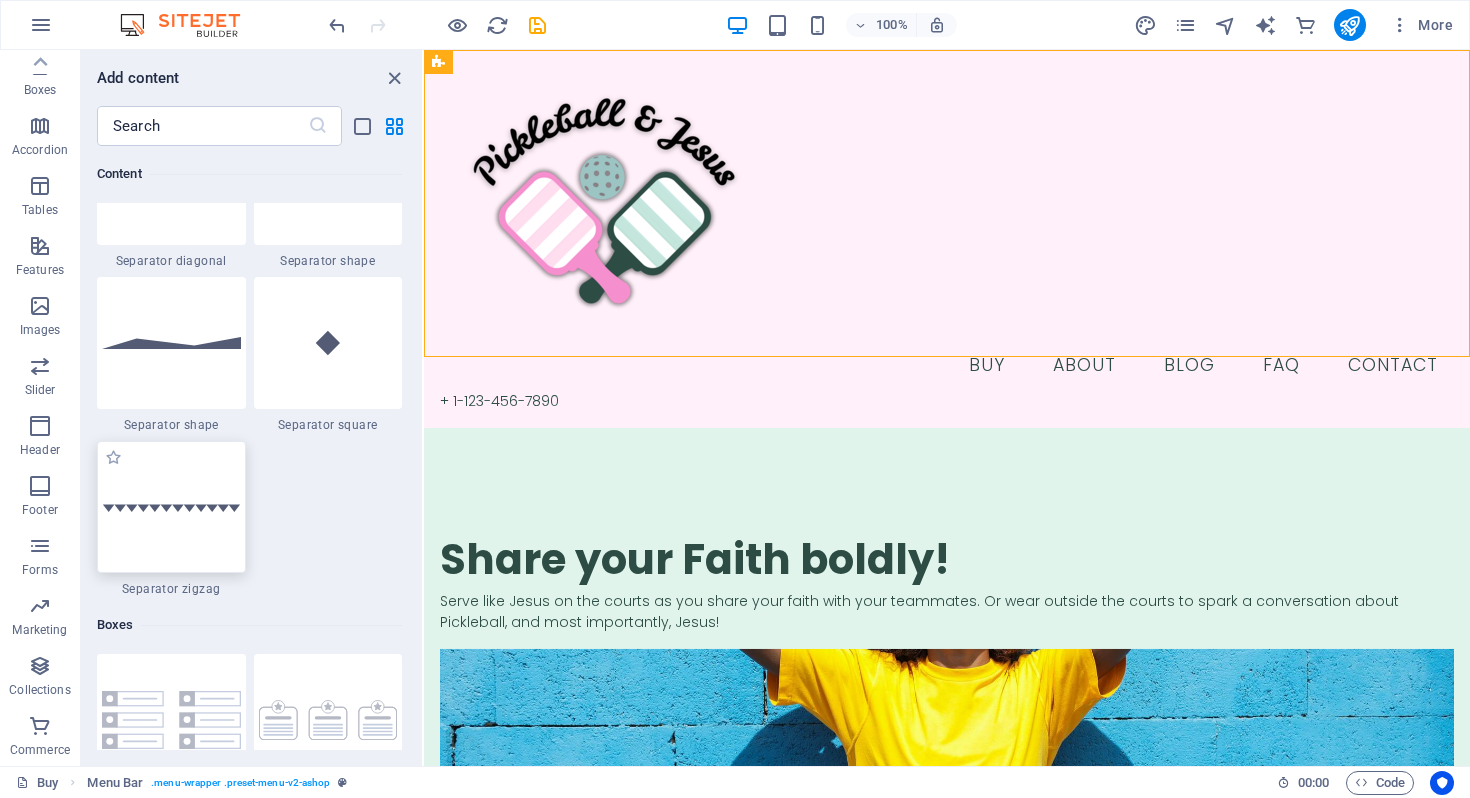 click at bounding box center [171, 507] 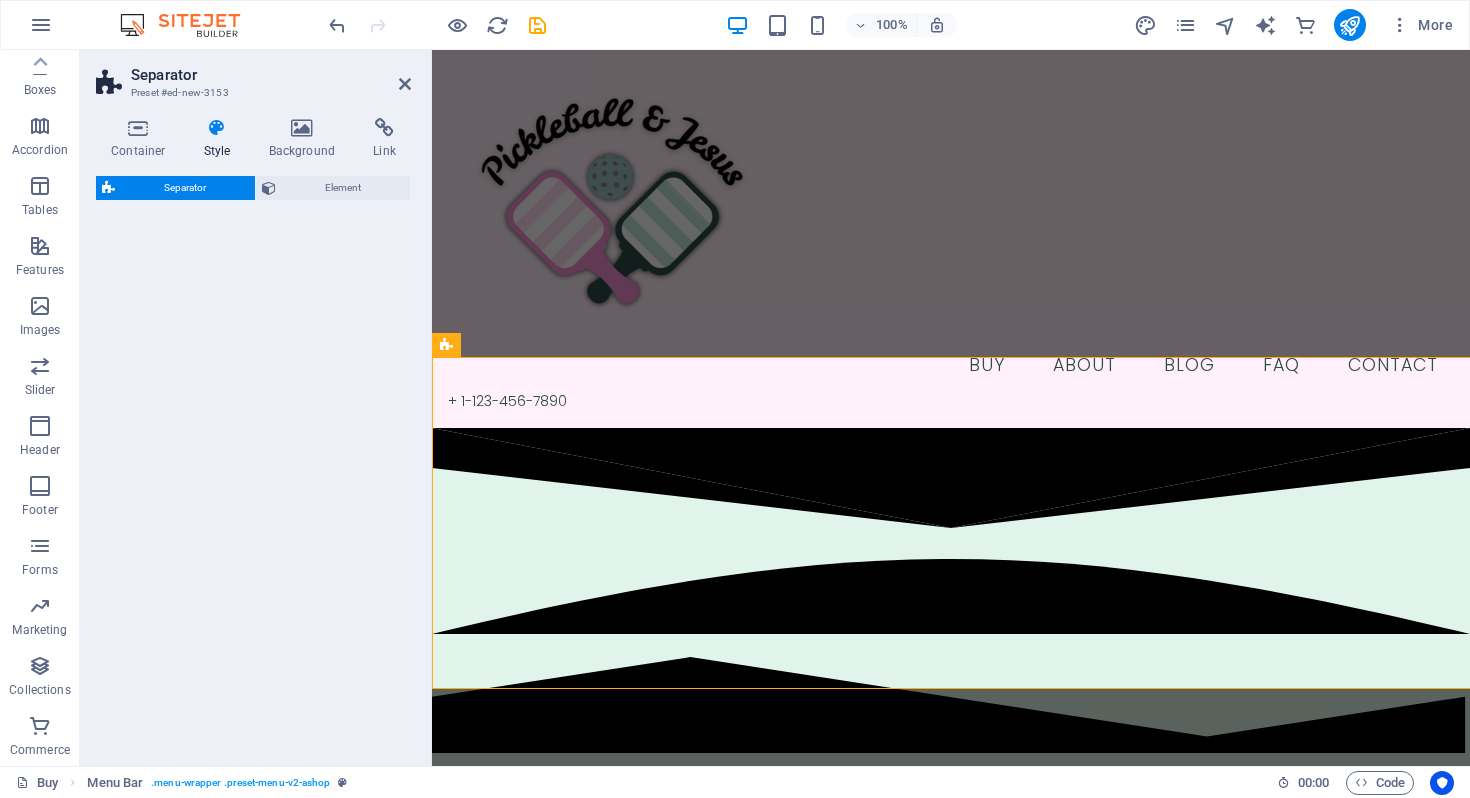 select on "zigzag" 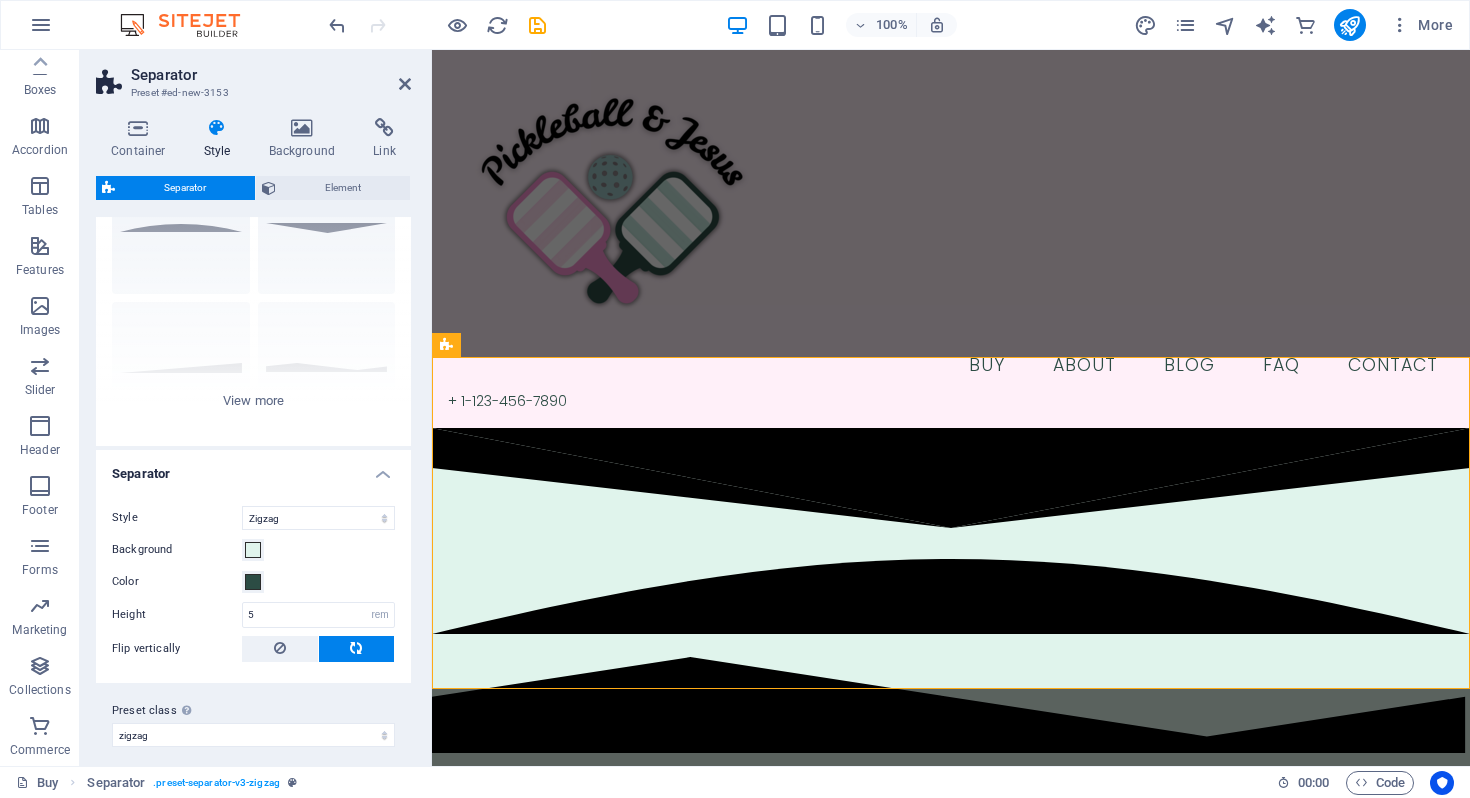 scroll, scrollTop: 119, scrollLeft: 0, axis: vertical 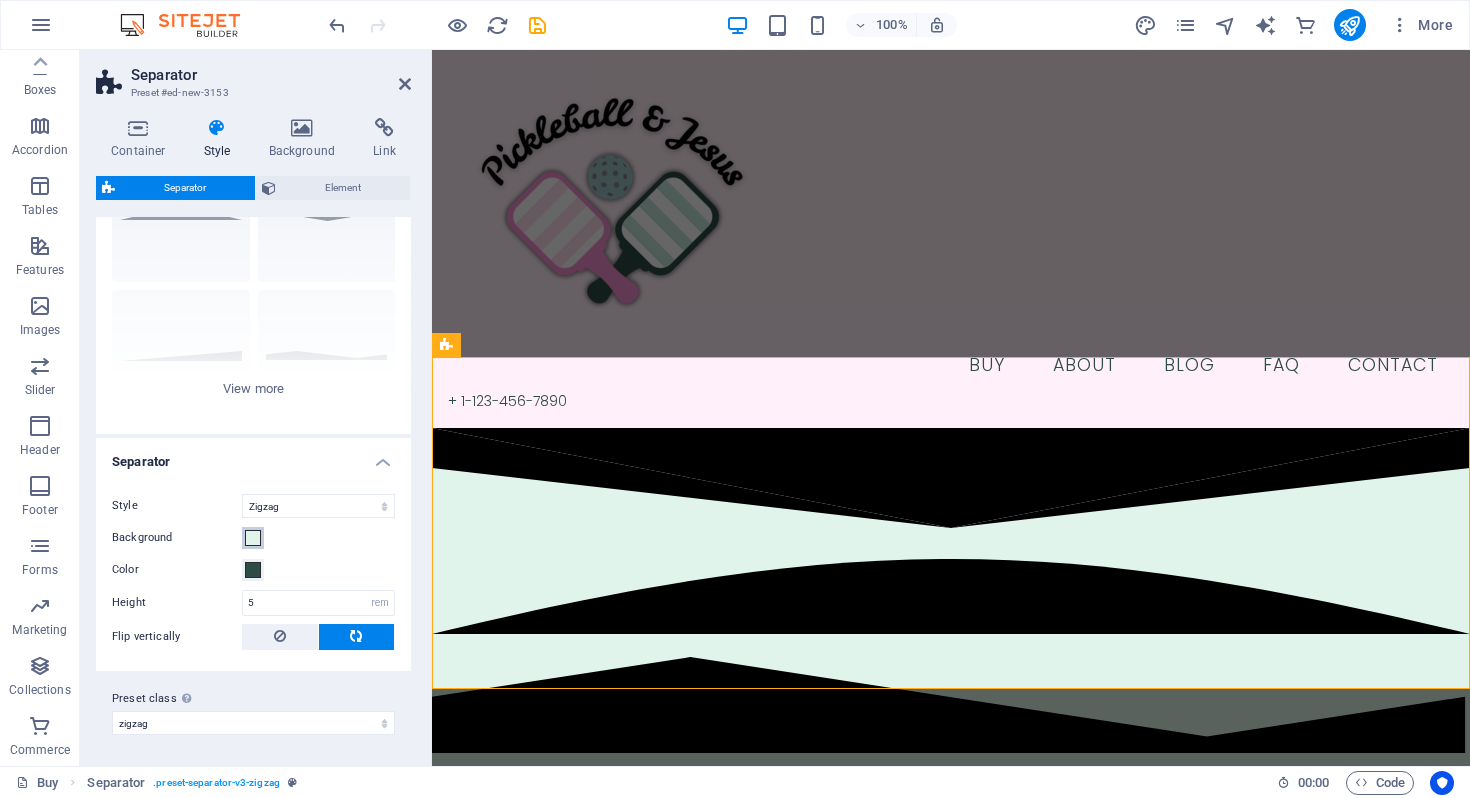 click at bounding box center (253, 538) 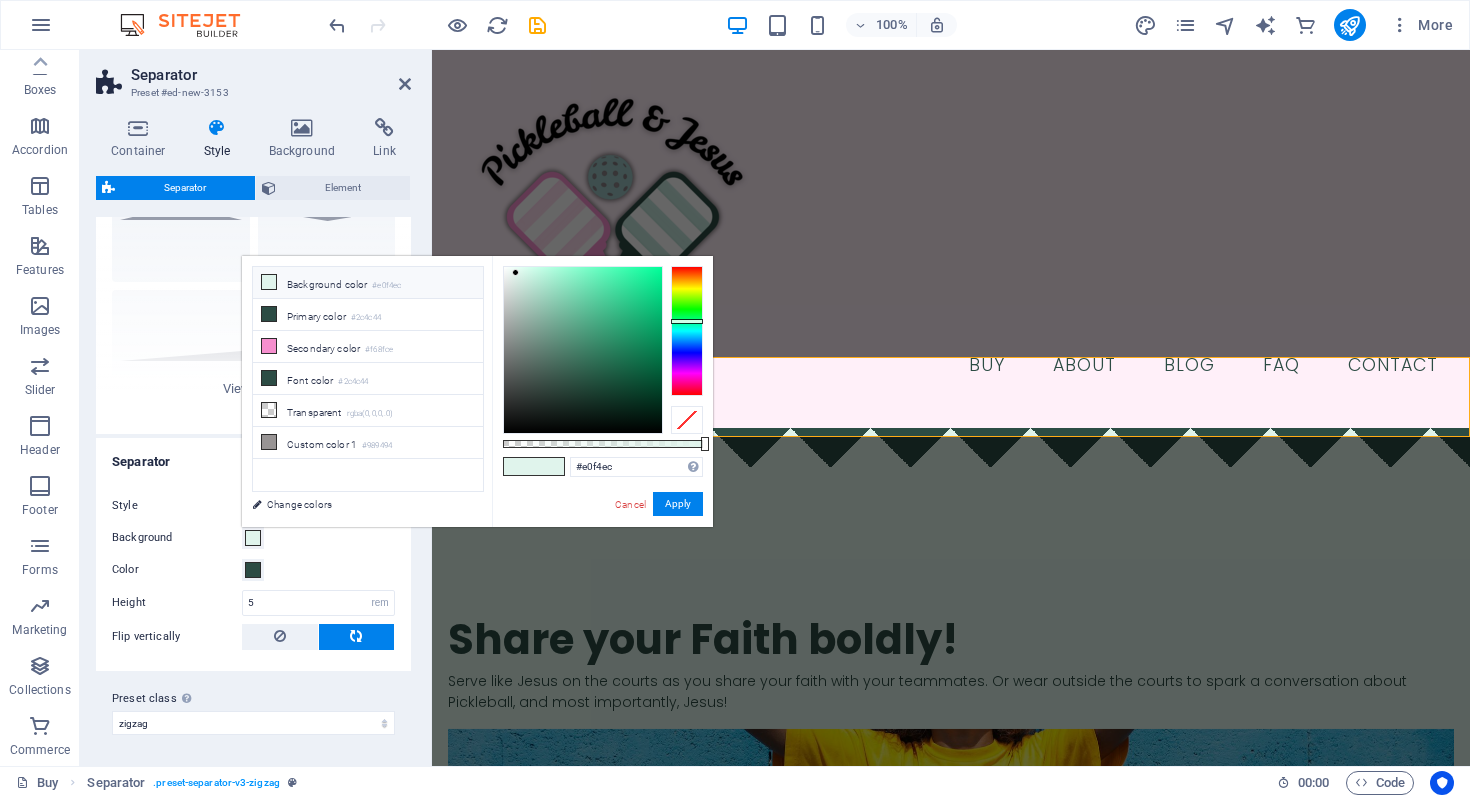 click on "#e0f4ec Supported formats #0852ed rgb(8, 82, 237) rgba(8, 82, 237, 90%) hsv(221,97,93) hsl(221, 93%, 48%) Cancel Apply" at bounding box center (602, 536) 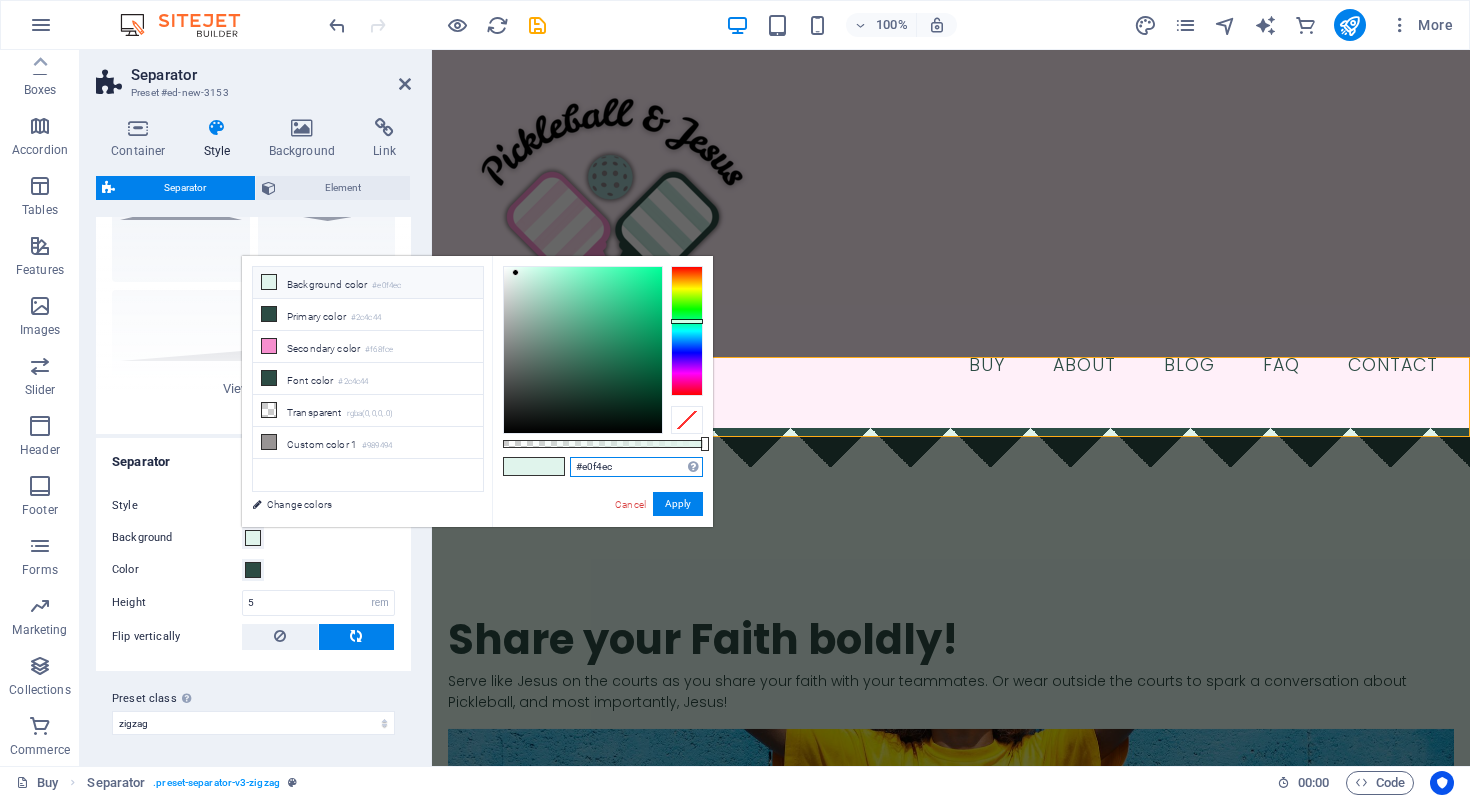 drag, startPoint x: 628, startPoint y: 465, endPoint x: 556, endPoint y: 465, distance: 72 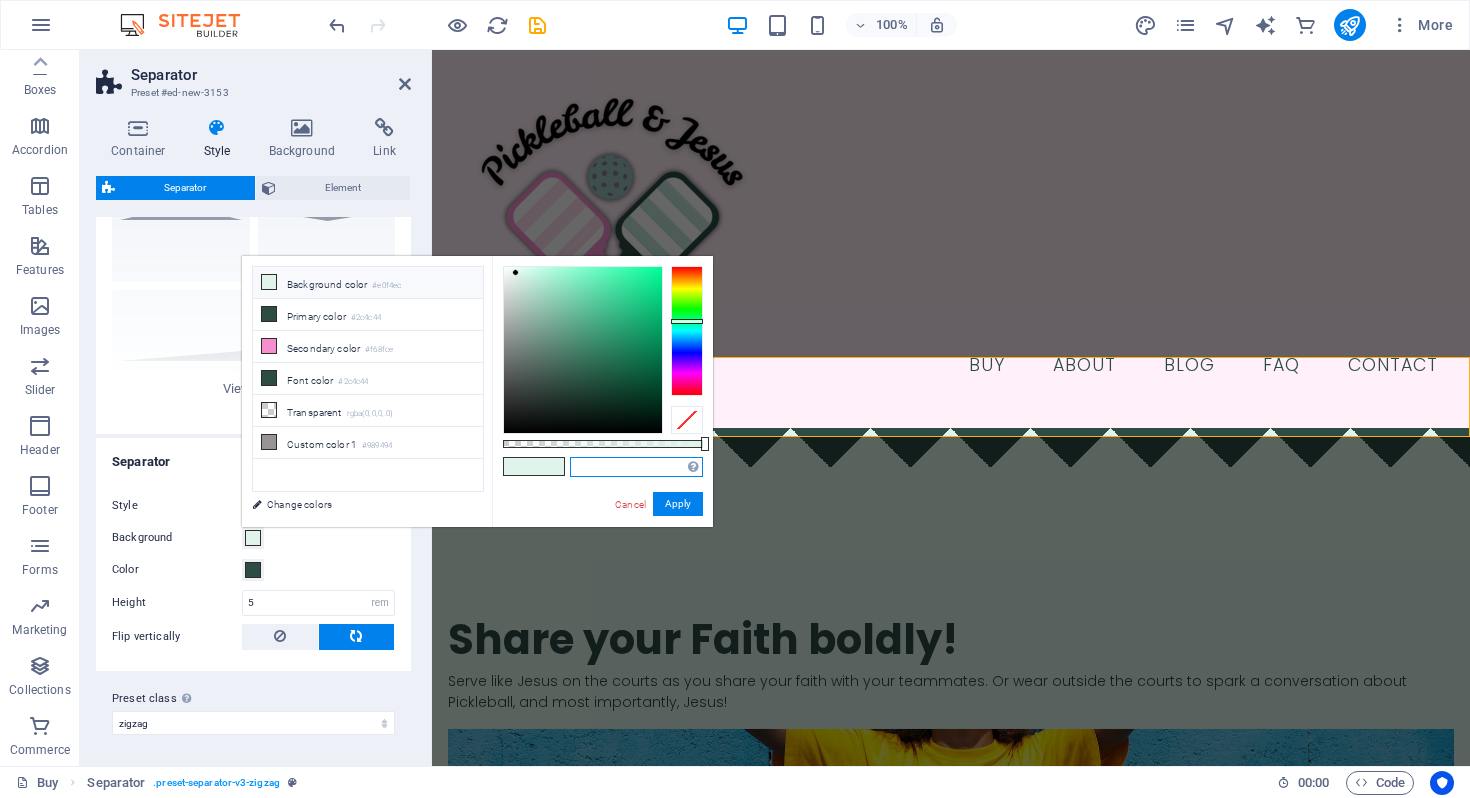 paste on "fff0f9" 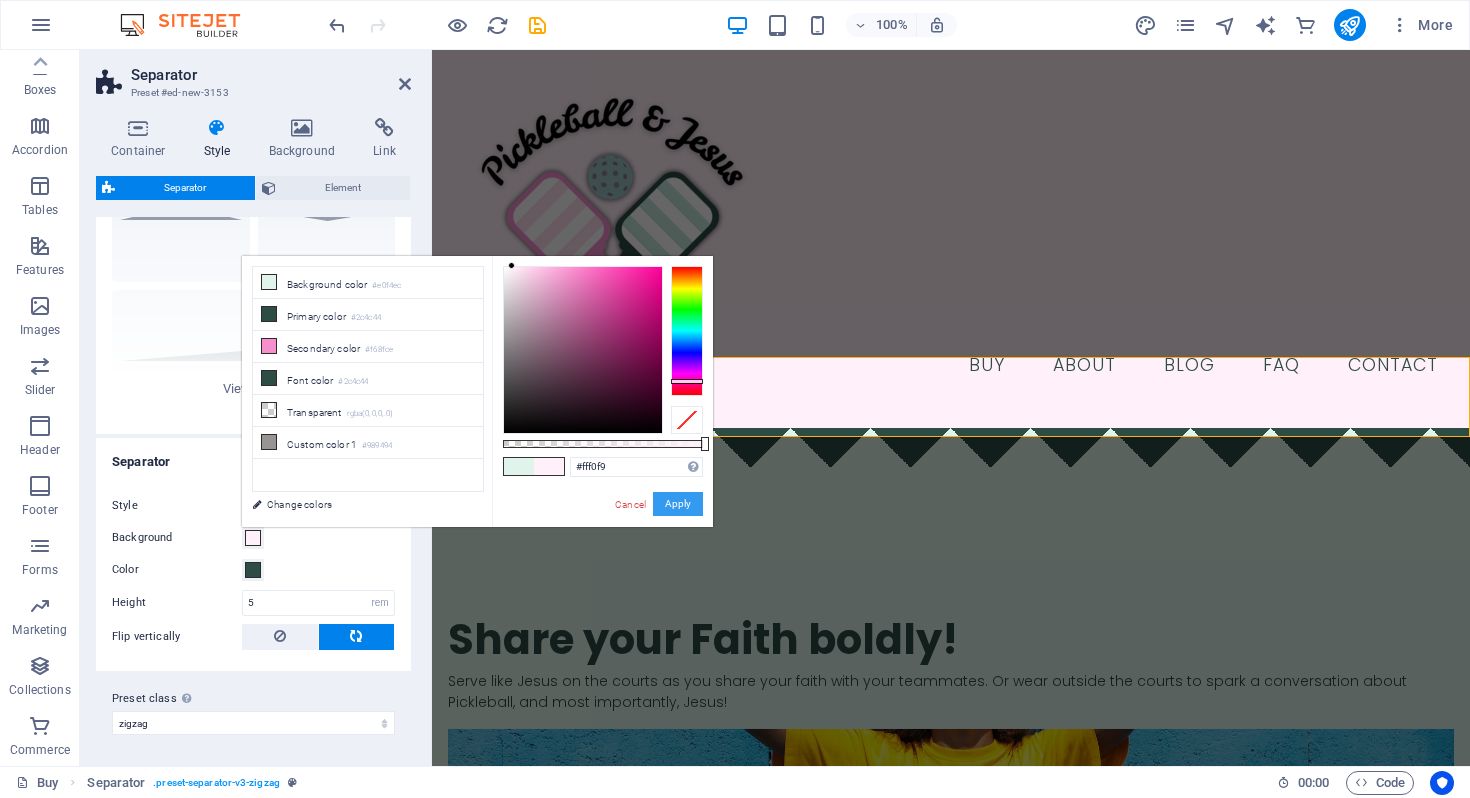 click on "Apply" at bounding box center (678, 504) 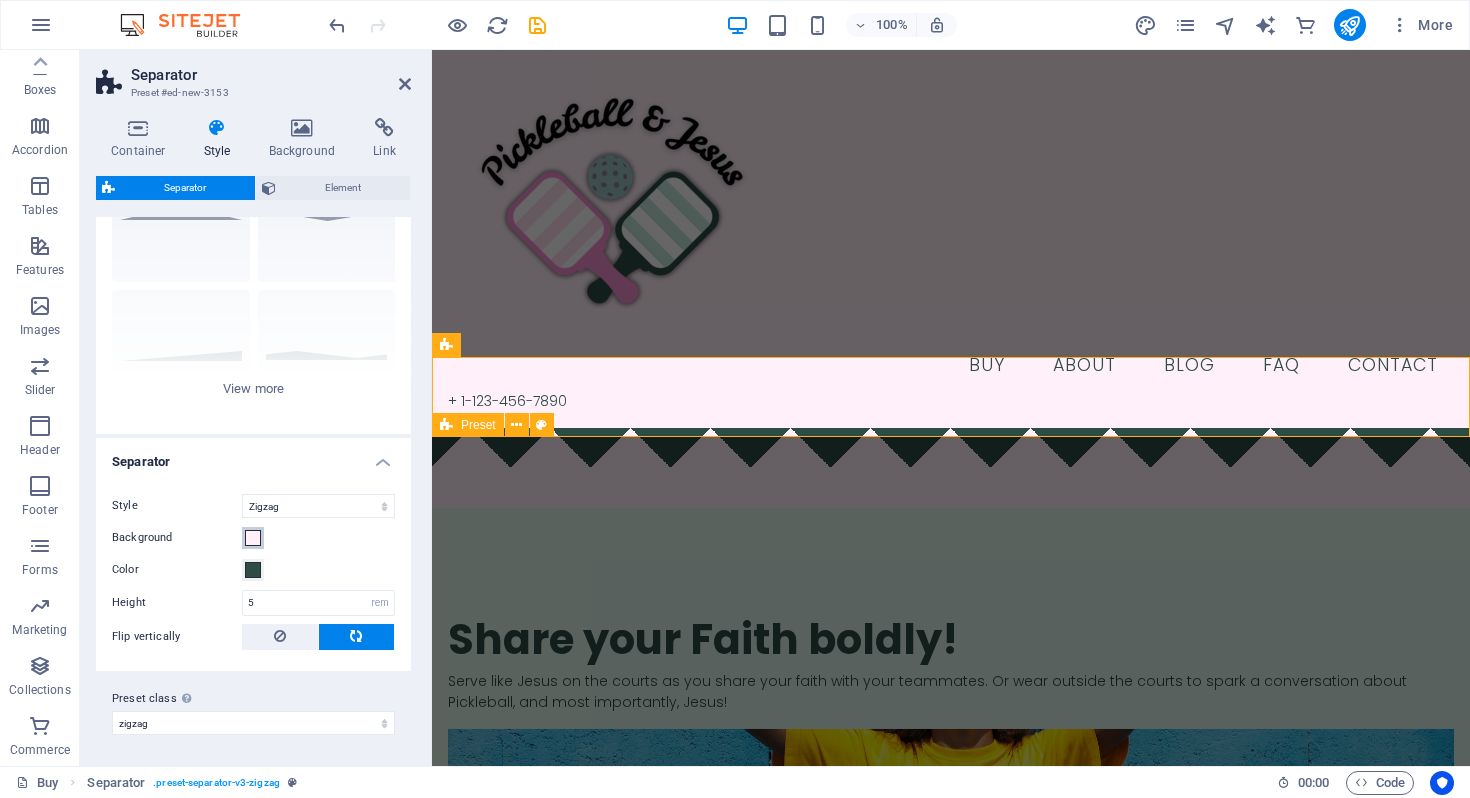 click on "Background" at bounding box center [253, 538] 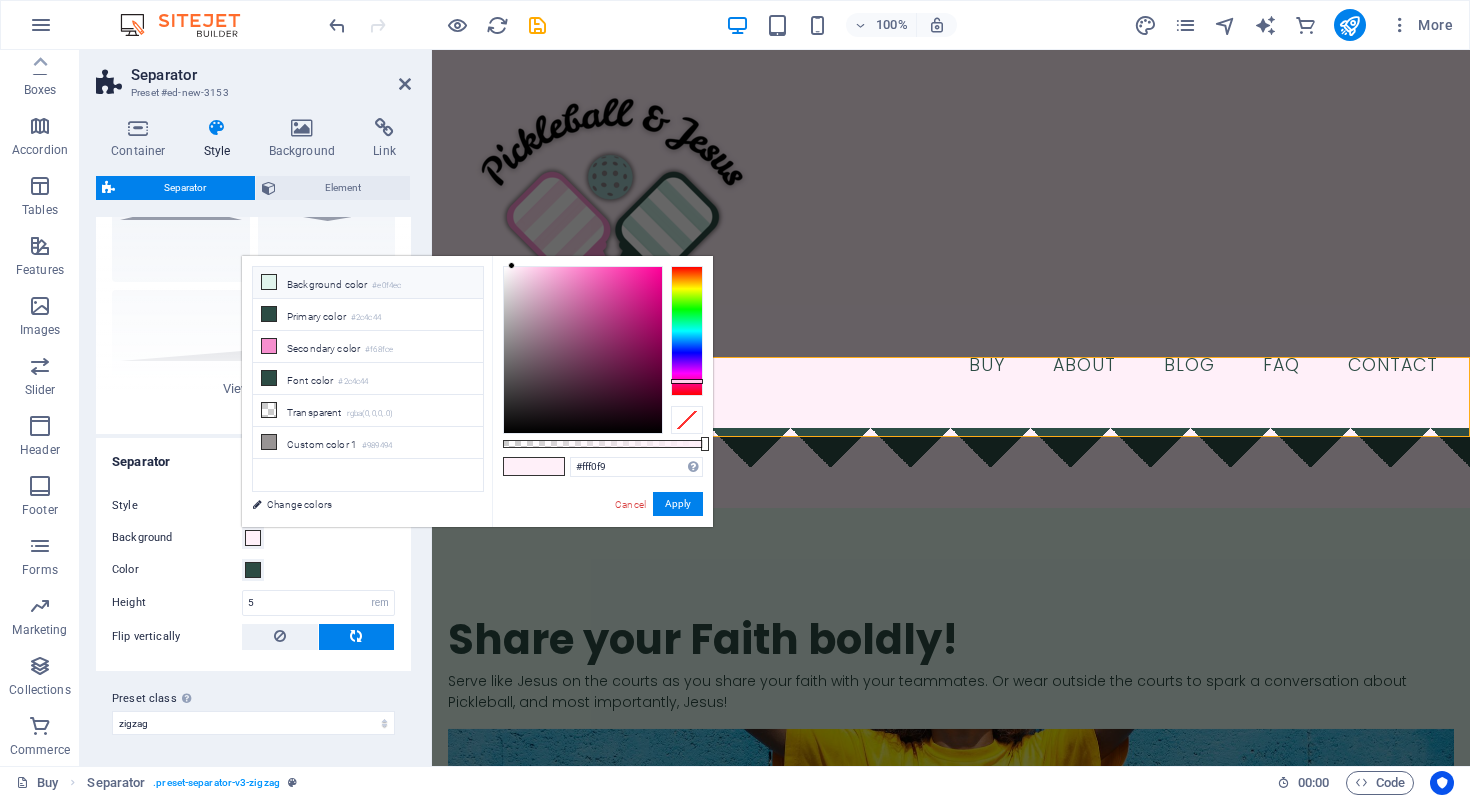 click on "Background color
#e0f4ec" at bounding box center [368, 283] 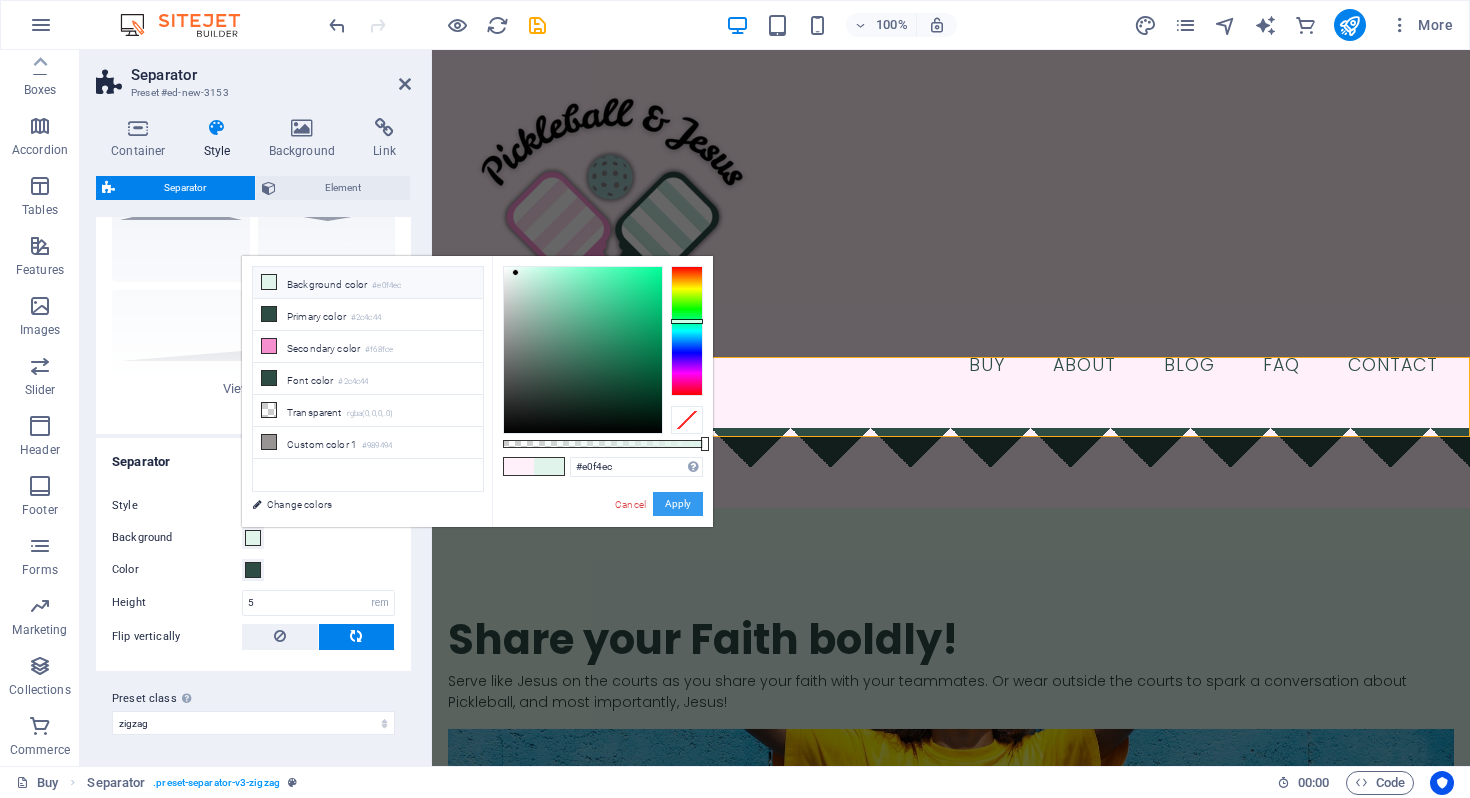 click on "Apply" at bounding box center (678, 504) 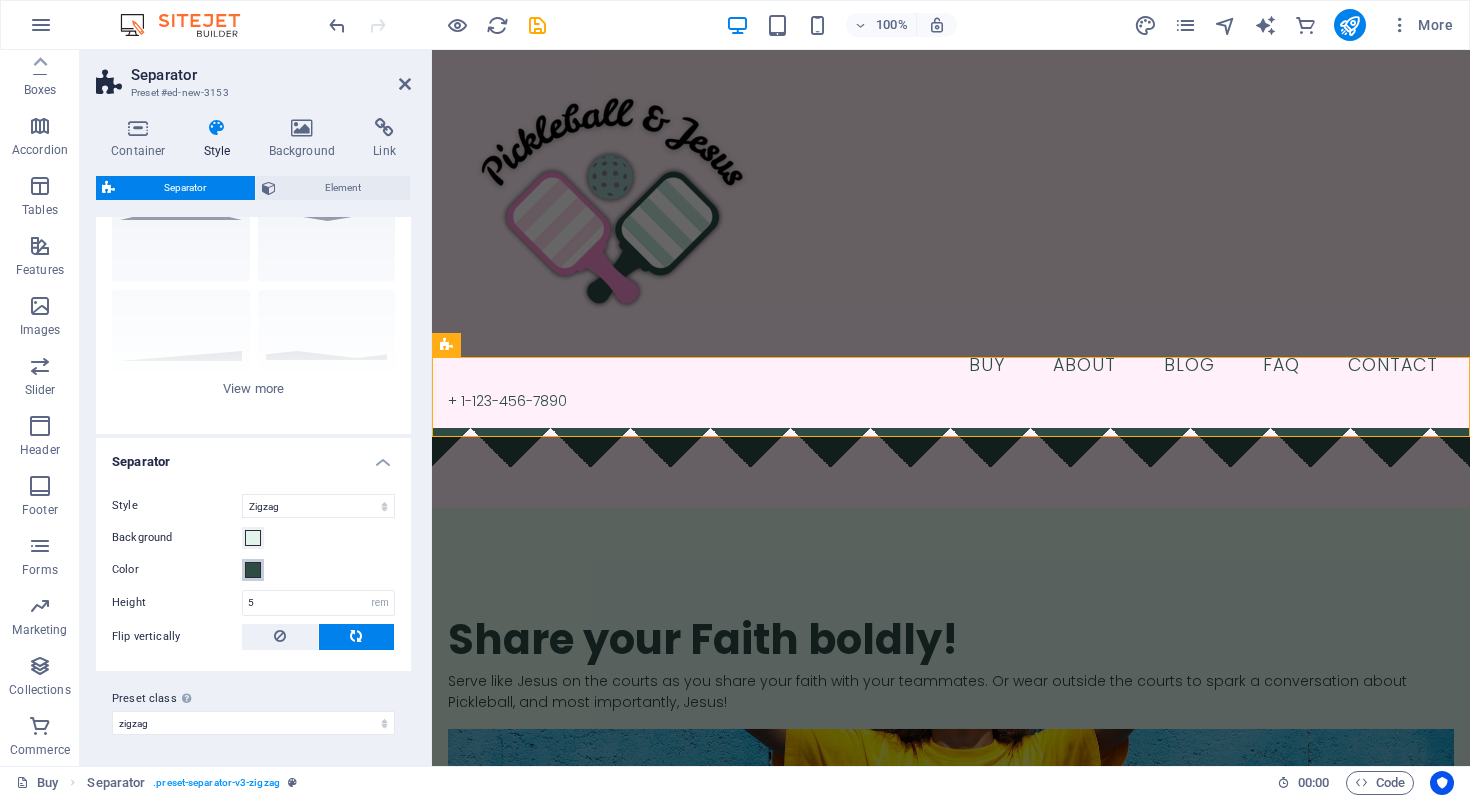 click at bounding box center [253, 570] 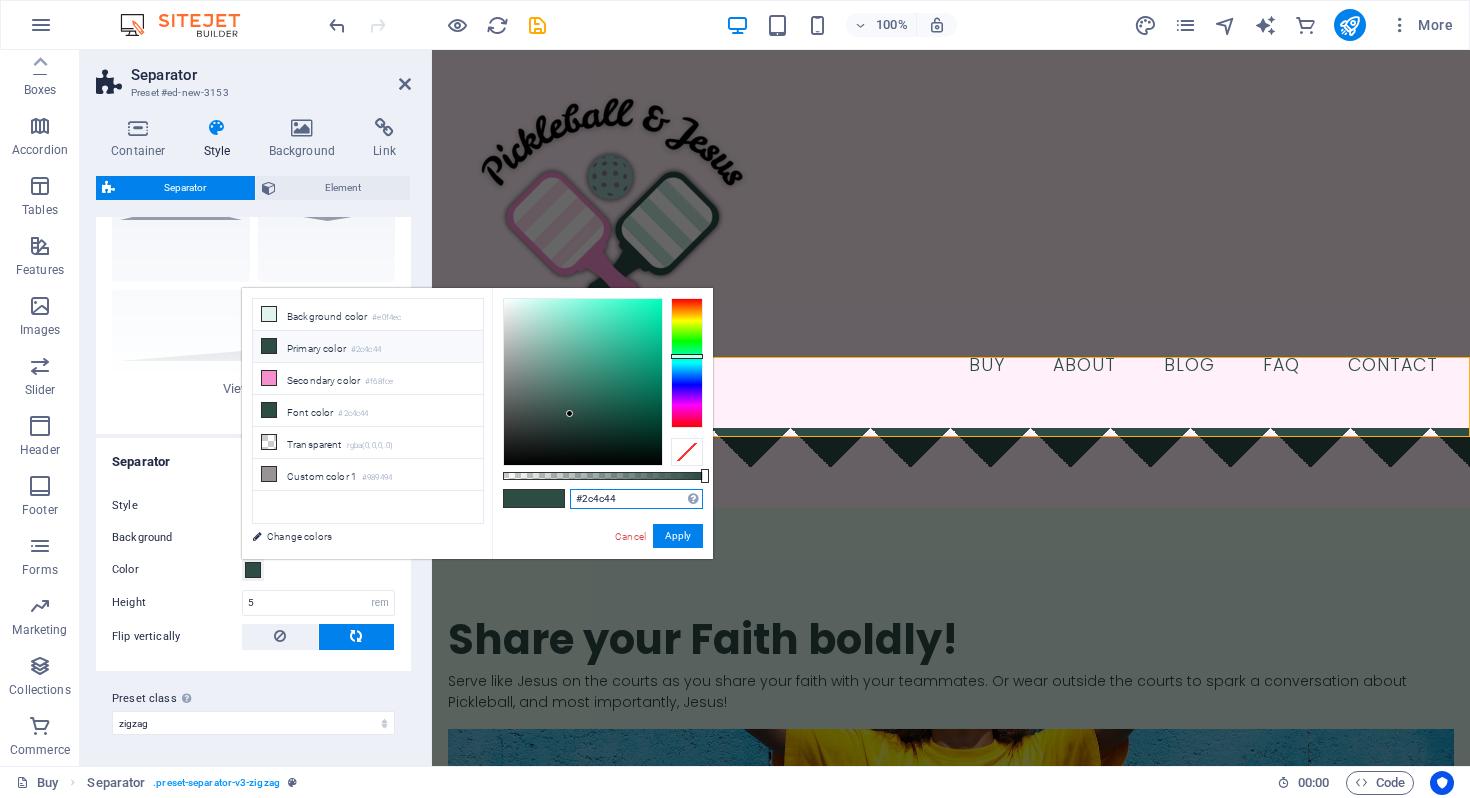 drag, startPoint x: 639, startPoint y: 496, endPoint x: 576, endPoint y: 496, distance: 63 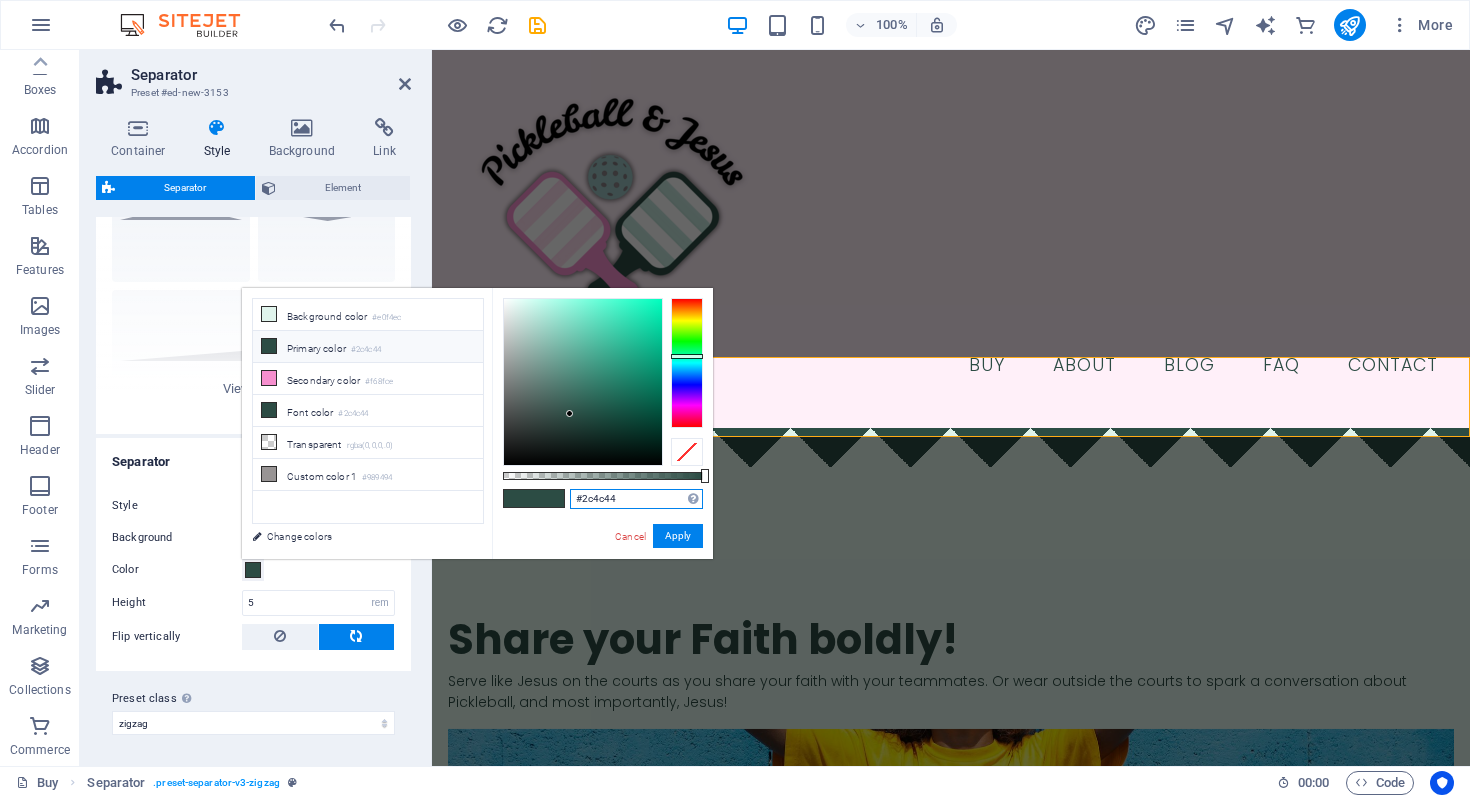 paste on "fff0f9" 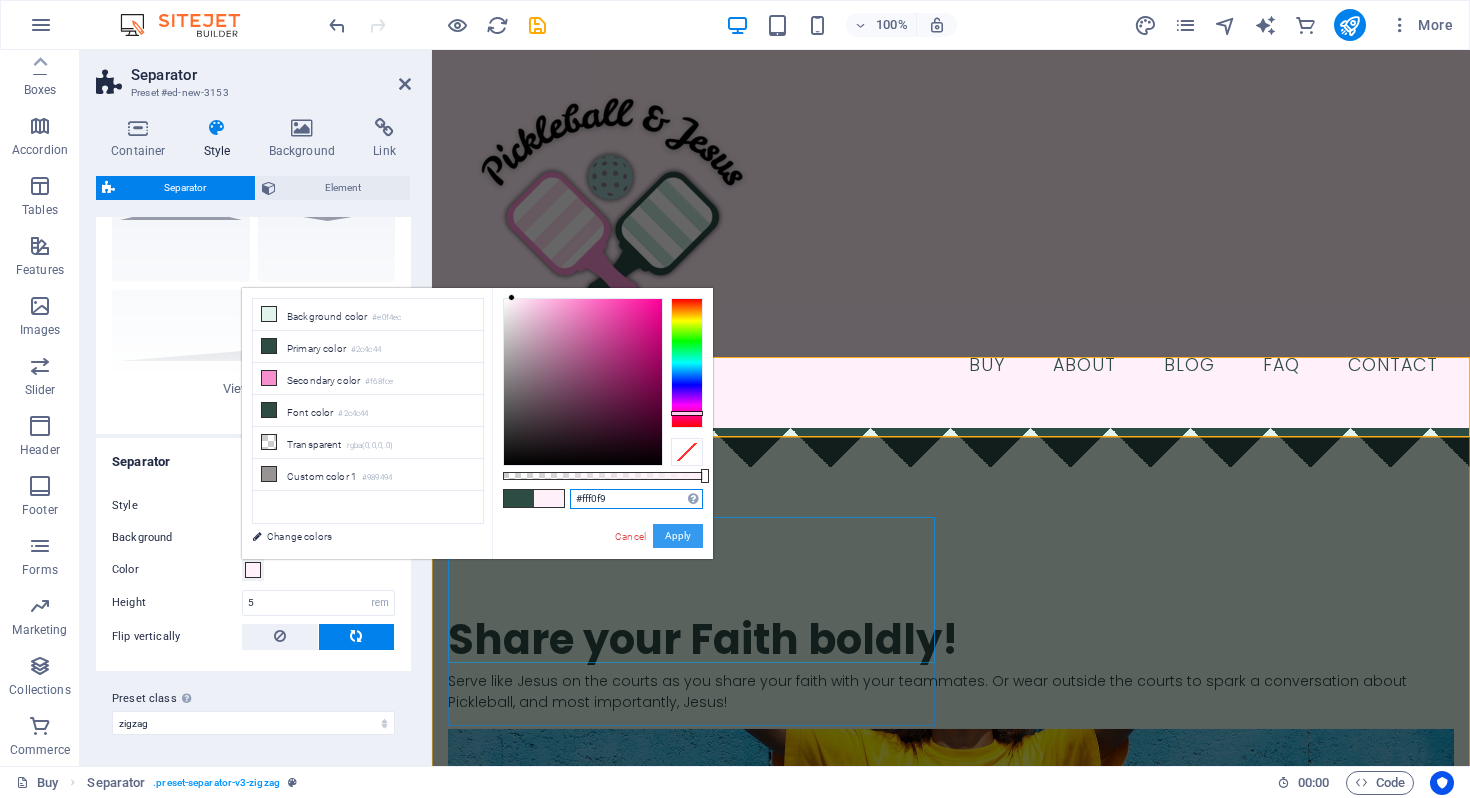 type on "#fff0f9" 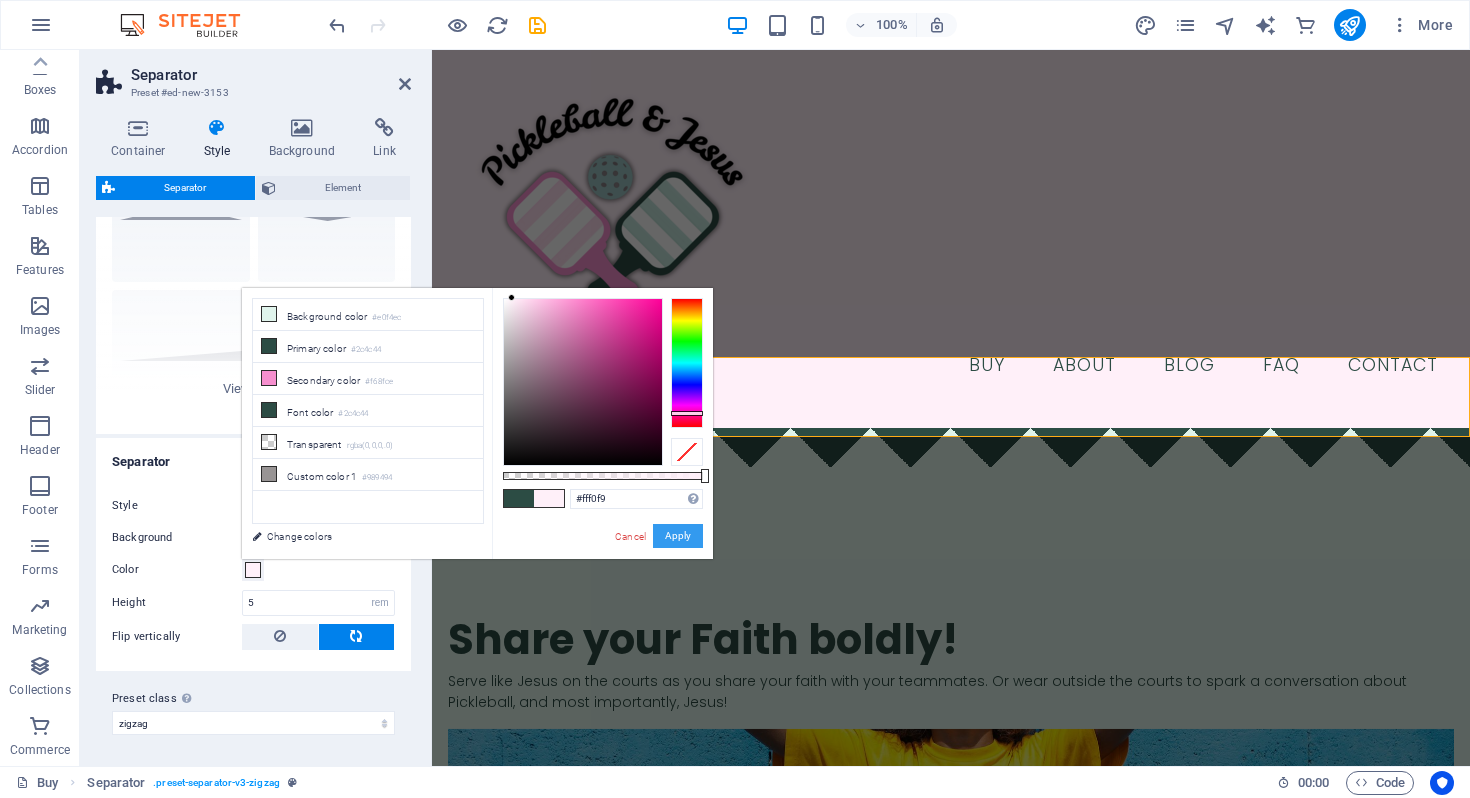 click on "Apply" at bounding box center (678, 536) 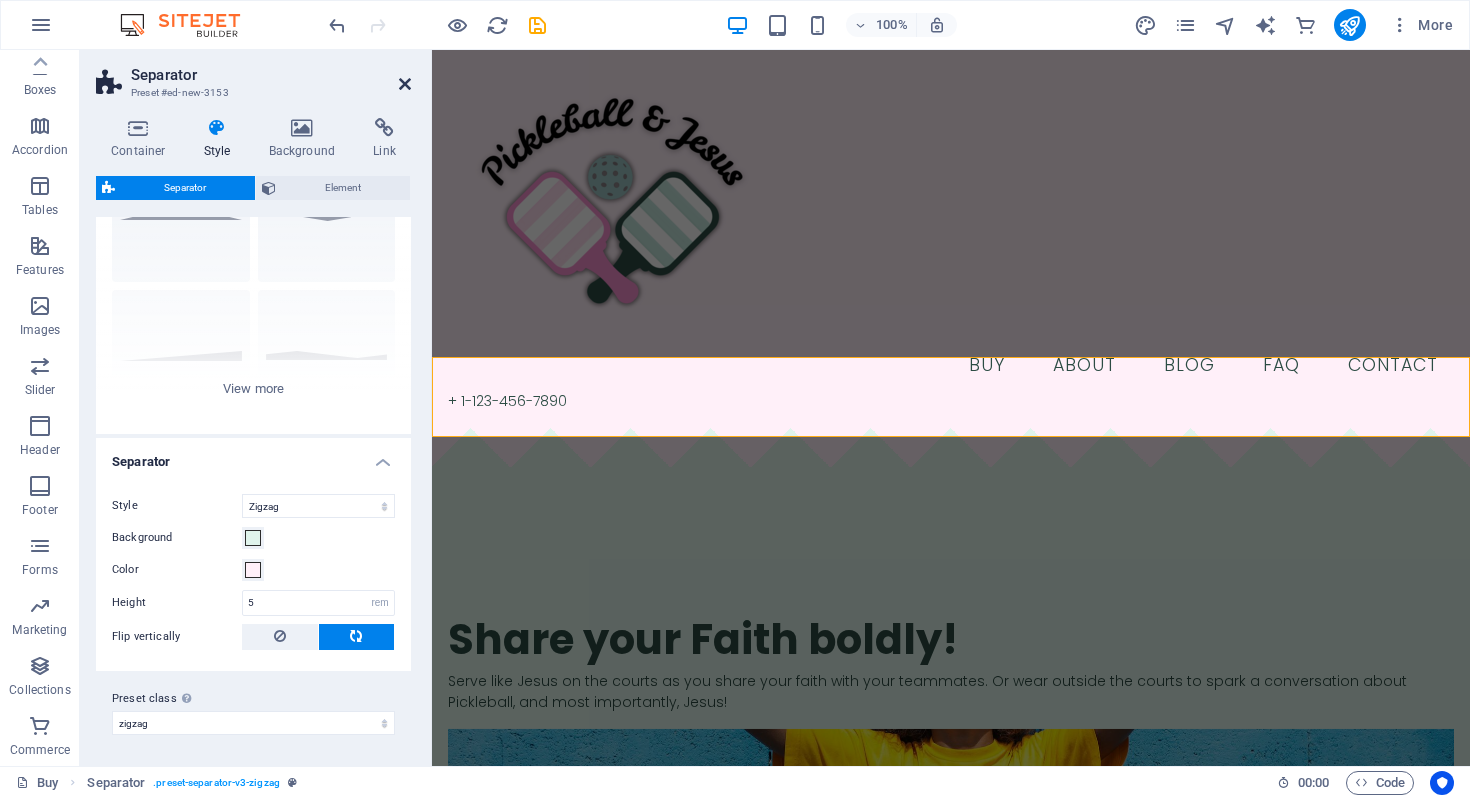 click at bounding box center [405, 84] 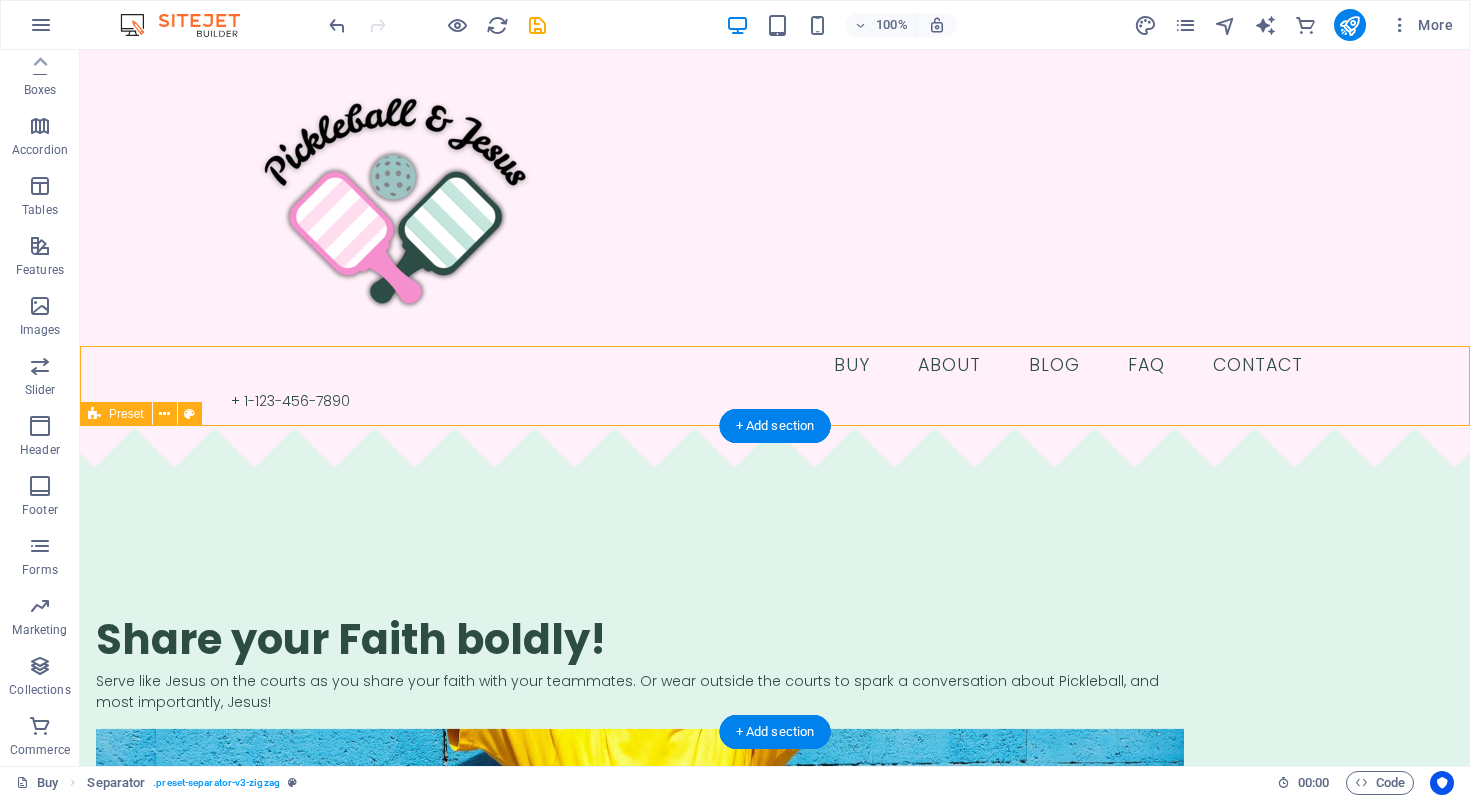 scroll, scrollTop: 132, scrollLeft: 0, axis: vertical 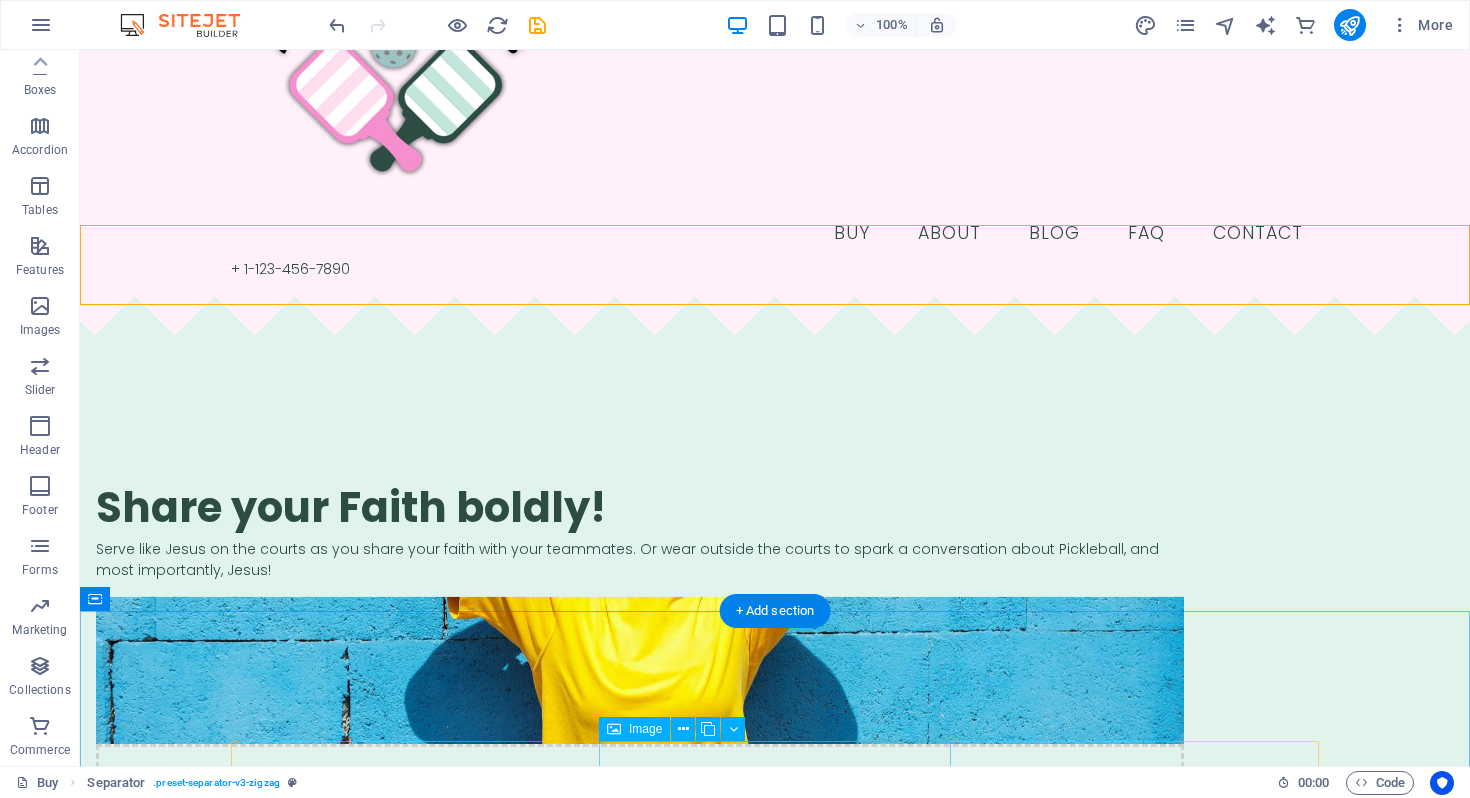 click on "ABOUT OUR FOUNDER MOLLIE" at bounding box center (775, 2477) 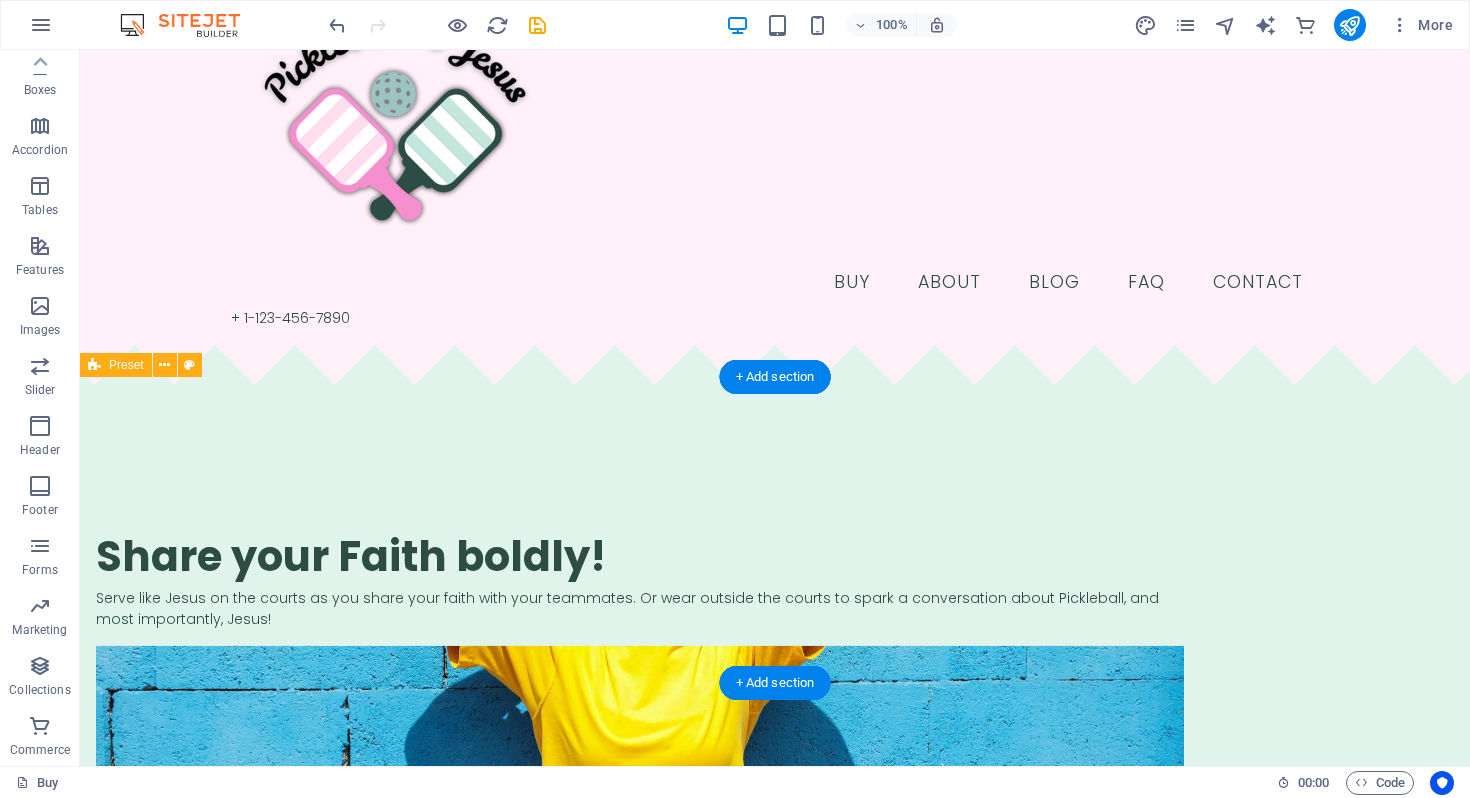 scroll, scrollTop: 0, scrollLeft: 0, axis: both 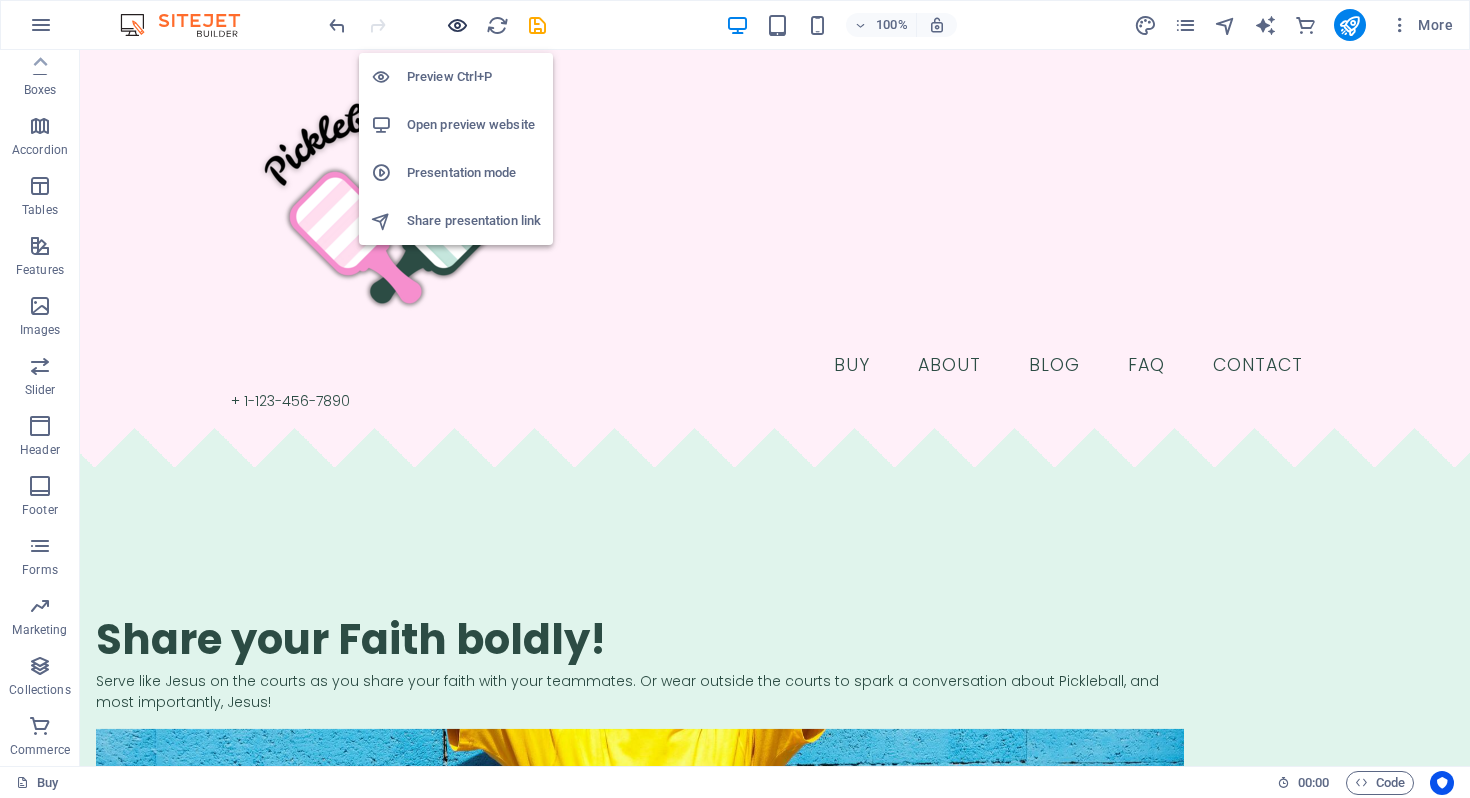 click at bounding box center [457, 25] 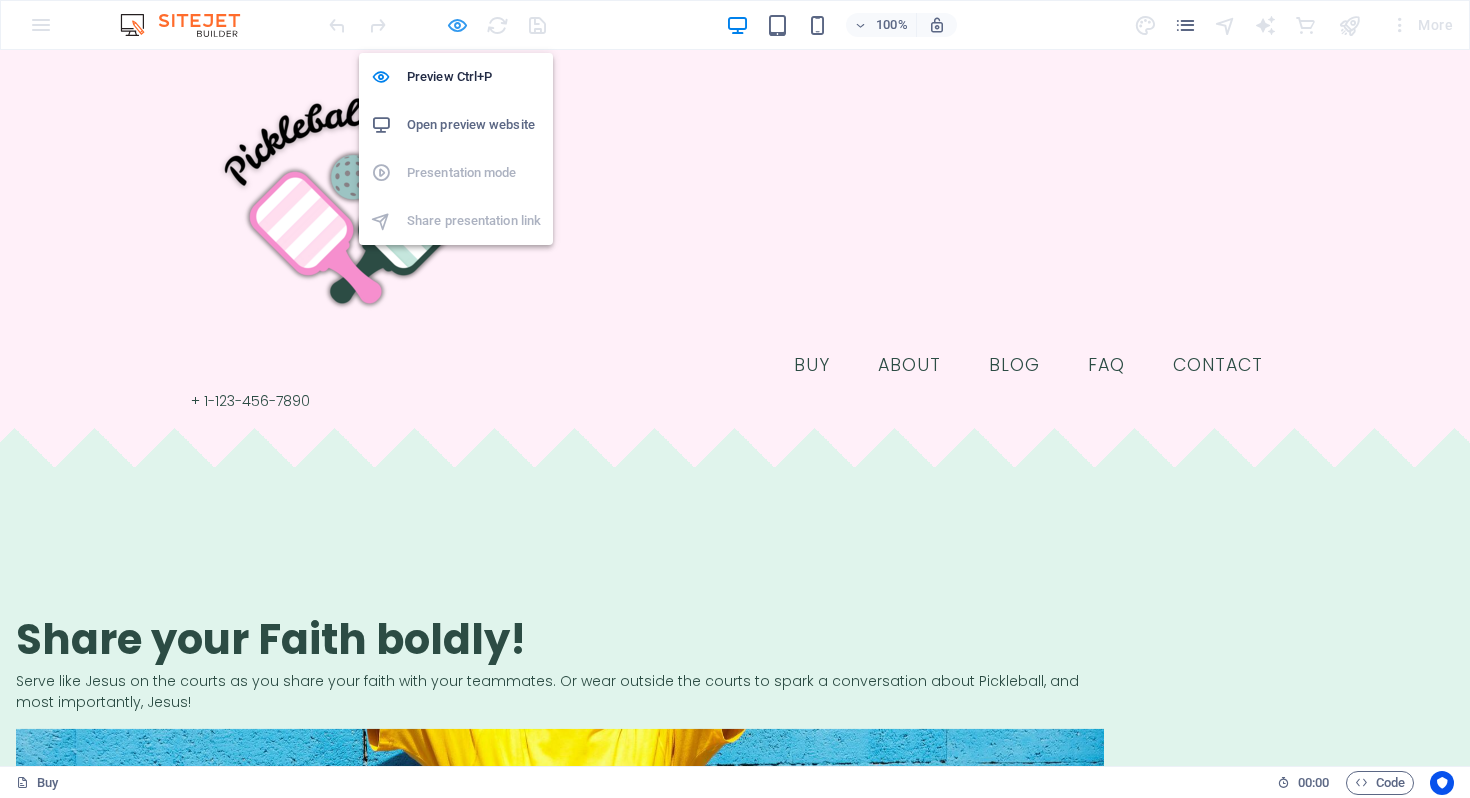 click at bounding box center (457, 25) 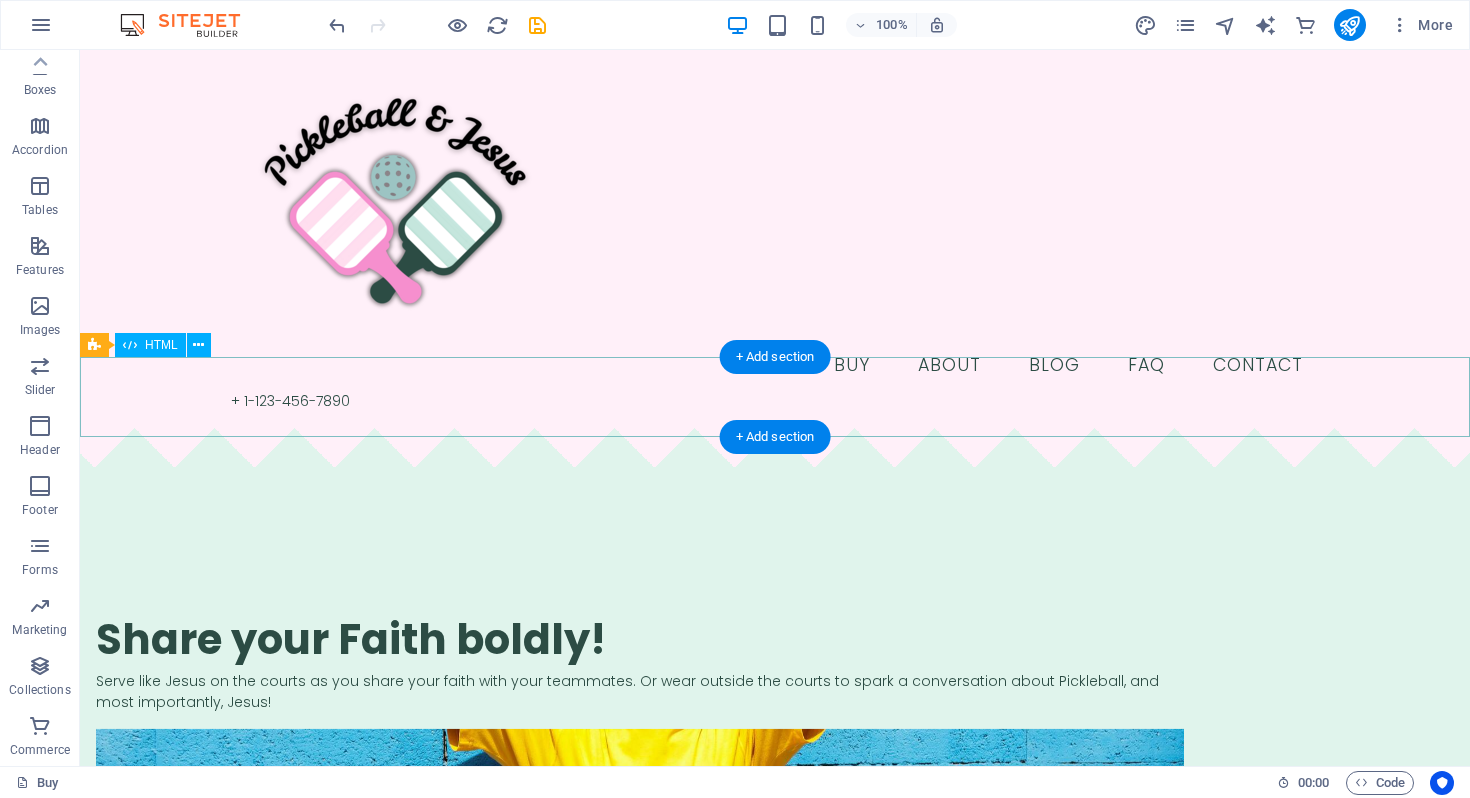 click at bounding box center (775, 468) 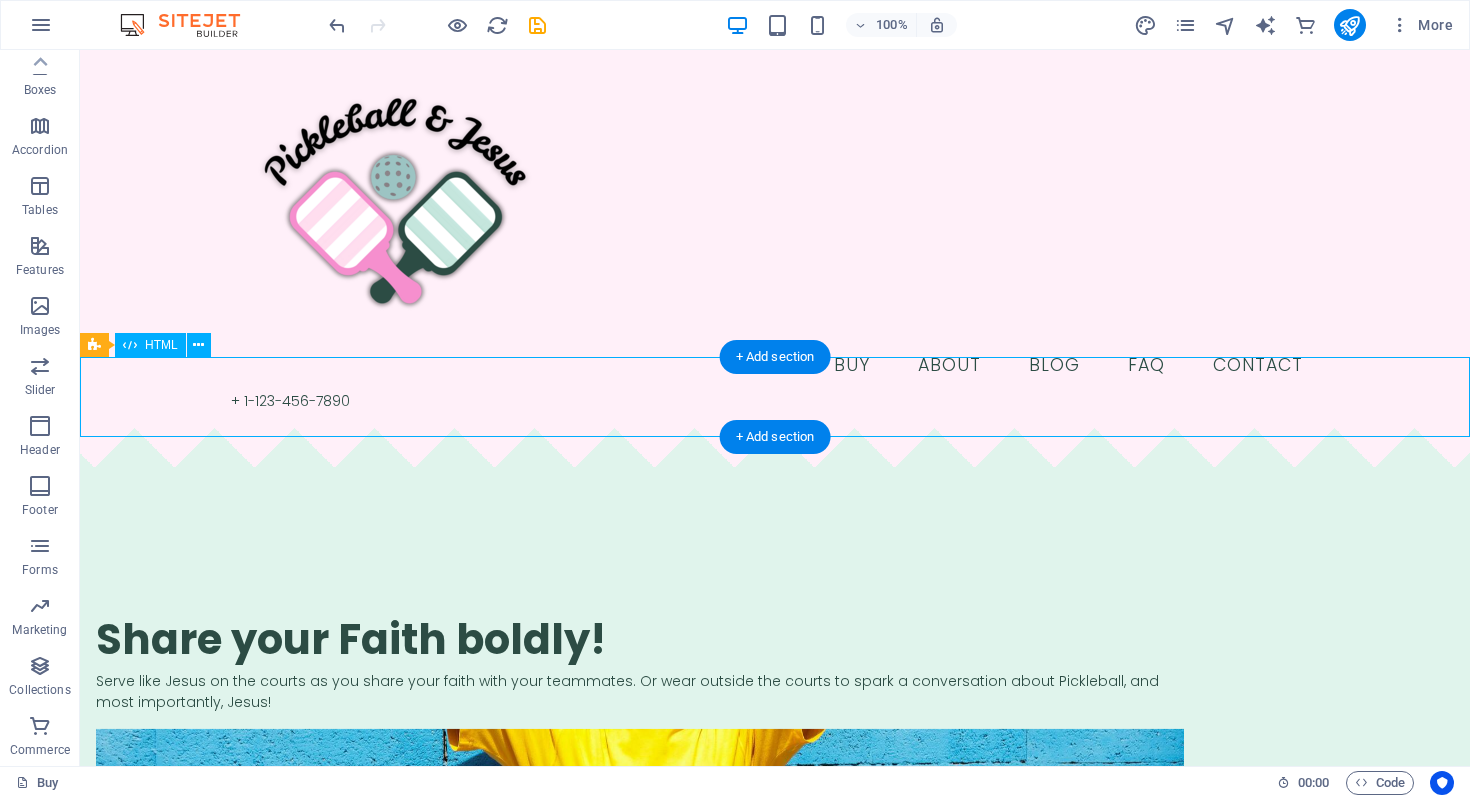 click at bounding box center [775, 468] 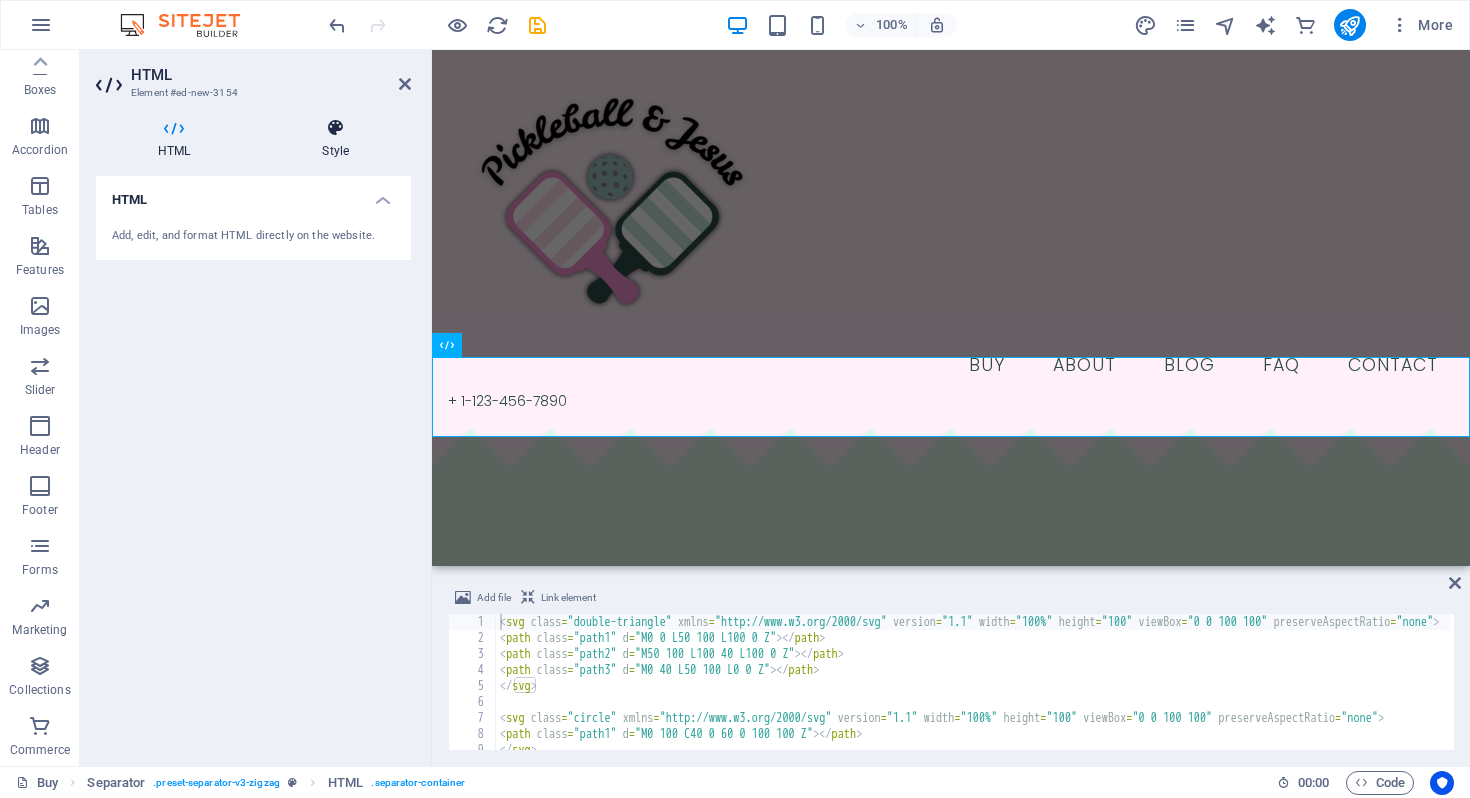 click on "Style" at bounding box center [335, 139] 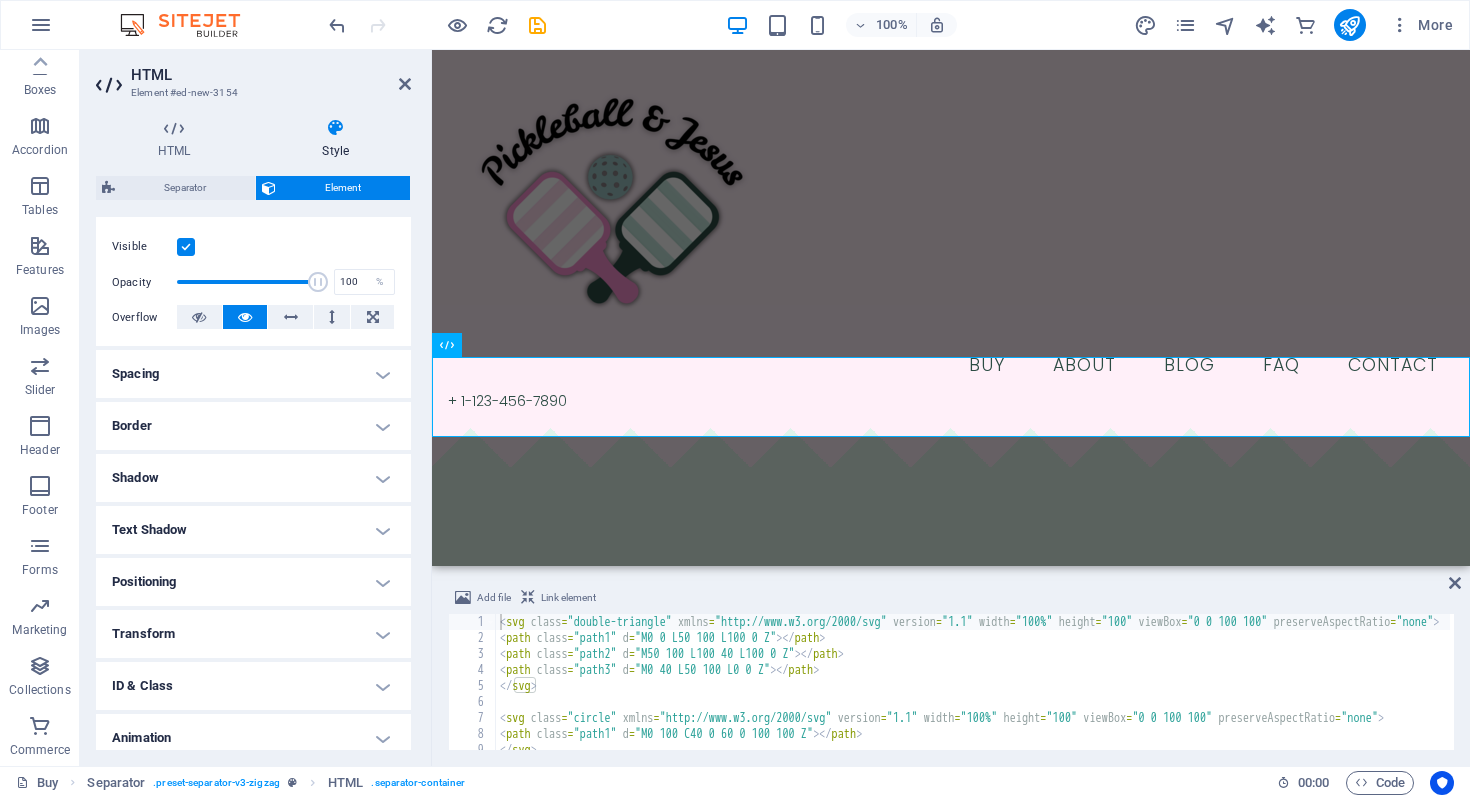 scroll, scrollTop: 312, scrollLeft: 0, axis: vertical 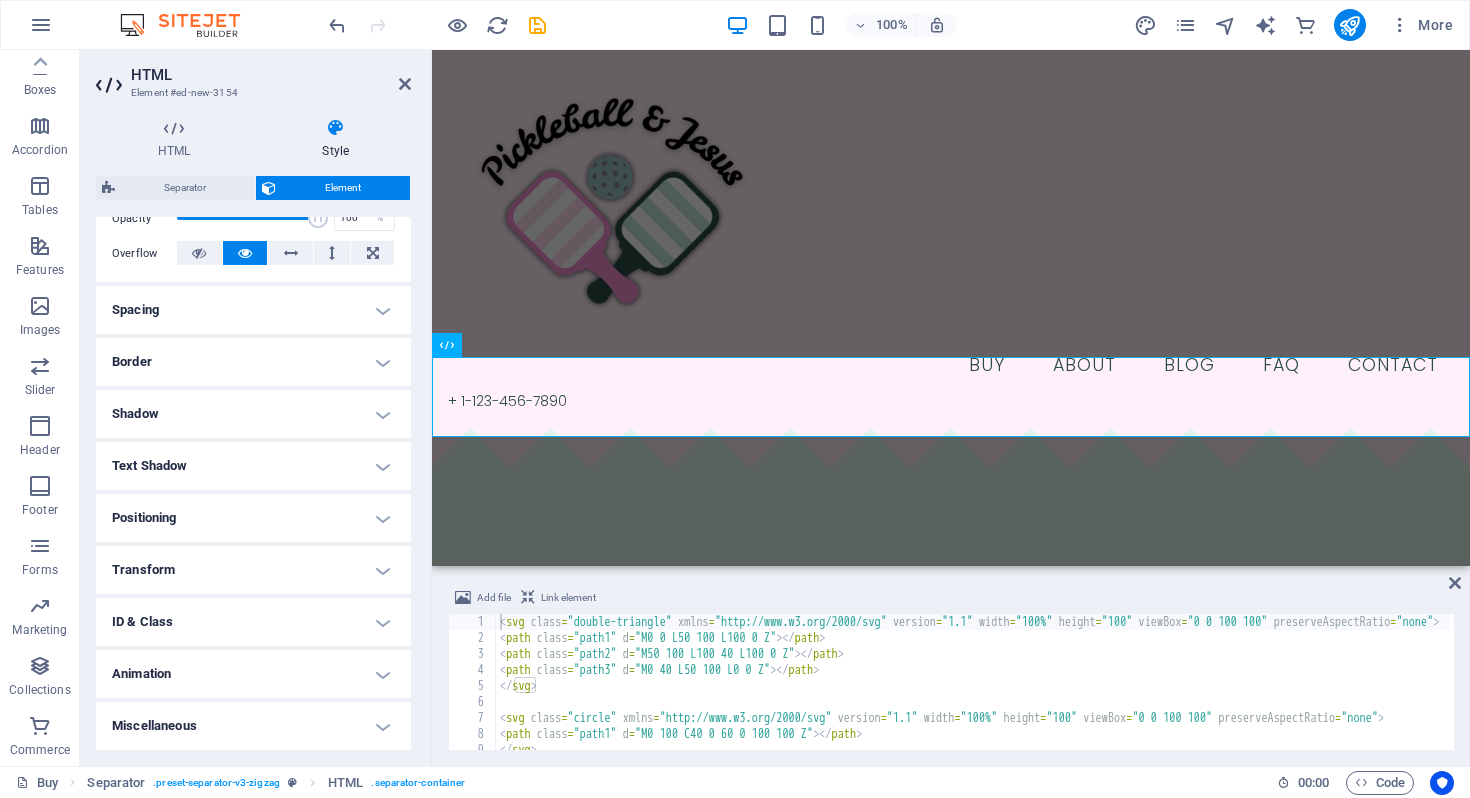 click on "Animation" at bounding box center [253, 674] 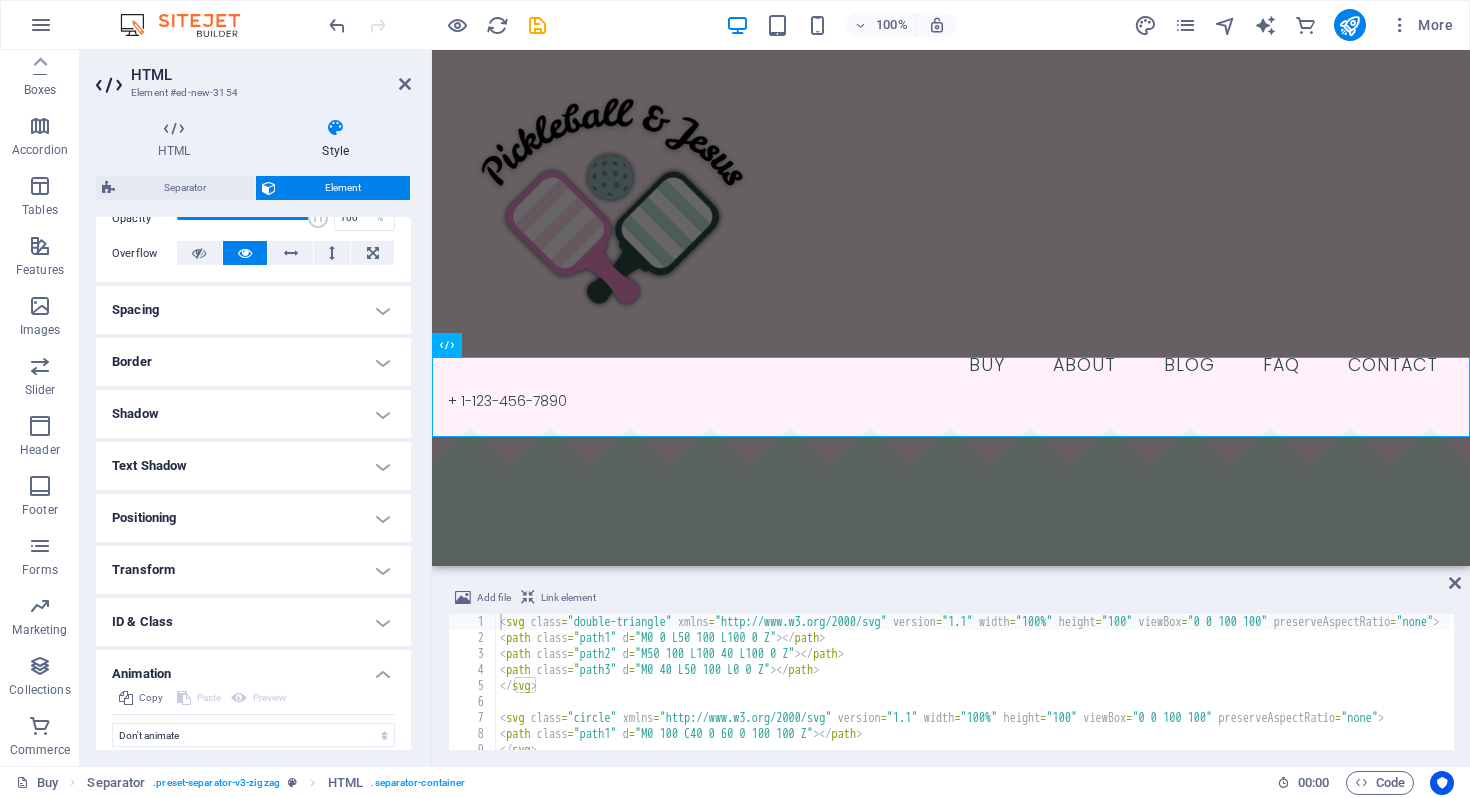 scroll, scrollTop: 377, scrollLeft: 0, axis: vertical 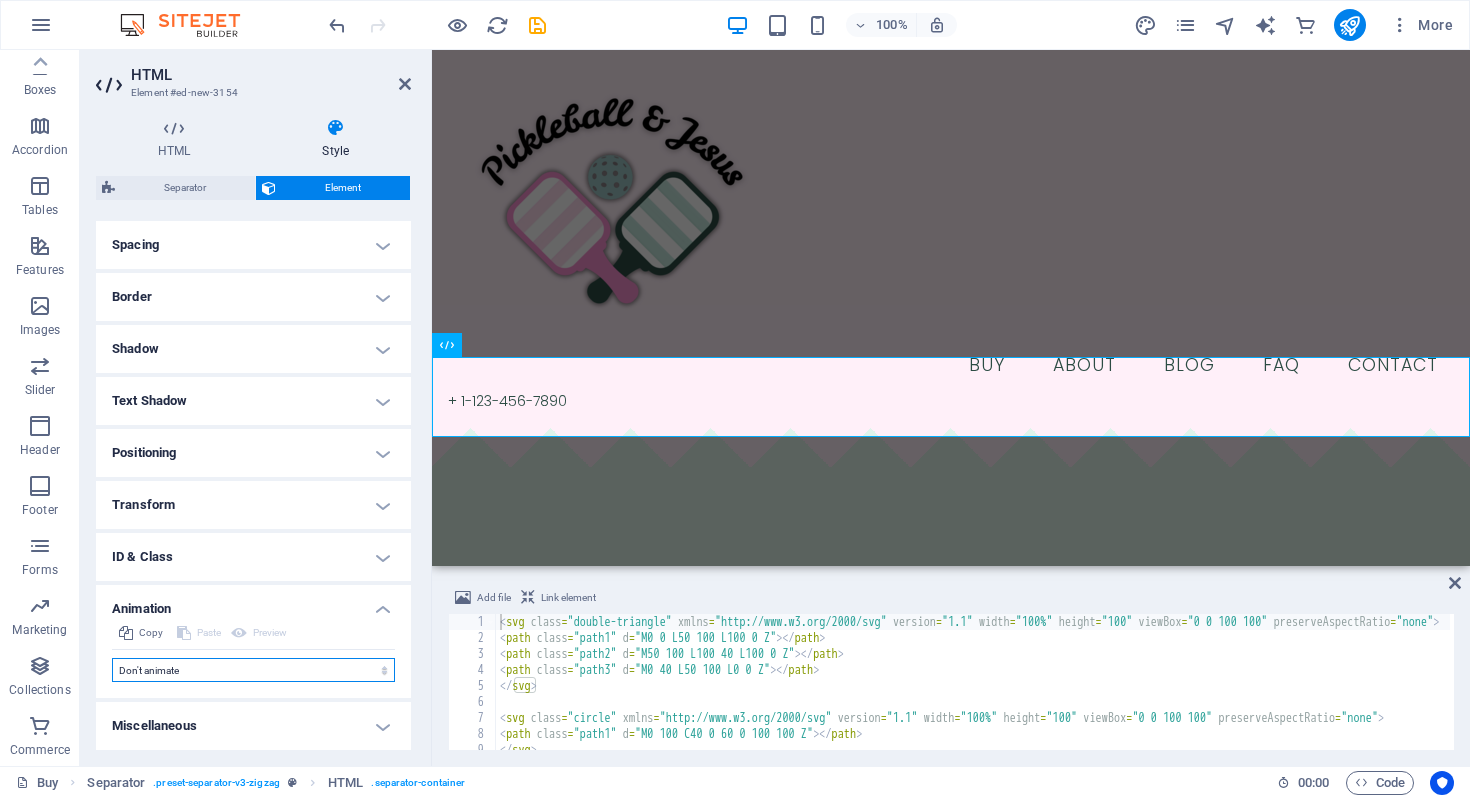 click on "Don't animate Show / Hide Slide up/down Zoom in/out Slide left to right Slide right to left Slide top to bottom Slide bottom to top Pulse Blink Open as overlay" at bounding box center [253, 670] 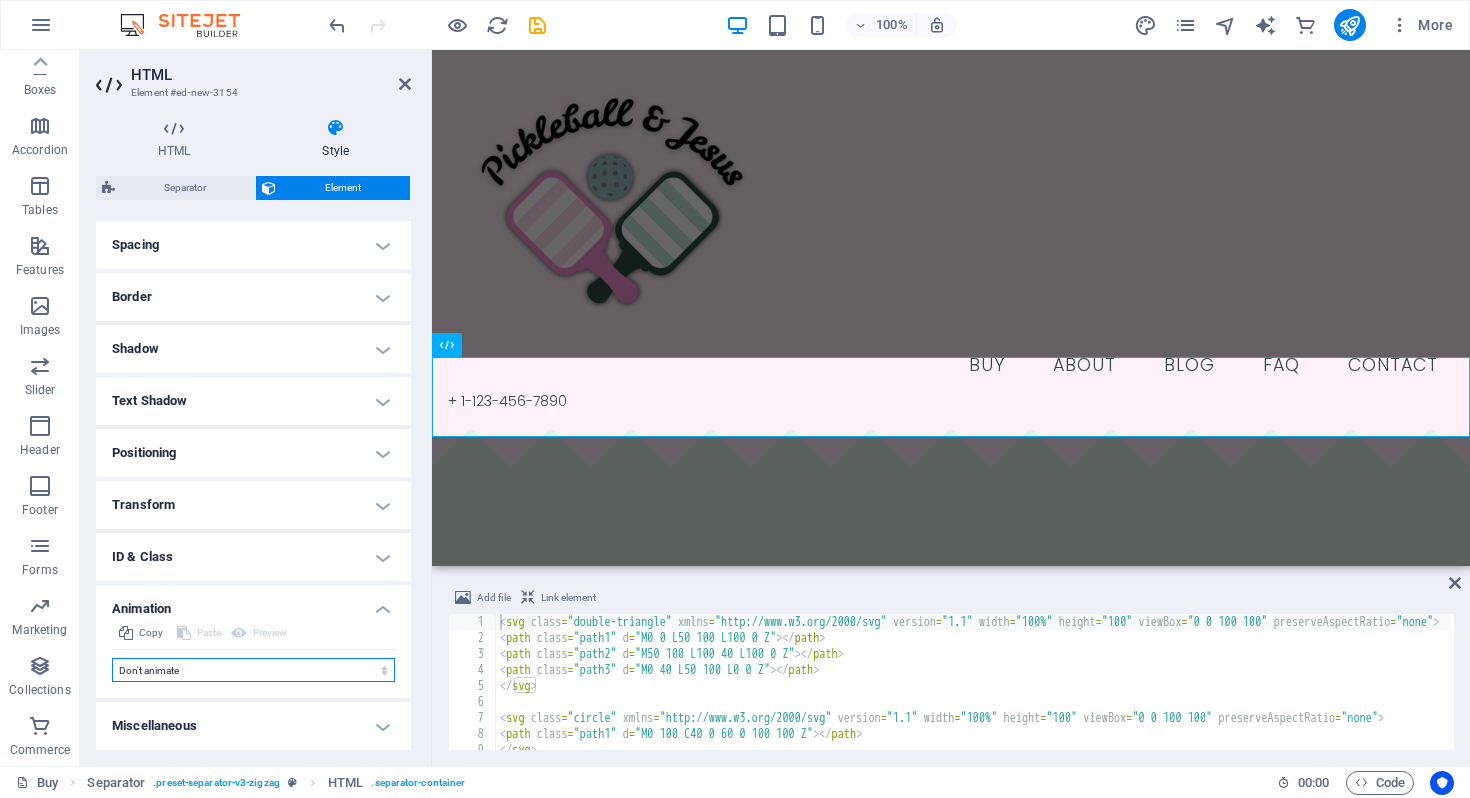 select on "slide" 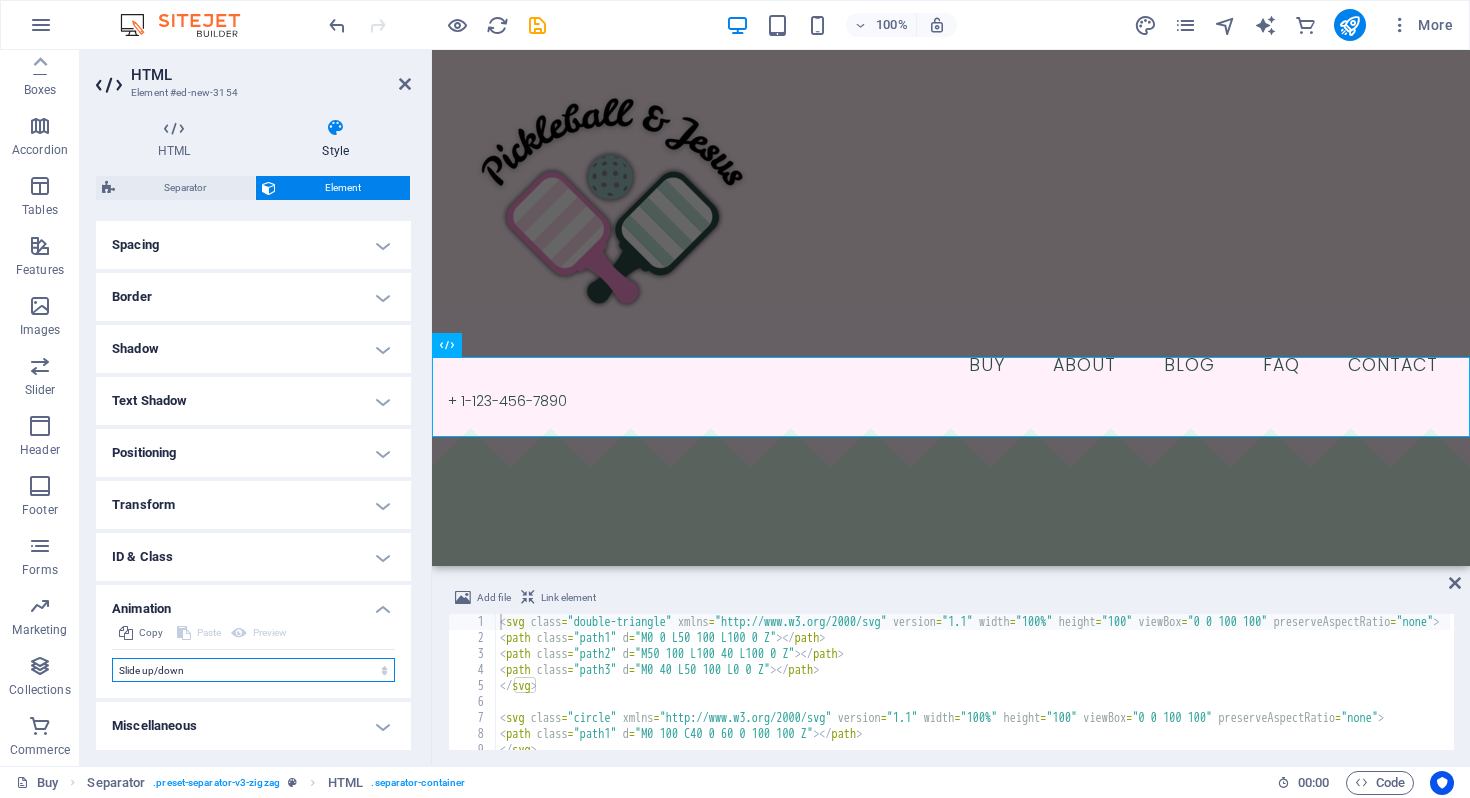 select on "scroll" 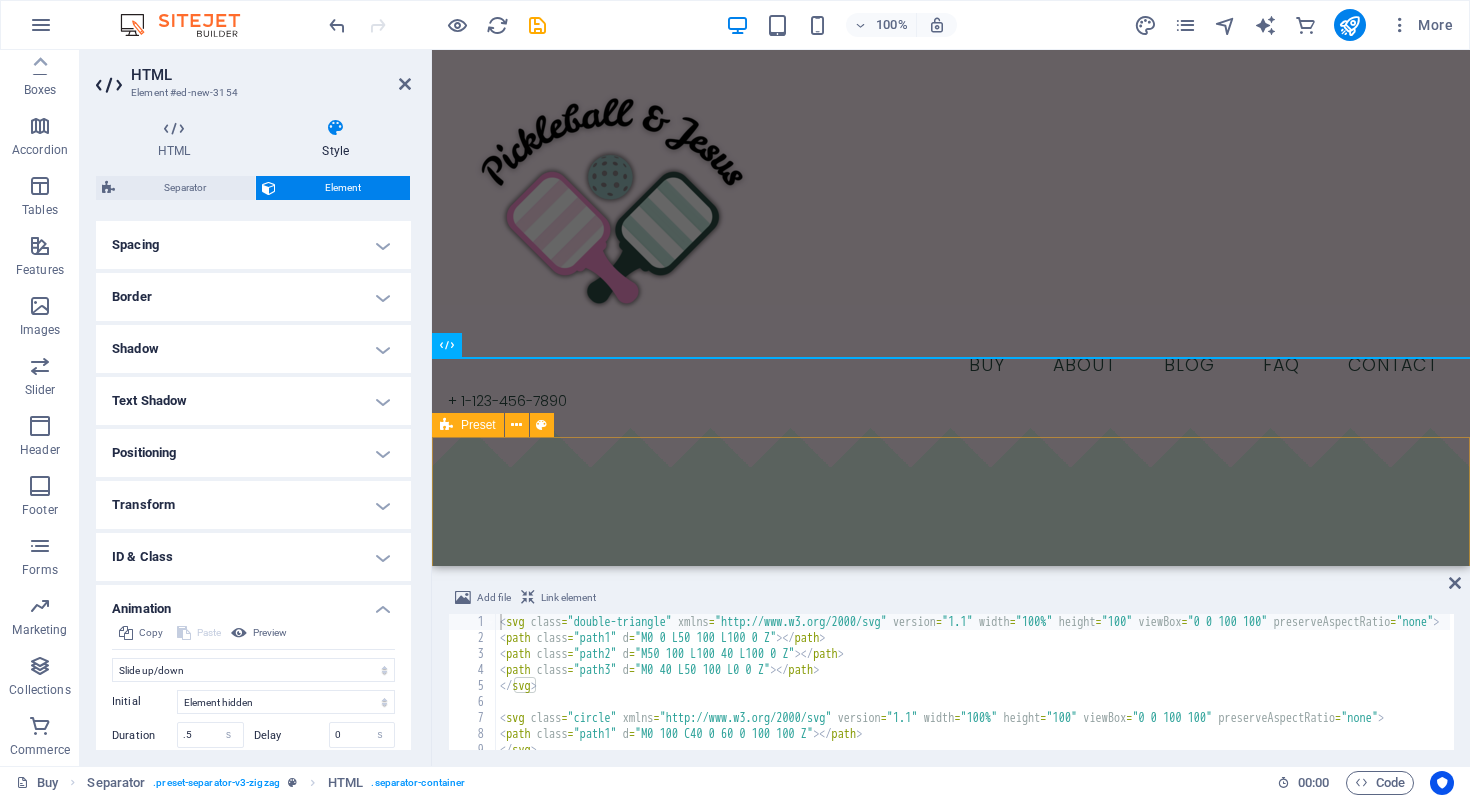 click on "​​​ Share your Faith boldly! Serve like Jesus on the courts as you share your faith with your teammates. Or wear outside the courts to spark a conversation about Pickleball, and most importantly, Jesus! Drop content here or  Add elements  Paste clipboard" at bounding box center [951, 834] 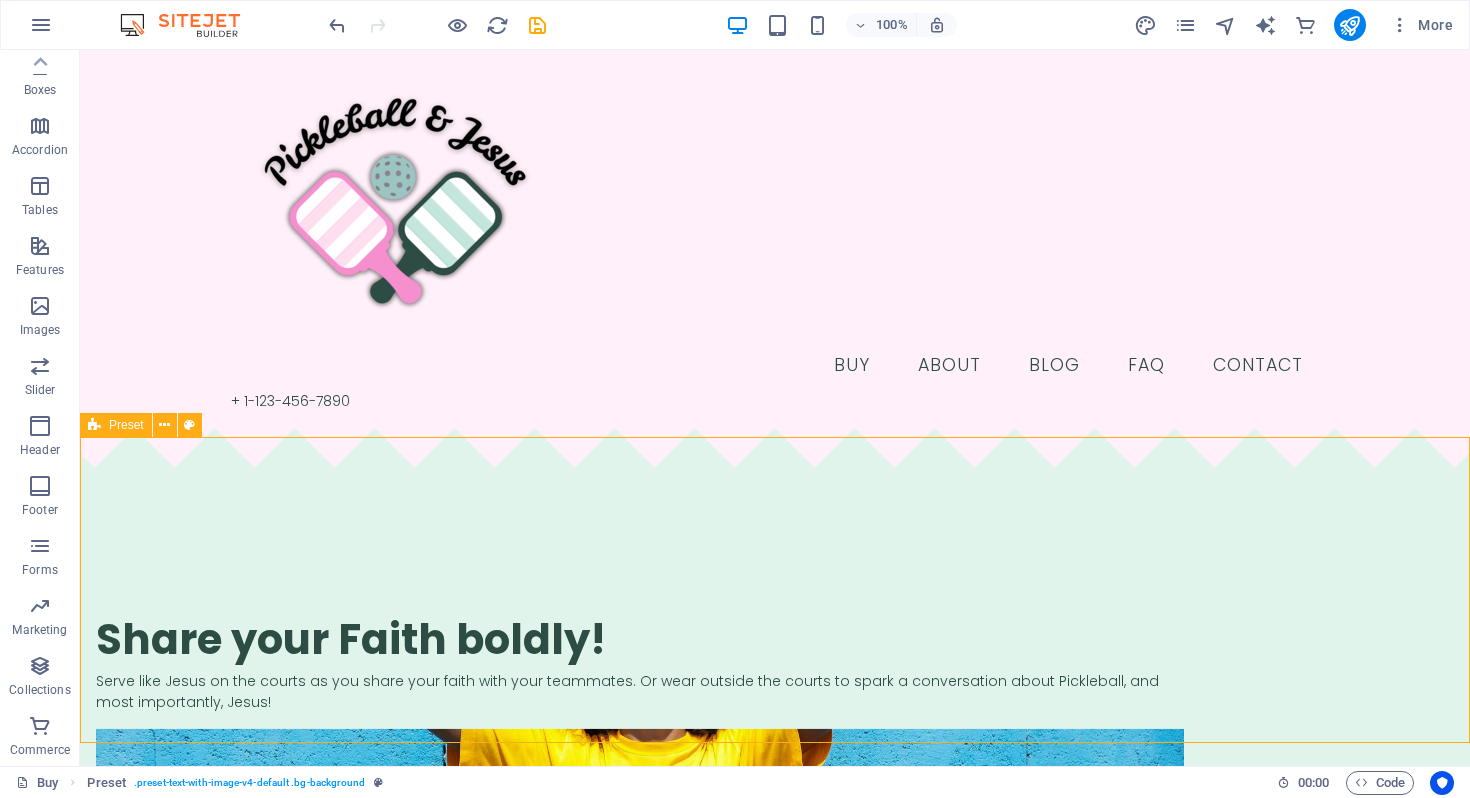 click on "​​​ Share your Faith boldly! Serve like Jesus on the courts as you share your faith with your teammates. Or wear outside the courts to spark a conversation about Pickleball, and most importantly, Jesus! Drop content here or  Add elements  Paste clipboard" at bounding box center (775, 834) 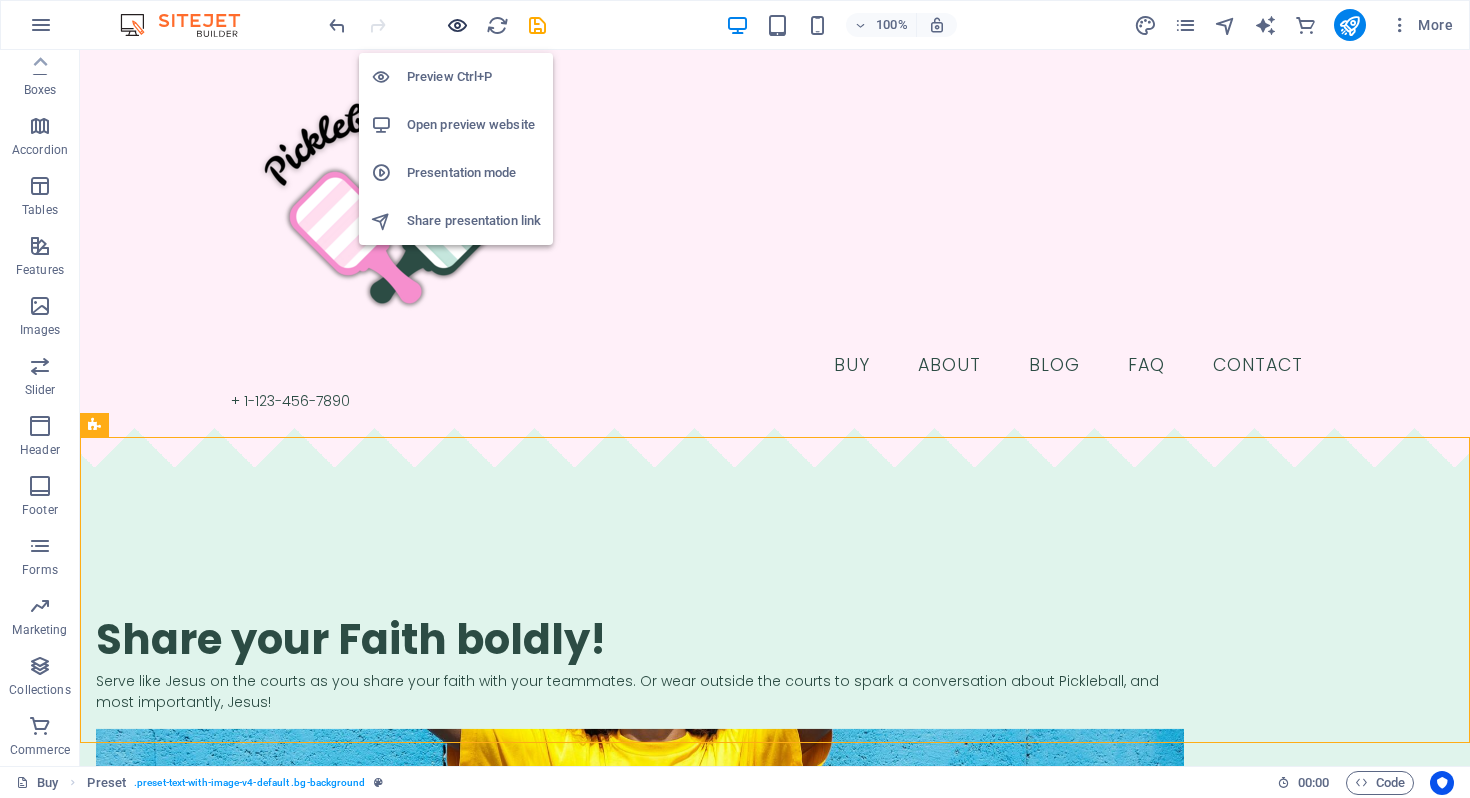 click at bounding box center [457, 25] 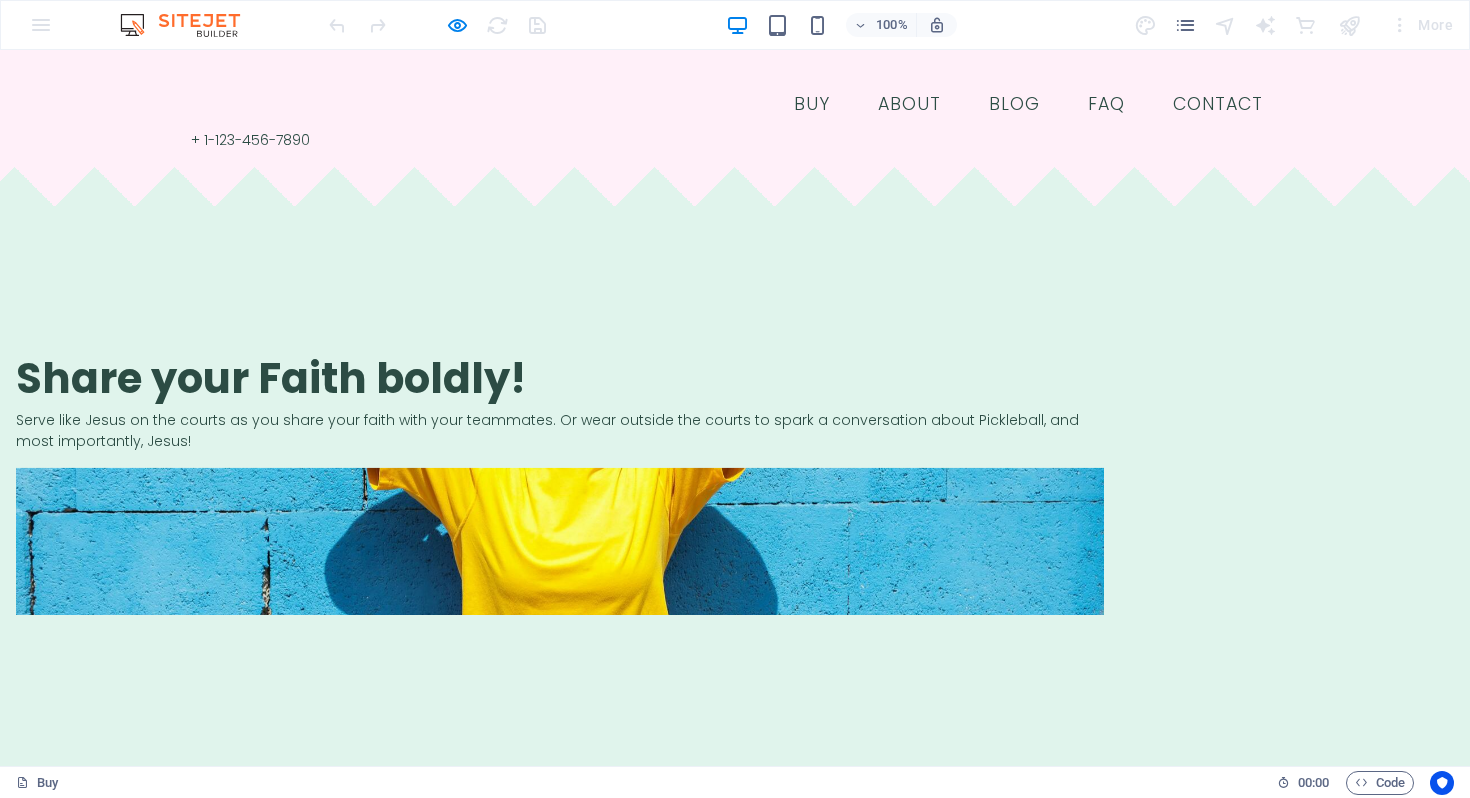 scroll, scrollTop: 0, scrollLeft: 0, axis: both 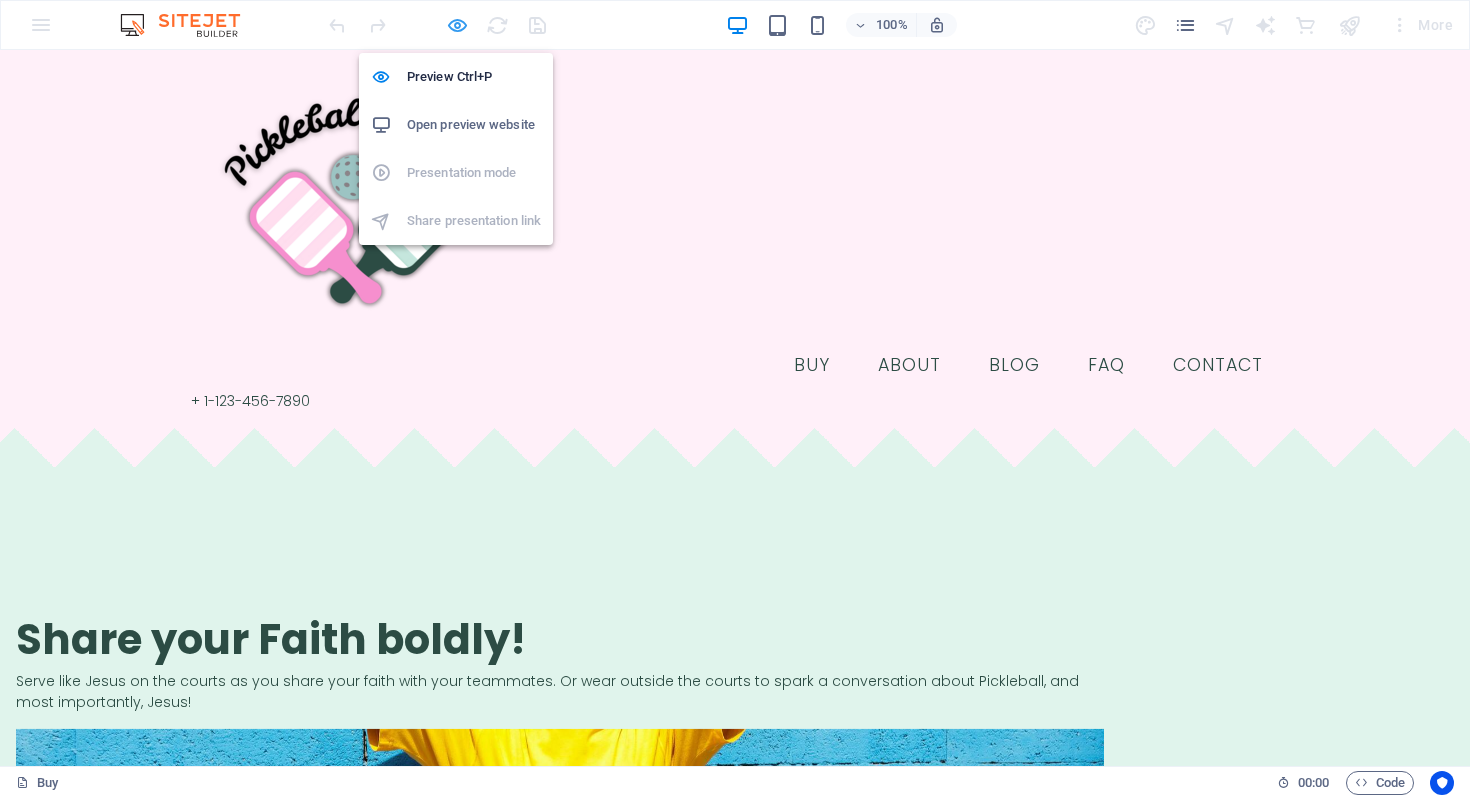 click at bounding box center [457, 25] 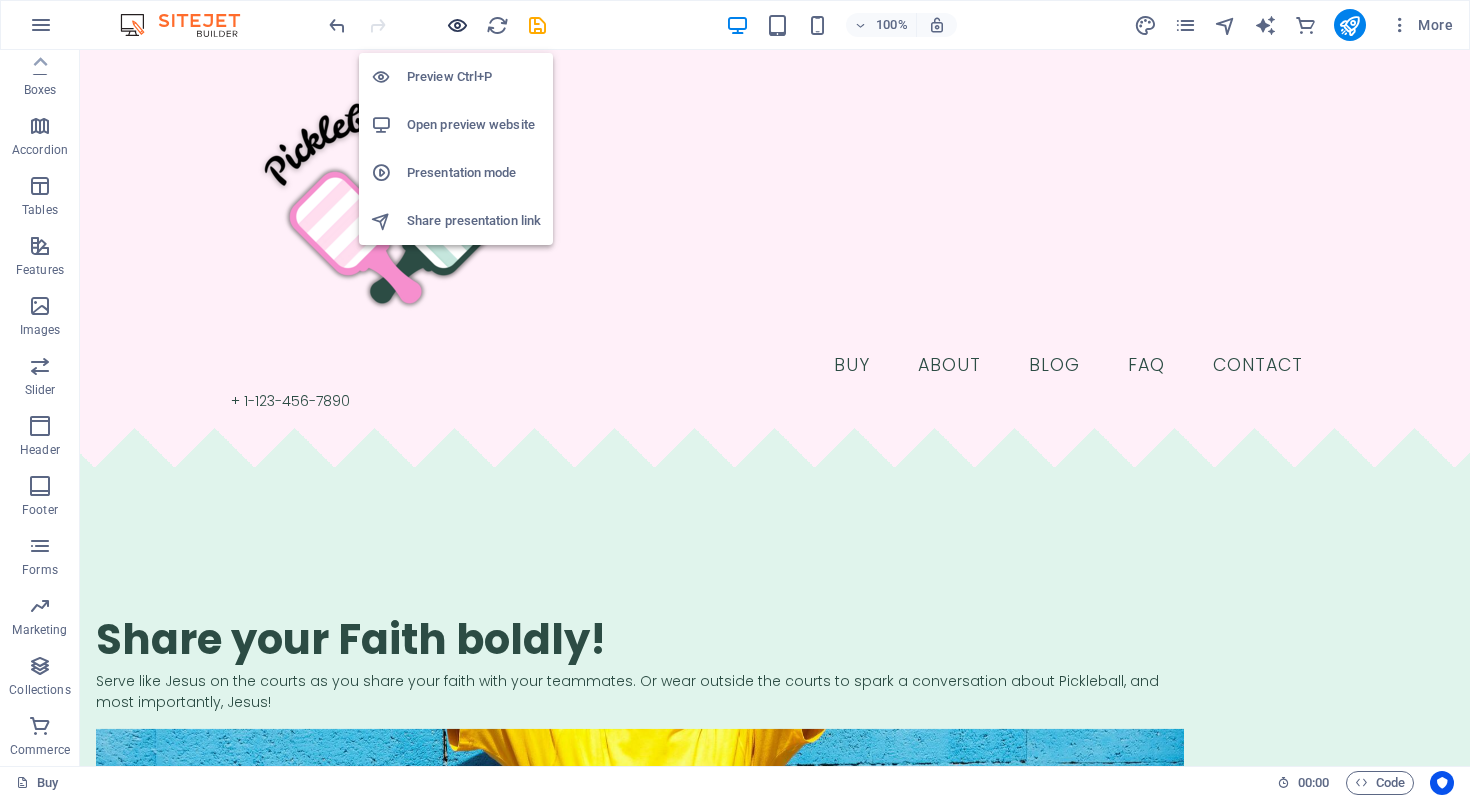 click at bounding box center (457, 25) 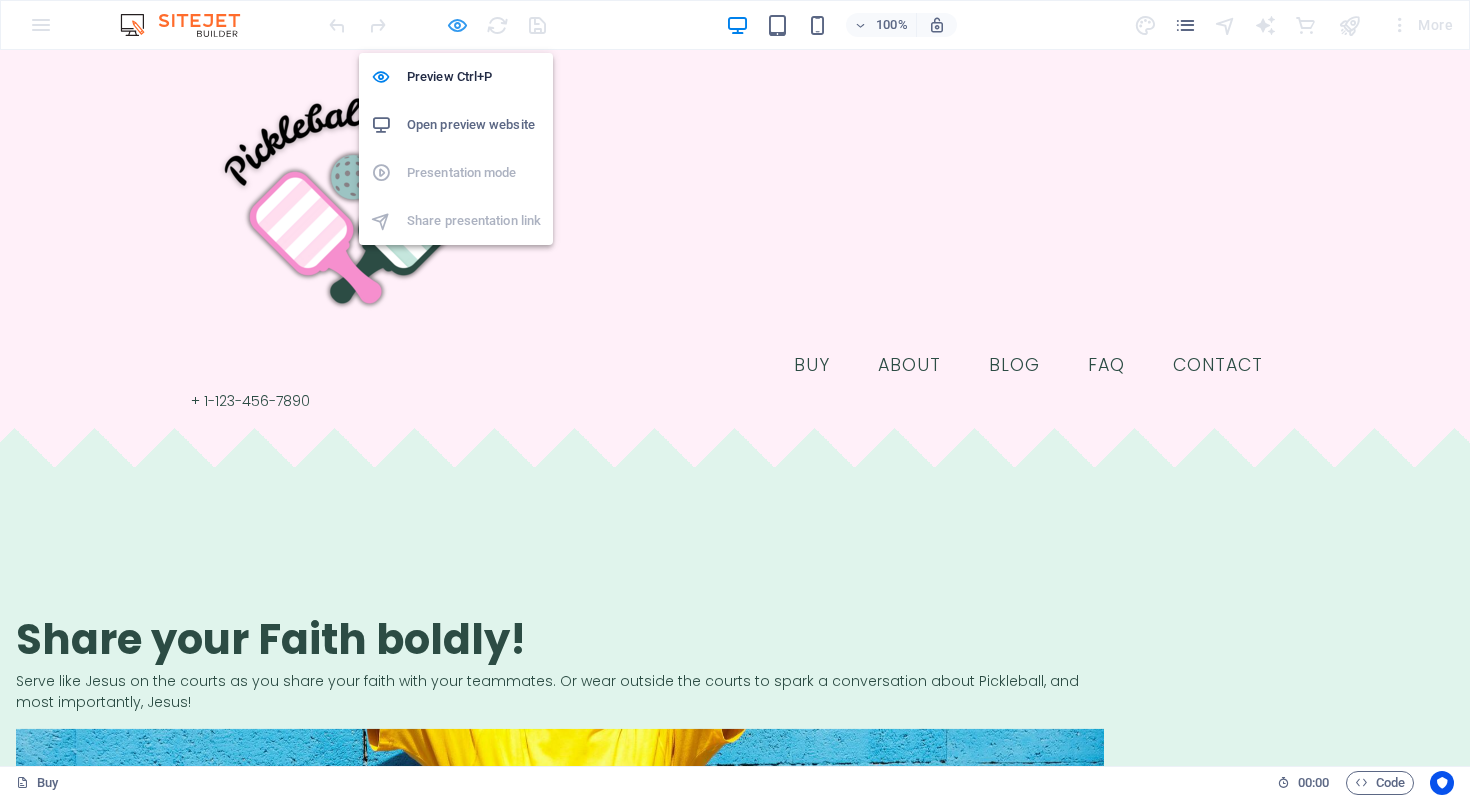 click at bounding box center [457, 25] 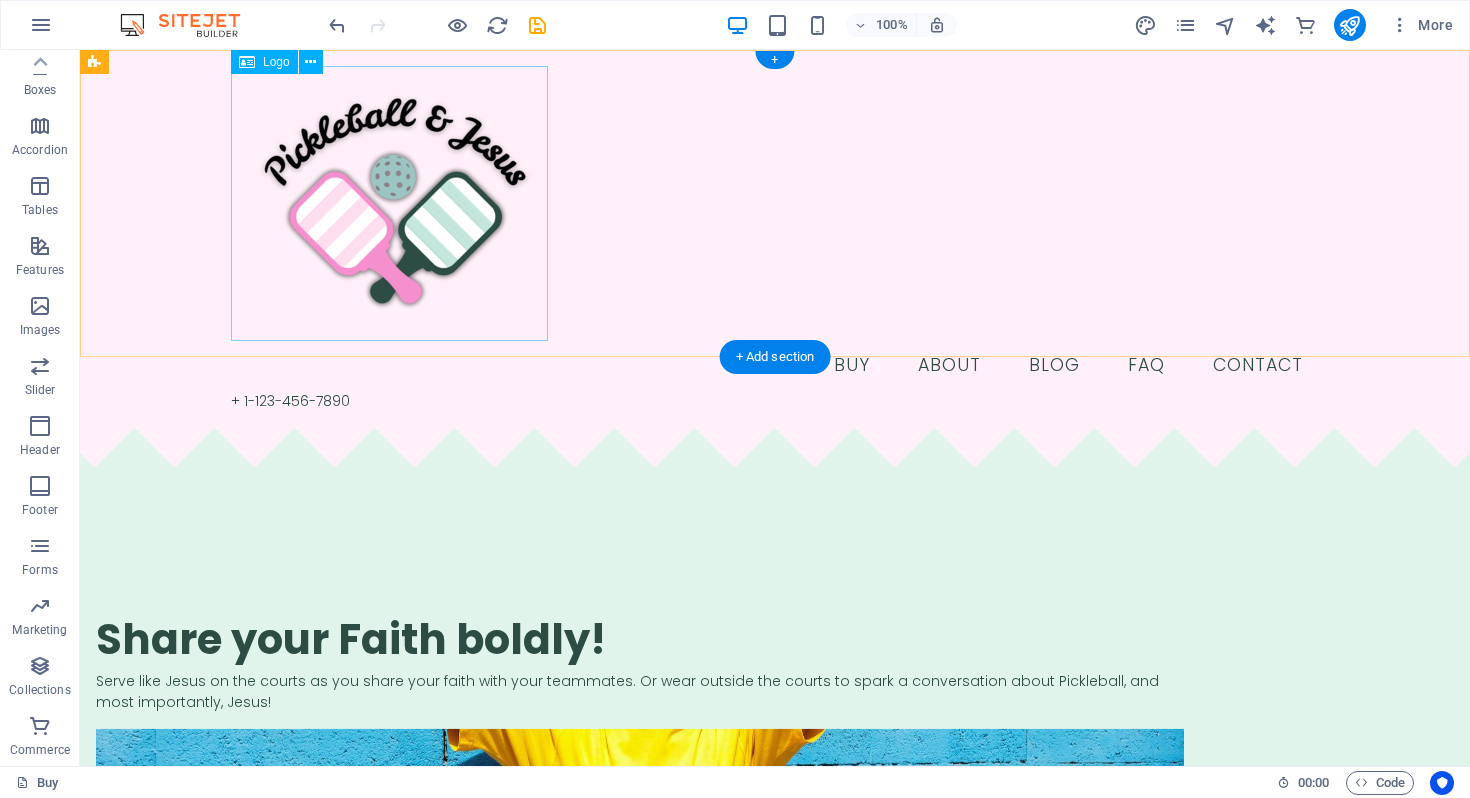 click at bounding box center [775, 468] 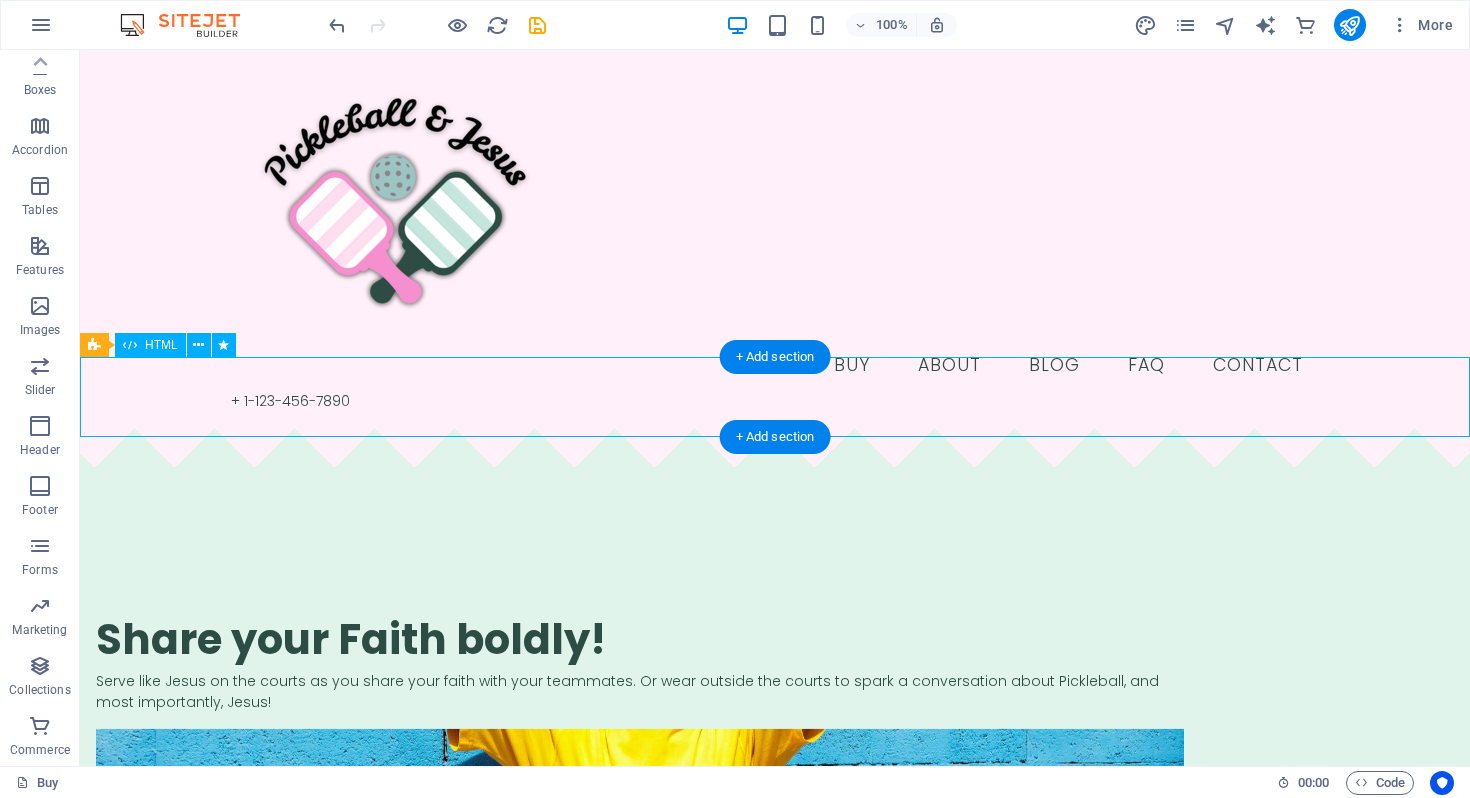 click at bounding box center (775, 468) 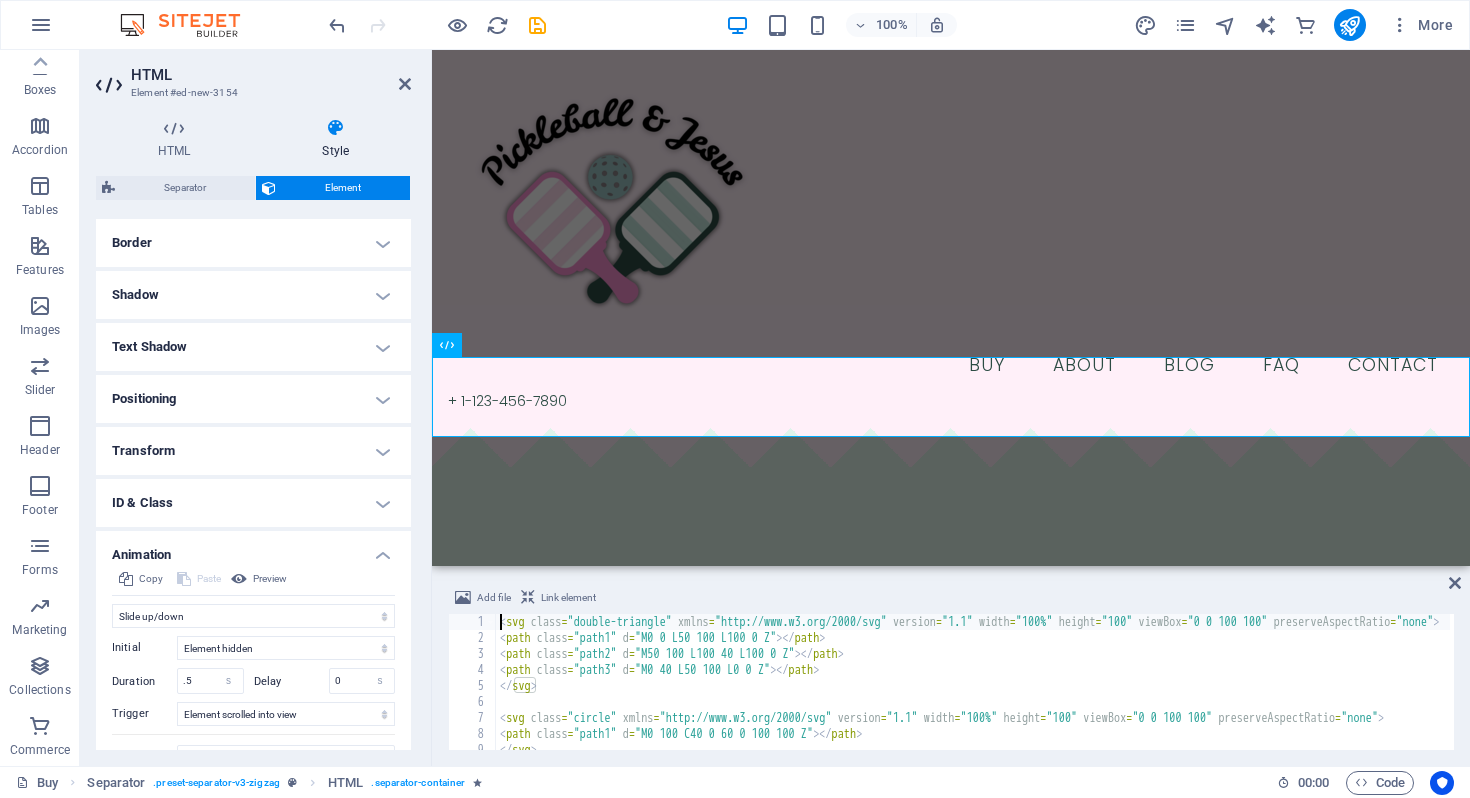 scroll, scrollTop: 518, scrollLeft: 0, axis: vertical 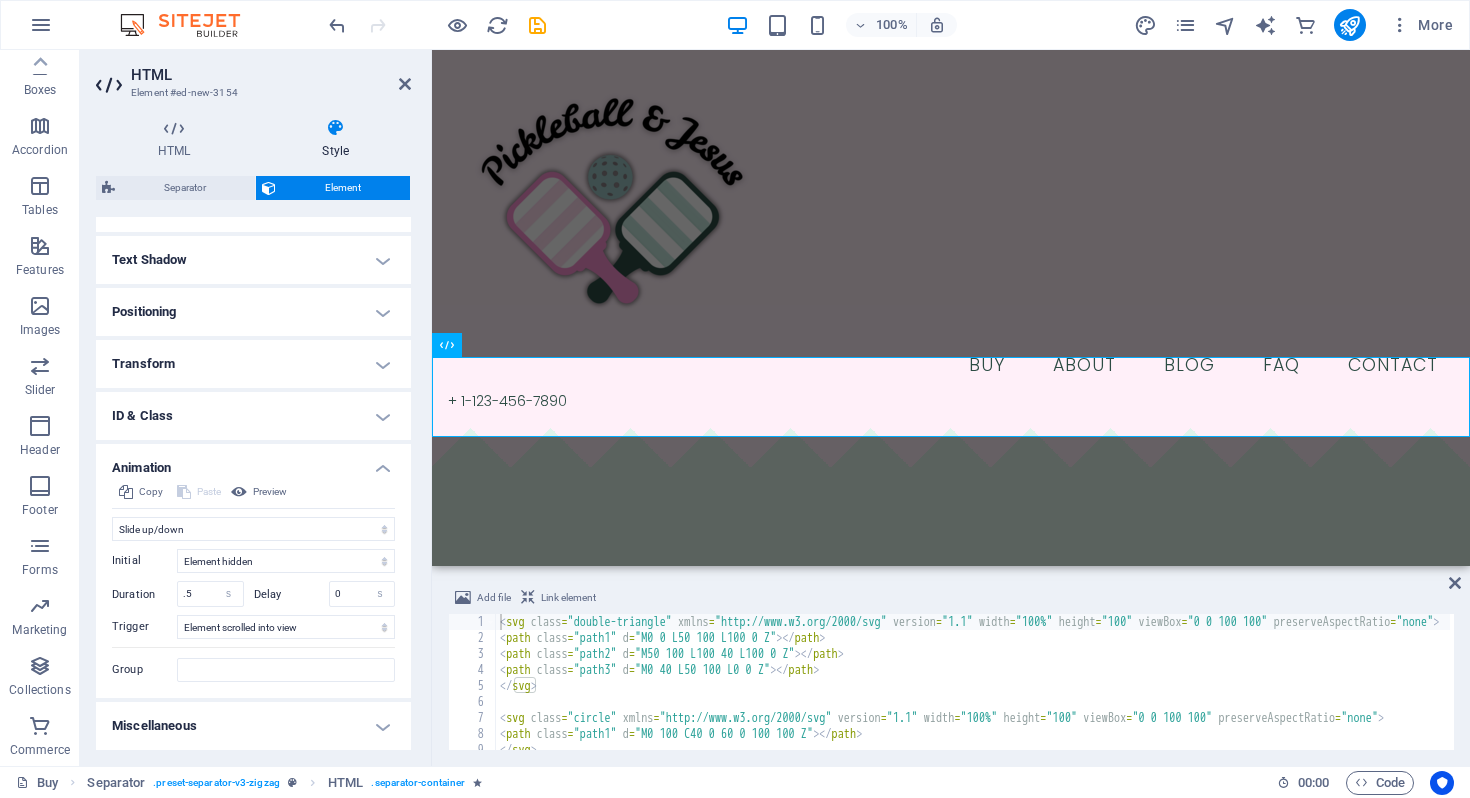 click on "Initial Element hidden Element shown Duration .5 s ms Delay 0 s ms Width auto px % Trigger No automatic trigger On page load Element scrolled into view Close This label appears when hovering over the close button, indicating its function. Group Show Don't alter this element Hide this element Show this element Hide Don't alter this element Hide this element Show this element" at bounding box center [253, 611] 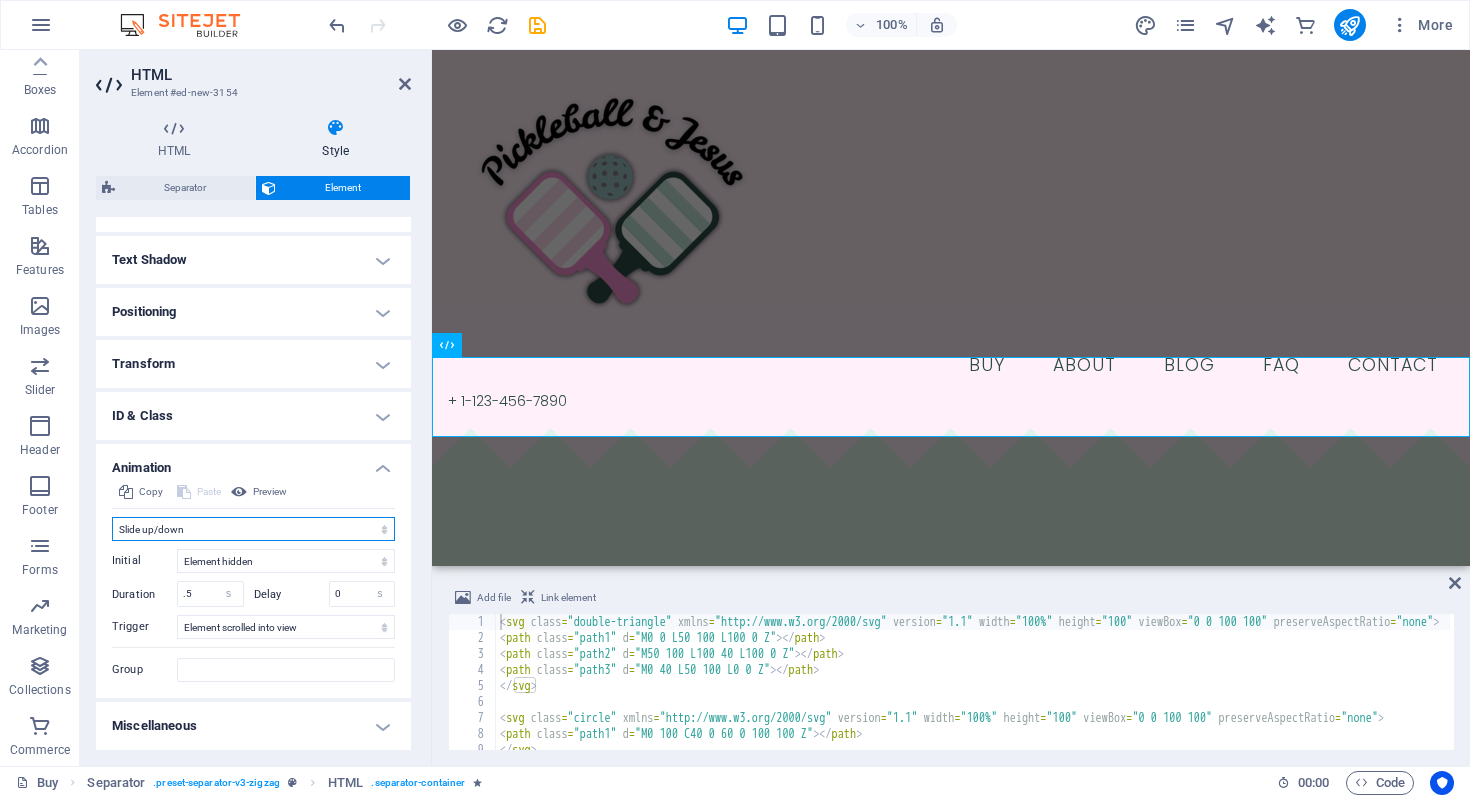 click on "Don't animate Show / Hide Slide up/down Zoom in/out Slide left to right Slide right to left Slide top to bottom Slide bottom to top Pulse Blink Open as overlay" at bounding box center [253, 529] 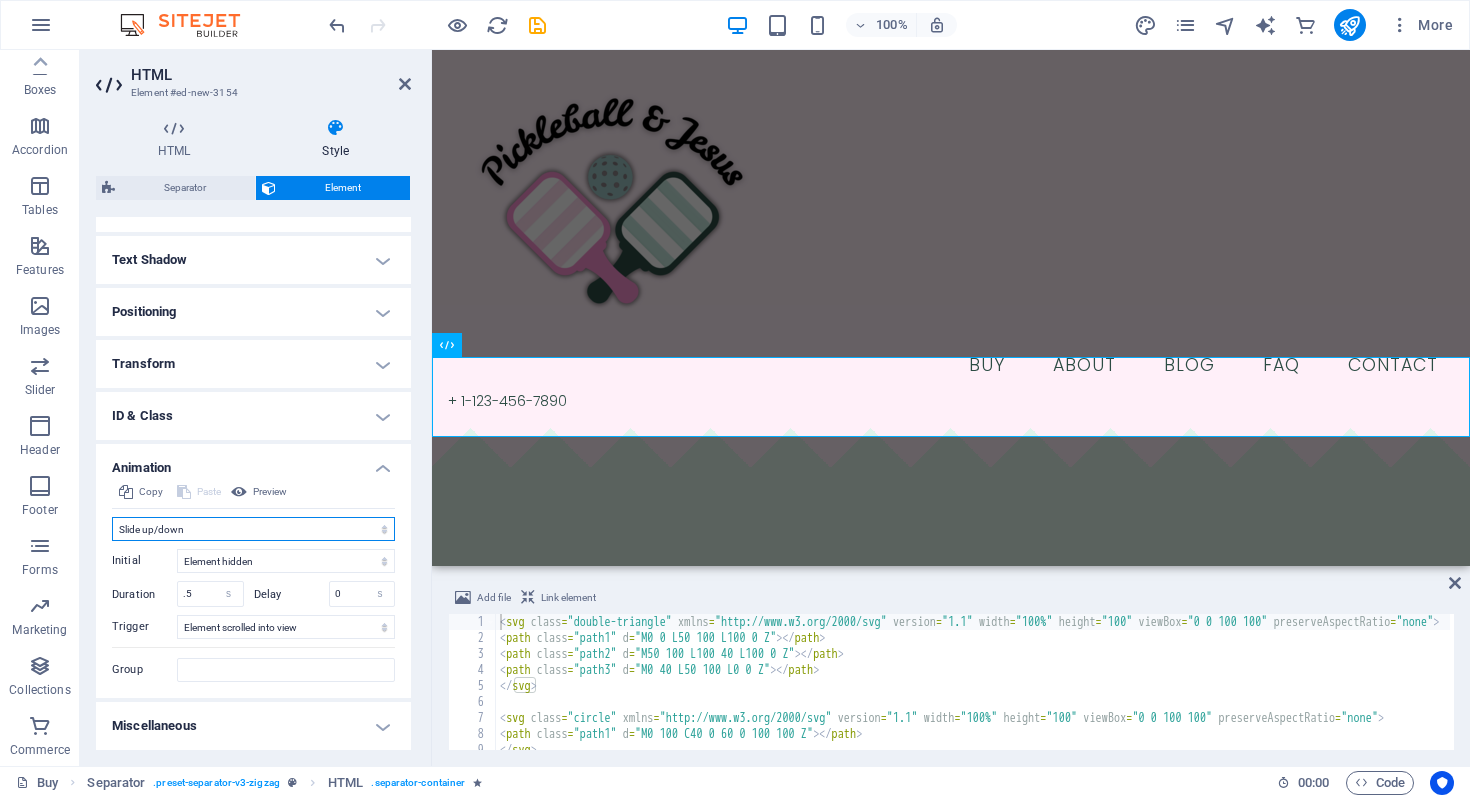select on "overlay" 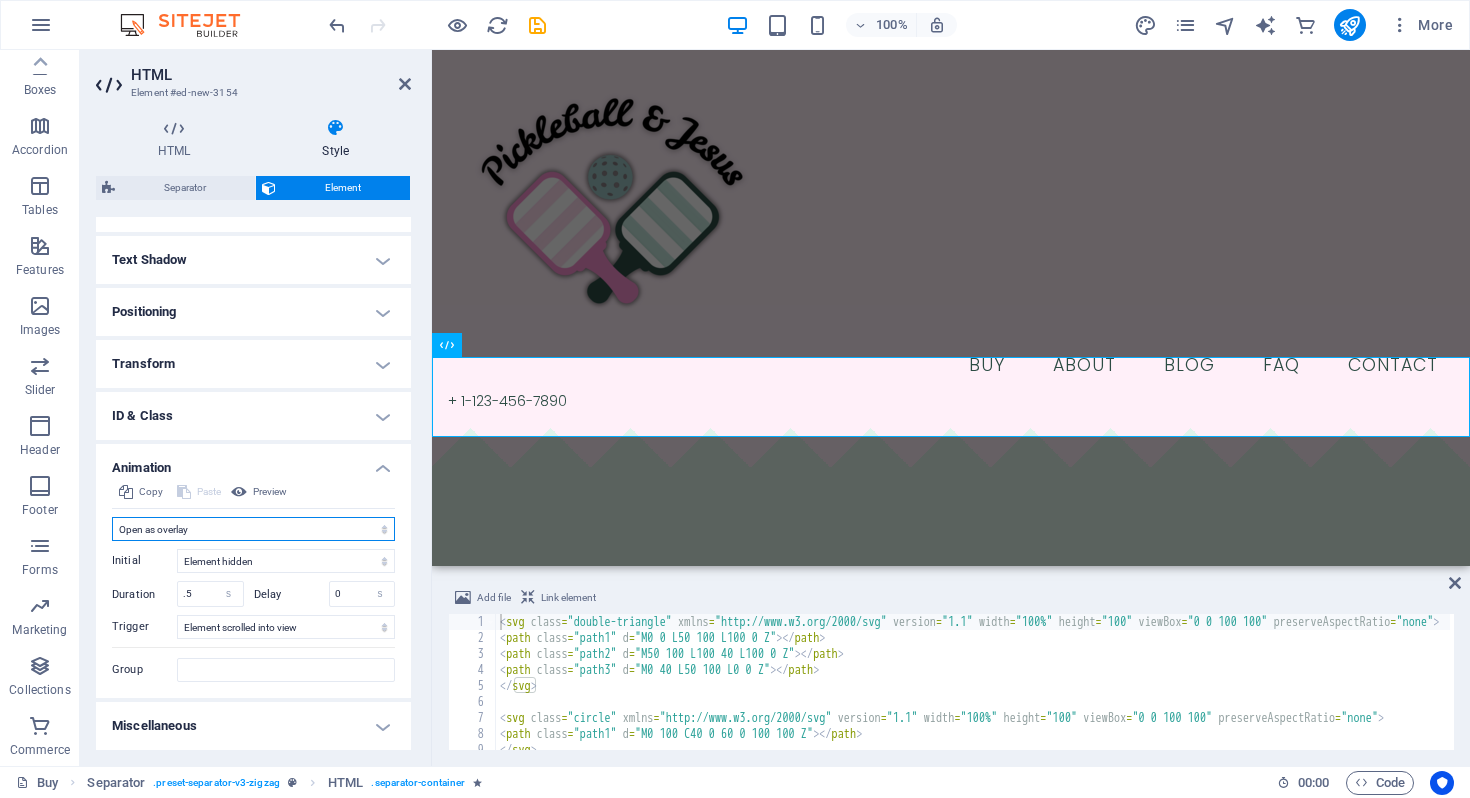 scroll, scrollTop: 503, scrollLeft: 0, axis: vertical 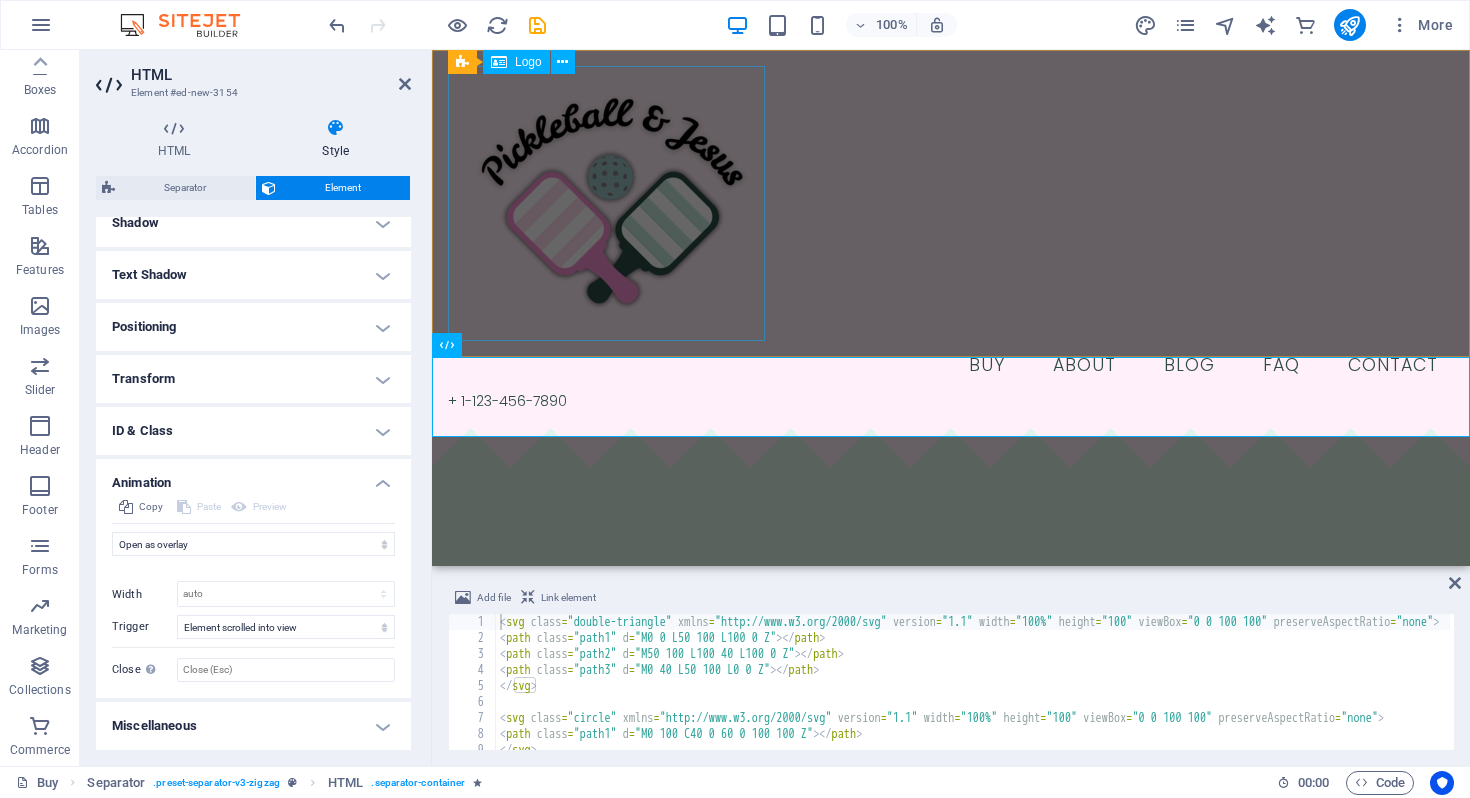 click at bounding box center (951, 203) 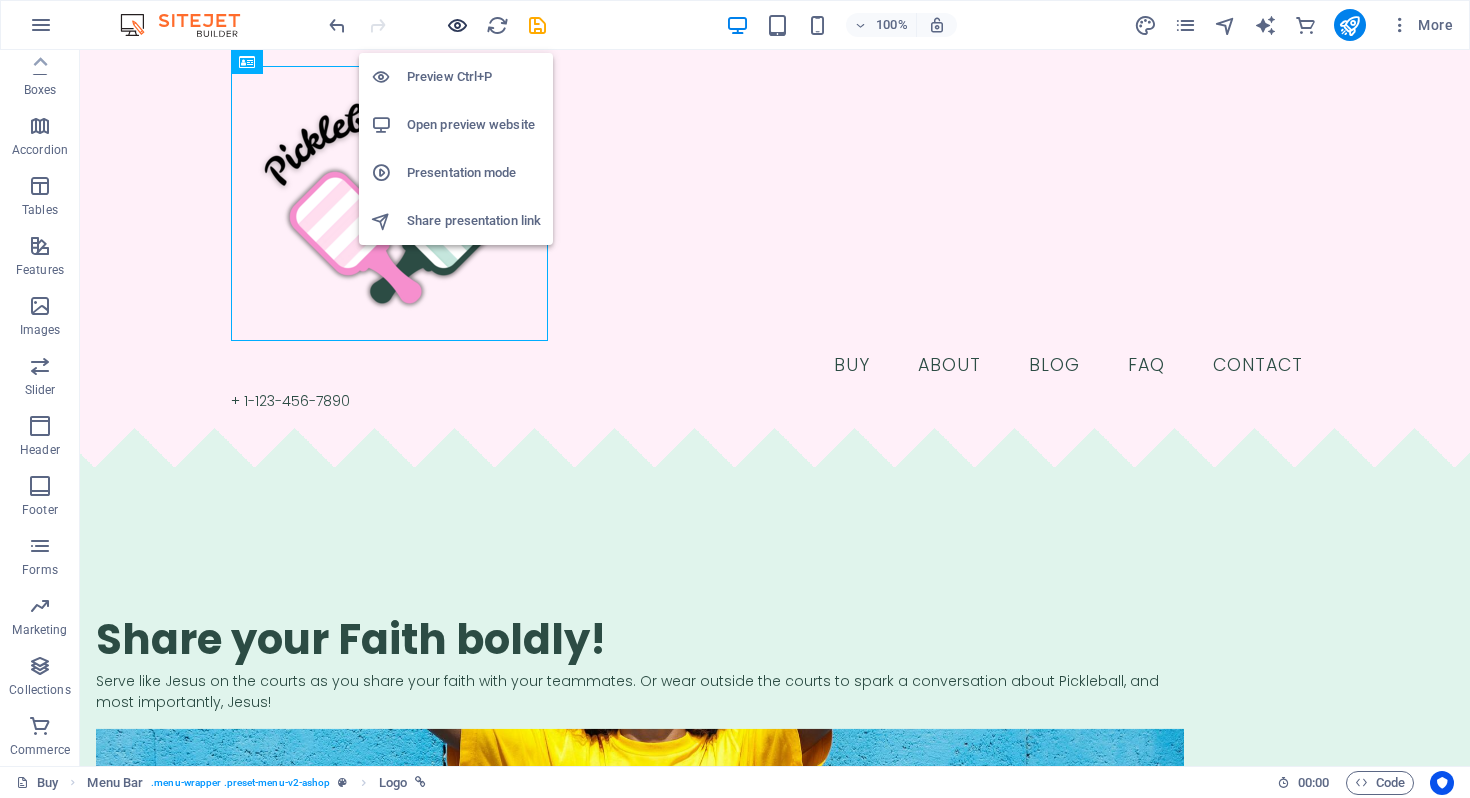 click at bounding box center (457, 25) 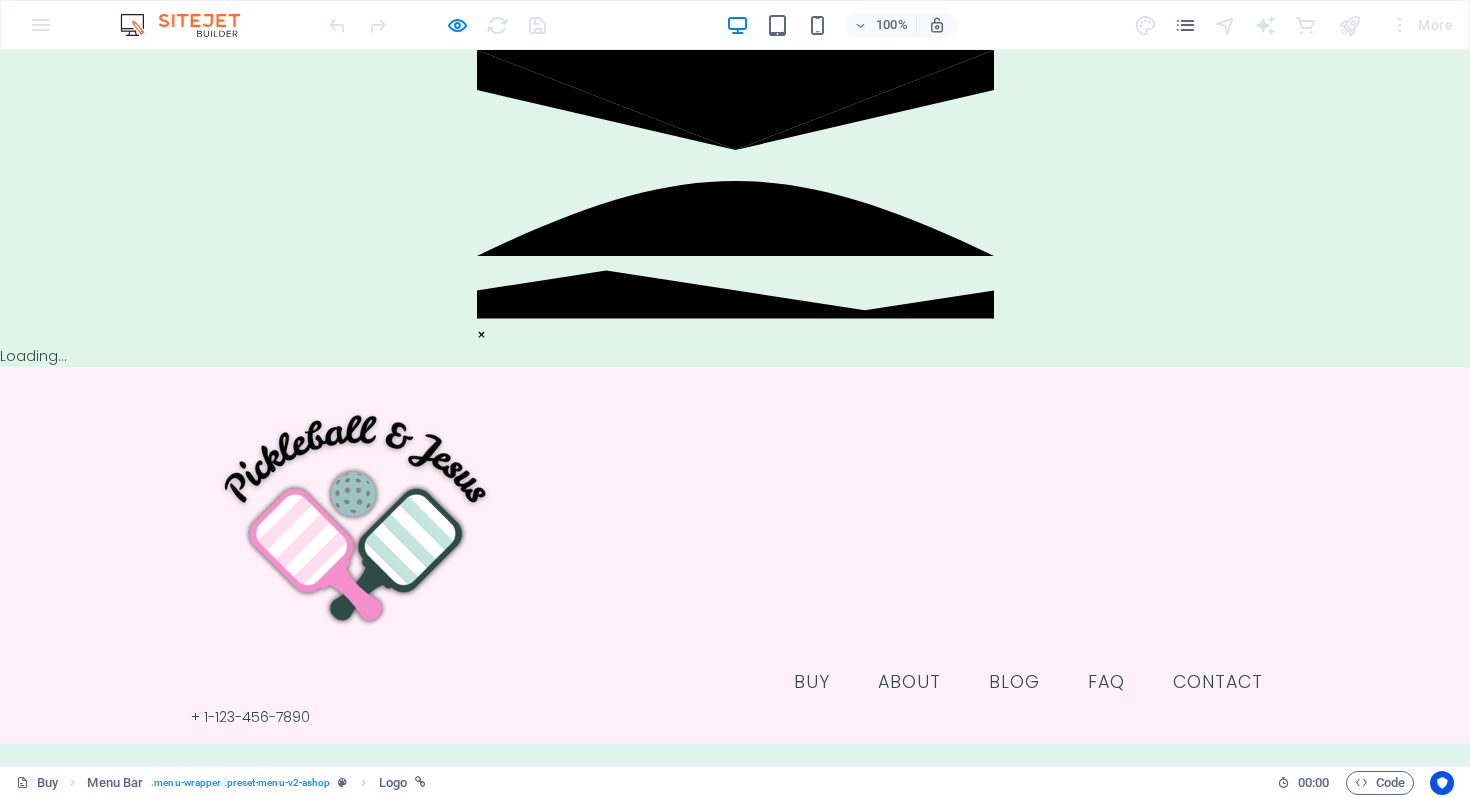 click 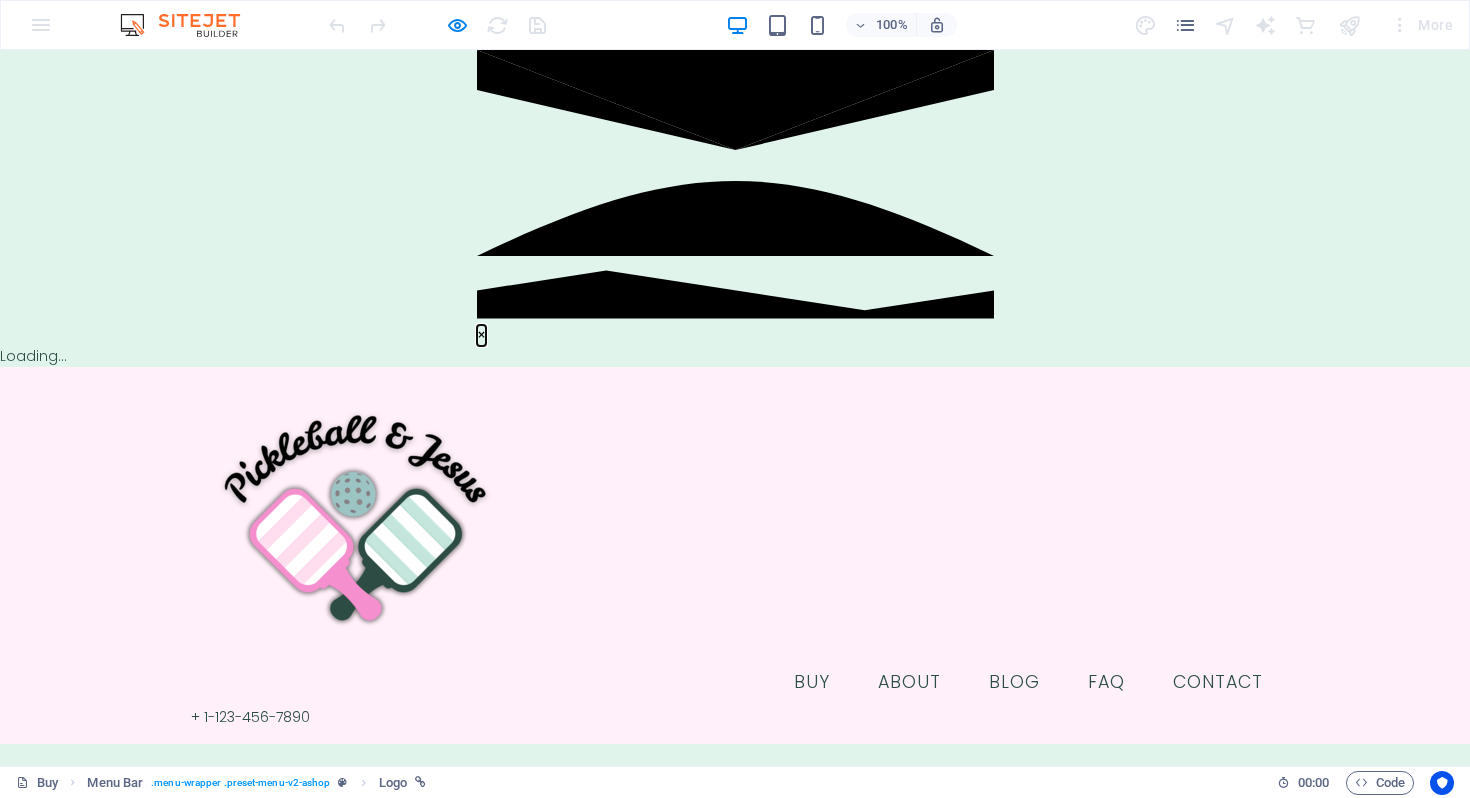 click on "×" at bounding box center [481, 335] 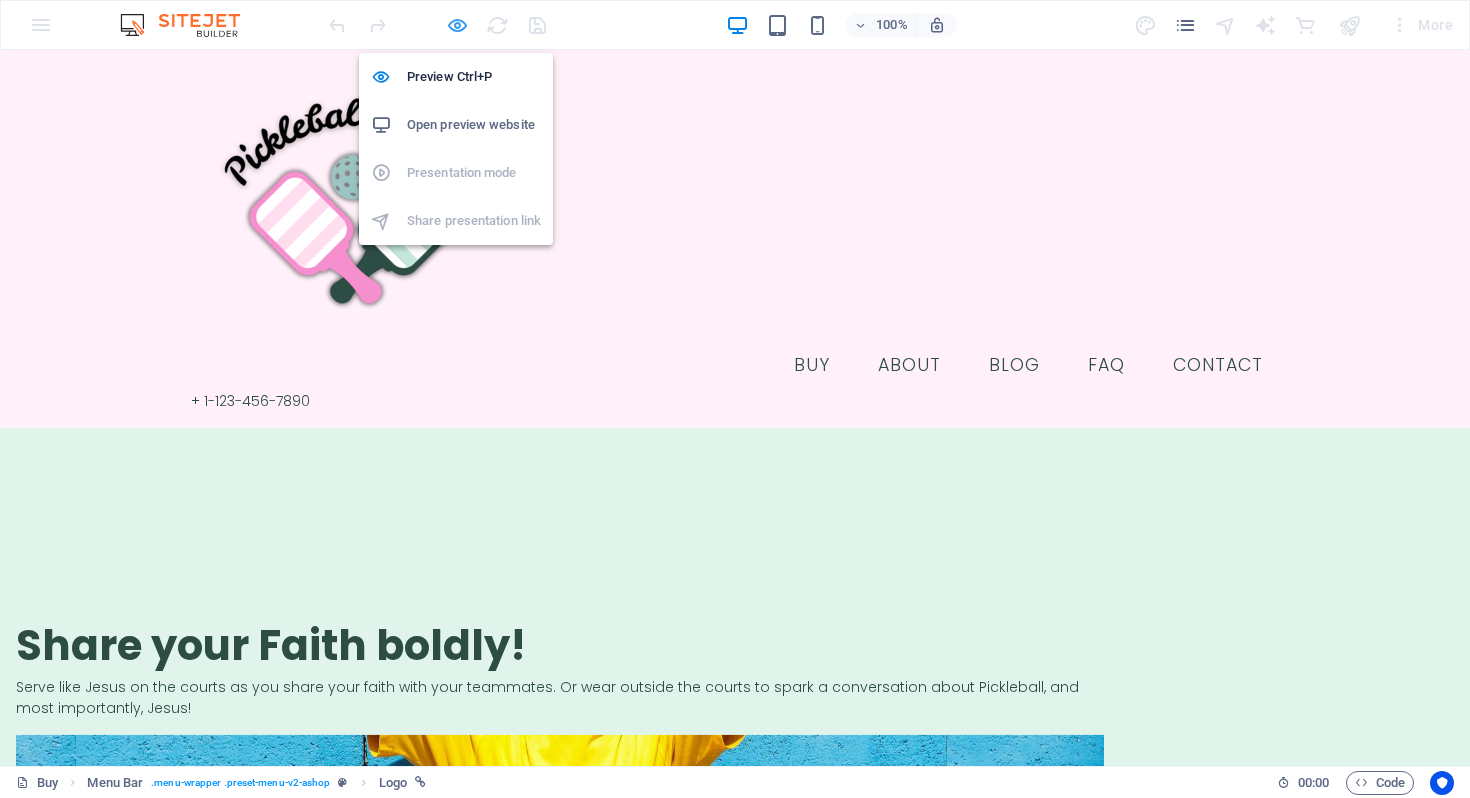 click at bounding box center [457, 25] 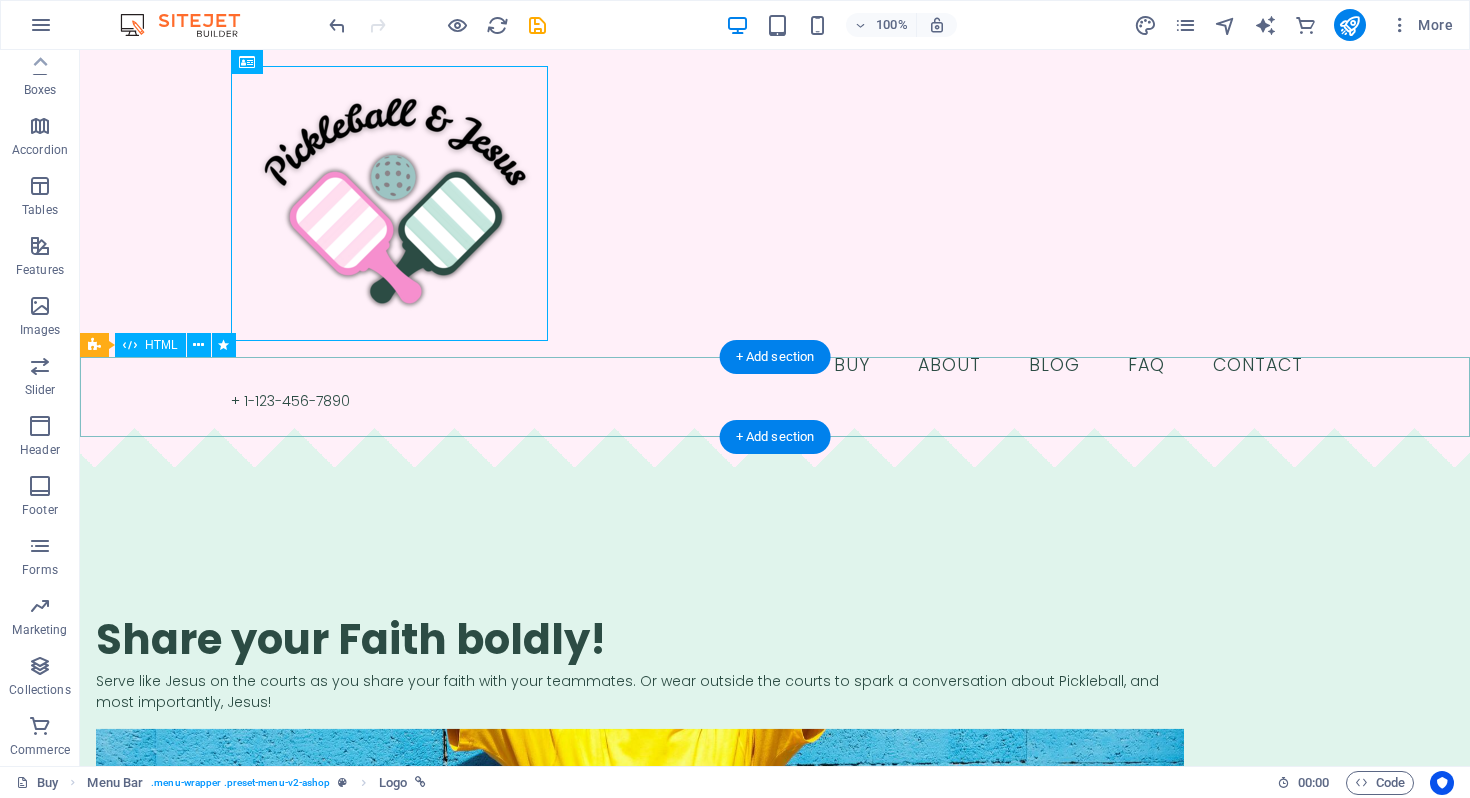 click at bounding box center (775, 468) 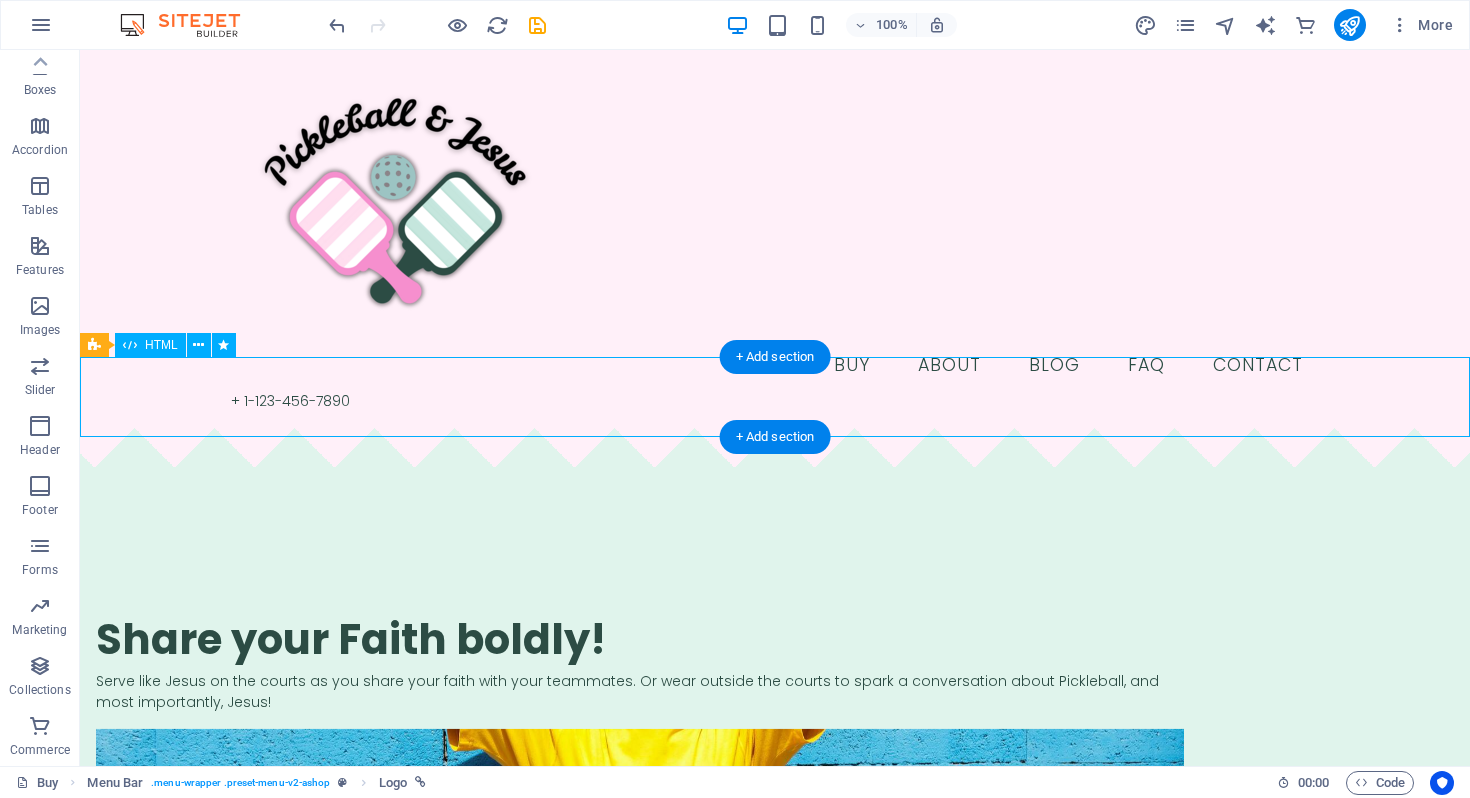 click at bounding box center (775, 468) 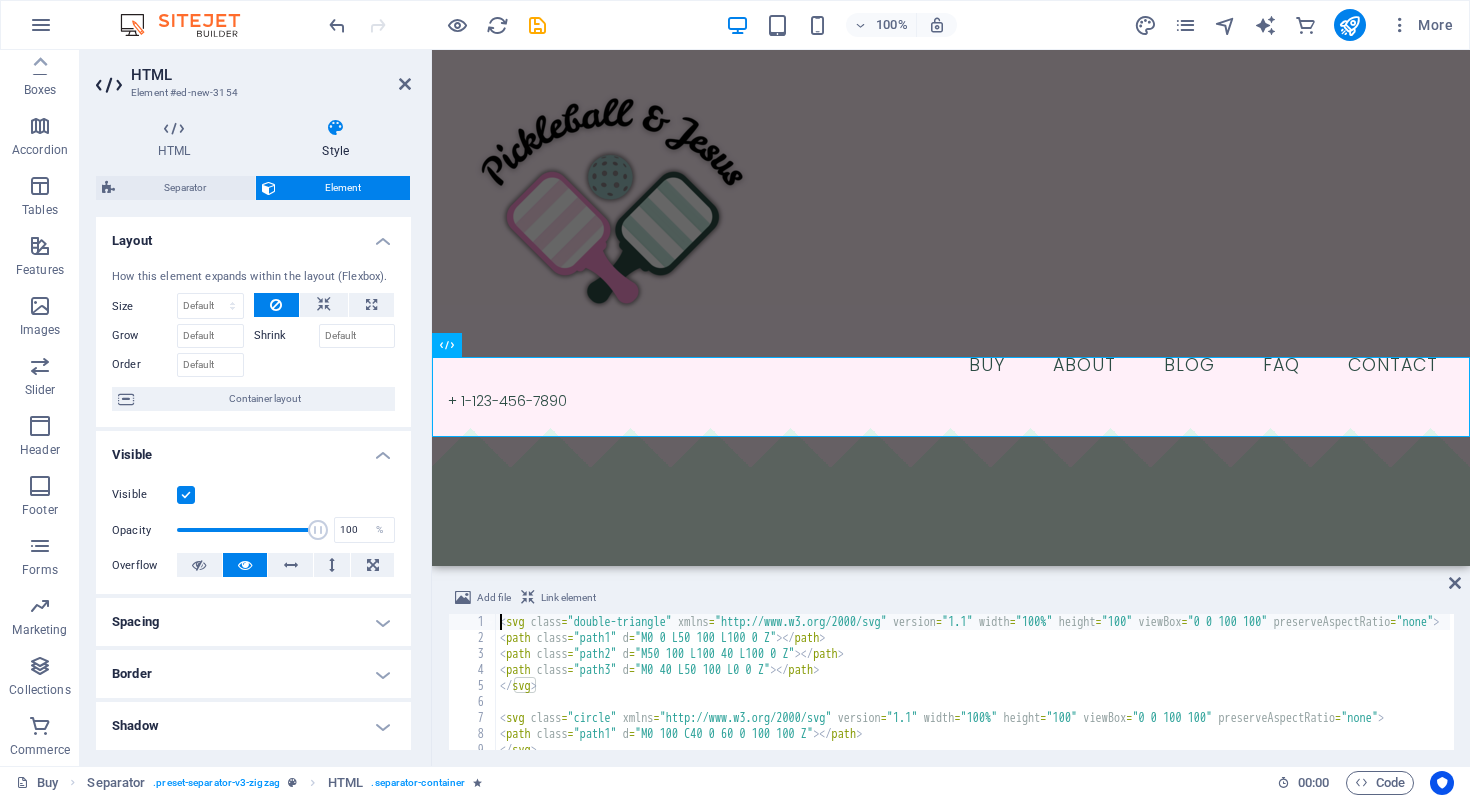 scroll, scrollTop: 503, scrollLeft: 0, axis: vertical 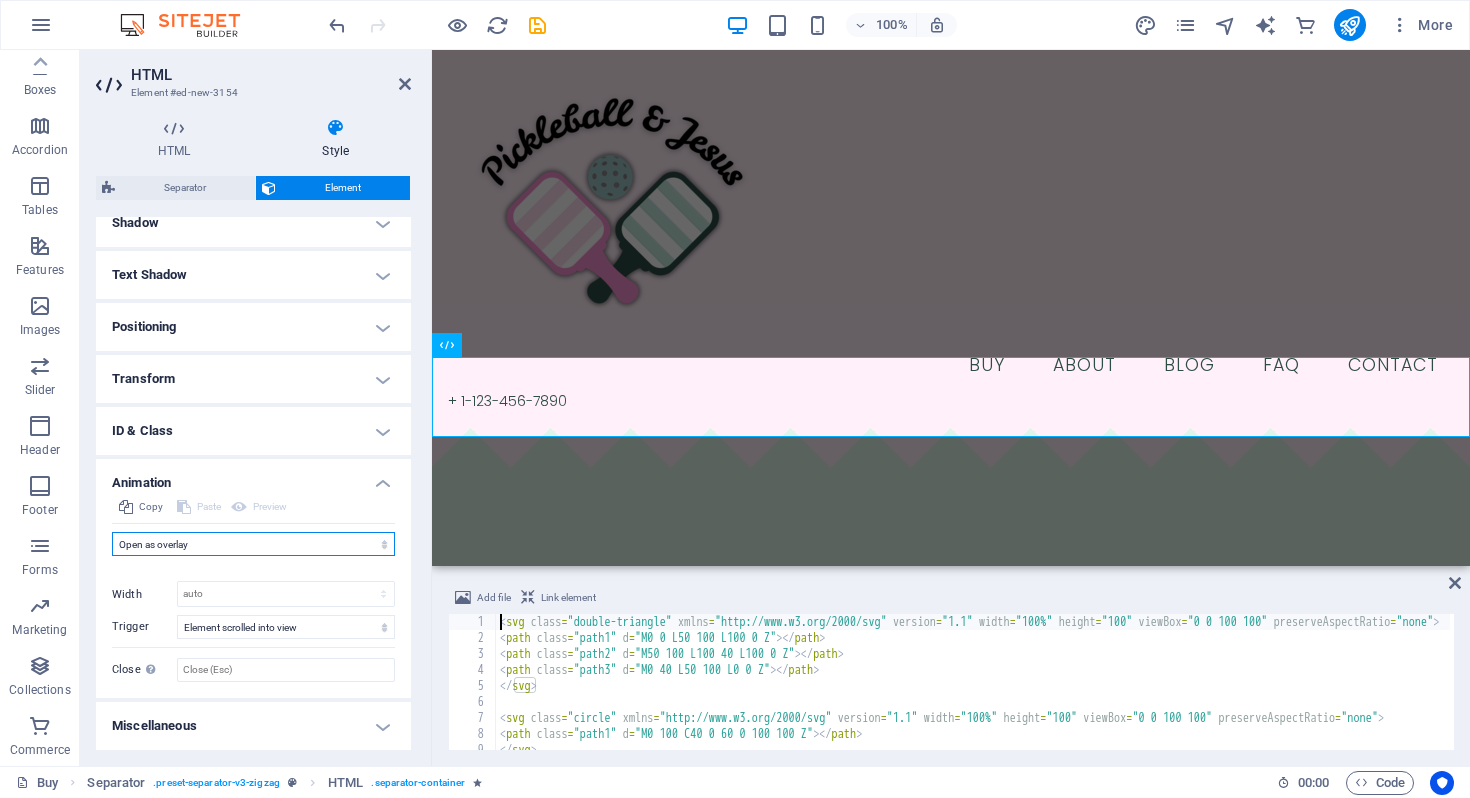 click on "Don't animate Show / Hide Slide up/down Zoom in/out Slide left to right Slide right to left Slide top to bottom Slide bottom to top Pulse Blink Open as overlay" at bounding box center [253, 544] 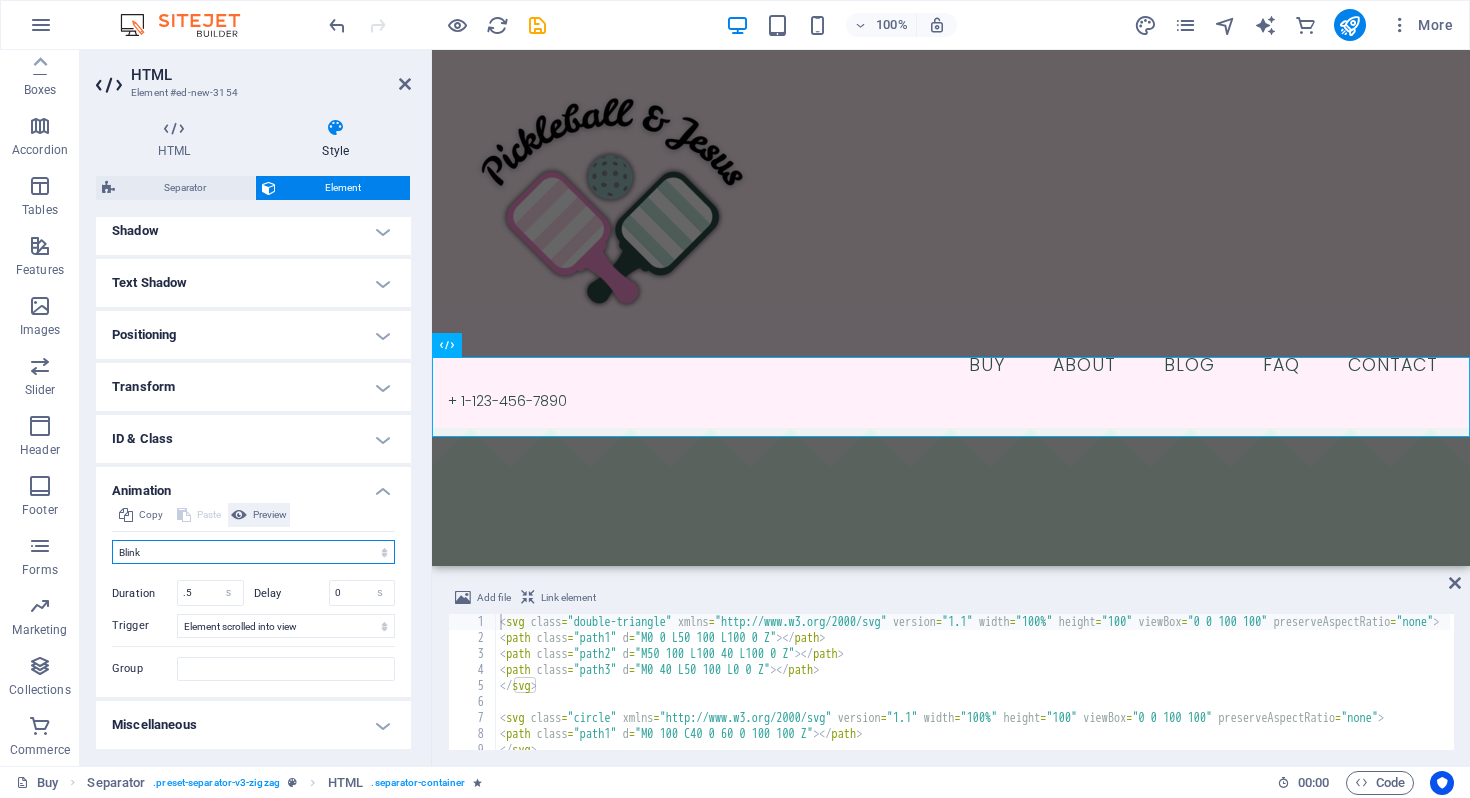 scroll, scrollTop: 494, scrollLeft: 0, axis: vertical 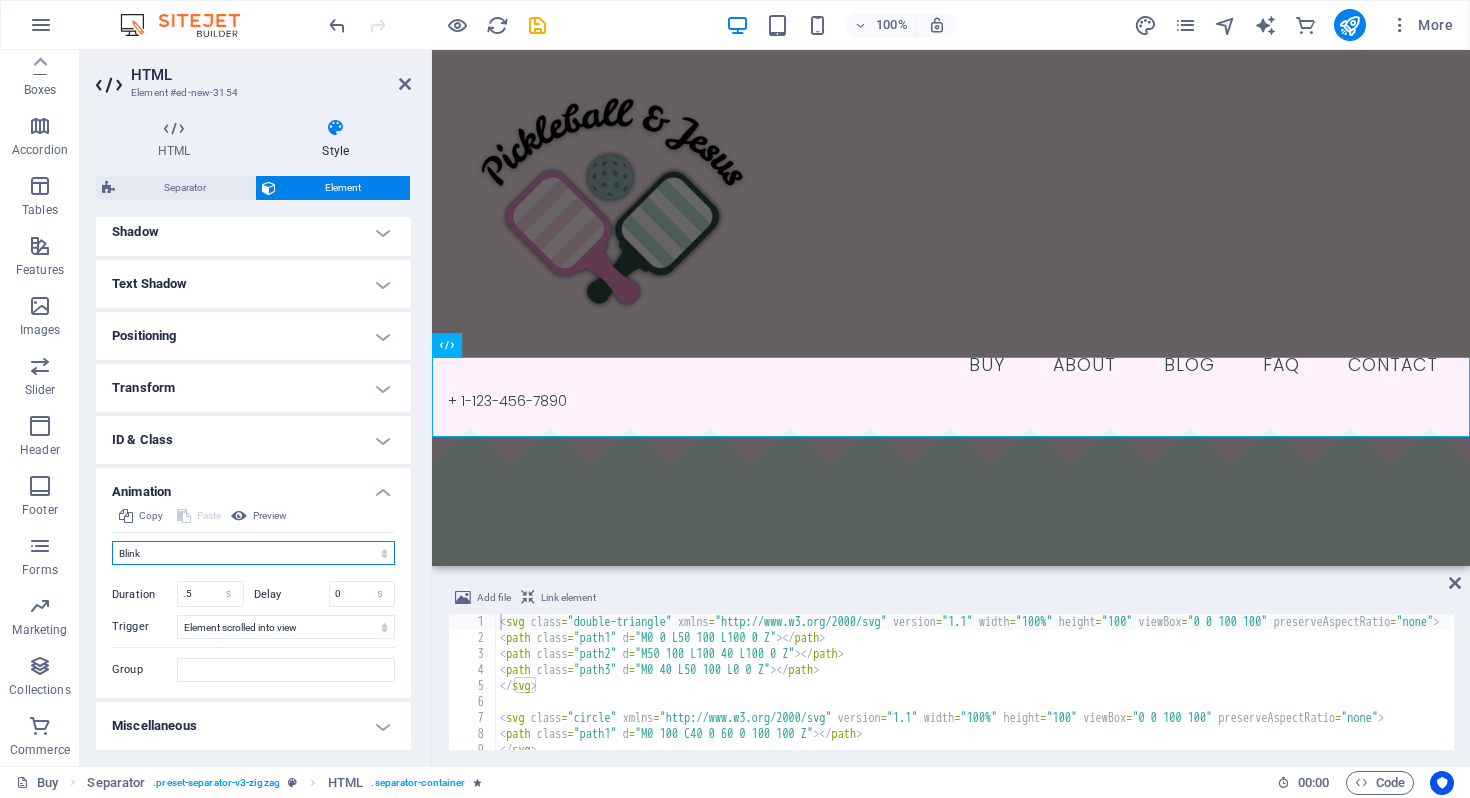 click on "Don't animate Show / Hide Slide up/down Zoom in/out Slide left to right Slide right to left Slide top to bottom Slide bottom to top Pulse Blink Open as overlay" at bounding box center [253, 553] 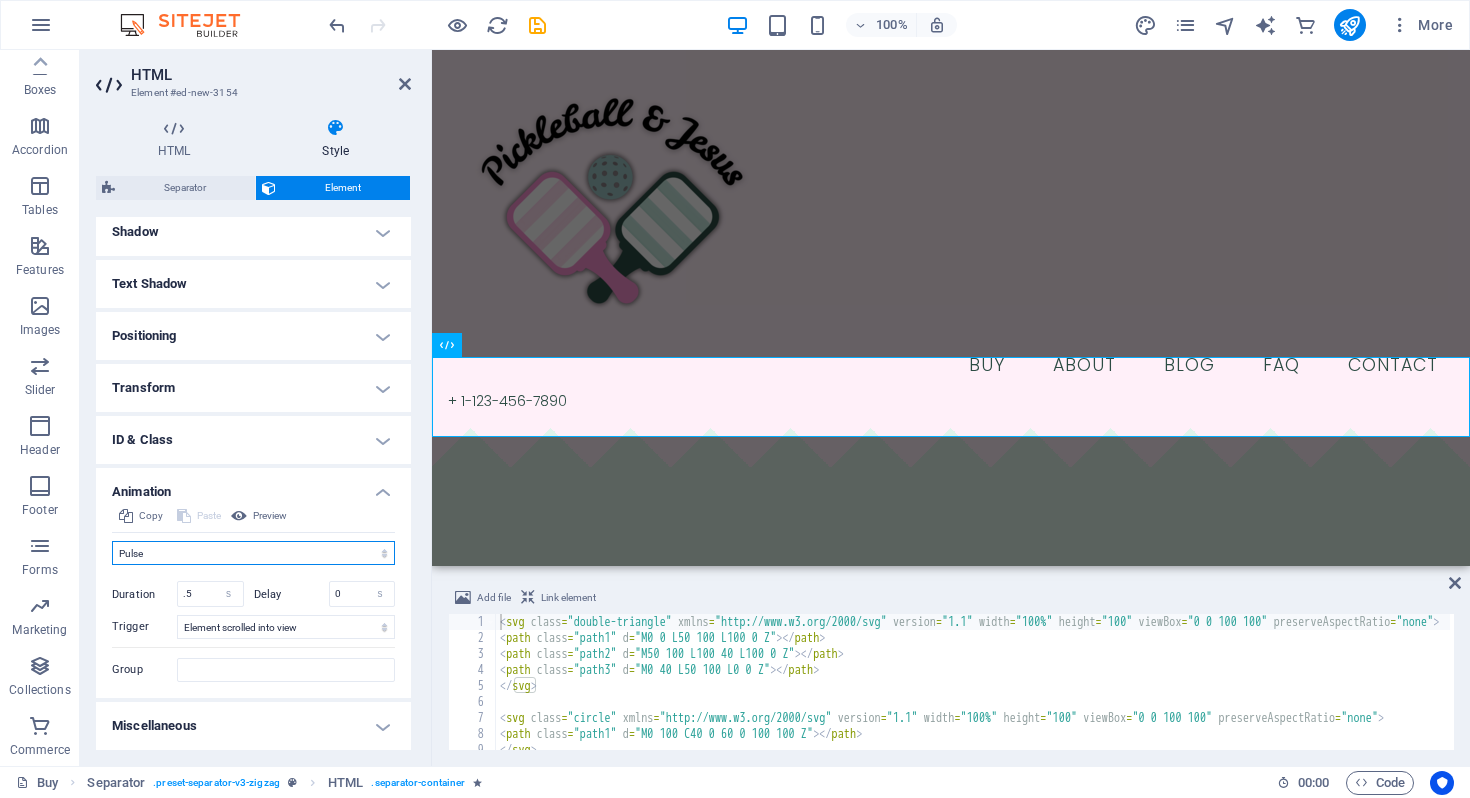 click on "Don't animate Show / Hide Slide up/down Zoom in/out Slide left to right Slide right to left Slide top to bottom Slide bottom to top Pulse Blink Open as overlay" at bounding box center (253, 553) 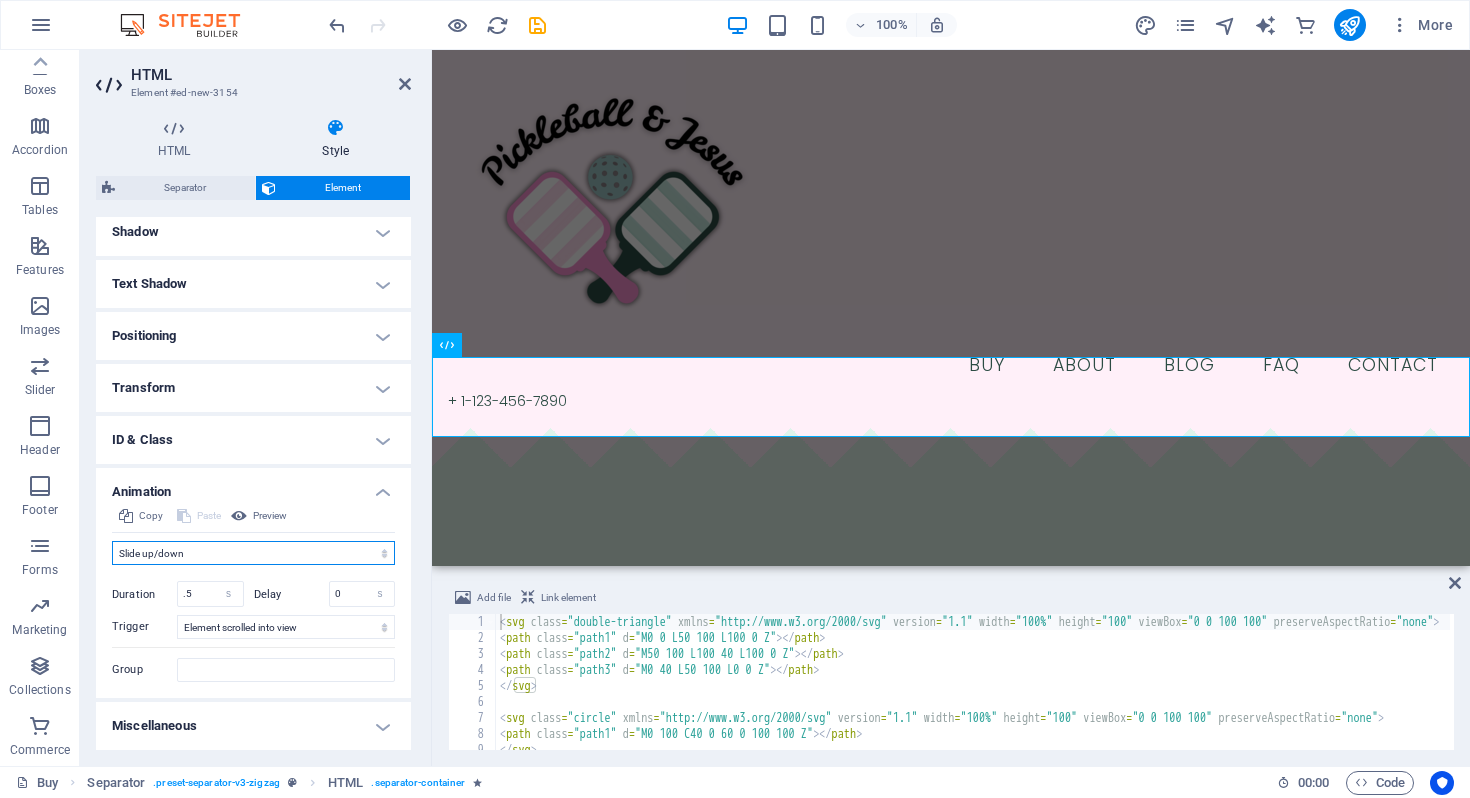 scroll, scrollTop: 503, scrollLeft: 0, axis: vertical 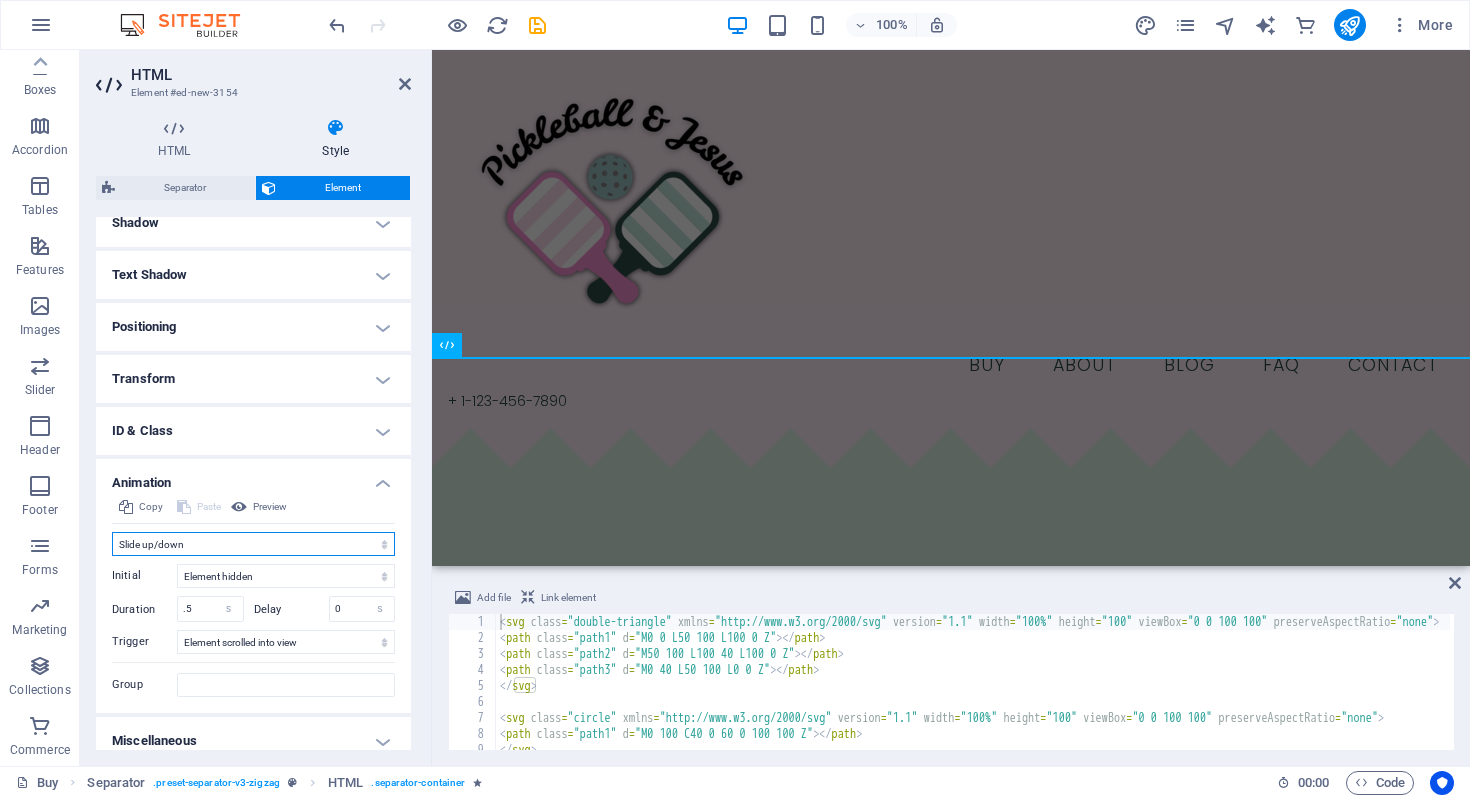 click on "Don't animate Show / Hide Slide up/down Zoom in/out Slide left to right Slide right to left Slide top to bottom Slide bottom to top Pulse Blink Open as overlay" at bounding box center (253, 544) 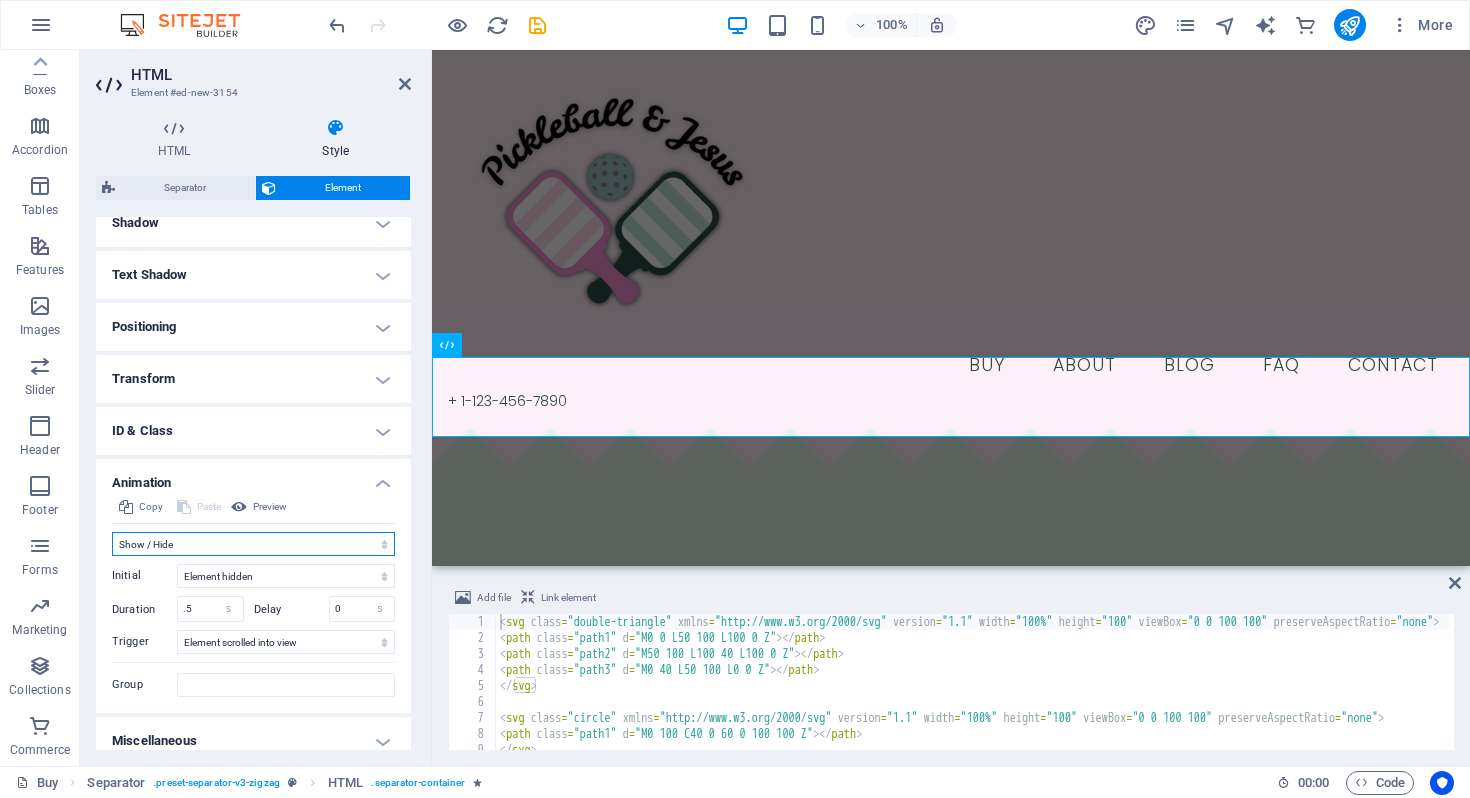 click on "Don't animate Show / Hide Slide up/down Zoom in/out Slide left to right Slide right to left Slide top to bottom Slide bottom to top Pulse Blink Open as overlay" at bounding box center [253, 544] 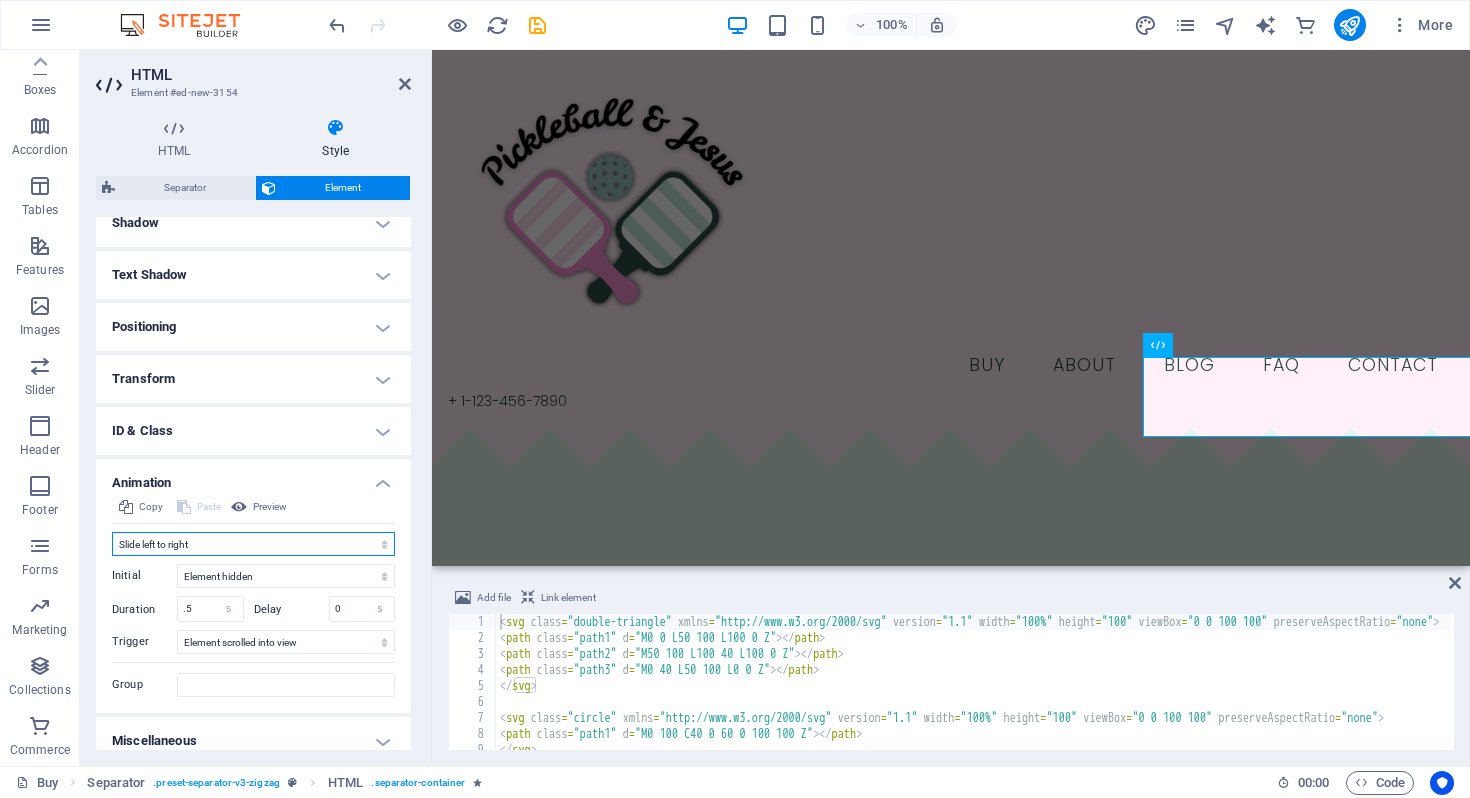 click on "Don't animate Show / Hide Slide up/down Zoom in/out Slide left to right Slide right to left Slide top to bottom Slide bottom to top Pulse Blink Open as overlay" at bounding box center (253, 544) 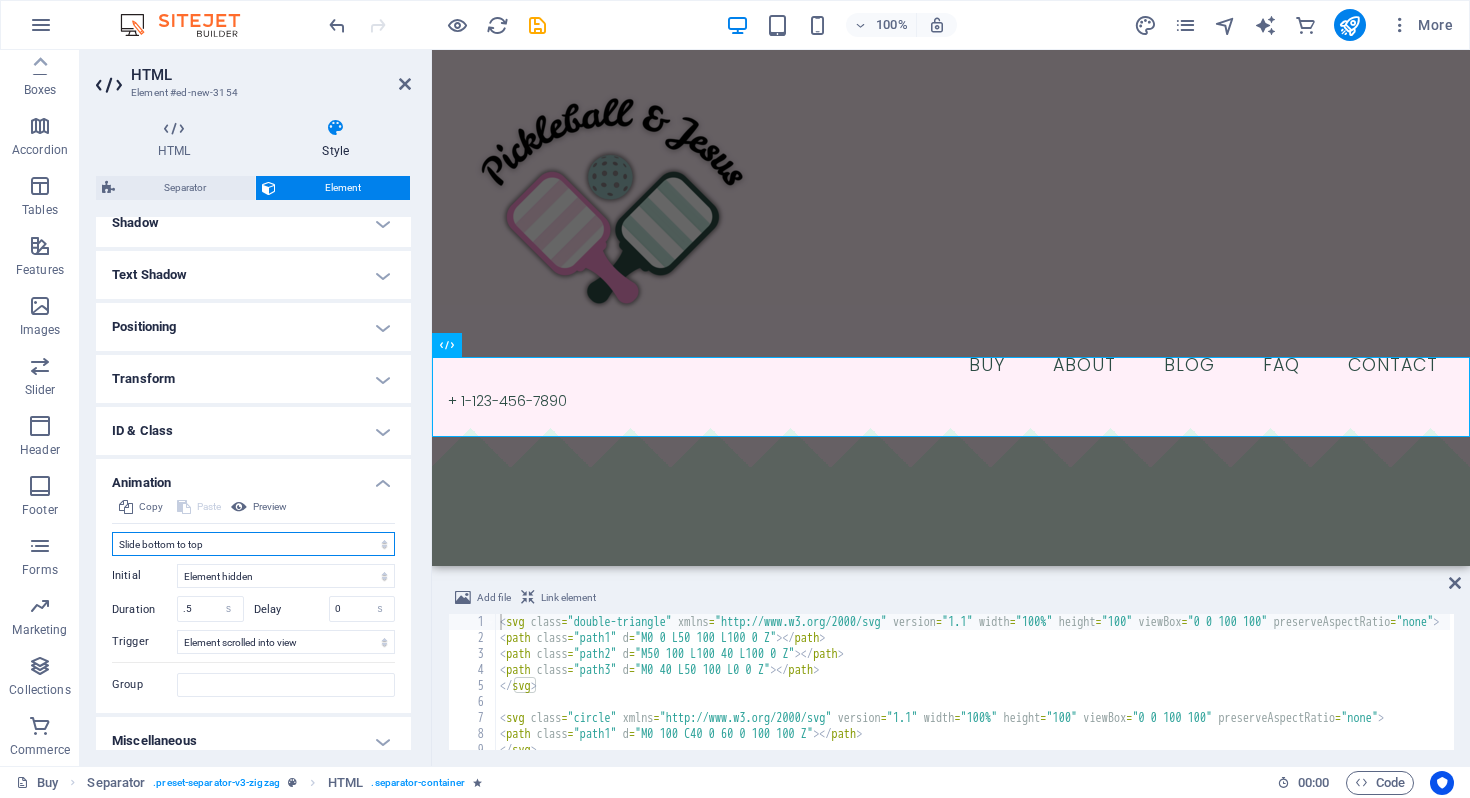 click on "Don't animate Show / Hide Slide up/down Zoom in/out Slide left to right Slide right to left Slide top to bottom Slide bottom to top Pulse Blink Open as overlay" at bounding box center (253, 544) 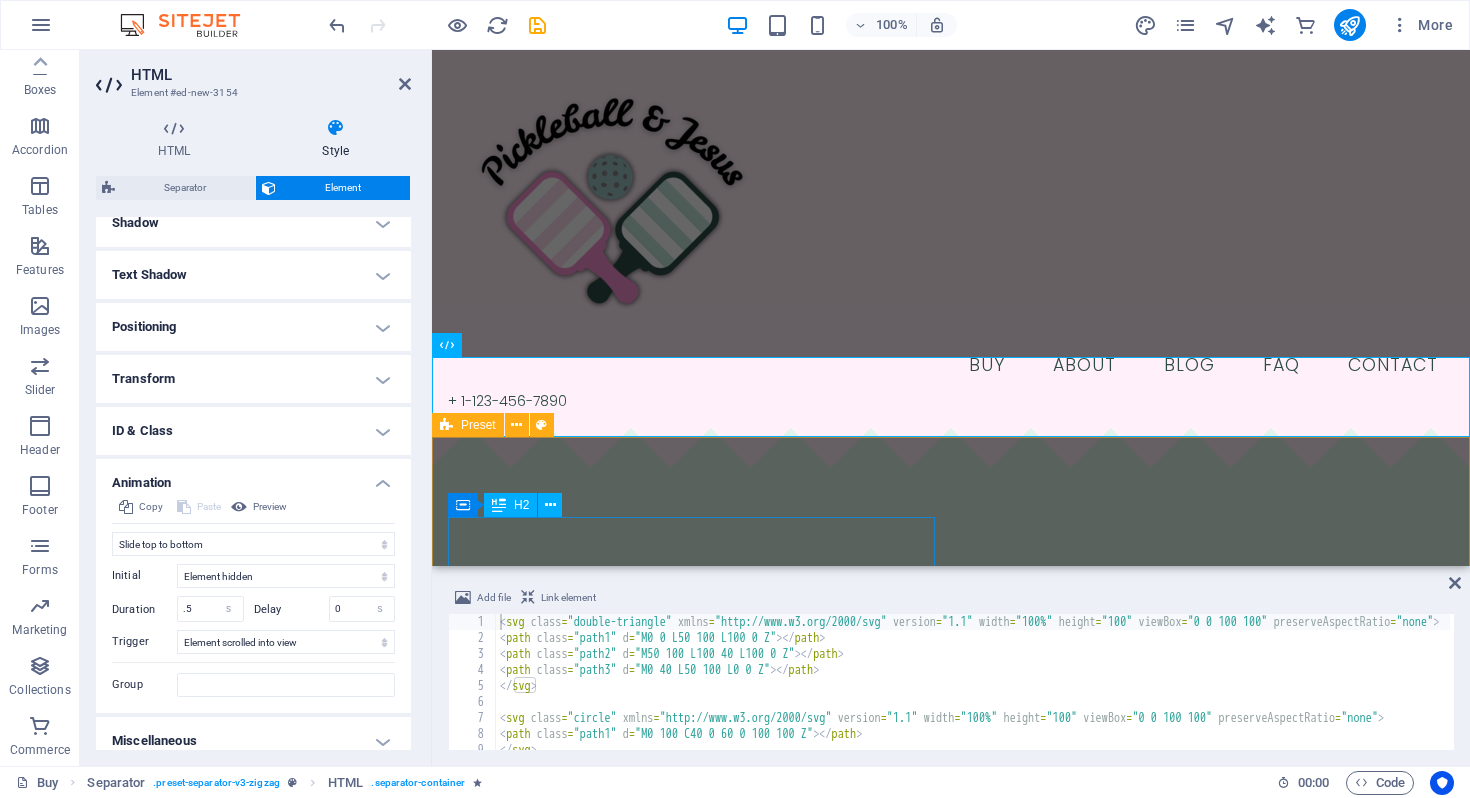 click on "​​​ Share your Faith boldly!" at bounding box center [951, 629] 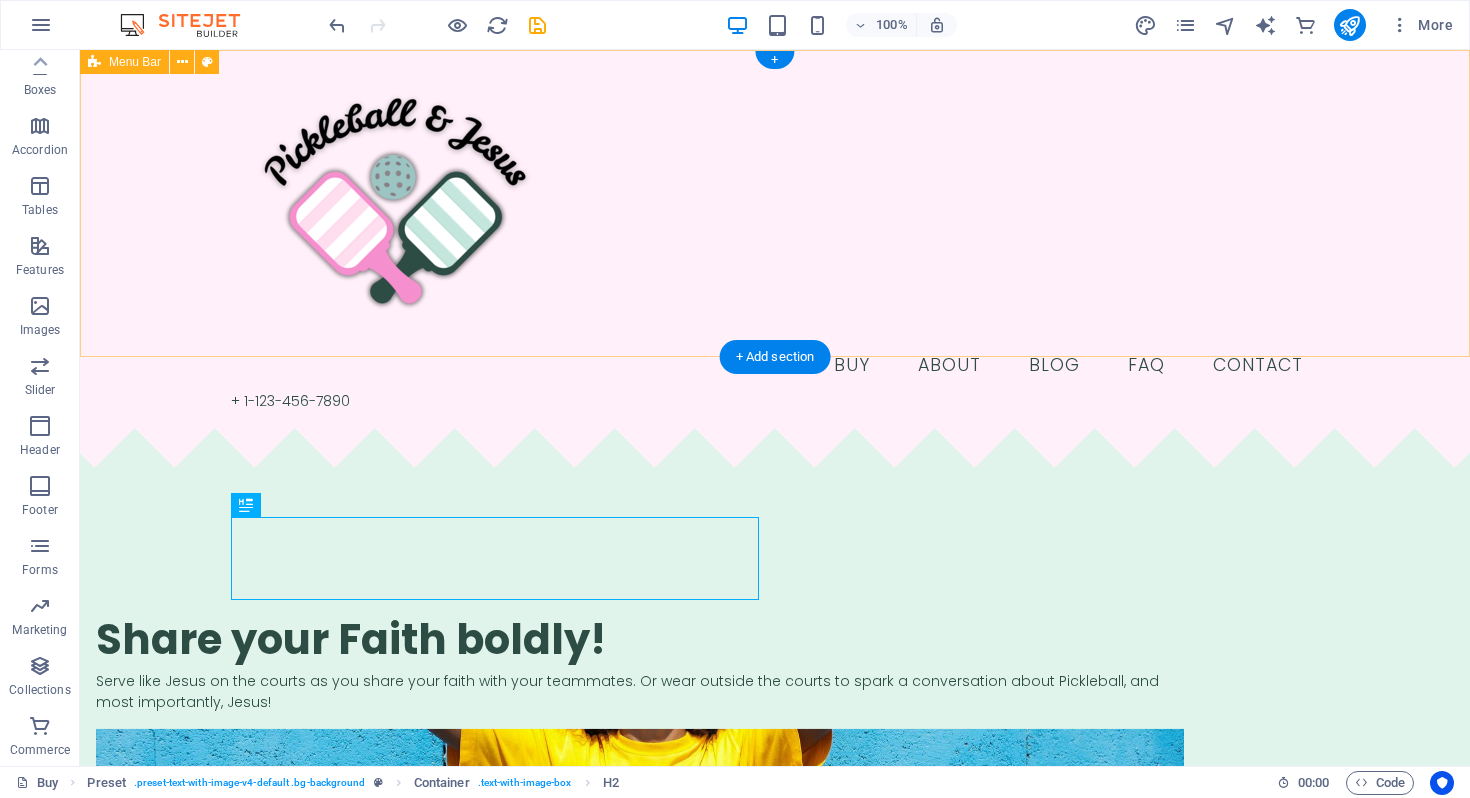 click on "Buy About Blog FAQ Contact" at bounding box center (775, 366) 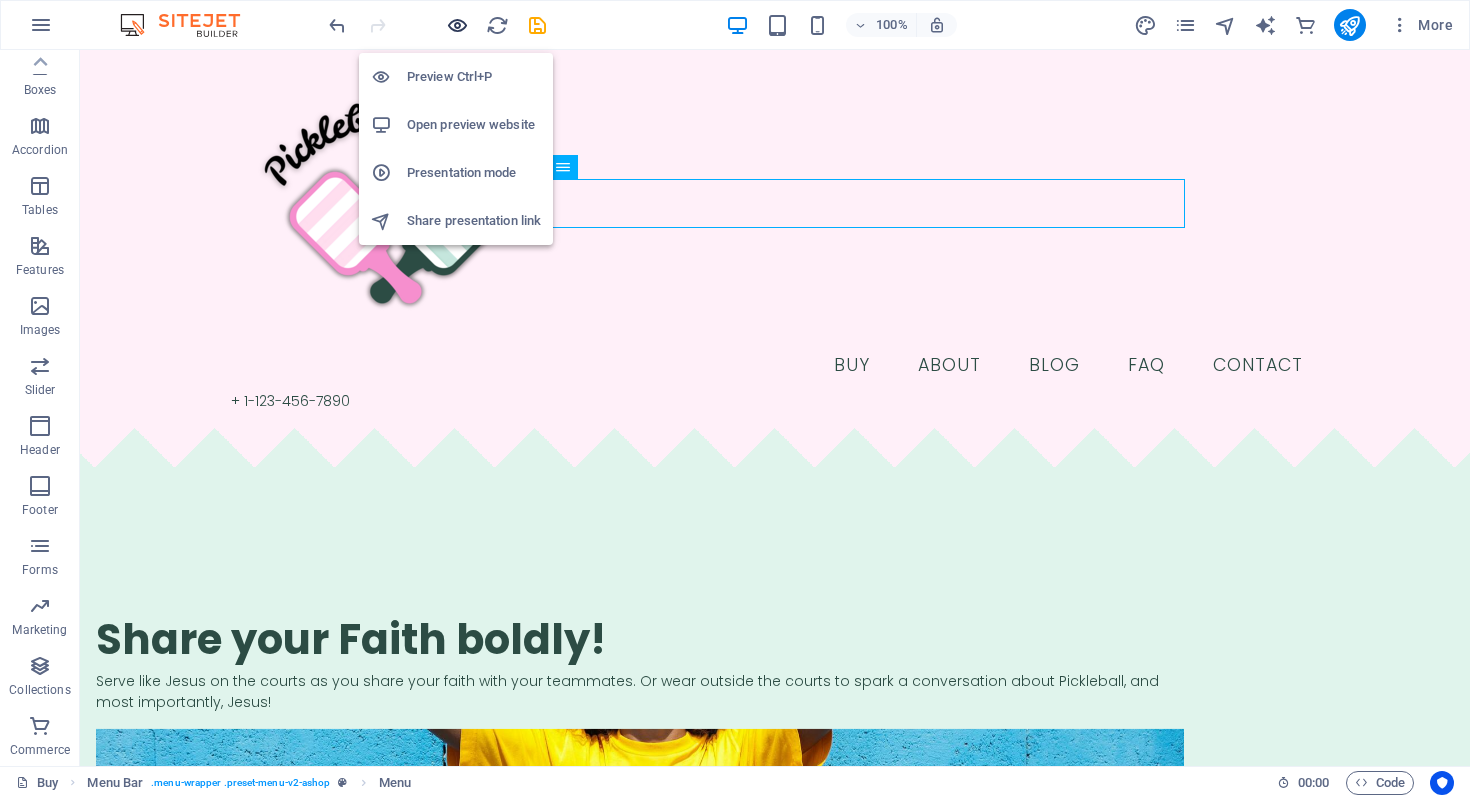 click at bounding box center (457, 25) 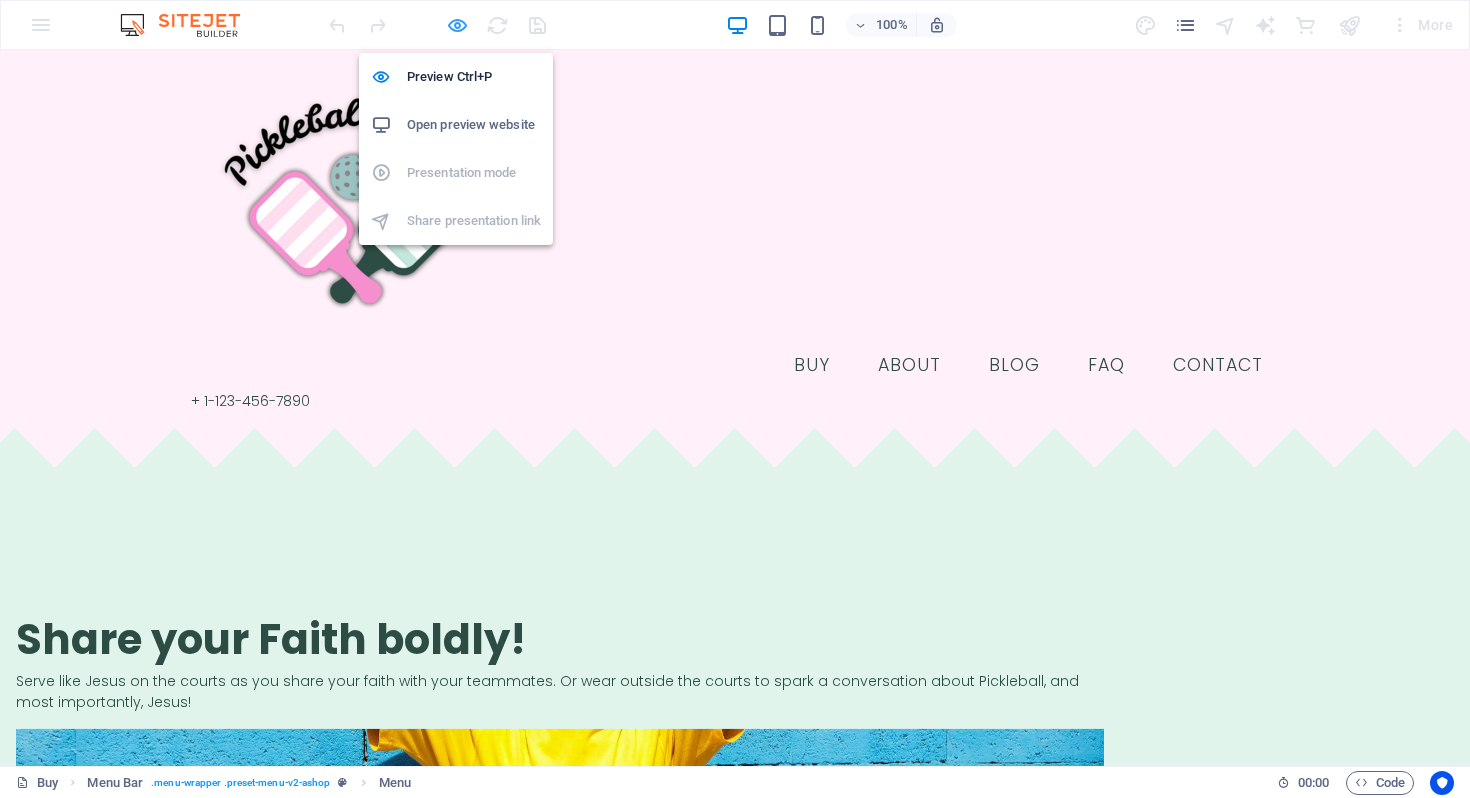 click at bounding box center [457, 25] 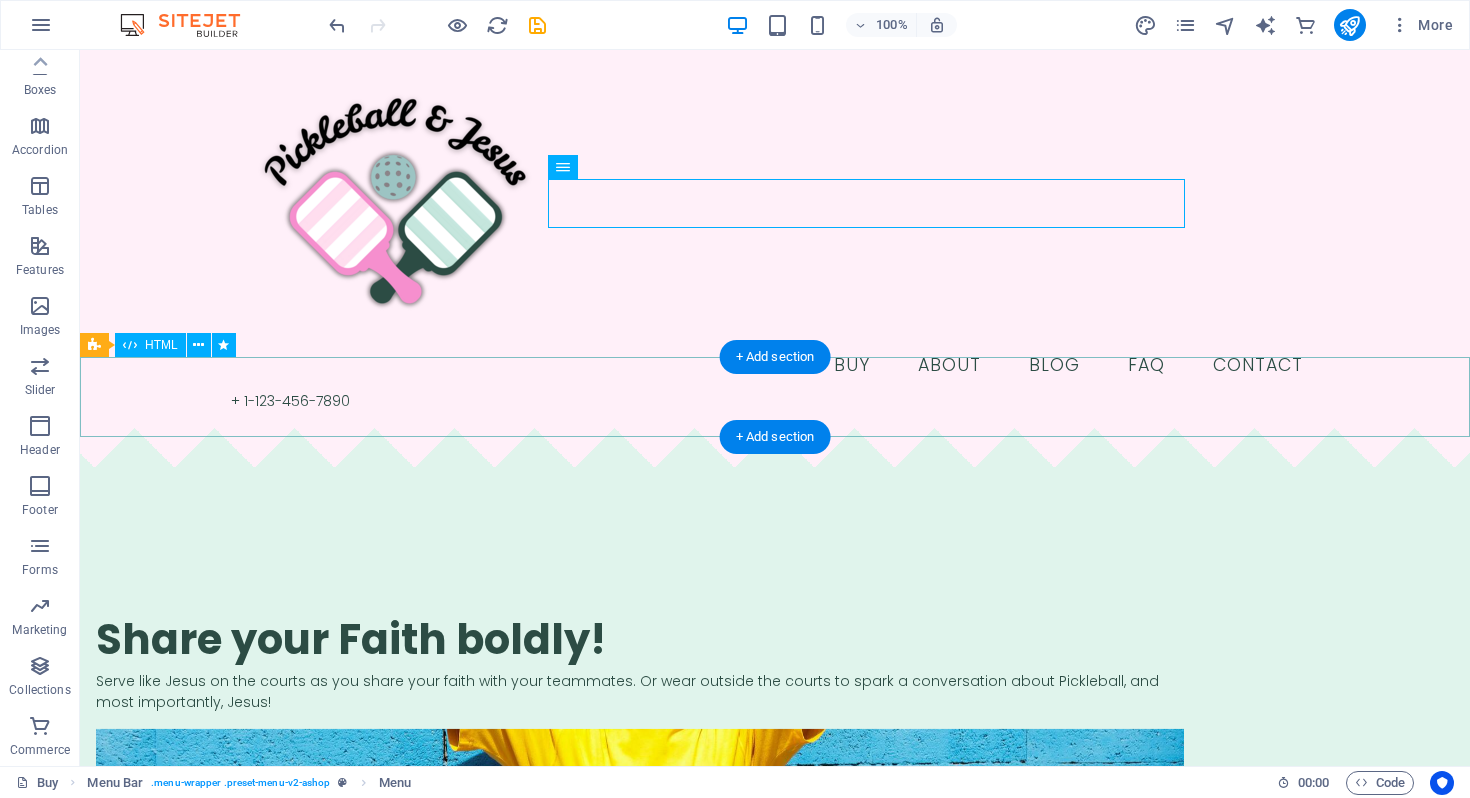 click at bounding box center (775, 468) 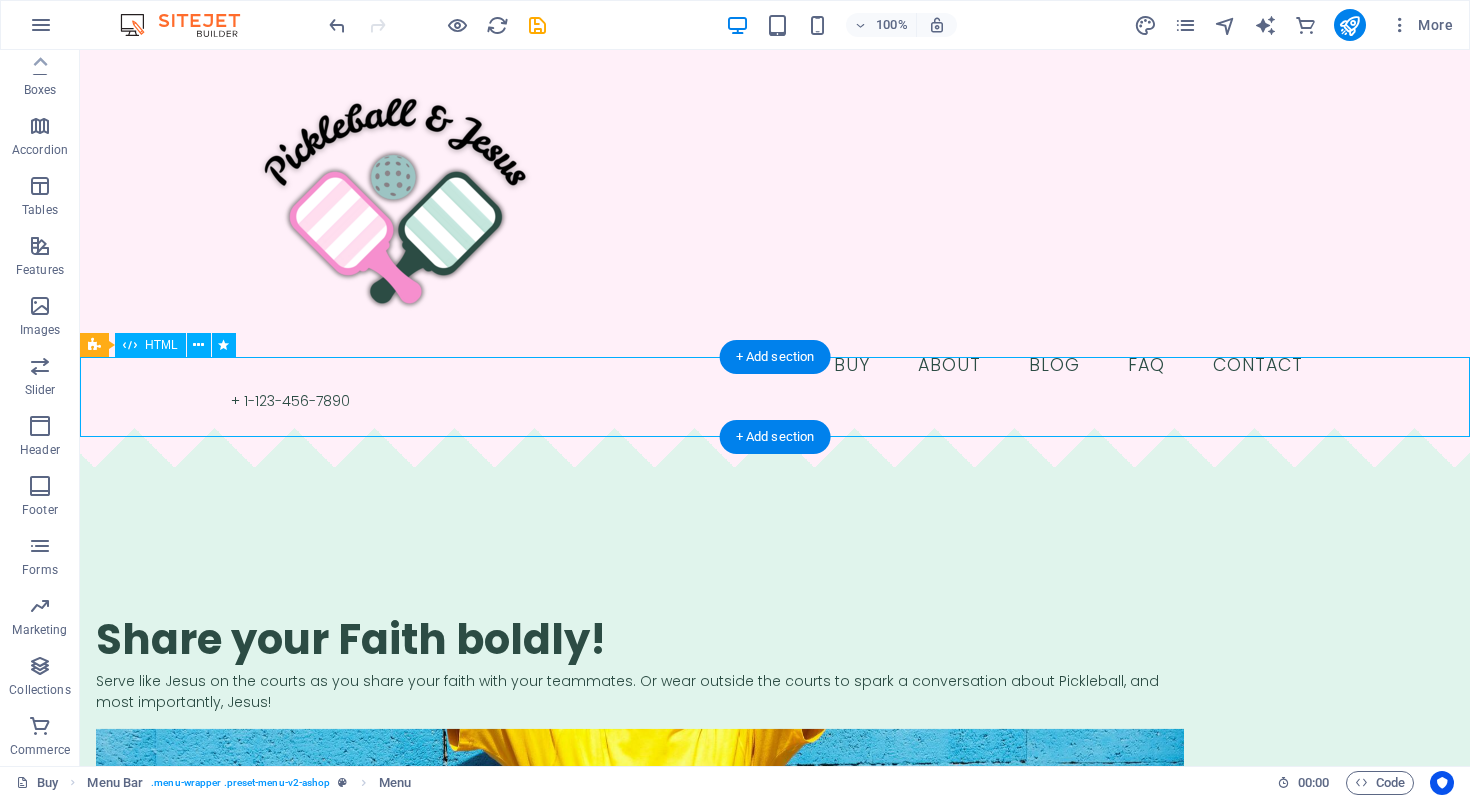click at bounding box center [775, 468] 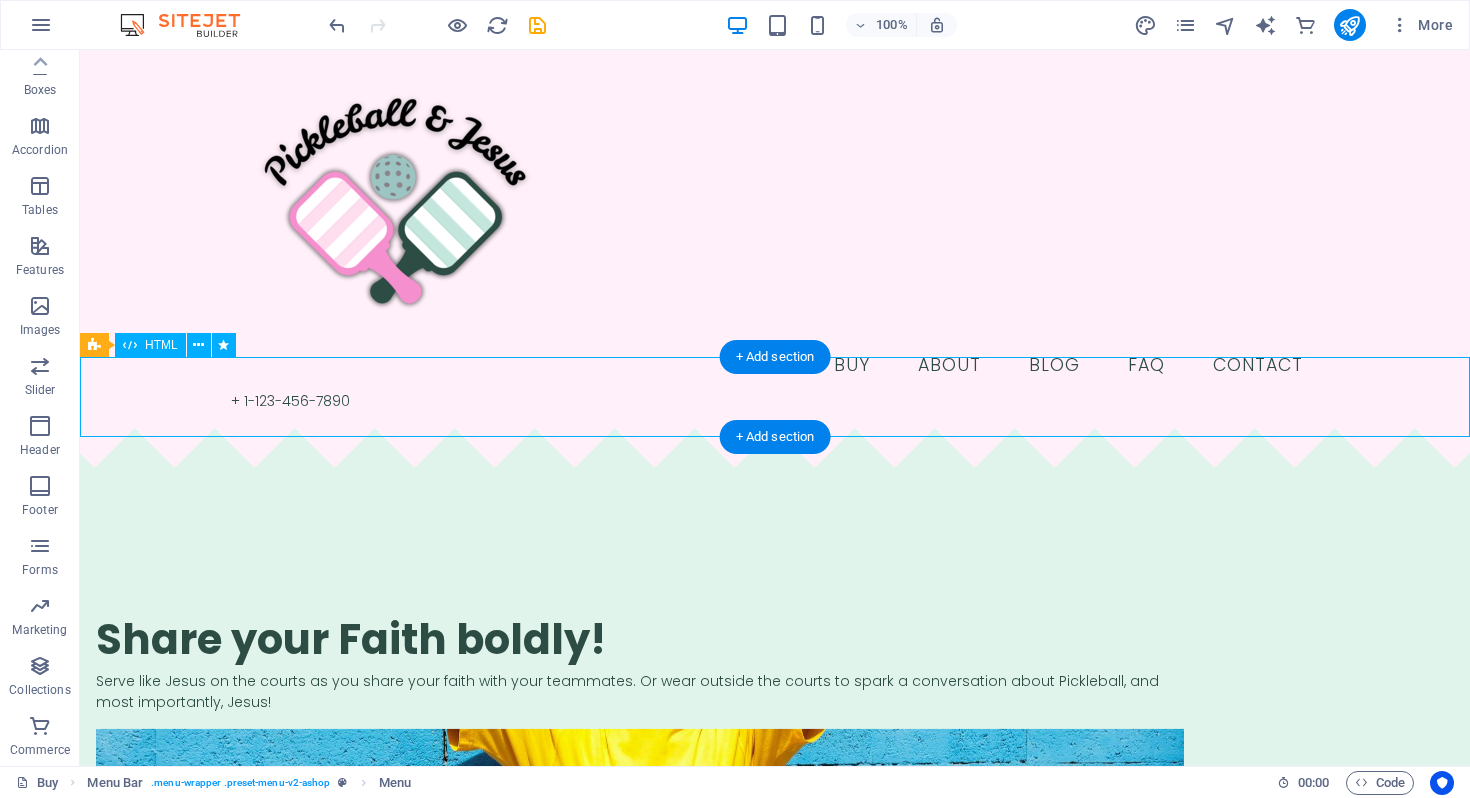 select on "scroll" 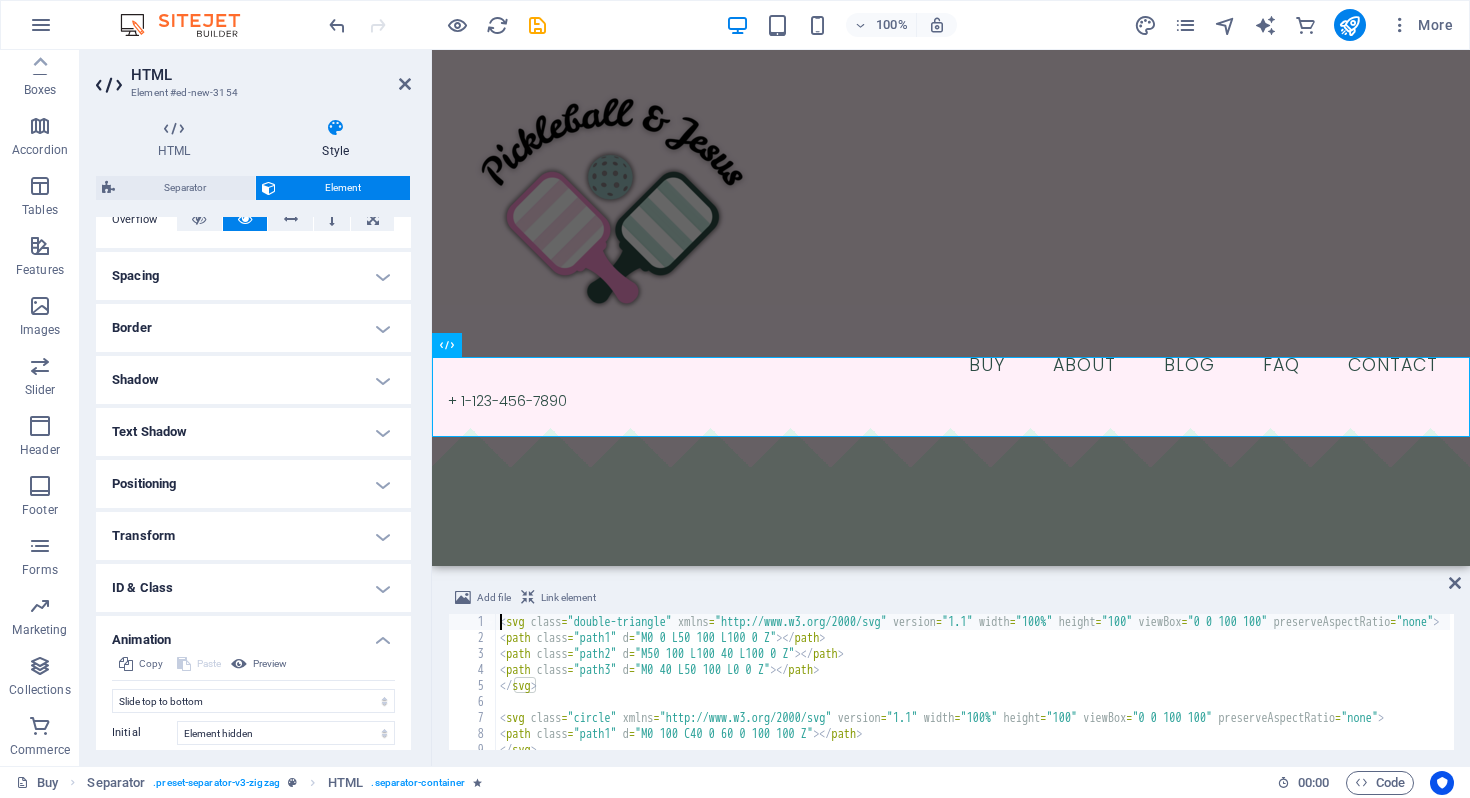 scroll, scrollTop: 518, scrollLeft: 0, axis: vertical 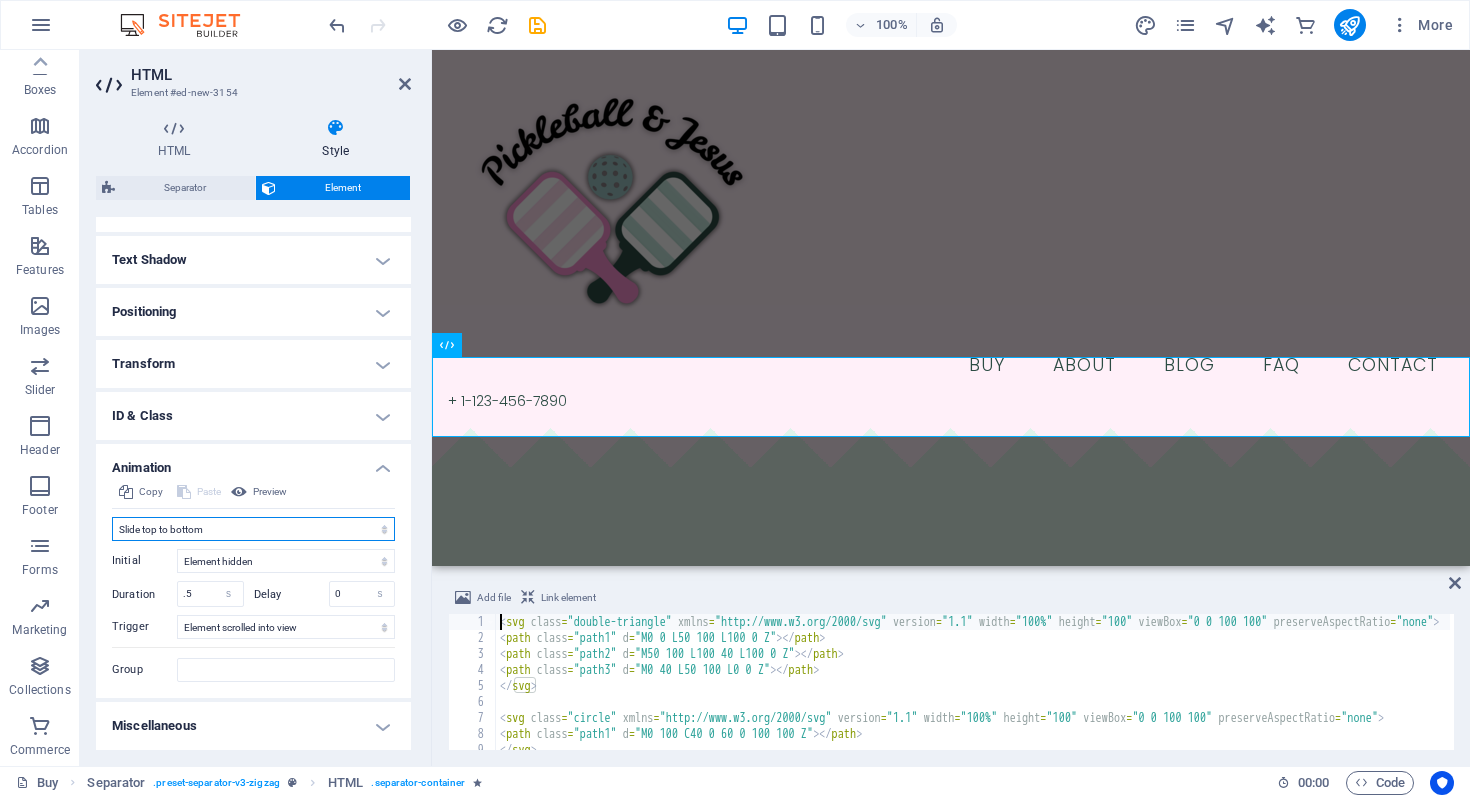 click on "Don't animate Show / Hide Slide up/down Zoom in/out Slide left to right Slide right to left Slide top to bottom Slide bottom to top Pulse Blink Open as overlay" at bounding box center [253, 529] 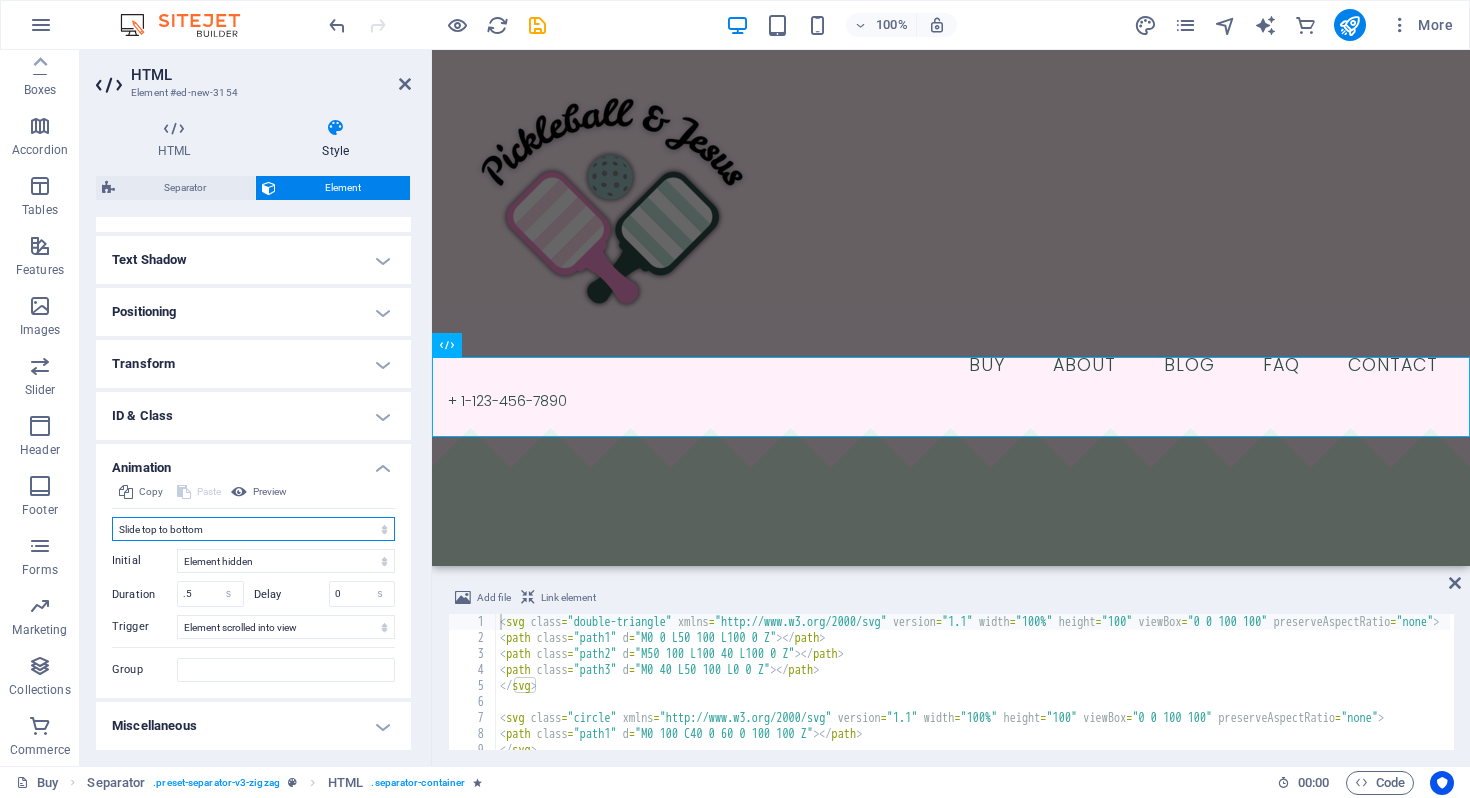 select on "none" 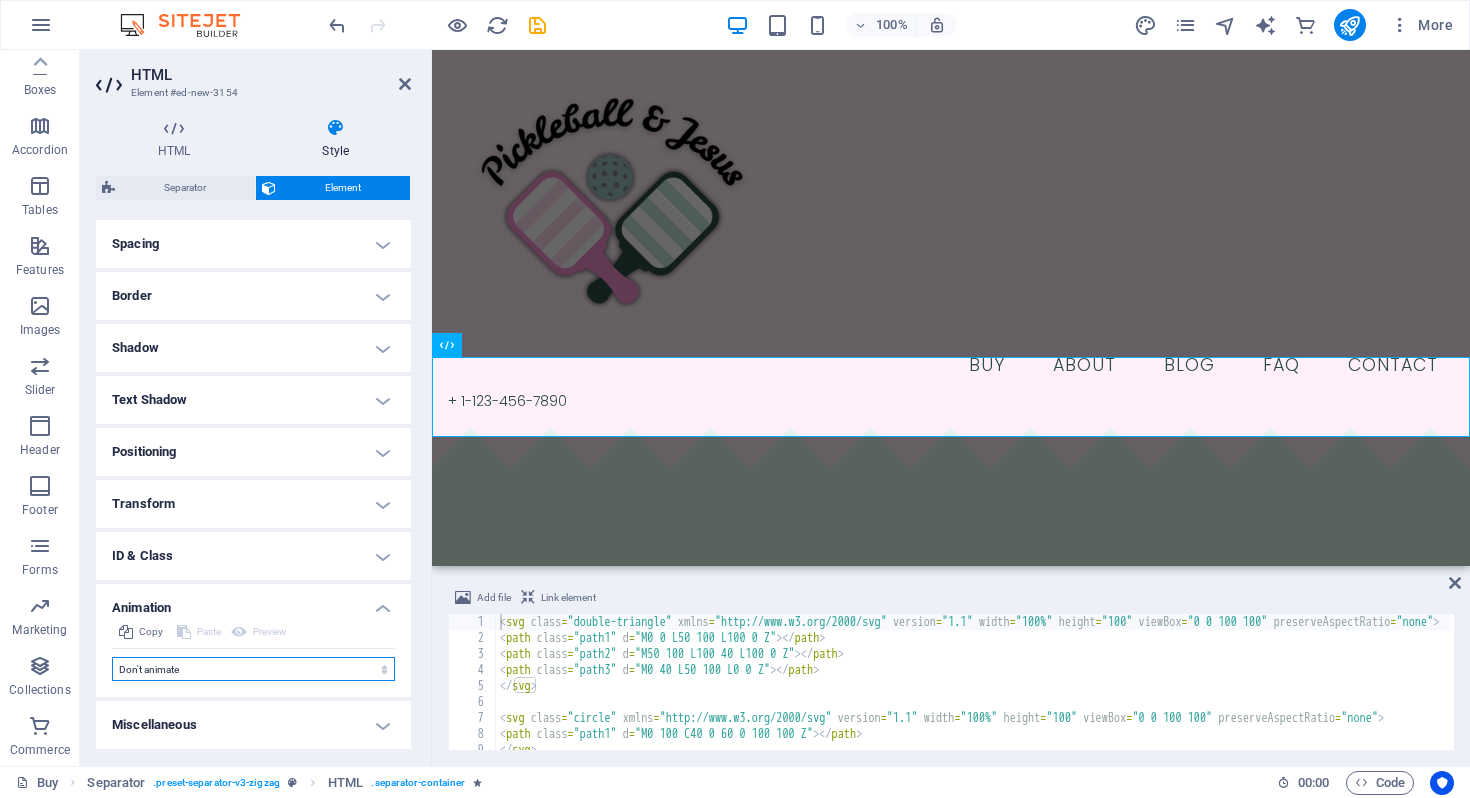 scroll, scrollTop: 377, scrollLeft: 0, axis: vertical 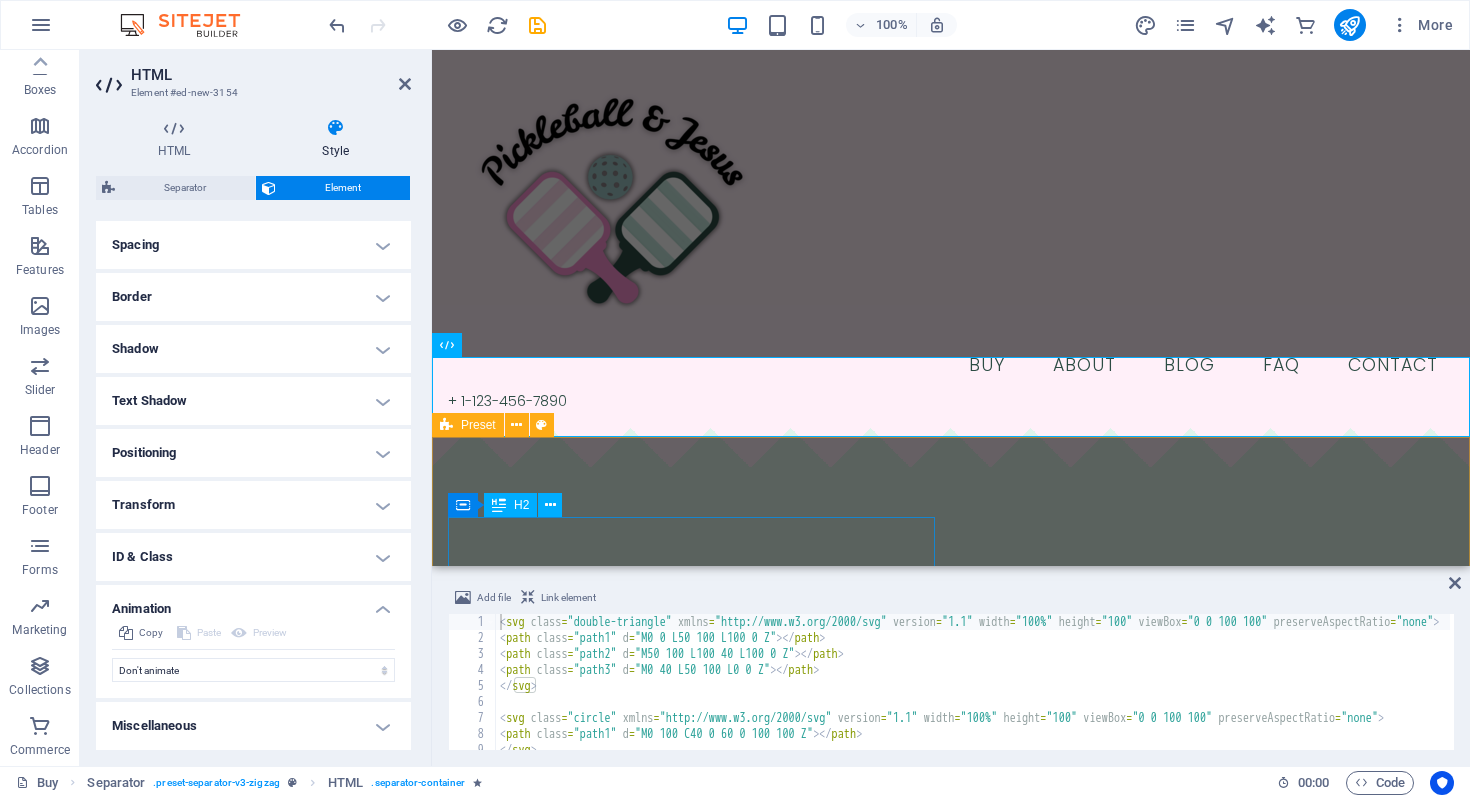 click on "​​​ Share your Faith boldly!" at bounding box center (951, 629) 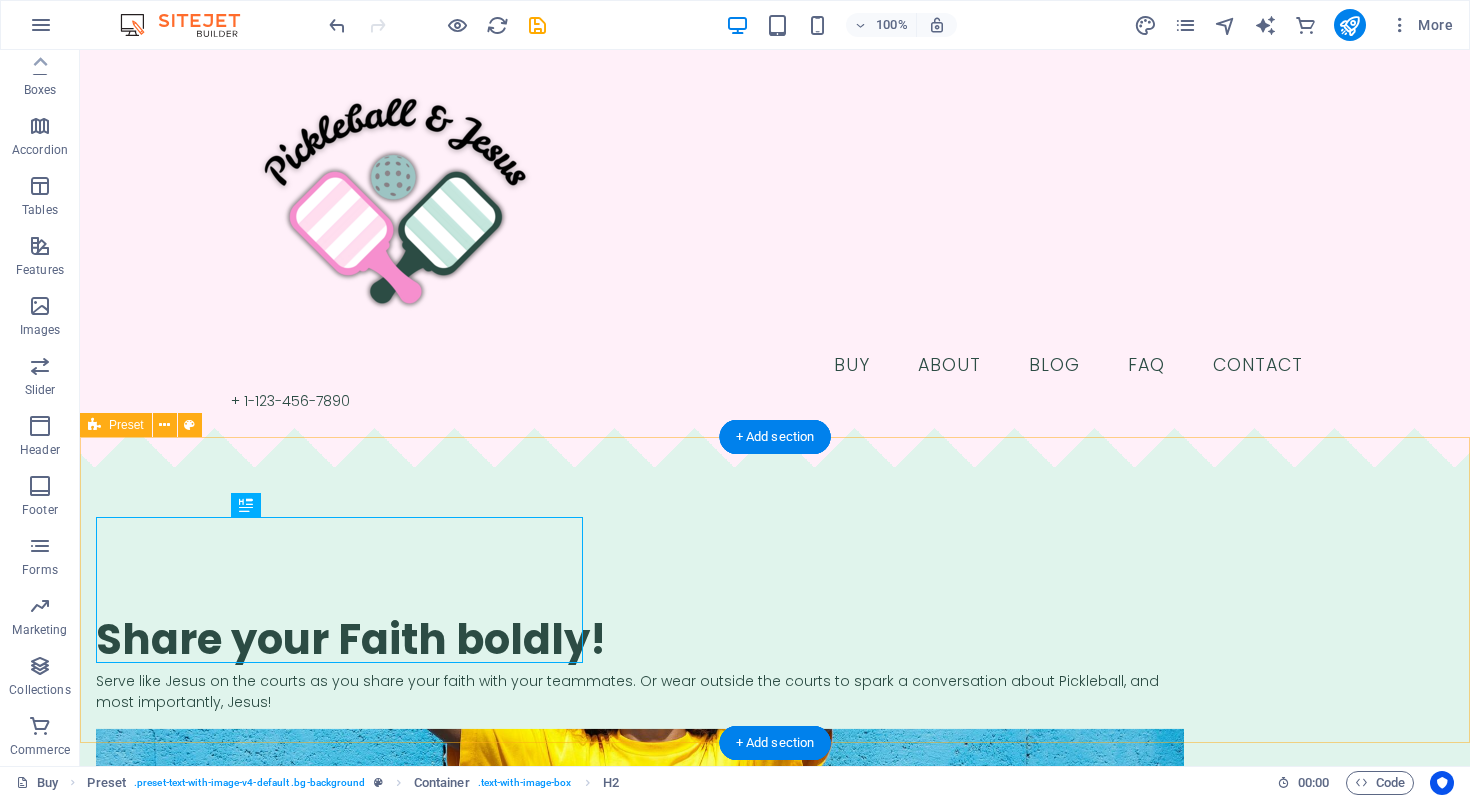 click on "​​​ Share your Faith boldly! Serve like Jesus on the courts as you share your faith with your teammates. Or wear outside the courts to spark a conversation about Pickleball, and most importantly, Jesus! Drop content here or  Add elements  Paste clipboard" at bounding box center (775, 834) 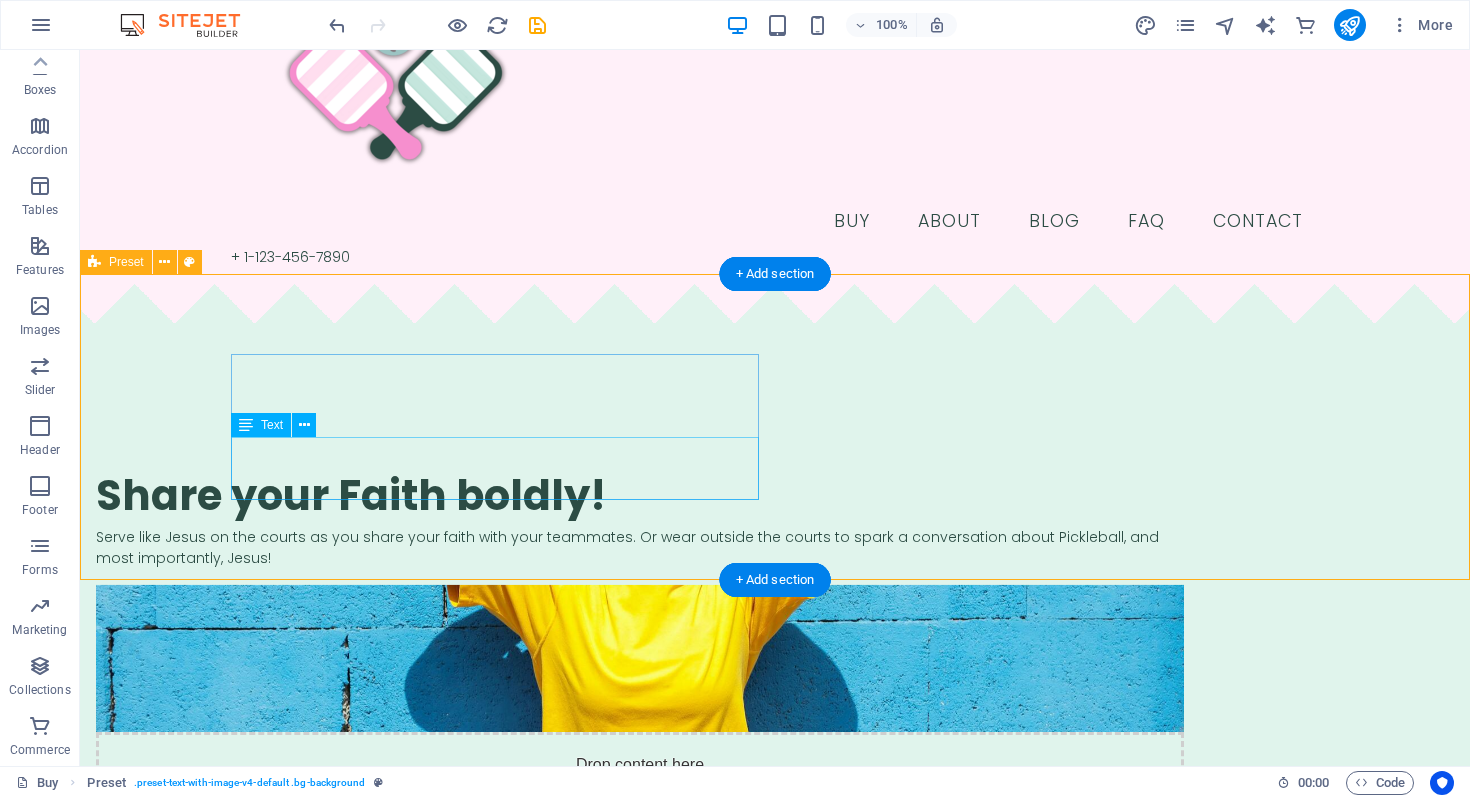 scroll, scrollTop: 163, scrollLeft: 0, axis: vertical 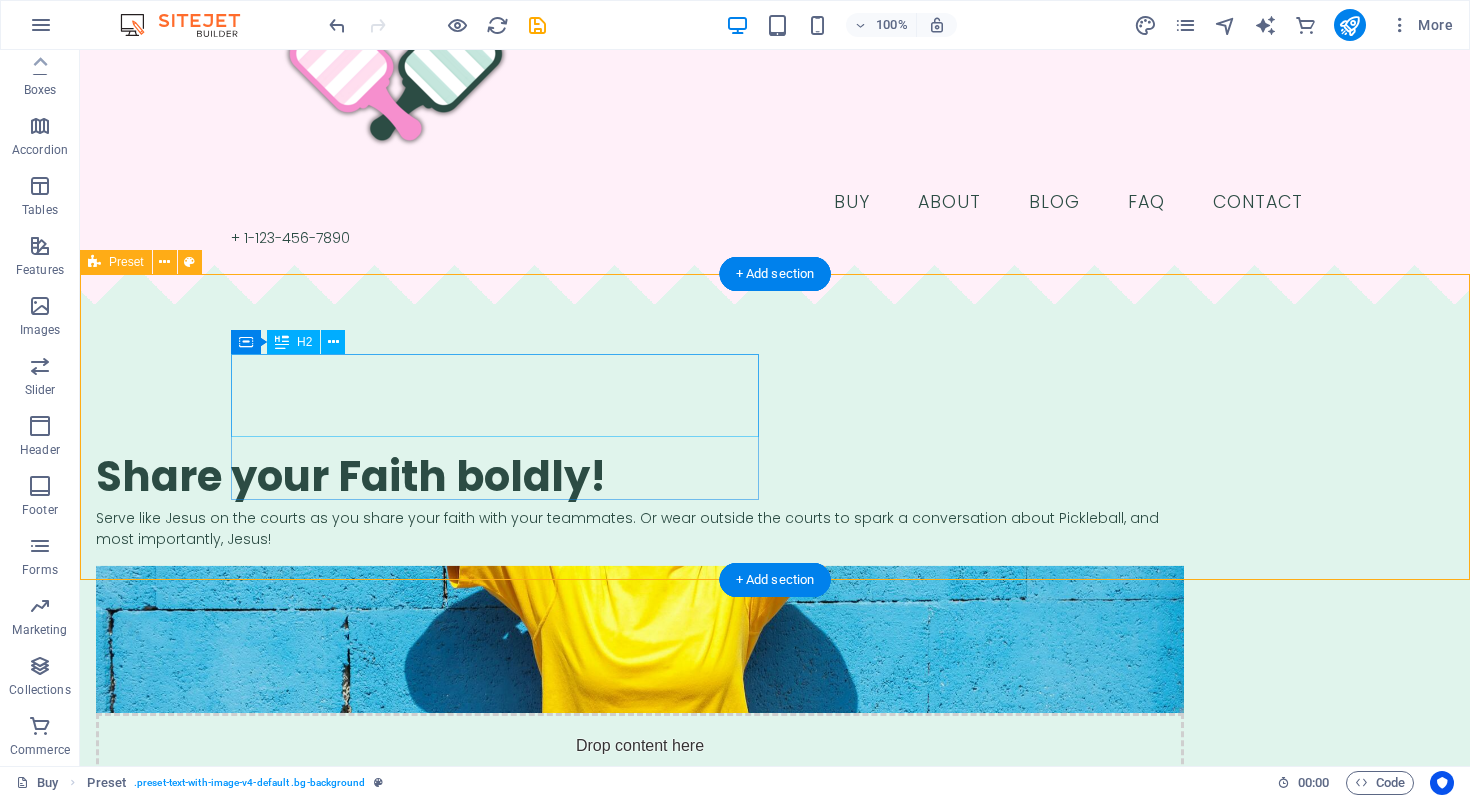 click on "​​​ Share your Faith boldly!" at bounding box center (640, 466) 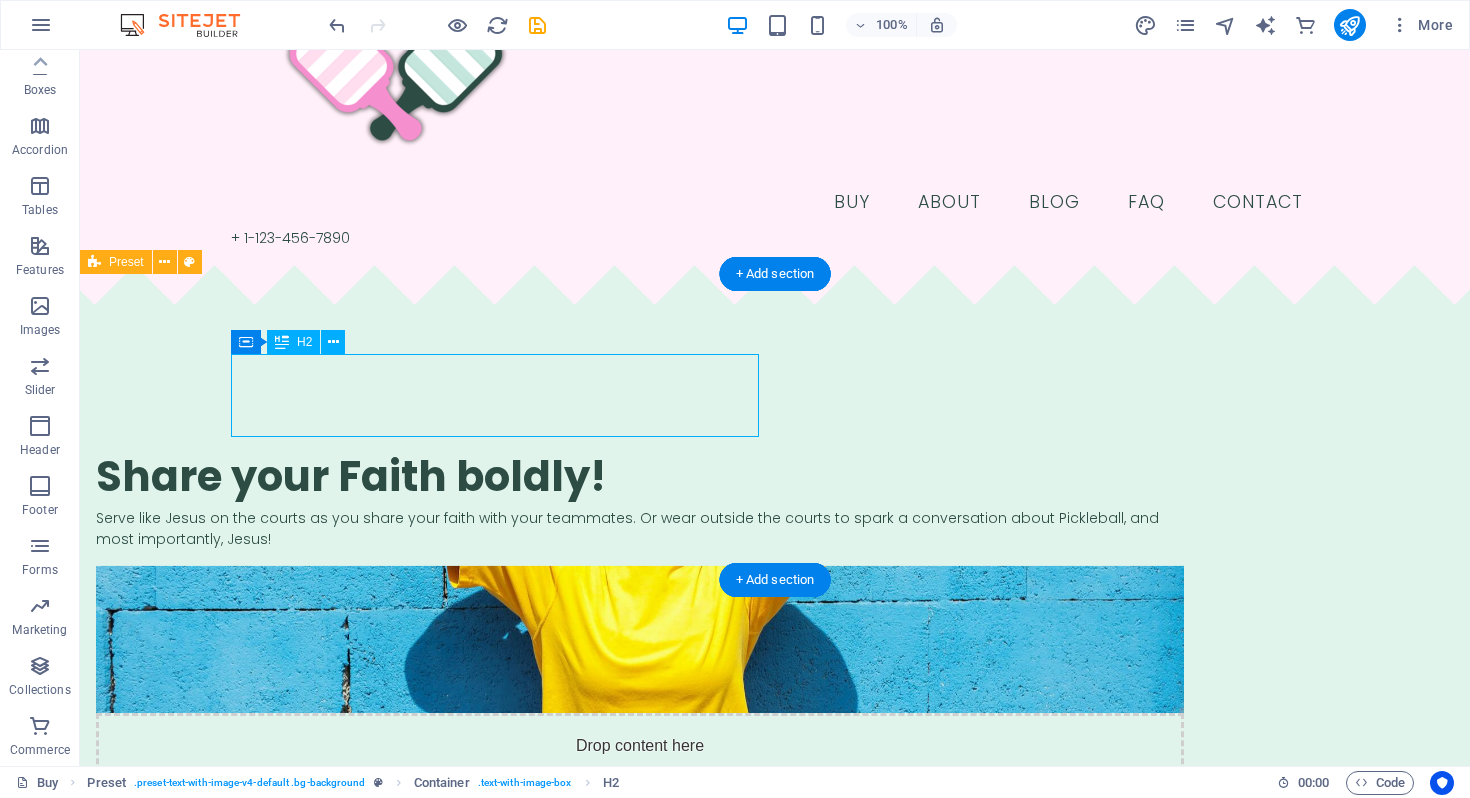 click on "​​​ Share your Faith boldly!" at bounding box center (640, 466) 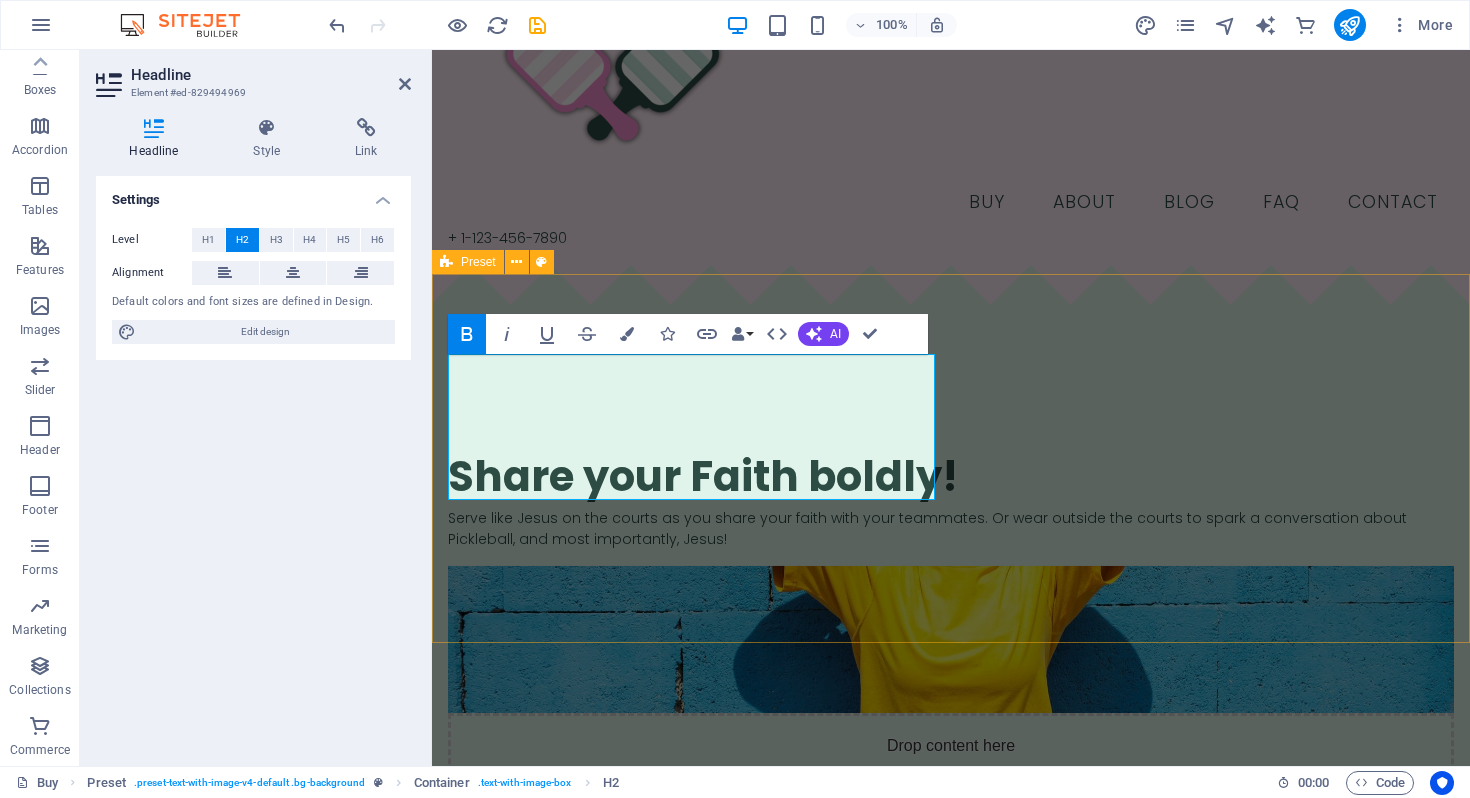 click on "​​​ Share your Faith boldly! Serve like Jesus on the courts as you share your faith with your teammates. Or wear outside the courts to spark a conversation about Pickleball, and most importantly, Jesus! Drop content here or  Add elements  Paste clipboard" at bounding box center [951, 640] 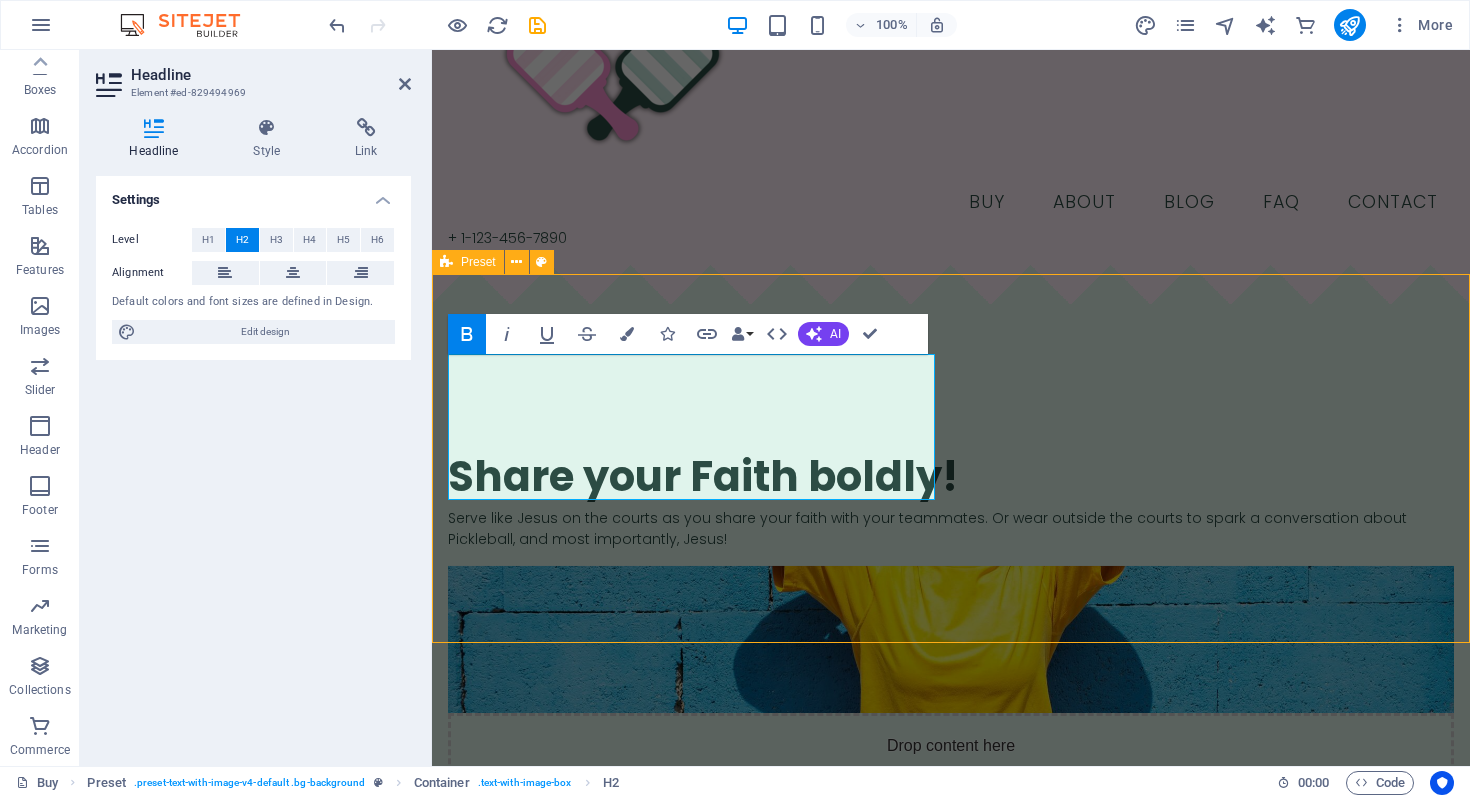 click on "​​​ Share your Faith boldly! Serve like Jesus on the courts as you share your faith with your teammates. Or wear outside the courts to spark a conversation about Pickleball, and most importantly, Jesus! Drop content here or  Add elements  Paste clipboard" at bounding box center [951, 640] 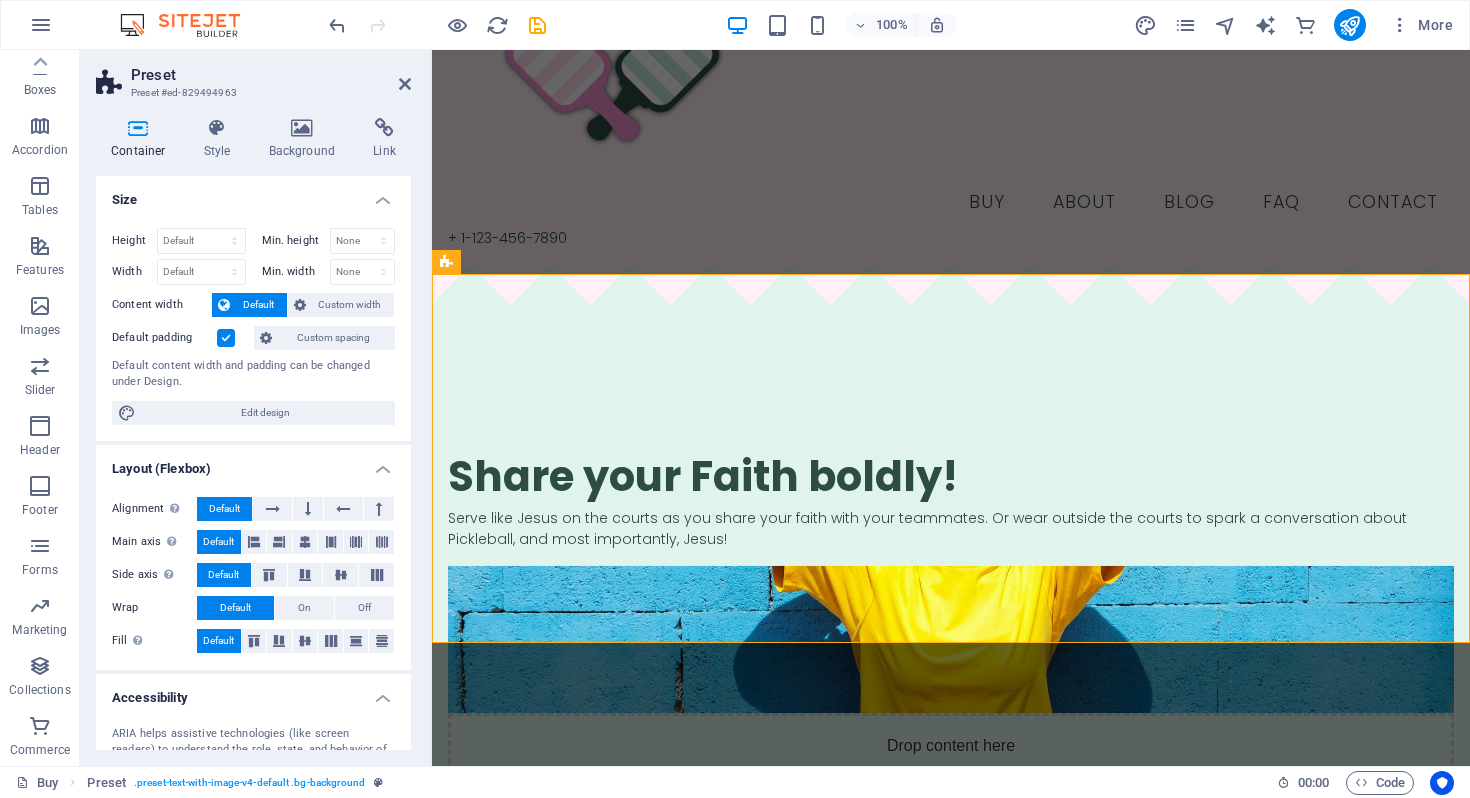 scroll, scrollTop: 16, scrollLeft: 0, axis: vertical 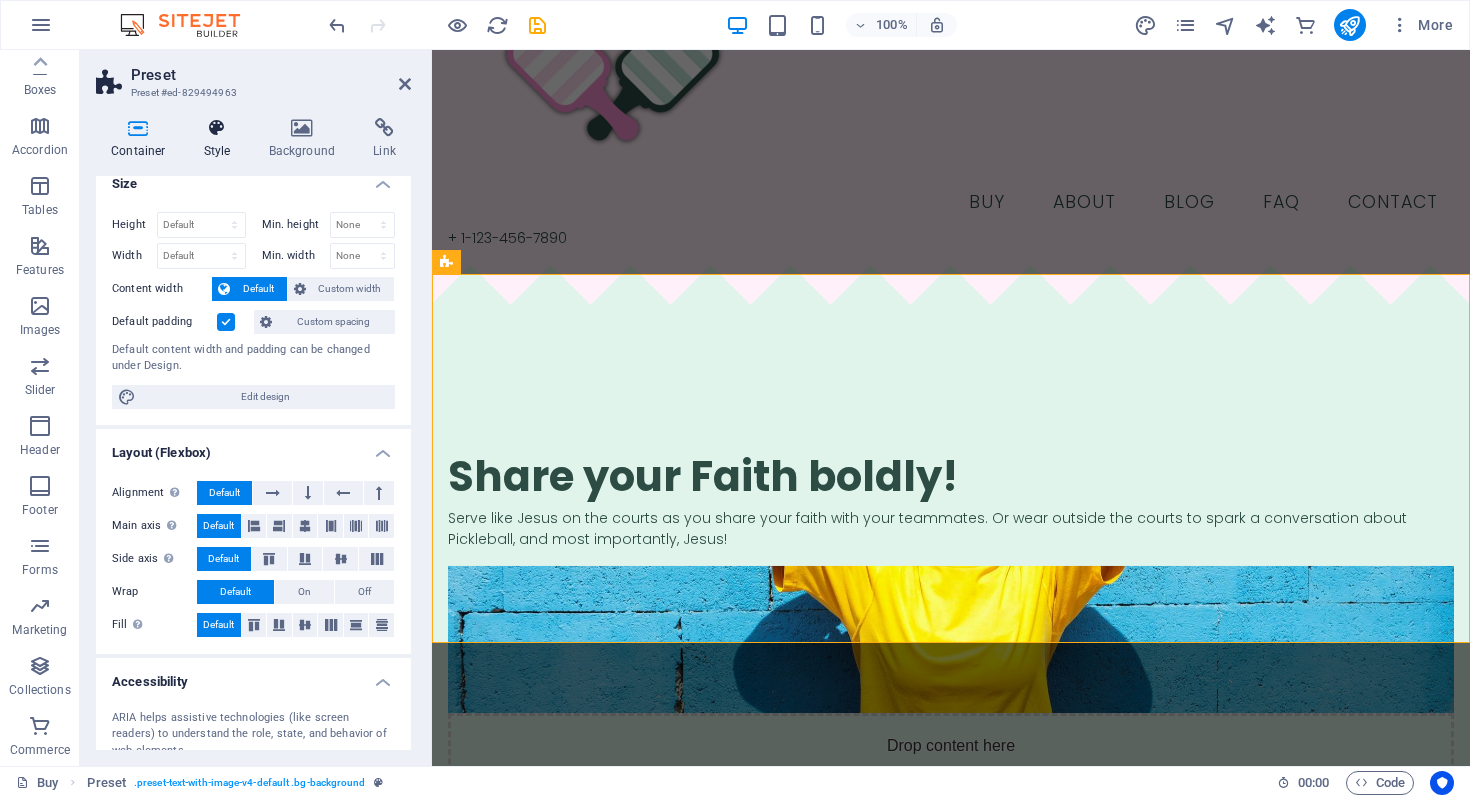 click at bounding box center [217, 128] 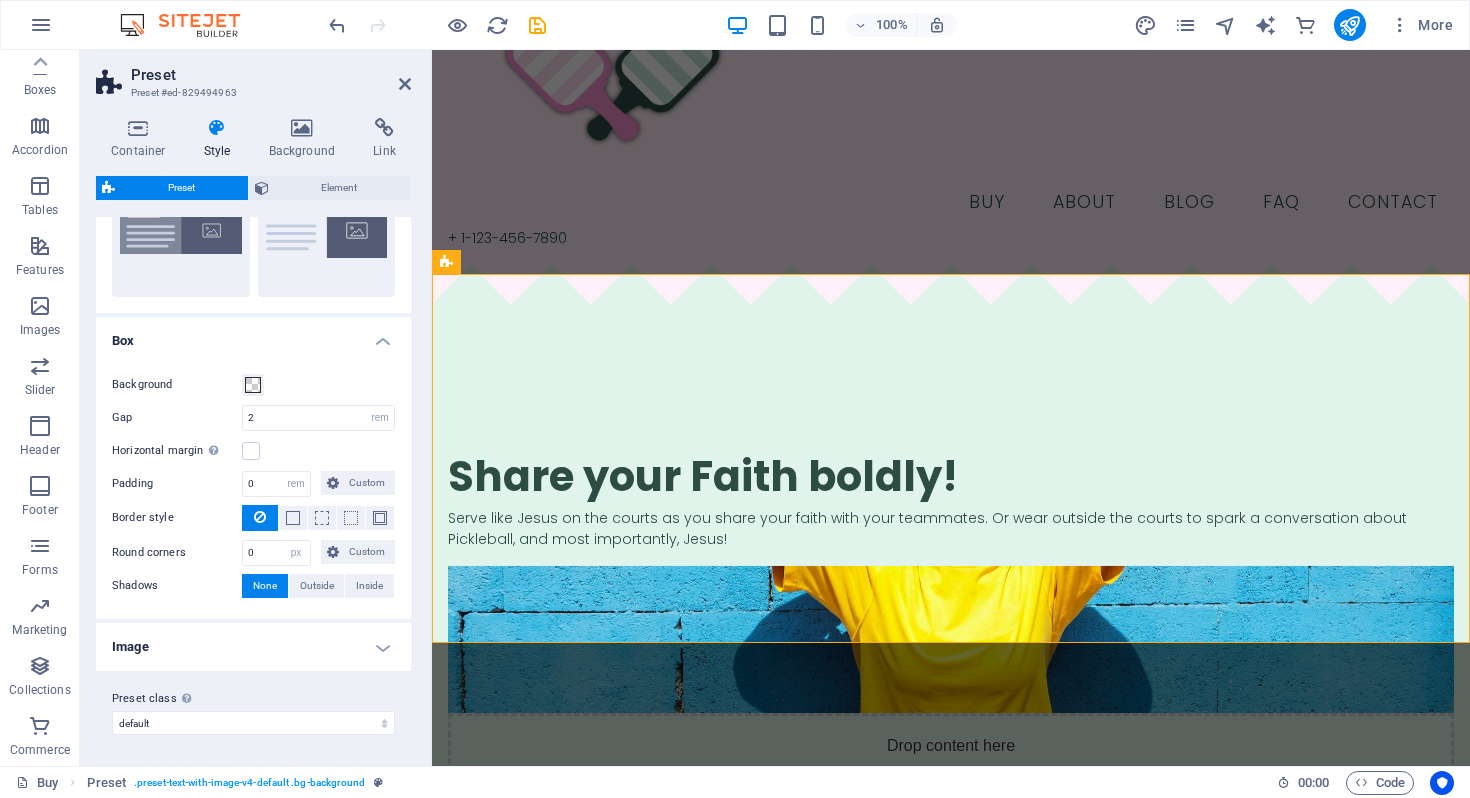 scroll, scrollTop: 0, scrollLeft: 0, axis: both 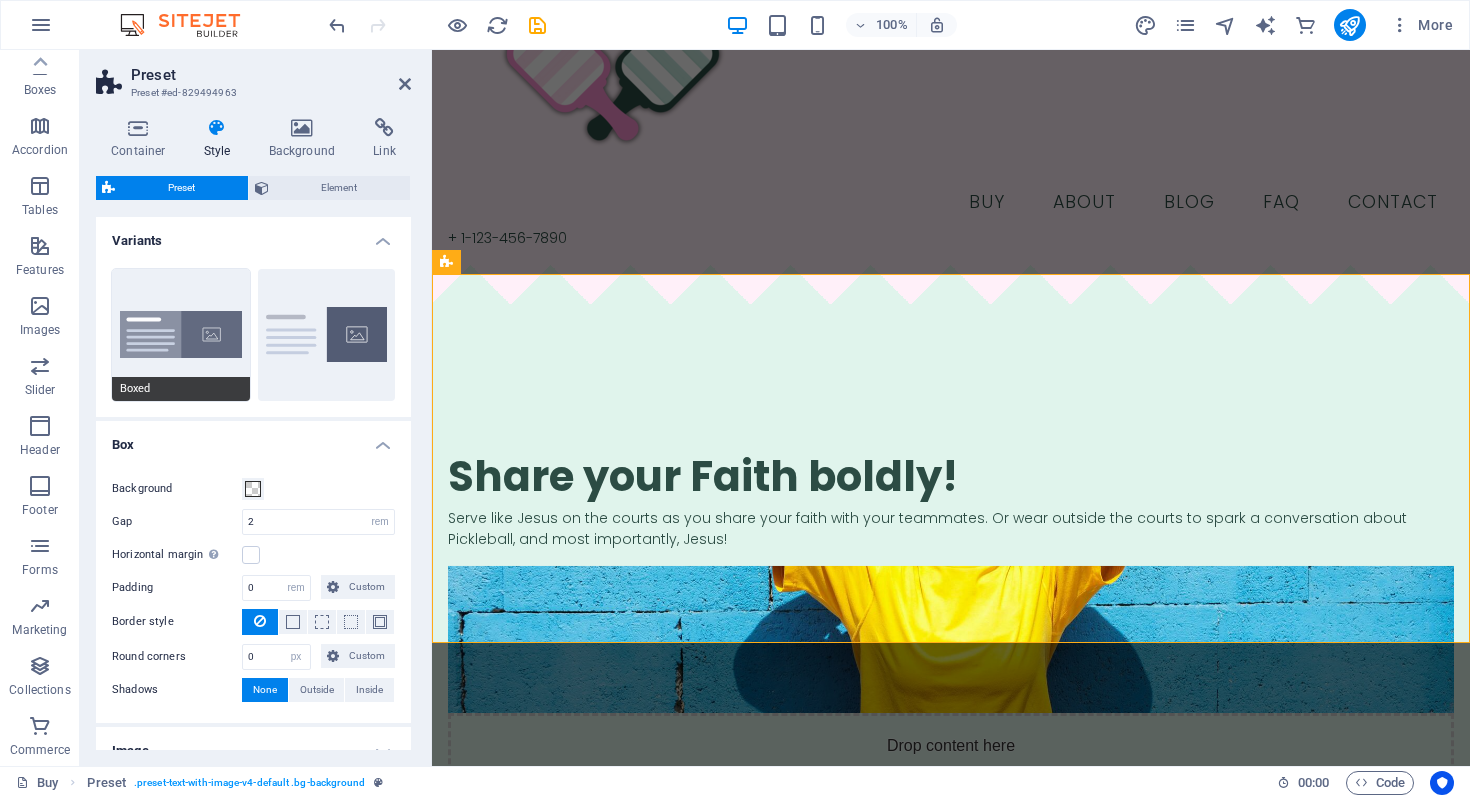 click on "Boxed" at bounding box center [181, 335] 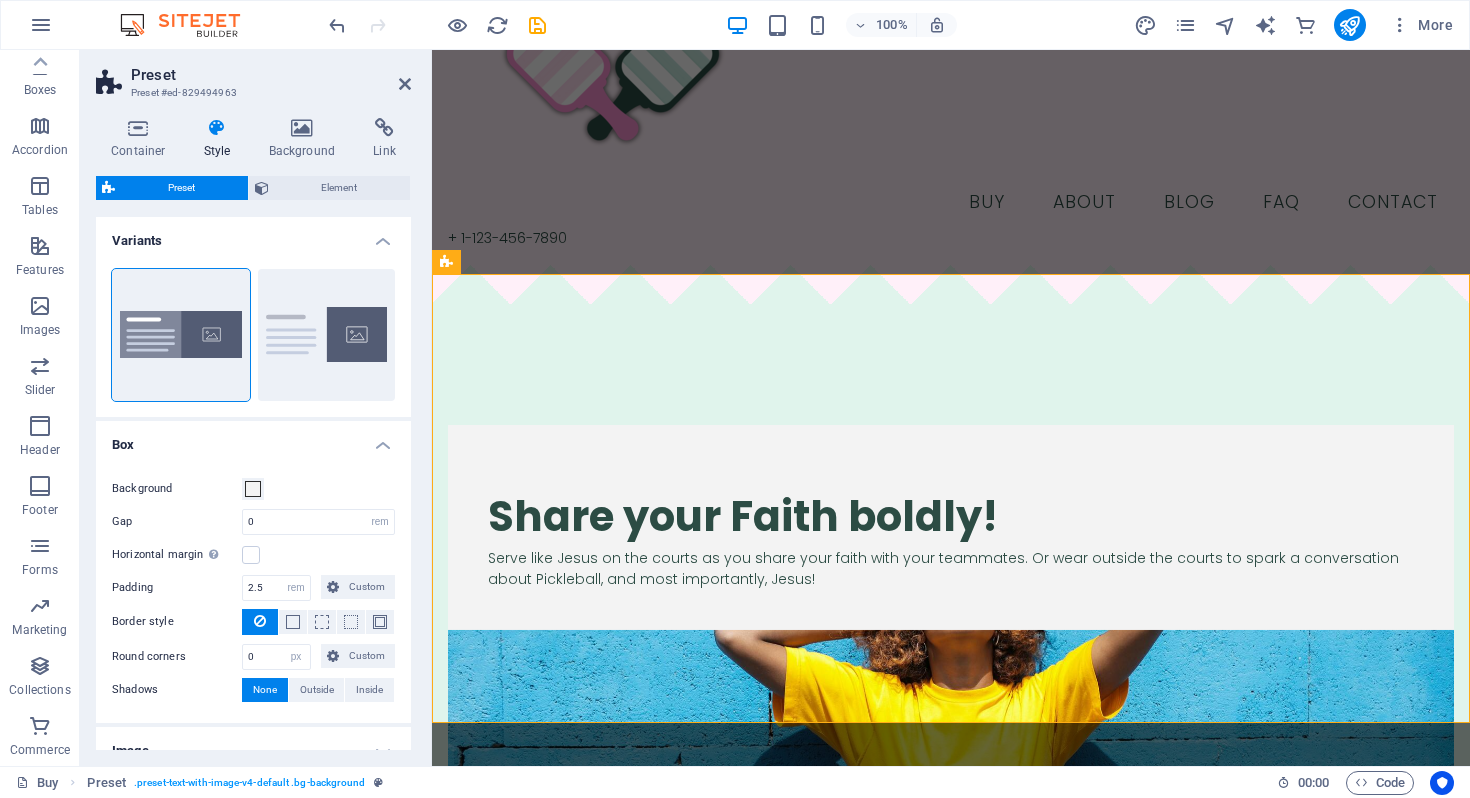 click on "Preset Preset #ed-829494963" at bounding box center [253, 76] 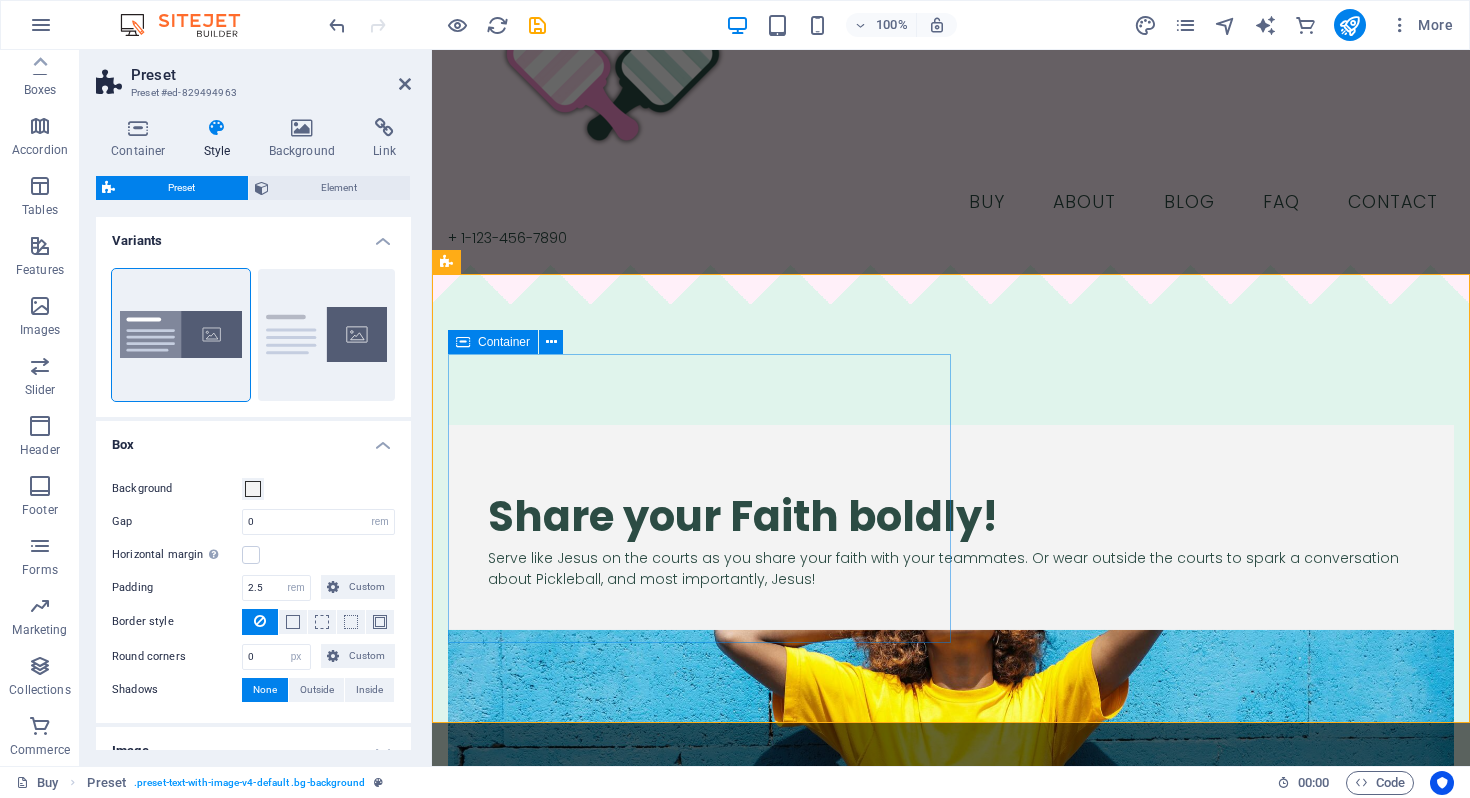 click on "​​​ Share your Faith boldly! Serve like Jesus on the courts as you share your faith with your teammates. Or wear outside the courts to spark a conversation about Pickleball, and most importantly, Jesus!" at bounding box center (951, 527) 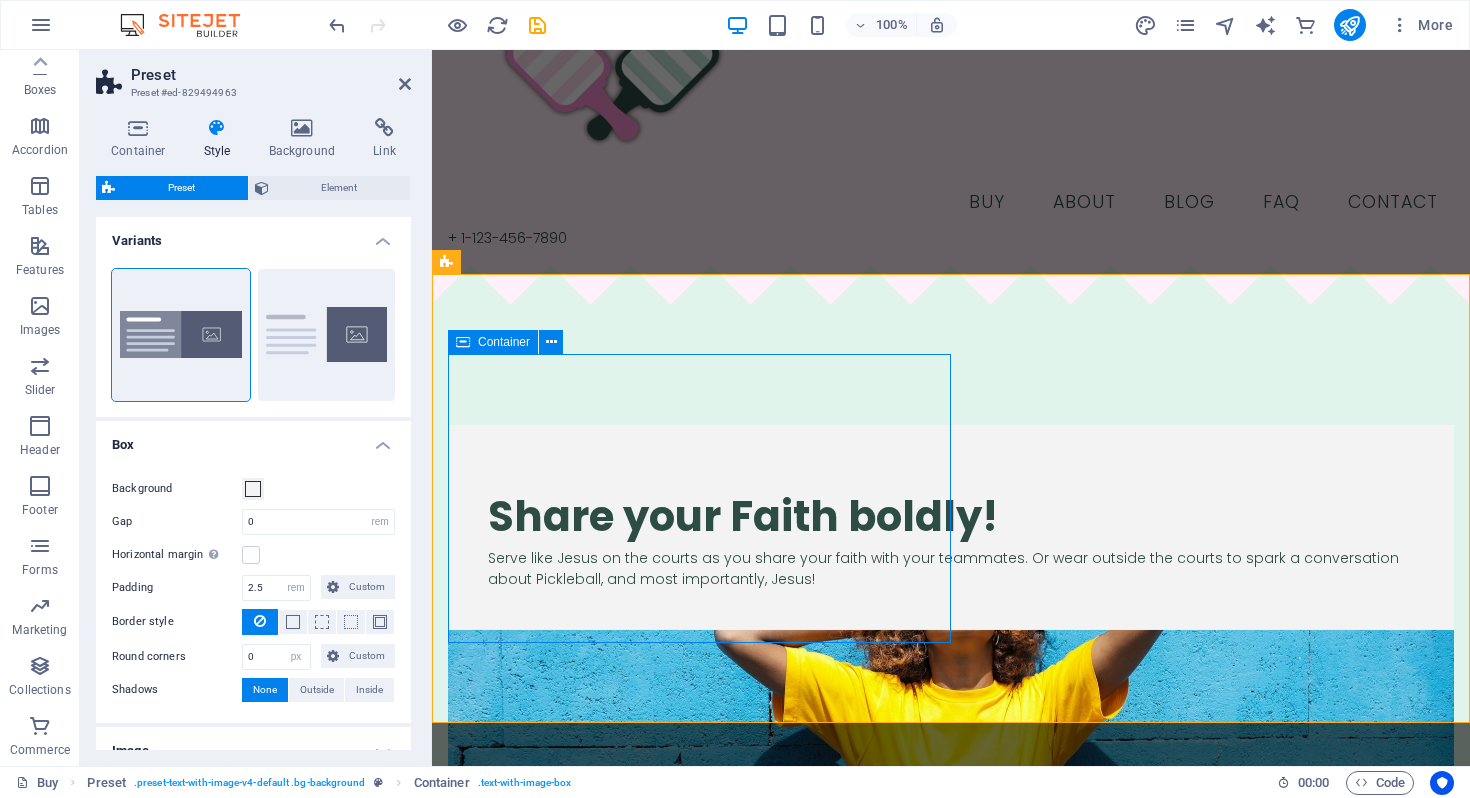 click on "​​​ Share your Faith boldly! Serve like Jesus on the courts as you share your faith with your teammates. Or wear outside the courts to spark a conversation about Pickleball, and most importantly, Jesus!" at bounding box center (951, 527) 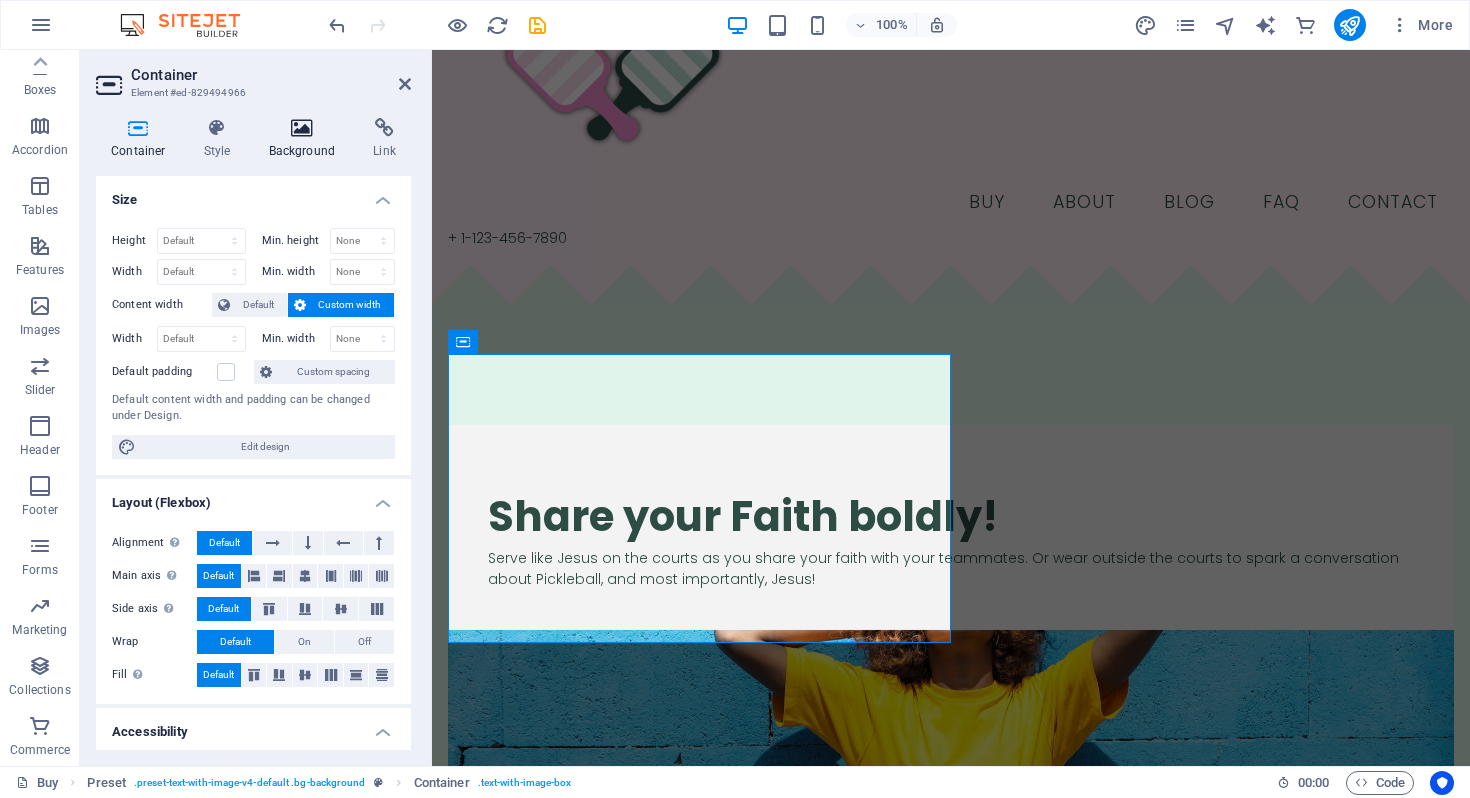 click on "Background" at bounding box center (306, 139) 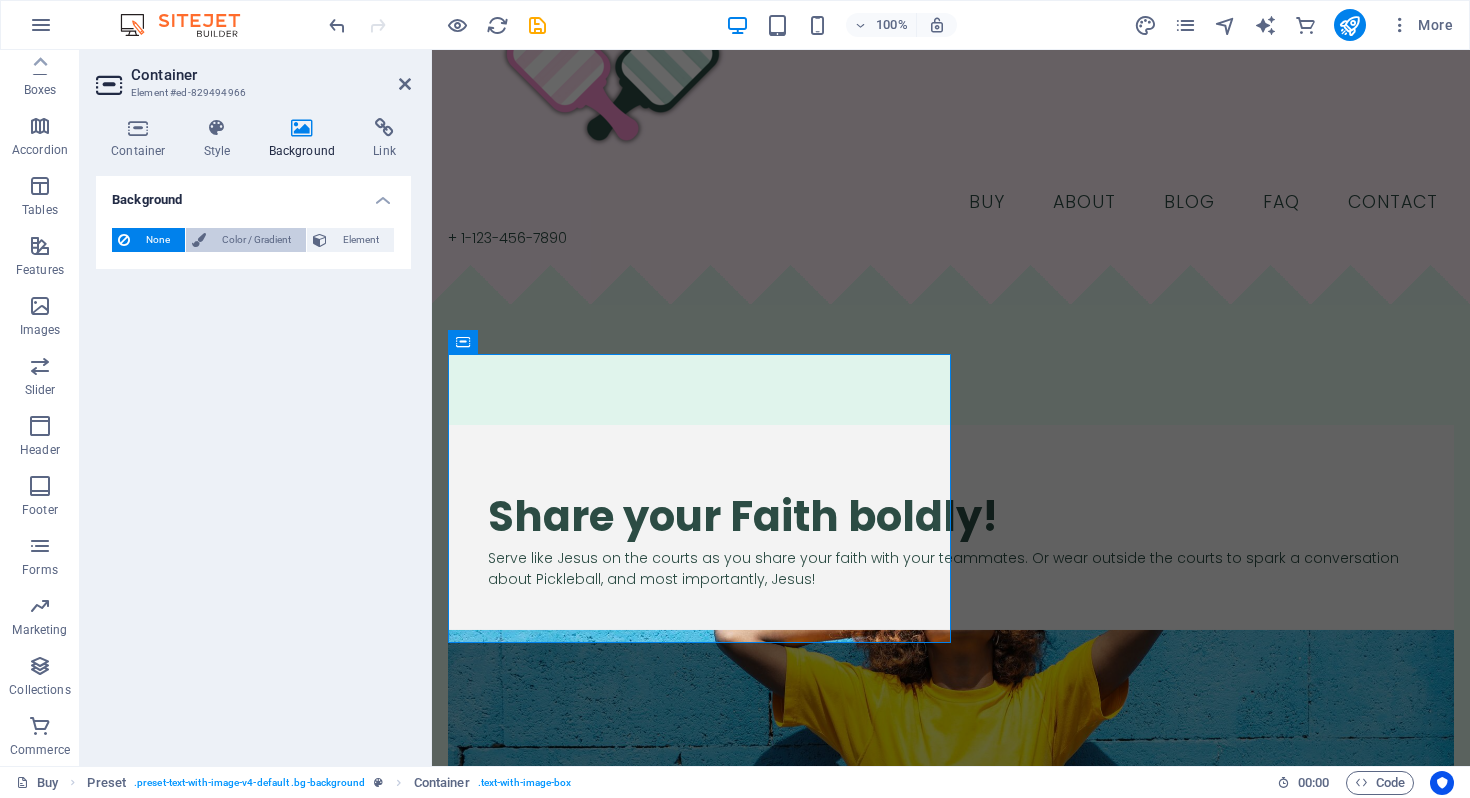 click on "Color / Gradient" at bounding box center [256, 240] 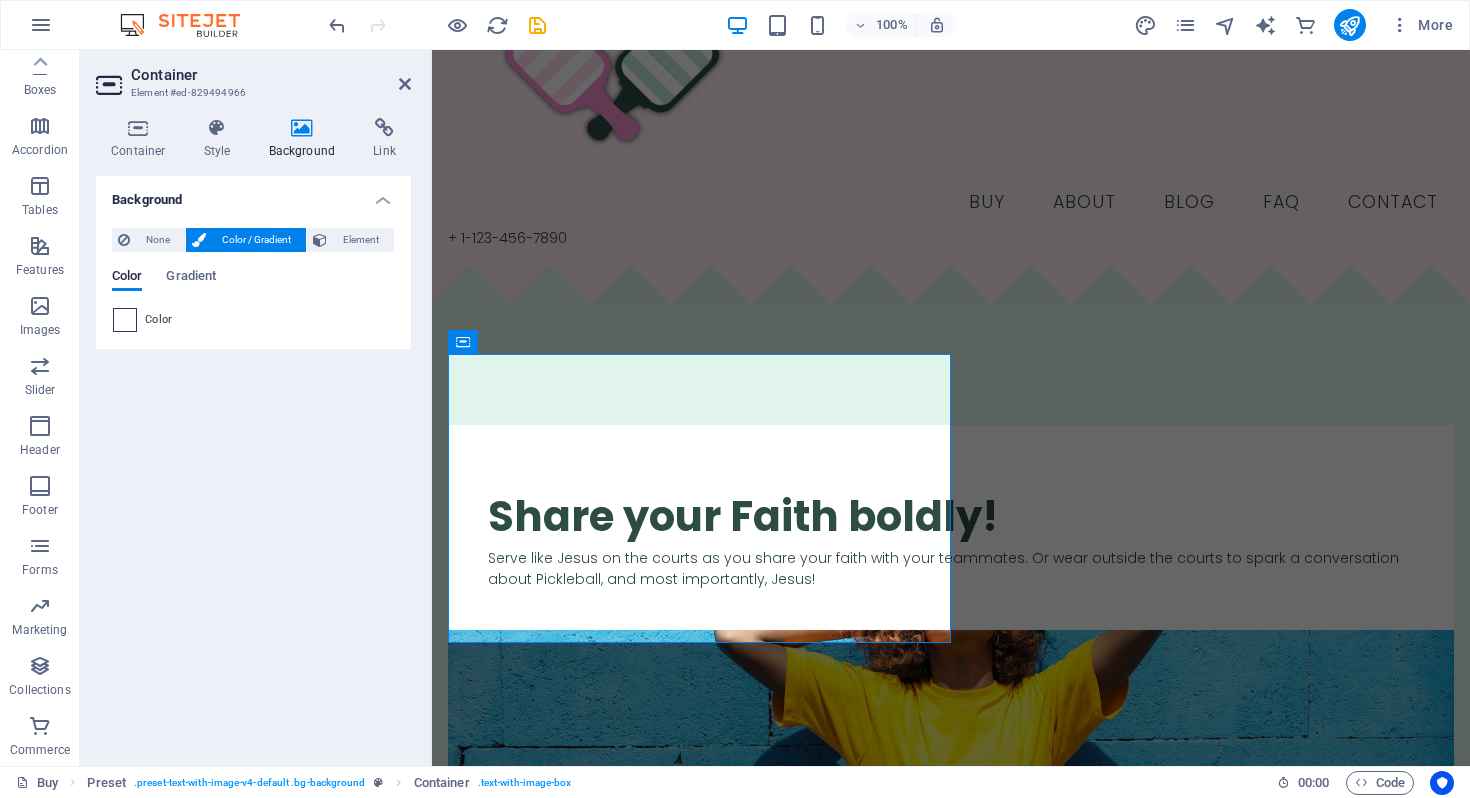 click at bounding box center [125, 320] 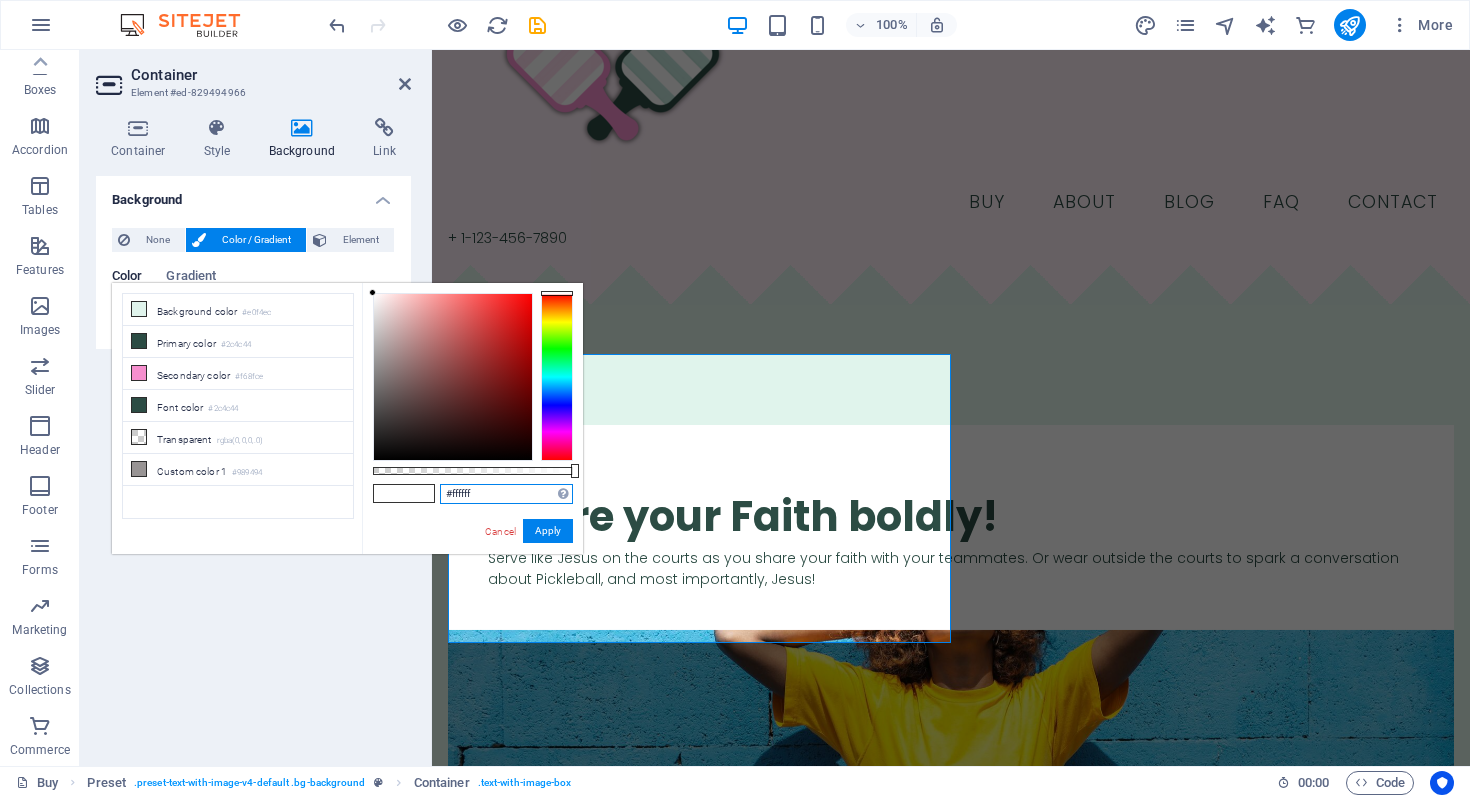 drag, startPoint x: 478, startPoint y: 493, endPoint x: 449, endPoint y: 491, distance: 29.068884 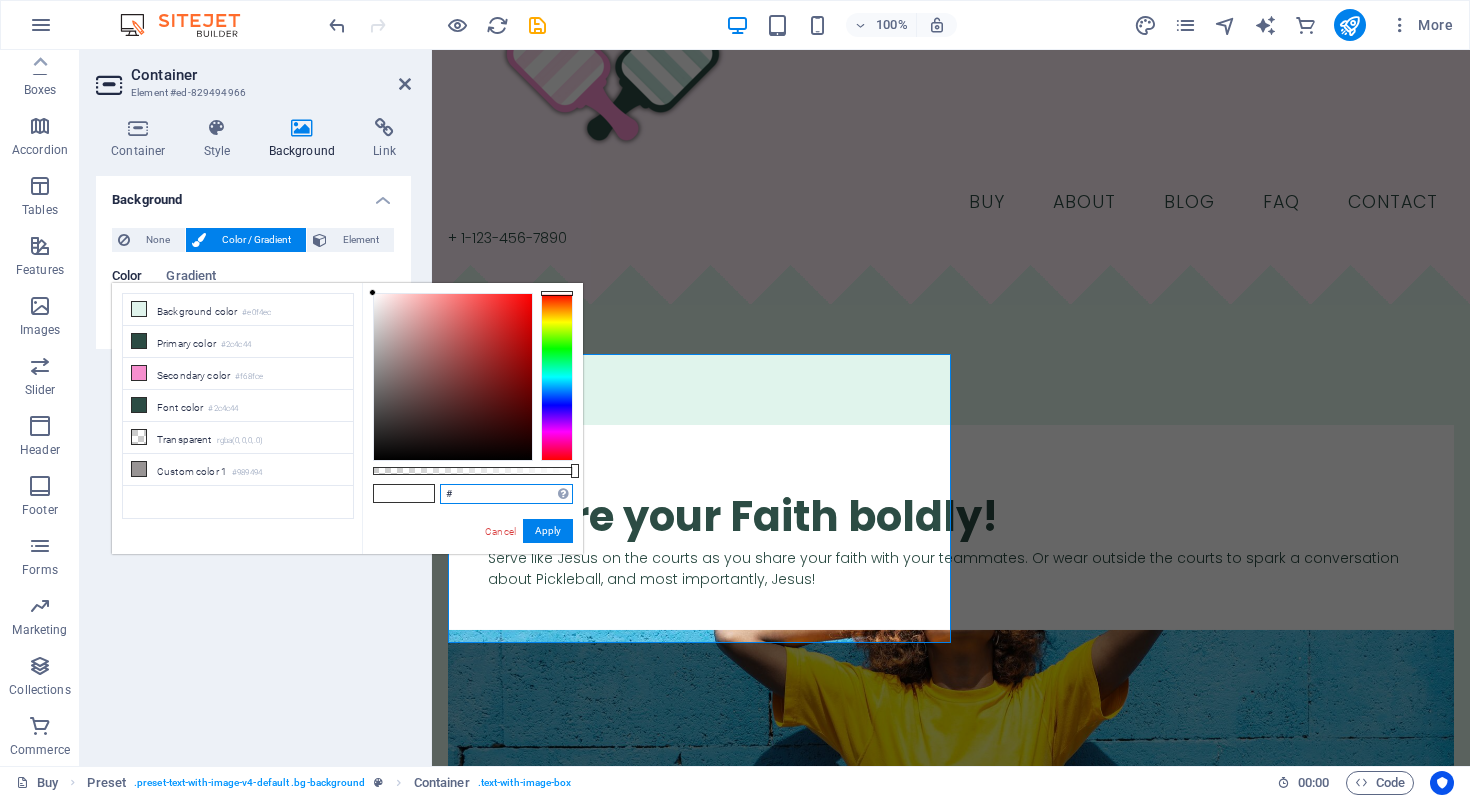 paste on "fff0f9" 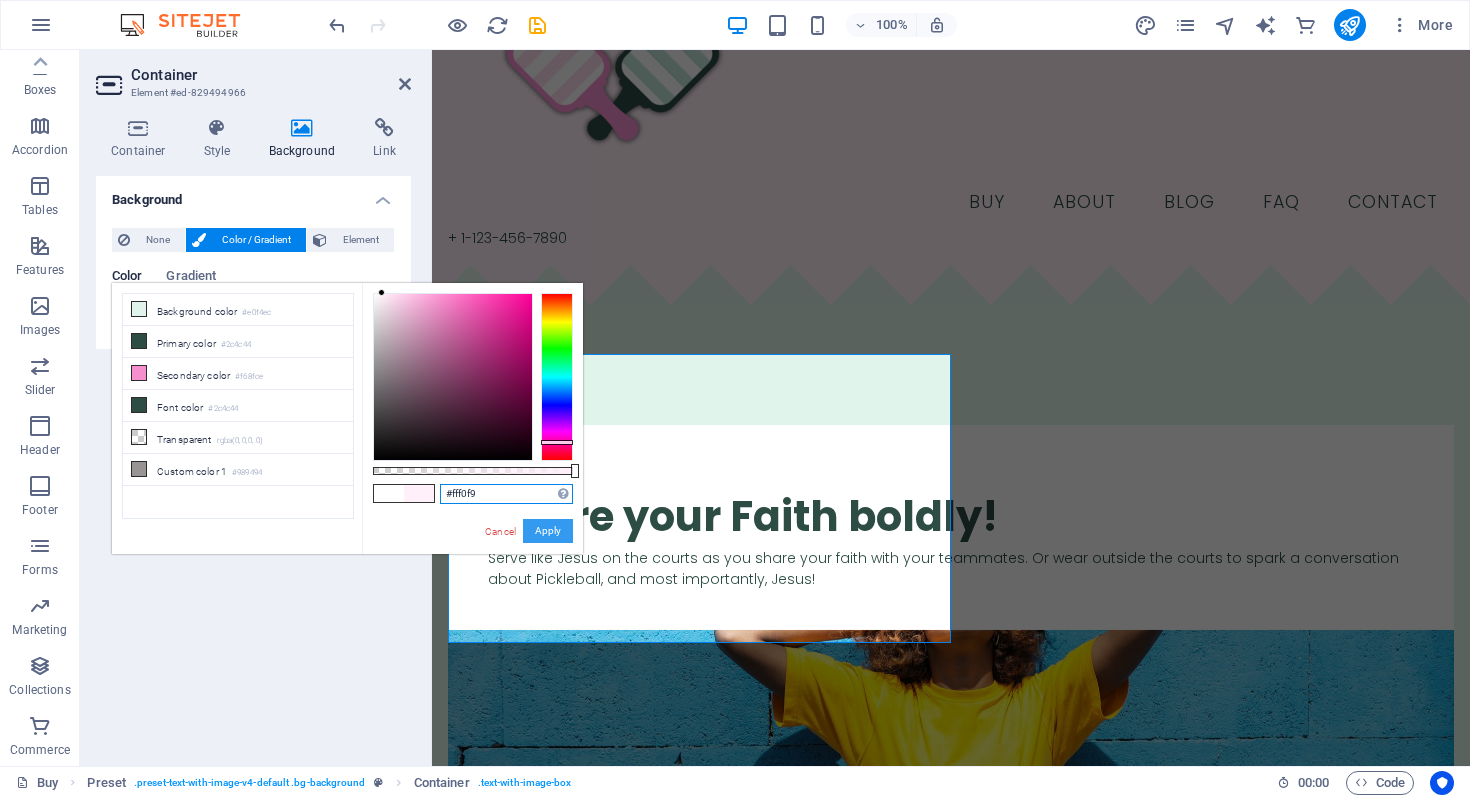 type on "#fff0f9" 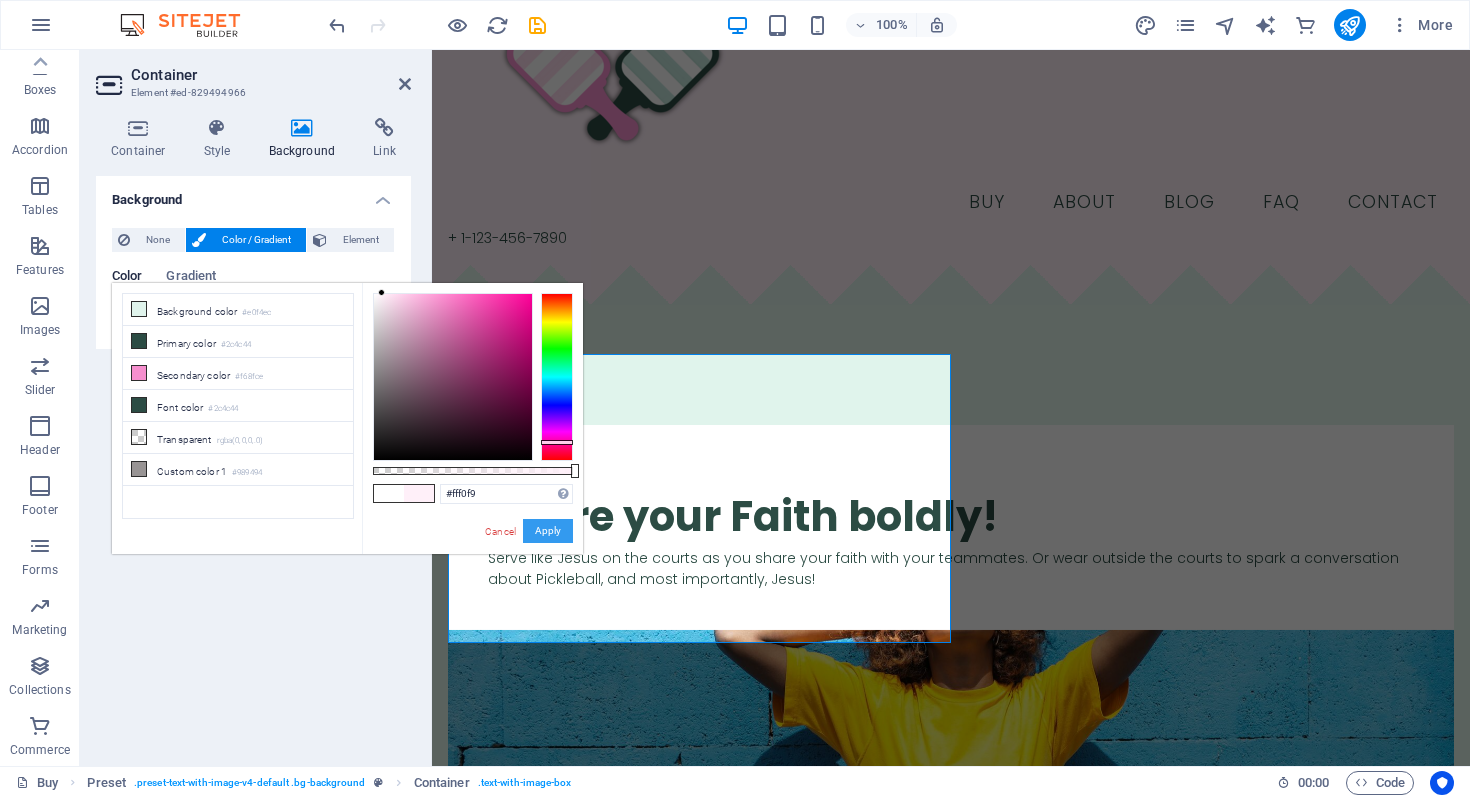 click on "Apply" at bounding box center (548, 531) 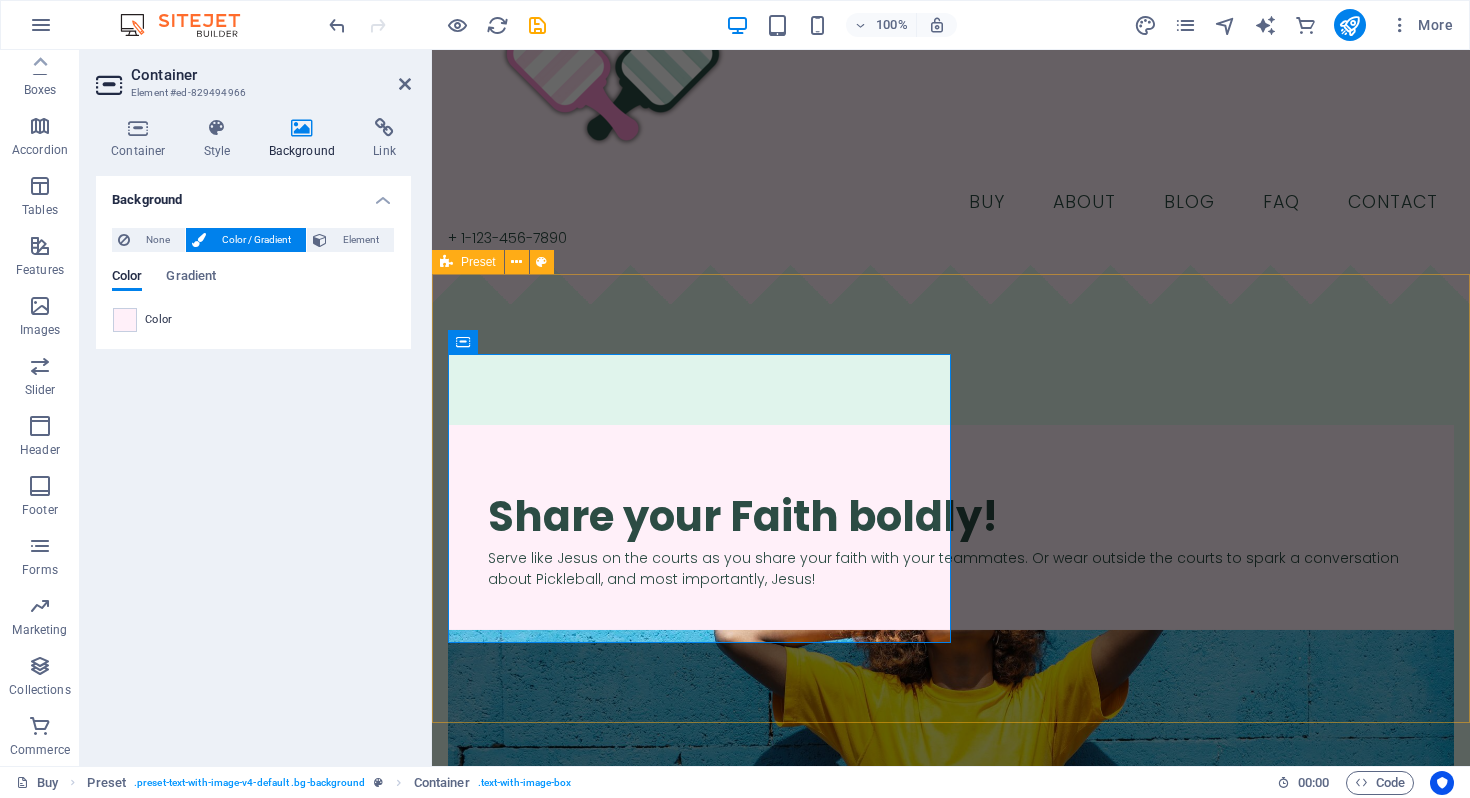 click on "​​​ Share your Faith boldly! Serve like Jesus on the courts as you share your faith with your teammates. Or wear outside the courts to spark a conversation about Pickleball, and most importantly, Jesus! Drop content here or  Add elements  Paste clipboard" at bounding box center (951, 743) 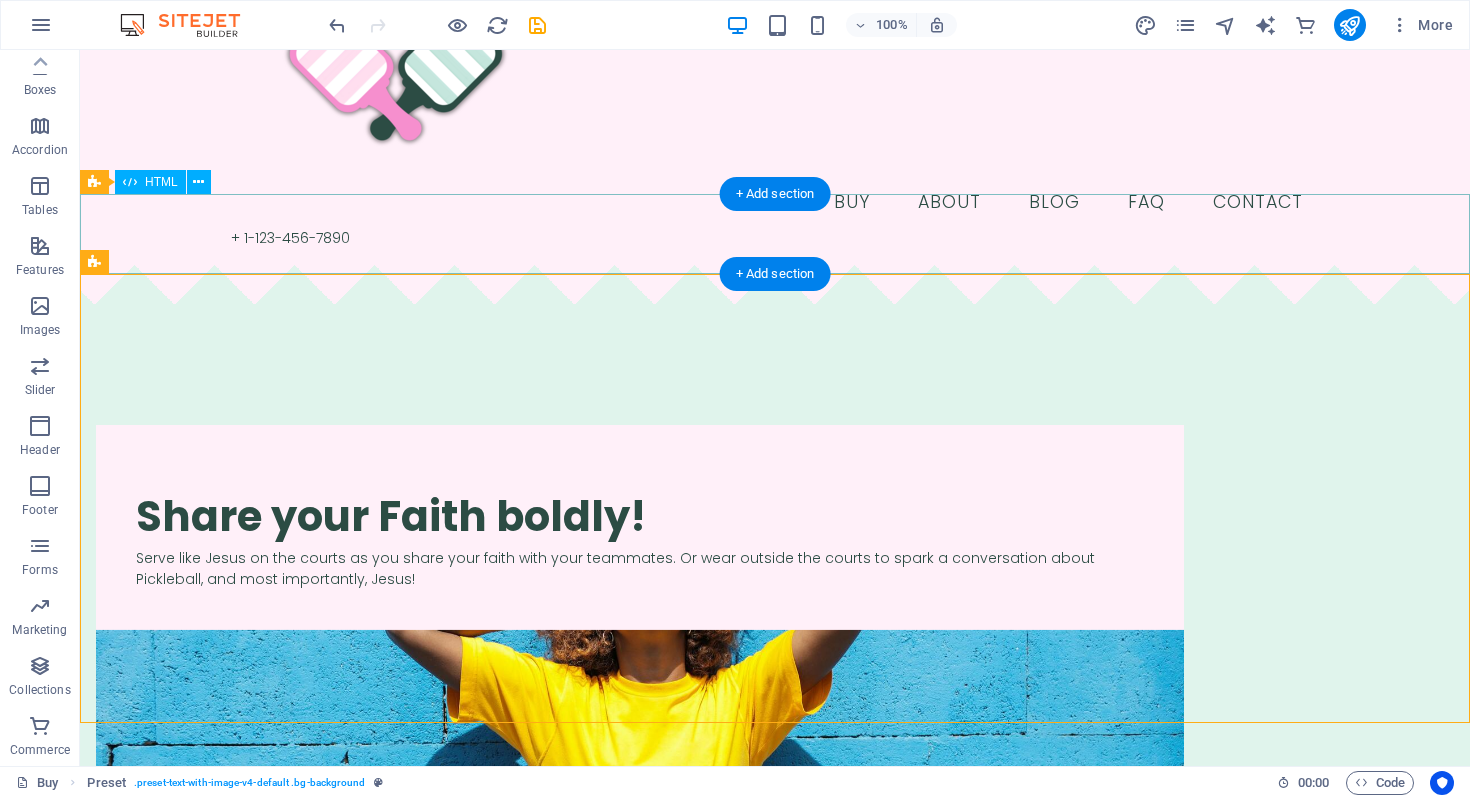 click at bounding box center (775, 305) 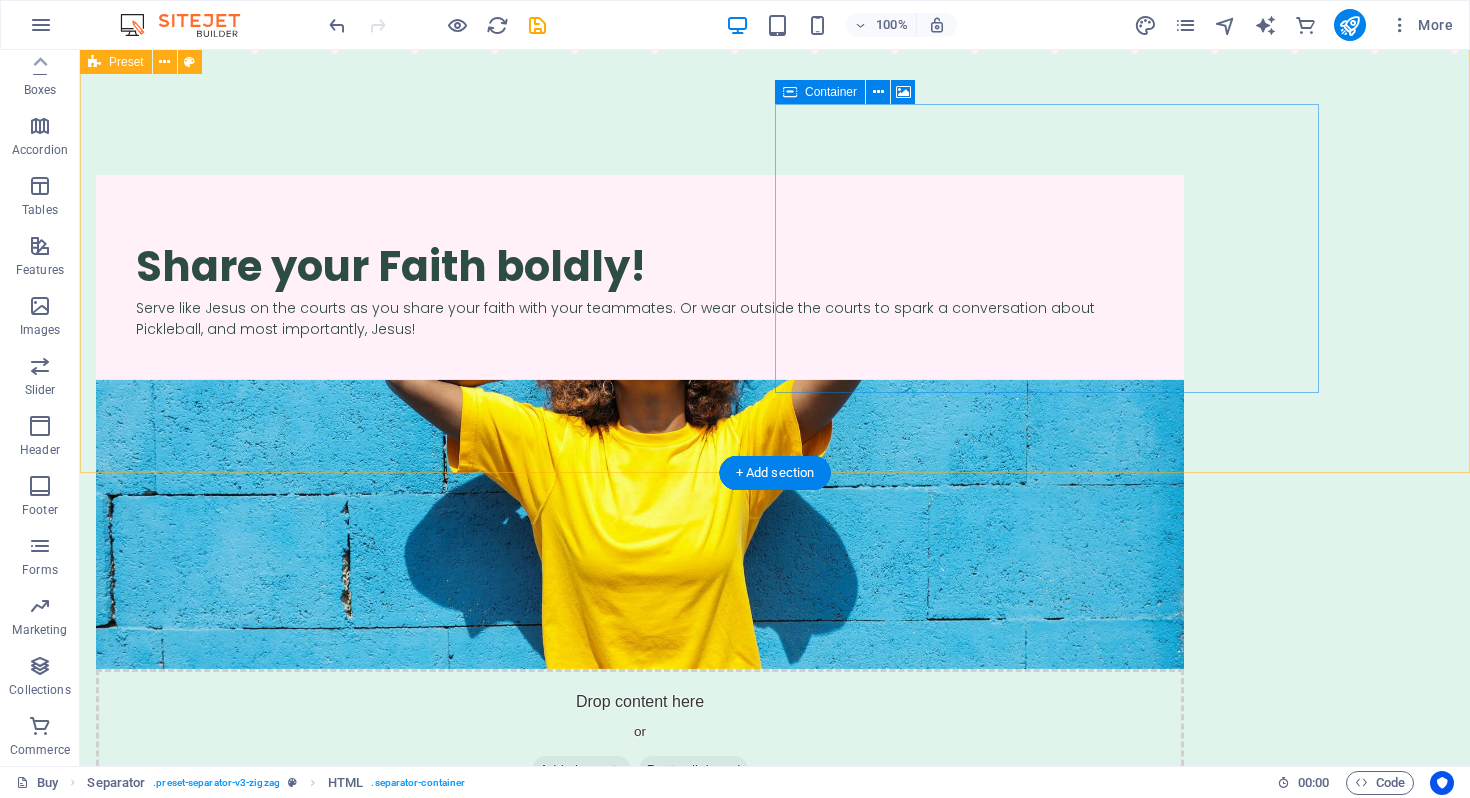 scroll, scrollTop: 0, scrollLeft: 0, axis: both 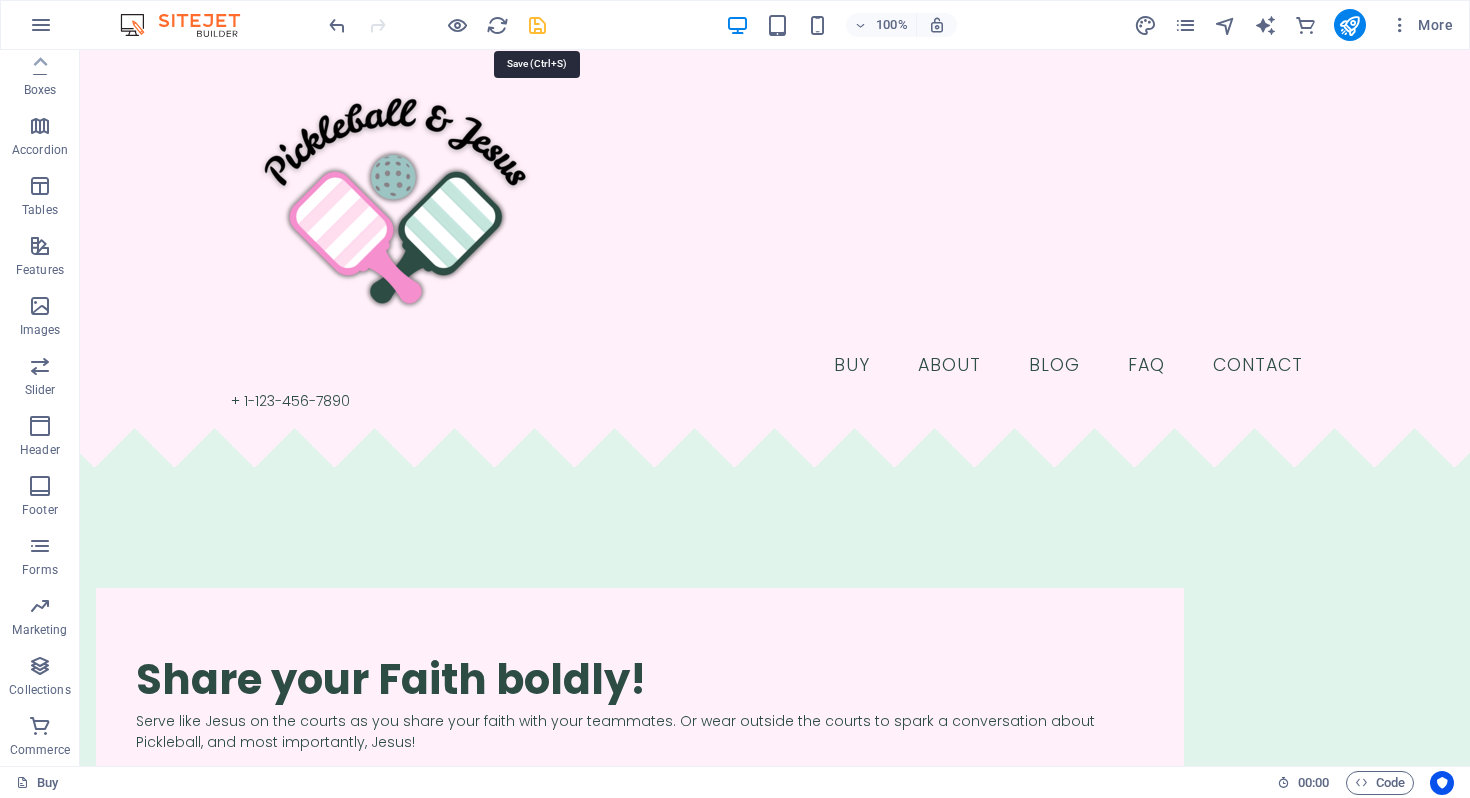 click at bounding box center [537, 25] 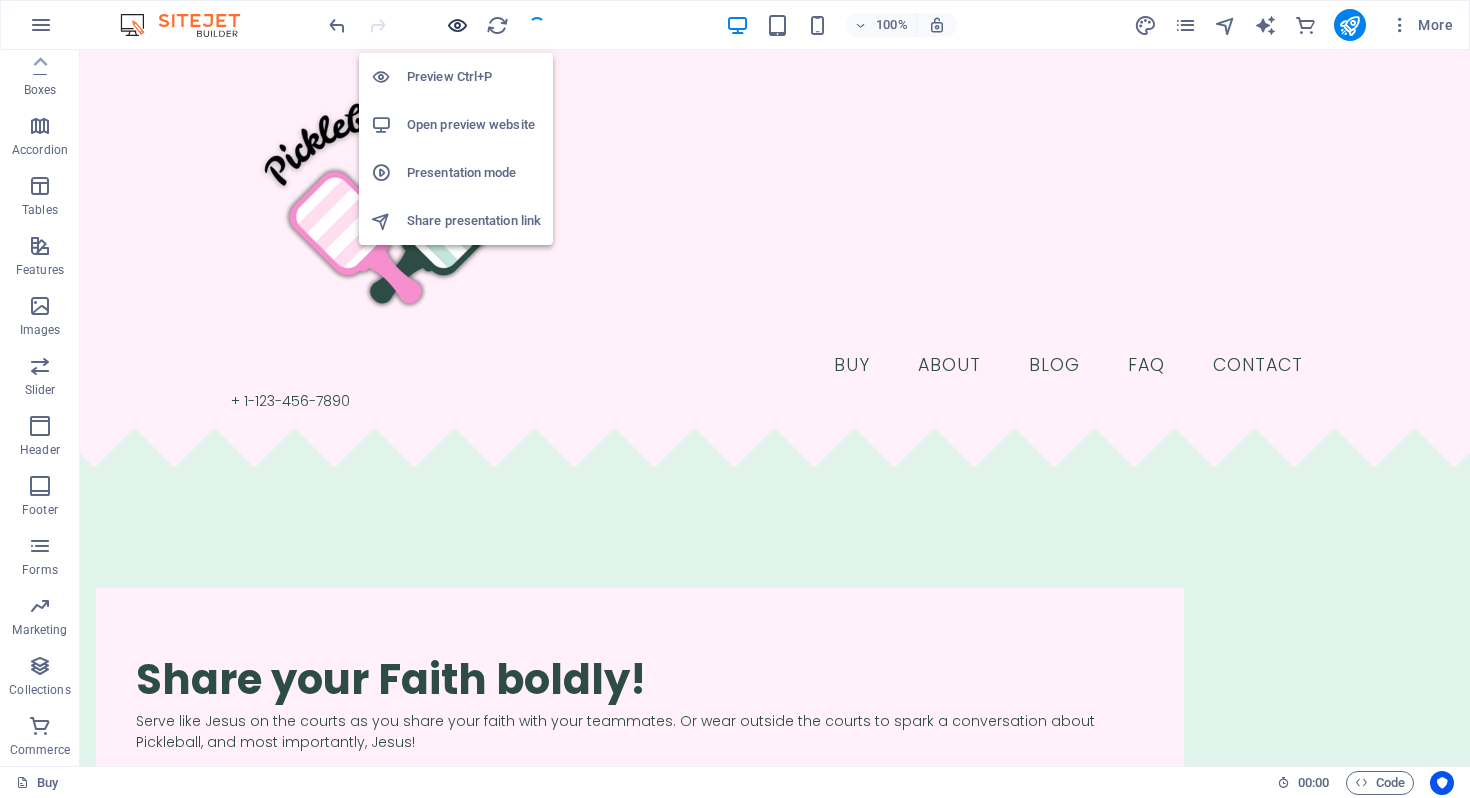 click at bounding box center [457, 25] 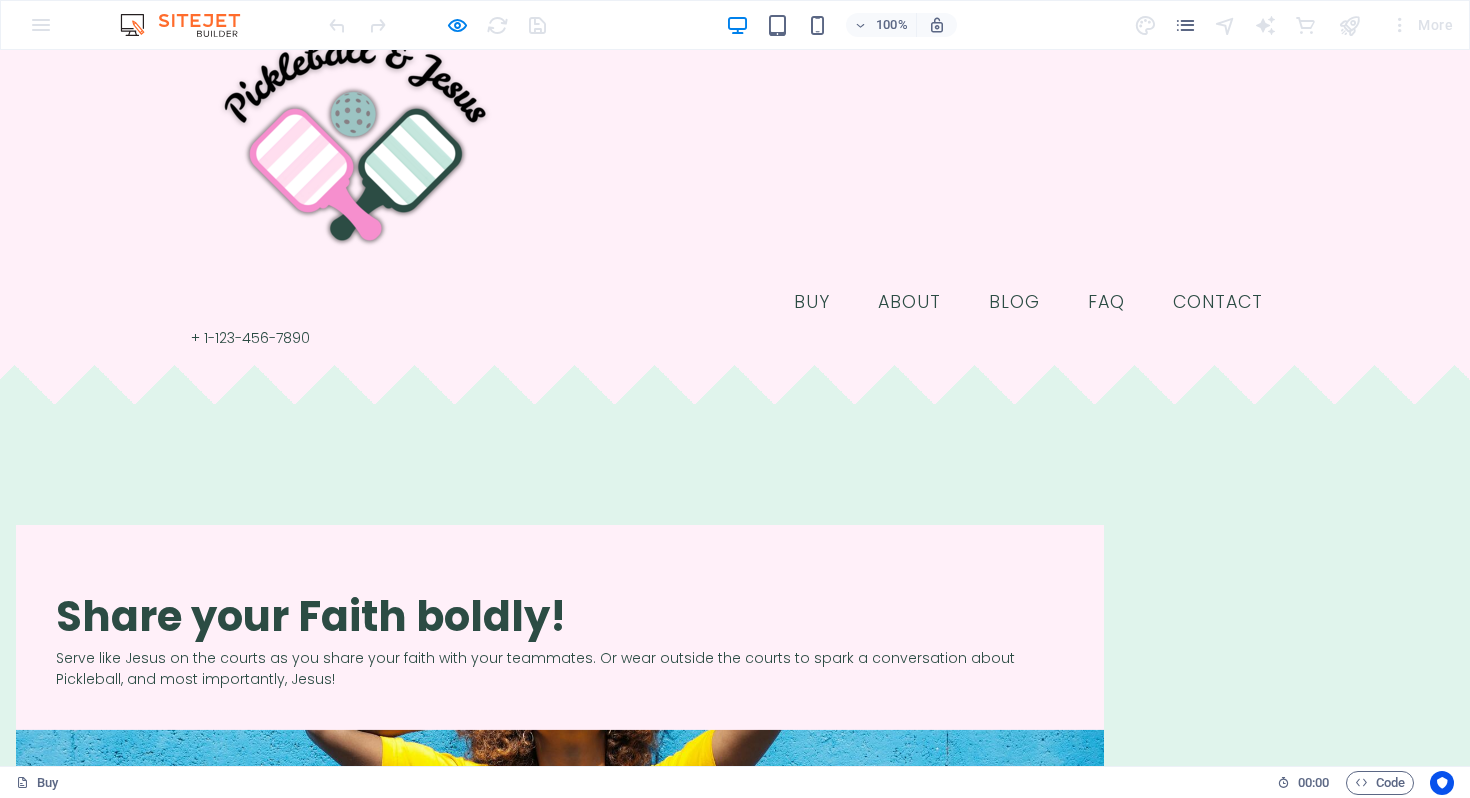 scroll, scrollTop: 0, scrollLeft: 0, axis: both 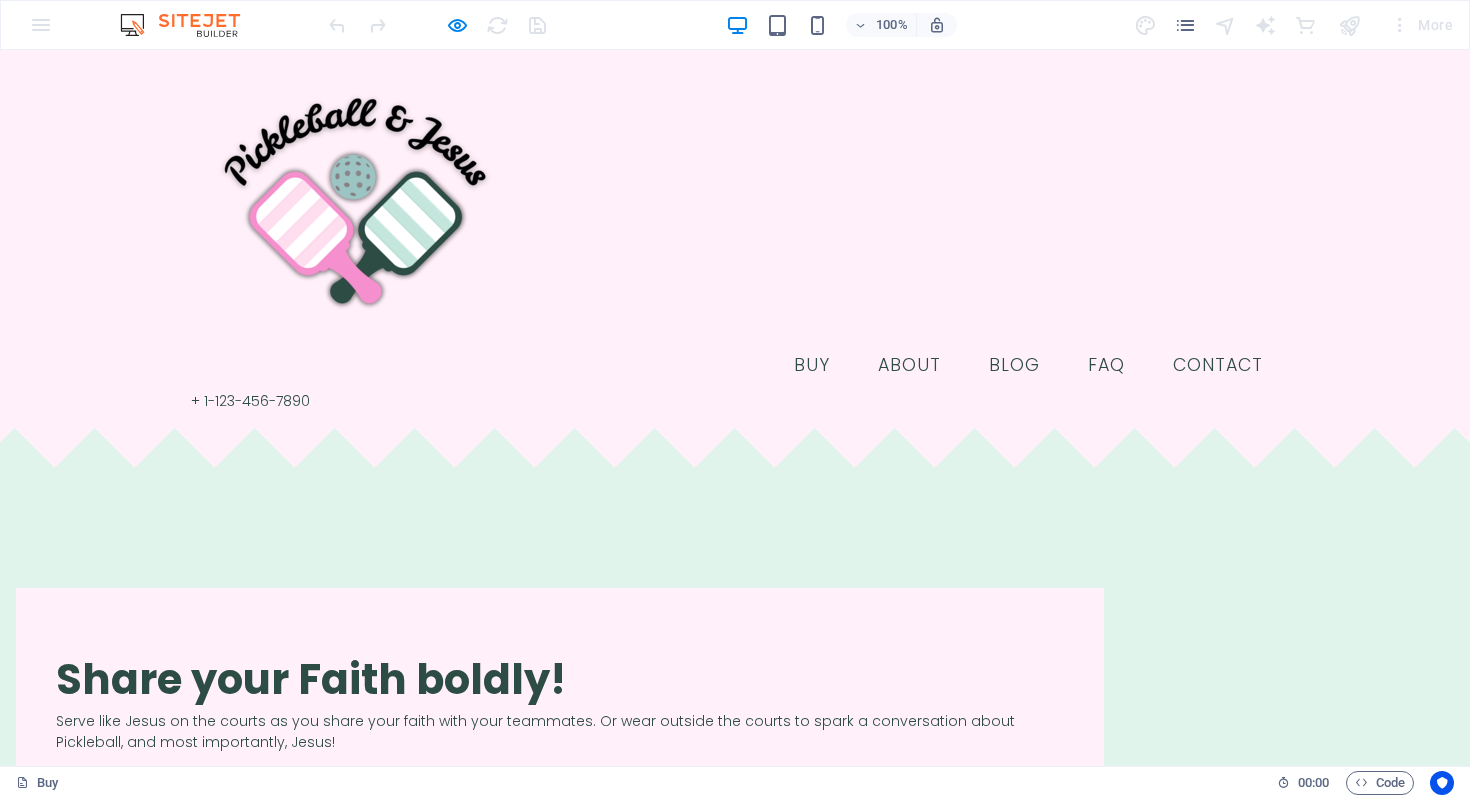 click at bounding box center (735, 468) 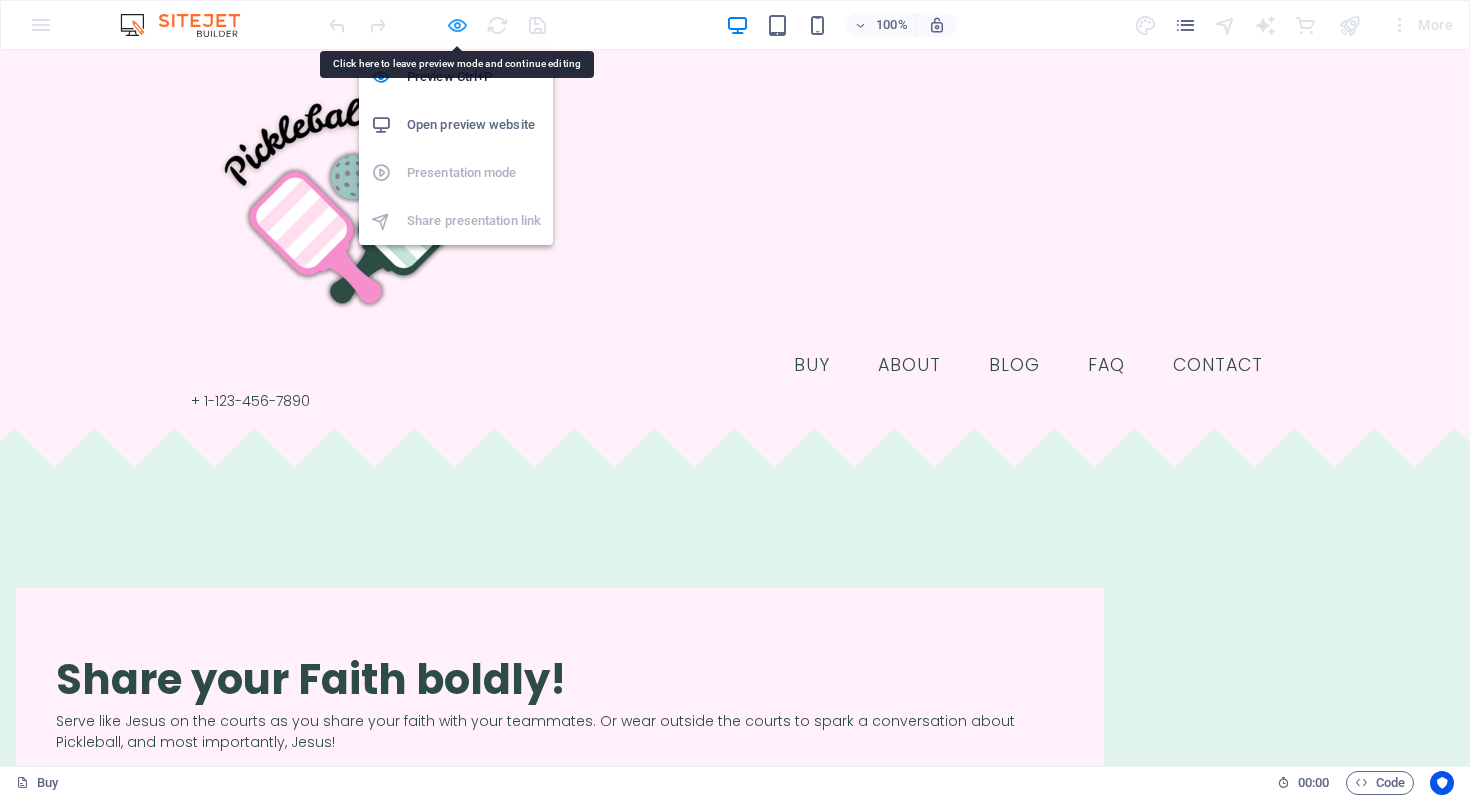 click at bounding box center [457, 25] 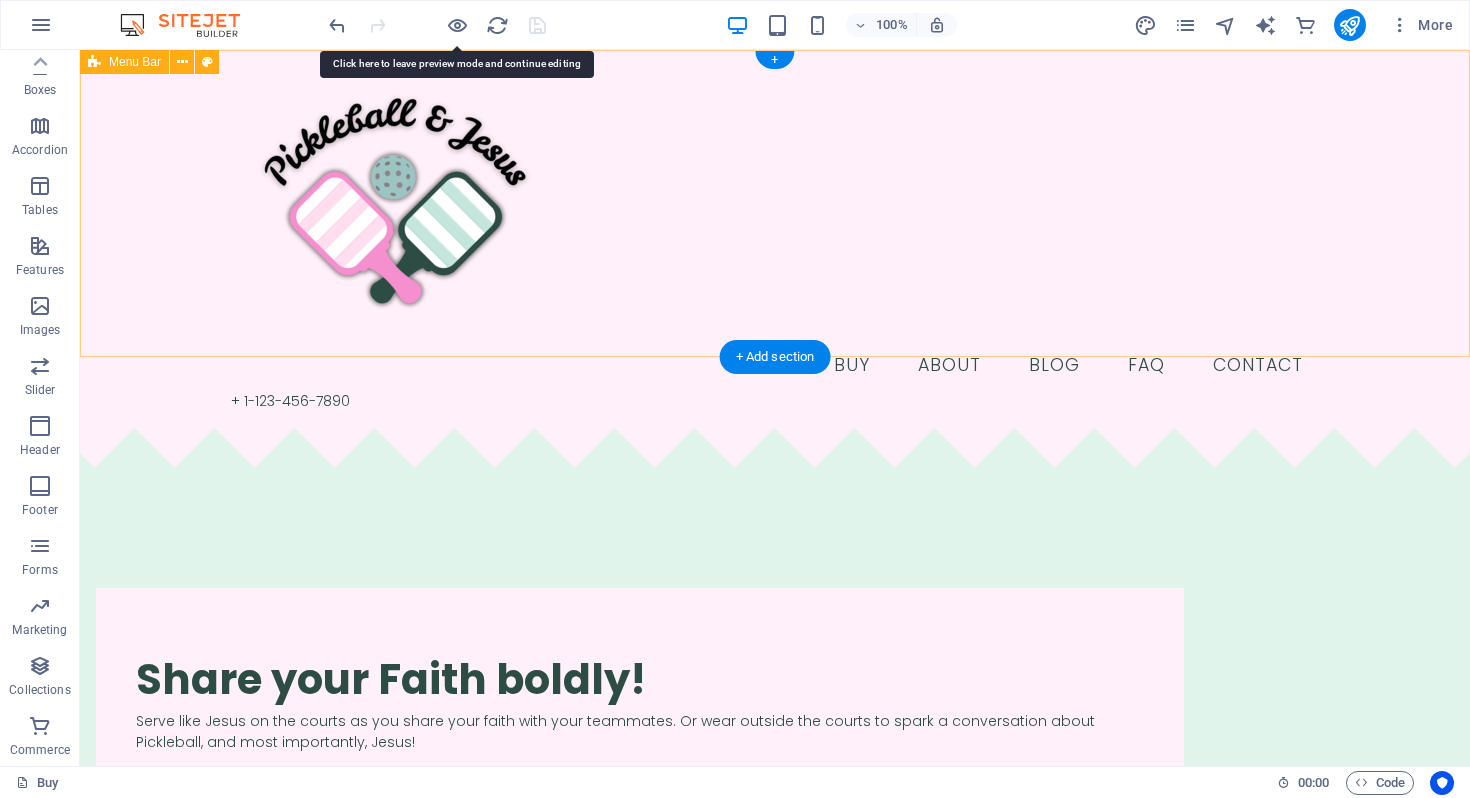 click on "Buy About Blog FAQ Contact   + 1-123-456-7890" at bounding box center (775, 239) 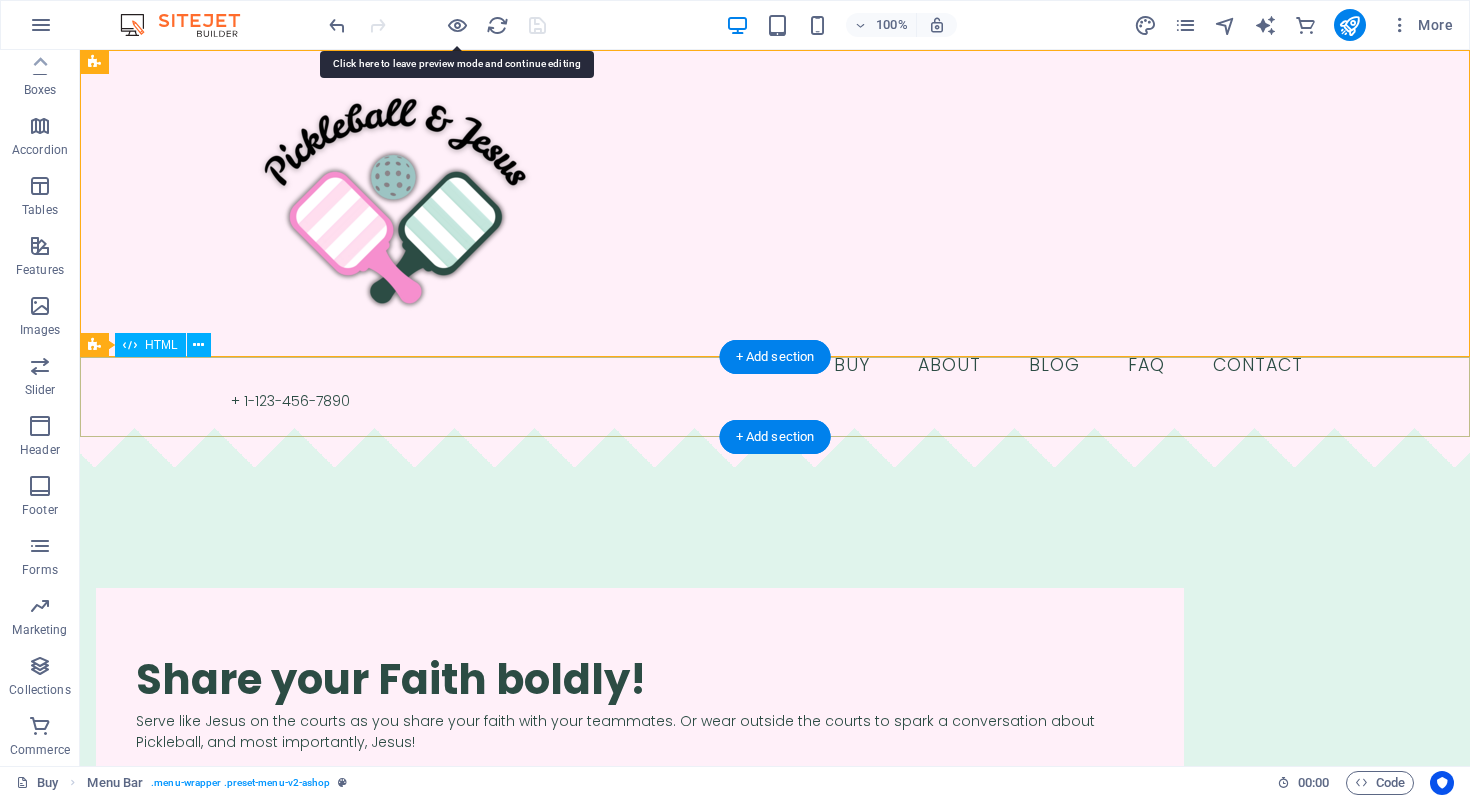 click at bounding box center [775, 468] 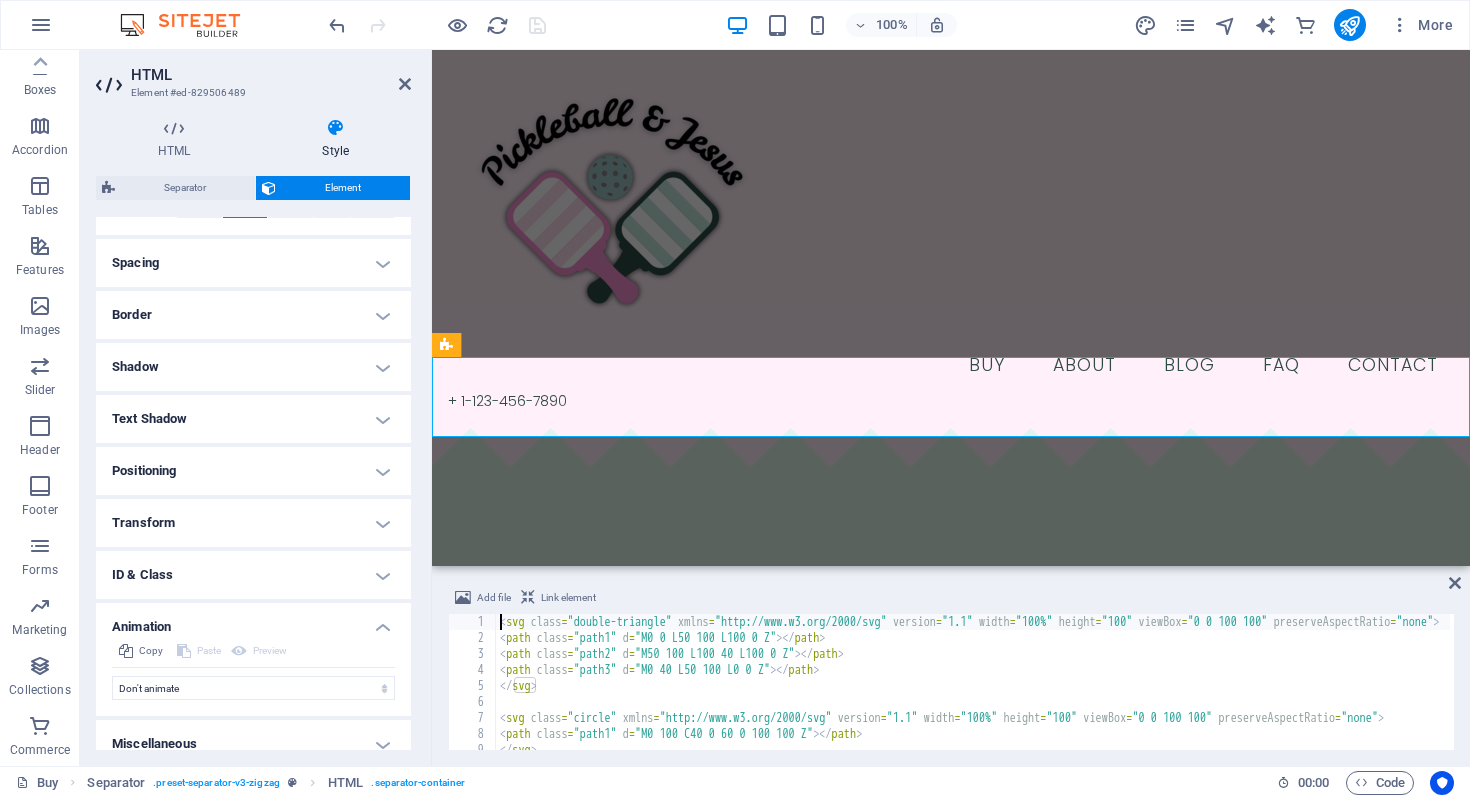 scroll, scrollTop: 0, scrollLeft: 0, axis: both 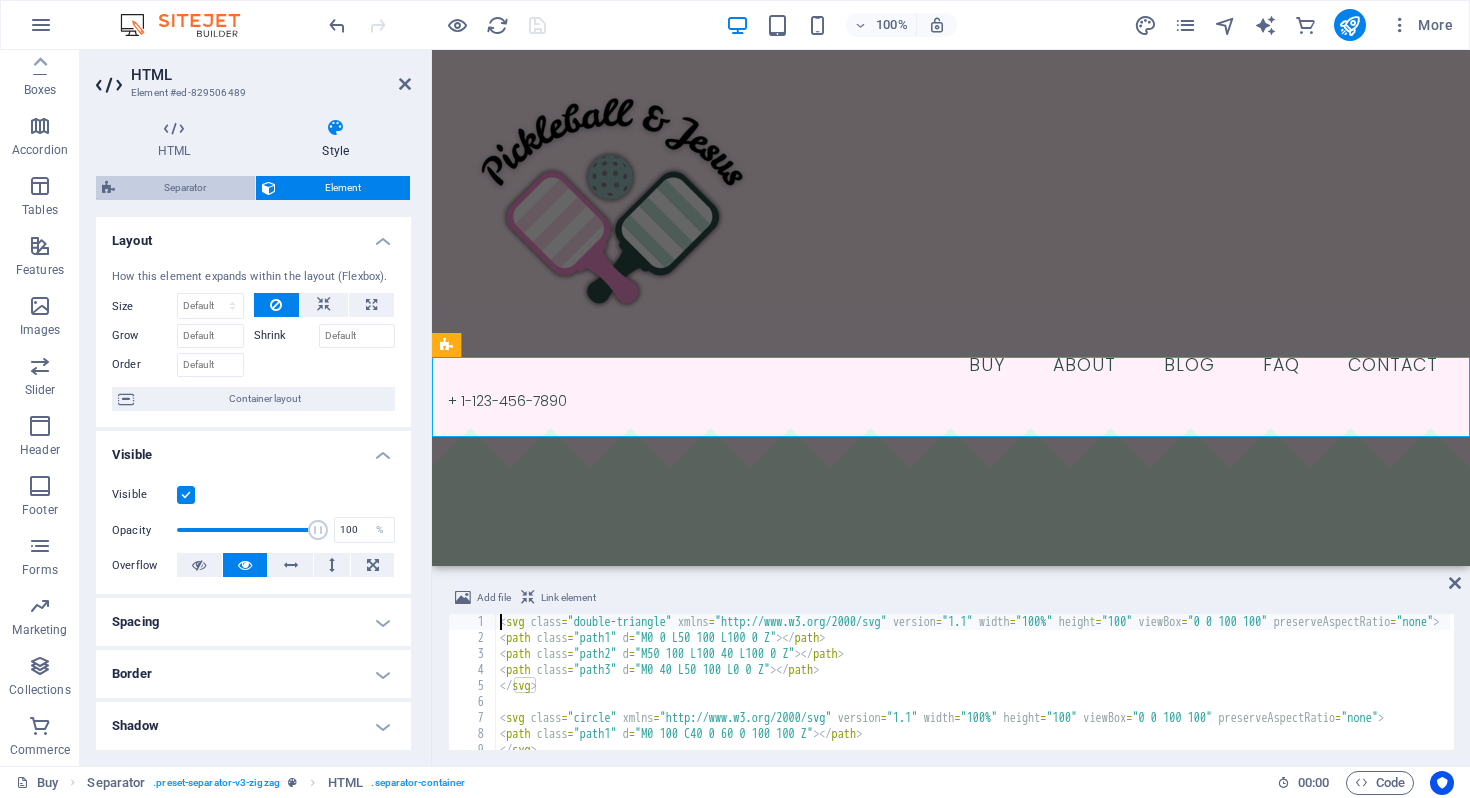 click on "Separator" at bounding box center [185, 188] 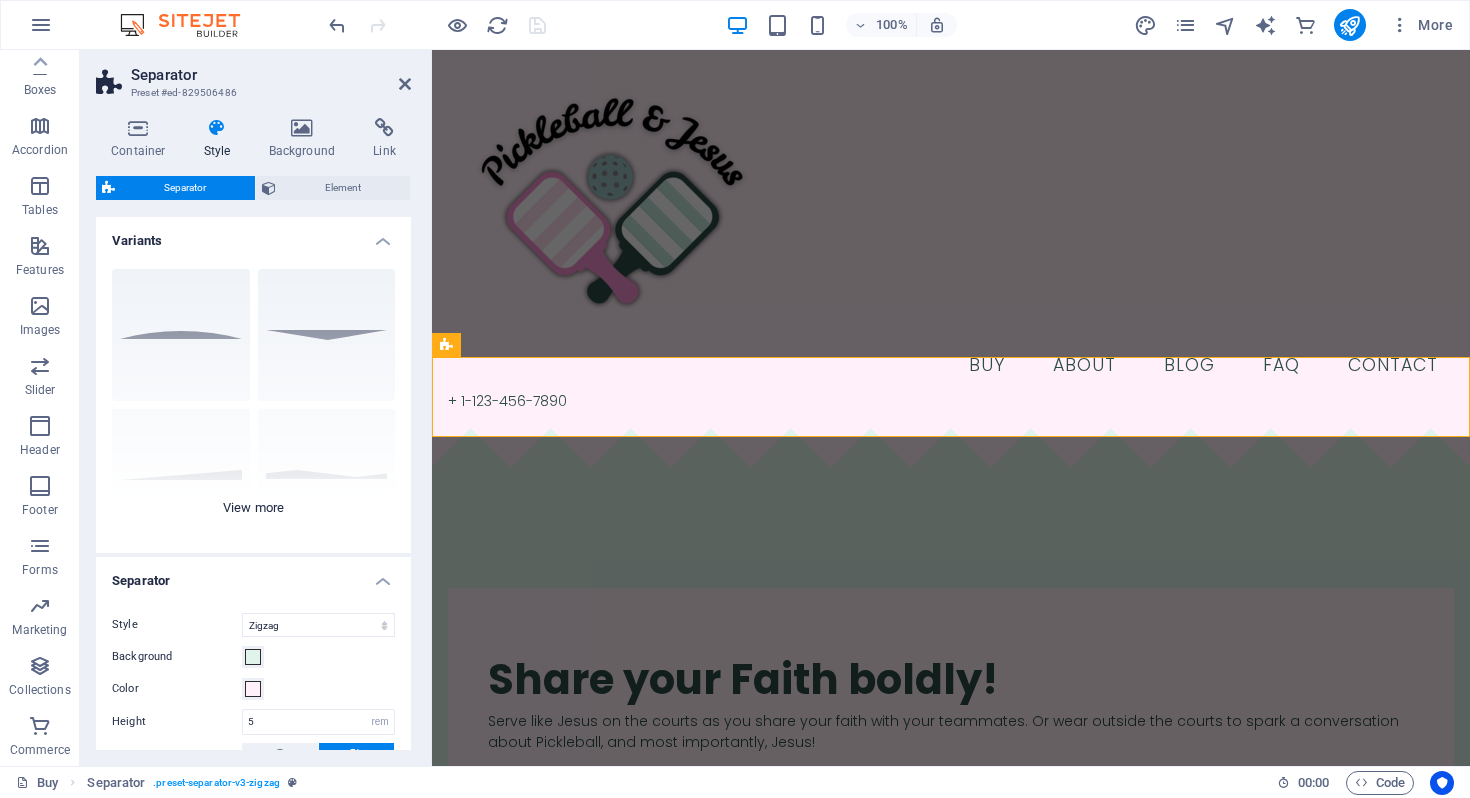 scroll, scrollTop: 7, scrollLeft: 0, axis: vertical 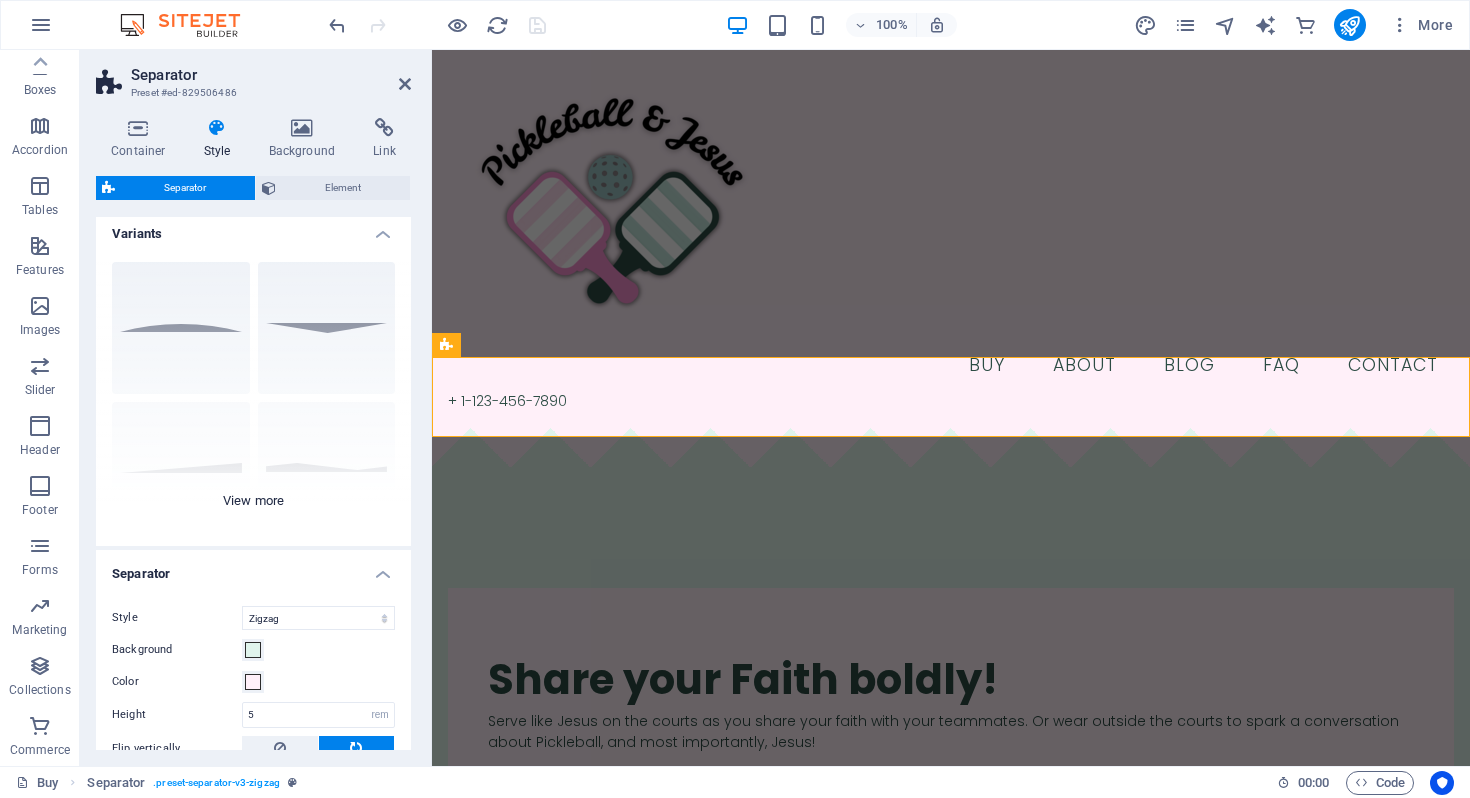 click on "Circle Default Diagonal Polygon 1 Polygon 2 Square Zigzag" at bounding box center [253, 396] 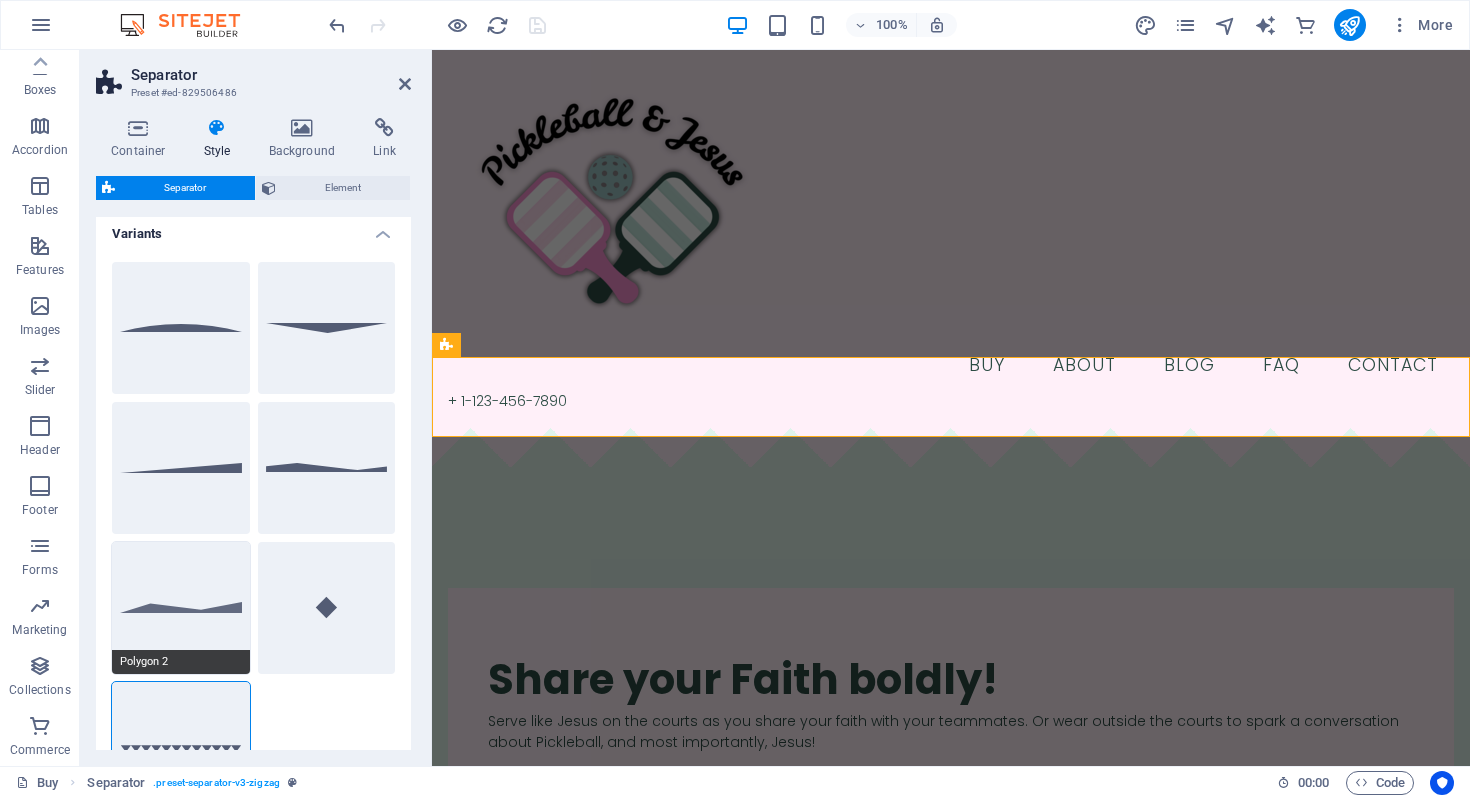 click on "Polygon 2" at bounding box center (181, 608) 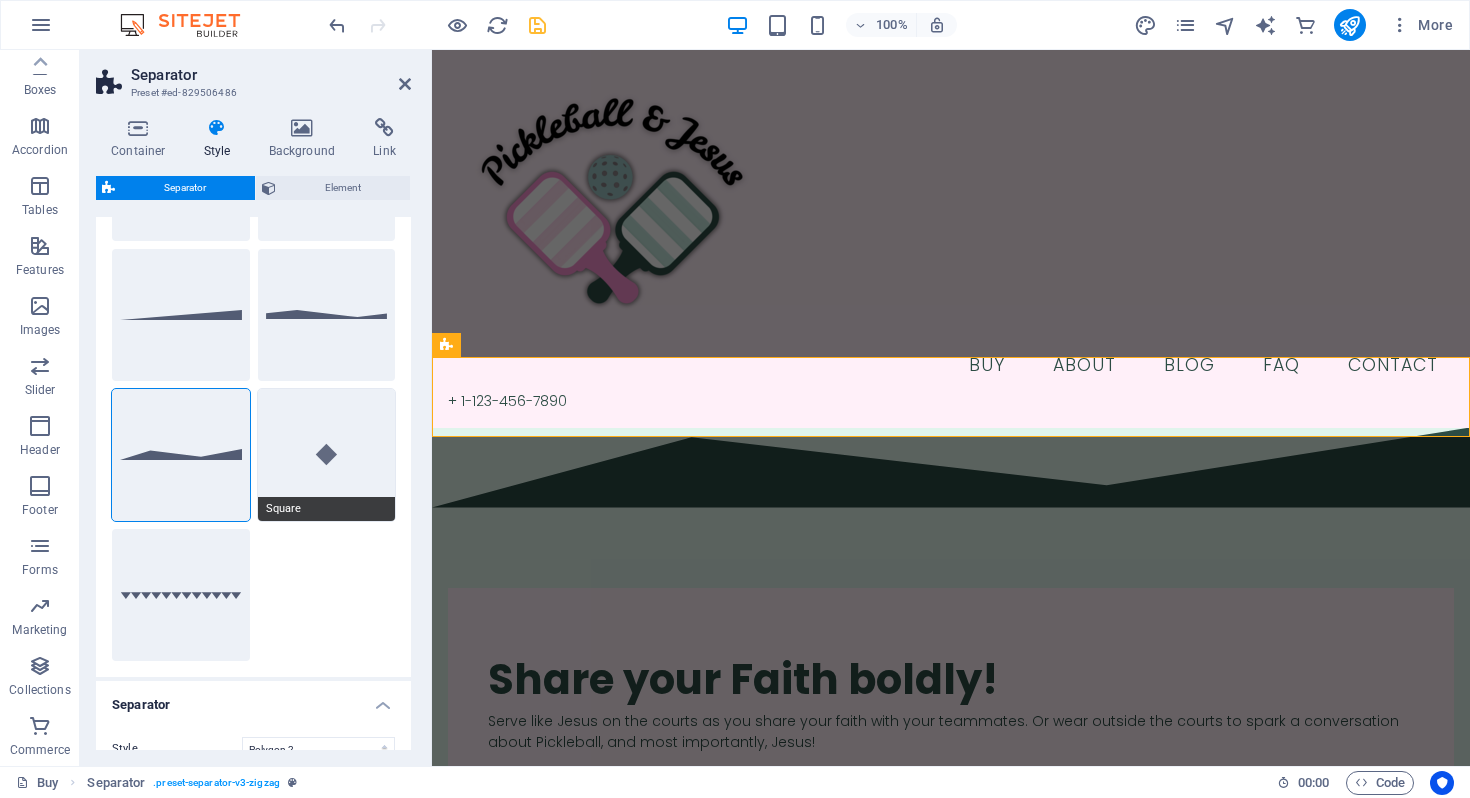 scroll, scrollTop: 0, scrollLeft: 0, axis: both 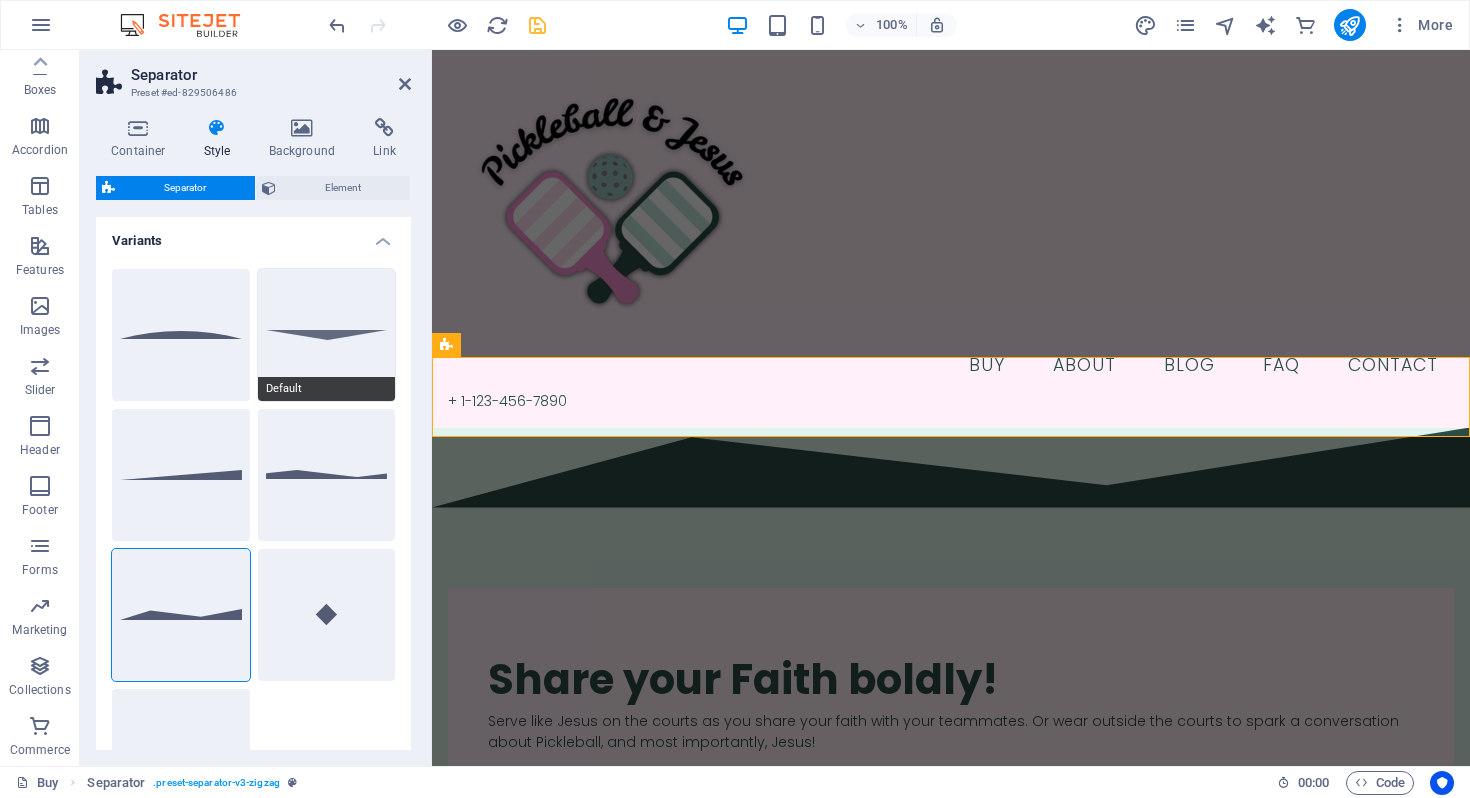 click on "Default" at bounding box center [327, 389] 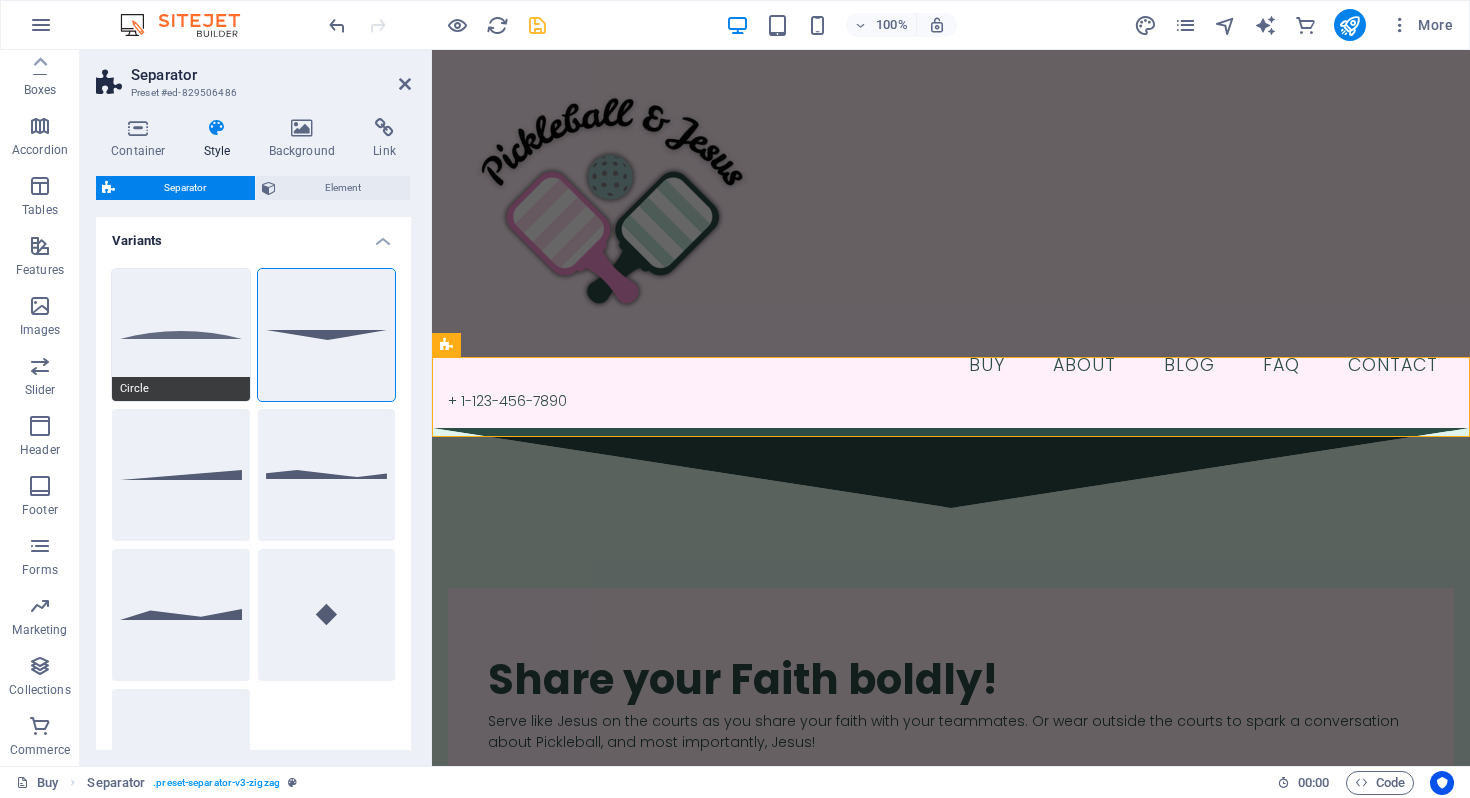 click on "Circle" at bounding box center [181, 335] 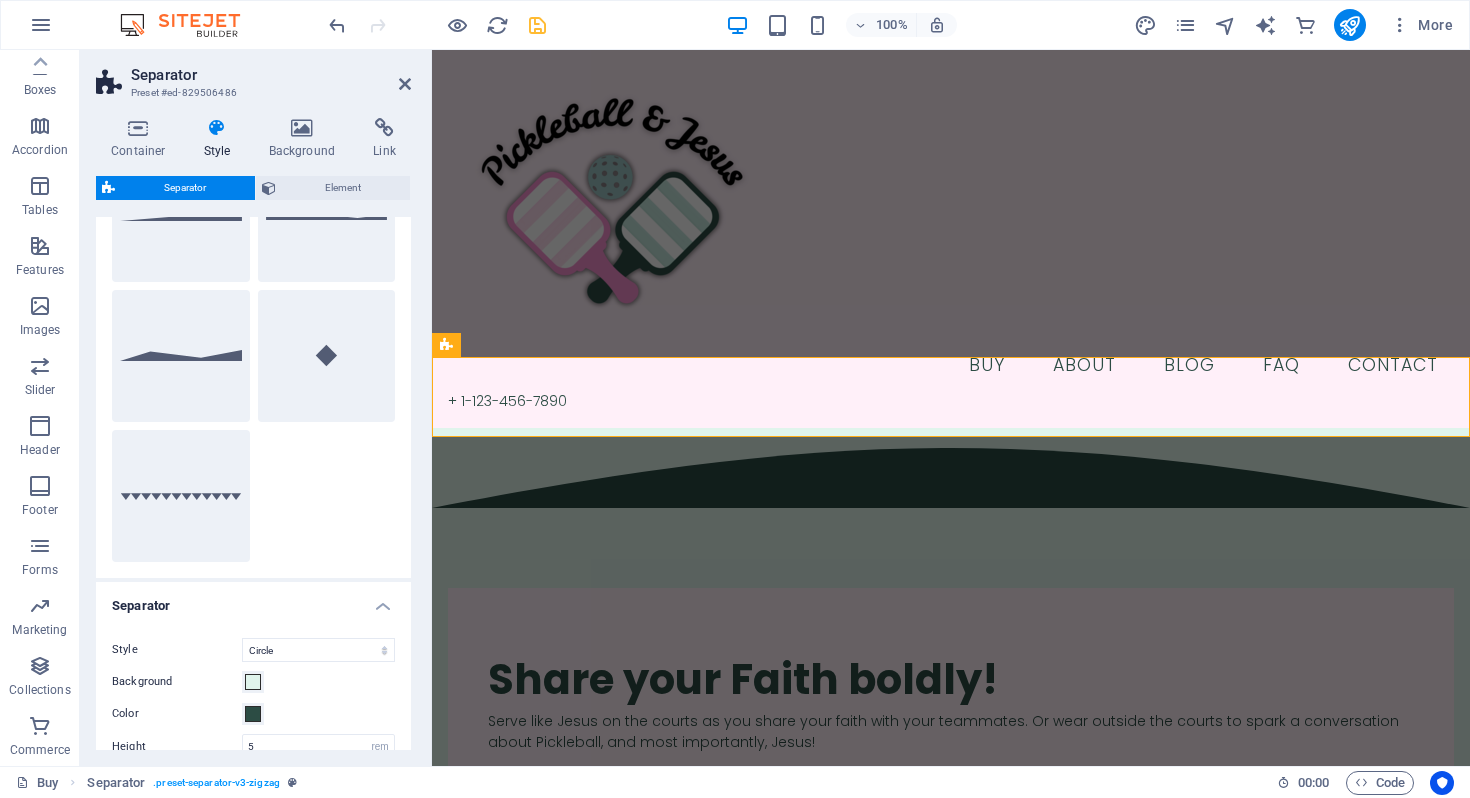 scroll, scrollTop: 314, scrollLeft: 0, axis: vertical 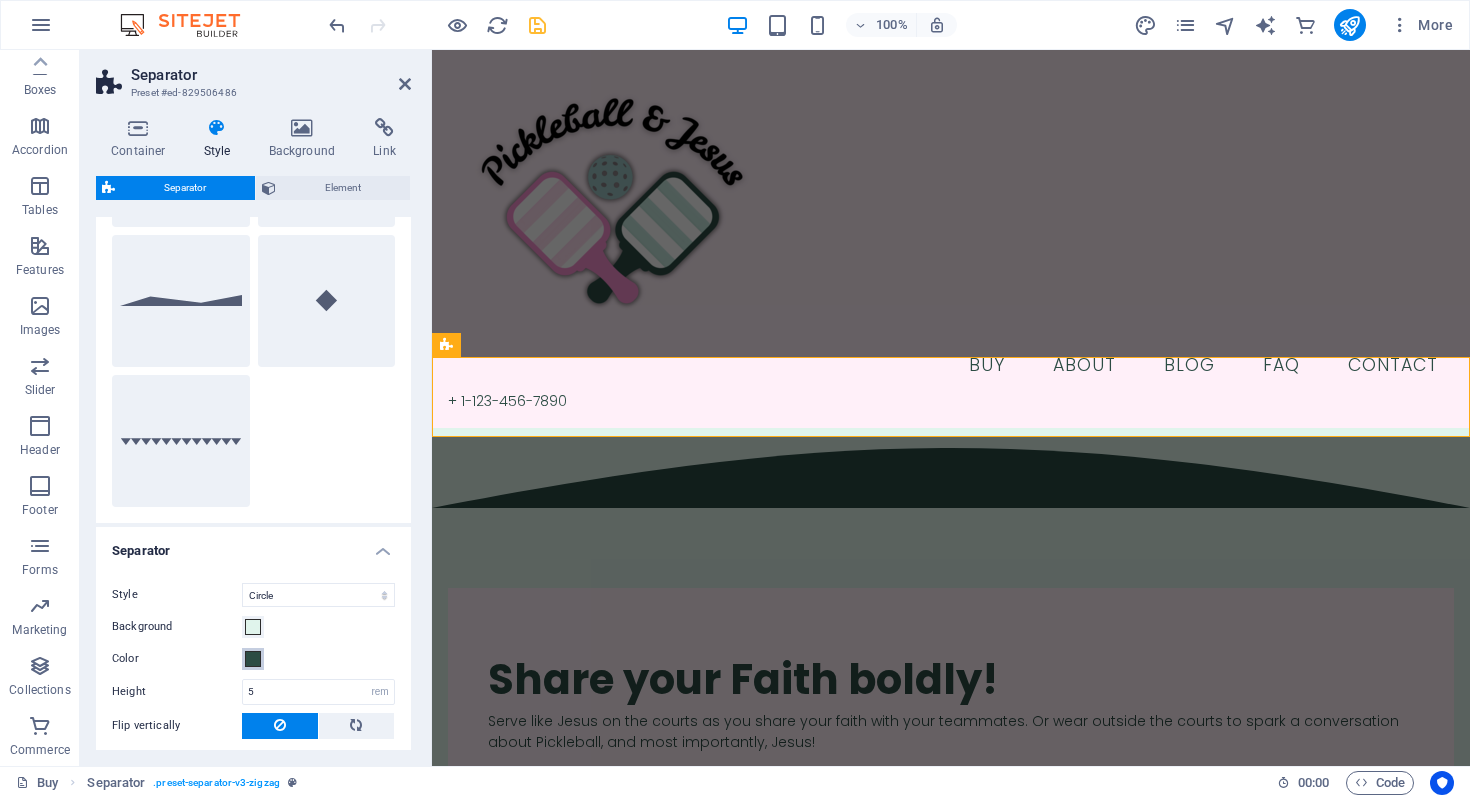 click at bounding box center (253, 659) 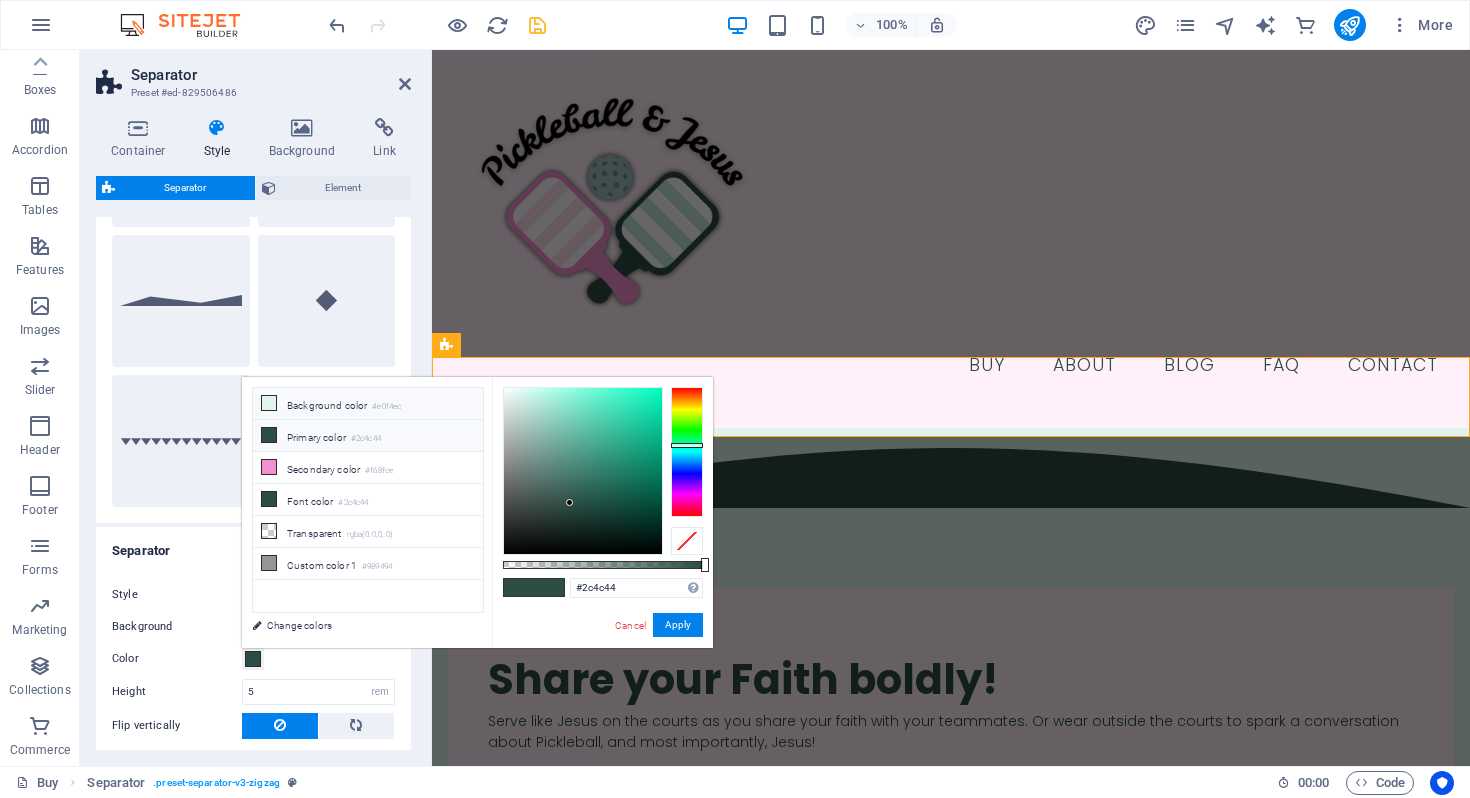 click at bounding box center (269, 403) 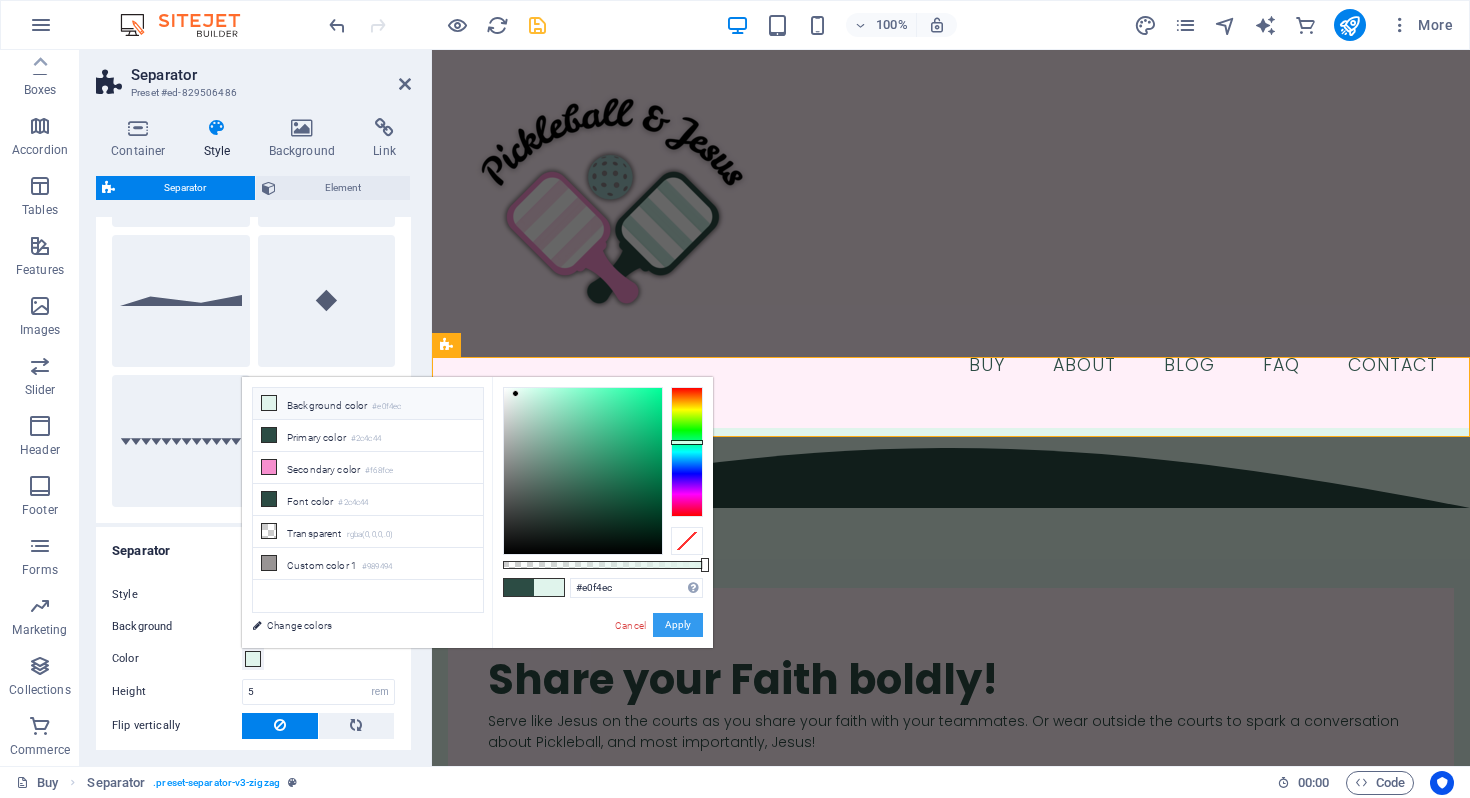 click on "Apply" at bounding box center [678, 625] 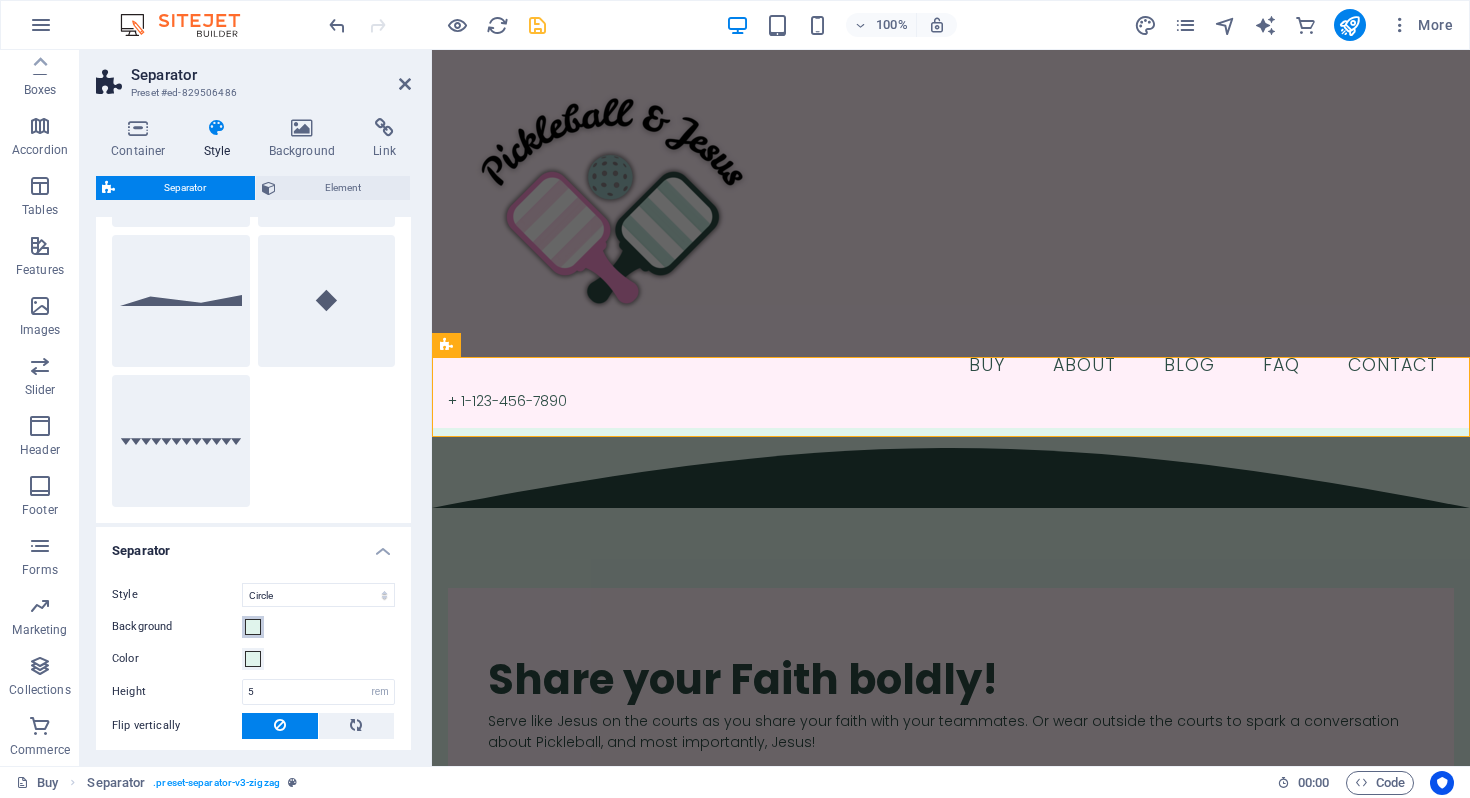 click at bounding box center (253, 627) 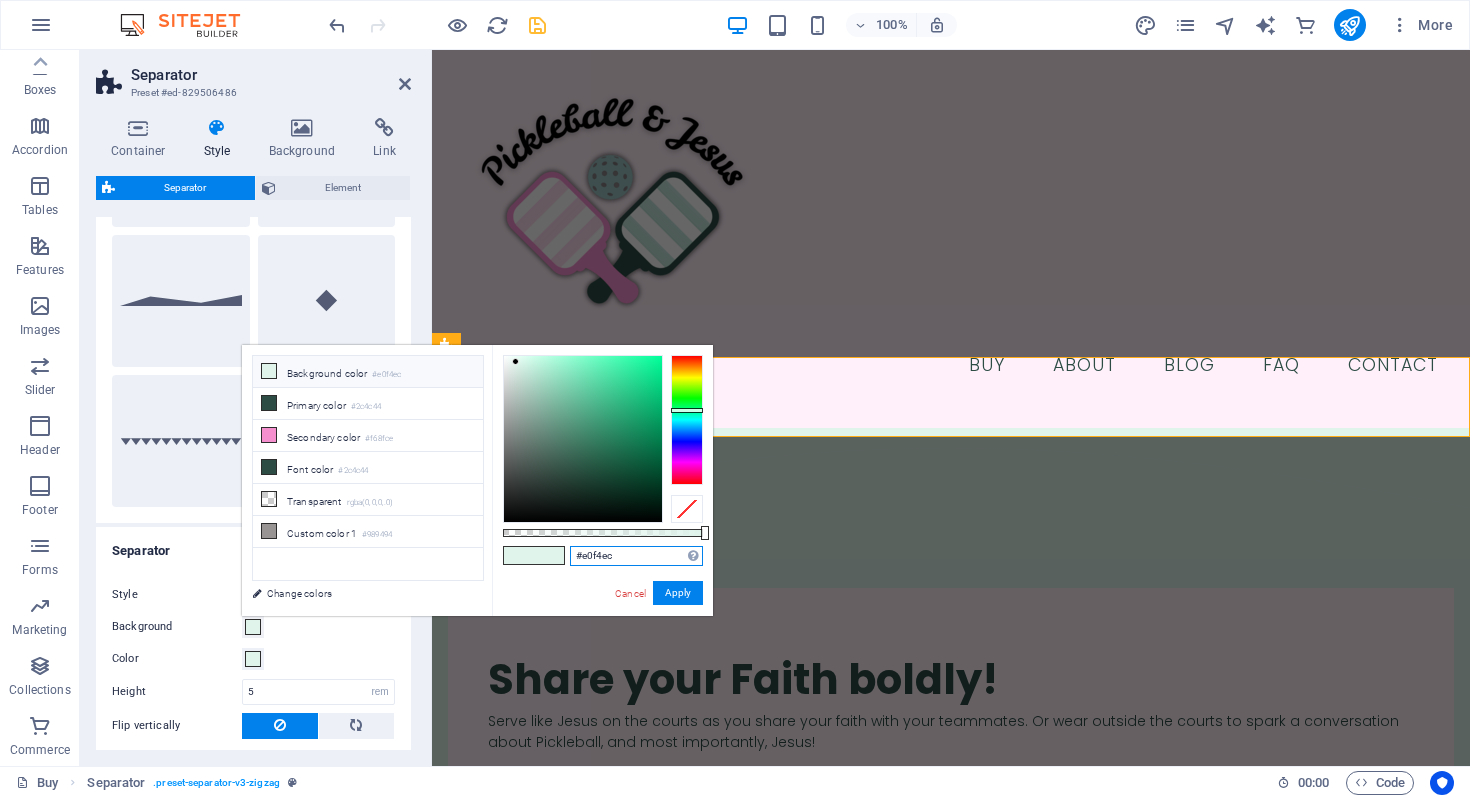 drag, startPoint x: 623, startPoint y: 559, endPoint x: 578, endPoint y: 558, distance: 45.01111 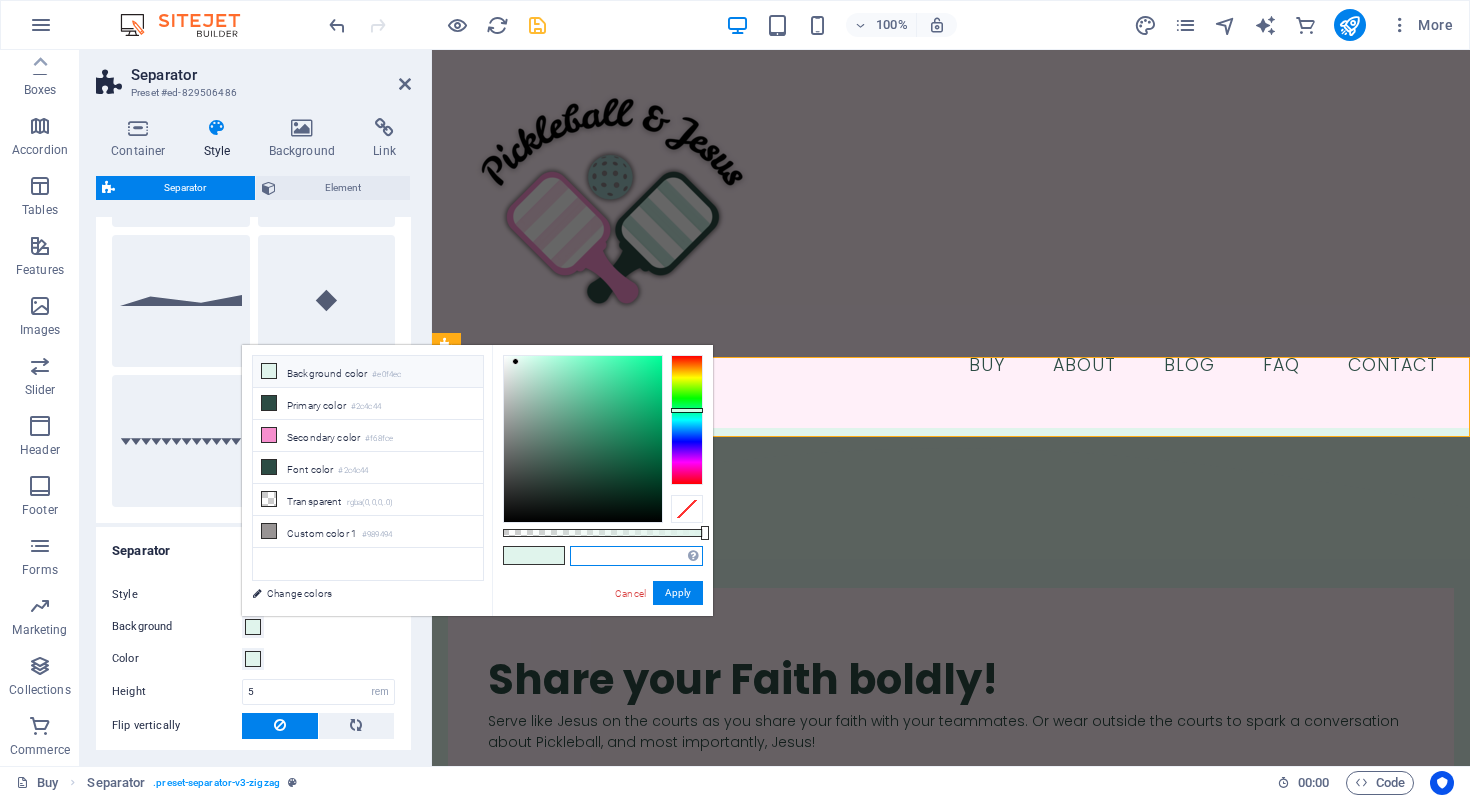 paste on "fff0f9" 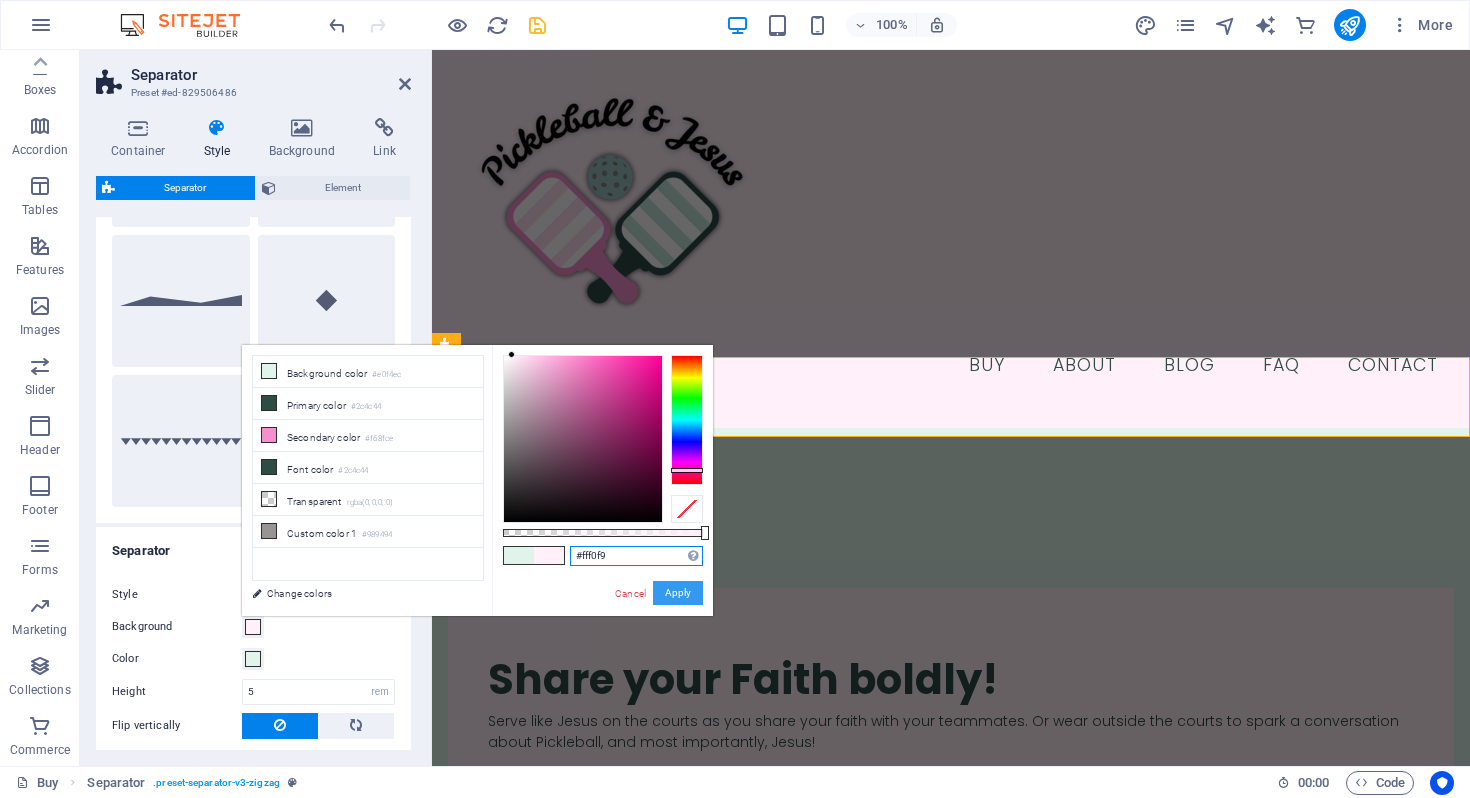 type on "#fff0f9" 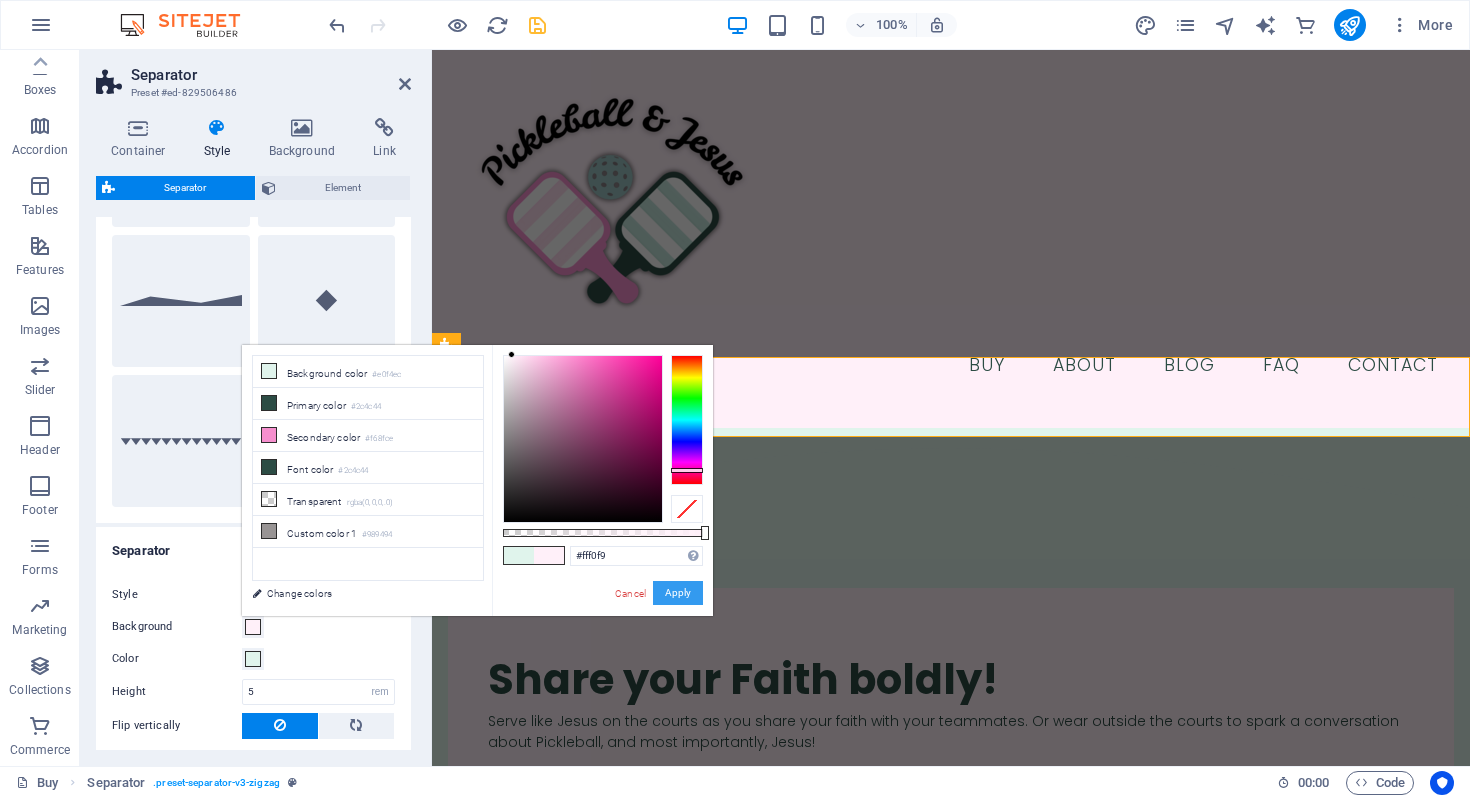 click on "Apply" at bounding box center (678, 593) 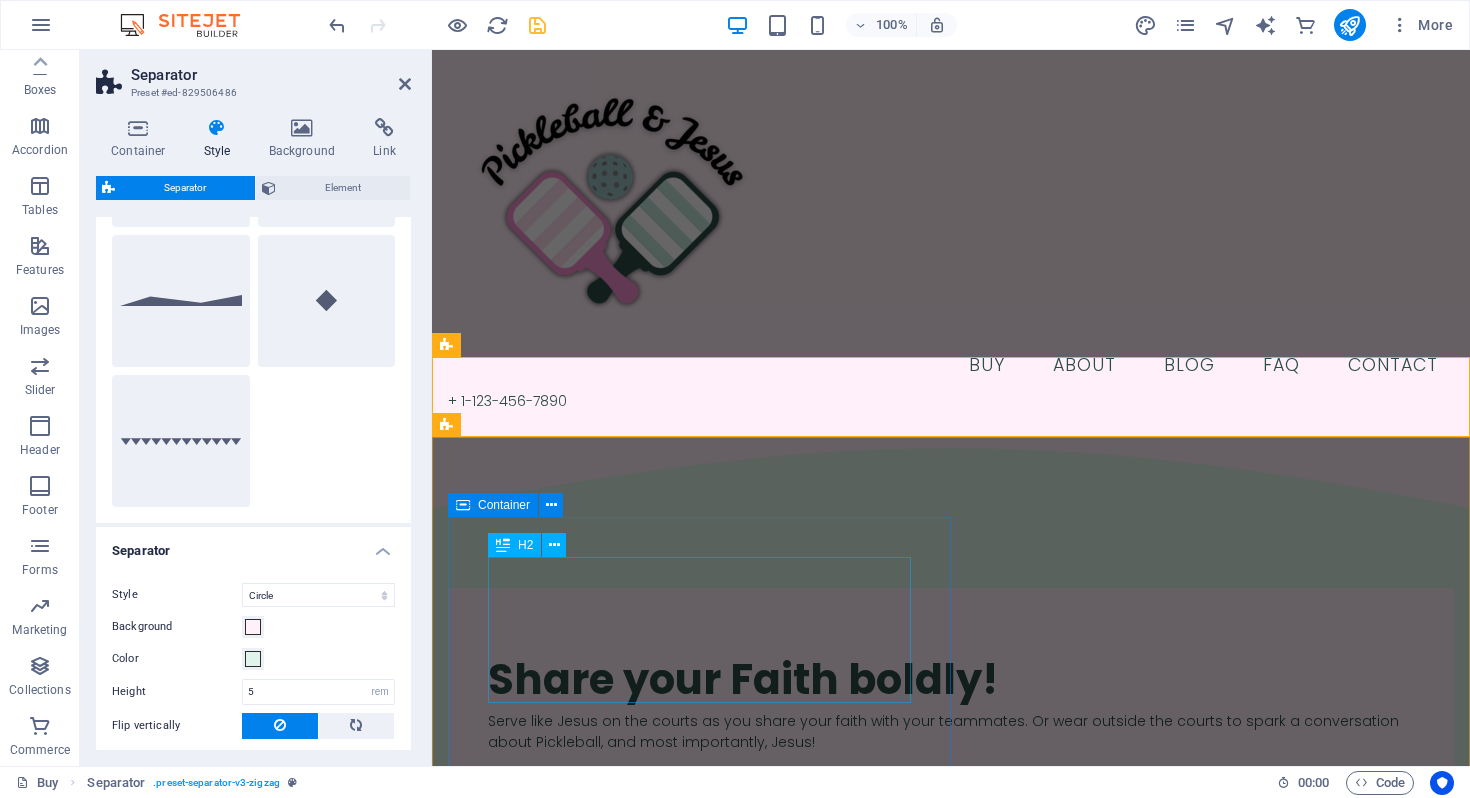 click on "​​​ Share your Faith boldly!" at bounding box center (951, 669) 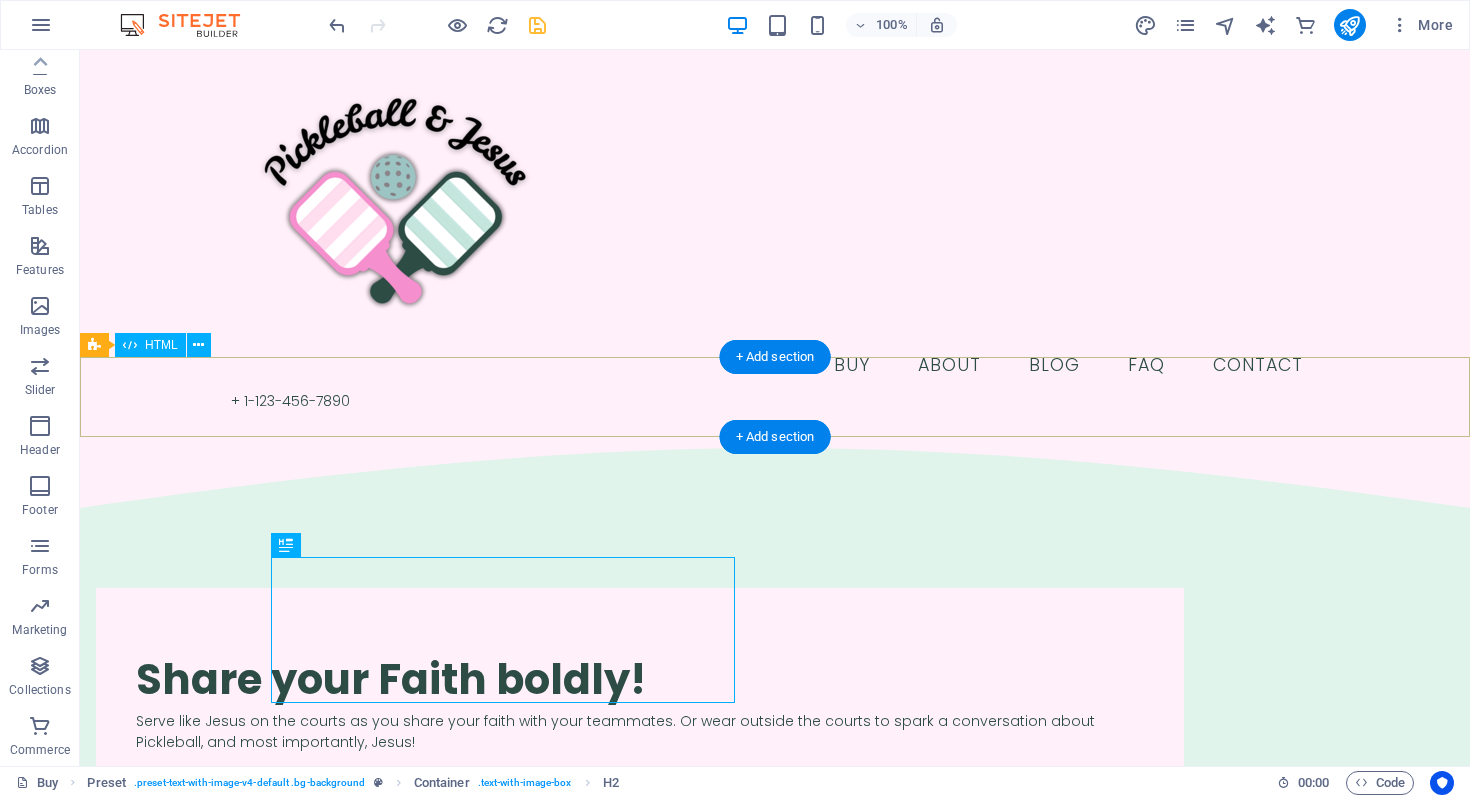 click at bounding box center (775, 468) 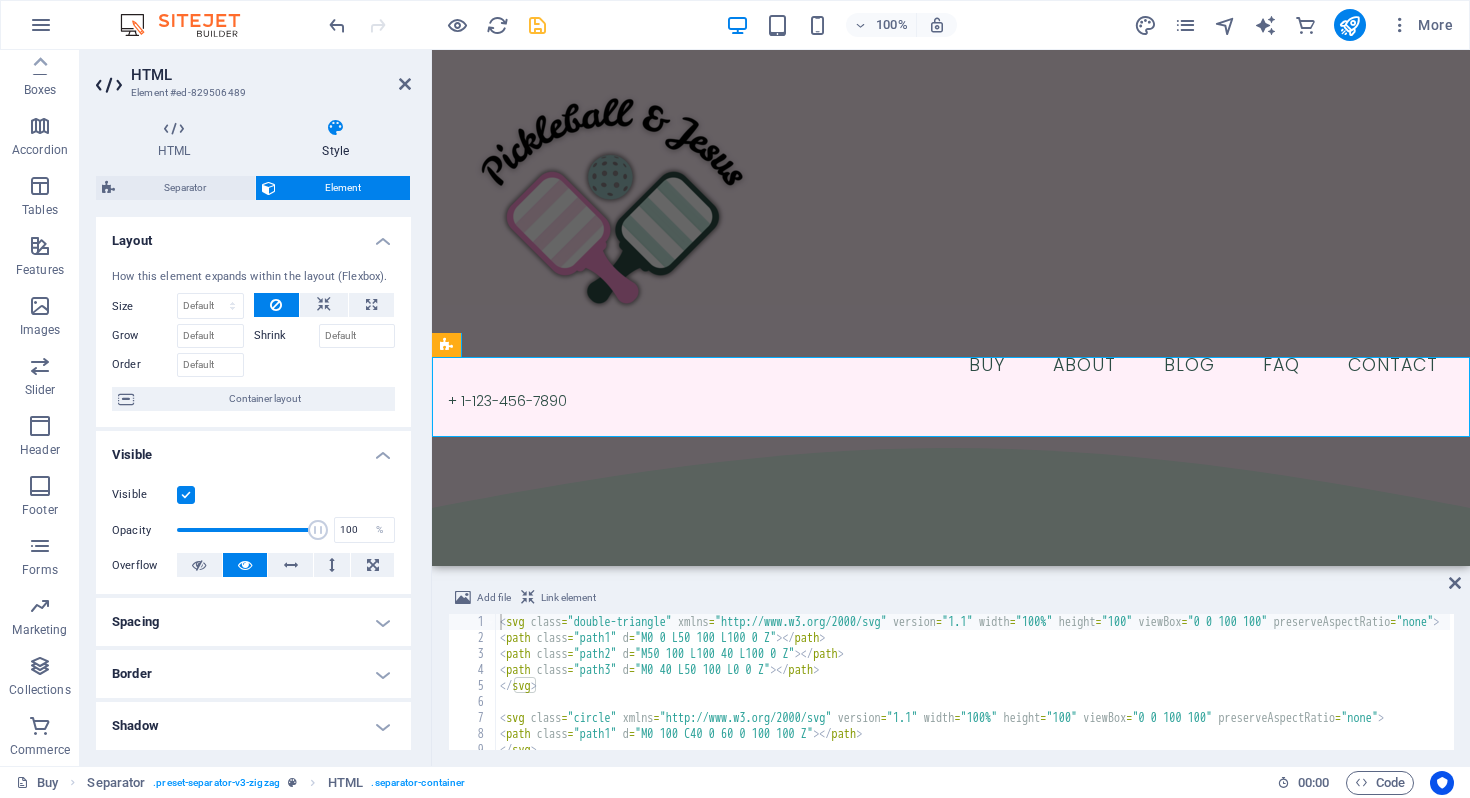 click on "HTML Style HTML Add, edit, and format HTML directly on the website. Separator Element Layout How this element expands within the layout (Flexbox). Size Default auto px % 1/1 1/2 1/3 1/4 1/5 1/6 1/7 1/8 1/9 1/10 Grow Shrink Order Container layout Visible Visible Opacity 100 % Overflow Spacing Margin Default auto px % rem vw vh Custom Custom auto px % rem vw vh auto px % rem vw vh auto px % rem vw vh auto px % rem vw vh Padding Default px rem % vh vw Custom Custom px rem % vh vw px rem % vh vw px rem % vh vw px rem % vh vw Border Style              - Width 1 auto px rem % vh vw Custom Custom 1 auto px rem % vh vw 1 auto px rem % vh vw 1 auto px rem % vh vw 1 auto px rem % vh vw  - Color Round corners Default px rem % vh vw Custom Custom px rem % vh vw px rem % vh vw px rem % vh vw px rem % vh vw Shadow Default None Outside Inside Color X offset 0 px rem vh vw Y offset 0 px rem vh vw Blur 0 px rem % vh vw Spread 0 px rem vh vw Text Shadow Default None Outside Color X offset 0 px rem vh vw Y offset 0 px" at bounding box center (253, 434) 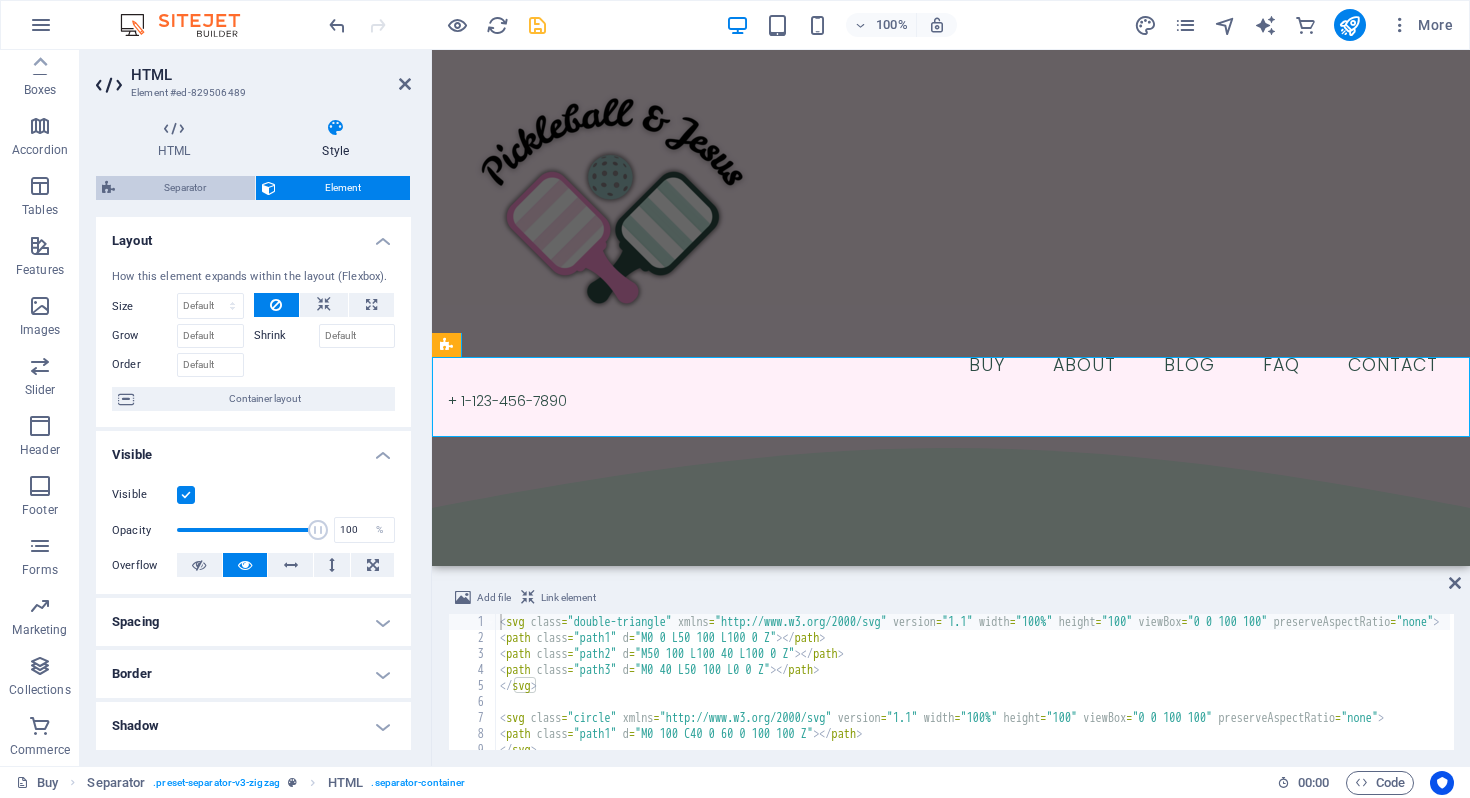 click on "Separator" at bounding box center (185, 188) 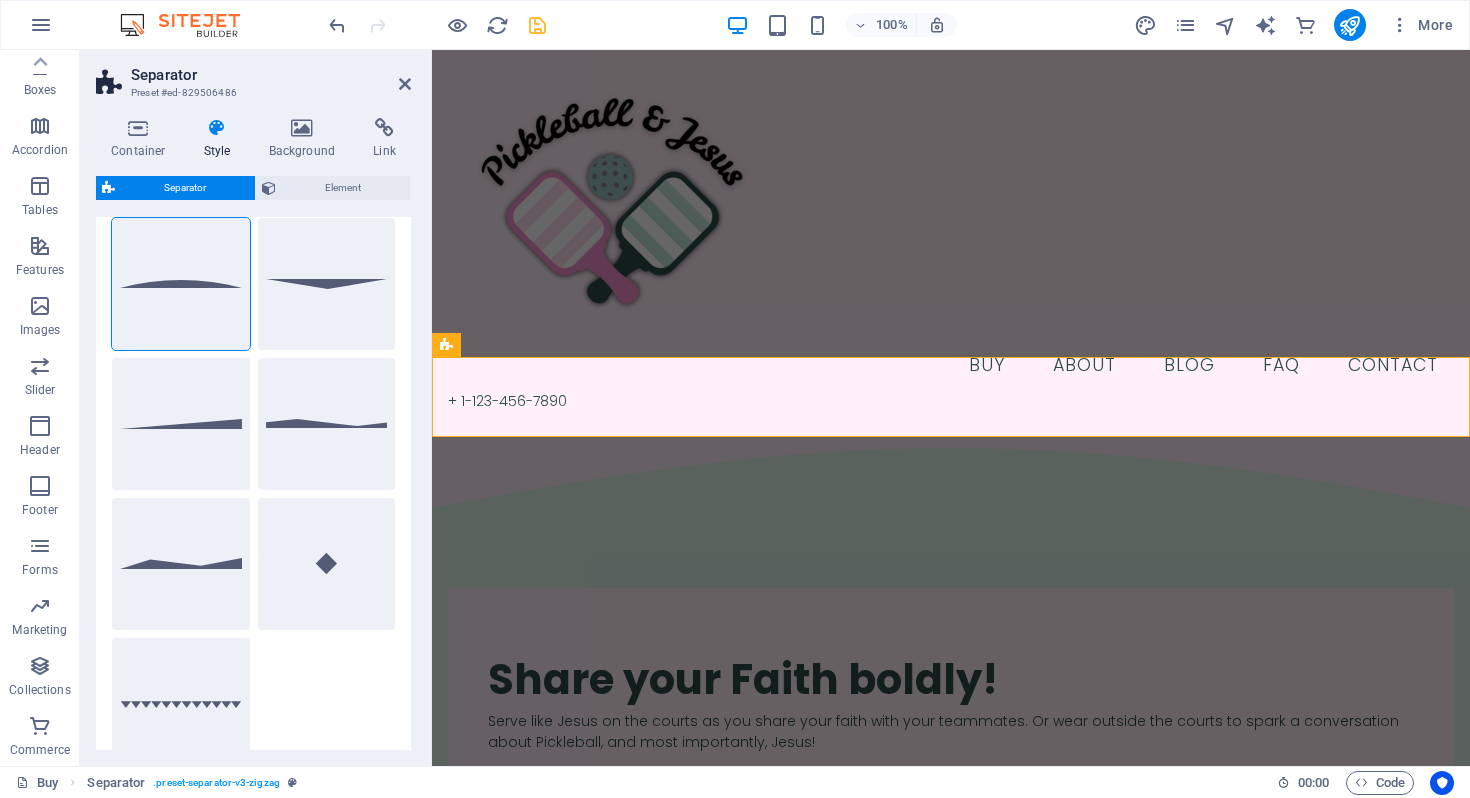 scroll, scrollTop: 0, scrollLeft: 0, axis: both 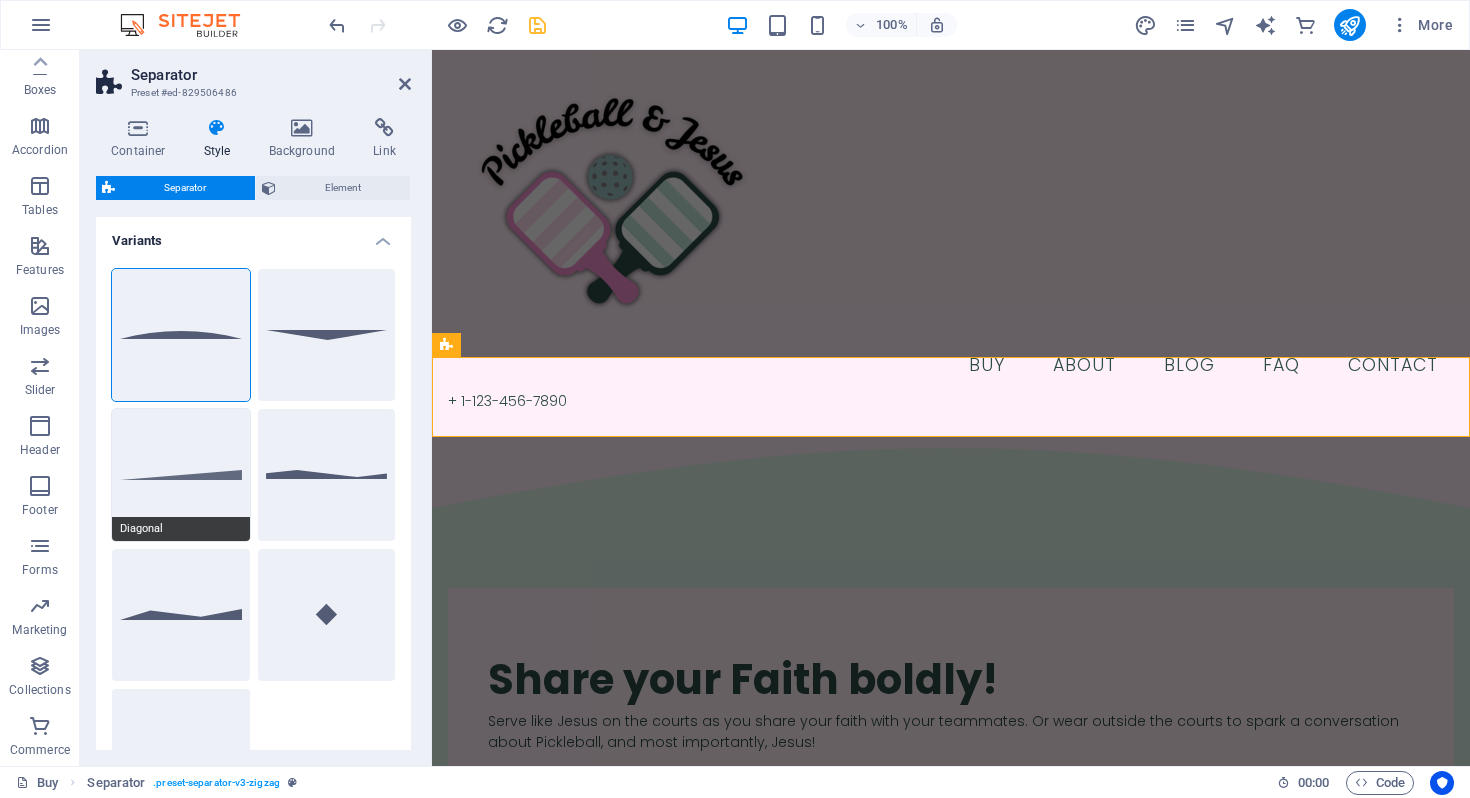 click on "Diagonal" at bounding box center [181, 475] 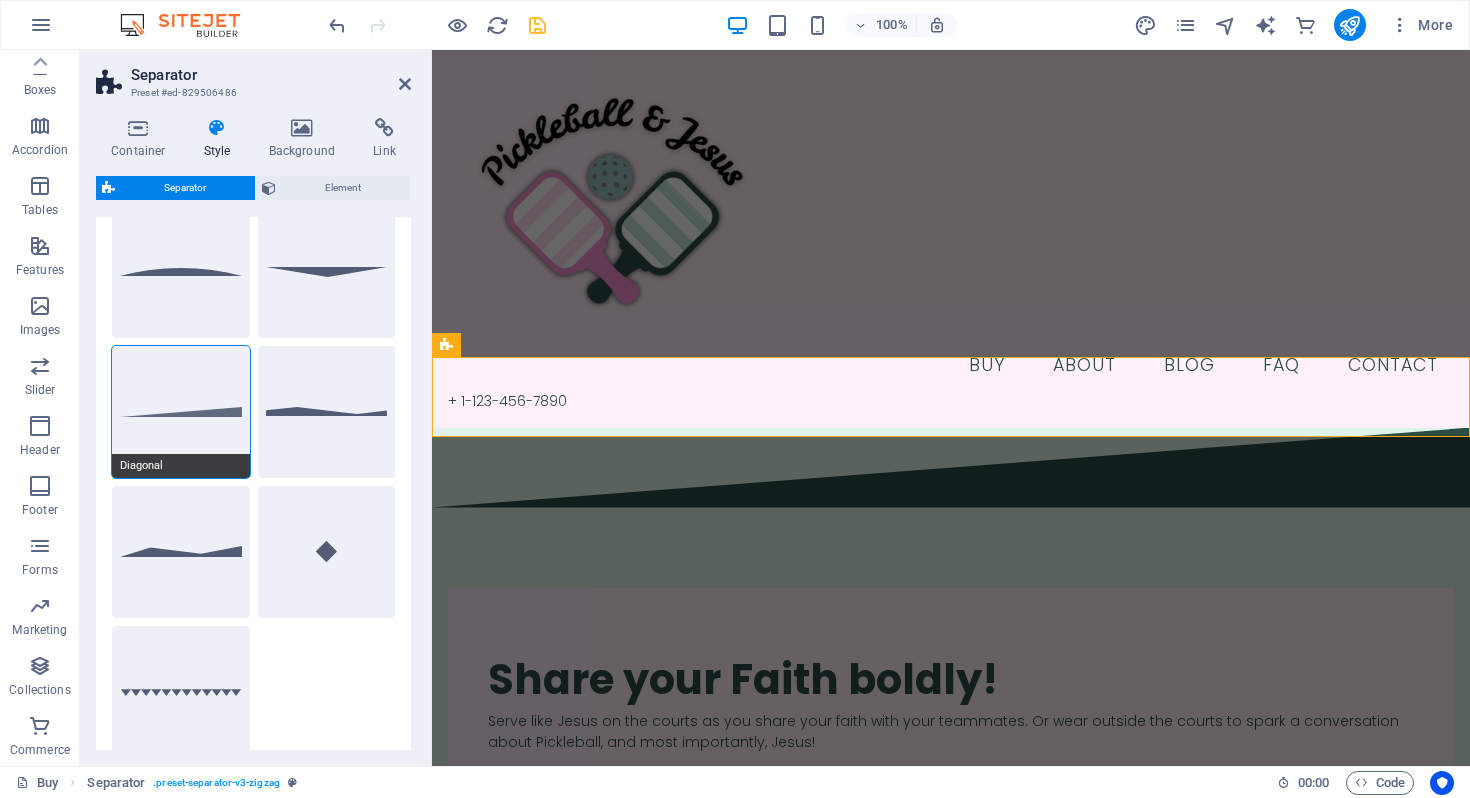 scroll, scrollTop: 0, scrollLeft: 0, axis: both 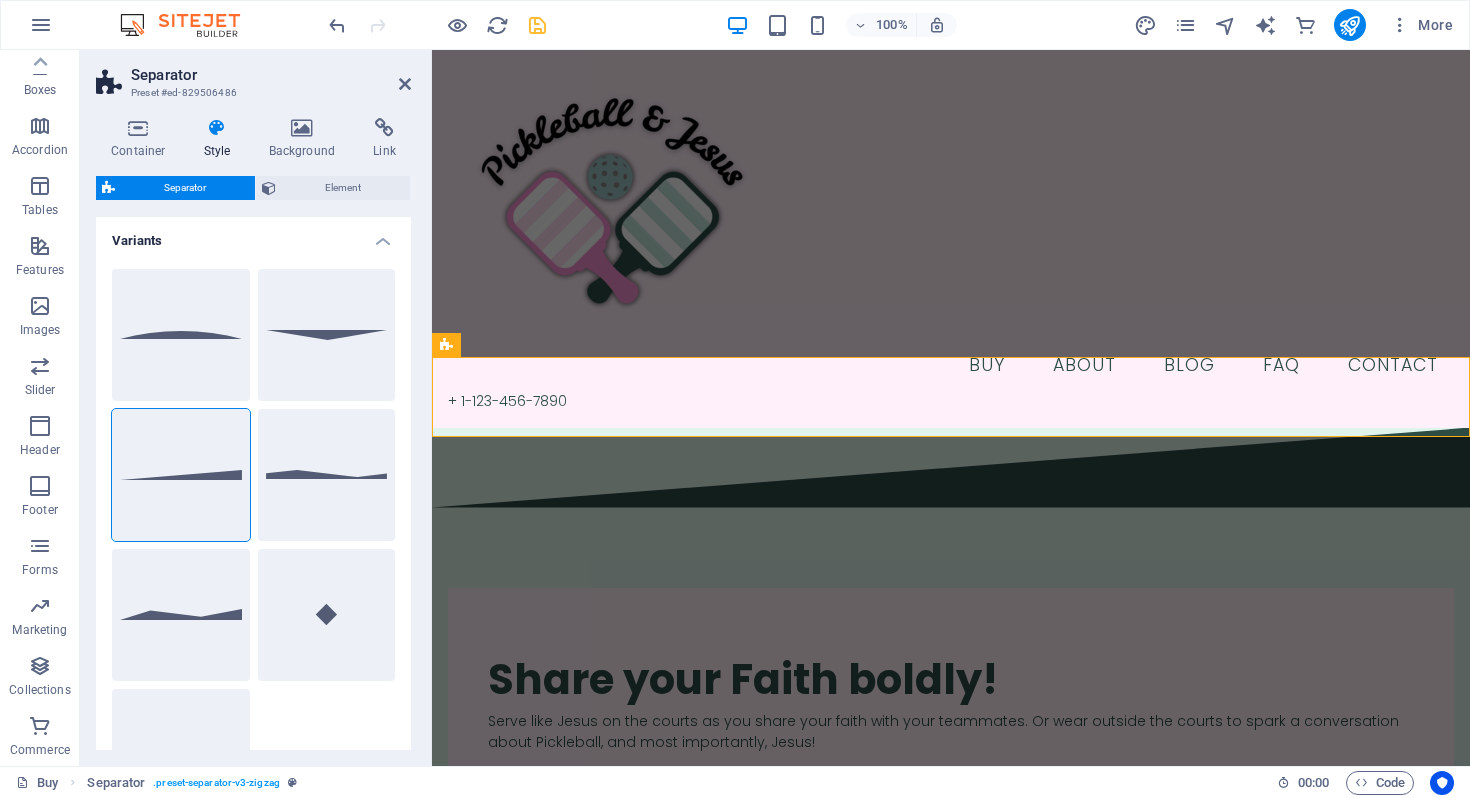 click on "Variants" at bounding box center [253, 235] 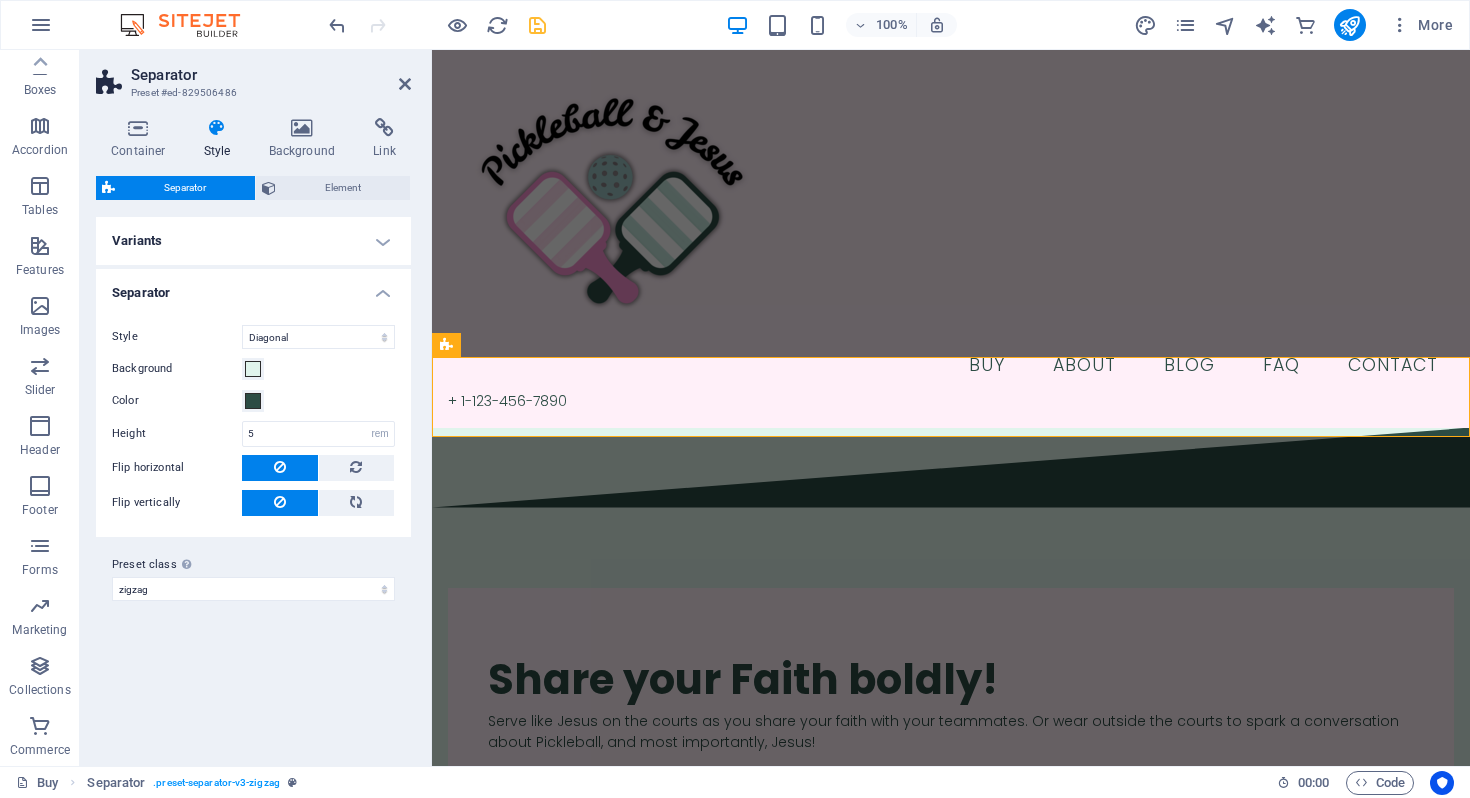 click on "Variants" at bounding box center [253, 241] 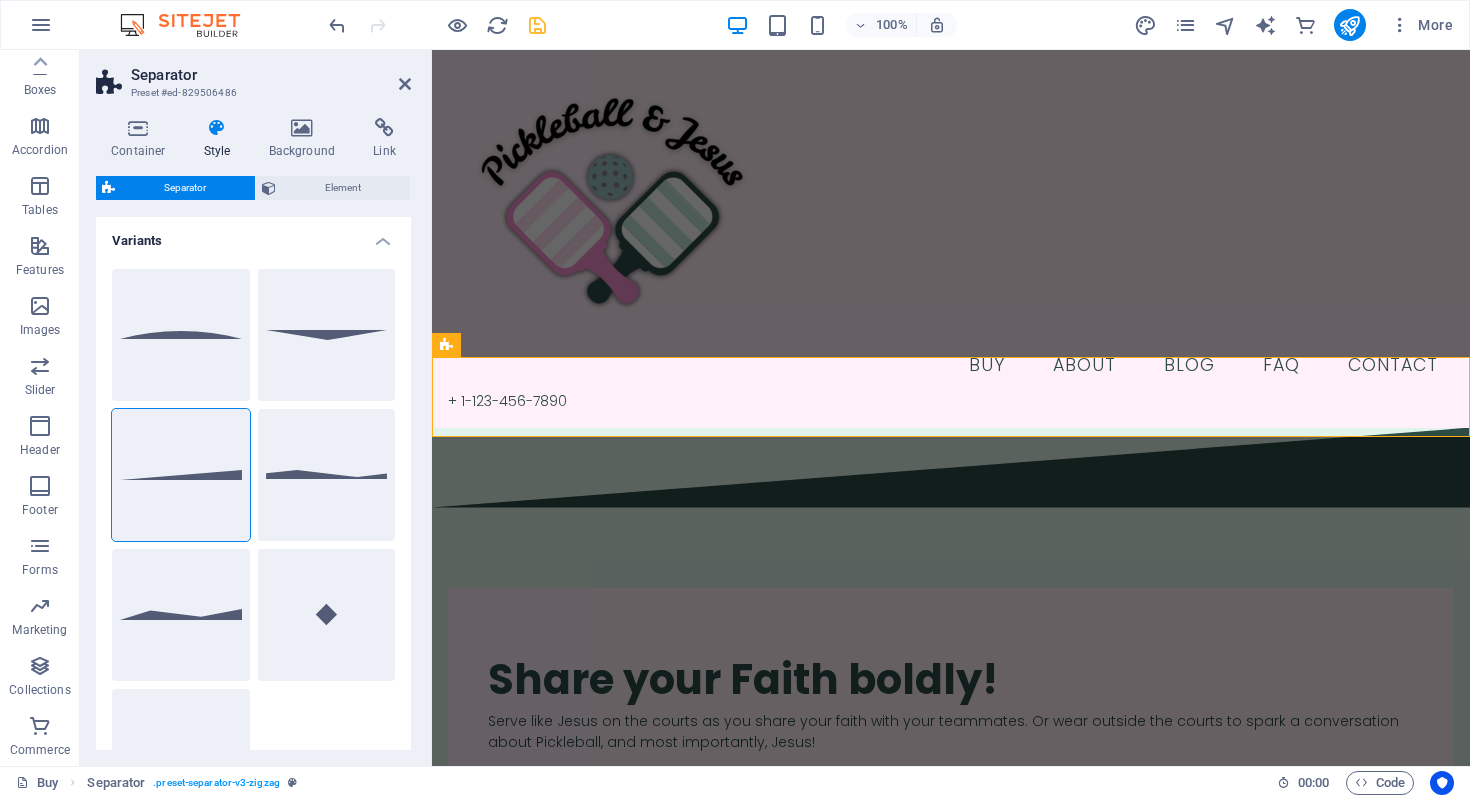 click on "Variants" at bounding box center [253, 235] 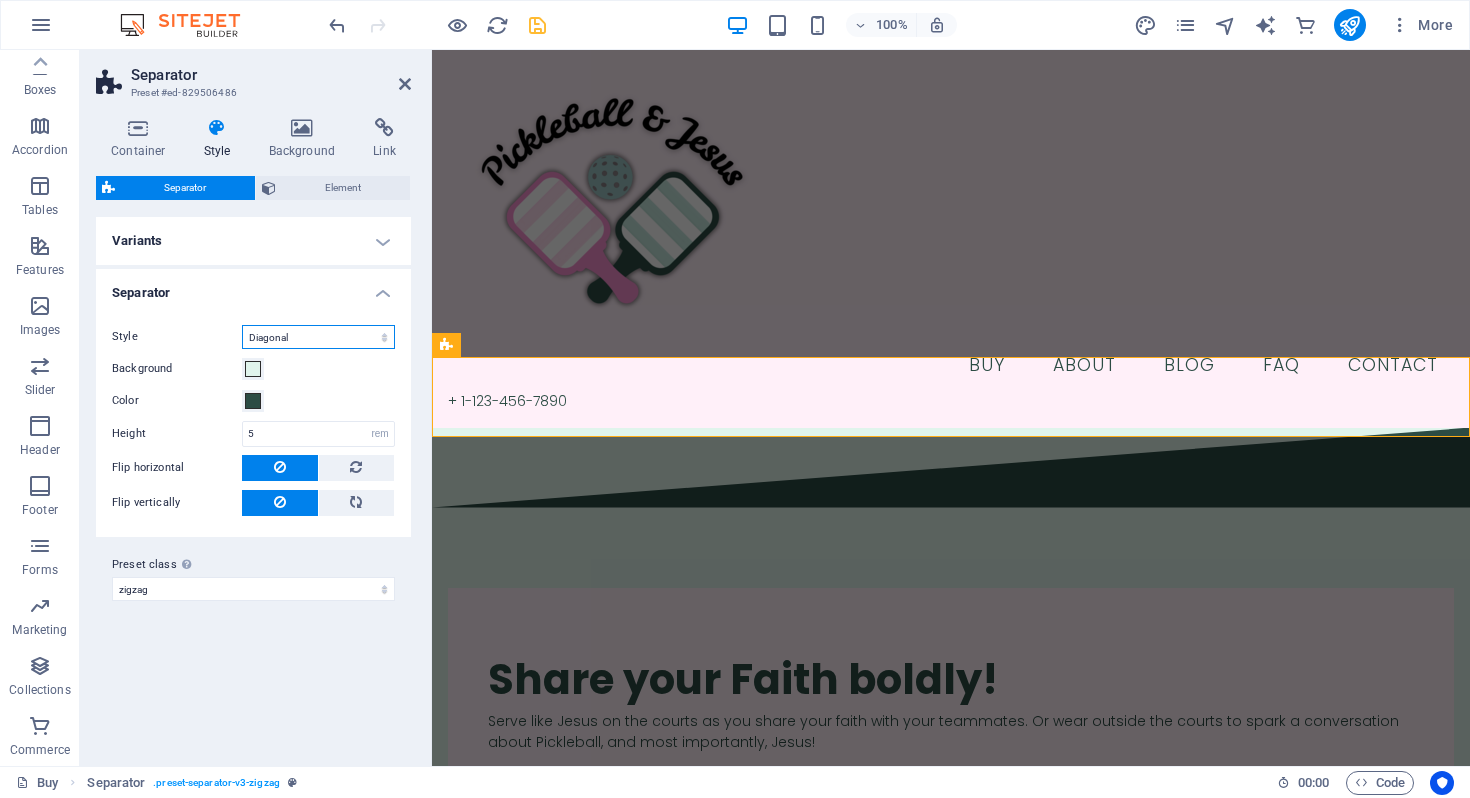 click on "Triangle Circle Diagonal Zigzag Polygon 1 Polygon 2 Square" at bounding box center (318, 337) 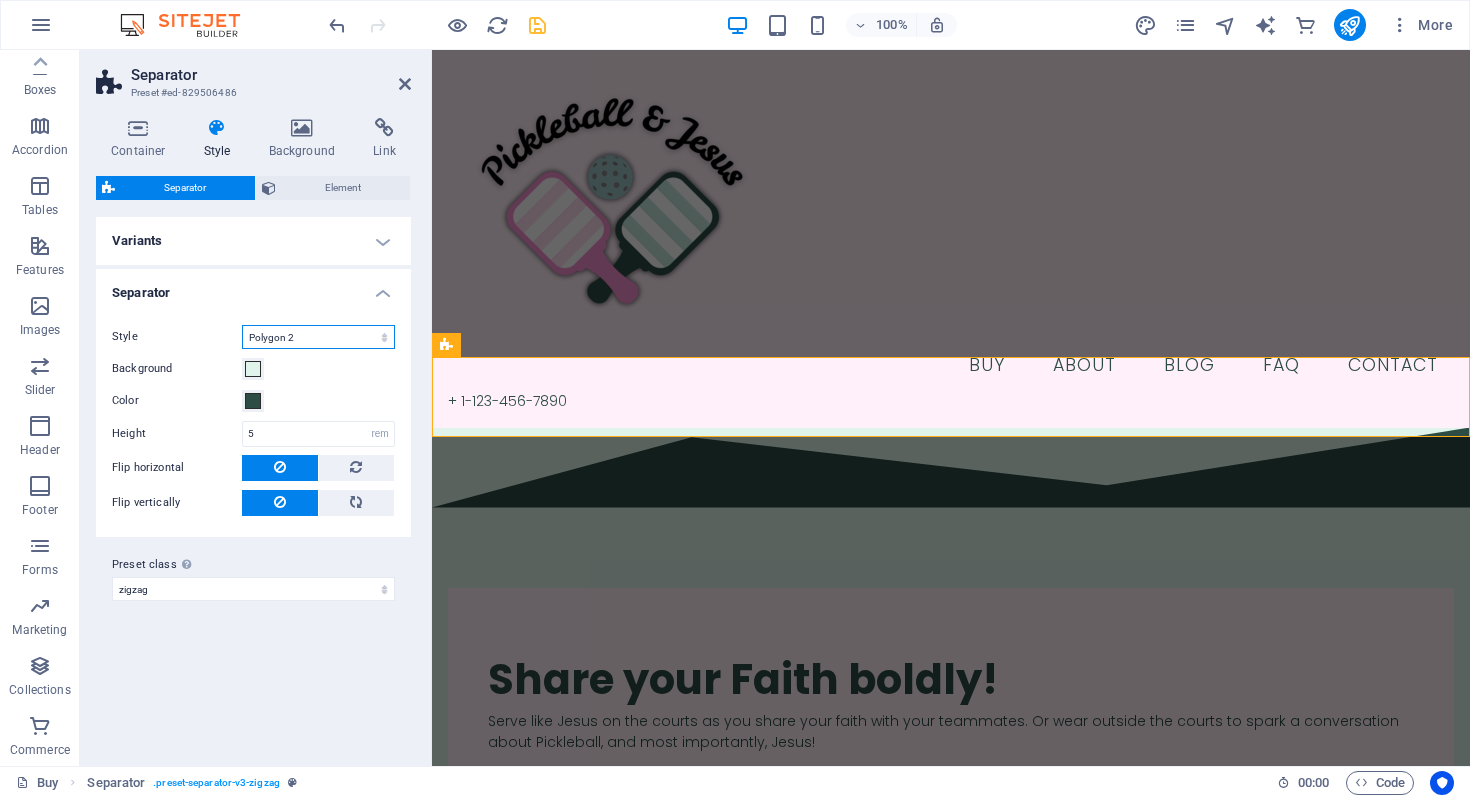 click on "Triangle Circle Diagonal Zigzag Polygon 1 Polygon 2 Square" at bounding box center (318, 337) 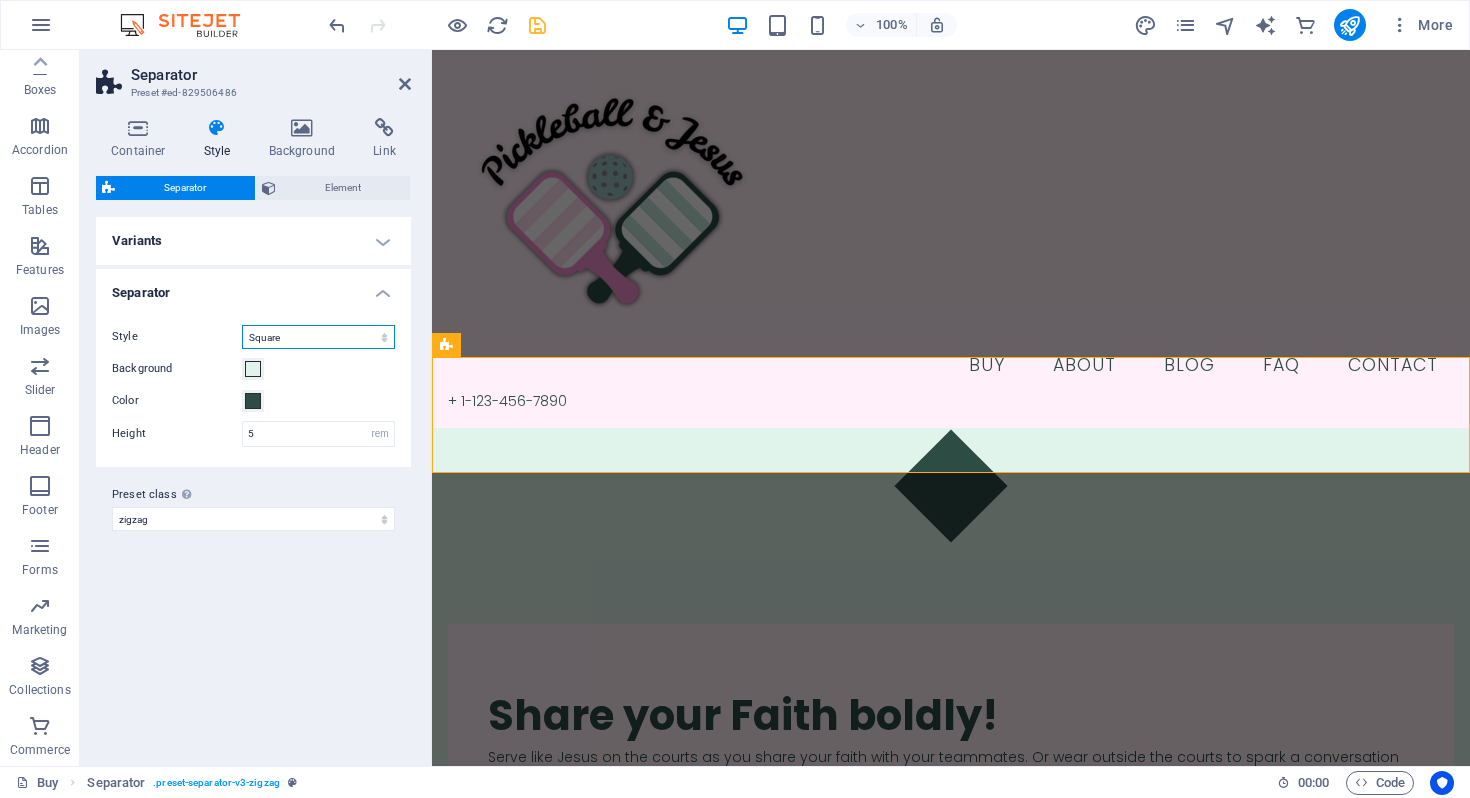 click on "Triangle Circle Diagonal Zigzag Polygon 1 Polygon 2 Square" at bounding box center (318, 337) 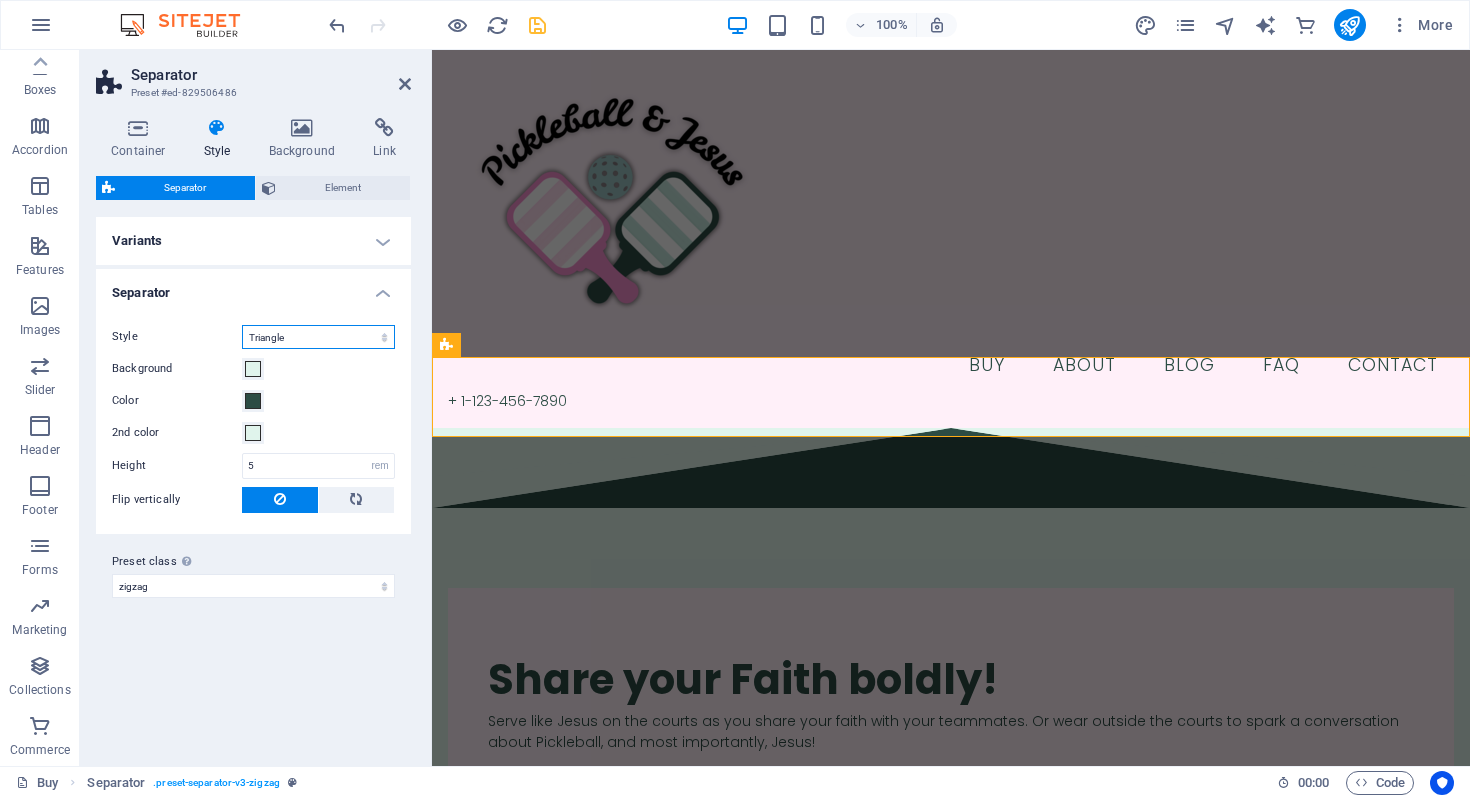 click on "Triangle Circle Diagonal Zigzag Polygon 1 Polygon 2 Square" at bounding box center (318, 337) 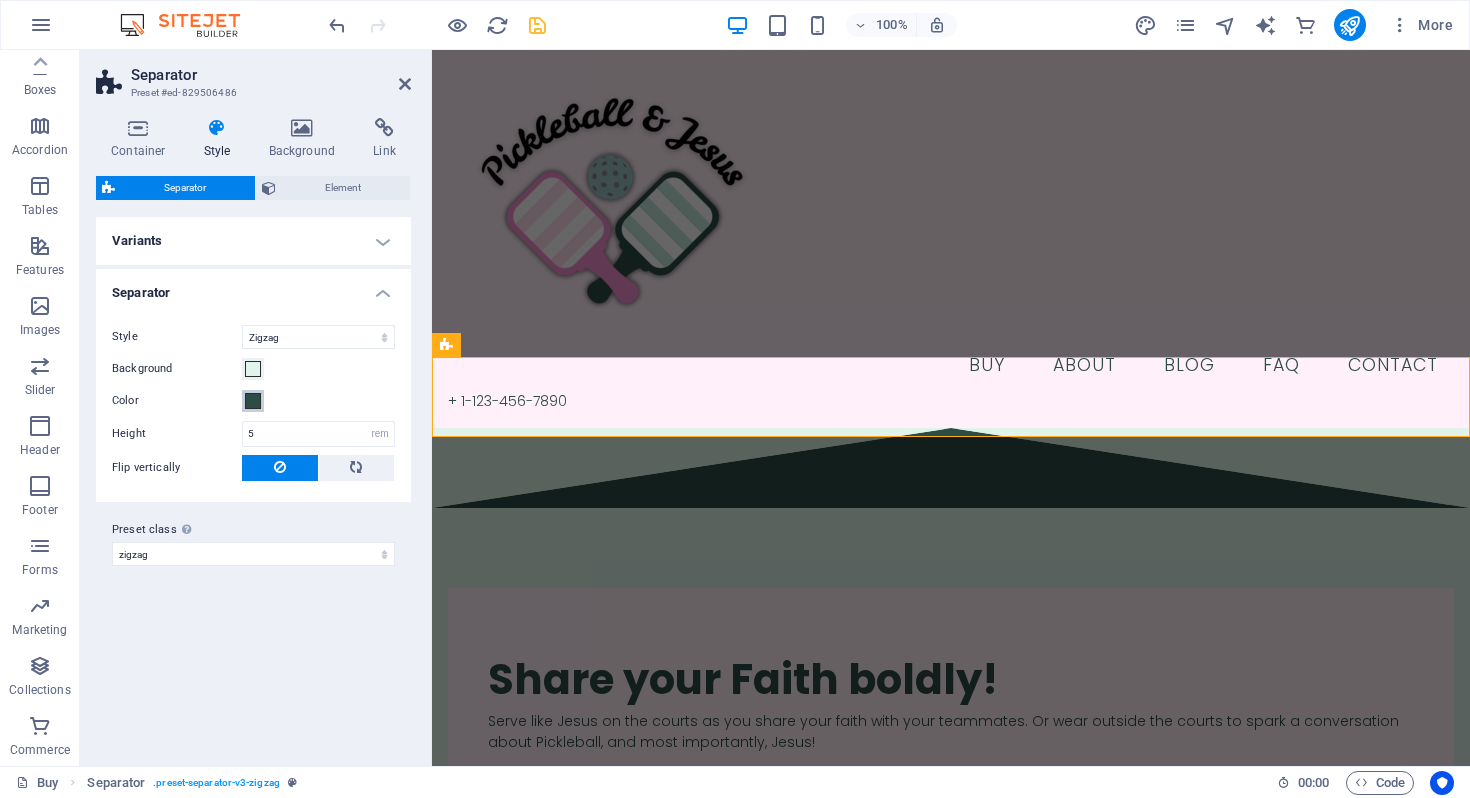 click at bounding box center (253, 401) 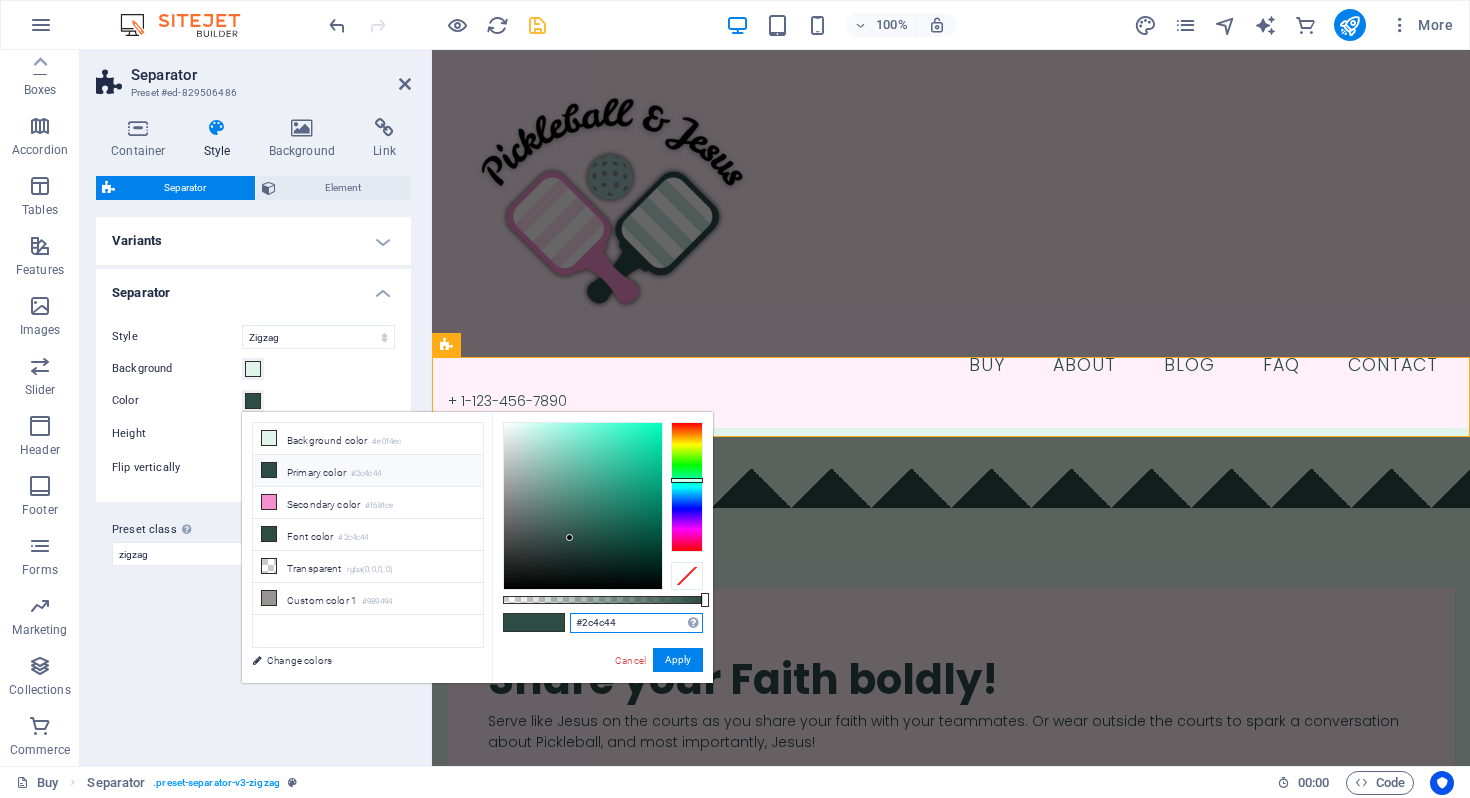 drag, startPoint x: 637, startPoint y: 622, endPoint x: 583, endPoint y: 627, distance: 54.230988 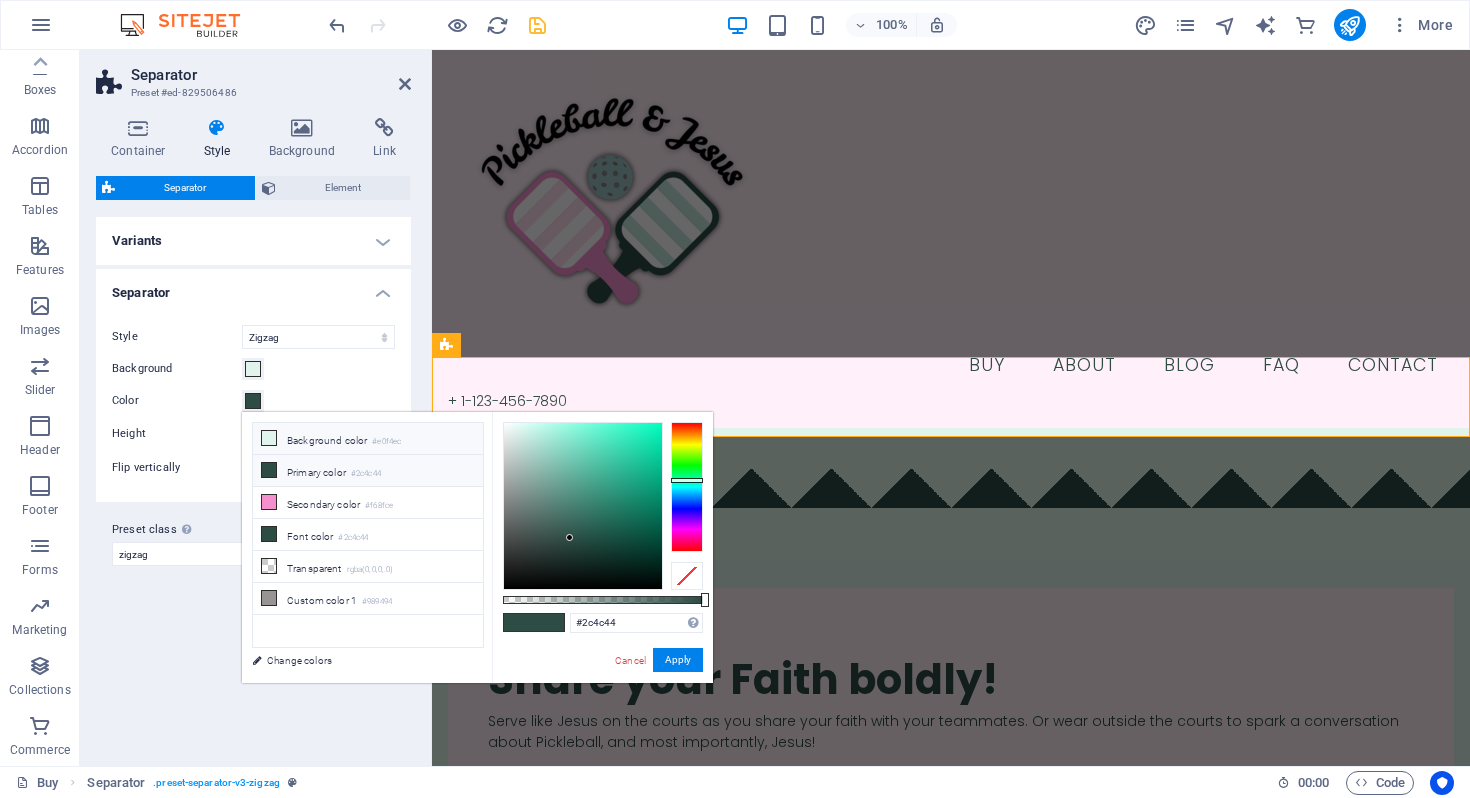click on "#e0f4ec" at bounding box center [386, 442] 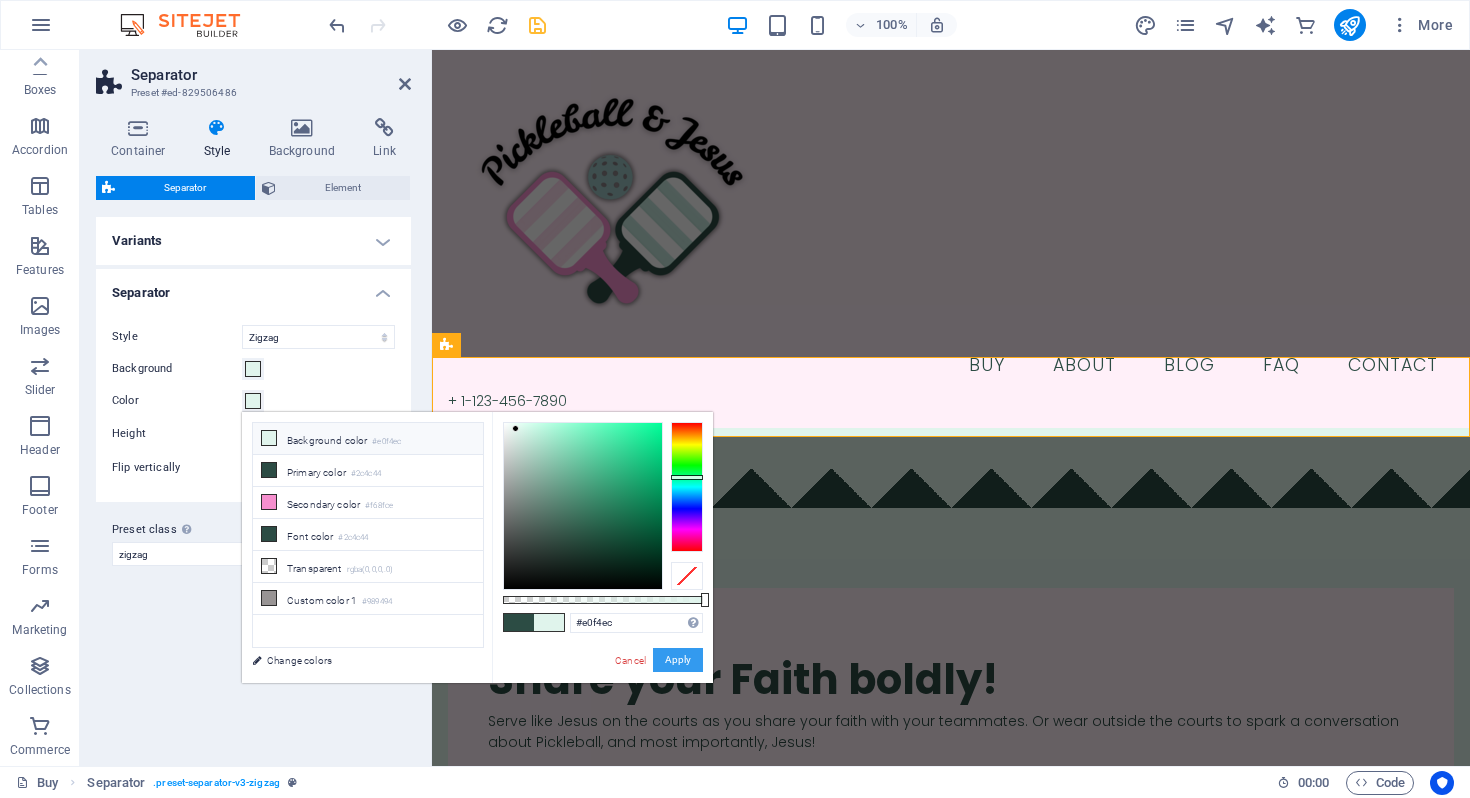 click on "Apply" at bounding box center (678, 660) 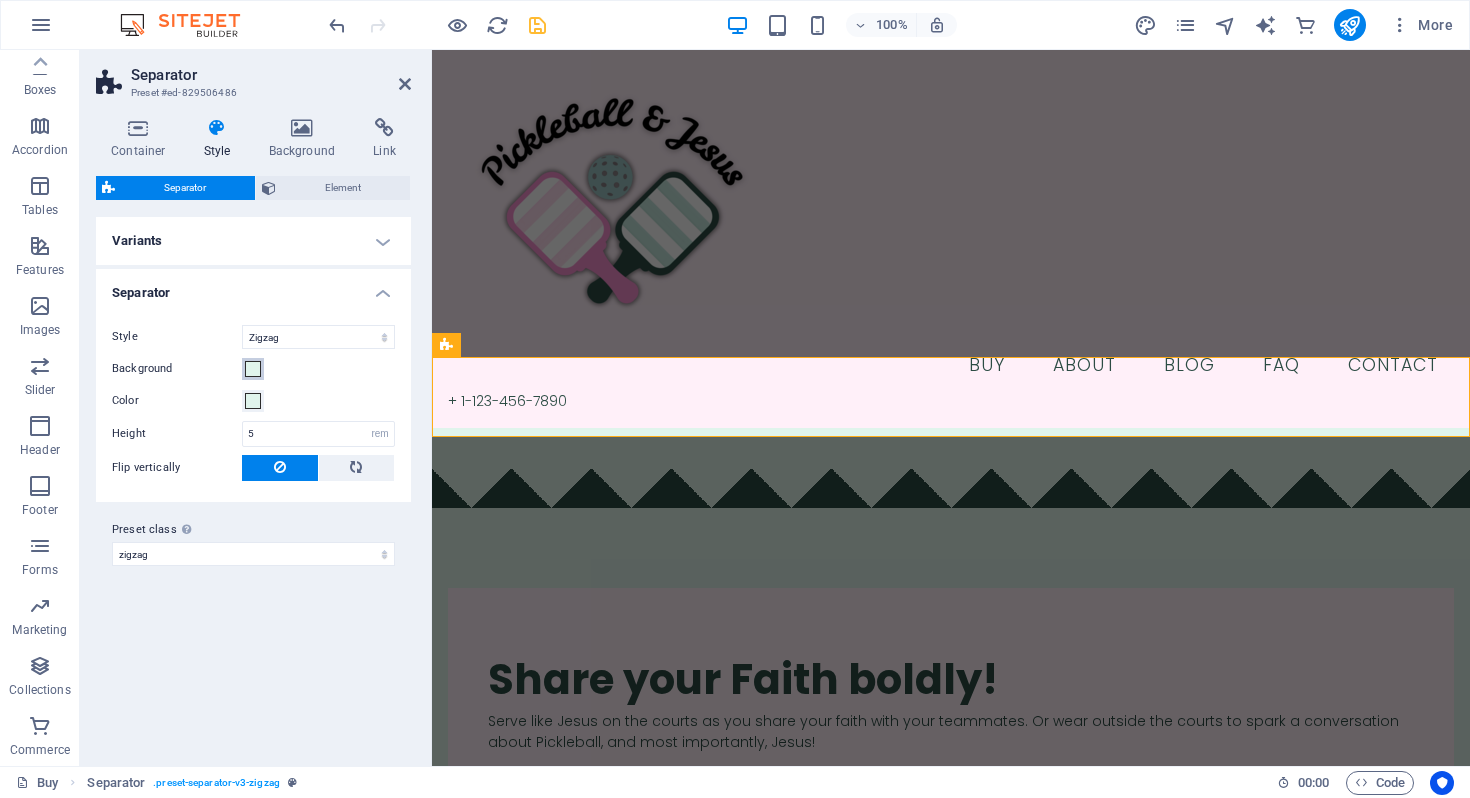 click on "Background" at bounding box center [253, 369] 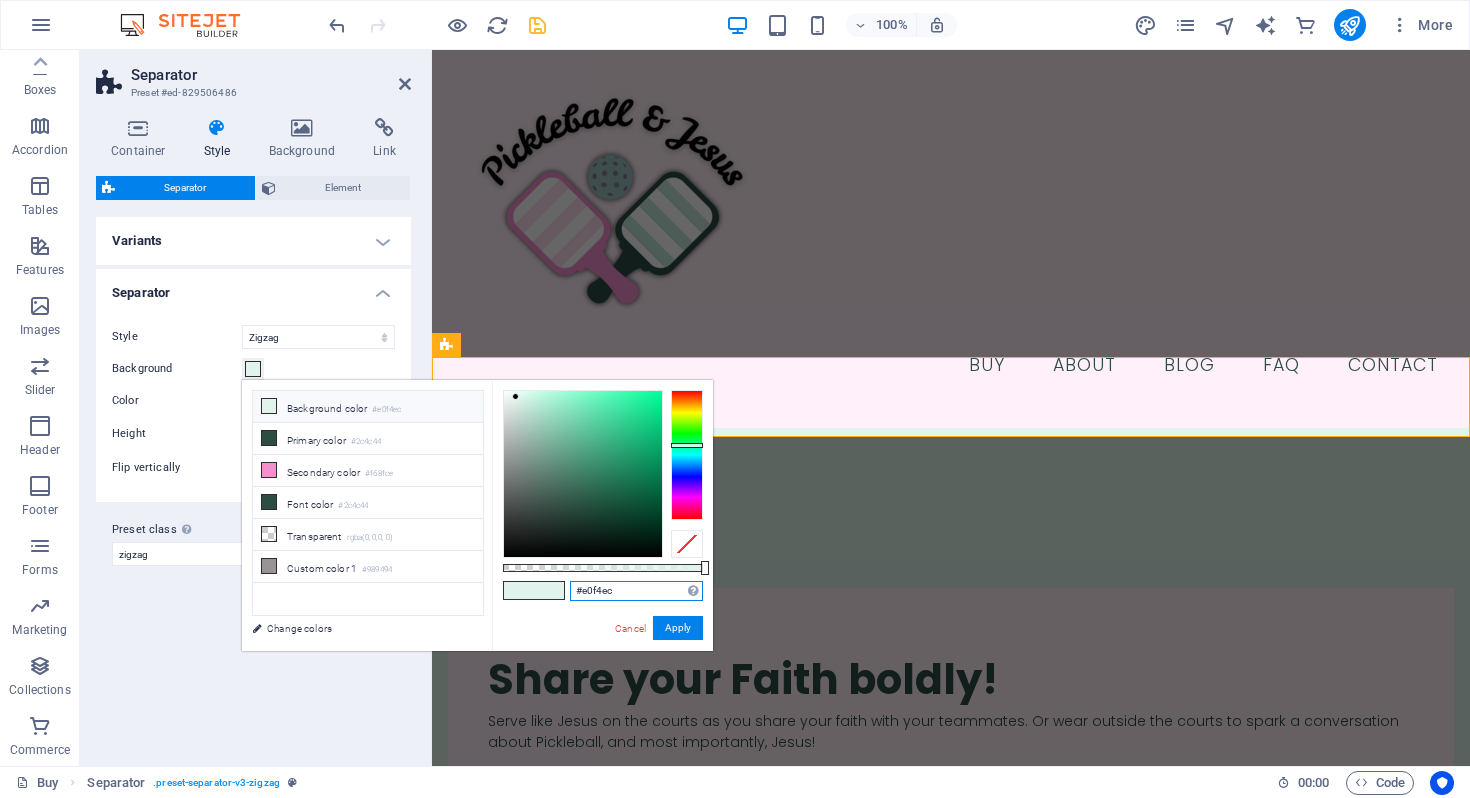 drag, startPoint x: 635, startPoint y: 589, endPoint x: 590, endPoint y: 592, distance: 45.099888 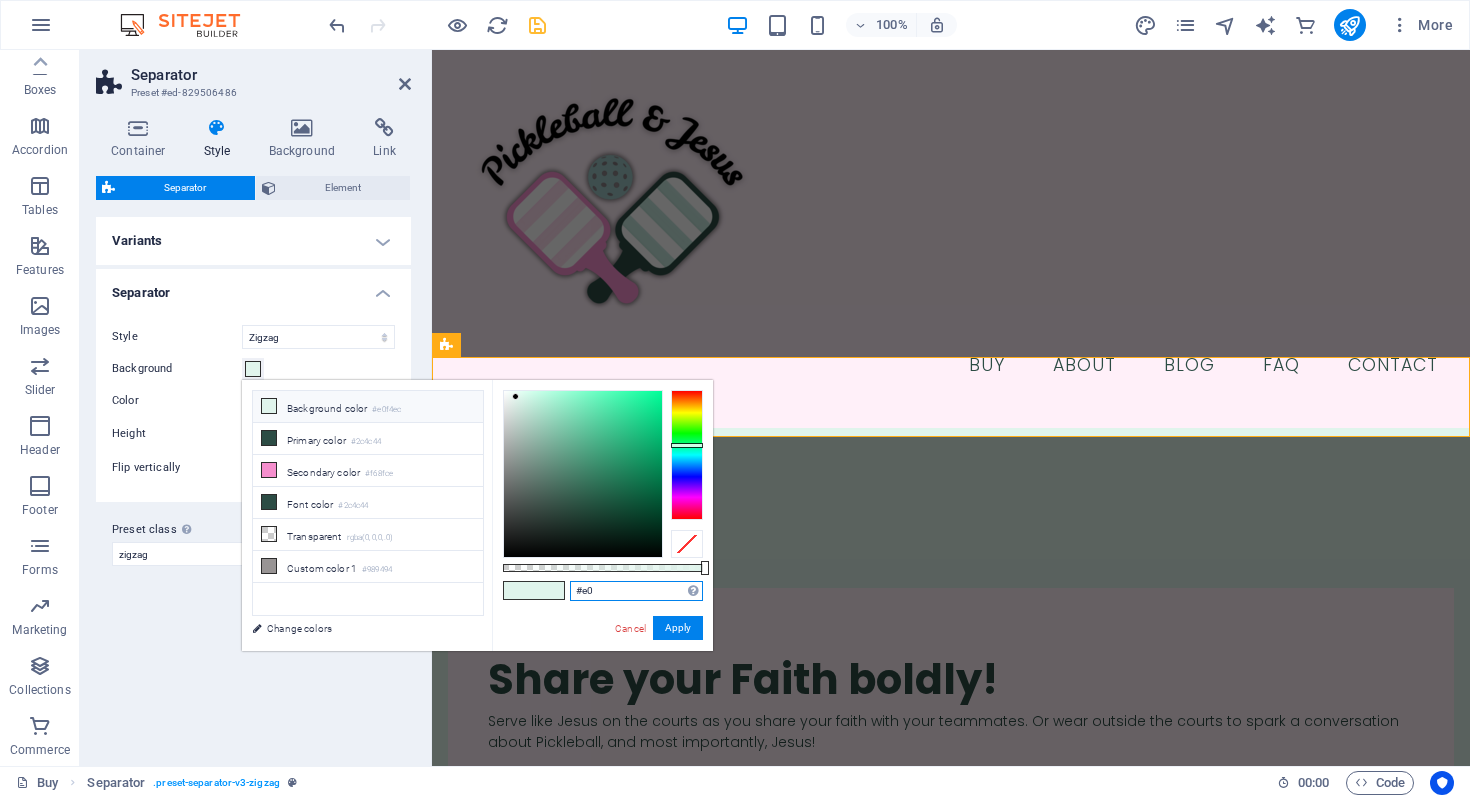 type on "#e" 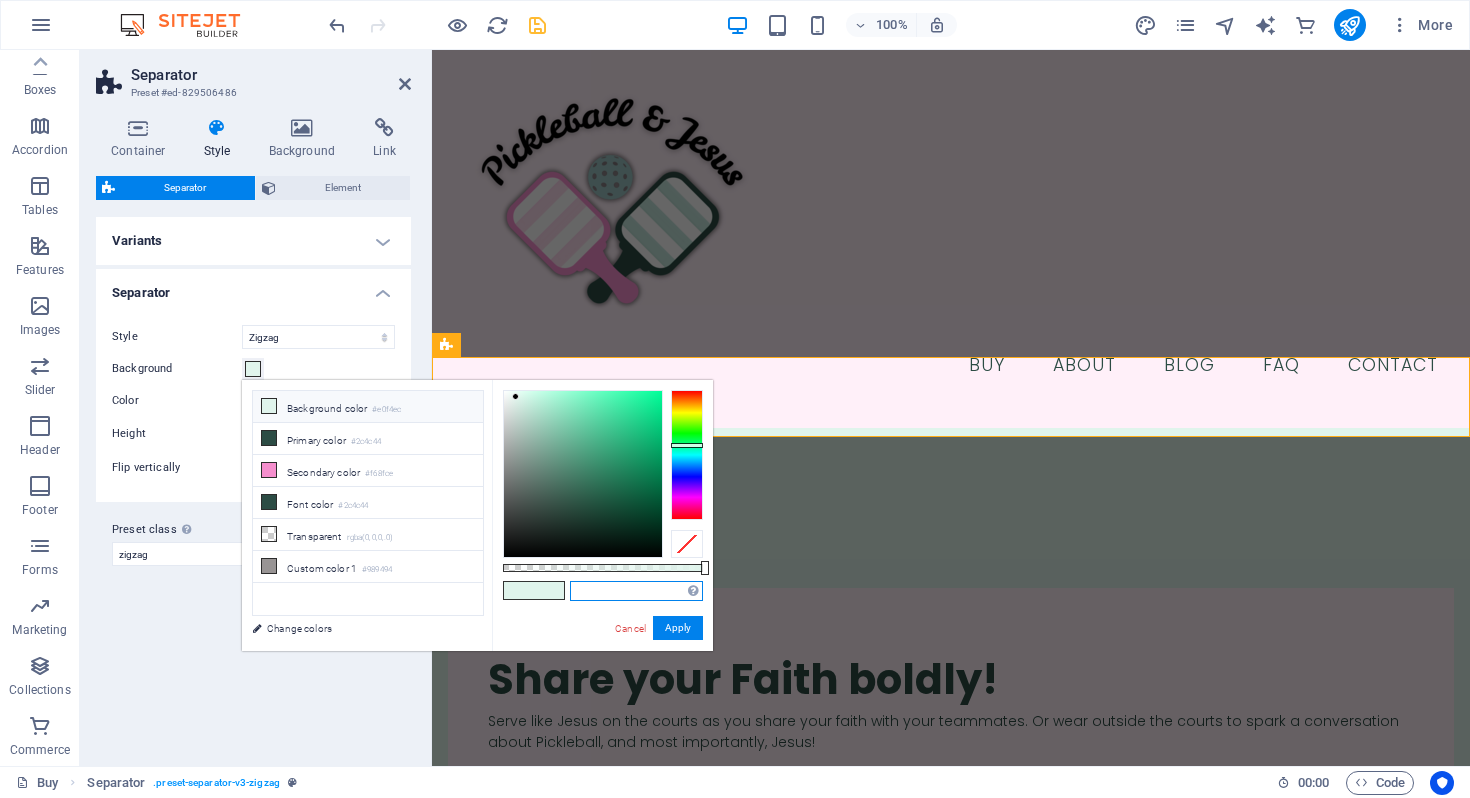 paste on "fff0f9" 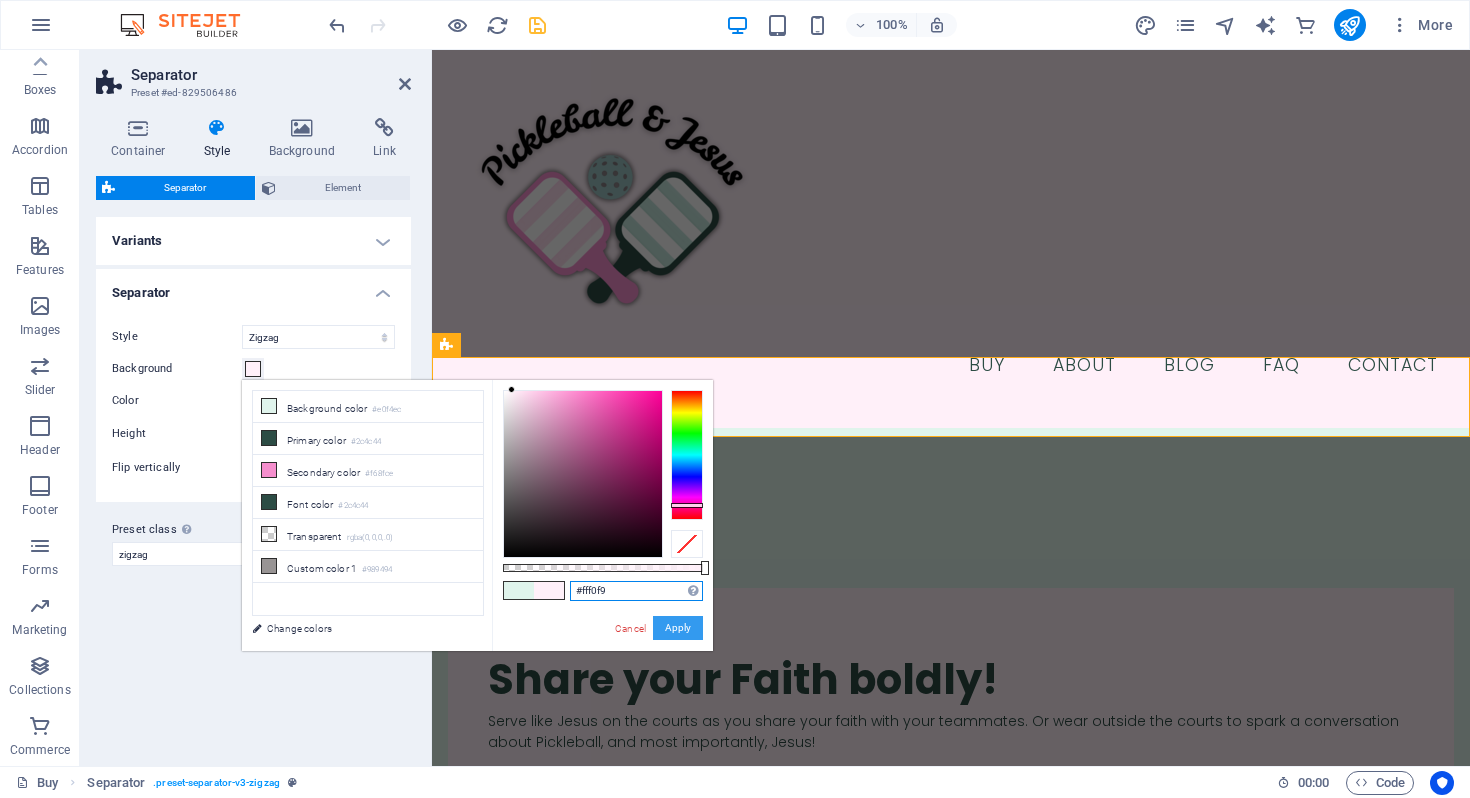 type on "#fff0f9" 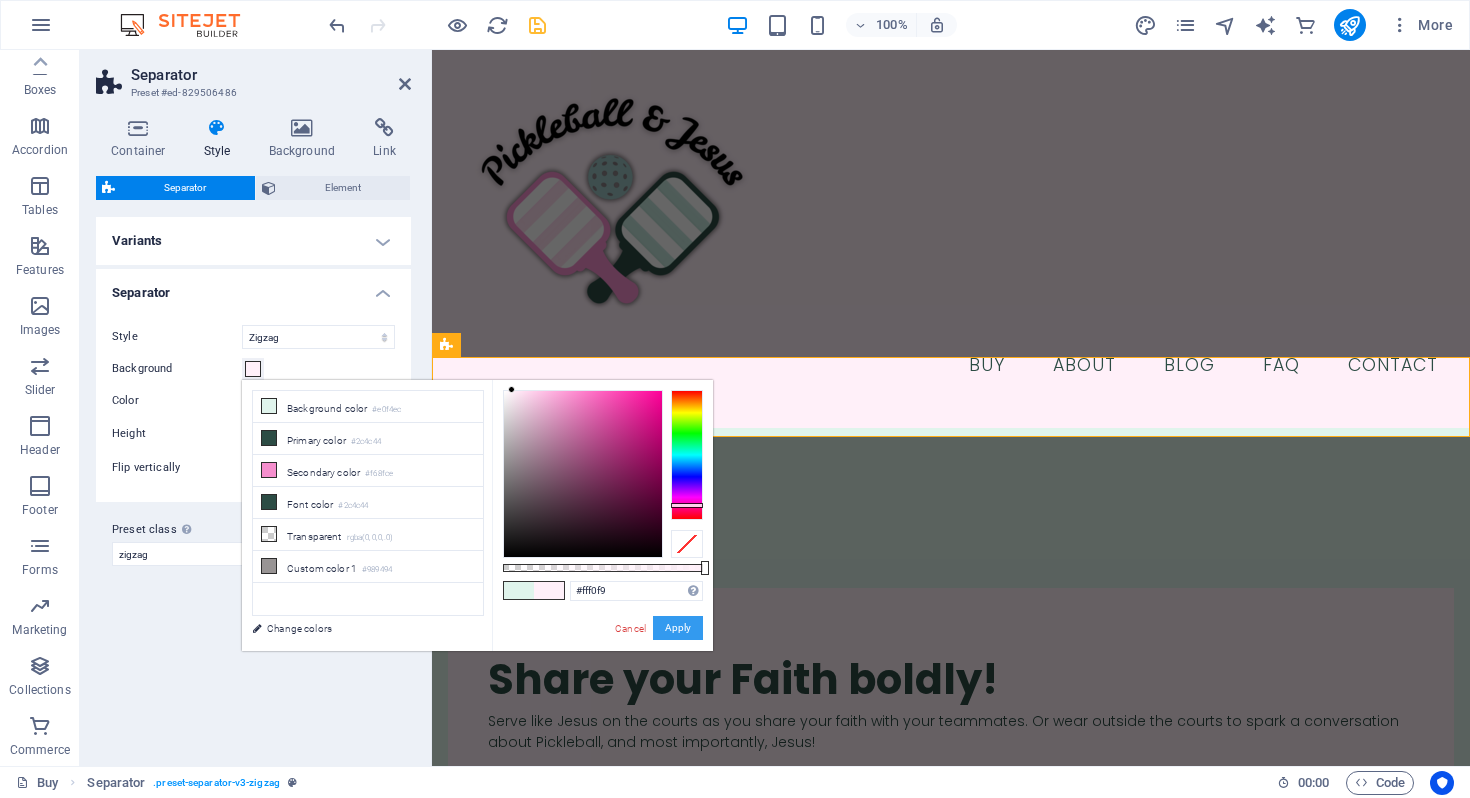 click on "Apply" at bounding box center [678, 628] 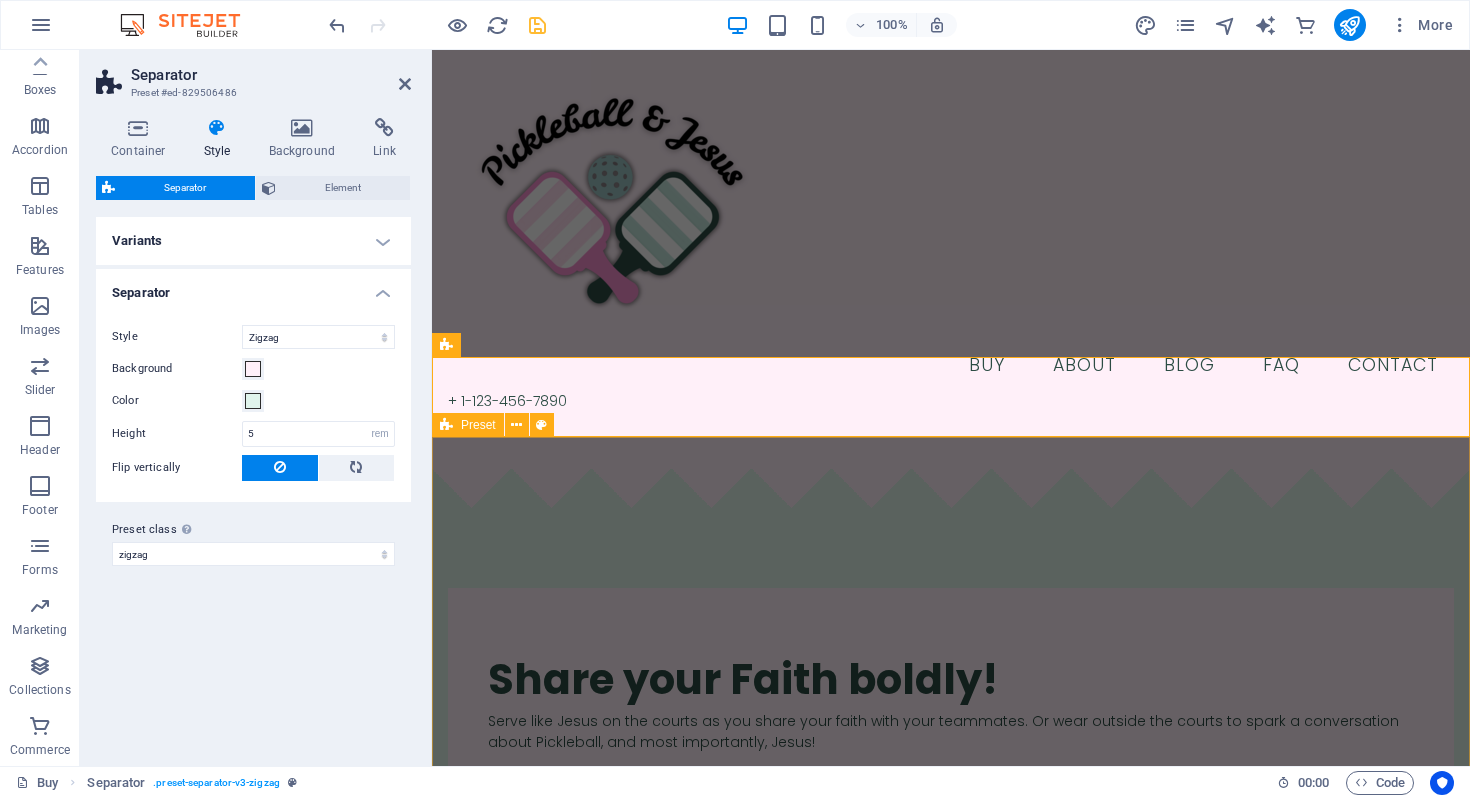 click on "​​​ Share your Faith boldly! Serve like Jesus on the courts as you share your faith with your teammates. Or wear outside the courts to spark a conversation about Pickleball, and most importantly, Jesus! Drop content here or  Add elements  Paste clipboard" at bounding box center (951, 906) 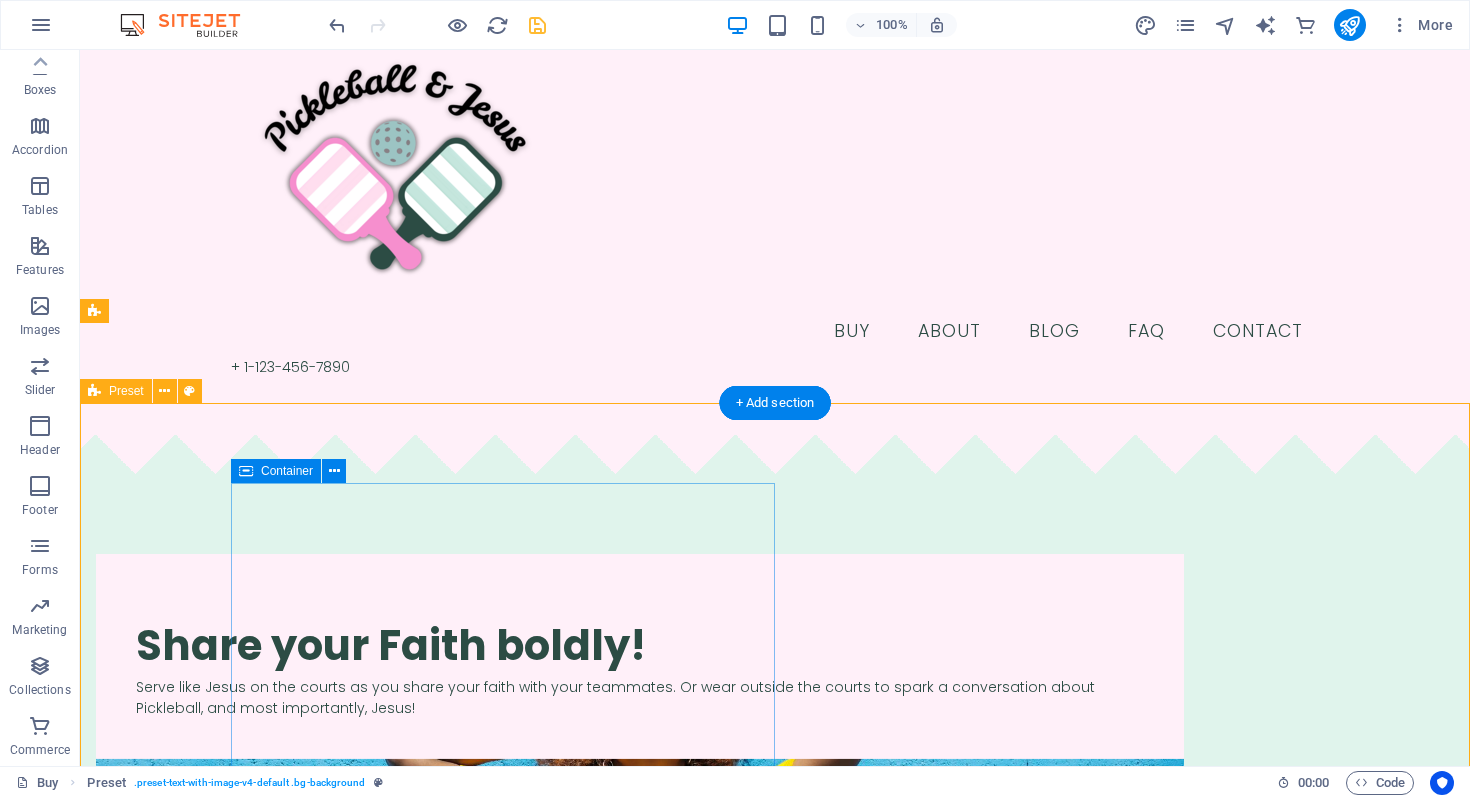 scroll, scrollTop: 0, scrollLeft: 0, axis: both 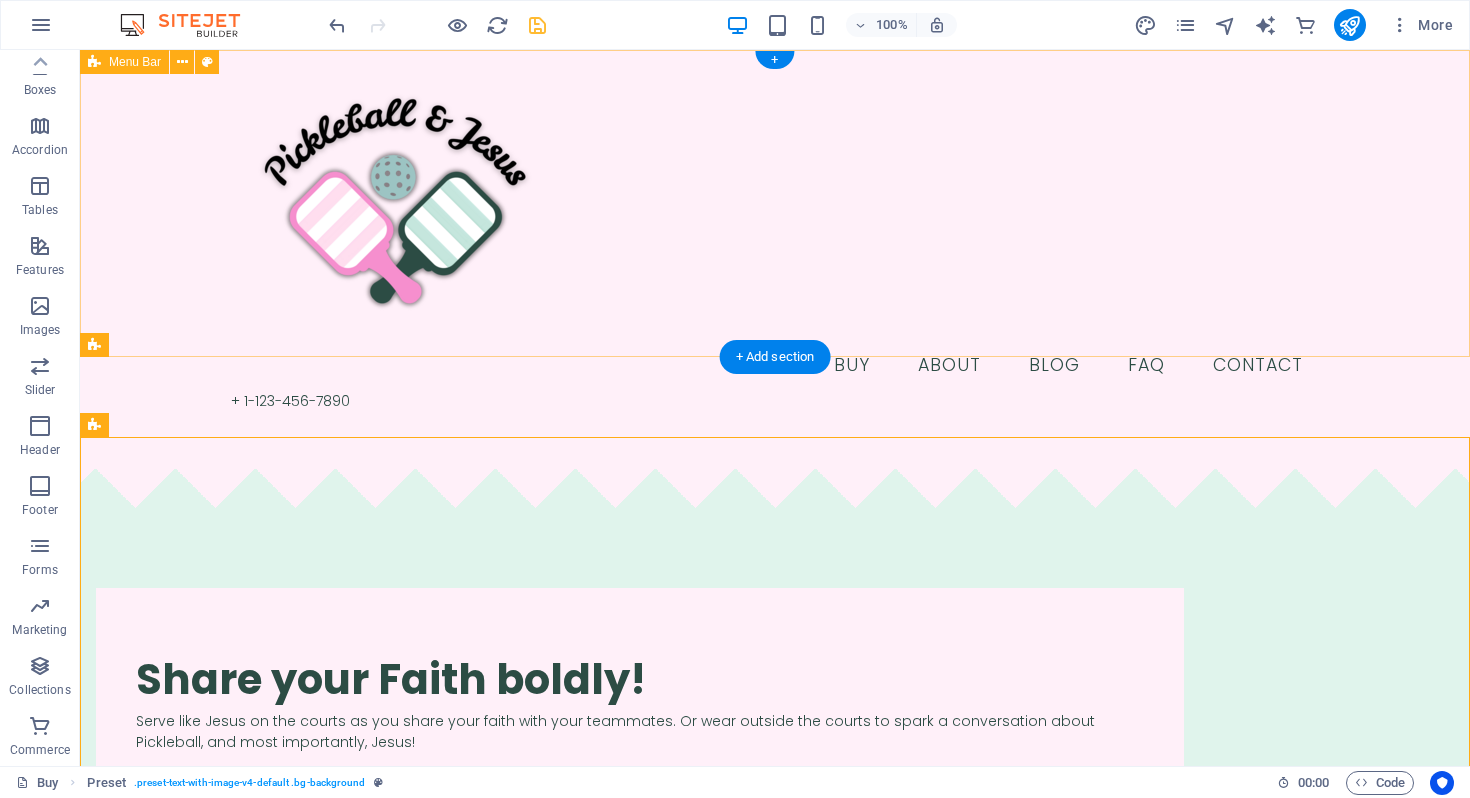 click on "Buy About Blog FAQ Contact   + 1-123-456-7890" at bounding box center (775, 239) 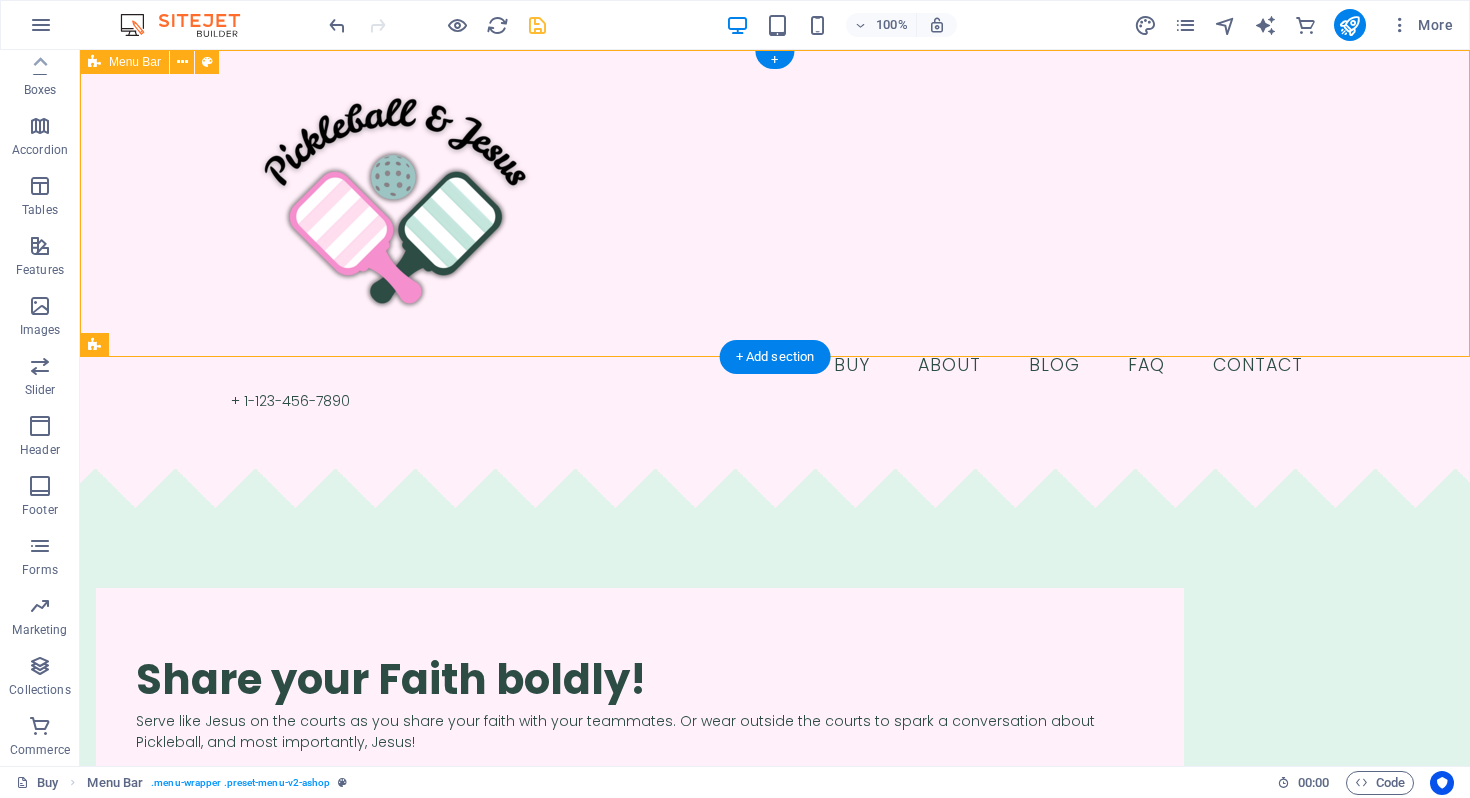 click on "Buy About Blog FAQ Contact   + 1-123-456-7890" at bounding box center [775, 239] 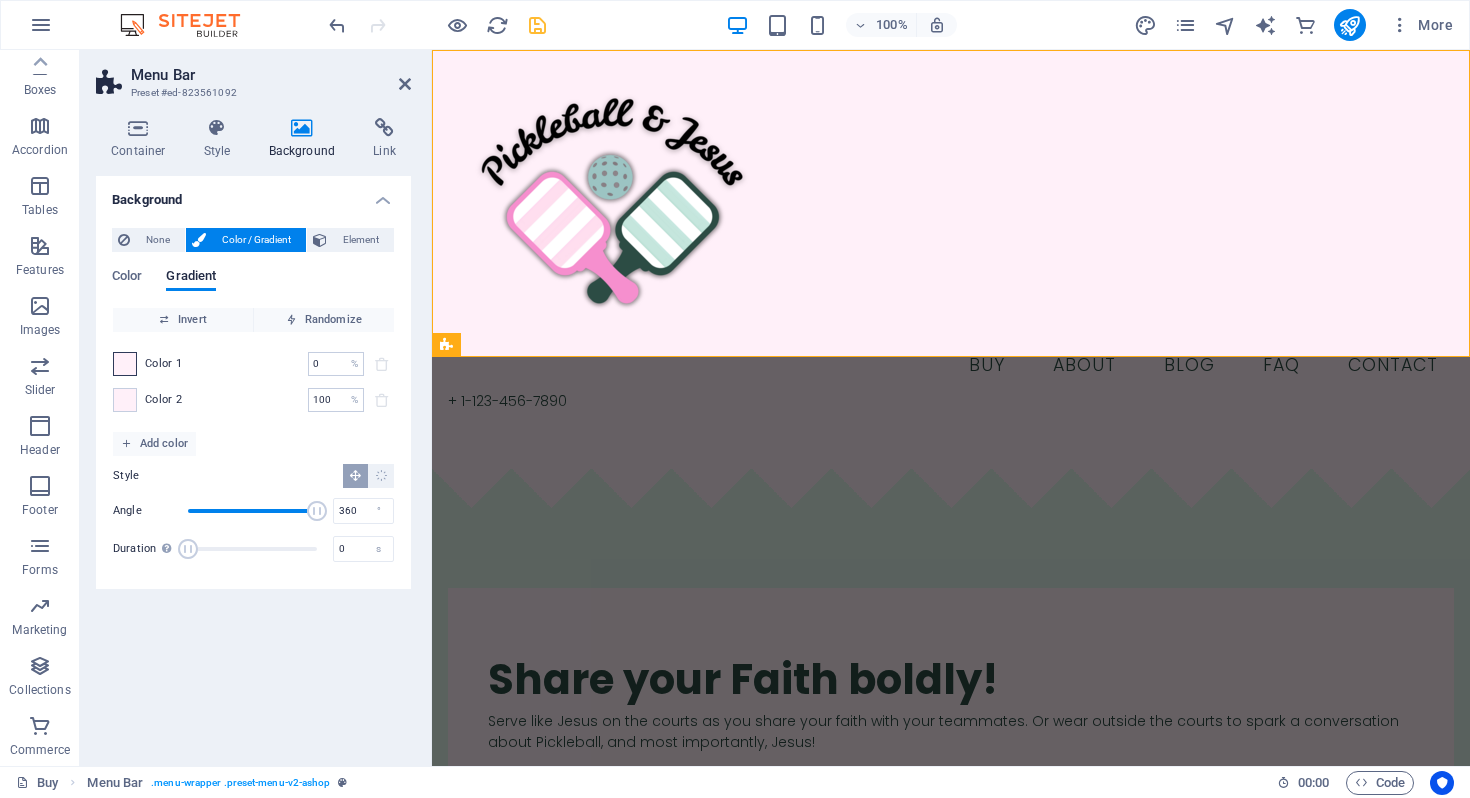click at bounding box center [125, 364] 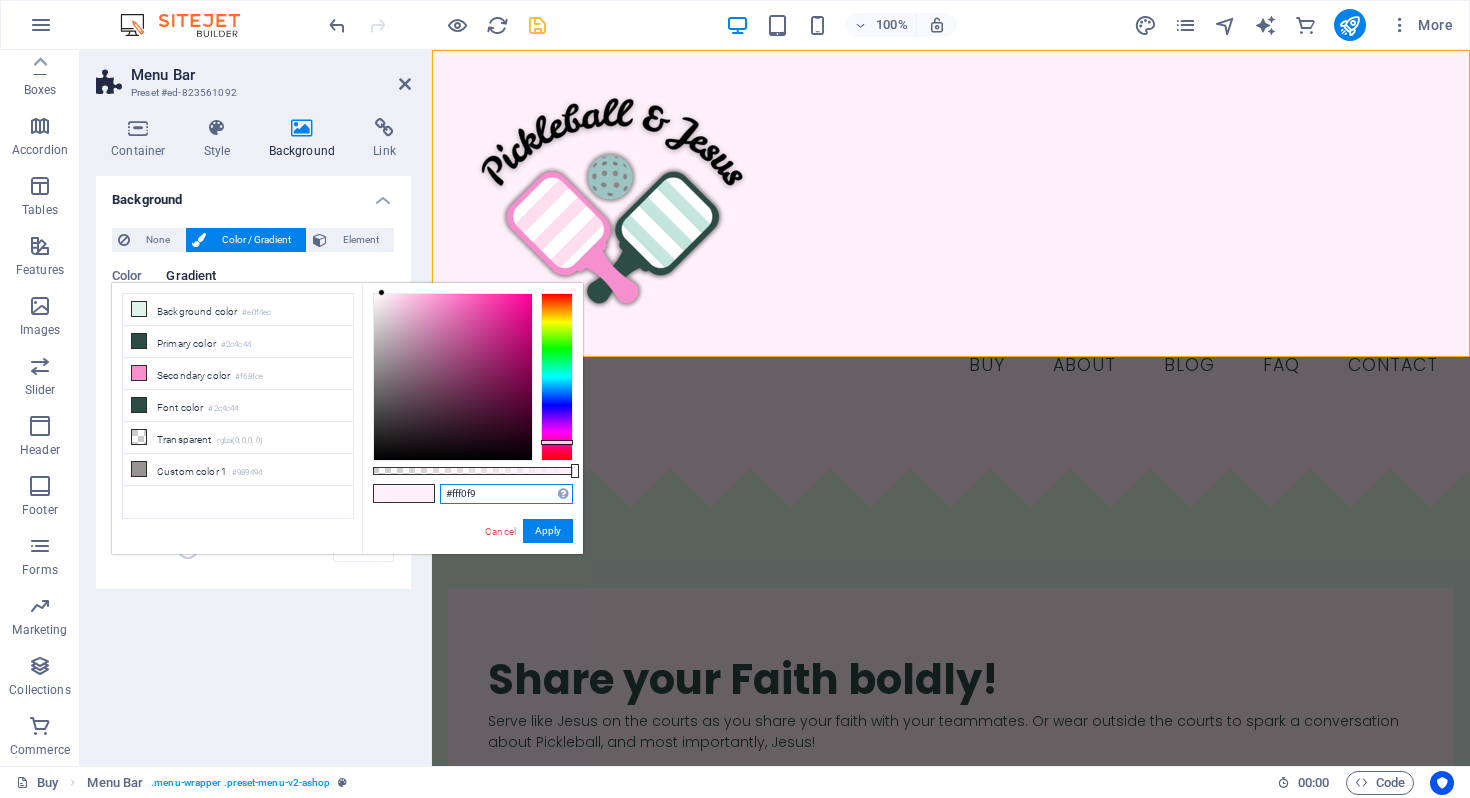 click on "#fff0f9" at bounding box center [506, 494] 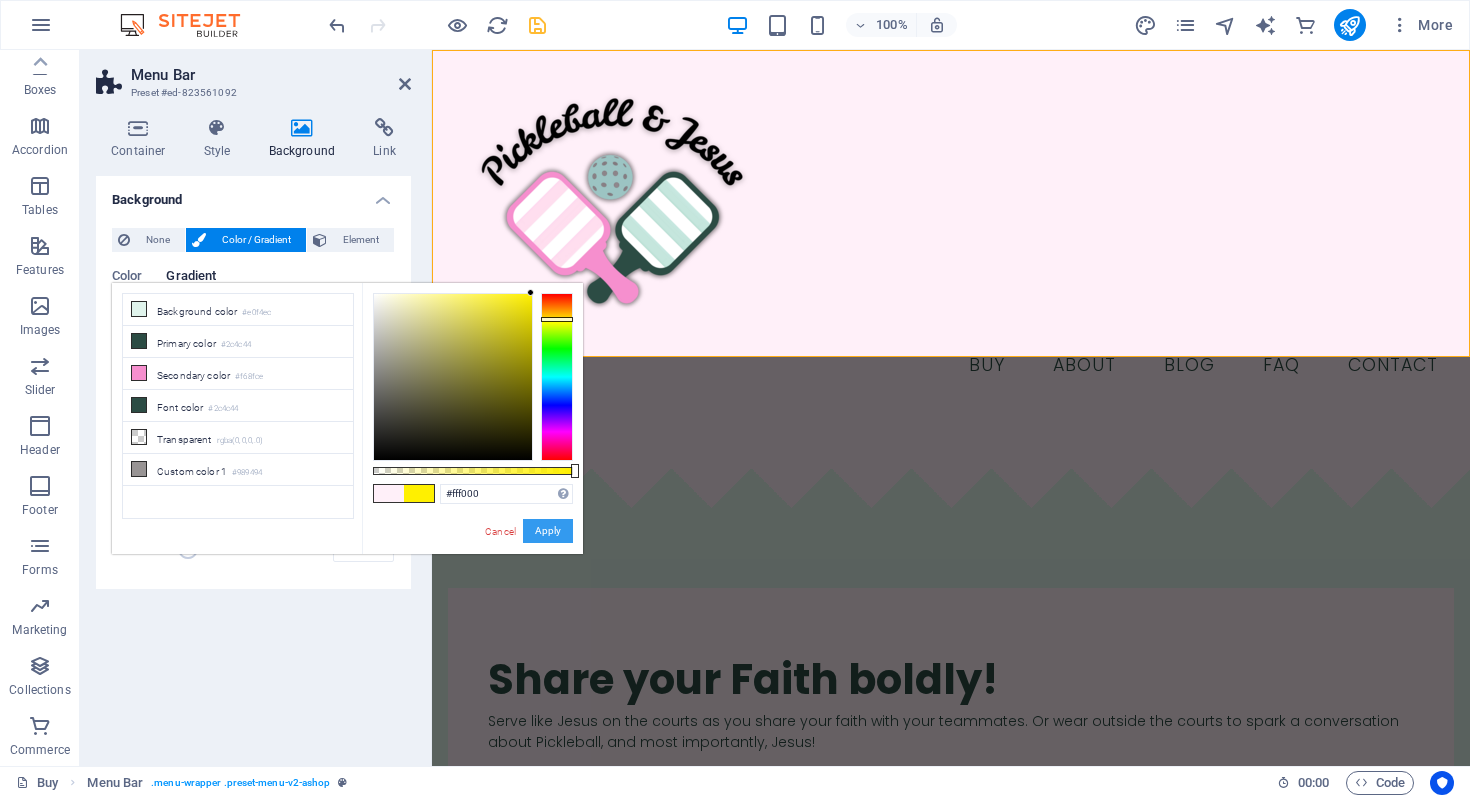 click on "Apply" at bounding box center [548, 531] 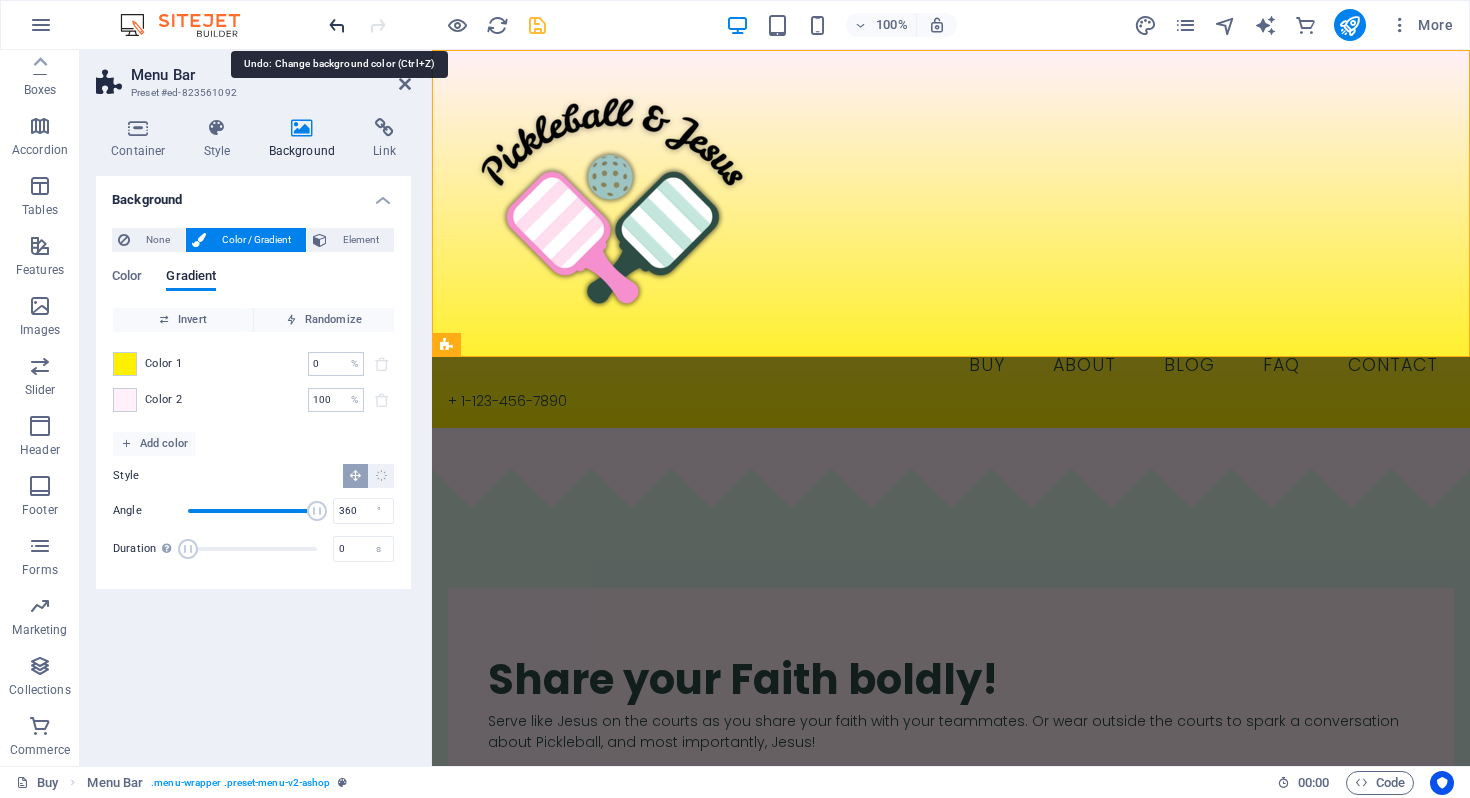 click at bounding box center (337, 25) 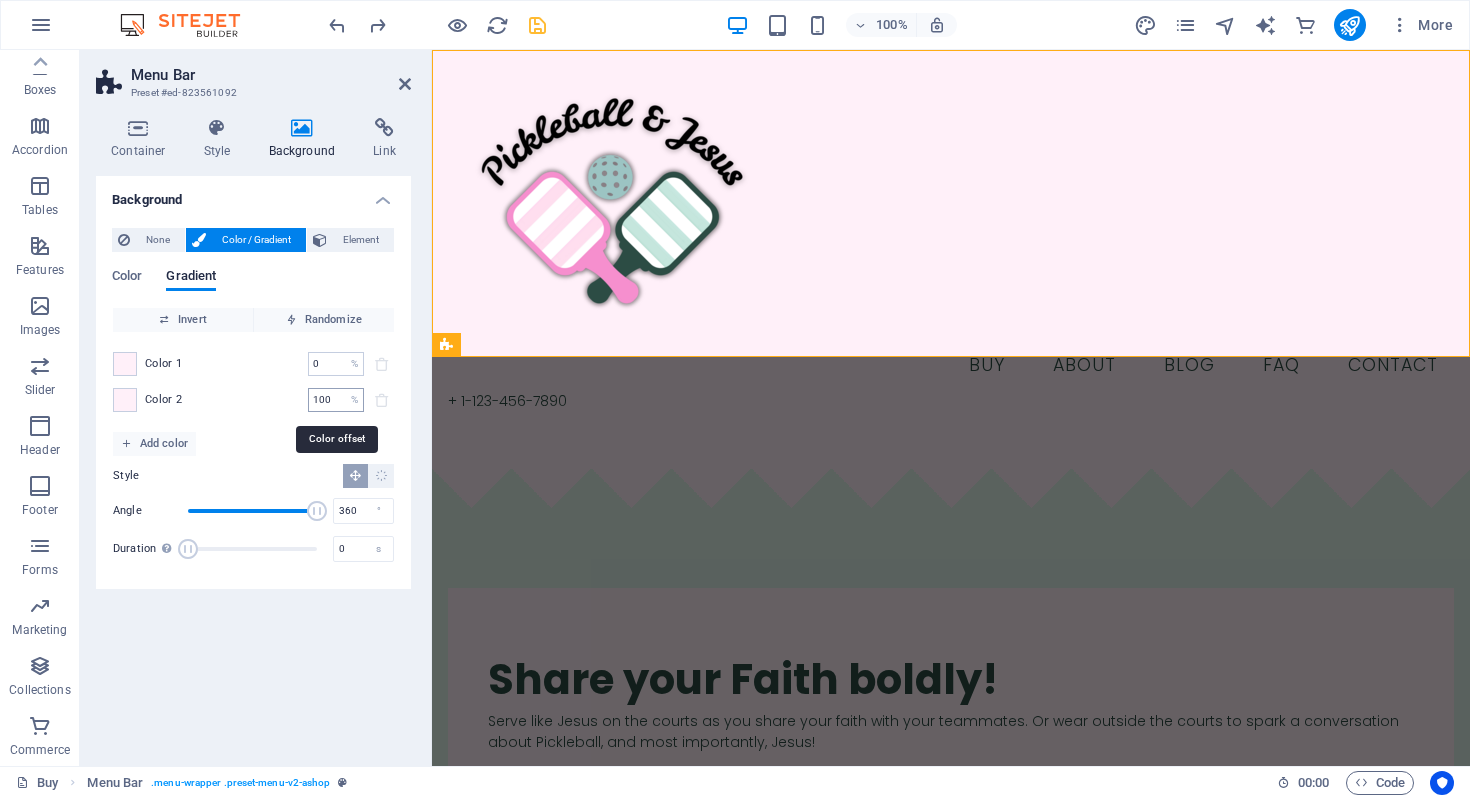 click on "100" at bounding box center [325, 400] 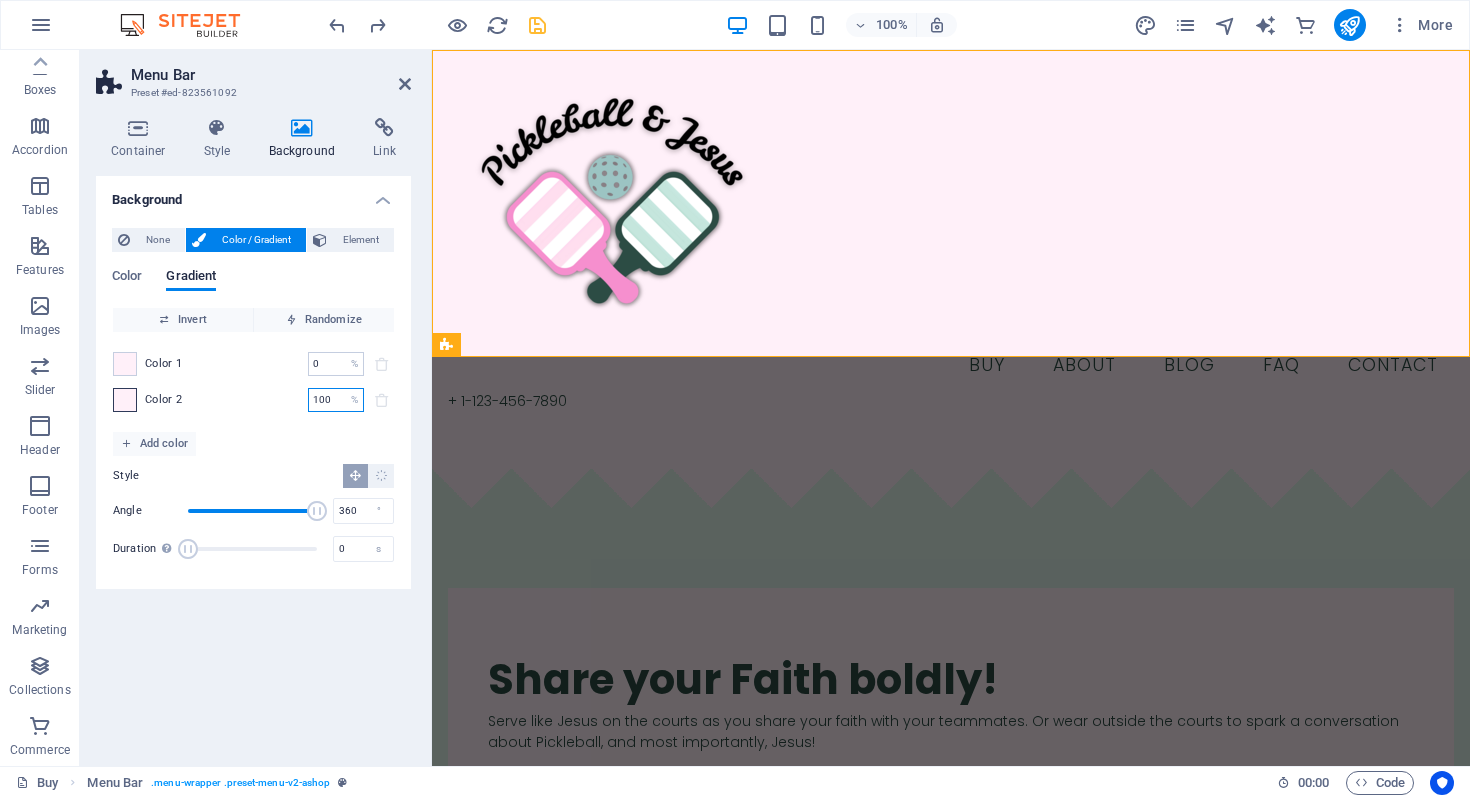 click at bounding box center [125, 400] 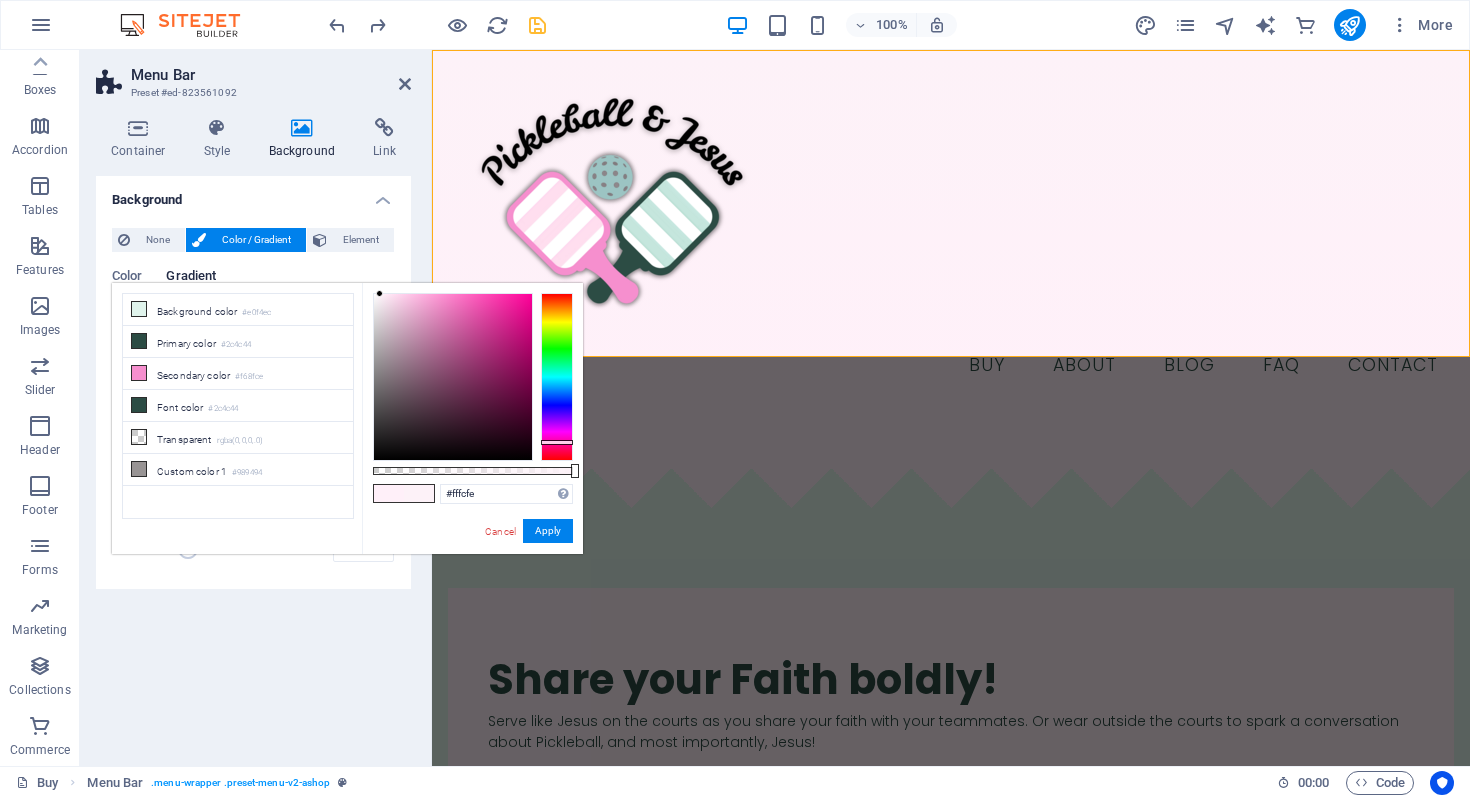 type on "#ffffff" 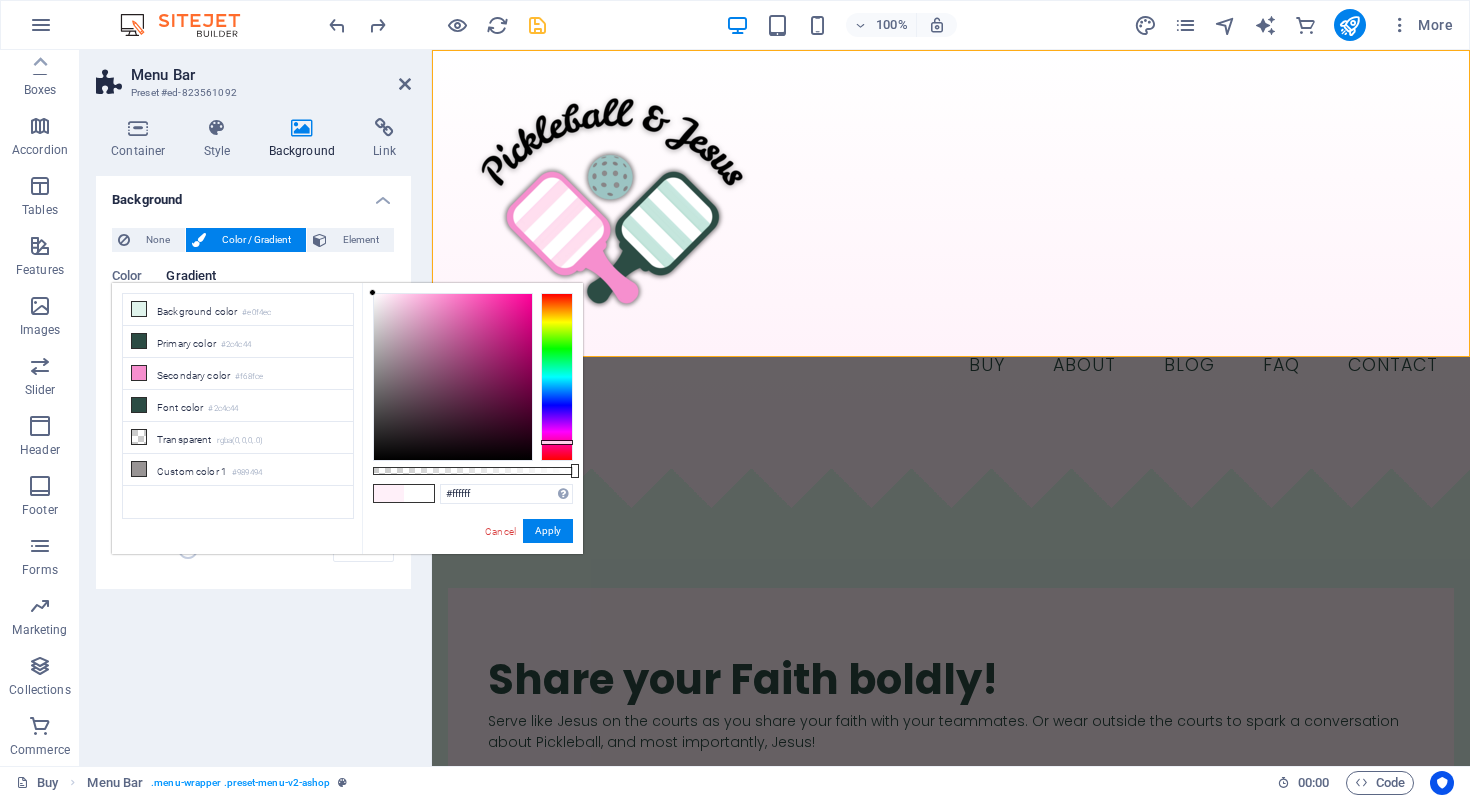 drag, startPoint x: 380, startPoint y: 294, endPoint x: 338, endPoint y: 257, distance: 55.97321 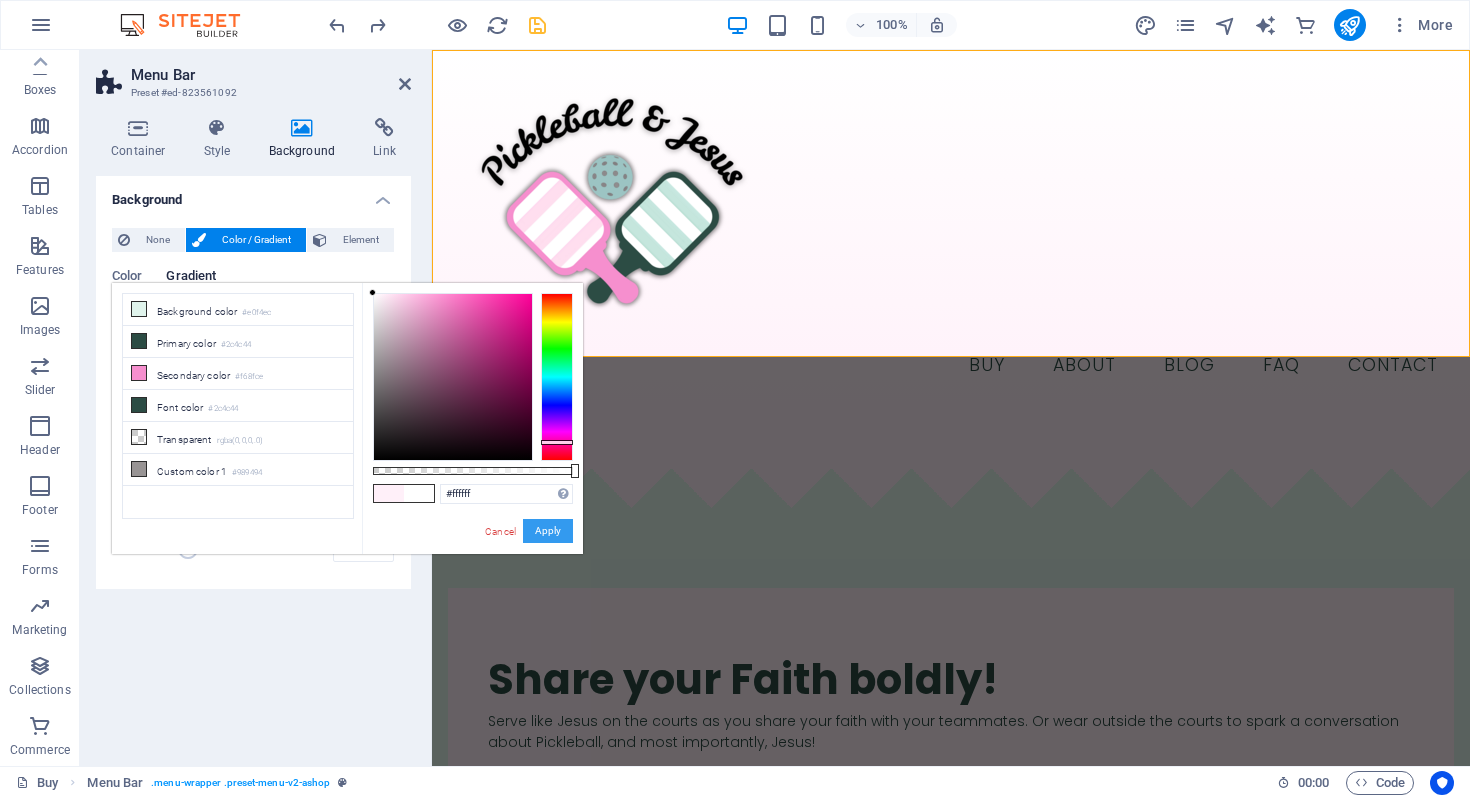 click on "Apply" at bounding box center (548, 531) 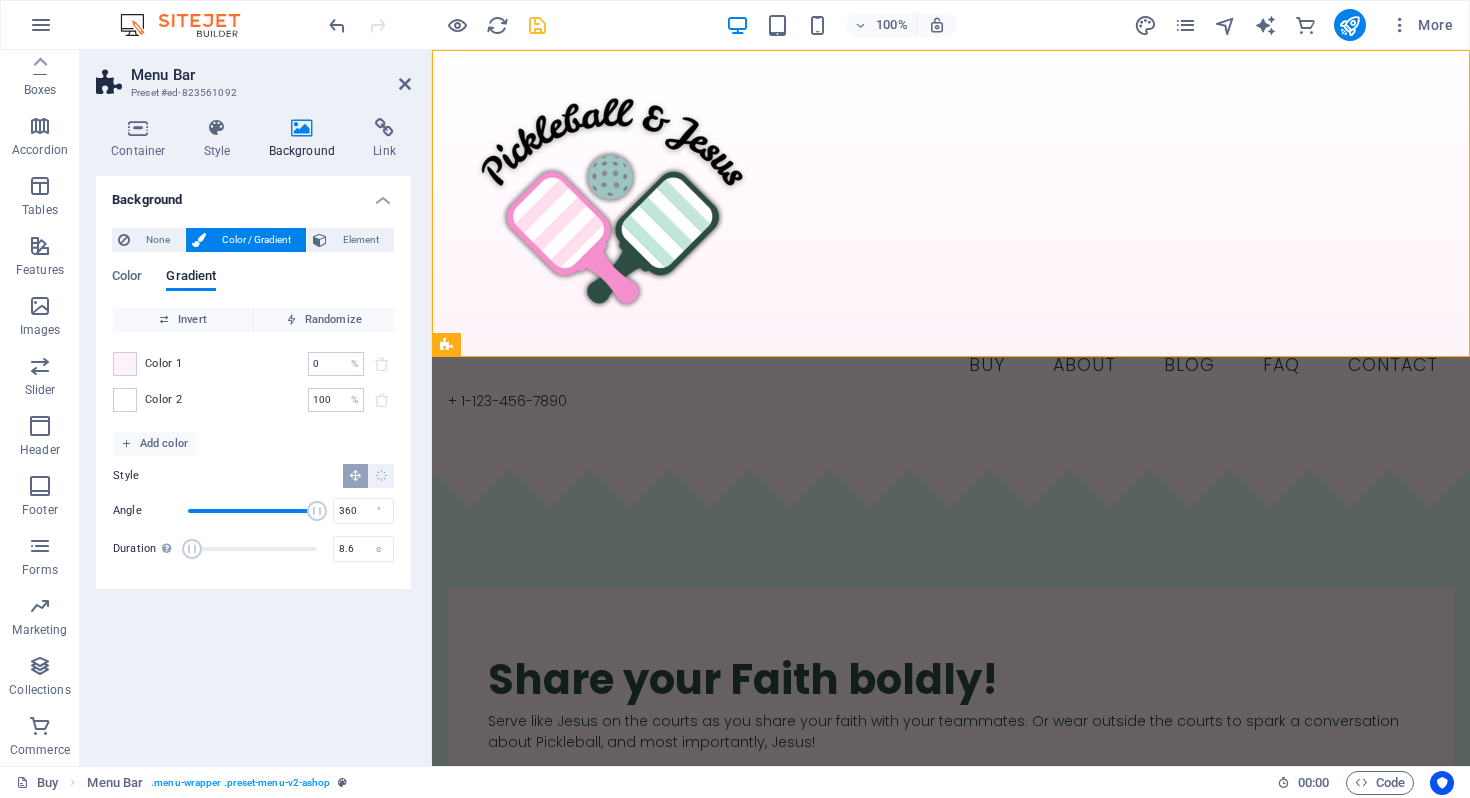 type on "8.8" 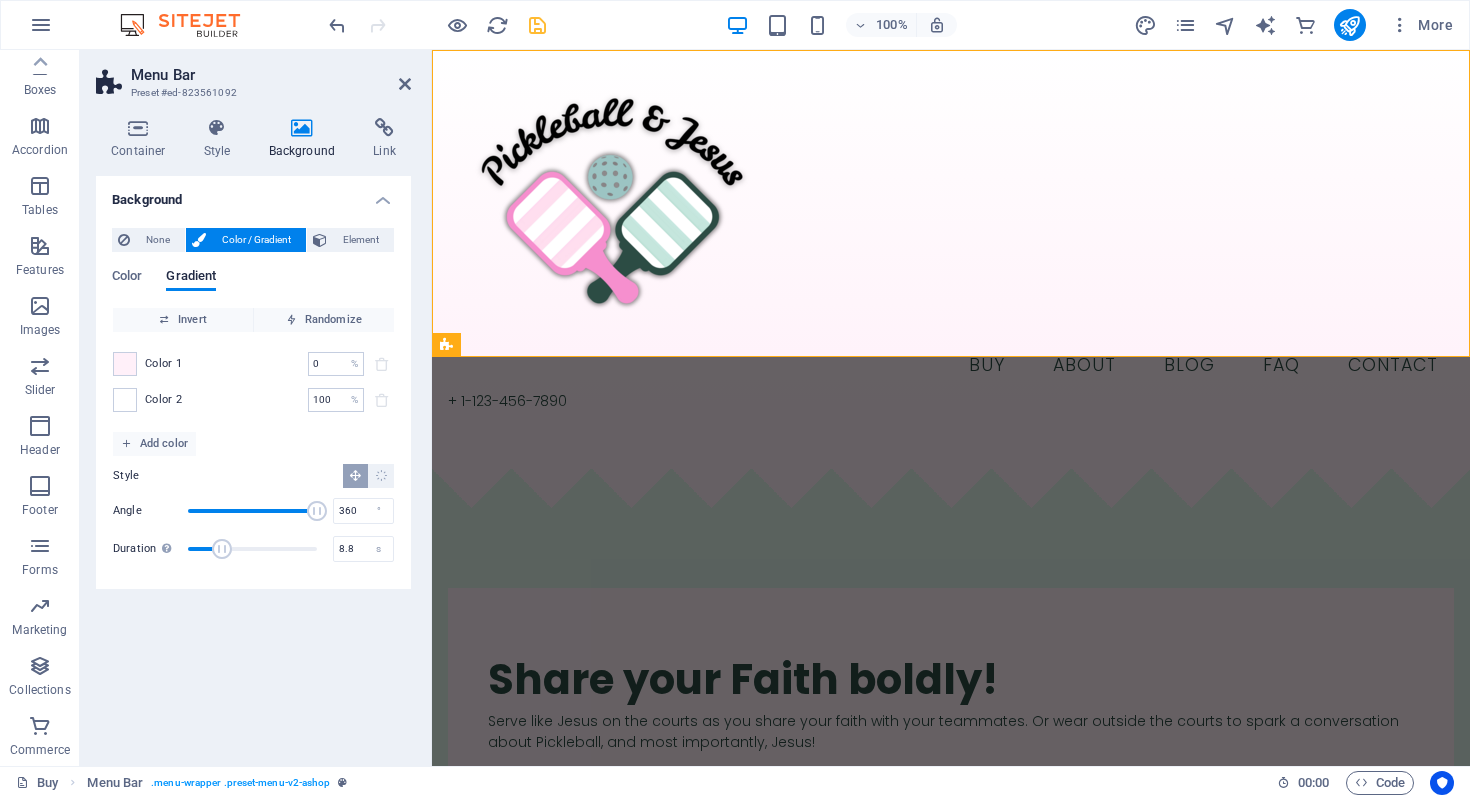 drag, startPoint x: 190, startPoint y: 553, endPoint x: 226, endPoint y: 559, distance: 36.496574 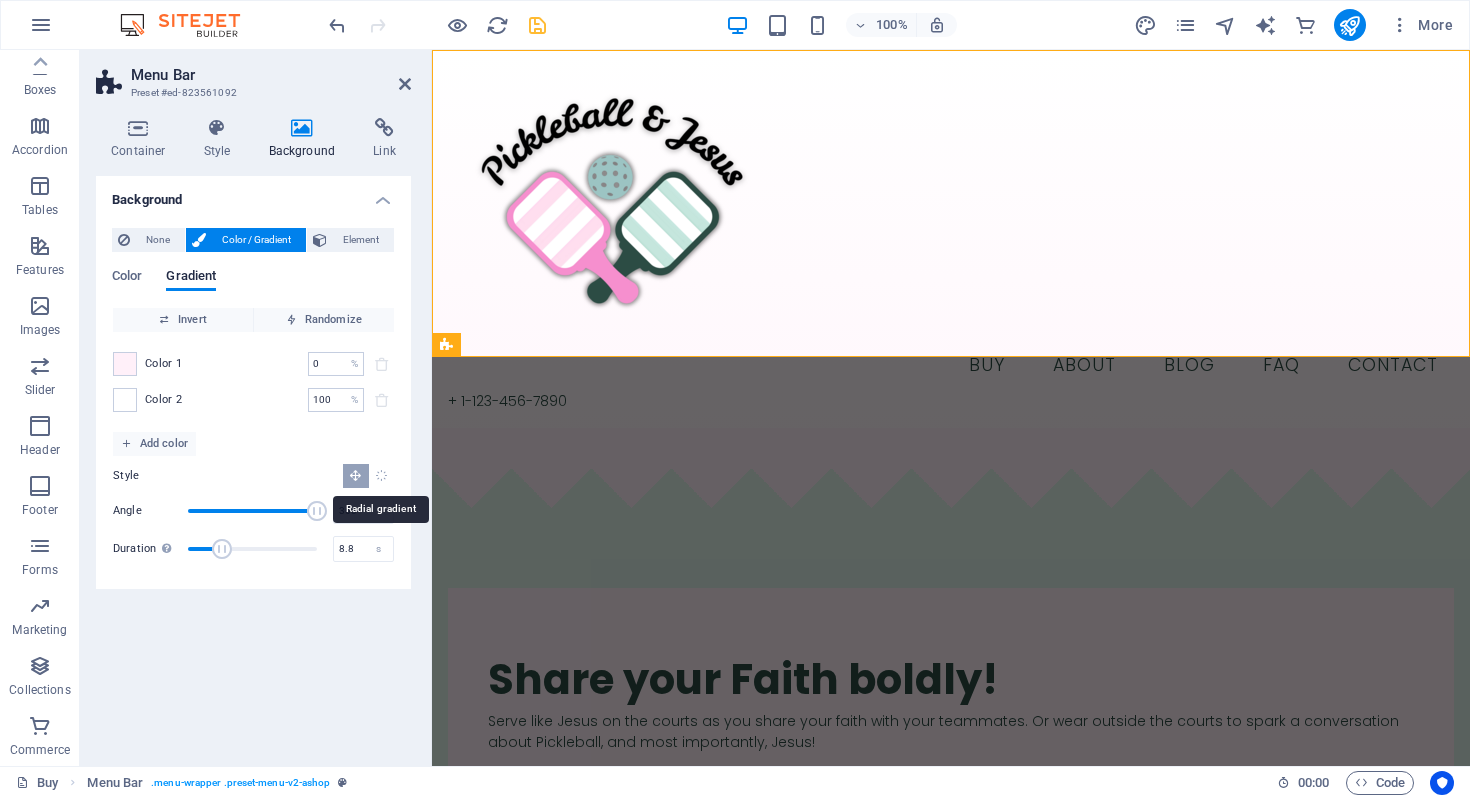 click at bounding box center (381, 475) 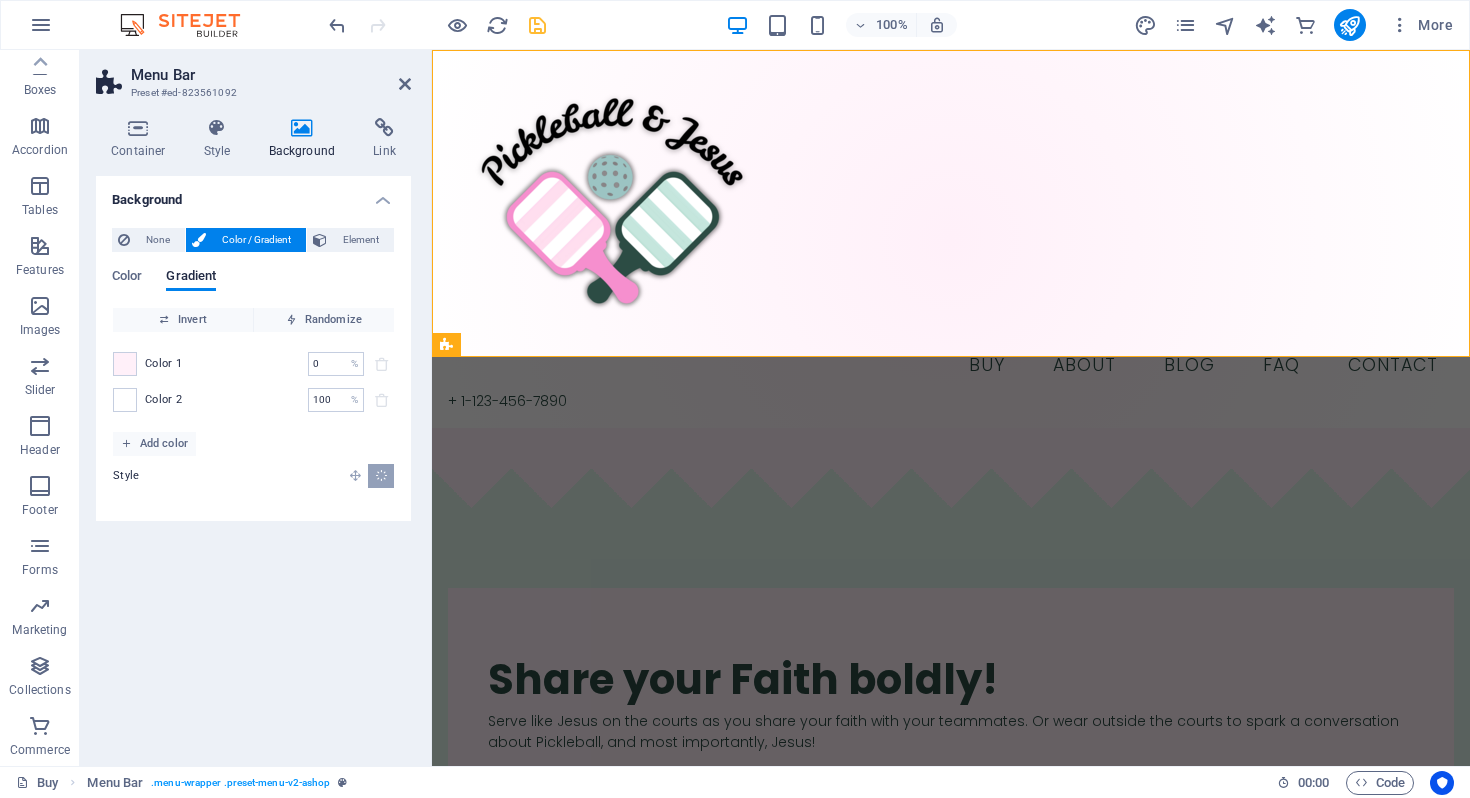 click at bounding box center (355, 475) 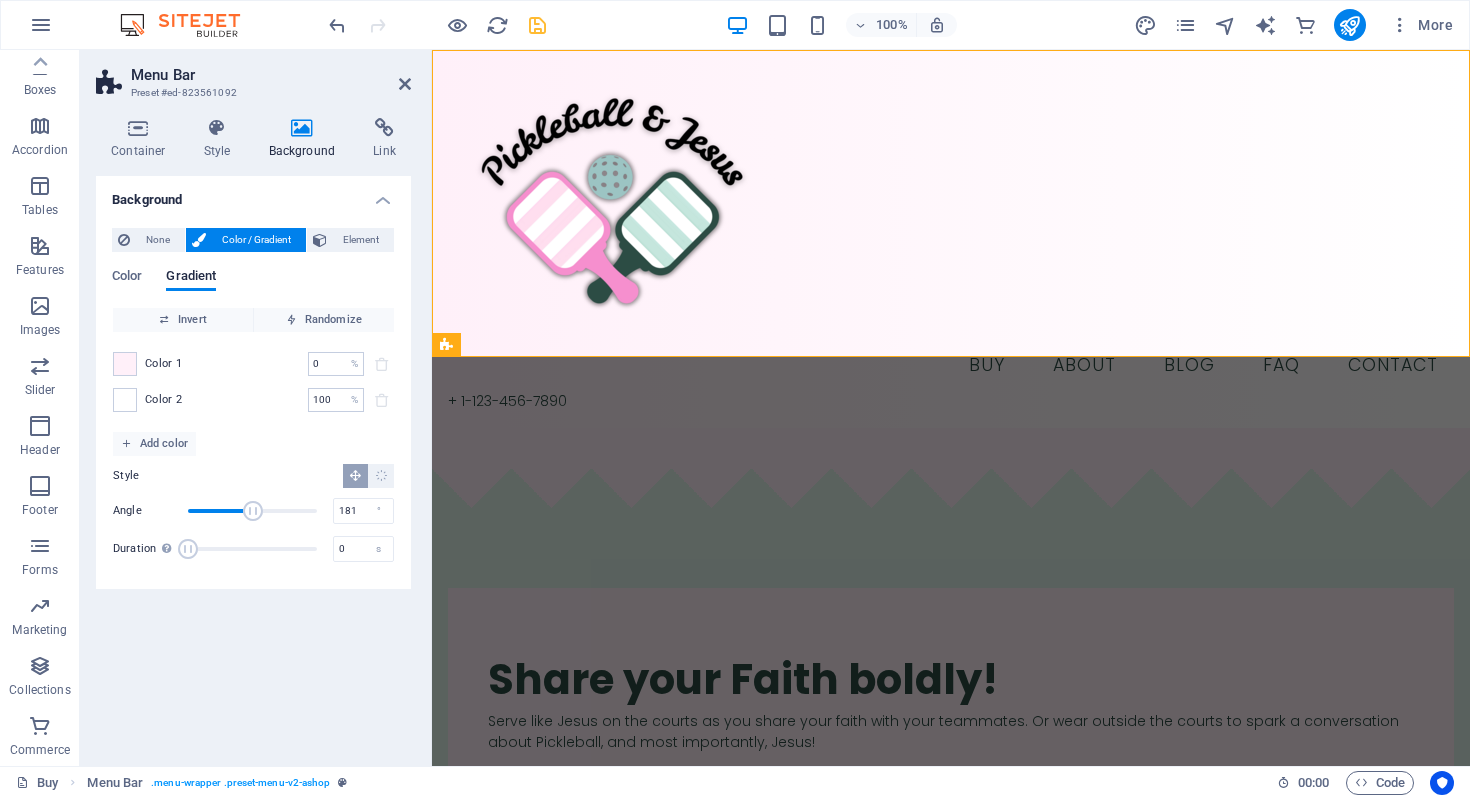 drag, startPoint x: 224, startPoint y: 509, endPoint x: 253, endPoint y: 510, distance: 29.017237 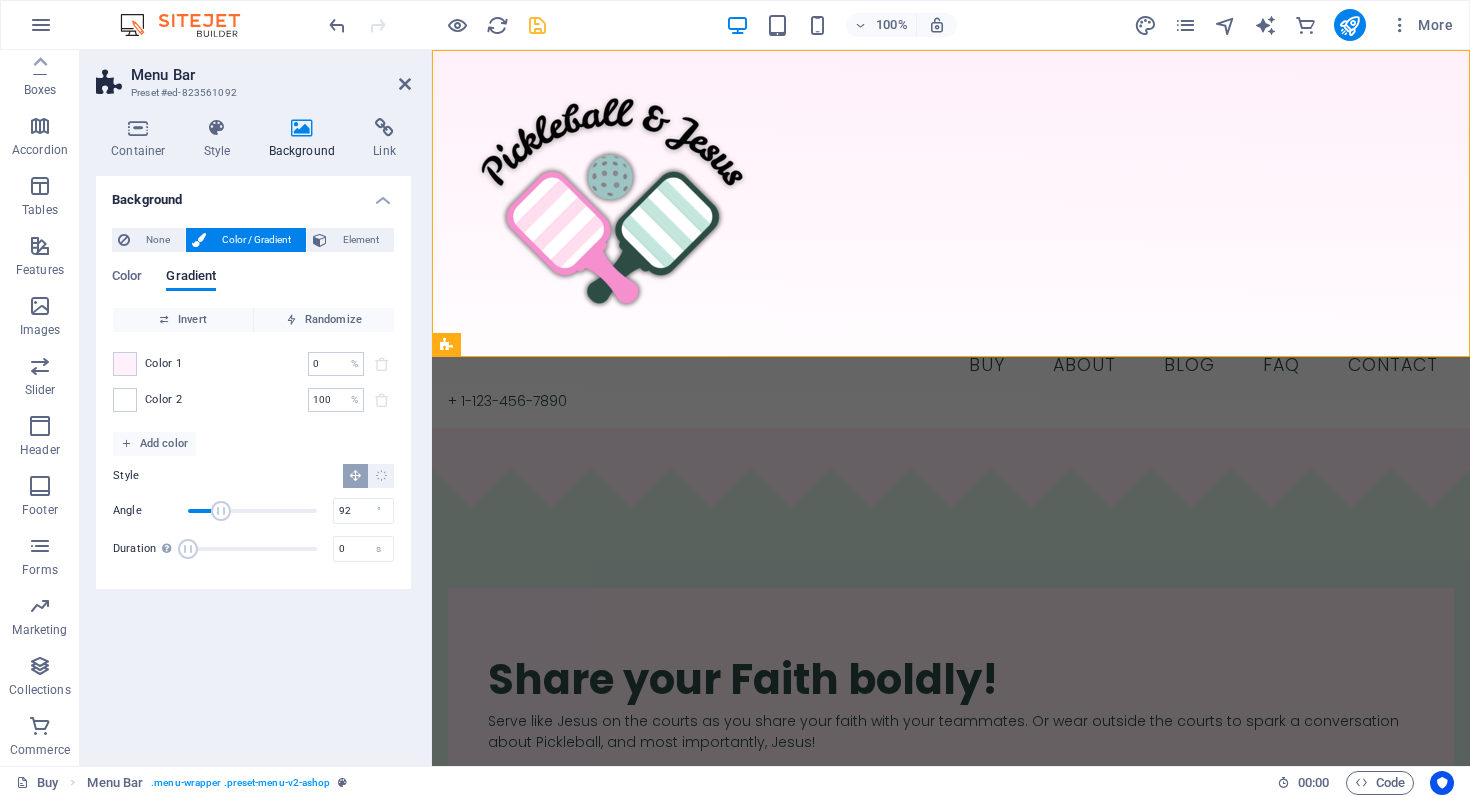 drag, startPoint x: 253, startPoint y: 510, endPoint x: 221, endPoint y: 506, distance: 32.24903 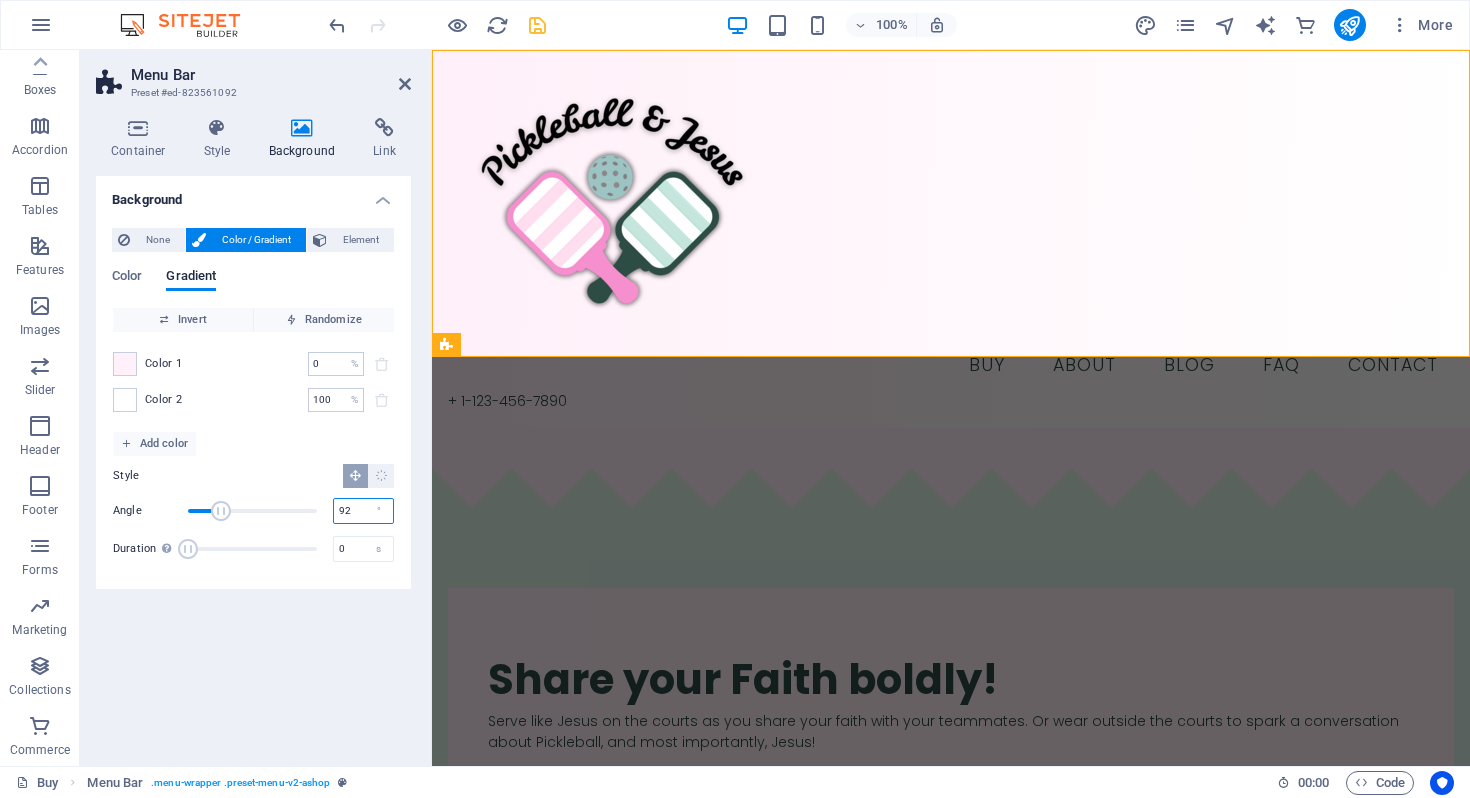 click on "92" at bounding box center [363, 511] 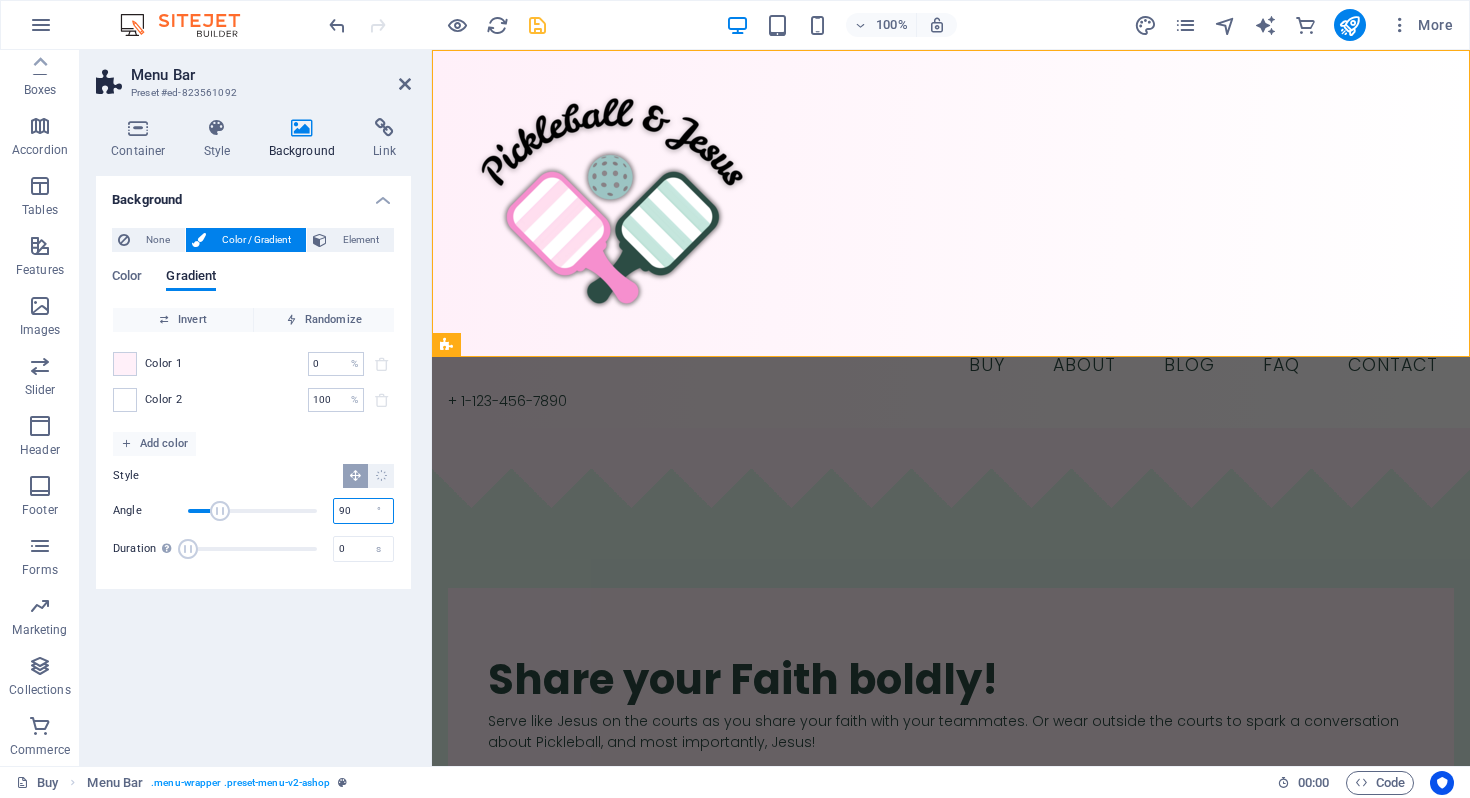 type on "90" 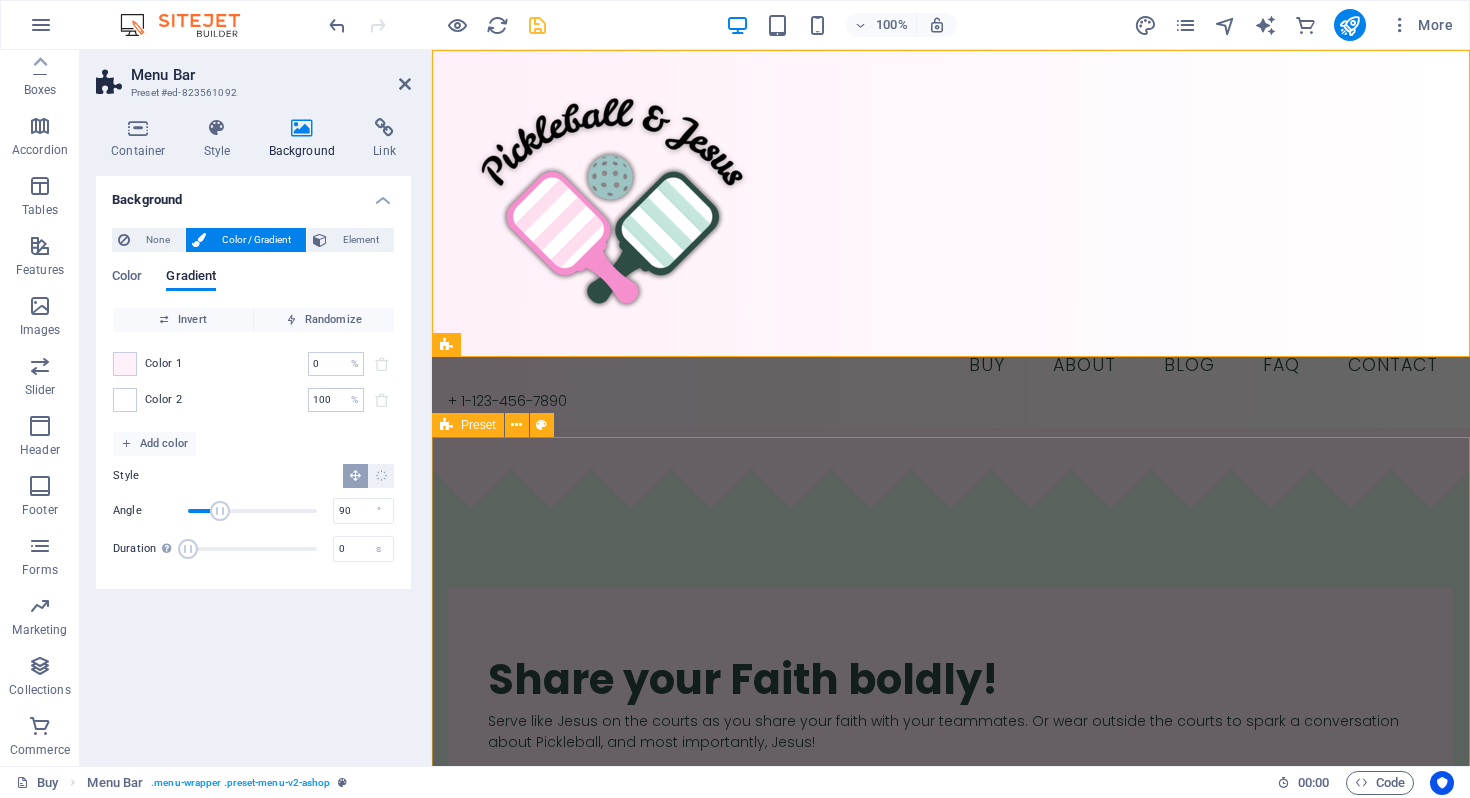 click on "​​​ Share your Faith boldly! Serve like Jesus on the courts as you share your faith with your teammates. Or wear outside the courts to spark a conversation about Pickleball, and most importantly, Jesus! Drop content here or  Add elements  Paste clipboard" at bounding box center (951, 906) 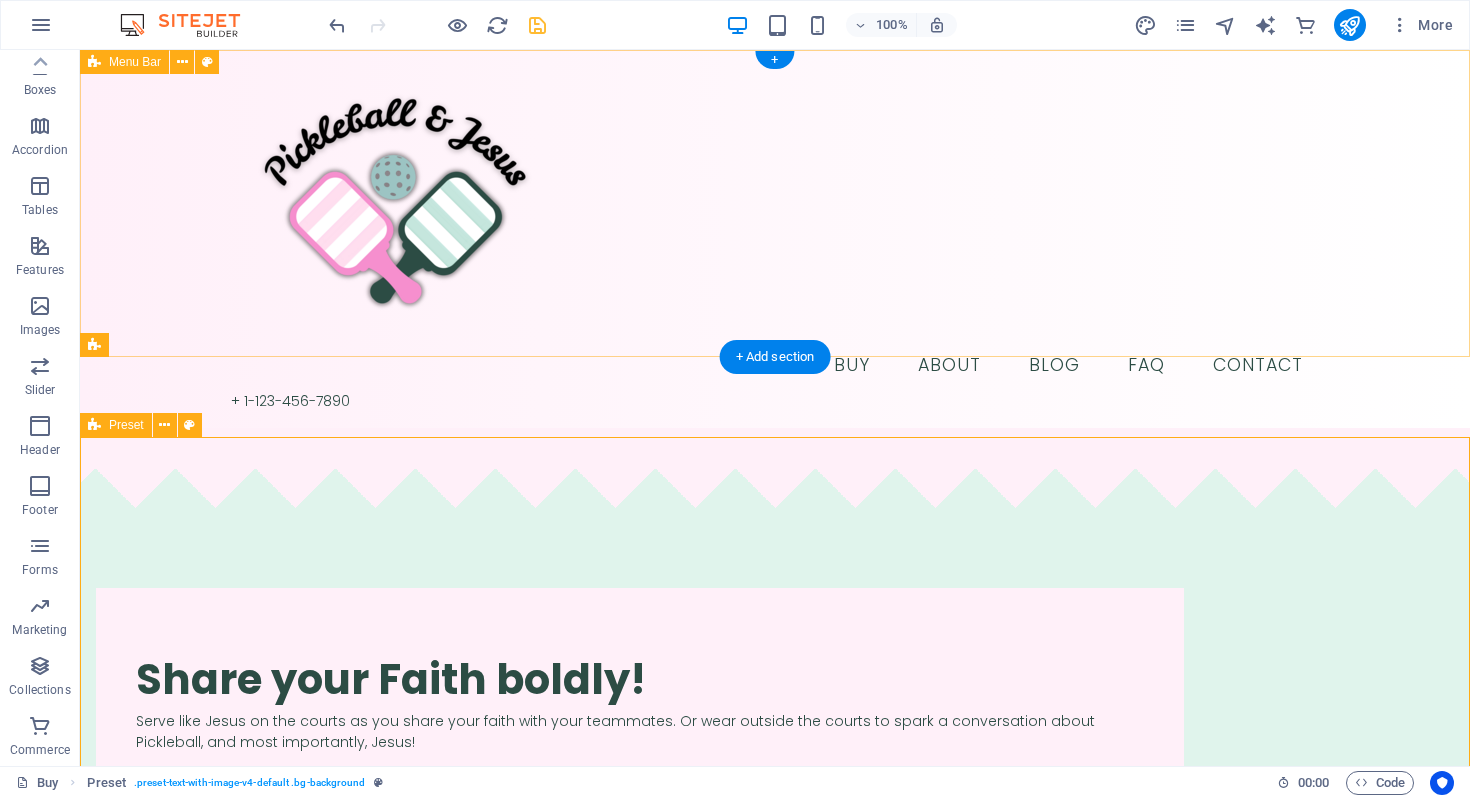 click on "Buy About Blog FAQ Contact   + 1-123-456-7890" at bounding box center [775, 239] 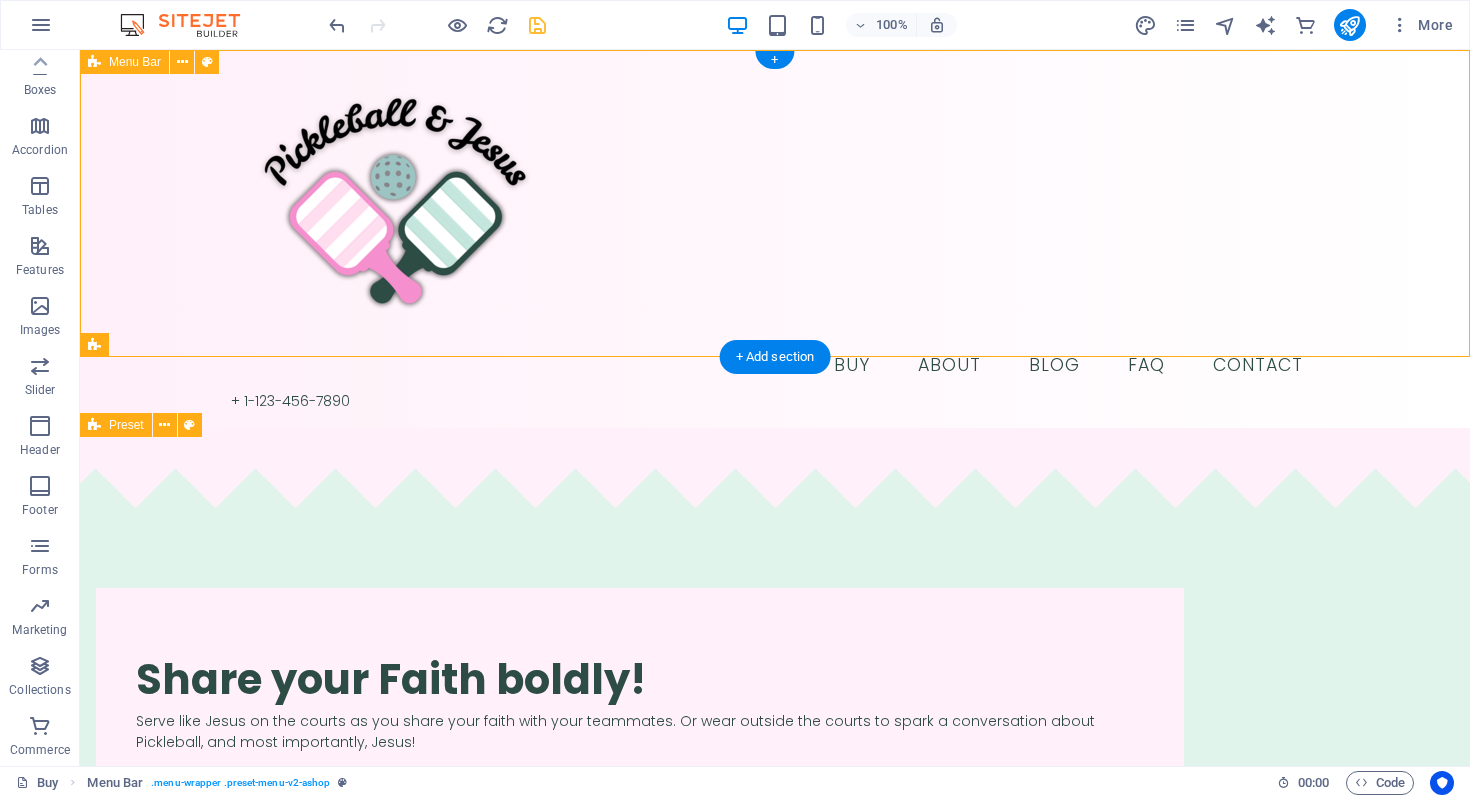 click on "Buy About Blog FAQ Contact   + 1-123-456-7890" at bounding box center (775, 239) 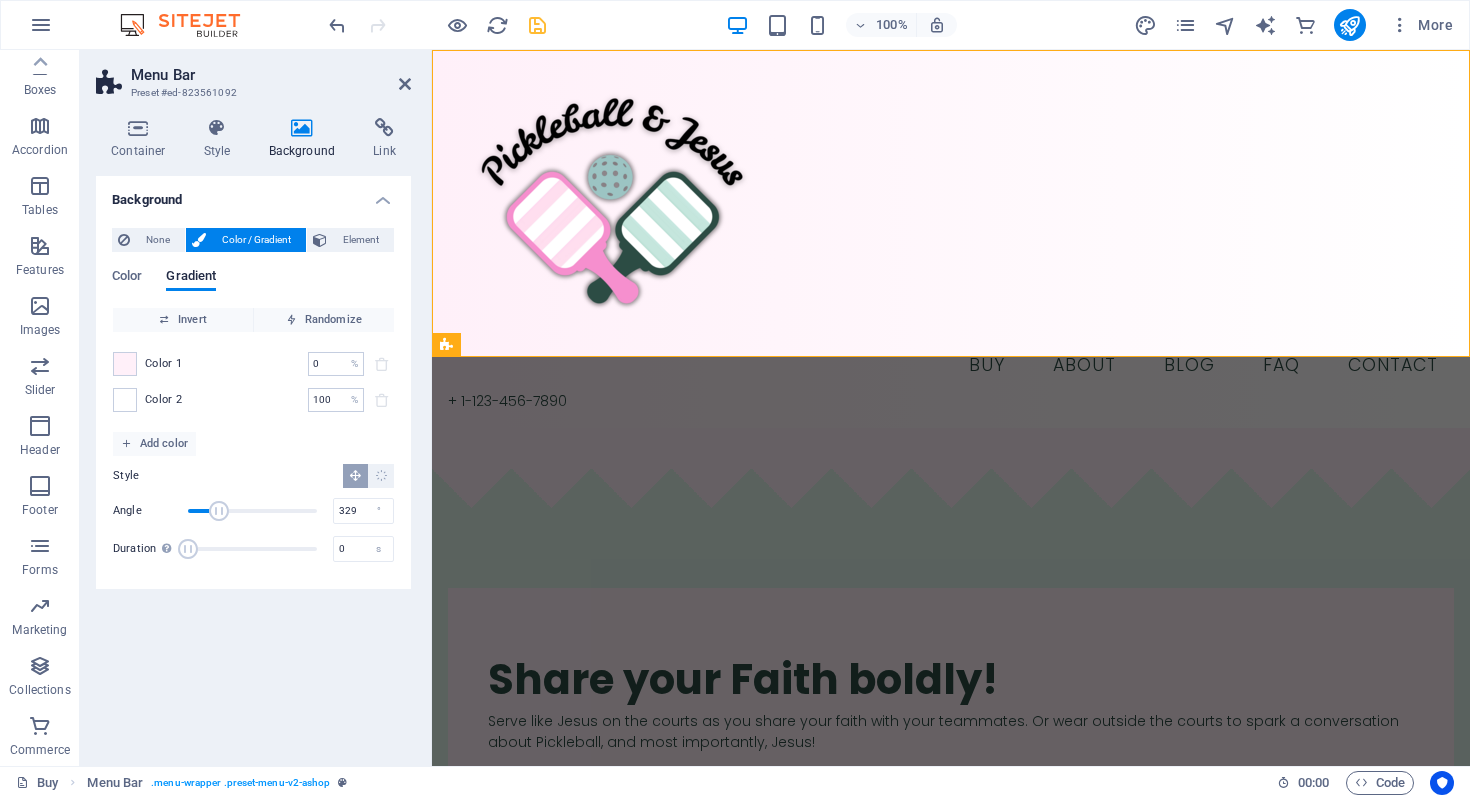 type on "360" 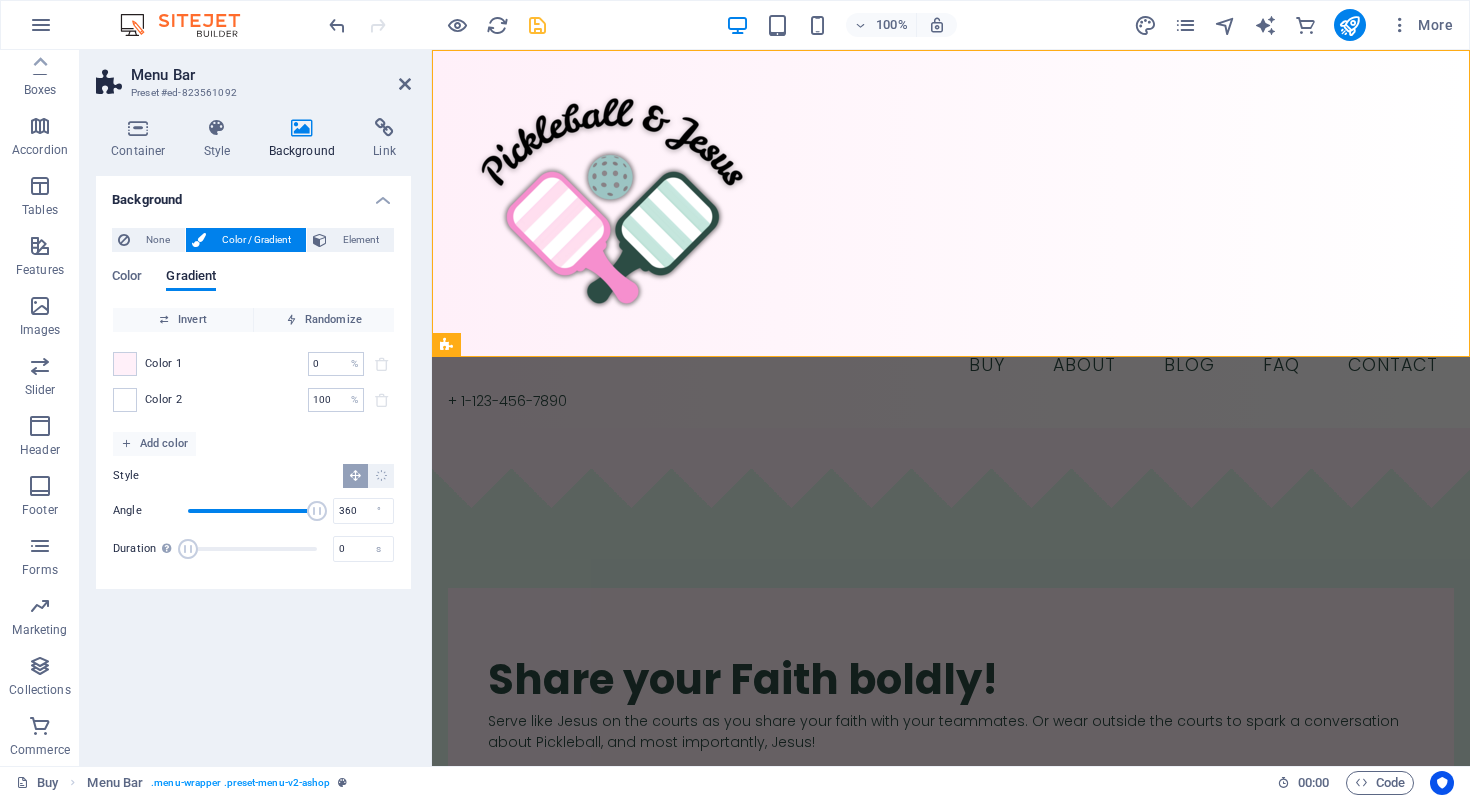 drag, startPoint x: 219, startPoint y: 513, endPoint x: 403, endPoint y: 508, distance: 184.06792 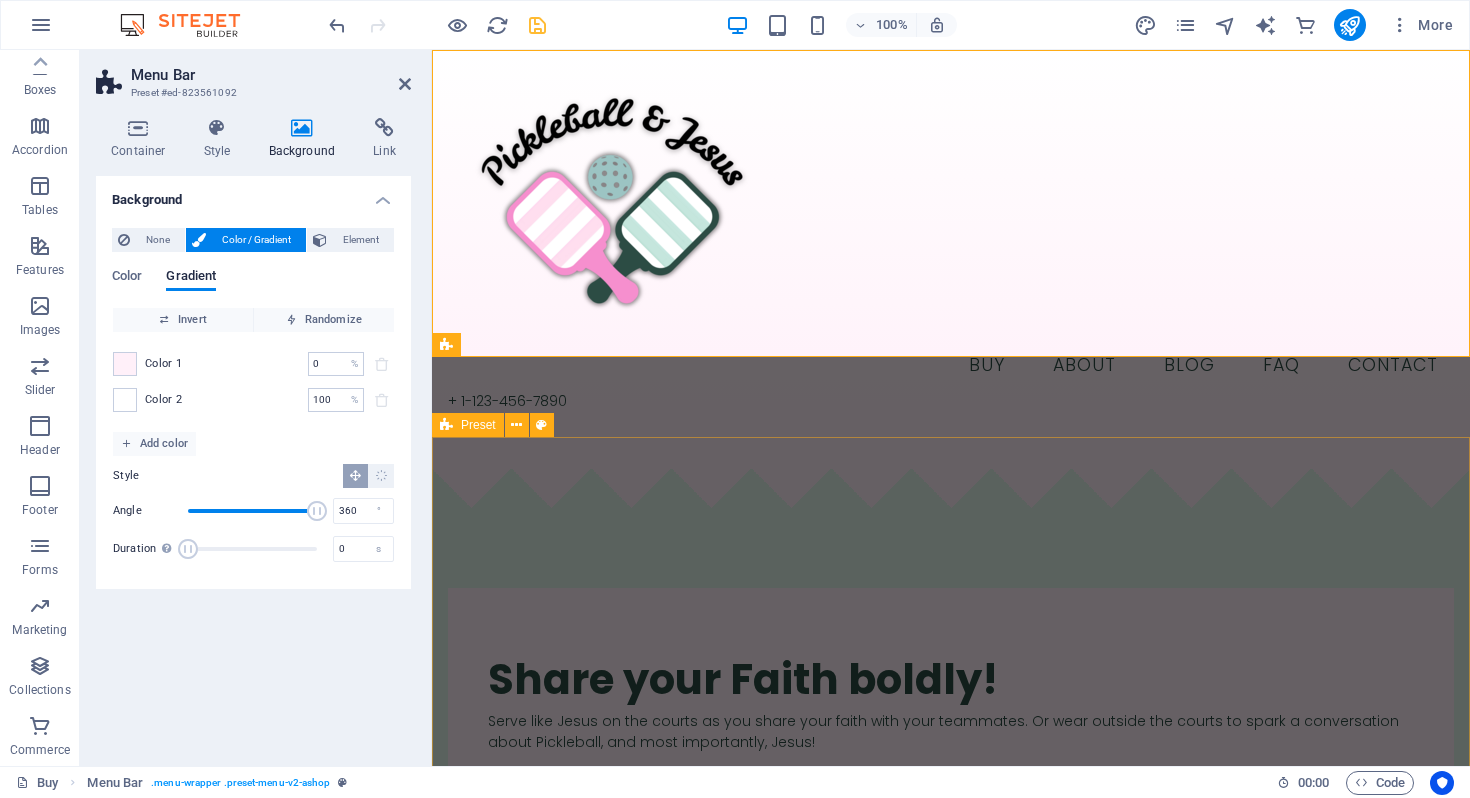 click on "​​​ Share your Faith boldly! Serve like Jesus on the courts as you share your faith with your teammates. Or wear outside the courts to spark a conversation about Pickleball, and most importantly, Jesus! Drop content here or  Add elements  Paste clipboard" at bounding box center (951, 906) 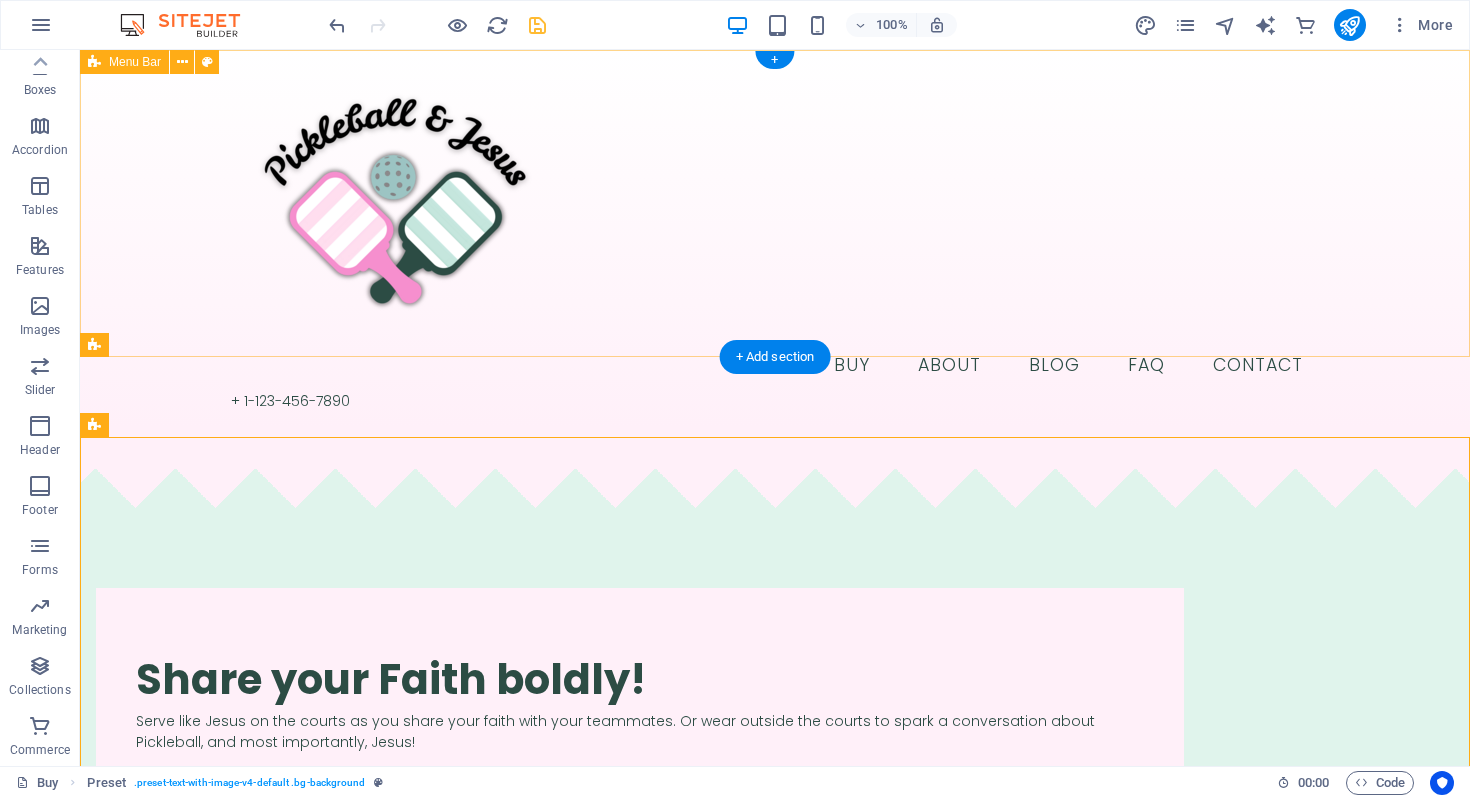 click on "Buy About Blog FAQ Contact   + 1-123-456-7890" at bounding box center [775, 239] 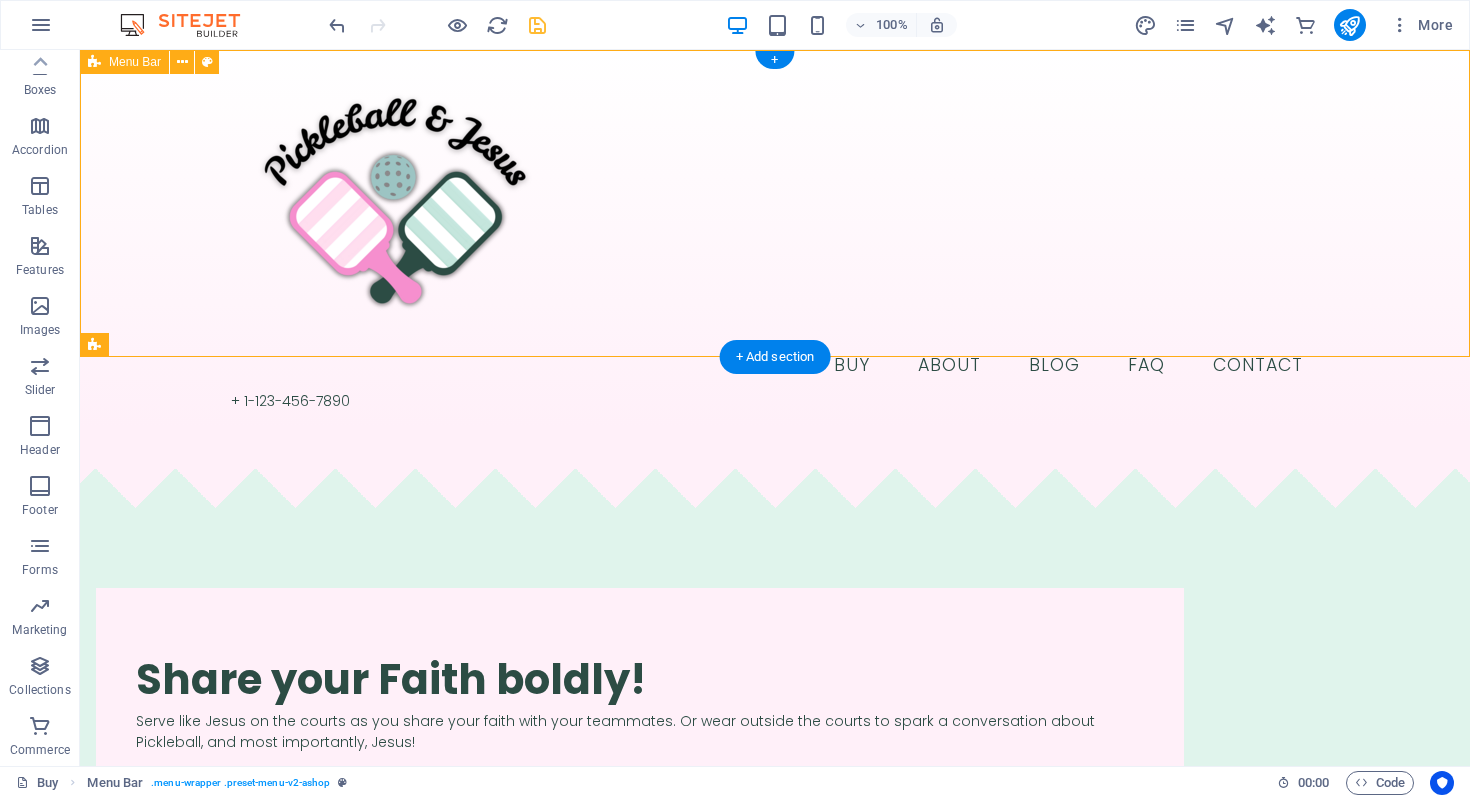 click on "Buy About Blog FAQ Contact   + 1-123-456-7890" at bounding box center (775, 239) 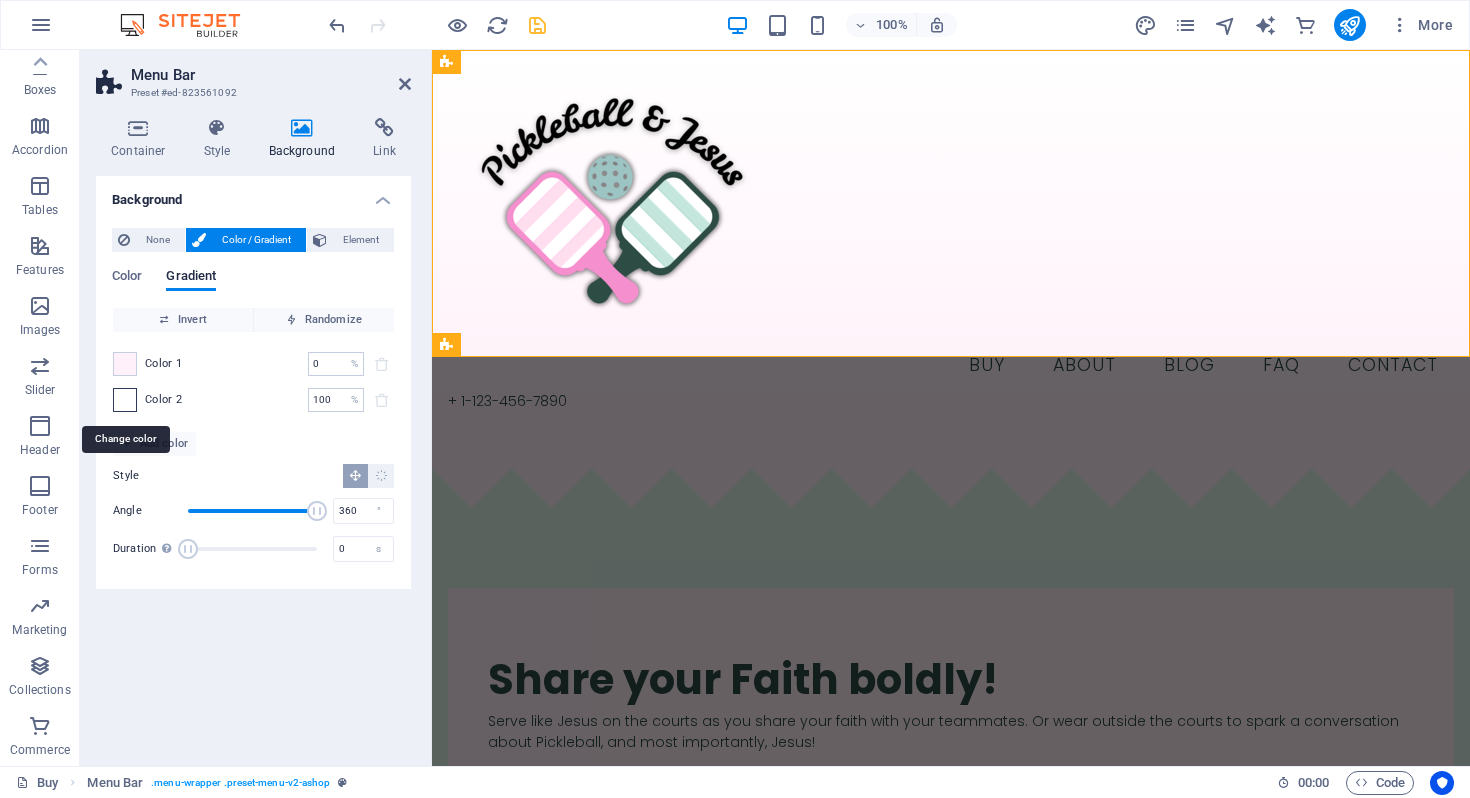 click at bounding box center (125, 400) 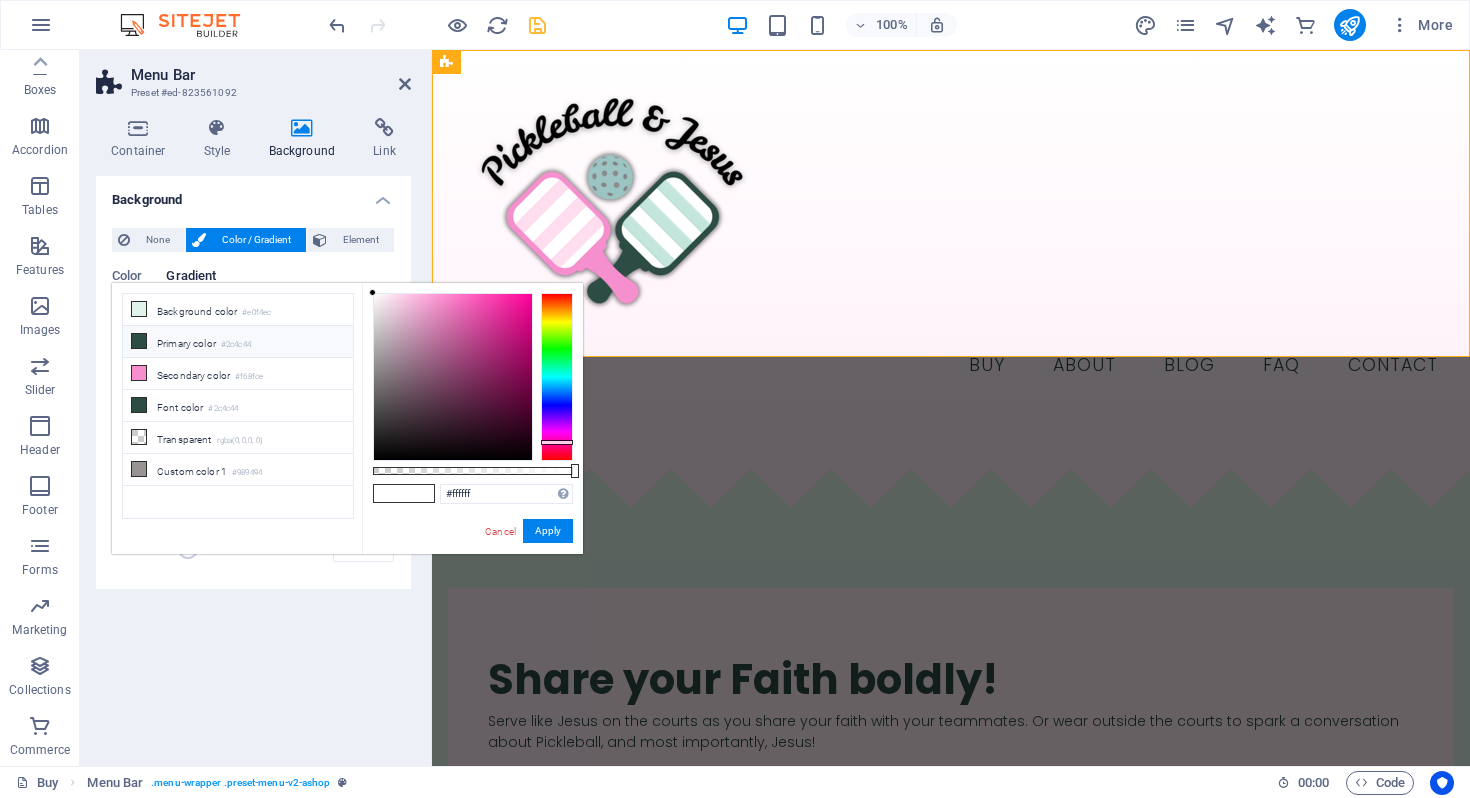 click on "Primary color
#2c4c44" at bounding box center [238, 342] 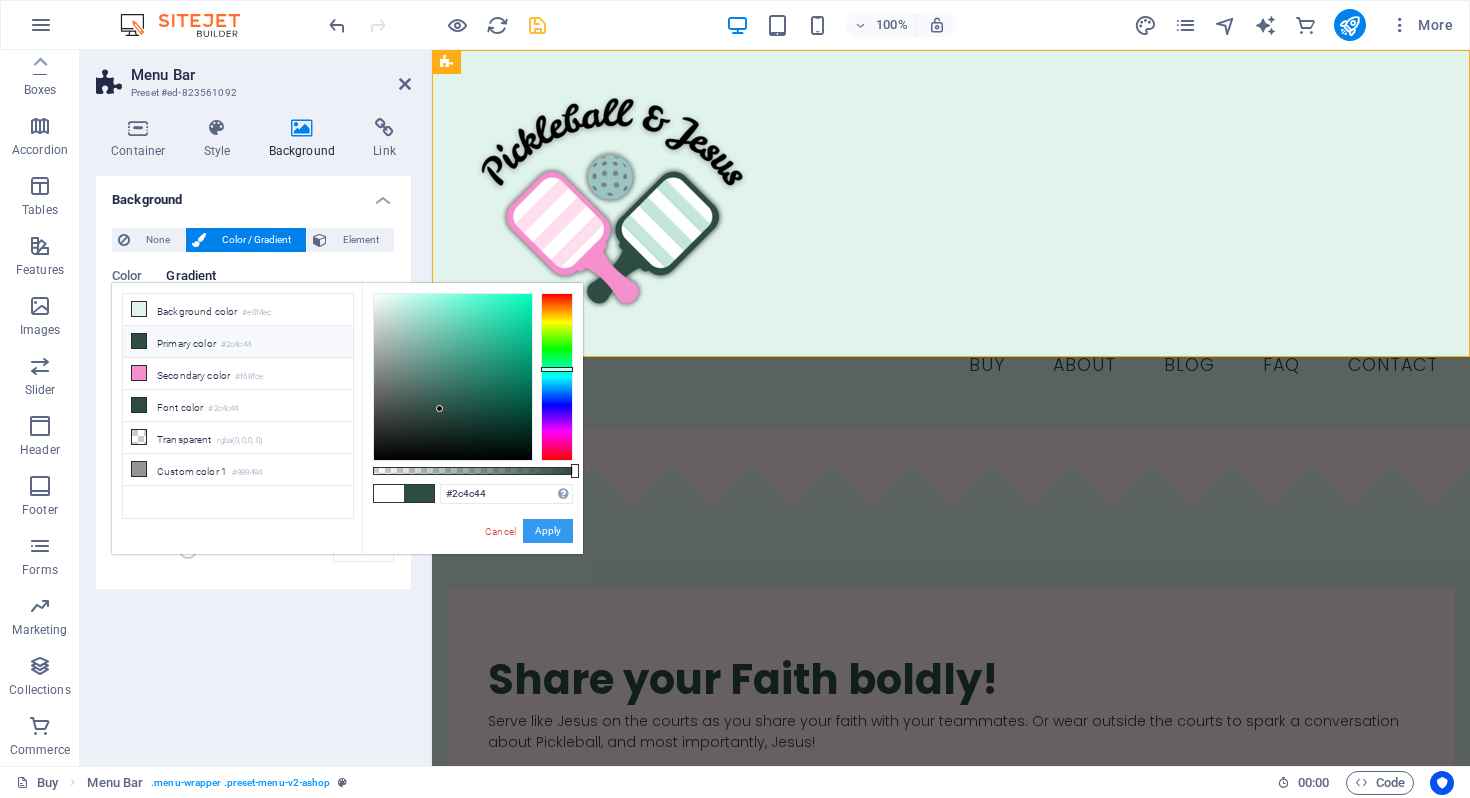 click on "Apply" at bounding box center [548, 531] 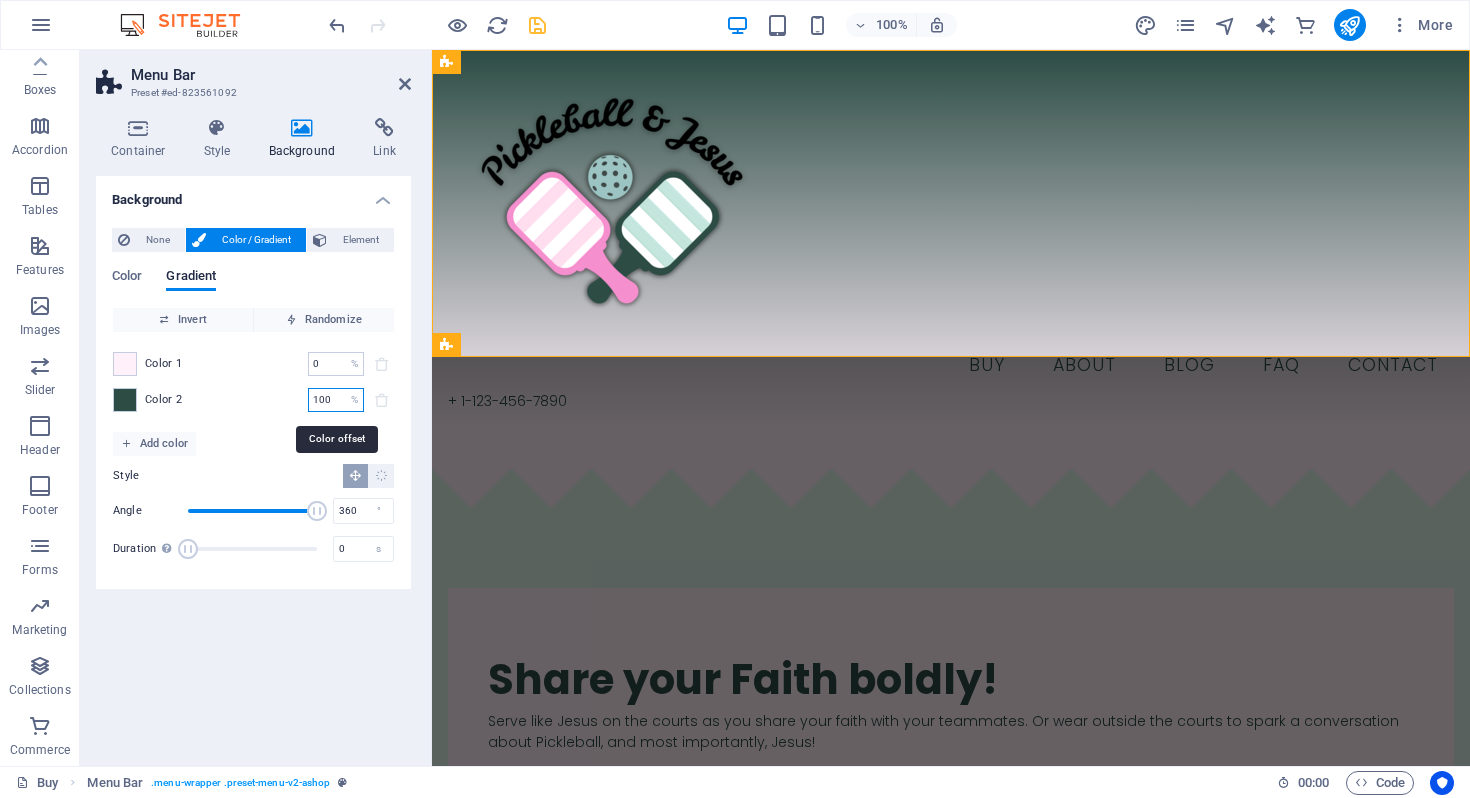 click on "100" at bounding box center (325, 400) 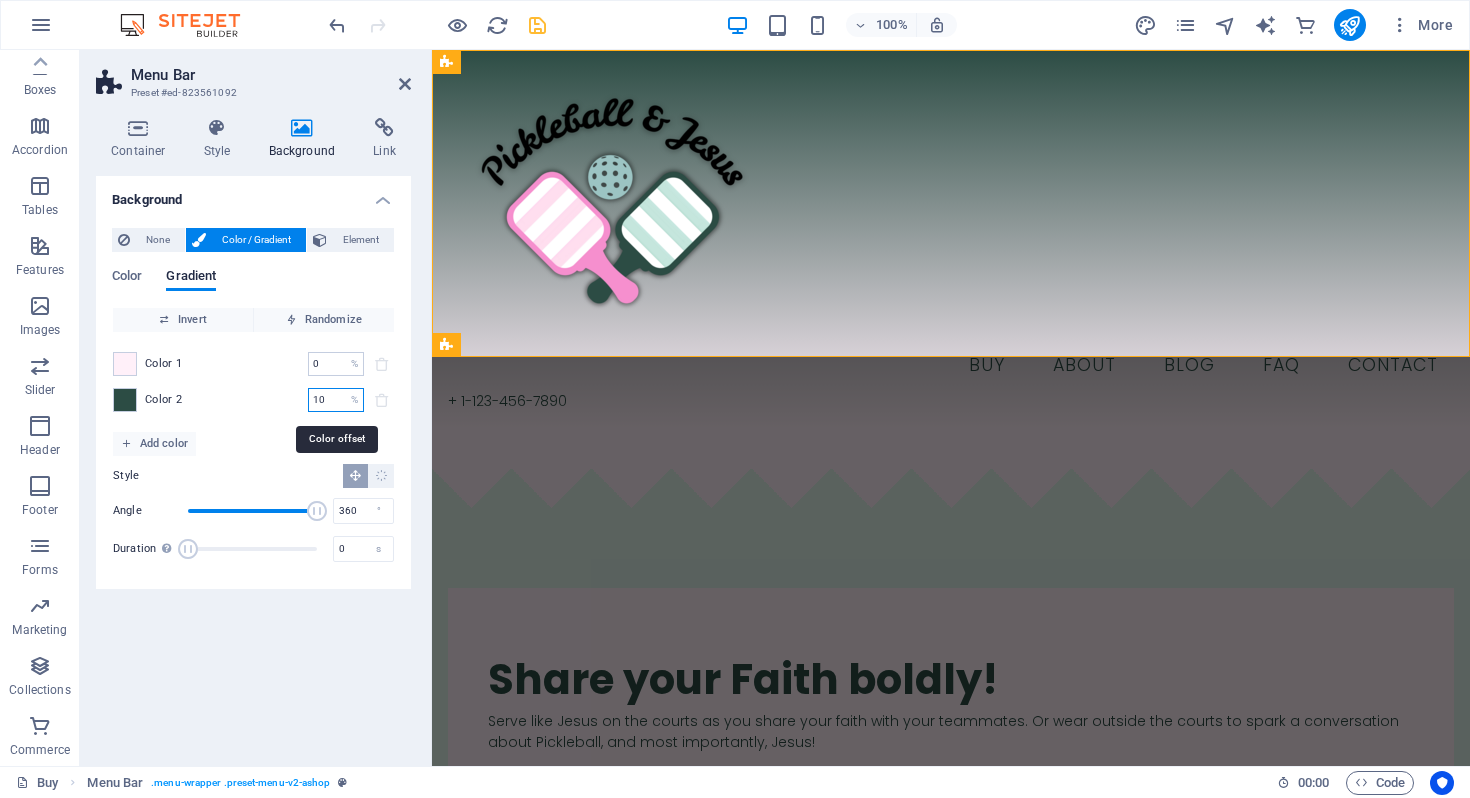 type on "1" 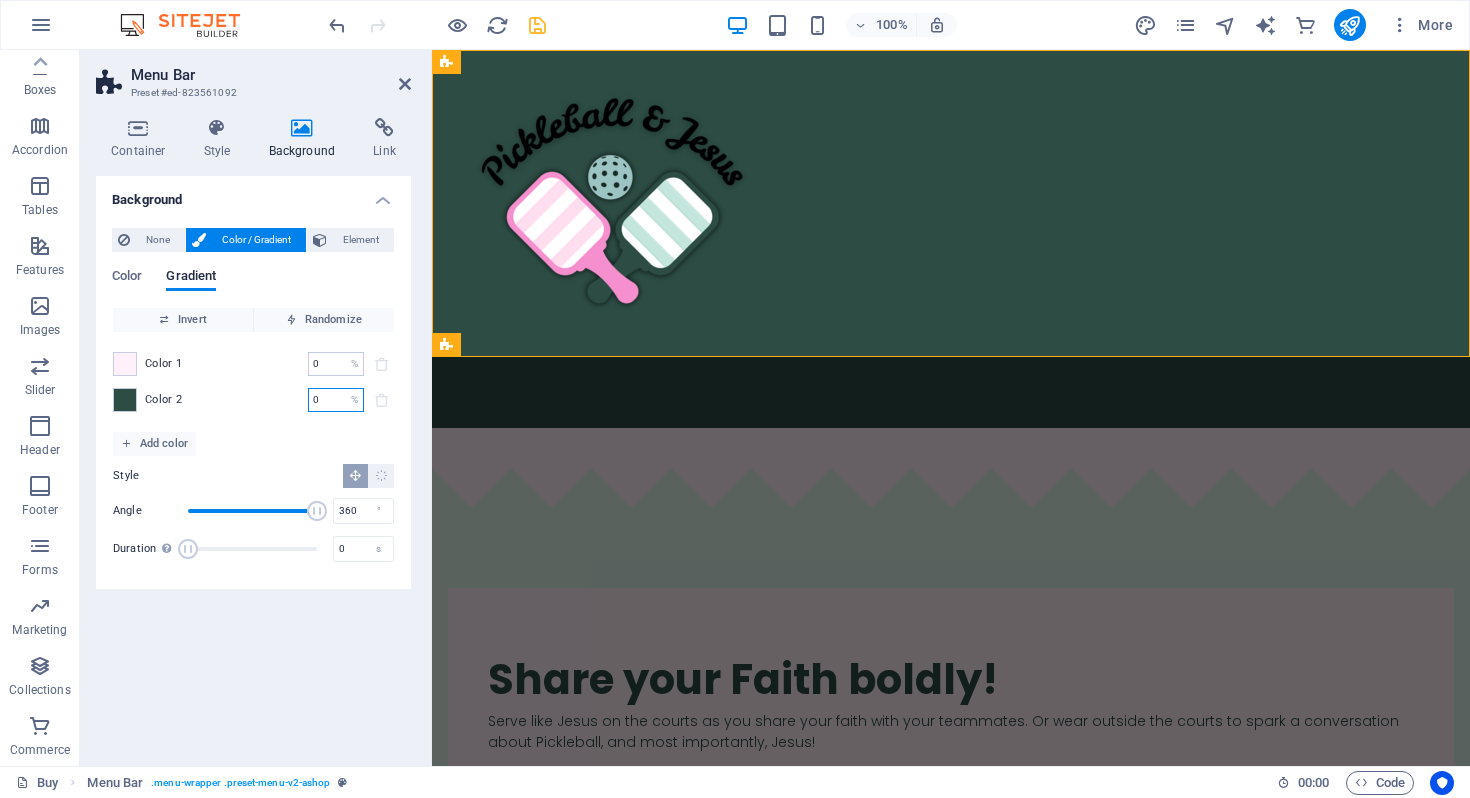 click on "0" at bounding box center [325, 400] 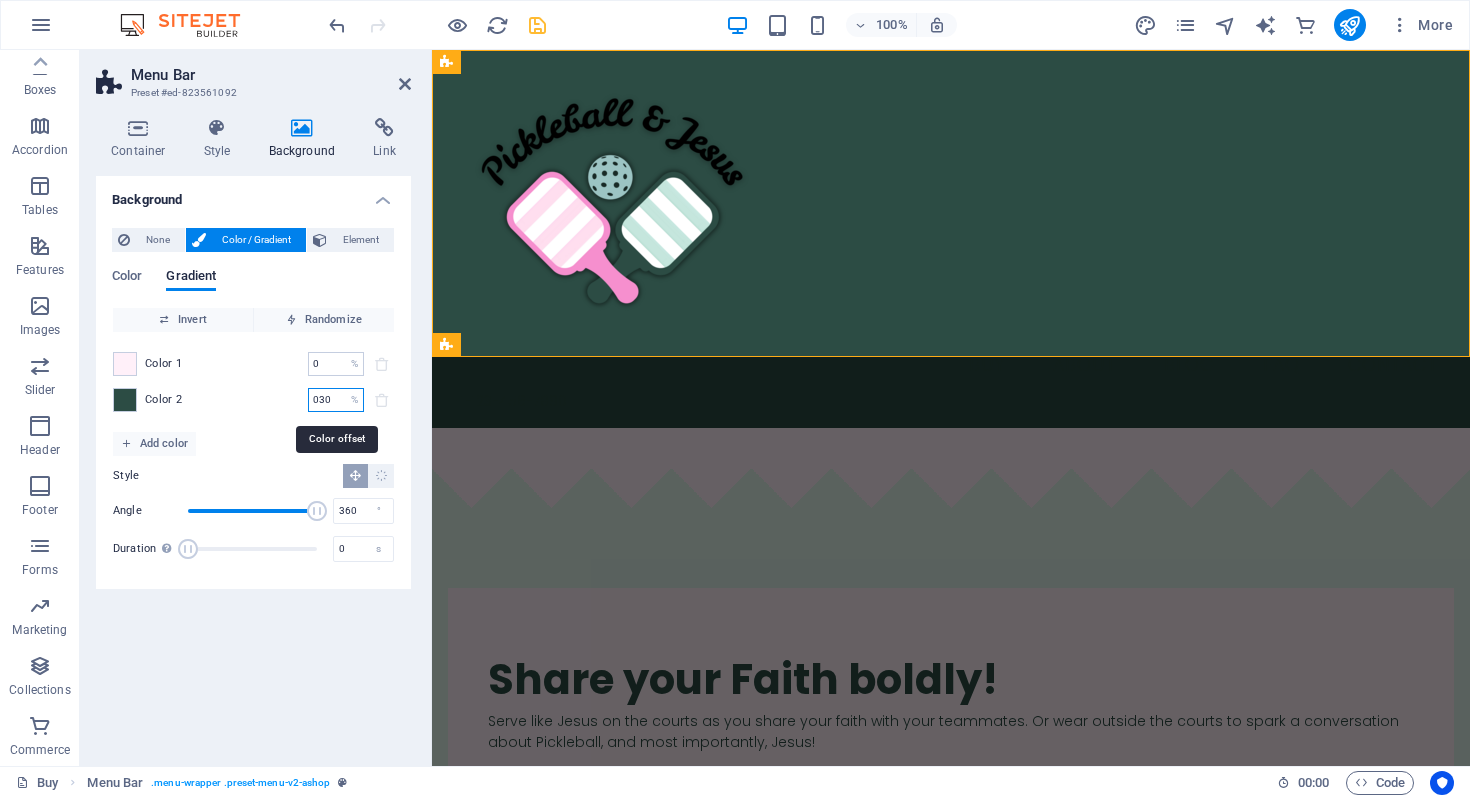 type on "030" 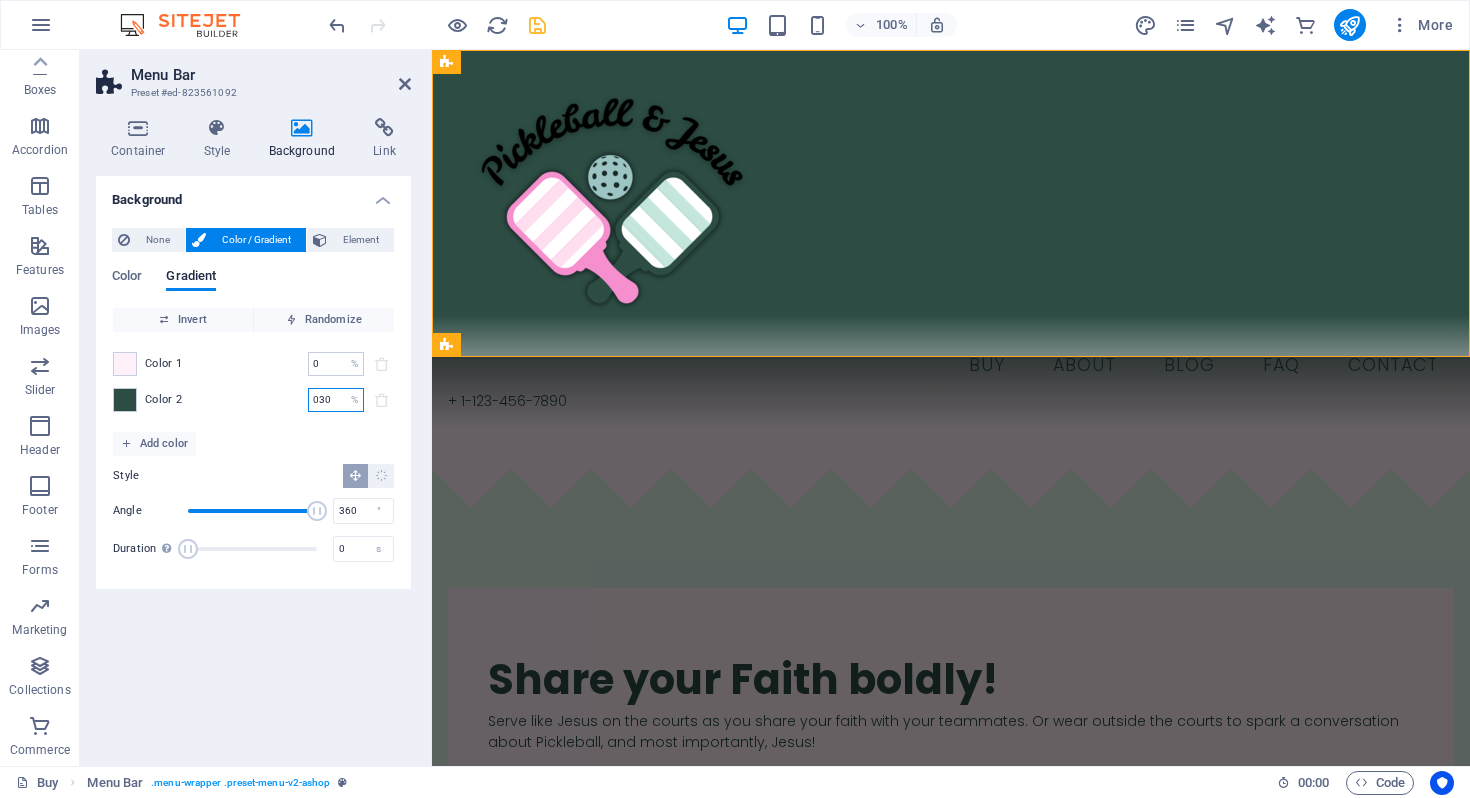 drag, startPoint x: 338, startPoint y: 399, endPoint x: 280, endPoint y: 392, distance: 58.420887 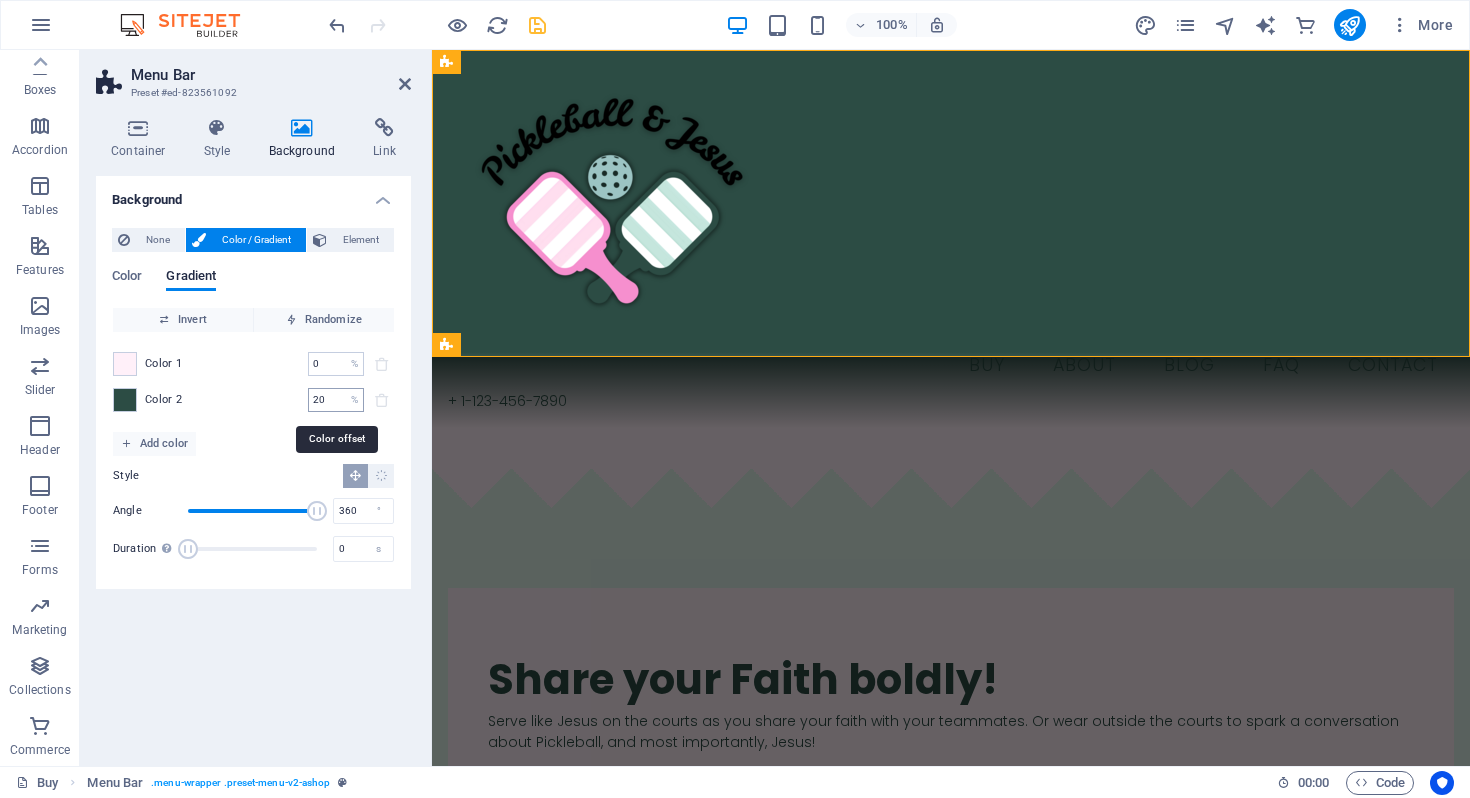 click on "20" at bounding box center [325, 400] 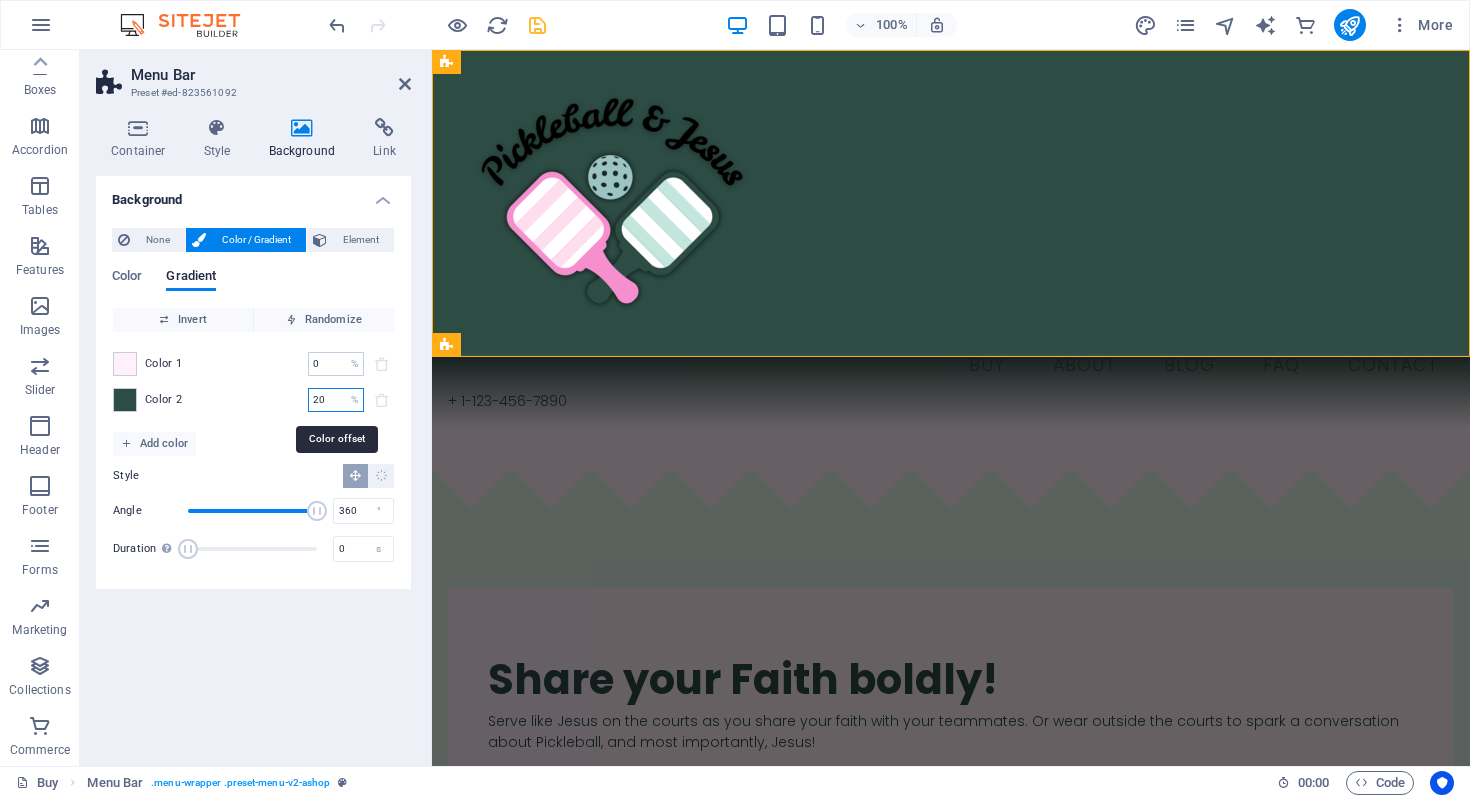type on "2" 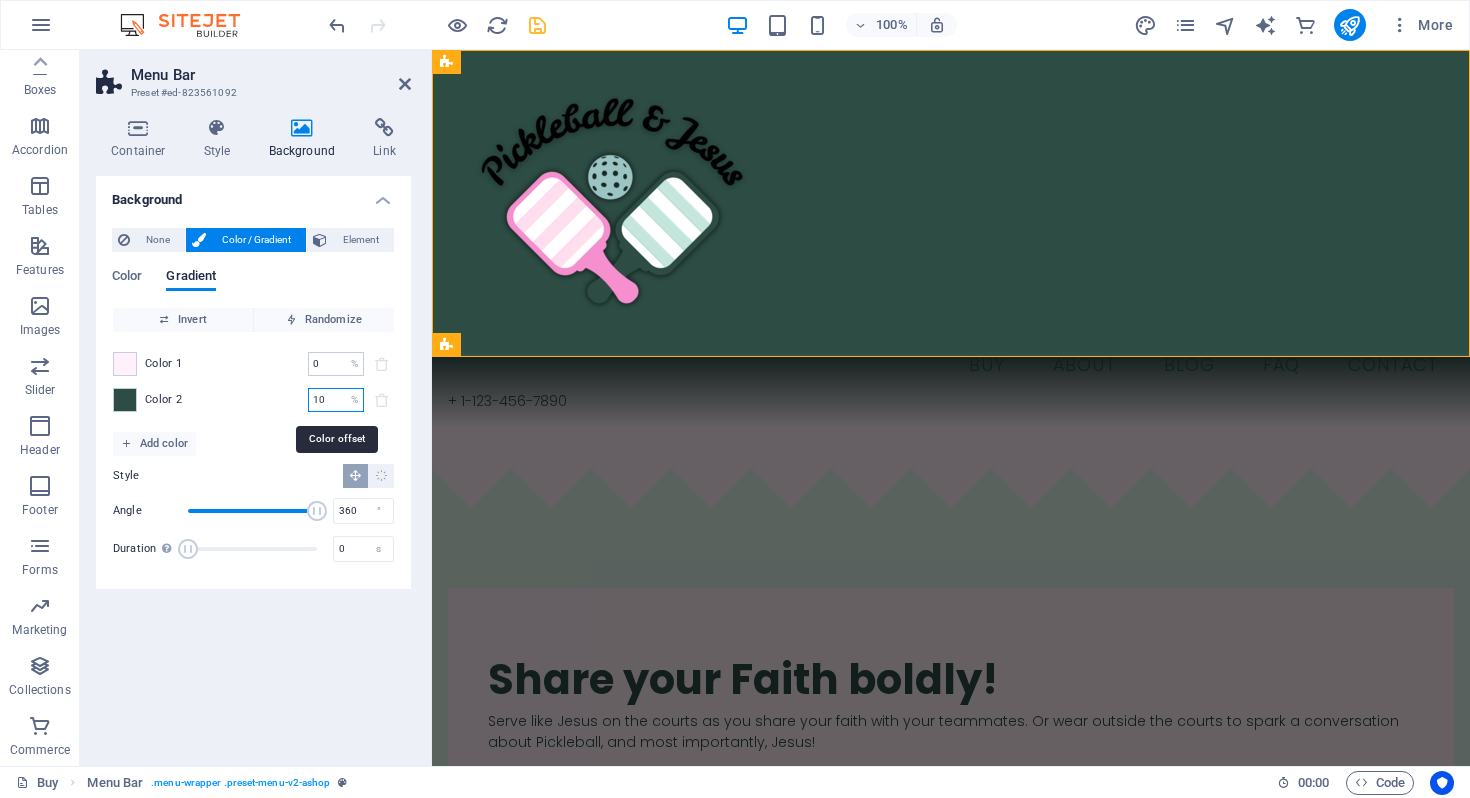 type on "10" 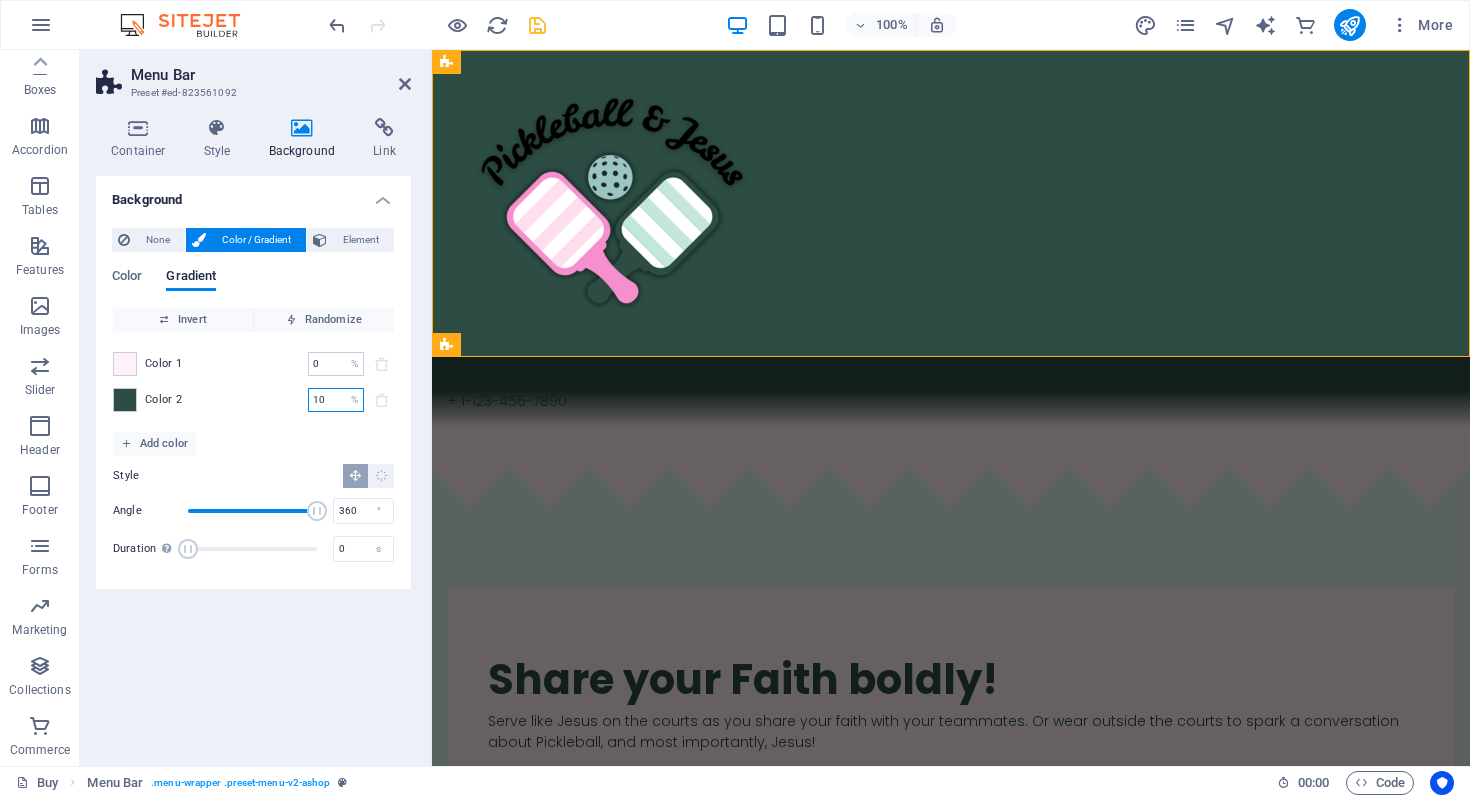 drag, startPoint x: 340, startPoint y: 403, endPoint x: 289, endPoint y: 403, distance: 51 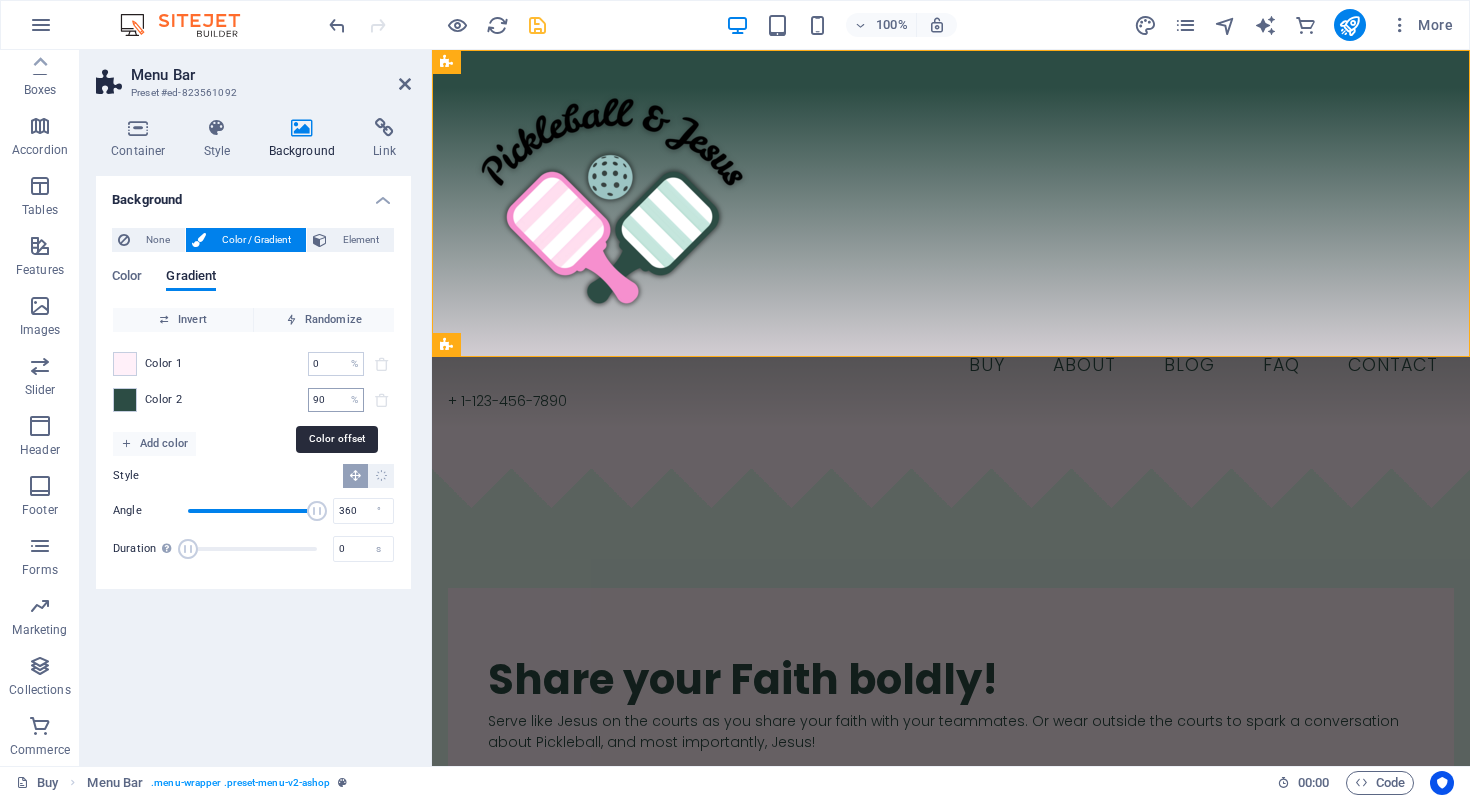 click on "90" at bounding box center (325, 400) 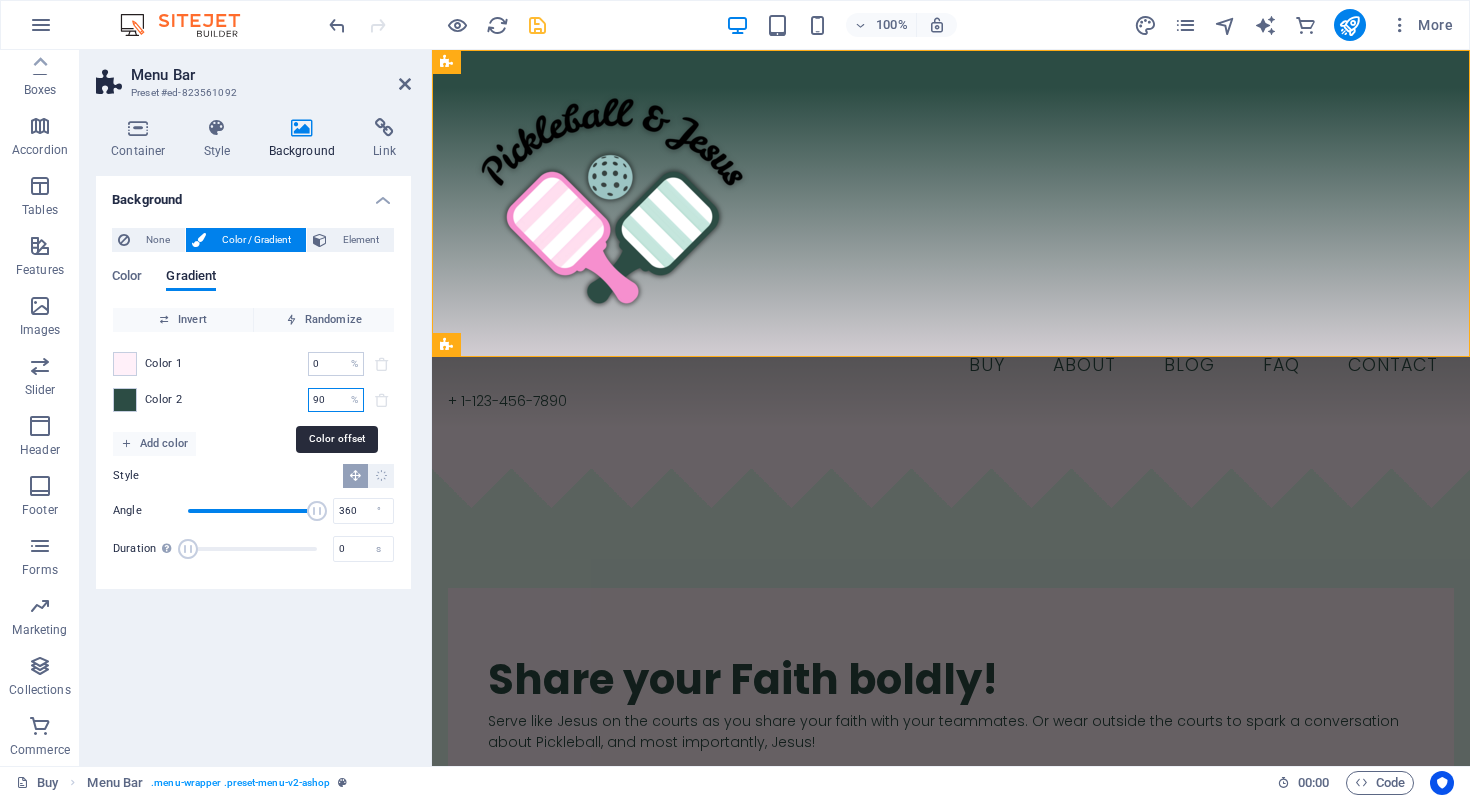 type on "9" 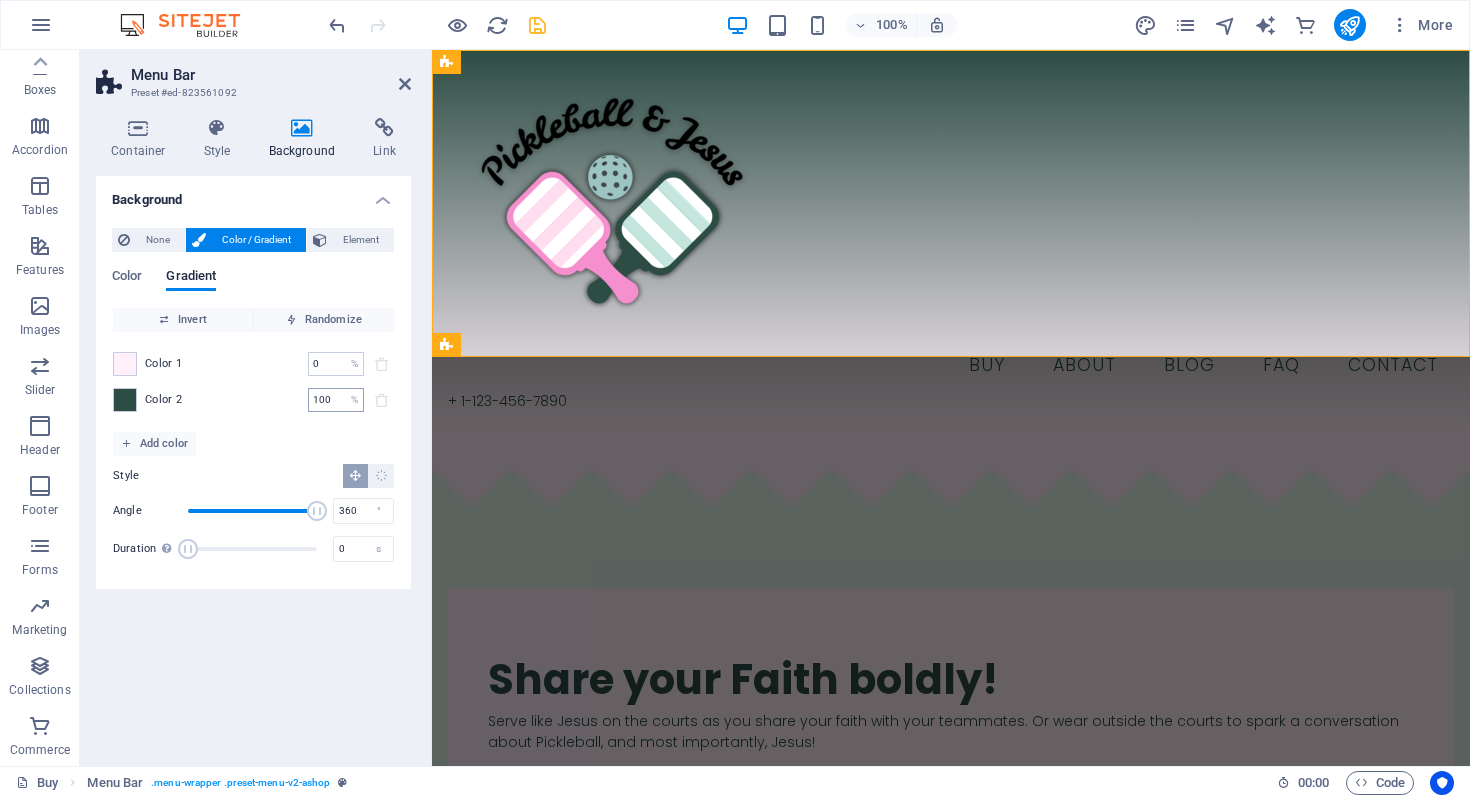 click on "100" at bounding box center (325, 400) 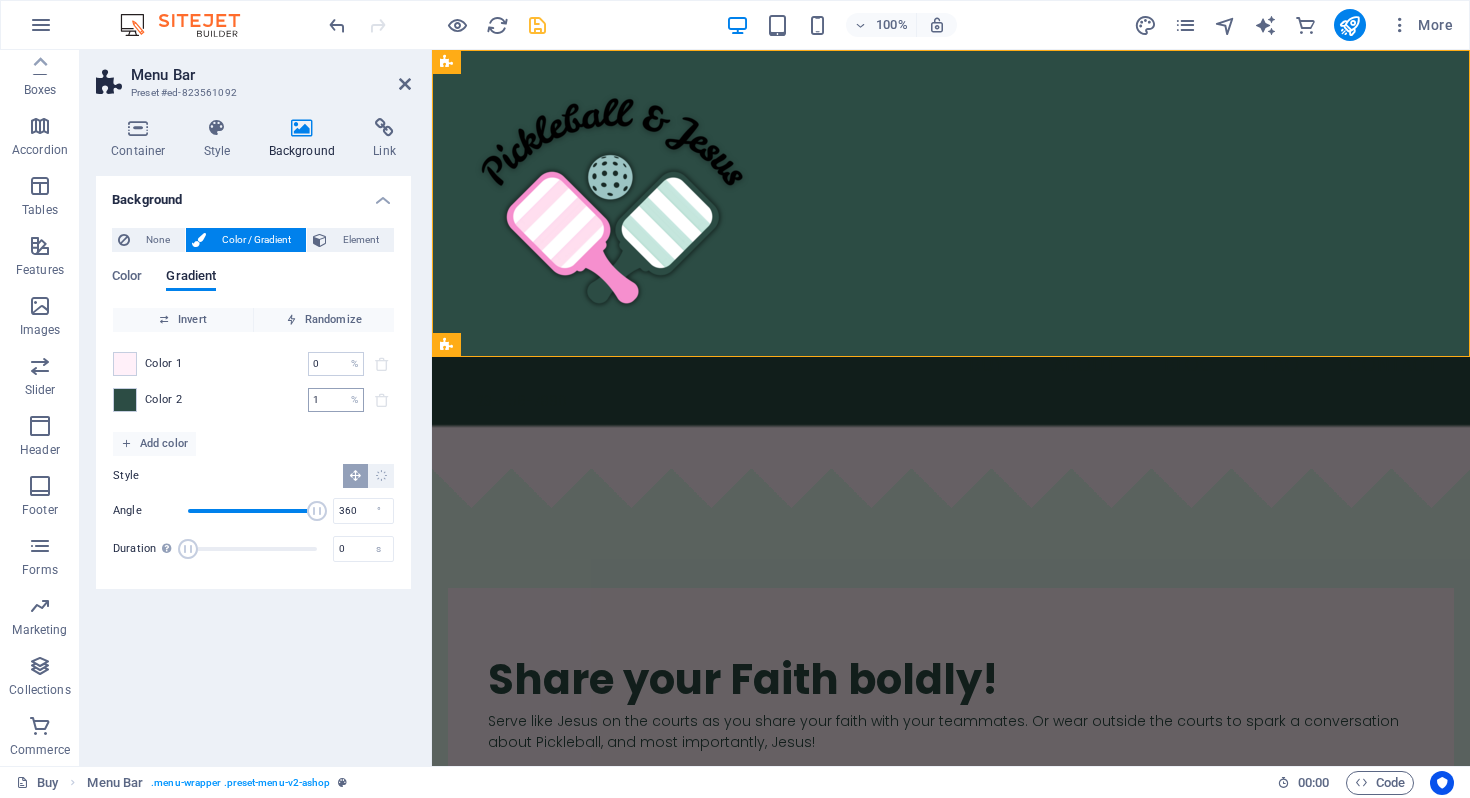 click on "1" at bounding box center [325, 400] 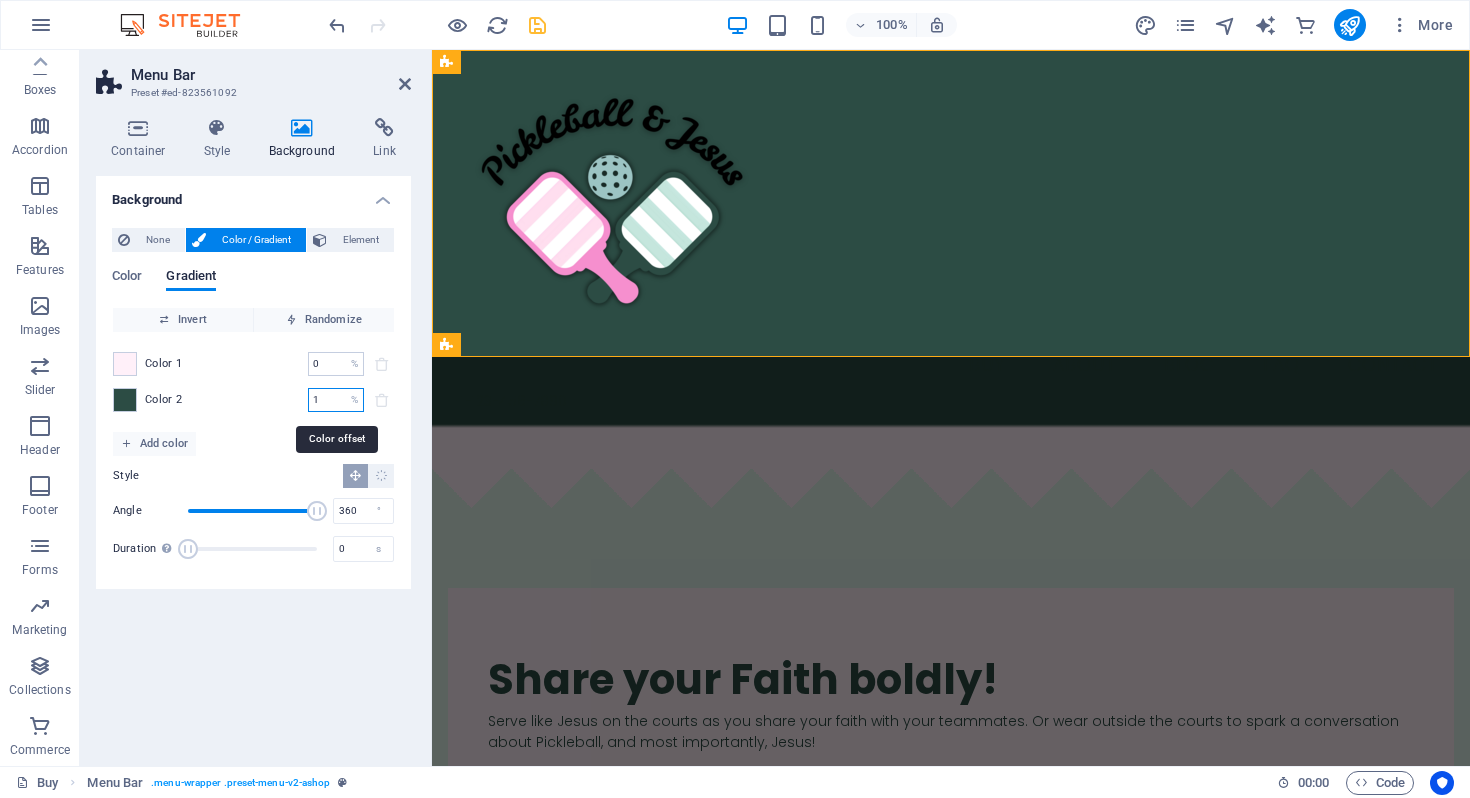 click on "1" at bounding box center [325, 400] 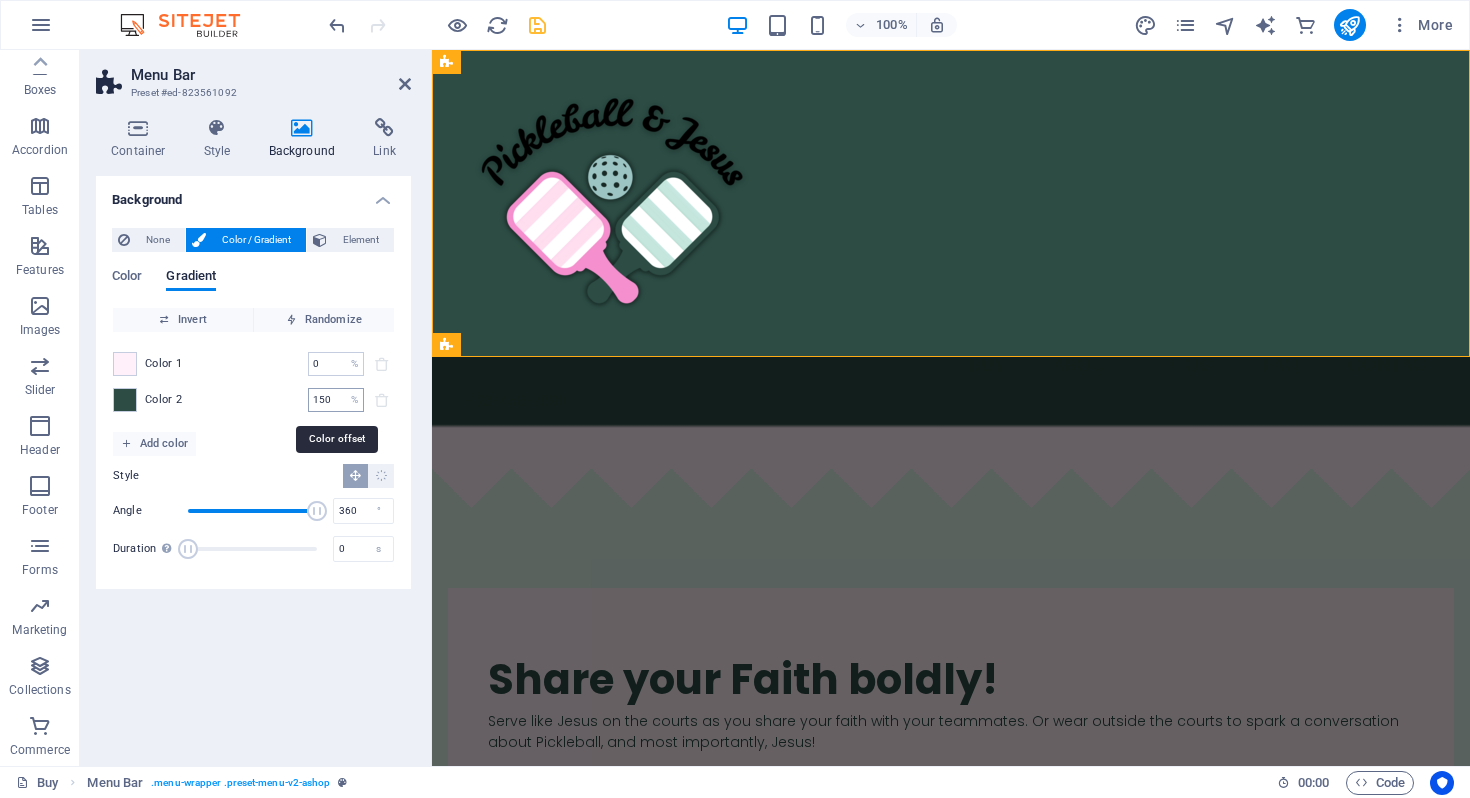click on "%" at bounding box center [354, 400] 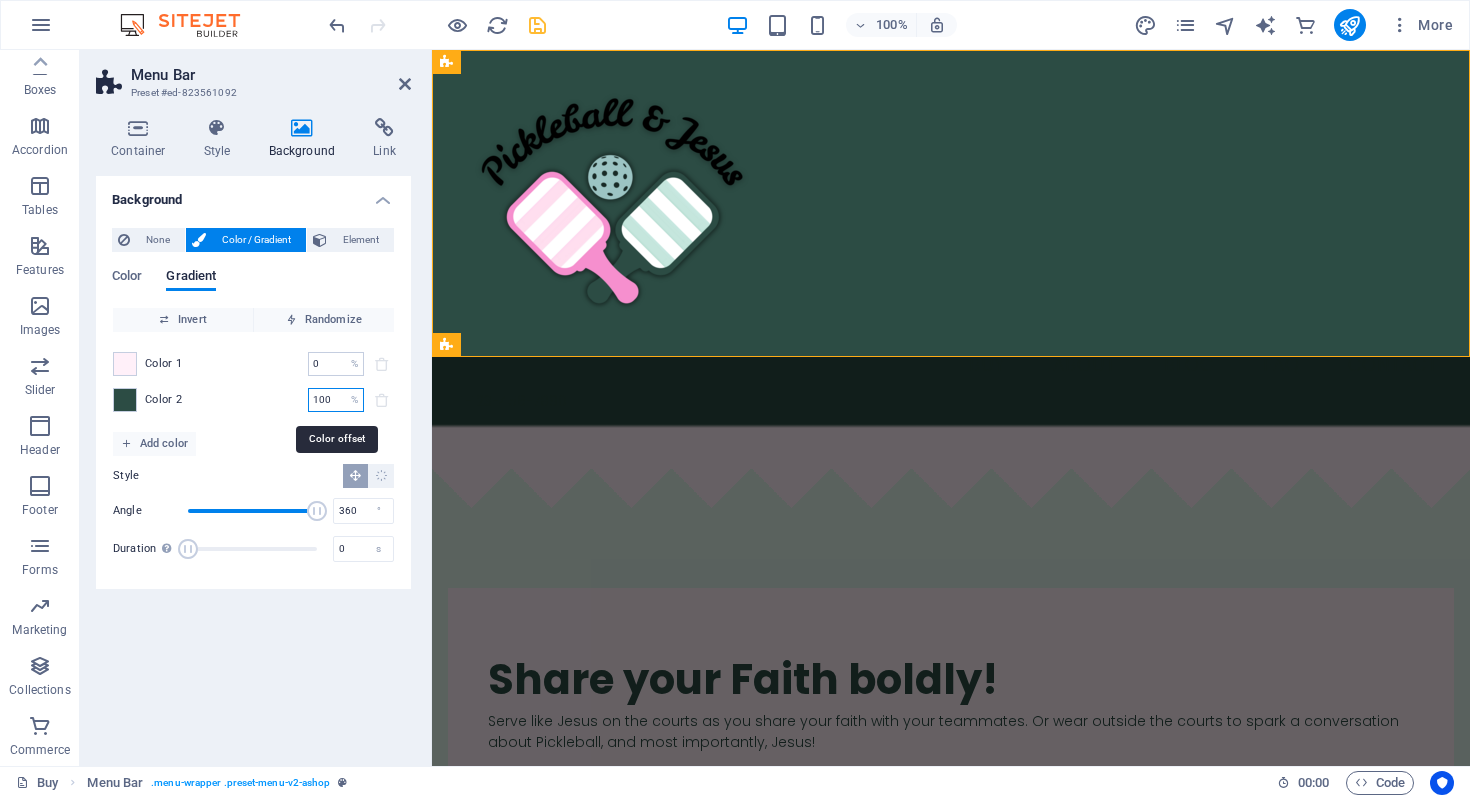 type on "100" 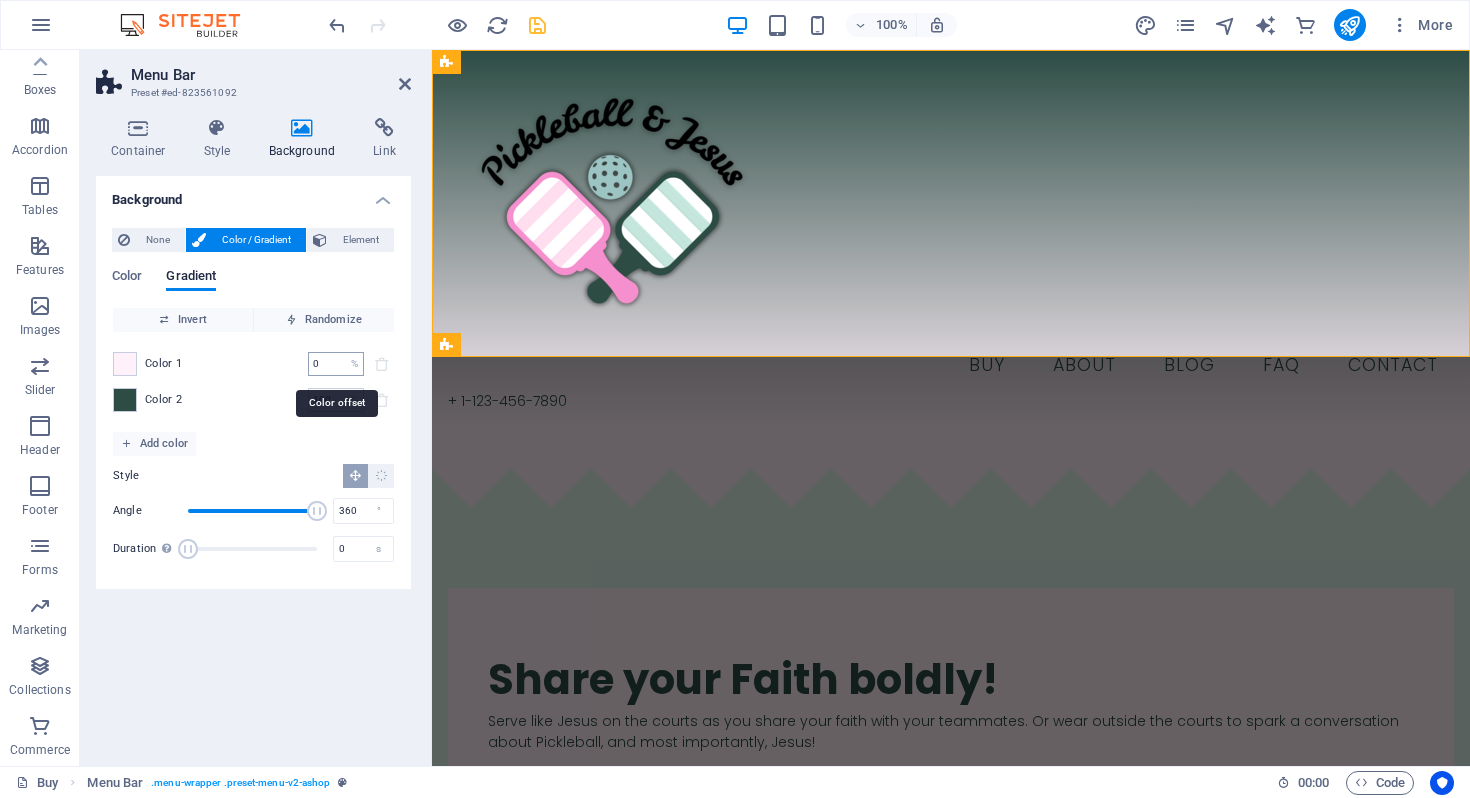 click on "0 % ​" at bounding box center (336, 364) 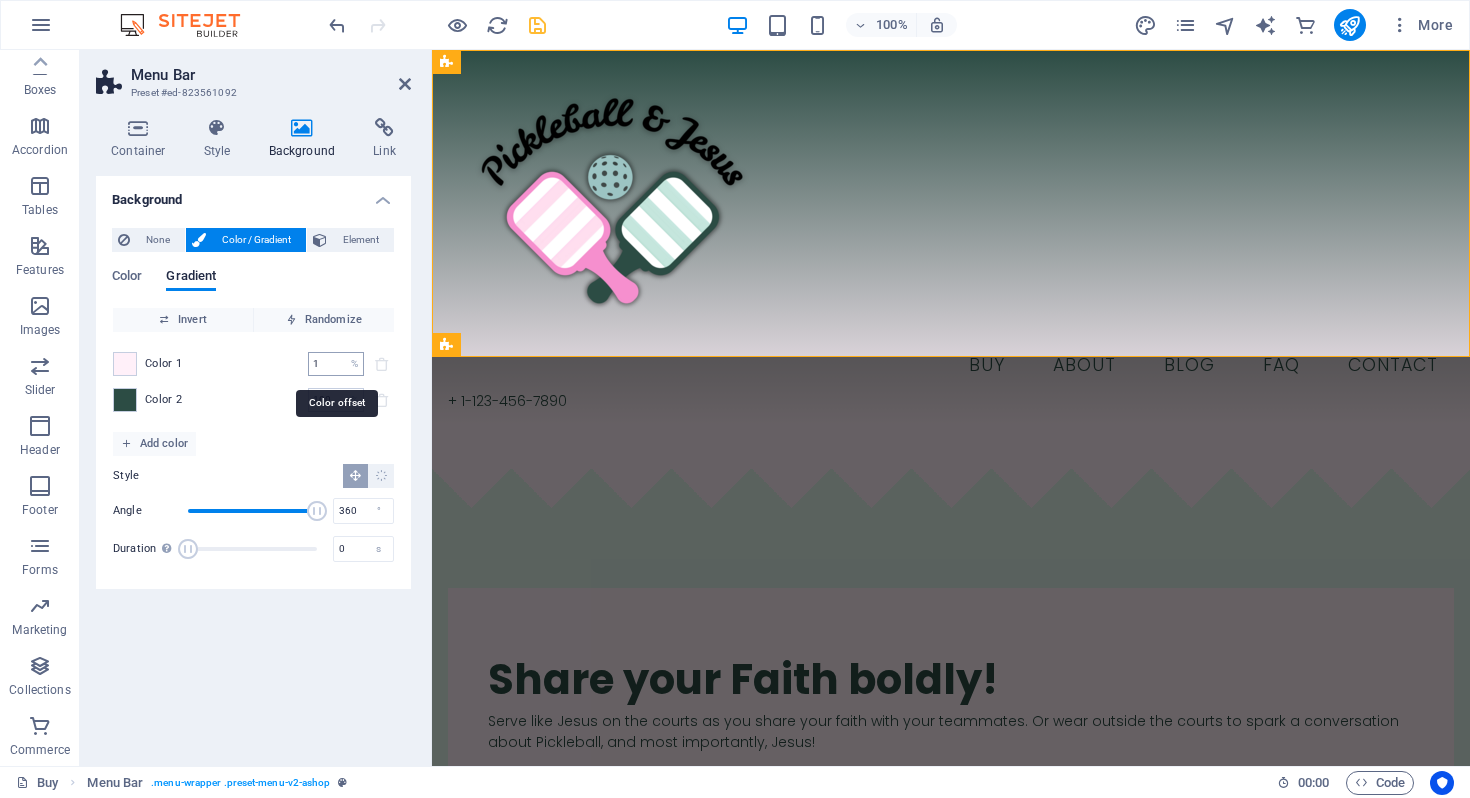 click on "1 % ​" at bounding box center (336, 364) 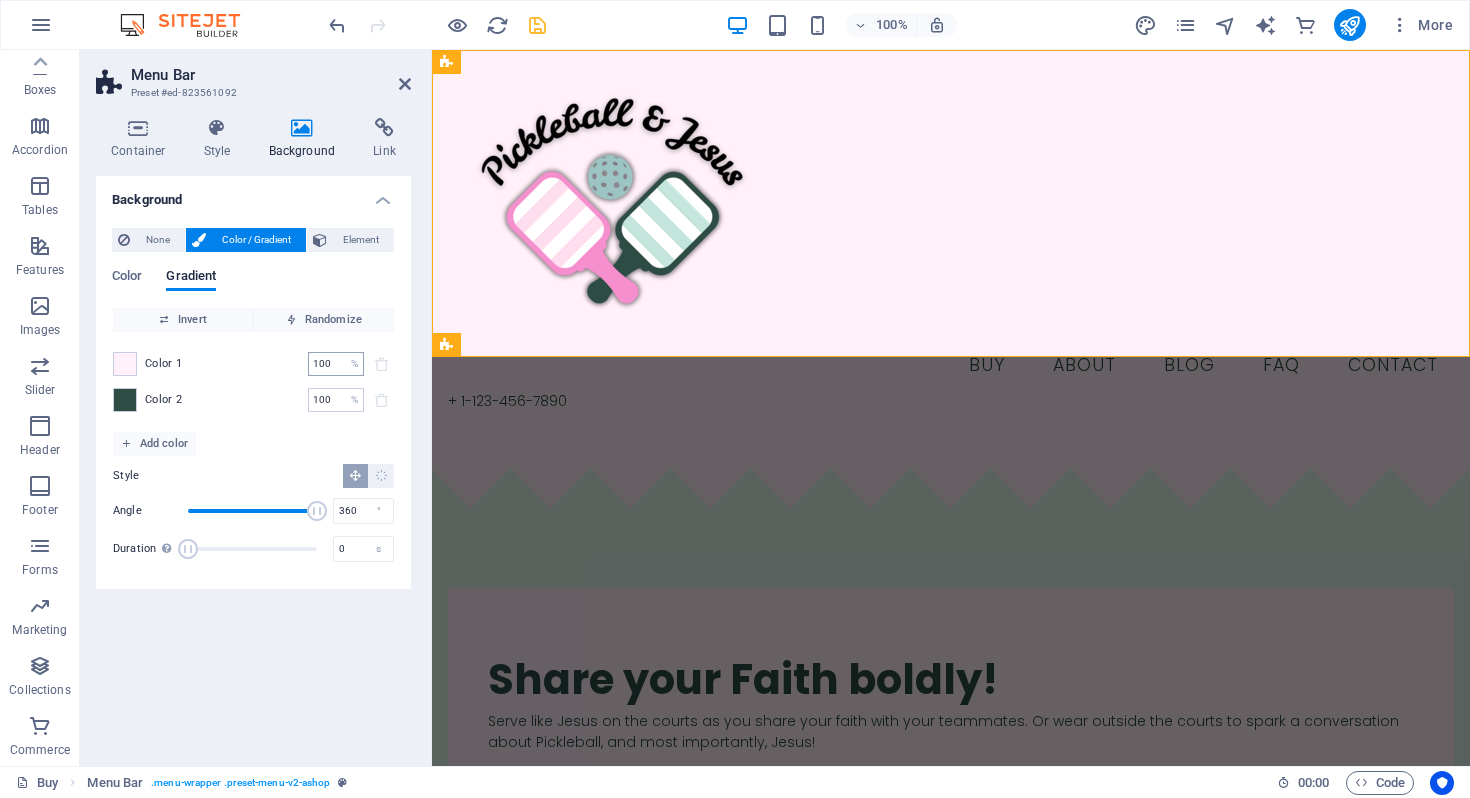 click on "100" at bounding box center [325, 364] 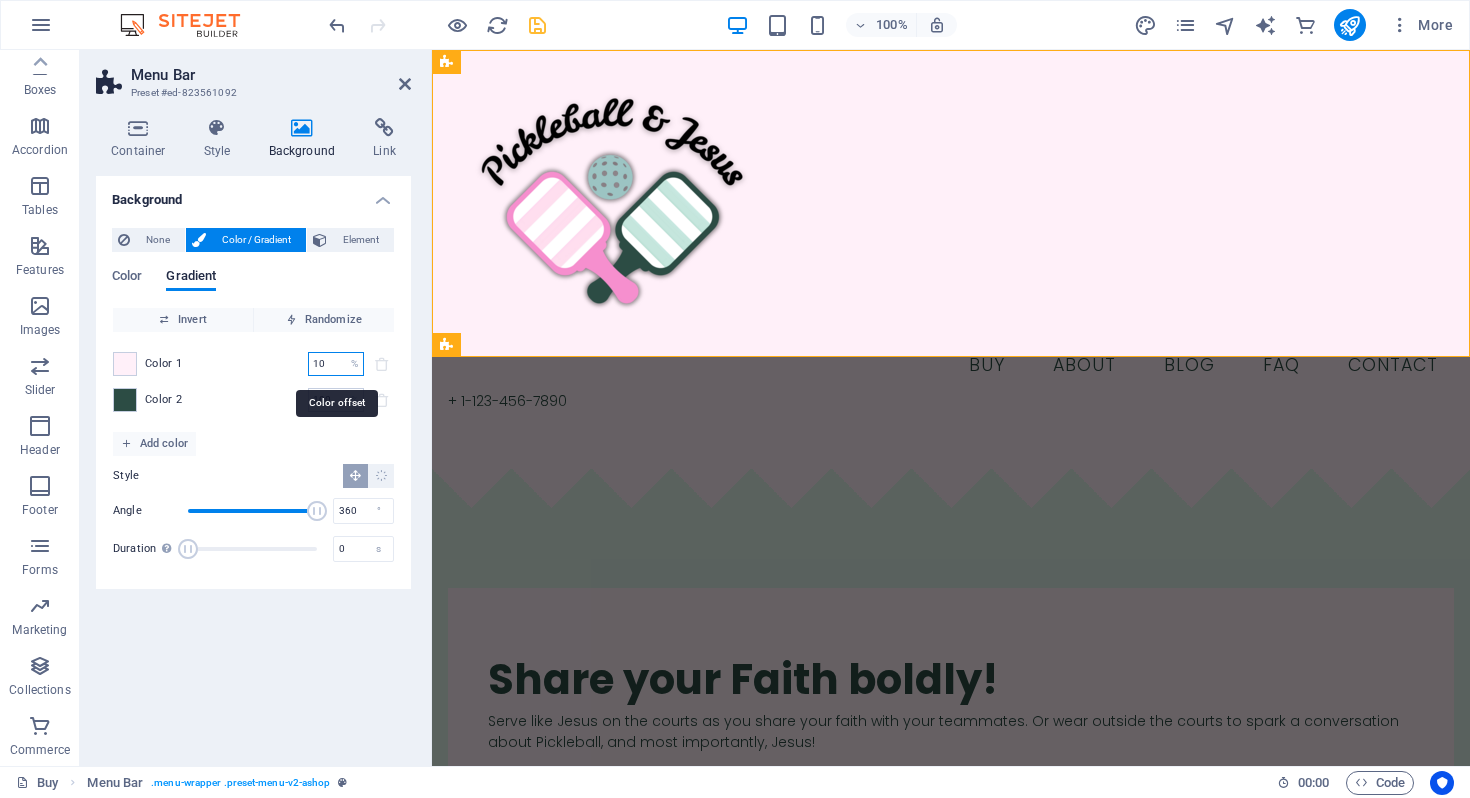 type on "1" 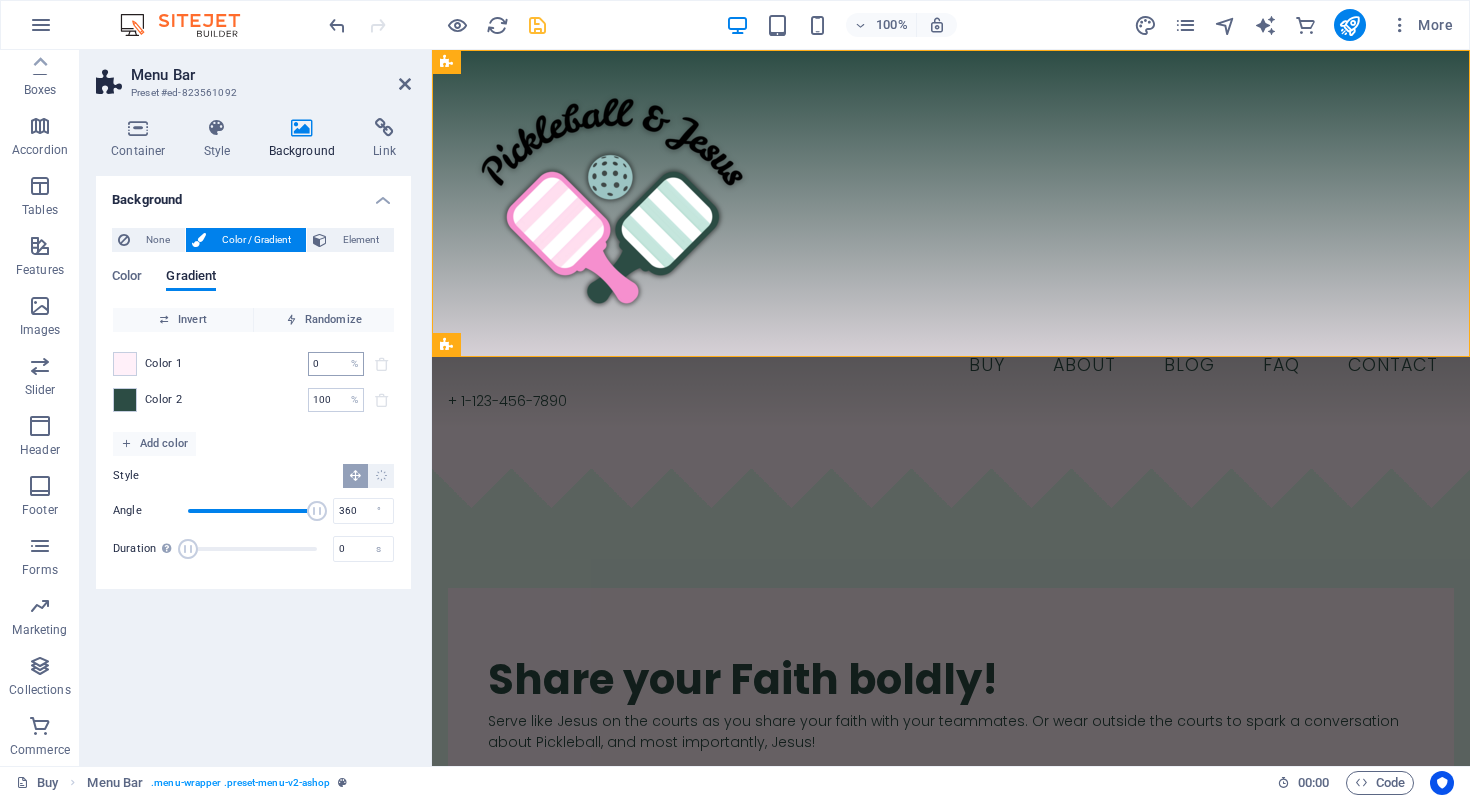click on "0" at bounding box center [325, 364] 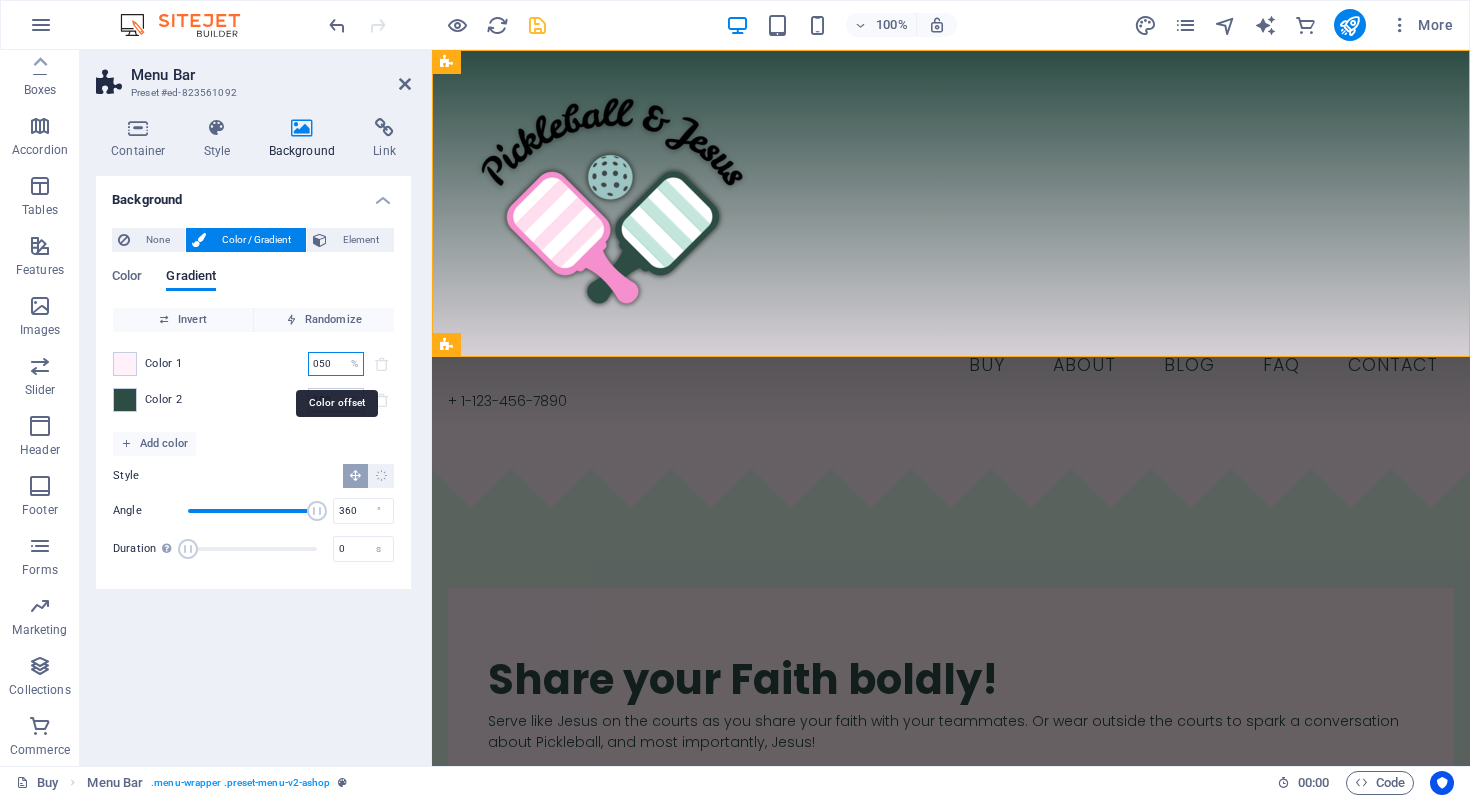 type on "050" 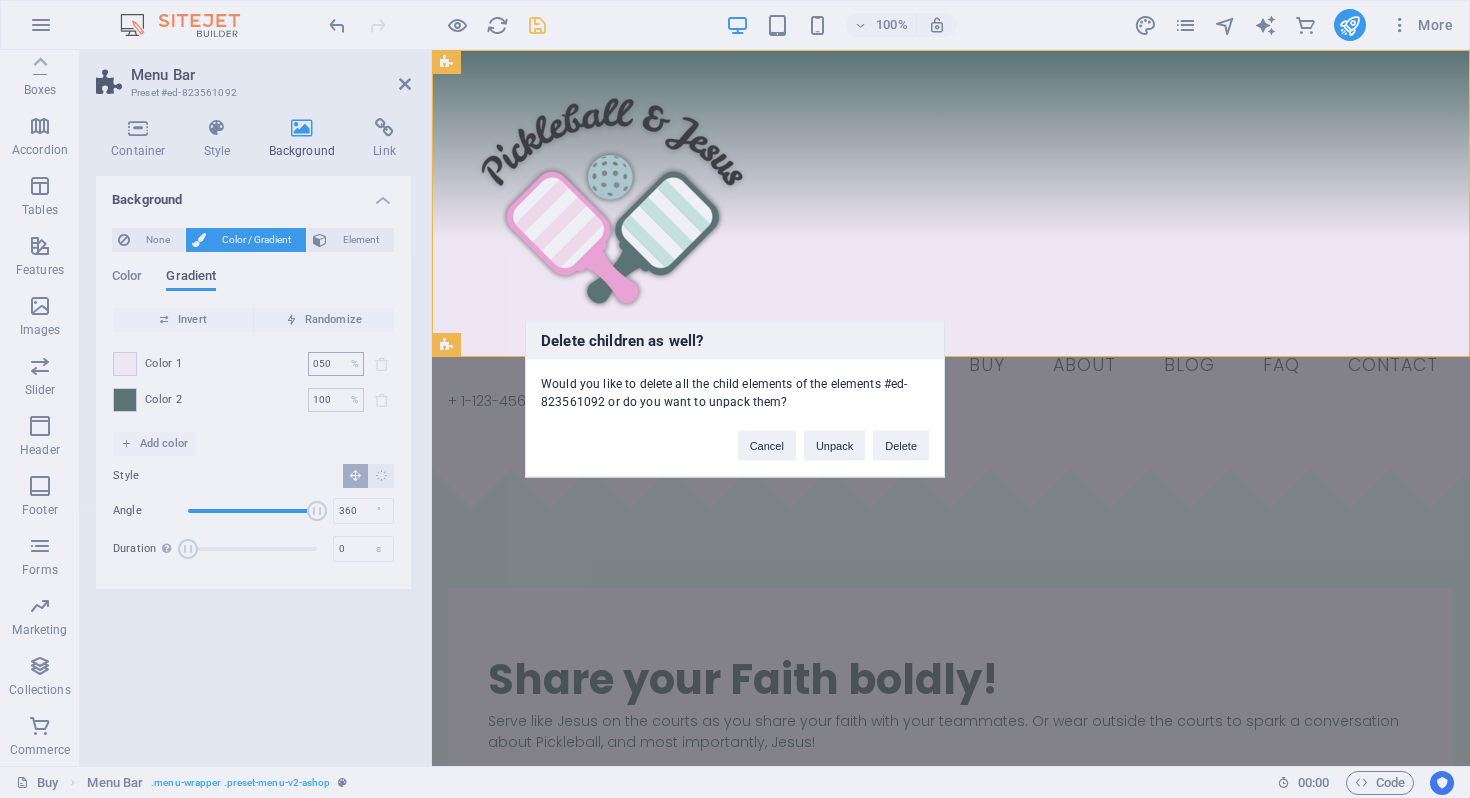 type 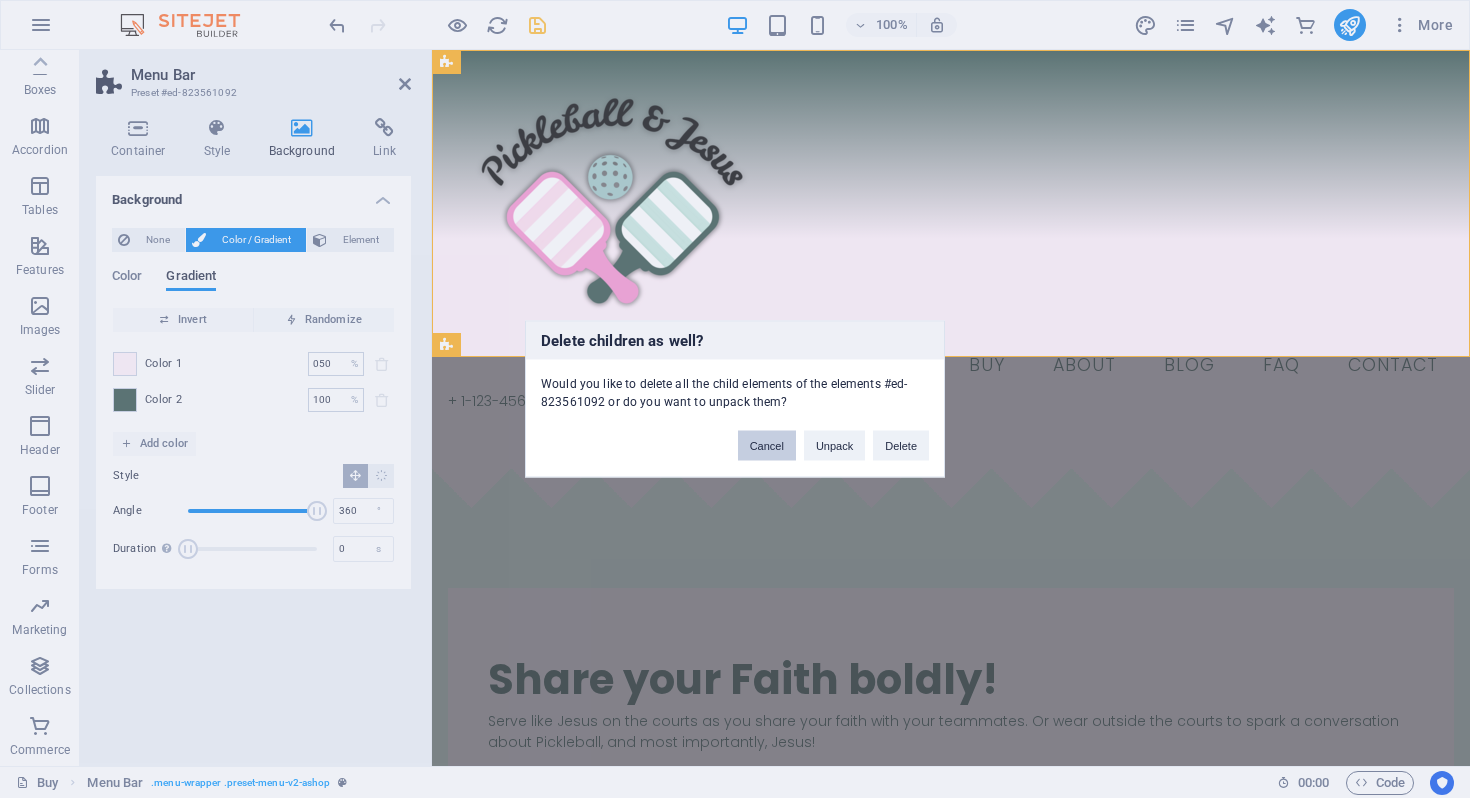 click on "Cancel" at bounding box center (767, 446) 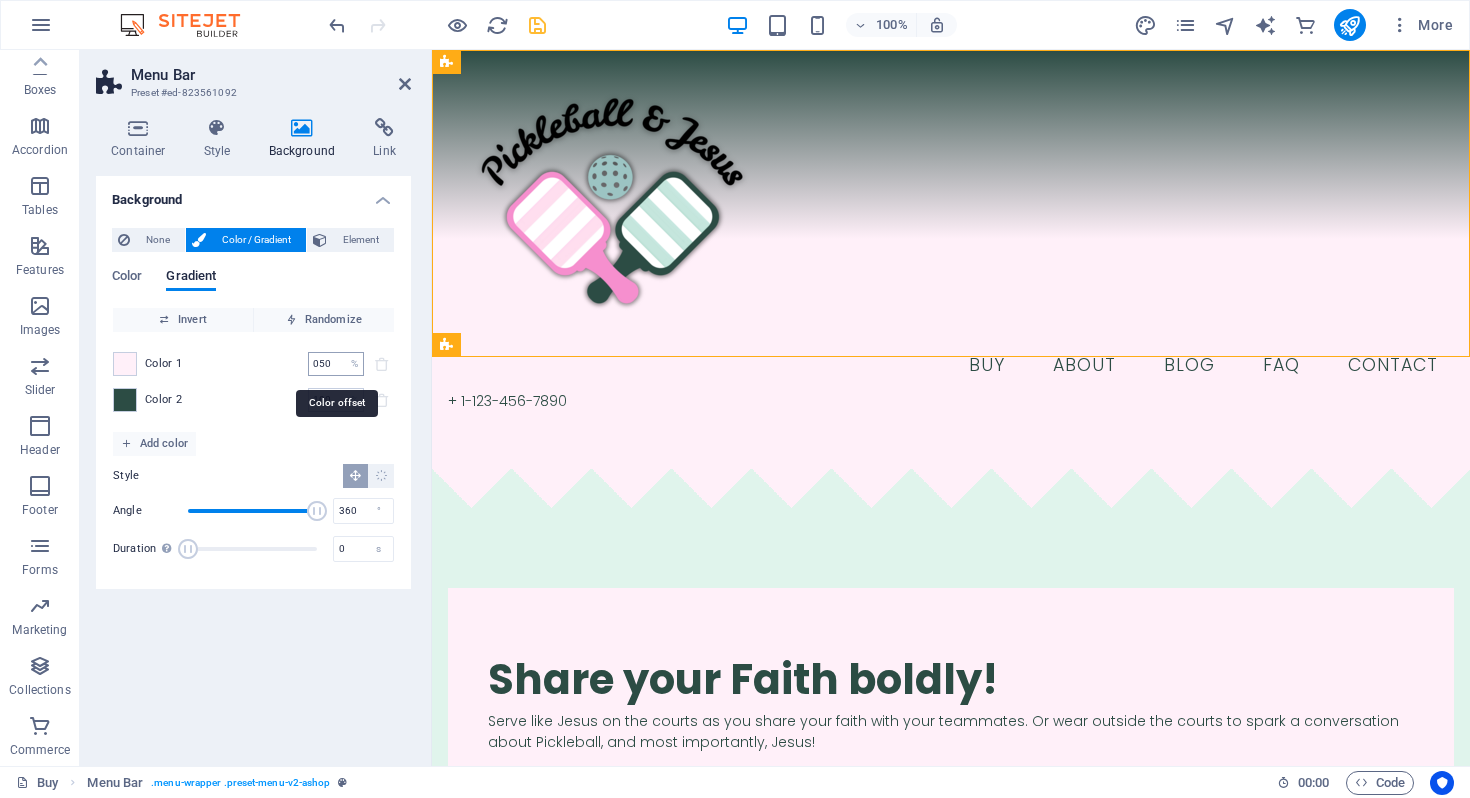 click on "050" at bounding box center [325, 364] 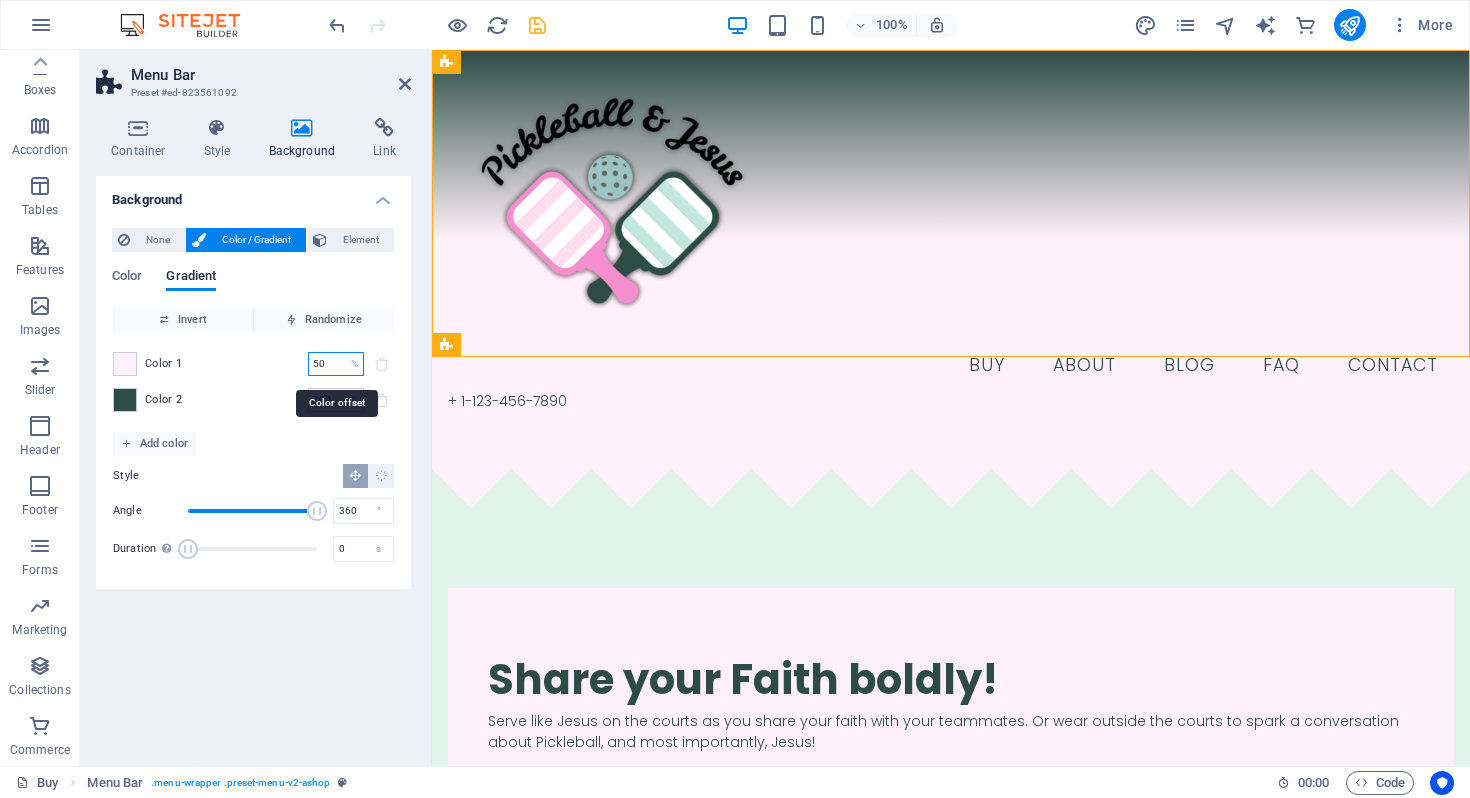 type on "50" 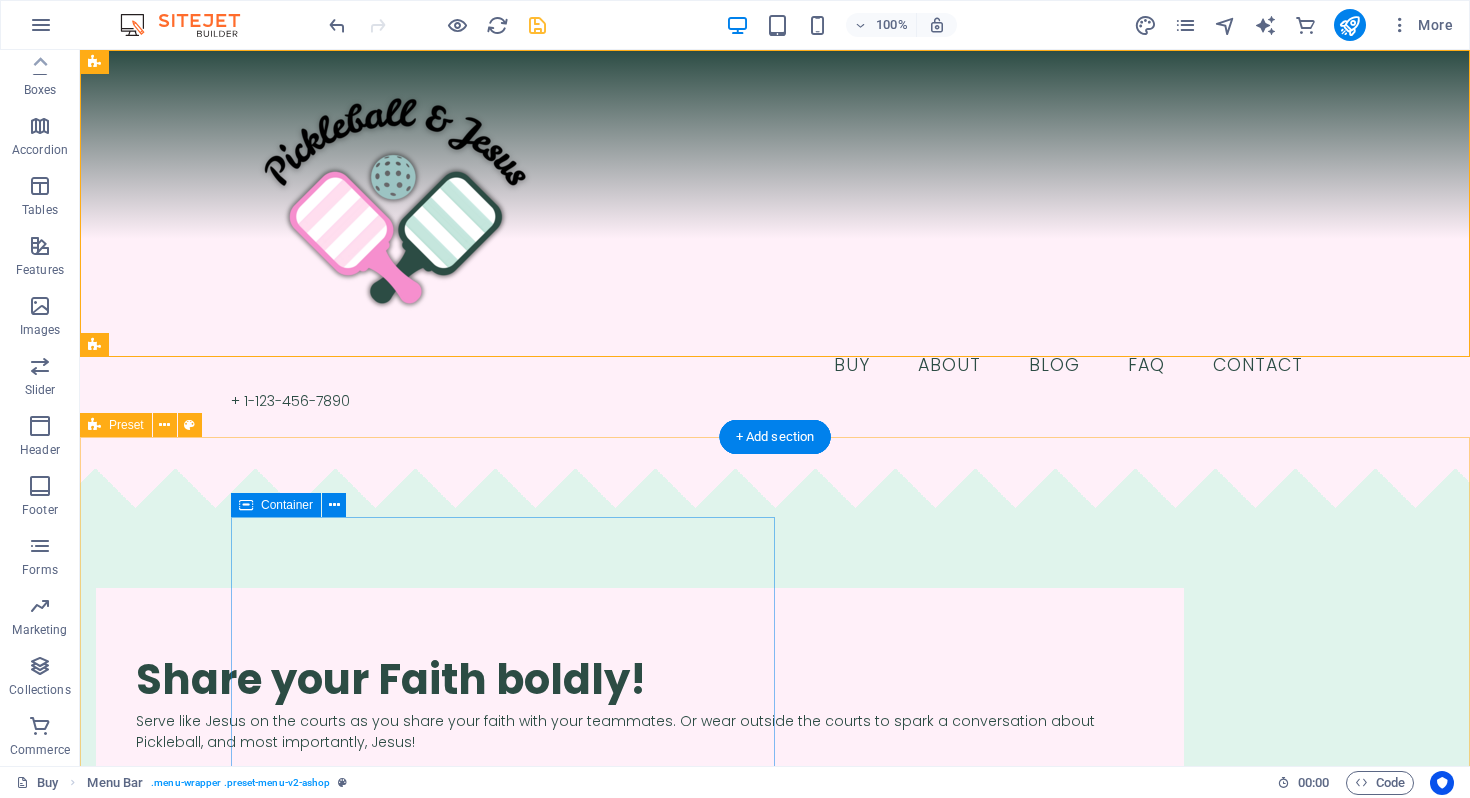 click on "​​​ Share your Faith boldly! Serve like Jesus on the courts as you share your faith with your teammates. Or wear outside the courts to spark a conversation about Pickleball, and most importantly, Jesus!" at bounding box center [640, 690] 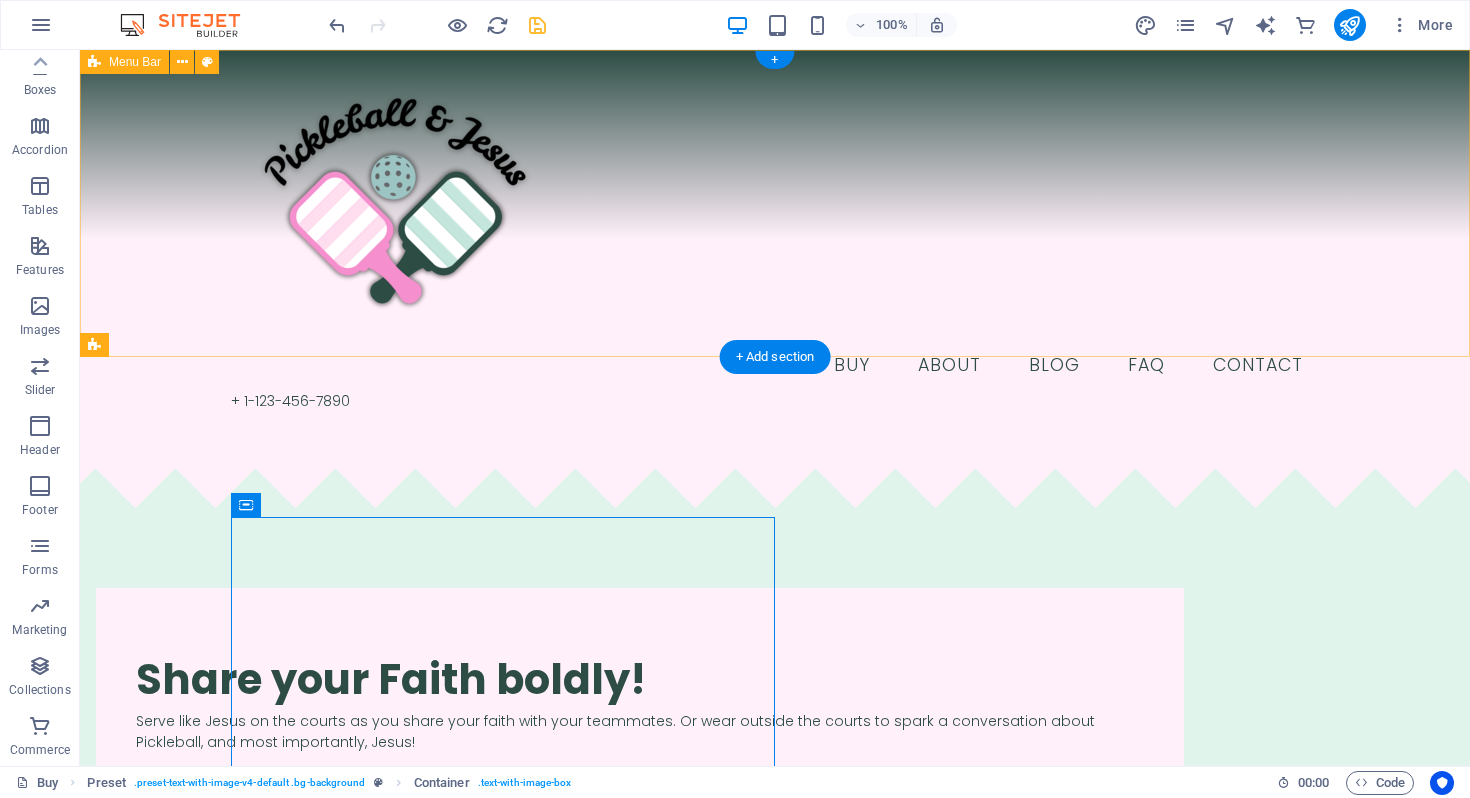 click on "Buy About Blog FAQ Contact   + 1-123-456-7890" at bounding box center [775, 239] 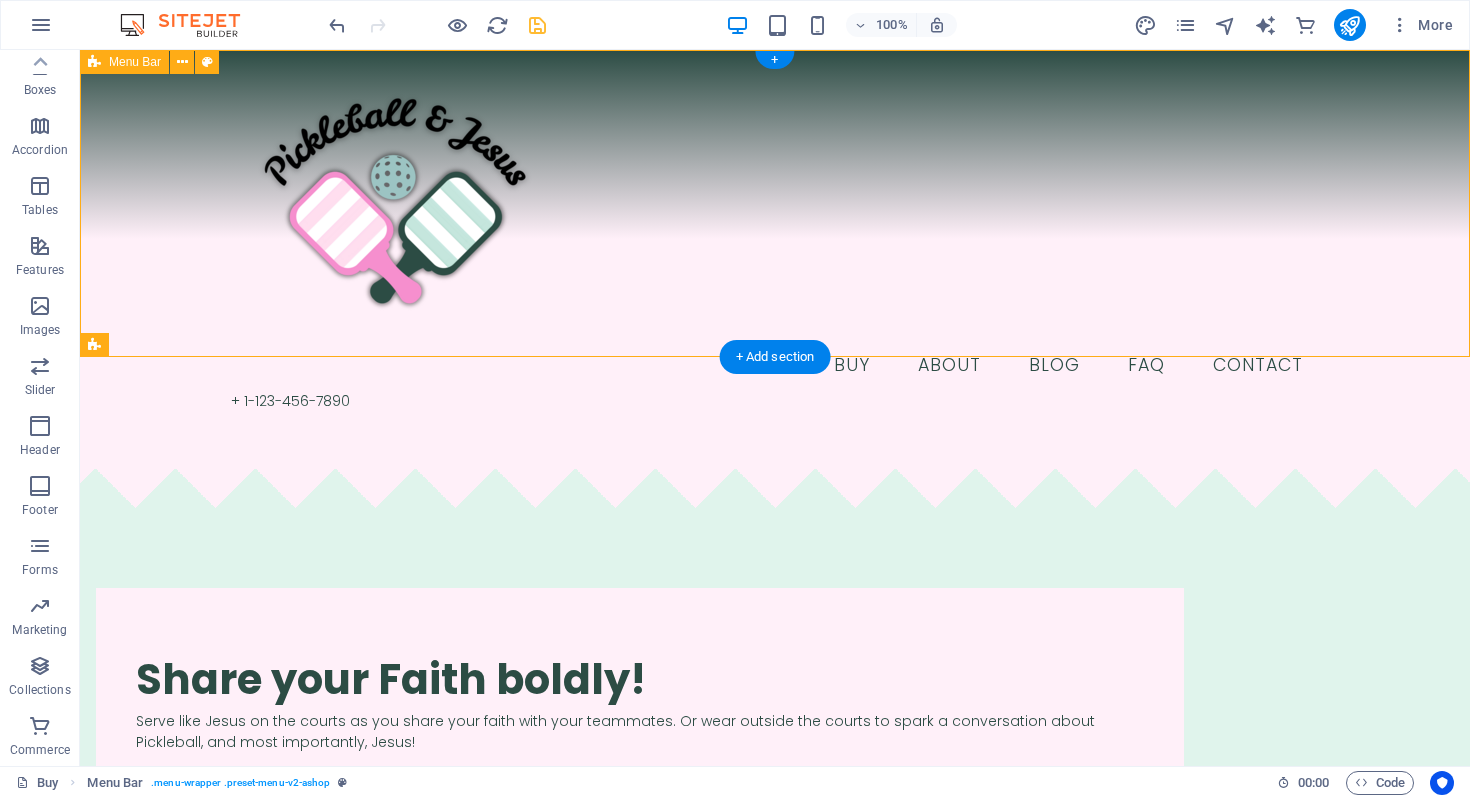 click on "Buy About Blog FAQ Contact   + 1-123-456-7890" at bounding box center [775, 239] 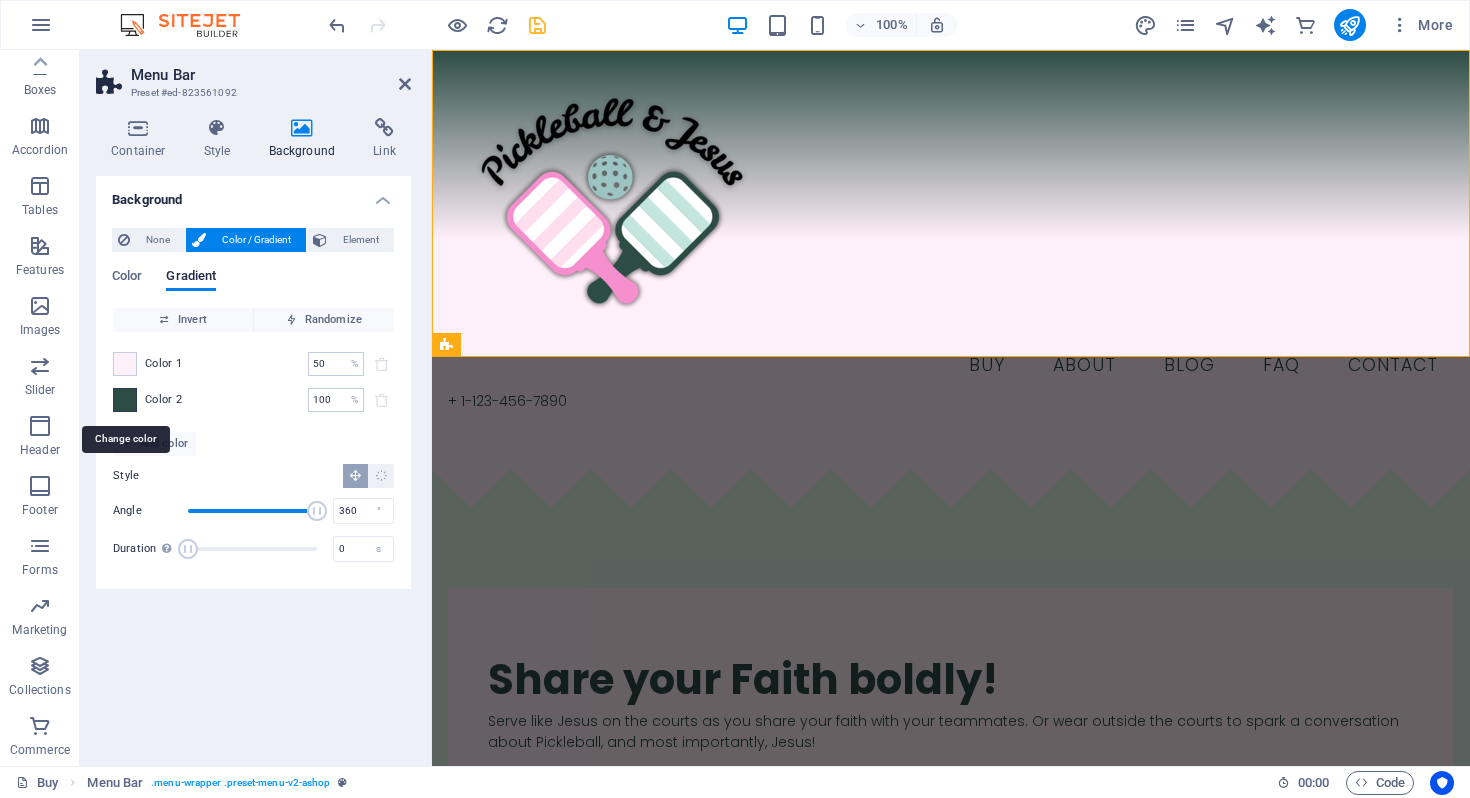 click at bounding box center [125, 400] 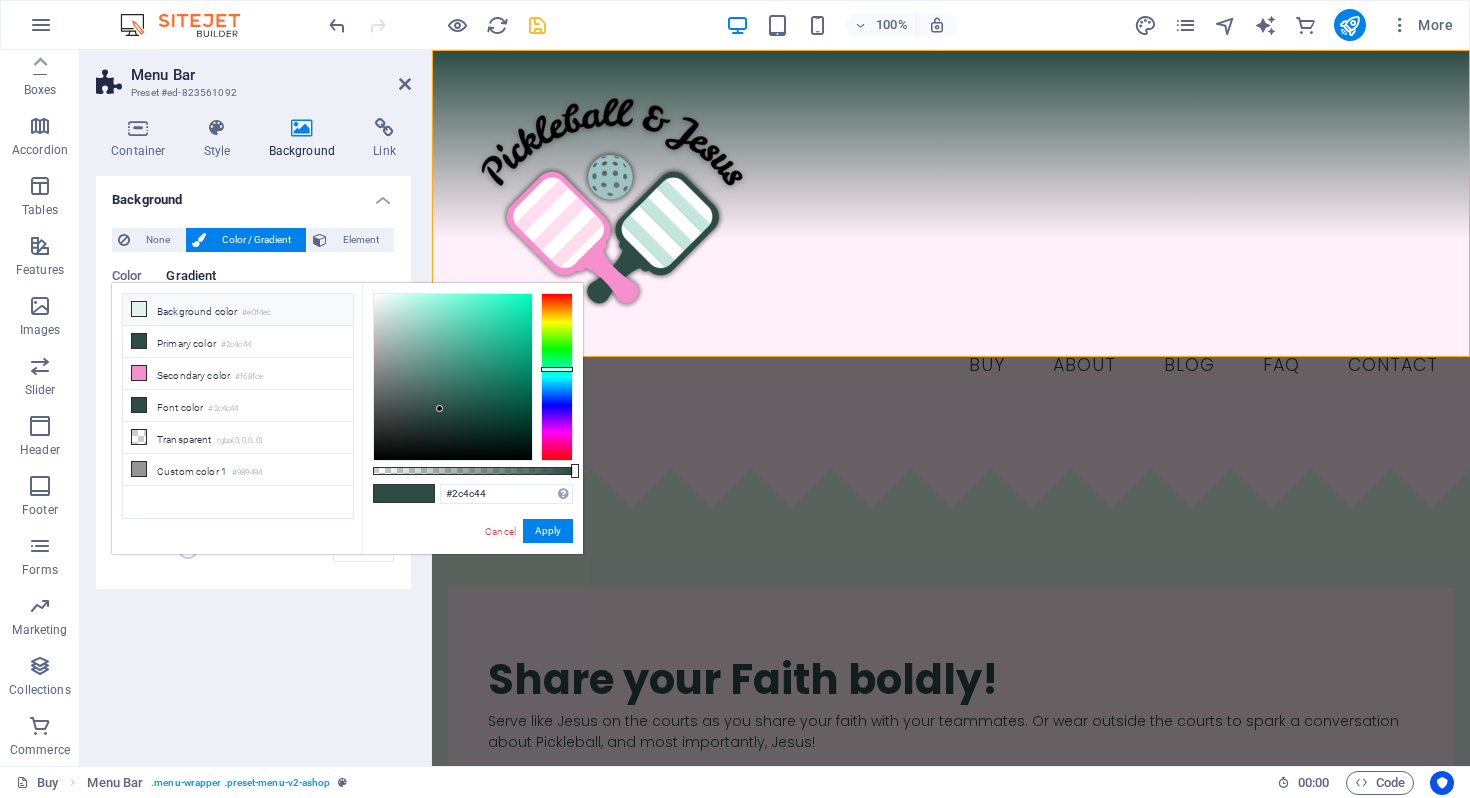 click on "Background color
#e0f4ec" at bounding box center (238, 310) 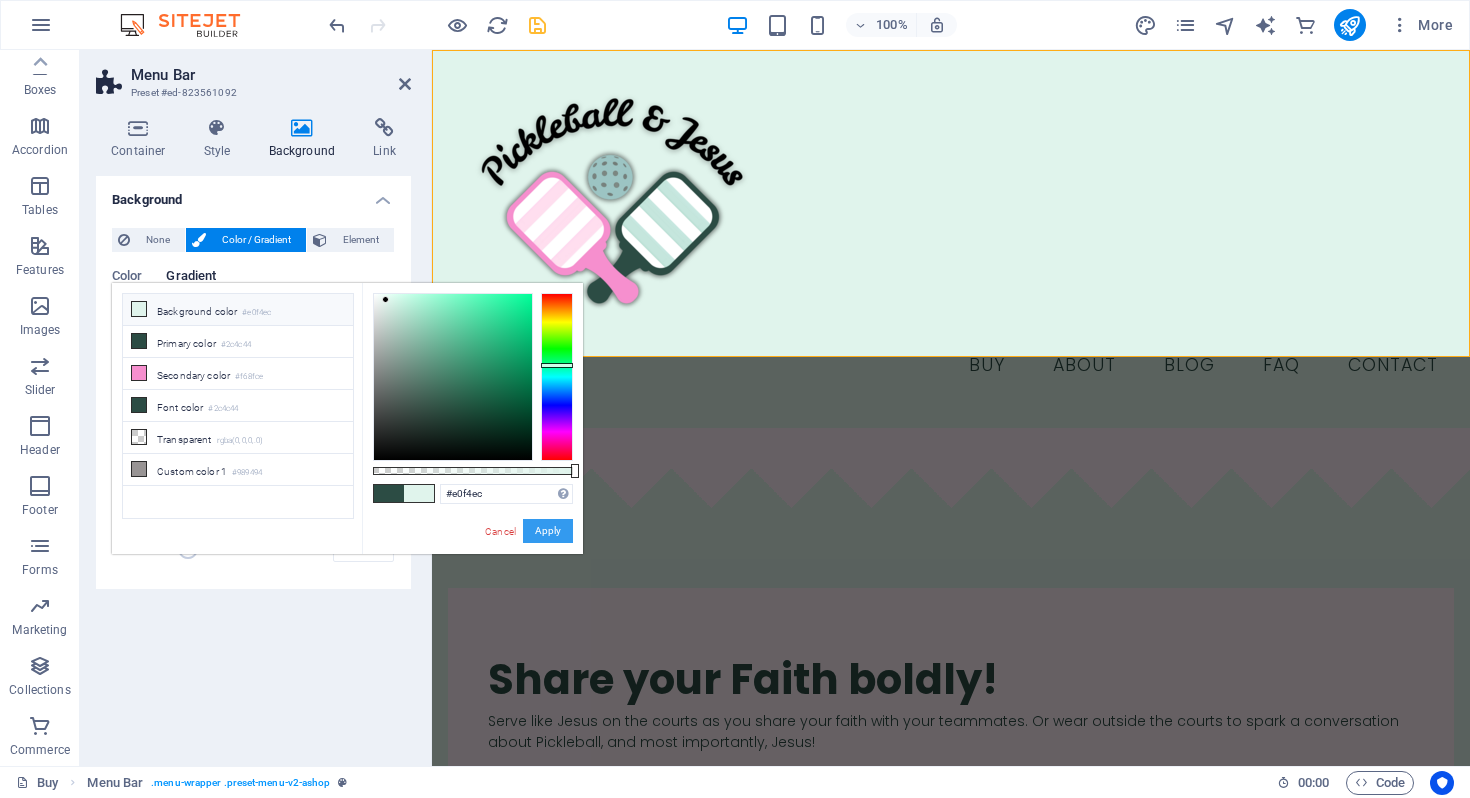 click on "Apply" at bounding box center [548, 531] 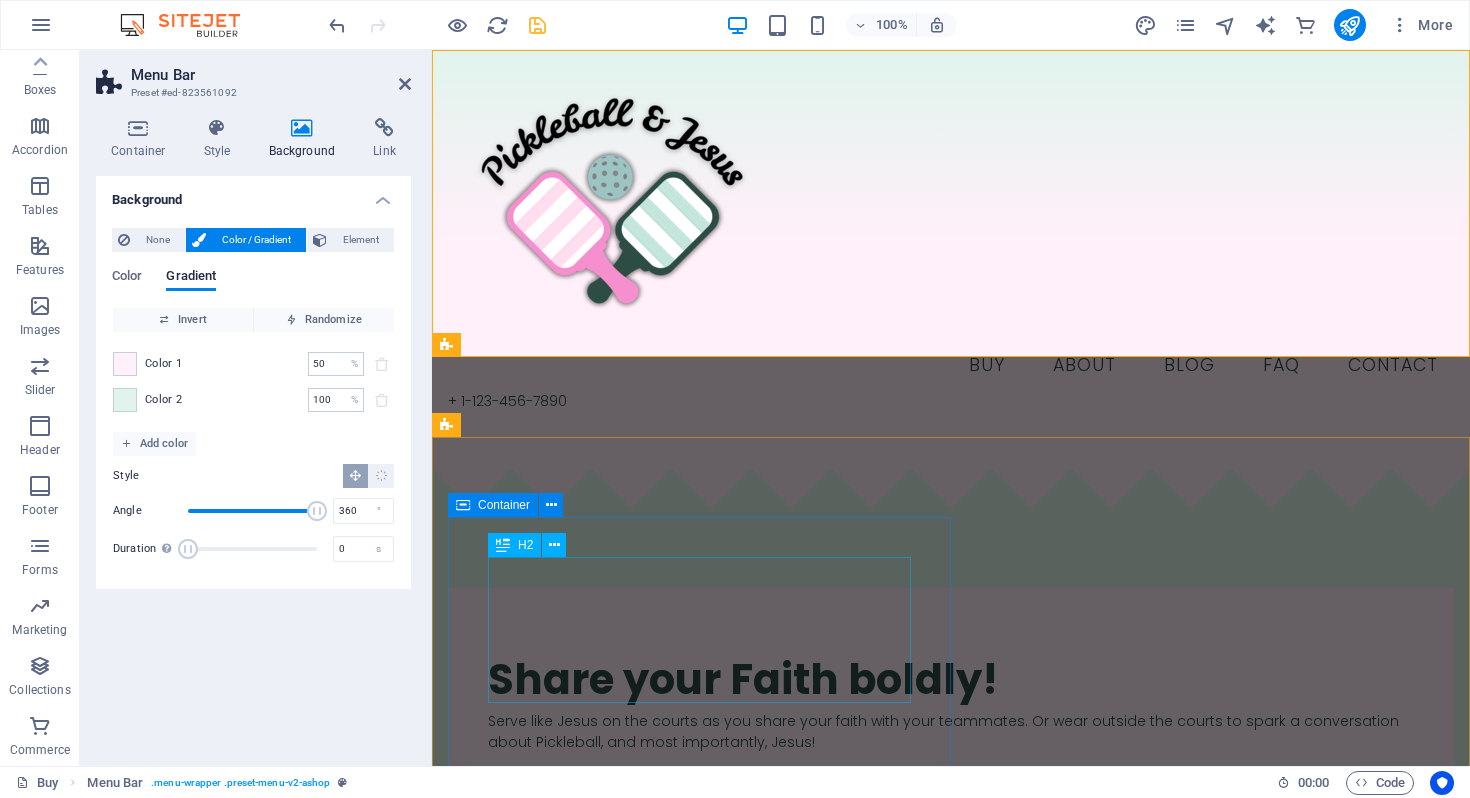 click on "​​​ Share your Faith boldly!" at bounding box center [951, 669] 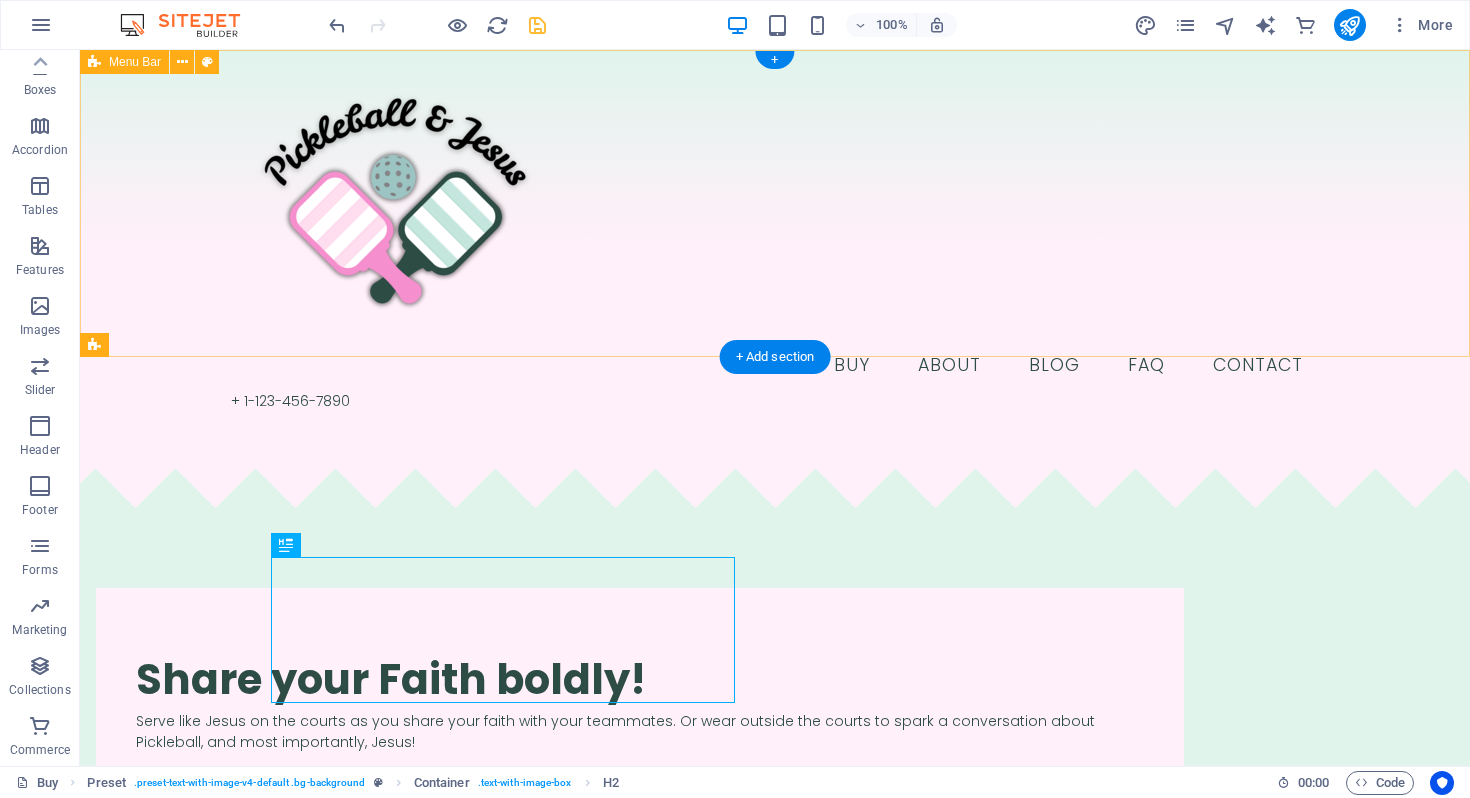 click on "Buy About Blog FAQ Contact   + 1-123-456-7890" at bounding box center [775, 239] 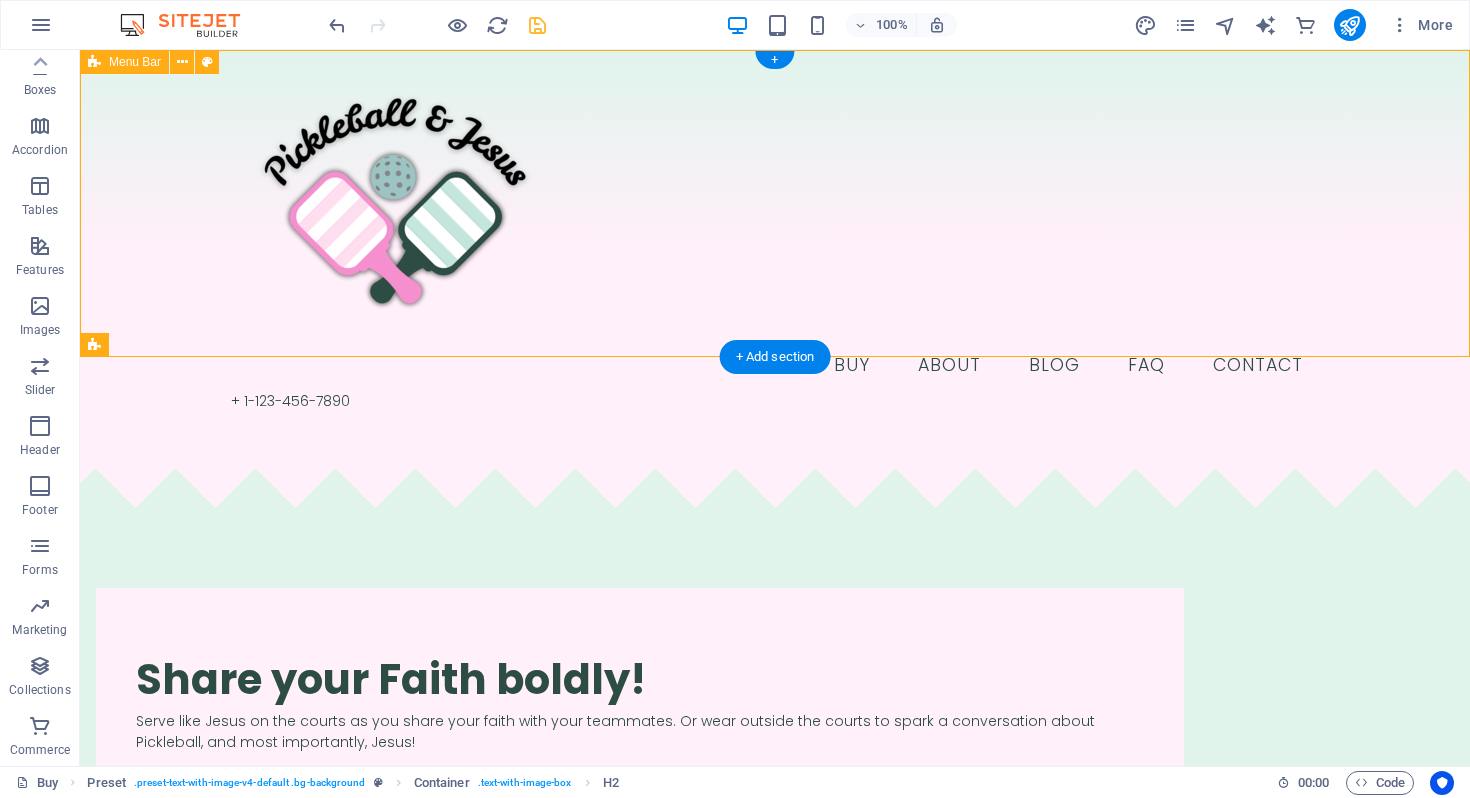 click on "Buy About Blog FAQ Contact   + 1-123-456-7890" at bounding box center [775, 239] 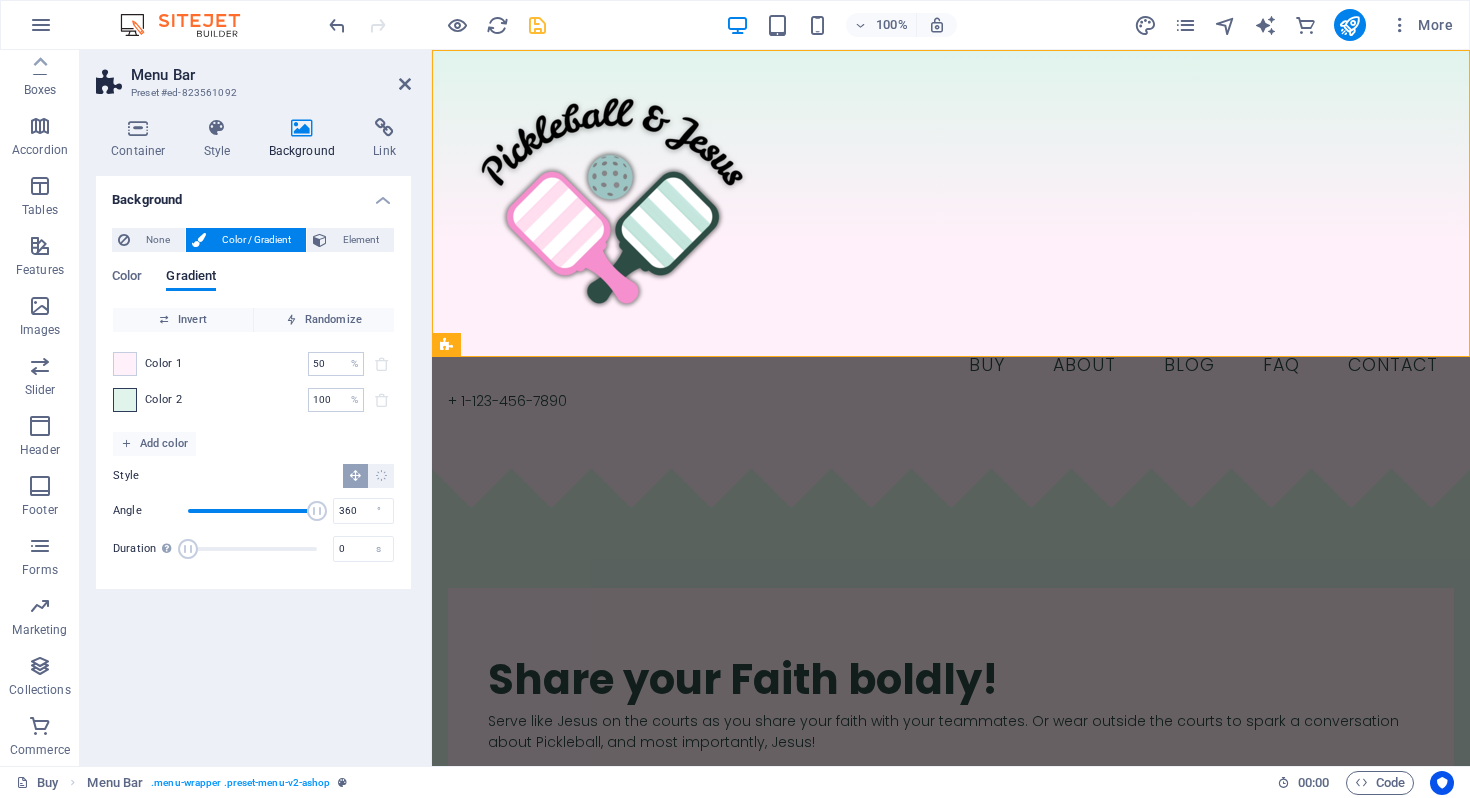 click at bounding box center [125, 400] 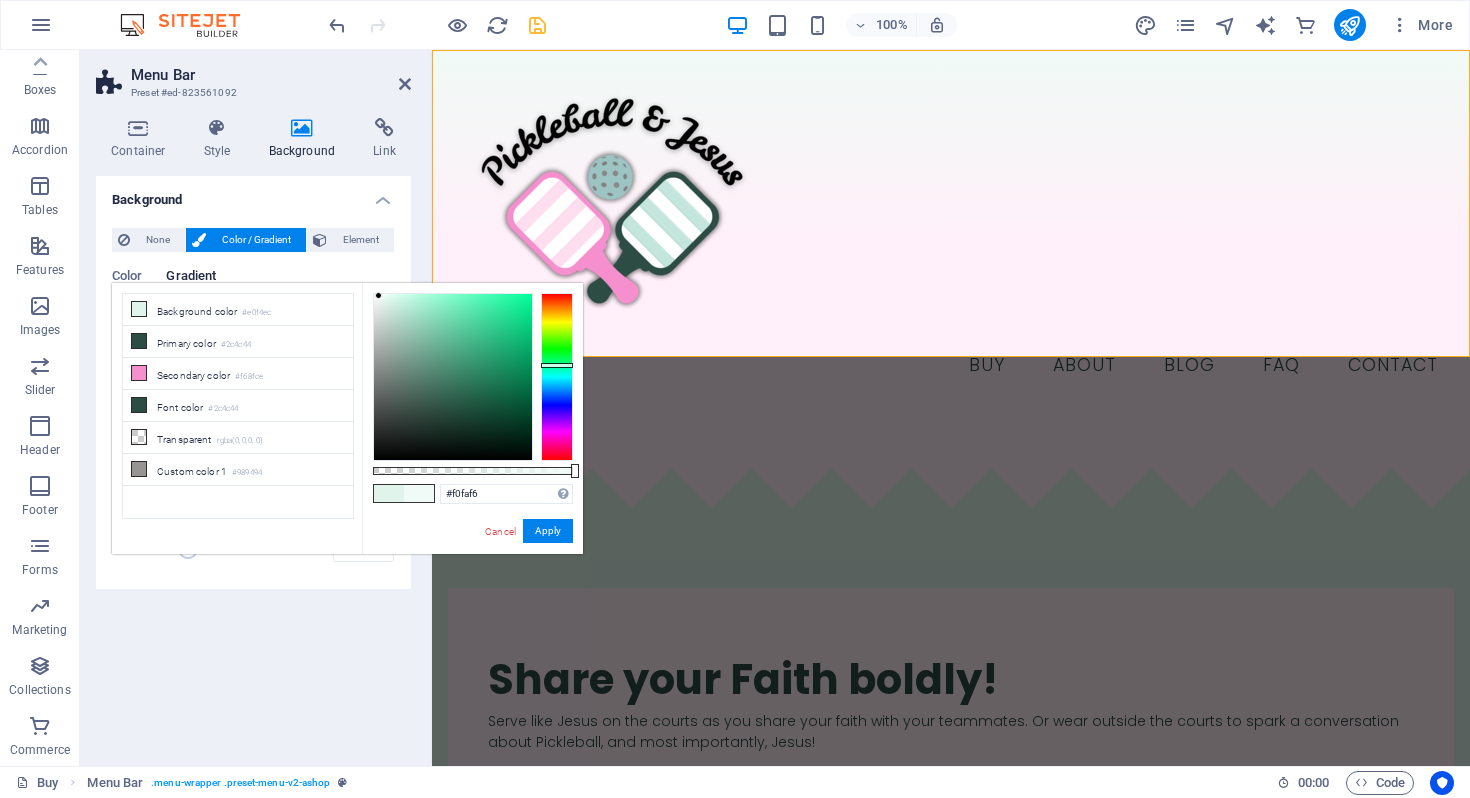 type on "#f2fbf7" 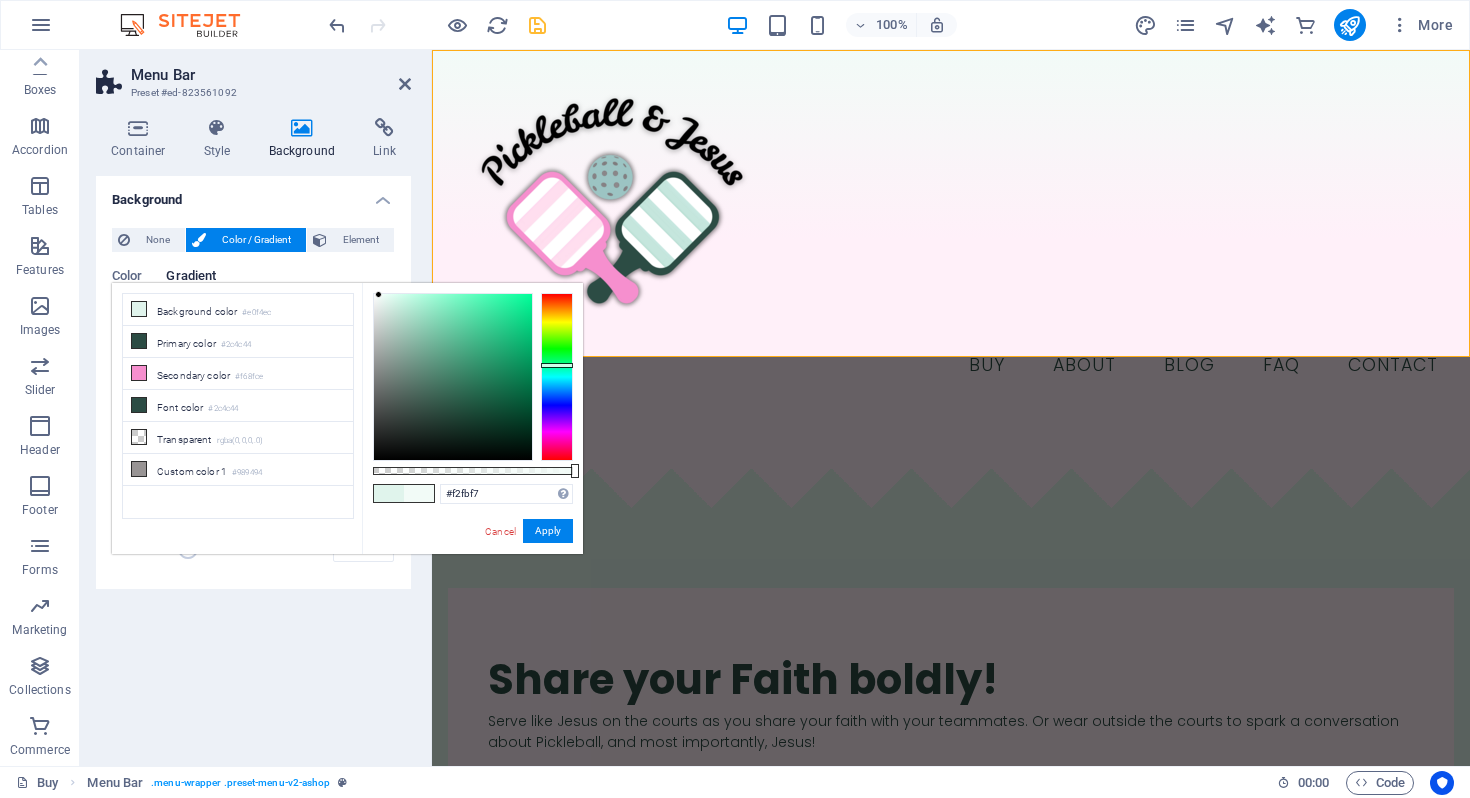 click at bounding box center [378, 294] 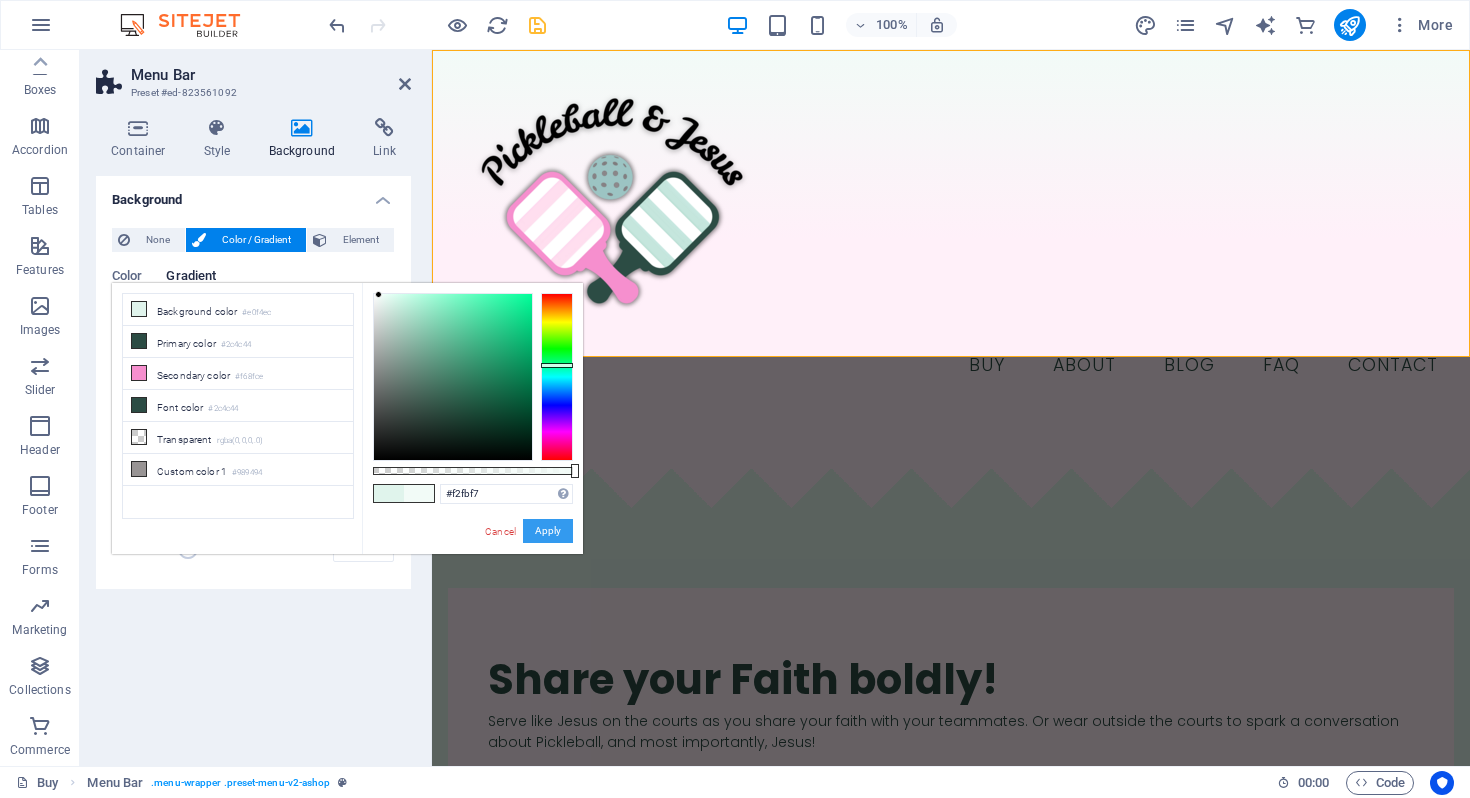 click on "Apply" at bounding box center (548, 531) 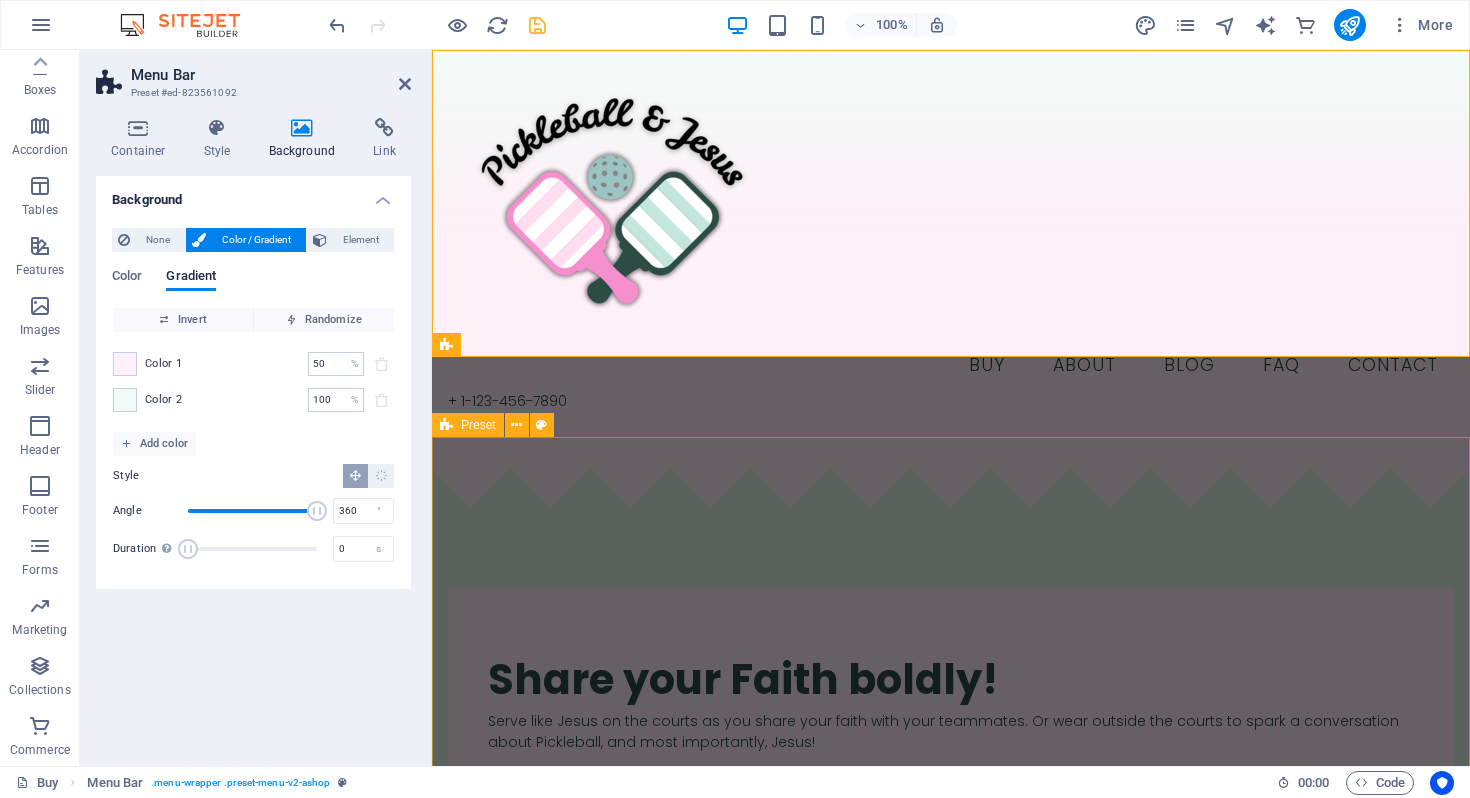 click on "​​​ Share your Faith boldly! Serve like Jesus on the courts as you share your faith with your teammates. Or wear outside the courts to spark a conversation about Pickleball, and most importantly, Jesus! Drop content here or  Add elements  Paste clipboard" at bounding box center (951, 906) 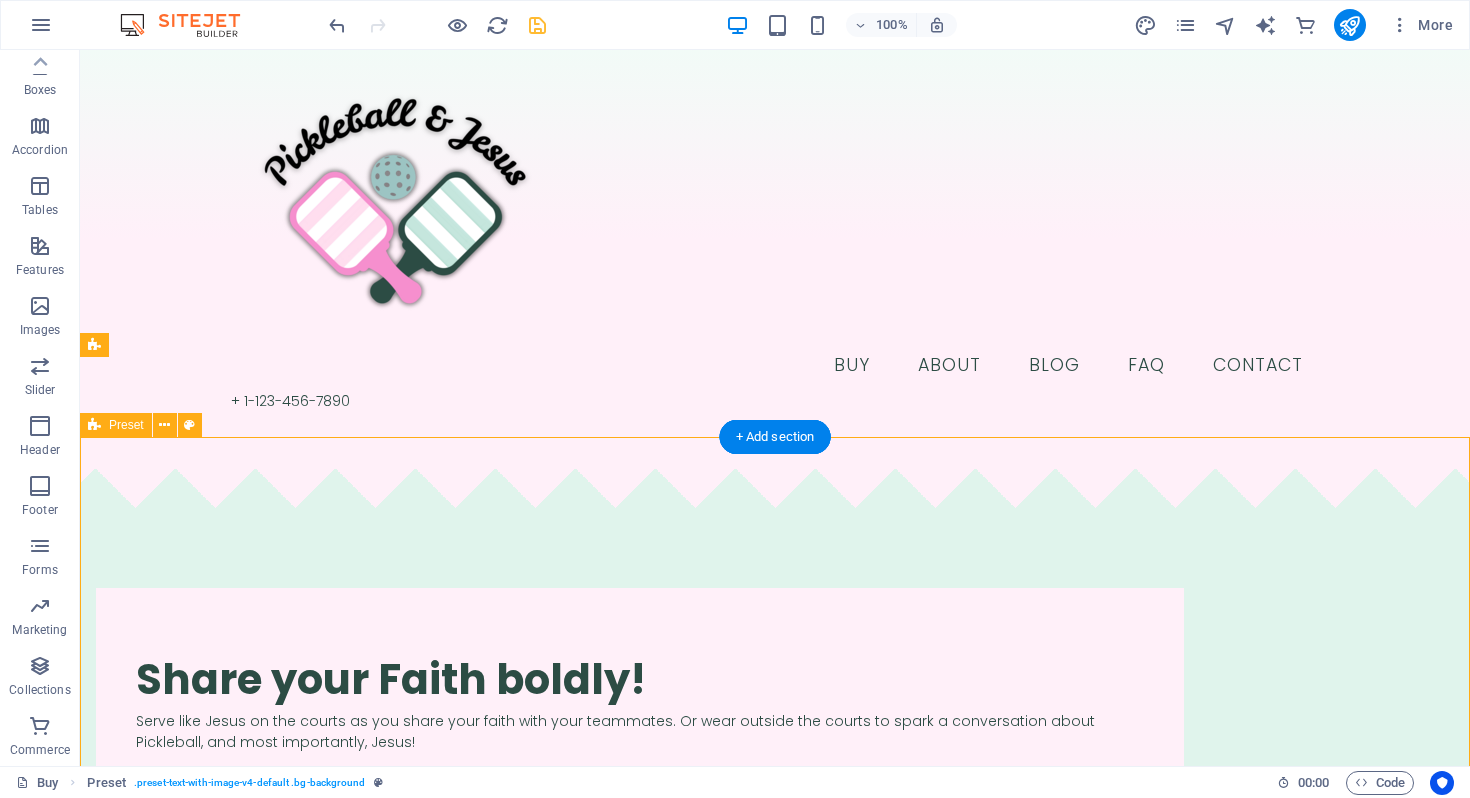 click on "​​​ Share your Faith boldly! Serve like Jesus on the courts as you share your faith with your teammates. Or wear outside the courts to spark a conversation about Pickleball, and most importantly, Jesus! Drop content here or  Add elements  Paste clipboard" at bounding box center (775, 906) 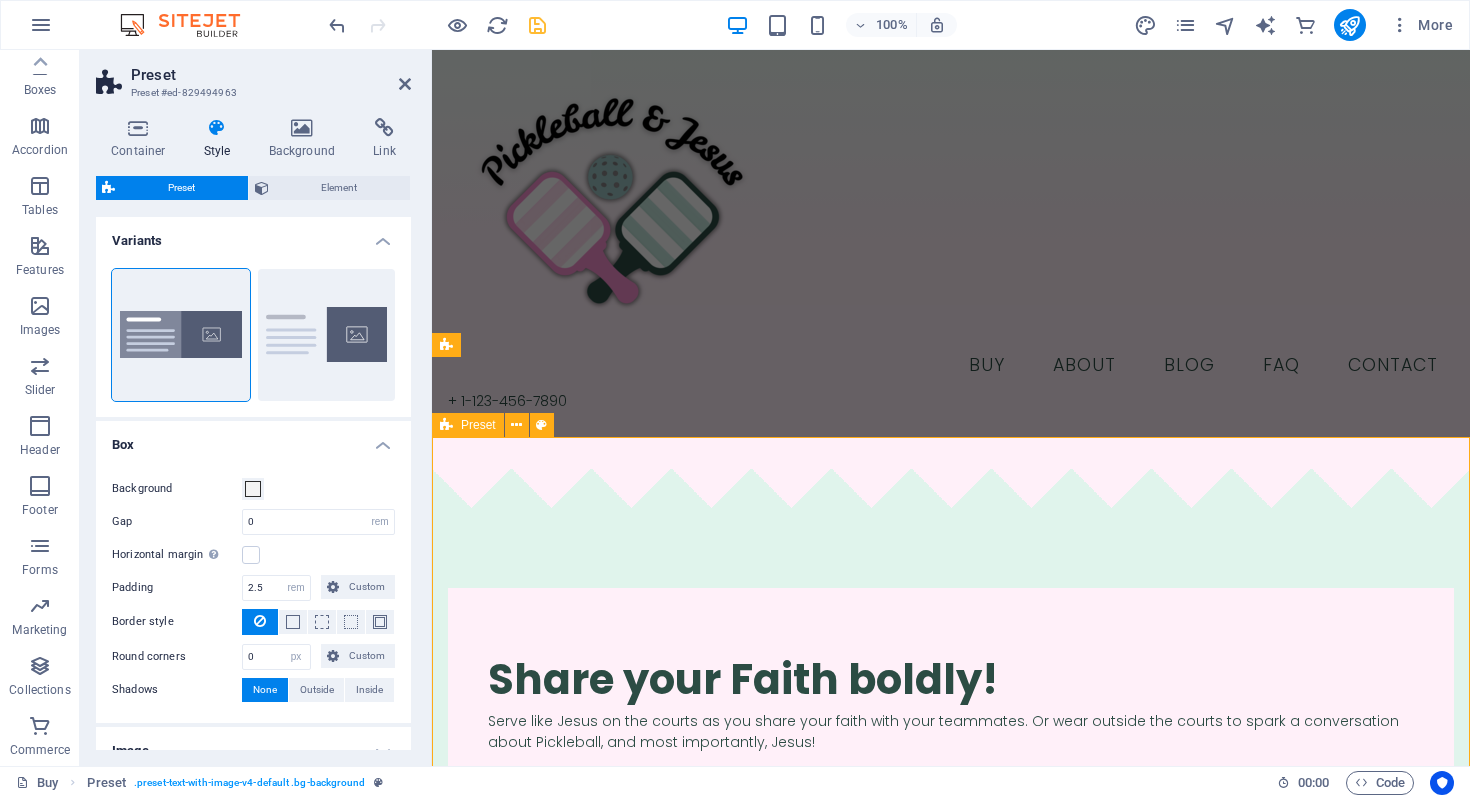 click on "​​​ Share your Faith boldly! Serve like Jesus on the courts as you share your faith with your teammates. Or wear outside the courts to spark a conversation about Pickleball, and most importantly, Jesus! Drop content here or  Add elements  Paste clipboard" at bounding box center [951, 906] 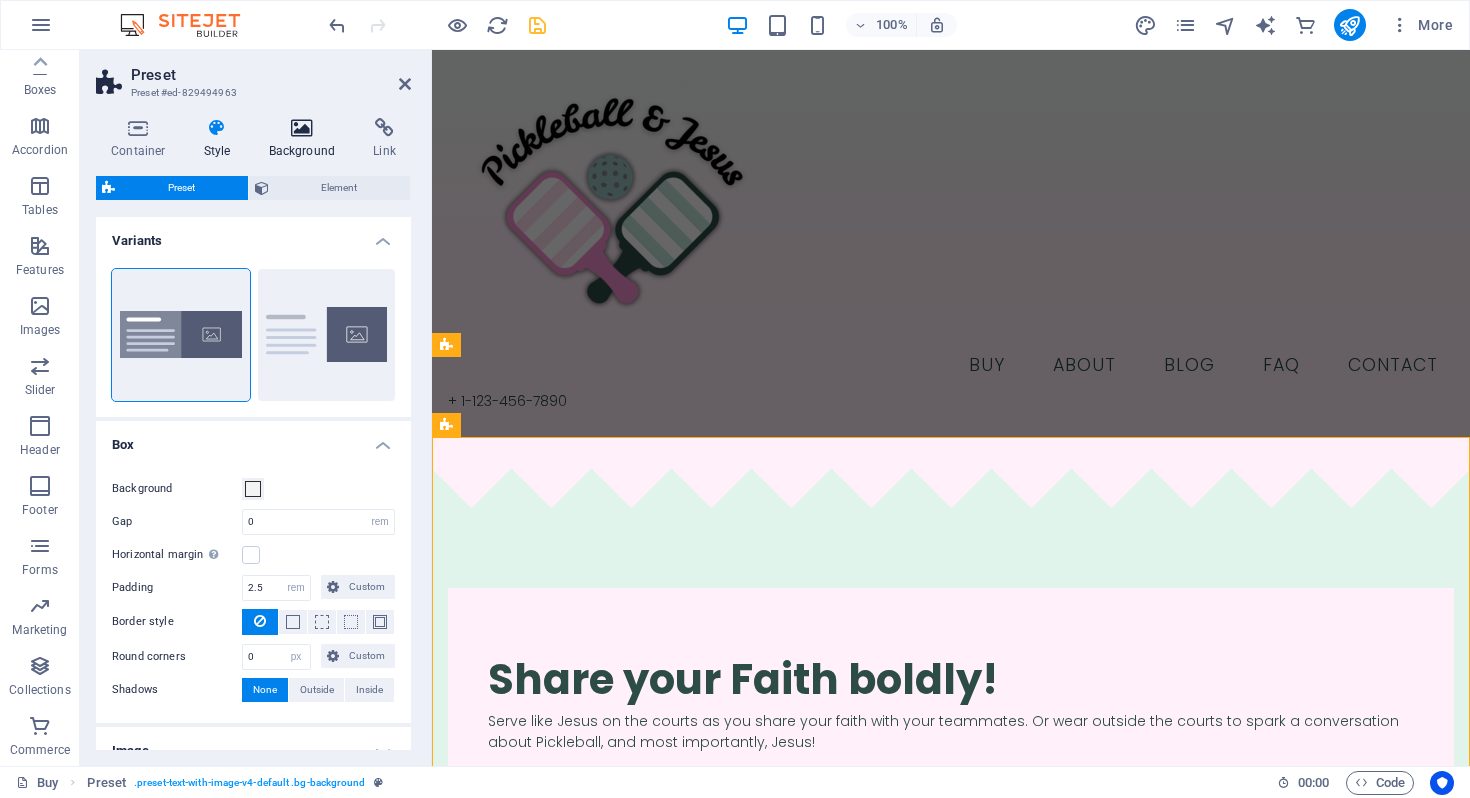 click on "Background" at bounding box center [306, 139] 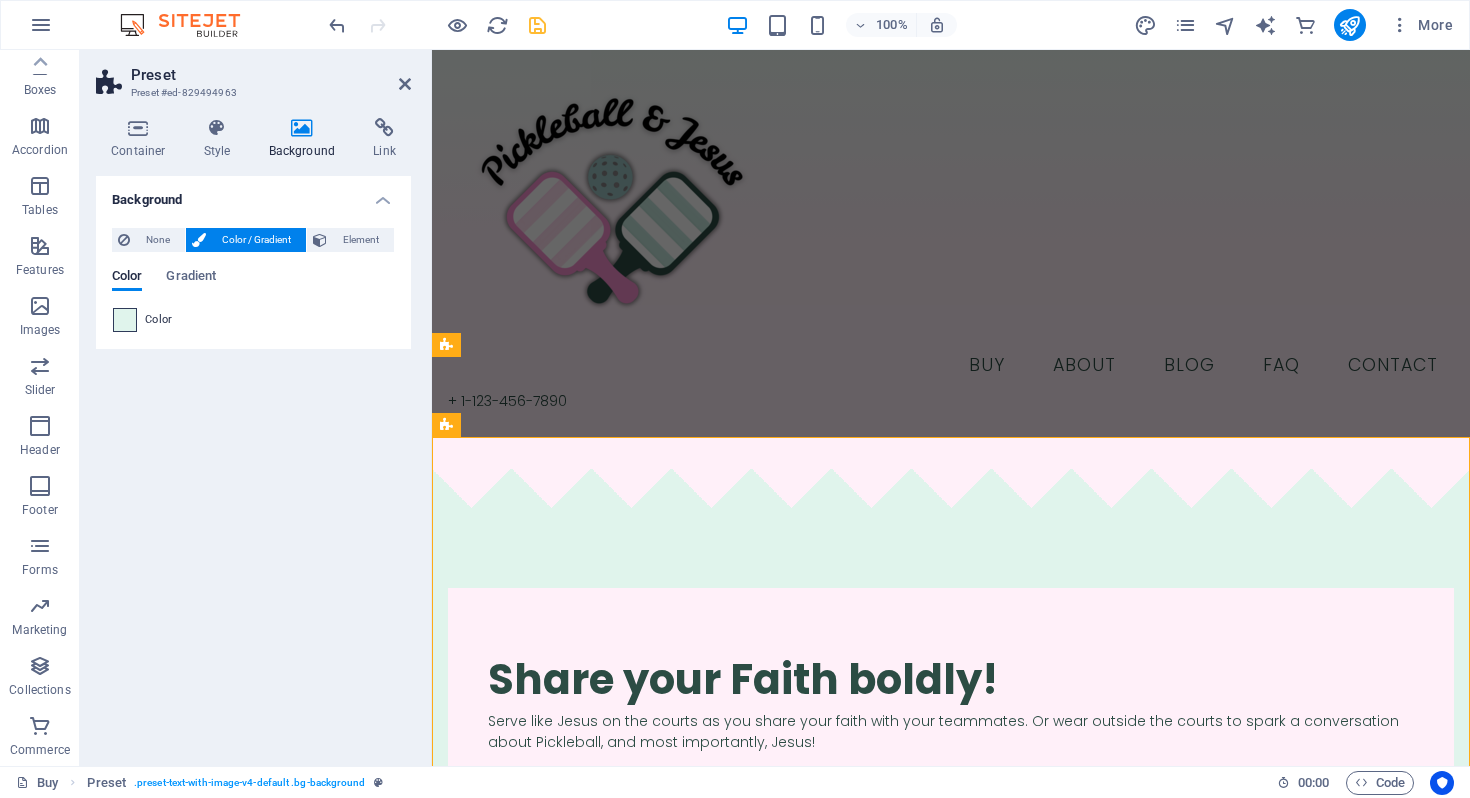 click at bounding box center [125, 320] 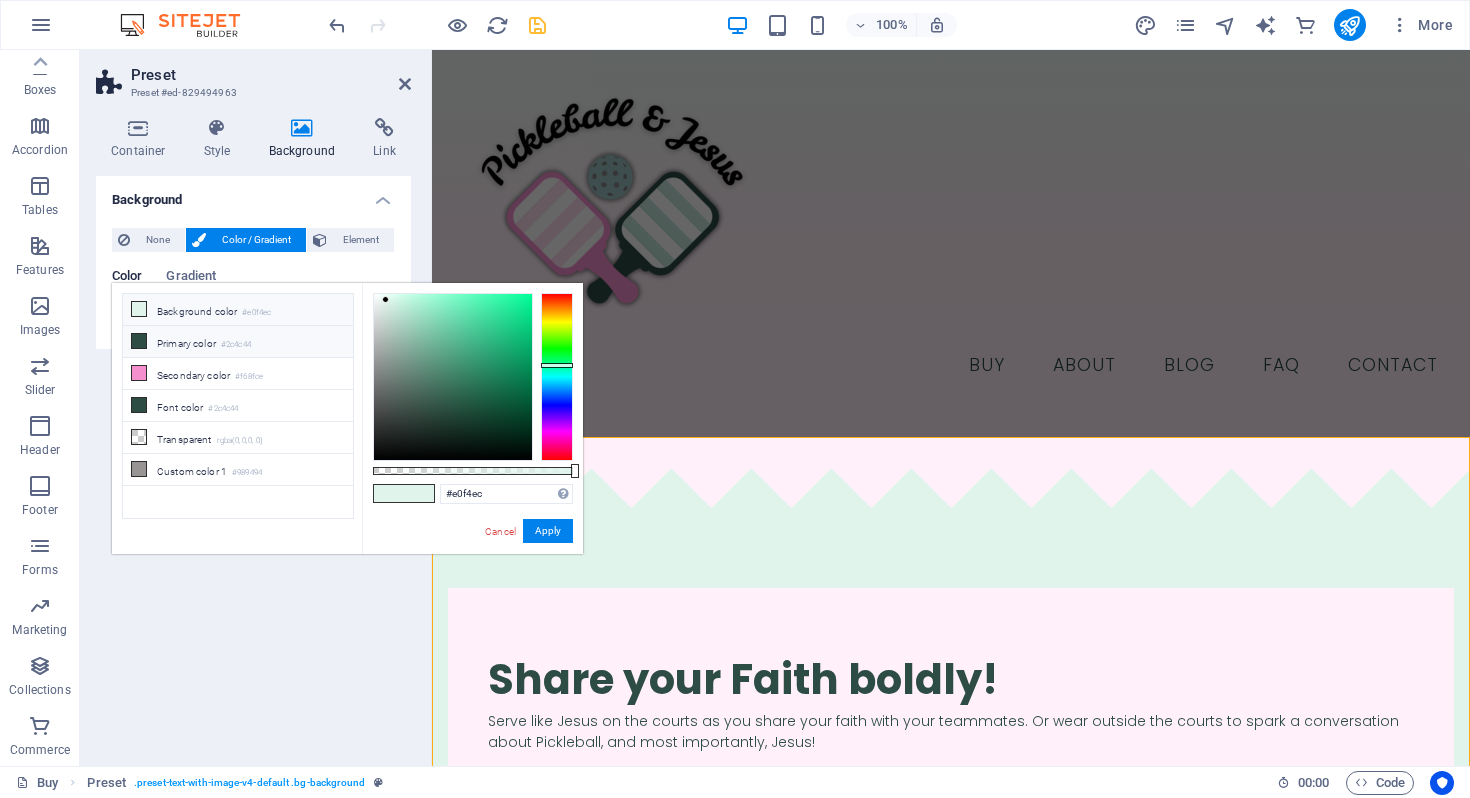 click on "Primary color
#2c4c44" at bounding box center (238, 342) 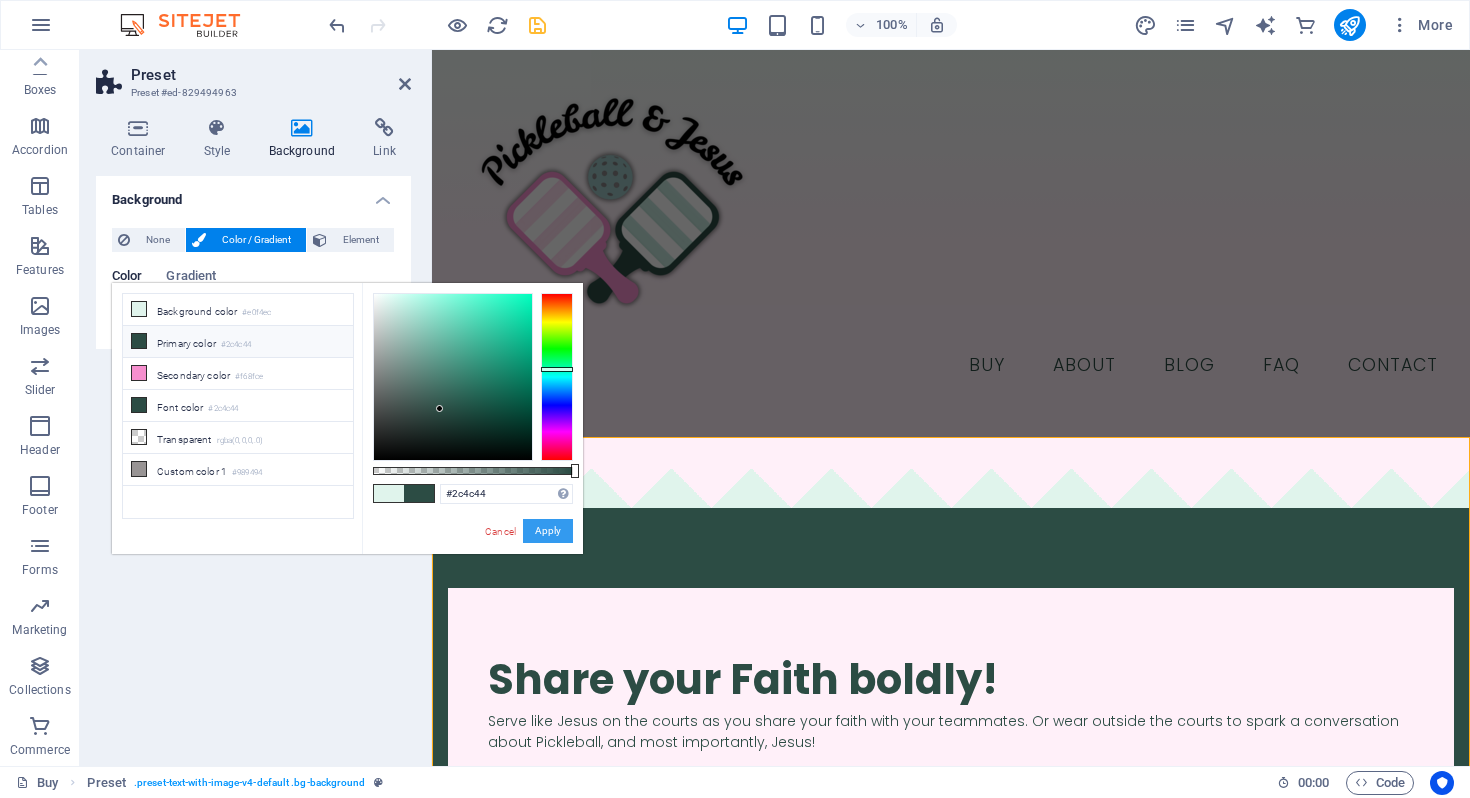click on "Apply" at bounding box center (548, 531) 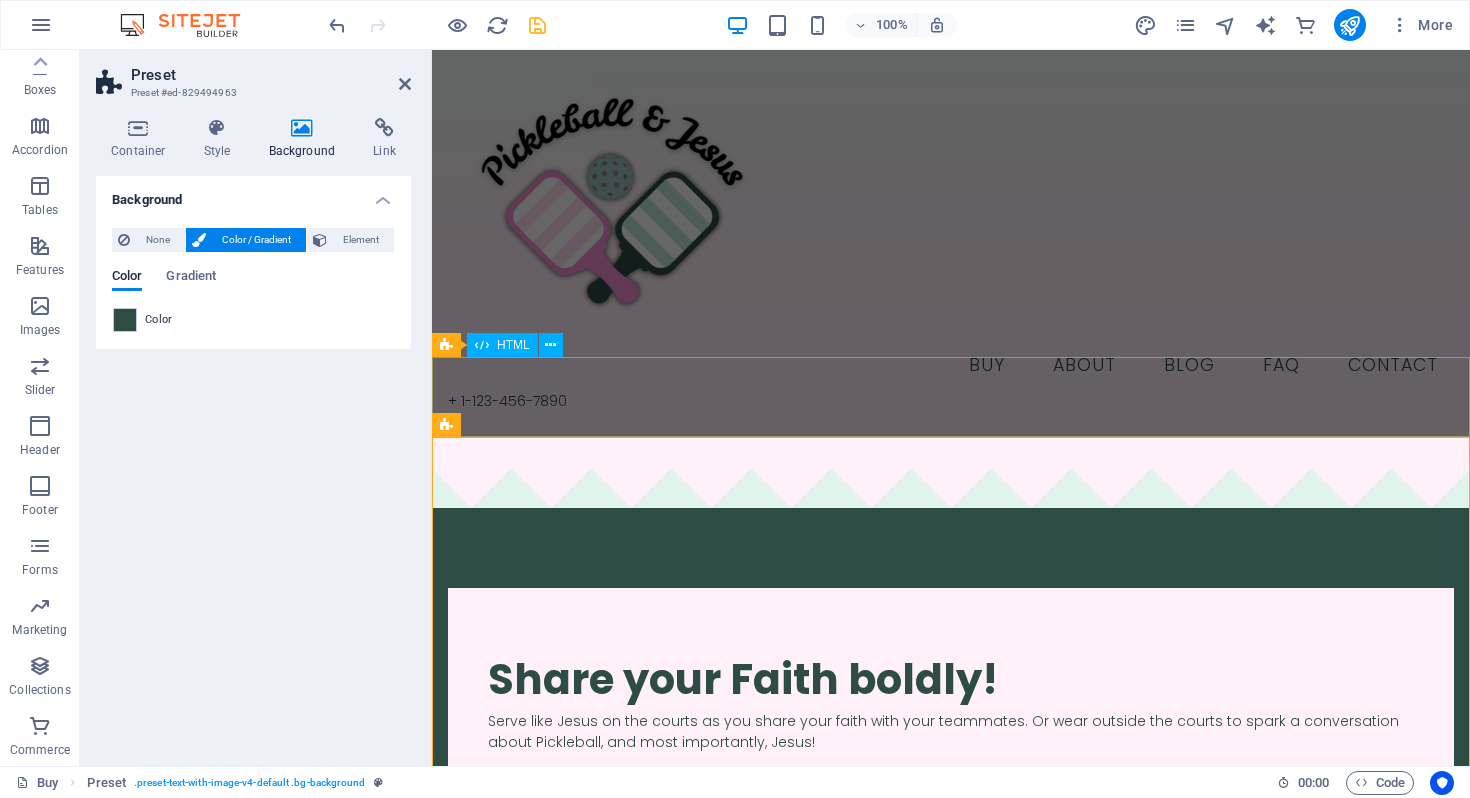 click at bounding box center (951, 468) 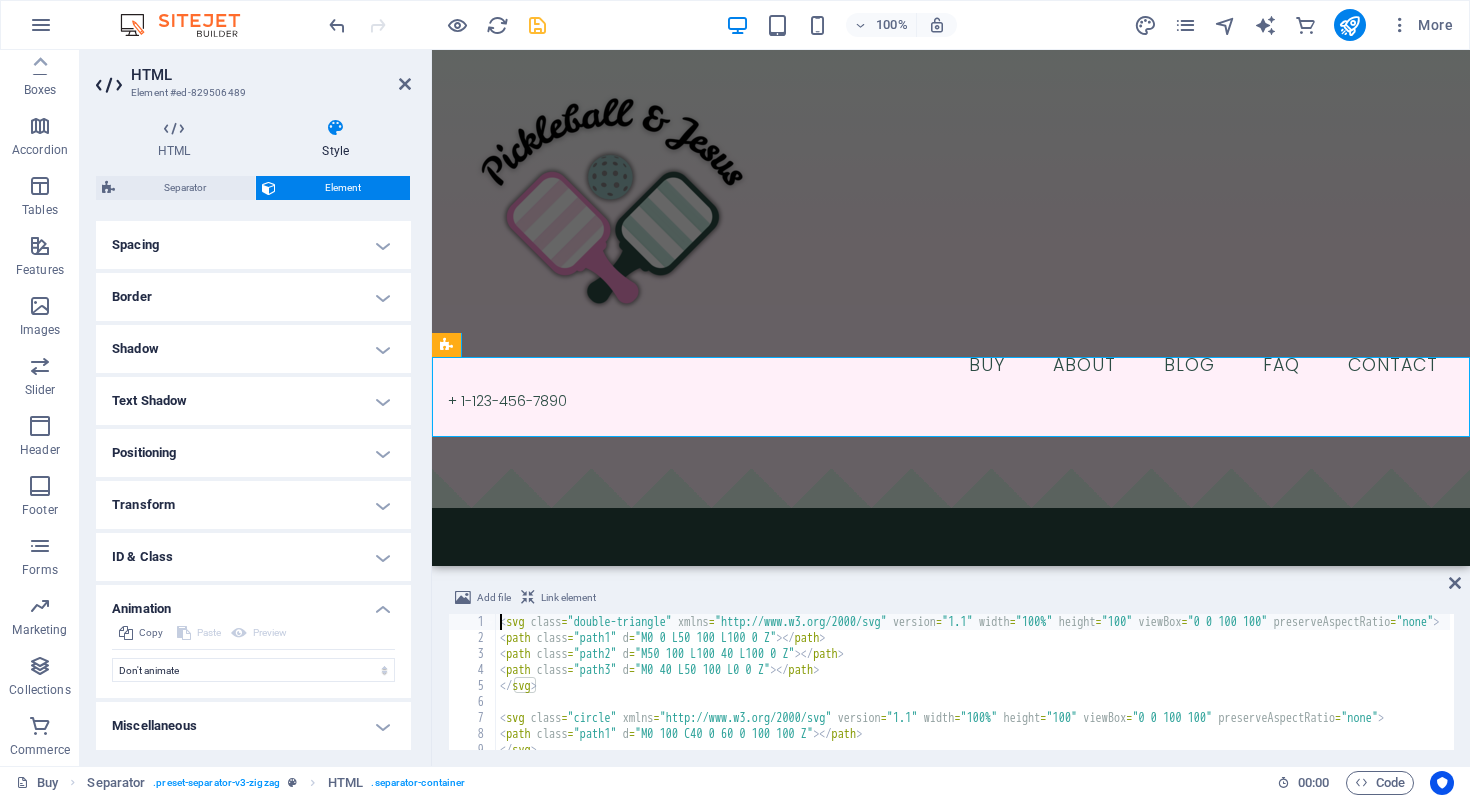 scroll, scrollTop: 0, scrollLeft: 0, axis: both 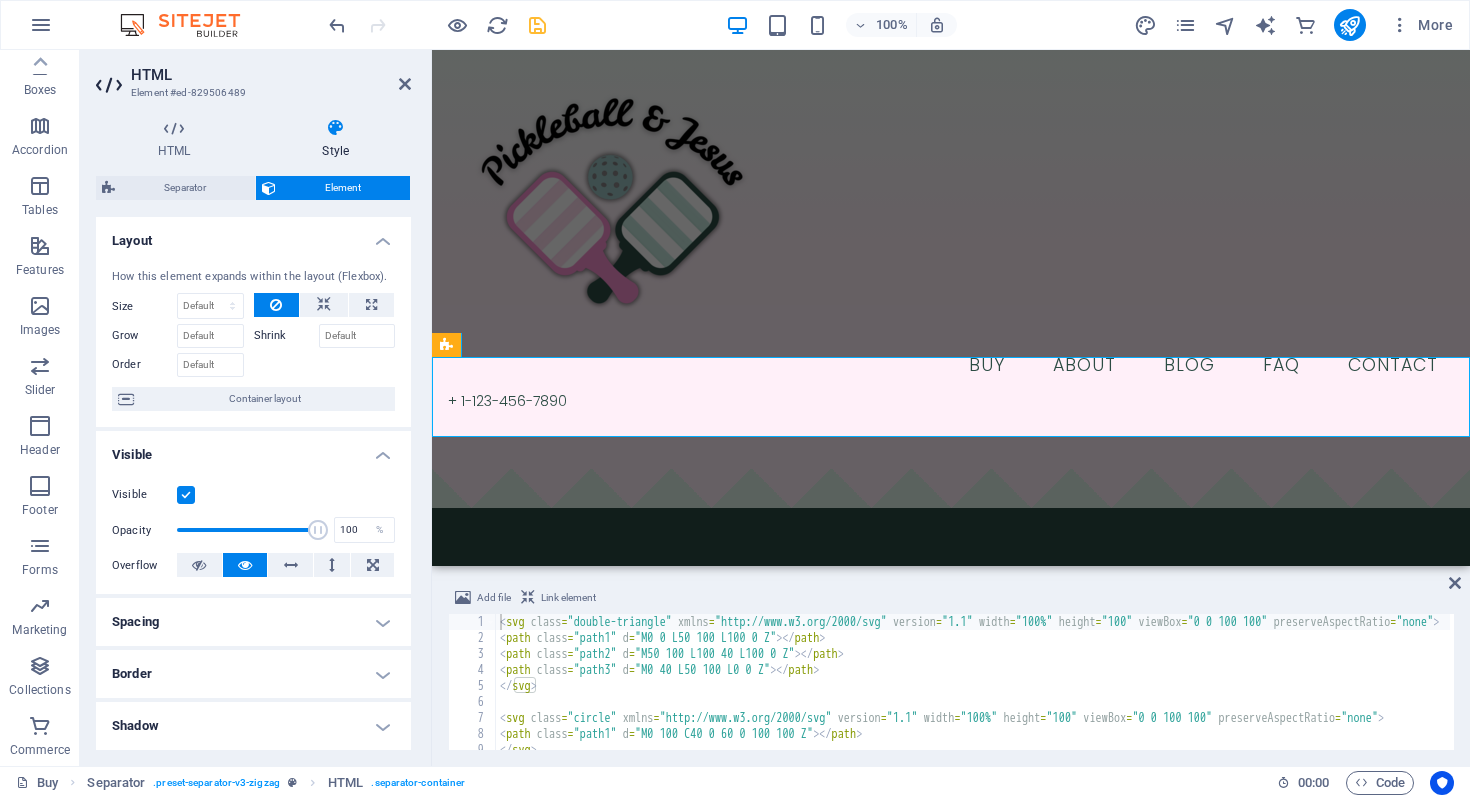 click on "Separator Element Layout How this element expands within the layout (Flexbox). Size Default auto px % 1/1 1/2 1/3 1/4 1/5 1/6 1/7 1/8 1/9 1/10 Grow Shrink Order Container layout Visible Visible Opacity 100 % Overflow Spacing Margin Default auto px % rem vw vh Custom Custom auto px % rem vw vh auto px % rem vw vh auto px % rem vw vh auto px % rem vw vh Padding Default px rem % vh vw Custom Custom px rem % vh vw px rem % vh vw px rem % vh vw px rem % vh vw Border Style              - Width 1 auto px rem % vh vw Custom Custom 1 auto px rem % vh vw 1 auto px rem % vh vw 1 auto px rem % vh vw 1 auto px rem % vh vw  - Color Round corners Default px rem % vh vw Custom Custom px rem % vh vw px rem % vh vw px rem % vh vw px rem % vh vw Shadow Default None Outside Inside Color X offset 0 px rem vh vw Y offset 0 px rem vh vw Blur 0 px rem % vh vw Spread 0 px rem vh vw Text Shadow Default None Outside Color X offset 0 px rem vh vw Y offset 0 px rem vh vw Blur 0 px rem % vh vw Positioning Default Static Relative" at bounding box center [253, 463] 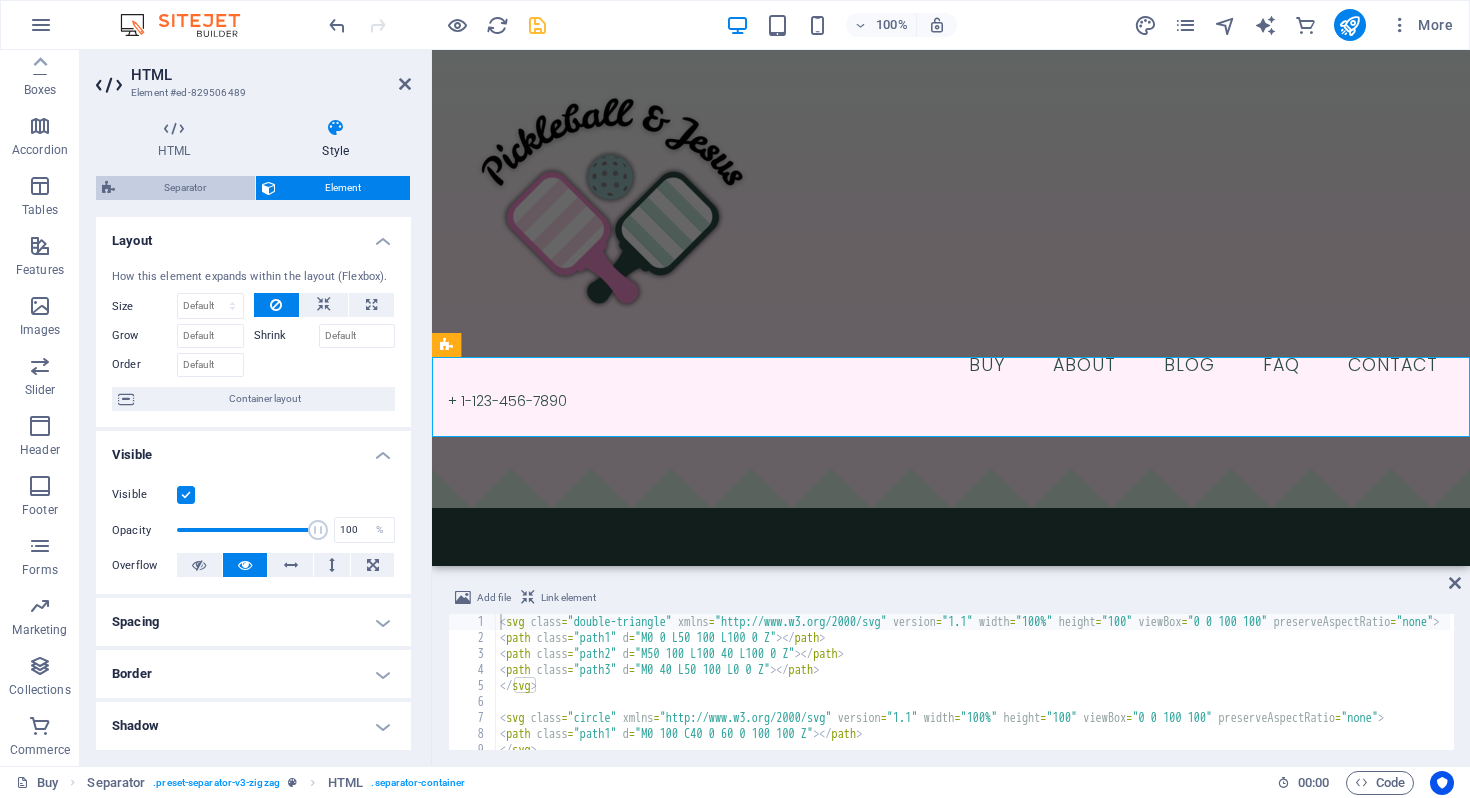 click on "Separator" at bounding box center (185, 188) 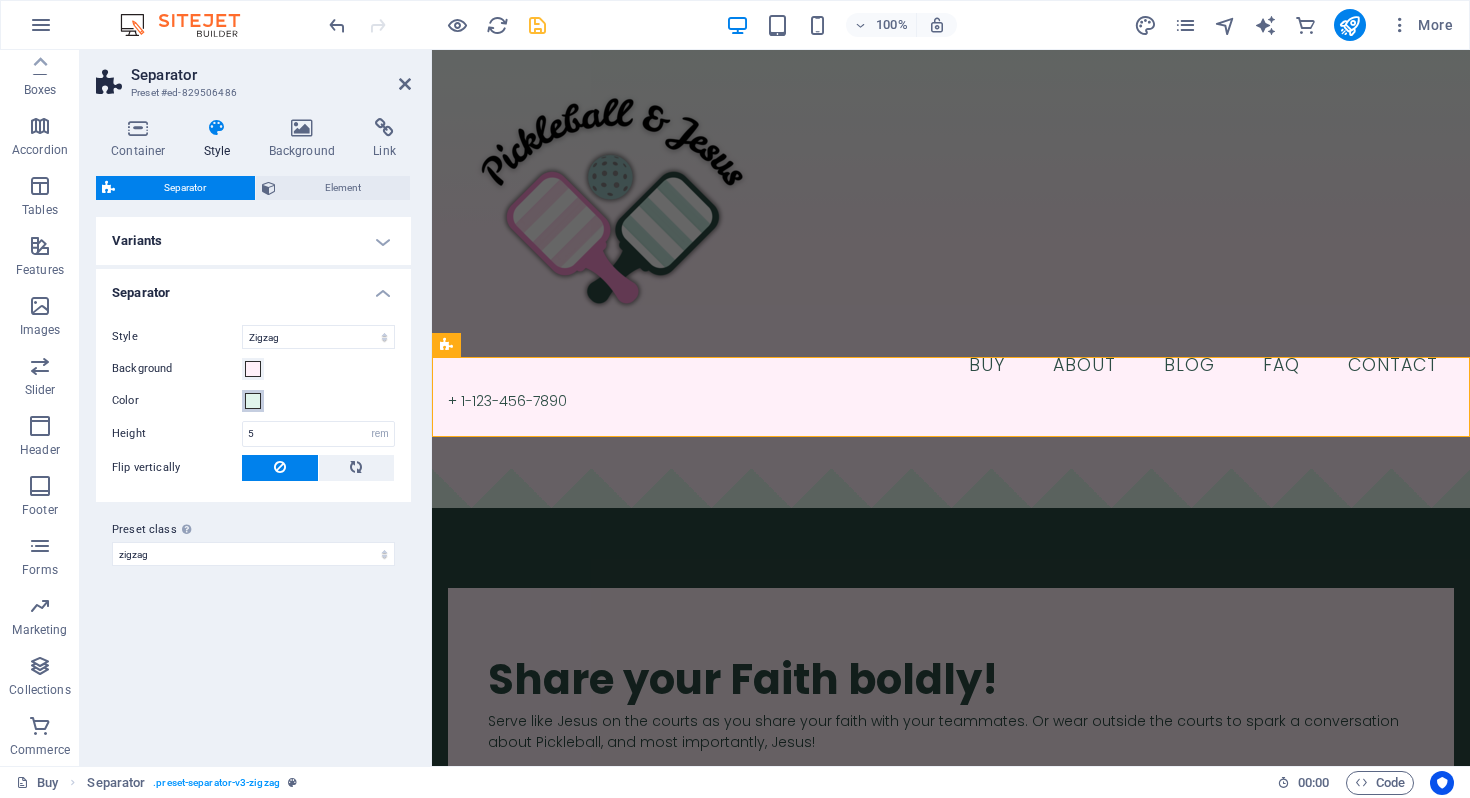 click at bounding box center [253, 401] 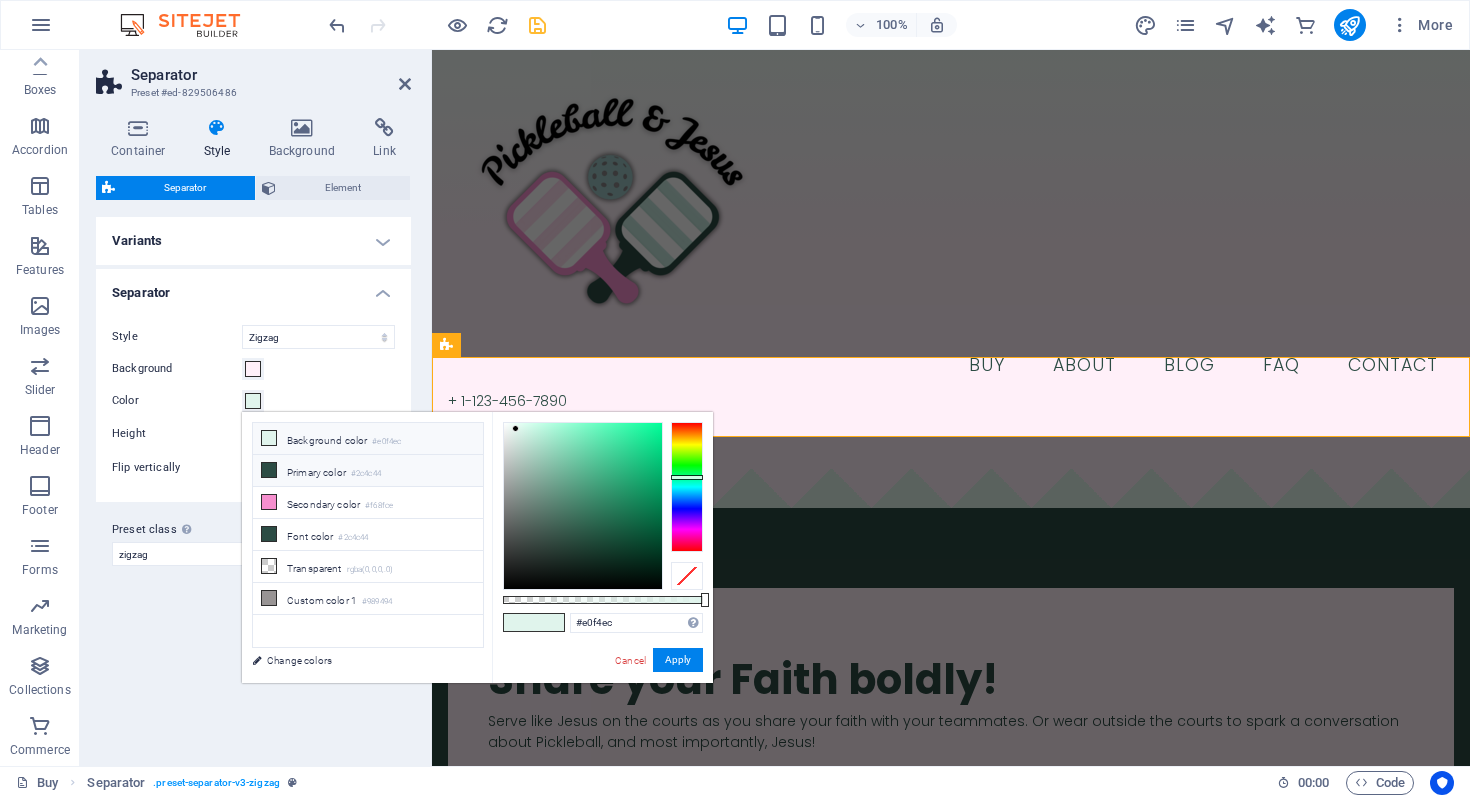 click on "Primary color
#2c4c44" at bounding box center (368, 471) 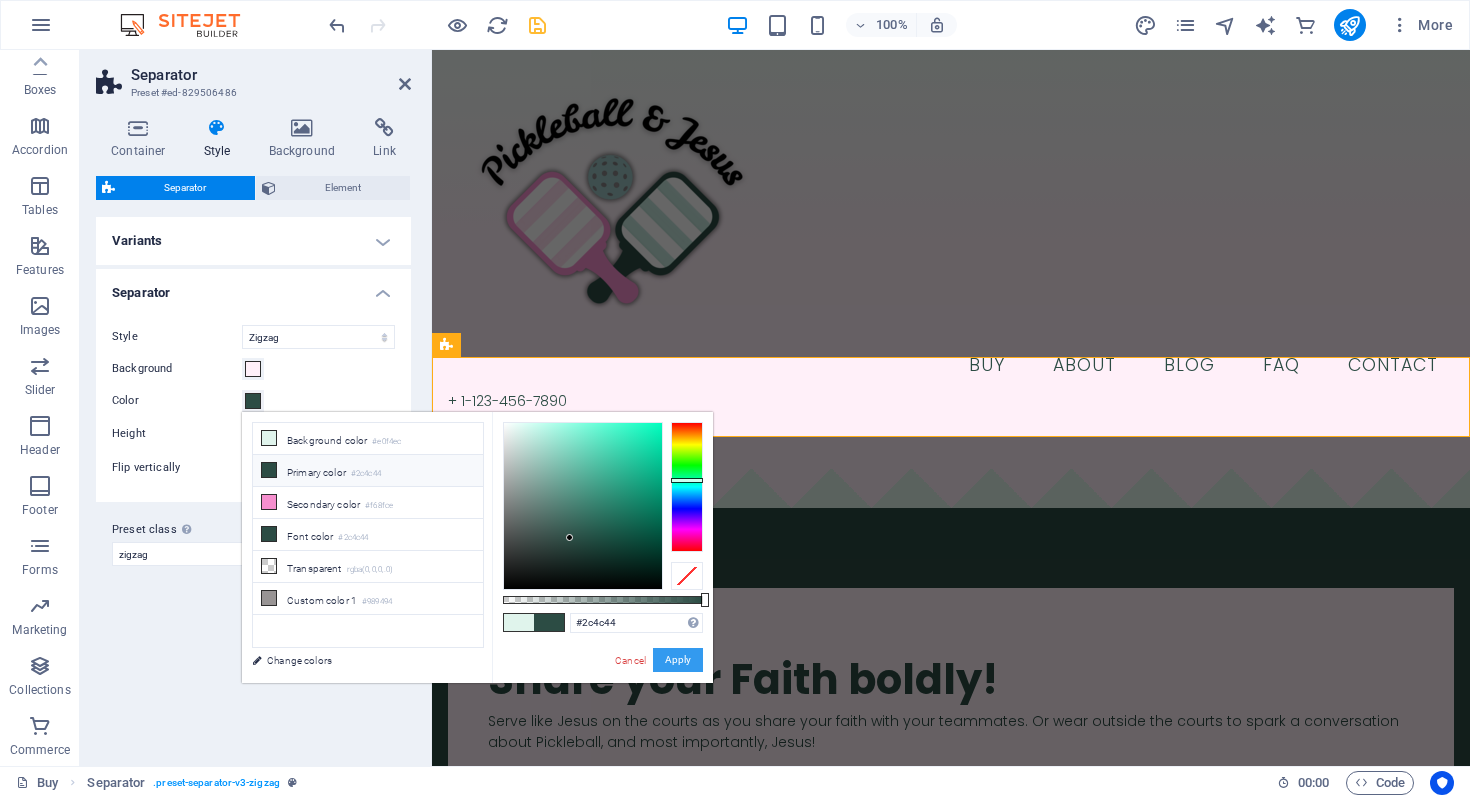 click on "Apply" at bounding box center [678, 660] 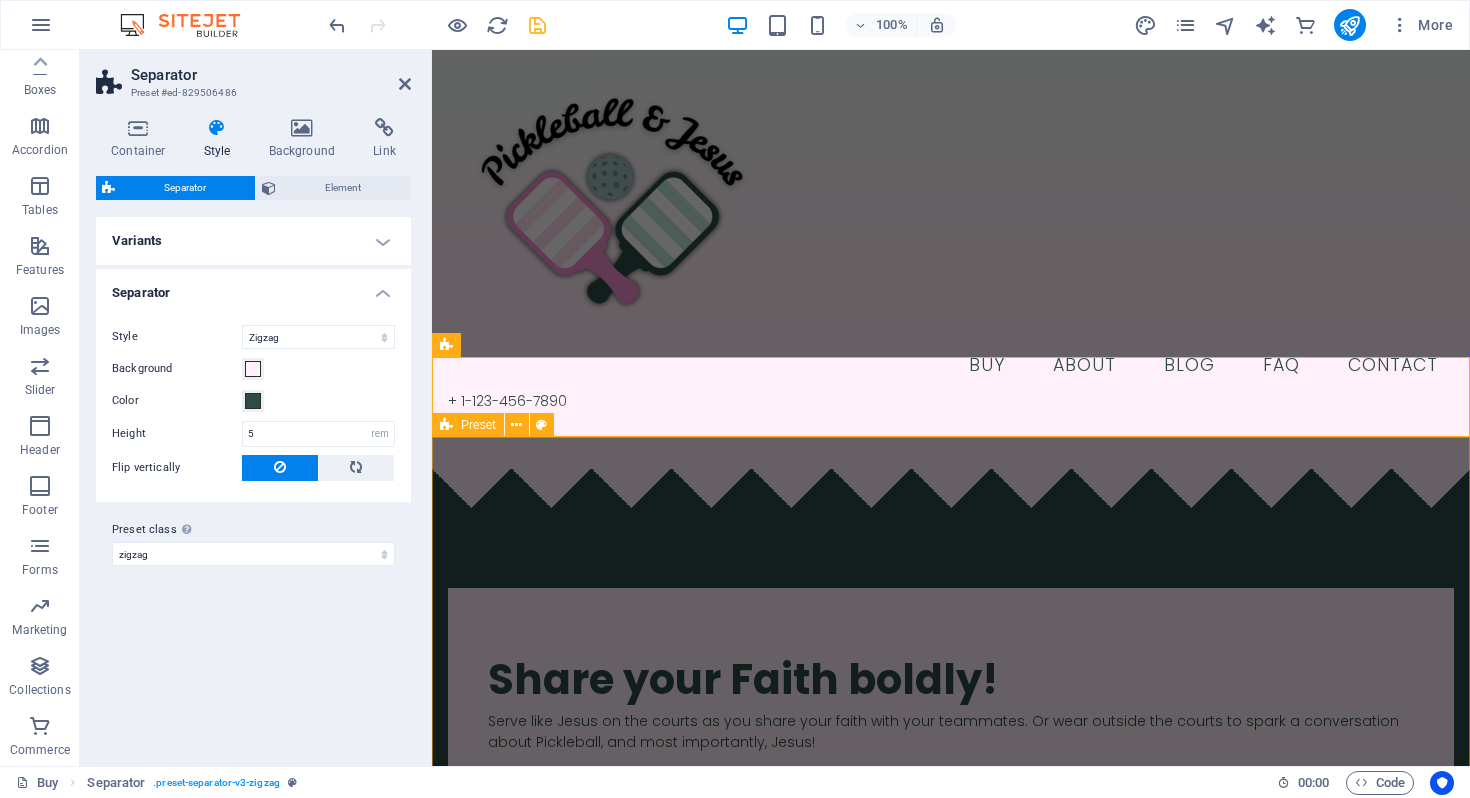 click on "​​​ Share your Faith boldly! Serve like Jesus on the courts as you share your faith with your teammates. Or wear outside the courts to spark a conversation about Pickleball, and most importantly, Jesus! Drop content here or  Add elements  Paste clipboard" at bounding box center [951, 906] 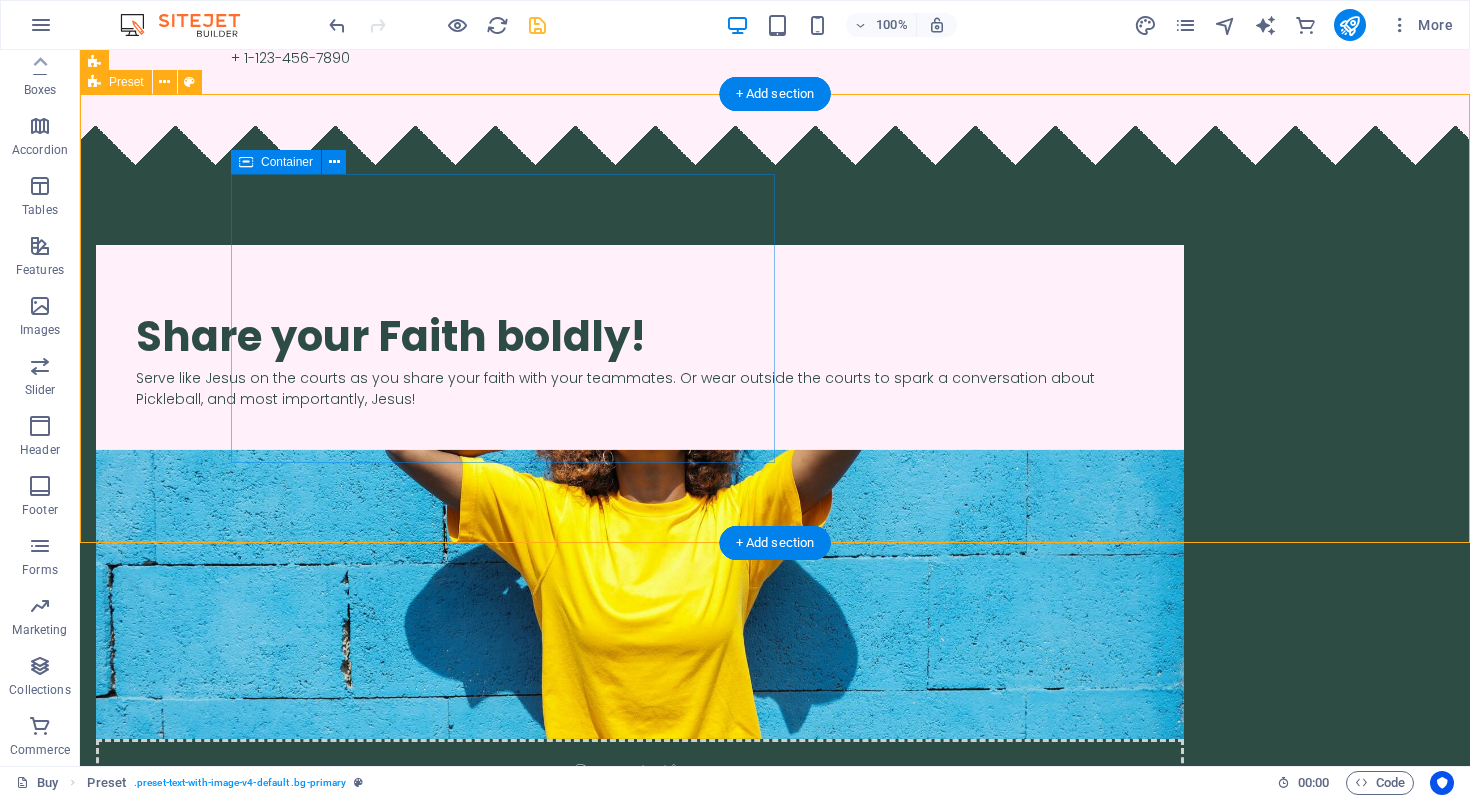 scroll, scrollTop: 342, scrollLeft: 0, axis: vertical 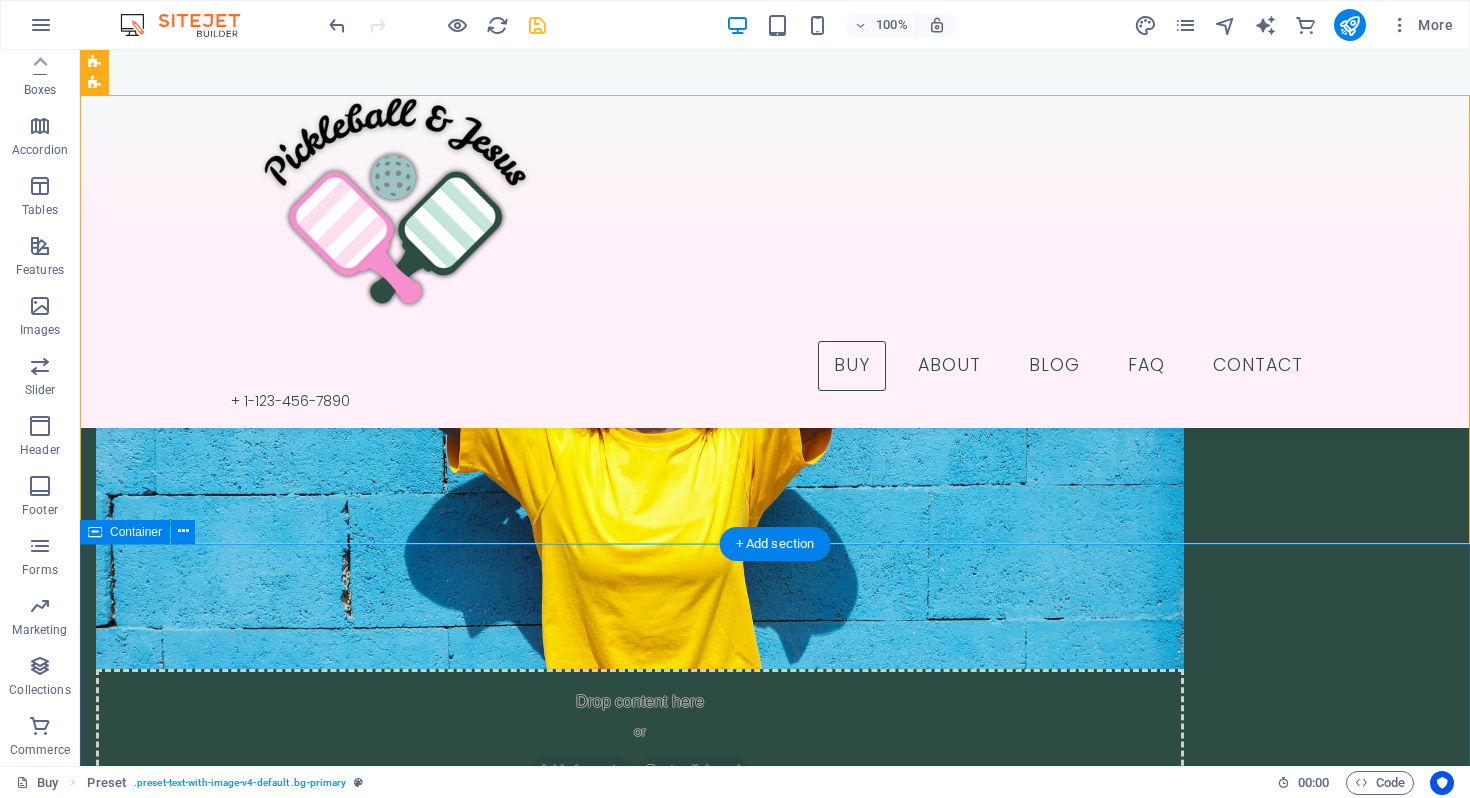 click on "JOIN OUR MINISTRY ABOUT OUR FOUNDER MOLLIE SHOP OUR GEAR" at bounding box center [775, 2782] 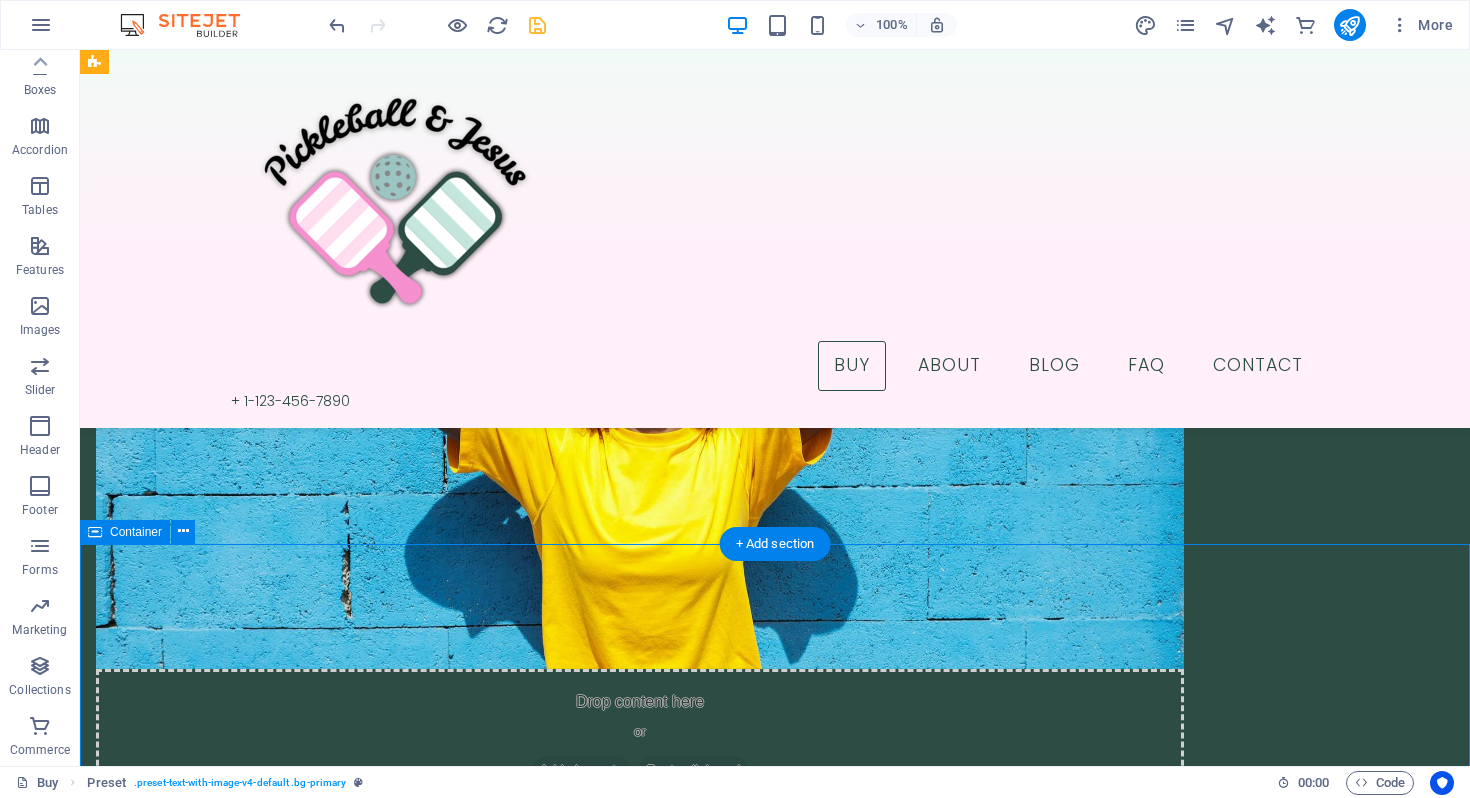 click on "JOIN OUR MINISTRY ABOUT OUR FOUNDER MOLLIE SHOP OUR GEAR" at bounding box center [775, 2782] 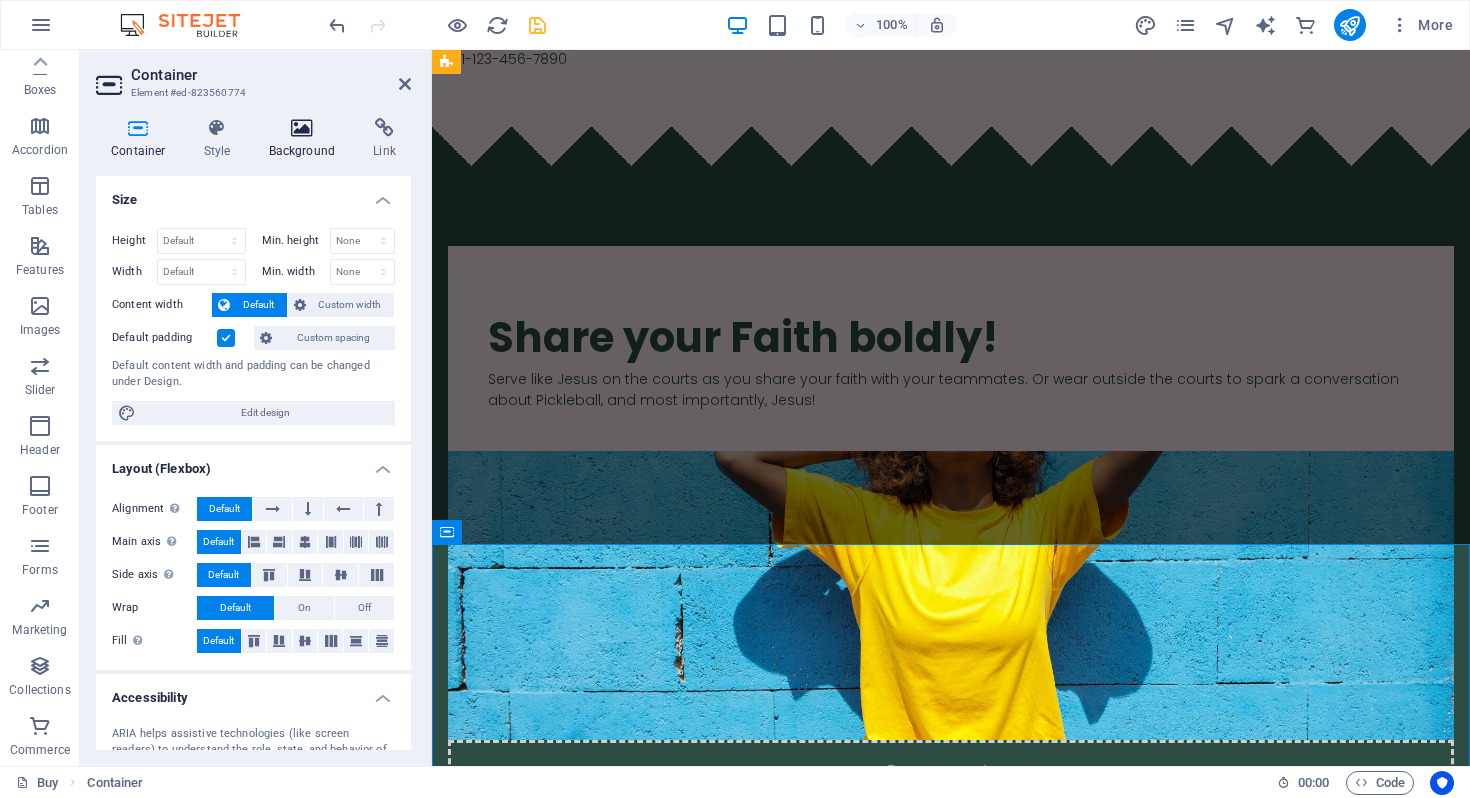click at bounding box center [302, 128] 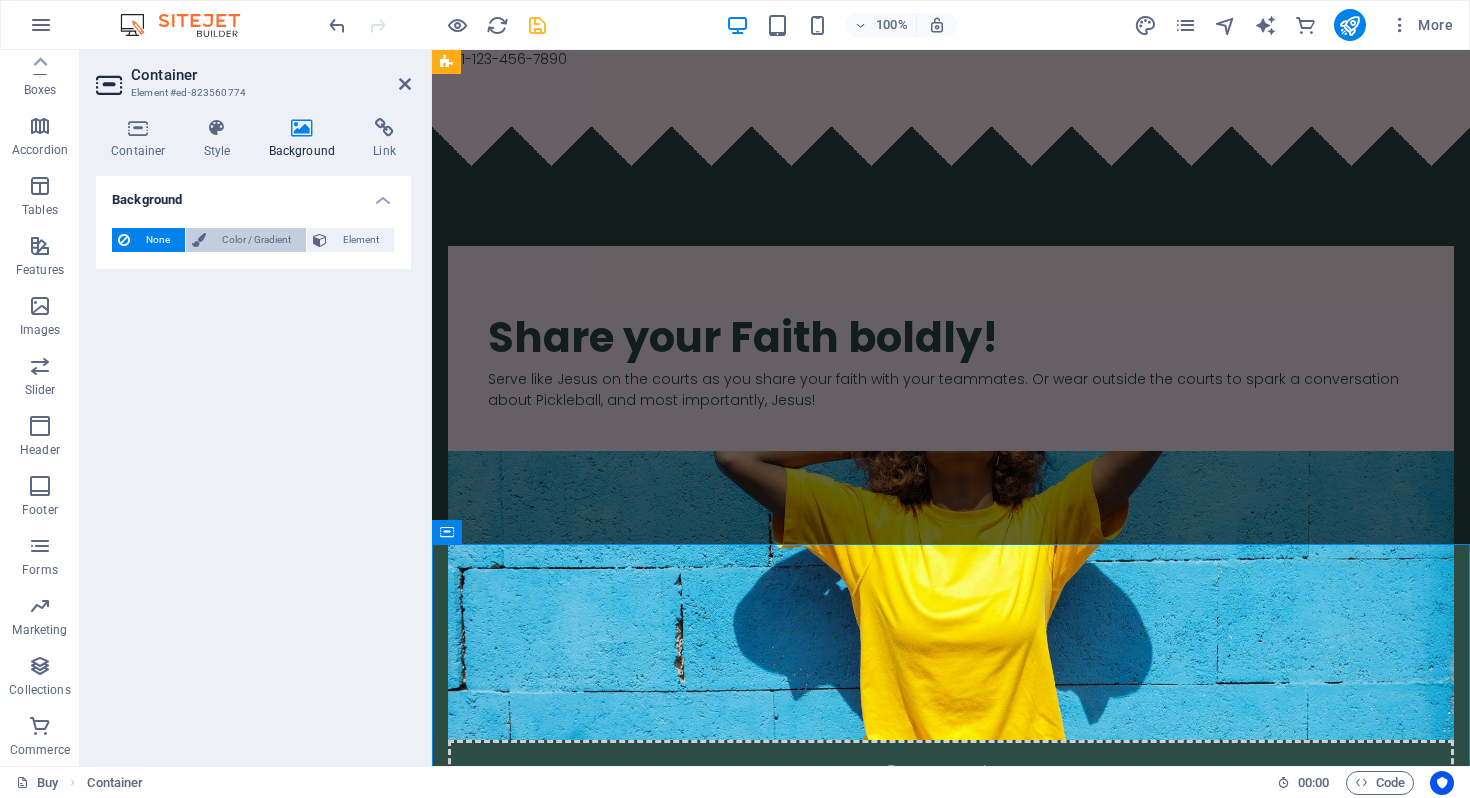 click on "Color / Gradient" at bounding box center [256, 240] 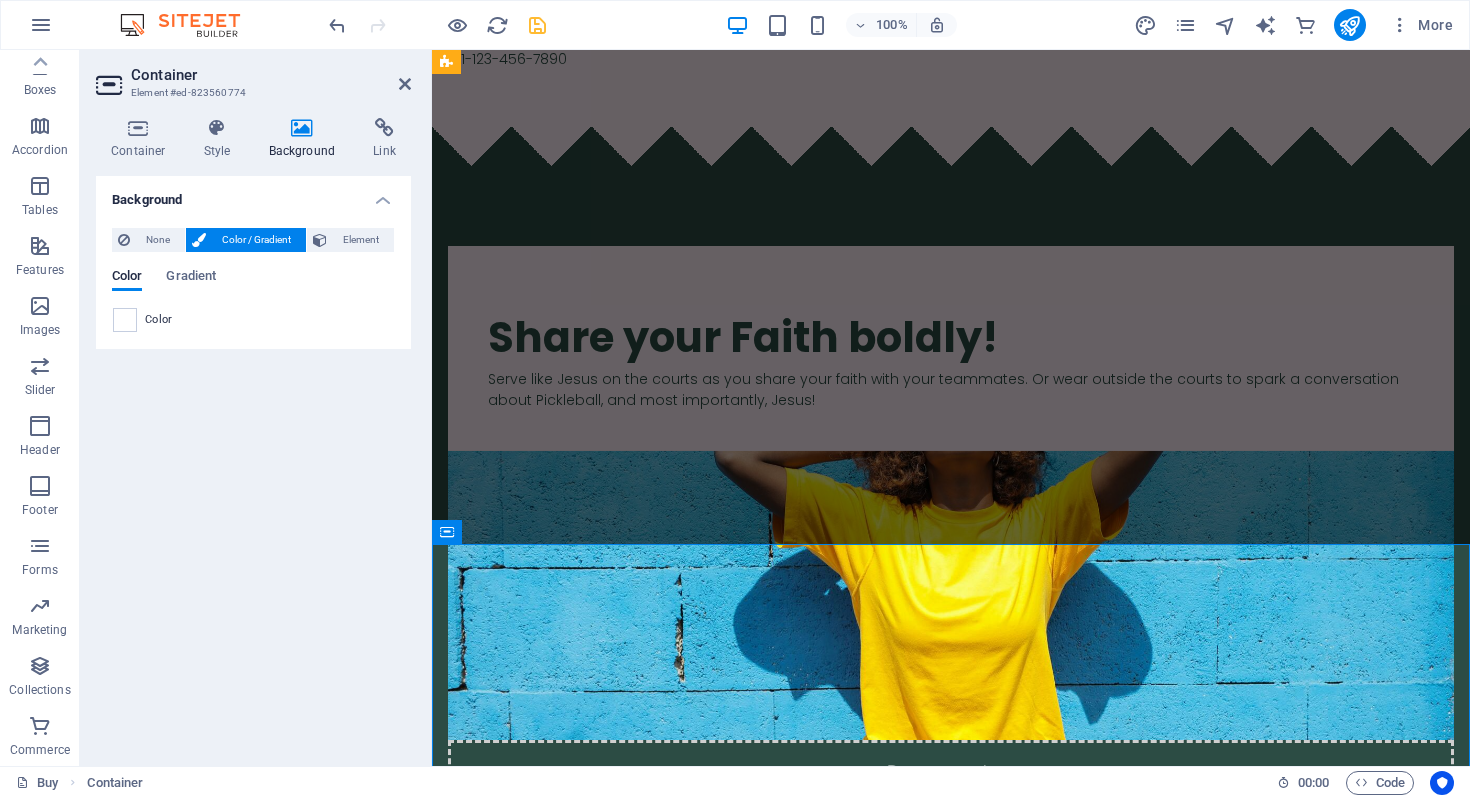 click on "Color" at bounding box center [253, 320] 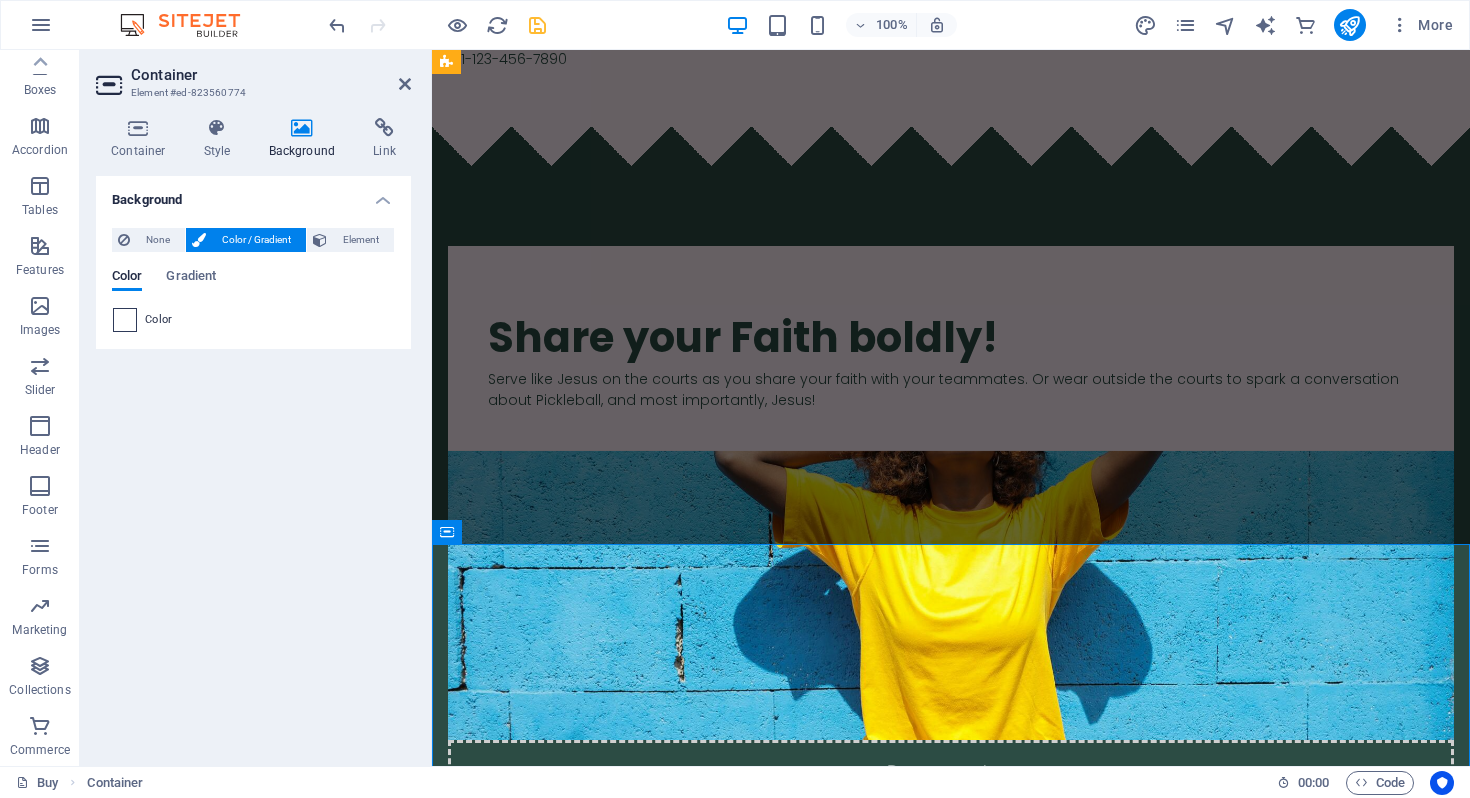 click at bounding box center (125, 320) 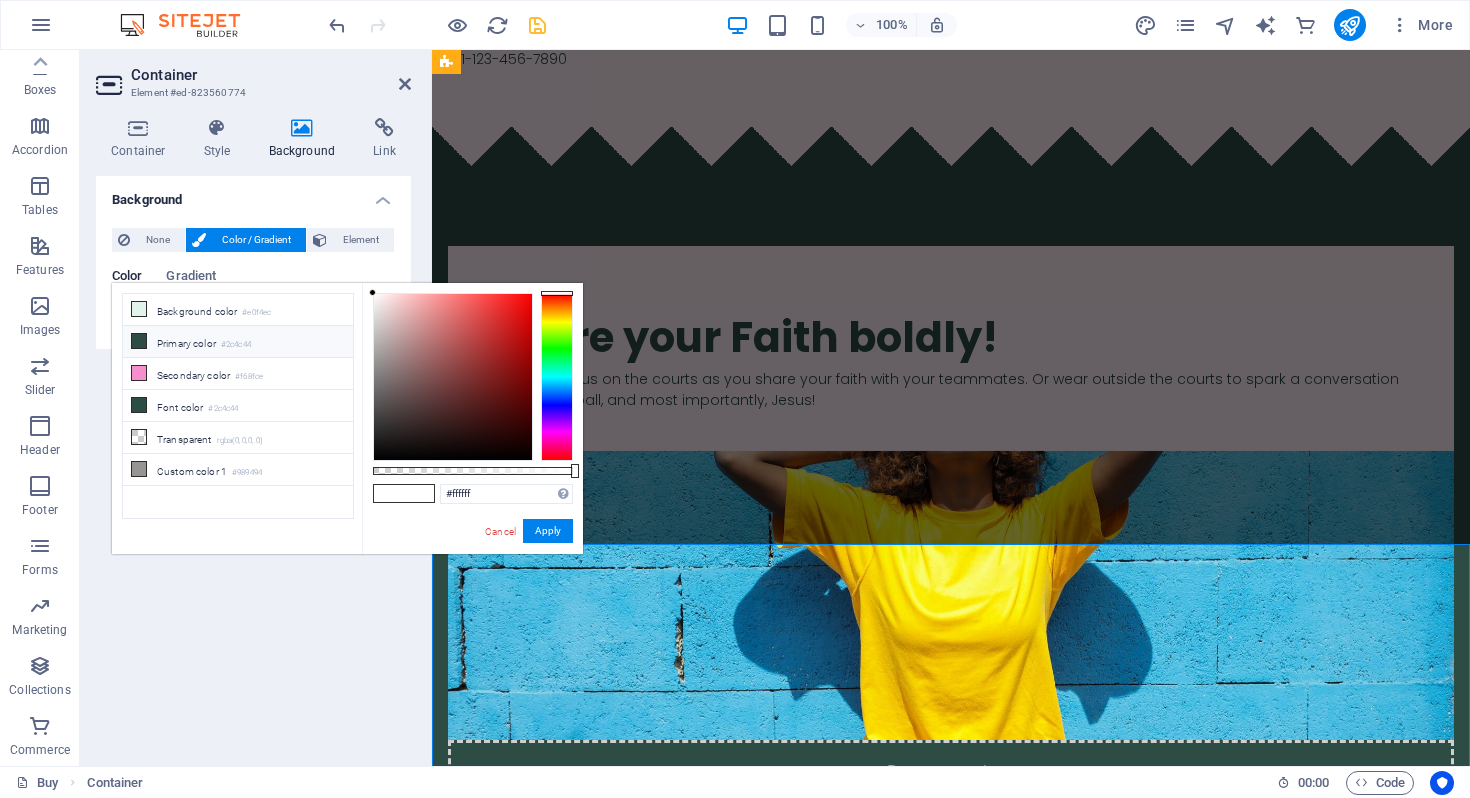 click on "Primary color
#2c4c44" at bounding box center (238, 342) 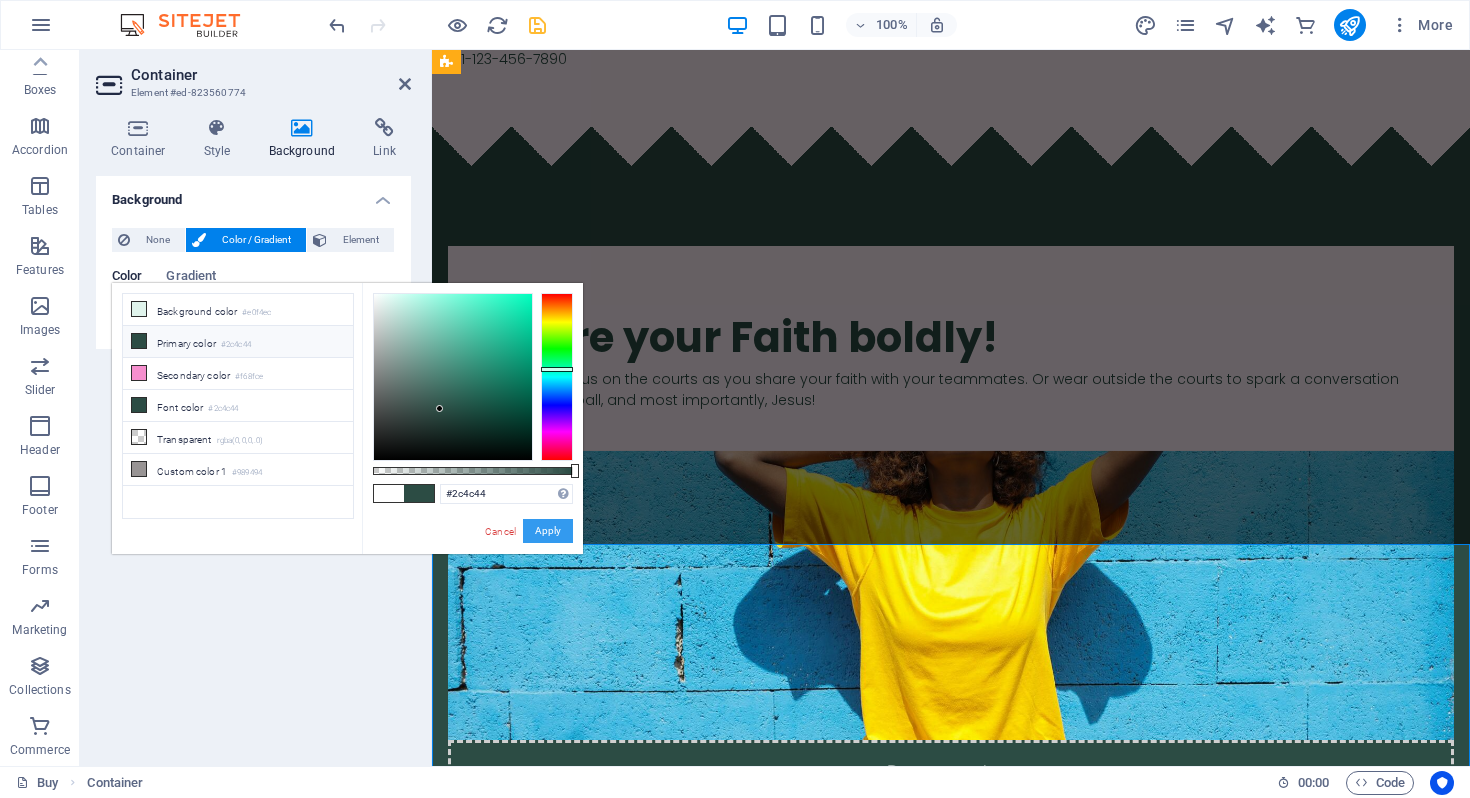 click on "Apply" at bounding box center [548, 531] 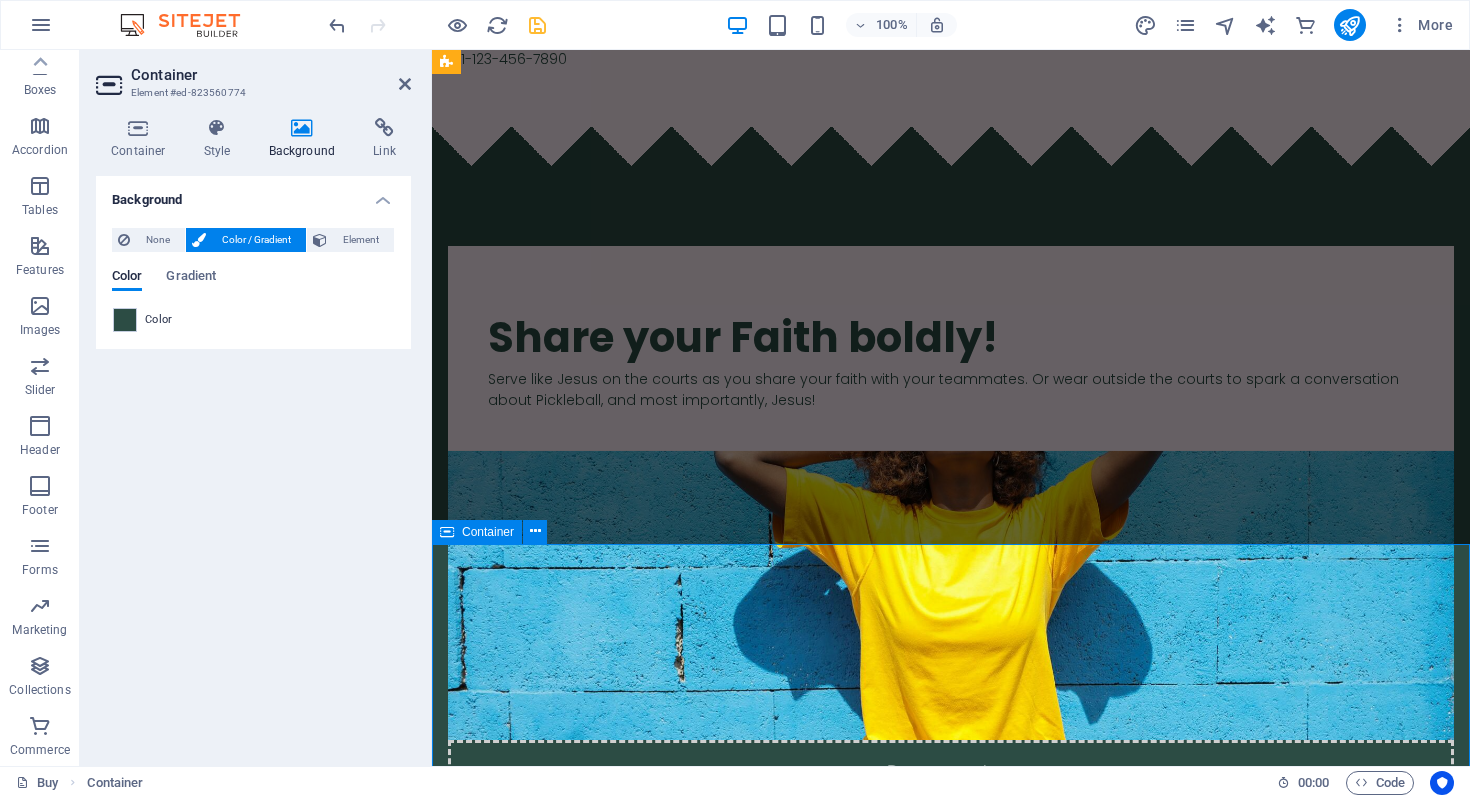 click on "JOIN OUR MINISTRY ABOUT OUR FOUNDER MOLLIE SHOP OUR GEAR" at bounding box center [951, 2771] 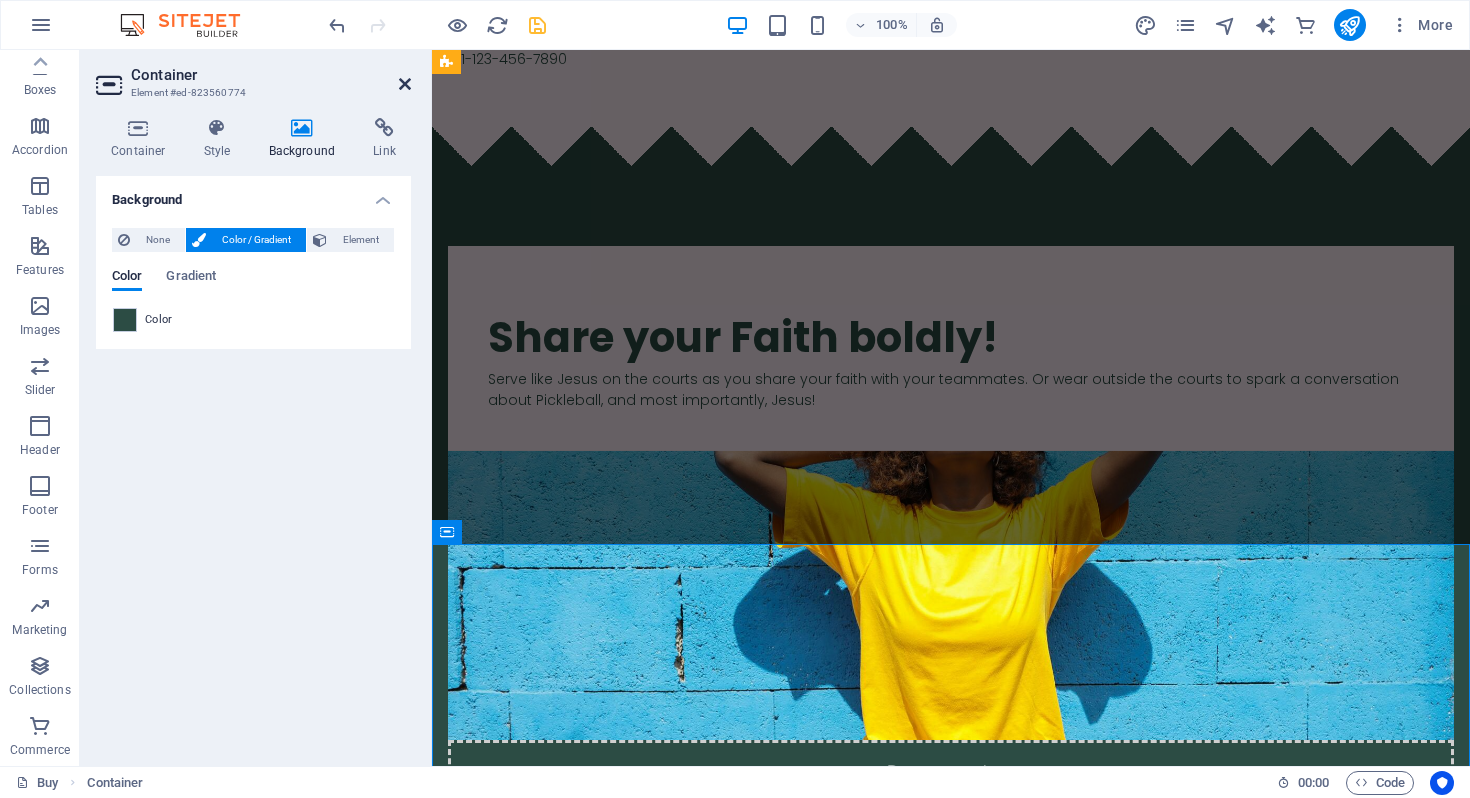 click at bounding box center [405, 84] 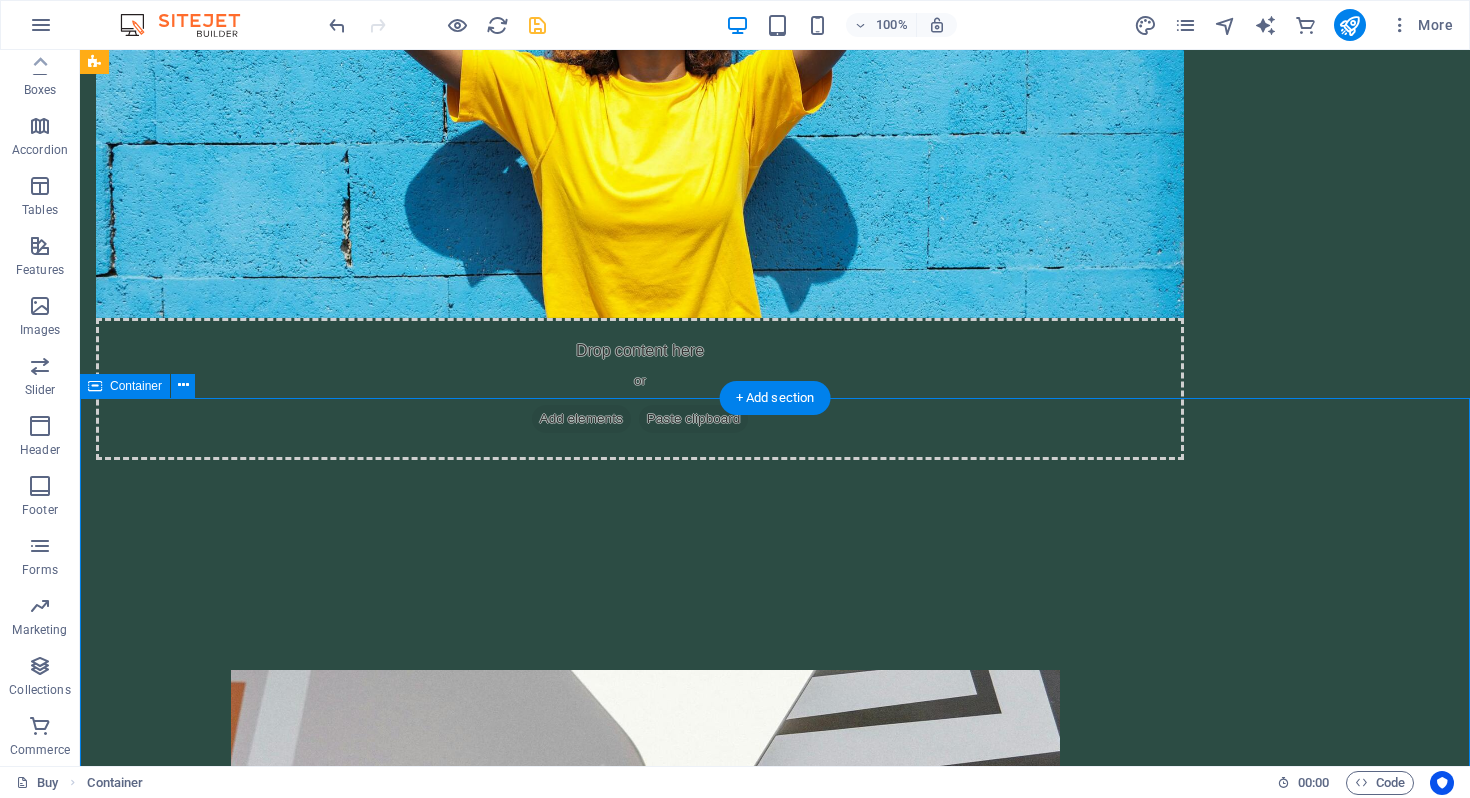 scroll, scrollTop: 0, scrollLeft: 0, axis: both 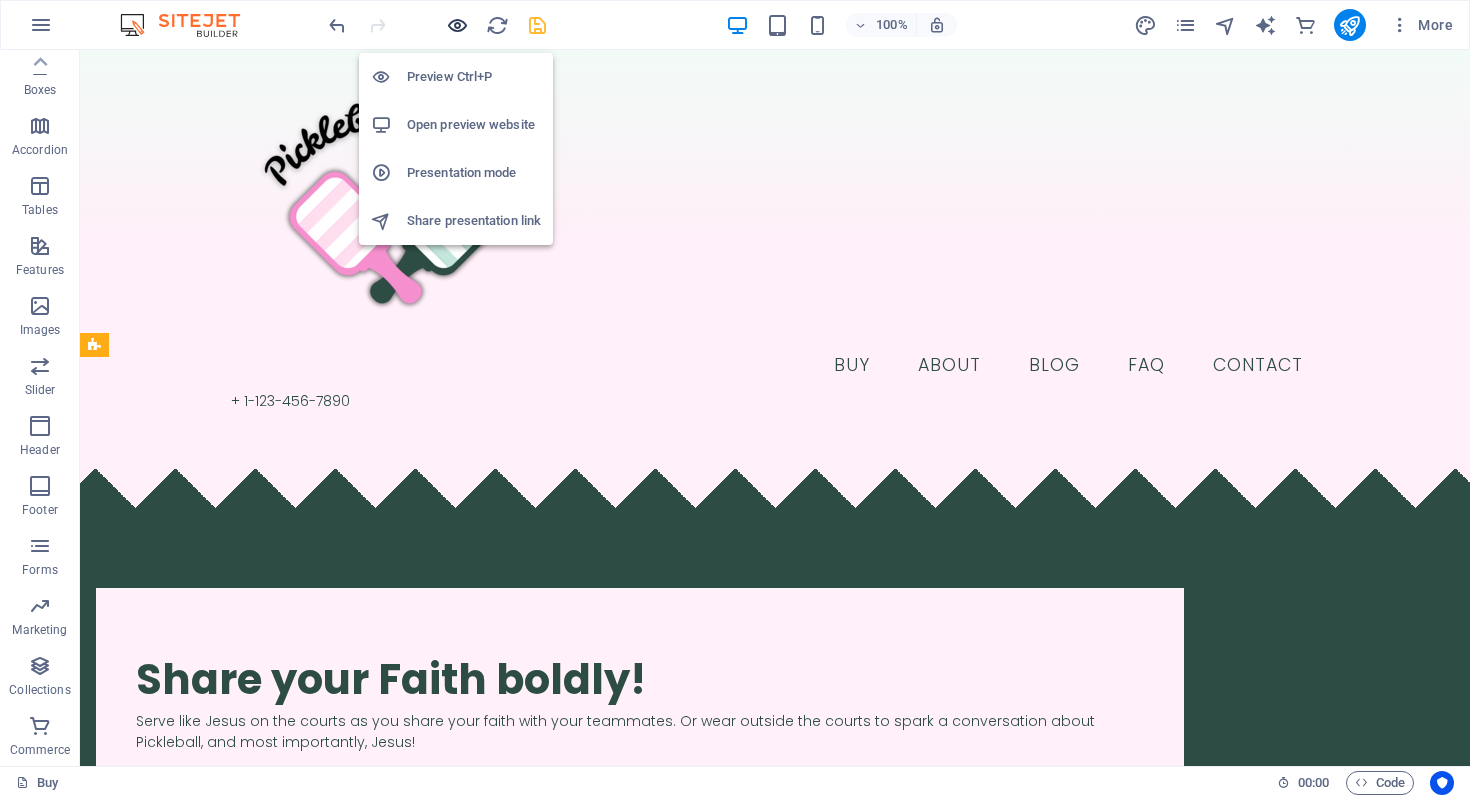 click at bounding box center [457, 25] 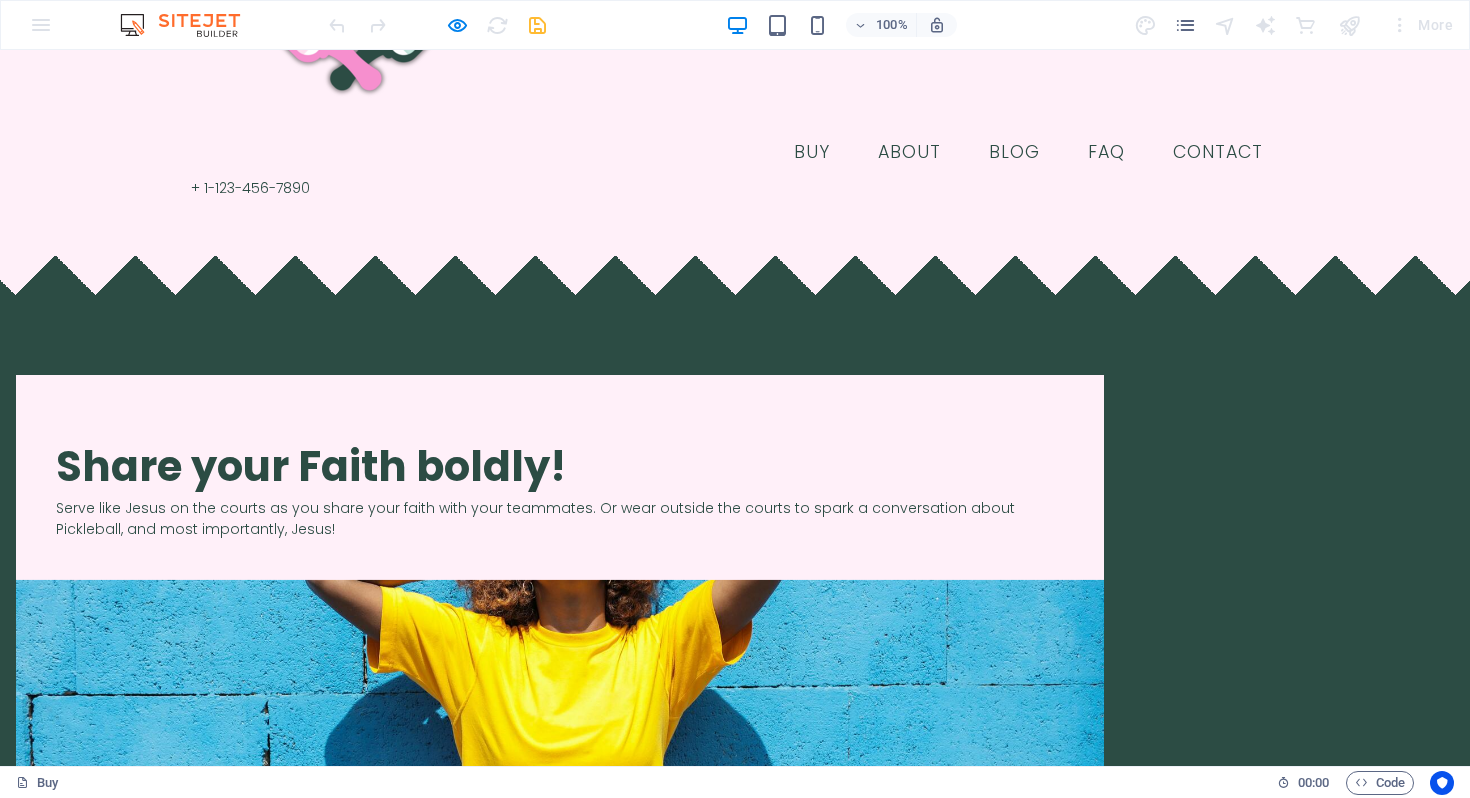 scroll, scrollTop: 0, scrollLeft: 0, axis: both 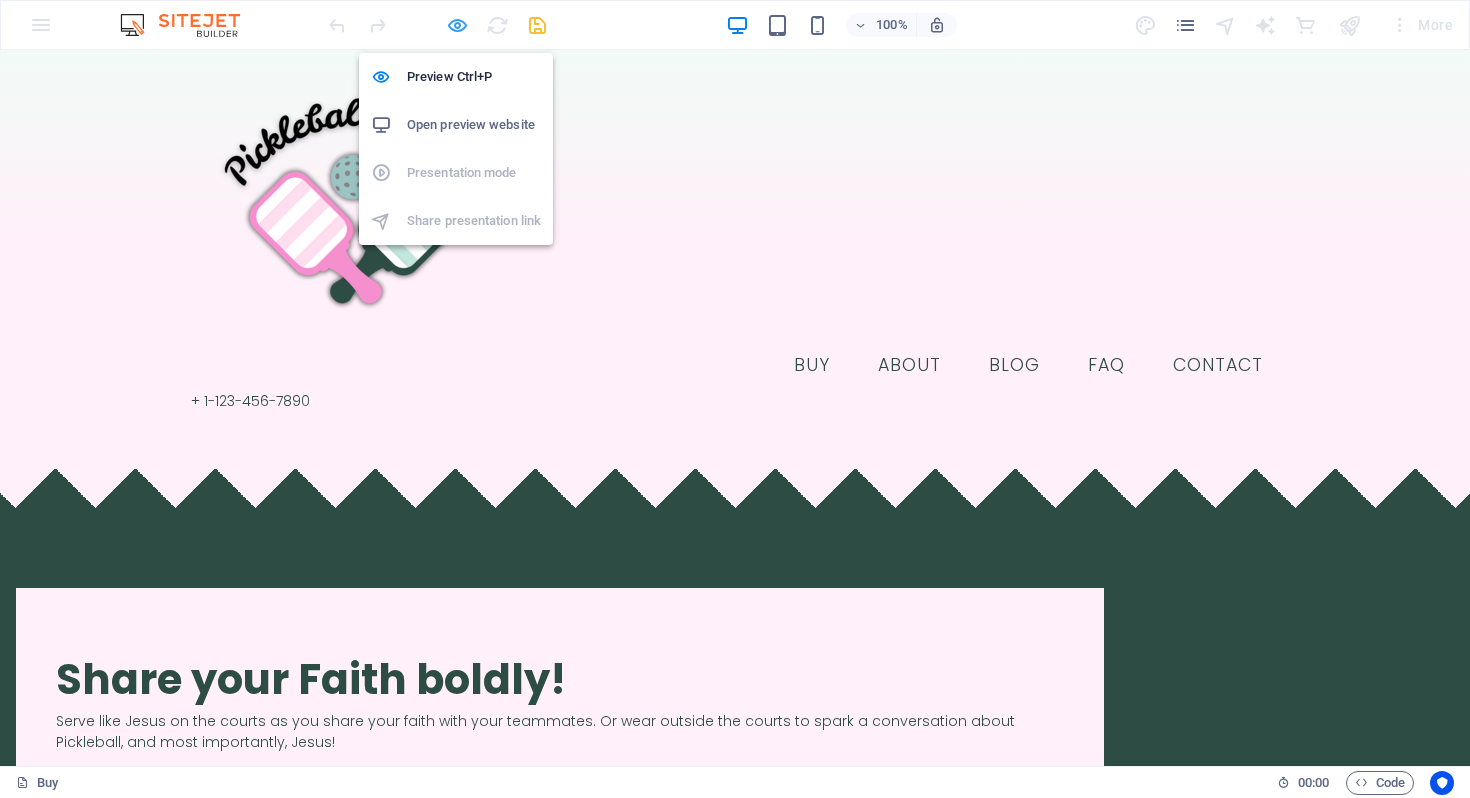 click at bounding box center (457, 25) 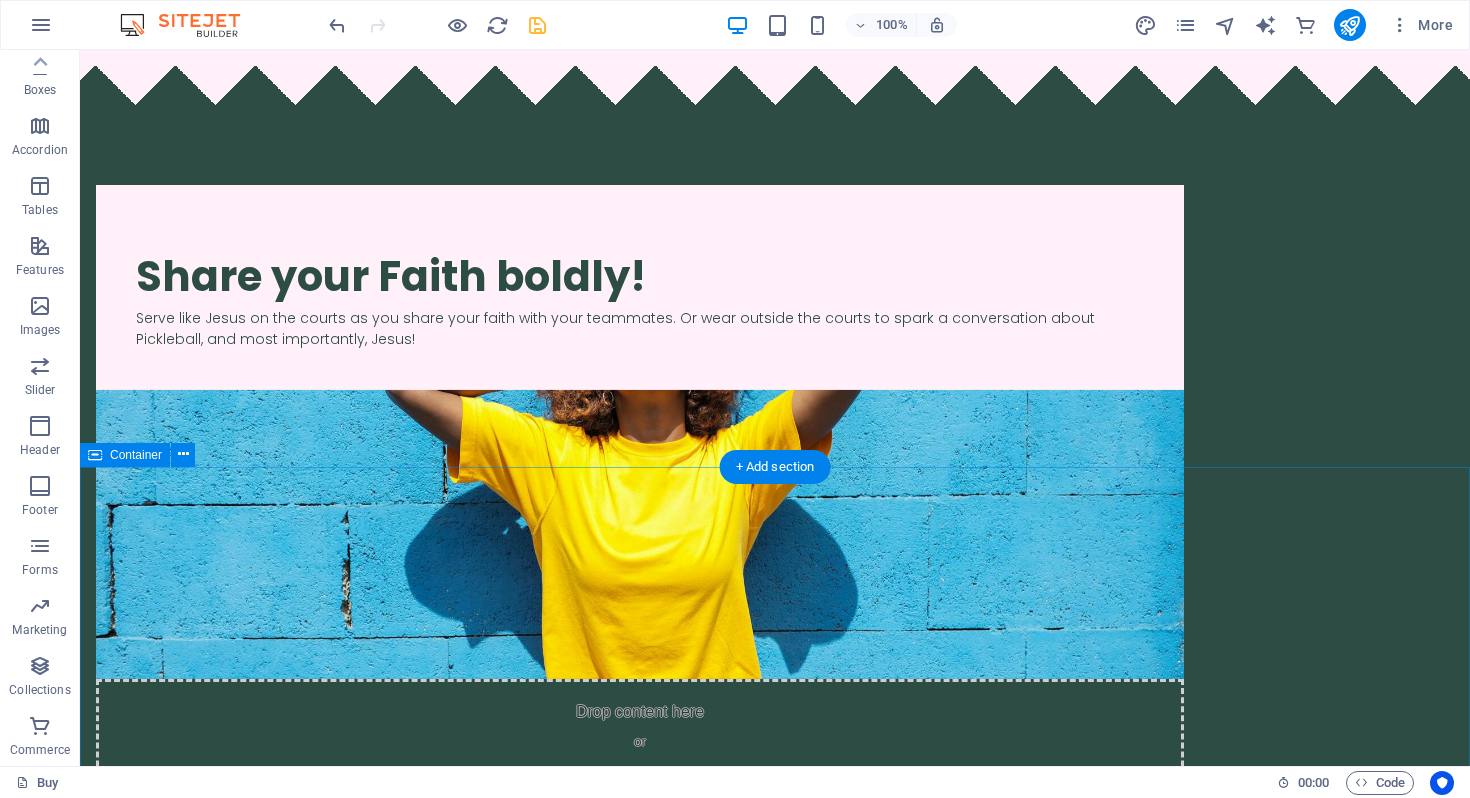 scroll, scrollTop: 438, scrollLeft: 0, axis: vertical 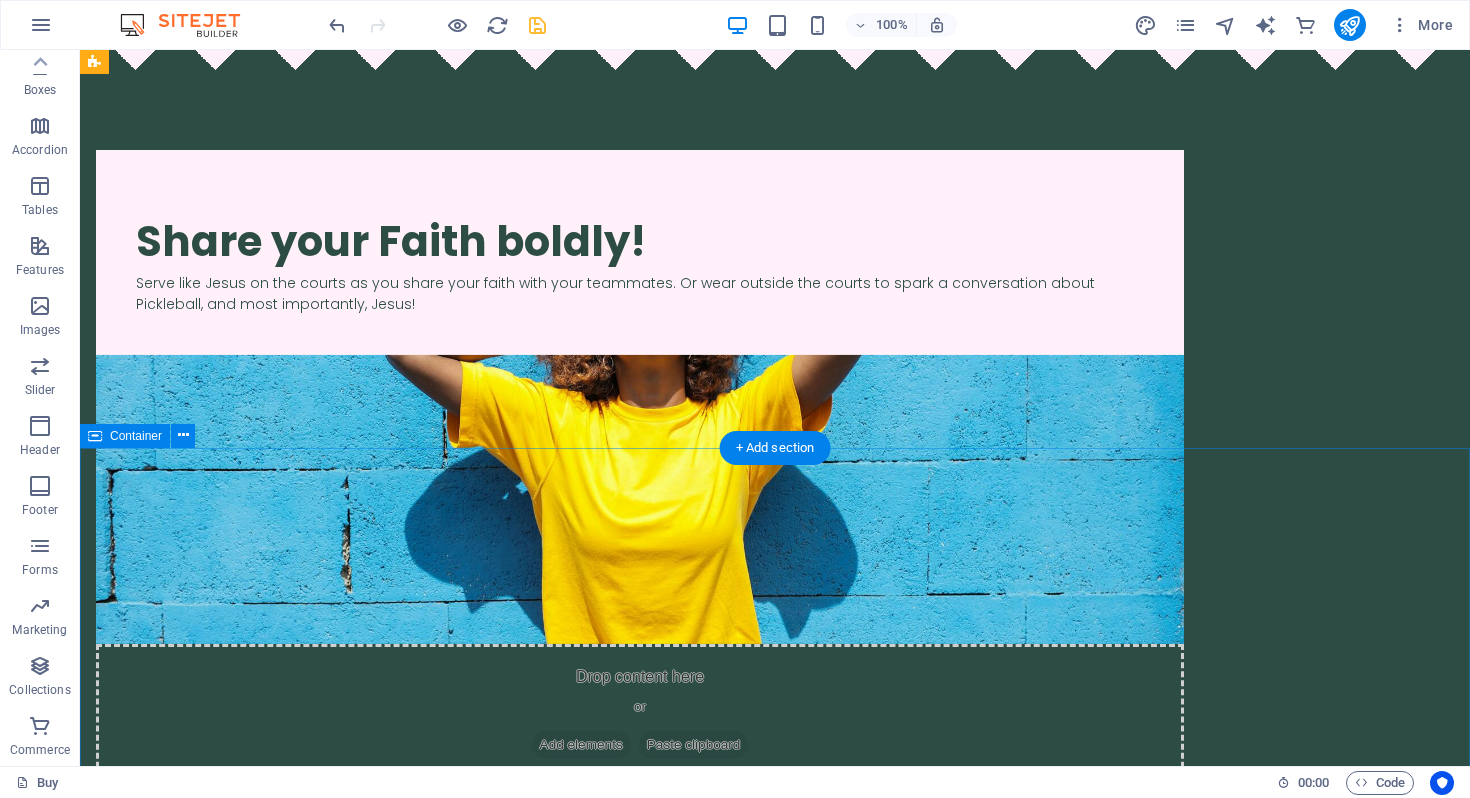 click on "JOIN OUR MINISTRY ABOUT OUR FOUNDER MOLLIE SHOP OUR GEAR" at bounding box center (775, 2757) 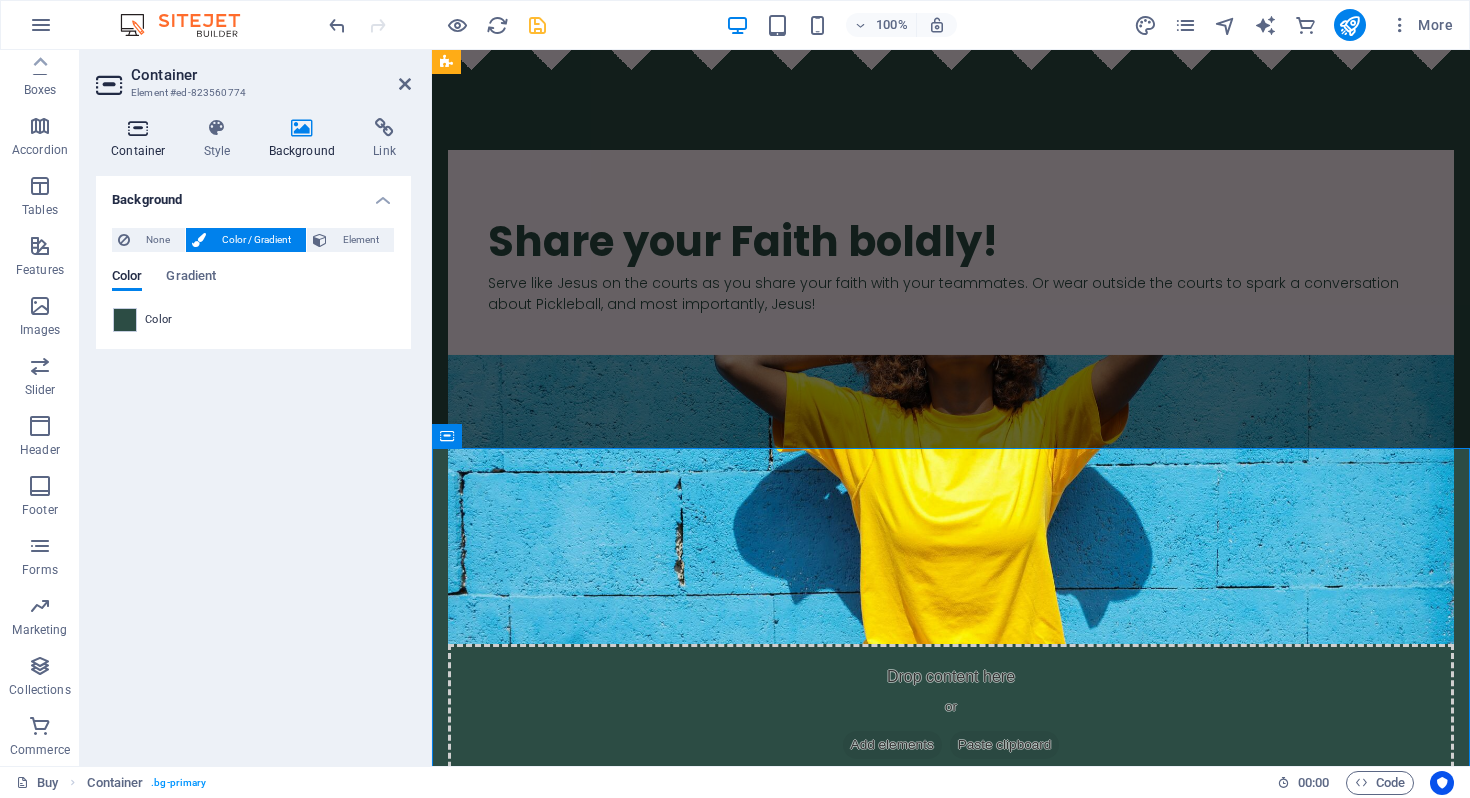 click at bounding box center (138, 128) 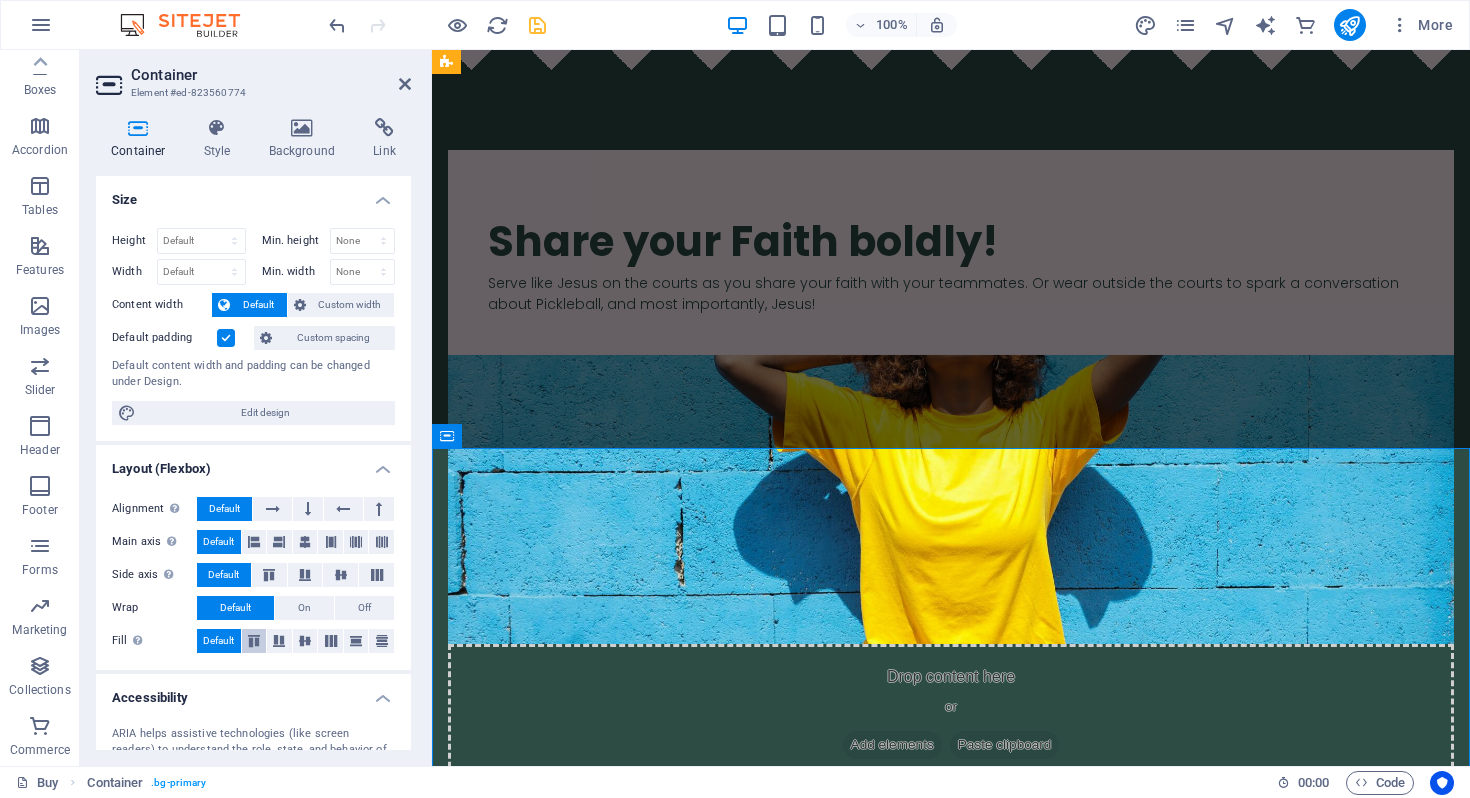 scroll, scrollTop: 201, scrollLeft: 0, axis: vertical 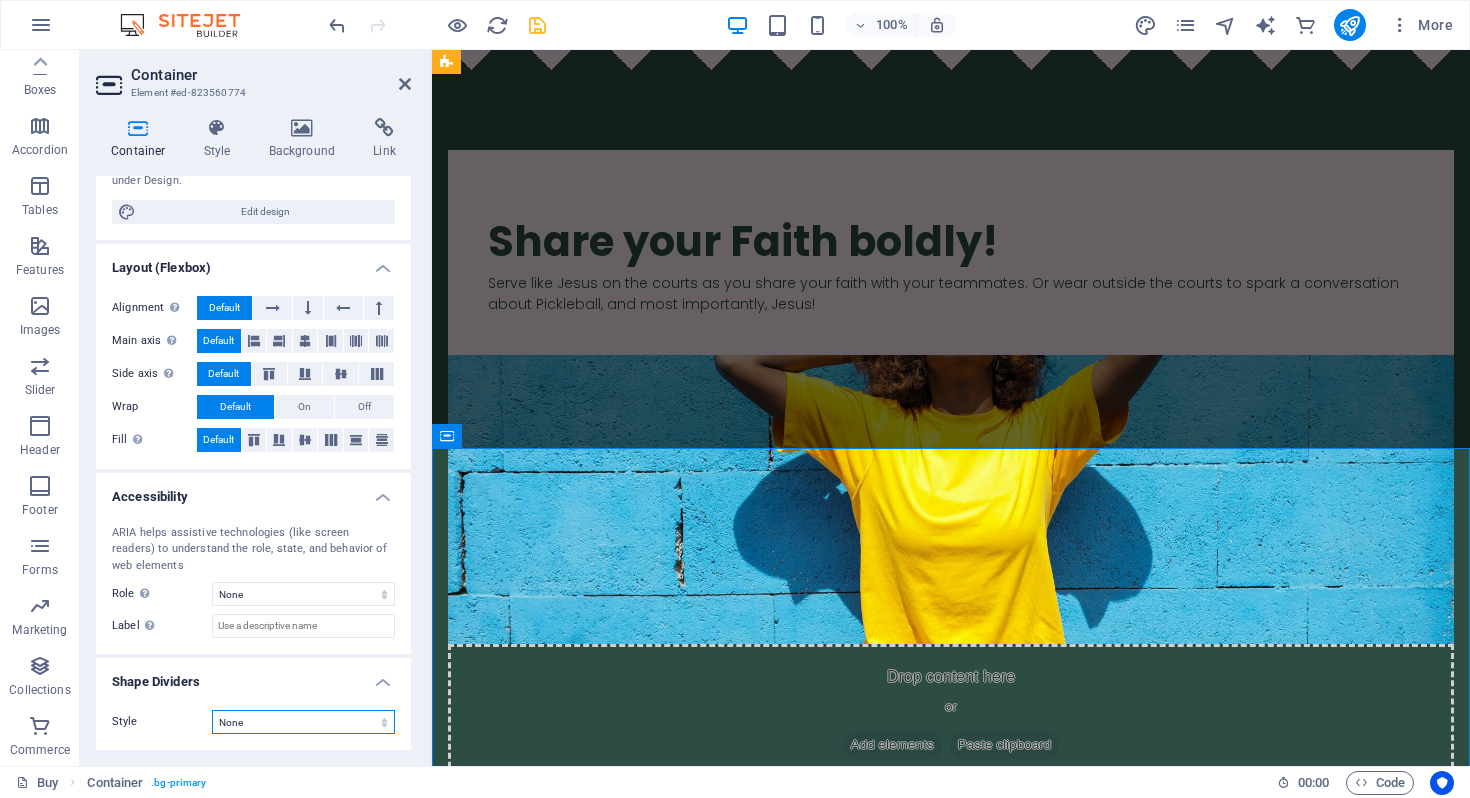 click on "None Triangle Square Diagonal Polygon 1 Polygon 2 Zigzag Multiple Zigzags Waves Multiple Waves Half Circle Circle Circle Shadow Blocks Hexagons Clouds Multiple Clouds Fan Pyramids Book Paint Drip Fire Shredded Paper Arrow" at bounding box center [303, 722] 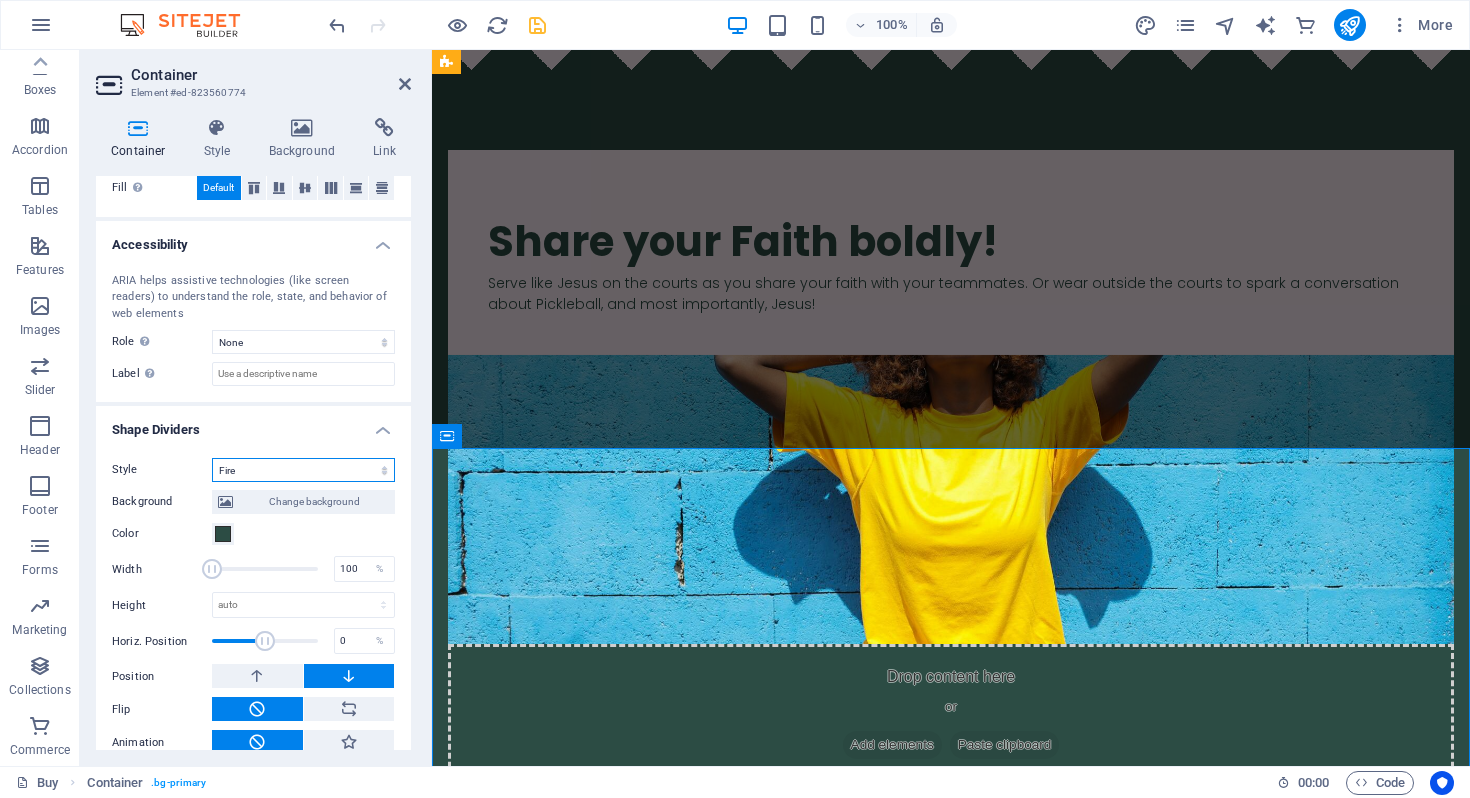 scroll, scrollTop: 474, scrollLeft: 0, axis: vertical 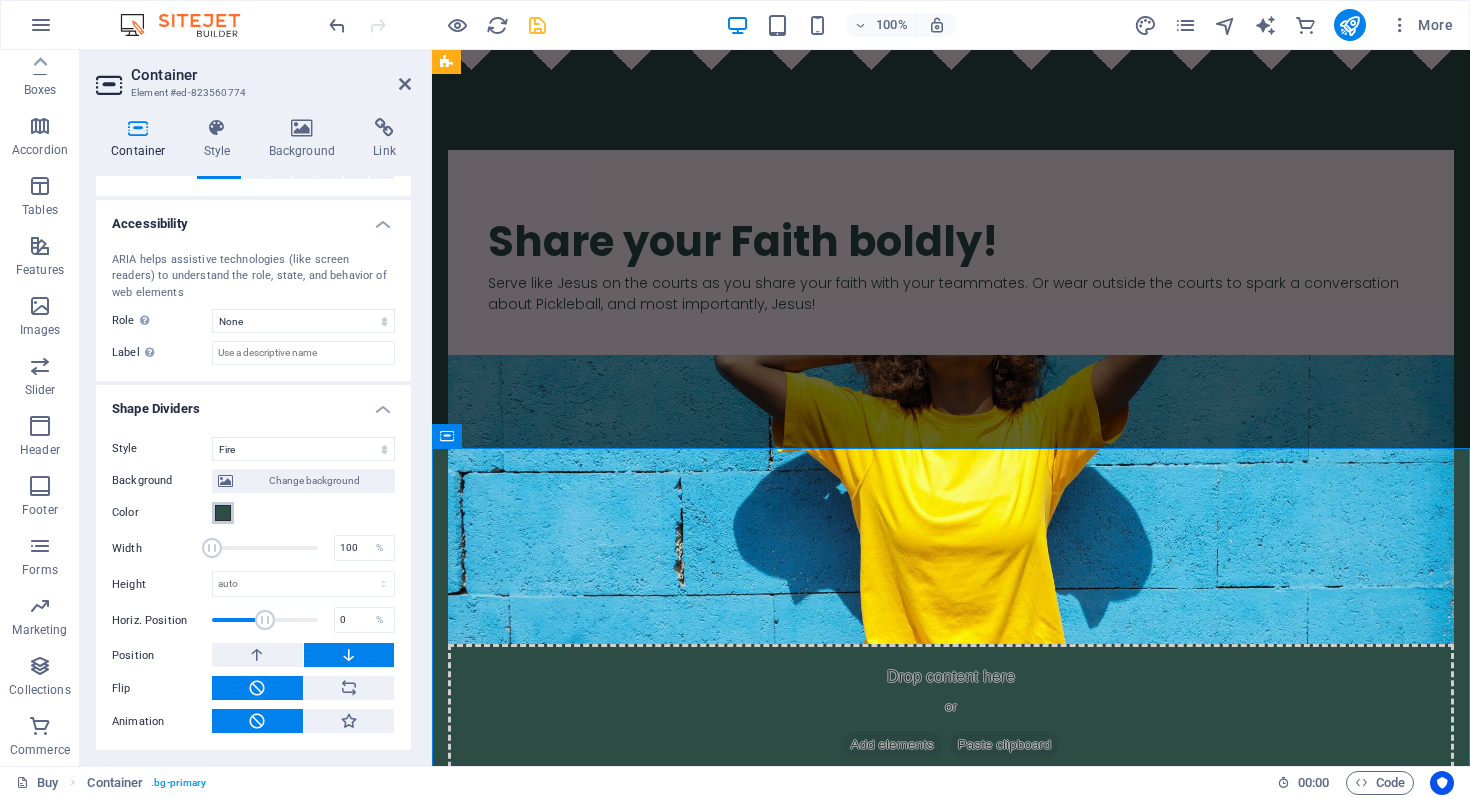 click at bounding box center [223, 513] 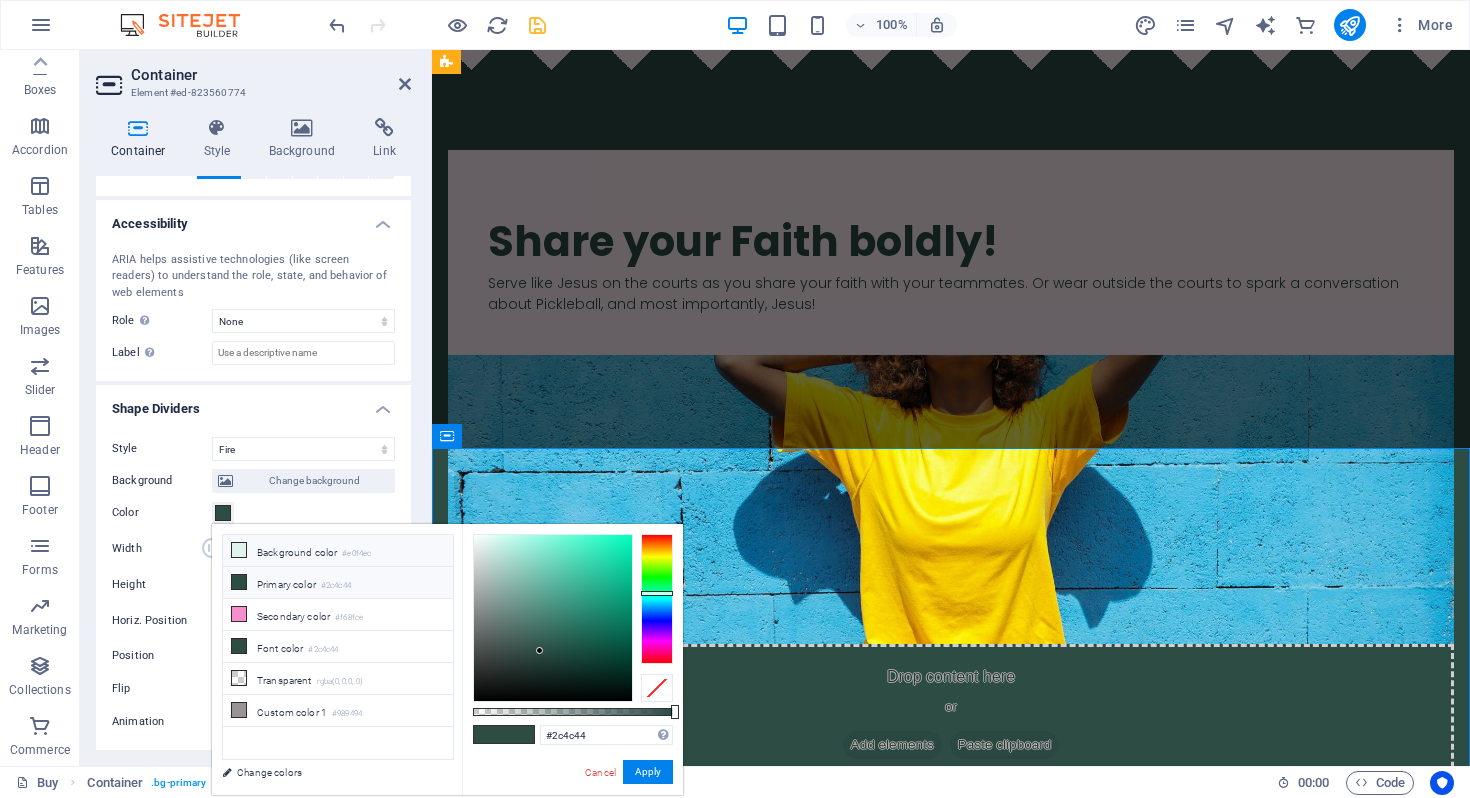 click on "Background color
#e0f4ec" at bounding box center (338, 551) 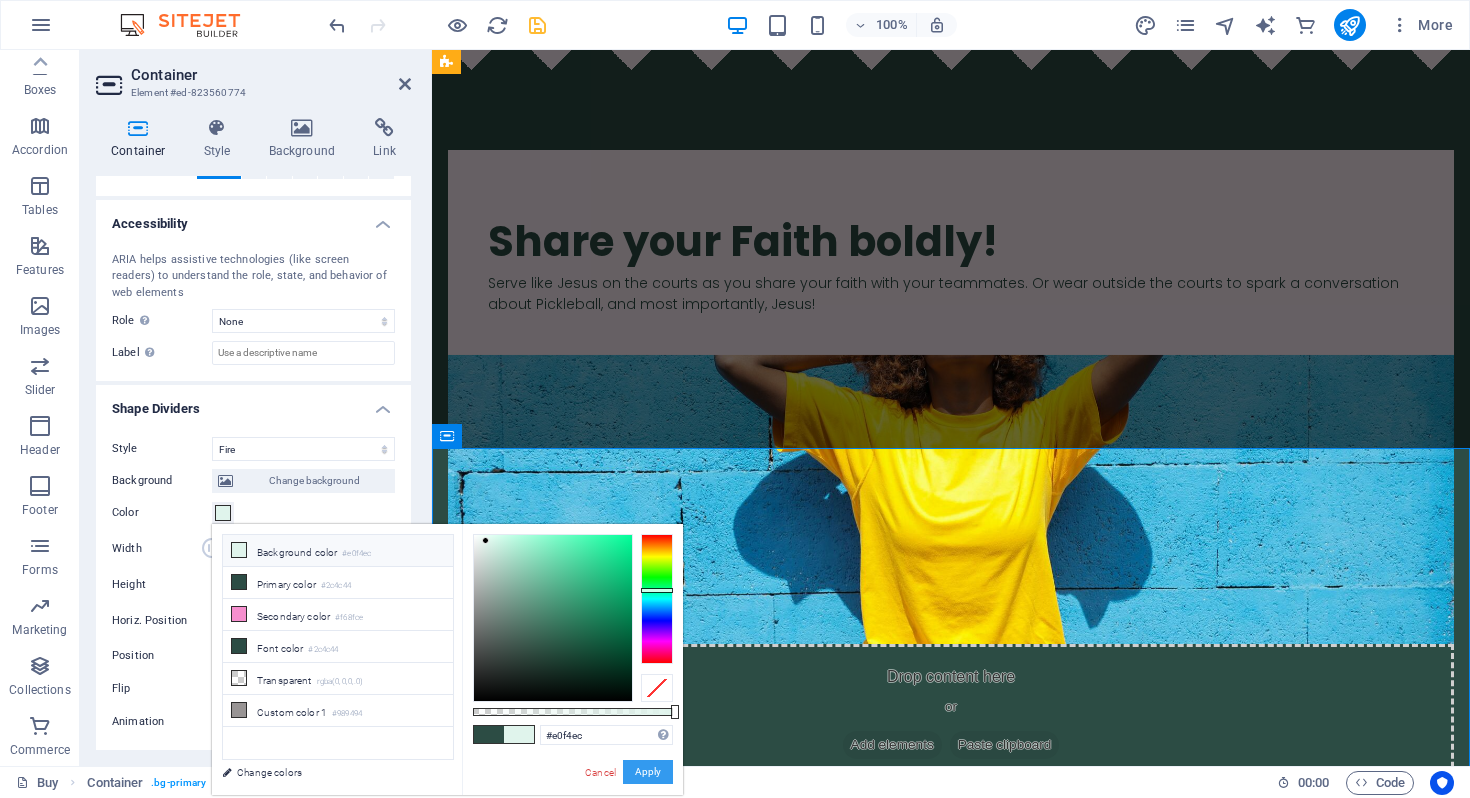 click on "Apply" at bounding box center (648, 772) 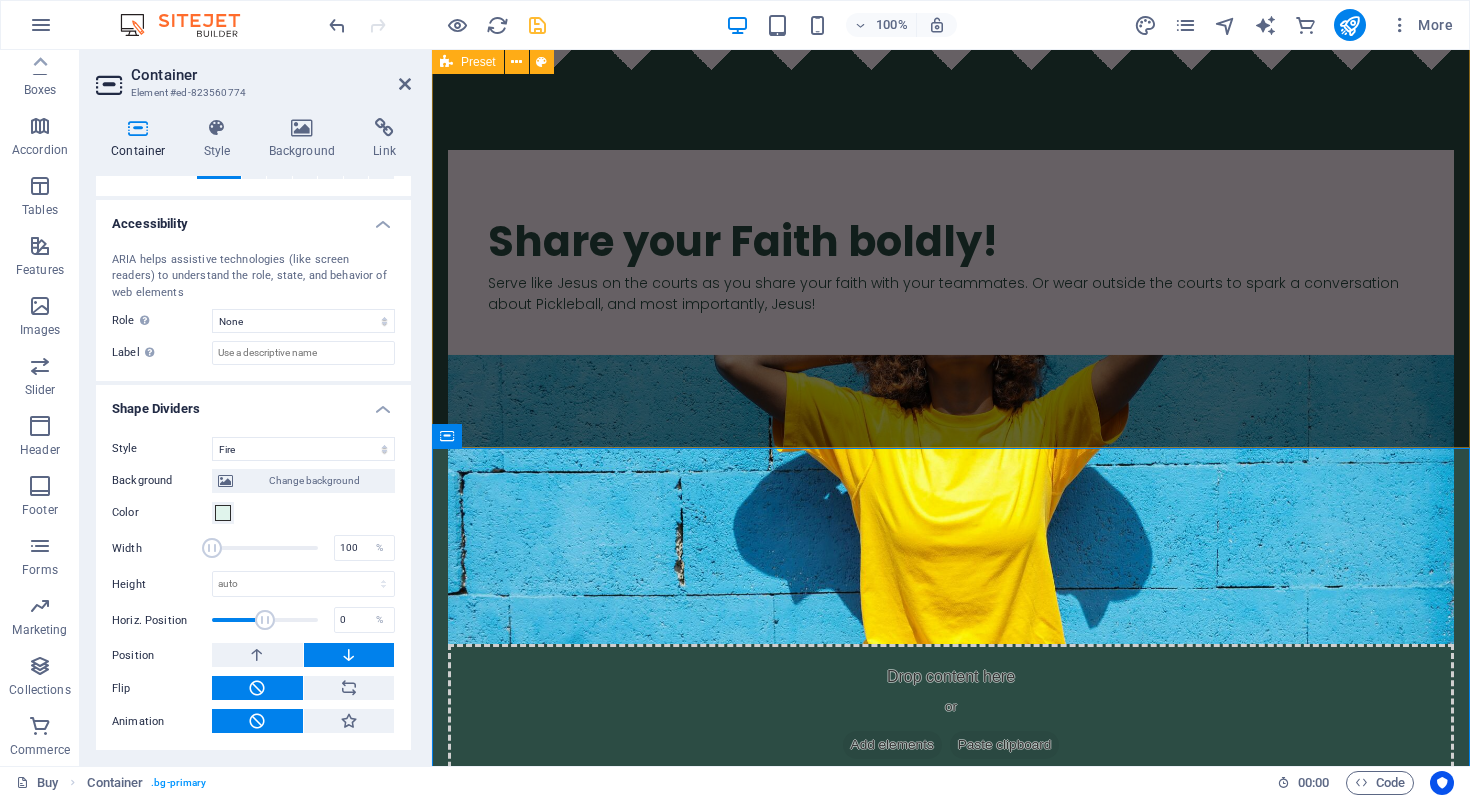 click on "​​​ Share your Faith boldly! Serve like Jesus on the courts as you share your faith with your teammates. Or wear outside the courts to spark a conversation about Pickleball, and most importantly, Jesus! Drop content here or  Add elements  Paste clipboard" at bounding box center (951, 468) 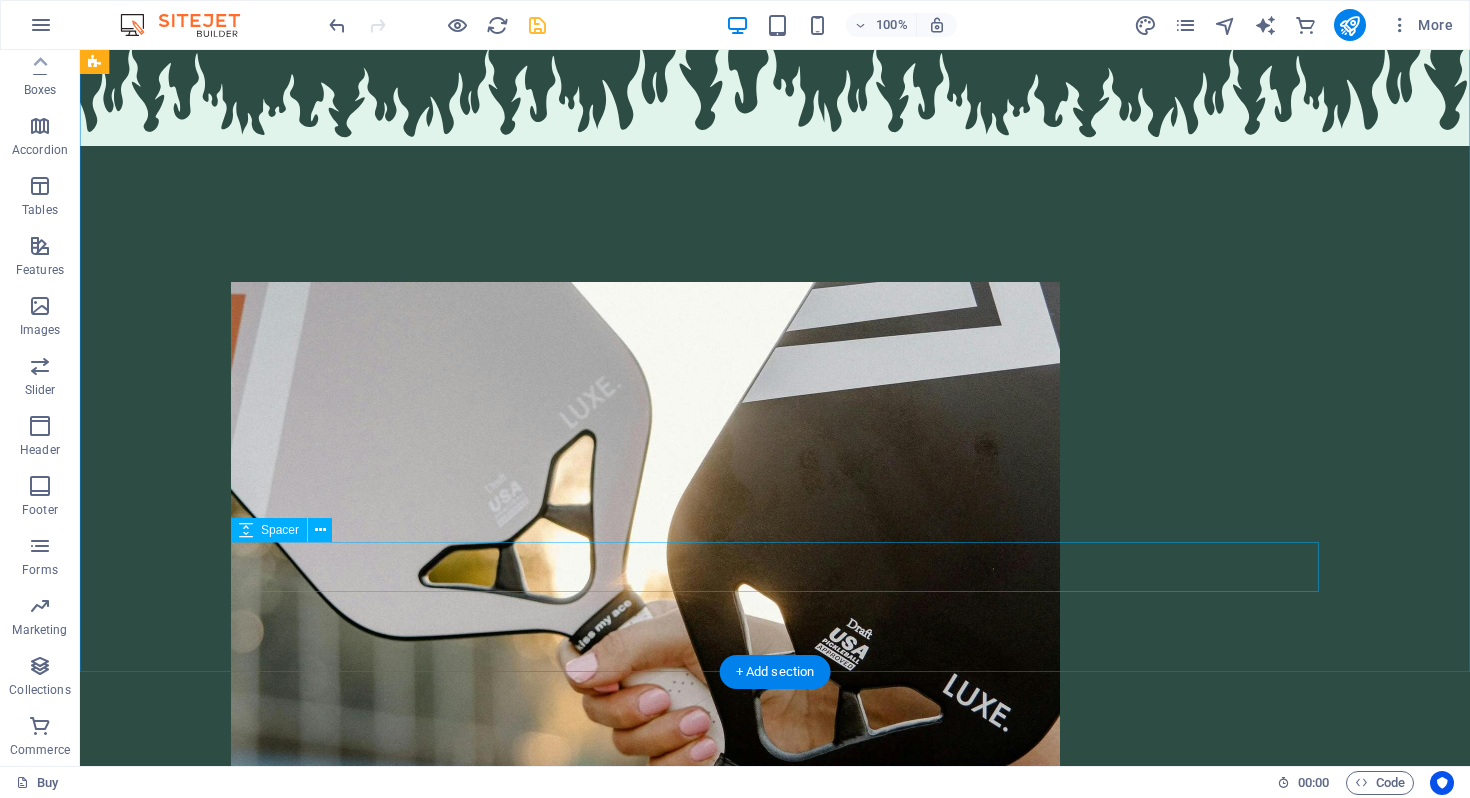 scroll, scrollTop: 1335, scrollLeft: 0, axis: vertical 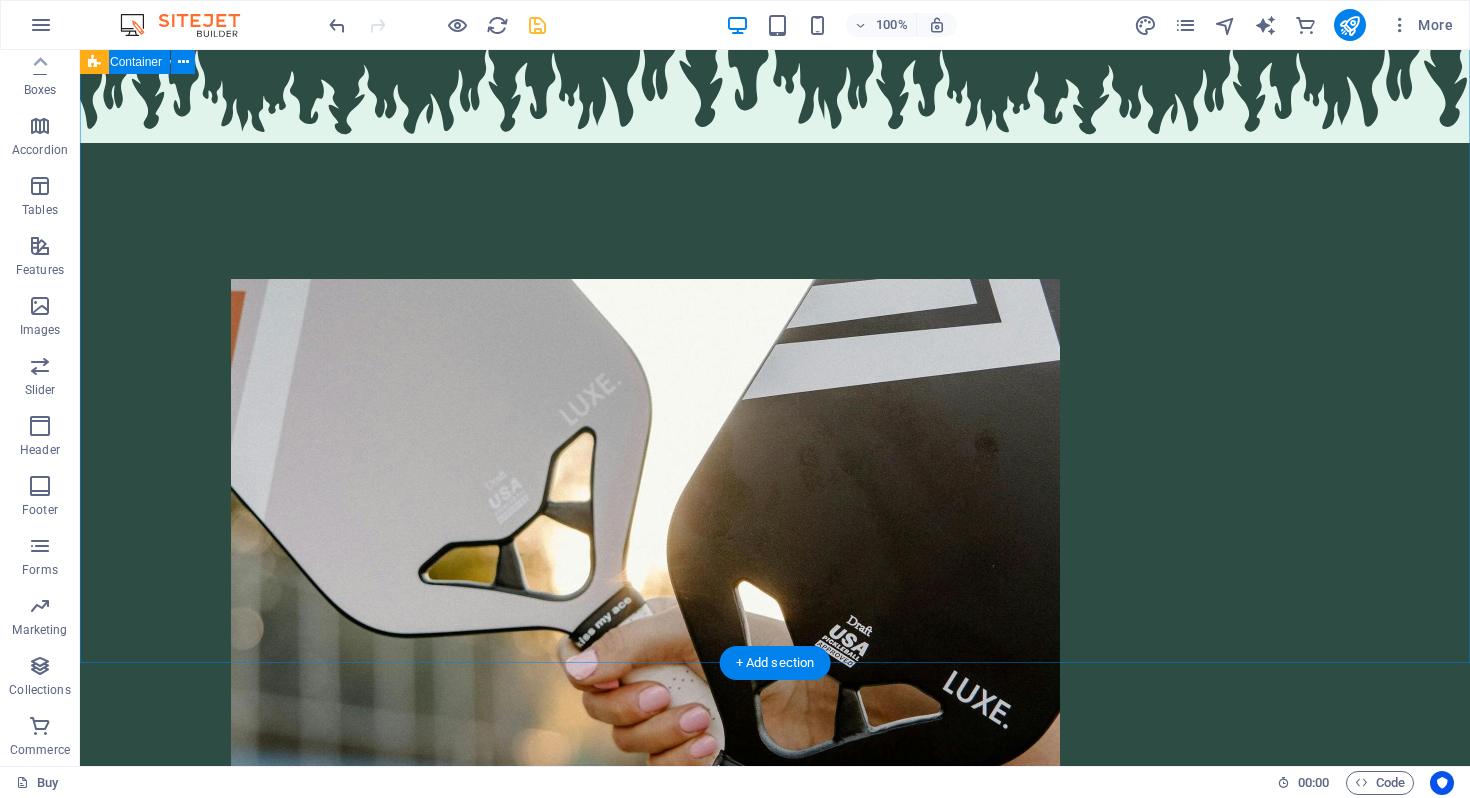 click on "JOIN OUR MINISTRY ABOUT OUR FOUNDER MOLLIE SHOP OUR GEAR" at bounding box center [775, 1950] 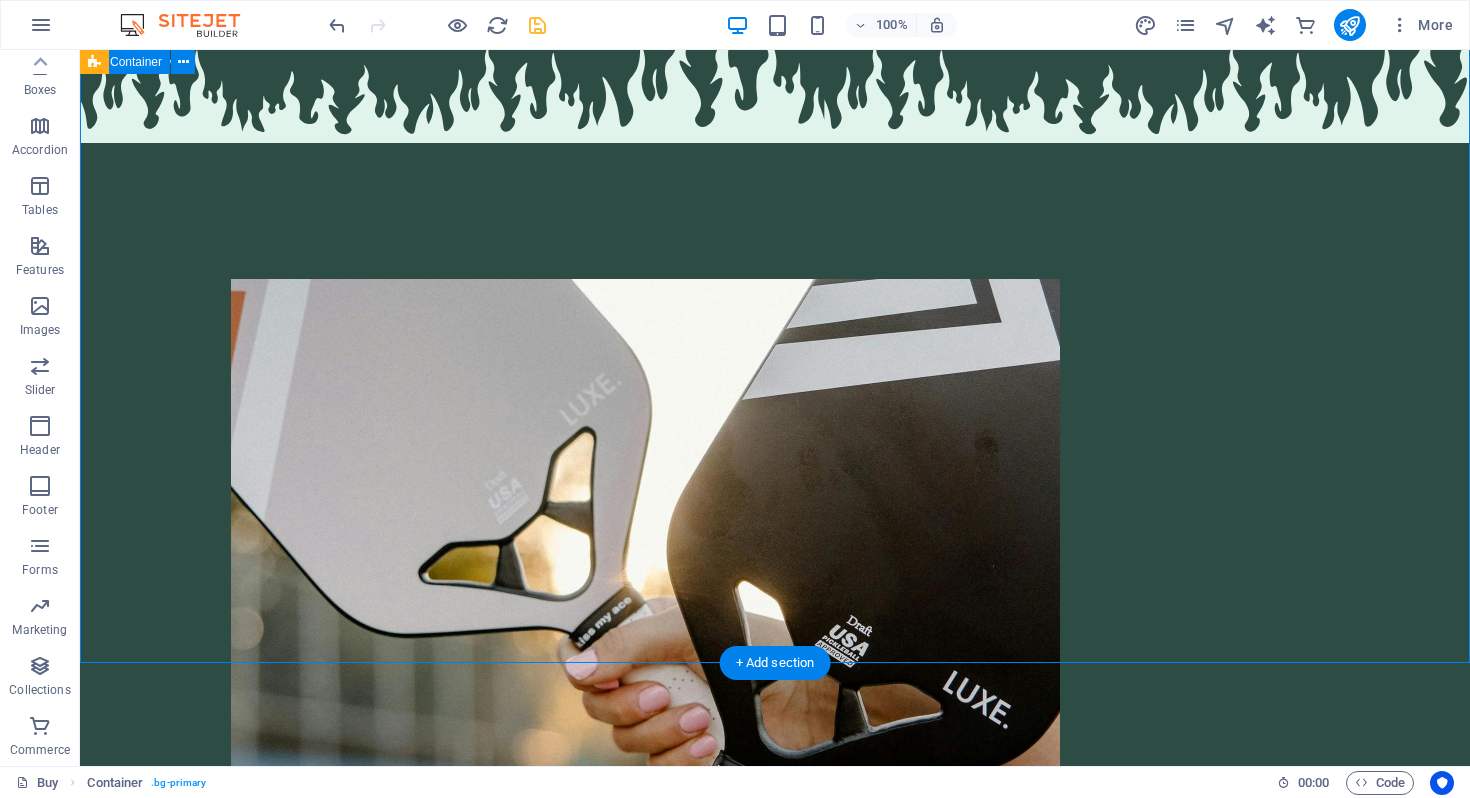 click on "JOIN OUR MINISTRY ABOUT OUR FOUNDER MOLLIE SHOP OUR GEAR" at bounding box center (775, 1950) 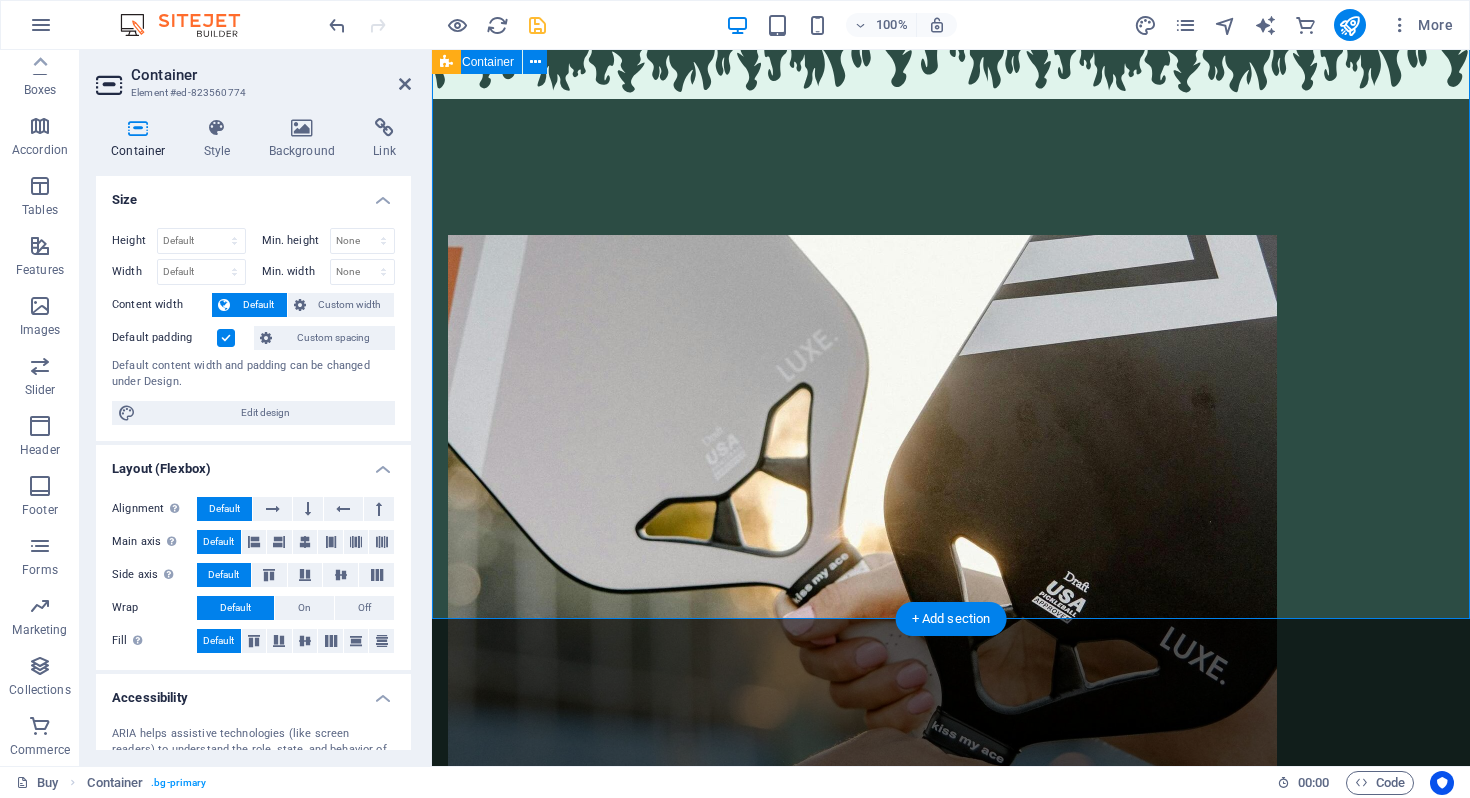 scroll, scrollTop: 1351, scrollLeft: 0, axis: vertical 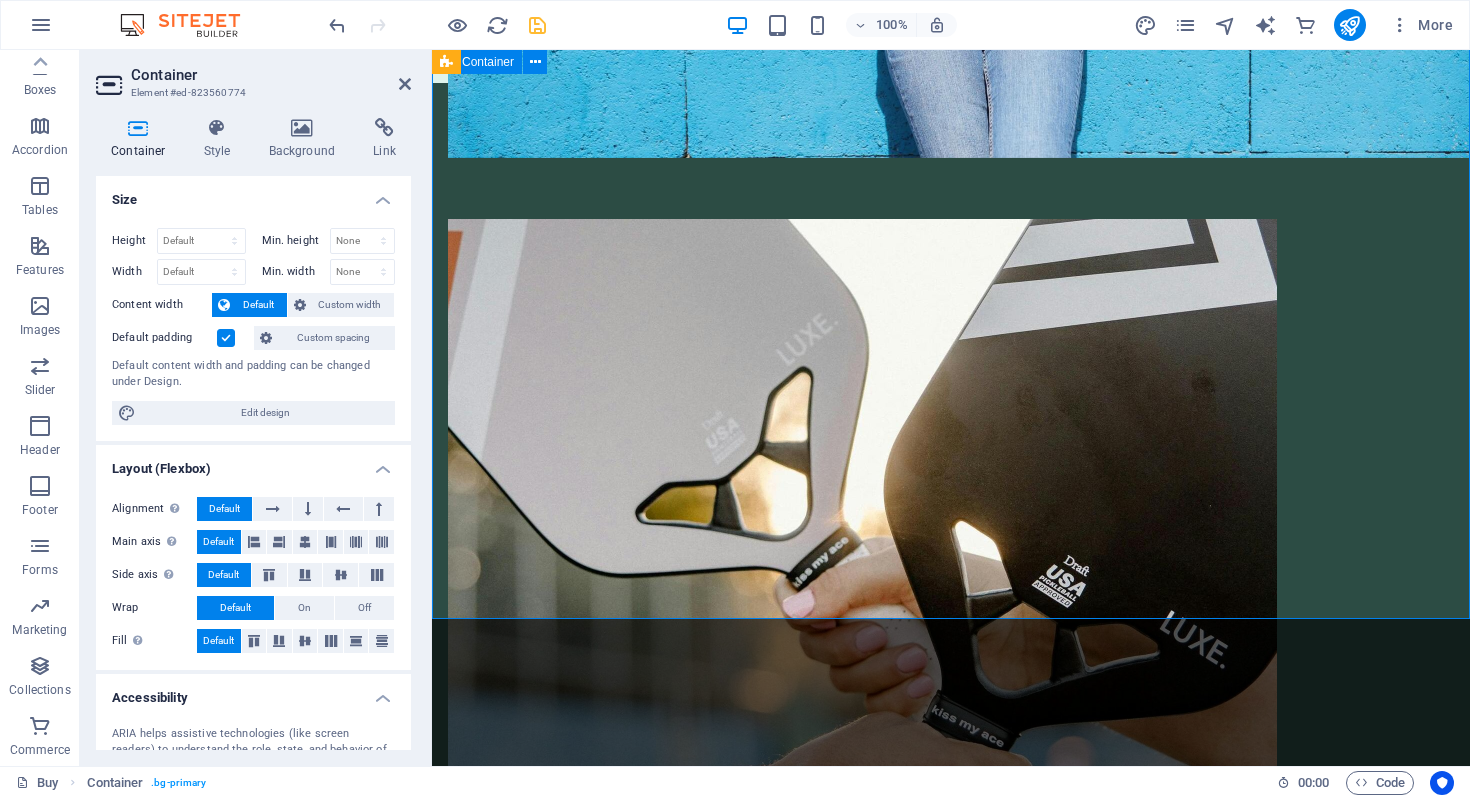 click on "JOIN OUR MINISTRY ABOUT OUR FOUNDER MOLLIE SHOP OUR GEAR" at bounding box center (951, 1830) 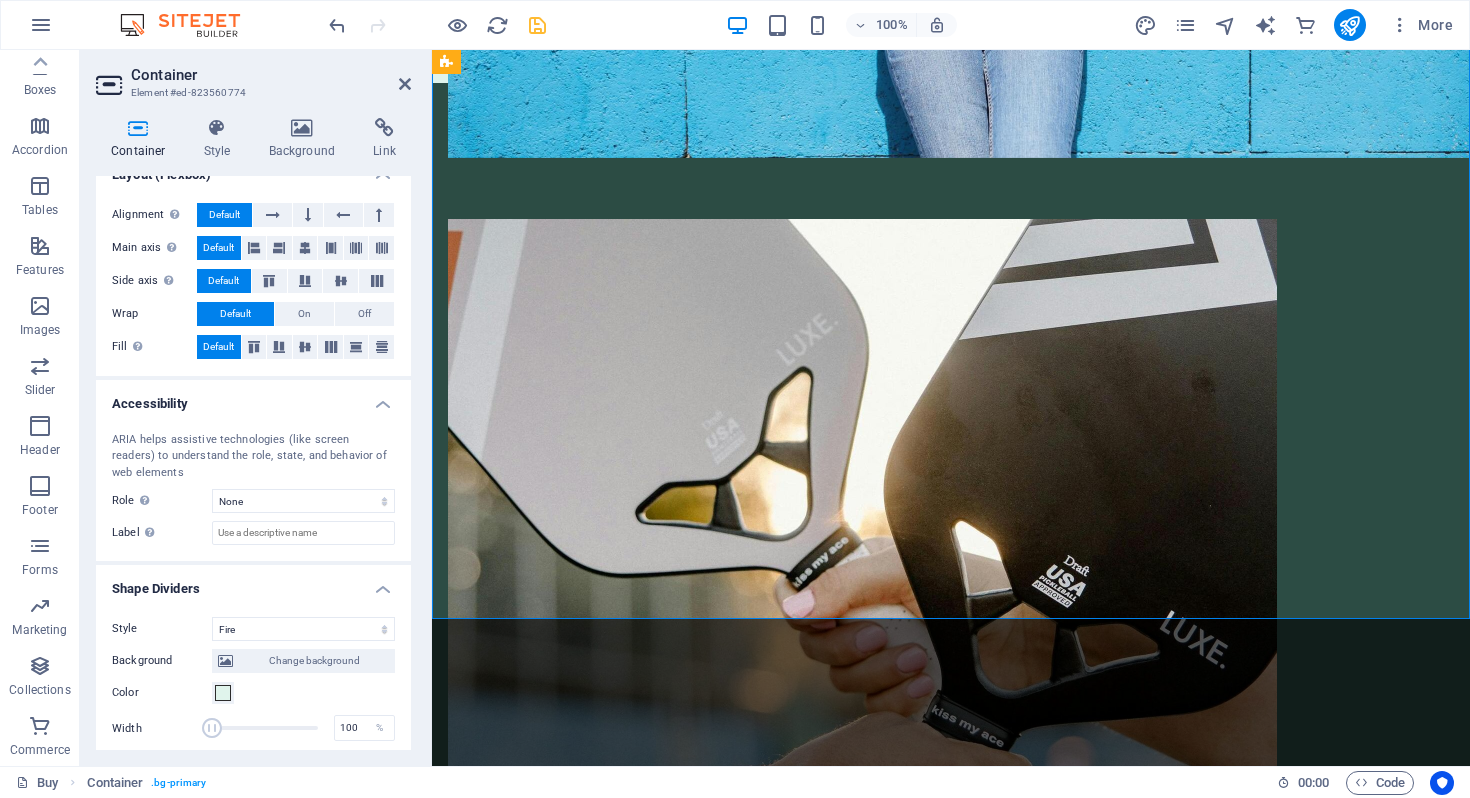 scroll, scrollTop: 474, scrollLeft: 0, axis: vertical 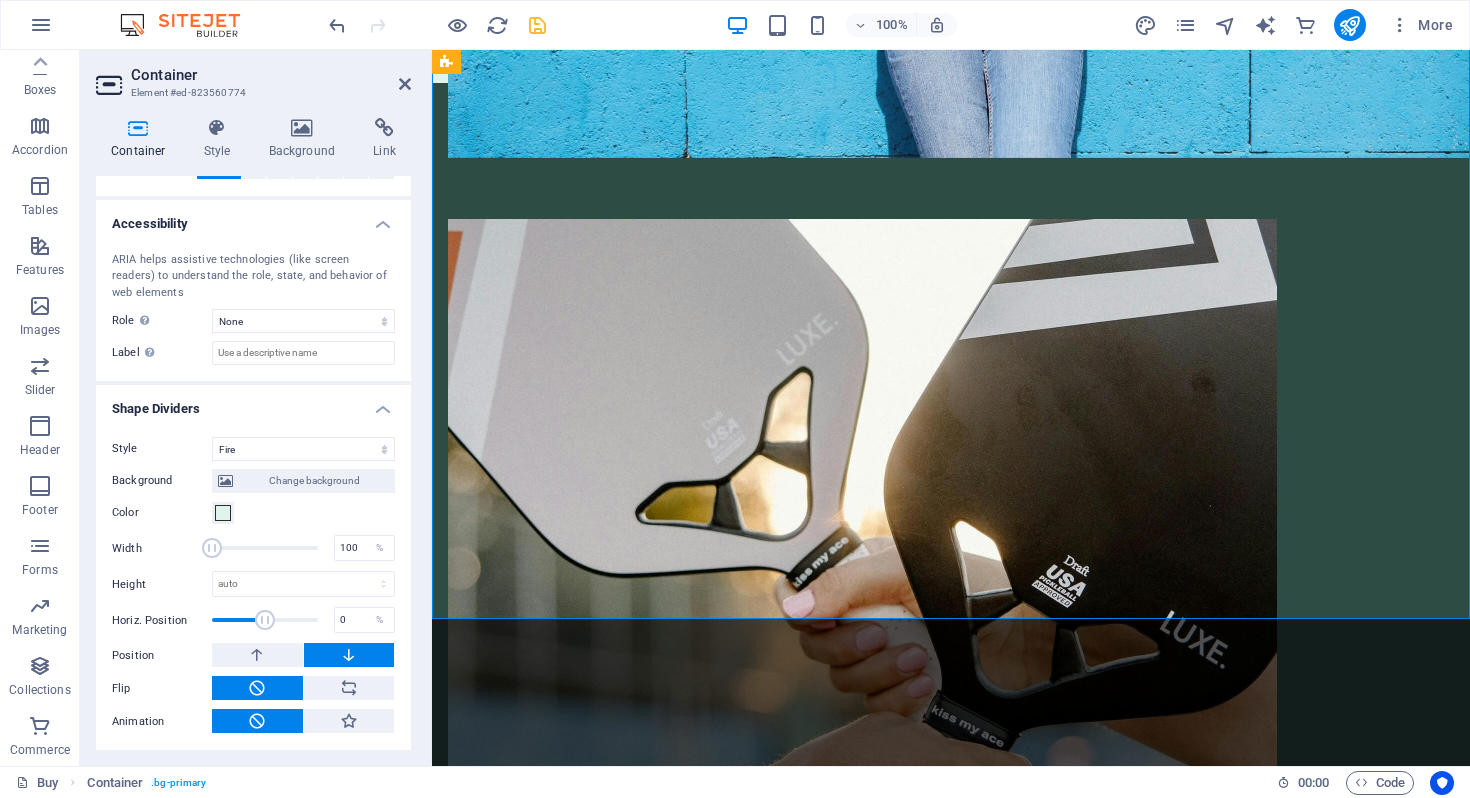 click on "Background Change background Color 2nd Color 3rd Color Width 100 % Height auto px rem em vh vw Horiz. Position 0 % Position Flip Invert Animation  - Direction  - Duration 60 s" at bounding box center (253, 597) 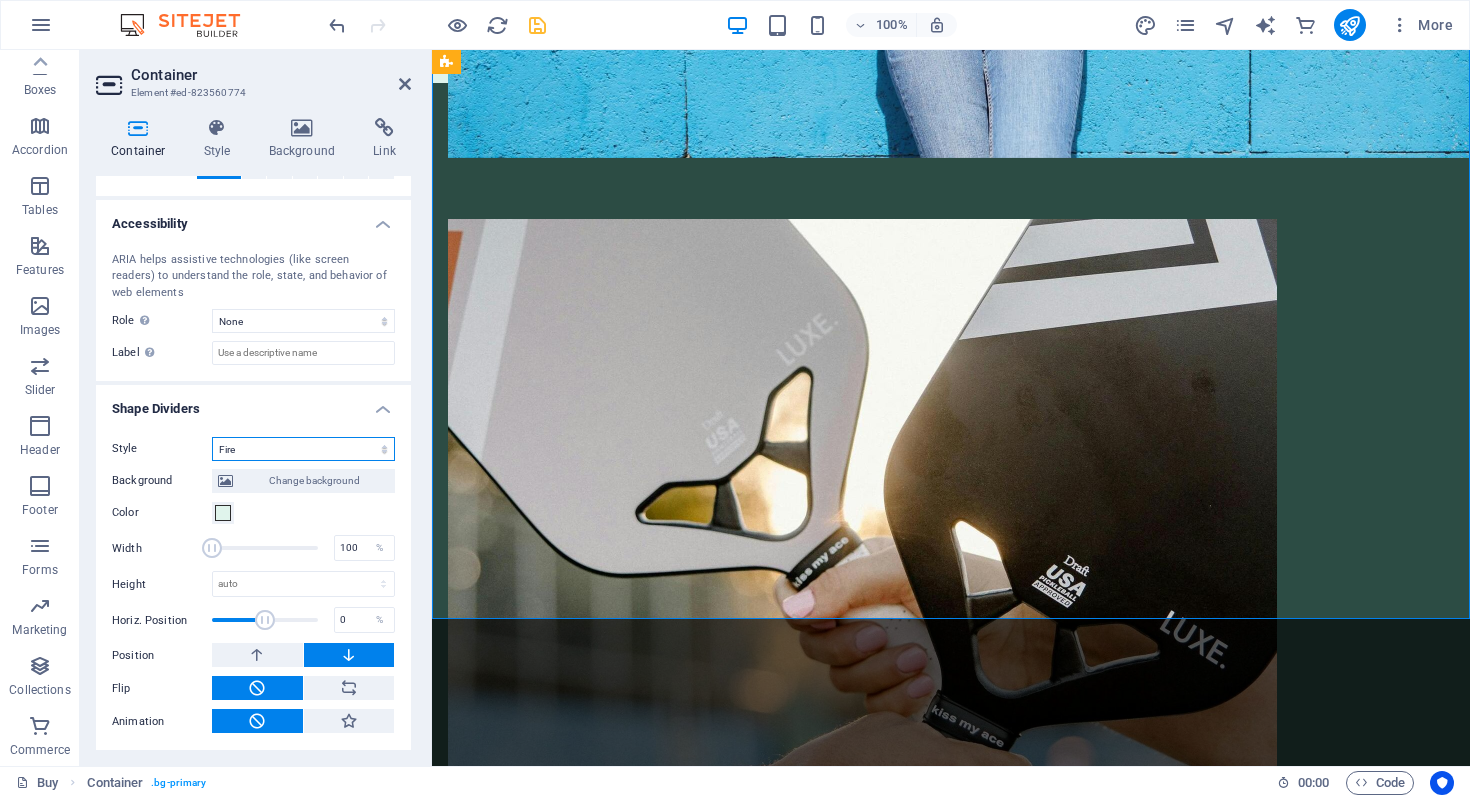 click on "None Triangle Square Diagonal Polygon 1 Polygon 2 Zigzag Multiple Zigzags Waves Multiple Waves Half Circle Circle Circle Shadow Blocks Hexagons Clouds Multiple Clouds Fan Pyramids Book Paint Drip Fire Shredded Paper Arrow" at bounding box center (303, 449) 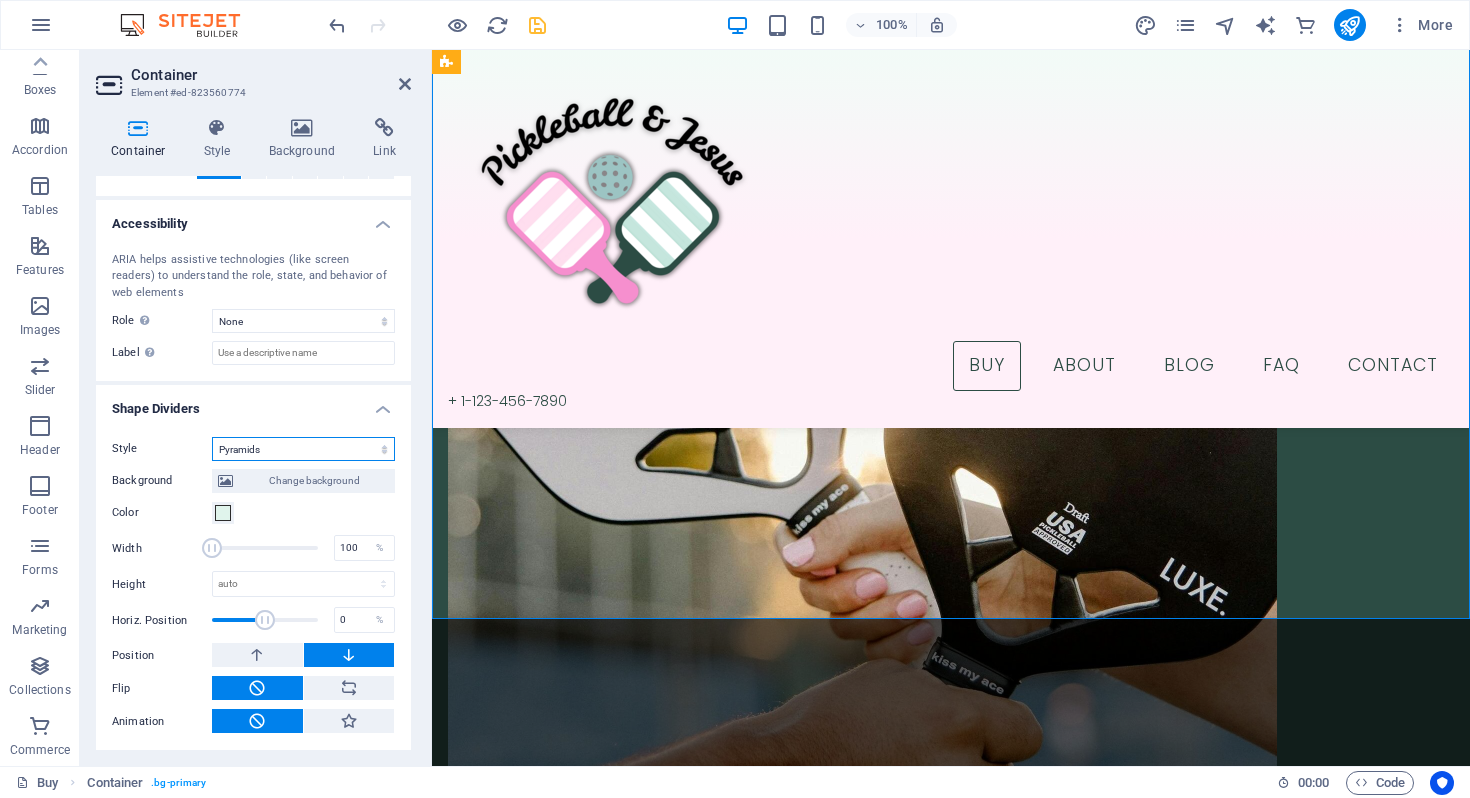 scroll, scrollTop: 1334, scrollLeft: 0, axis: vertical 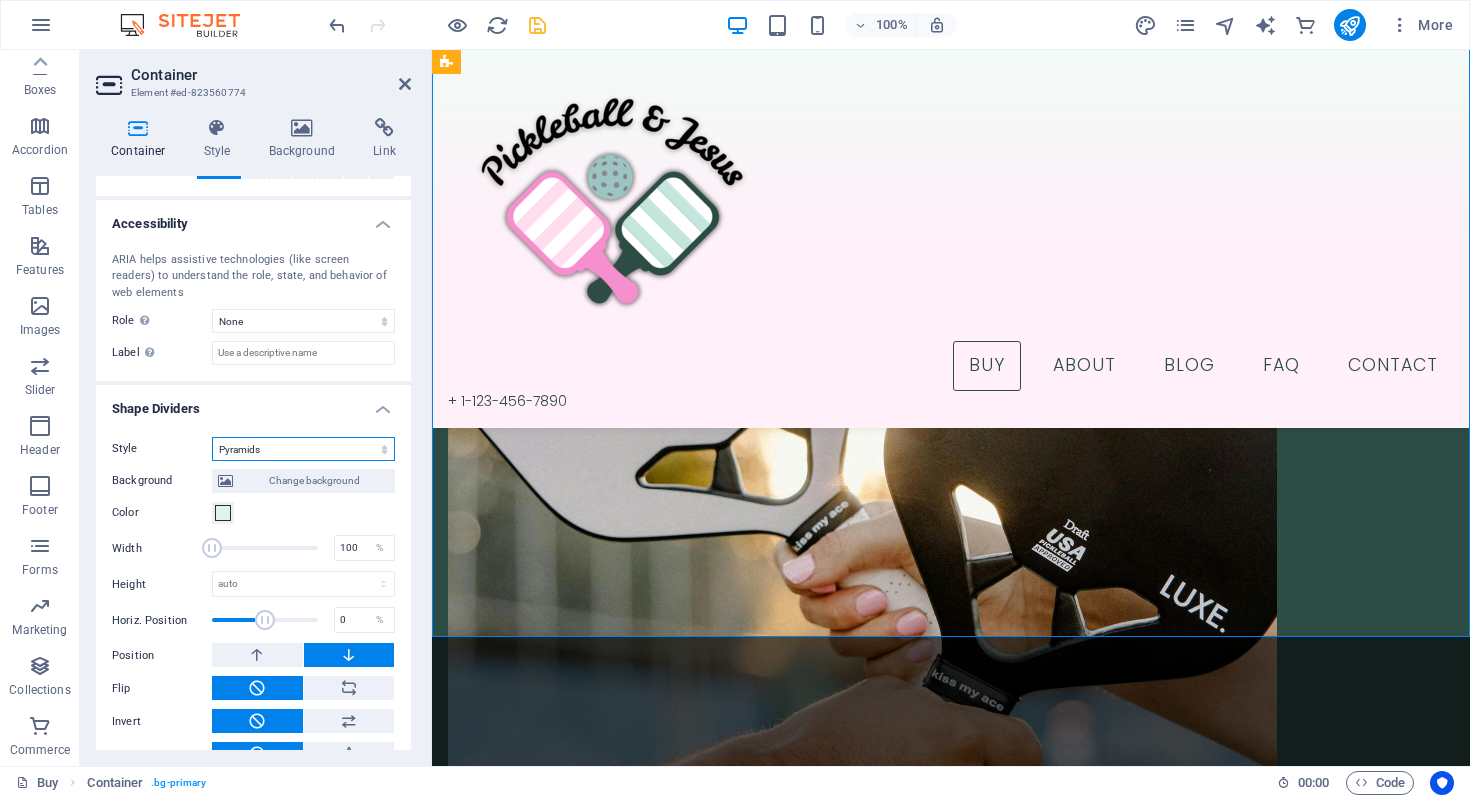 click on "None Triangle Square Diagonal Polygon 1 Polygon 2 Zigzag Multiple Zigzags Waves Multiple Waves Half Circle Circle Circle Shadow Blocks Hexagons Clouds Multiple Clouds Fan Pyramids Book Paint Drip Fire Shredded Paper Arrow" at bounding box center (303, 449) 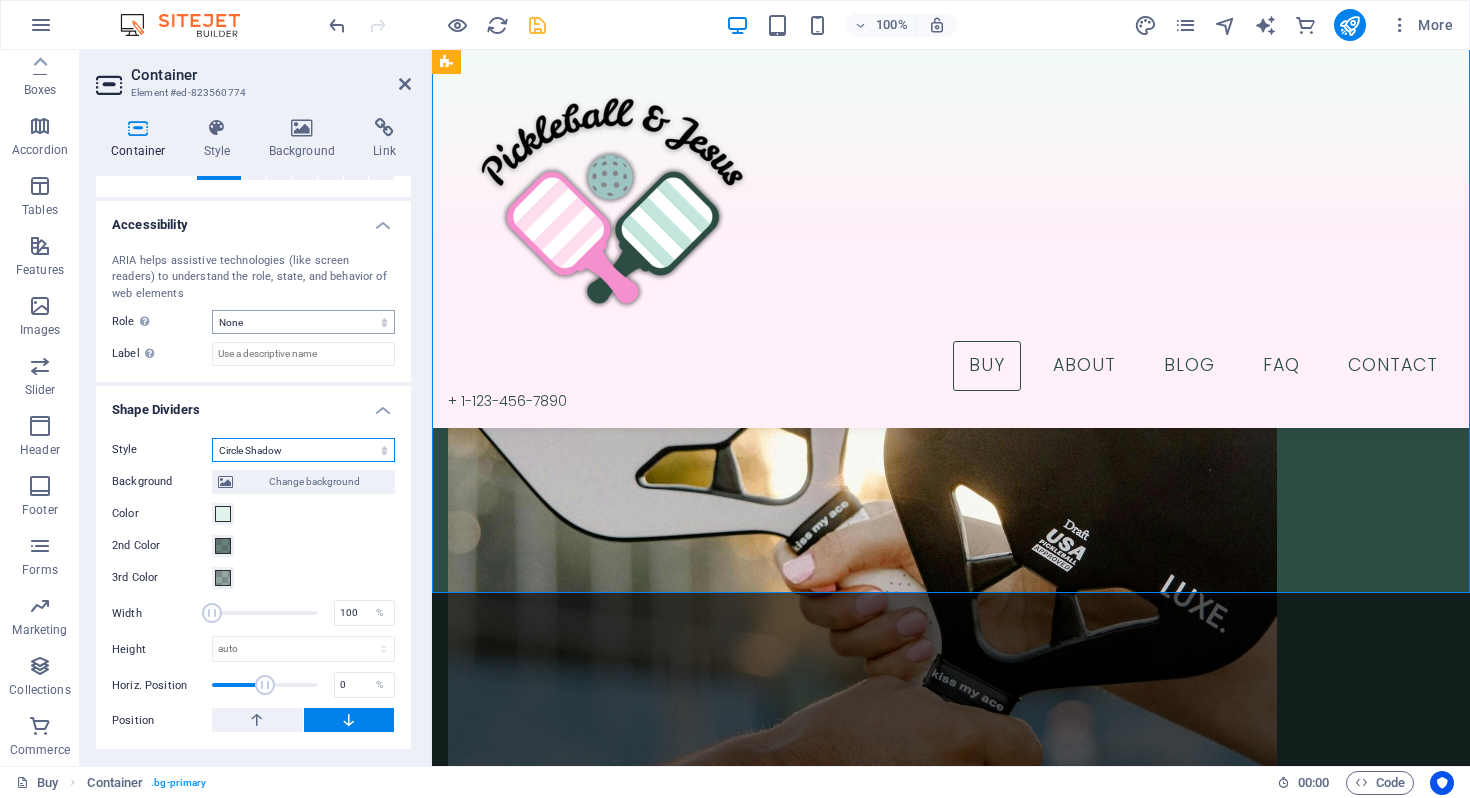 scroll, scrollTop: 472, scrollLeft: 0, axis: vertical 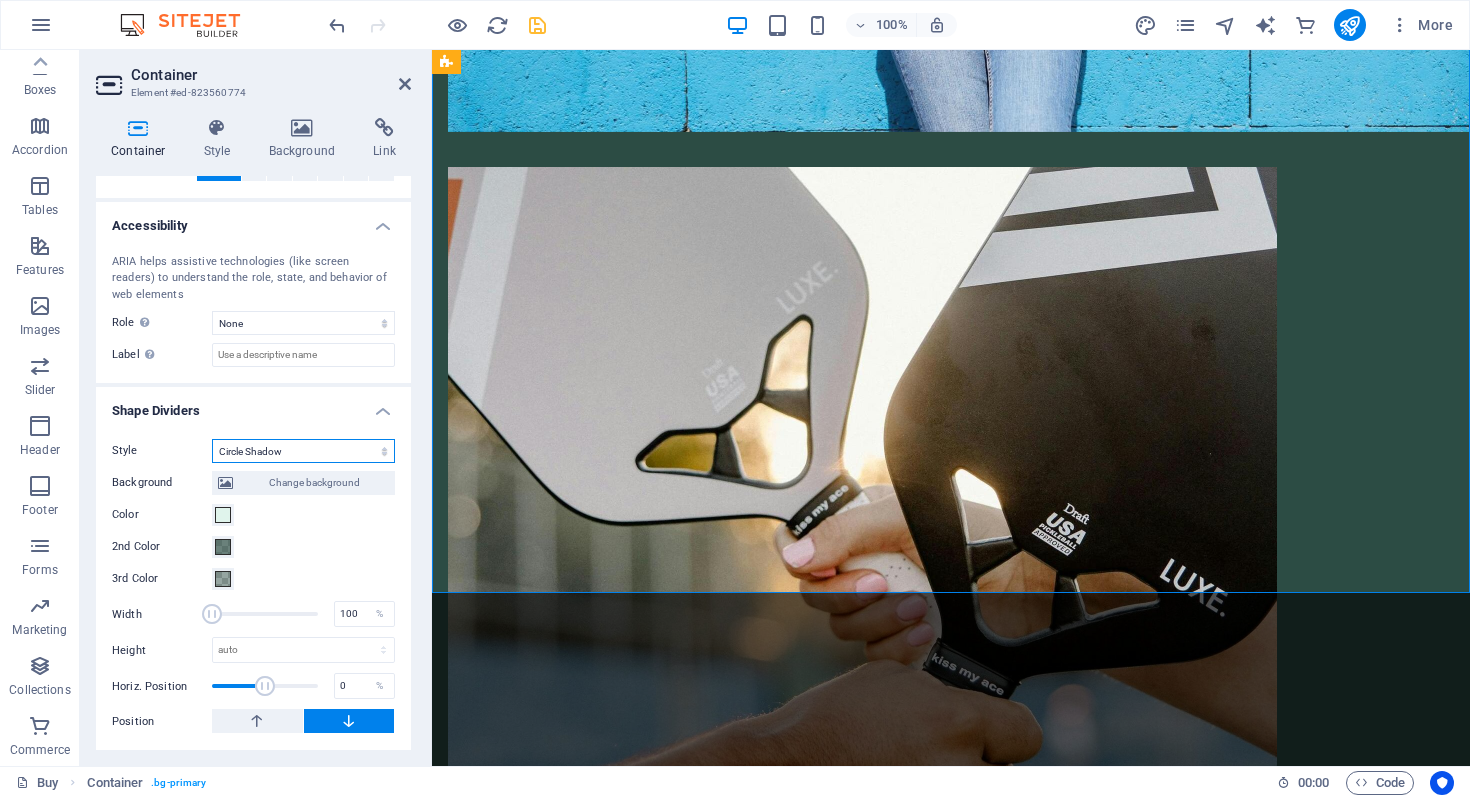 click on "None Triangle Square Diagonal Polygon 1 Polygon 2 Zigzag Multiple Zigzags Waves Multiple Waves Half Circle Circle Circle Shadow Blocks Hexagons Clouds Multiple Clouds Fan Pyramids Book Paint Drip Fire Shredded Paper Arrow" at bounding box center [303, 451] 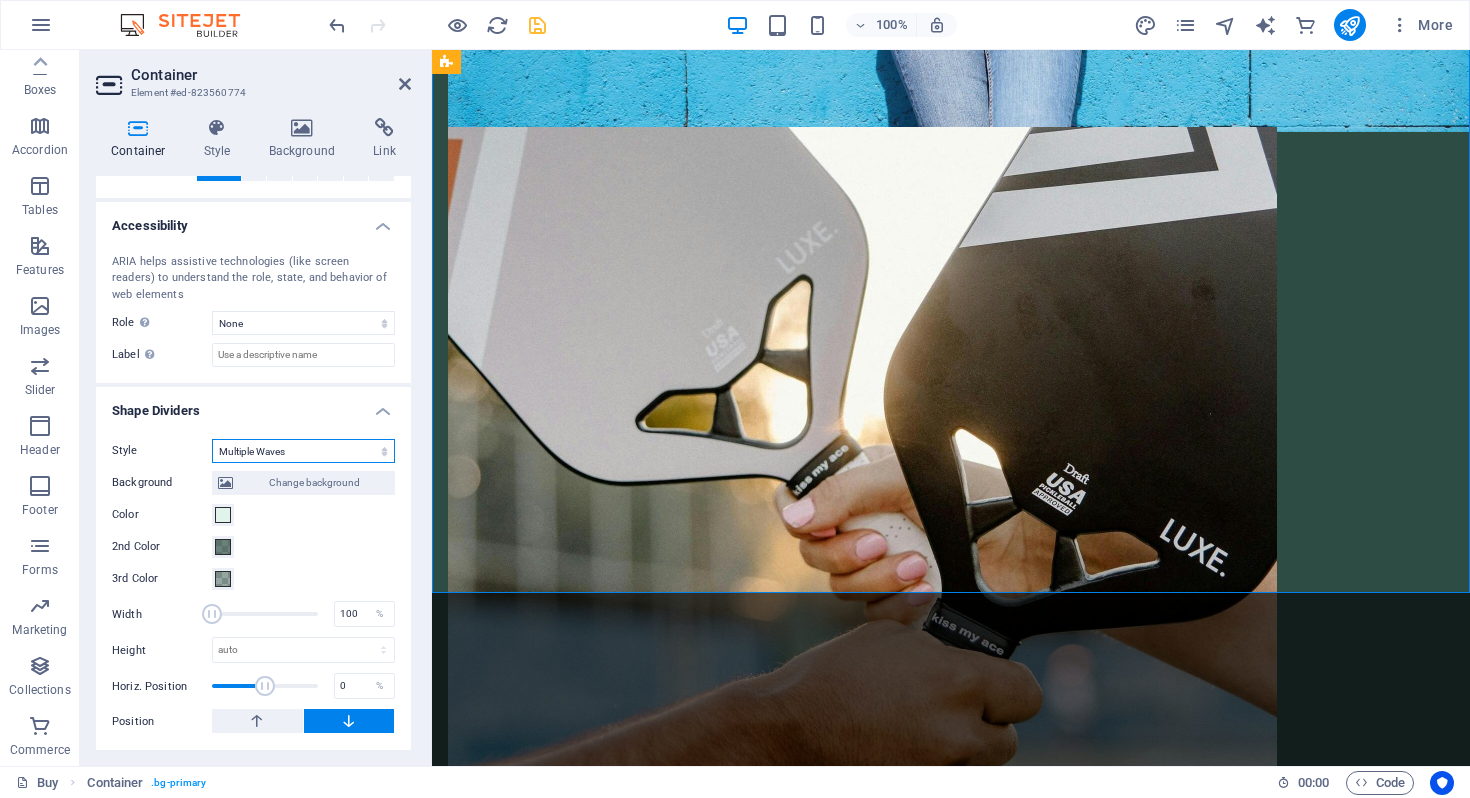 scroll, scrollTop: 1417, scrollLeft: 0, axis: vertical 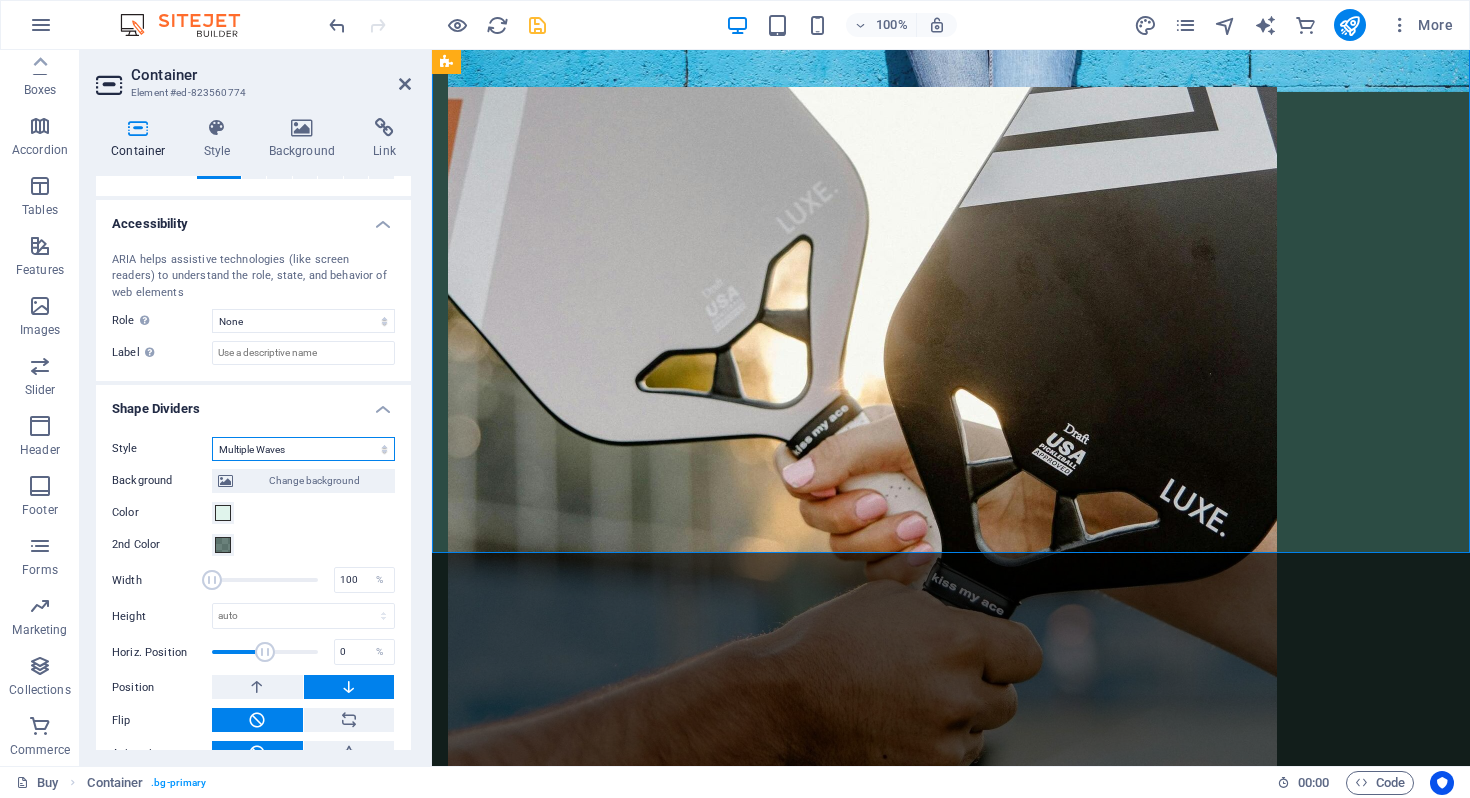 click on "None Triangle Square Diagonal Polygon 1 Polygon 2 Zigzag Multiple Zigzags Waves Multiple Waves Half Circle Circle Circle Shadow Blocks Hexagons Clouds Multiple Clouds Fan Pyramids Book Paint Drip Fire Shredded Paper Arrow" at bounding box center [303, 449] 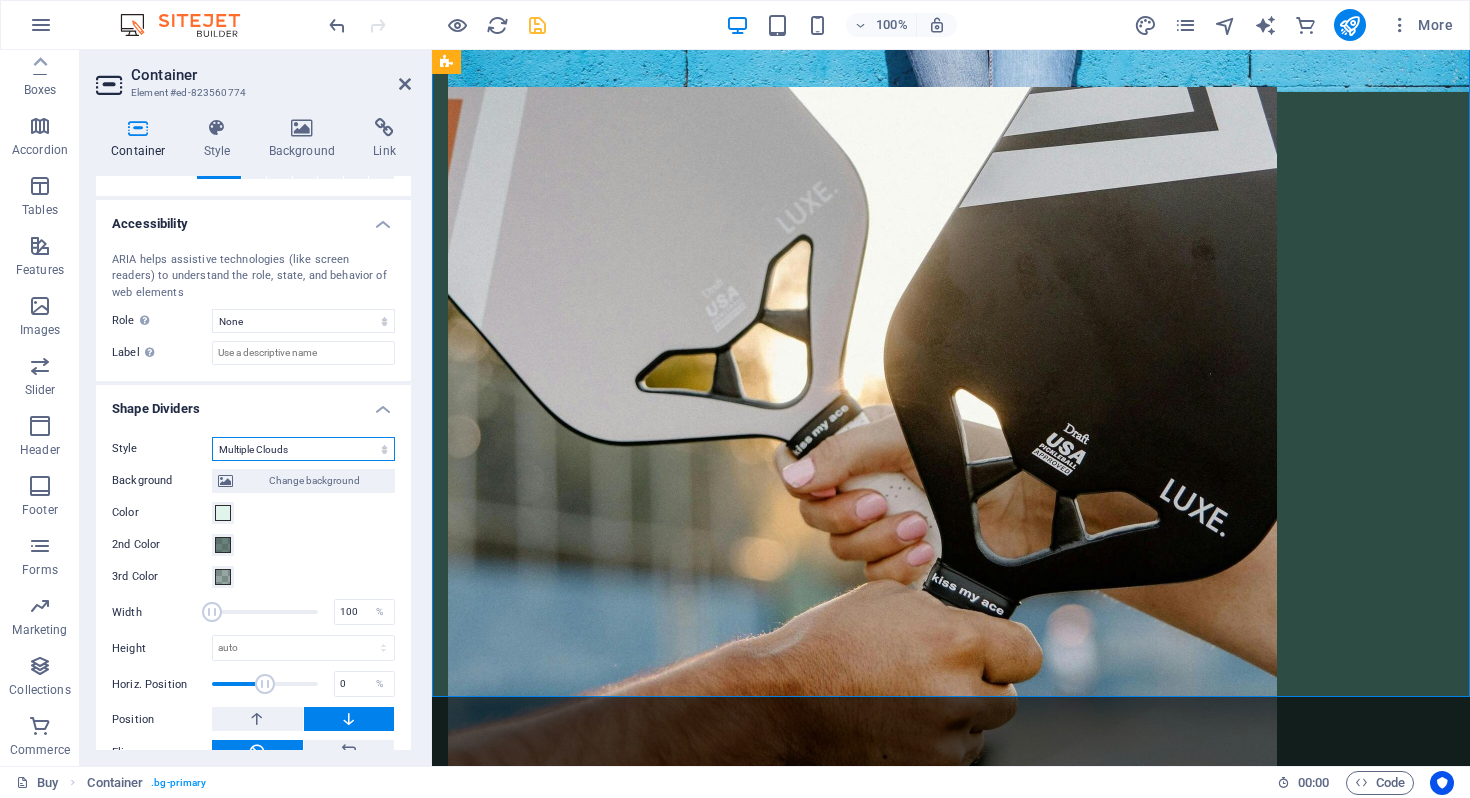 scroll, scrollTop: 1273, scrollLeft: 0, axis: vertical 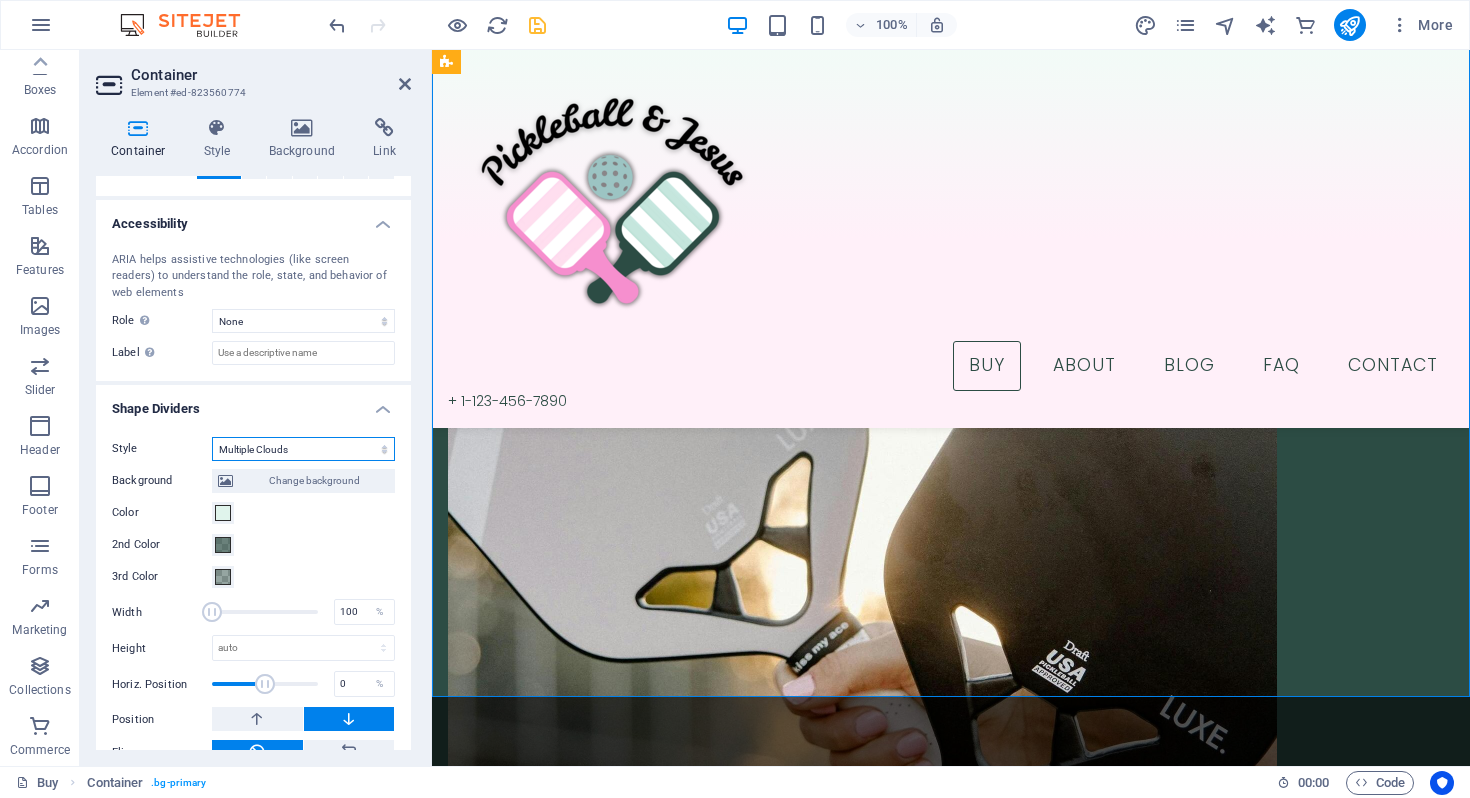 click on "None Triangle Square Diagonal Polygon 1 Polygon 2 Zigzag Multiple Zigzags Waves Multiple Waves Half Circle Circle Circle Shadow Blocks Hexagons Clouds Multiple Clouds Fan Pyramids Book Paint Drip Fire Shredded Paper Arrow" at bounding box center [303, 449] 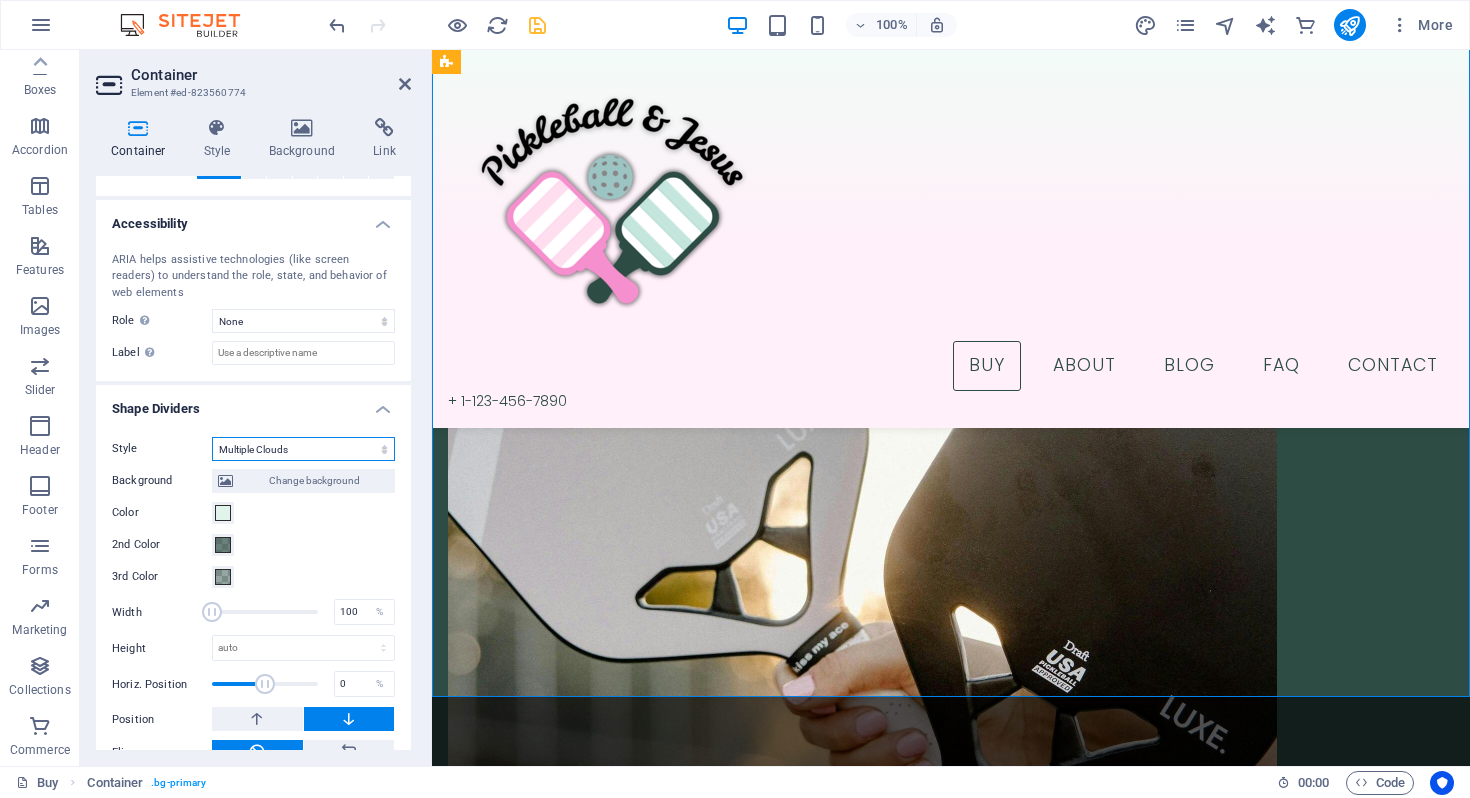 select on "multiple-waves" 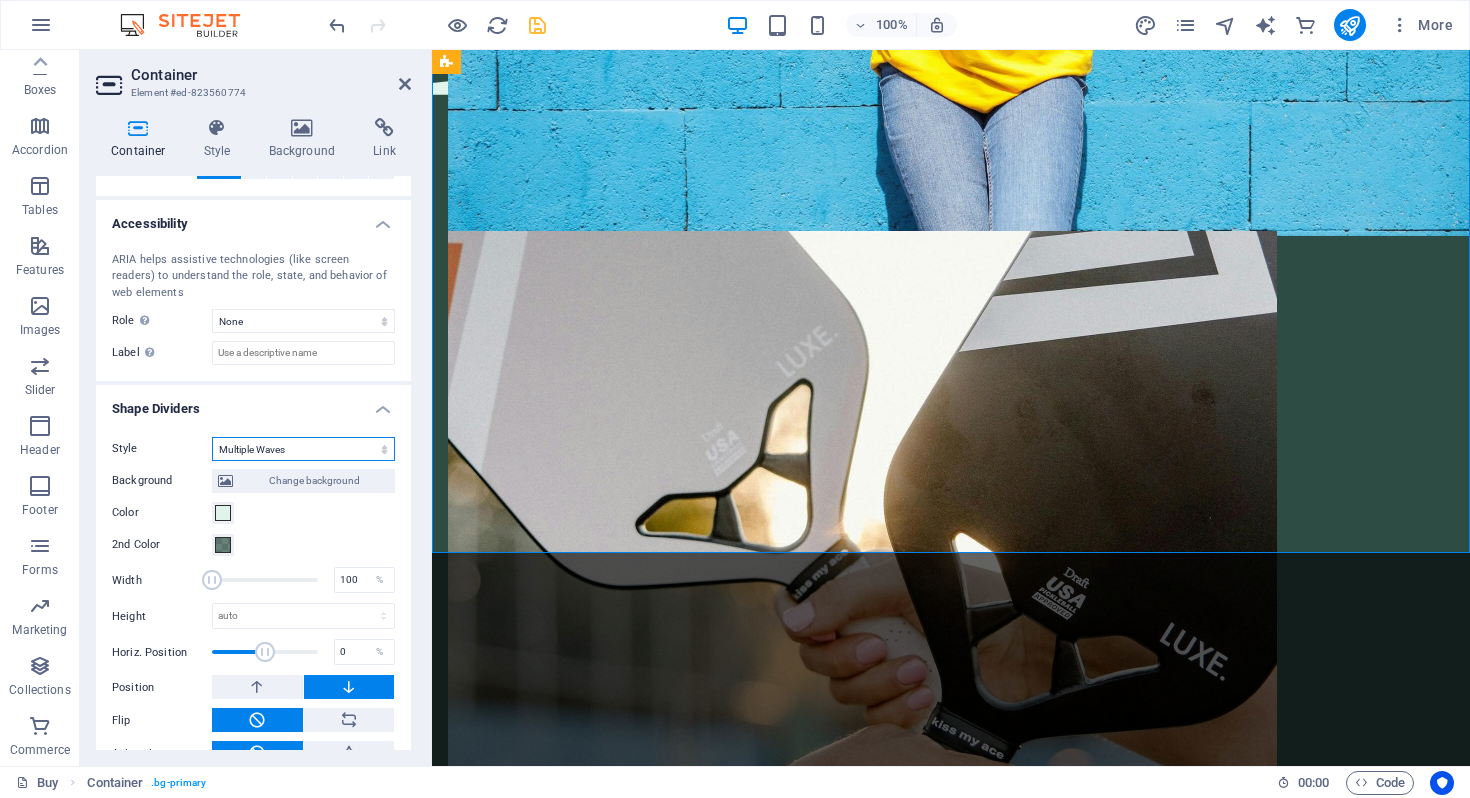 scroll, scrollTop: 1417, scrollLeft: 0, axis: vertical 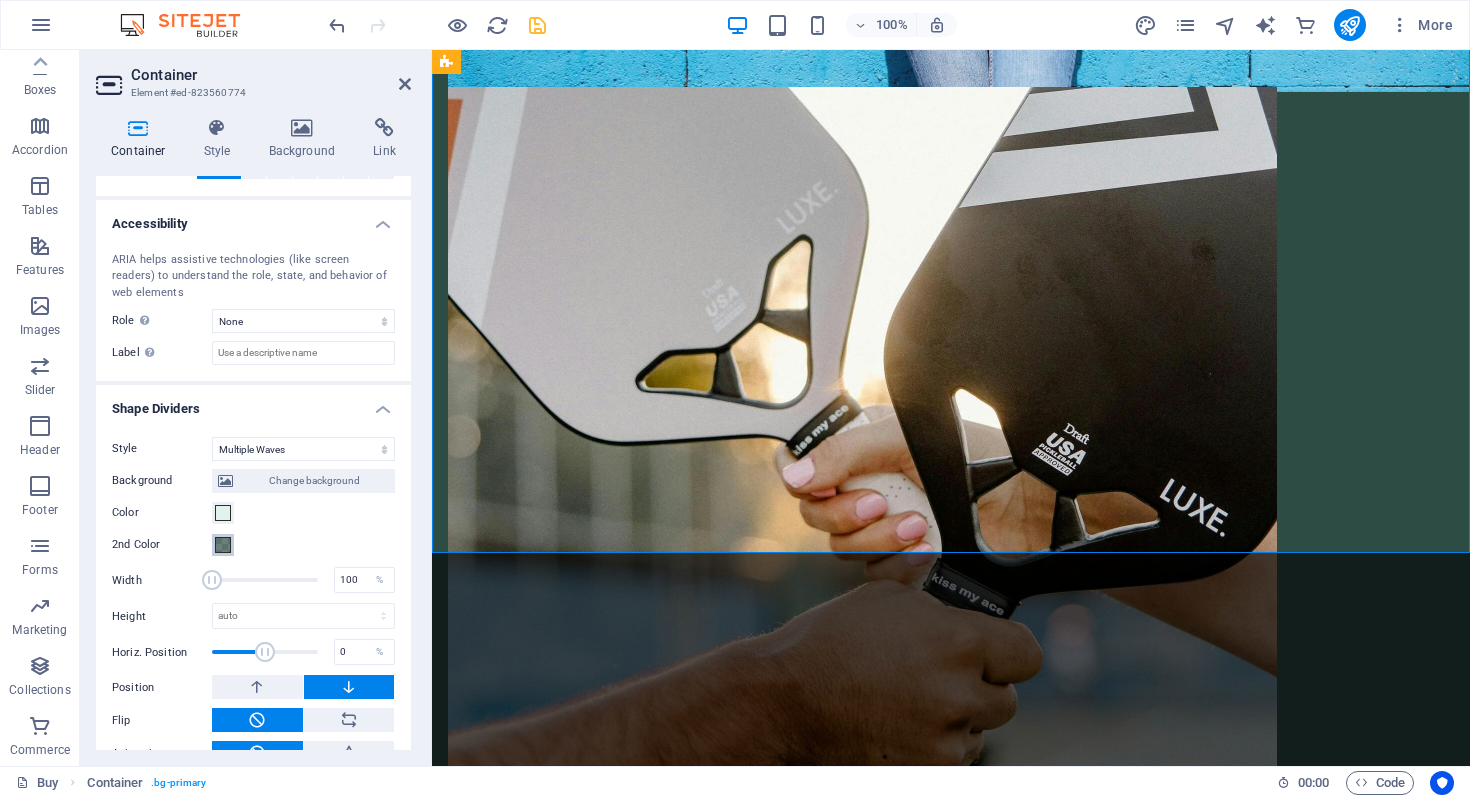 click at bounding box center [223, 545] 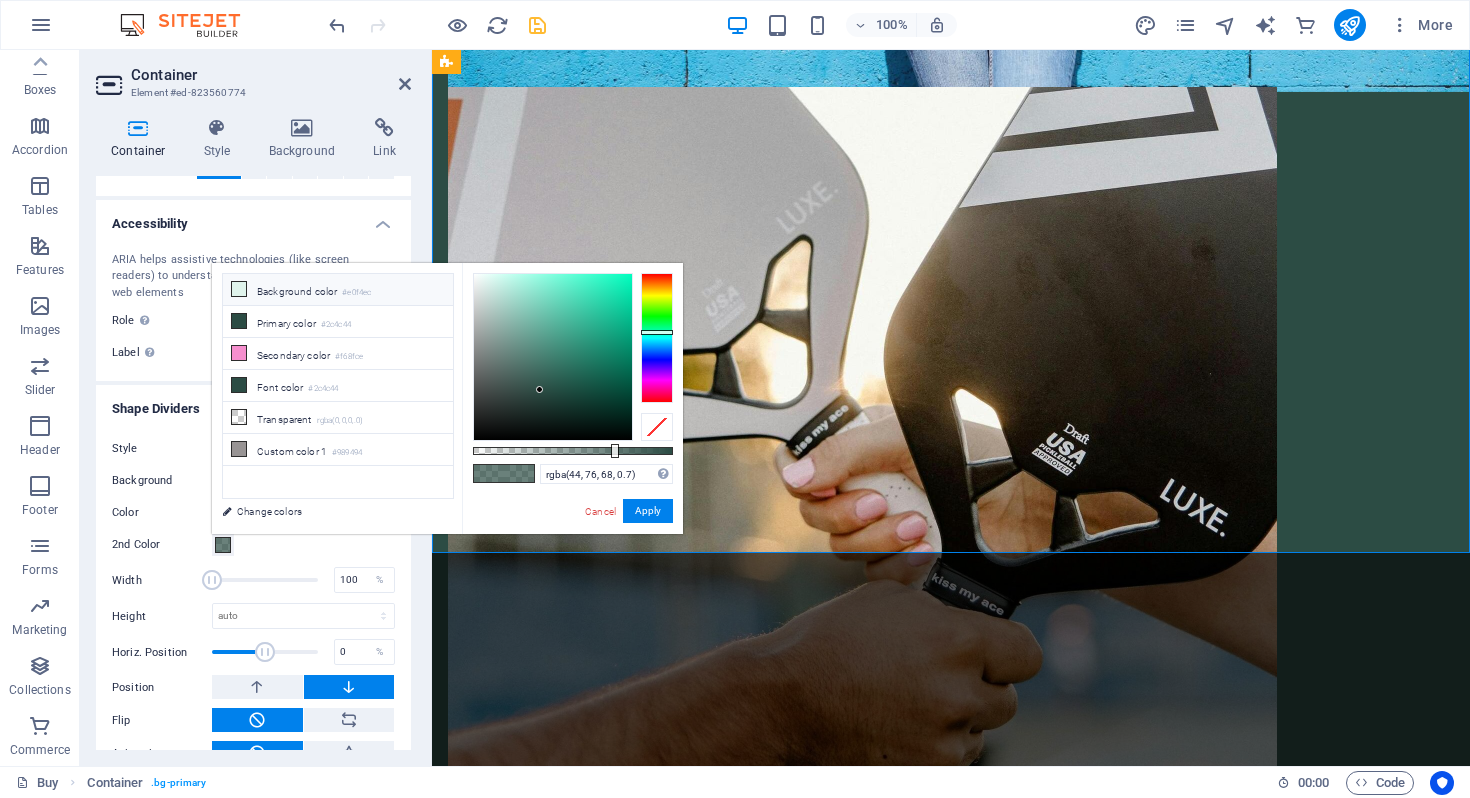 click on "Background color
#e0f4ec" at bounding box center [338, 290] 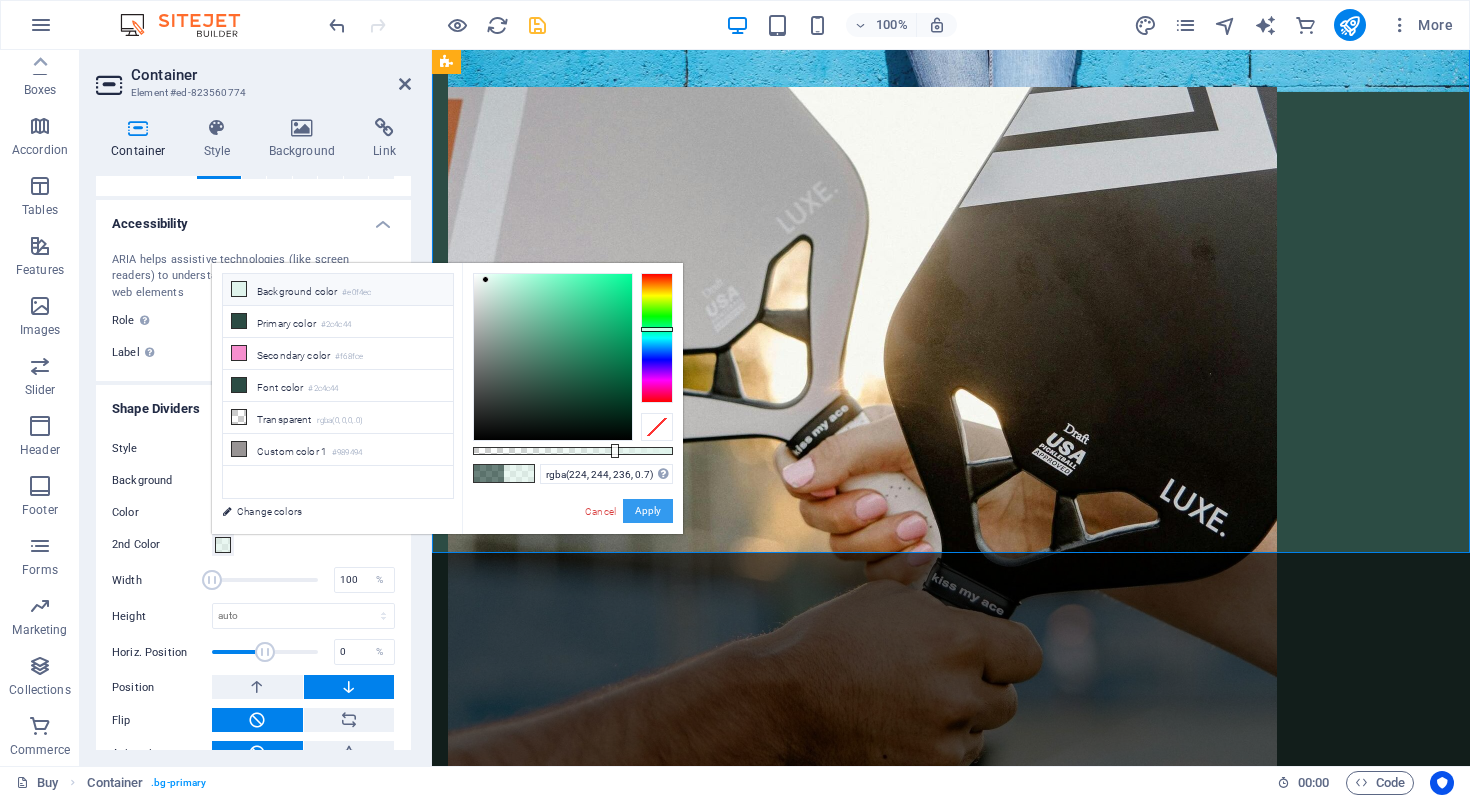 click on "Apply" at bounding box center [648, 511] 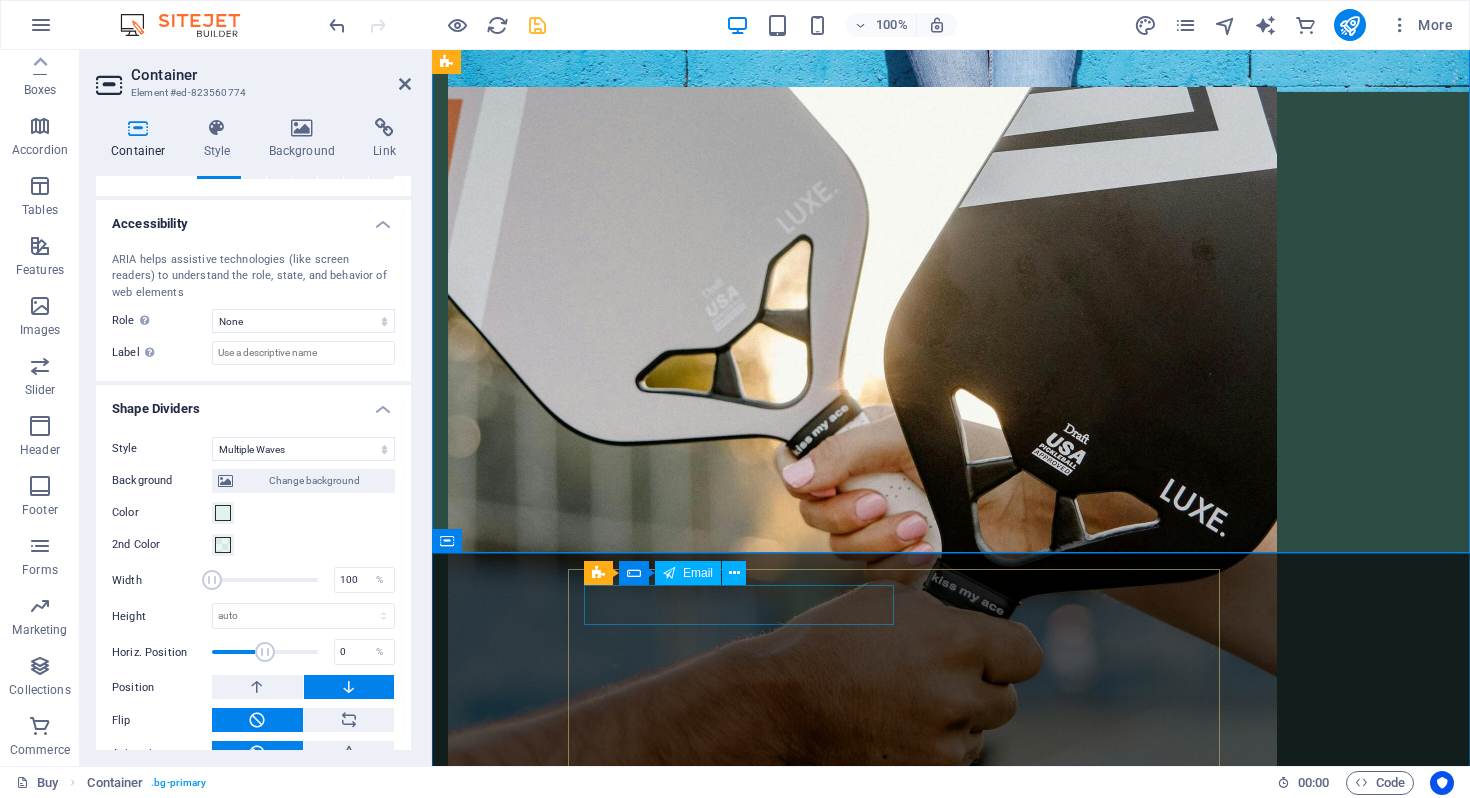 click at bounding box center (707, 3658) 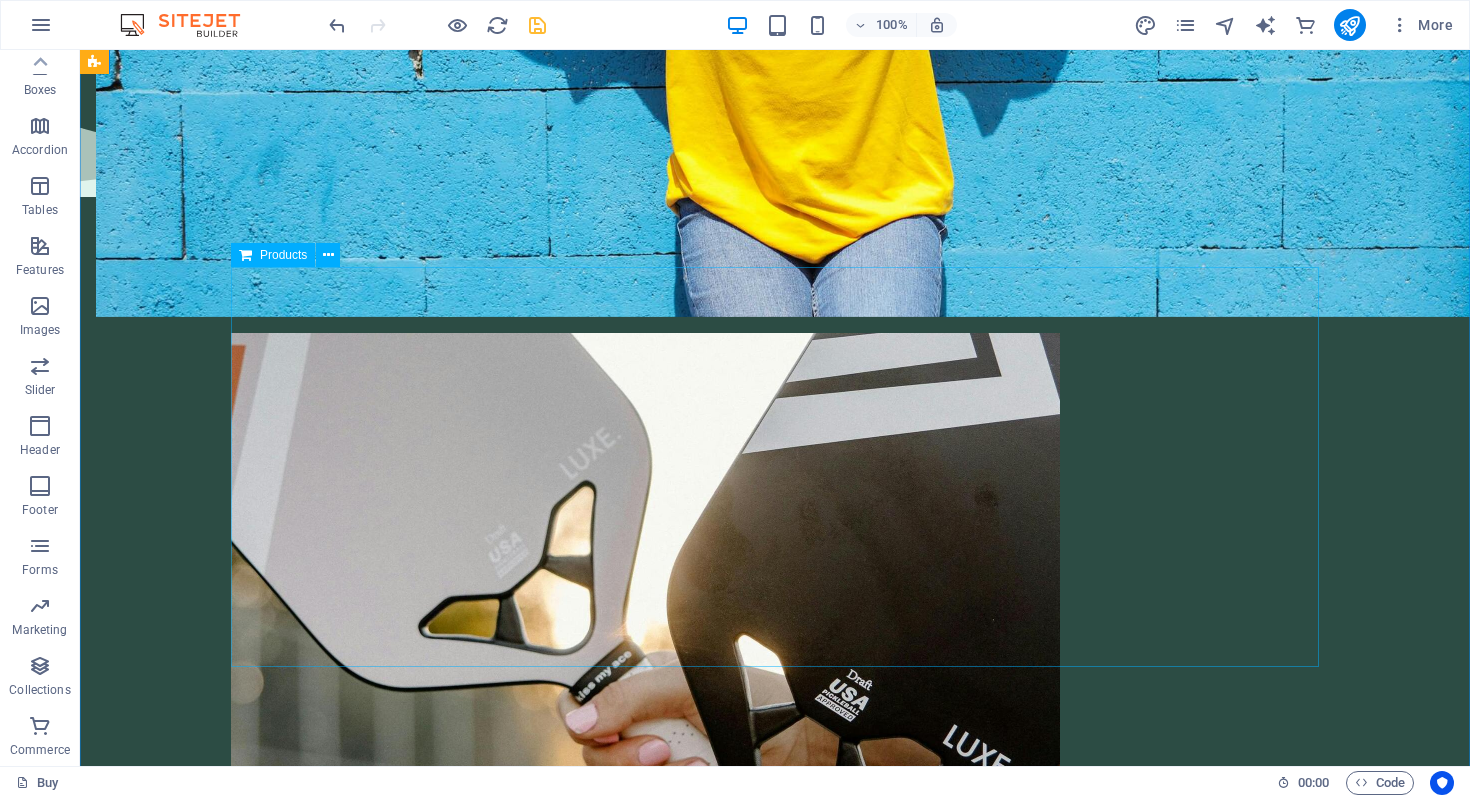 scroll, scrollTop: 1201, scrollLeft: 0, axis: vertical 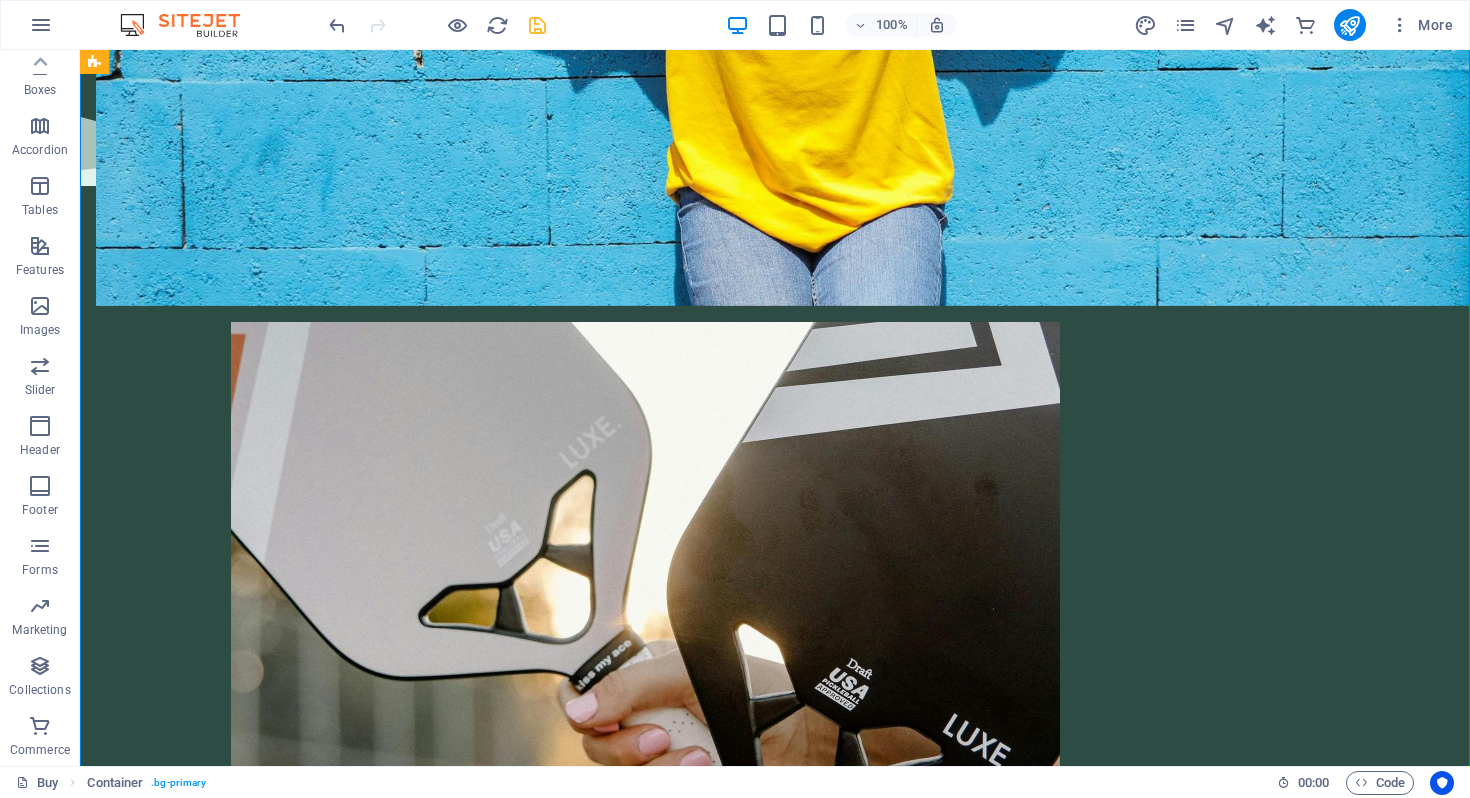 drag, startPoint x: 554, startPoint y: 742, endPoint x: 552, endPoint y: 606, distance: 136.01471 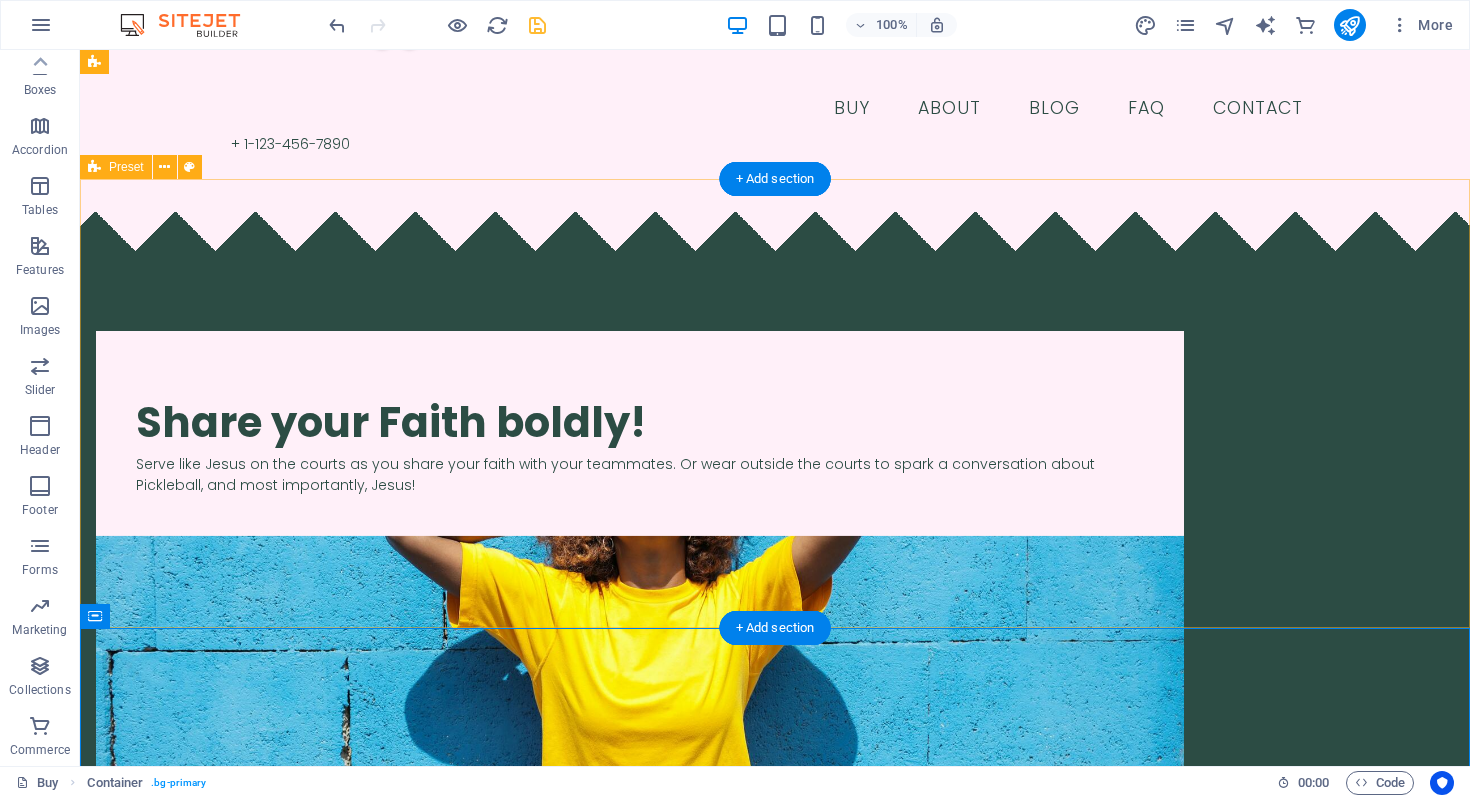 scroll, scrollTop: 256, scrollLeft: 0, axis: vertical 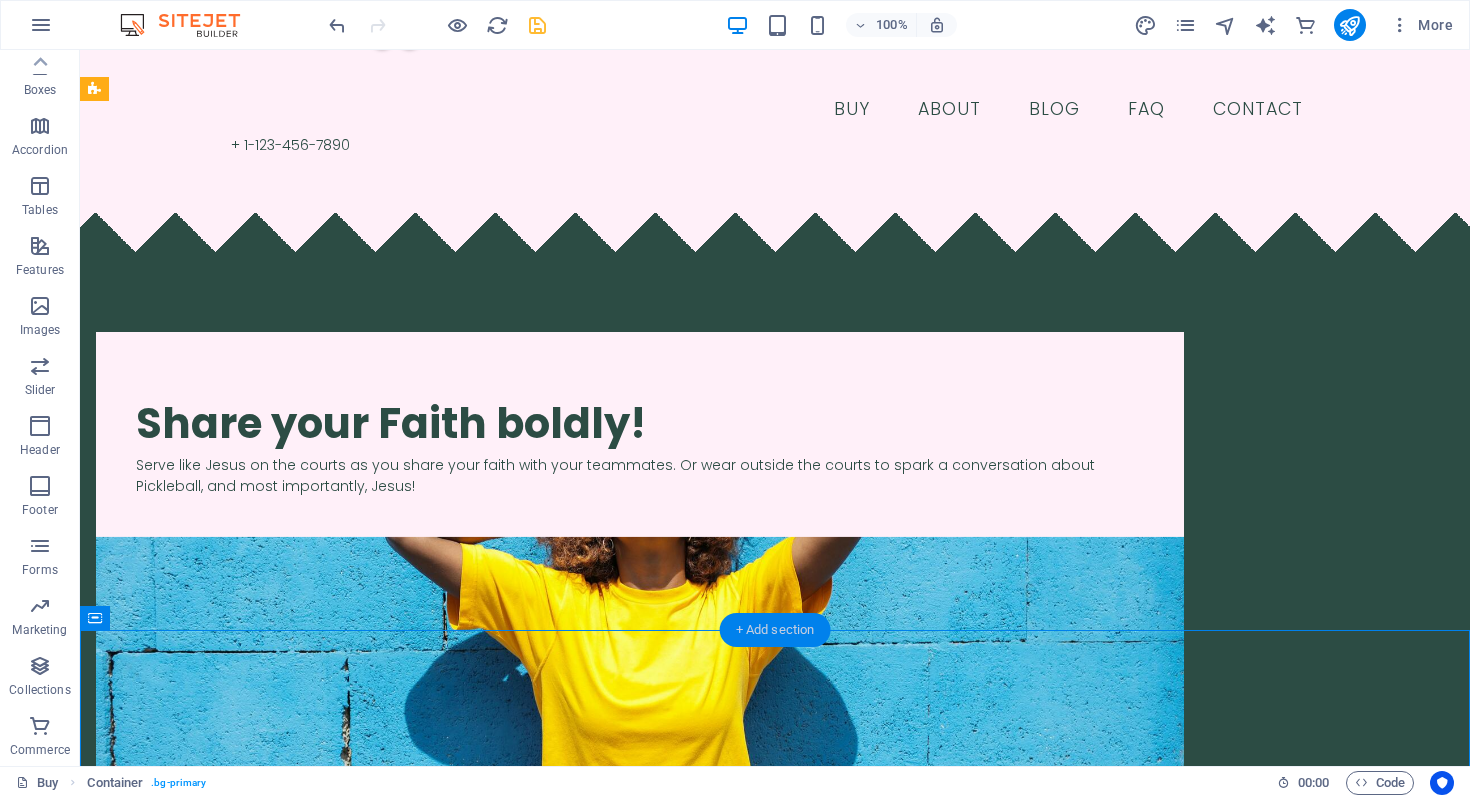 click on "+ Add section" at bounding box center [775, 630] 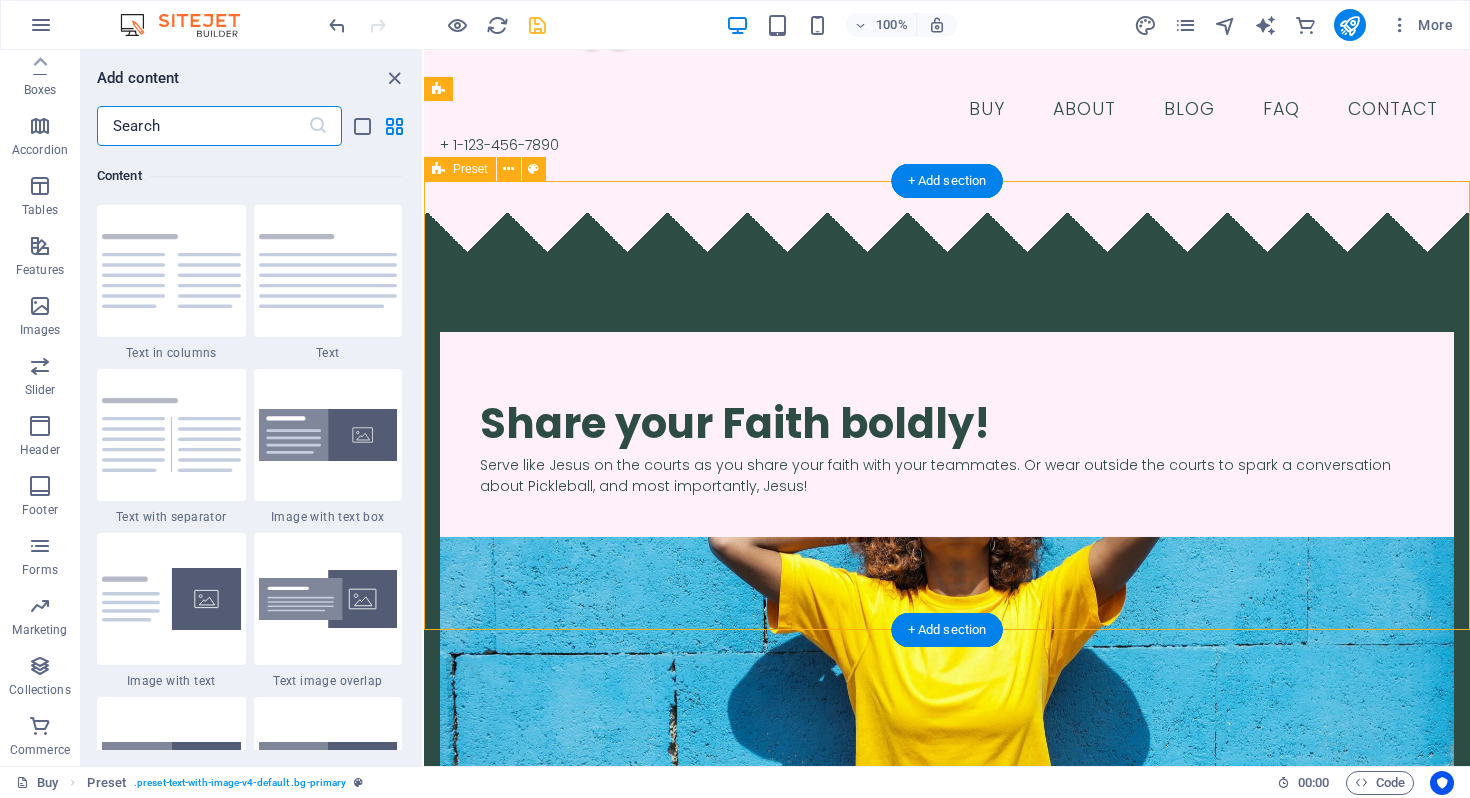 scroll, scrollTop: 3499, scrollLeft: 0, axis: vertical 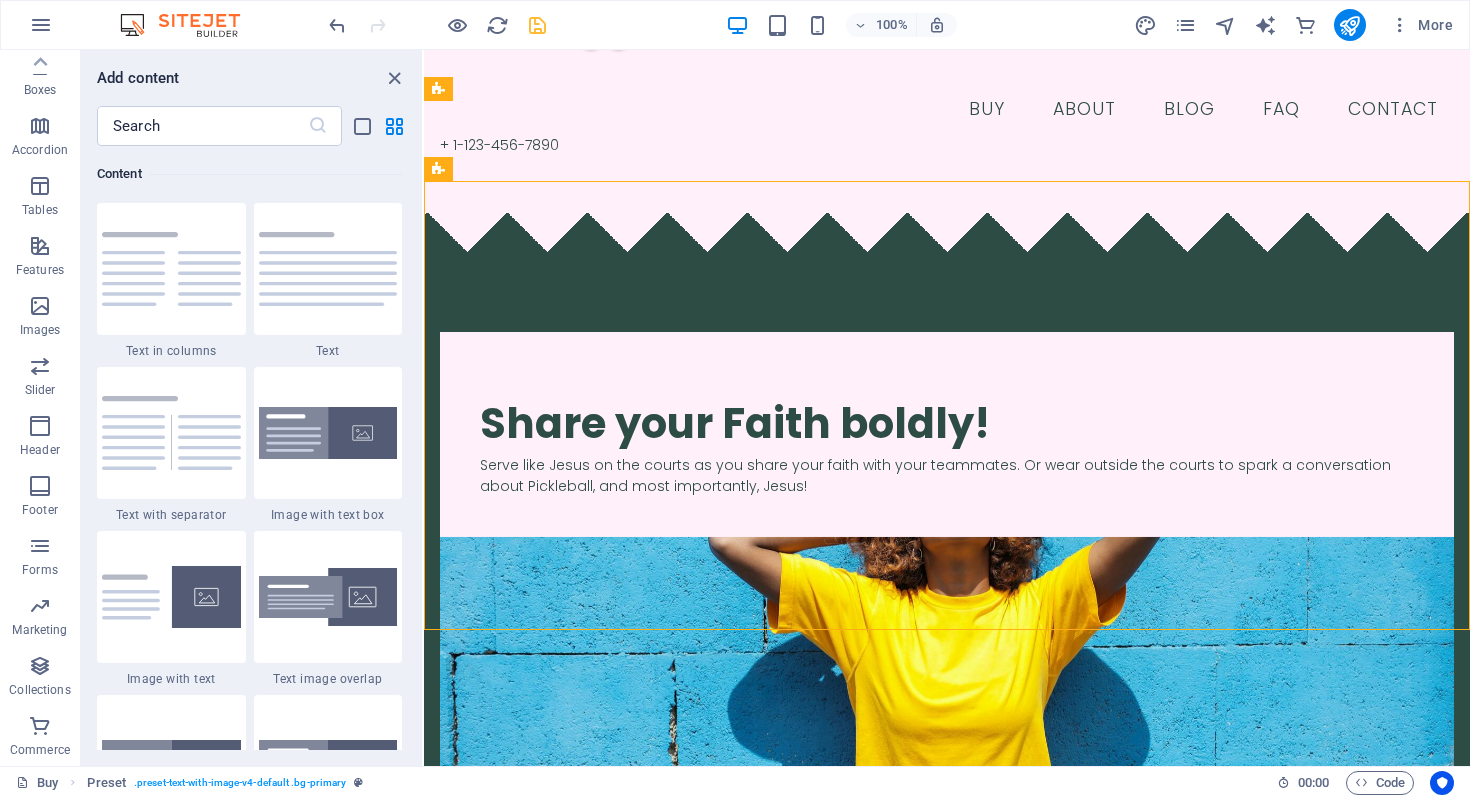 click on "Add content" at bounding box center [251, 78] 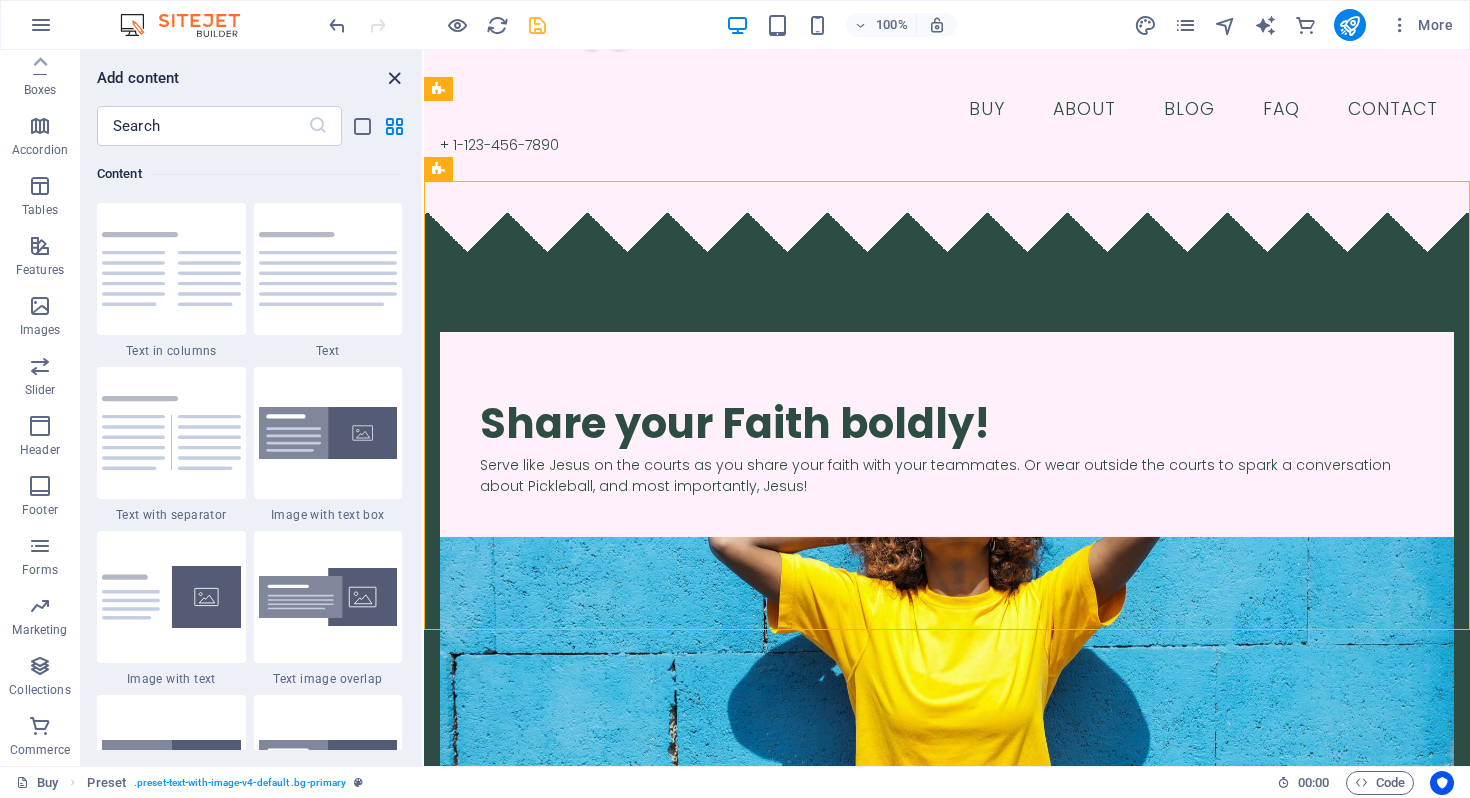 click at bounding box center (394, 78) 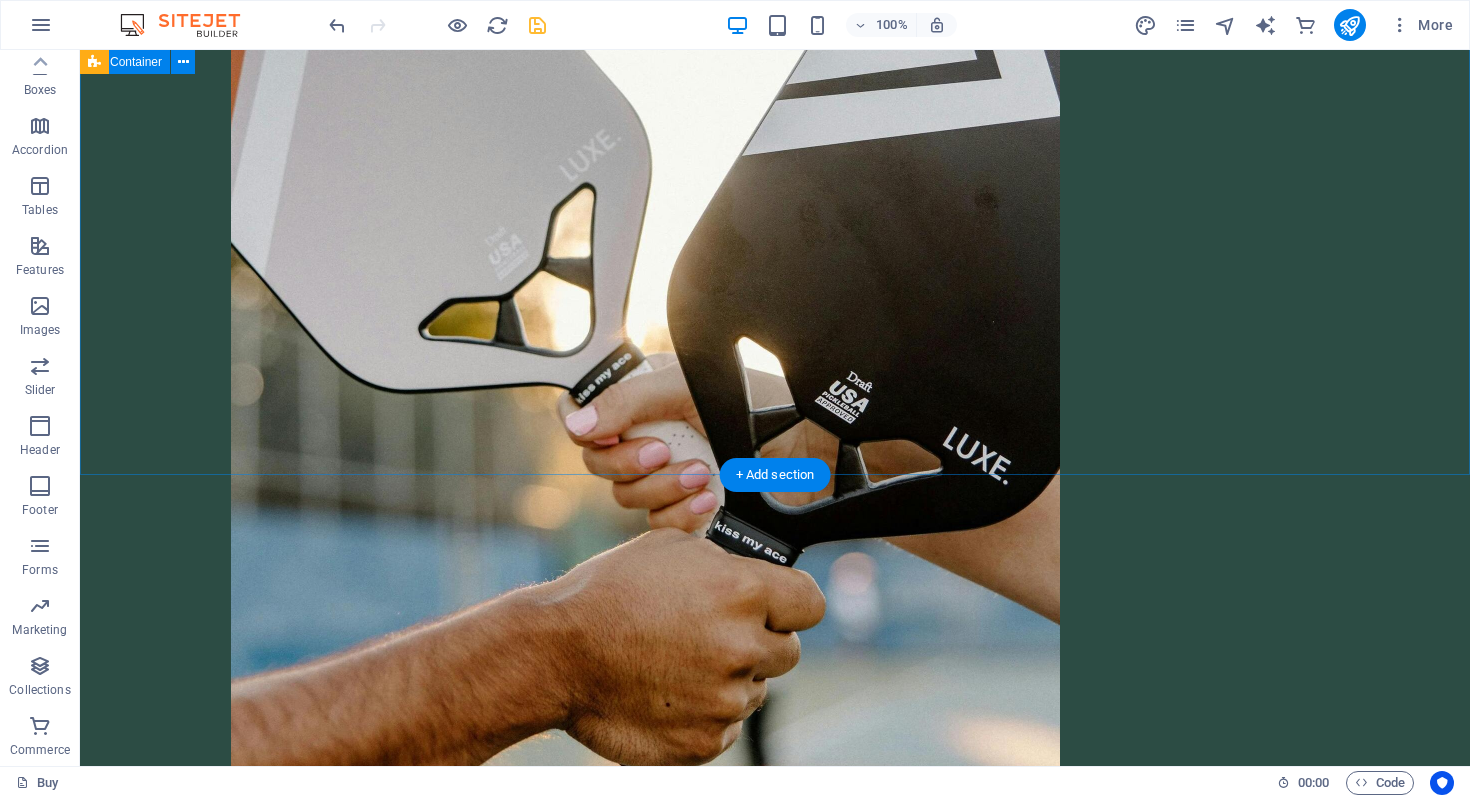 scroll, scrollTop: 1573, scrollLeft: 0, axis: vertical 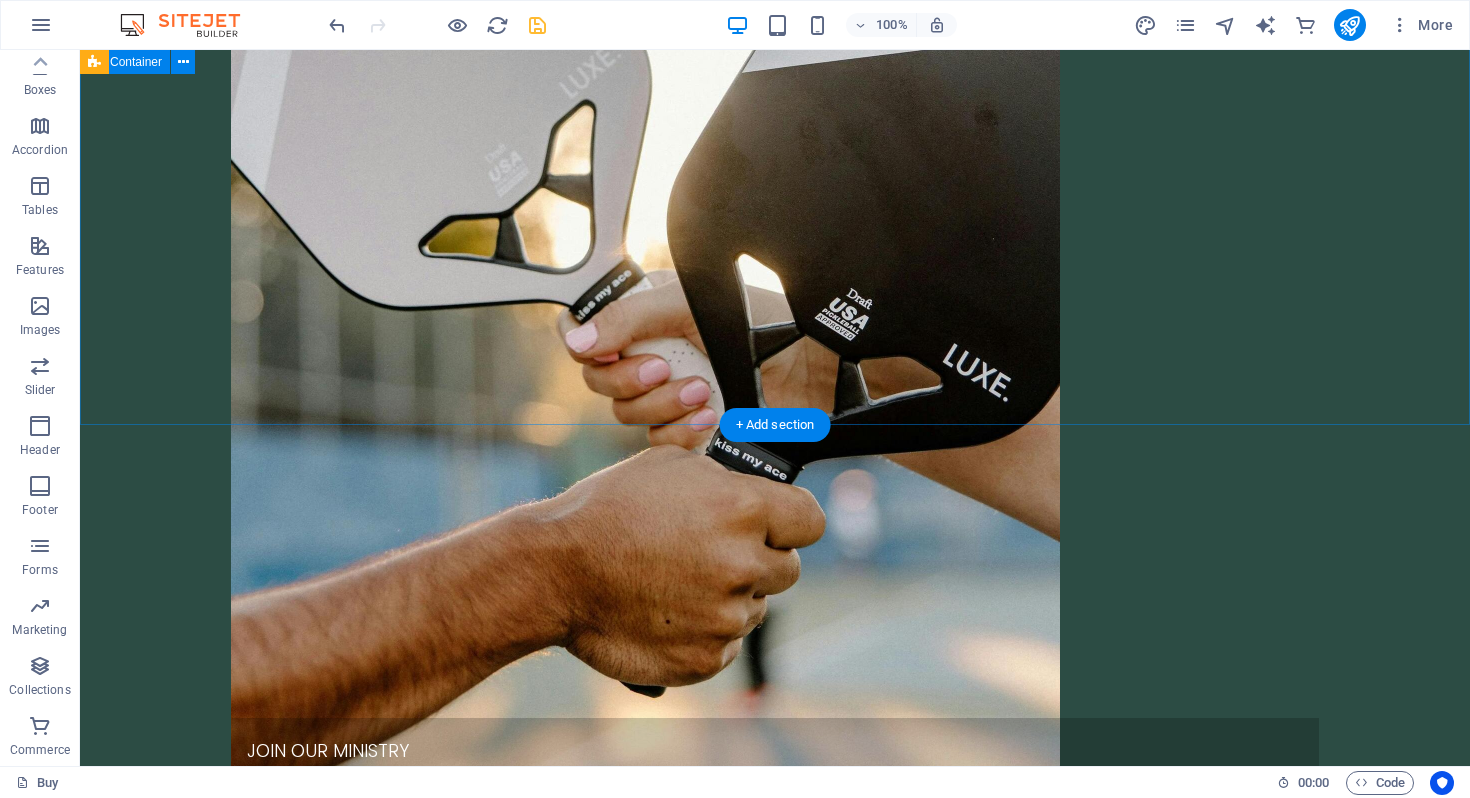 click on "JOIN OUR MINISTRY ABOUT OUR FOUNDER MOLLIE SHOP OUR GEAR" at bounding box center (775, 1668) 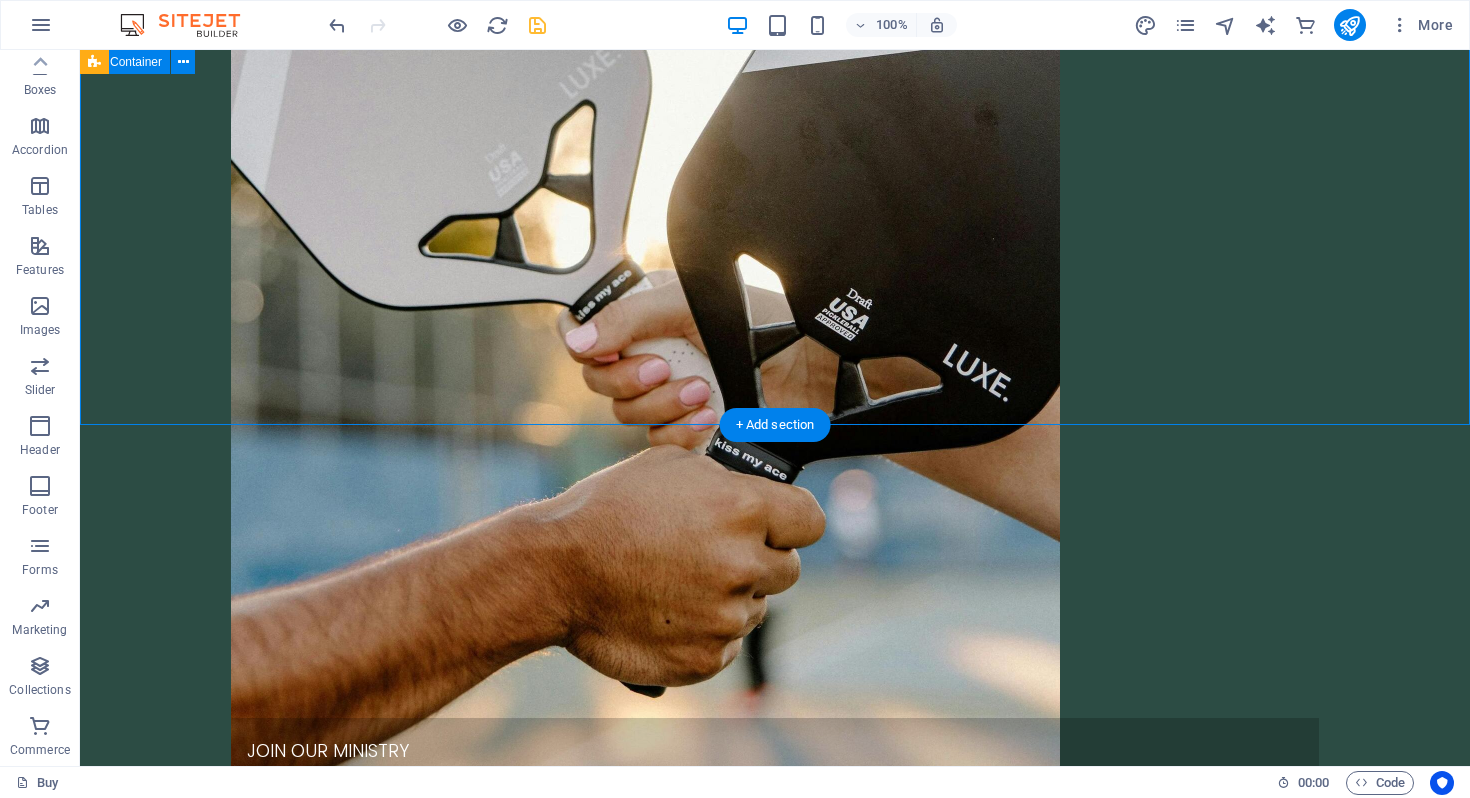 click on "JOIN OUR MINISTRY ABOUT OUR FOUNDER MOLLIE SHOP OUR GEAR" at bounding box center [775, 1668] 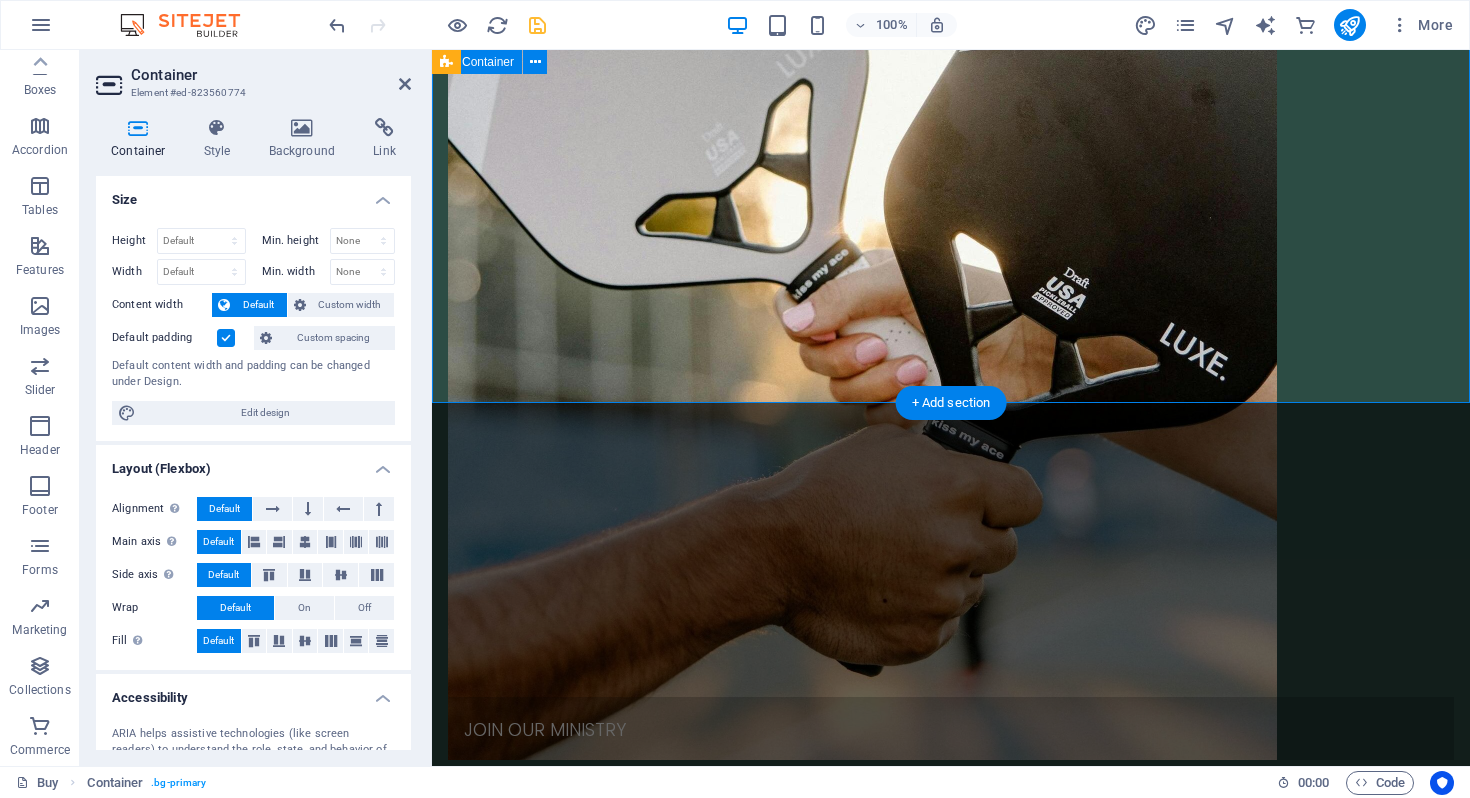 scroll, scrollTop: 1567, scrollLeft: 0, axis: vertical 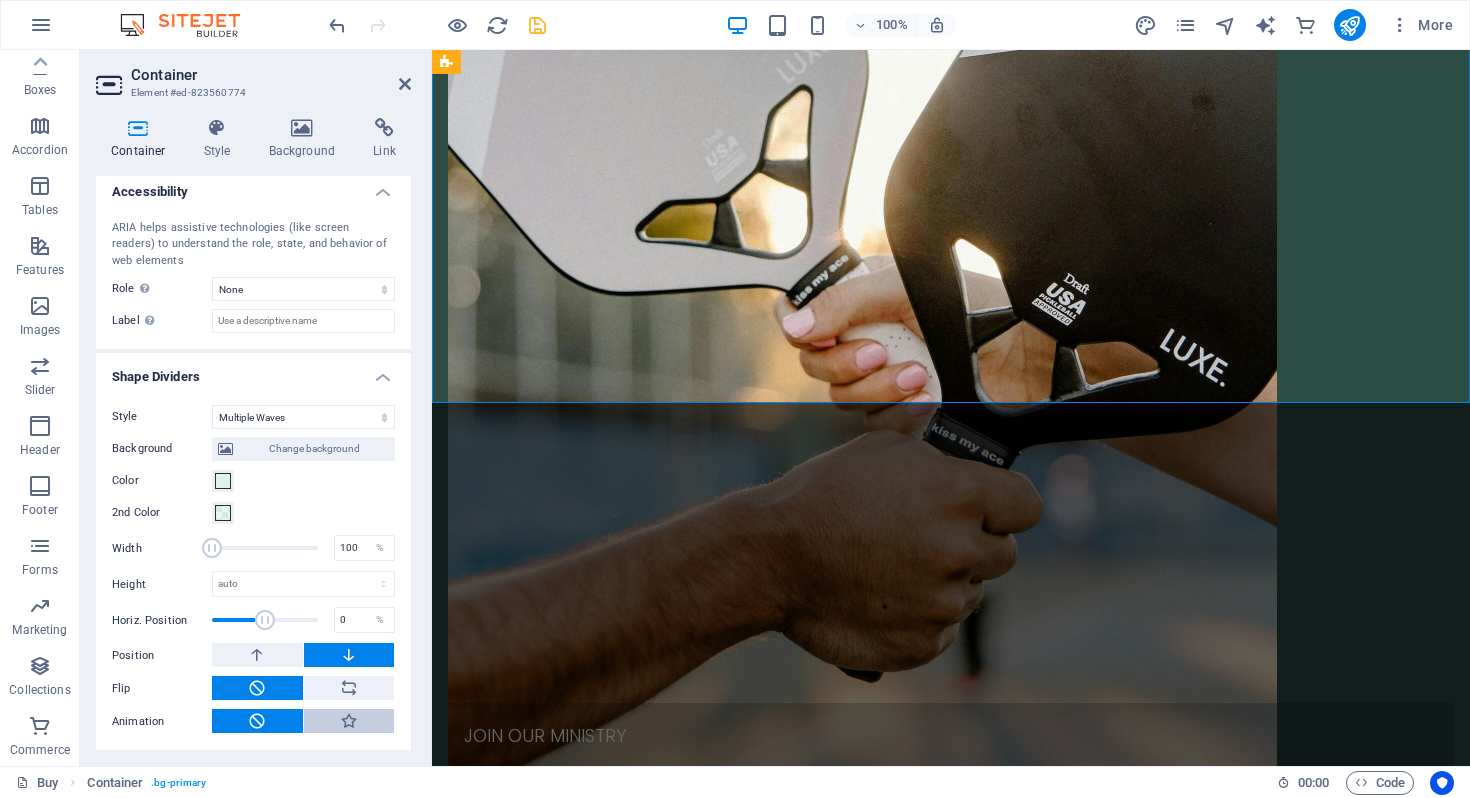 click at bounding box center (349, 721) 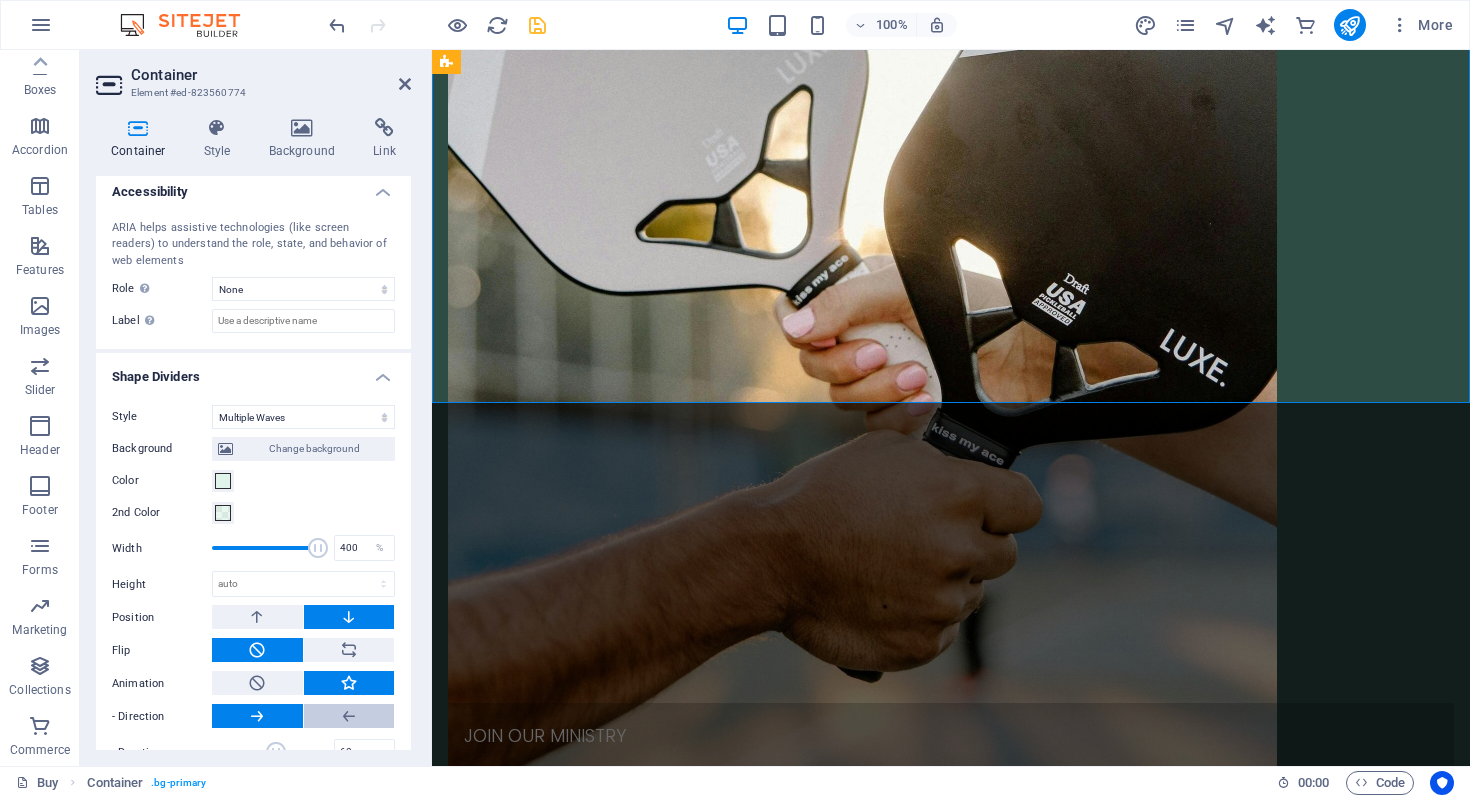 scroll, scrollTop: 539, scrollLeft: 0, axis: vertical 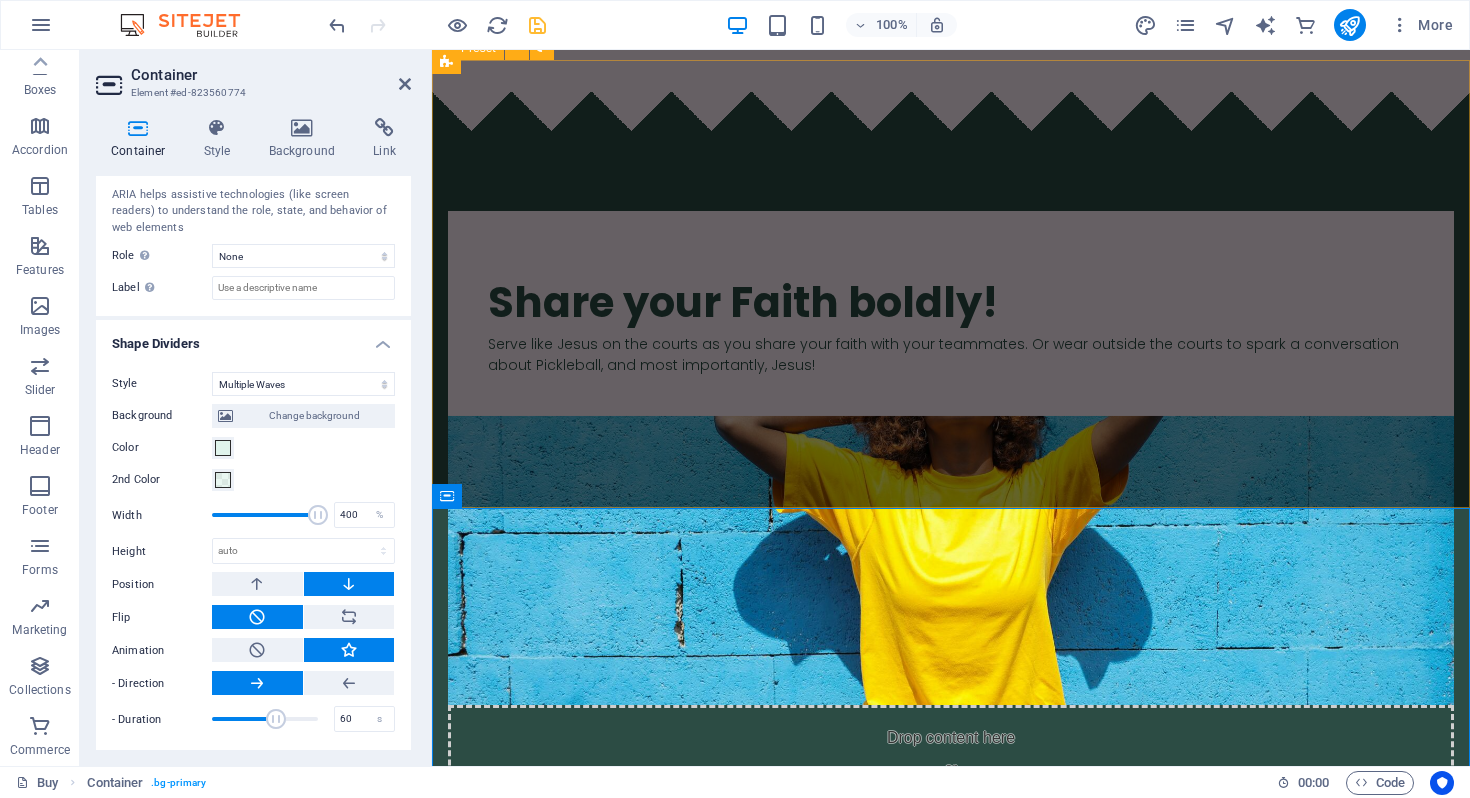 click on "​​​ Share your Faith boldly! Serve like Jesus on the courts as you share your faith with your teammates. Or wear outside the courts to spark a conversation about Pickleball, and most importantly, Jesus! Drop content here or  Add elements  Paste clipboard" at bounding box center [951, 529] 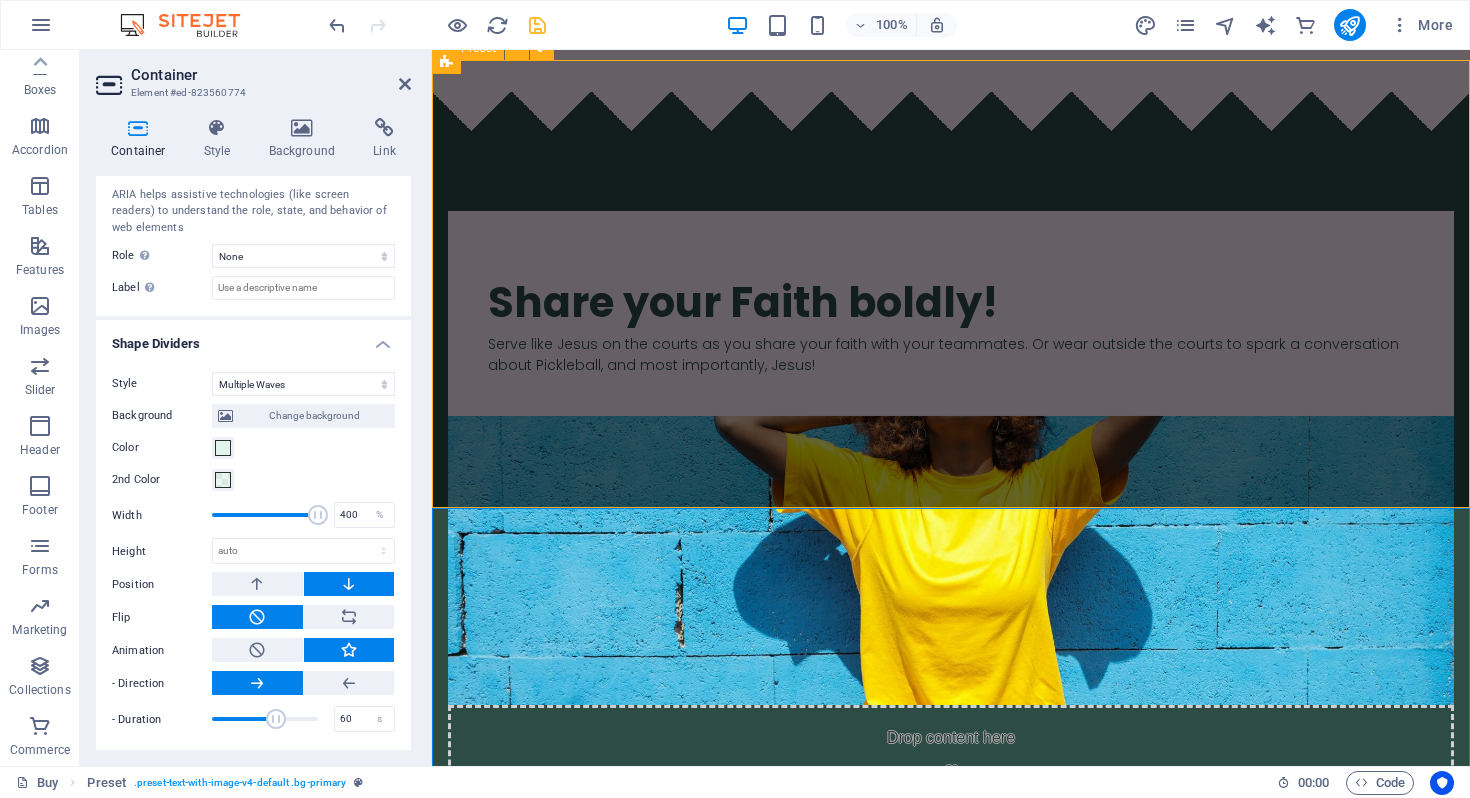 click on "​​​ Share your Faith boldly! Serve like Jesus on the courts as you share your faith with your teammates. Or wear outside the courts to spark a conversation about Pickleball, and most importantly, Jesus! Drop content here or  Add elements  Paste clipboard" at bounding box center [951, 529] 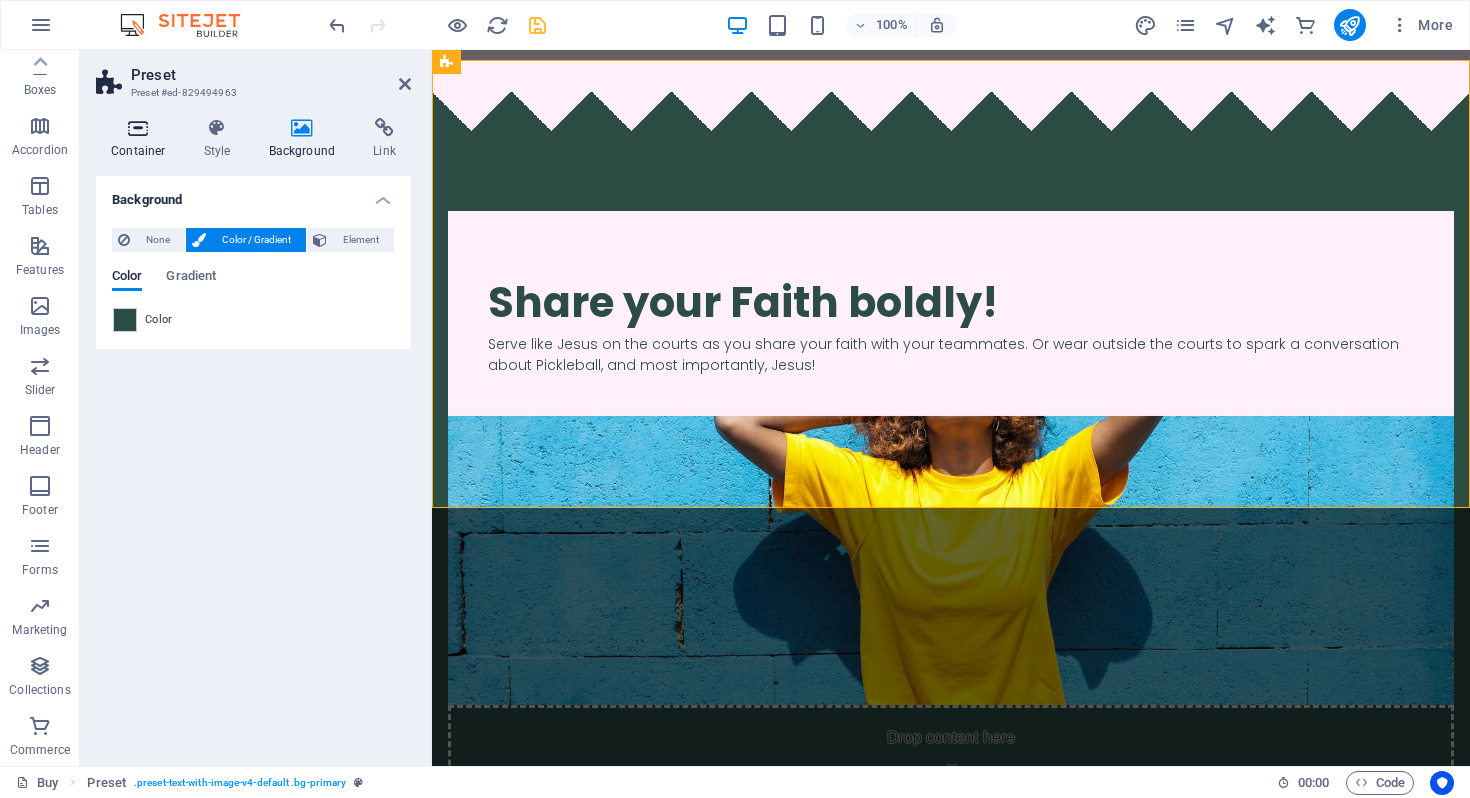 click at bounding box center (138, 128) 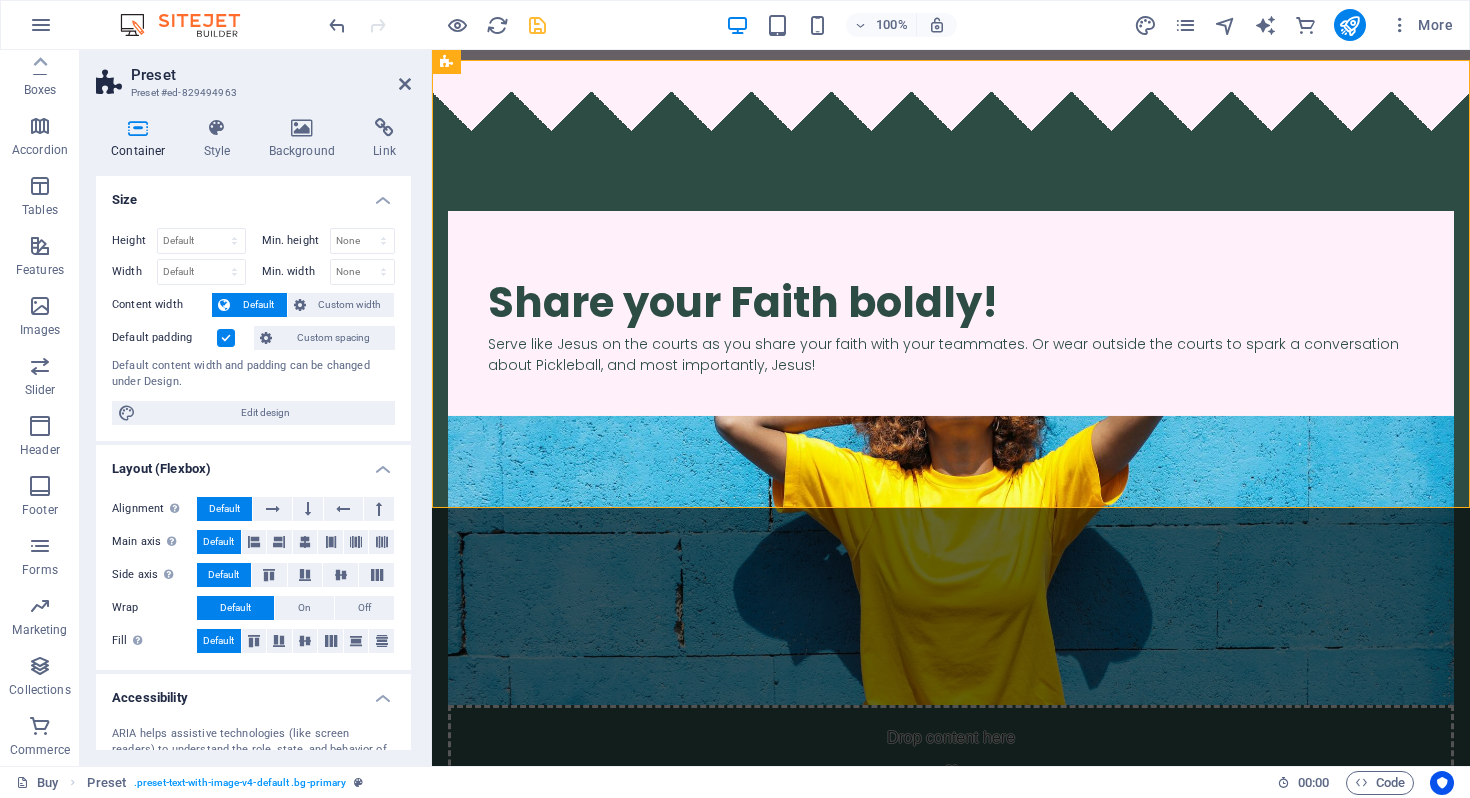 scroll, scrollTop: 201, scrollLeft: 0, axis: vertical 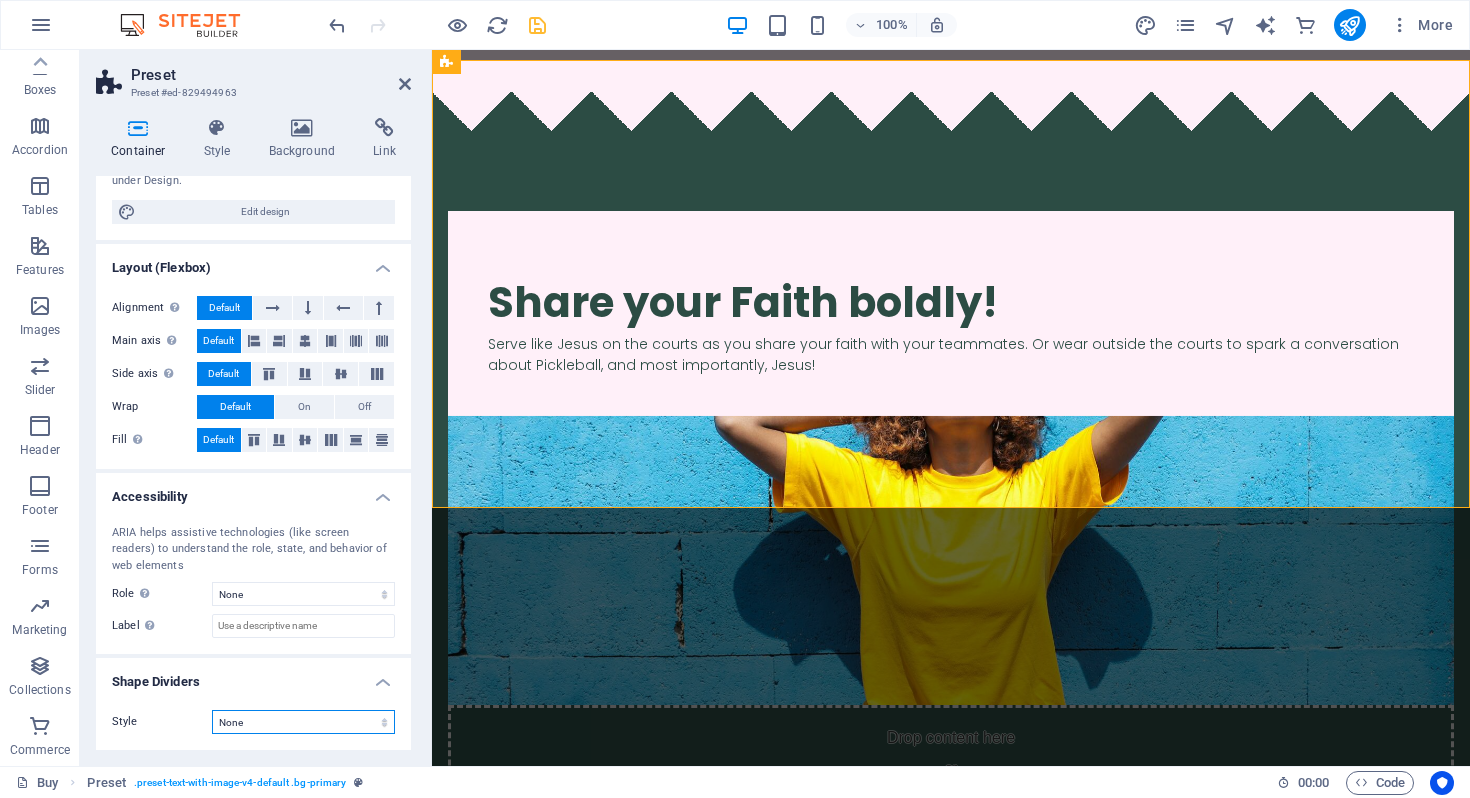 click on "None Triangle Square Diagonal Polygon 1 Polygon 2 Zigzag Multiple Zigzags Waves Multiple Waves Half Circle Circle Circle Shadow Blocks Hexagons Clouds Multiple Clouds Fan Pyramids Book Paint Drip Fire Shredded Paper Arrow" at bounding box center (303, 722) 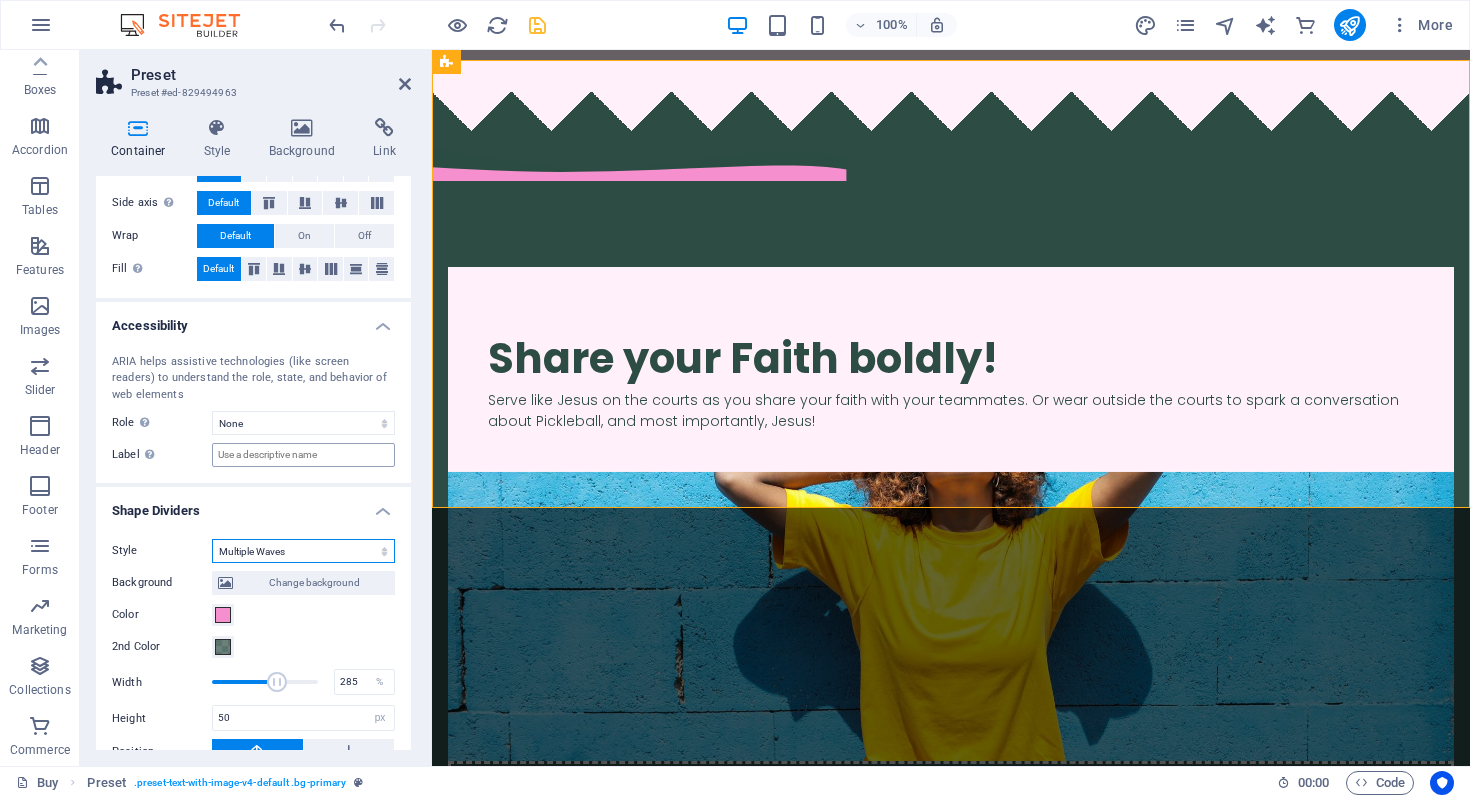 scroll, scrollTop: 441, scrollLeft: 0, axis: vertical 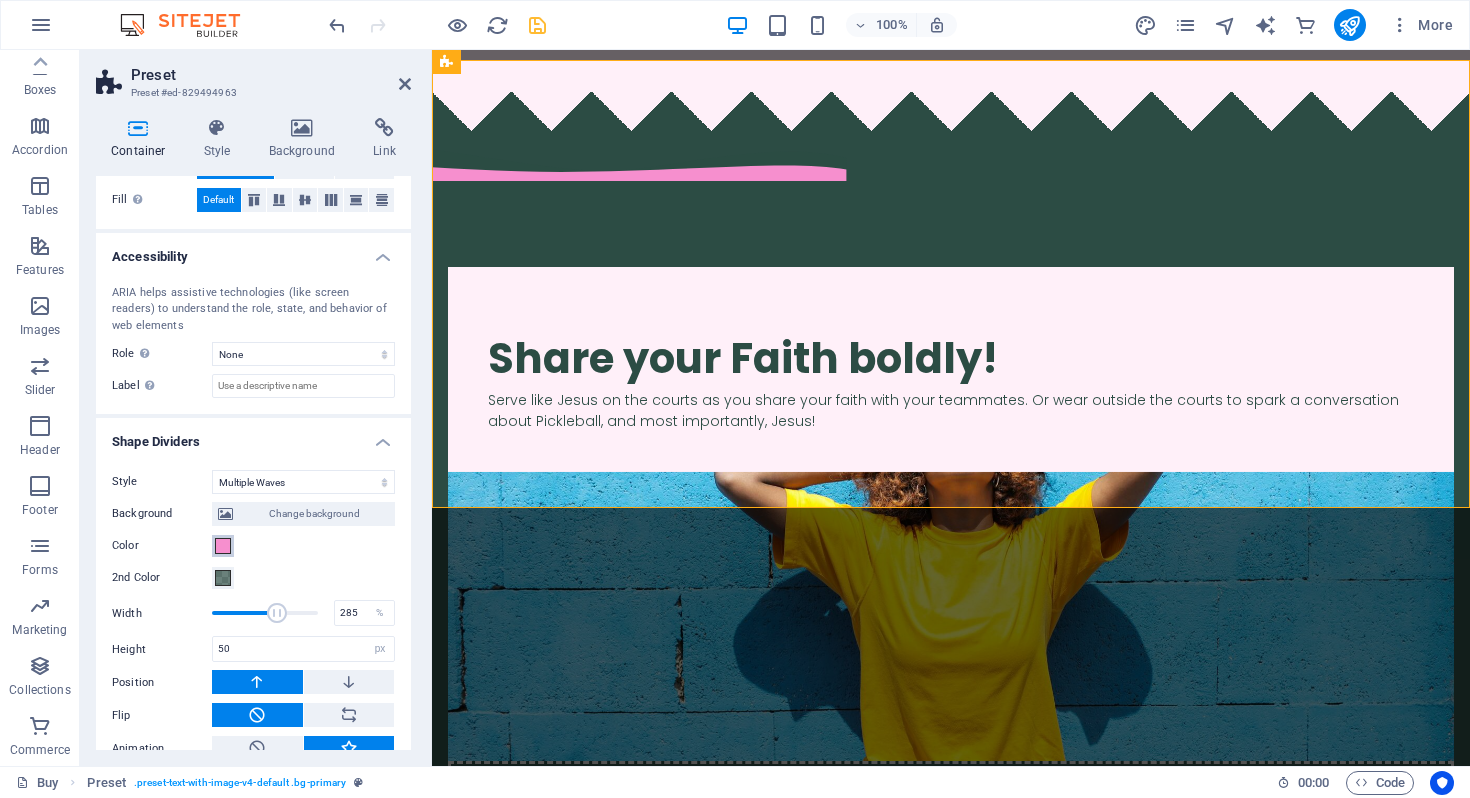 click at bounding box center (223, 546) 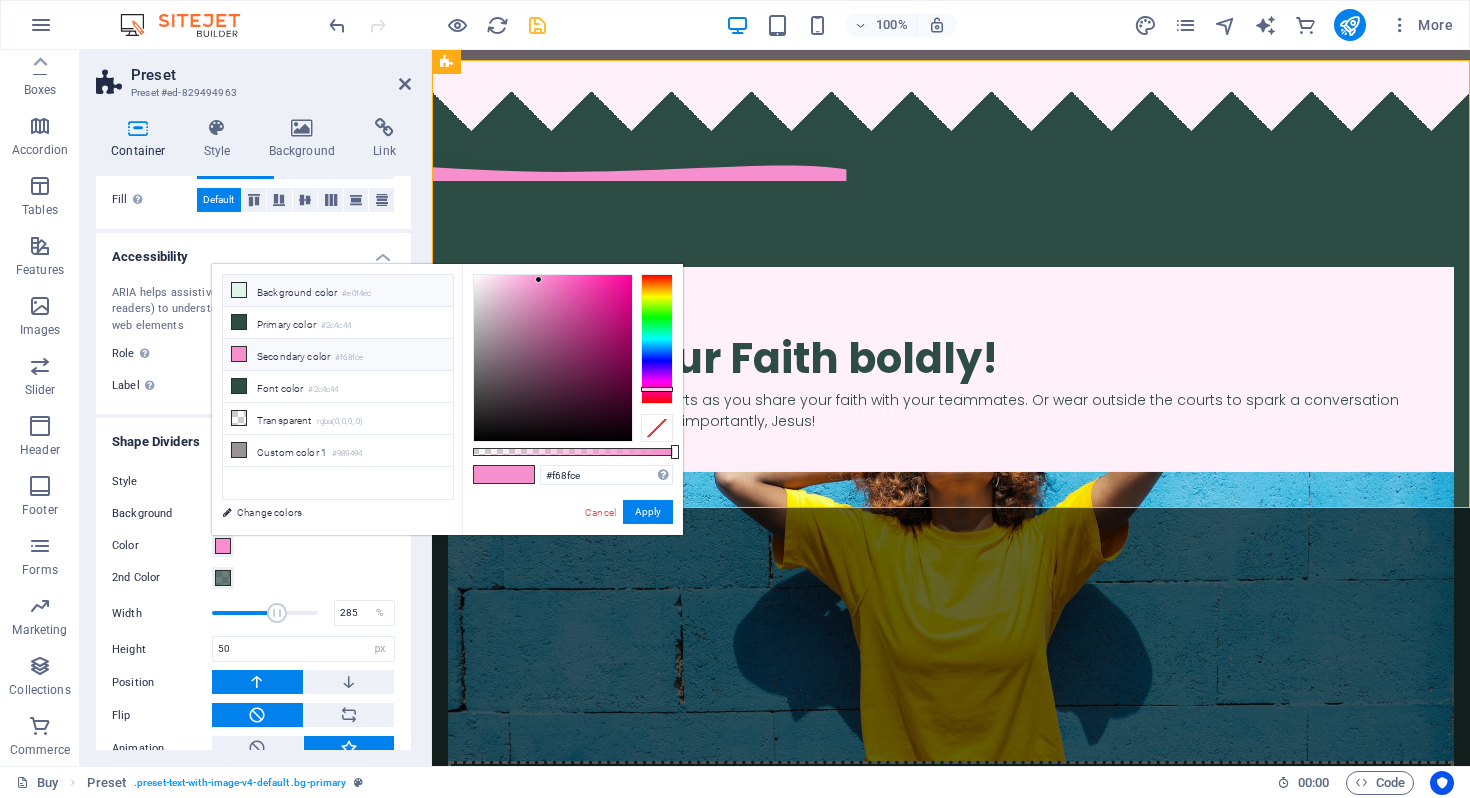 click at bounding box center (239, 290) 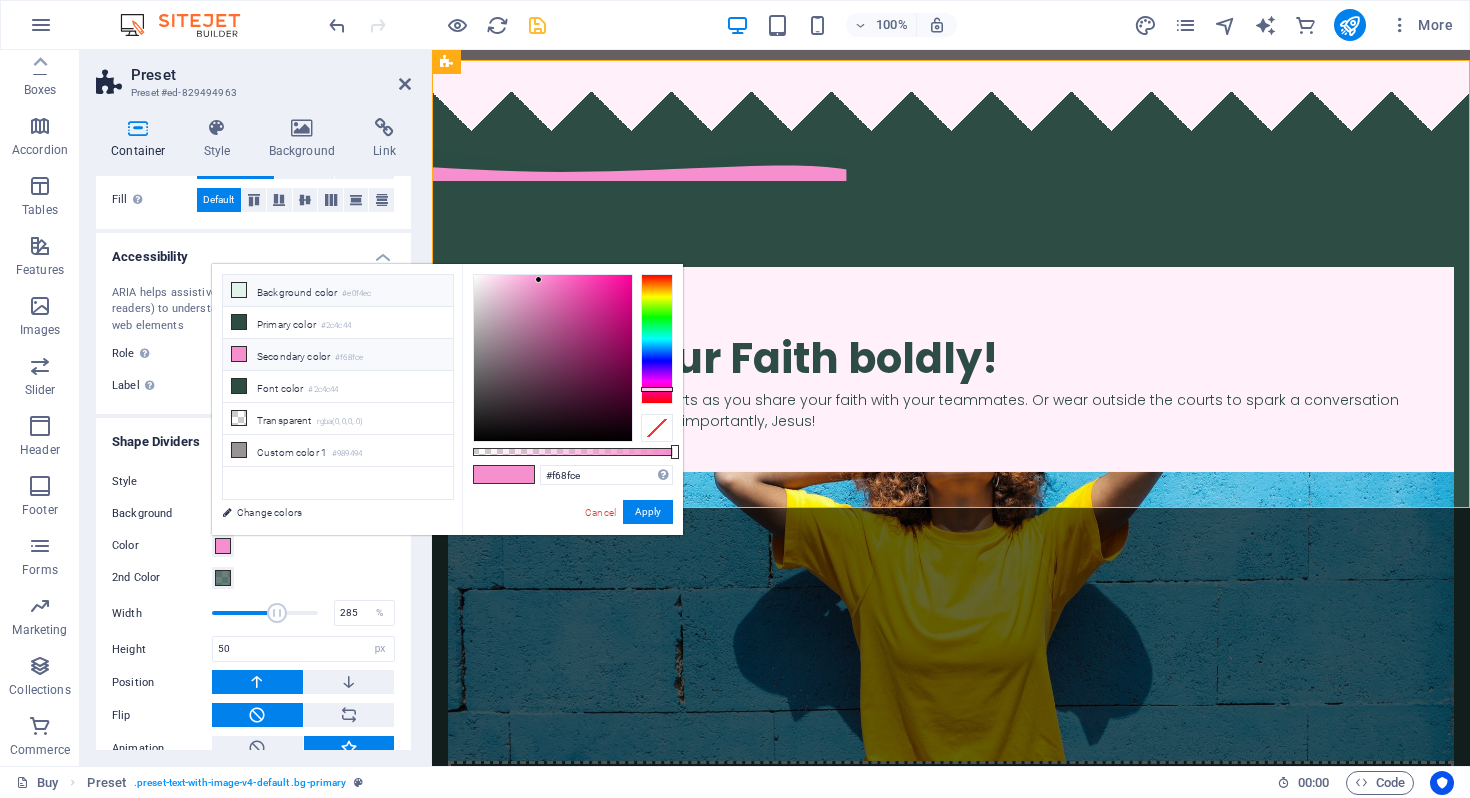 type on "#e0f4ec" 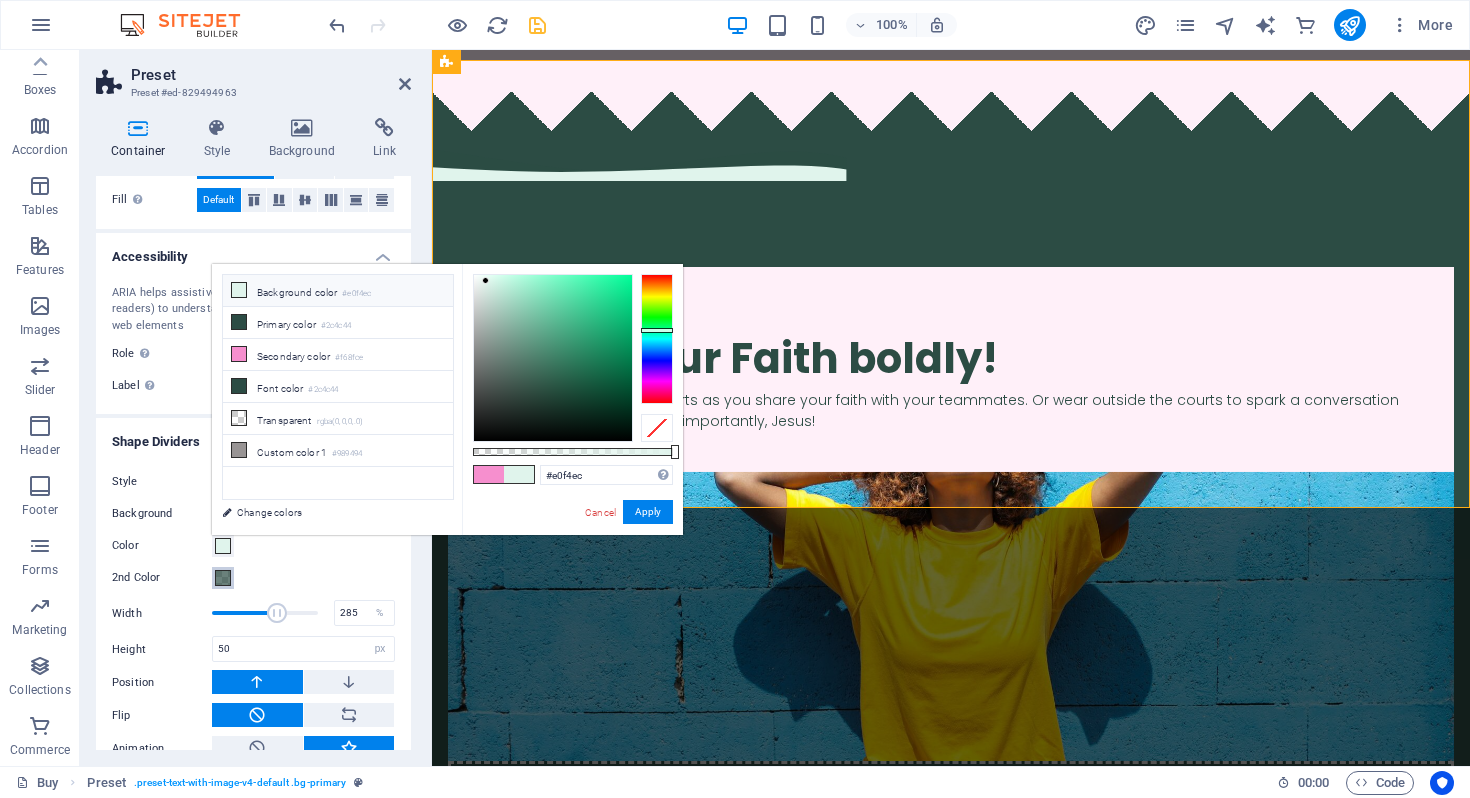 click at bounding box center (223, 578) 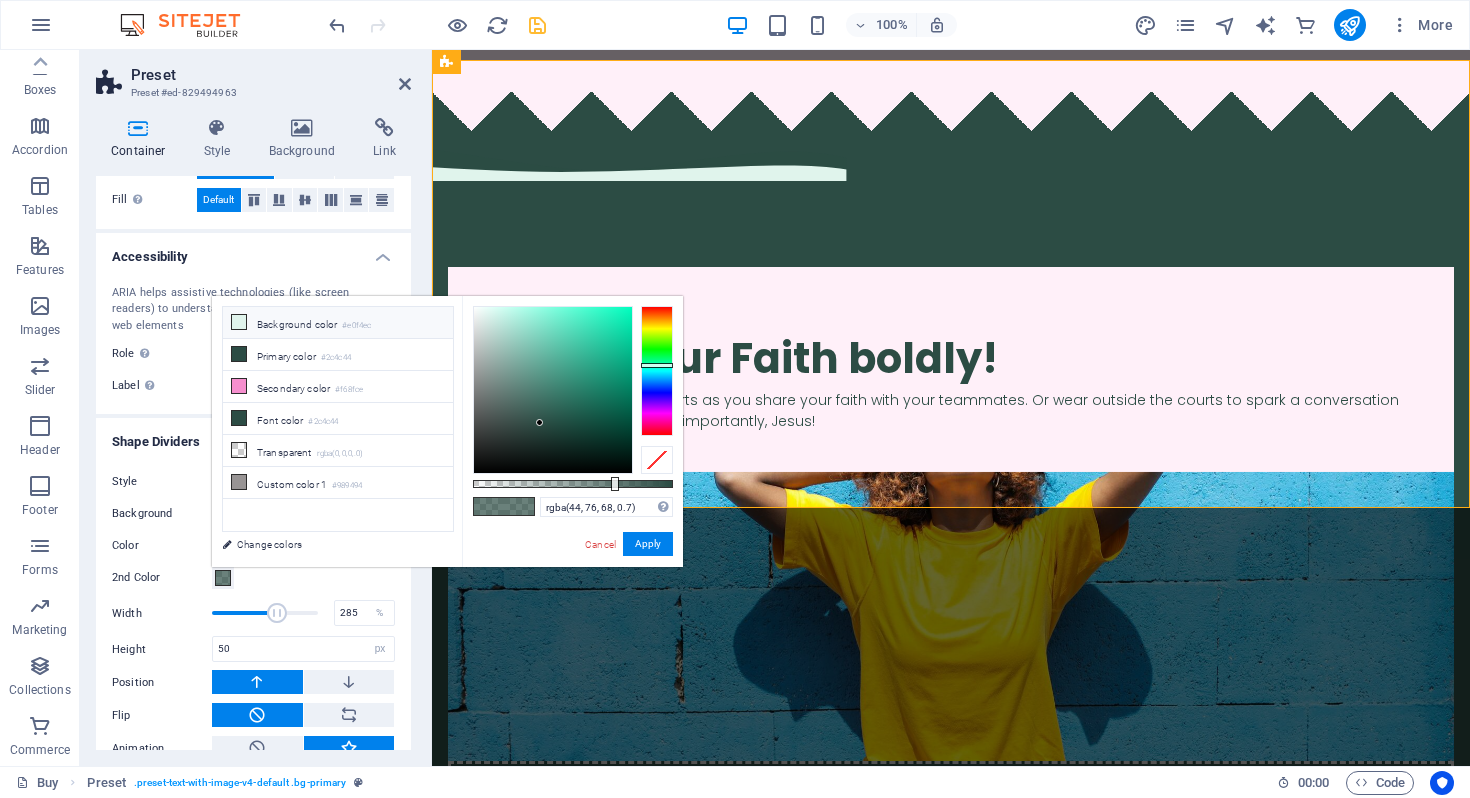 click on "Background color
#e0f4ec" at bounding box center (338, 323) 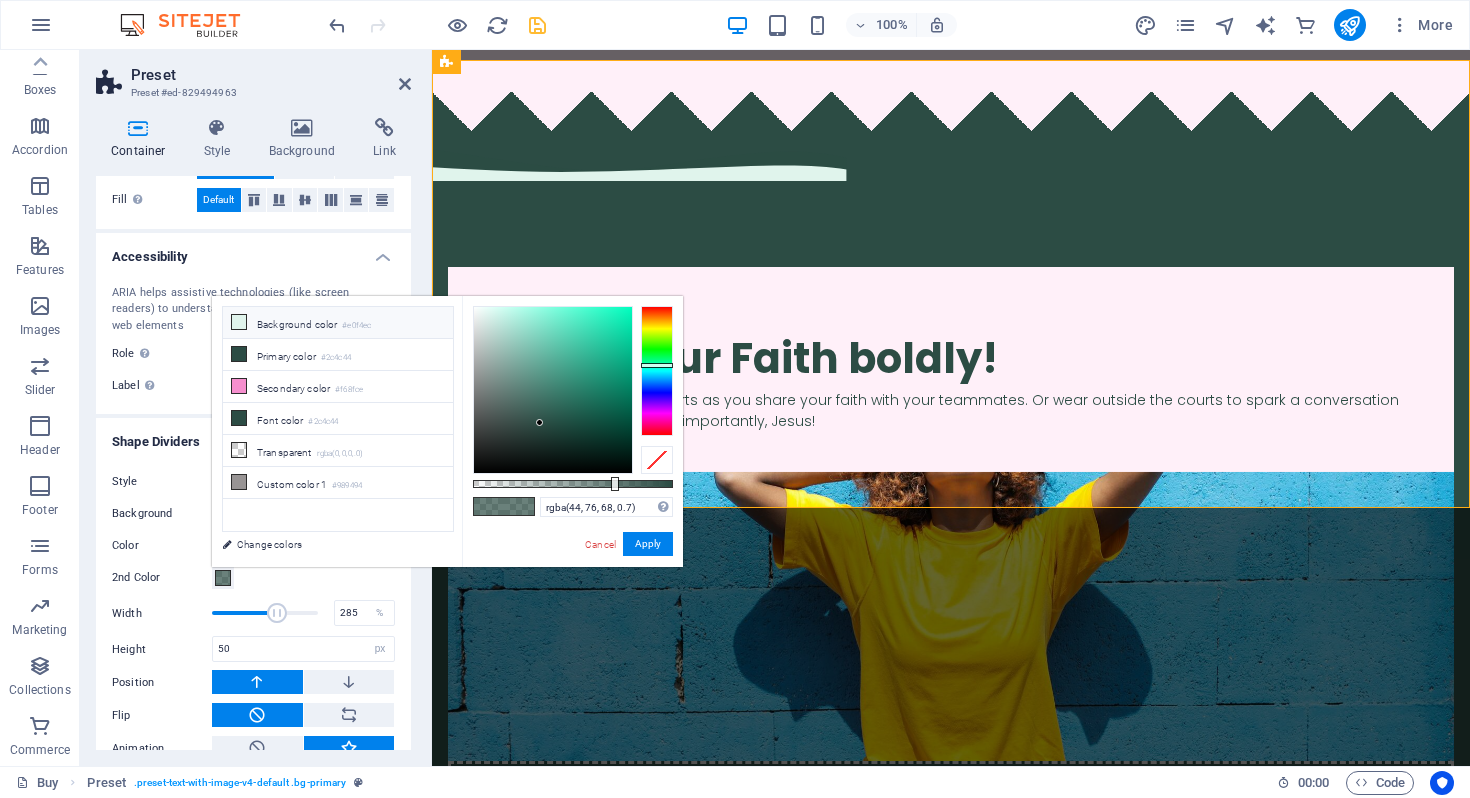 type on "rgba(224, 244, 236, 0.7)" 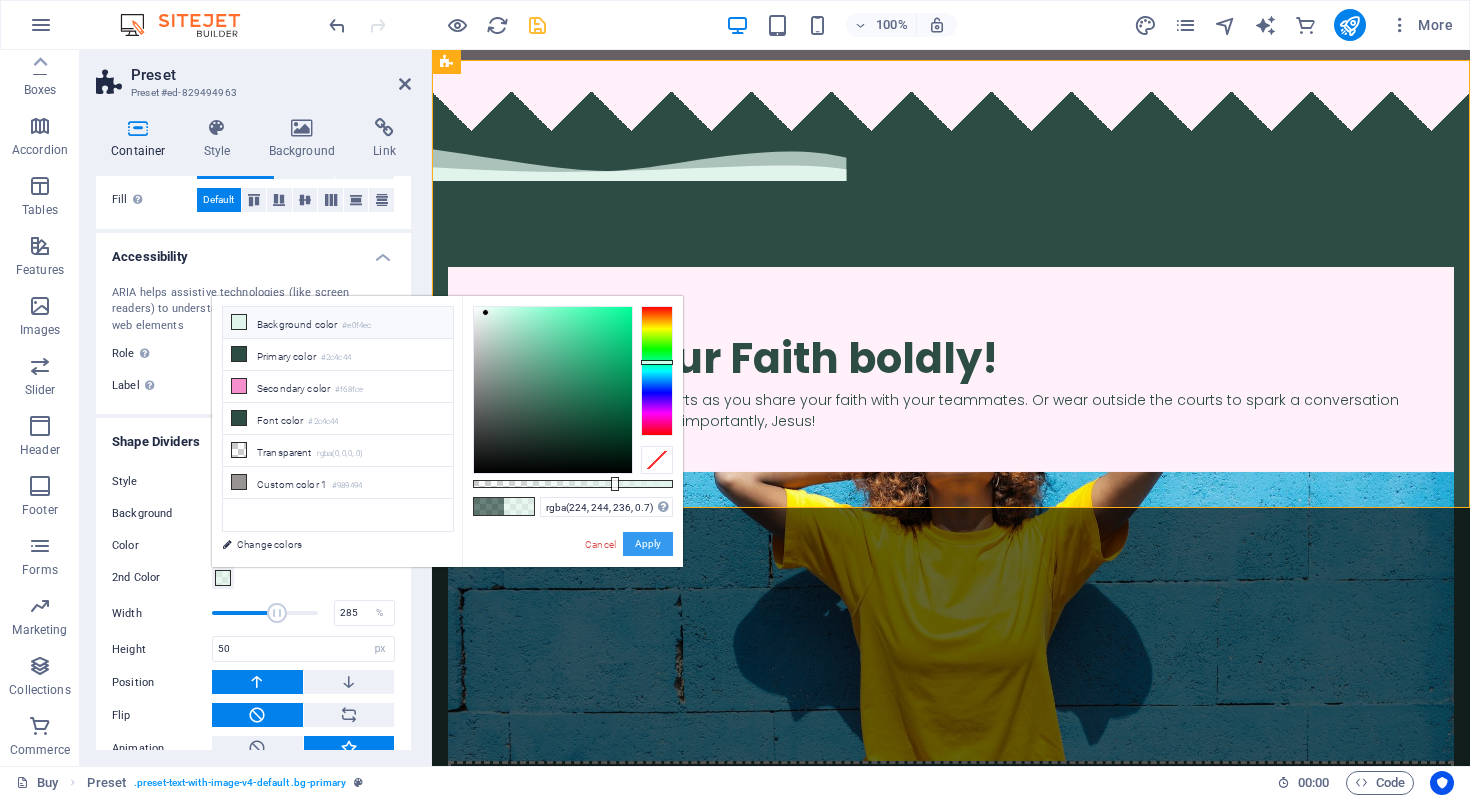 click on "Apply" at bounding box center (648, 544) 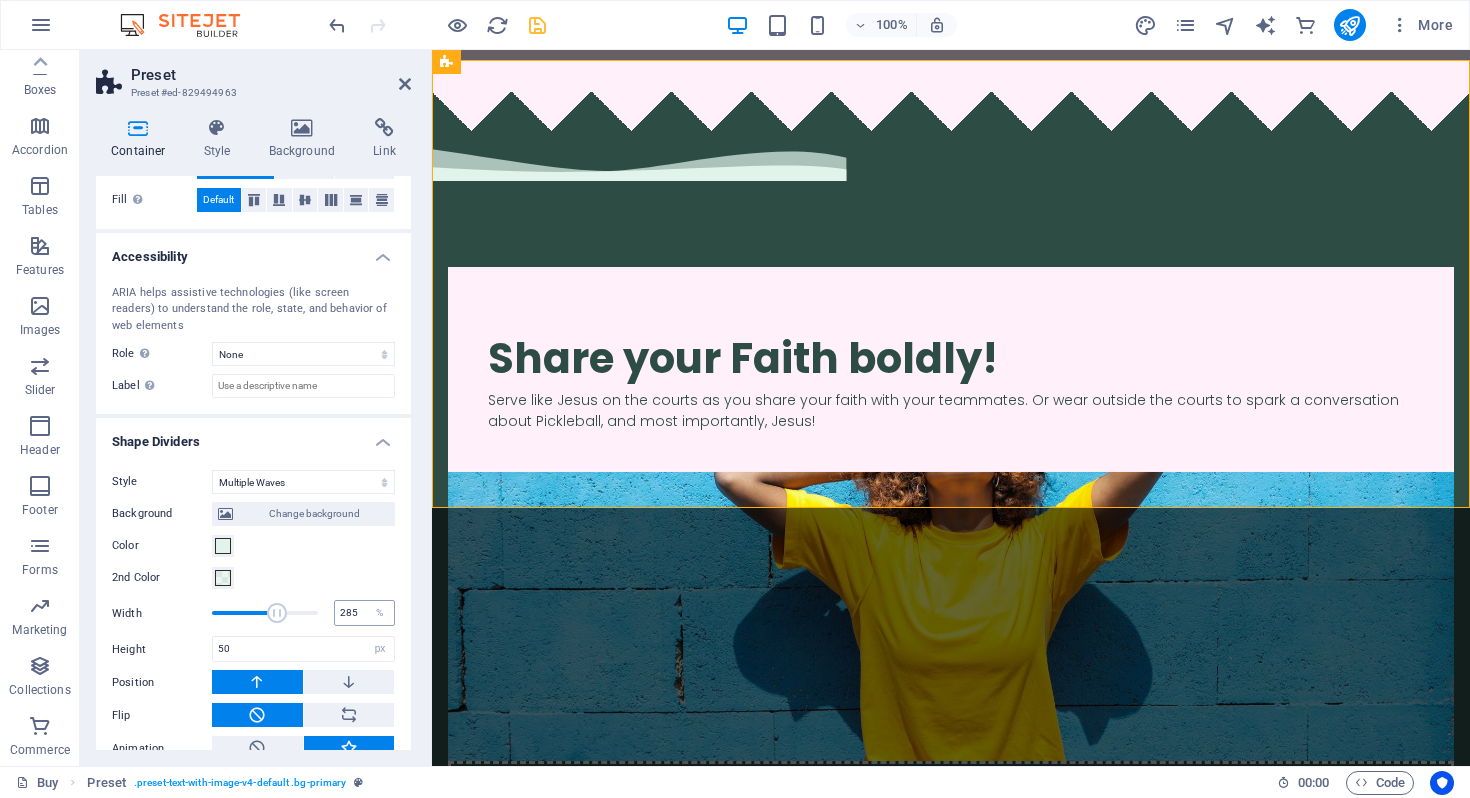 scroll, scrollTop: 539, scrollLeft: 0, axis: vertical 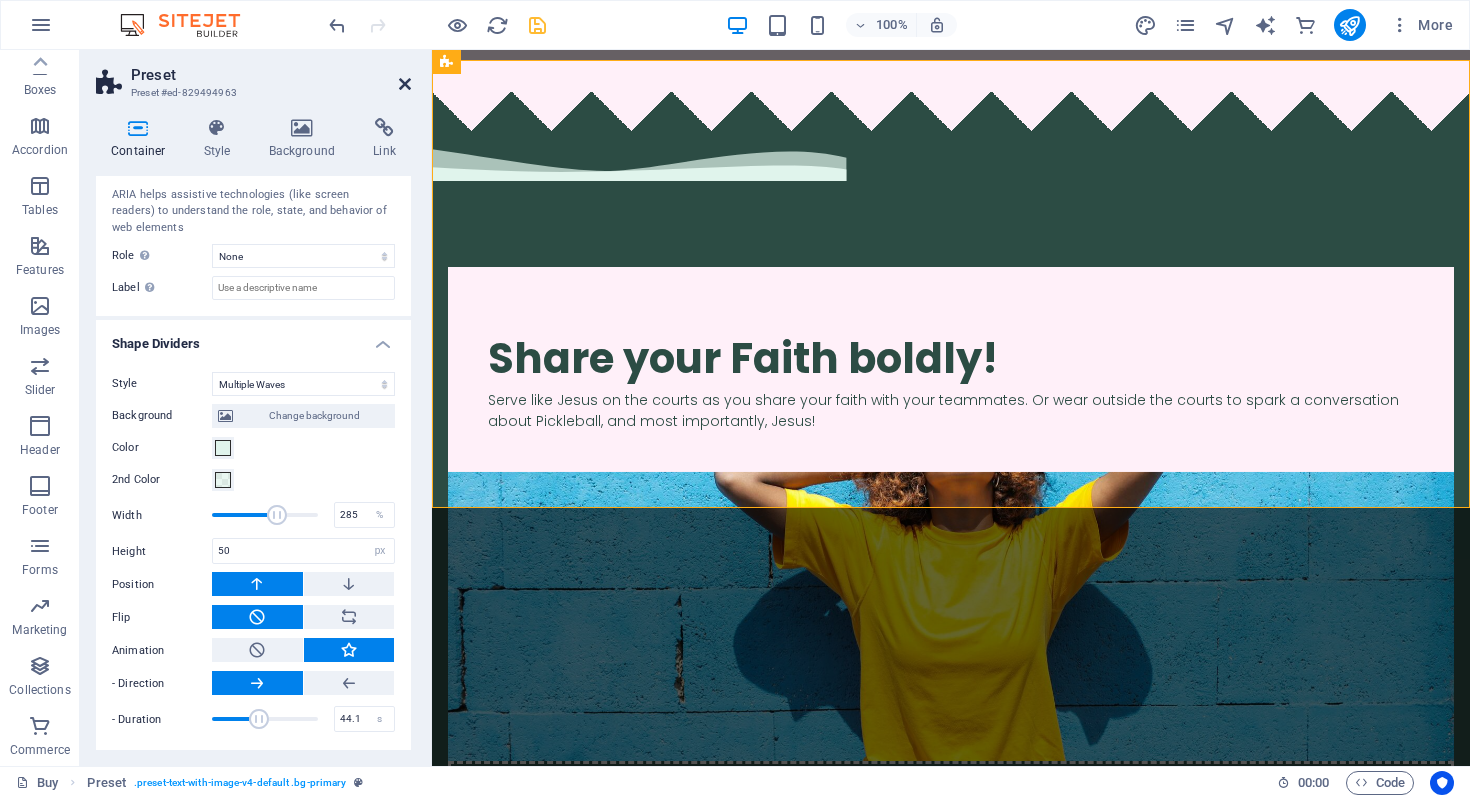click at bounding box center (405, 84) 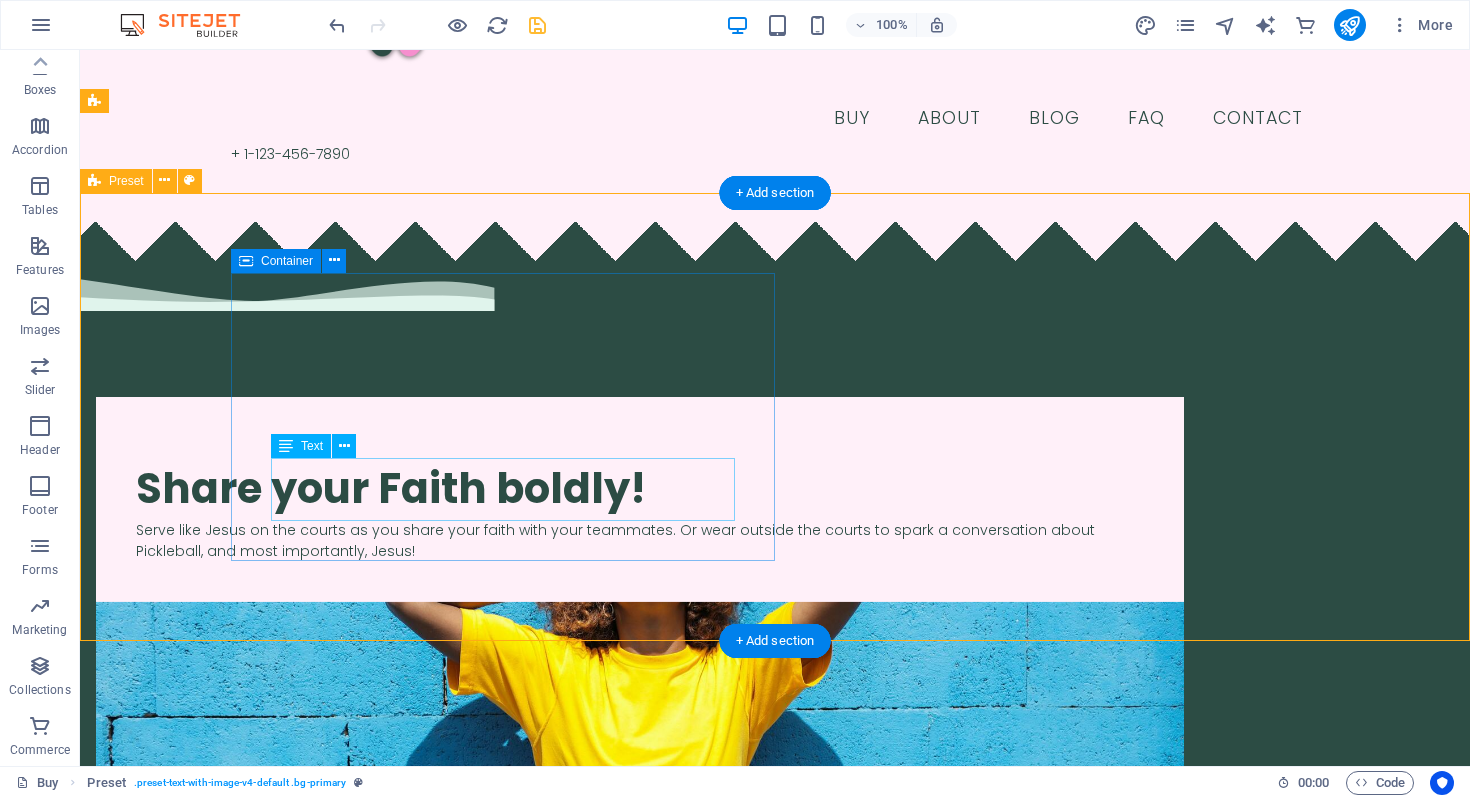 scroll, scrollTop: 244, scrollLeft: 0, axis: vertical 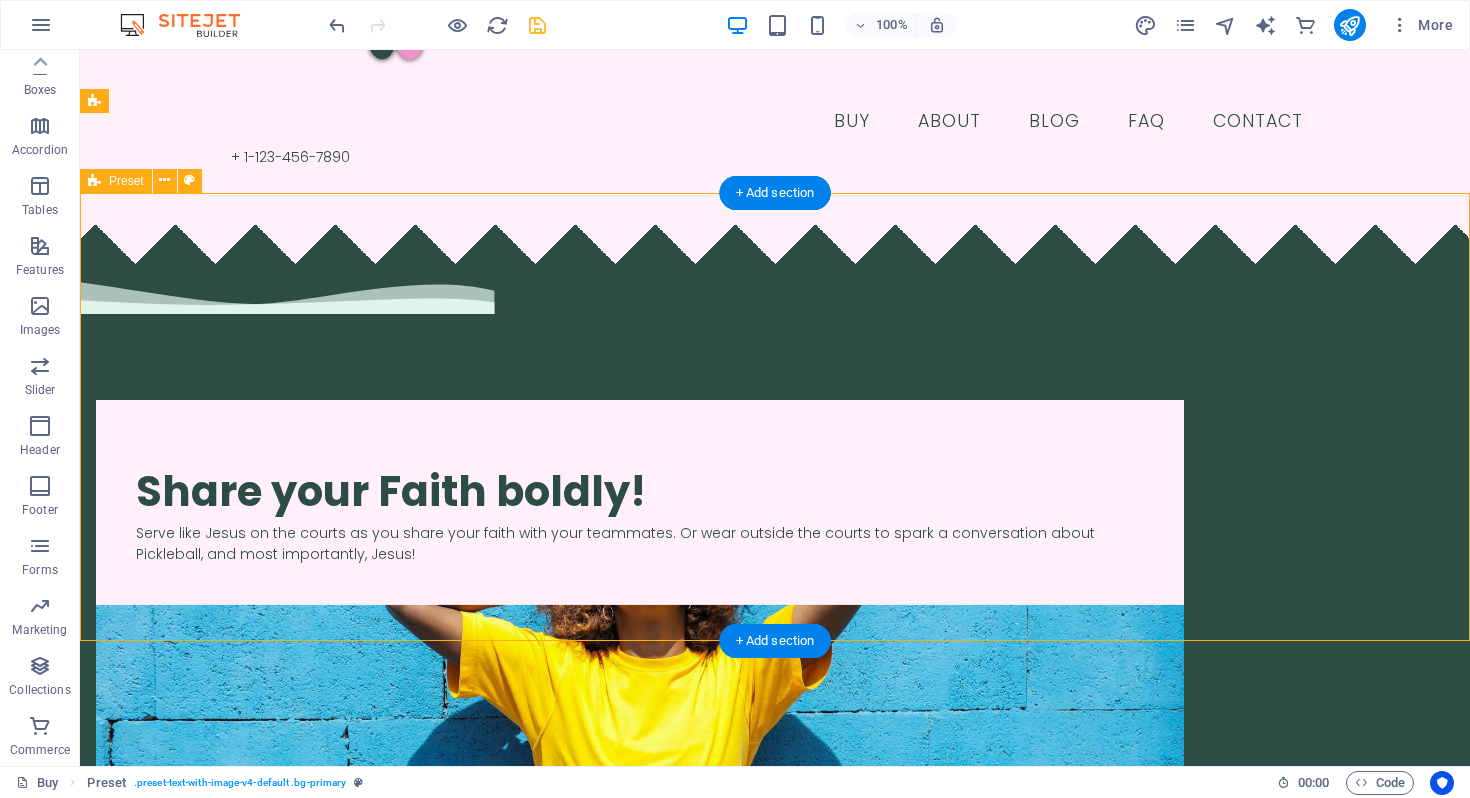 click on "​​​ Share your Faith boldly! Serve like Jesus on the courts as you share your faith with your teammates. Or wear outside the courts to spark a conversation about Pickleball, and most importantly, Jesus! Drop content here or  Add elements  Paste clipboard" at bounding box center (775, 690) 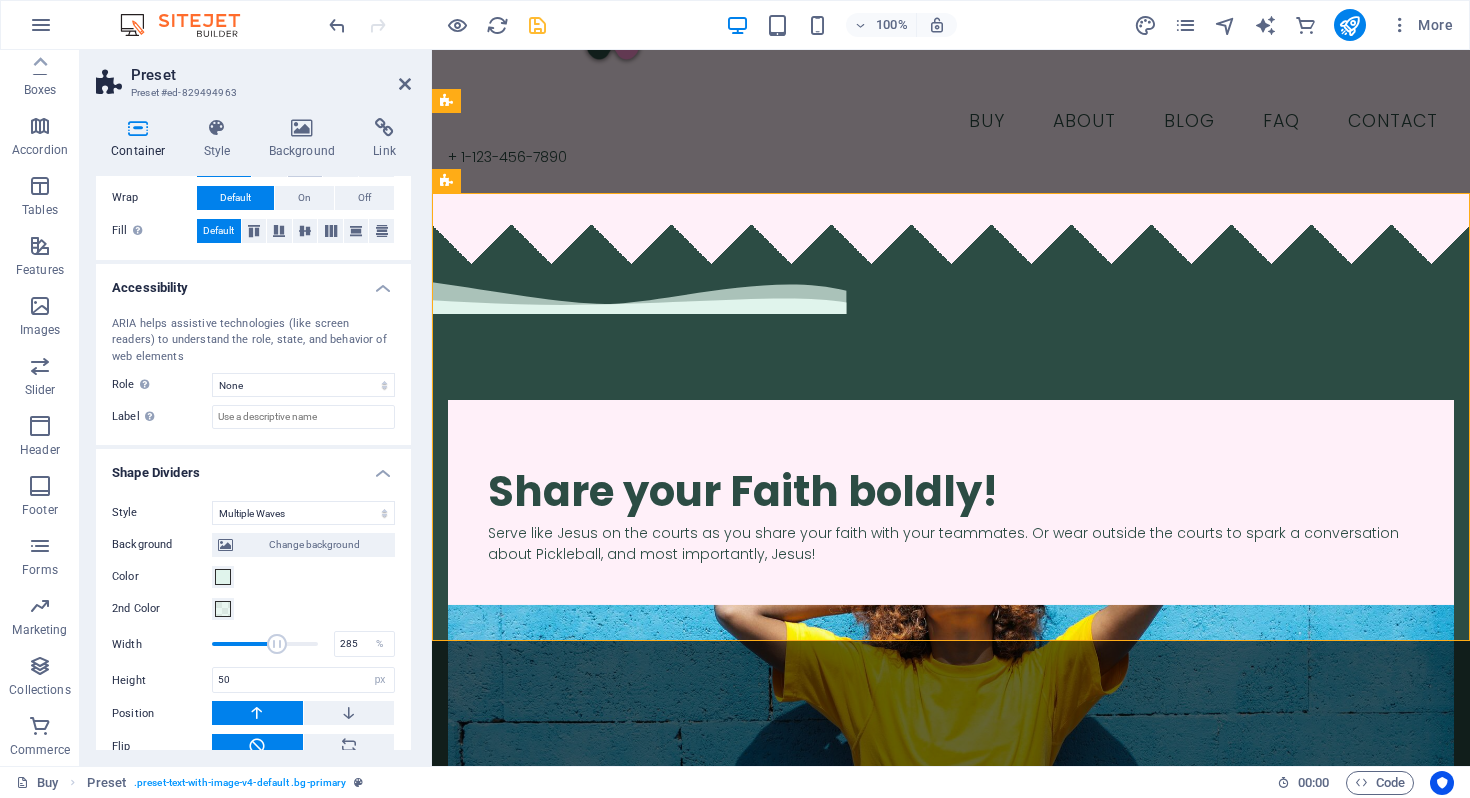 scroll, scrollTop: 539, scrollLeft: 0, axis: vertical 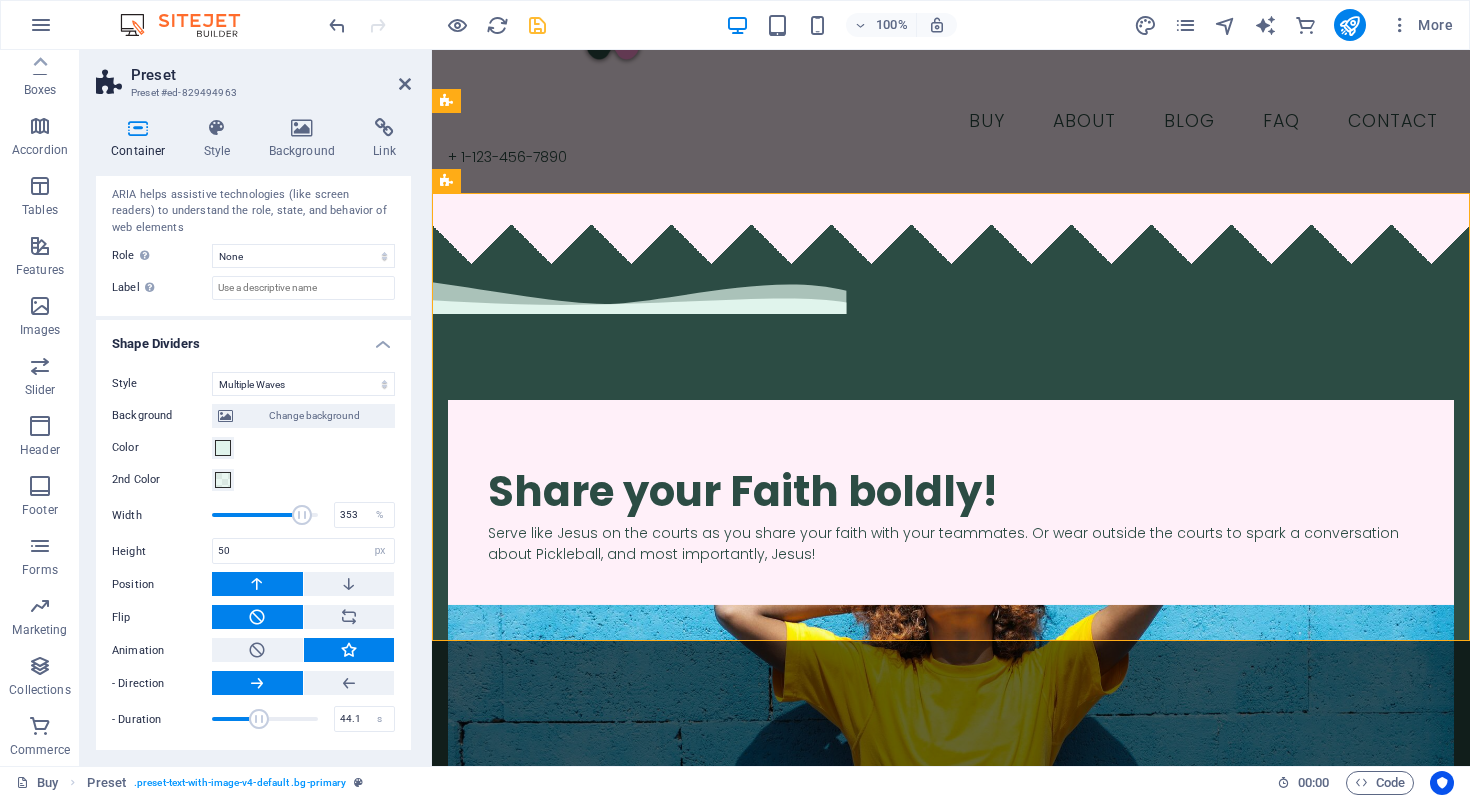 type on "350" 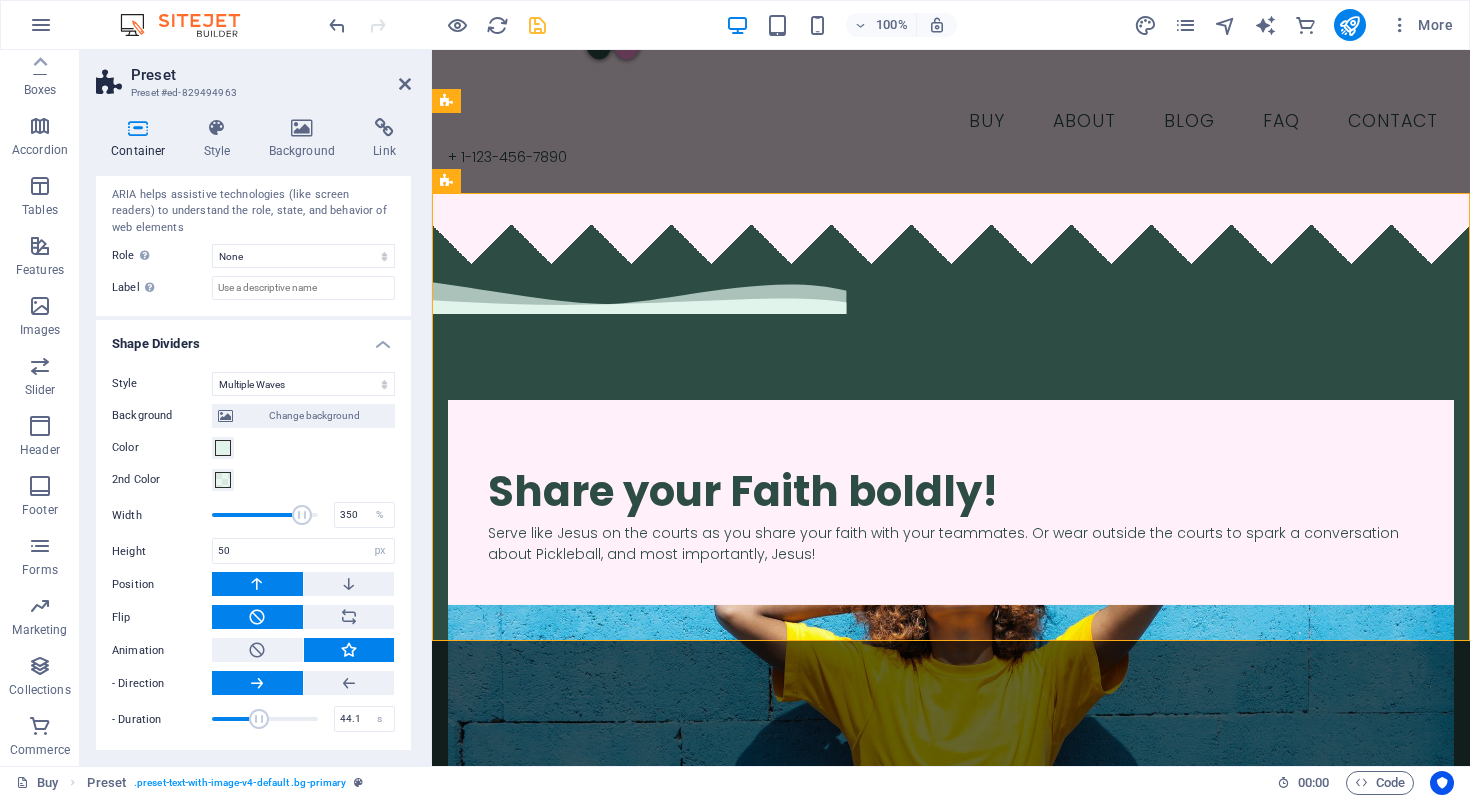 drag, startPoint x: 268, startPoint y: 520, endPoint x: 297, endPoint y: 517, distance: 29.15476 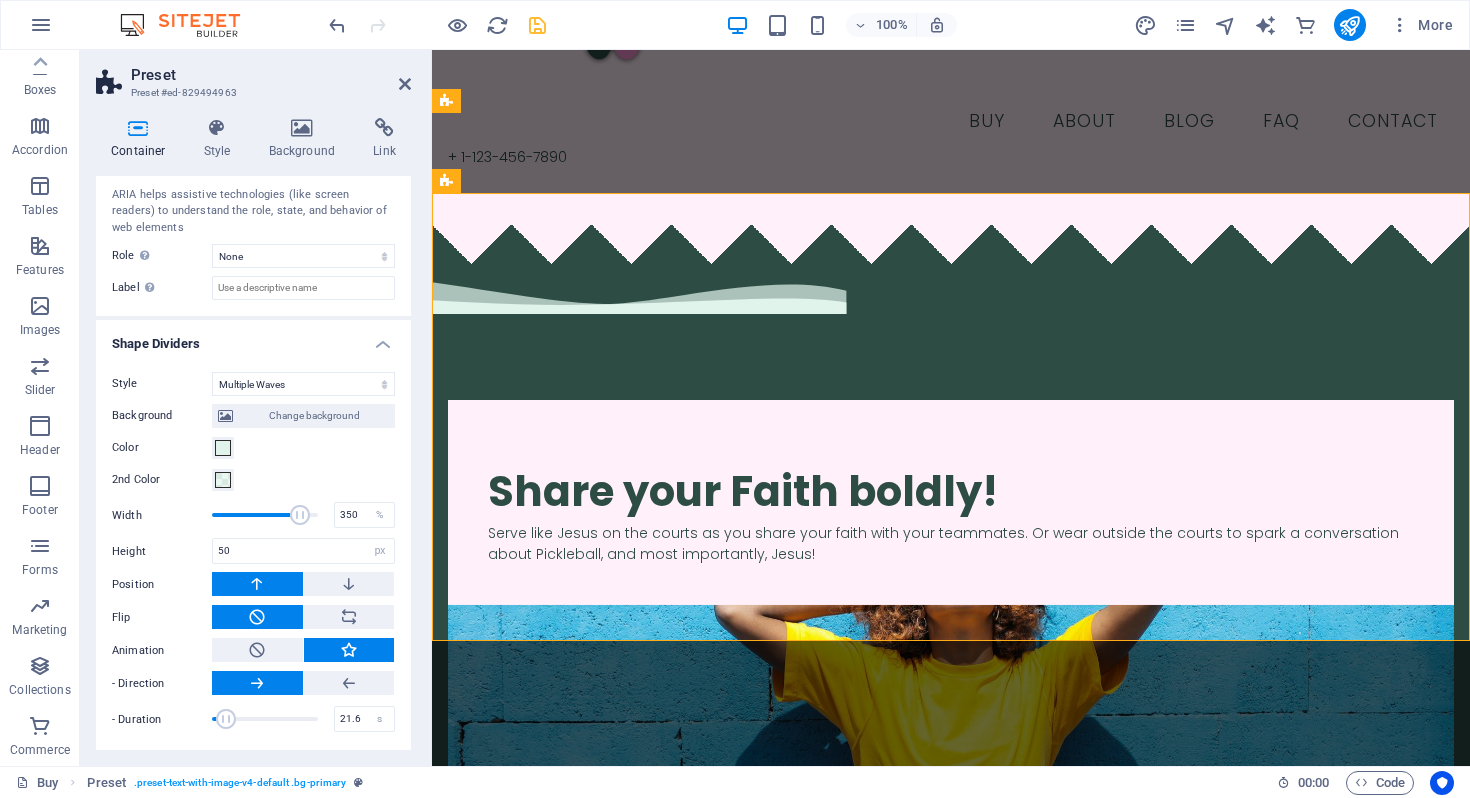 type on "22.5" 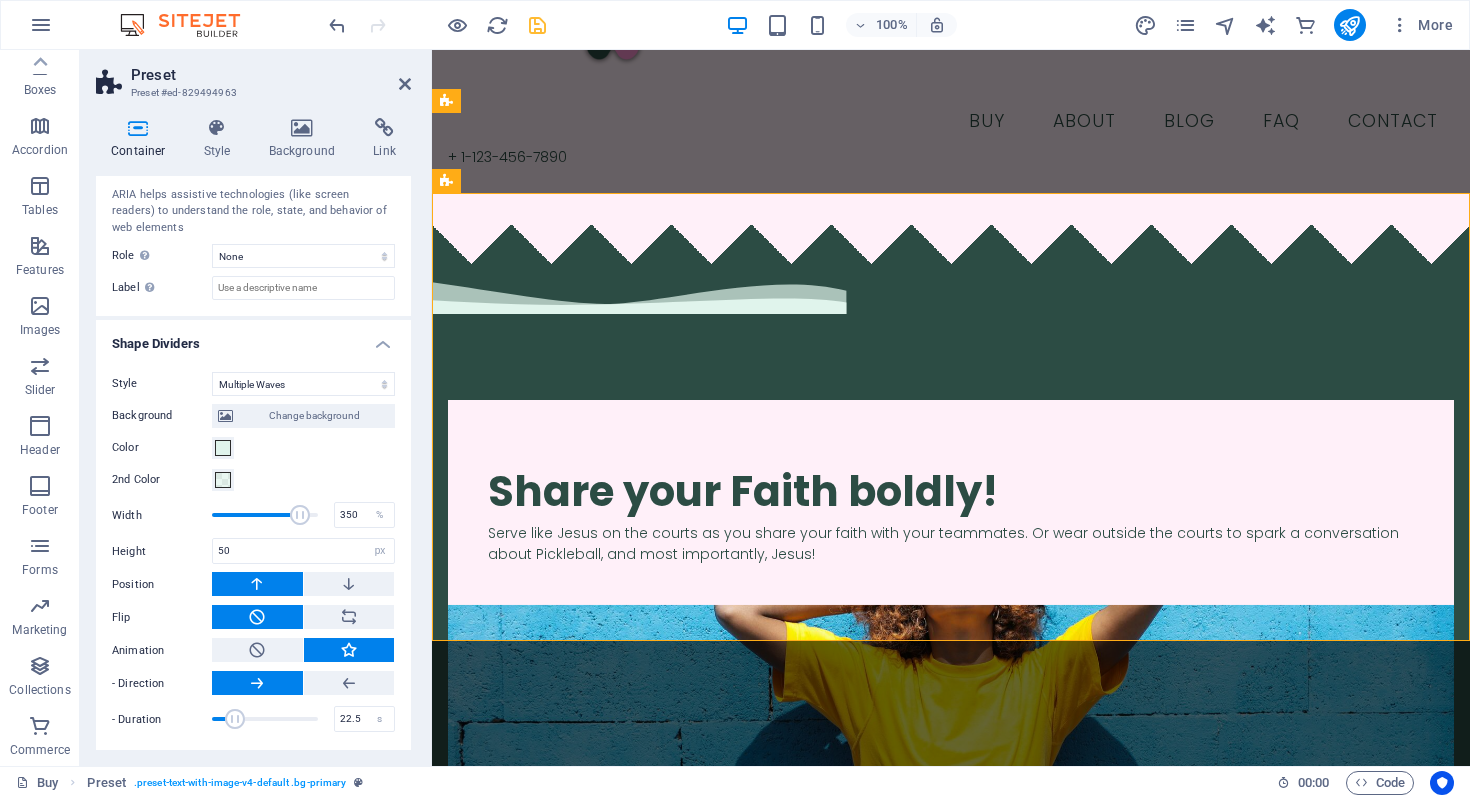 drag, startPoint x: 262, startPoint y: 718, endPoint x: 235, endPoint y: 706, distance: 29.546574 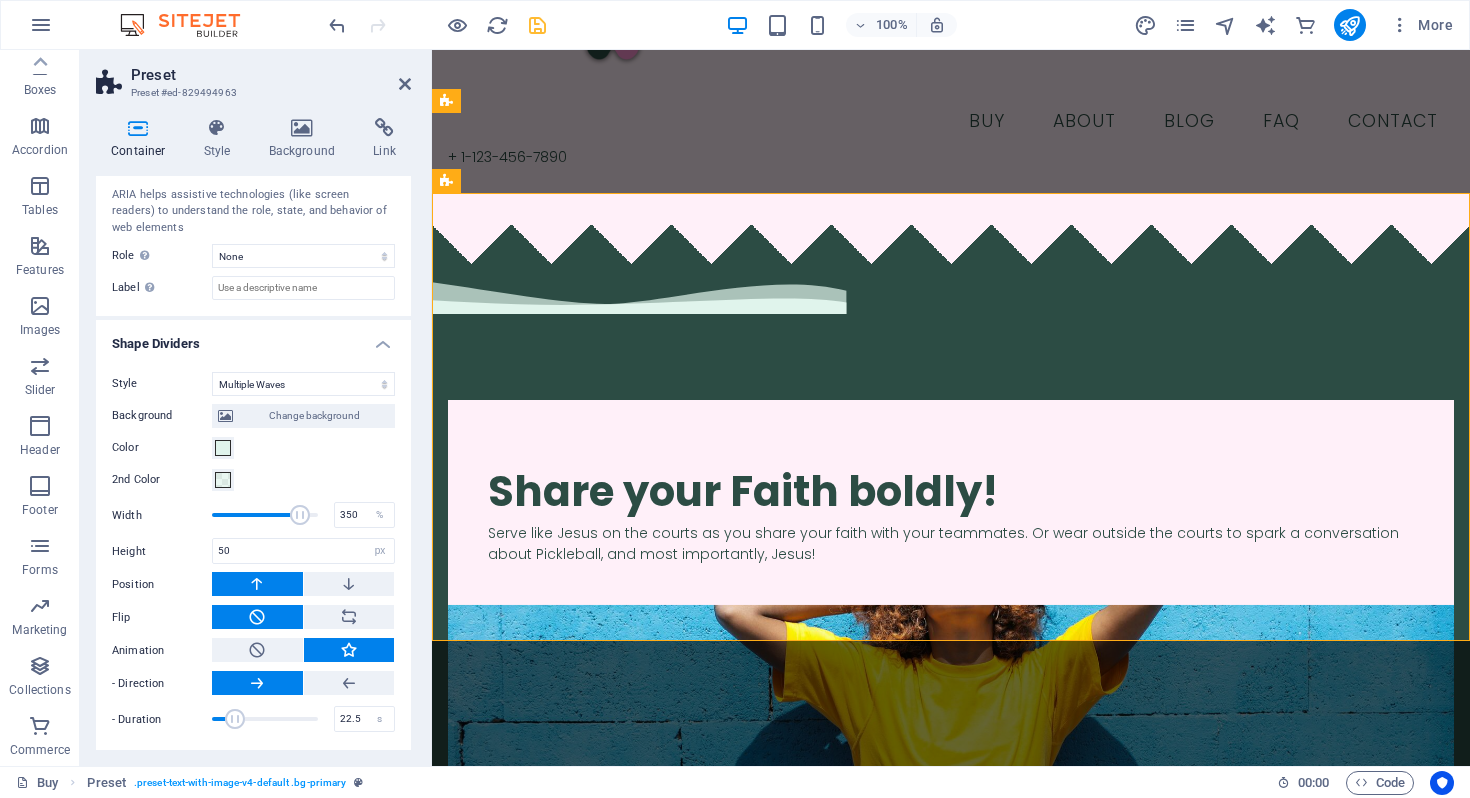 click at bounding box center [265, 719] 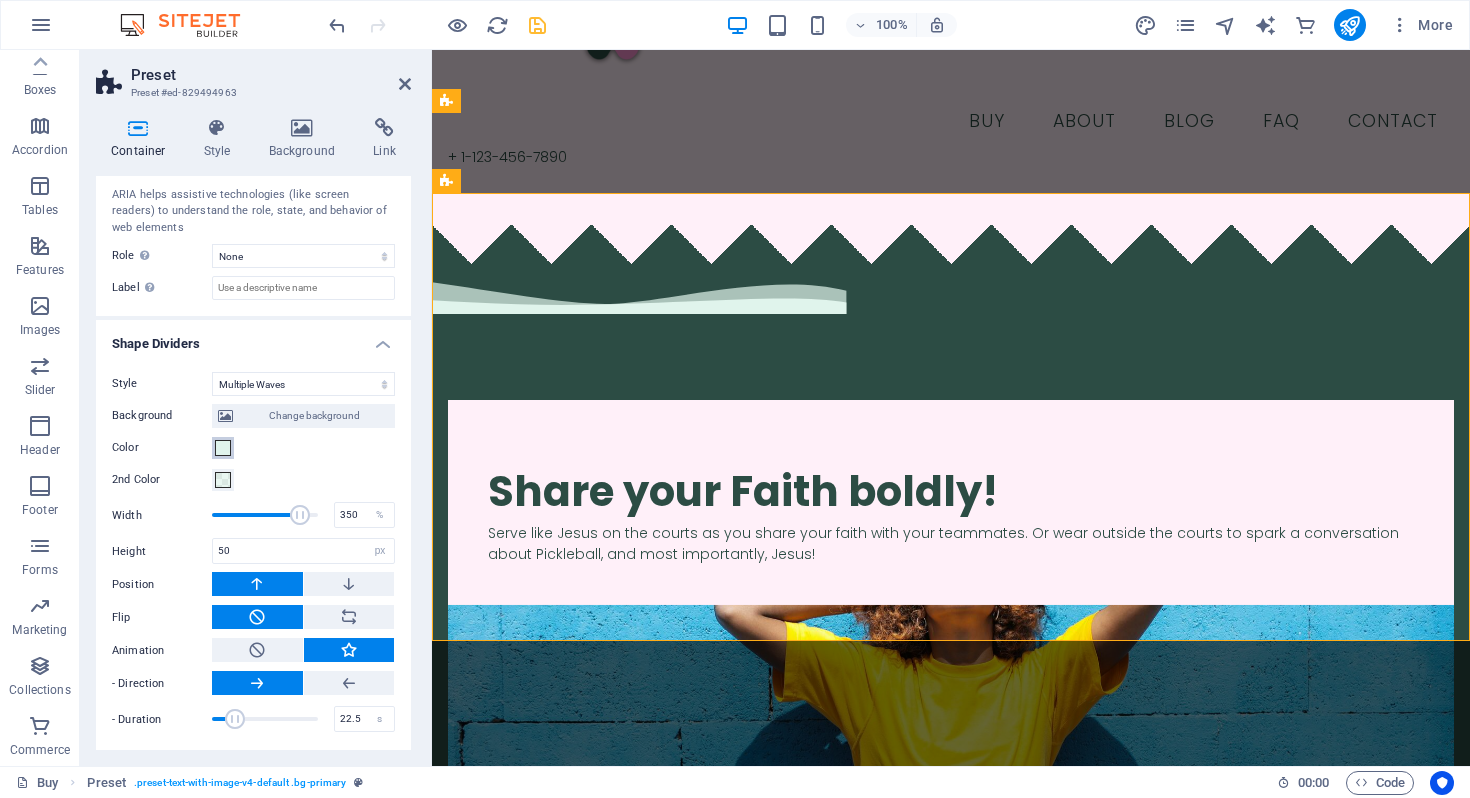 click at bounding box center (223, 448) 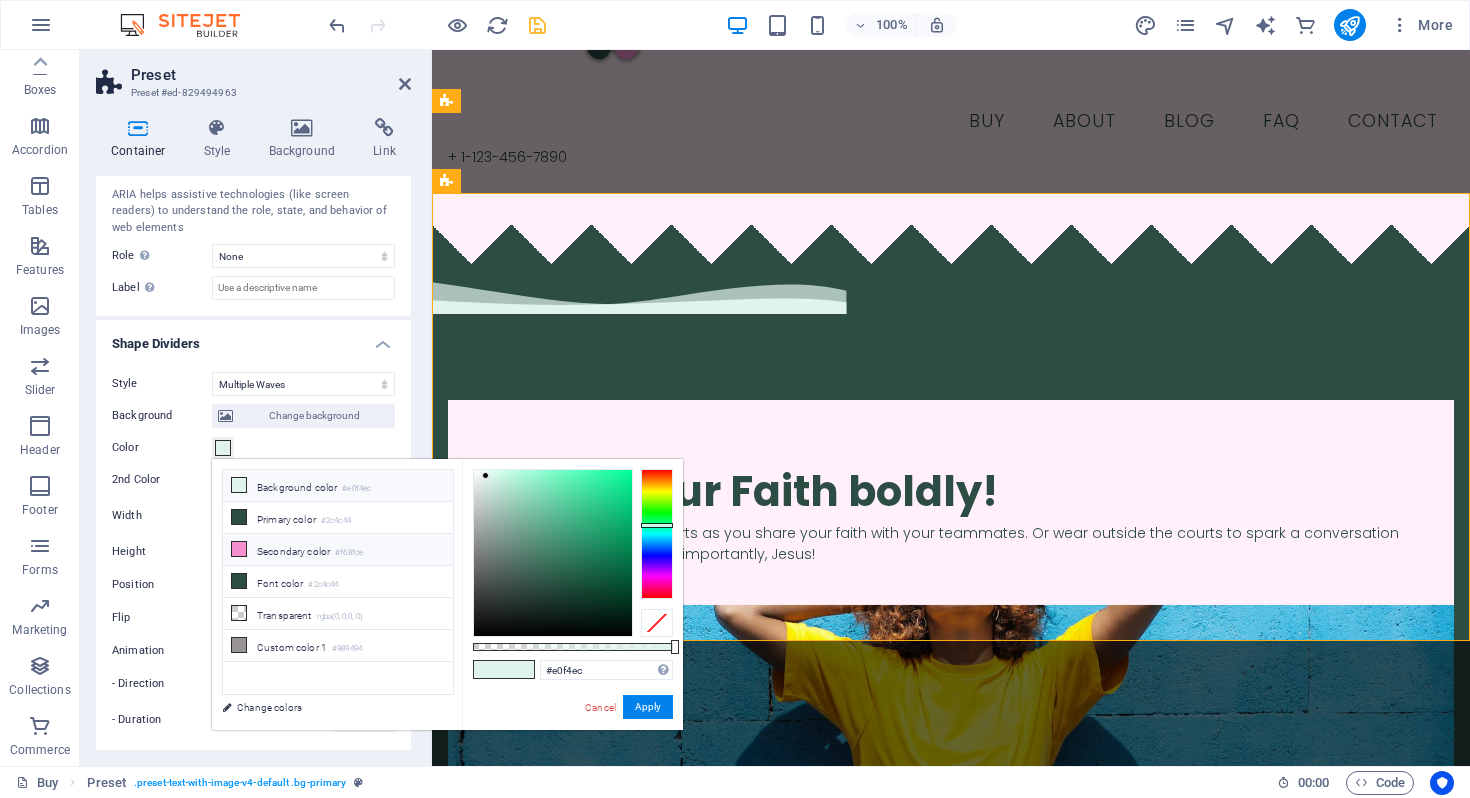 click on "Secondary color
#f68fce" at bounding box center (338, 550) 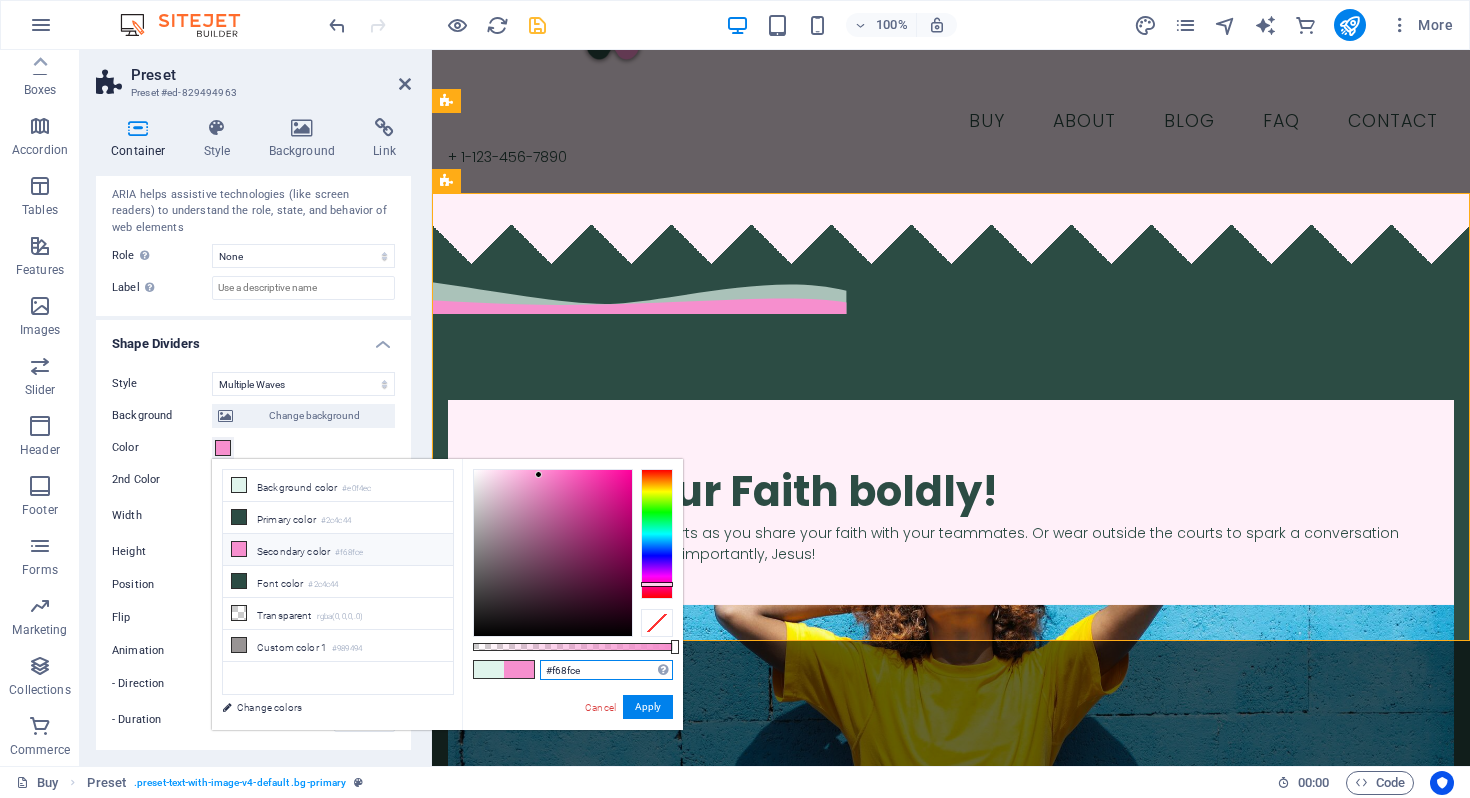 drag, startPoint x: 582, startPoint y: 660, endPoint x: 587, endPoint y: 670, distance: 11.18034 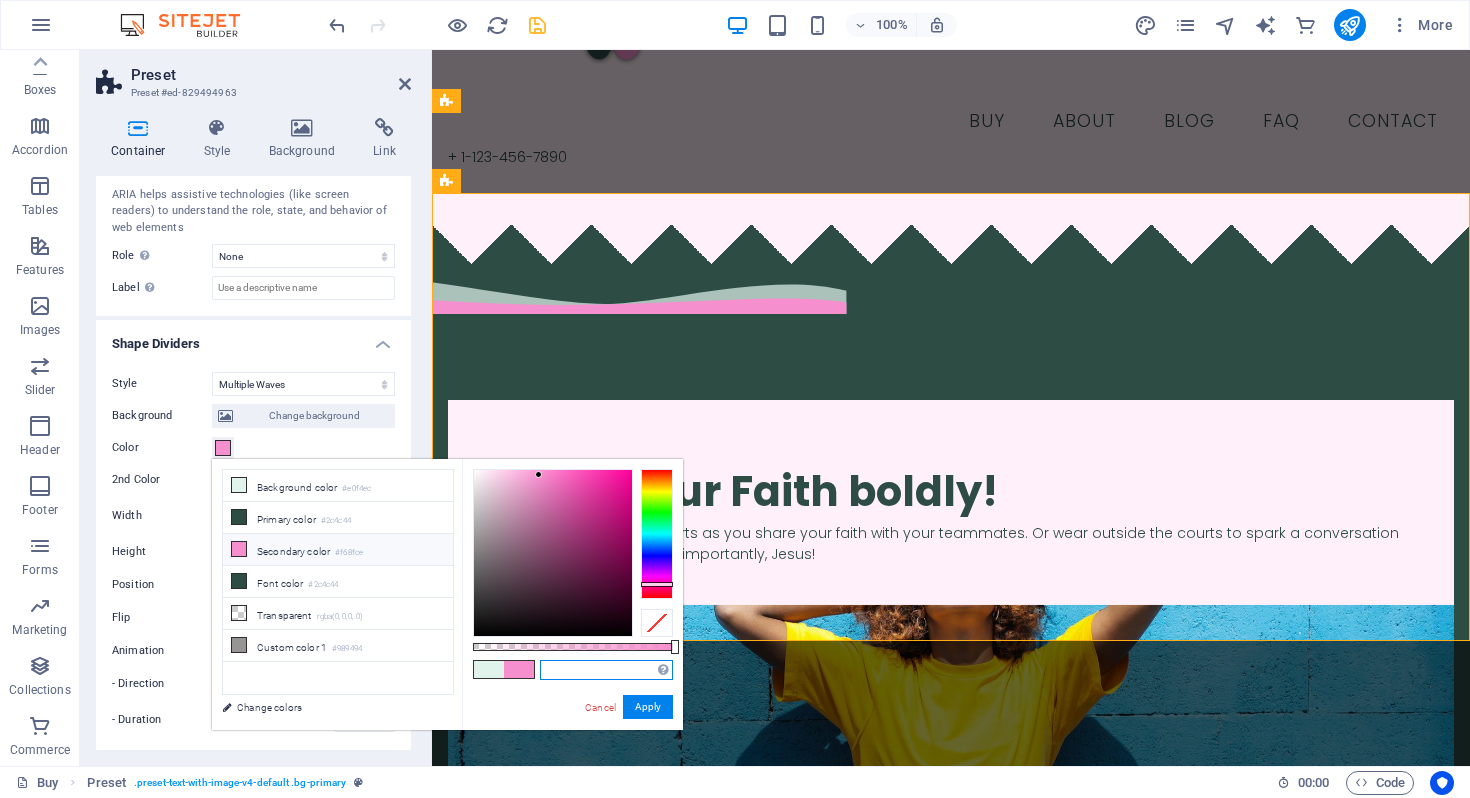 paste on "fff0f9" 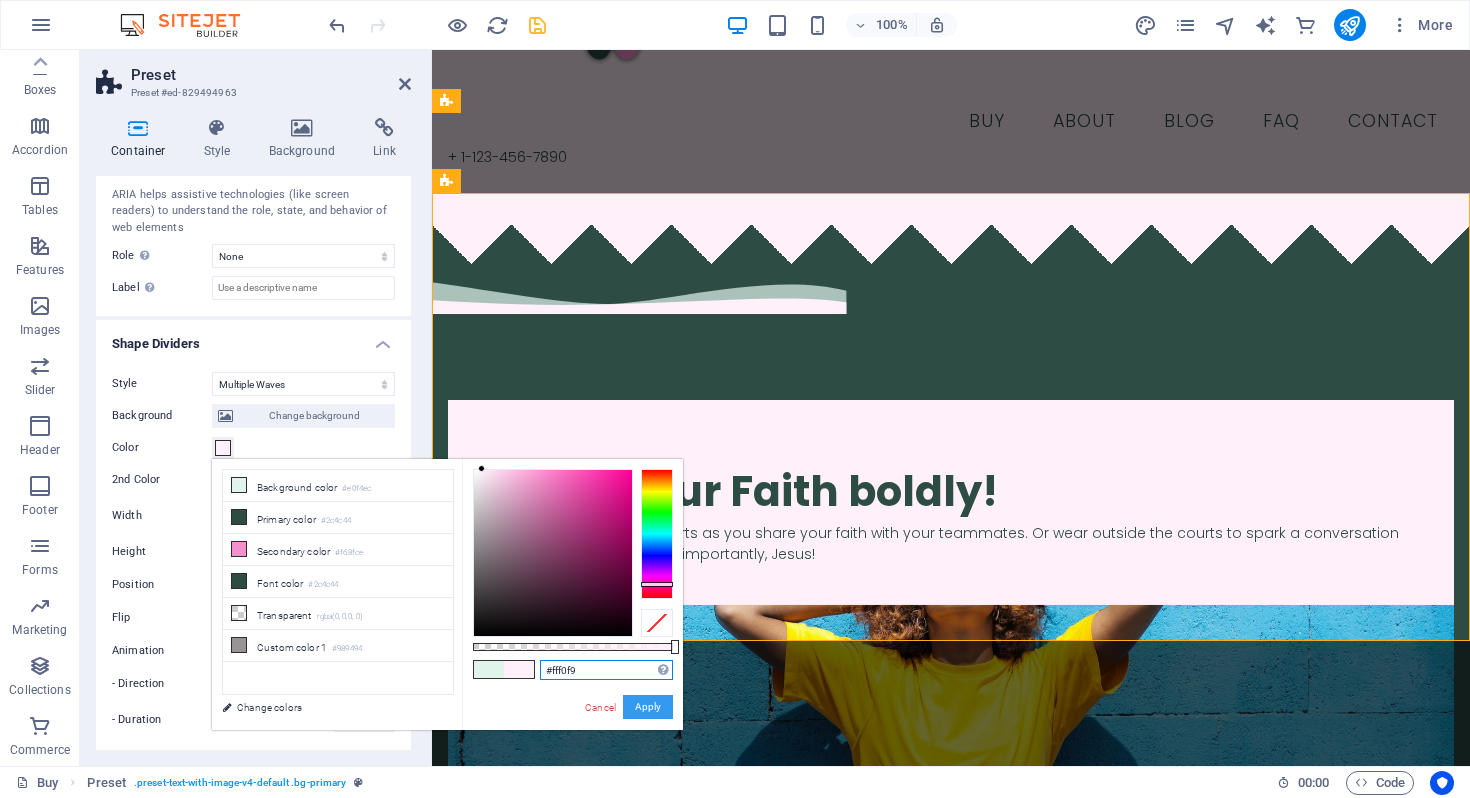 type on "#fff0f9" 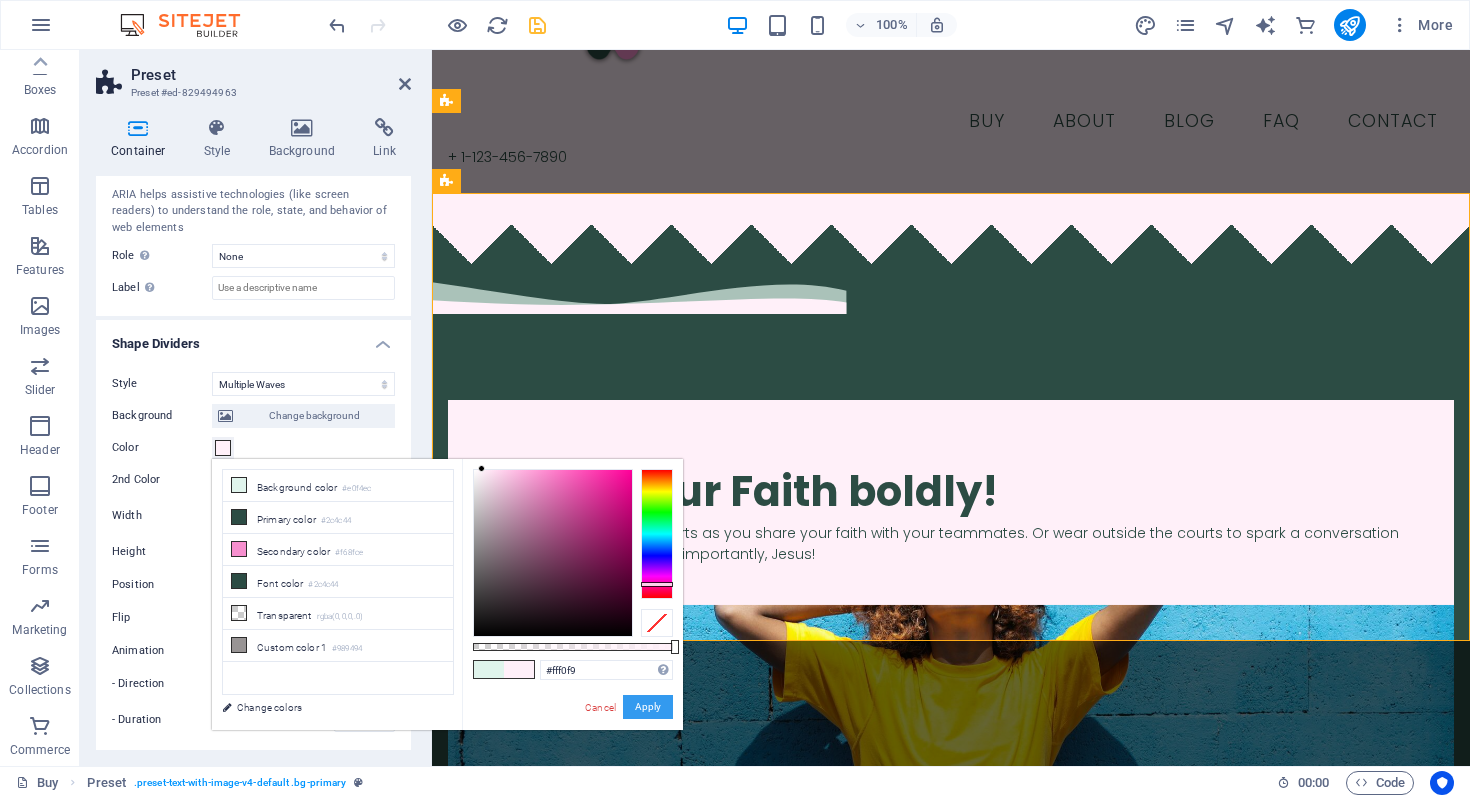 click on "Apply" at bounding box center [648, 707] 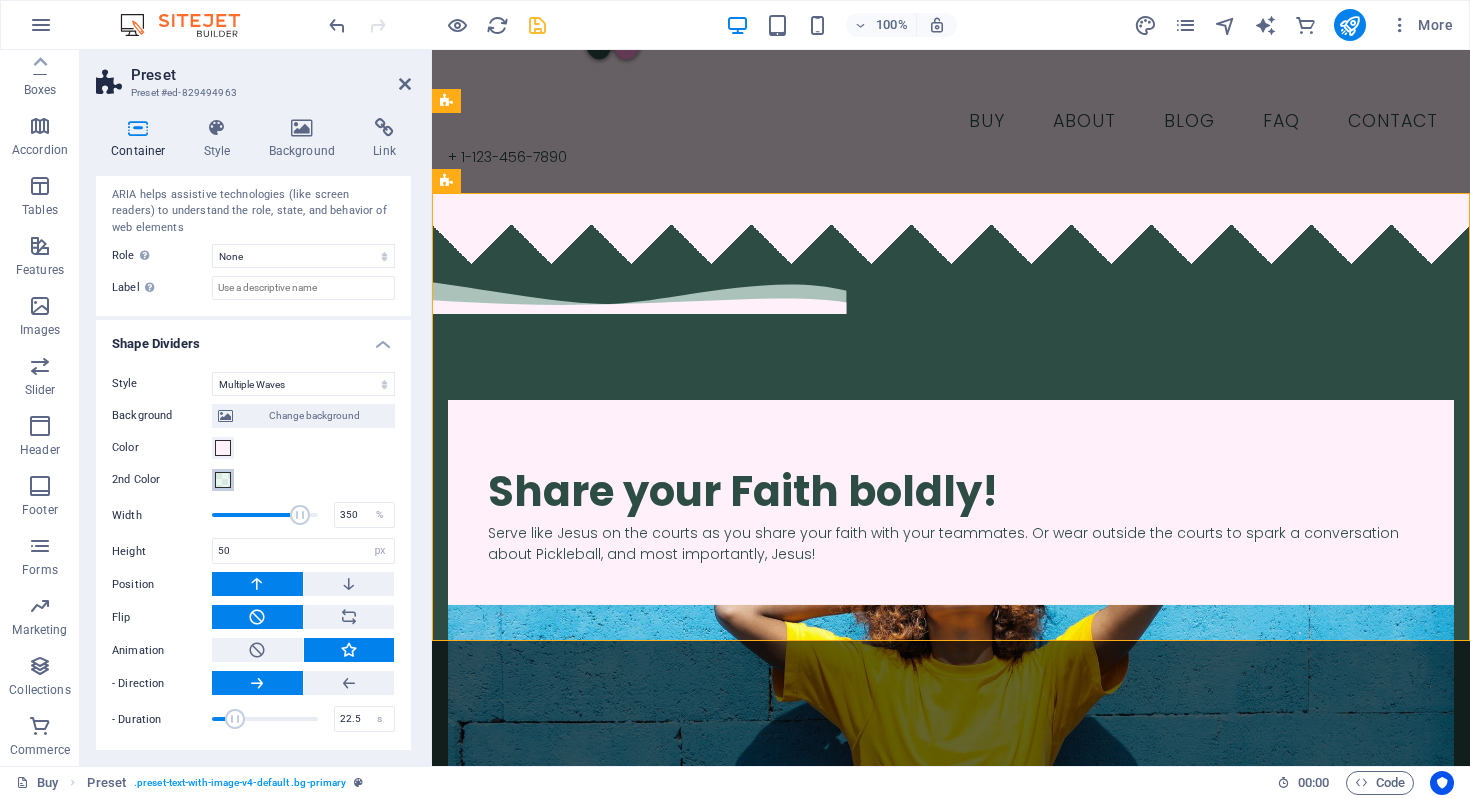 click at bounding box center (223, 480) 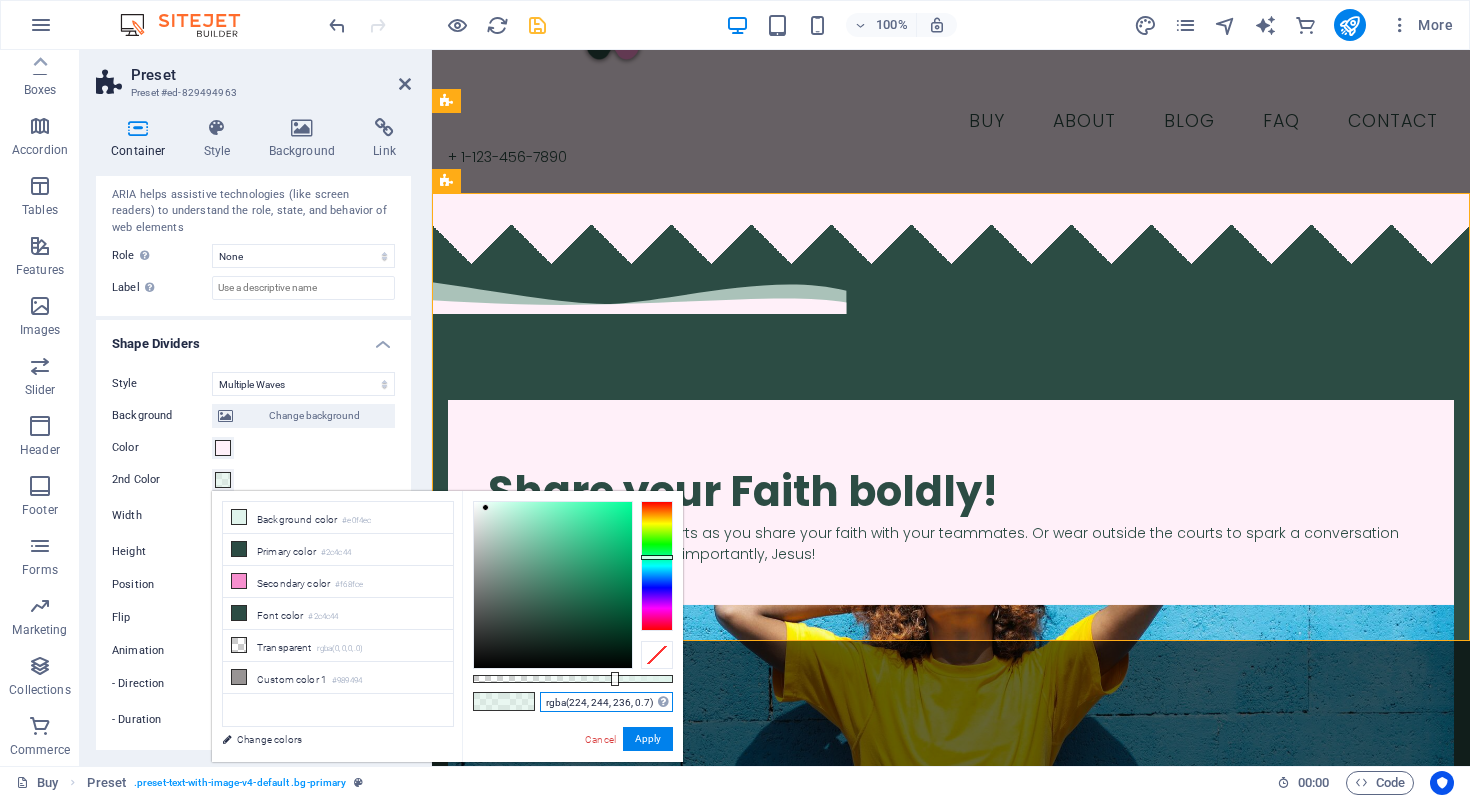 drag, startPoint x: 544, startPoint y: 700, endPoint x: 652, endPoint y: 705, distance: 108.11568 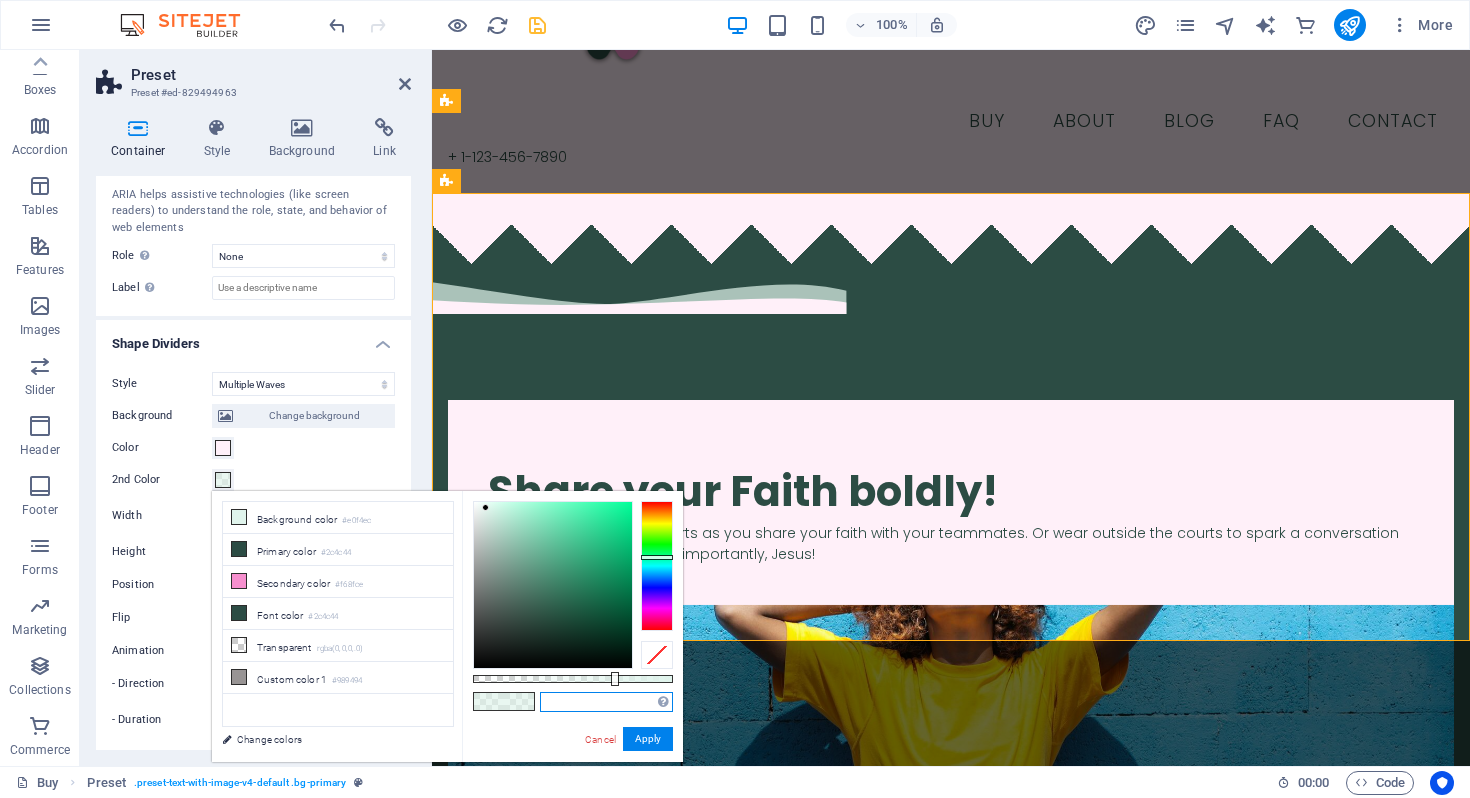 paste on "fff0f9" 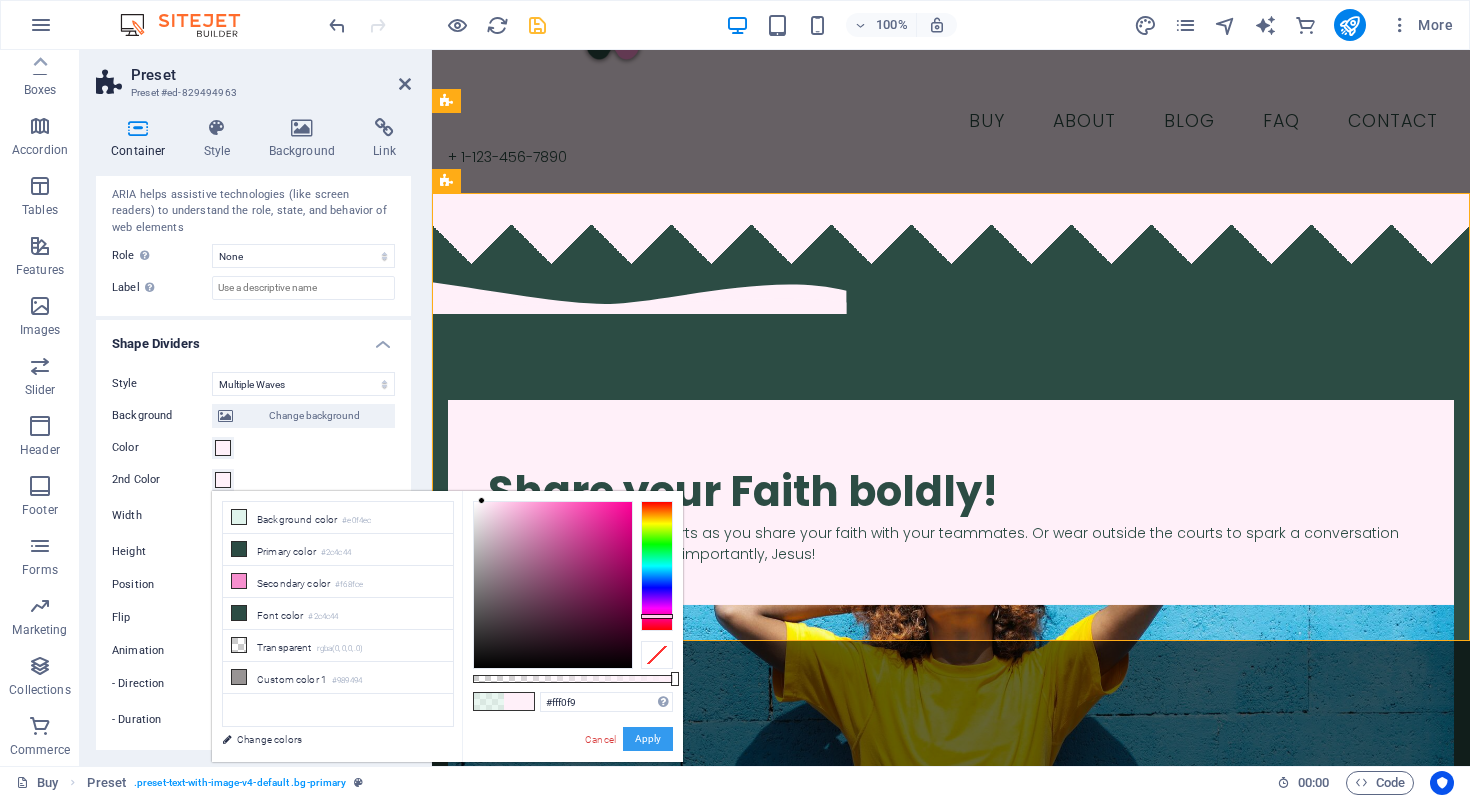 click on "Apply" at bounding box center (648, 739) 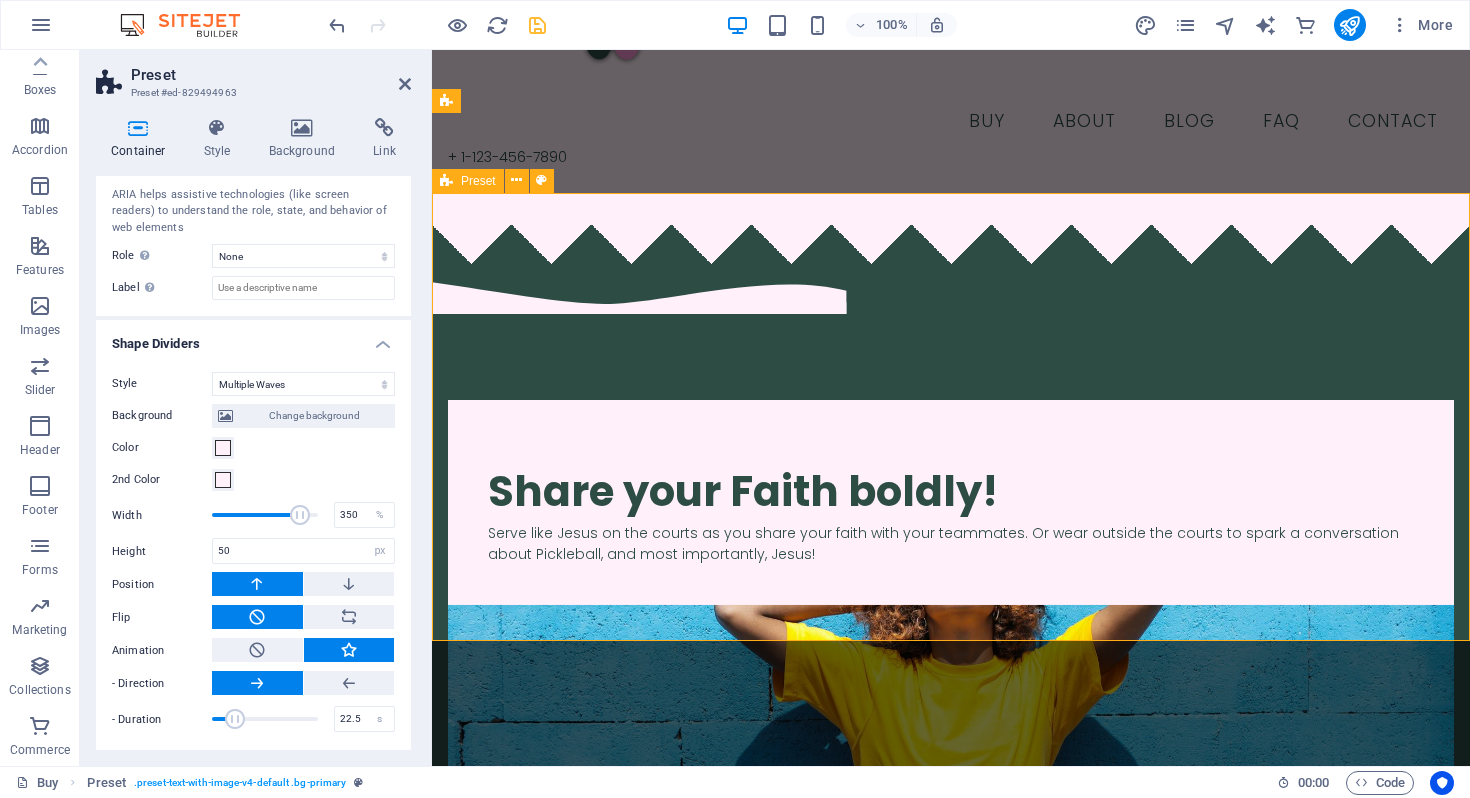 click on "​​​ Share your Faith boldly! Serve like Jesus on the courts as you share your faith with your teammates. Or wear outside the courts to spark a conversation about Pickleball, and most importantly, Jesus! Drop content here or  Add elements  Paste clipboard" at bounding box center (951, 690) 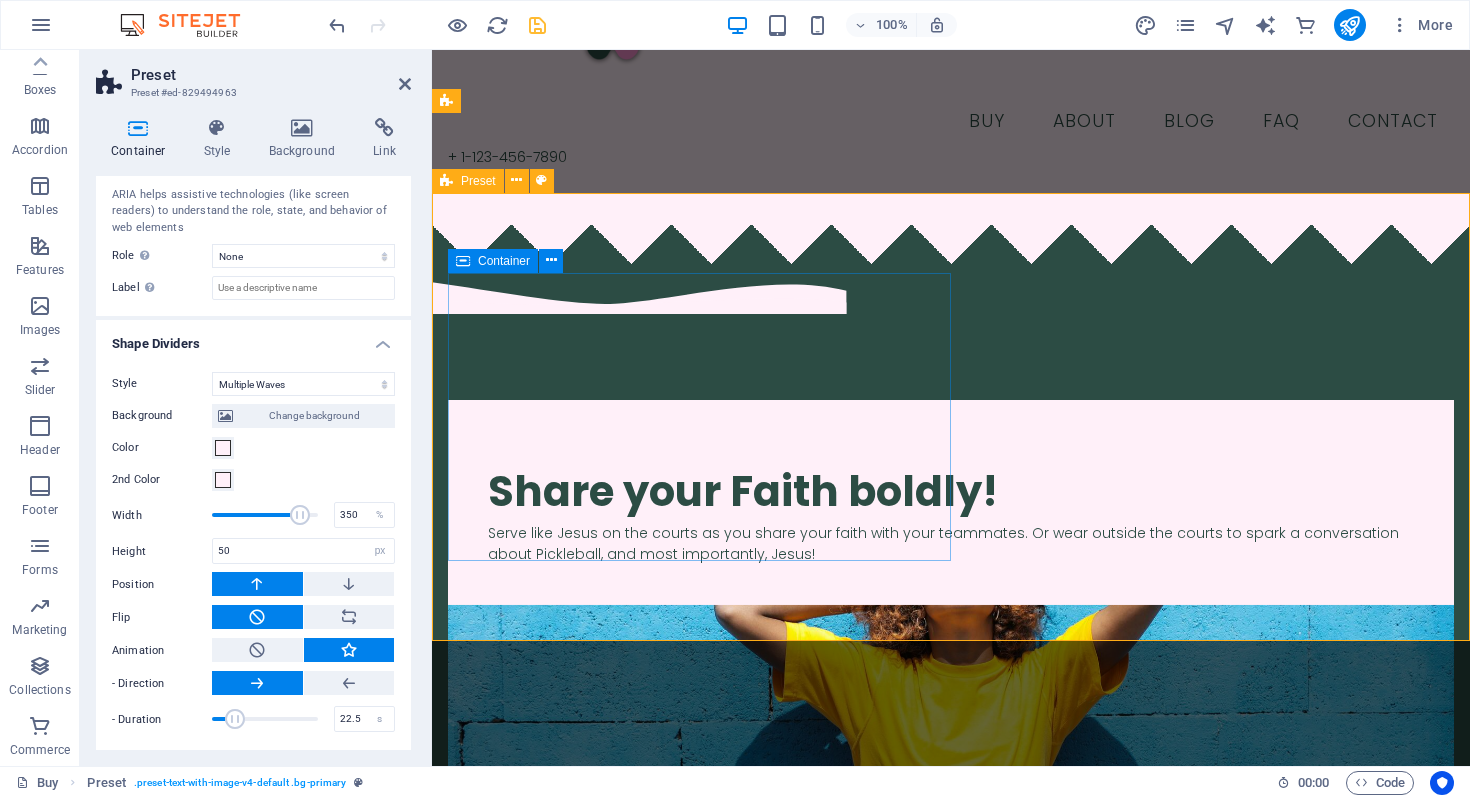 click on "​​​ Share your Faith boldly! Serve like Jesus on the courts as you share your faith with your teammates. Or wear outside the courts to spark a conversation about Pickleball, and most importantly, Jesus!" at bounding box center [951, 502] 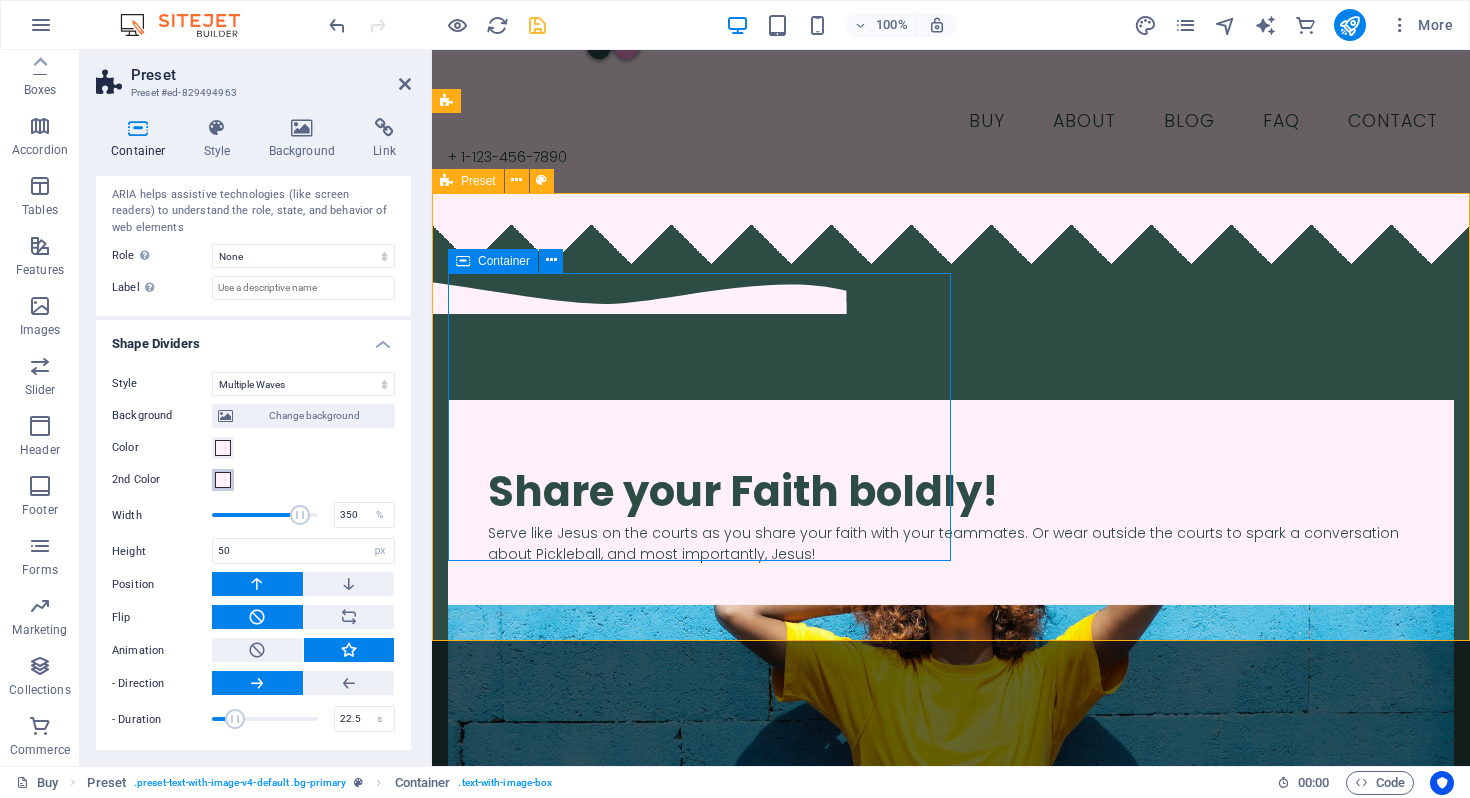 click at bounding box center (223, 480) 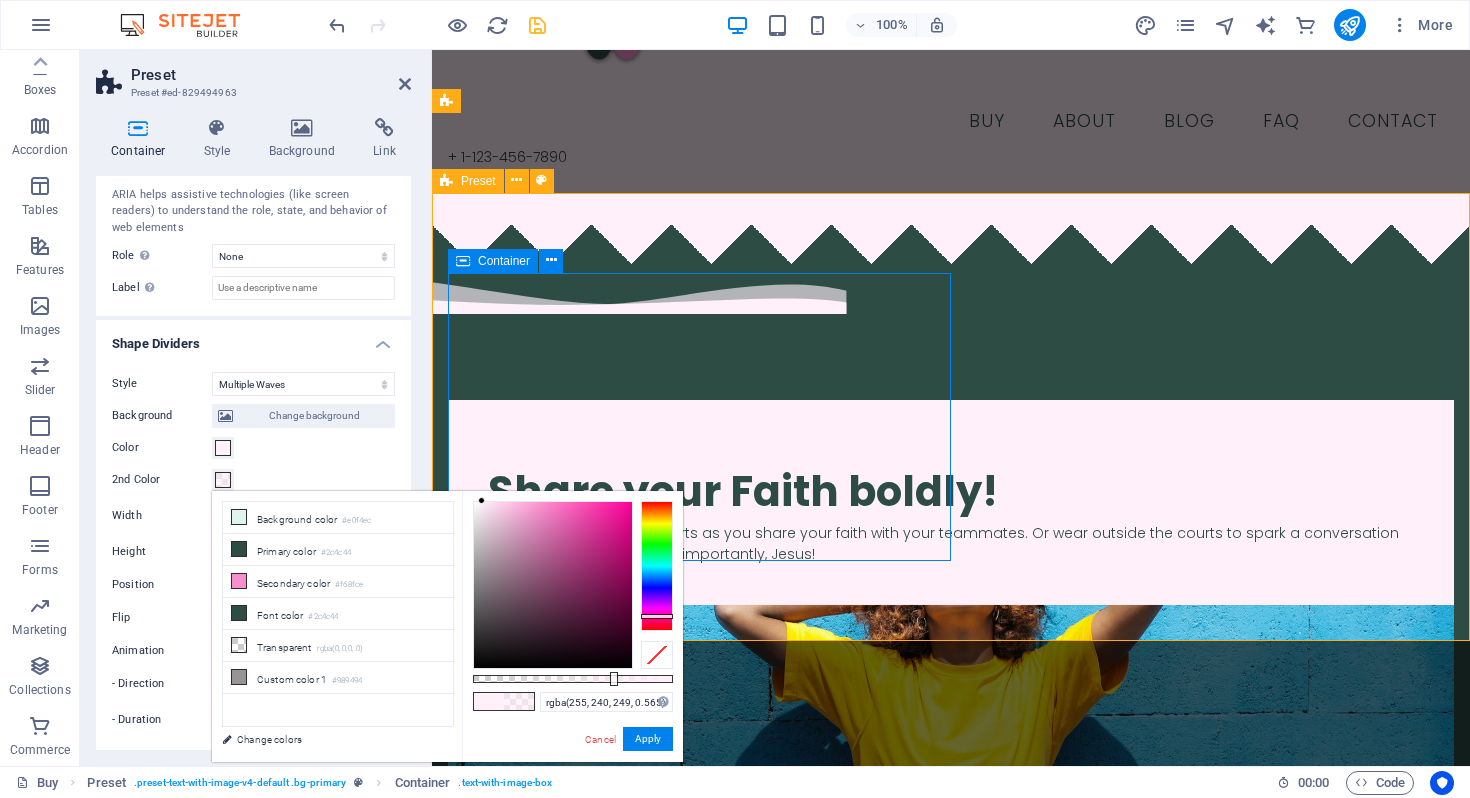 type on "rgba(255, 240, 249, 0.56)" 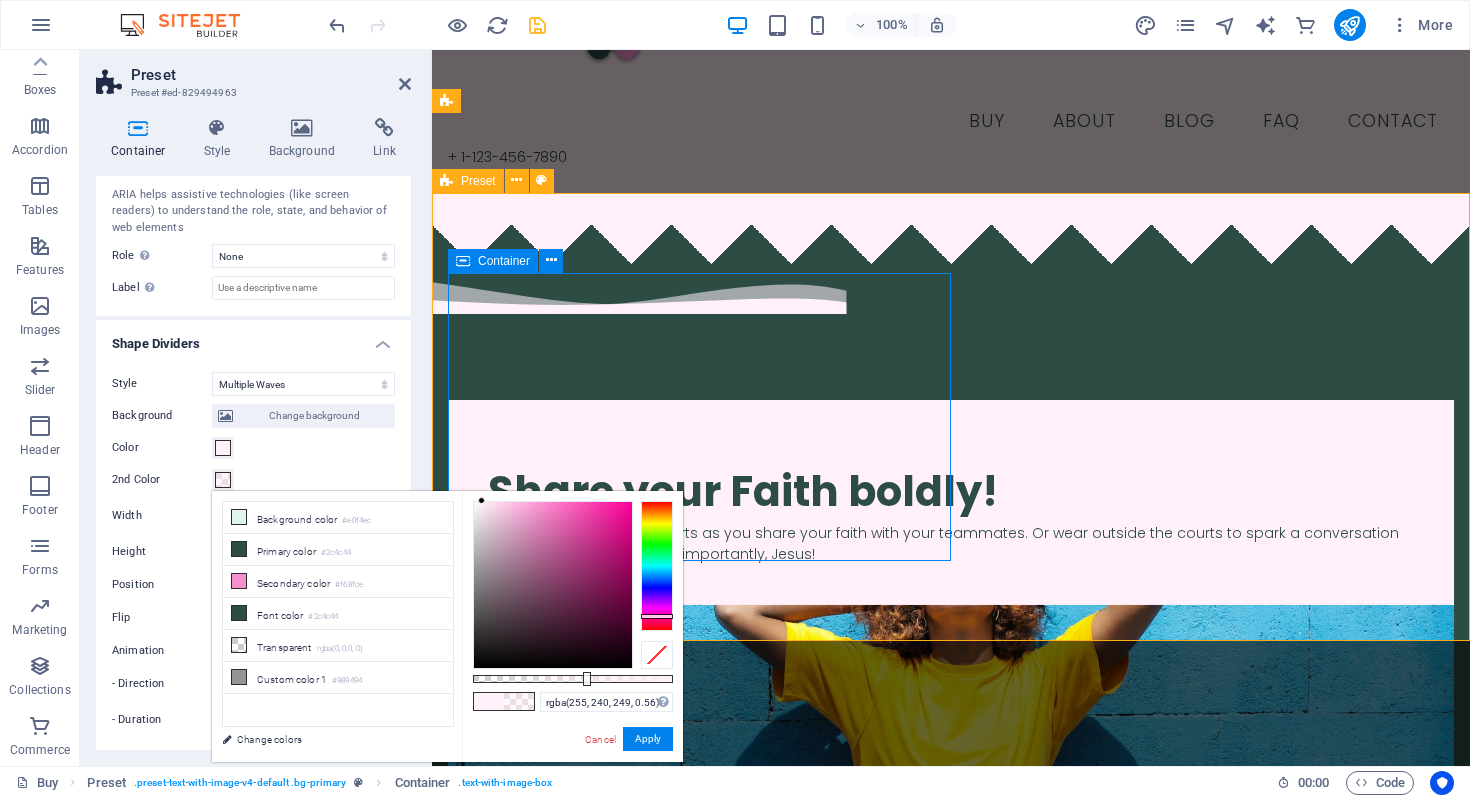 drag, startPoint x: 672, startPoint y: 676, endPoint x: 585, endPoint y: 670, distance: 87.20665 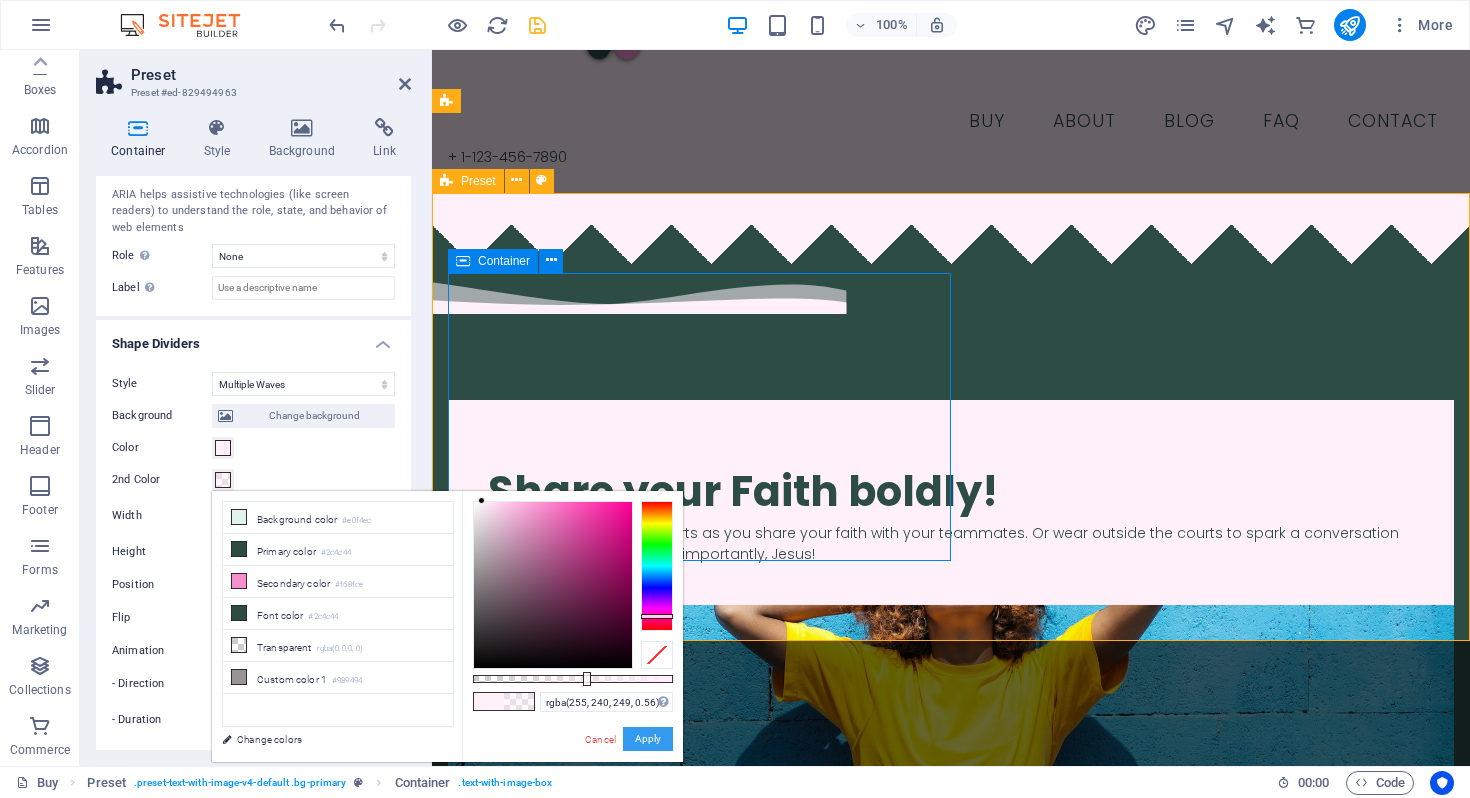 click on "Apply" at bounding box center [648, 739] 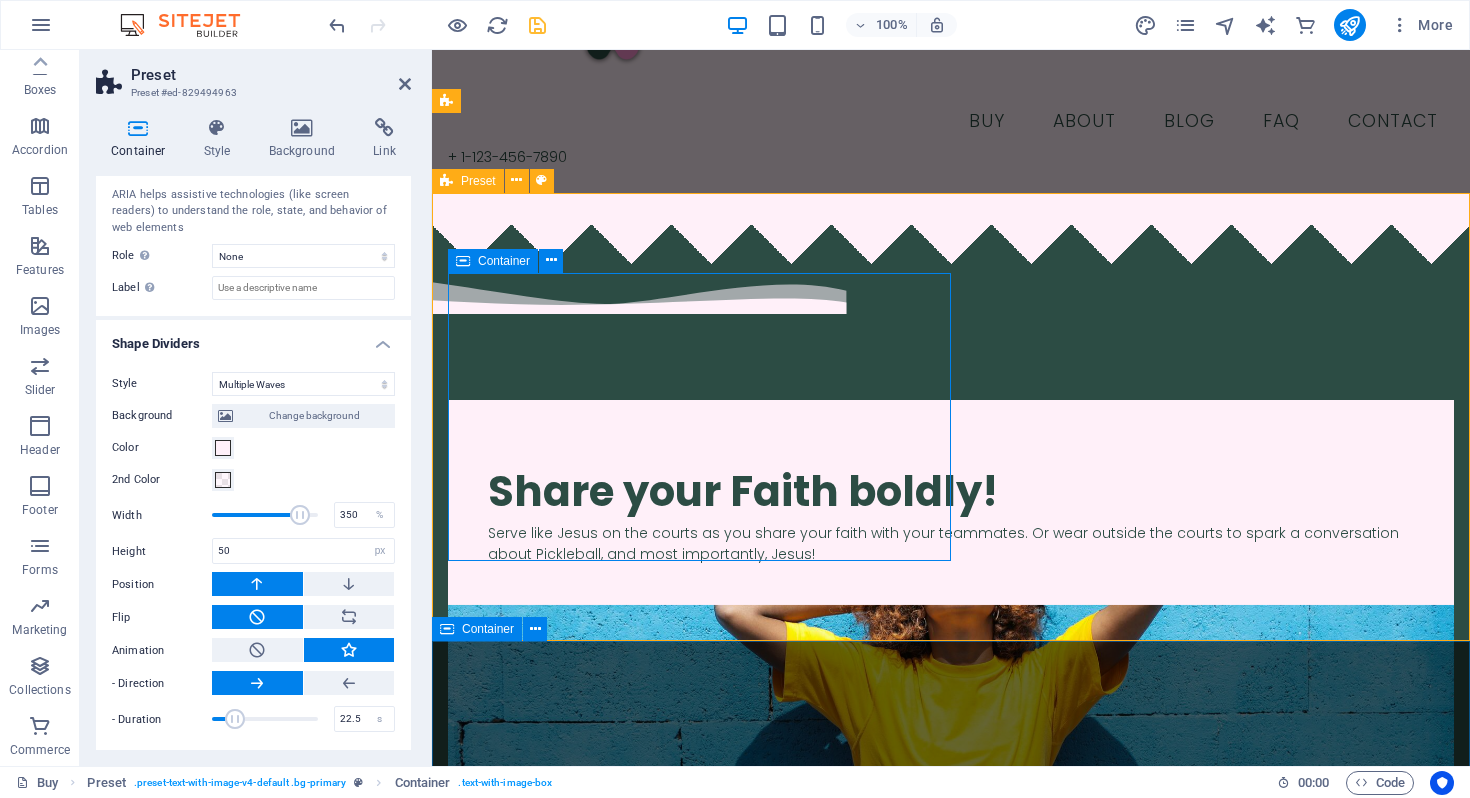 click on "JOIN OUR MINISTRY ABOUT OUR FOUNDER MOLLIE SHOP OUR GEAR" at bounding box center [951, 2960] 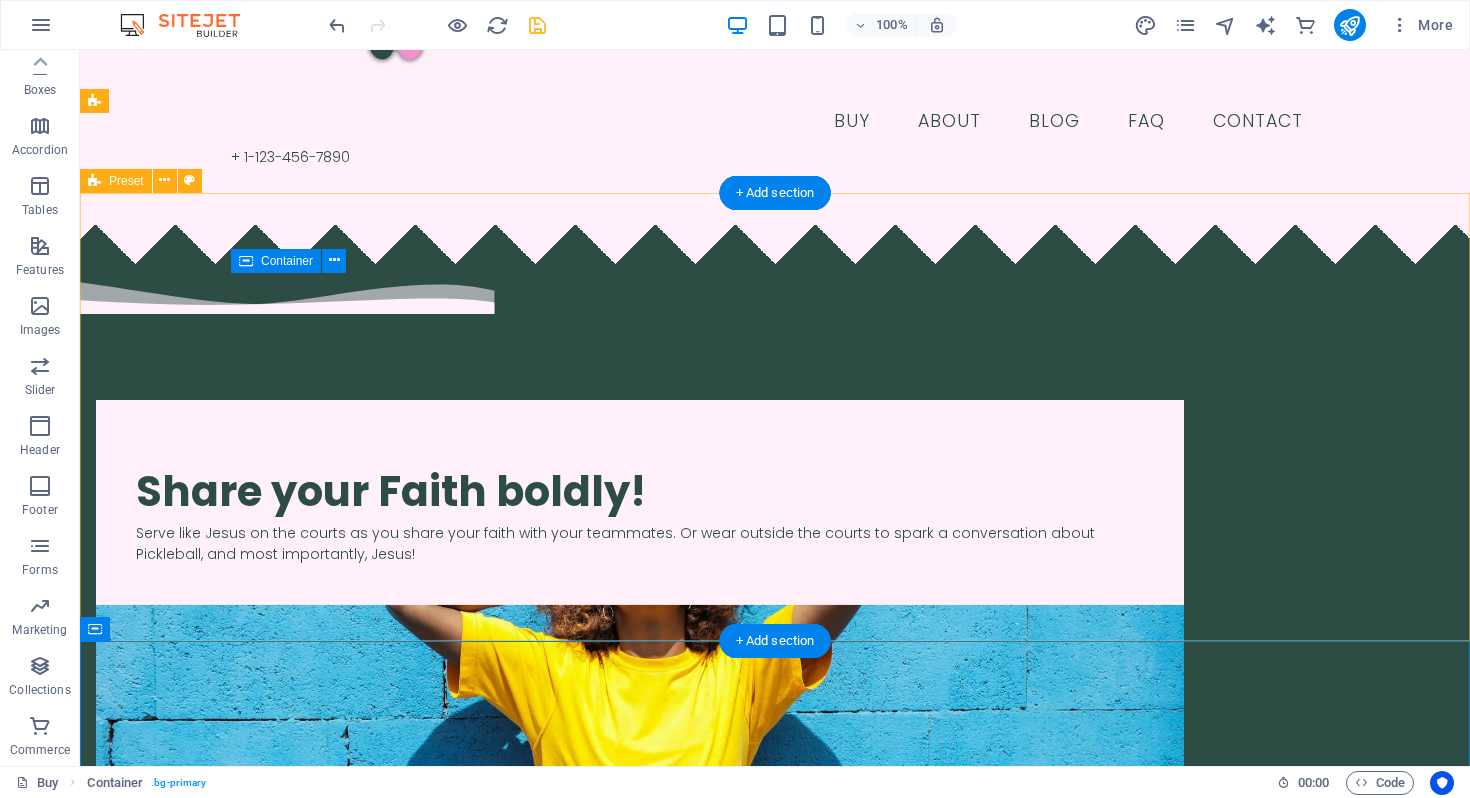 click on "​​​ Share your Faith boldly! Serve like Jesus on the courts as you share your faith with your teammates. Or wear outside the courts to spark a conversation about Pickleball, and most importantly, Jesus! Drop content here or  Add elements  Paste clipboard" at bounding box center [775, 690] 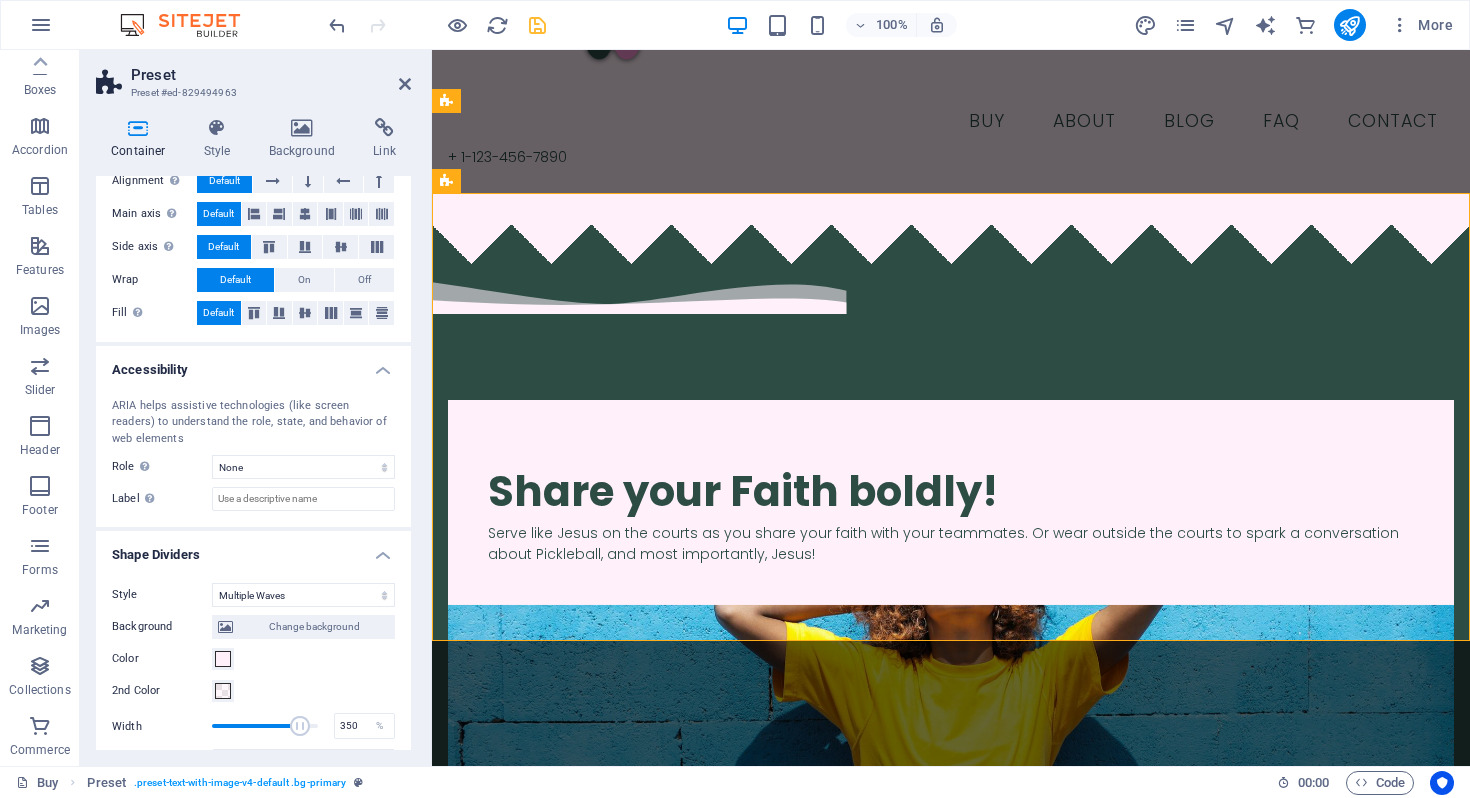 scroll, scrollTop: 343, scrollLeft: 0, axis: vertical 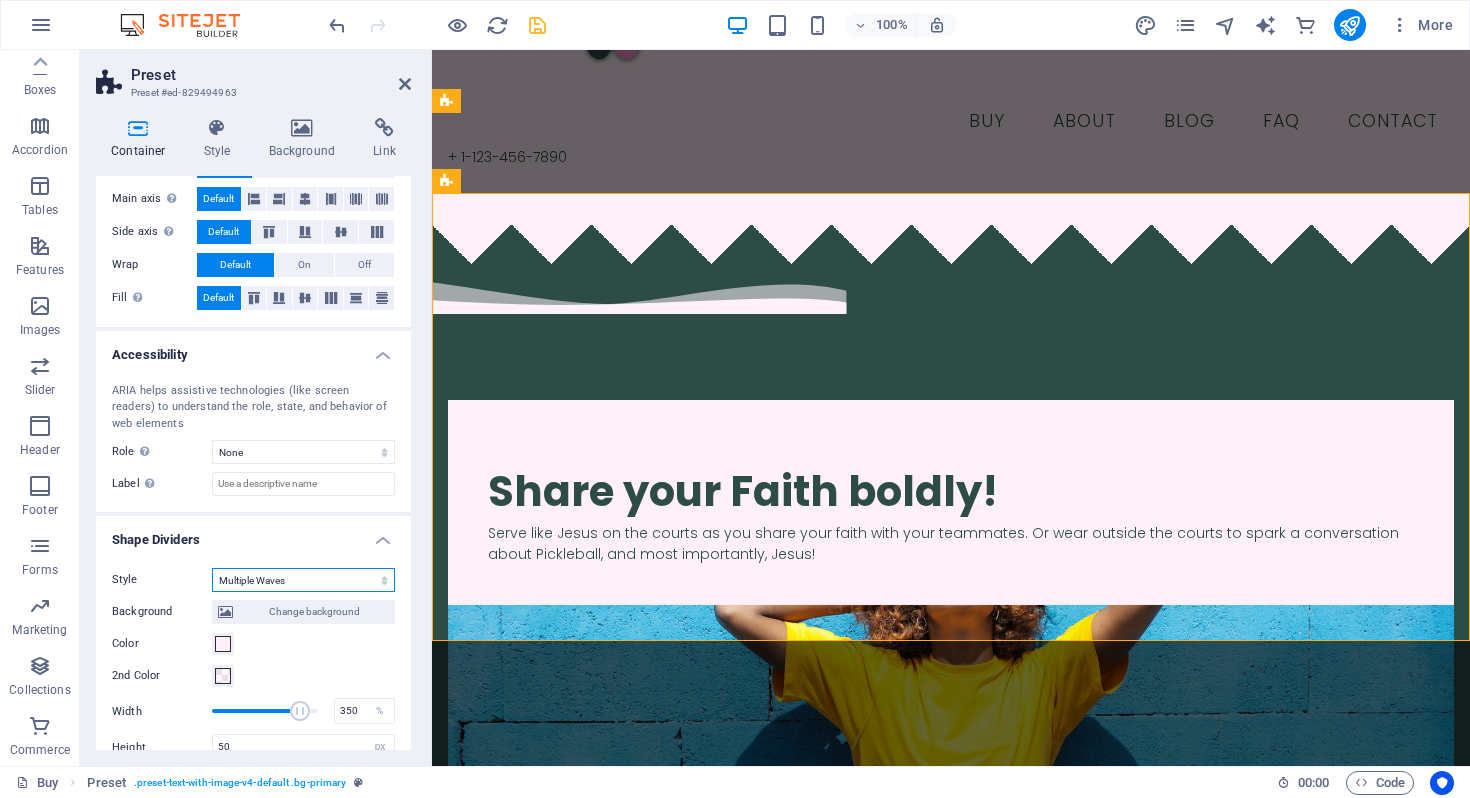 click on "None Triangle Square Diagonal Polygon 1 Polygon 2 Zigzag Multiple Zigzags Waves Multiple Waves Half Circle Circle Circle Shadow Blocks Hexagons Clouds Multiple Clouds Fan Pyramids Book Paint Drip Fire Shredded Paper Arrow" at bounding box center (303, 580) 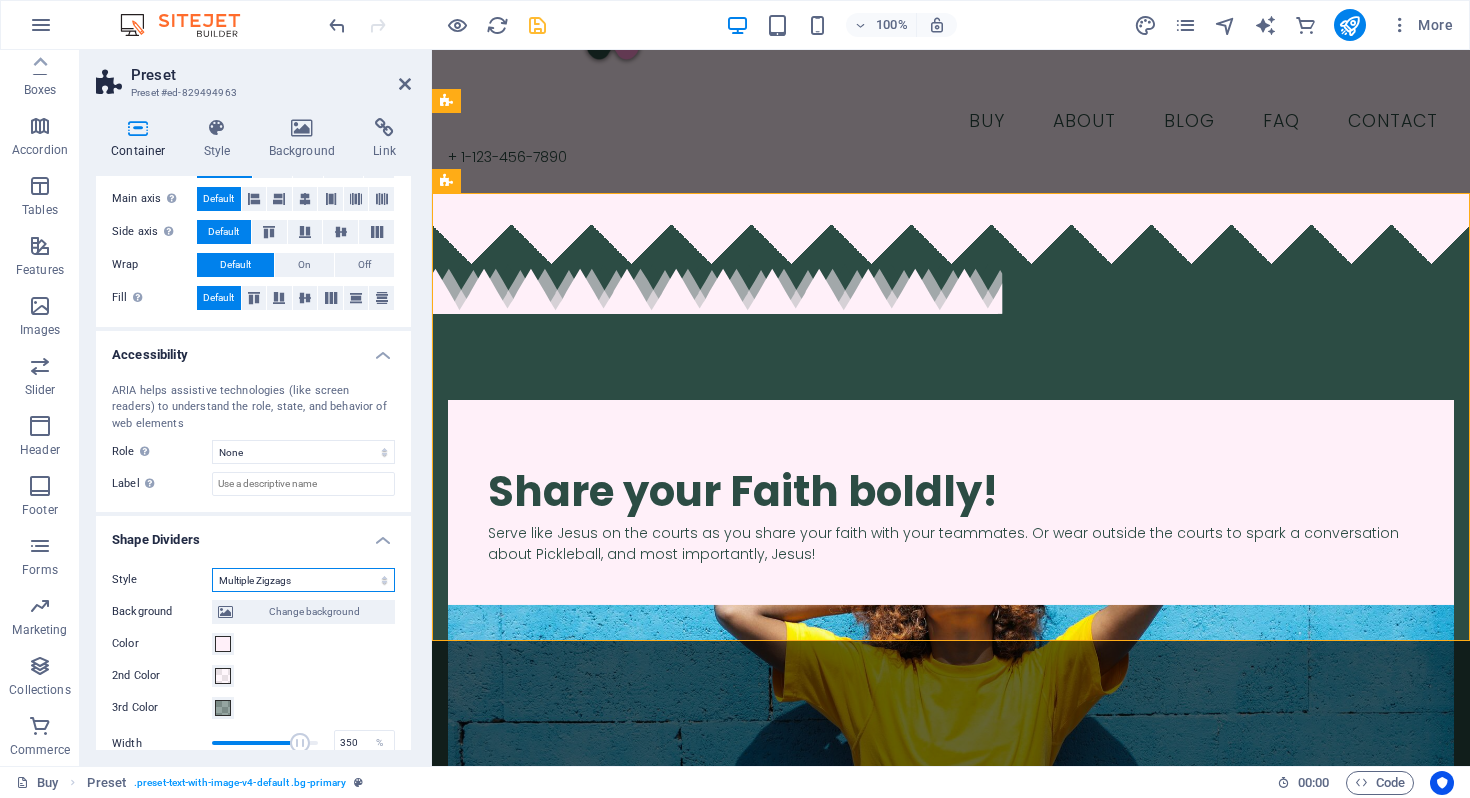 click on "None Triangle Square Diagonal Polygon 1 Polygon 2 Zigzag Multiple Zigzags Waves Multiple Waves Half Circle Circle Circle Shadow Blocks Hexagons Clouds Multiple Clouds Fan Pyramids Book Paint Drip Fire Shredded Paper Arrow" at bounding box center [303, 580] 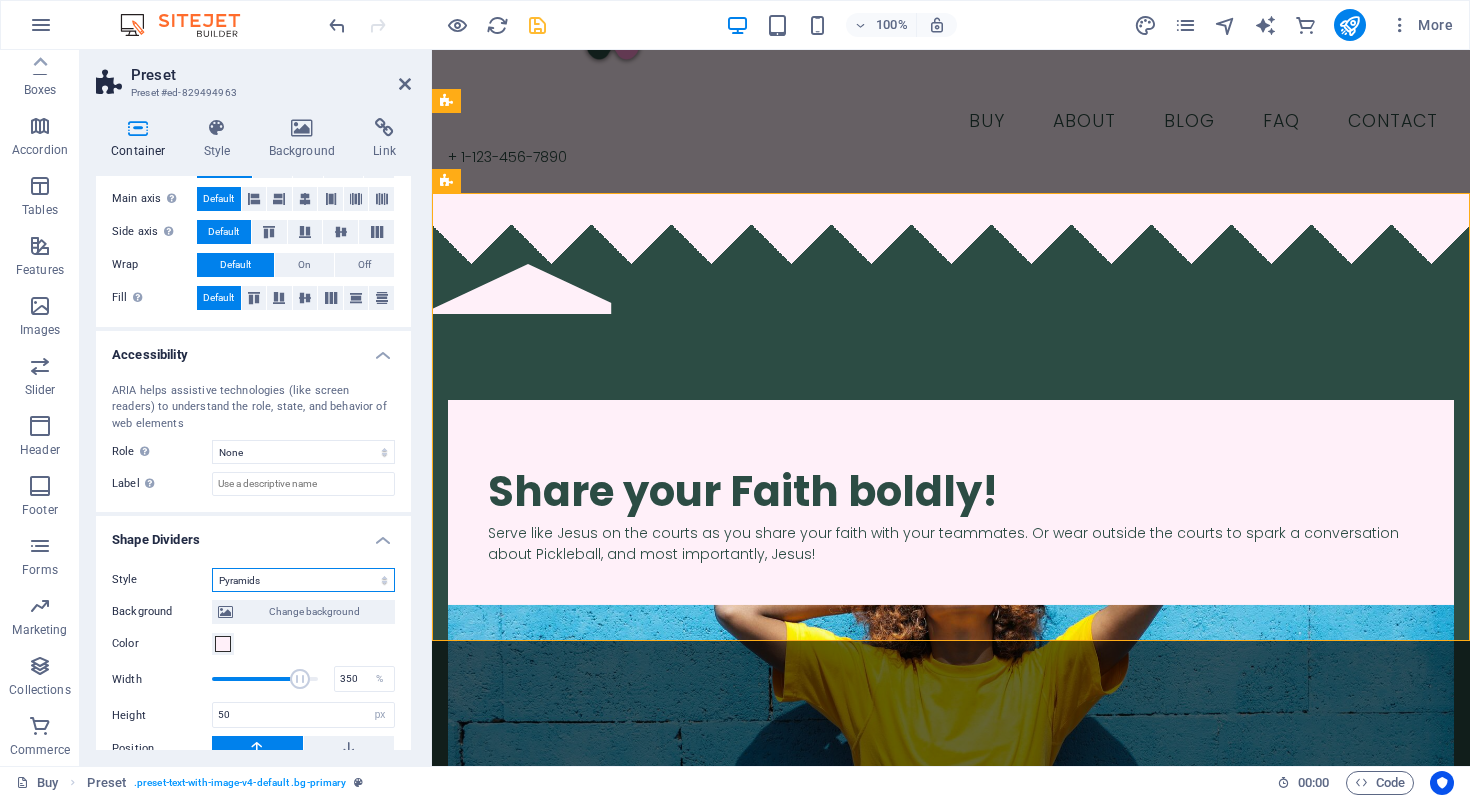 click on "None Triangle Square Diagonal Polygon 1 Polygon 2 Zigzag Multiple Zigzags Waves Multiple Waves Half Circle Circle Circle Shadow Blocks Hexagons Clouds Multiple Clouds Fan Pyramids Book Paint Drip Fire Shredded Paper Arrow" at bounding box center (303, 580) 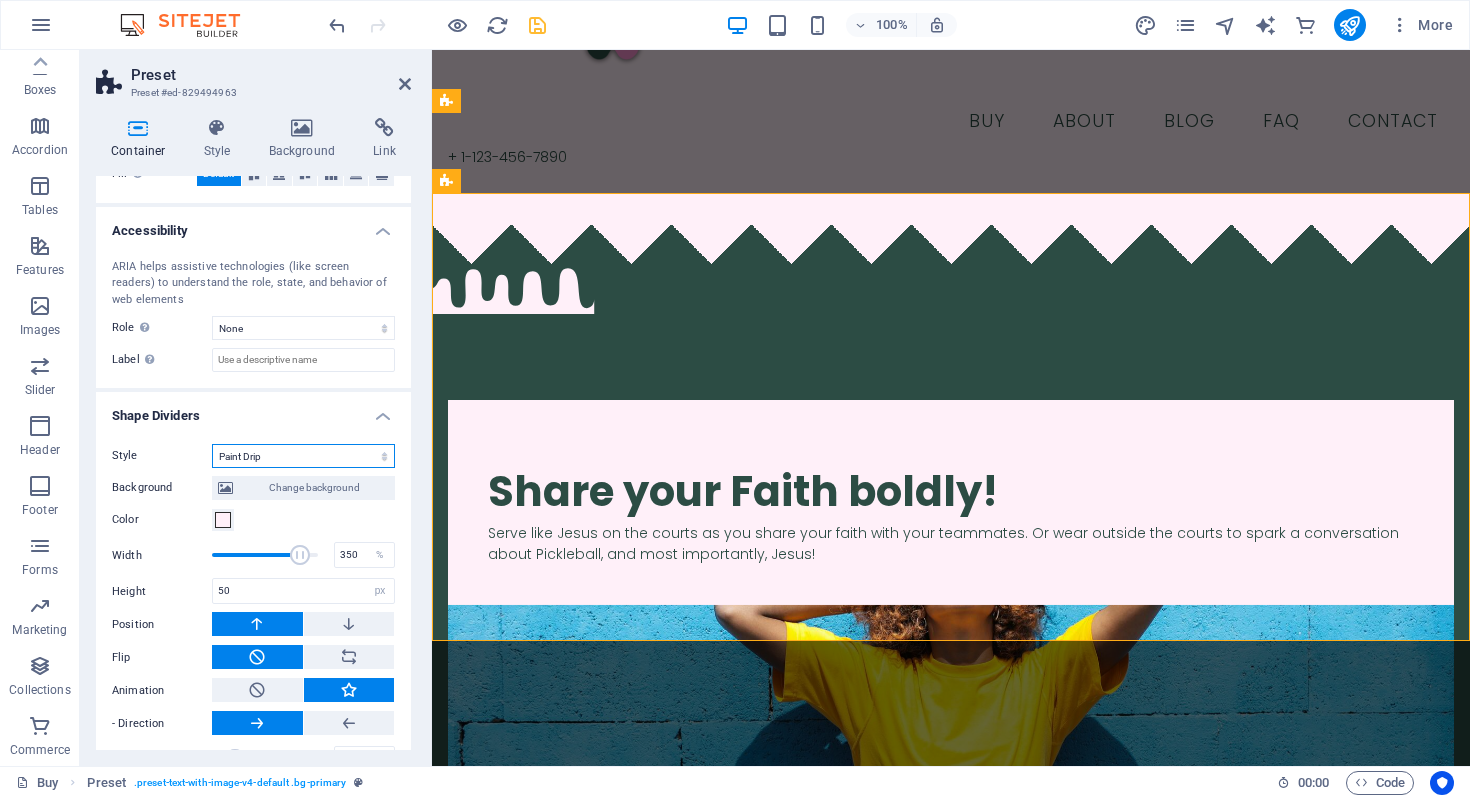 scroll, scrollTop: 507, scrollLeft: 0, axis: vertical 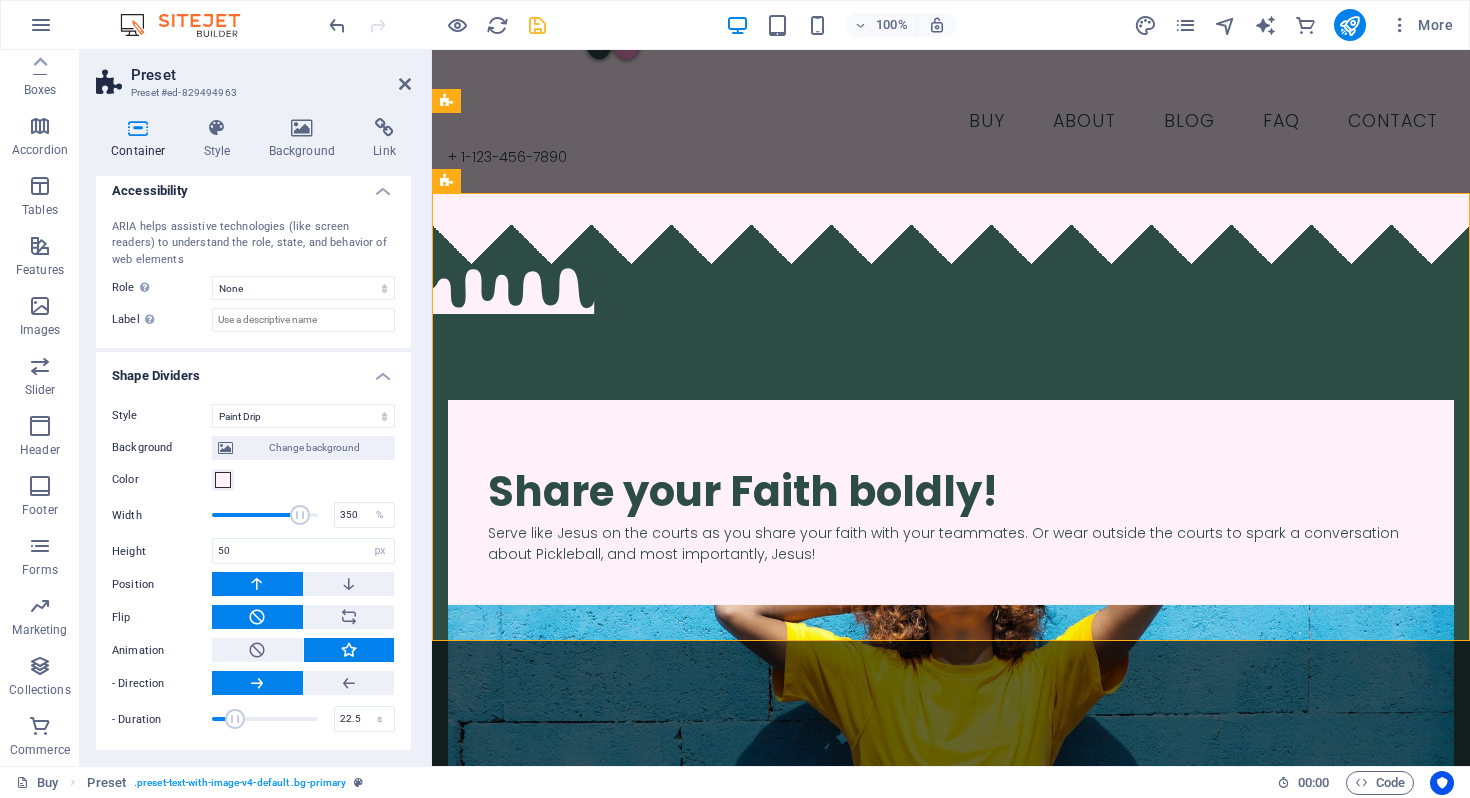 click at bounding box center [349, 650] 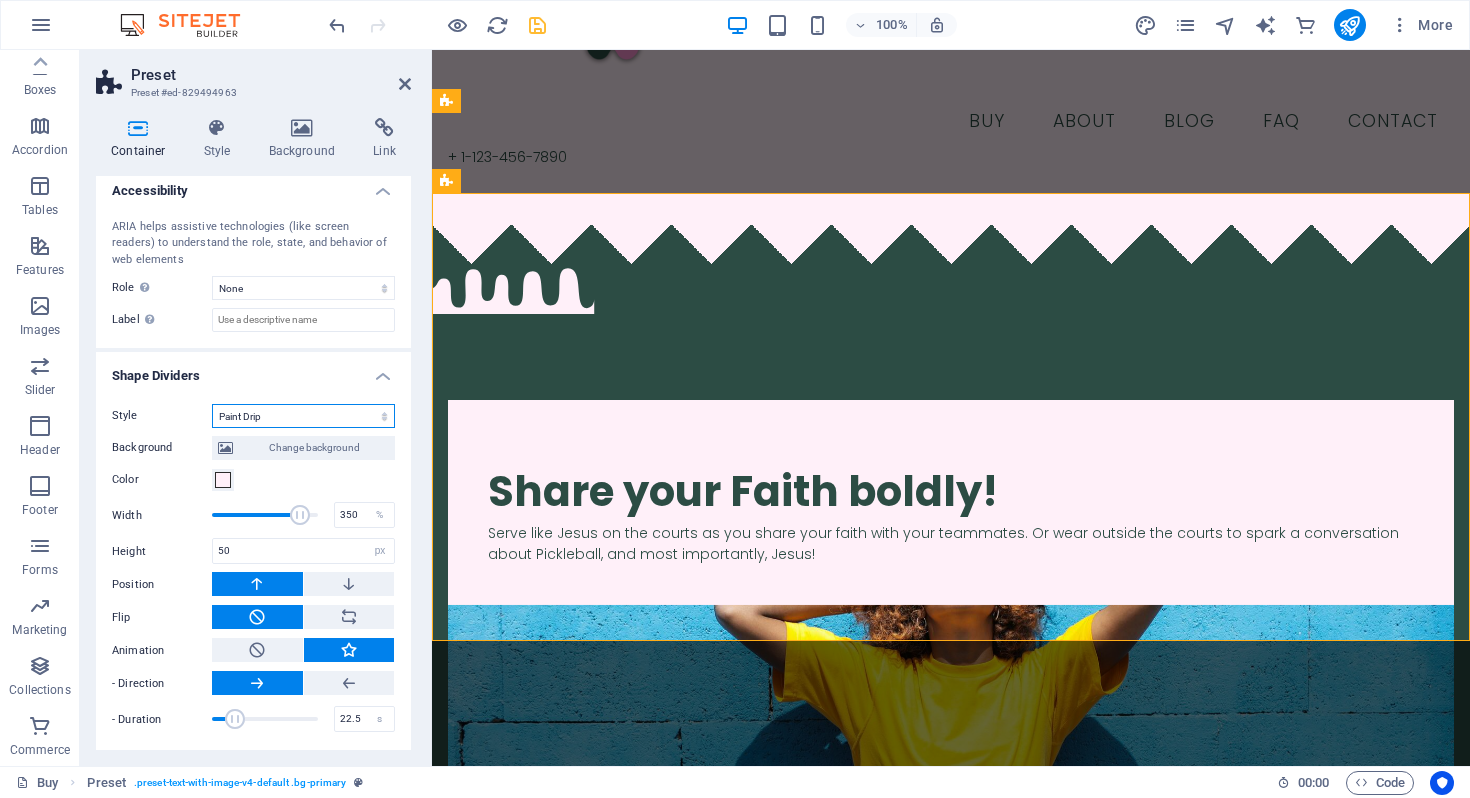 click on "None Triangle Square Diagonal Polygon 1 Polygon 2 Zigzag Multiple Zigzags Waves Multiple Waves Half Circle Circle Circle Shadow Blocks Hexagons Clouds Multiple Clouds Fan Pyramids Book Paint Drip Fire Shredded Paper Arrow" at bounding box center (303, 416) 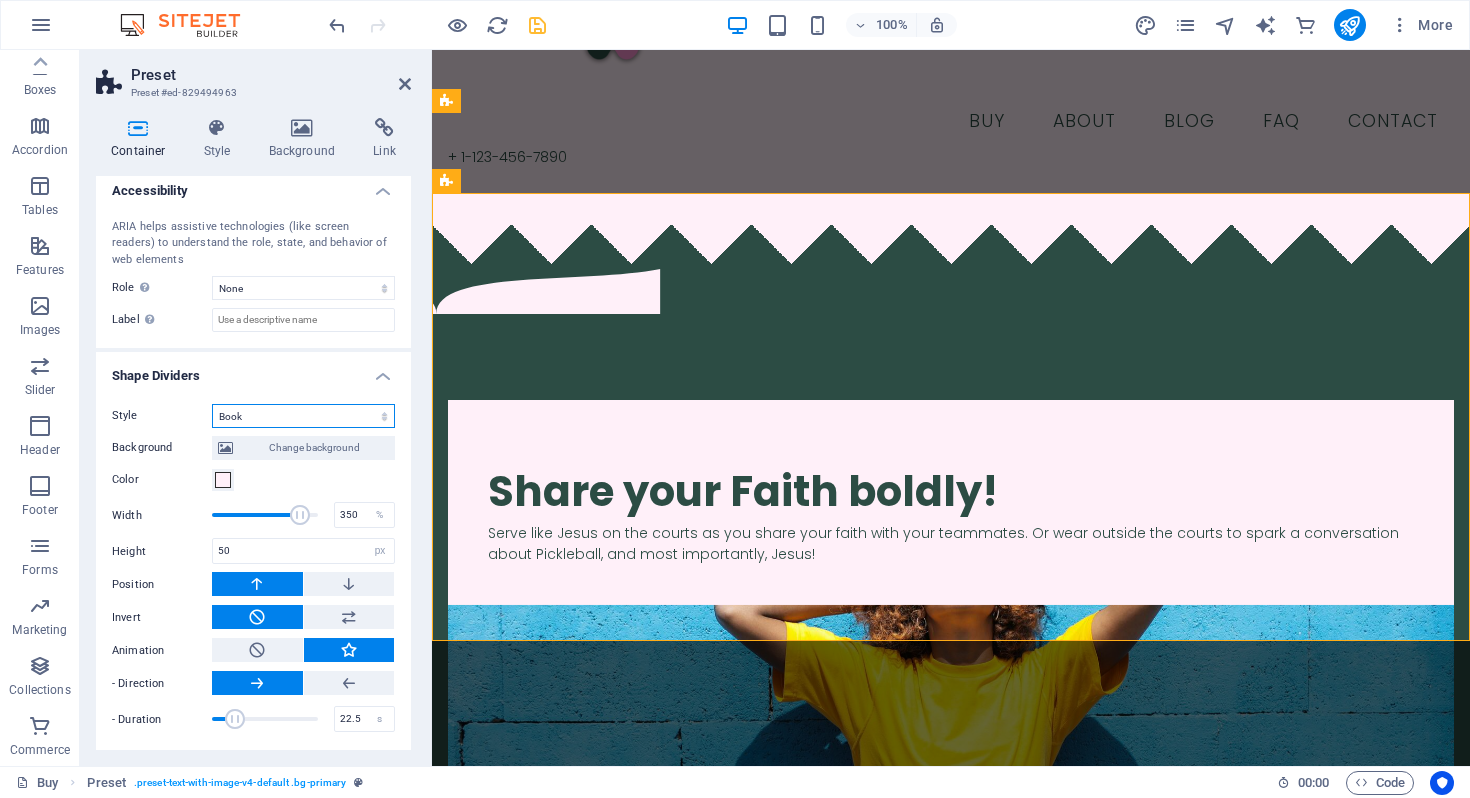 click on "None Triangle Square Diagonal Polygon 1 Polygon 2 Zigzag Multiple Zigzags Waves Multiple Waves Half Circle Circle Circle Shadow Blocks Hexagons Clouds Multiple Clouds Fan Pyramids Book Paint Drip Fire Shredded Paper Arrow" at bounding box center (303, 416) 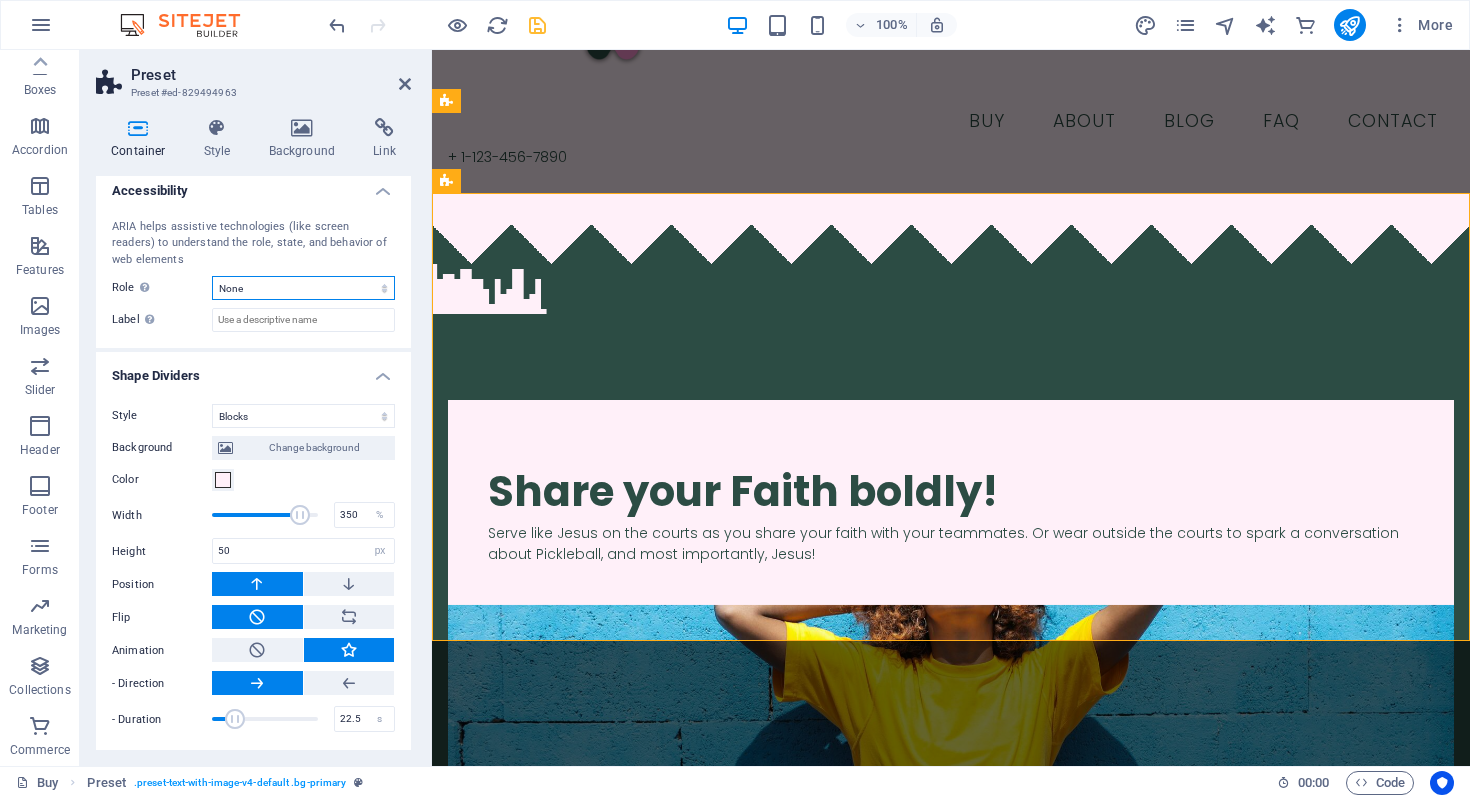 click on "None Alert Article Banner Comment Complementary Dialog Footer Header Marquee Presentation Region Section Separator Status Timer" at bounding box center (303, 288) 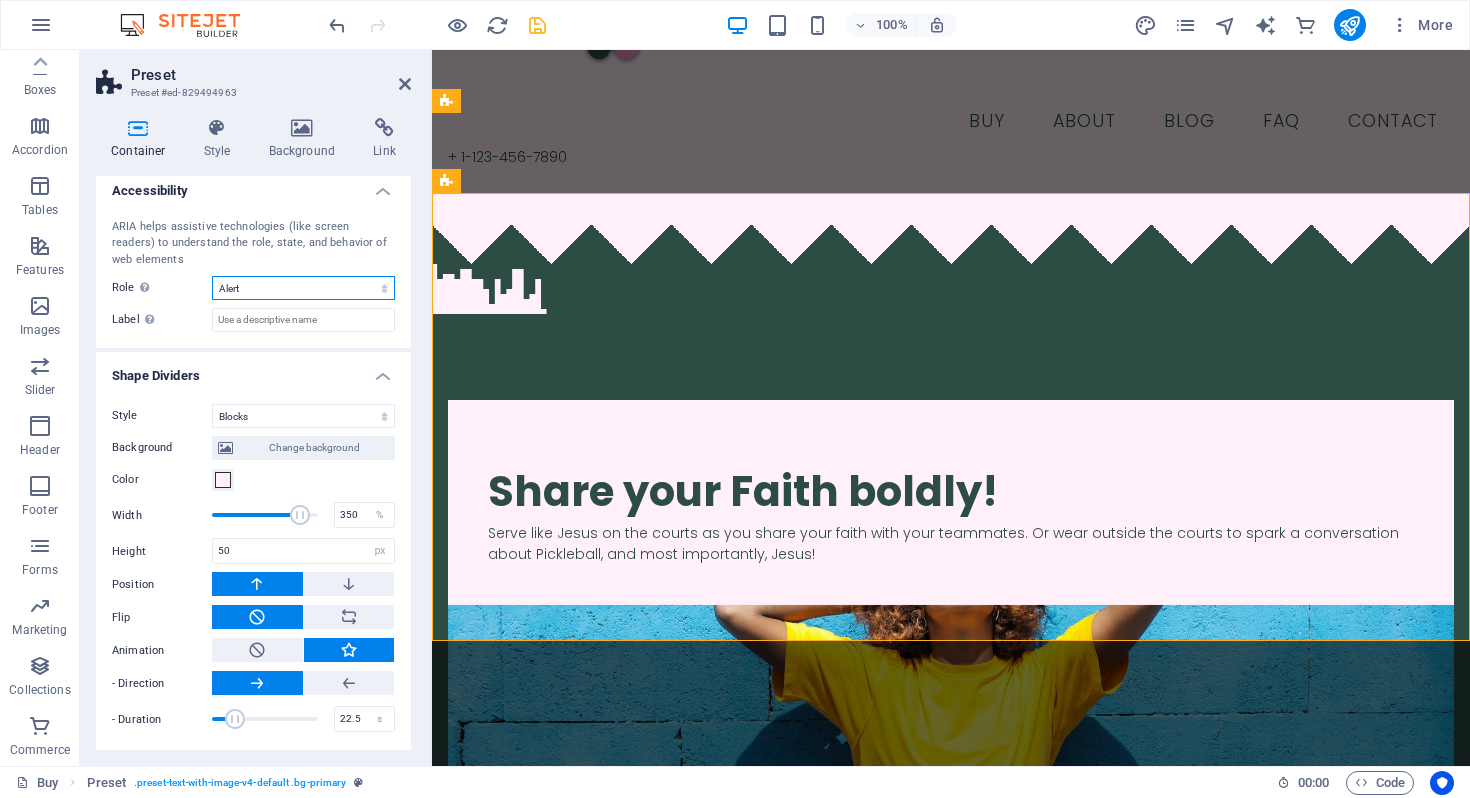 click on "None Alert Article Banner Comment Complementary Dialog Footer Header Marquee Presentation Region Section Separator Status Timer" at bounding box center (303, 288) 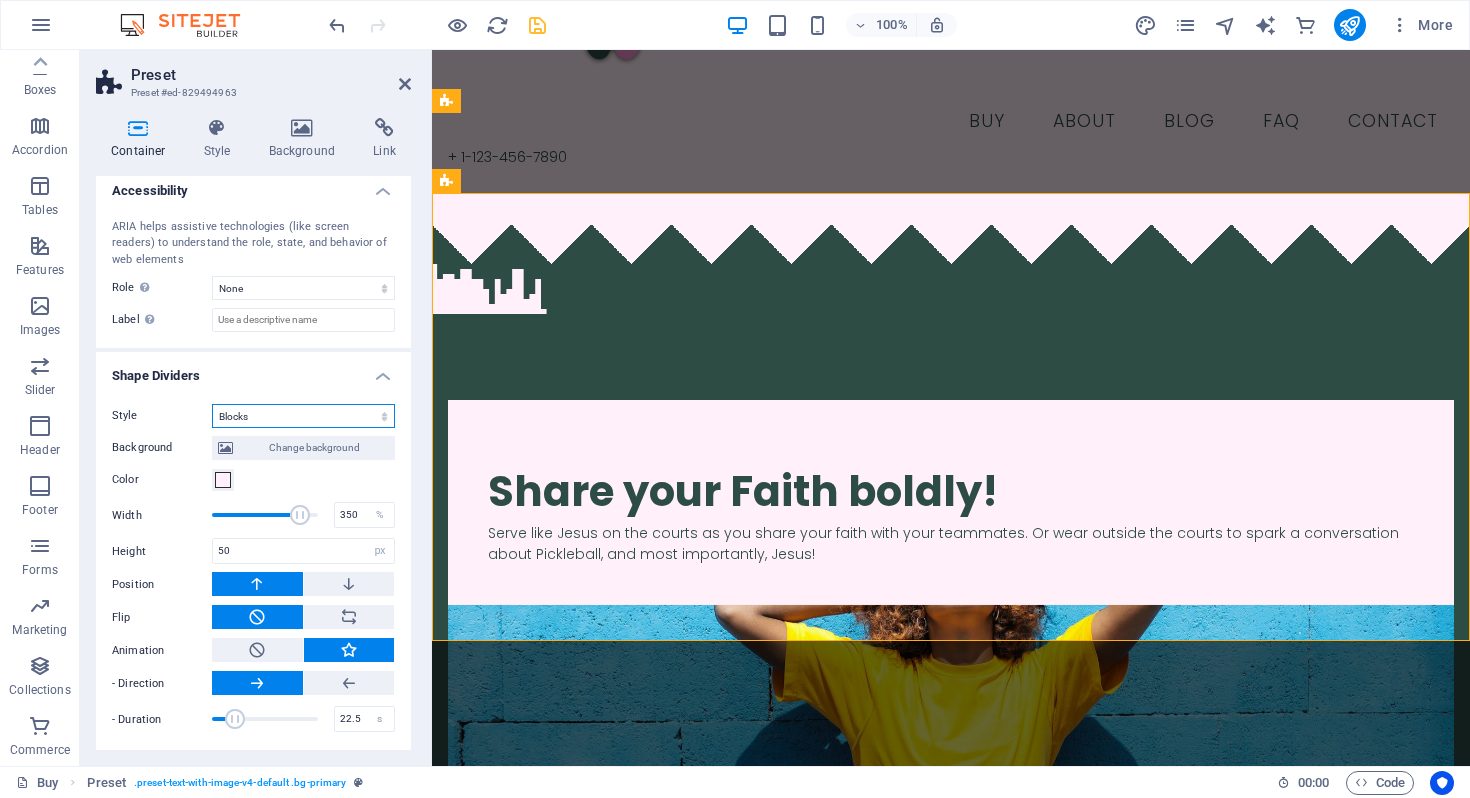 click on "None Triangle Square Diagonal Polygon 1 Polygon 2 Zigzag Multiple Zigzags Waves Multiple Waves Half Circle Circle Circle Shadow Blocks Hexagons Clouds Multiple Clouds Fan Pyramids Book Paint Drip Fire Shredded Paper Arrow" at bounding box center [303, 416] 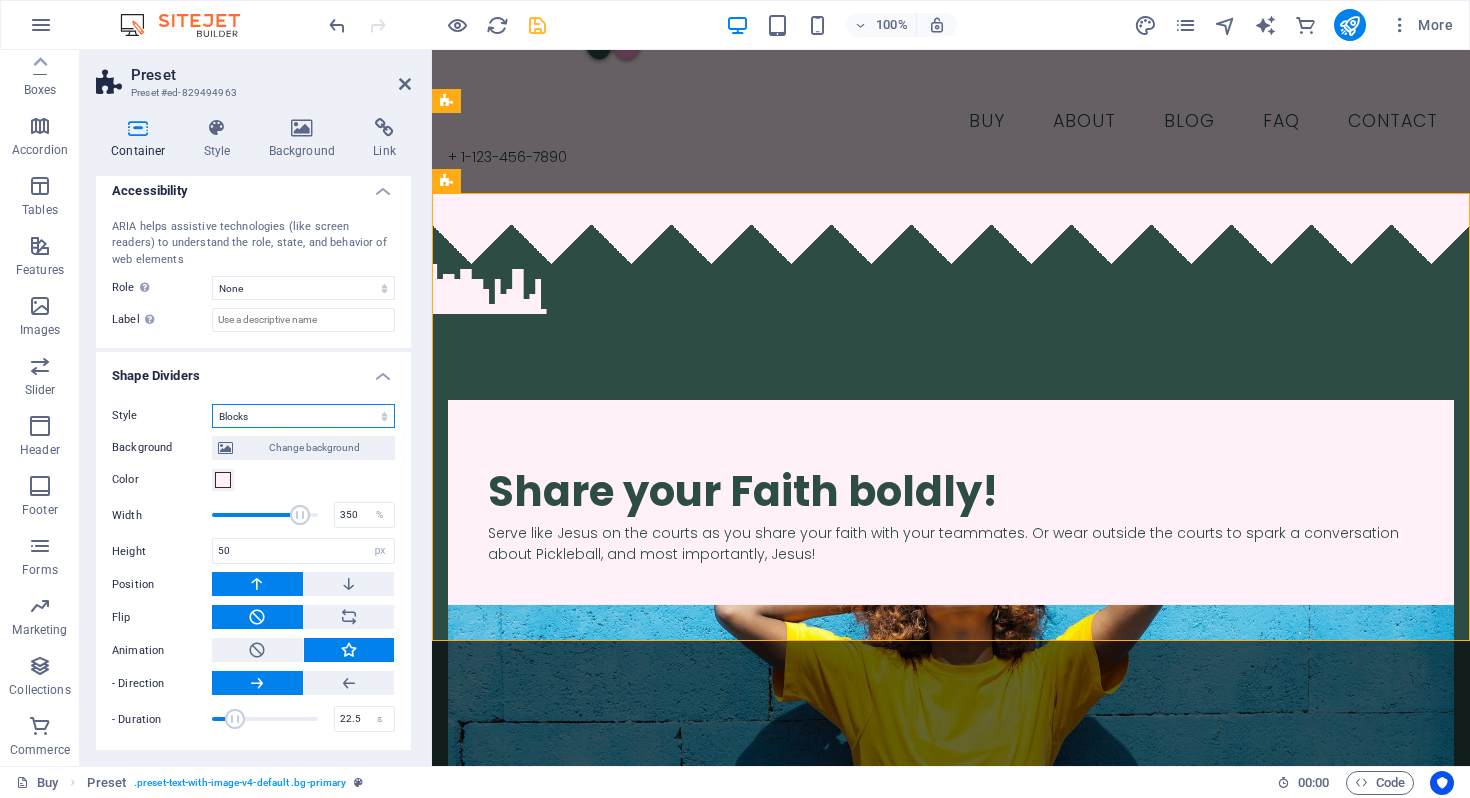 select on "diagonal" 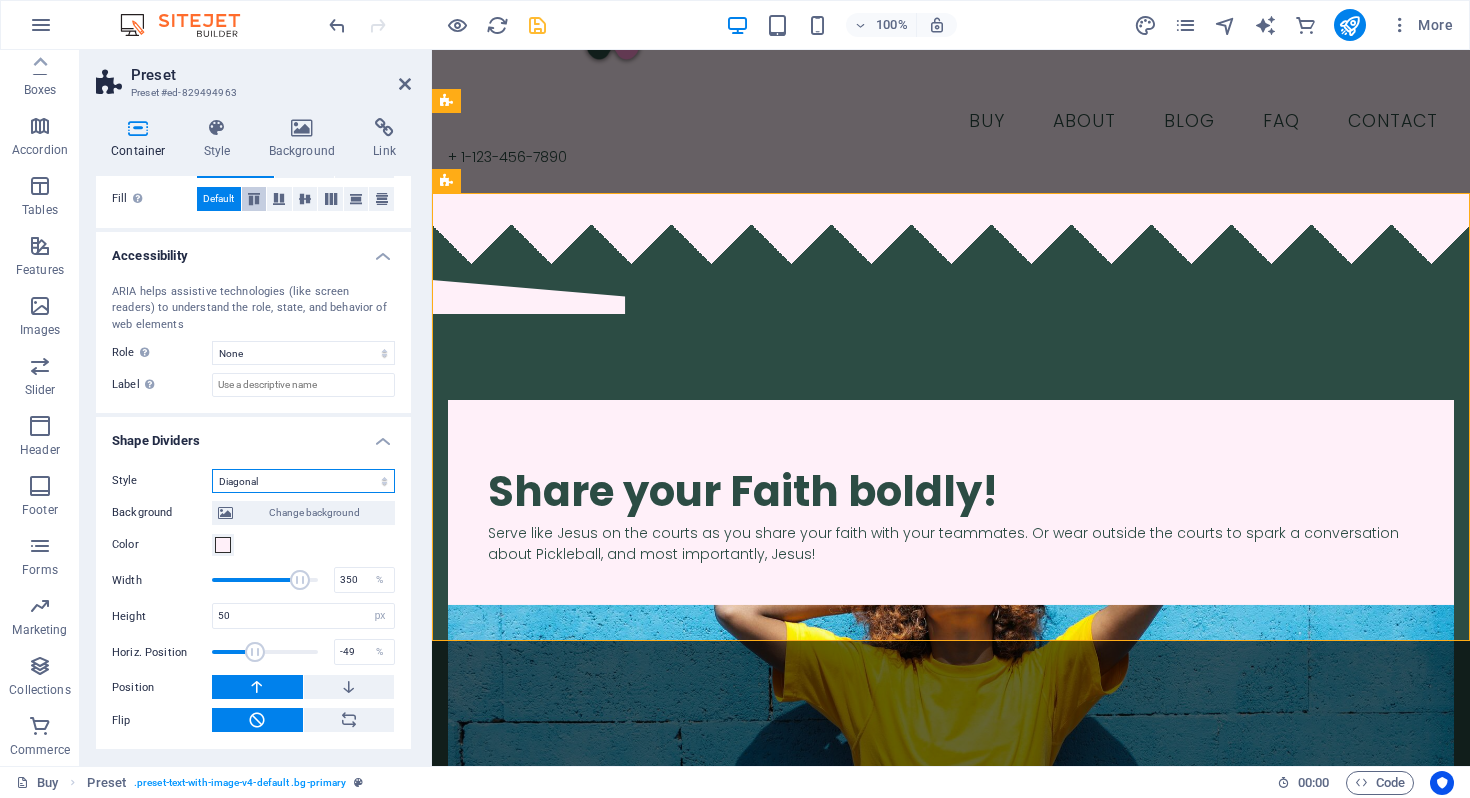 scroll, scrollTop: 441, scrollLeft: 0, axis: vertical 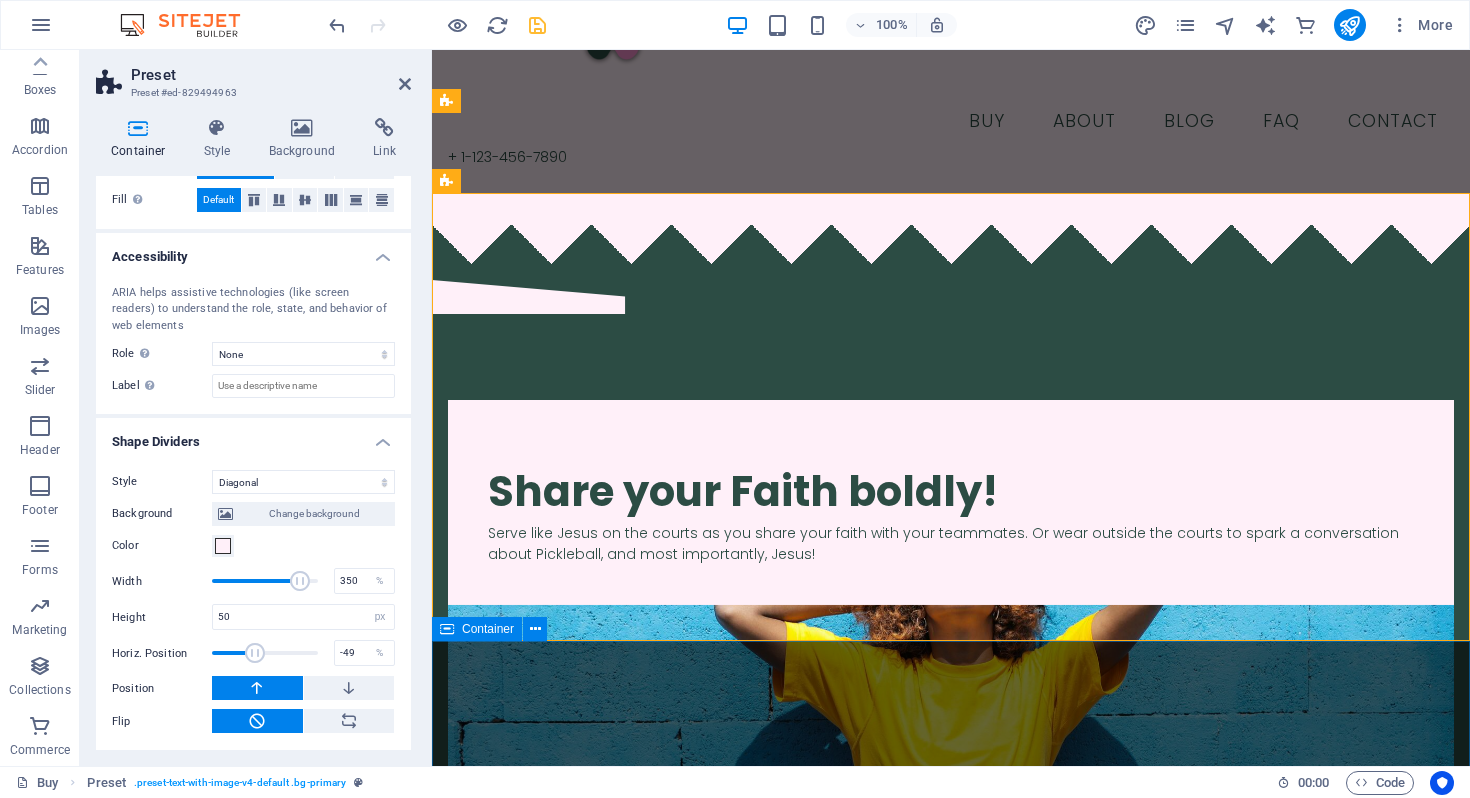 click on "JOIN OUR MINISTRY ABOUT OUR FOUNDER MOLLIE SHOP OUR GEAR" at bounding box center [951, 2960] 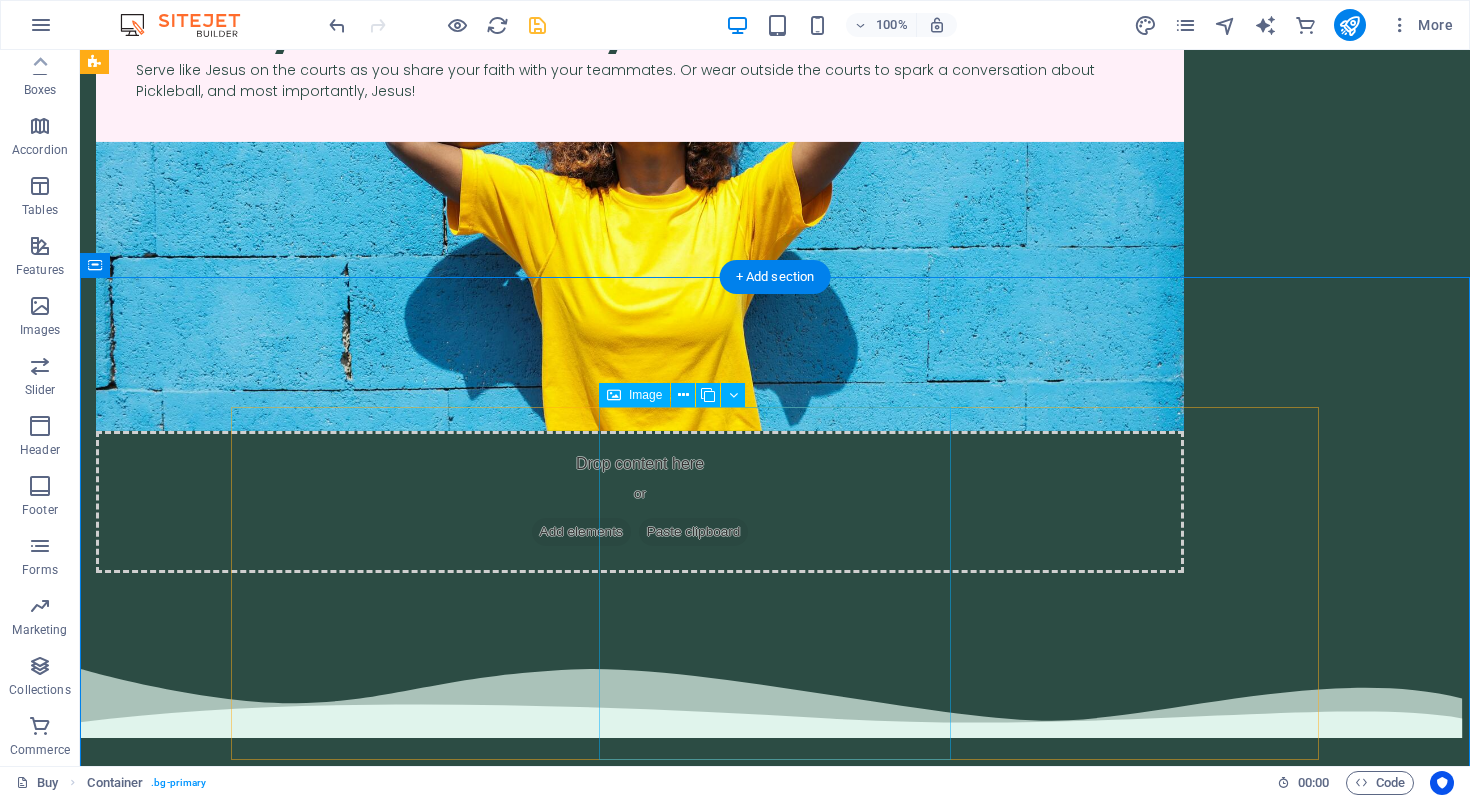 scroll, scrollTop: 740, scrollLeft: 0, axis: vertical 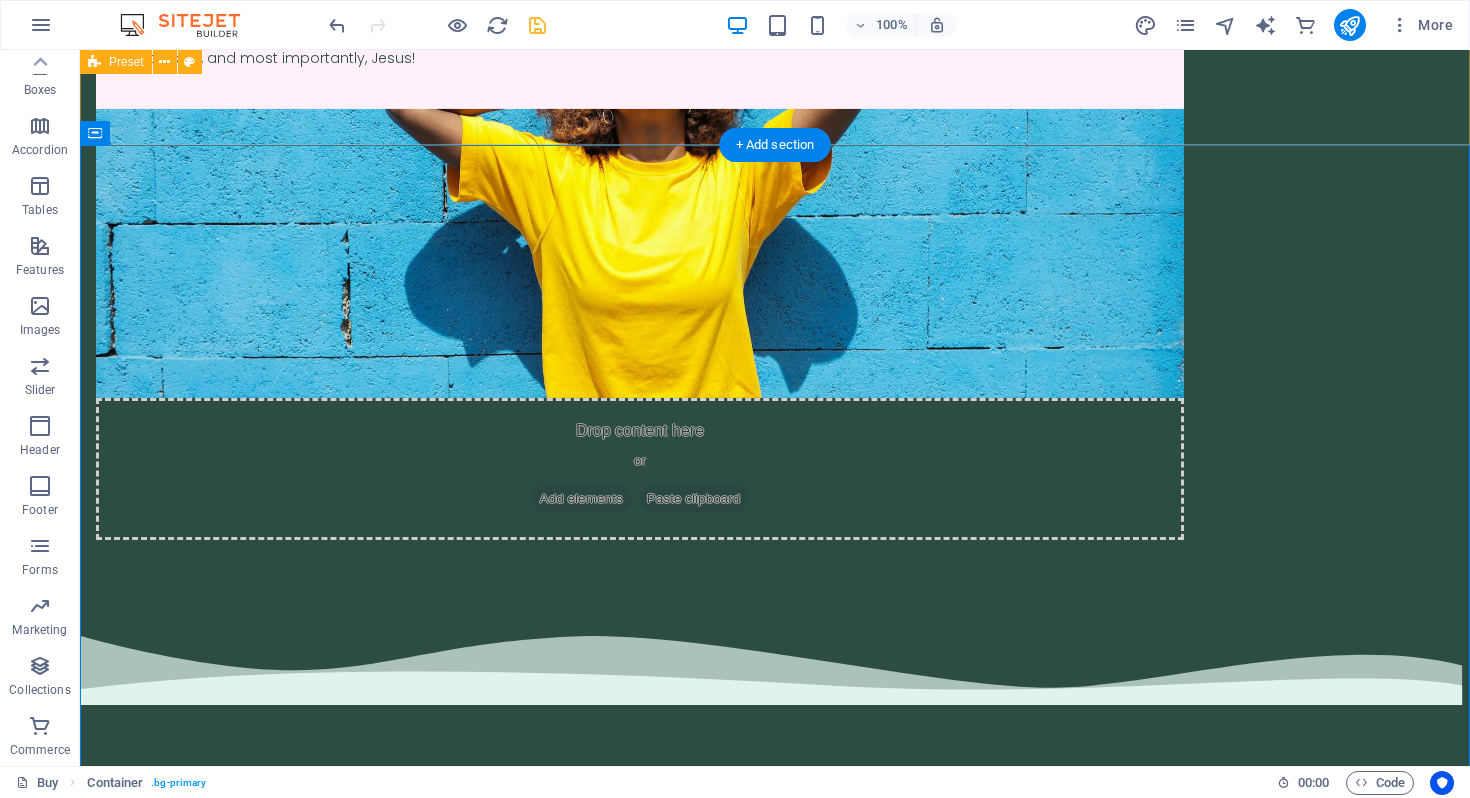 click on "​​​ Share your Faith boldly! Serve like Jesus on the courts as you share your faith with your teammates. Or wear outside the courts to spark a conversation about Pickleball, and most importantly, Jesus! Drop content here or  Add elements  Paste clipboard" at bounding box center [775, 194] 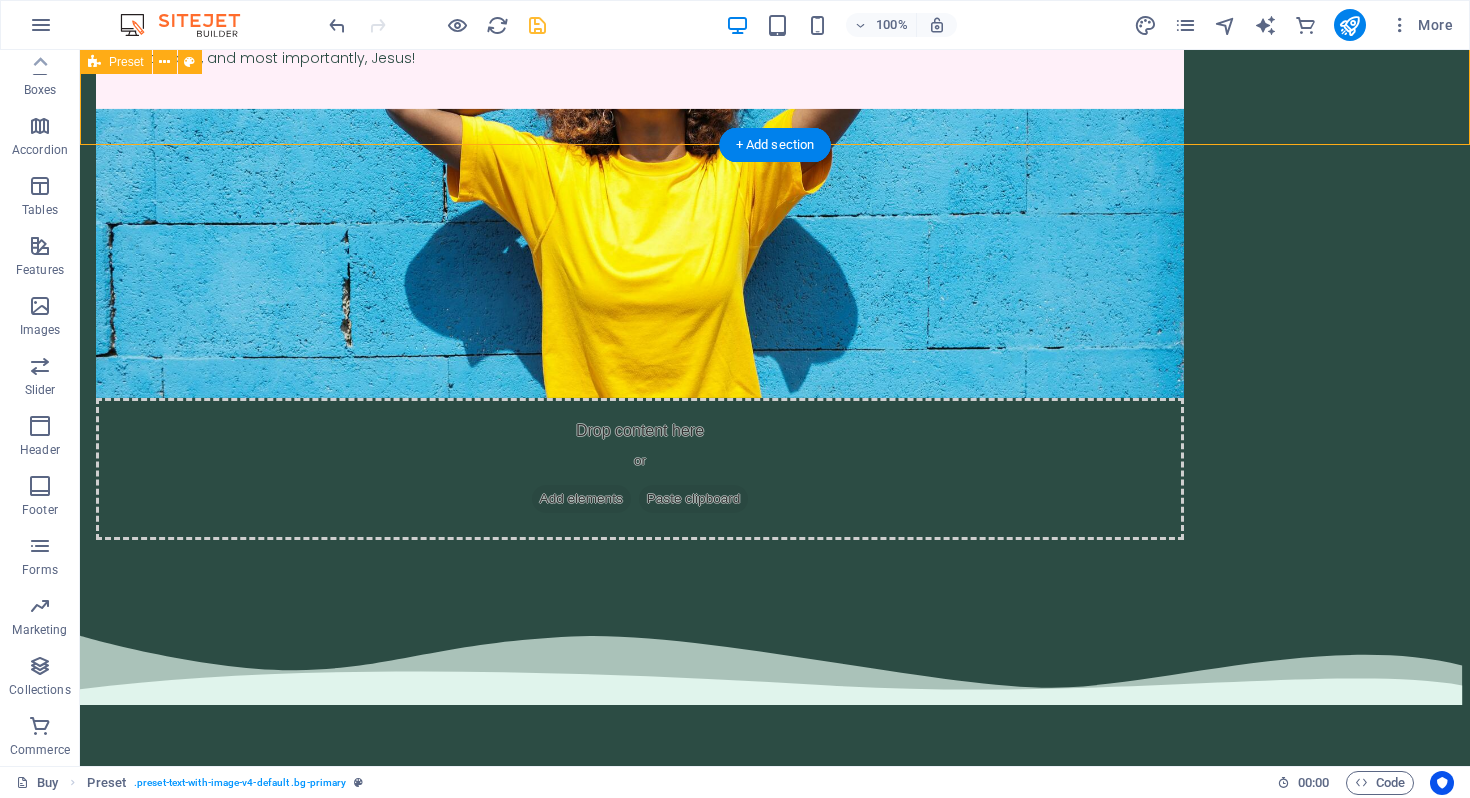 click on "​​​ Share your Faith boldly! Serve like Jesus on the courts as you share your faith with your teammates. Or wear outside the courts to spark a conversation about Pickleball, and most importantly, Jesus! Drop content here or  Add elements  Paste clipboard" at bounding box center [775, 194] 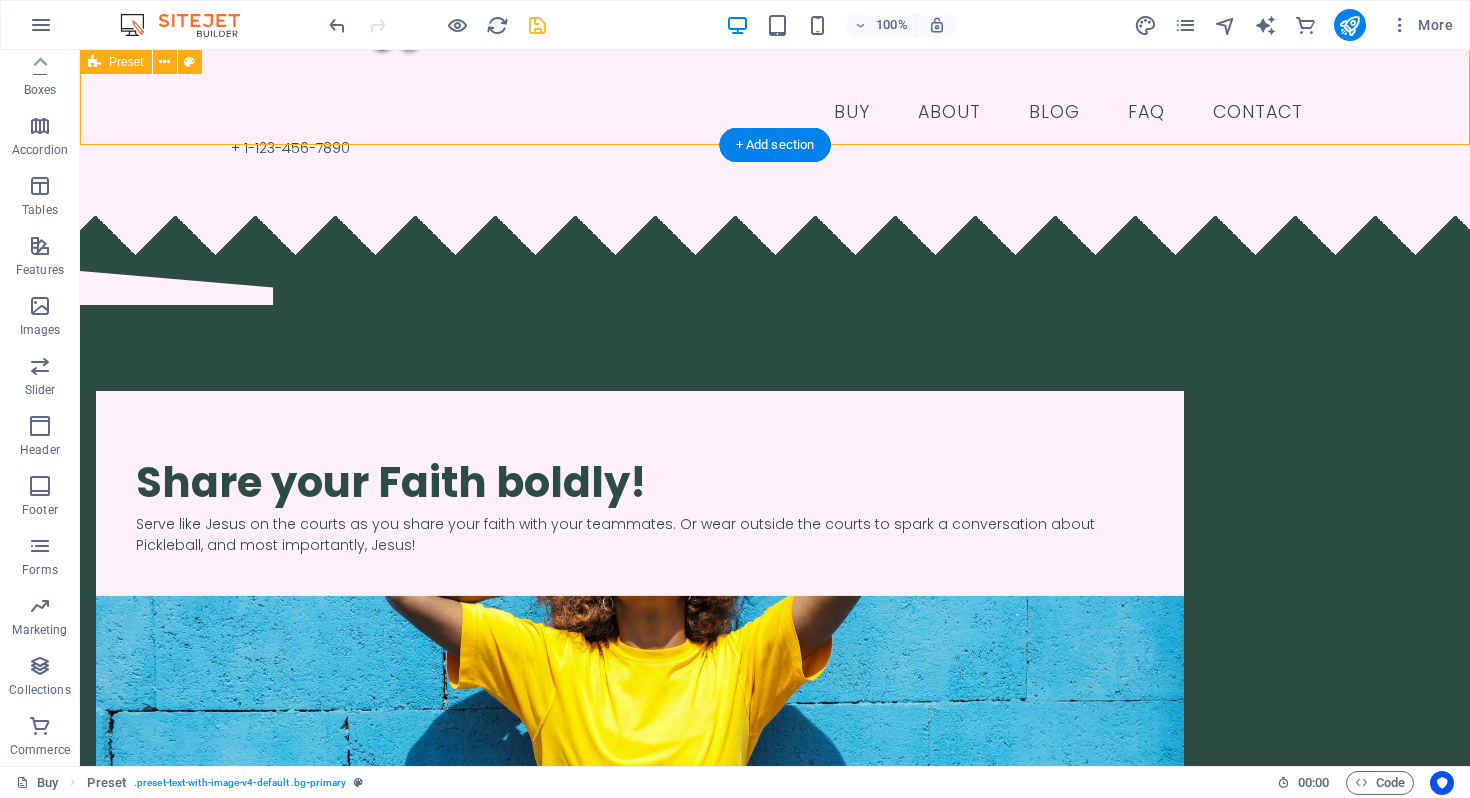 select on "diagonal" 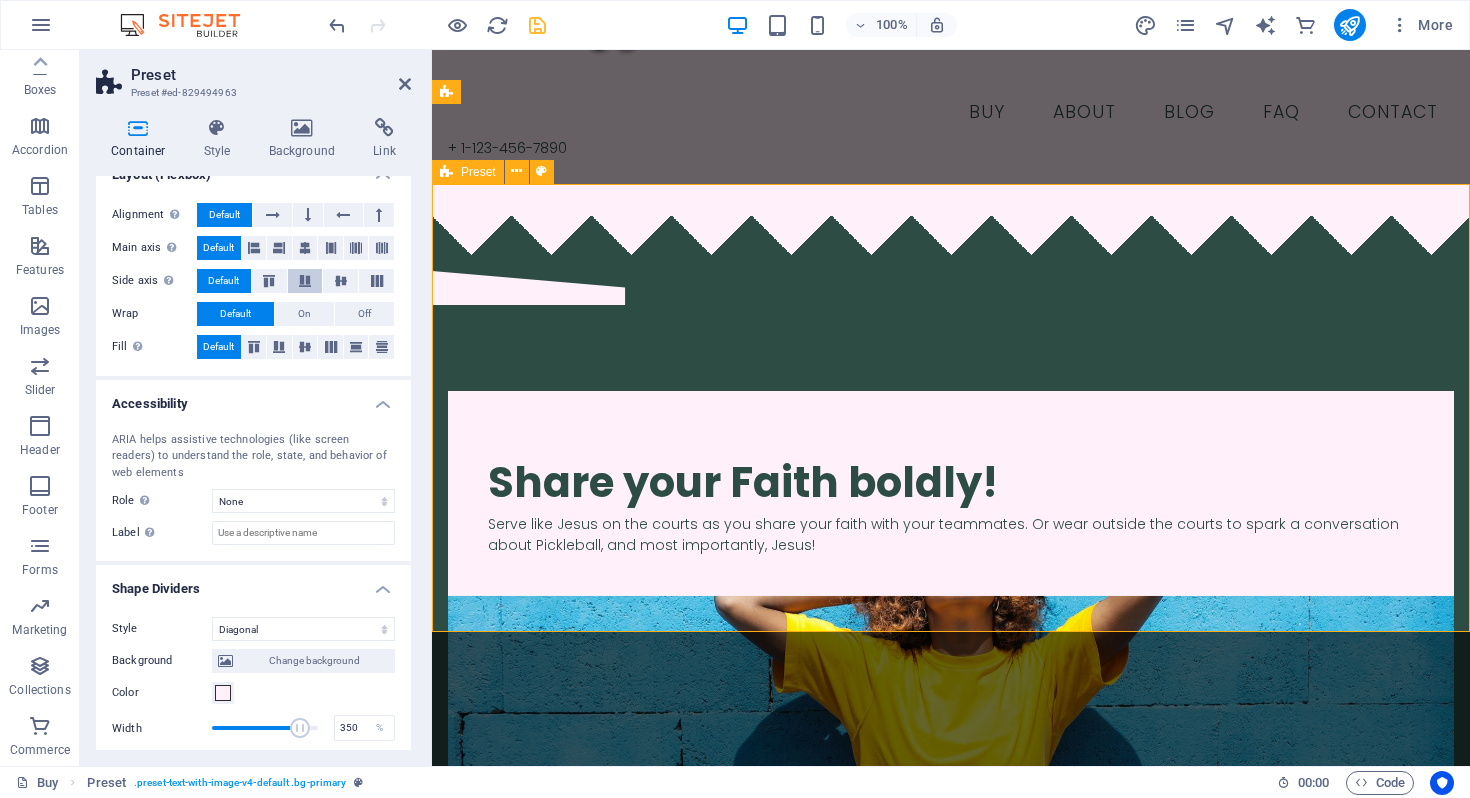 scroll, scrollTop: 441, scrollLeft: 0, axis: vertical 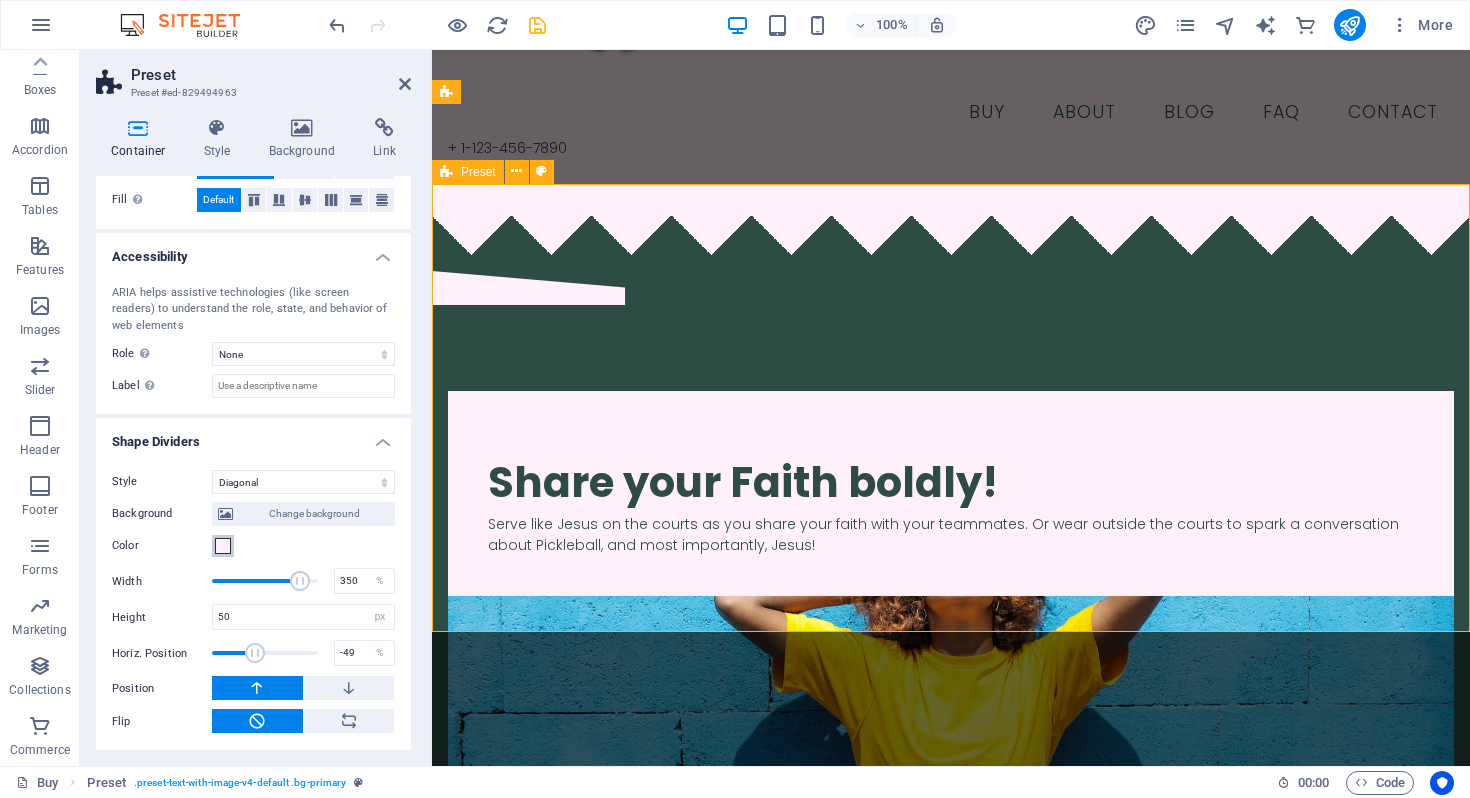 click at bounding box center (223, 546) 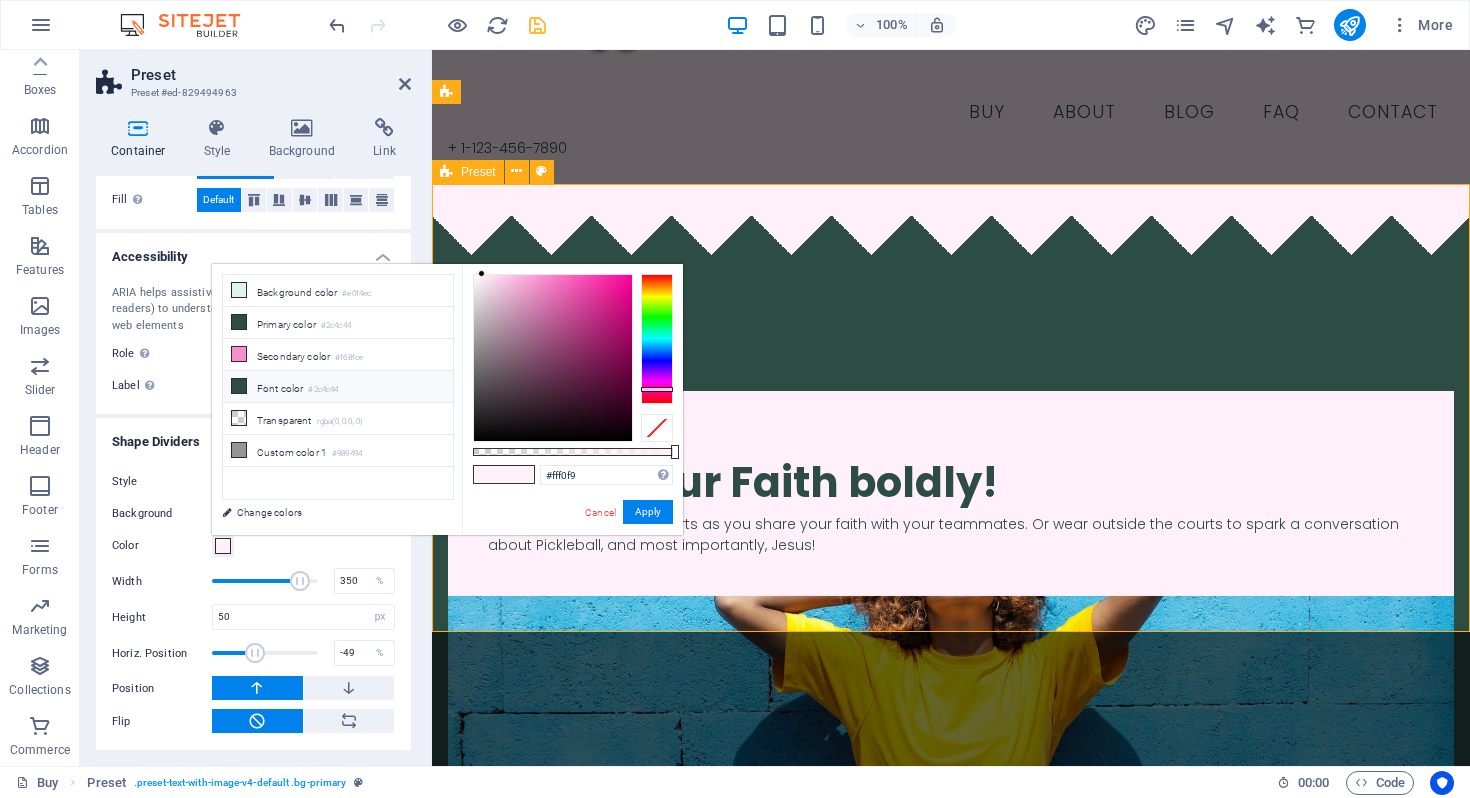 click at bounding box center (239, 386) 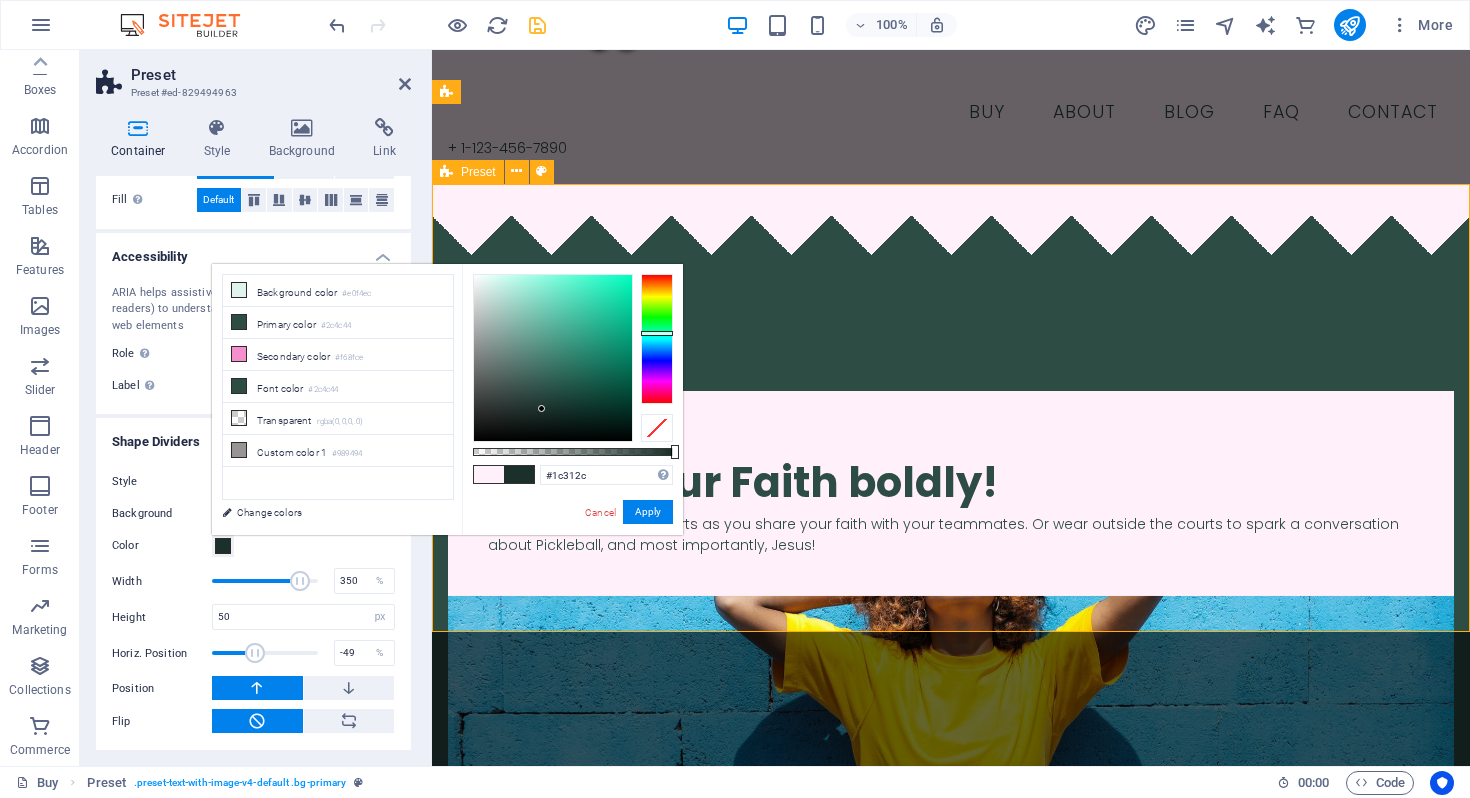 type on "#1d332d" 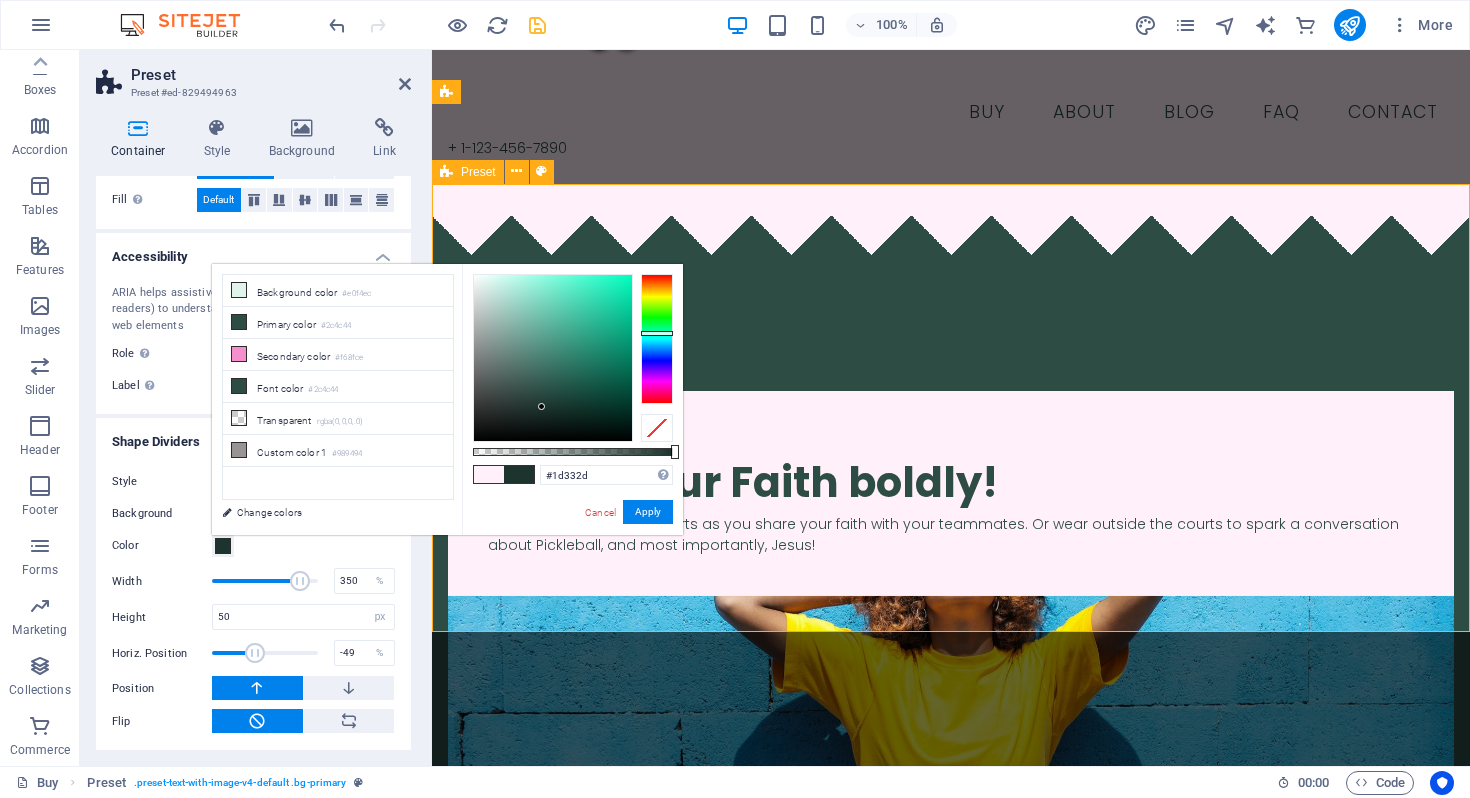 drag, startPoint x: 541, startPoint y: 393, endPoint x: 542, endPoint y: 407, distance: 14.035668 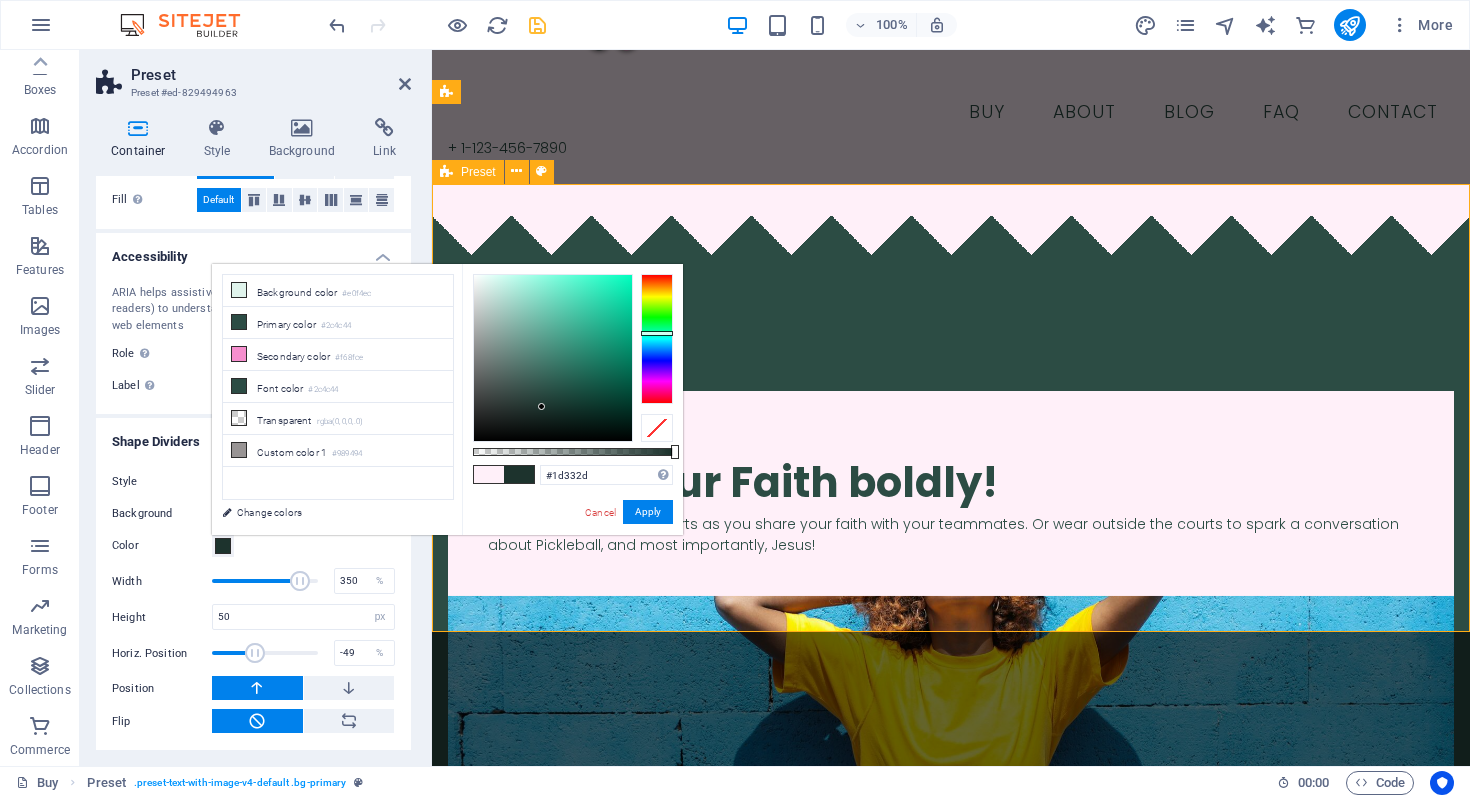 click at bounding box center (553, 358) 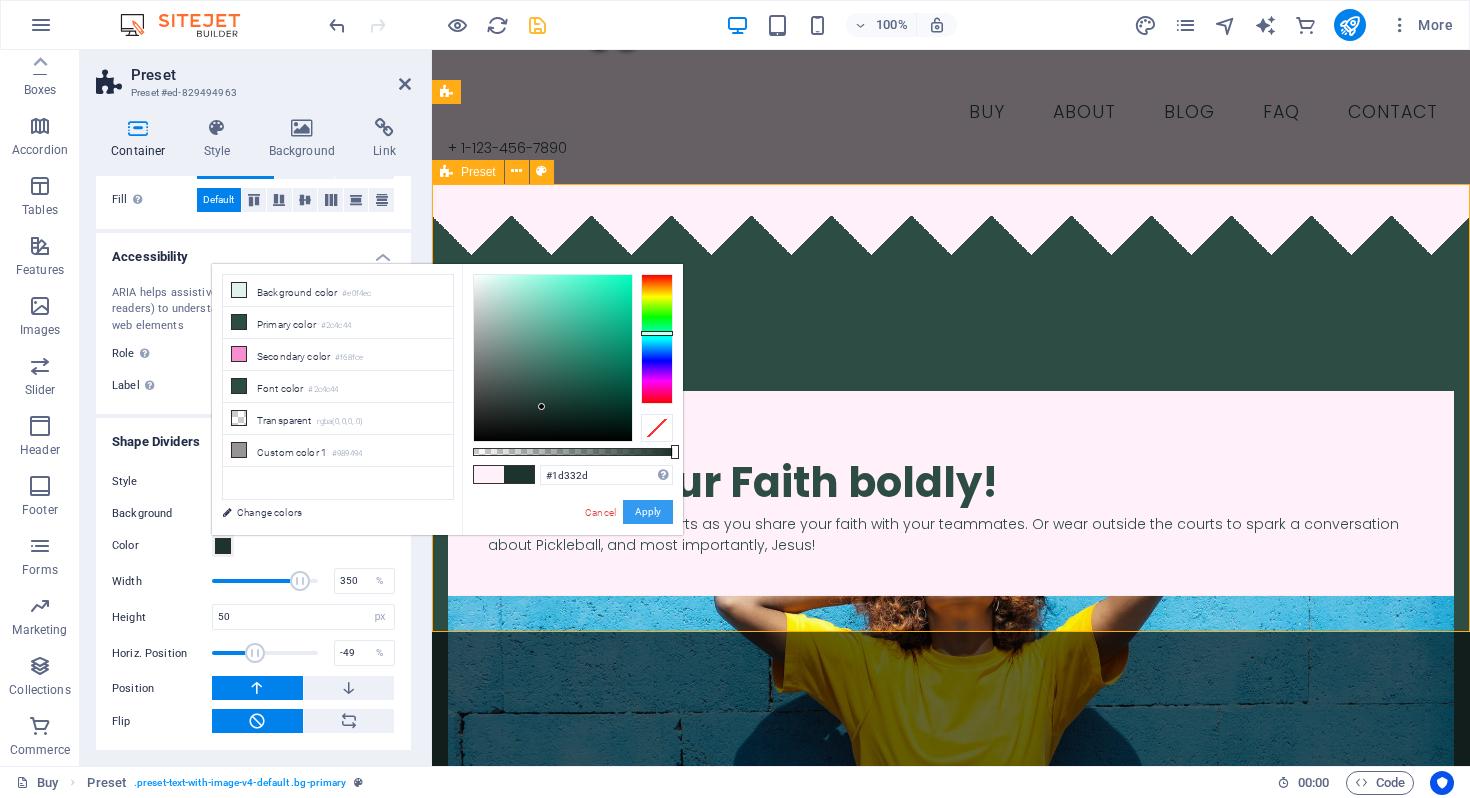 click on "Apply" at bounding box center (648, 512) 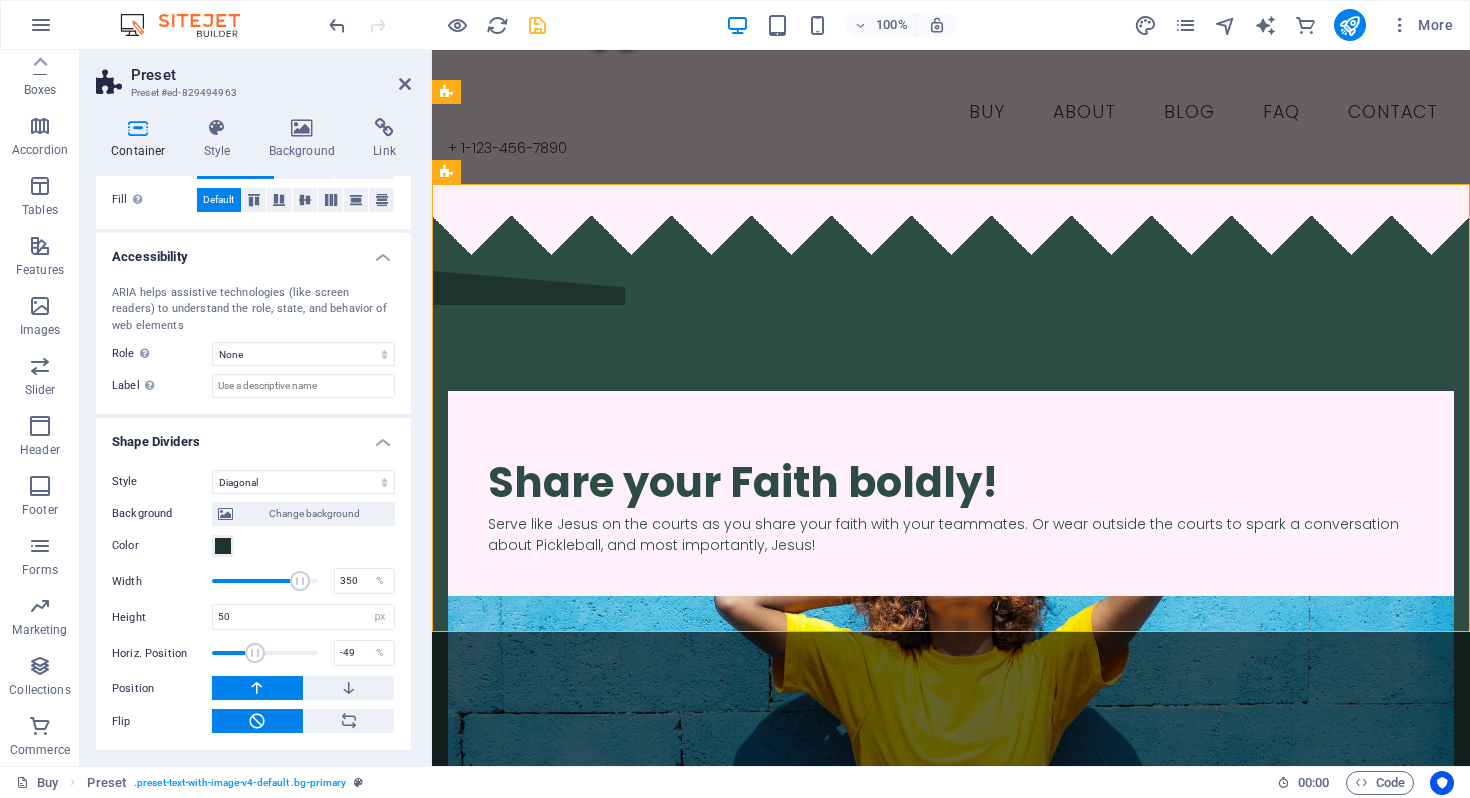click on "Preset Preset #ed-829494963" at bounding box center [253, 76] 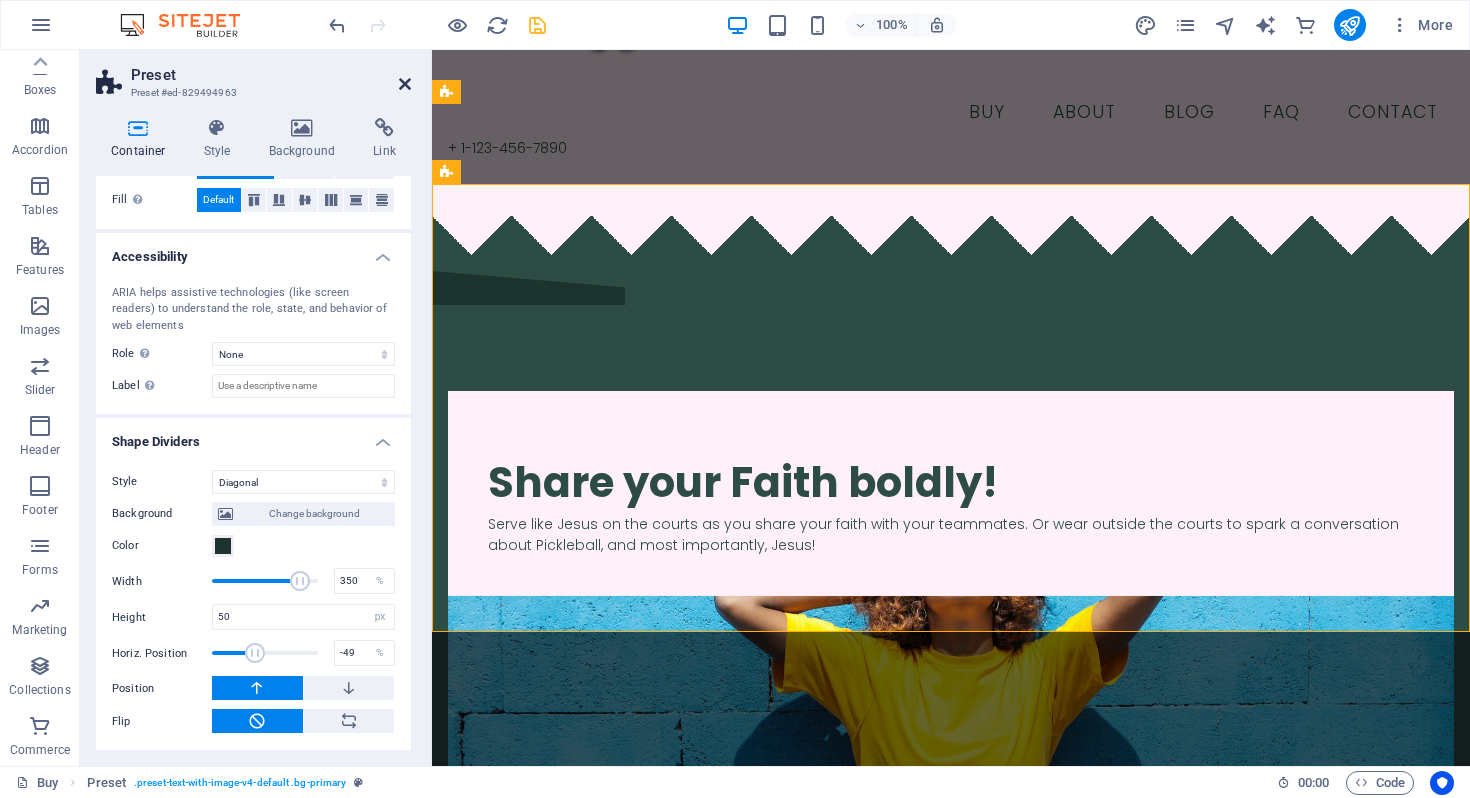 click at bounding box center (405, 84) 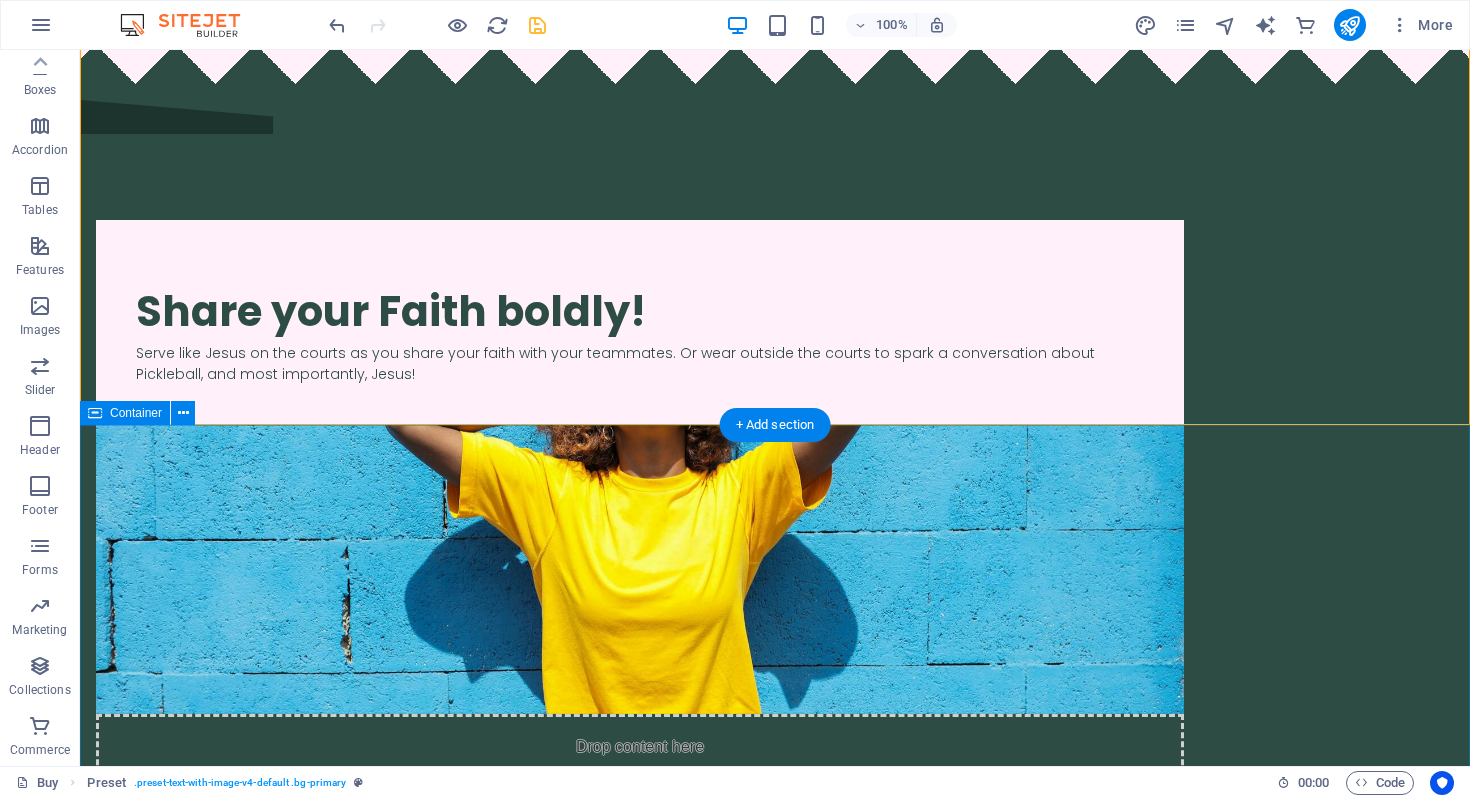 scroll, scrollTop: 462, scrollLeft: 0, axis: vertical 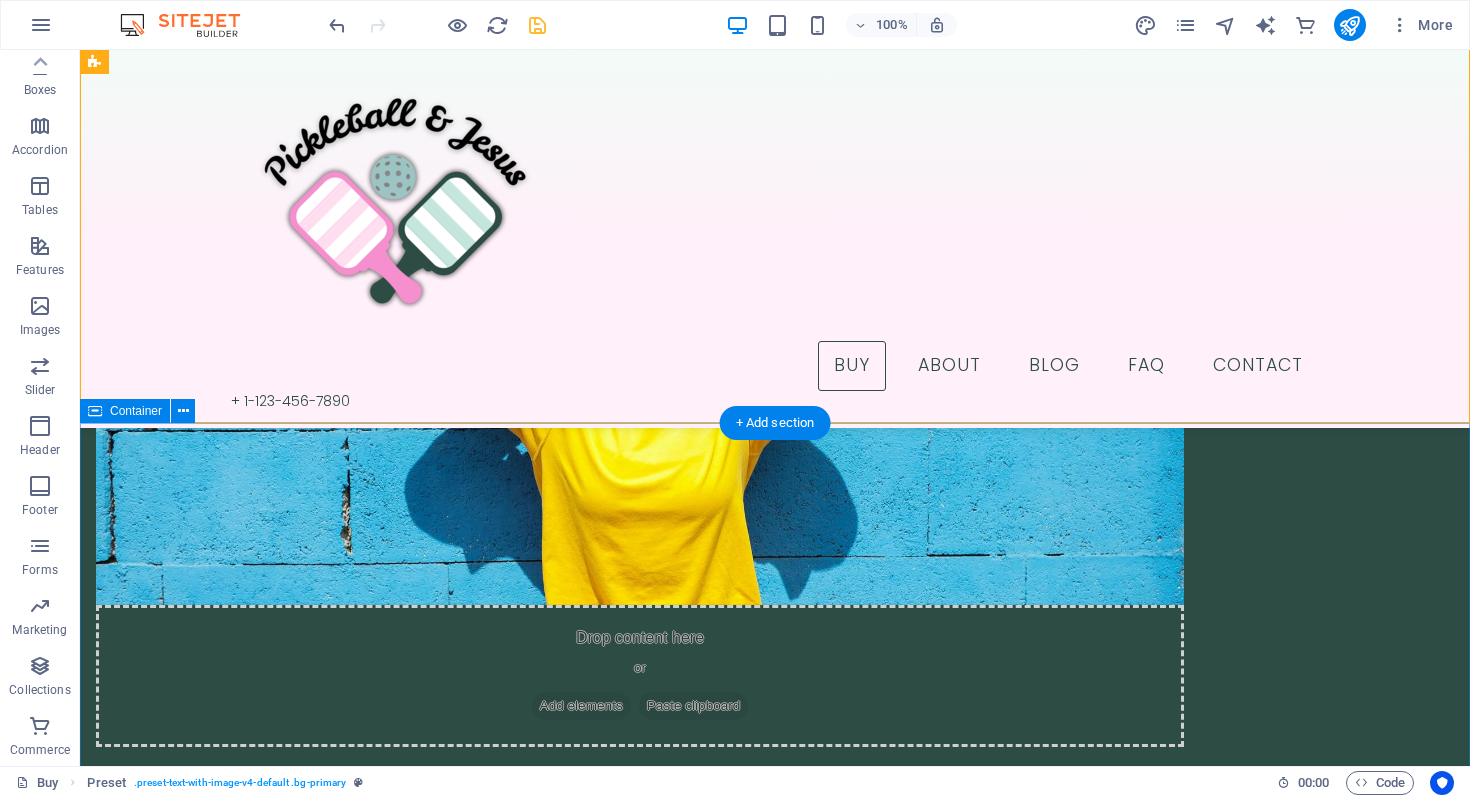 click on "JOIN OUR MINISTRY ABOUT OUR FOUNDER MOLLIE SHOP OUR GEAR" at bounding box center (775, 2764) 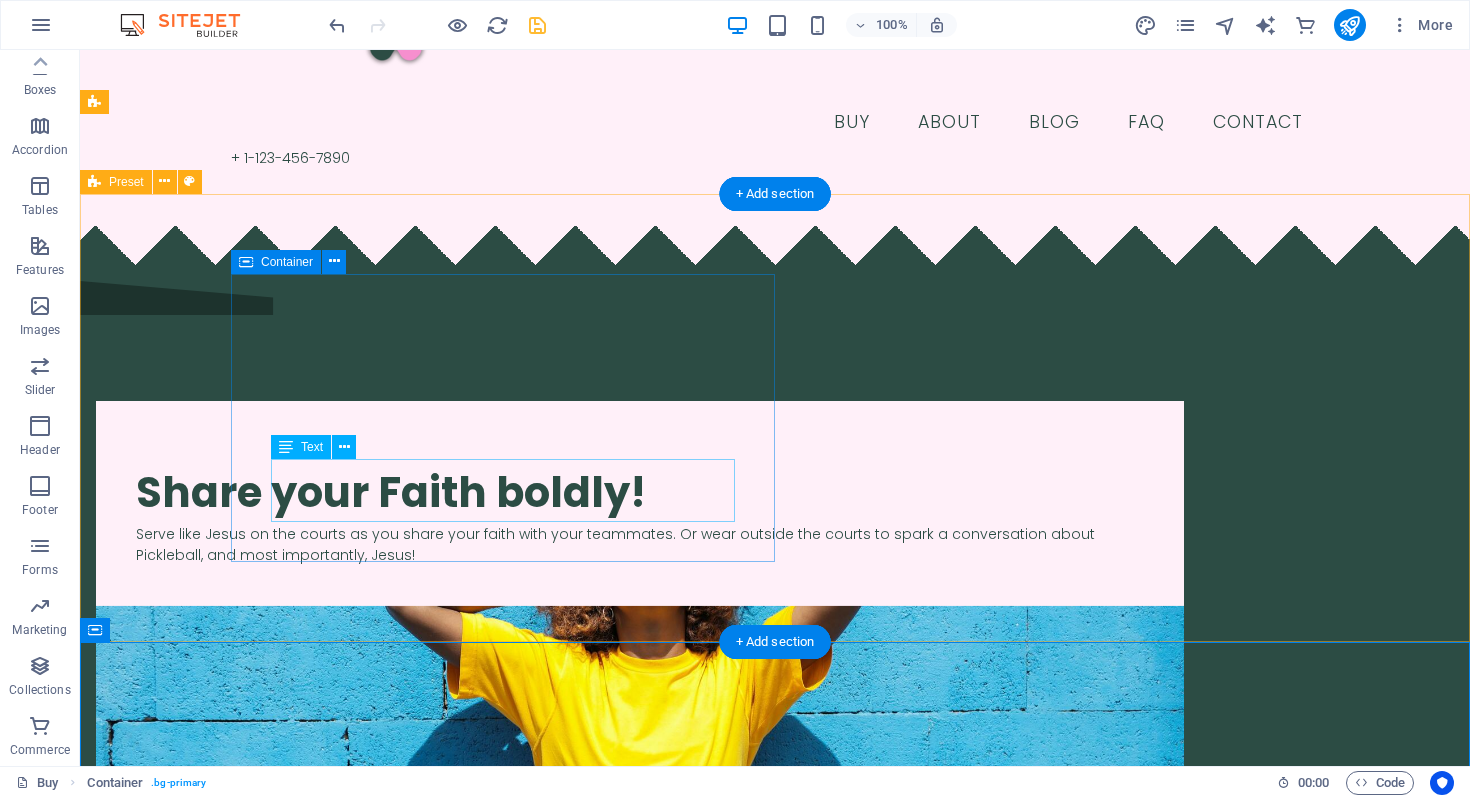 scroll, scrollTop: 244, scrollLeft: 0, axis: vertical 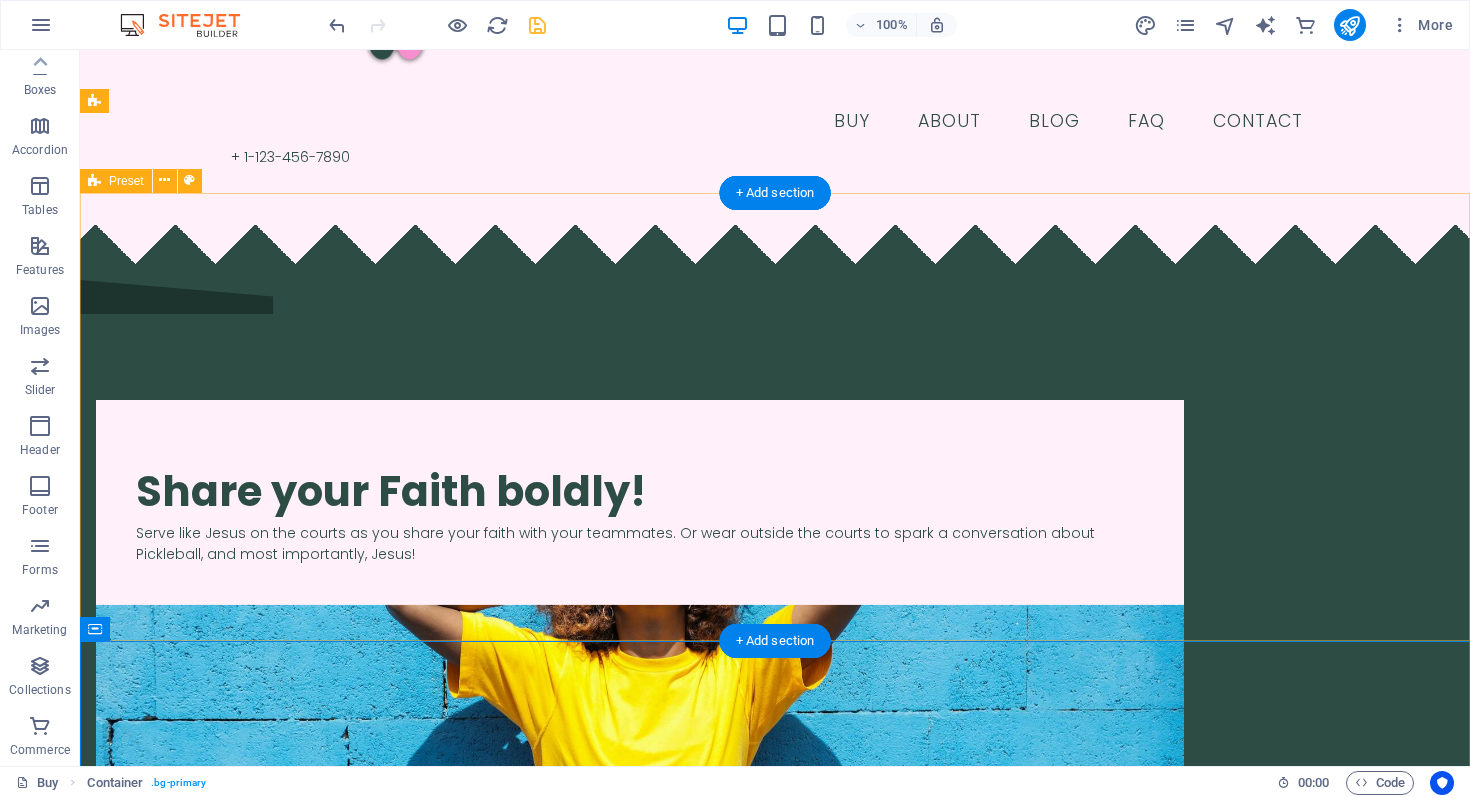 click on "​​​ Share your Faith boldly! Serve like Jesus on the courts as you share your faith with your teammates. Or wear outside the courts to spark a conversation about Pickleball, and most importantly, Jesus! Drop content here or  Add elements  Paste clipboard" at bounding box center (775, 690) 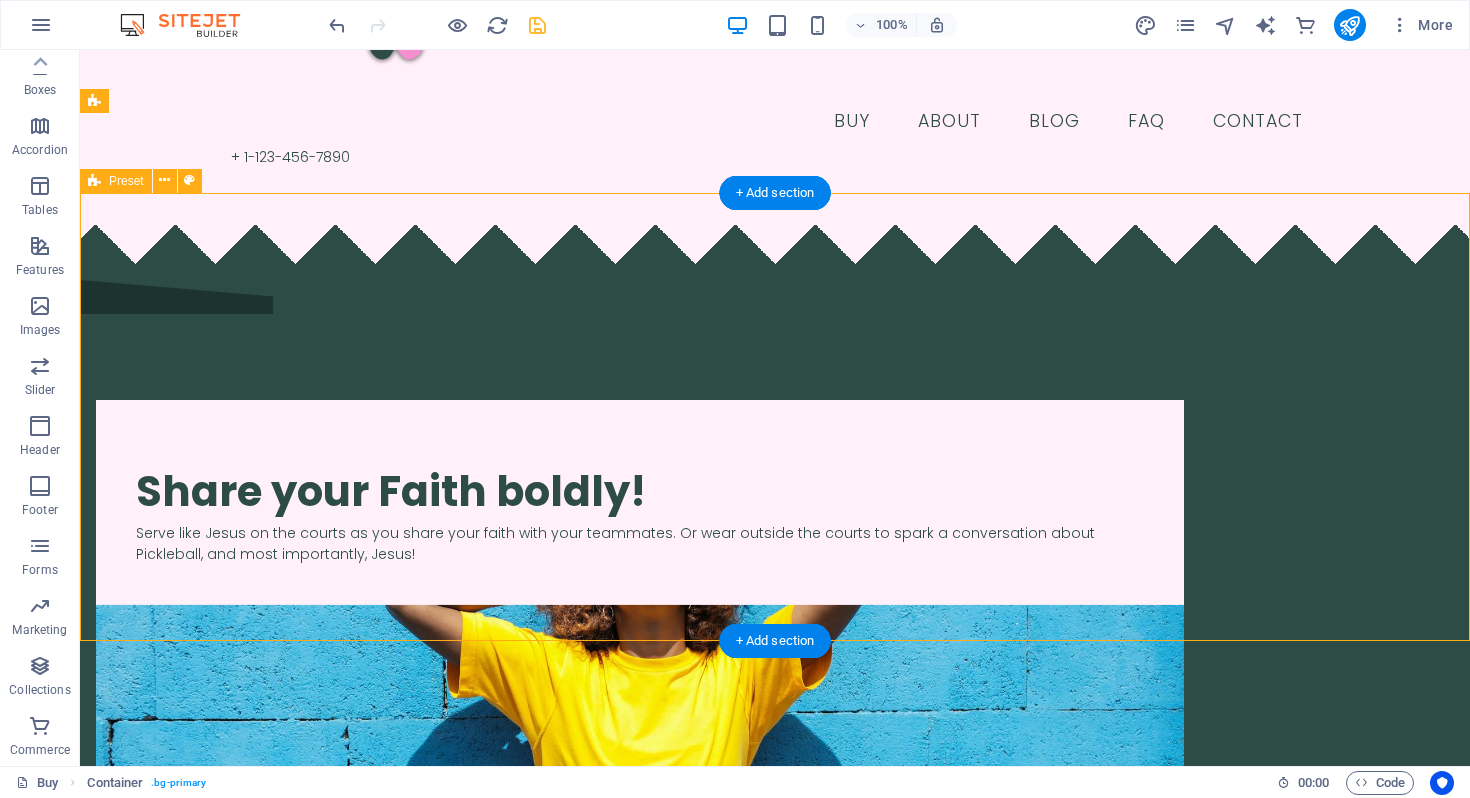 click on "​​​ Share your Faith boldly! Serve like Jesus on the courts as you share your faith with your teammates. Or wear outside the courts to spark a conversation about Pickleball, and most importantly, Jesus! Drop content here or  Add elements  Paste clipboard" at bounding box center (775, 690) 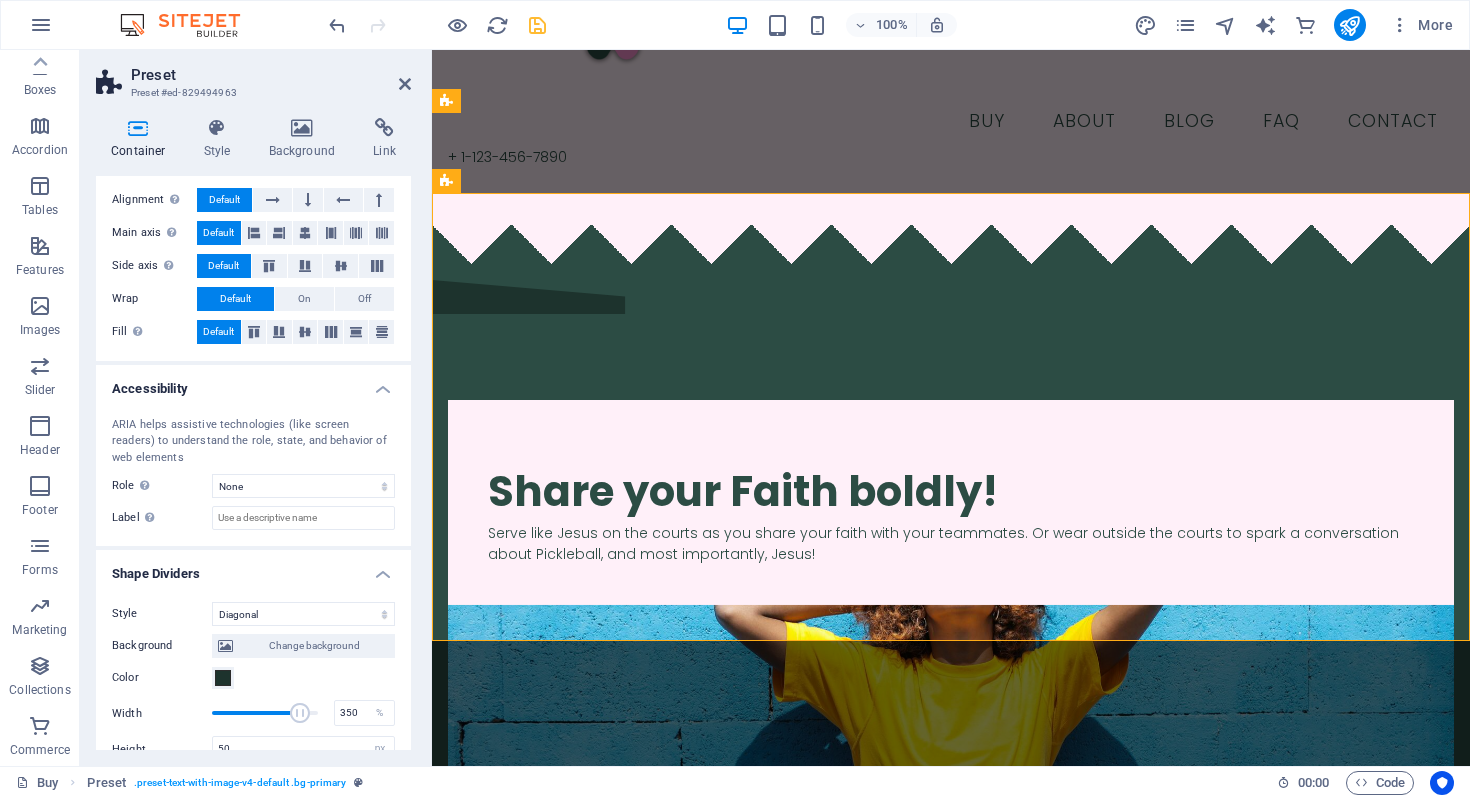 scroll, scrollTop: 303, scrollLeft: 0, axis: vertical 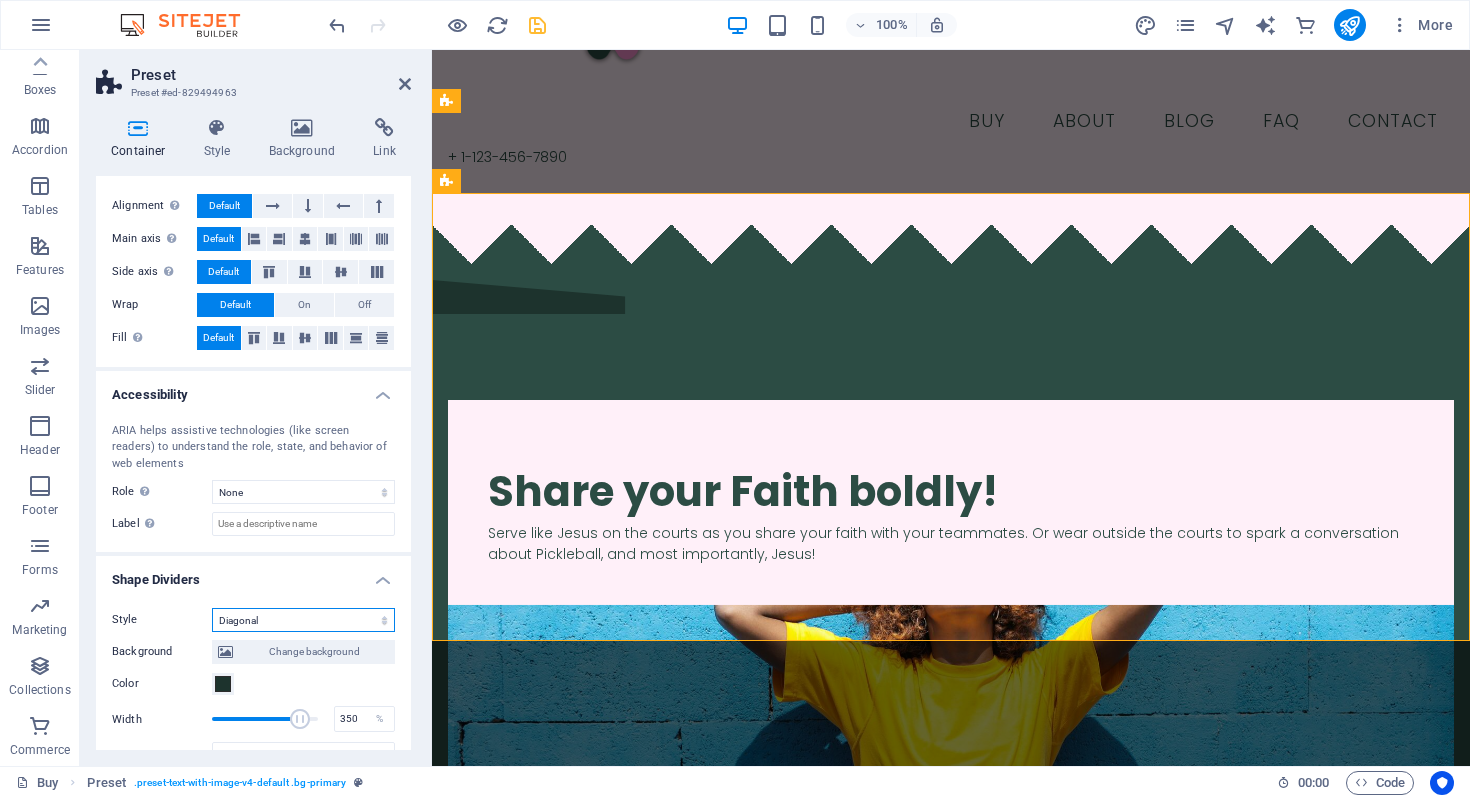 click on "None Triangle Square Diagonal Polygon 1 Polygon 2 Zigzag Multiple Zigzags Waves Multiple Waves Half Circle Circle Circle Shadow Blocks Hexagons Clouds Multiple Clouds Fan Pyramids Book Paint Drip Fire Shredded Paper Arrow" at bounding box center [303, 620] 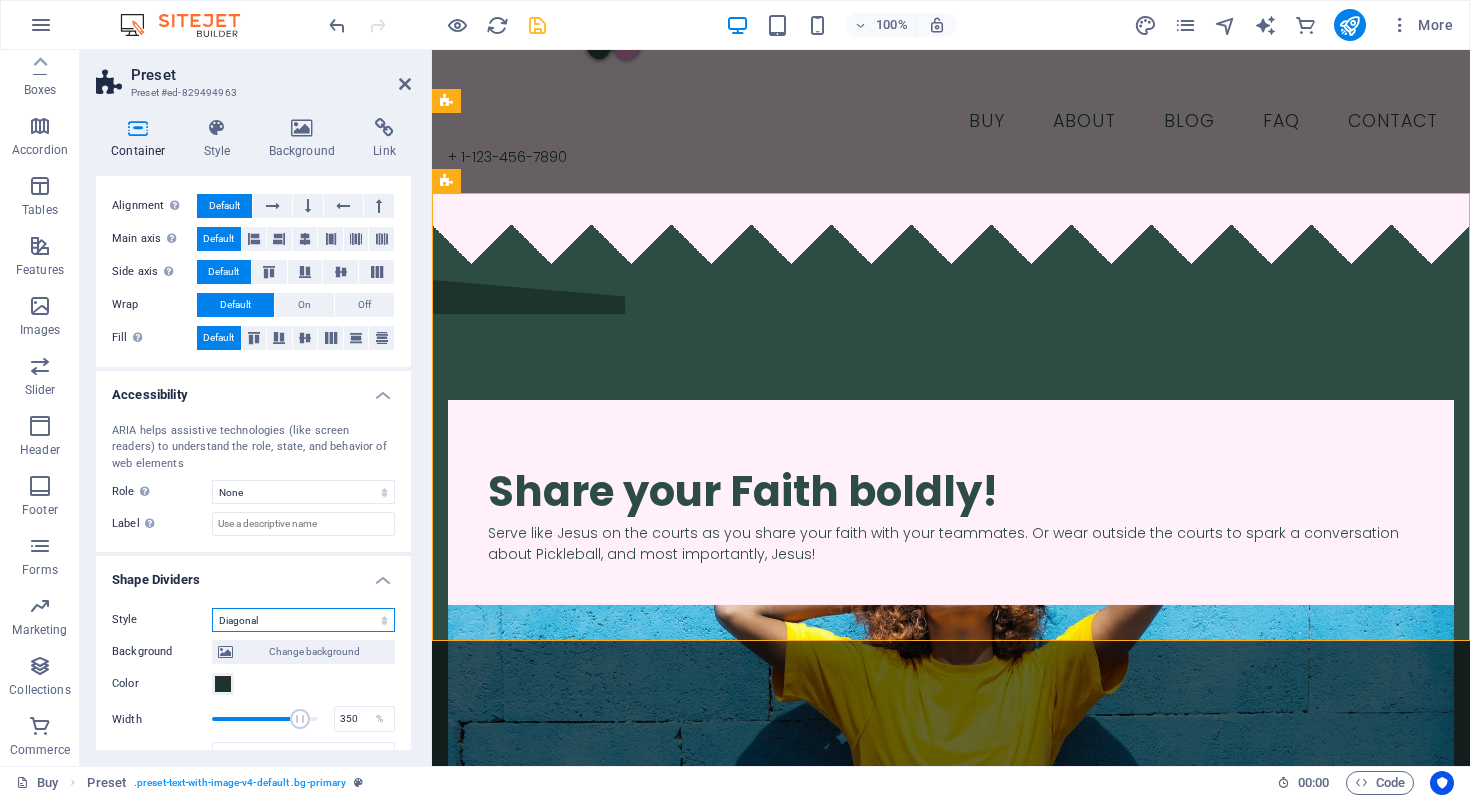 select on "triangle" 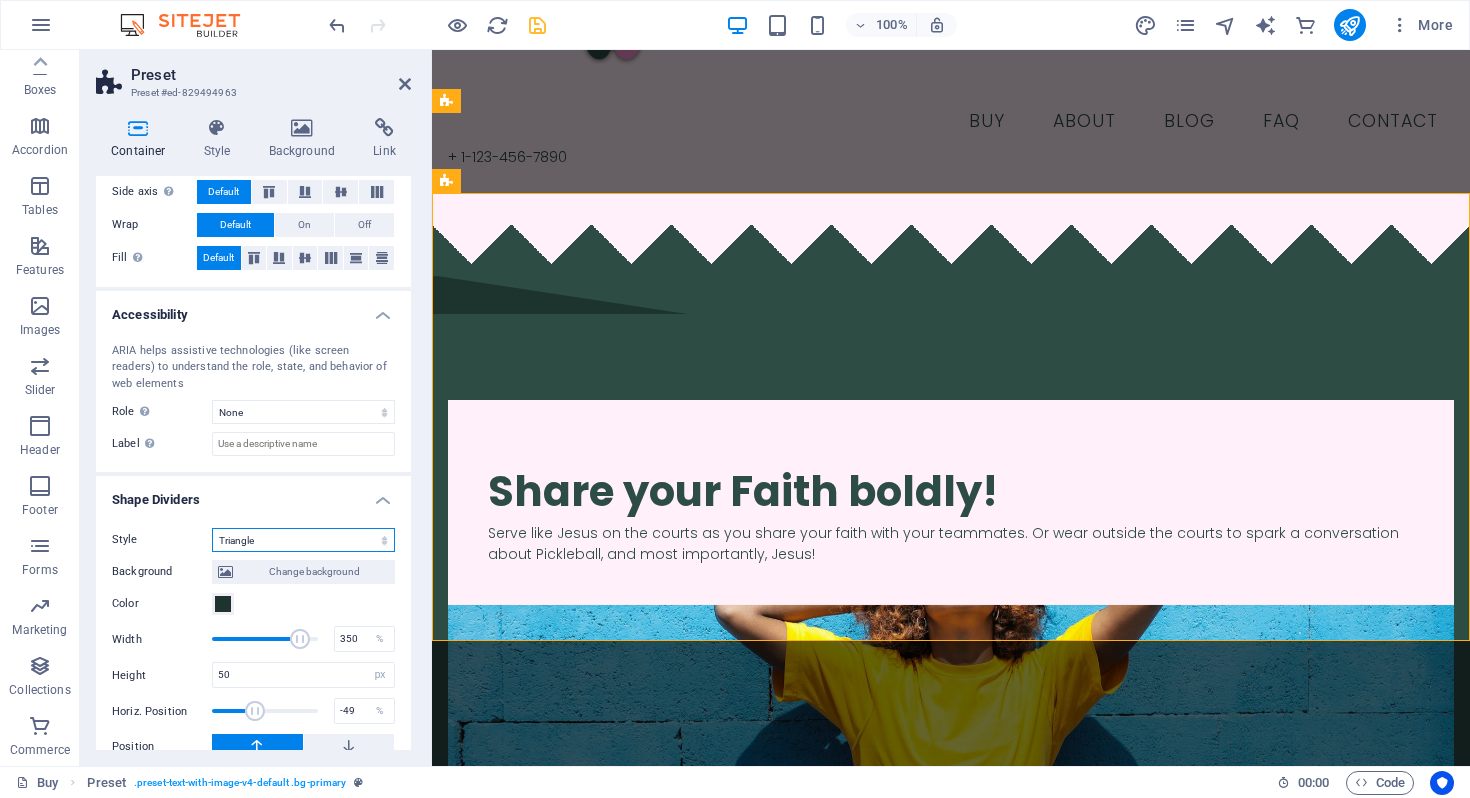 scroll, scrollTop: 404, scrollLeft: 0, axis: vertical 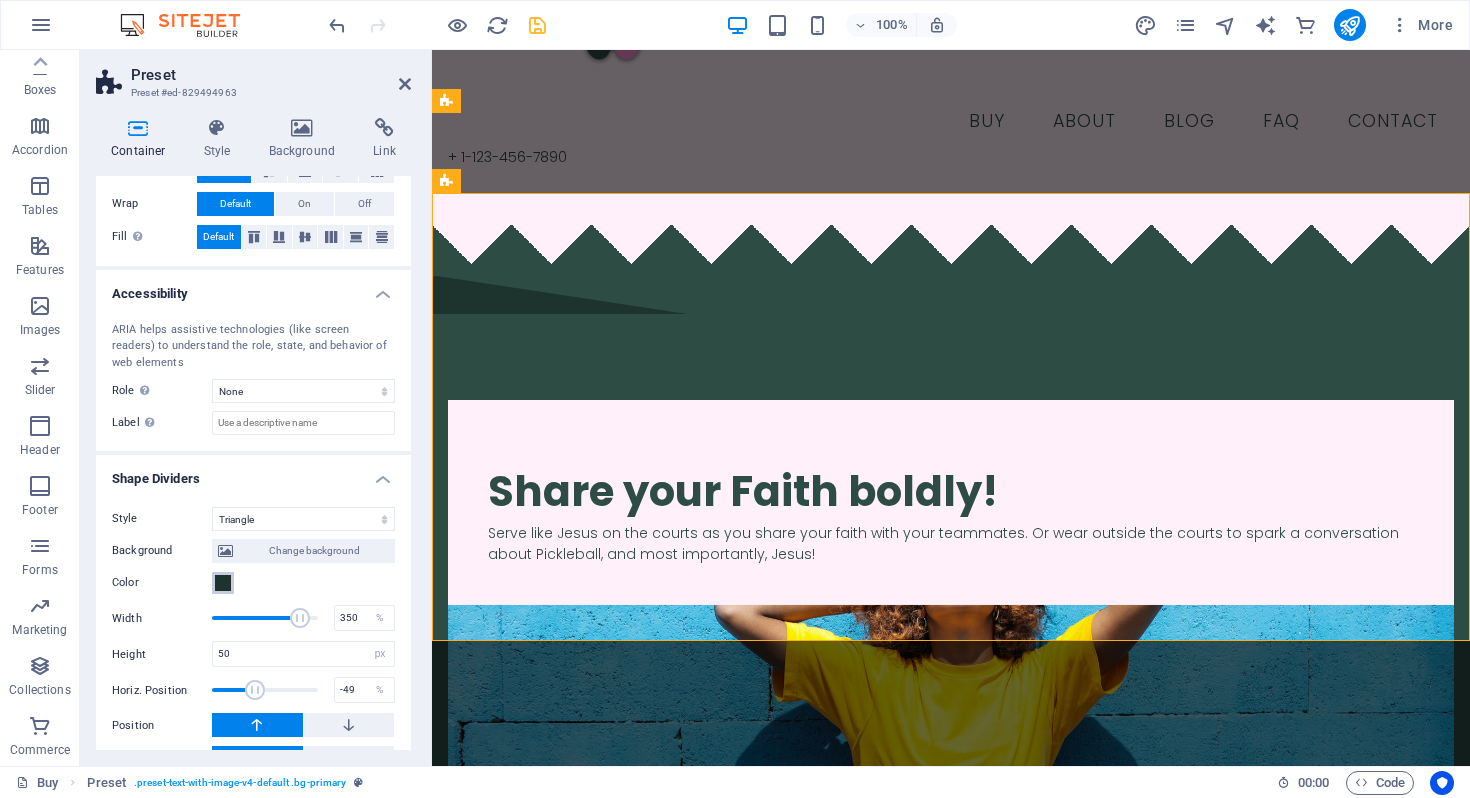 click on "Color" at bounding box center (223, 583) 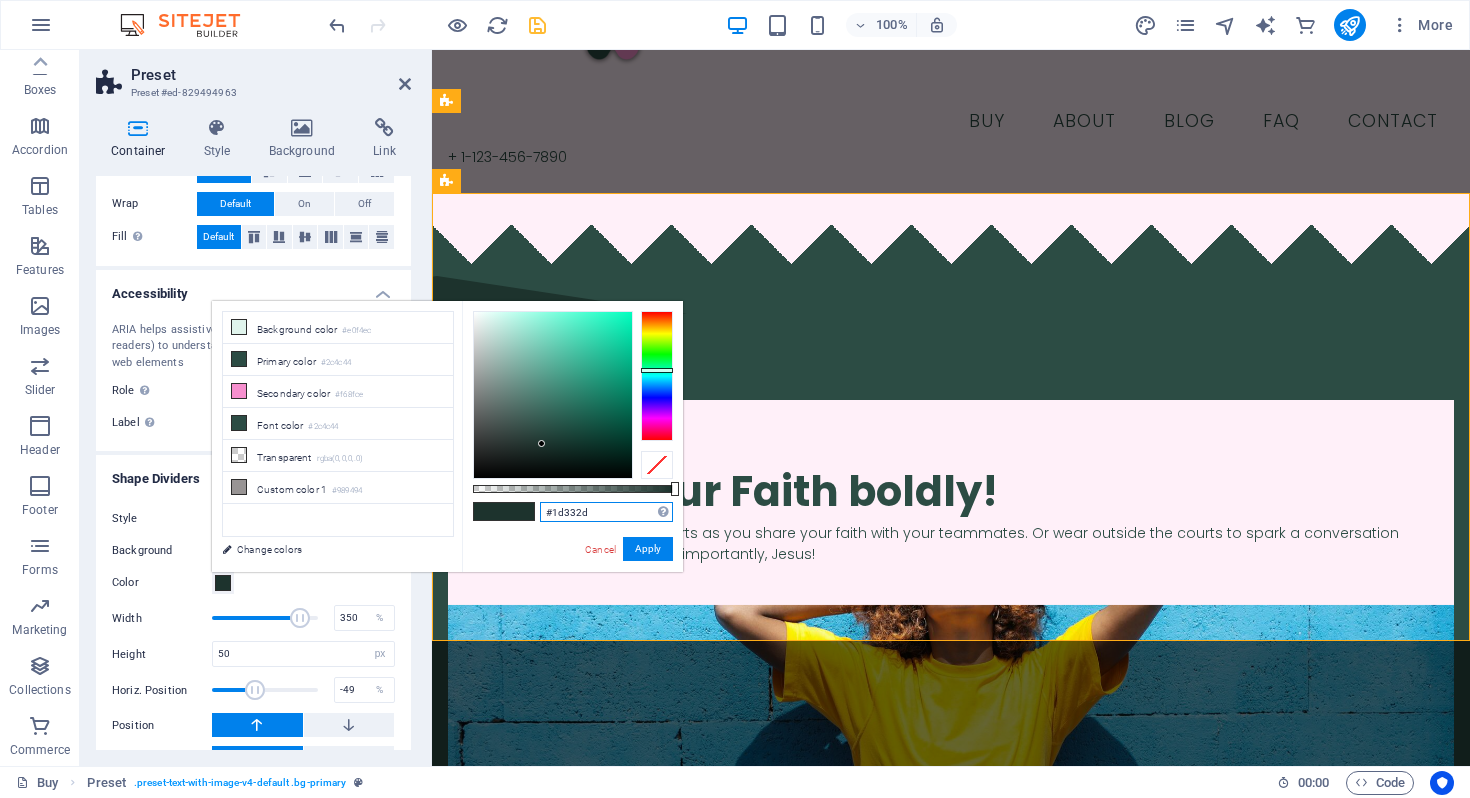 drag, startPoint x: 600, startPoint y: 520, endPoint x: 529, endPoint y: 519, distance: 71.00704 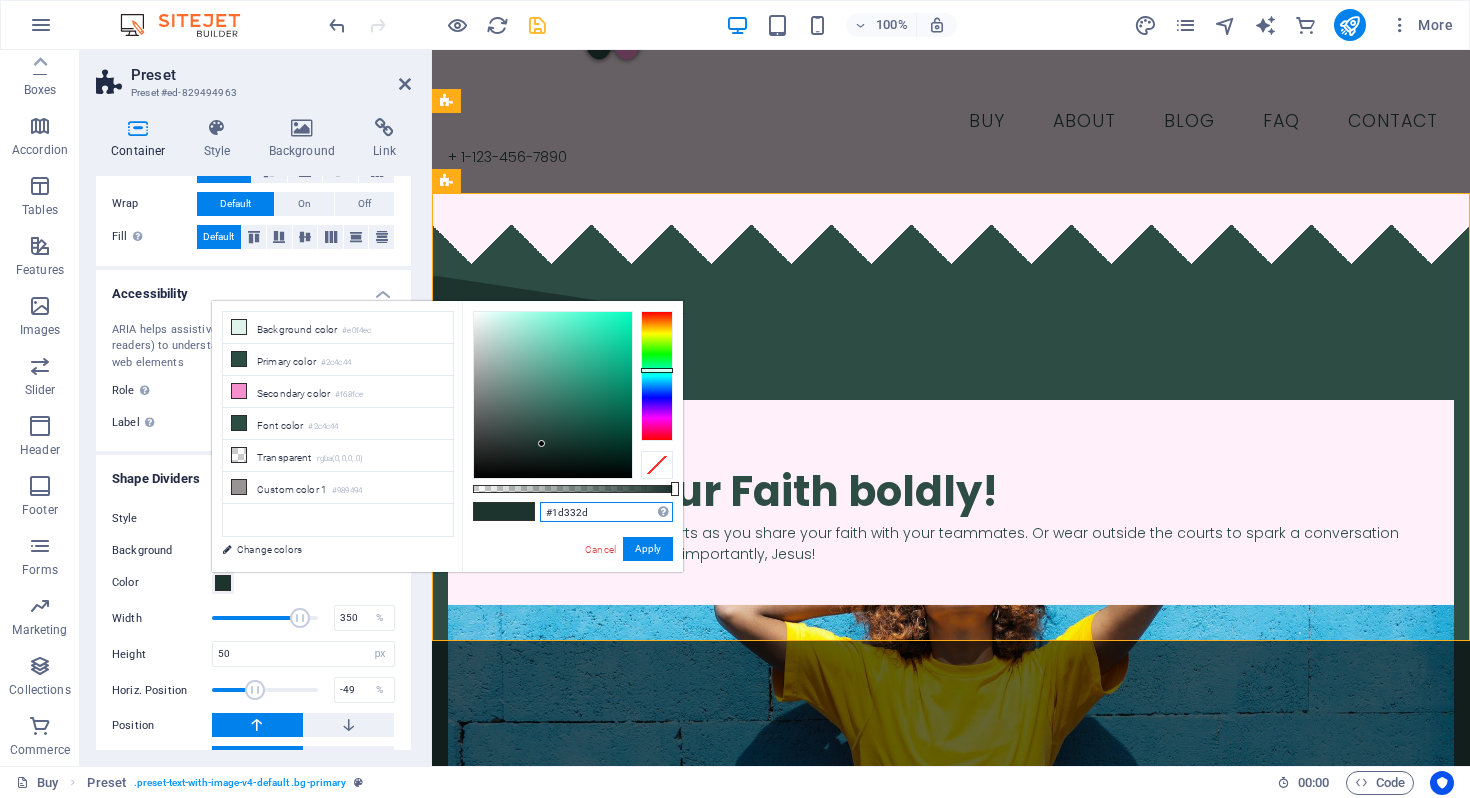 drag, startPoint x: 596, startPoint y: 516, endPoint x: 508, endPoint y: 489, distance: 92.0489 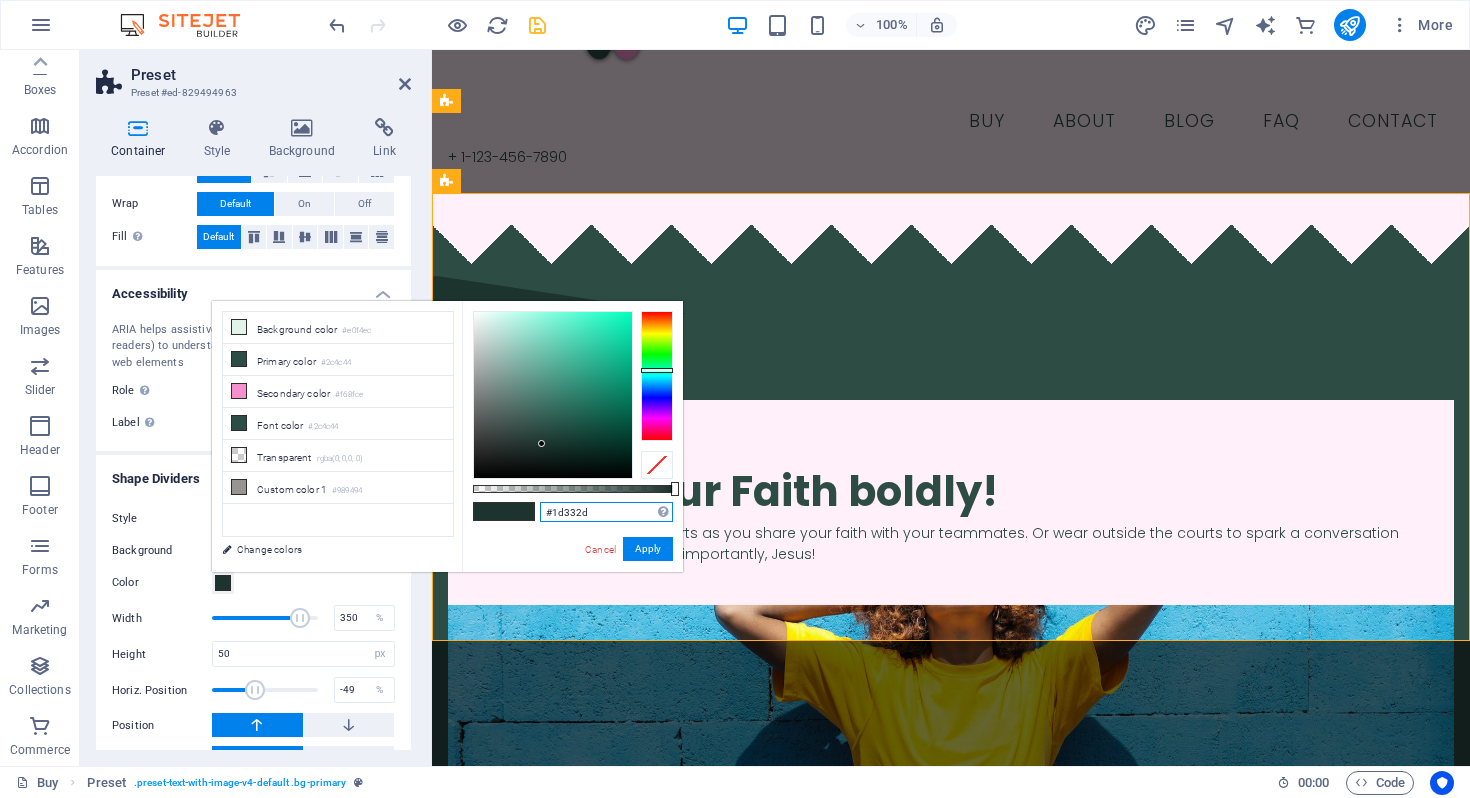click on "#1d332d Supported formats #0852ed rgb(8, 82, 237) rgba(8, 82, 237, 90%) hsv(221,97,93) hsl(221, 93%, 48%) Cancel Apply" at bounding box center [572, 581] 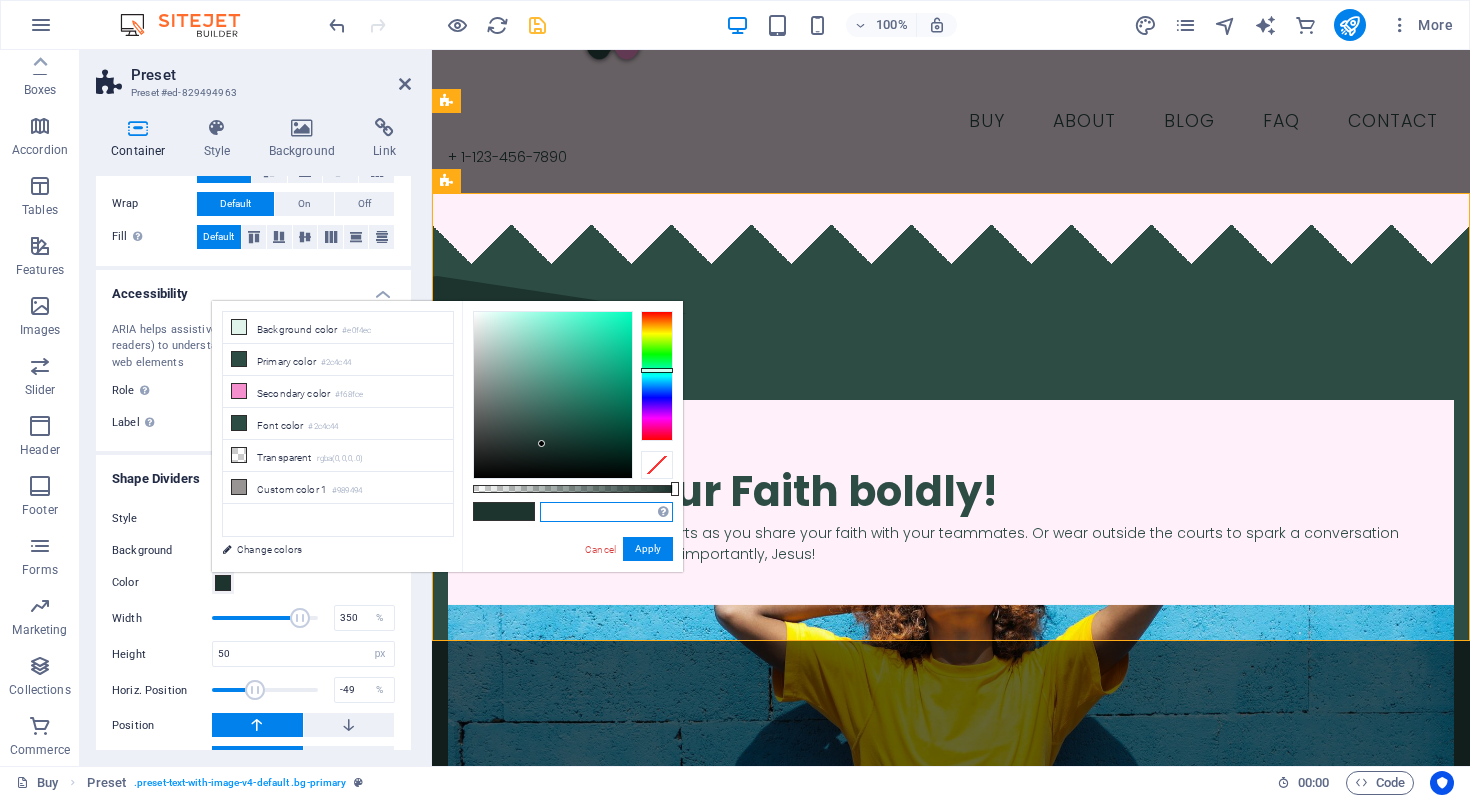 paste on "fff0f9" 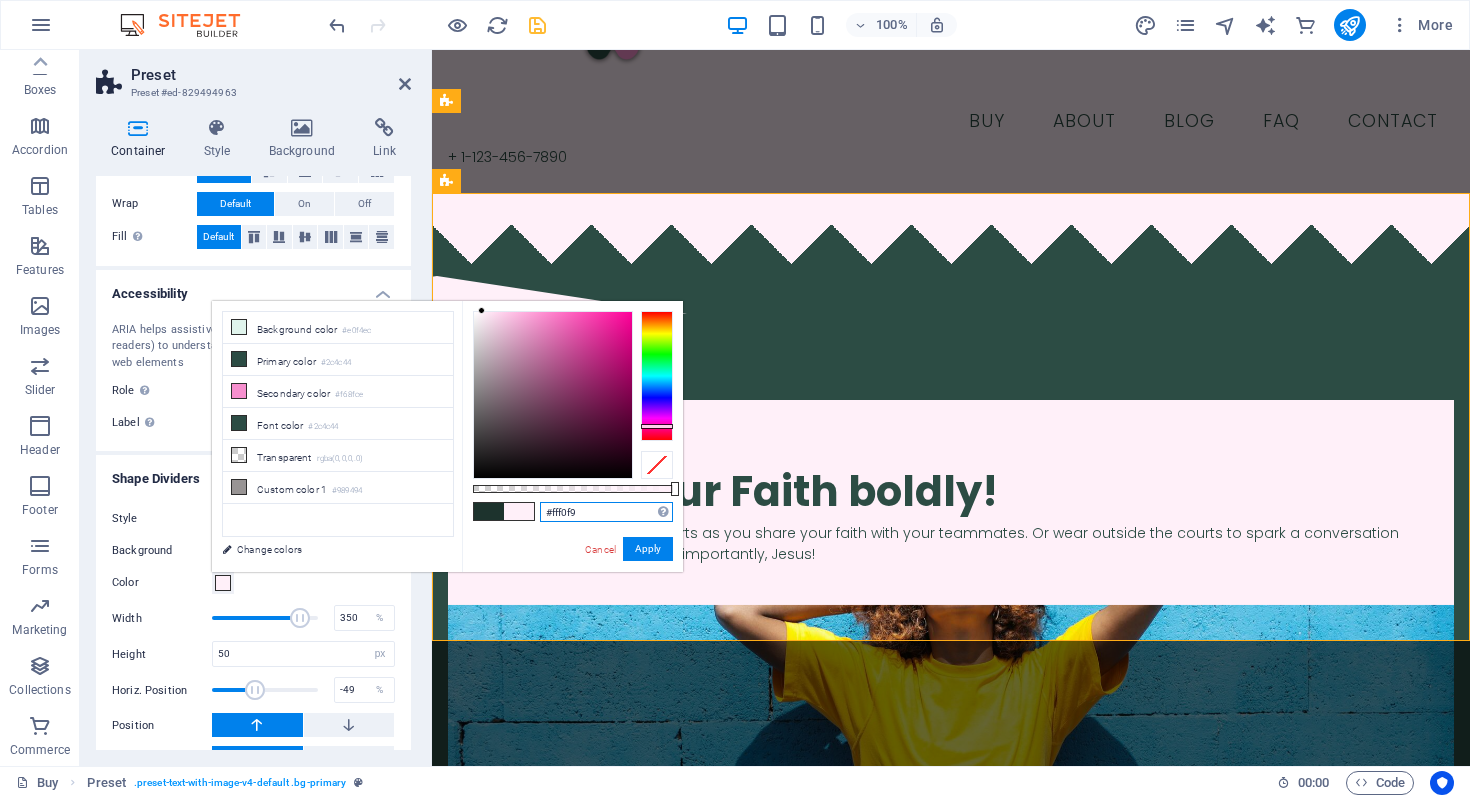 type on "#fff0f9" 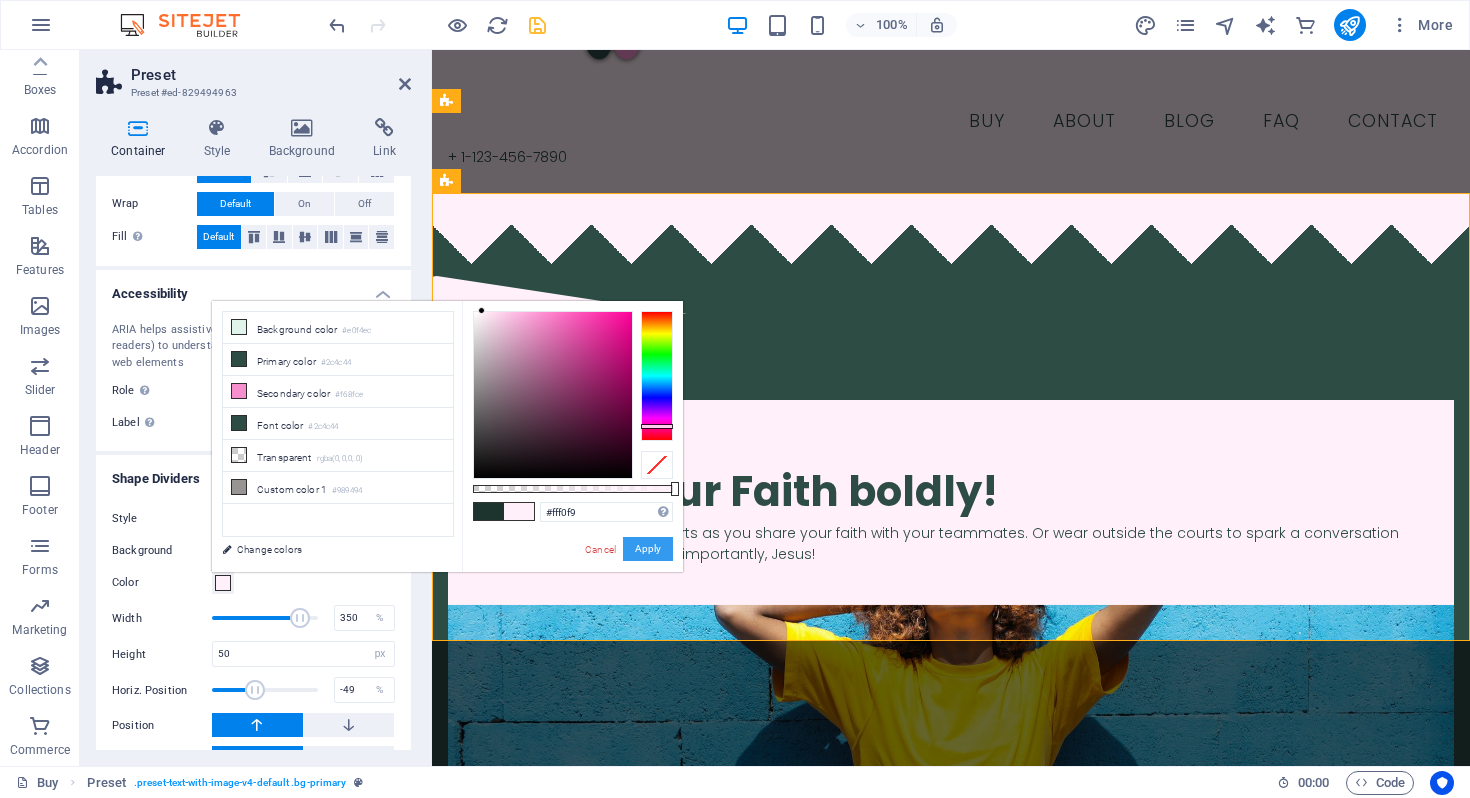 click on "Apply" at bounding box center [648, 549] 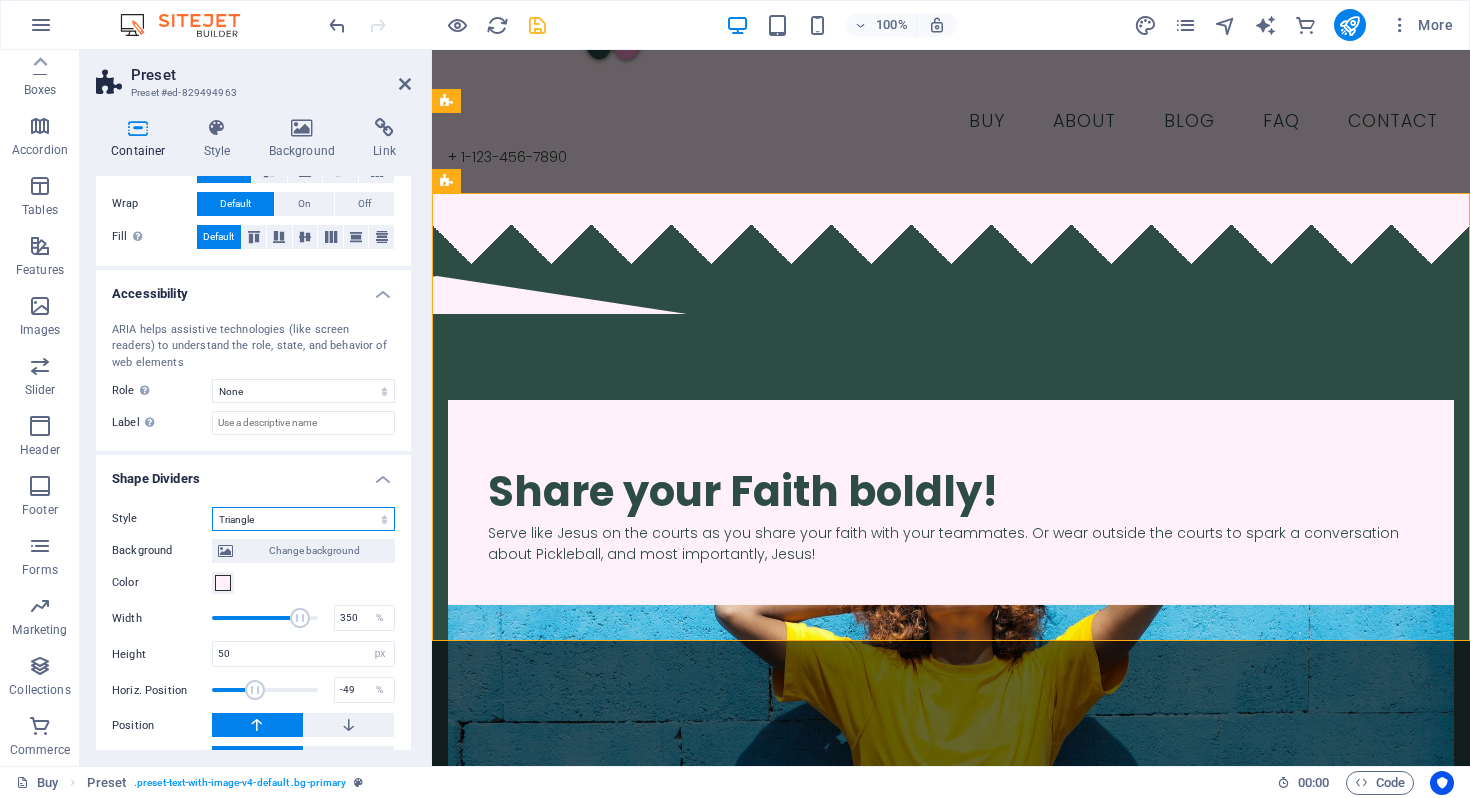 click on "None Triangle Square Diagonal Polygon 1 Polygon 2 Zigzag Multiple Zigzags Waves Multiple Waves Half Circle Circle Circle Shadow Blocks Hexagons Clouds Multiple Clouds Fan Pyramids Book Paint Drip Fire Shredded Paper Arrow" at bounding box center (303, 519) 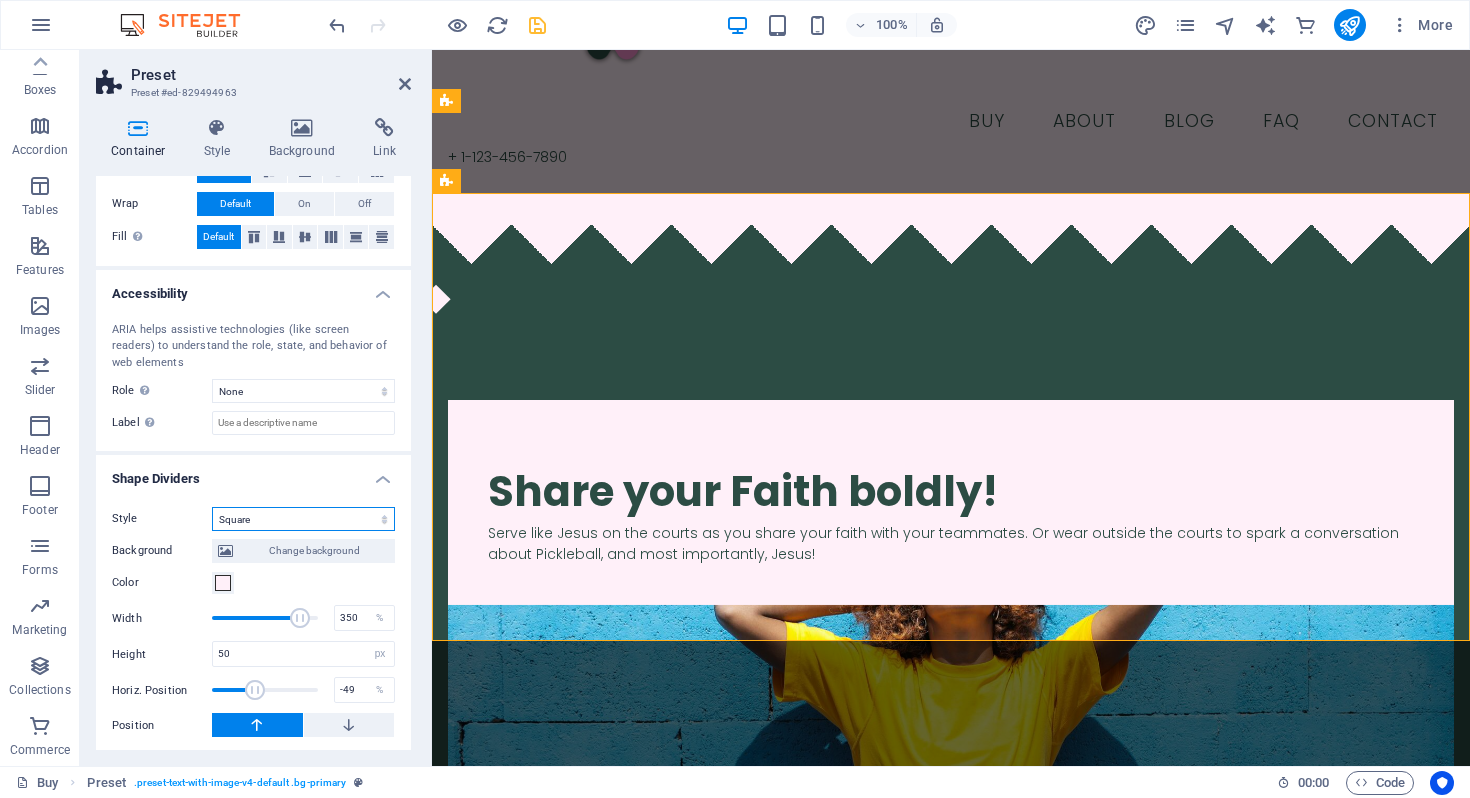 click on "None Triangle Square Diagonal Polygon 1 Polygon 2 Zigzag Multiple Zigzags Waves Multiple Waves Half Circle Circle Circle Shadow Blocks Hexagons Clouds Multiple Clouds Fan Pyramids Book Paint Drip Fire Shredded Paper Arrow" at bounding box center [303, 519] 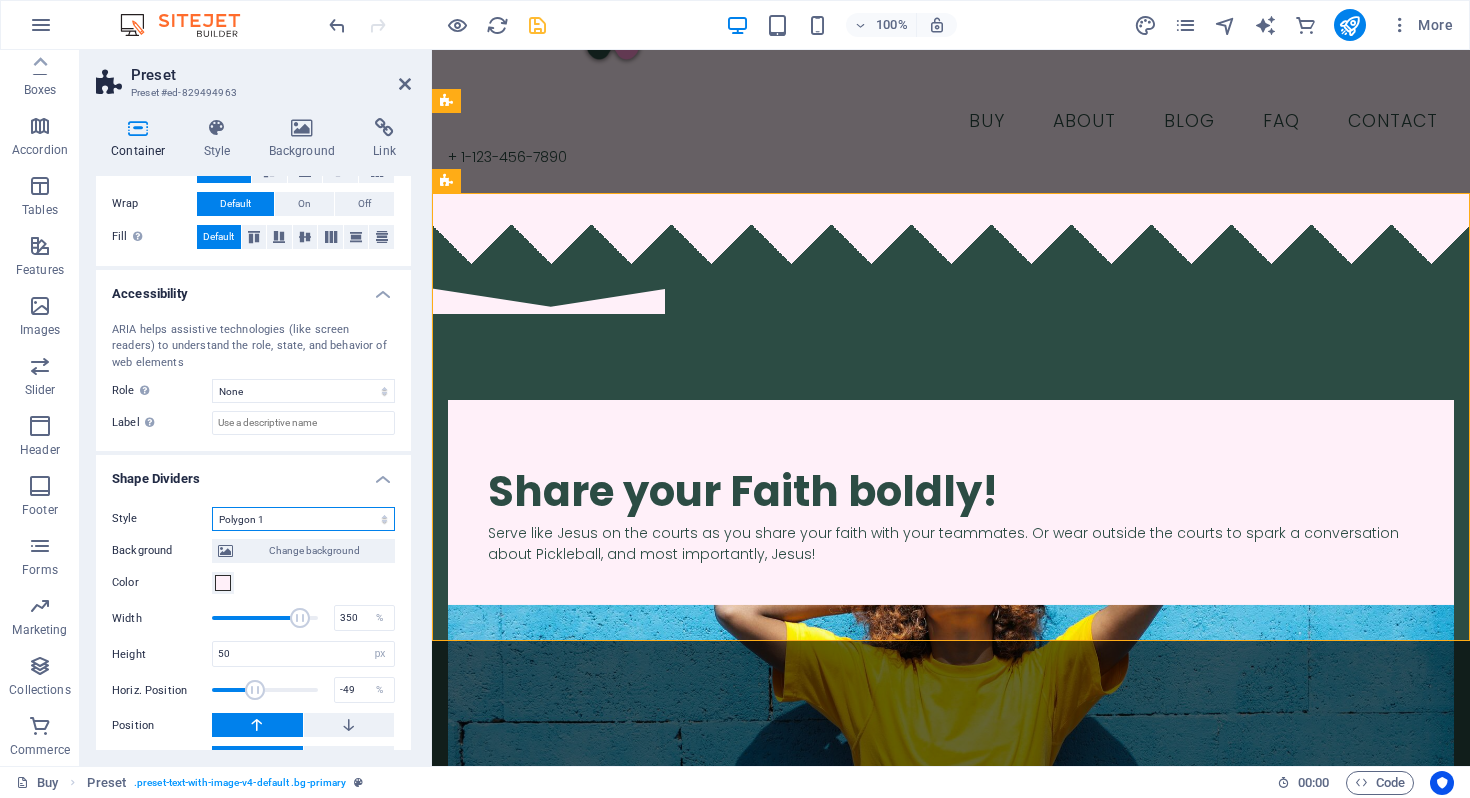 click on "None Triangle Square Diagonal Polygon 1 Polygon 2 Zigzag Multiple Zigzags Waves Multiple Waves Half Circle Circle Circle Shadow Blocks Hexagons Clouds Multiple Clouds Fan Pyramids Book Paint Drip Fire Shredded Paper Arrow" at bounding box center [303, 519] 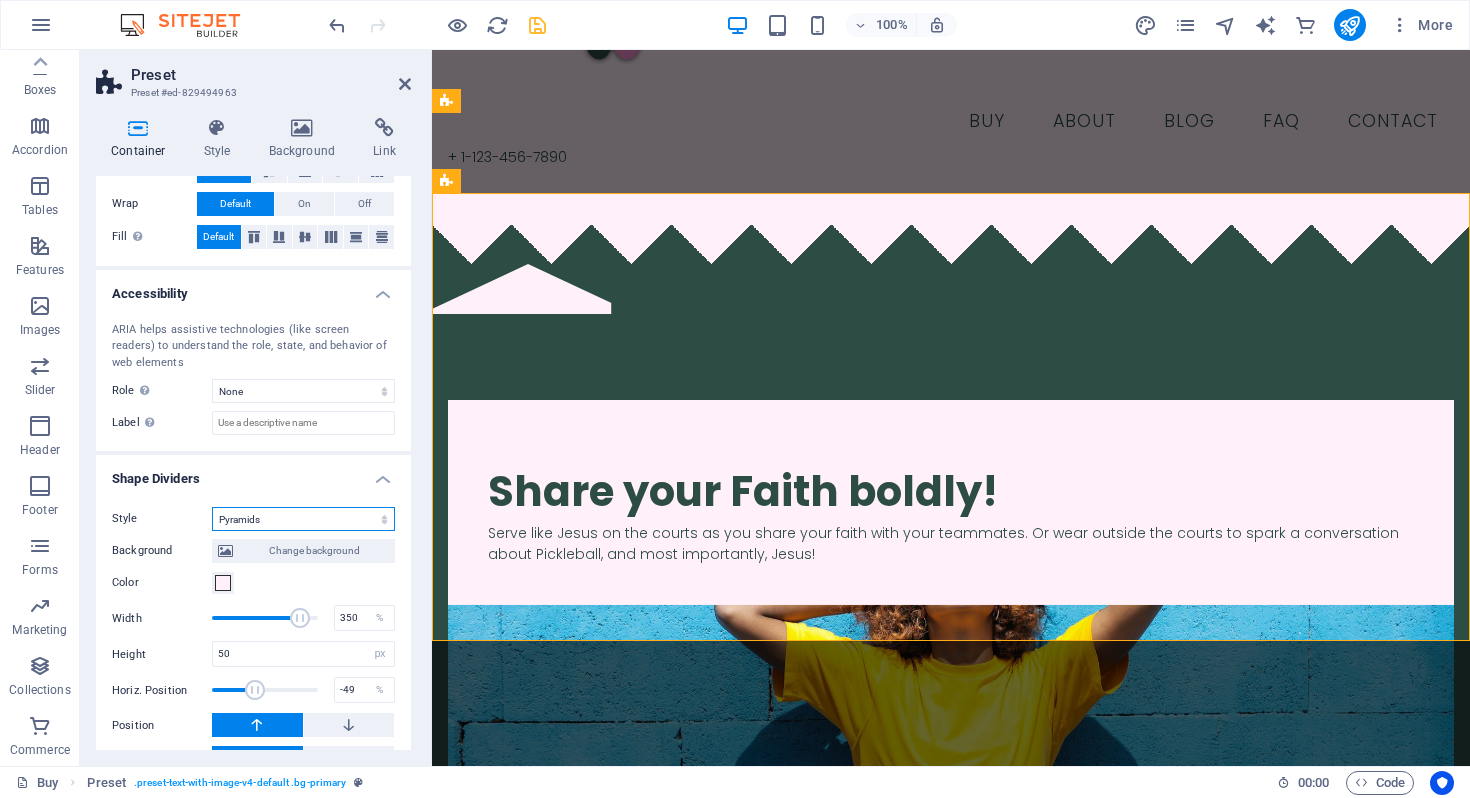 scroll, scrollTop: 415, scrollLeft: 0, axis: vertical 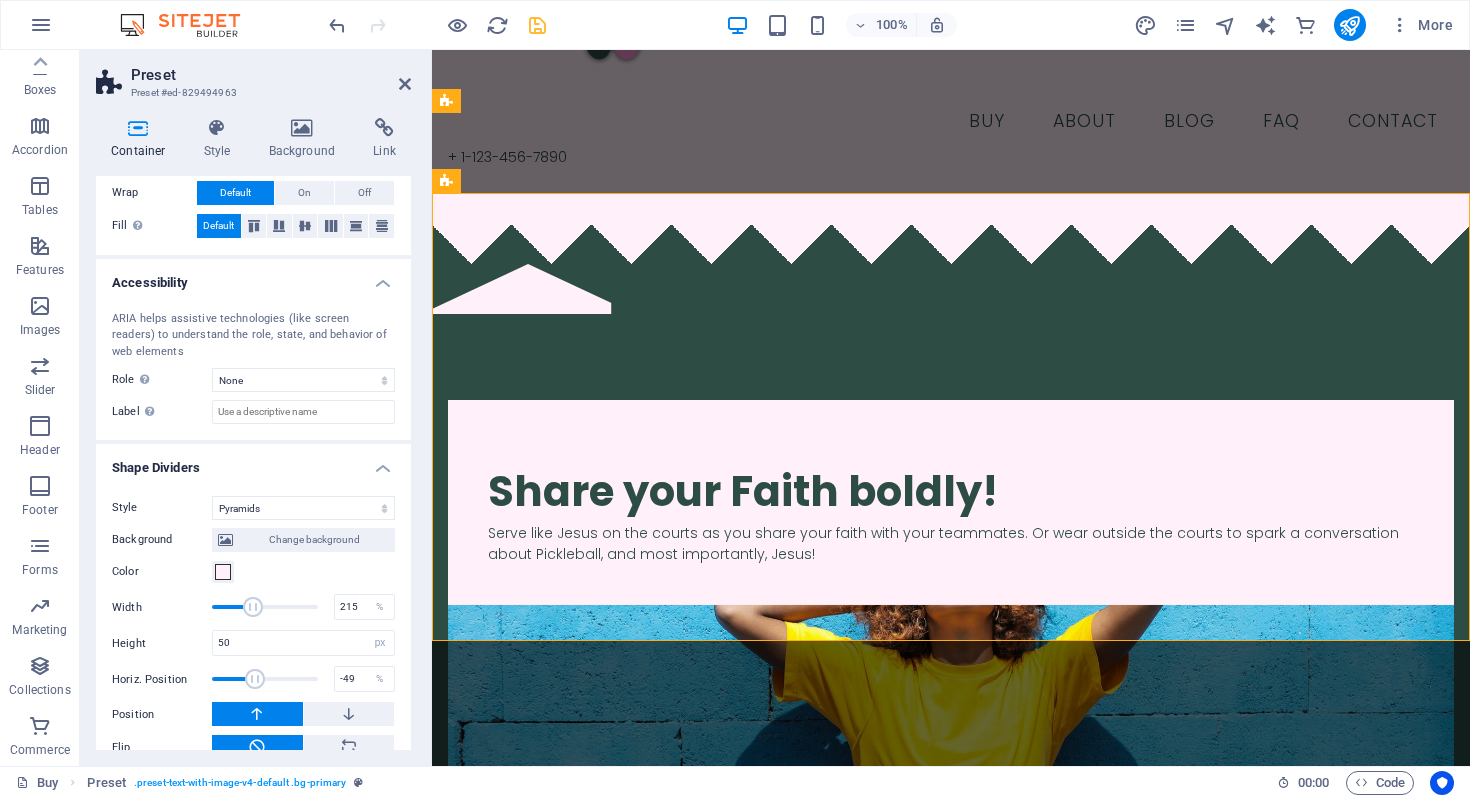 drag, startPoint x: 297, startPoint y: 605, endPoint x: 251, endPoint y: 602, distance: 46.09772 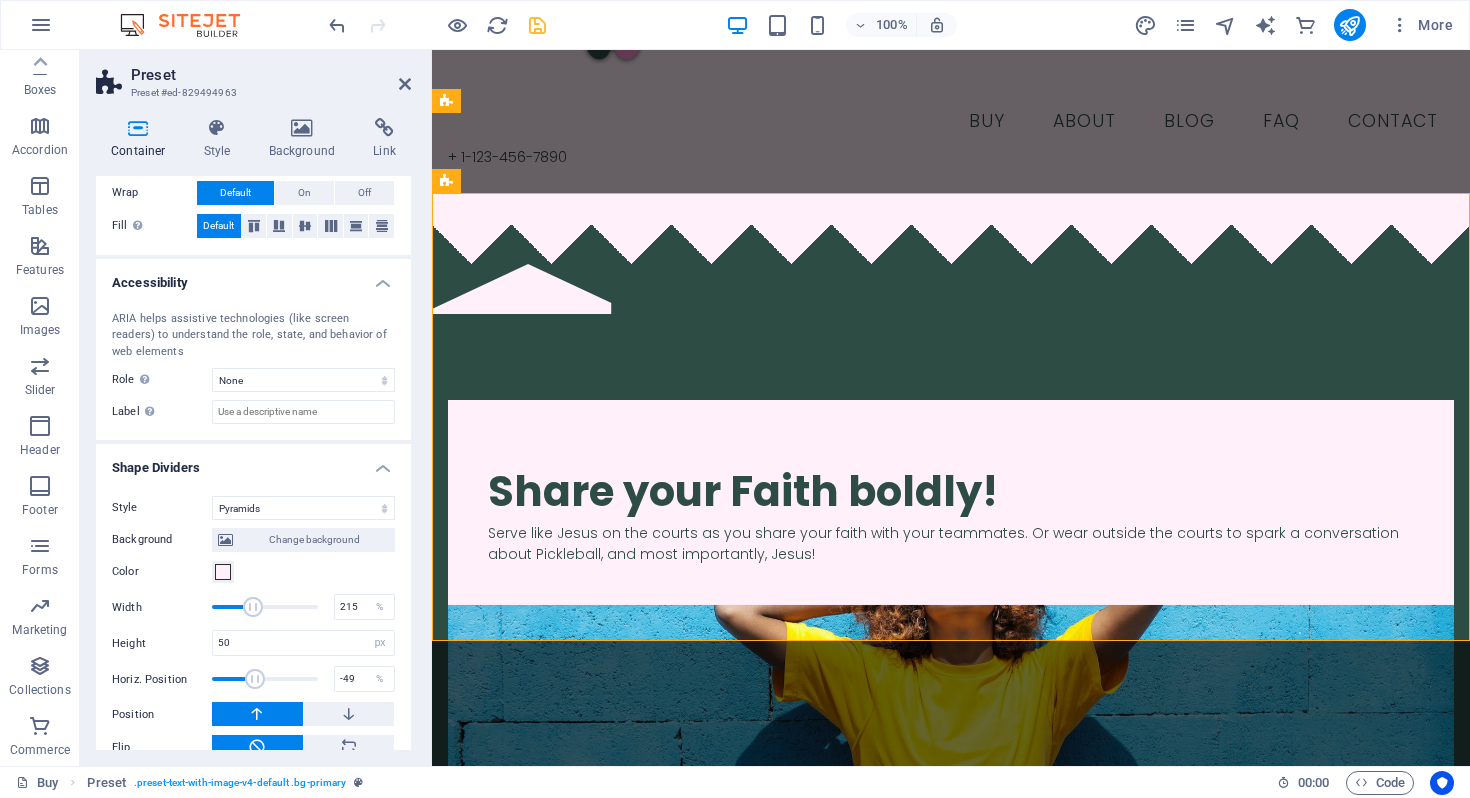click at bounding box center (253, 607) 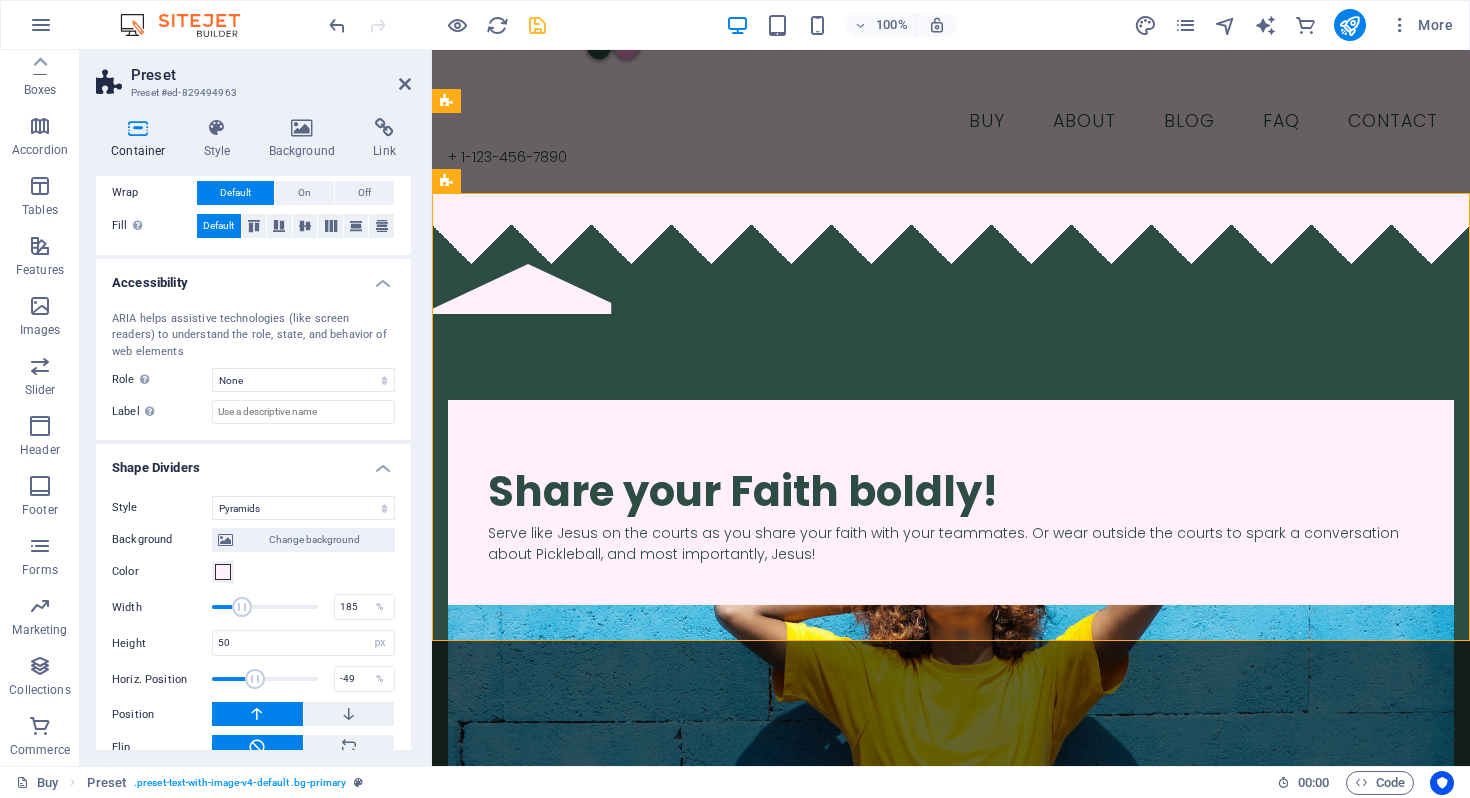 drag, startPoint x: 251, startPoint y: 602, endPoint x: 241, endPoint y: 601, distance: 10.049875 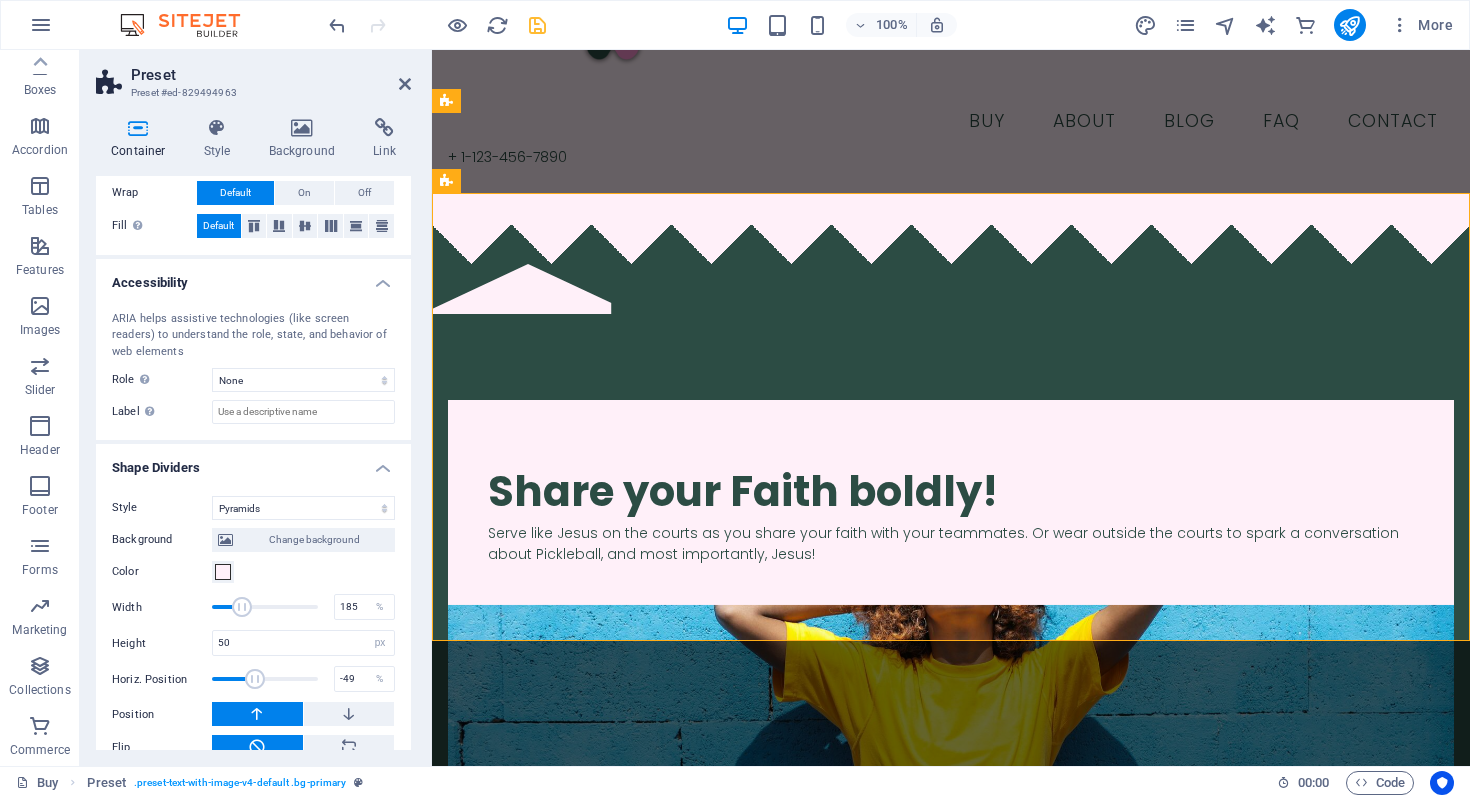 click at bounding box center (242, 607) 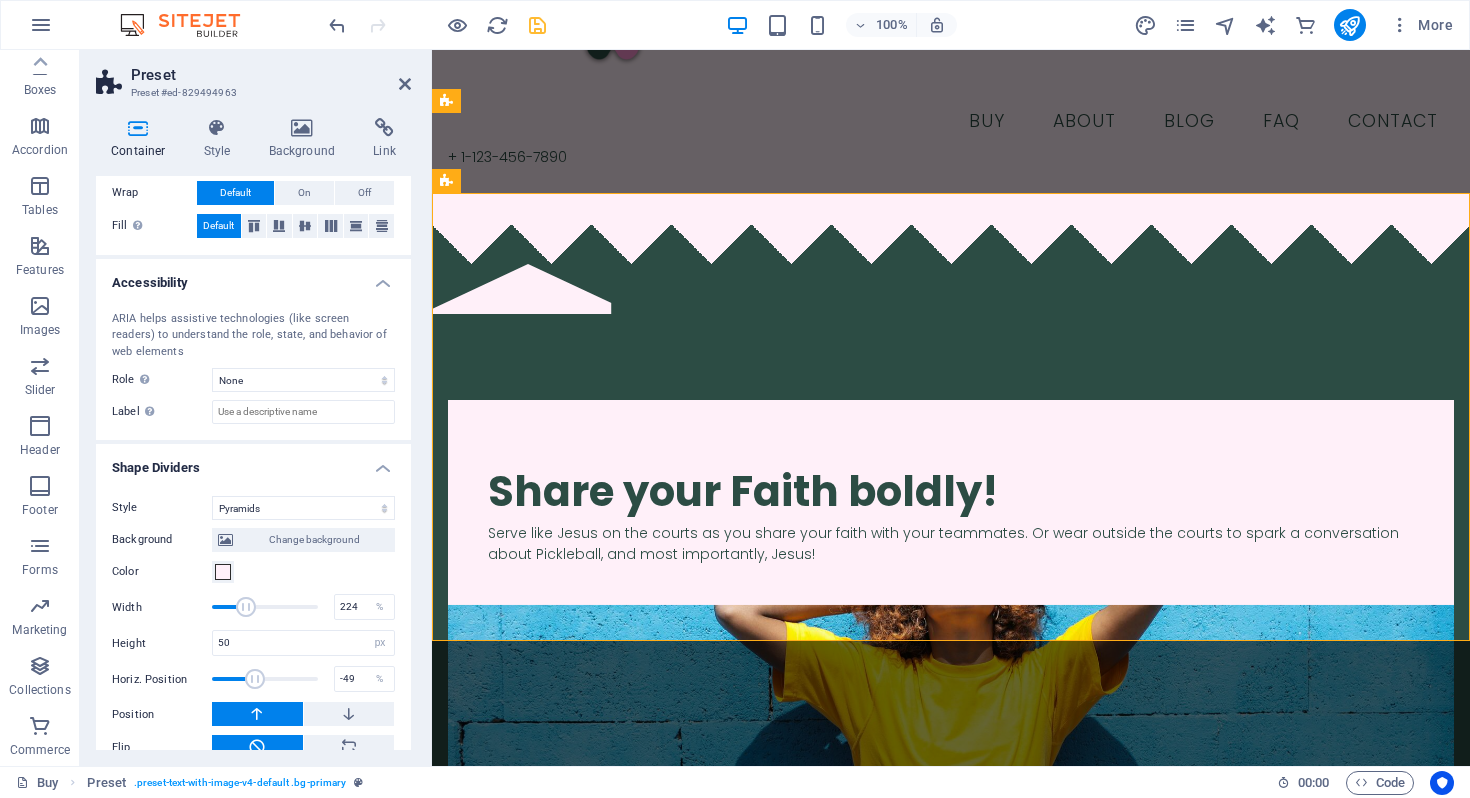 drag, startPoint x: 241, startPoint y: 601, endPoint x: 254, endPoint y: 601, distance: 13 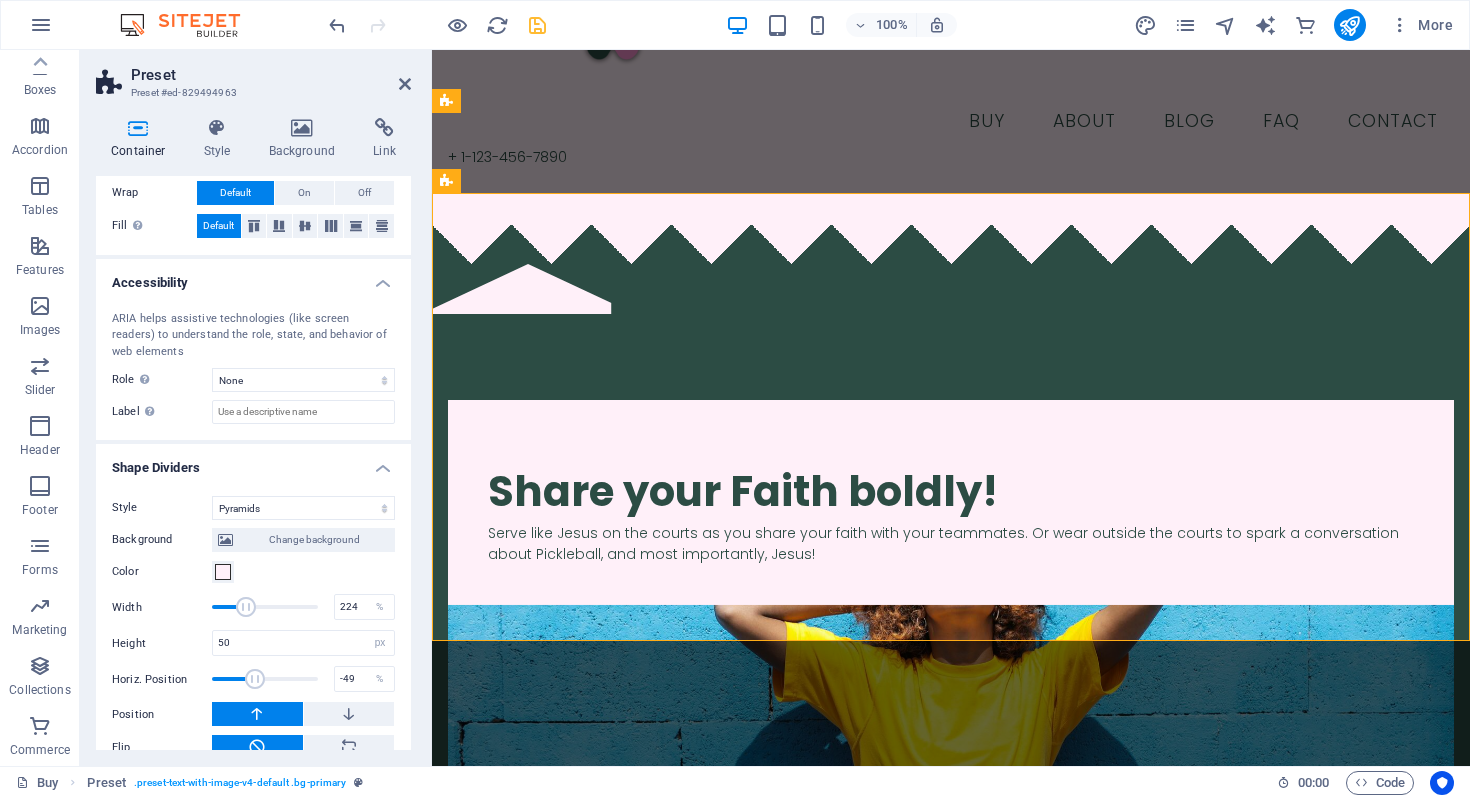 click at bounding box center (246, 607) 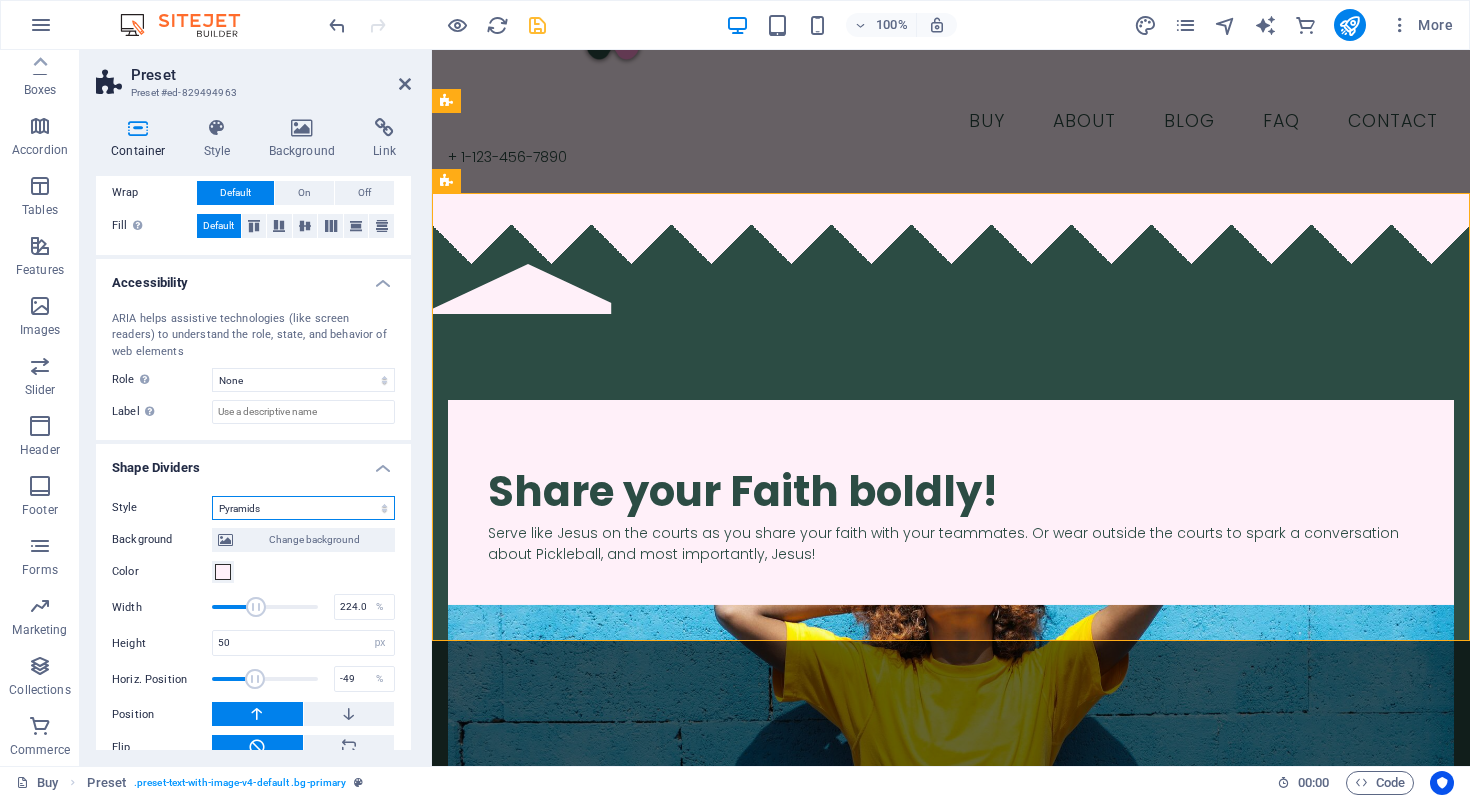click on "None Triangle Square Diagonal Polygon 1 Polygon 2 Zigzag Multiple Zigzags Waves Multiple Waves Half Circle Circle Circle Shadow Blocks Hexagons Clouds Multiple Clouds Fan Pyramids Book Paint Drip Fire Shredded Paper Arrow" at bounding box center (303, 508) 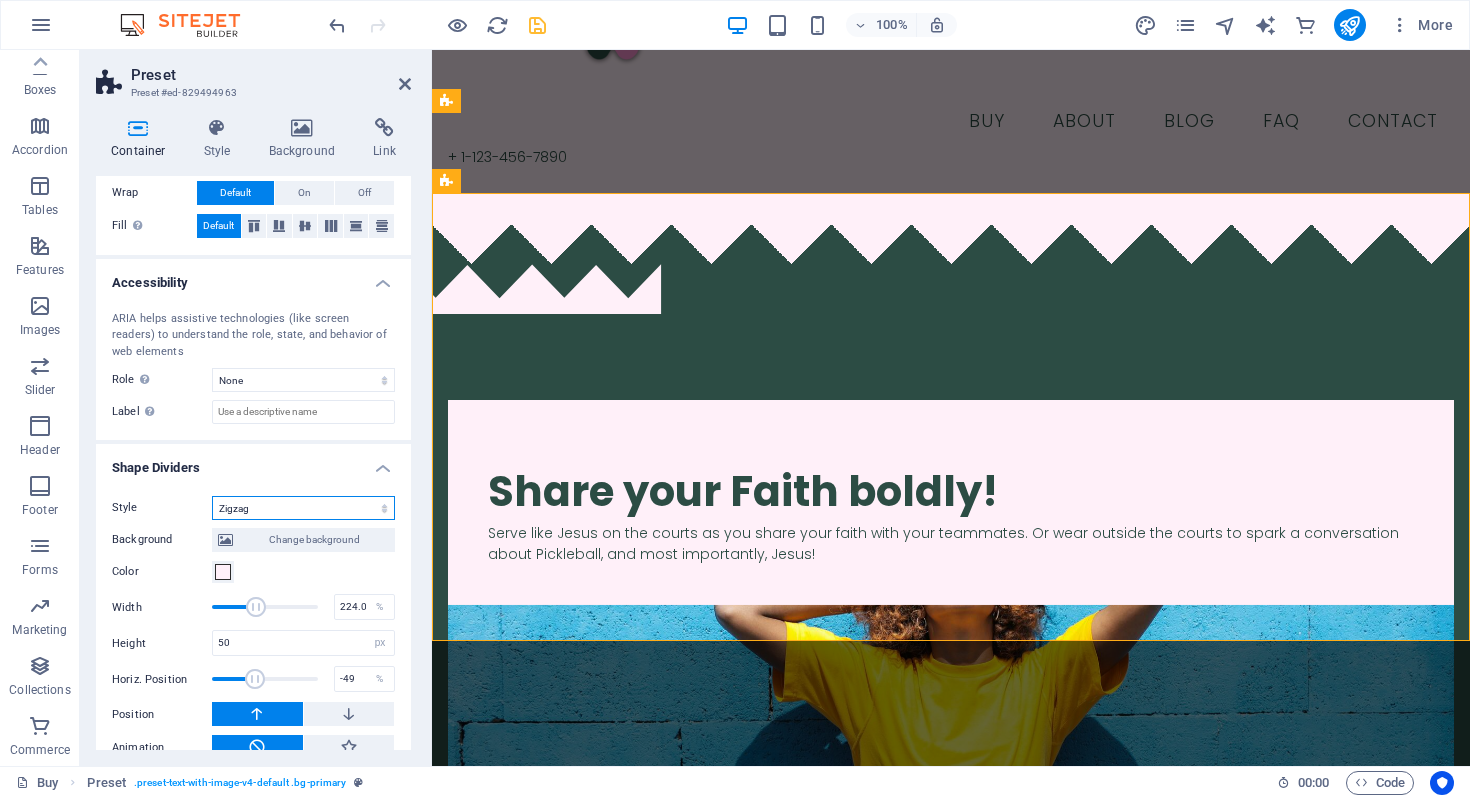 click on "None Triangle Square Diagonal Polygon 1 Polygon 2 Zigzag Multiple Zigzags Waves Multiple Waves Half Circle Circle Circle Shadow Blocks Hexagons Clouds Multiple Clouds Fan Pyramids Book Paint Drip Fire Shredded Paper Arrow" at bounding box center (303, 508) 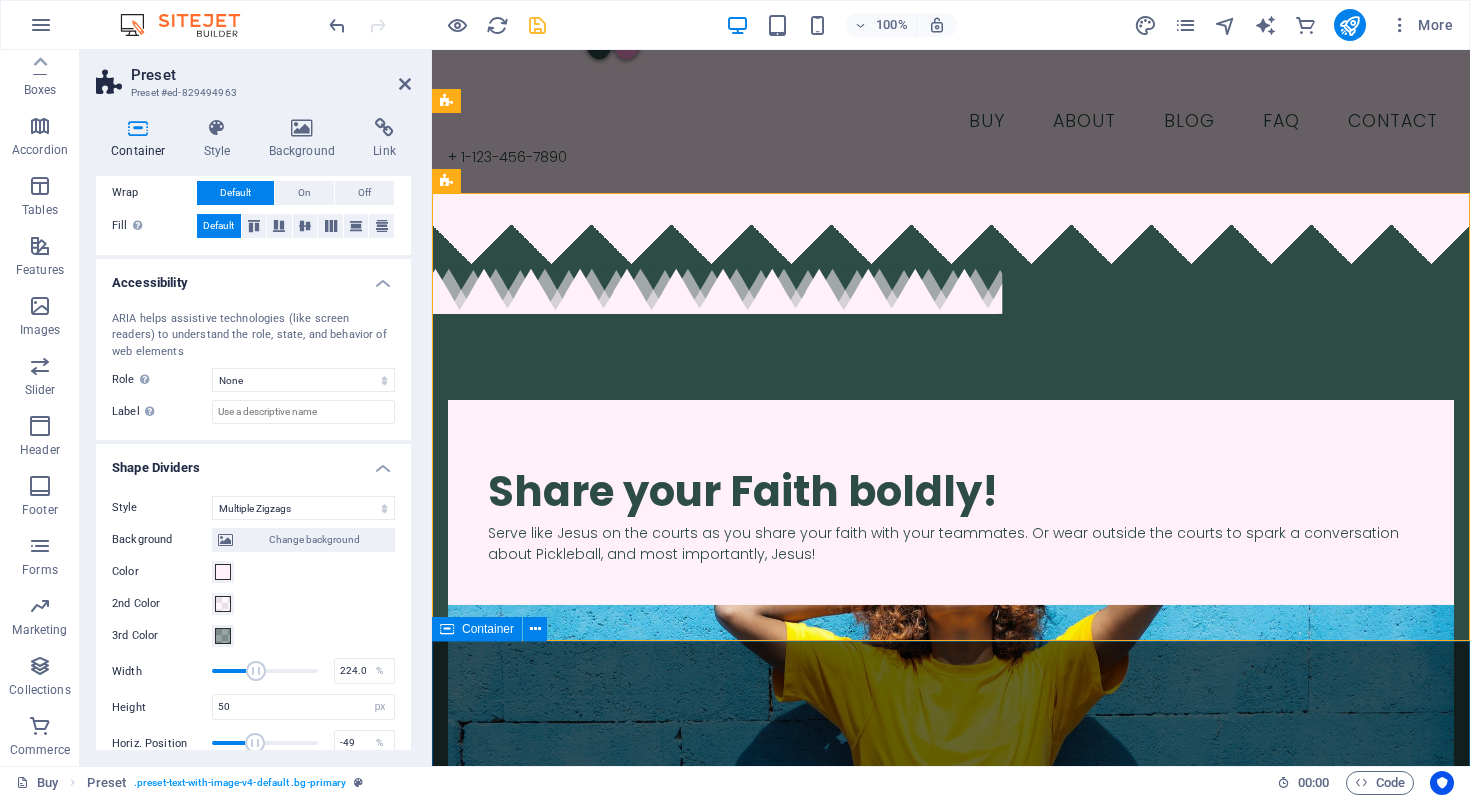 click on "JOIN OUR MINISTRY ABOUT OUR FOUNDER MOLLIE SHOP OUR GEAR" at bounding box center (951, 2960) 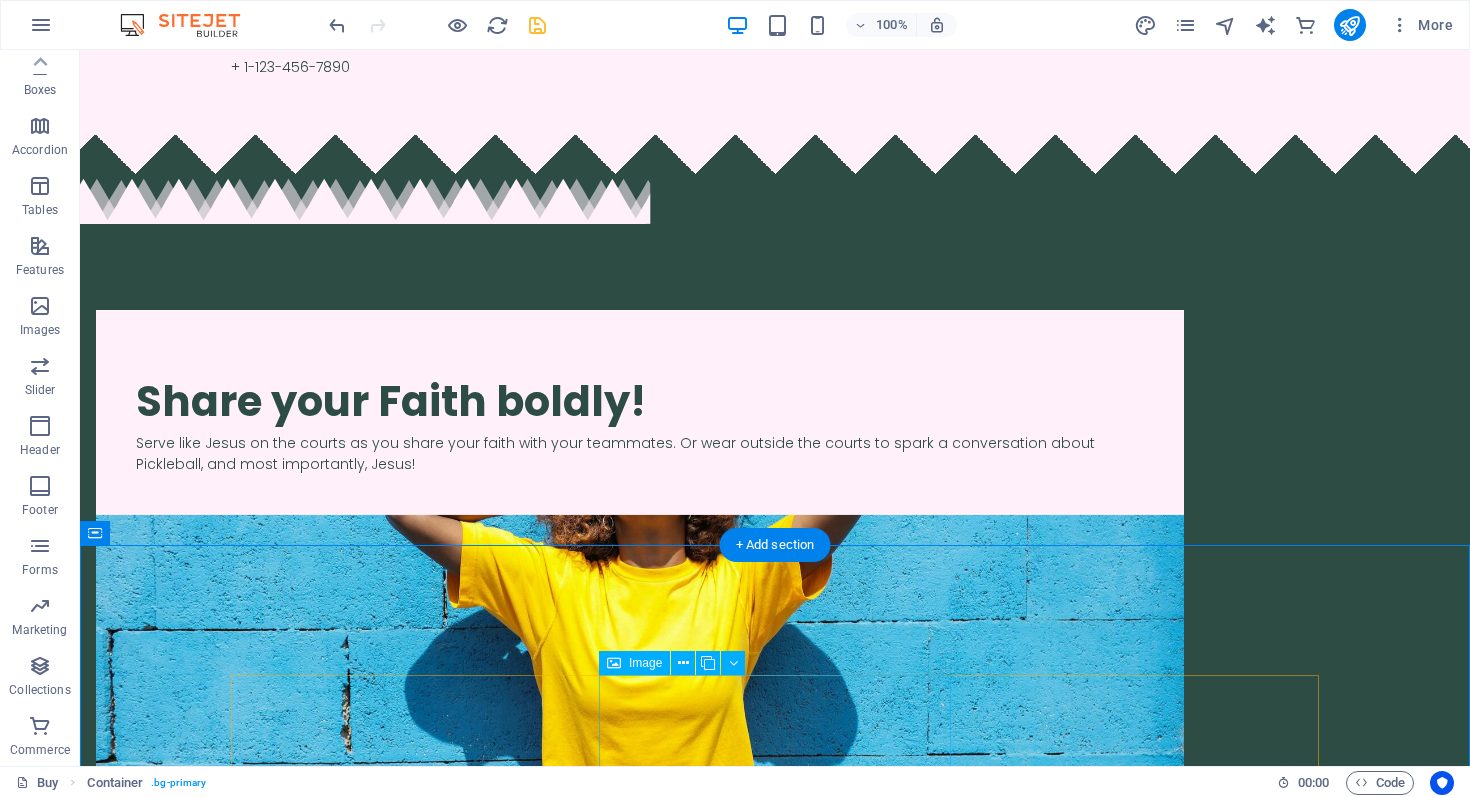 scroll, scrollTop: 350, scrollLeft: 0, axis: vertical 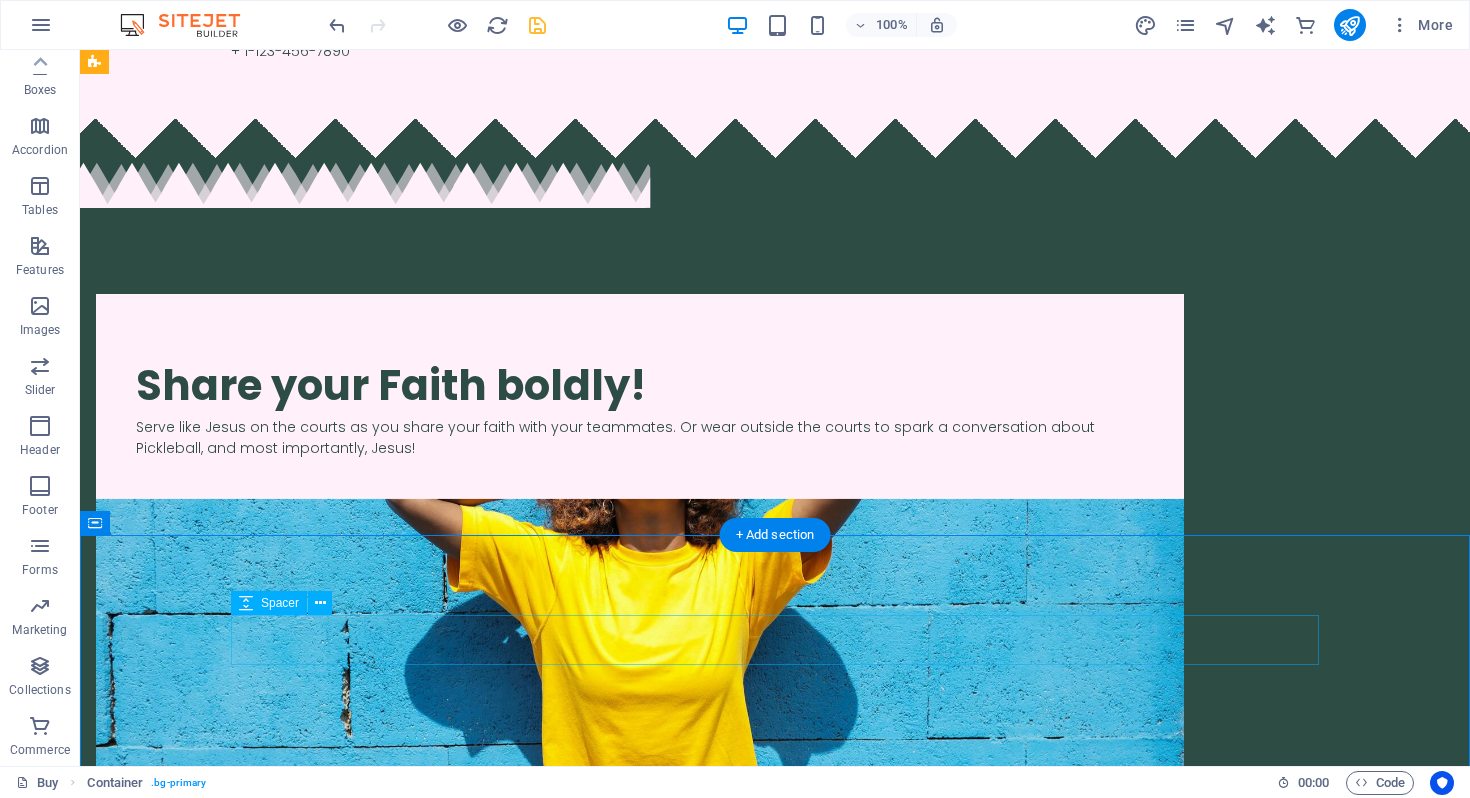 click at bounding box center [775, 1206] 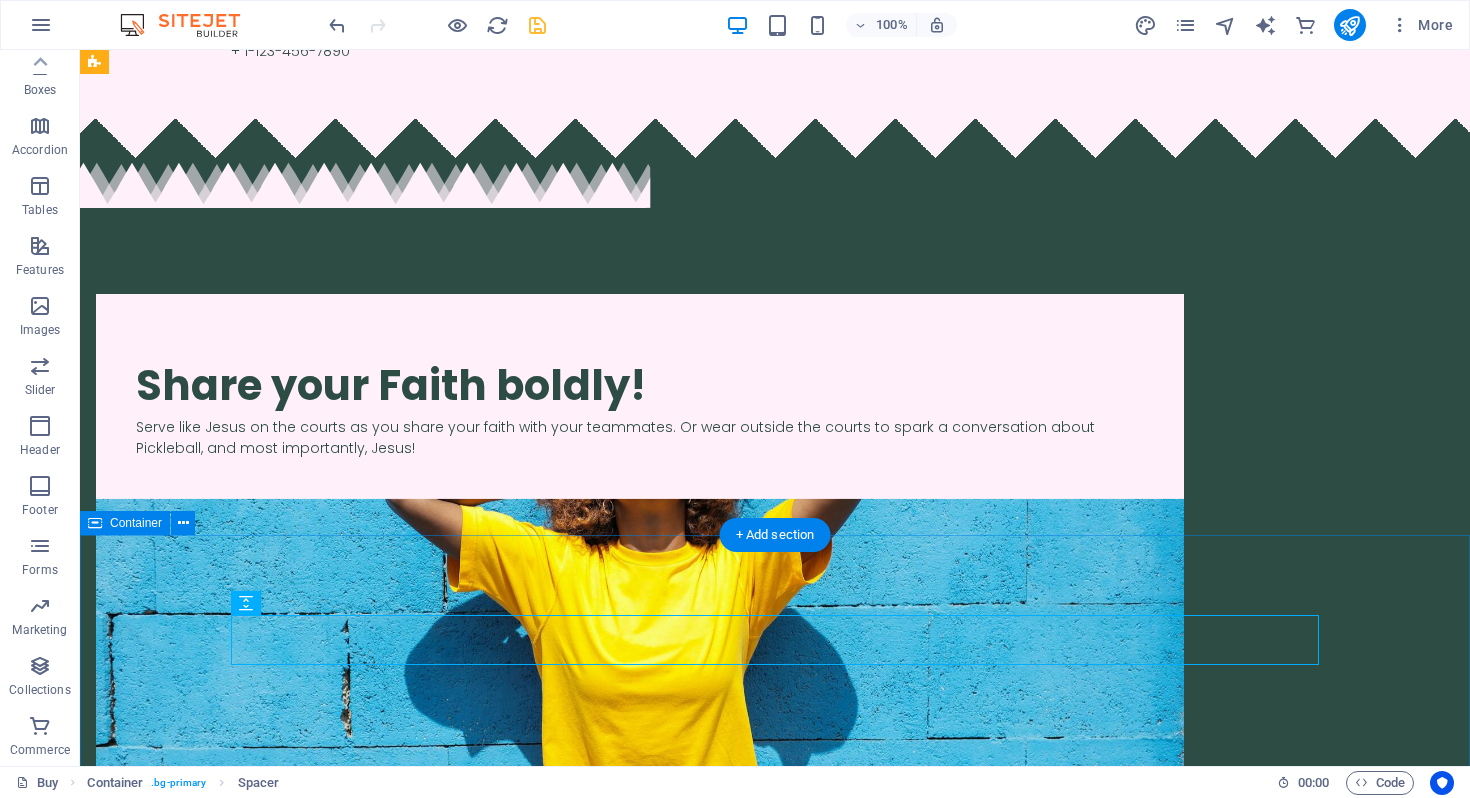 click on "JOIN OUR MINISTRY ABOUT OUR FOUNDER MOLLIE SHOP OUR GEAR" at bounding box center [775, 2947] 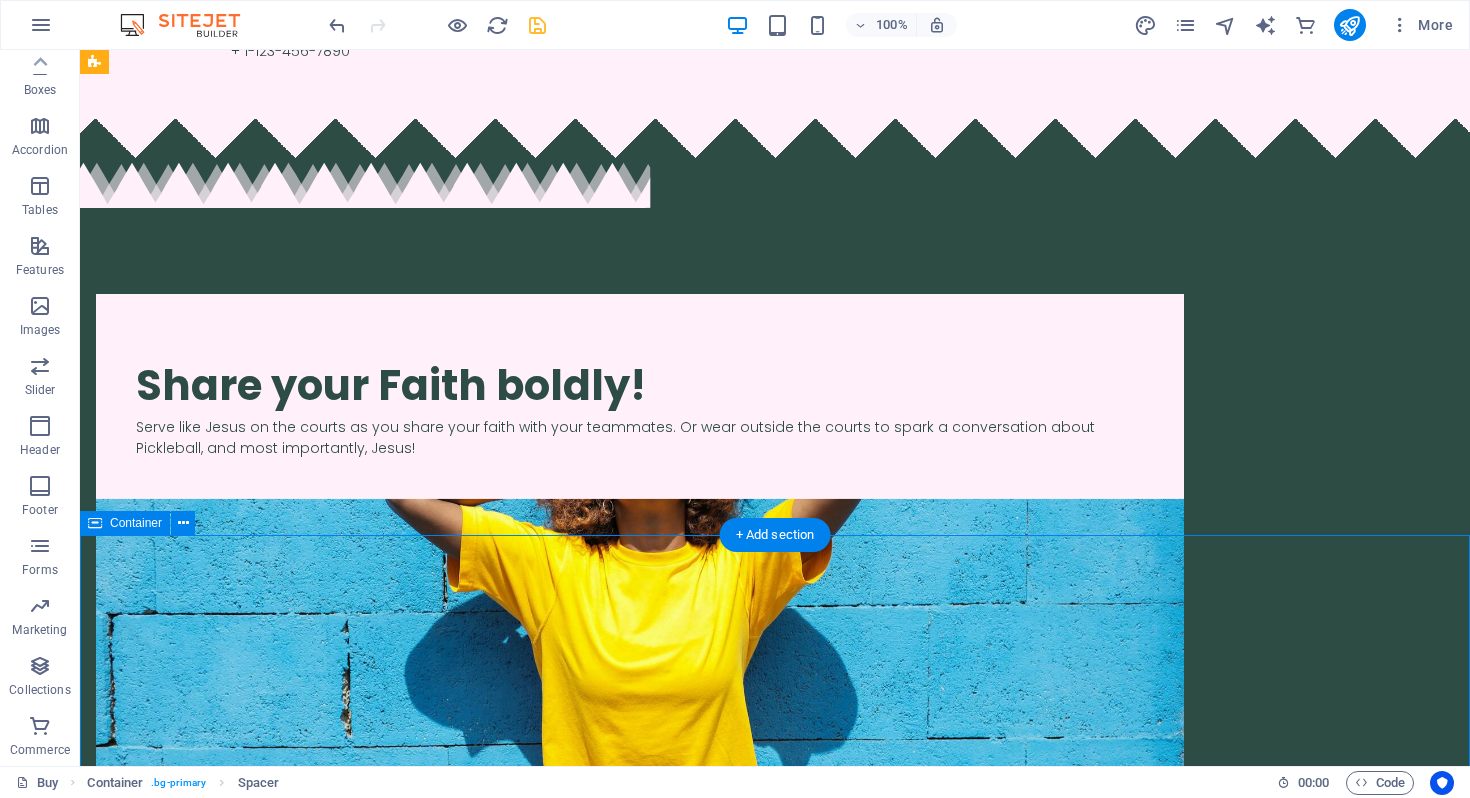 click on "JOIN OUR MINISTRY ABOUT OUR FOUNDER MOLLIE SHOP OUR GEAR" at bounding box center (775, 2947) 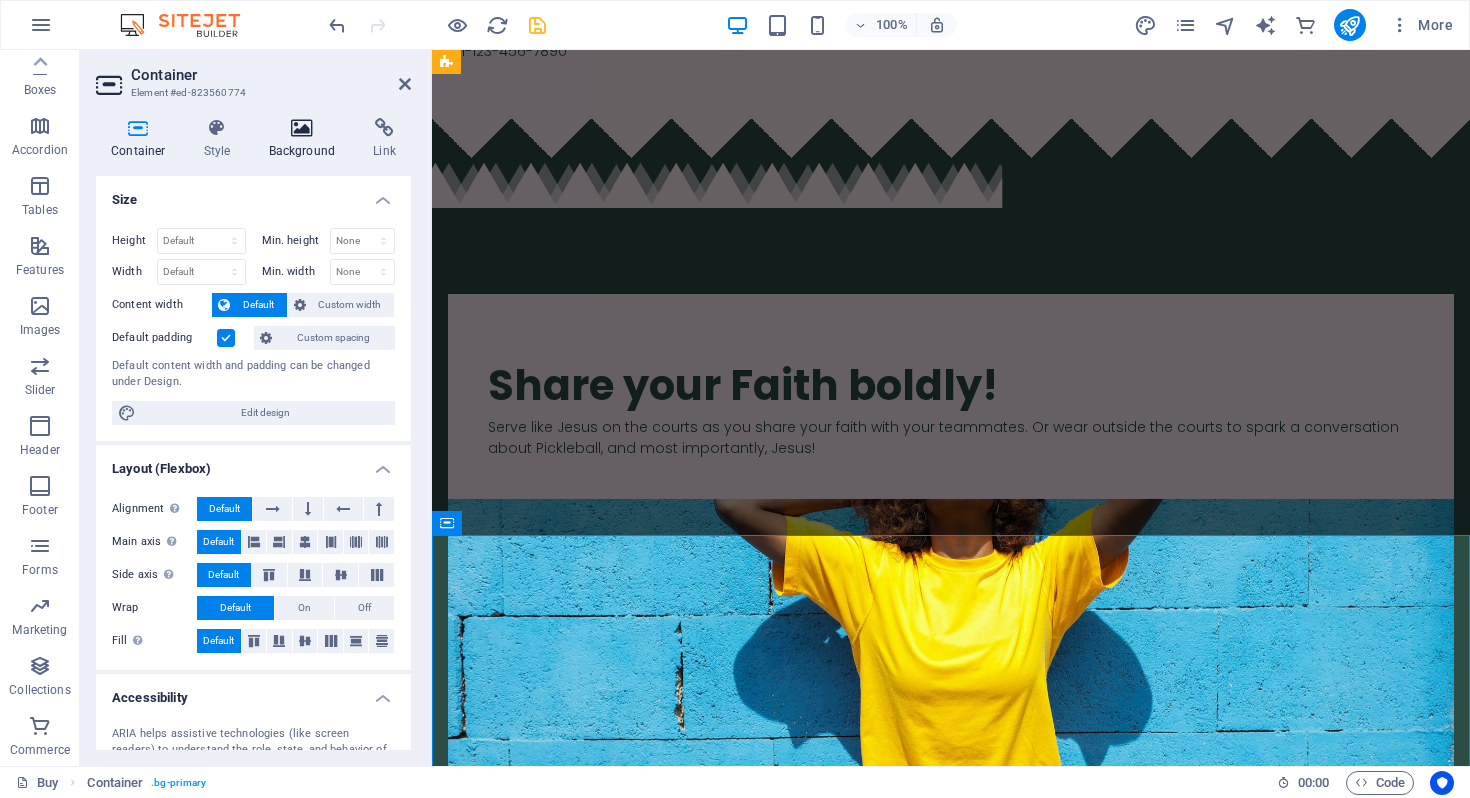 click at bounding box center [302, 128] 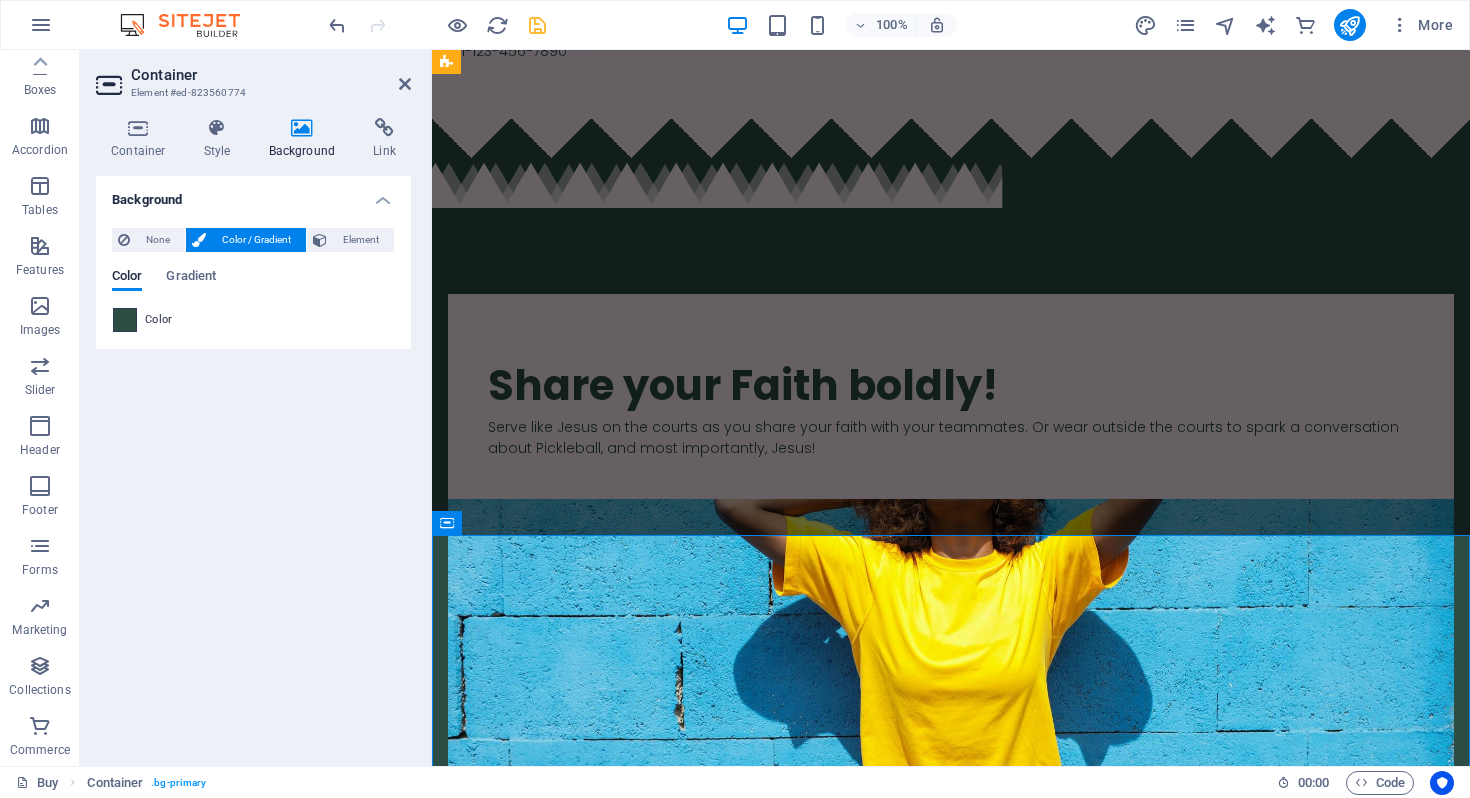 click at bounding box center [125, 320] 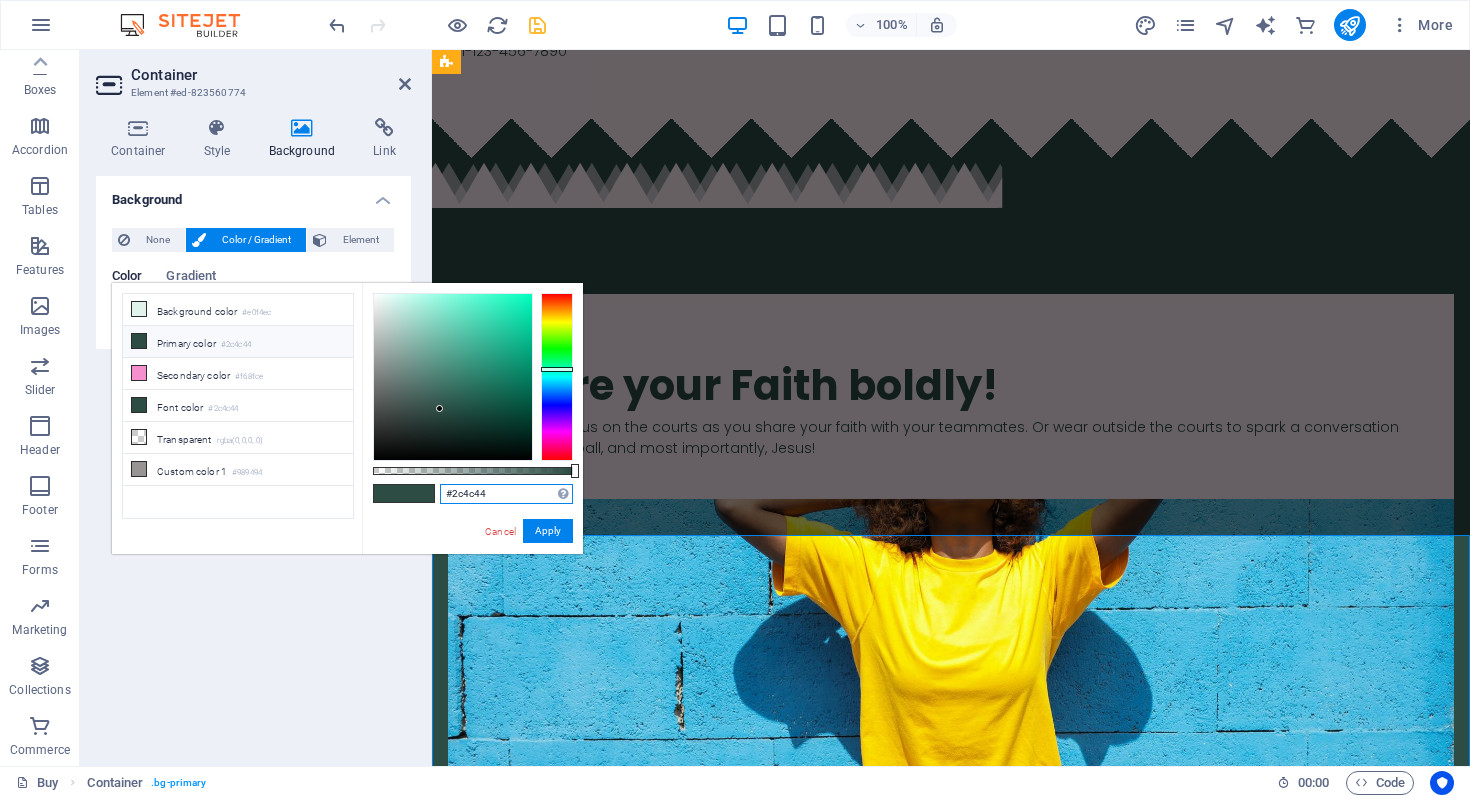 drag, startPoint x: 492, startPoint y: 493, endPoint x: 394, endPoint y: 476, distance: 99.46356 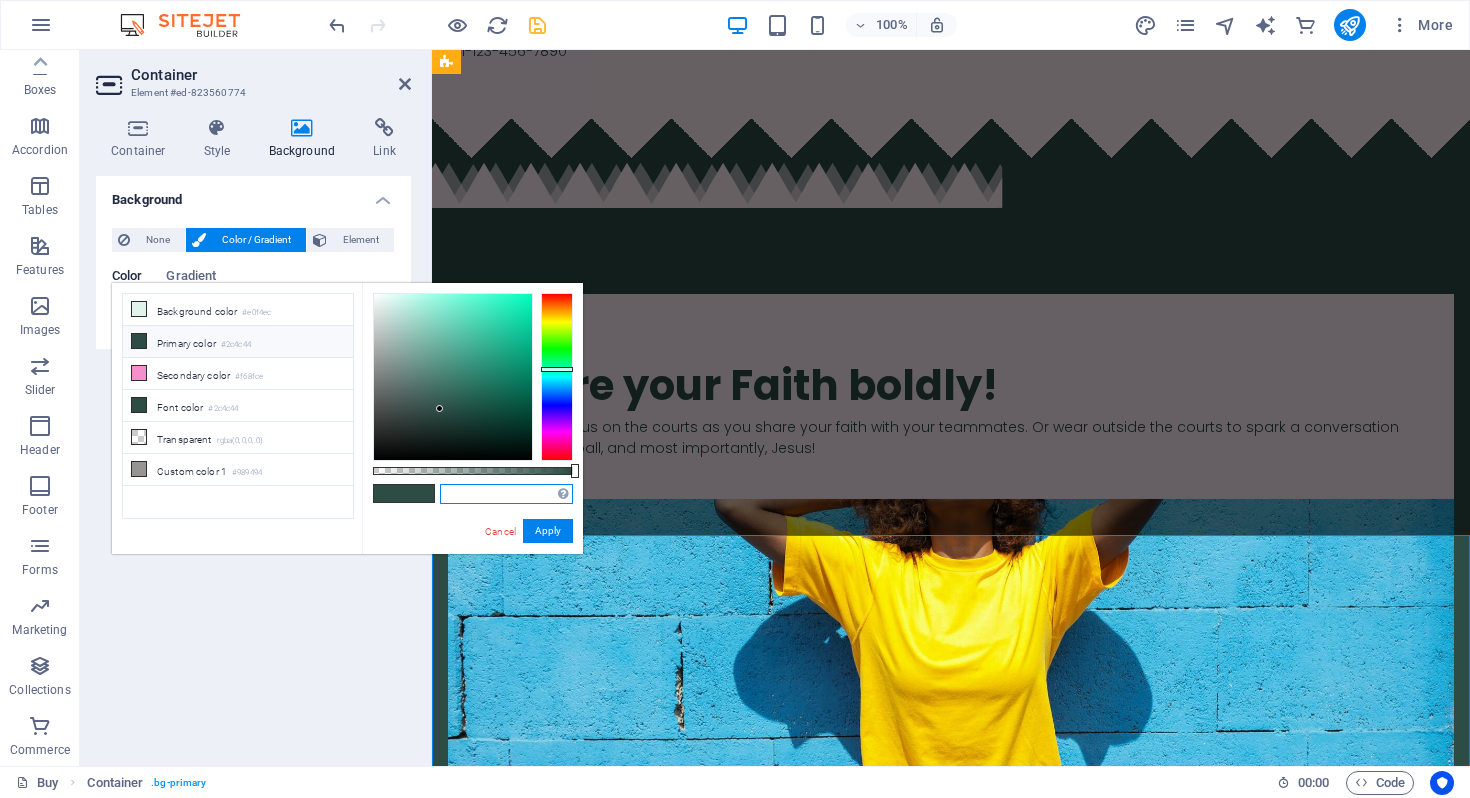 paste on "fff0f9" 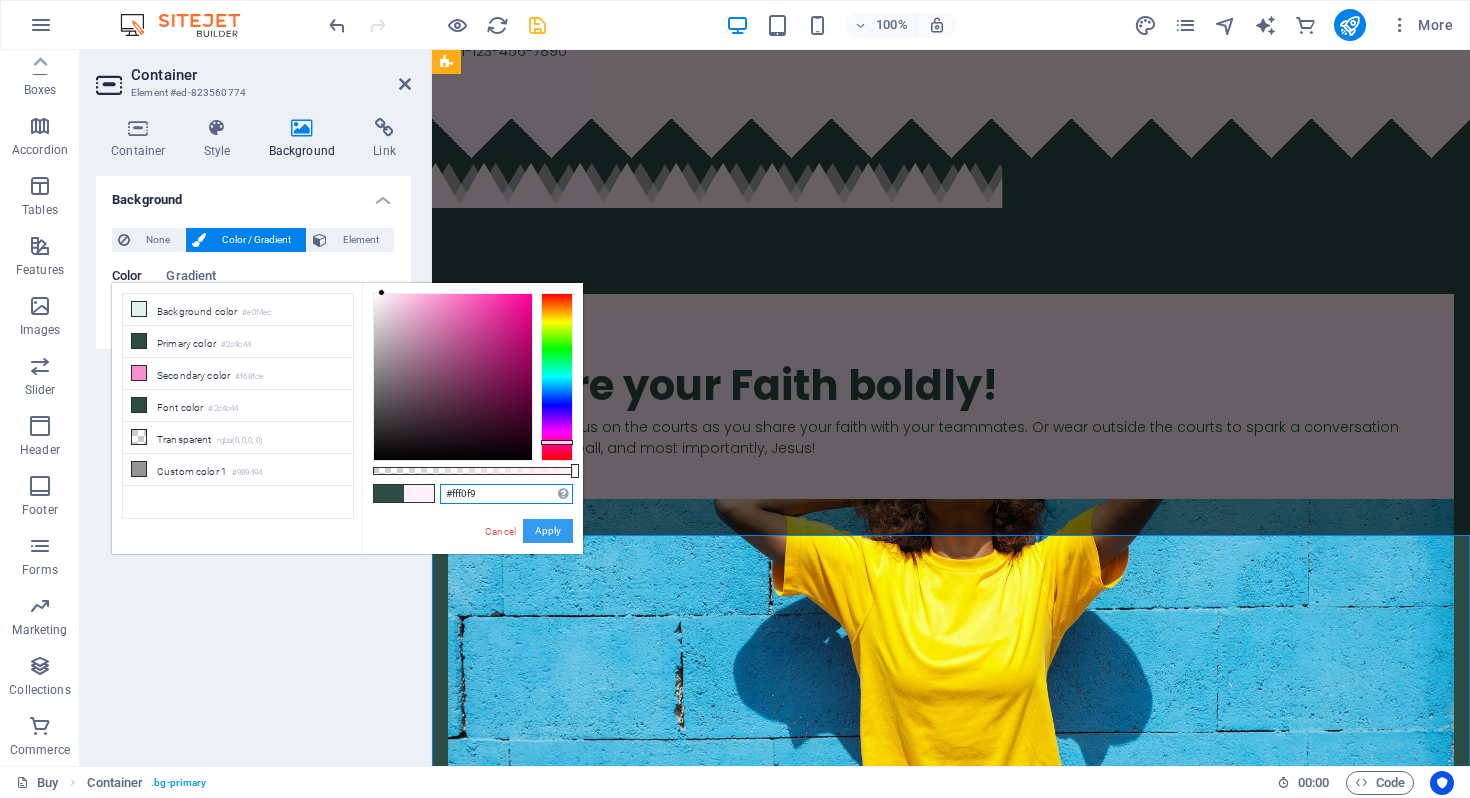 type on "#fff0f9" 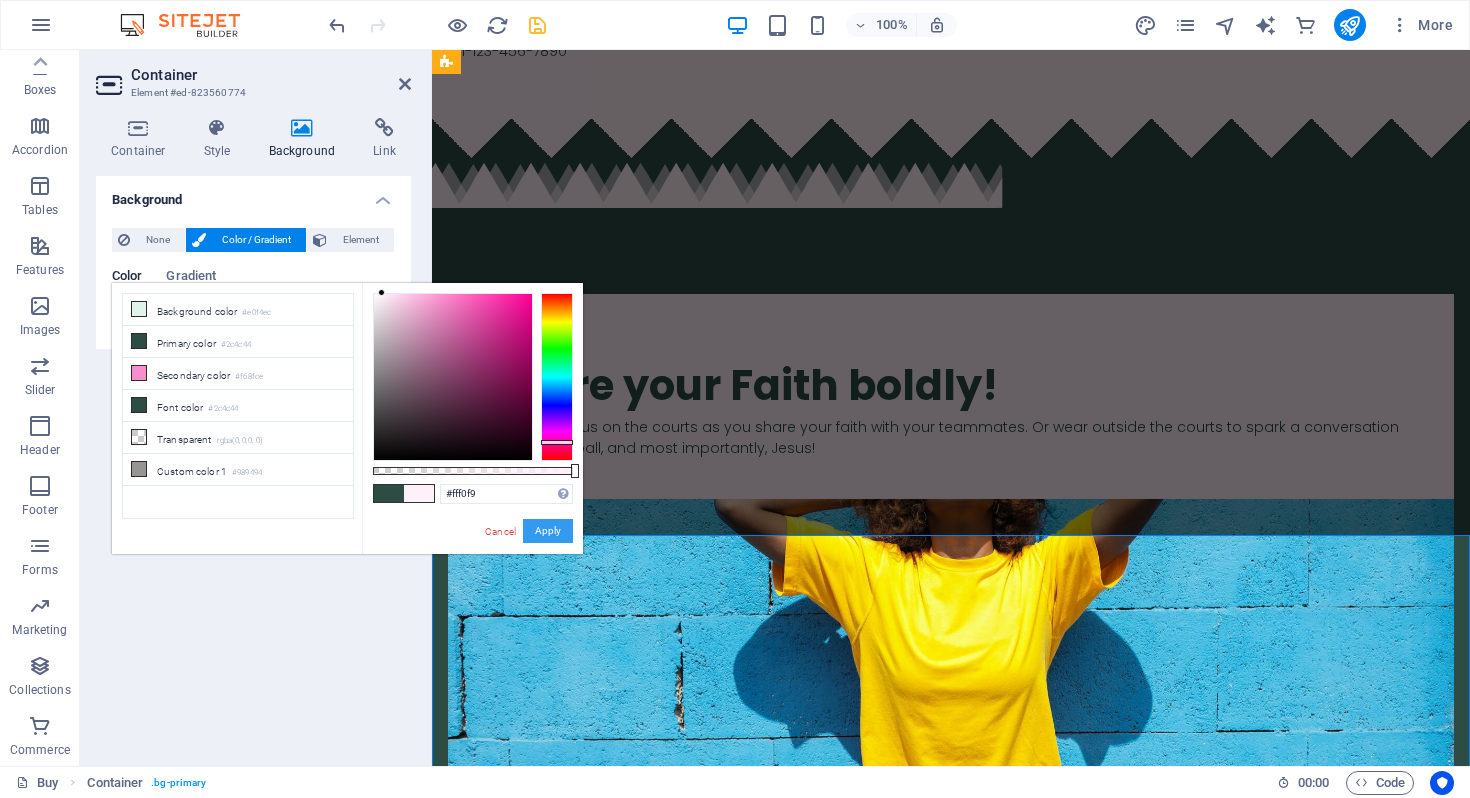 click on "Apply" at bounding box center [548, 531] 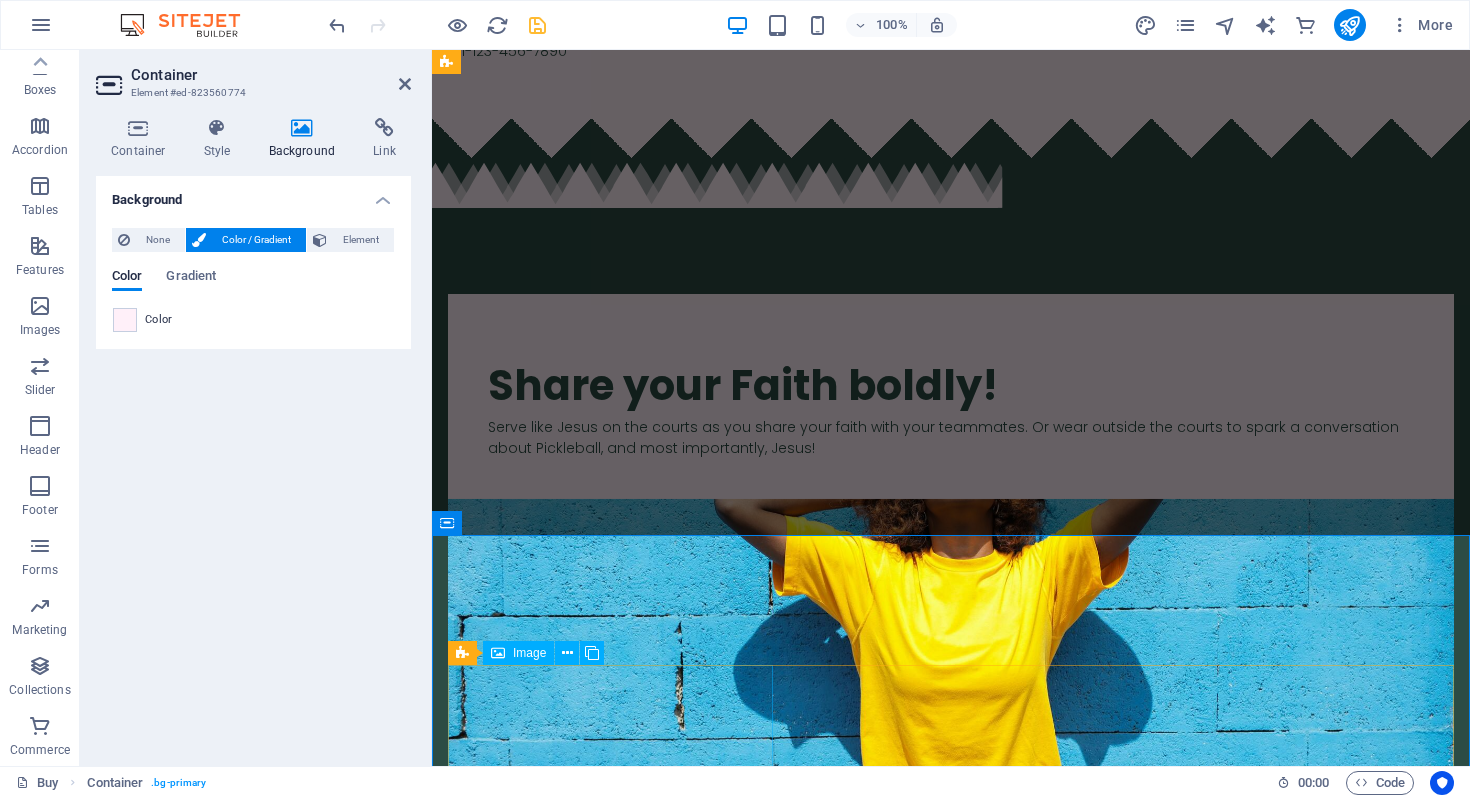 click on "JOIN OUR MINISTRY" at bounding box center [951, 1624] 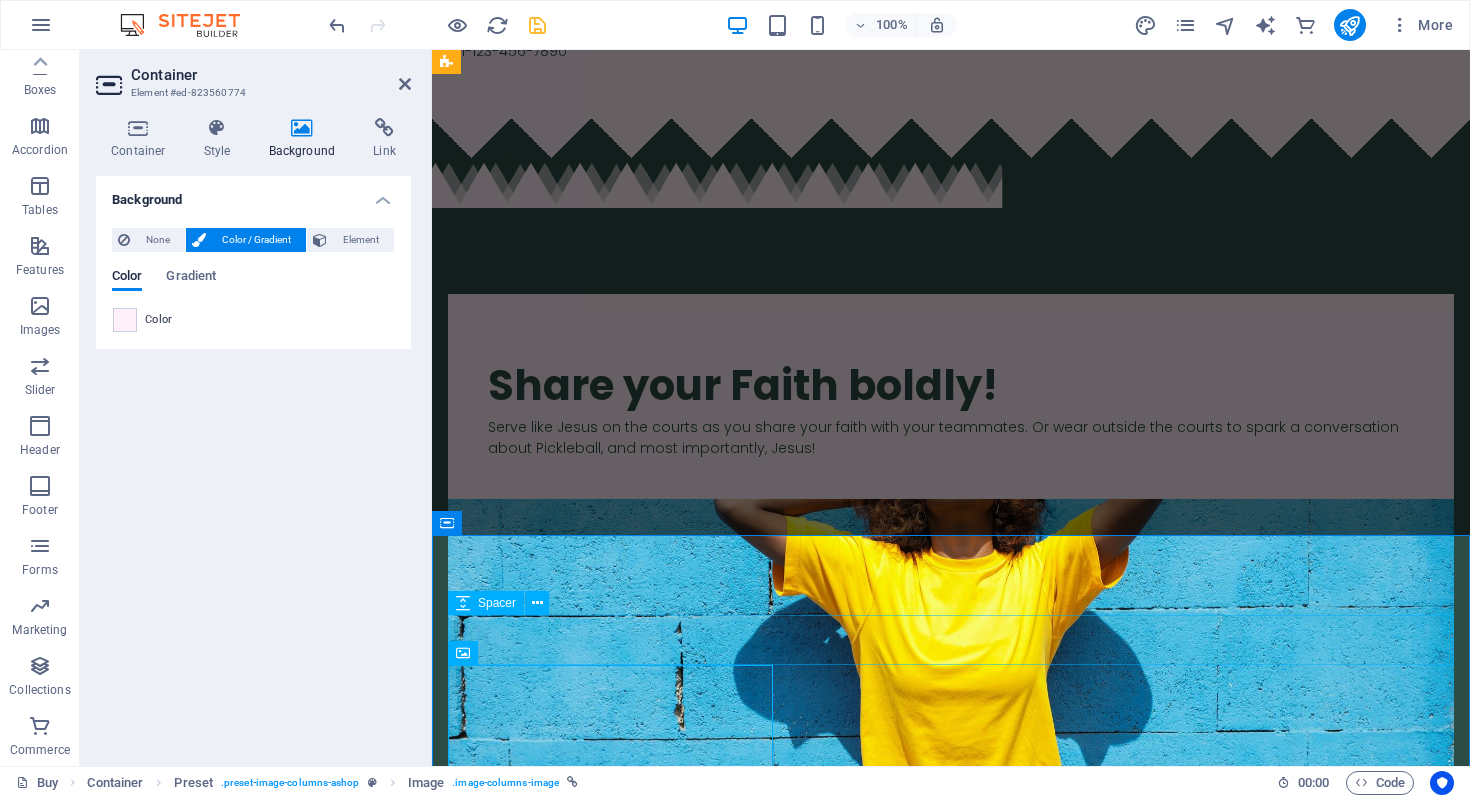click on "JOIN OUR MINISTRY ABOUT OUR FOUNDER MOLLIE SHOP OUR GEAR" at bounding box center (951, 2854) 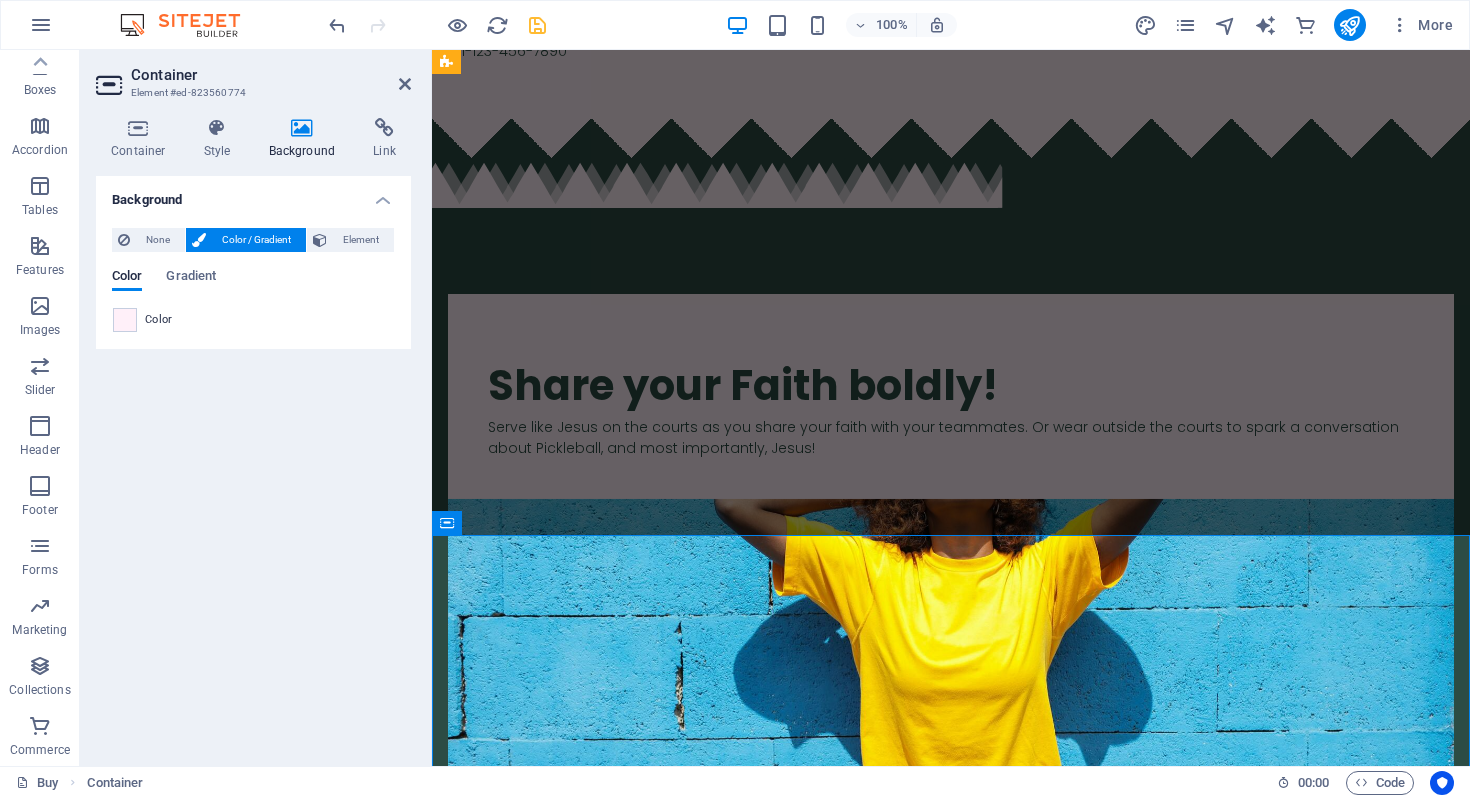 click on "Container Style Background Link Size Height Default px rem % vh vw Min. height None px rem % vh vw Width Default px rem % em vh vw Min. width None px rem % vh vw Content width Default Custom width Width Default px rem % em vh vw Min. width None px rem % vh vw Default padding Custom spacing Default content width and padding can be changed under Design. Edit design Layout (Flexbox) Alignment Determines the flex direction. Default Main axis Determine how elements should behave along the main axis inside this container (justify content). Default Side axis Control the vertical direction of the element inside of the container (align items). Default Wrap Default On Off Fill Controls the distances and direction of elements on the y-axis across several lines (align content). Default Accessibility ARIA helps assistive technologies (like screen readers) to understand the role, state, and behavior of web elements Role The ARIA role defines the purpose of an element.  None Alert Article Banner Comment Fan" at bounding box center (253, 434) 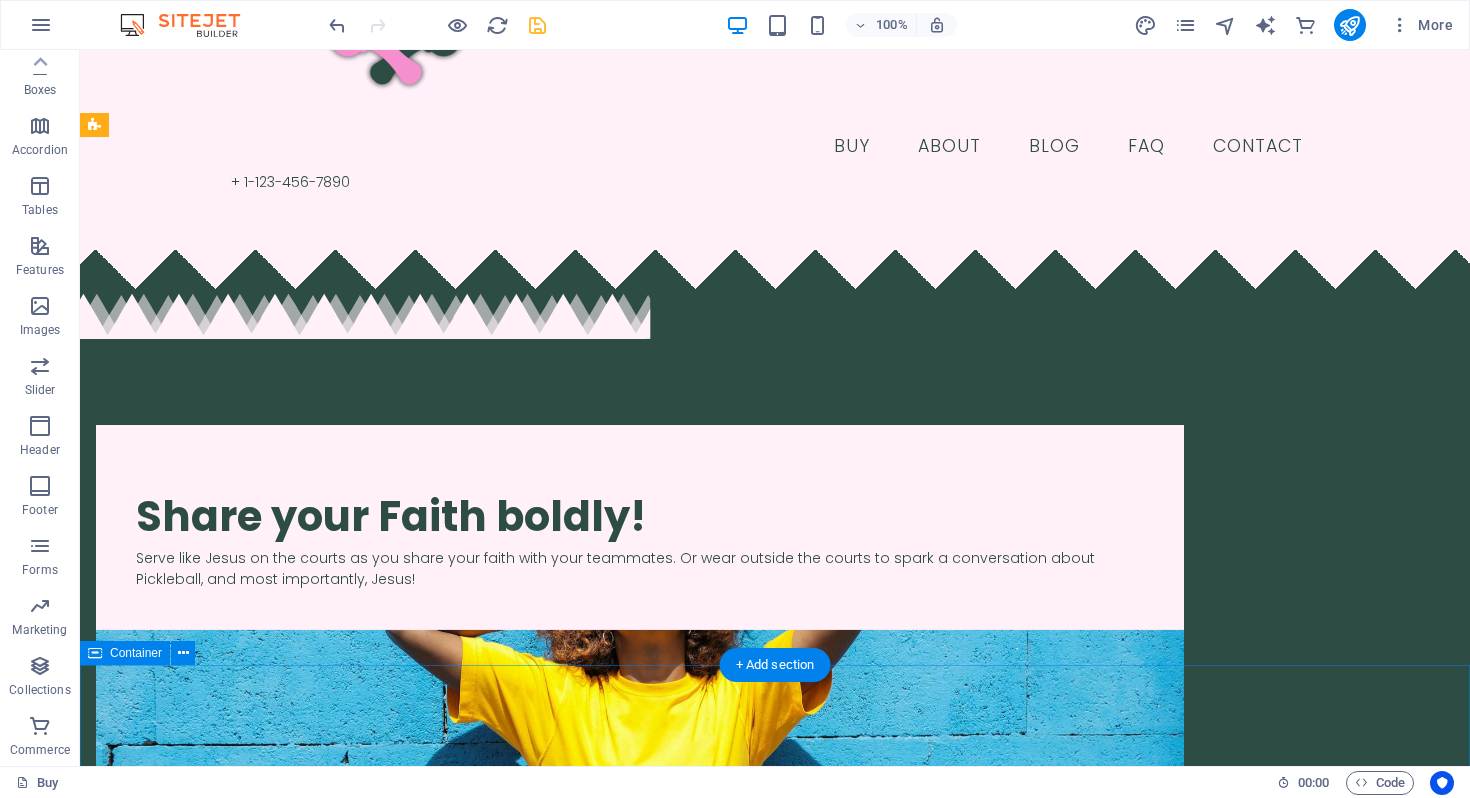 scroll, scrollTop: 220, scrollLeft: 0, axis: vertical 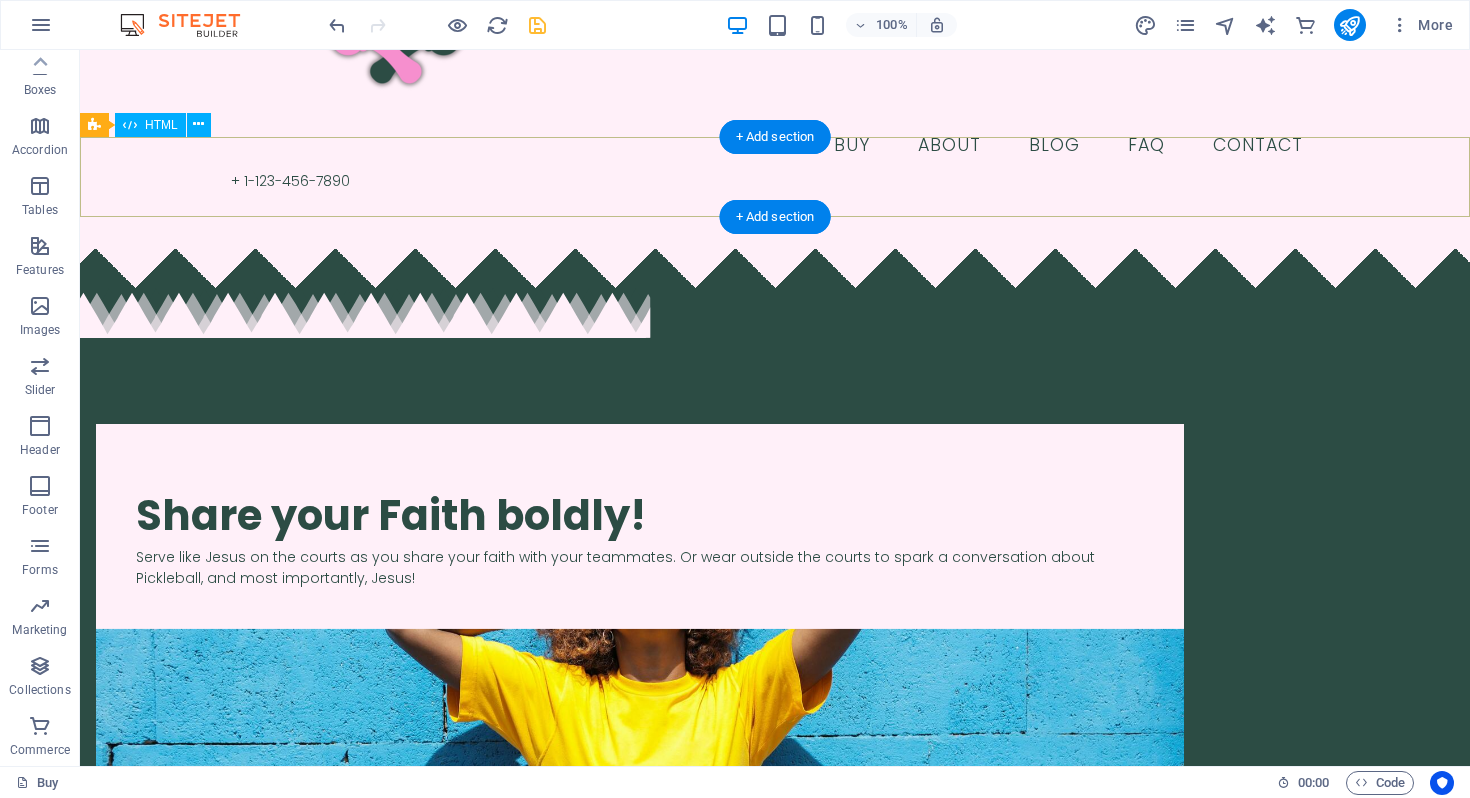 click at bounding box center [775, 248] 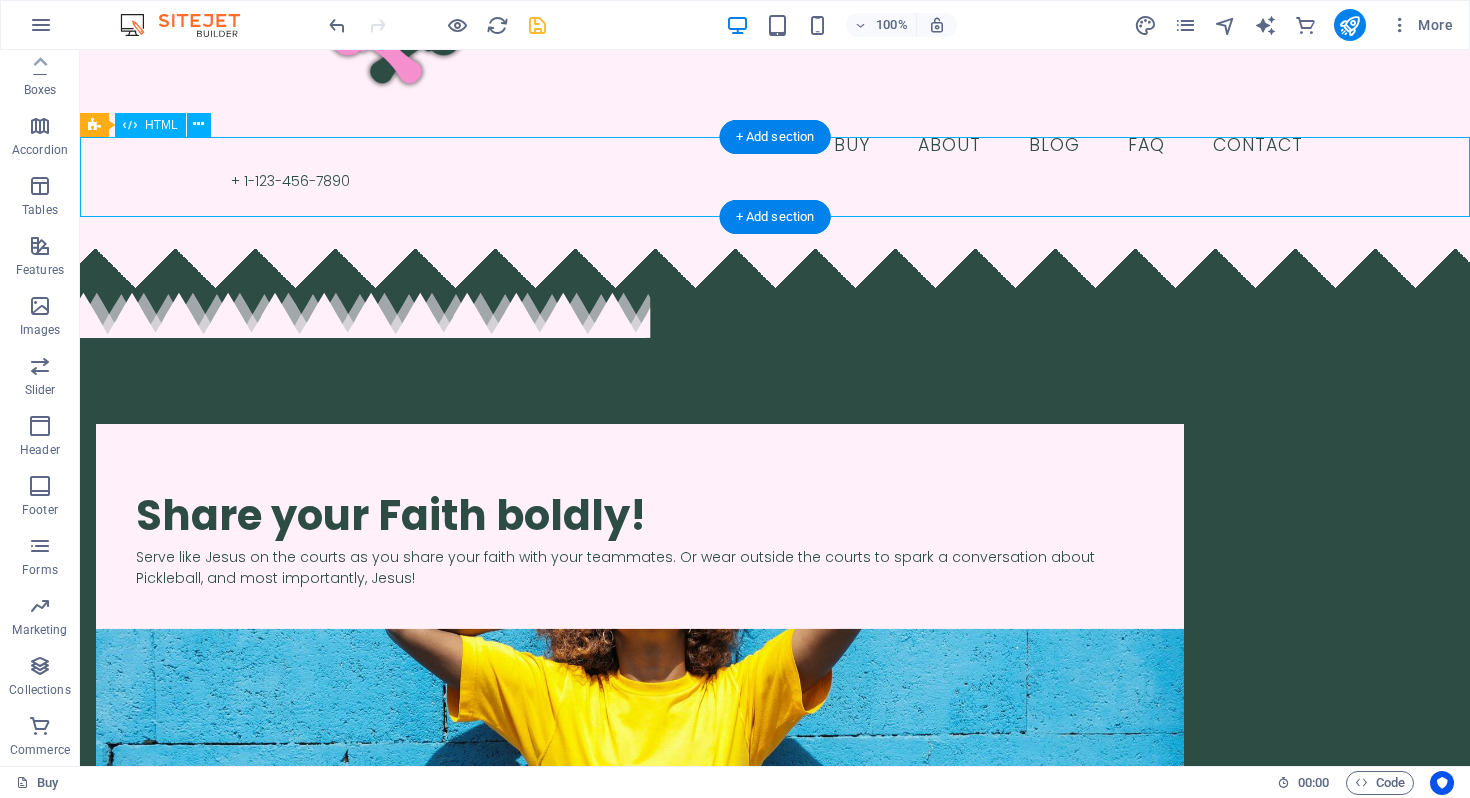 click at bounding box center (775, 248) 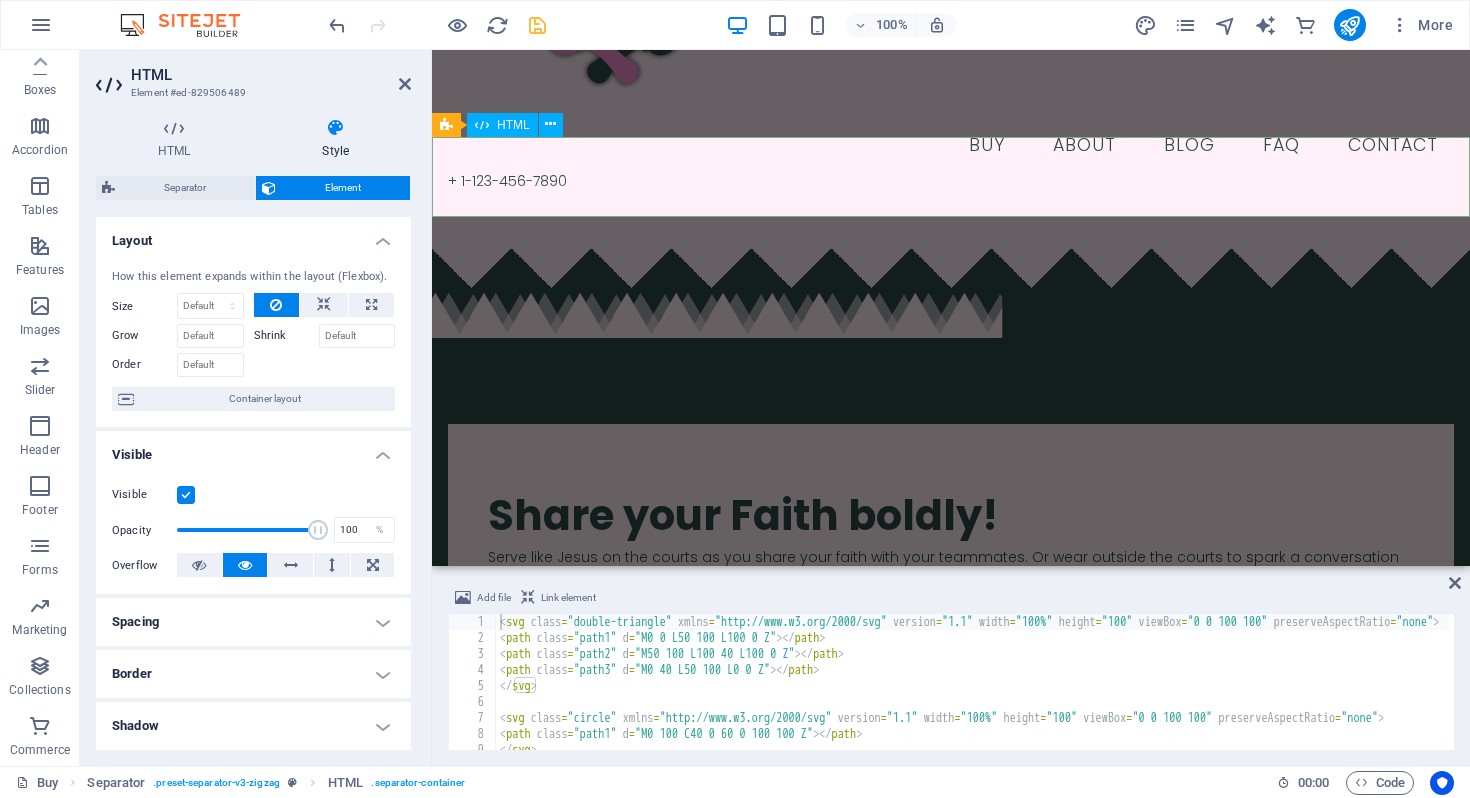 click at bounding box center (951, 248) 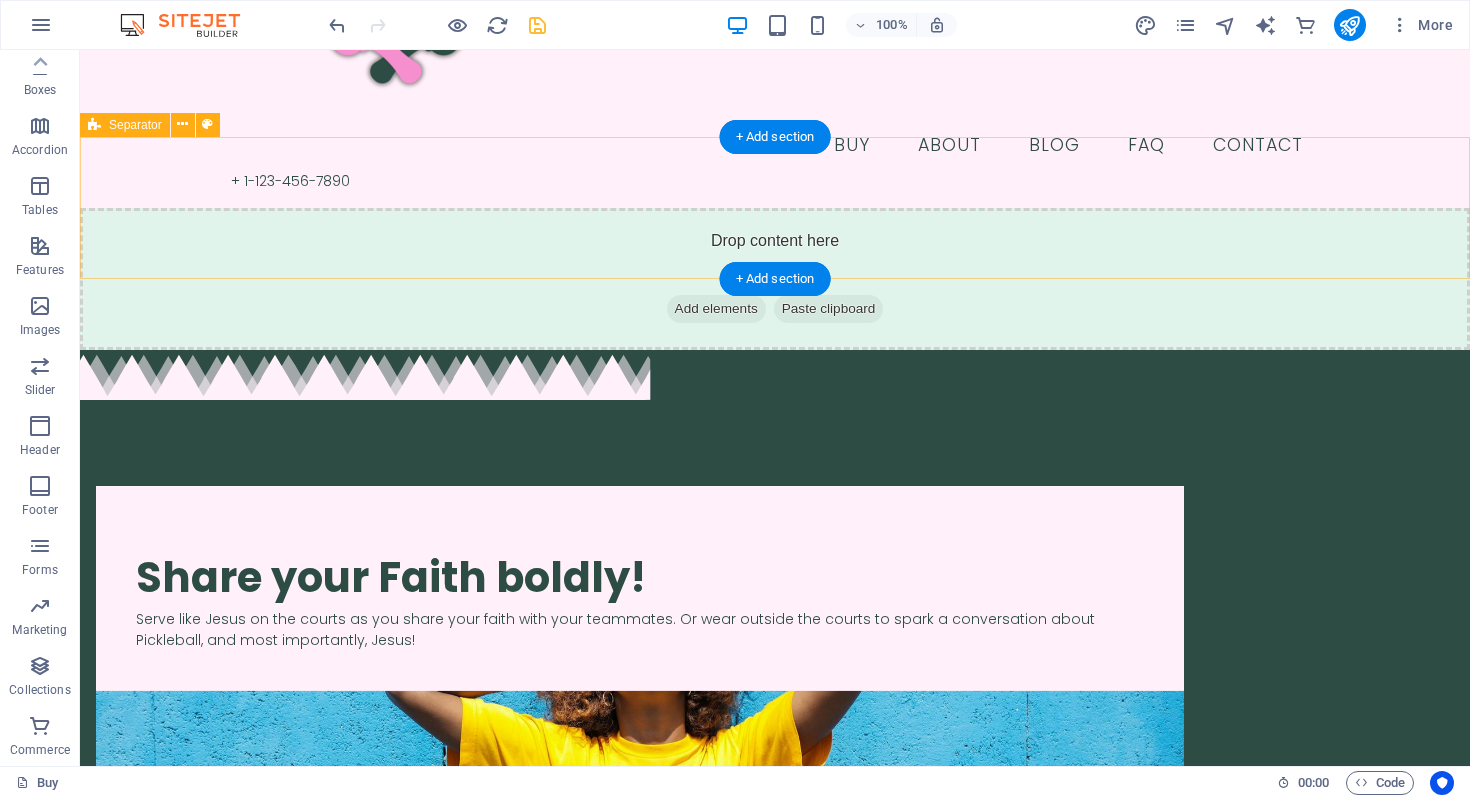 click on "Drop content here or  Add elements  Paste clipboard" at bounding box center [775, 279] 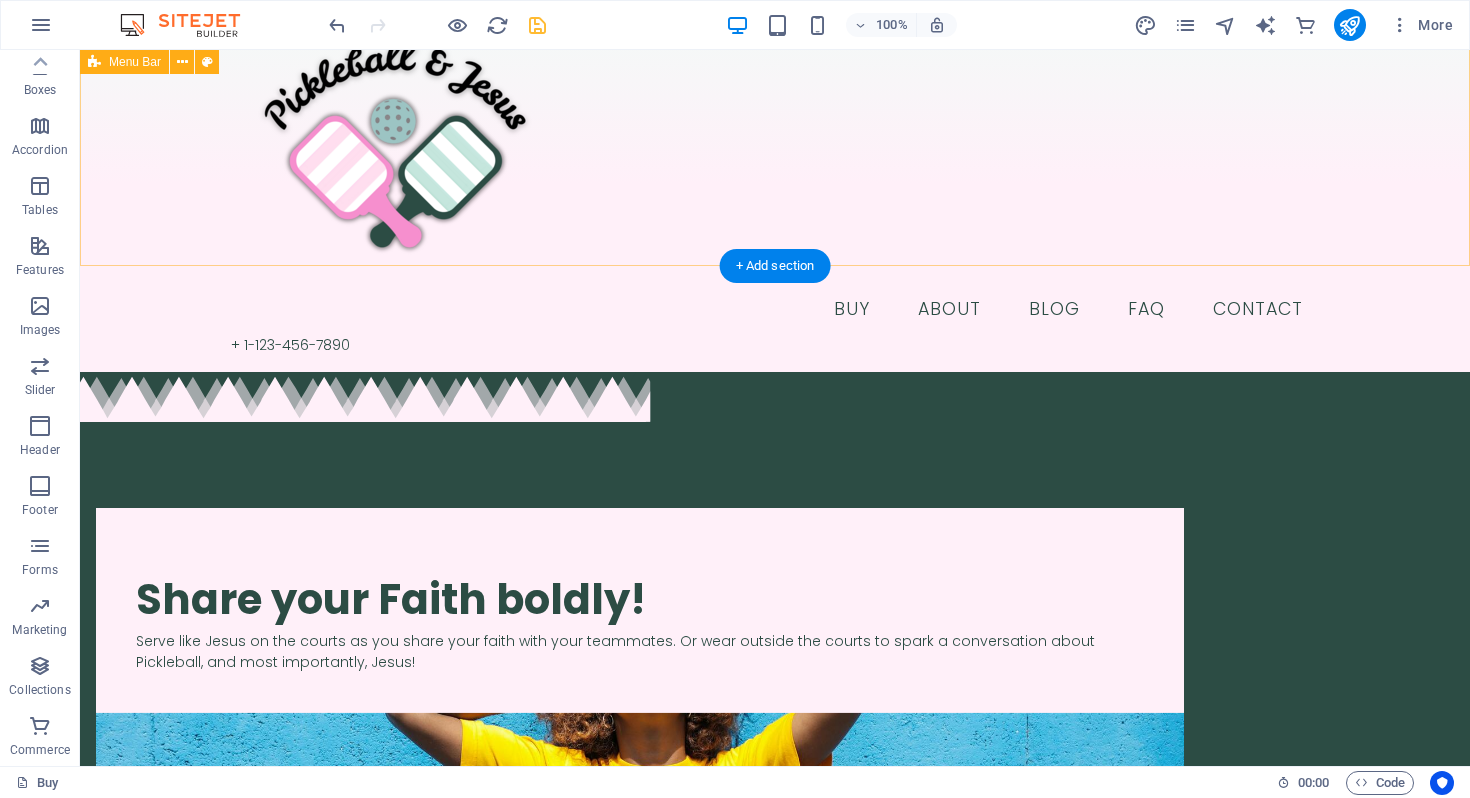 scroll, scrollTop: 53, scrollLeft: 0, axis: vertical 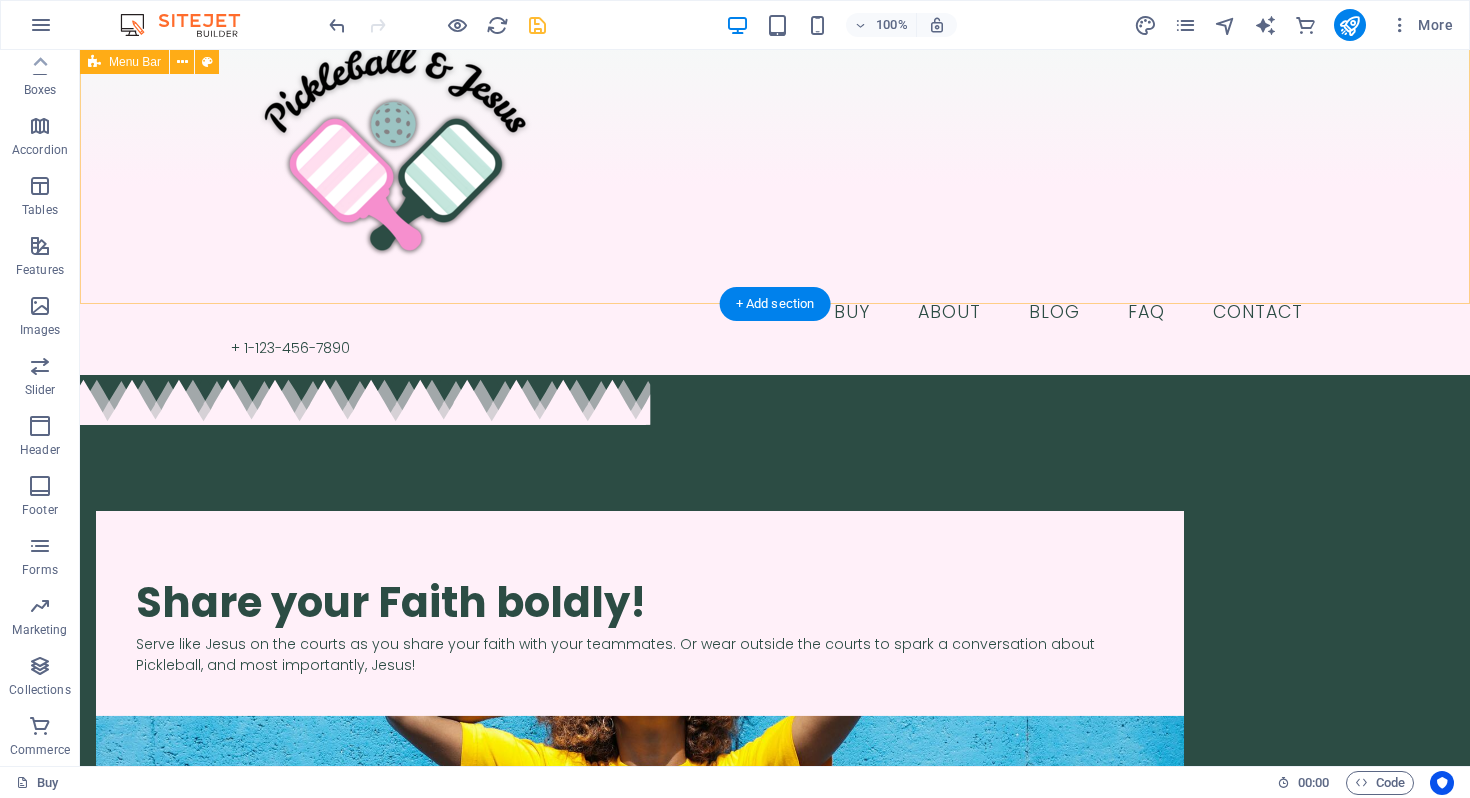 click on "Buy About Blog FAQ Contact   + 1-123-456-7890" at bounding box center (775, 186) 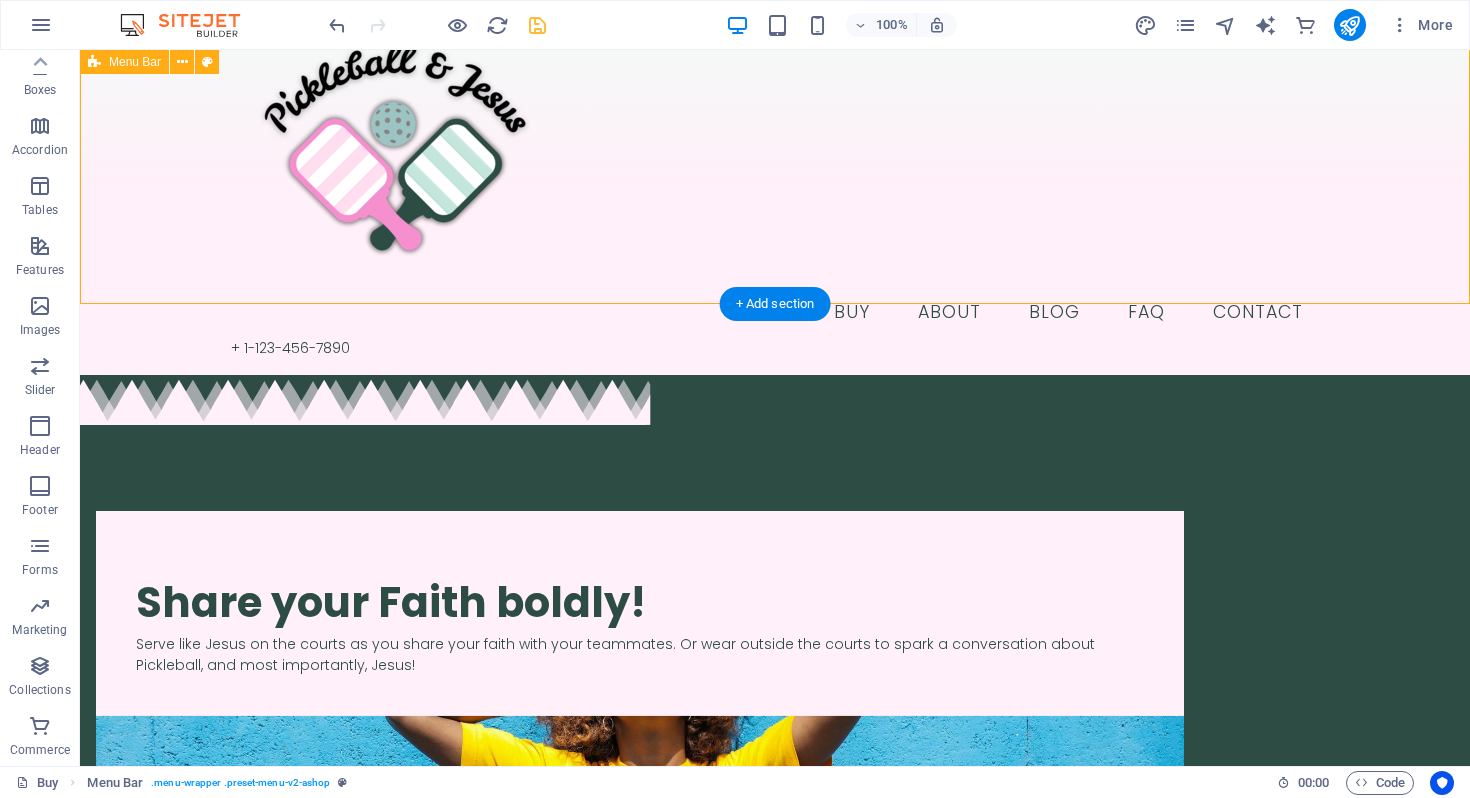 click on "Buy About Blog FAQ Contact   + 1-123-456-7890" at bounding box center [775, 186] 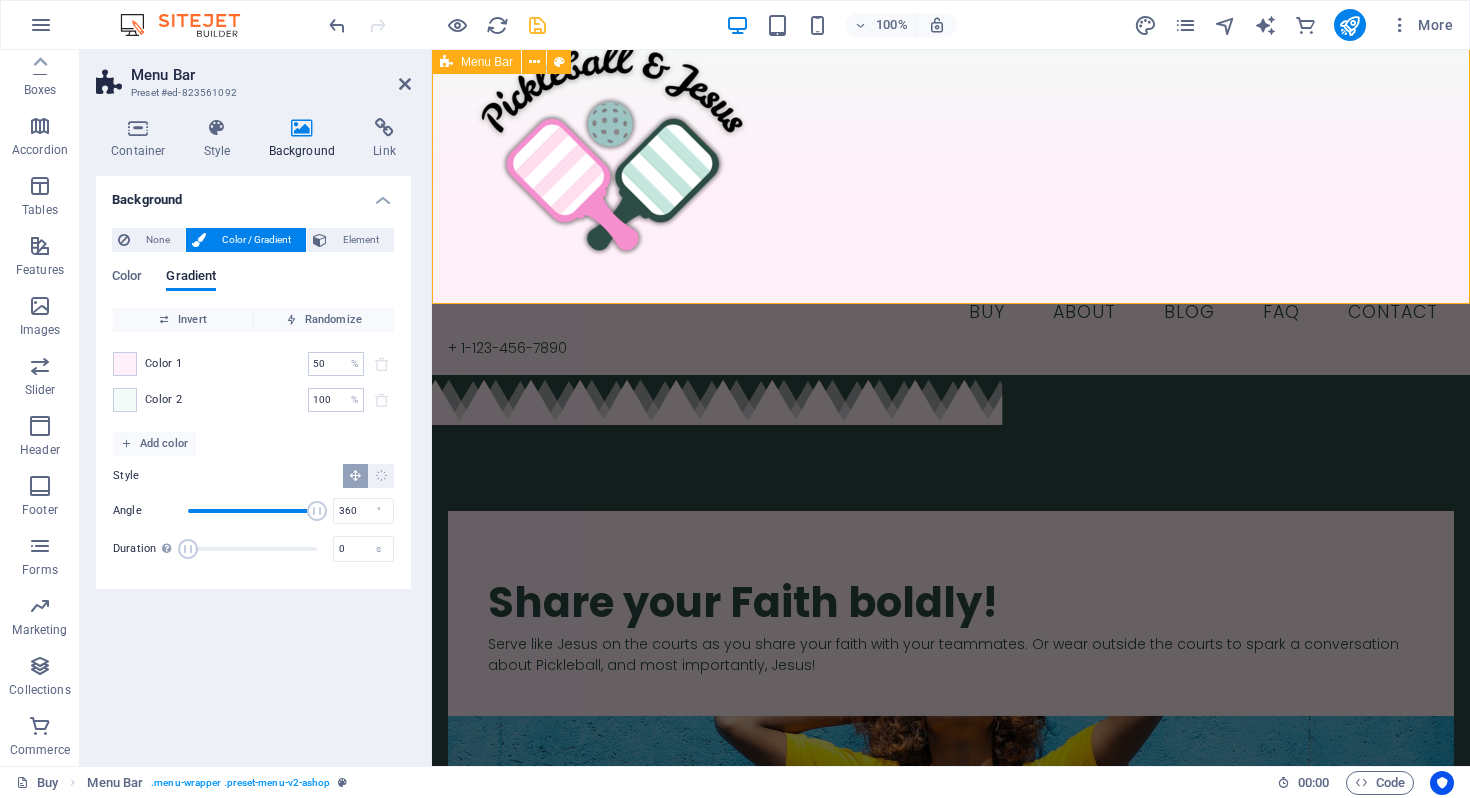 click on "Buy About Blog FAQ Contact   + 1-123-456-7890" at bounding box center [951, 186] 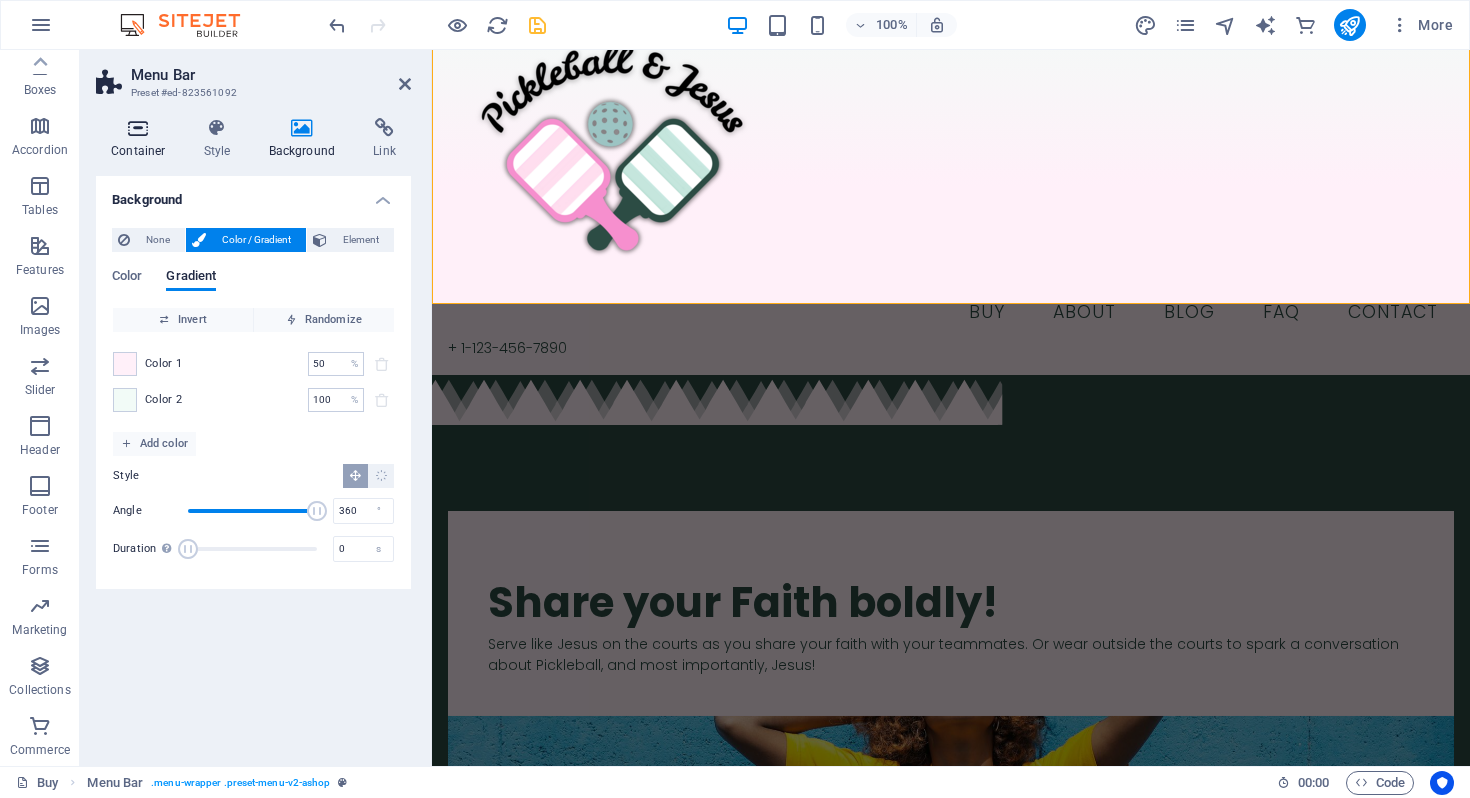 click at bounding box center [138, 128] 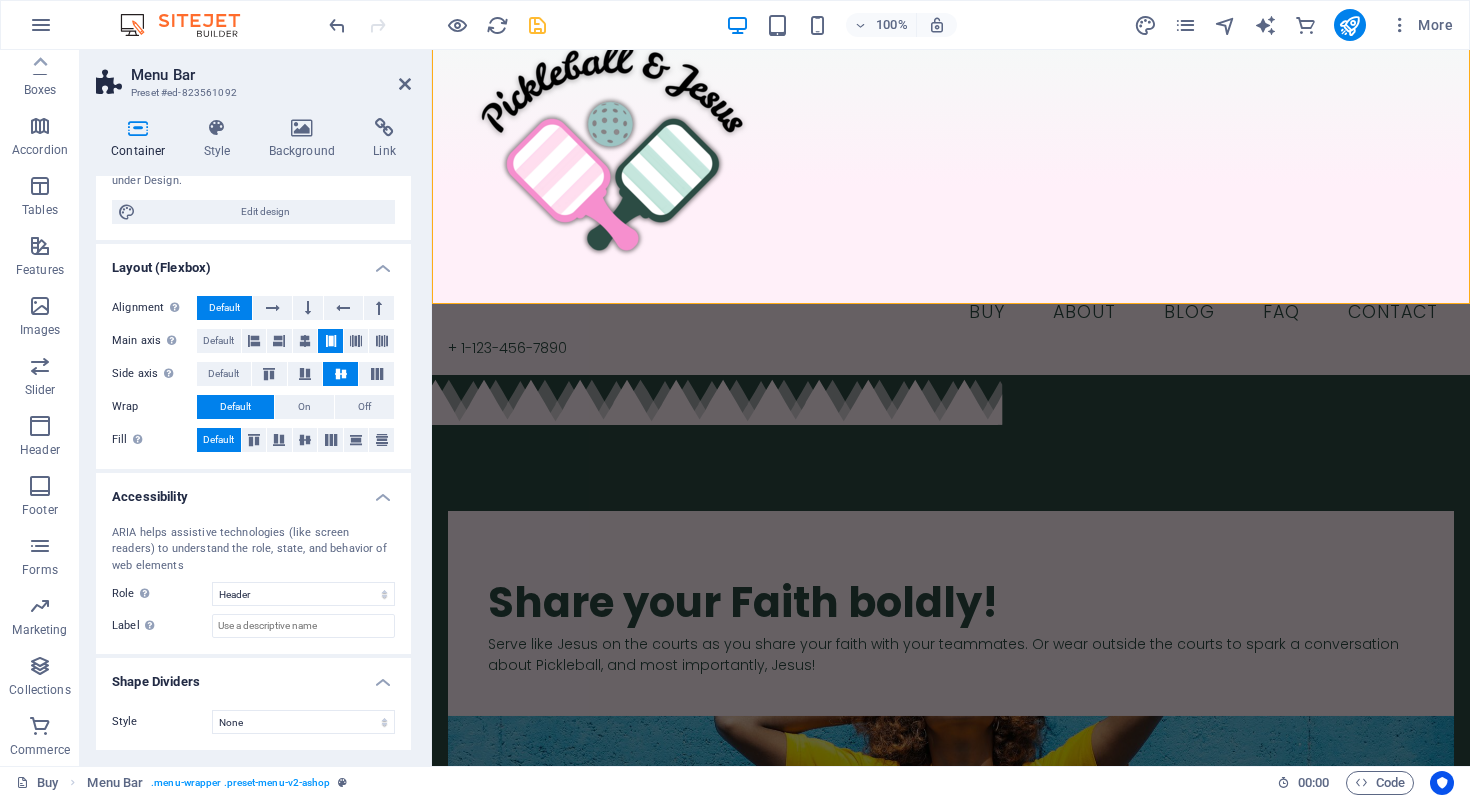 scroll, scrollTop: 200, scrollLeft: 0, axis: vertical 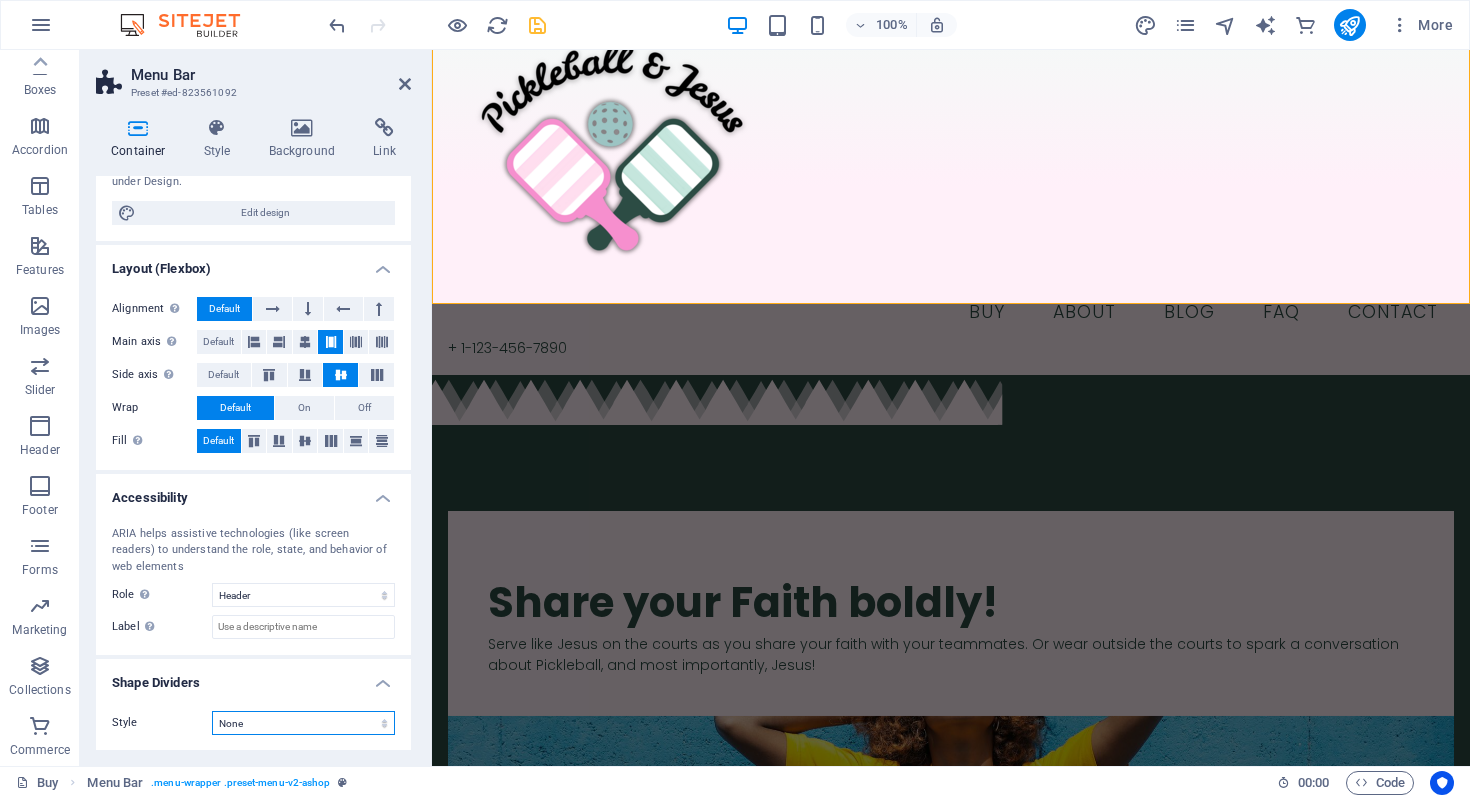 click on "None Triangle Square Diagonal Polygon 1 Polygon 2 Zigzag Multiple Zigzags Waves Multiple Waves Half Circle Circle Circle Shadow Blocks Hexagons Clouds Multiple Clouds Fan Pyramids Book Paint Drip Fire Shredded Paper Arrow" at bounding box center (303, 723) 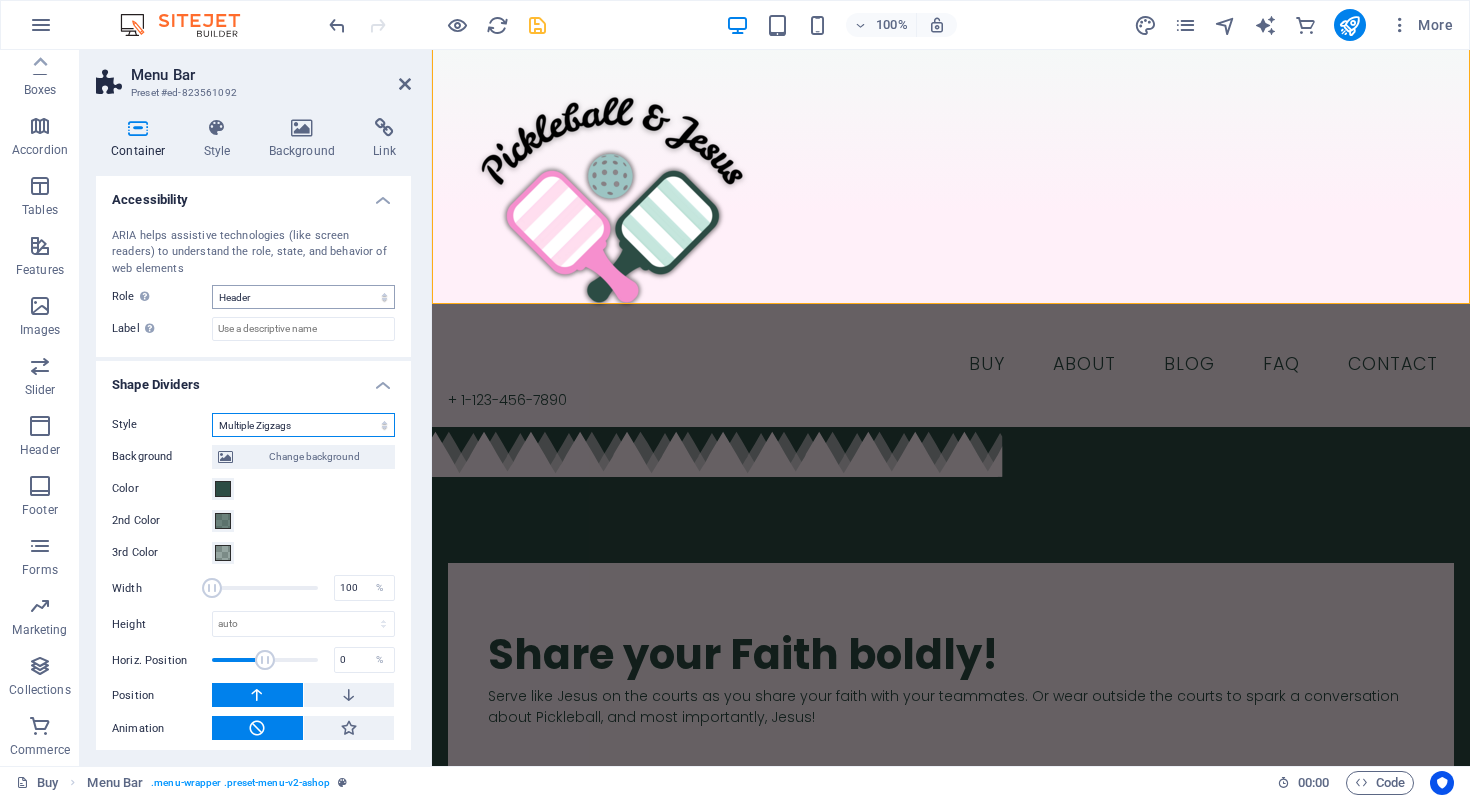 scroll, scrollTop: 505, scrollLeft: 0, axis: vertical 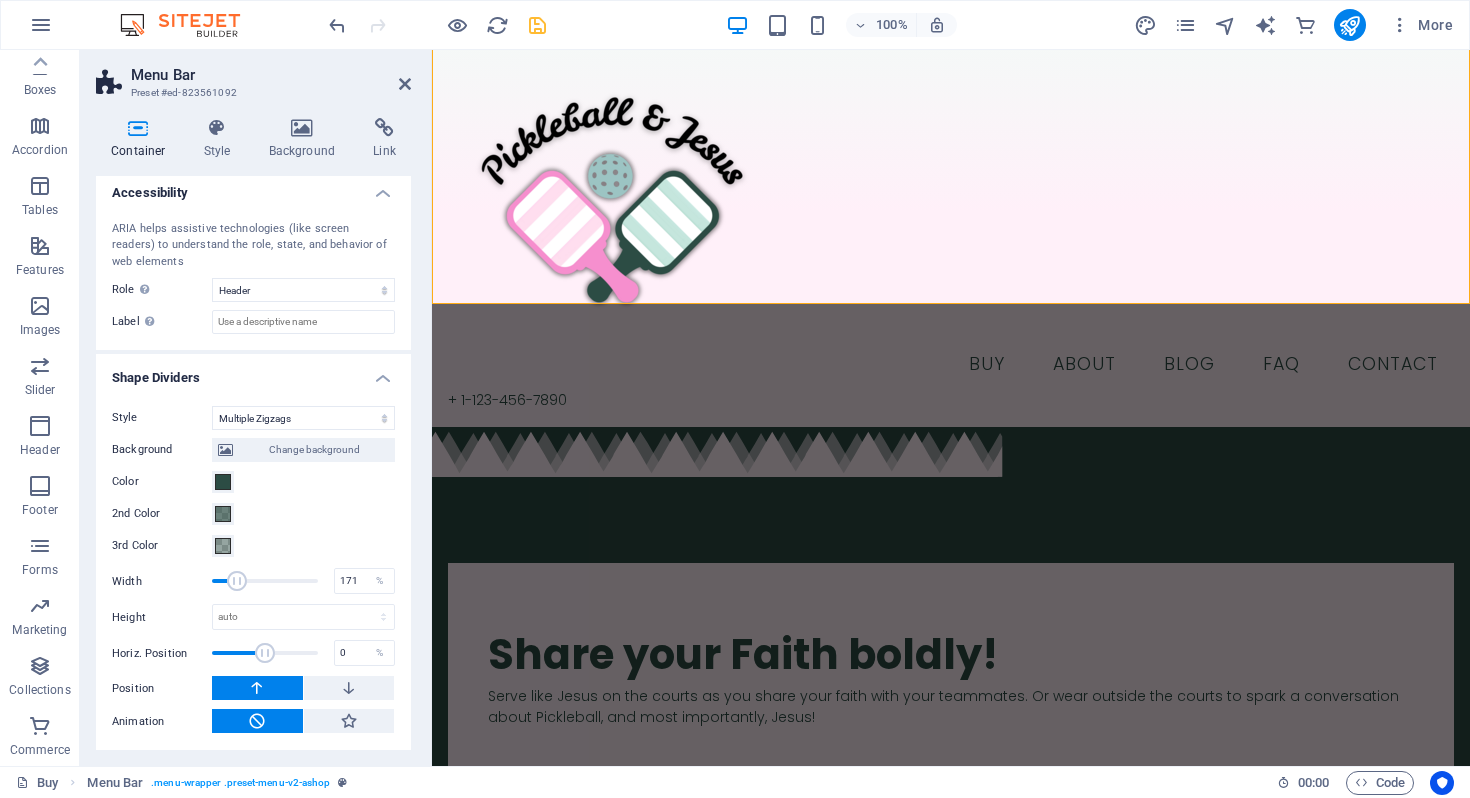 drag, startPoint x: 215, startPoint y: 578, endPoint x: 236, endPoint y: 579, distance: 21.023796 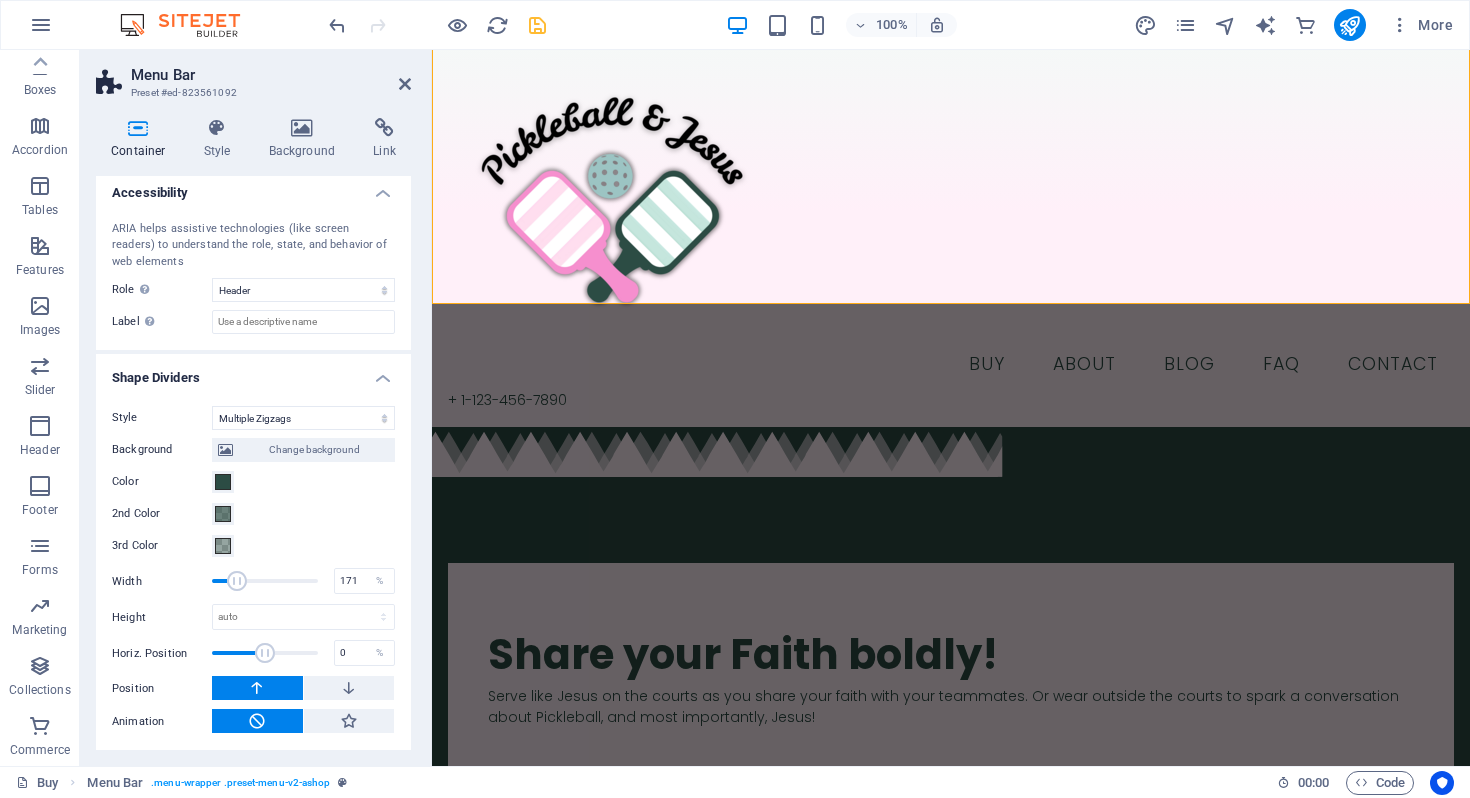 click at bounding box center (237, 581) 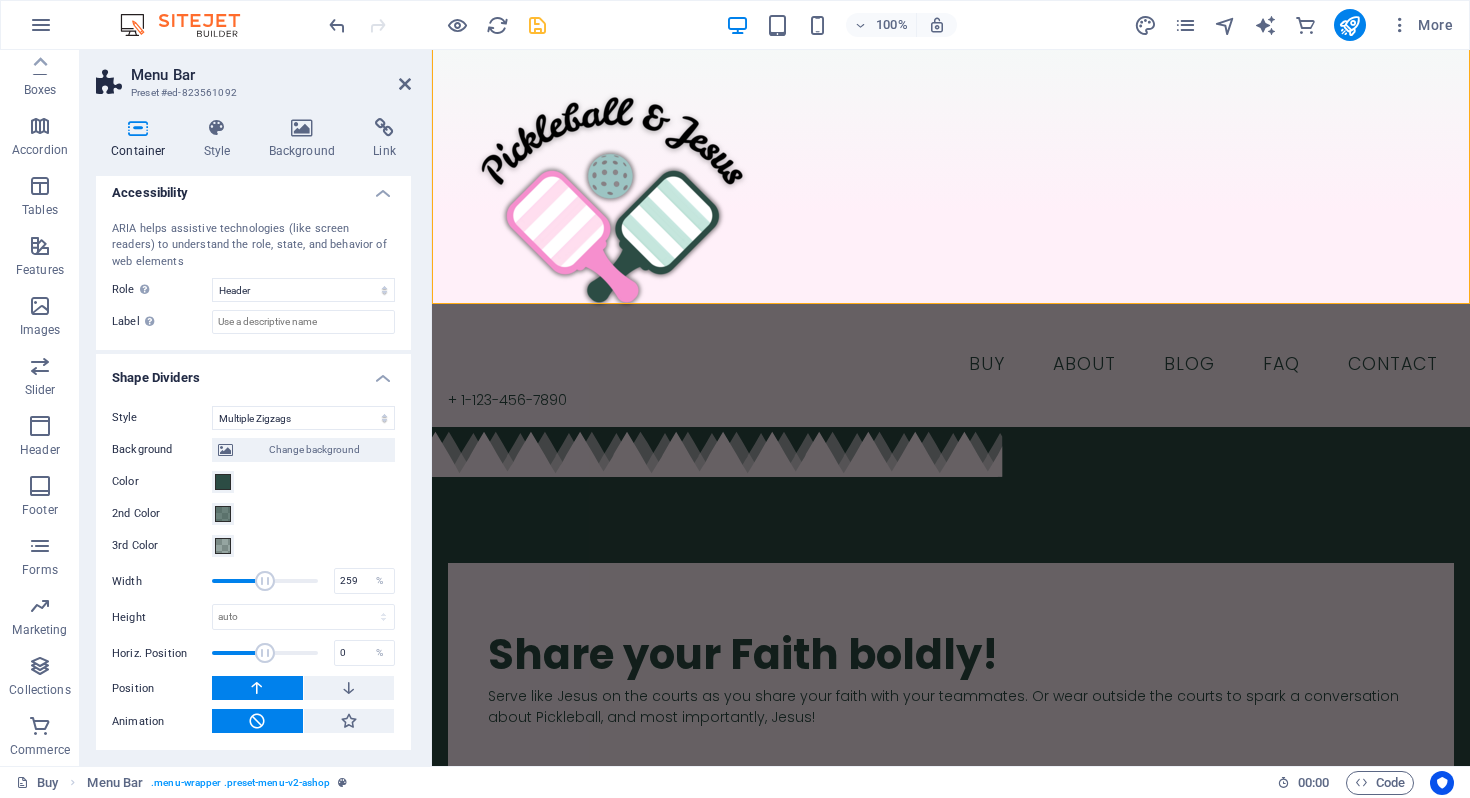 type on "262" 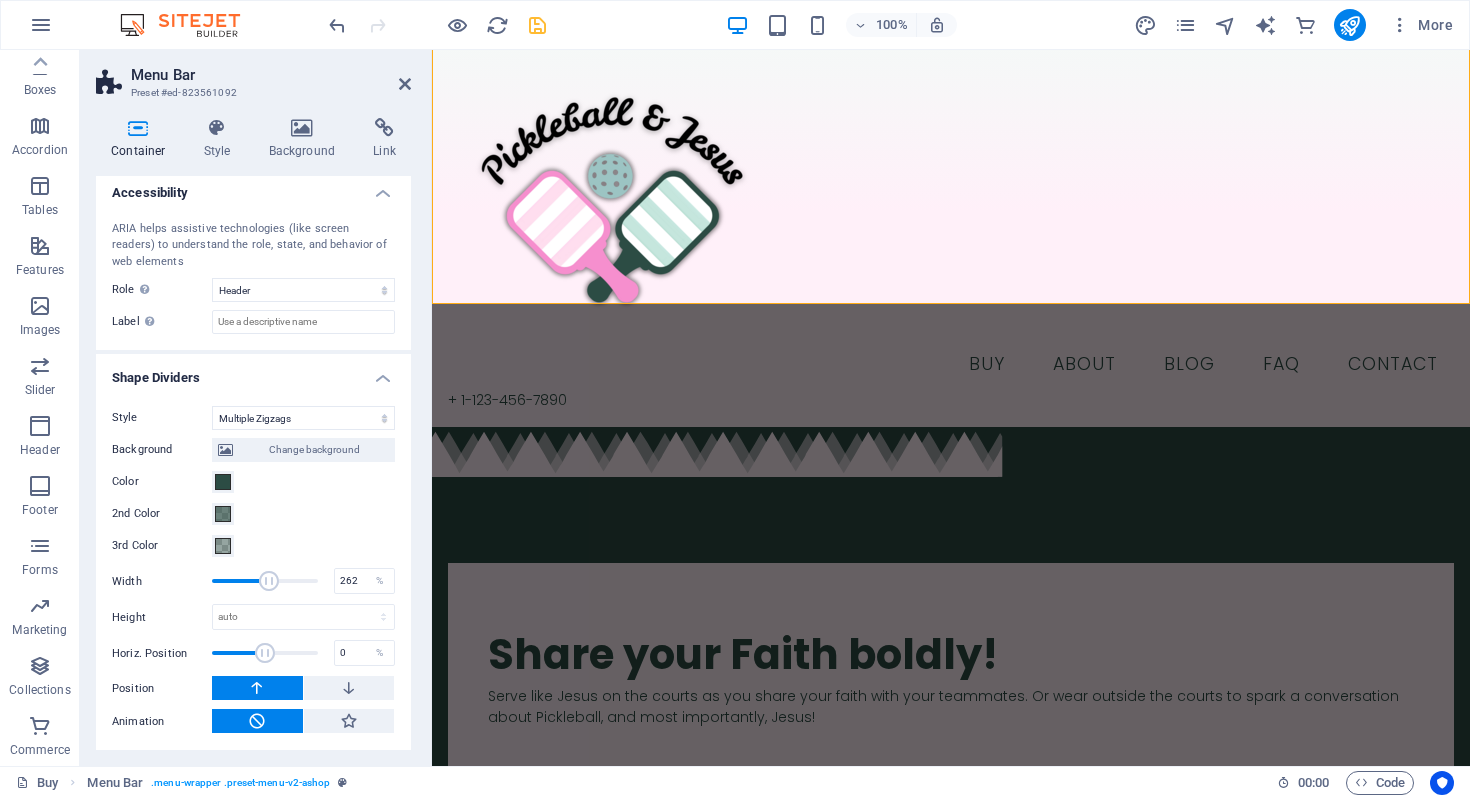 drag, startPoint x: 236, startPoint y: 579, endPoint x: 267, endPoint y: 584, distance: 31.400637 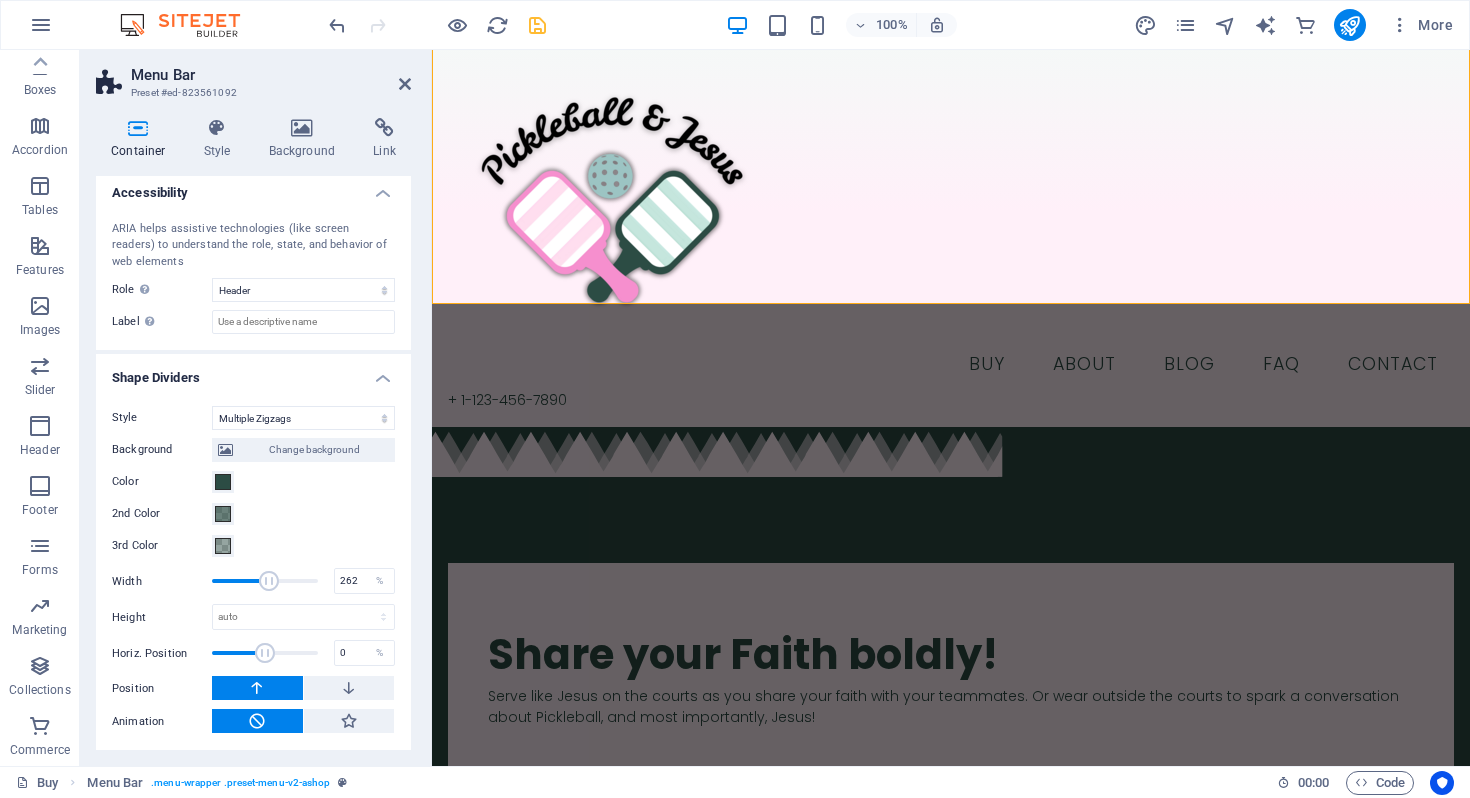 click at bounding box center (269, 581) 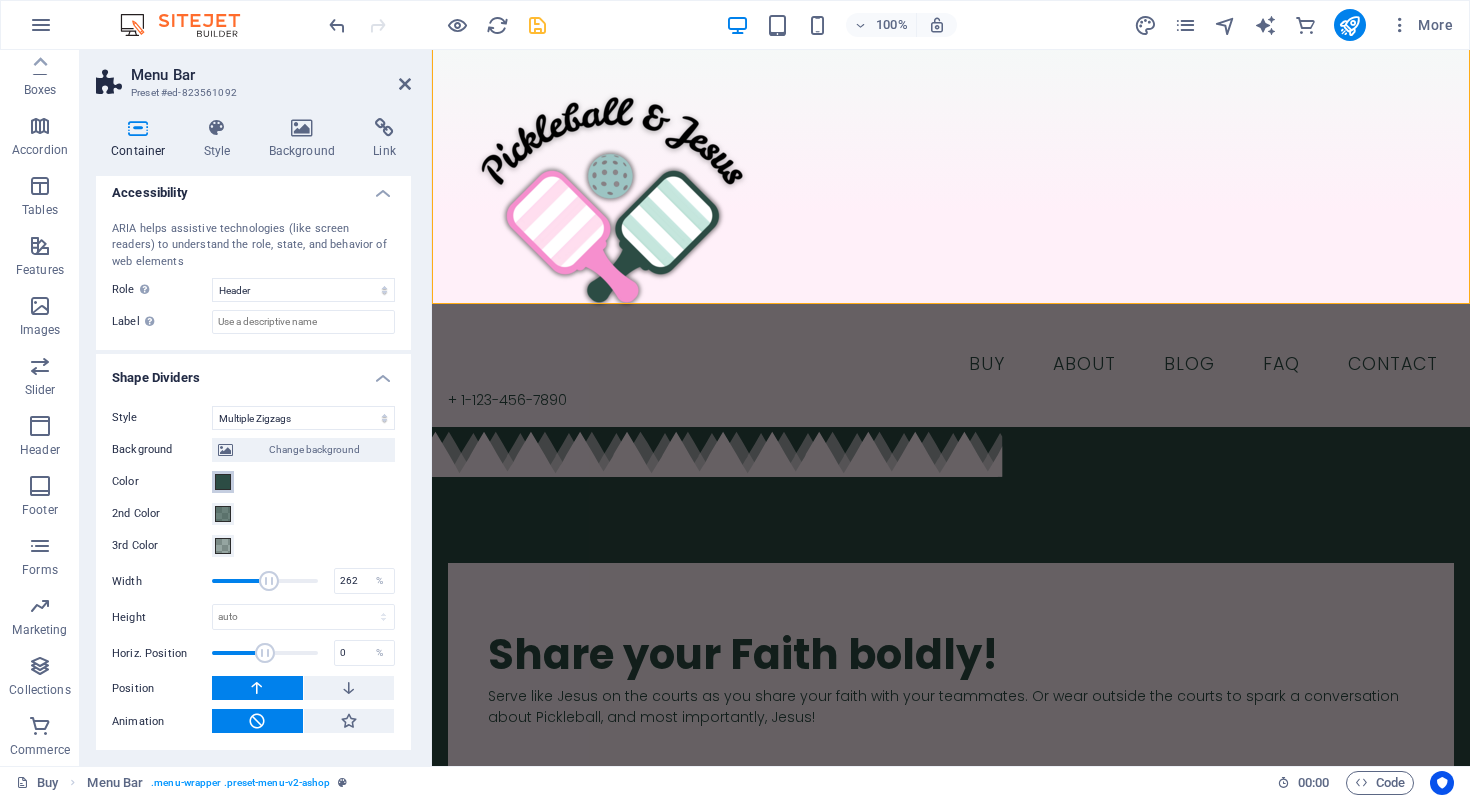 click at bounding box center [223, 482] 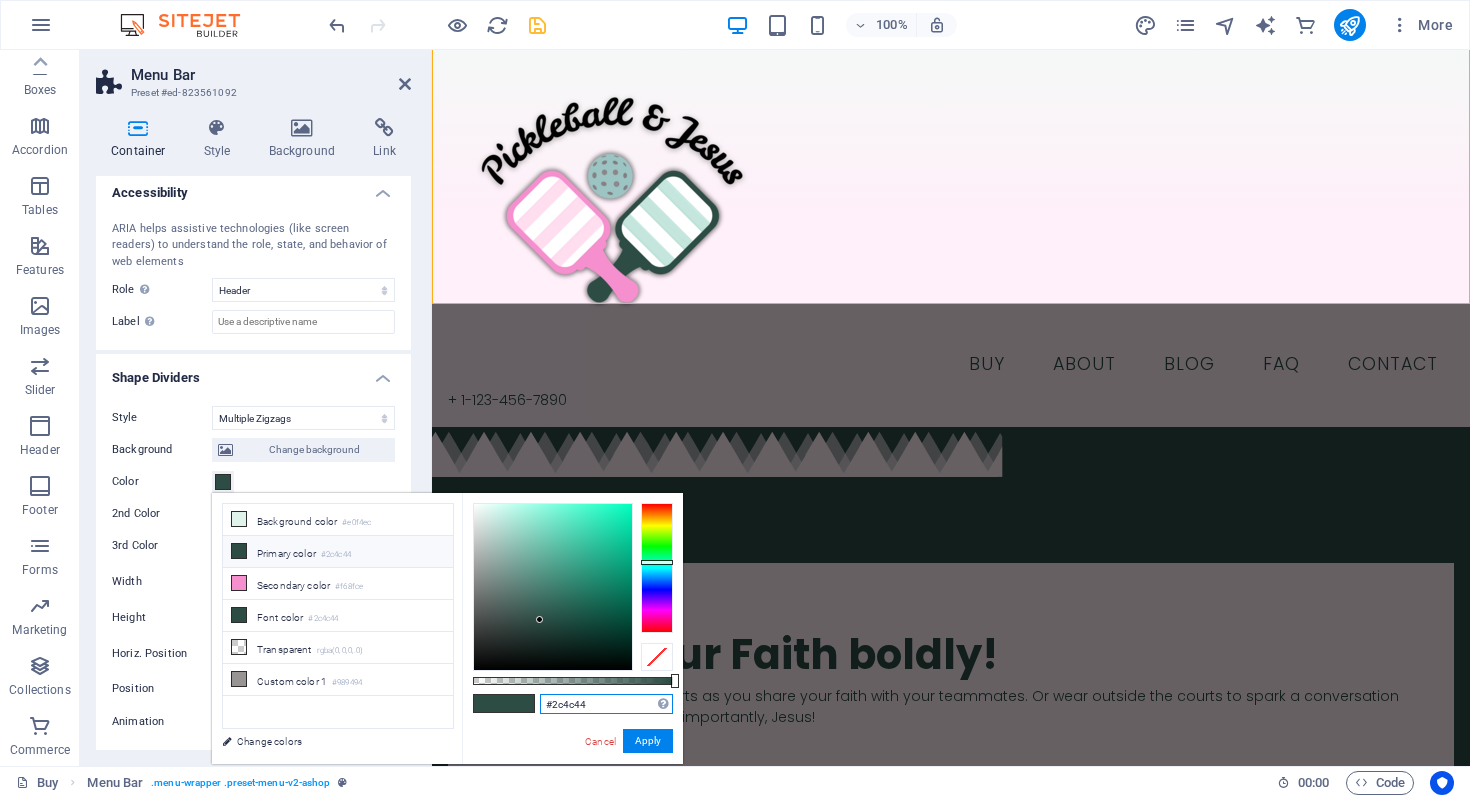 drag, startPoint x: 600, startPoint y: 696, endPoint x: 610, endPoint y: 705, distance: 13.453624 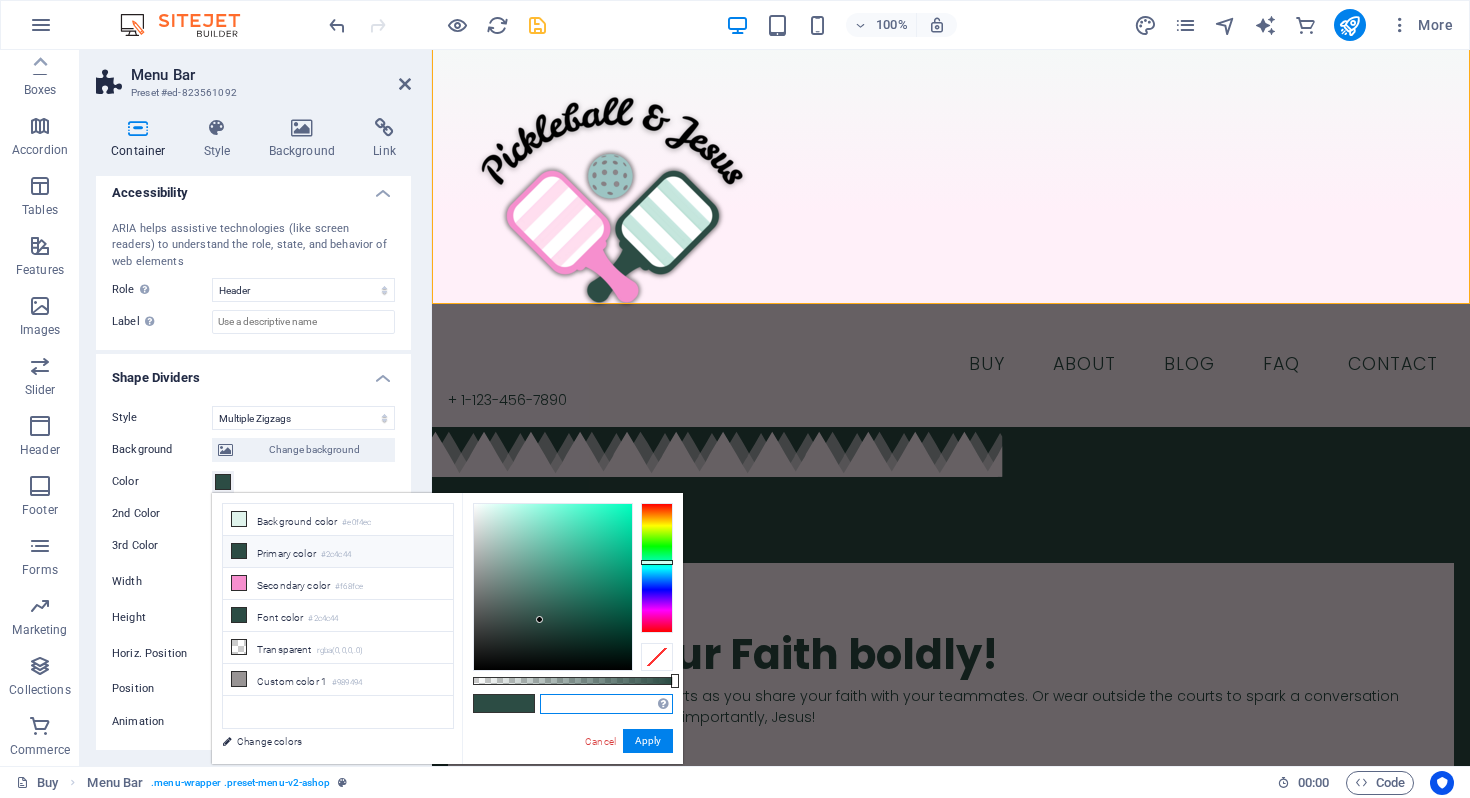 paste on "fff0f9" 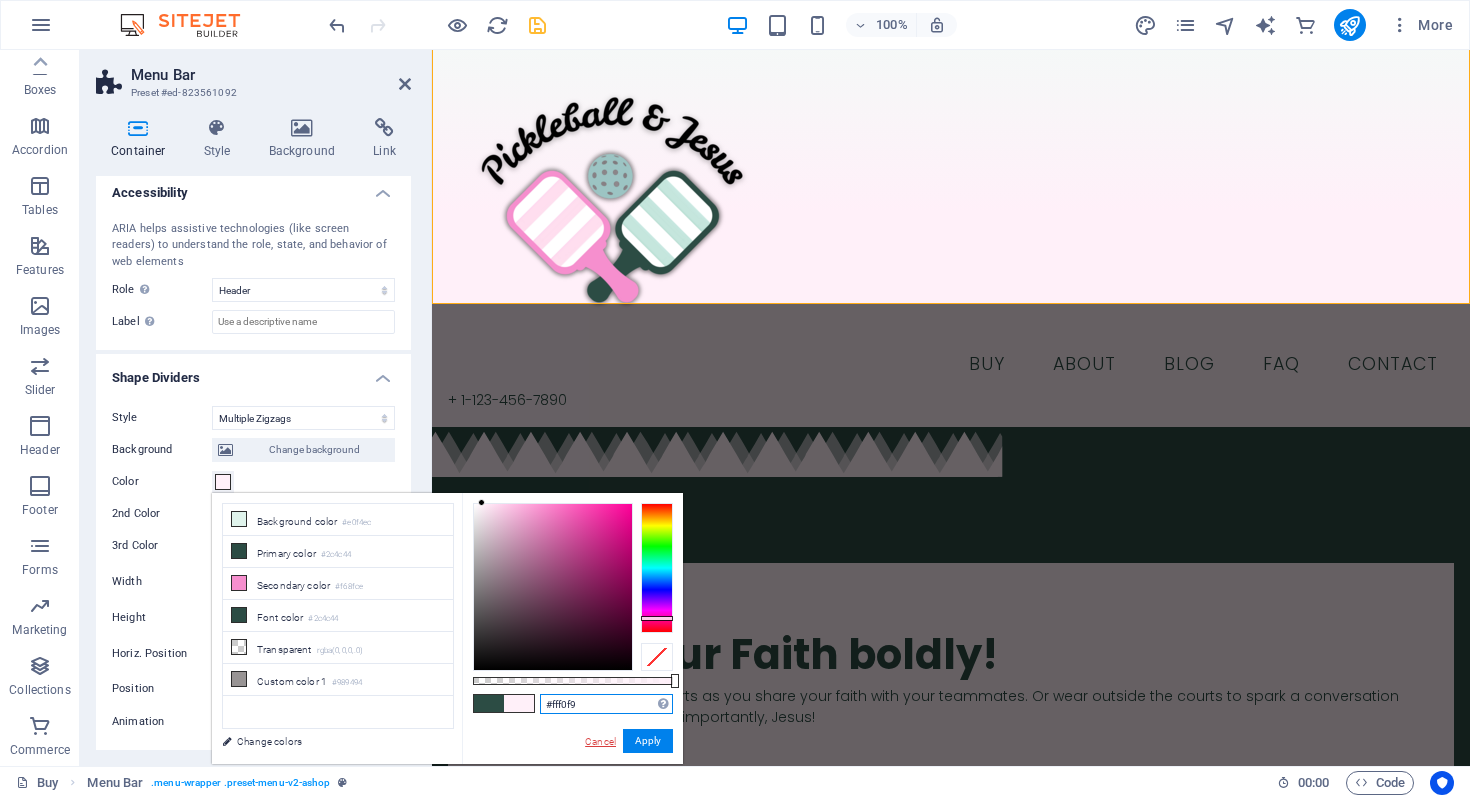 type on "#fff0f9" 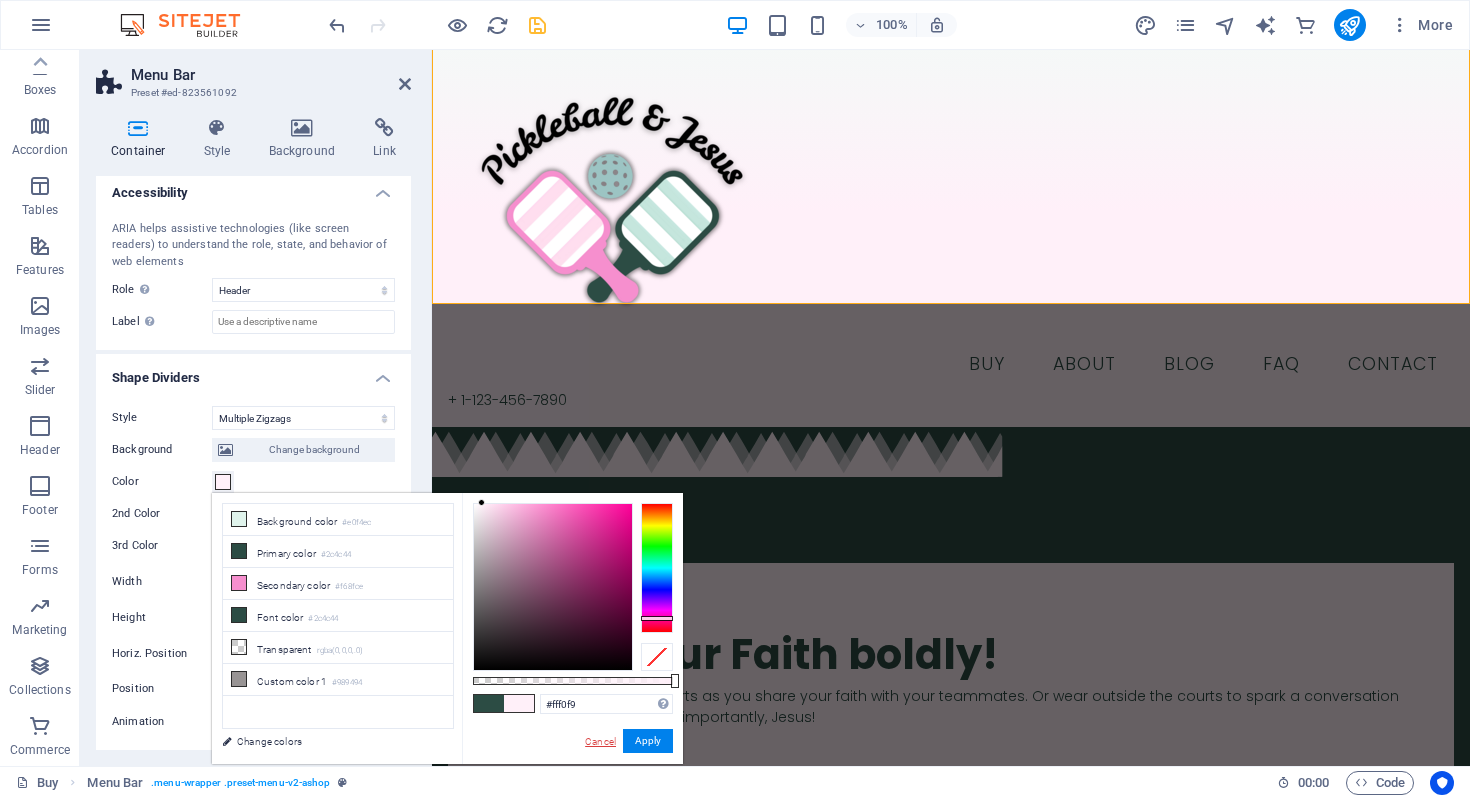 click on "Cancel" at bounding box center (600, 741) 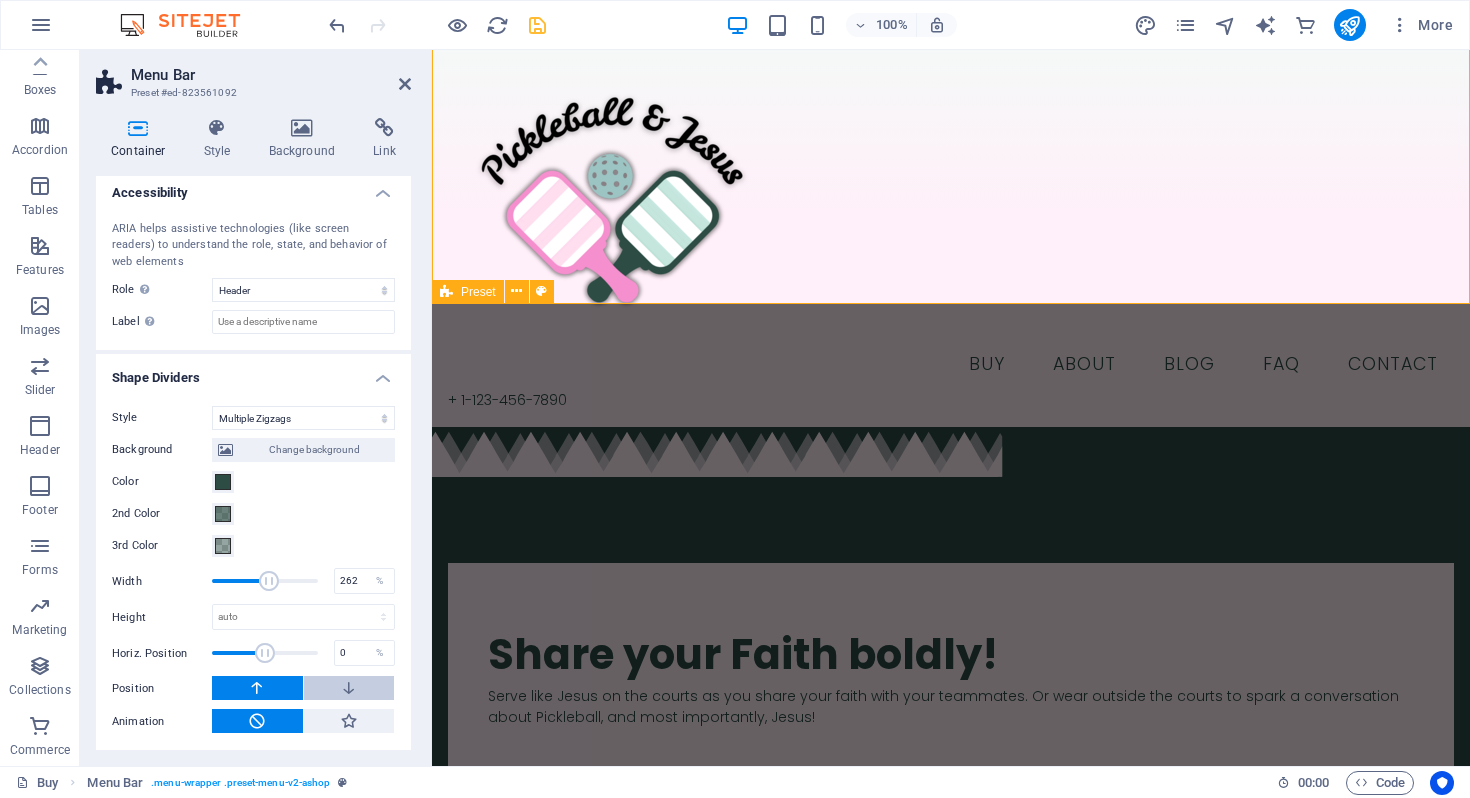 click at bounding box center [349, 688] 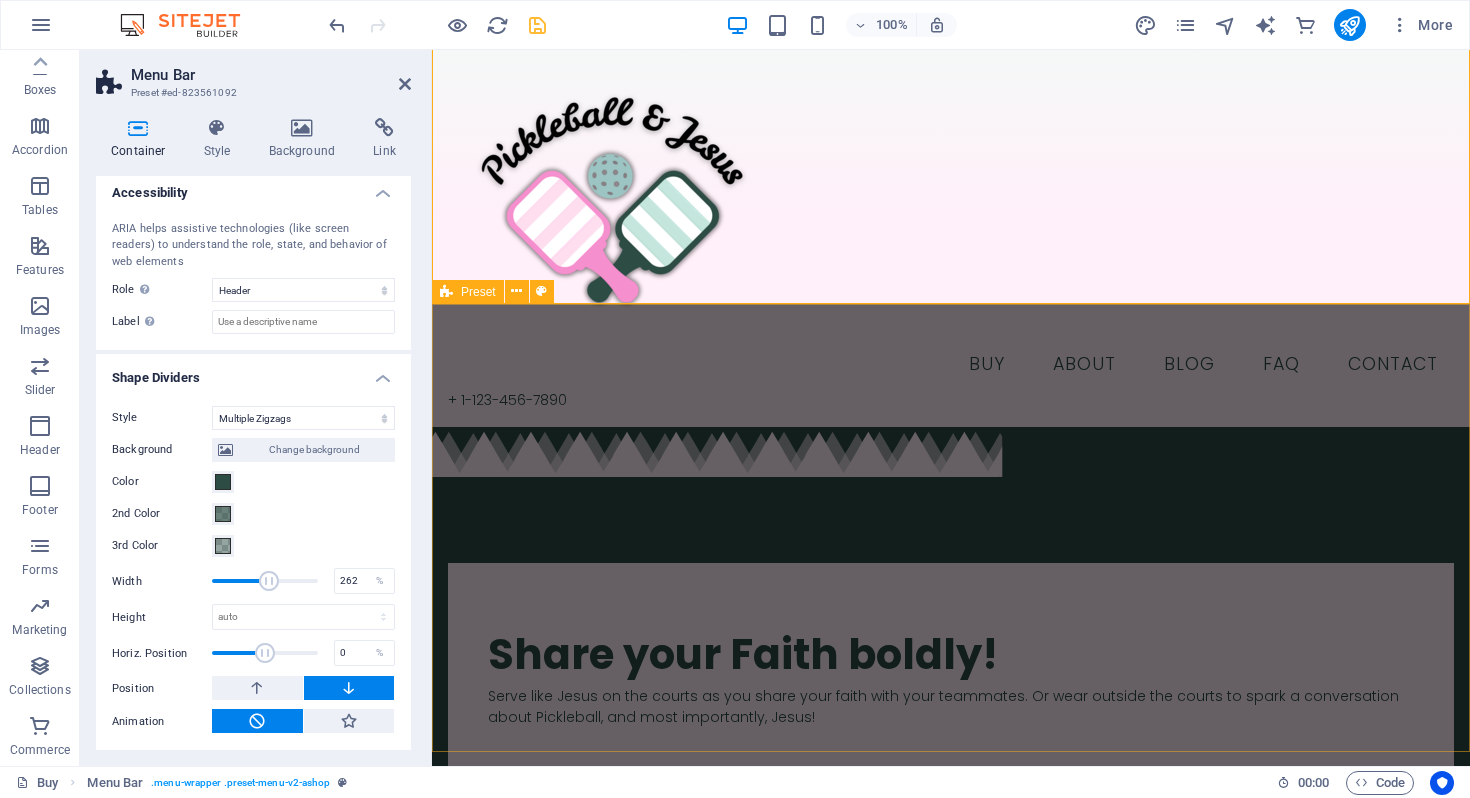 click on "​​​ Share your Faith boldly! Serve like Jesus on the courts as you share your faith with your teammates. Or wear outside the courts to spark a conversation about Pickleball, and most importantly, Jesus! Drop content here or  Add elements  Paste clipboard" at bounding box center [951, 853] 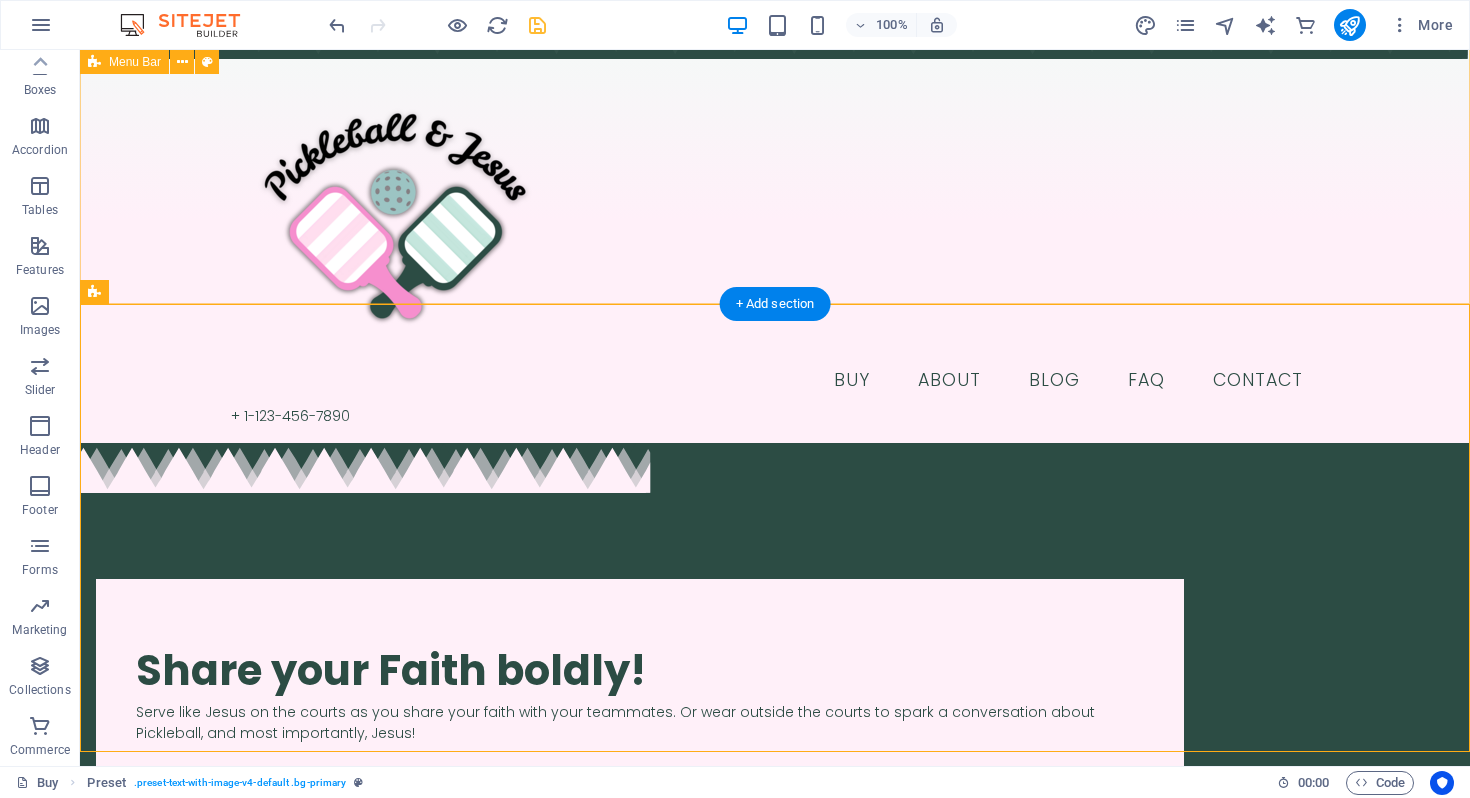 scroll, scrollTop: 0, scrollLeft: 0, axis: both 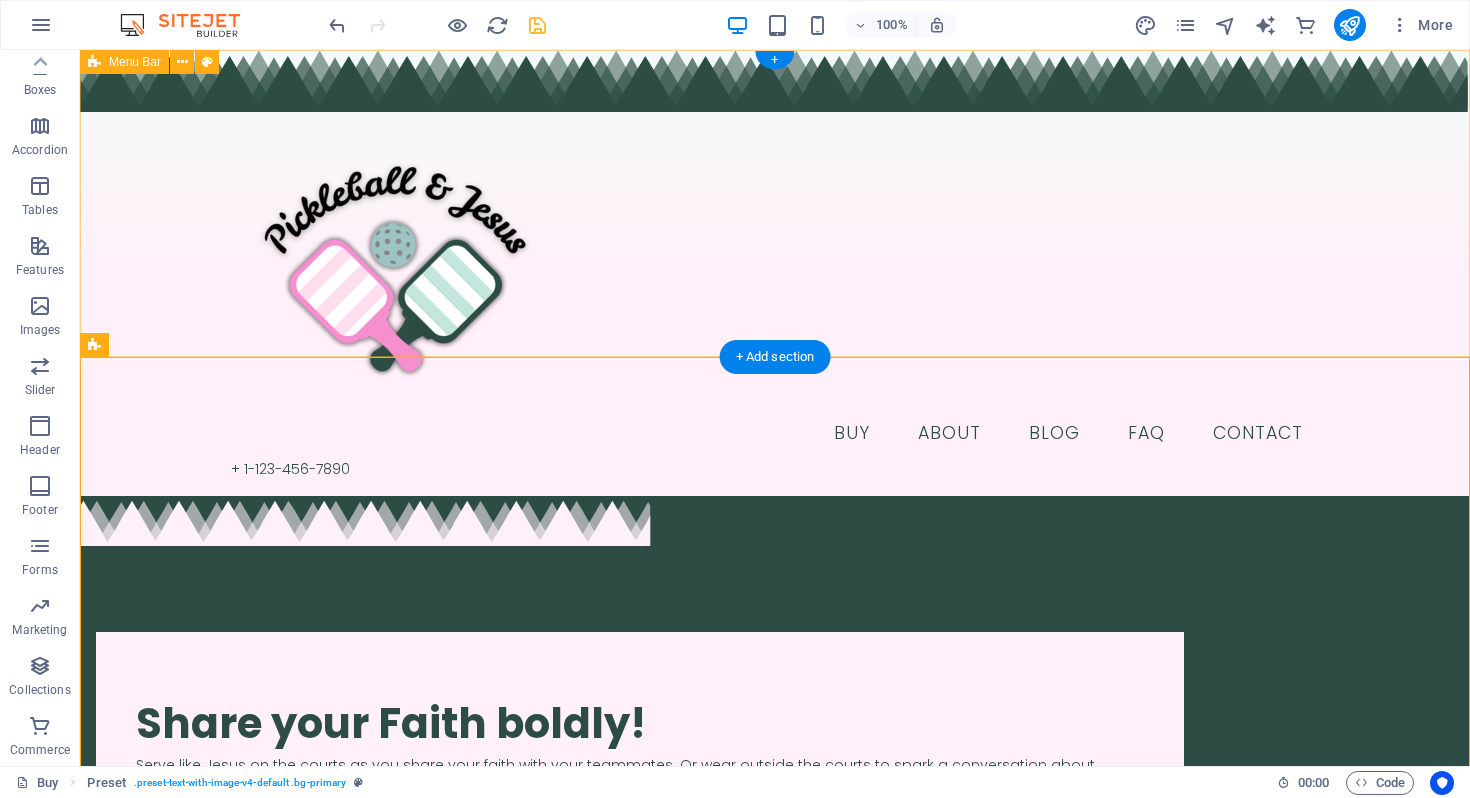 click on "Buy About Blog FAQ Contact   + 1-123-456-7890" at bounding box center (775, 273) 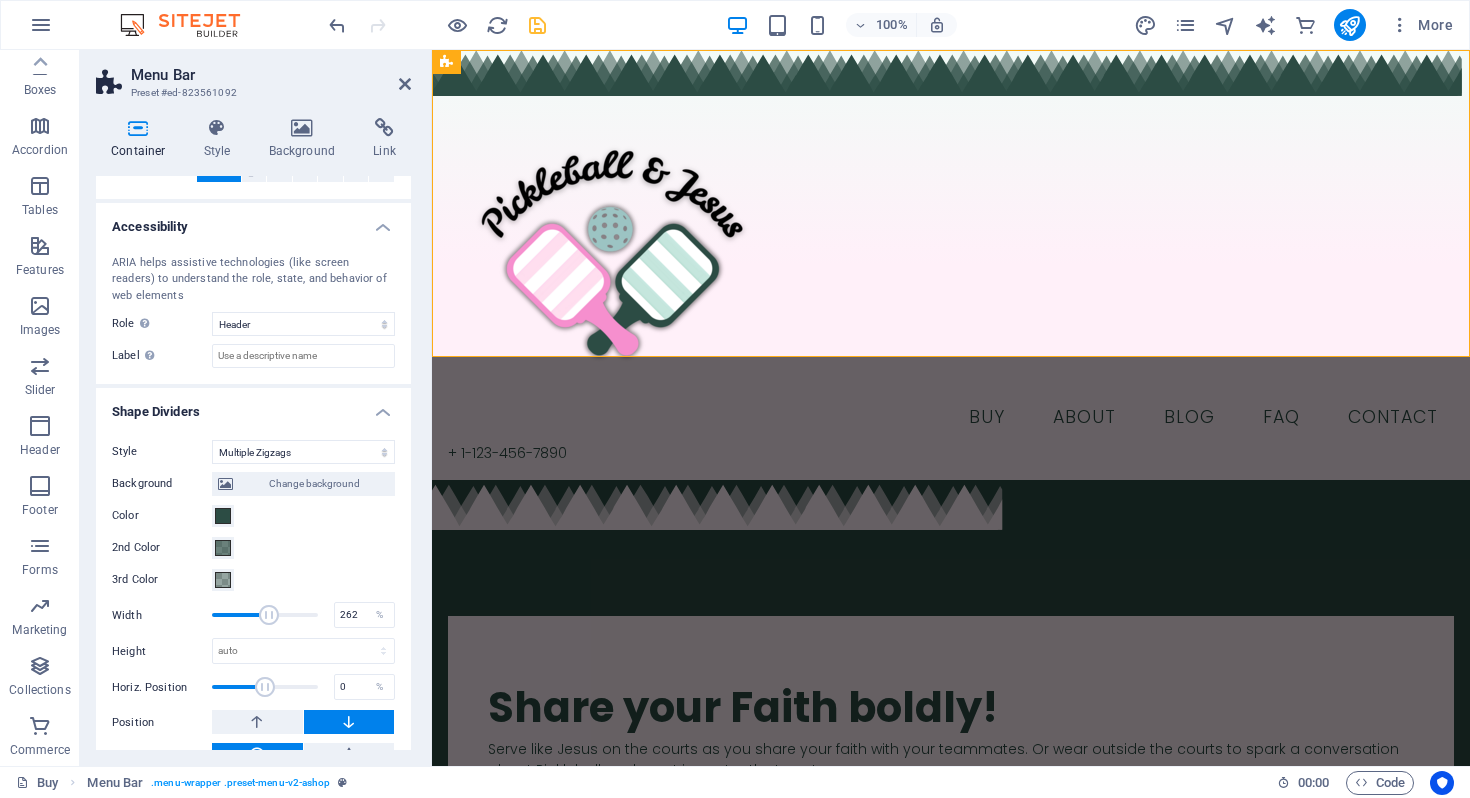 scroll, scrollTop: 505, scrollLeft: 0, axis: vertical 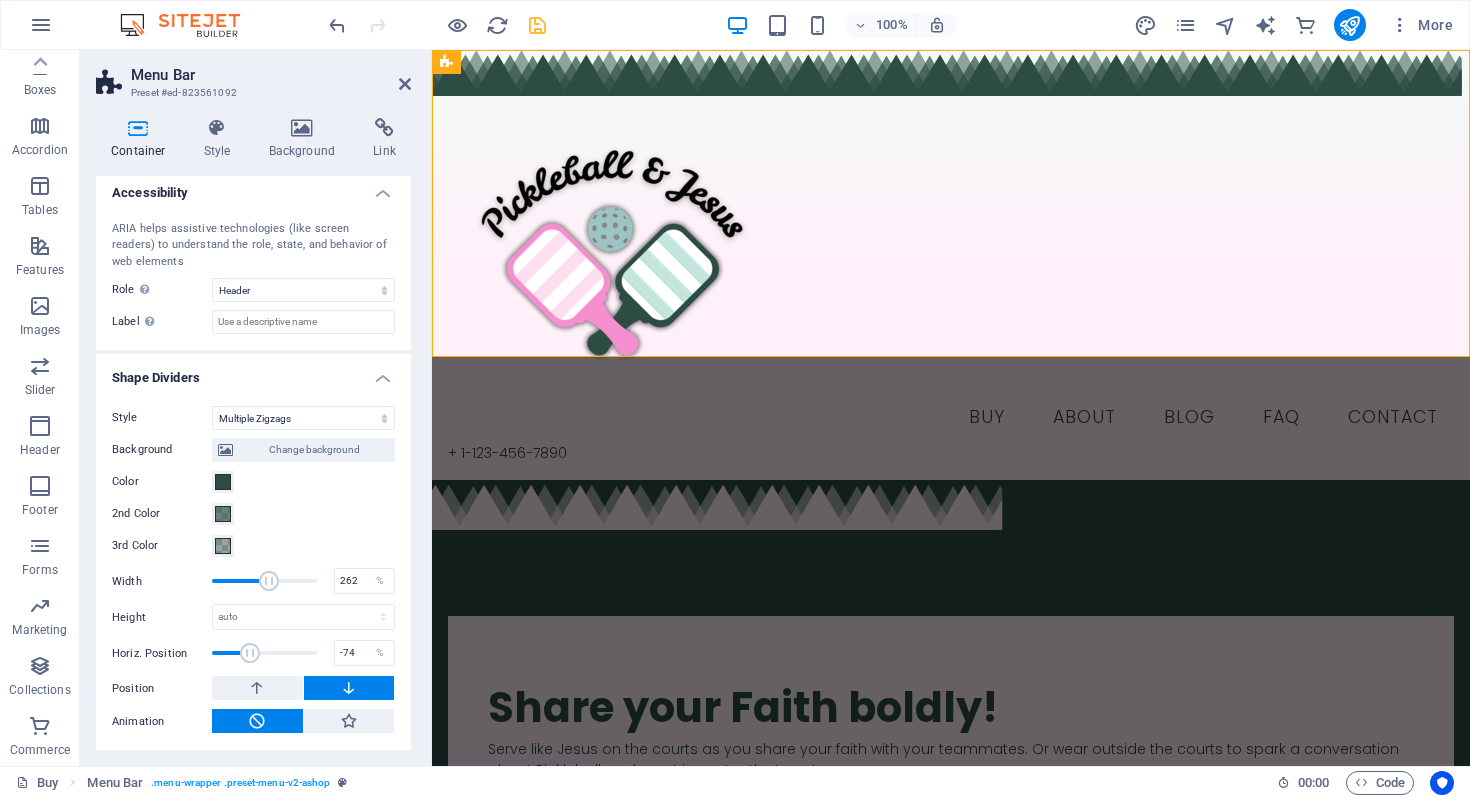 drag, startPoint x: 262, startPoint y: 655, endPoint x: 248, endPoint y: 654, distance: 14.035668 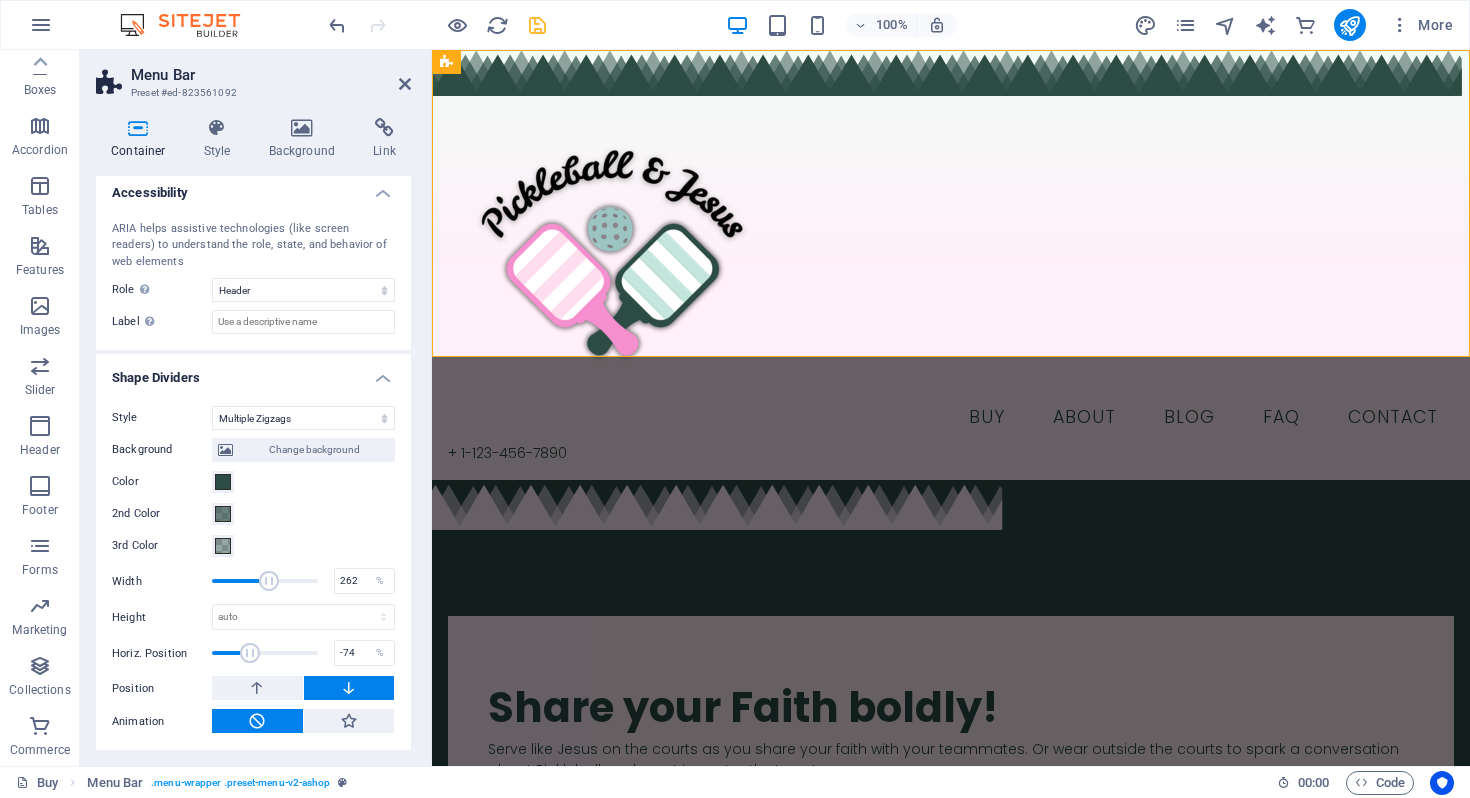 click at bounding box center (250, 653) 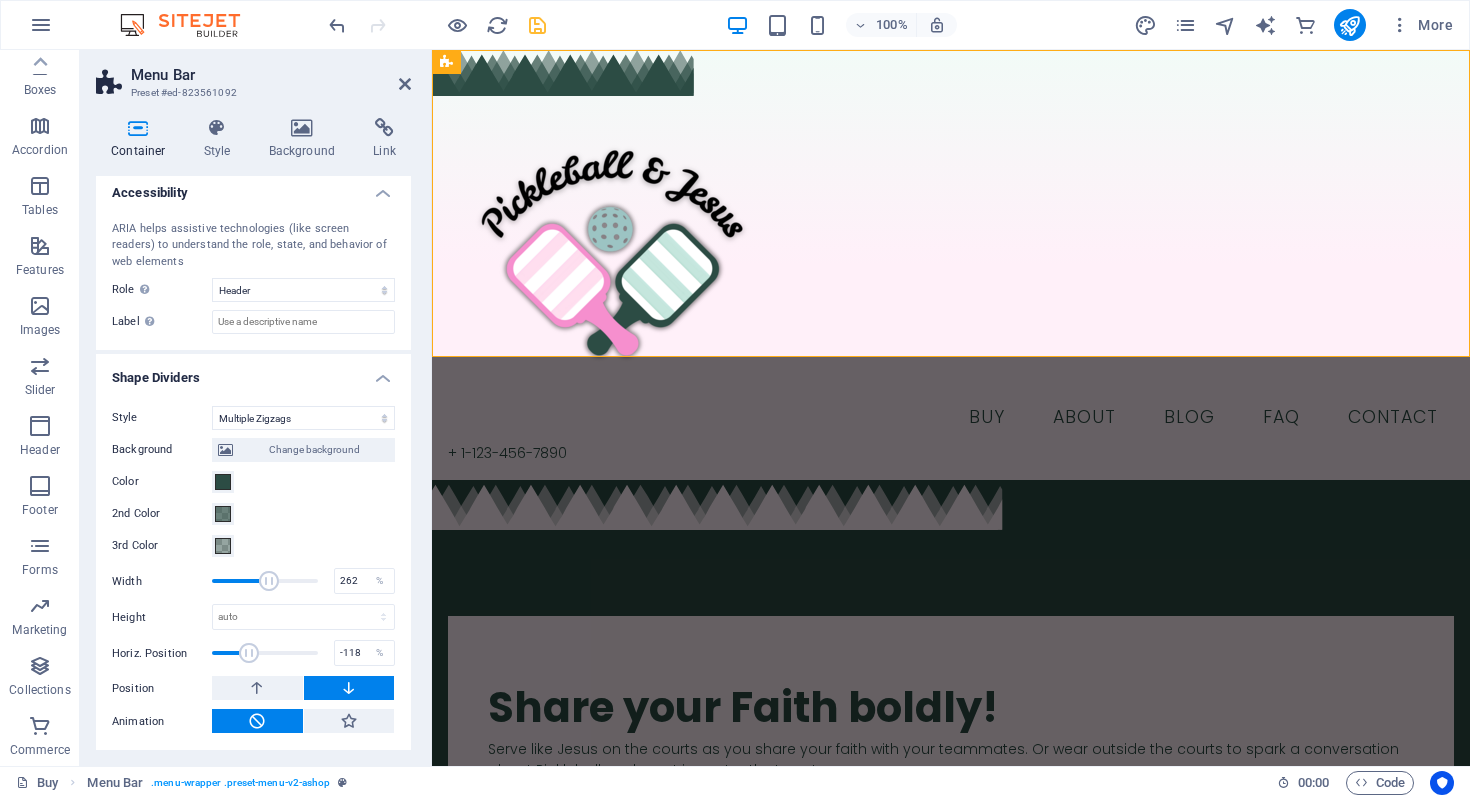 click at bounding box center [249, 653] 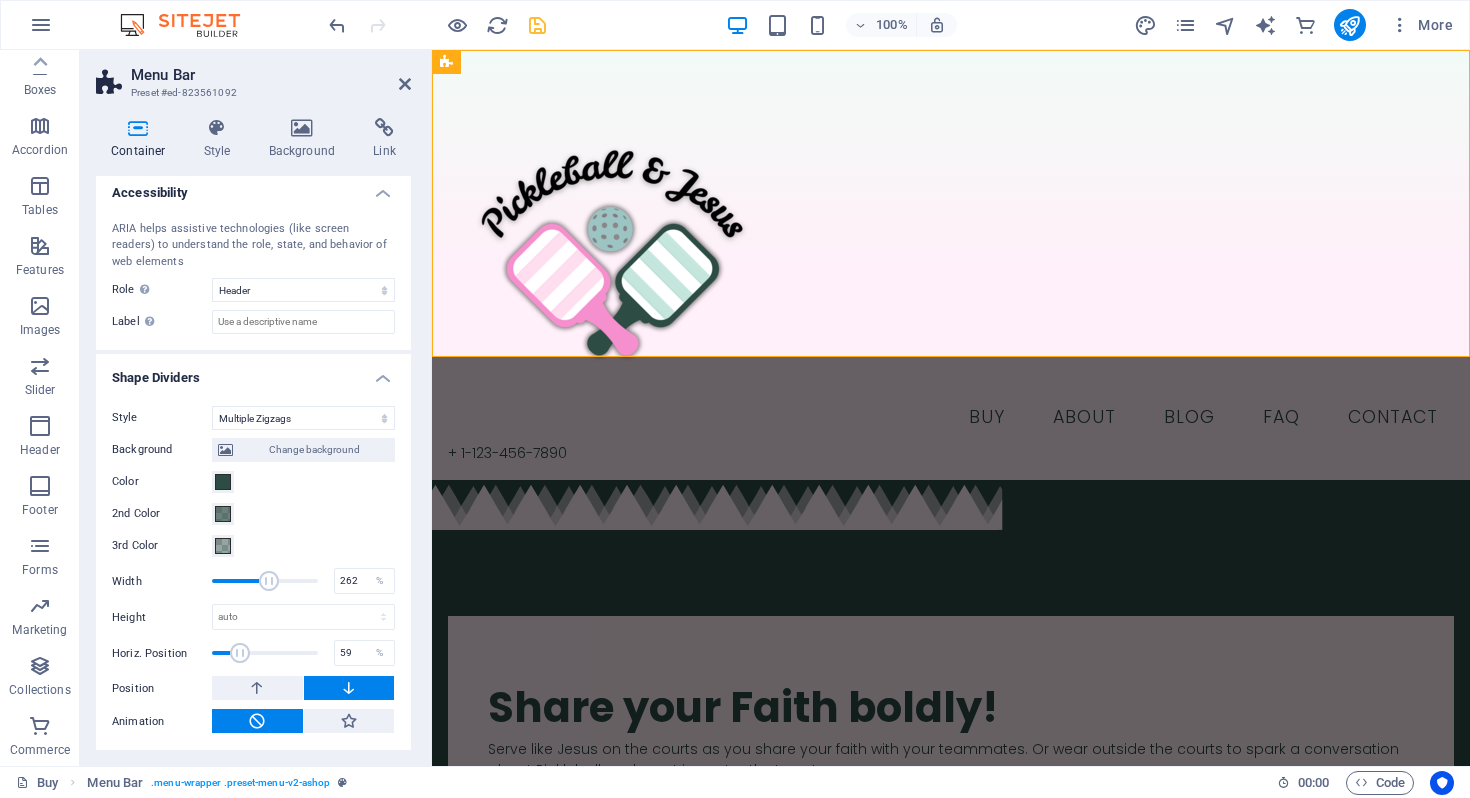 type on "64" 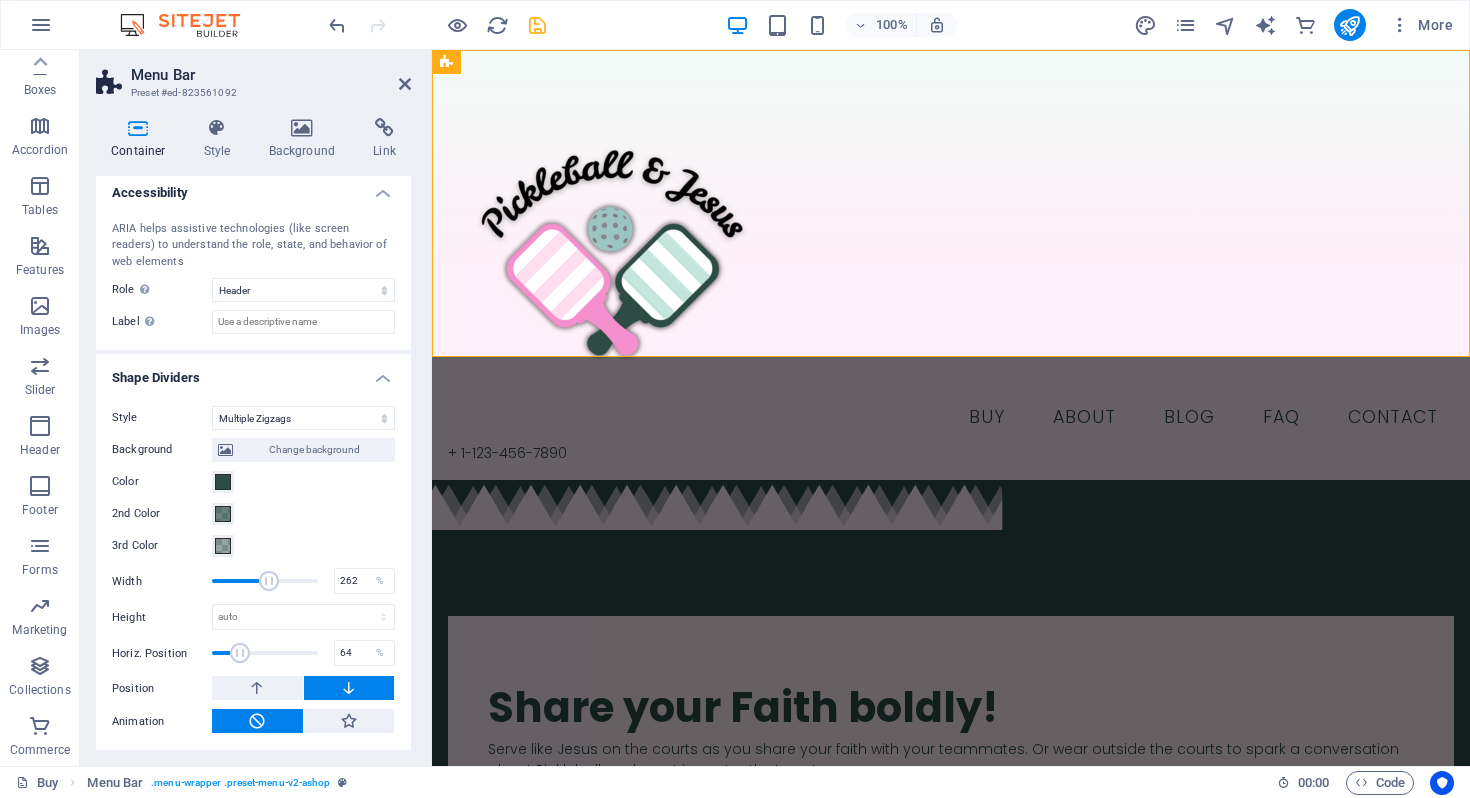 drag, startPoint x: 239, startPoint y: 650, endPoint x: 276, endPoint y: 652, distance: 37.054016 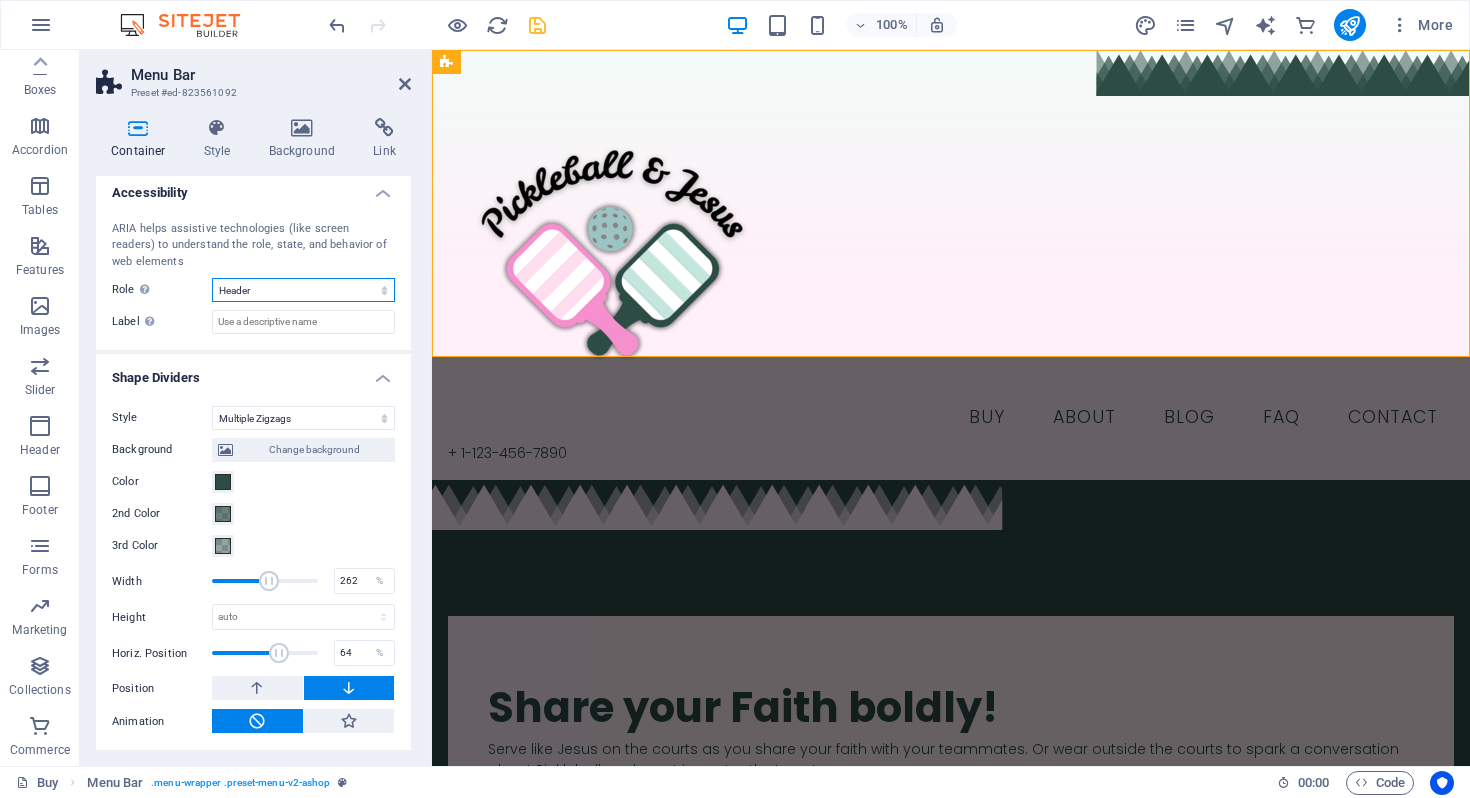 click on "None Alert Article Banner Comment Complementary Dialog Footer Header Marquee Presentation Region Section Separator Status Timer" at bounding box center [303, 290] 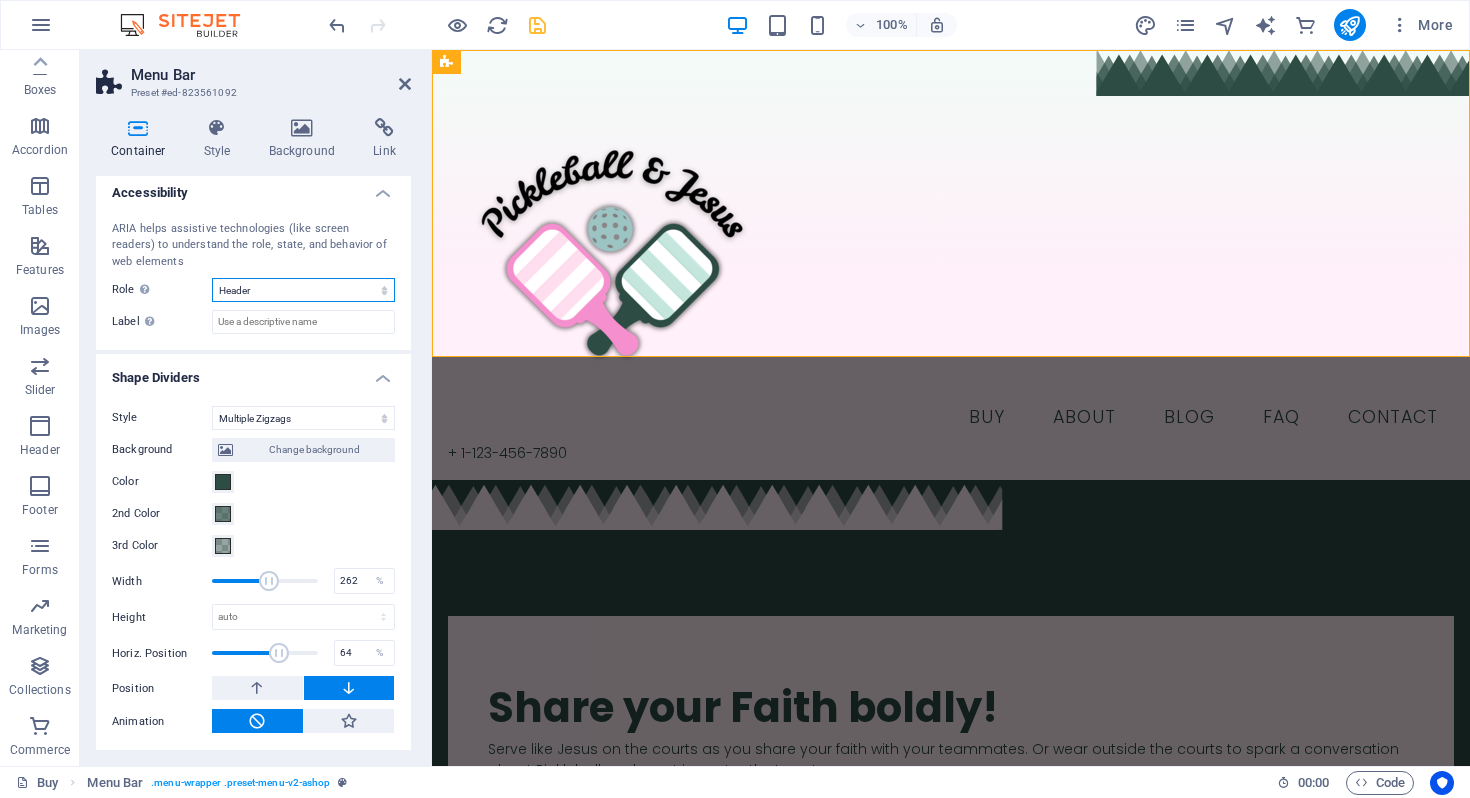 select on "footer" 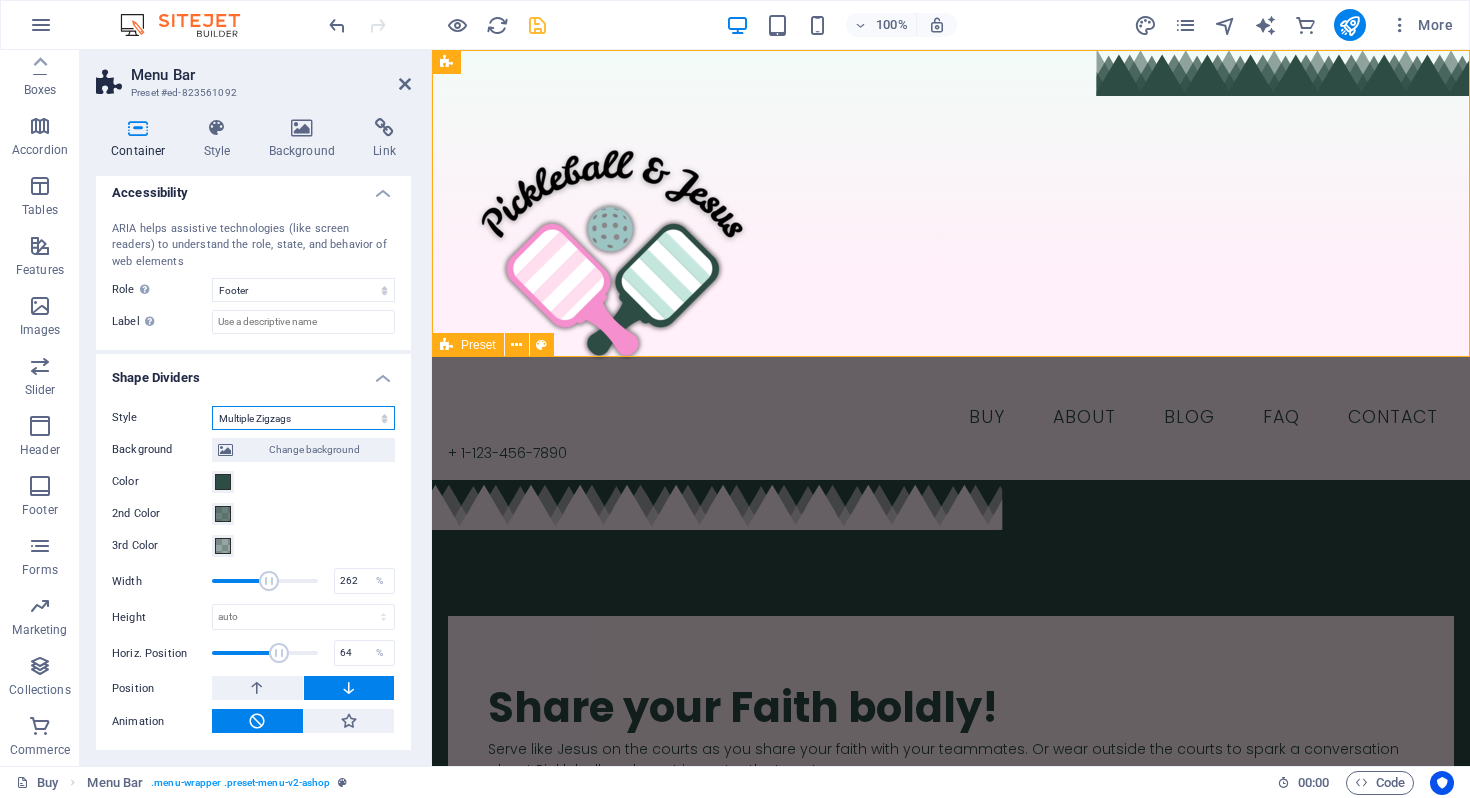 click on "None Triangle Square Diagonal Polygon 1 Polygon 2 Zigzag Multiple Zigzags Waves Multiple Waves Half Circle Circle Circle Shadow Blocks Hexagons Clouds Multiple Clouds Fan Pyramids Book Paint Drip Fire Shredded Paper Arrow" at bounding box center (303, 418) 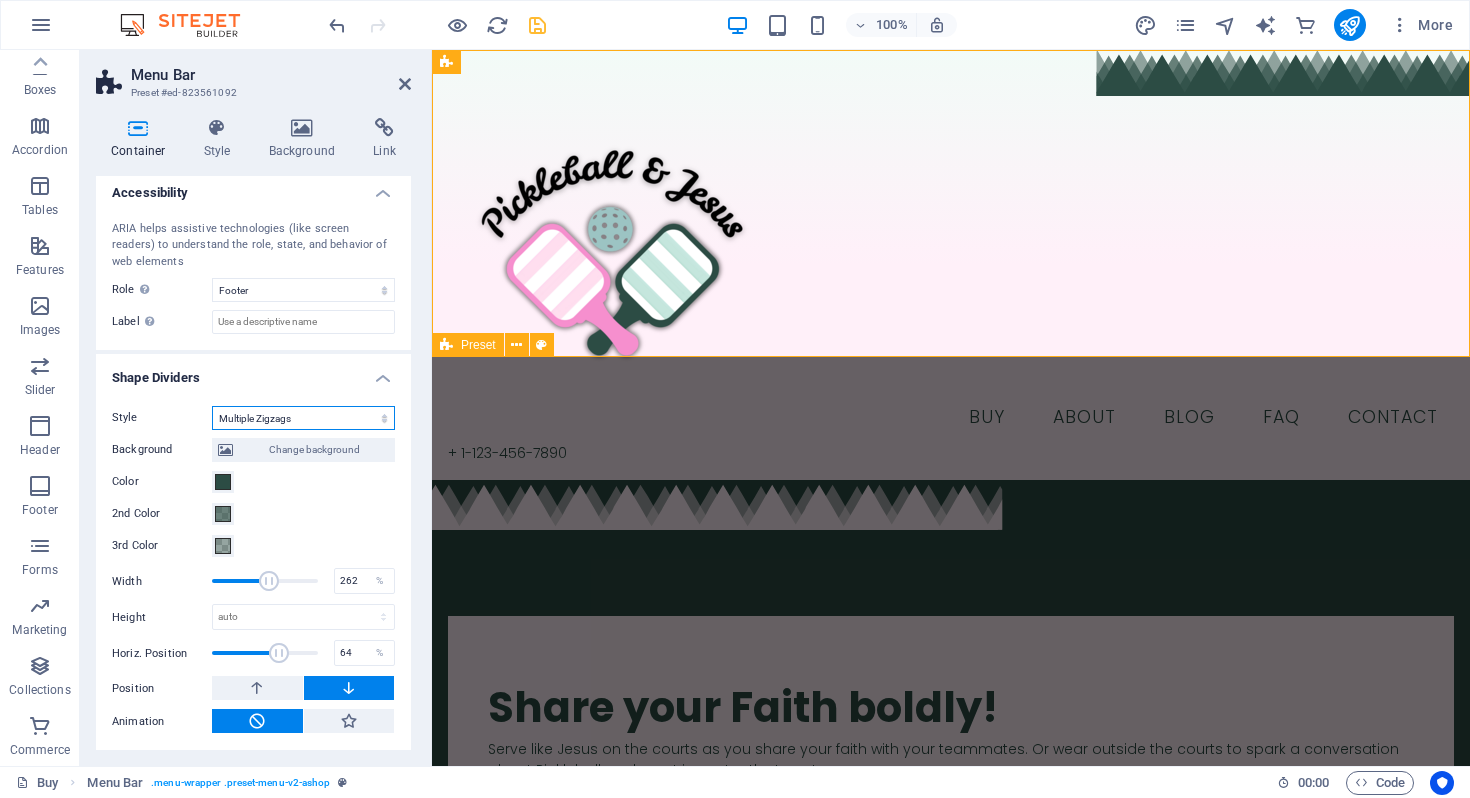 select on "none" 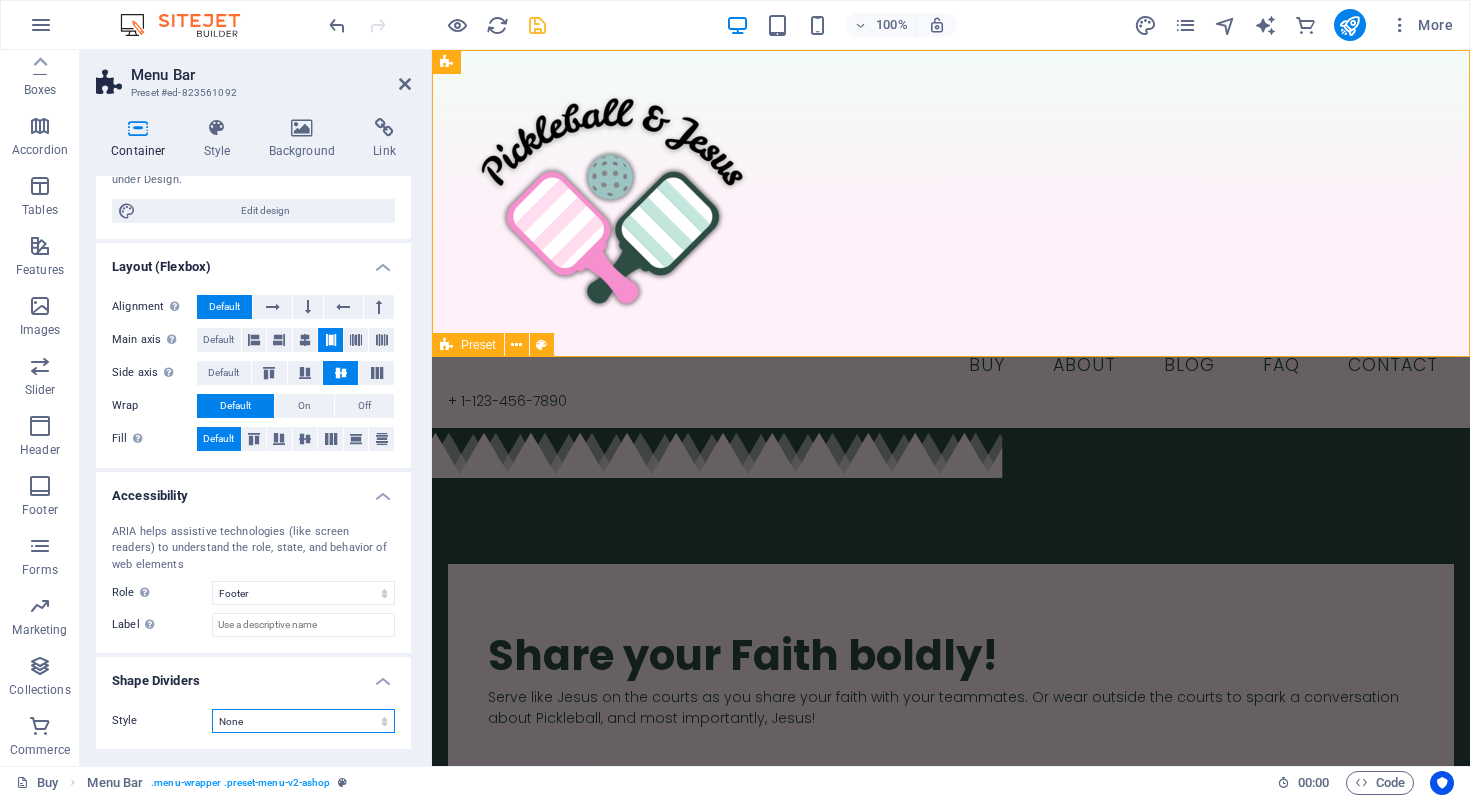 scroll, scrollTop: 201, scrollLeft: 0, axis: vertical 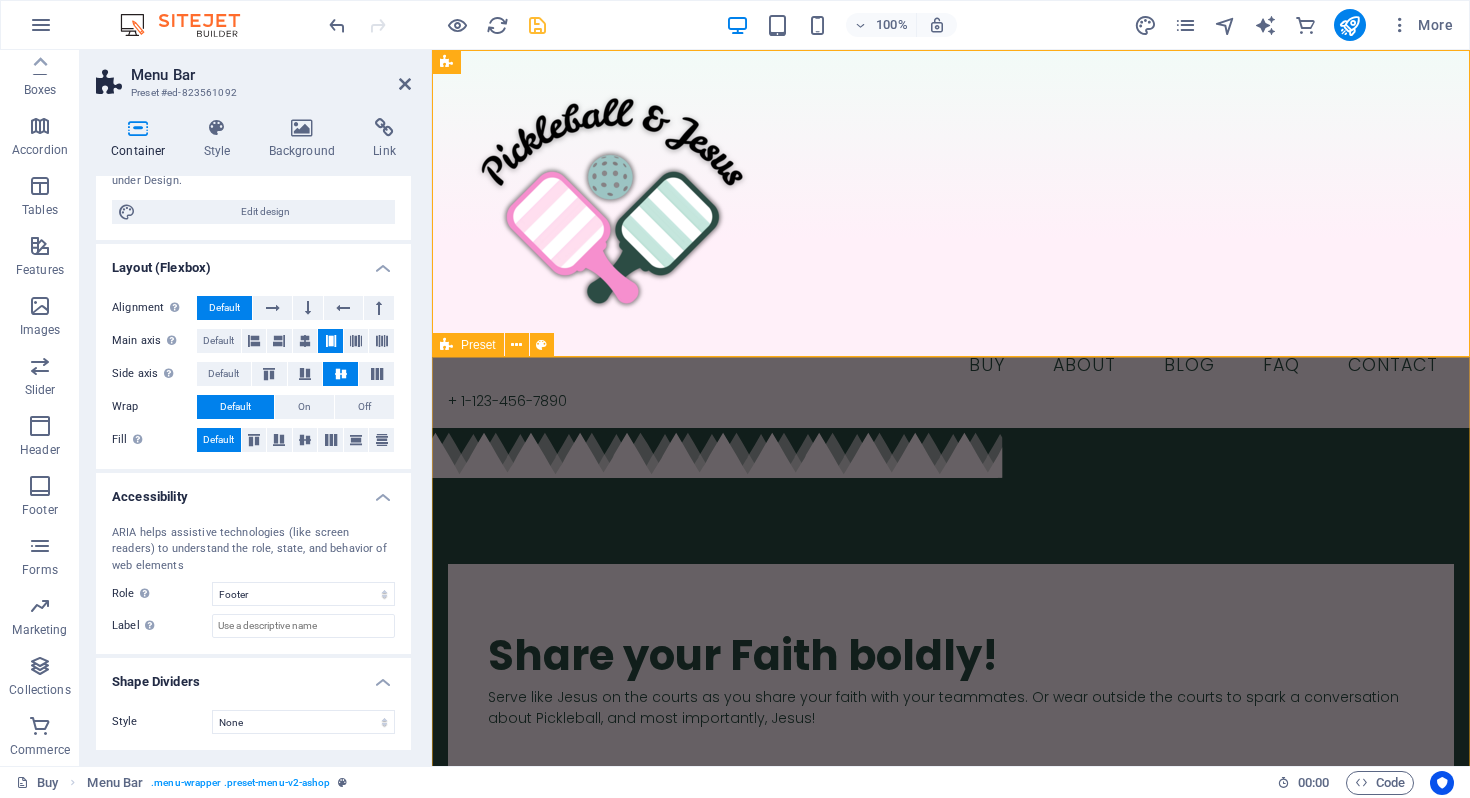 click on "​​​ Share your Faith boldly! Serve like Jesus on the courts as you share your faith with your teammates. Or wear outside the courts to spark a conversation about Pickleball, and most importantly, Jesus! Drop content here or  Add elements  Paste clipboard" at bounding box center [951, 854] 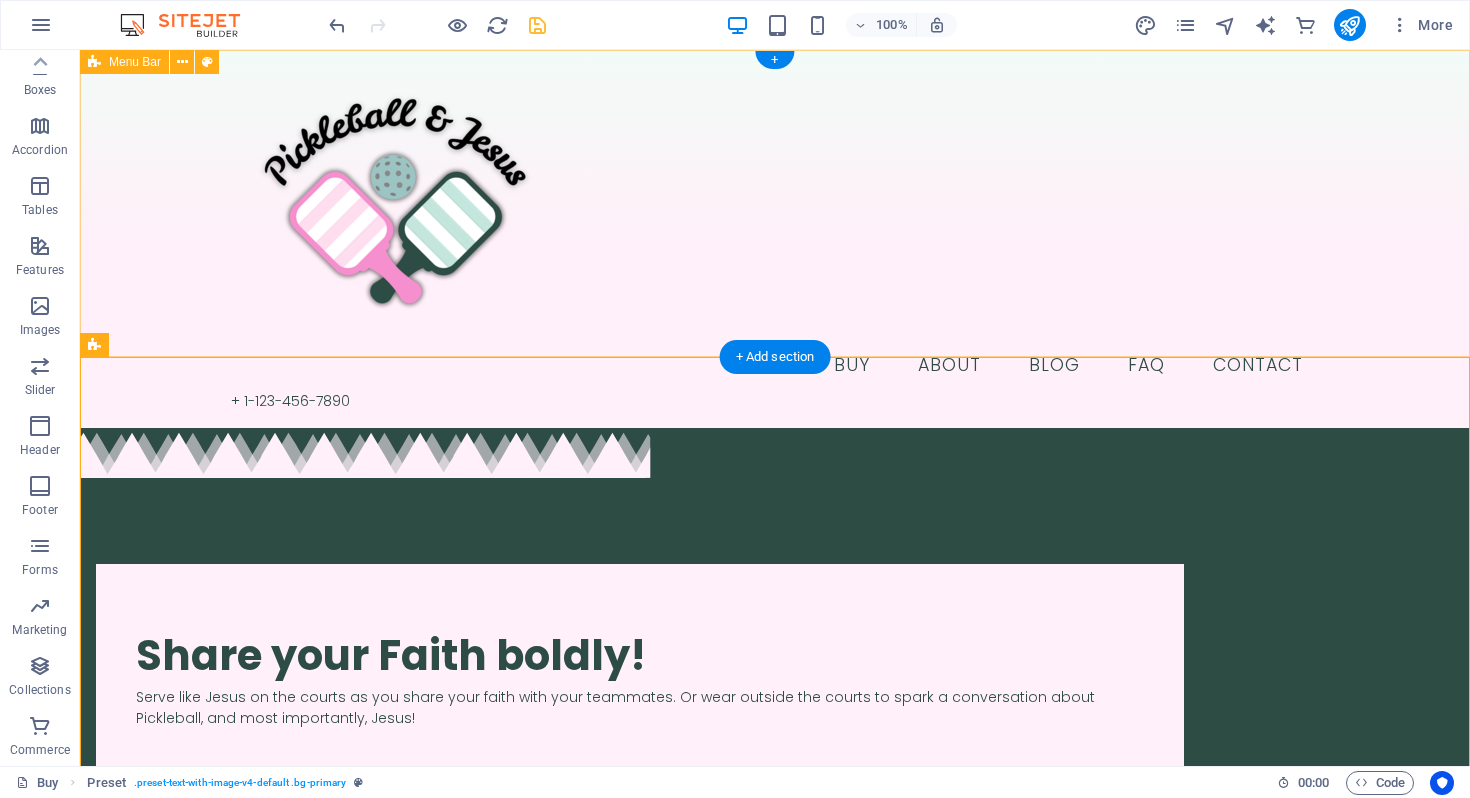 click on "Buy About Blog FAQ Contact   + 1-123-456-7890" at bounding box center [775, 239] 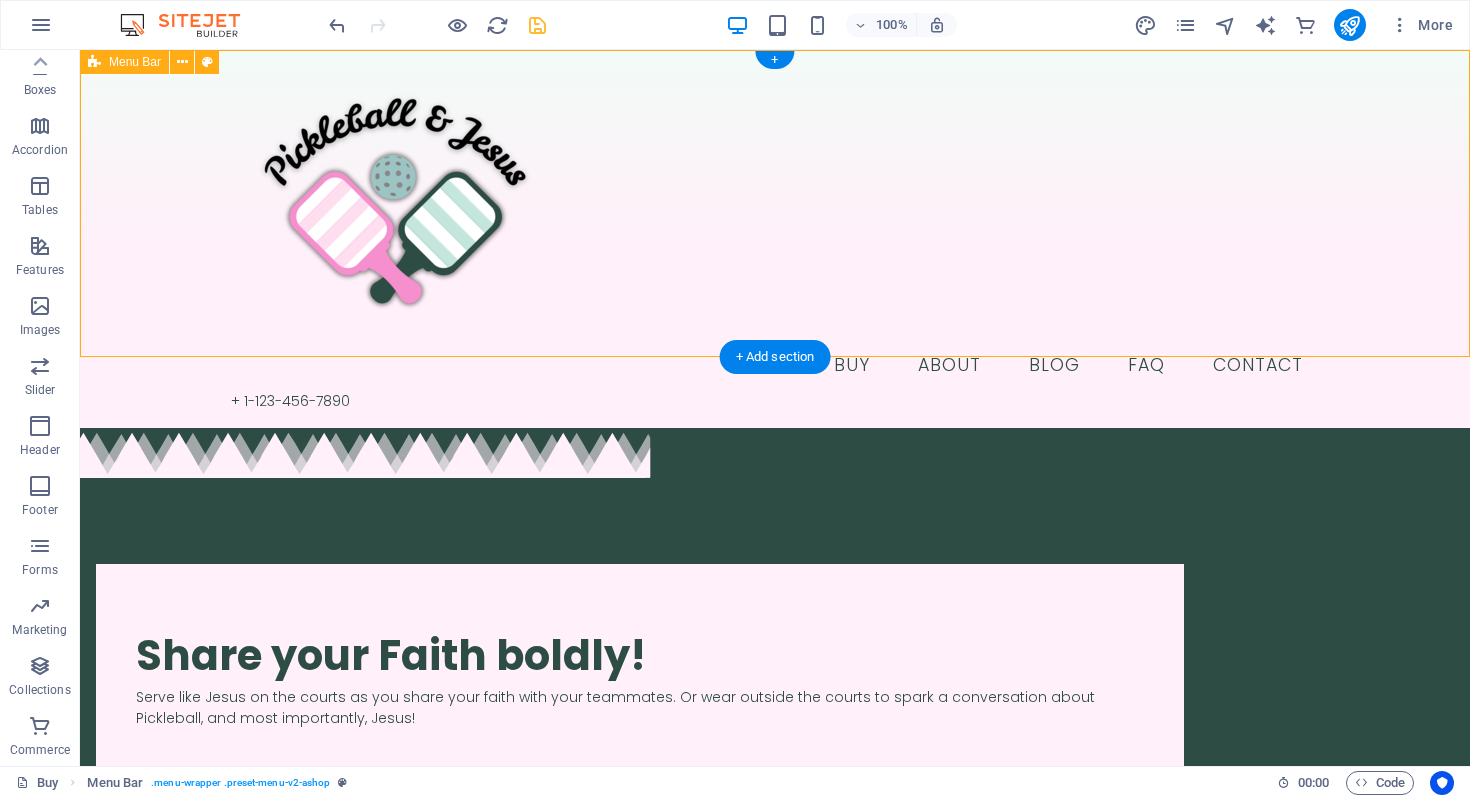 click on "Buy About Blog FAQ Contact   + 1-123-456-7890" at bounding box center [775, 239] 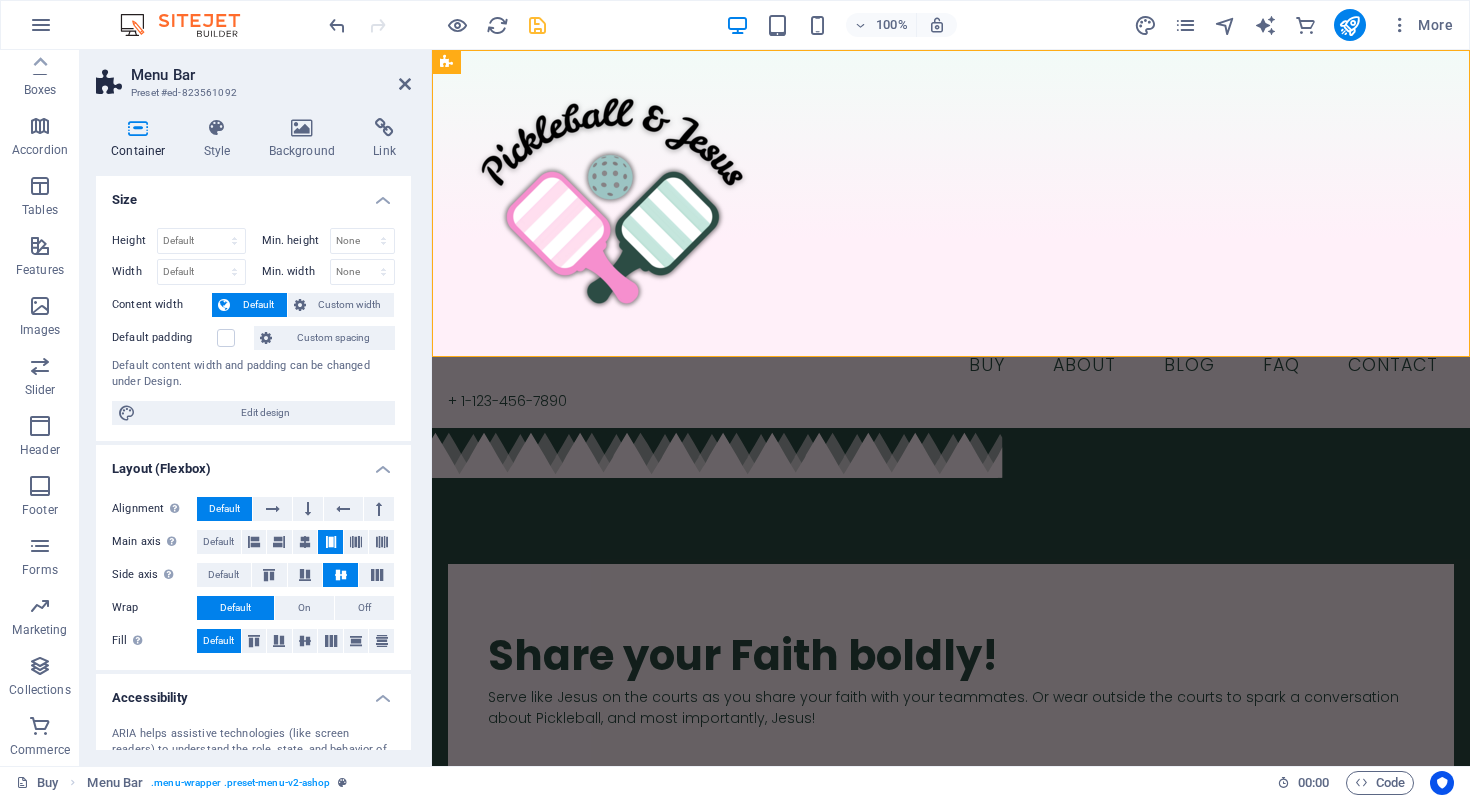 scroll, scrollTop: 201, scrollLeft: 0, axis: vertical 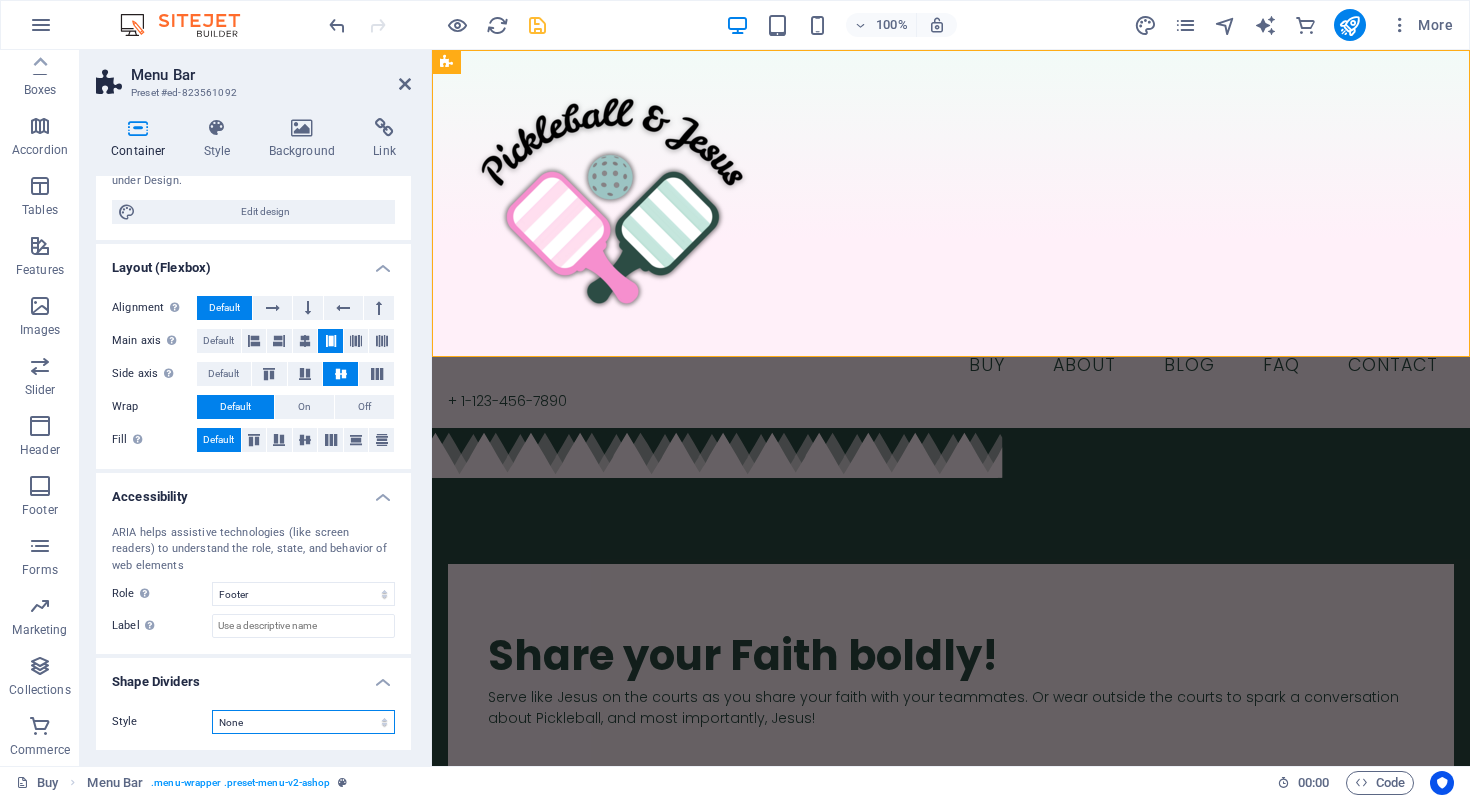 click on "None Triangle Square Diagonal Polygon 1 Polygon 2 Zigzag Multiple Zigzags Waves Multiple Waves Half Circle Circle Circle Shadow Blocks Hexagons Clouds Multiple Clouds Fan Pyramids Book Paint Drip Fire Shredded Paper Arrow" at bounding box center [303, 722] 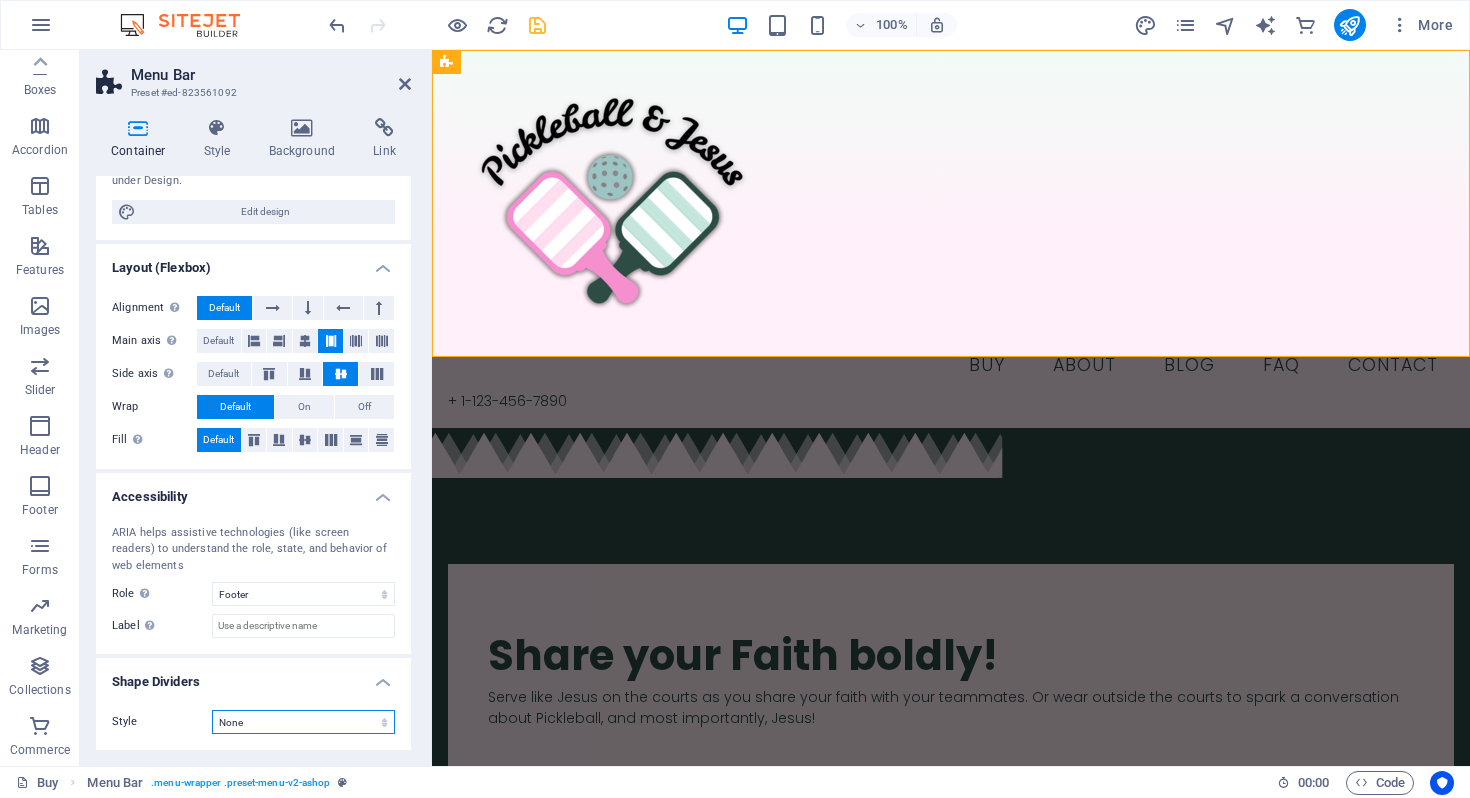 select on "triangle" 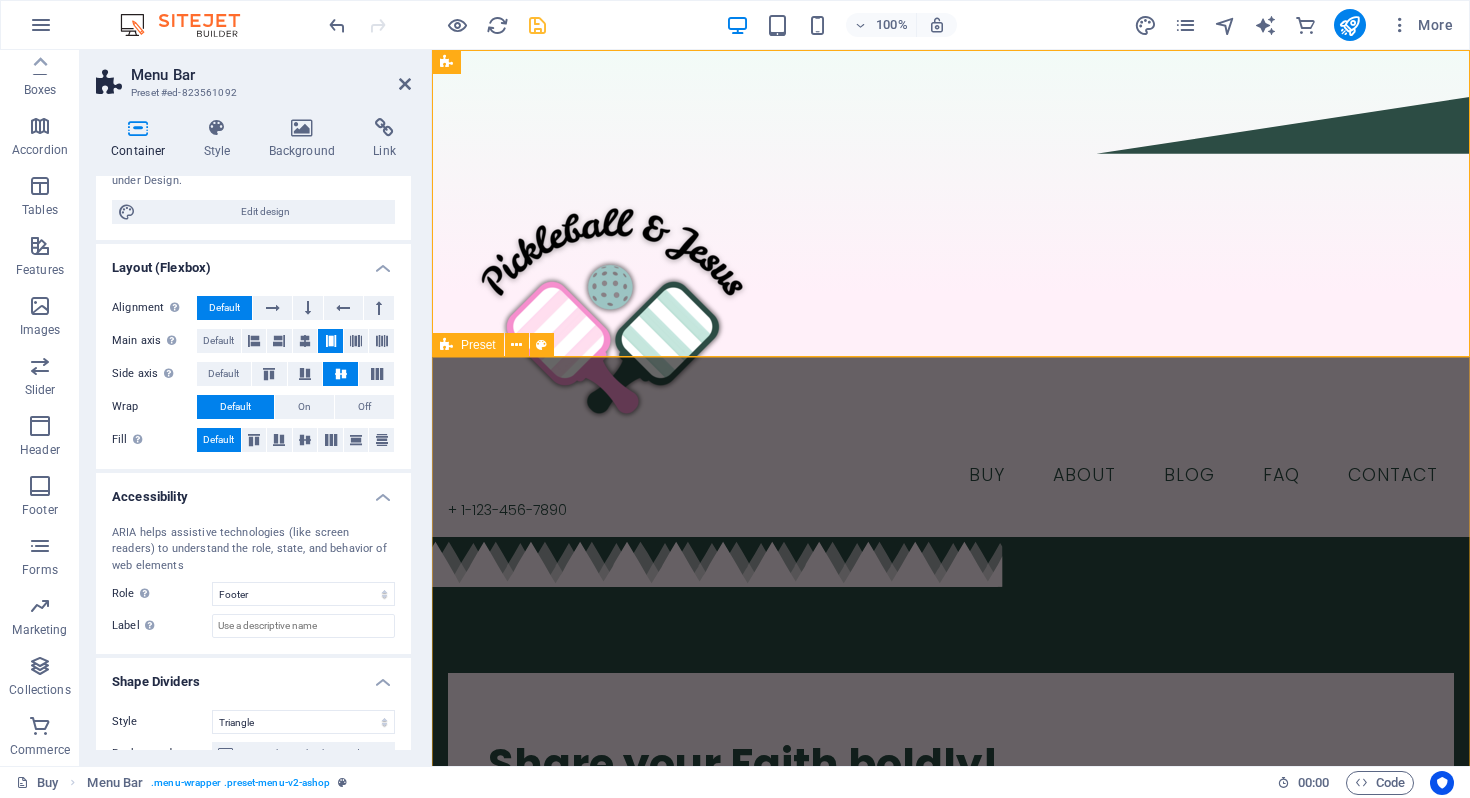 click on "​​​ Share your Faith boldly! Serve like Jesus on the courts as you share your faith with your teammates. Or wear outside the courts to spark a conversation about Pickleball, and most importantly, Jesus! Drop content here or  Add elements  Paste clipboard" at bounding box center [951, 963] 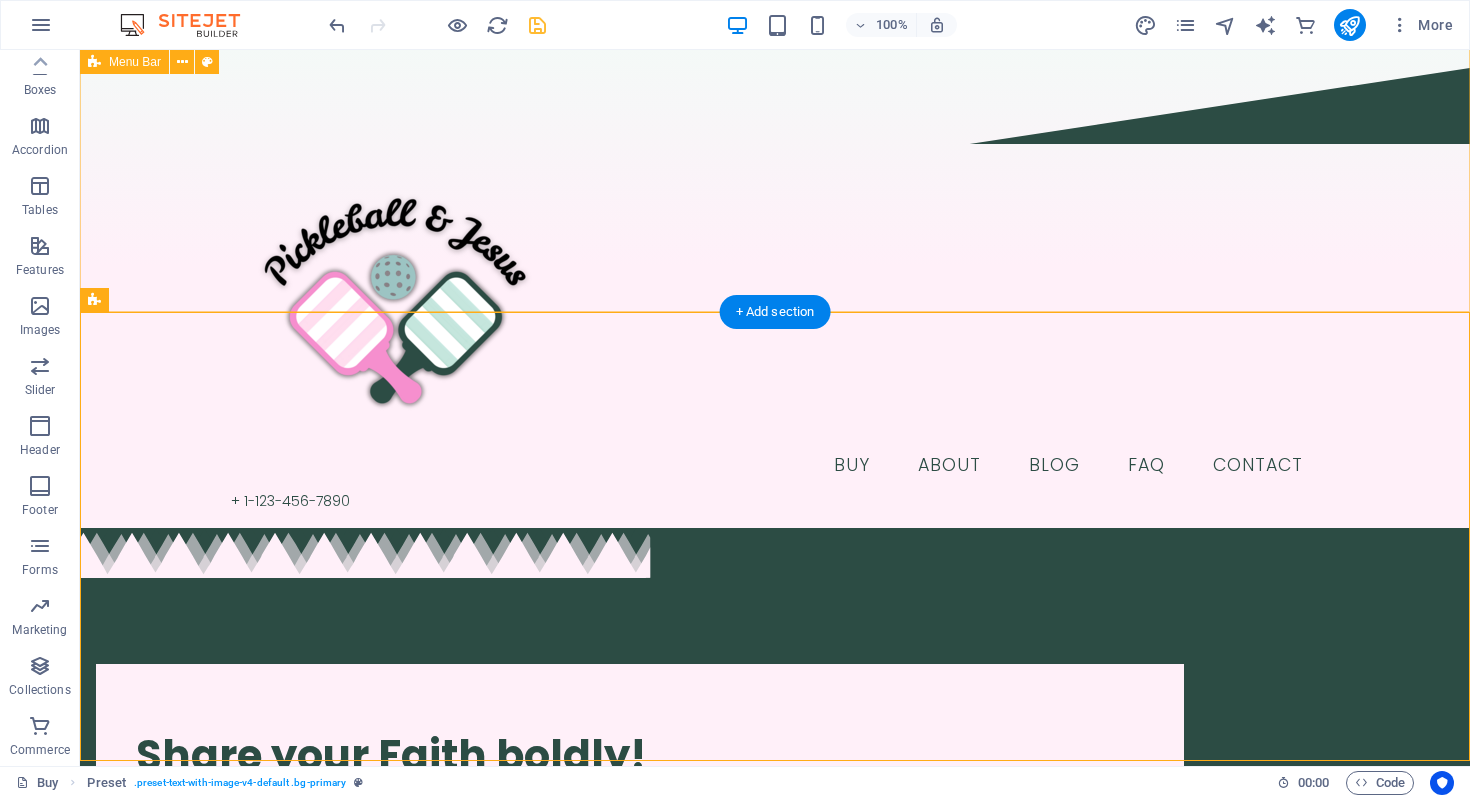 click on "Buy About Blog FAQ Contact   + 1-123-456-7890" at bounding box center [775, 266] 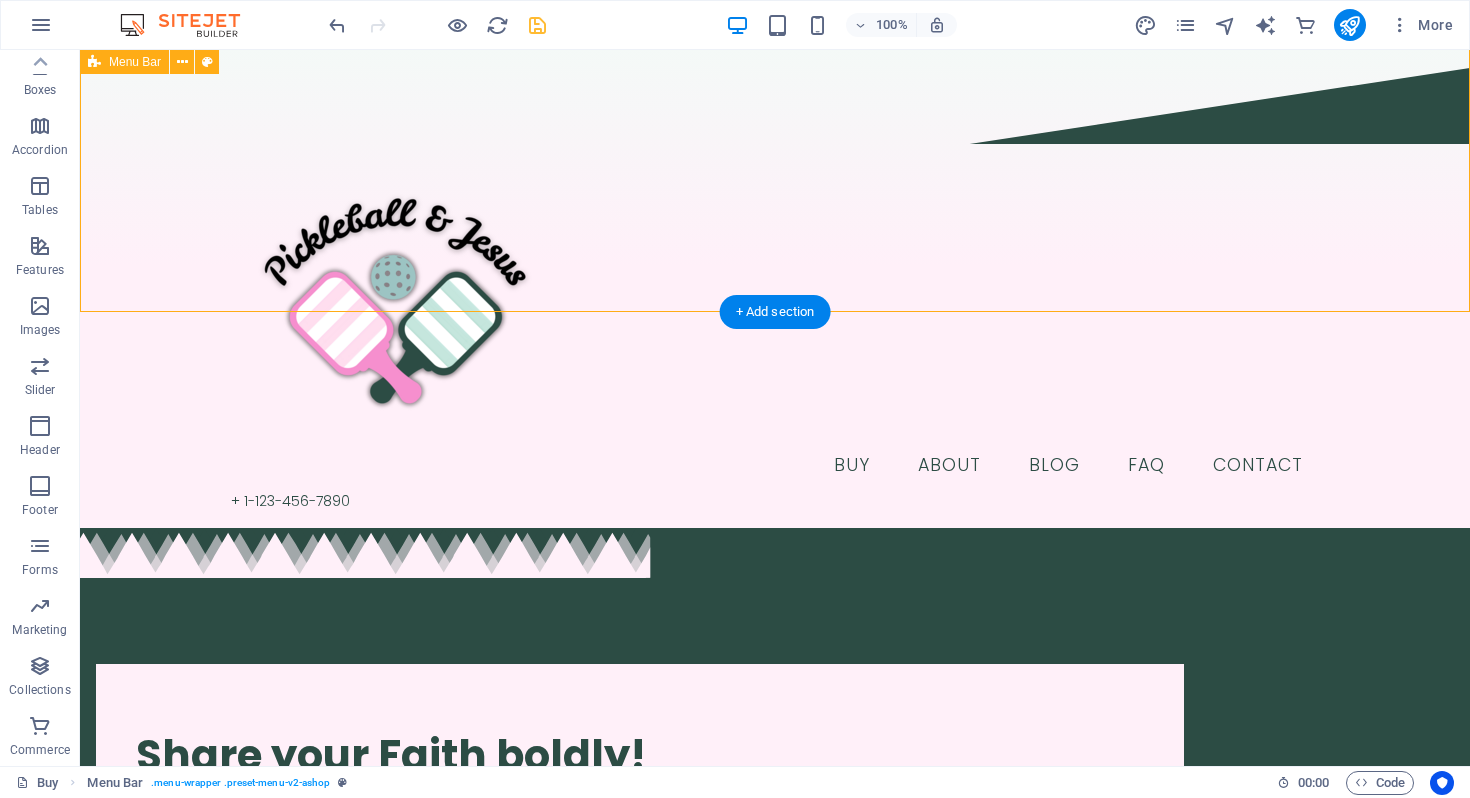 click on "Buy About Blog FAQ Contact   + 1-123-456-7890" at bounding box center (775, 266) 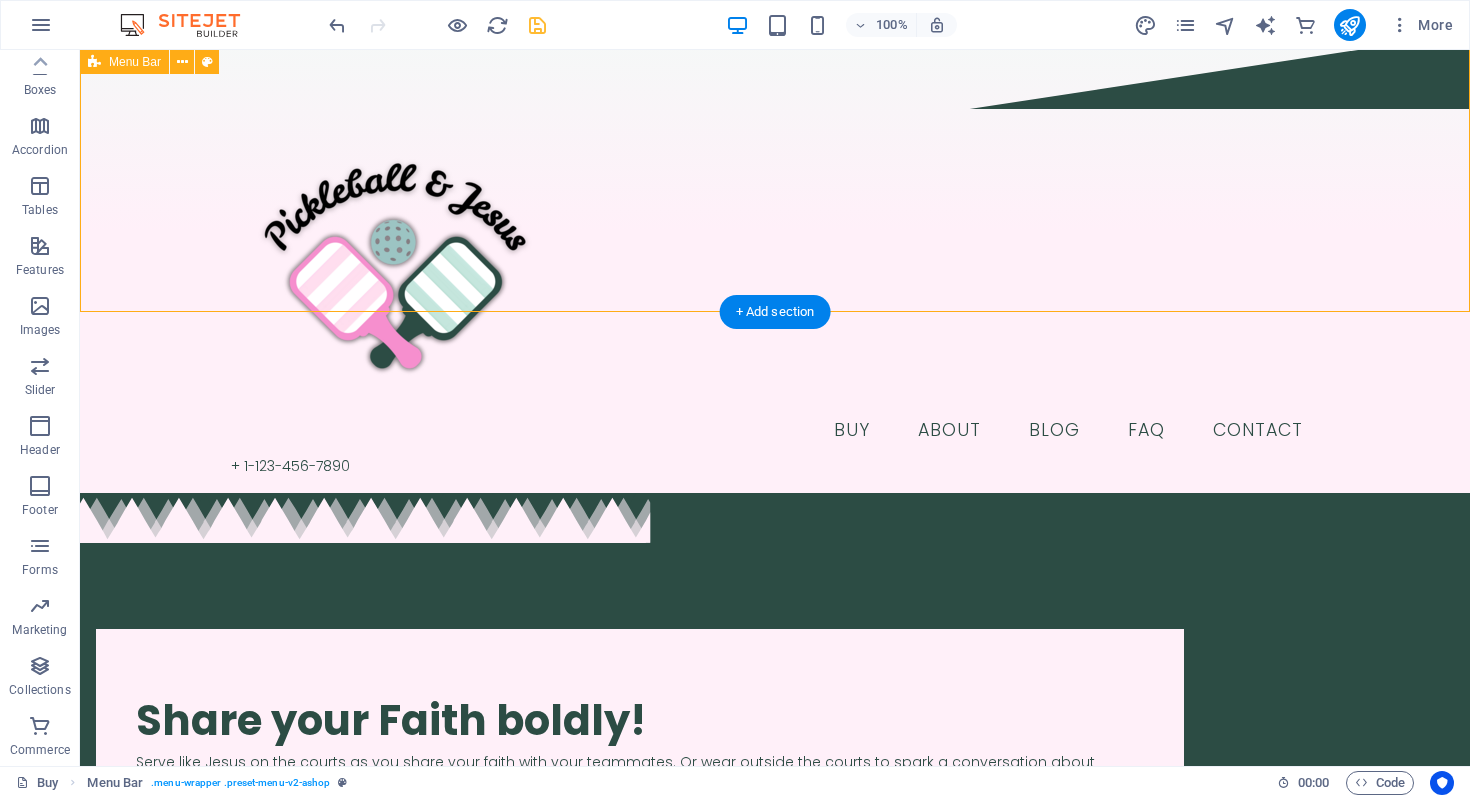 select on "footer" 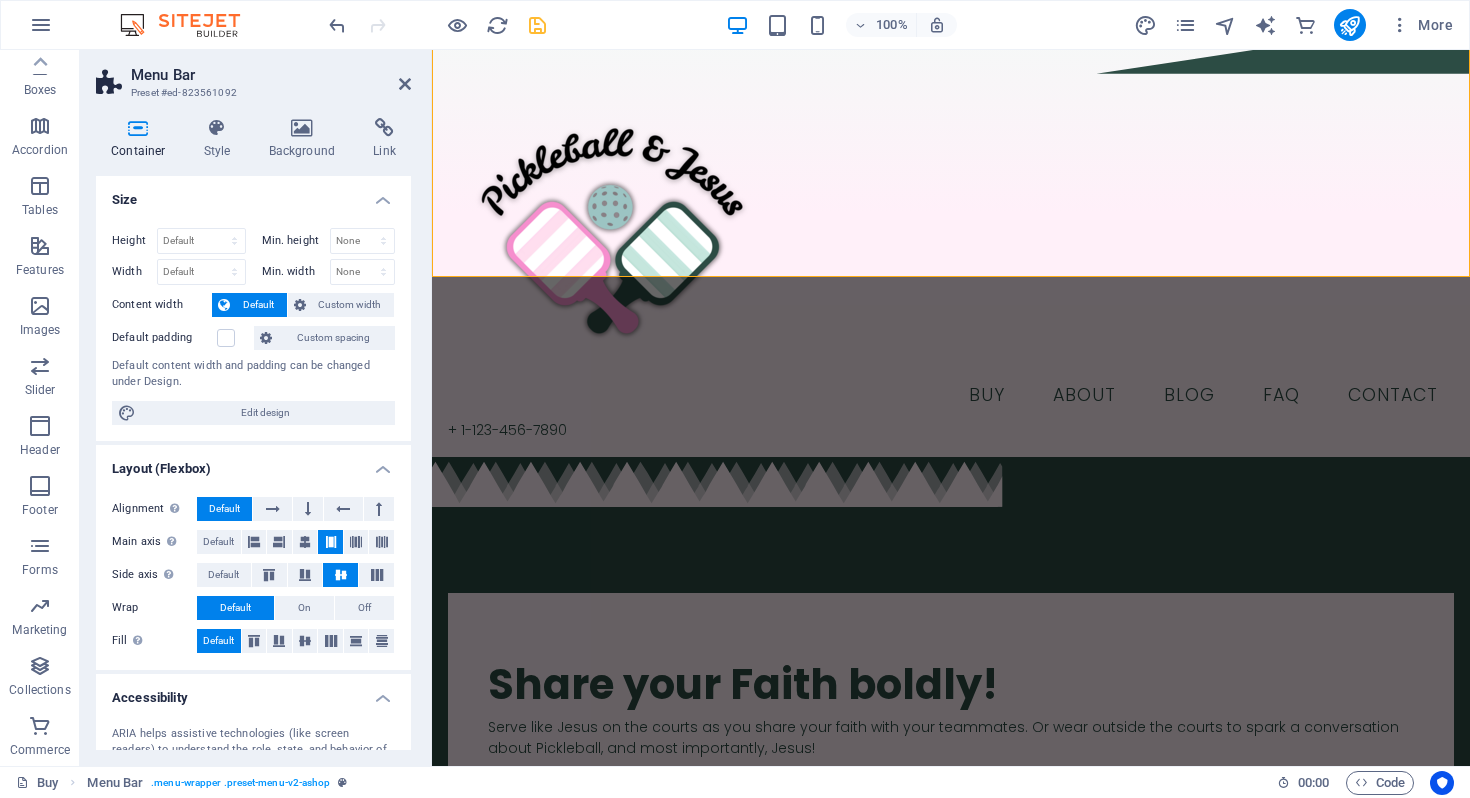 scroll, scrollTop: 441, scrollLeft: 0, axis: vertical 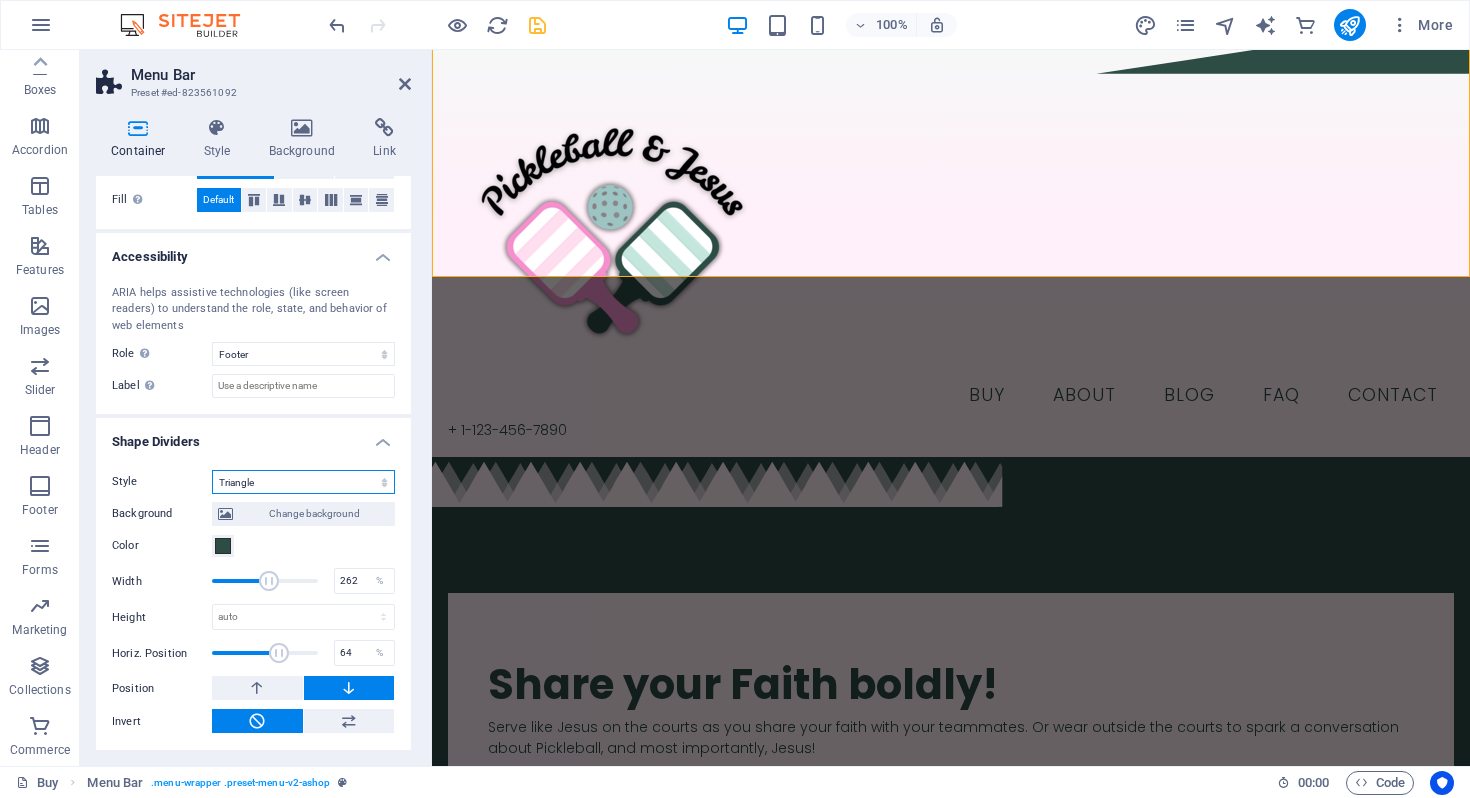click on "None Triangle Square Diagonal Polygon 1 Polygon 2 Zigzag Multiple Zigzags Waves Multiple Waves Half Circle Circle Circle Shadow Blocks Hexagons Clouds Multiple Clouds Fan Pyramids Book Paint Drip Fire Shredded Paper Arrow" at bounding box center [303, 482] 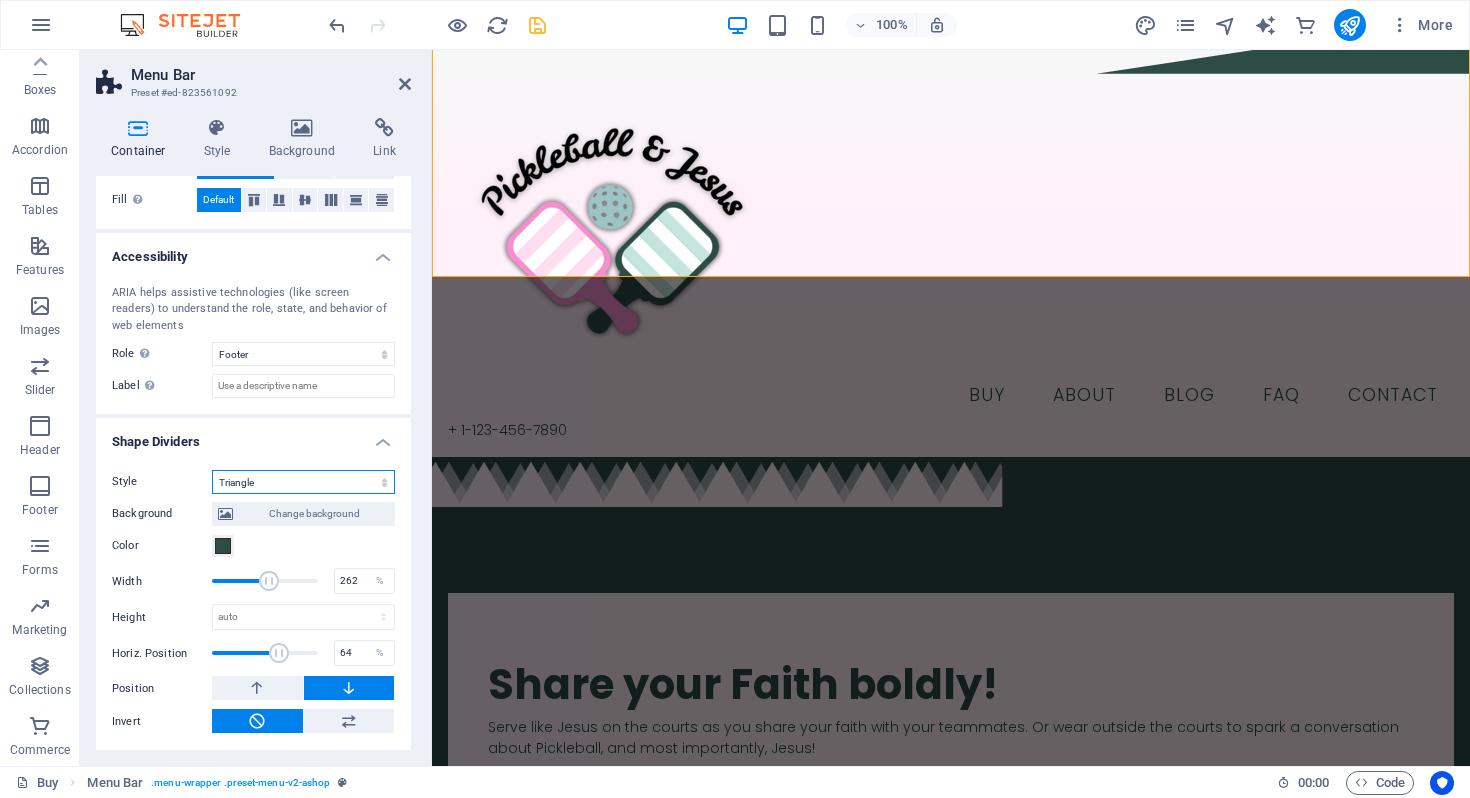select on "waves" 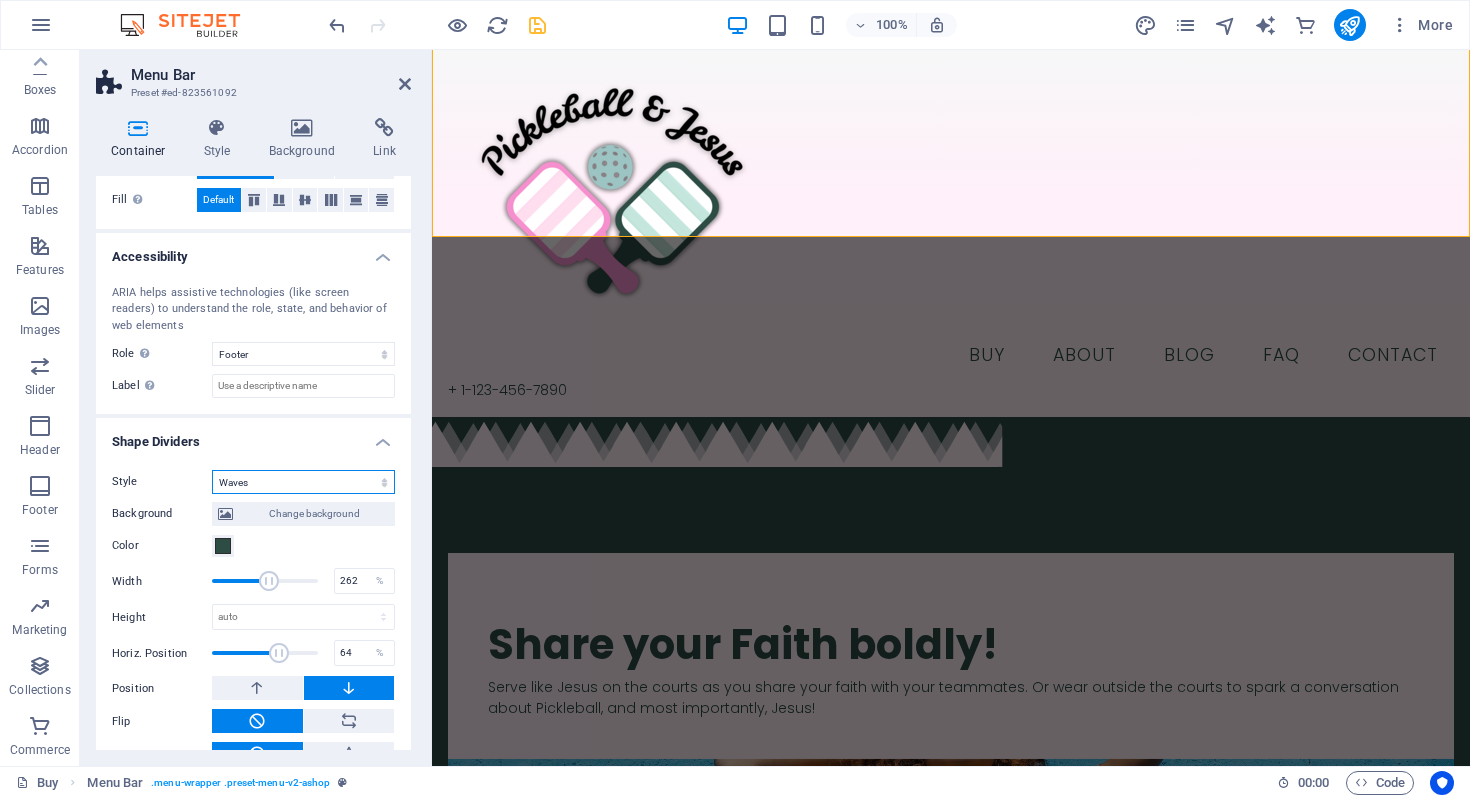 scroll, scrollTop: 120, scrollLeft: 0, axis: vertical 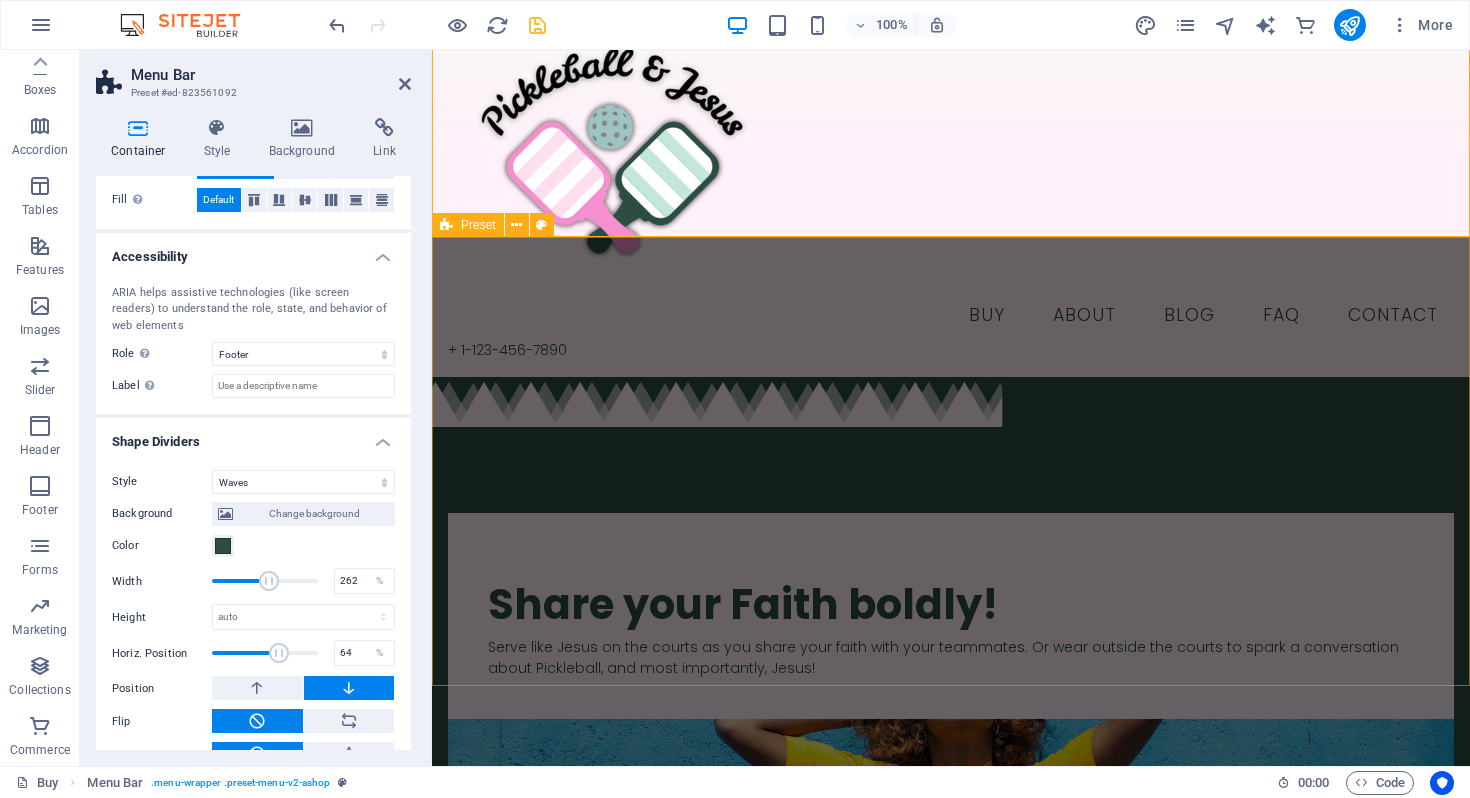 click on "​​​ Share your Faith boldly! Serve like Jesus on the courts as you share your faith with your teammates. Or wear outside the courts to spark a conversation about Pickleball, and most importantly, Jesus! Drop content here or  Add elements  Paste clipboard" at bounding box center [951, 803] 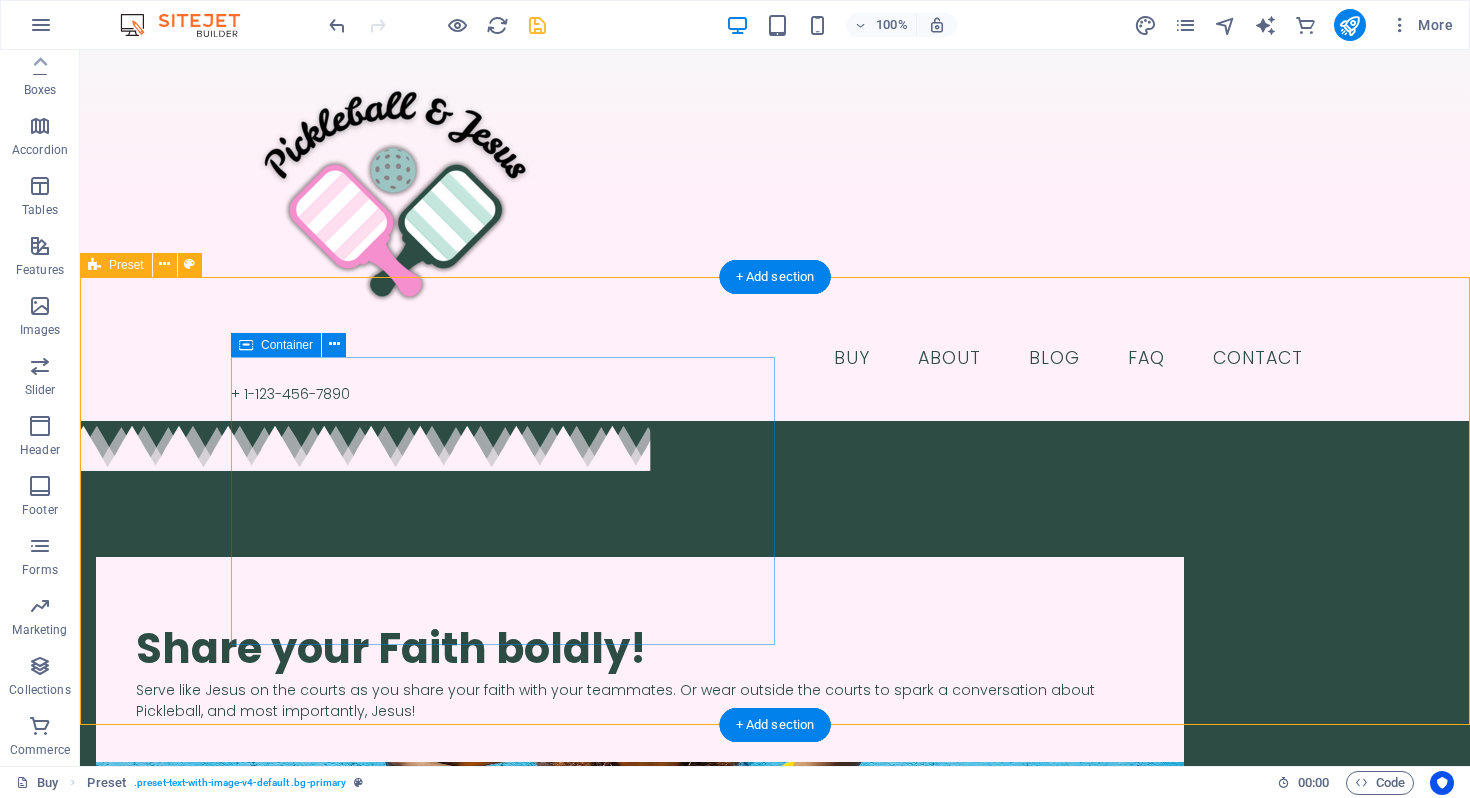 scroll, scrollTop: 0, scrollLeft: 0, axis: both 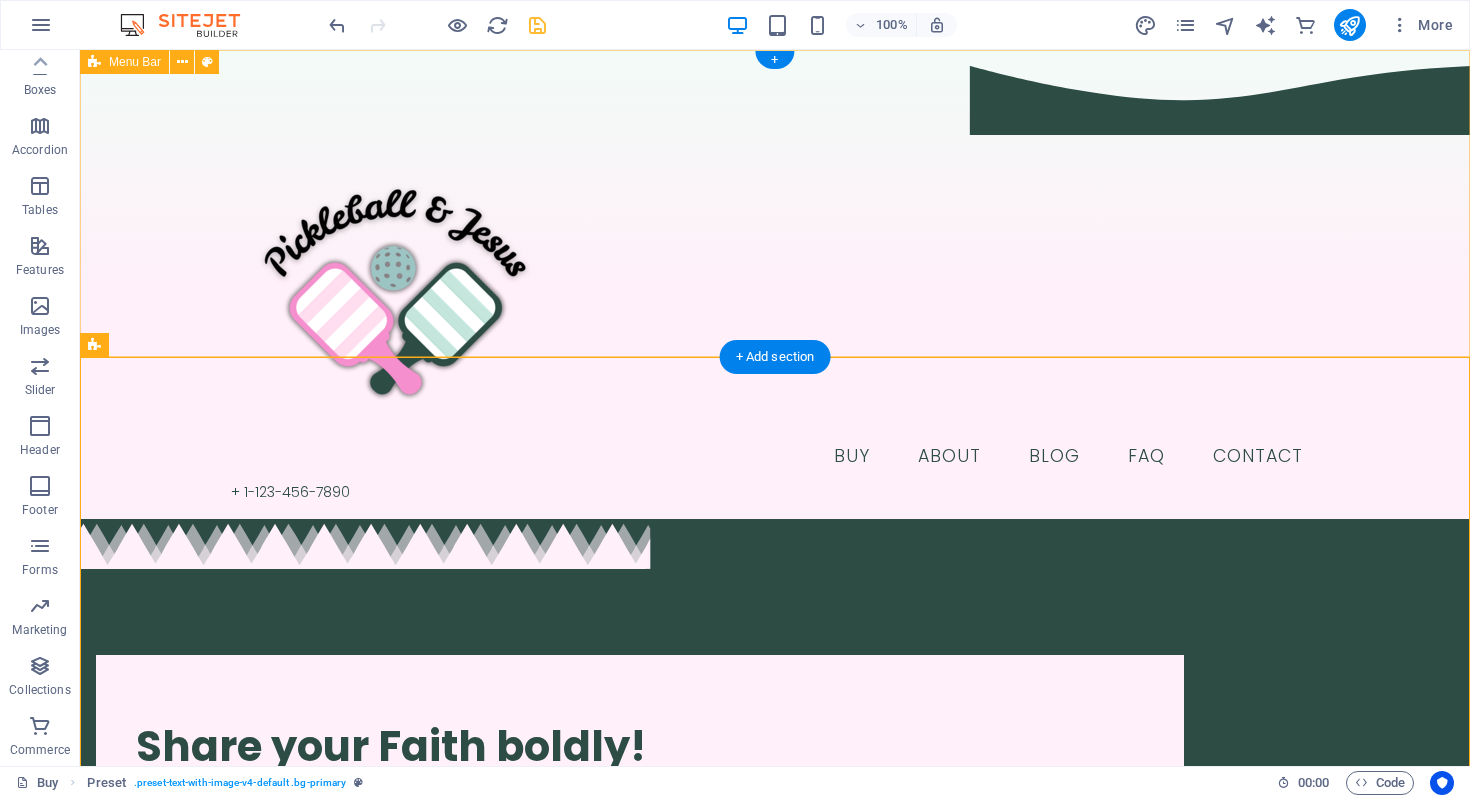 click on "Buy About Blog FAQ Contact   + 1-123-456-7890" at bounding box center [775, 284] 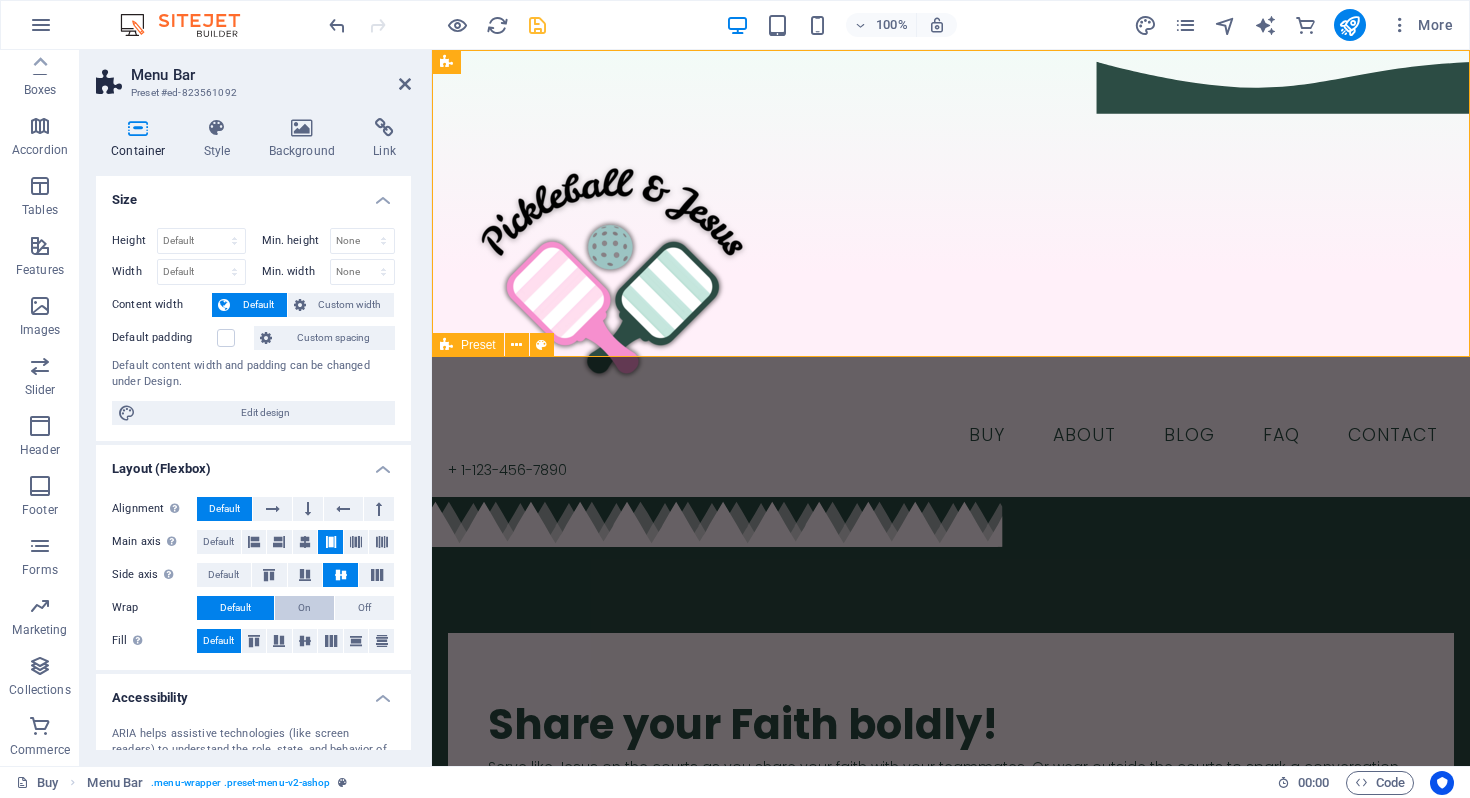 scroll, scrollTop: 474, scrollLeft: 0, axis: vertical 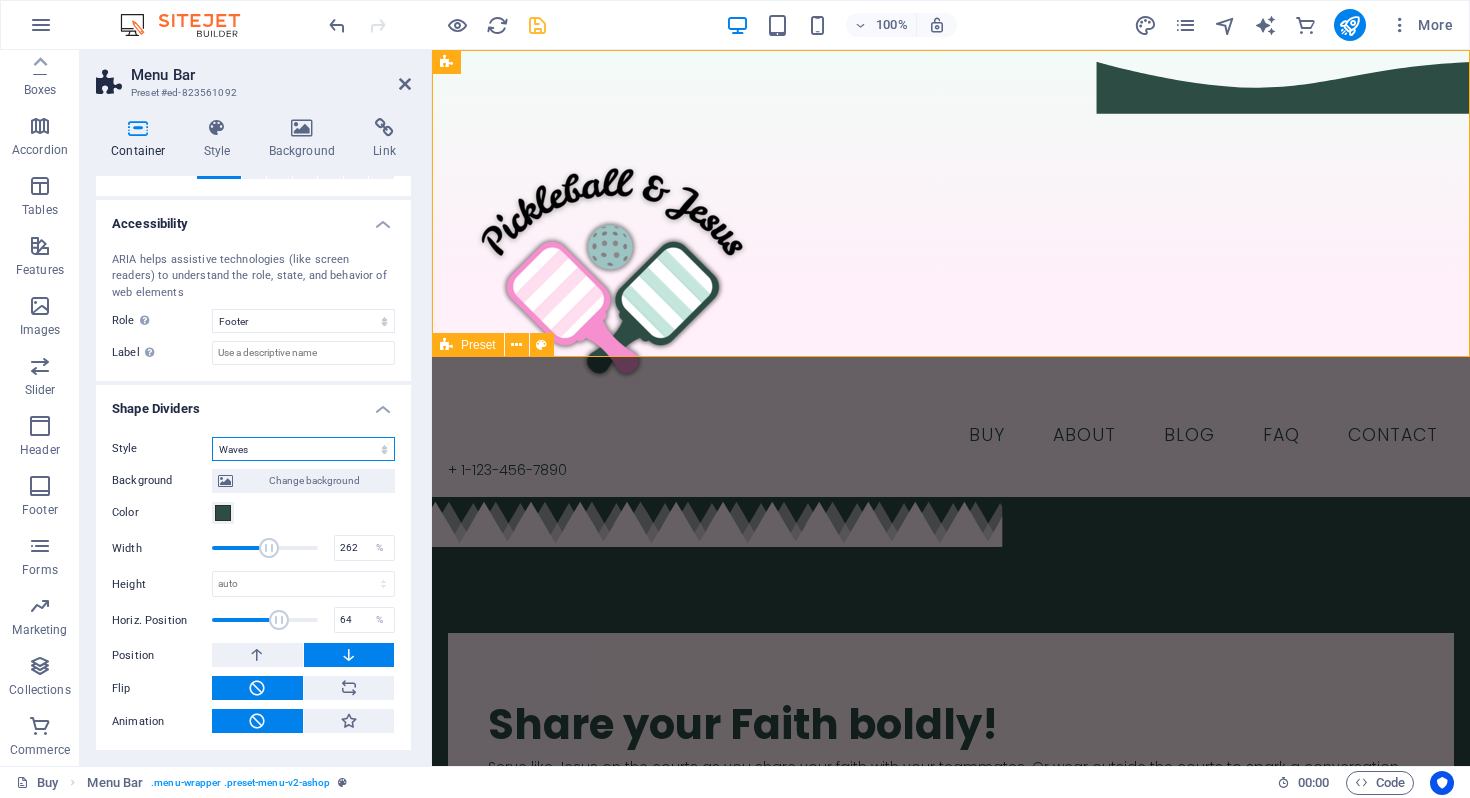 click on "None Triangle Square Diagonal Polygon 1 Polygon 2 Zigzag Multiple Zigzags Waves Multiple Waves Half Circle Circle Circle Shadow Blocks Hexagons Clouds Multiple Clouds Fan Pyramids Book Paint Drip Fire Shredded Paper Arrow" at bounding box center (303, 449) 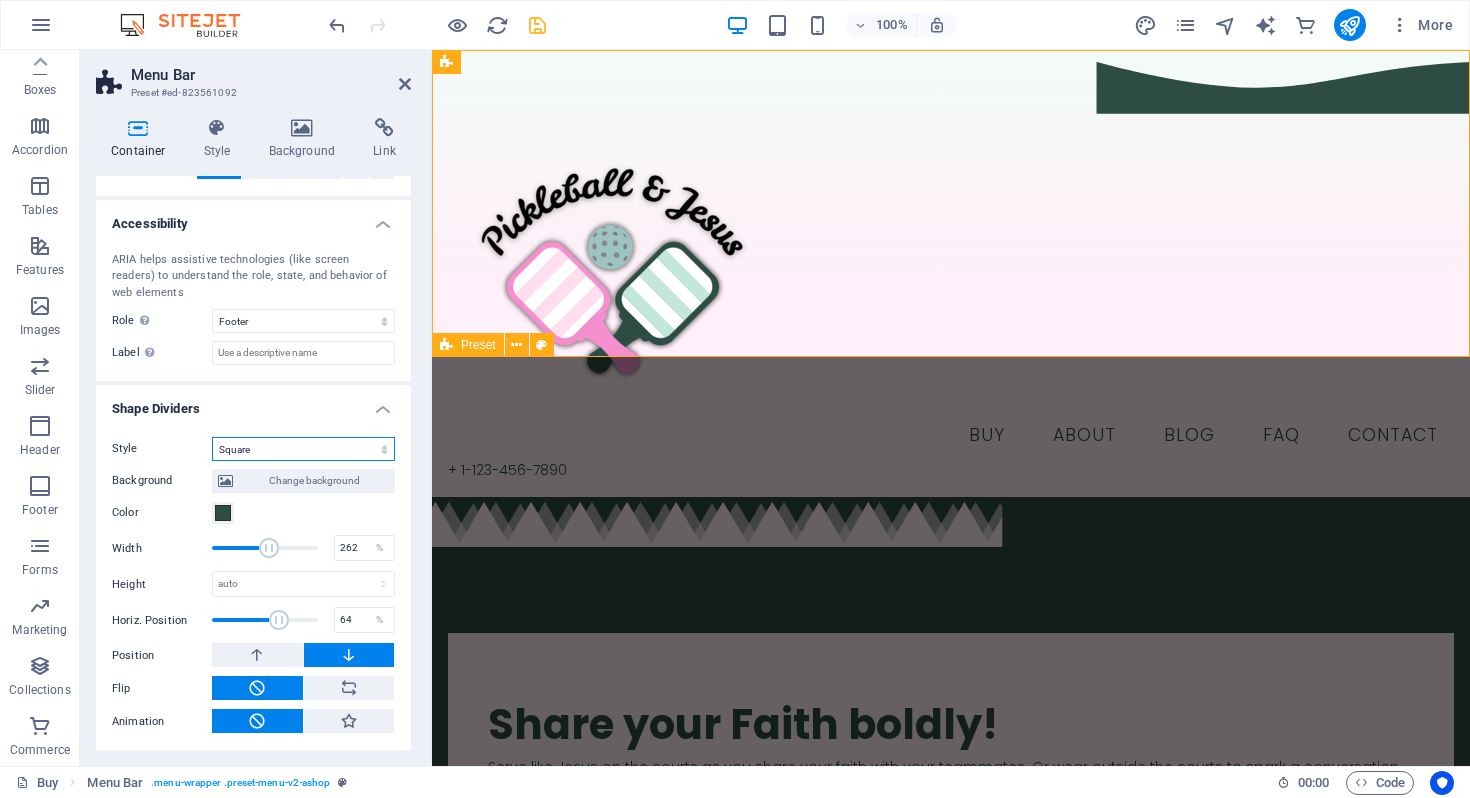 scroll, scrollTop: 408, scrollLeft: 0, axis: vertical 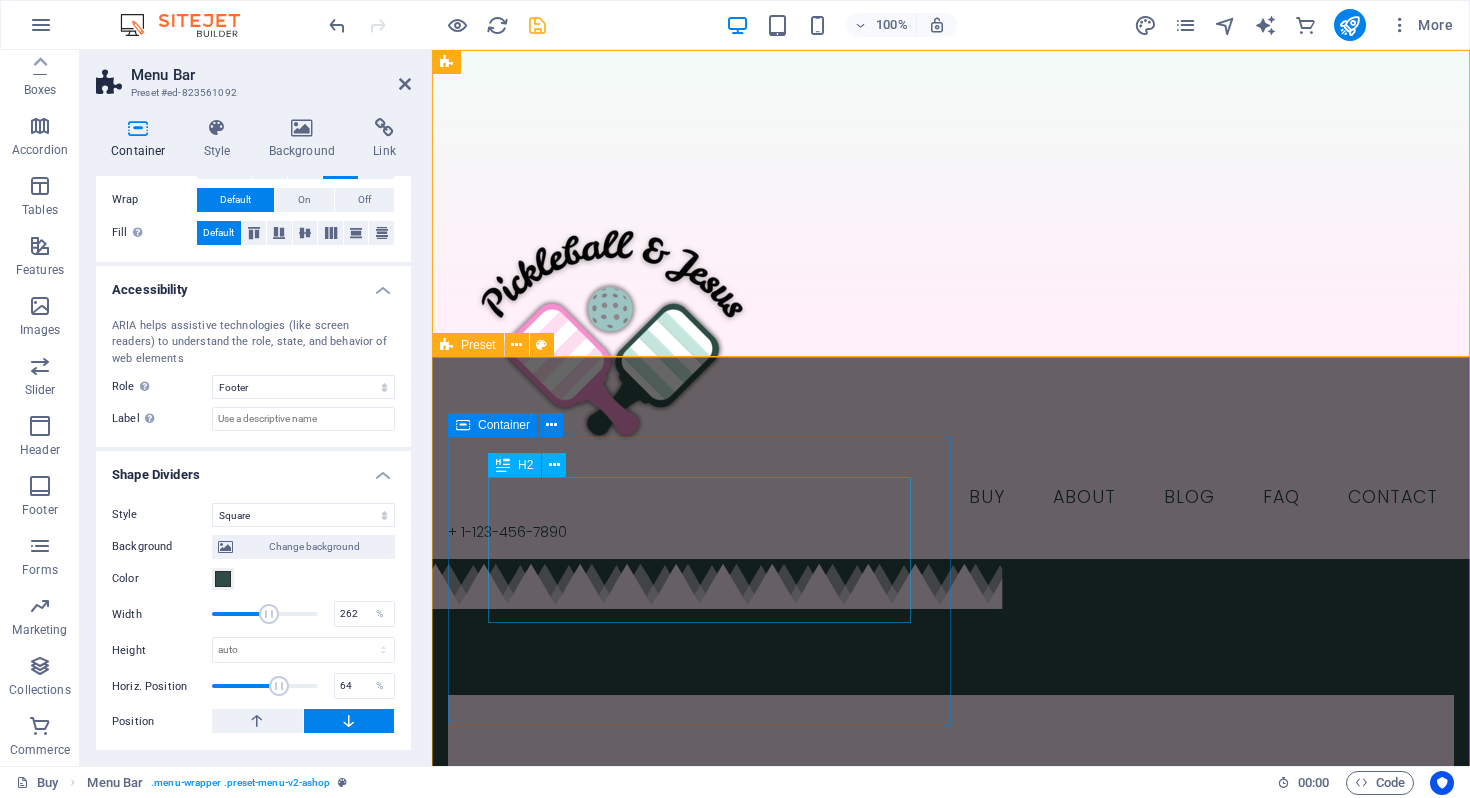 click on "​​​ Share your Faith boldly!" at bounding box center (951, 776) 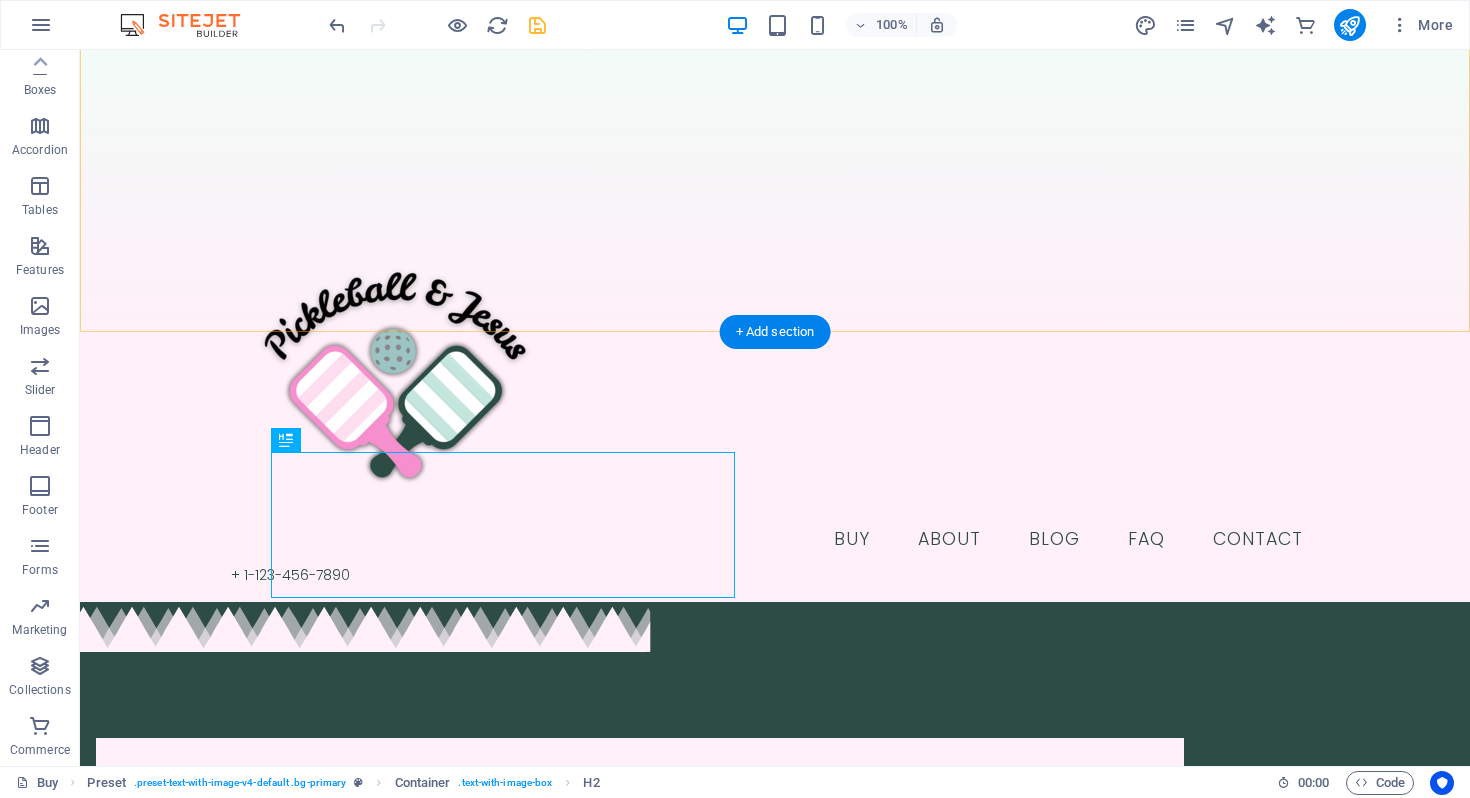 scroll, scrollTop: 215, scrollLeft: 0, axis: vertical 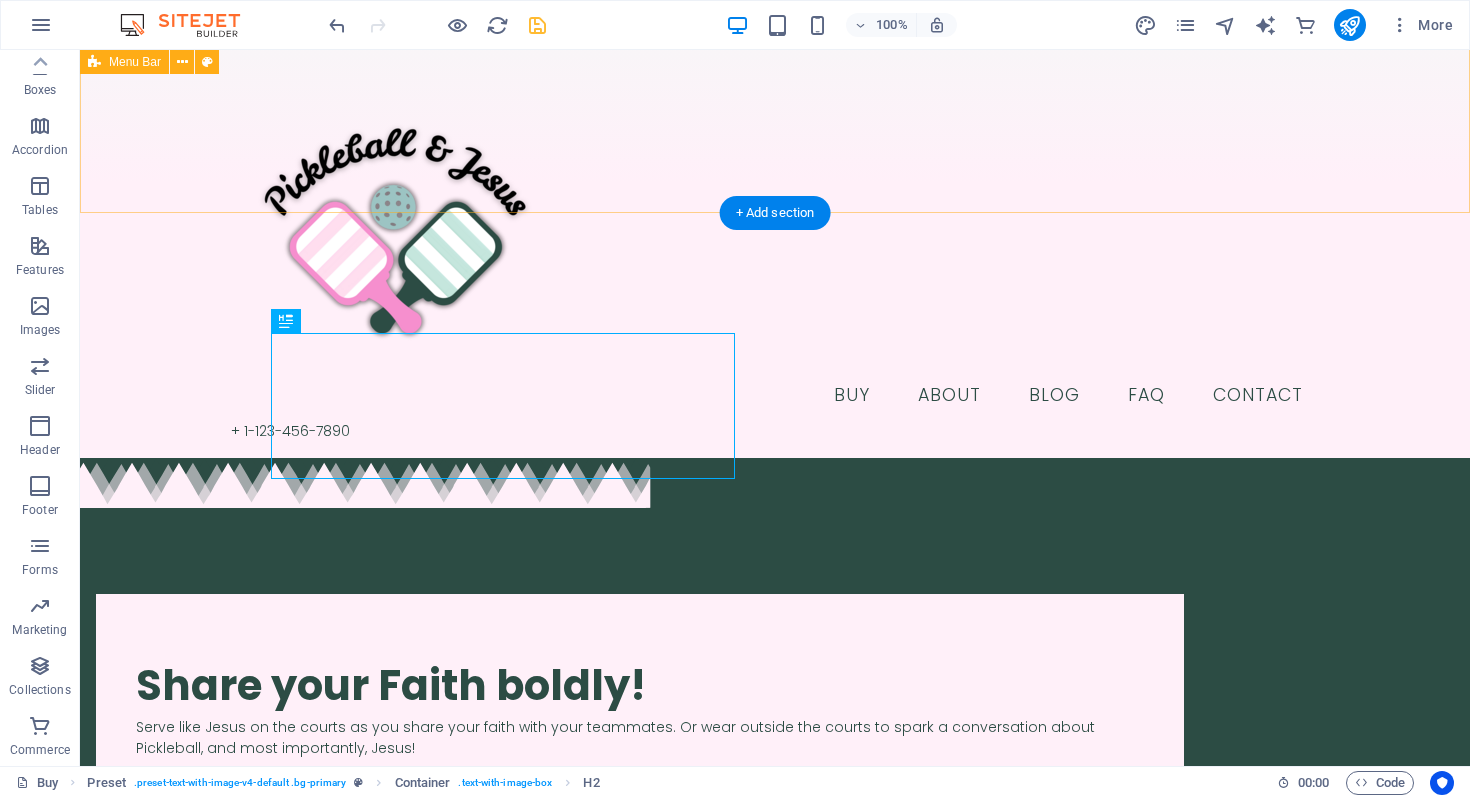 click on "Buy About Blog FAQ Contact   + 1-123-456-7890" at bounding box center (775, 182) 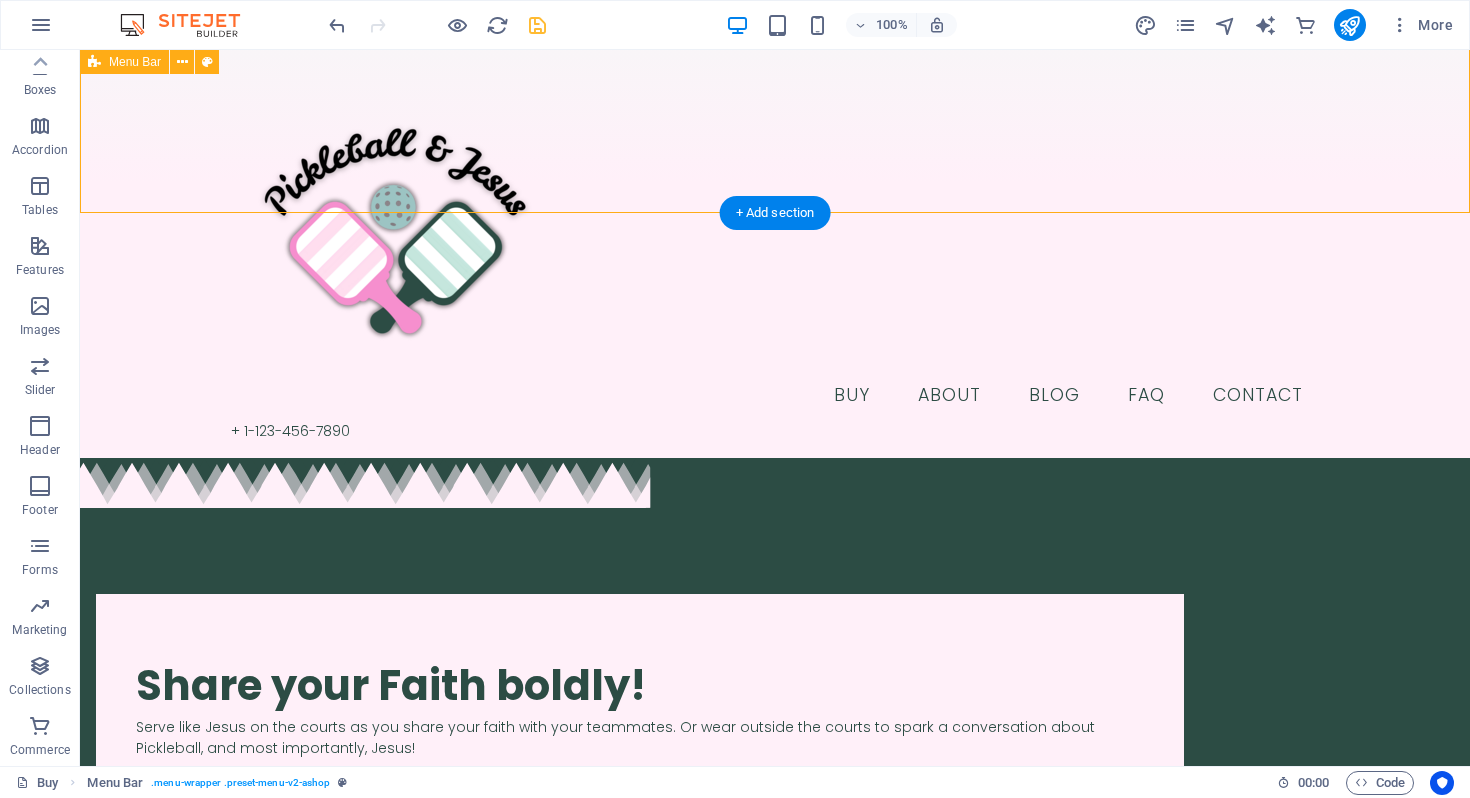 click on "Buy About Blog FAQ Contact   + 1-123-456-7890" at bounding box center (775, 182) 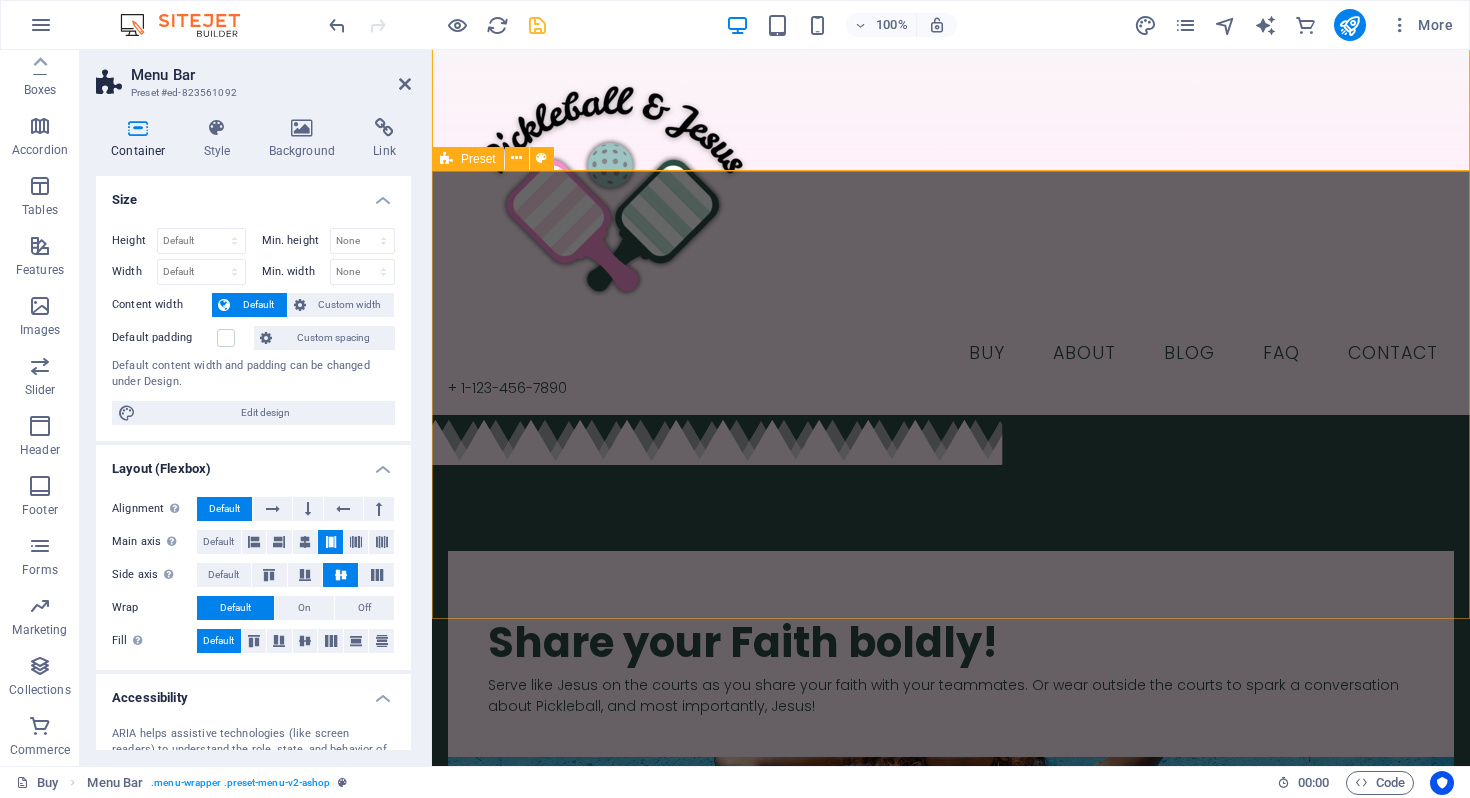 scroll, scrollTop: 186, scrollLeft: 0, axis: vertical 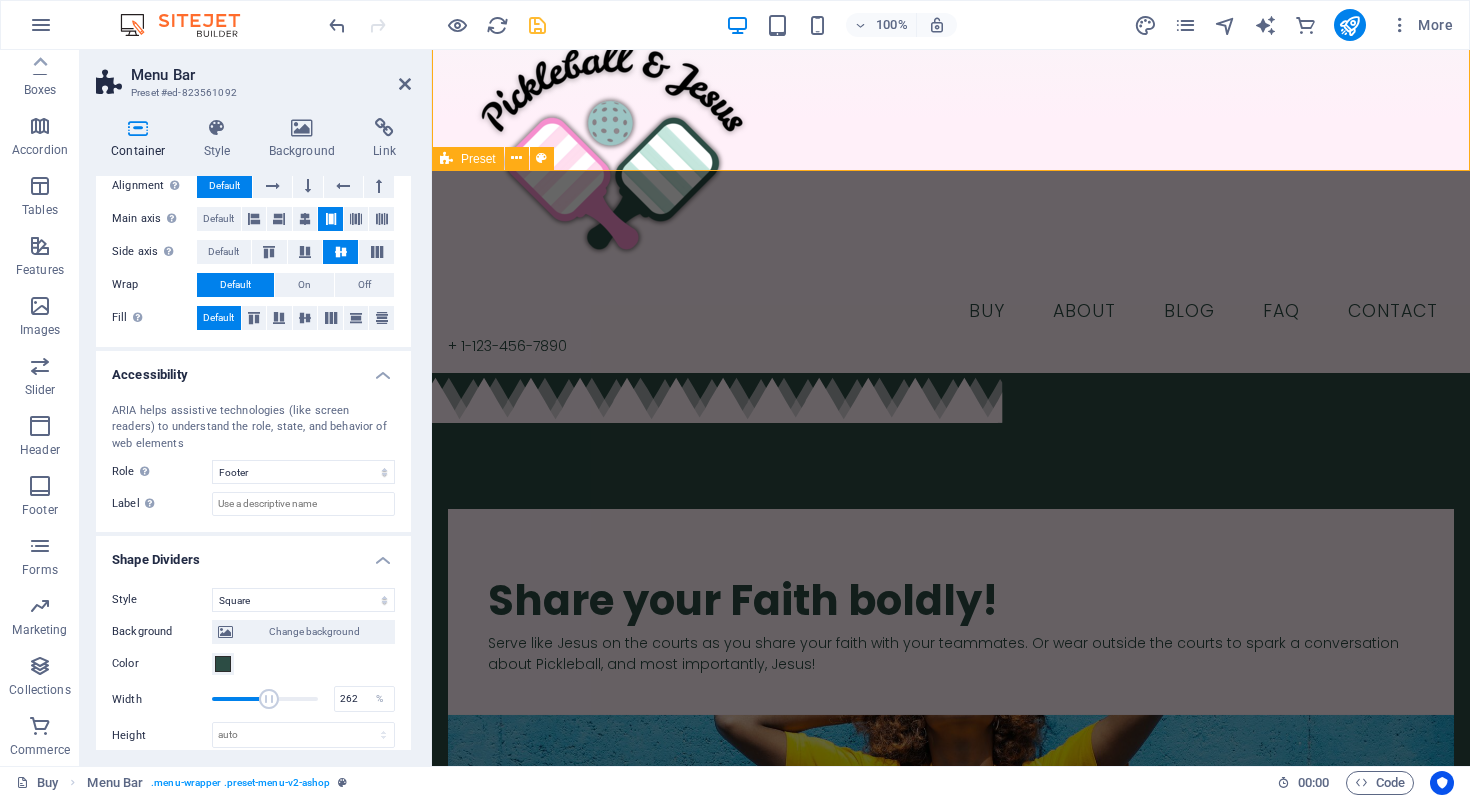 click on "Background Change background Color 2nd Color 3rd Color Width 262 % Height auto px rem em vh vw Horiz. Position 64 % Position Flip Invert Animation  - Direction  - Duration 60 s" at bounding box center [253, 715] 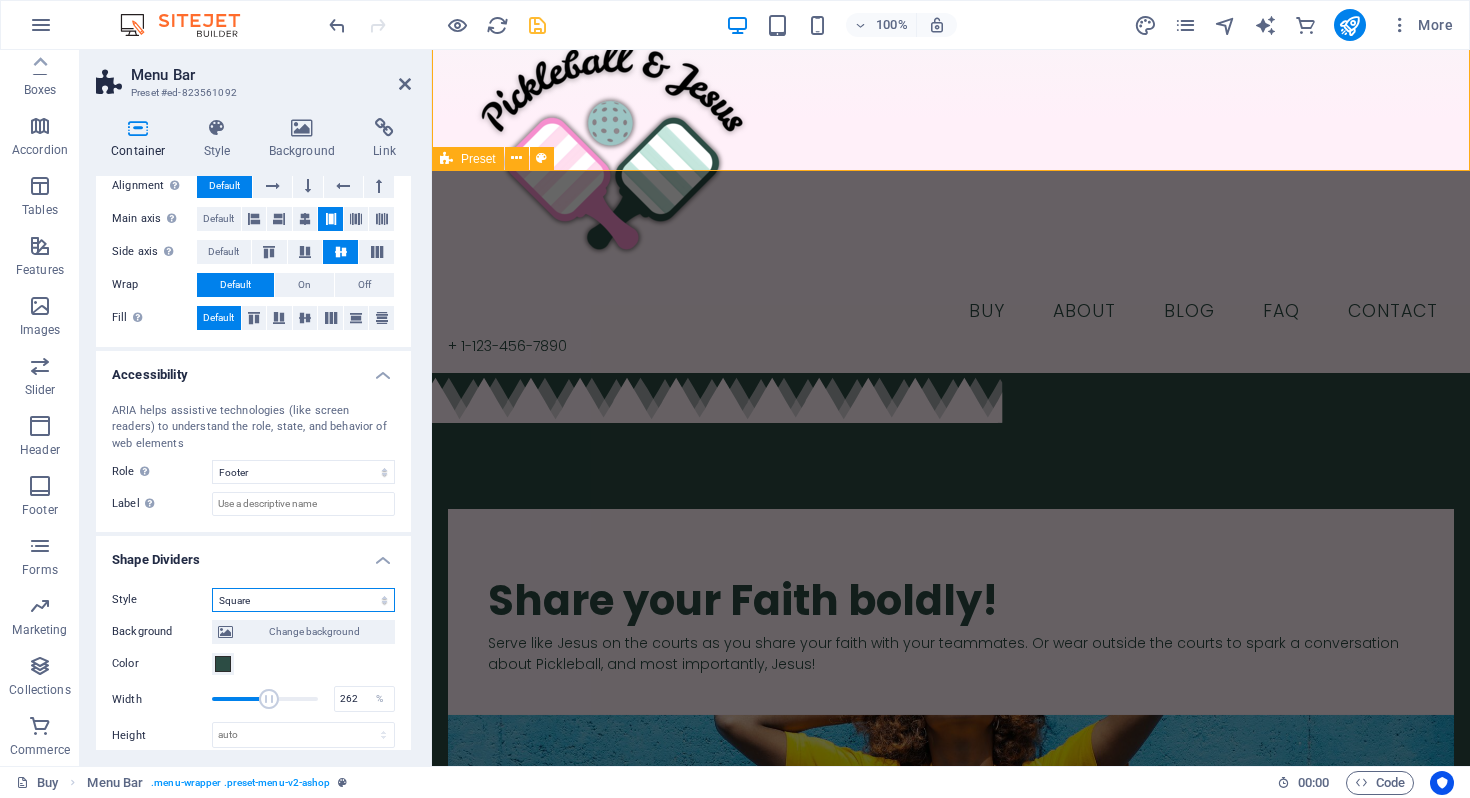click on "None Triangle Square Diagonal Polygon 1 Polygon 2 Zigzag Multiple Zigzags Waves Multiple Waves Half Circle Circle Circle Shadow Blocks Hexagons Clouds Multiple Clouds Fan Pyramids Book Paint Drip Fire Shredded Paper Arrow" at bounding box center [303, 600] 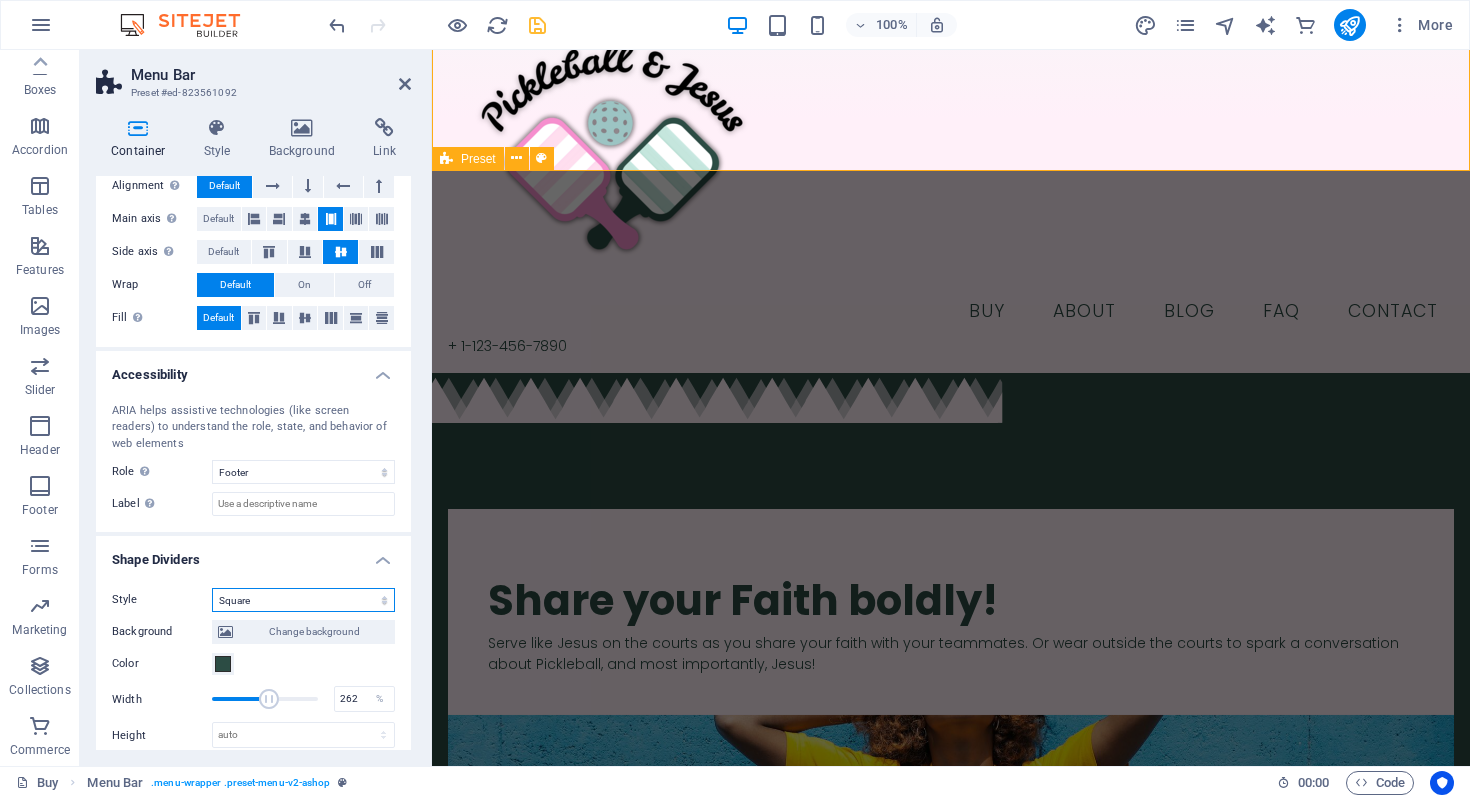 select on "diagonal" 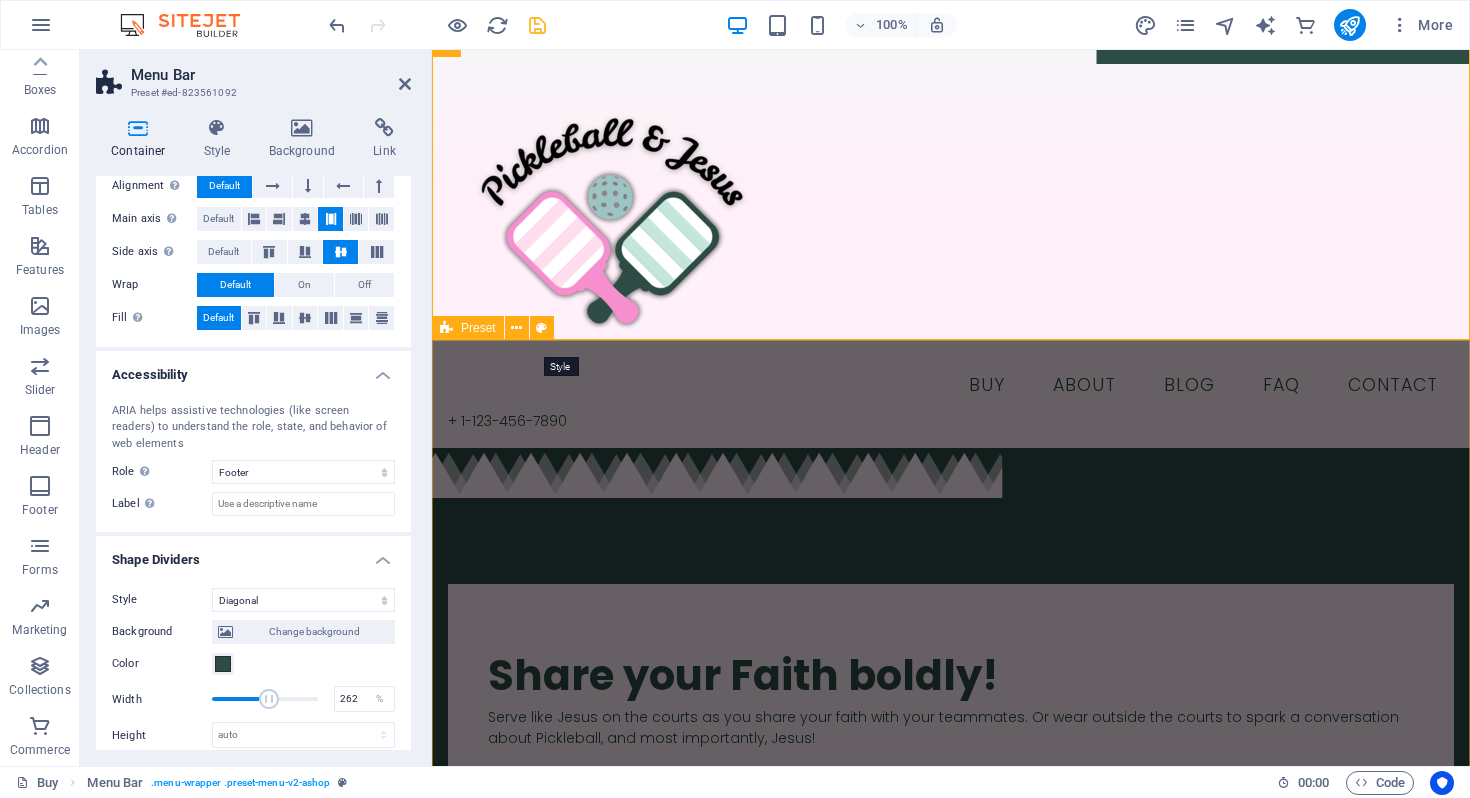 scroll, scrollTop: 131, scrollLeft: 0, axis: vertical 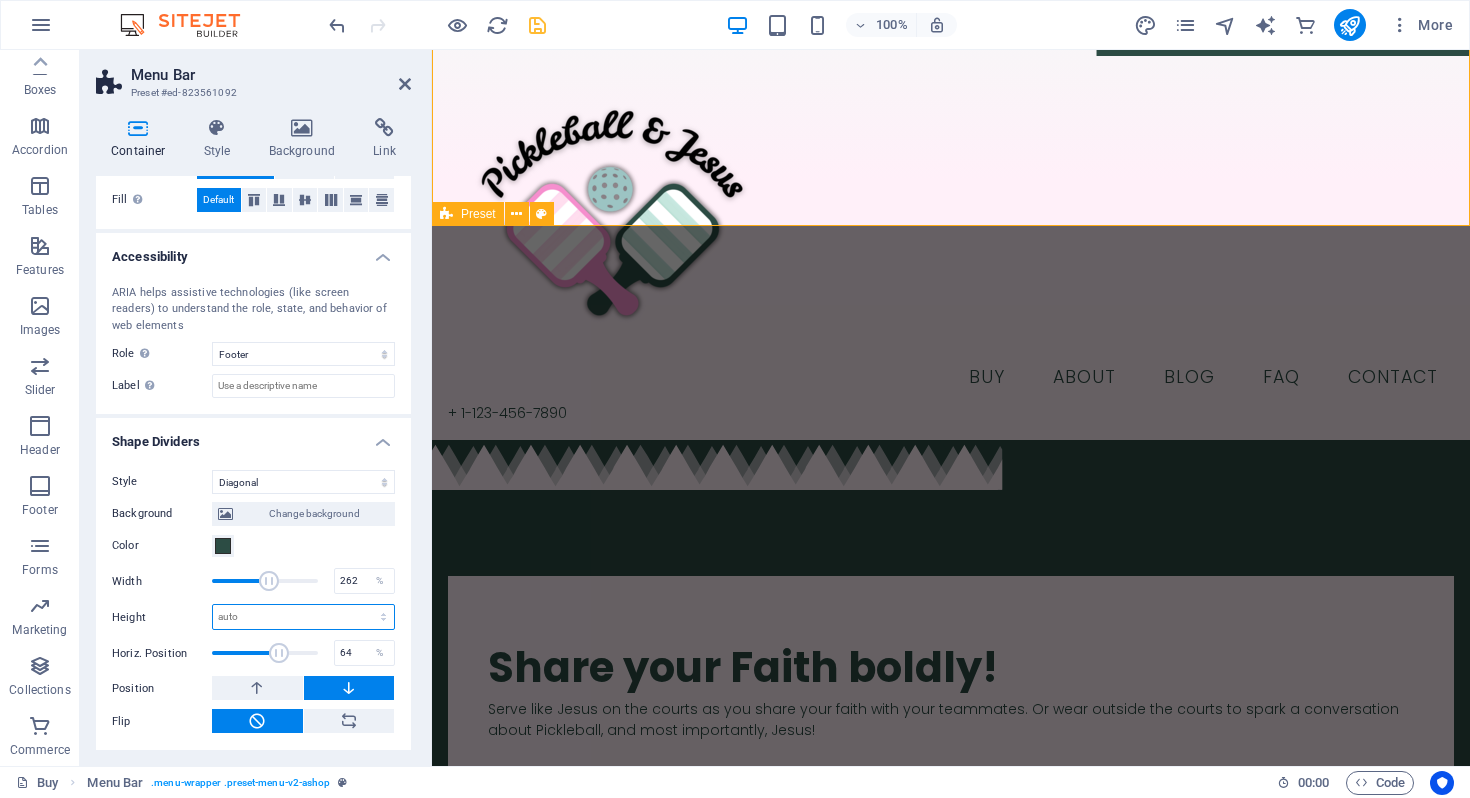click on "auto px rem em vh vw" at bounding box center (303, 617) 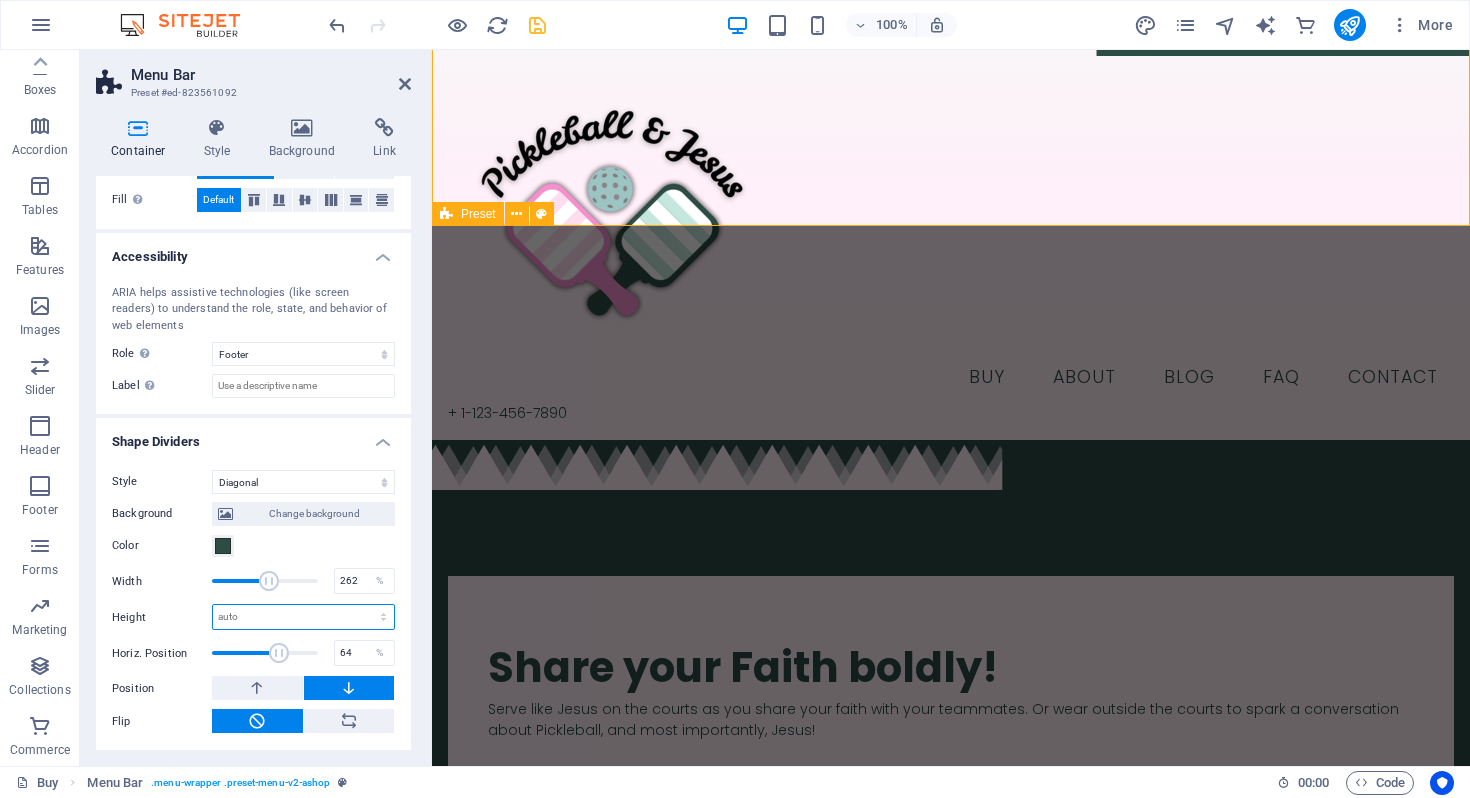 select on "vh" 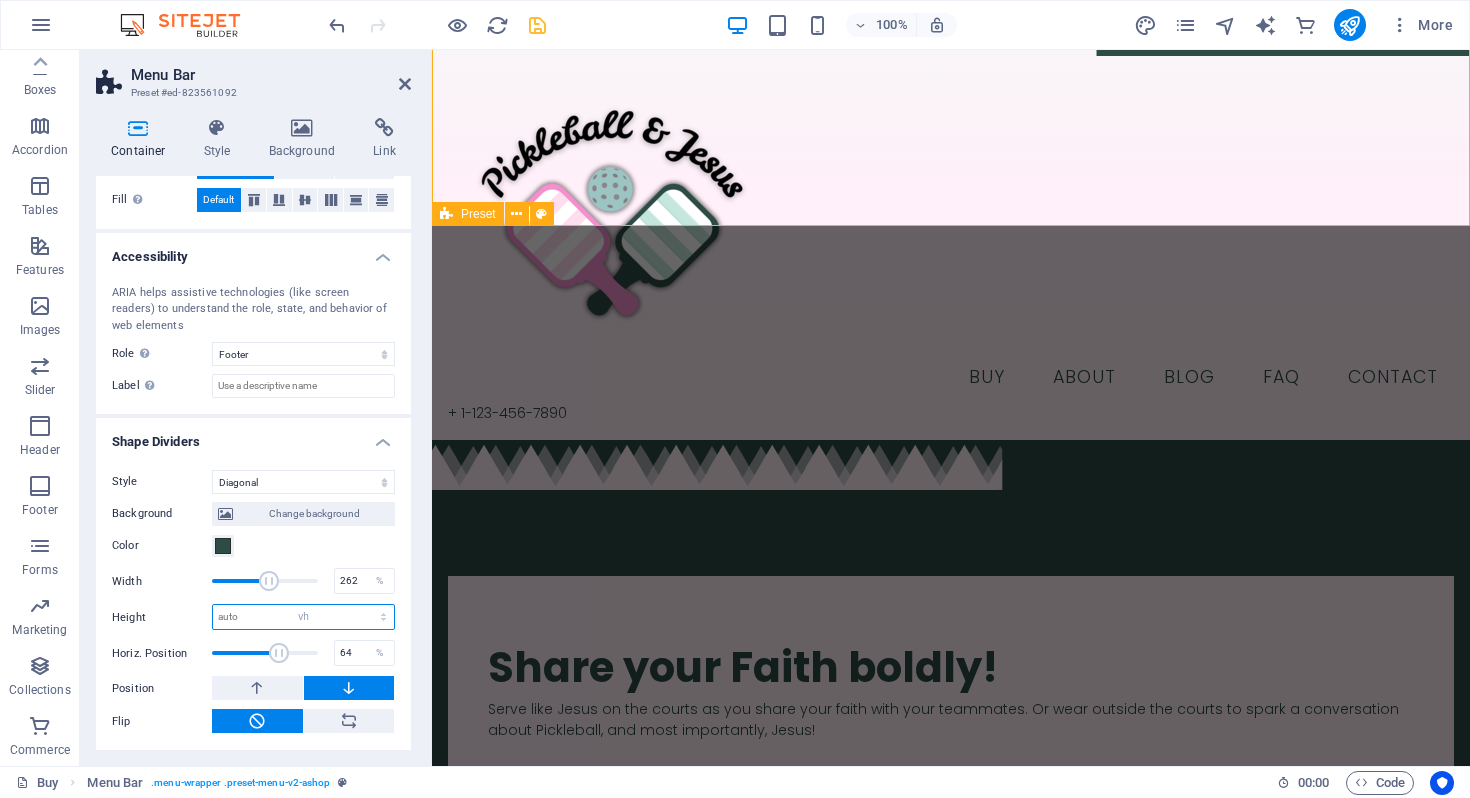 type on "19.1" 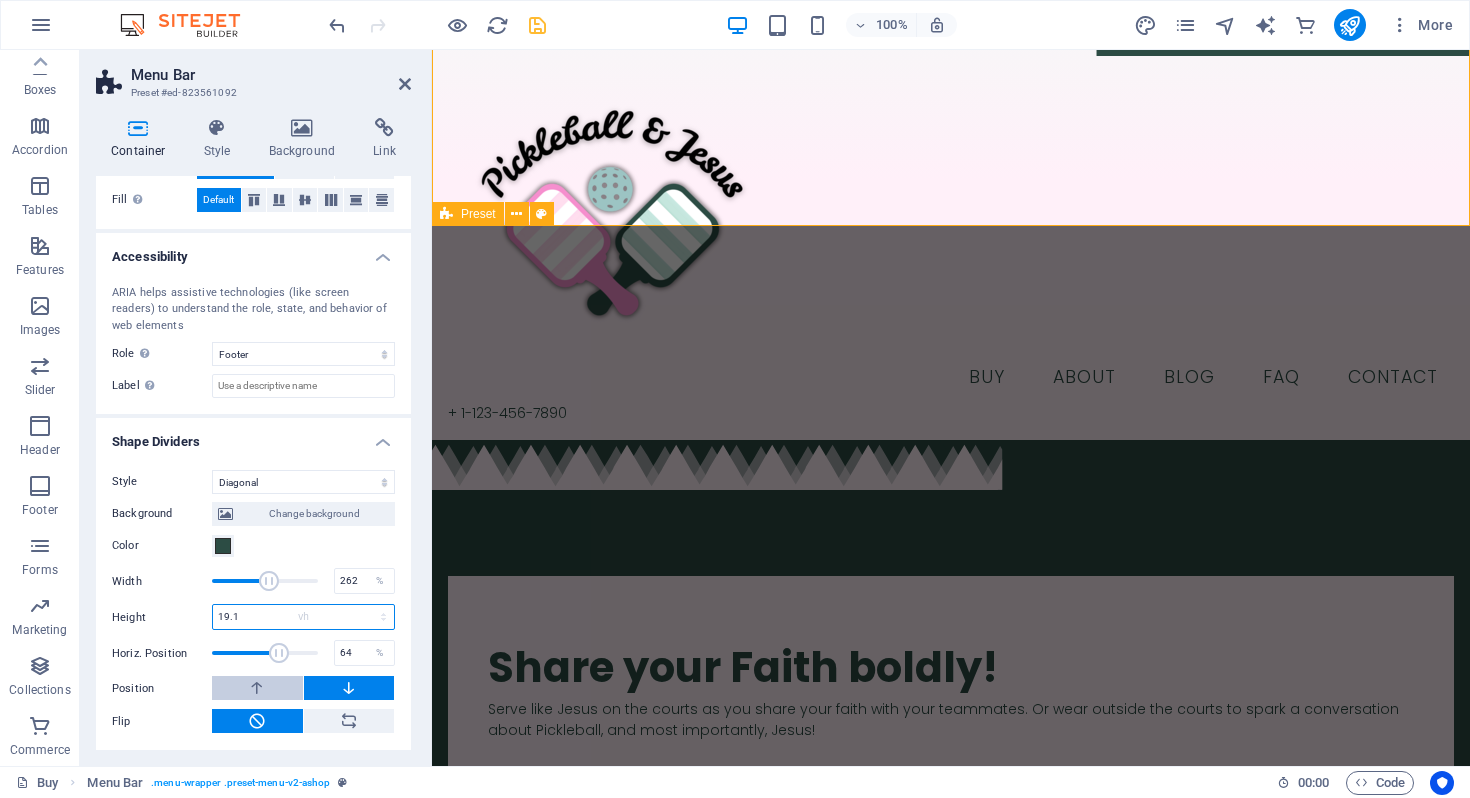 scroll, scrollTop: 131, scrollLeft: 0, axis: vertical 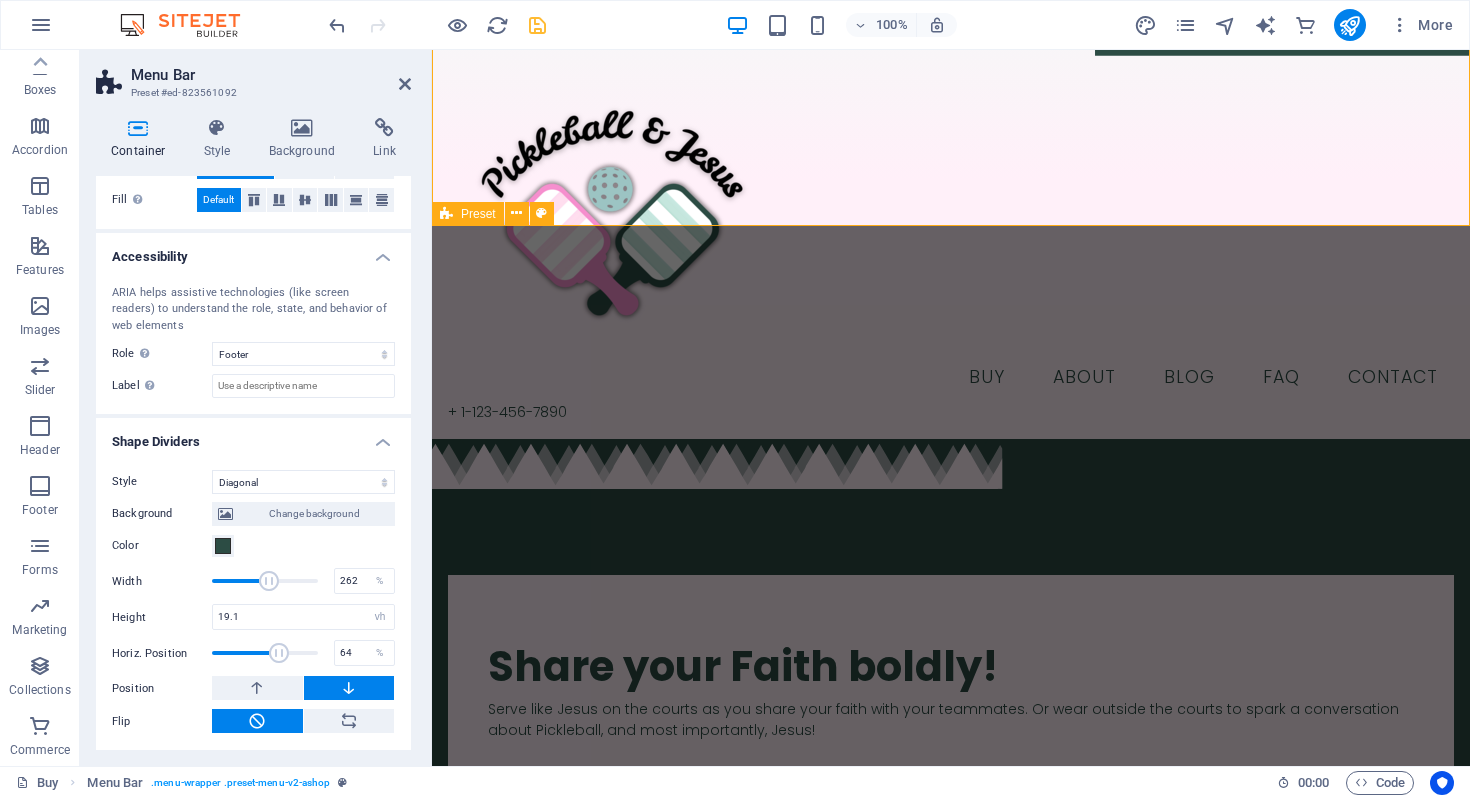 click at bounding box center (349, 688) 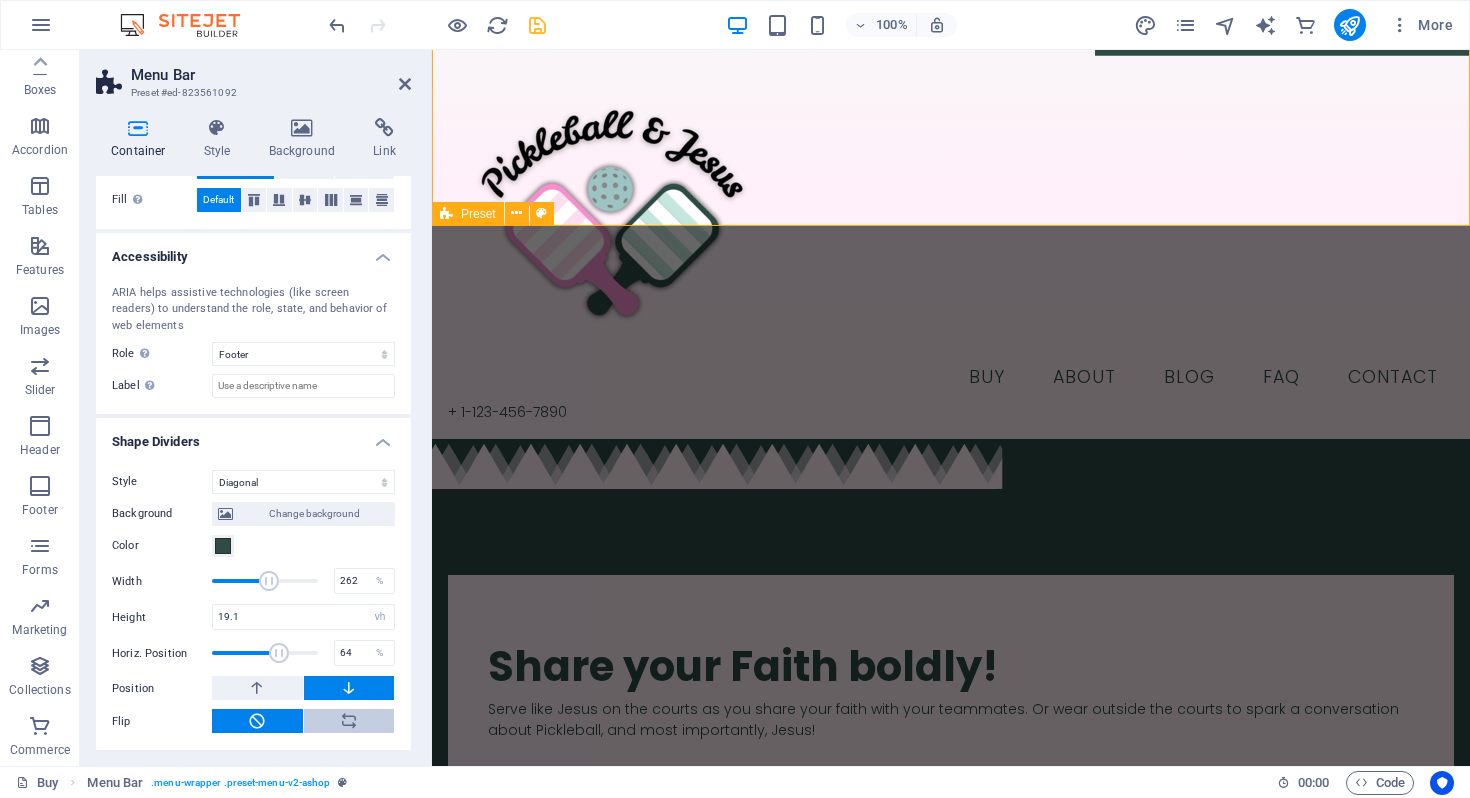 click at bounding box center (349, 721) 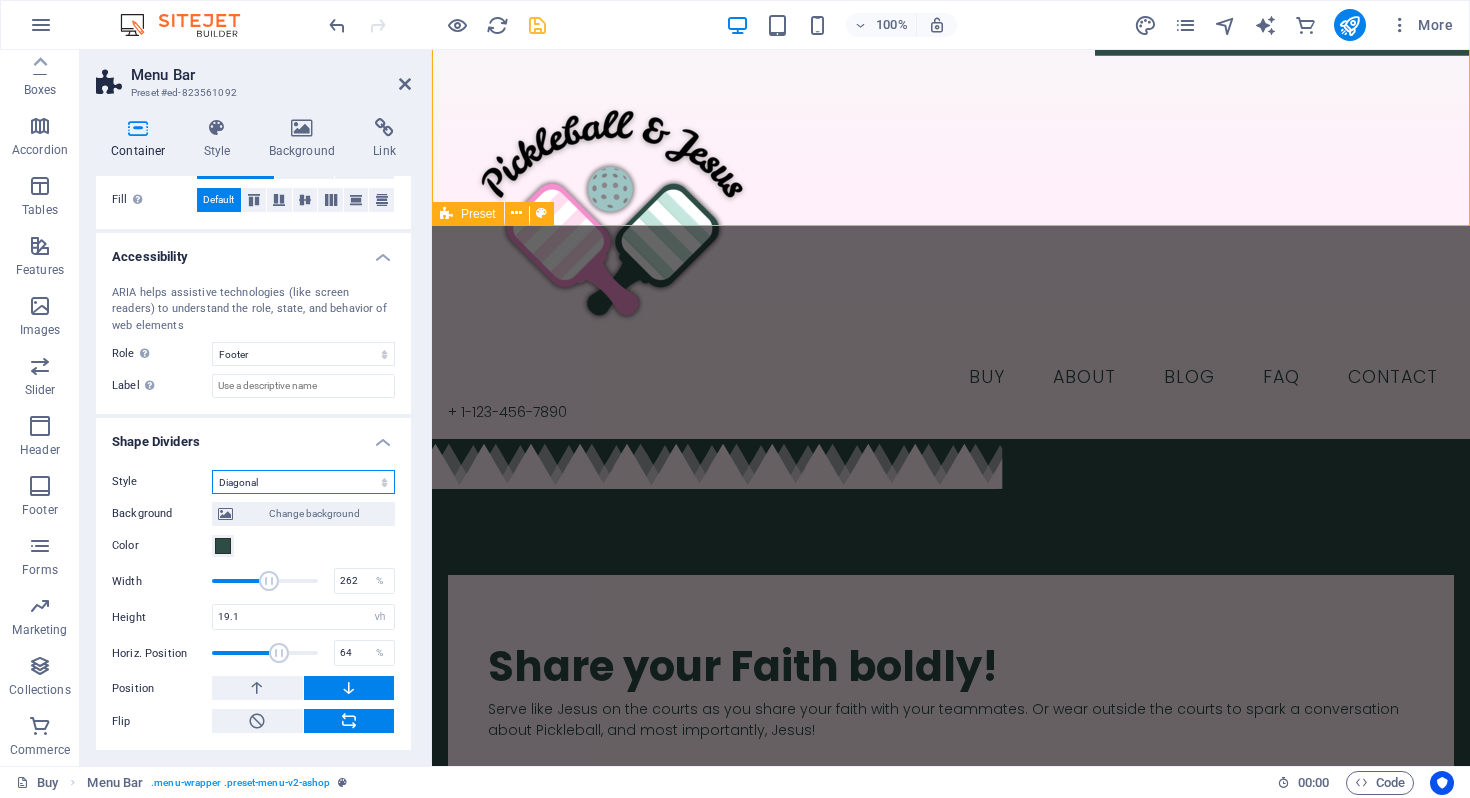 click on "None Triangle Square Diagonal Polygon 1 Polygon 2 Zigzag Multiple Zigzags Waves Multiple Waves Half Circle Circle Circle Shadow Blocks Hexagons Clouds Multiple Clouds Fan Pyramids Book Paint Drip Fire Shredded Paper Arrow" at bounding box center (303, 482) 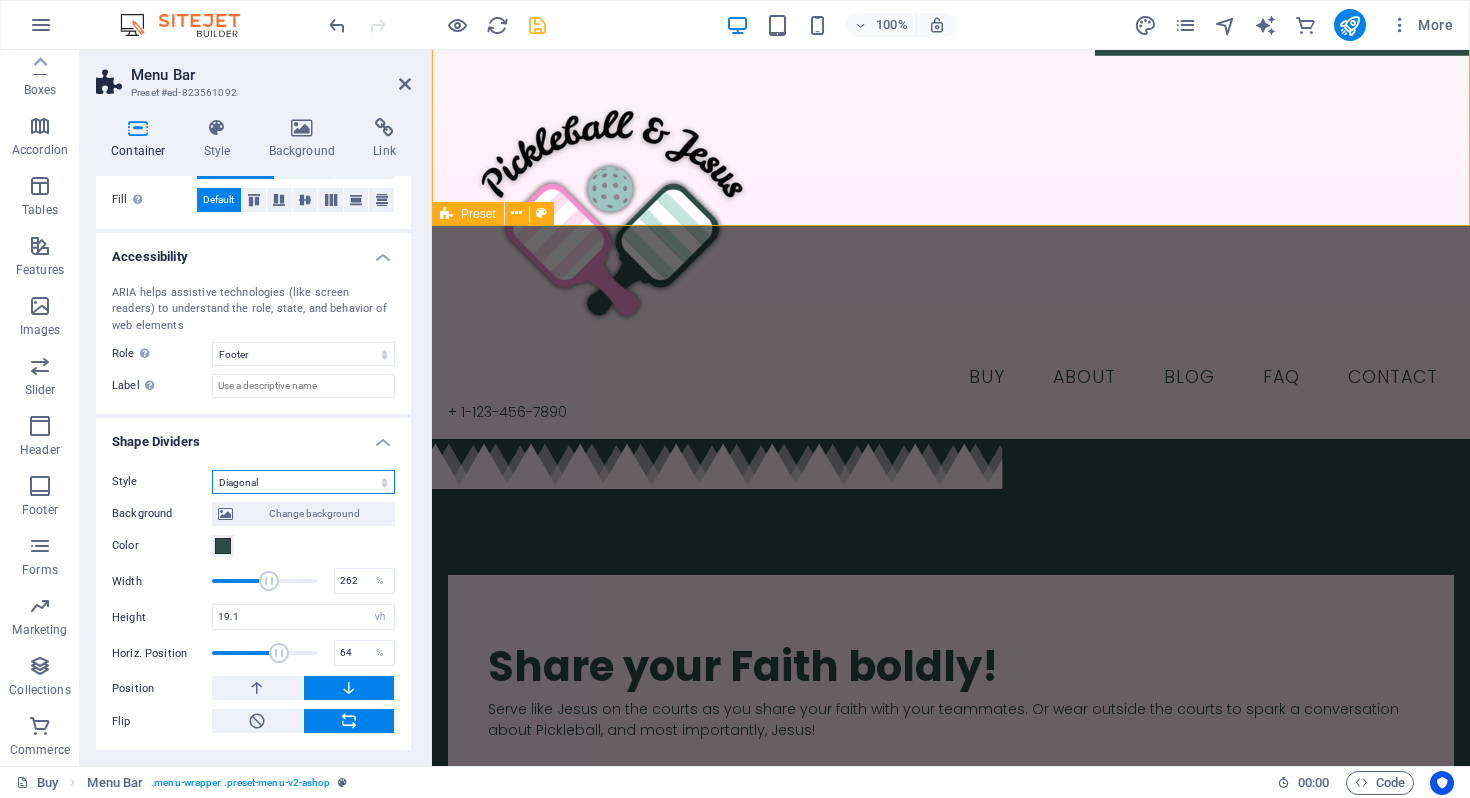 select on "half-circle" 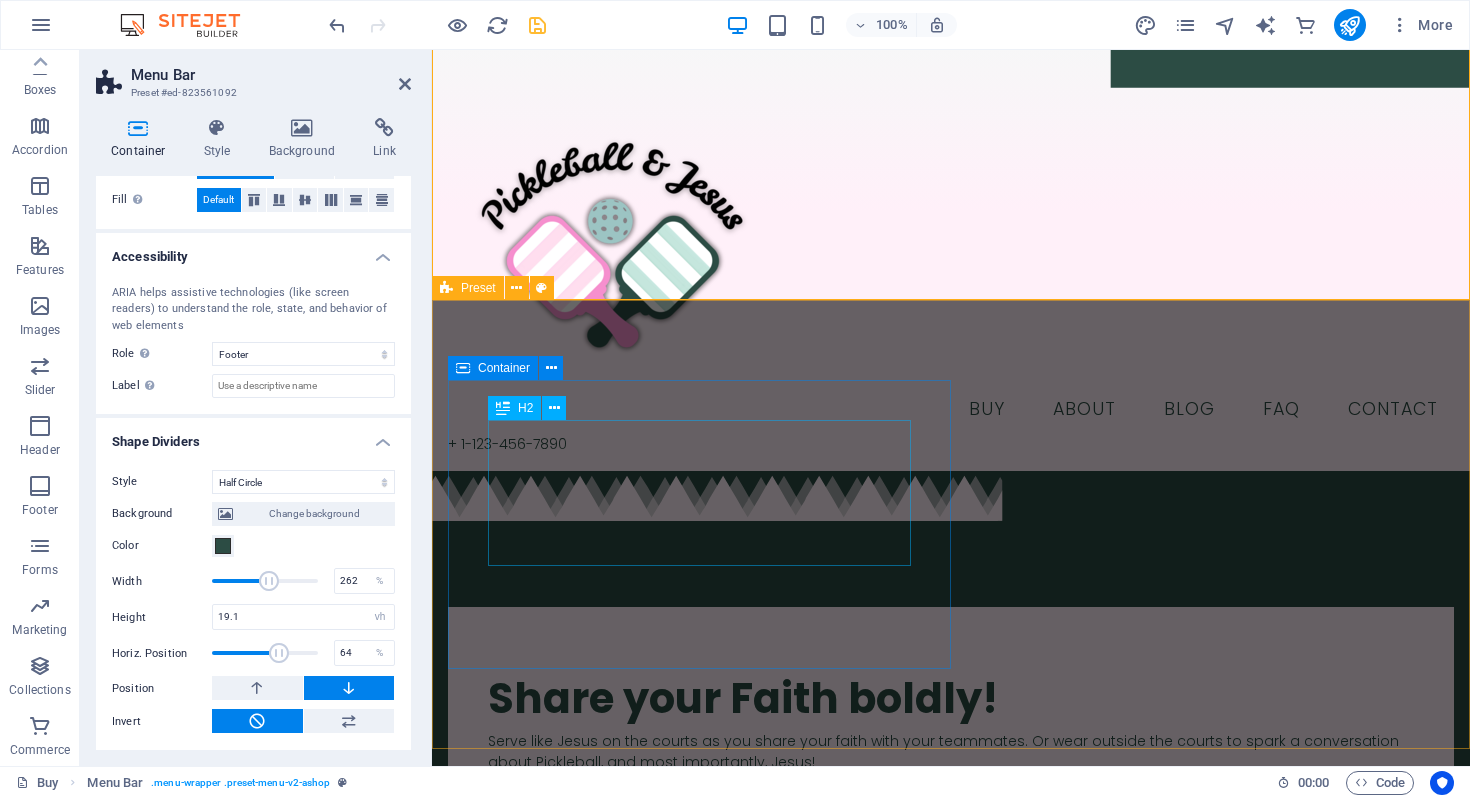 scroll, scrollTop: 102, scrollLeft: 0, axis: vertical 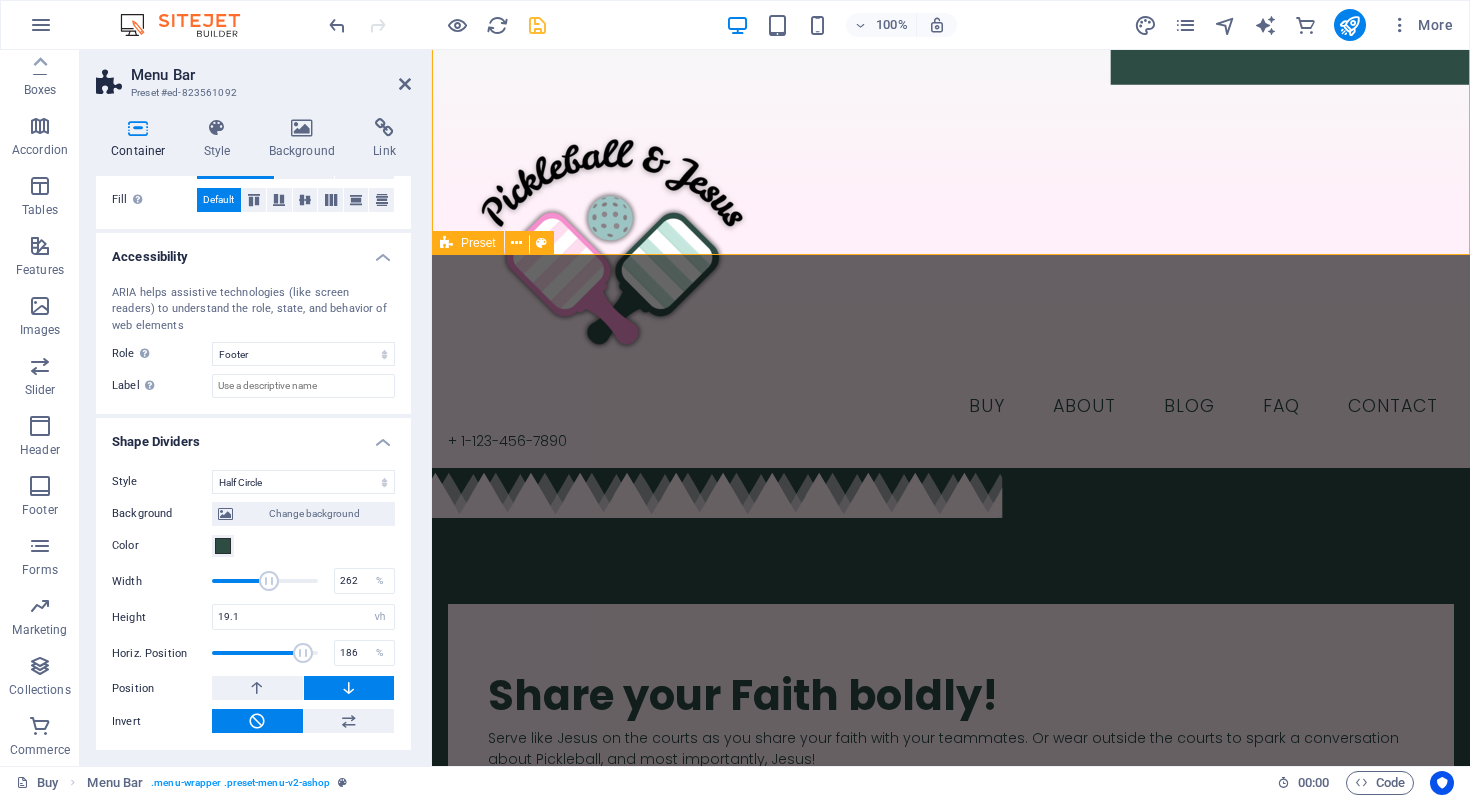 drag, startPoint x: 280, startPoint y: 657, endPoint x: 301, endPoint y: 655, distance: 21.095022 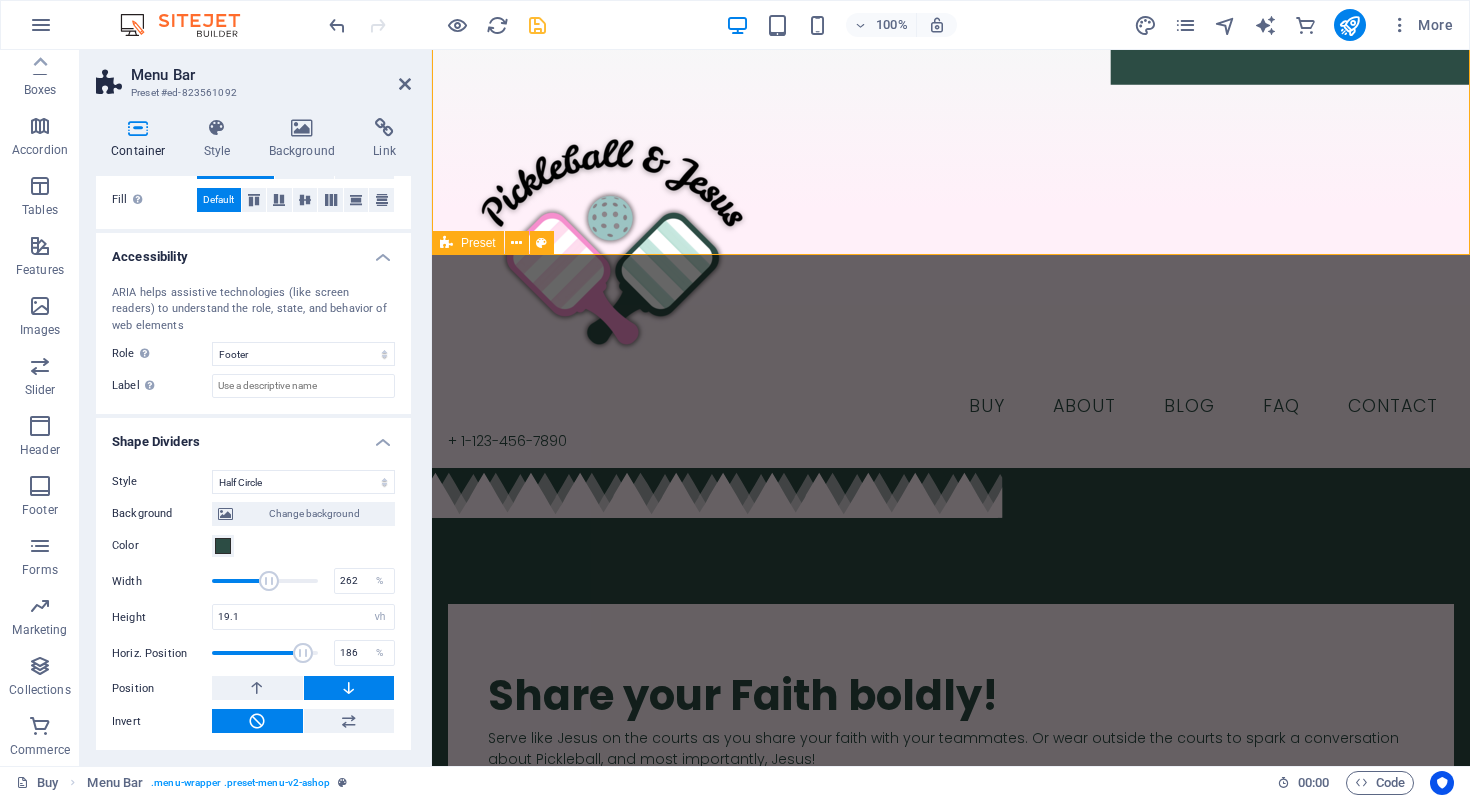 click at bounding box center [303, 653] 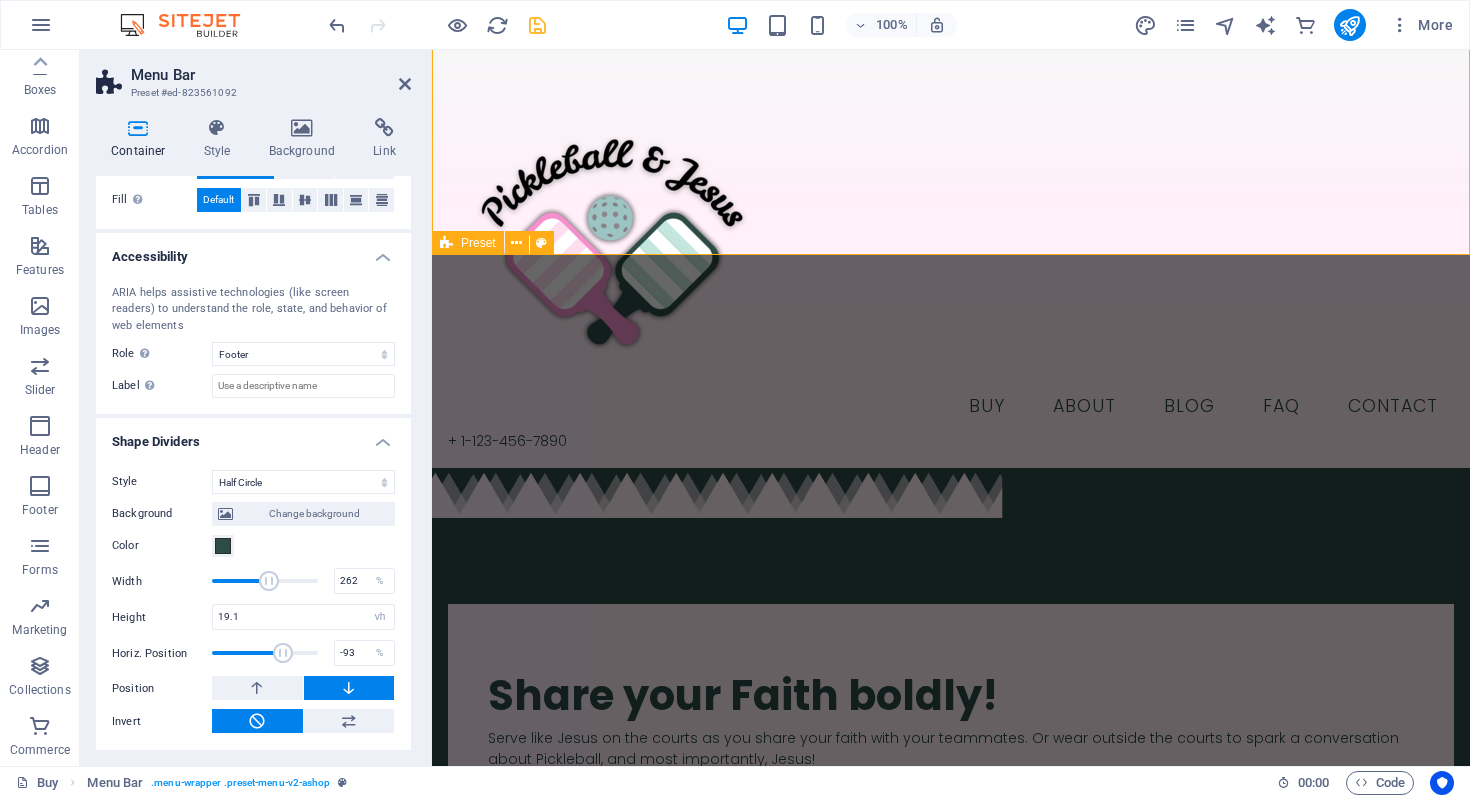 drag, startPoint x: 301, startPoint y: 655, endPoint x: 244, endPoint y: 655, distance: 57 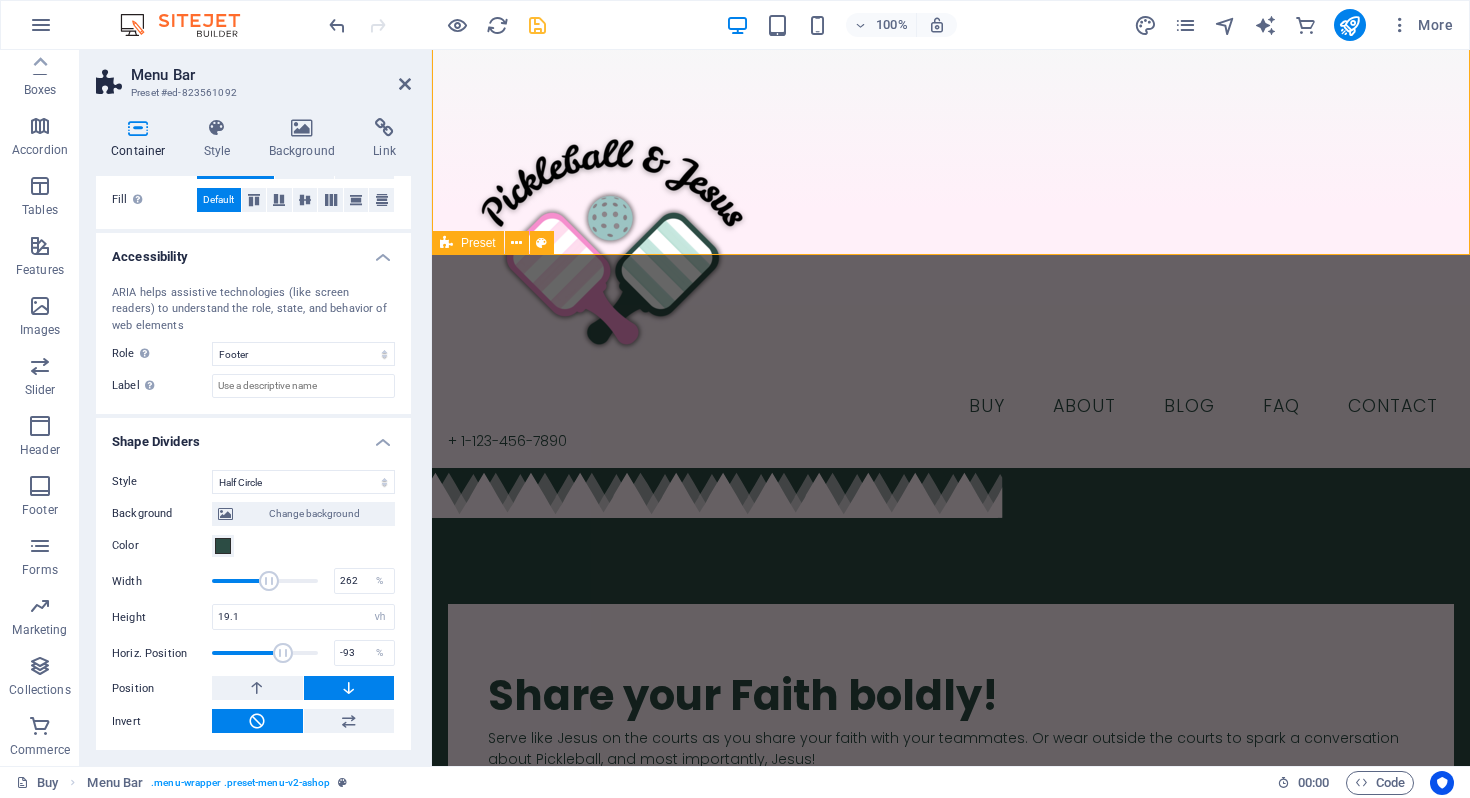 click at bounding box center [283, 653] 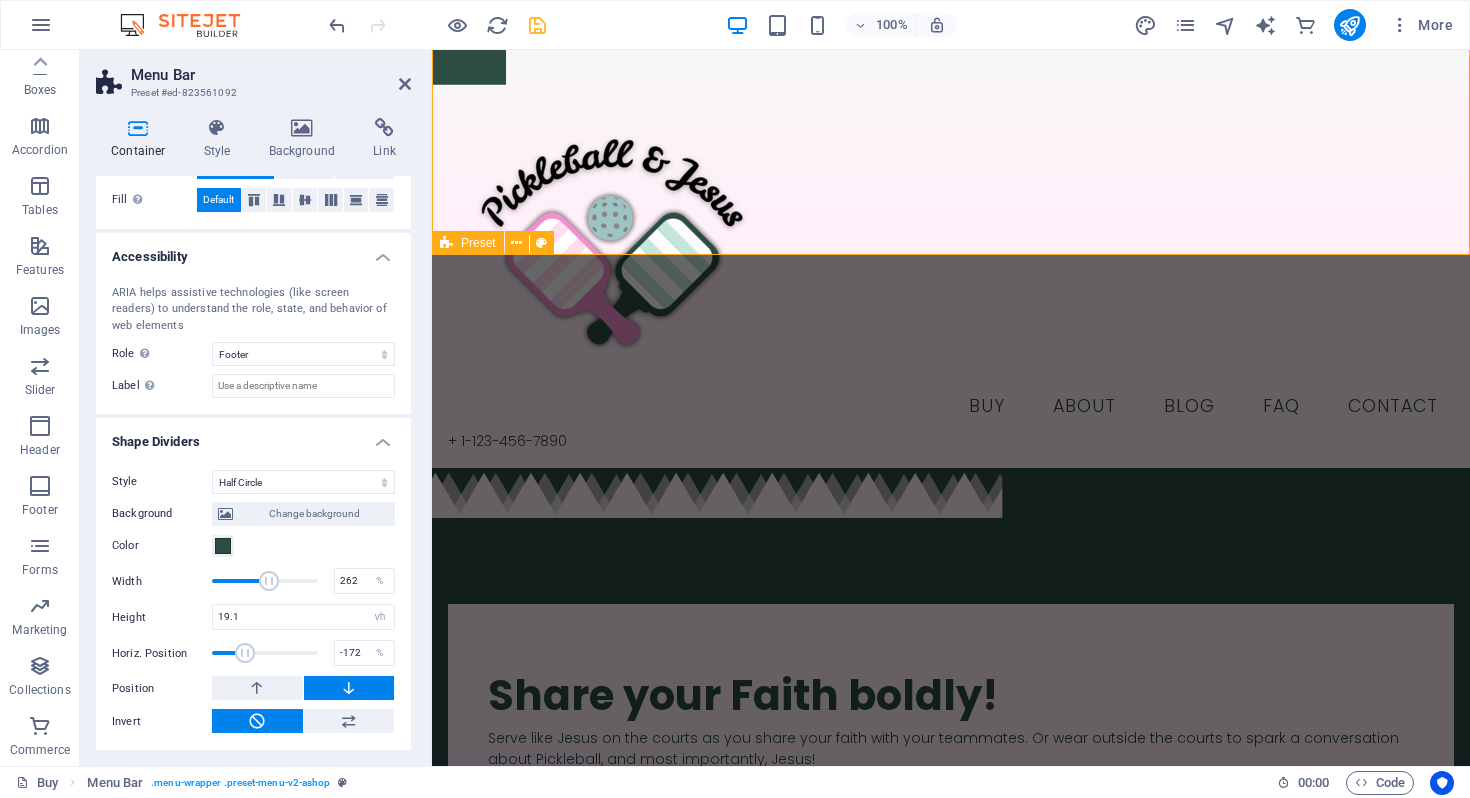 drag, startPoint x: 244, startPoint y: 655, endPoint x: 228, endPoint y: 653, distance: 16.124516 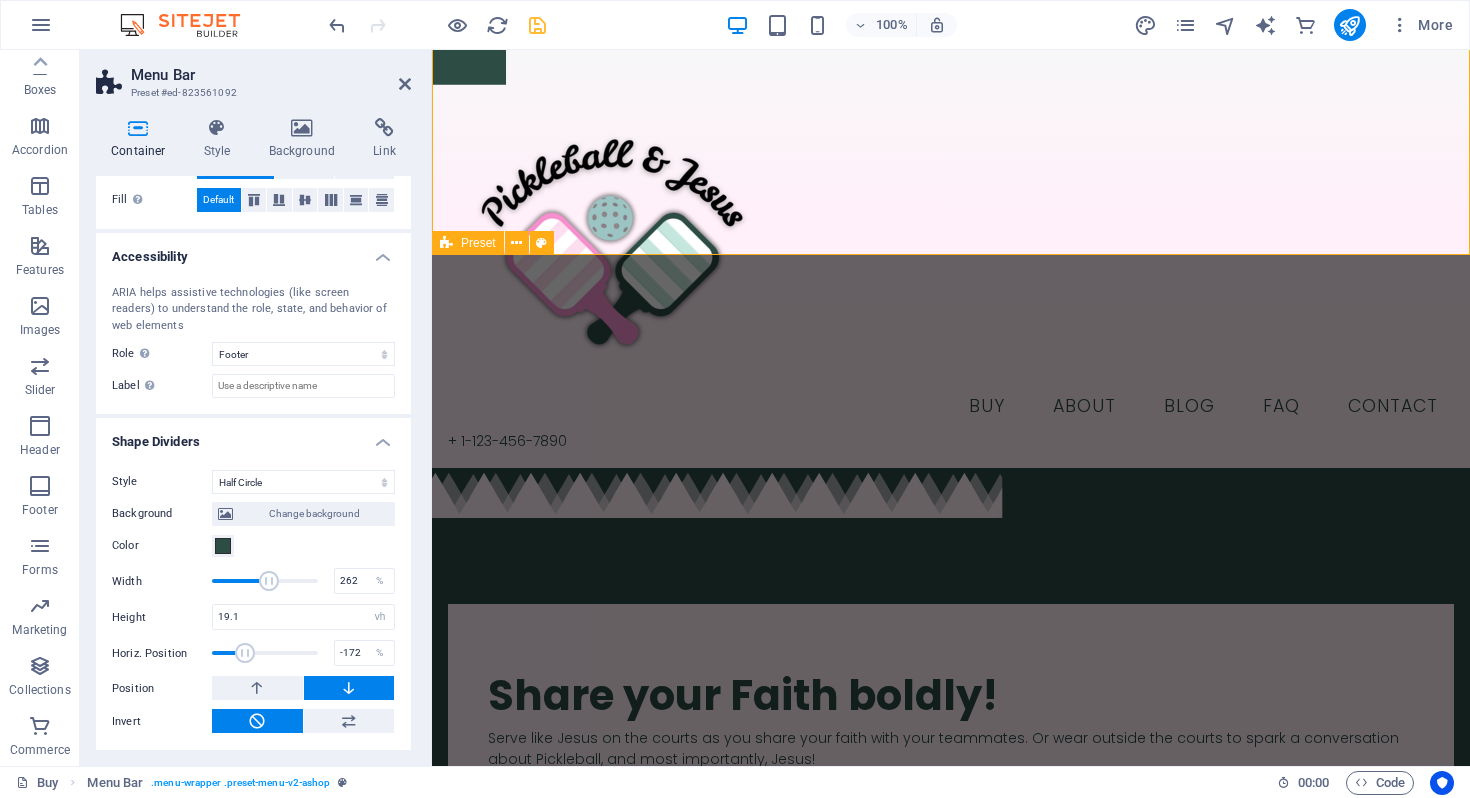 click at bounding box center [245, 653] 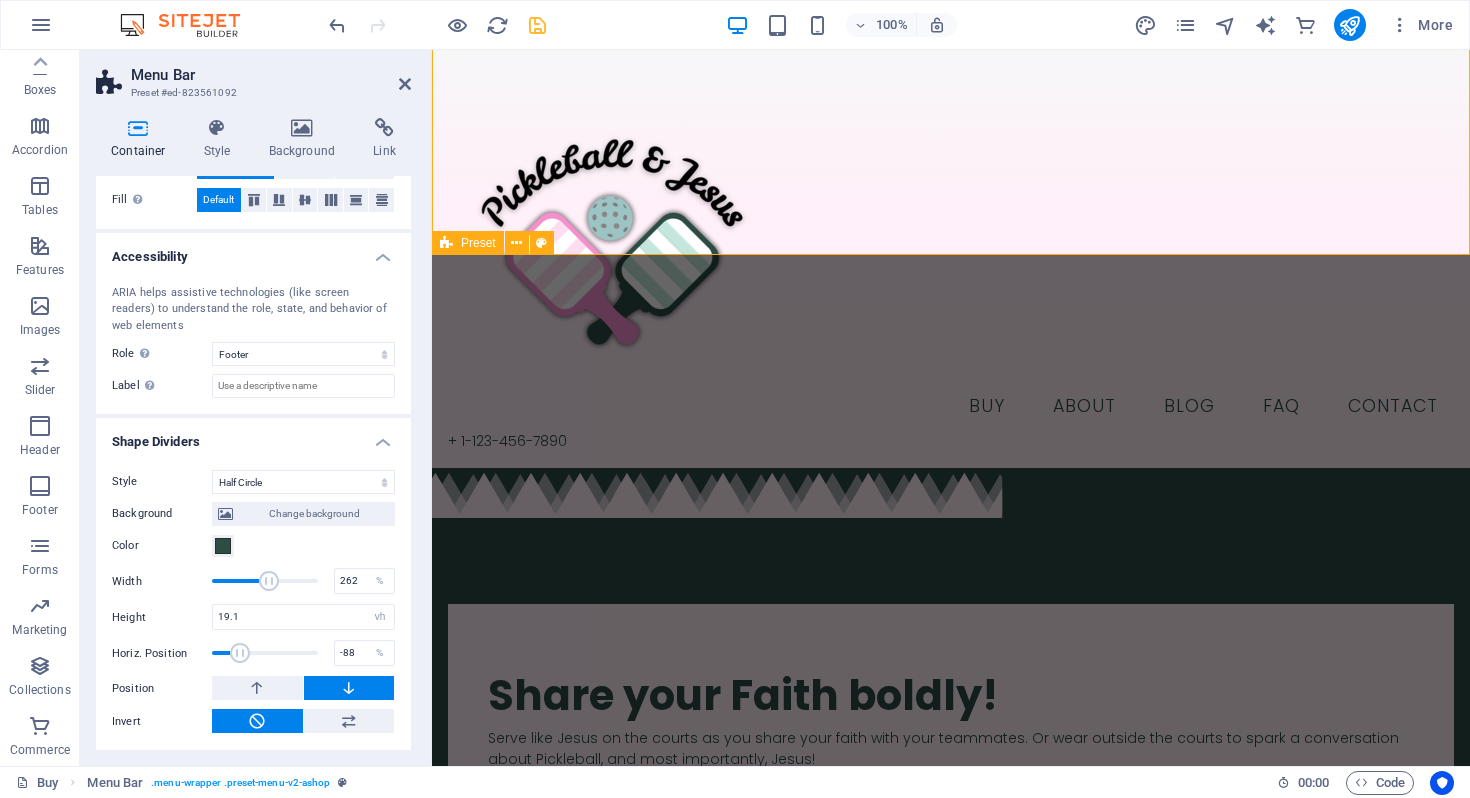 drag, startPoint x: 228, startPoint y: 653, endPoint x: 245, endPoint y: 654, distance: 17.029387 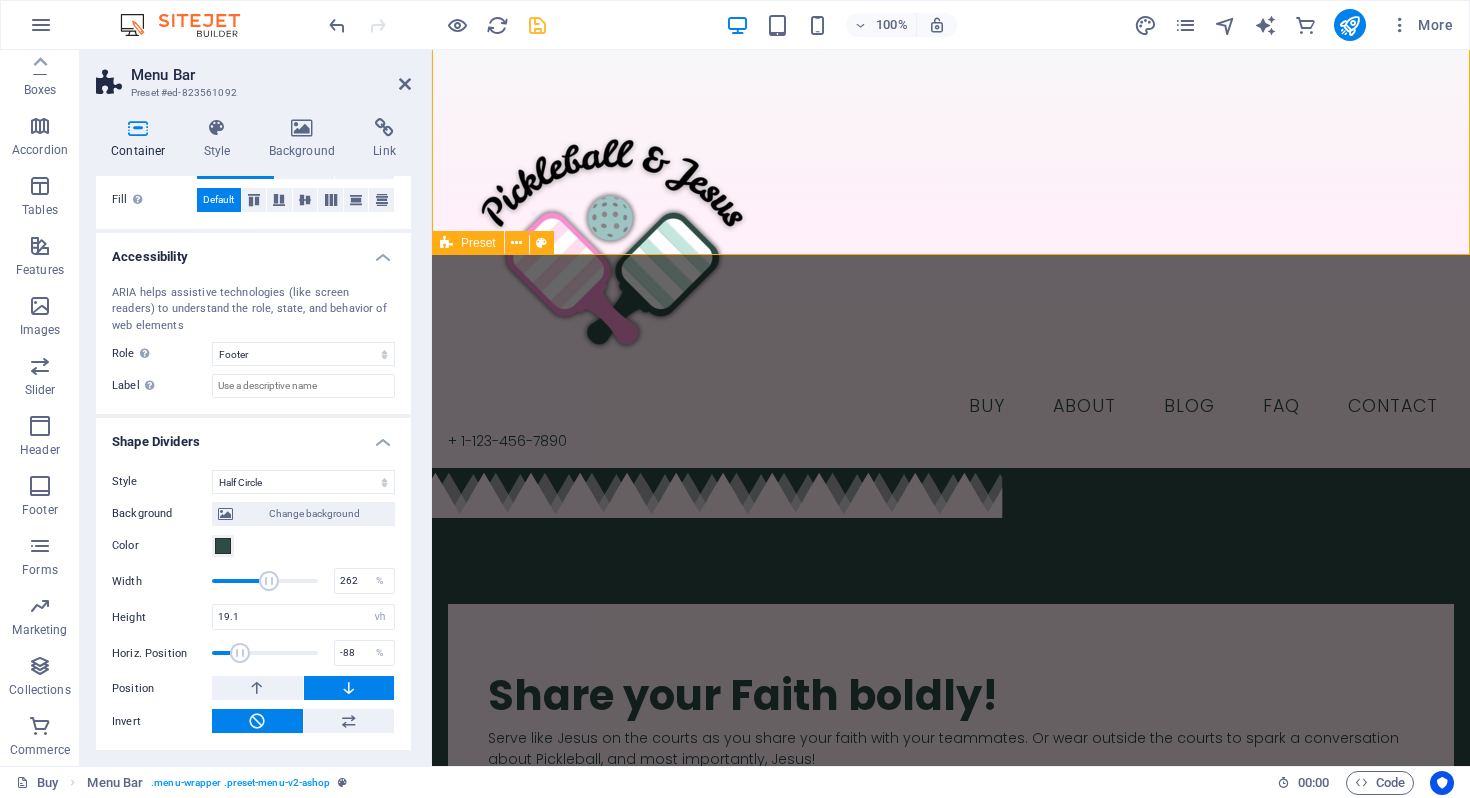 click at bounding box center (240, 653) 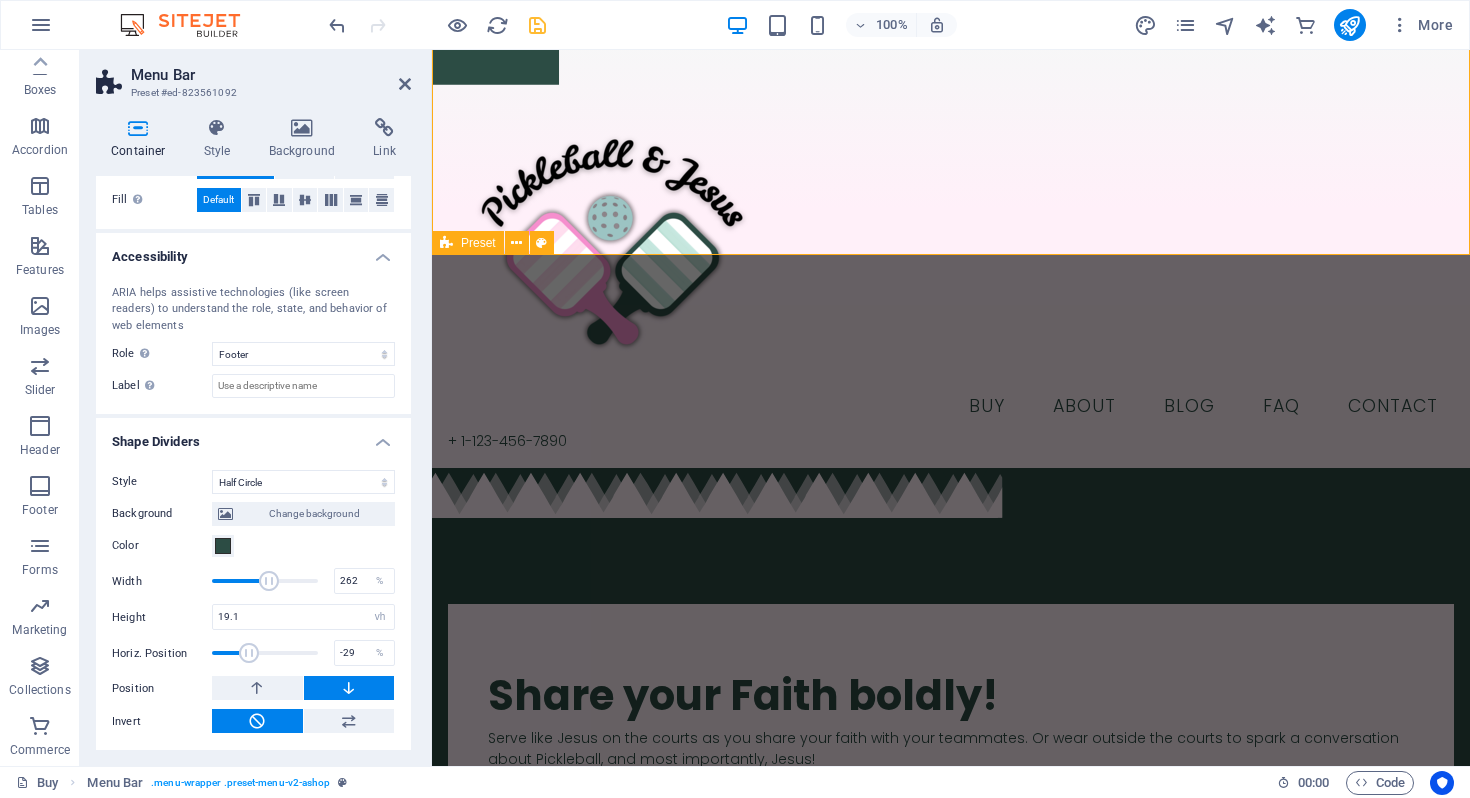 drag, startPoint x: 245, startPoint y: 654, endPoint x: 257, endPoint y: 654, distance: 12 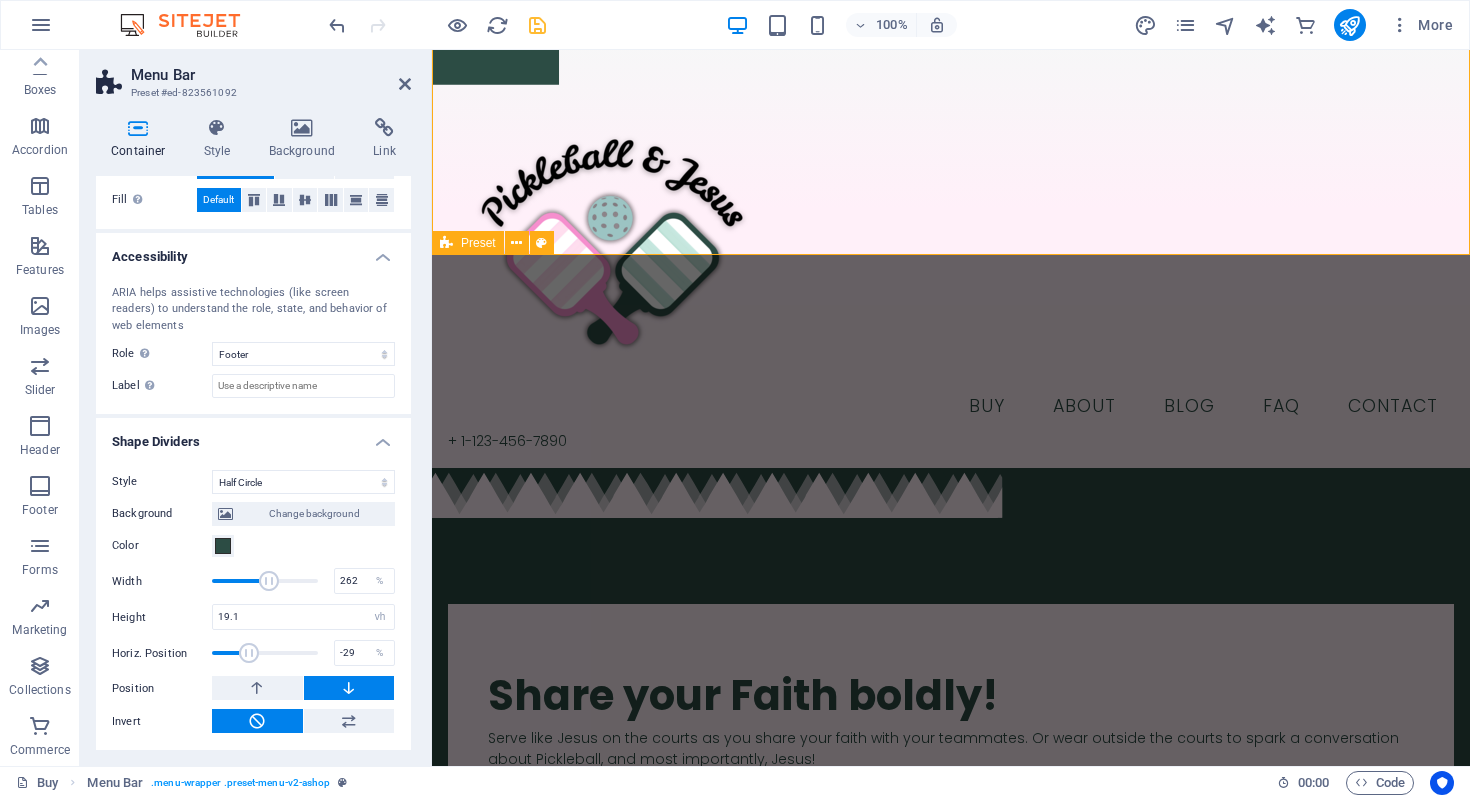 click at bounding box center [249, 653] 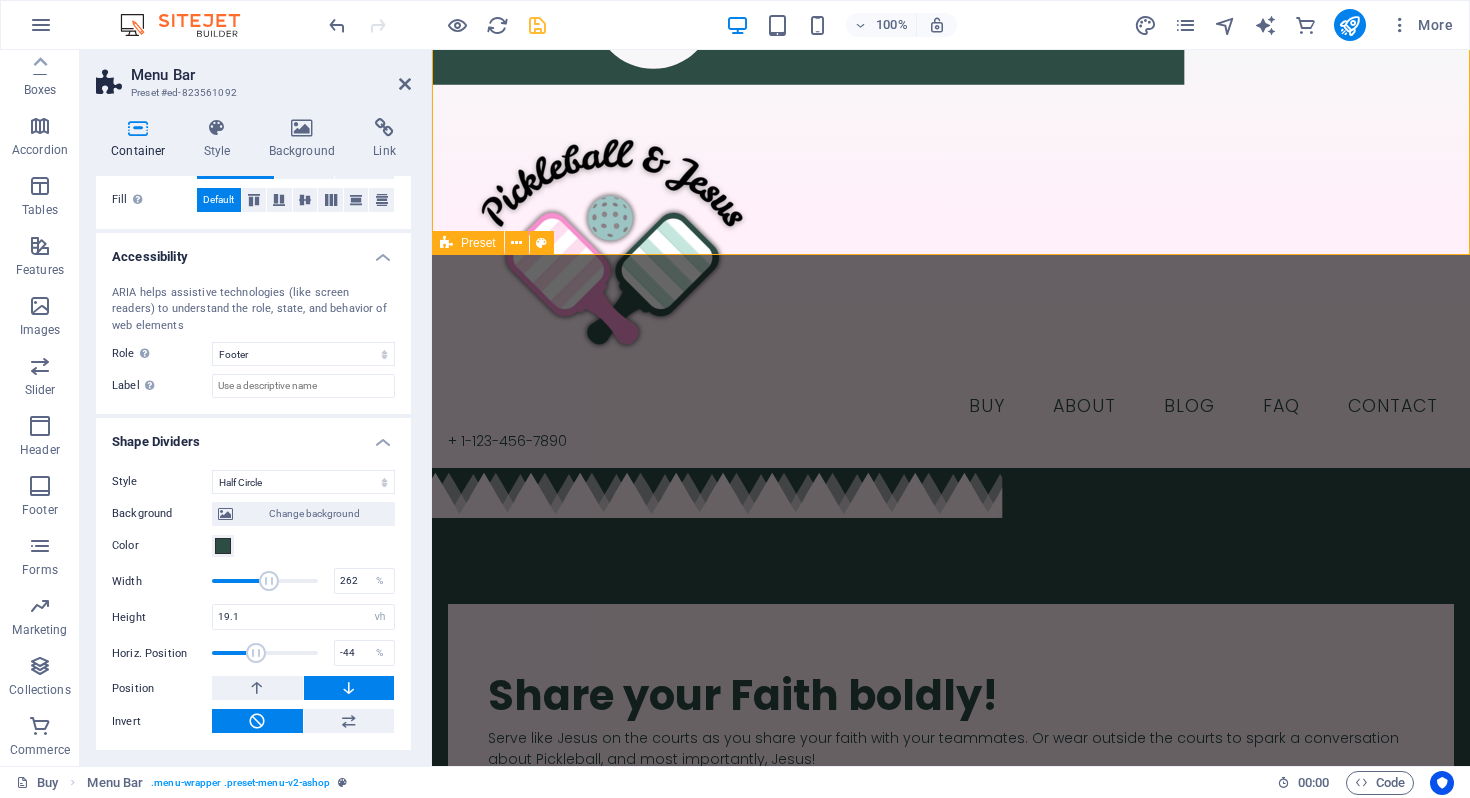 click at bounding box center (256, 653) 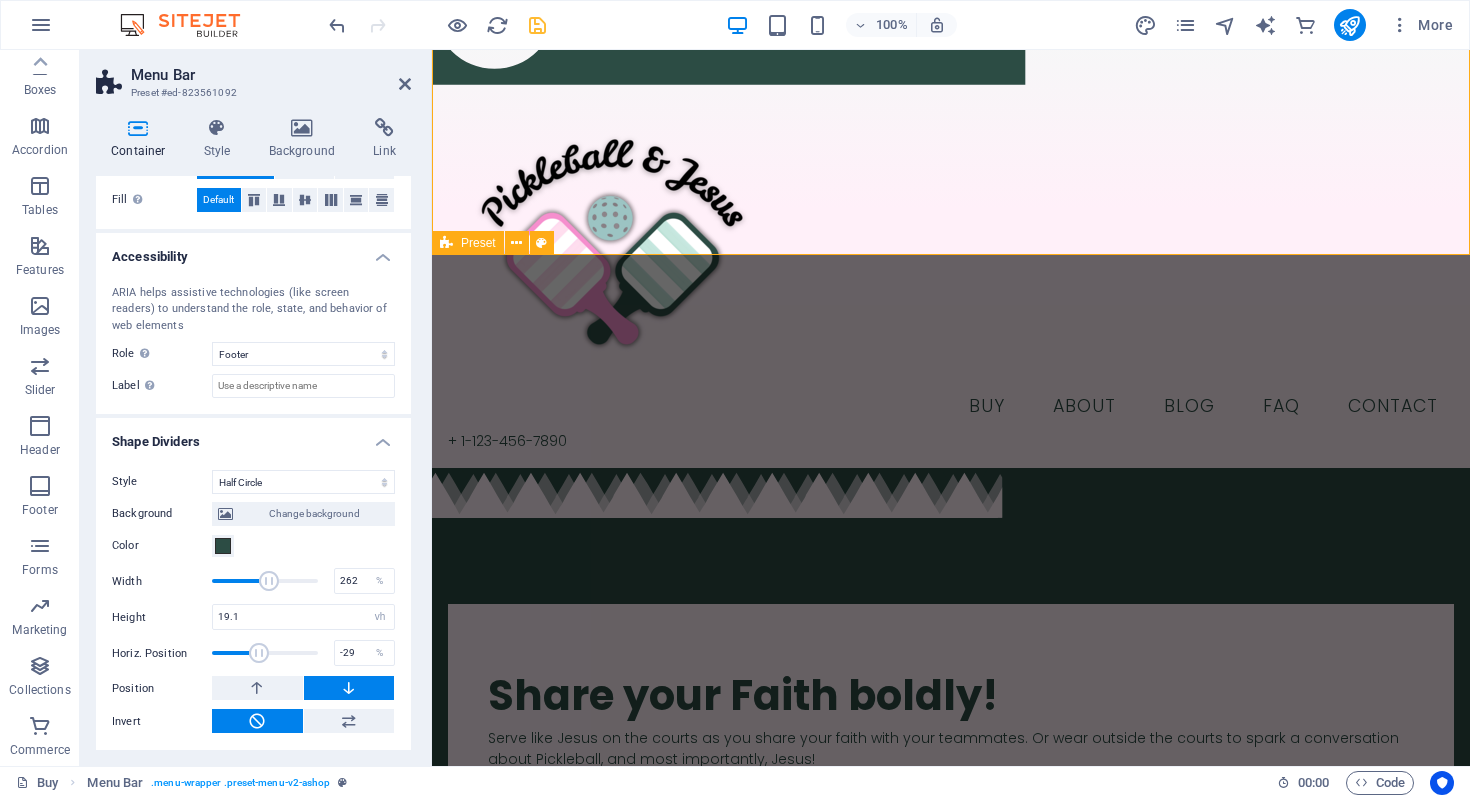 click at bounding box center (259, 653) 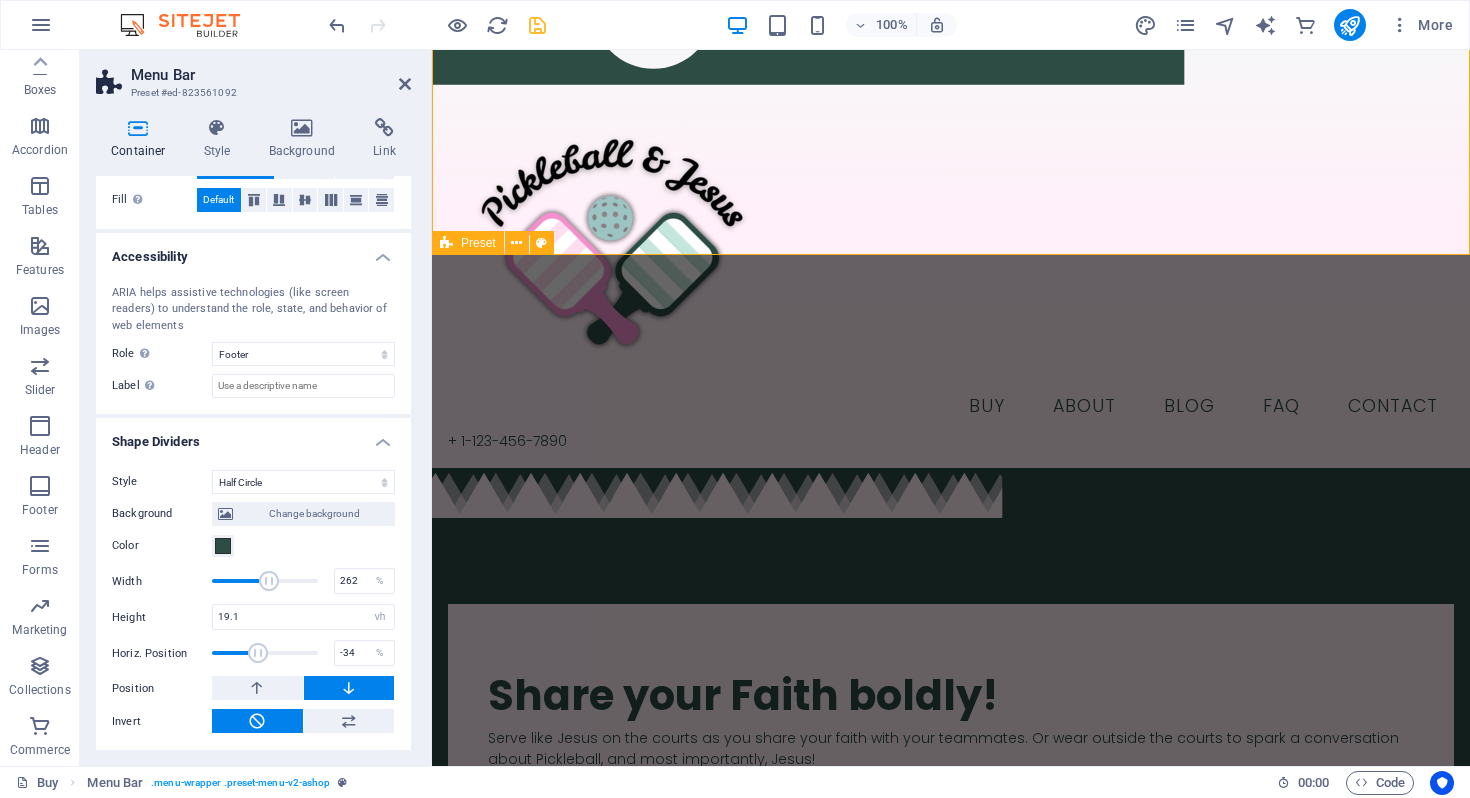 click at bounding box center [258, 653] 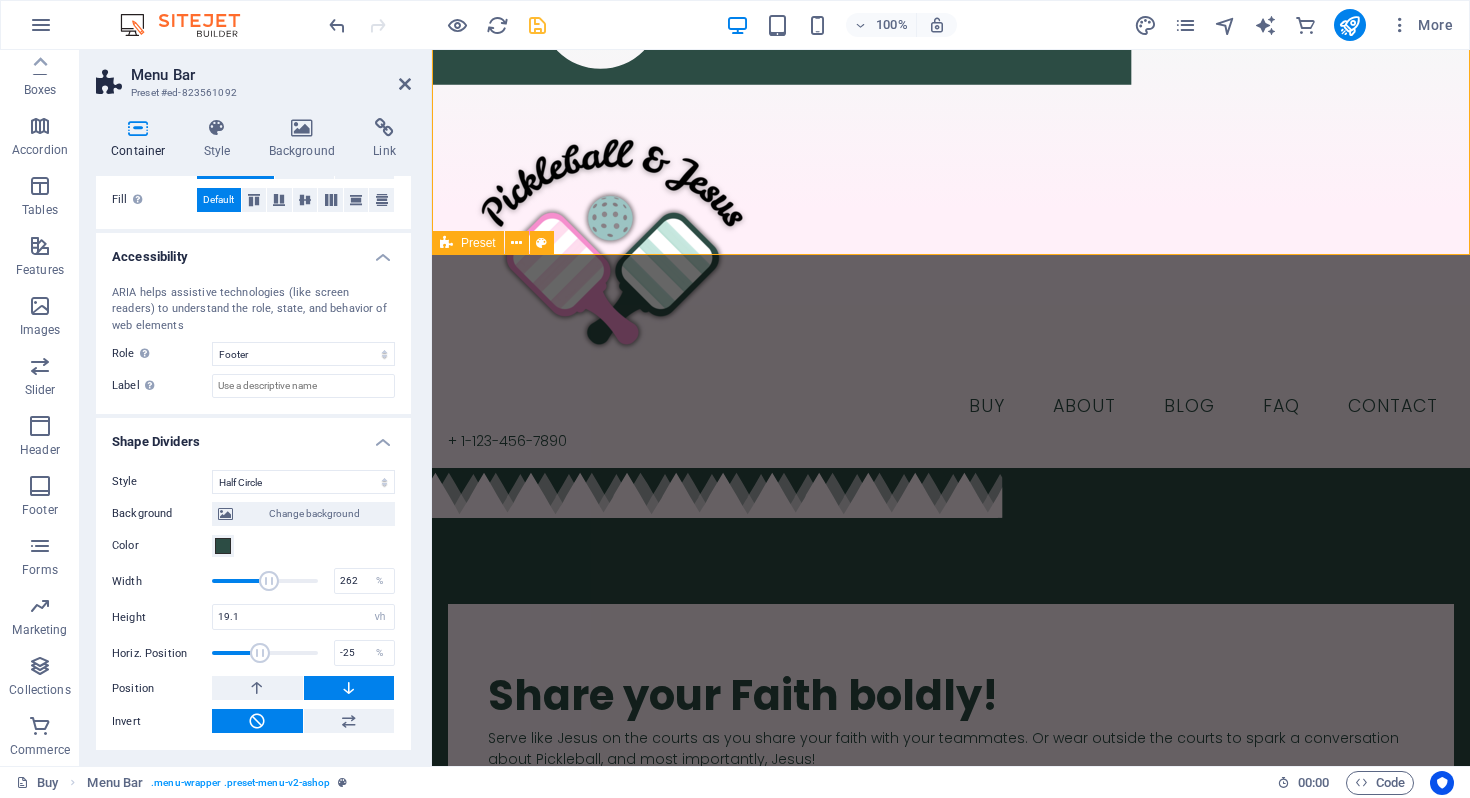 click at bounding box center (260, 653) 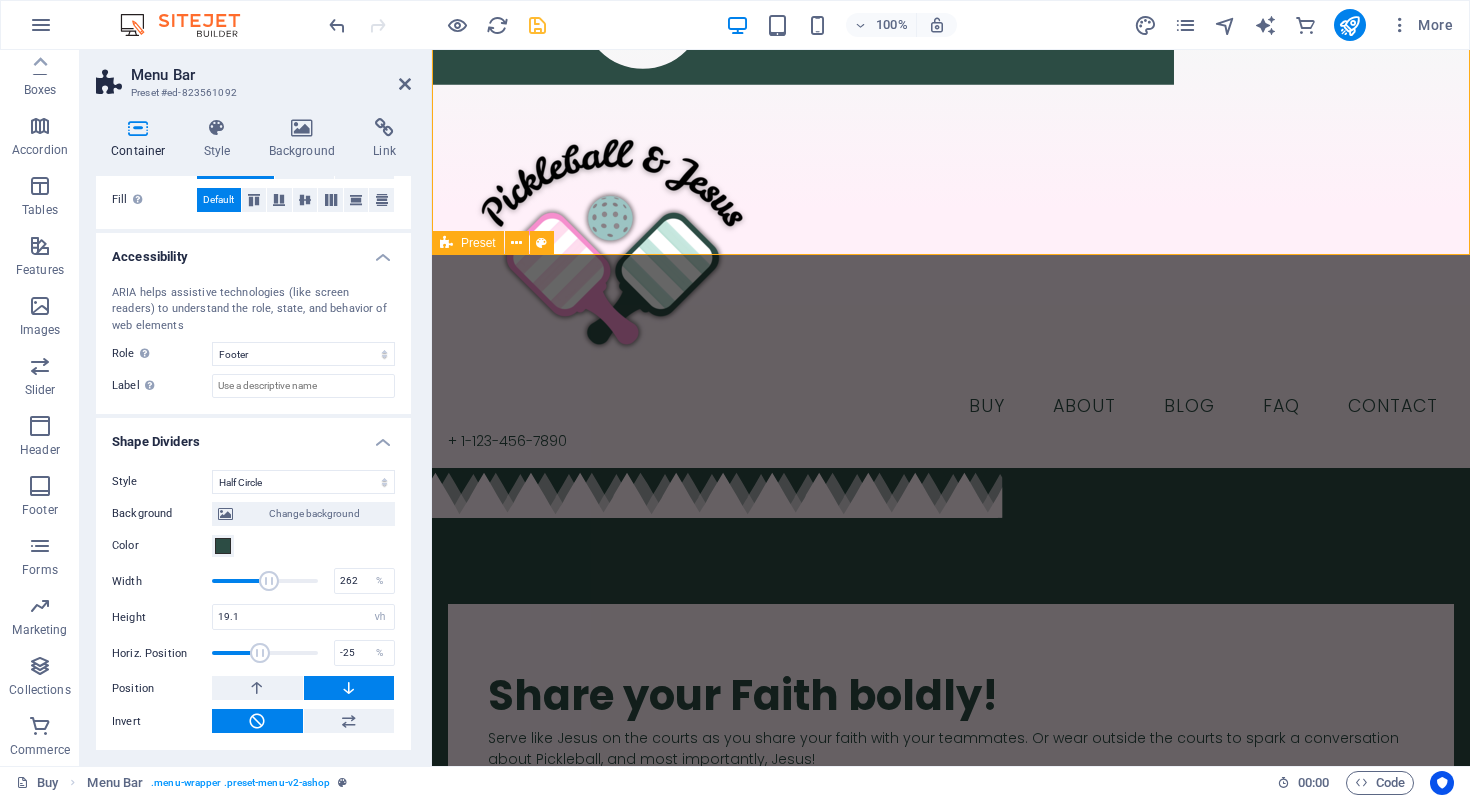 click at bounding box center [260, 653] 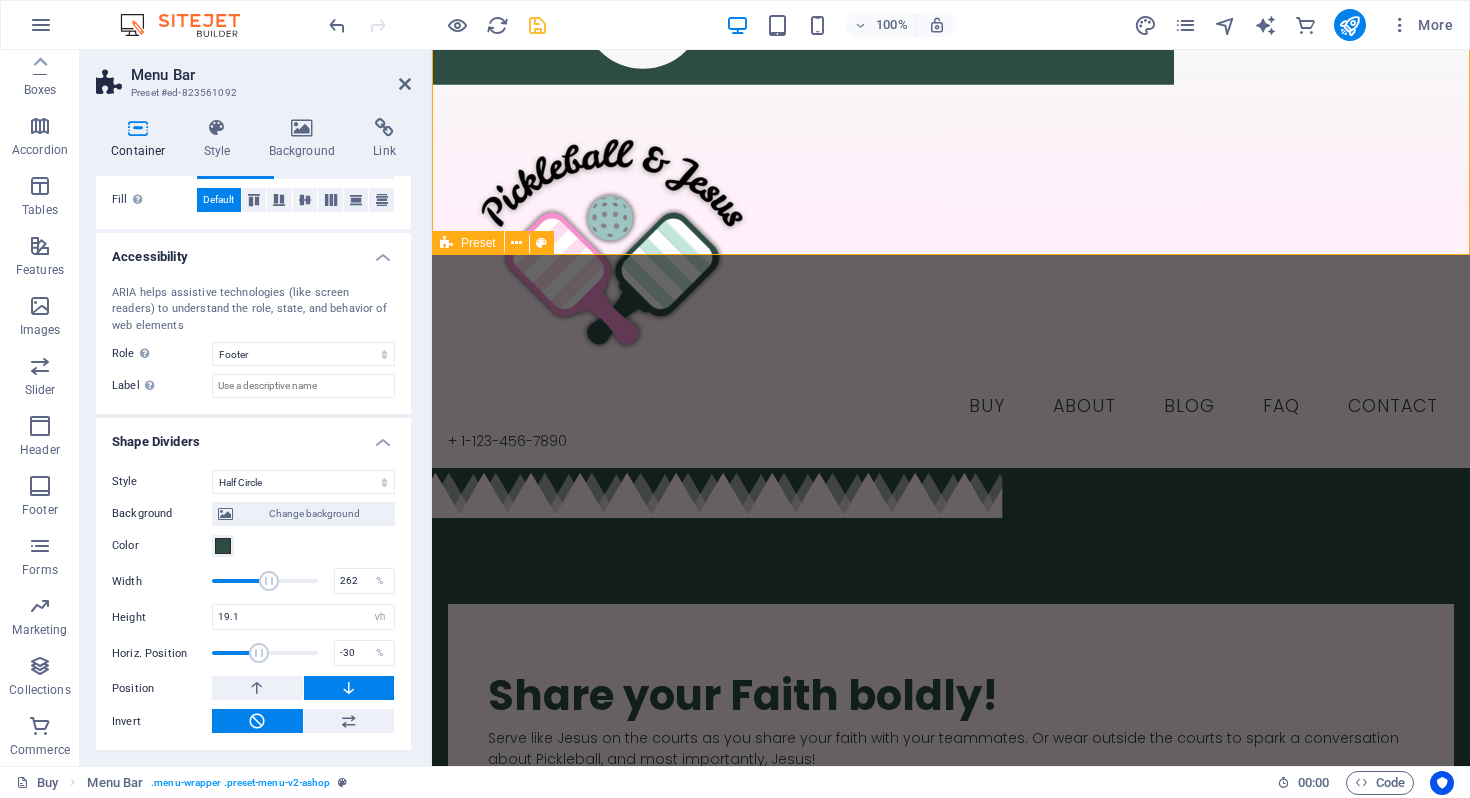 type on "-31" 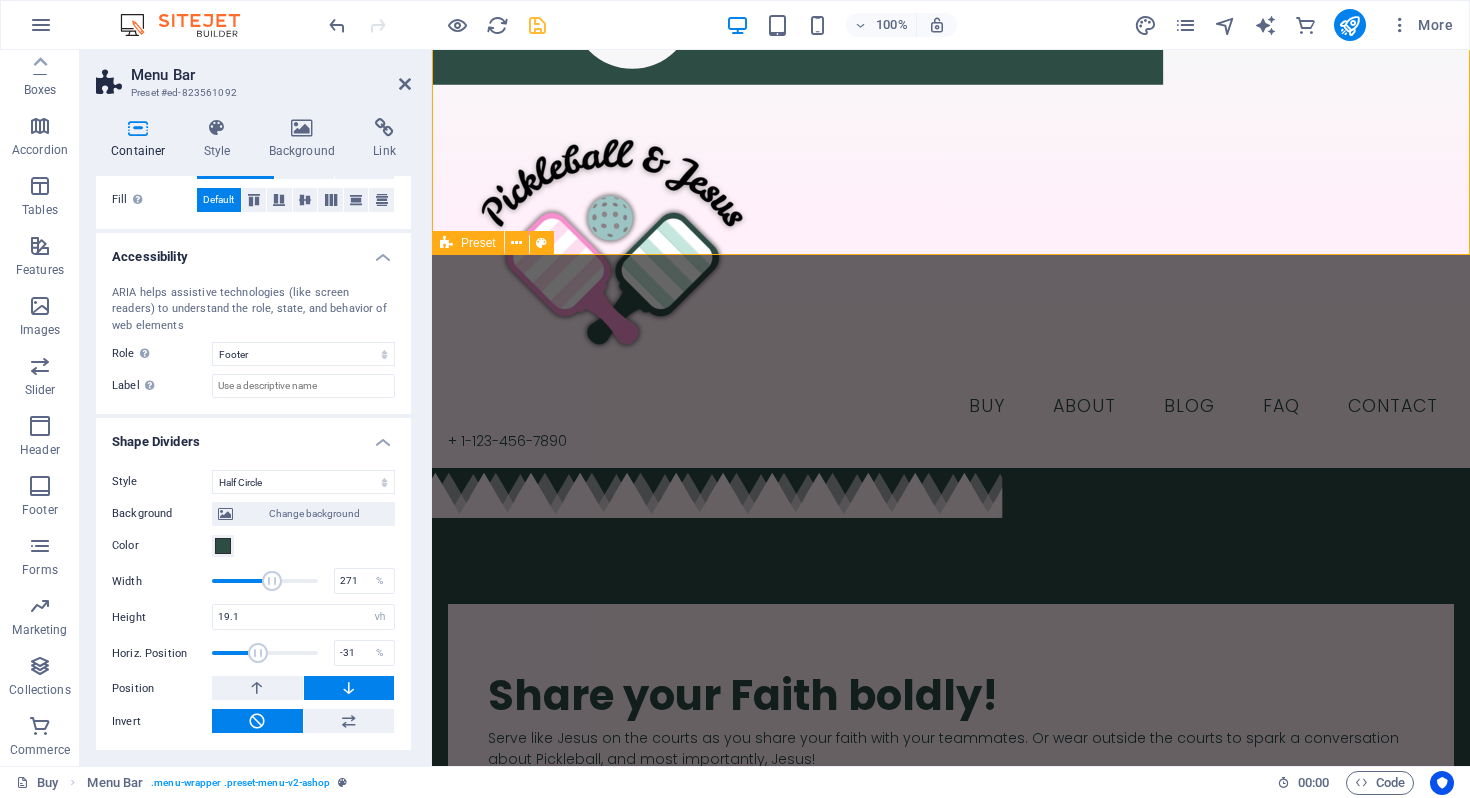 click at bounding box center [272, 581] 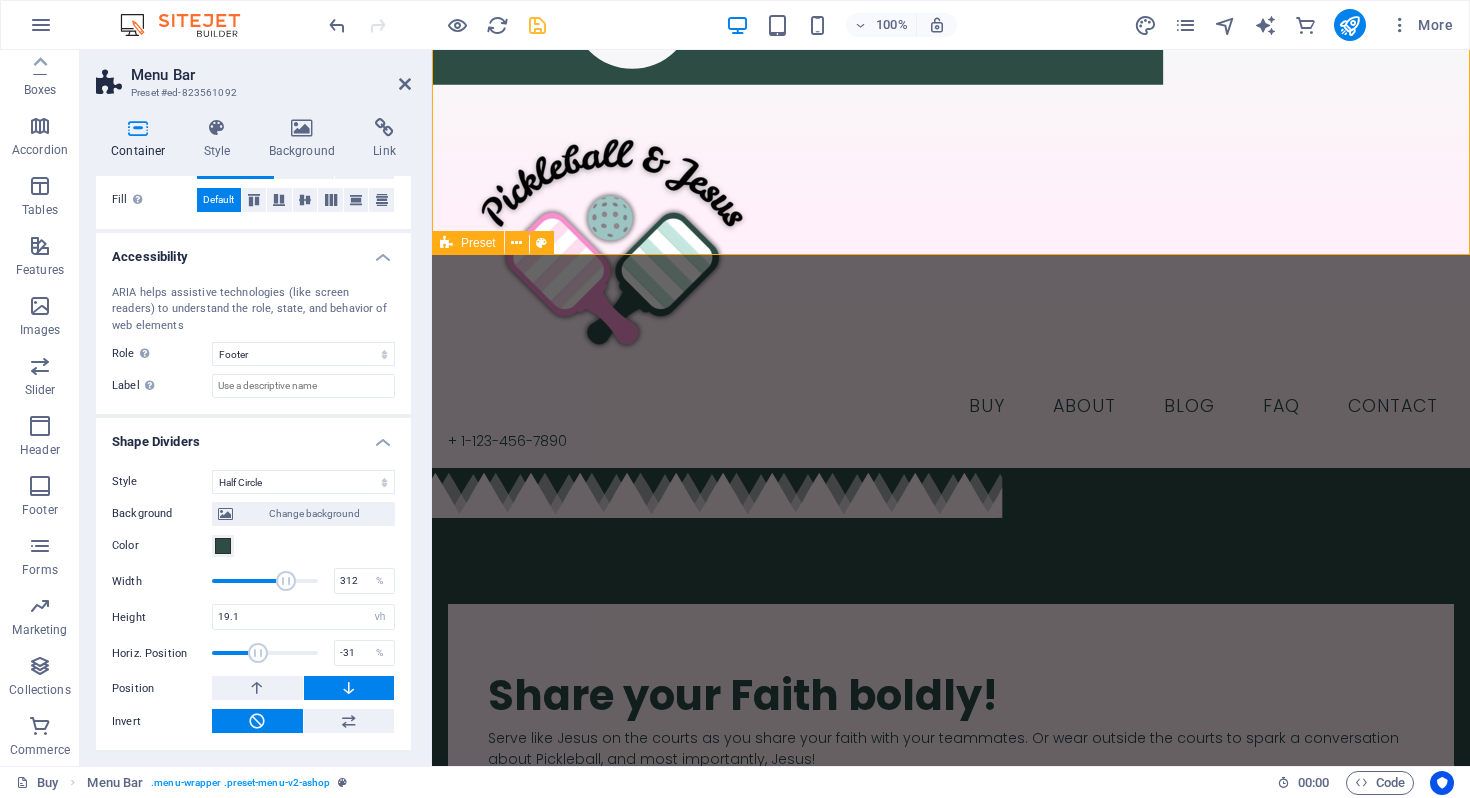 drag, startPoint x: 270, startPoint y: 582, endPoint x: 284, endPoint y: 581, distance: 14.035668 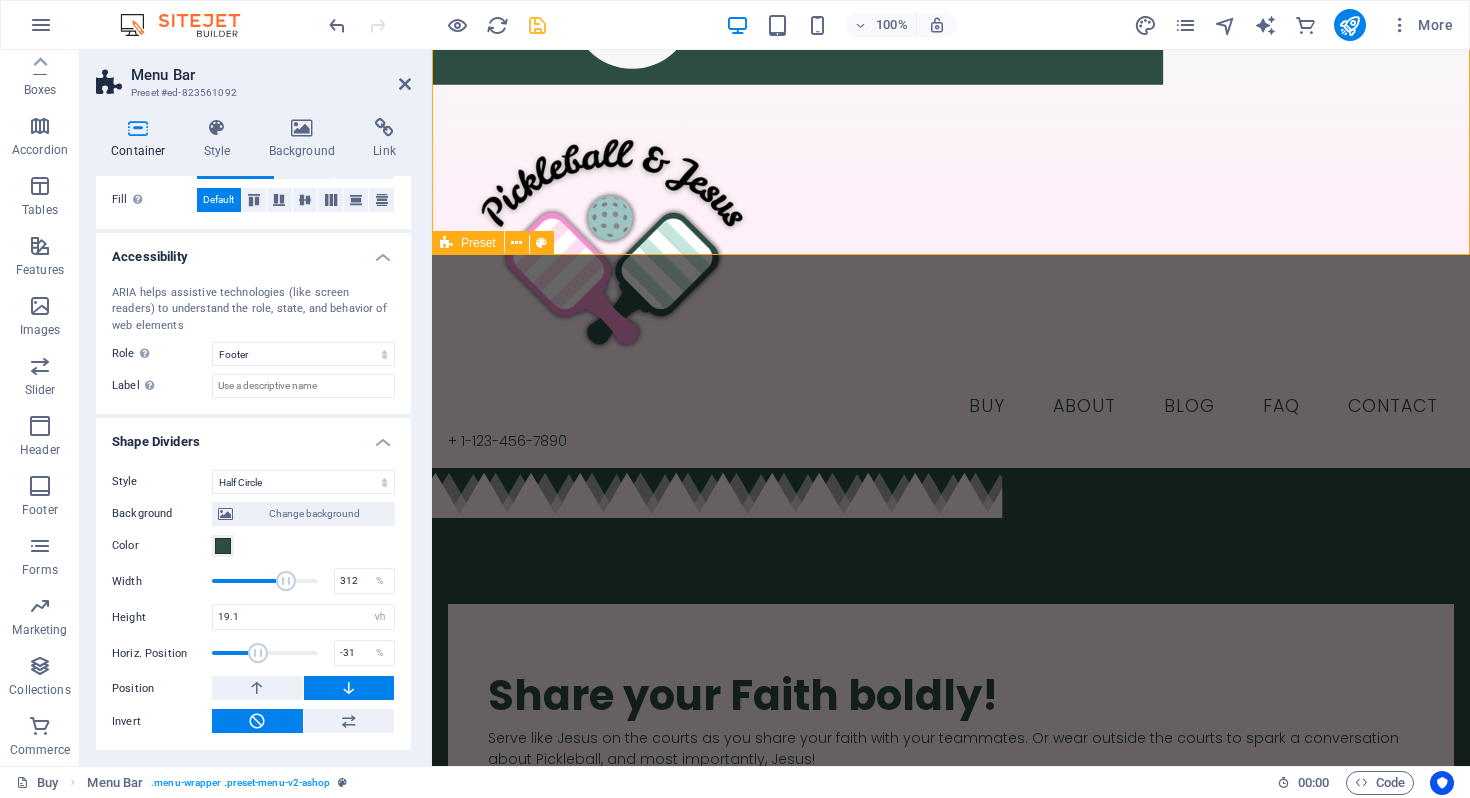 click at bounding box center (286, 581) 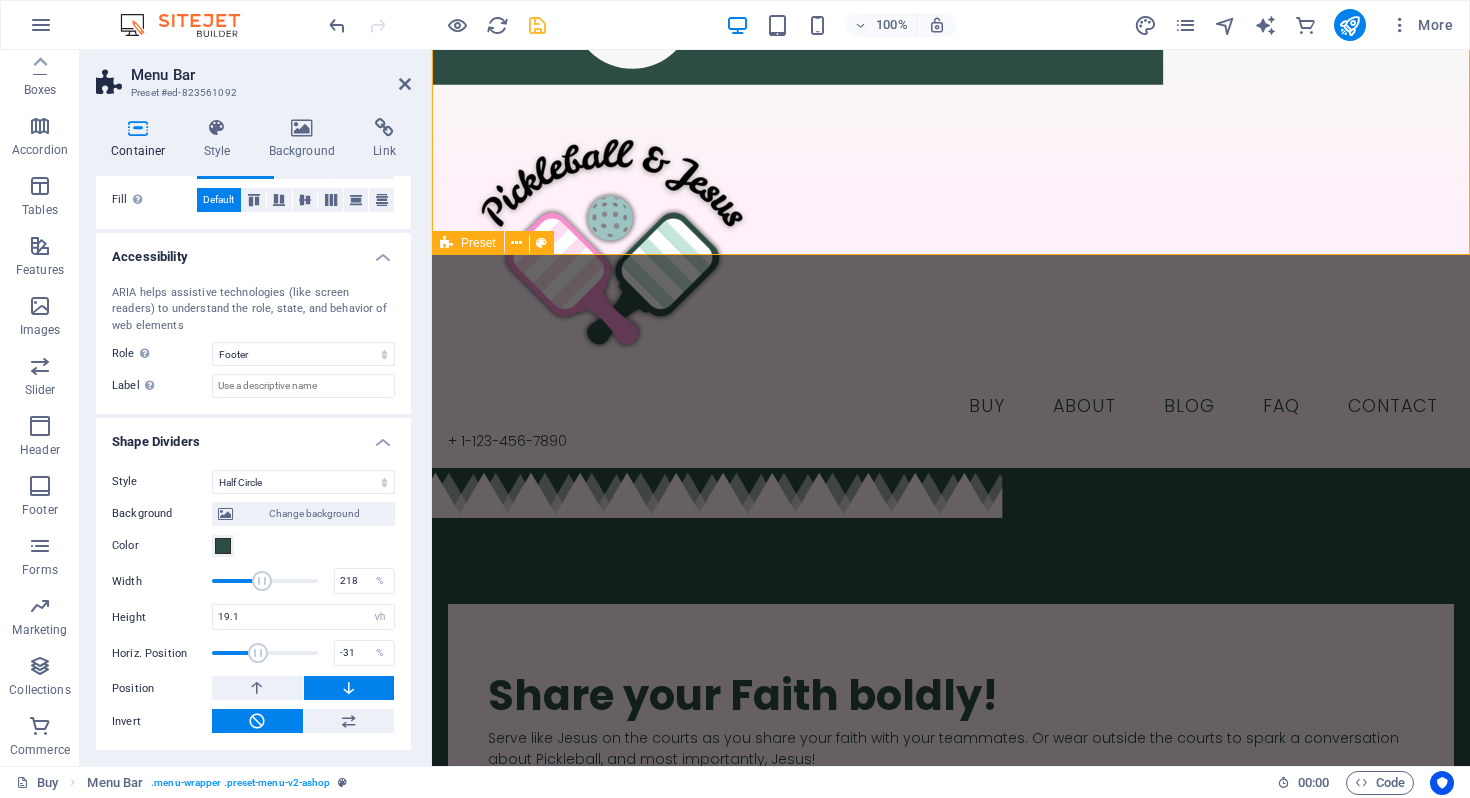 drag, startPoint x: 284, startPoint y: 581, endPoint x: 252, endPoint y: 576, distance: 32.38827 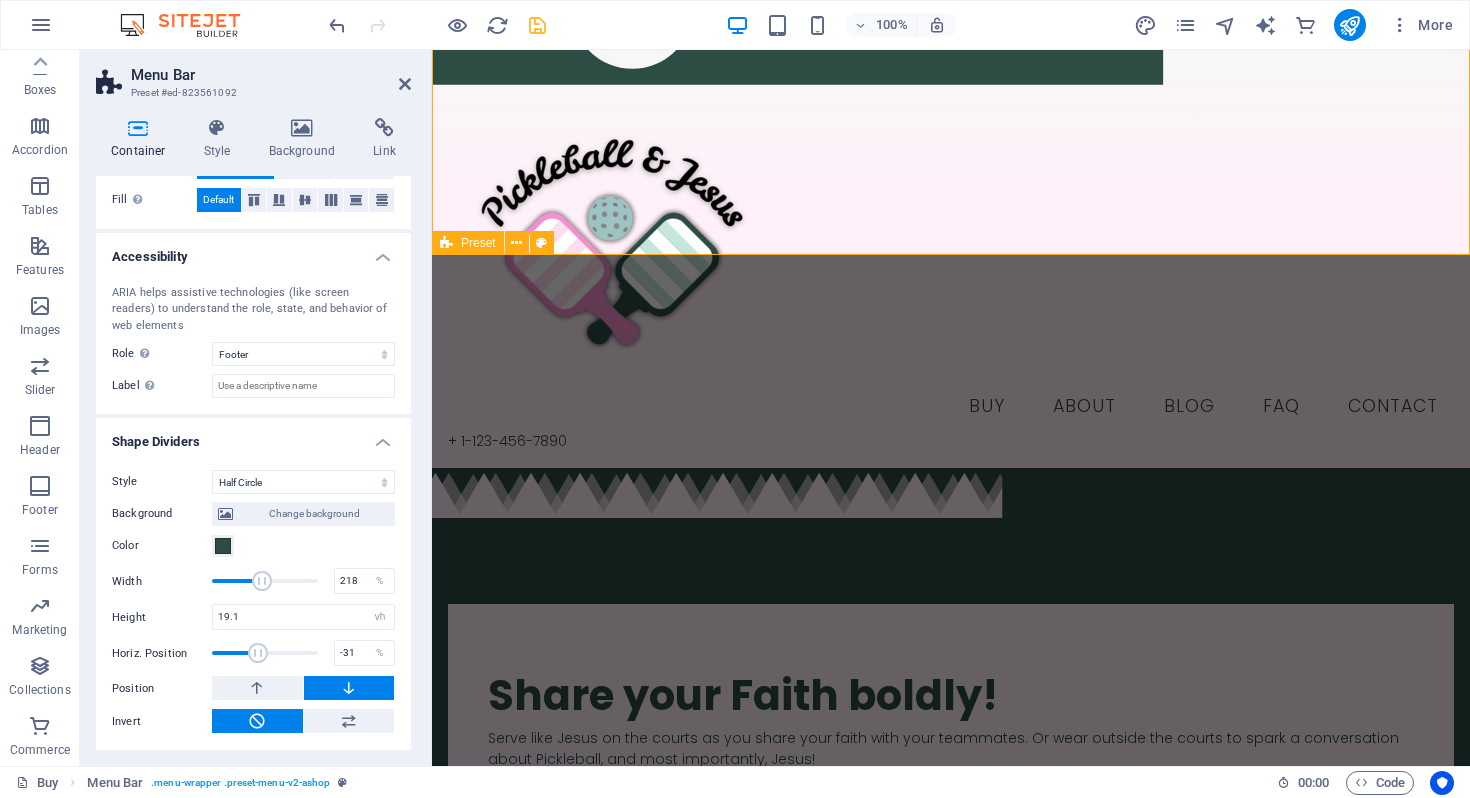 click at bounding box center (262, 581) 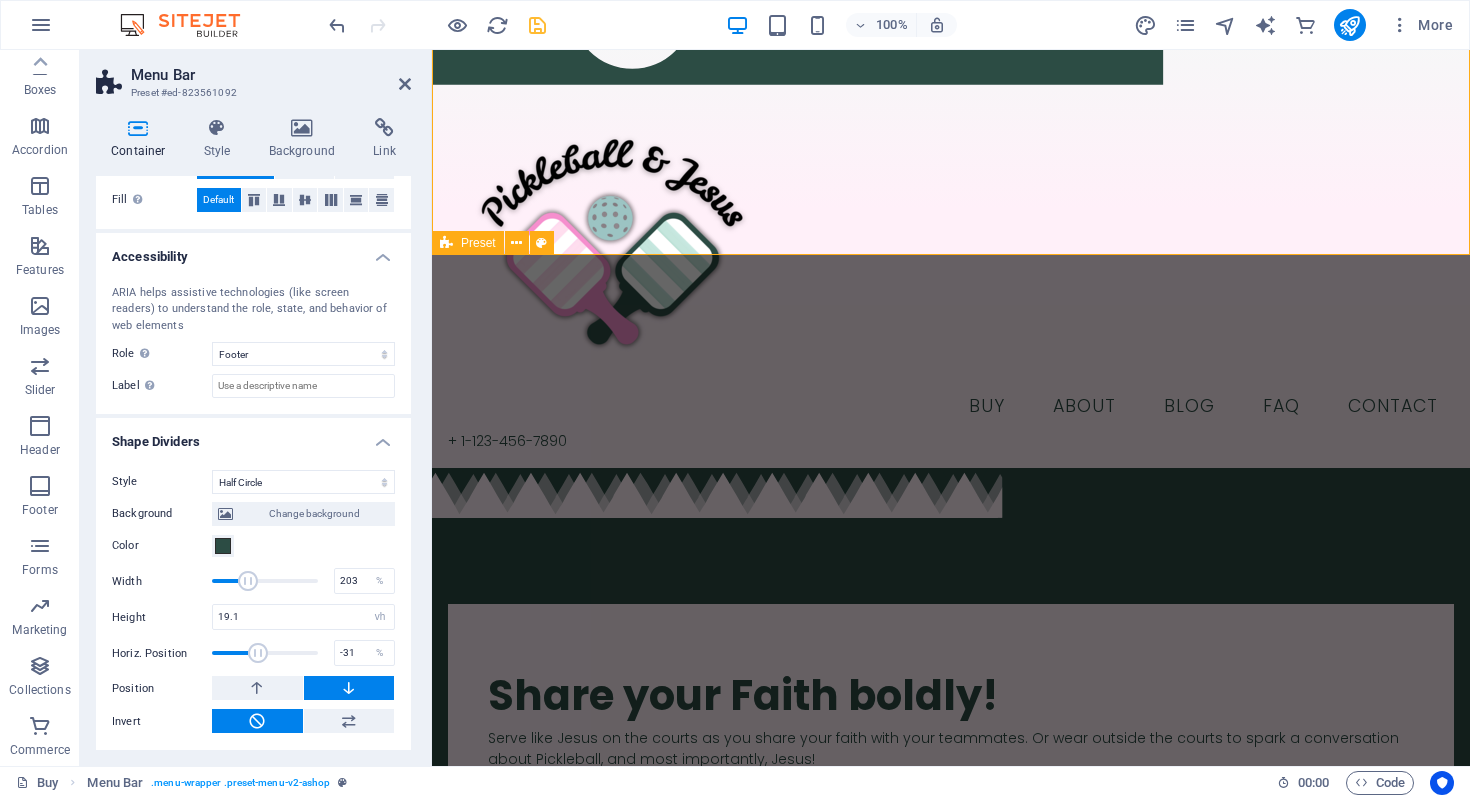 click at bounding box center (248, 581) 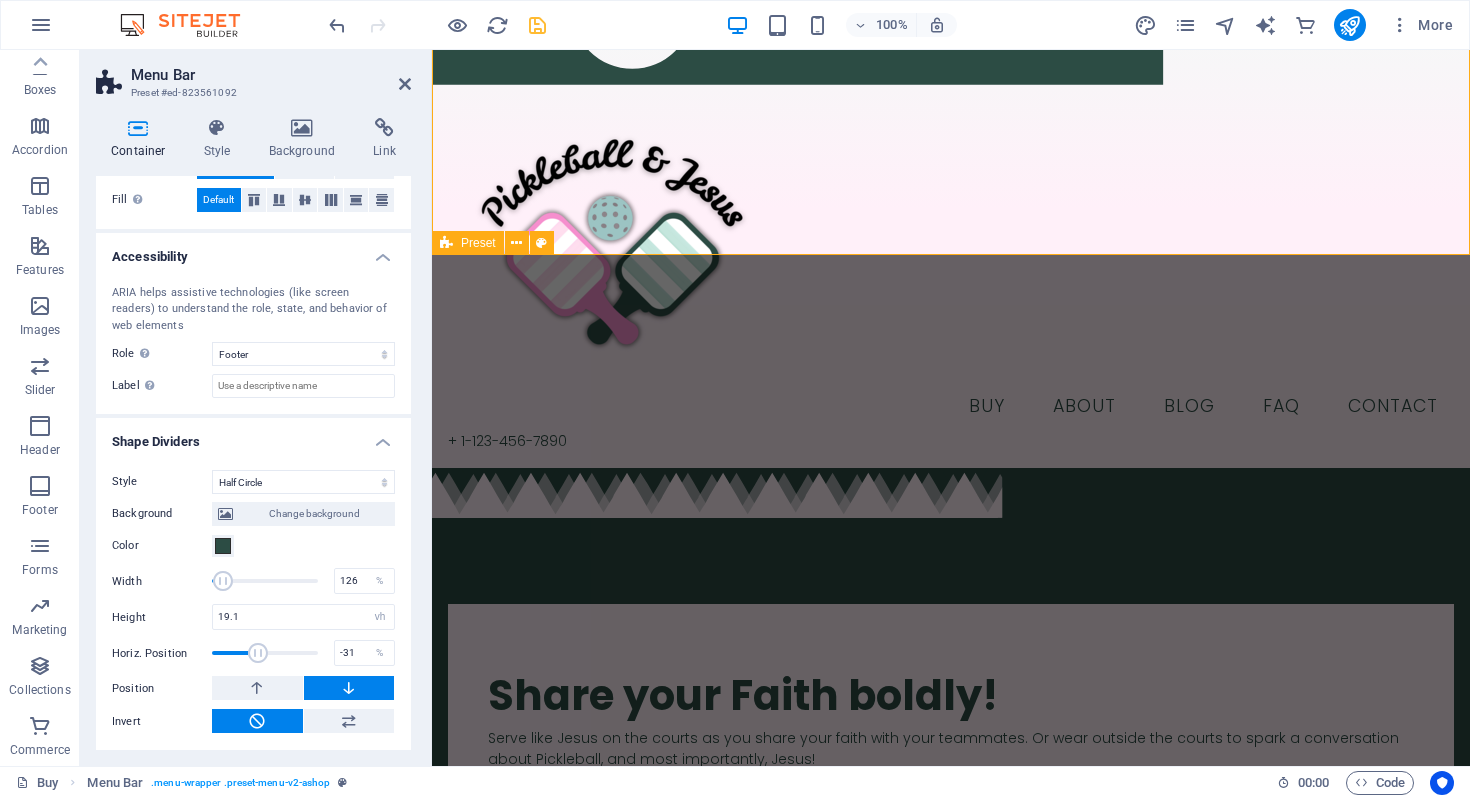 drag, startPoint x: 247, startPoint y: 576, endPoint x: 221, endPoint y: 573, distance: 26.172504 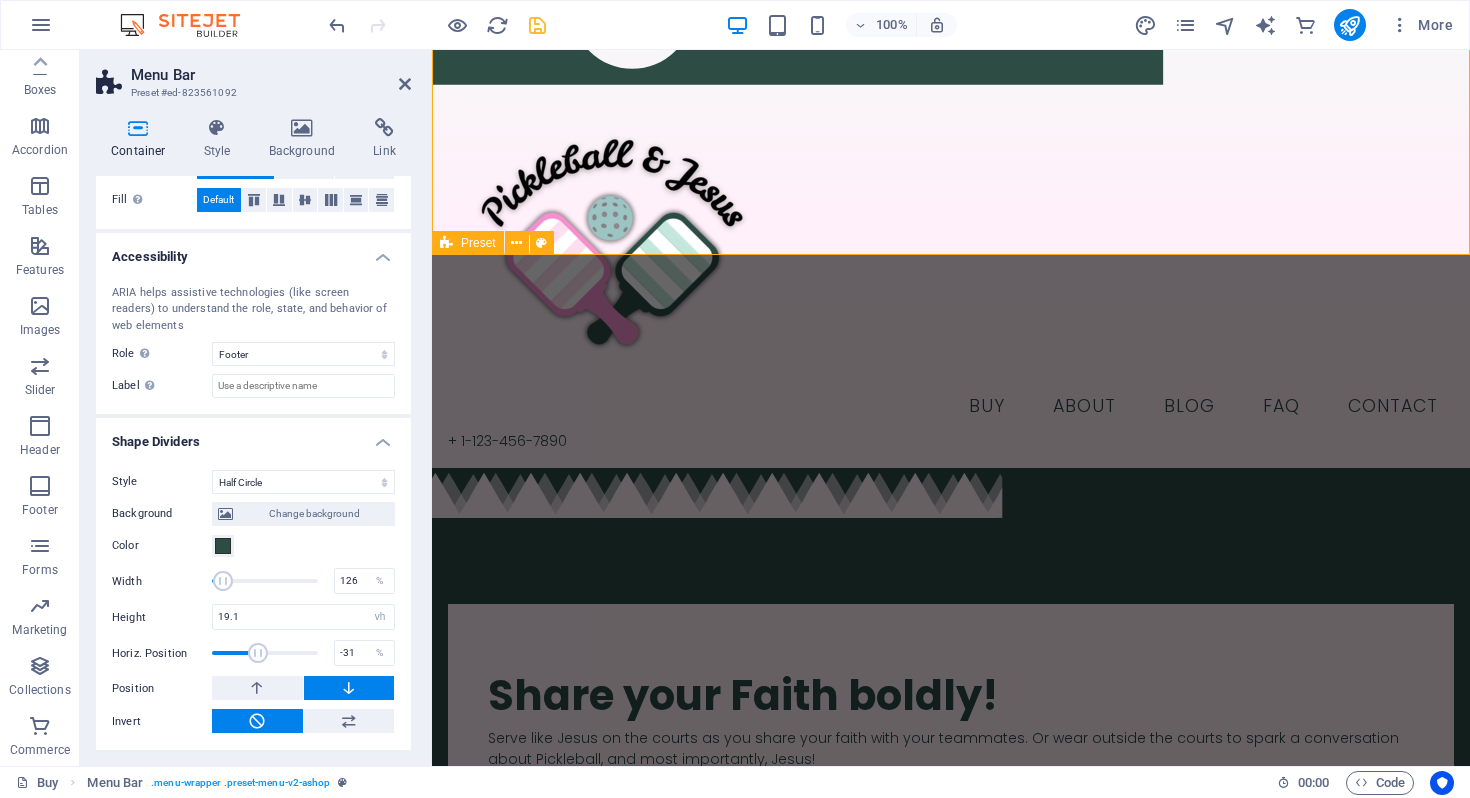 click at bounding box center [223, 581] 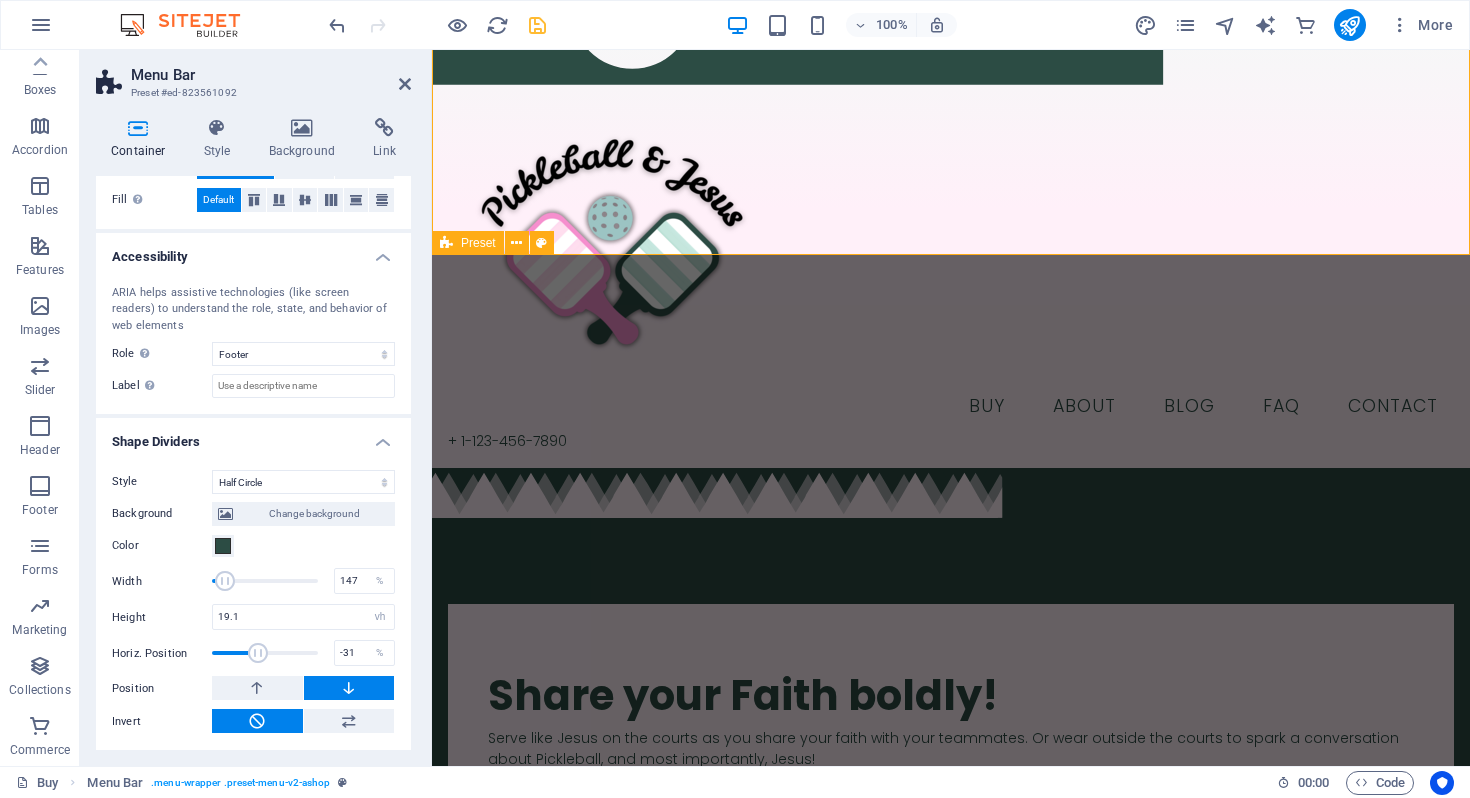 click at bounding box center (225, 581) 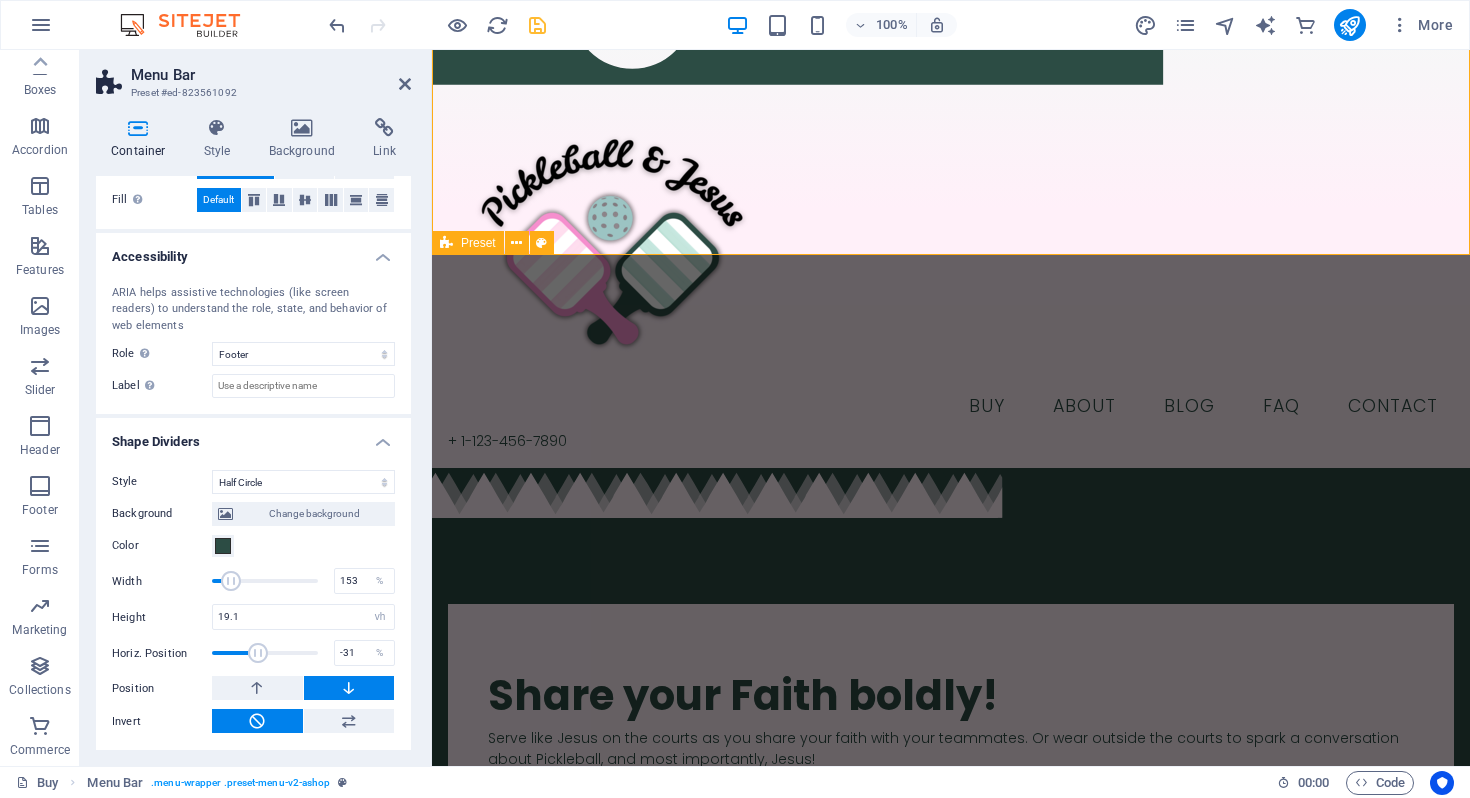 click at bounding box center (231, 581) 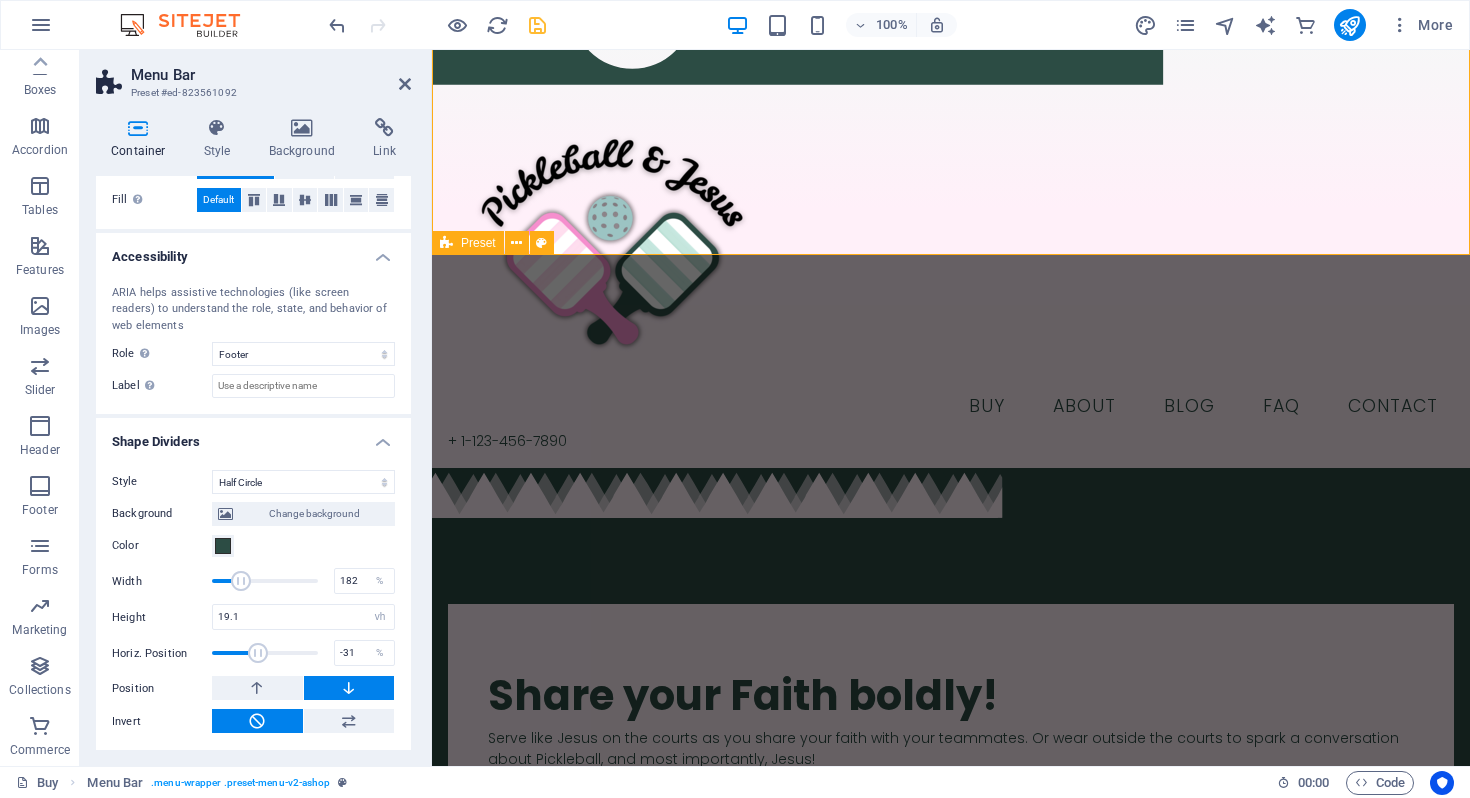 click at bounding box center [241, 581] 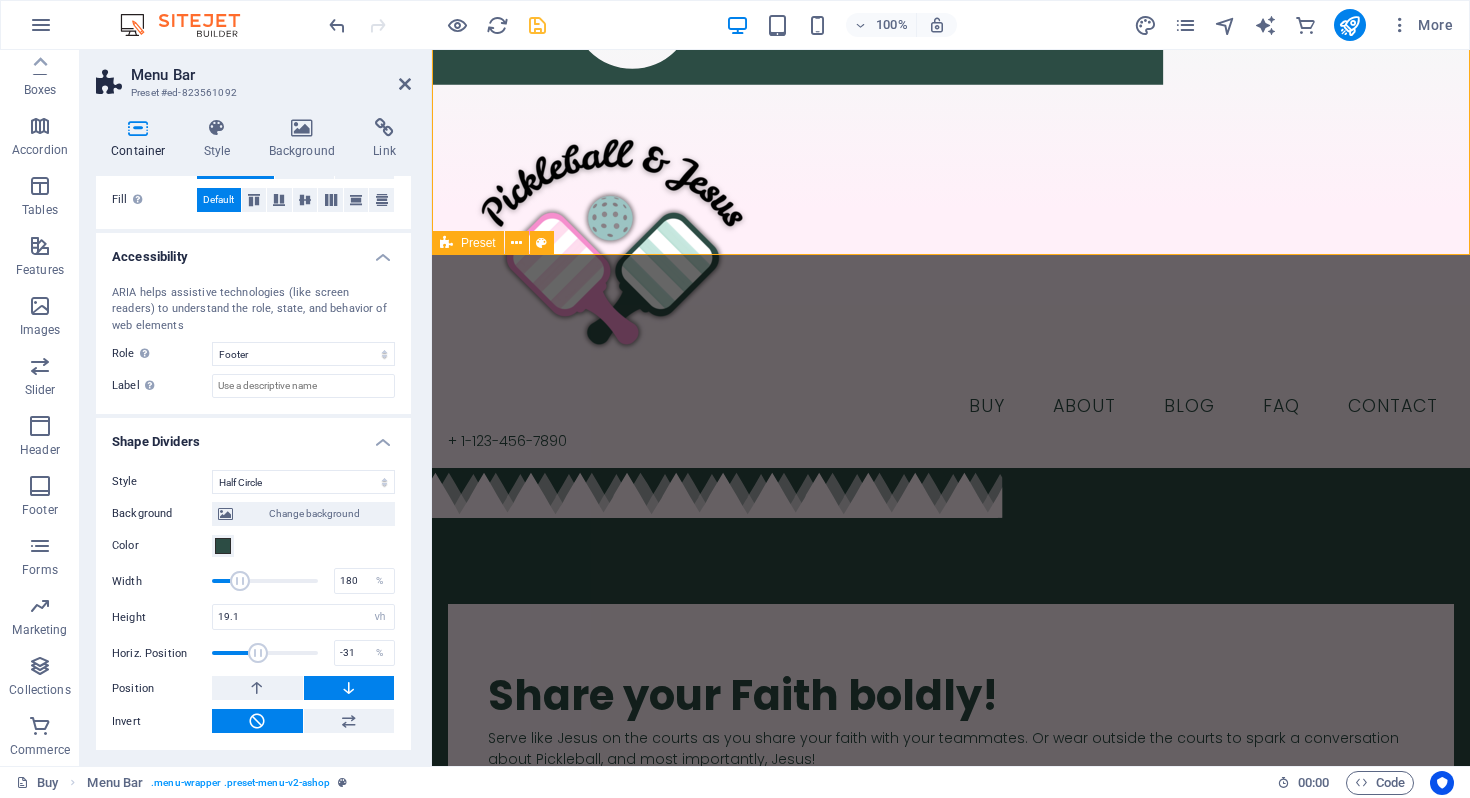 type on "179" 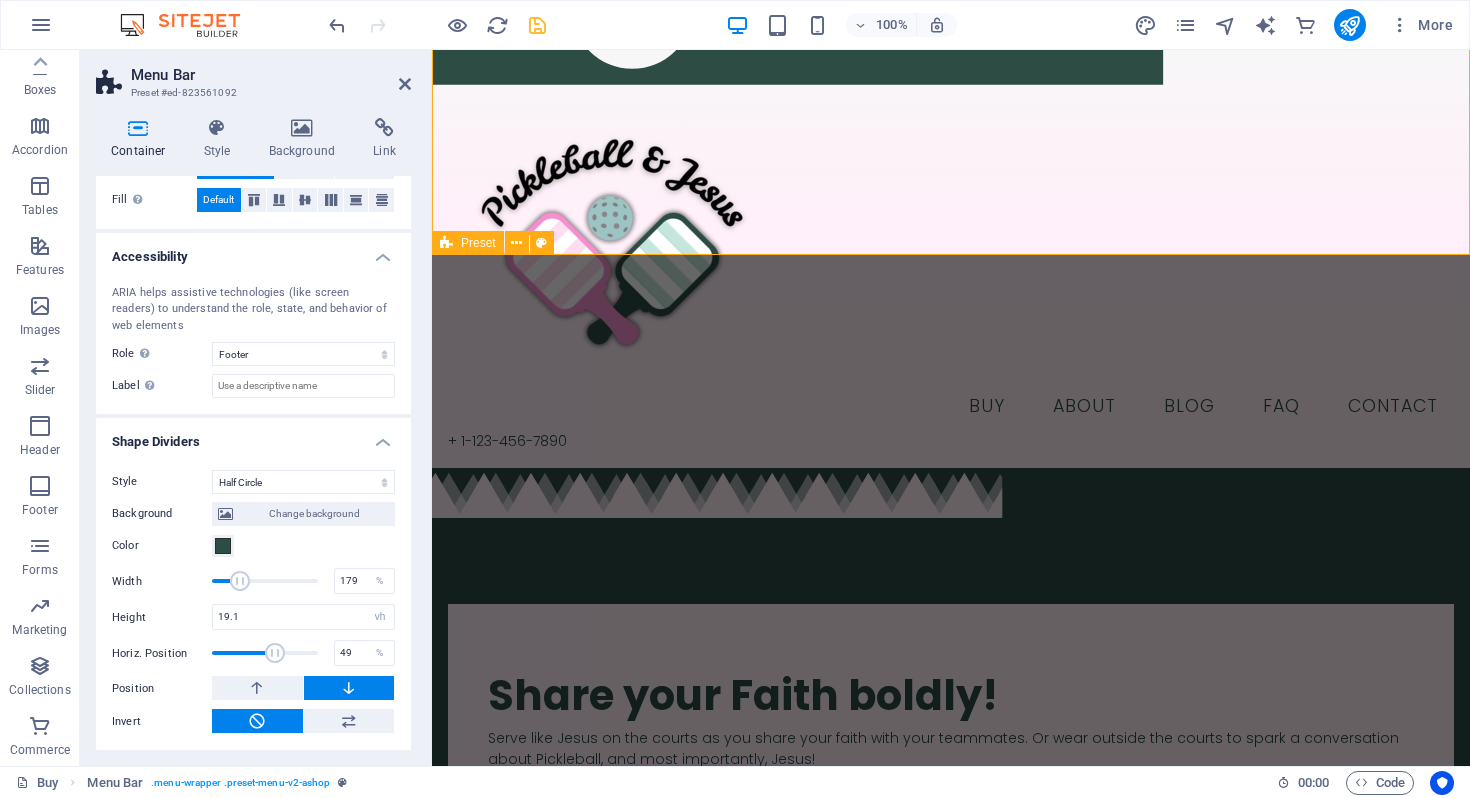 click at bounding box center [265, 653] 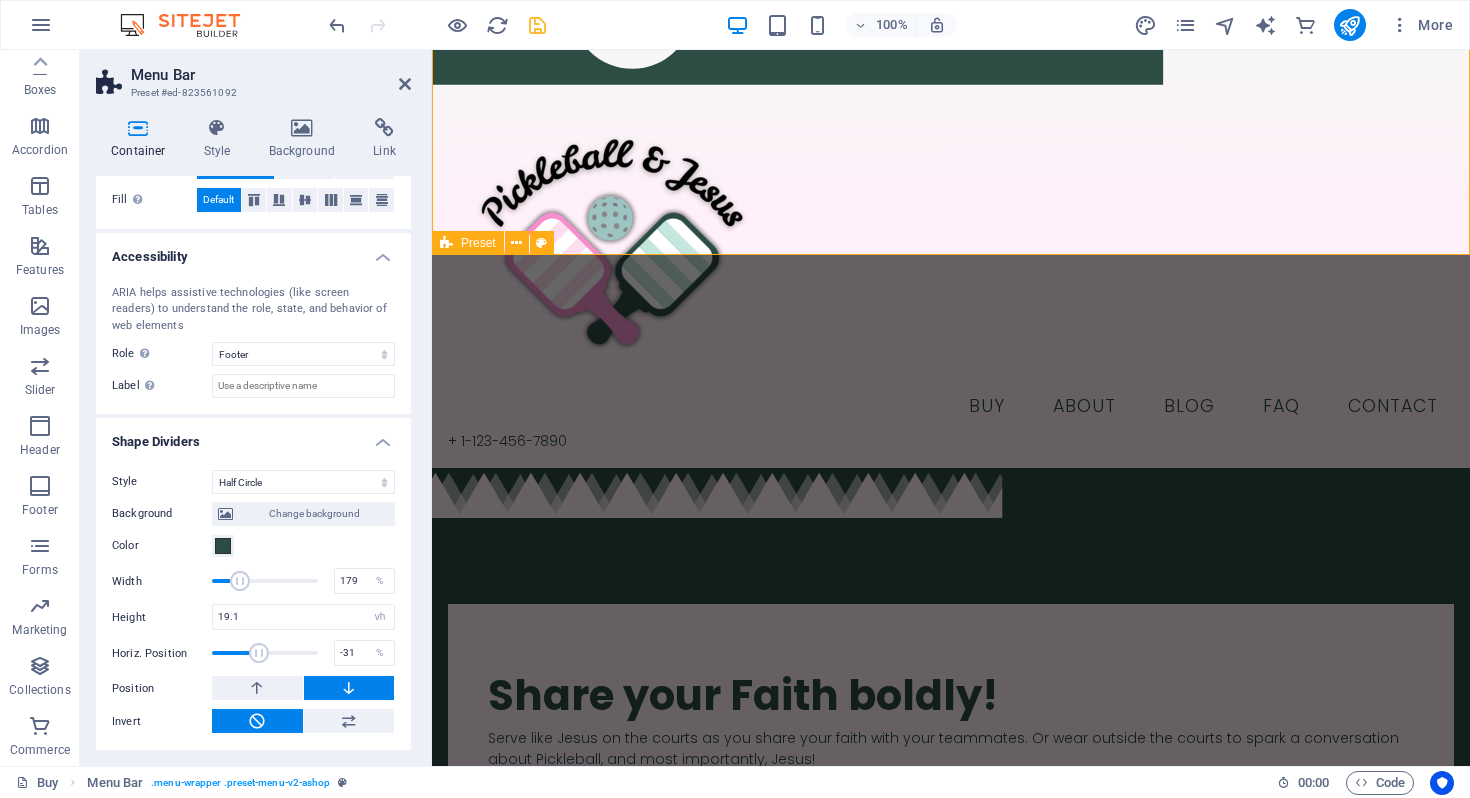 type on "-32" 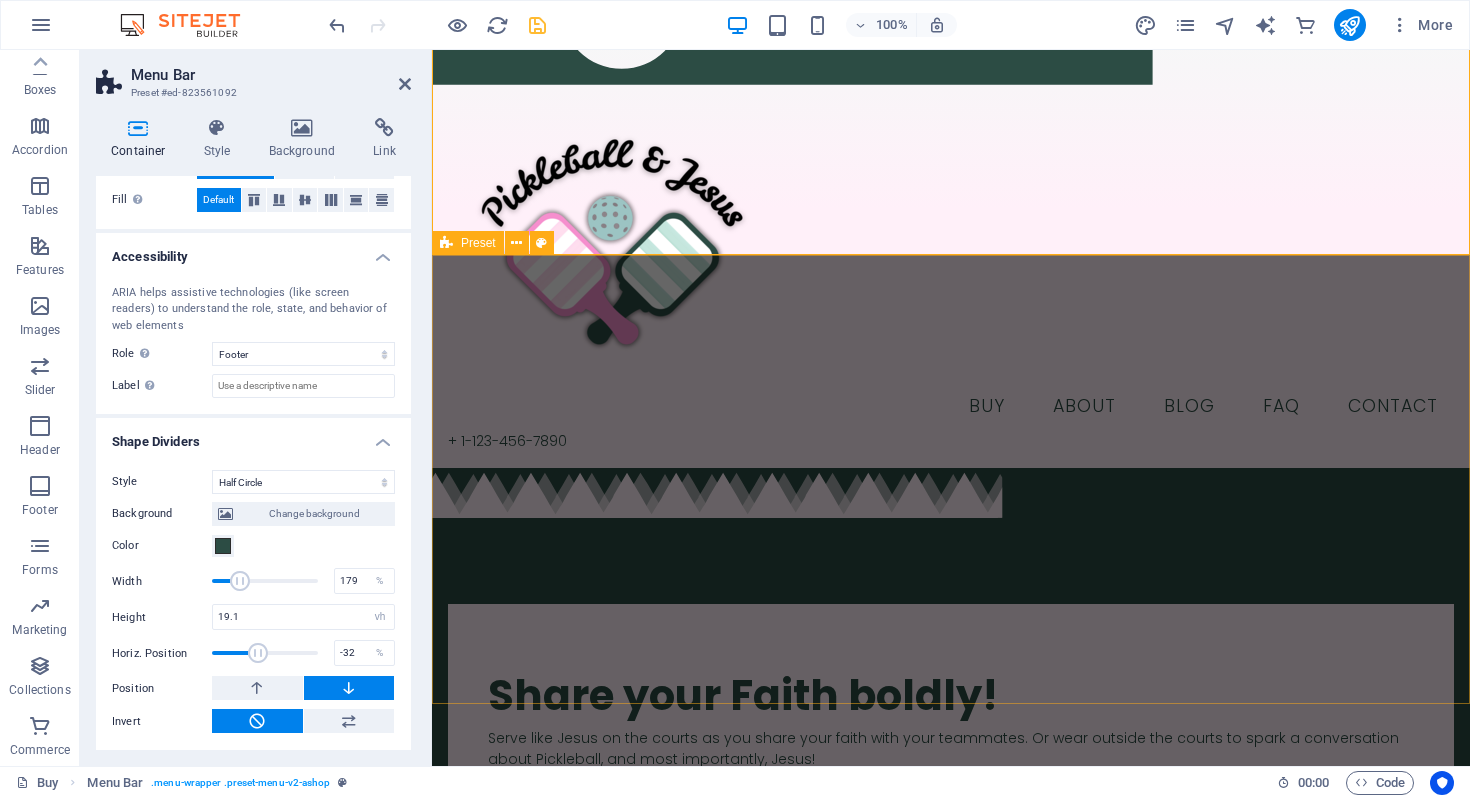 click on "​​​ Share your Faith boldly! Serve like Jesus on the courts as you share your faith with your teammates. Or wear outside the courts to spark a conversation about Pickleball, and most importantly, Jesus! Drop content here or  Add elements  Paste clipboard" at bounding box center [951, 894] 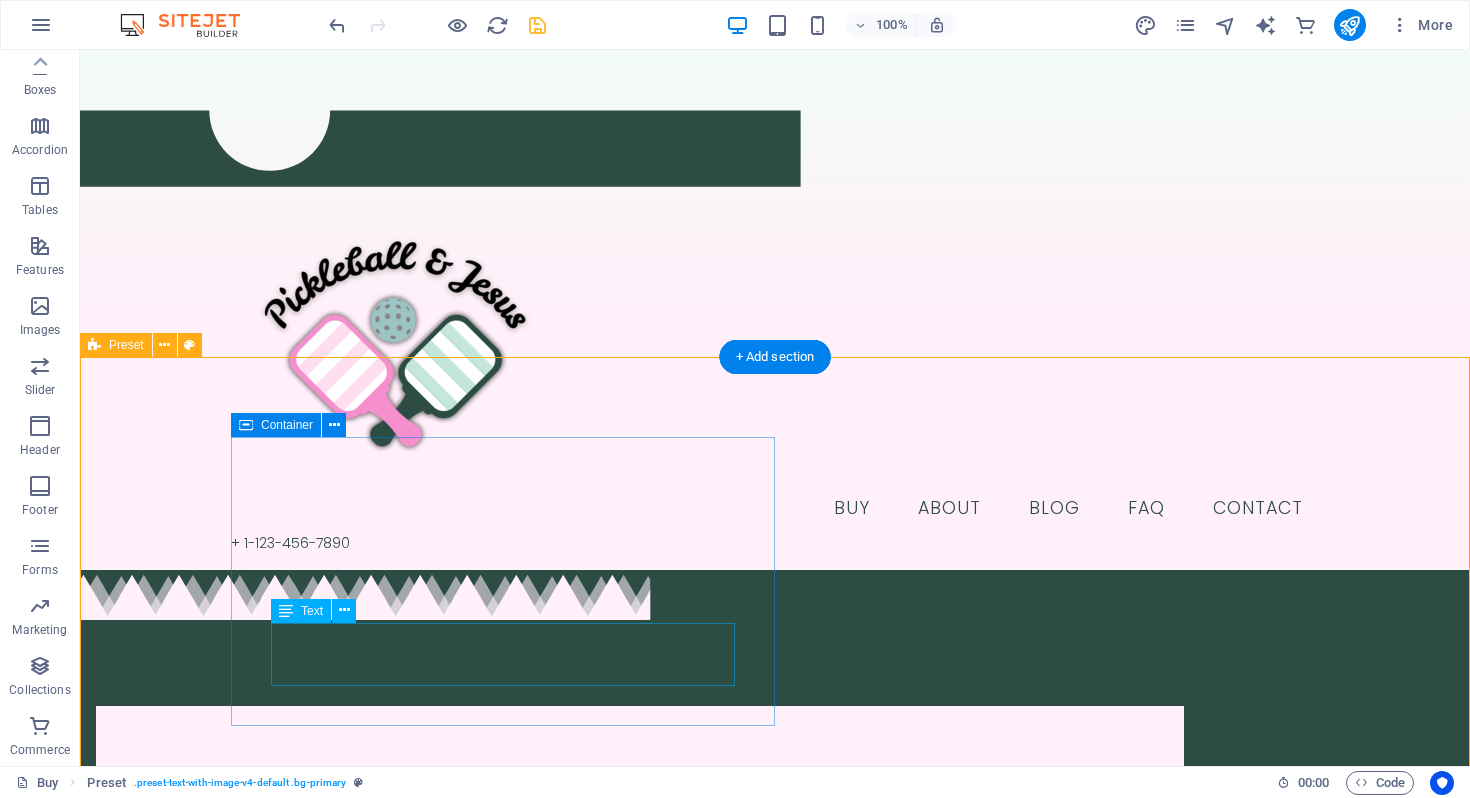 scroll, scrollTop: 1, scrollLeft: 0, axis: vertical 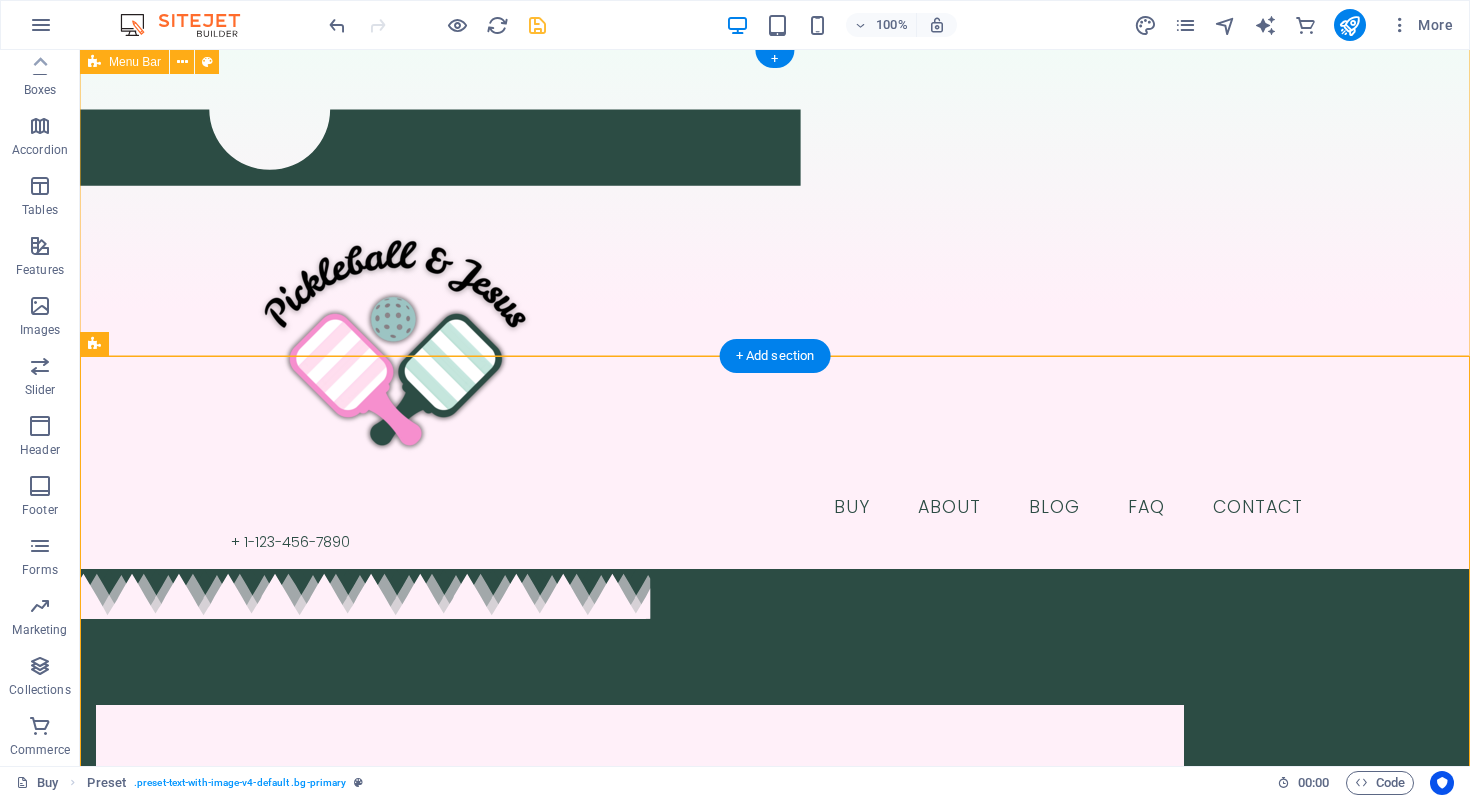 click on "Buy About Blog FAQ Contact   + 1-123-456-7890" at bounding box center [775, 309] 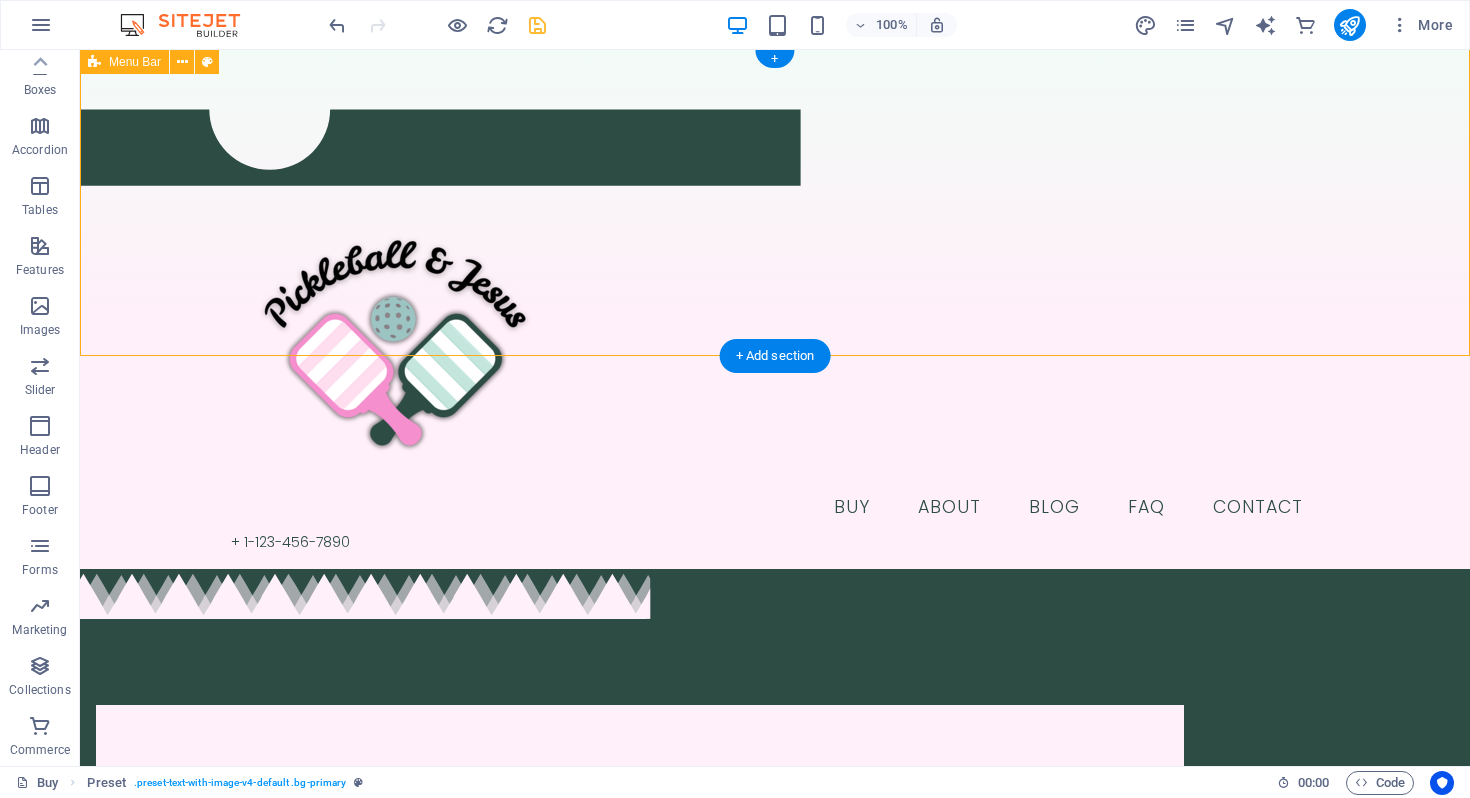 click on "Buy About Blog FAQ Contact   + 1-123-456-7890" at bounding box center [775, 309] 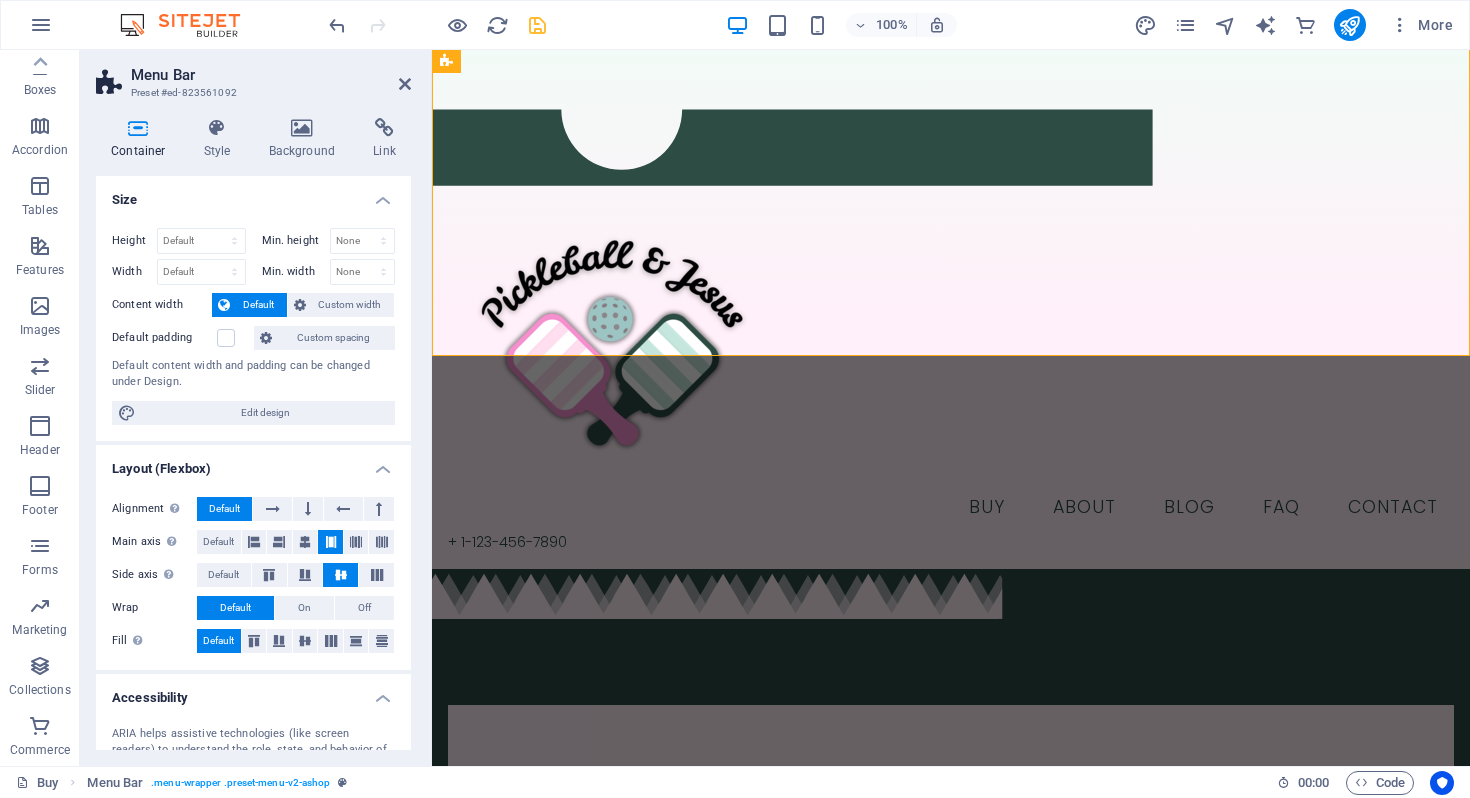 scroll, scrollTop: 441, scrollLeft: 0, axis: vertical 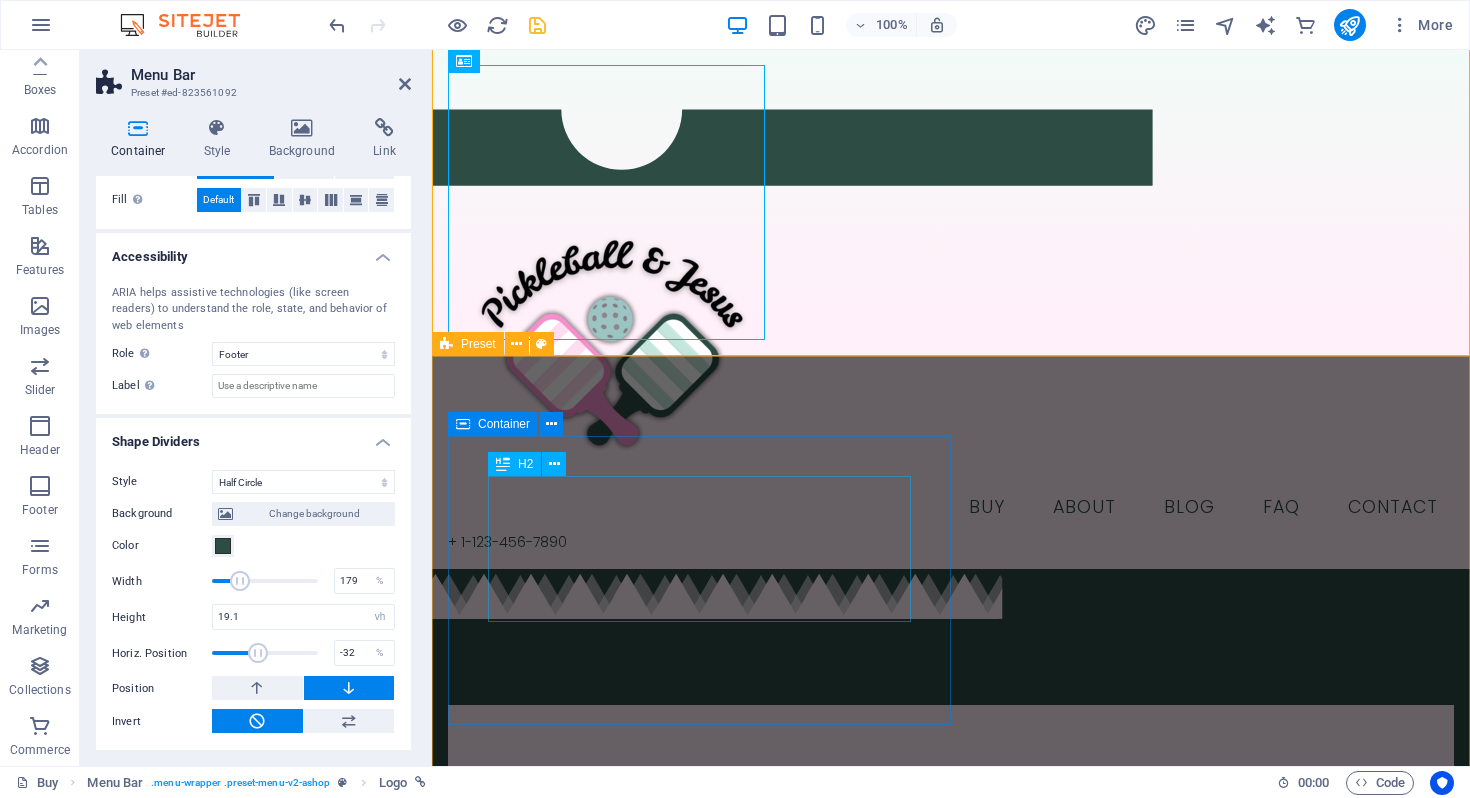 click on "​​​ Share your Faith boldly!" at bounding box center (951, 786) 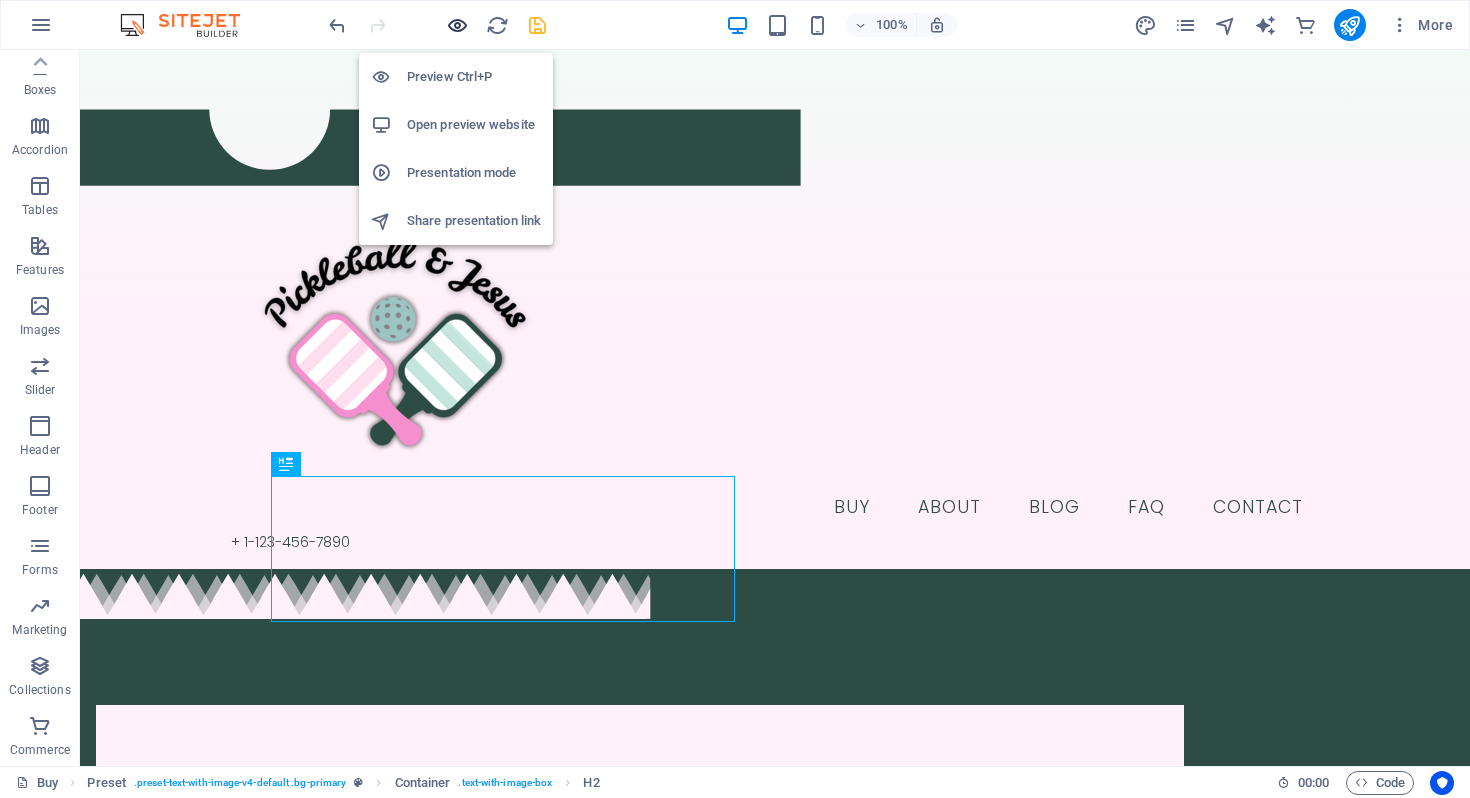 click at bounding box center (457, 25) 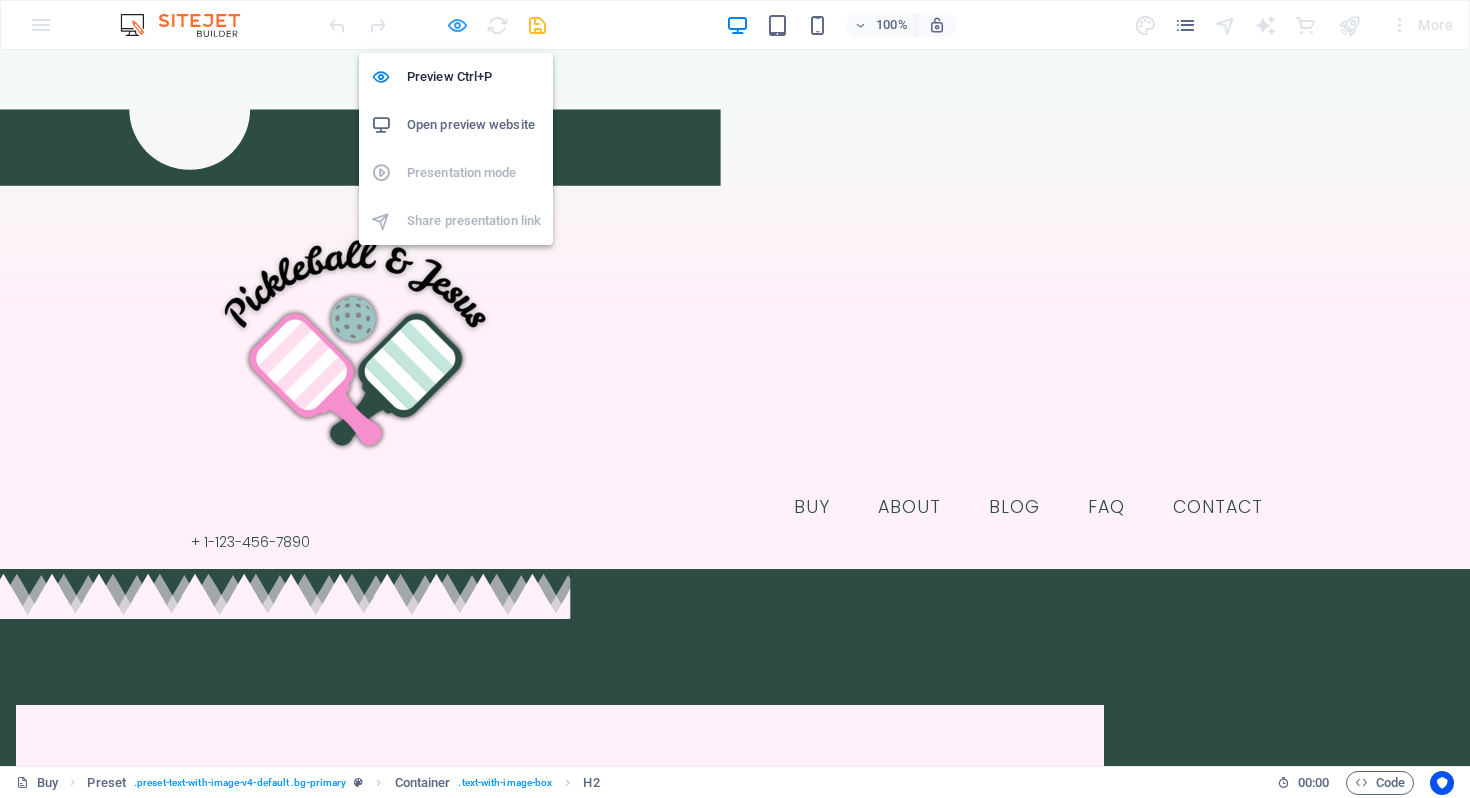 click at bounding box center (457, 25) 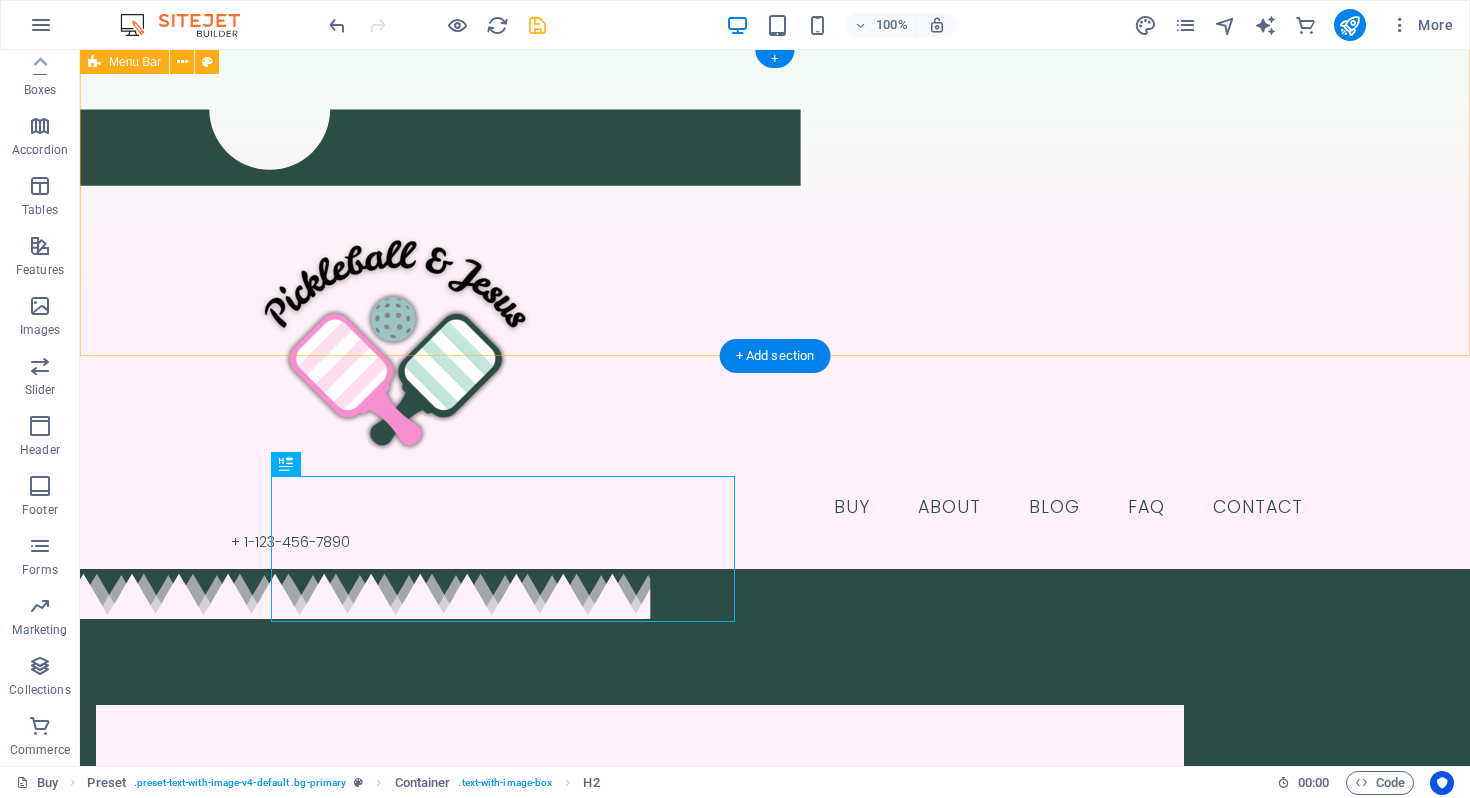 click on "Buy About Blog FAQ Contact   + 1-123-456-7890" at bounding box center (775, 309) 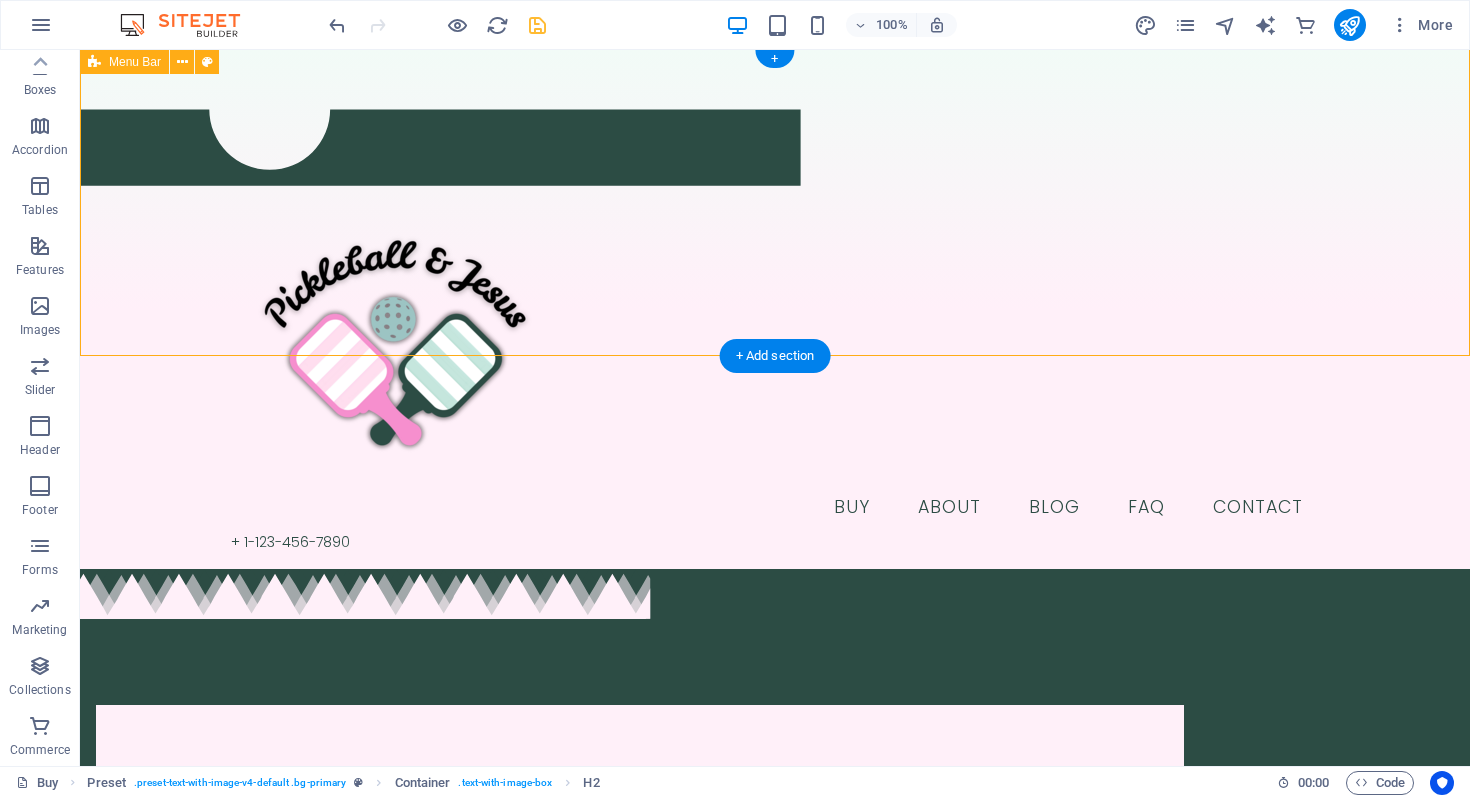click on "Buy About Blog FAQ Contact   + 1-123-456-7890" at bounding box center [775, 309] 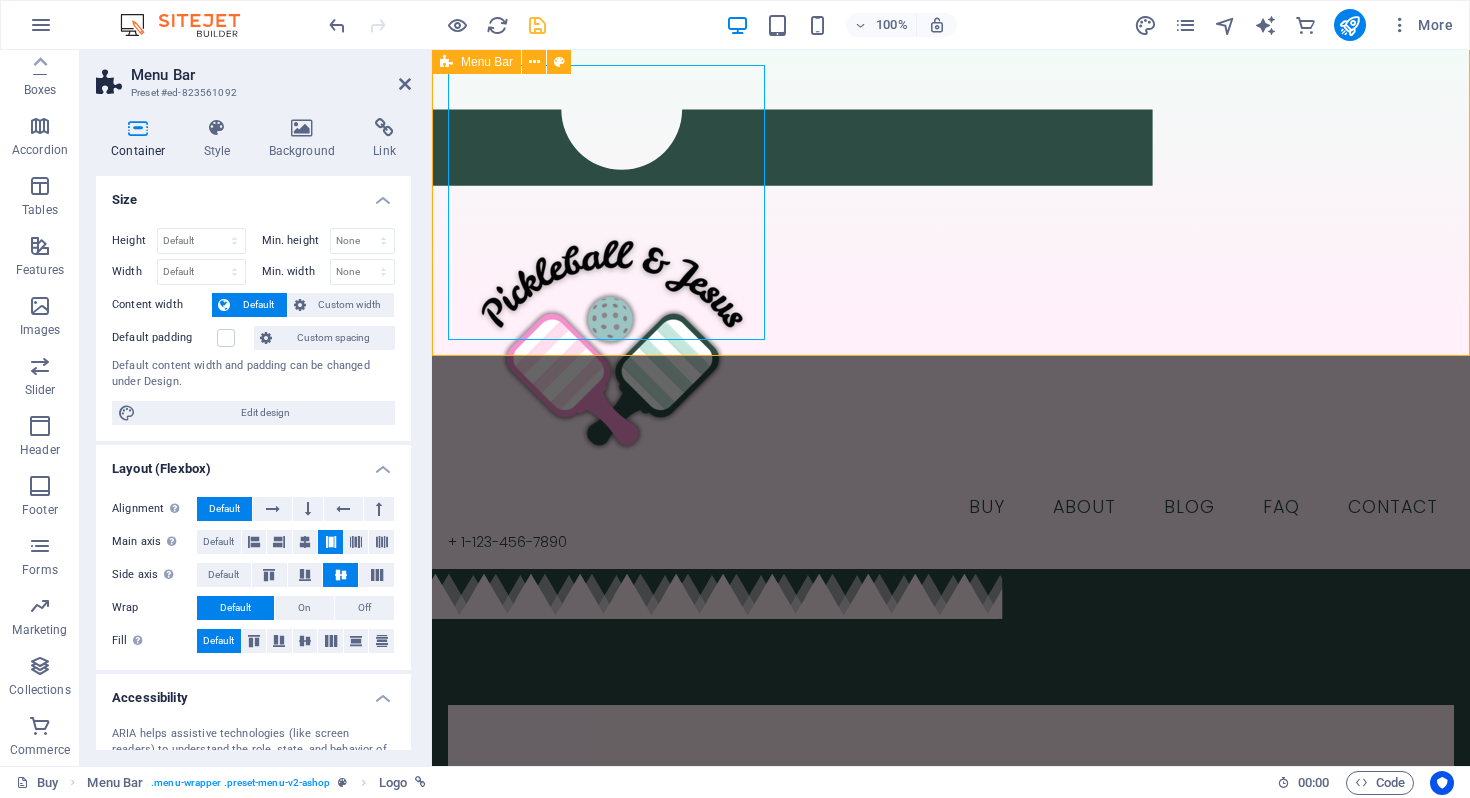 click on "Buy About Blog FAQ Contact   + 1-123-456-7890" at bounding box center [951, 309] 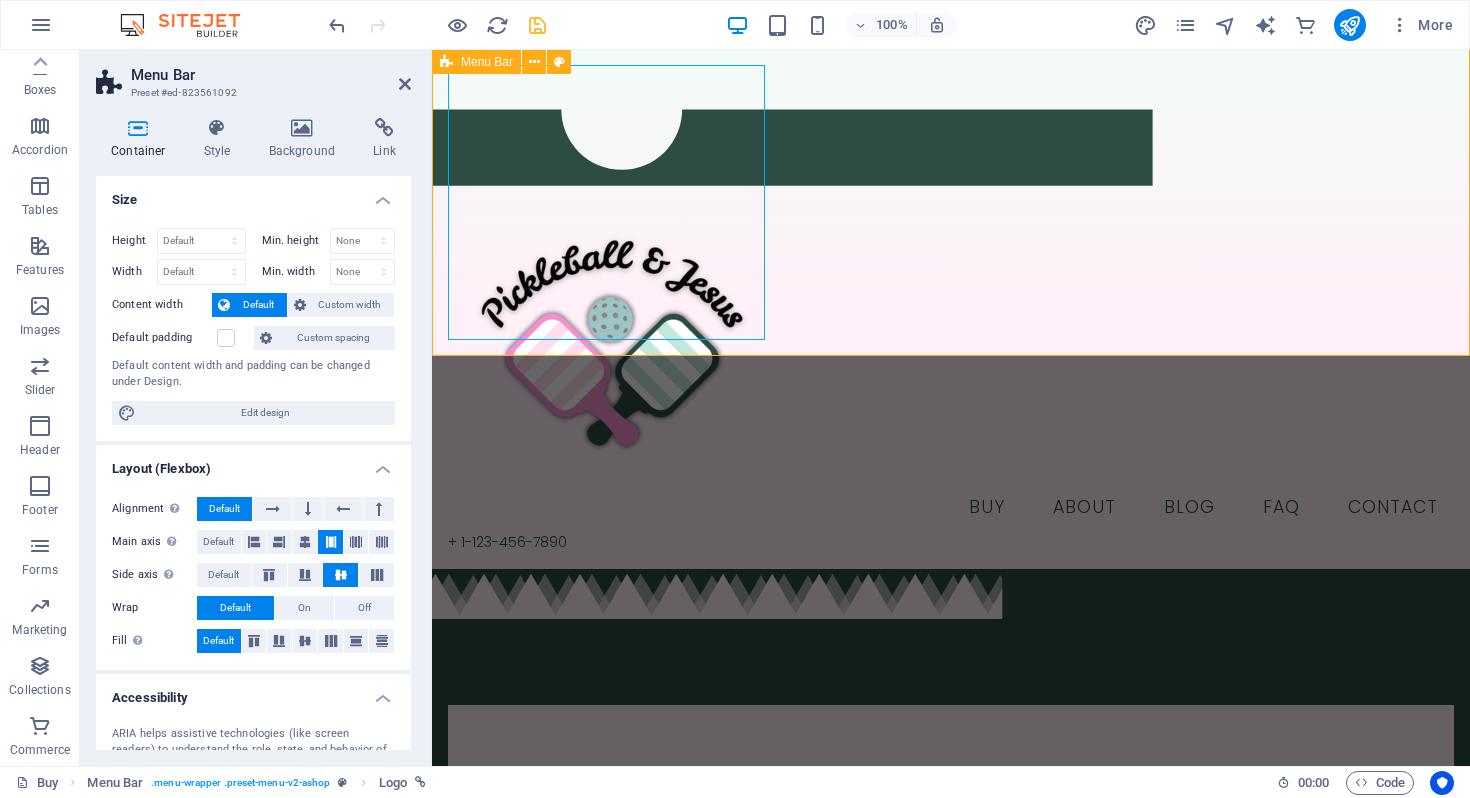 click on "Buy About Blog FAQ Contact   + 1-123-456-7890" at bounding box center (951, 309) 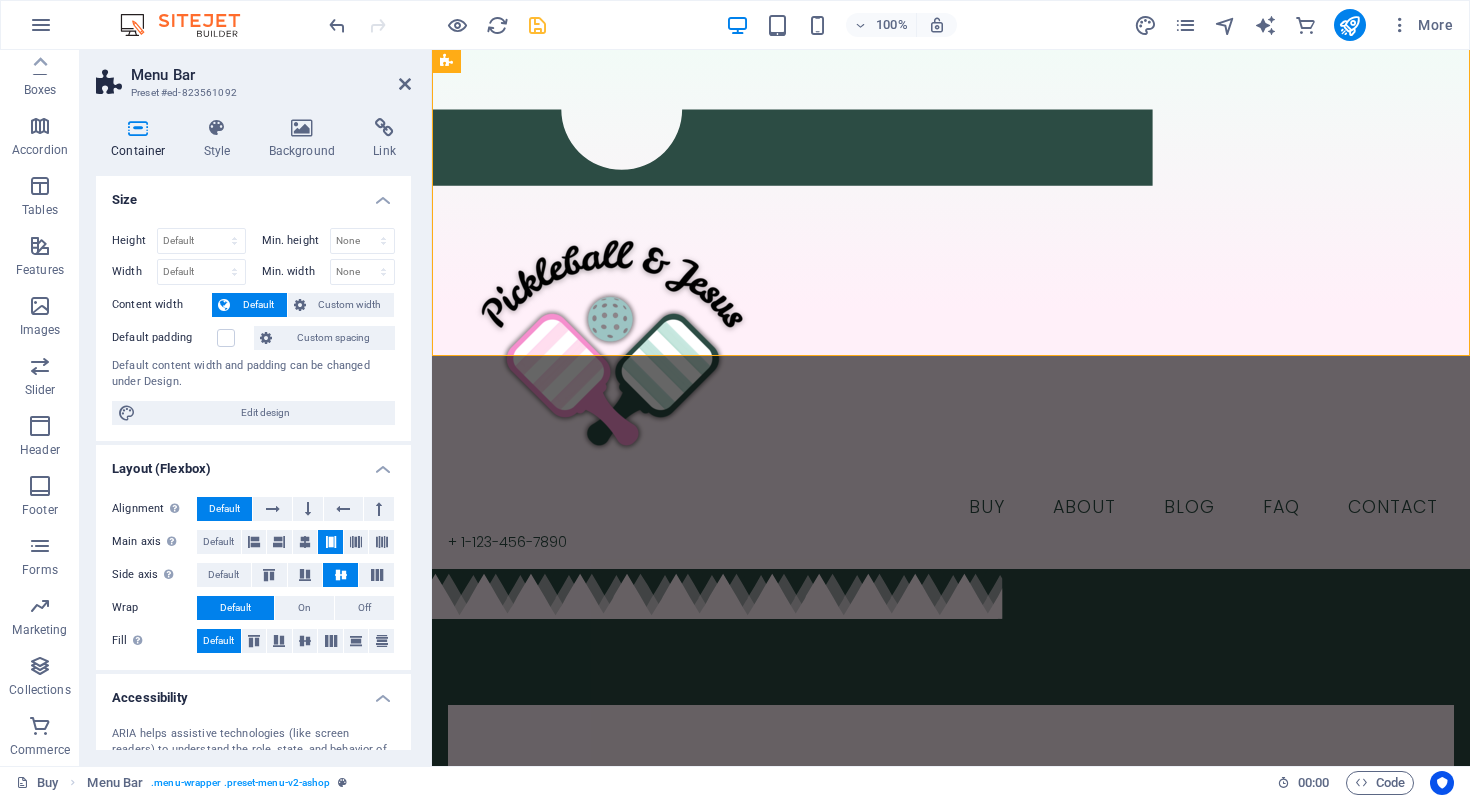 scroll, scrollTop: 441, scrollLeft: 0, axis: vertical 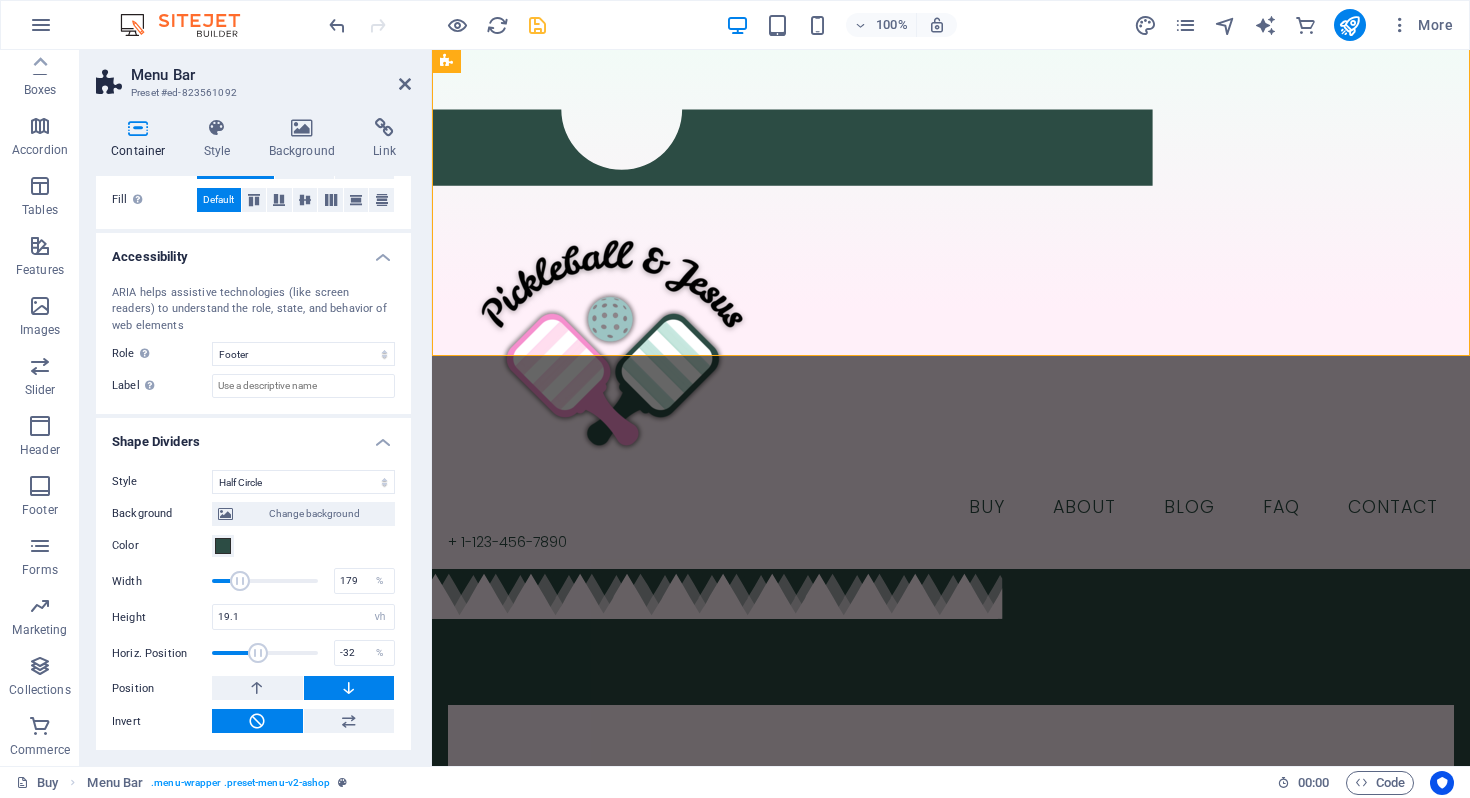 click at bounding box center [349, 688] 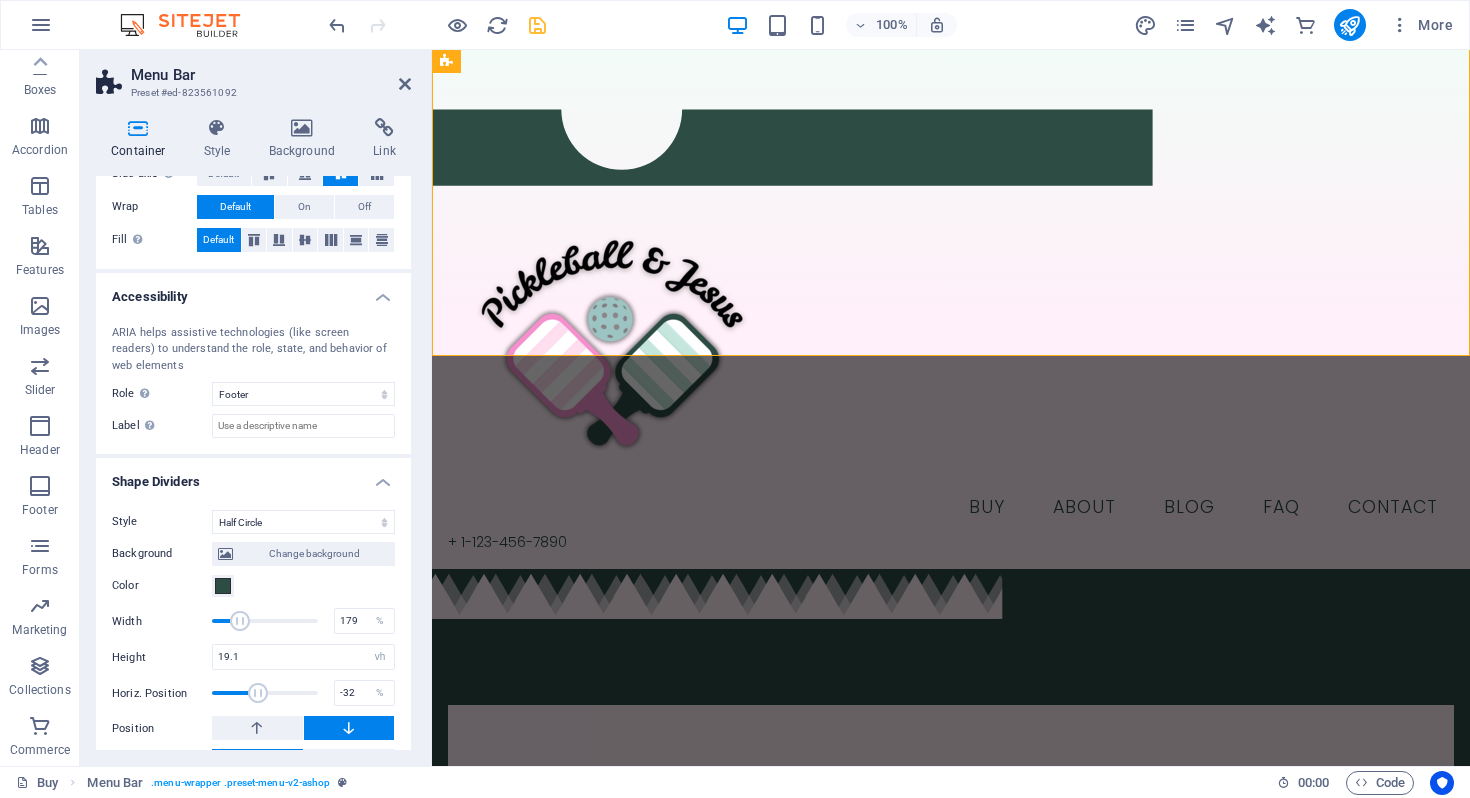 scroll, scrollTop: 441, scrollLeft: 0, axis: vertical 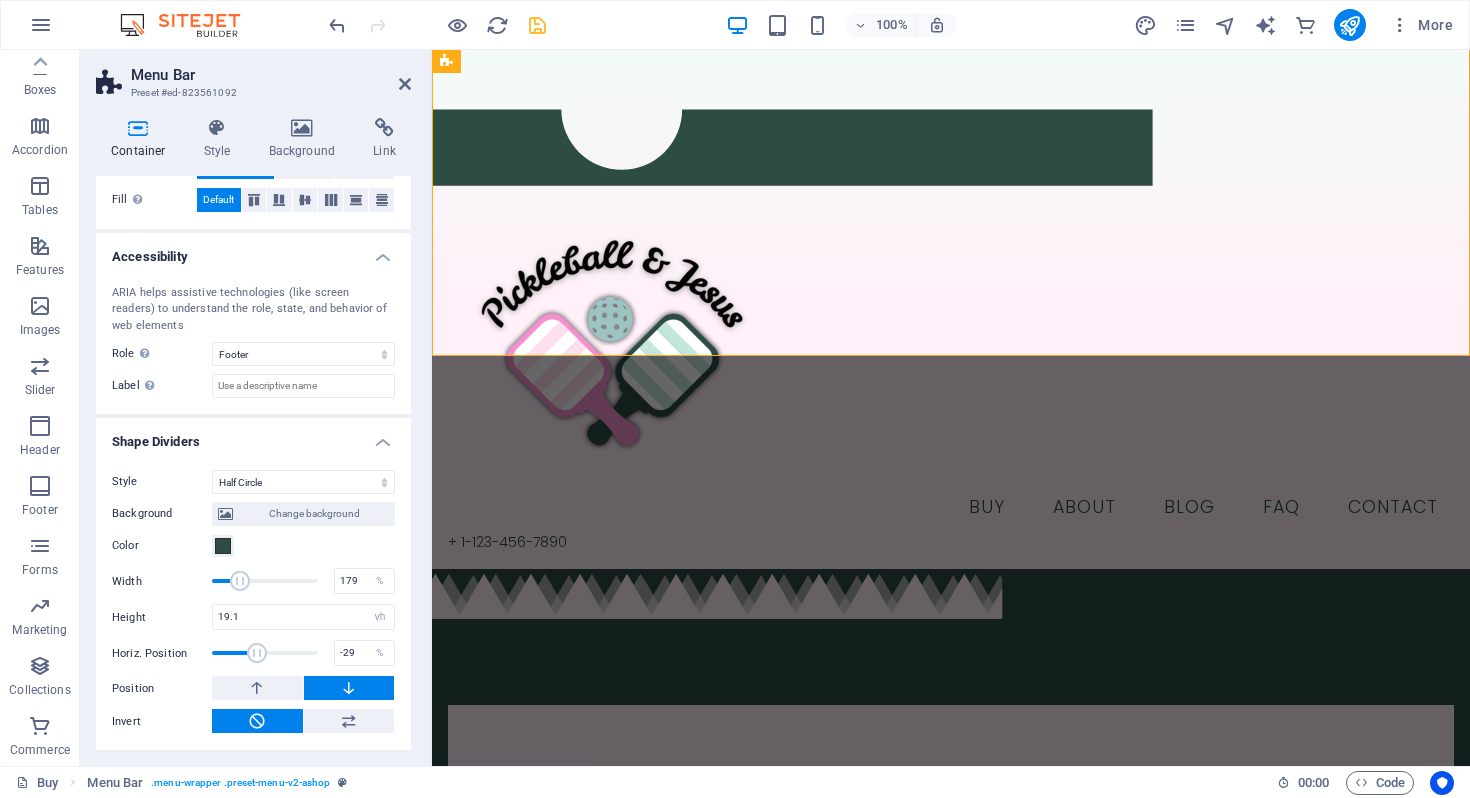 type on "-25" 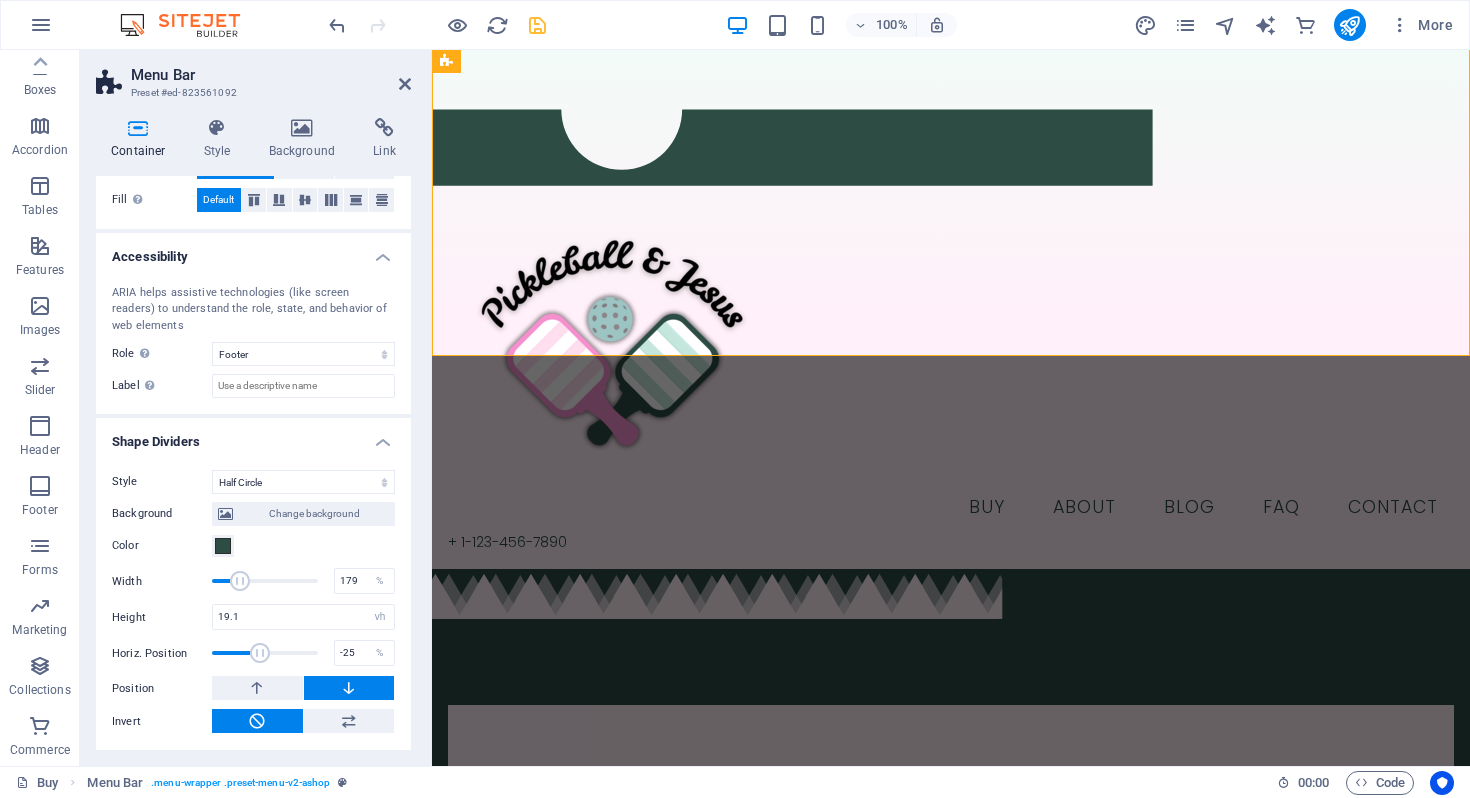 click at bounding box center (260, 653) 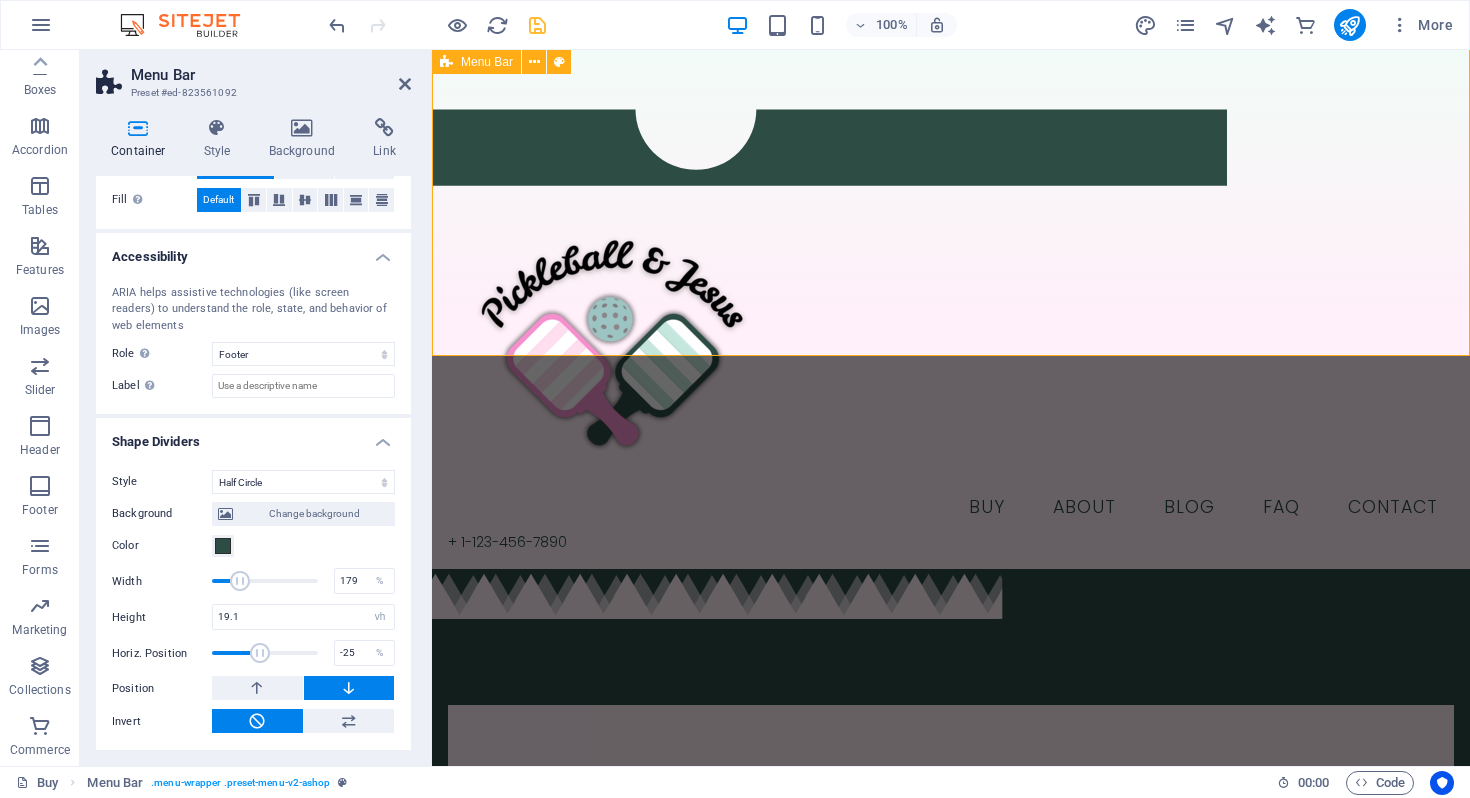 click on "Buy About Blog FAQ Contact" at bounding box center [951, 508] 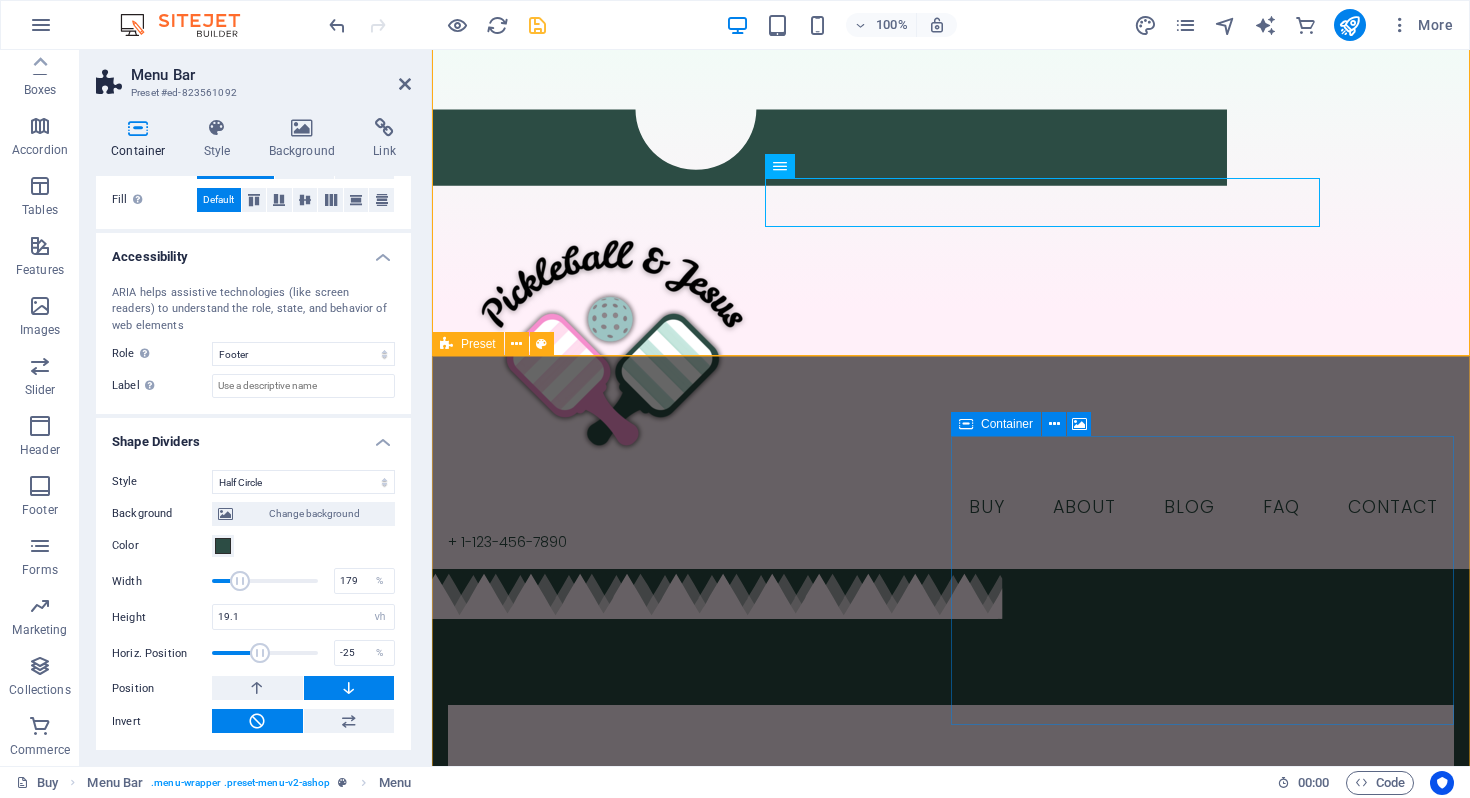 click on "Drop content here or  Add elements  Paste clipboard" at bounding box center (951, 1271) 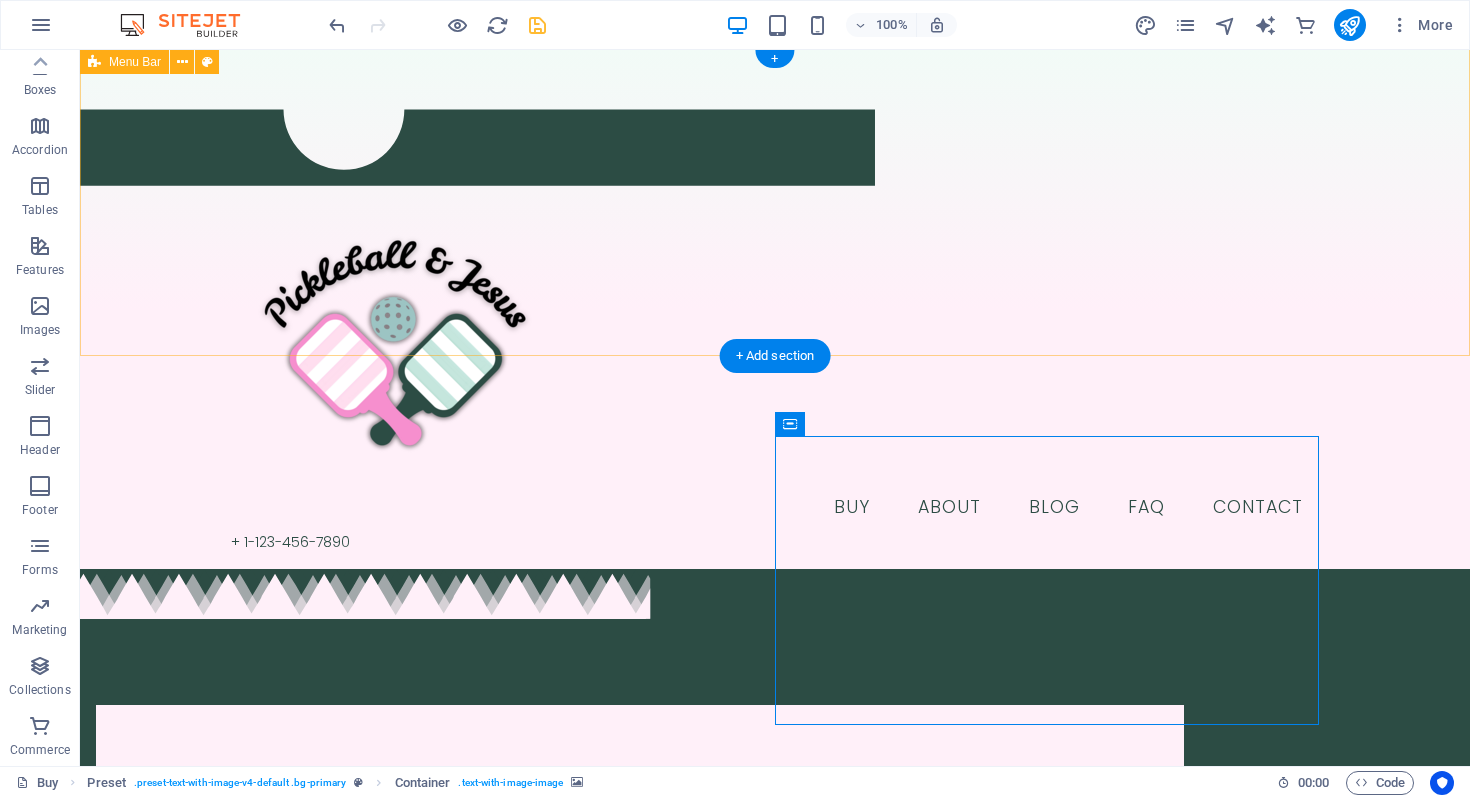 click on "Buy About Blog FAQ Contact   + 1-123-456-7890" at bounding box center [775, 309] 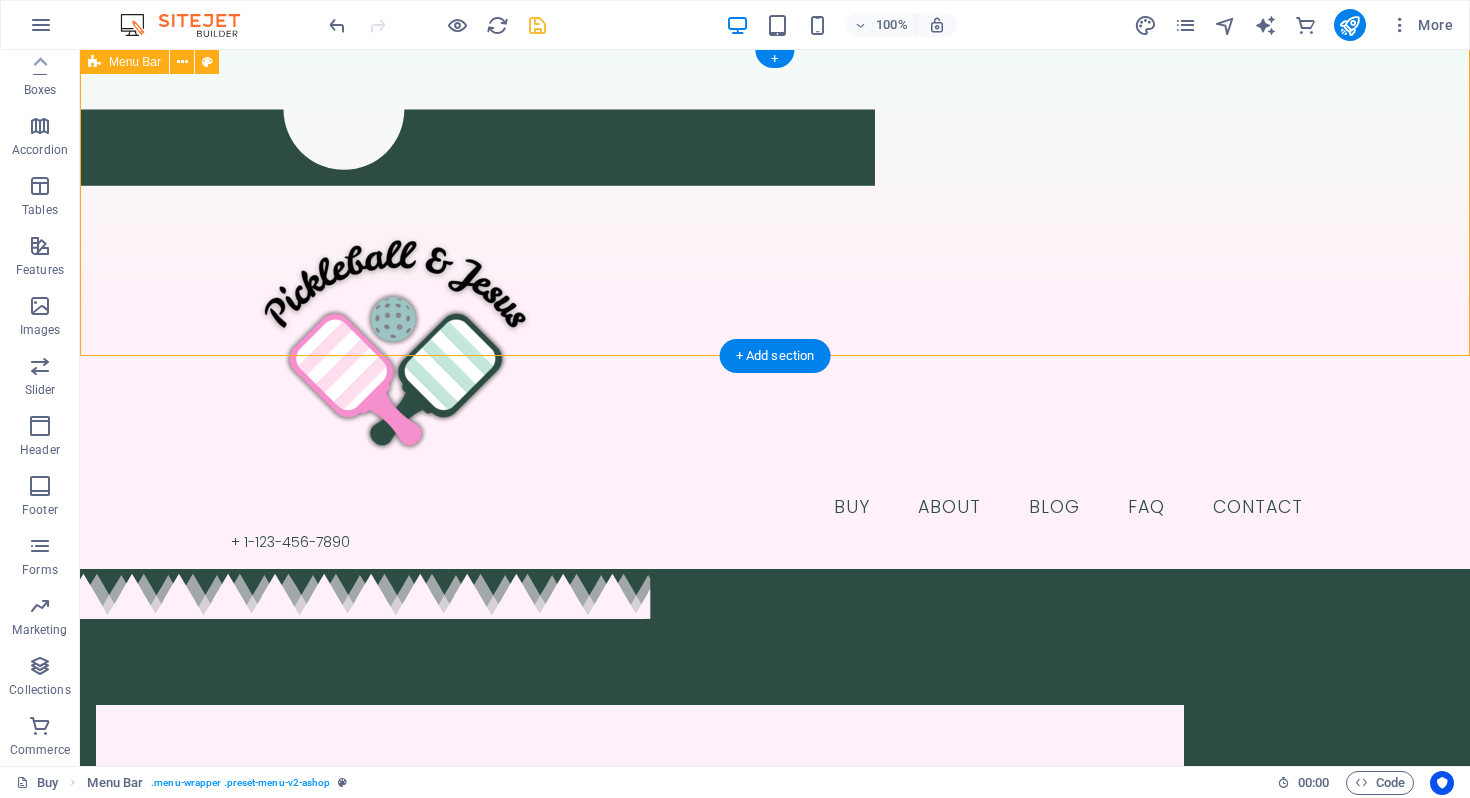 click on "Buy About Blog FAQ Contact   + 1-123-456-7890" at bounding box center (775, 309) 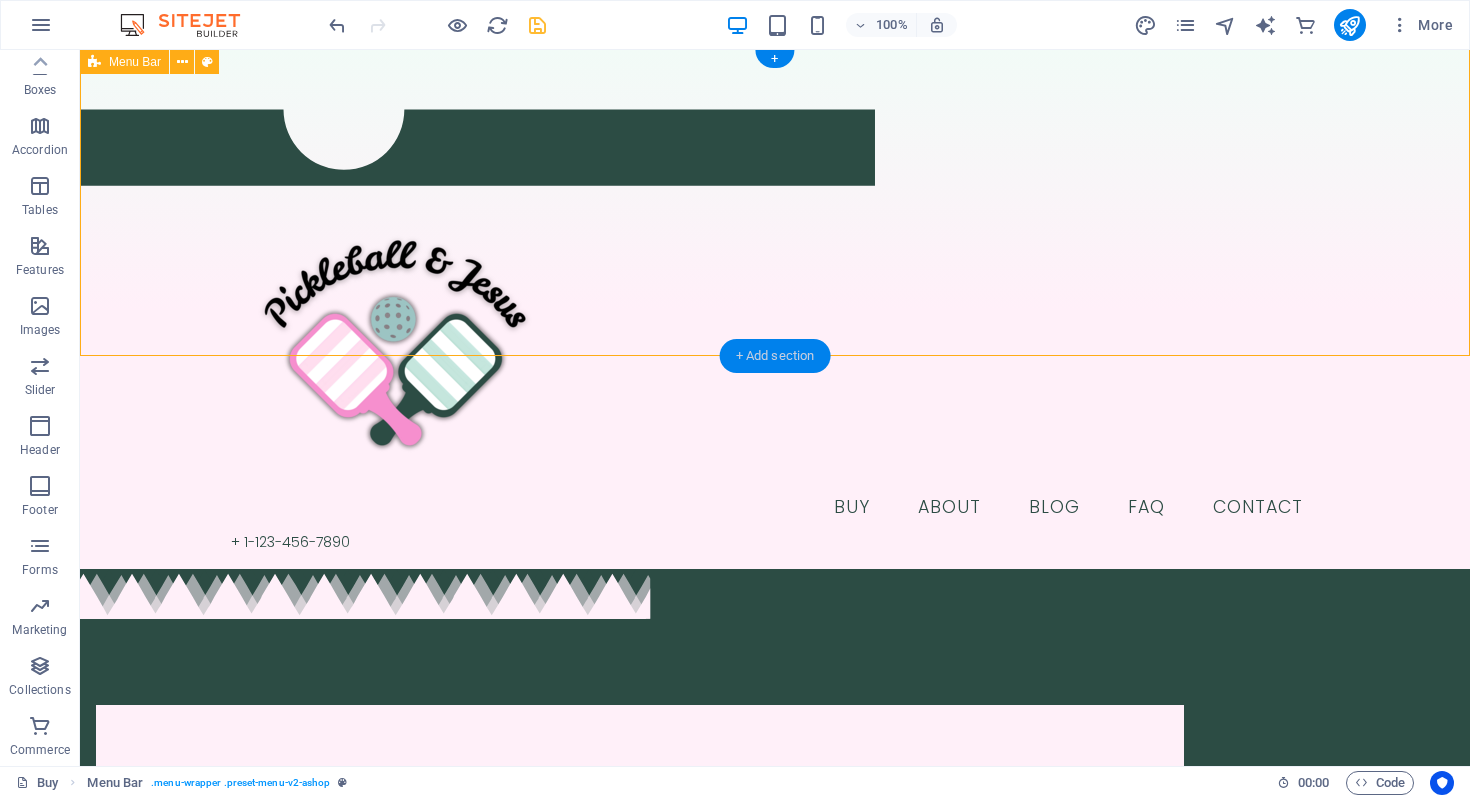 select on "footer" 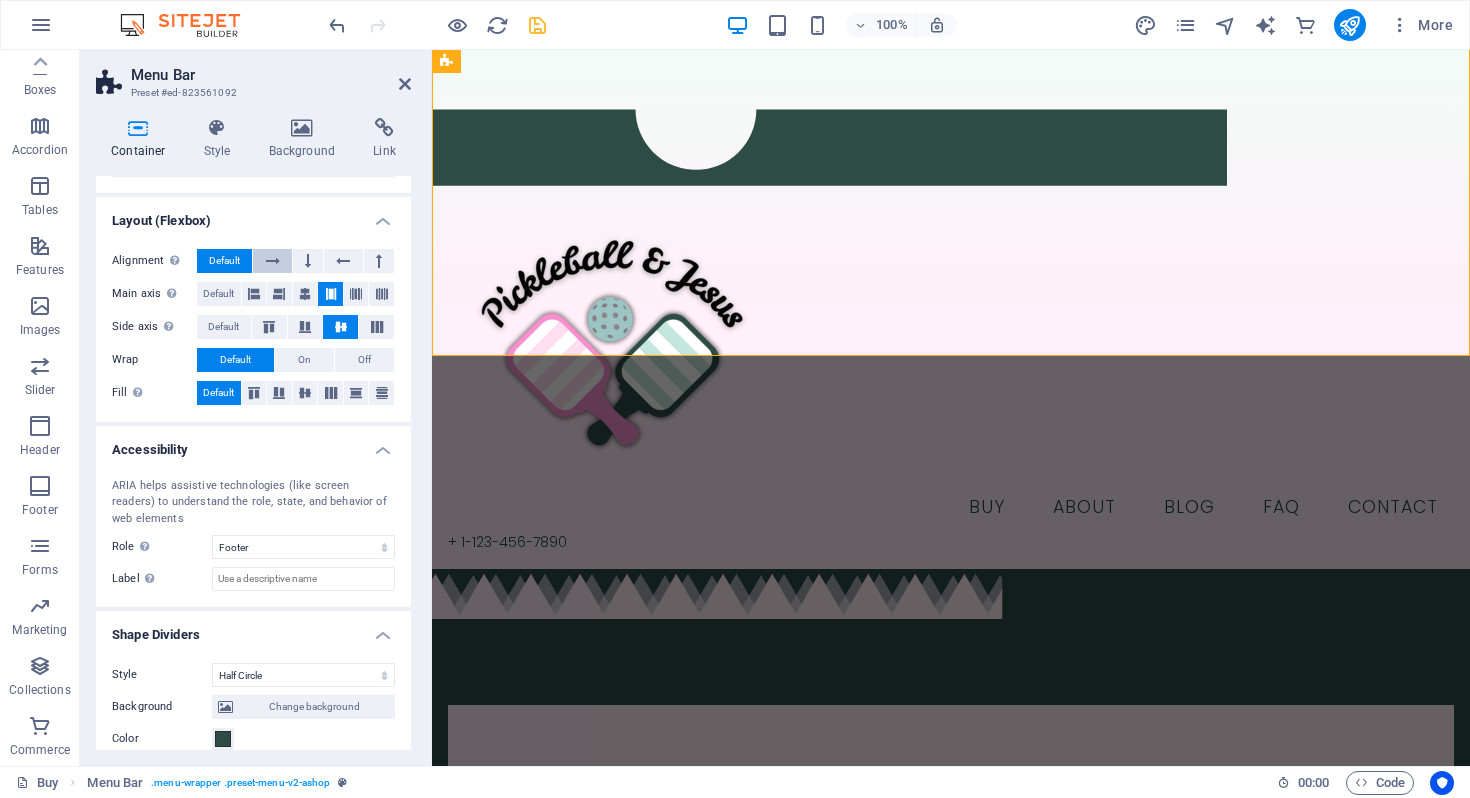 scroll, scrollTop: 441, scrollLeft: 0, axis: vertical 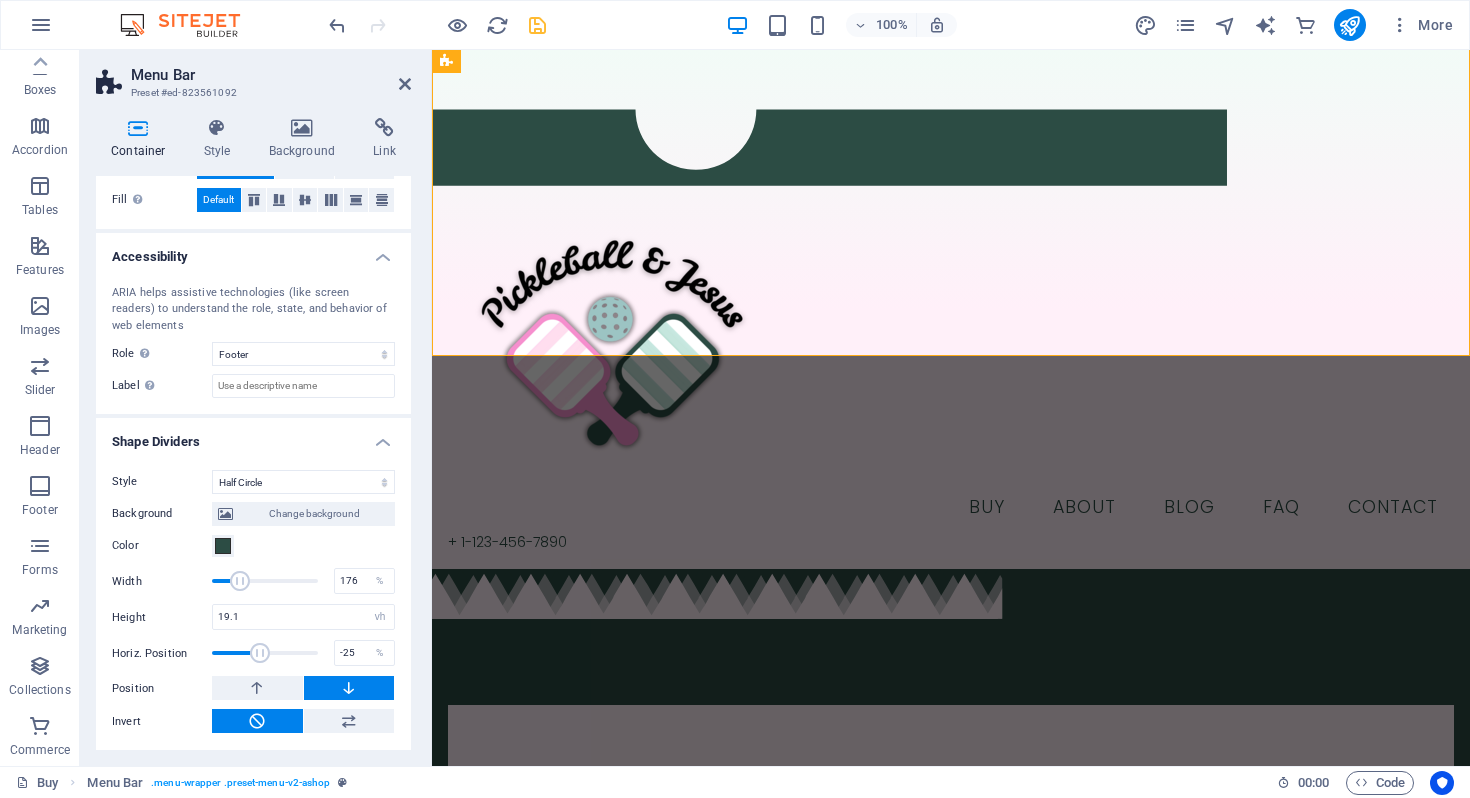 type on "174" 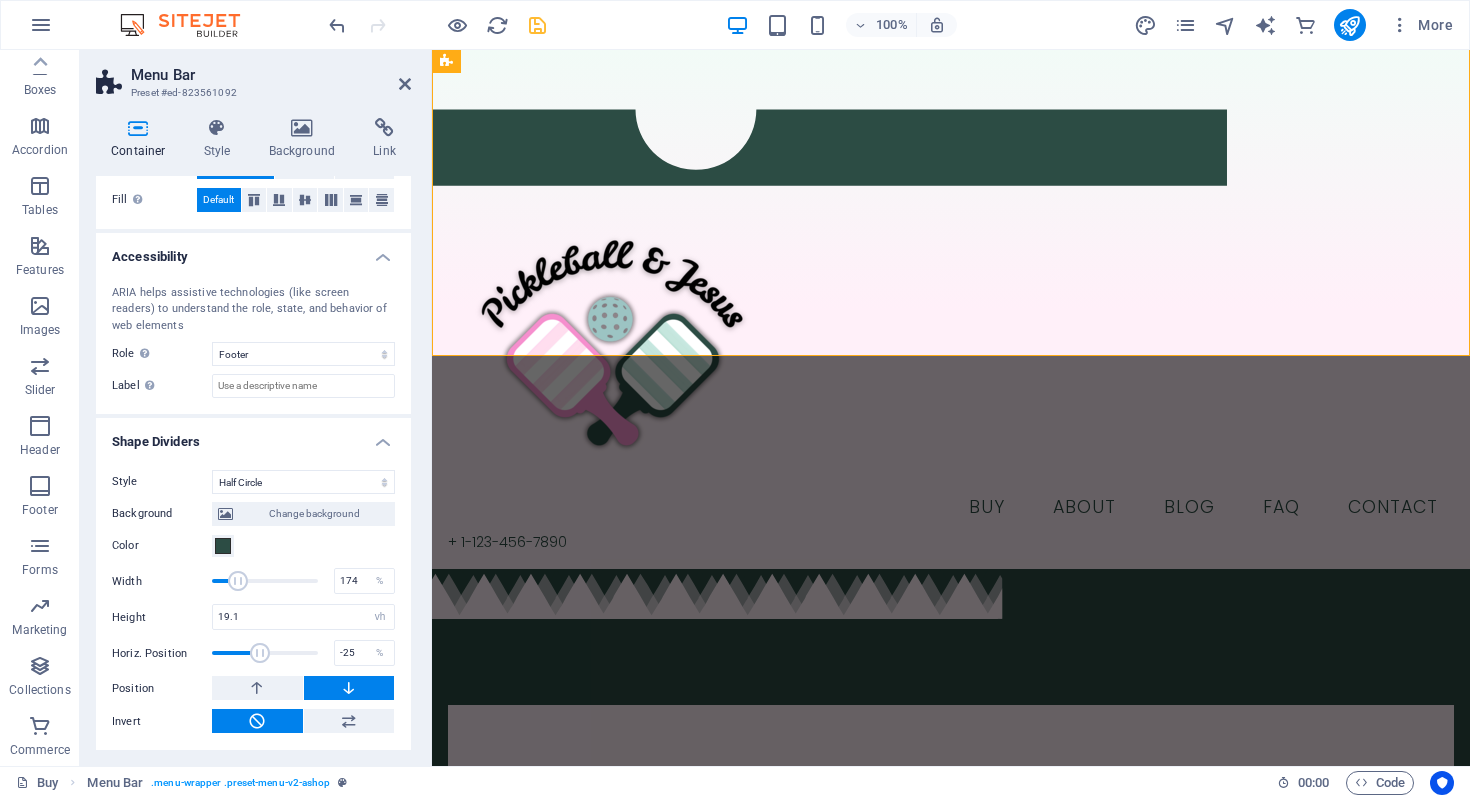 click at bounding box center (238, 581) 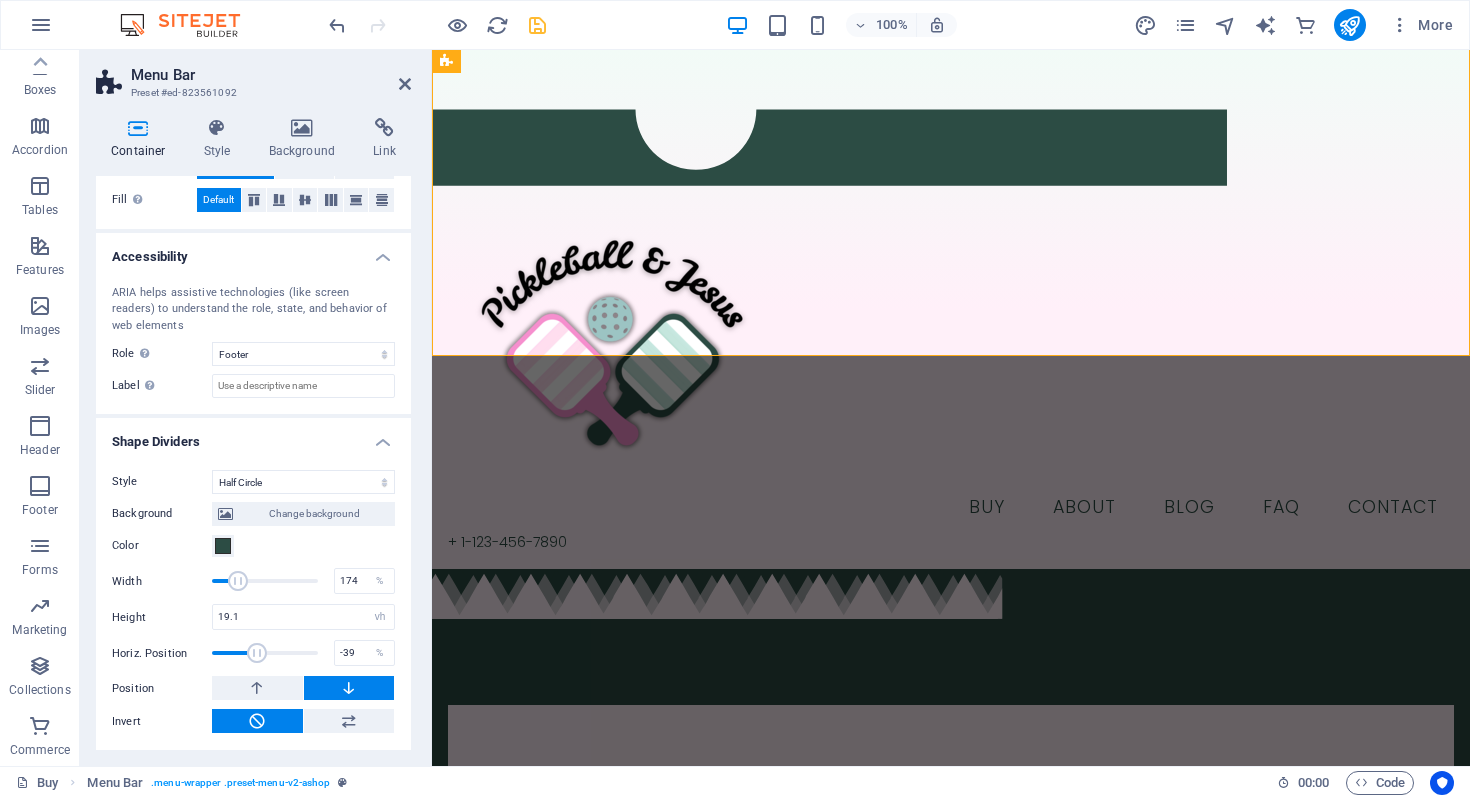 click at bounding box center [257, 653] 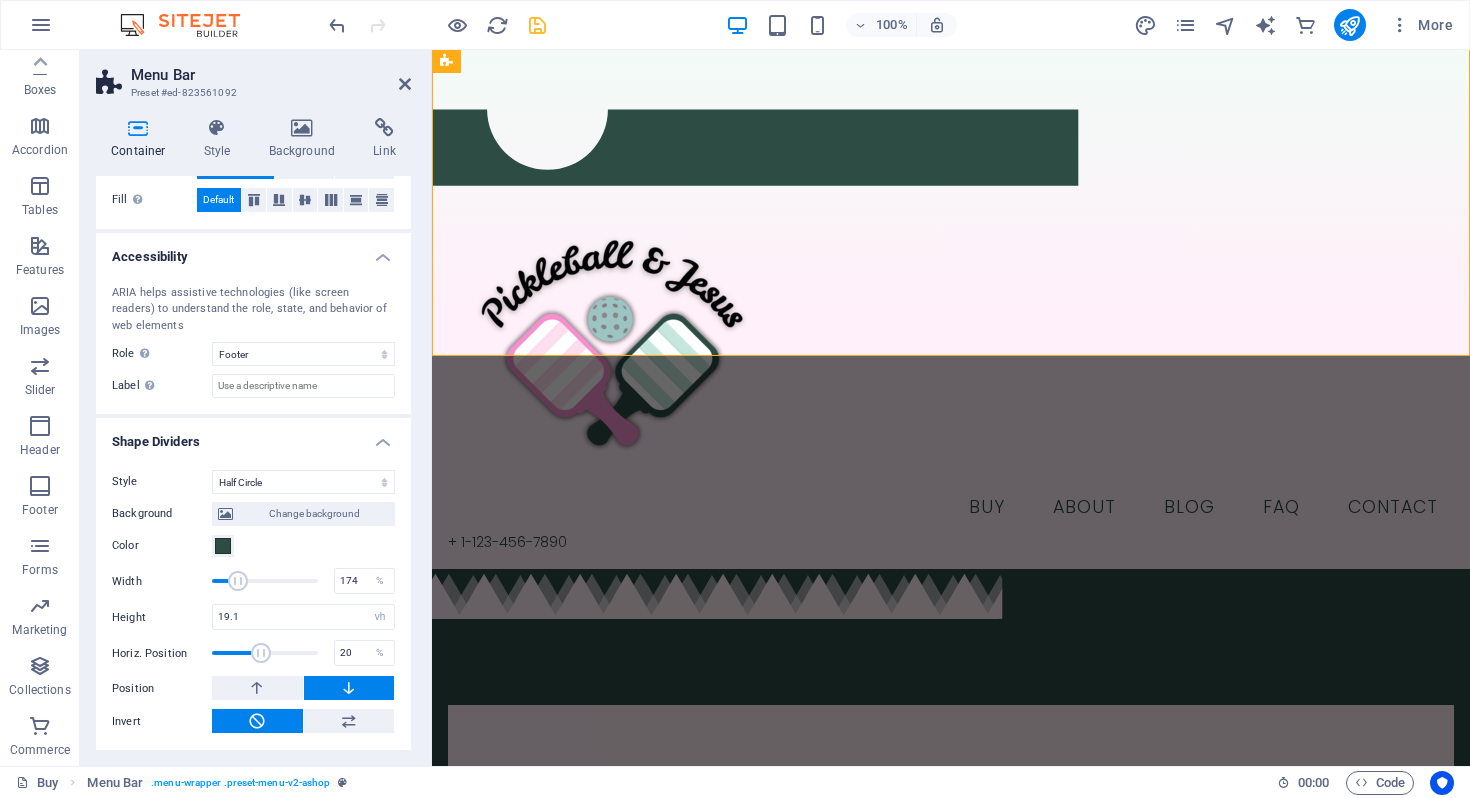 drag, startPoint x: 255, startPoint y: 655, endPoint x: 267, endPoint y: 655, distance: 12 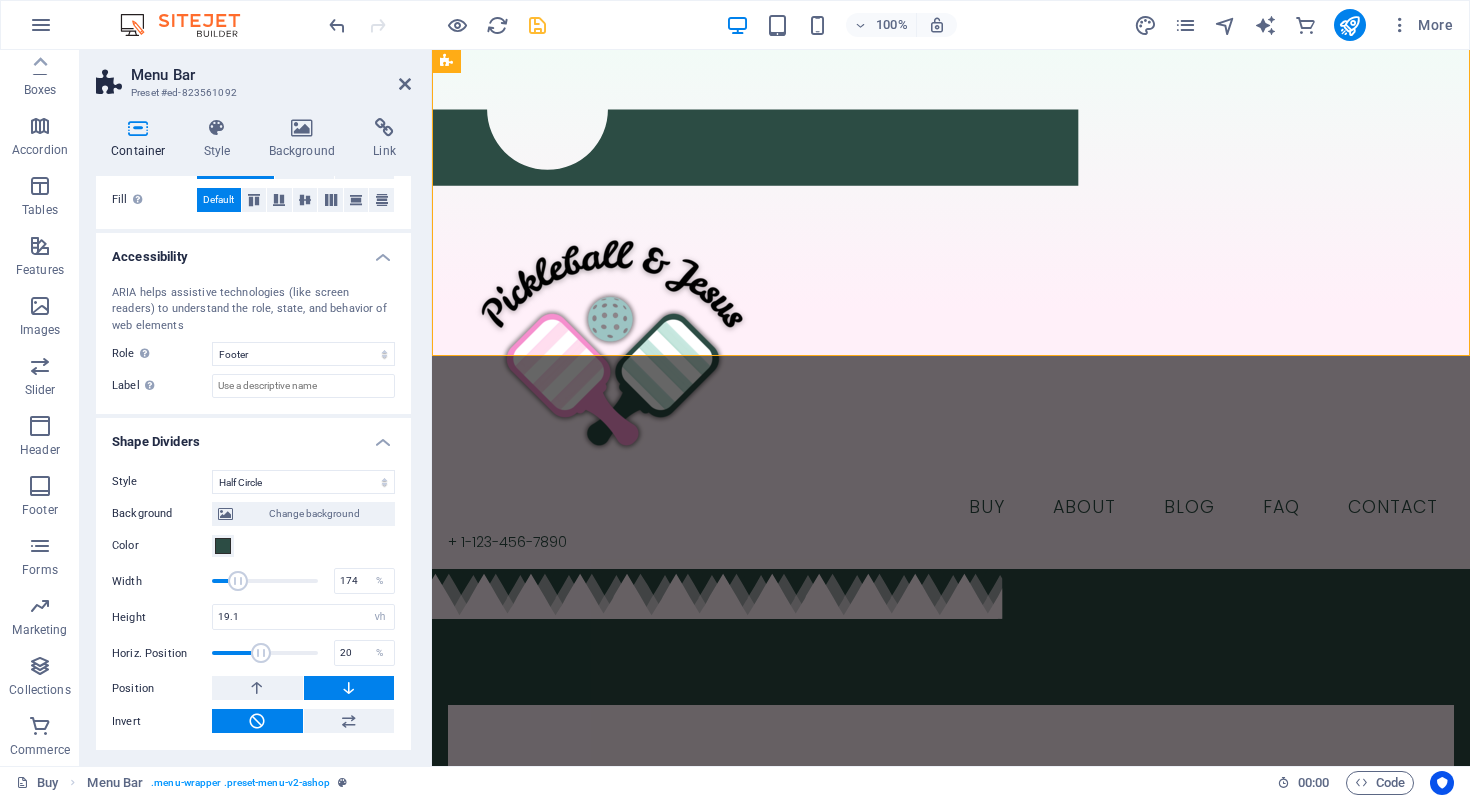 click at bounding box center (261, 653) 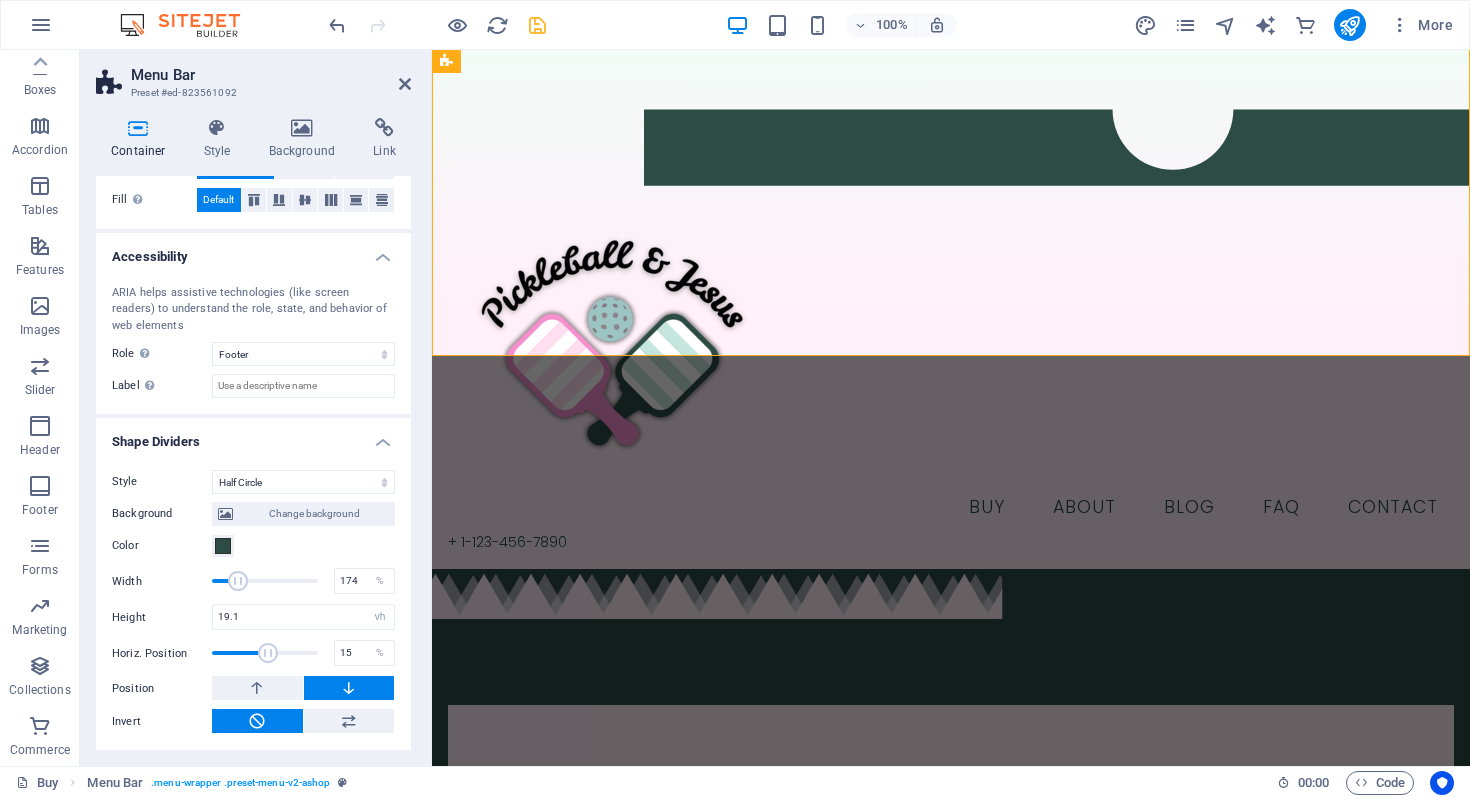 click at bounding box center [268, 653] 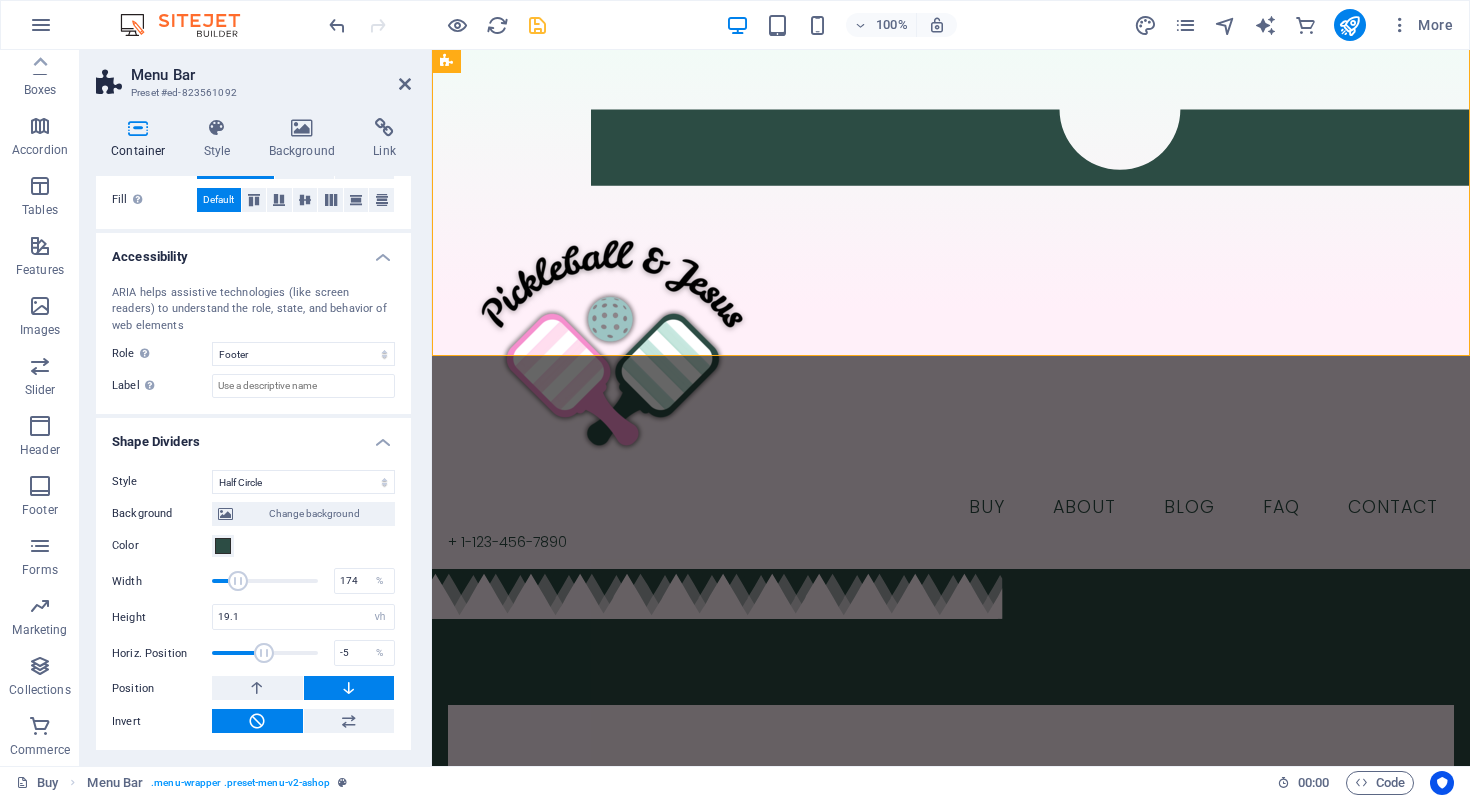 type on "-10" 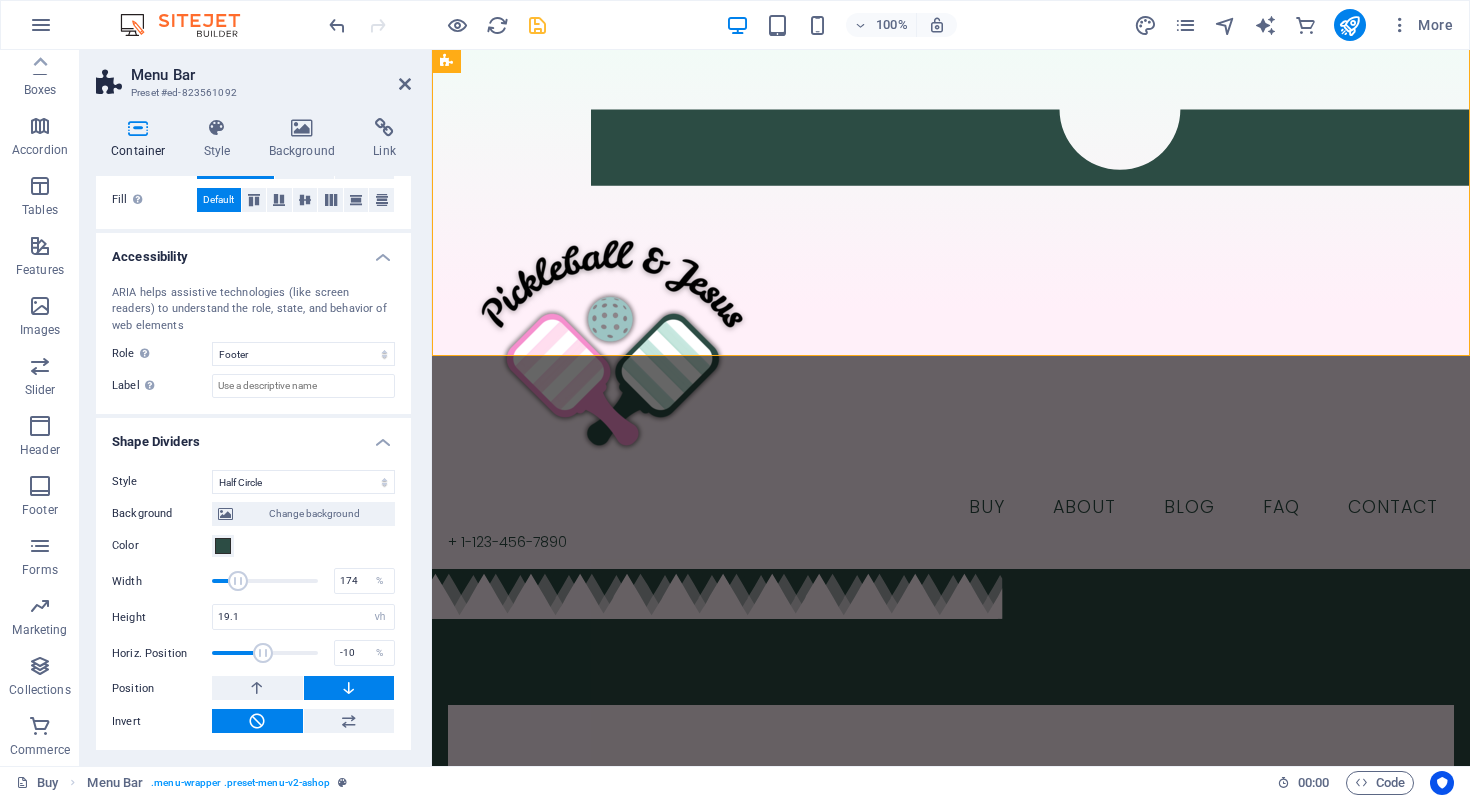 click at bounding box center [263, 653] 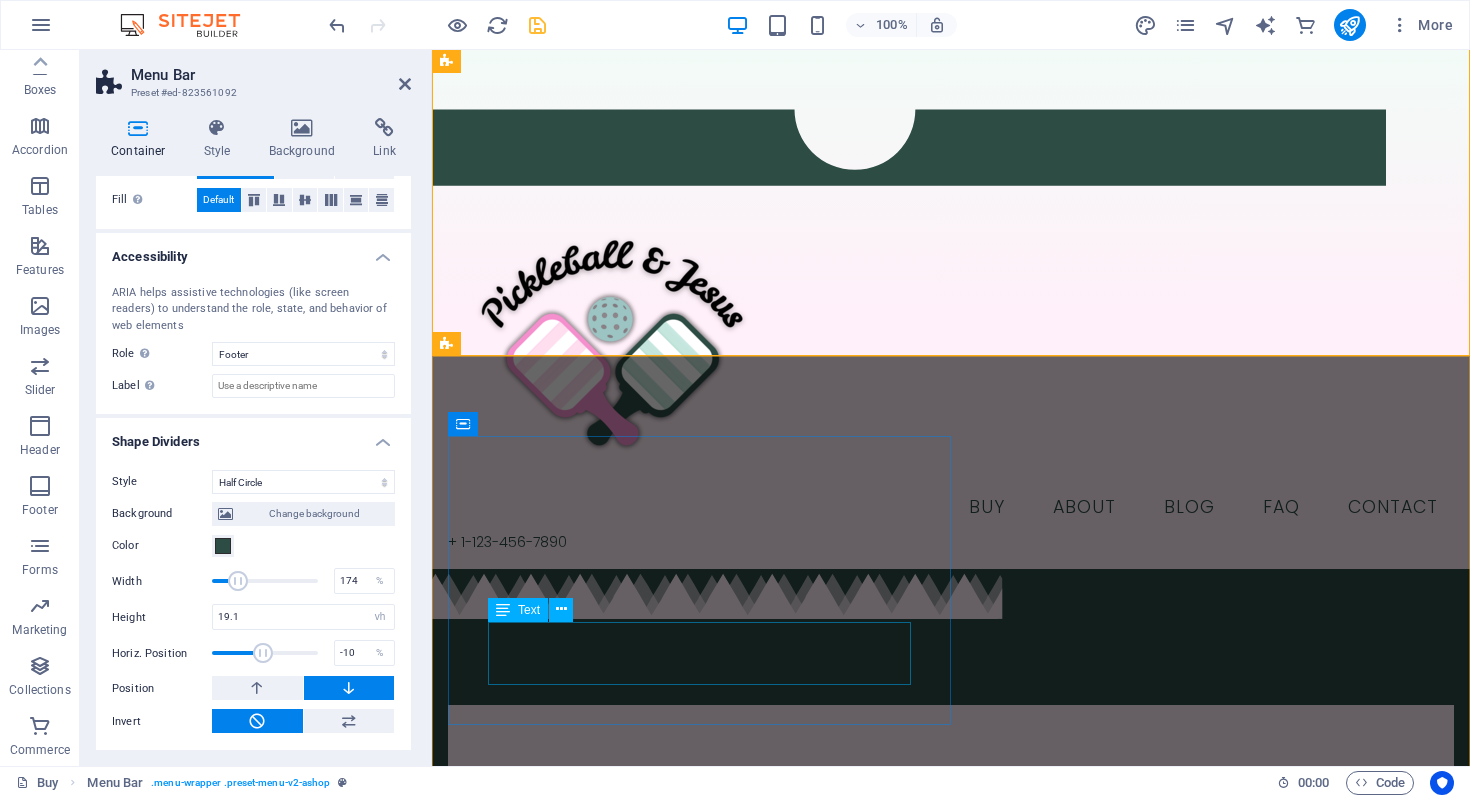click on "Serve like Jesus on the courts as you share your faith with your teammates. Or wear outside the courts to spark a conversation about Pickleball, and most importantly, Jesus!" at bounding box center (951, 850) 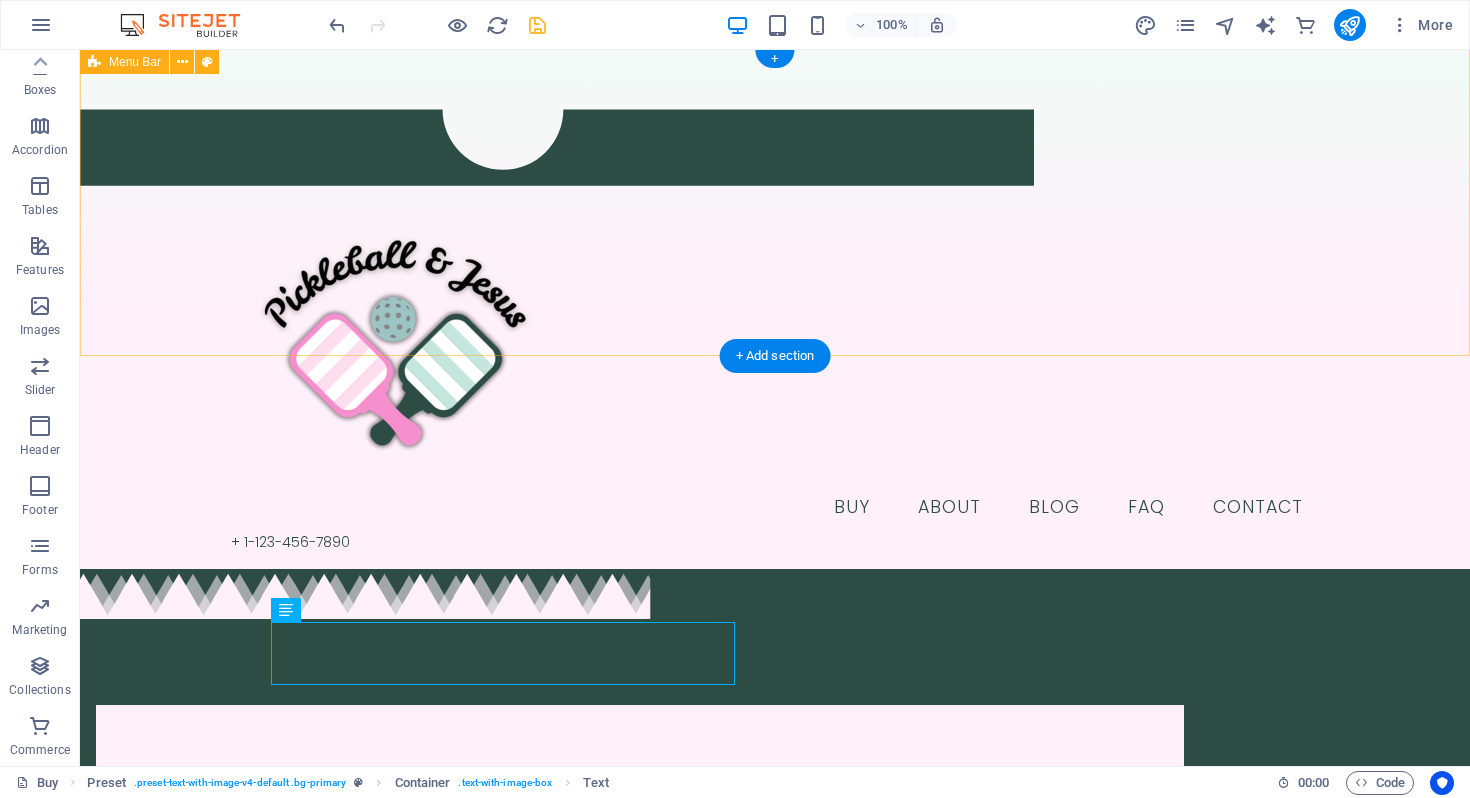 click on "Buy About Blog FAQ Contact   + 1-123-456-7890" at bounding box center (775, 309) 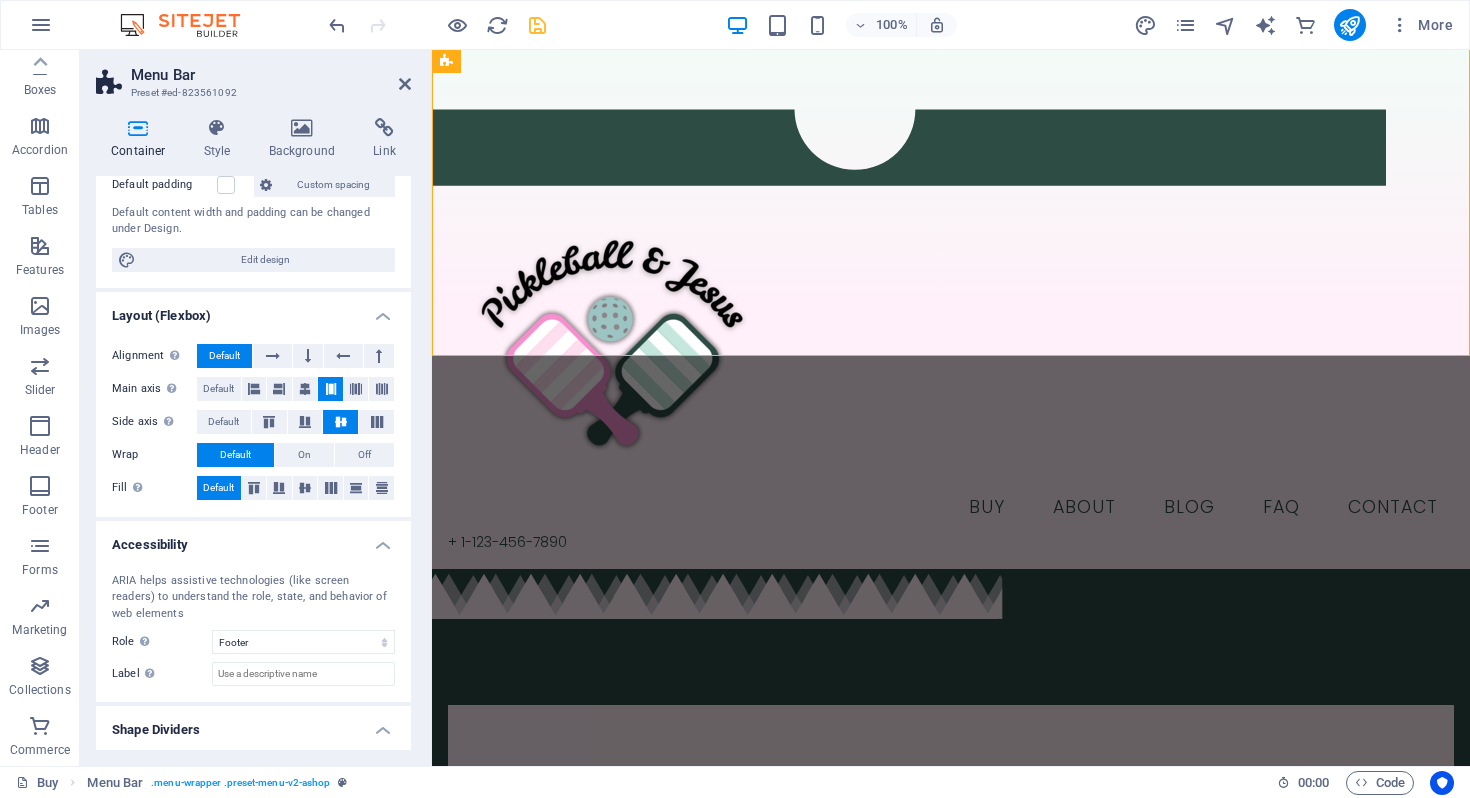 scroll, scrollTop: 441, scrollLeft: 0, axis: vertical 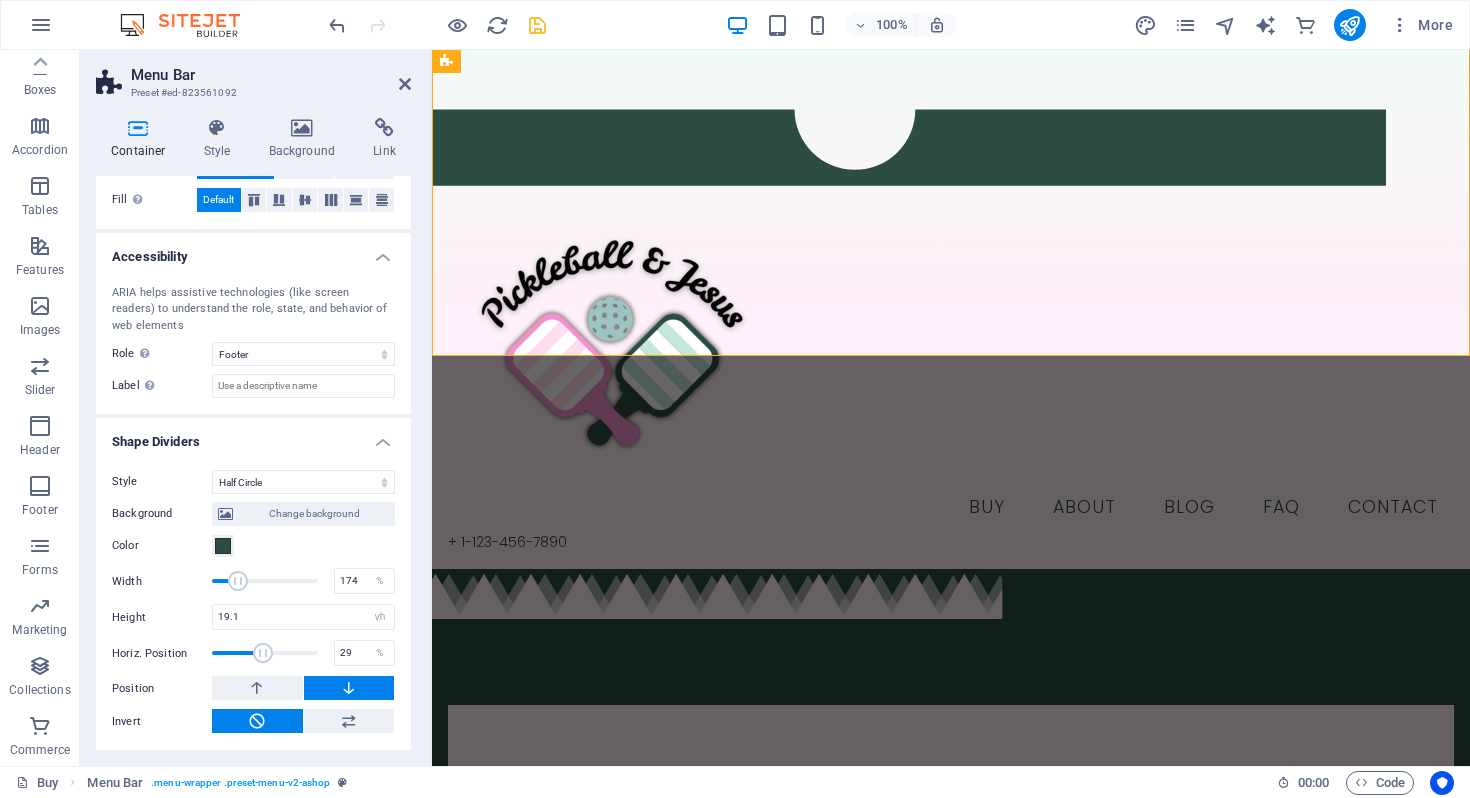 click at bounding box center [263, 653] 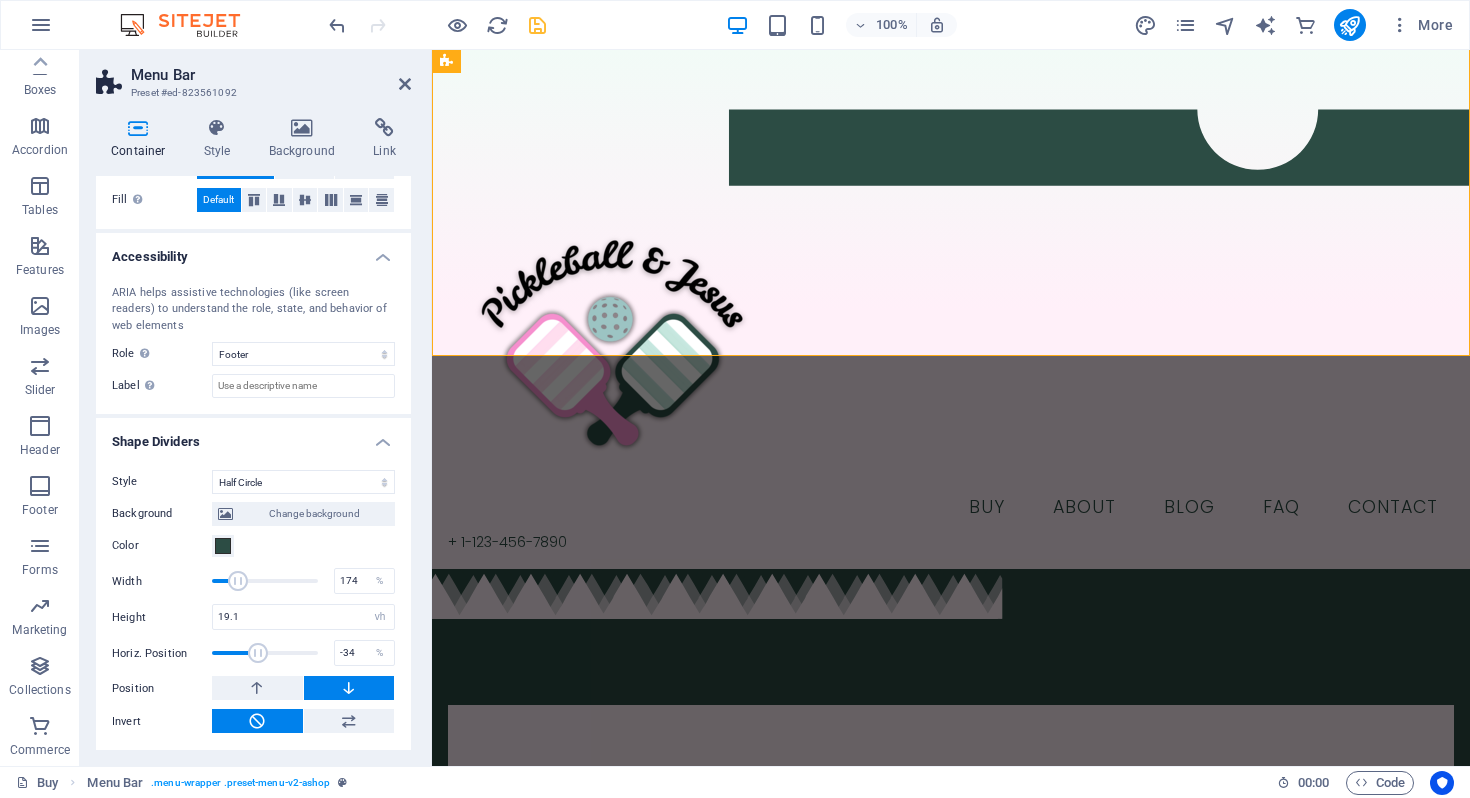 drag, startPoint x: 269, startPoint y: 641, endPoint x: 256, endPoint y: 642, distance: 13.038404 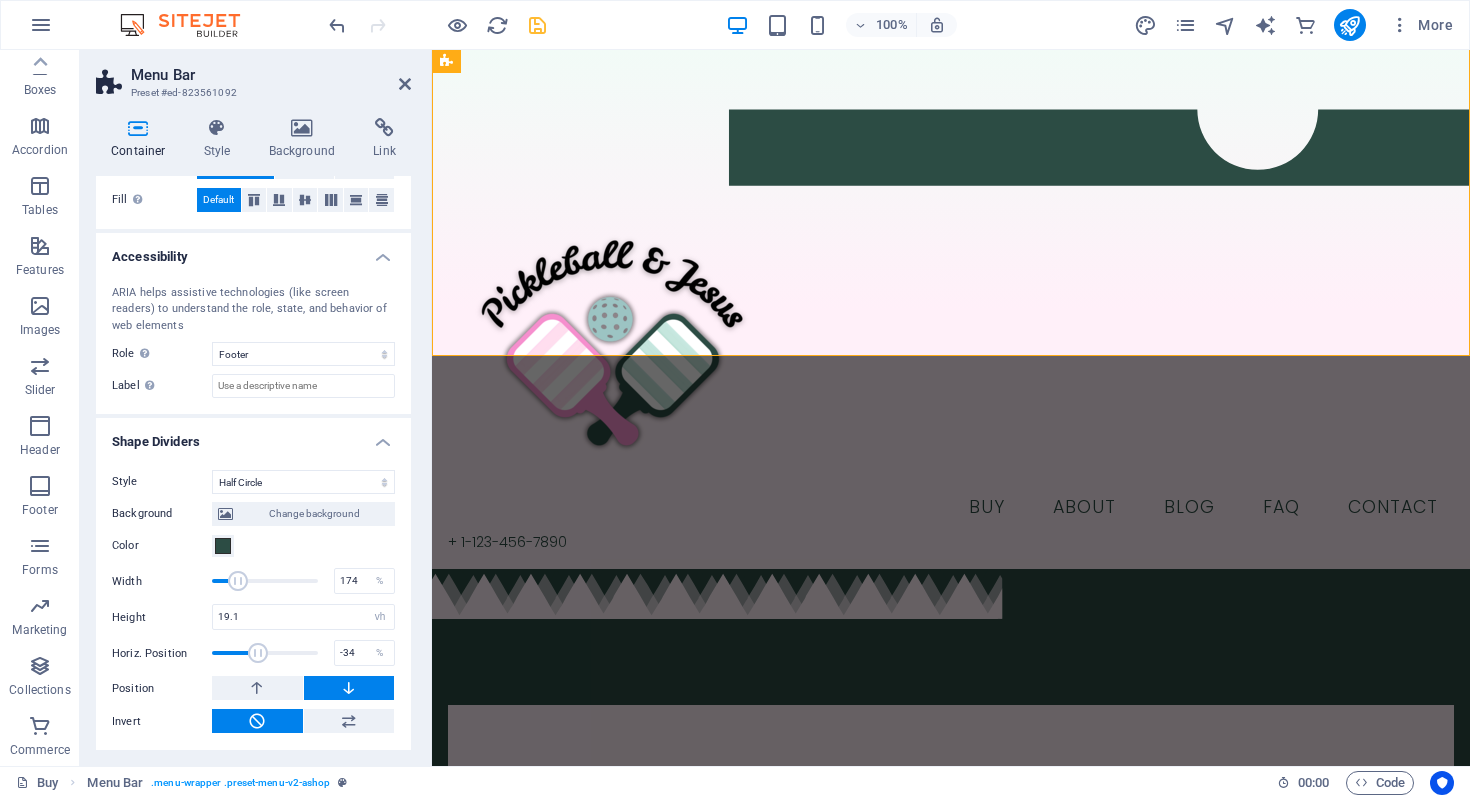 click at bounding box center (258, 653) 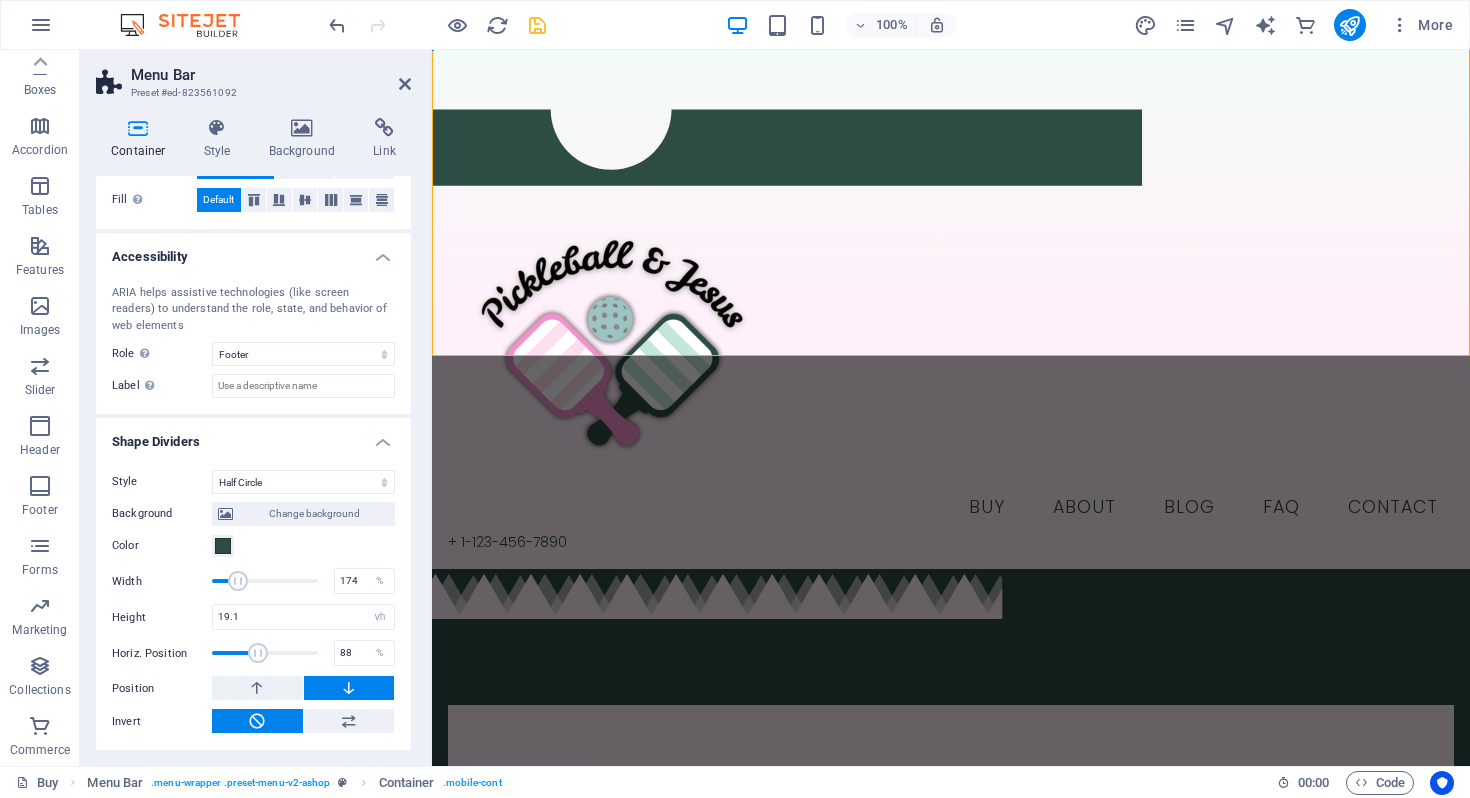 click at bounding box center (265, 653) 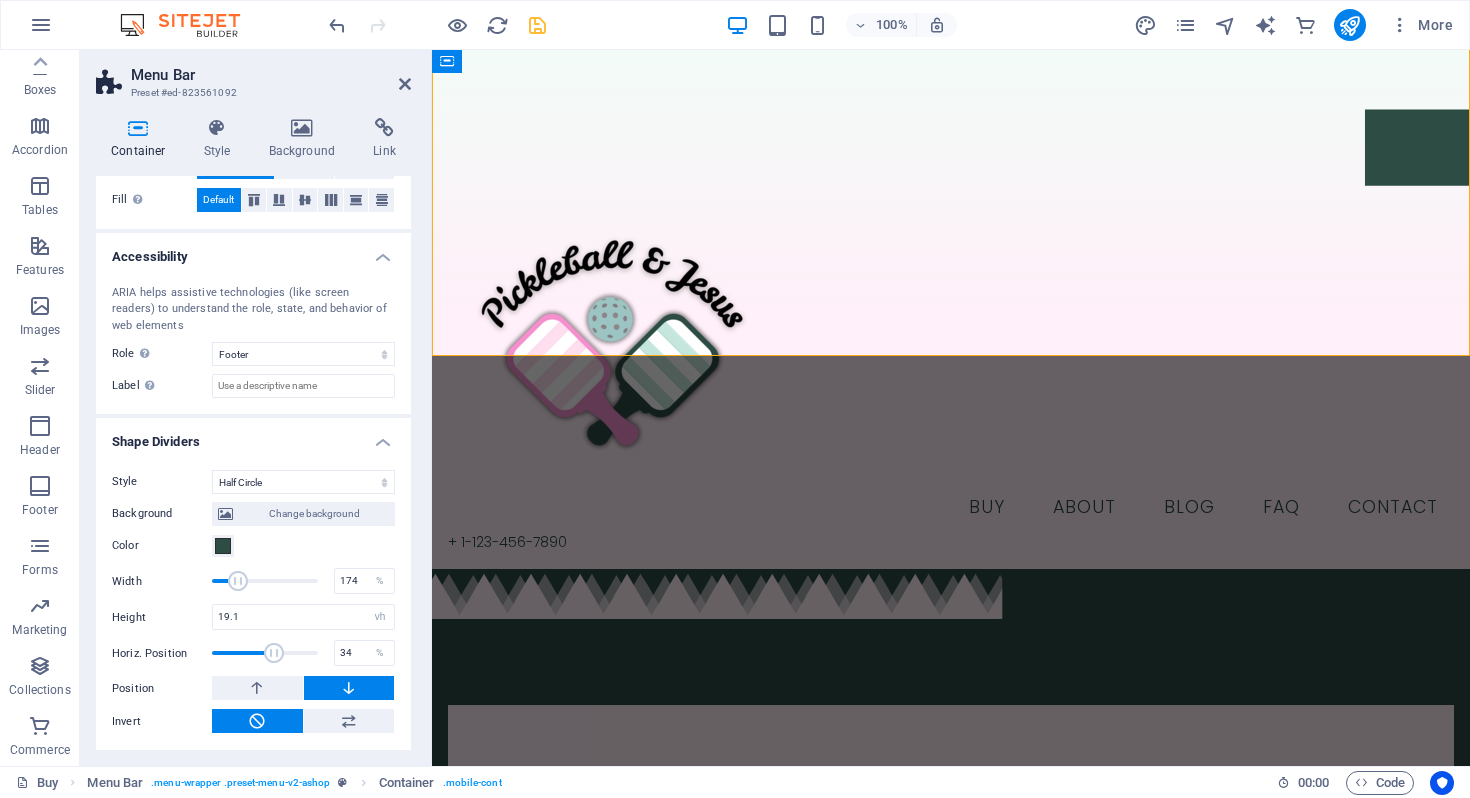 drag, startPoint x: 281, startPoint y: 652, endPoint x: 270, endPoint y: 653, distance: 11.045361 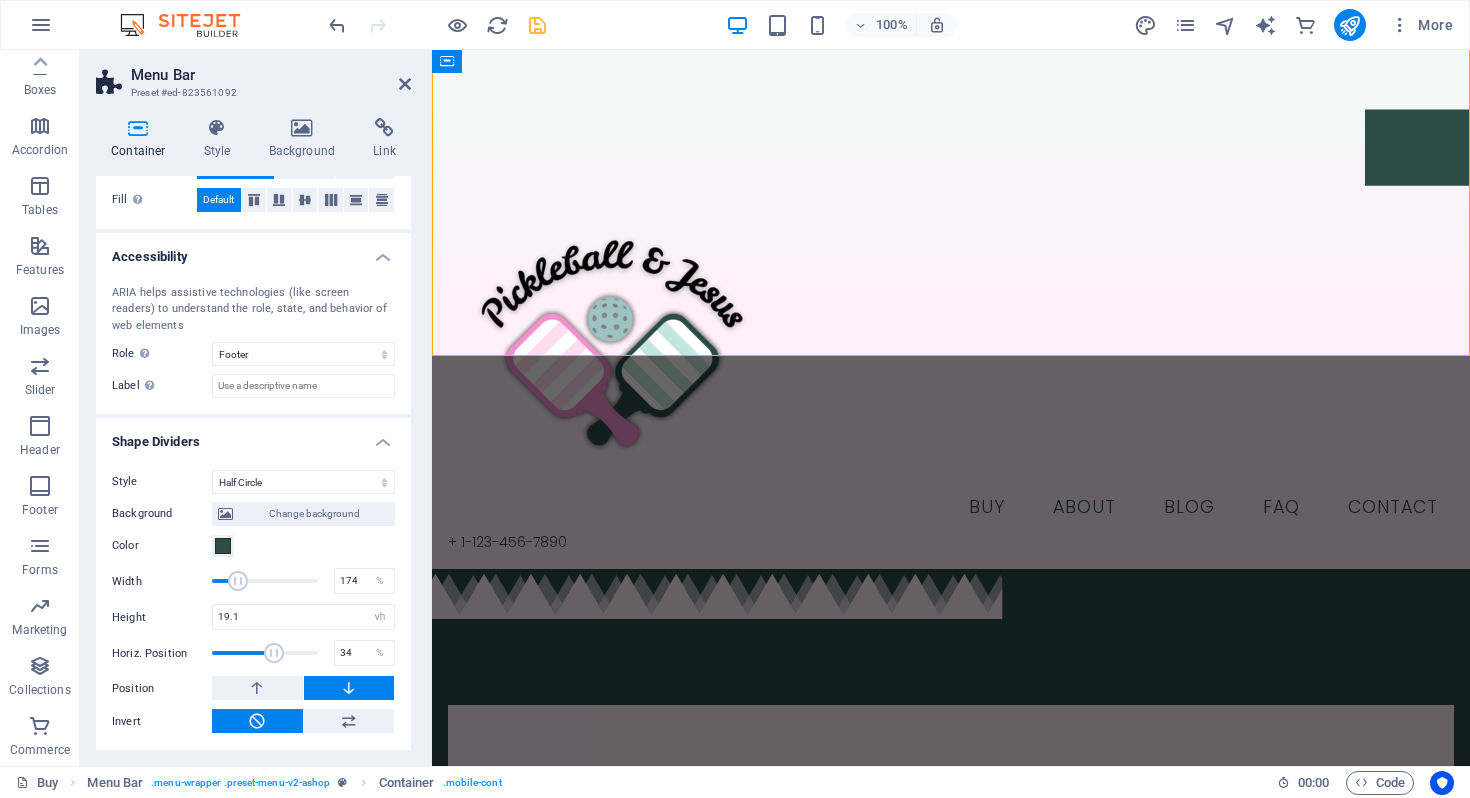 click at bounding box center (274, 653) 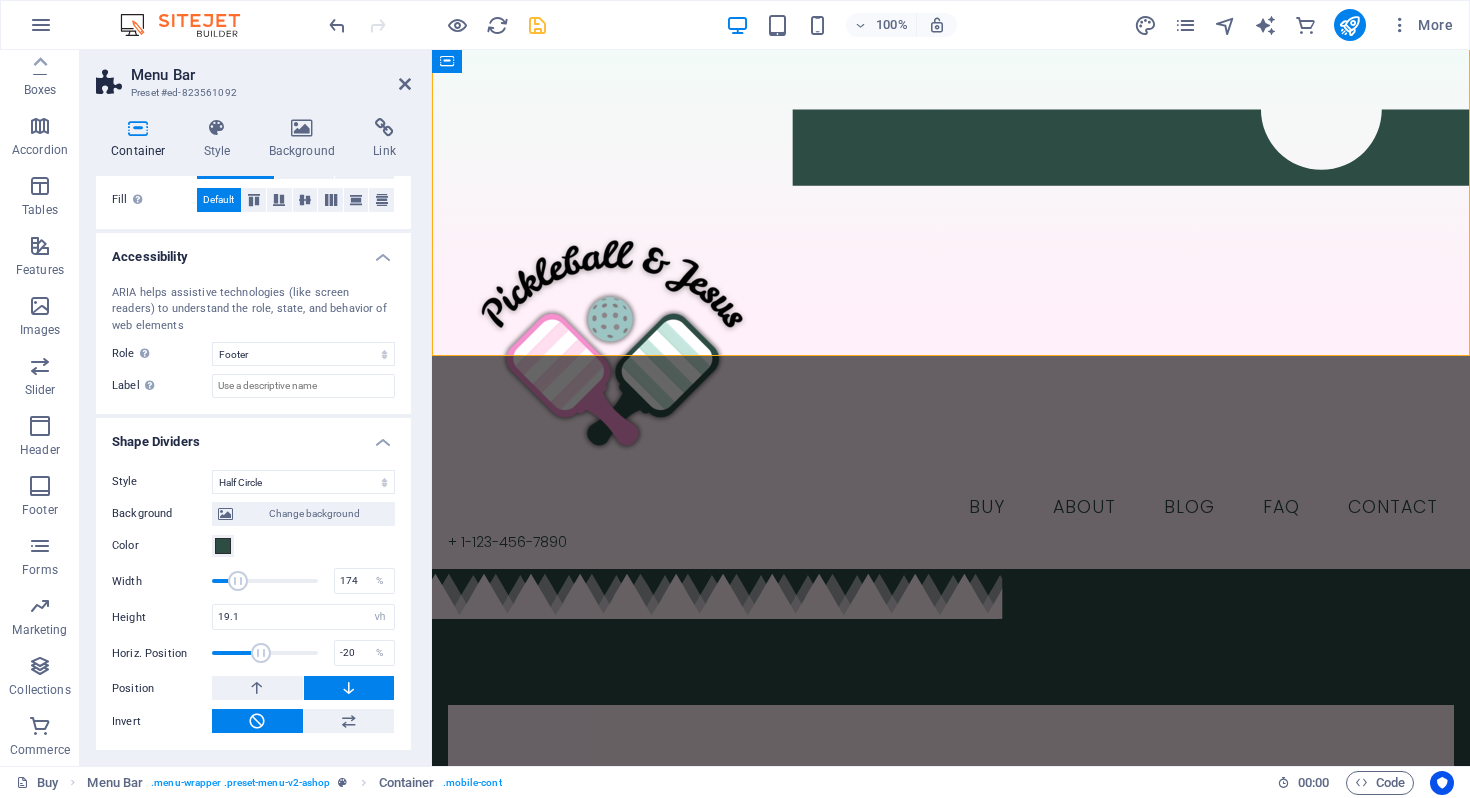 drag, startPoint x: 271, startPoint y: 653, endPoint x: 259, endPoint y: 653, distance: 12 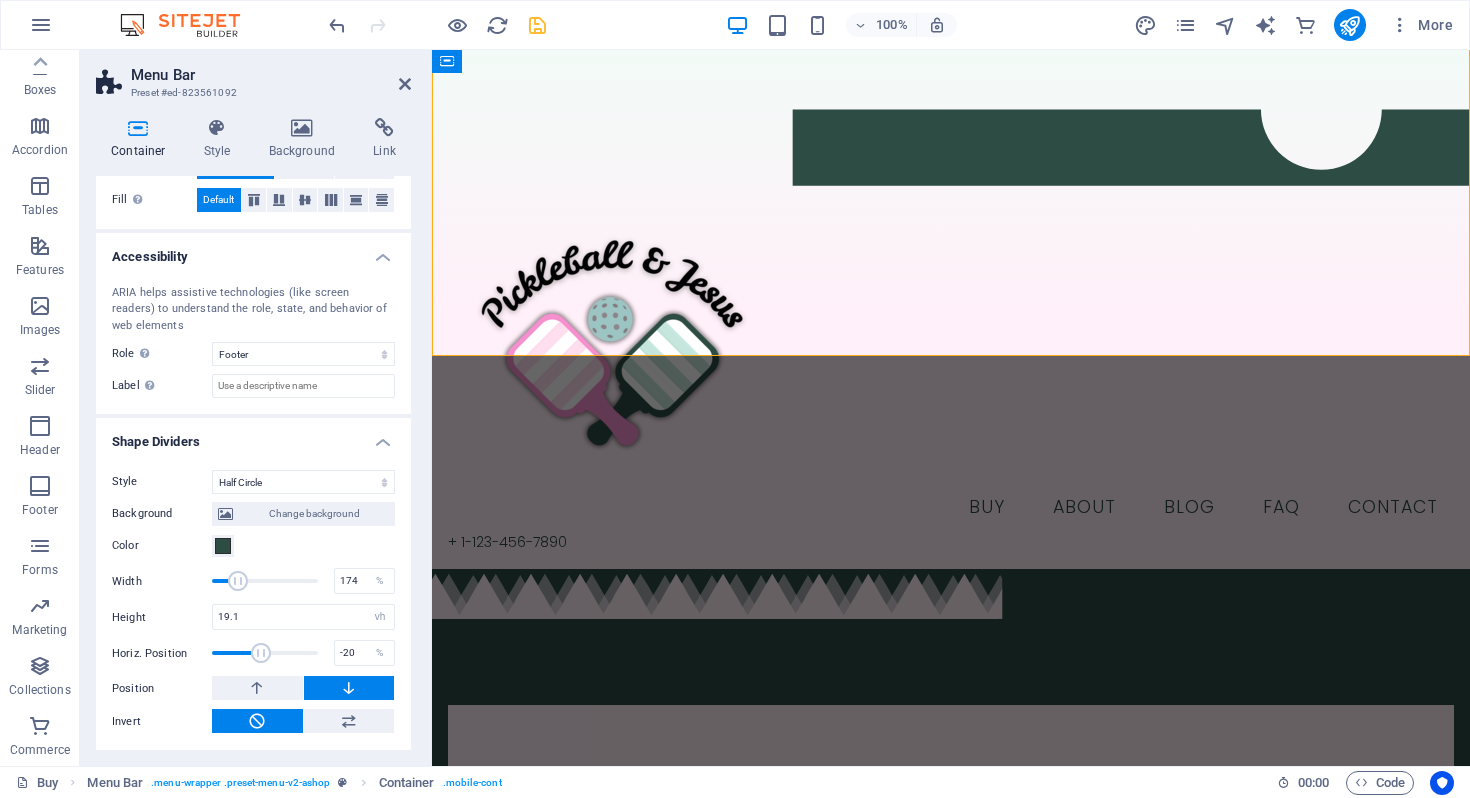 click at bounding box center (261, 653) 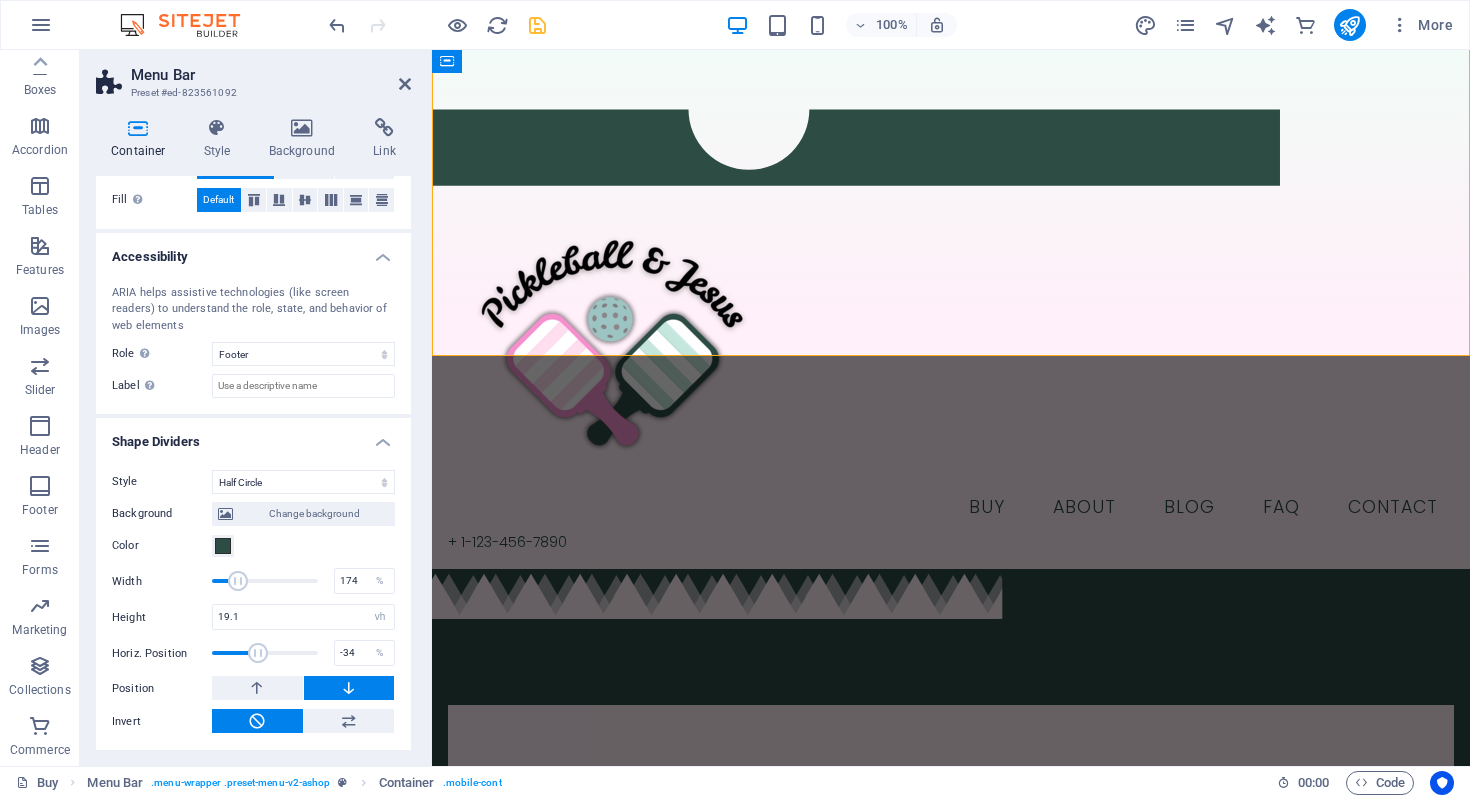 click at bounding box center [258, 653] 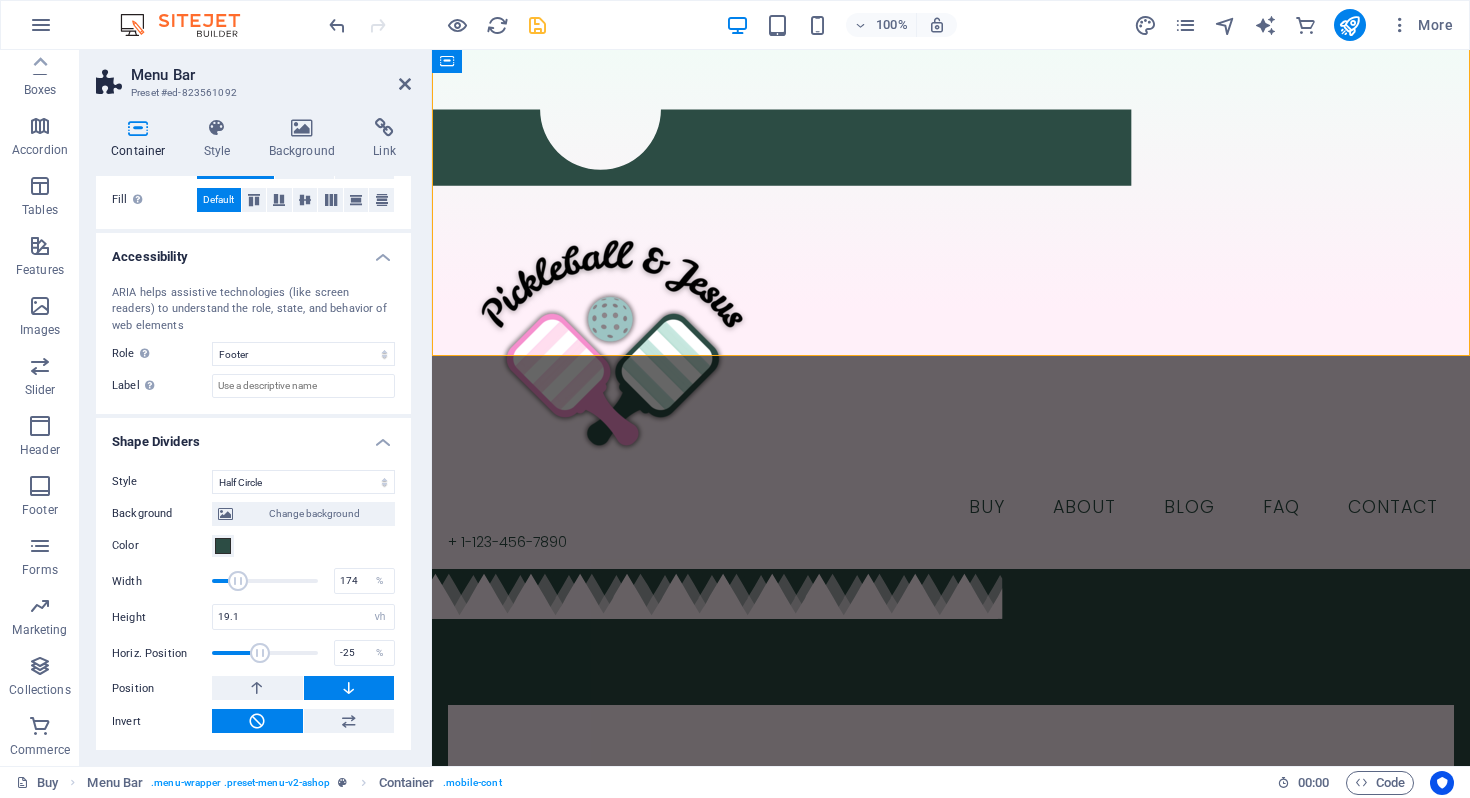 type on "-29" 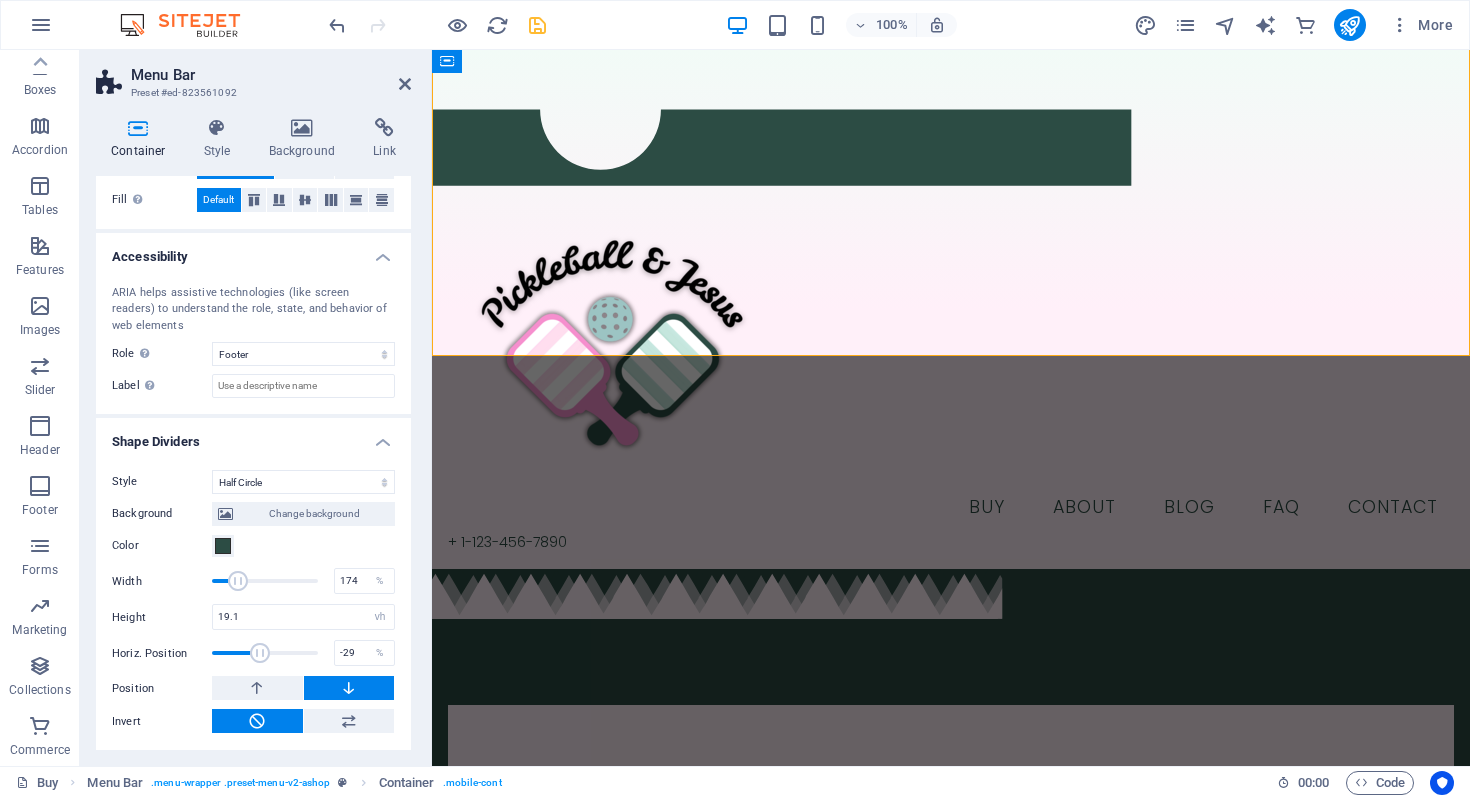 click at bounding box center [260, 653] 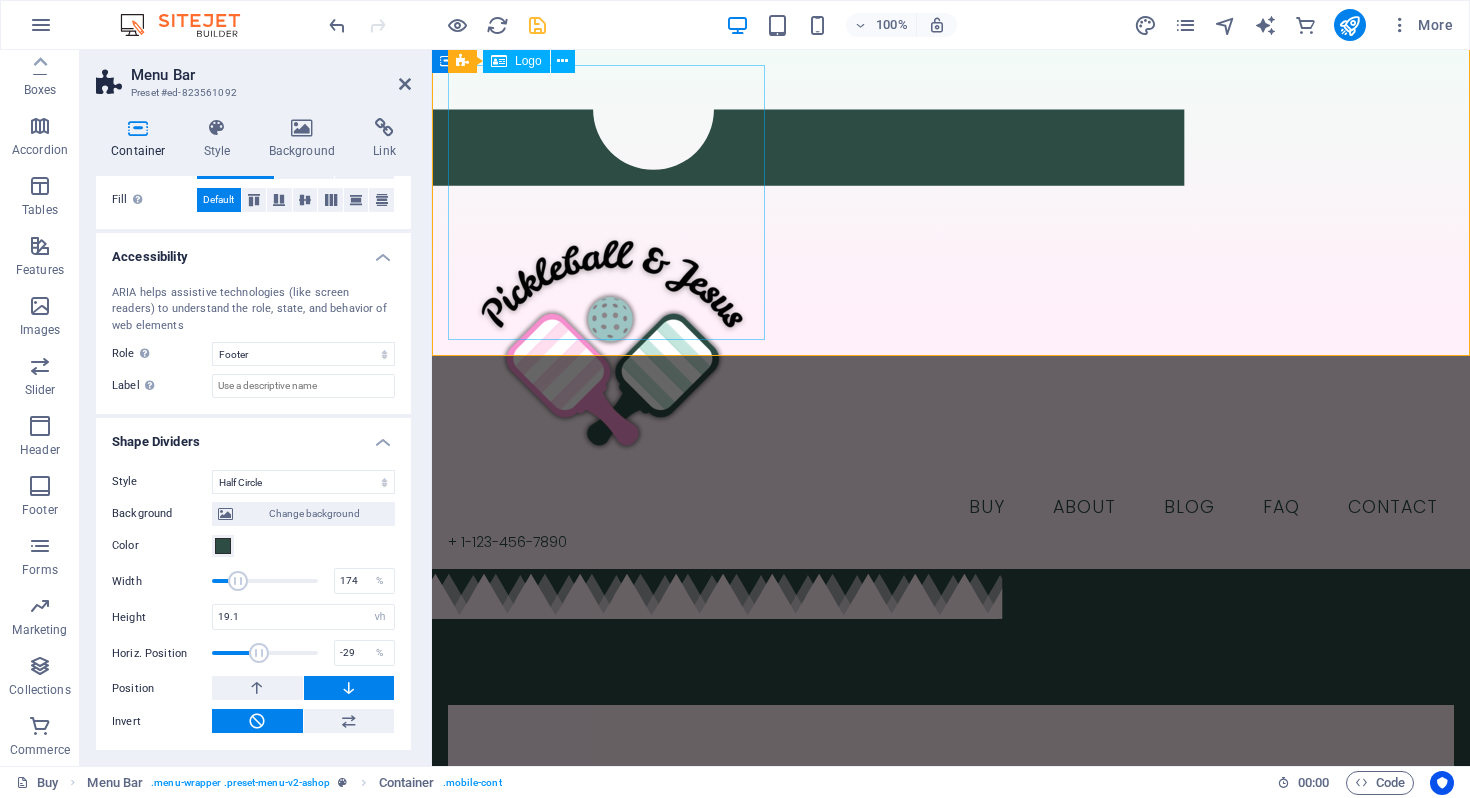 click at bounding box center [951, 345] 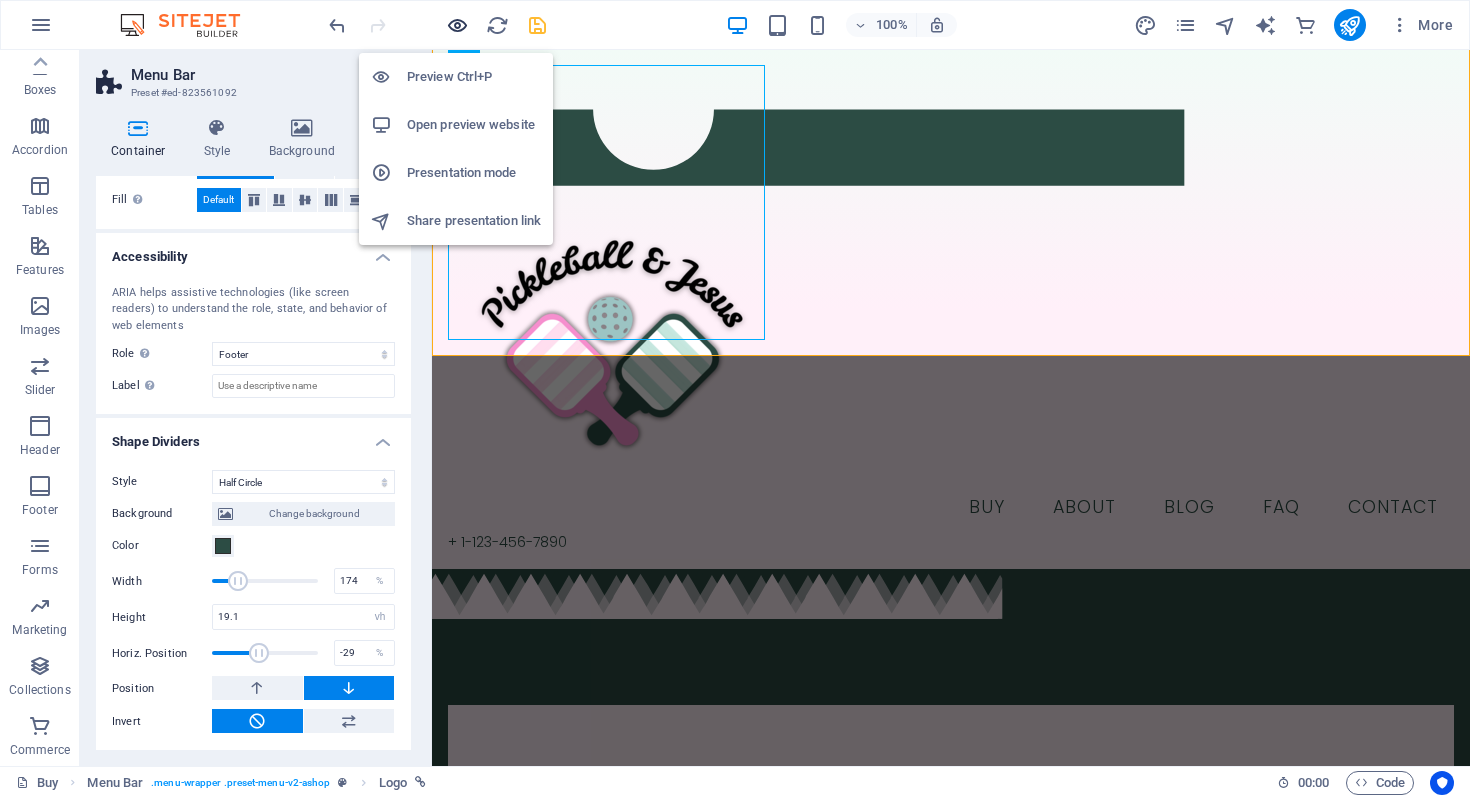 click at bounding box center [457, 25] 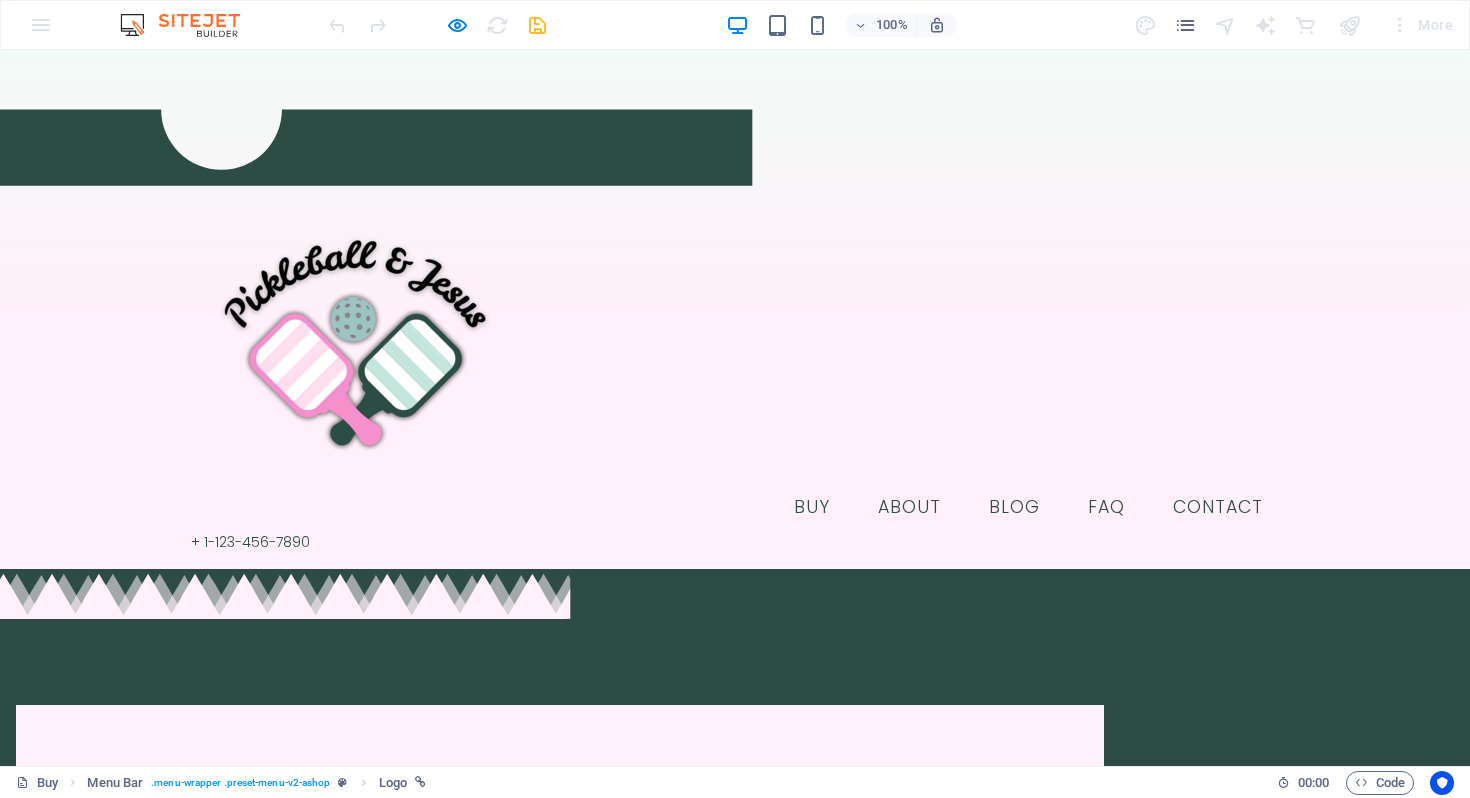click on "Buy About Blog FAQ Contact   + 1-123-456-7890" at bounding box center (735, 381) 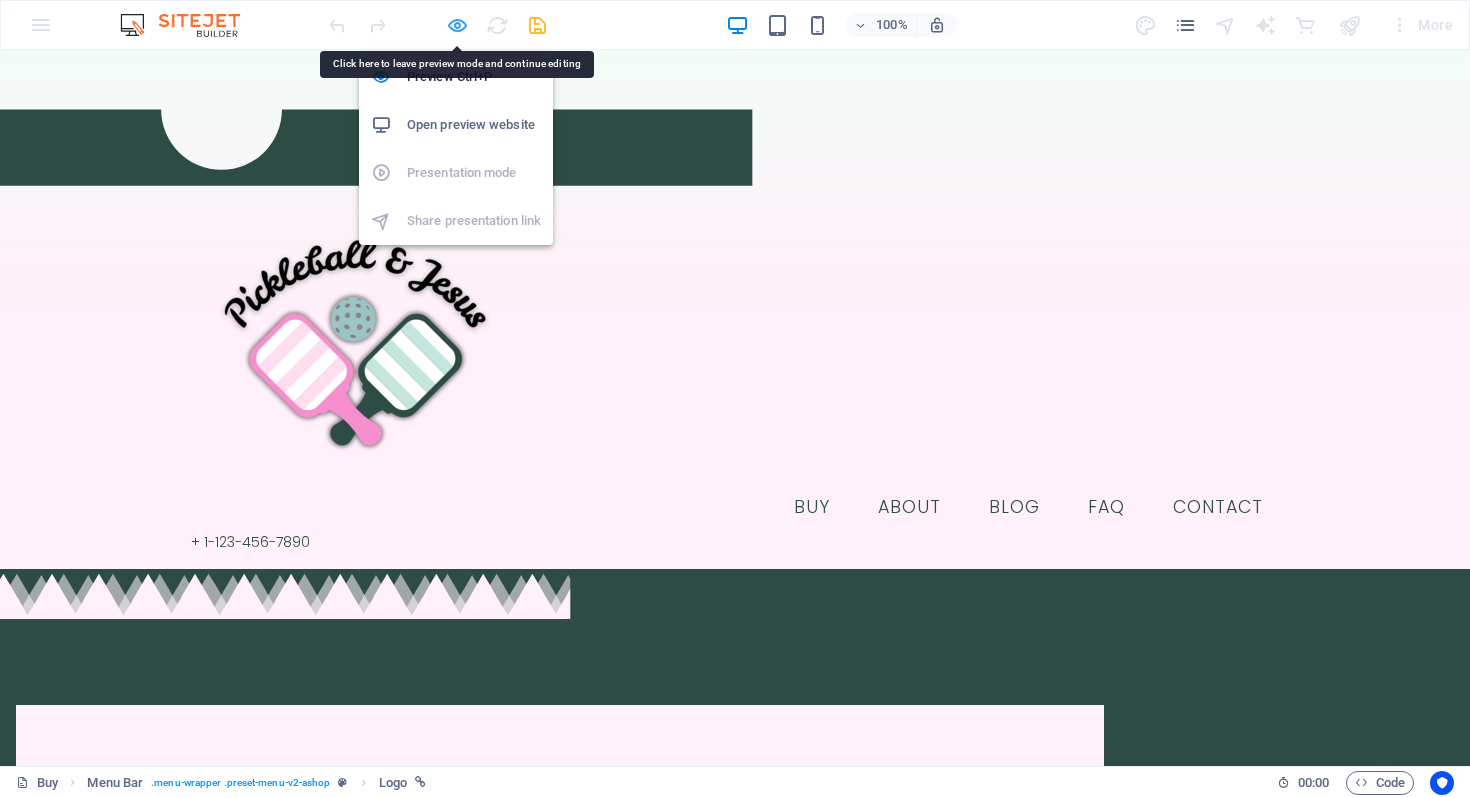 click at bounding box center [457, 25] 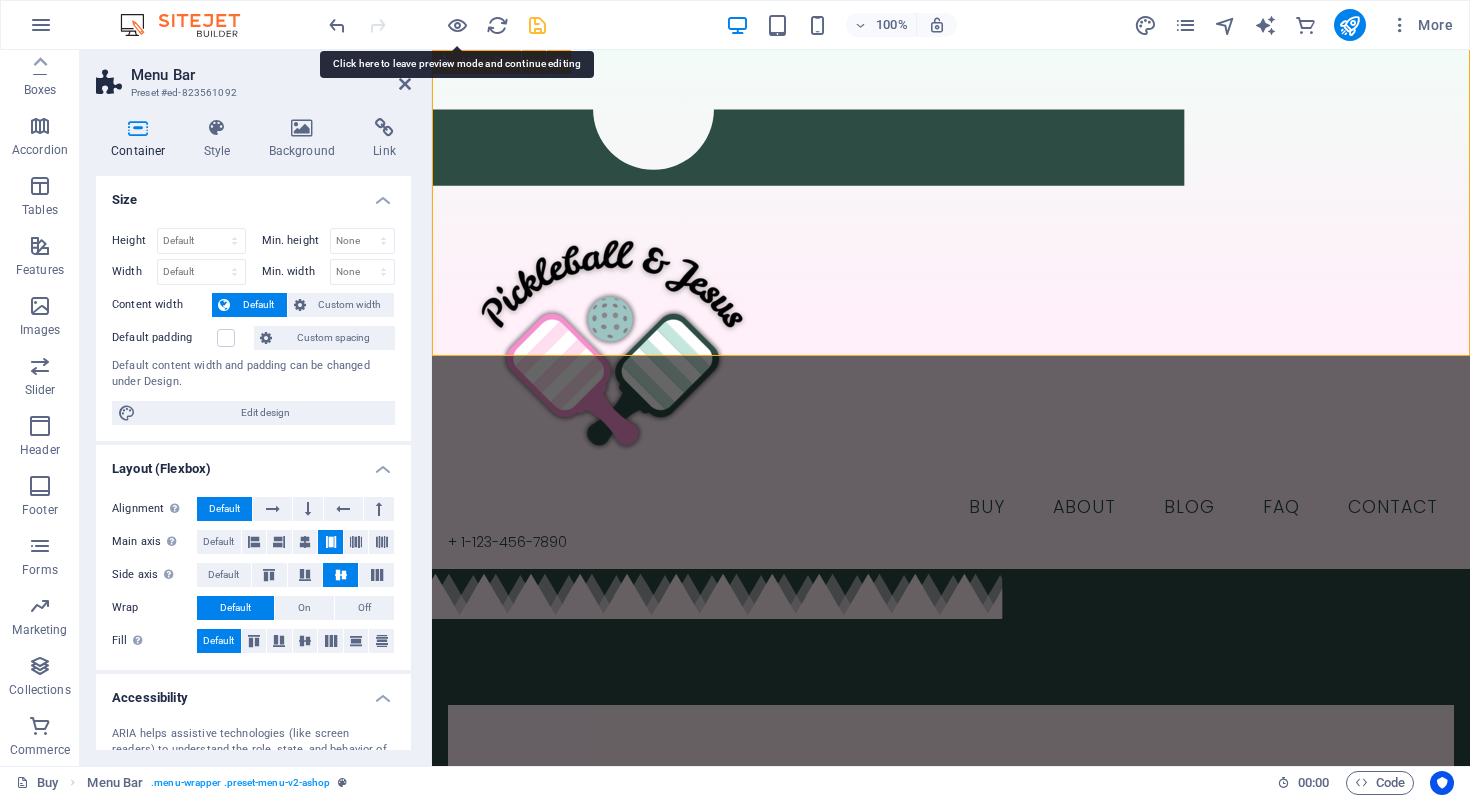 click on "Buy About Blog FAQ Contact   + 1-123-456-7890" at bounding box center (951, 309) 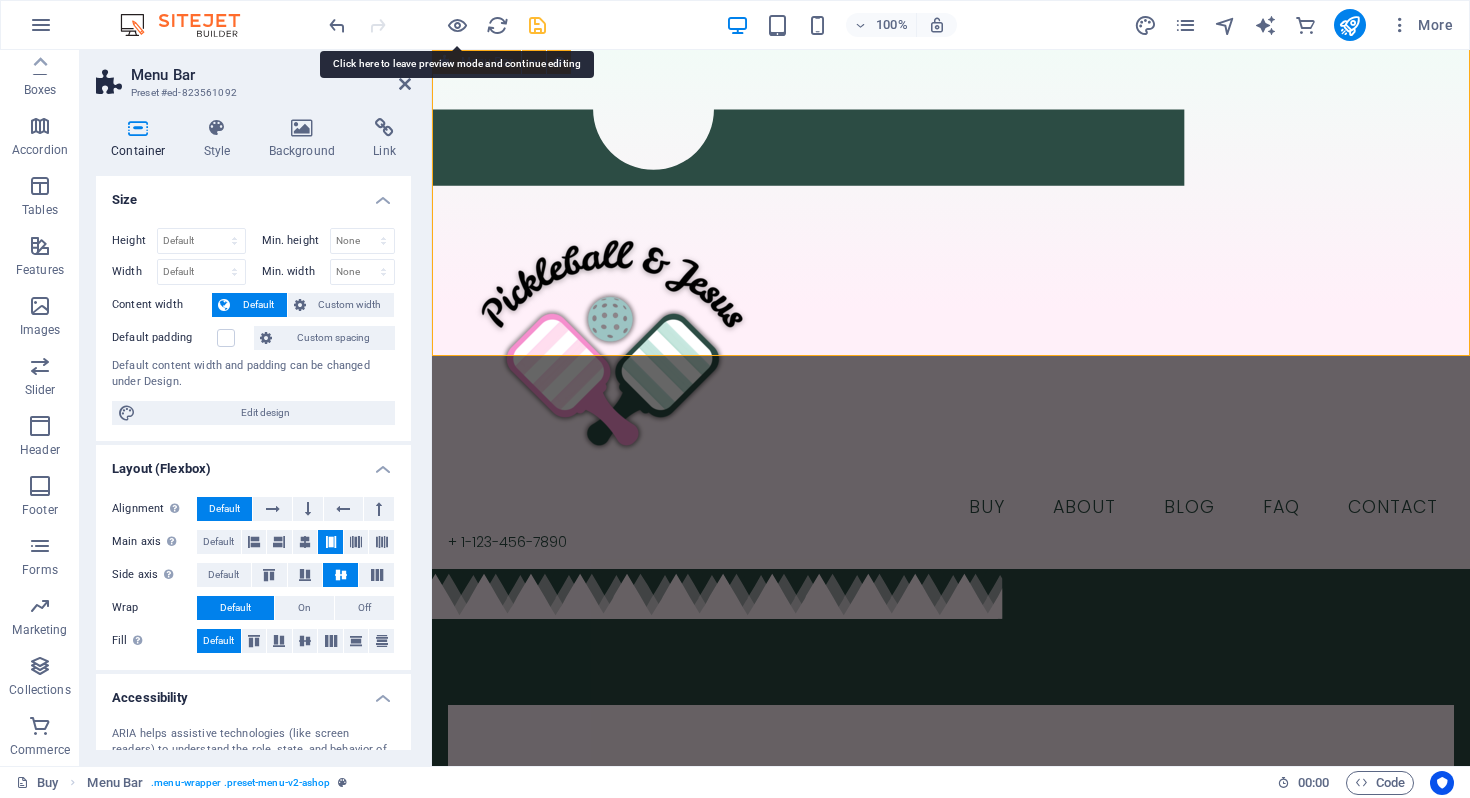 click on "Buy About Blog FAQ Contact   + 1-123-456-7890" at bounding box center [951, 309] 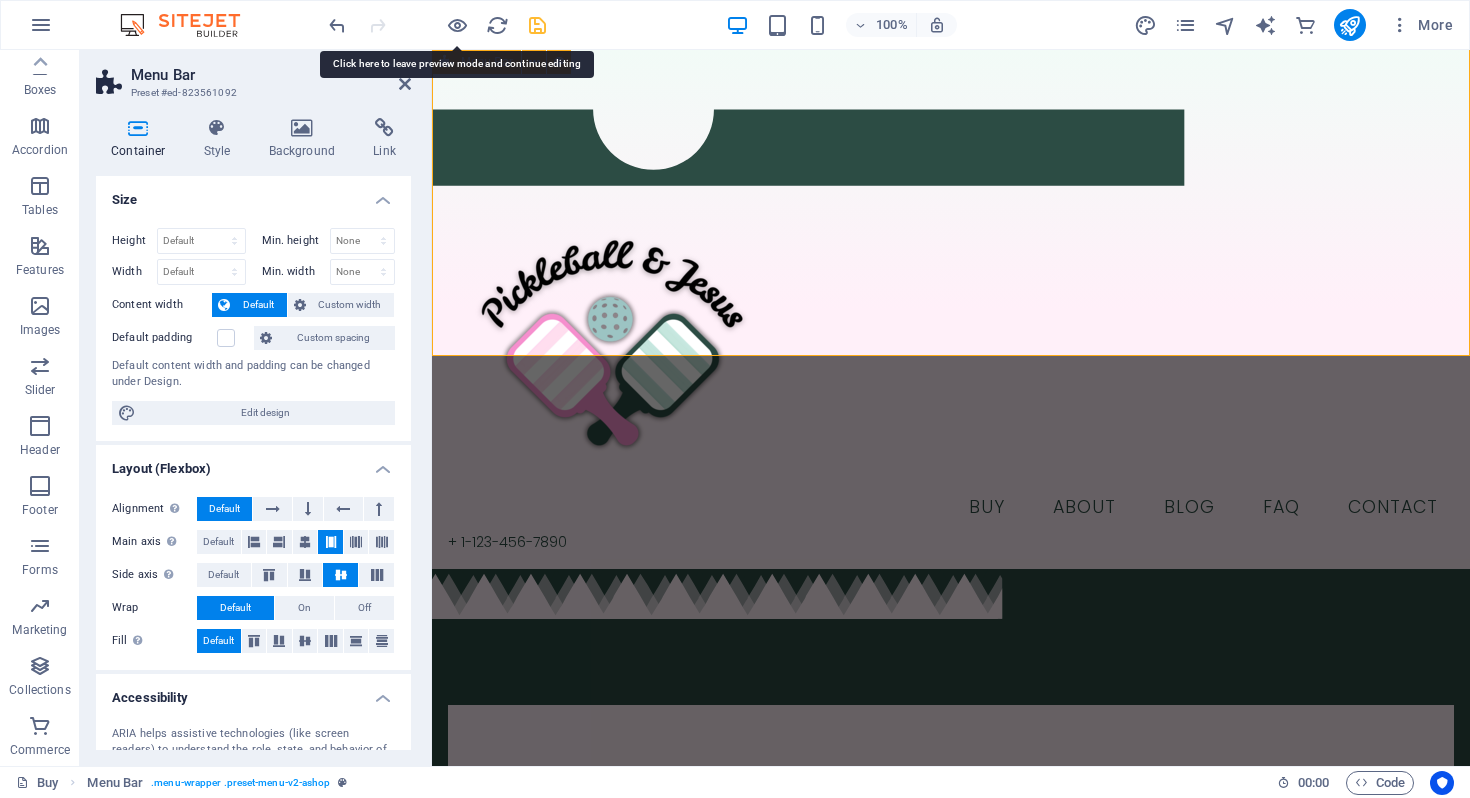 click on "Buy About Blog FAQ Contact   + 1-123-456-7890" at bounding box center (951, 309) 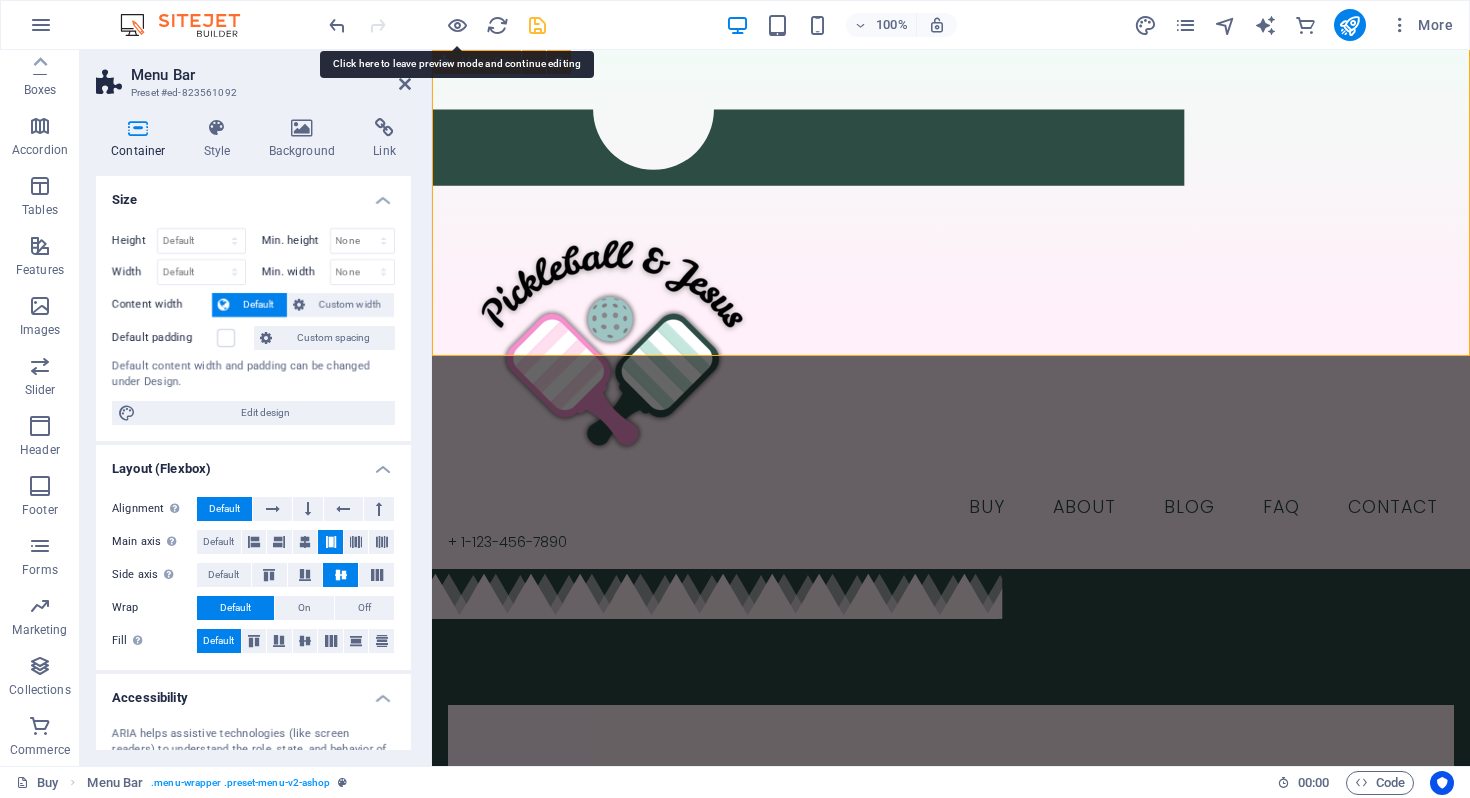 click on "Buy About Blog FAQ Contact   + 1-123-456-7890" at bounding box center (951, 309) 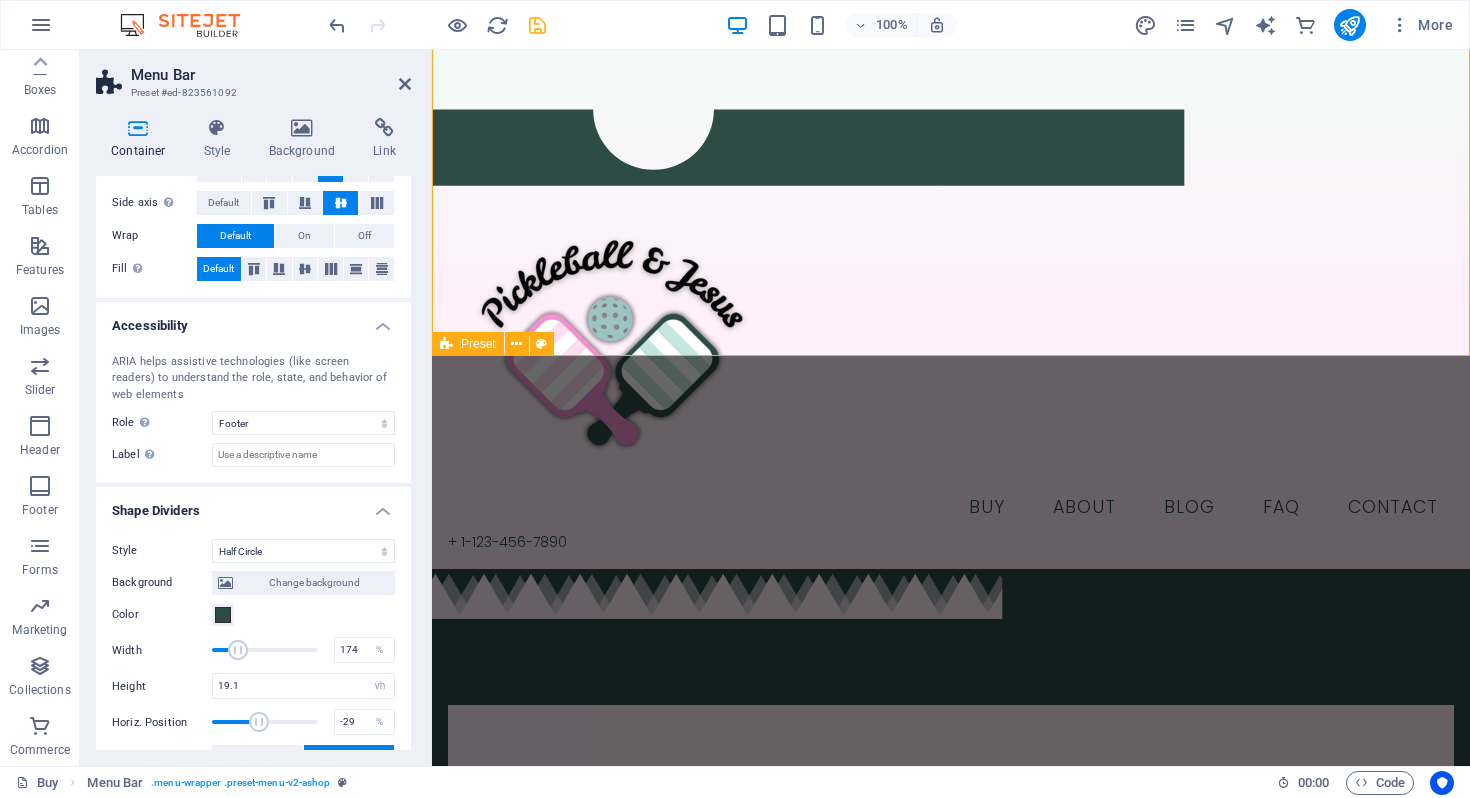 scroll, scrollTop: 381, scrollLeft: 0, axis: vertical 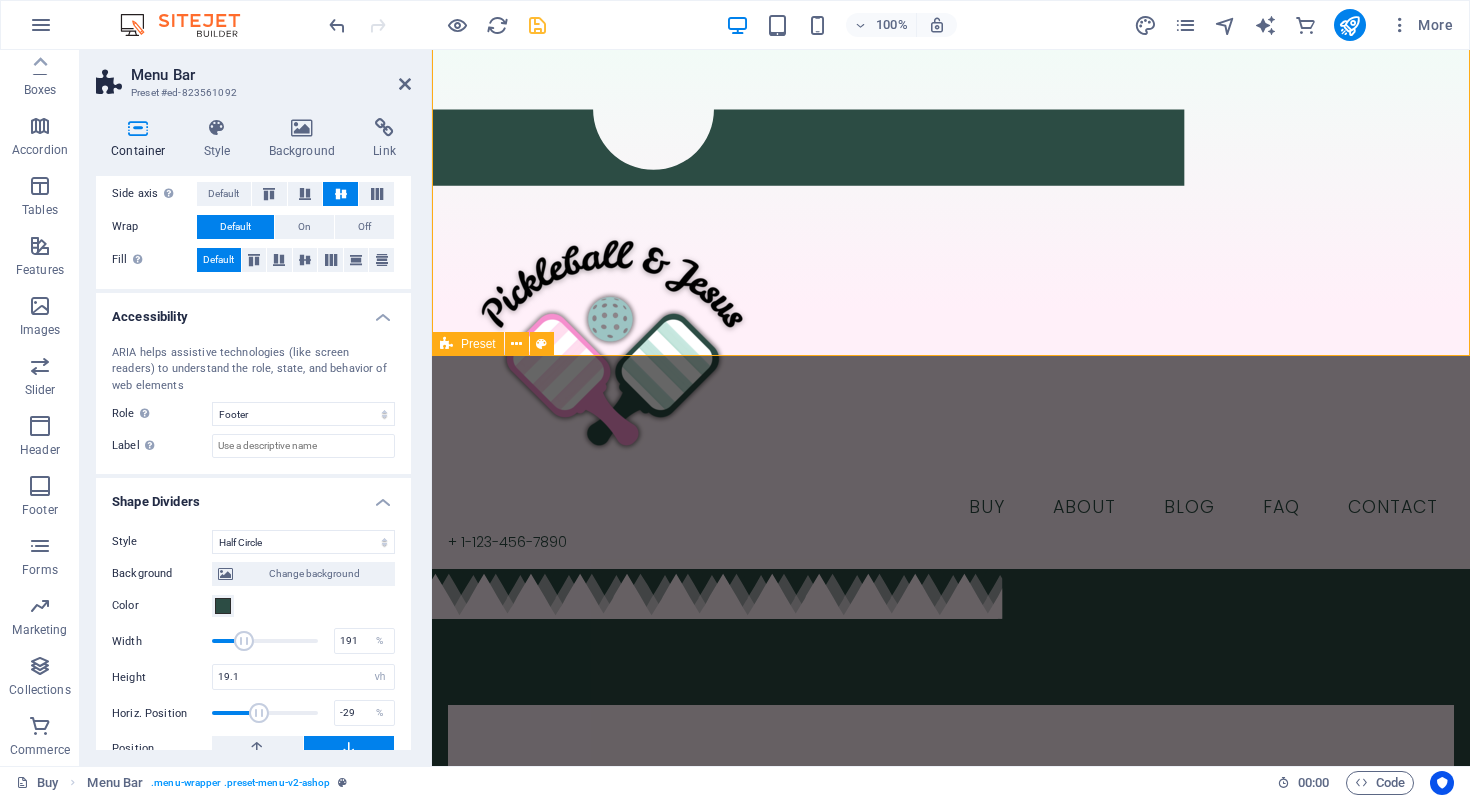 click at bounding box center (244, 641) 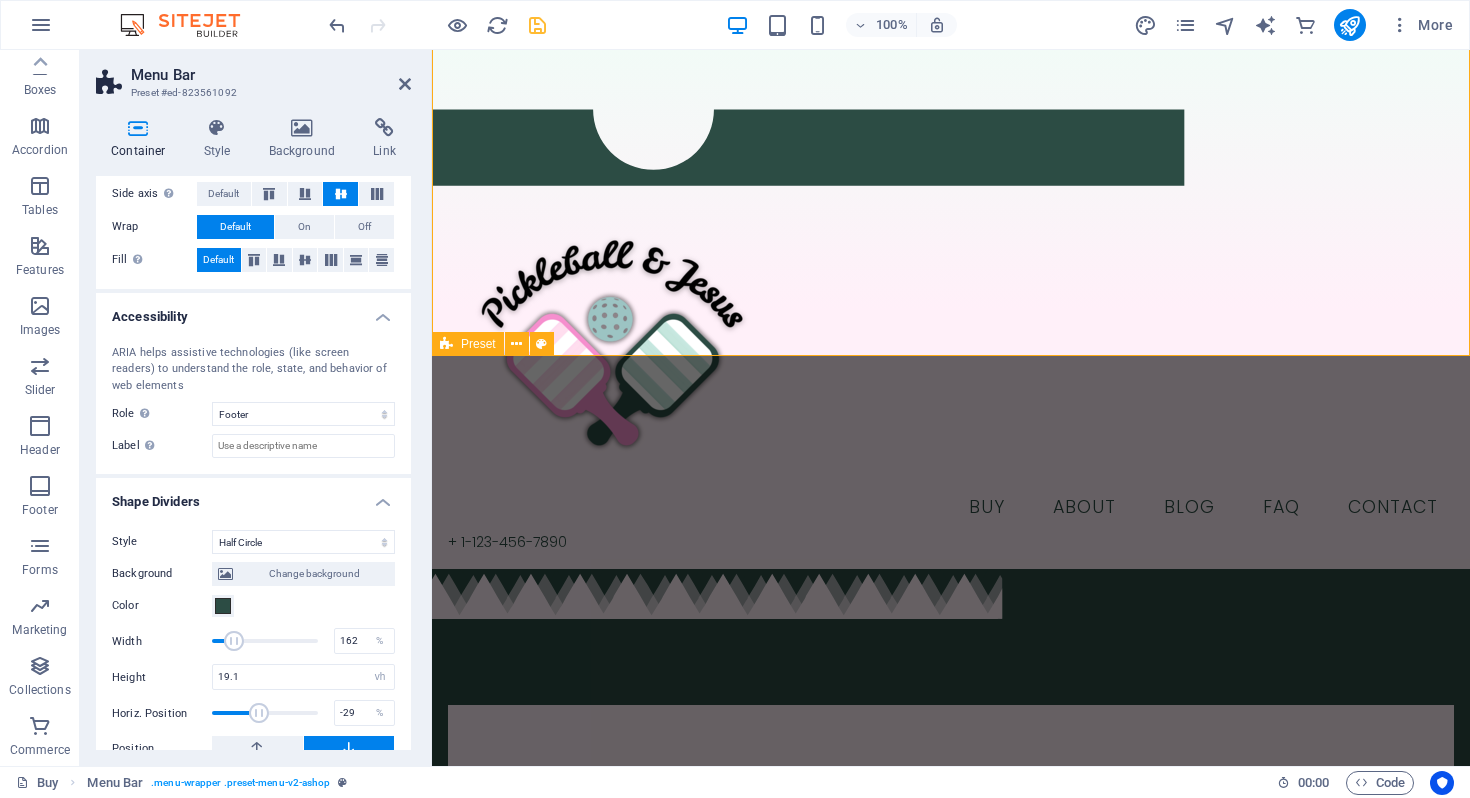 drag, startPoint x: 243, startPoint y: 642, endPoint x: 233, endPoint y: 641, distance: 10.049875 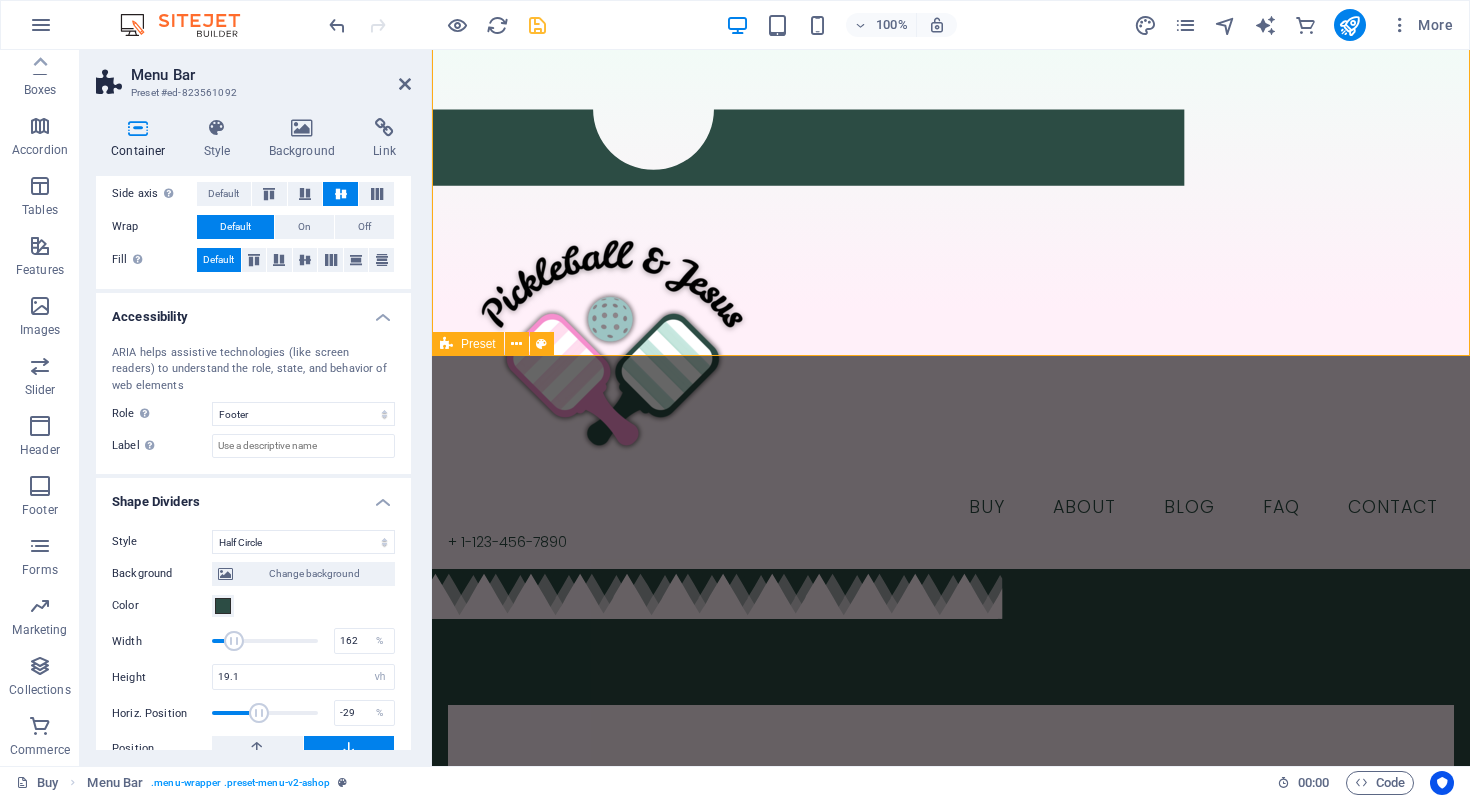 click at bounding box center (234, 641) 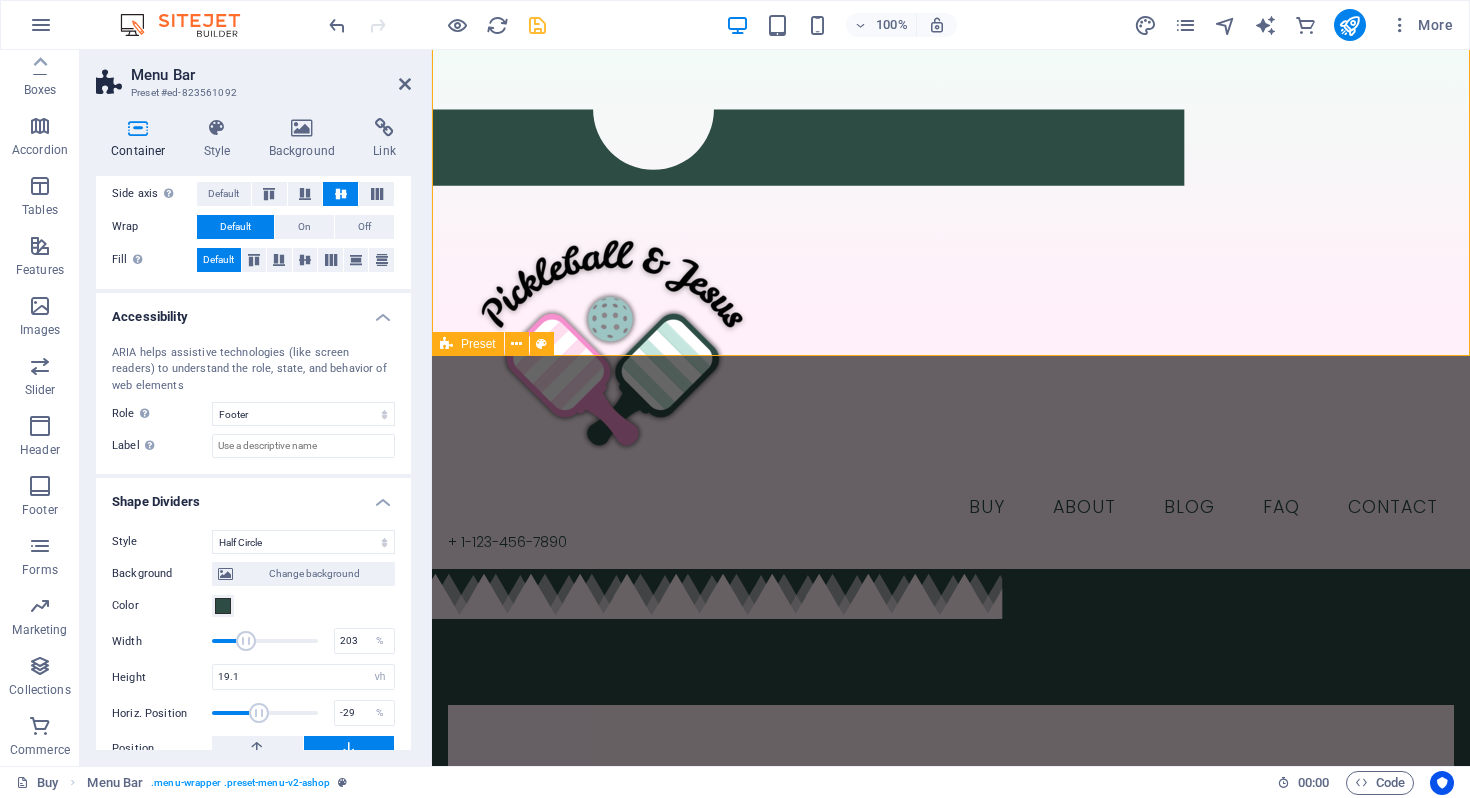 drag, startPoint x: 233, startPoint y: 641, endPoint x: 247, endPoint y: 641, distance: 14 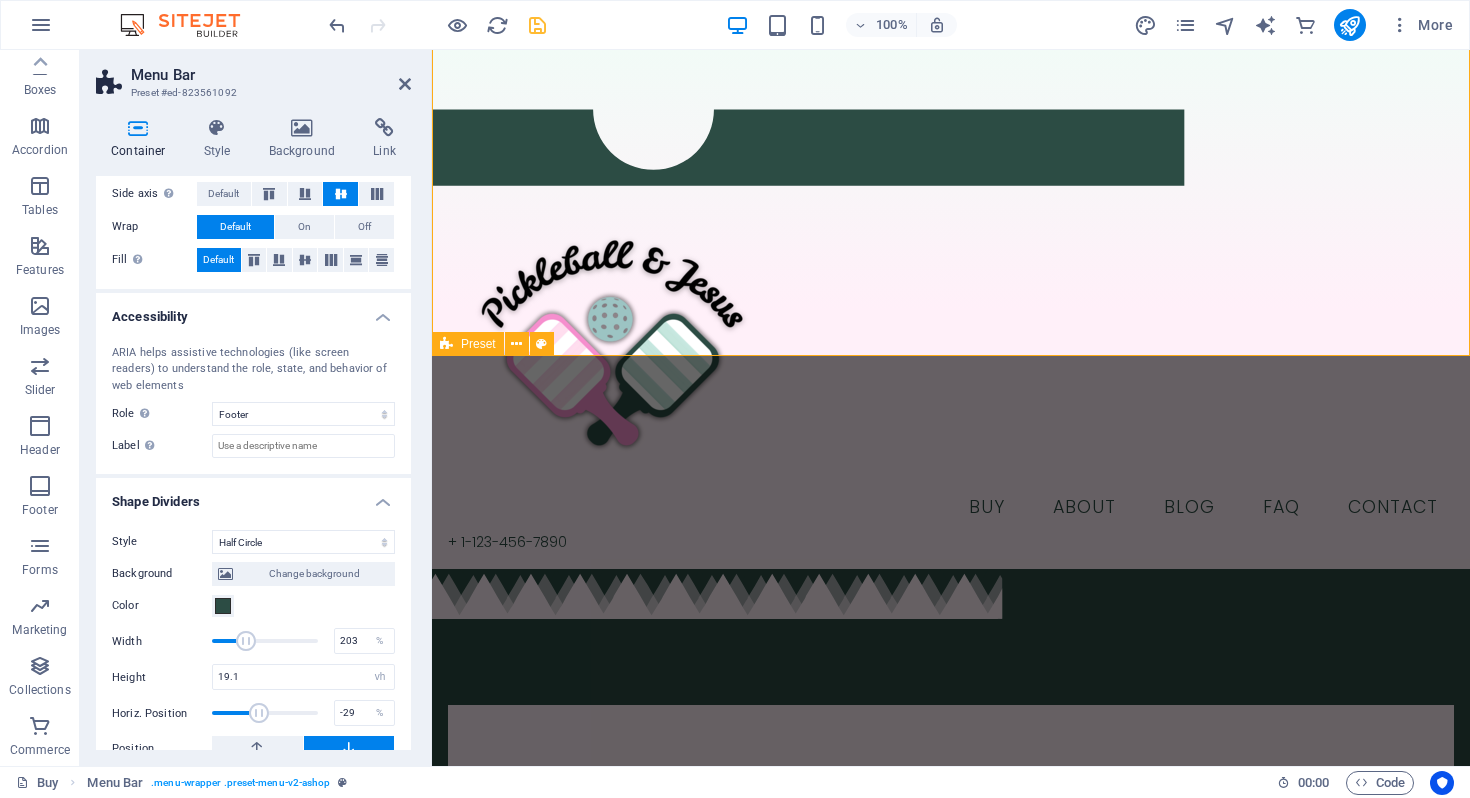 click at bounding box center (246, 641) 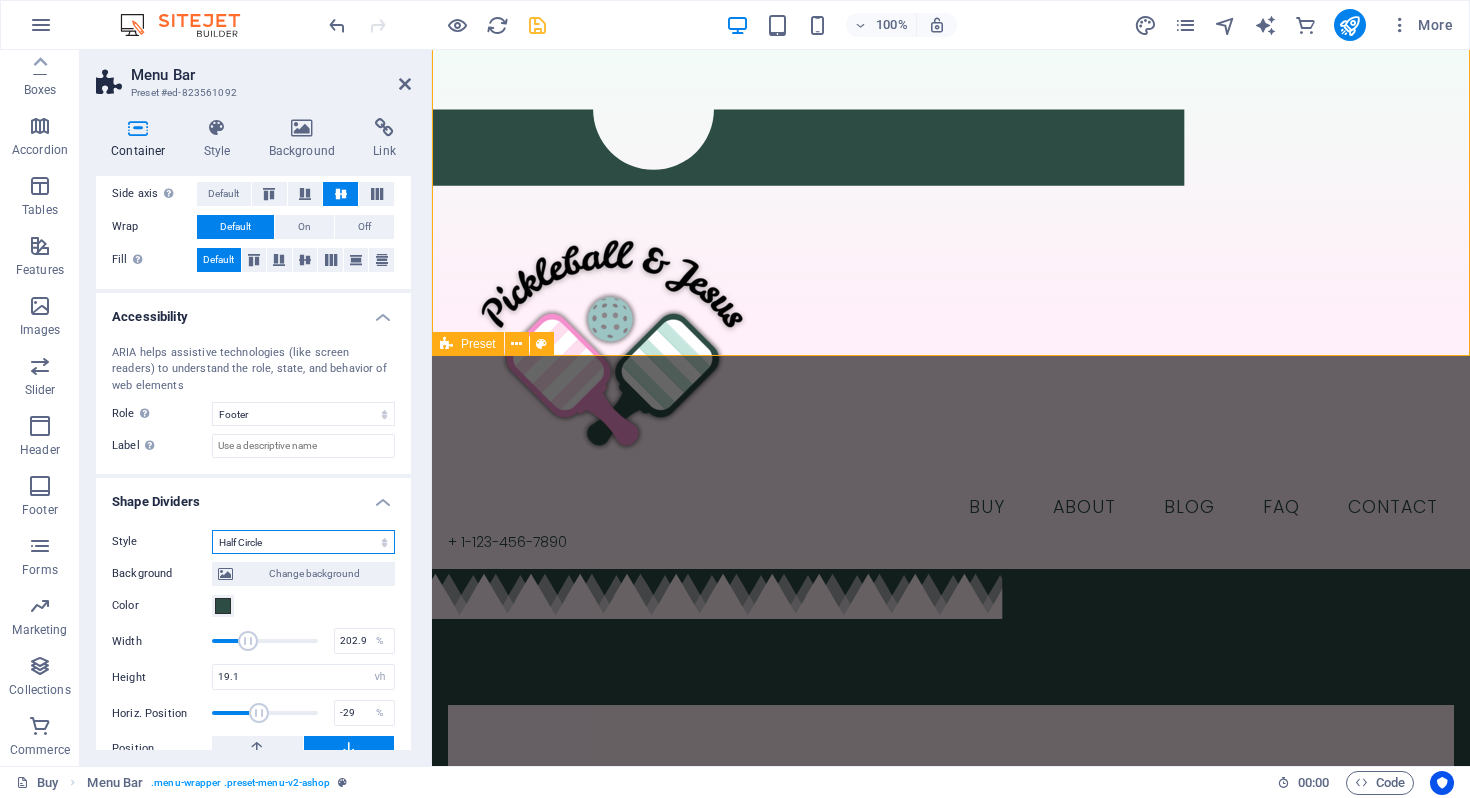 click on "None Triangle Square Diagonal Polygon 1 Polygon 2 Zigzag Multiple Zigzags Waves Multiple Waves Half Circle Circle Circle Shadow Blocks Hexagons Clouds Multiple Clouds Fan Pyramids Book Paint Drip Fire Shredded Paper Arrow" at bounding box center (303, 542) 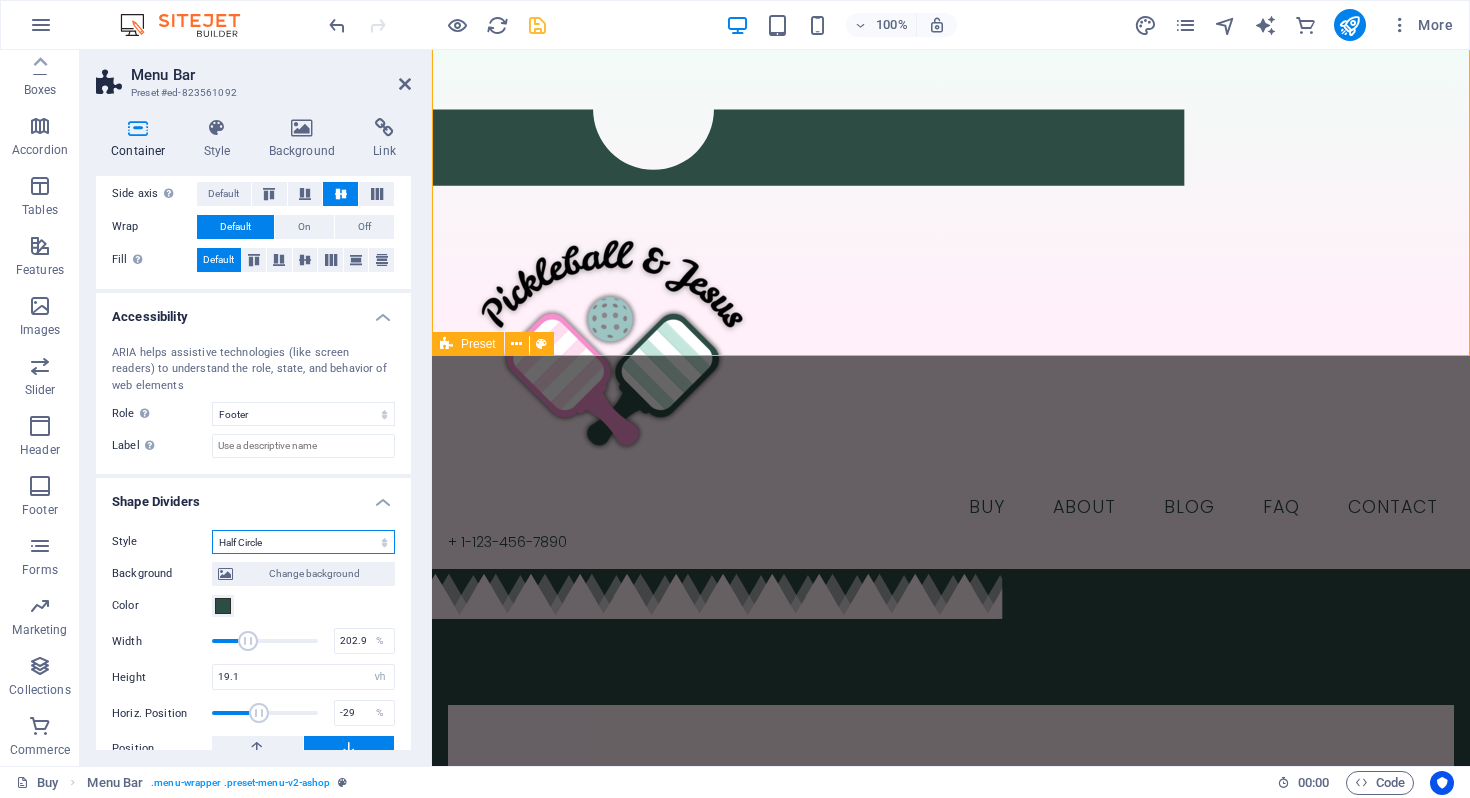 select on "circle" 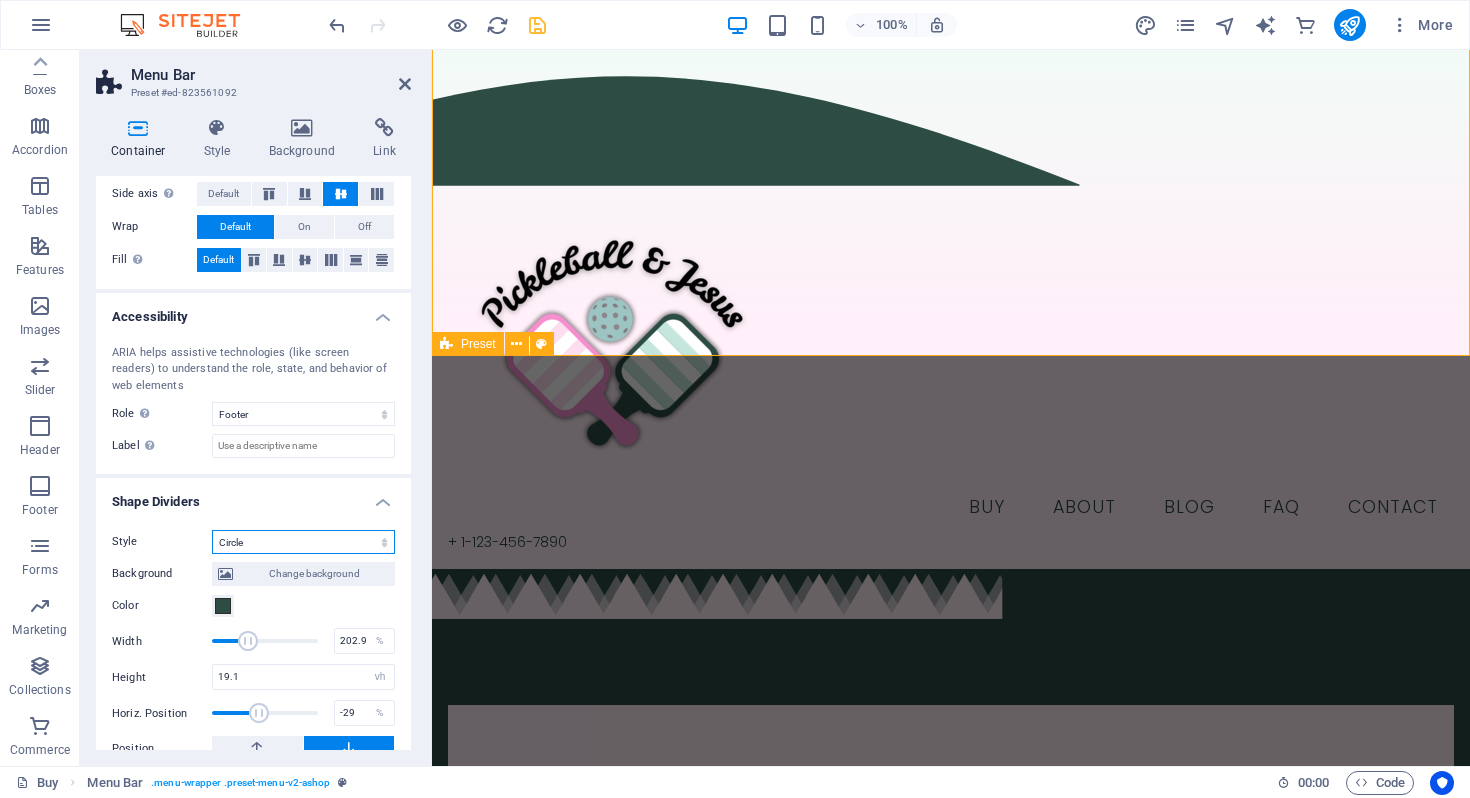 scroll, scrollTop: 441, scrollLeft: 0, axis: vertical 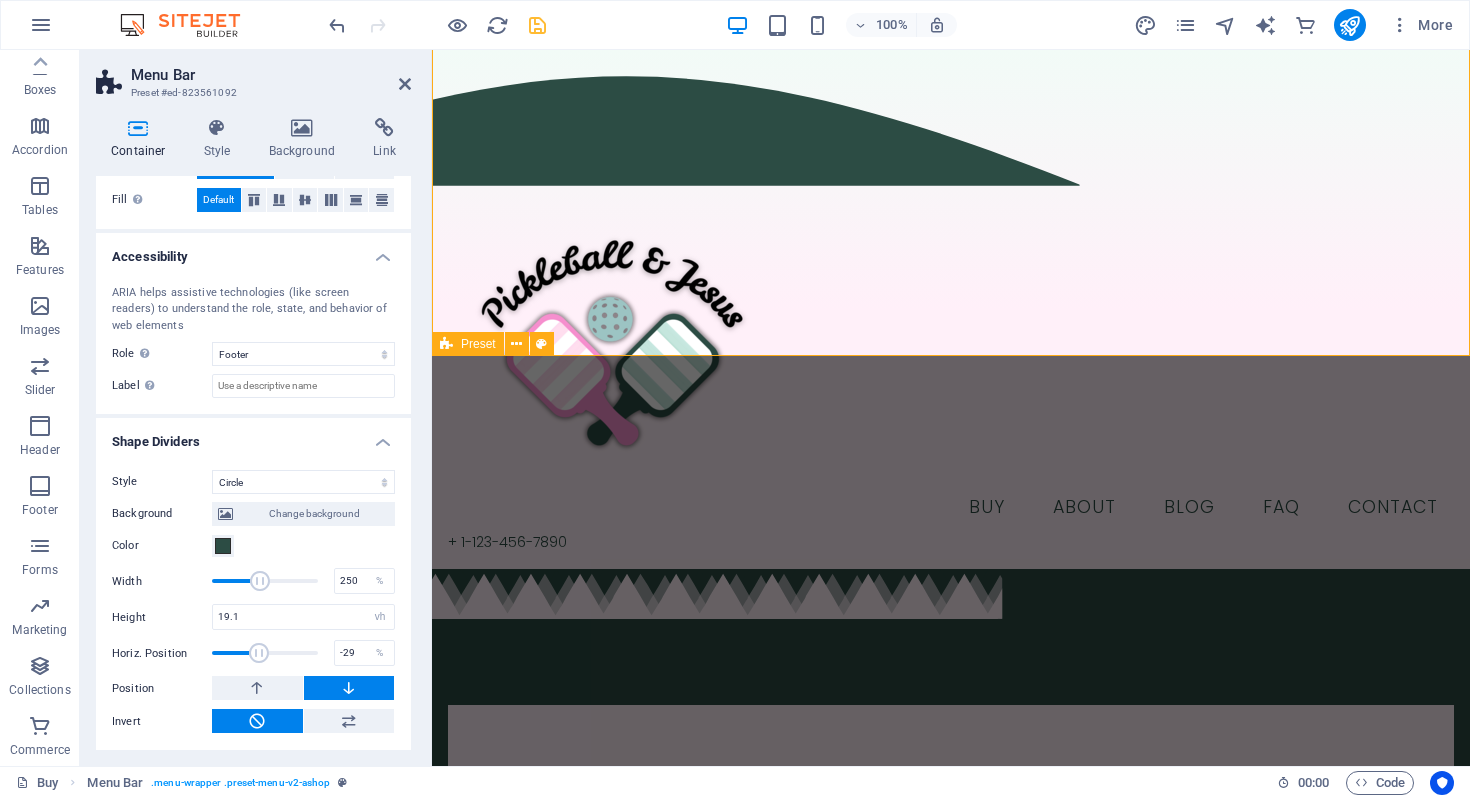 drag, startPoint x: 251, startPoint y: 571, endPoint x: 263, endPoint y: 572, distance: 12.0415945 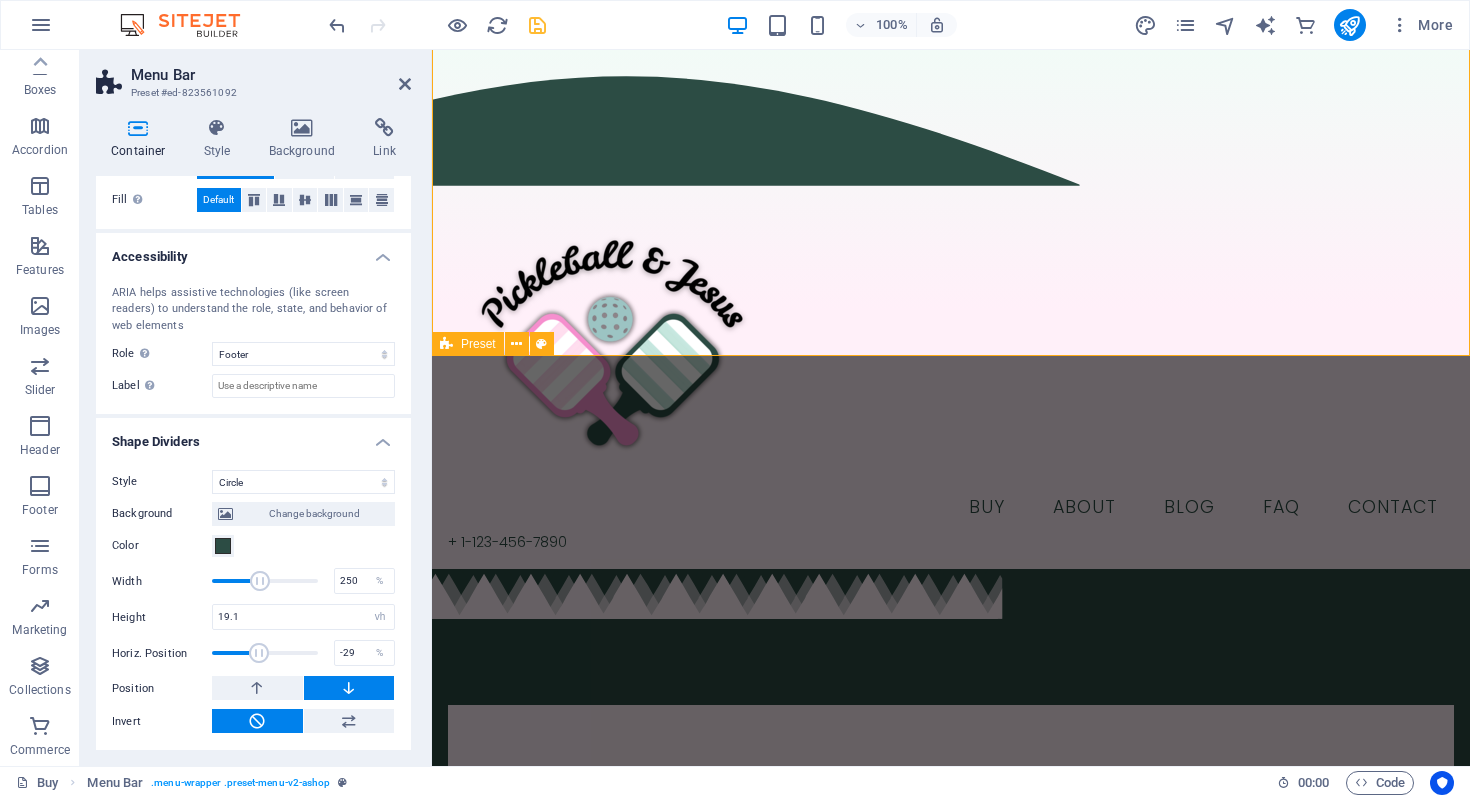 click at bounding box center [260, 581] 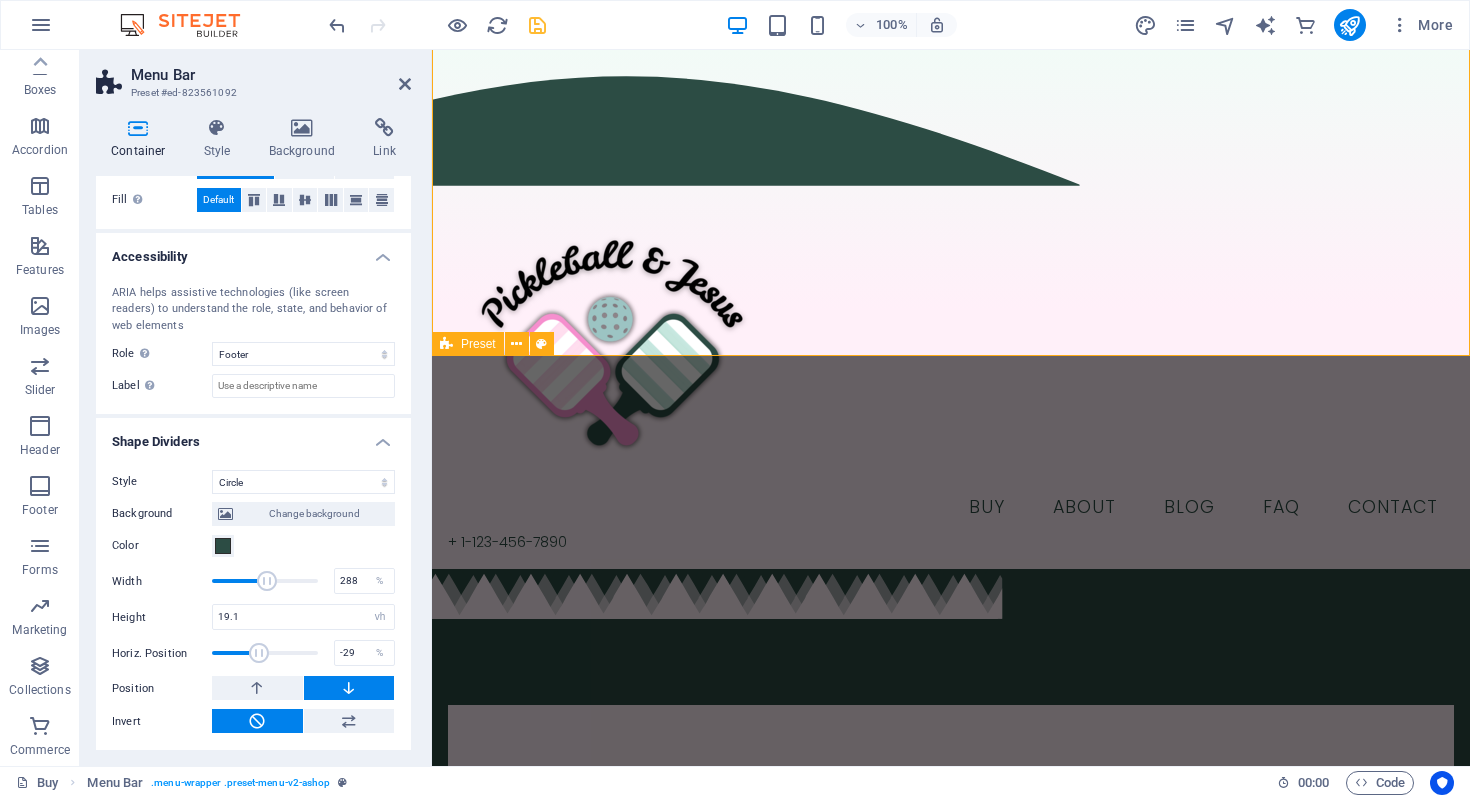 drag, startPoint x: 263, startPoint y: 572, endPoint x: 276, endPoint y: 572, distance: 13 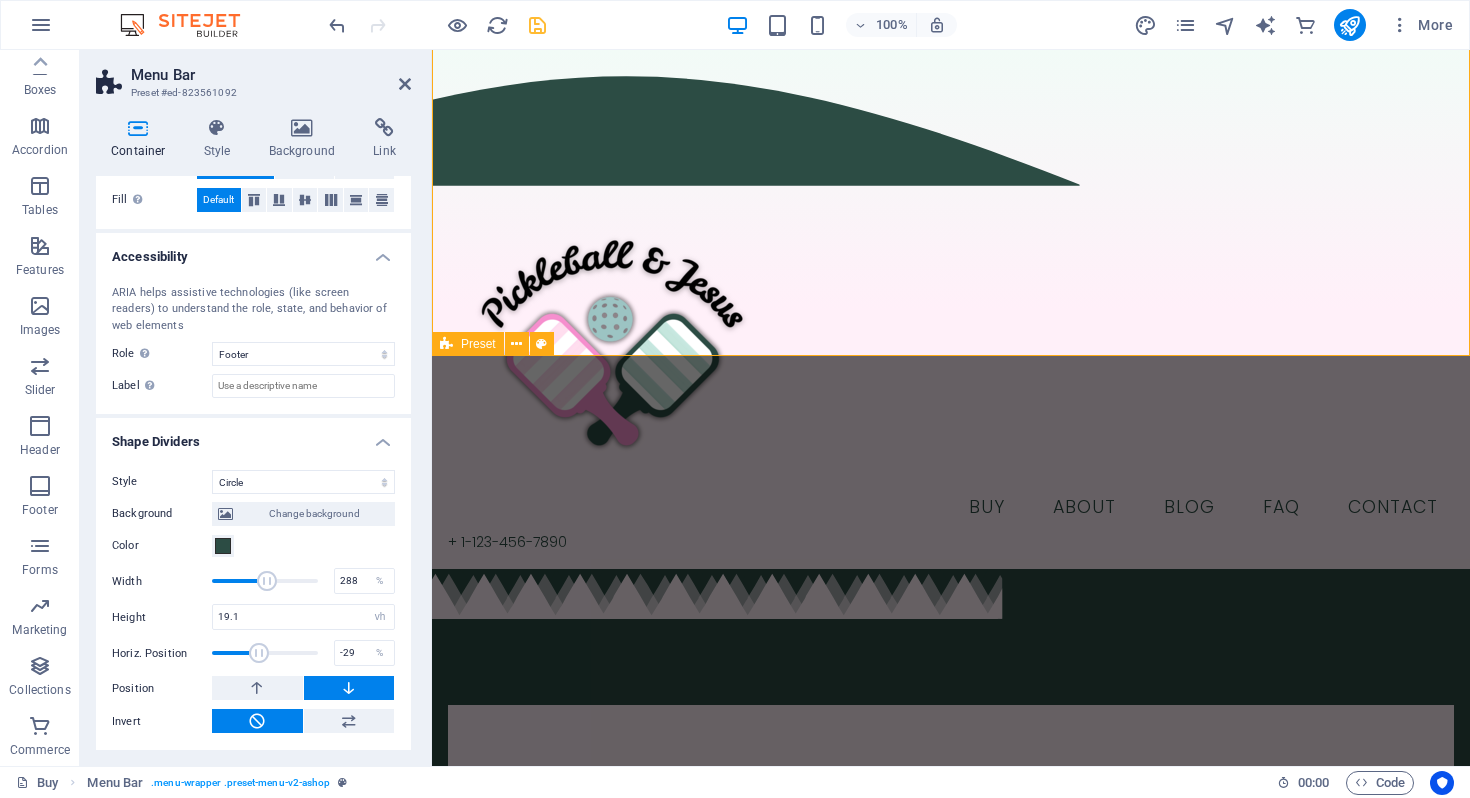 click at bounding box center (267, 581) 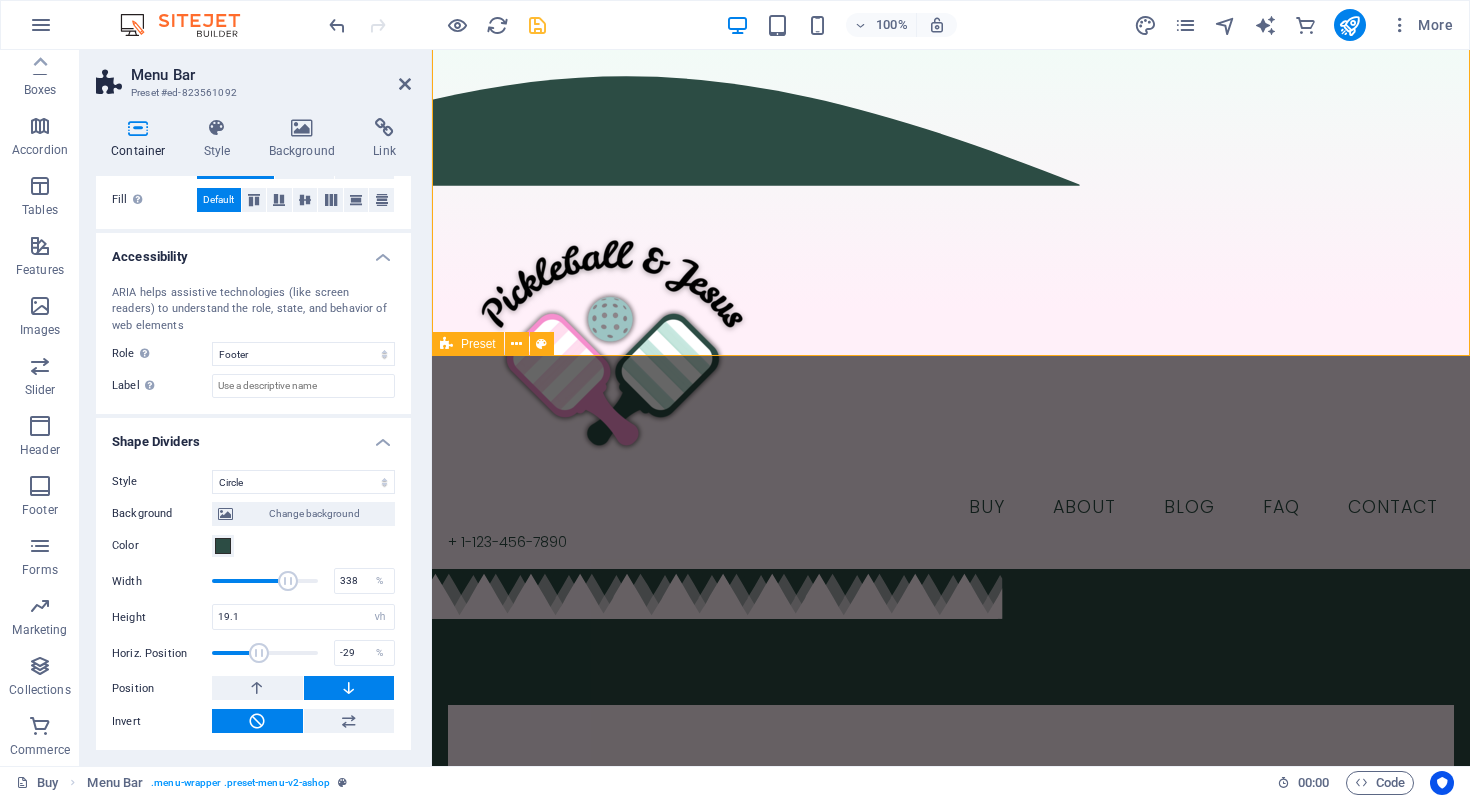 drag, startPoint x: 276, startPoint y: 572, endPoint x: 293, endPoint y: 569, distance: 17.262676 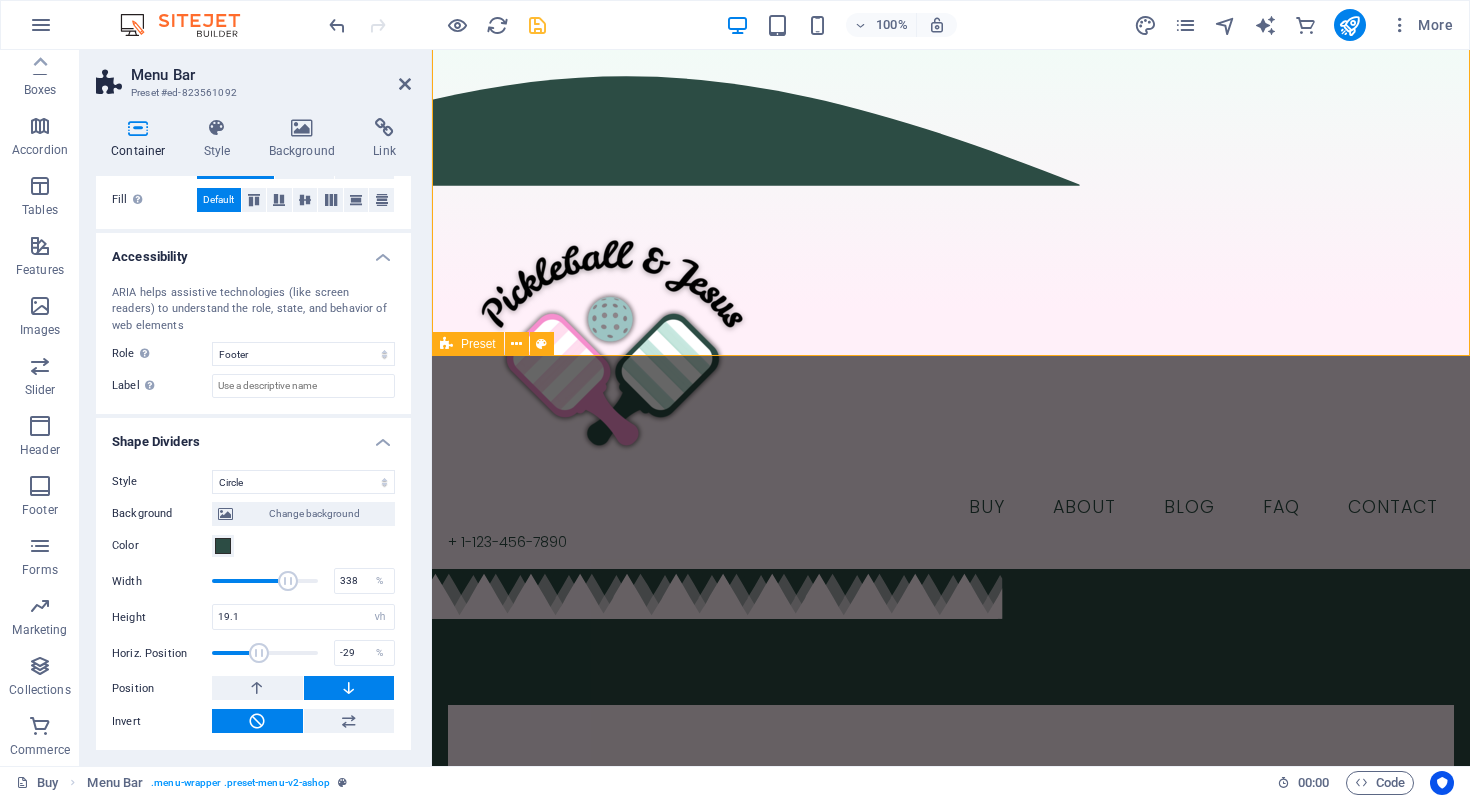 click at bounding box center [288, 581] 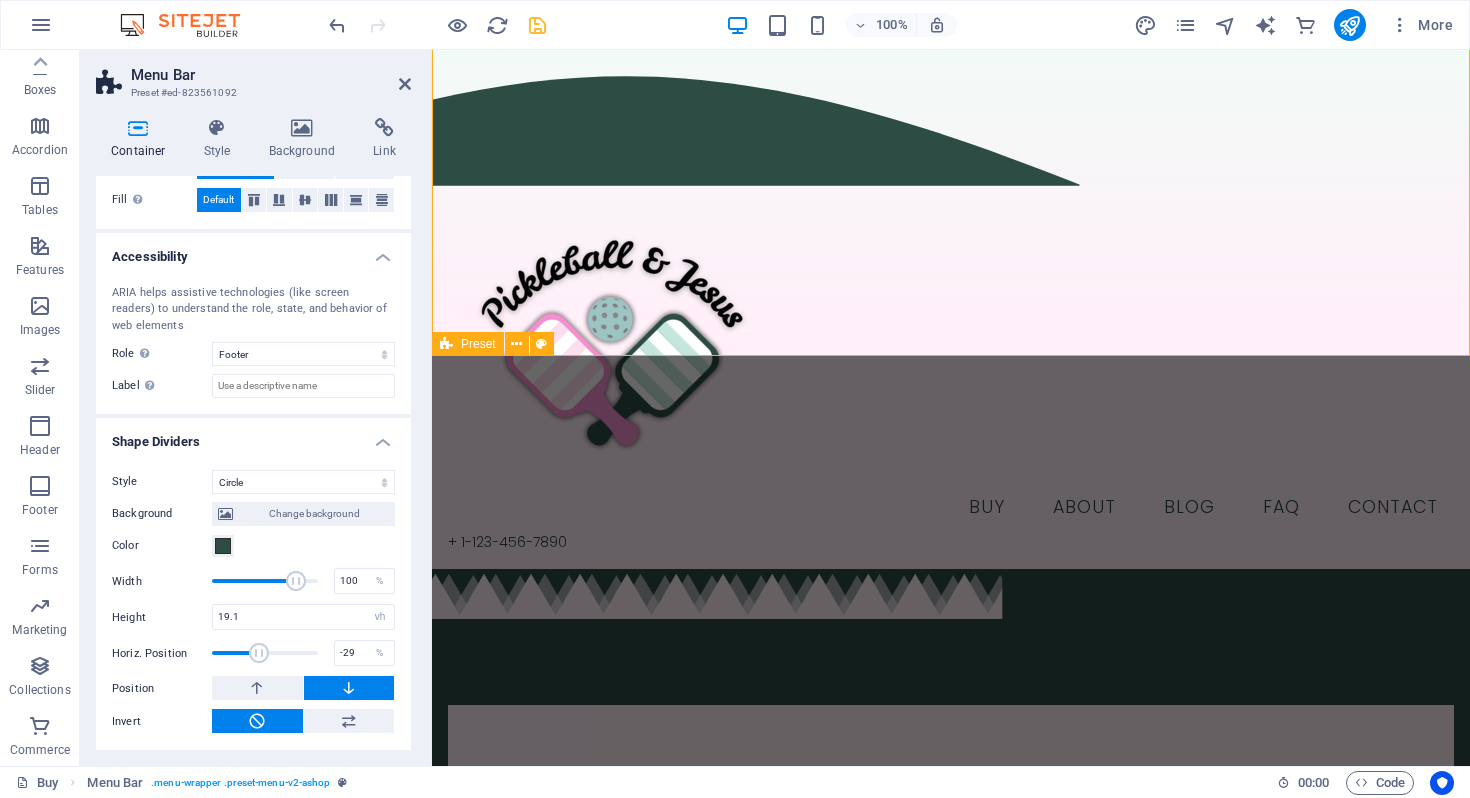 drag, startPoint x: 293, startPoint y: 569, endPoint x: 171, endPoint y: 569, distance: 122 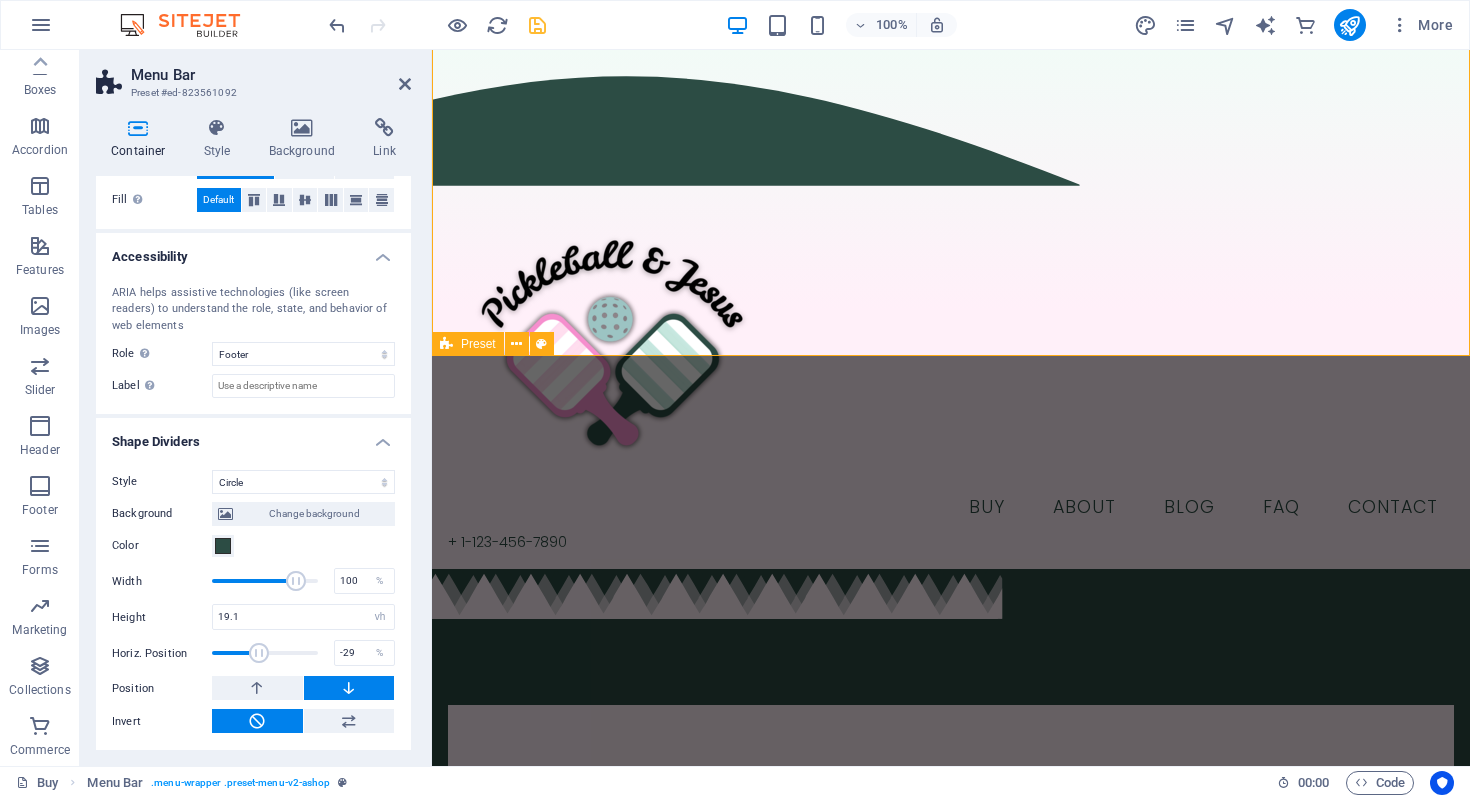 click on "Width 100 %" at bounding box center (253, 581) 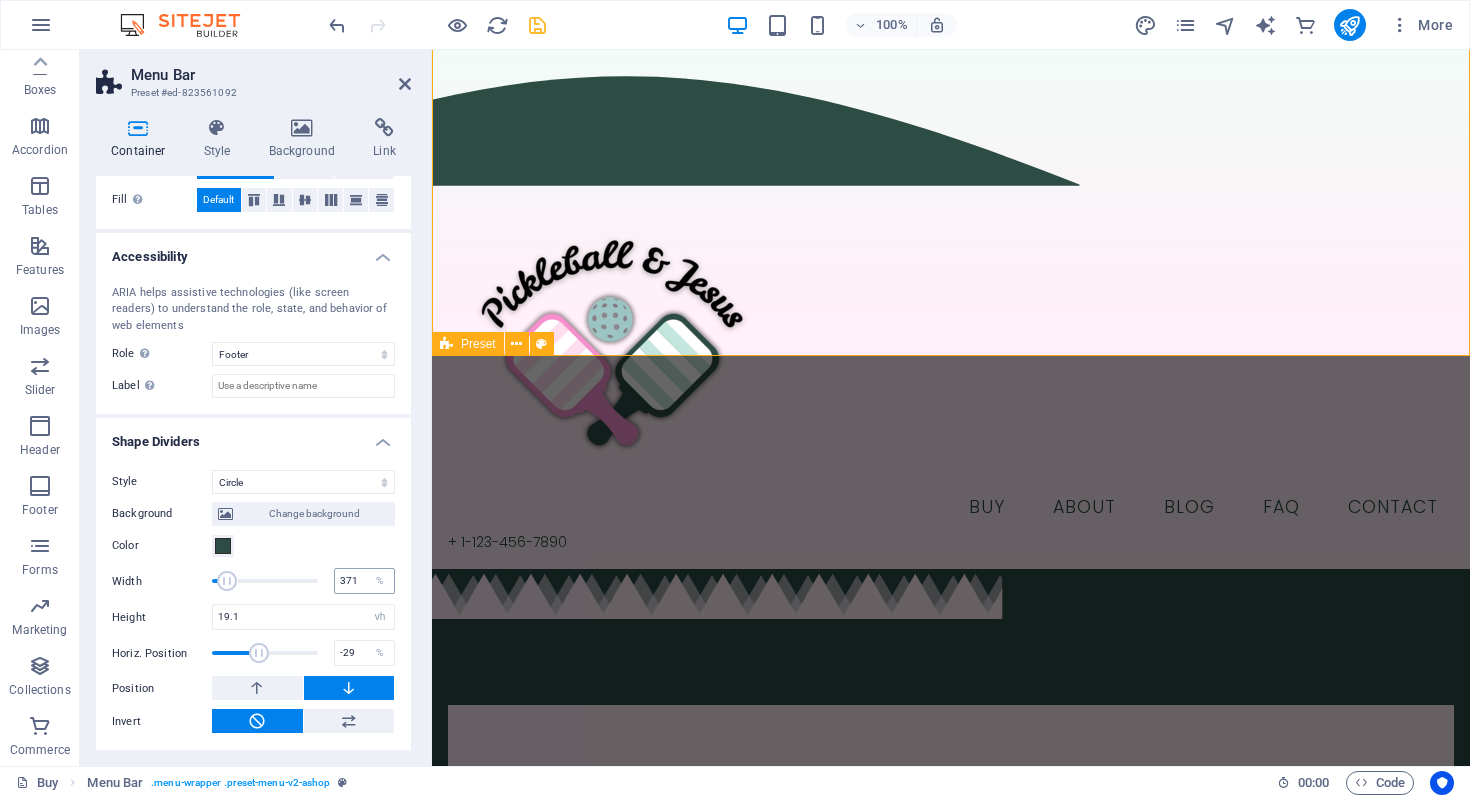 type on "400" 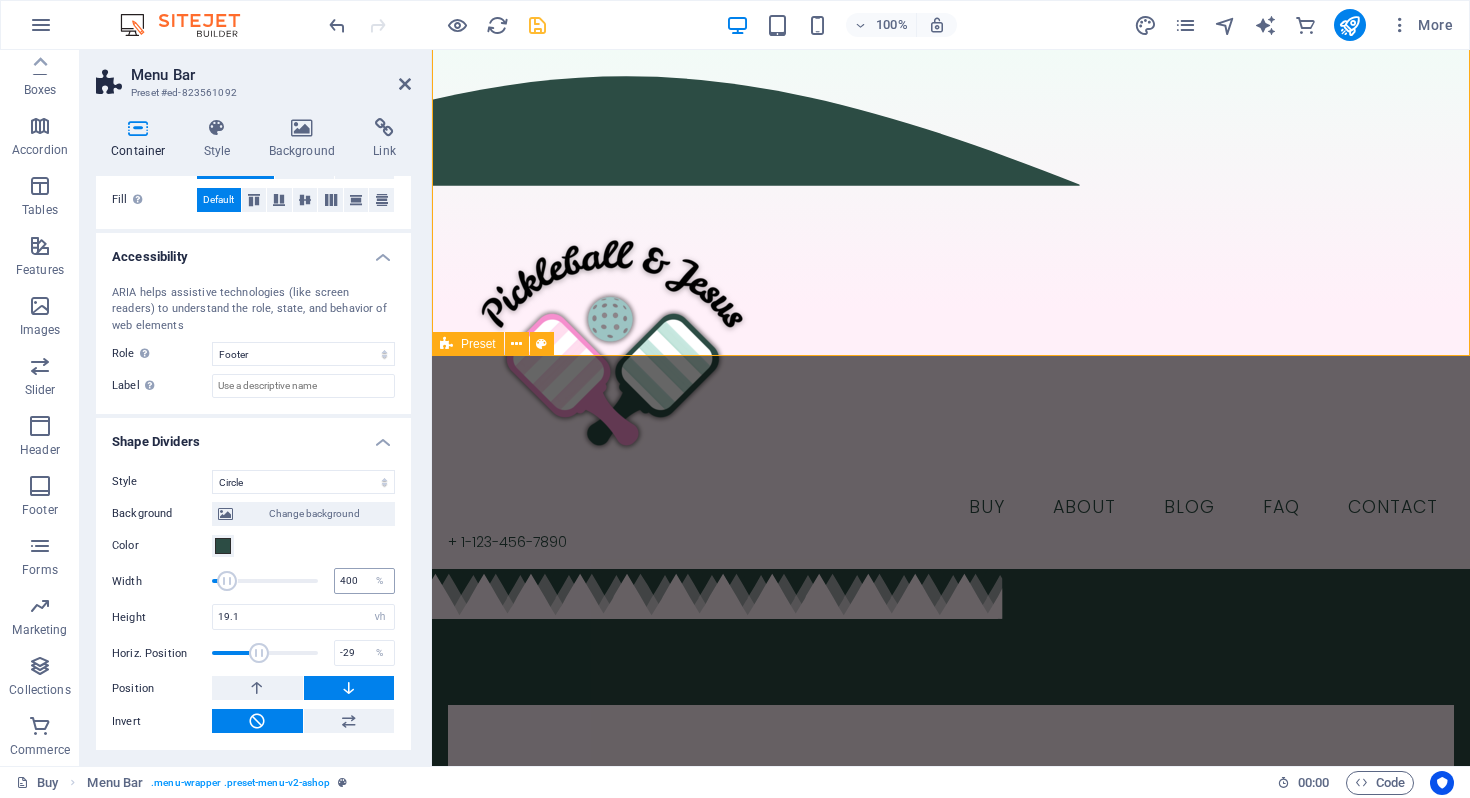 drag, startPoint x: 205, startPoint y: 579, endPoint x: 340, endPoint y: 567, distance: 135.53229 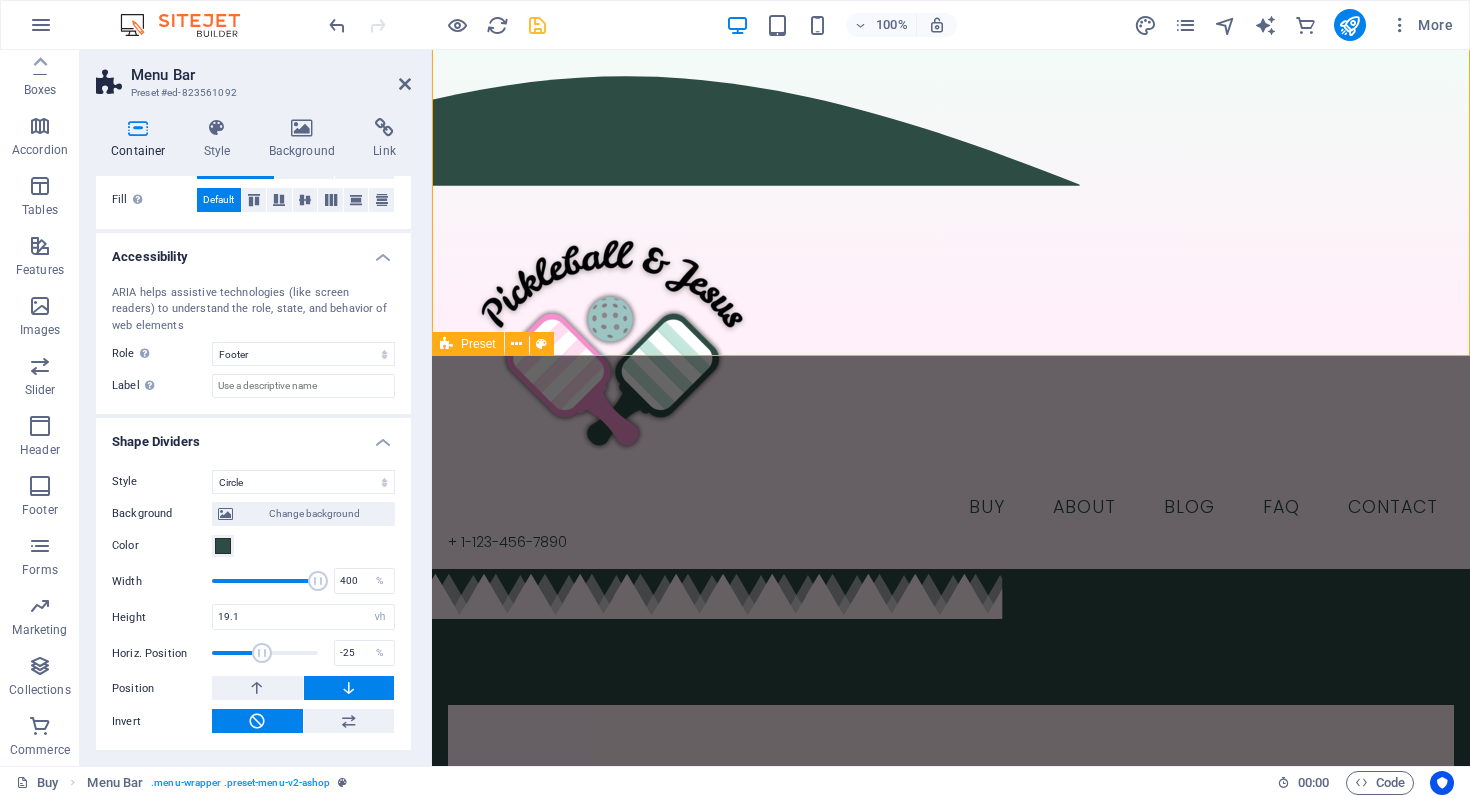 type on "-29" 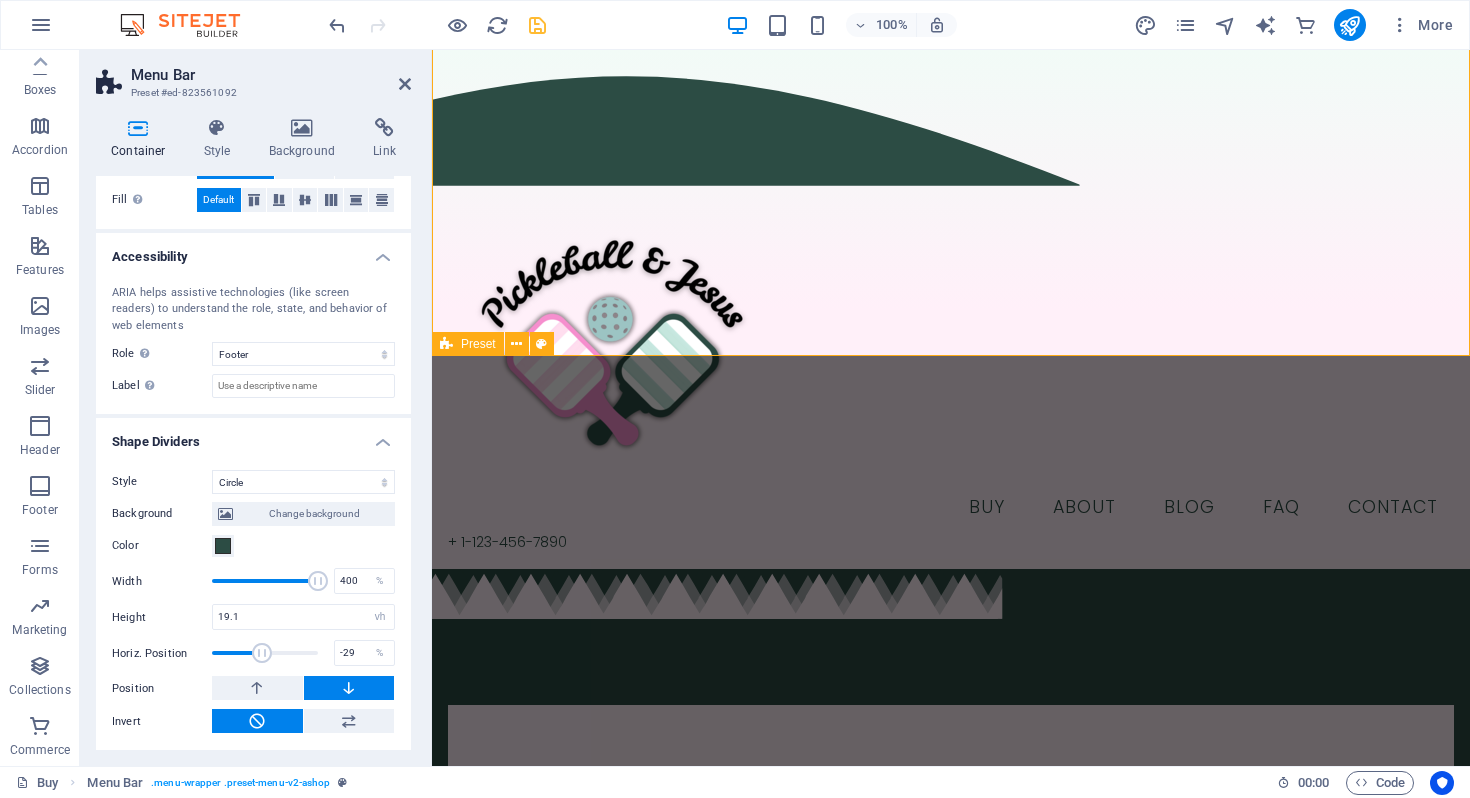 click at bounding box center (262, 653) 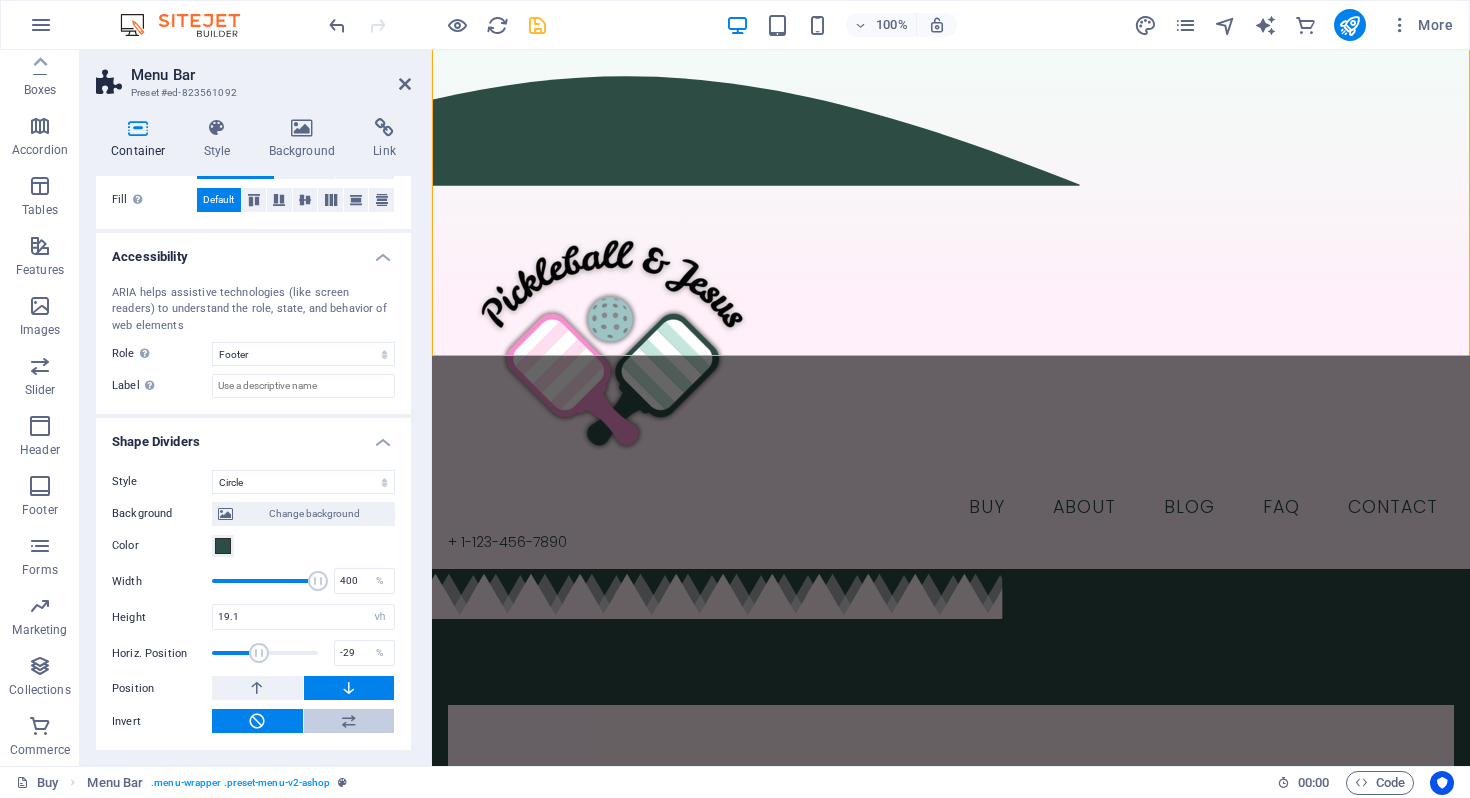 click at bounding box center [349, 721] 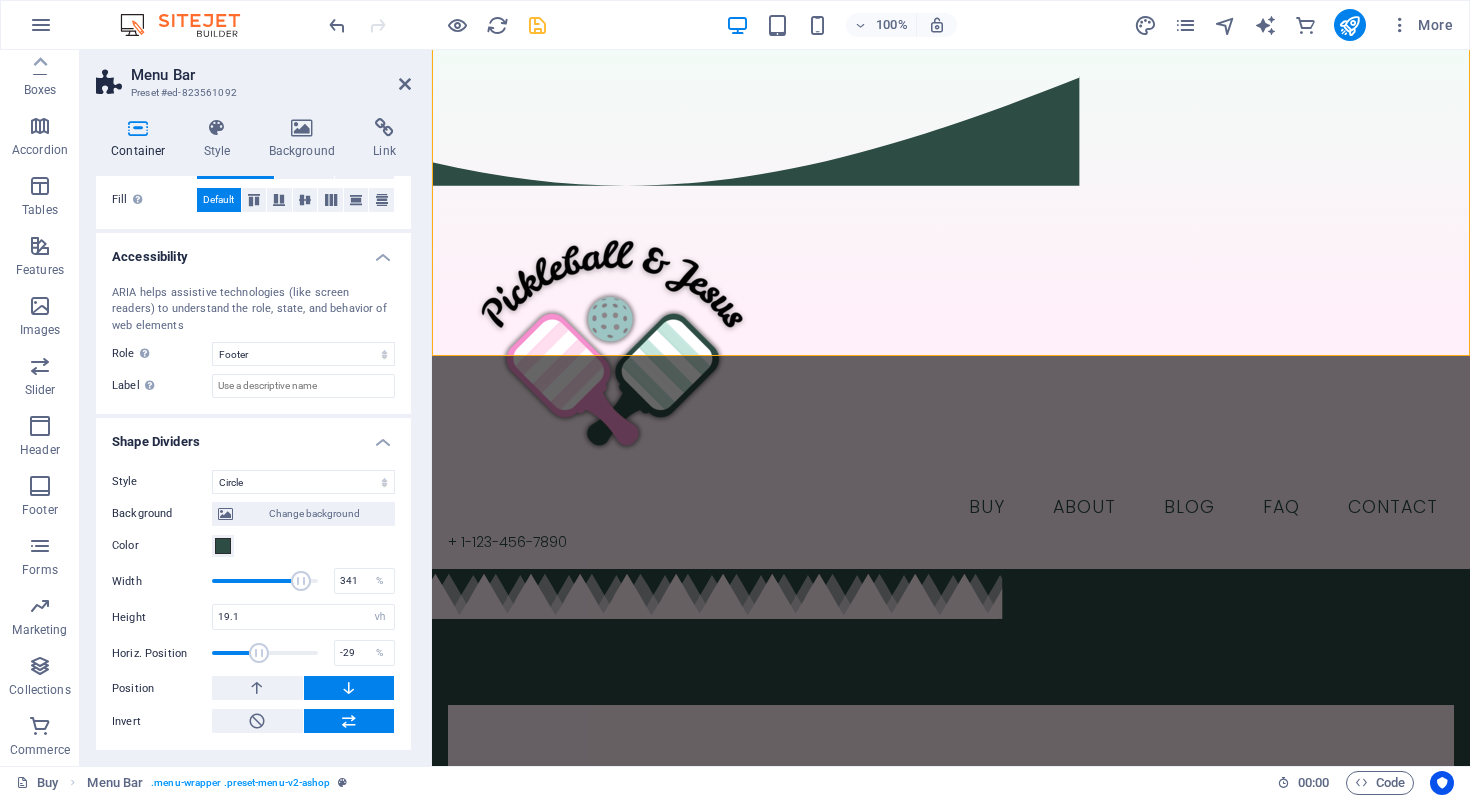 click at bounding box center (265, 581) 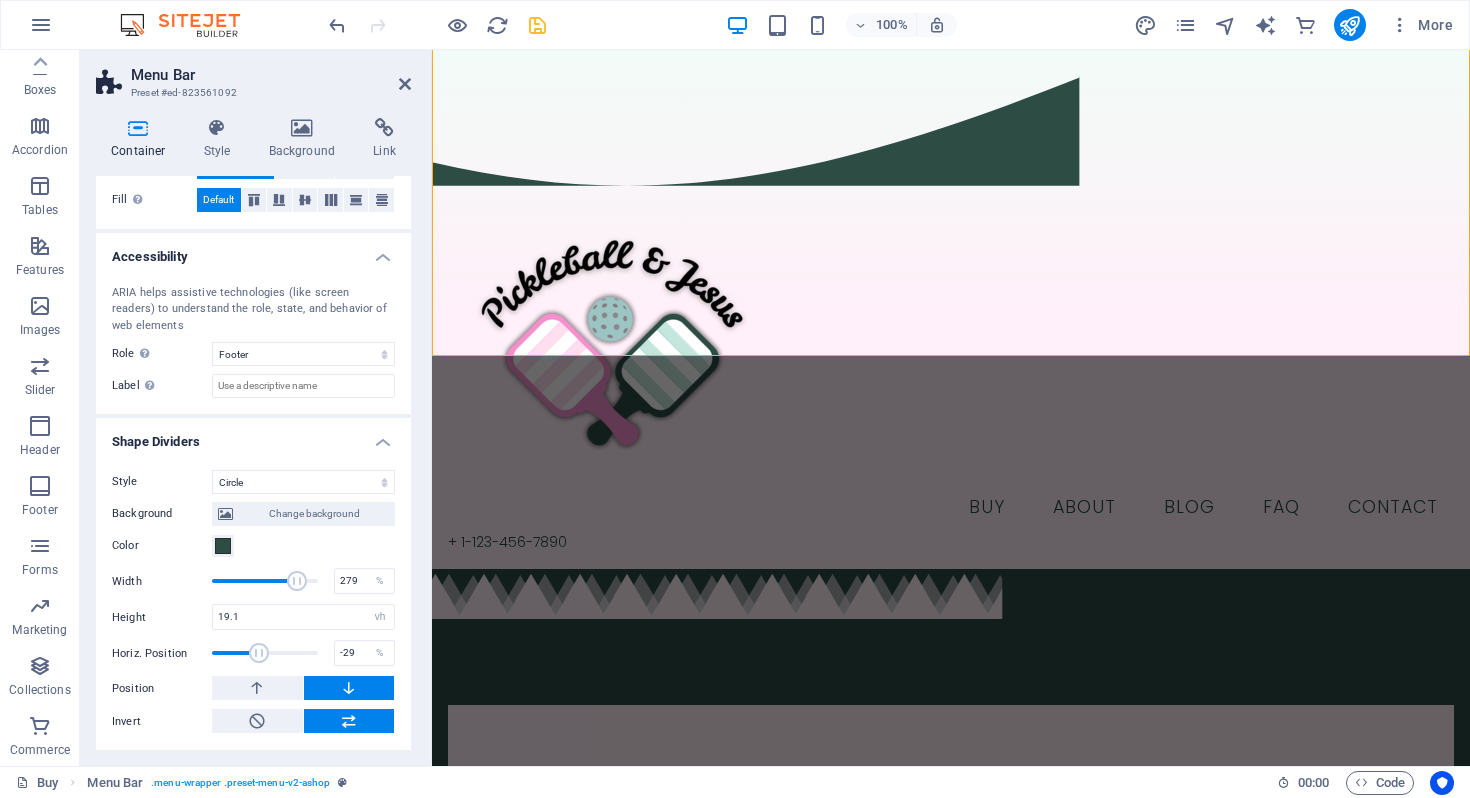 drag, startPoint x: 294, startPoint y: 582, endPoint x: 273, endPoint y: 582, distance: 21 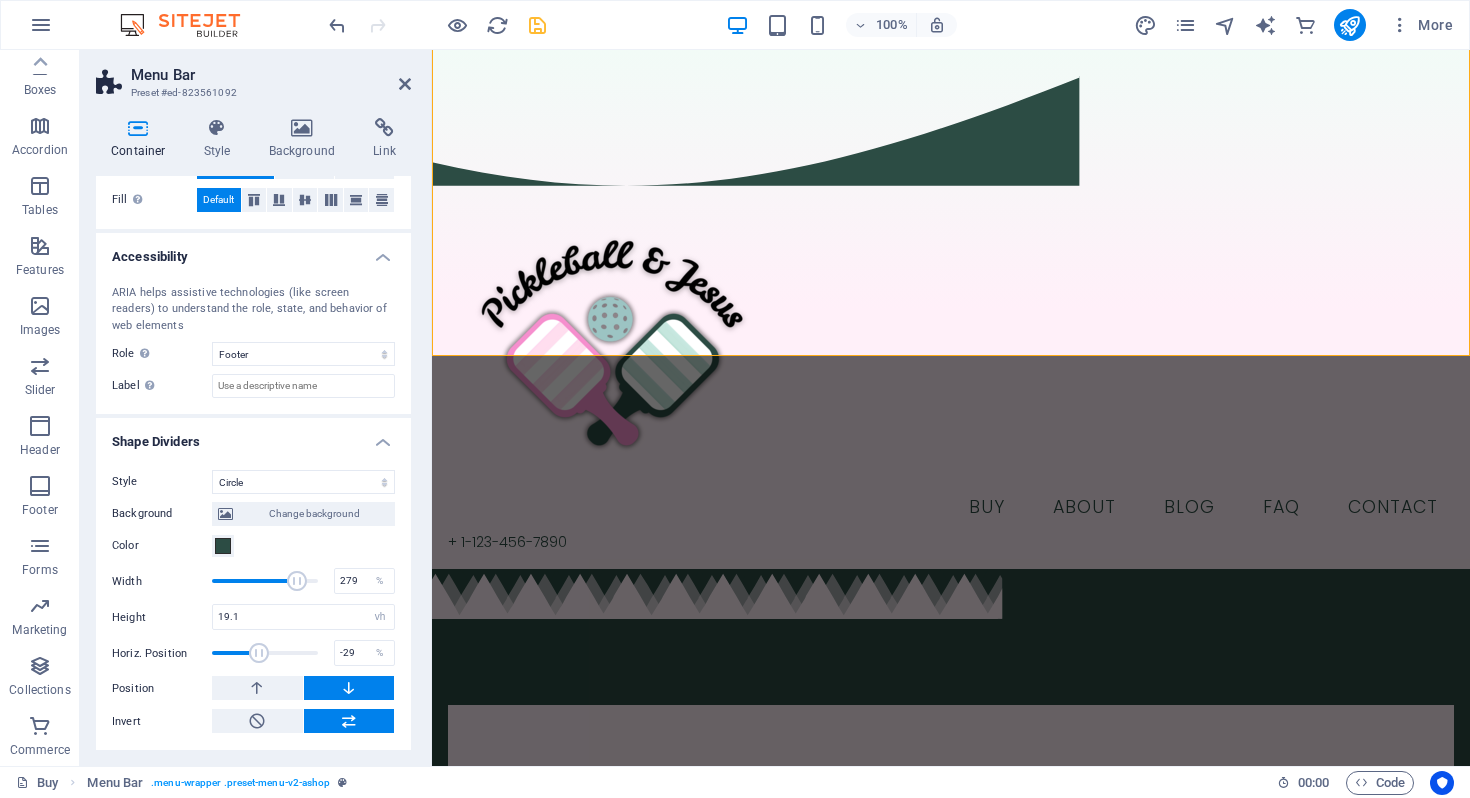 click at bounding box center [297, 581] 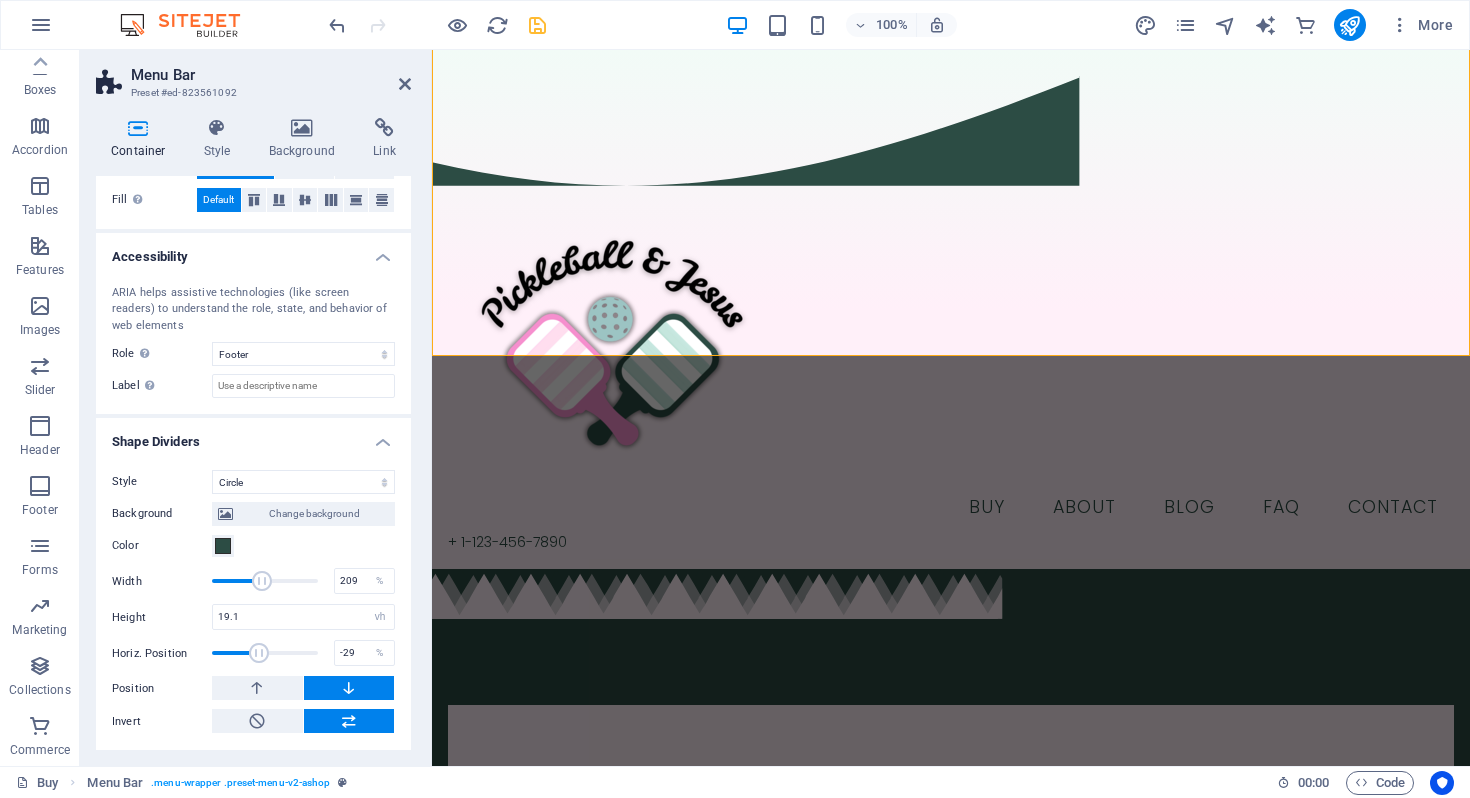 drag, startPoint x: 273, startPoint y: 582, endPoint x: 249, endPoint y: 579, distance: 24.186773 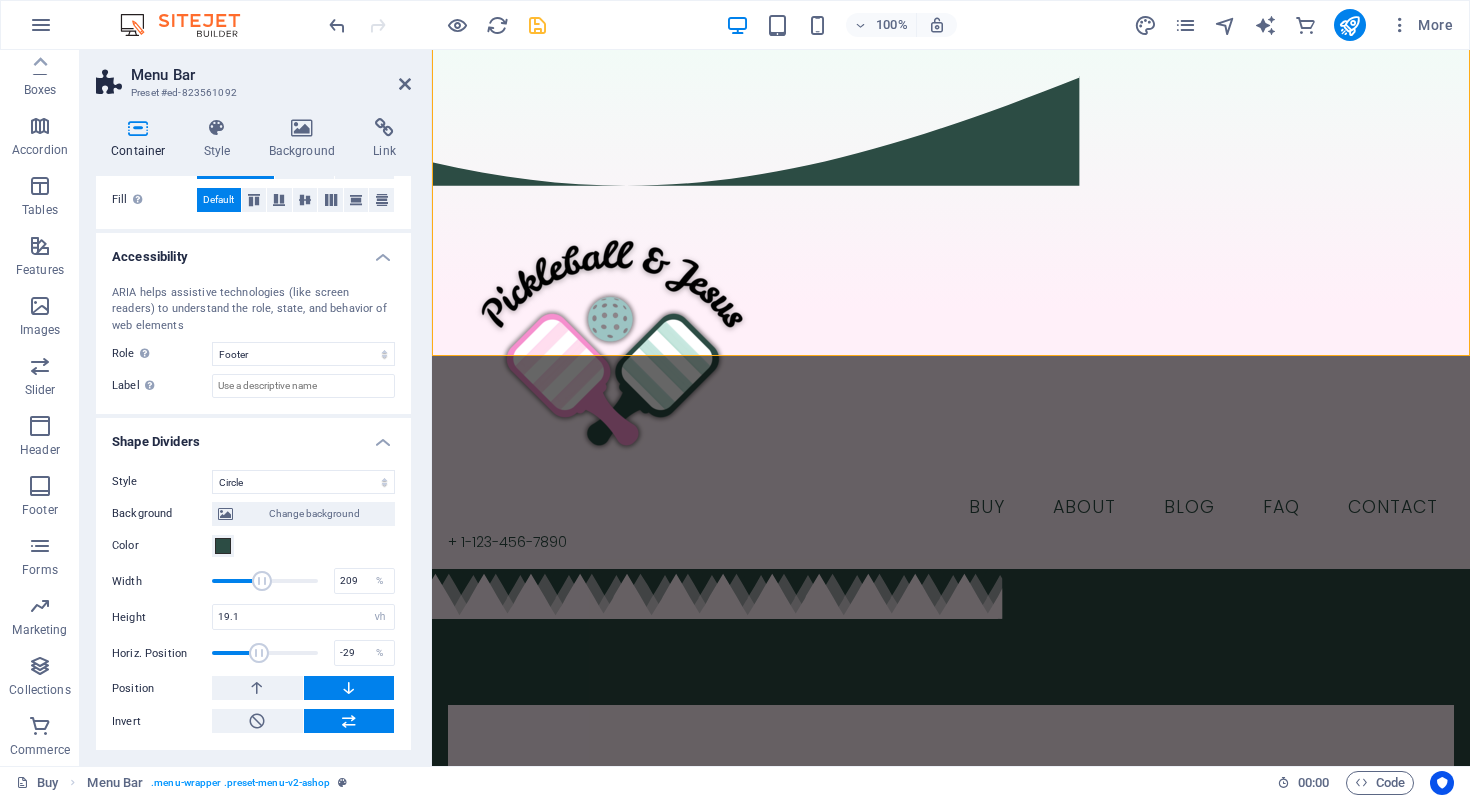 click at bounding box center (262, 581) 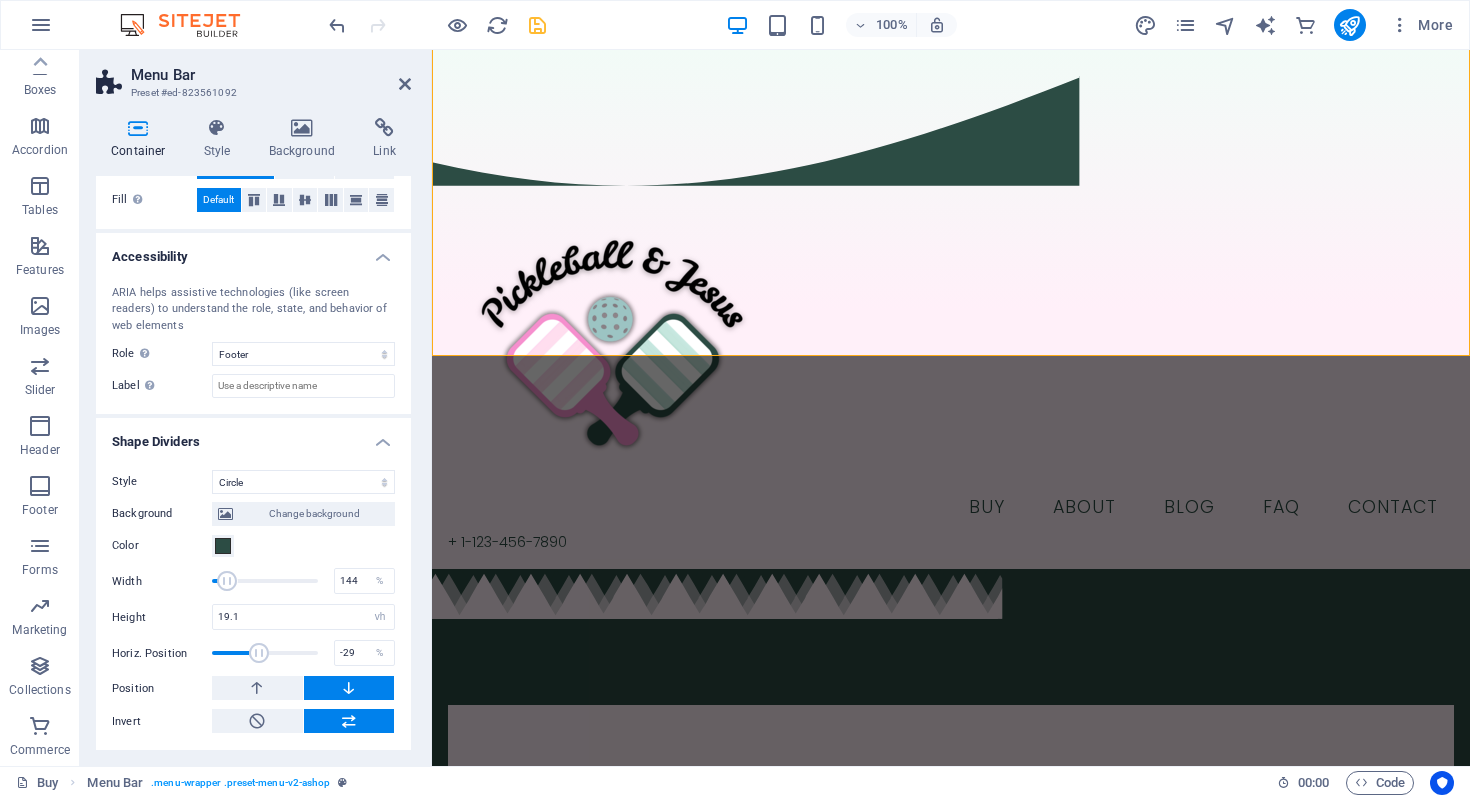 drag, startPoint x: 249, startPoint y: 579, endPoint x: 227, endPoint y: 577, distance: 22.090721 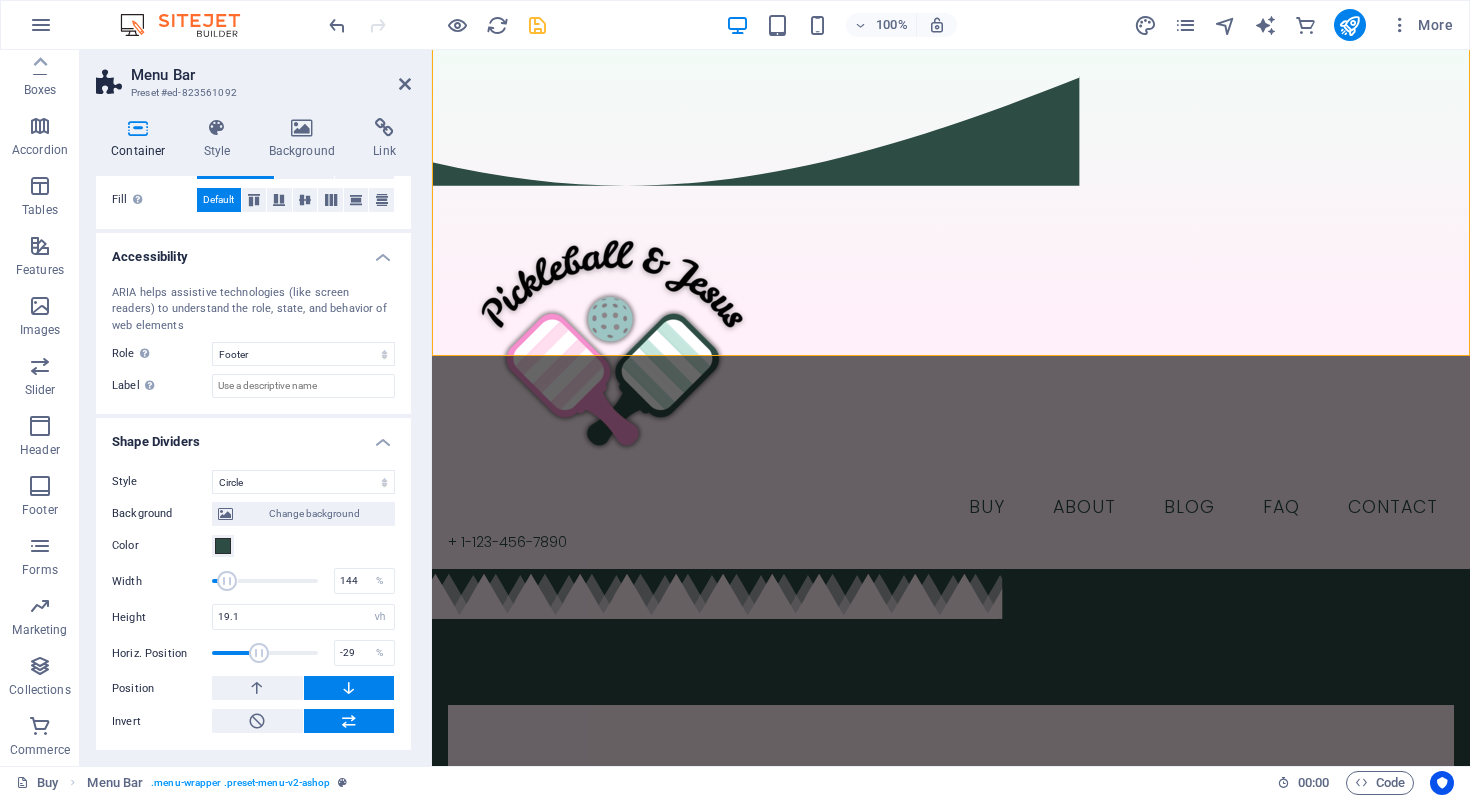 click at bounding box center [228, 581] 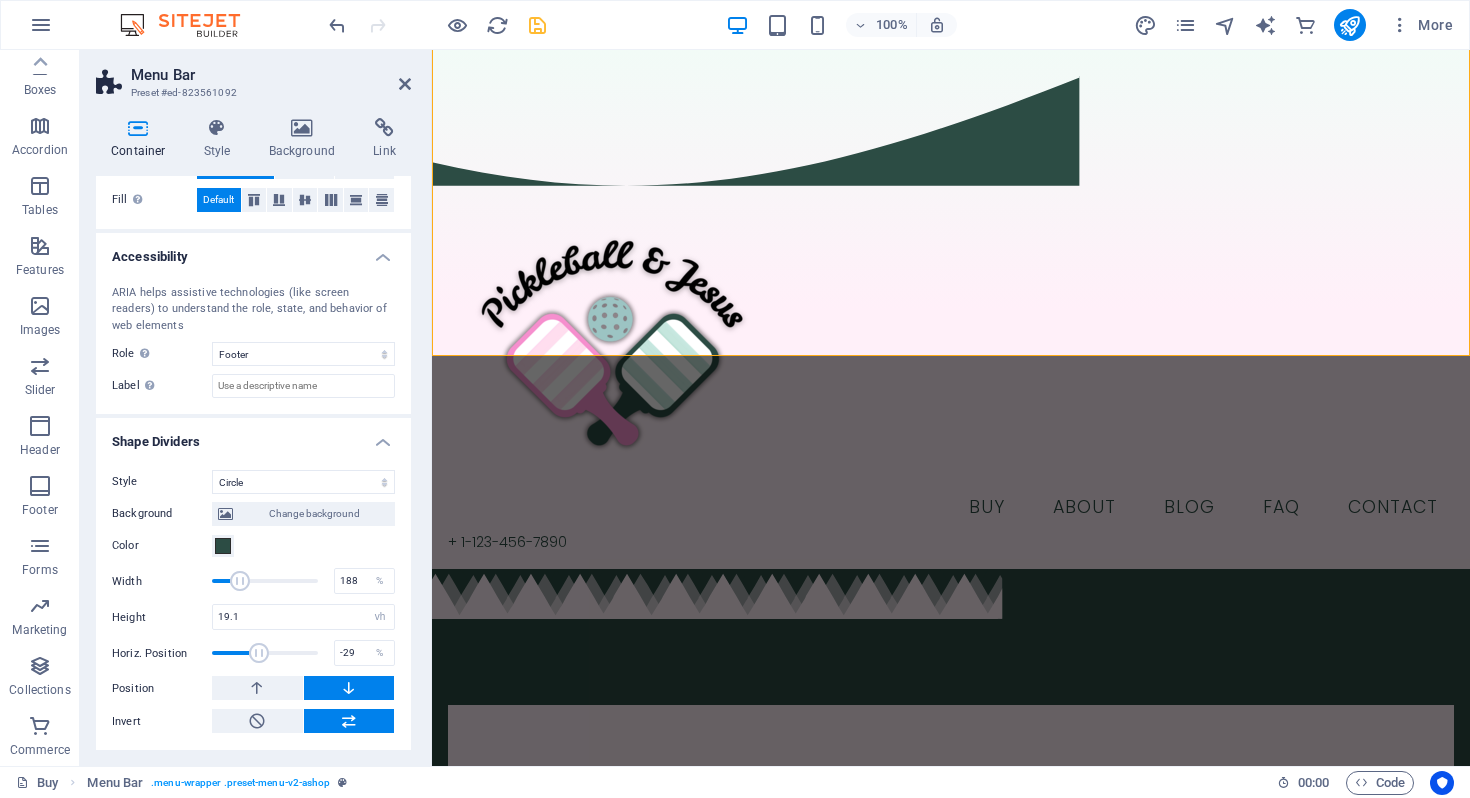 type on "191" 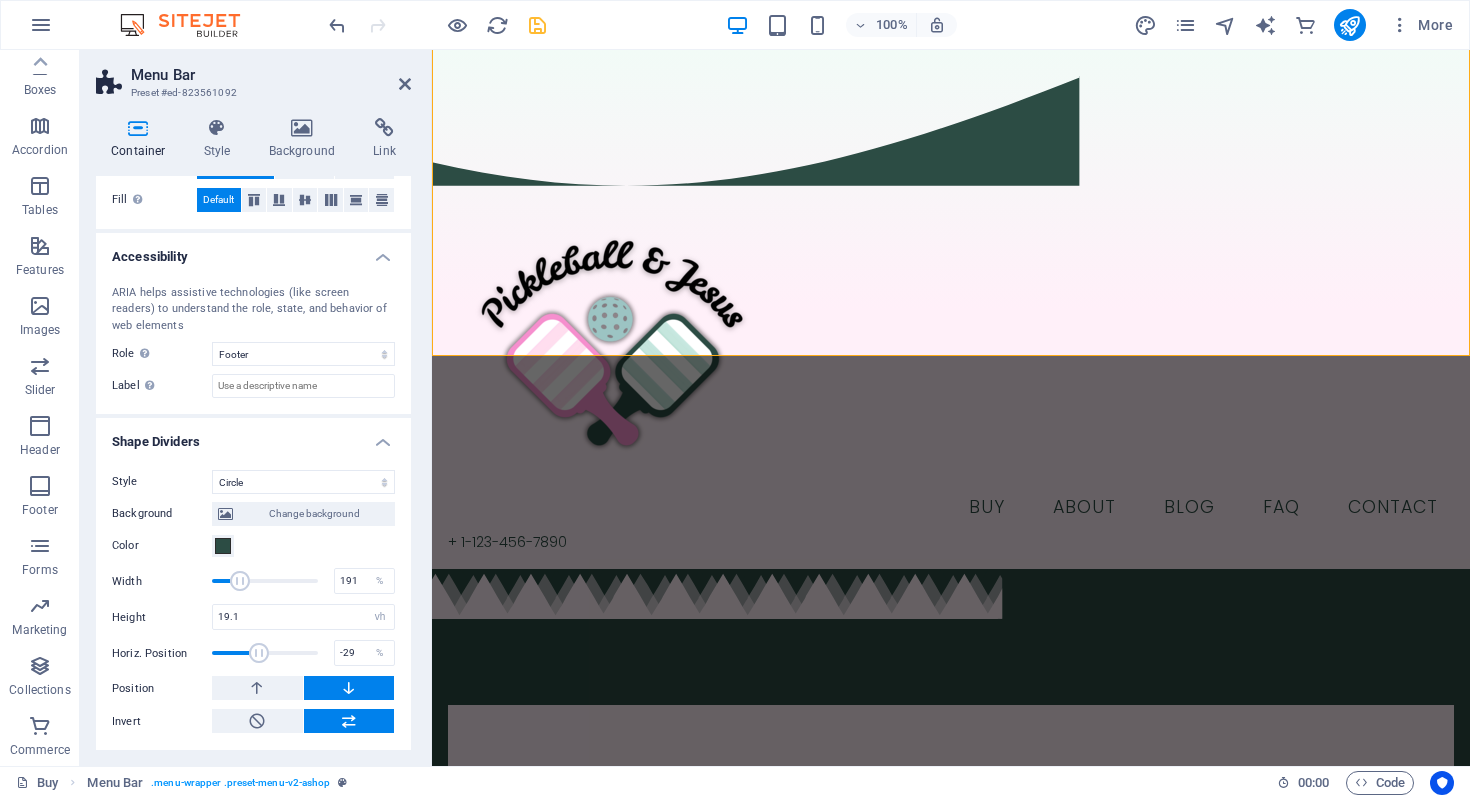drag, startPoint x: 227, startPoint y: 577, endPoint x: 243, endPoint y: 578, distance: 16.03122 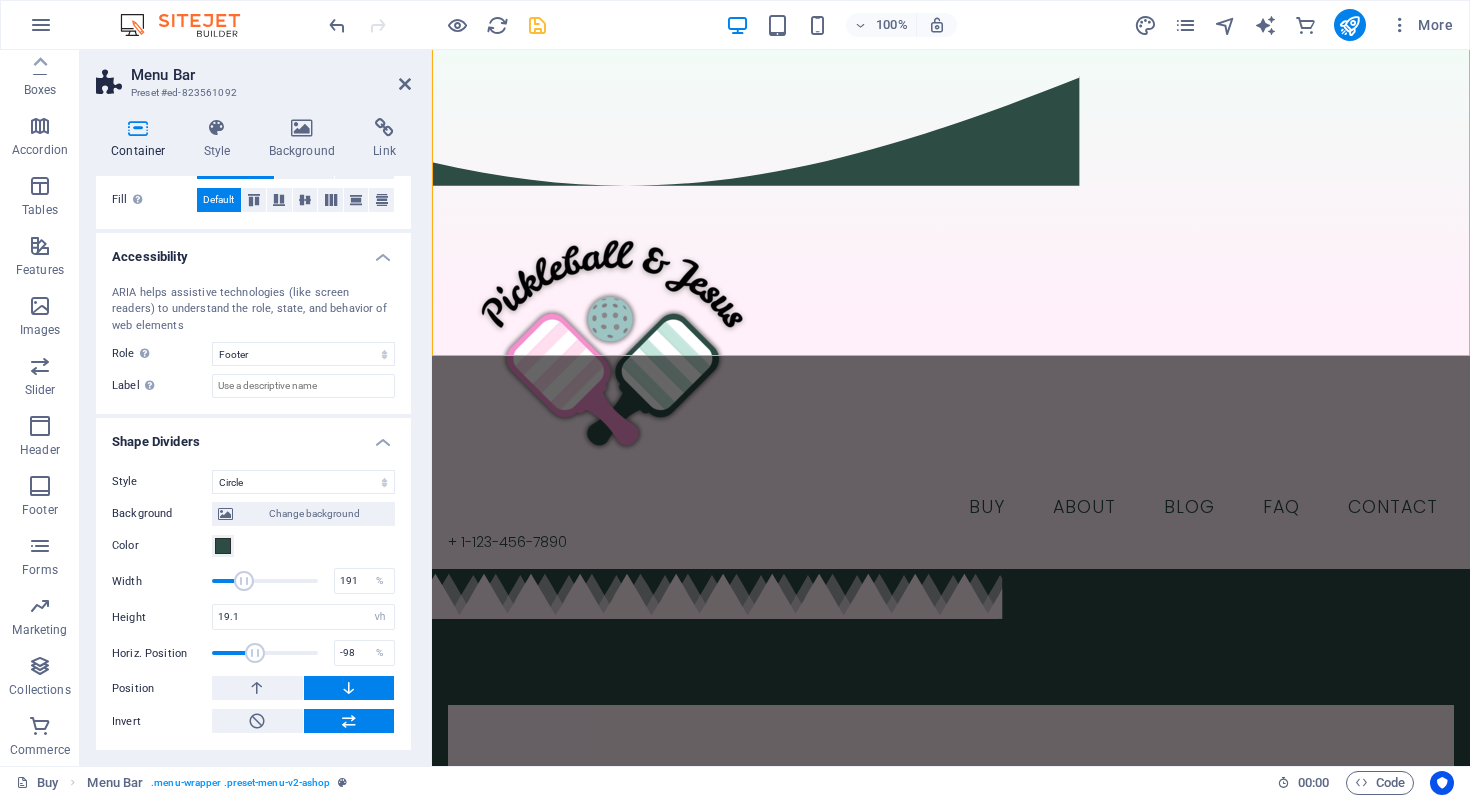 click at bounding box center [255, 653] 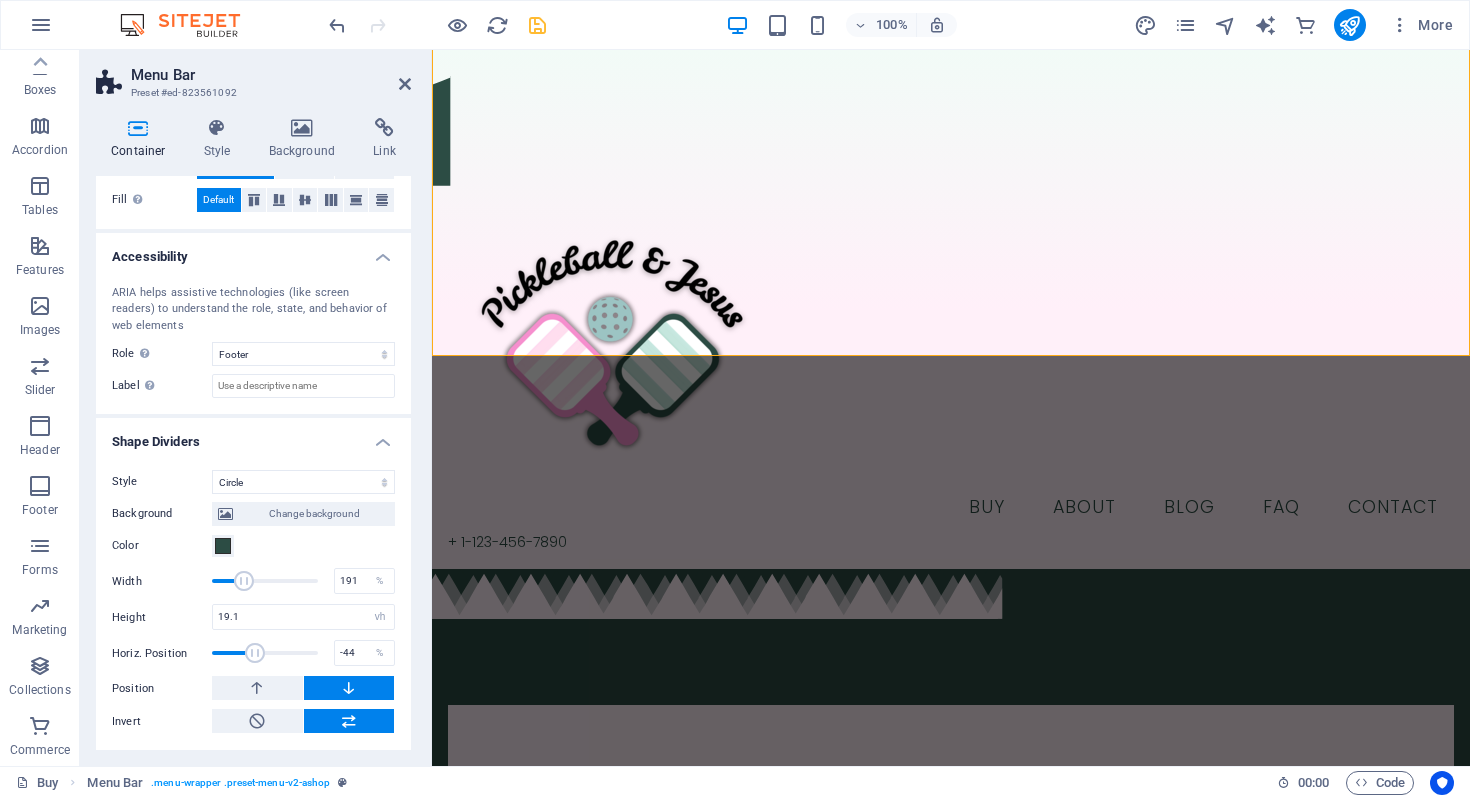 drag, startPoint x: 243, startPoint y: 653, endPoint x: 254, endPoint y: 653, distance: 11 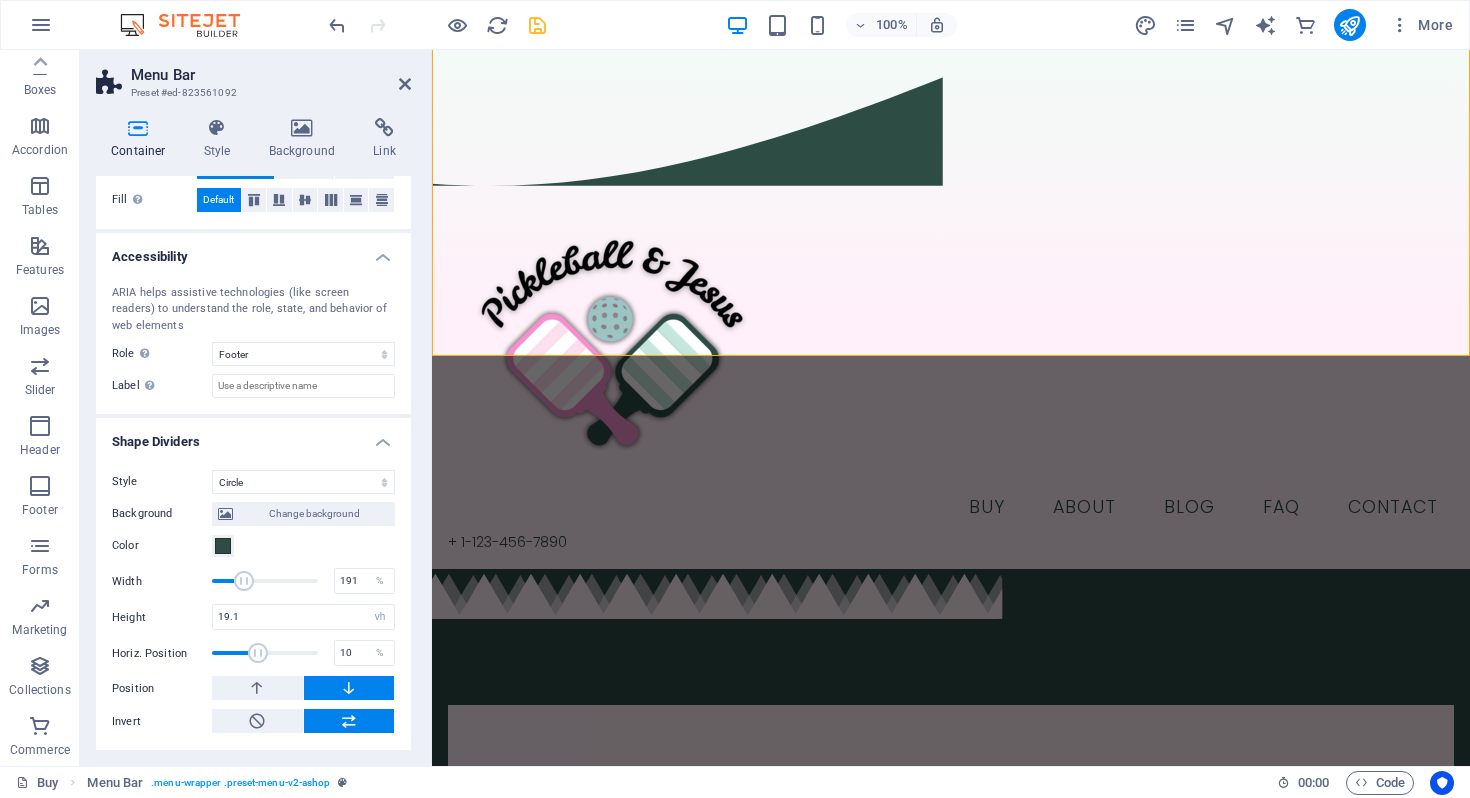 drag, startPoint x: 254, startPoint y: 653, endPoint x: 265, endPoint y: 653, distance: 11 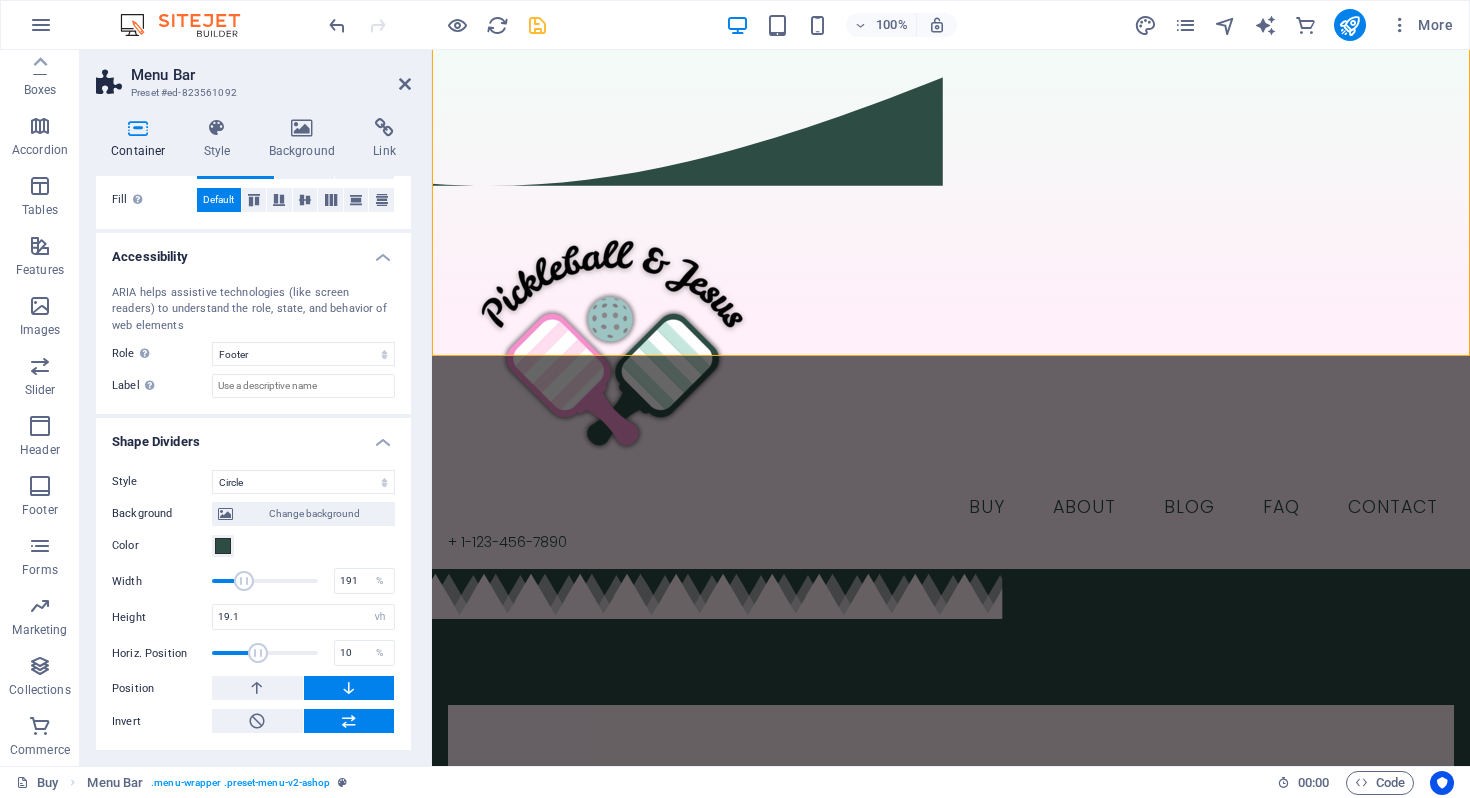 click at bounding box center (258, 653) 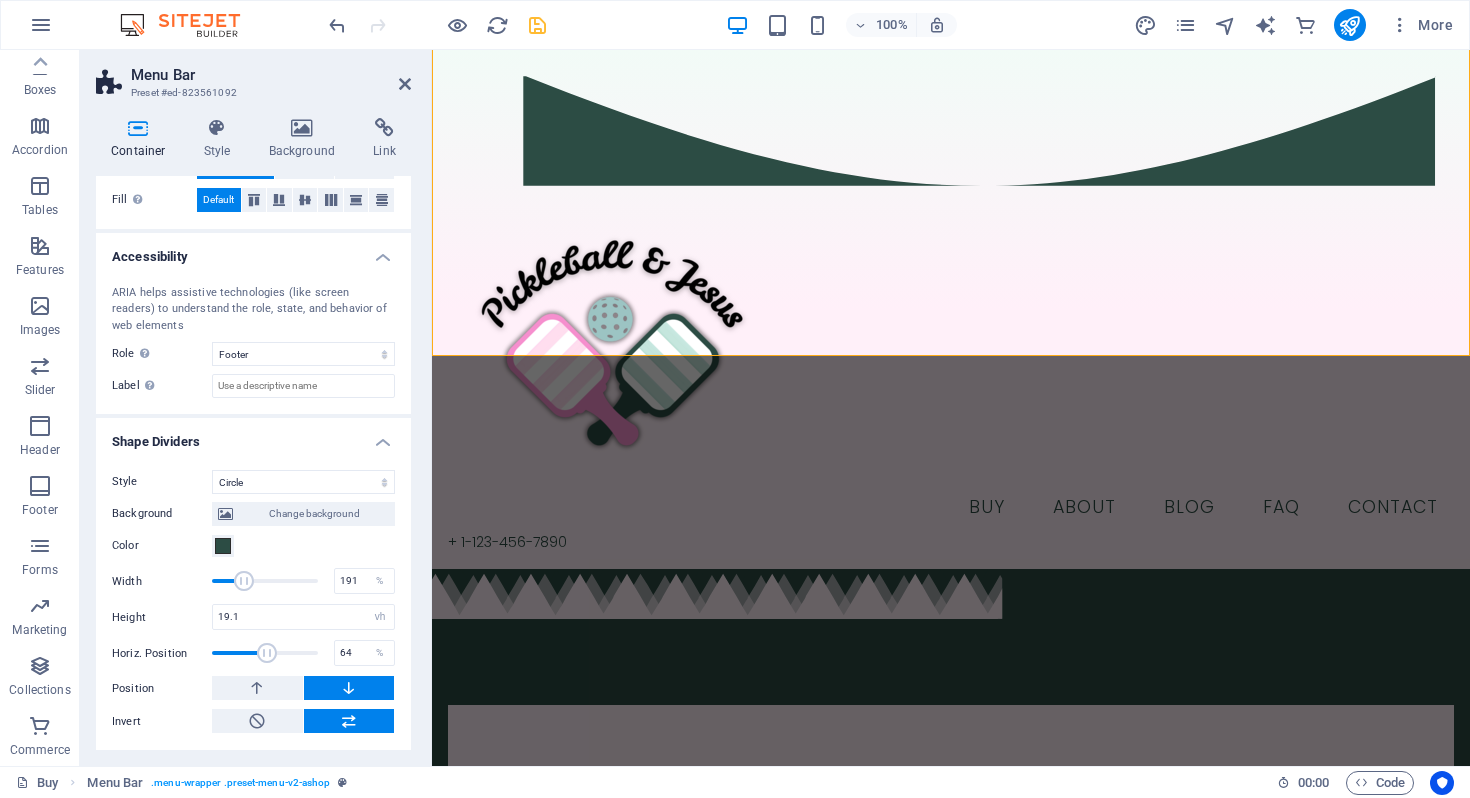 drag, startPoint x: 265, startPoint y: 653, endPoint x: 276, endPoint y: 652, distance: 11.045361 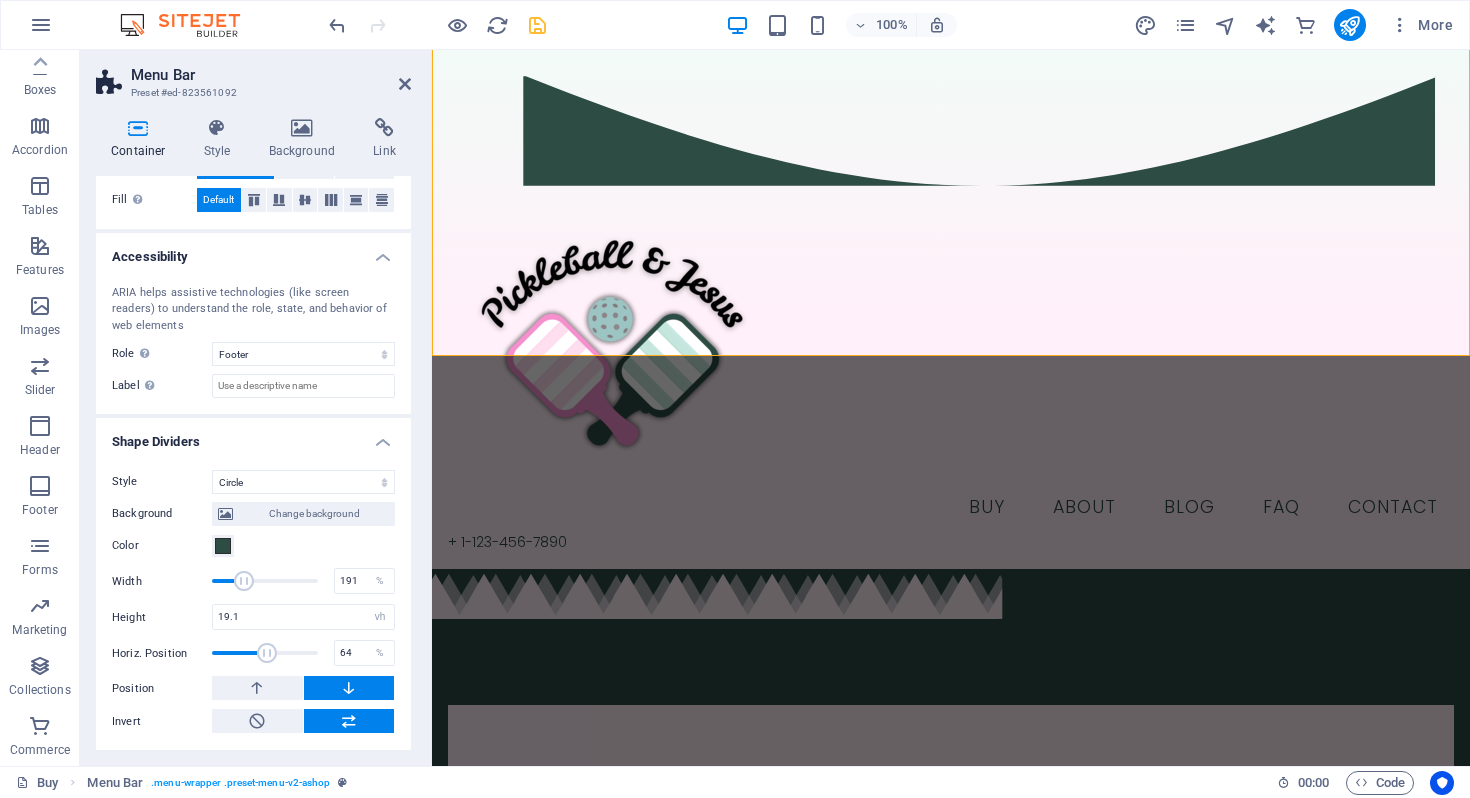 click at bounding box center (267, 653) 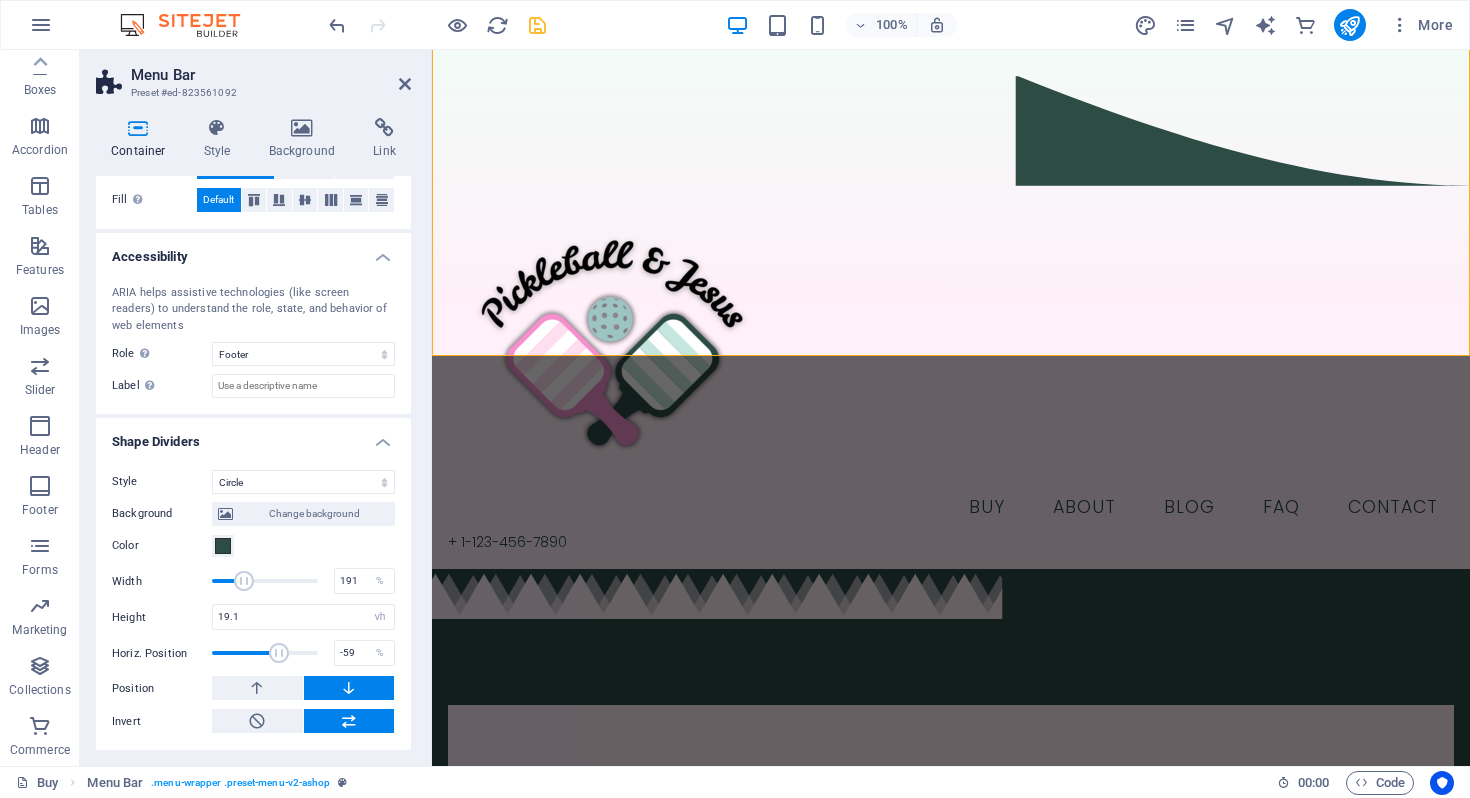 drag, startPoint x: 276, startPoint y: 652, endPoint x: 251, endPoint y: 652, distance: 25 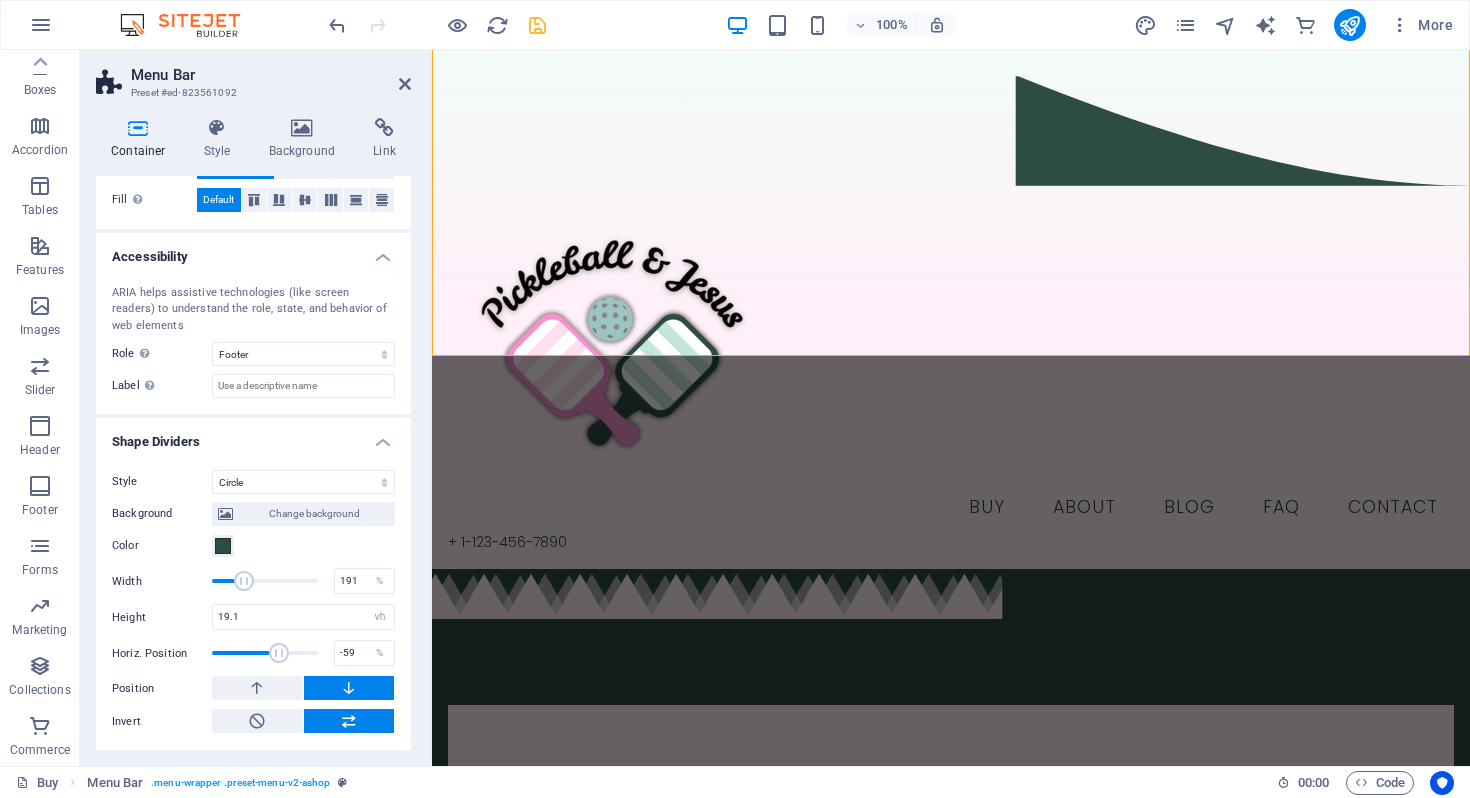 click at bounding box center (279, 653) 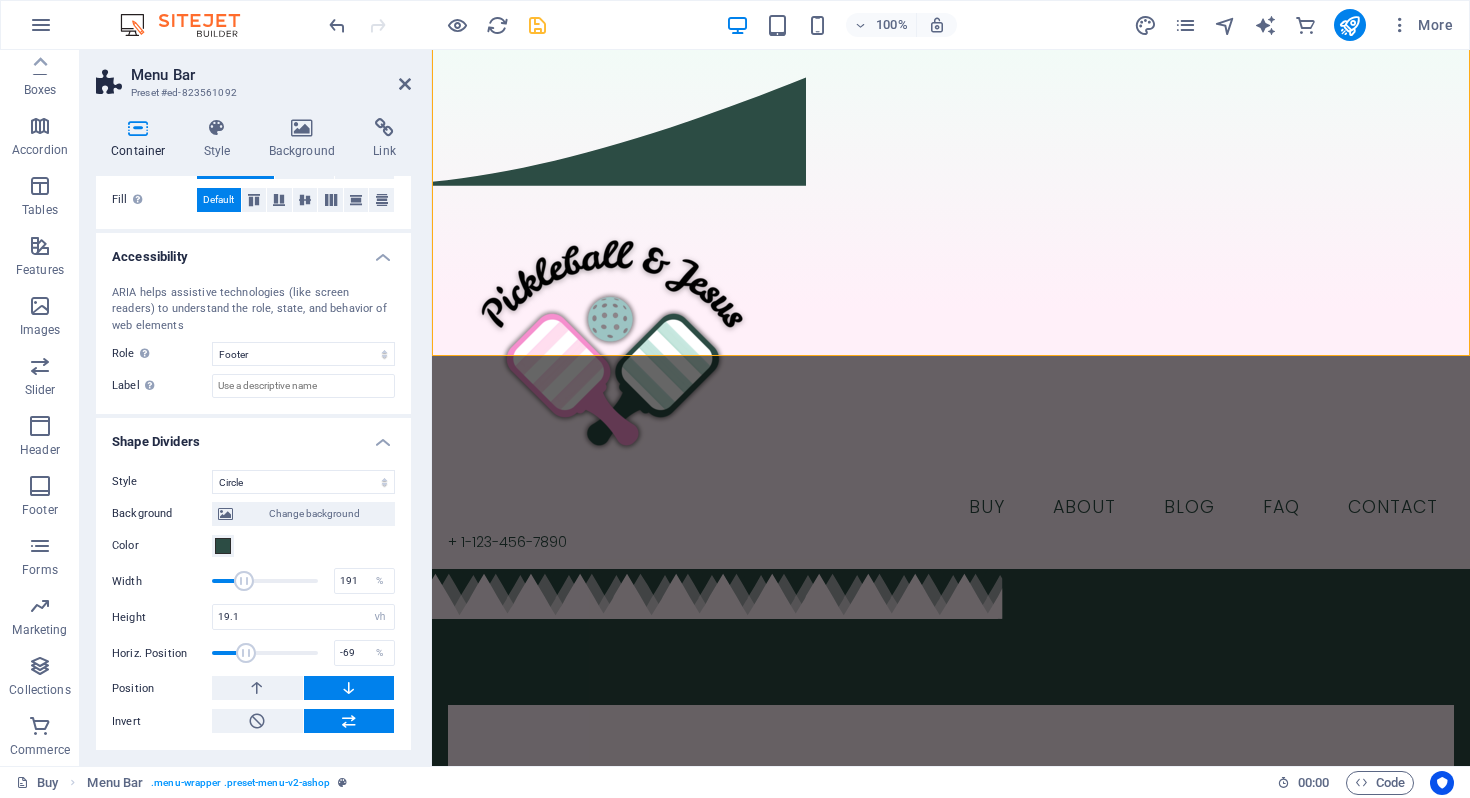click at bounding box center [246, 653] 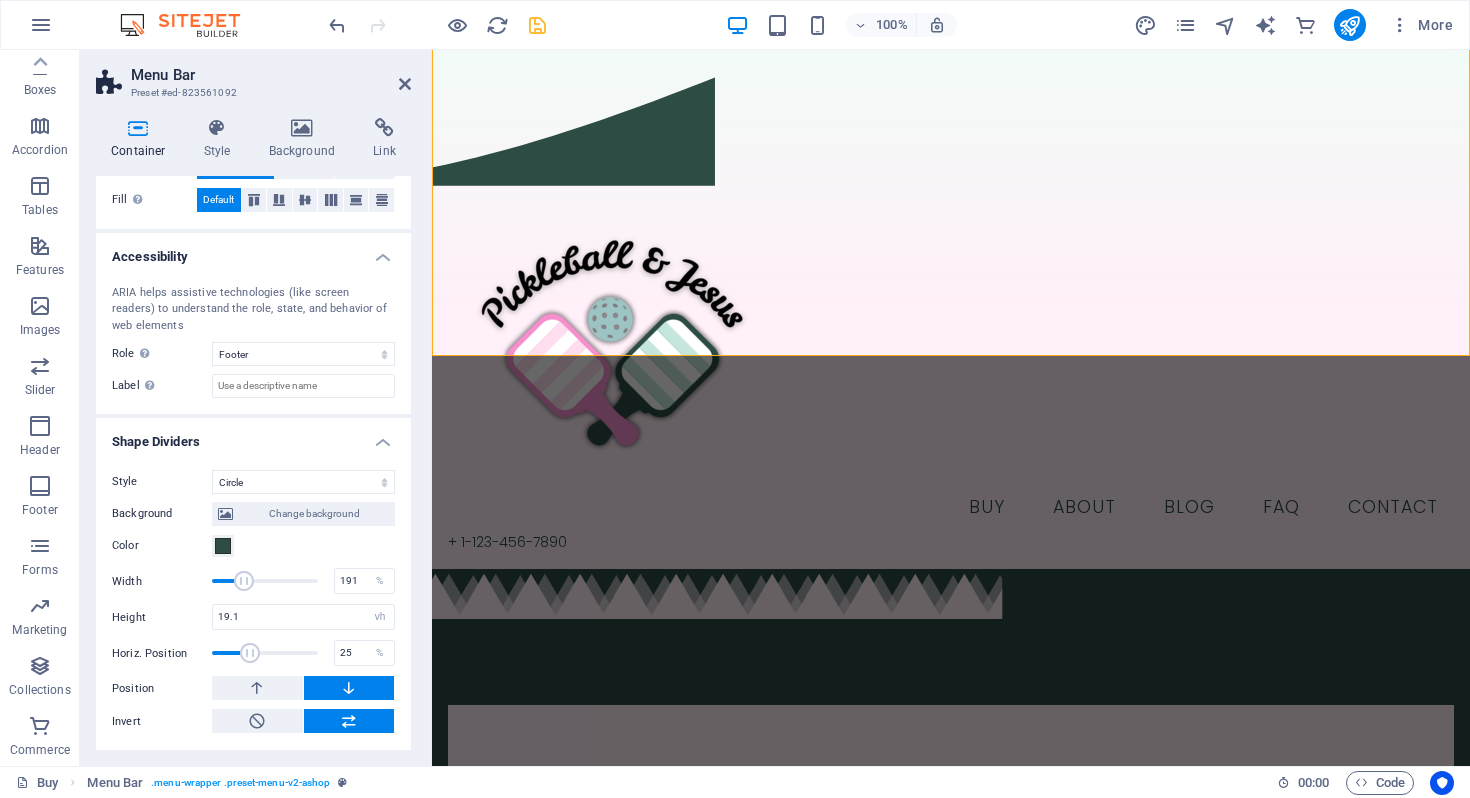 drag, startPoint x: 249, startPoint y: 650, endPoint x: 268, endPoint y: 654, distance: 19.416489 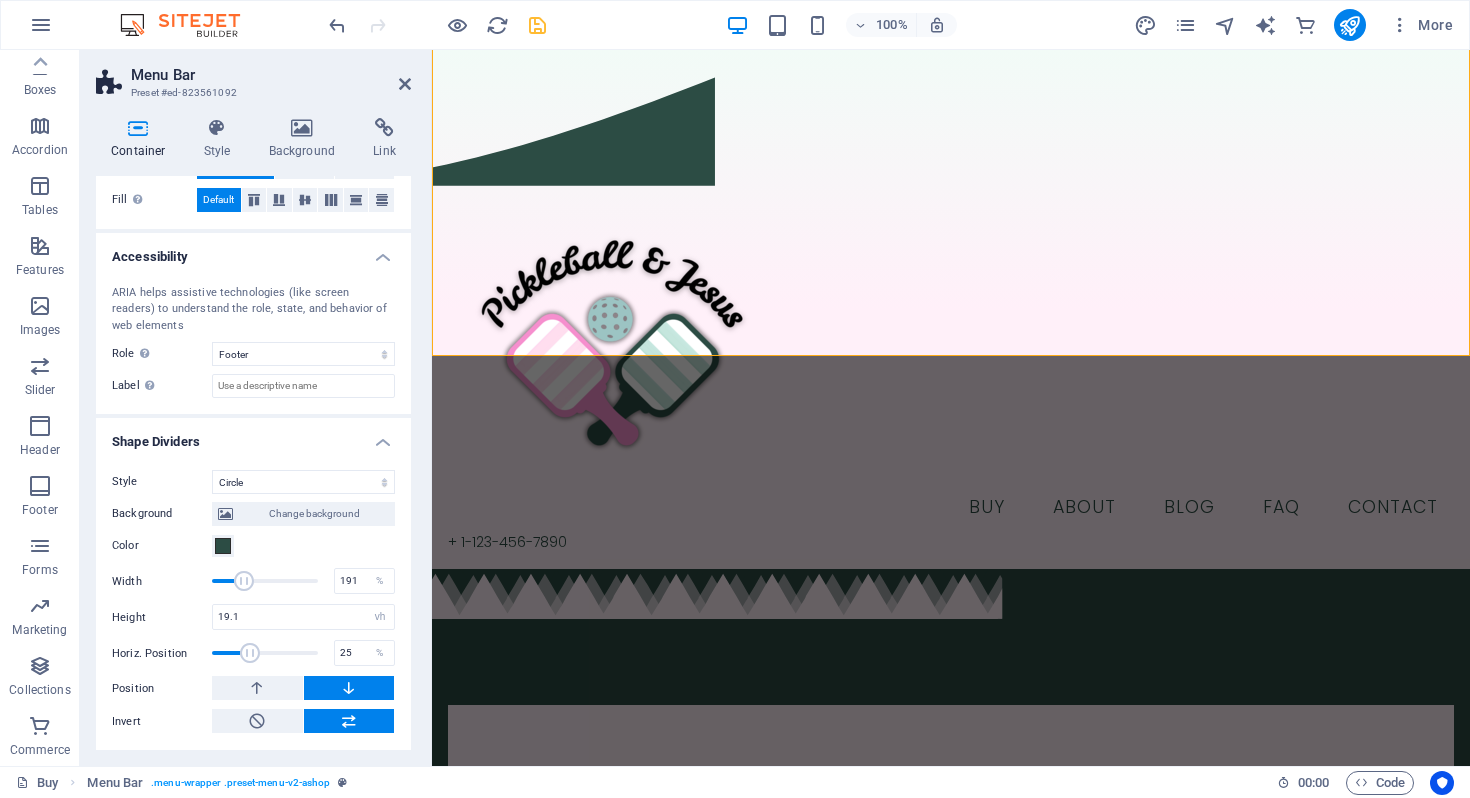 click at bounding box center [250, 653] 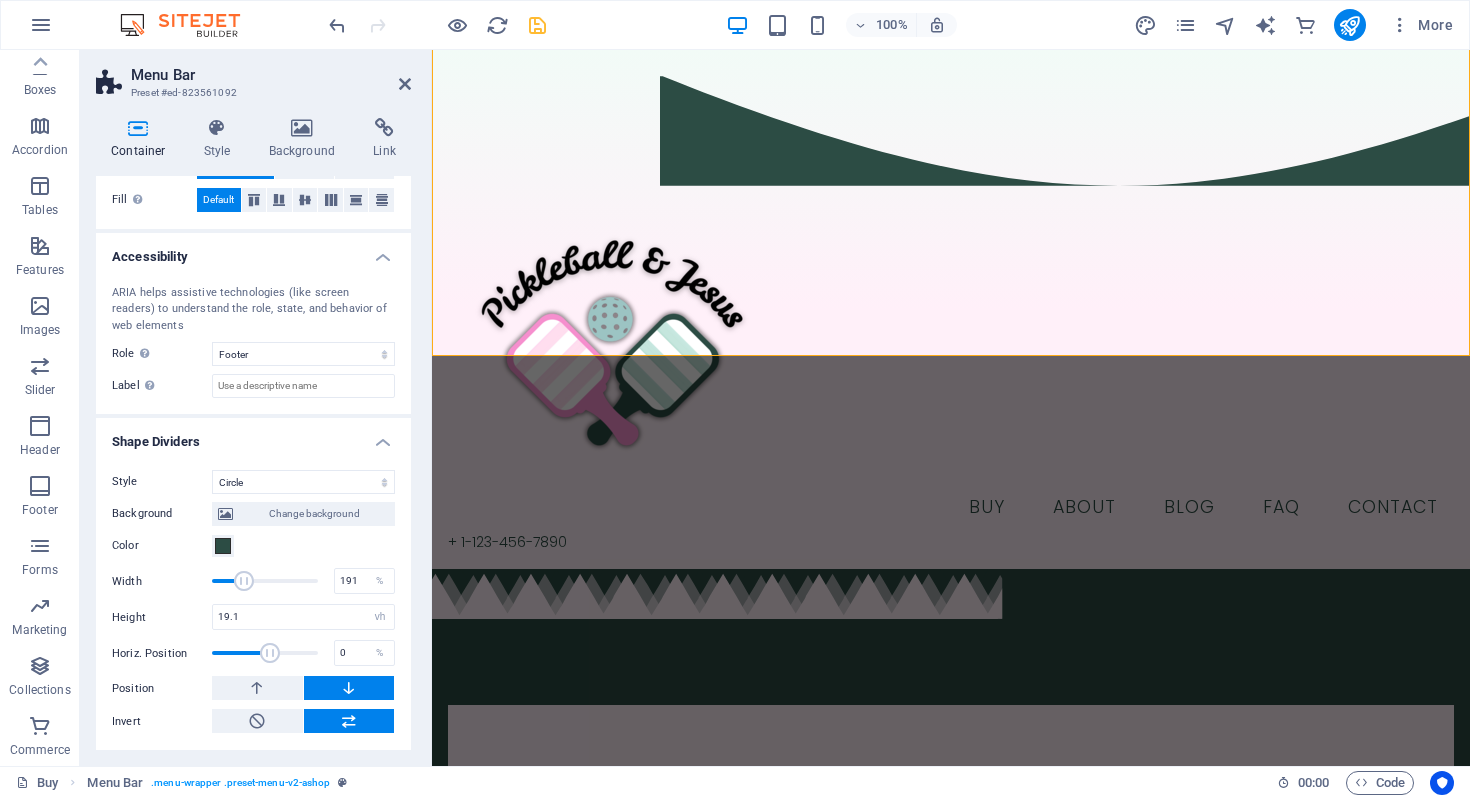 type on "-5" 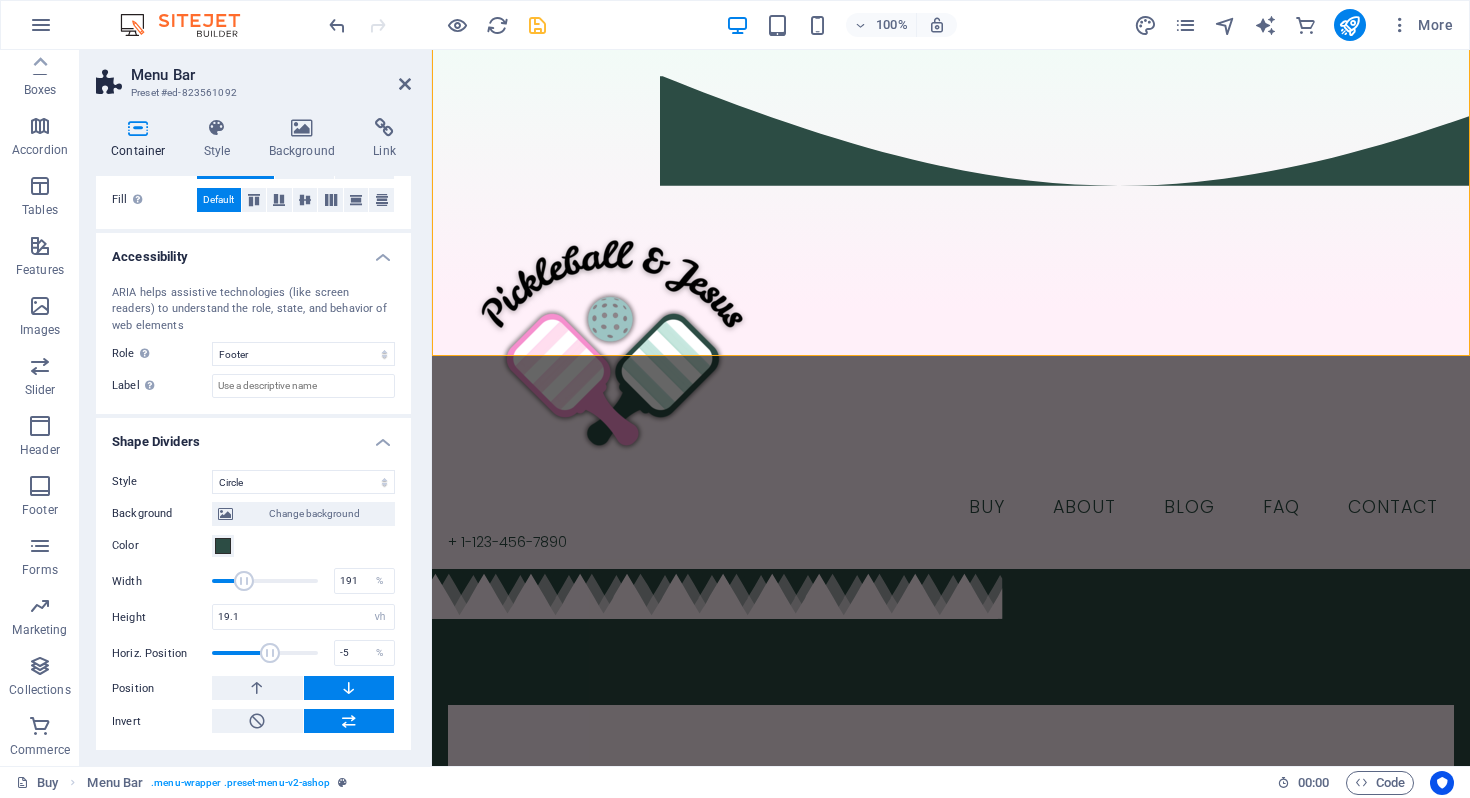 click at bounding box center [270, 653] 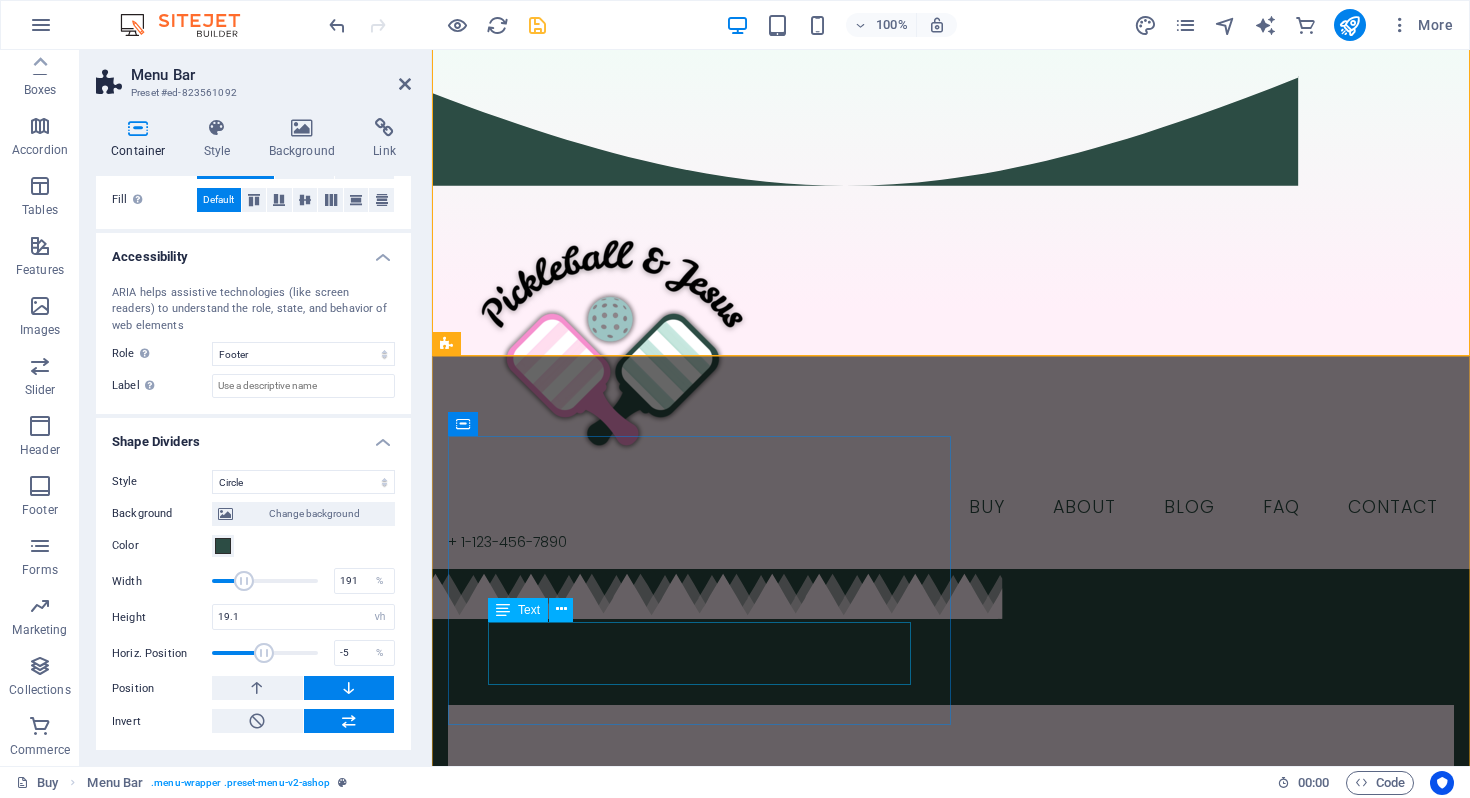 click on "Serve like Jesus on the courts as you share your faith with your teammates. Or wear outside the courts to spark a conversation about Pickleball, and most importantly, Jesus!" at bounding box center (951, 850) 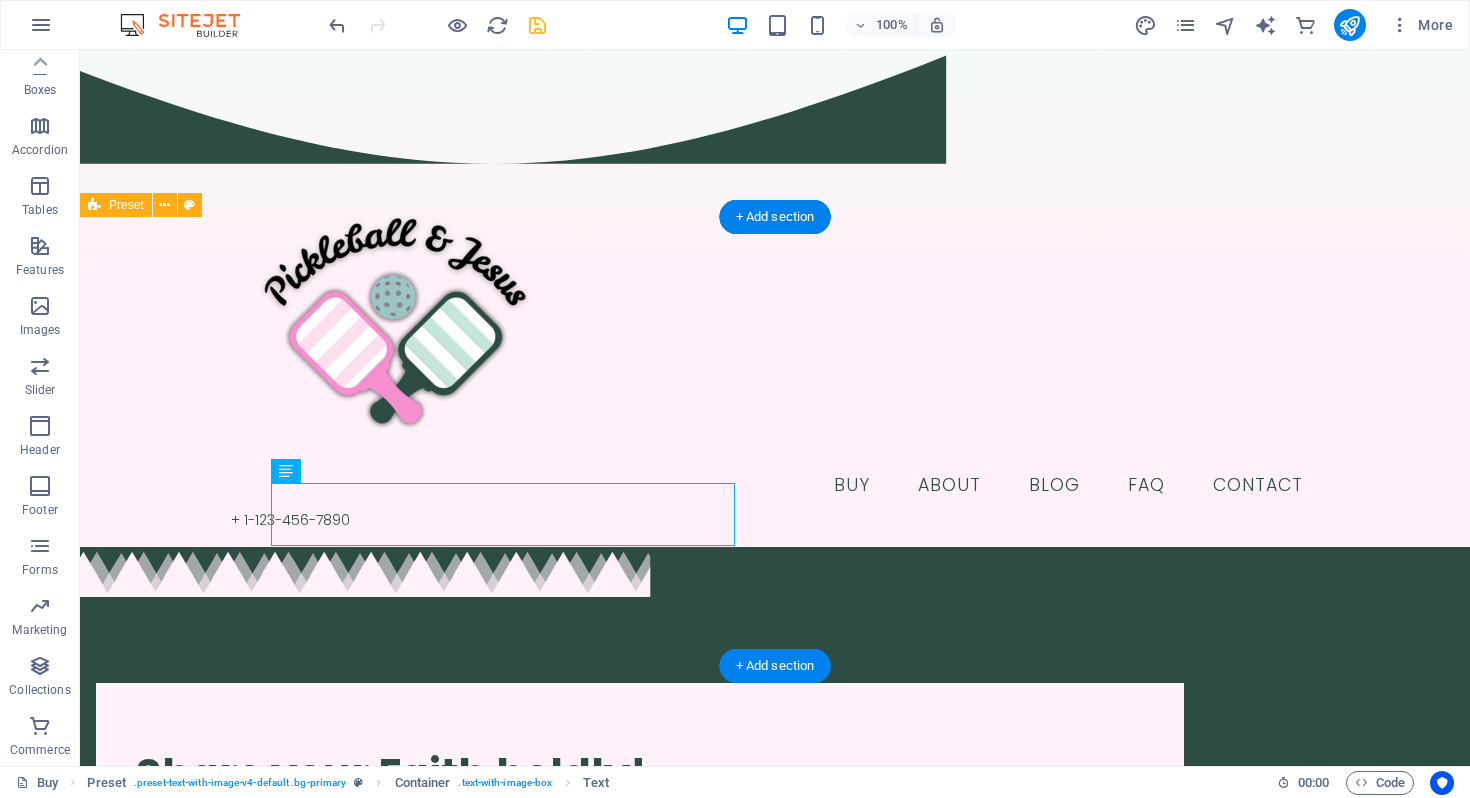 scroll, scrollTop: 0, scrollLeft: 0, axis: both 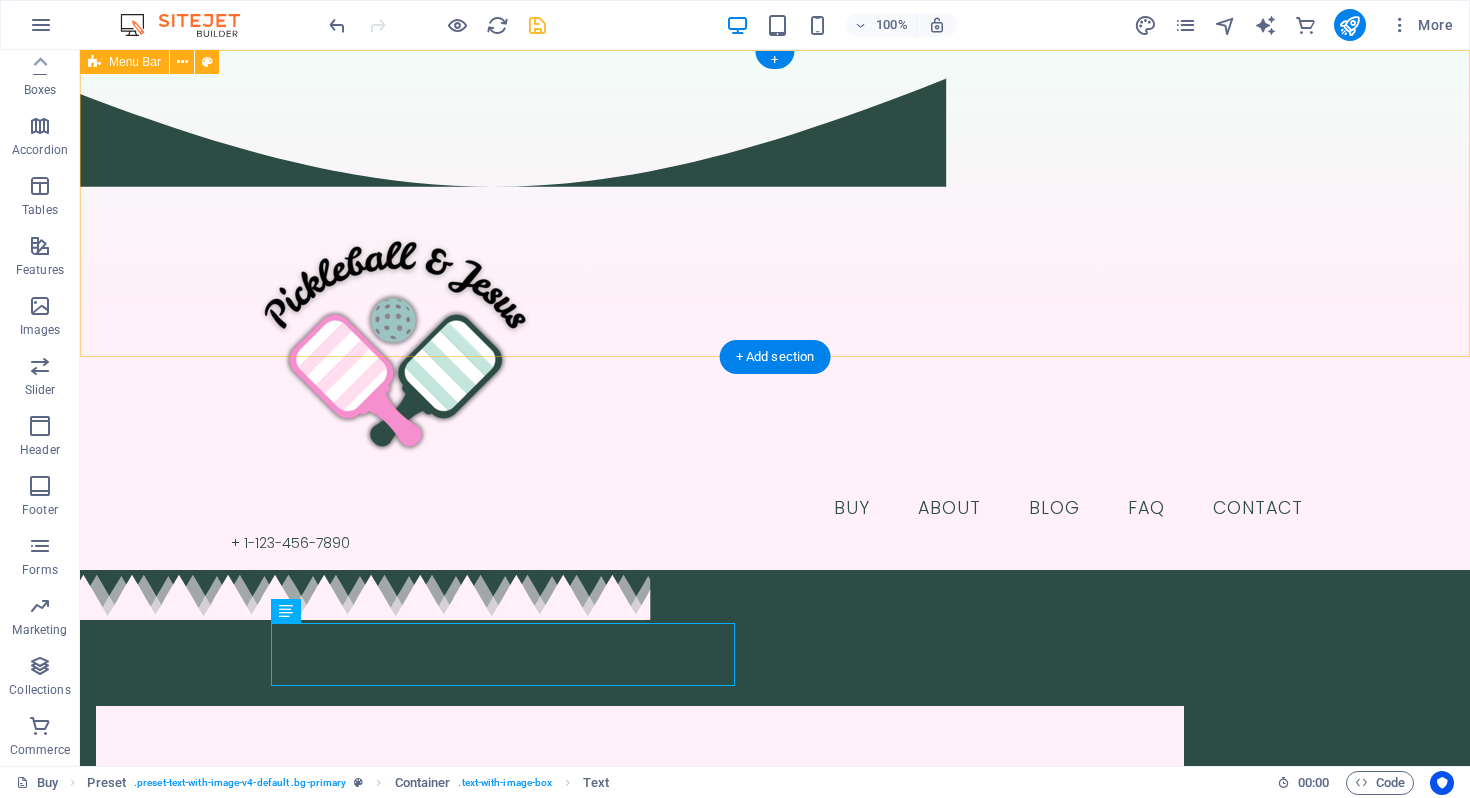 click on "Buy About Blog FAQ Contact   + 1-123-456-7890" at bounding box center (775, 310) 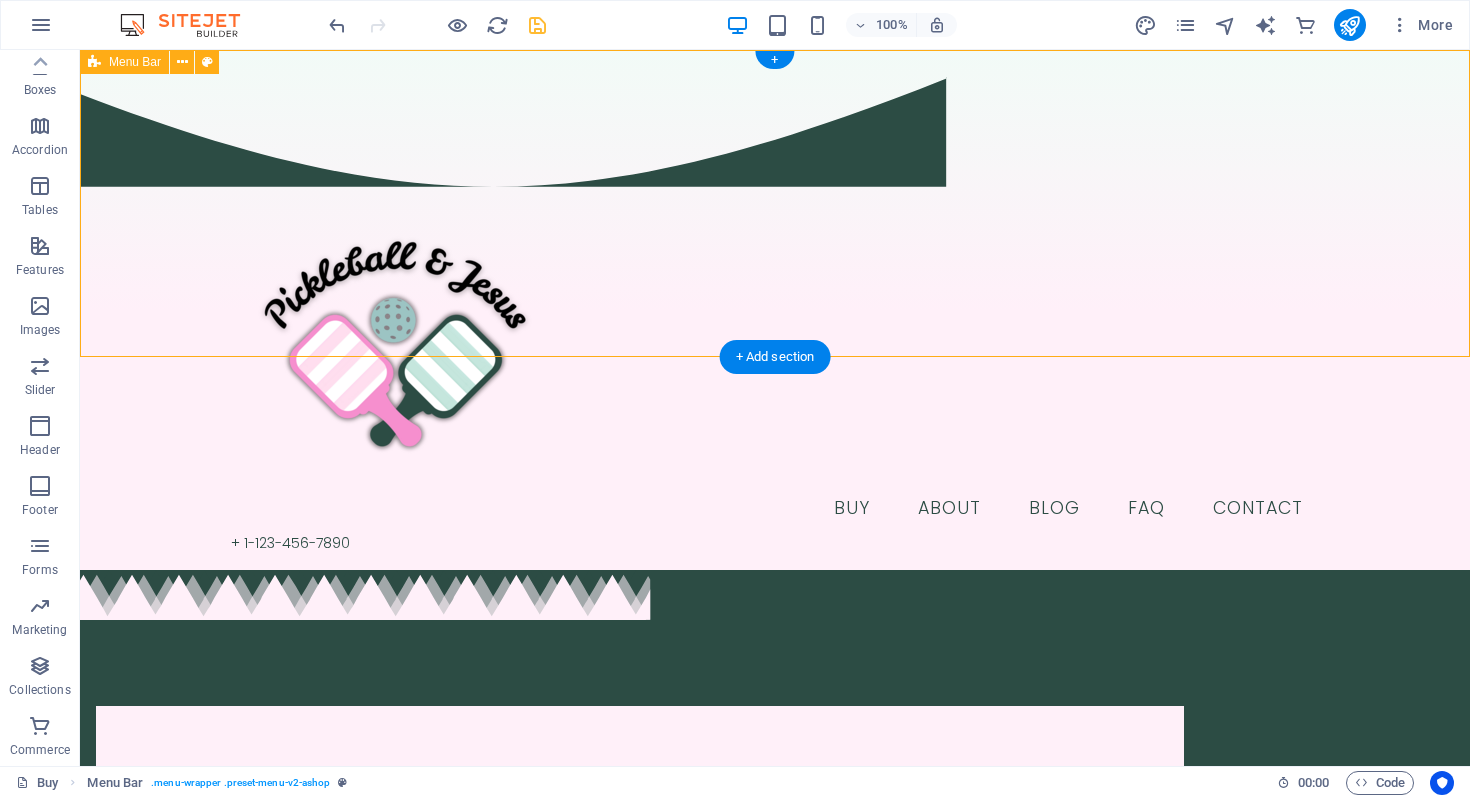 click on "Buy About Blog FAQ Contact   + 1-123-456-7890" at bounding box center (775, 310) 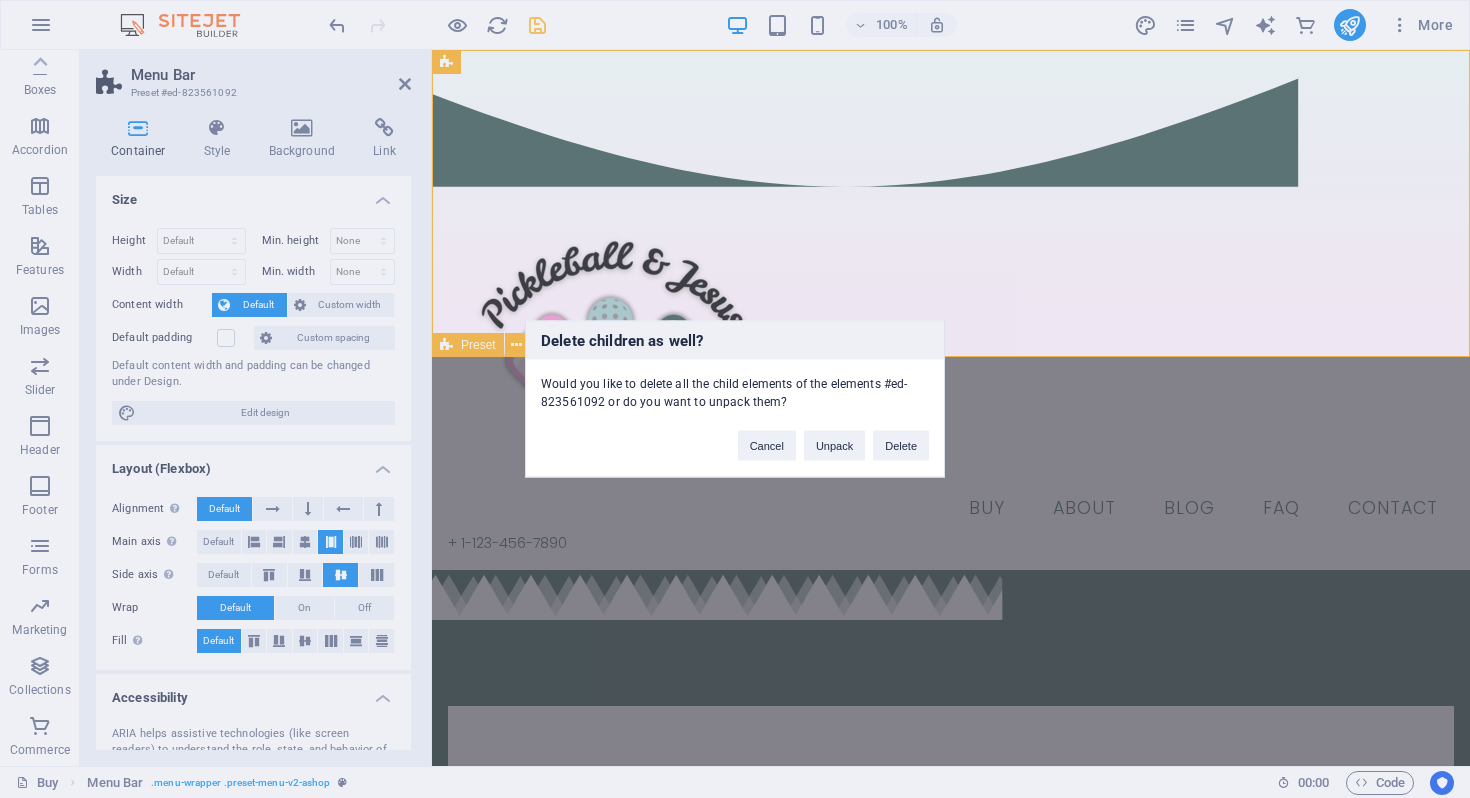 type 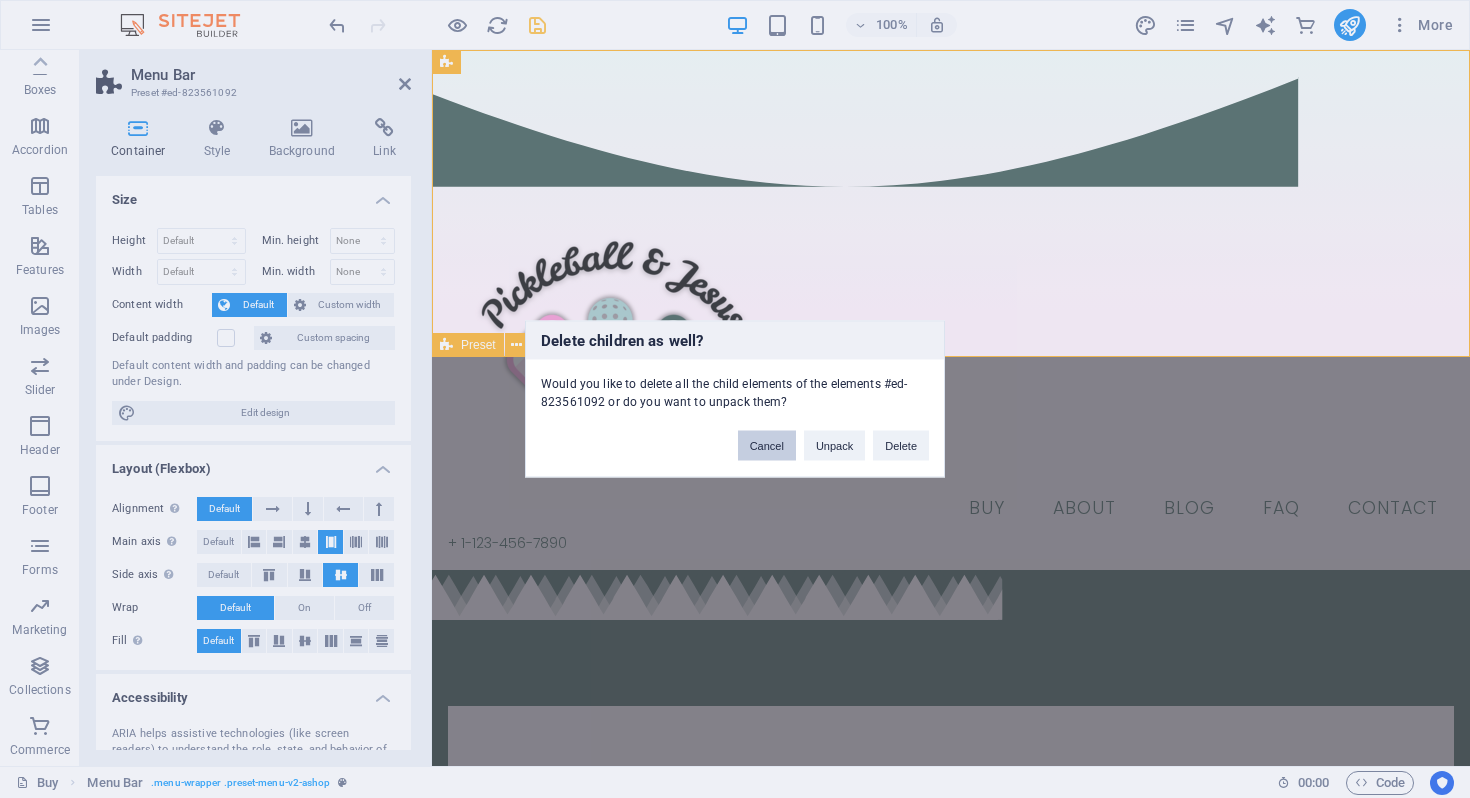 click on "Cancel" at bounding box center (767, 446) 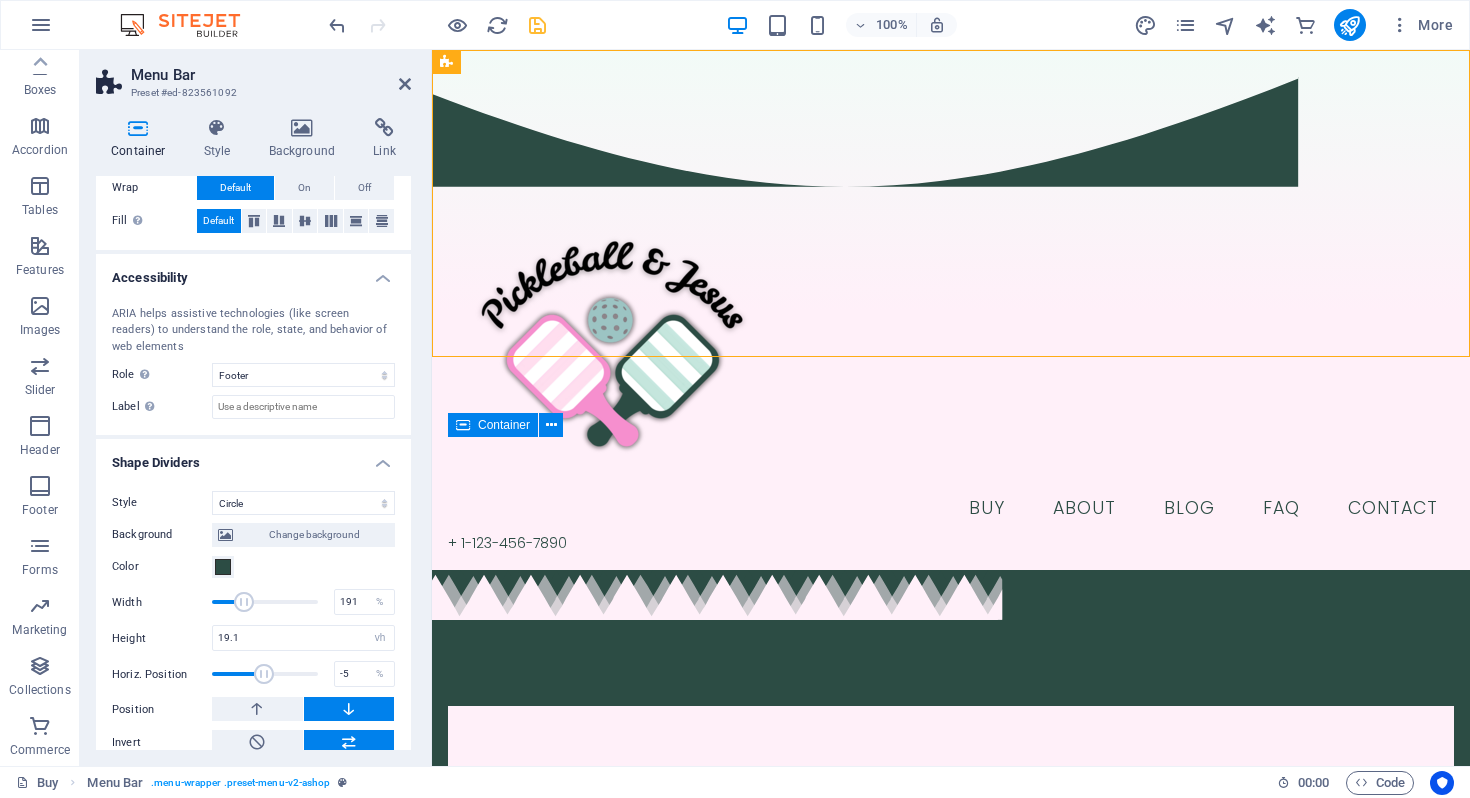 scroll, scrollTop: 441, scrollLeft: 0, axis: vertical 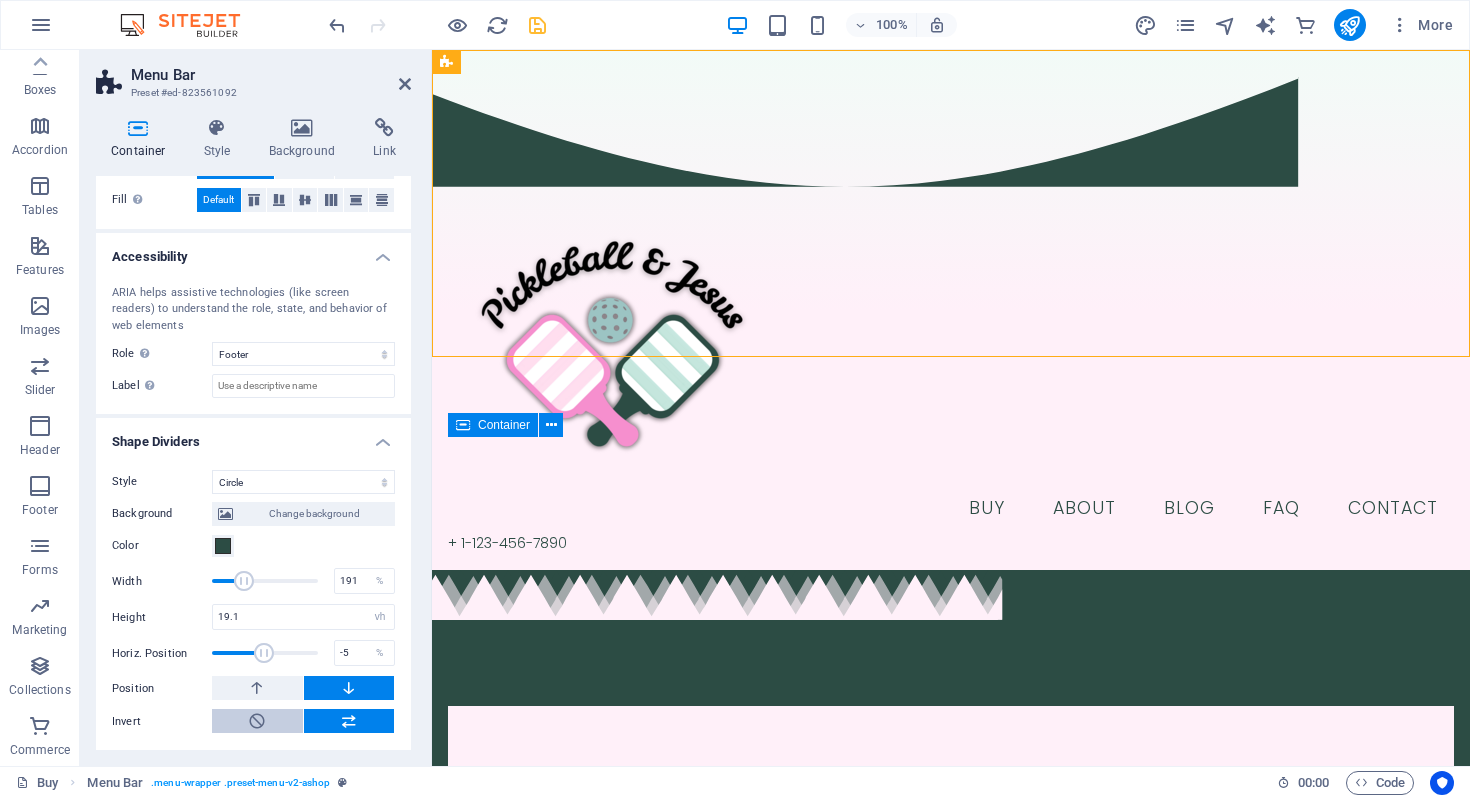 click at bounding box center (257, 721) 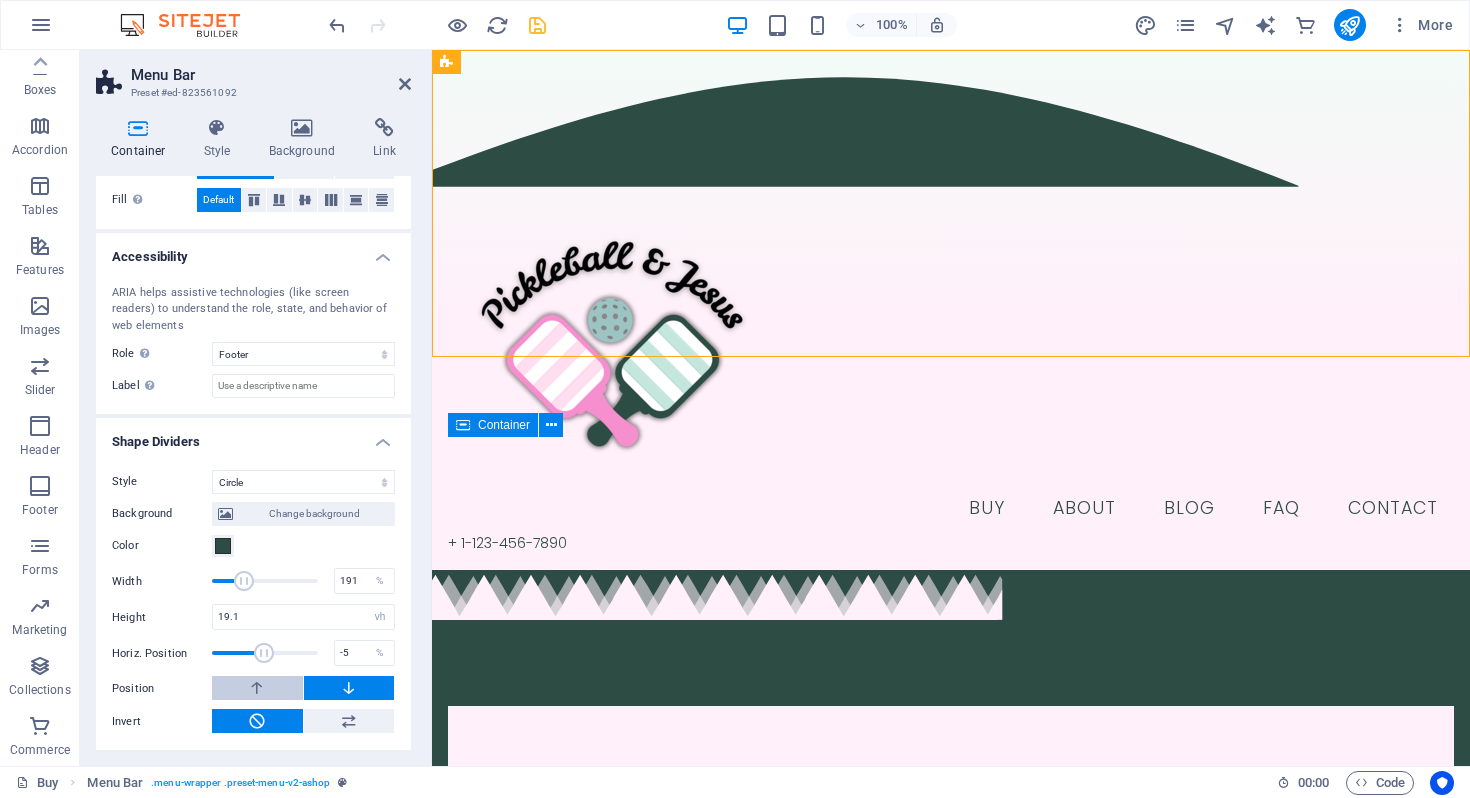click at bounding box center (257, 688) 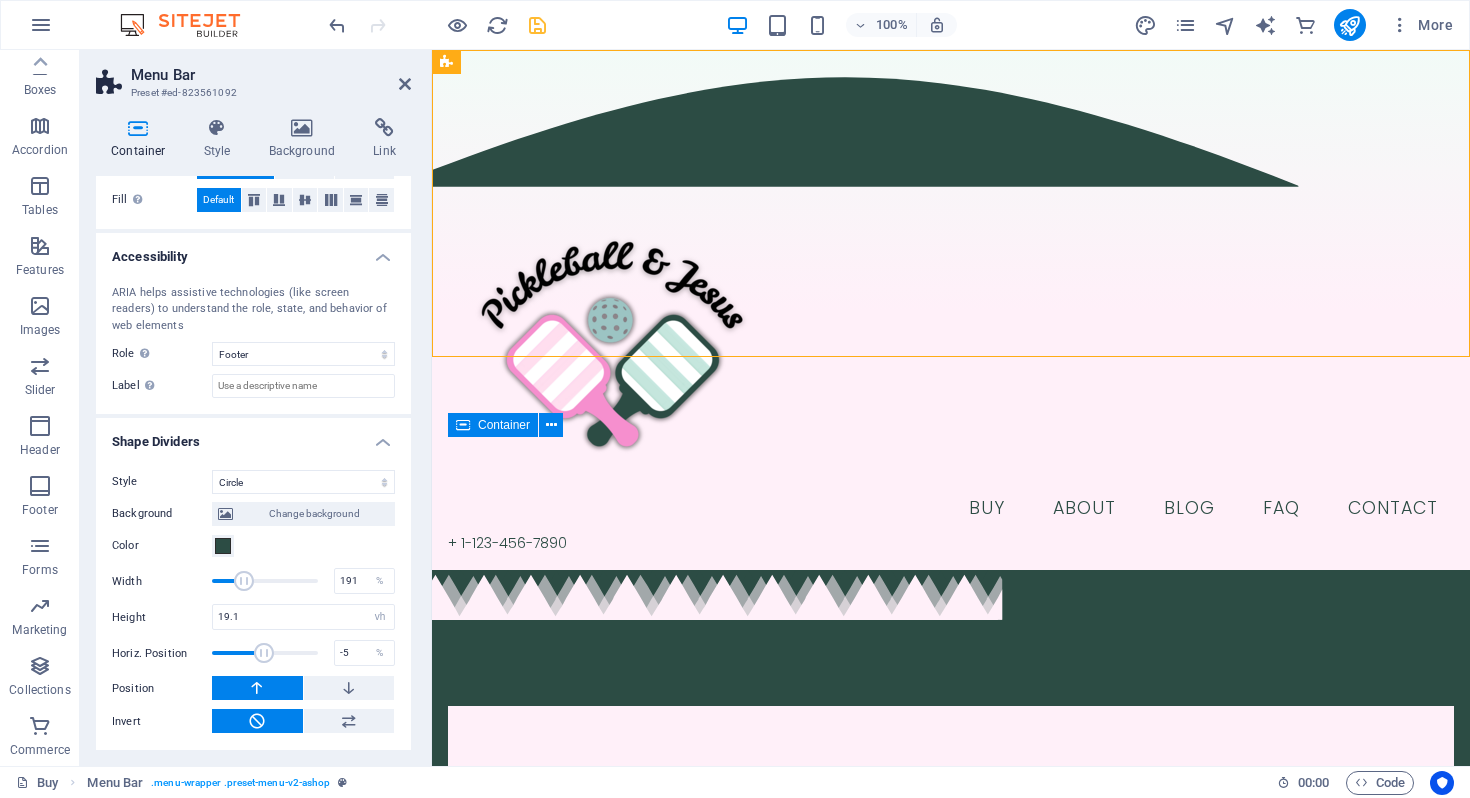 click on "Background Change background Color 2nd Color 3rd Color Width 191 % Height 19.1 auto px rem em vh vw Horiz. Position -5 % Position Flip Invert Animation  - Direction  - Duration 60 s" at bounding box center (253, 614) 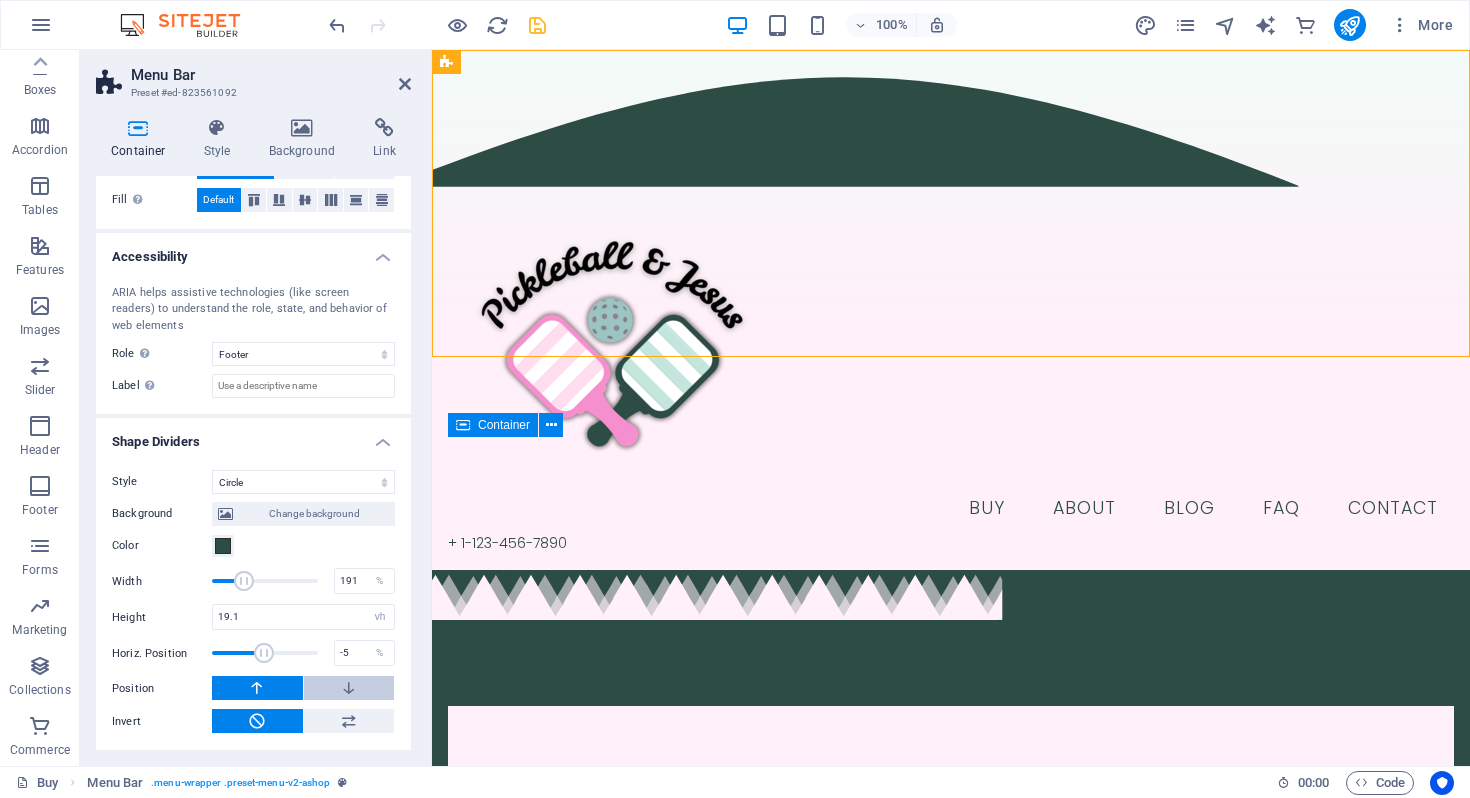 click at bounding box center [349, 688] 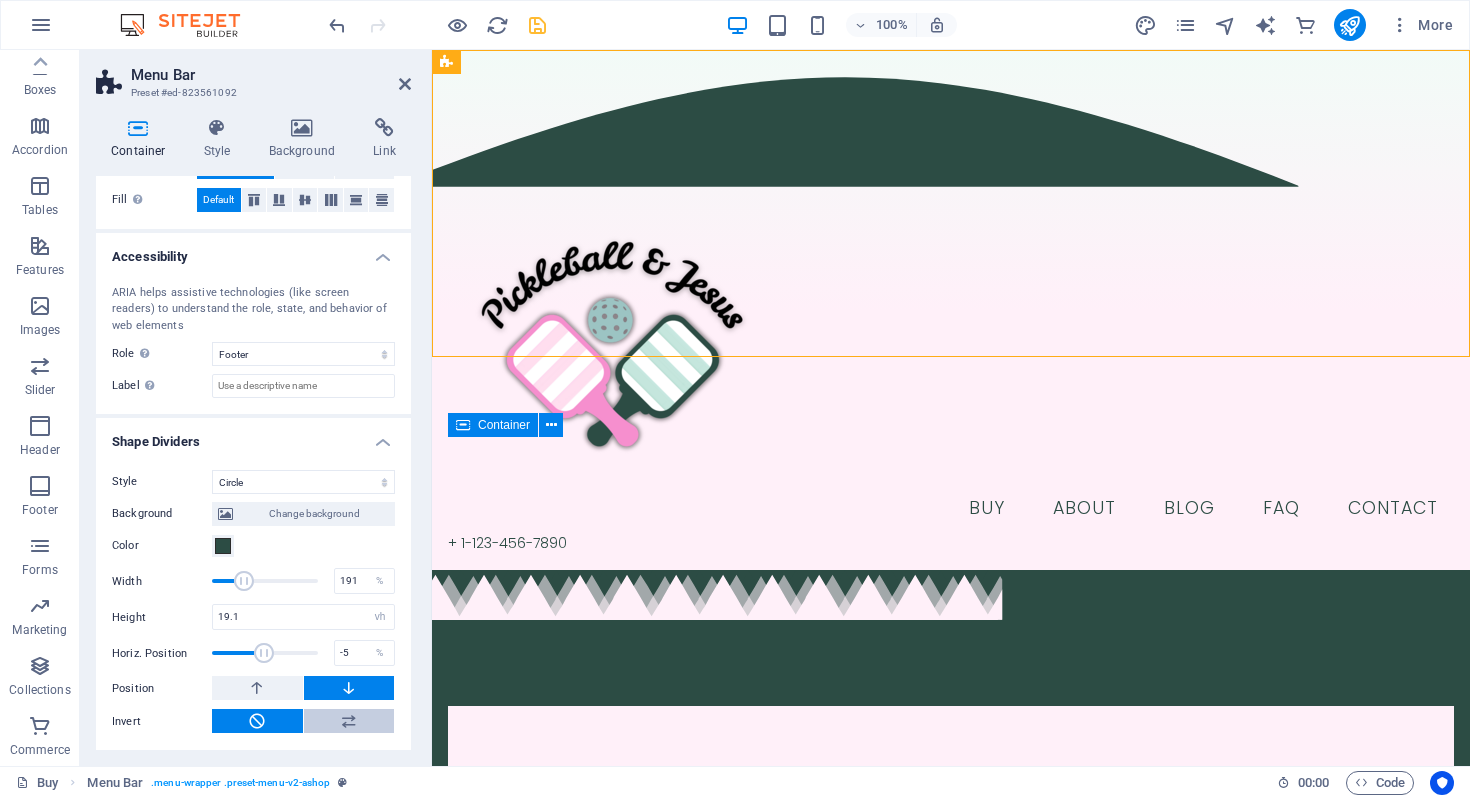 click at bounding box center [349, 721] 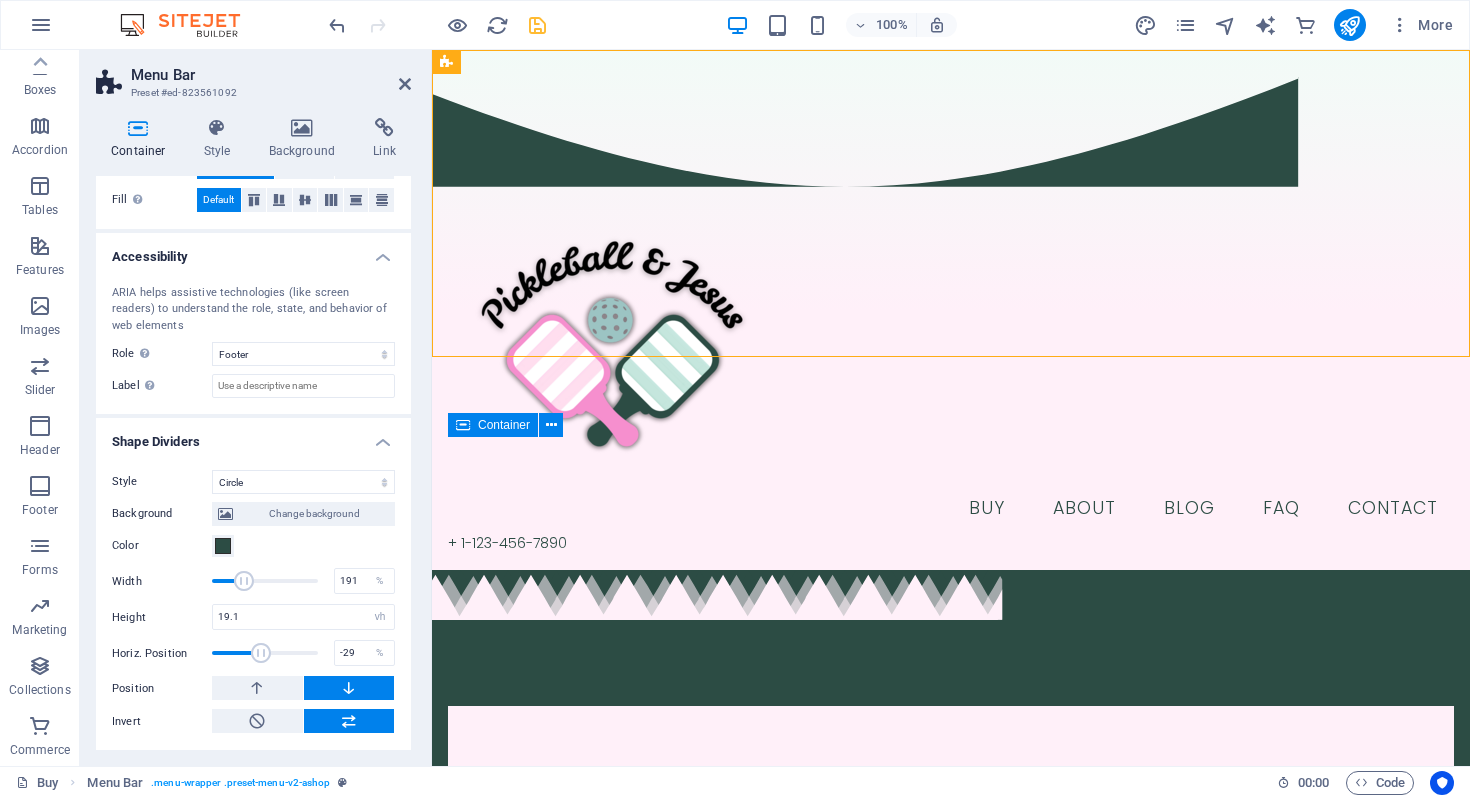 type on "-34" 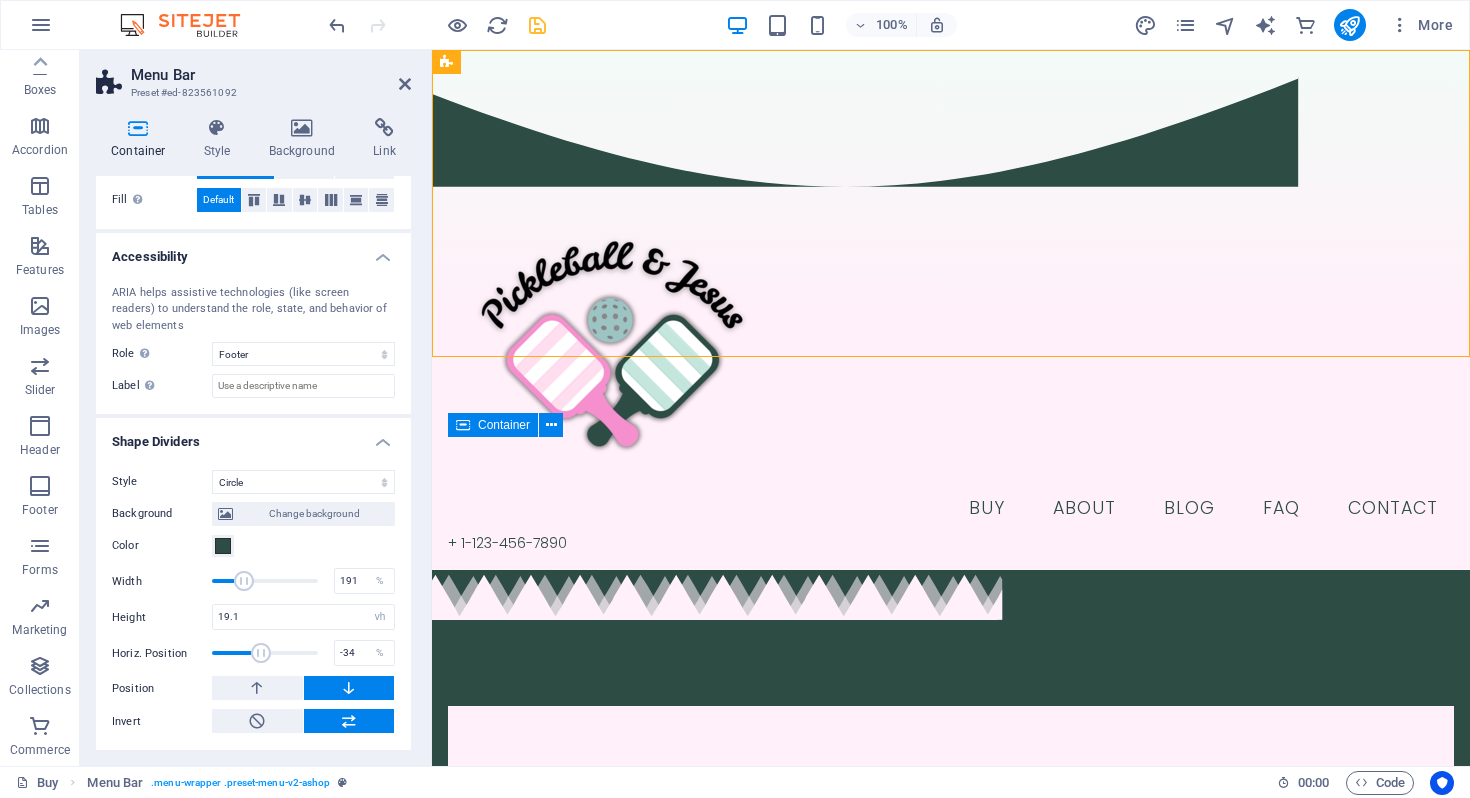 click at bounding box center [261, 653] 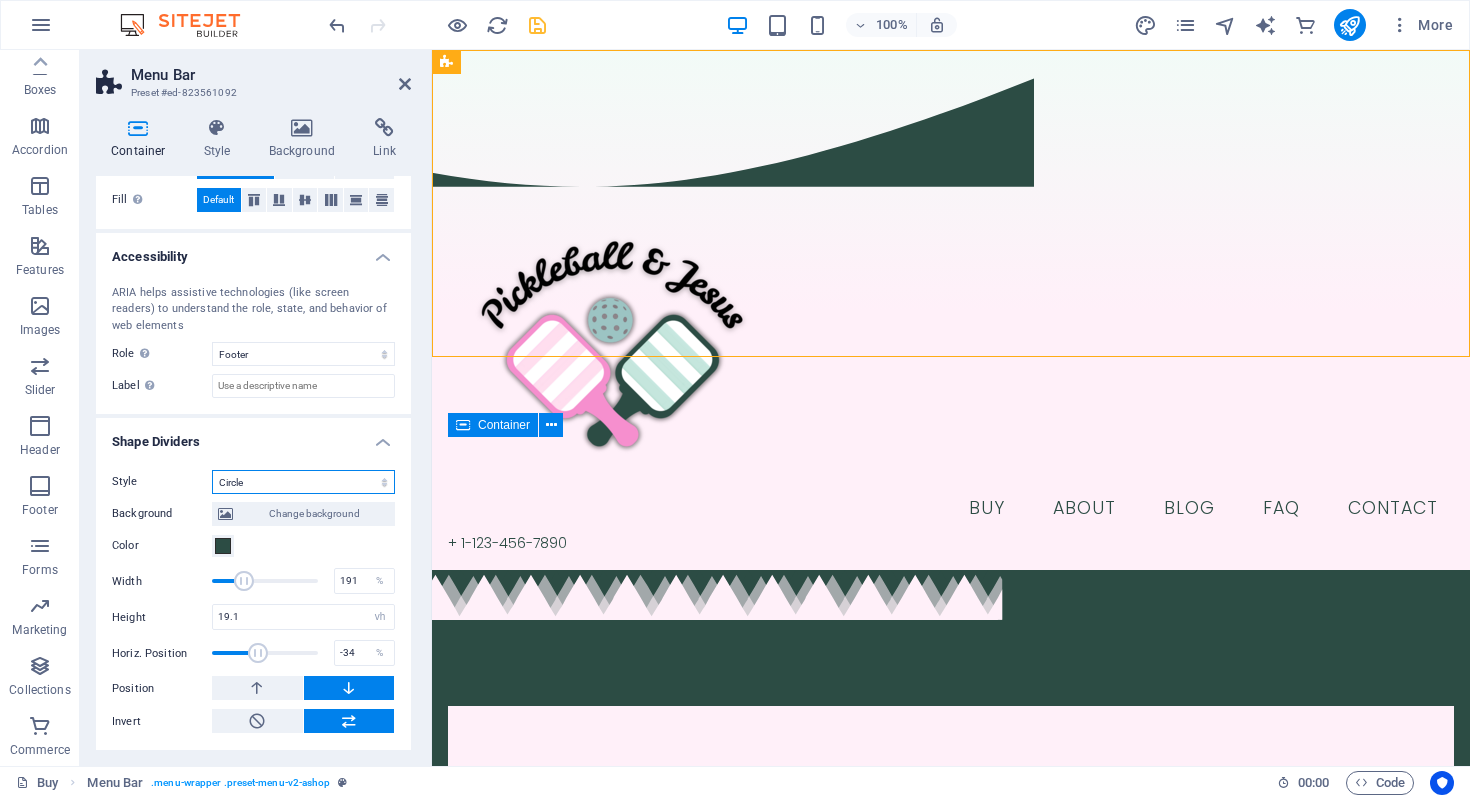 click on "None Triangle Square Diagonal Polygon 1 Polygon 2 Zigzag Multiple Zigzags Waves Multiple Waves Half Circle Circle Circle Shadow Blocks Hexagons Clouds Multiple Clouds Fan Pyramids Book Paint Drip Fire Shredded Paper Arrow" at bounding box center (303, 482) 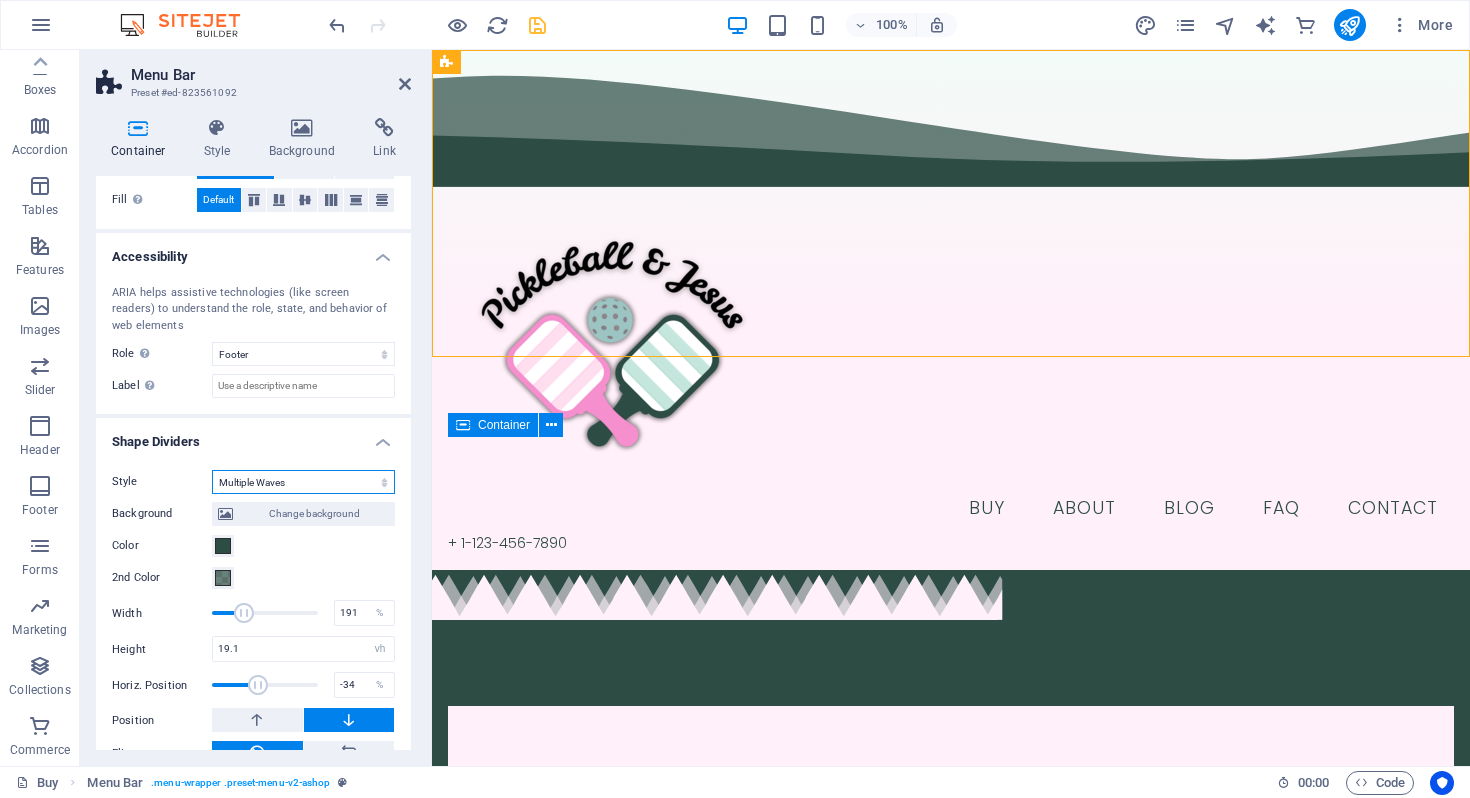click on "None Triangle Square Diagonal Polygon 1 Polygon 2 Zigzag Multiple Zigzags Waves Multiple Waves Half Circle Circle Circle Shadow Blocks Hexagons Clouds Multiple Clouds Fan Pyramids Book Paint Drip Fire Shredded Paper Arrow" at bounding box center [303, 482] 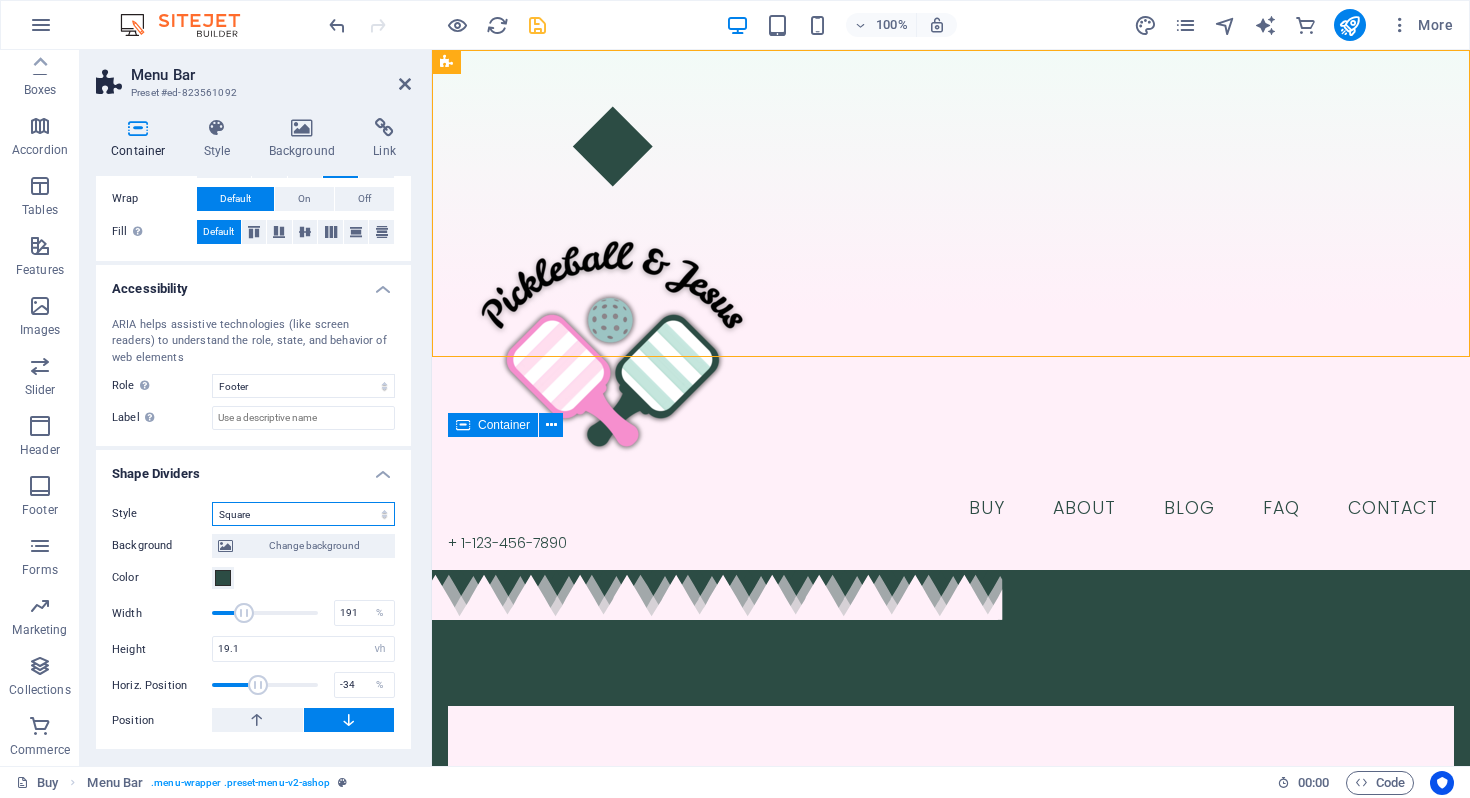 scroll, scrollTop: 408, scrollLeft: 0, axis: vertical 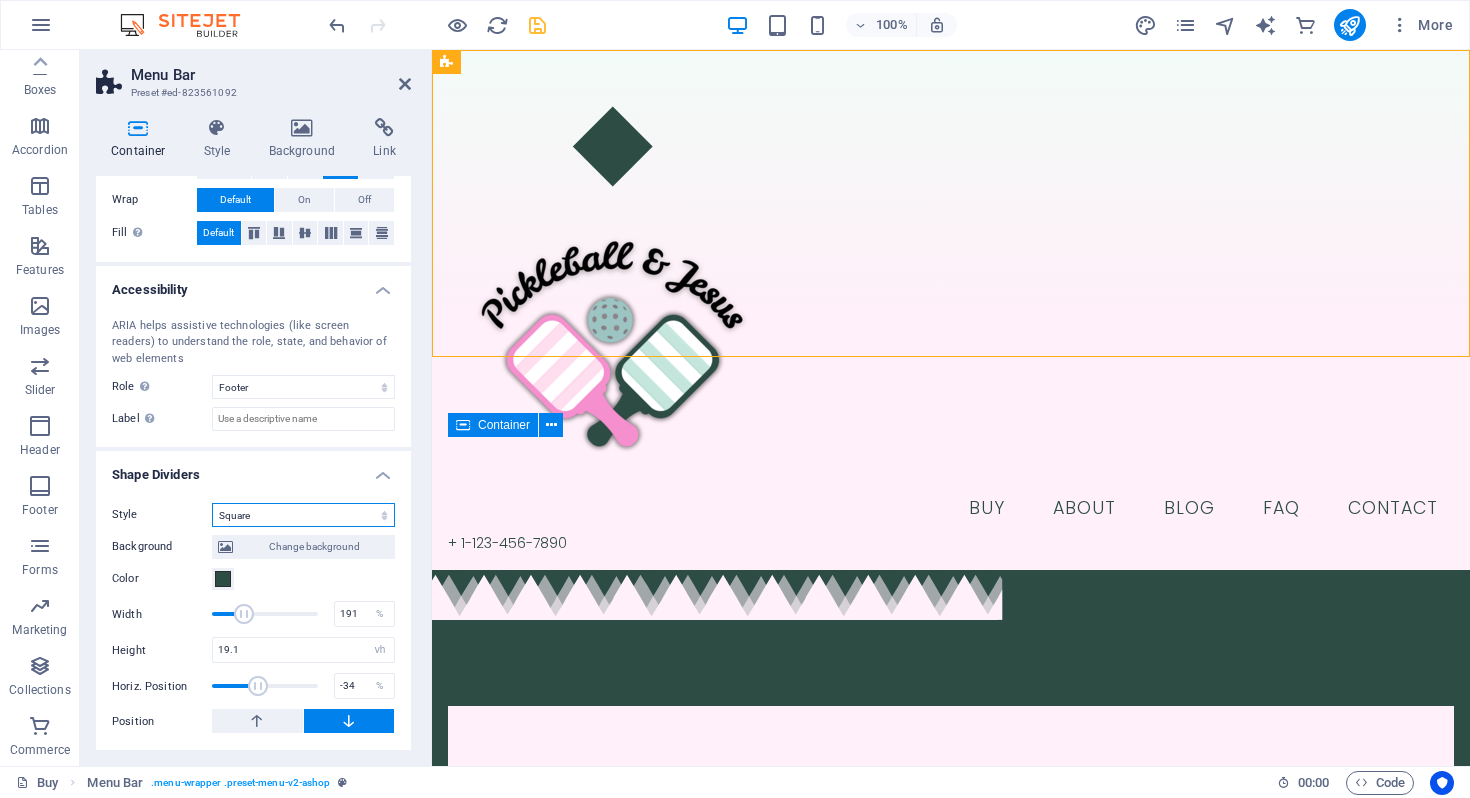 click on "None Triangle Square Diagonal Polygon 1 Polygon 2 Zigzag Multiple Zigzags Waves Multiple Waves Half Circle Circle Circle Shadow Blocks Hexagons Clouds Multiple Clouds Fan Pyramids Book Paint Drip Fire Shredded Paper Arrow" at bounding box center (303, 515) 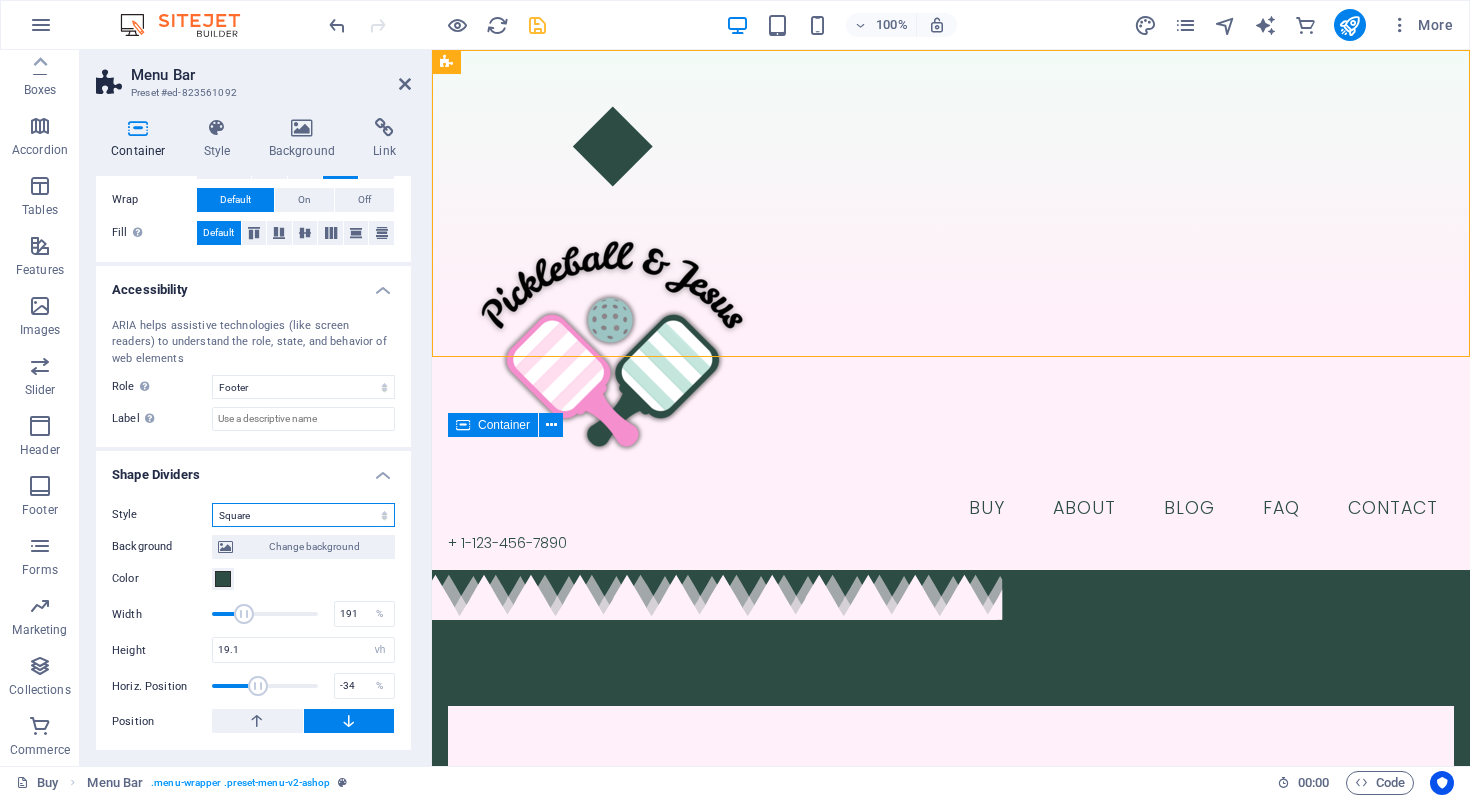 select on "none" 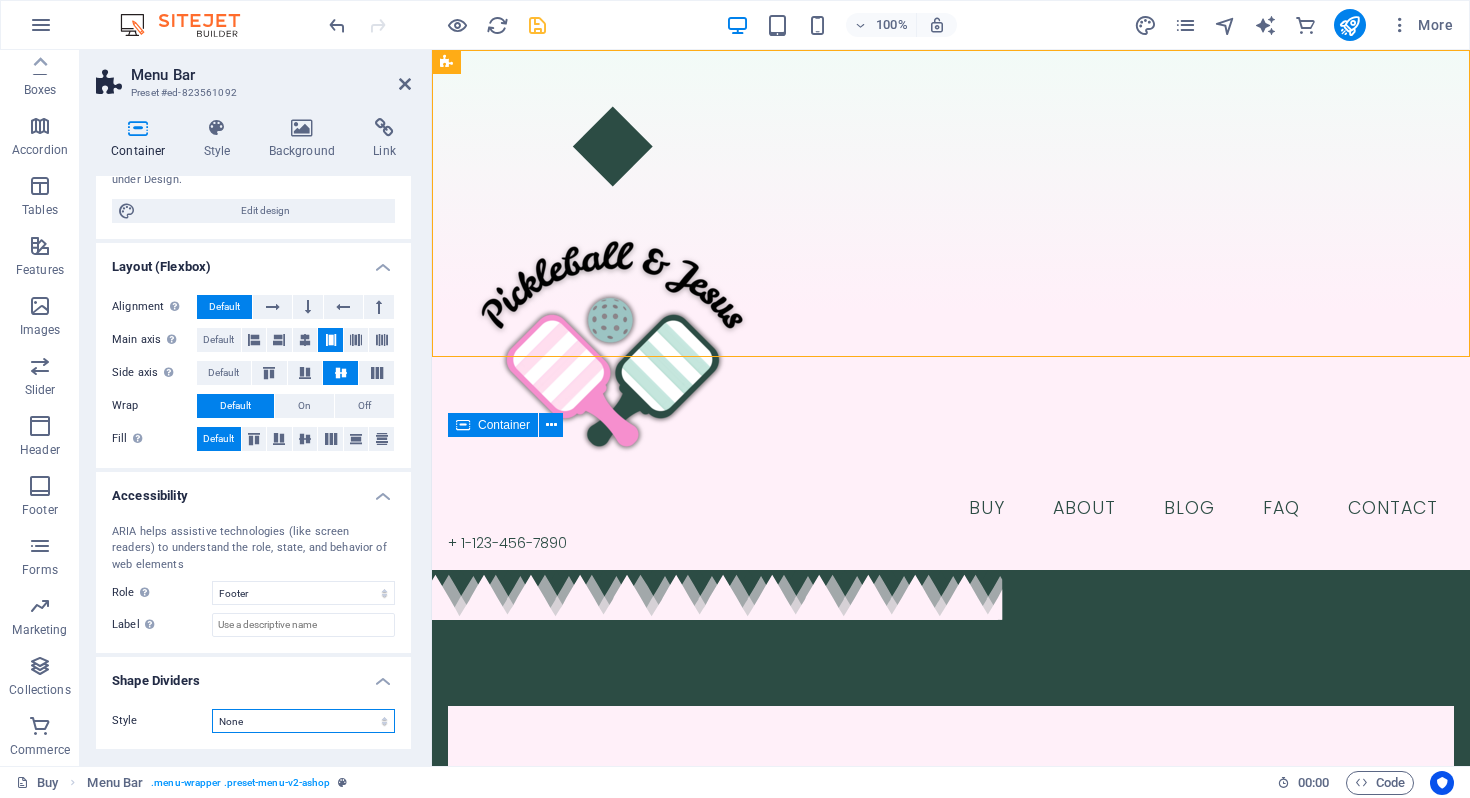 scroll, scrollTop: 201, scrollLeft: 0, axis: vertical 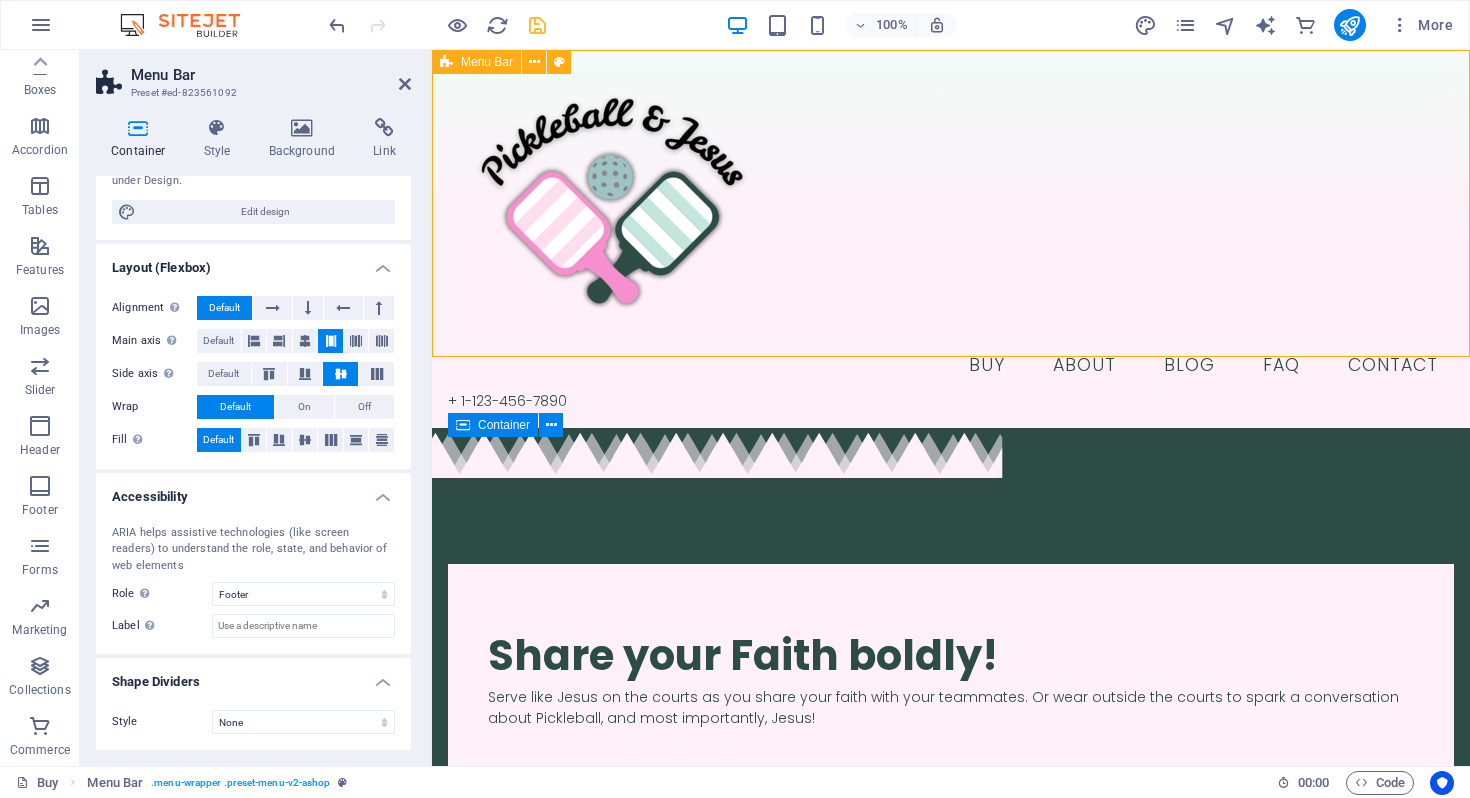 click on "Buy About Blog FAQ Contact   + 1-123-456-7890" at bounding box center (951, 239) 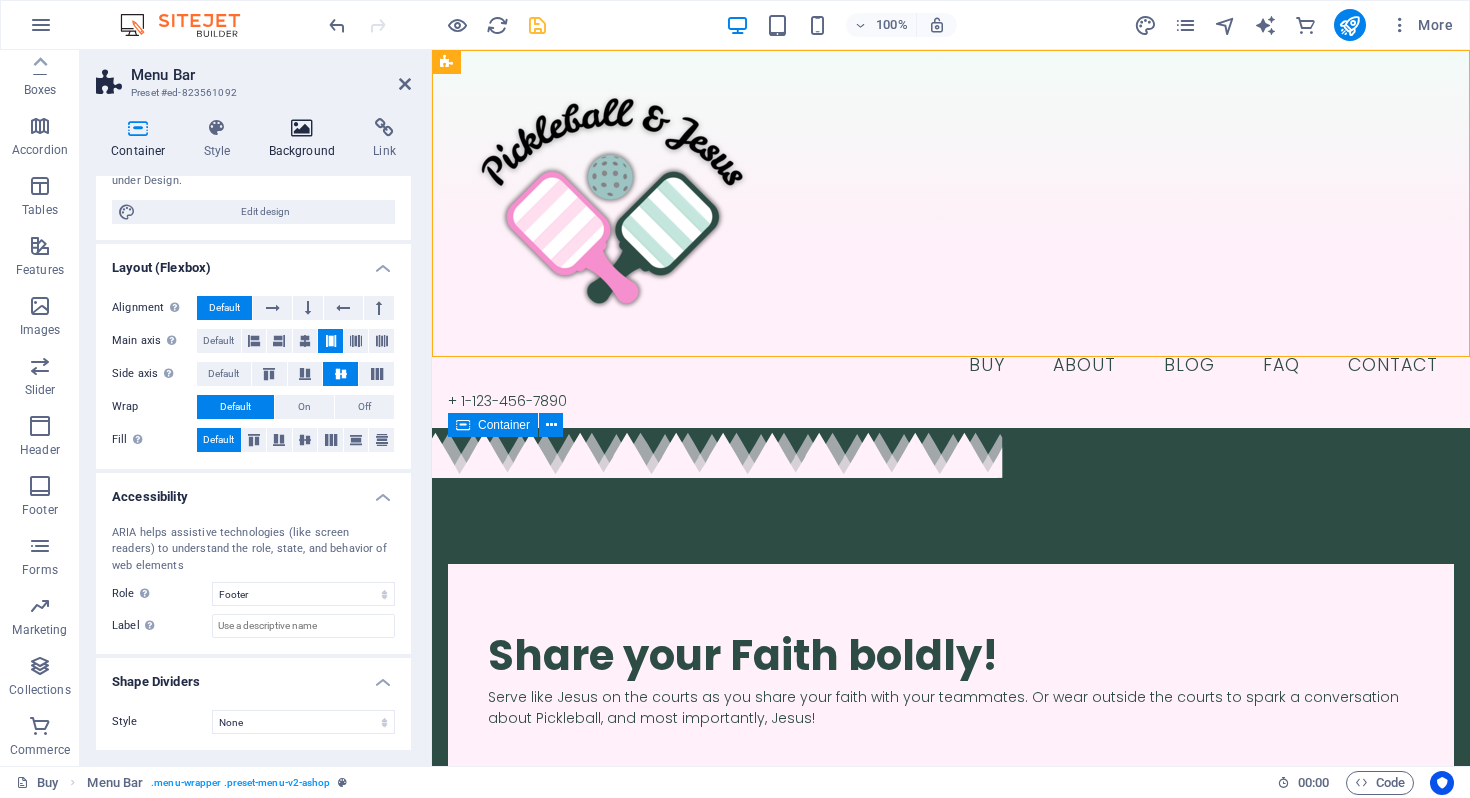 click at bounding box center (302, 128) 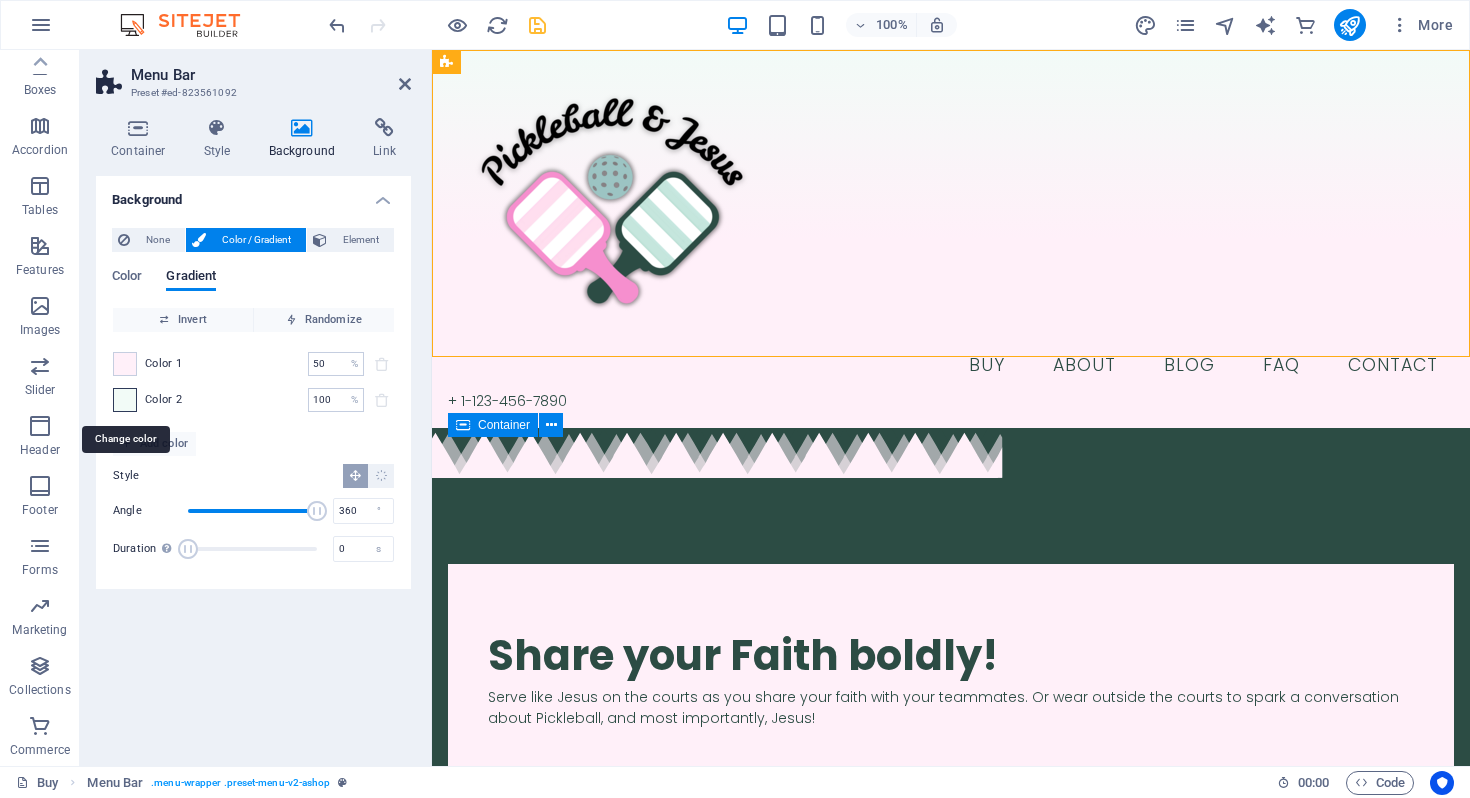 click at bounding box center (125, 400) 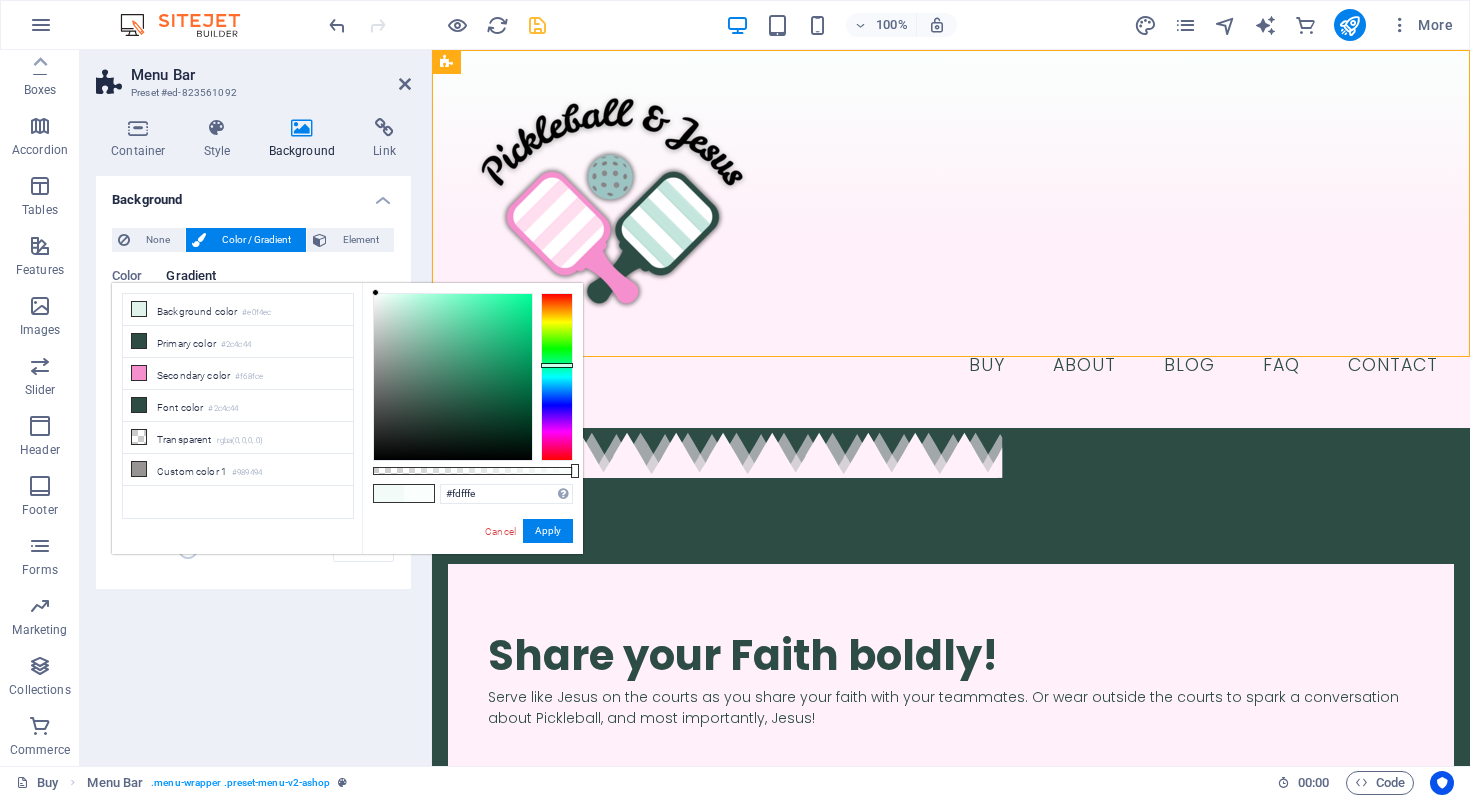 type on "#ffffff" 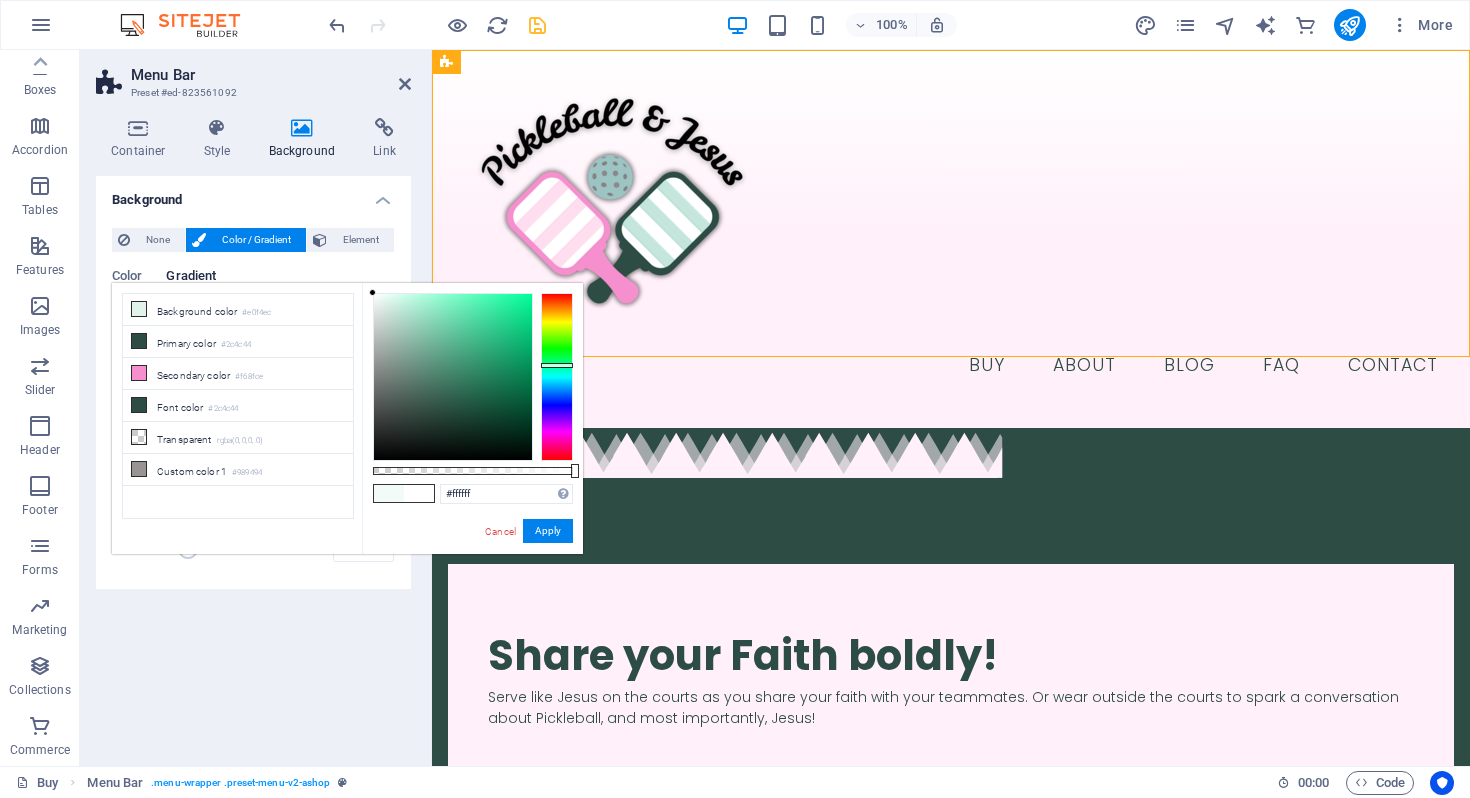 drag, startPoint x: 376, startPoint y: 292, endPoint x: 344, endPoint y: 266, distance: 41.231056 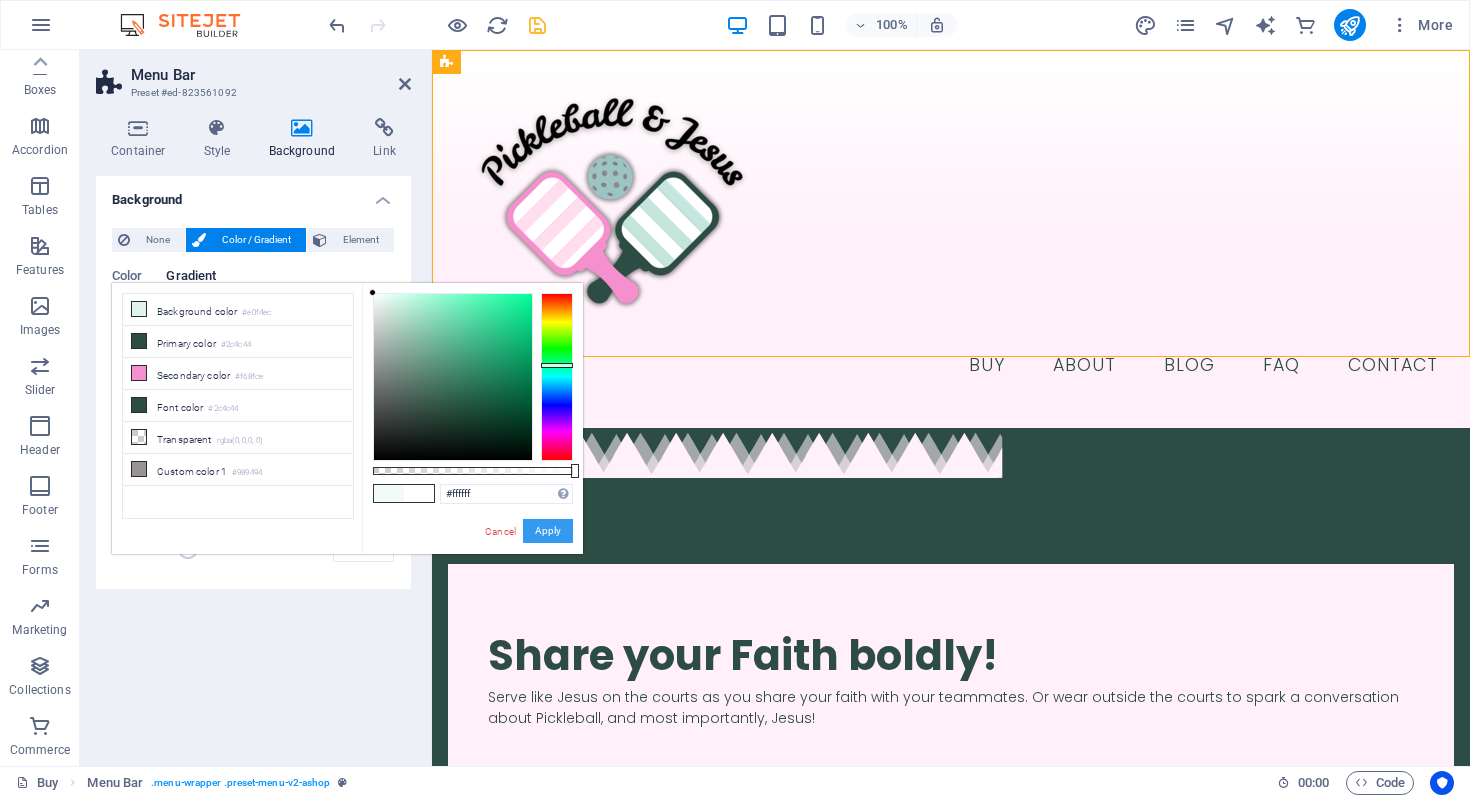 click on "Apply" at bounding box center (548, 531) 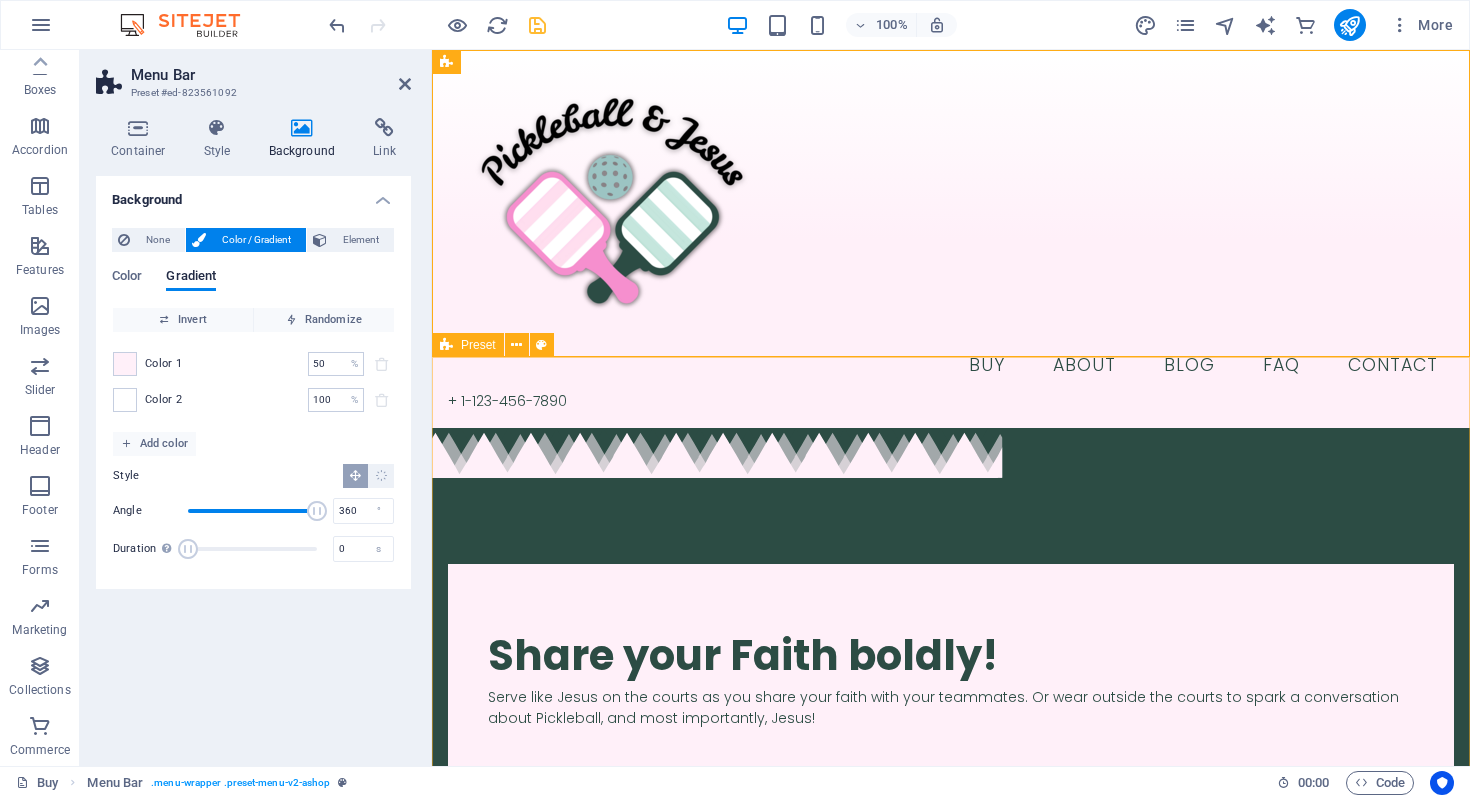 click on "​​​ Share your Faith boldly! Serve like Jesus on the courts as you share your faith with your teammates. Or wear outside the courts to spark a conversation about Pickleball, and most importantly, Jesus! Drop content here or  Add elements  Paste clipboard" at bounding box center (951, 854) 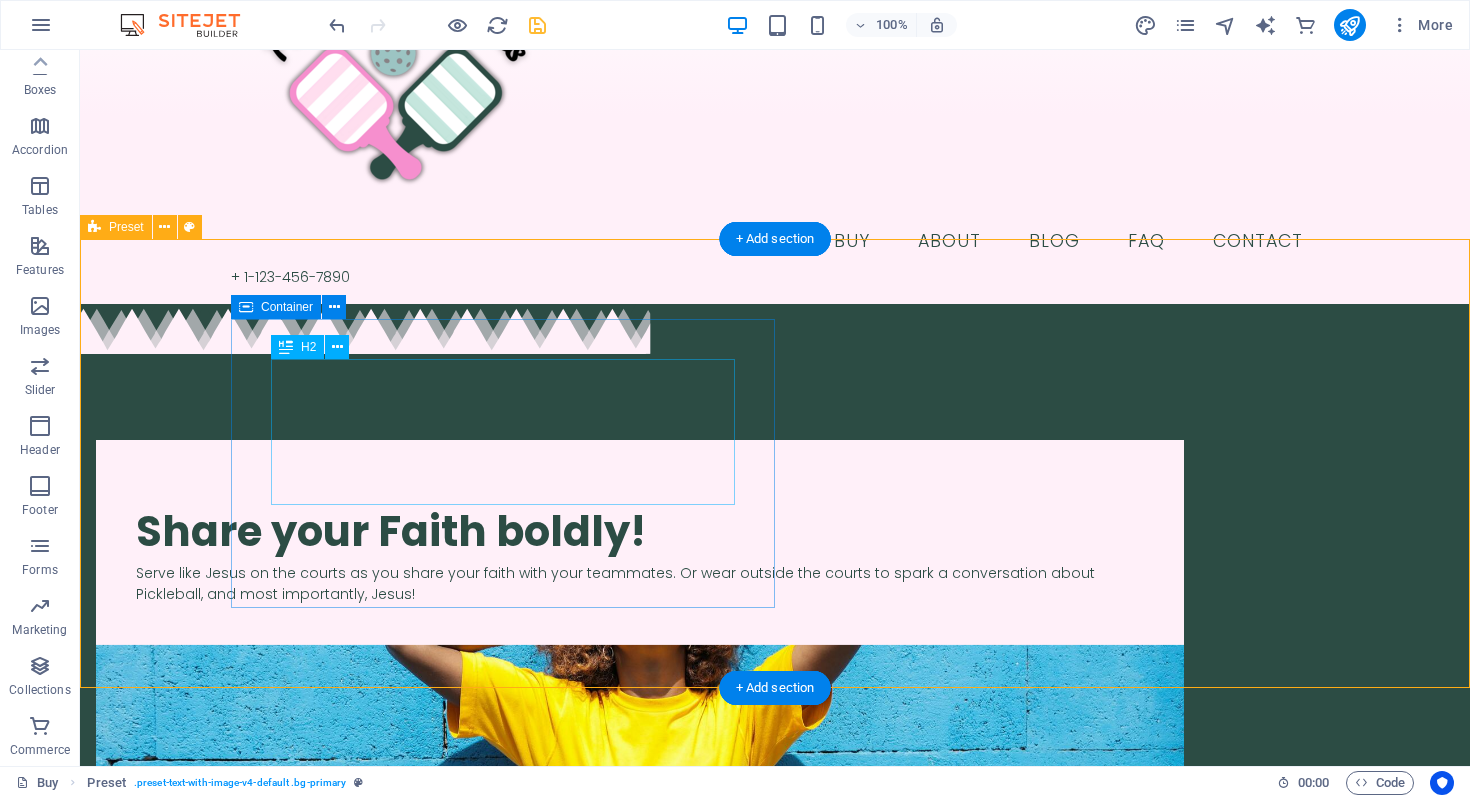 scroll, scrollTop: 126, scrollLeft: 0, axis: vertical 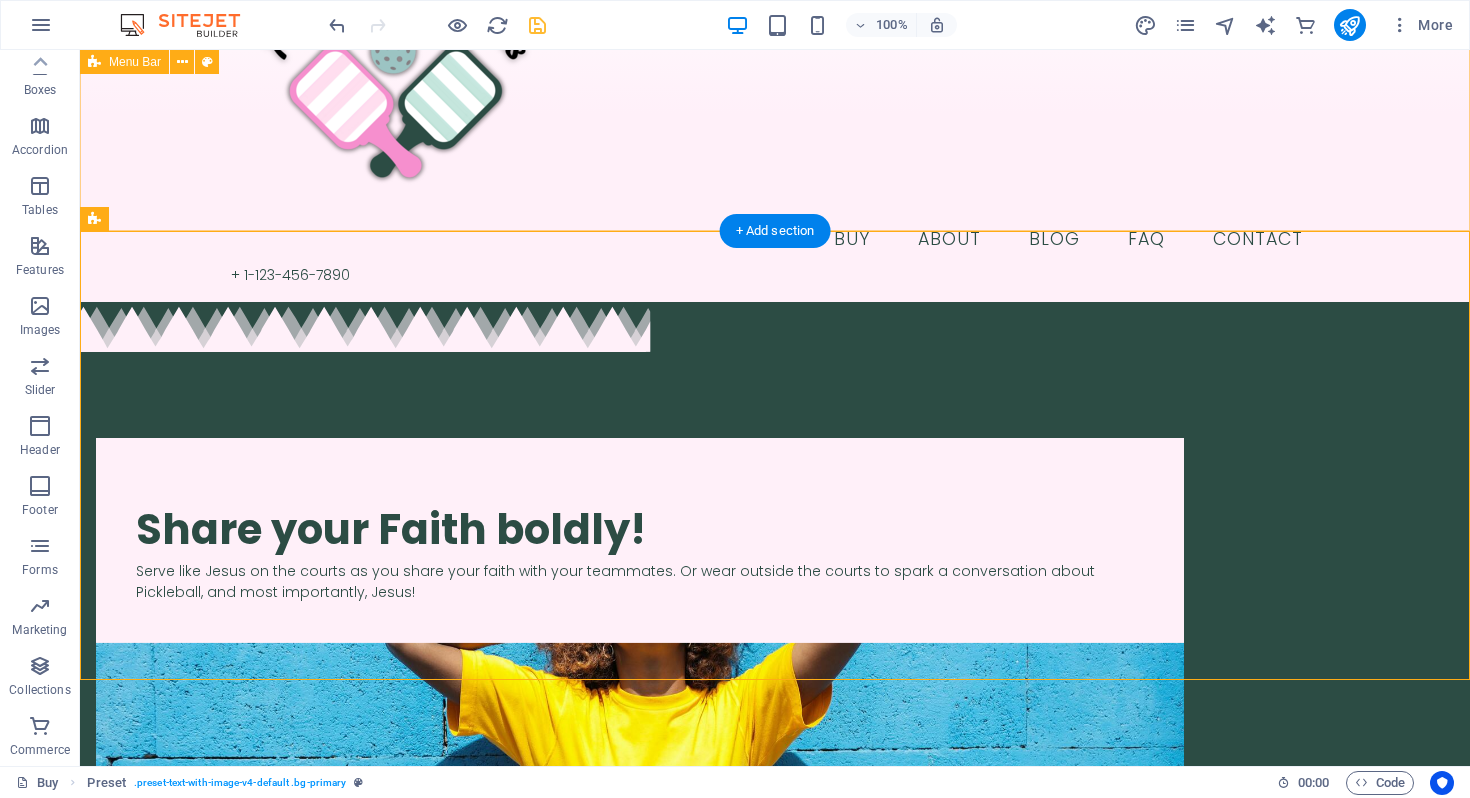 click on "Buy About Blog FAQ Contact   + 1-123-456-7890" at bounding box center [775, 113] 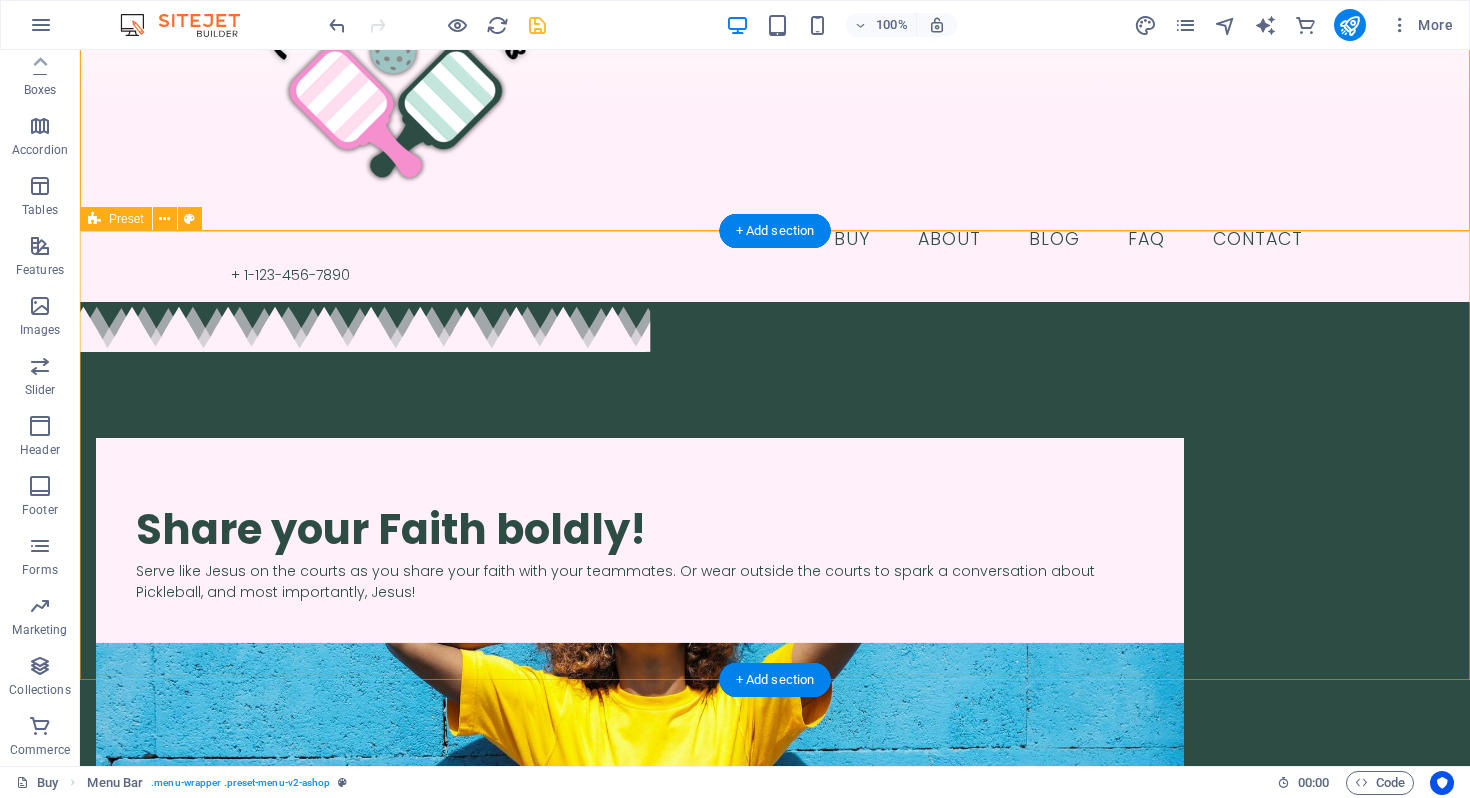 click on "​​​ Share your Faith boldly! Serve like Jesus on the courts as you share your faith with your teammates. Or wear outside the courts to spark a conversation about Pickleball, and most importantly, Jesus! Drop content here or  Add elements  Paste clipboard" at bounding box center [775, 728] 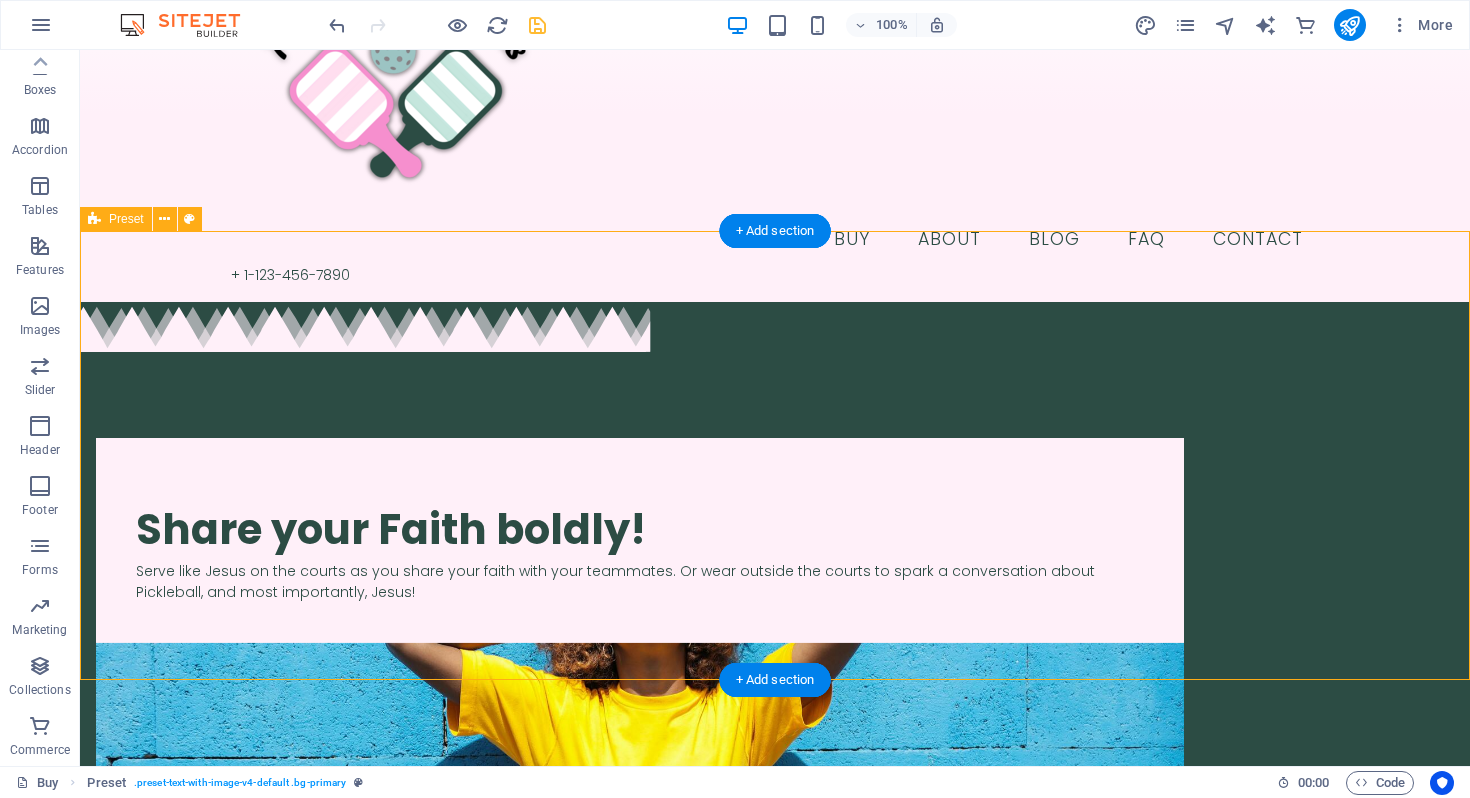 click on "​​​ Share your Faith boldly! Serve like Jesus on the courts as you share your faith with your teammates. Or wear outside the courts to spark a conversation about Pickleball, and most importantly, Jesus! Drop content here or  Add elements  Paste clipboard" at bounding box center (775, 728) 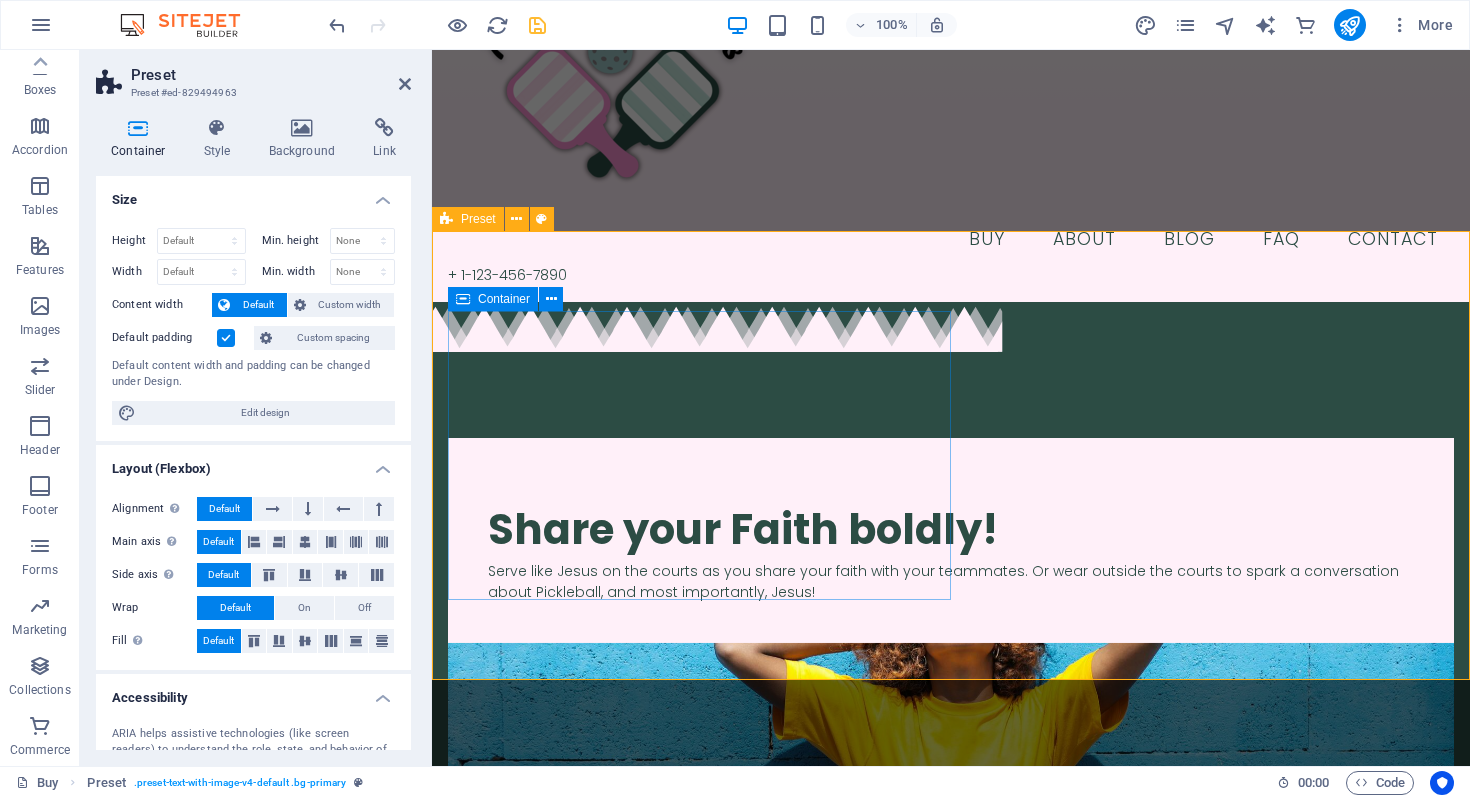 click on "​​​ Share your Faith boldly! Serve like Jesus on the courts as you share your faith with your teammates. Or wear outside the courts to spark a conversation about Pickleball, and most importantly, Jesus!" at bounding box center (951, 540) 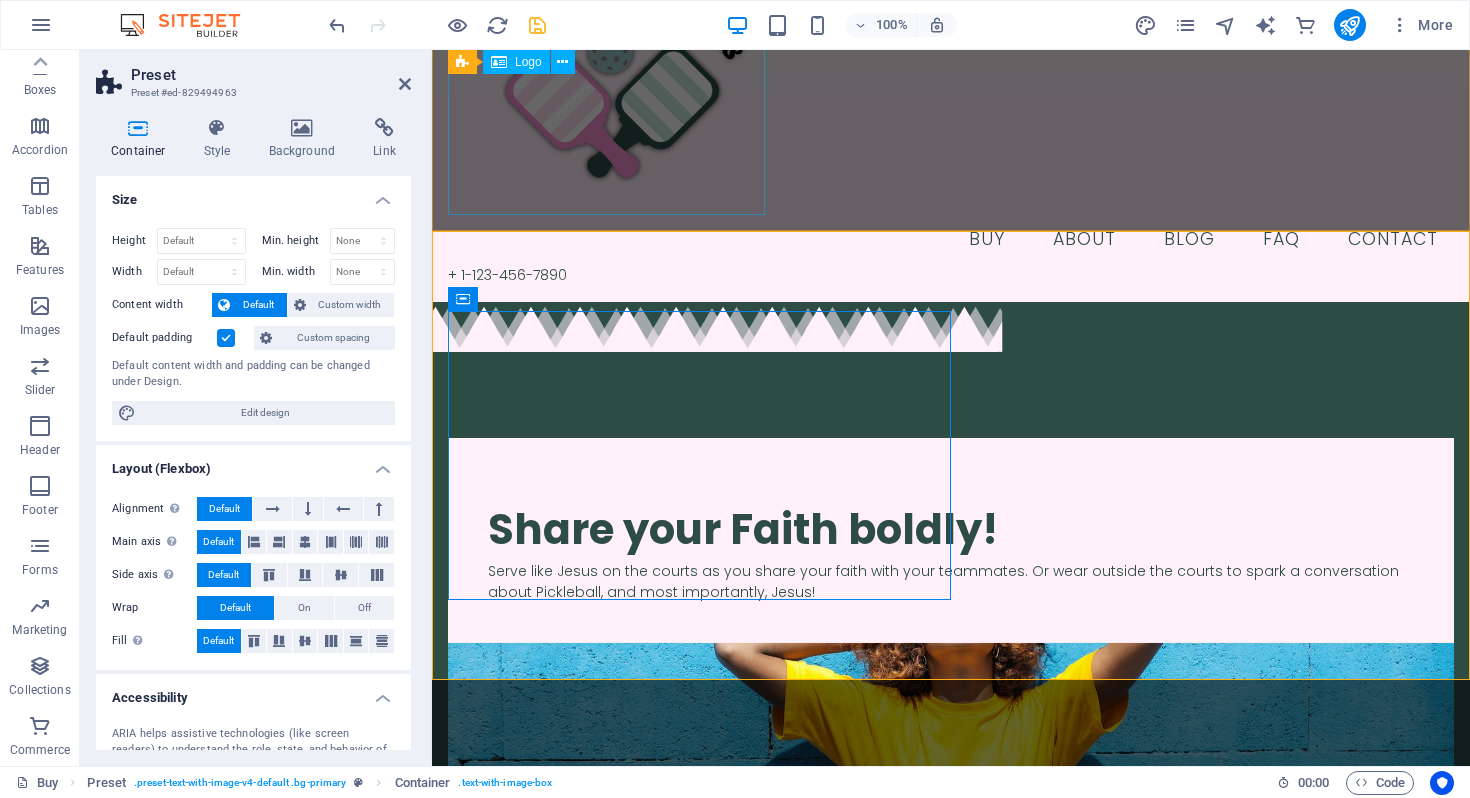 click at bounding box center [951, 77] 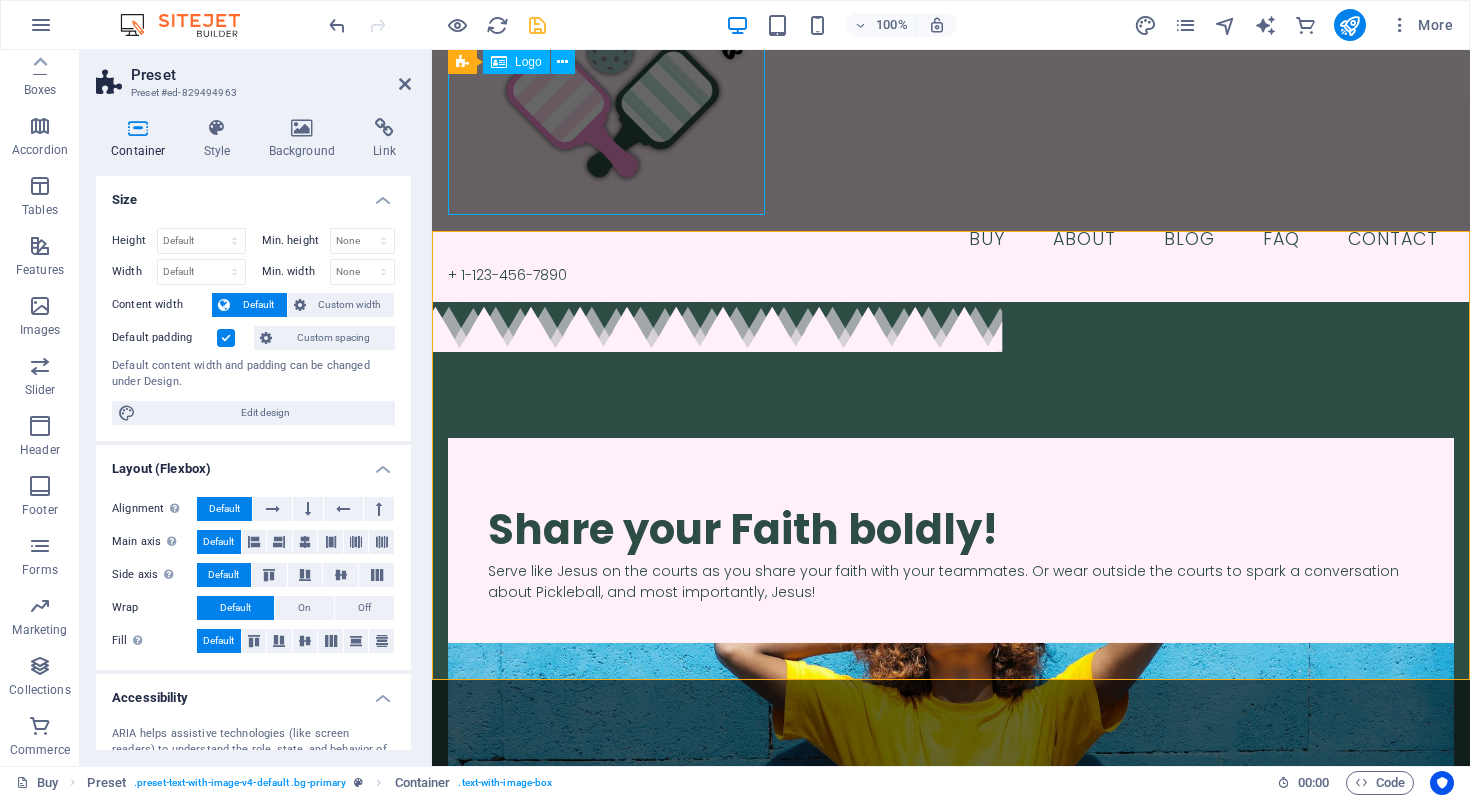 click at bounding box center [951, 77] 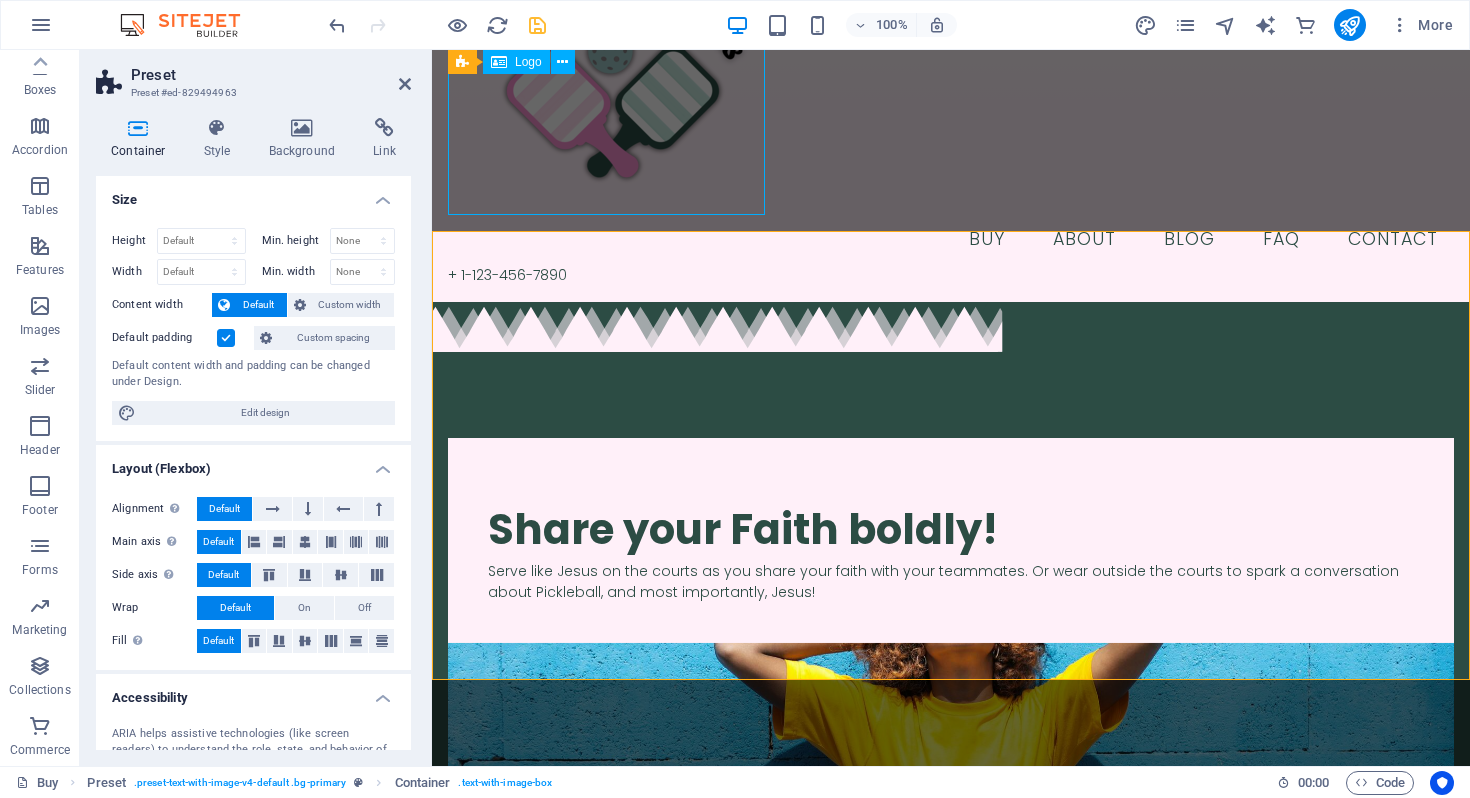 select on "px" 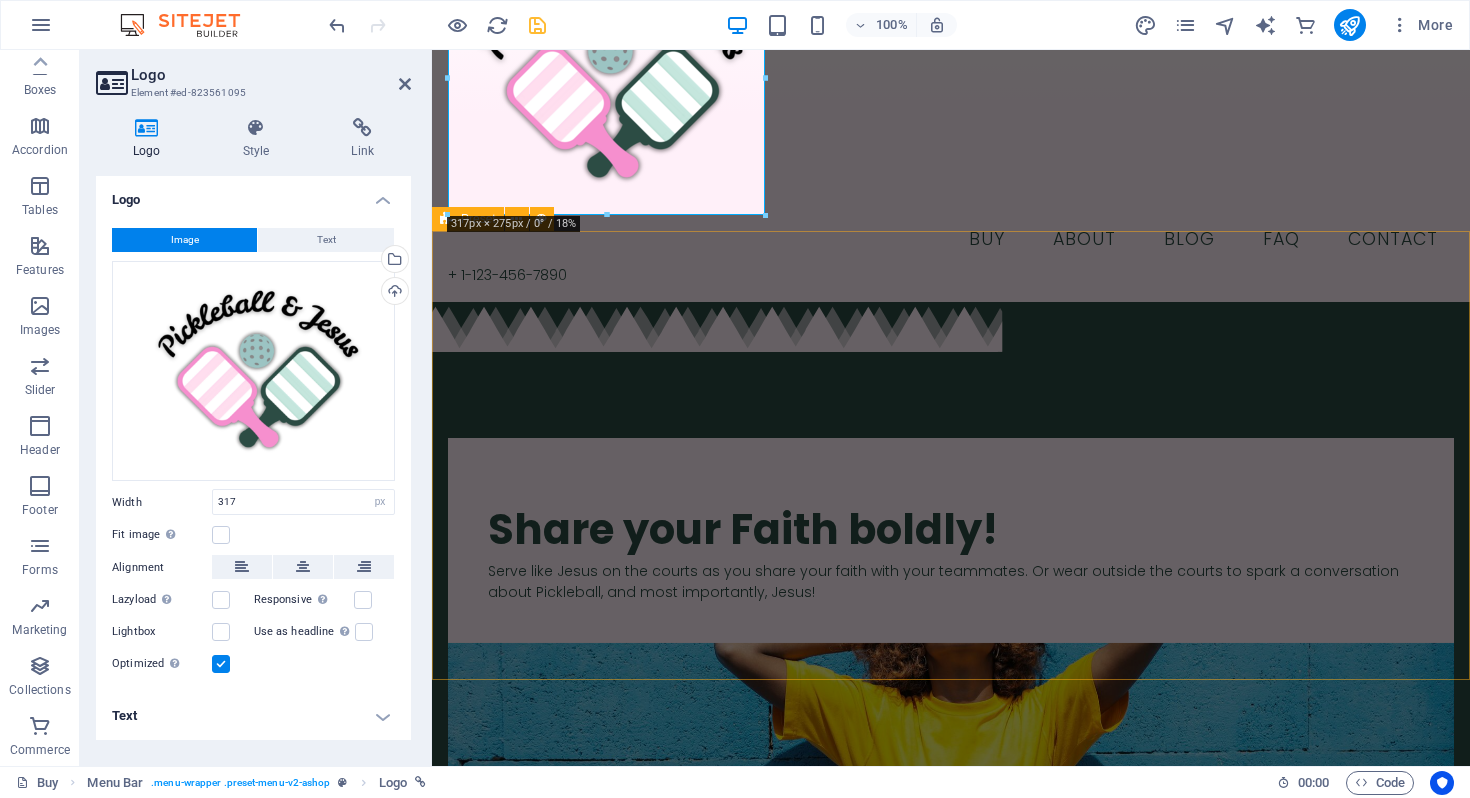 click on "​​​ Share your Faith boldly! Serve like Jesus on the courts as you share your faith with your teammates. Or wear outside the courts to spark a conversation about Pickleball, and most importantly, Jesus! Drop content here or  Add elements  Paste clipboard" at bounding box center (951, 728) 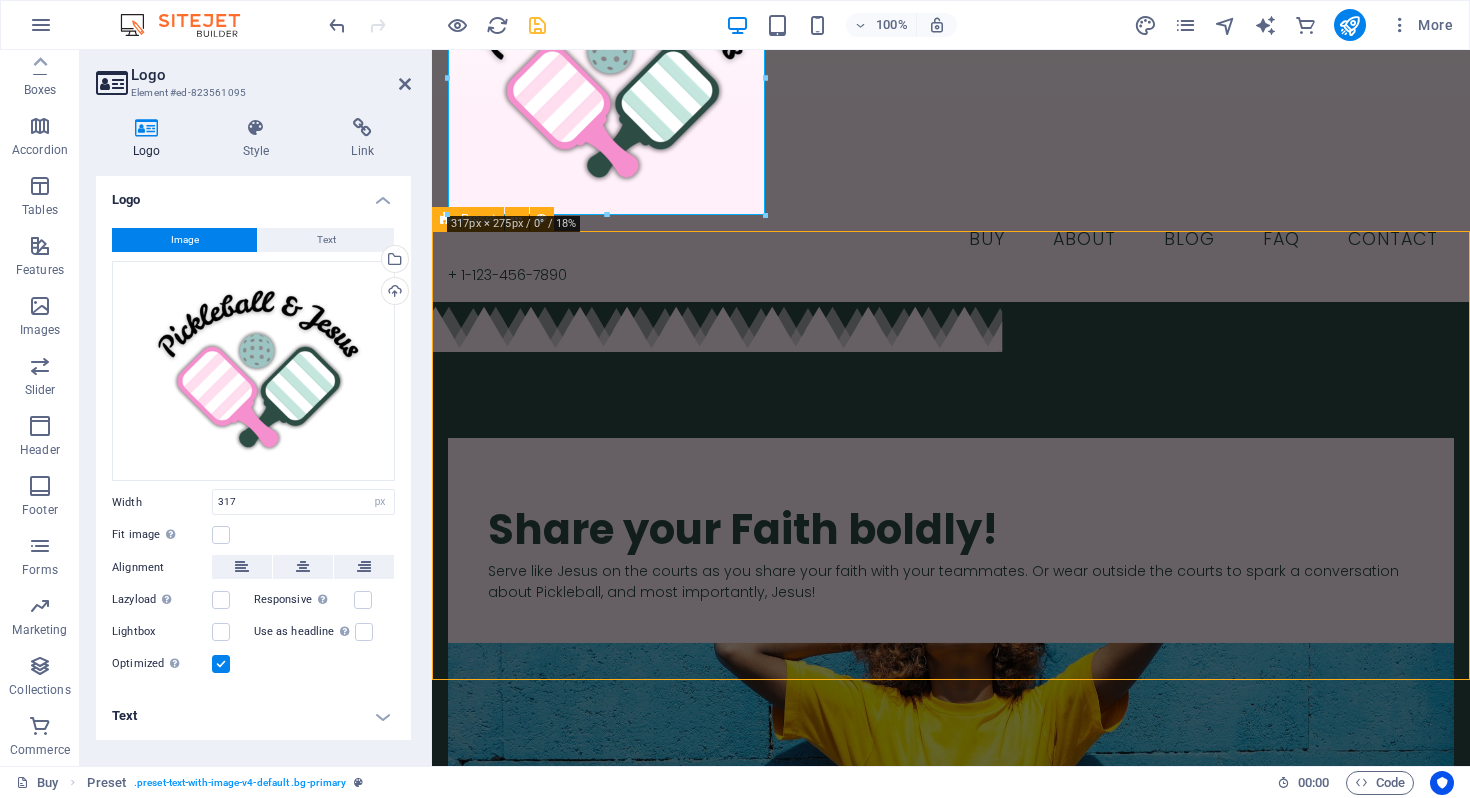 click on "​​​ Share your Faith boldly! Serve like Jesus on the courts as you share your faith with your teammates. Or wear outside the courts to spark a conversation about Pickleball, and most importantly, Jesus! Drop content here or  Add elements  Paste clipboard" at bounding box center (951, 728) 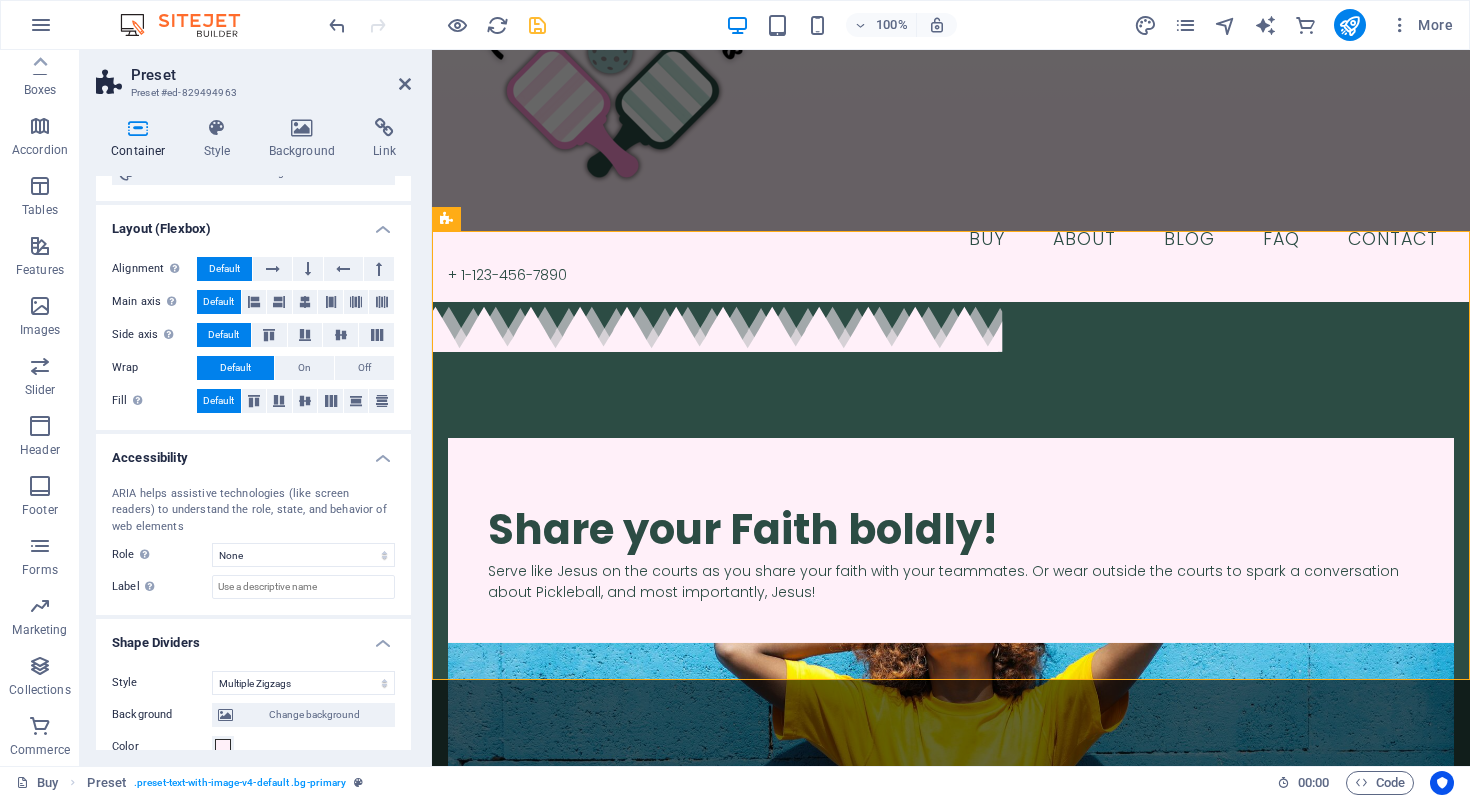 scroll, scrollTop: 505, scrollLeft: 0, axis: vertical 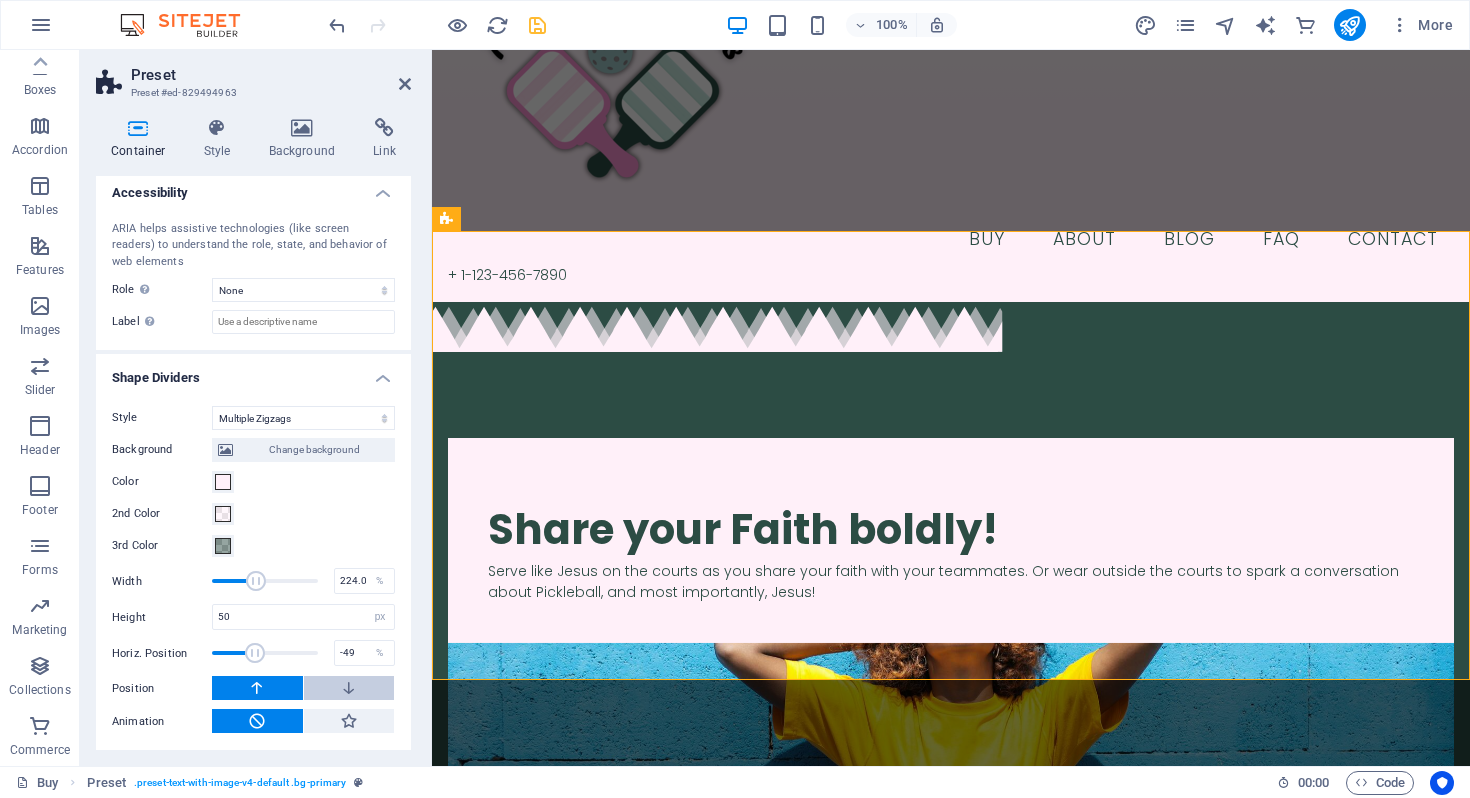 click at bounding box center (349, 688) 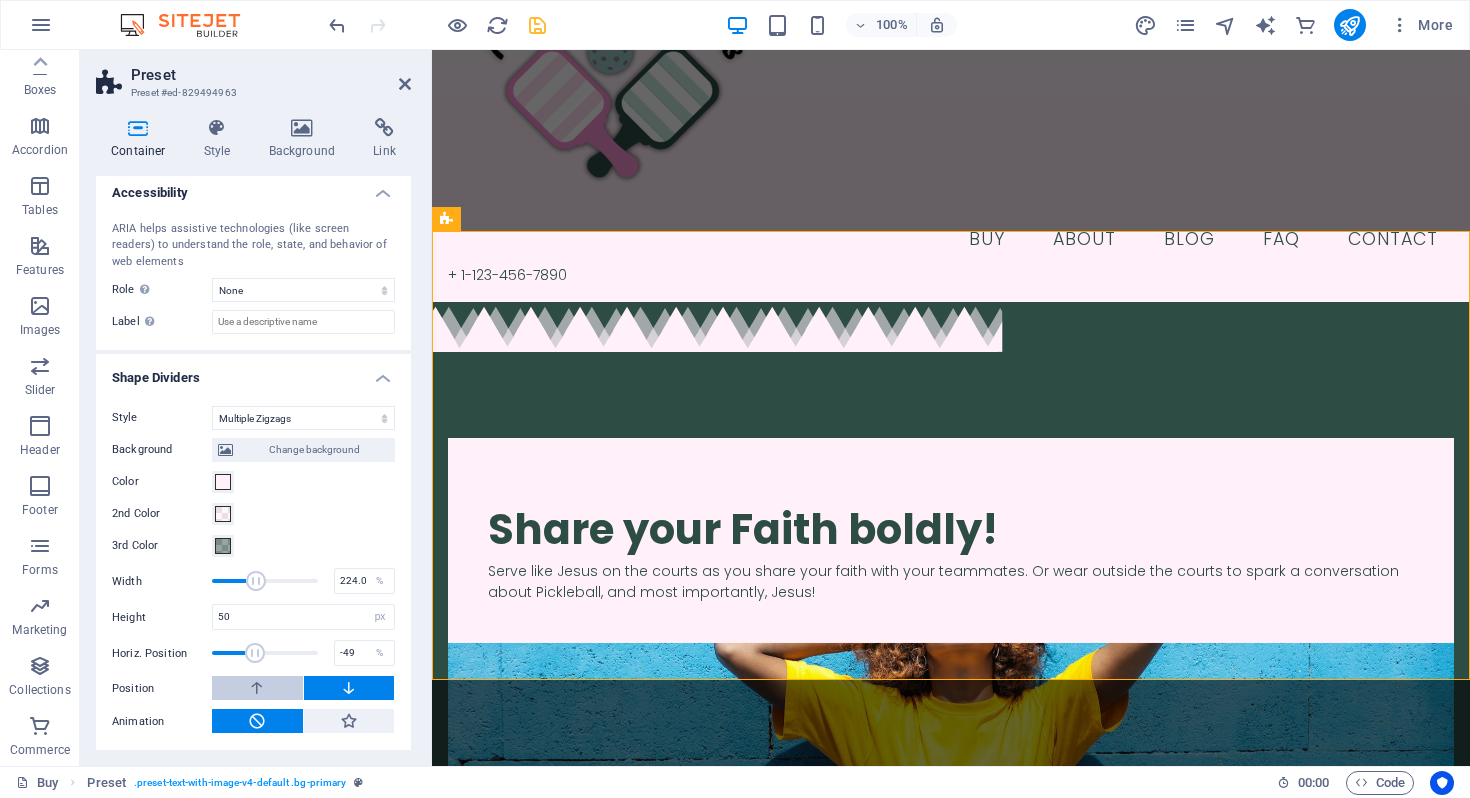 click at bounding box center [257, 688] 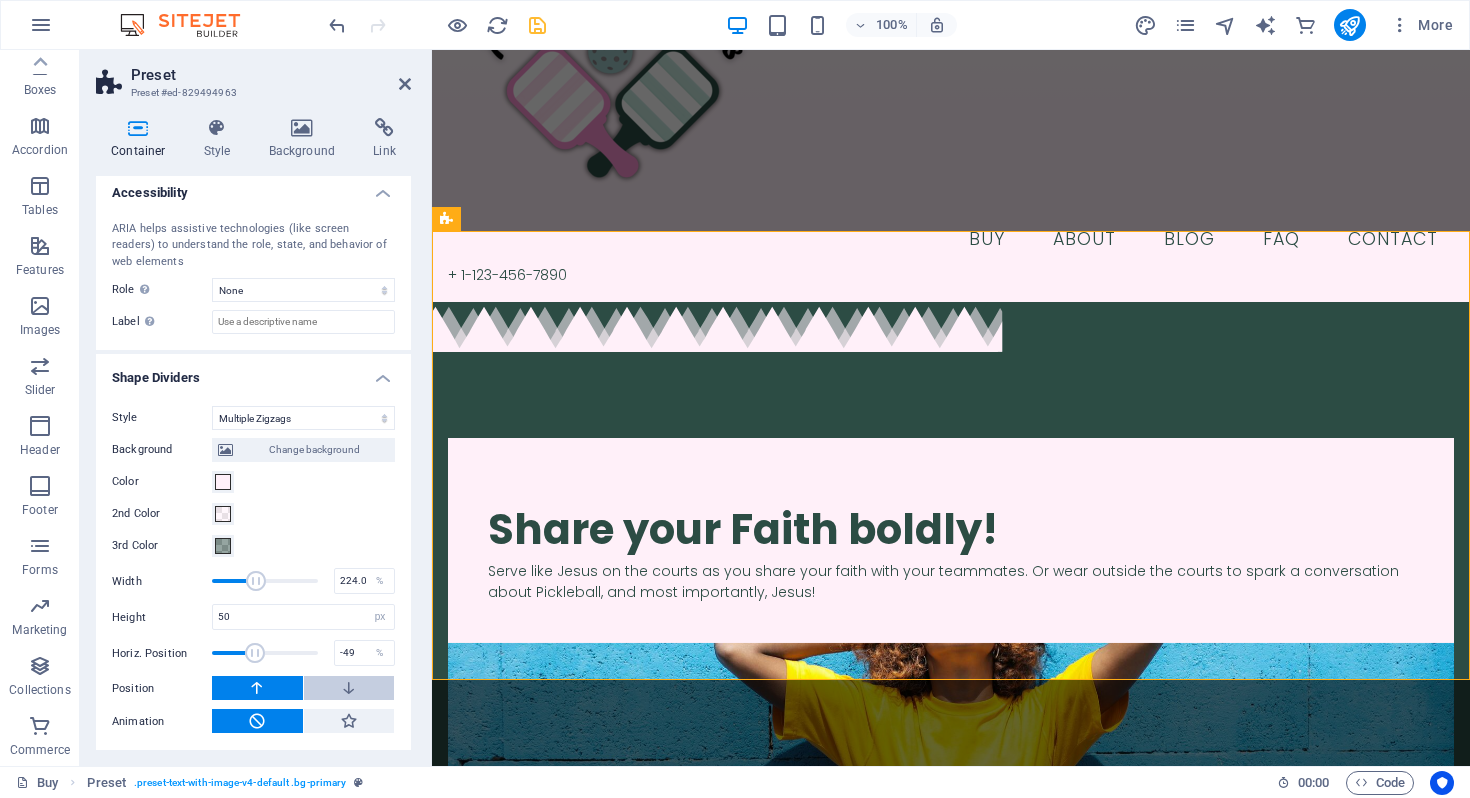 click at bounding box center [349, 688] 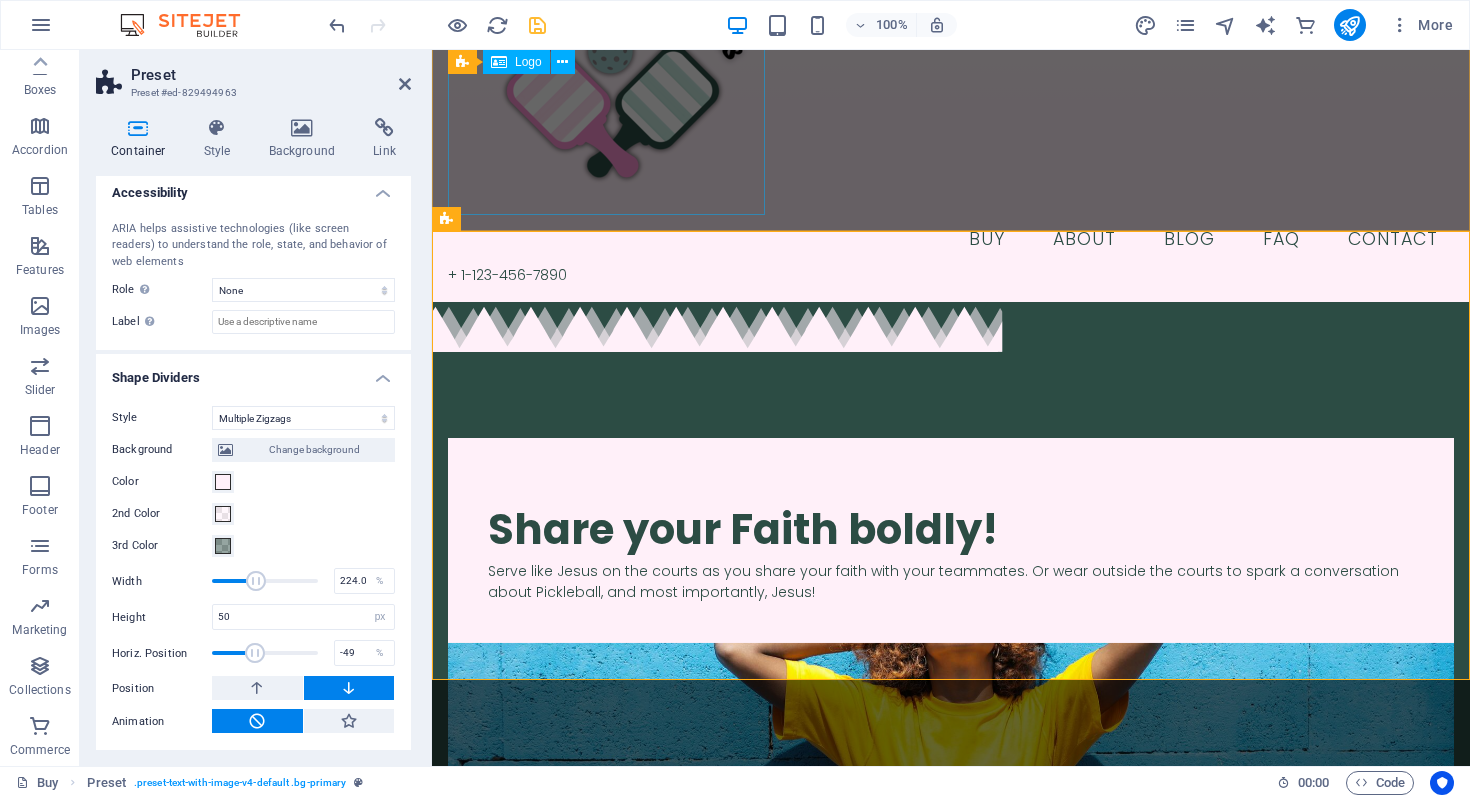 click at bounding box center (951, 77) 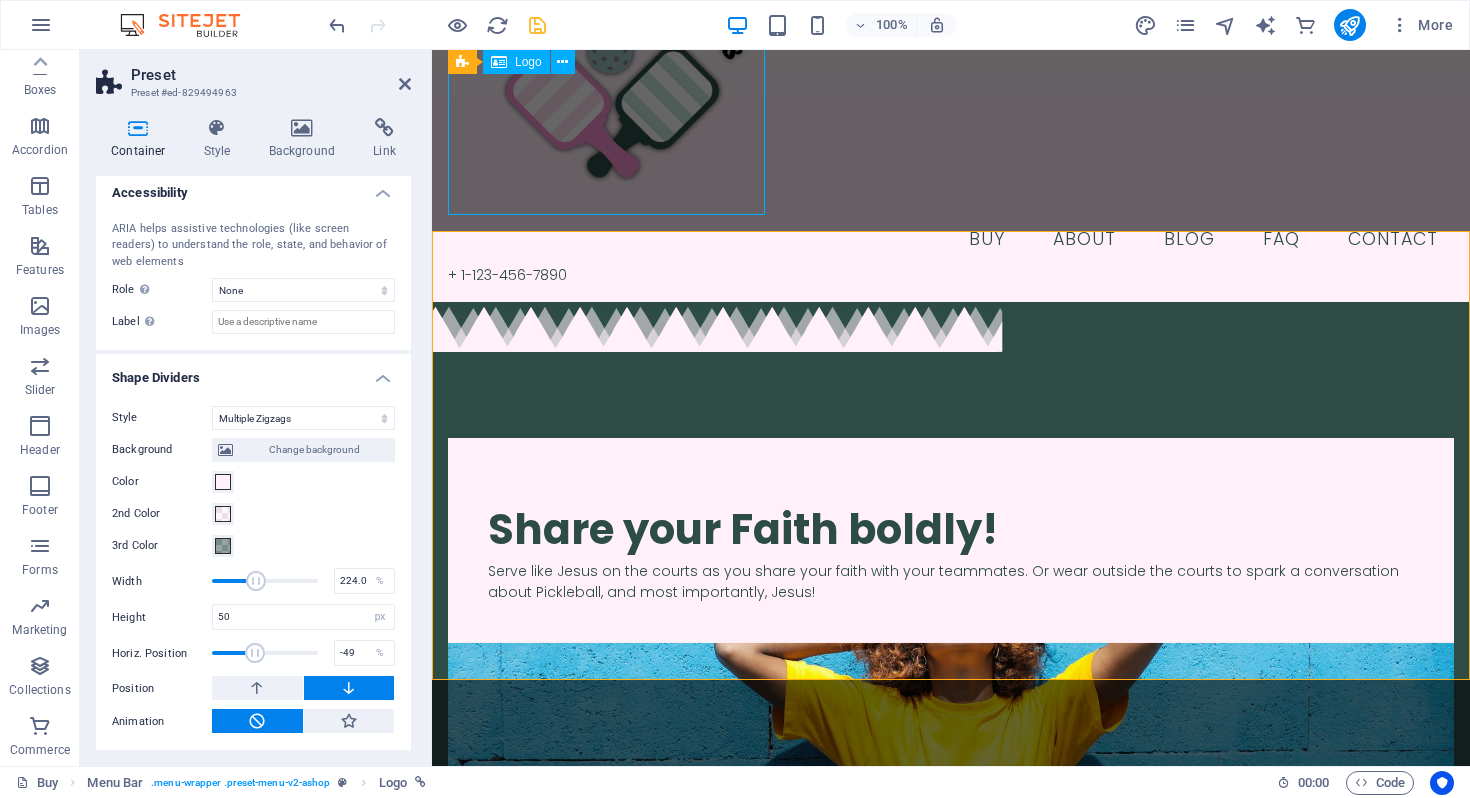 click at bounding box center [951, 77] 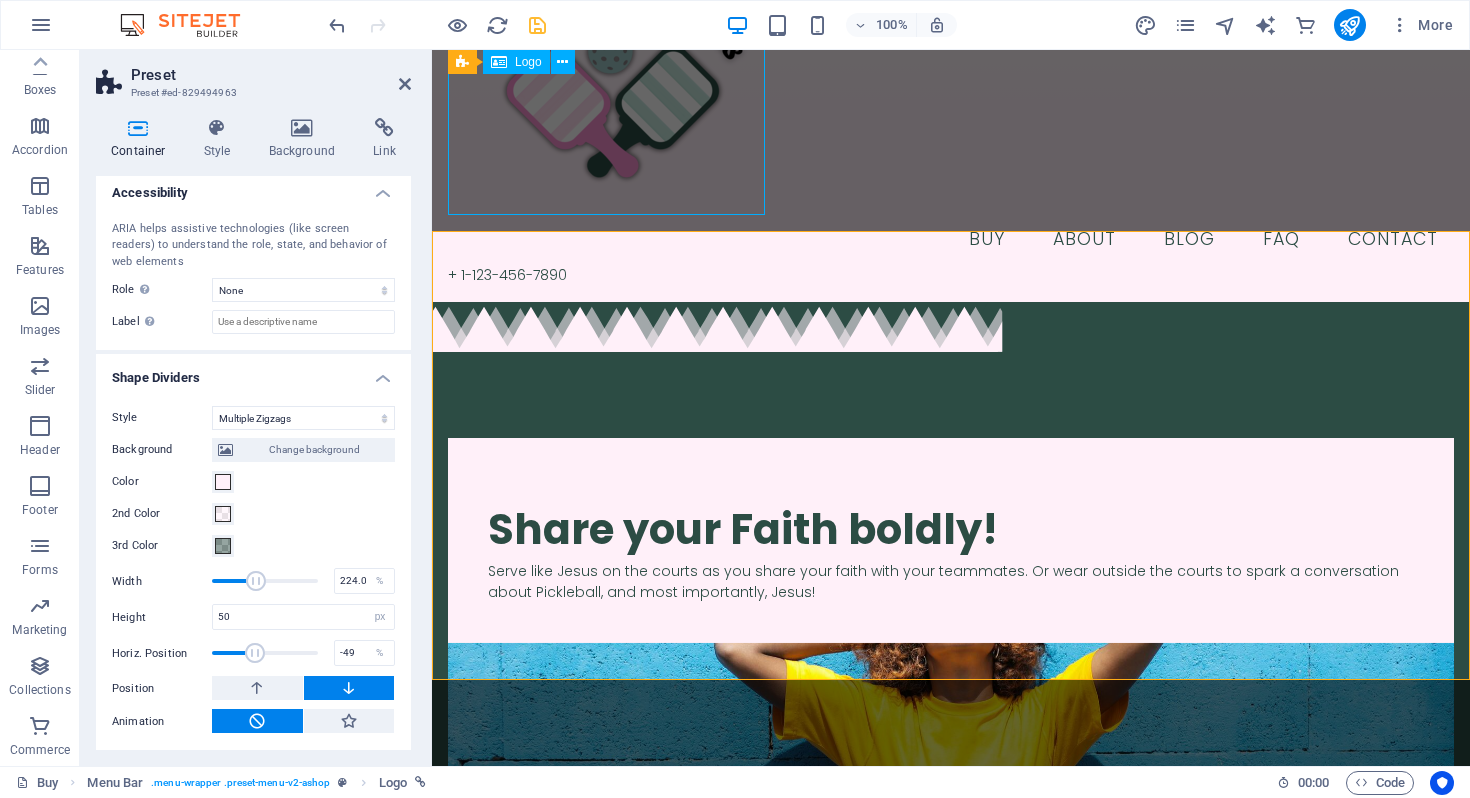 select on "px" 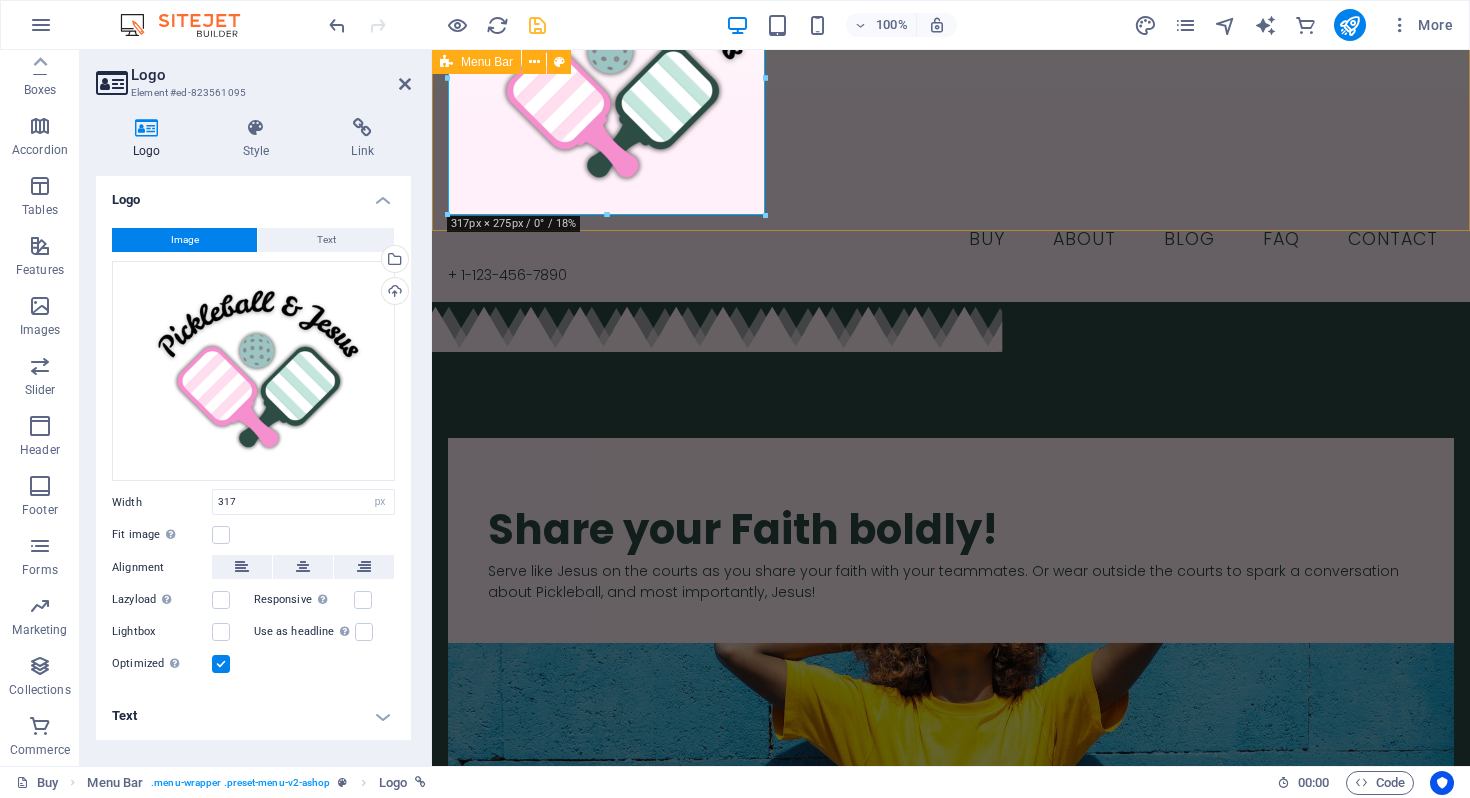 click on "Buy About Blog FAQ Contact   + 1-123-456-7890" at bounding box center (951, 113) 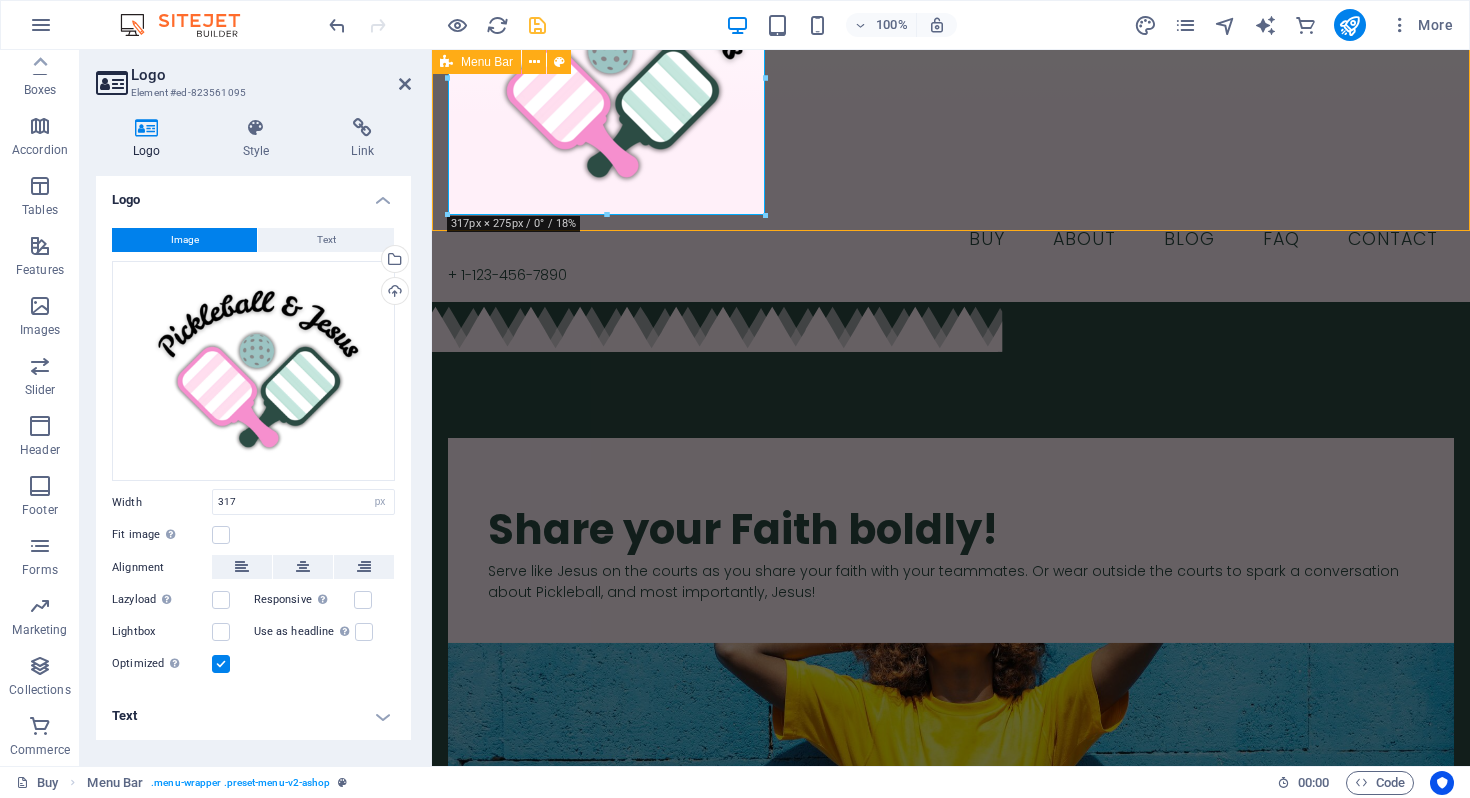 click on "Buy About Blog FAQ Contact   + 1-123-456-7890" at bounding box center [951, 113] 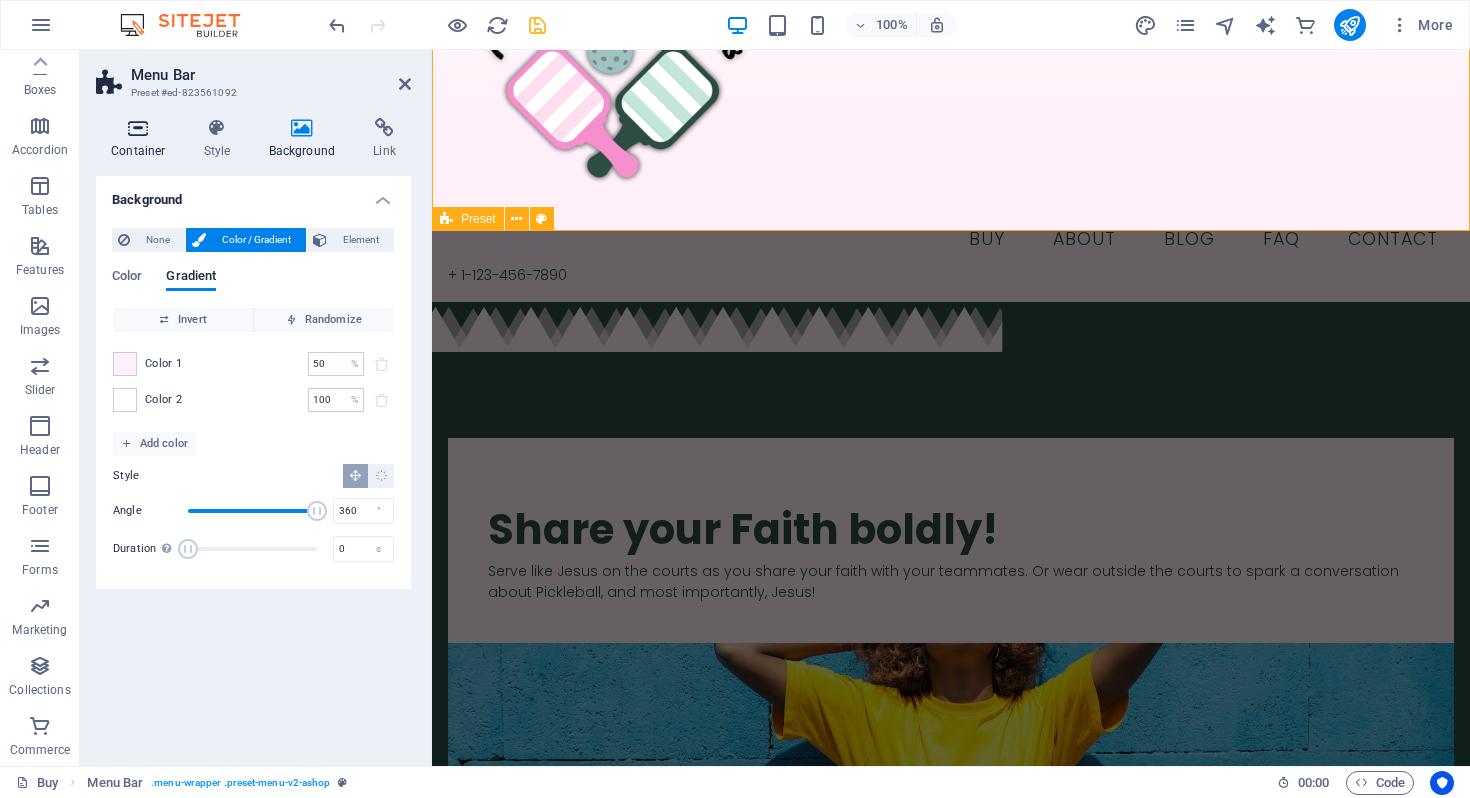 click on "Container" at bounding box center (142, 139) 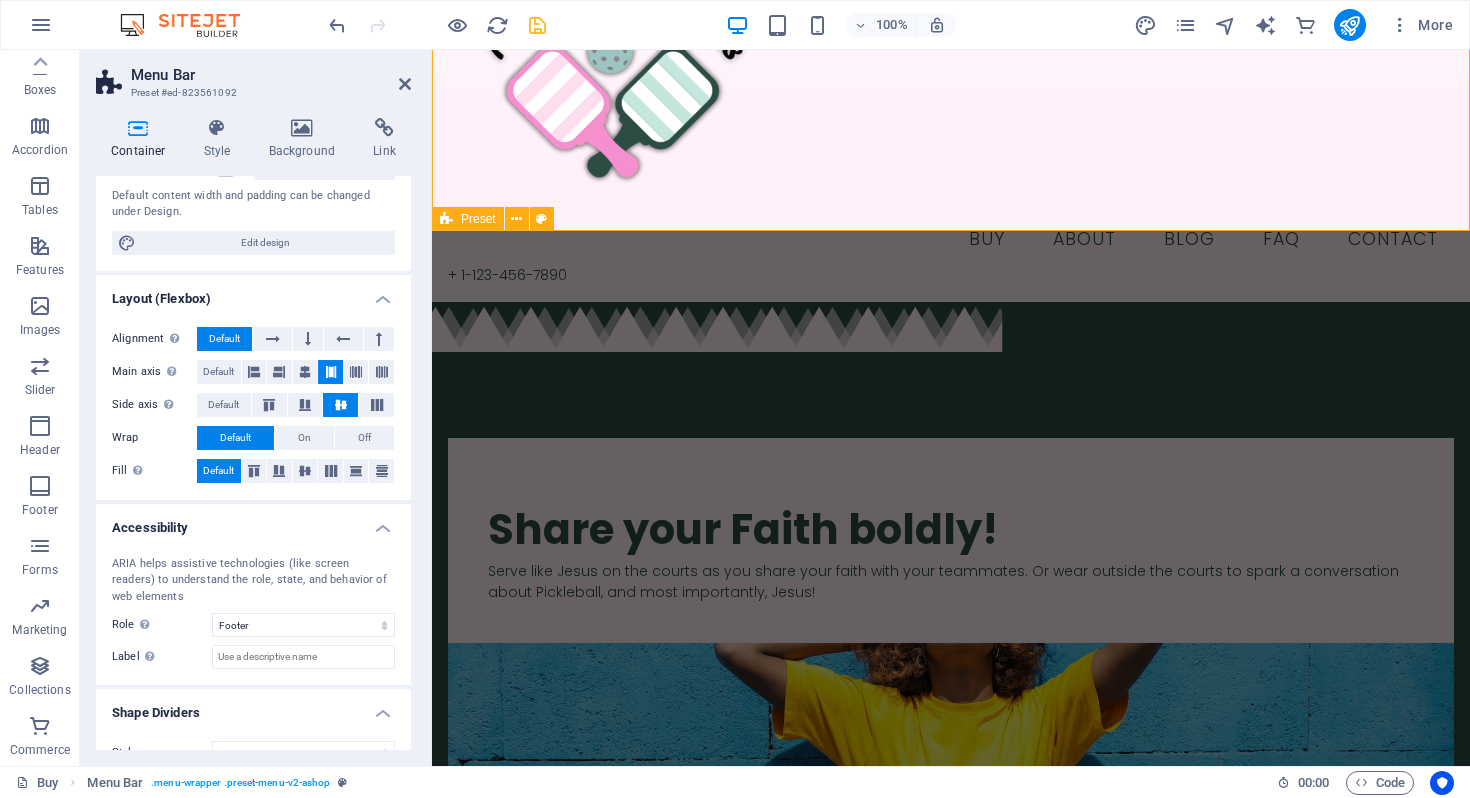 scroll, scrollTop: 201, scrollLeft: 0, axis: vertical 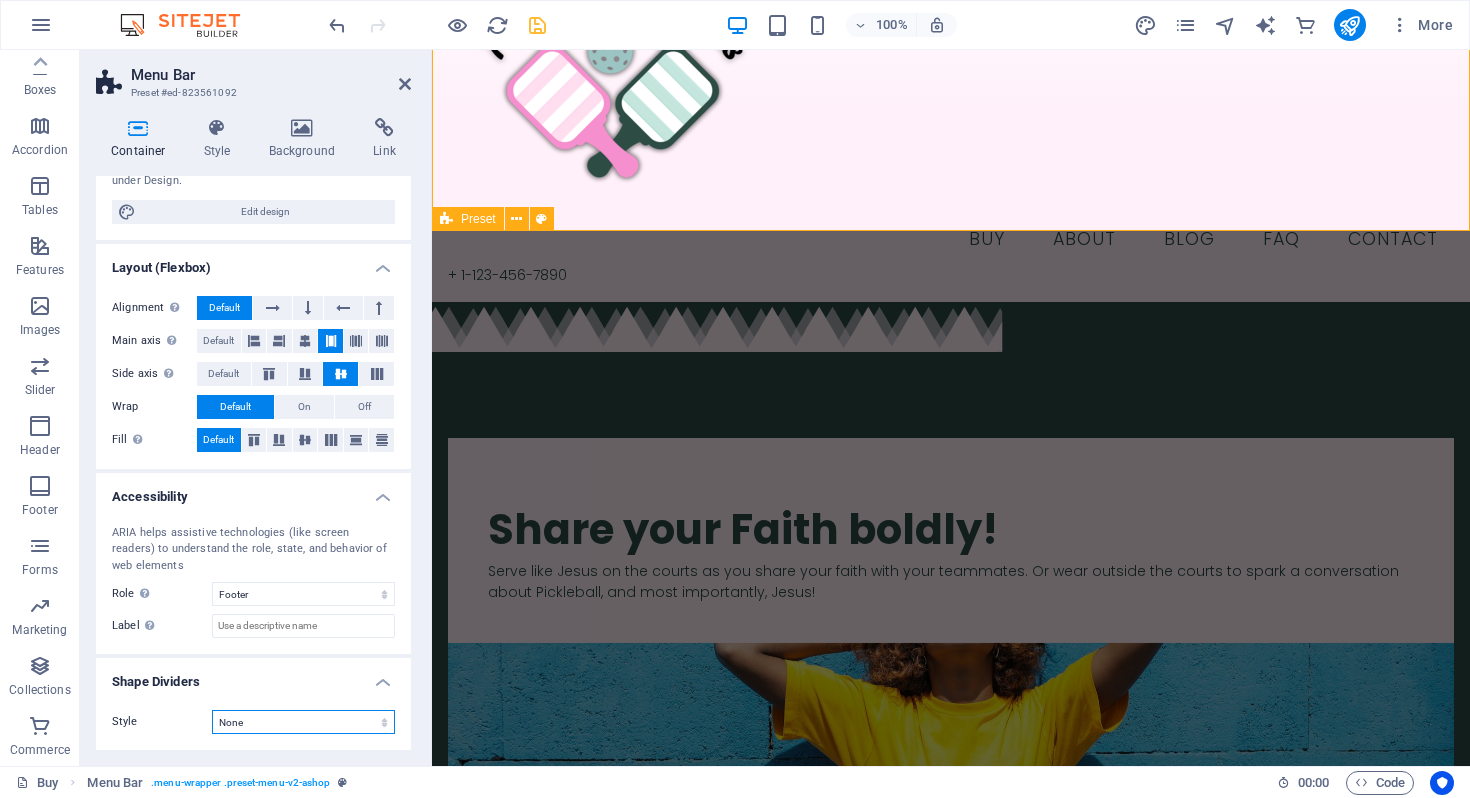 click on "None Triangle Square Diagonal Polygon 1 Polygon 2 Zigzag Multiple Zigzags Waves Multiple Waves Half Circle Circle Circle Shadow Blocks Hexagons Clouds Multiple Clouds Fan Pyramids Book Paint Drip Fire Shredded Paper Arrow" at bounding box center [303, 722] 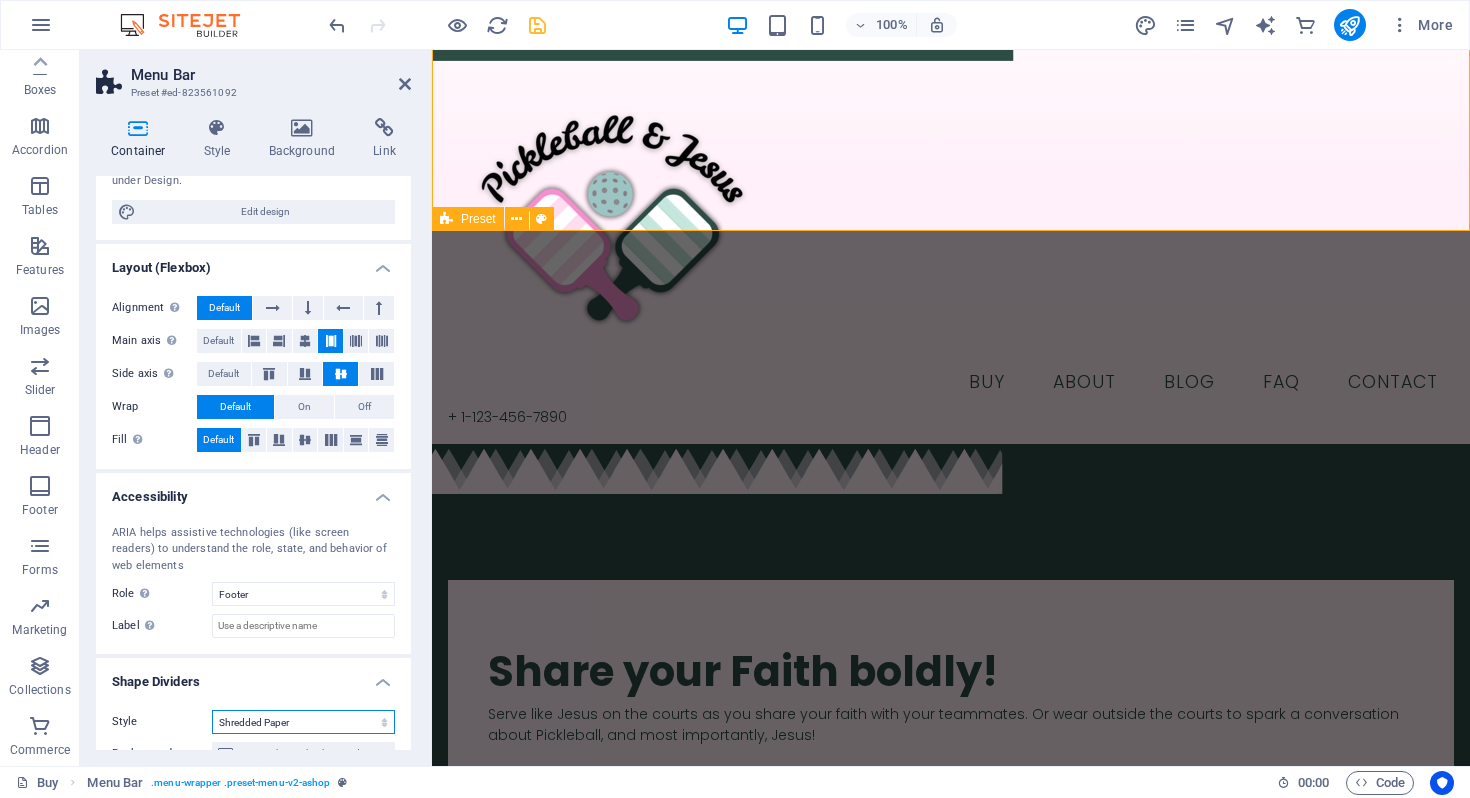 click on "None Triangle Square Diagonal Polygon 1 Polygon 2 Zigzag Multiple Zigzags Waves Multiple Waves Half Circle Circle Circle Shadow Blocks Hexagons Clouds Multiple Clouds Fan Pyramids Book Paint Drip Fire Shredded Paper Arrow" at bounding box center [303, 722] 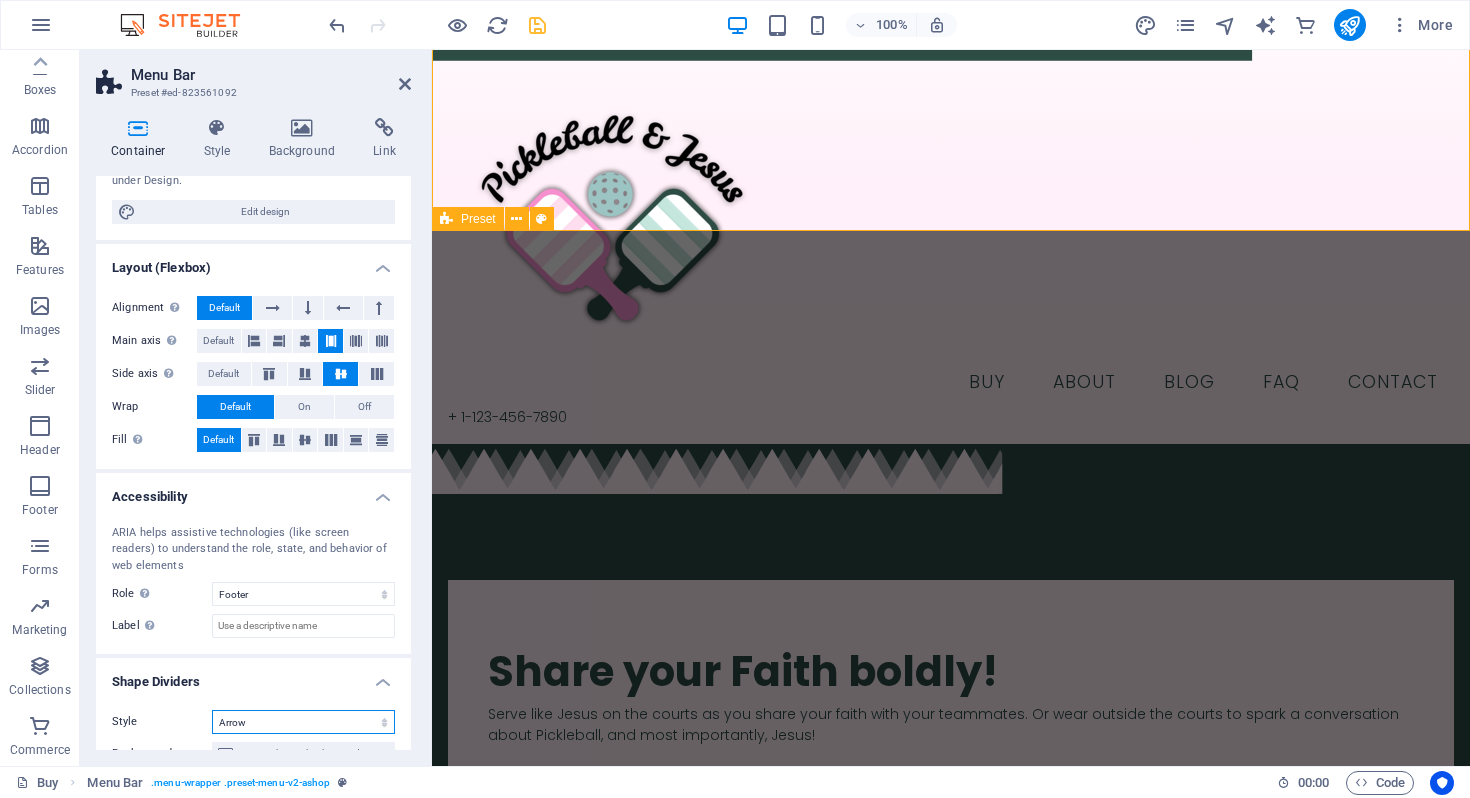 click on "None Triangle Square Diagonal Polygon 1 Polygon 2 Zigzag Multiple Zigzags Waves Multiple Waves Half Circle Circle Circle Shadow Blocks Hexagons Clouds Multiple Clouds Fan Pyramids Book Paint Drip Fire Shredded Paper Arrow" at bounding box center [303, 722] 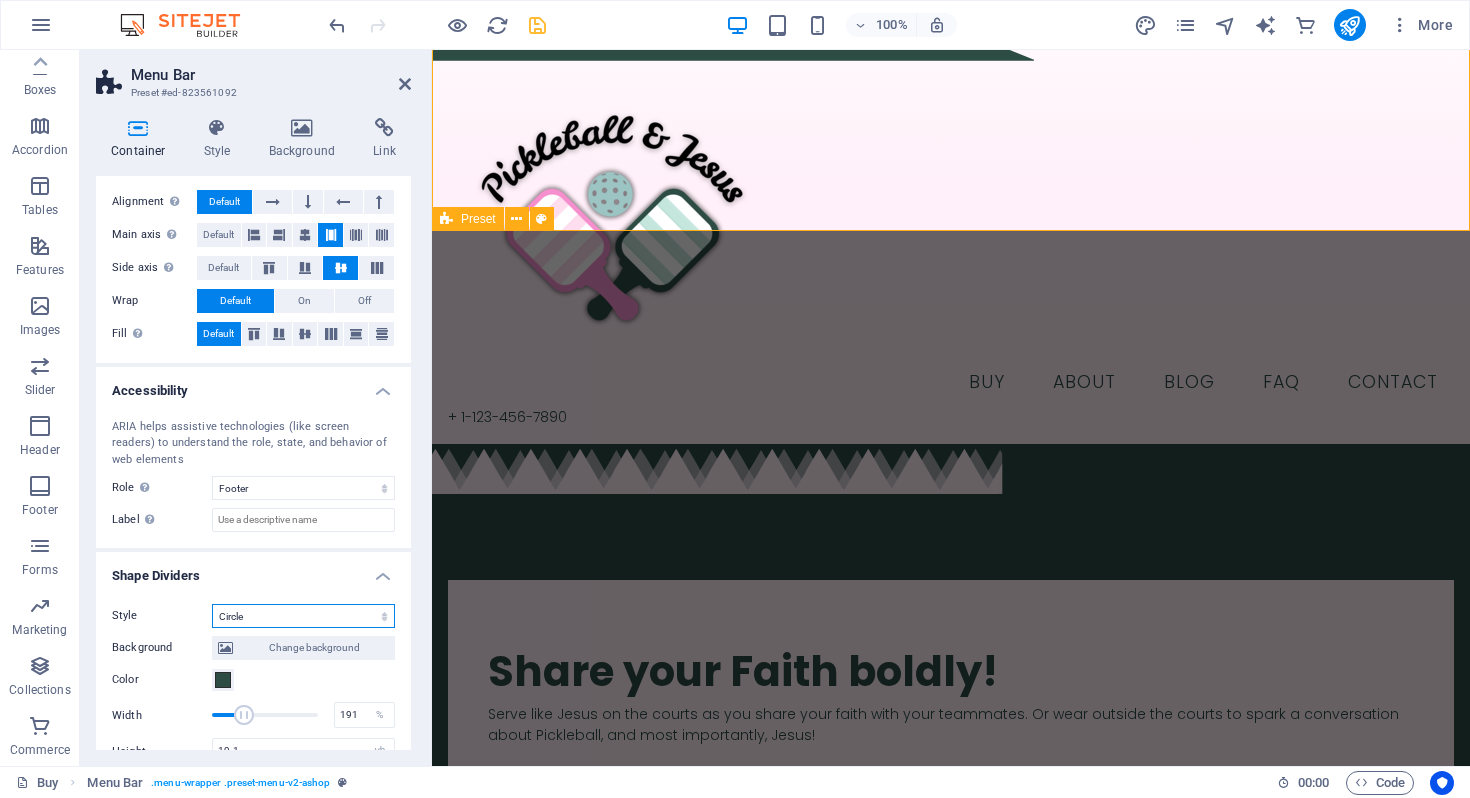 scroll, scrollTop: 324, scrollLeft: 0, axis: vertical 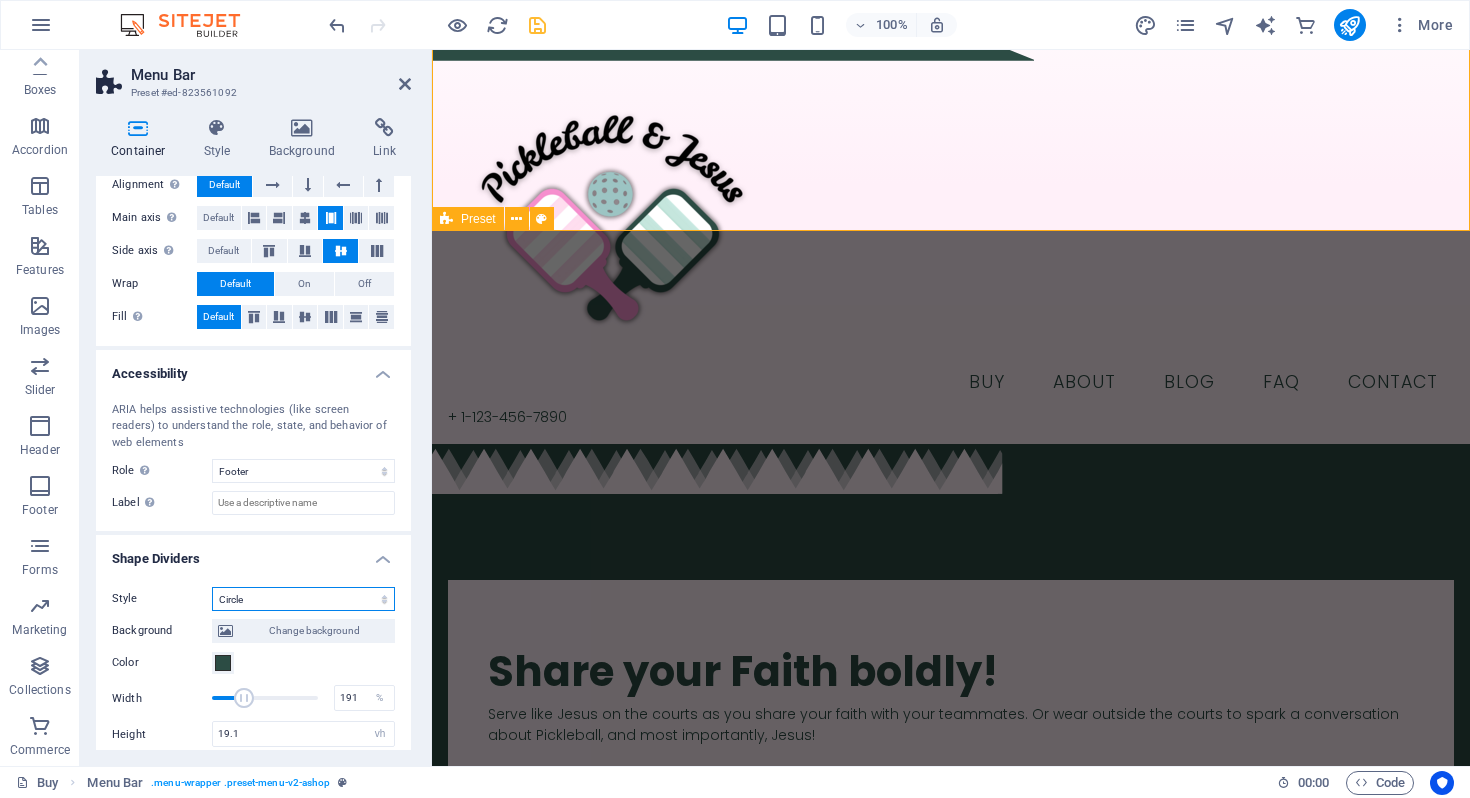 click on "None Triangle Square Diagonal Polygon 1 Polygon 2 Zigzag Multiple Zigzags Waves Multiple Waves Half Circle Circle Circle Shadow Blocks Hexagons Clouds Multiple Clouds Fan Pyramids Book Paint Drip Fire Shredded Paper Arrow" at bounding box center [303, 599] 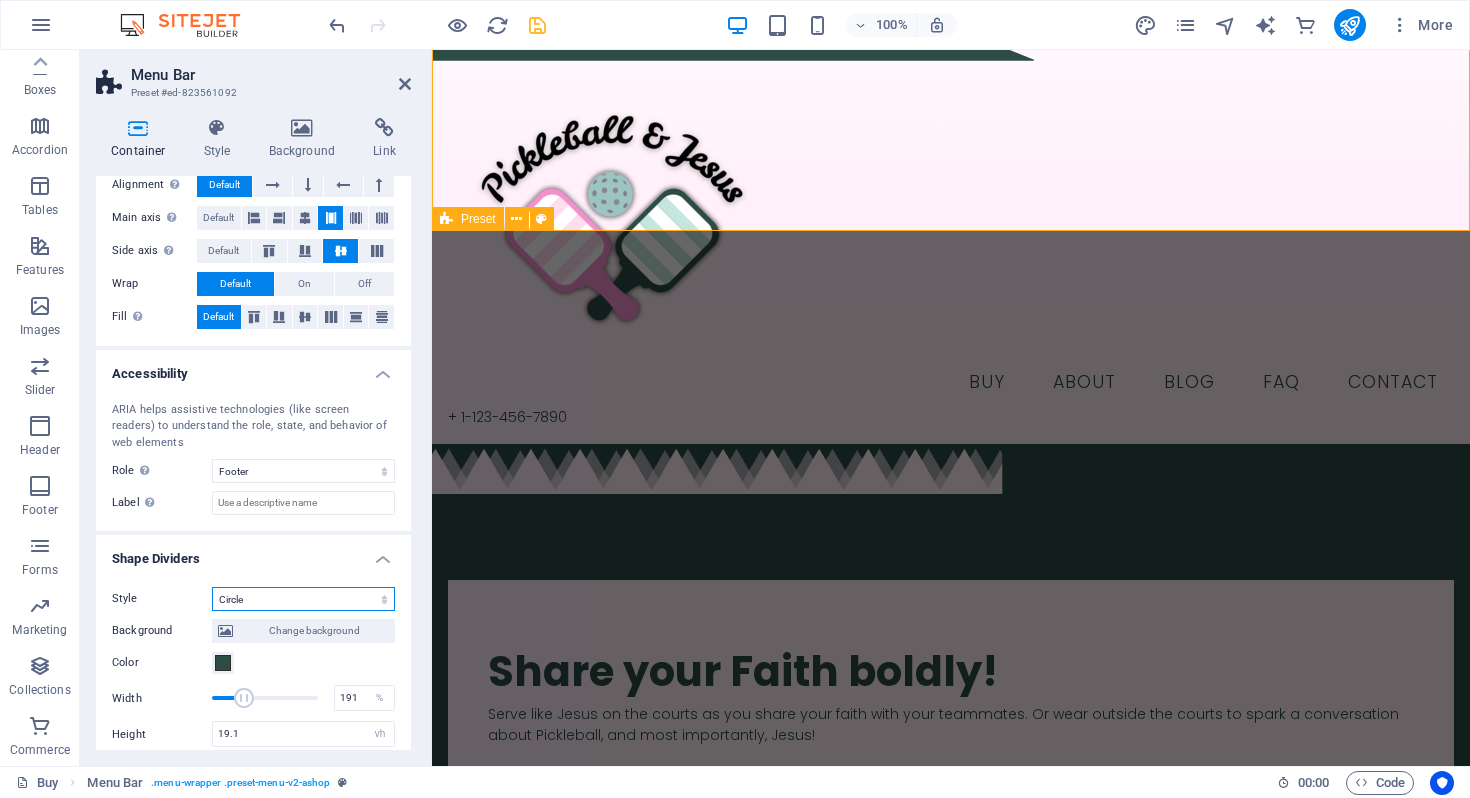 select on "zigzag" 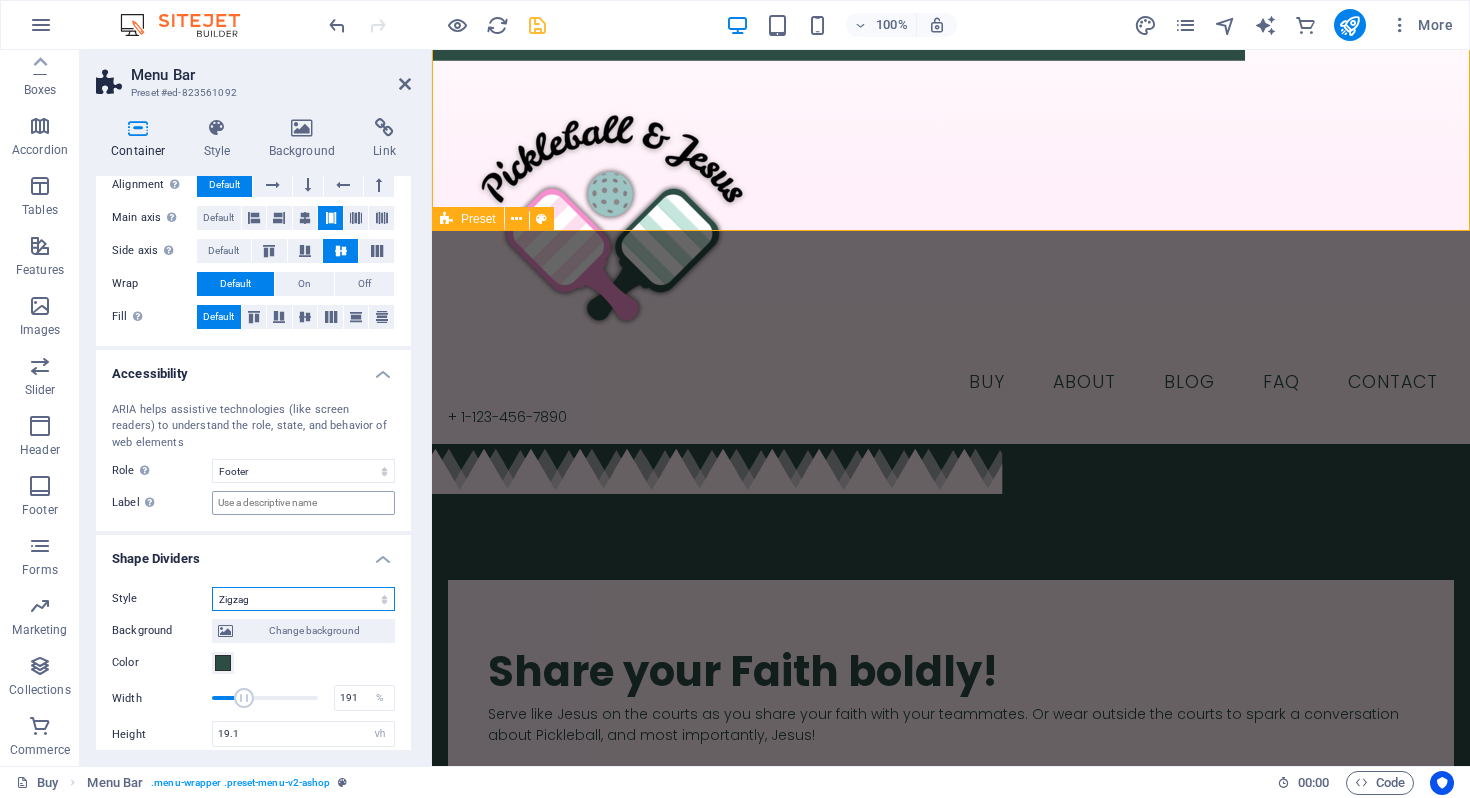 scroll, scrollTop: 405, scrollLeft: 0, axis: vertical 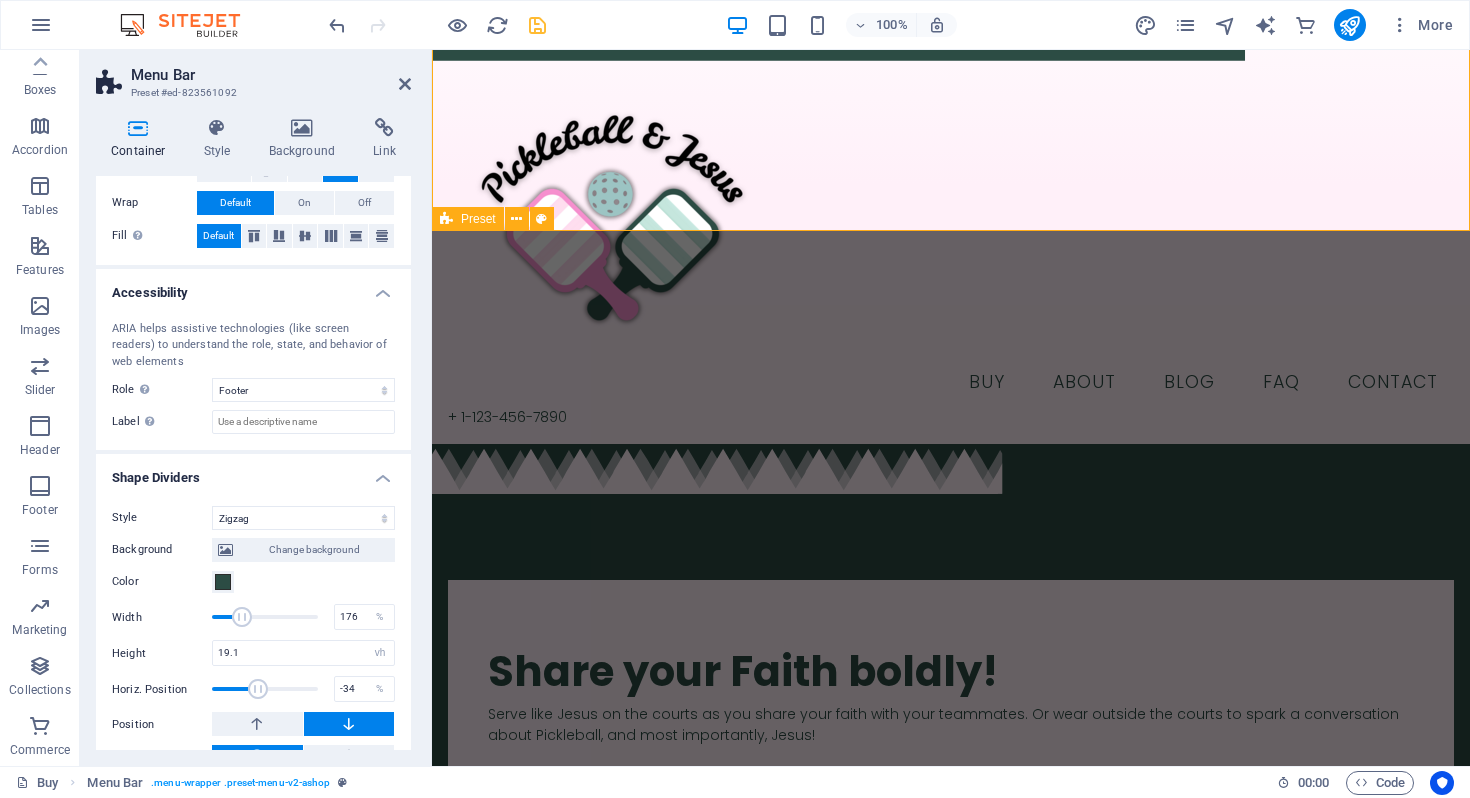 drag, startPoint x: 248, startPoint y: 618, endPoint x: 238, endPoint y: 615, distance: 10.440307 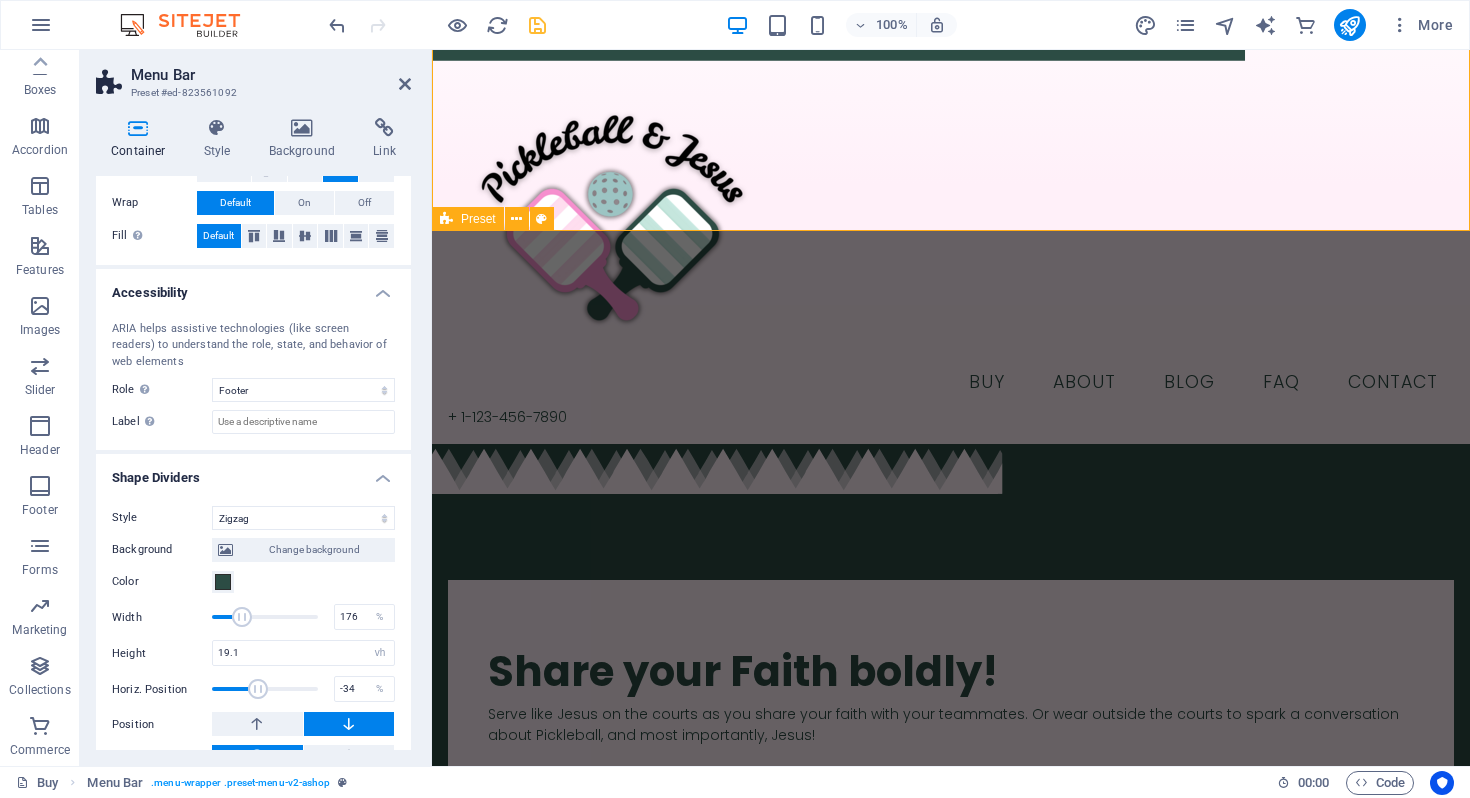 click at bounding box center (242, 617) 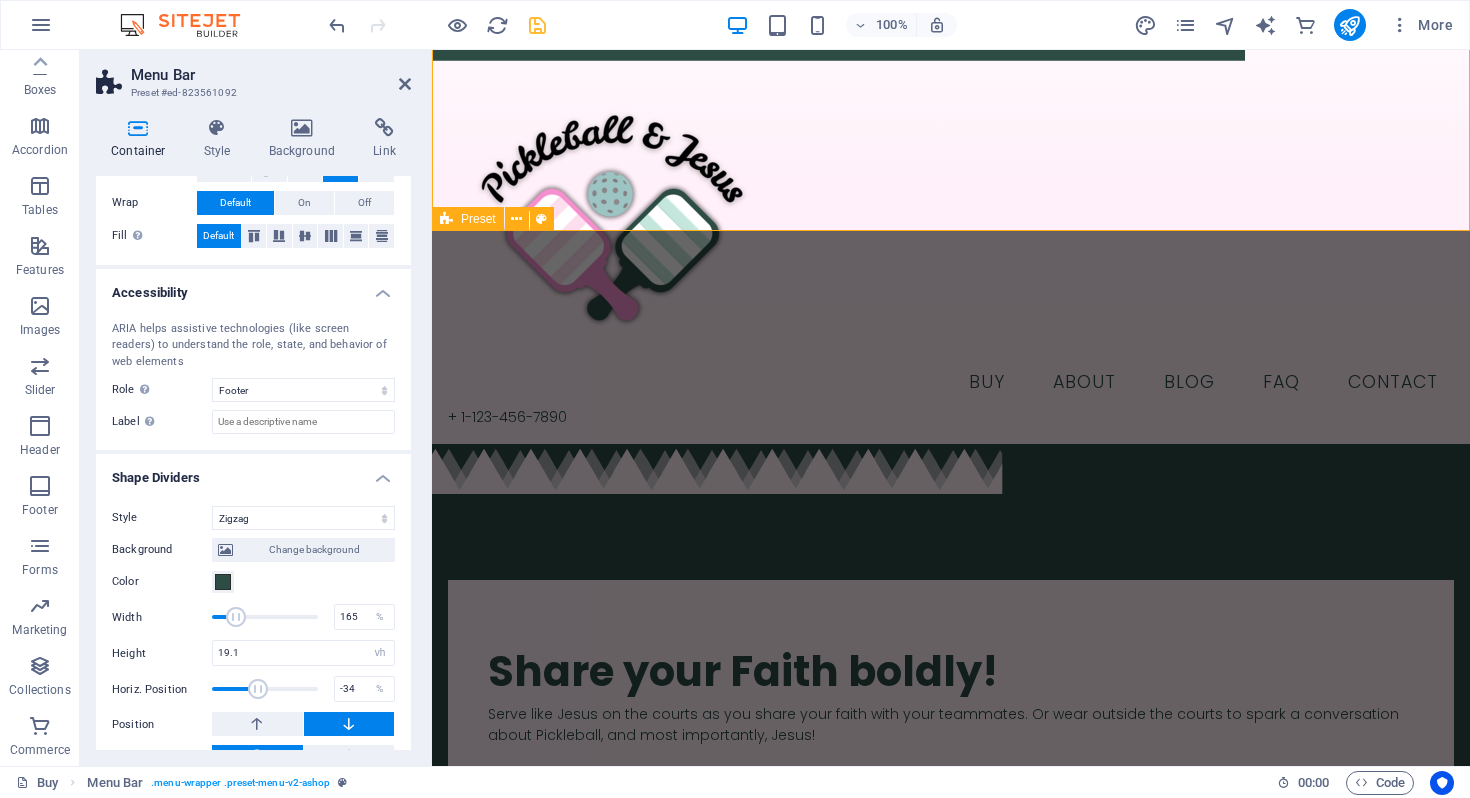 click at bounding box center (236, 617) 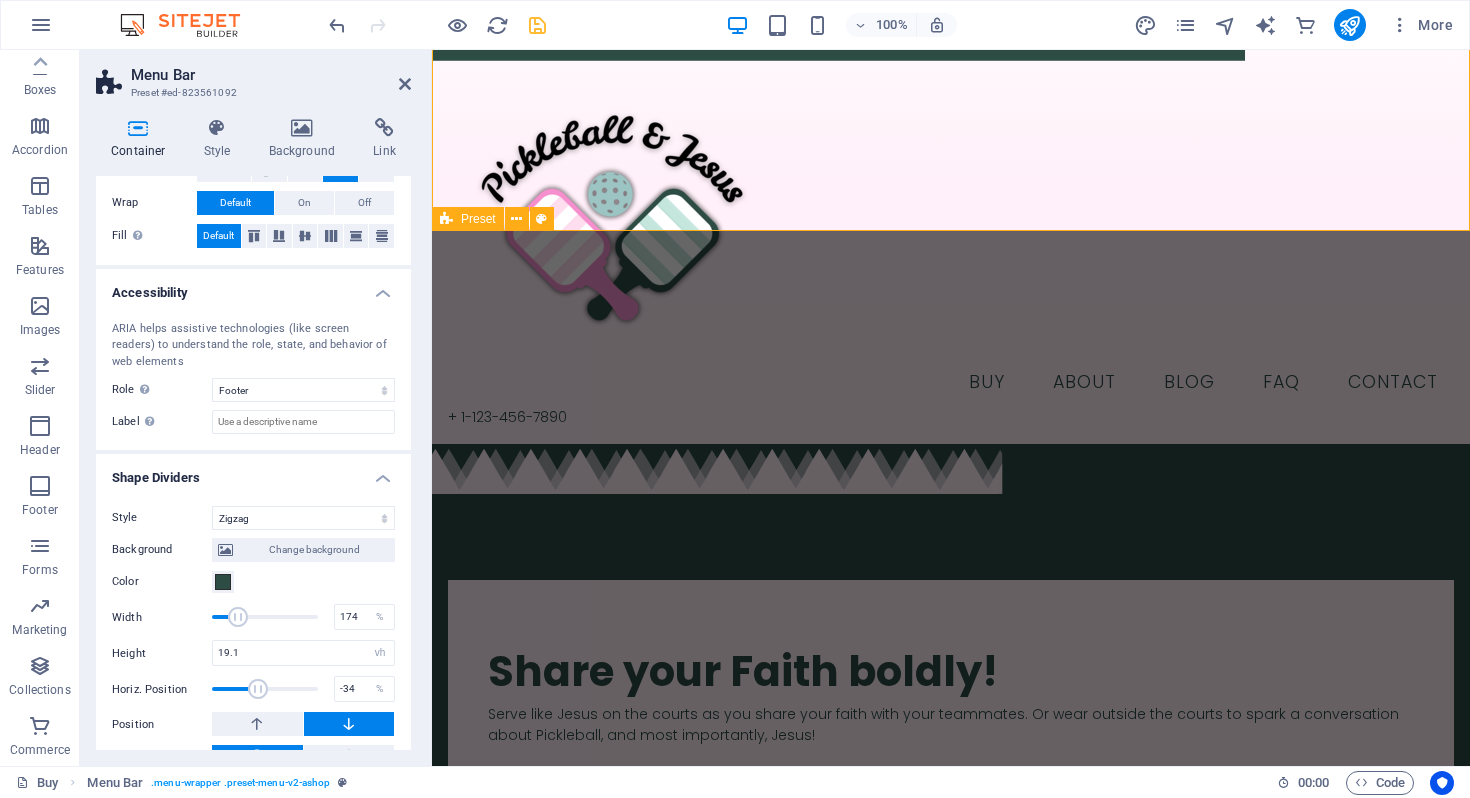 type on "176" 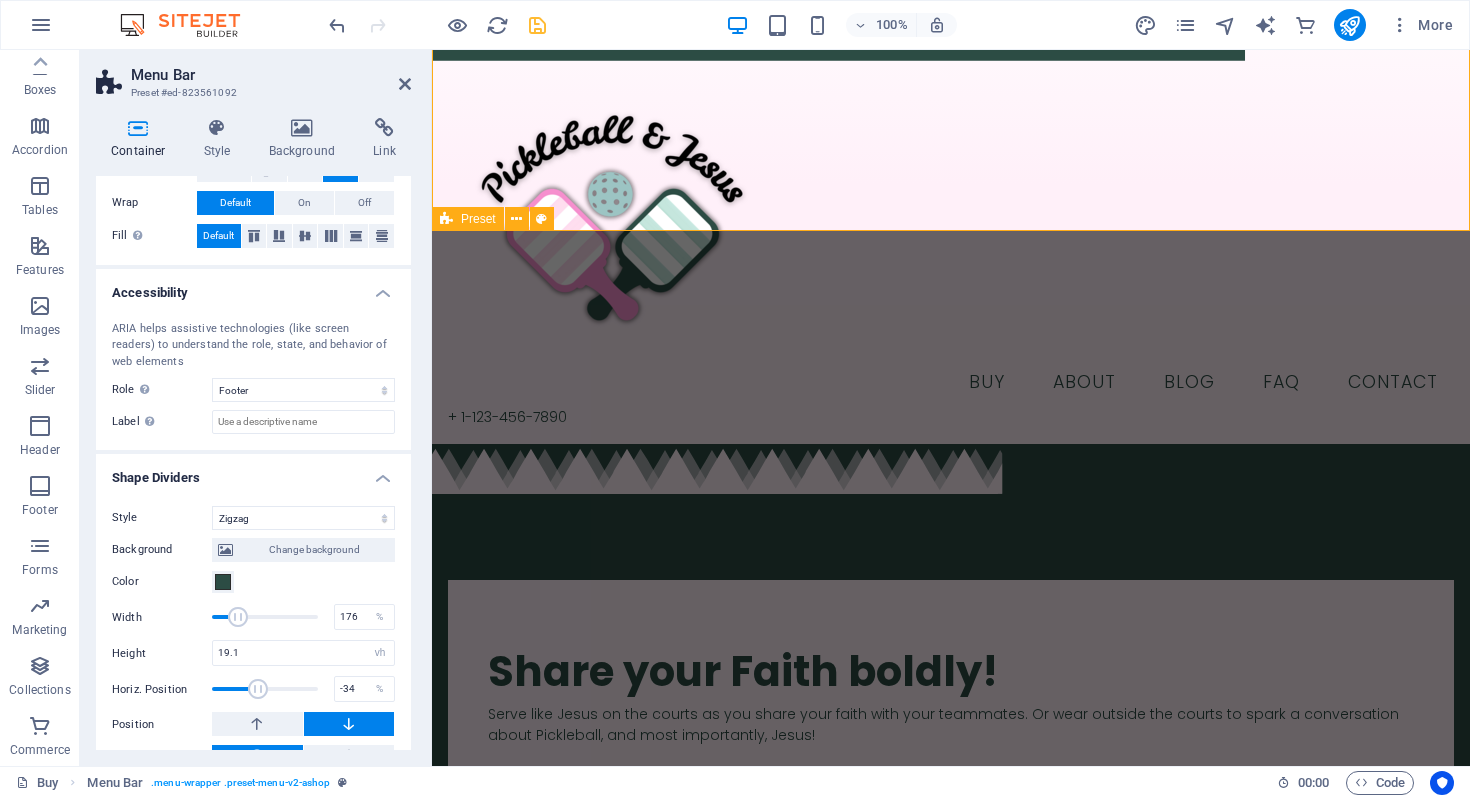 click at bounding box center (238, 617) 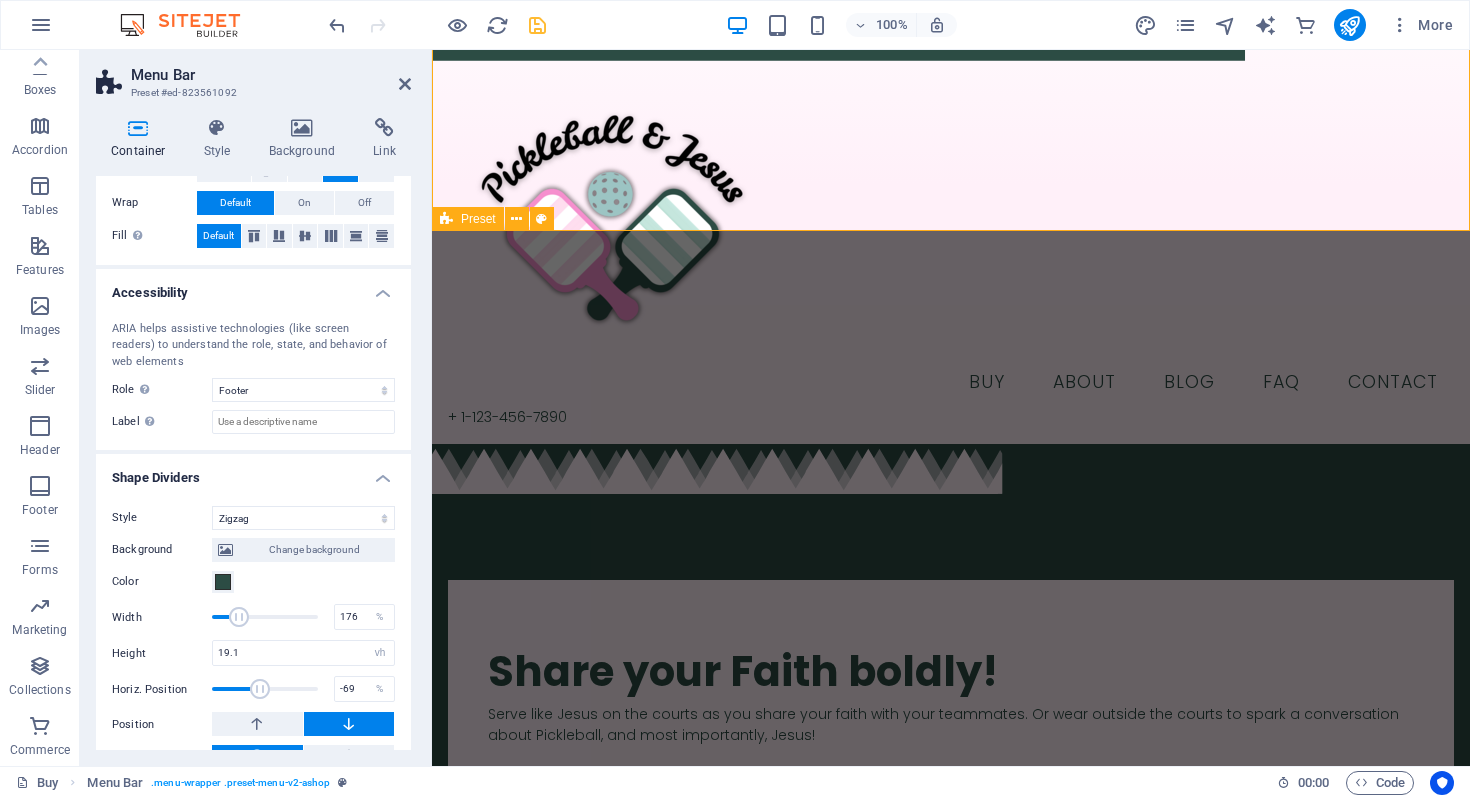 drag, startPoint x: 266, startPoint y: 690, endPoint x: 249, endPoint y: 684, distance: 18.027756 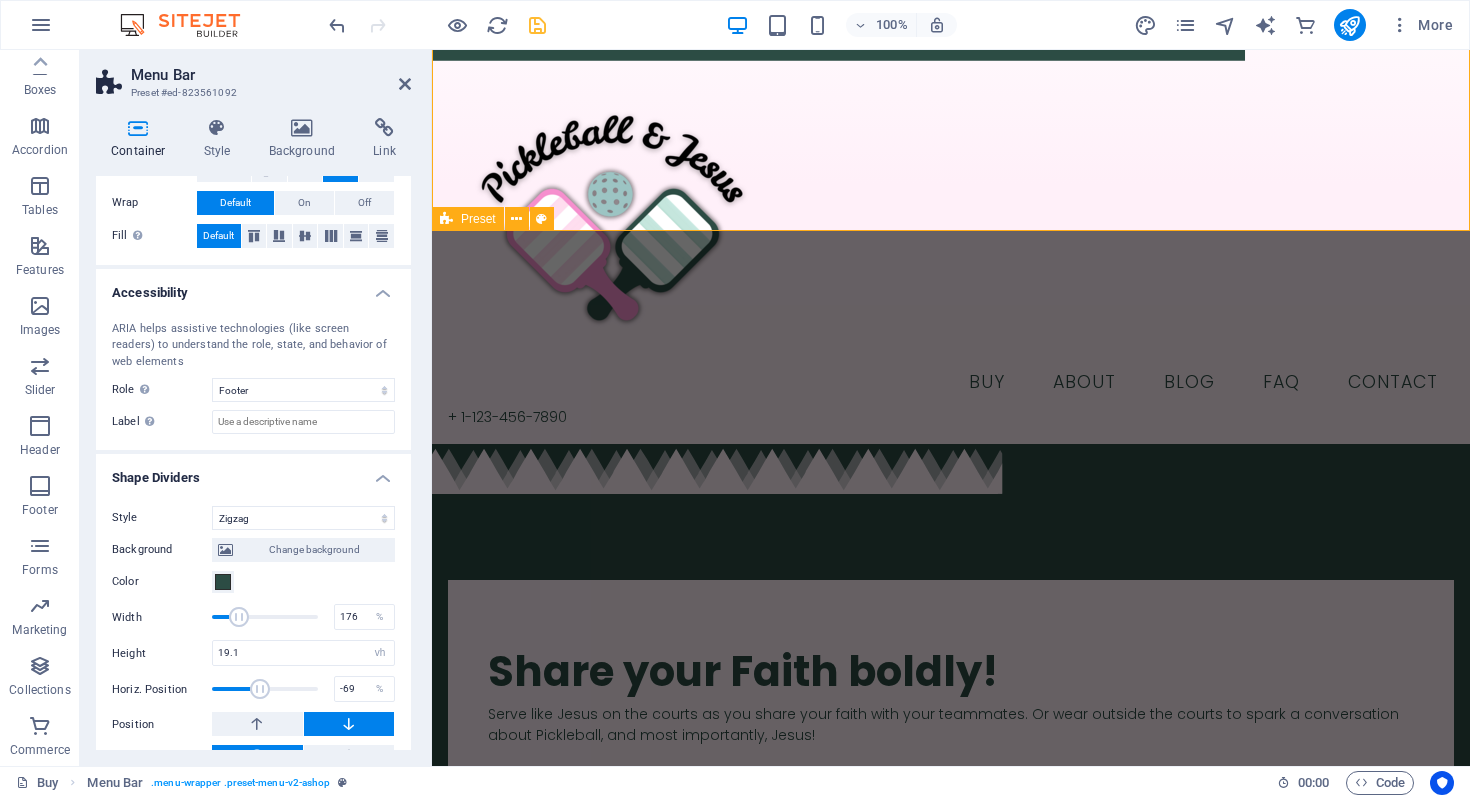 click at bounding box center [260, 689] 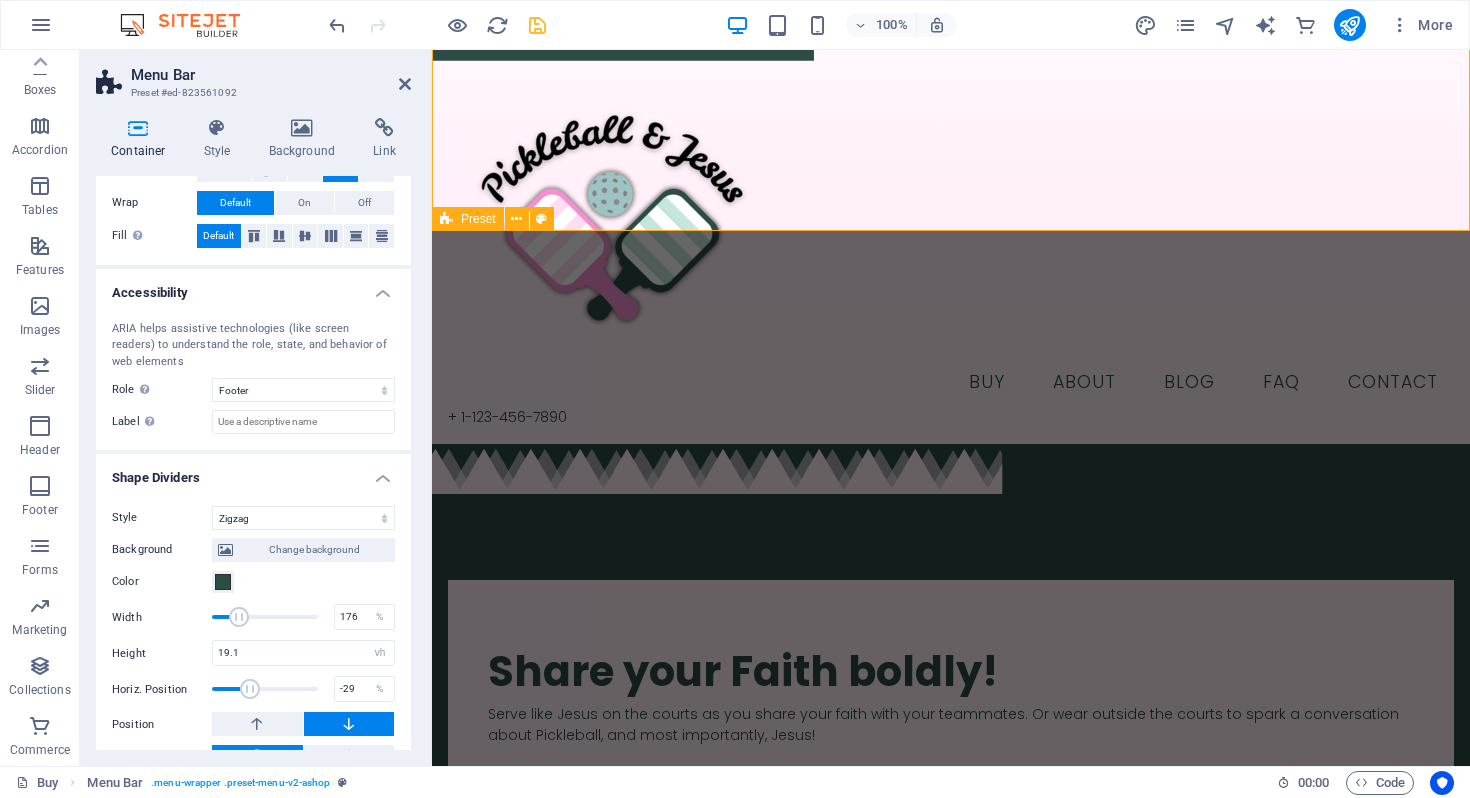 type on "-25" 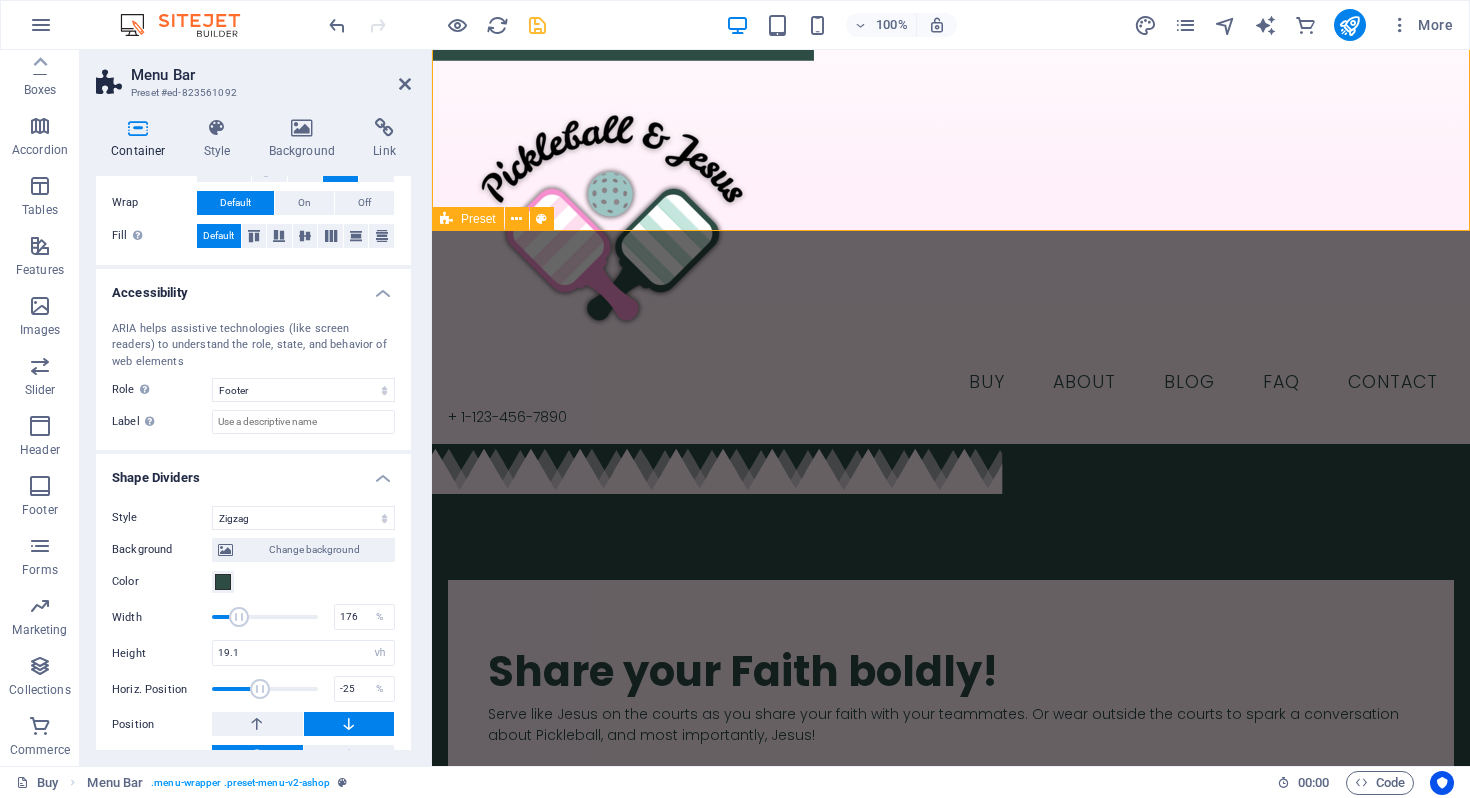 click at bounding box center [260, 689] 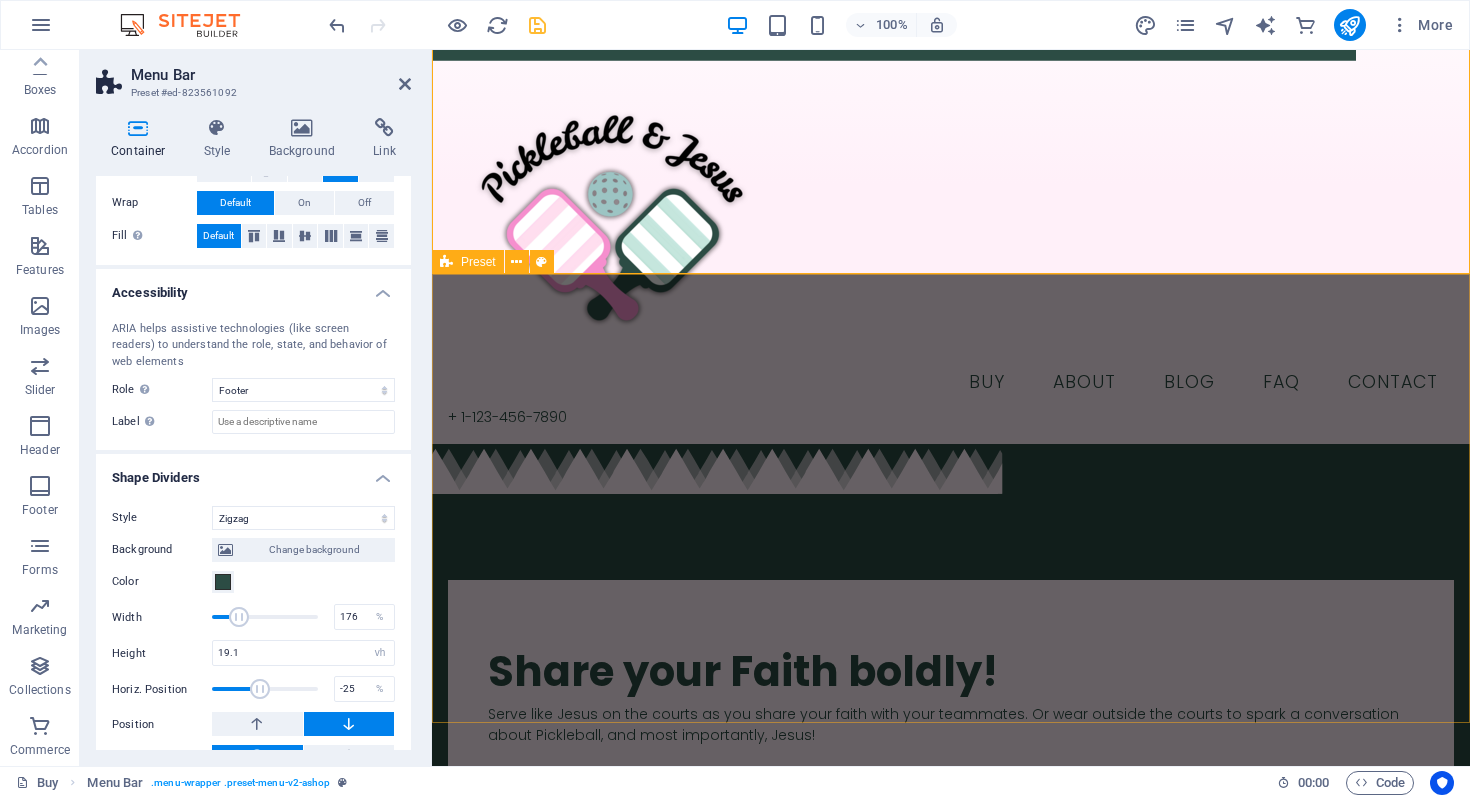 scroll, scrollTop: 0, scrollLeft: 0, axis: both 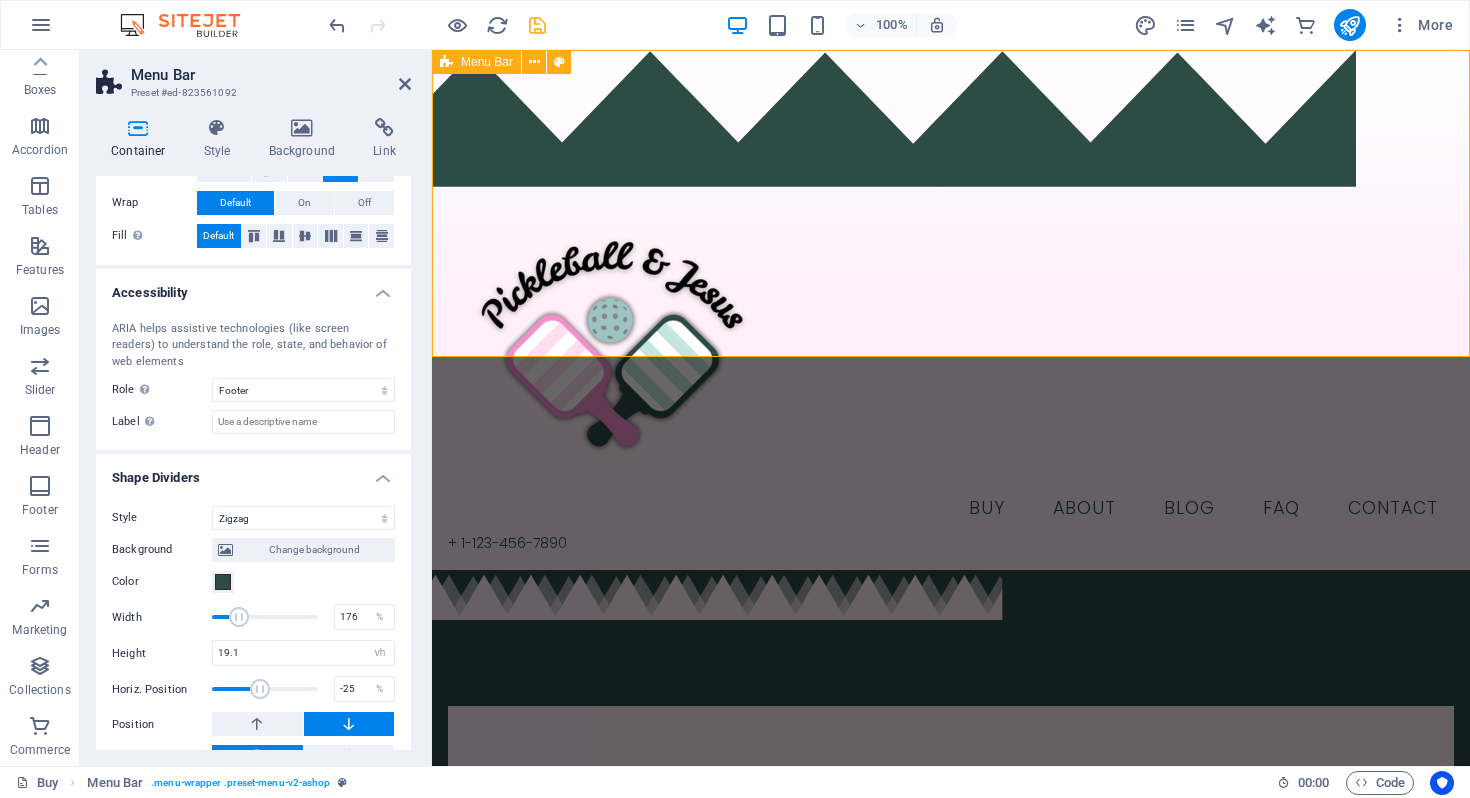 click on "Buy About Blog FAQ Contact   + 1-123-456-7890" at bounding box center [951, 310] 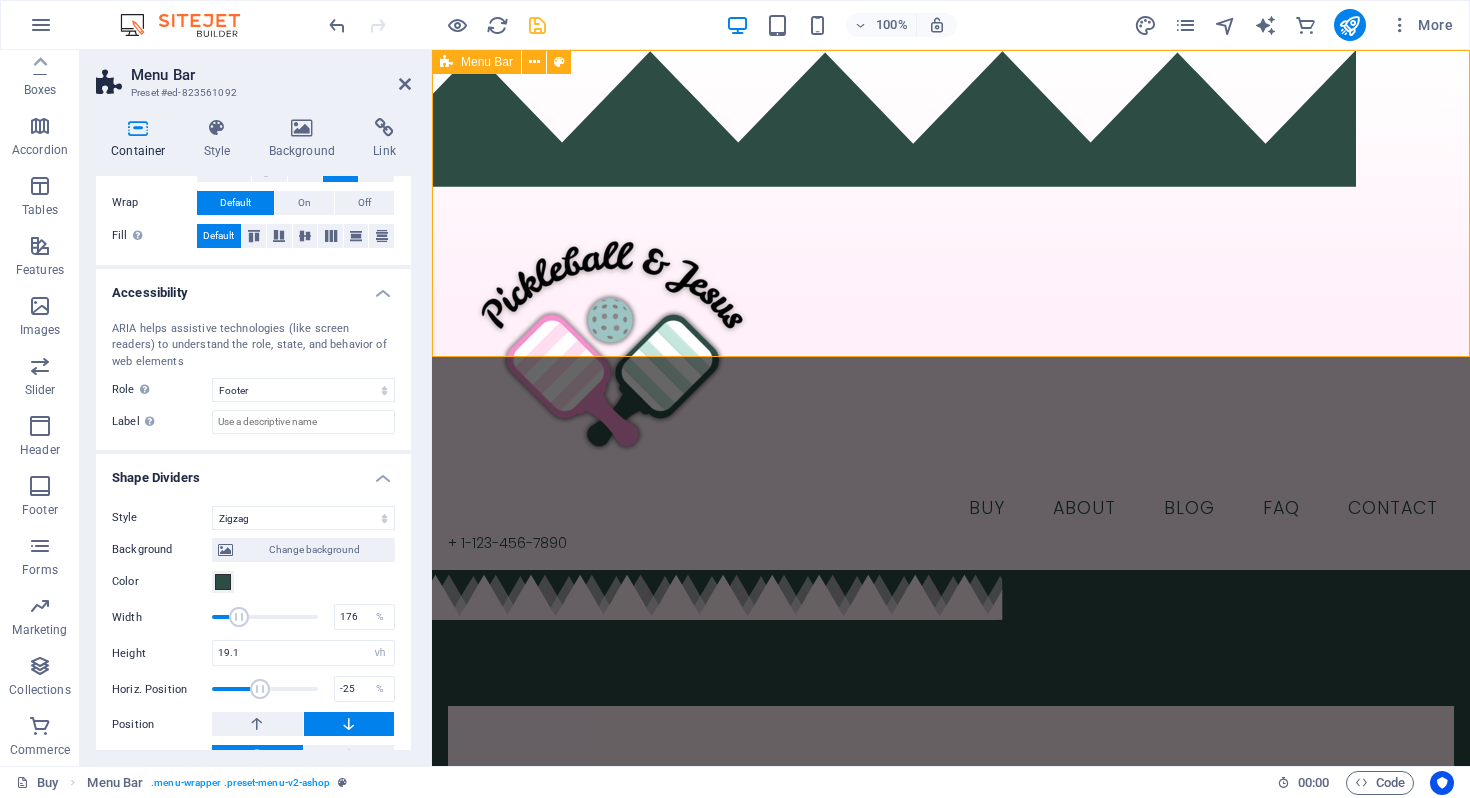 click on "Buy About Blog FAQ Contact   + 1-123-456-7890" at bounding box center (951, 310) 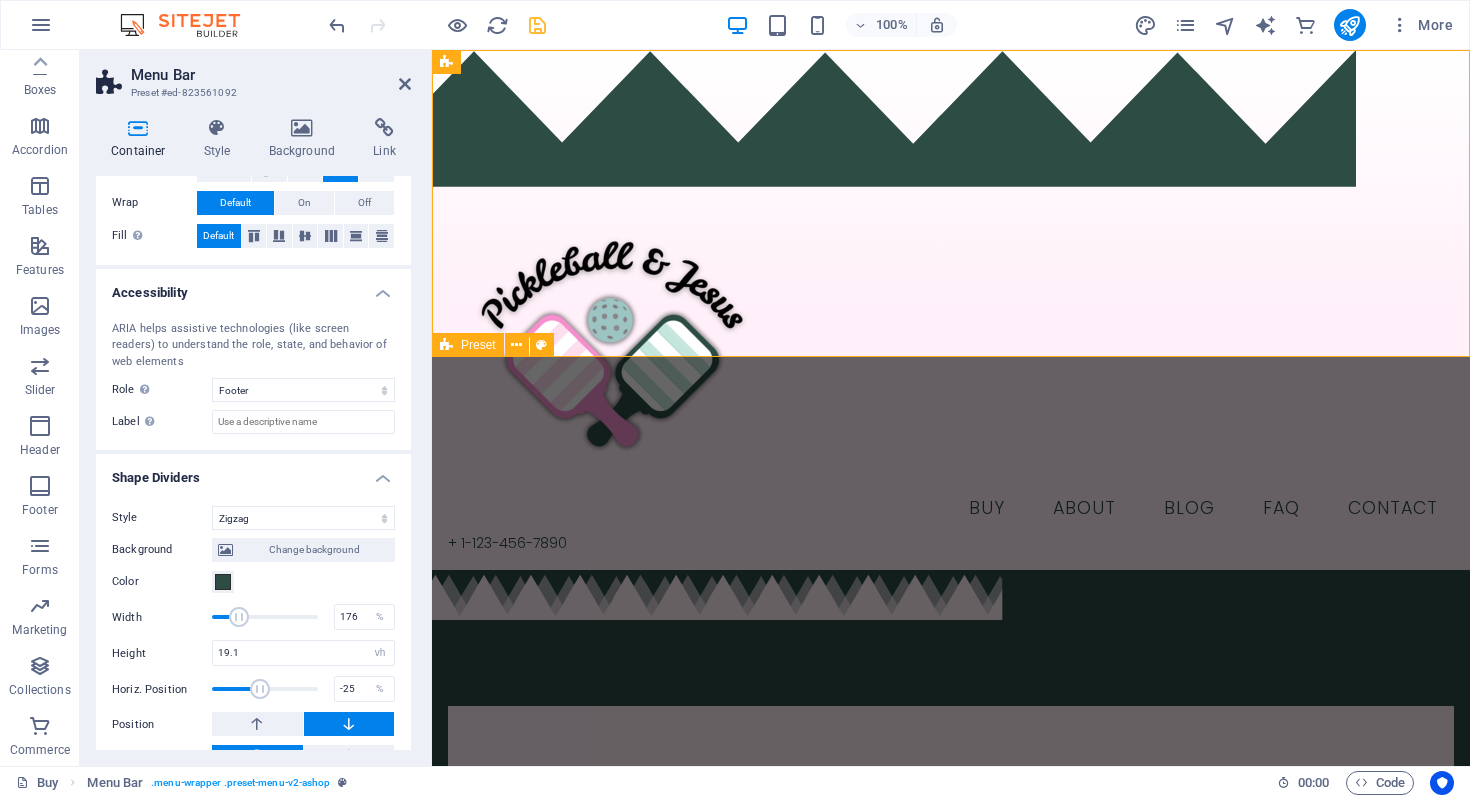 scroll, scrollTop: 441, scrollLeft: 0, axis: vertical 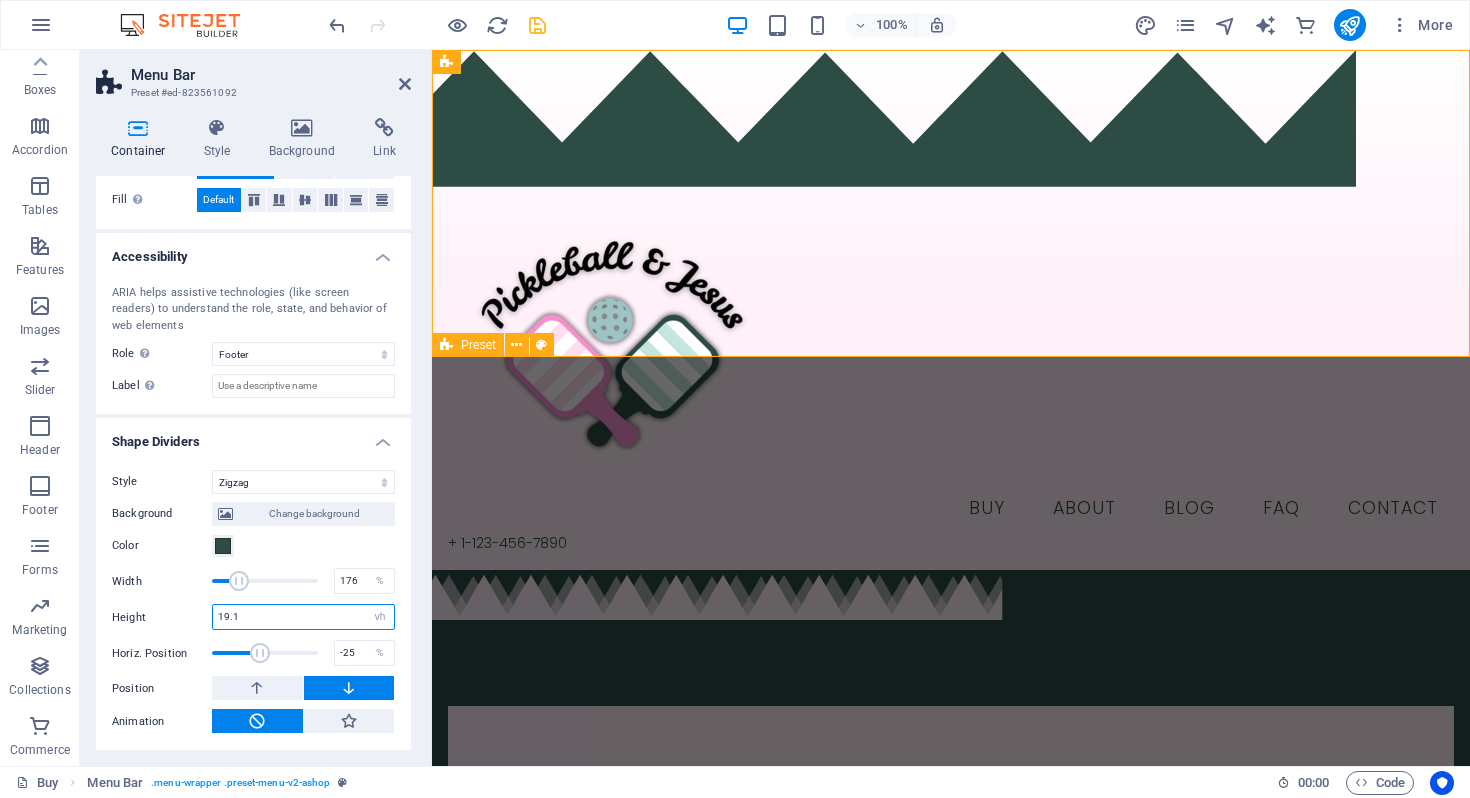 click on "19.1" at bounding box center (303, 617) 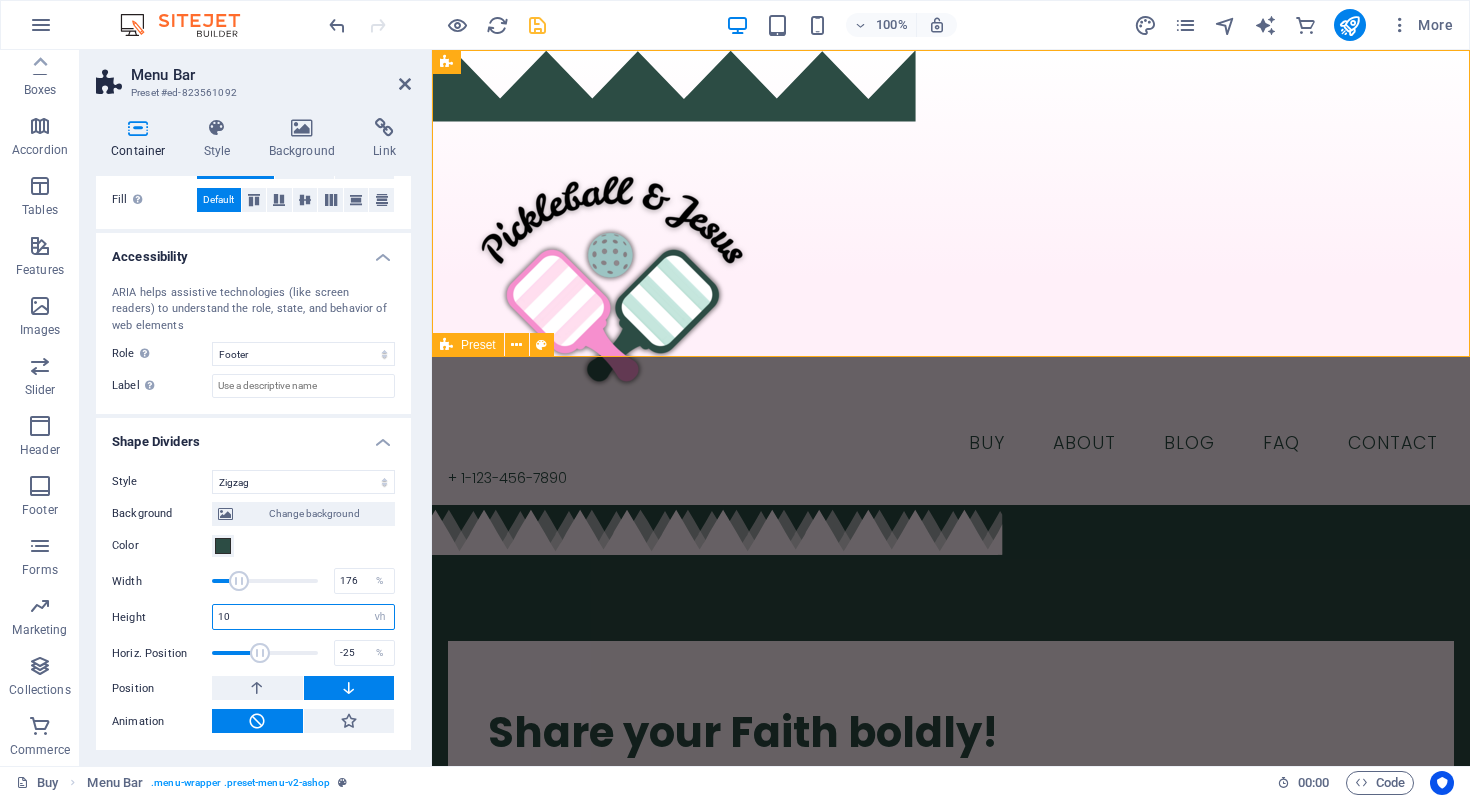 type on "1" 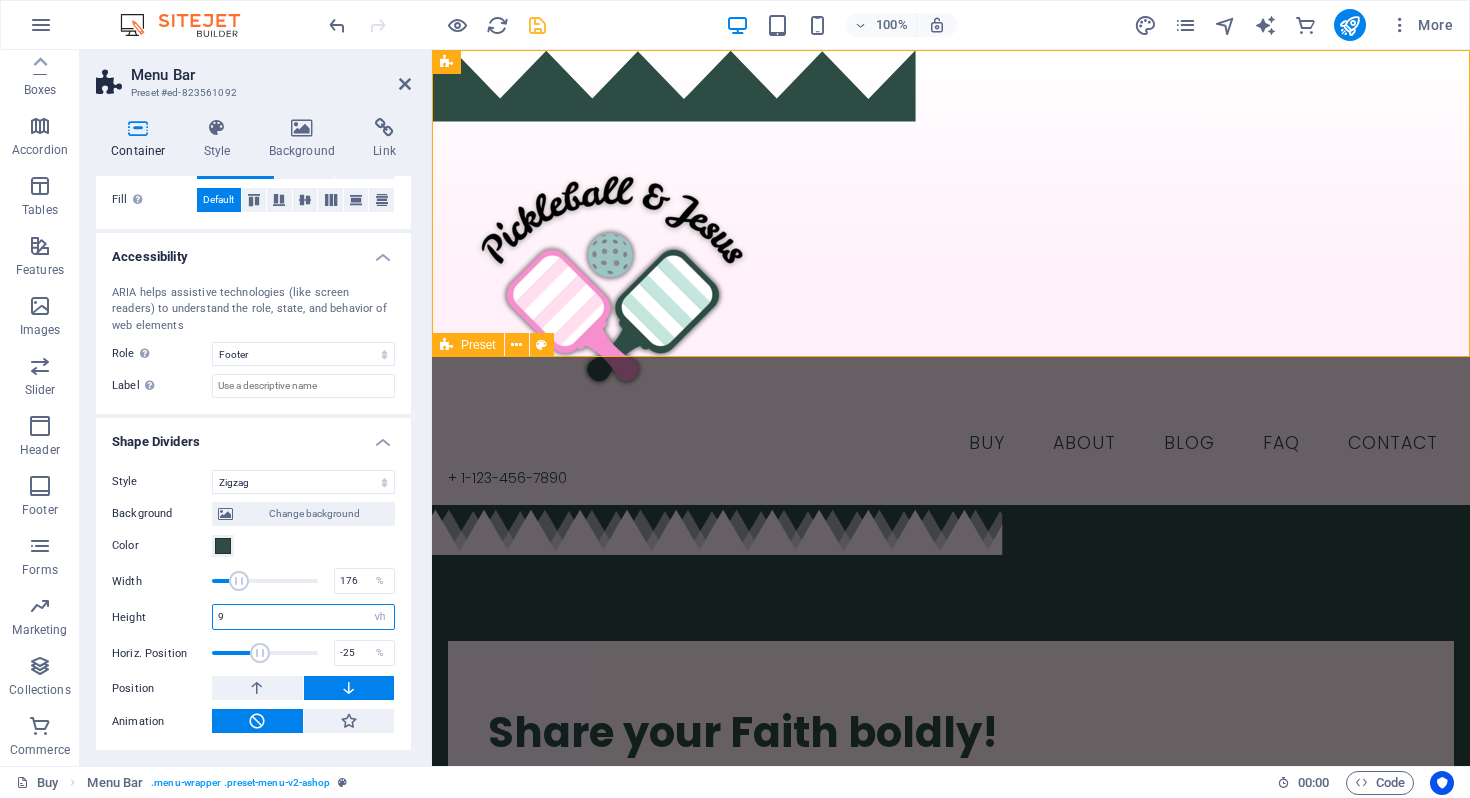 type on "9" 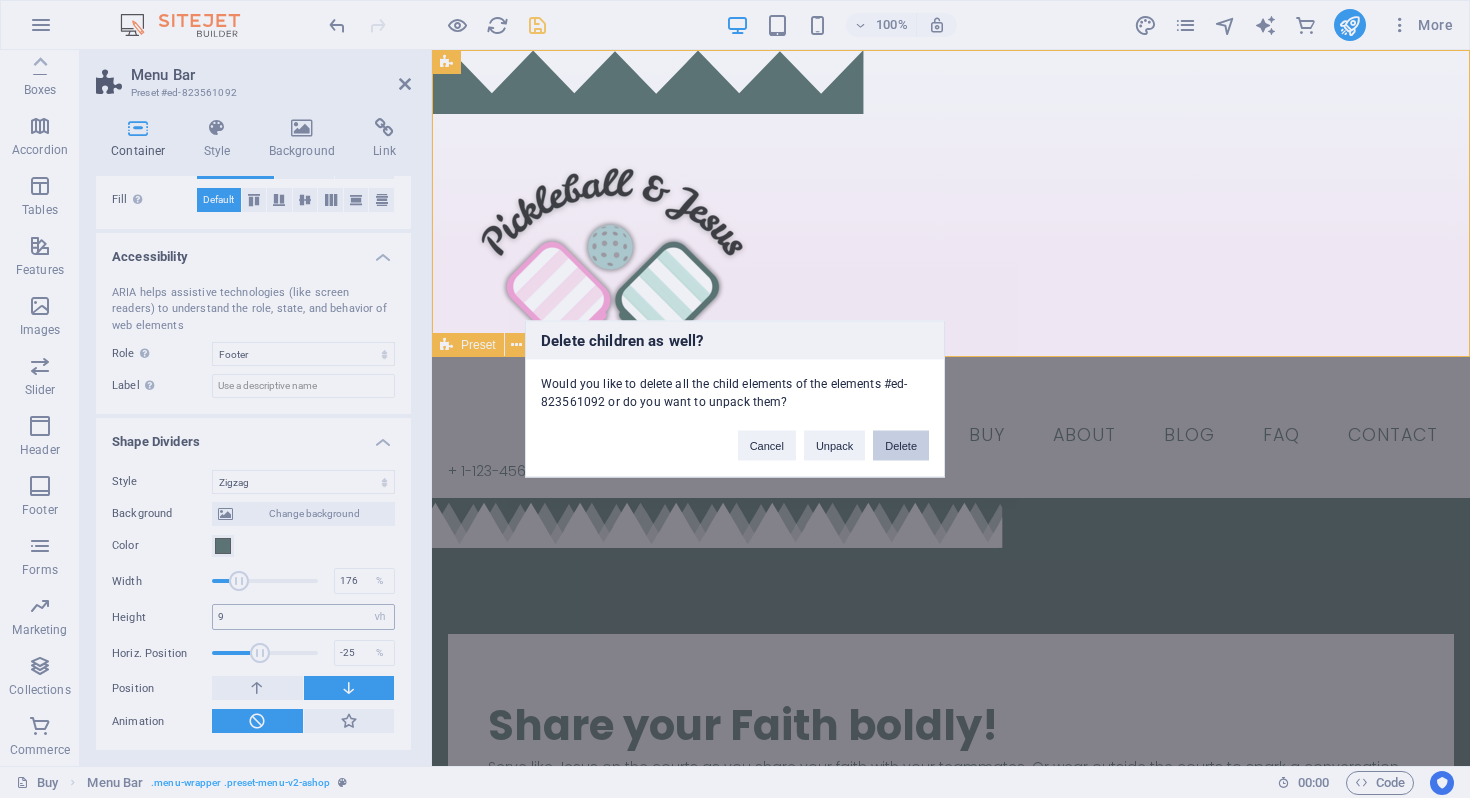 type 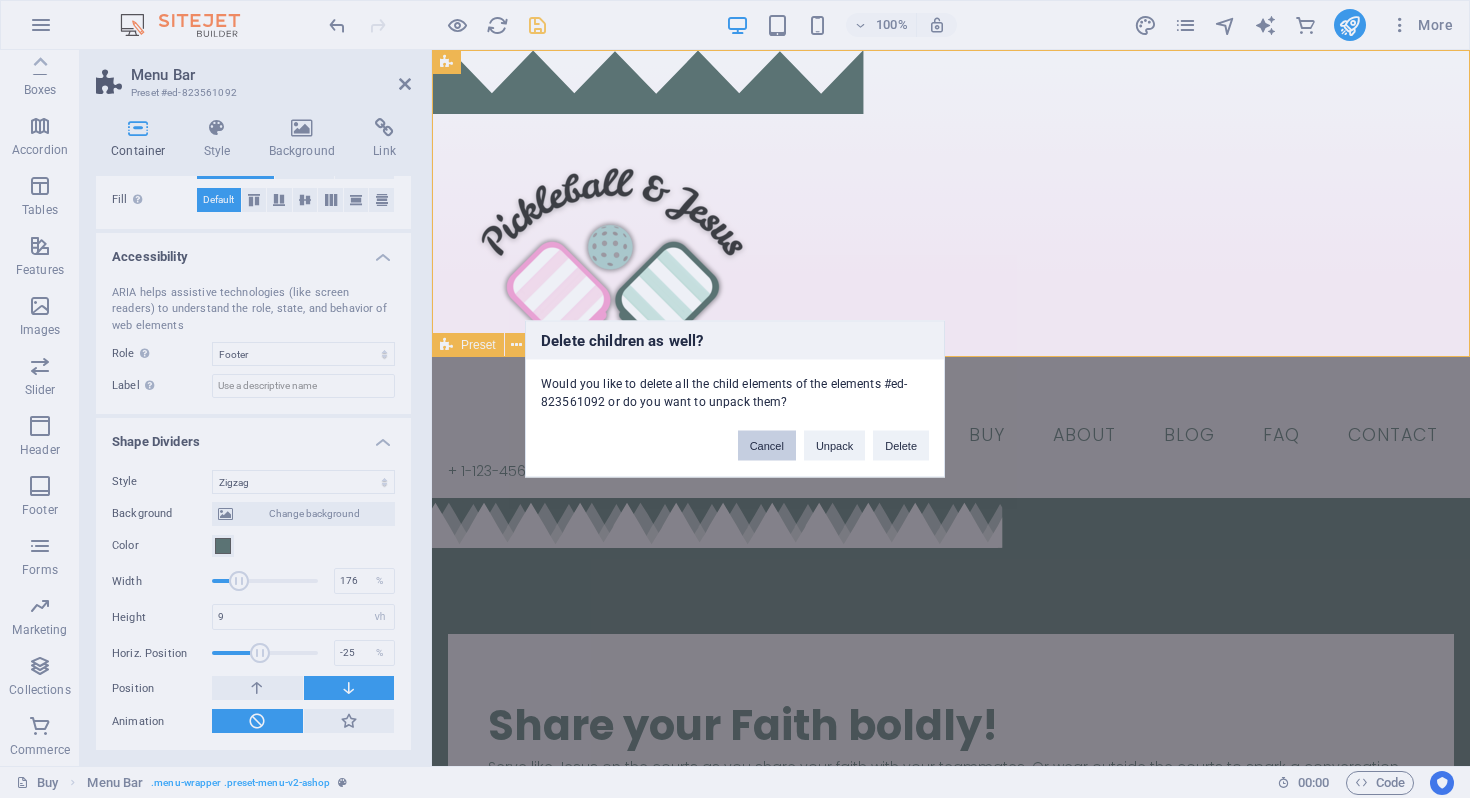 click on "Cancel" at bounding box center [767, 446] 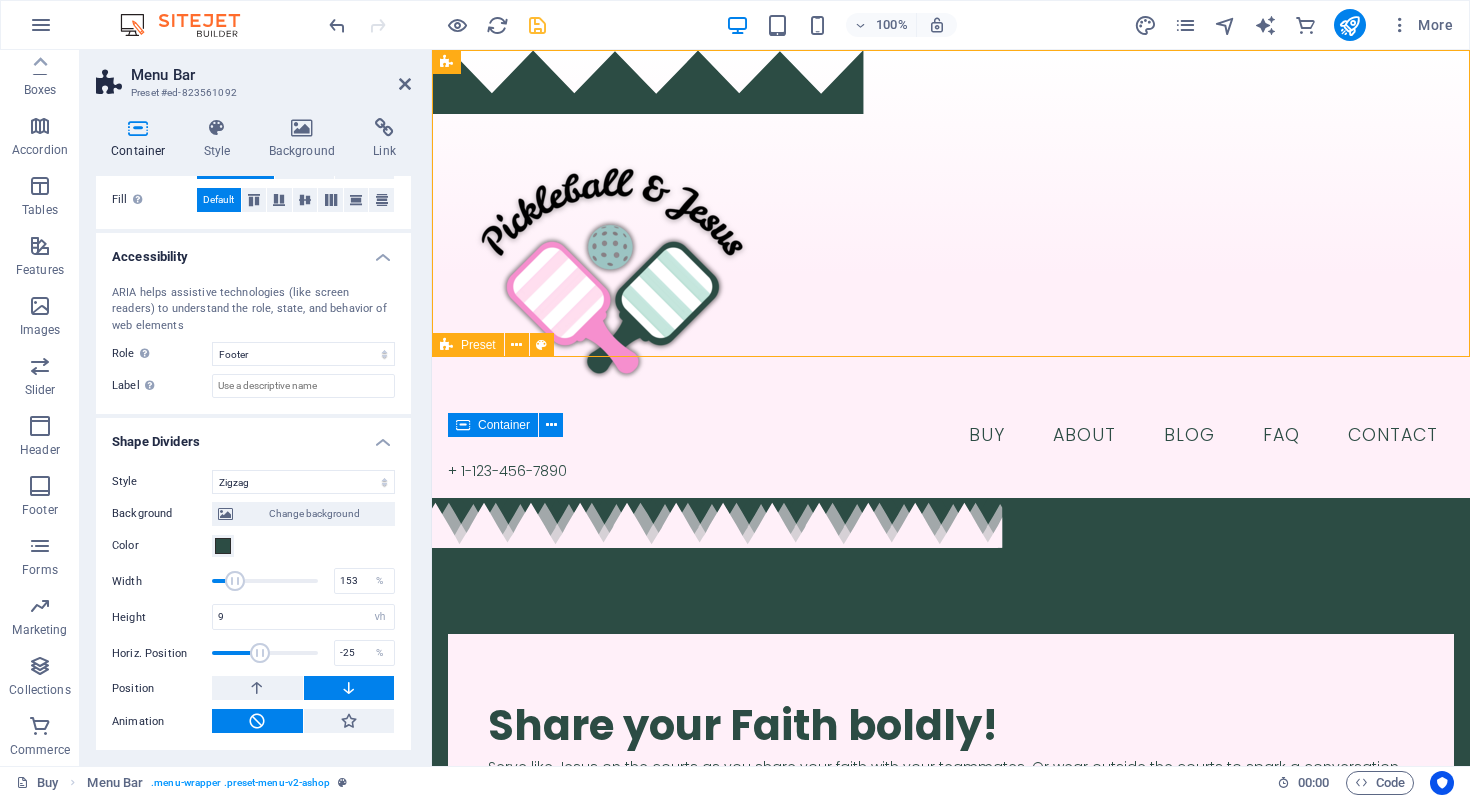 click at bounding box center (235, 581) 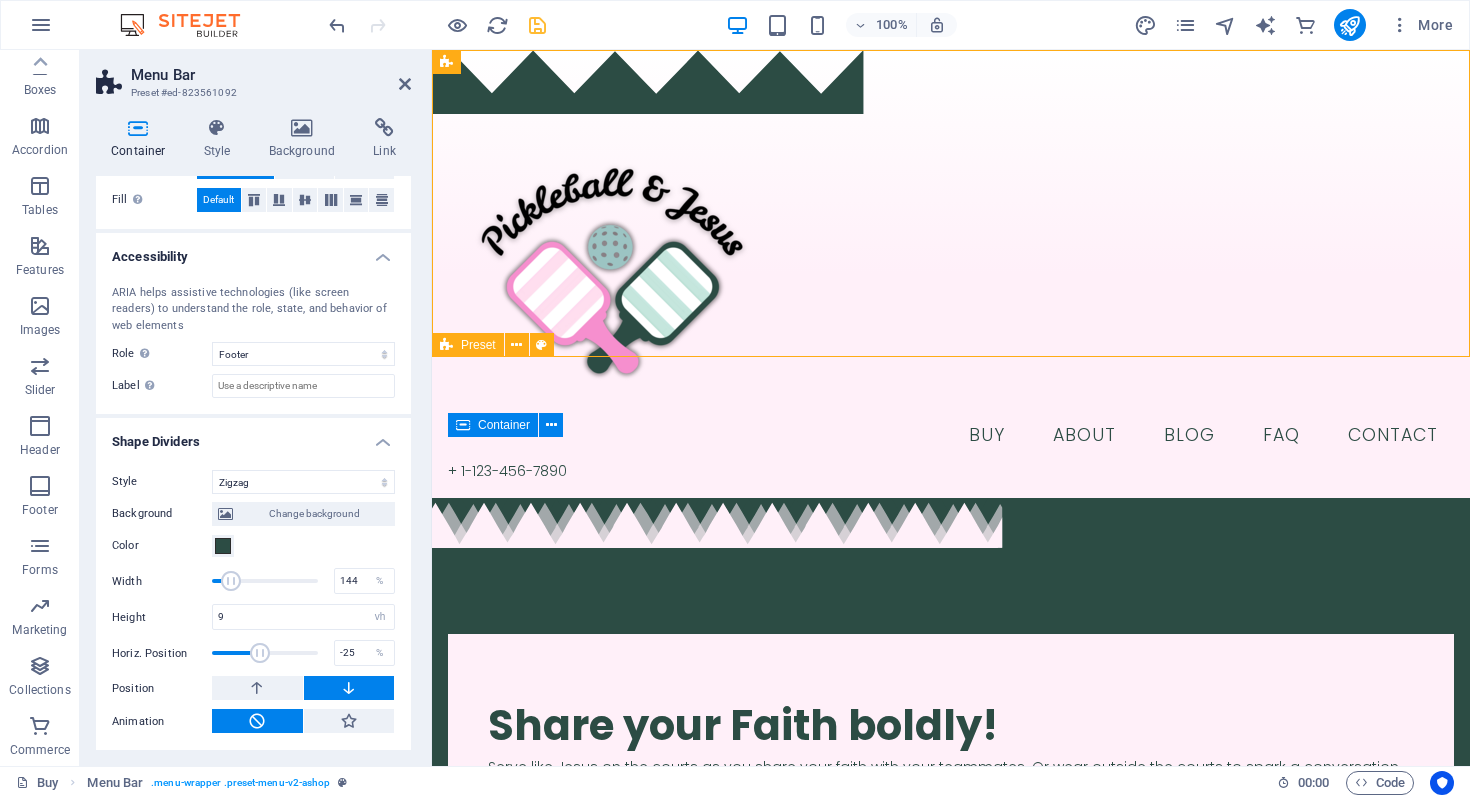 click at bounding box center (231, 581) 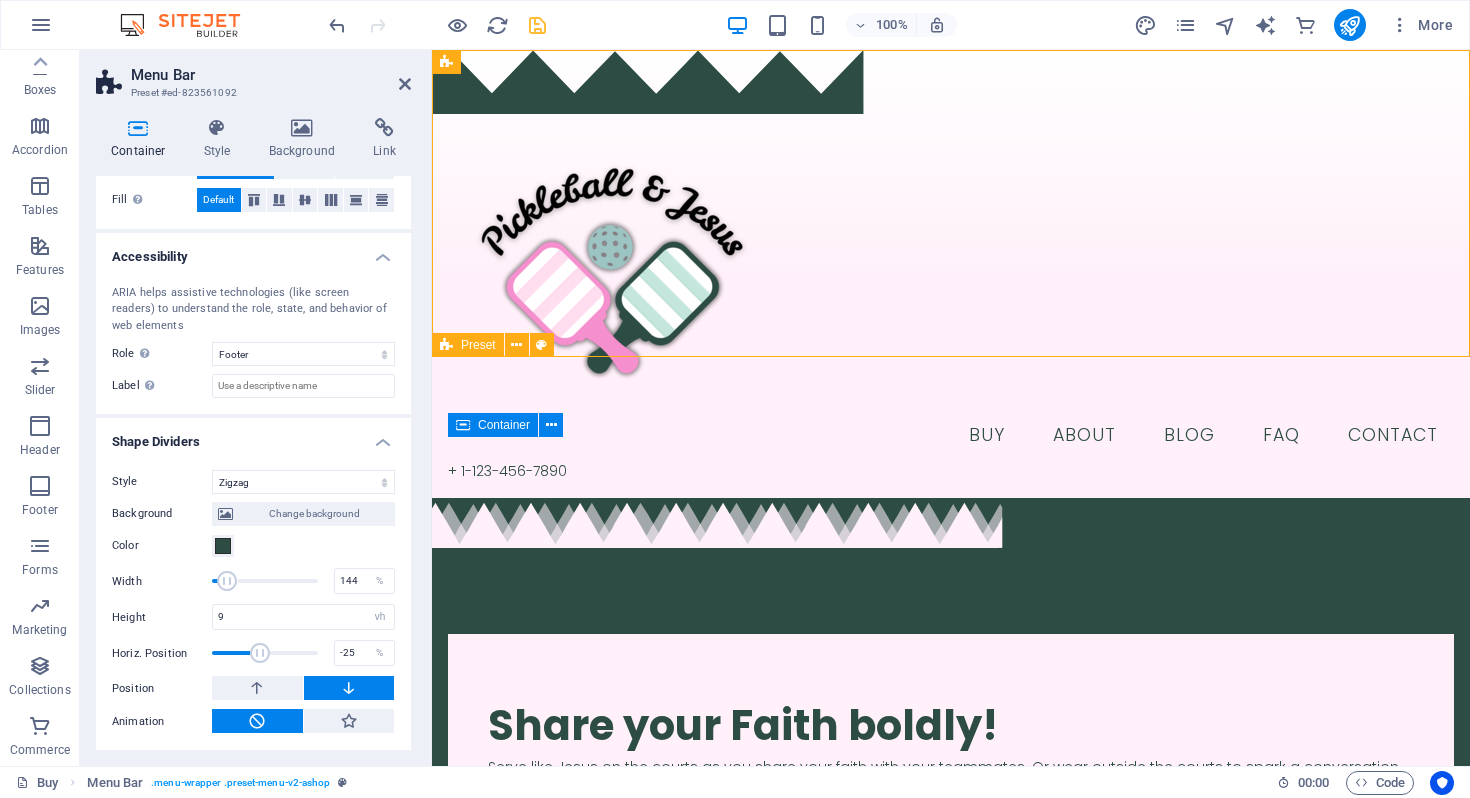 type on "145" 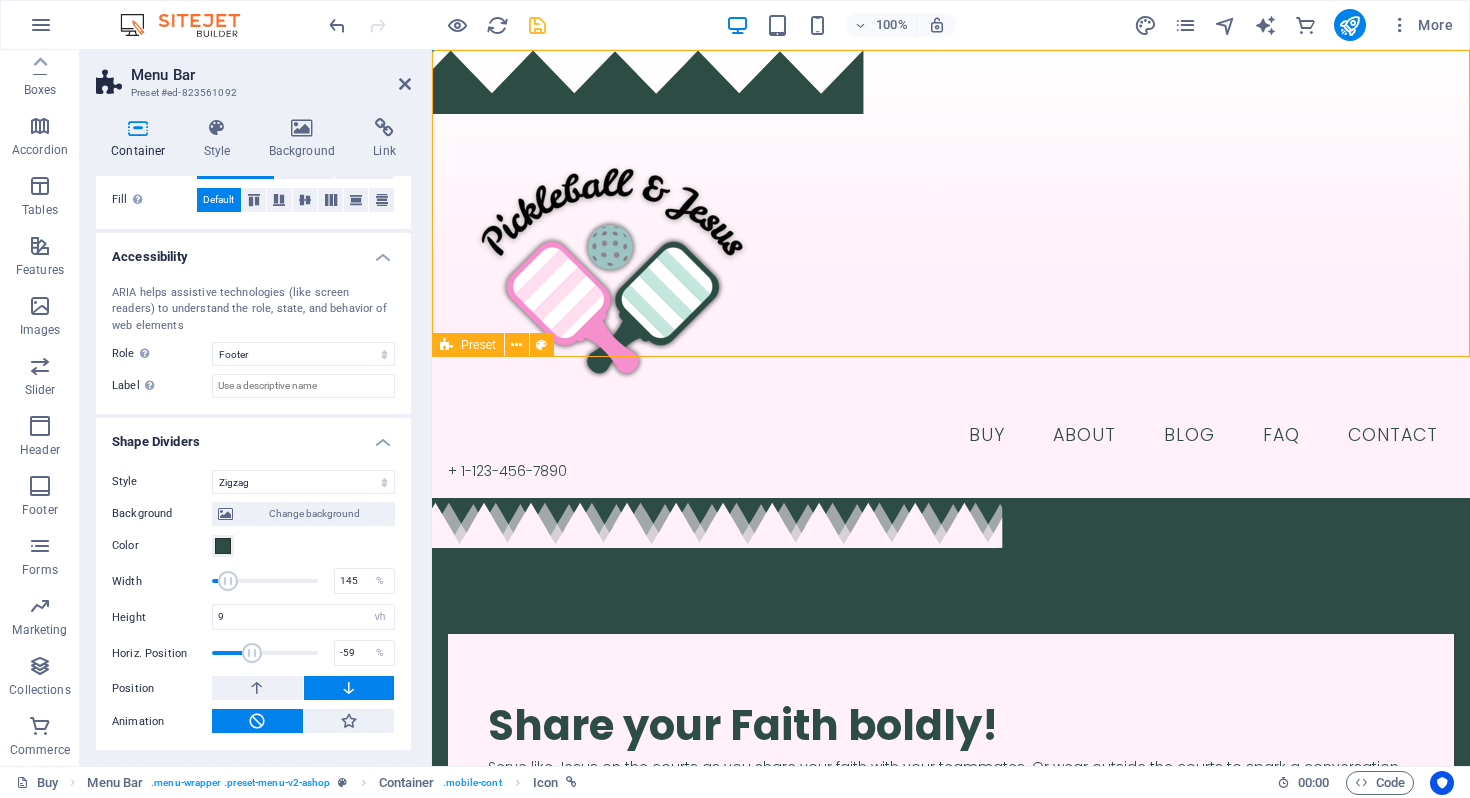 click at bounding box center (252, 653) 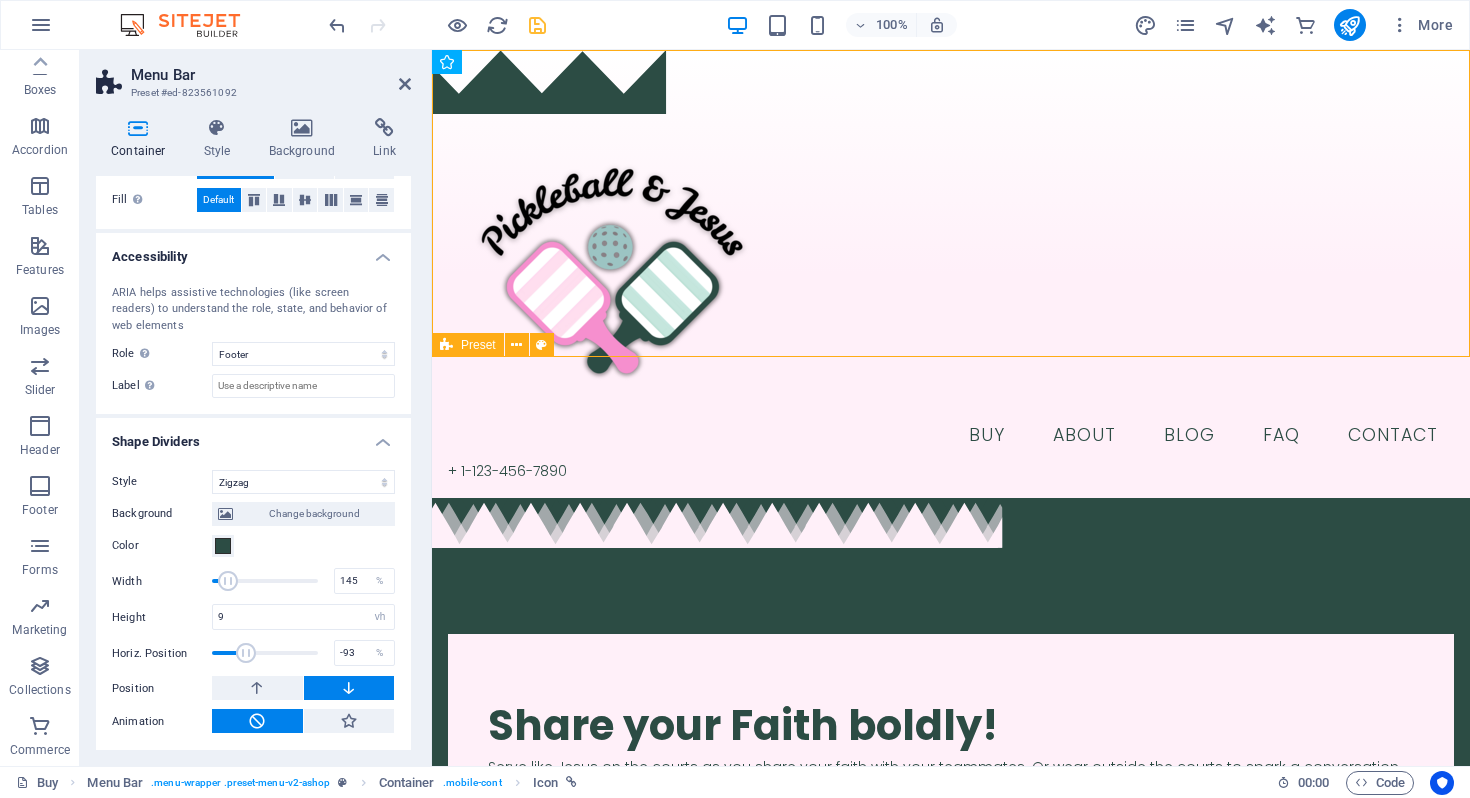 click at bounding box center [246, 653] 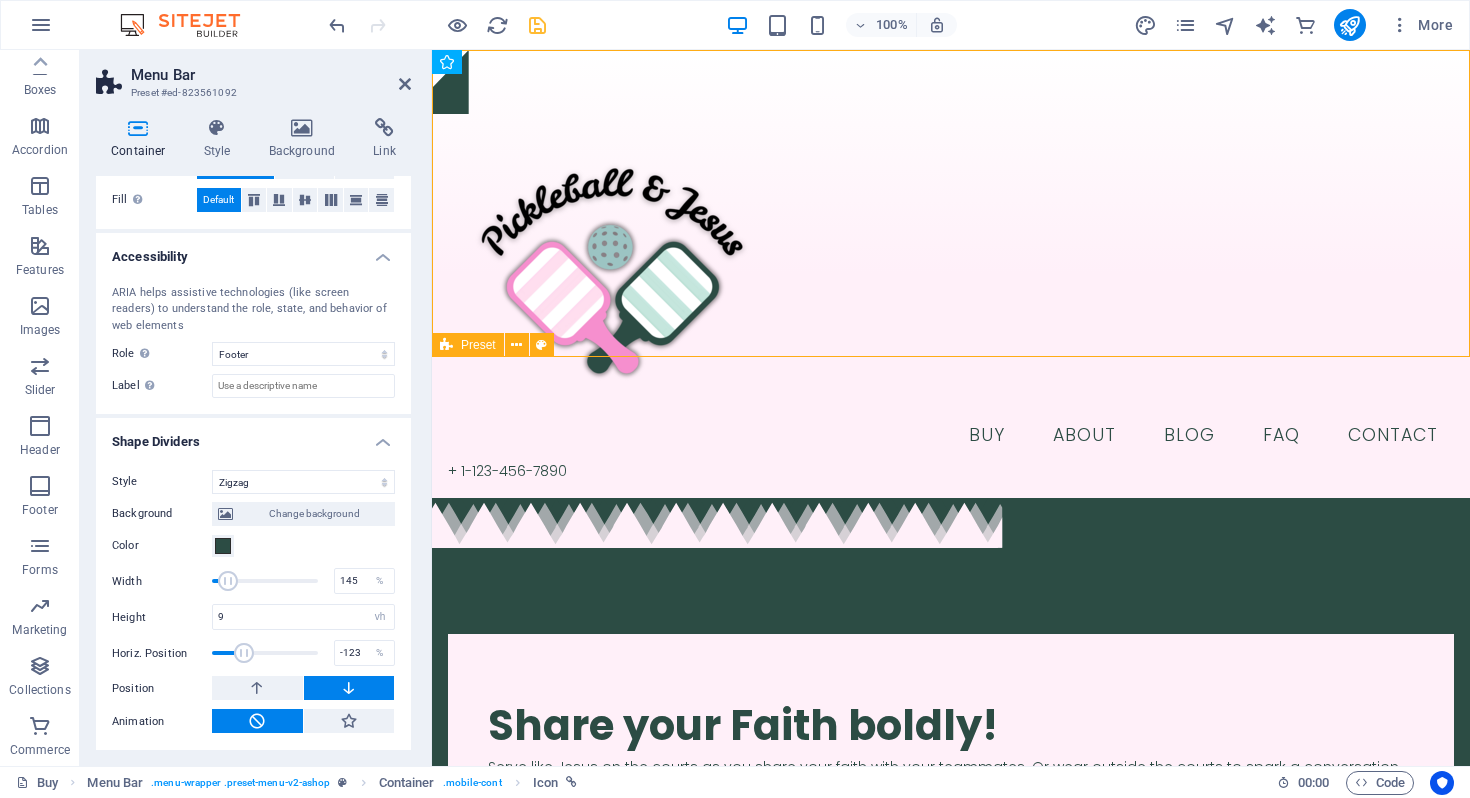 click at bounding box center (244, 653) 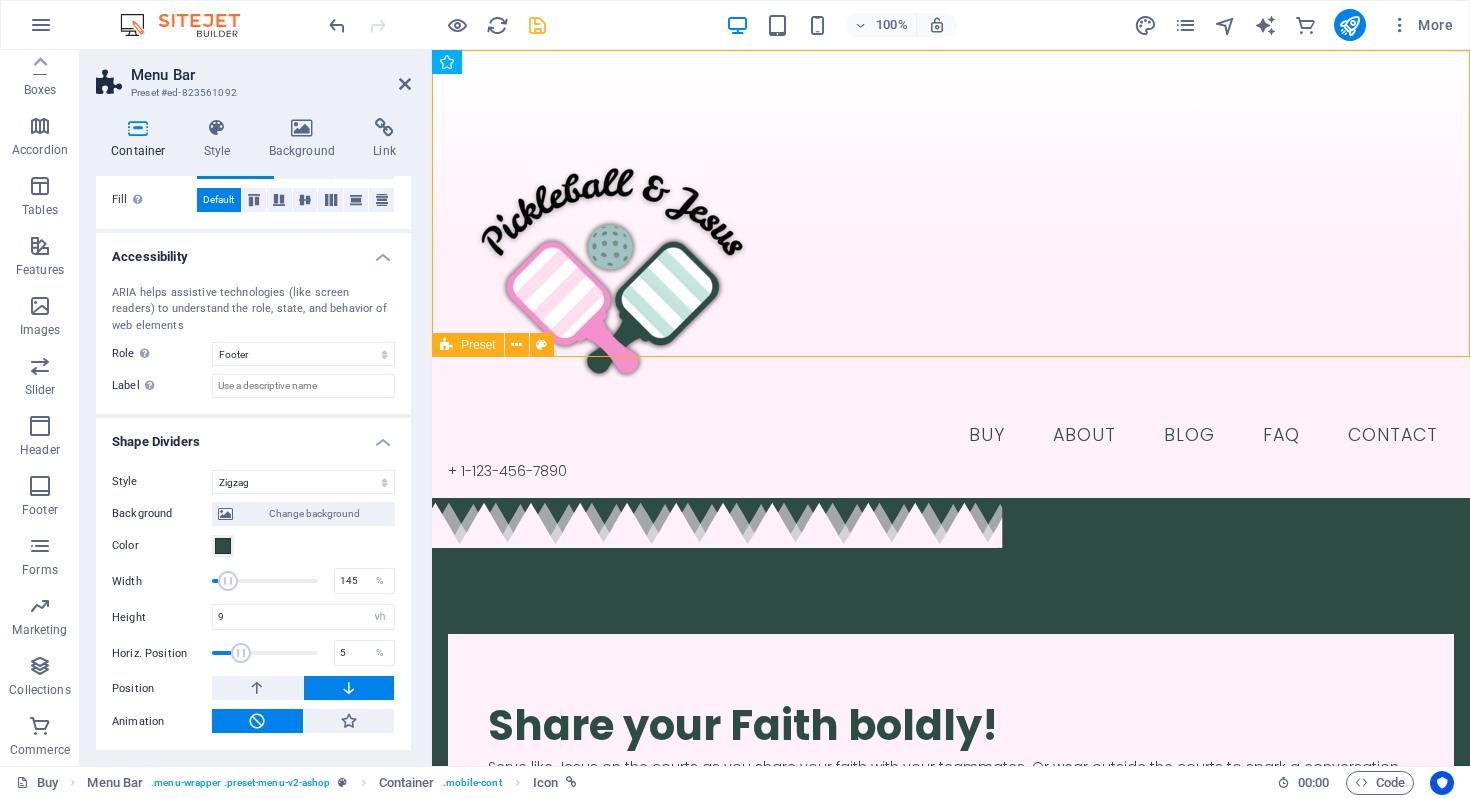 drag, startPoint x: 238, startPoint y: 643, endPoint x: 264, endPoint y: 648, distance: 26.476404 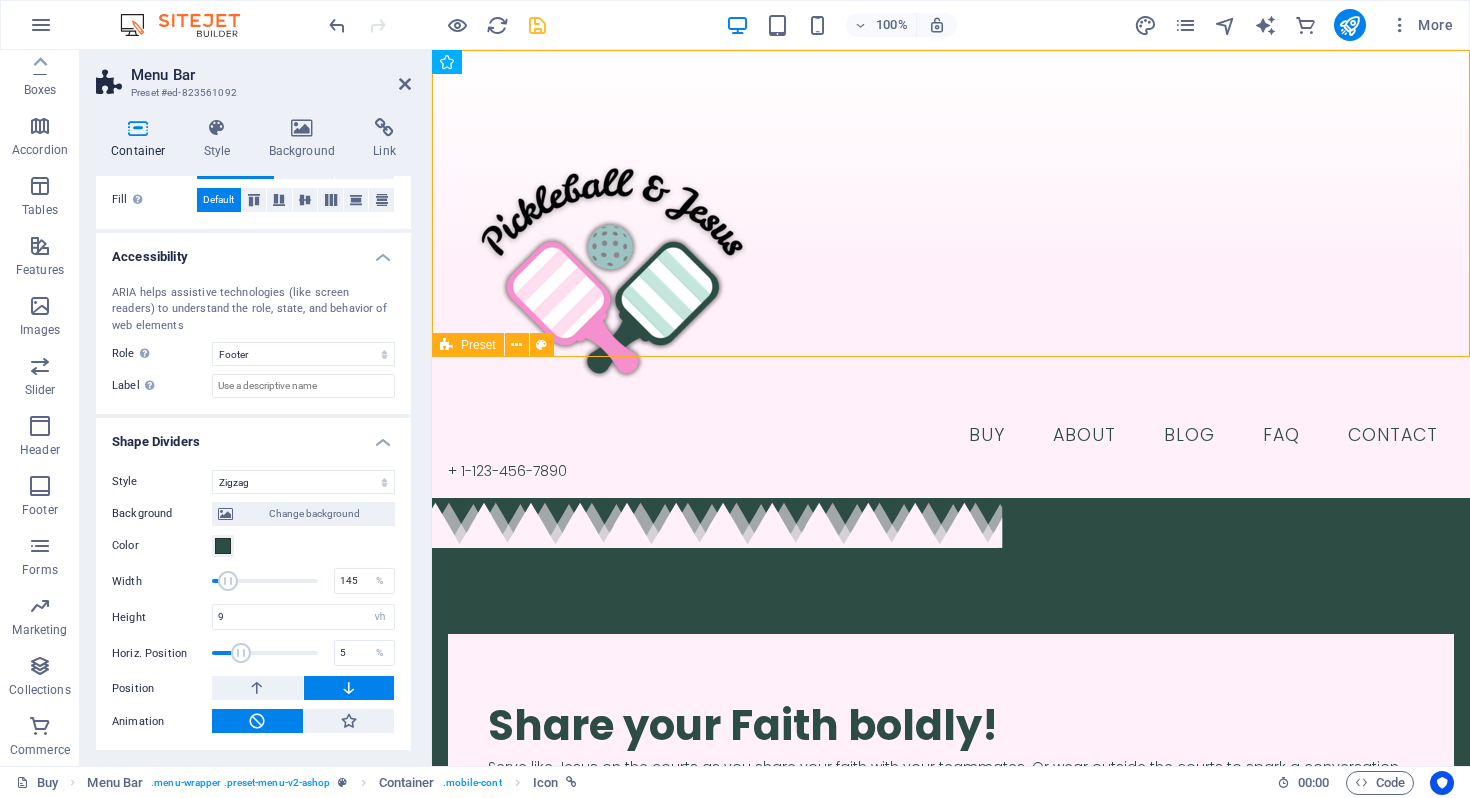 click at bounding box center [241, 653] 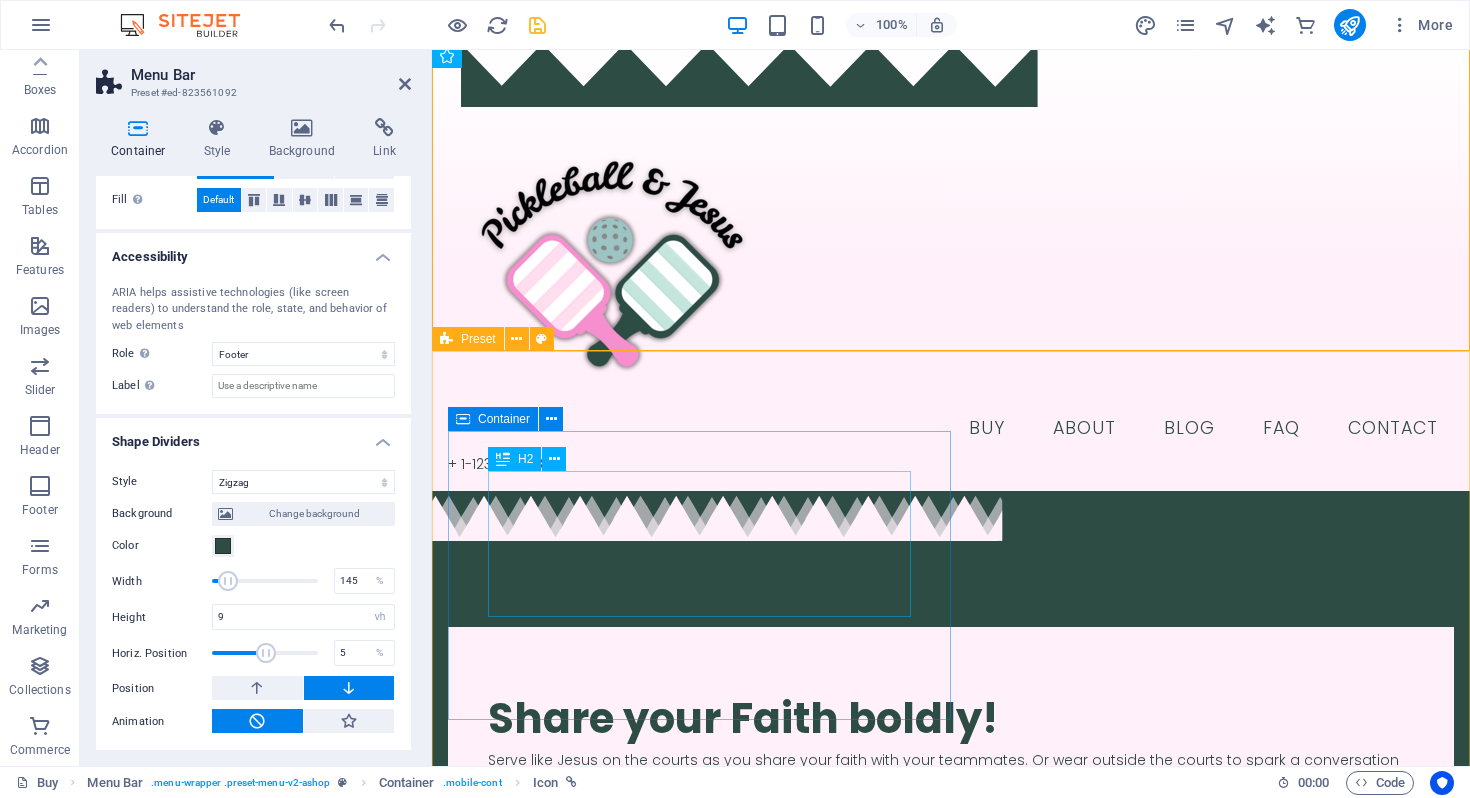 scroll, scrollTop: 2, scrollLeft: 0, axis: vertical 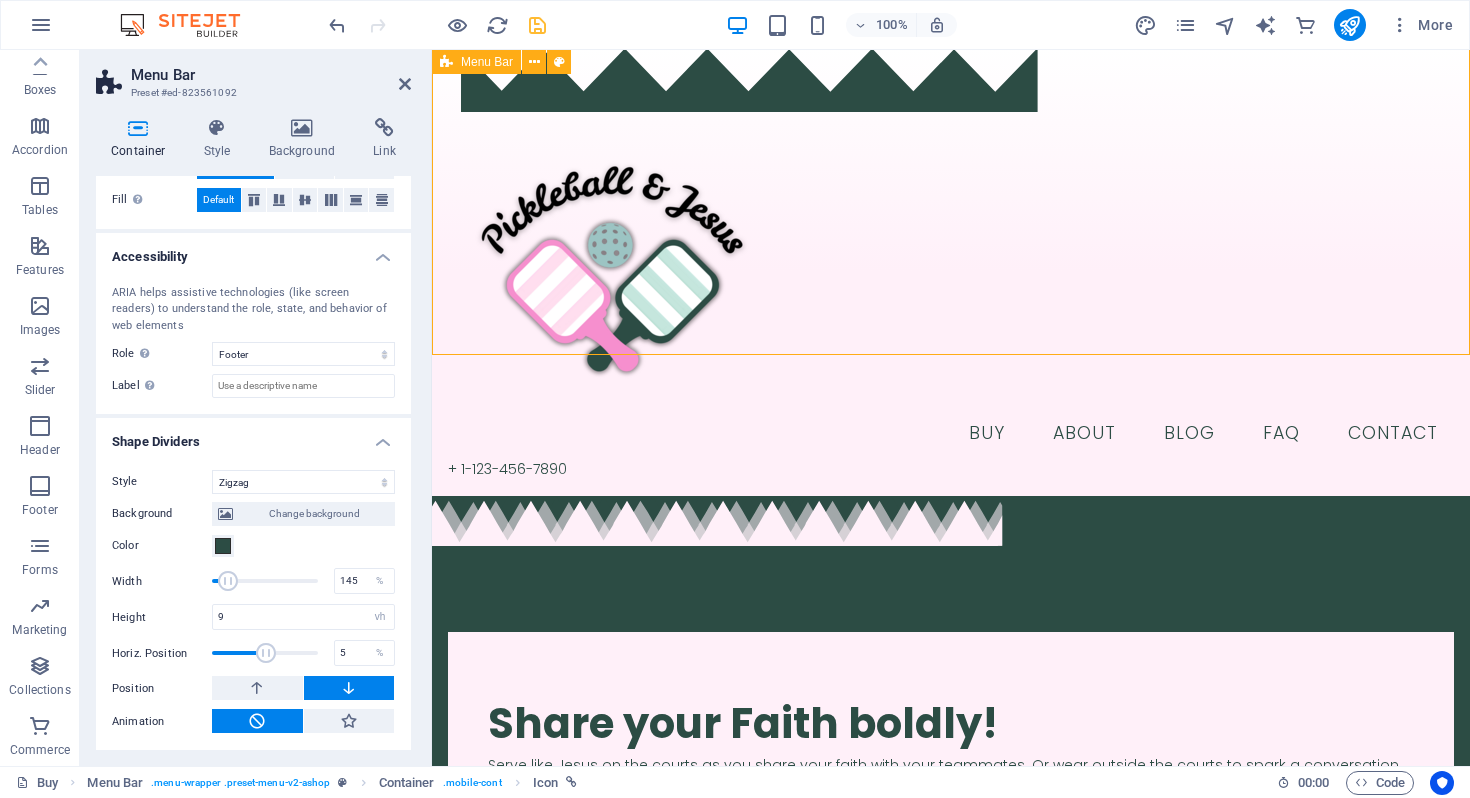 click on "Buy About Blog FAQ Contact   + 1-123-456-7890" at bounding box center (951, 272) 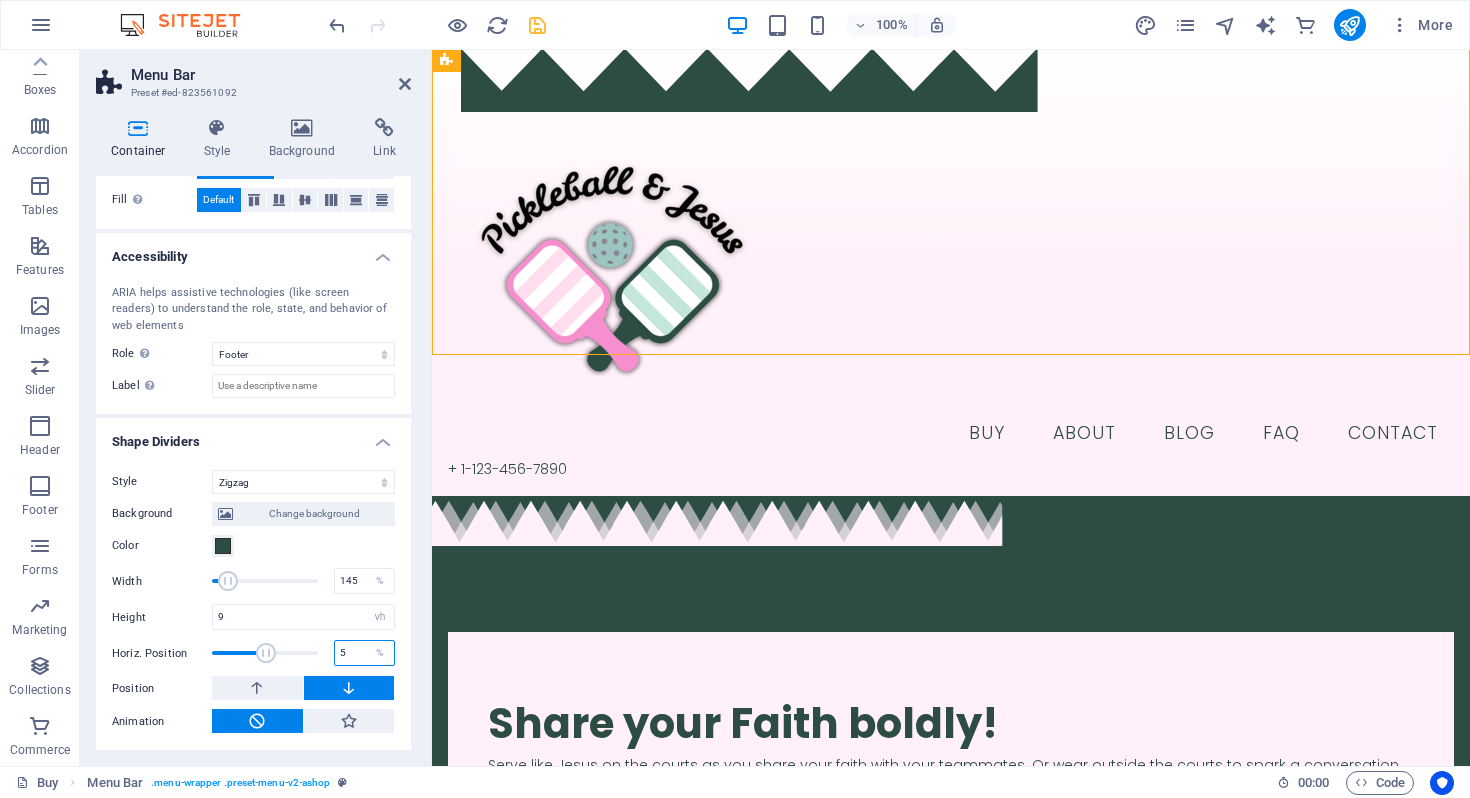 click on "5" at bounding box center (364, 653) 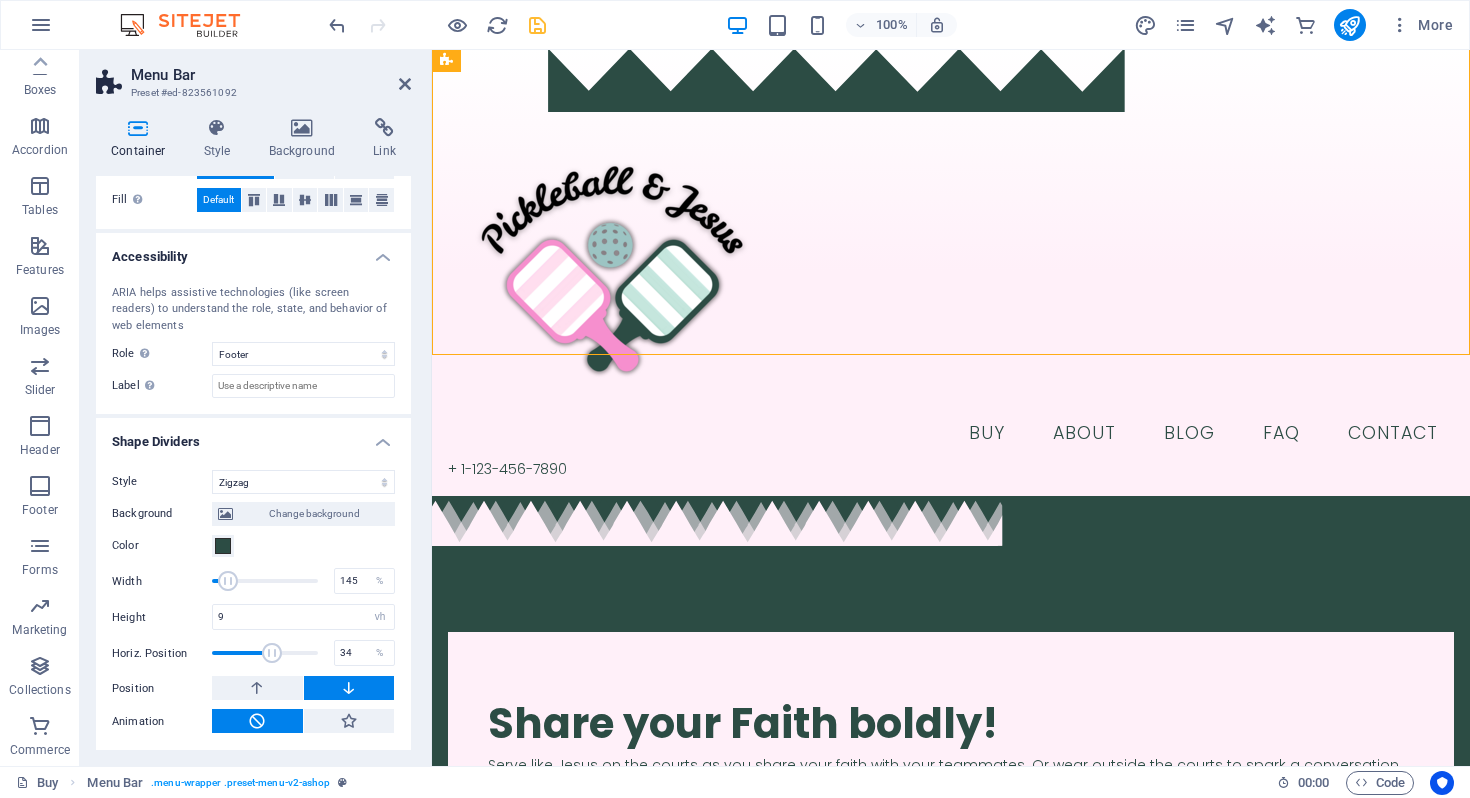 click at bounding box center [272, 653] 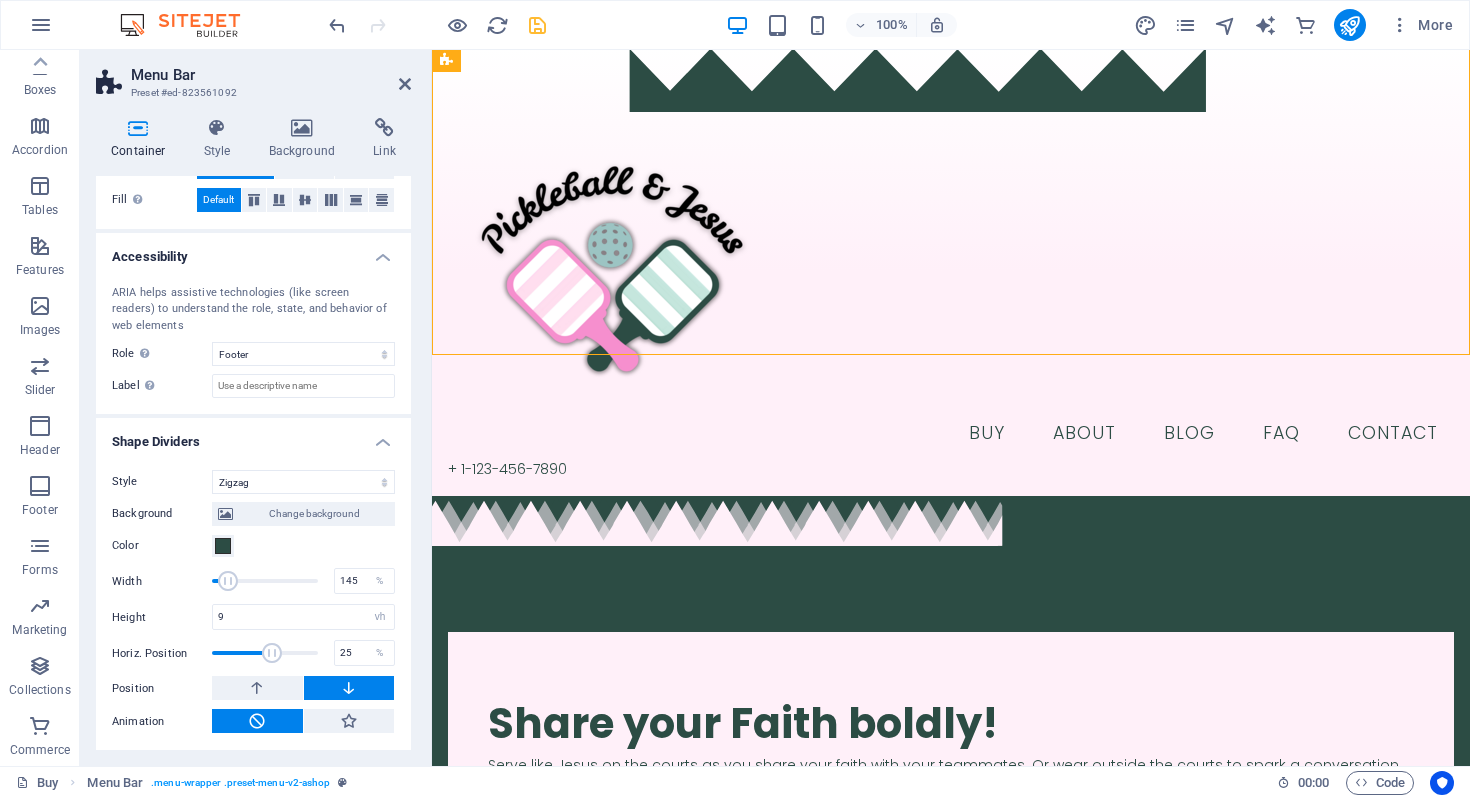type on "20" 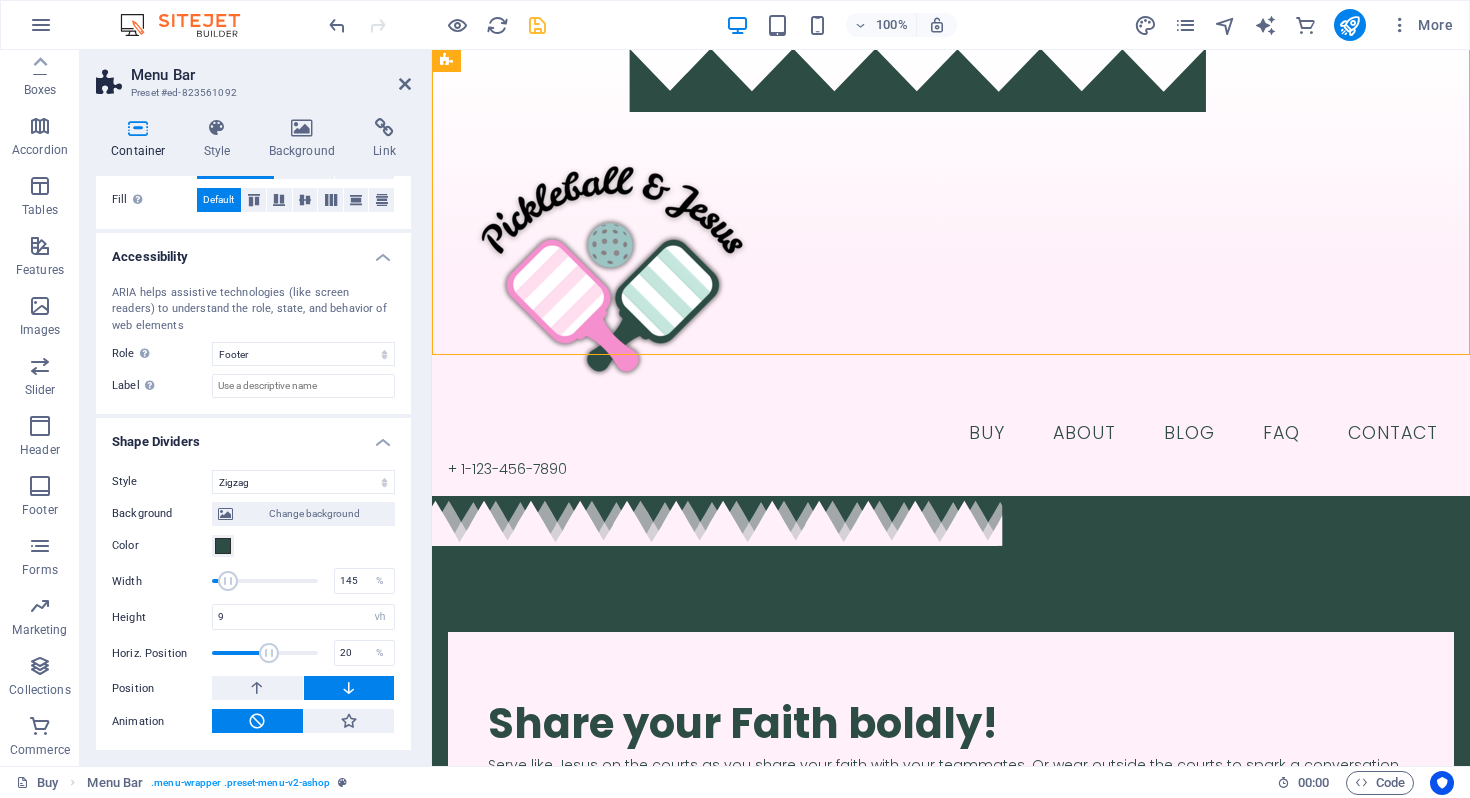 click at bounding box center (269, 653) 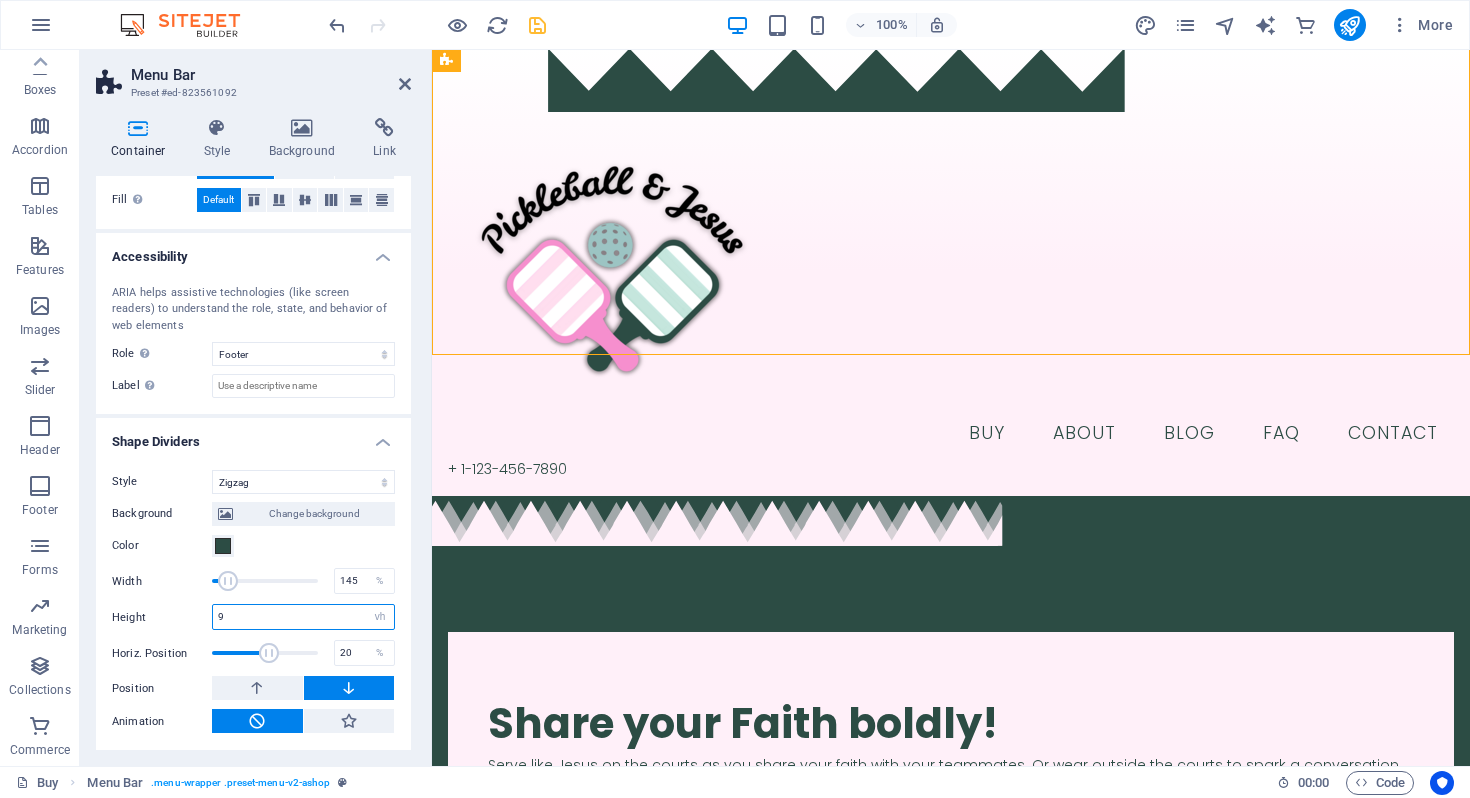 click on "9" at bounding box center [303, 617] 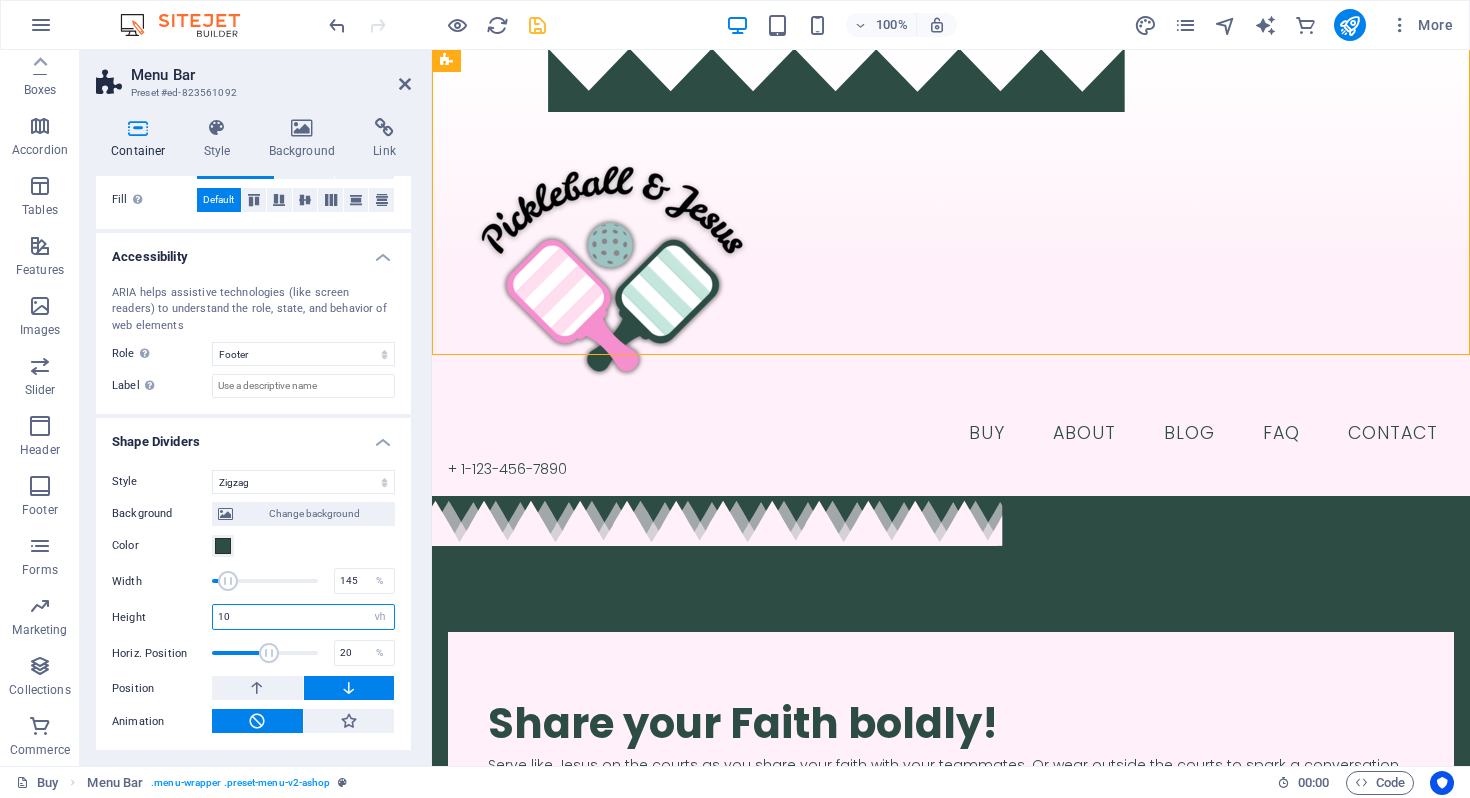 type on "10" 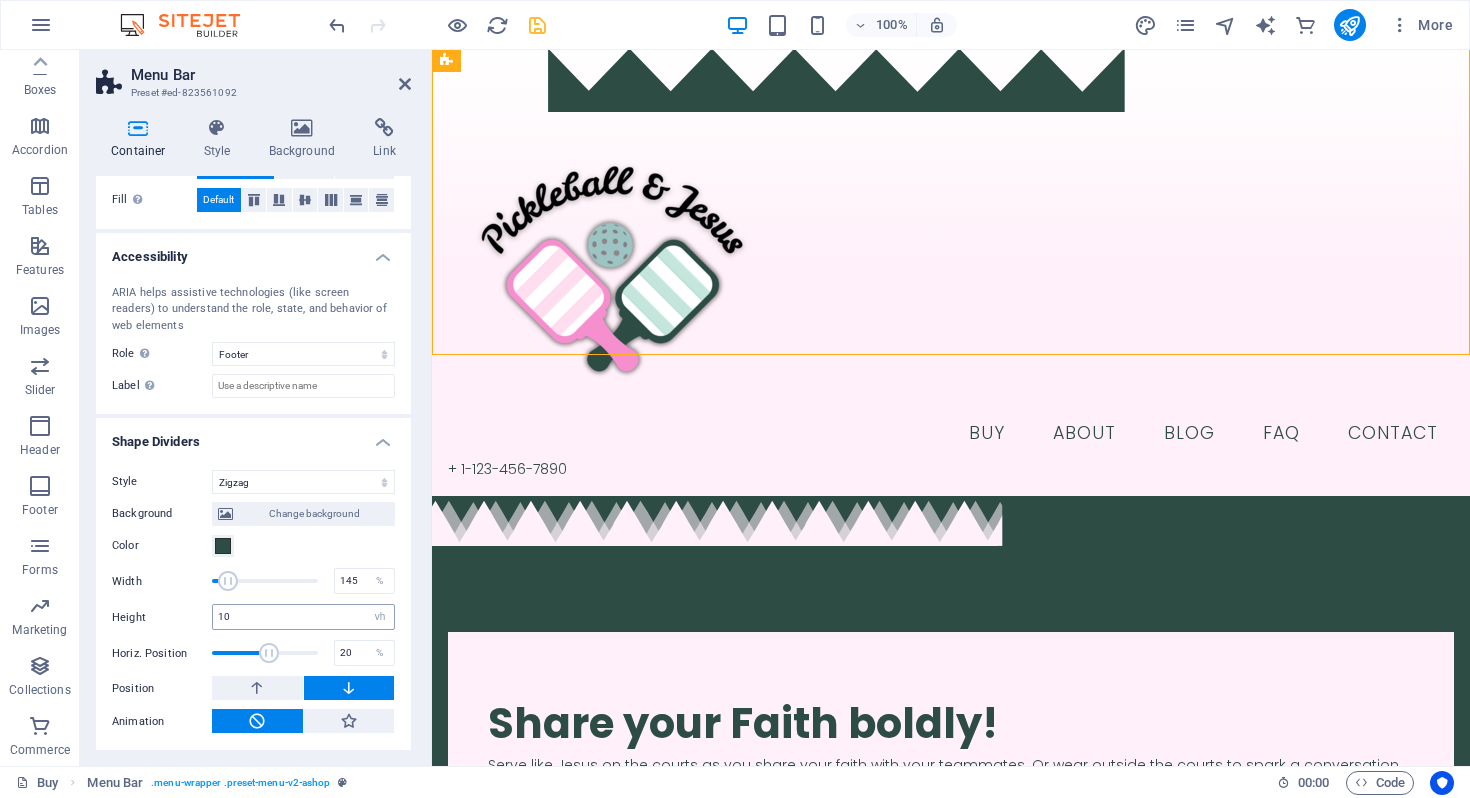 scroll, scrollTop: 0, scrollLeft: 0, axis: both 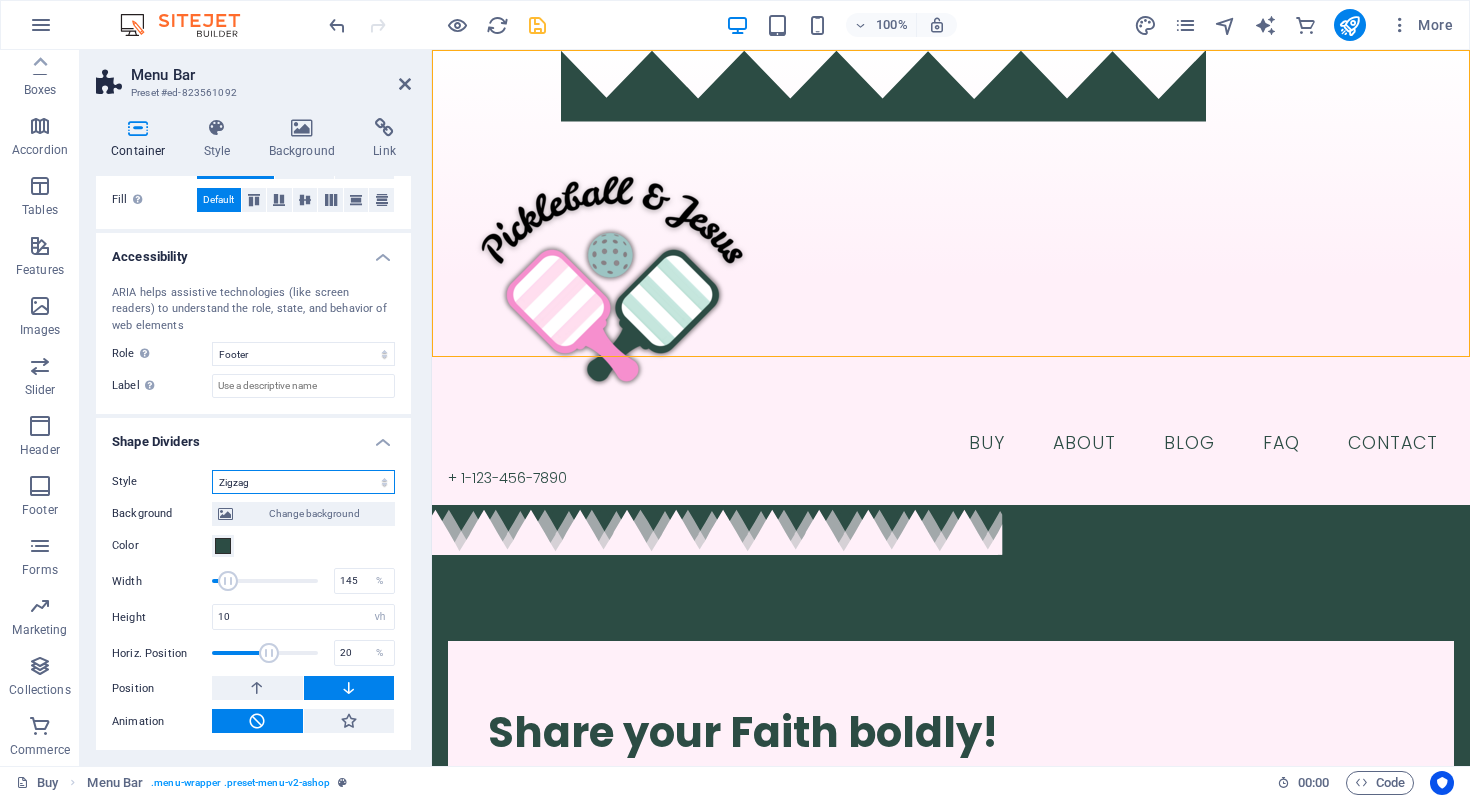 click on "None Triangle Square Diagonal Polygon 1 Polygon 2 Zigzag Multiple Zigzags Waves Multiple Waves Half Circle Circle Circle Shadow Blocks Hexagons Clouds Multiple Clouds Fan Pyramids Book Paint Drip Fire Shredded Paper Arrow" at bounding box center [303, 482] 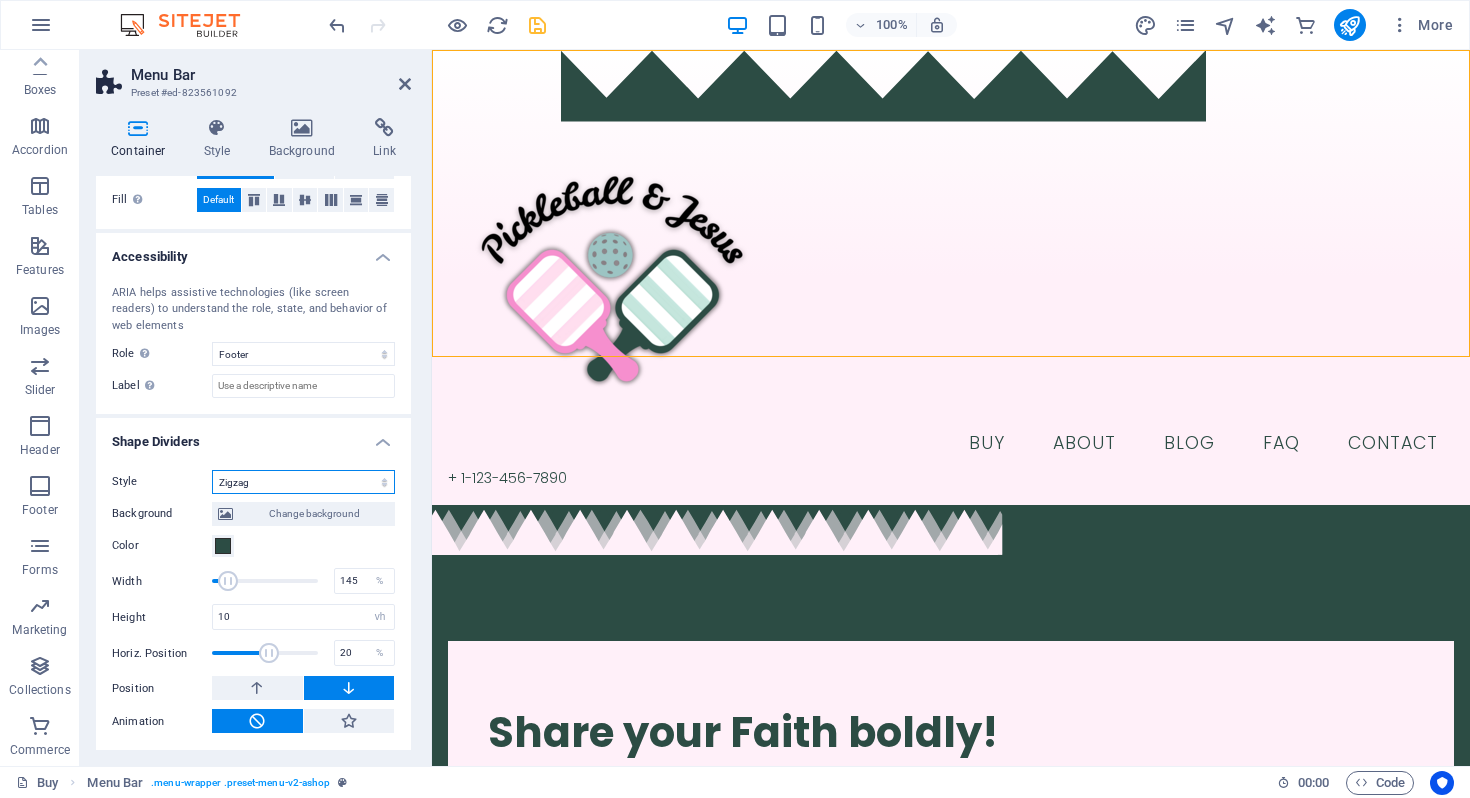 select on "multiple-zigzags" 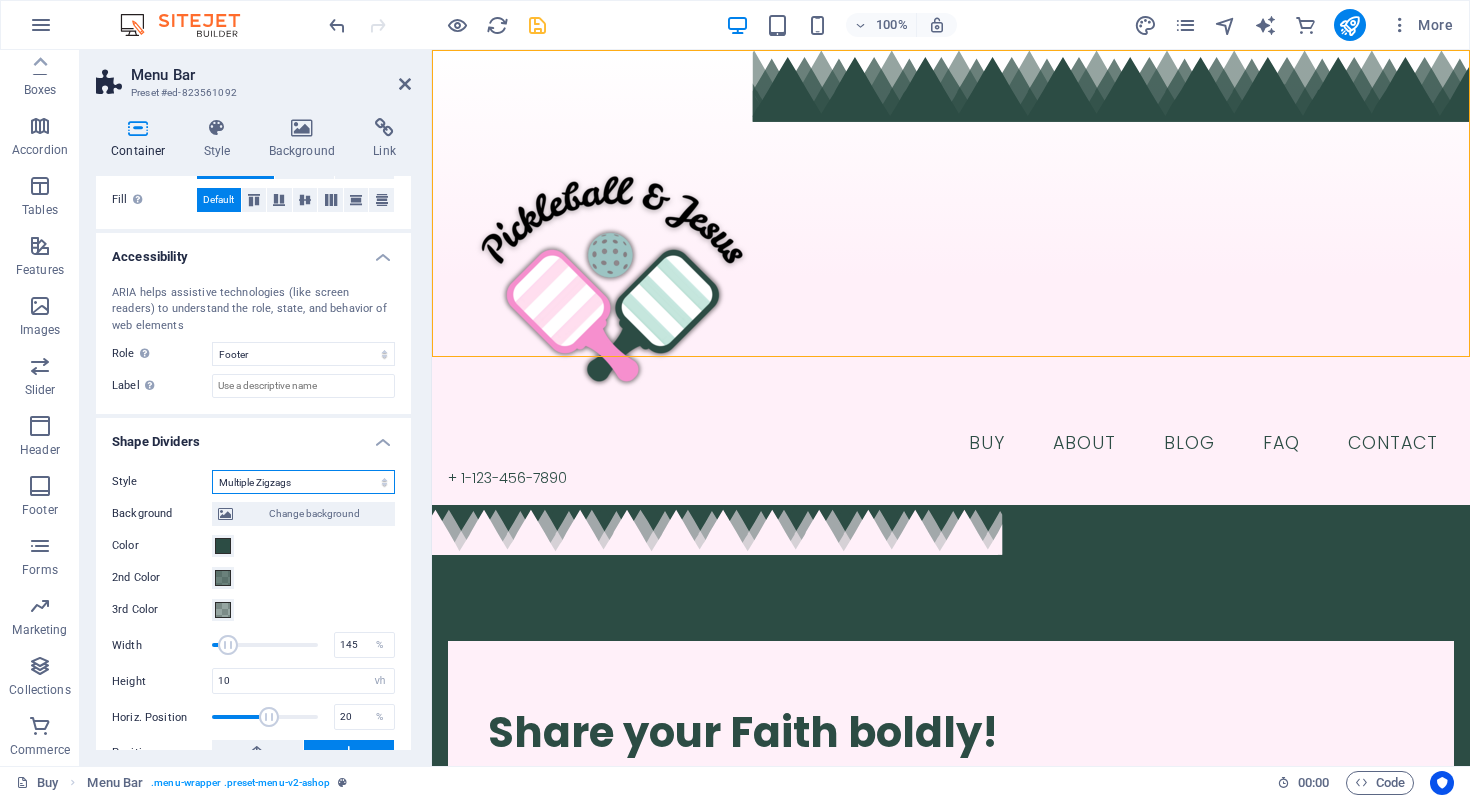 scroll, scrollTop: 457, scrollLeft: 0, axis: vertical 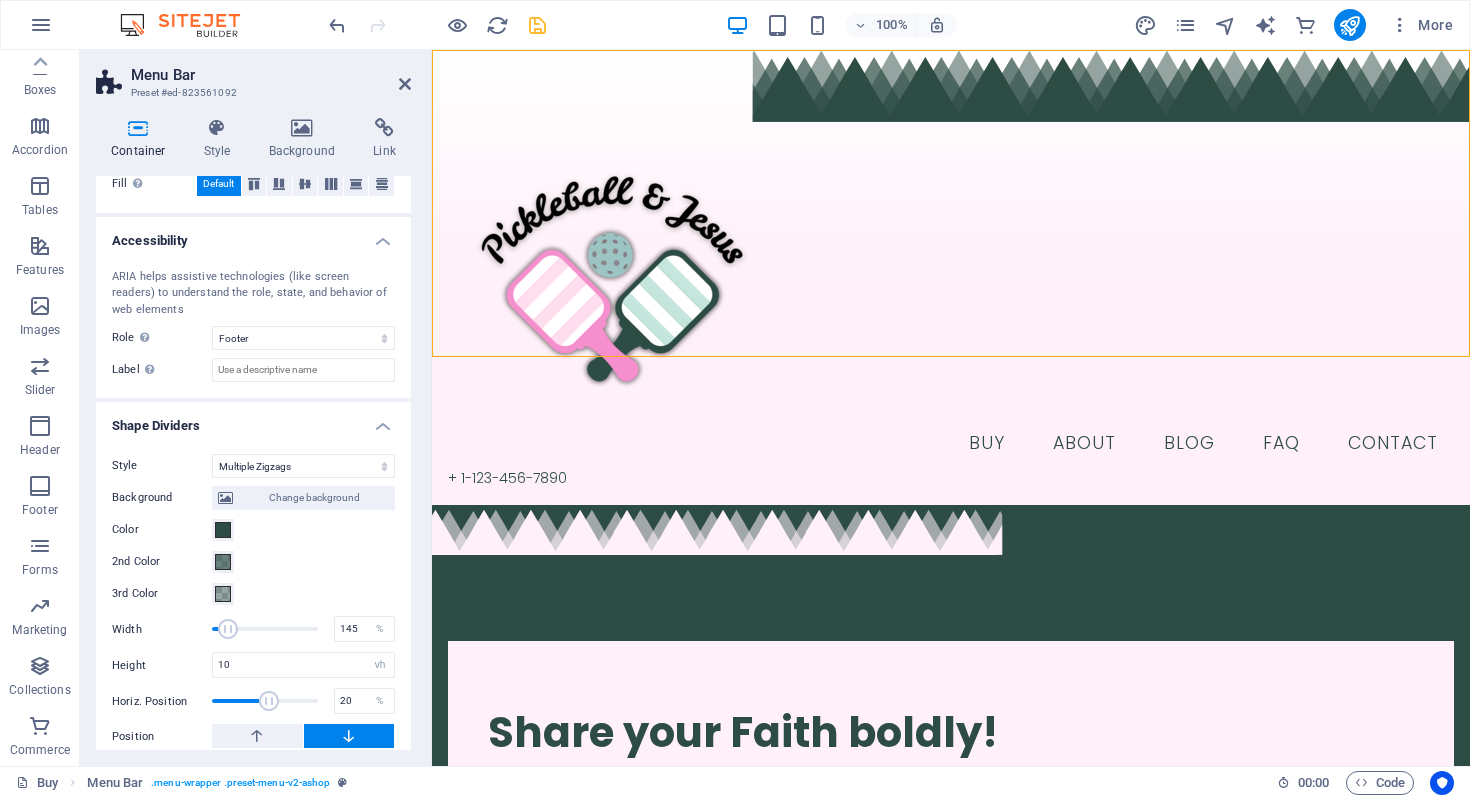 type on "153" 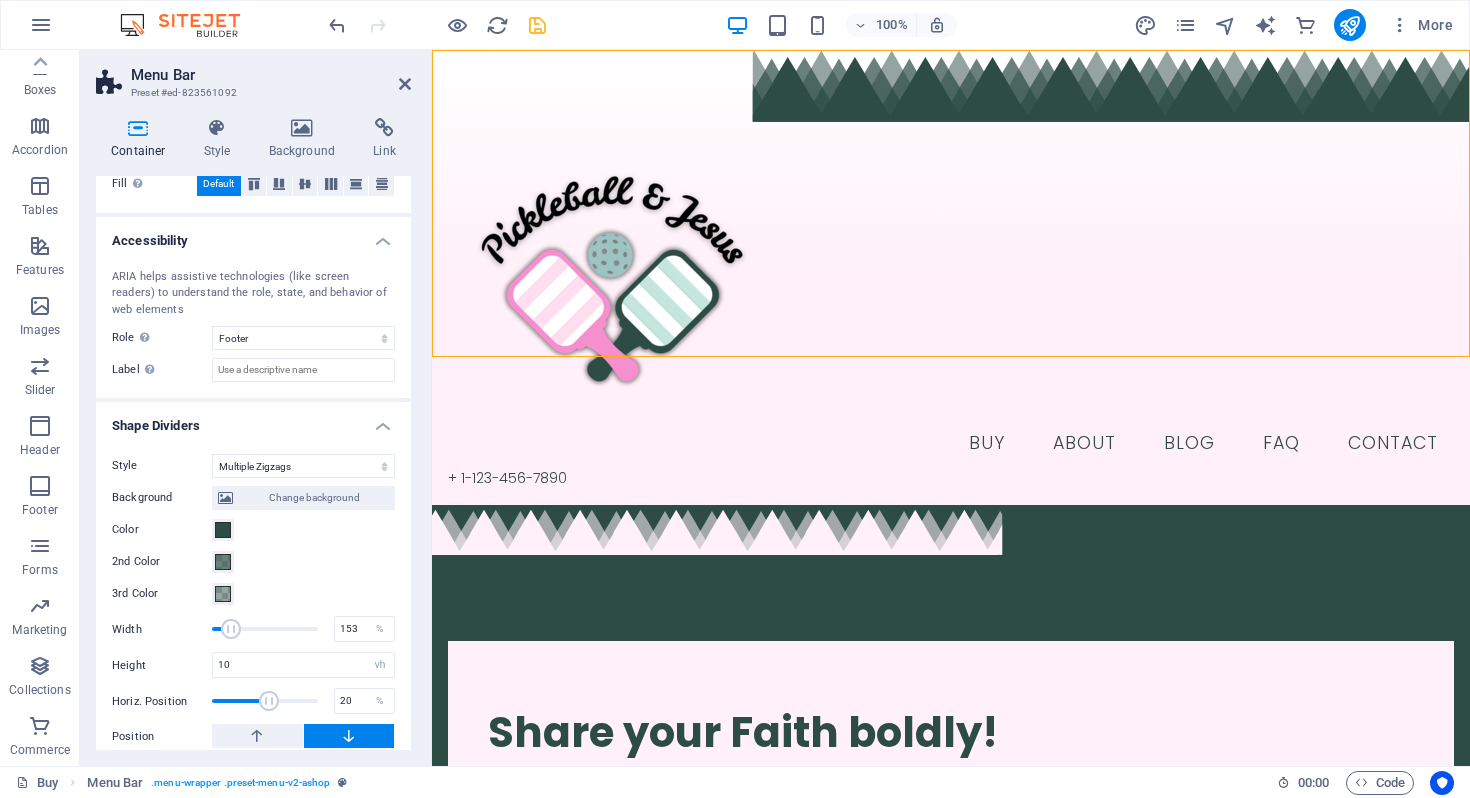 click at bounding box center [231, 629] 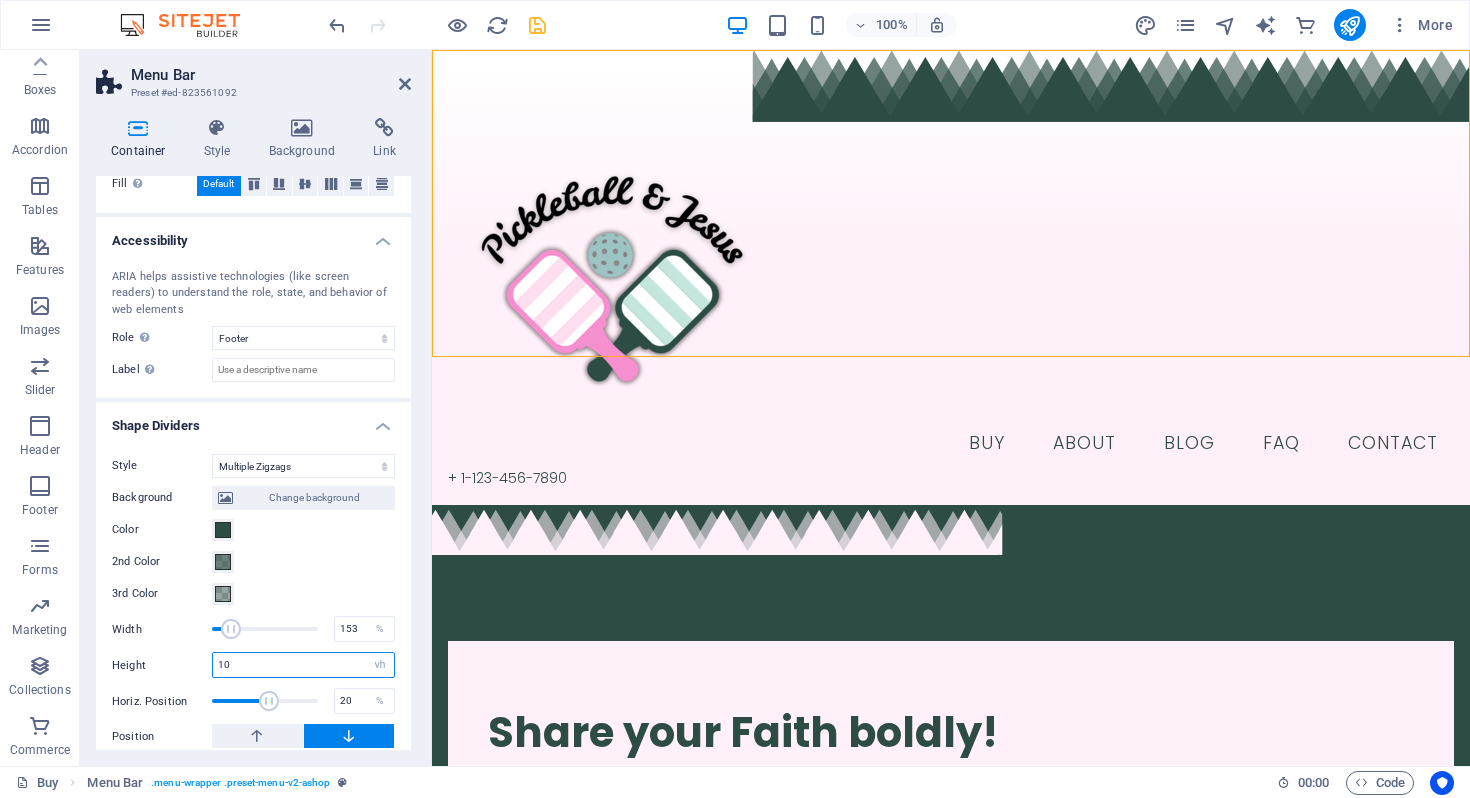 click on "10" at bounding box center [303, 665] 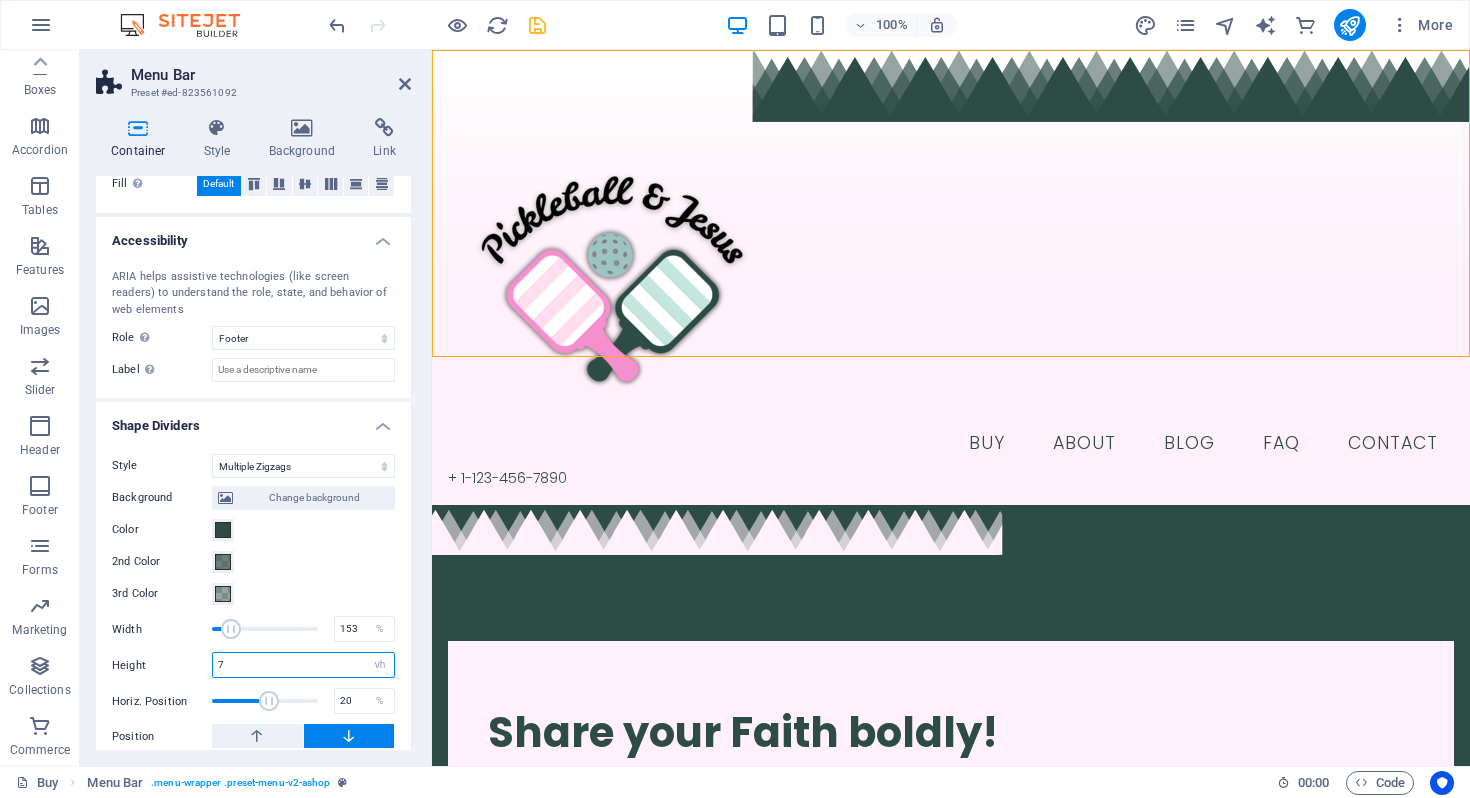 type on "7" 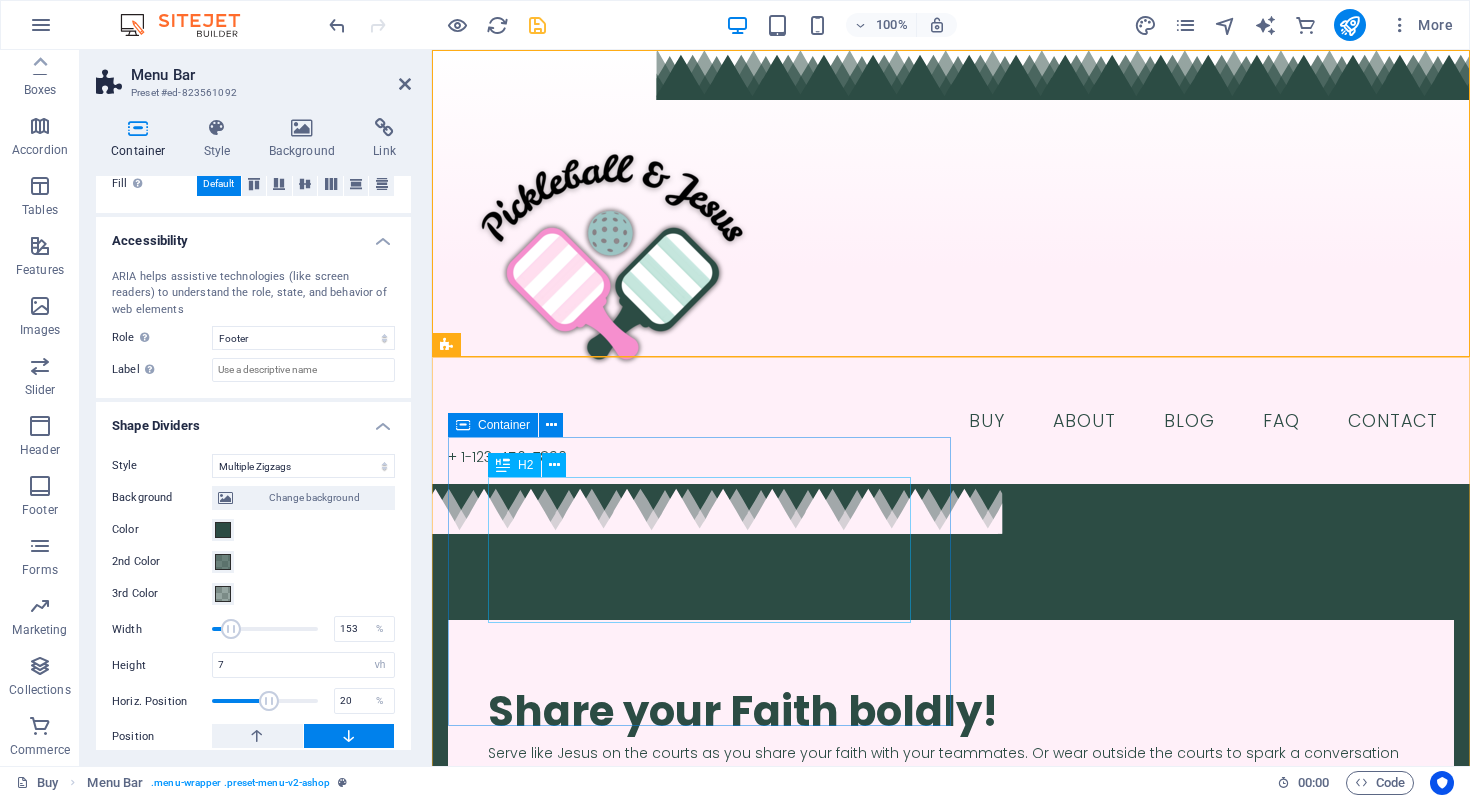 click on "​​​ Share your Faith boldly!" at bounding box center [951, 701] 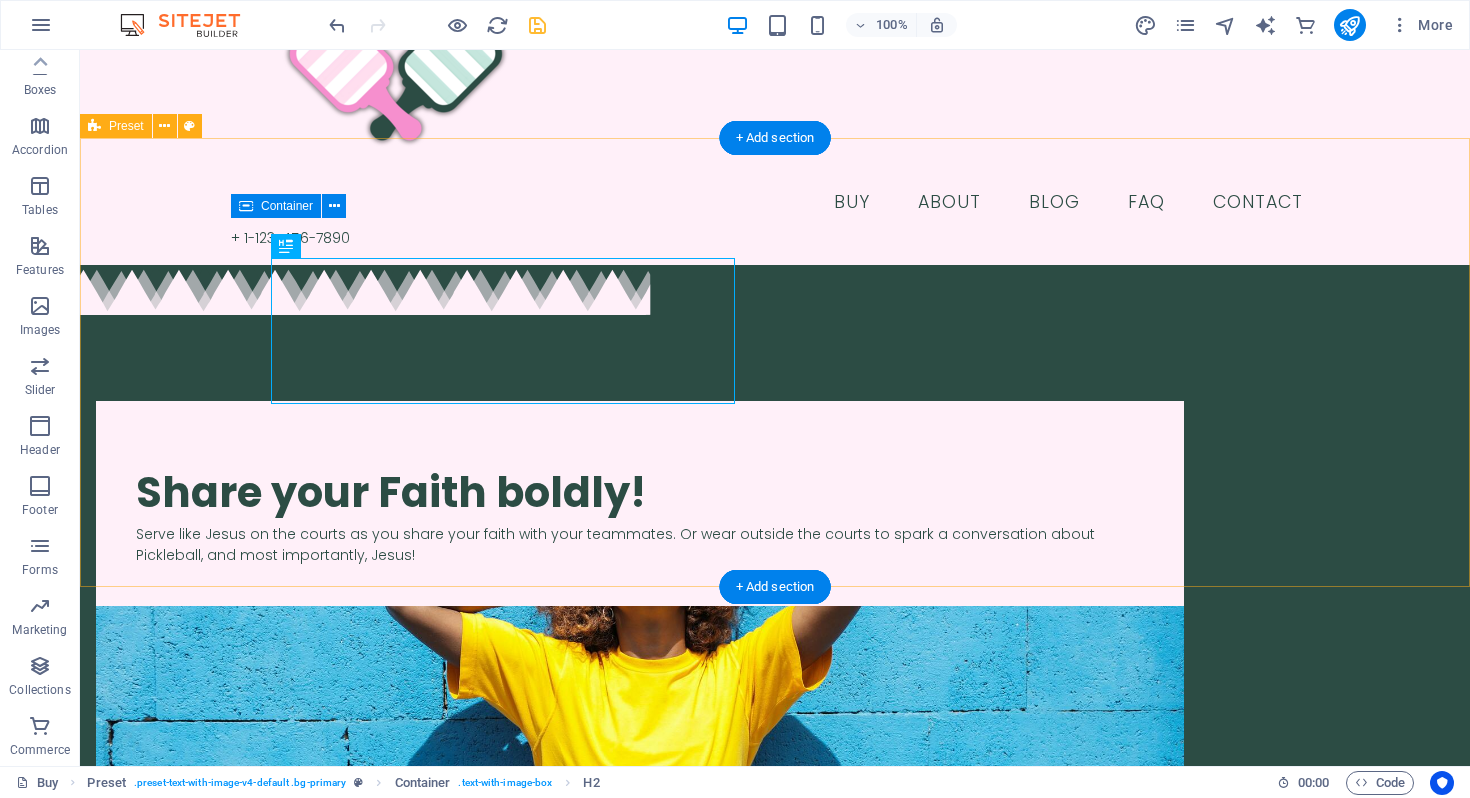 scroll, scrollTop: 0, scrollLeft: 0, axis: both 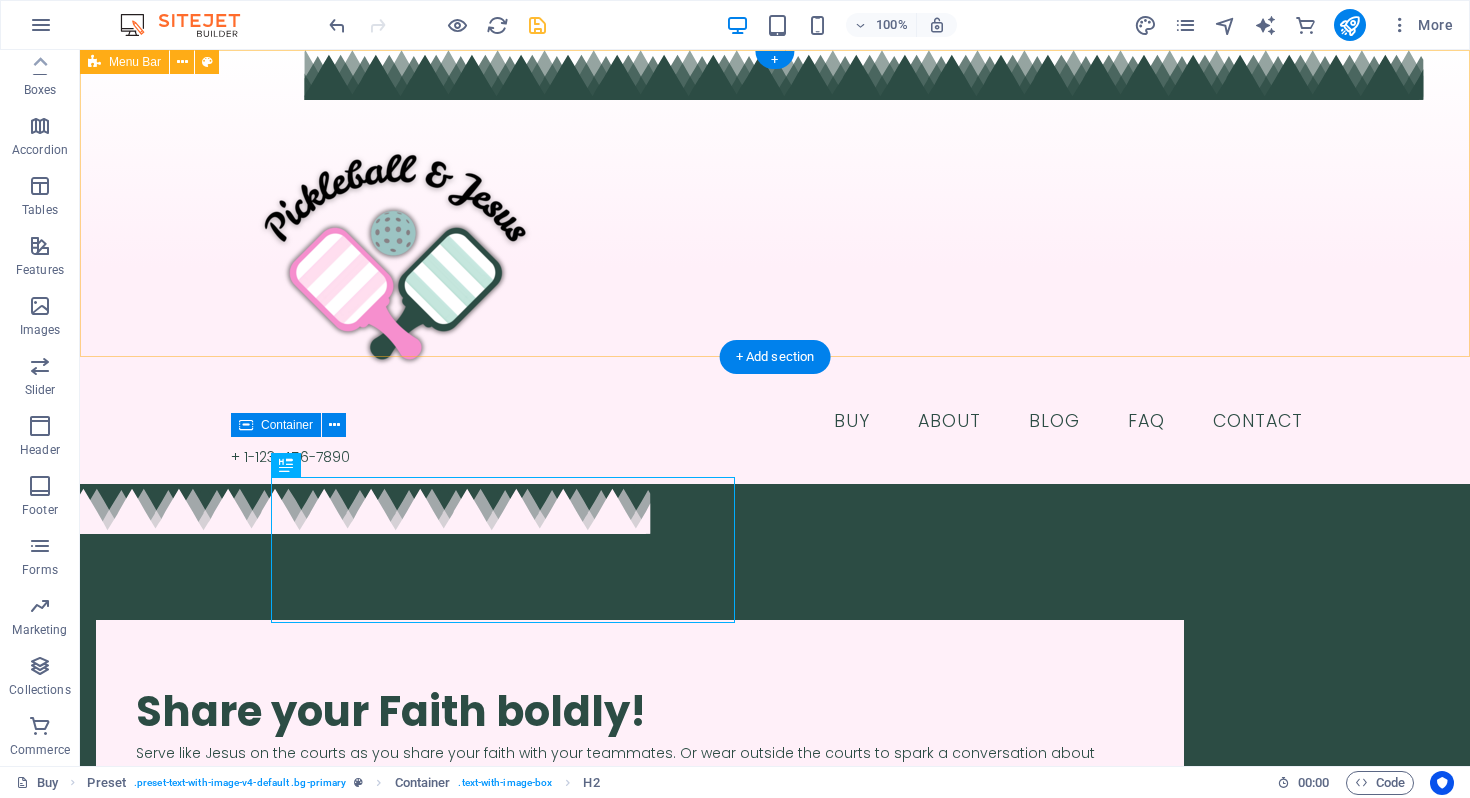 click on "Buy About Blog FAQ Contact   + 1-123-456-7890" at bounding box center [775, 267] 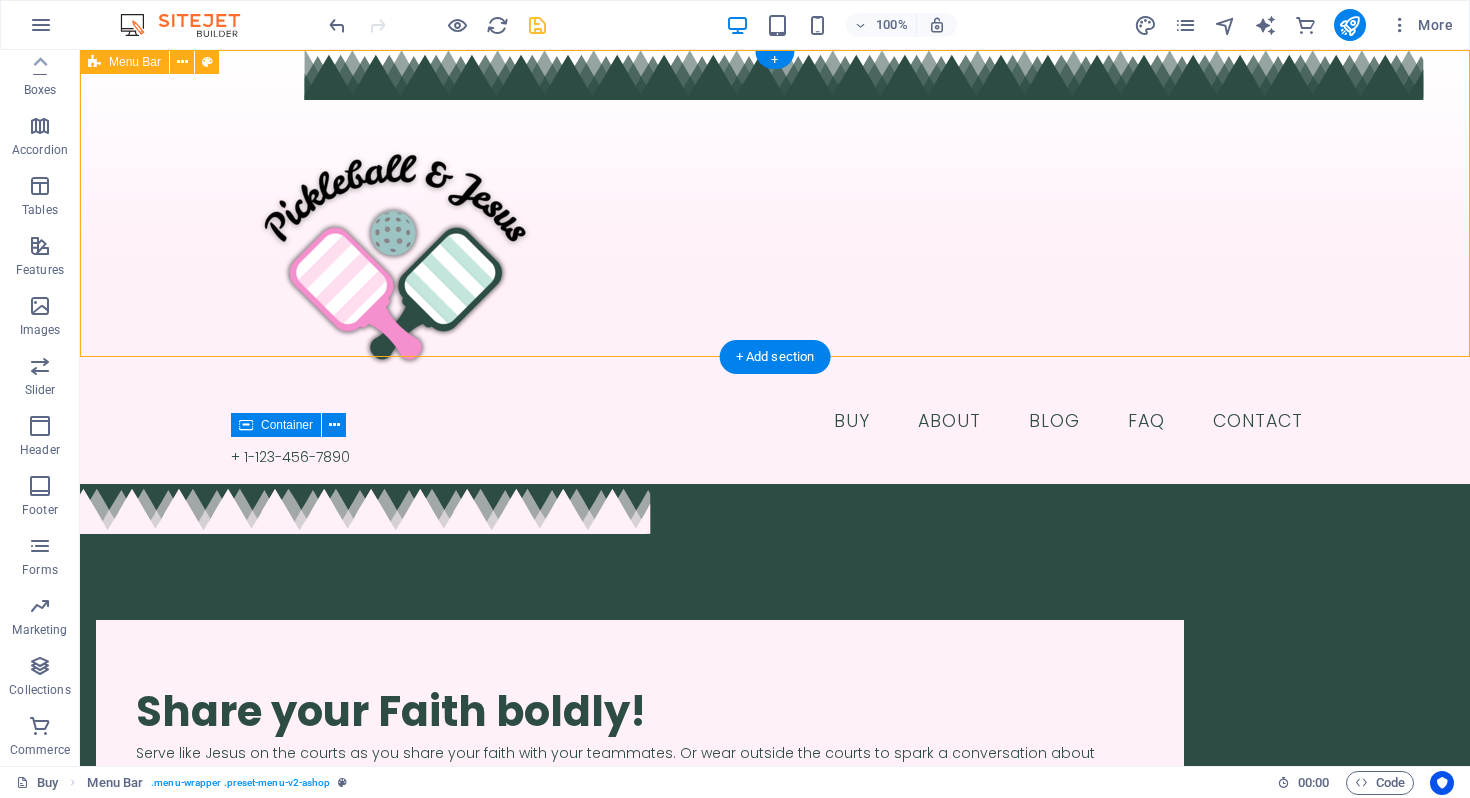 click on "Buy About Blog FAQ Contact   + 1-123-456-7890" at bounding box center (775, 267) 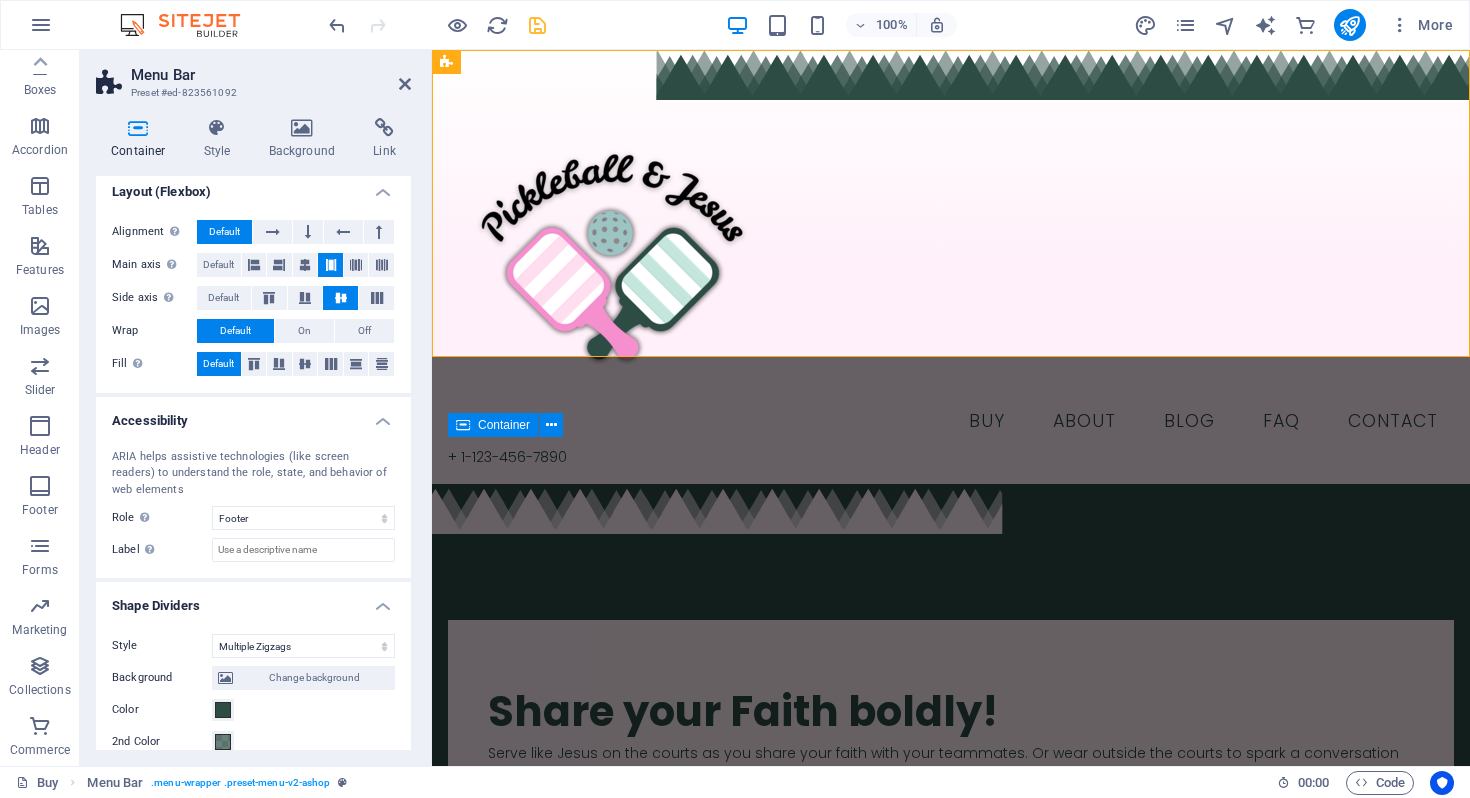 scroll, scrollTop: 505, scrollLeft: 0, axis: vertical 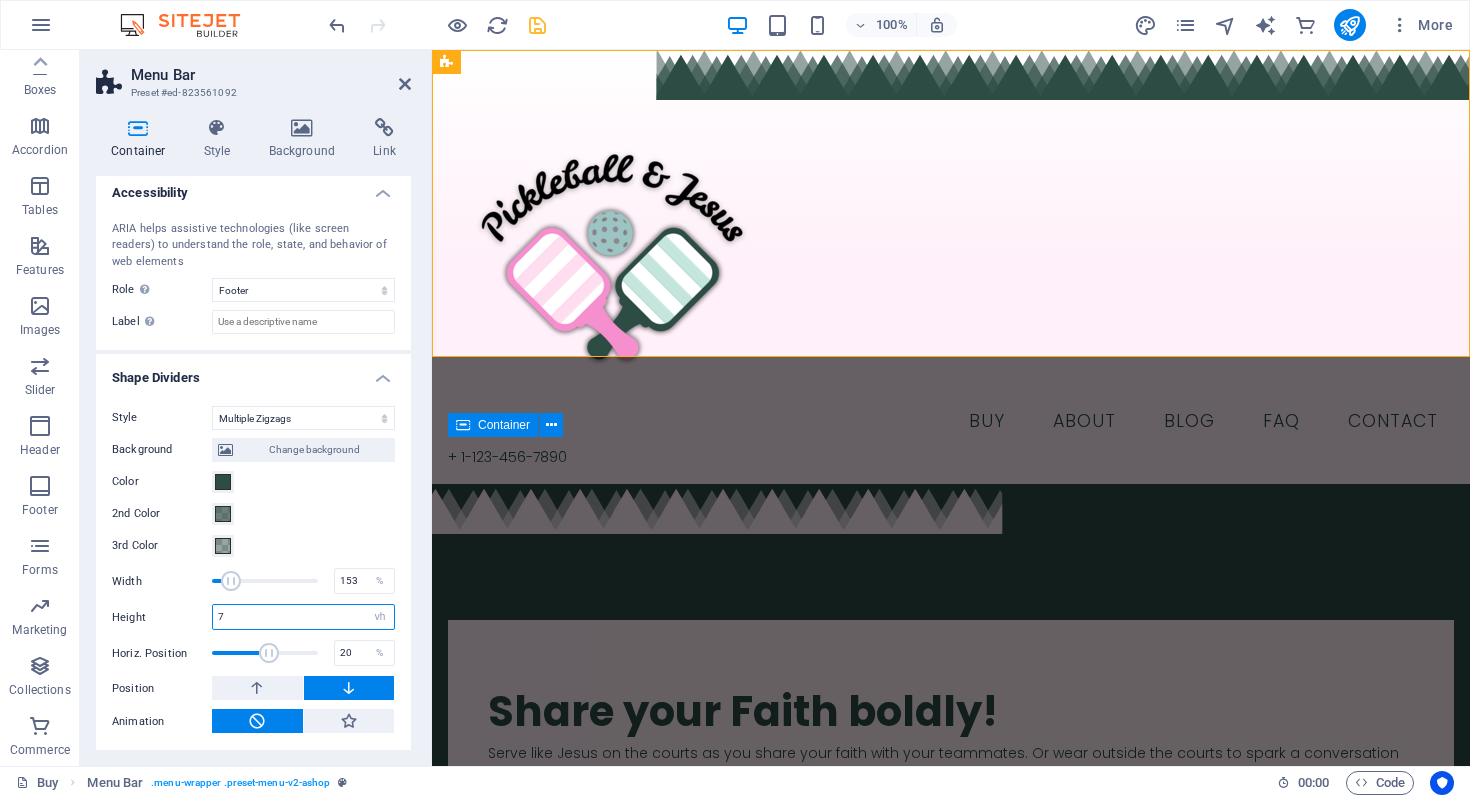 click on "7" at bounding box center (303, 617) 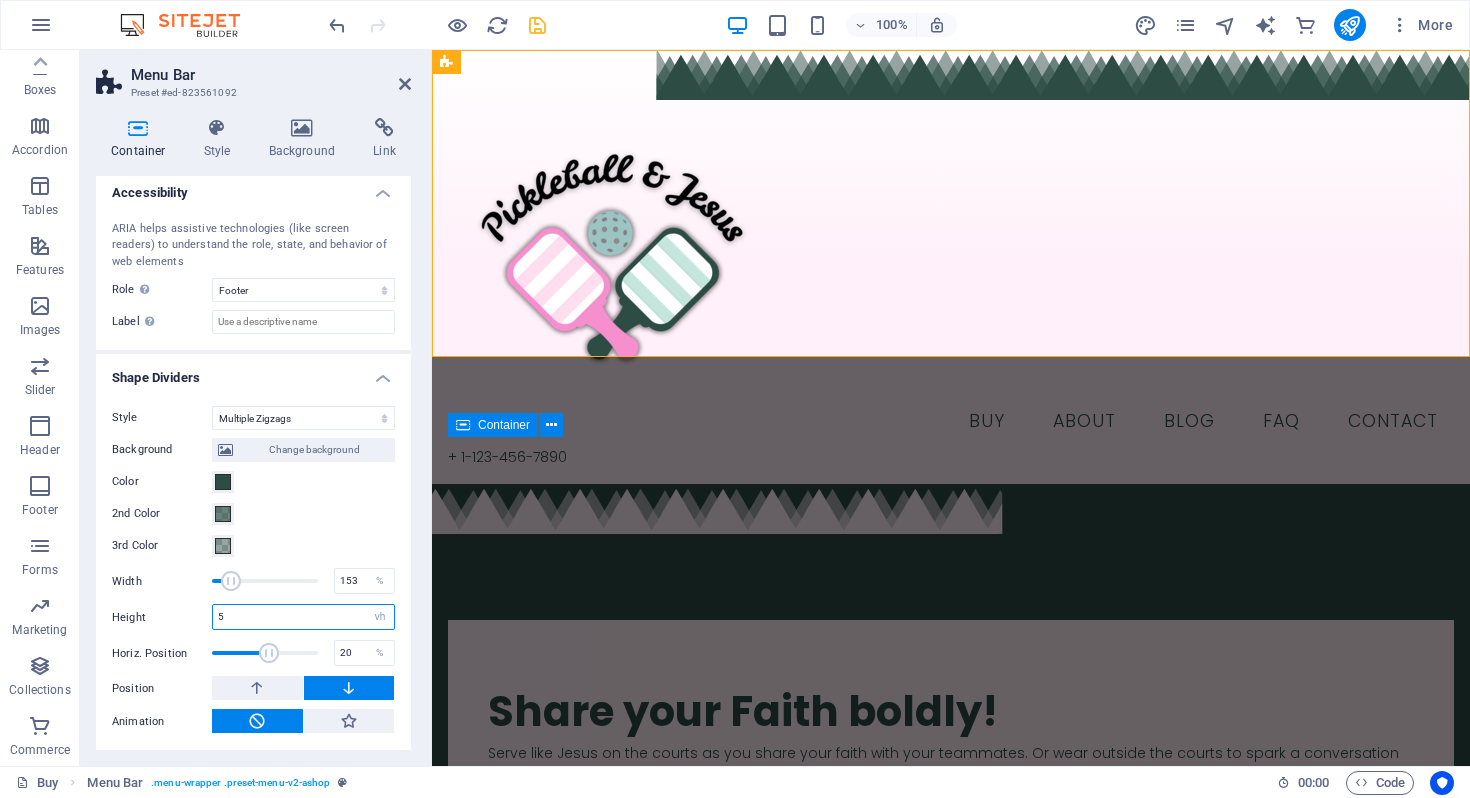 type on "5" 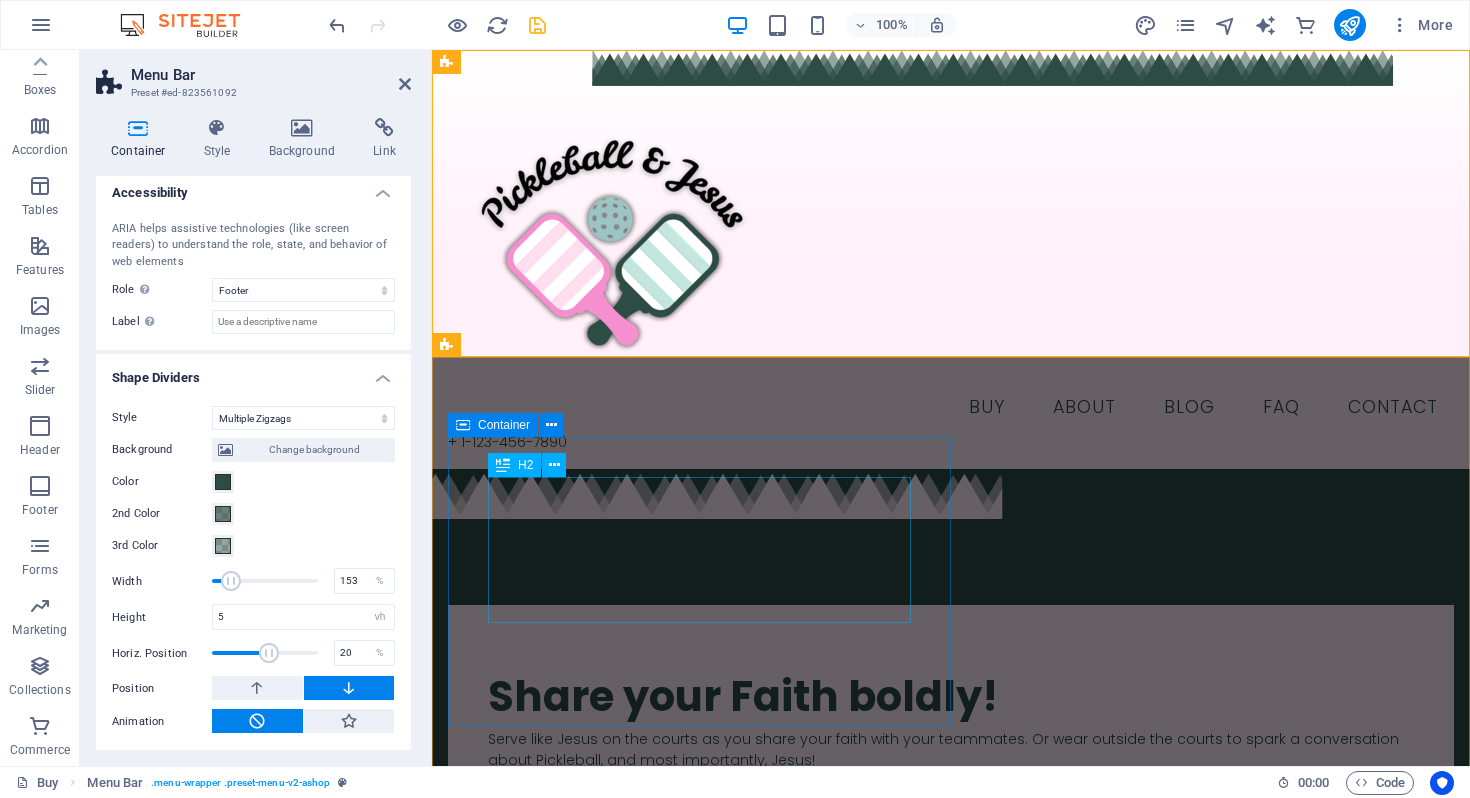click on "​​​ Share your Faith boldly!" at bounding box center (951, 686) 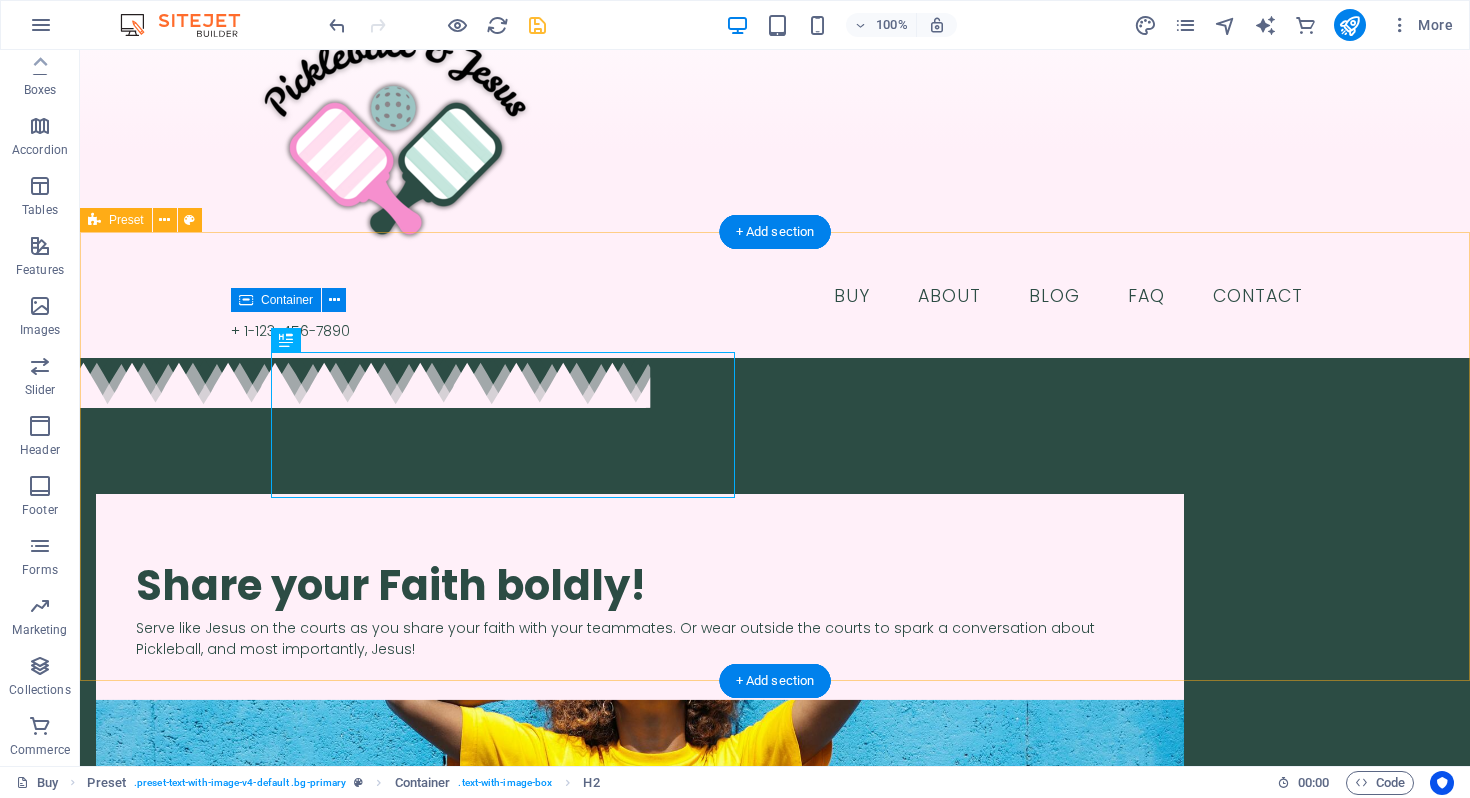 scroll, scrollTop: 125, scrollLeft: 0, axis: vertical 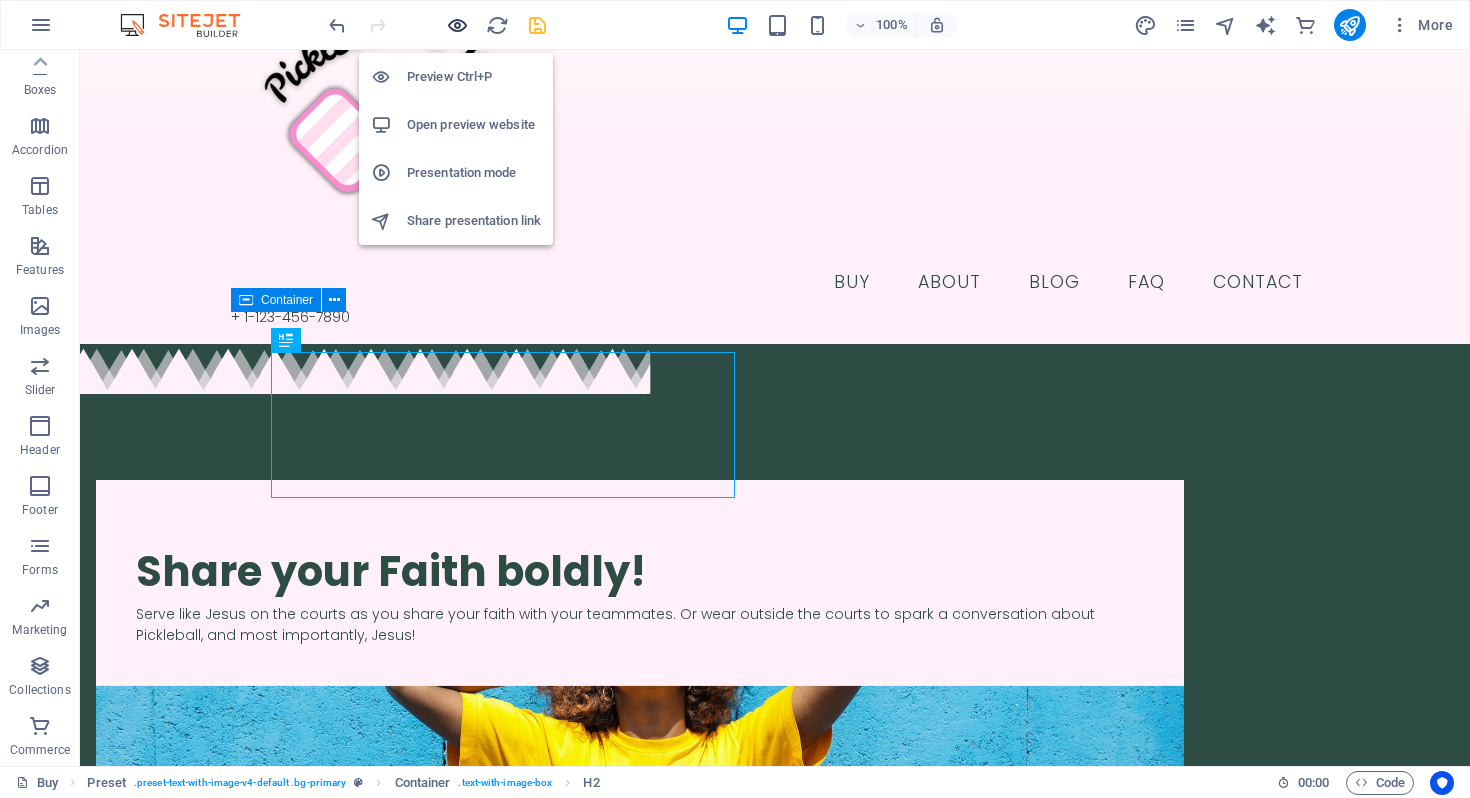 click at bounding box center [457, 25] 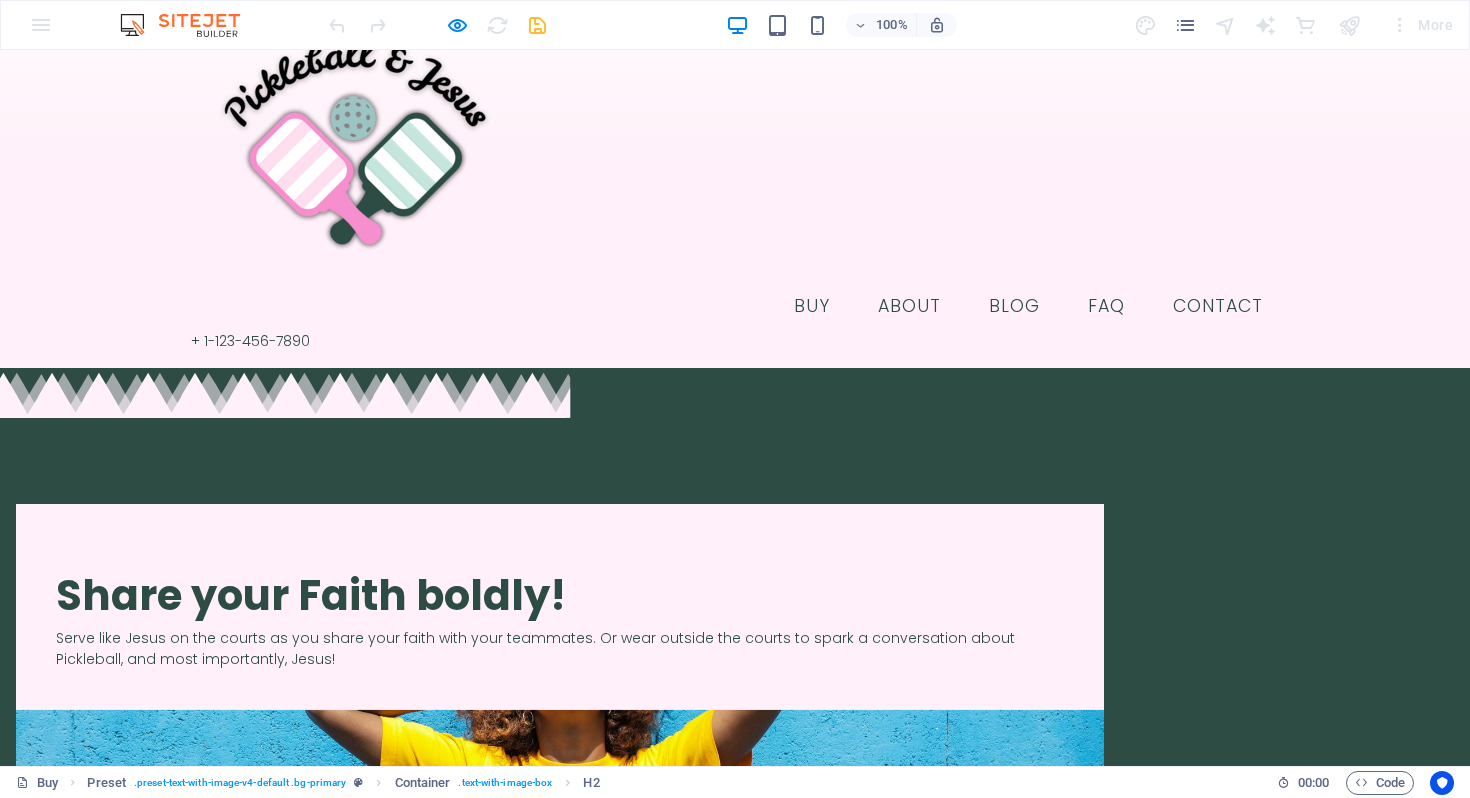 scroll, scrollTop: 117, scrollLeft: 0, axis: vertical 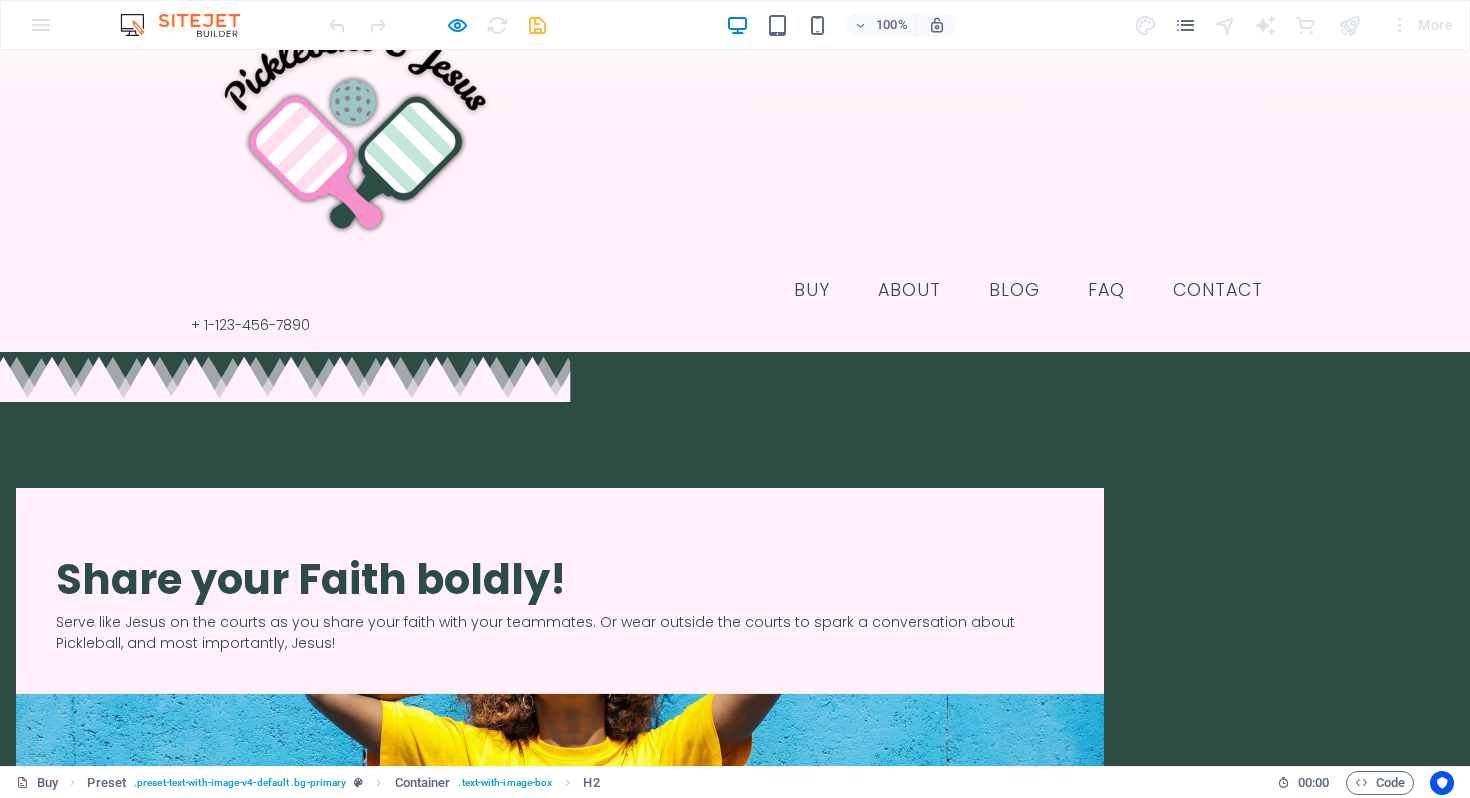 click on "Buy About Blog FAQ Contact   + 1-123-456-7890" at bounding box center [735, 164] 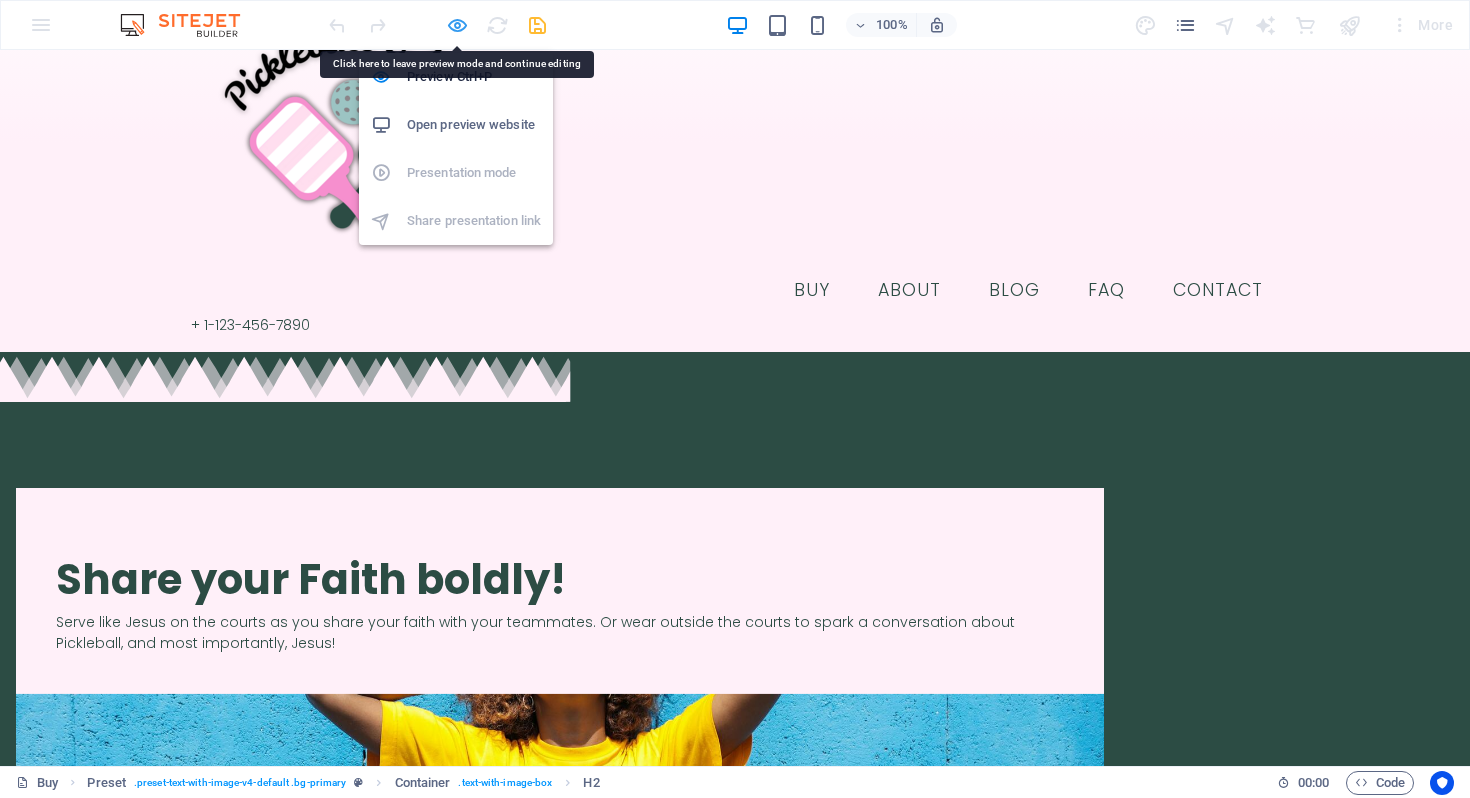 click at bounding box center [457, 25] 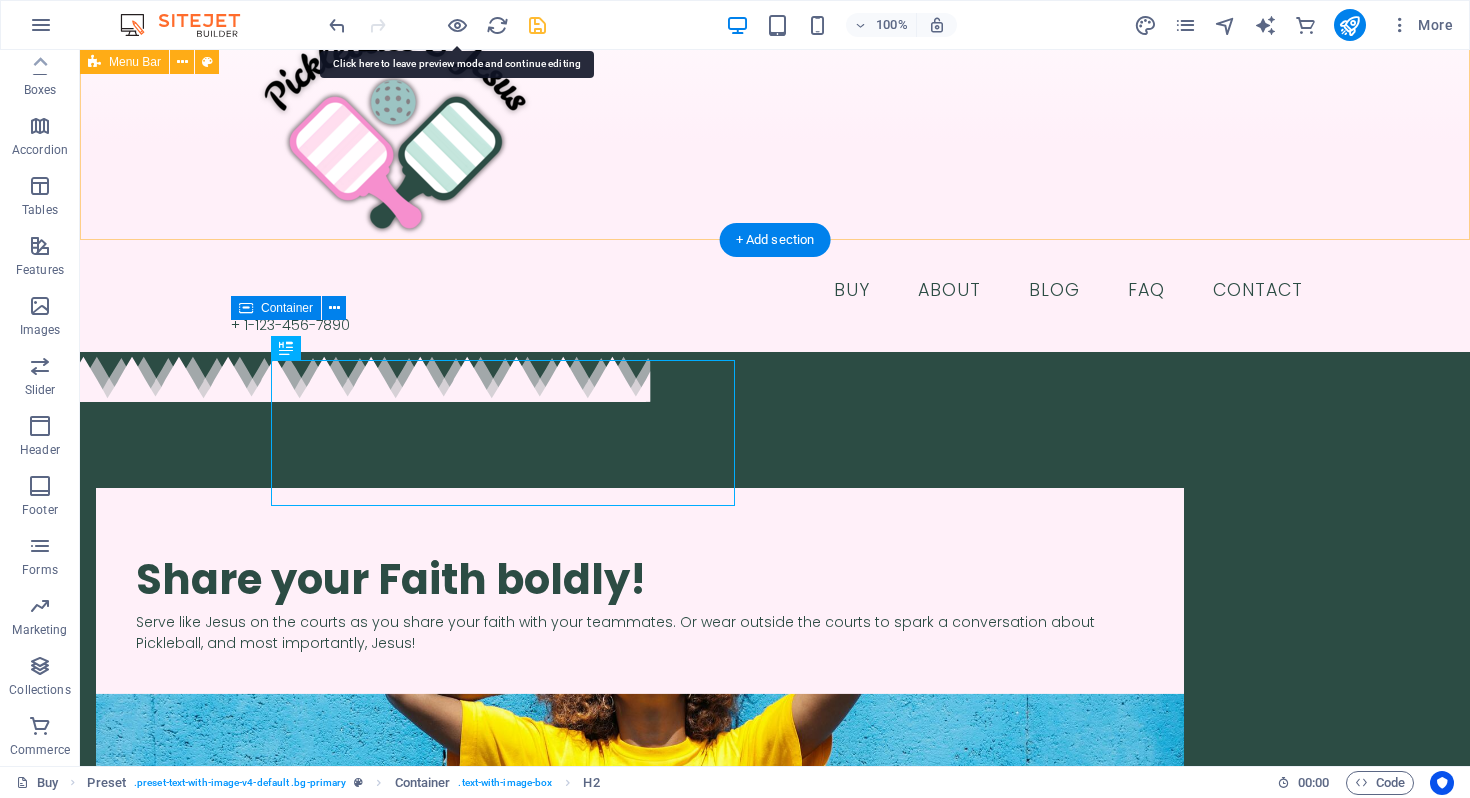 click on "Buy About Blog FAQ Contact   + 1-123-456-7890" at bounding box center [775, 142] 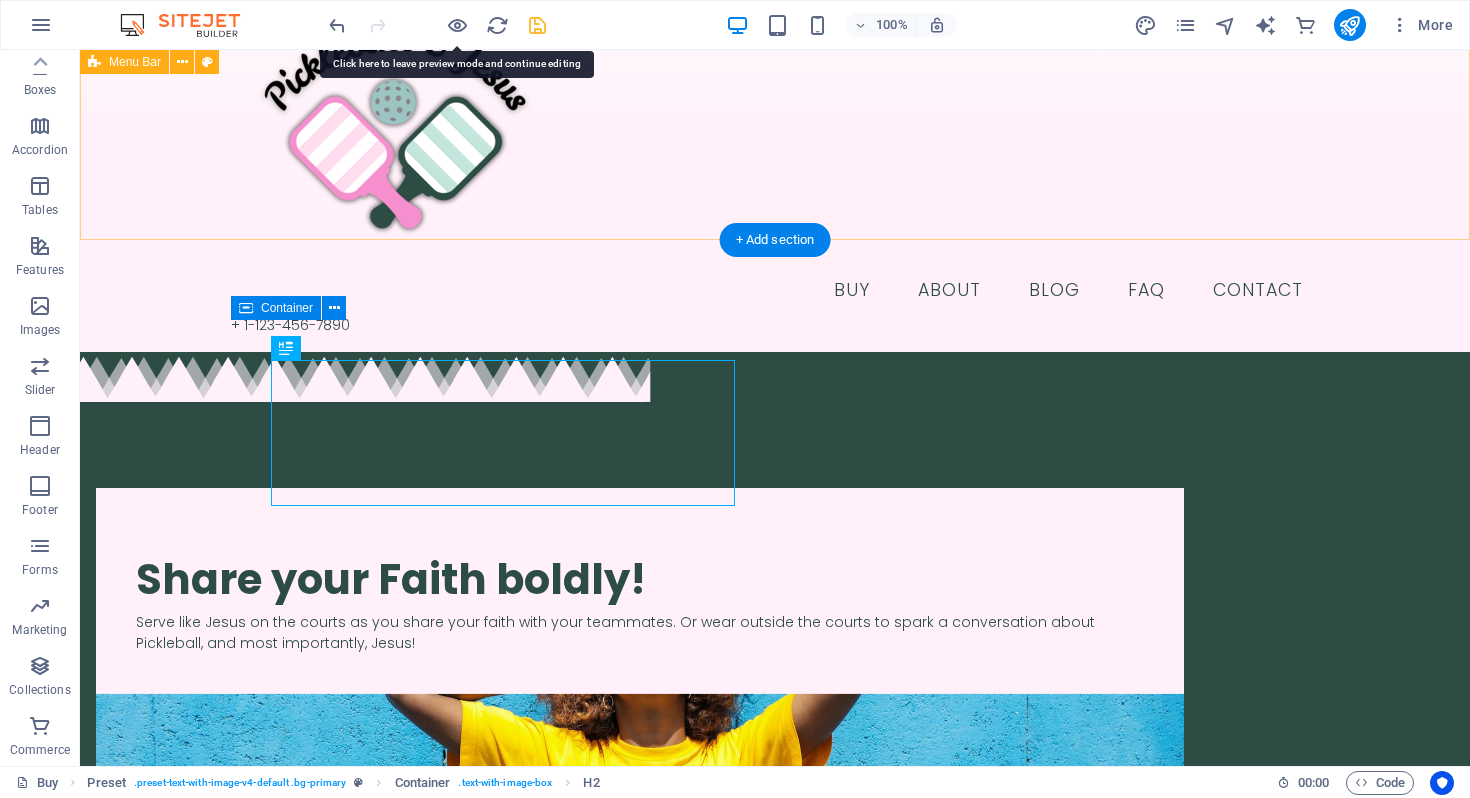 click on "Buy About Blog FAQ Contact   + 1-123-456-7890" at bounding box center [775, 142] 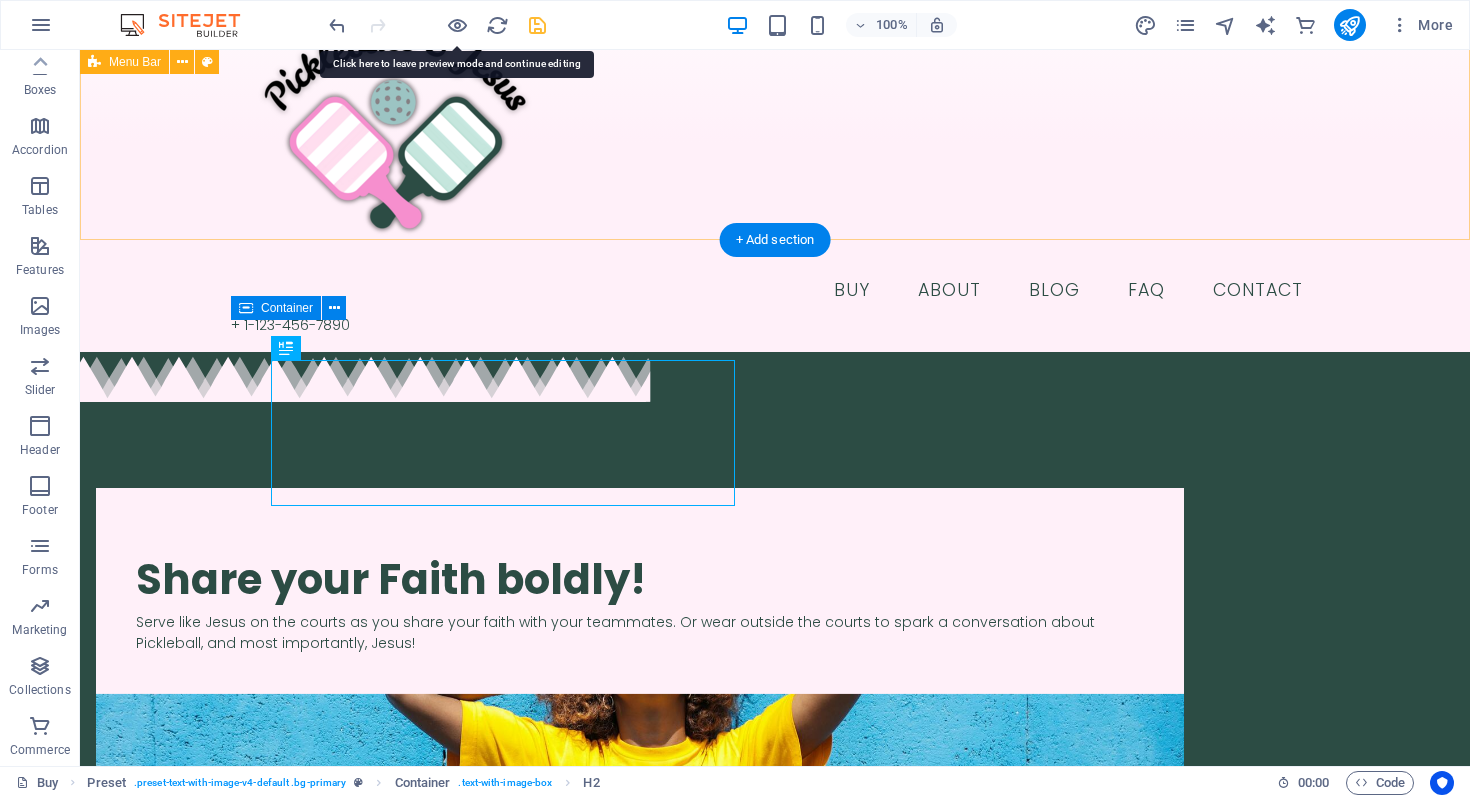 select on "vh" 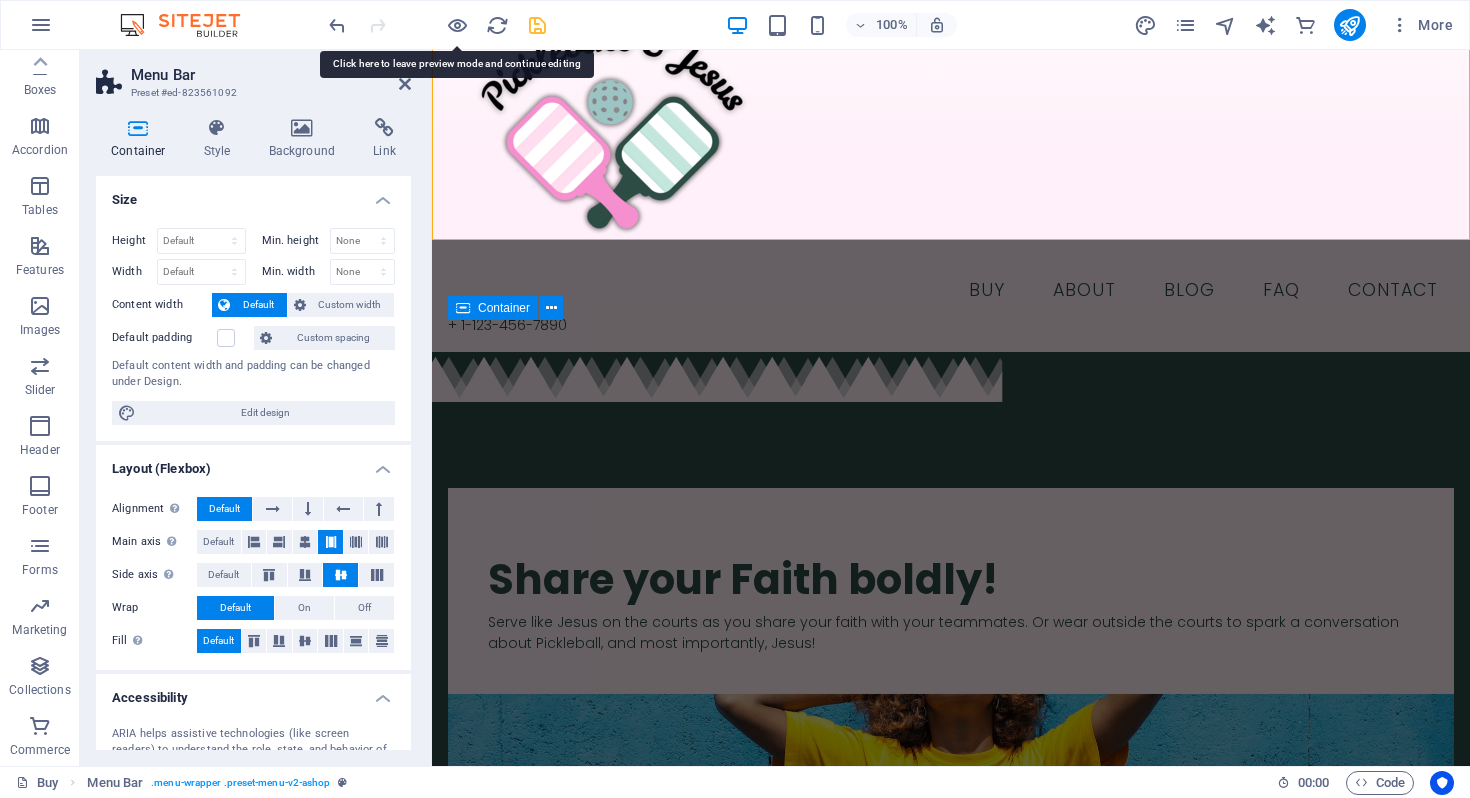scroll, scrollTop: 505, scrollLeft: 0, axis: vertical 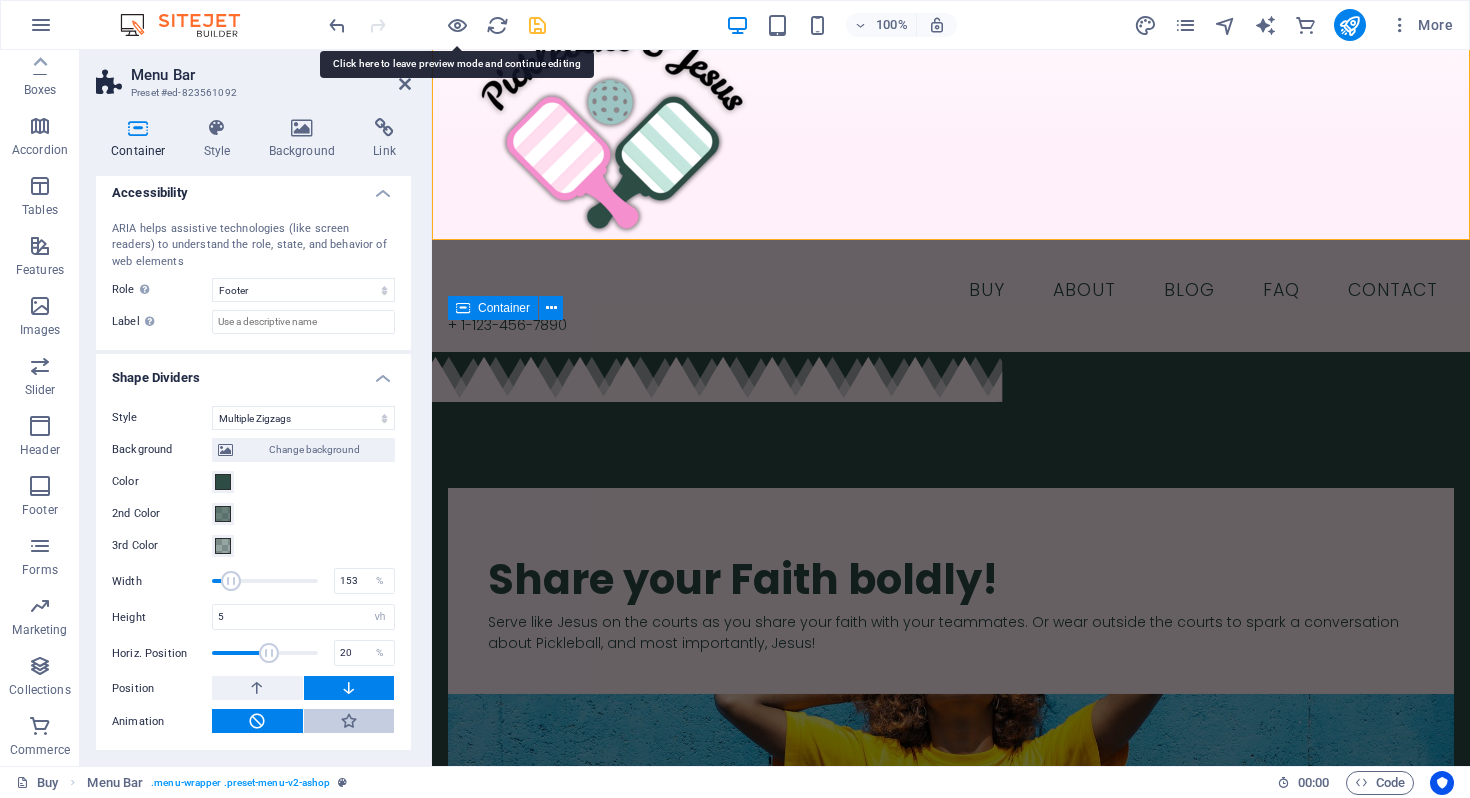 click at bounding box center (349, 721) 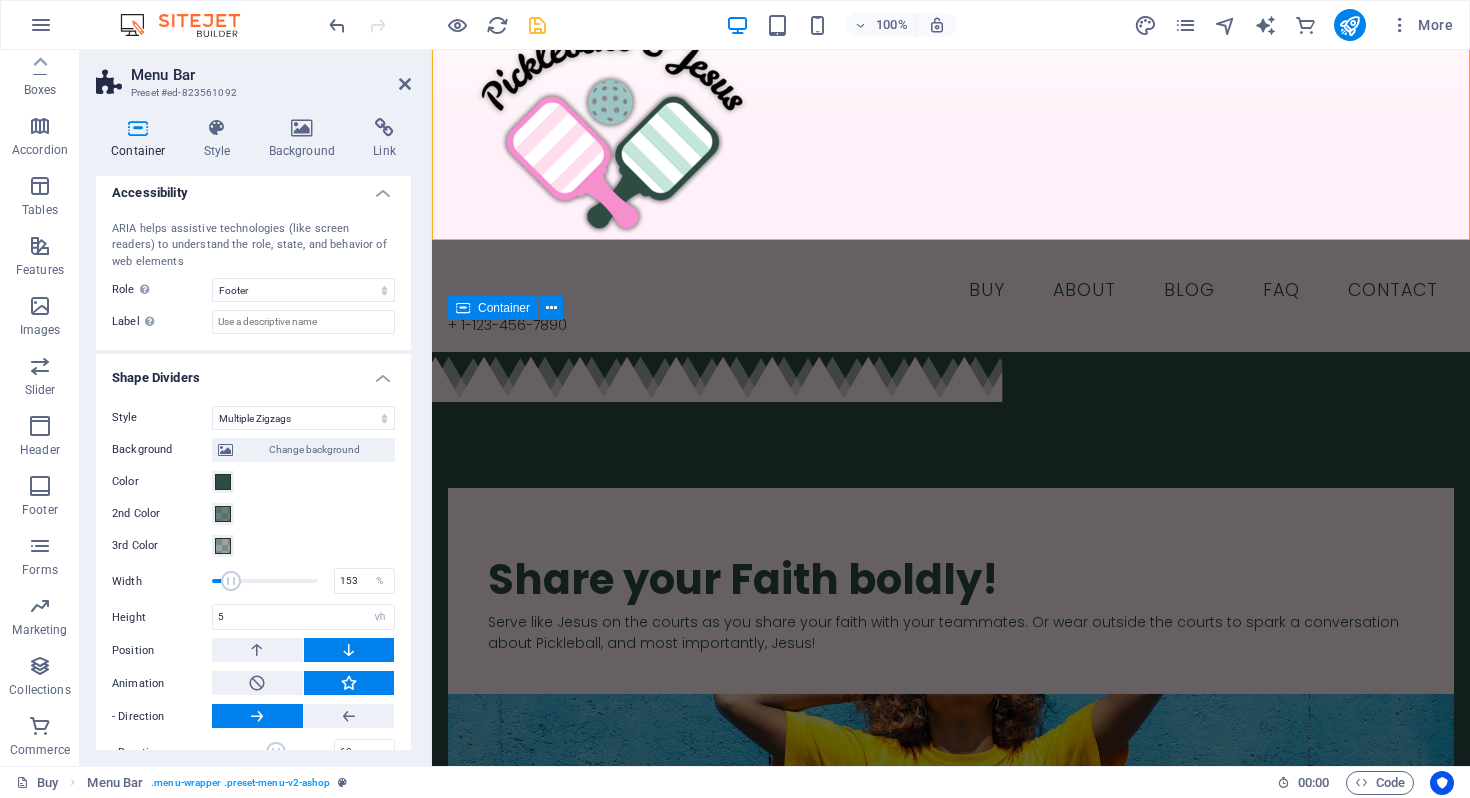 scroll, scrollTop: 538, scrollLeft: 0, axis: vertical 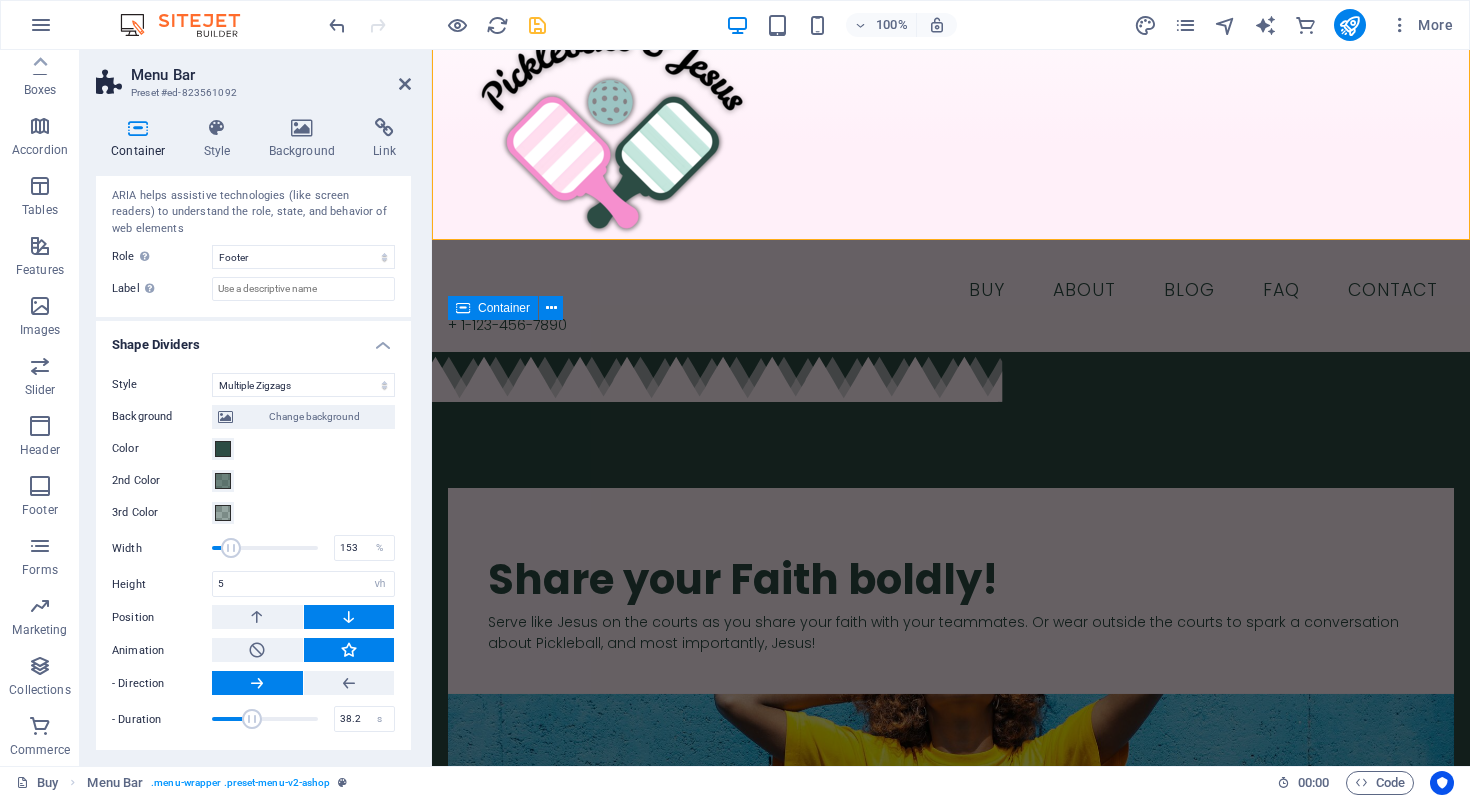 drag, startPoint x: 273, startPoint y: 722, endPoint x: 251, endPoint y: 716, distance: 22.803509 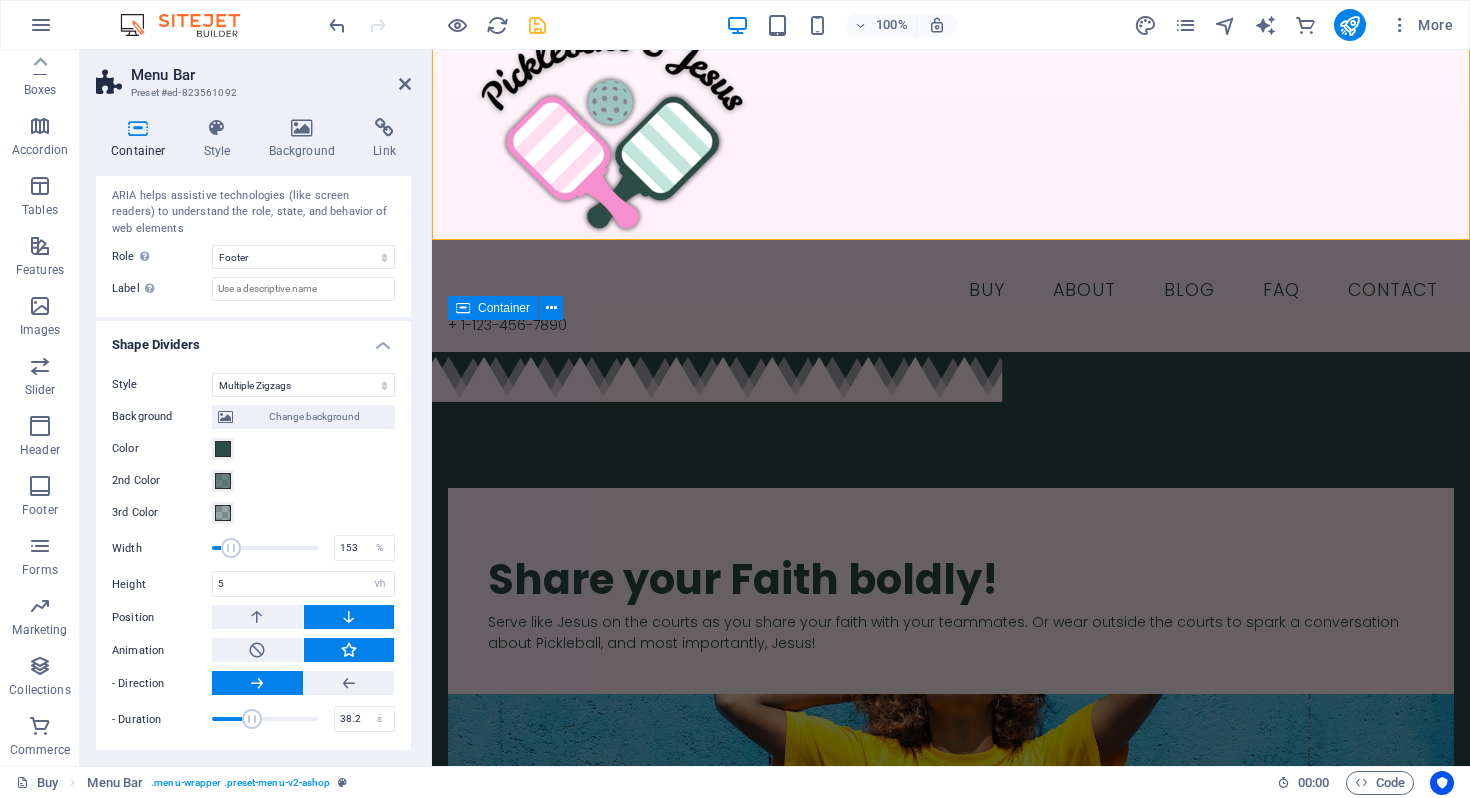click at bounding box center [252, 719] 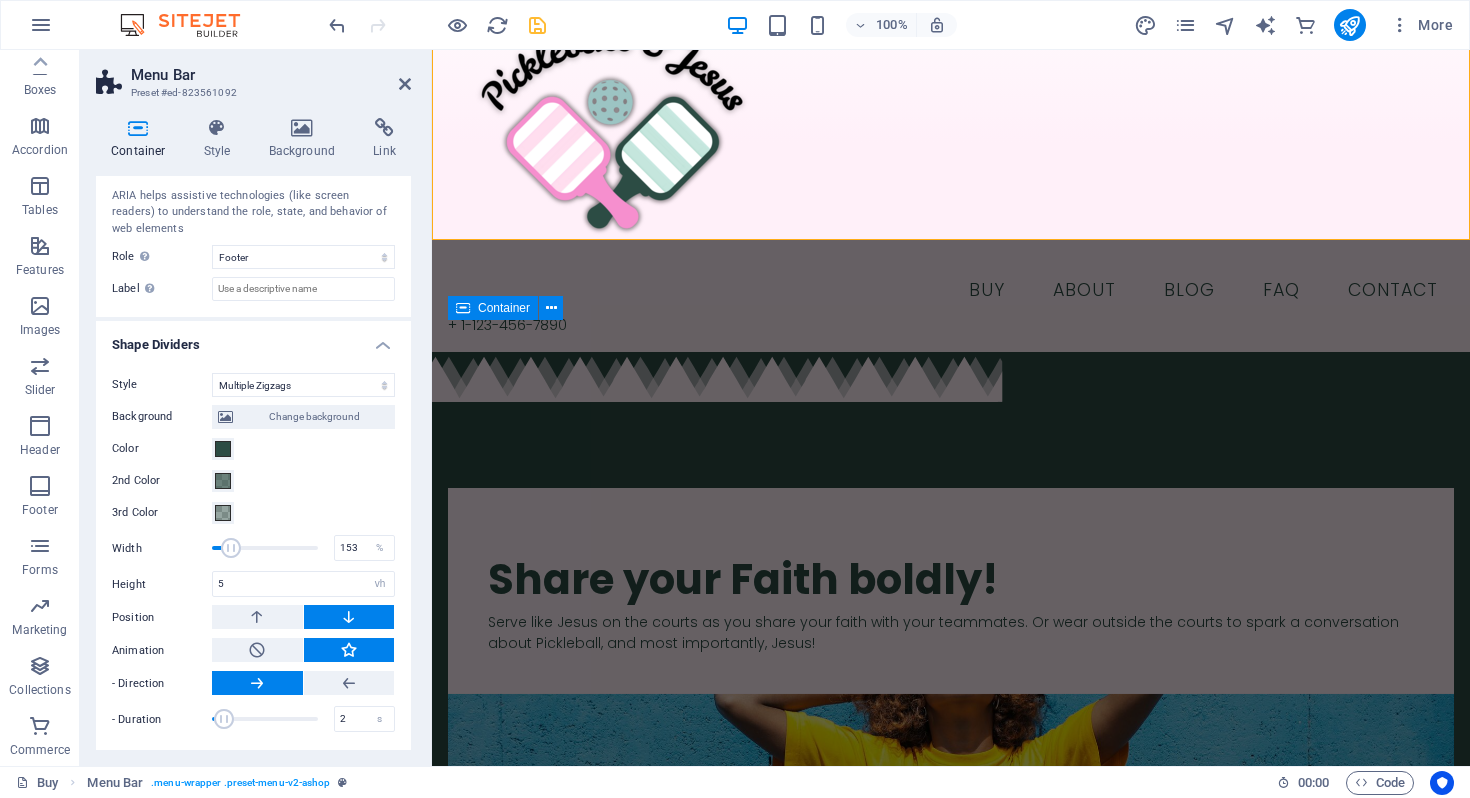 drag, startPoint x: 251, startPoint y: 716, endPoint x: 214, endPoint y: 713, distance: 37.12142 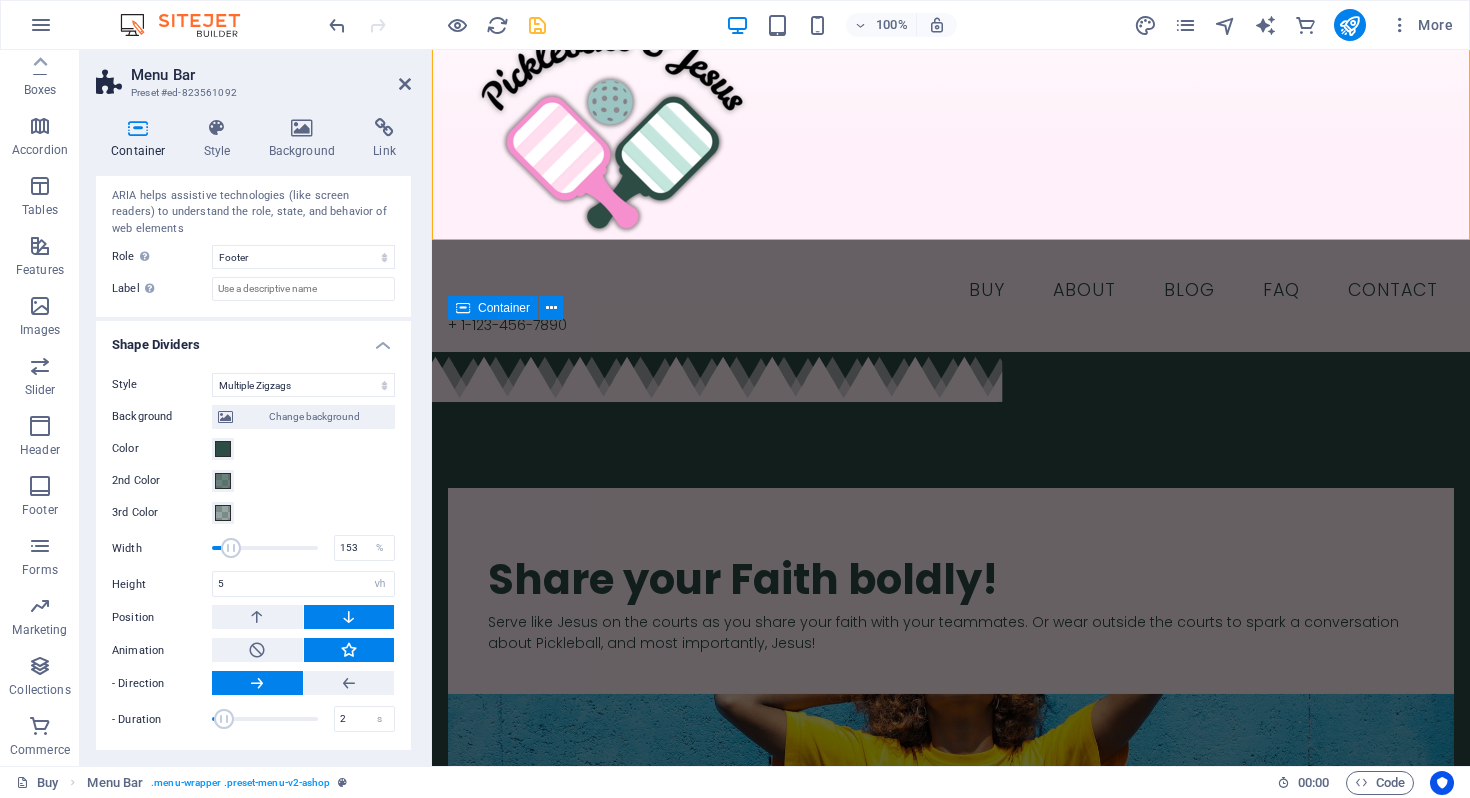 click at bounding box center [224, 719] 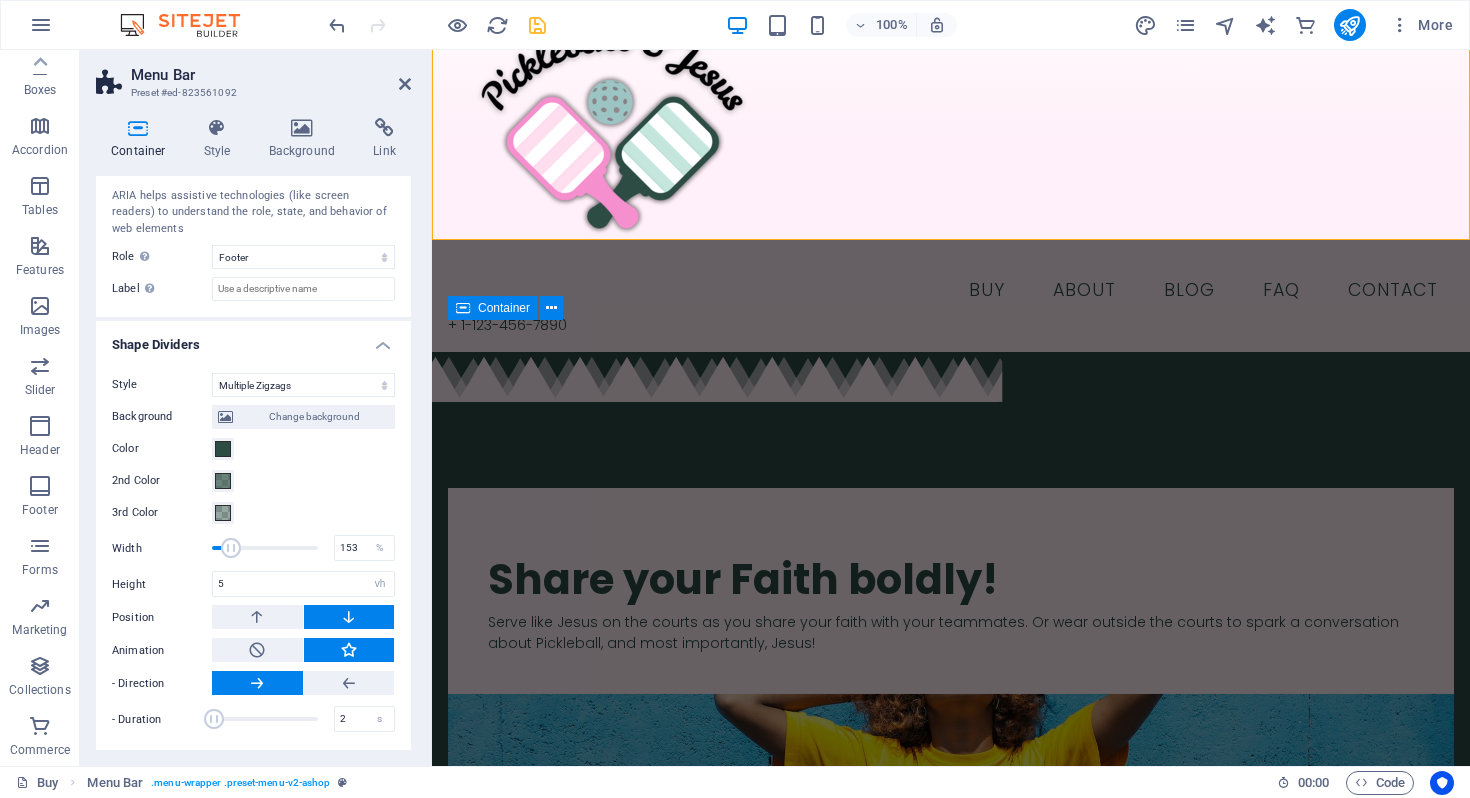 type on "95.1" 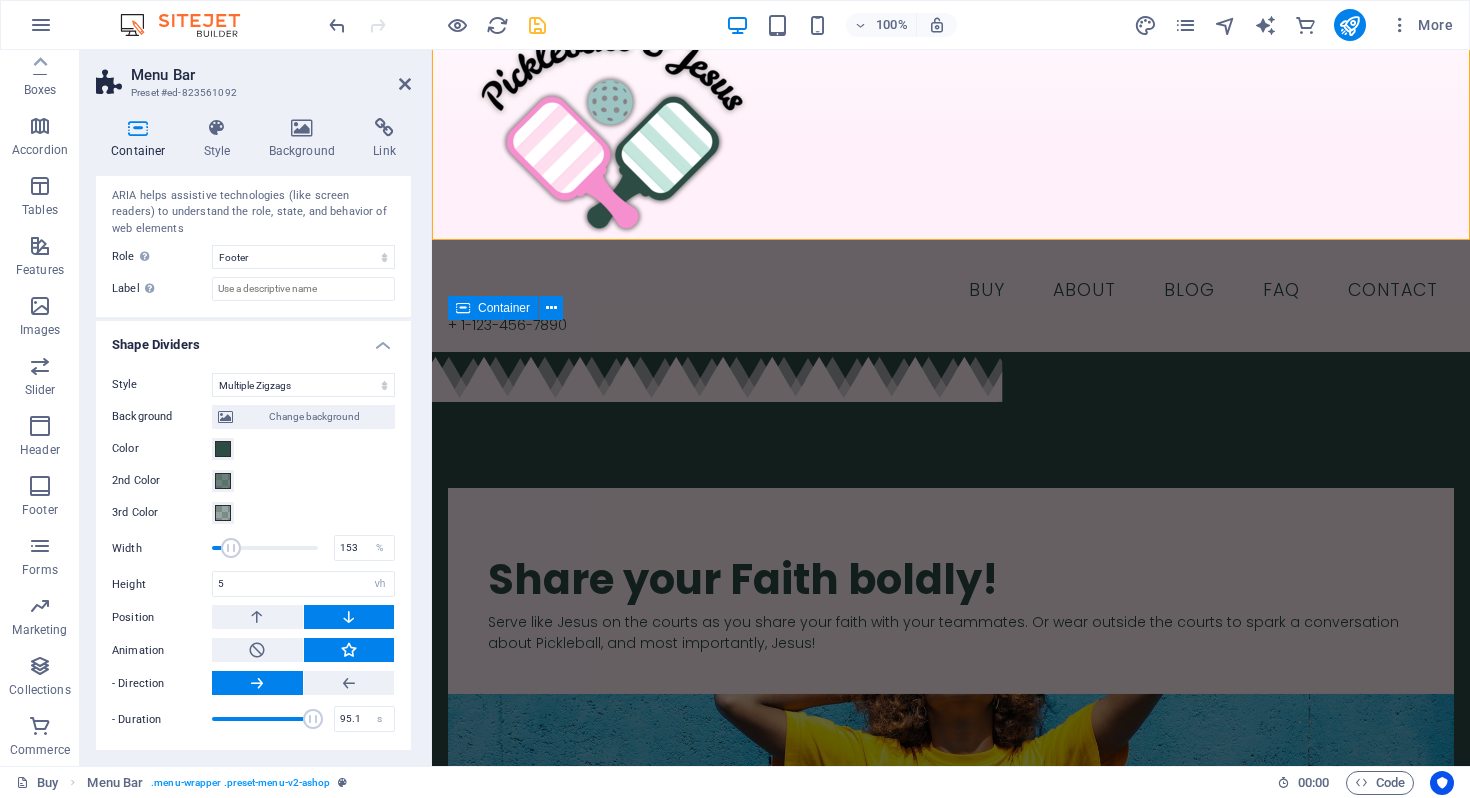 click at bounding box center (265, 719) 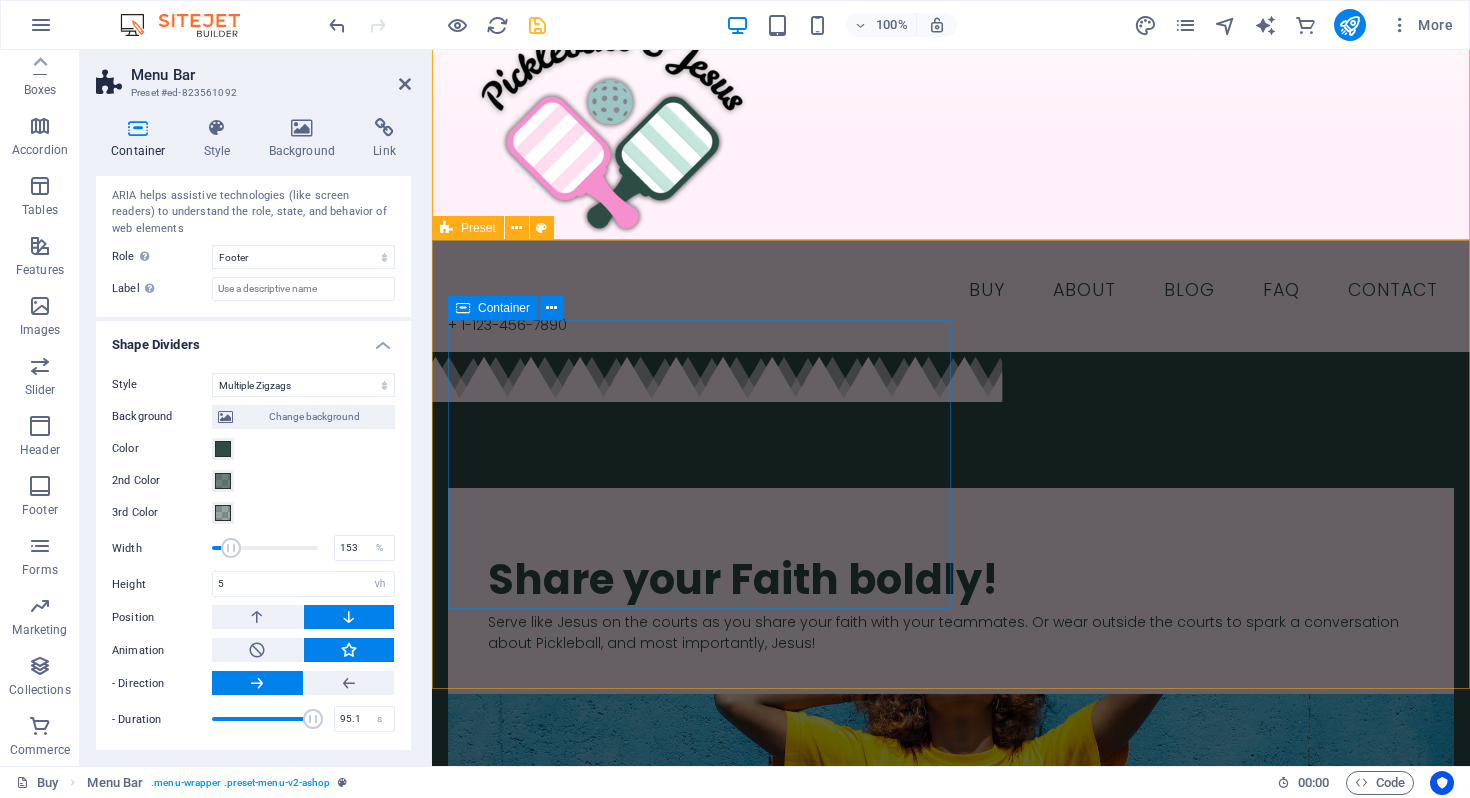 click on "​​​ Share your Faith boldly! Serve like Jesus on the courts as you share your faith with your teammates. Or wear outside the courts to spark a conversation about Pickleball, and most importantly, Jesus!" at bounding box center (951, 590) 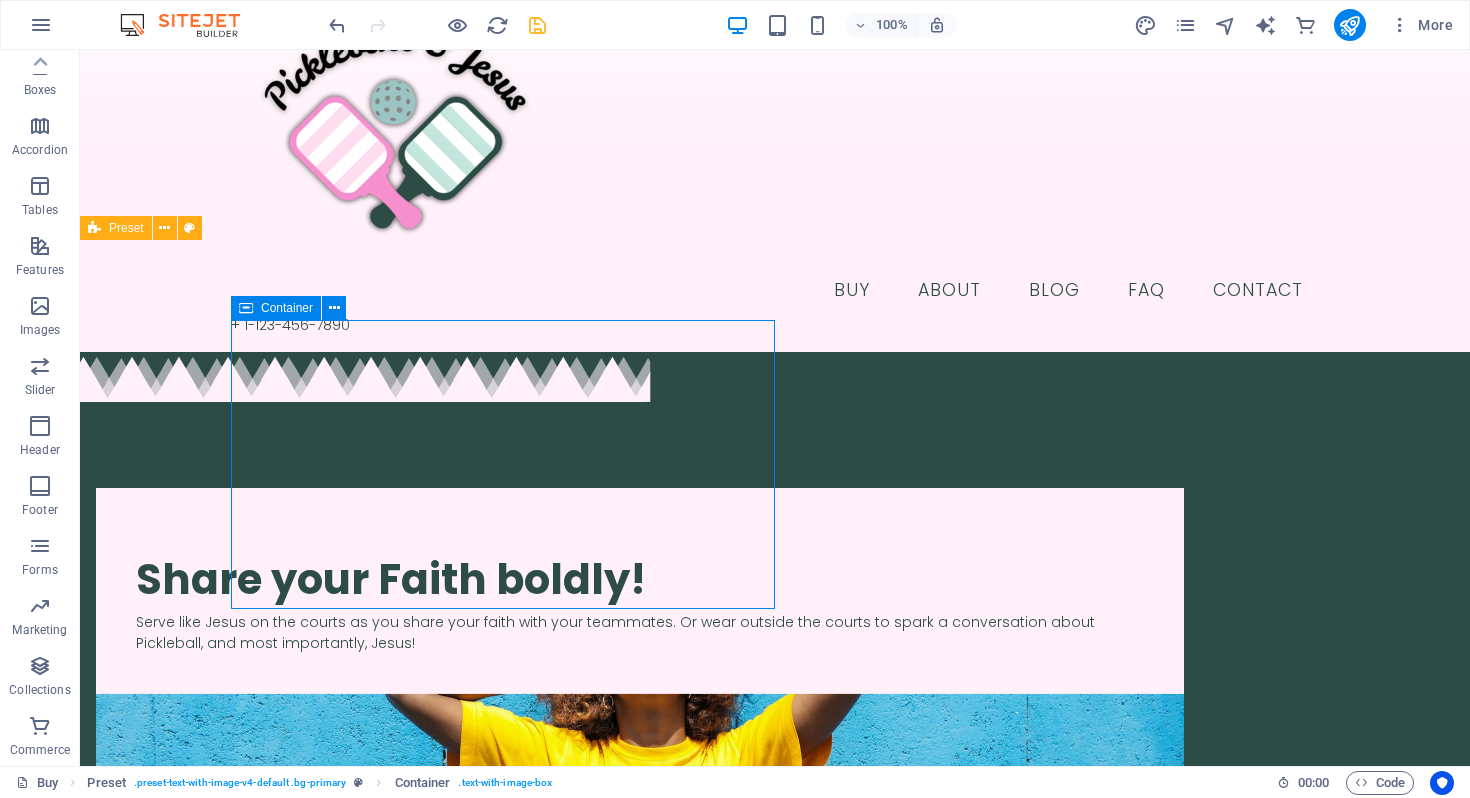 scroll, scrollTop: 0, scrollLeft: 0, axis: both 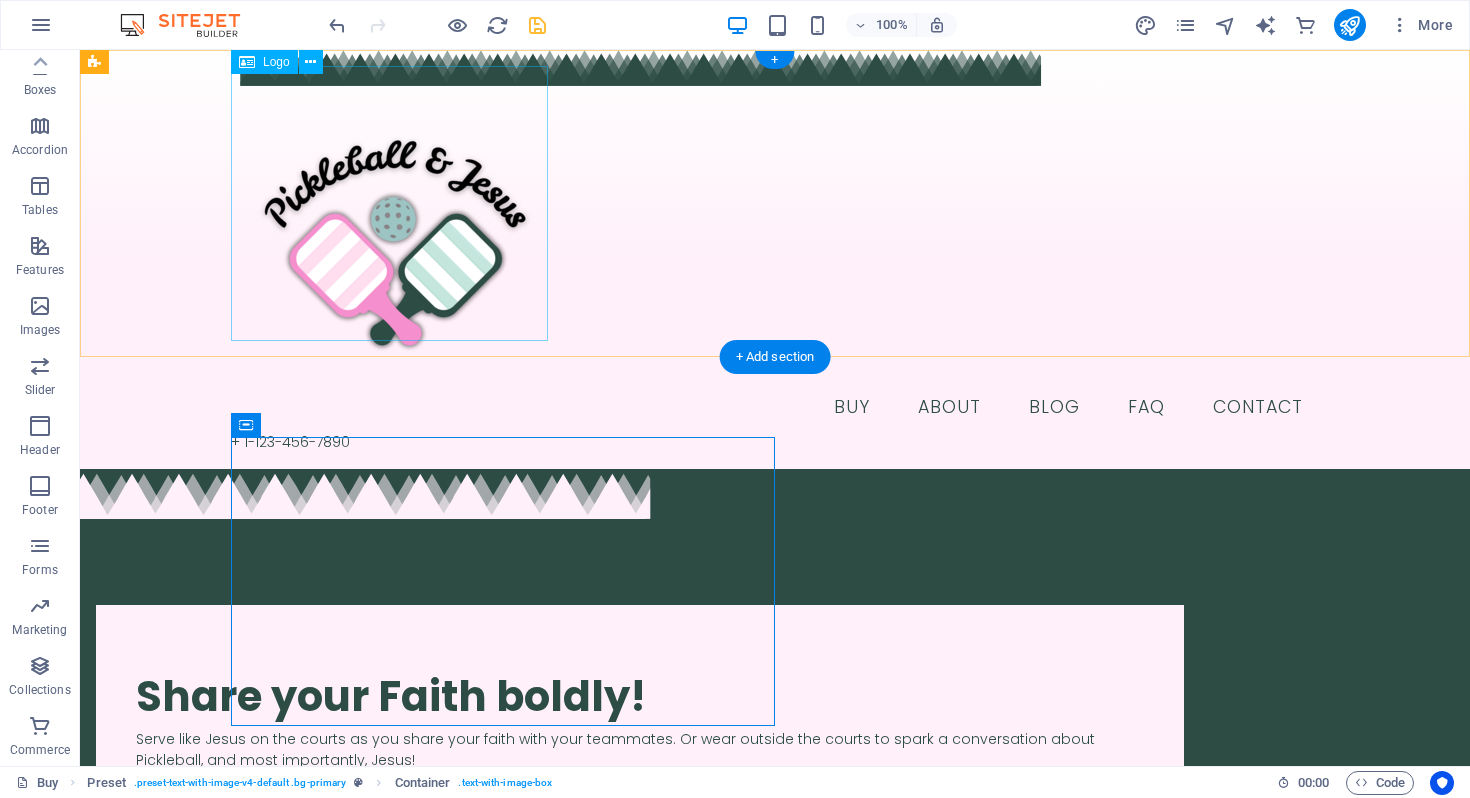 click at bounding box center [775, 245] 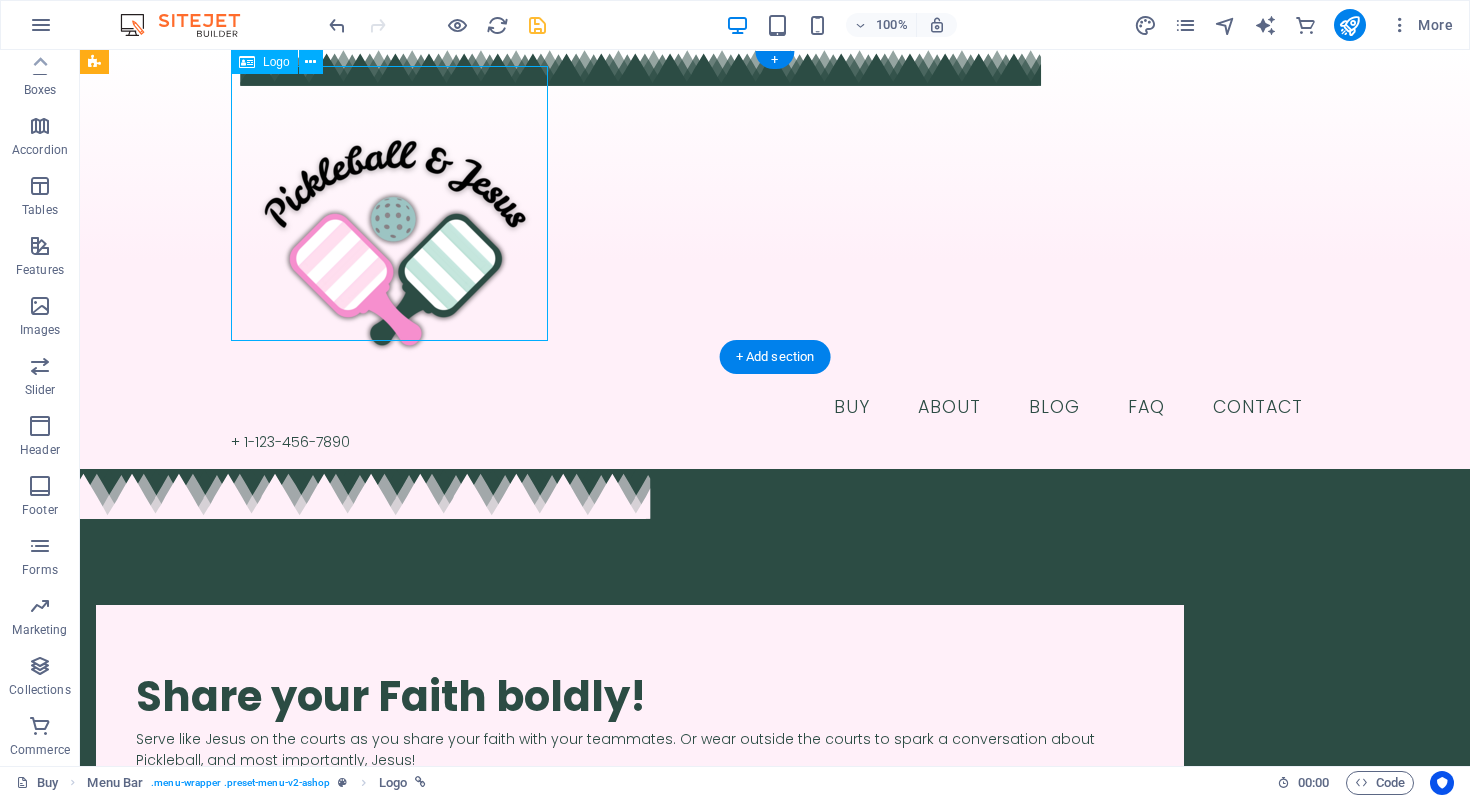 click at bounding box center (775, 245) 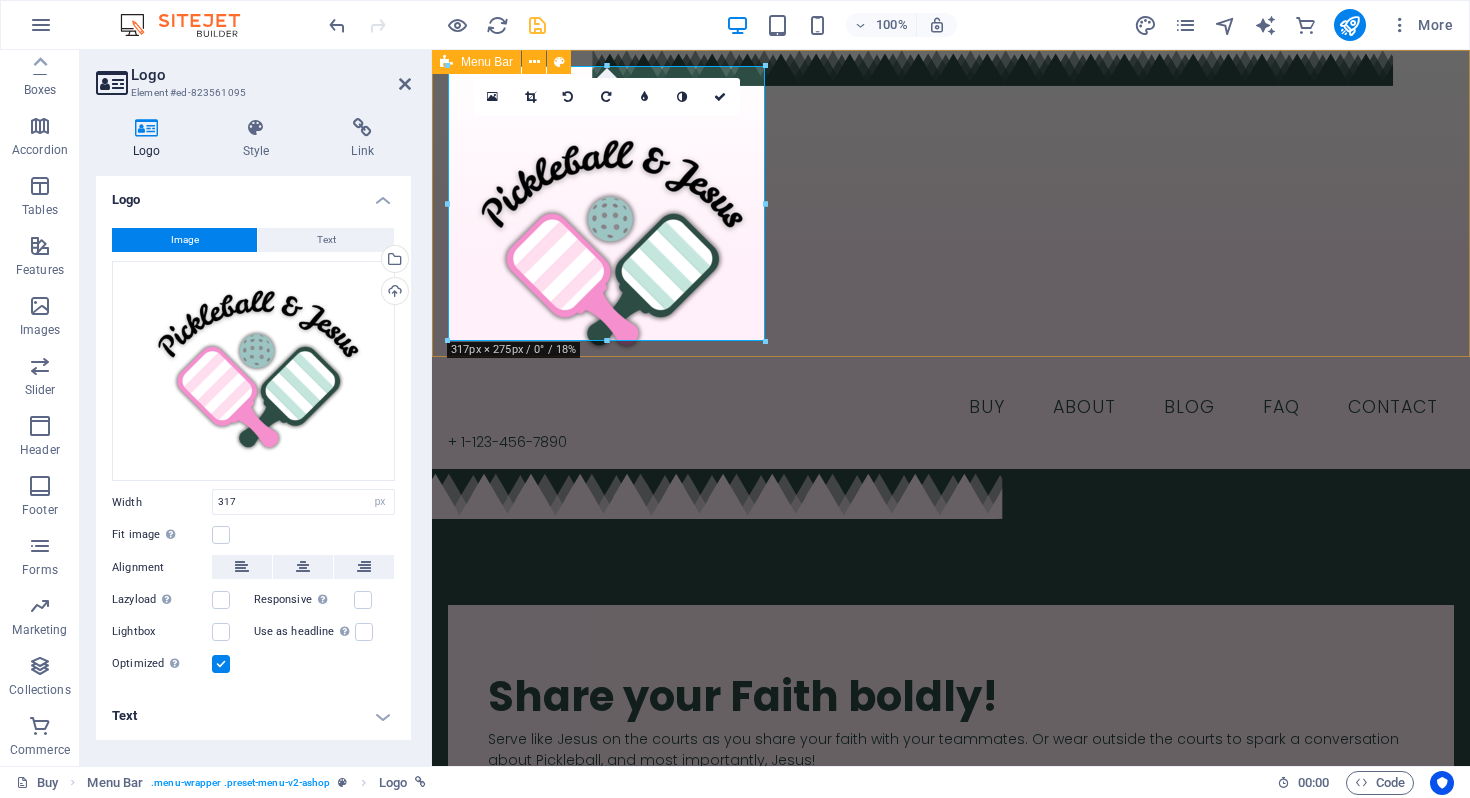 click on "Buy About Blog FAQ Contact   + 1-123-456-7890" at bounding box center (951, 259) 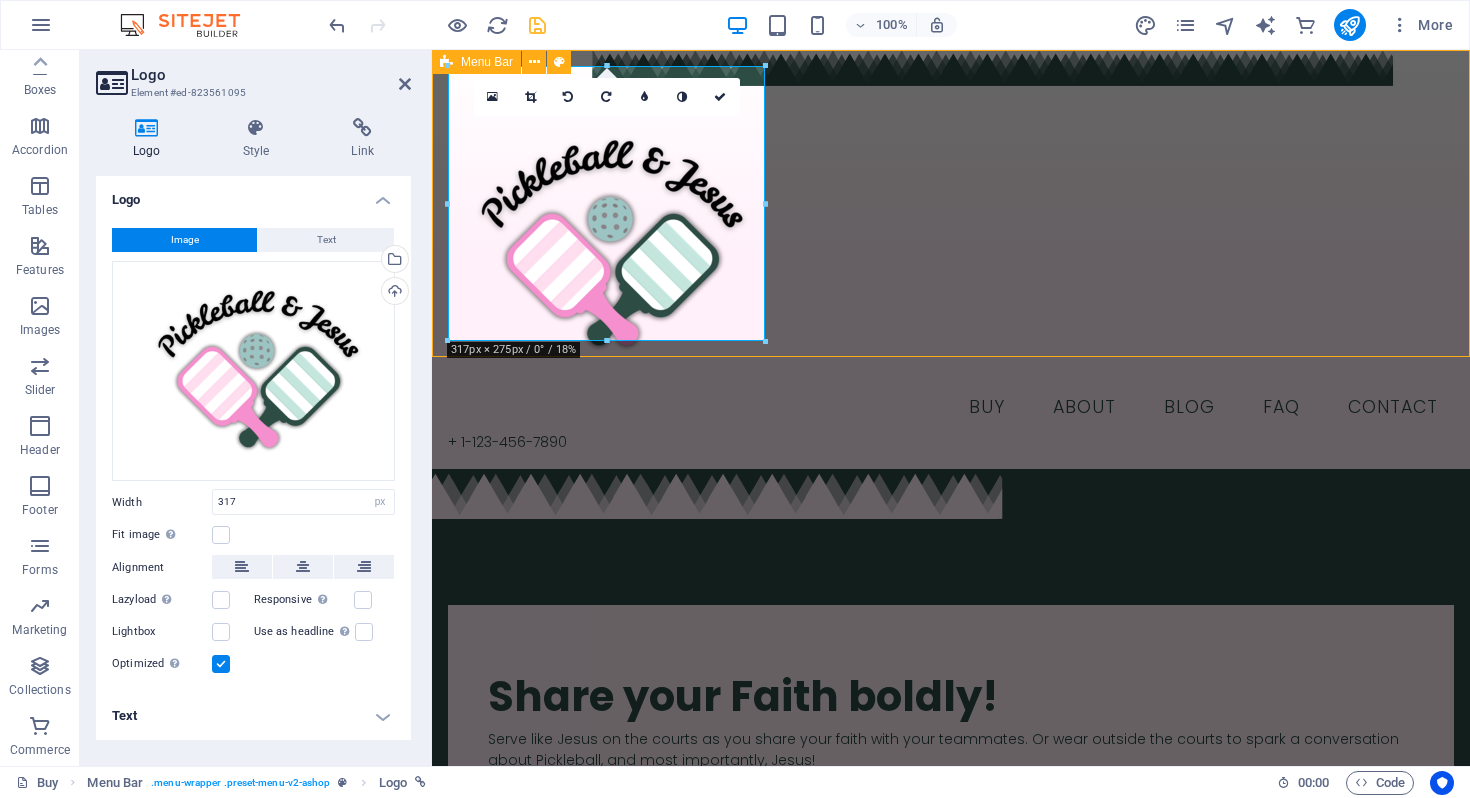 click on "Buy About Blog FAQ Contact   + 1-123-456-7890" at bounding box center [951, 259] 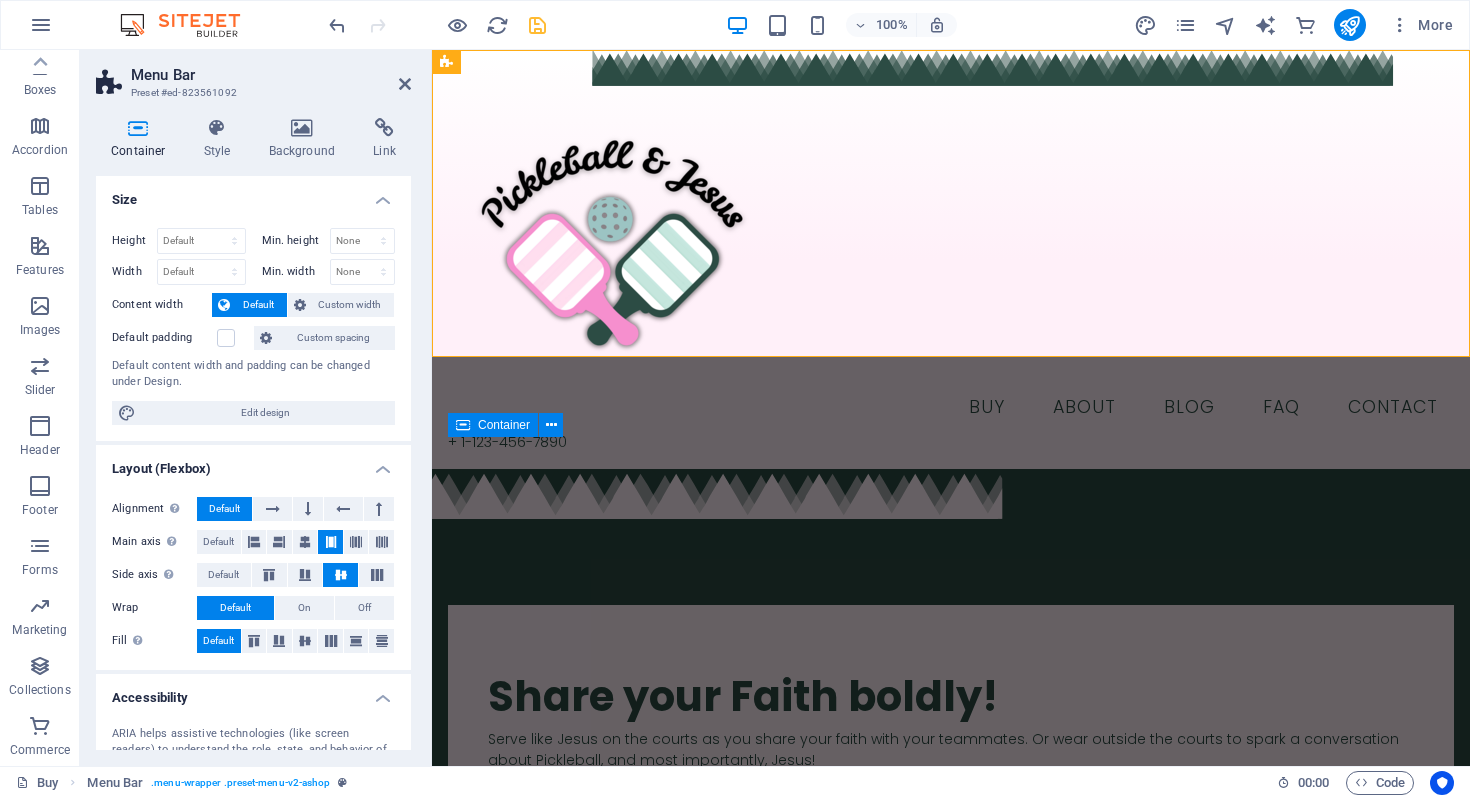 scroll, scrollTop: 538, scrollLeft: 0, axis: vertical 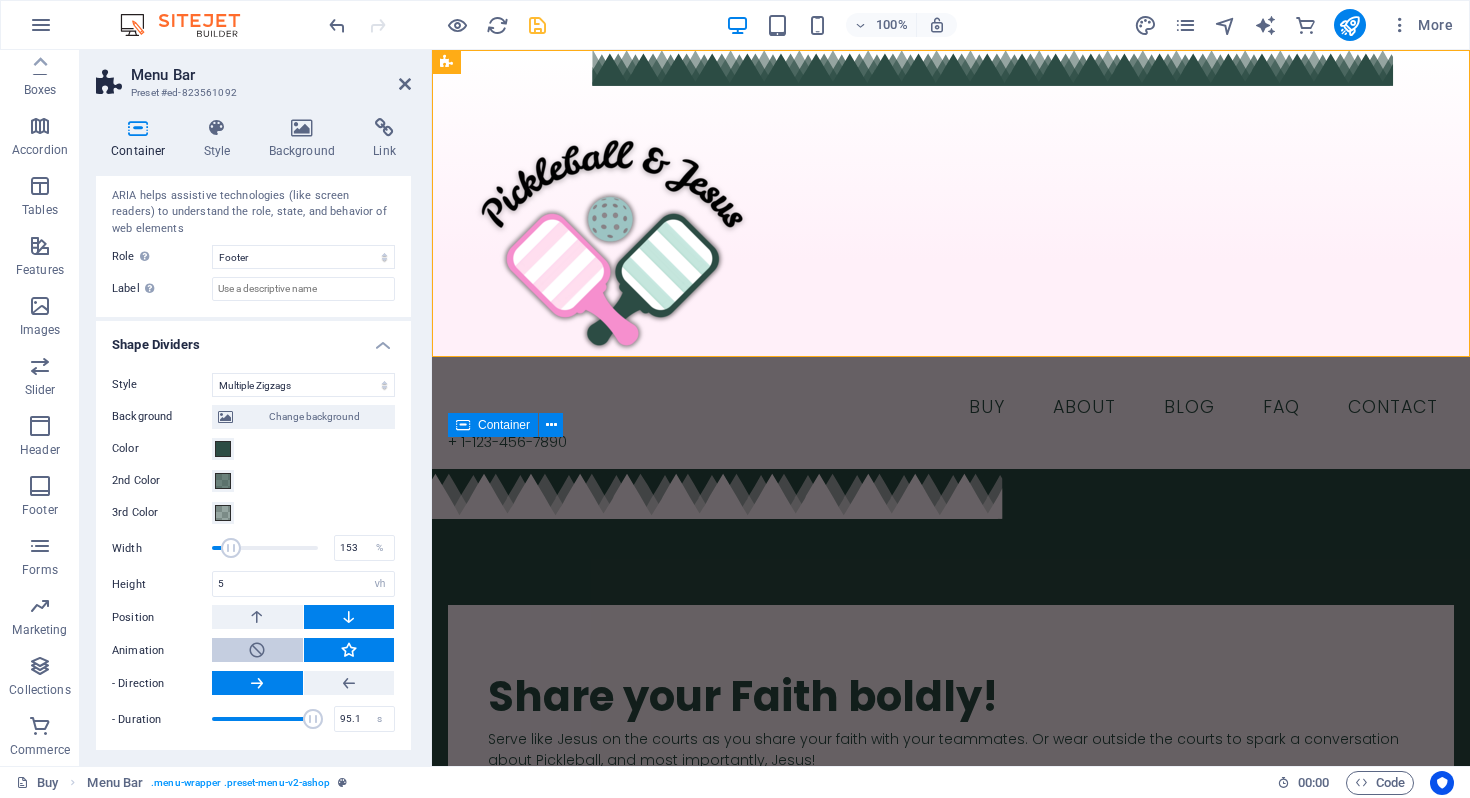 click at bounding box center (257, 650) 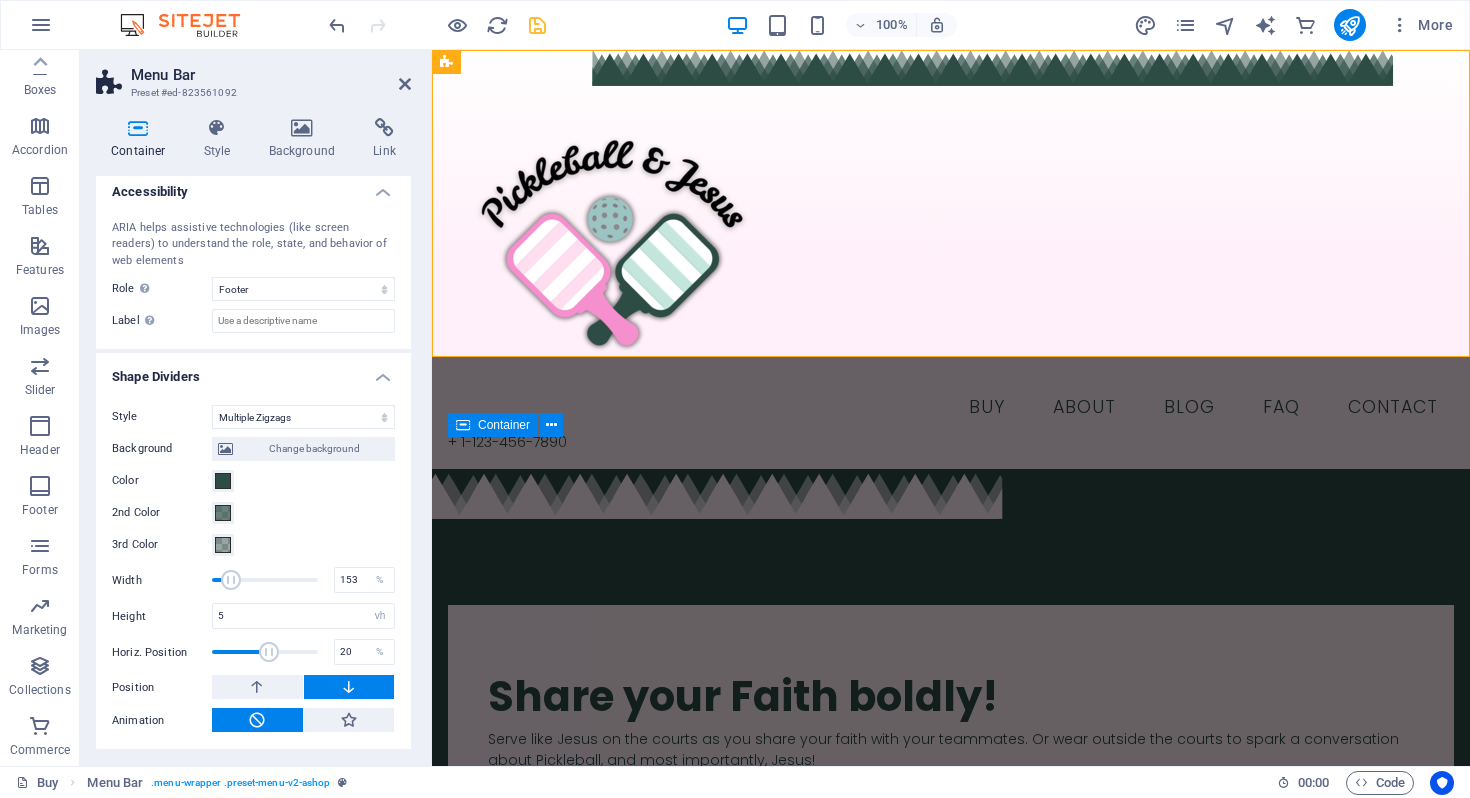 scroll, scrollTop: 505, scrollLeft: 0, axis: vertical 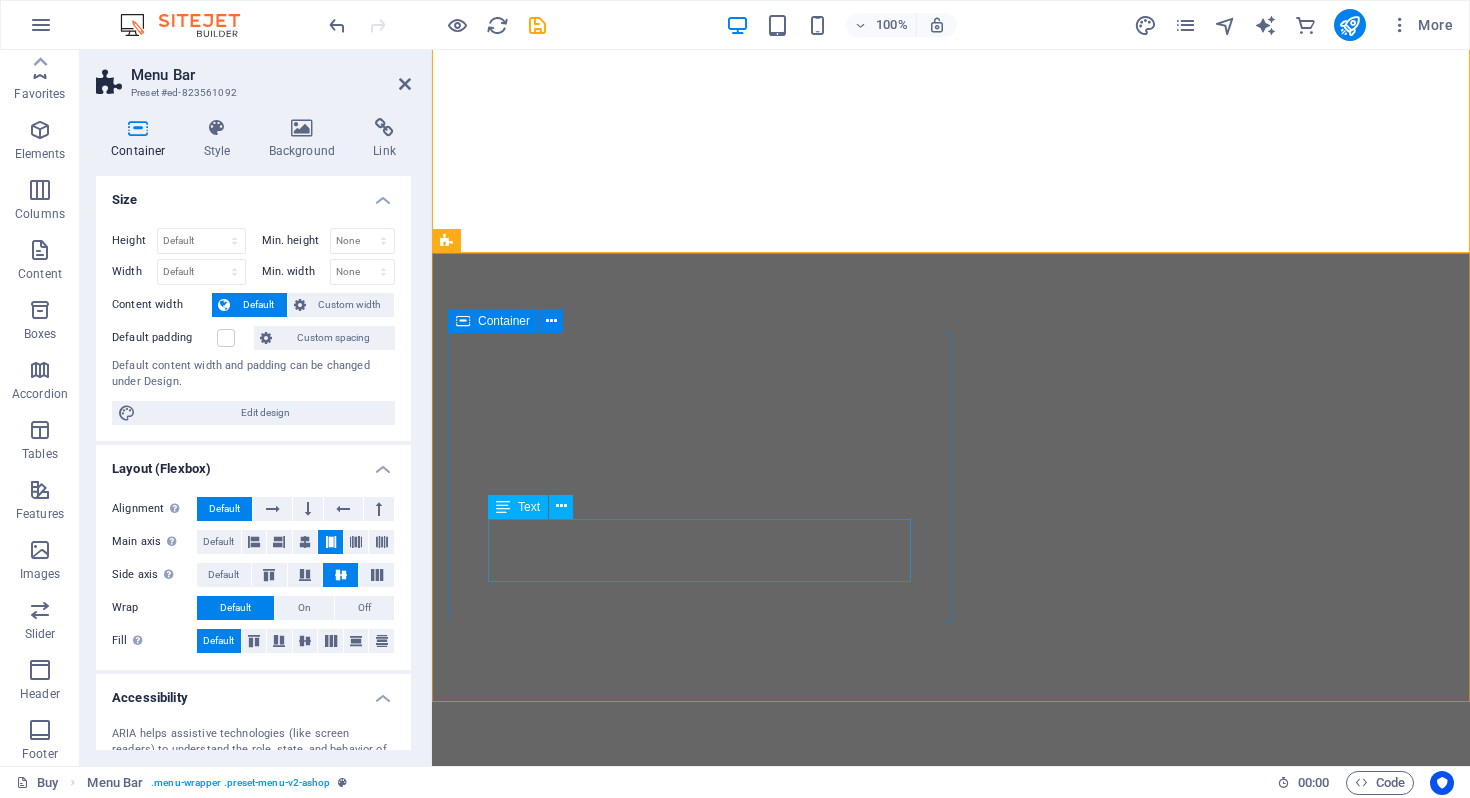 select on "footer" 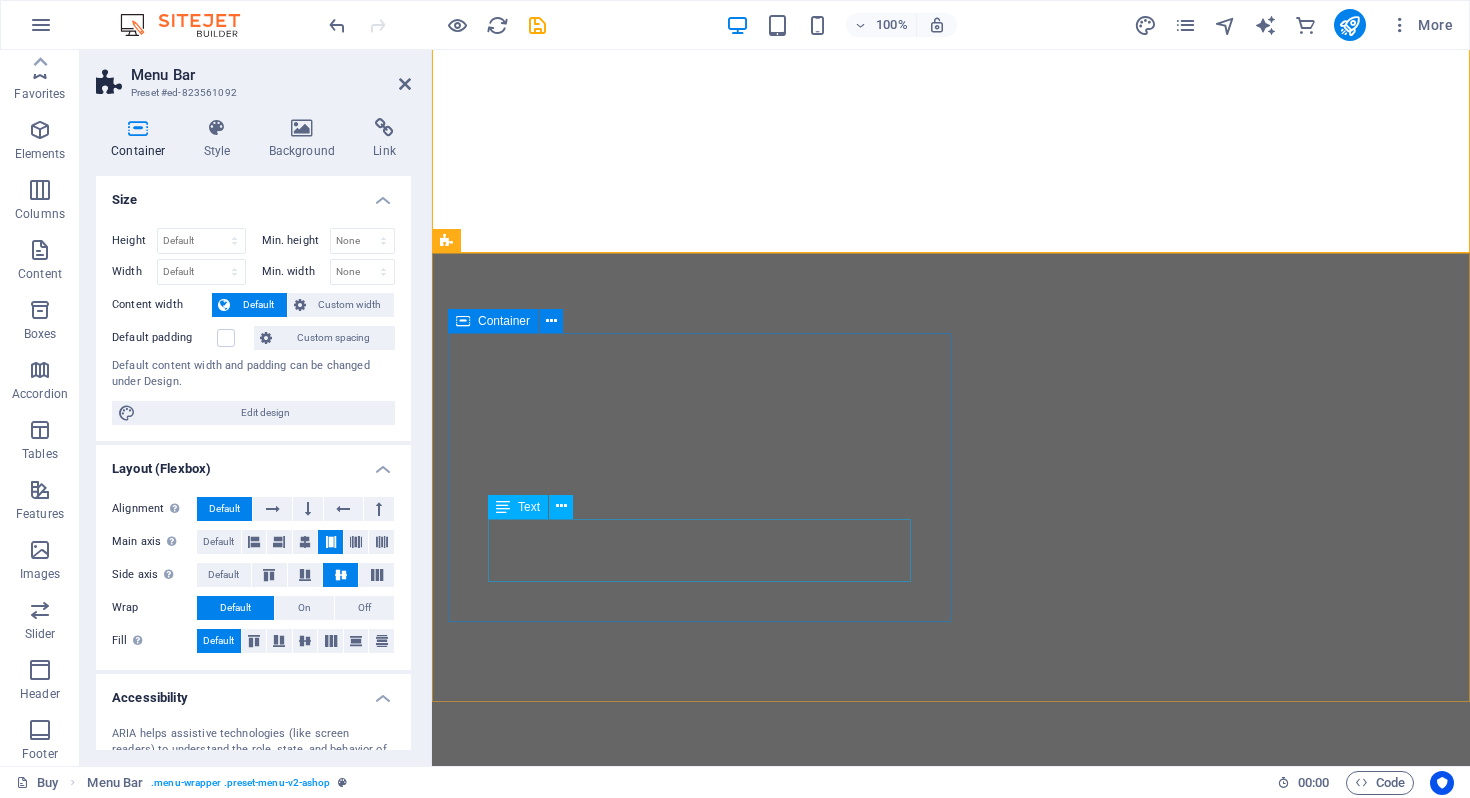 select on "multiple-zigzags" 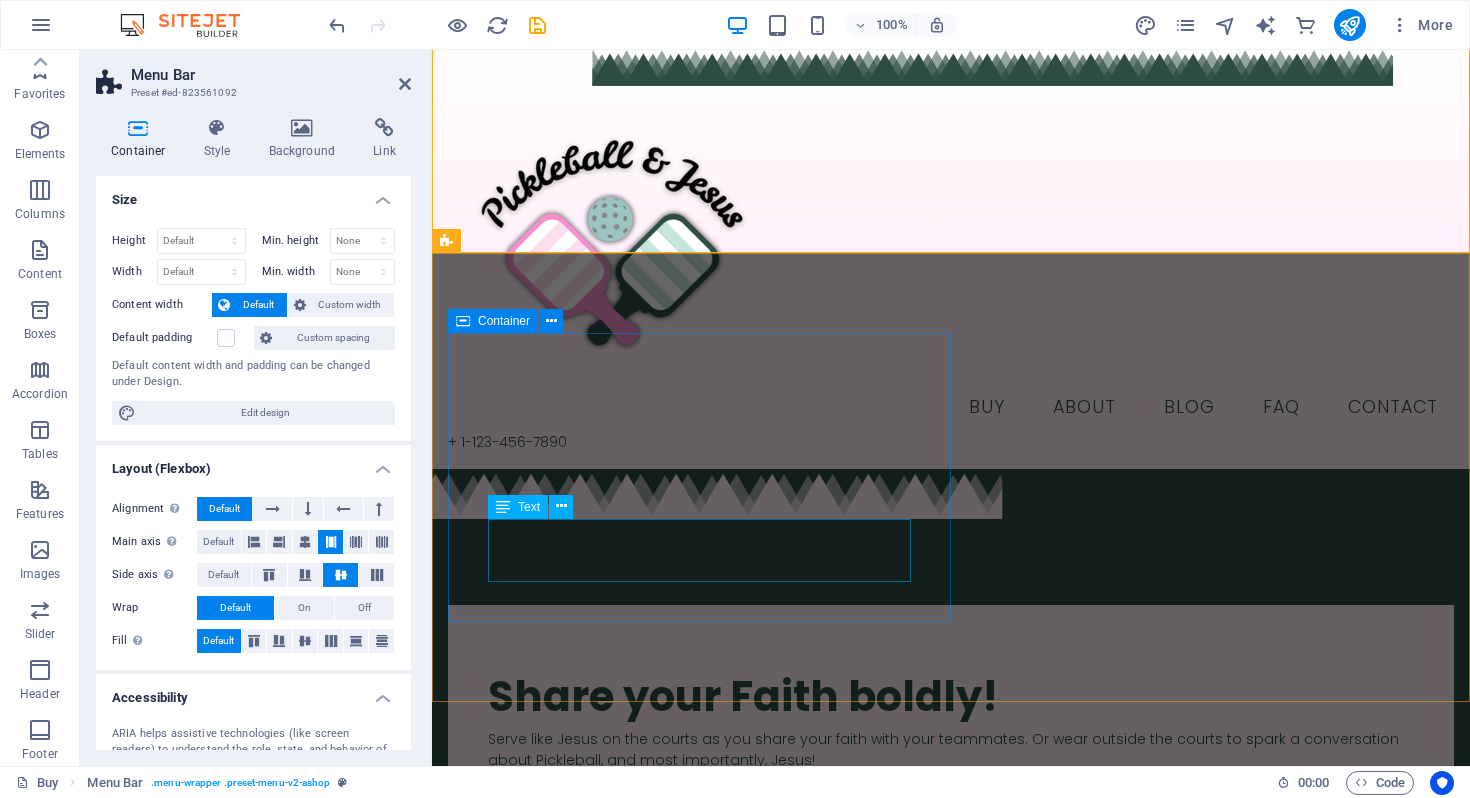 scroll, scrollTop: 183, scrollLeft: 0, axis: vertical 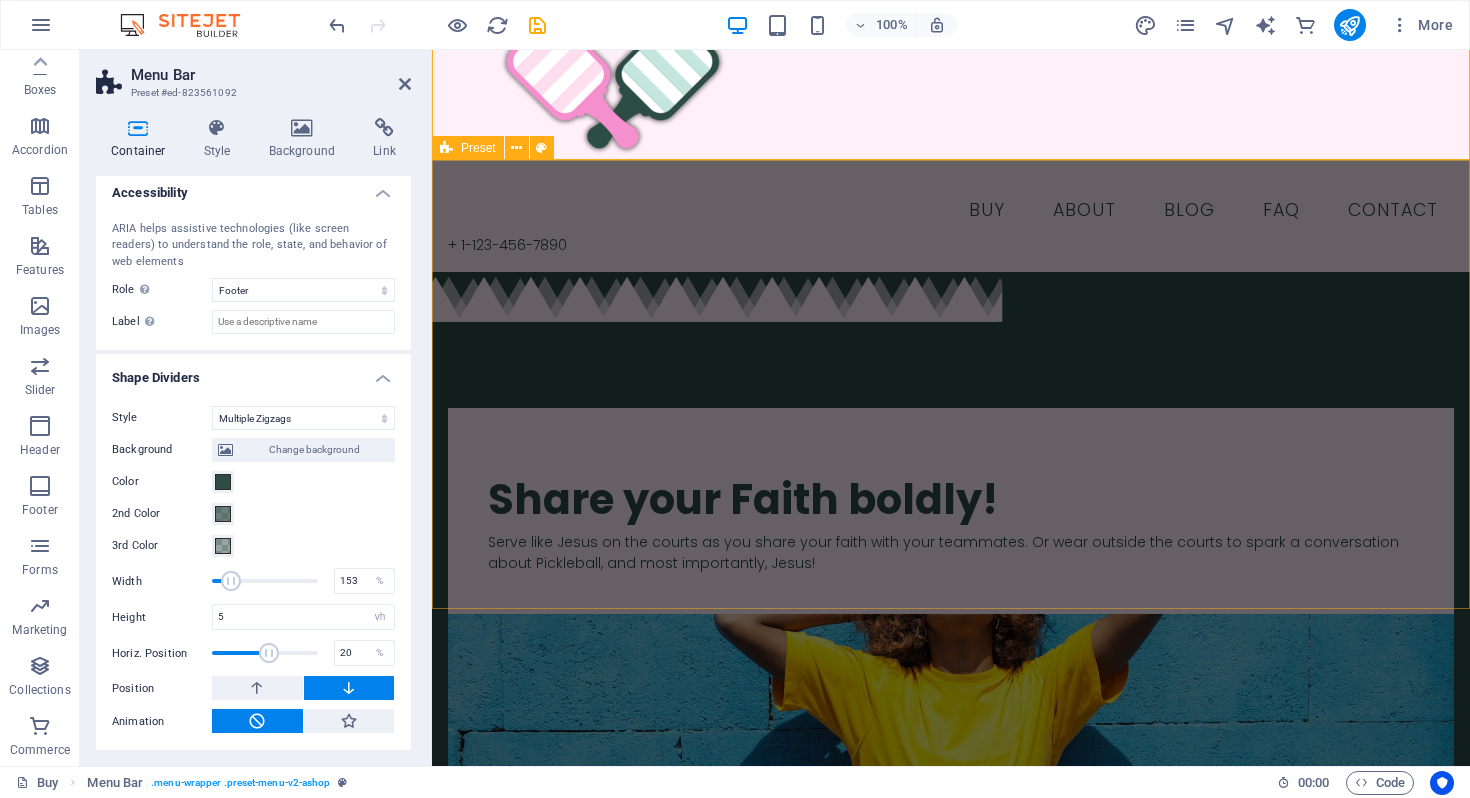 click on "​​​ Share your Faith boldly! Serve like Jesus on the courts as you share your faith with your teammates. Or wear outside the courts to spark a conversation about Pickleball, and most importantly, Jesus! Drop content here or  Add elements  Paste clipboard" at bounding box center (951, 698) 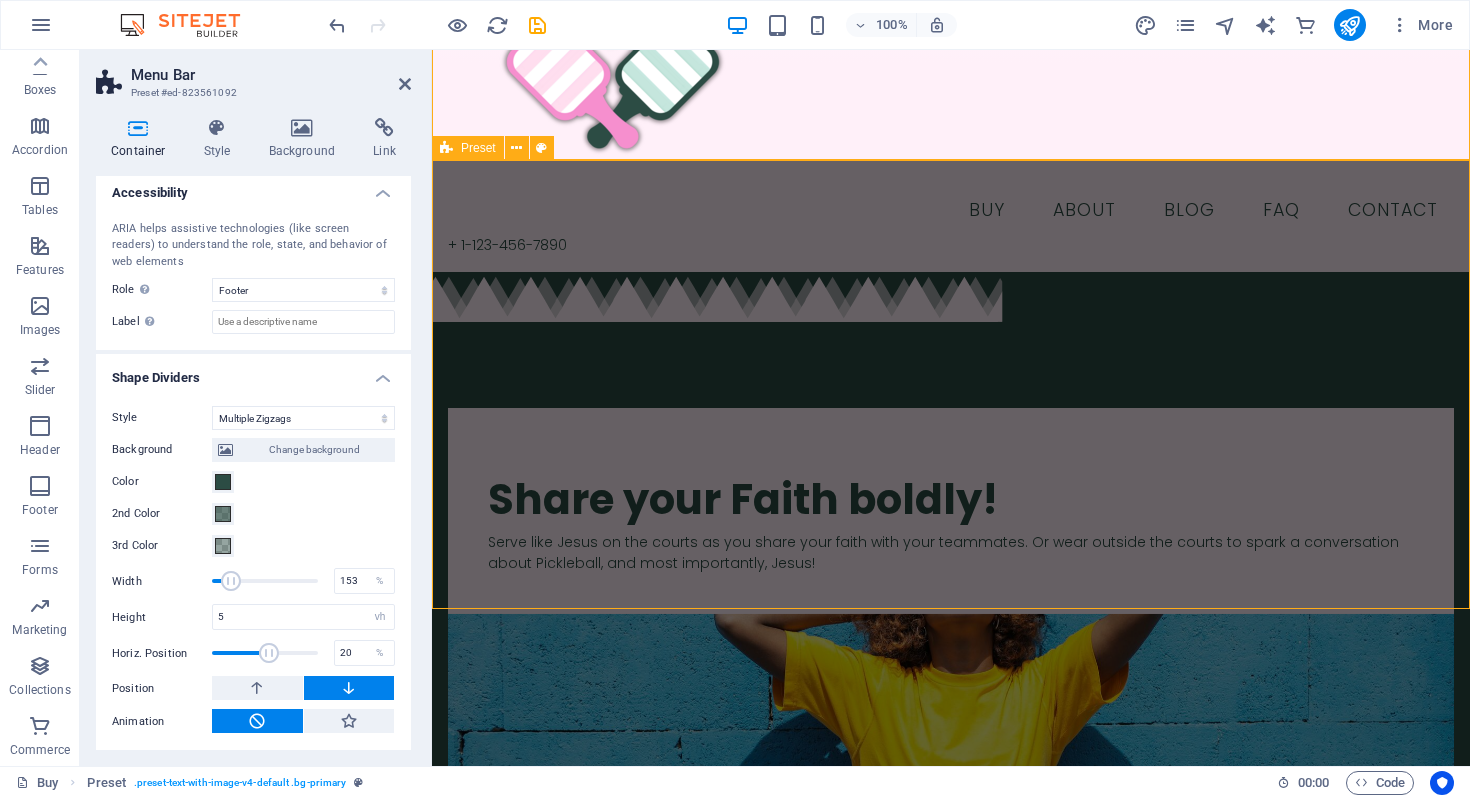 click on "​​​ Share your Faith boldly! Serve like Jesus on the courts as you share your faith with your teammates. Or wear outside the courts to spark a conversation about Pickleball, and most importantly, Jesus! Drop content here or  Add elements  Paste clipboard" at bounding box center [951, 698] 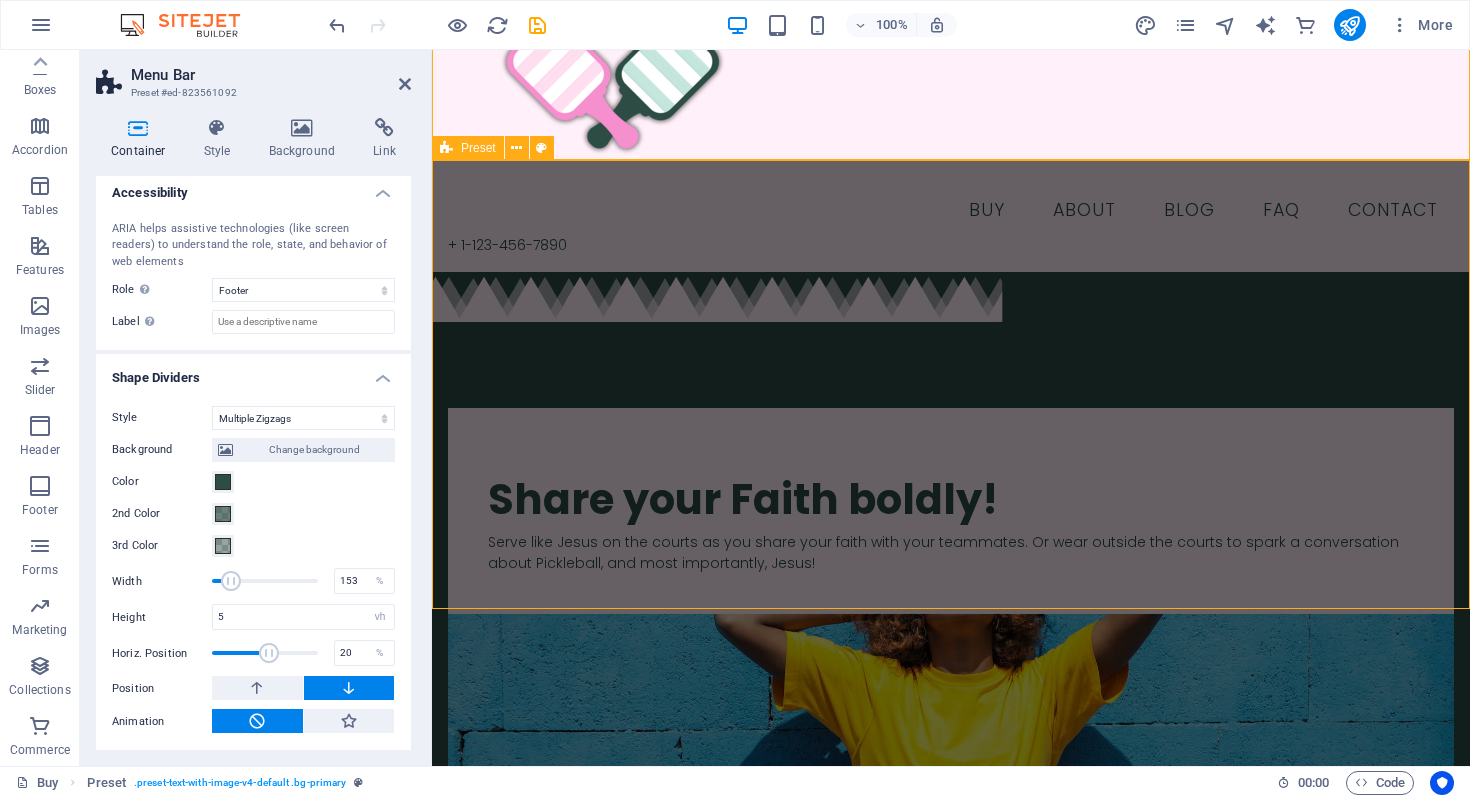 select on "multiple-zigzags" 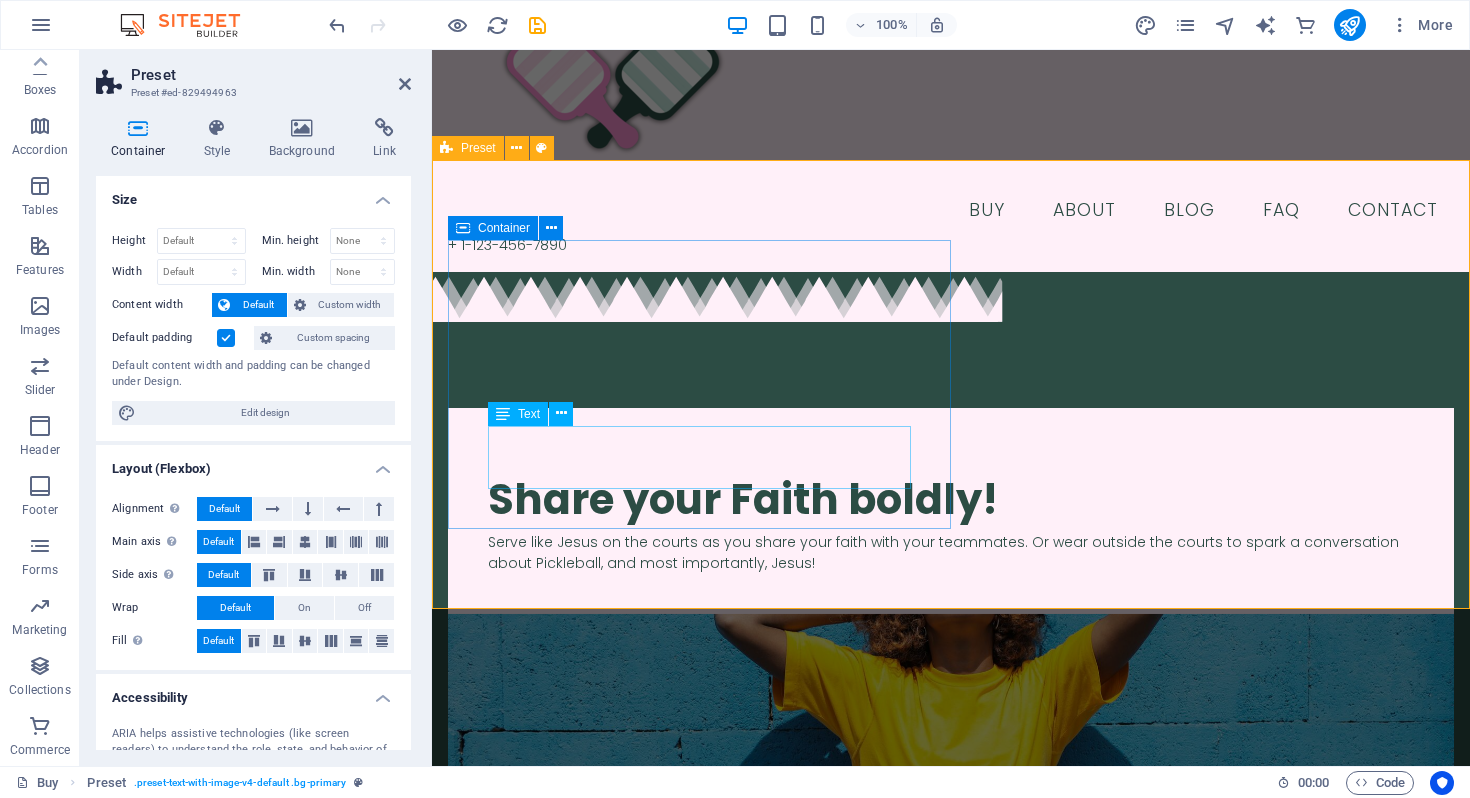click on "Serve like Jesus on the courts as you share your faith with your teammates. Or wear outside the courts to spark a conversation about Pickleball, and most importantly, Jesus!" at bounding box center (951, 553) 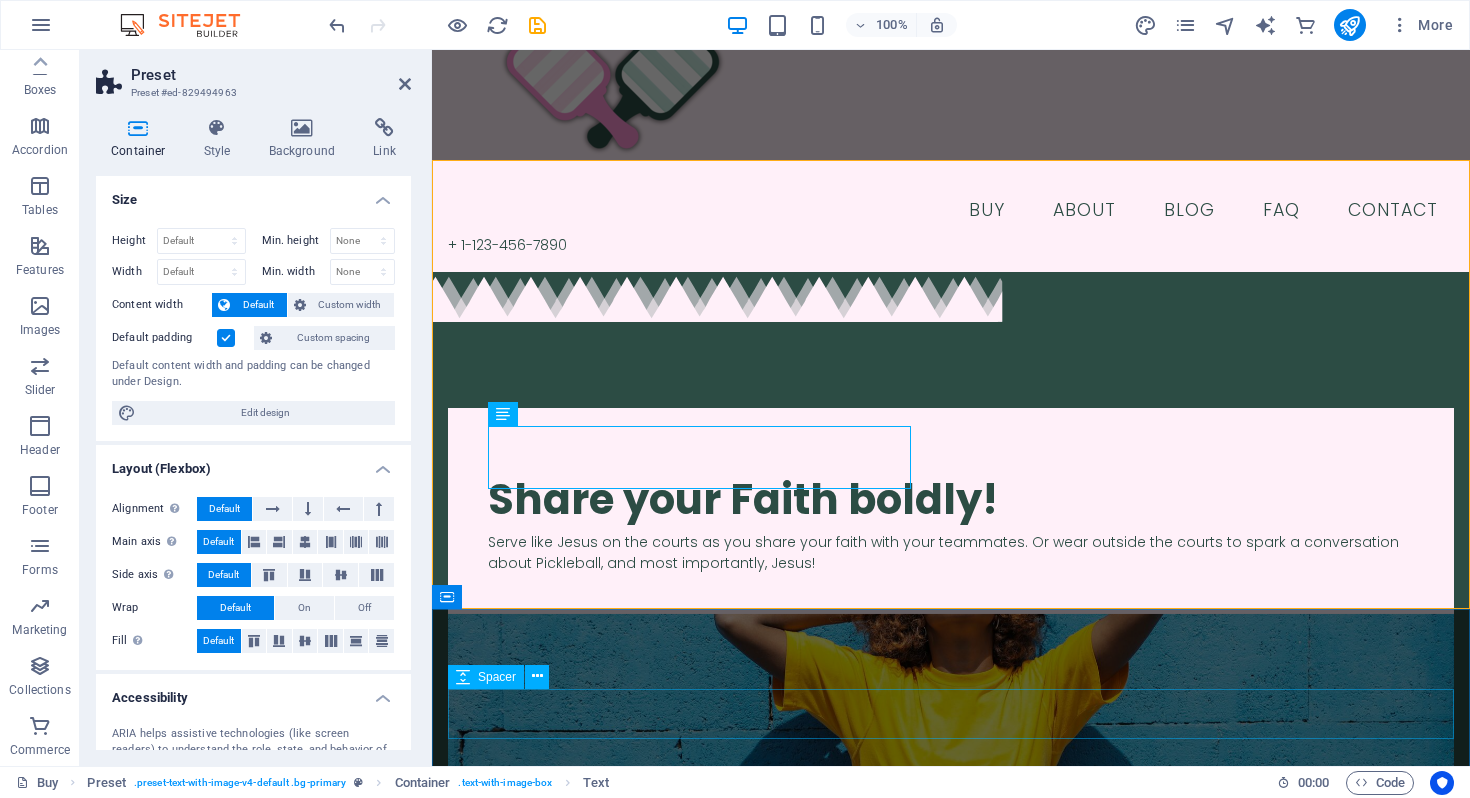 click at bounding box center (951, 1300) 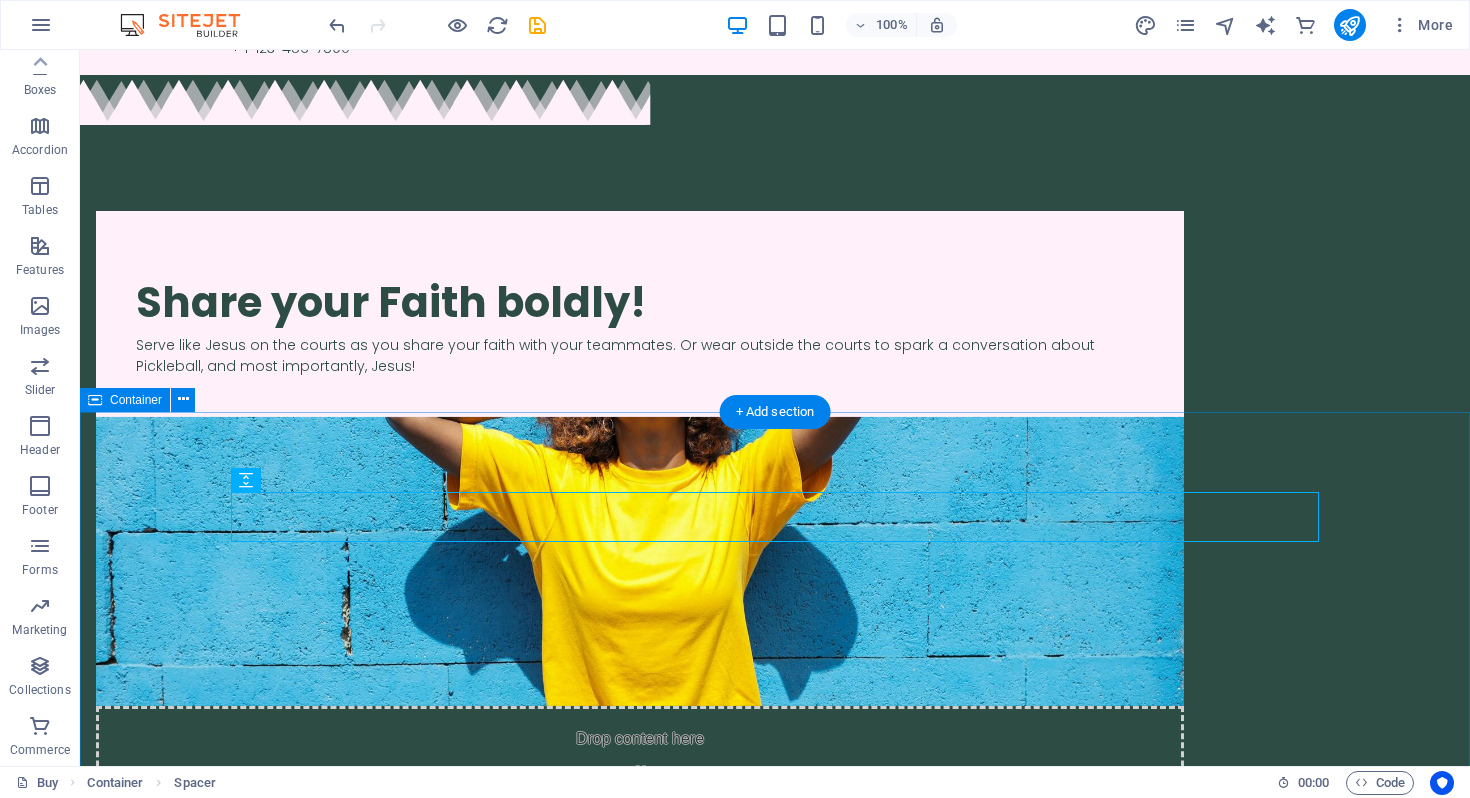 scroll, scrollTop: 578, scrollLeft: 0, axis: vertical 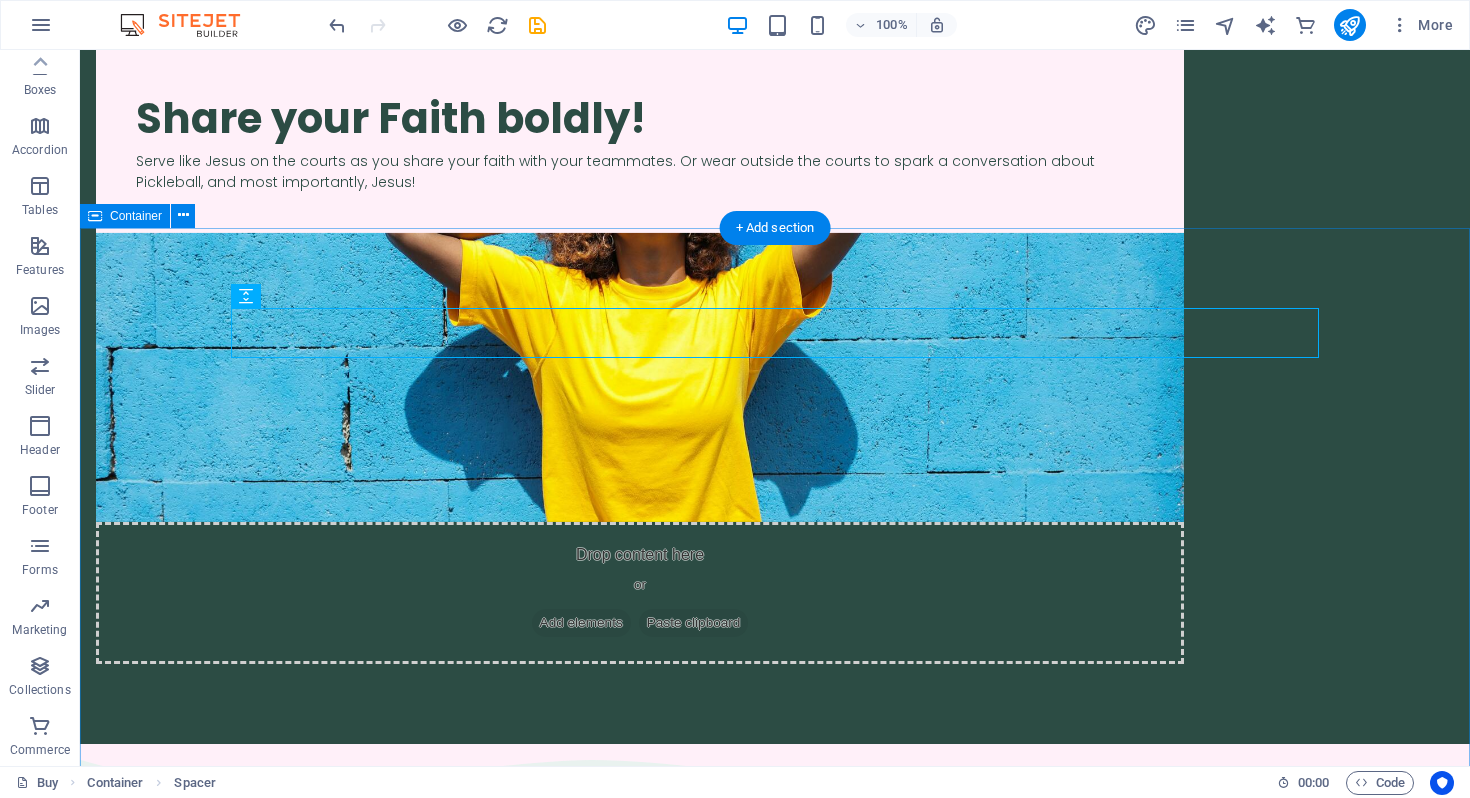 click on "JOIN OUR MINISTRY ABOUT OUR FOUNDER MOLLIE SHOP OUR GEAR" at bounding box center [775, 2681] 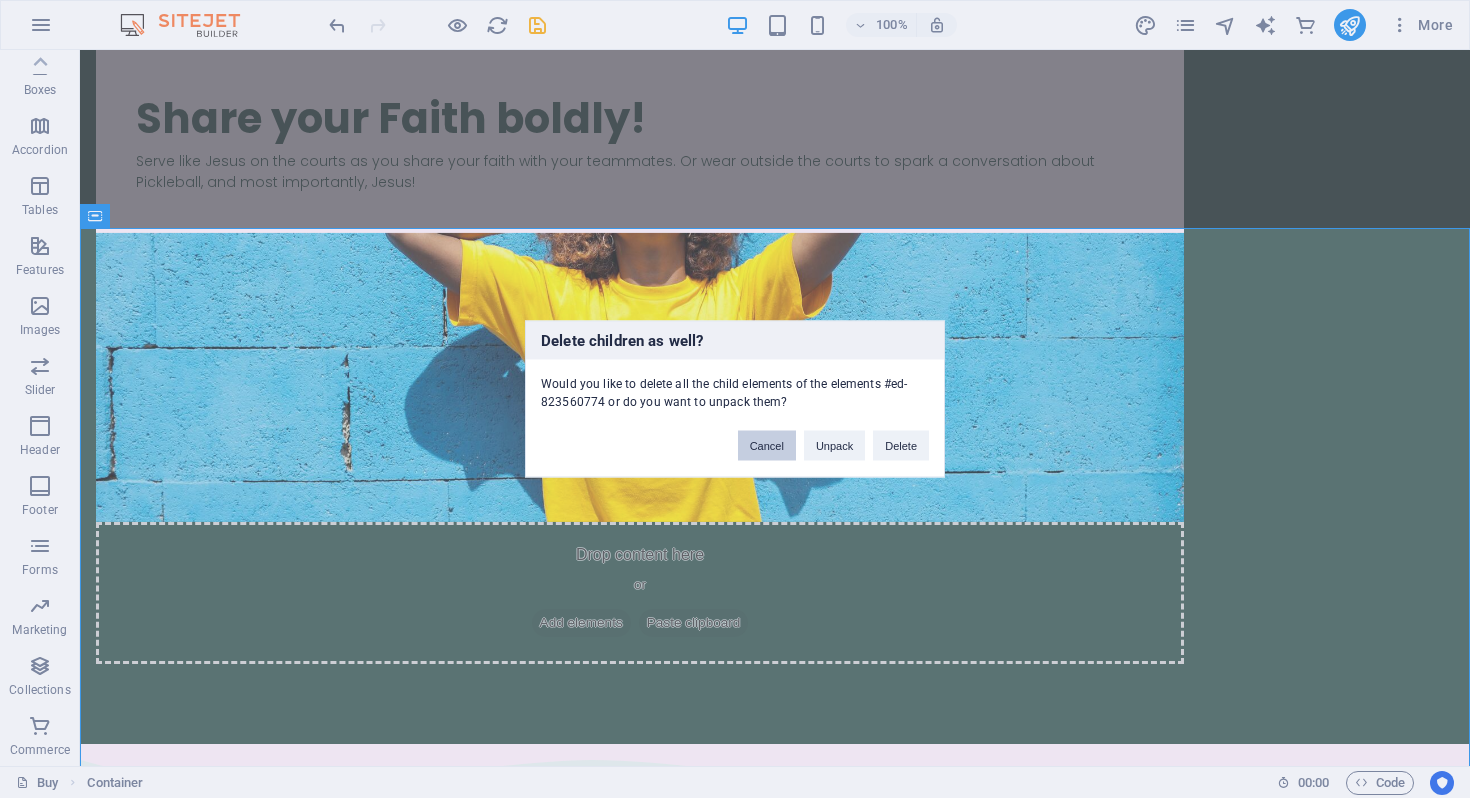 click on "Cancel" at bounding box center [767, 446] 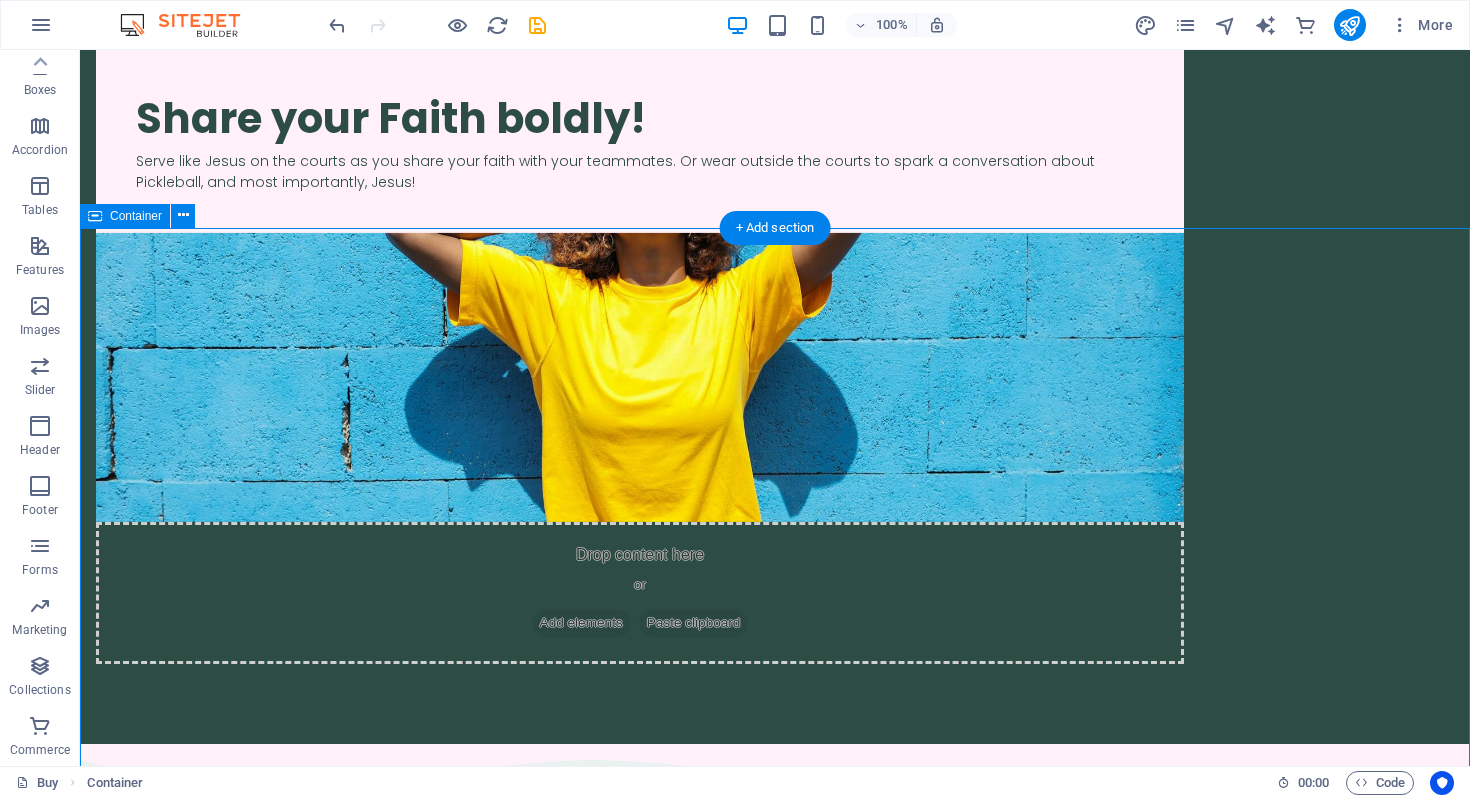 click on "JOIN OUR MINISTRY ABOUT OUR FOUNDER MOLLIE SHOP OUR GEAR" at bounding box center (775, 2681) 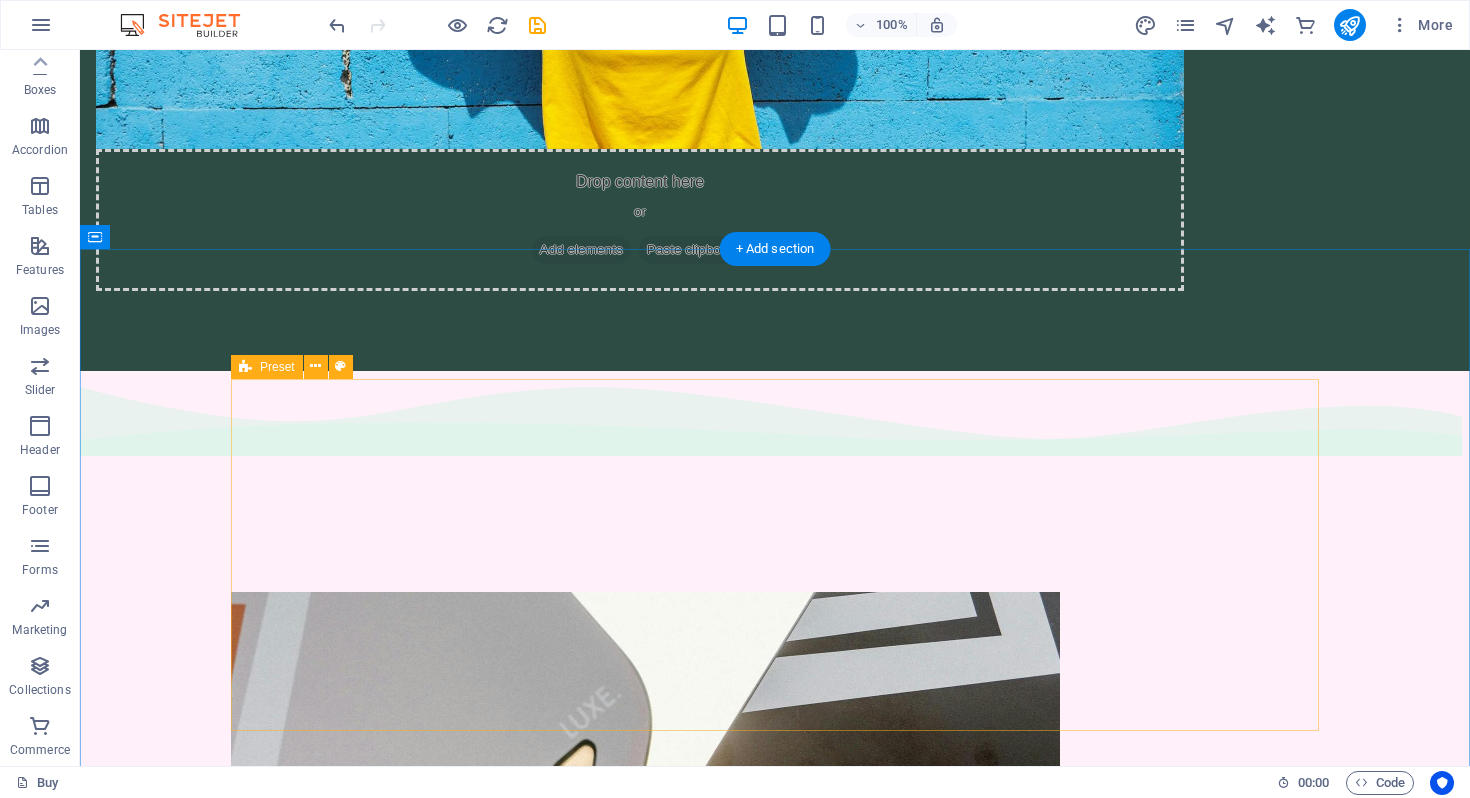 scroll, scrollTop: 0, scrollLeft: 0, axis: both 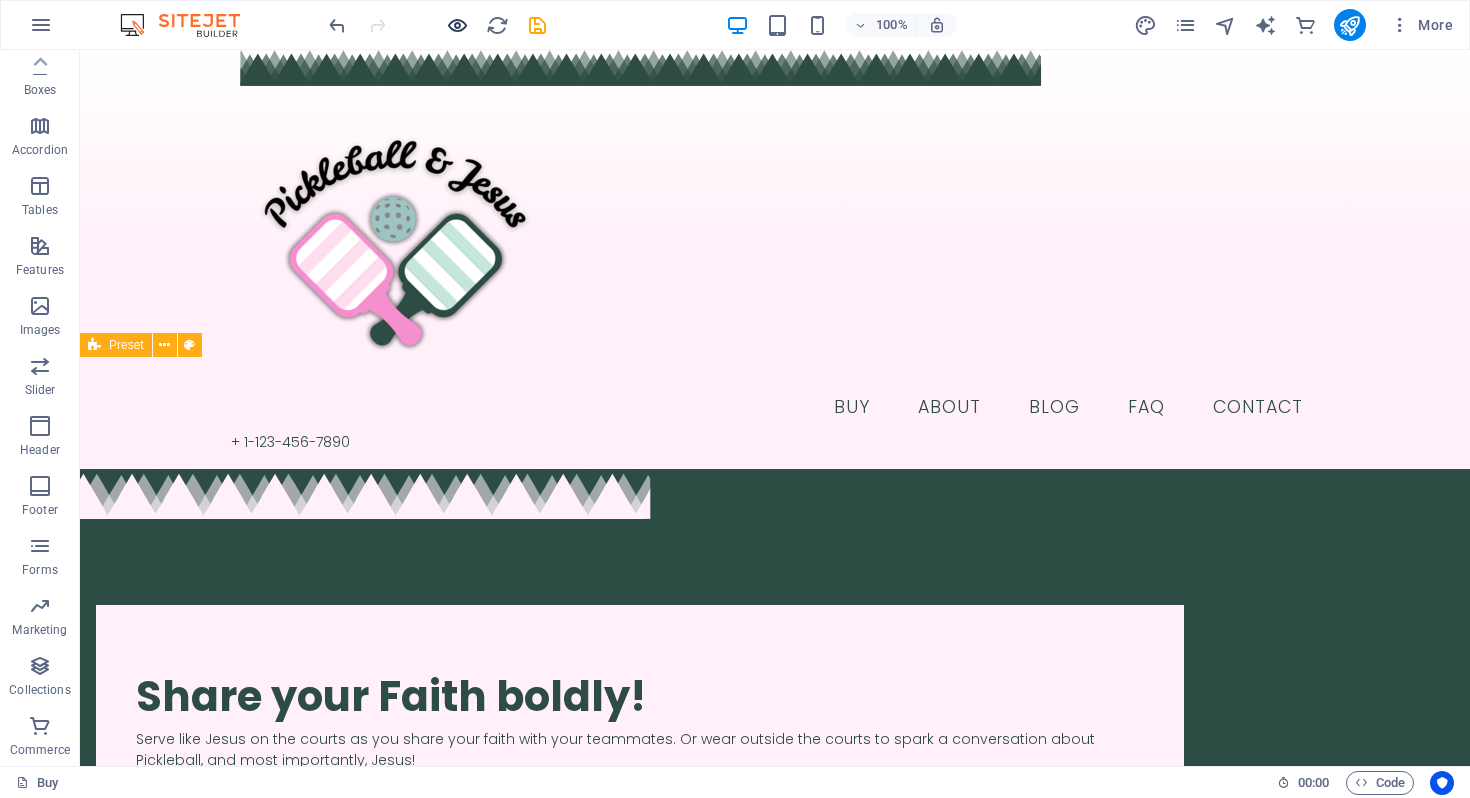 click at bounding box center [457, 25] 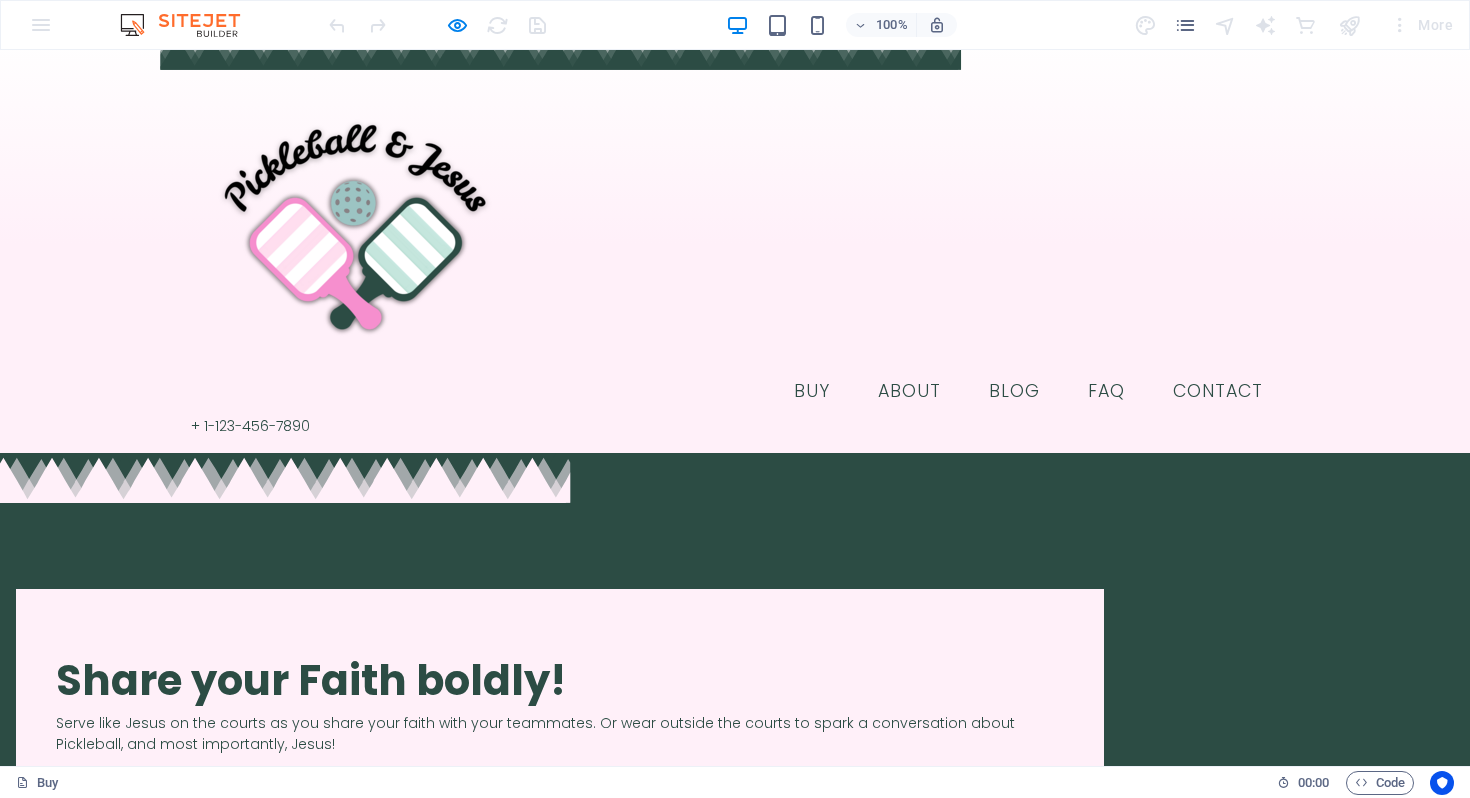 scroll, scrollTop: 17, scrollLeft: 0, axis: vertical 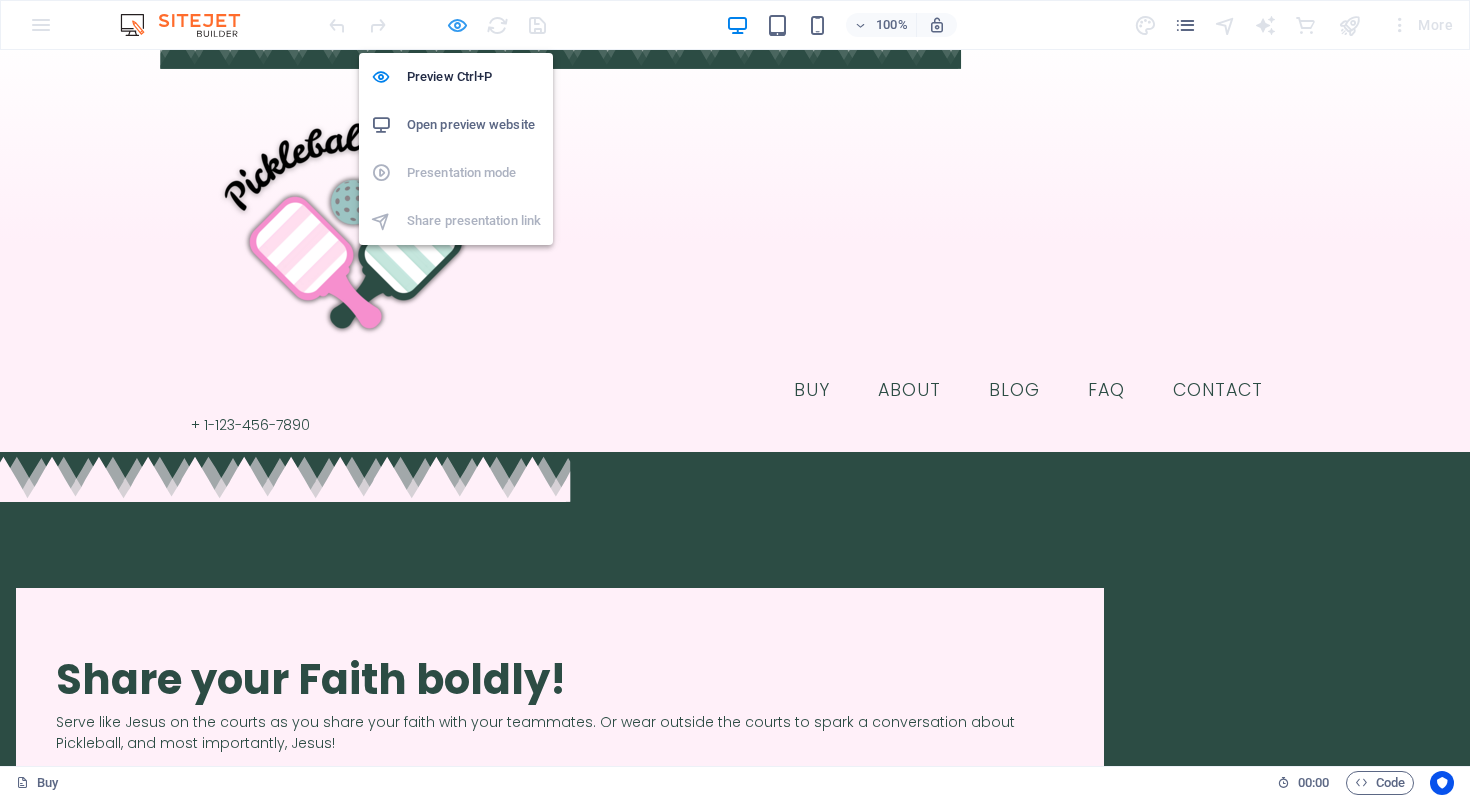 click at bounding box center (457, 25) 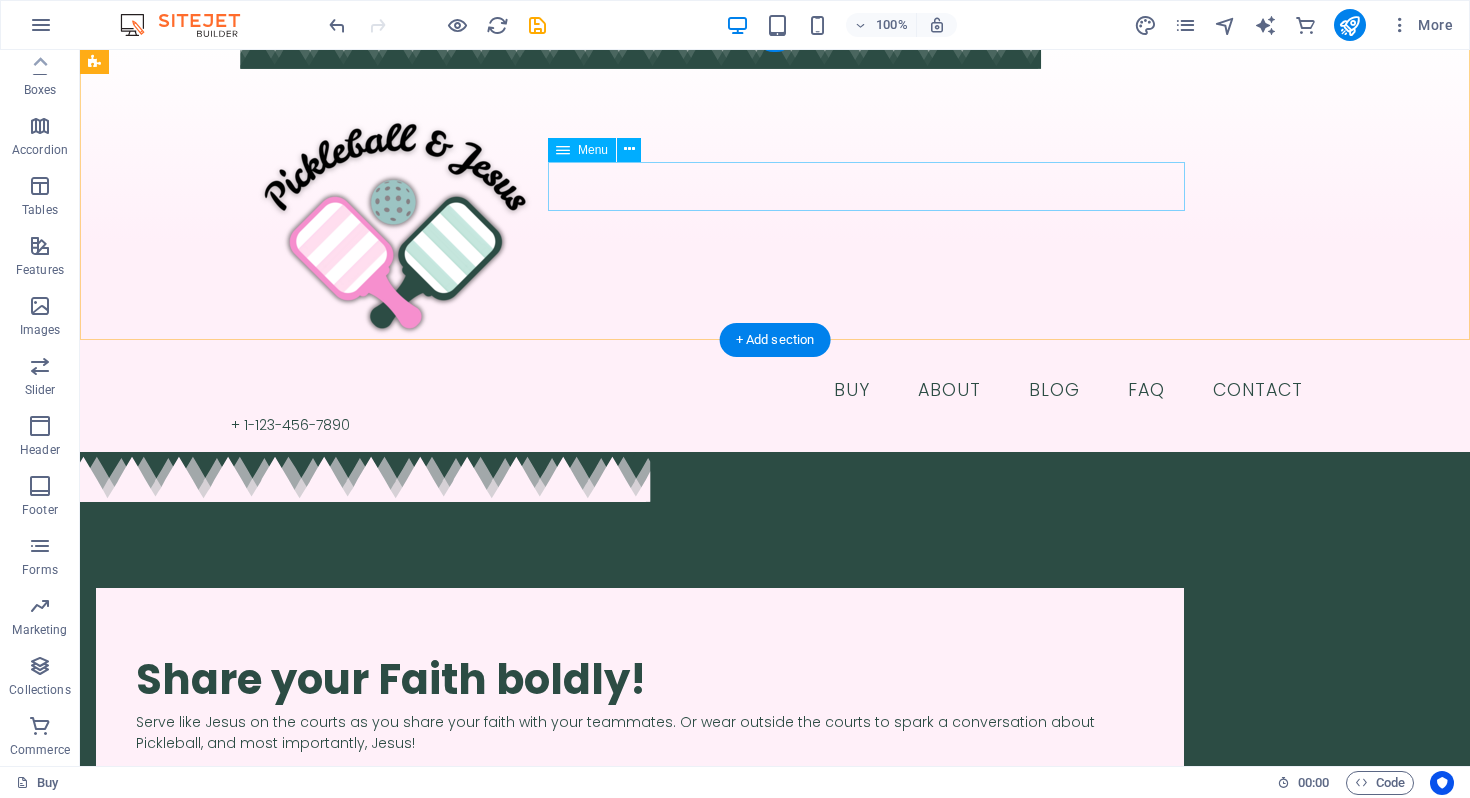 click on "Buy About Blog FAQ Contact" at bounding box center (775, 391) 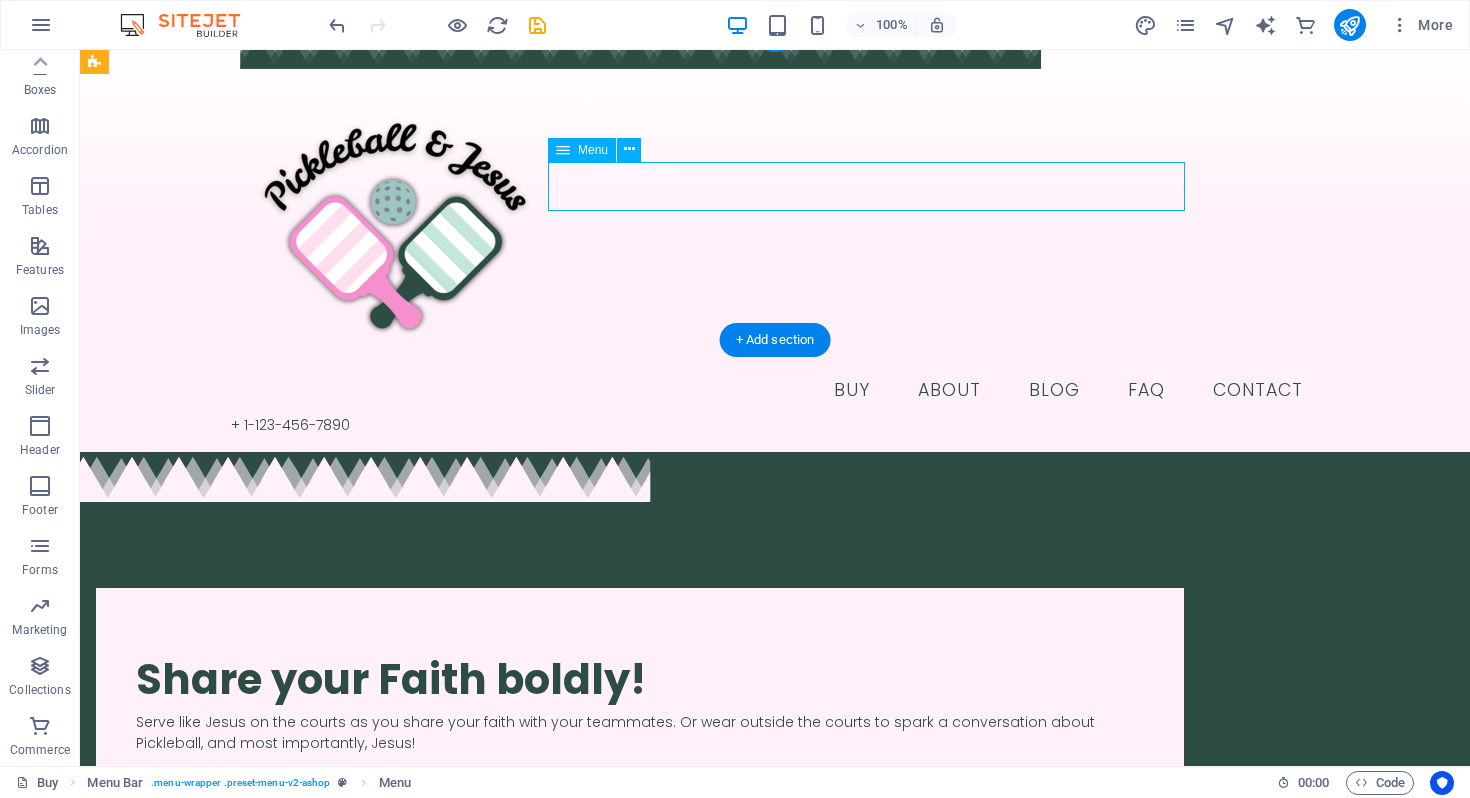 click on "Buy About Blog FAQ Contact" at bounding box center [775, 391] 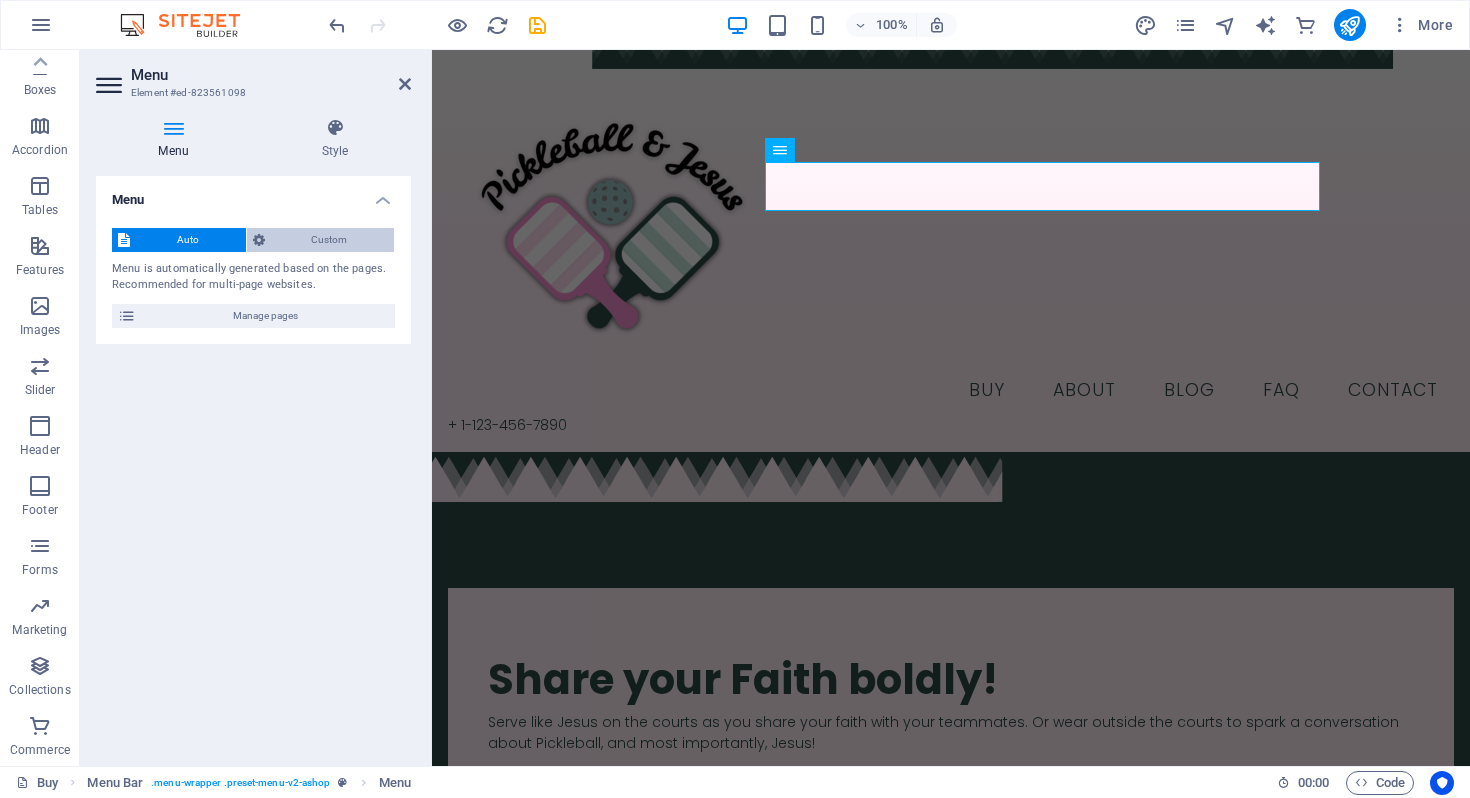 click on "Custom" at bounding box center (330, 240) 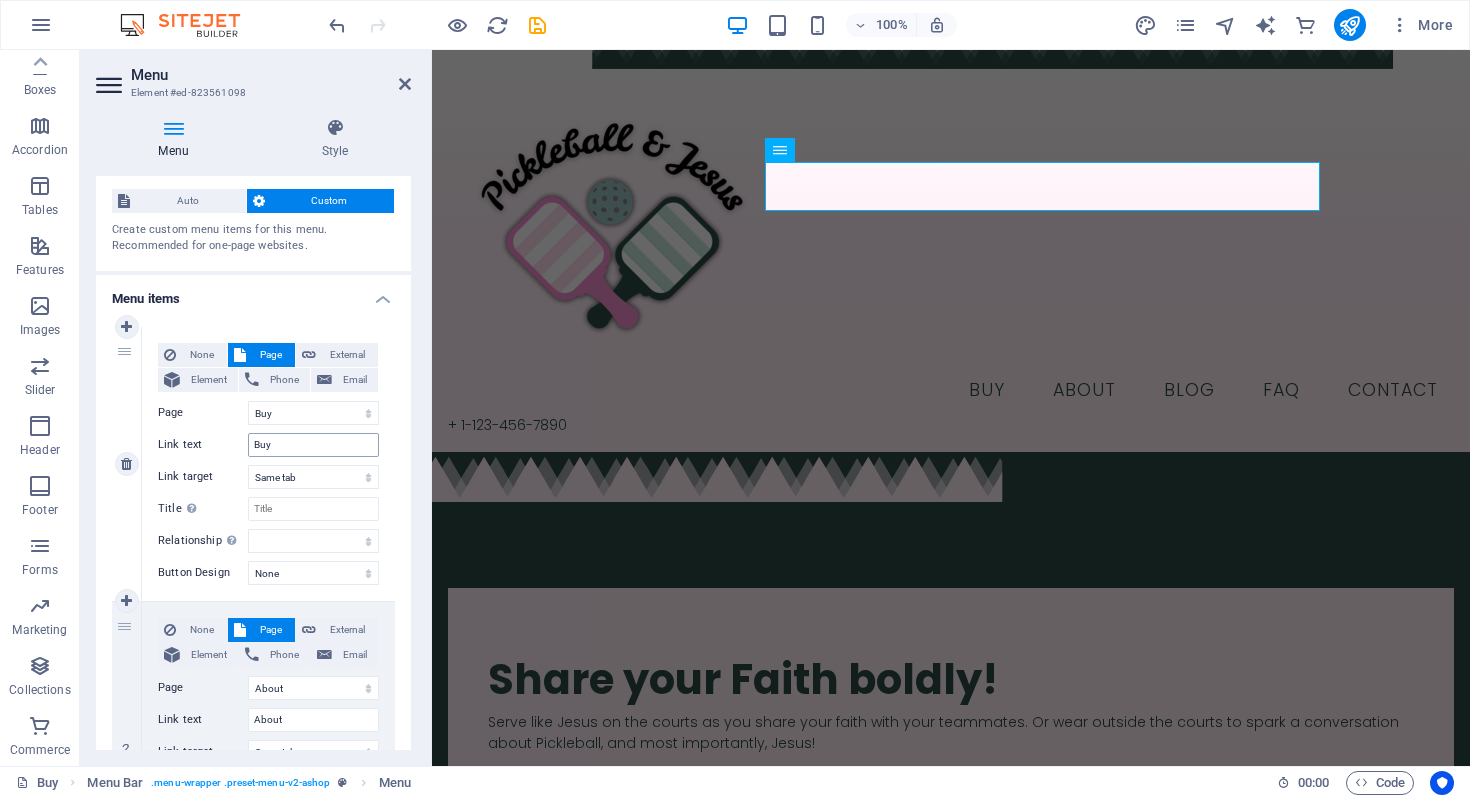scroll, scrollTop: 56, scrollLeft: 0, axis: vertical 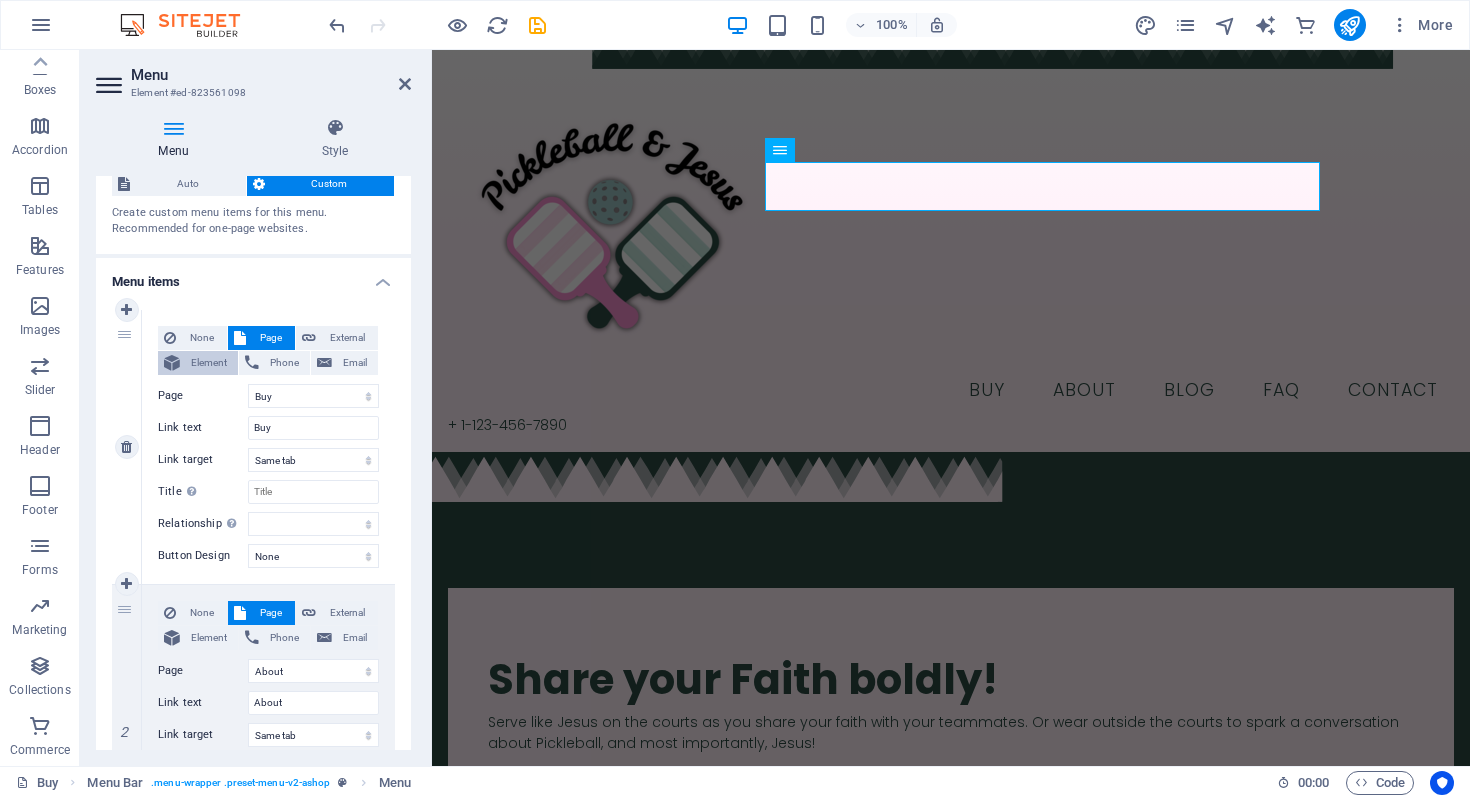 click on "Element" at bounding box center [209, 363] 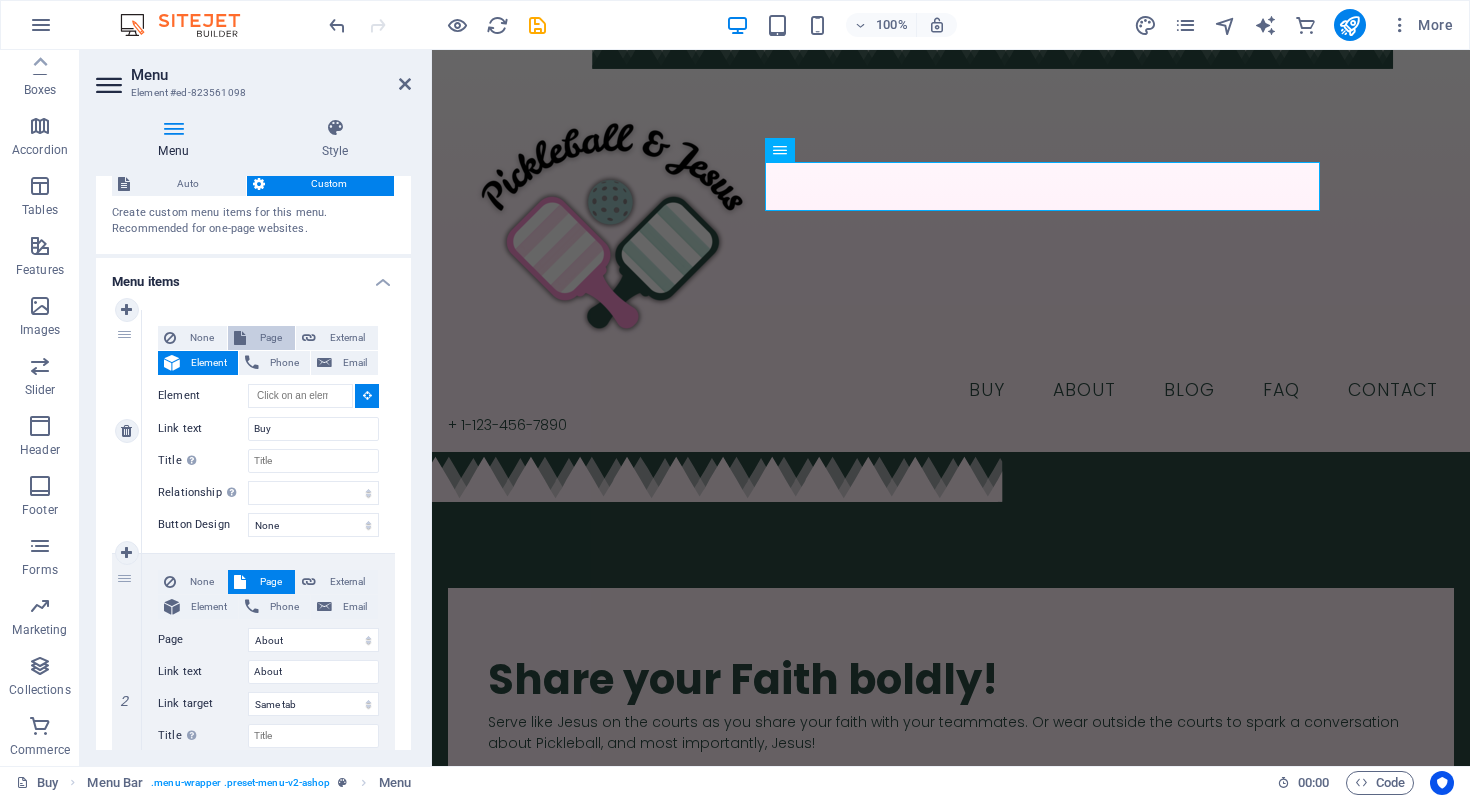click on "Page" at bounding box center [270, 338] 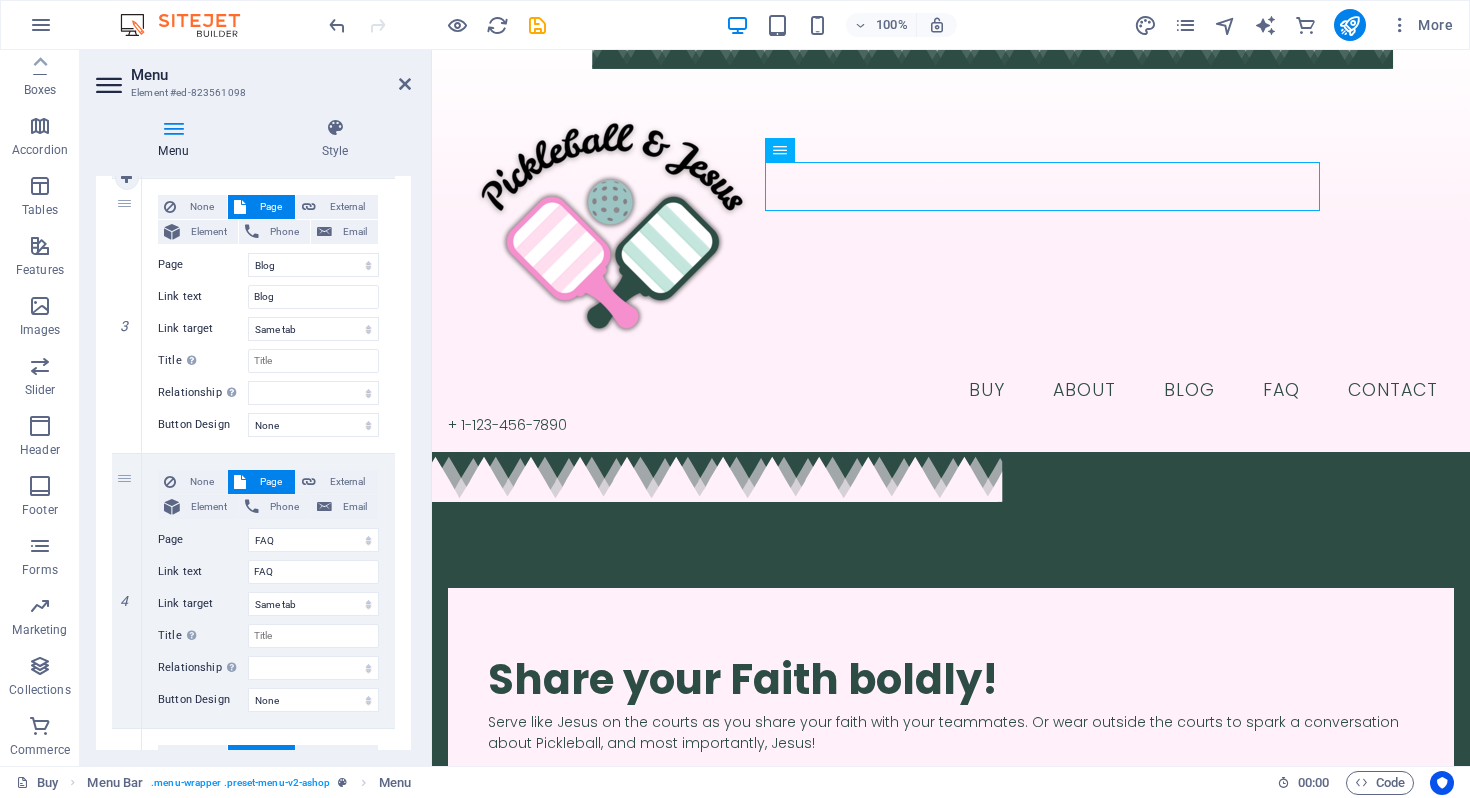 scroll, scrollTop: 738, scrollLeft: 0, axis: vertical 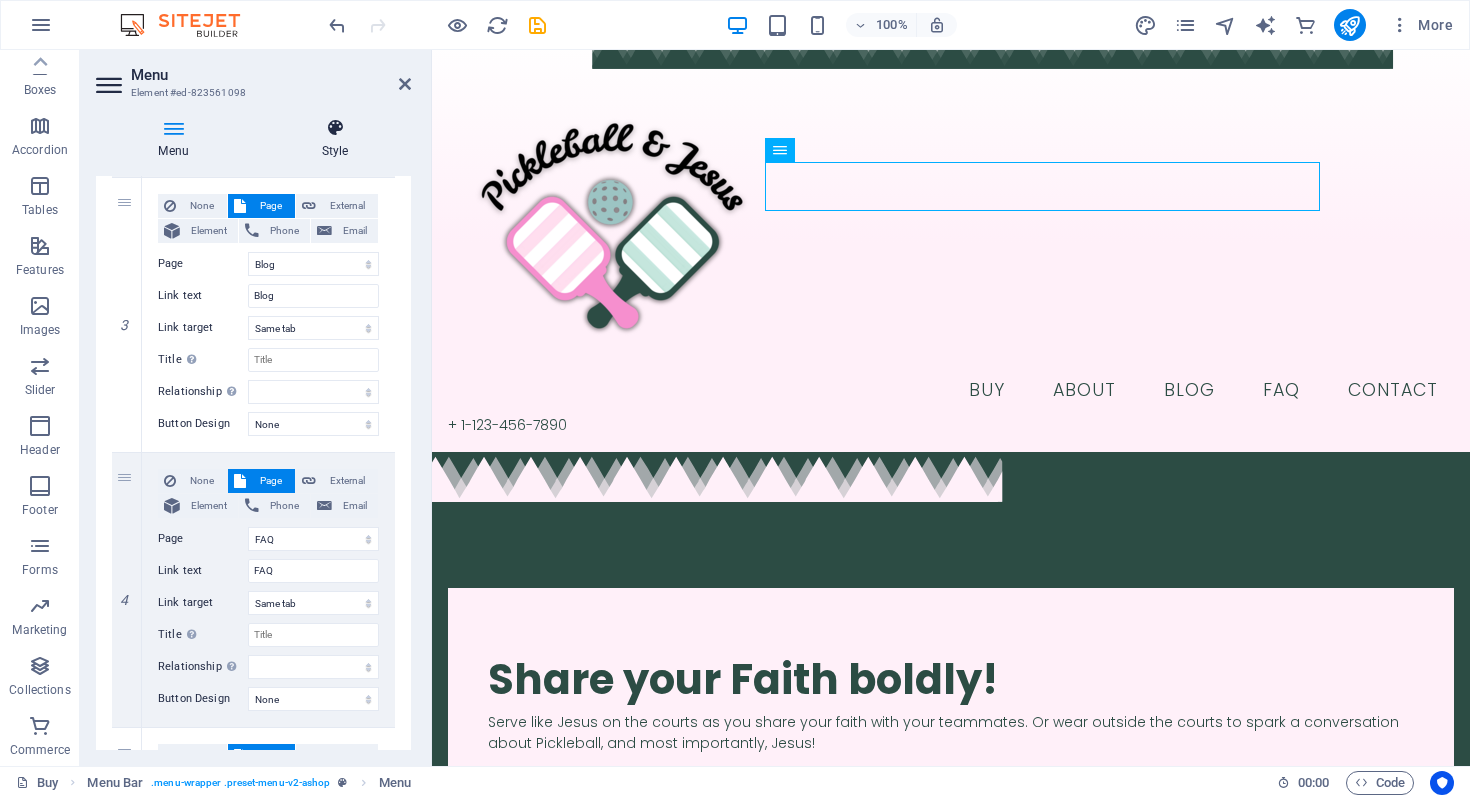 click on "Style" at bounding box center (335, 139) 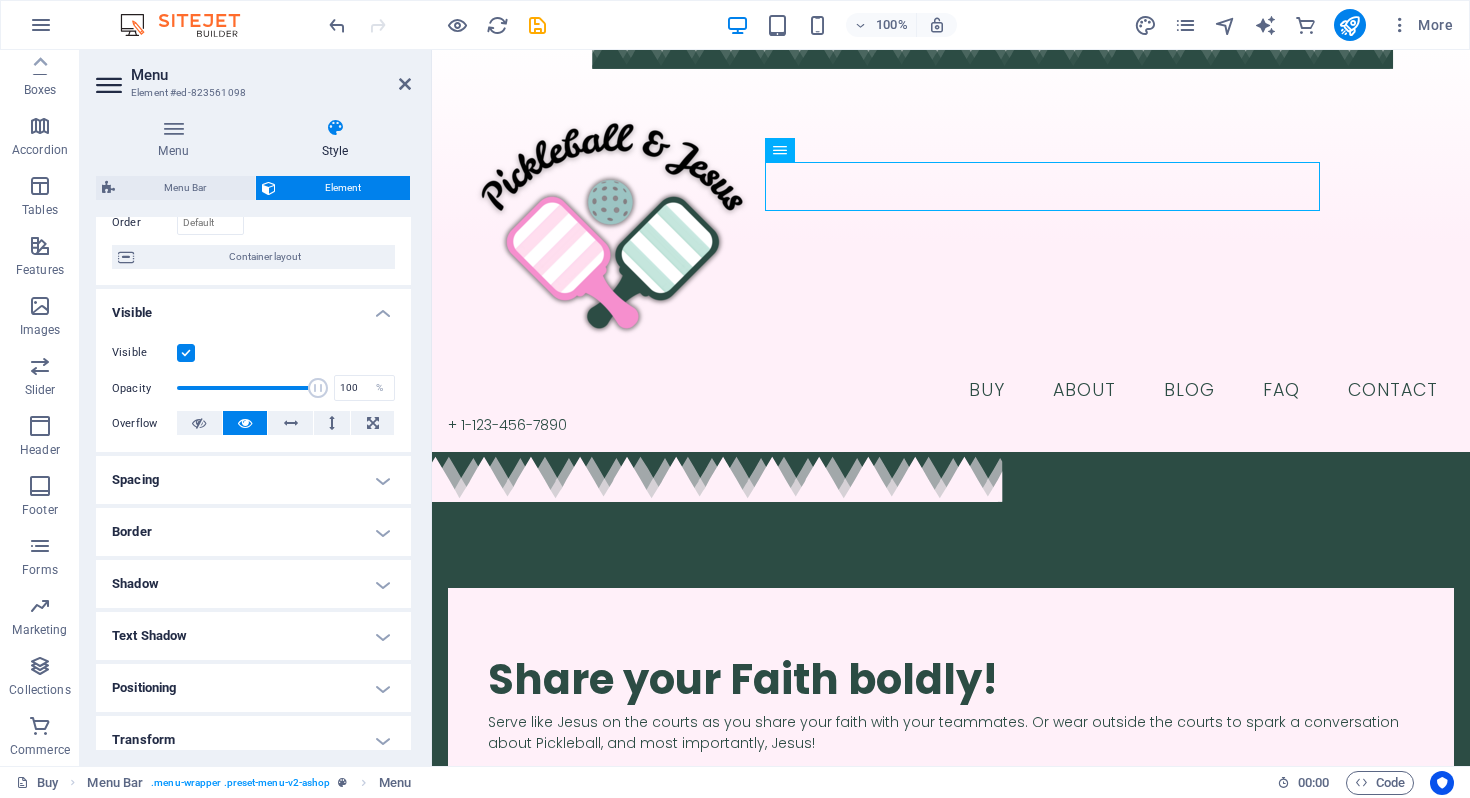 scroll, scrollTop: 221, scrollLeft: 0, axis: vertical 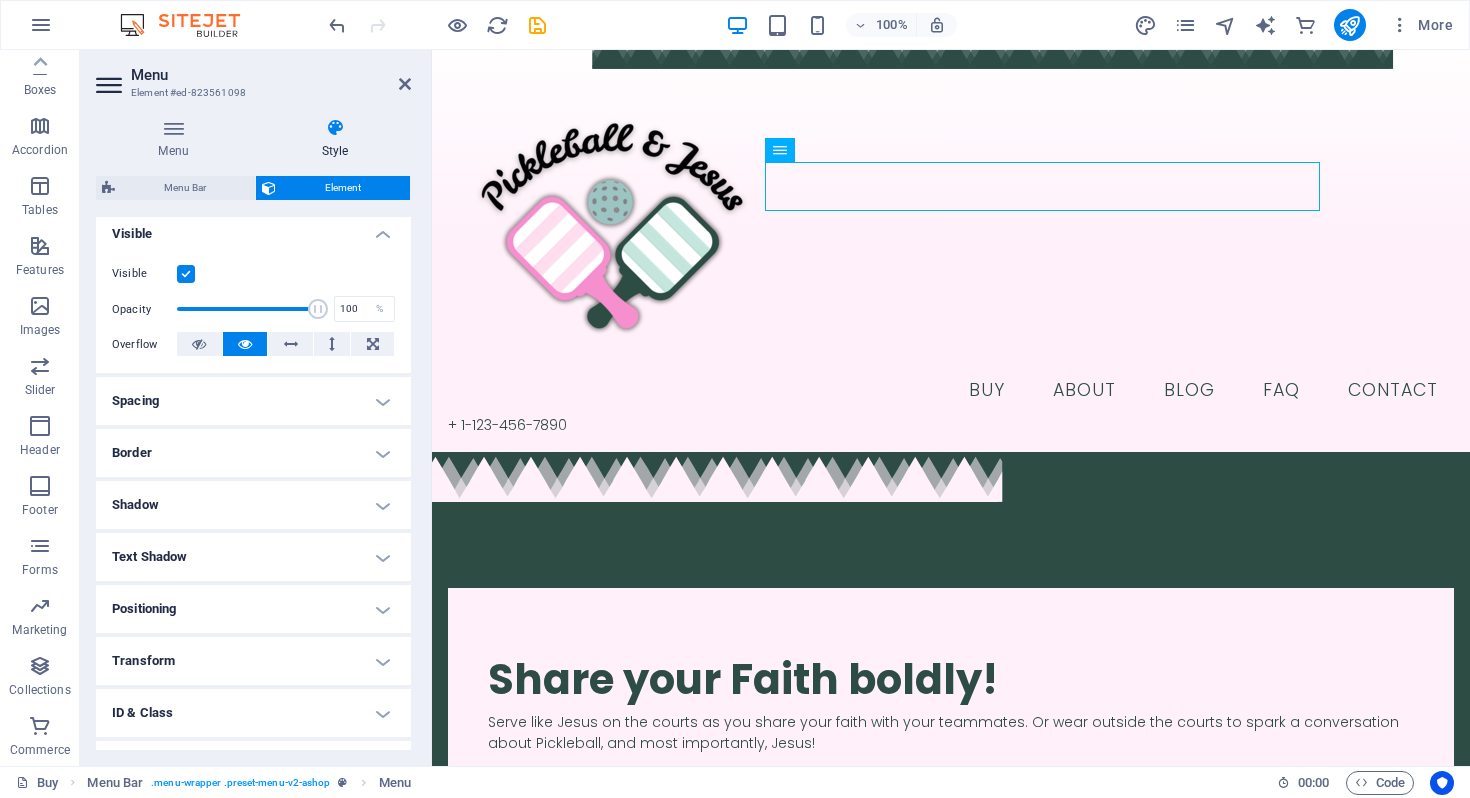 click on "Border" at bounding box center (253, 453) 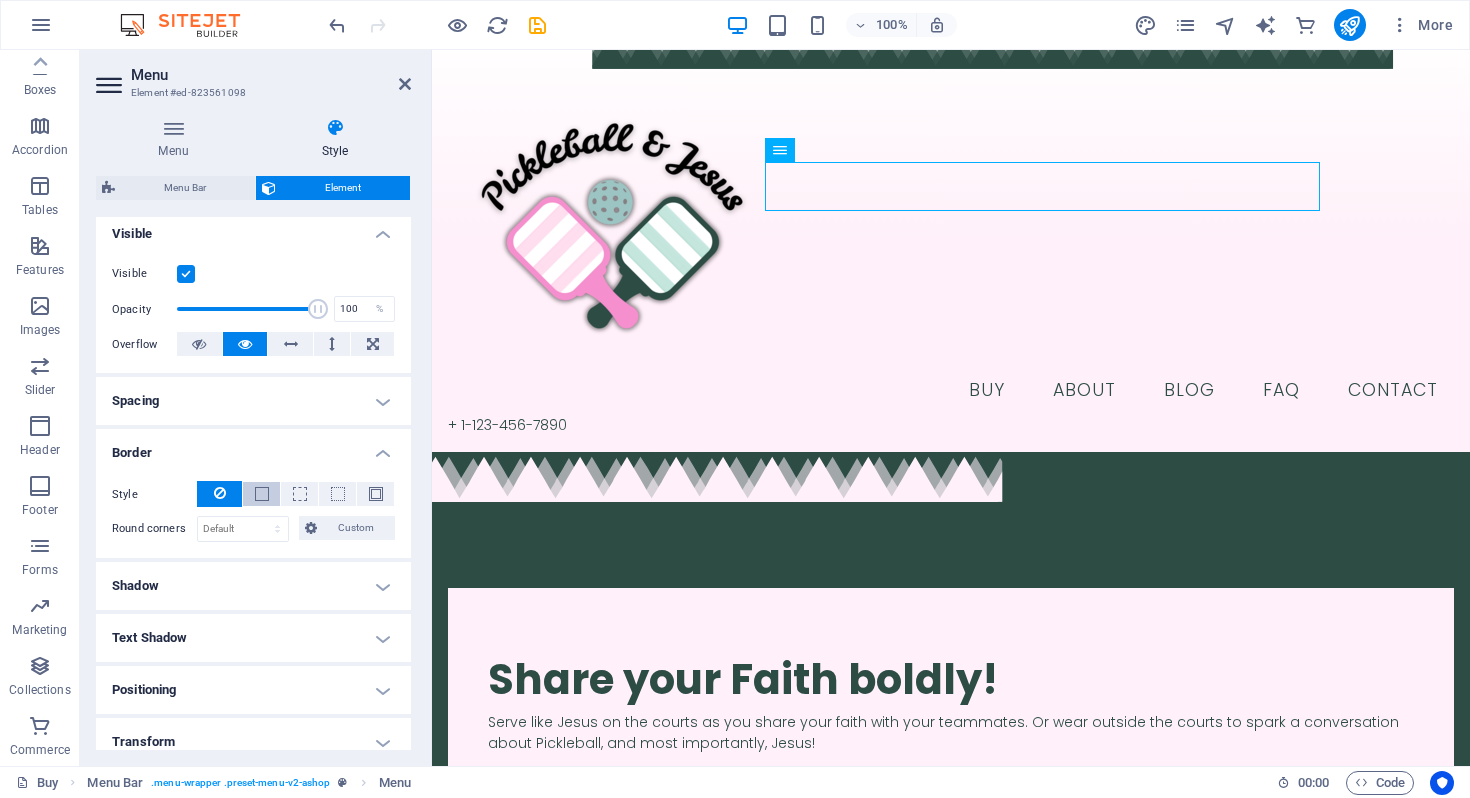 click at bounding box center [261, 494] 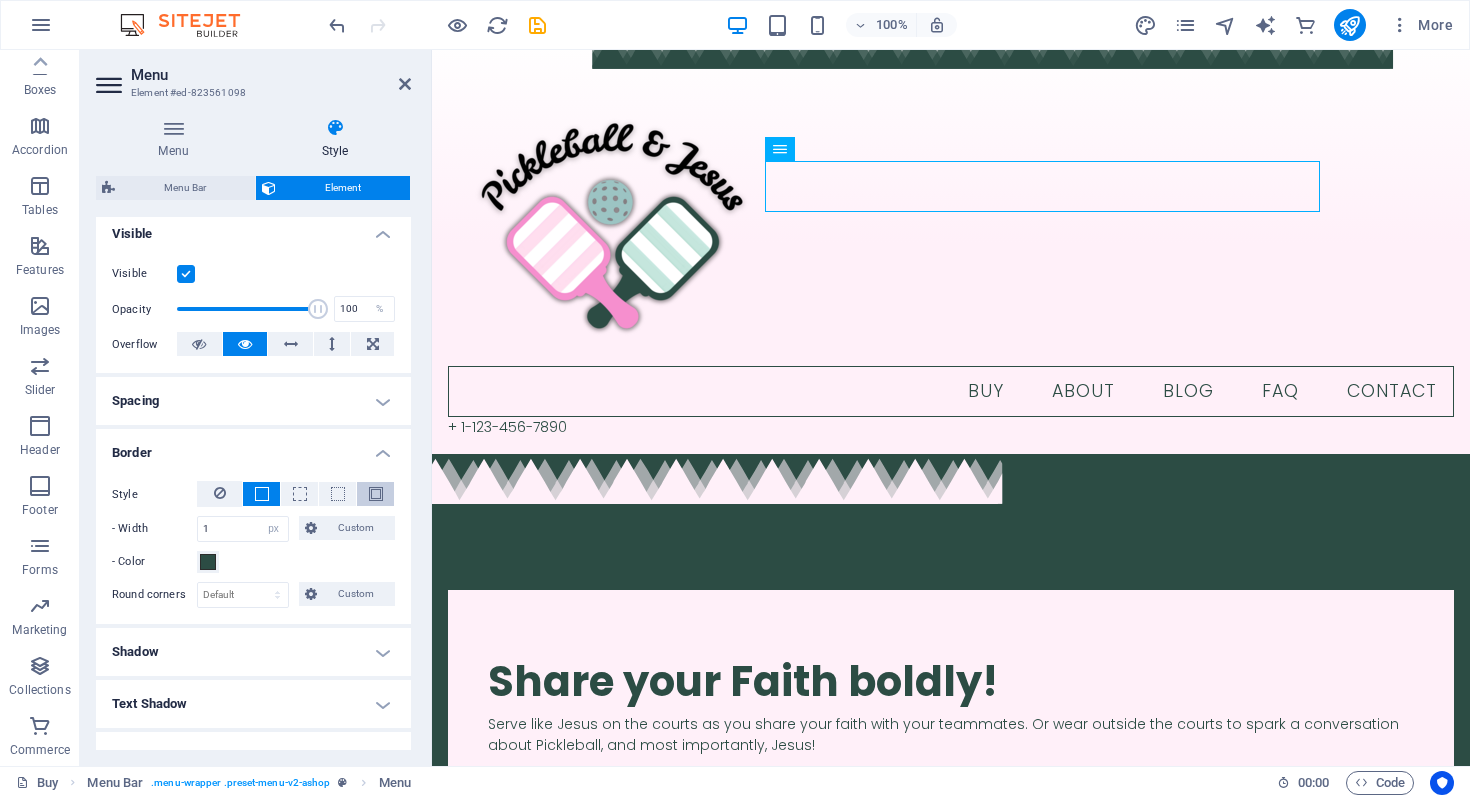 click at bounding box center [375, 494] 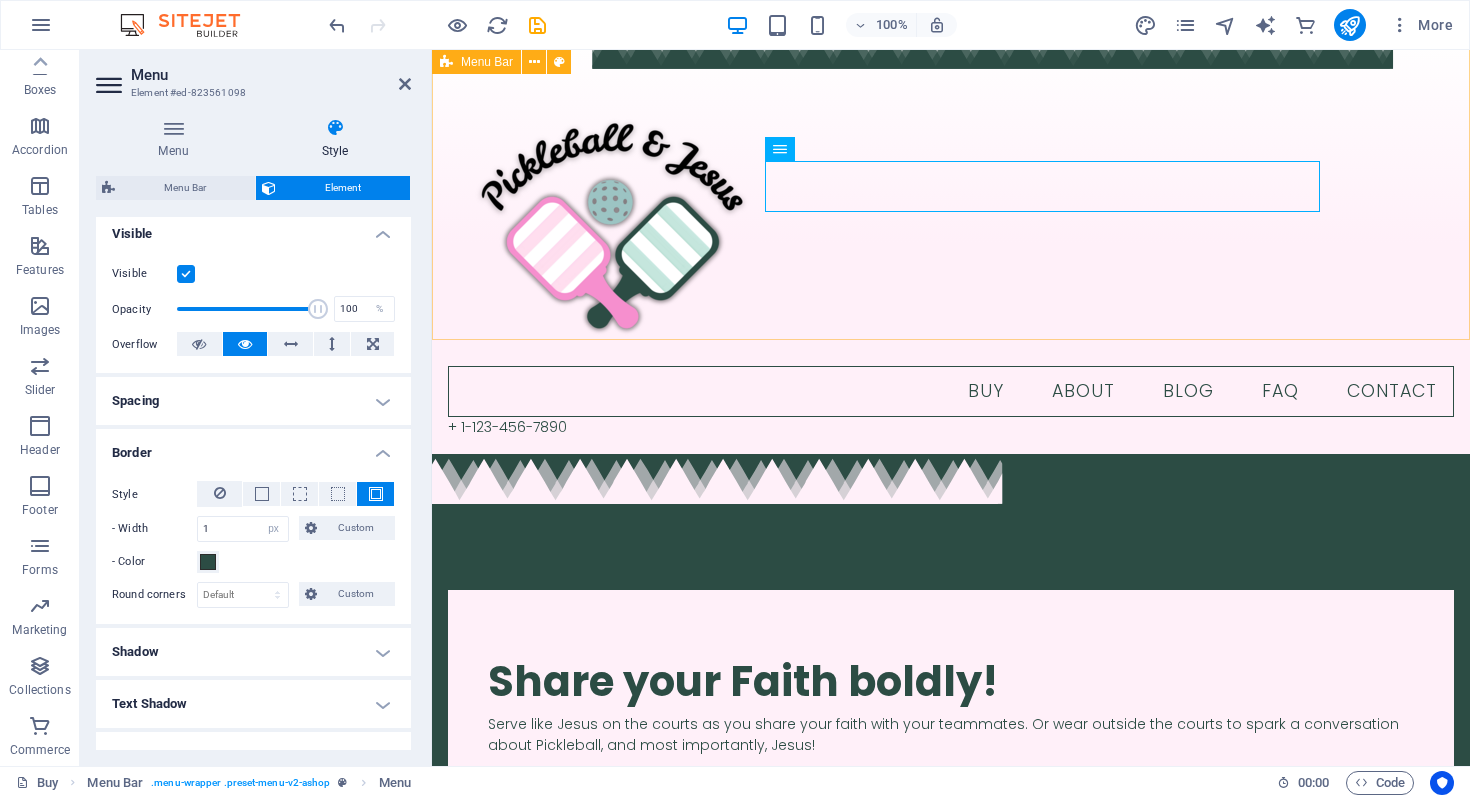 click on "Buy About Blog FAQ Contact   + 1-123-456-7890" at bounding box center [951, 243] 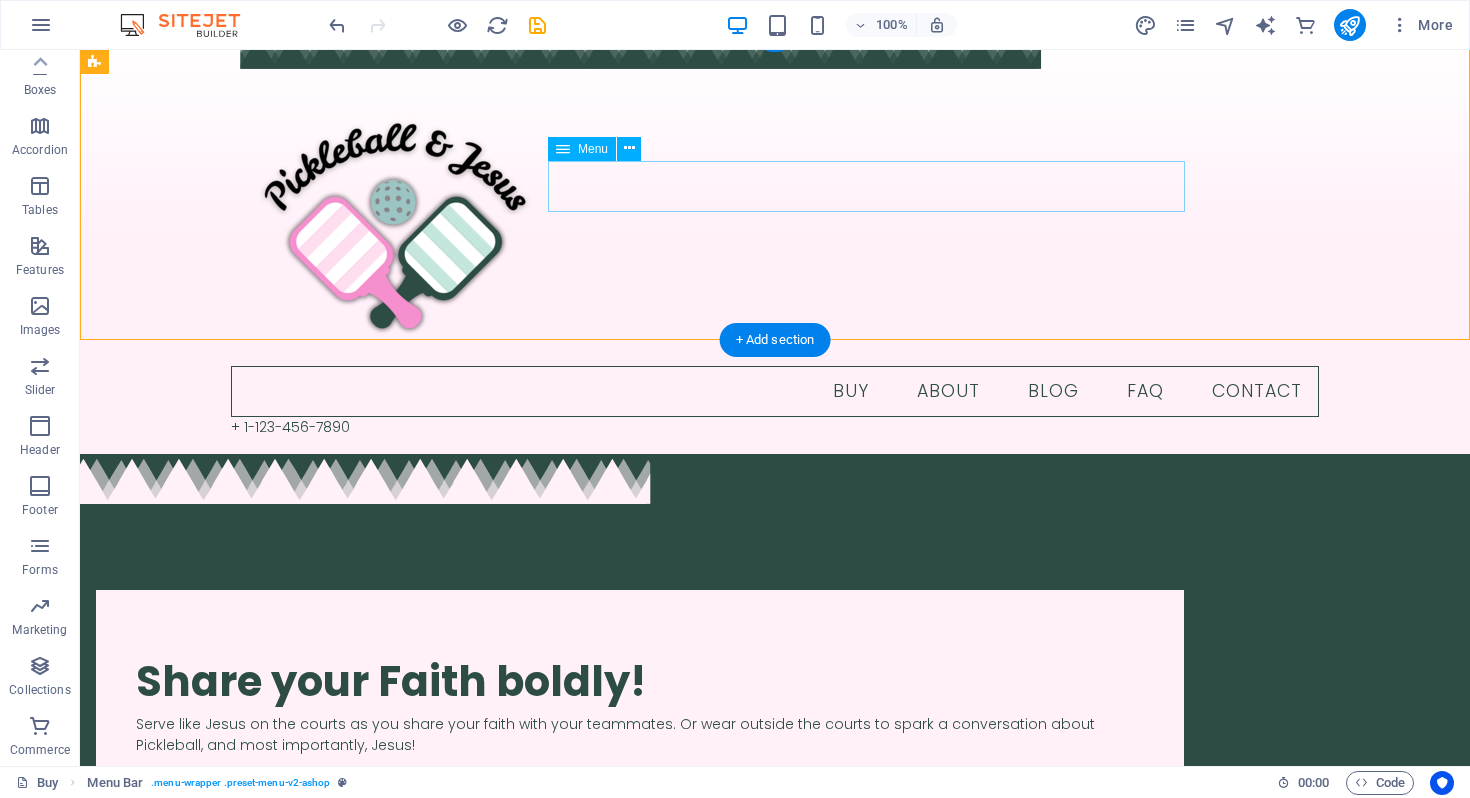 click on "Buy About Blog FAQ Contact" at bounding box center [775, 392] 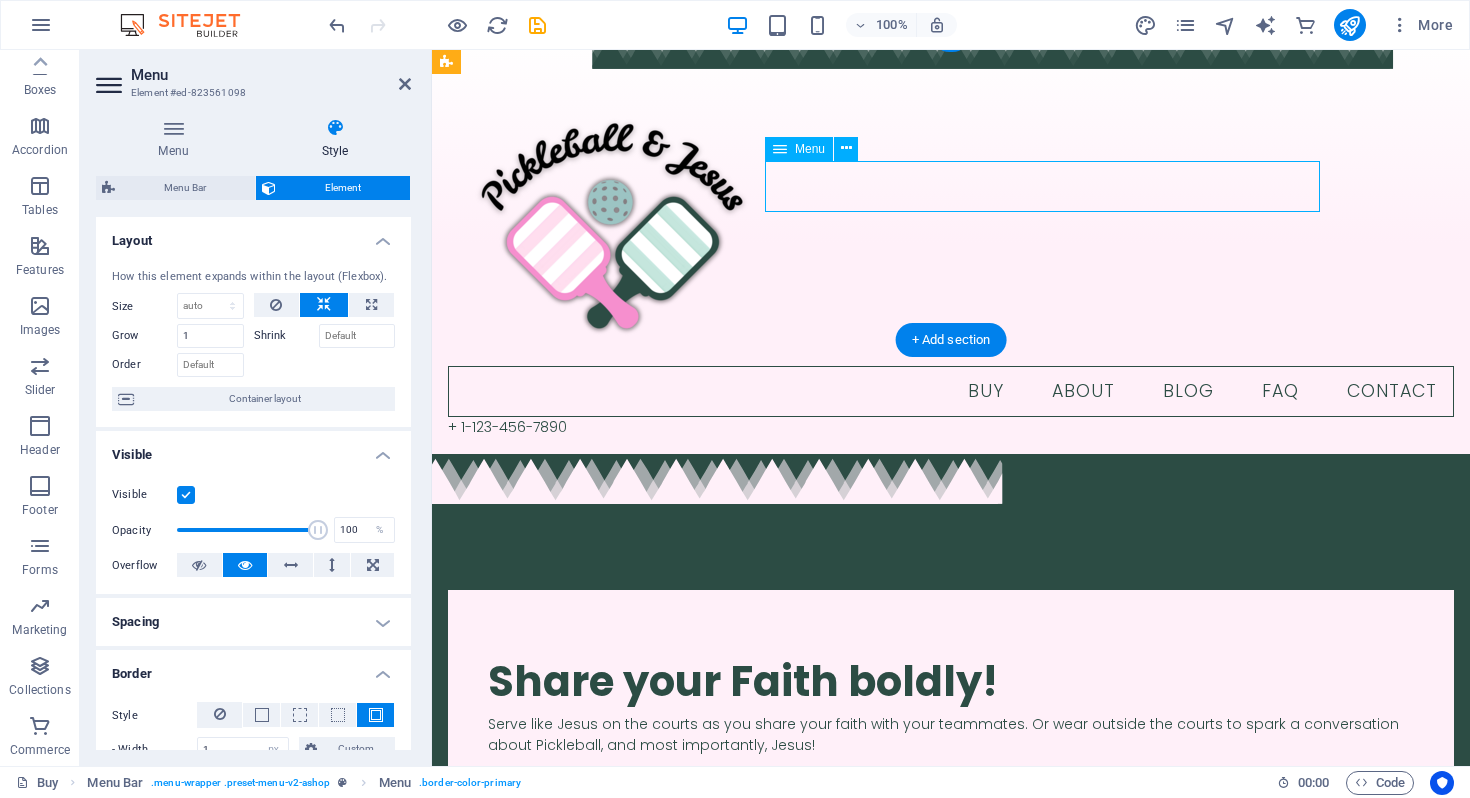 drag, startPoint x: 1077, startPoint y: 181, endPoint x: 1111, endPoint y: 181, distance: 34 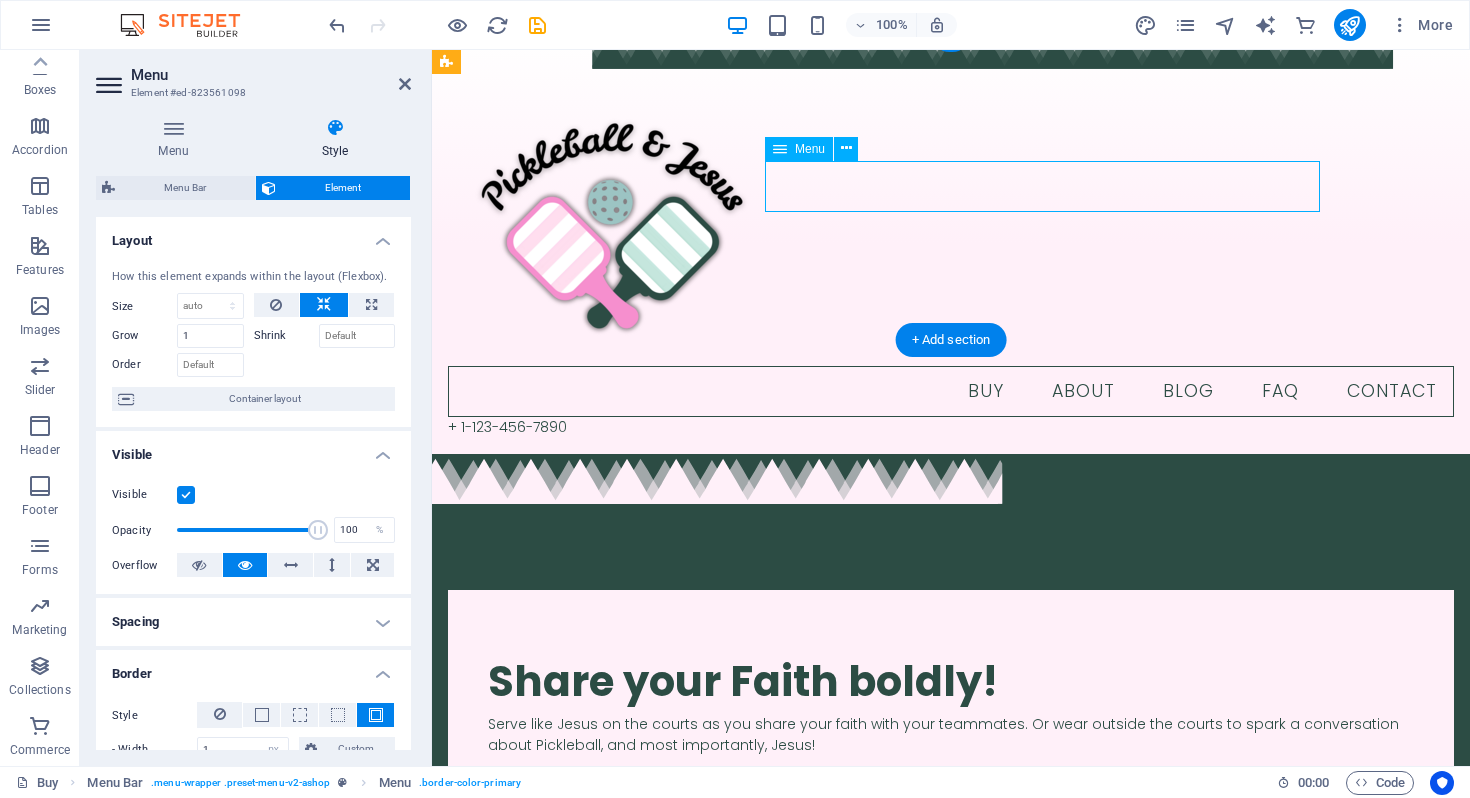 click on "Buy About Blog FAQ Contact" at bounding box center (951, 392) 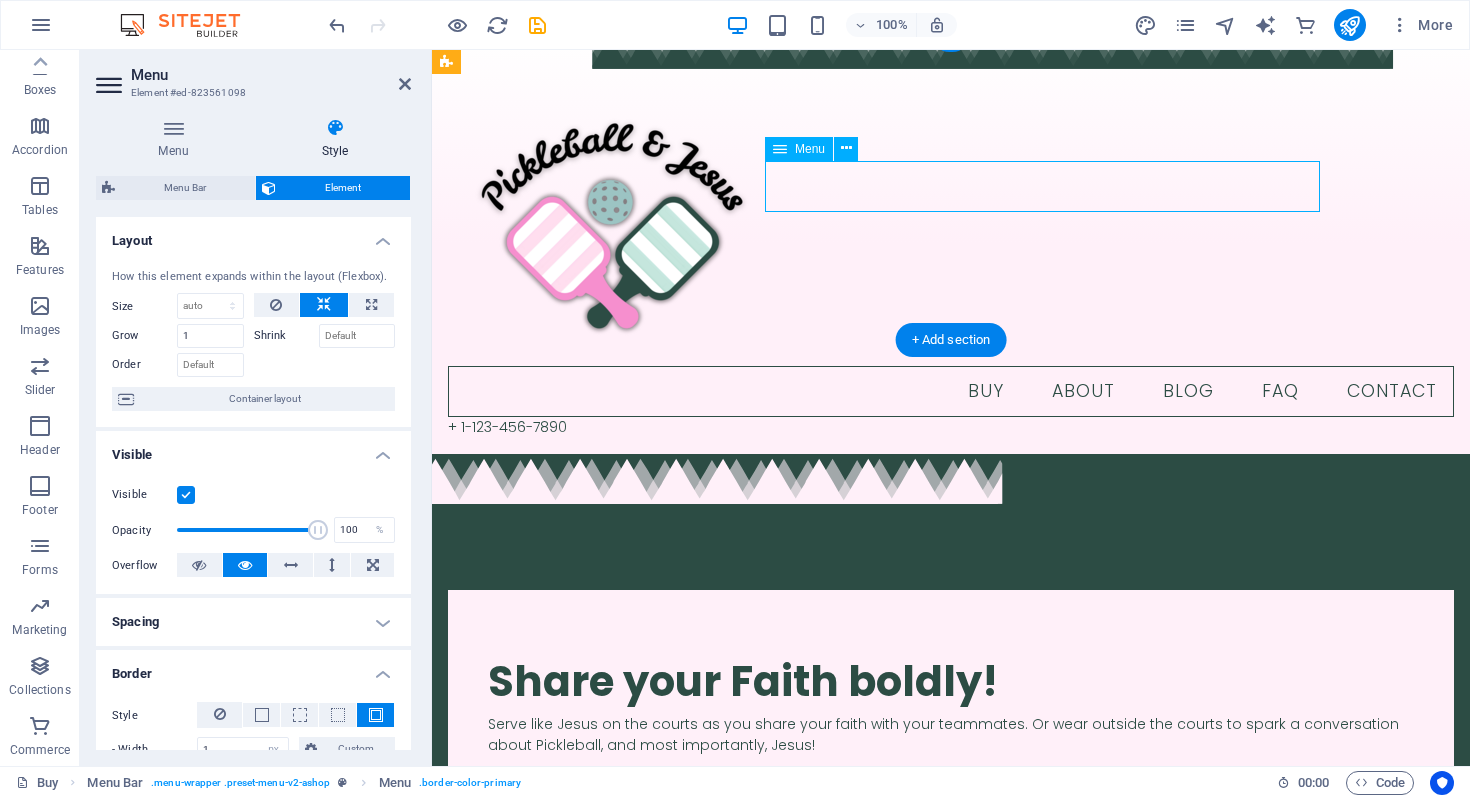 click on "Buy About Blog FAQ Contact" at bounding box center (951, 392) 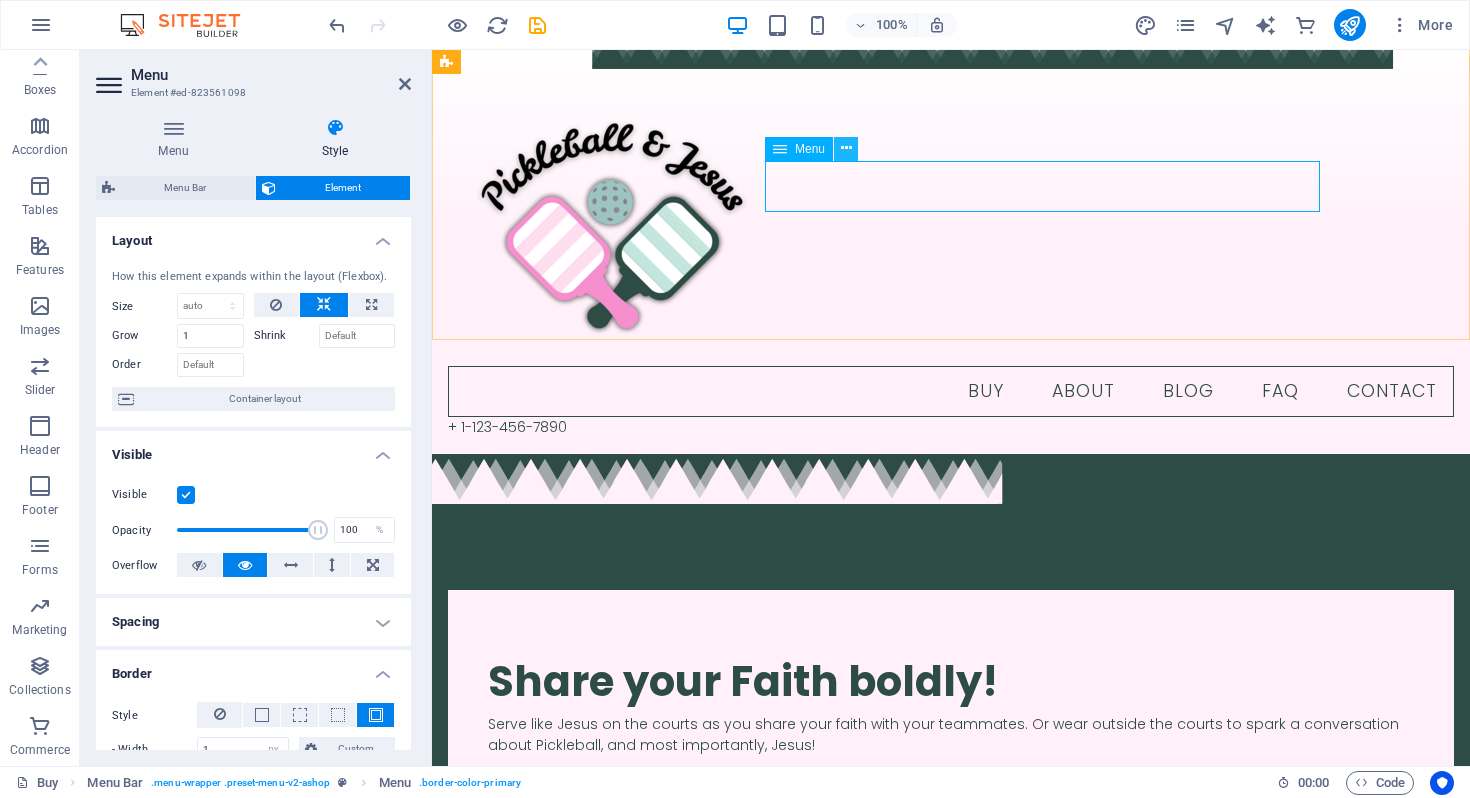 click at bounding box center [846, 148] 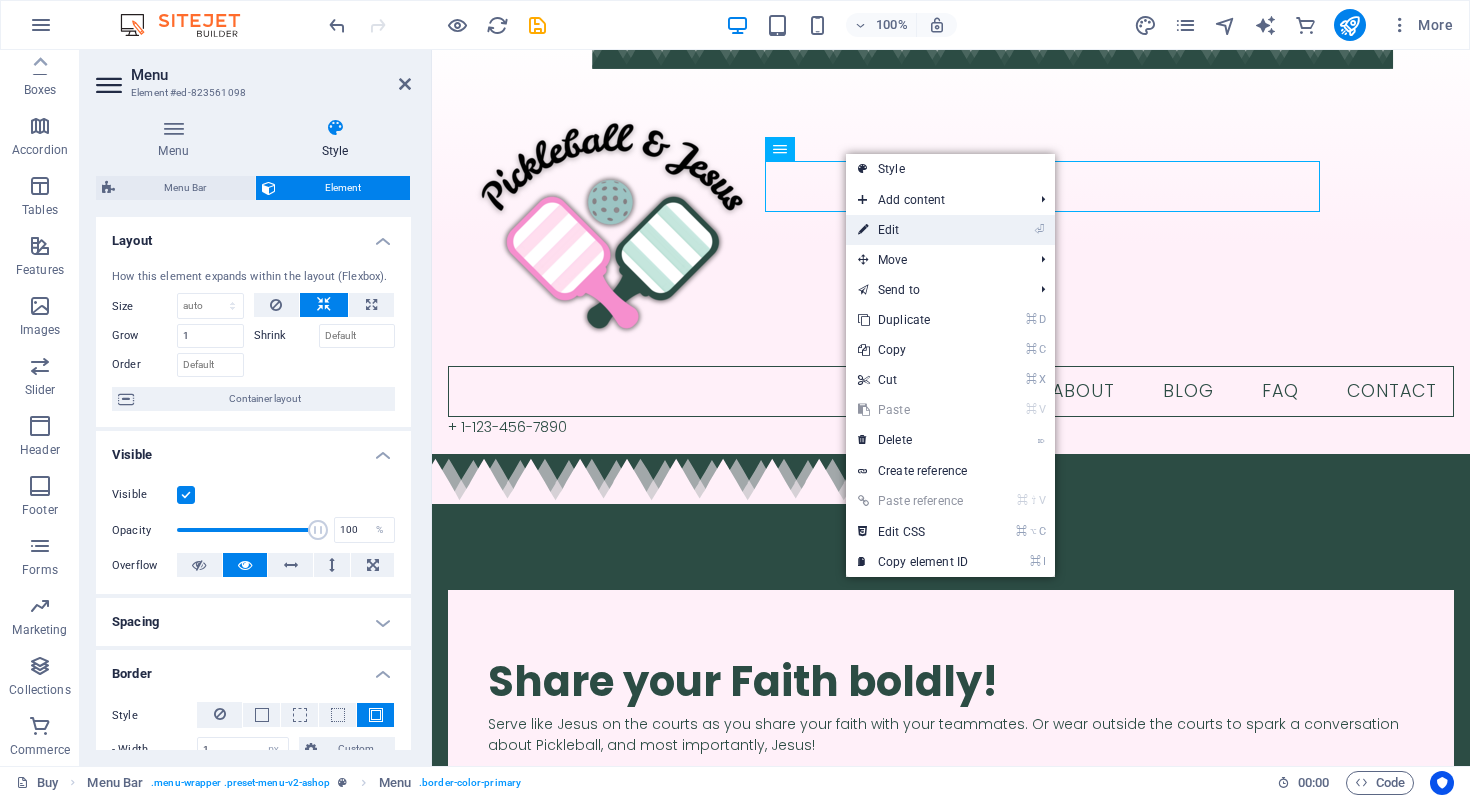 click on "⏎  Edit" at bounding box center [913, 230] 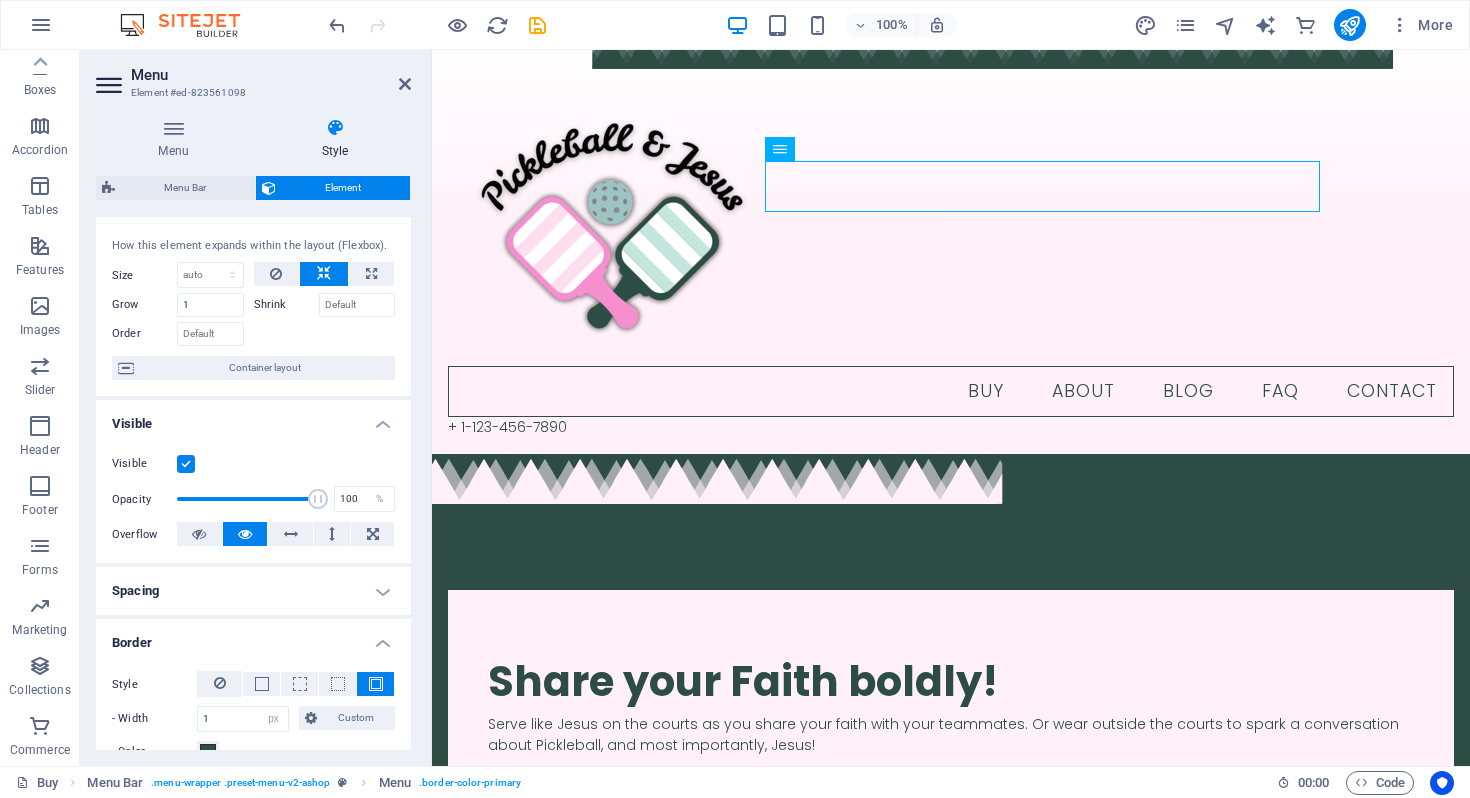 scroll, scrollTop: 34, scrollLeft: 0, axis: vertical 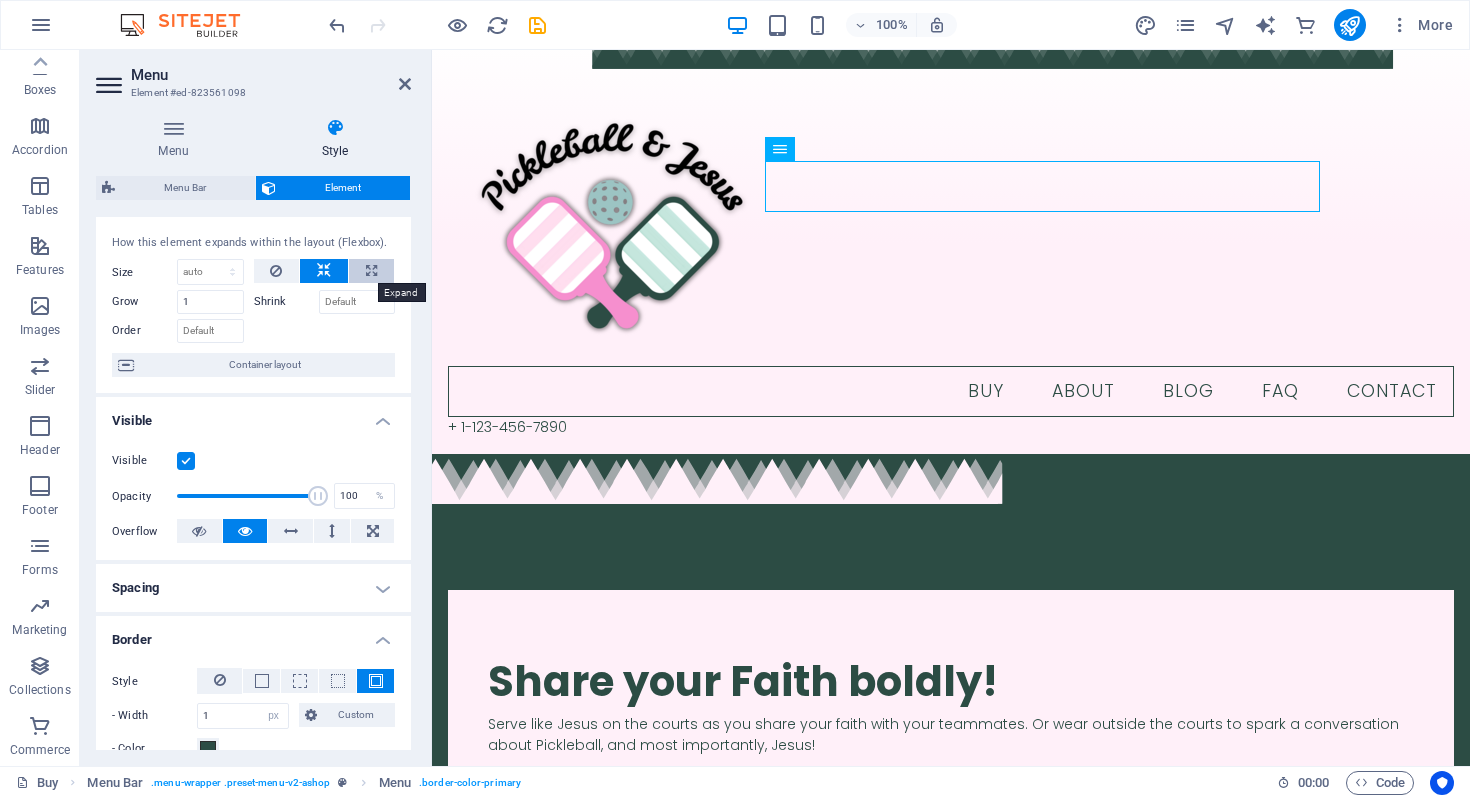 click at bounding box center [371, 271] 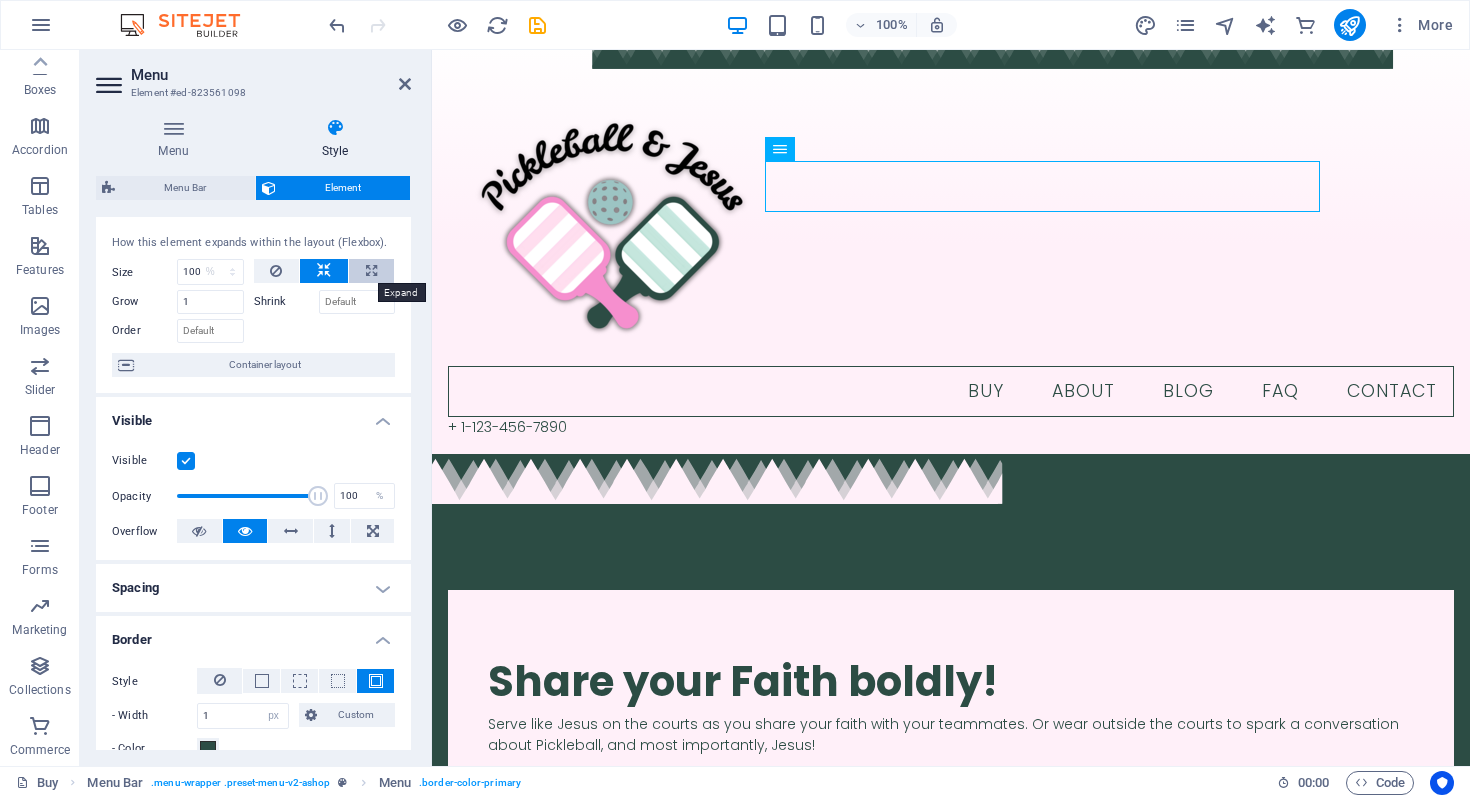 scroll, scrollTop: 90, scrollLeft: 0, axis: vertical 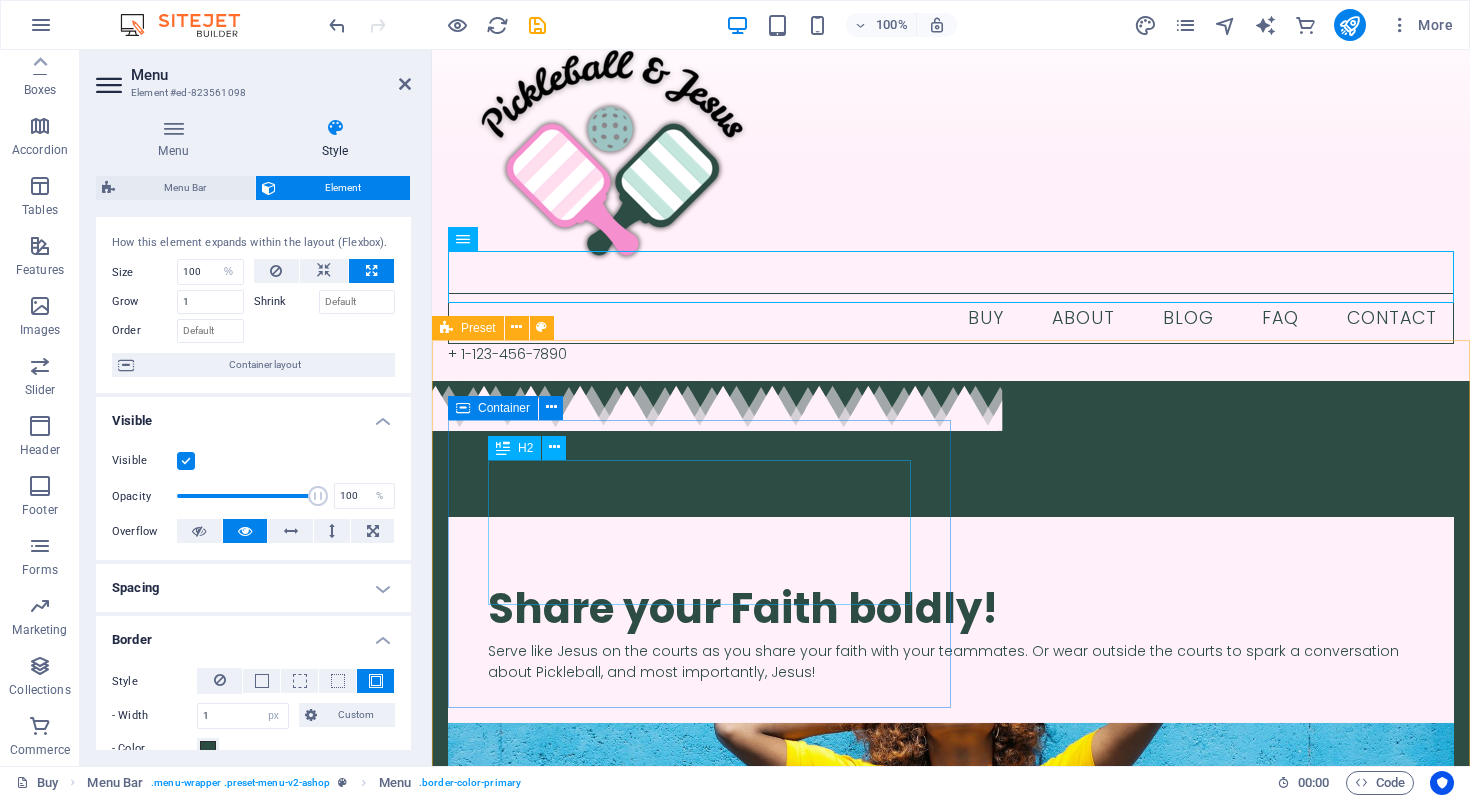 click on "​​​ Share your Faith boldly!" at bounding box center (951, 598) 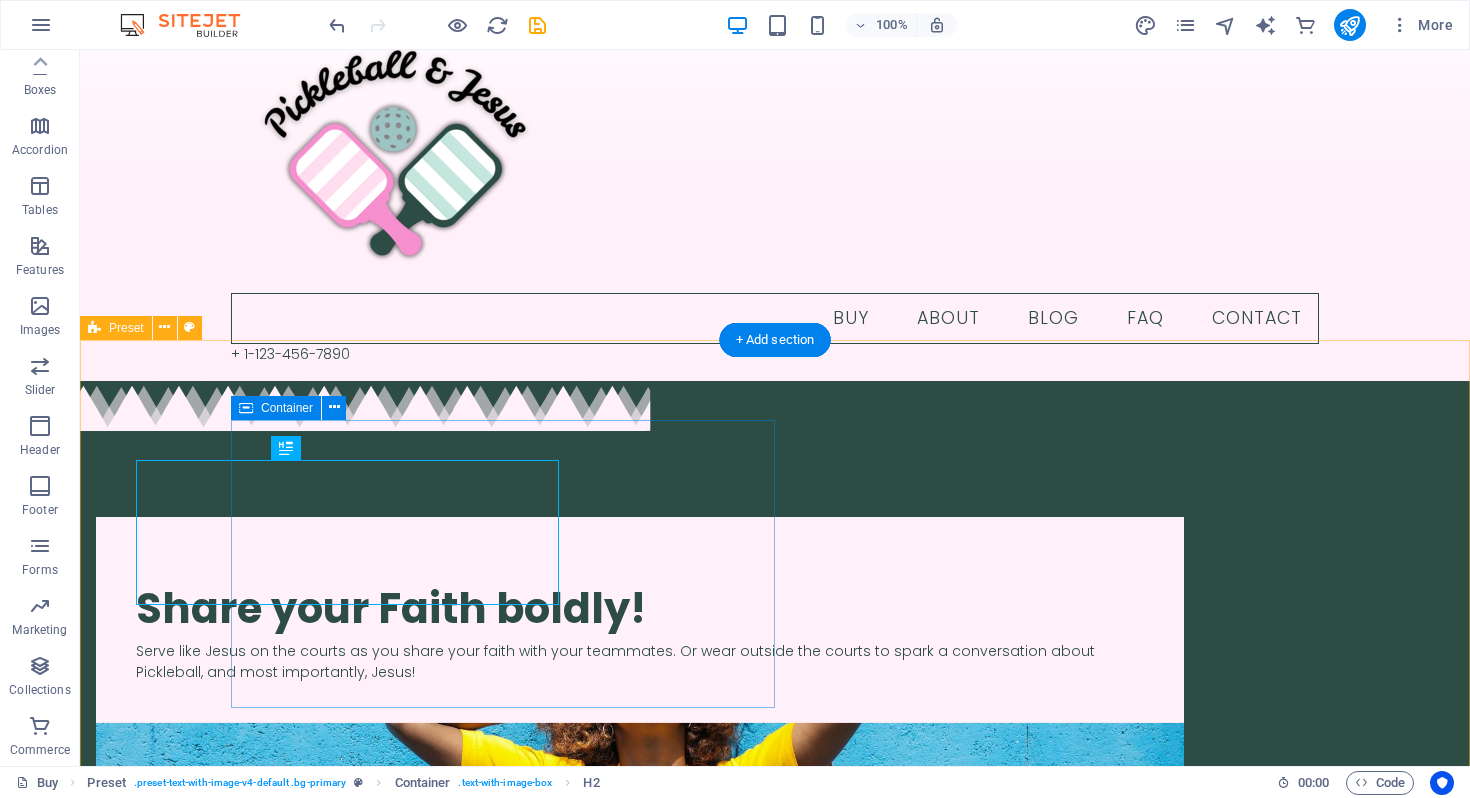 scroll, scrollTop: 0, scrollLeft: 0, axis: both 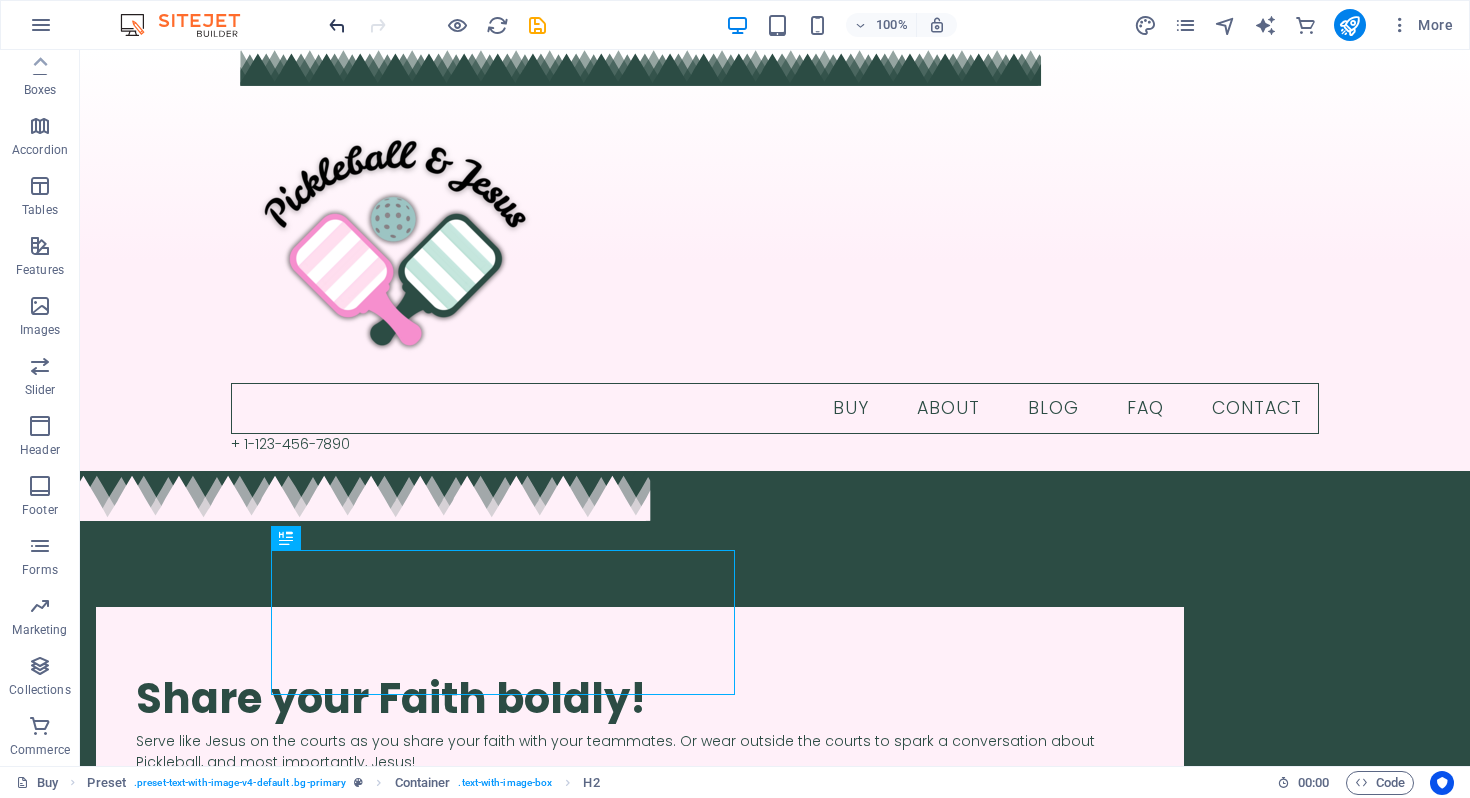 click at bounding box center (337, 25) 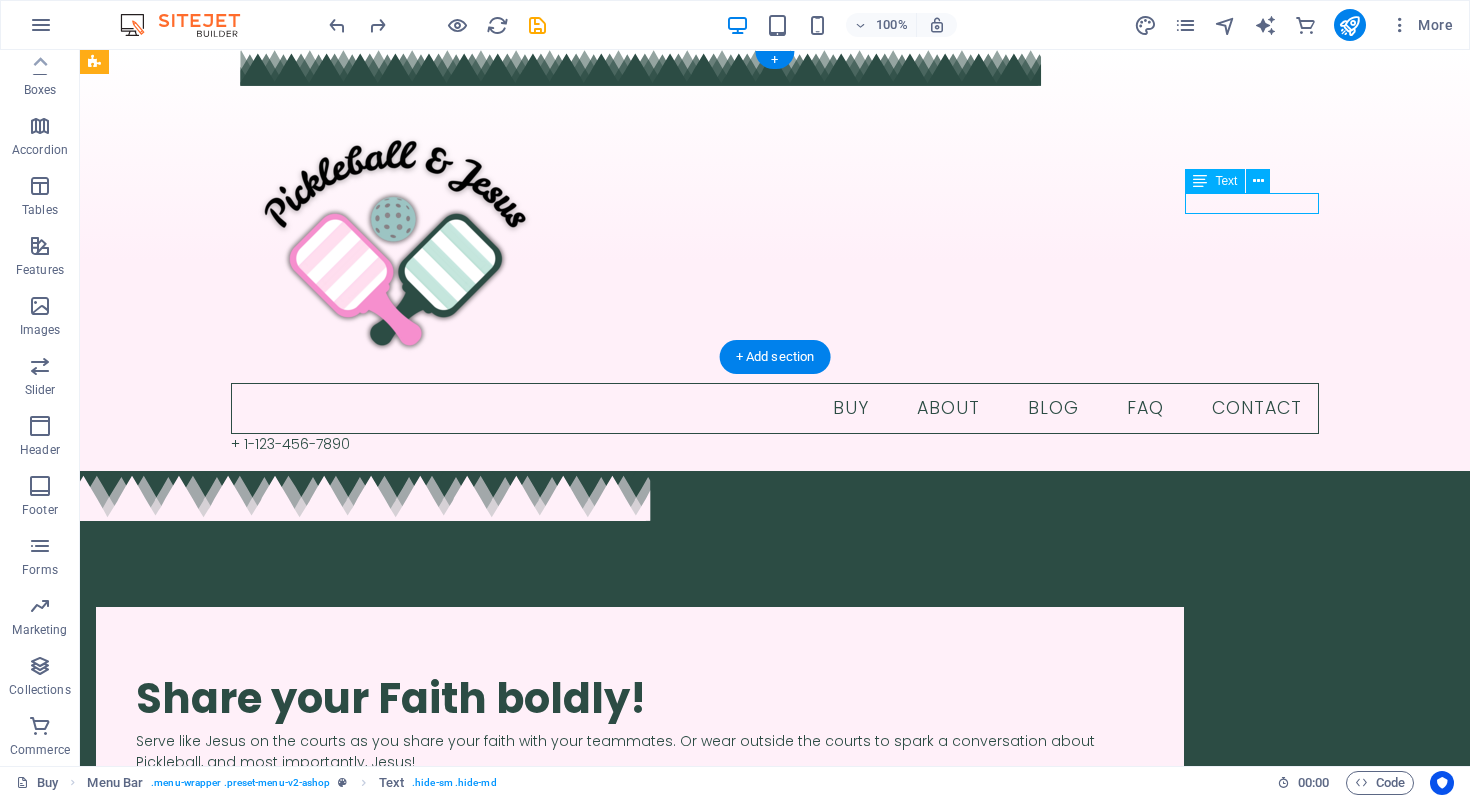 drag, startPoint x: 1218, startPoint y: 202, endPoint x: 1258, endPoint y: 204, distance: 40.04997 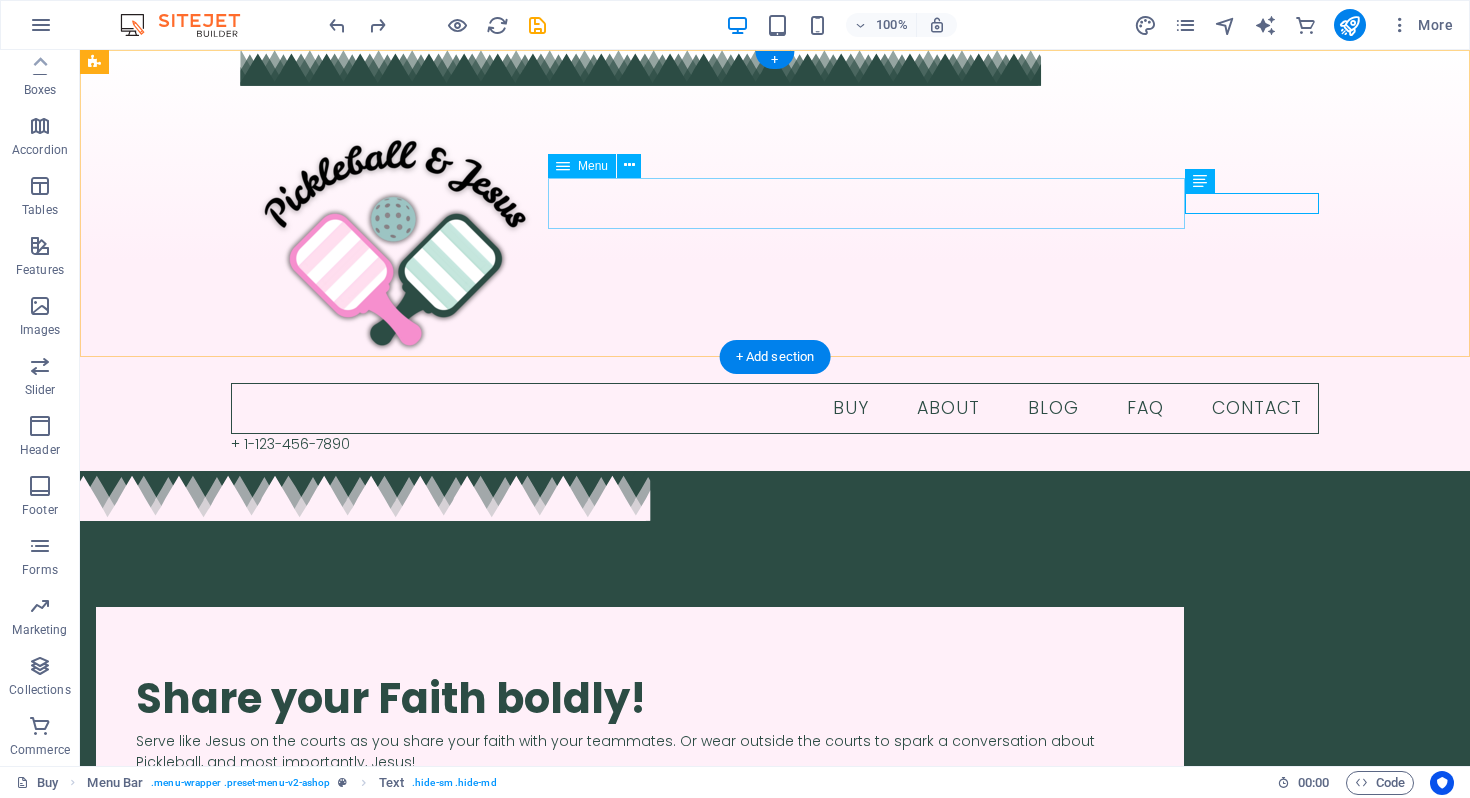 click on "Buy About Blog FAQ Contact" at bounding box center [775, 409] 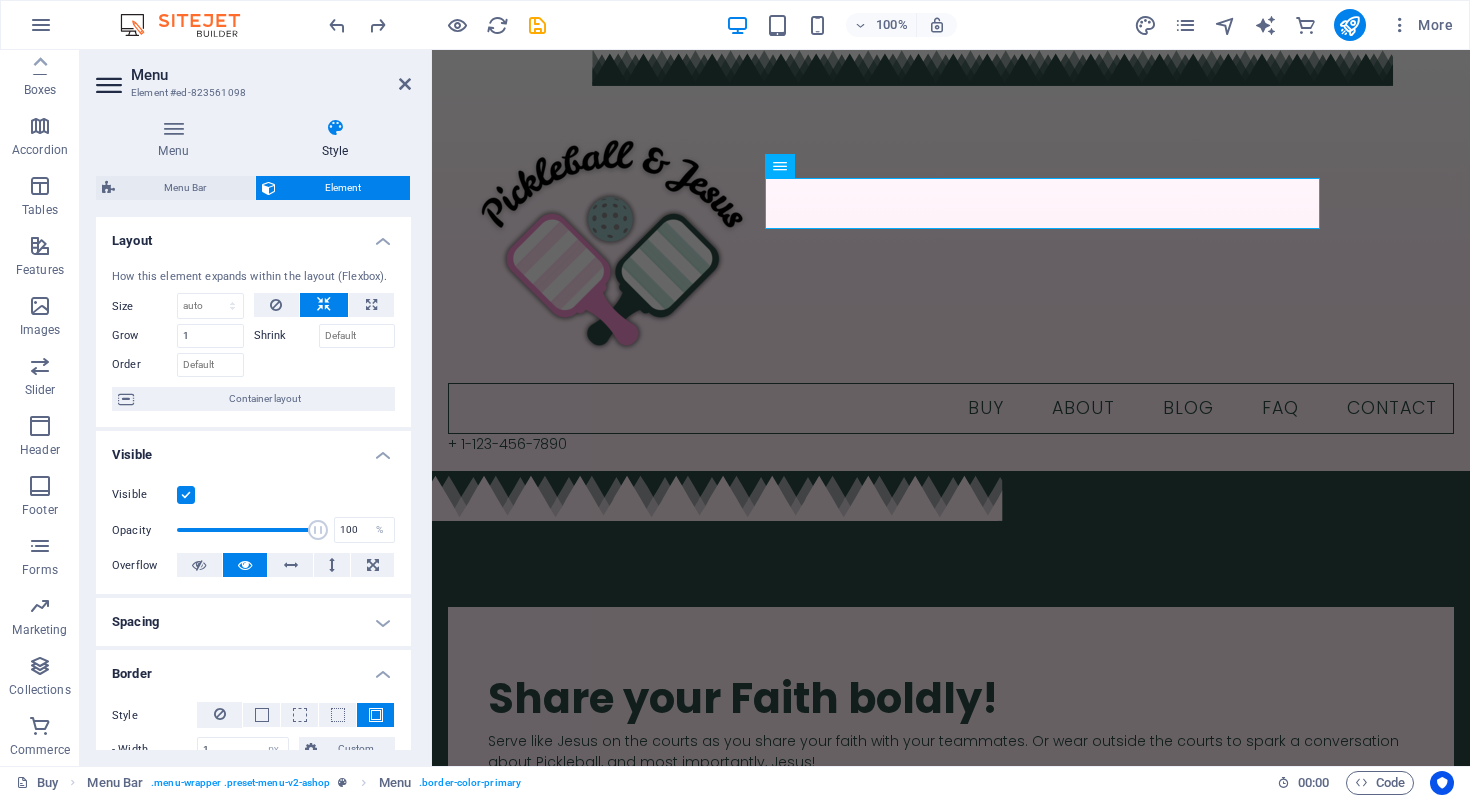 scroll, scrollTop: 227, scrollLeft: 0, axis: vertical 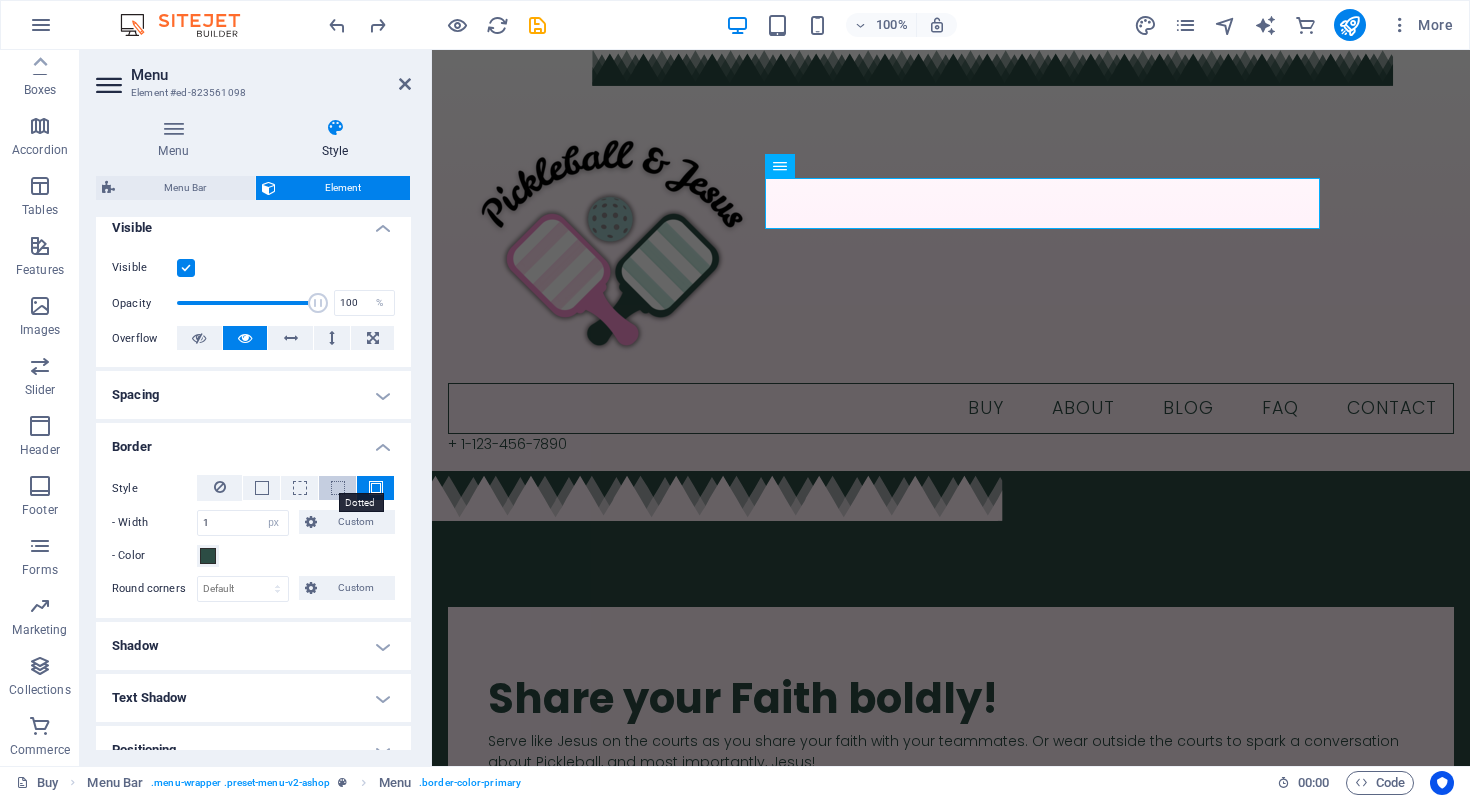 click at bounding box center (338, 488) 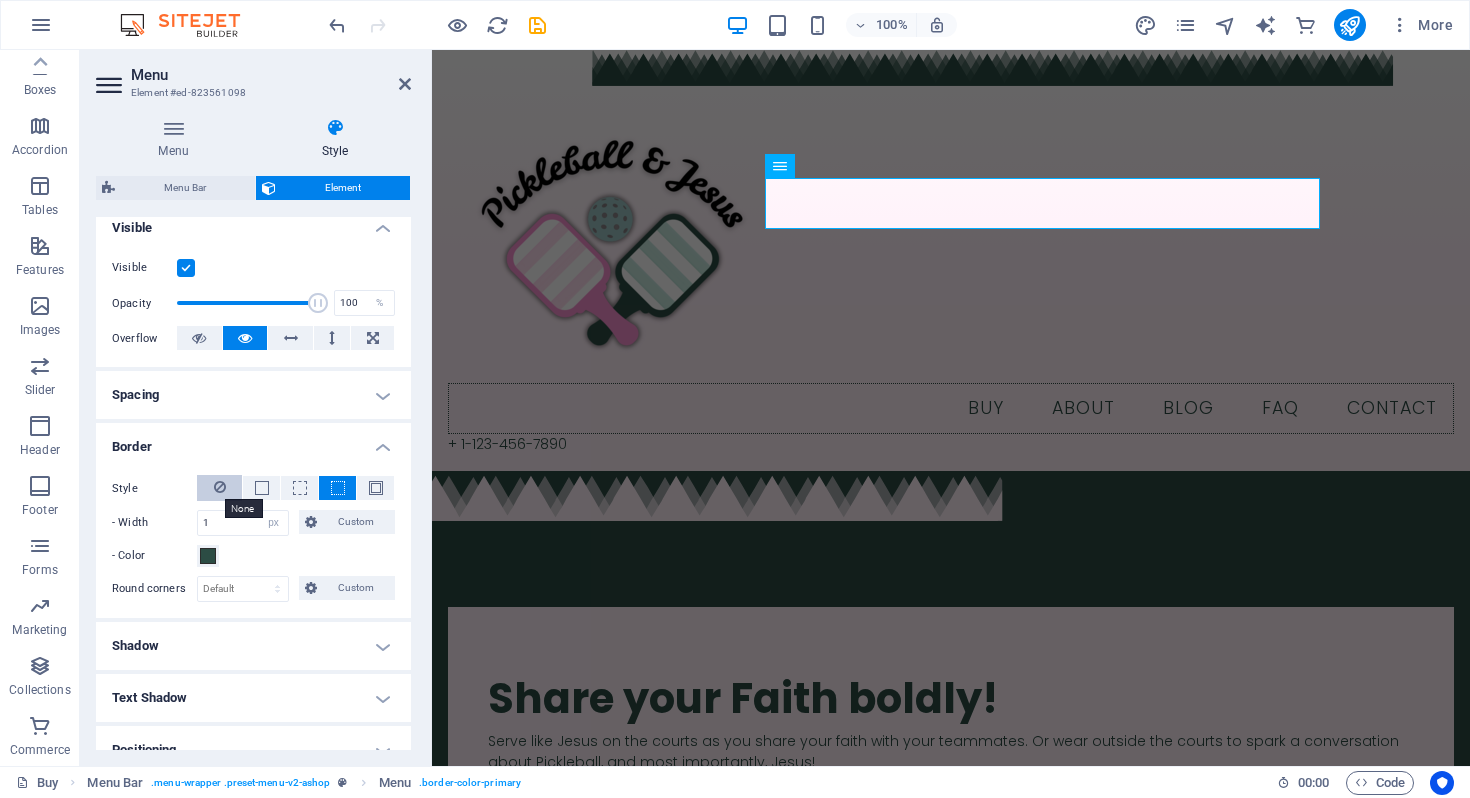 click at bounding box center (220, 487) 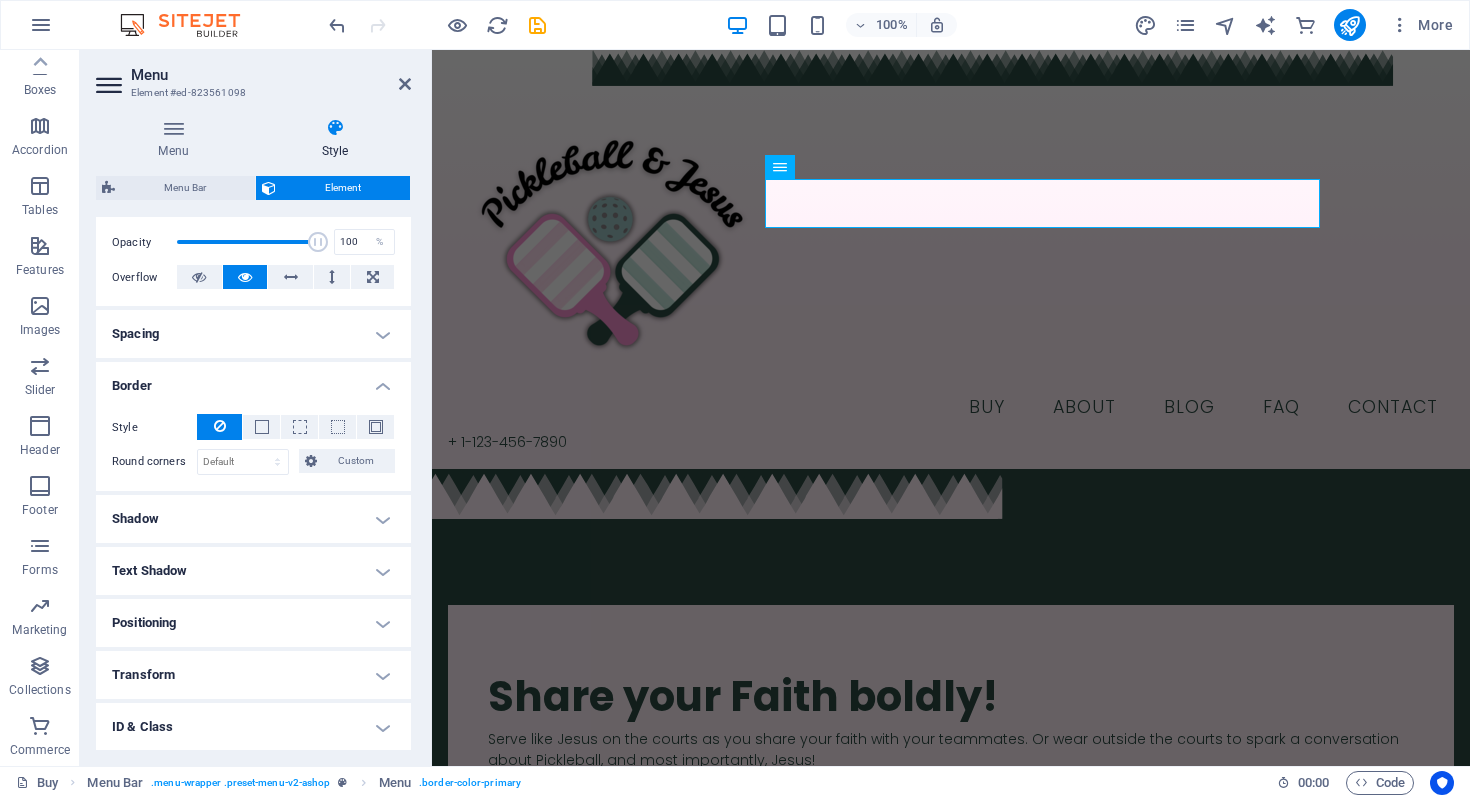 scroll, scrollTop: 295, scrollLeft: 0, axis: vertical 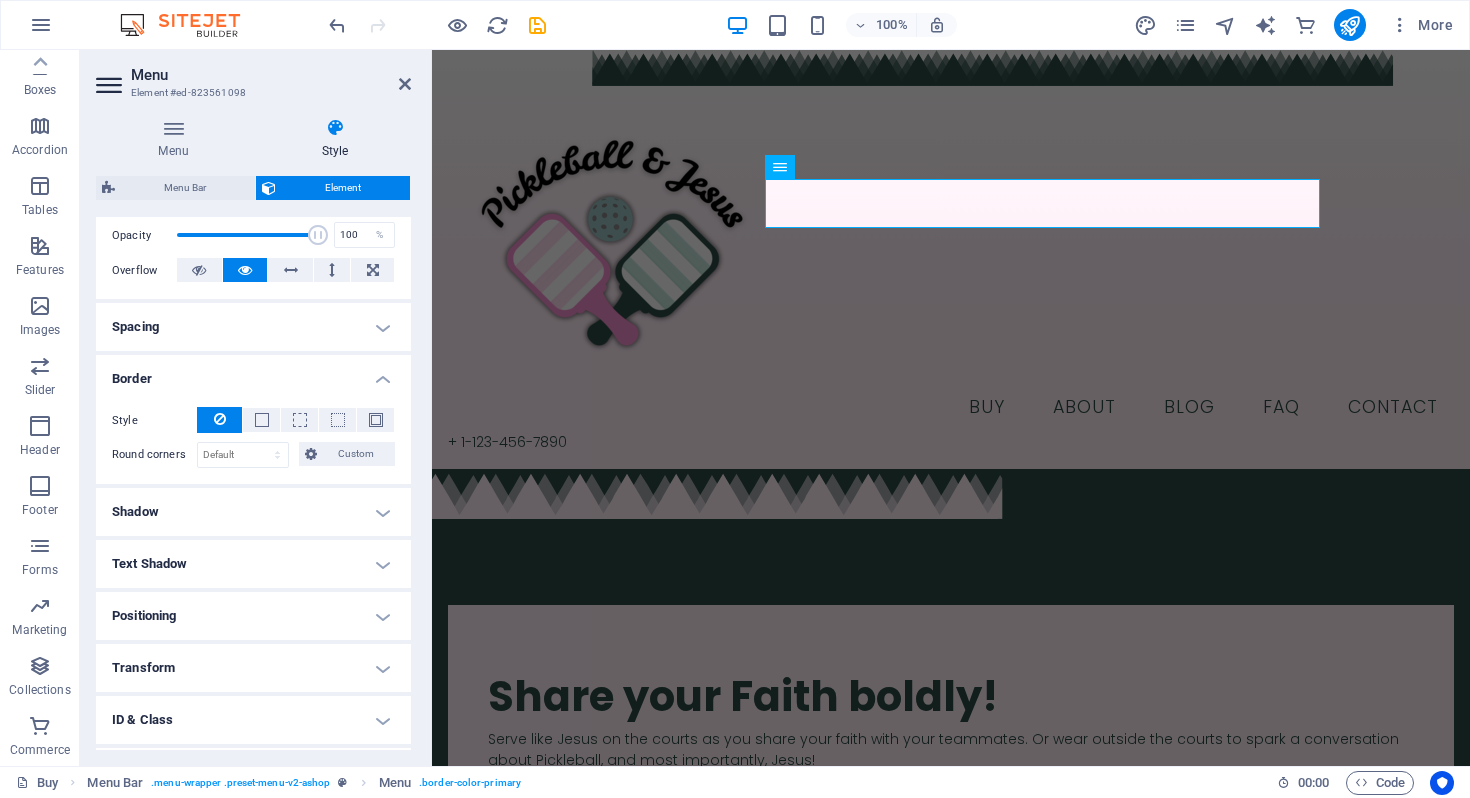 click on "Shadow" at bounding box center (253, 512) 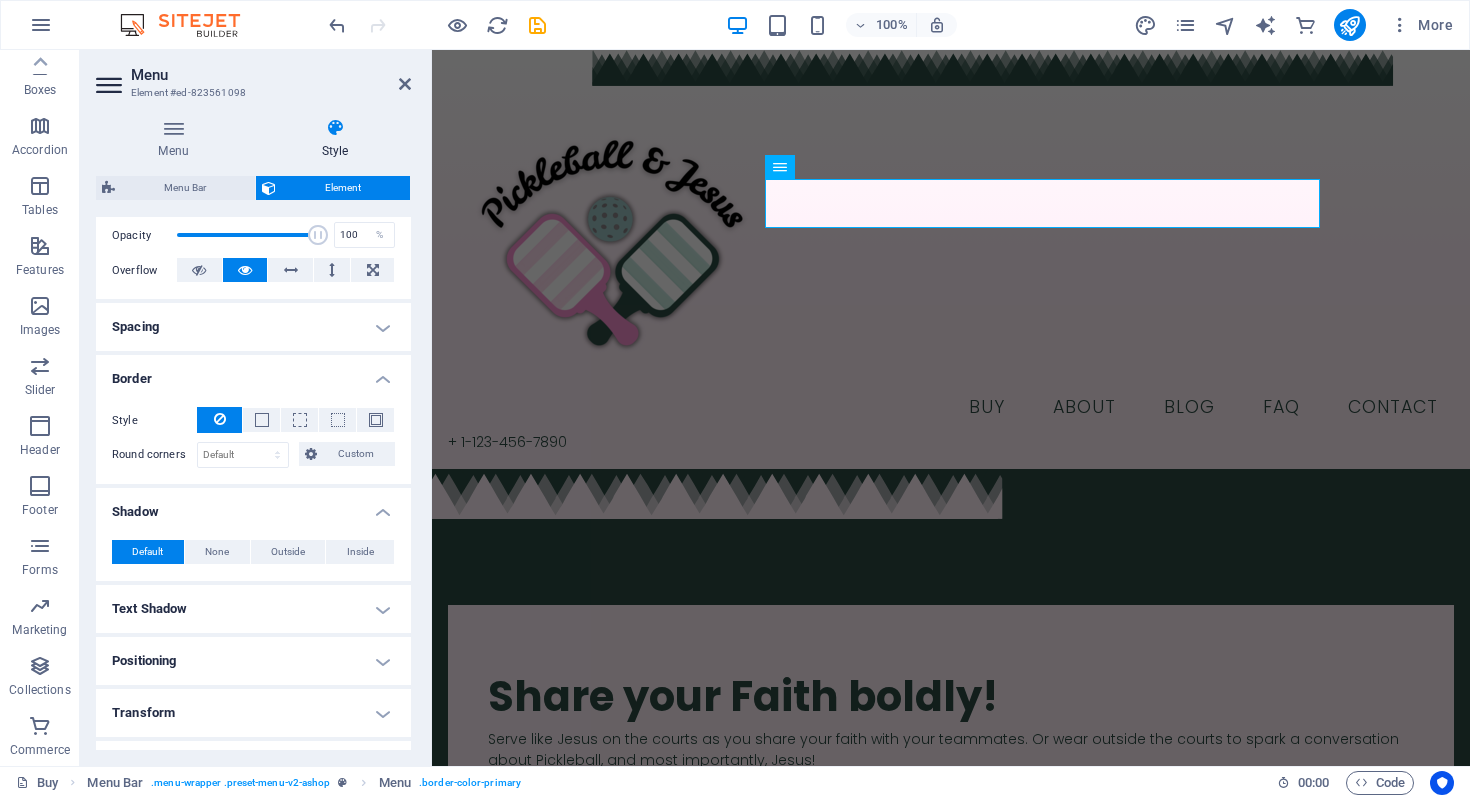 click on "Positioning" at bounding box center [253, 661] 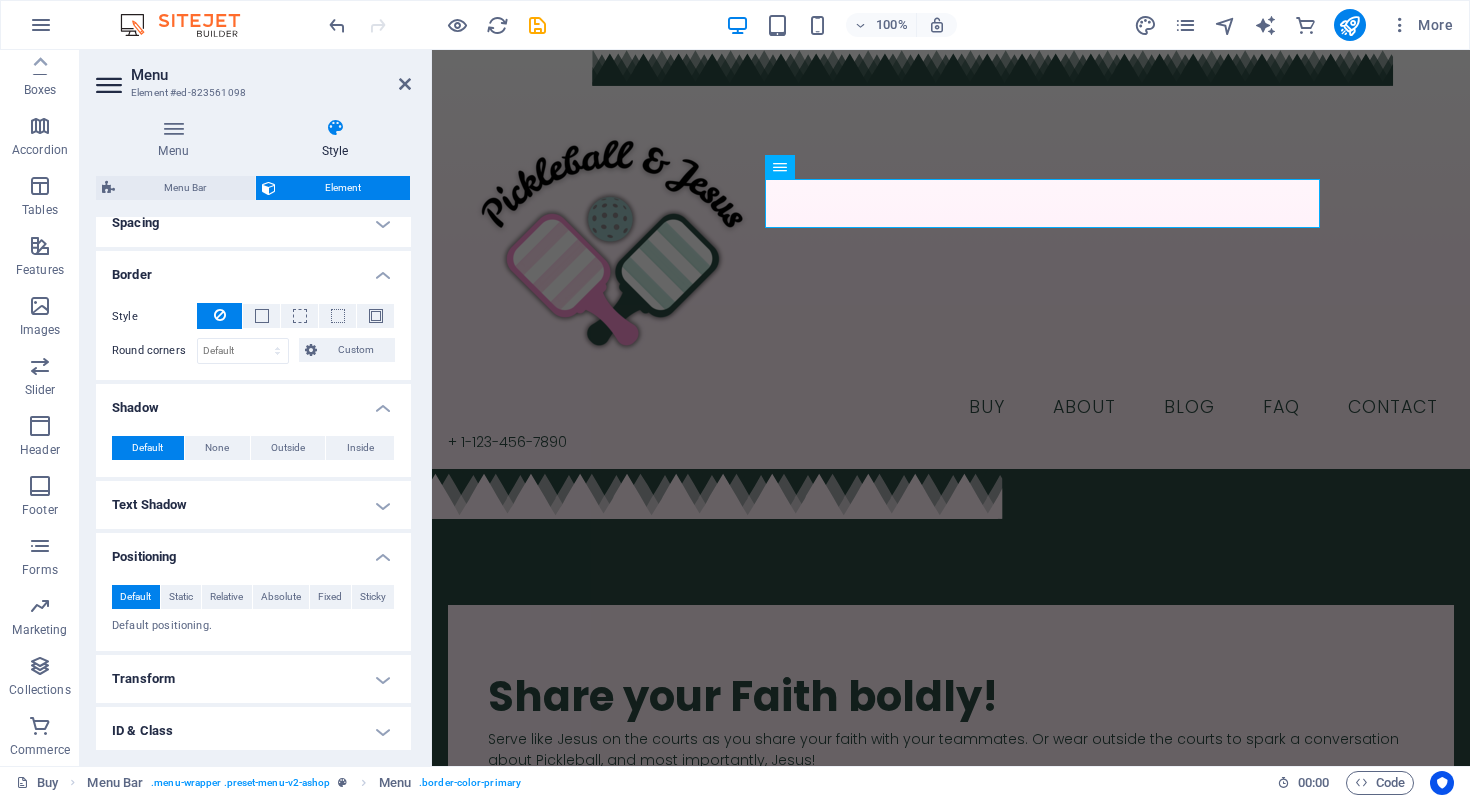 scroll, scrollTop: 412, scrollLeft: 0, axis: vertical 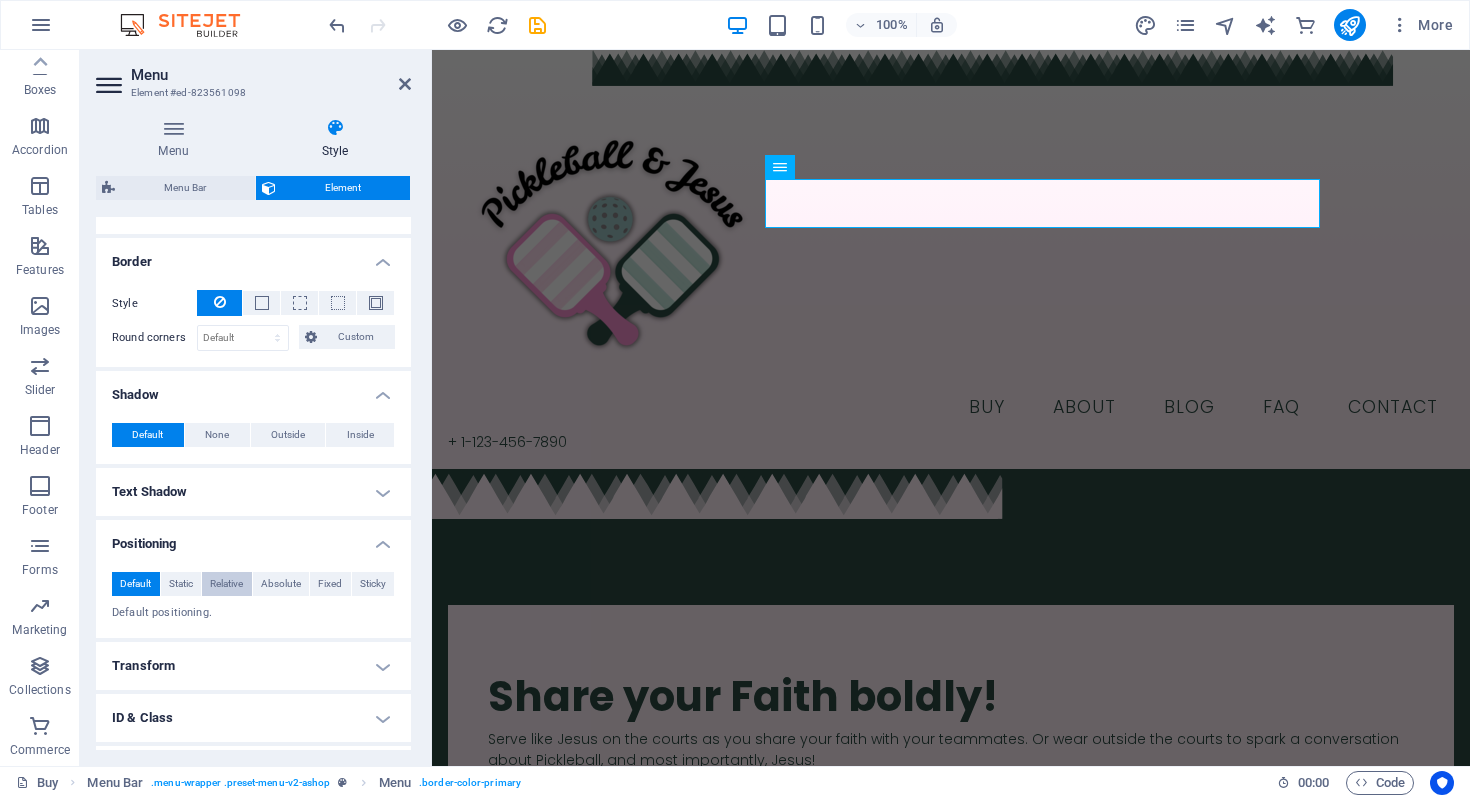 click on "Relative" at bounding box center [226, 584] 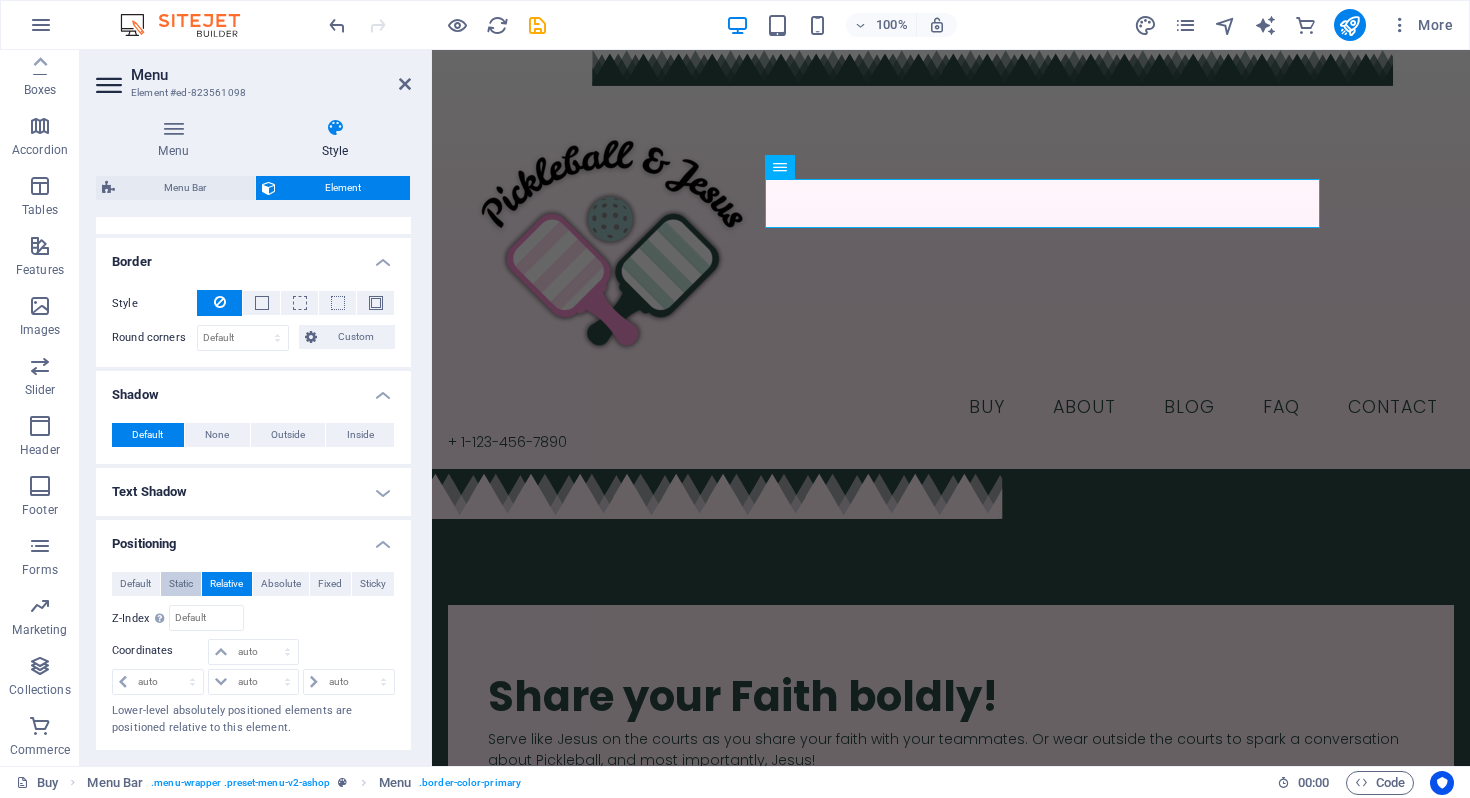 click on "Static" at bounding box center (181, 584) 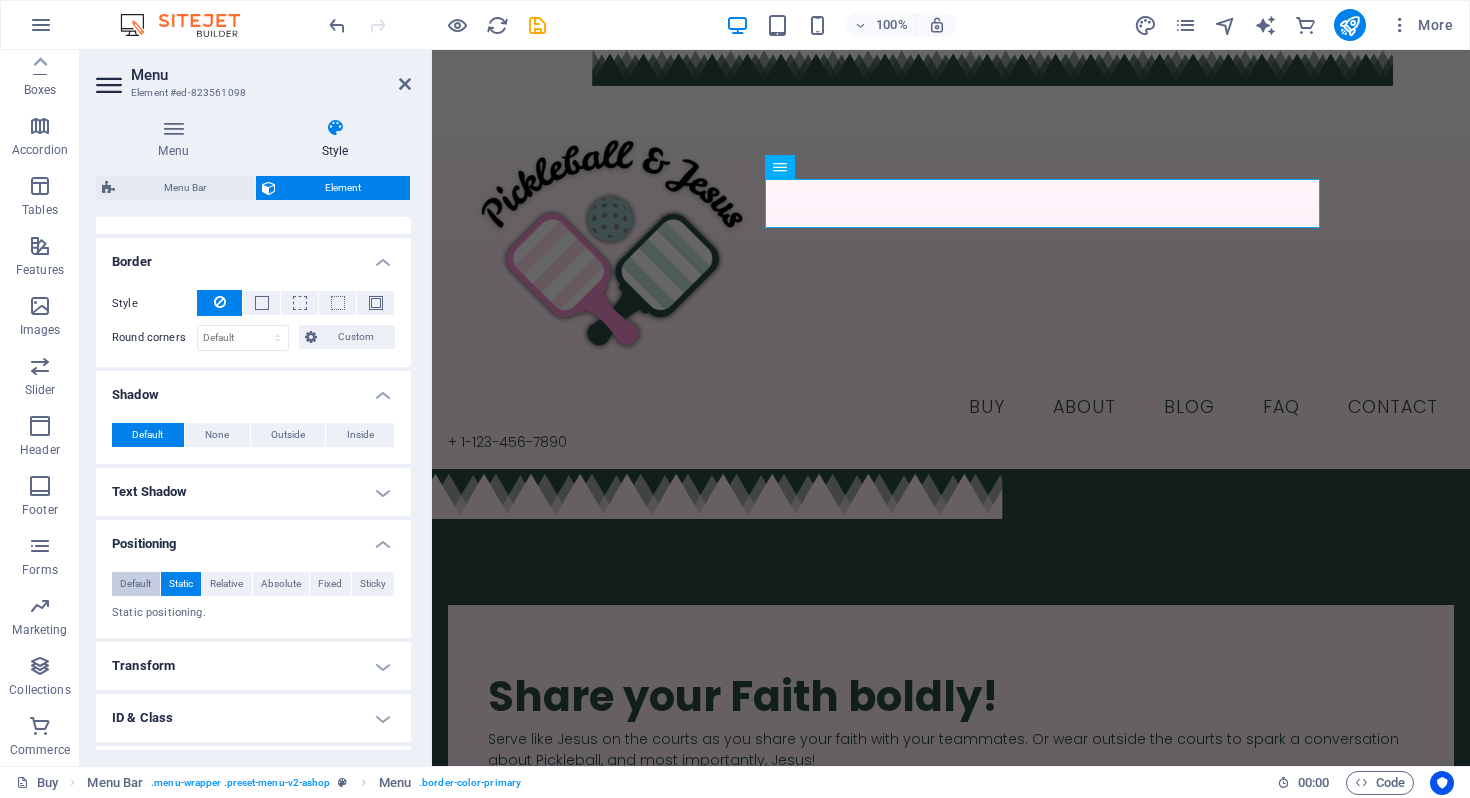 click on "Default" at bounding box center [135, 584] 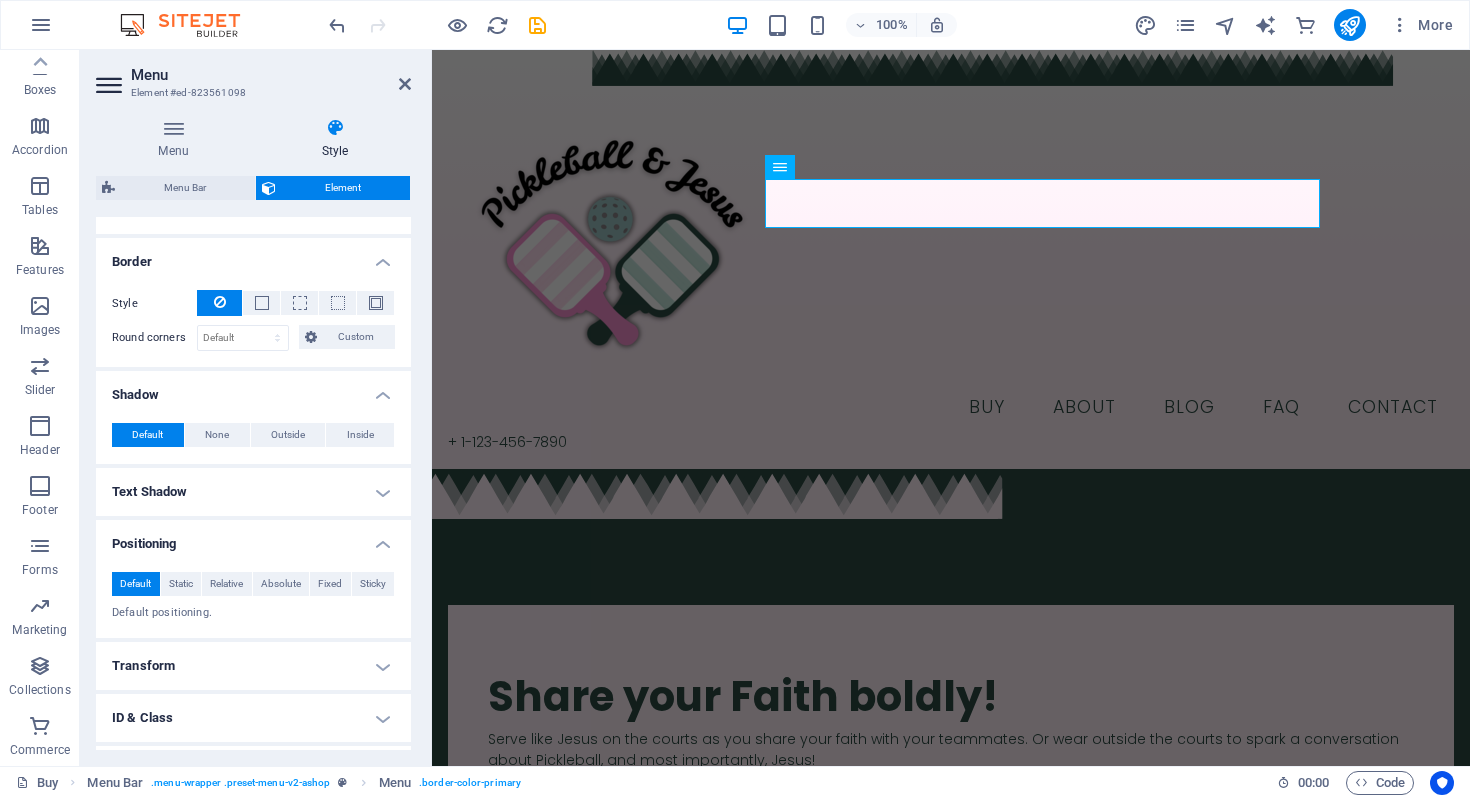 click on "Transform" at bounding box center [253, 666] 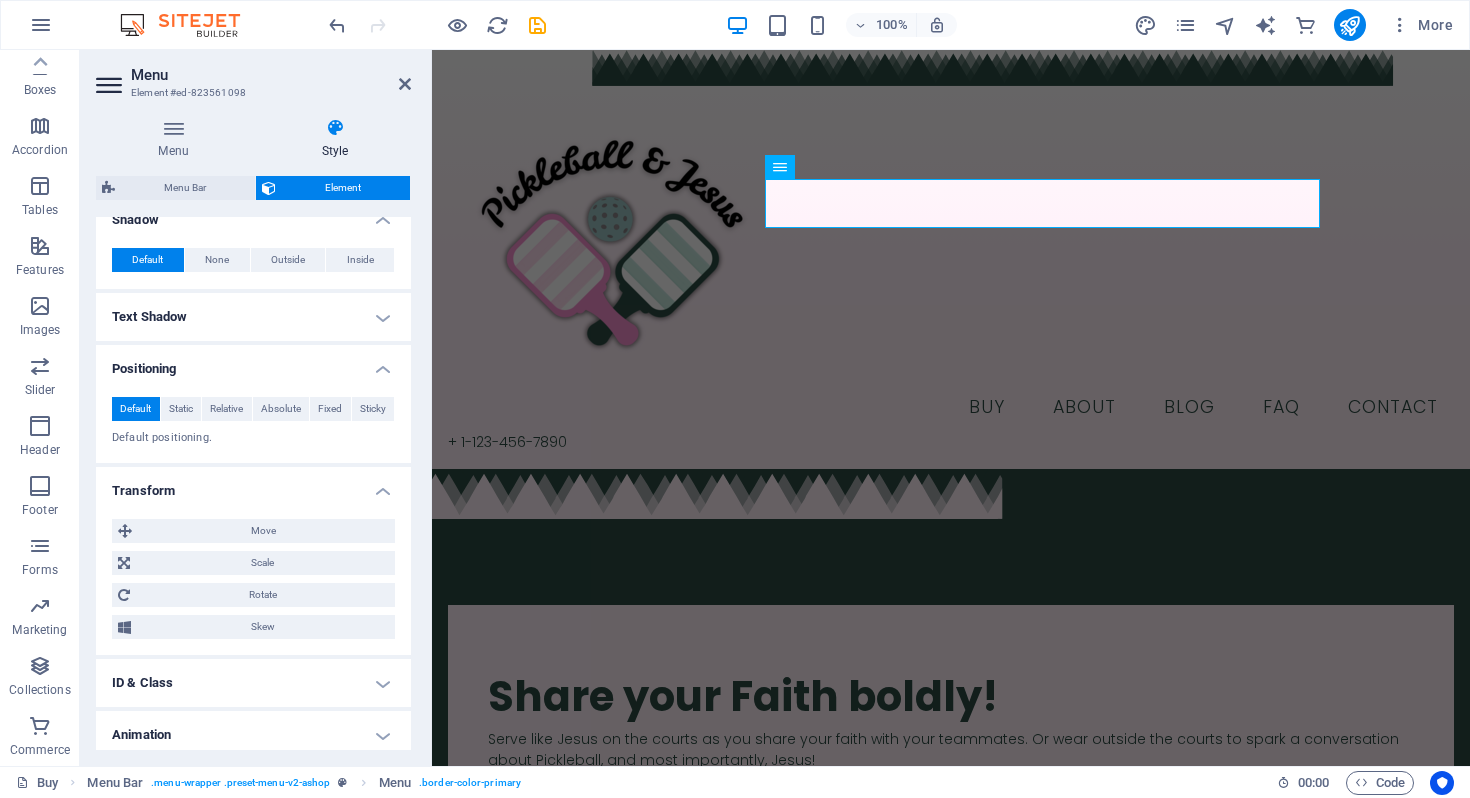 scroll, scrollTop: 590, scrollLeft: 0, axis: vertical 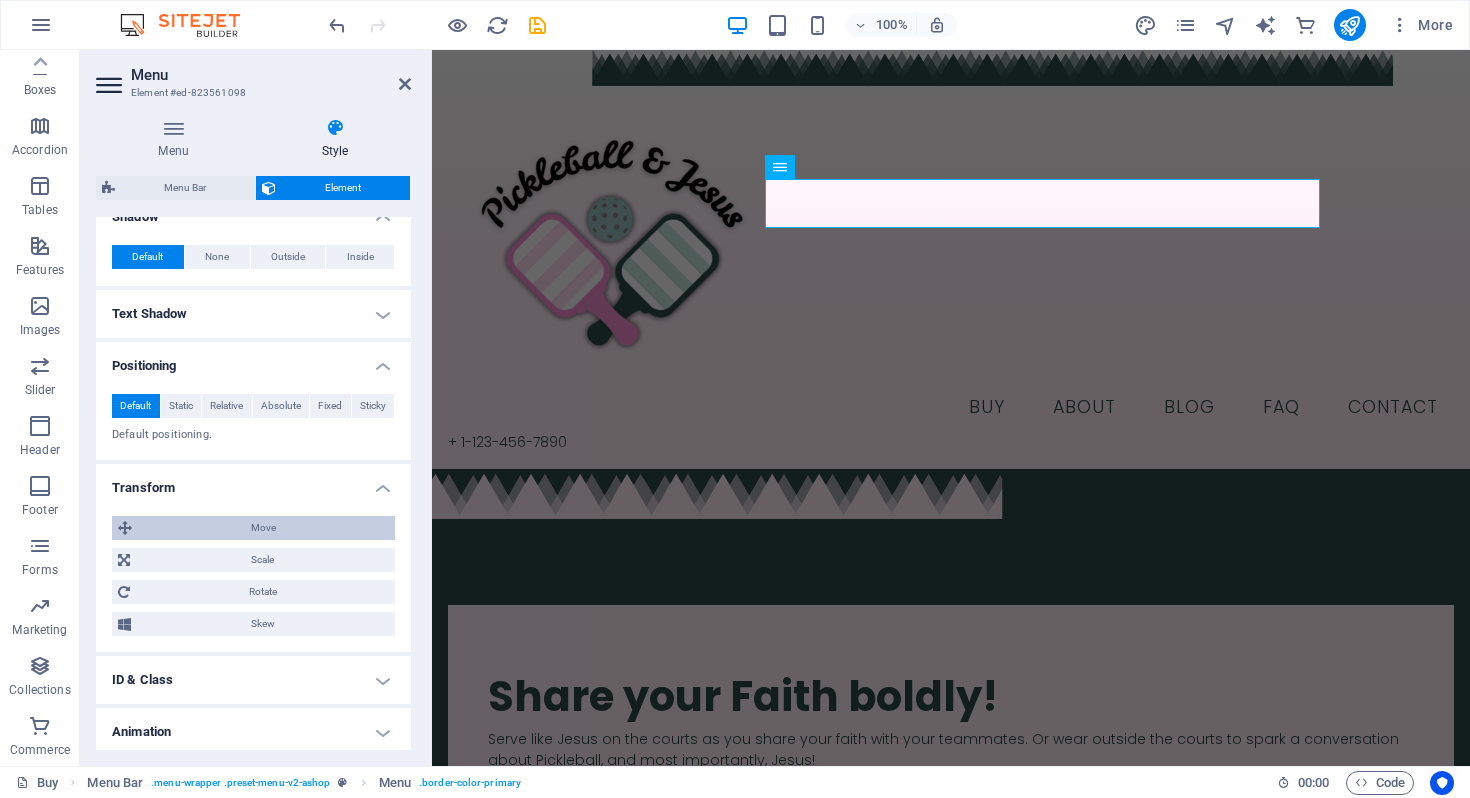 click on "Move" at bounding box center (263, 528) 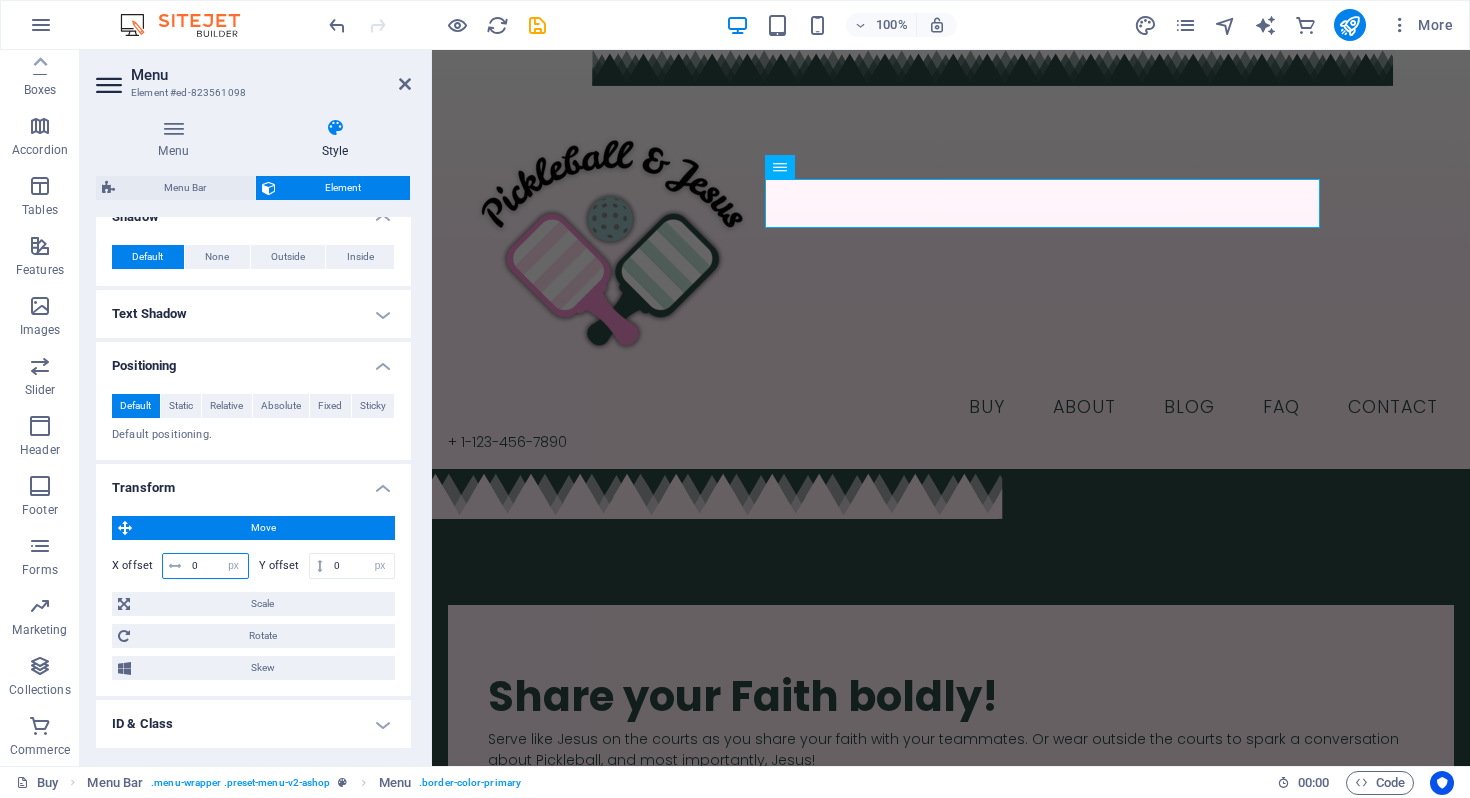 click on "0" at bounding box center [217, 566] 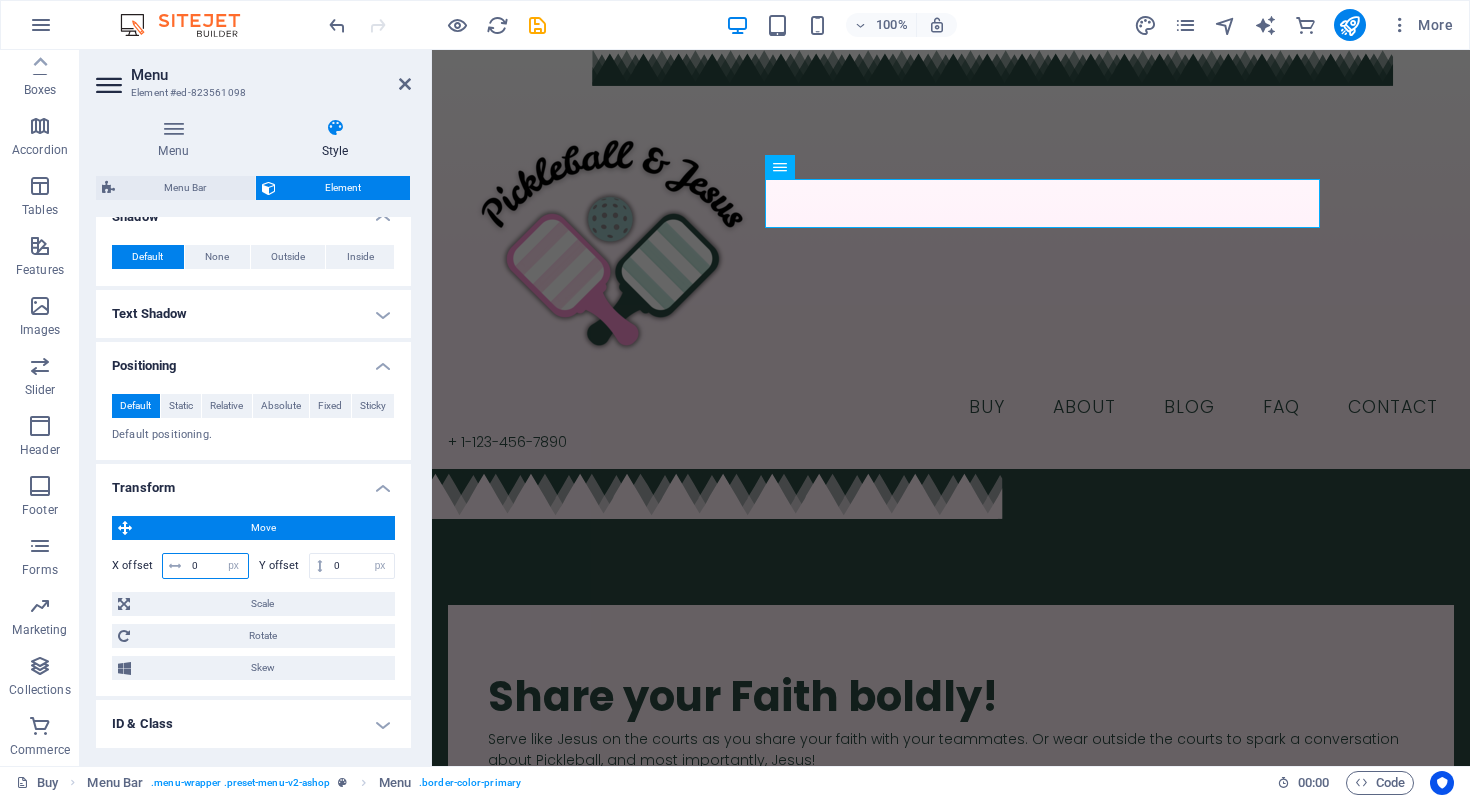 click on "0" at bounding box center (217, 566) 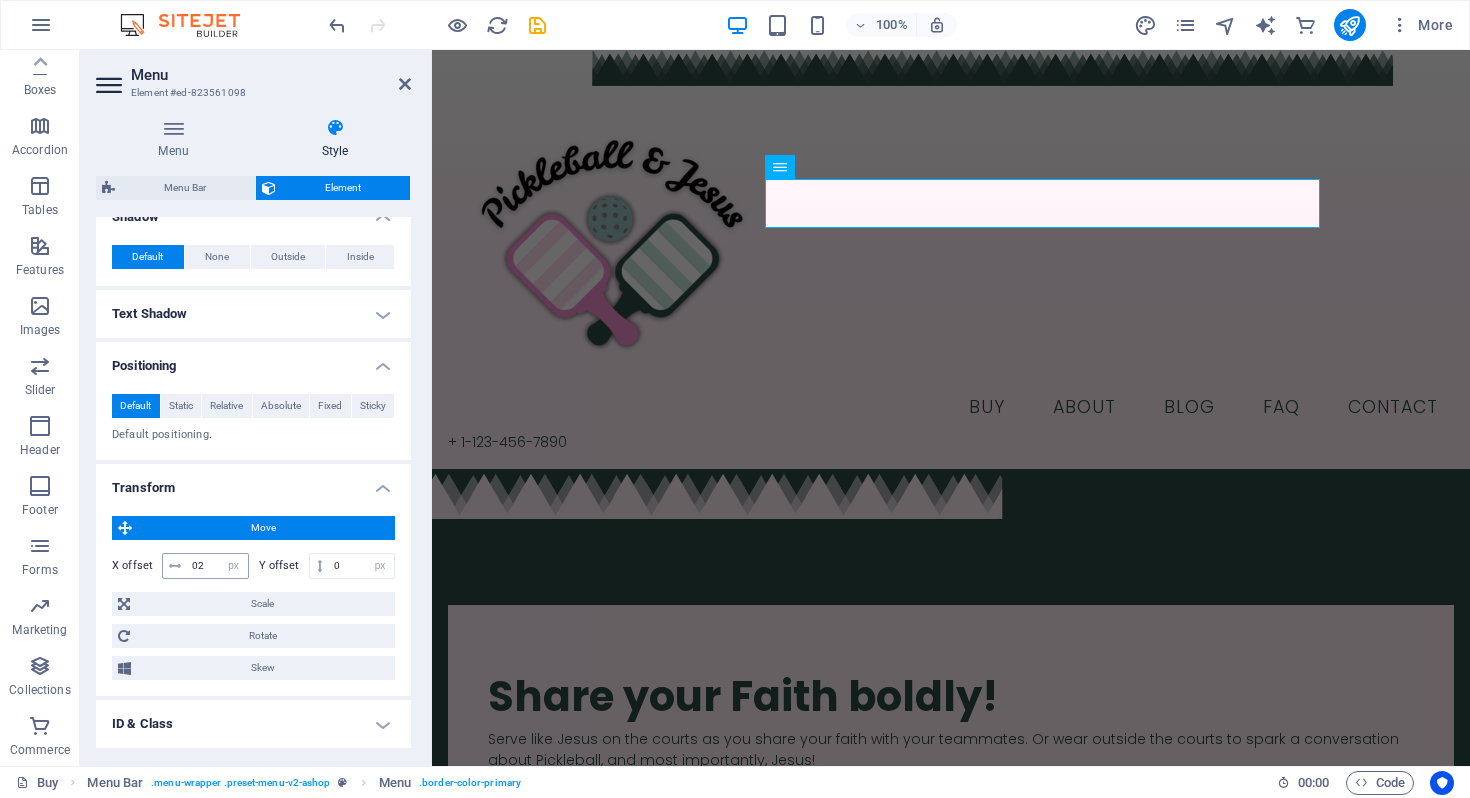 type on "2" 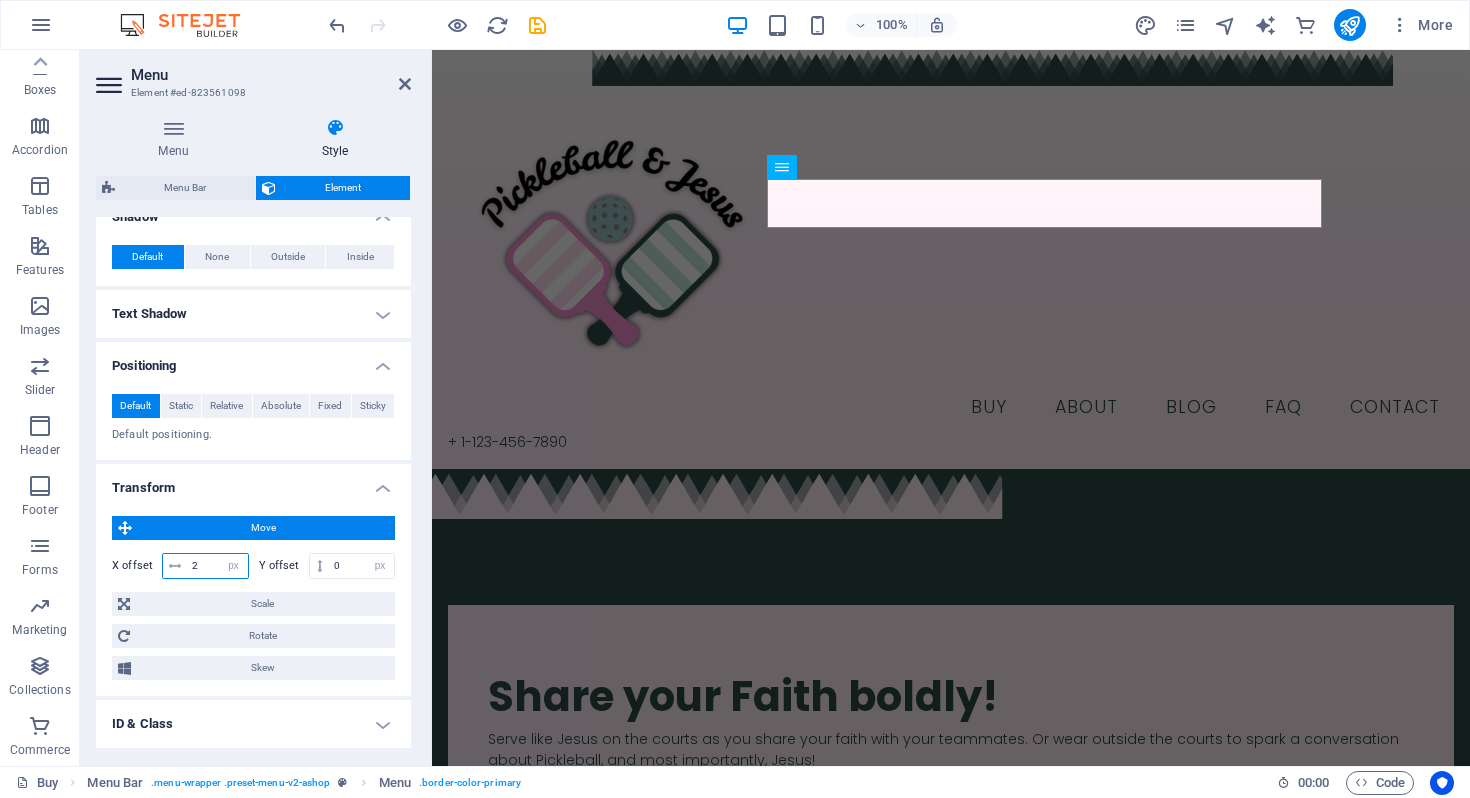 click on "2" at bounding box center (217, 566) 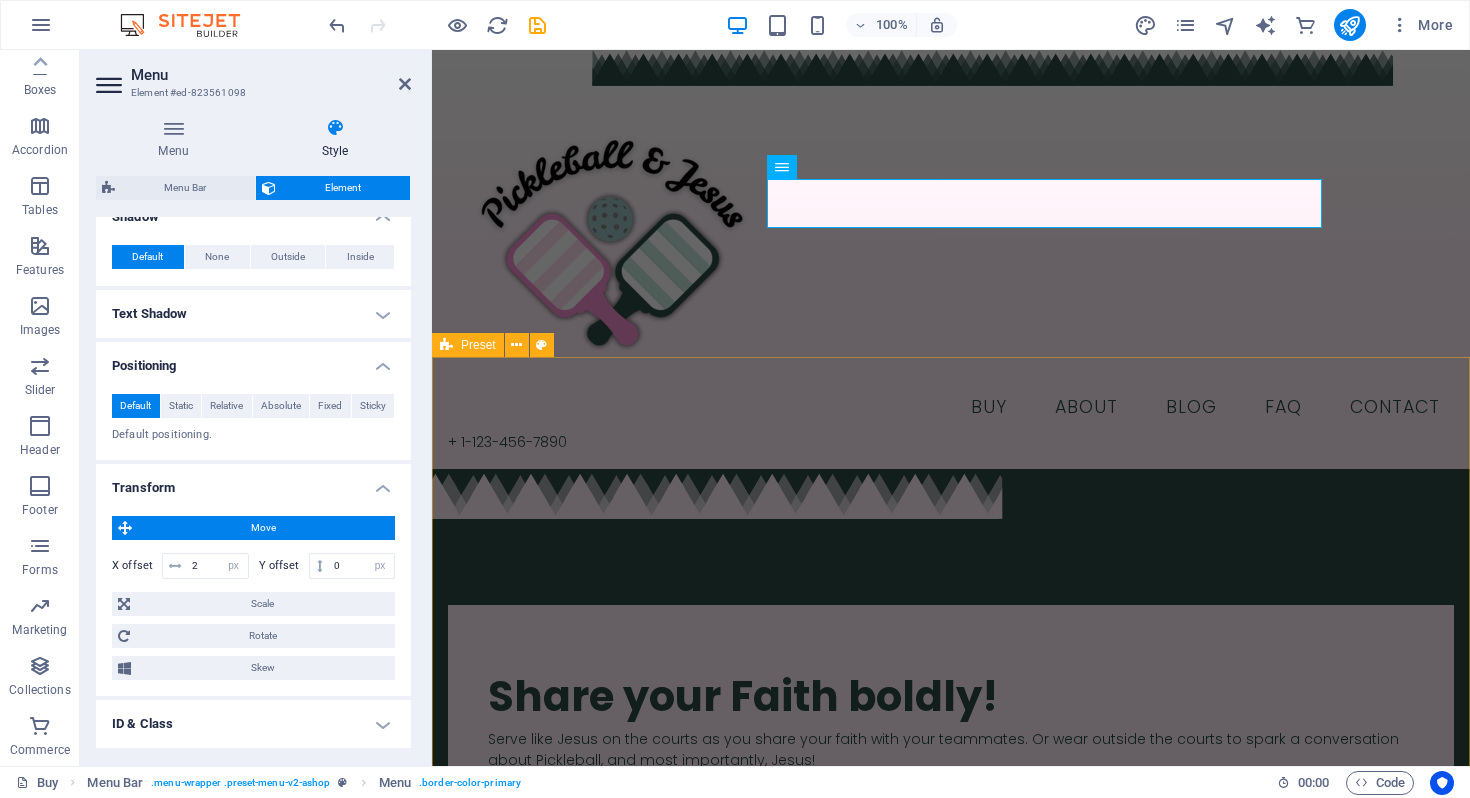 click on "​​​ Share your Faith boldly! Serve like Jesus on the courts as you share your faith with your teammates. Or wear outside the courts to spark a conversation about Pickleball, and most importantly, Jesus! Drop content here or  Add elements  Paste clipboard" at bounding box center (951, 895) 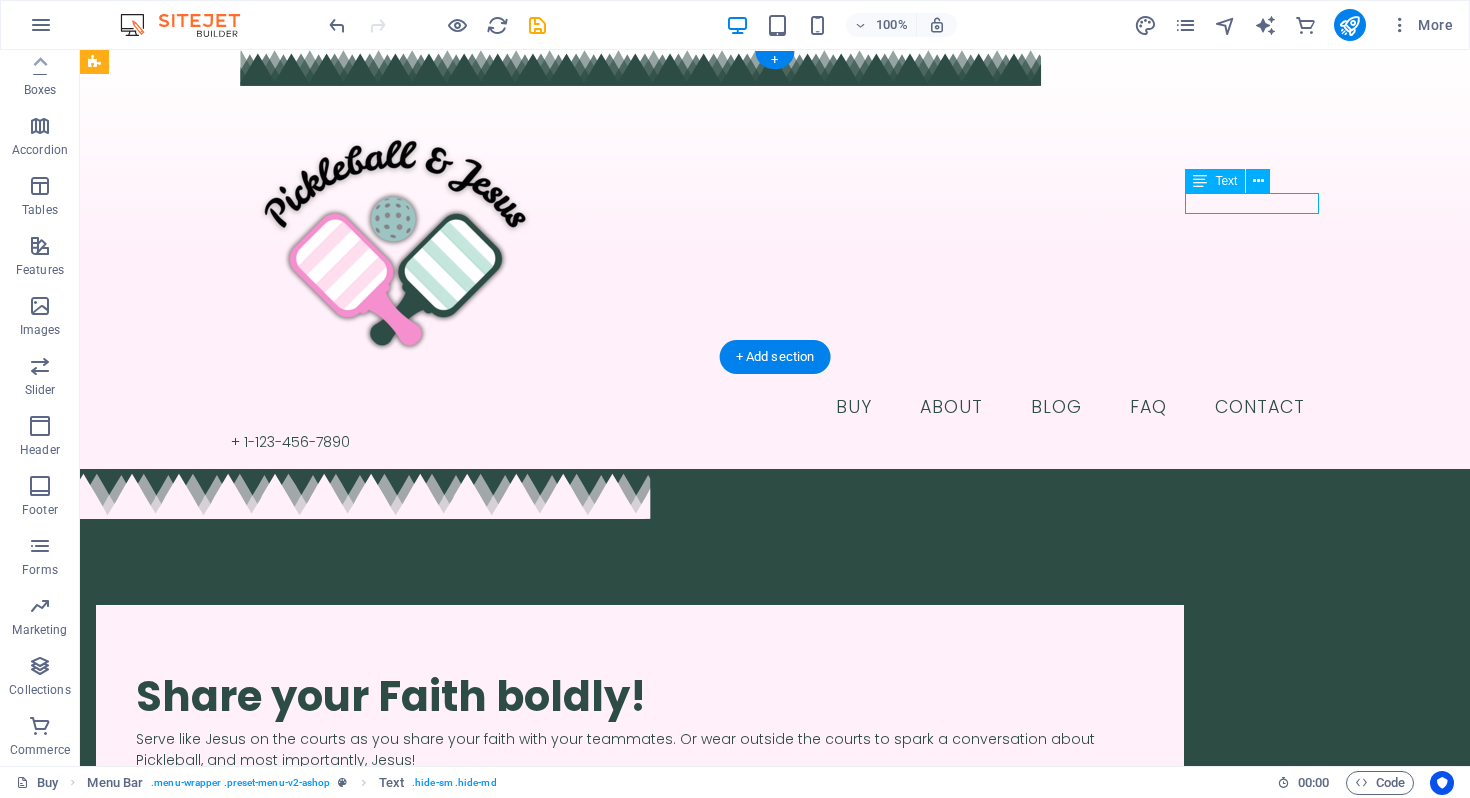 drag, startPoint x: 1284, startPoint y: 209, endPoint x: 1322, endPoint y: 206, distance: 38.118237 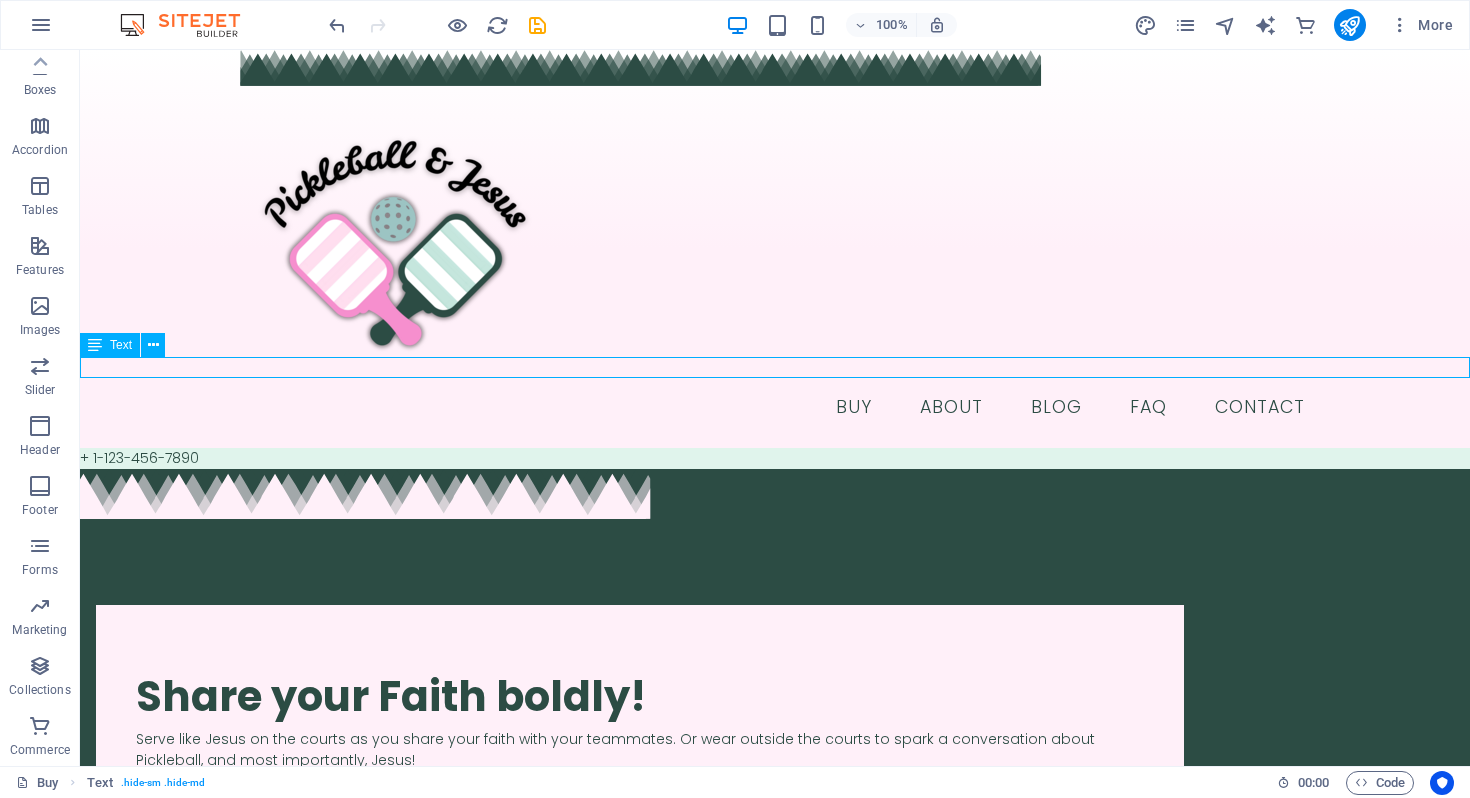 click on "+ 1-123-456-7890" at bounding box center (775, 458) 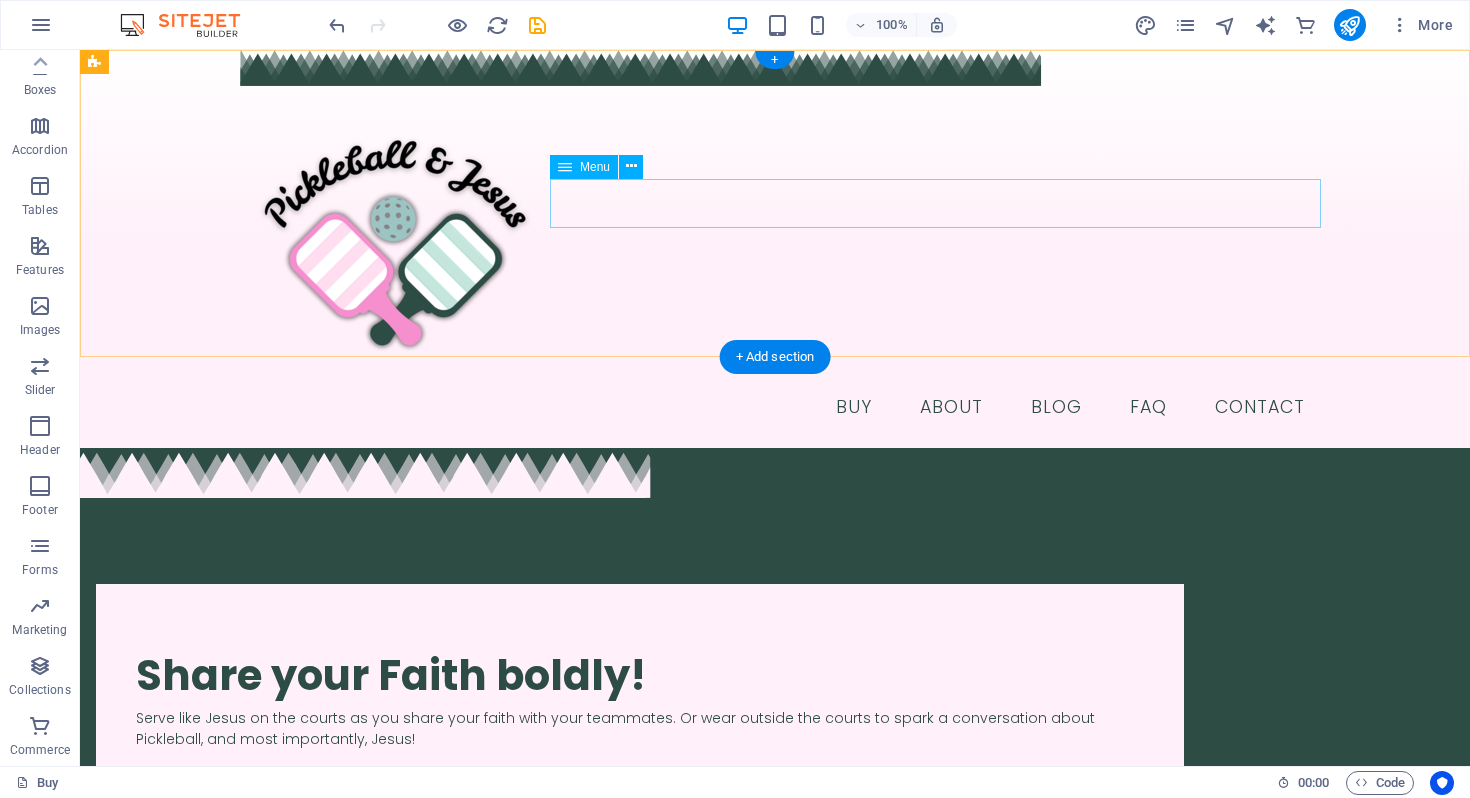 click on "Buy About Blog FAQ Contact" at bounding box center [777, 408] 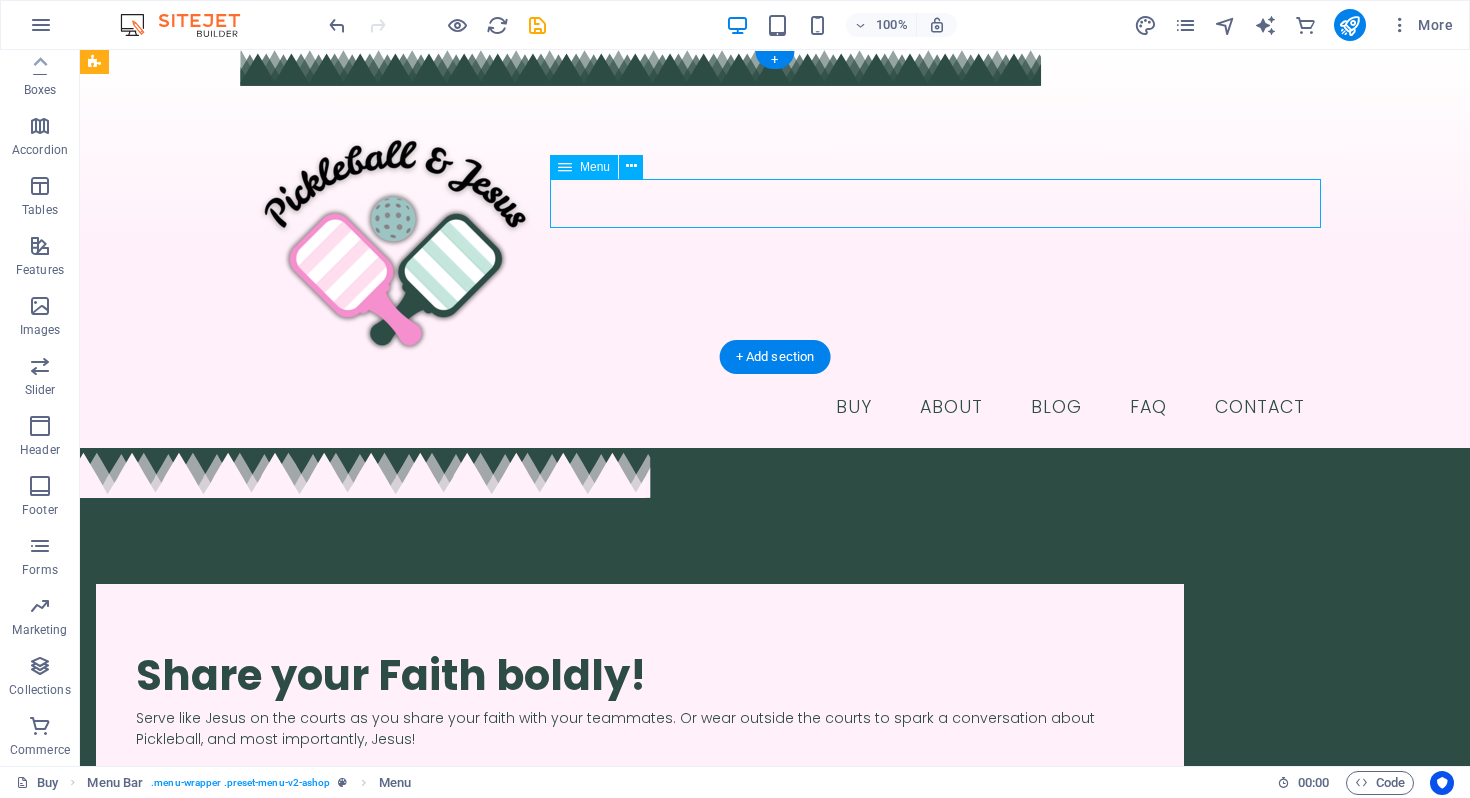 click on "Buy About Blog FAQ Contact" at bounding box center [777, 408] 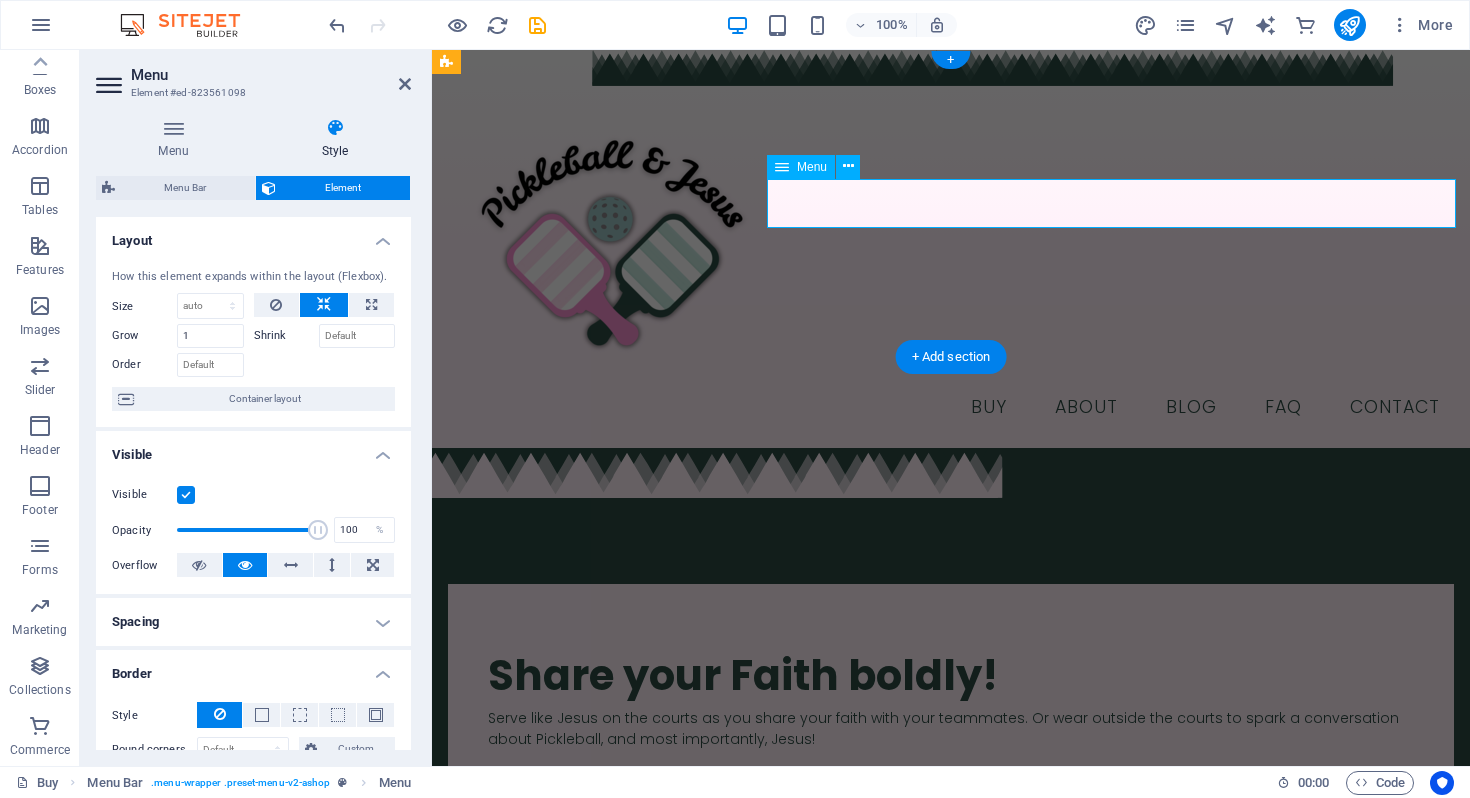 click on "Buy About Blog FAQ Contact" at bounding box center (953, 408) 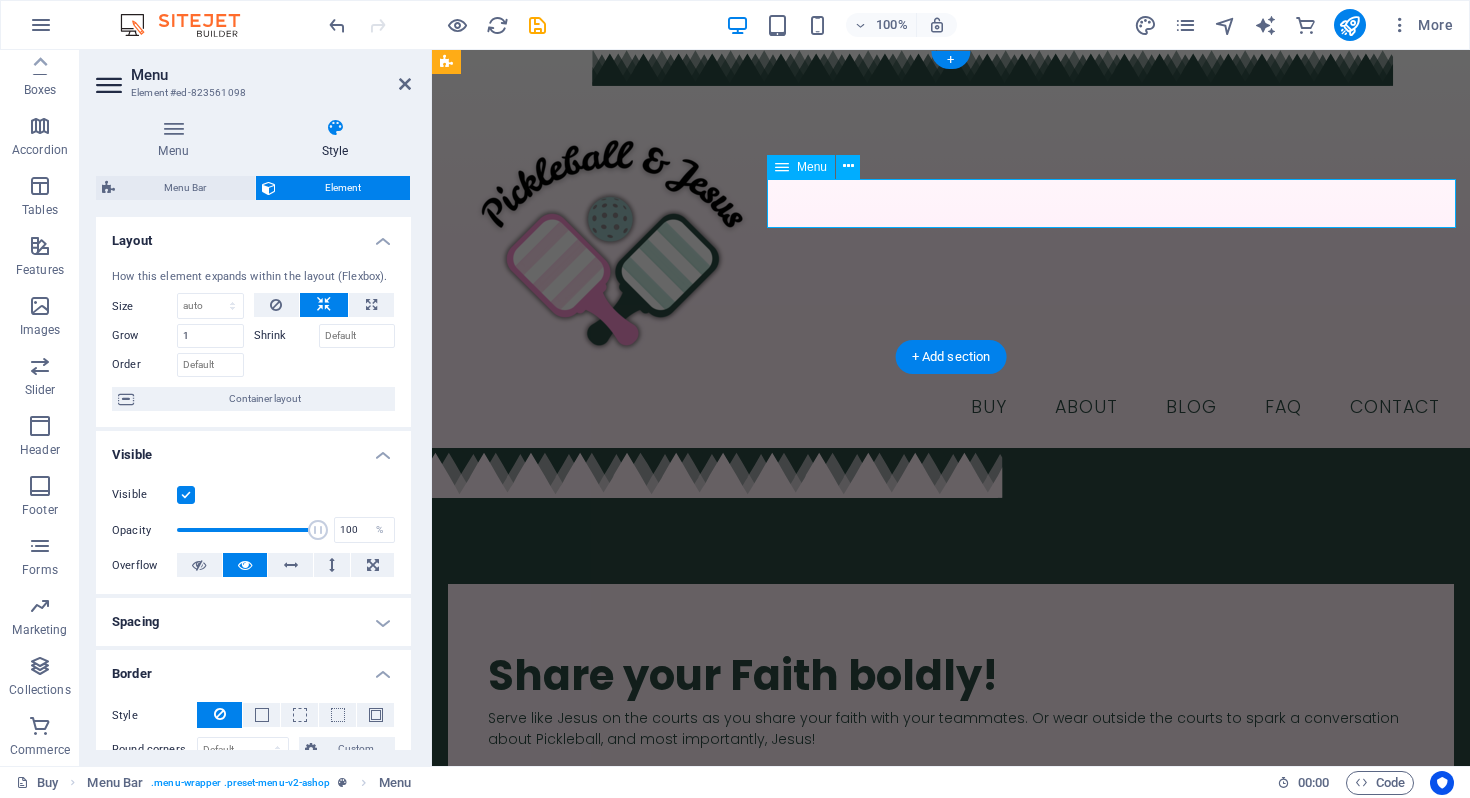 click on "Buy About Blog FAQ Contact" at bounding box center (953, 408) 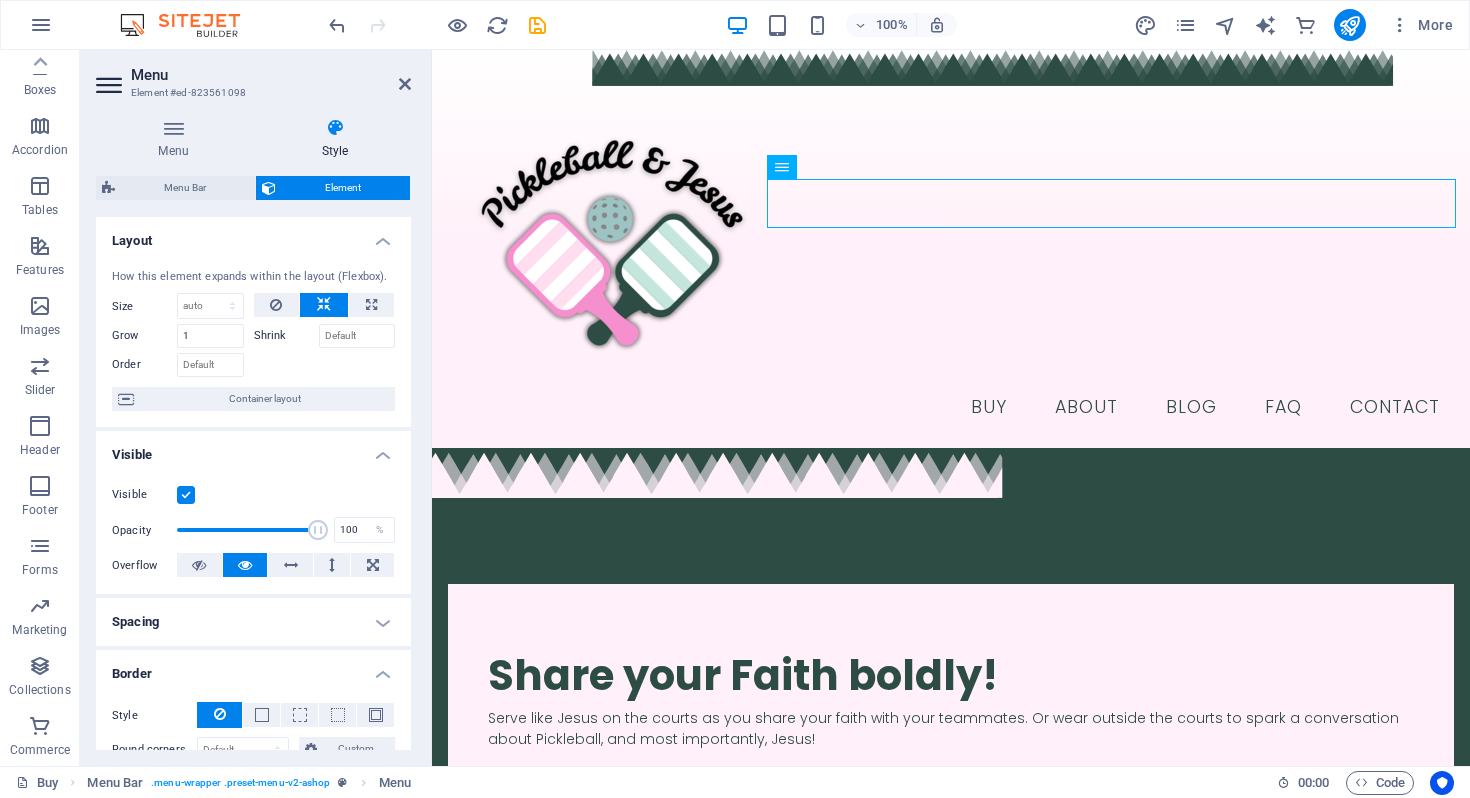 drag, startPoint x: 1220, startPoint y: 217, endPoint x: 875, endPoint y: 190, distance: 346.0549 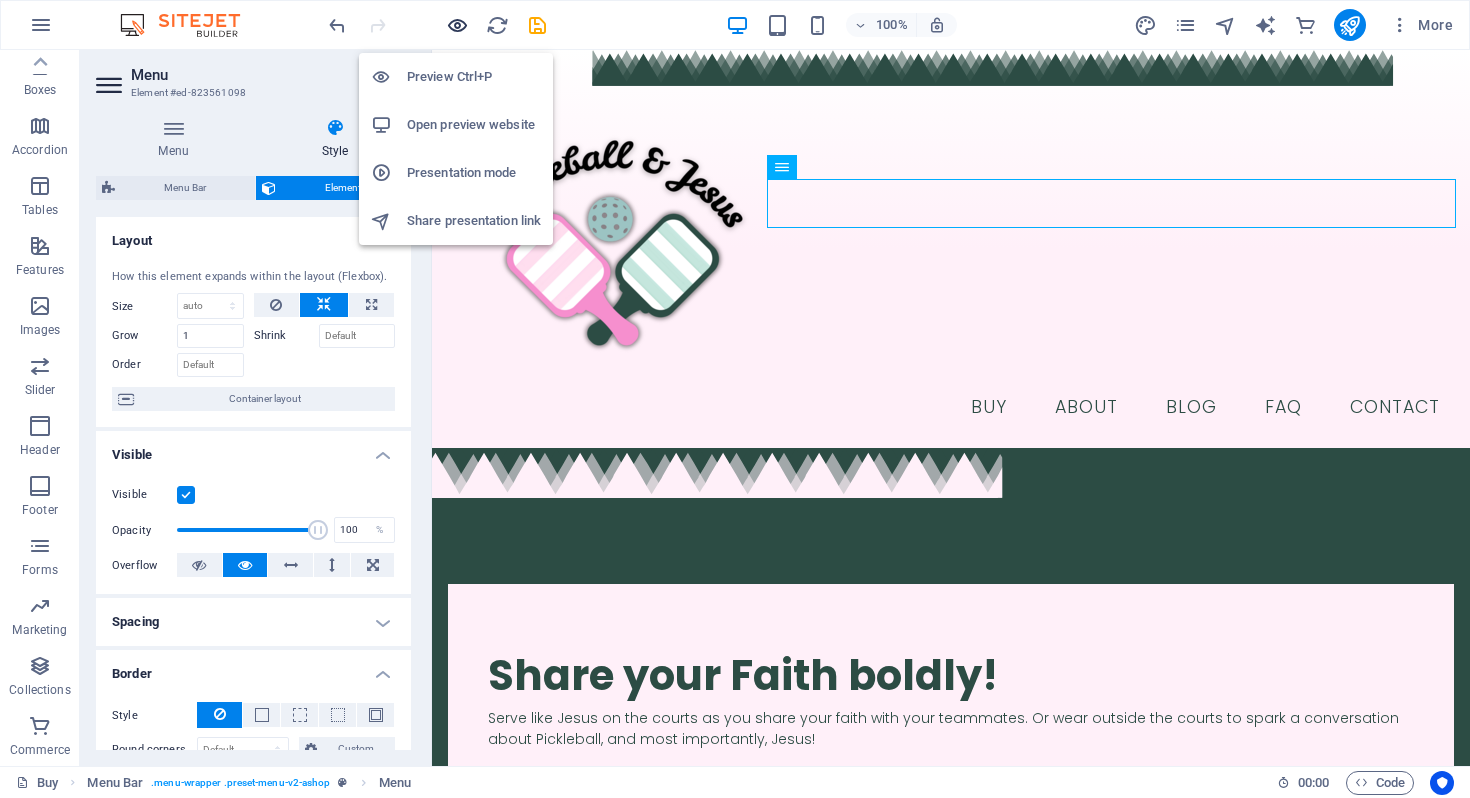 click at bounding box center [457, 25] 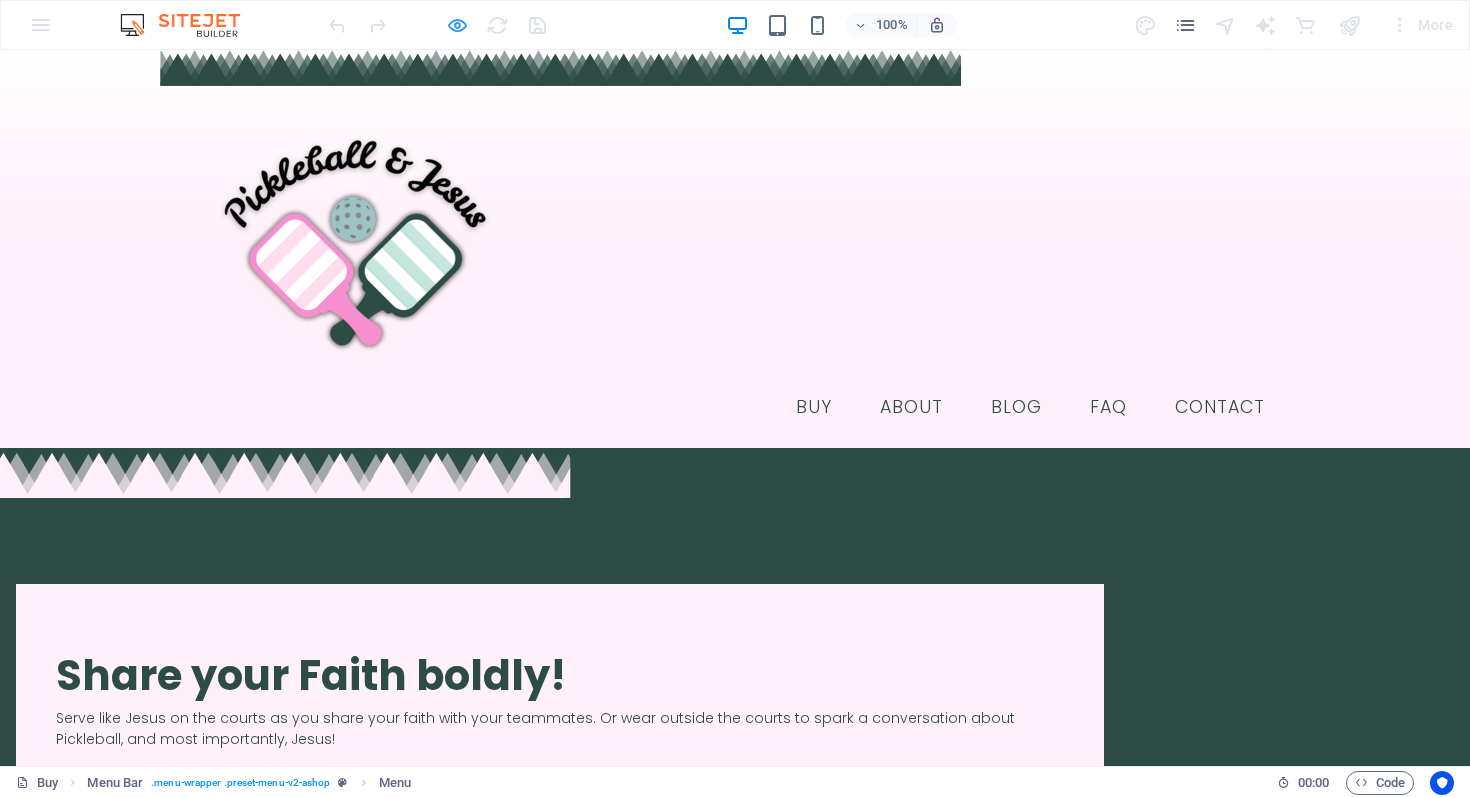 click at bounding box center [457, 25] 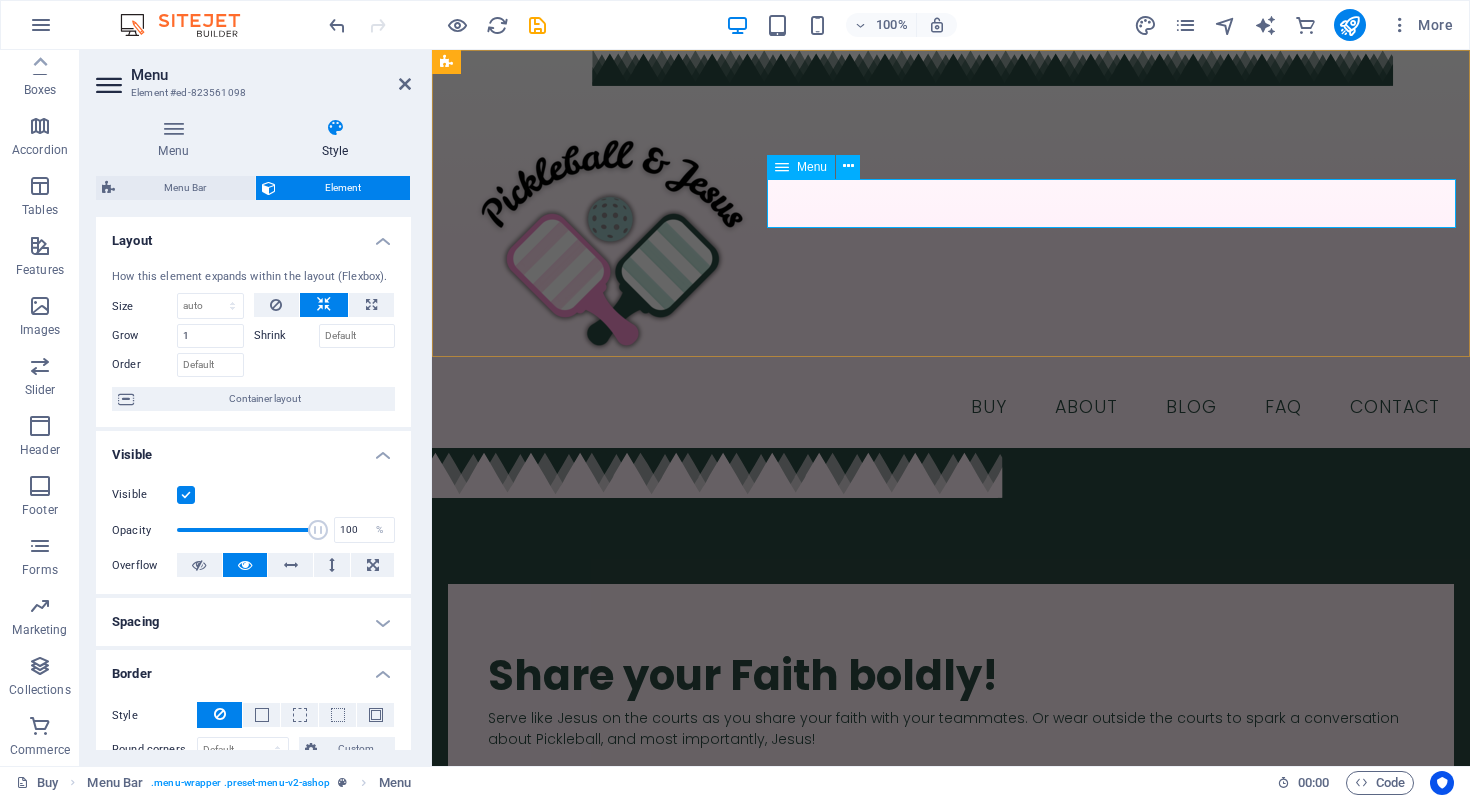 click on "Buy About Blog FAQ Contact" at bounding box center (953, 408) 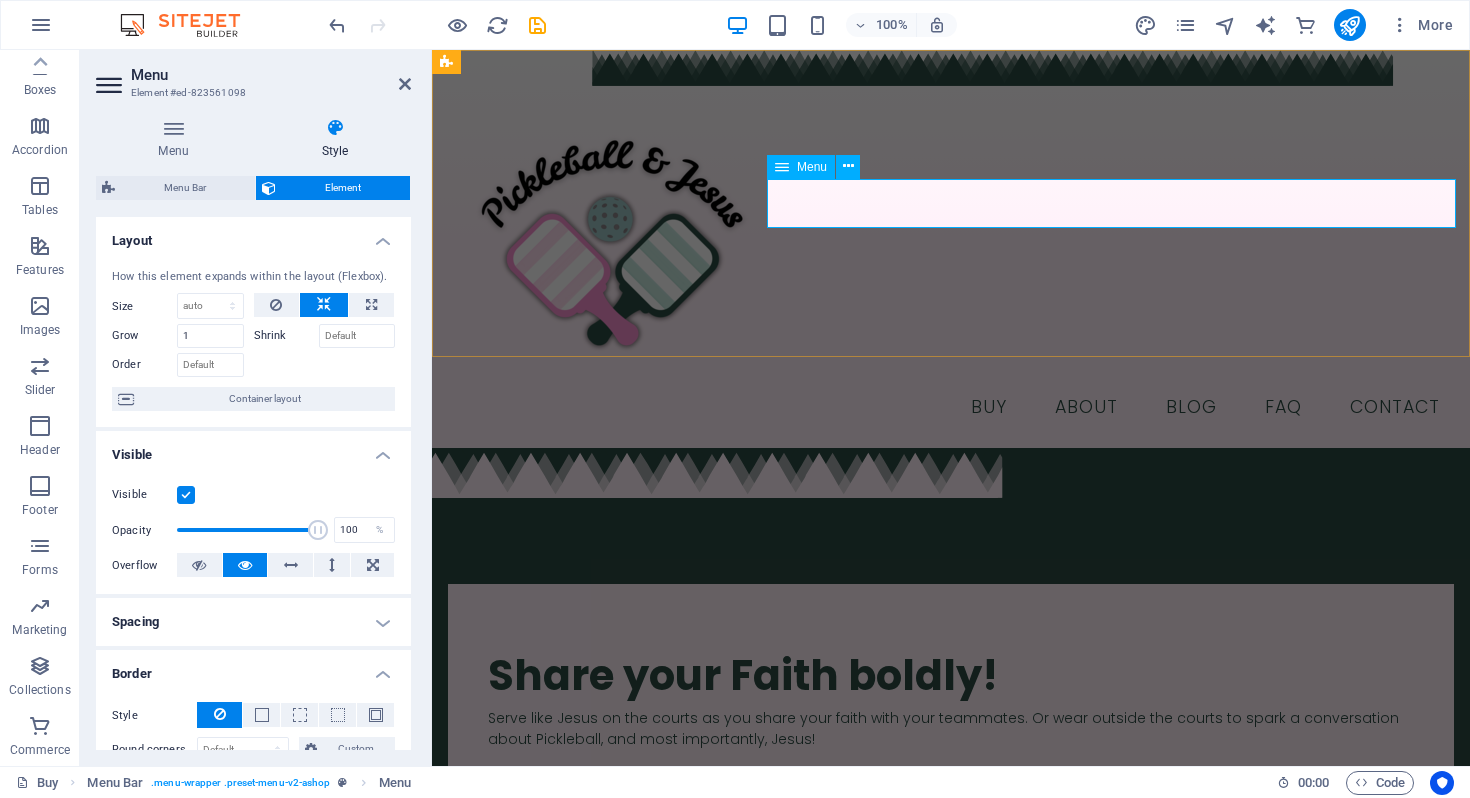 click on "Buy About Blog FAQ Contact" at bounding box center (953, 408) 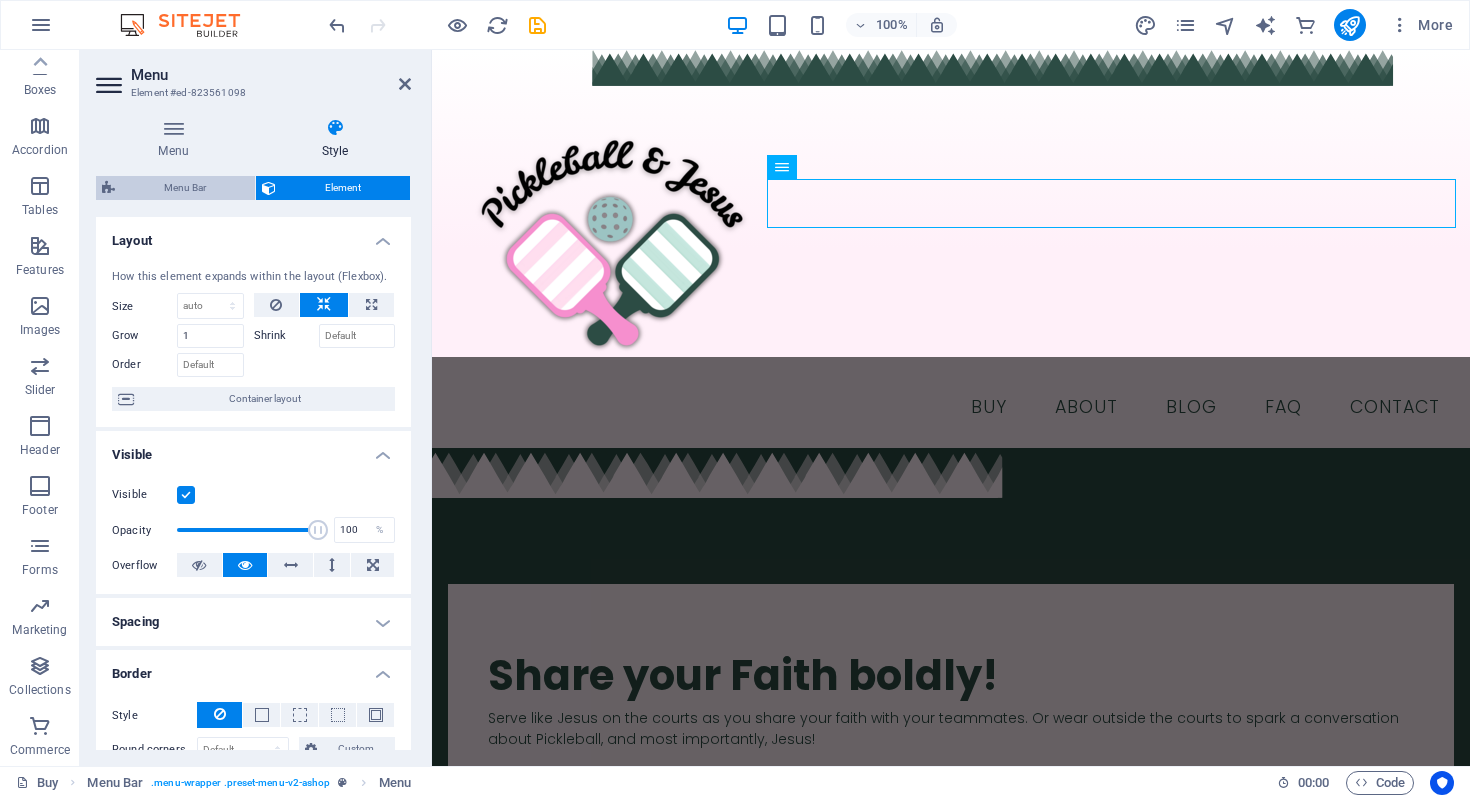 click on "Menu Bar" at bounding box center (185, 188) 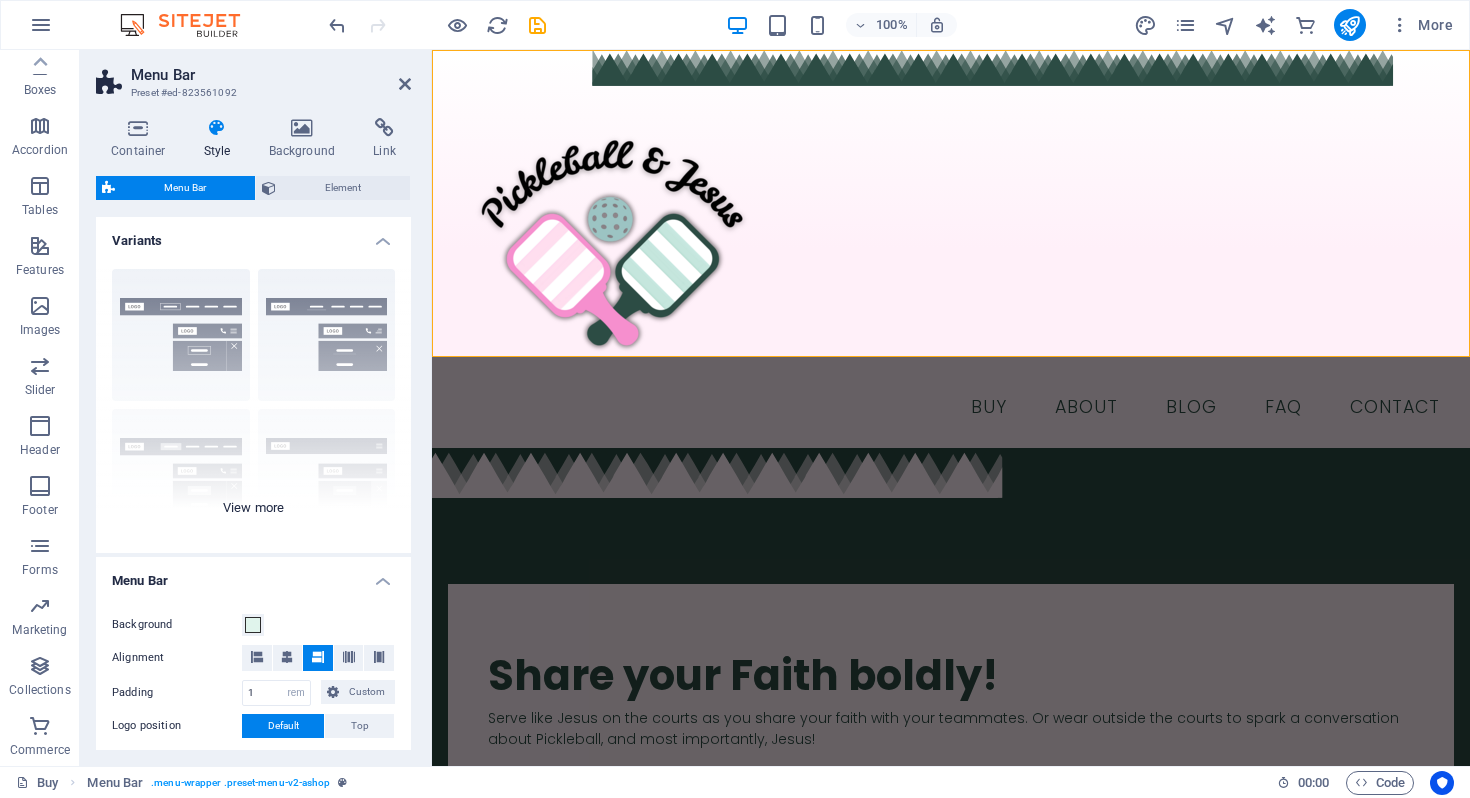 scroll, scrollTop: 36, scrollLeft: 0, axis: vertical 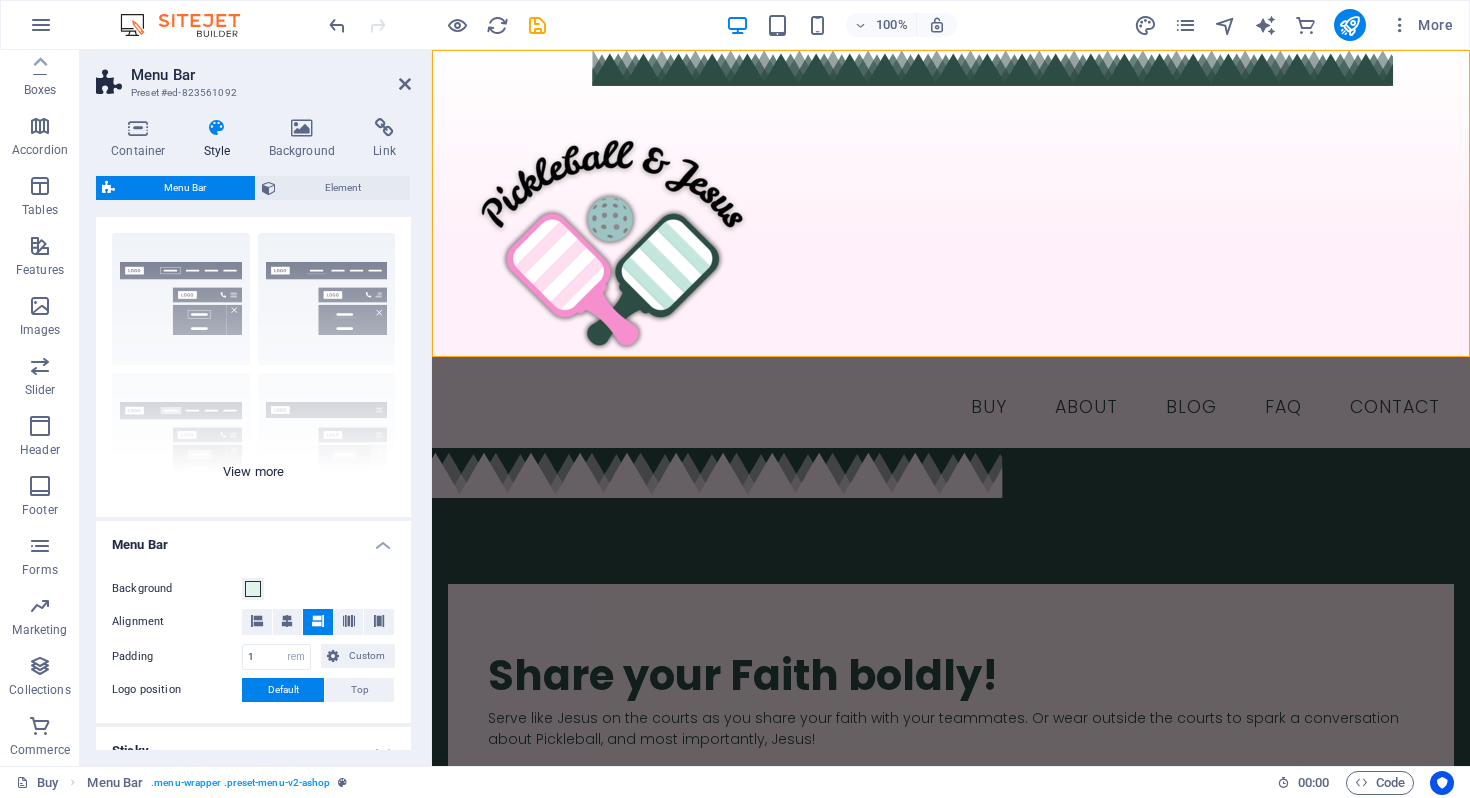 click on "Border Centered Default Fixed Loki Trigger Wide XXL" at bounding box center (253, 367) 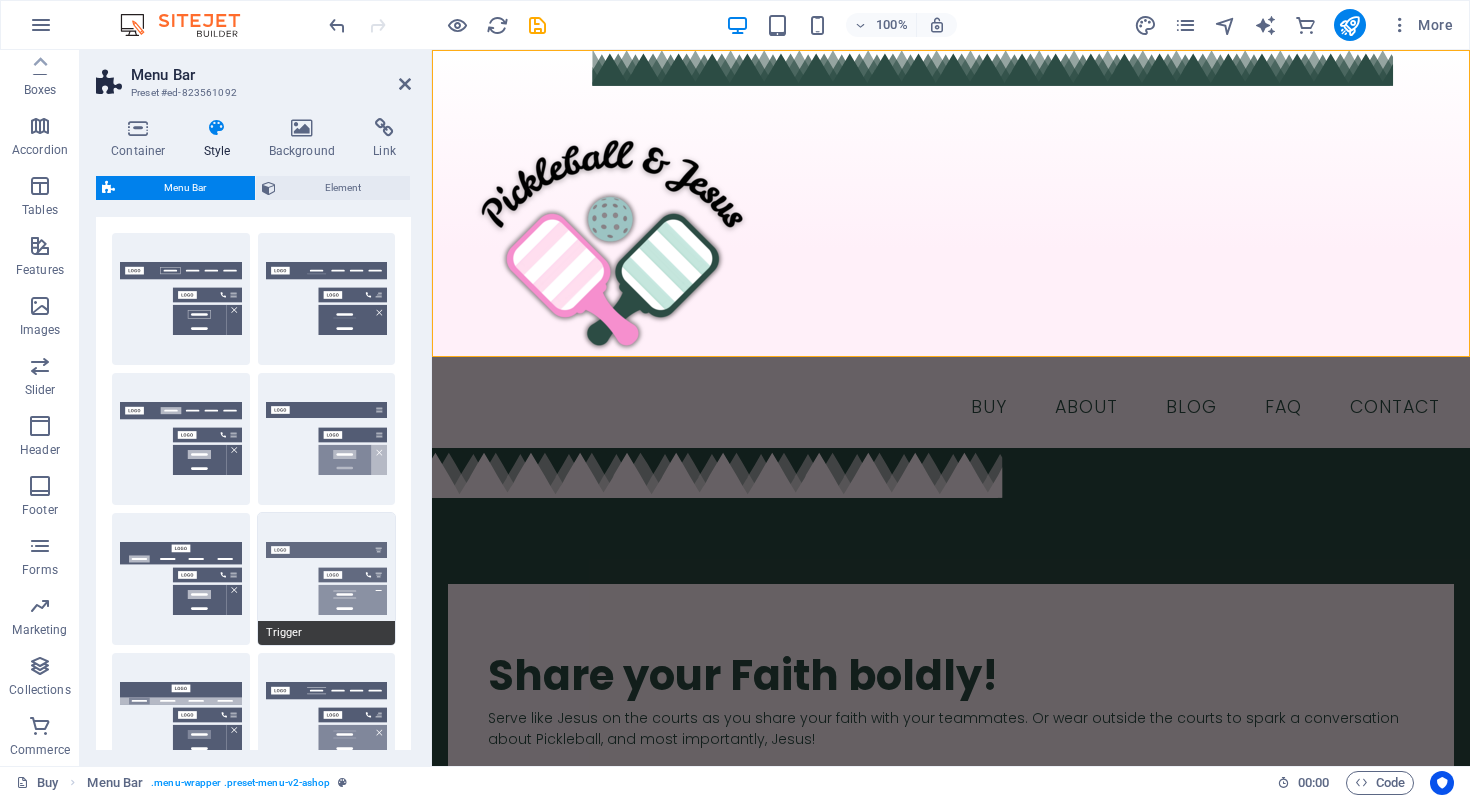 click on "Trigger" at bounding box center (327, 579) 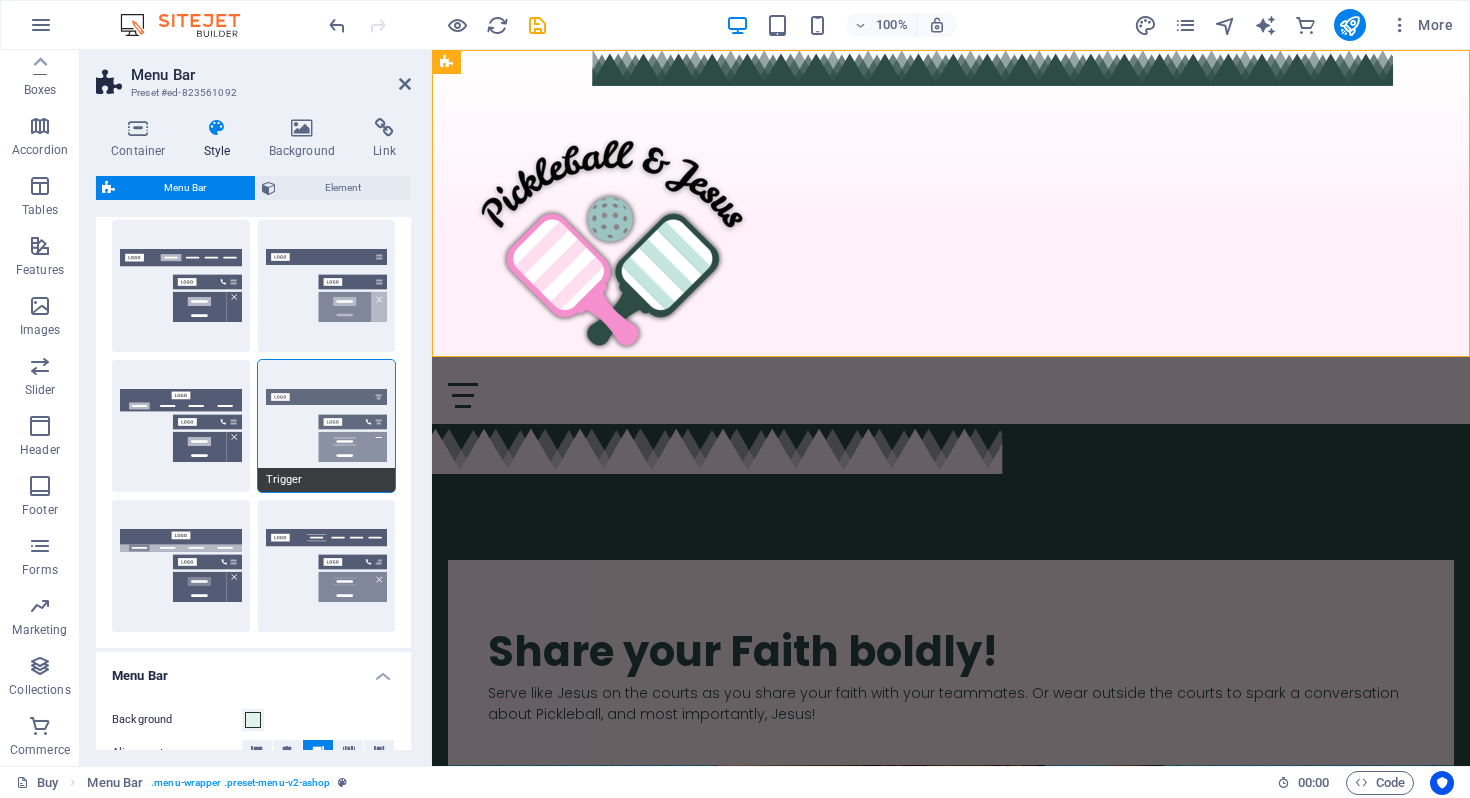 scroll, scrollTop: 204, scrollLeft: 0, axis: vertical 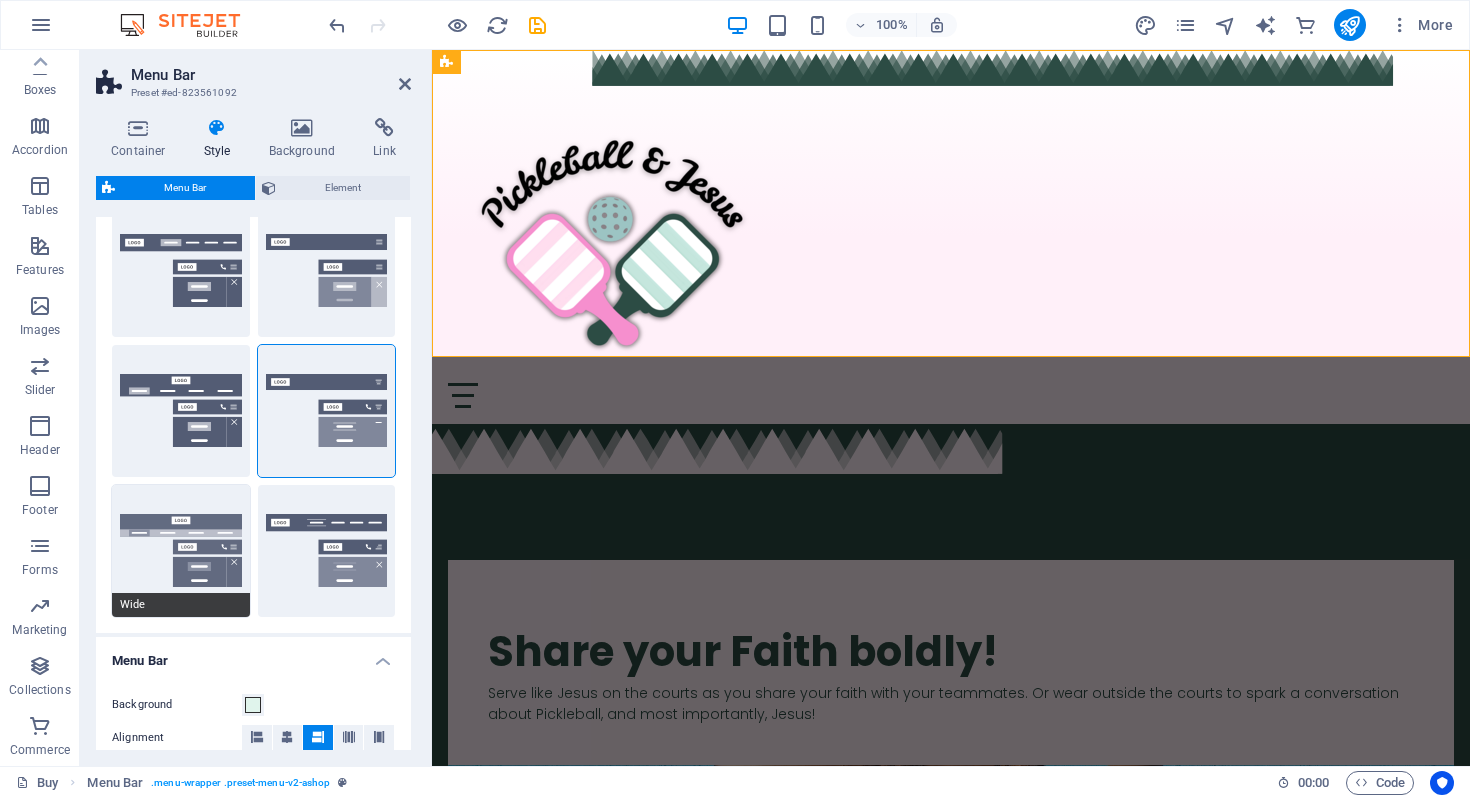 click on "Wide" at bounding box center (181, 551) 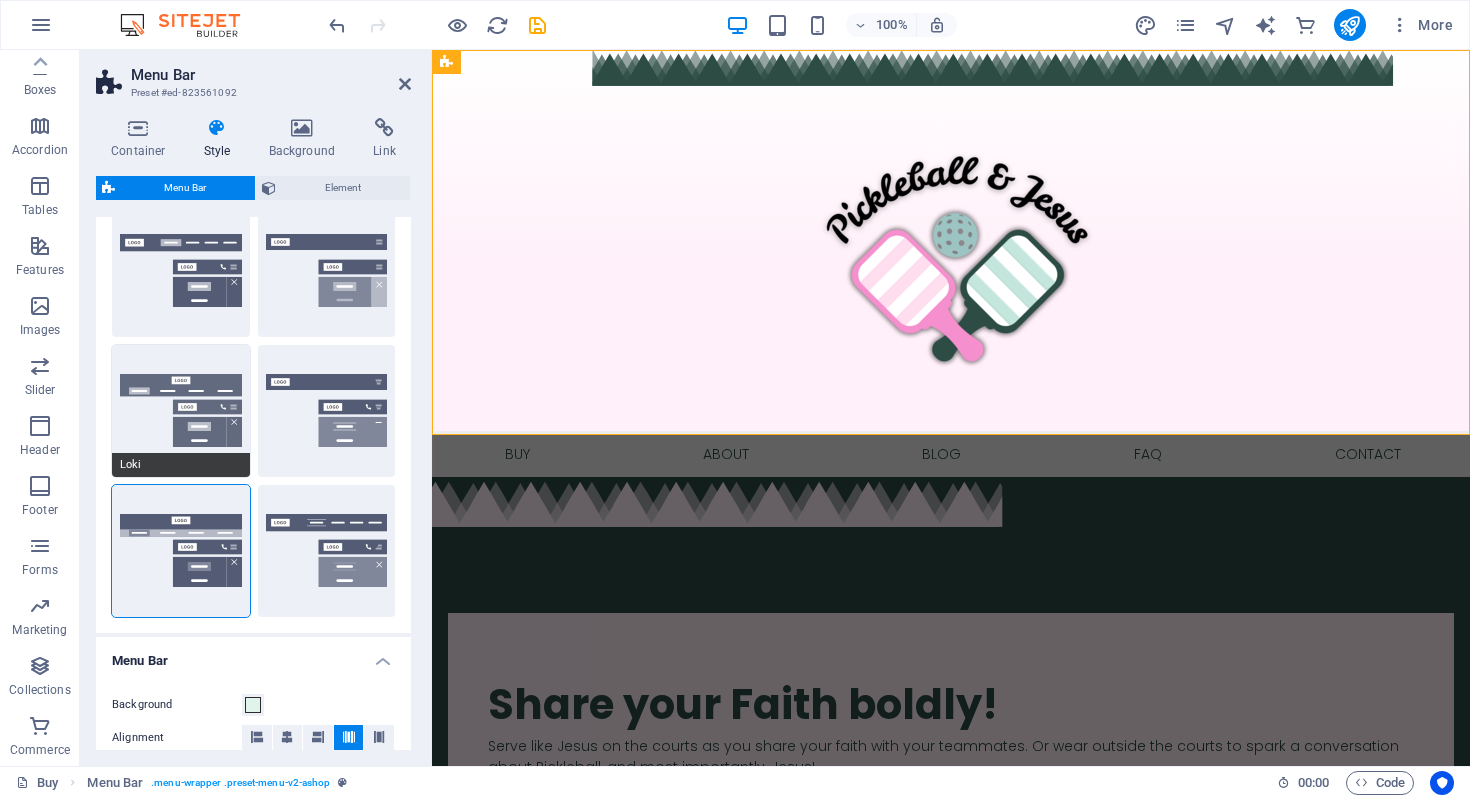 click on "Loki" at bounding box center (181, 411) 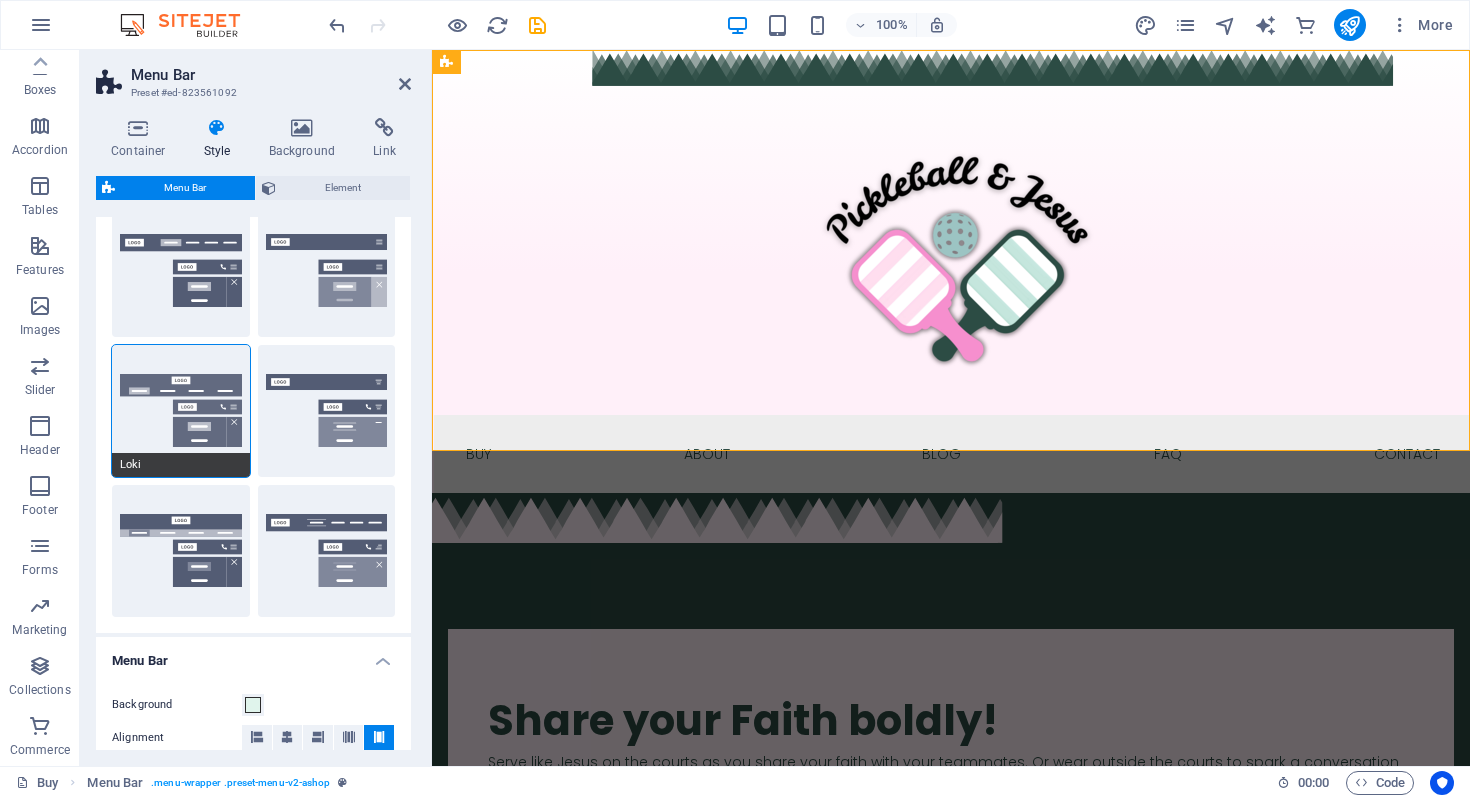 scroll, scrollTop: 0, scrollLeft: 0, axis: both 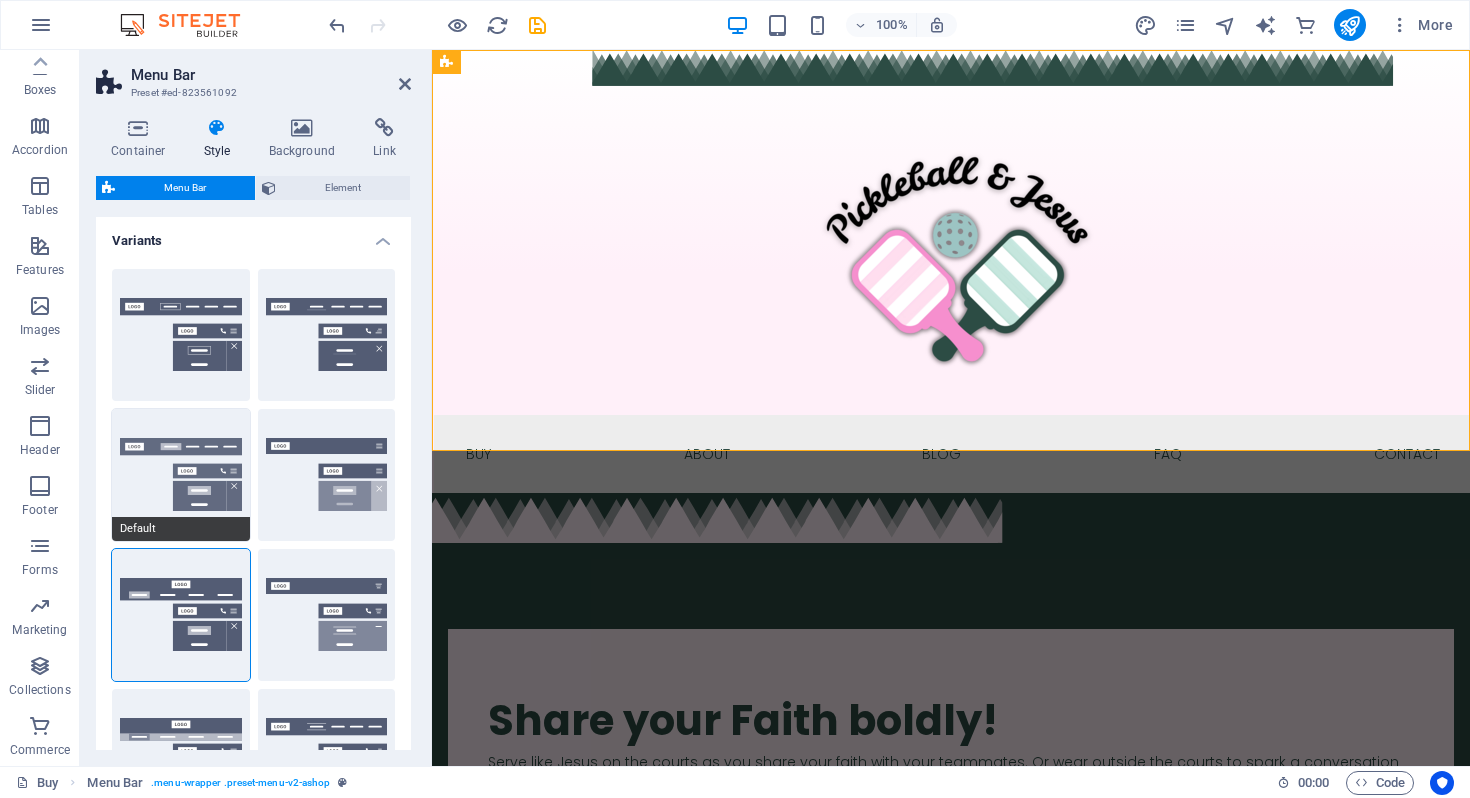 click on "Default" at bounding box center (181, 475) 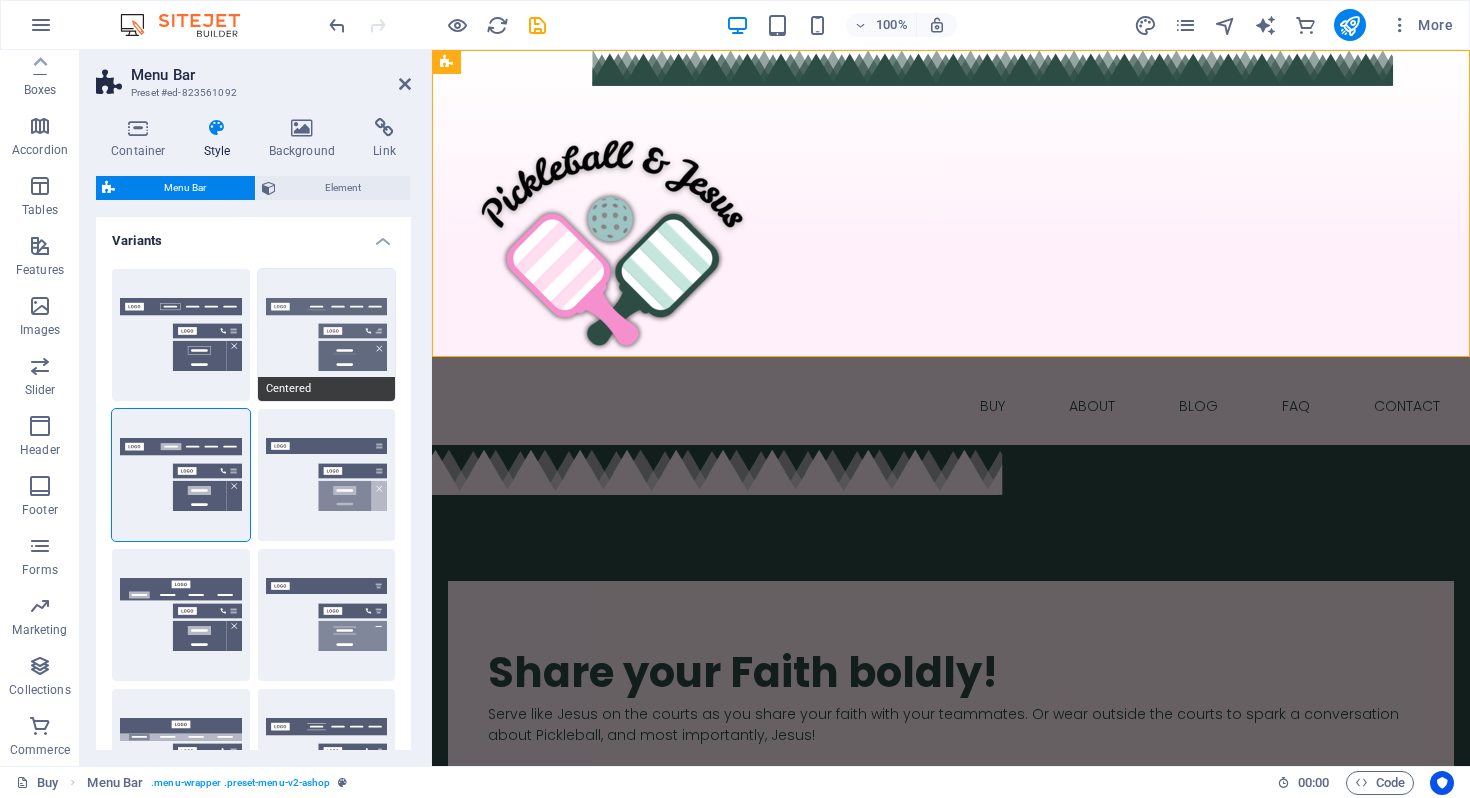 click on "Centered" at bounding box center (327, 335) 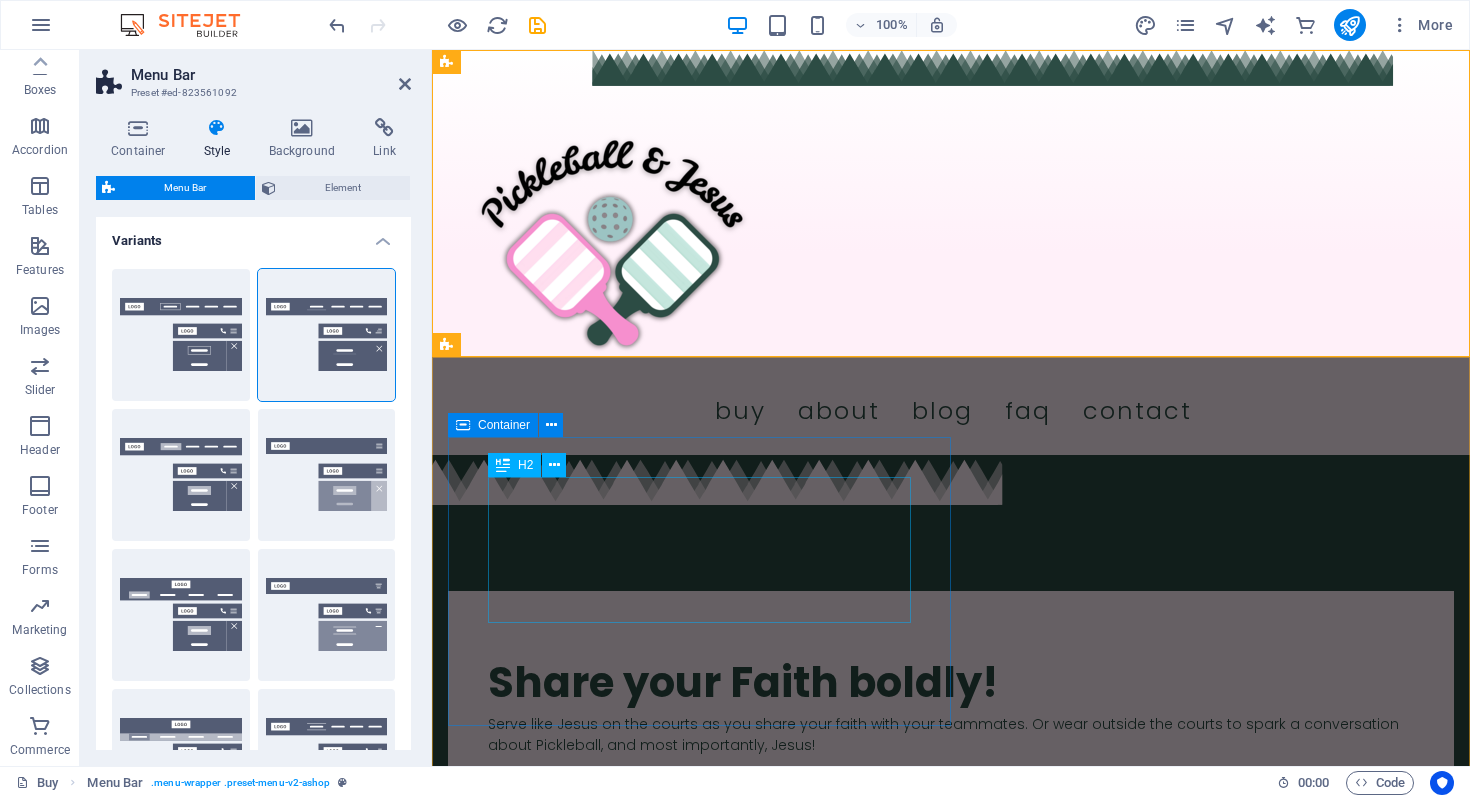 click on "​​​ Share your Faith boldly!" at bounding box center (951, 672) 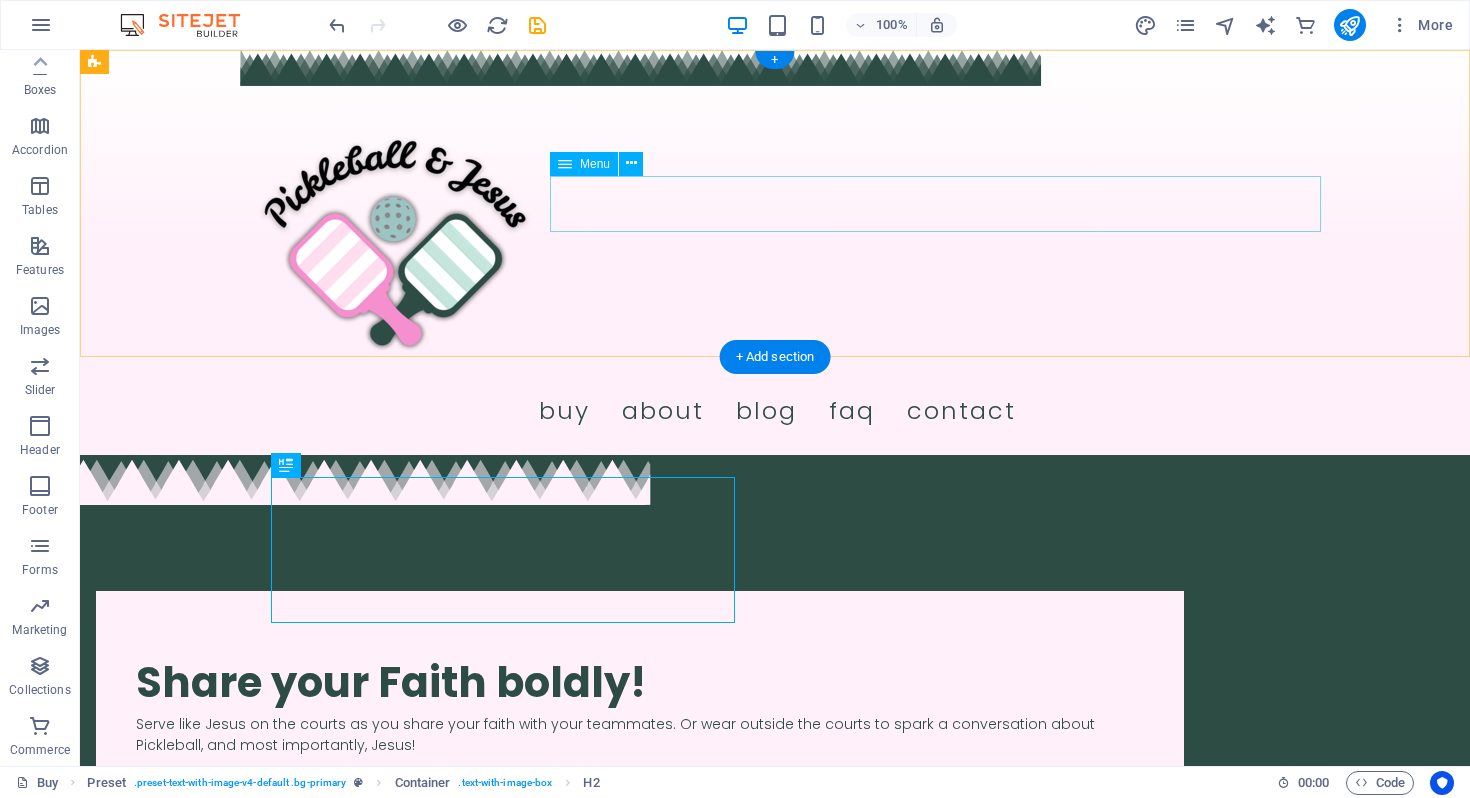 click on "Buy About Blog FAQ Contact" at bounding box center (777, 411) 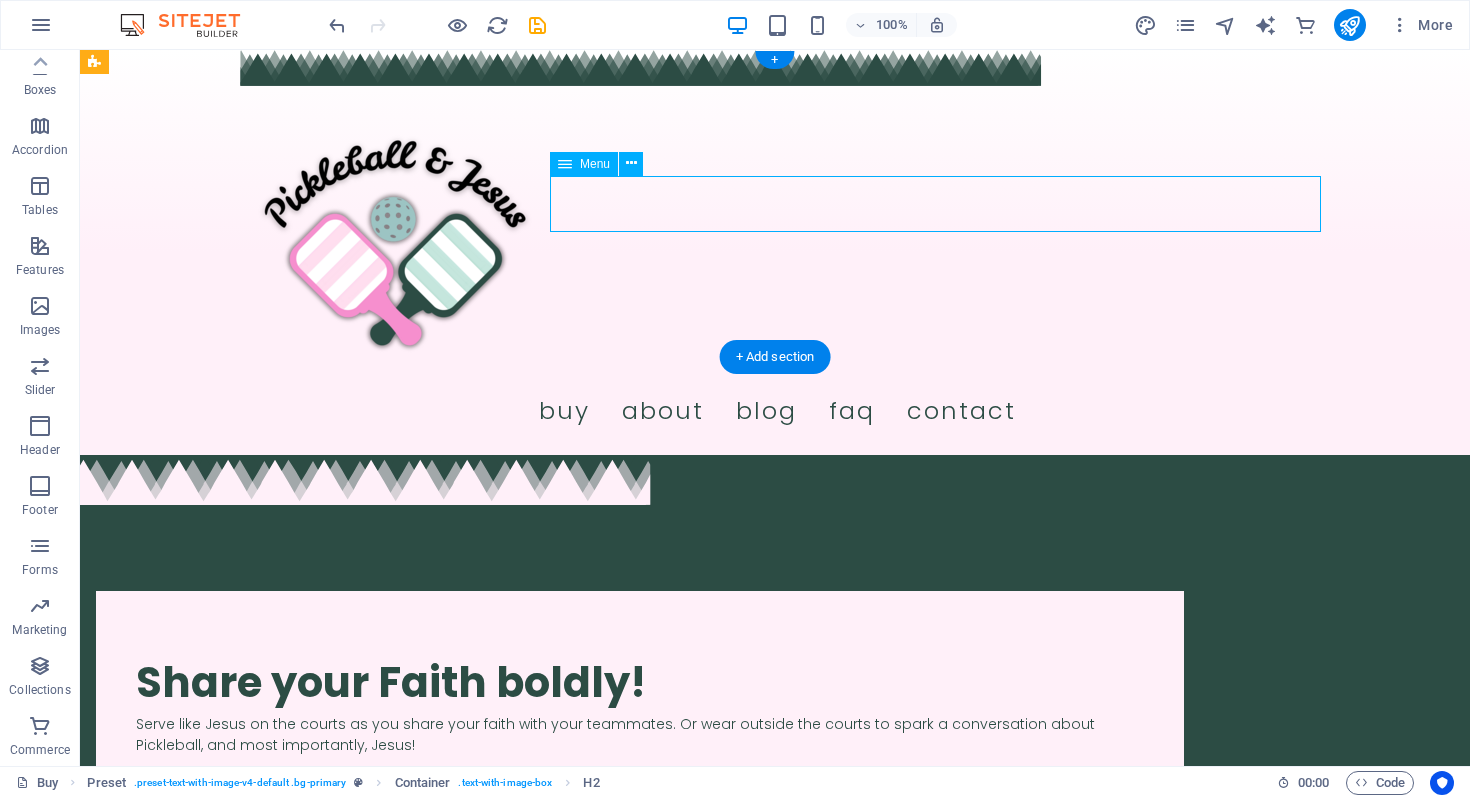 click on "Buy About Blog FAQ Contact" at bounding box center [777, 411] 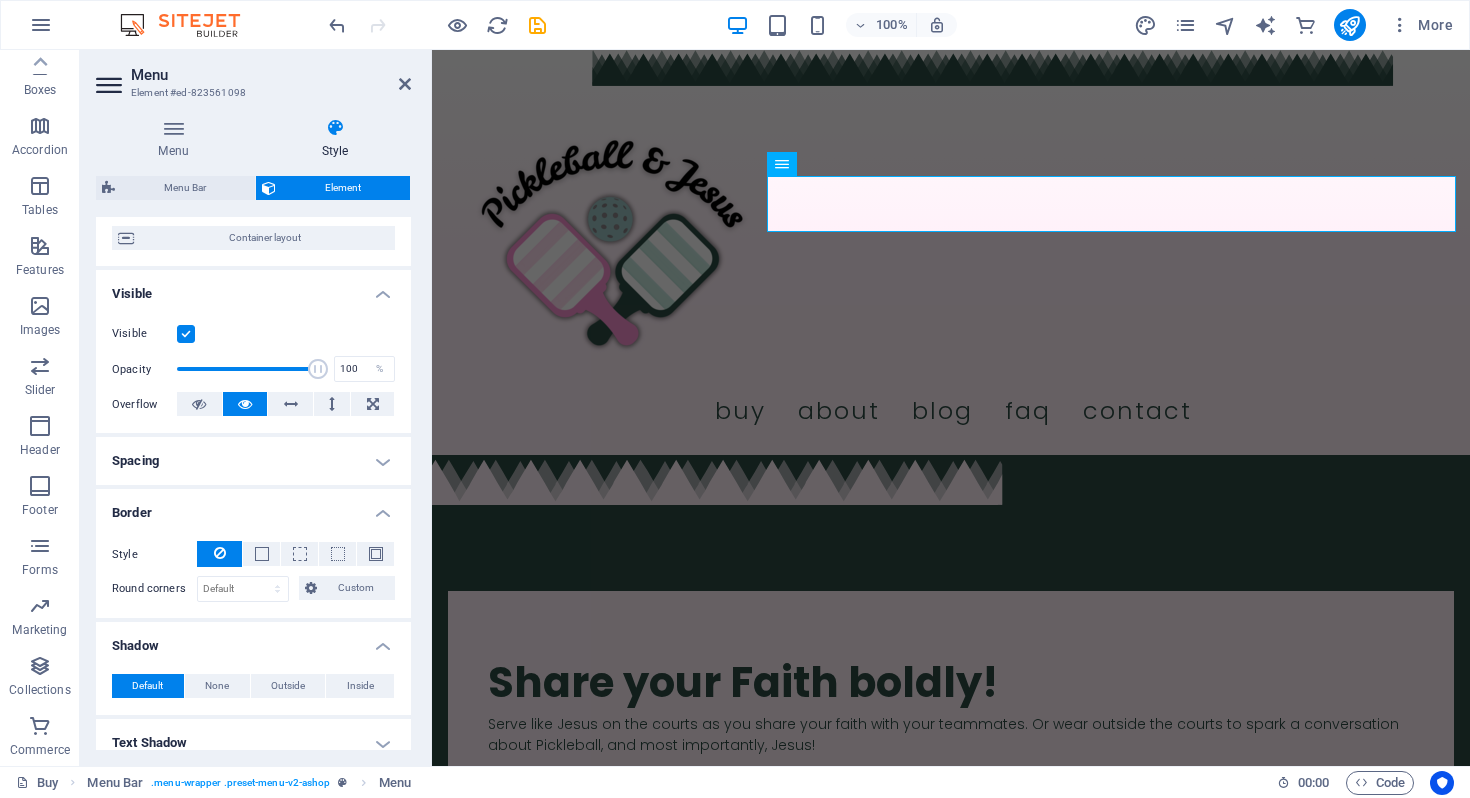 scroll, scrollTop: 0, scrollLeft: 0, axis: both 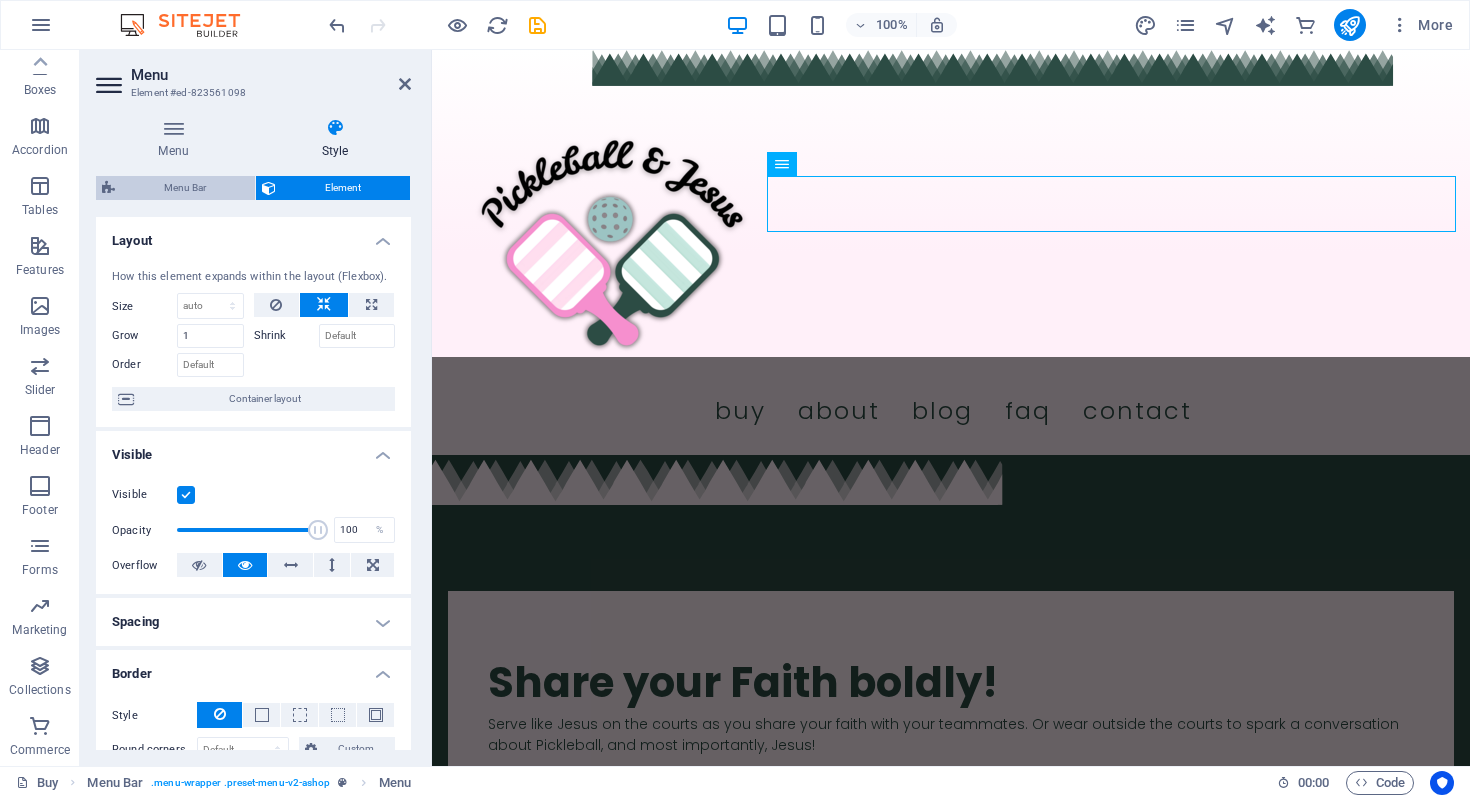 click on "Menu Bar" at bounding box center (185, 188) 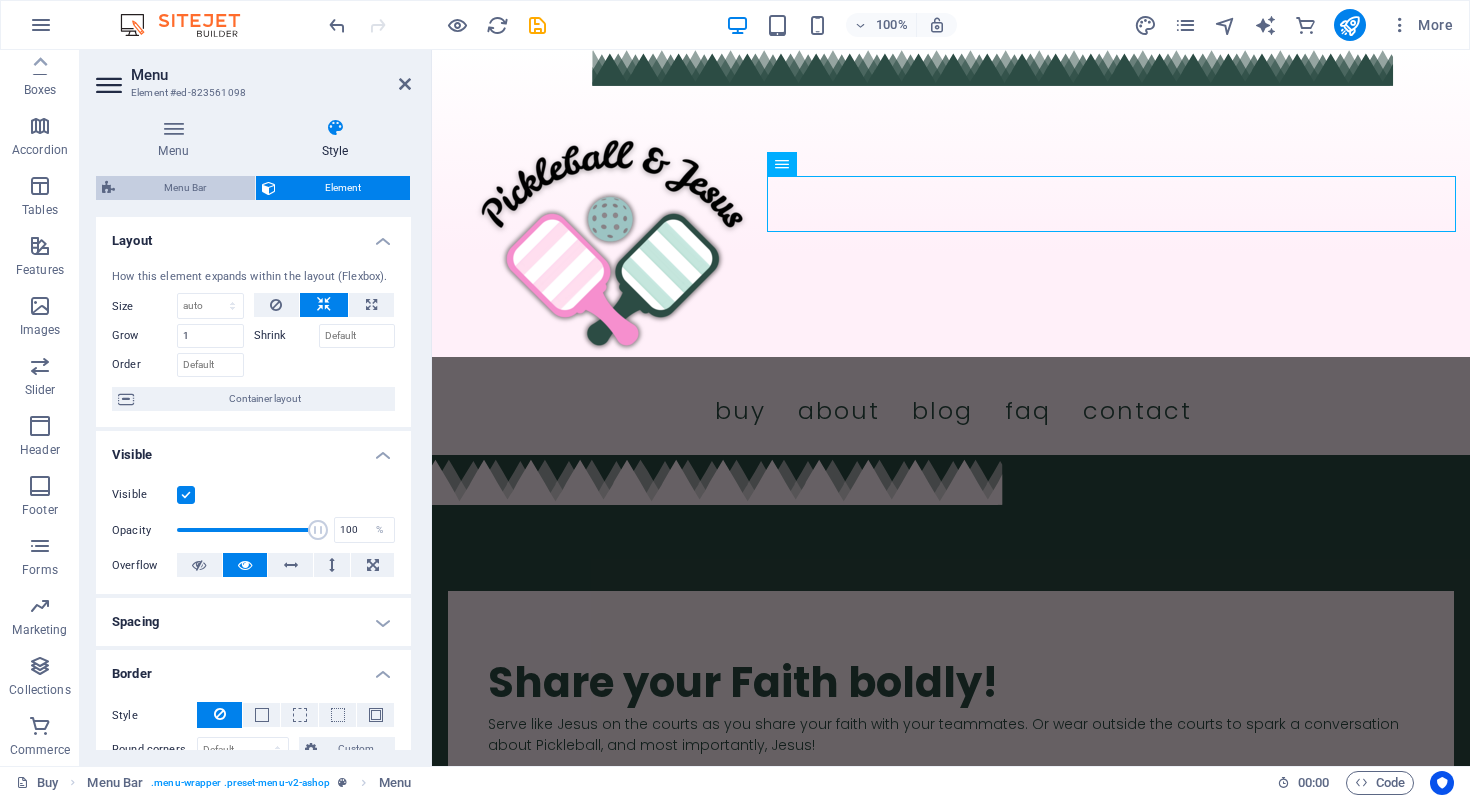 select on "rem" 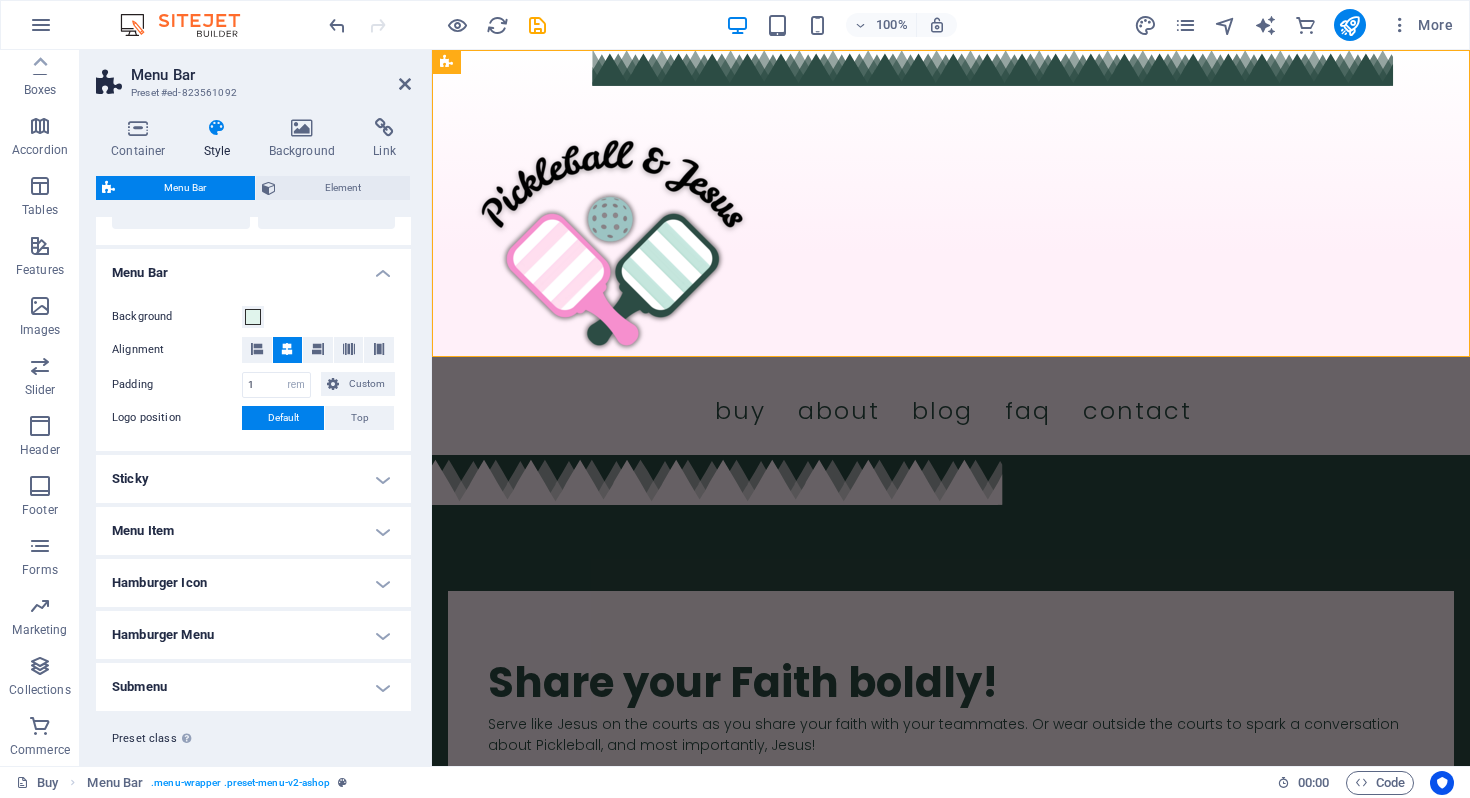 scroll, scrollTop: 632, scrollLeft: 0, axis: vertical 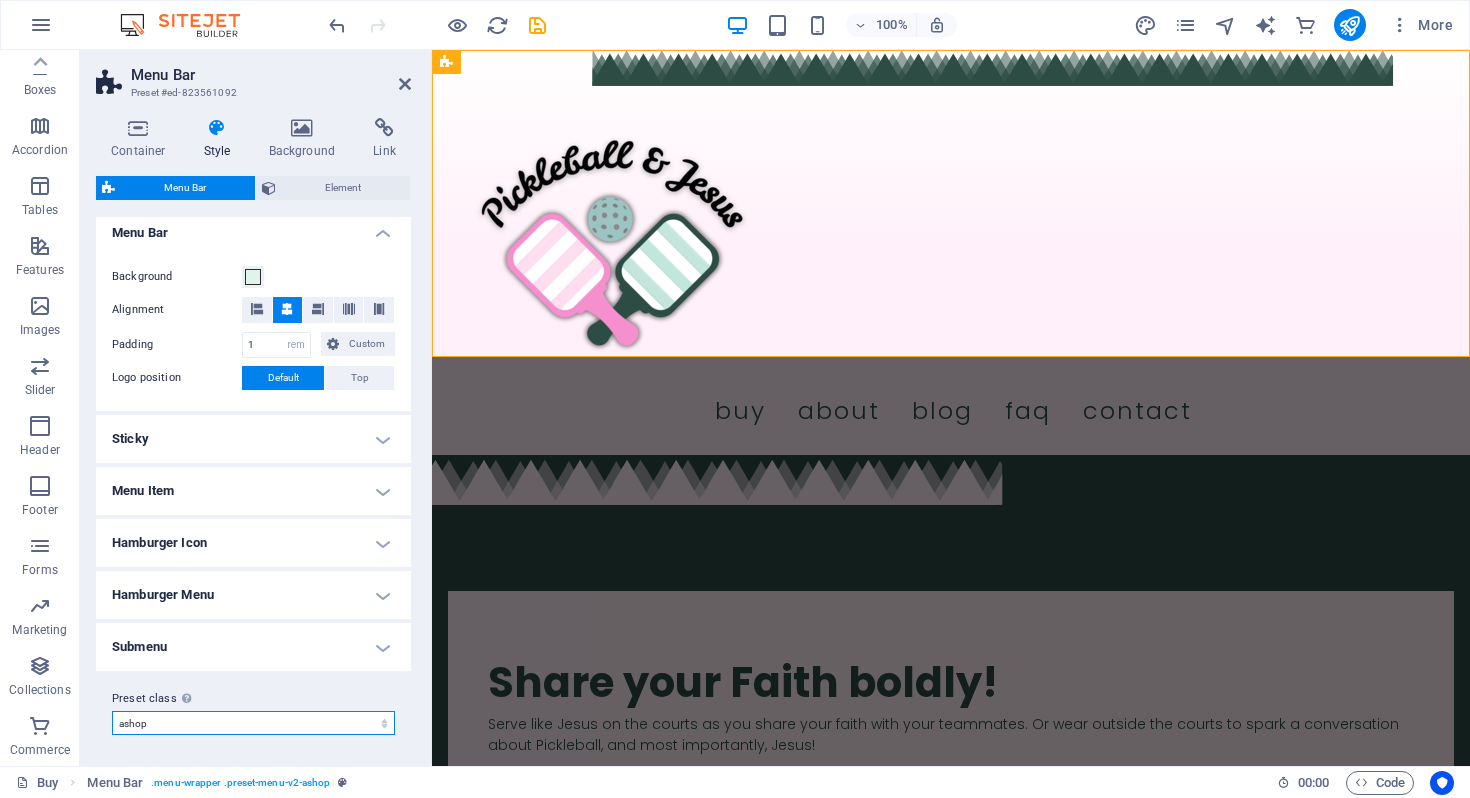 click on "ashop Add preset class" at bounding box center [253, 723] 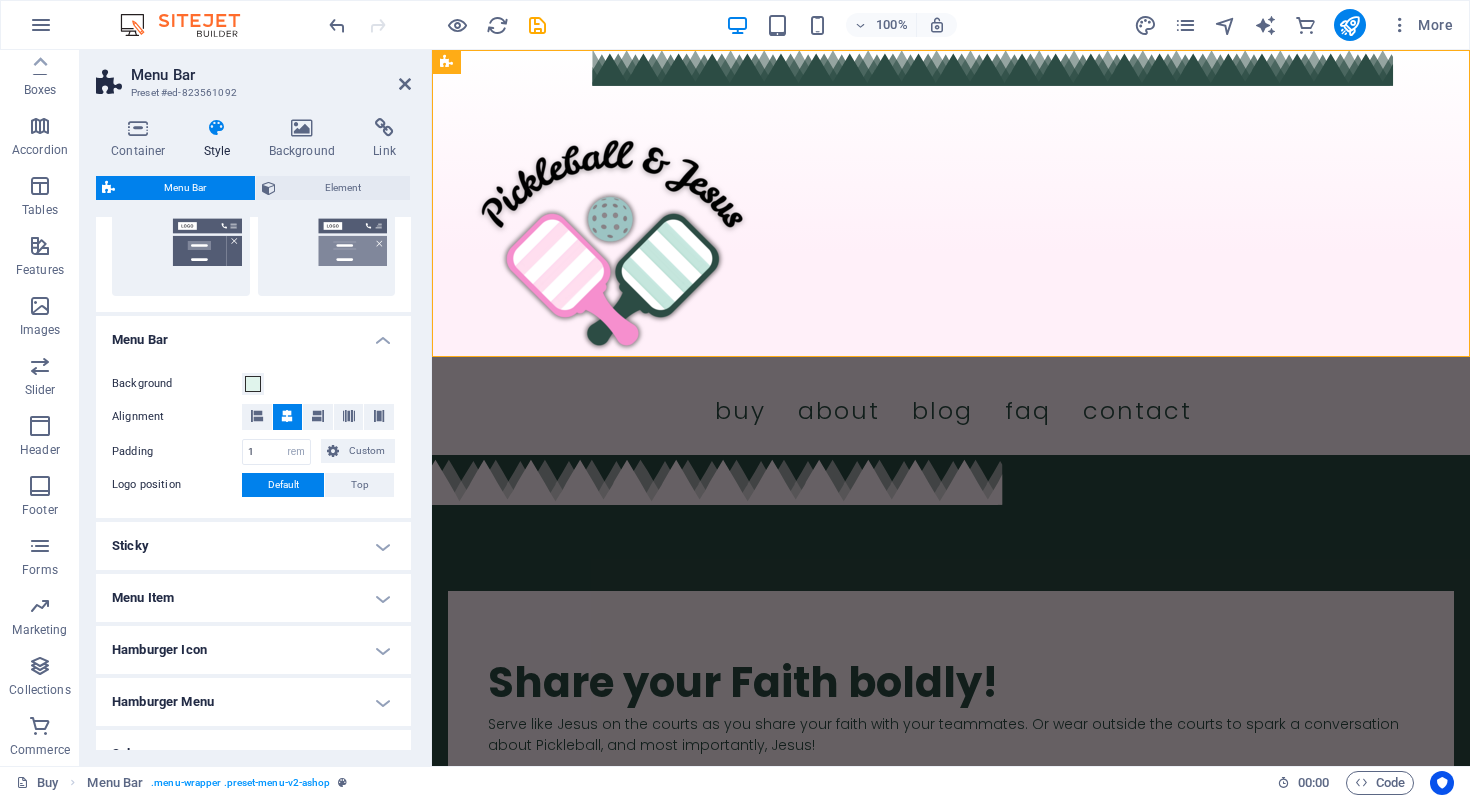 scroll, scrollTop: 524, scrollLeft: 0, axis: vertical 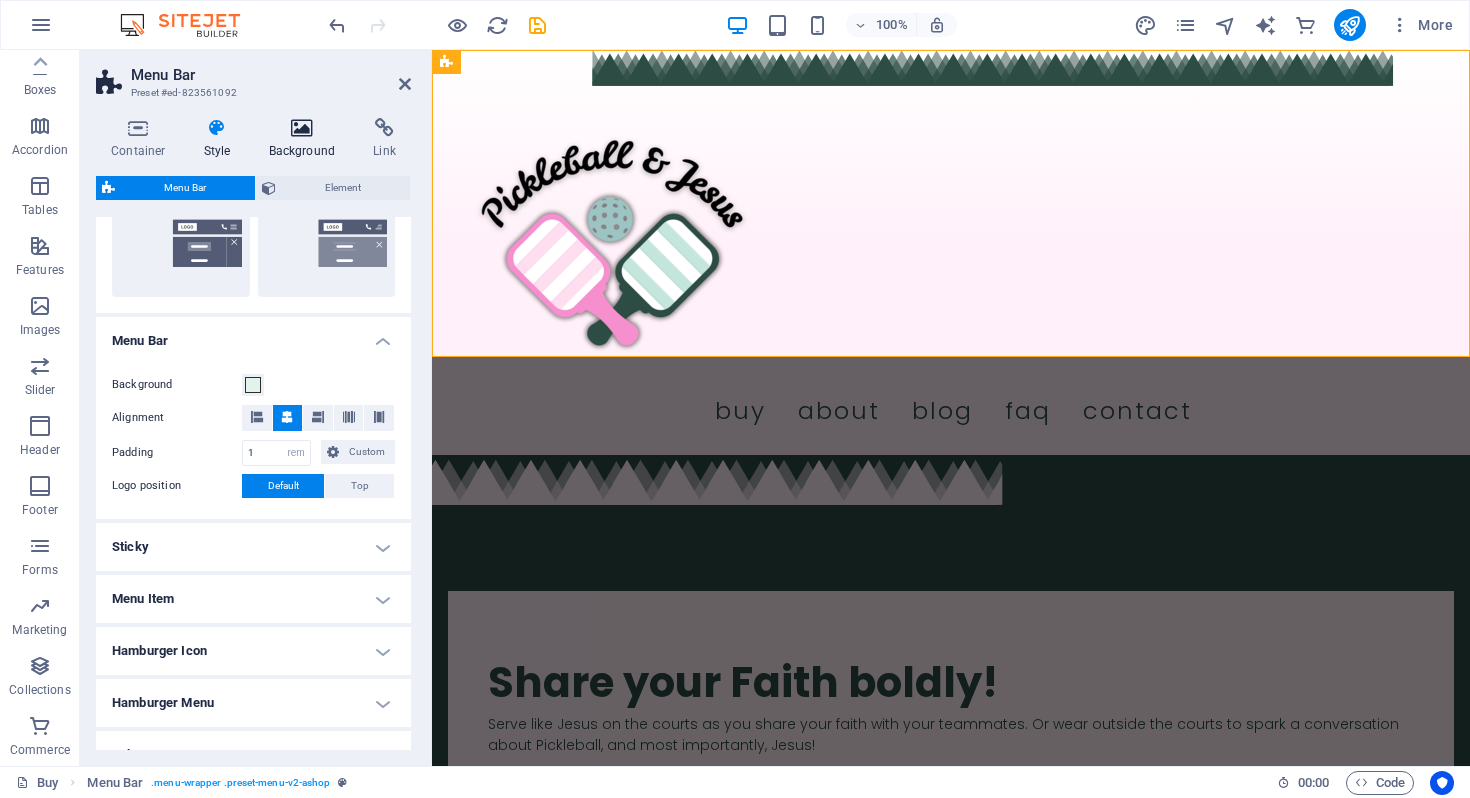 click on "Background" at bounding box center [306, 139] 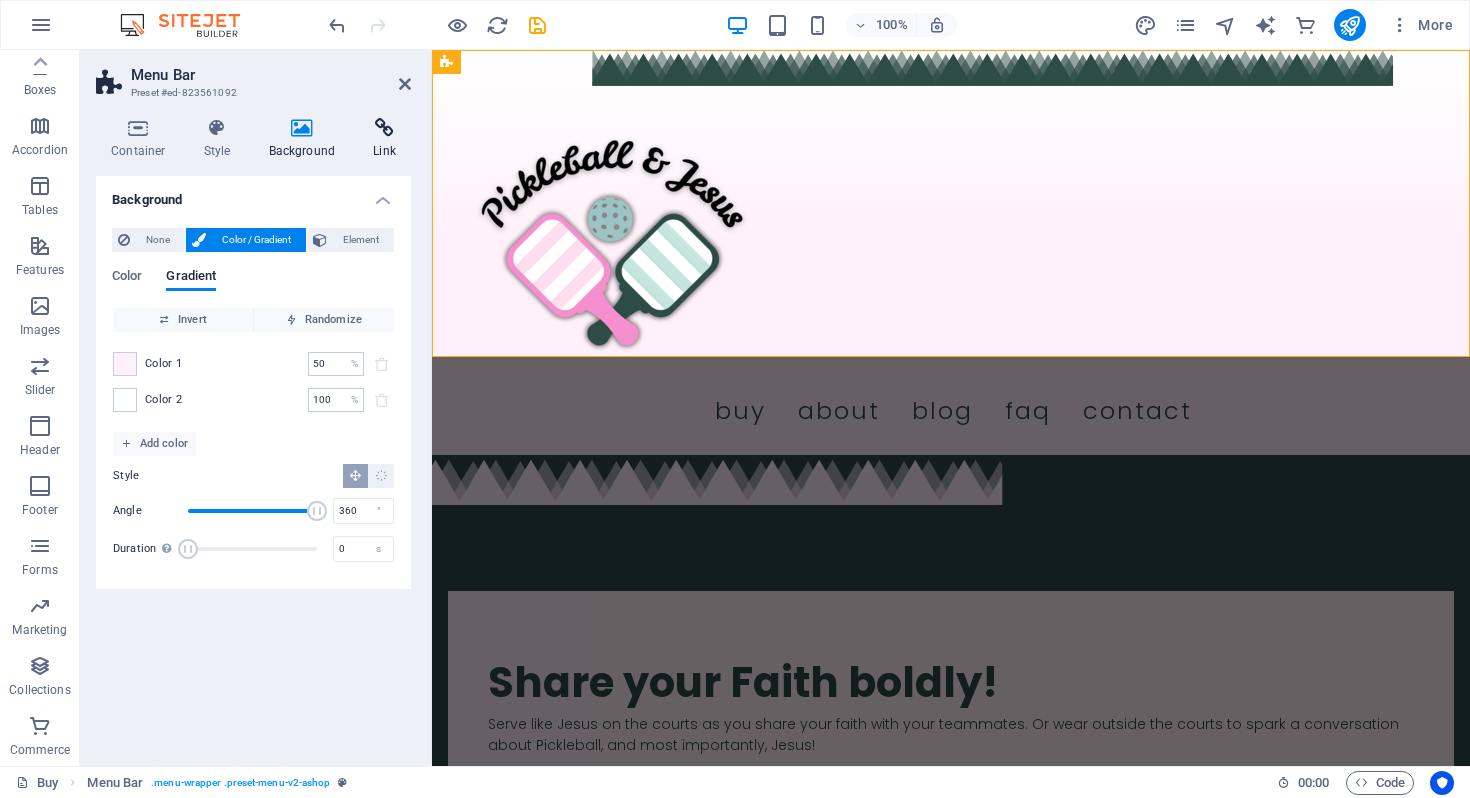 click at bounding box center (384, 128) 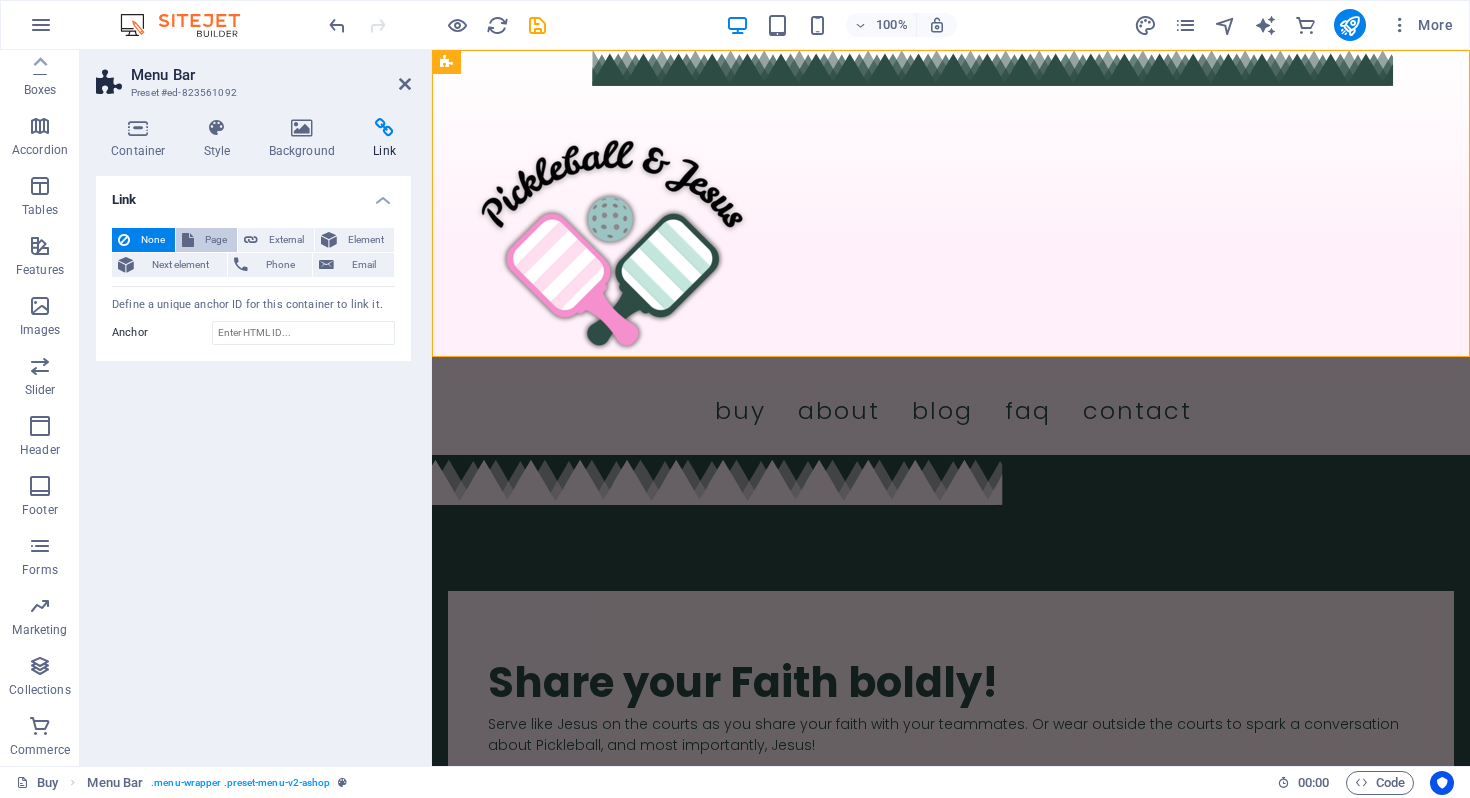 click at bounding box center [188, 240] 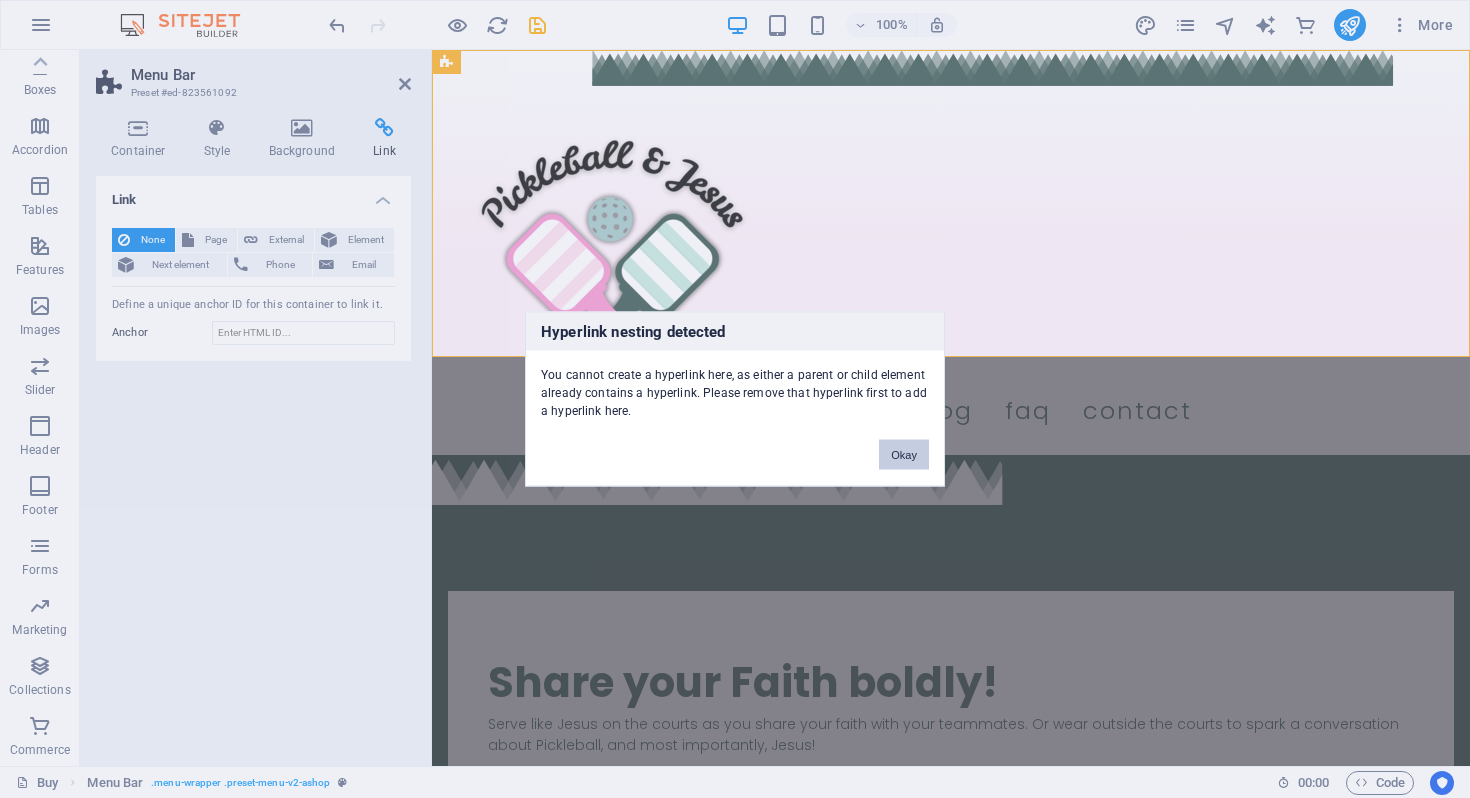 click on "Okay" at bounding box center [904, 455] 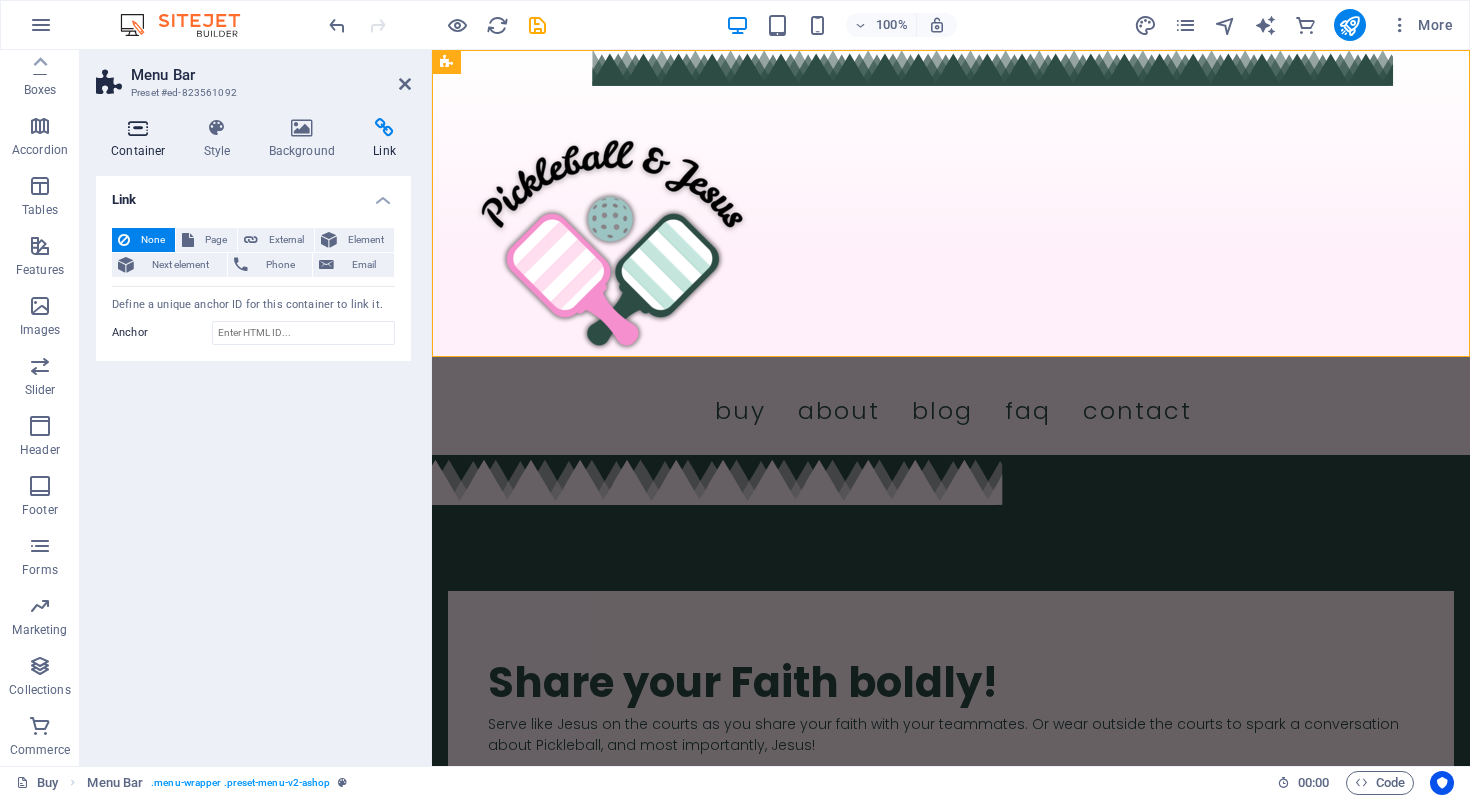 click at bounding box center (138, 128) 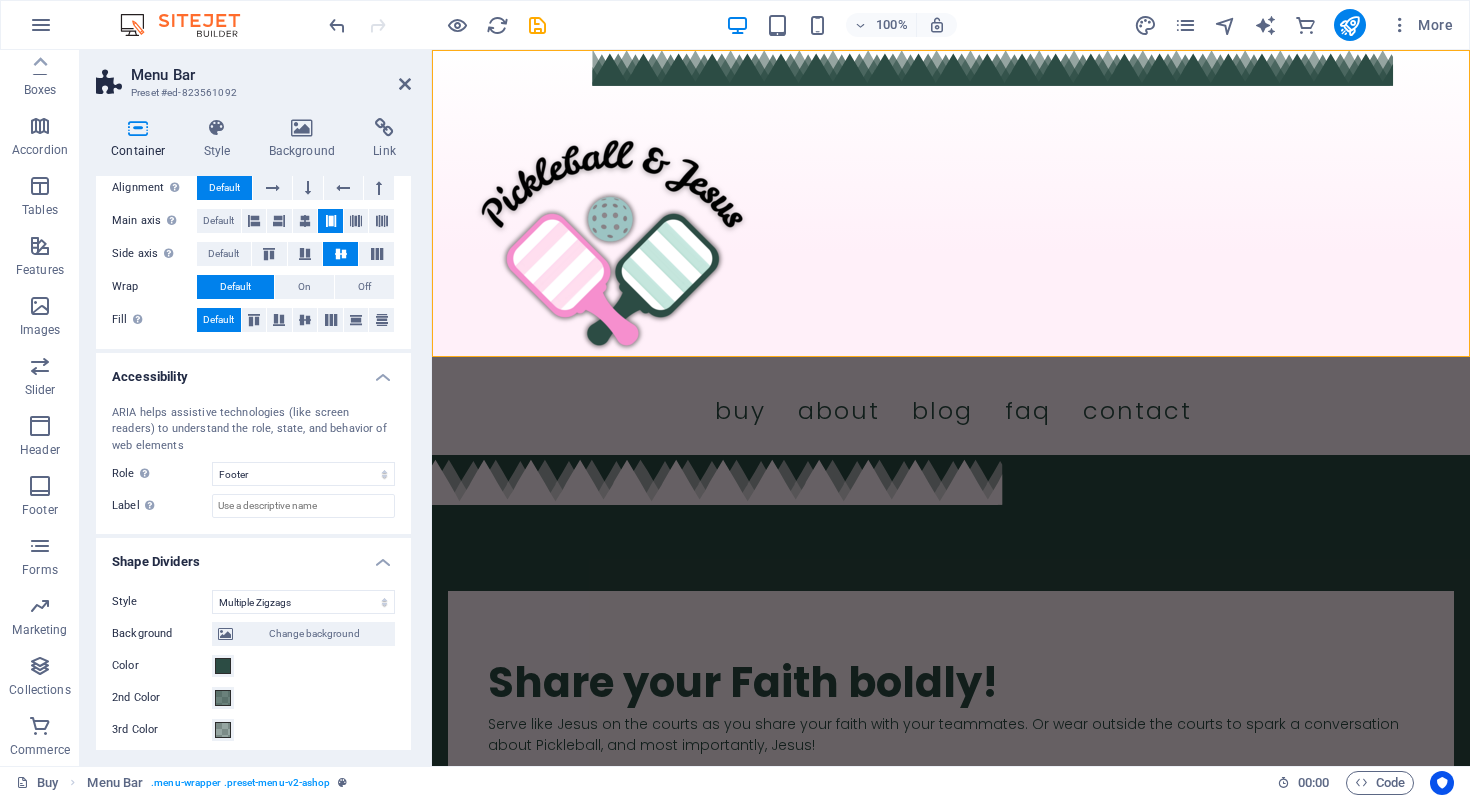 scroll, scrollTop: 349, scrollLeft: 0, axis: vertical 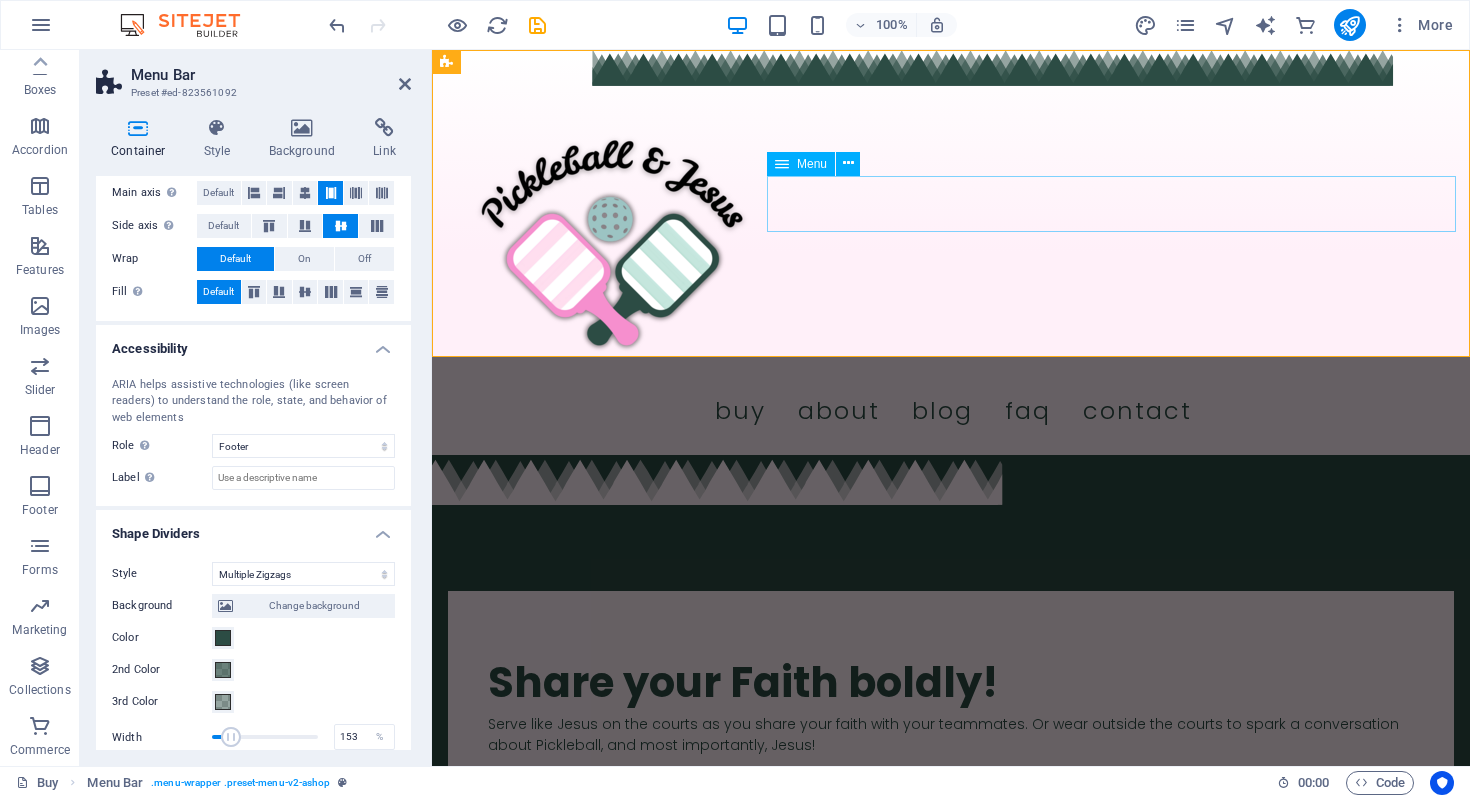 click on "Buy About Blog FAQ Contact" at bounding box center [953, 411] 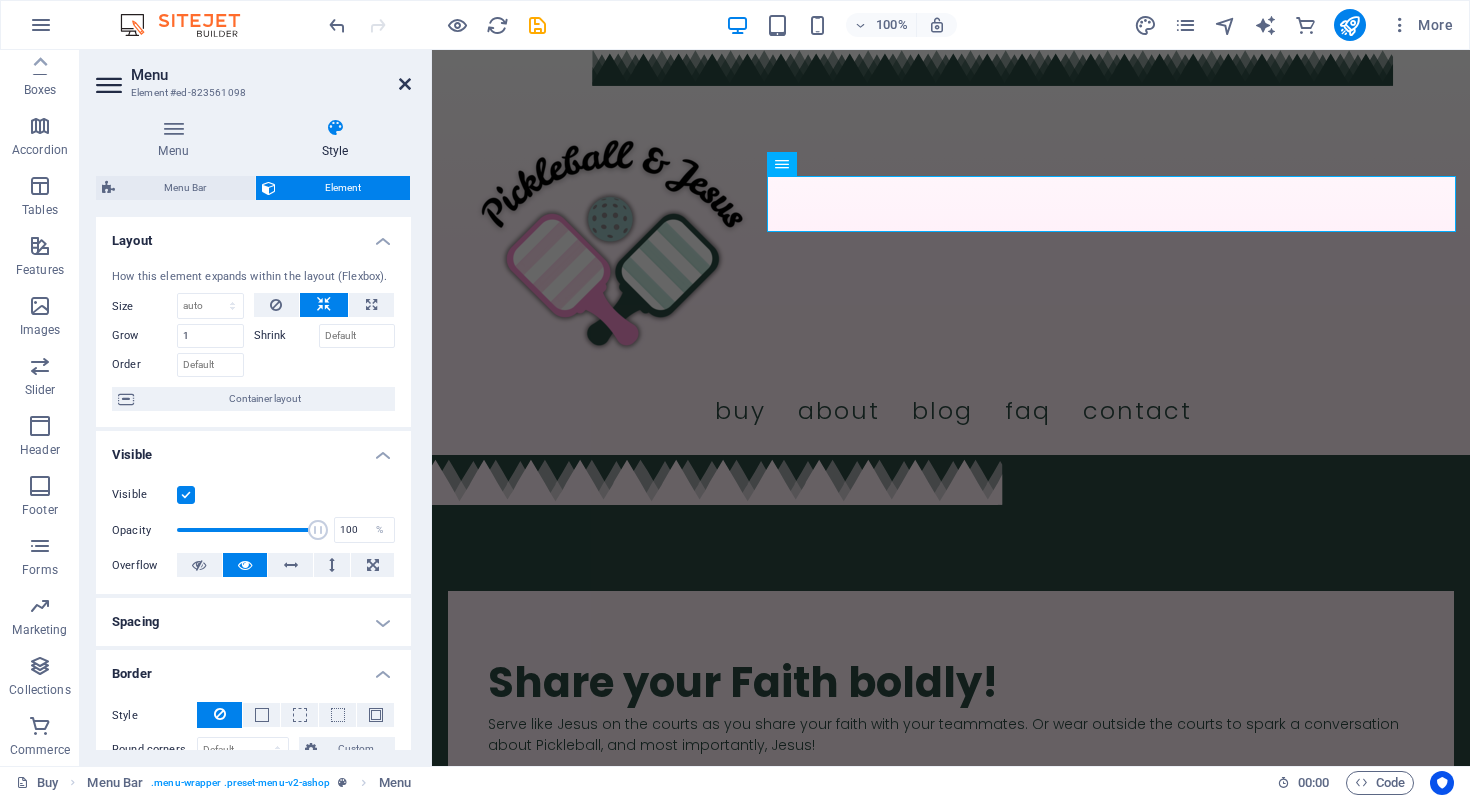 click at bounding box center [405, 84] 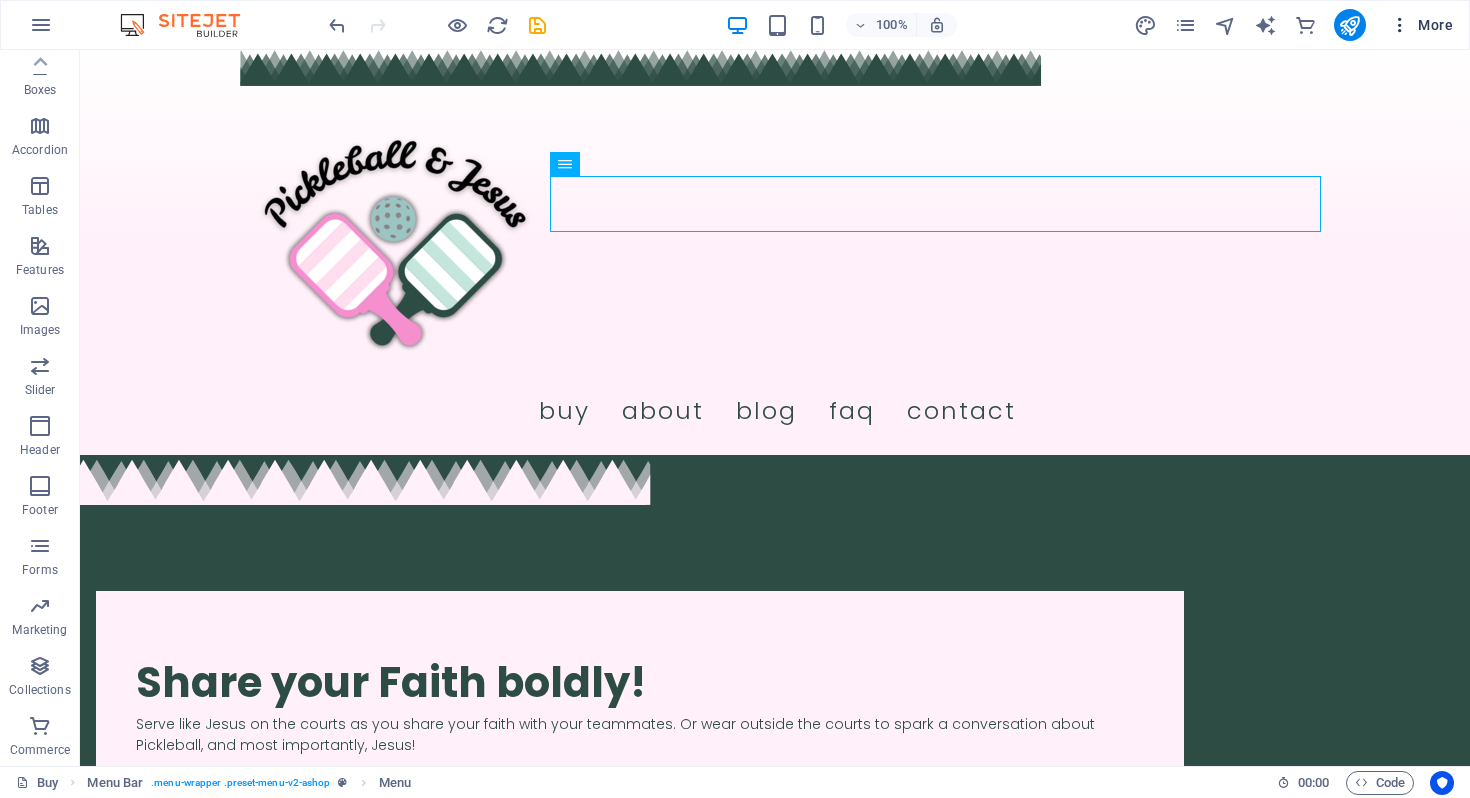 click on "More" at bounding box center (1421, 25) 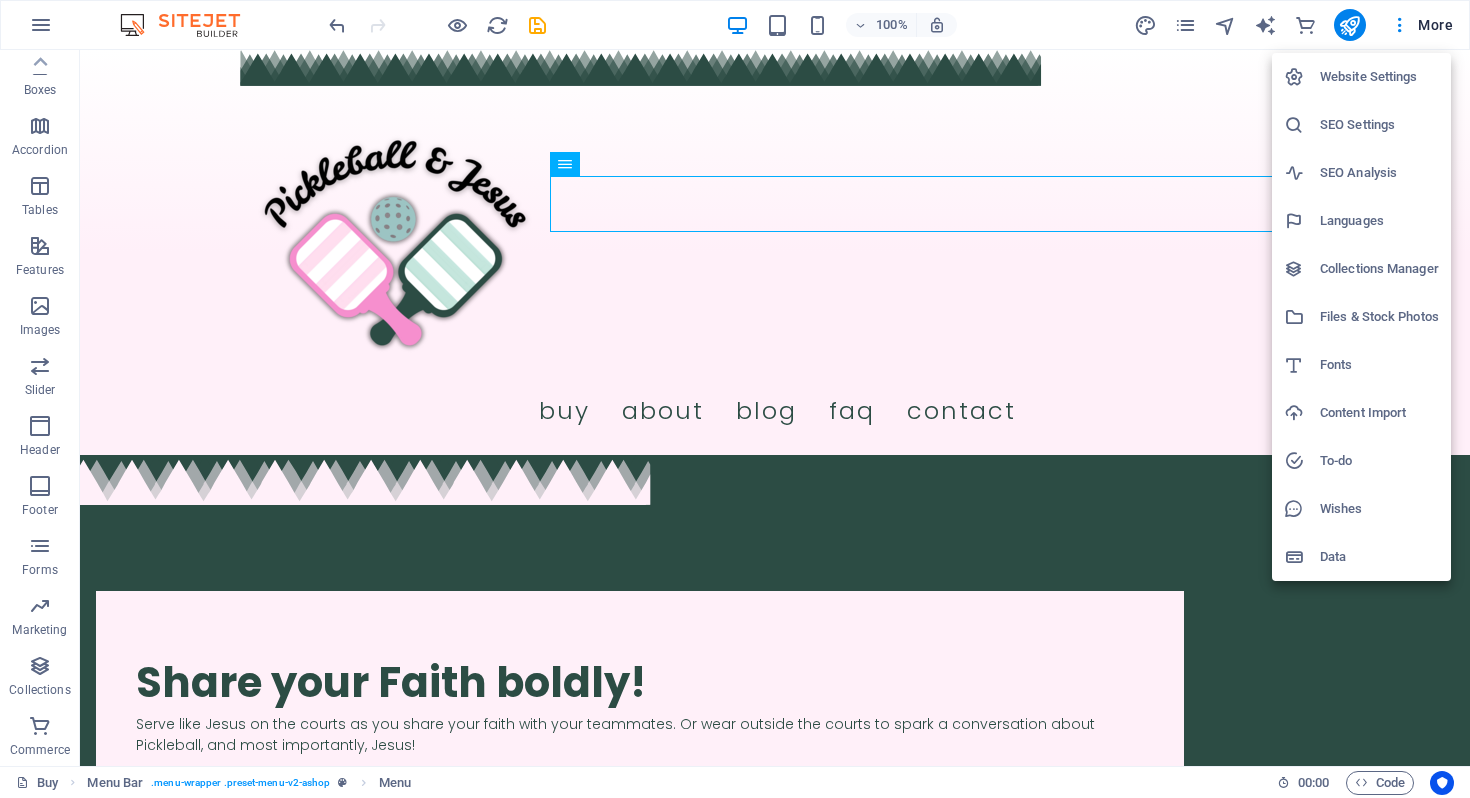 click at bounding box center (735, 399) 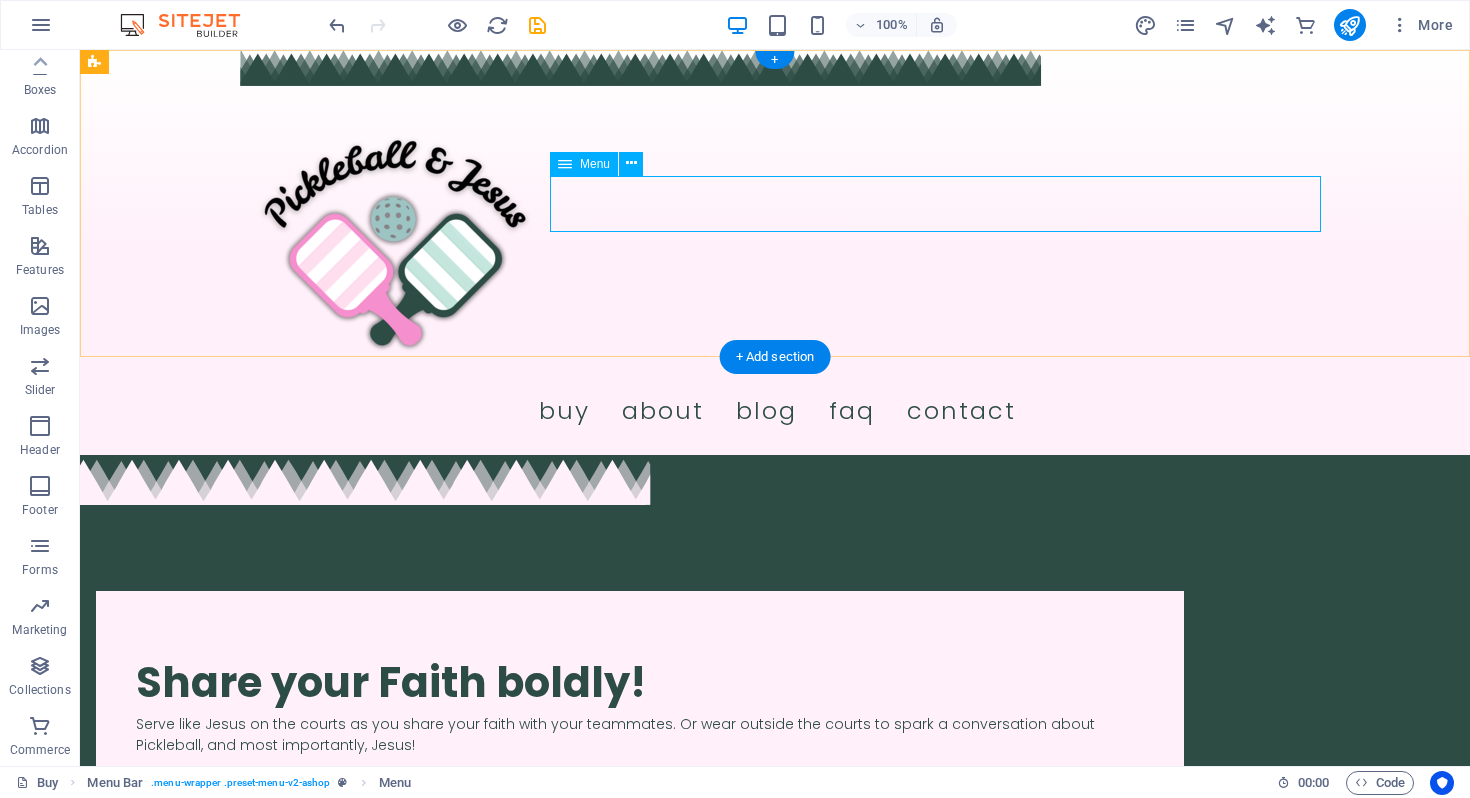 click on "Buy About Blog FAQ Contact" at bounding box center (777, 411) 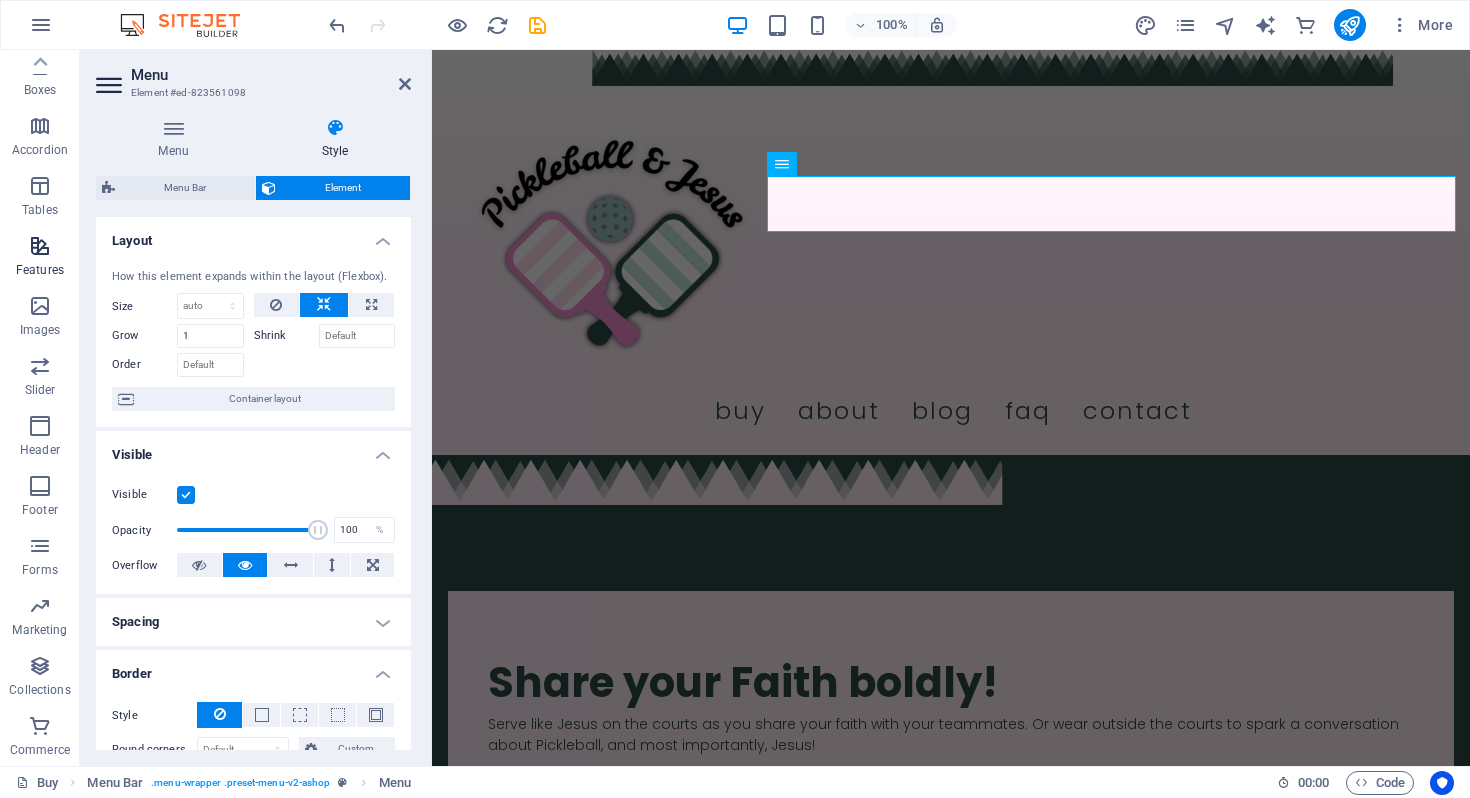 click at bounding box center [40, 246] 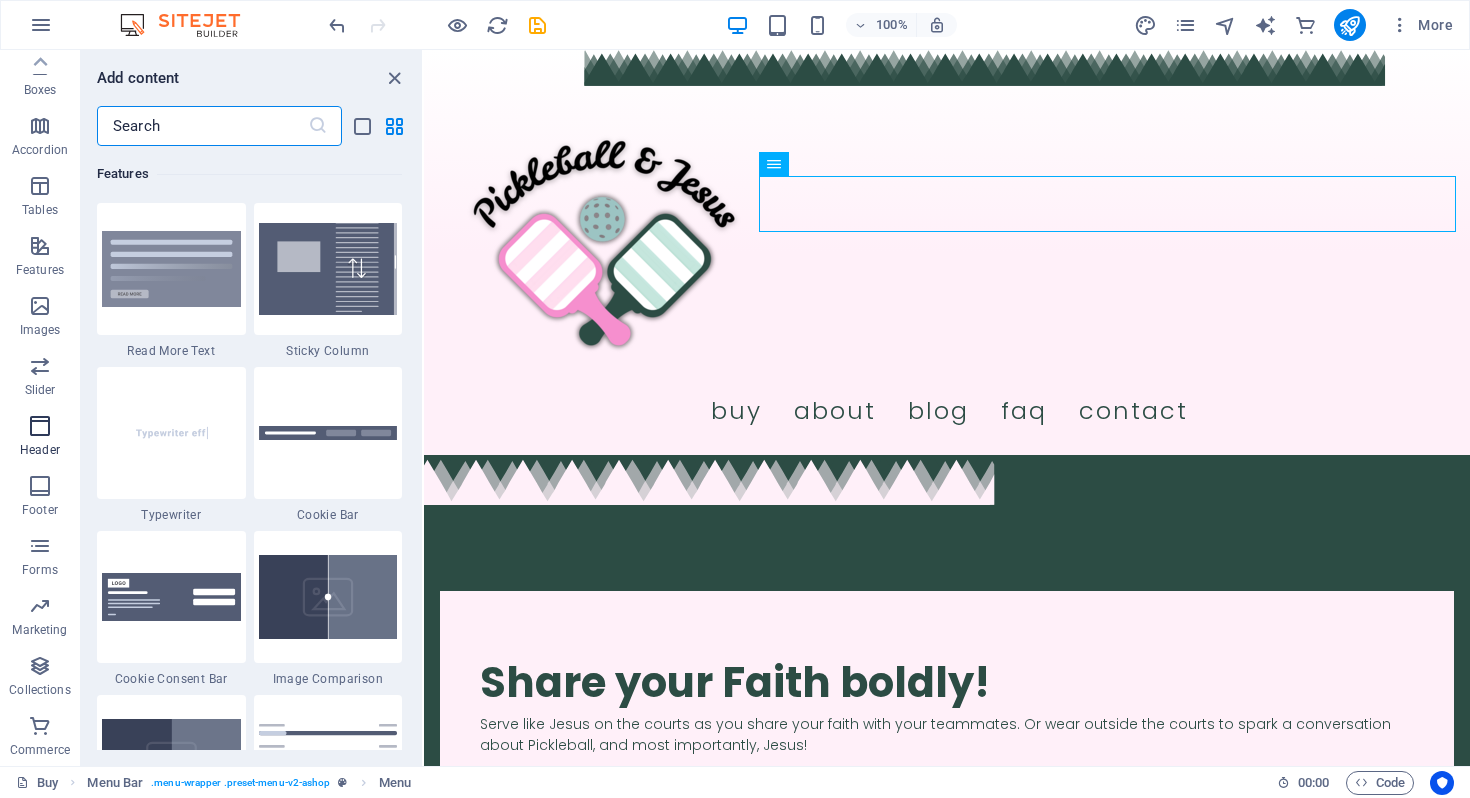 scroll, scrollTop: 7795, scrollLeft: 0, axis: vertical 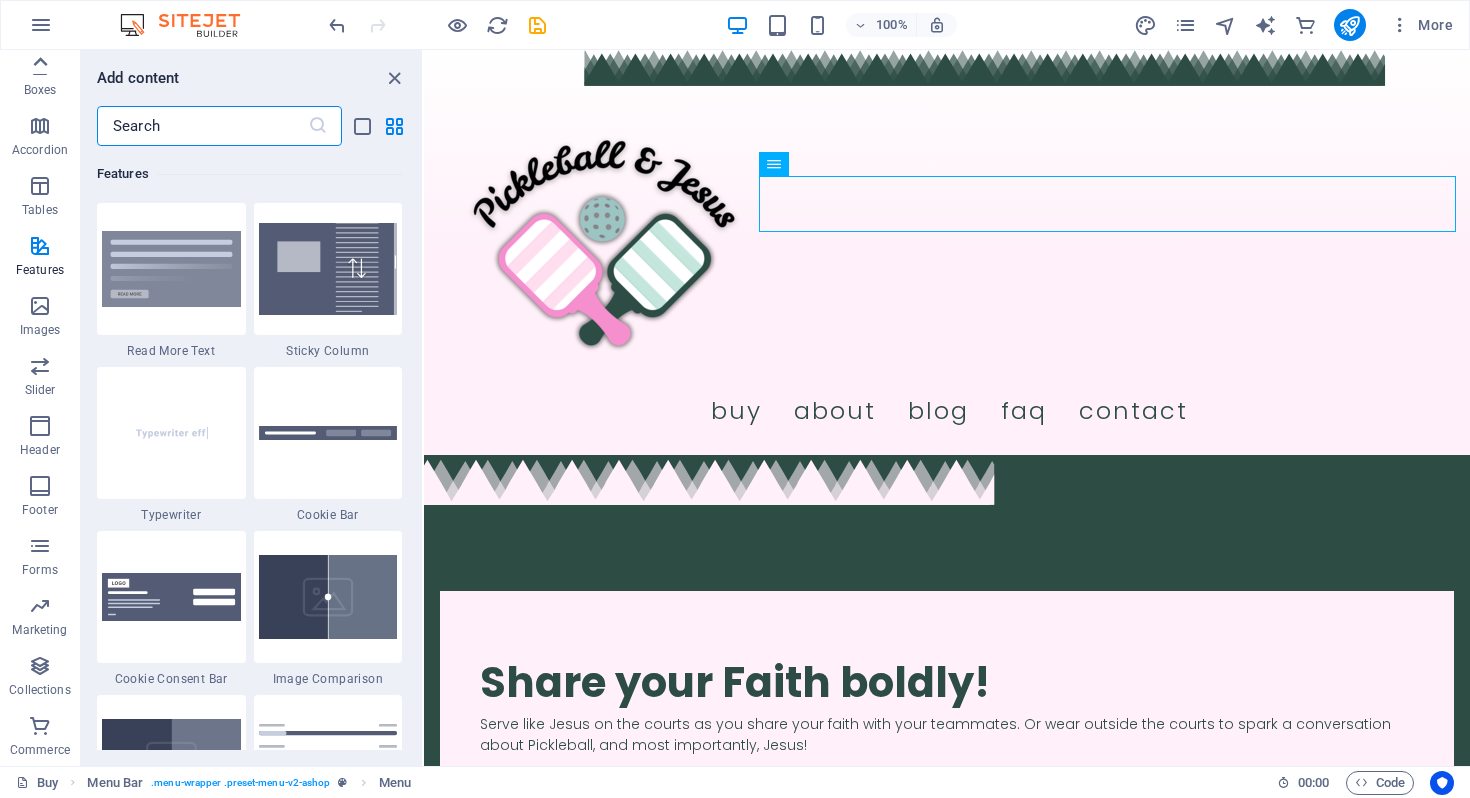 click 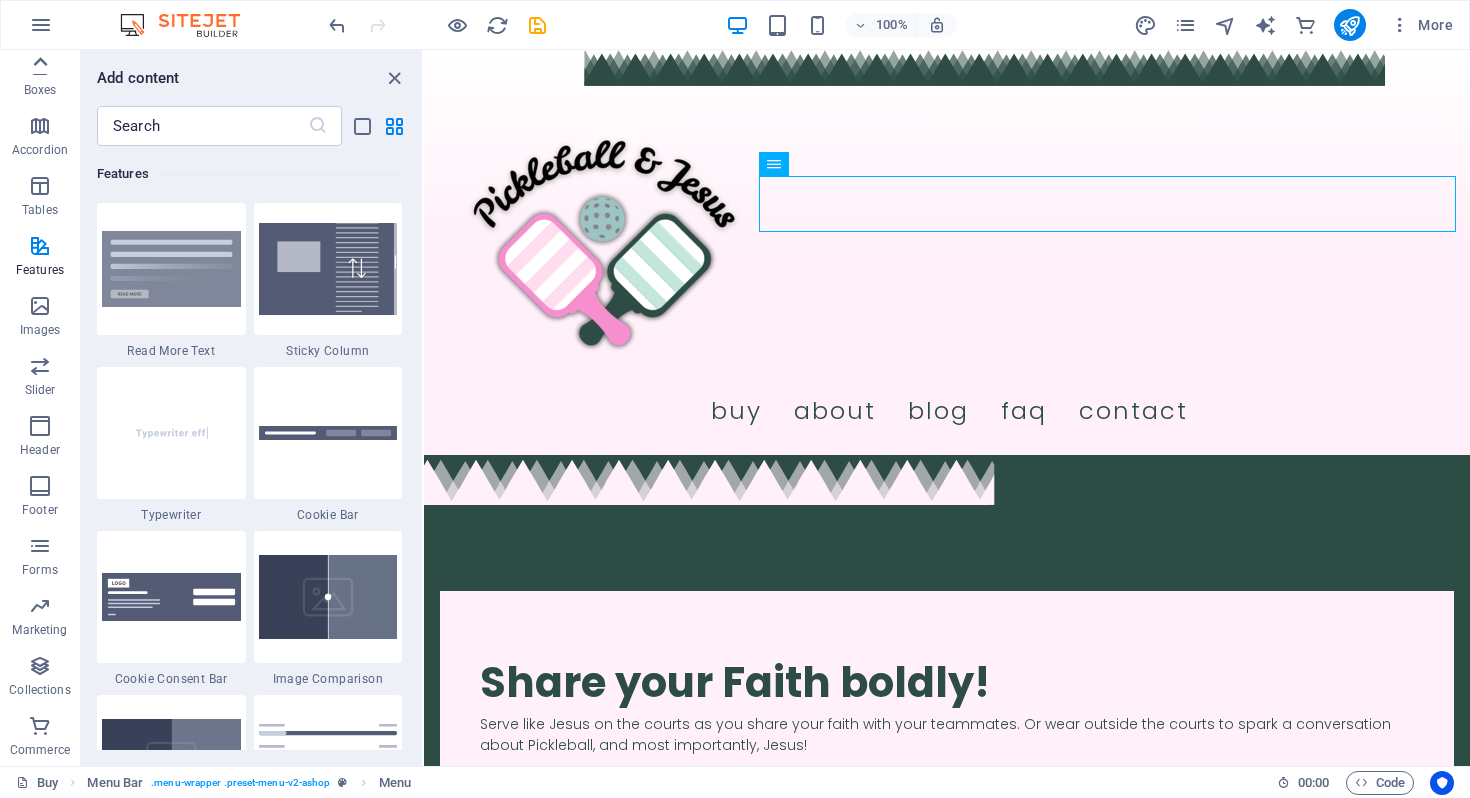 scroll, scrollTop: 0, scrollLeft: 0, axis: both 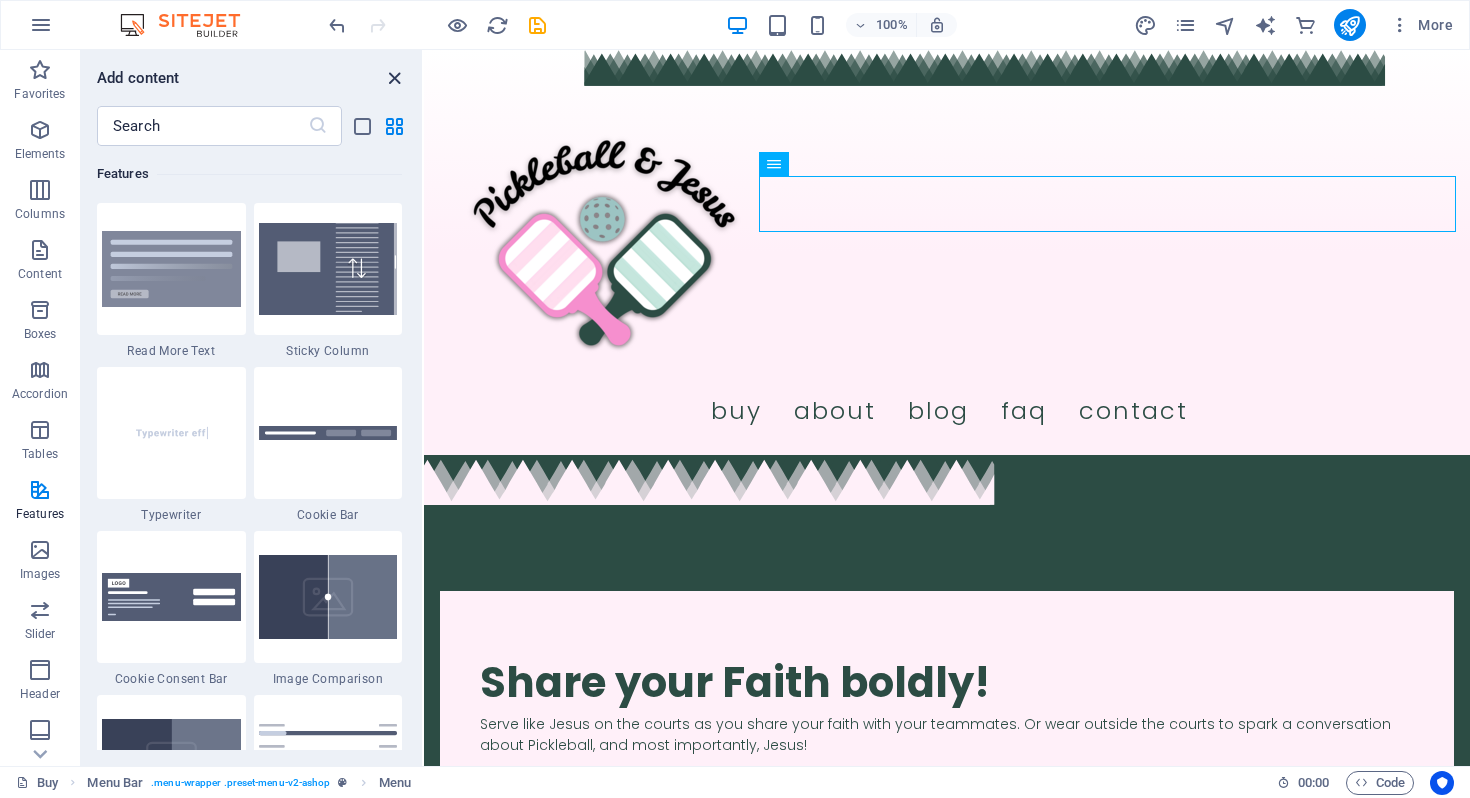 click at bounding box center [394, 78] 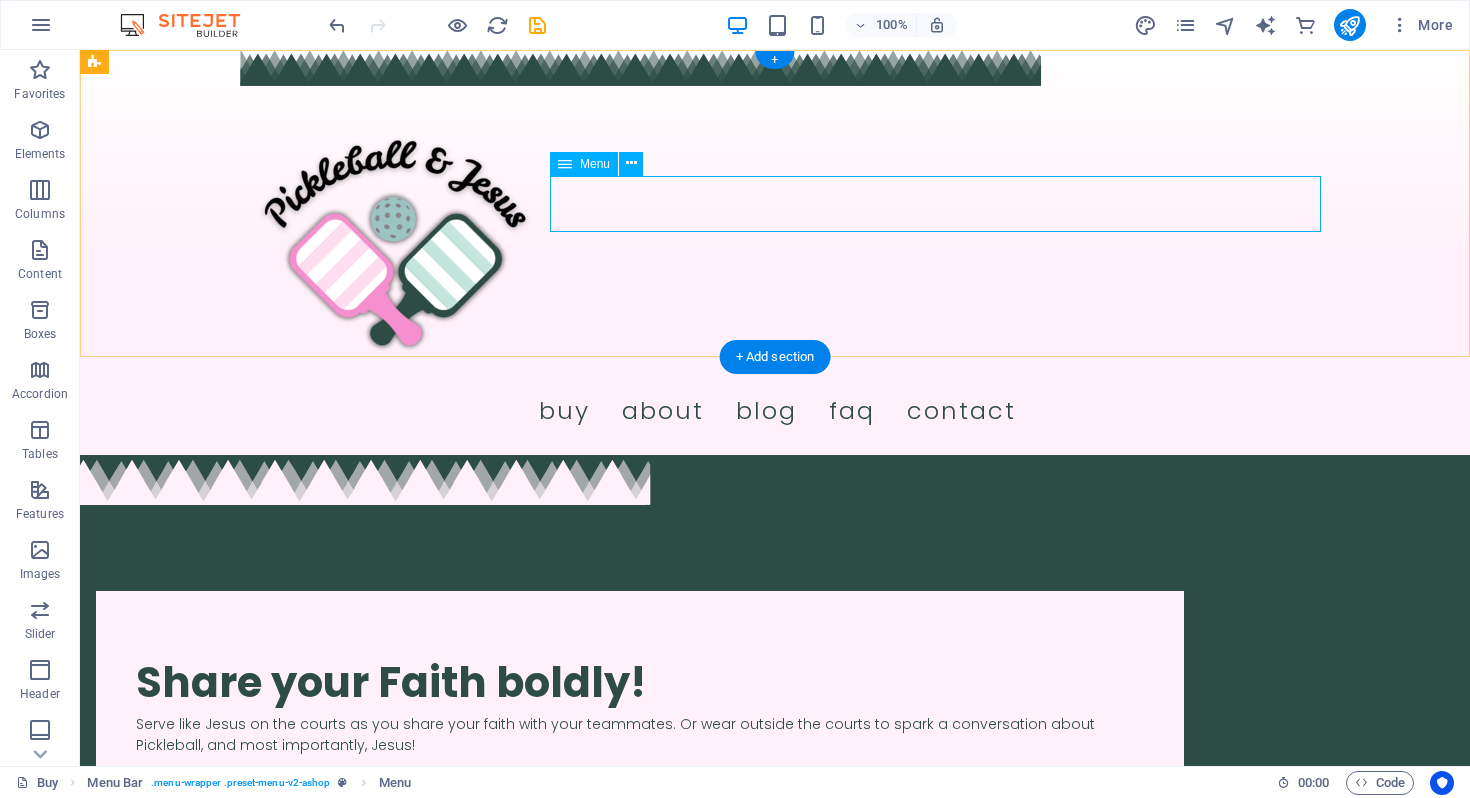 click on "Buy About Blog FAQ Contact" at bounding box center (777, 411) 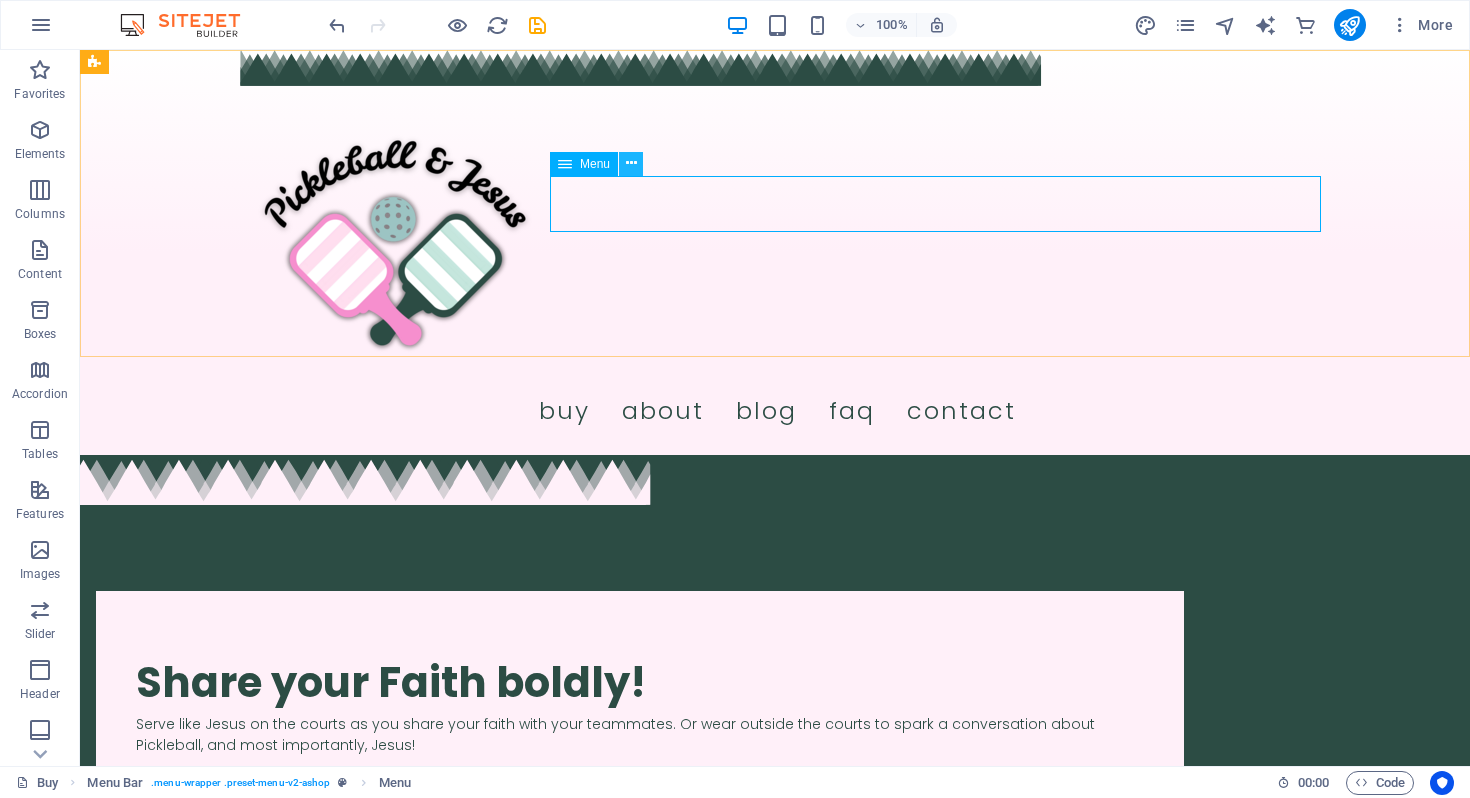 click at bounding box center (631, 163) 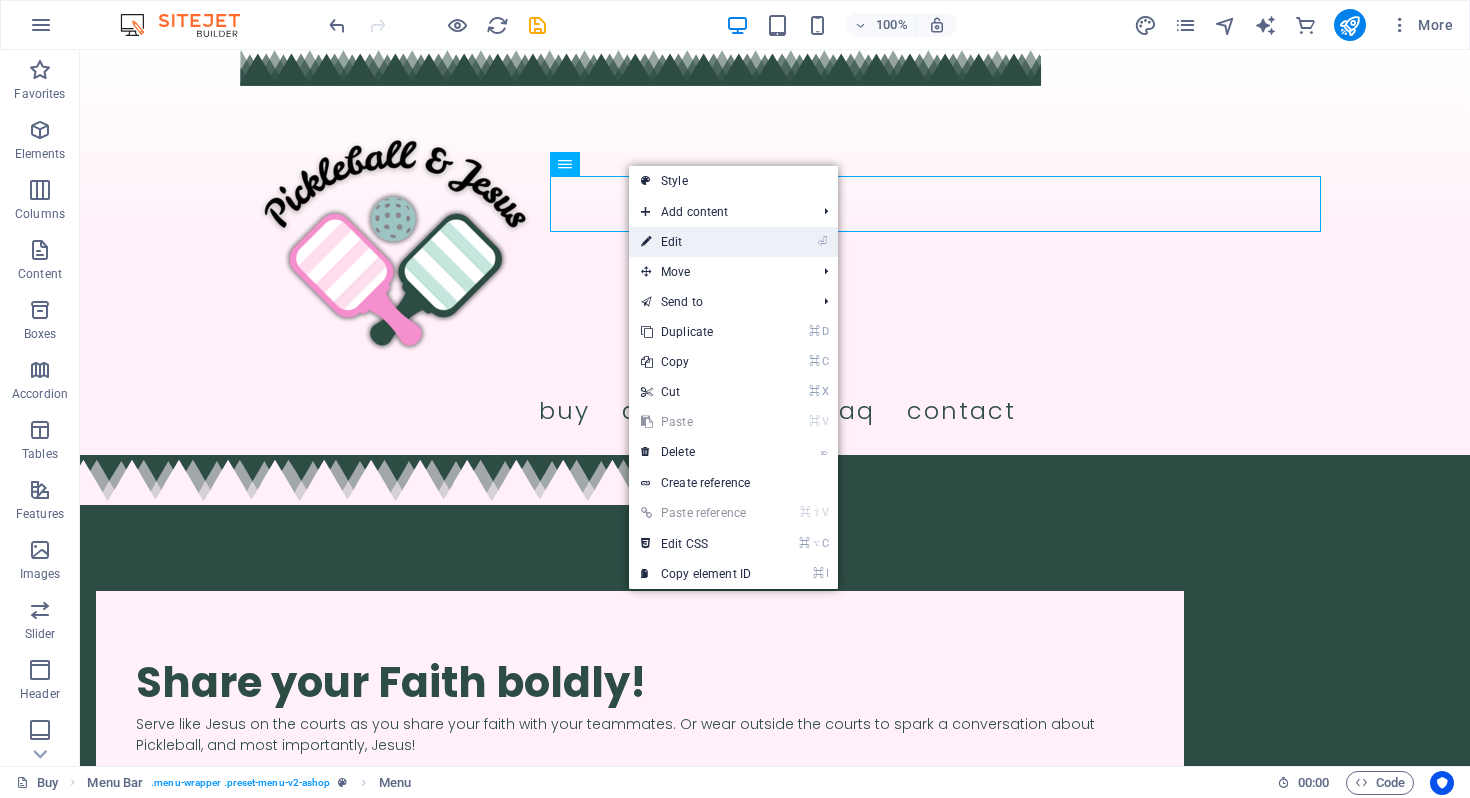 click on "⏎  Edit" at bounding box center (696, 242) 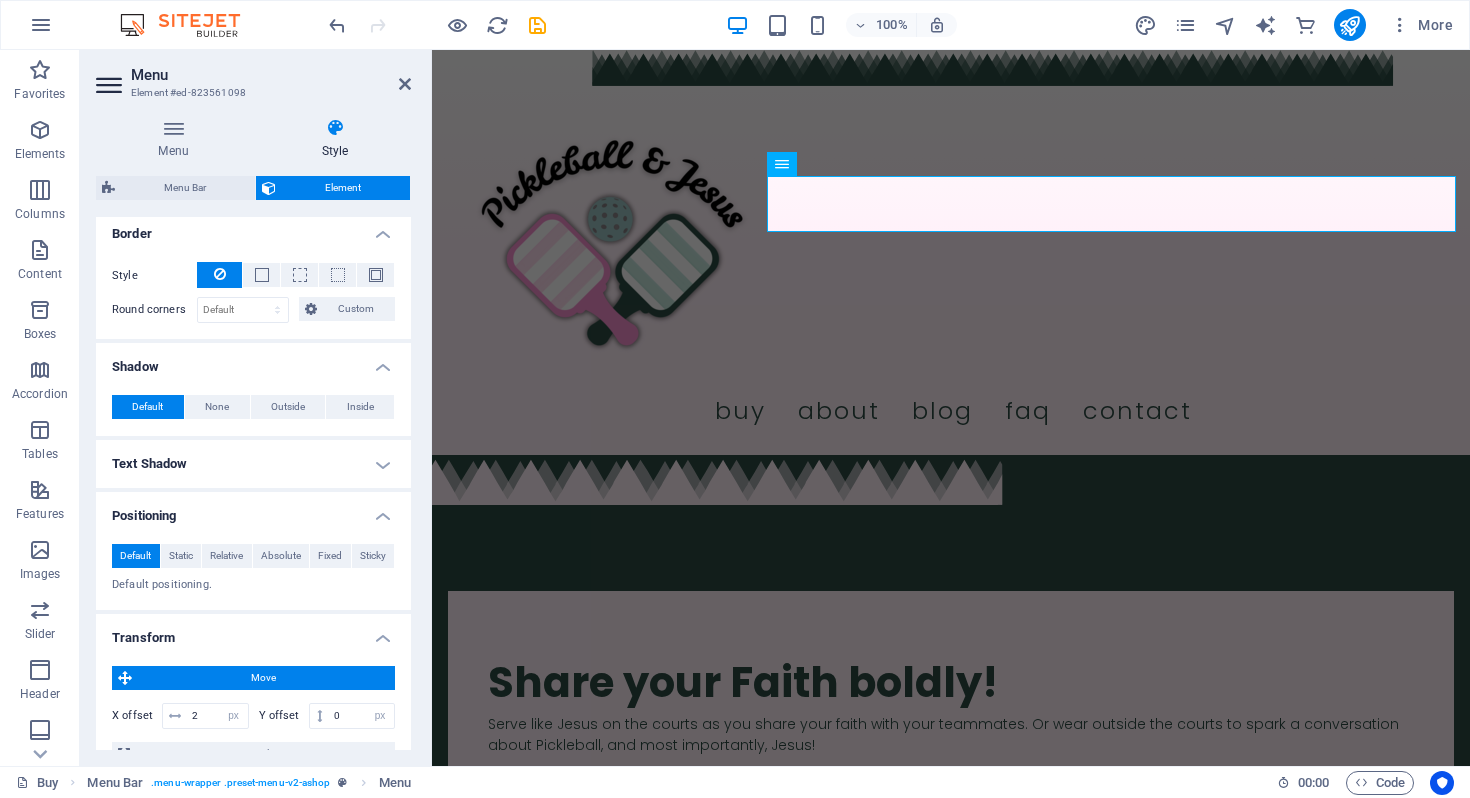 scroll, scrollTop: 469, scrollLeft: 0, axis: vertical 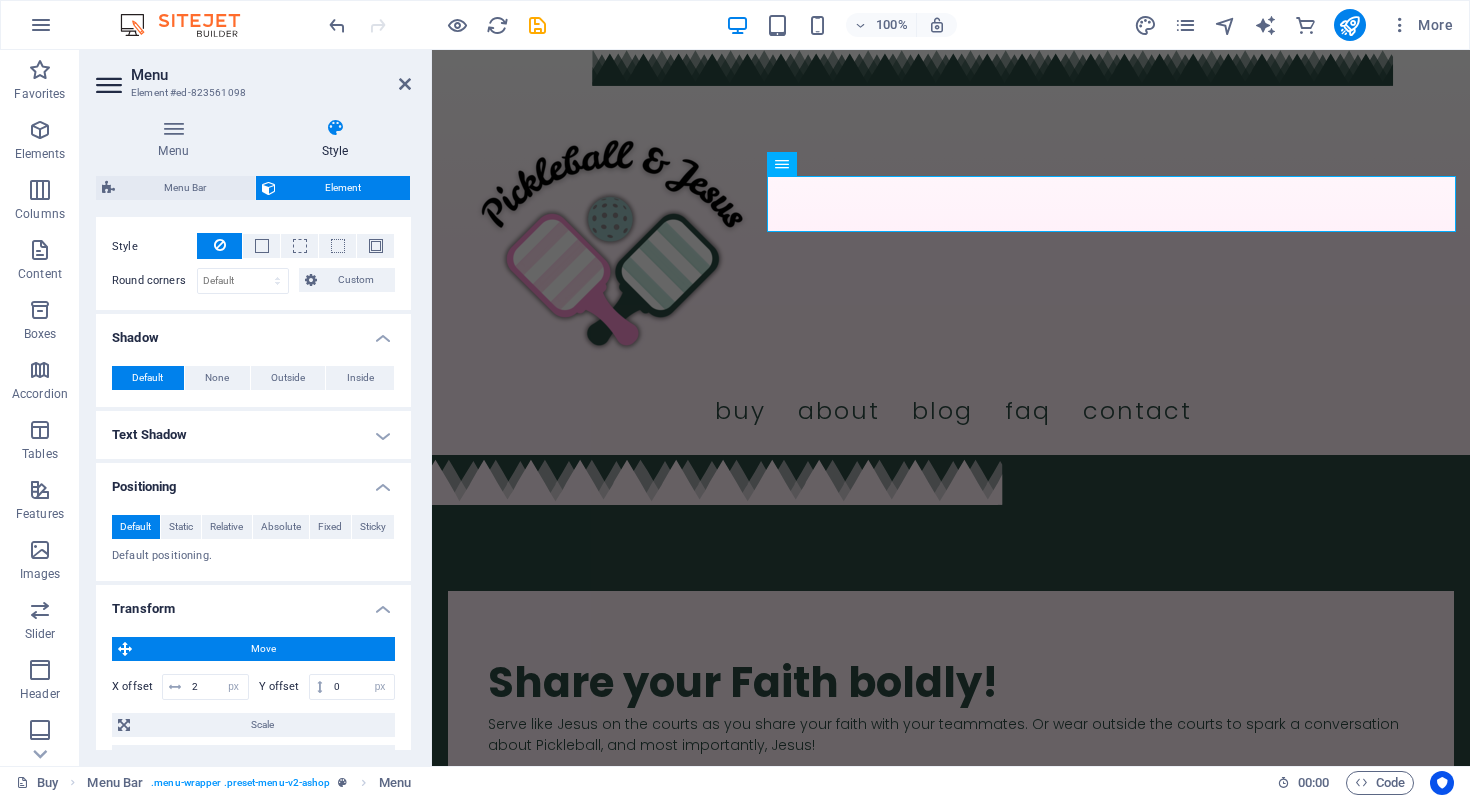 click on "Text Shadow" at bounding box center (253, 435) 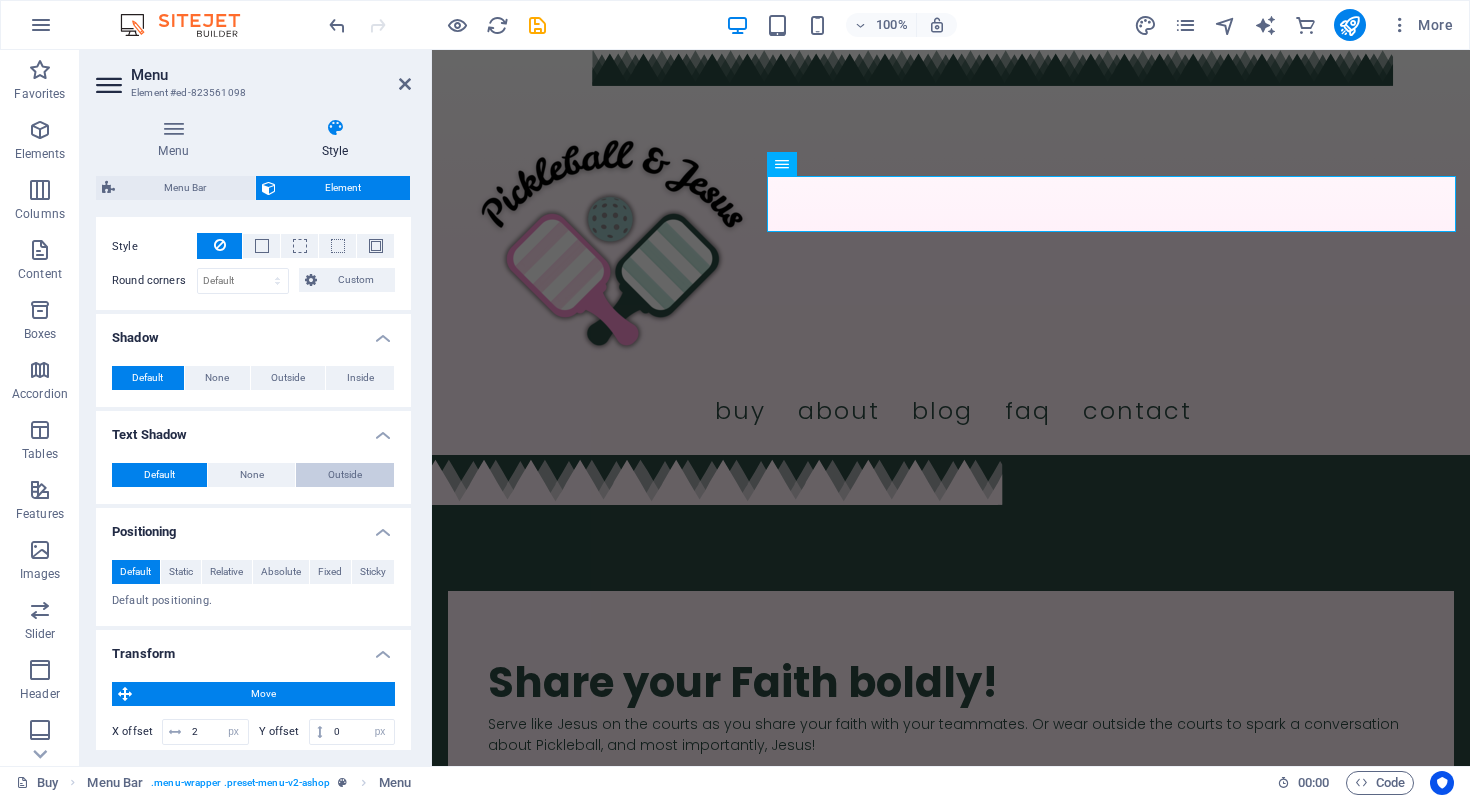 click on "Outside" at bounding box center (345, 475) 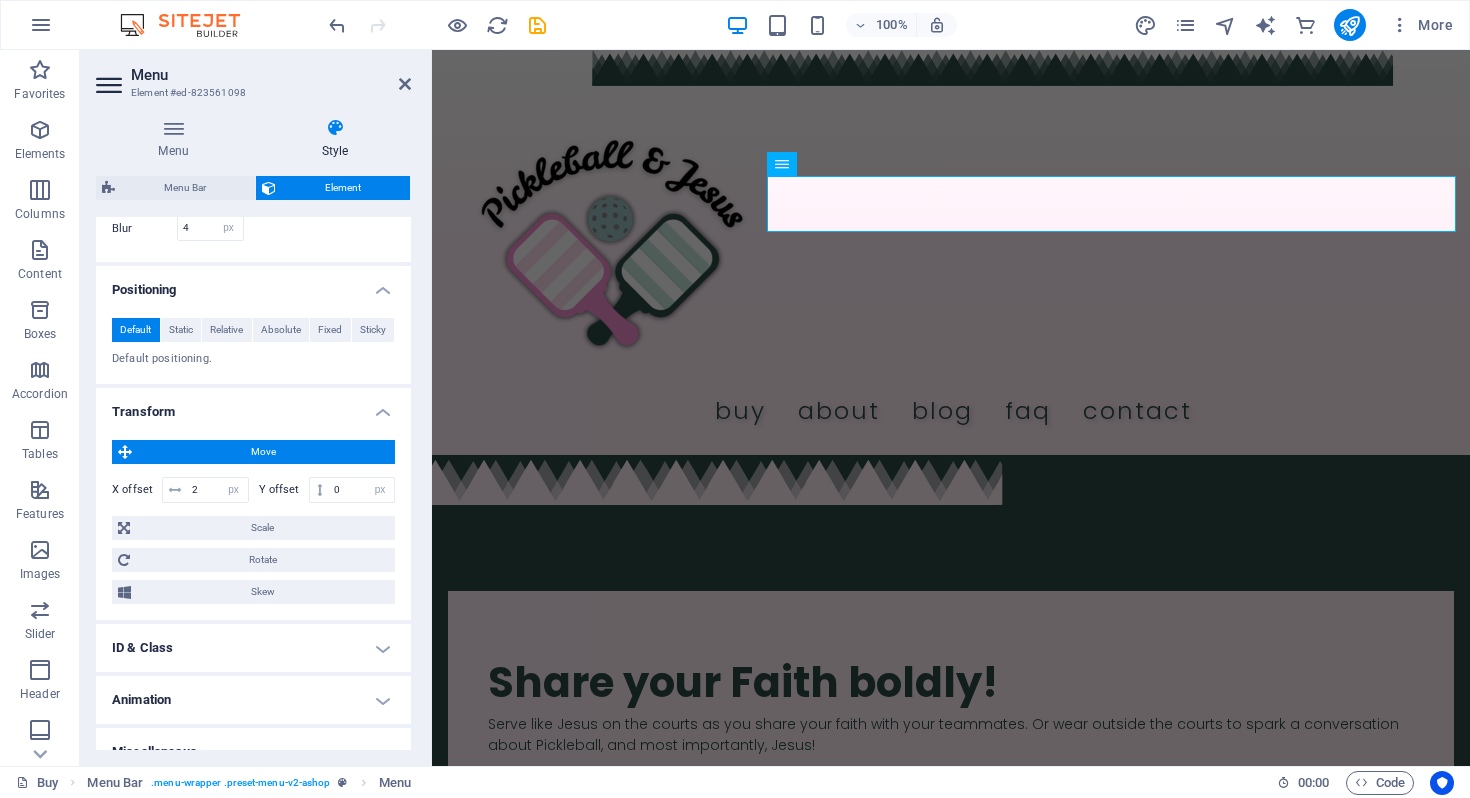 scroll, scrollTop: 872, scrollLeft: 0, axis: vertical 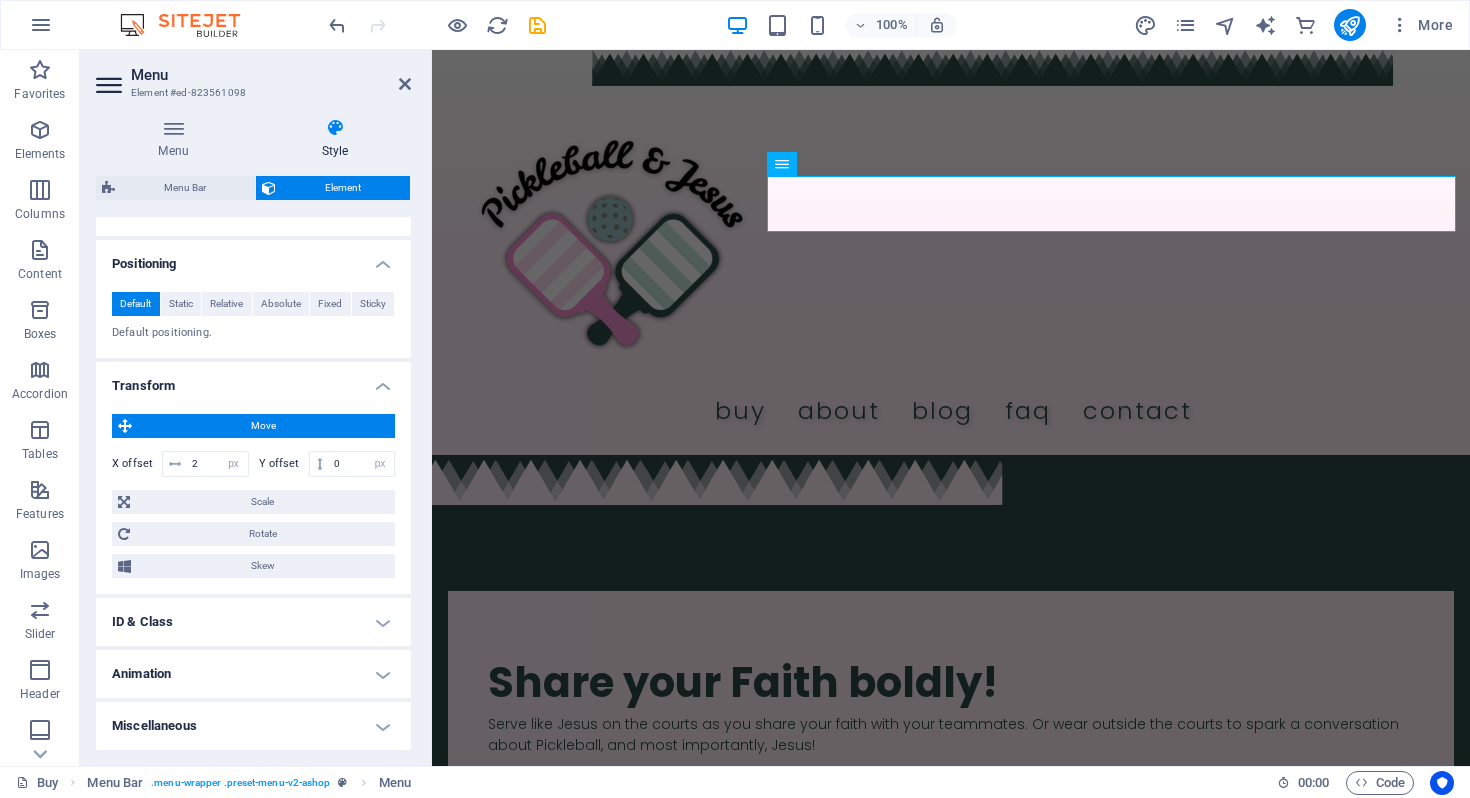click on "ID & Class" at bounding box center [253, 622] 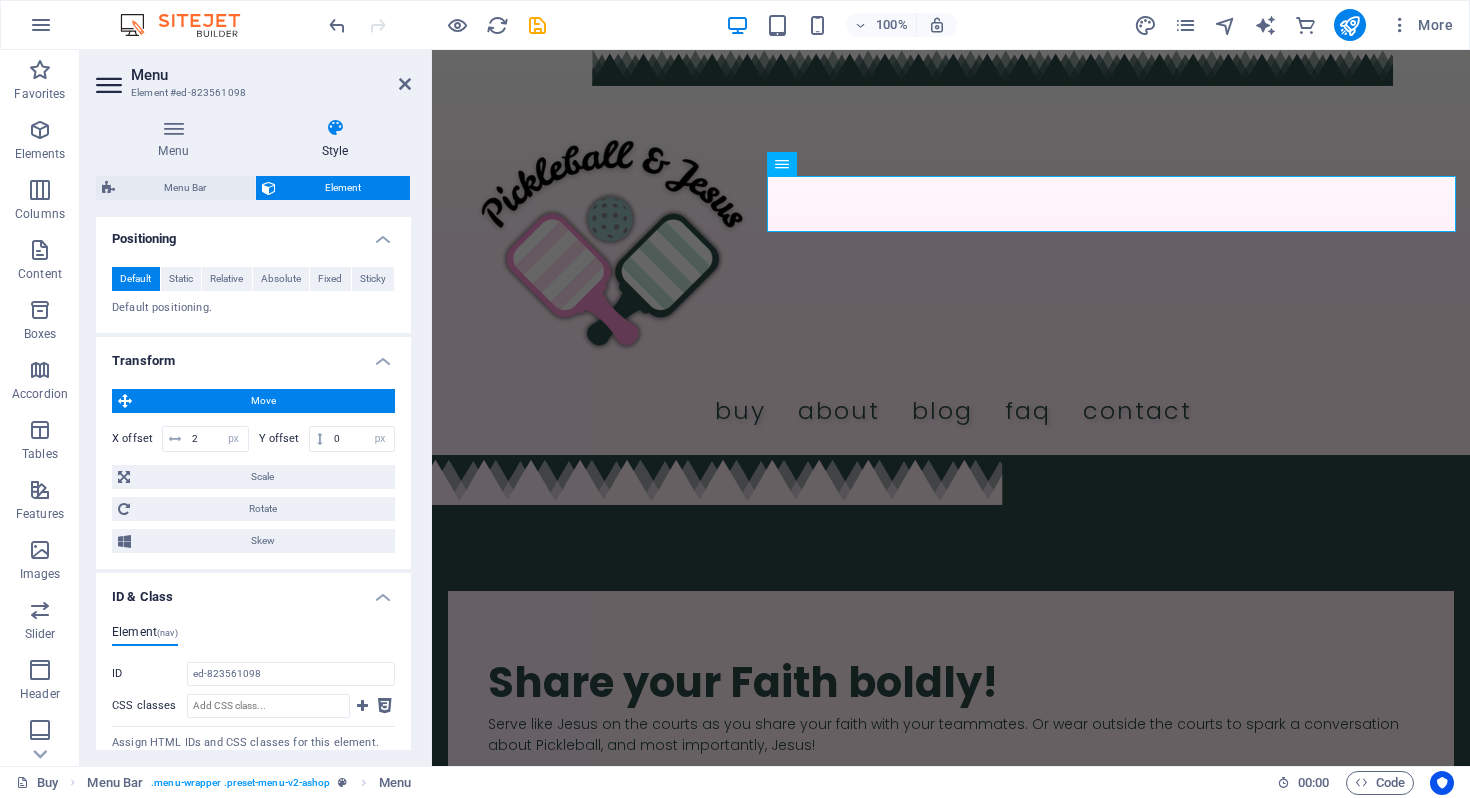 click on "ID & Class" at bounding box center [253, 591] 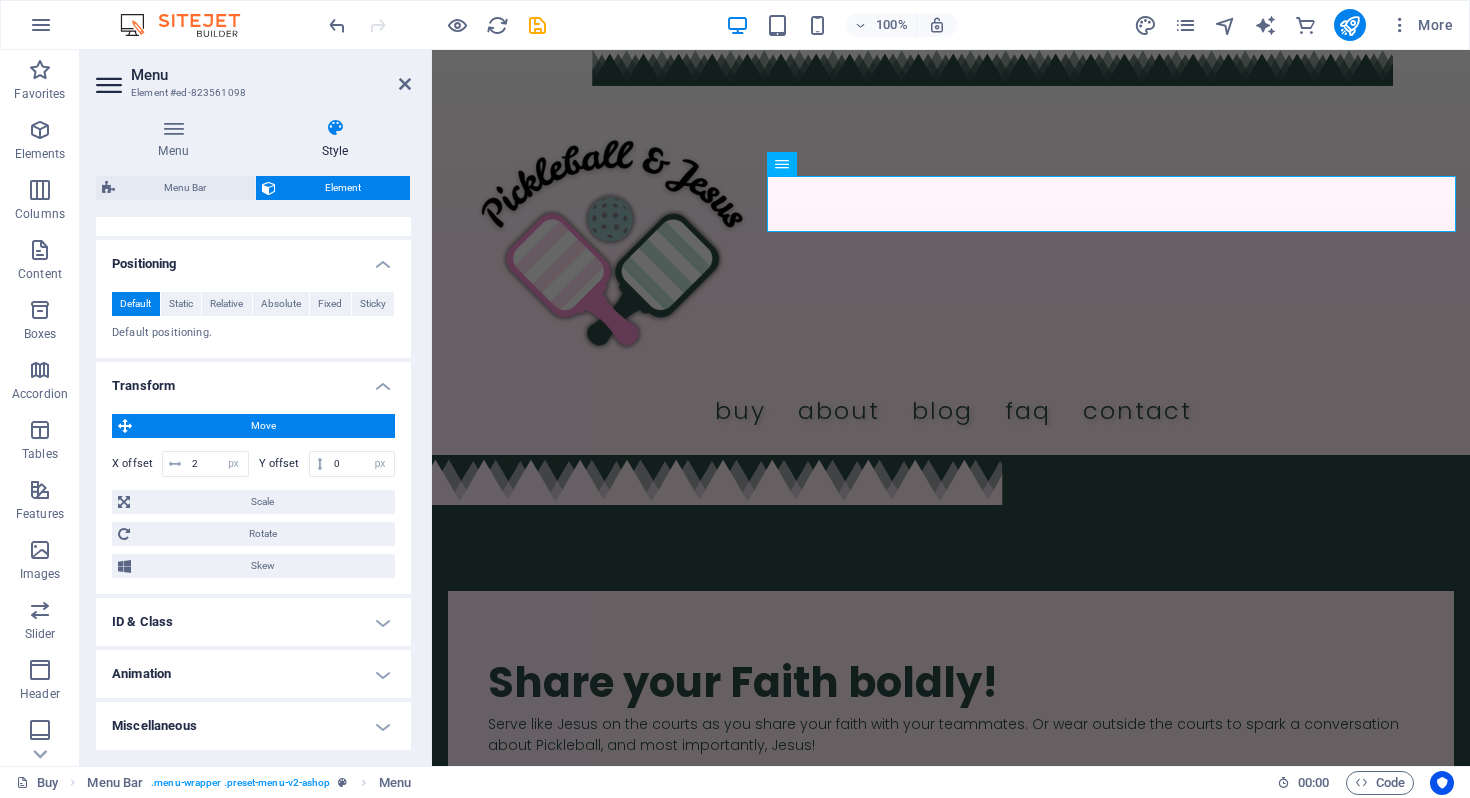 click on "Animation" at bounding box center [253, 674] 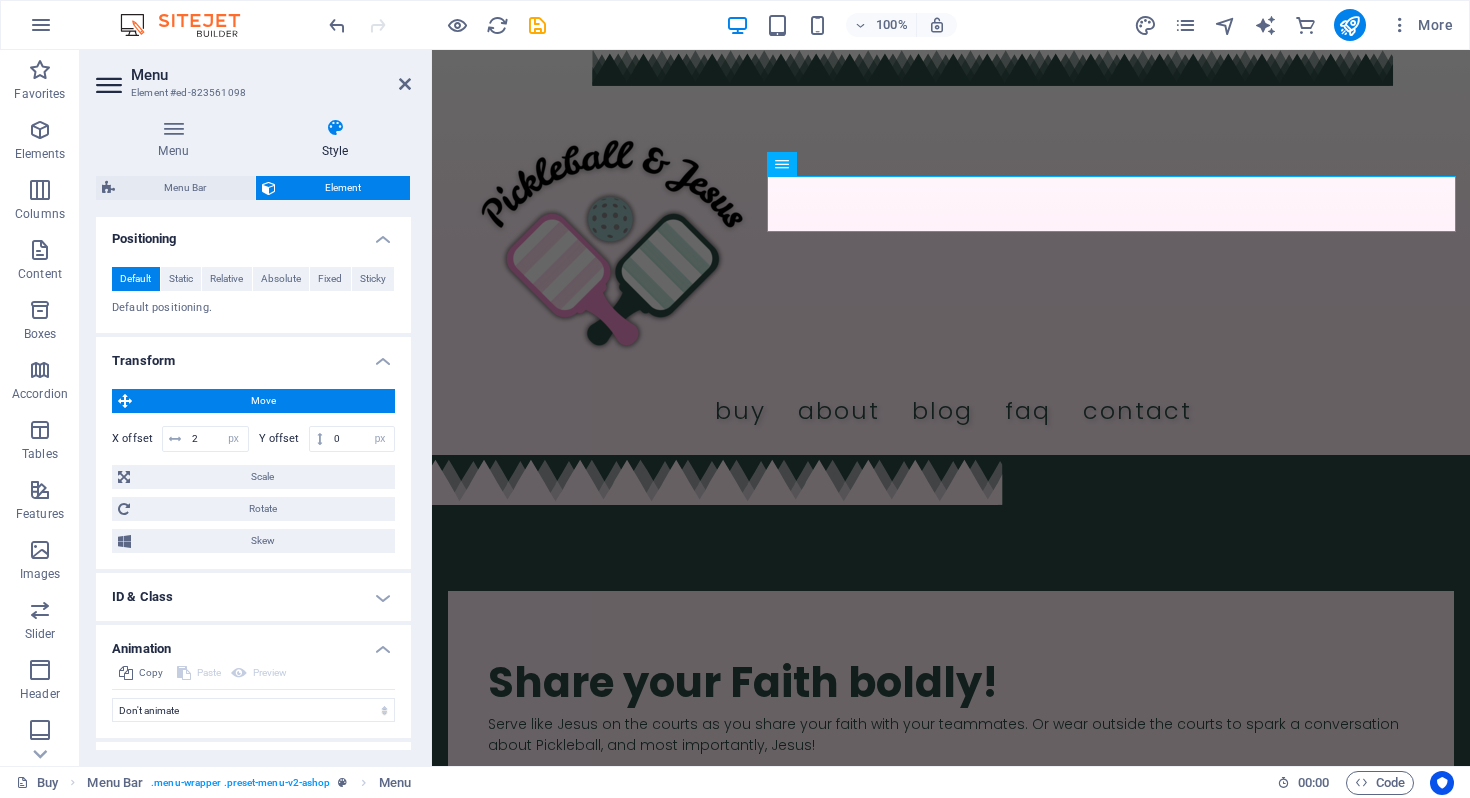 scroll, scrollTop: 937, scrollLeft: 0, axis: vertical 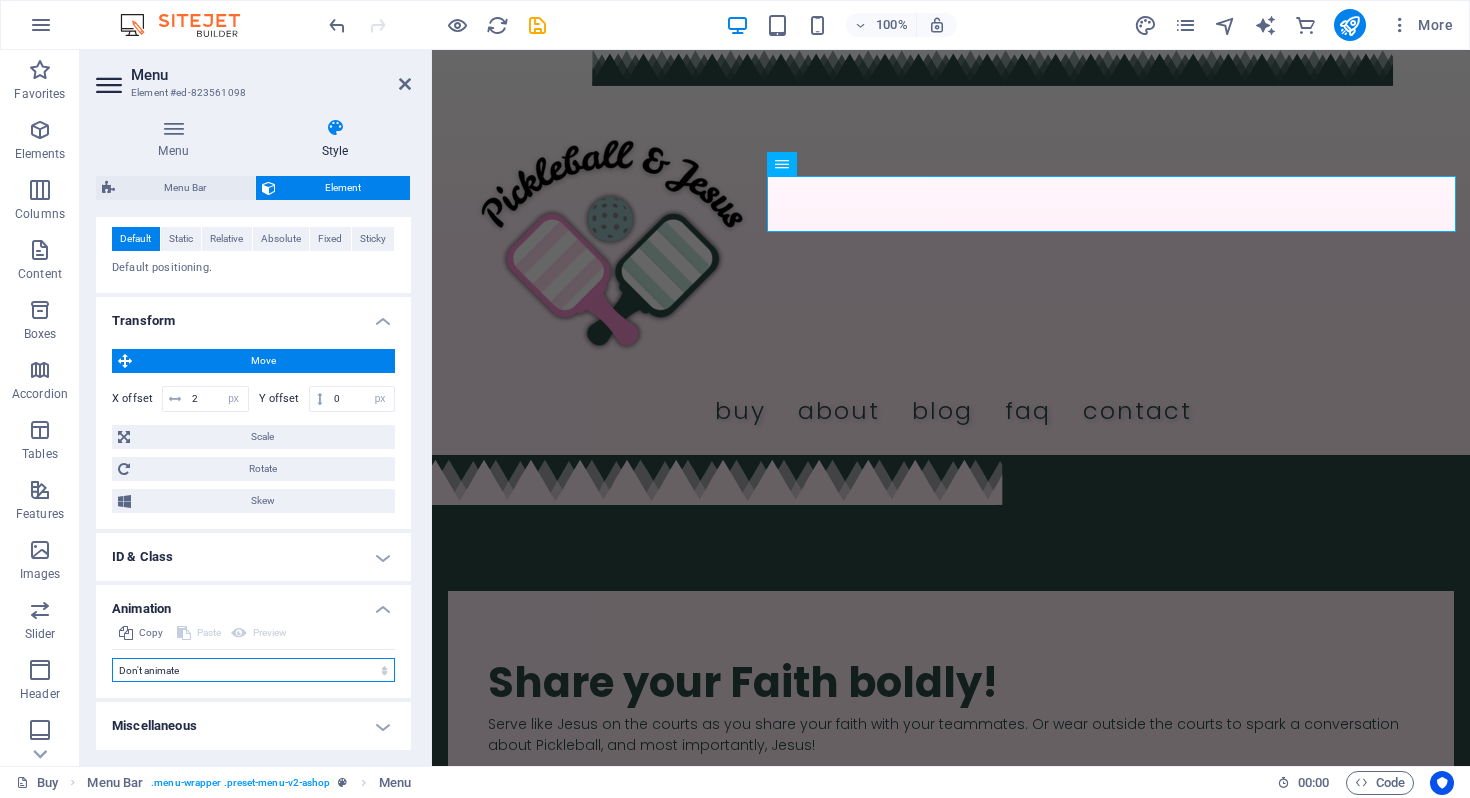 click on "Don't animate Show / Hide Slide up/down Zoom in/out Slide left to right Slide right to left Slide top to bottom Slide bottom to top Pulse Blink Open as overlay" at bounding box center (253, 670) 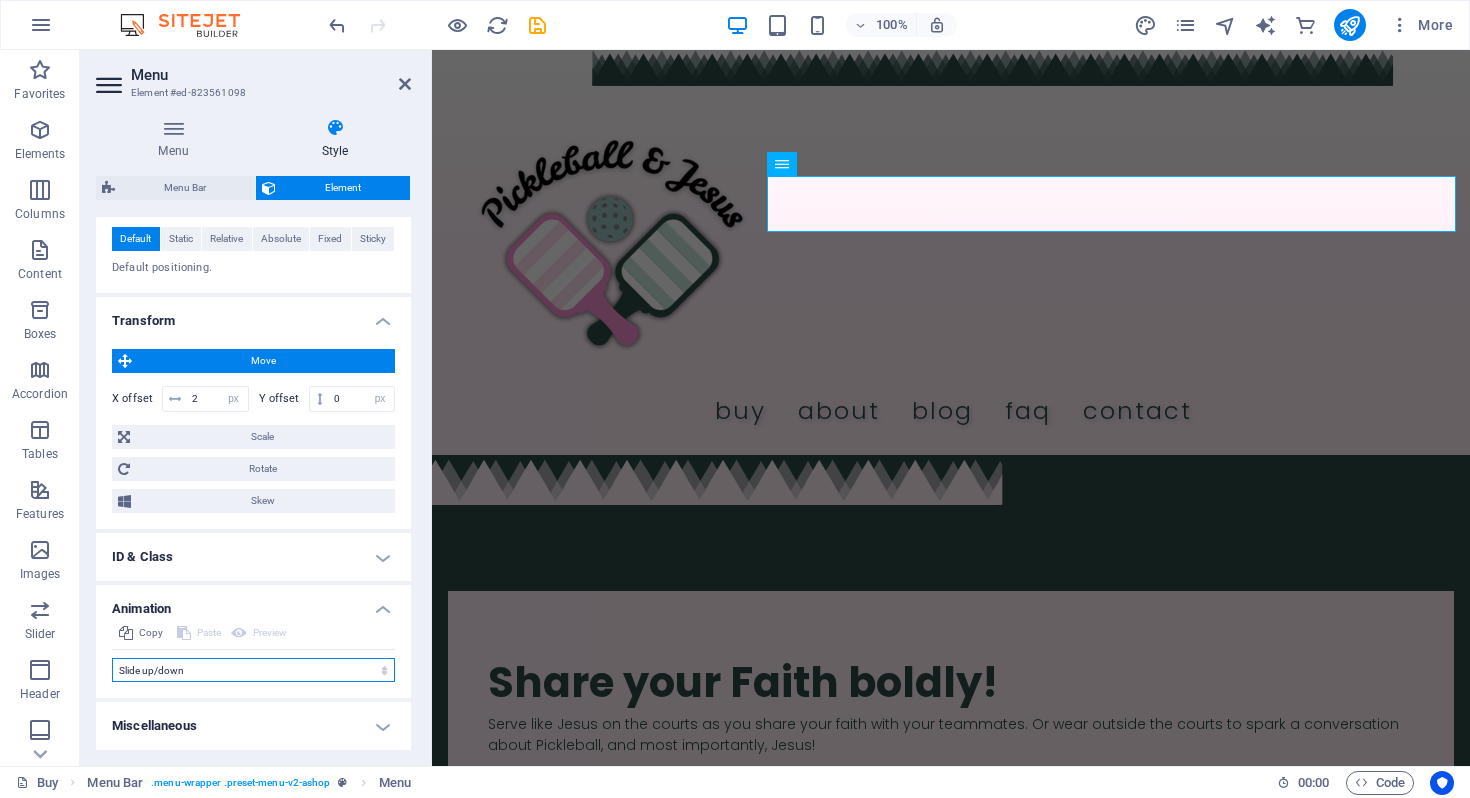 select on "scroll" 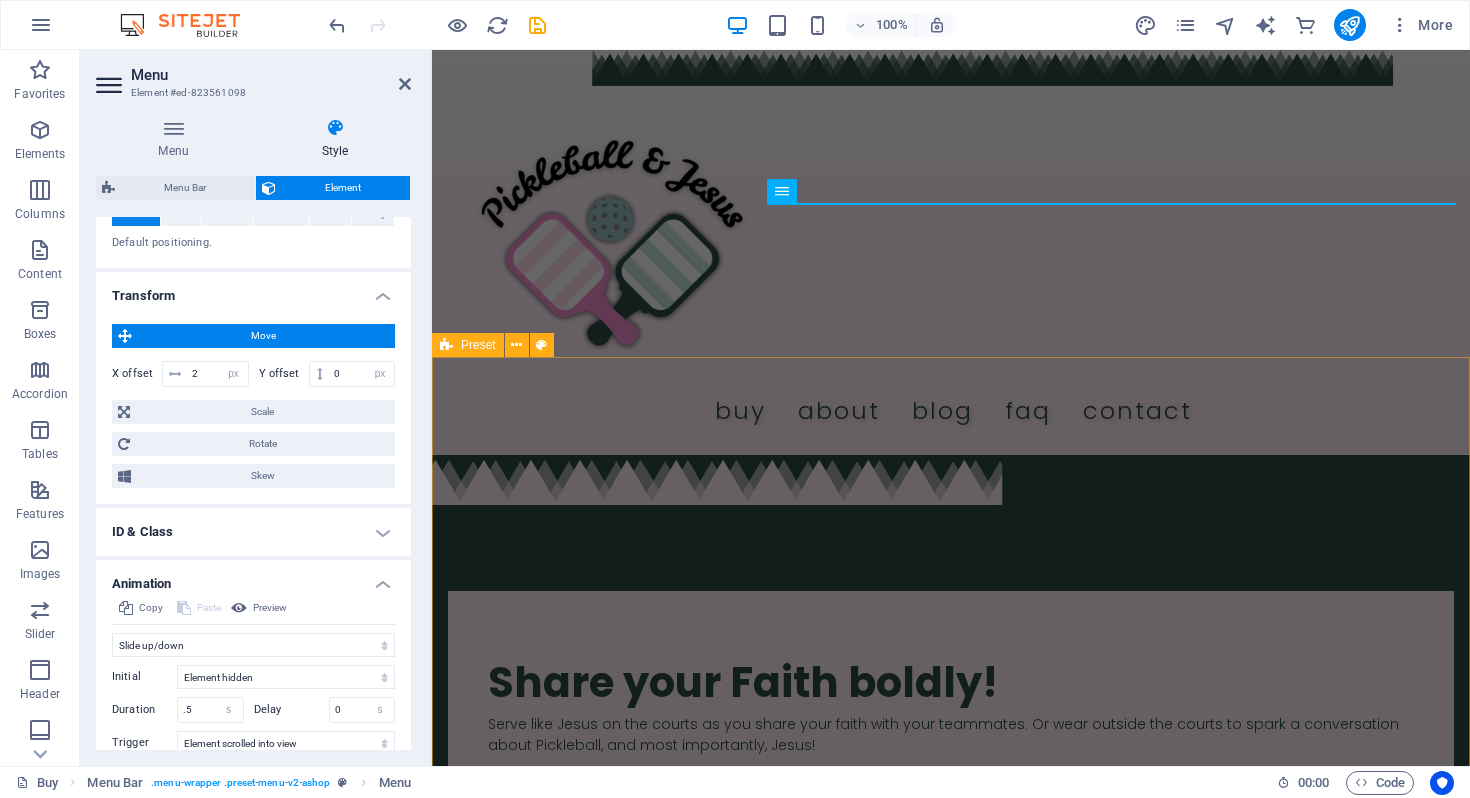 click on "​​​ Share your Faith boldly! Serve like Jesus on the courts as you share your faith with your teammates. Or wear outside the courts to spark a conversation about Pickleball, and most importantly, Jesus! Drop content here or  Add elements  Paste clipboard" at bounding box center (951, 881) 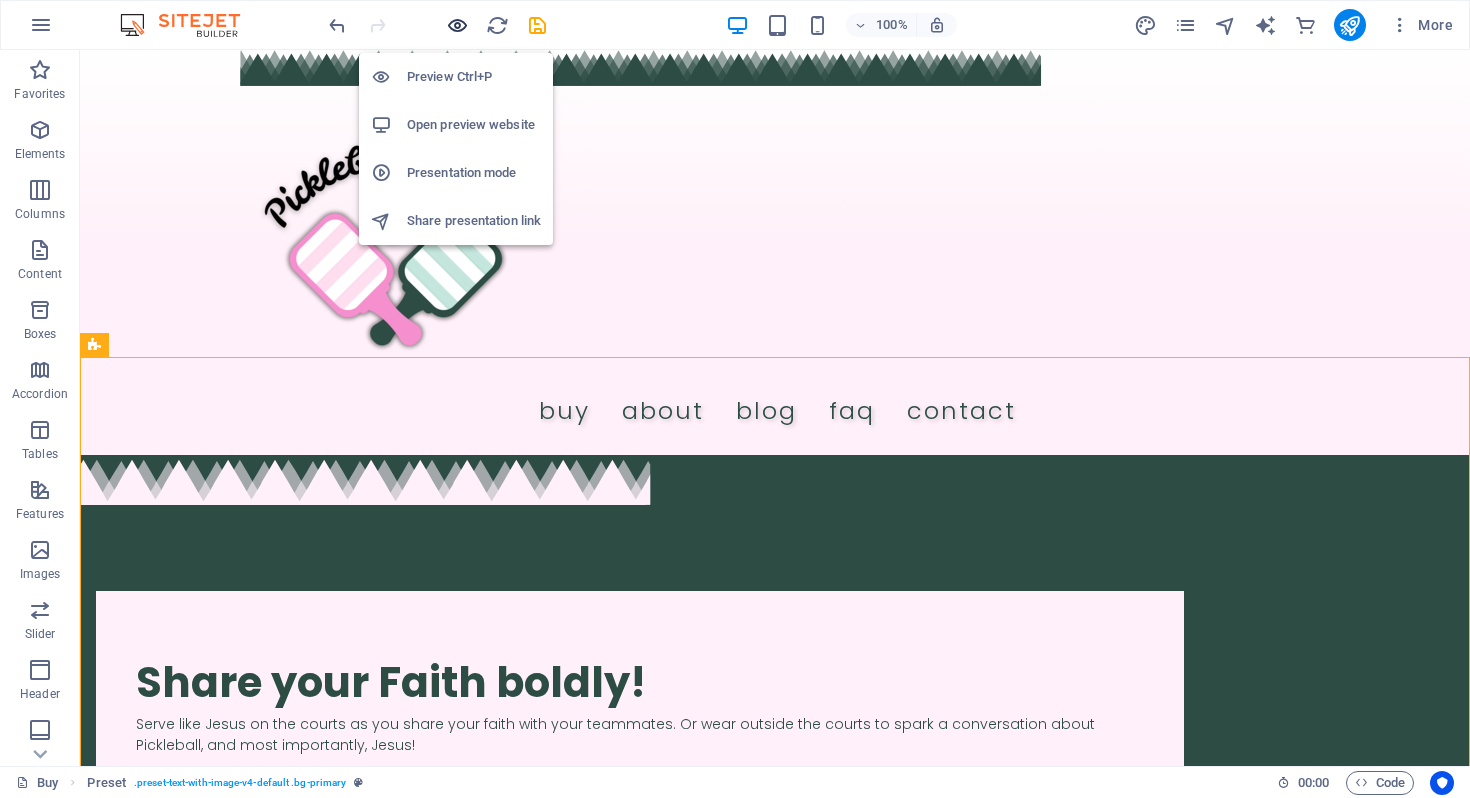 click at bounding box center (457, 25) 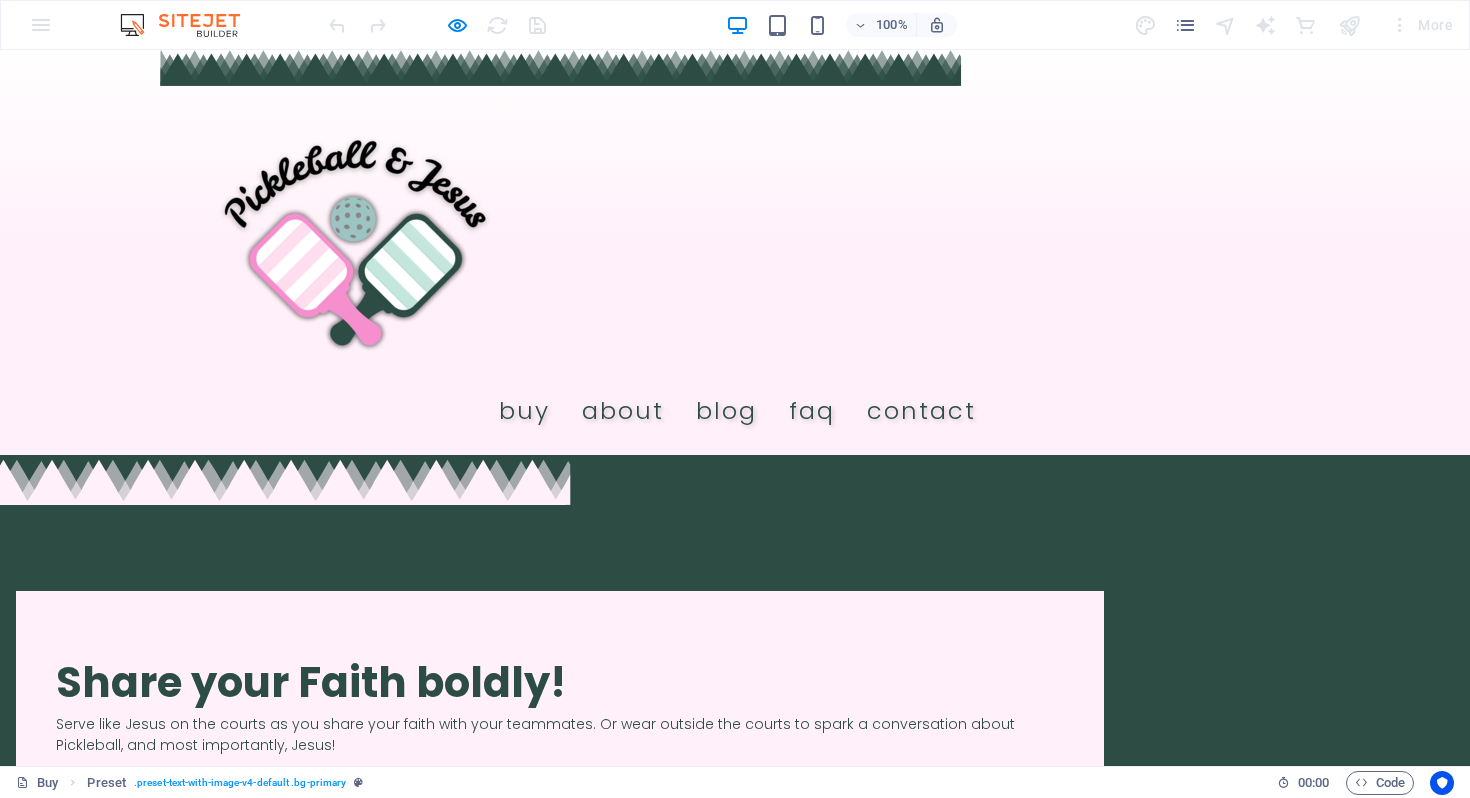 click on "Buy" at bounding box center [524, 411] 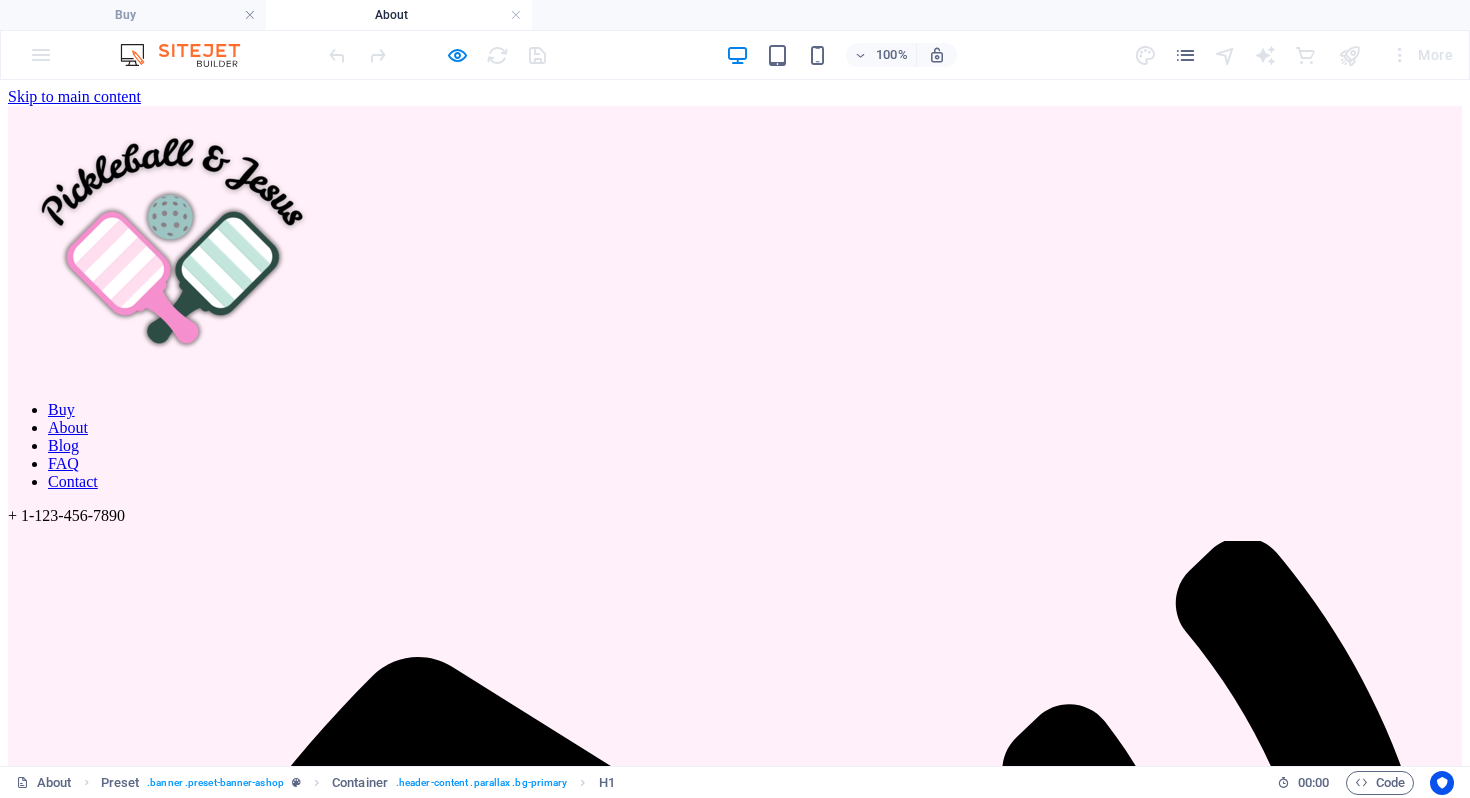 scroll, scrollTop: 0, scrollLeft: 0, axis: both 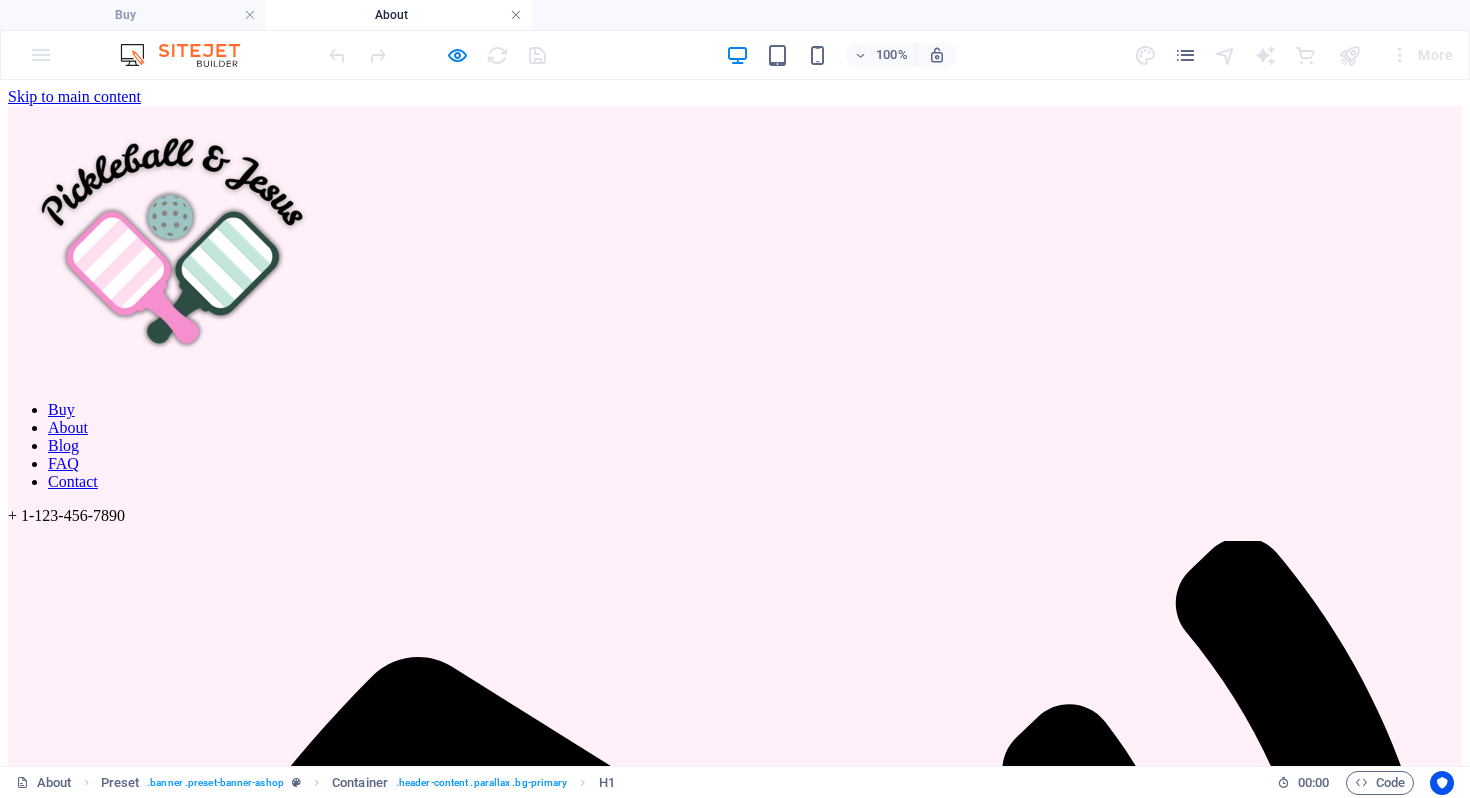 click at bounding box center [516, 15] 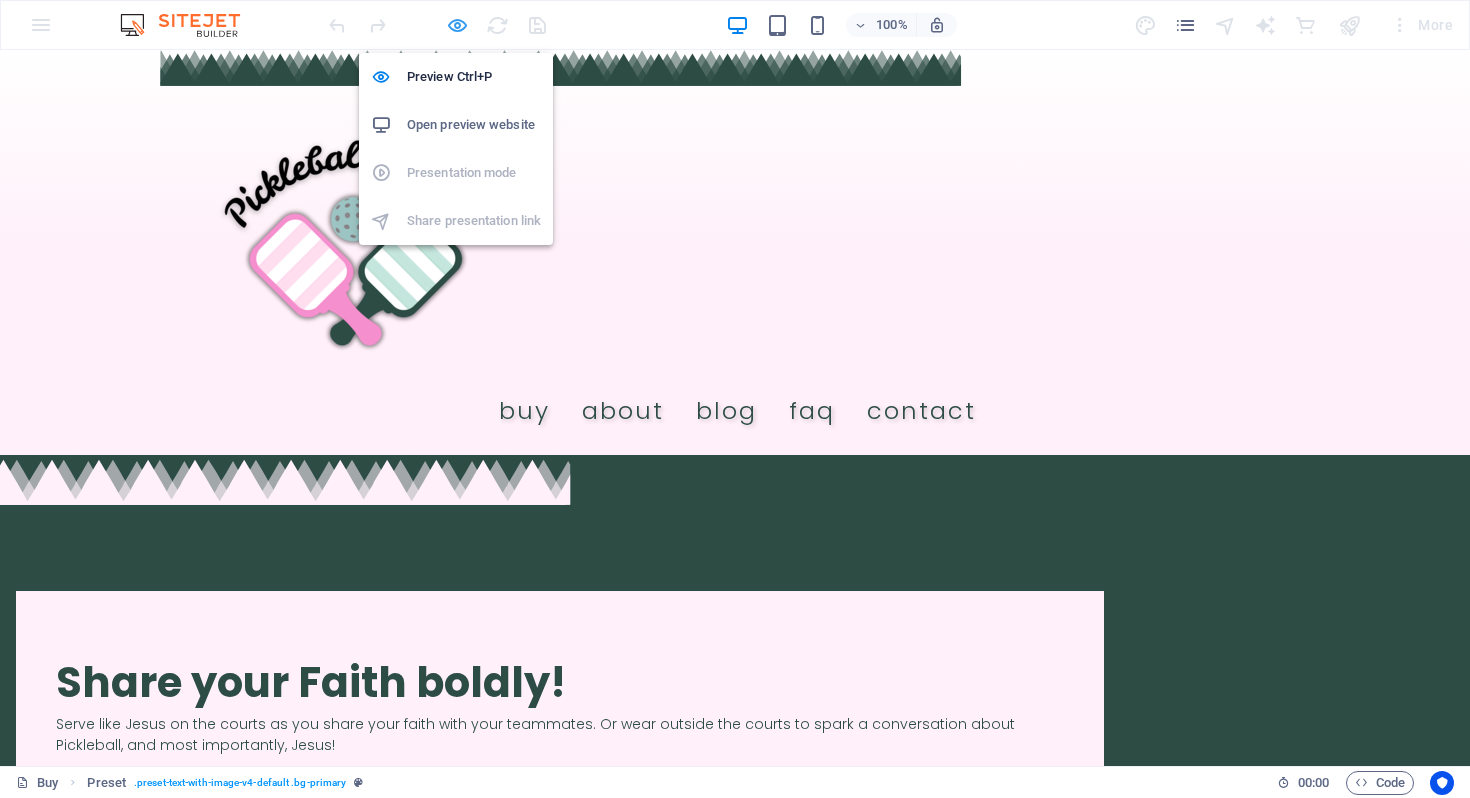 click at bounding box center [457, 25] 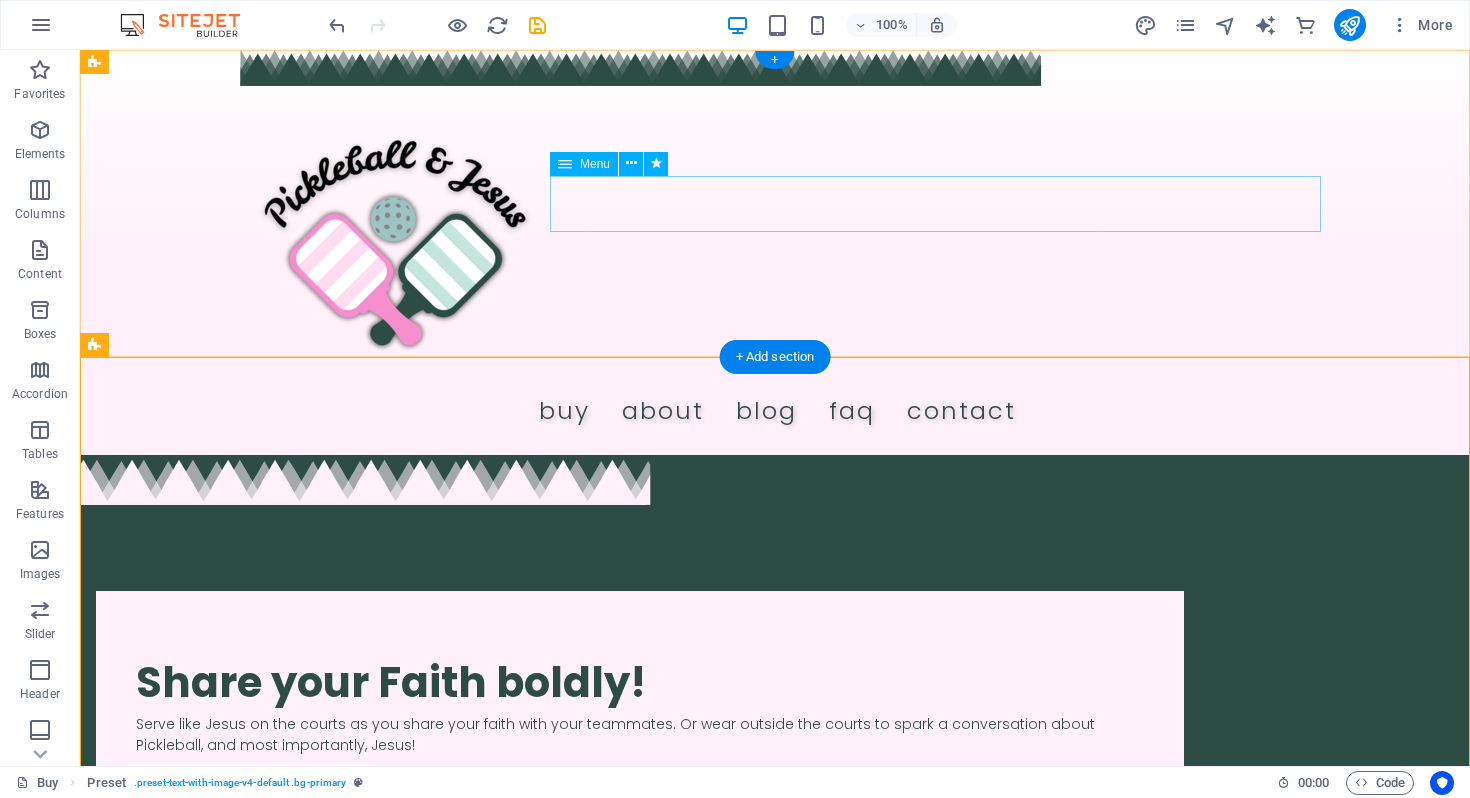 click on "Buy About Blog FAQ Contact" at bounding box center [777, 411] 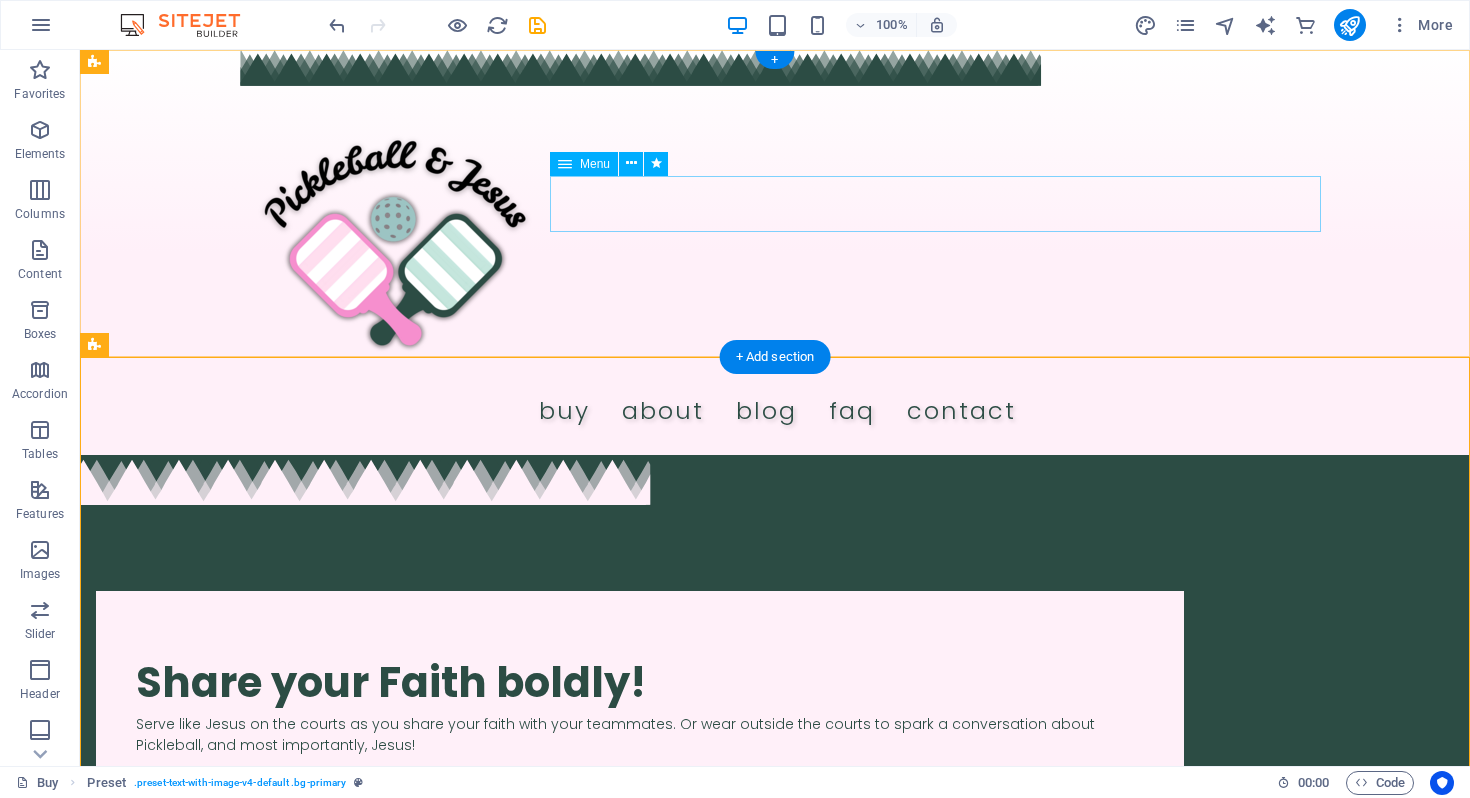 click on "Buy About Blog FAQ Contact" at bounding box center (777, 411) 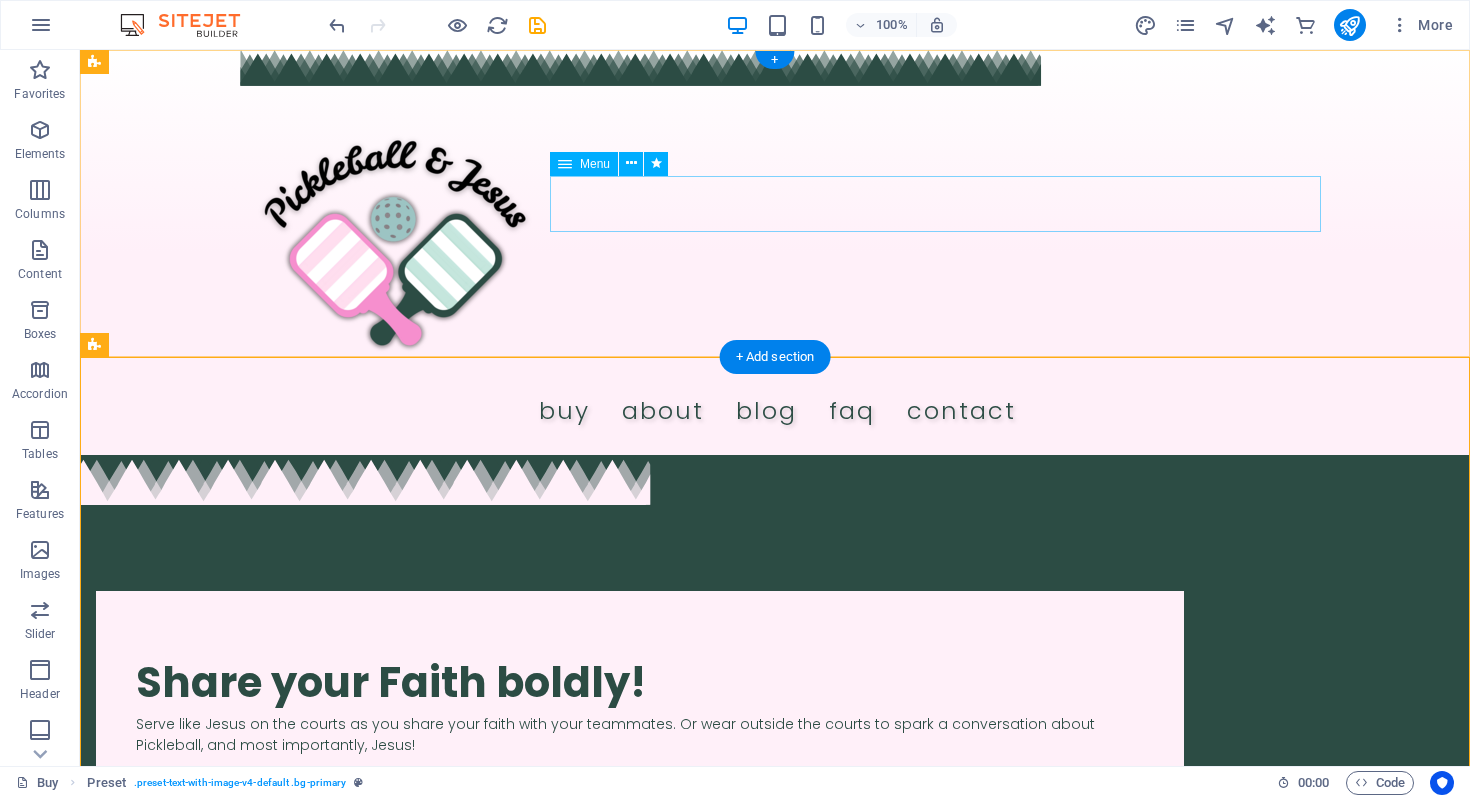 select on "px" 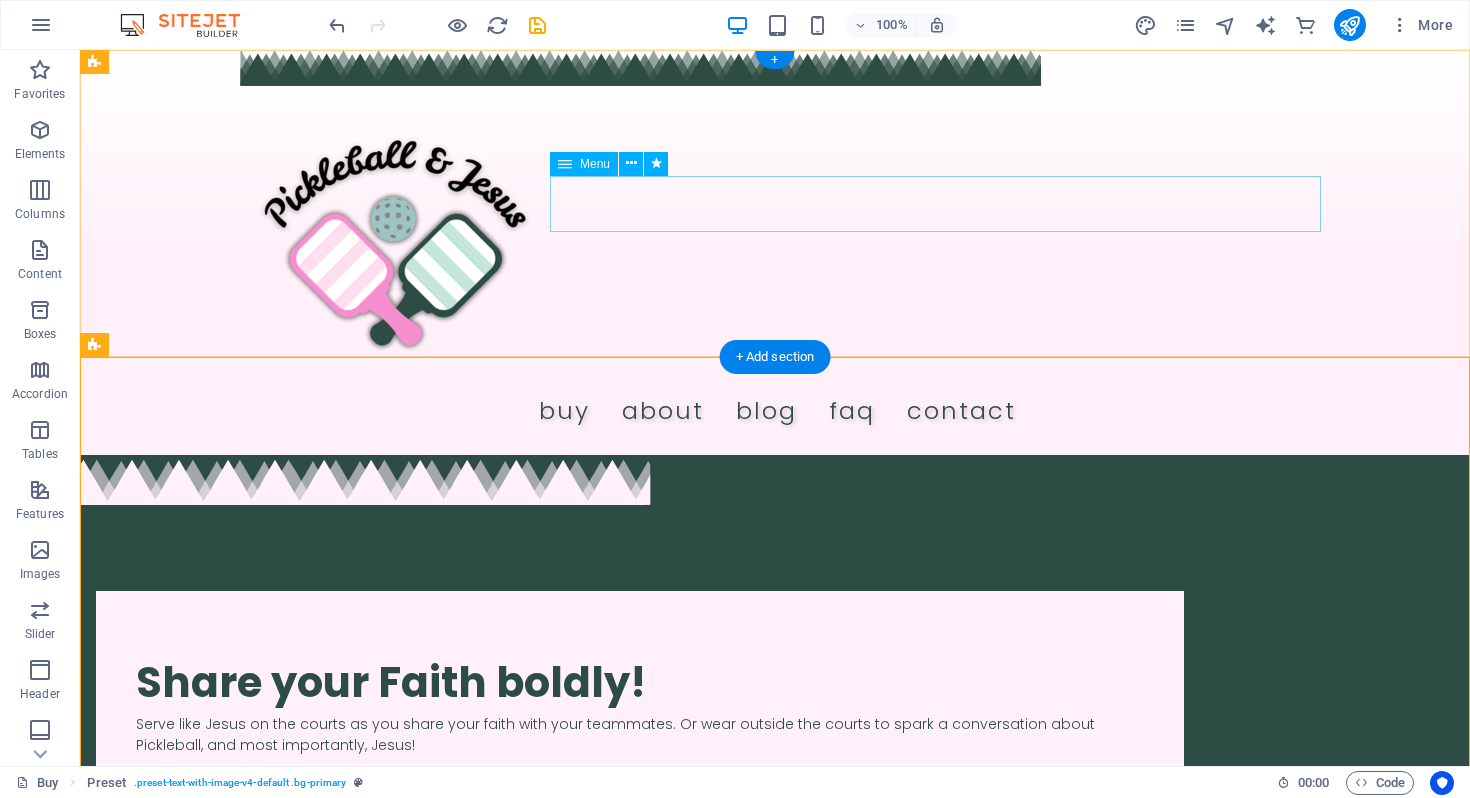 select on "px" 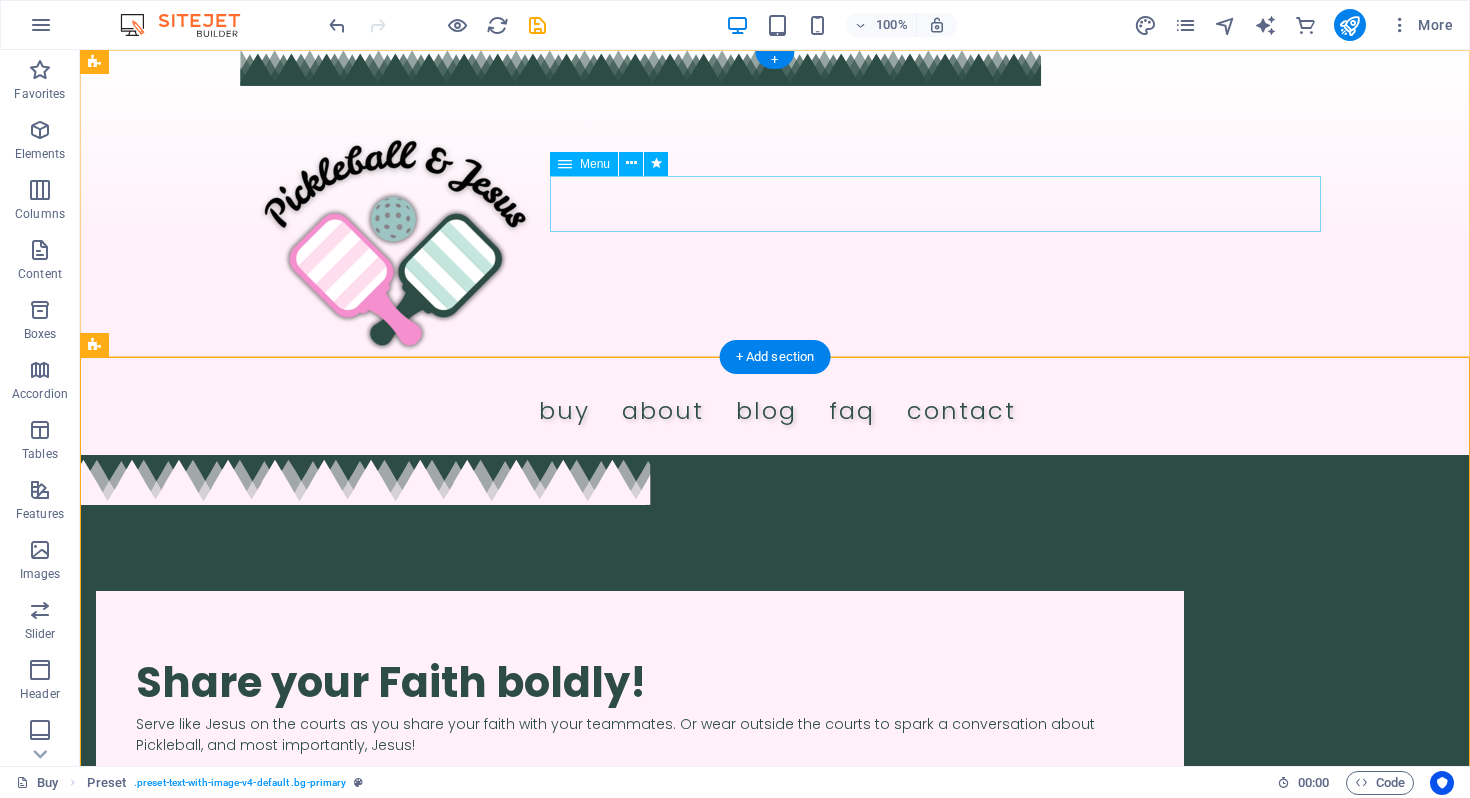 select on "px" 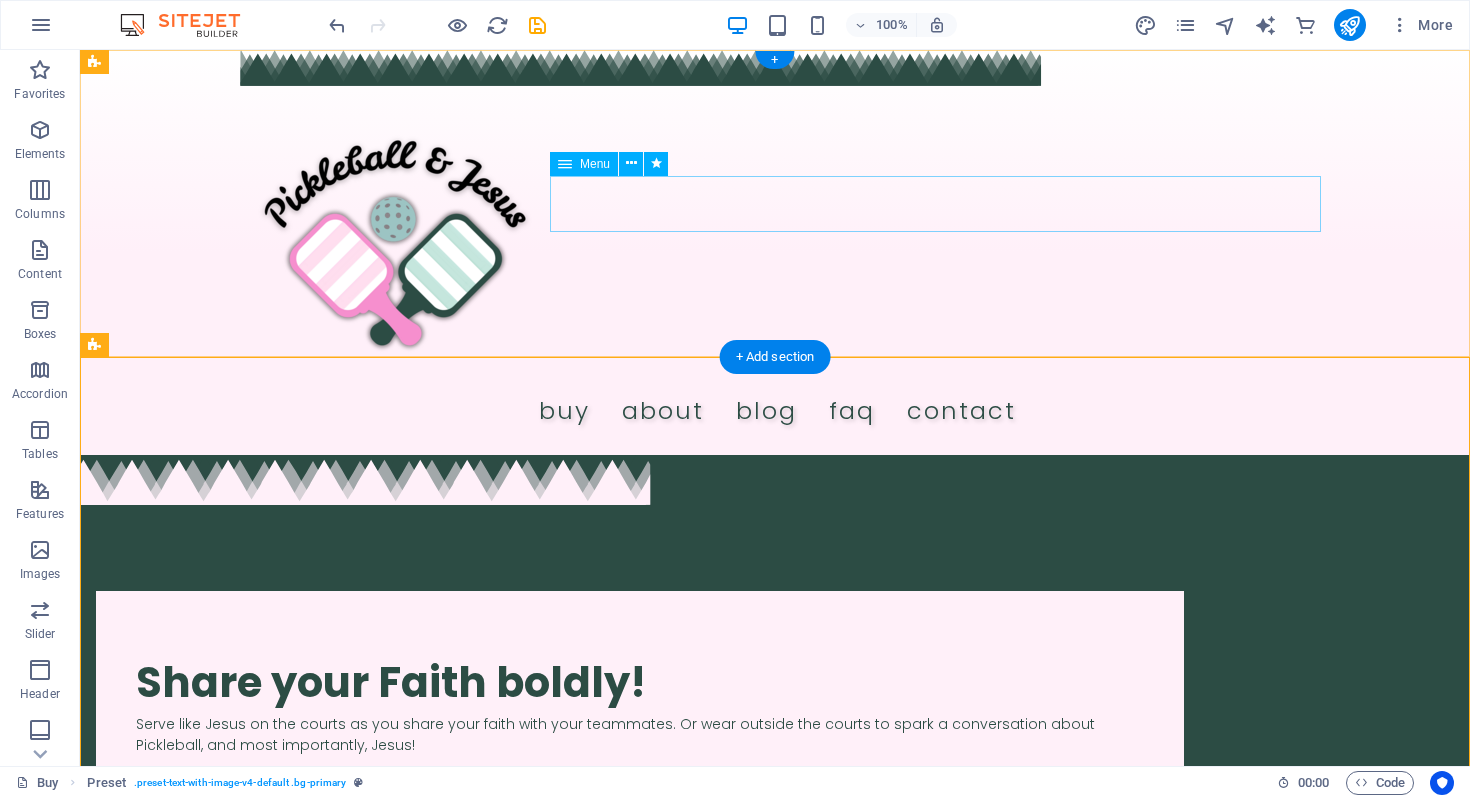 select on "px" 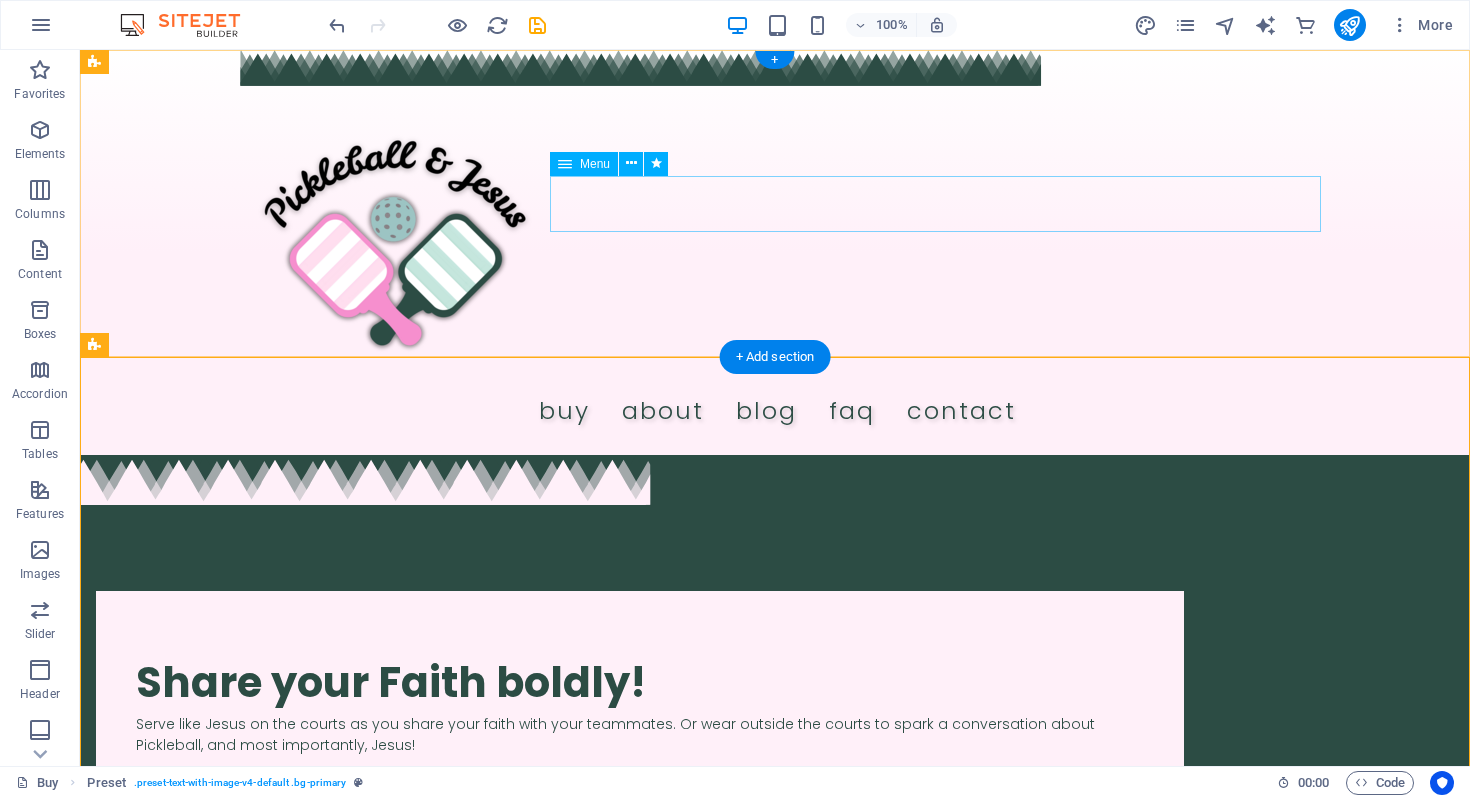 select on "s" 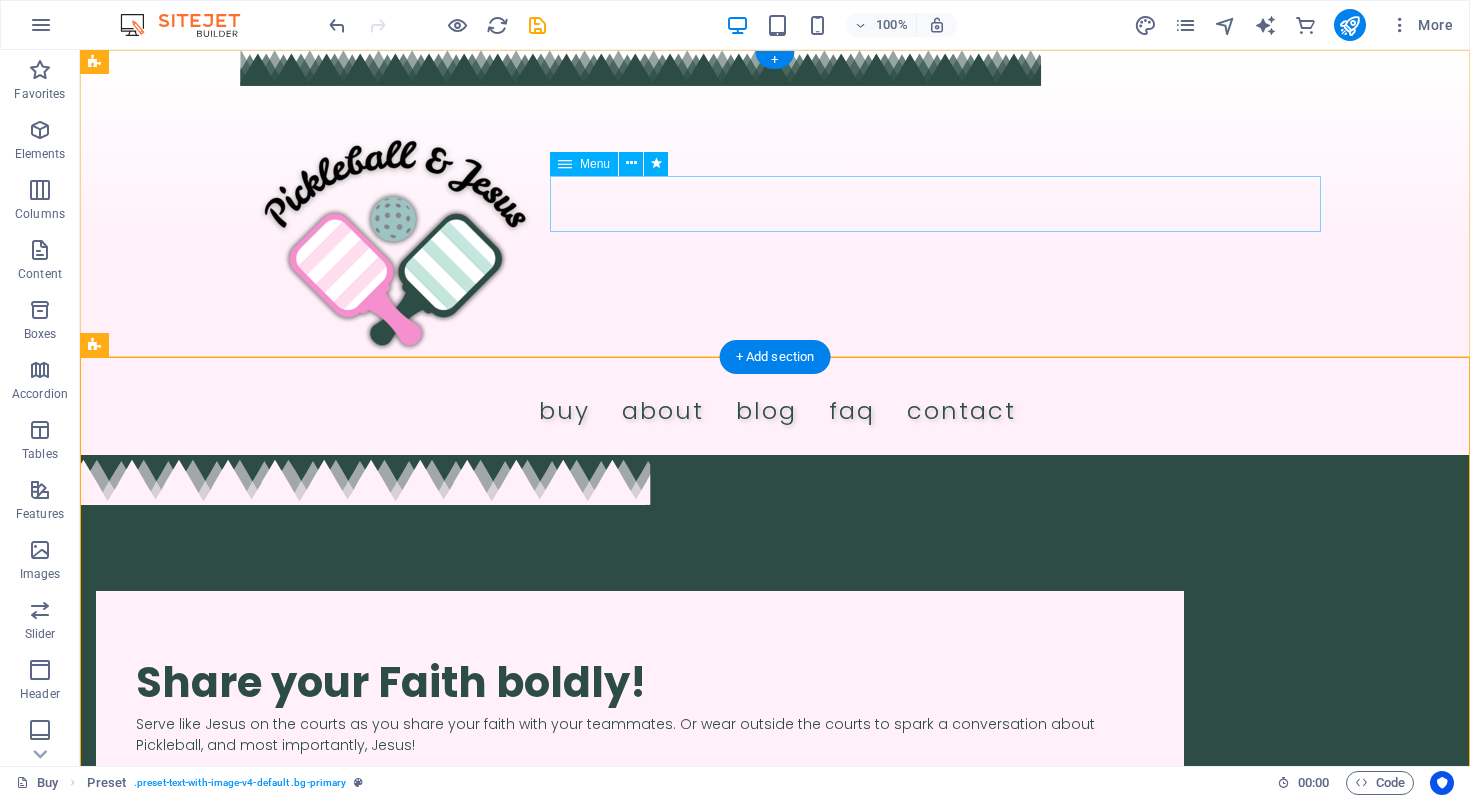 select on "scroll" 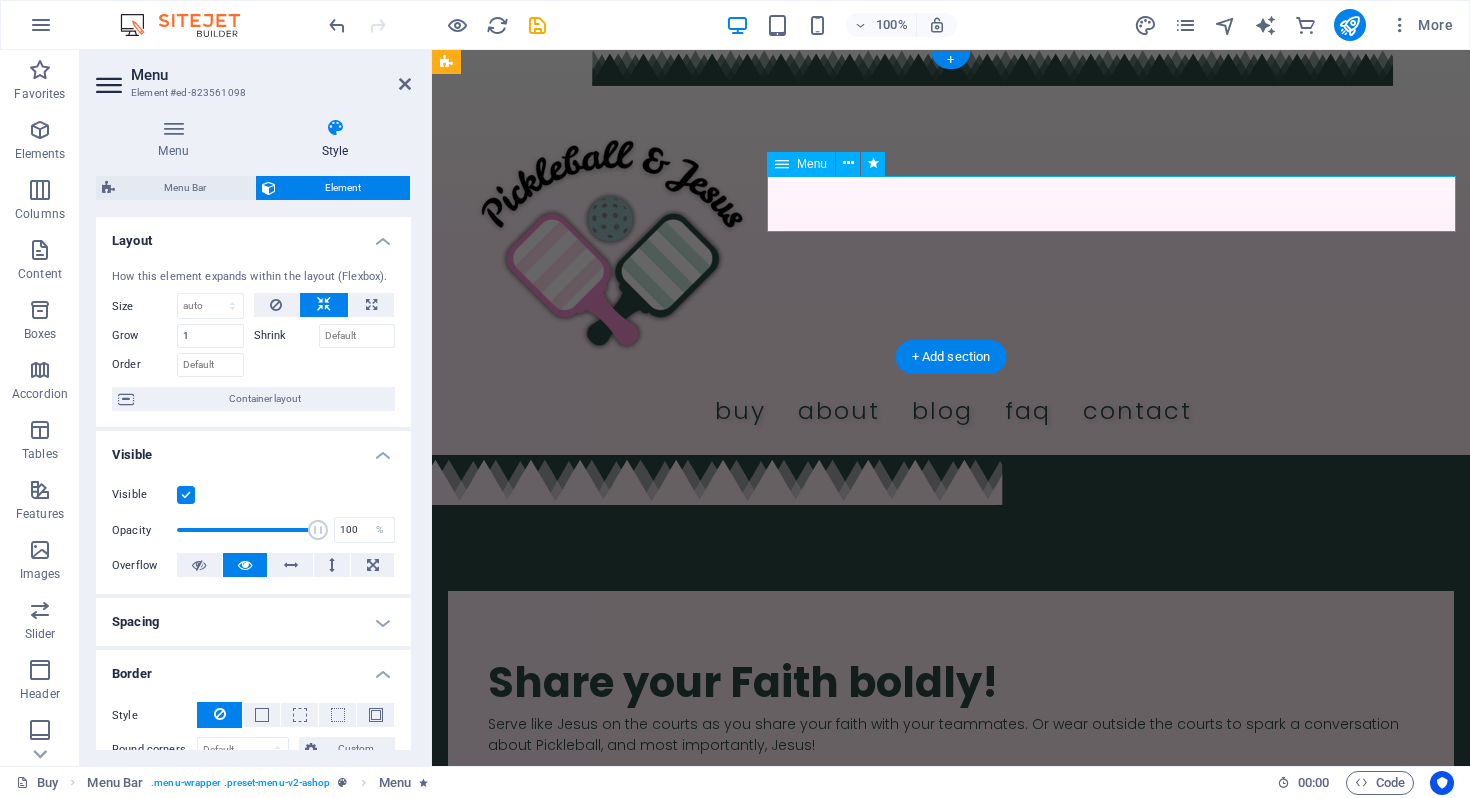 click on "Buy About Blog FAQ Contact" at bounding box center (953, 411) 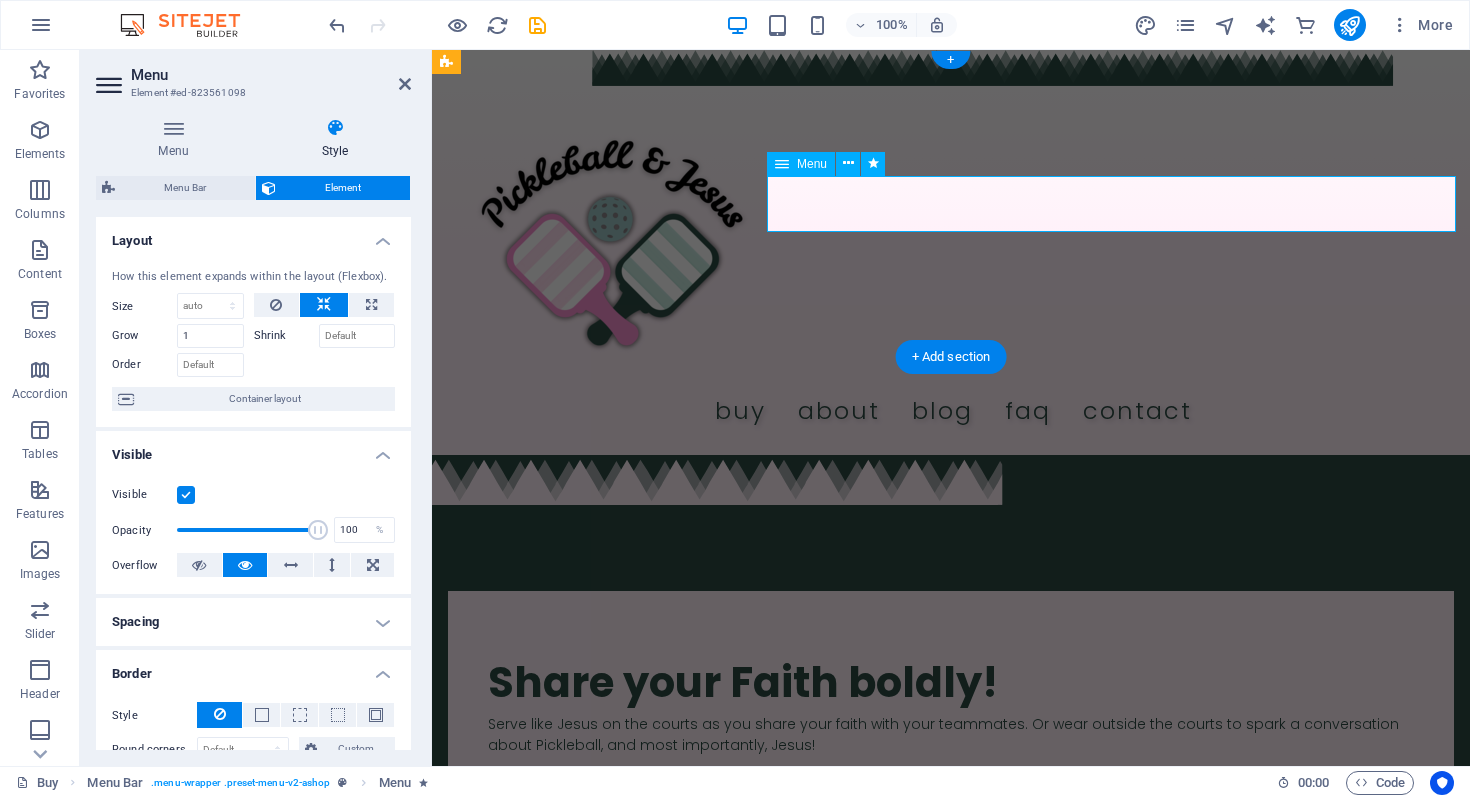 click on "Buy About Blog FAQ Contact" at bounding box center (953, 411) 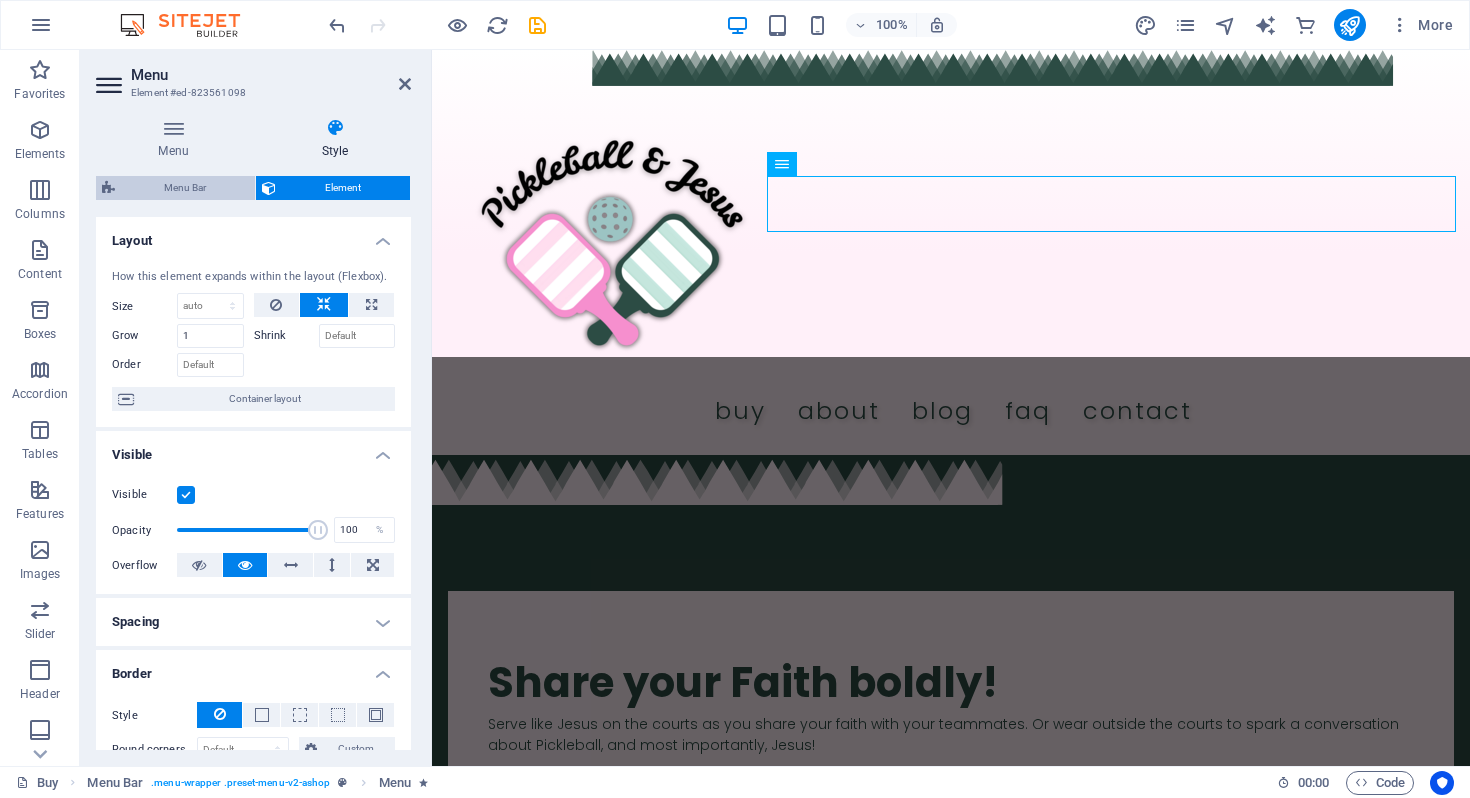 click on "Menu Bar" at bounding box center [185, 188] 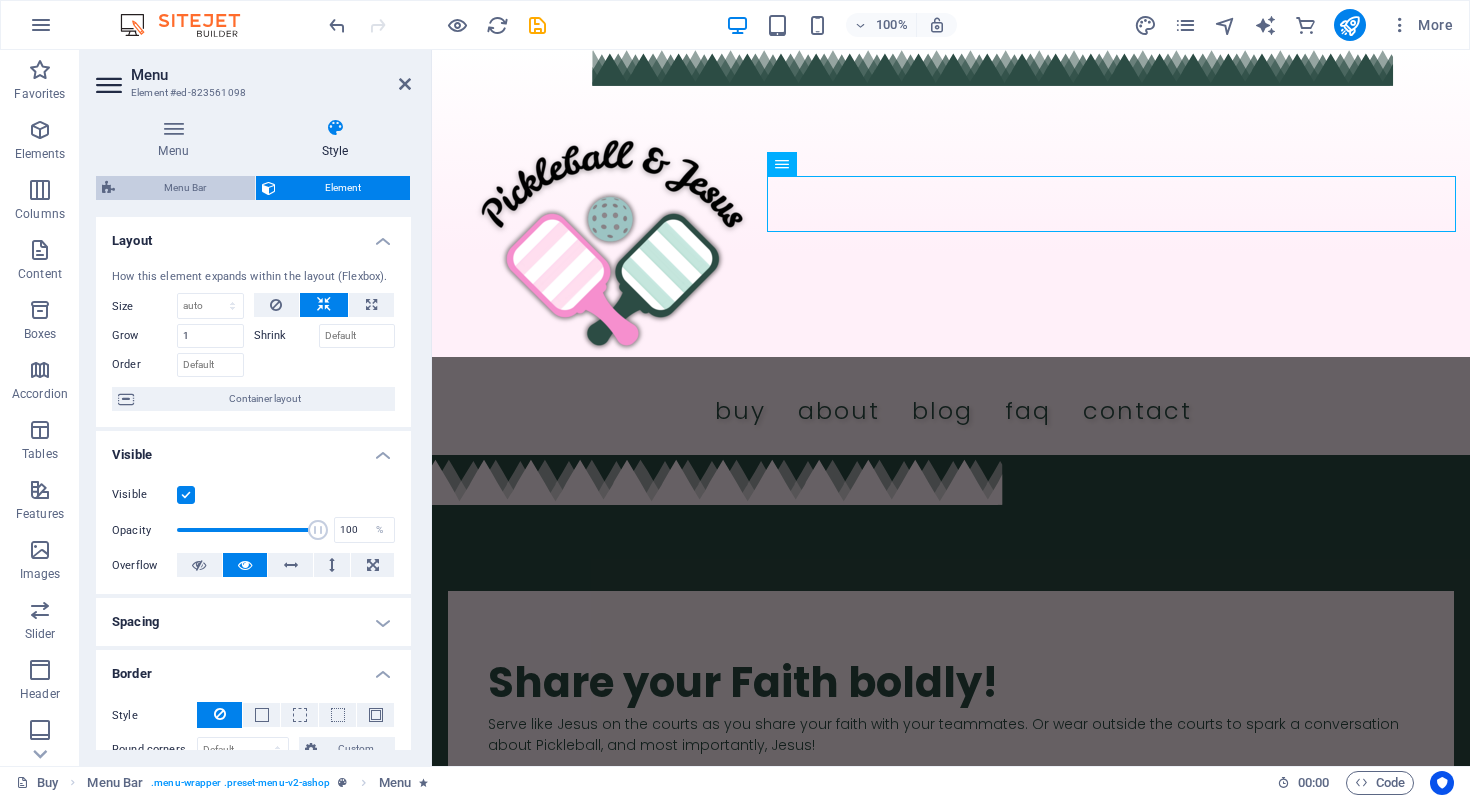 select on "footer" 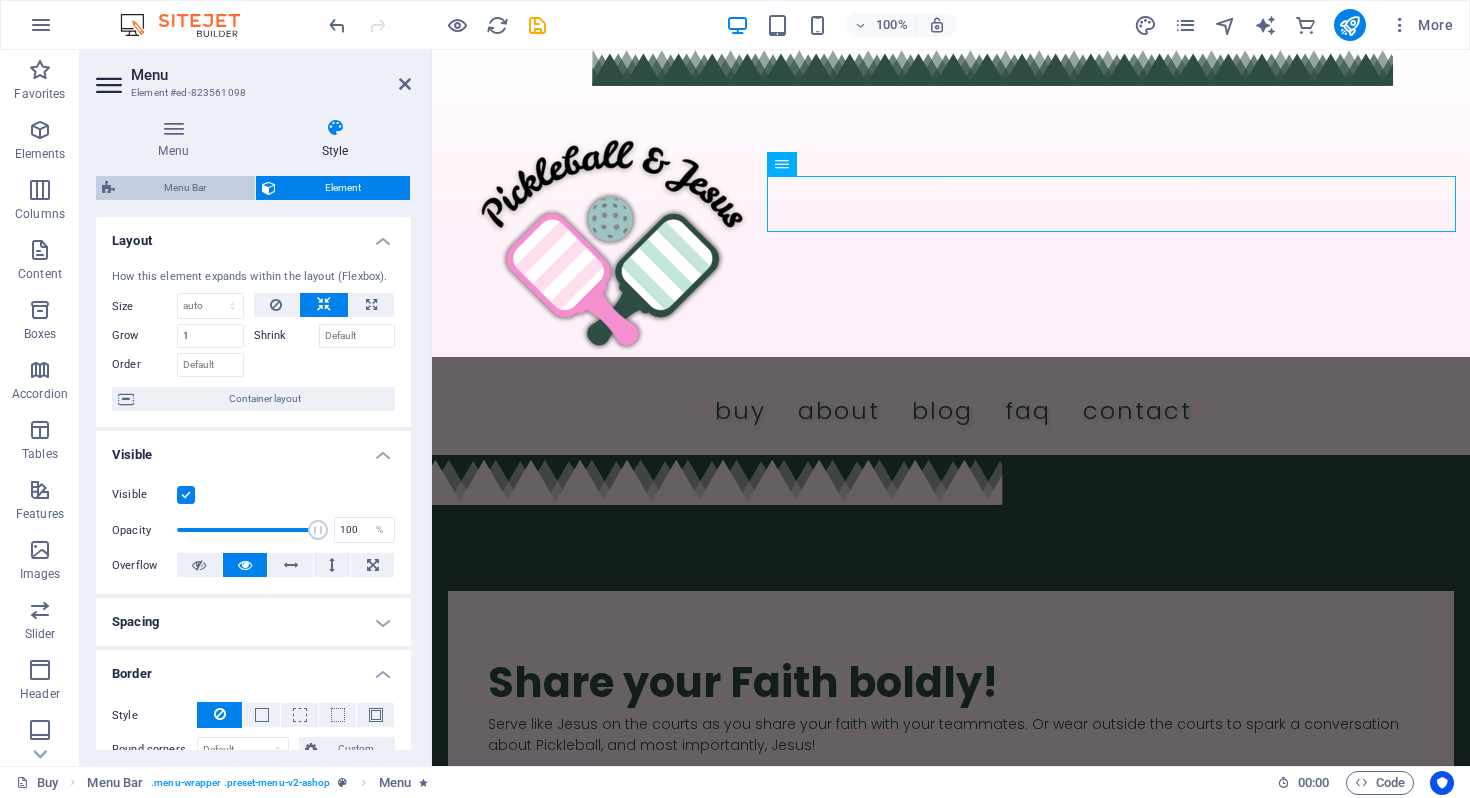 select on "multiple-zigzags" 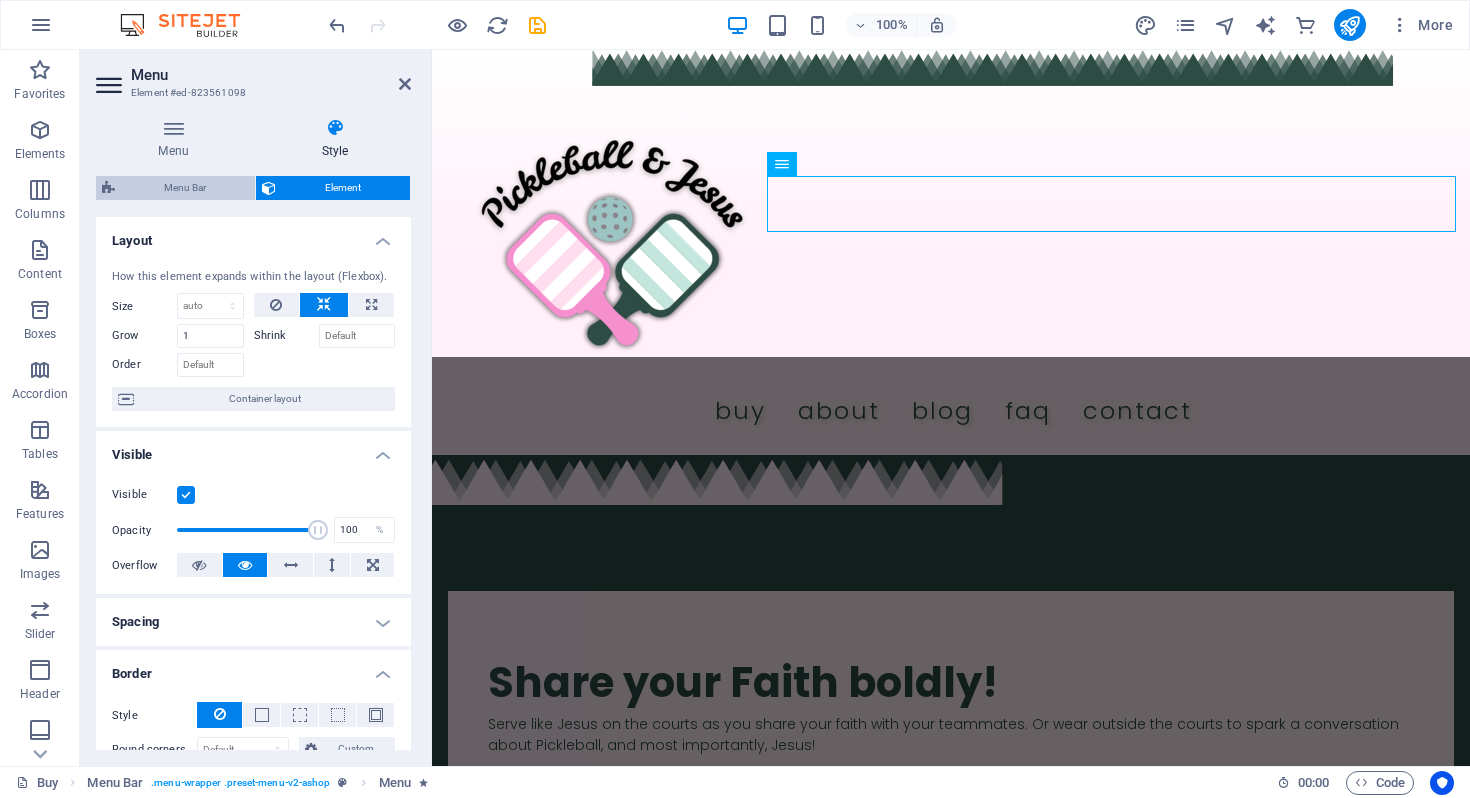 select on "vh" 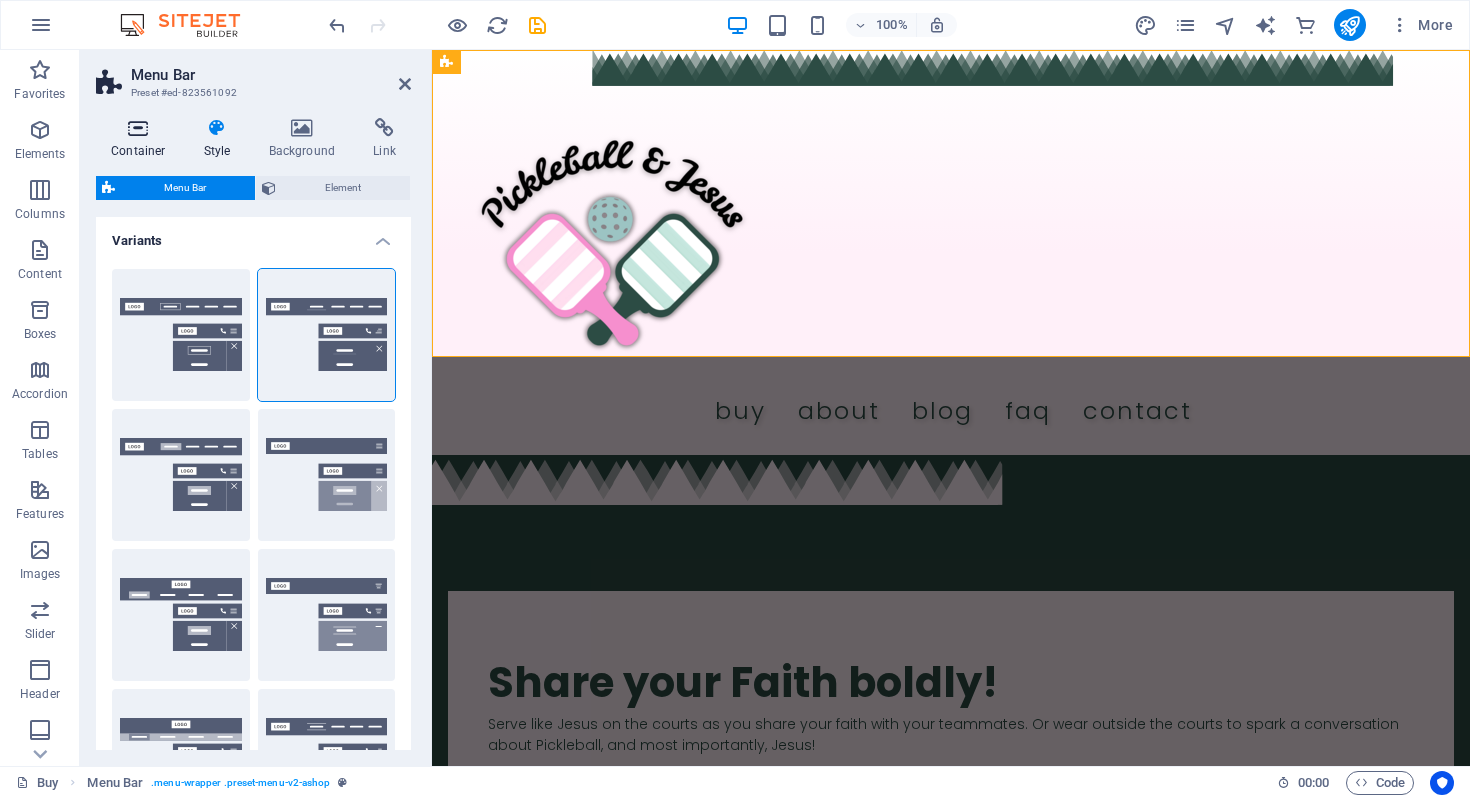 click at bounding box center (138, 128) 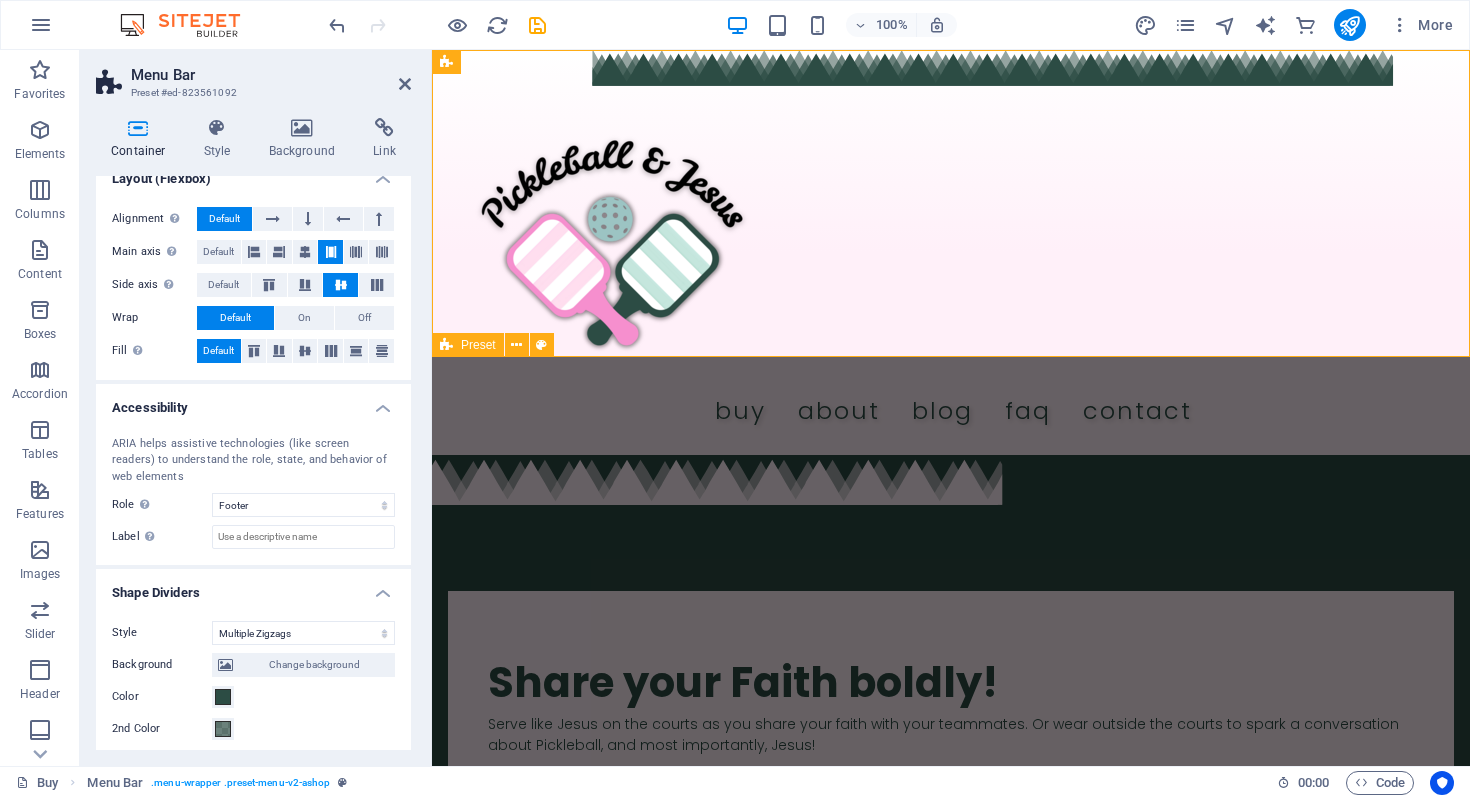 scroll, scrollTop: 280, scrollLeft: 0, axis: vertical 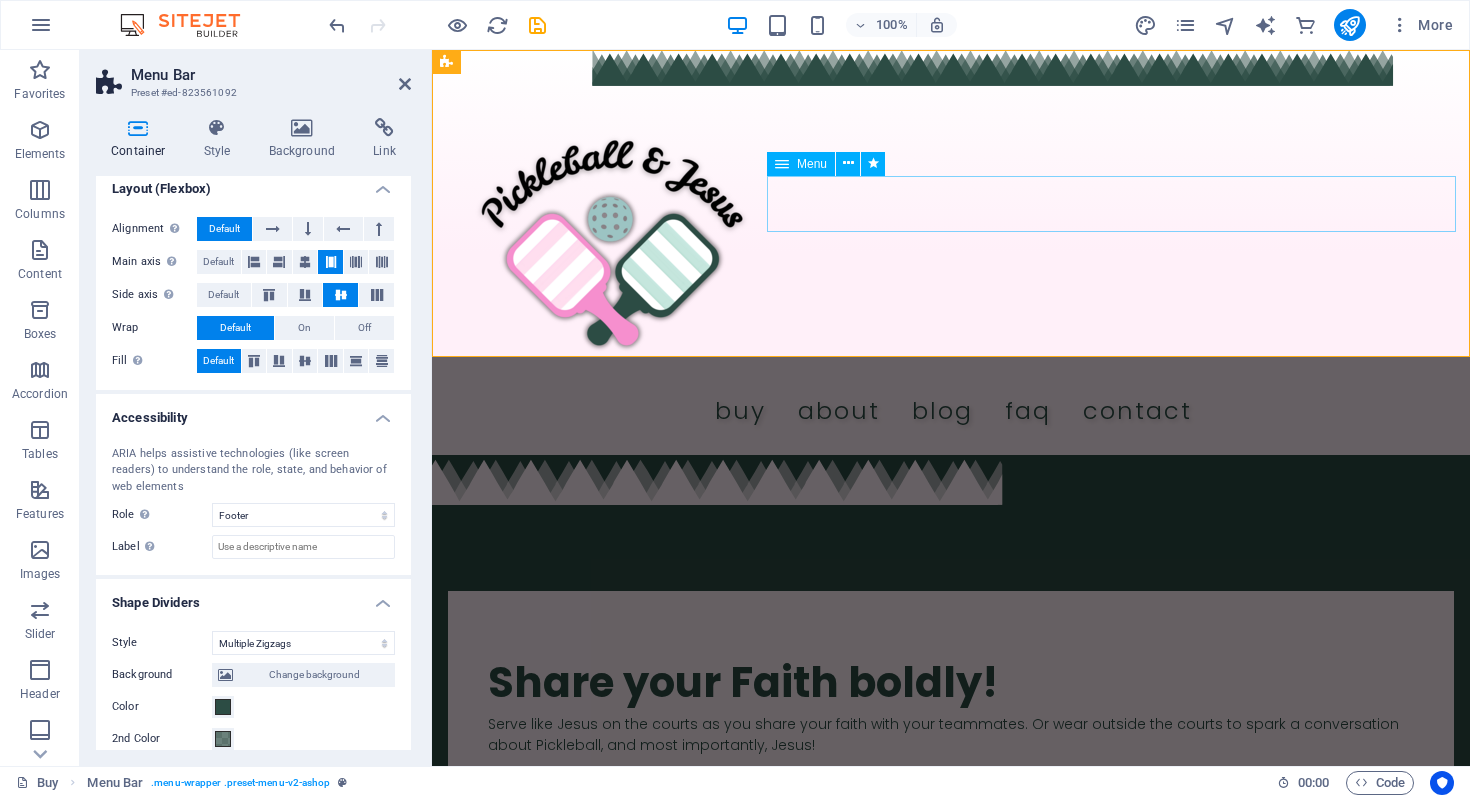 click on "Buy About Blog FAQ Contact" at bounding box center (953, 411) 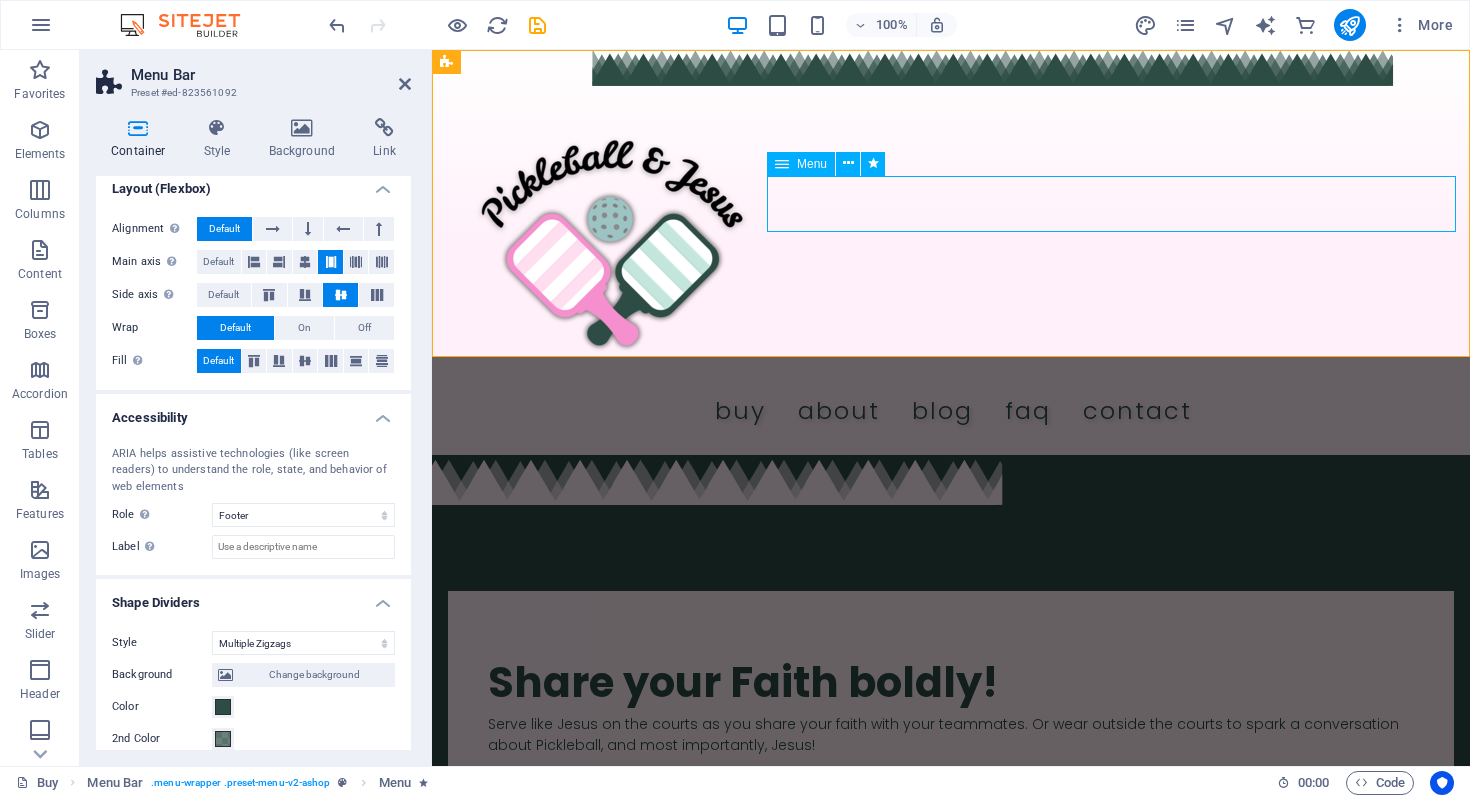 click on "Buy About Blog FAQ Contact" at bounding box center [953, 411] 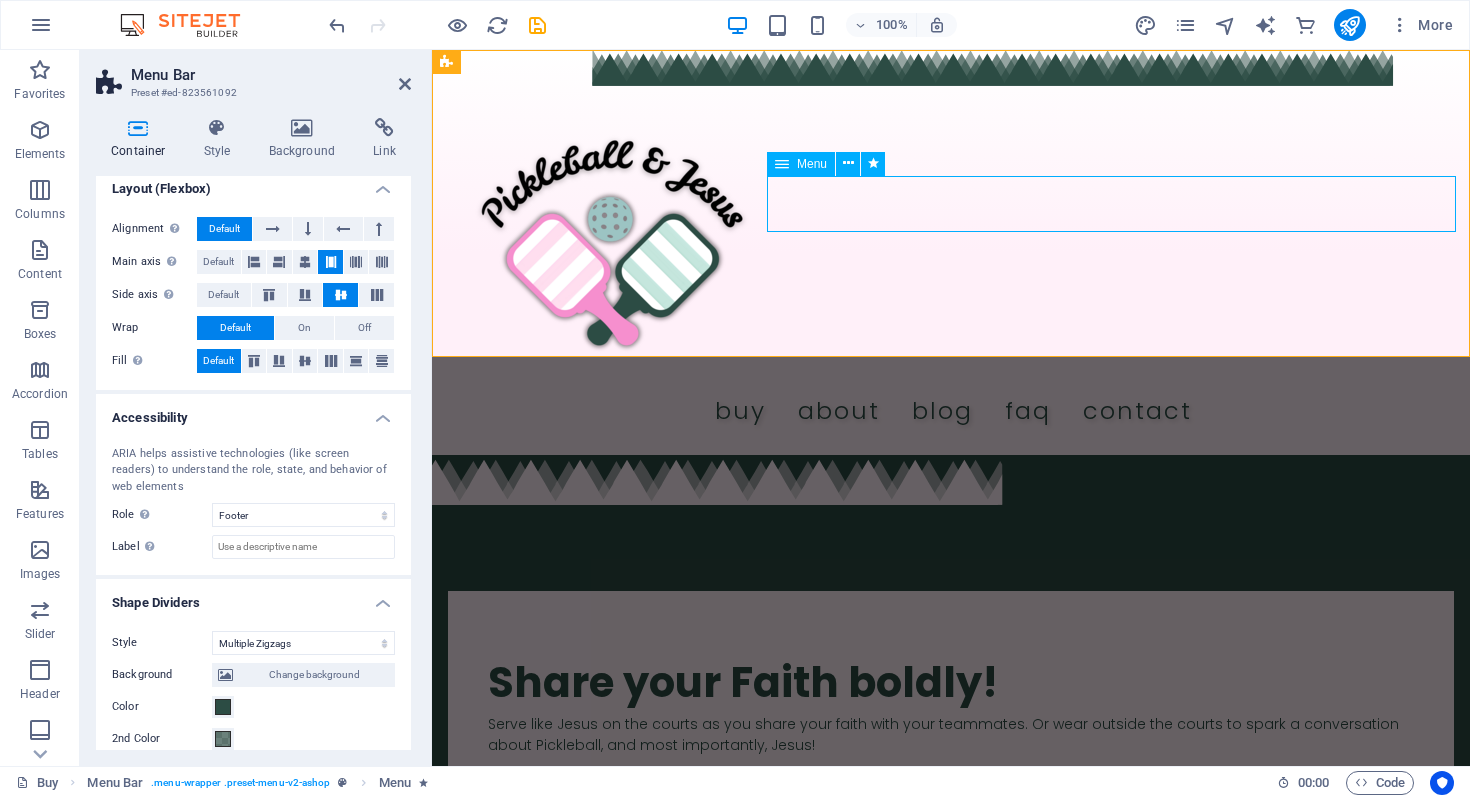 select on "px" 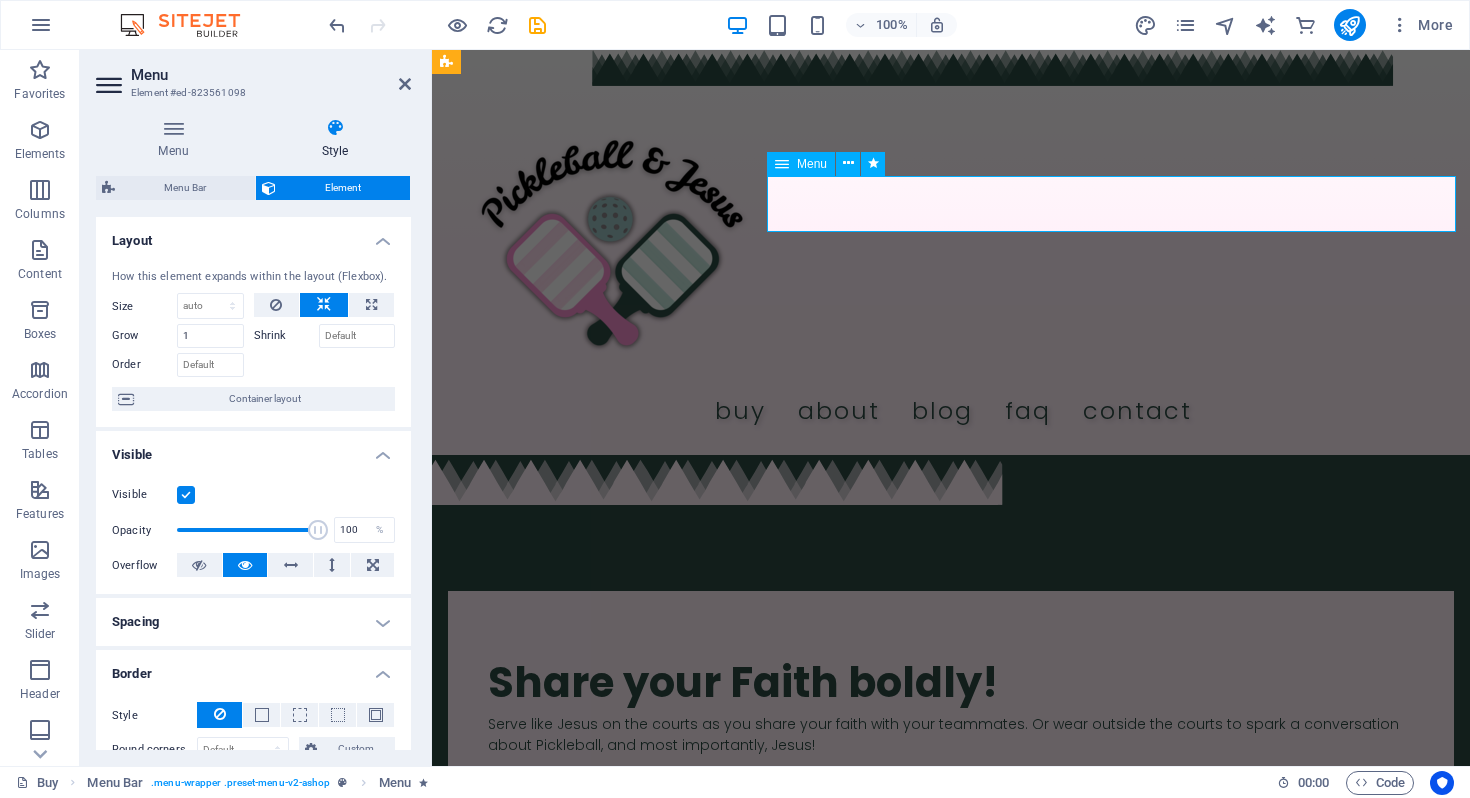 click on "Buy About Blog FAQ Contact" at bounding box center (953, 411) 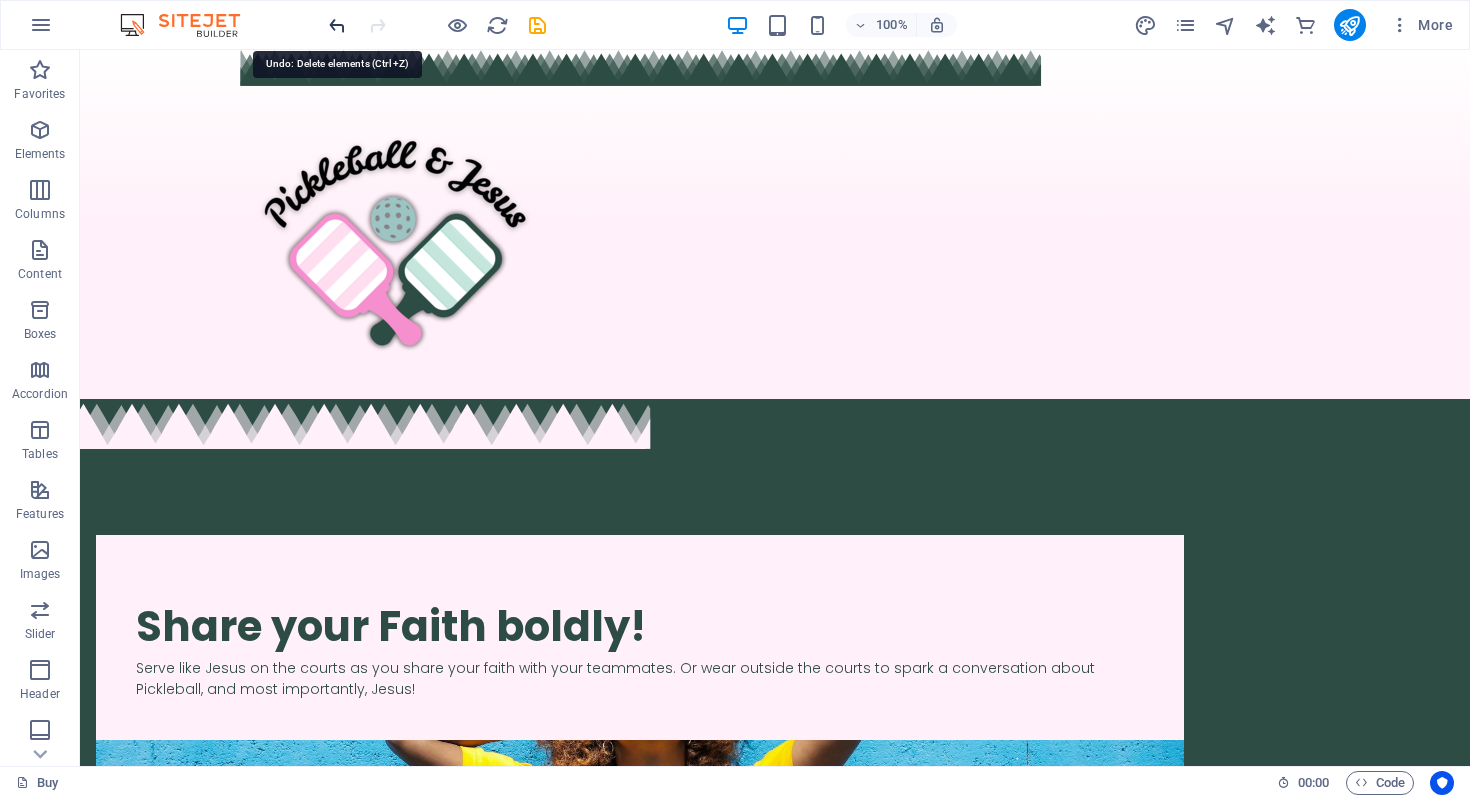click at bounding box center [337, 25] 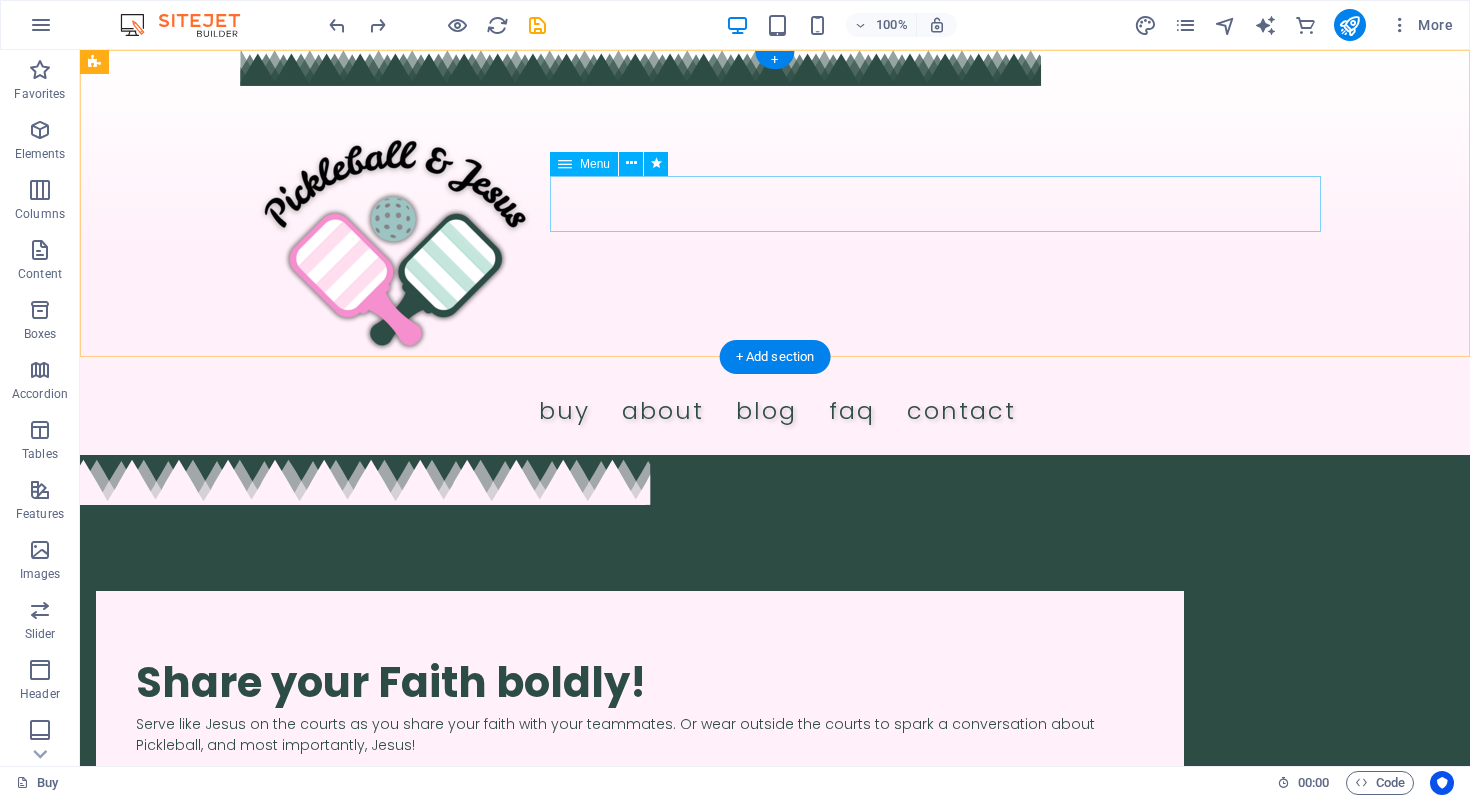 click on "Buy About Blog FAQ Contact" at bounding box center (777, 411) 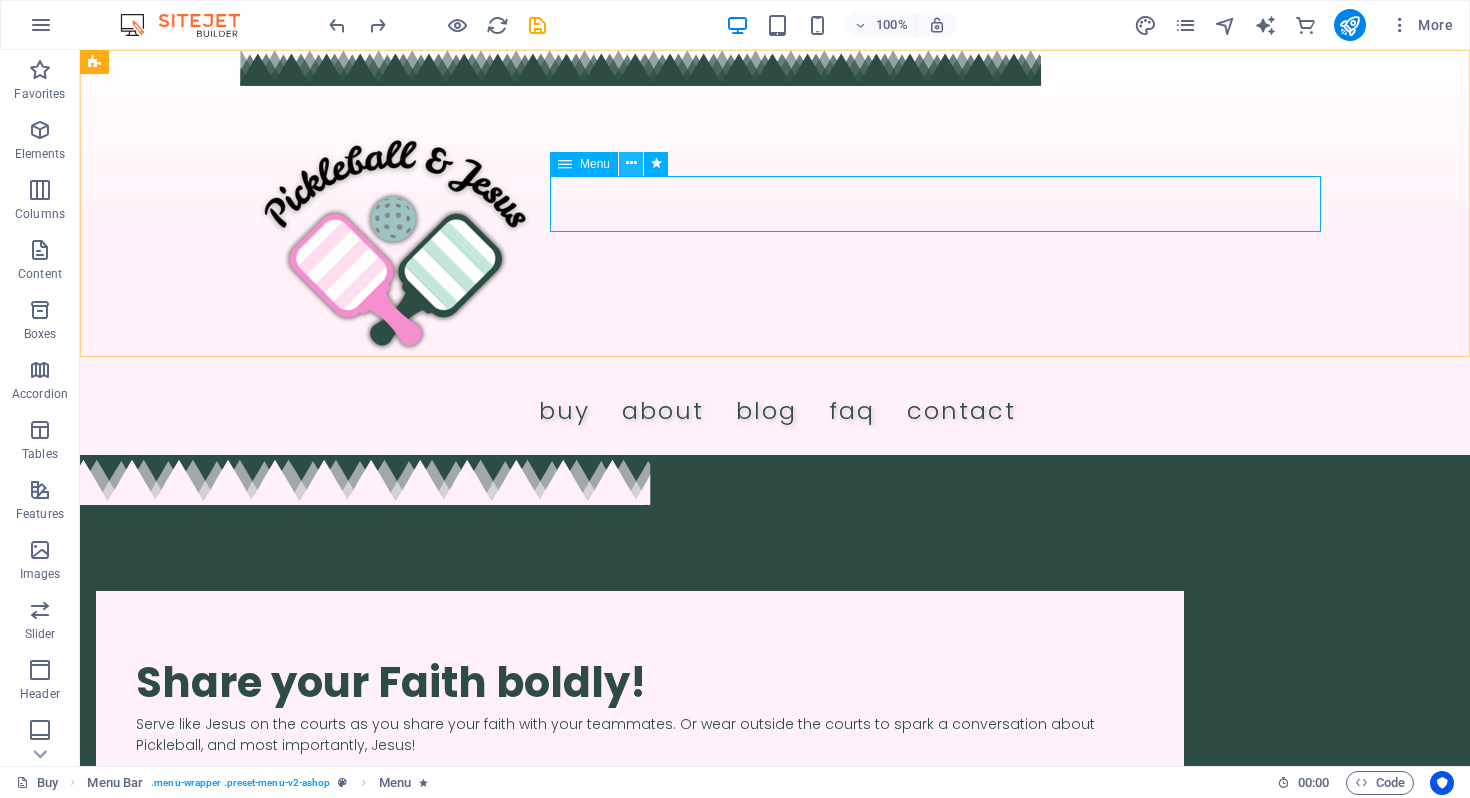 click at bounding box center (631, 163) 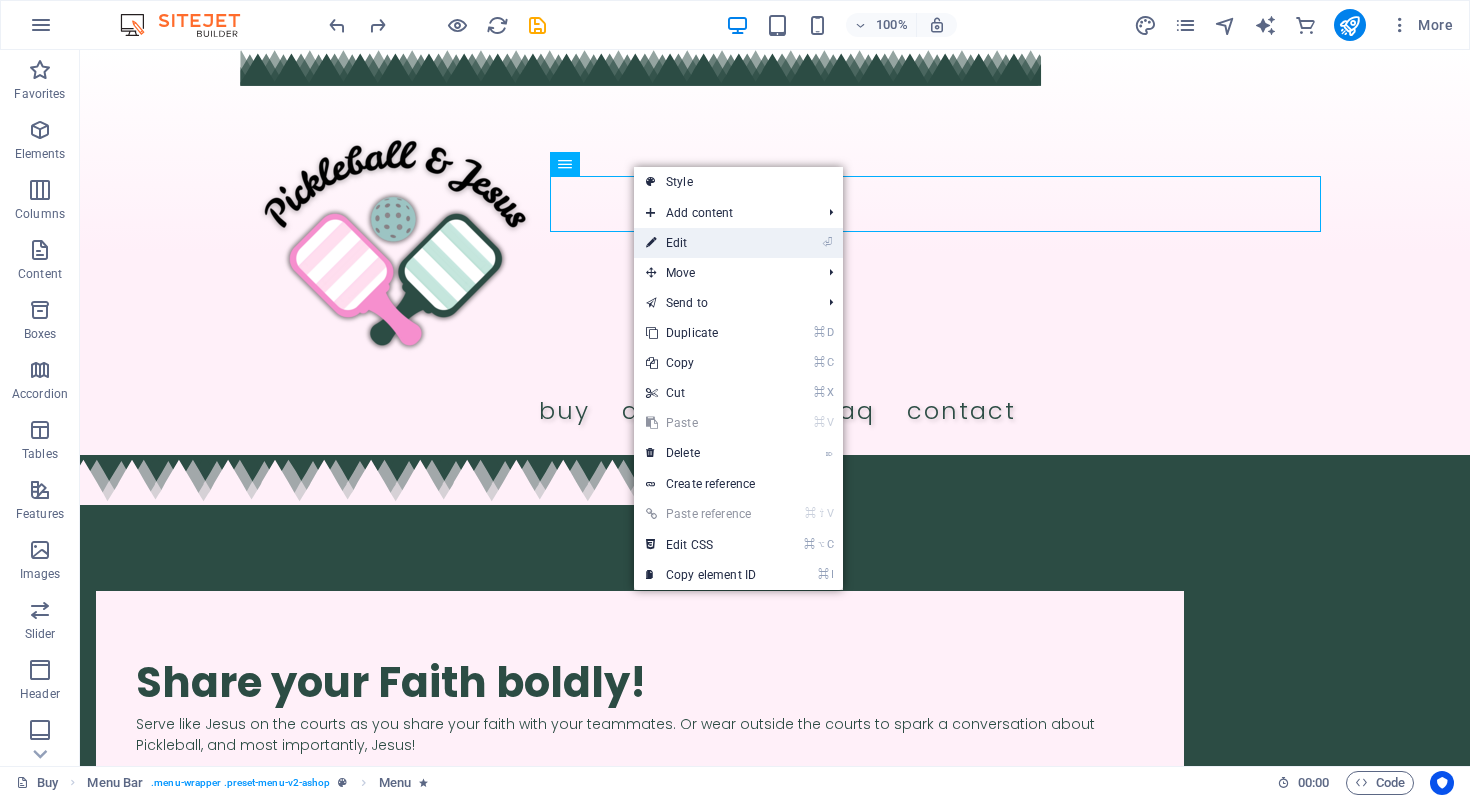 click on "⏎  Edit" at bounding box center (701, 243) 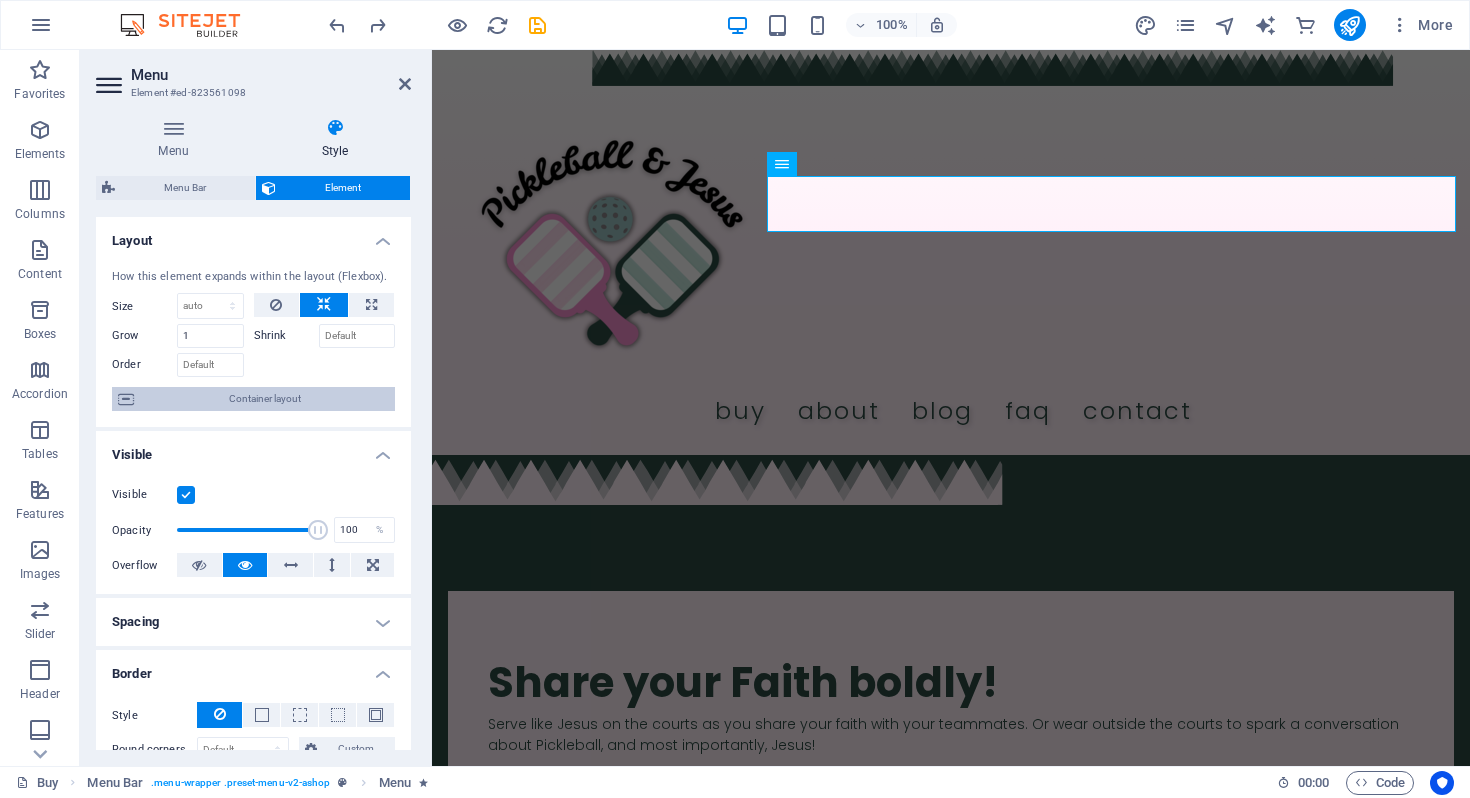 click on "Container layout" at bounding box center (264, 399) 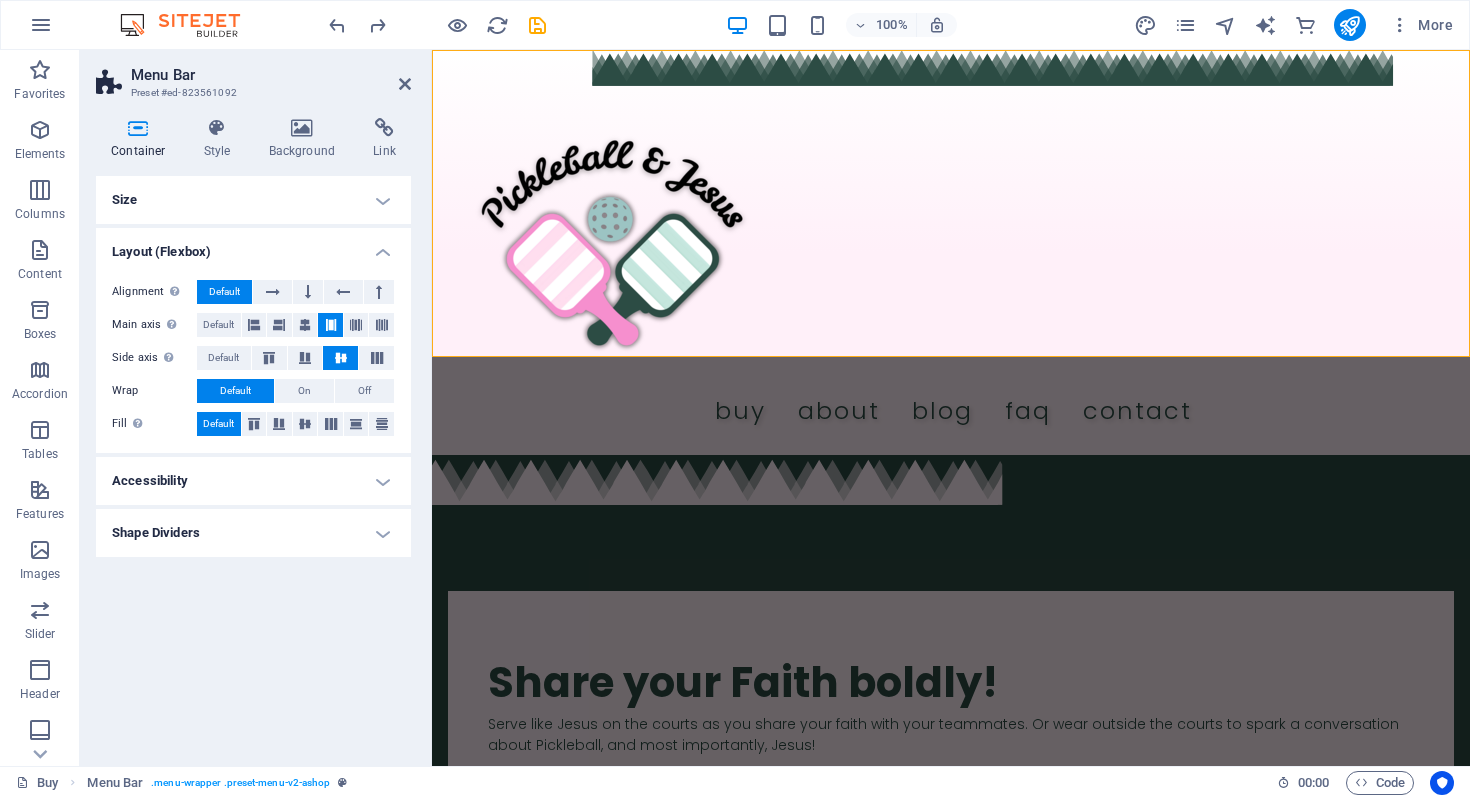 click on "Container" at bounding box center [142, 139] 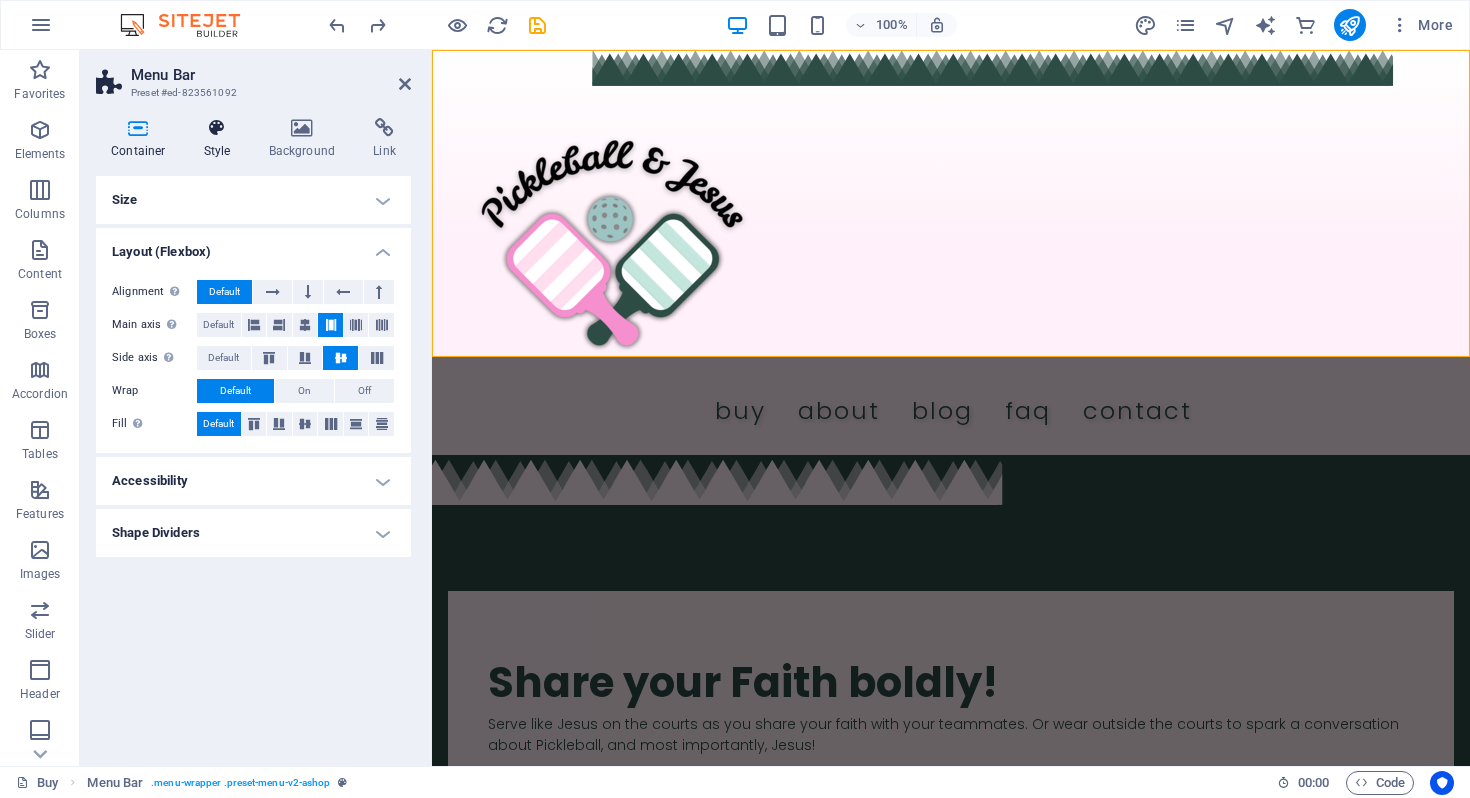 click on "Style" at bounding box center [221, 139] 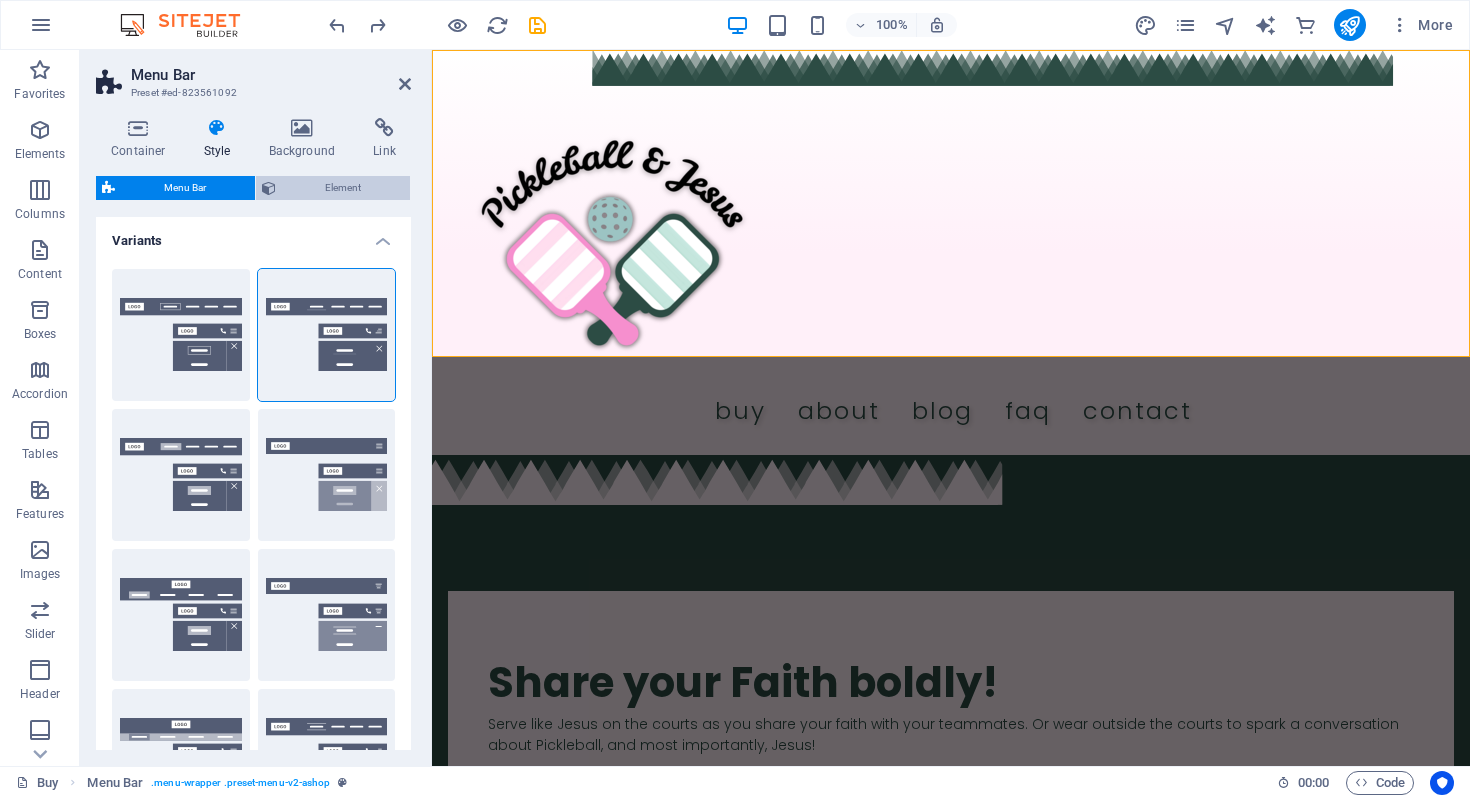 click on "Element" at bounding box center [343, 188] 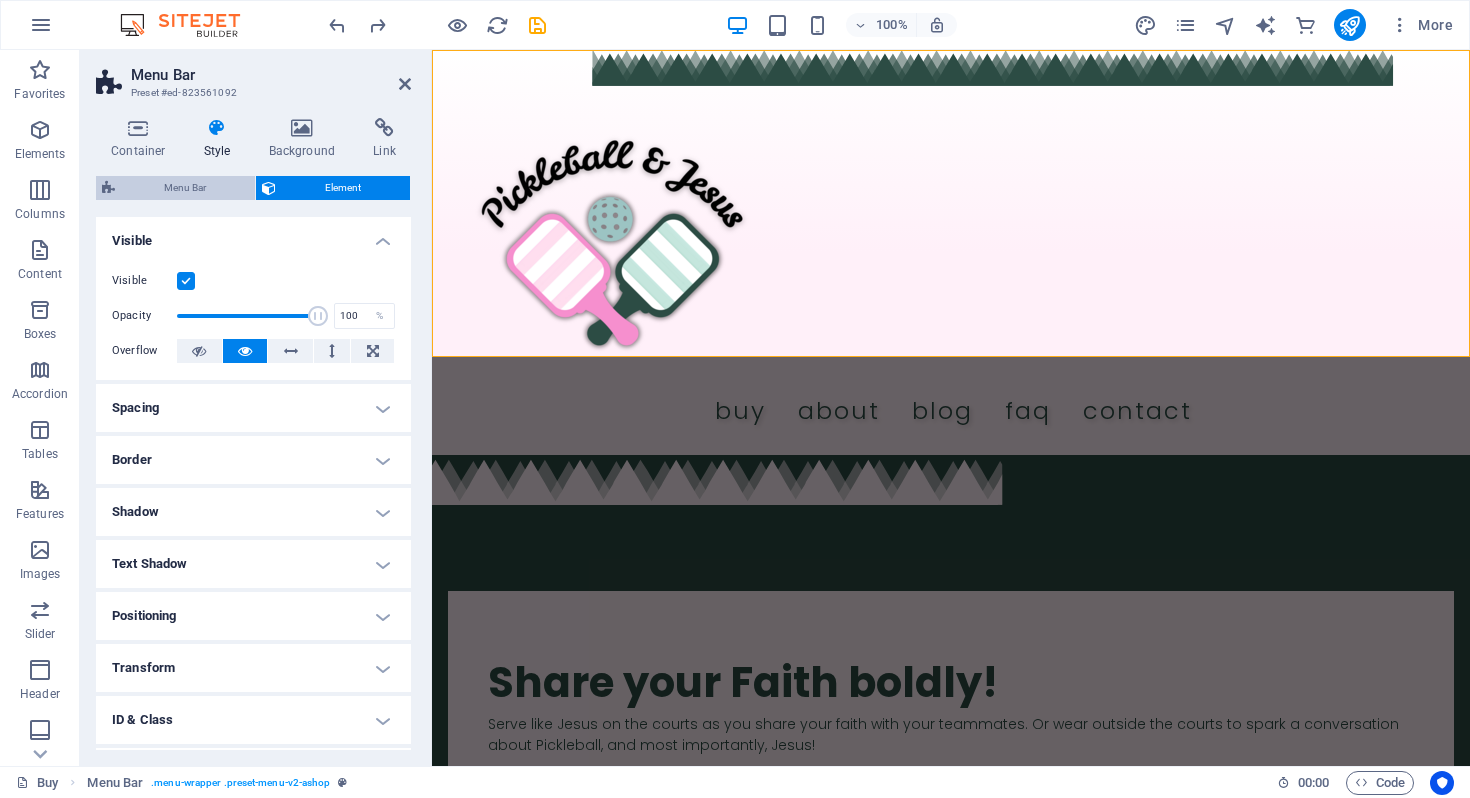 click on "Menu Bar" at bounding box center [185, 188] 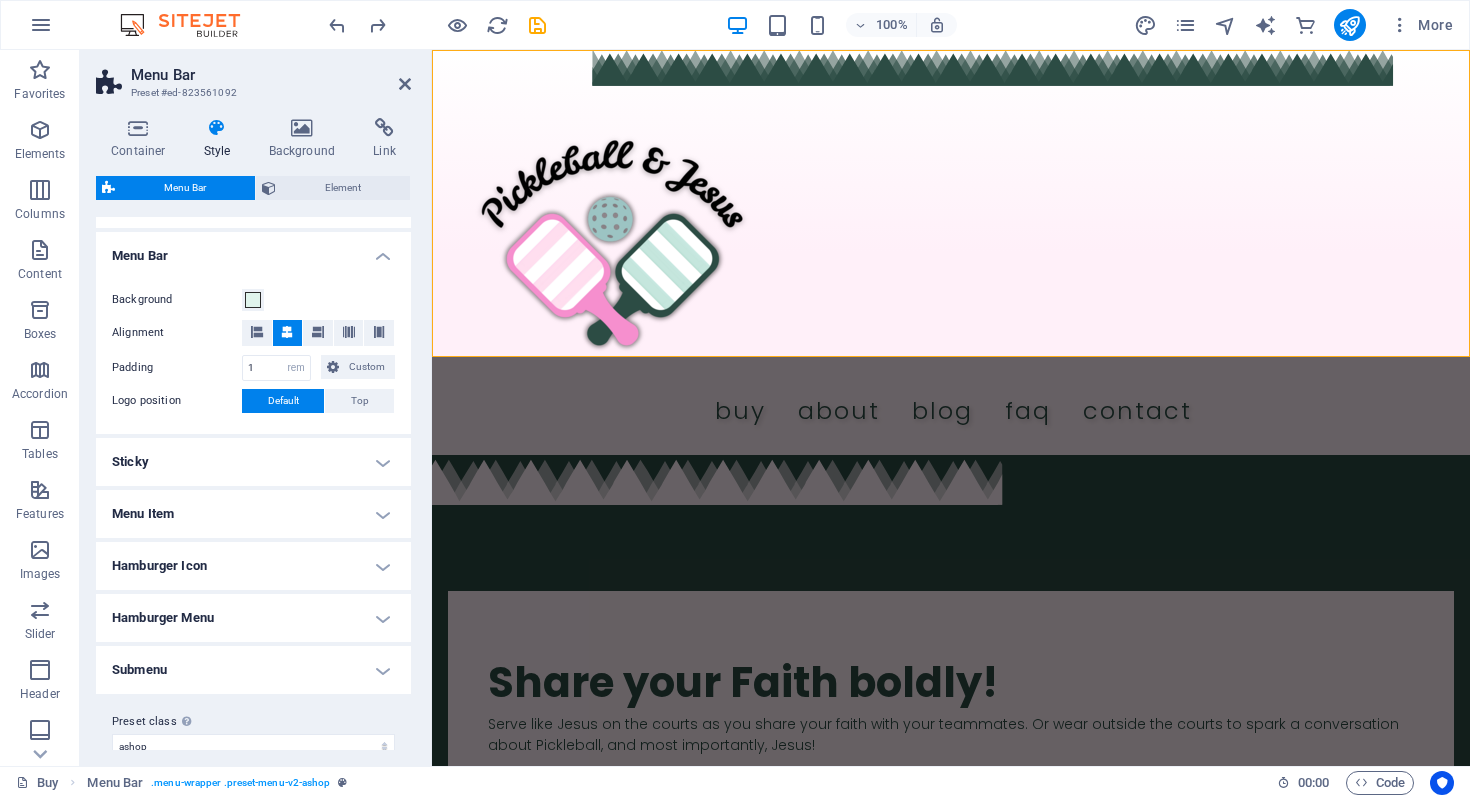 scroll, scrollTop: 632, scrollLeft: 0, axis: vertical 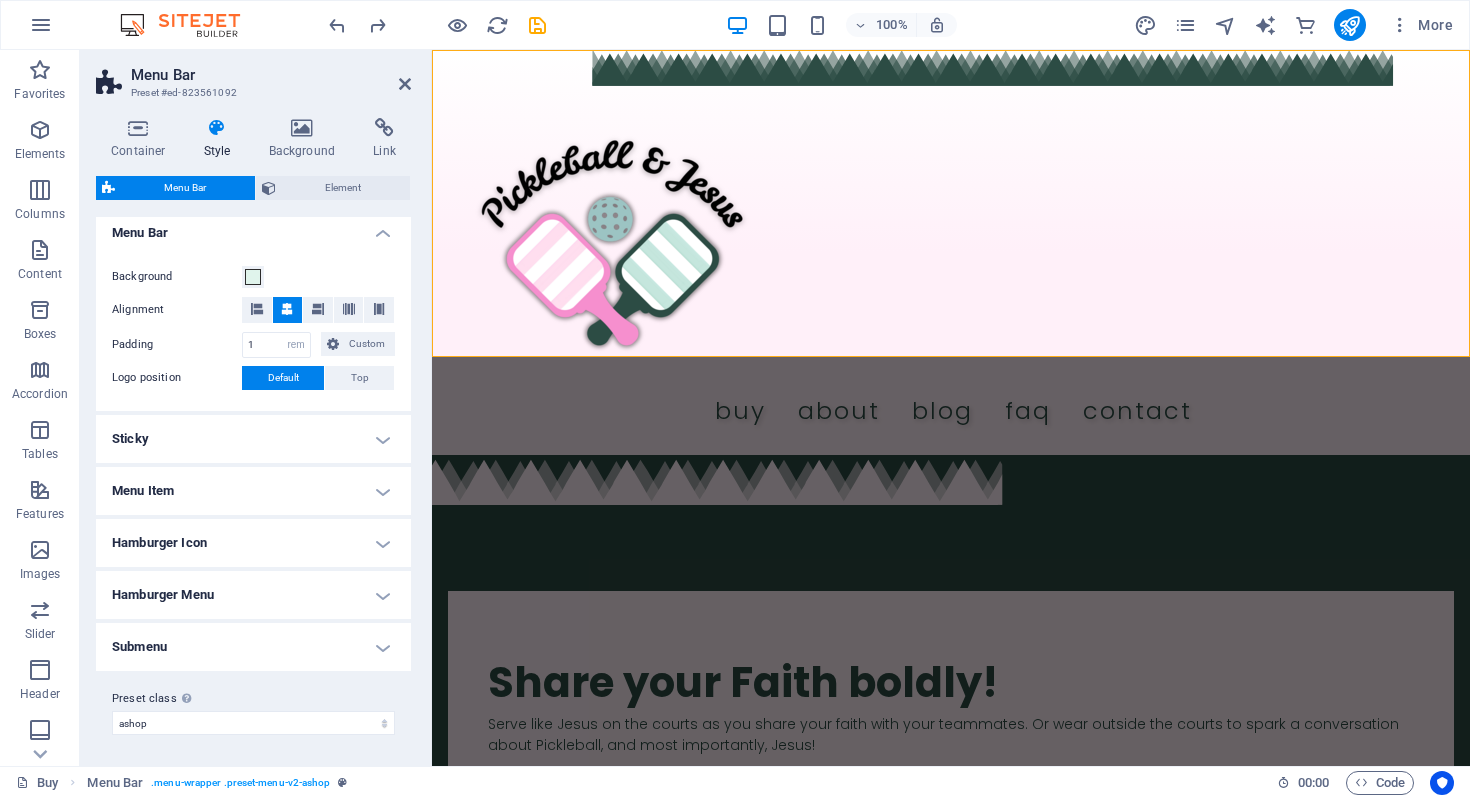 click on "Menu Item" at bounding box center (253, 491) 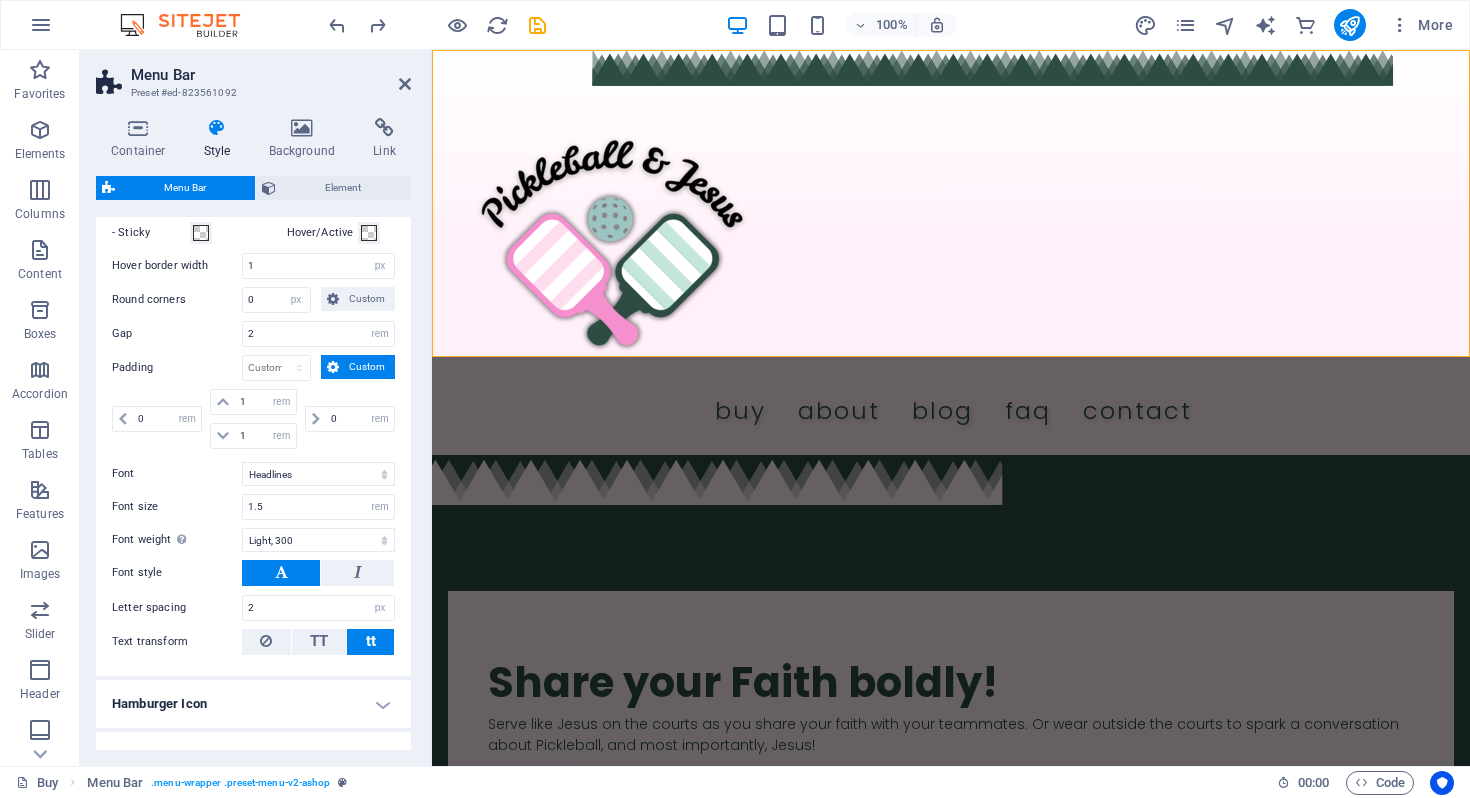 scroll, scrollTop: 977, scrollLeft: 0, axis: vertical 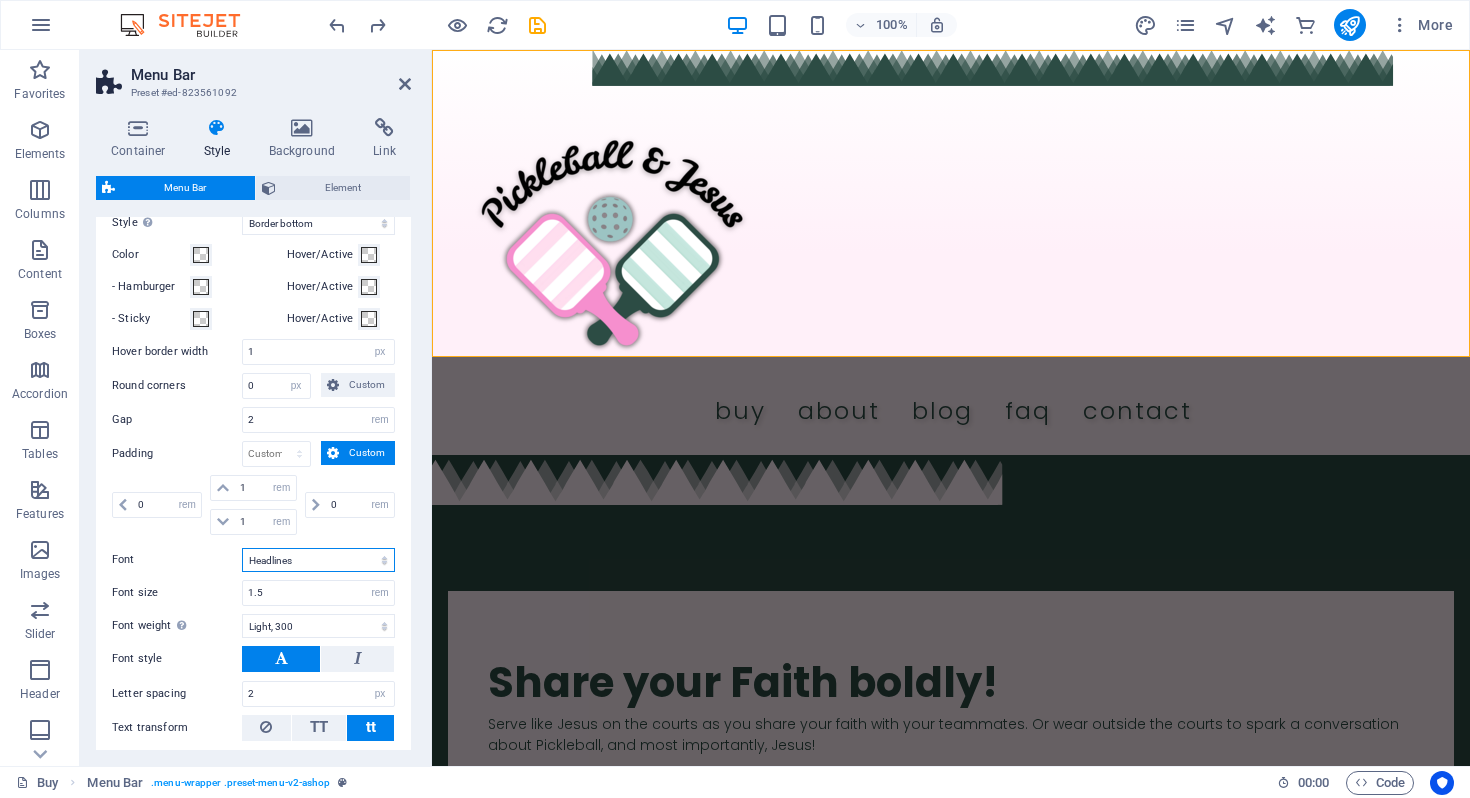 click on "Default Headlines" at bounding box center (318, 560) 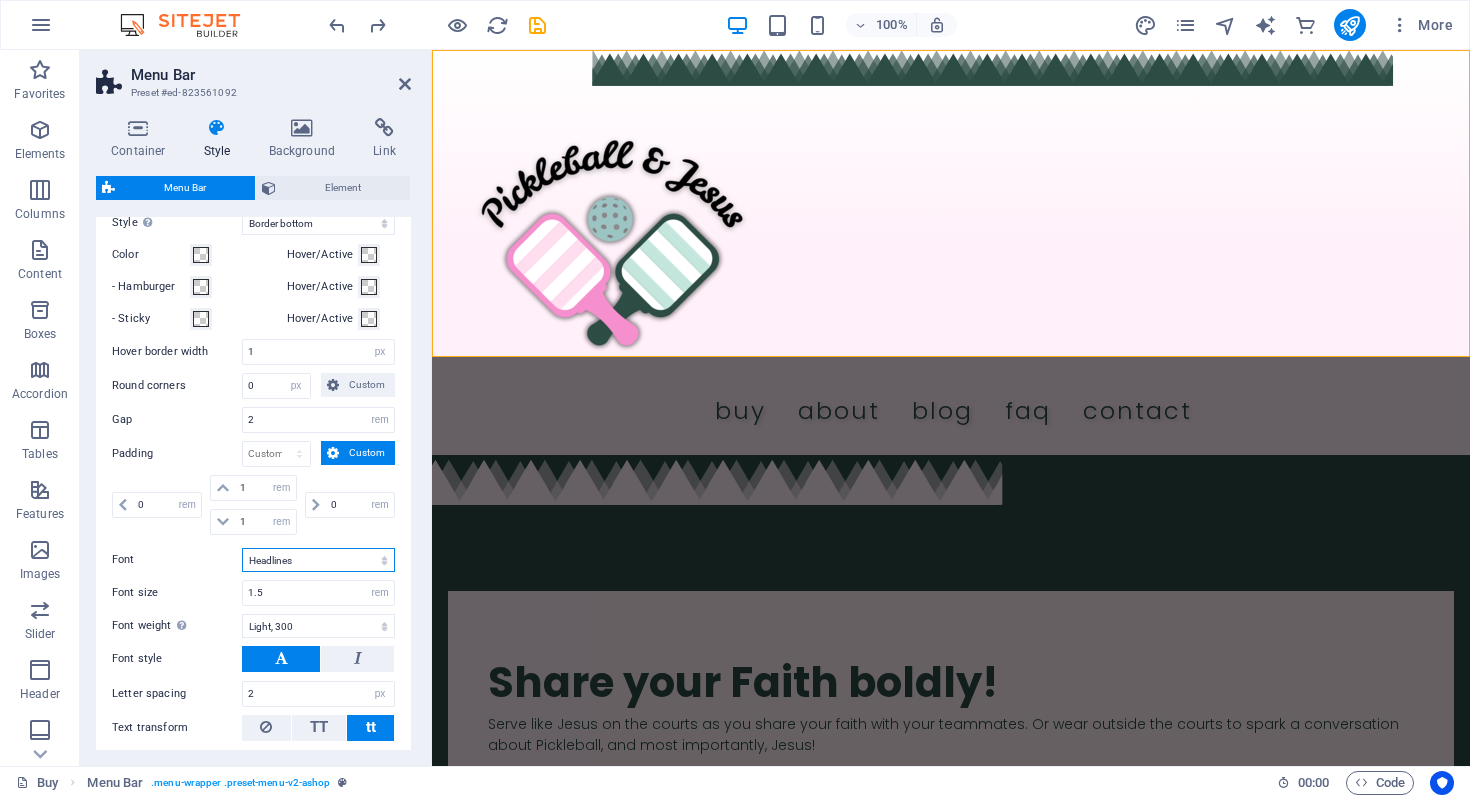 select on "link-default-font" 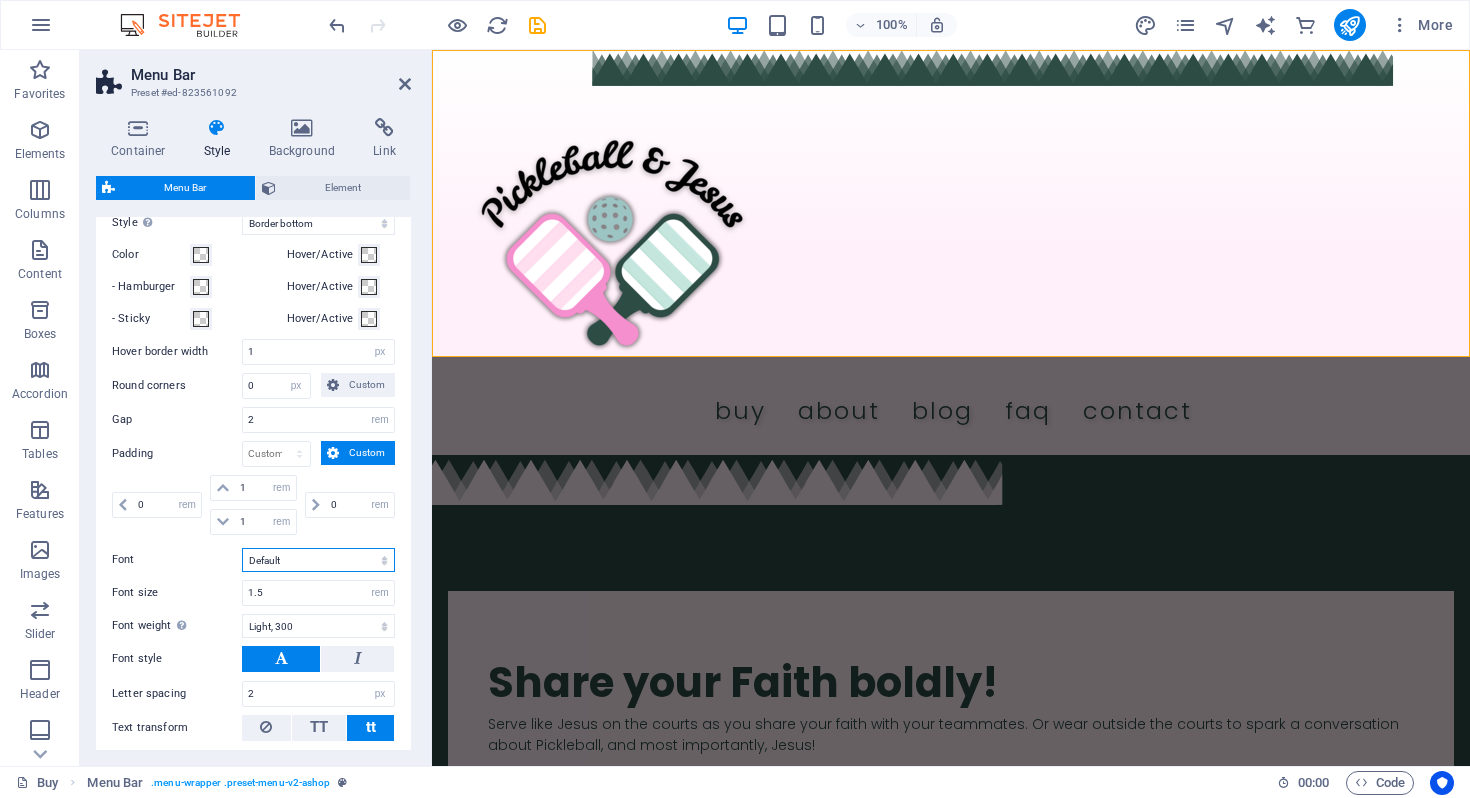 click on "Default Headlines" at bounding box center [318, 560] 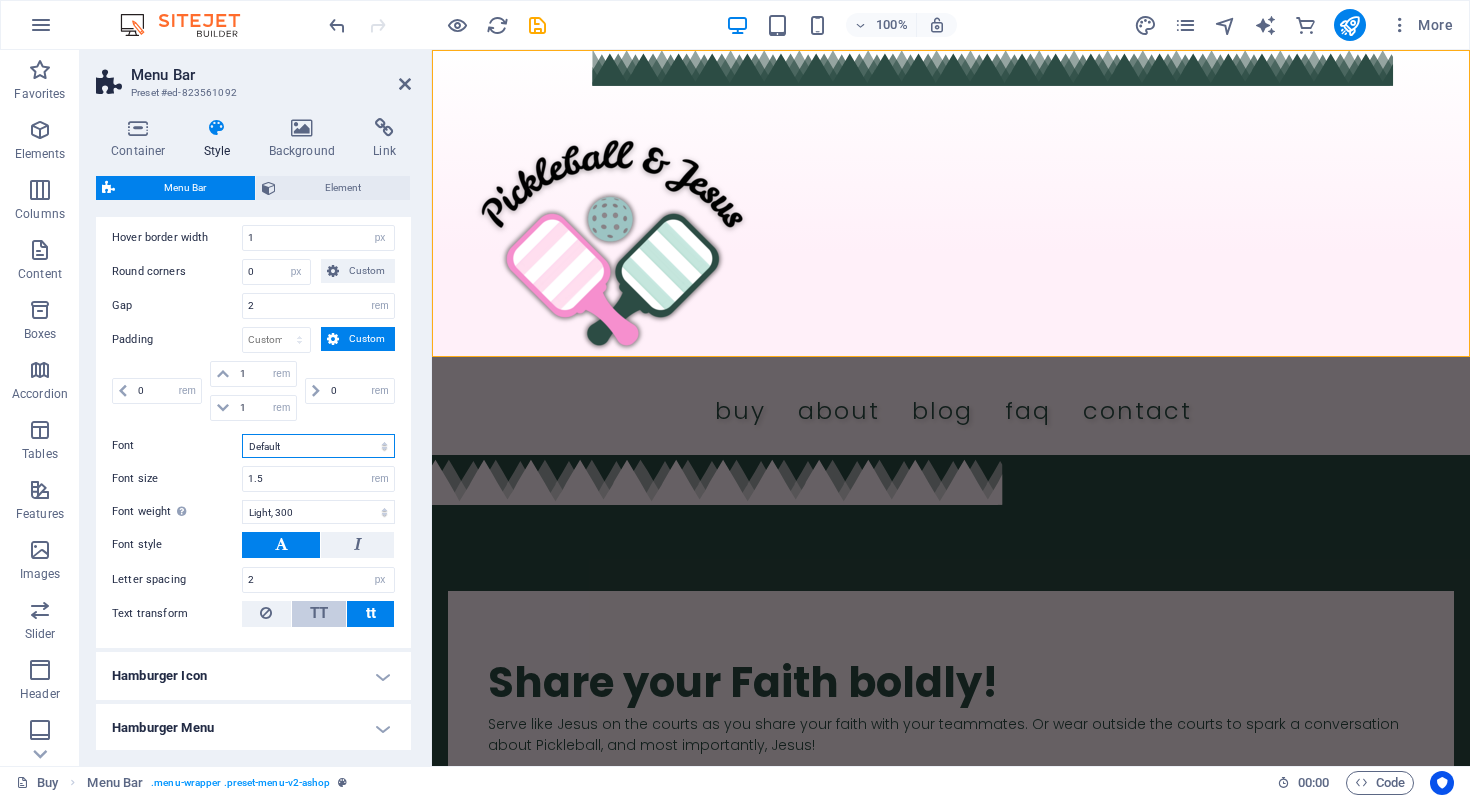 scroll, scrollTop: 1094, scrollLeft: 0, axis: vertical 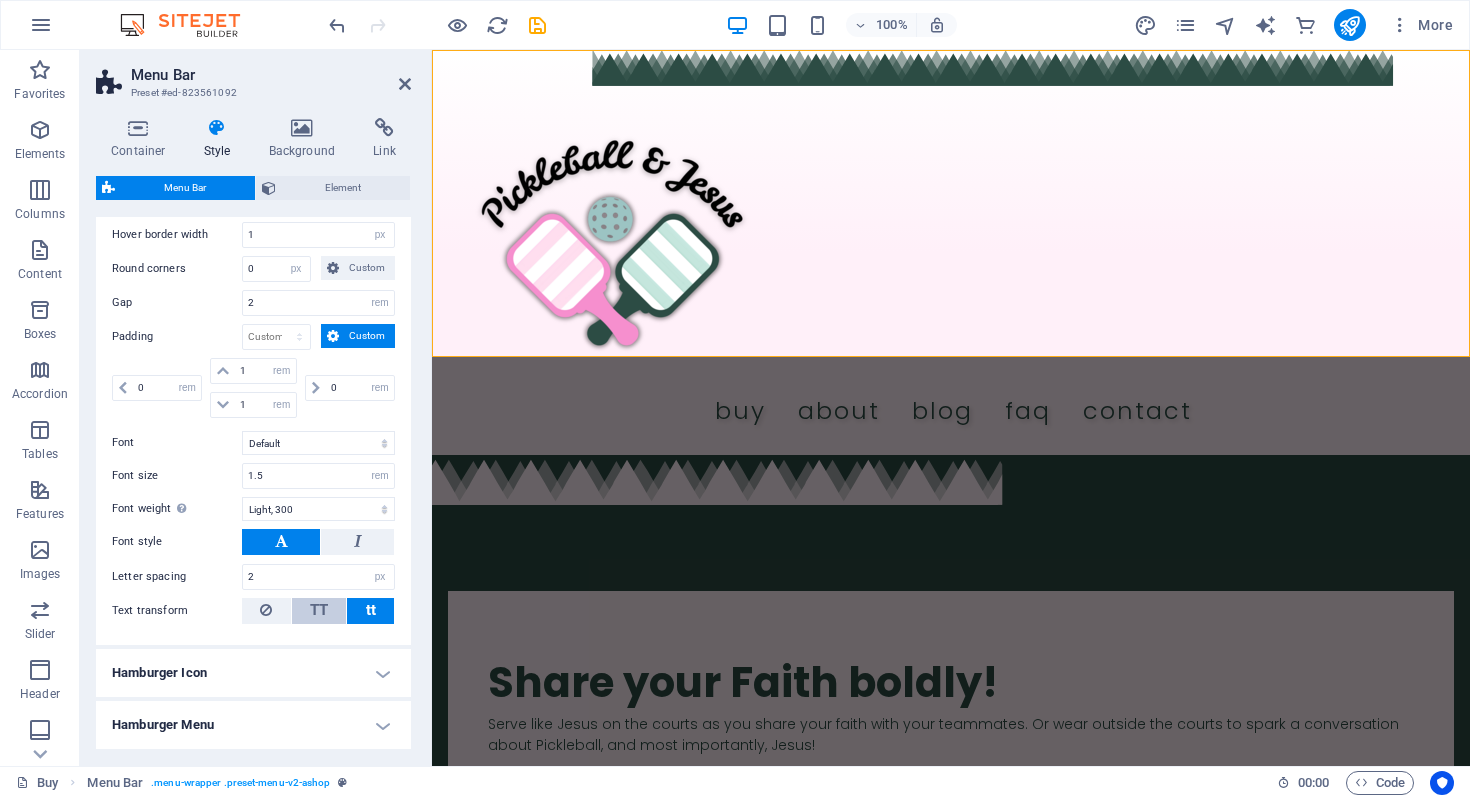 click on "TT" at bounding box center [319, 610] 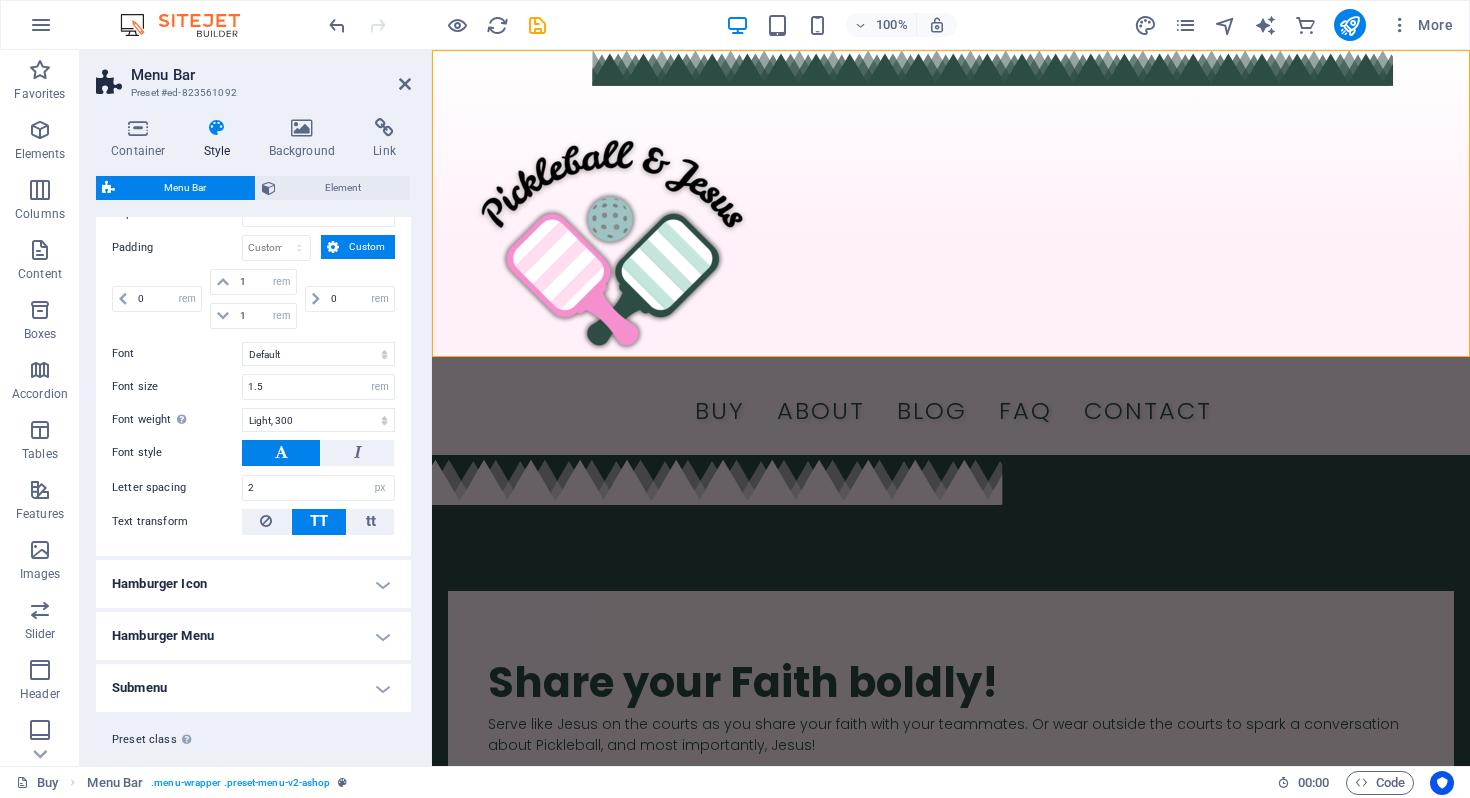 scroll, scrollTop: 1188, scrollLeft: 0, axis: vertical 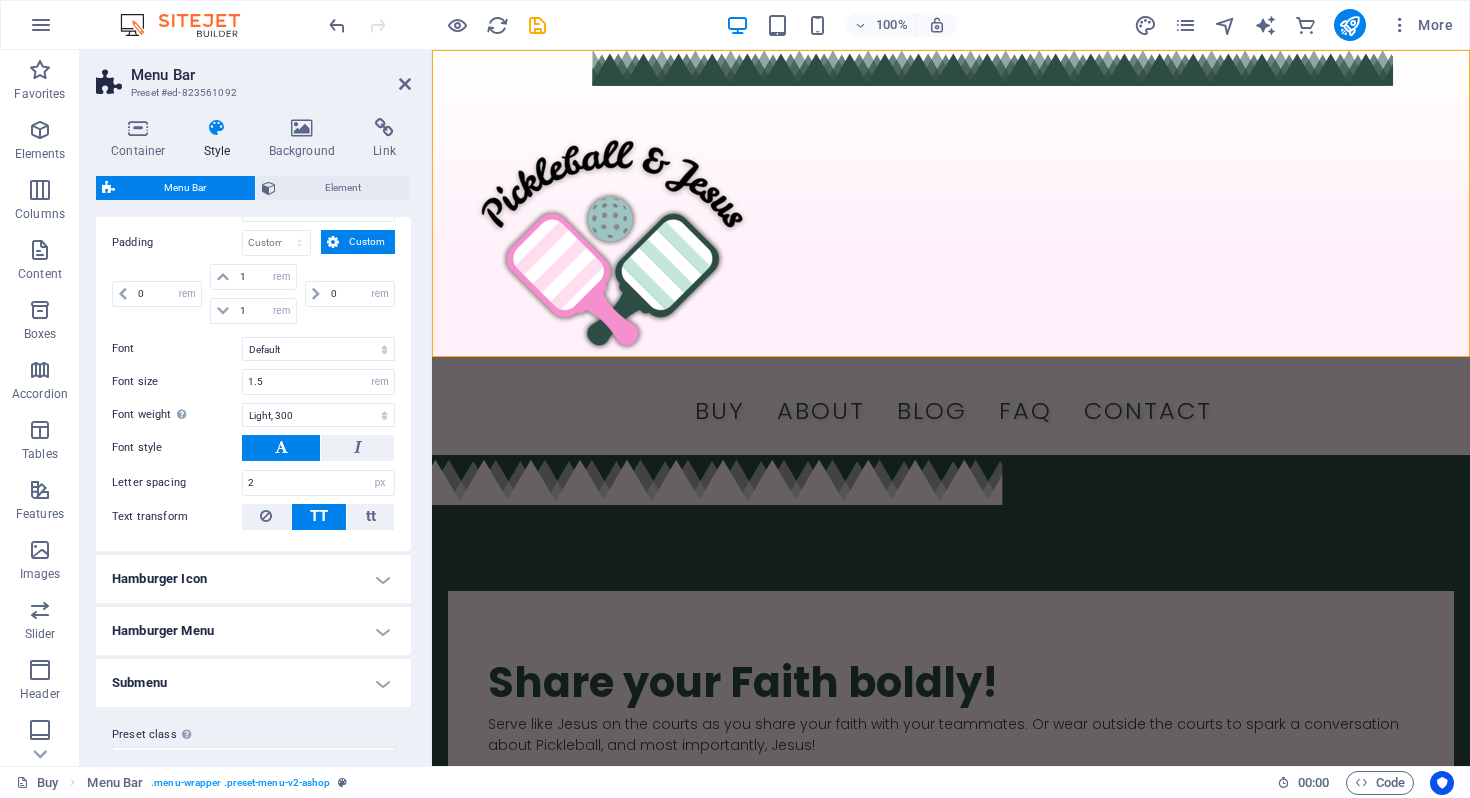 click on "Hamburger Icon" at bounding box center [253, 579] 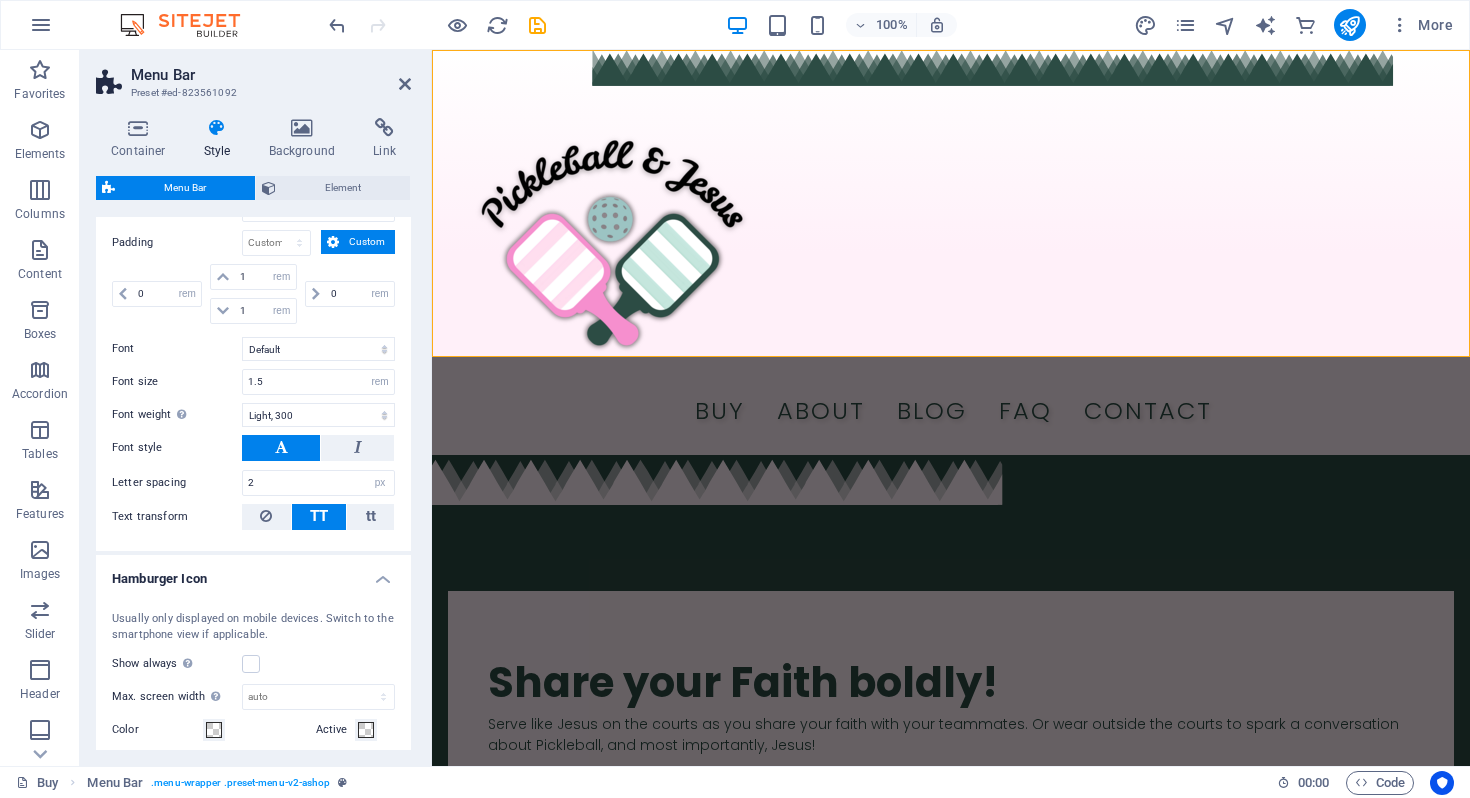 click on "Hamburger Icon" at bounding box center (253, 573) 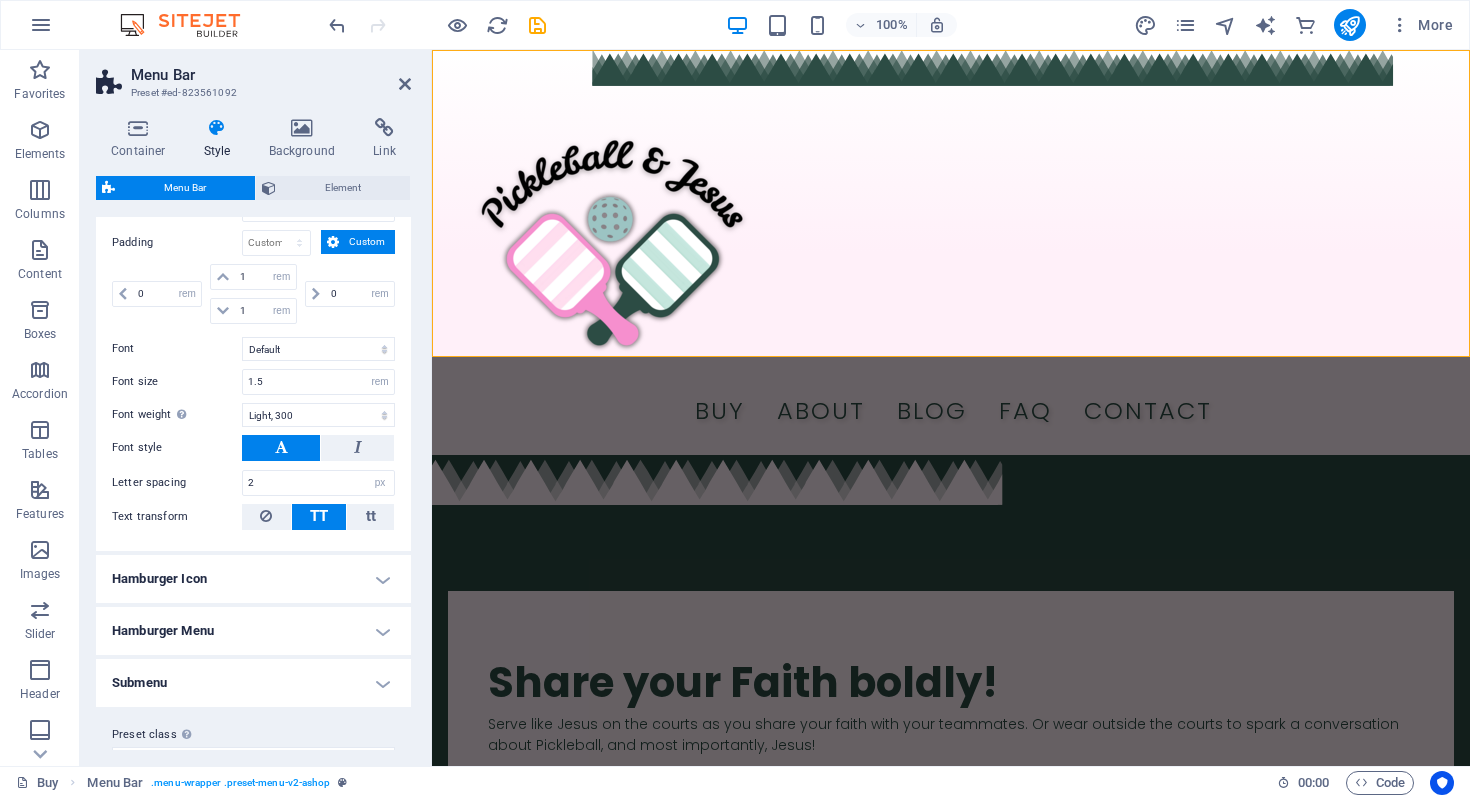 click on "Hamburger Menu" at bounding box center (253, 631) 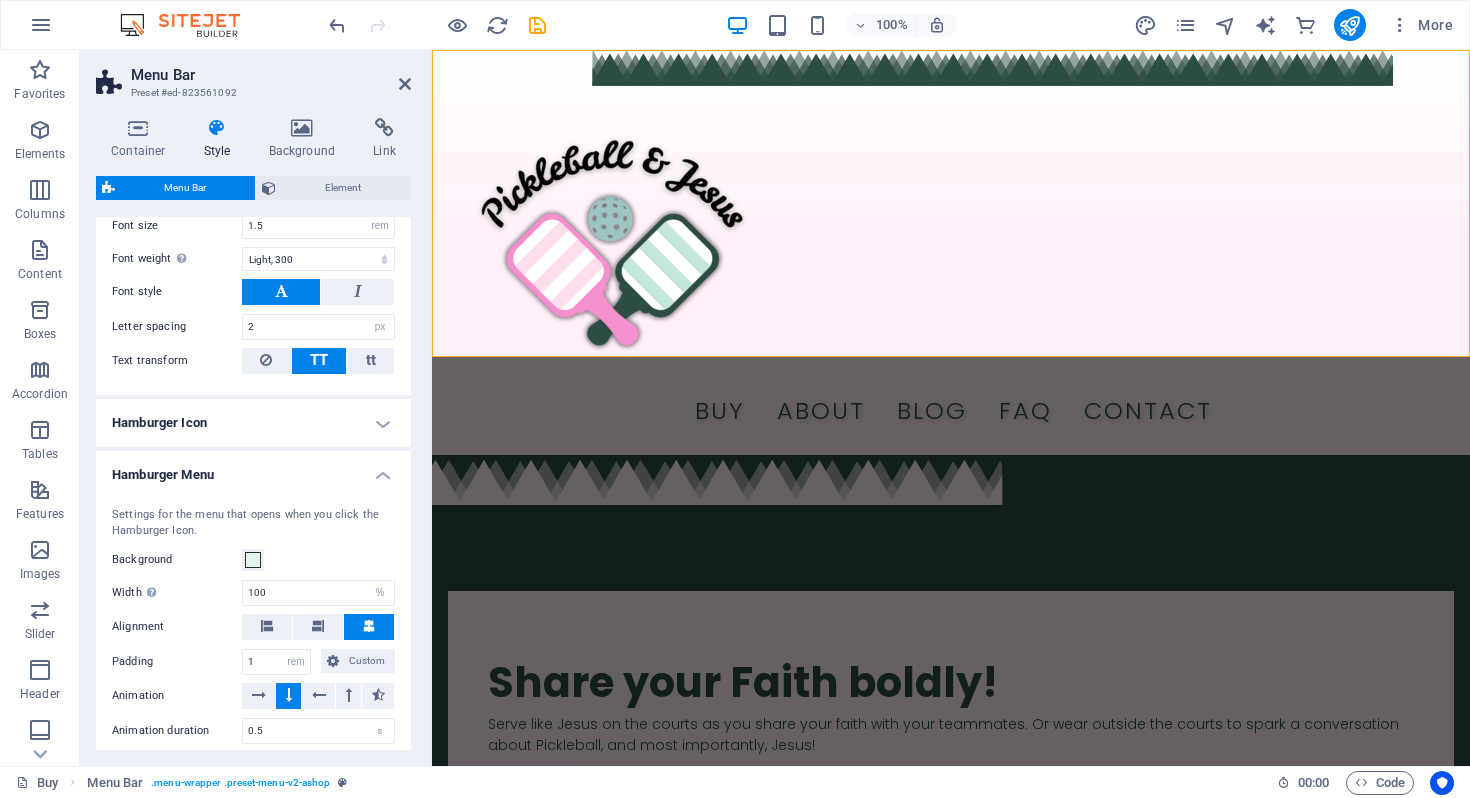 scroll, scrollTop: 1428, scrollLeft: 0, axis: vertical 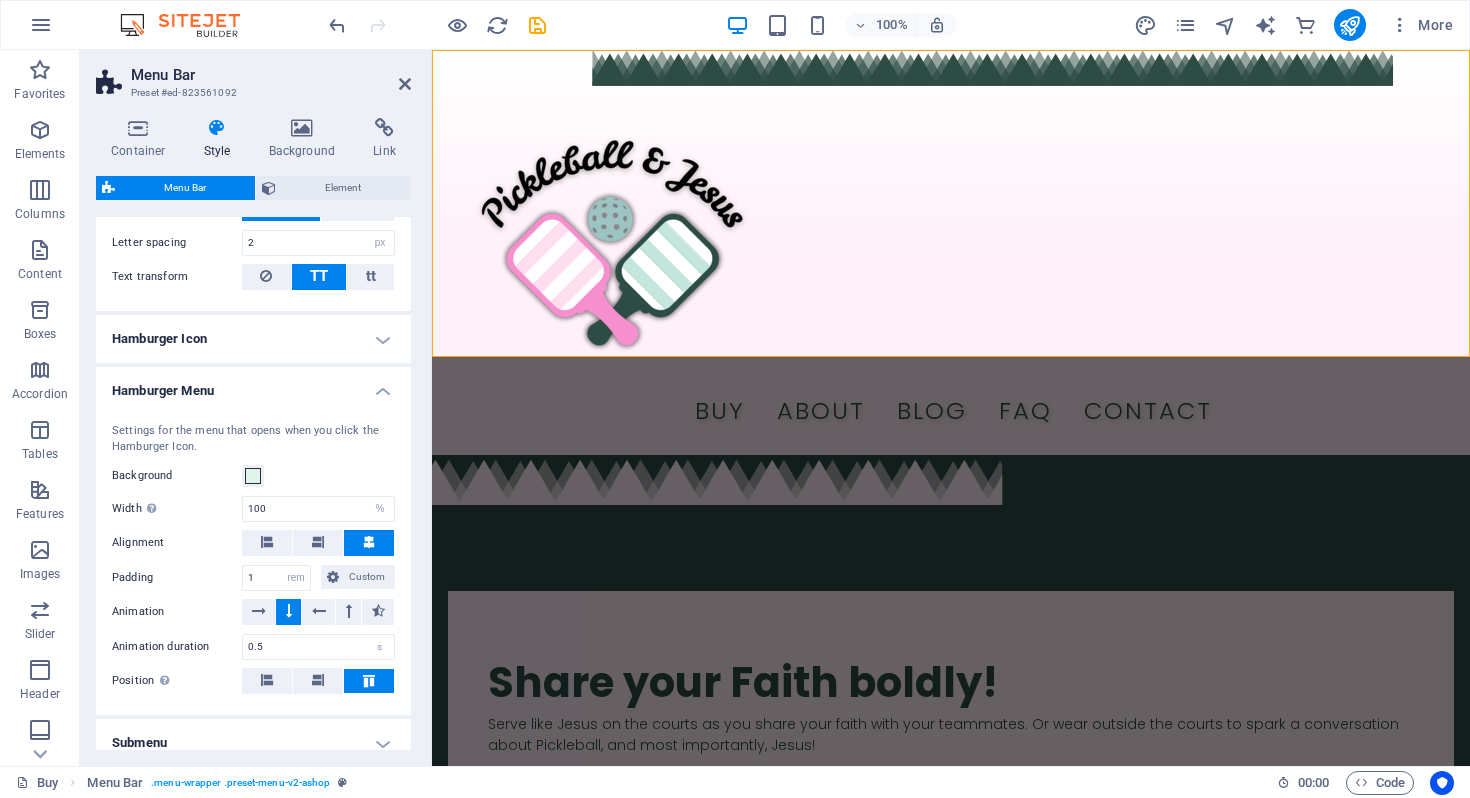 click on "Hamburger Menu" at bounding box center (253, 385) 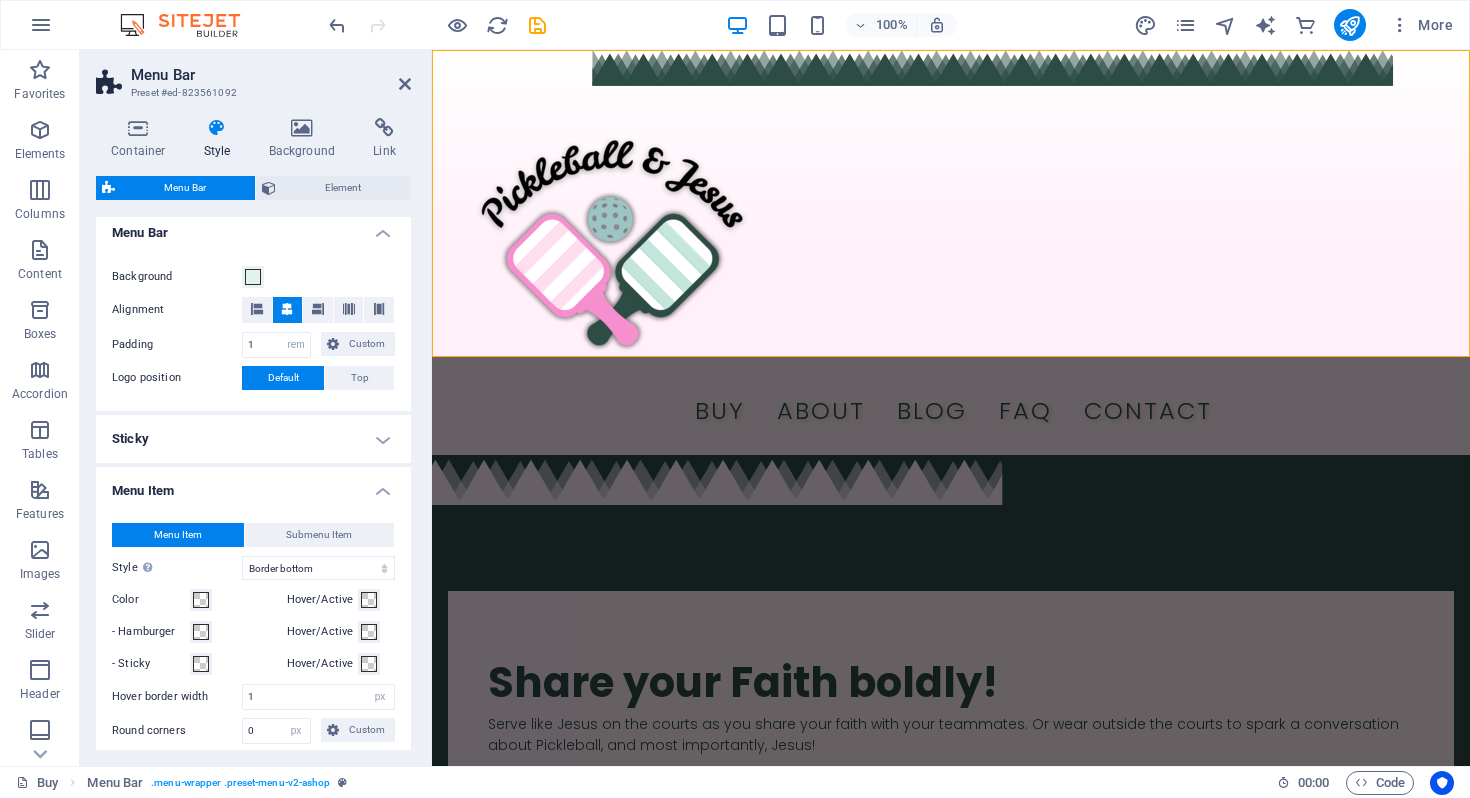 scroll, scrollTop: 622, scrollLeft: 0, axis: vertical 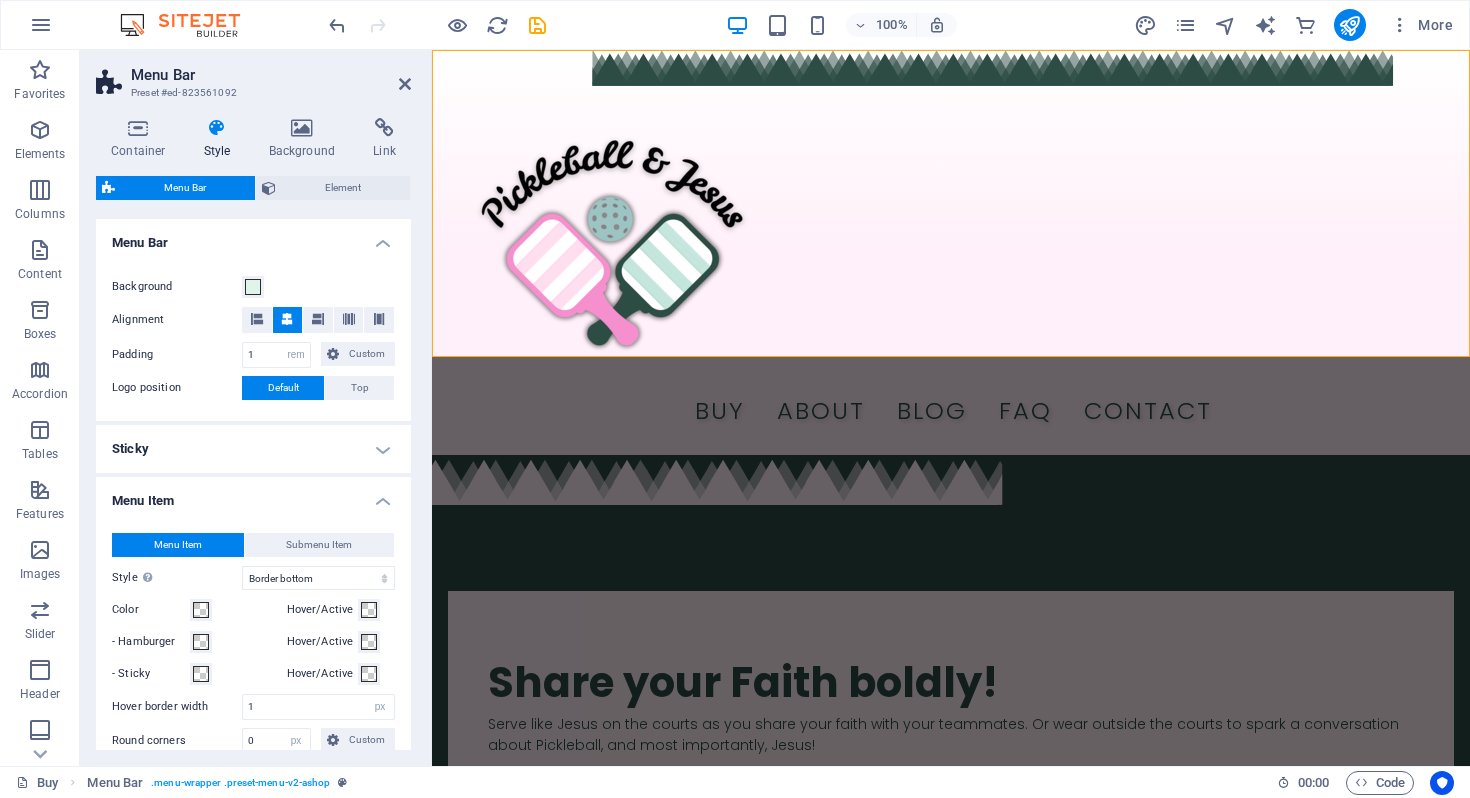 click on "Sticky" at bounding box center [253, 449] 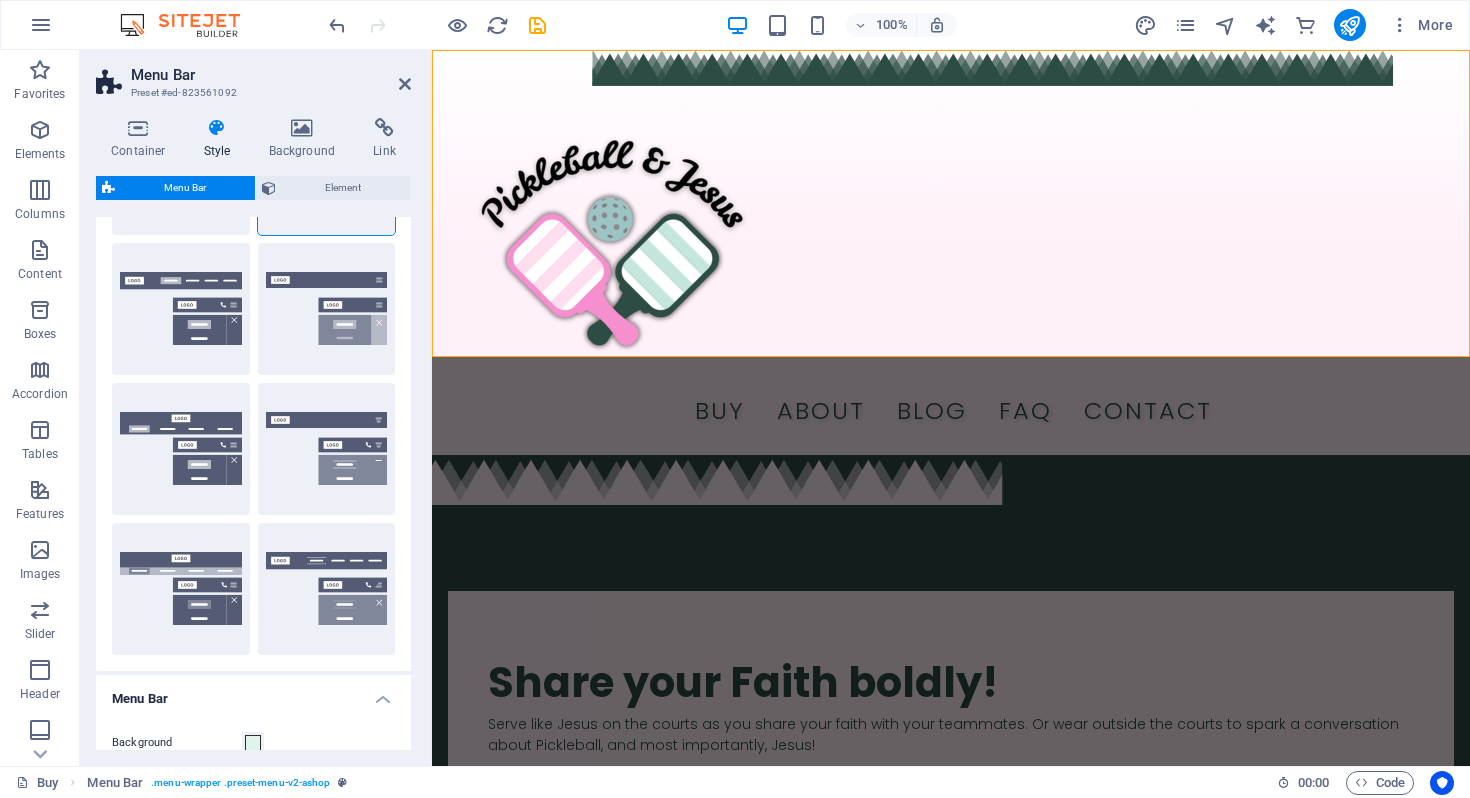 scroll, scrollTop: 0, scrollLeft: 0, axis: both 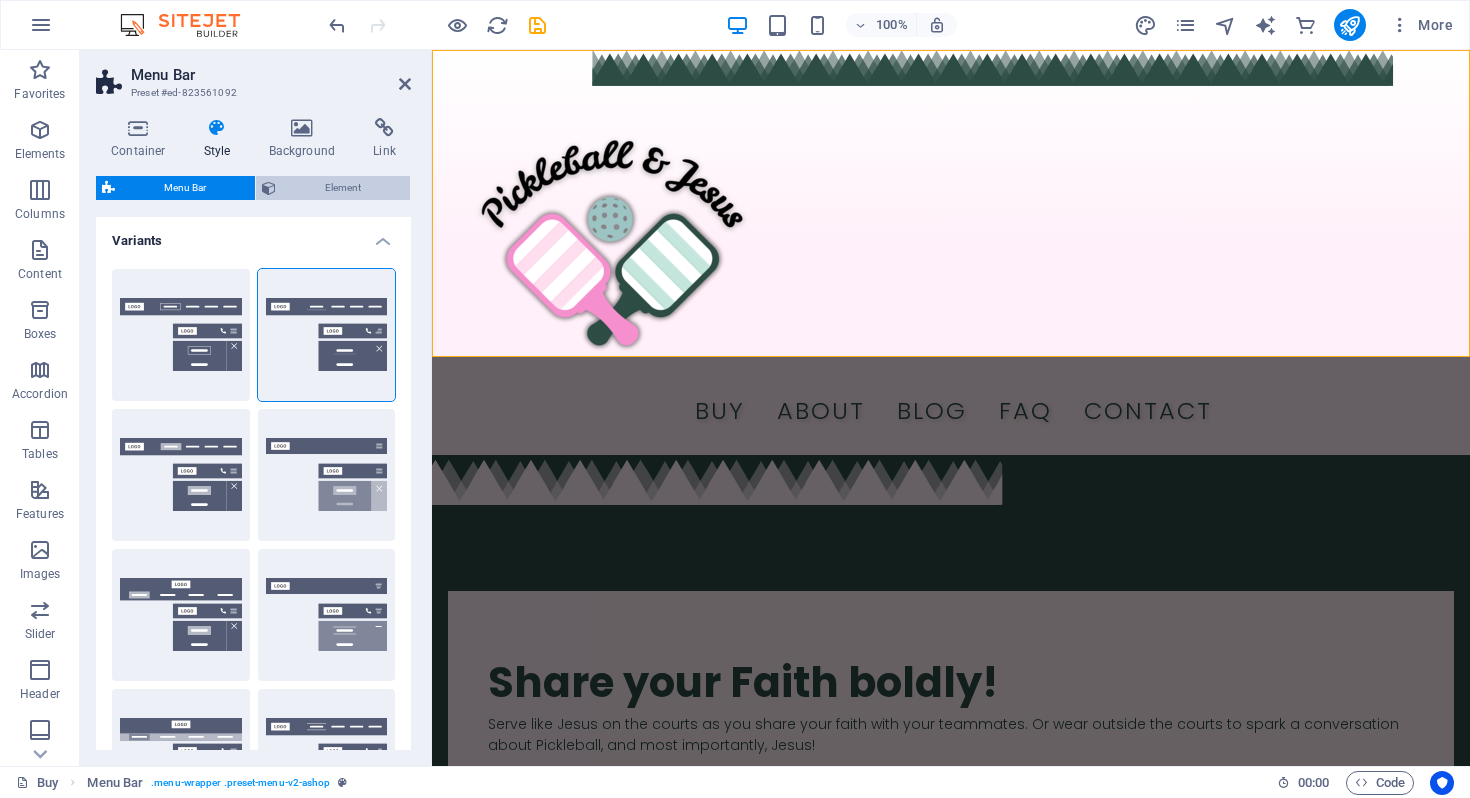 click on "Element" at bounding box center [343, 188] 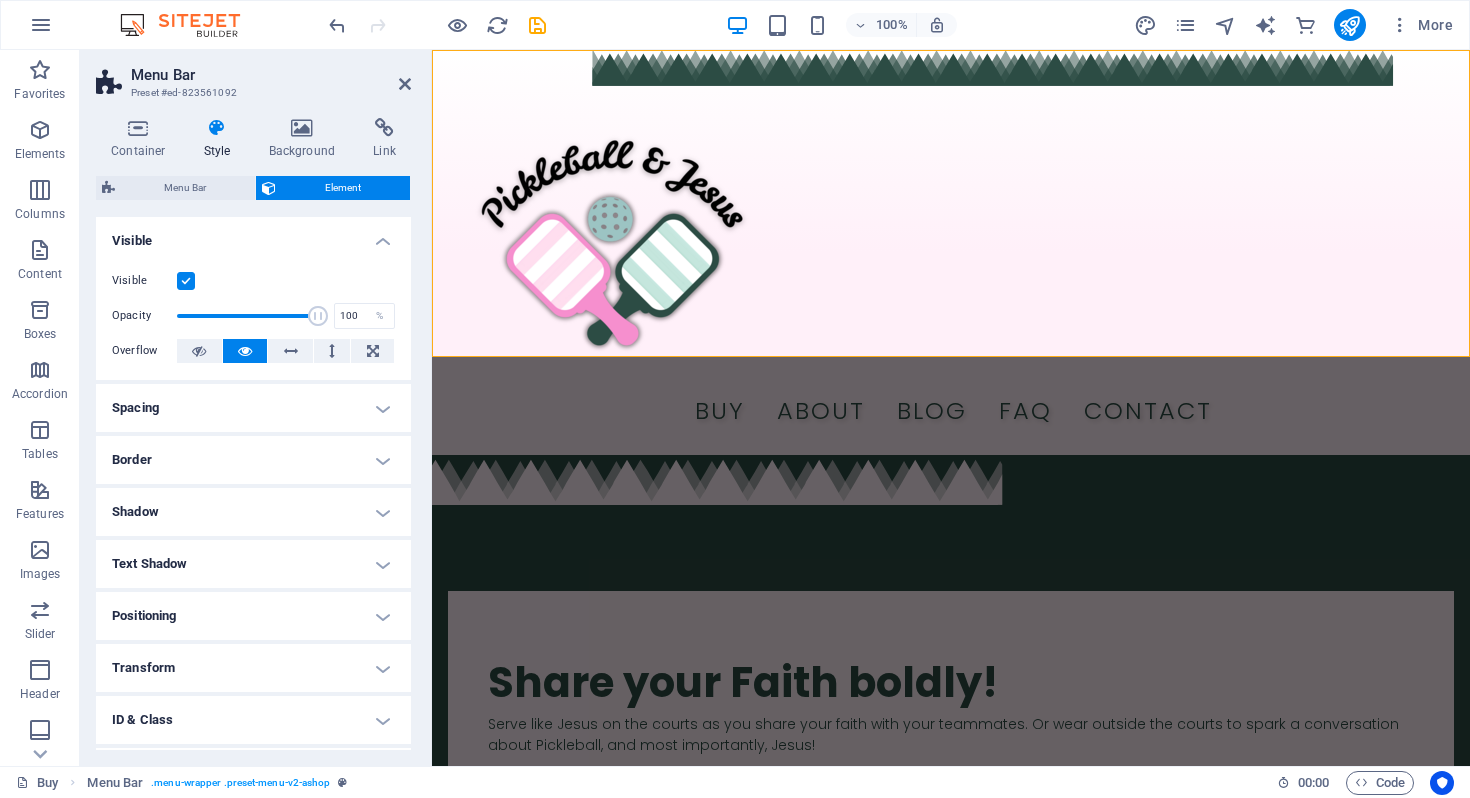 scroll, scrollTop: 97, scrollLeft: 0, axis: vertical 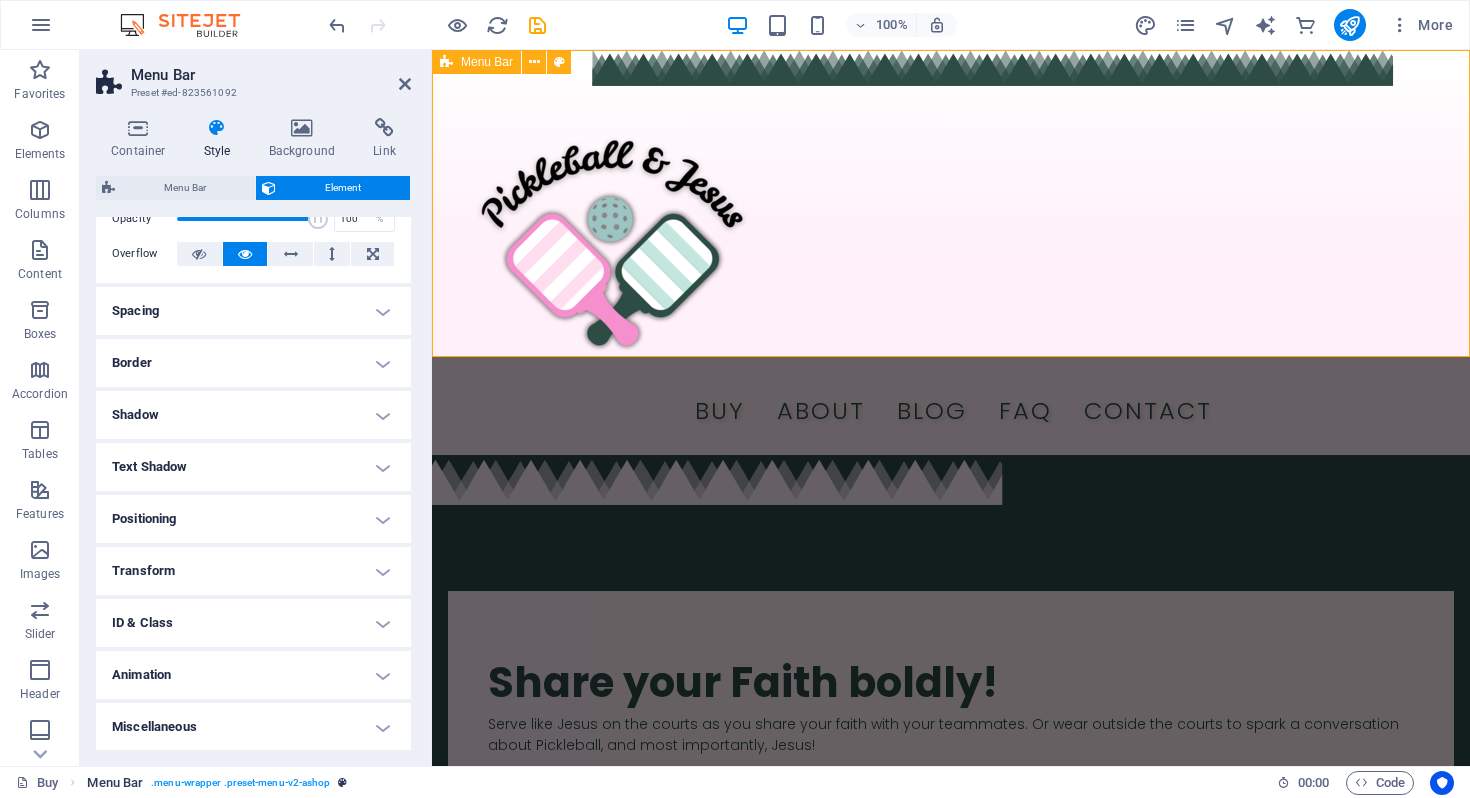 click on ". menu-wrapper .preset-menu-v2-ashop" at bounding box center (240, 783) 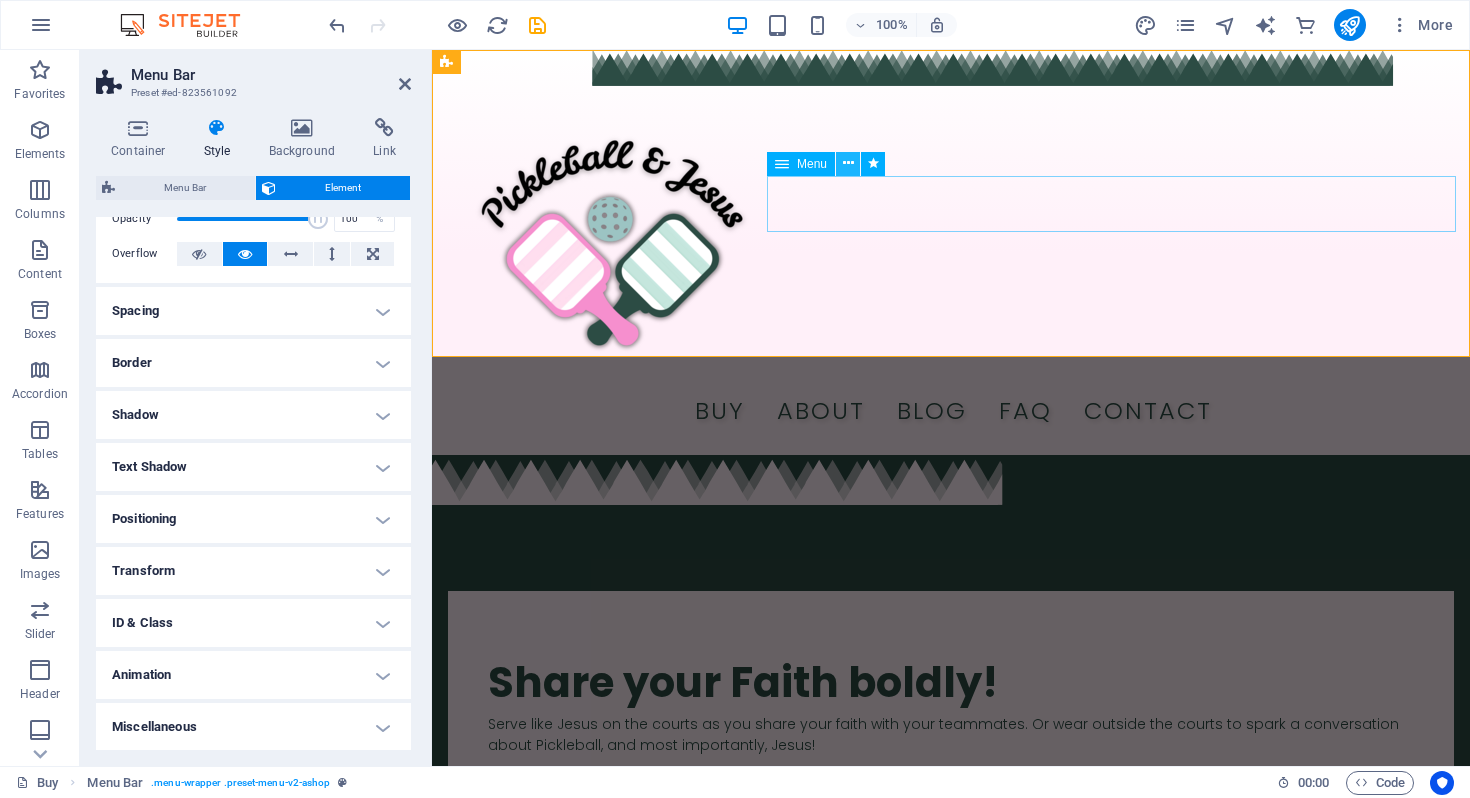 click at bounding box center (848, 163) 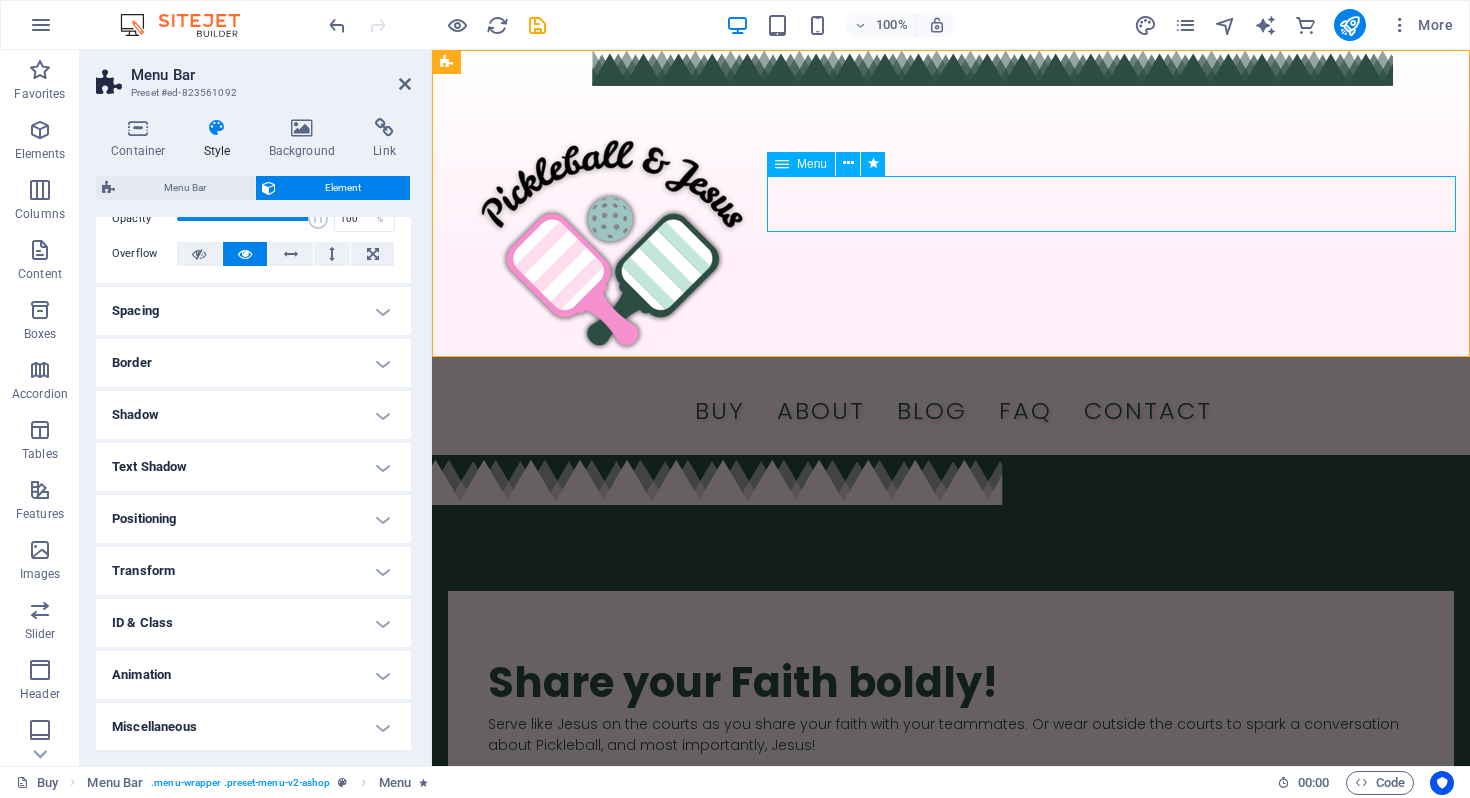 click on "Buy About Blog FAQ Contact" at bounding box center [953, 411] 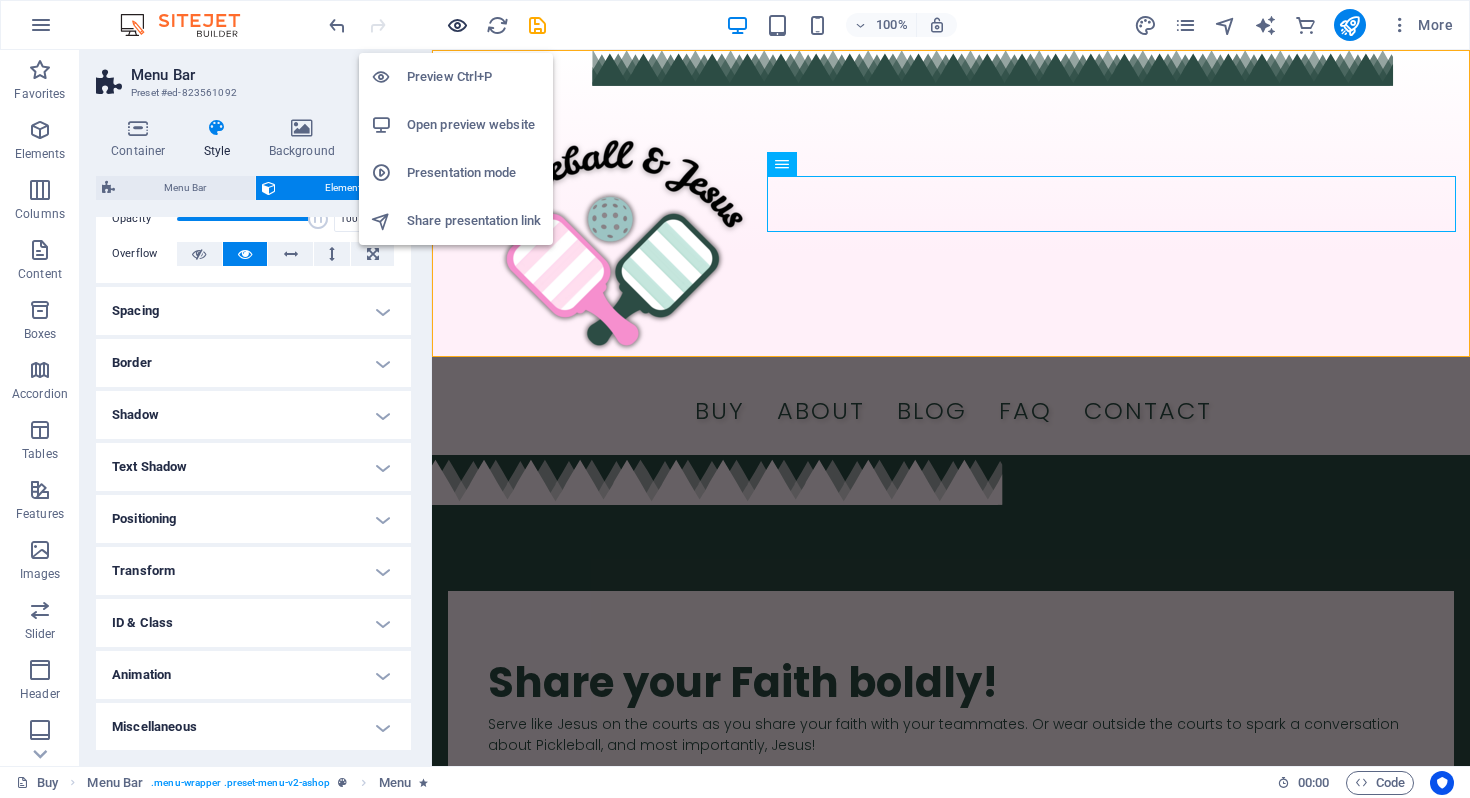 click at bounding box center (457, 25) 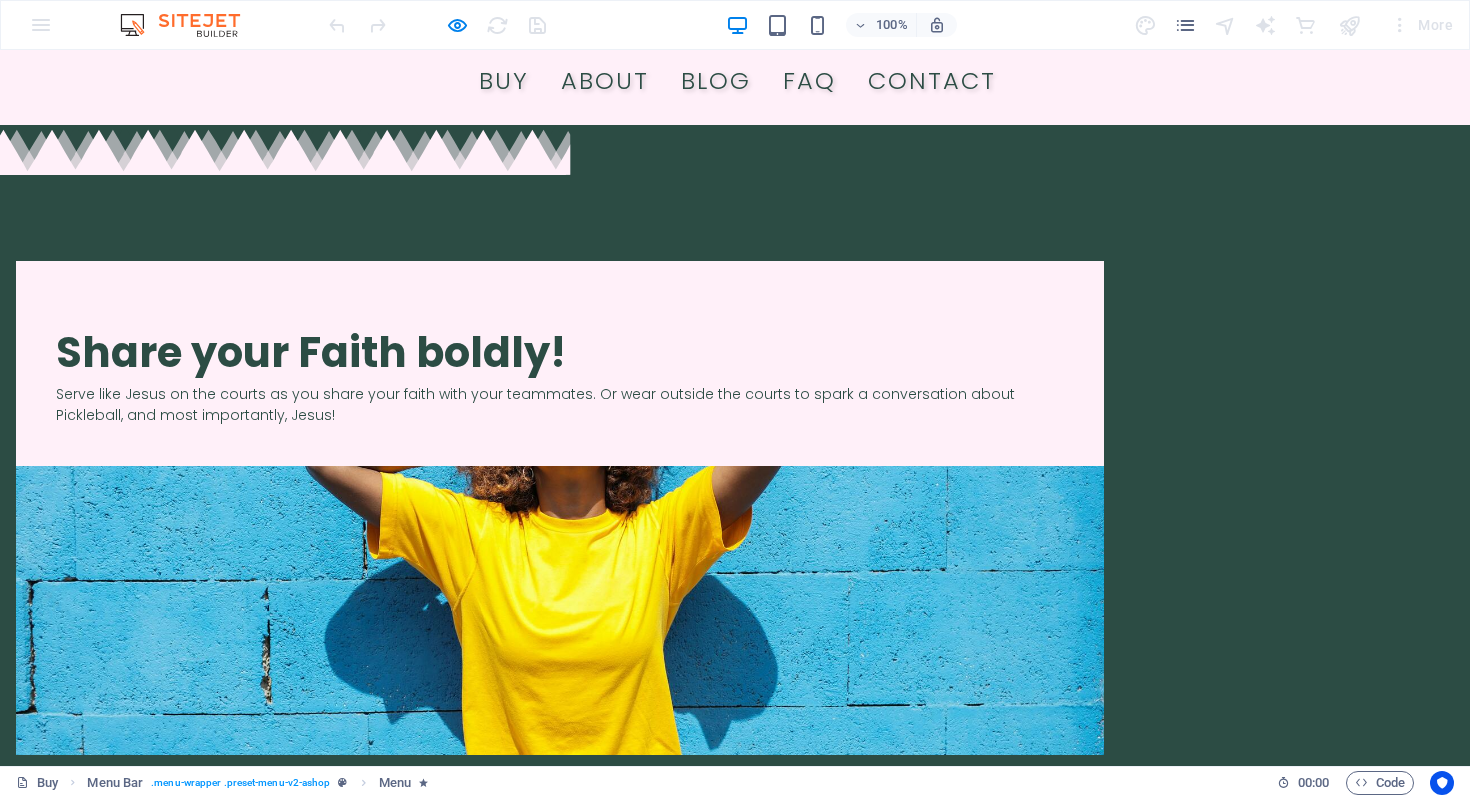 scroll, scrollTop: 0, scrollLeft: 0, axis: both 